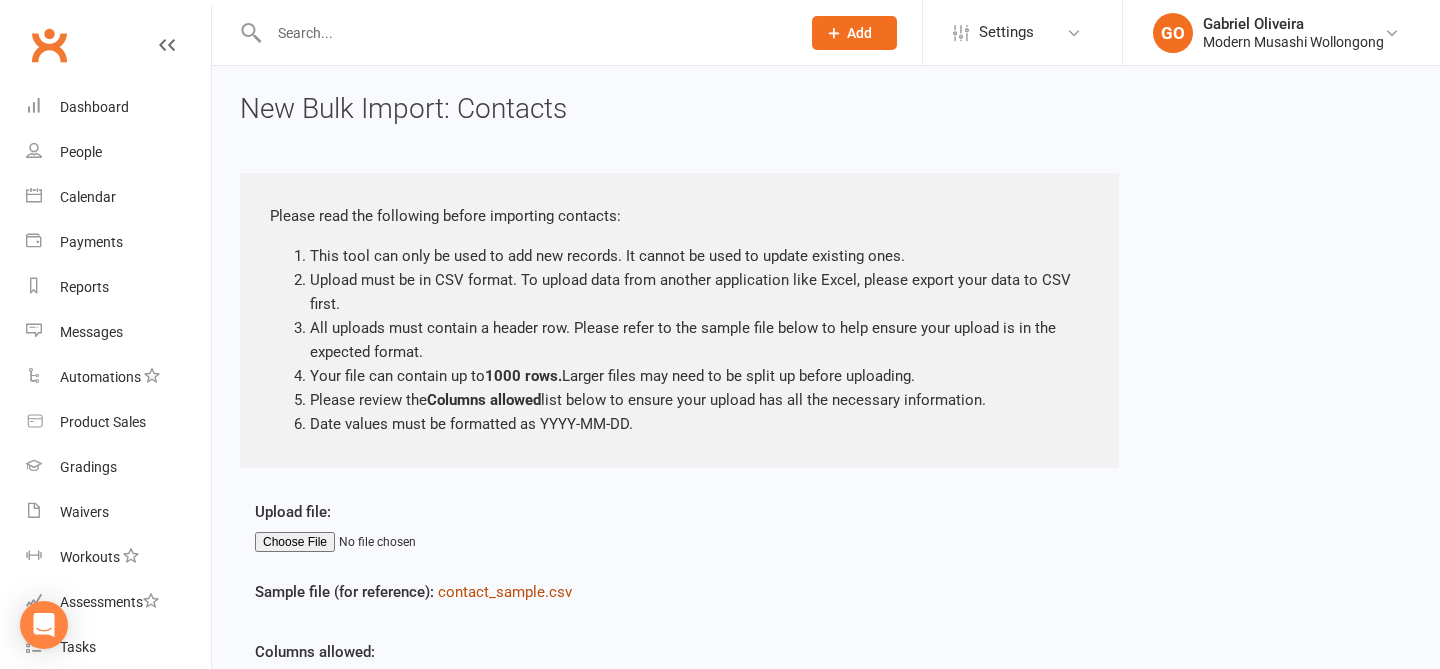 scroll, scrollTop: 120, scrollLeft: 0, axis: vertical 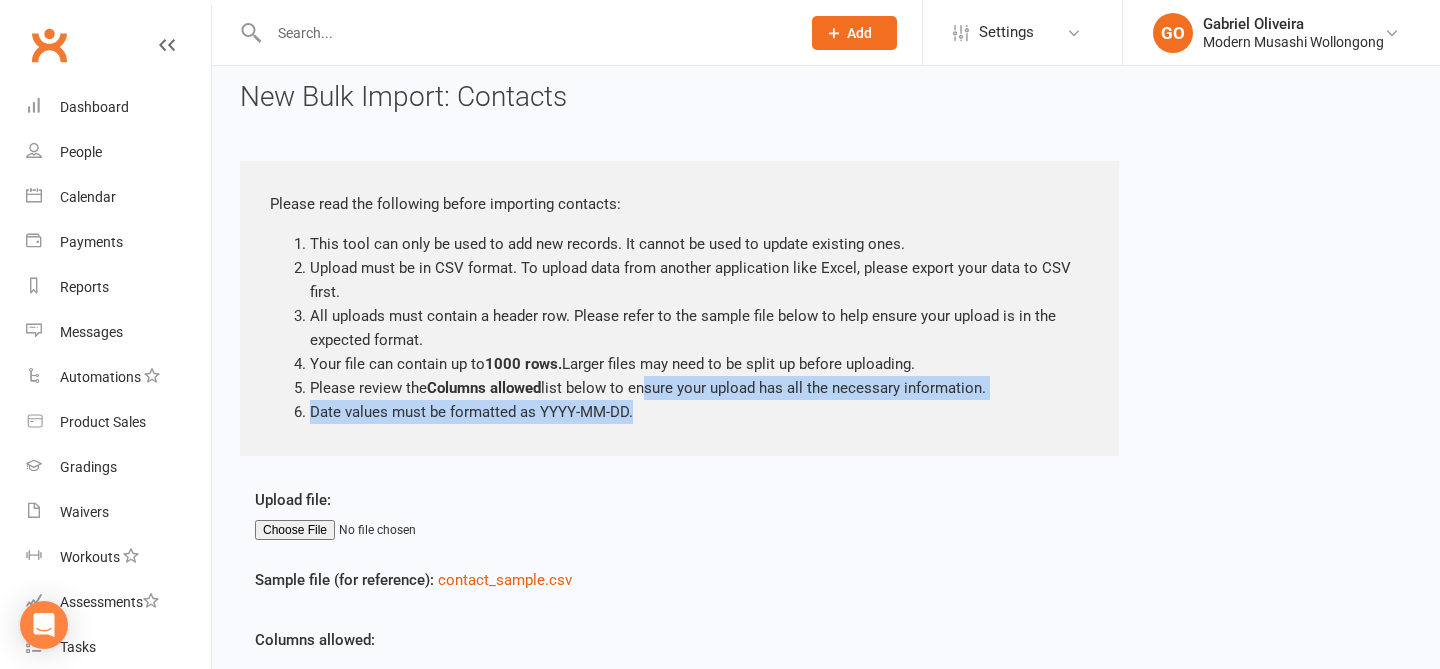 drag, startPoint x: 640, startPoint y: 393, endPoint x: 645, endPoint y: 434, distance: 41.303753 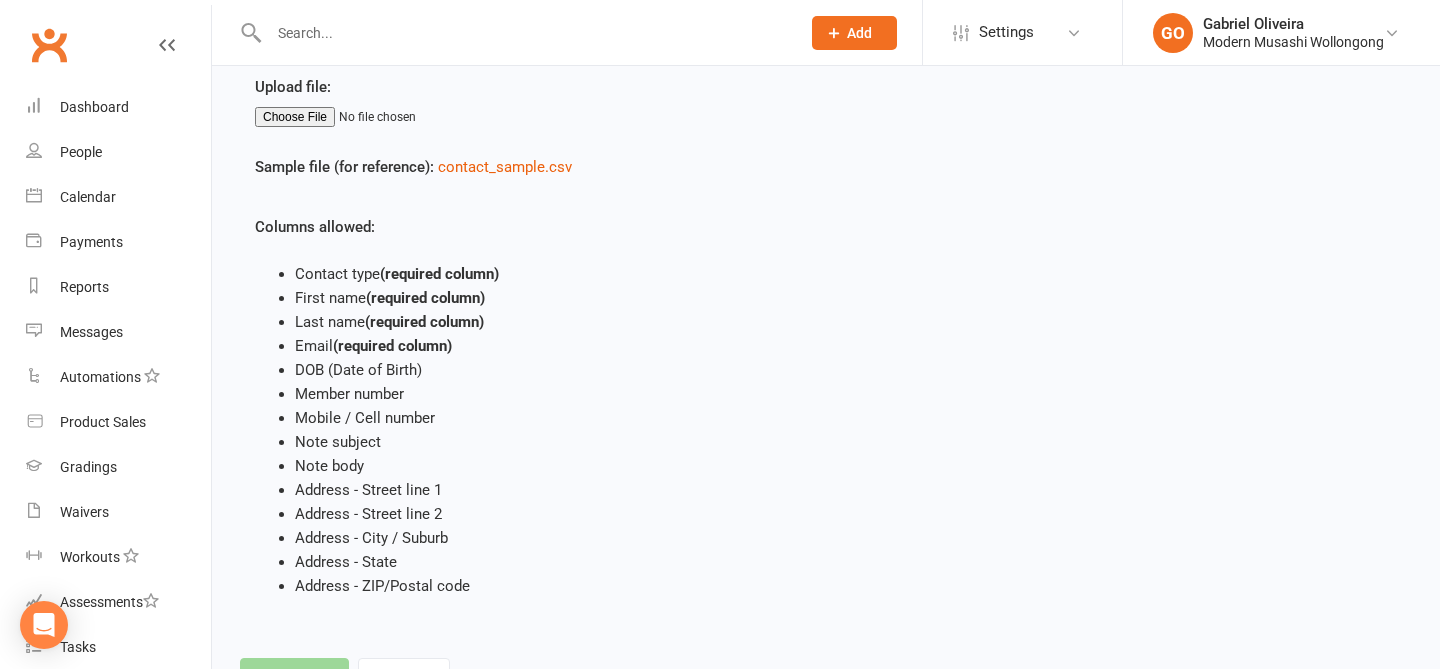scroll, scrollTop: 438, scrollLeft: 0, axis: vertical 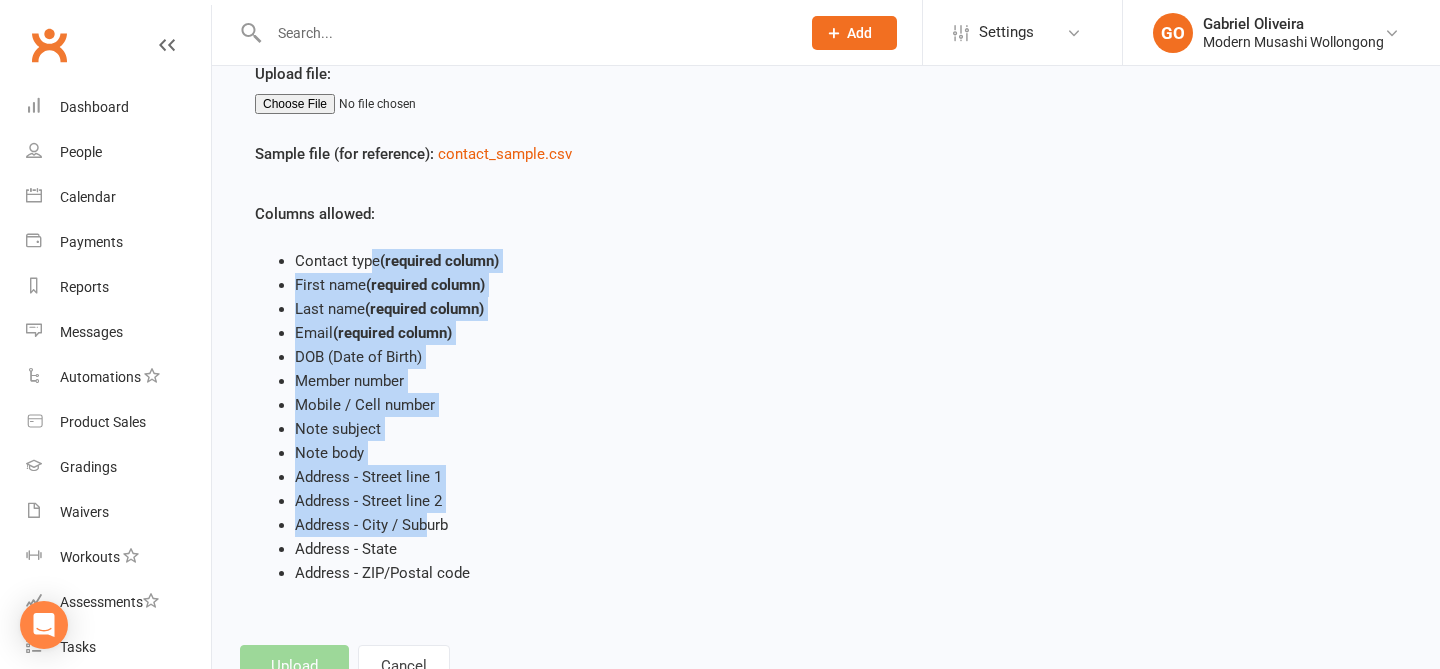 drag, startPoint x: 372, startPoint y: 275, endPoint x: 422, endPoint y: 532, distance: 261.81863 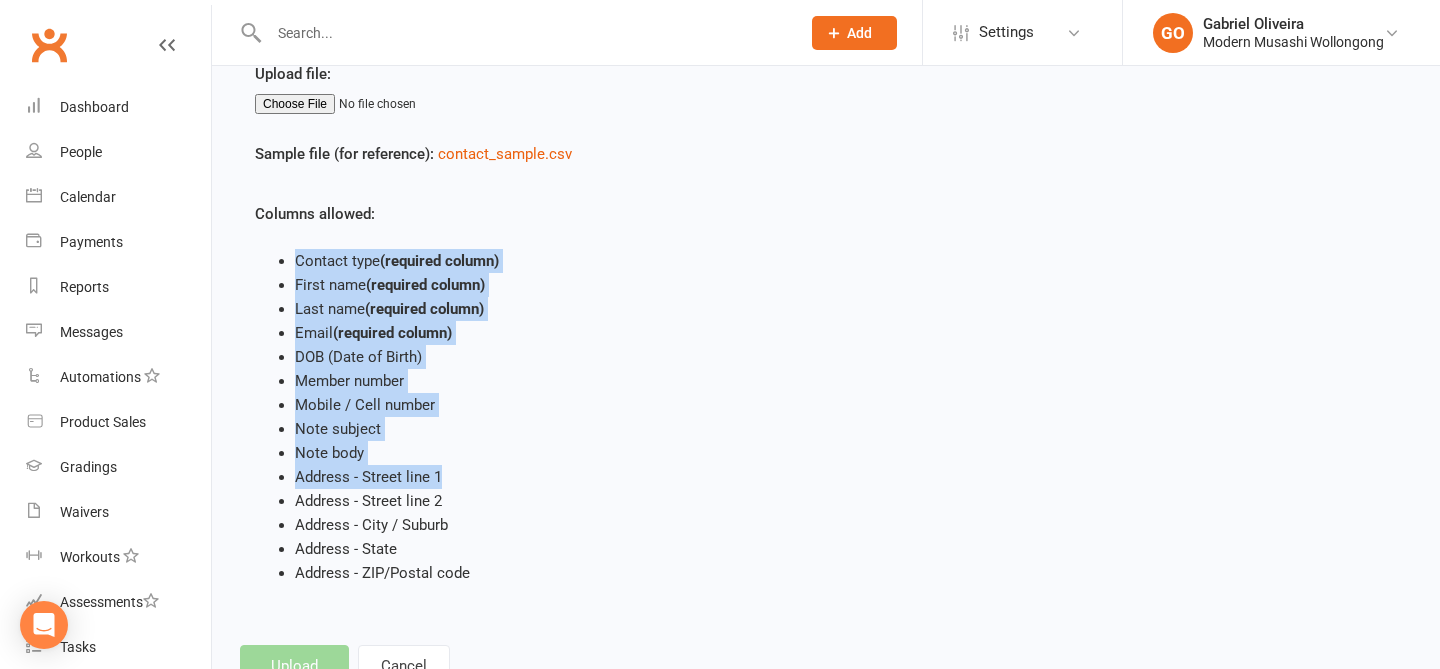 drag, startPoint x: 425, startPoint y: 231, endPoint x: 558, endPoint y: 485, distance: 286.71414 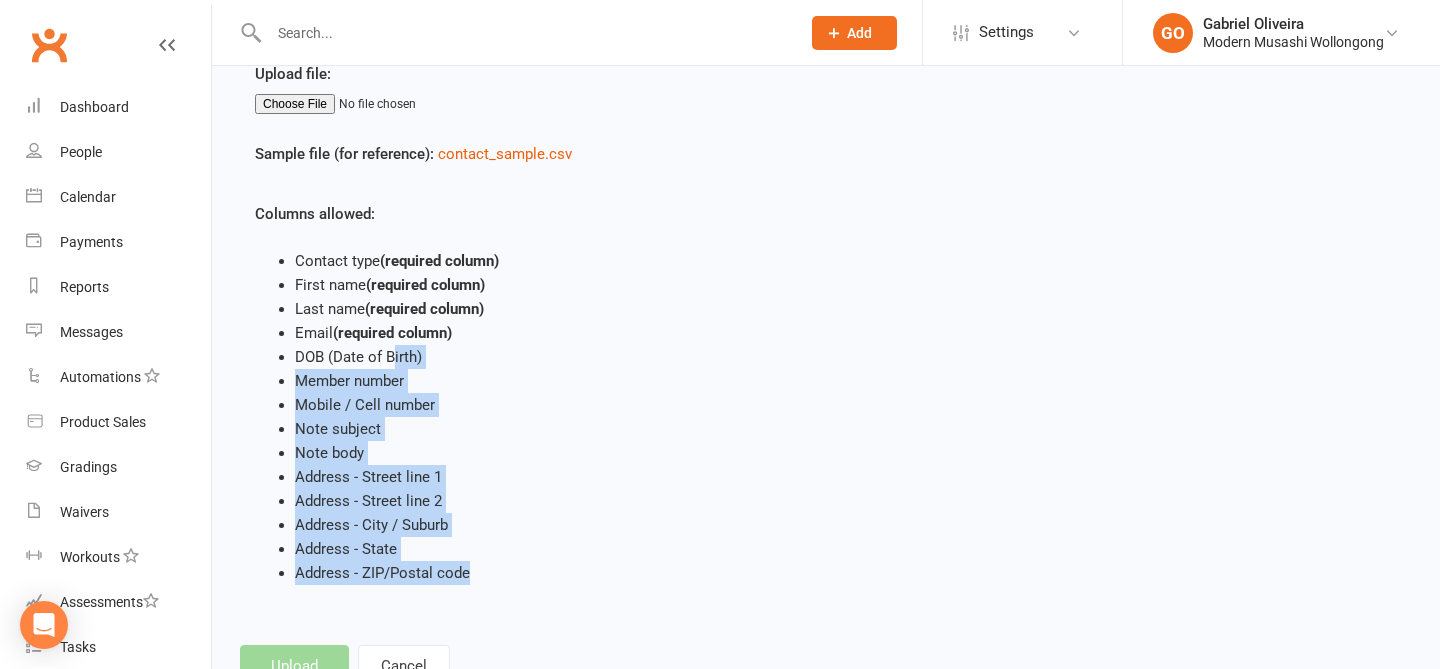 drag, startPoint x: 394, startPoint y: 347, endPoint x: 536, endPoint y: 596, distance: 286.64438 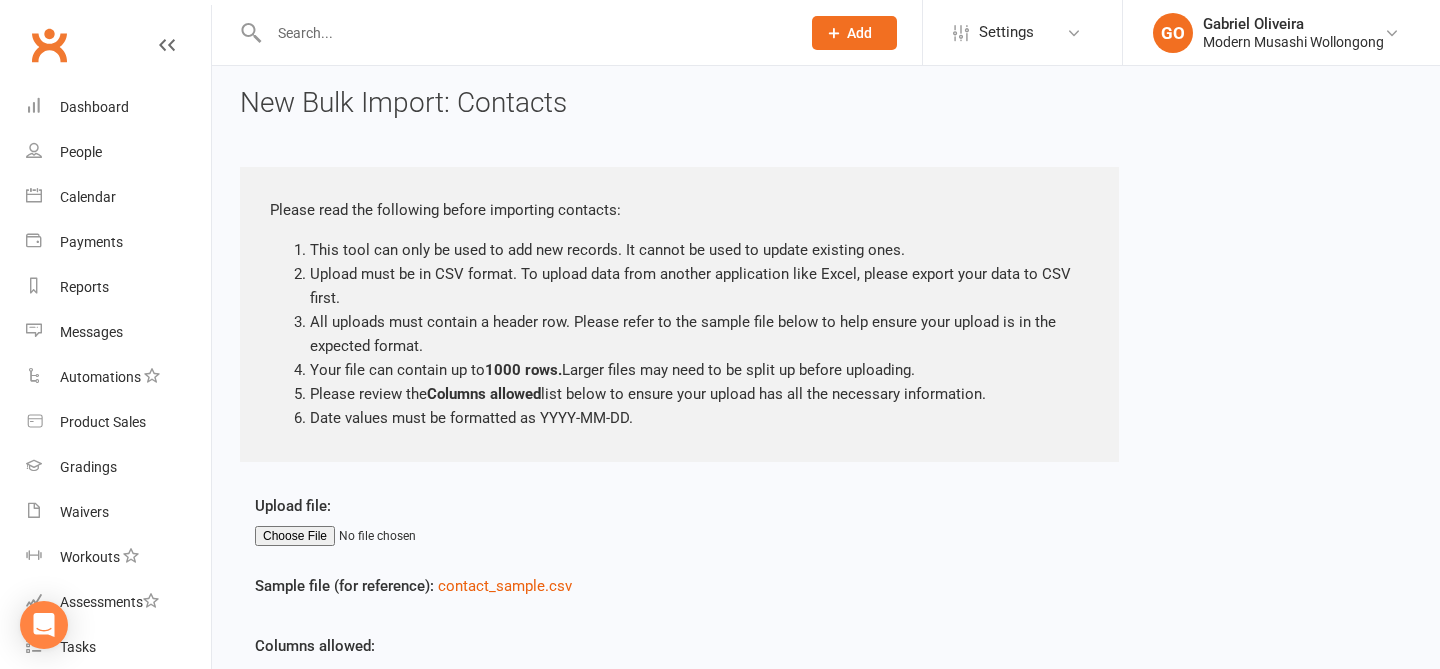 scroll, scrollTop: 0, scrollLeft: 0, axis: both 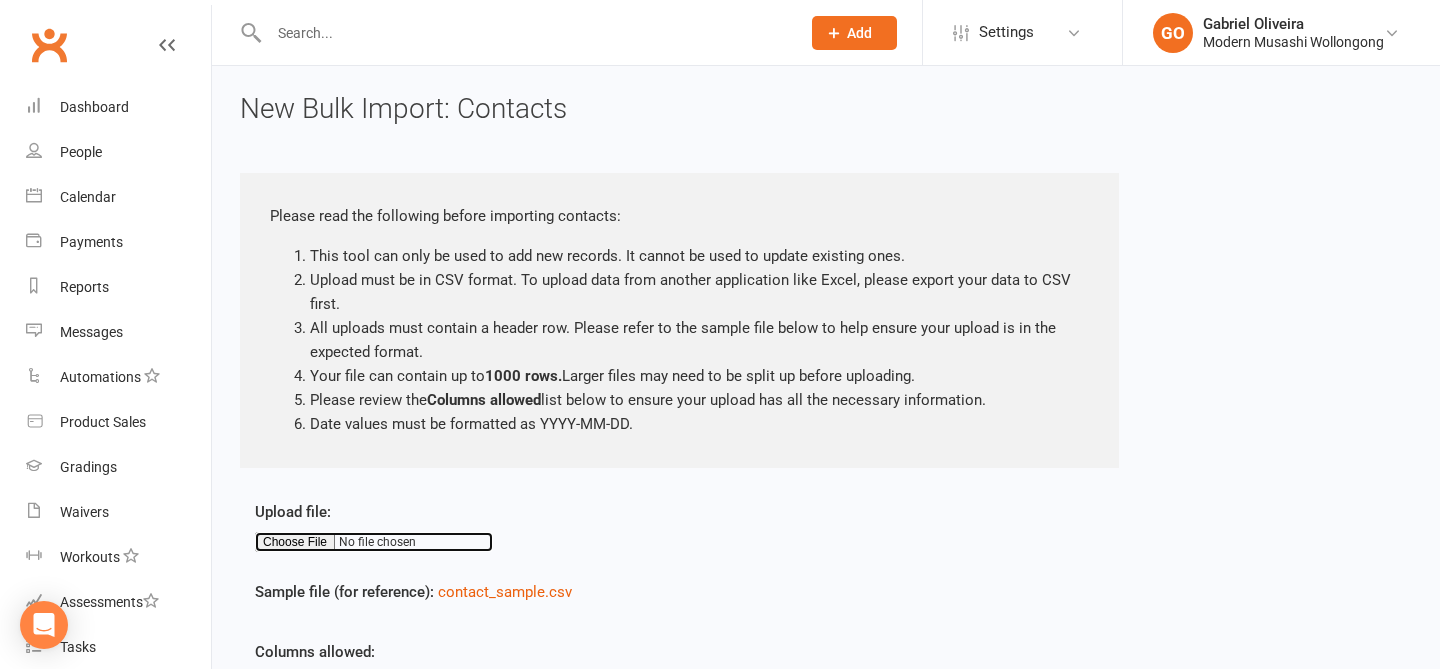 click at bounding box center (374, 542) 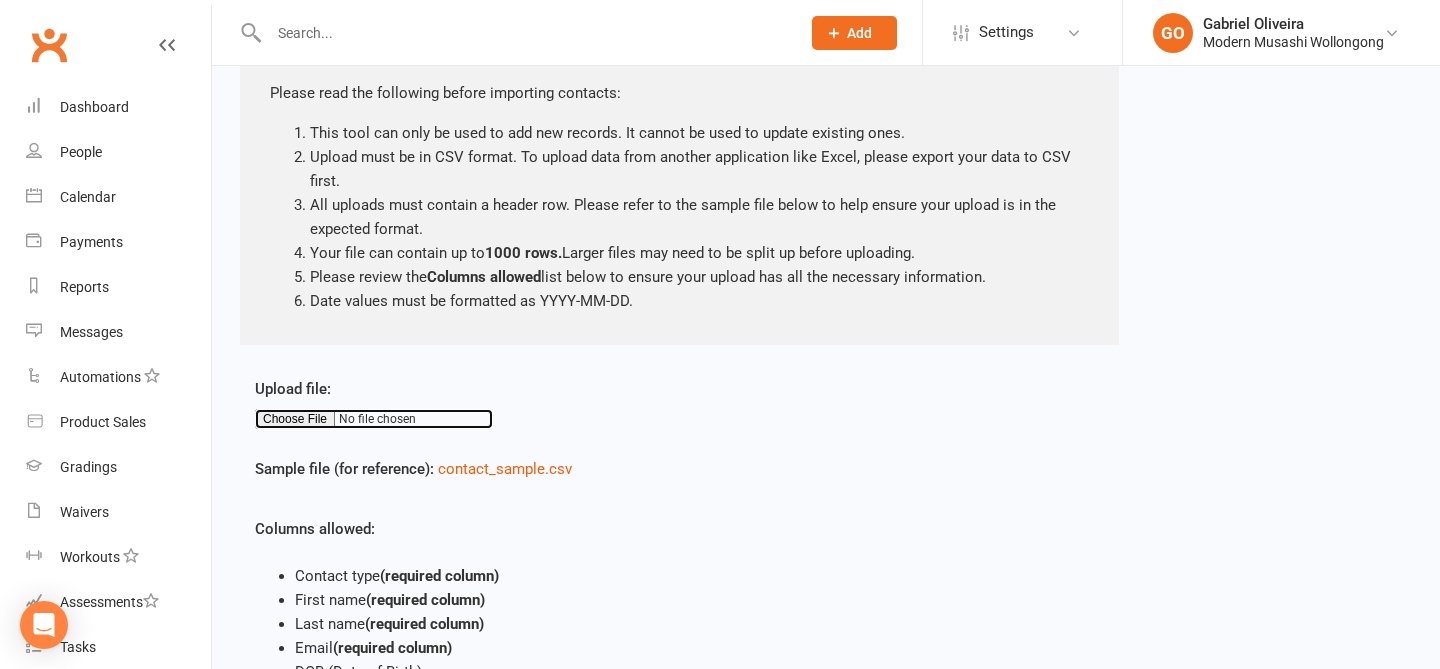 scroll, scrollTop: 127, scrollLeft: 0, axis: vertical 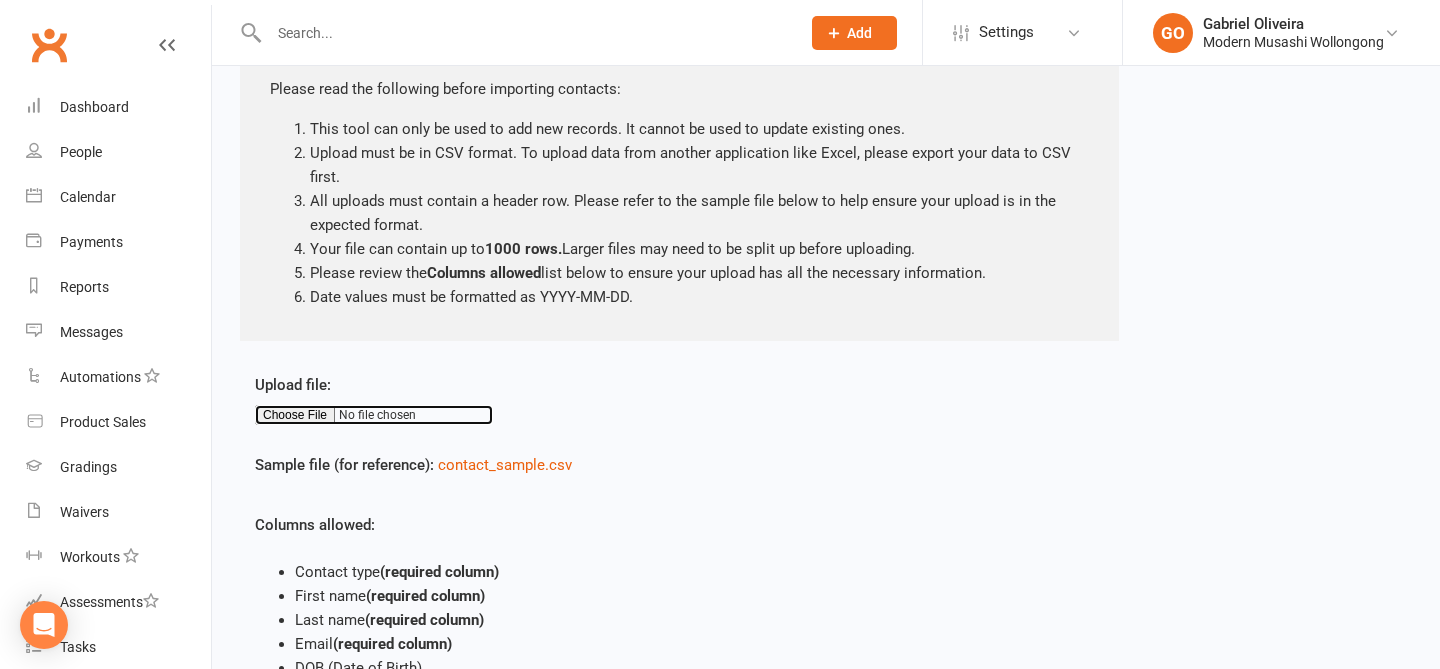 click at bounding box center (374, 415) 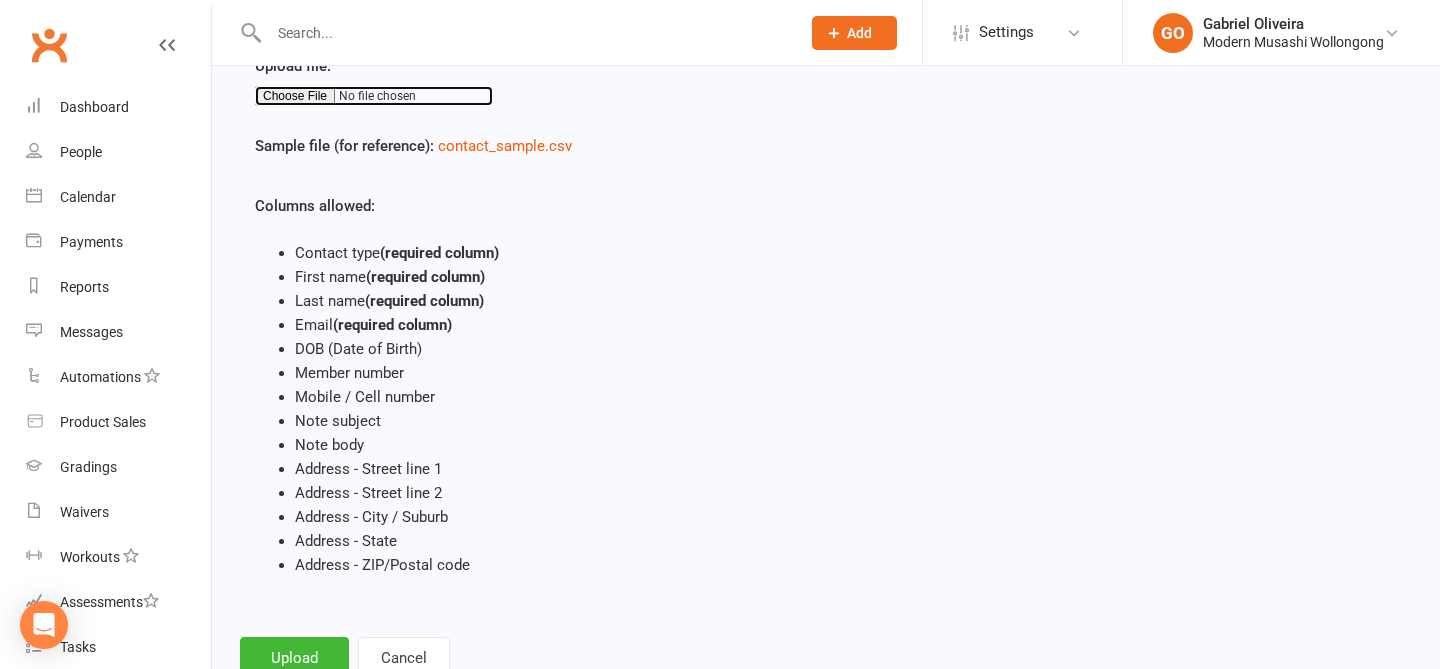 scroll, scrollTop: 513, scrollLeft: 0, axis: vertical 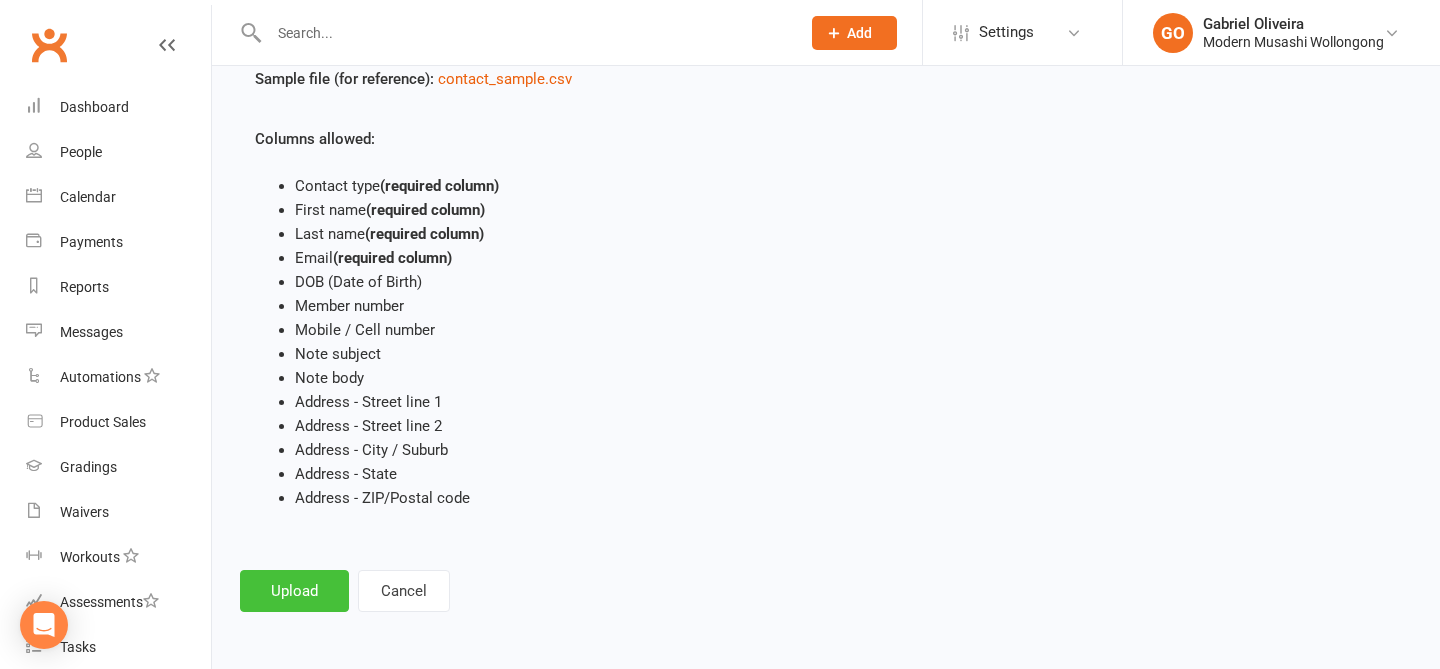 click on "Upload" at bounding box center (294, 591) 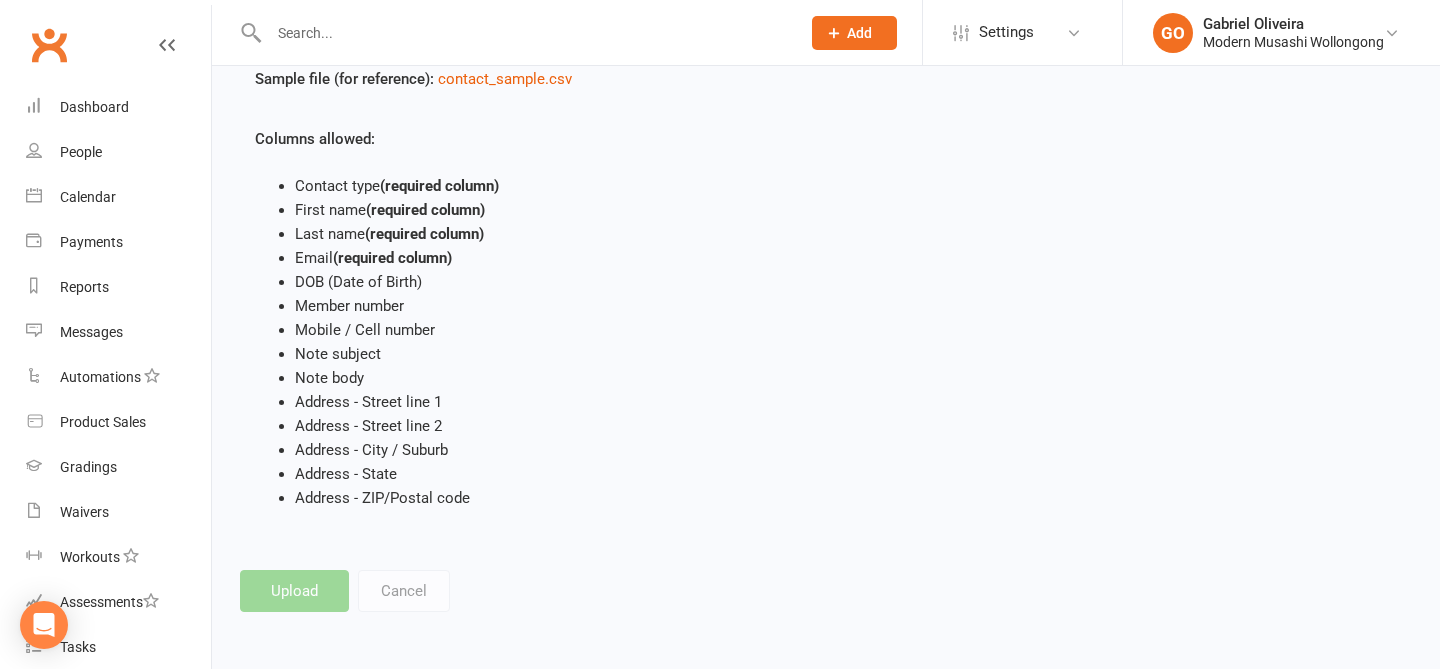 type 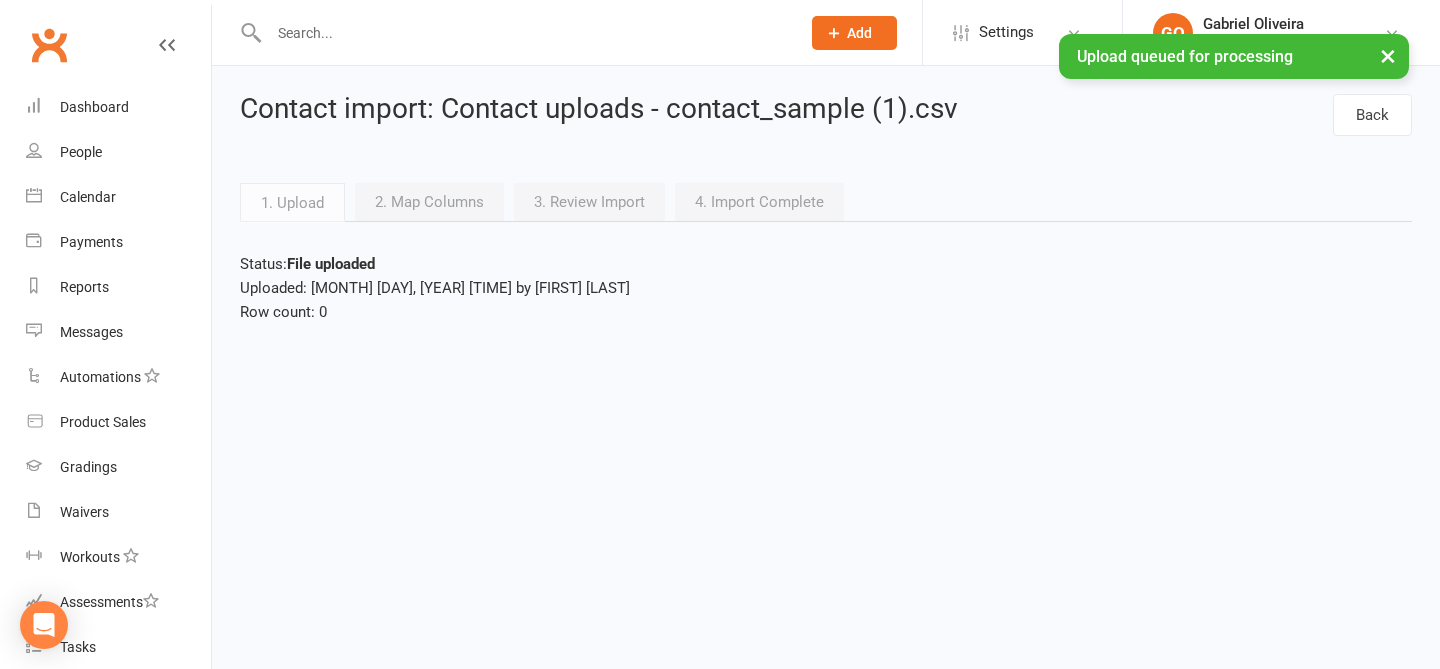 scroll, scrollTop: 0, scrollLeft: 0, axis: both 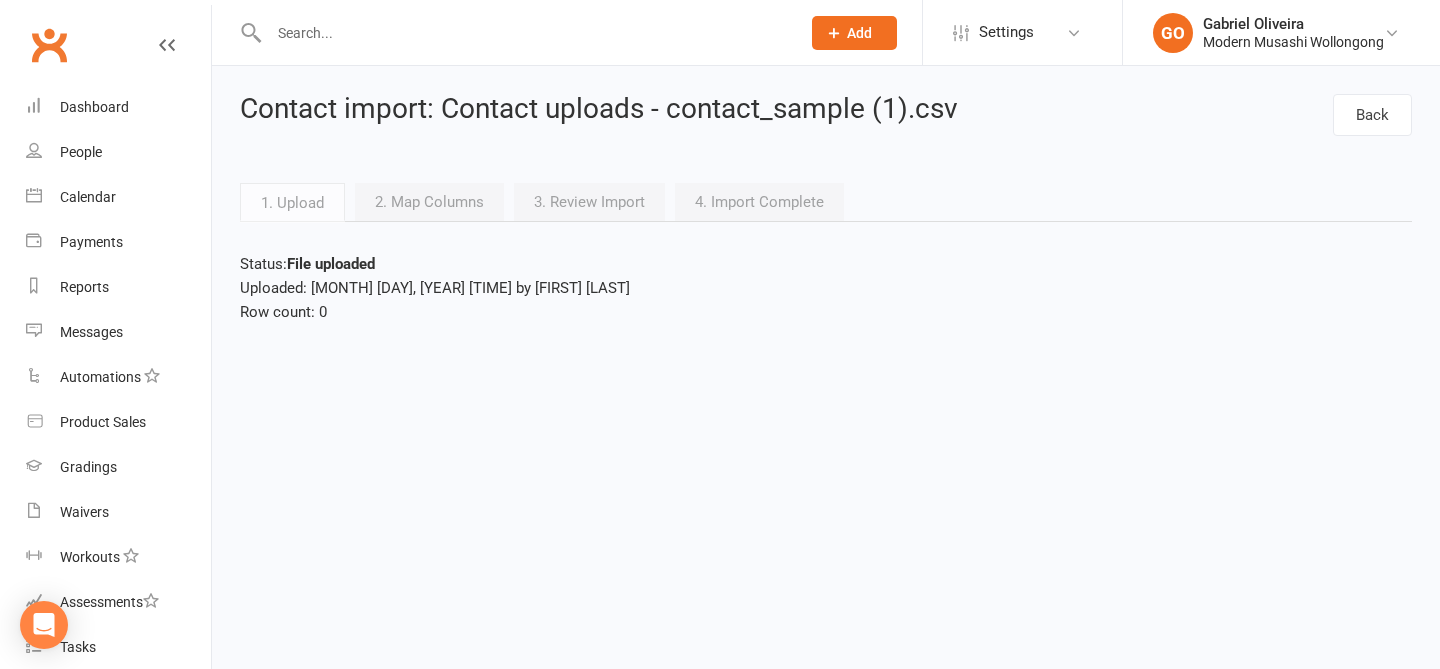 click on "2. Map Columns" at bounding box center (429, 202) 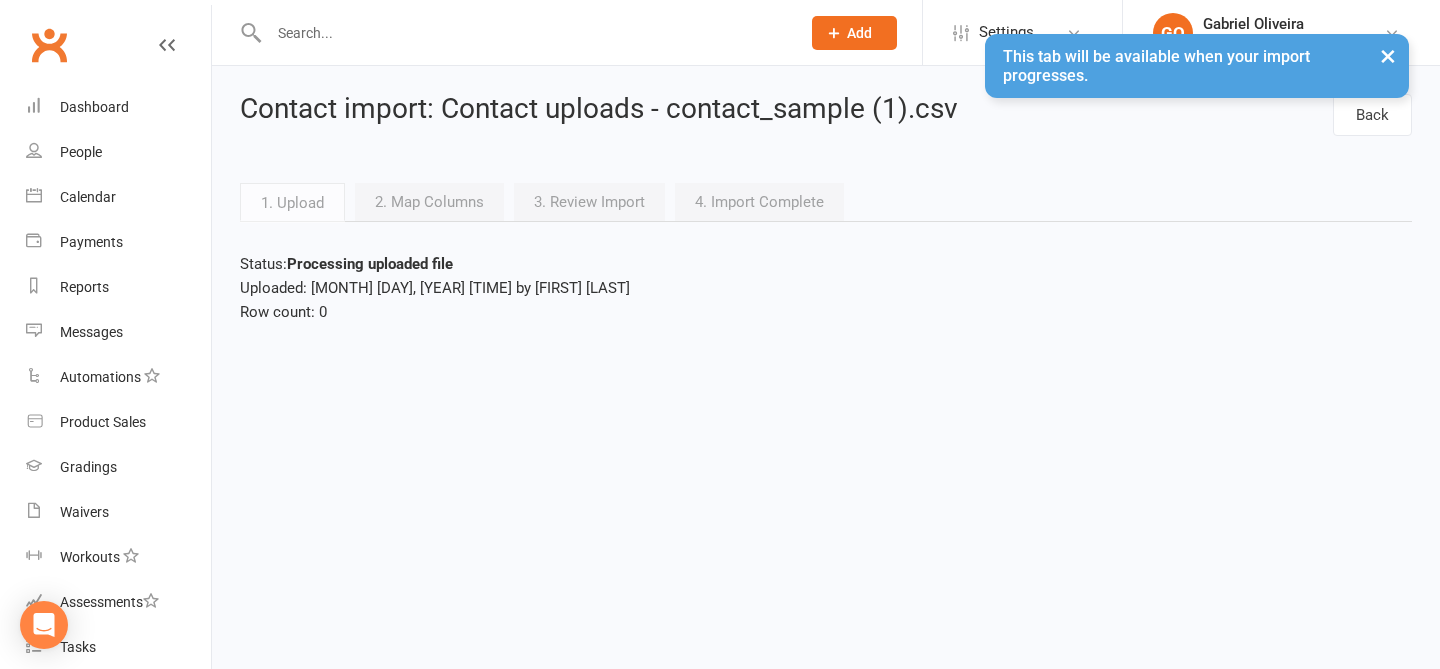 click on "1. Upload" at bounding box center (292, 202) 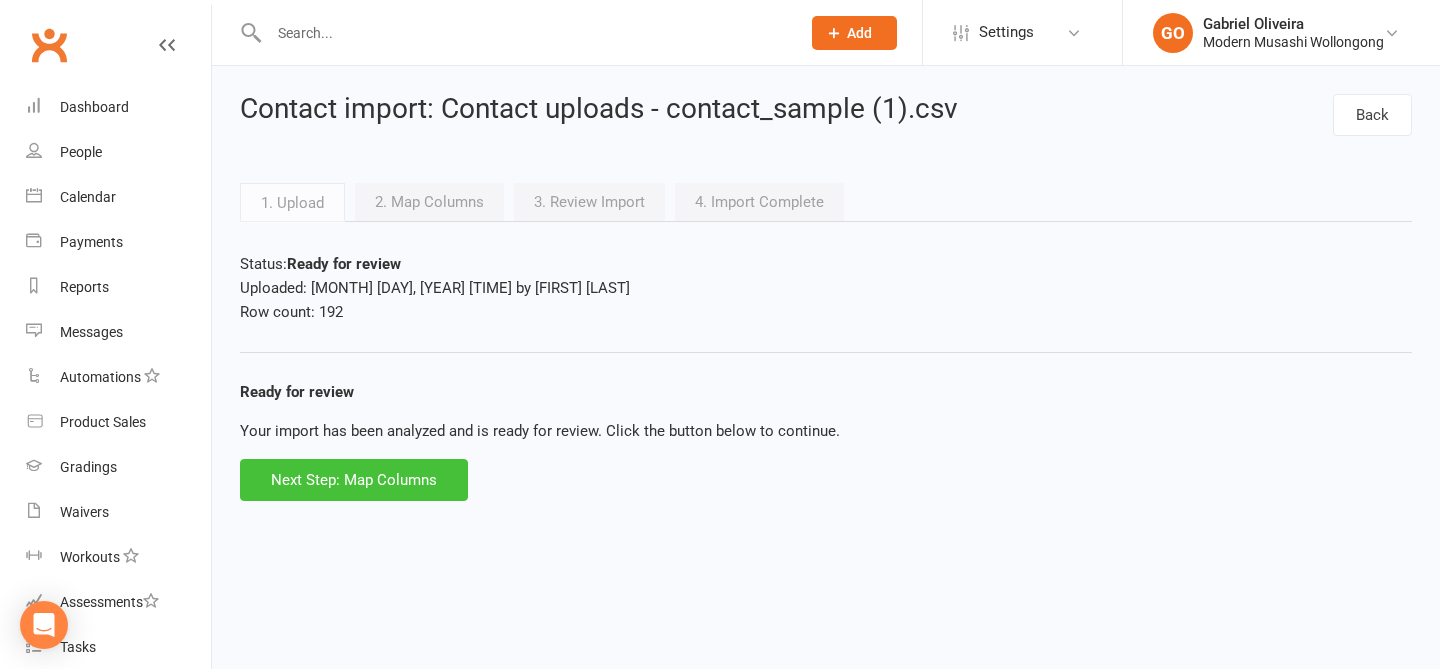 click on "Next Step: Map Columns" at bounding box center (354, 480) 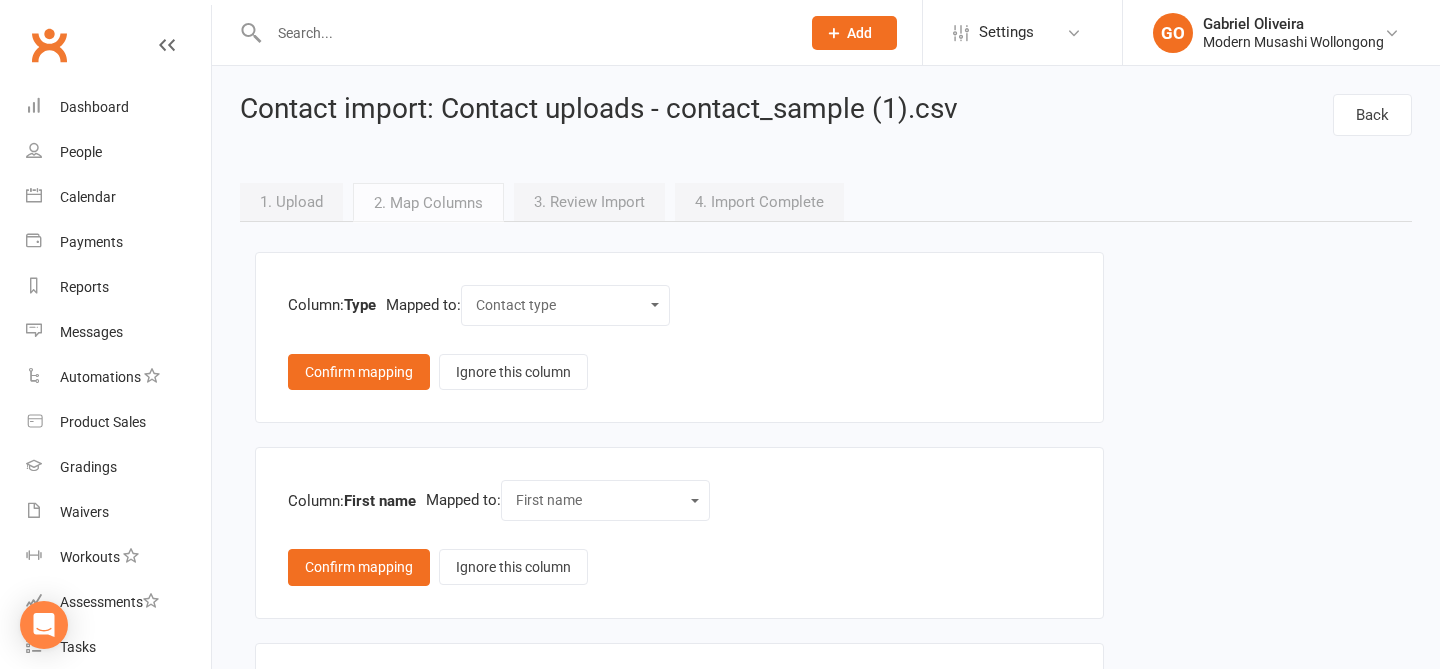 click on "Contact type First name Last name Email DOB (Date of Birth) Member number Mobile / Cell number Note subject Note body Address - Street line 1 Address - Street line 2 Address - City / Suburb Address - State Address - ZIP/Postal code Other (custom field)" at bounding box center [565, 305] 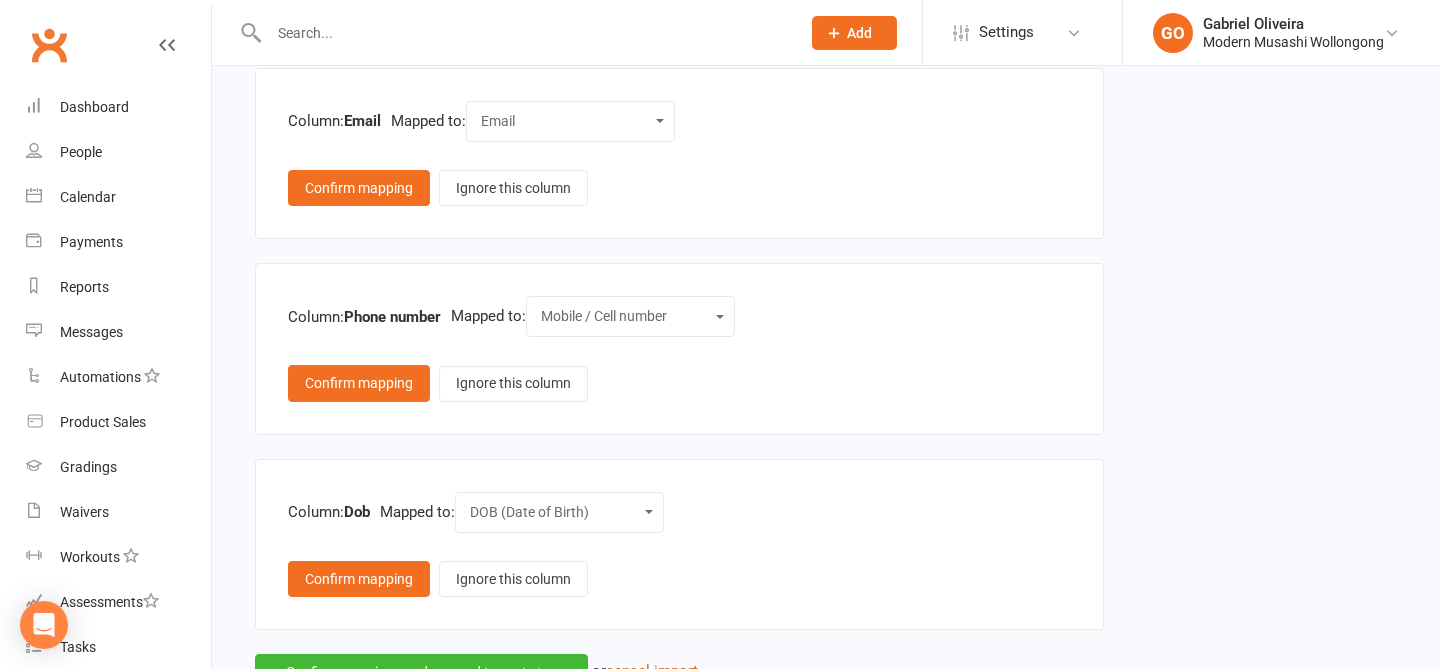 scroll, scrollTop: 820, scrollLeft: 0, axis: vertical 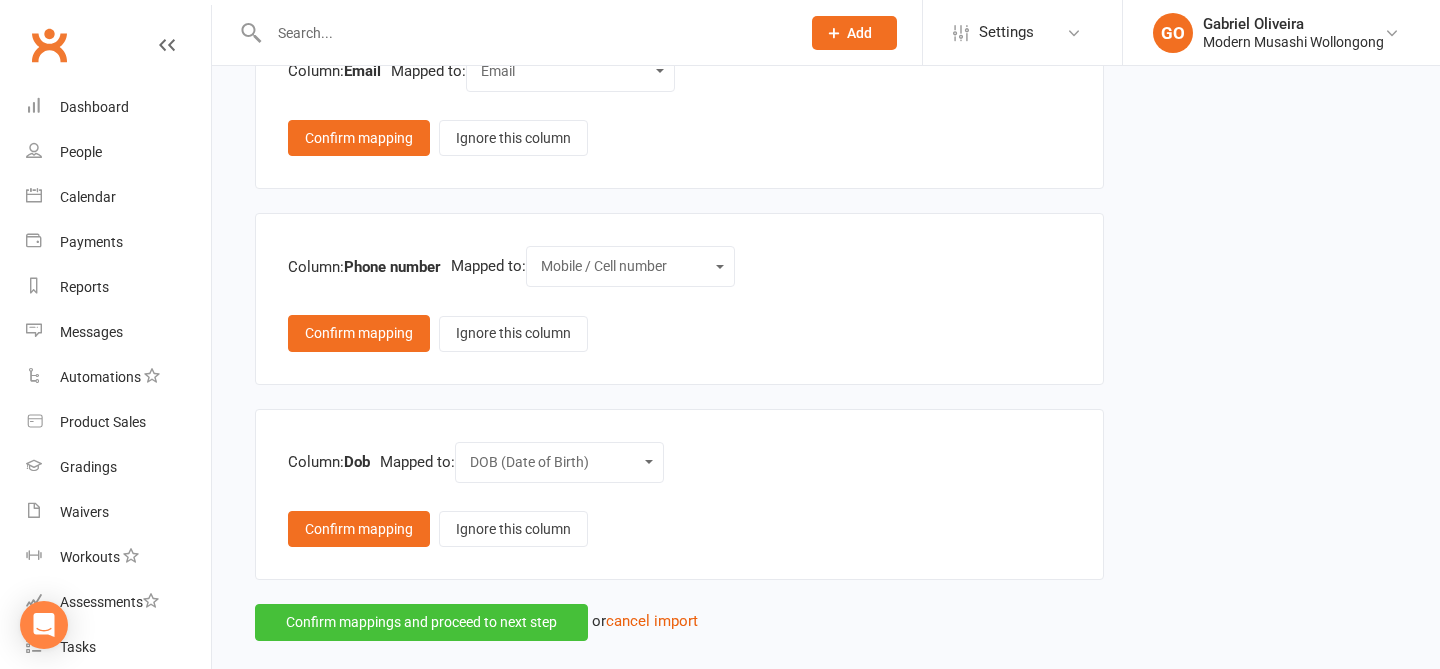 click on "Confirm mappings and proceed to next step" at bounding box center (421, 622) 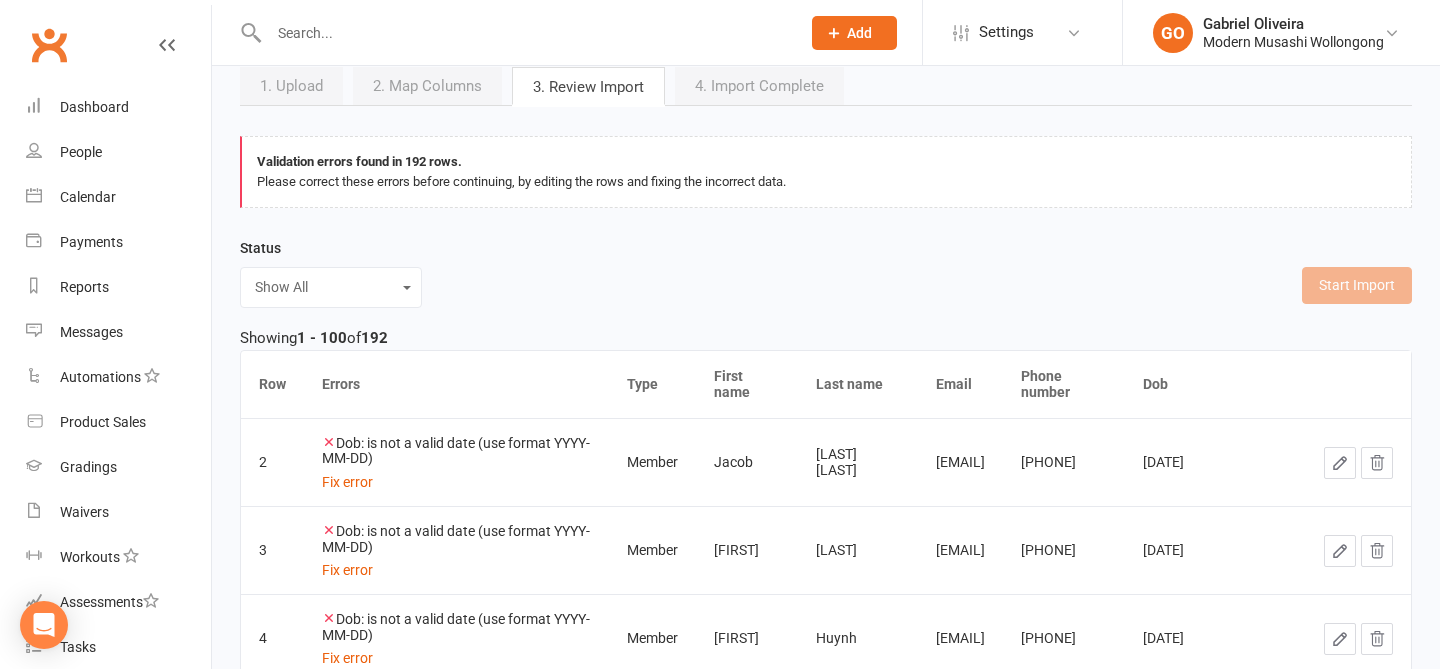 scroll, scrollTop: 0, scrollLeft: 0, axis: both 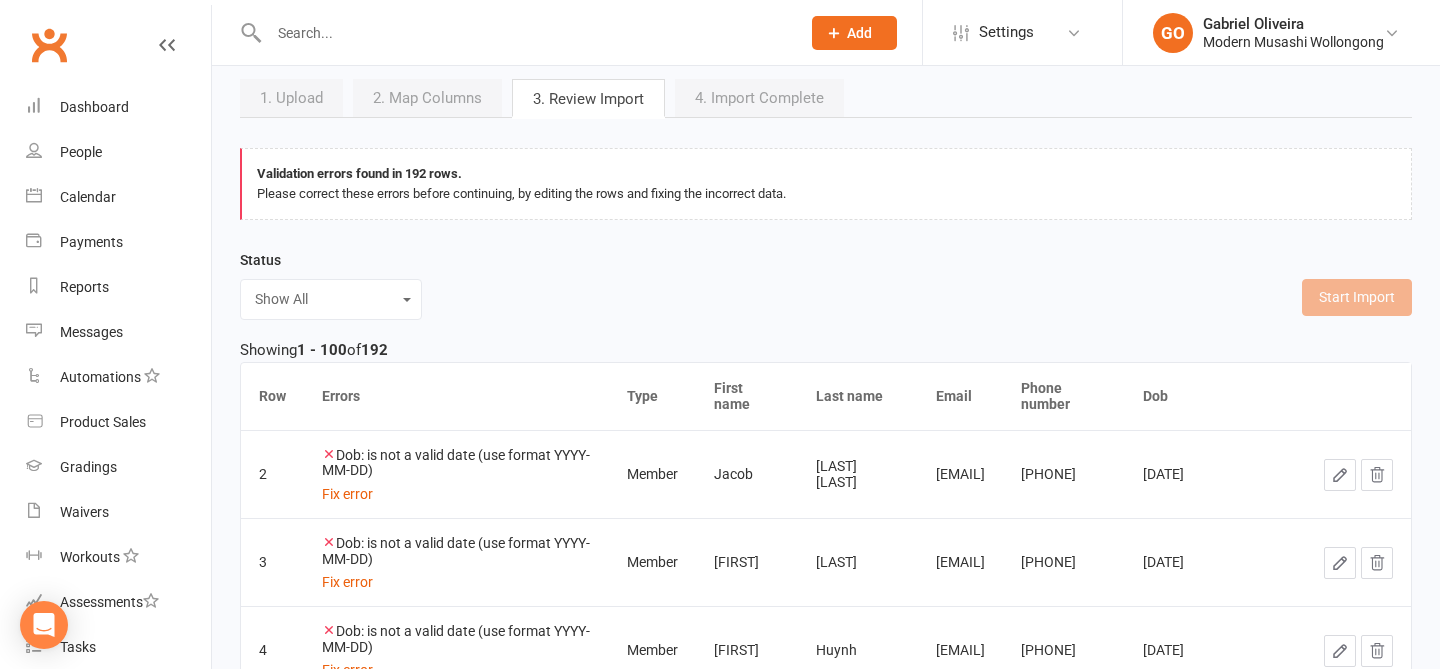 click 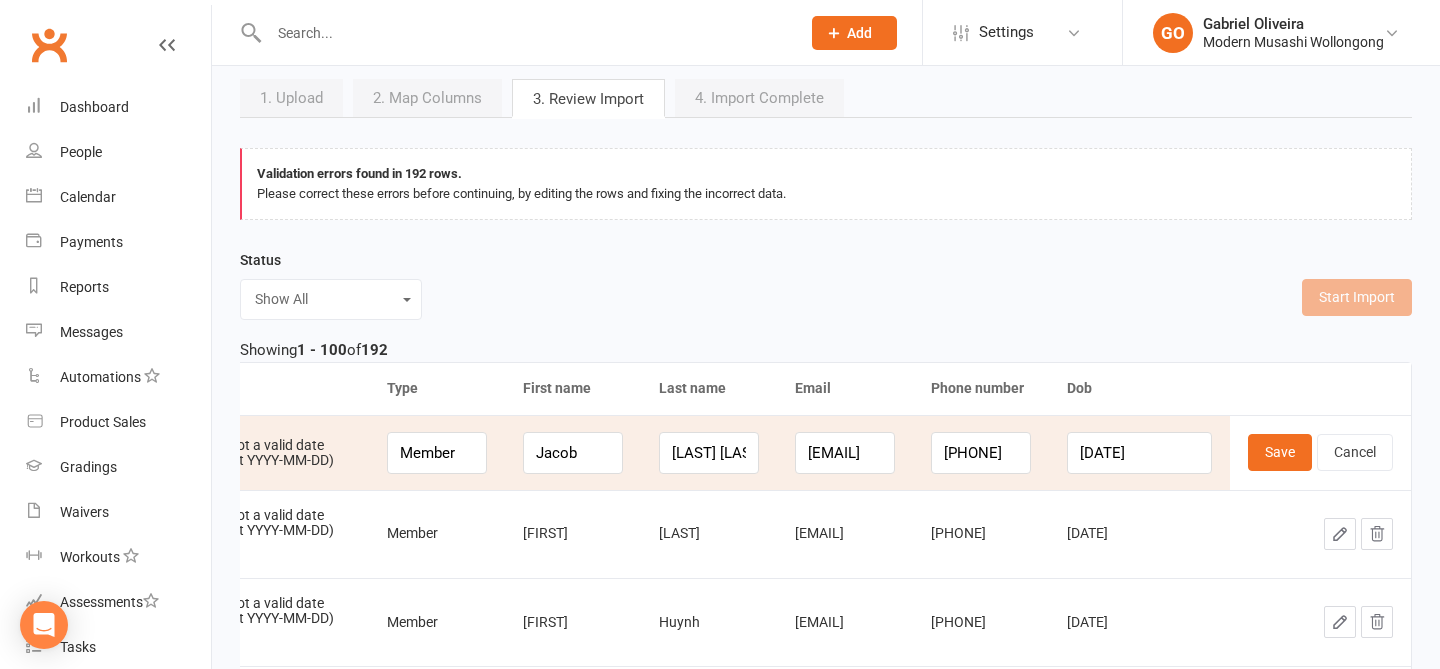 scroll, scrollTop: 0, scrollLeft: 0, axis: both 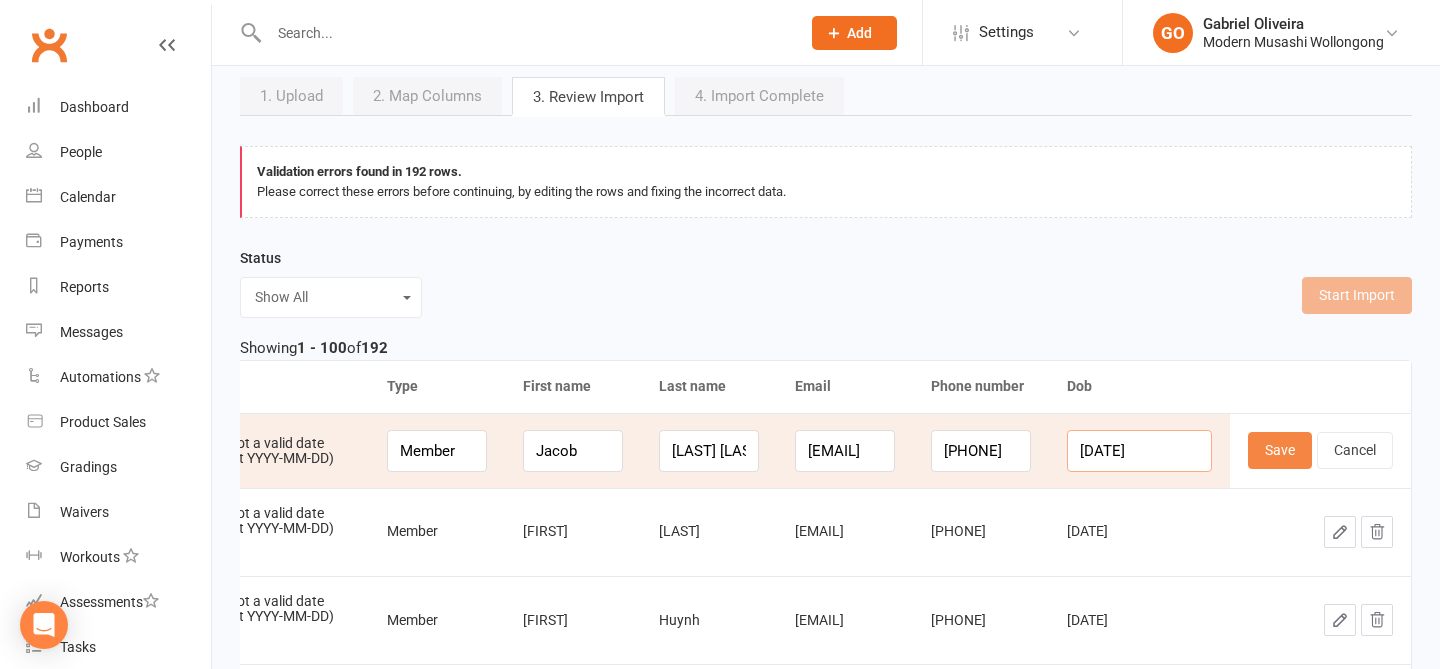 drag, startPoint x: 1130, startPoint y: 448, endPoint x: 1281, endPoint y: 457, distance: 151.26797 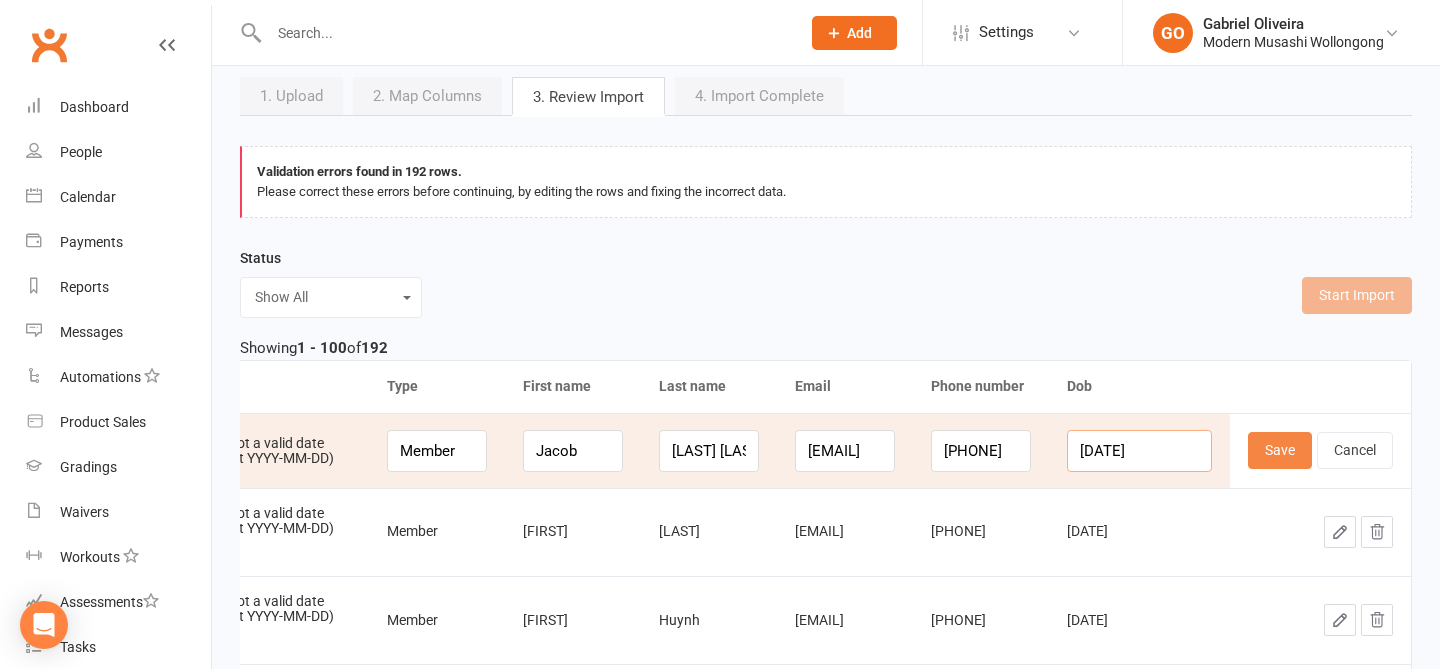 type on "0" 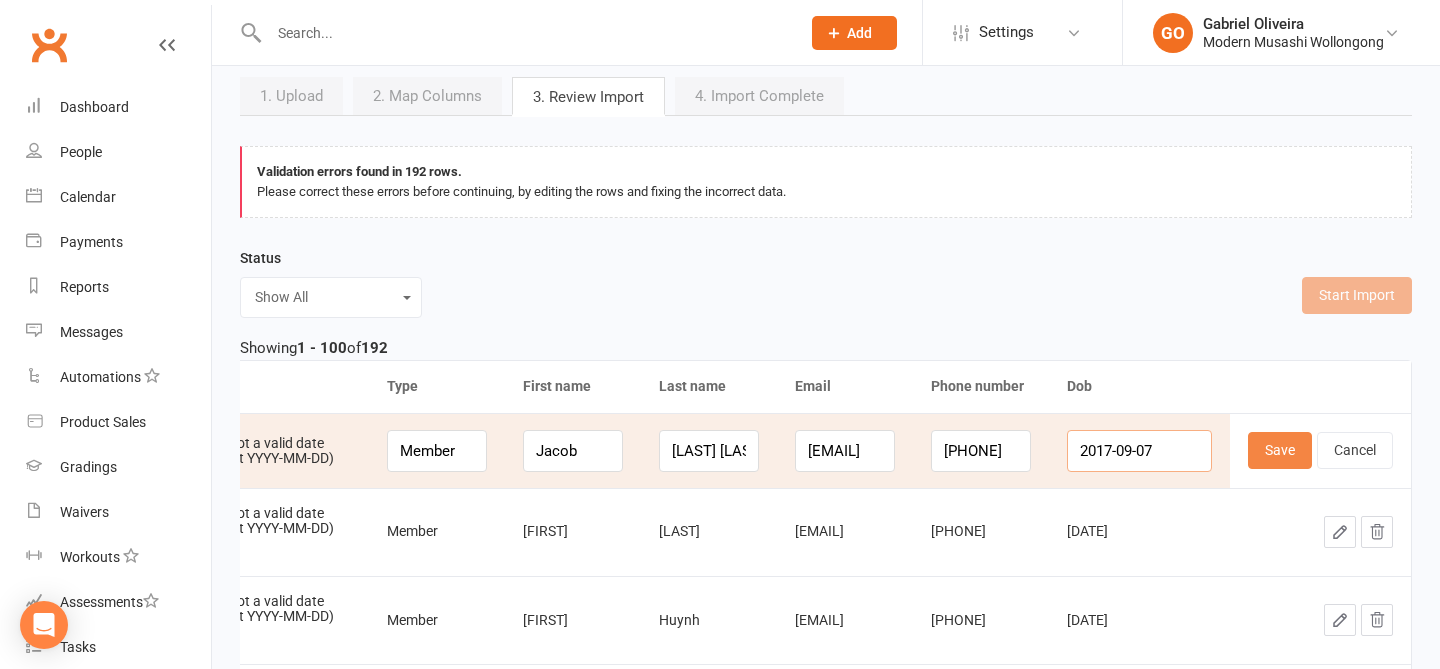 scroll, scrollTop: 0, scrollLeft: 1, axis: horizontal 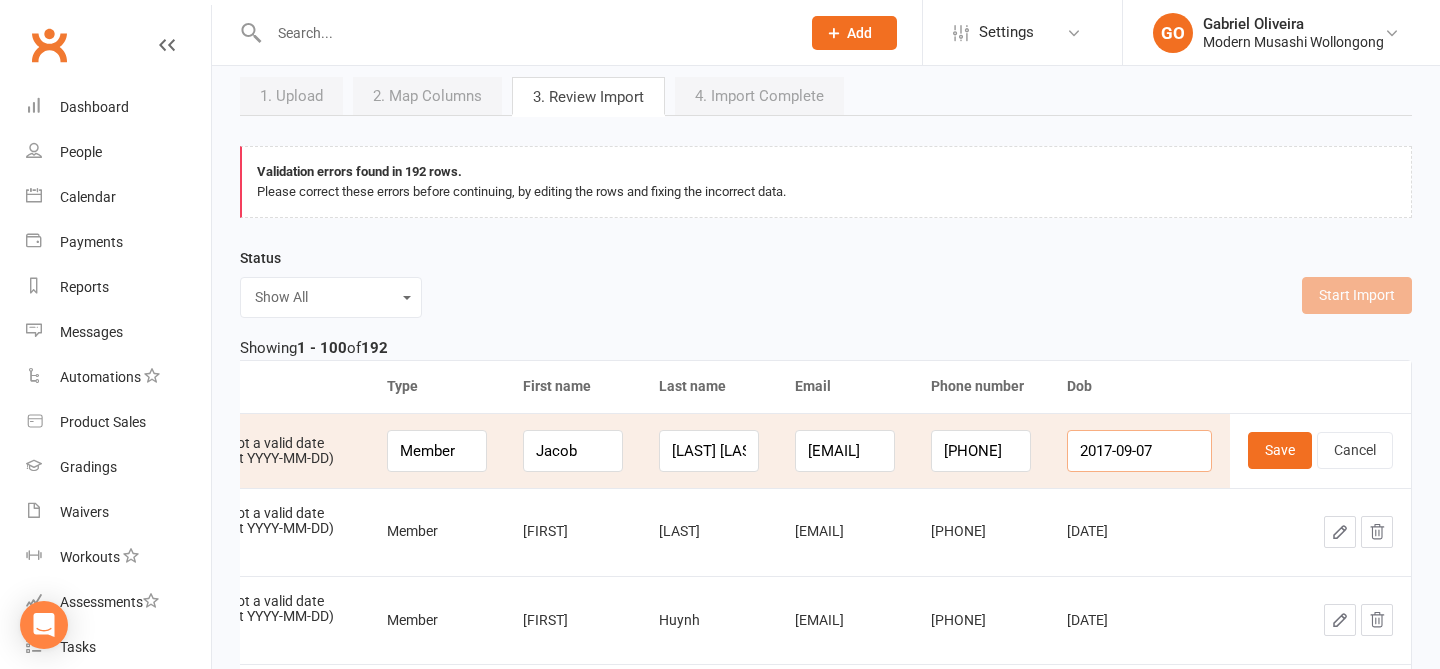 type on "2017-09-07" 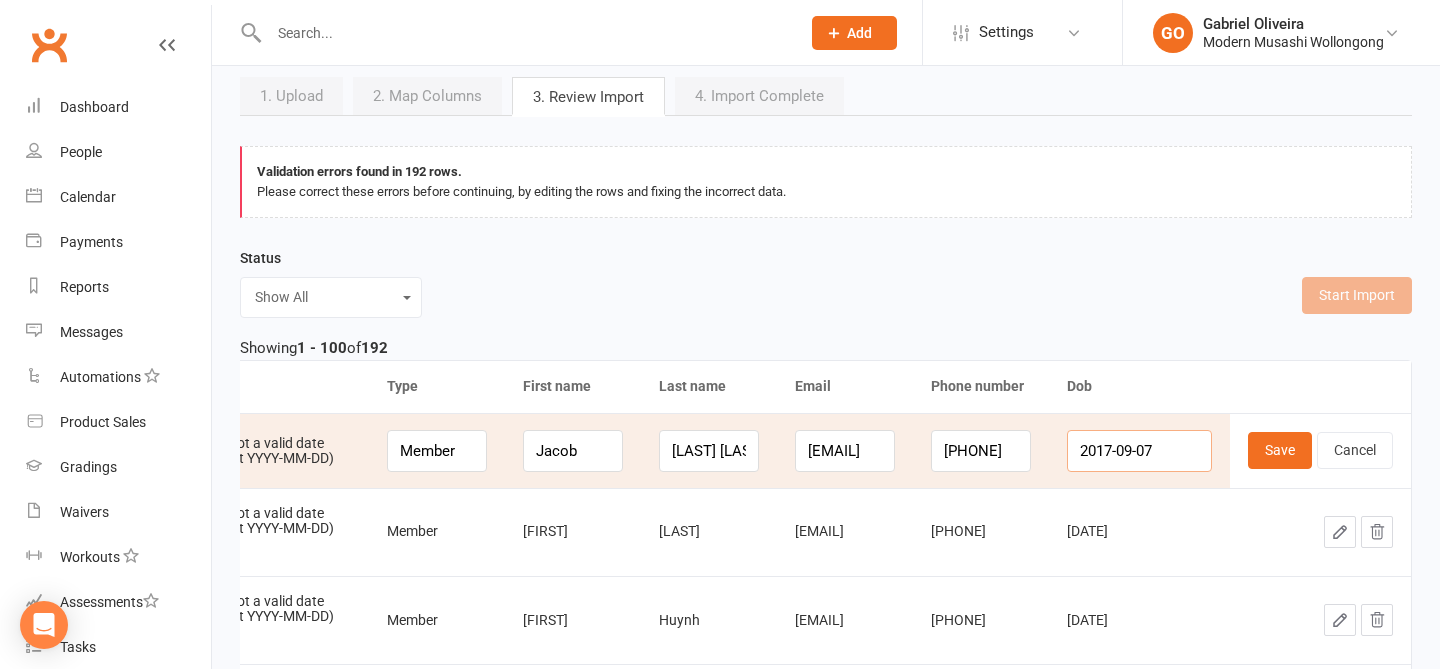 scroll, scrollTop: 0, scrollLeft: 0, axis: both 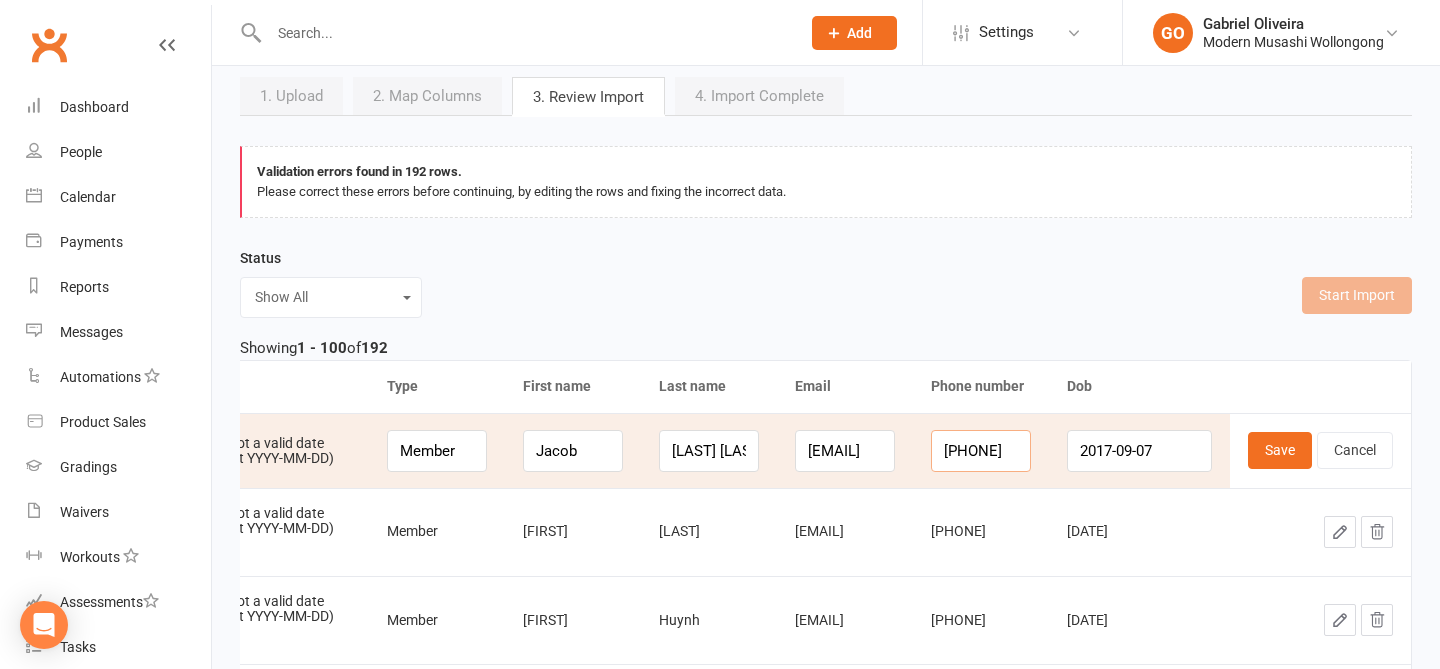 click on "421609075" at bounding box center [981, 451] 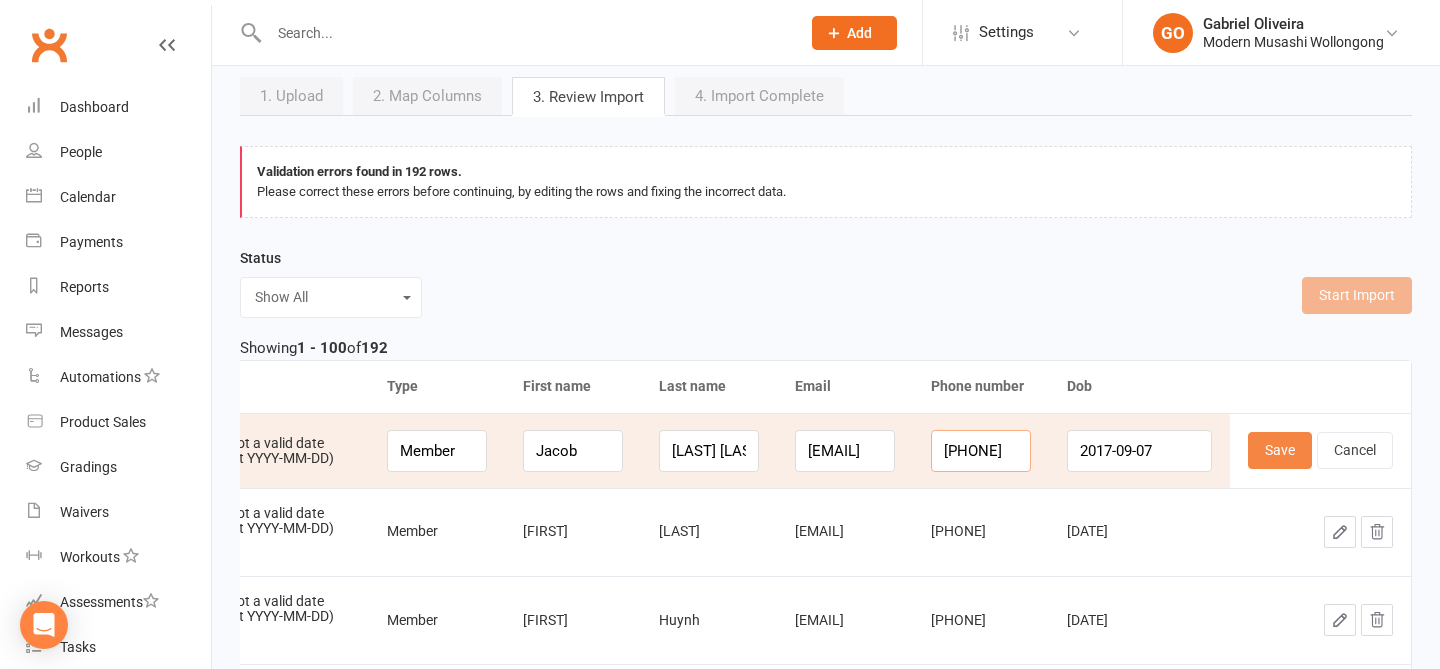 type on "0421609075" 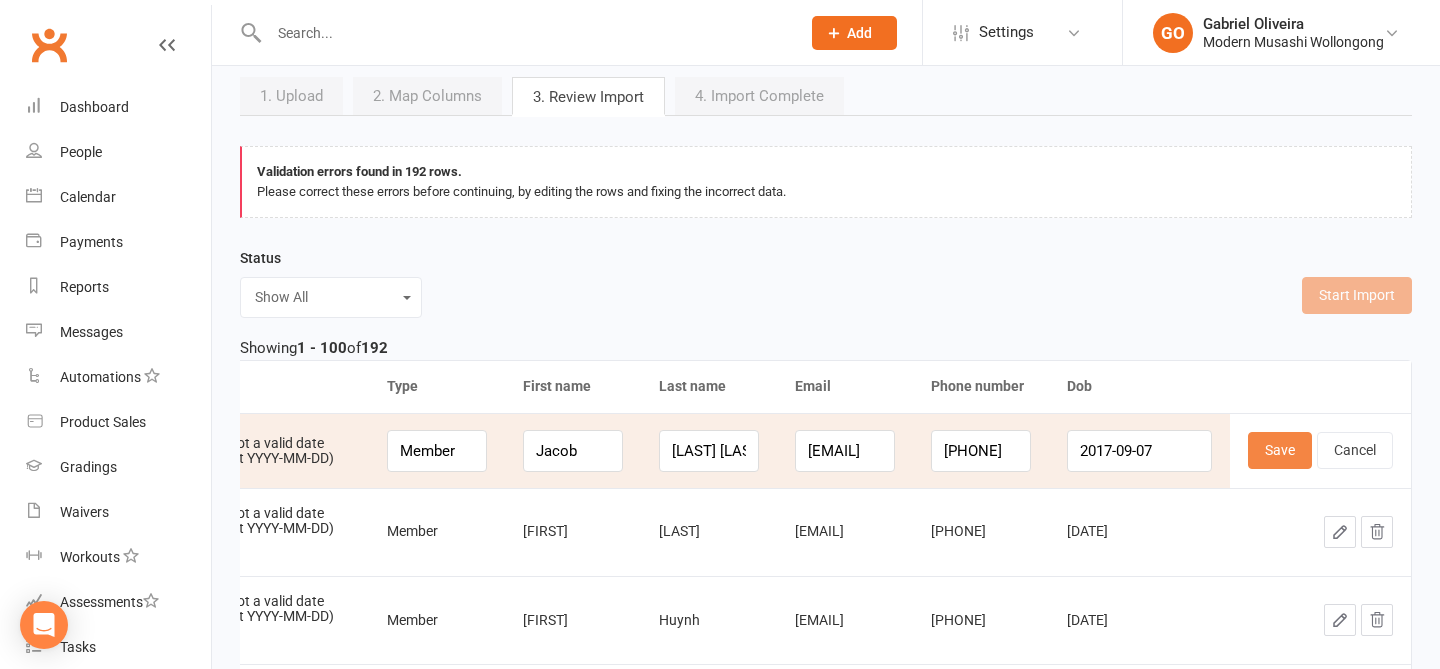 click on "Save" at bounding box center [1280, 450] 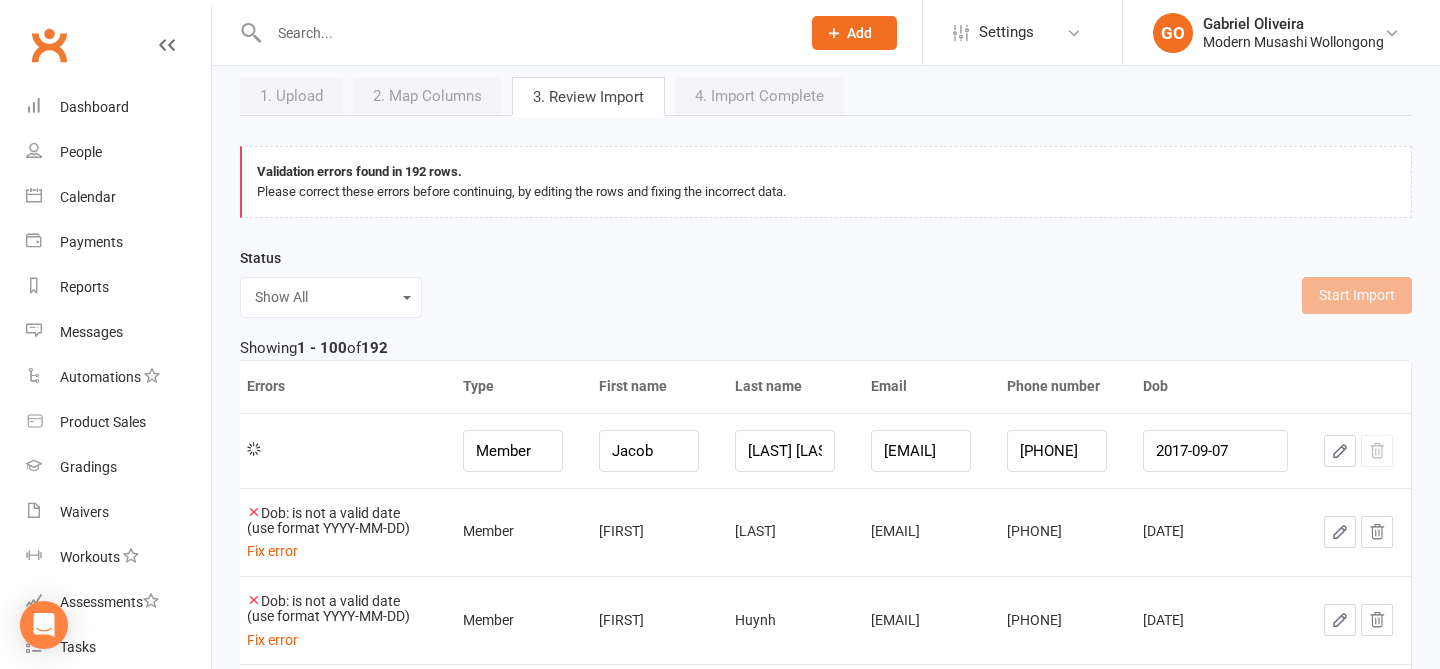 scroll, scrollTop: 0, scrollLeft: 8, axis: horizontal 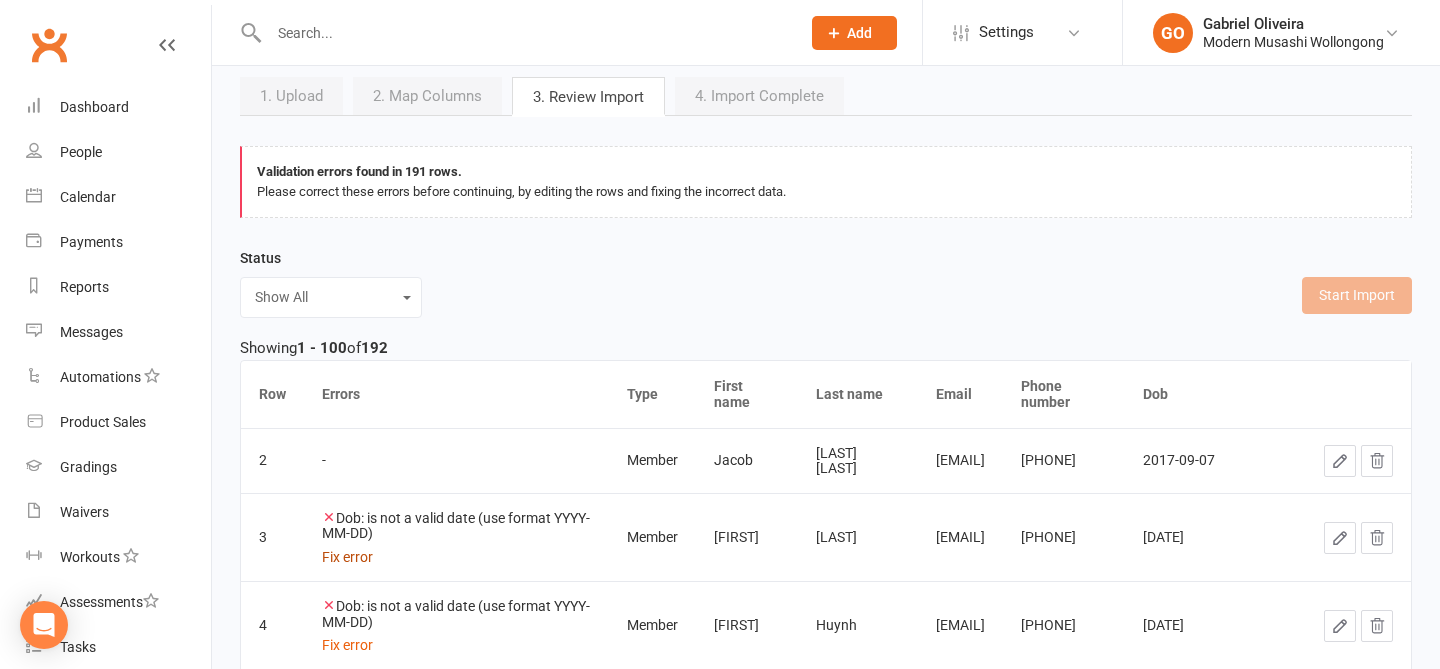 click on "Fix error" at bounding box center [347, 557] 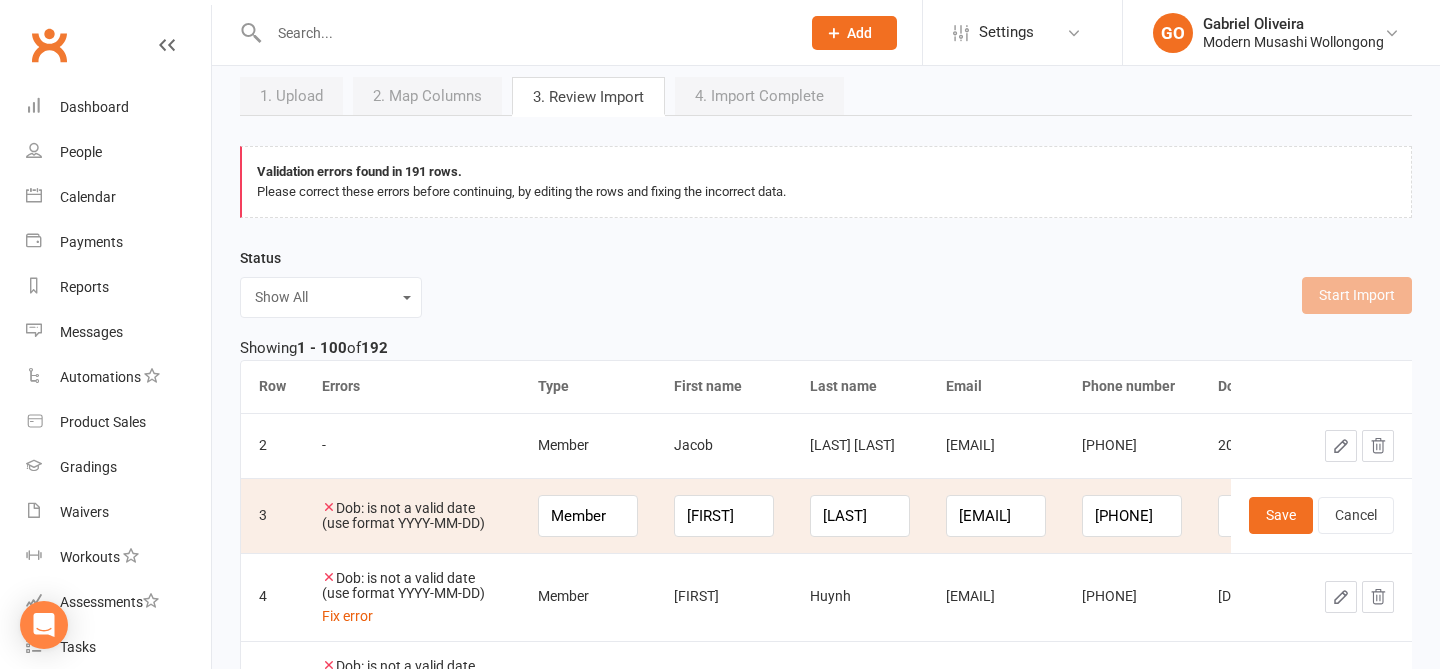scroll, scrollTop: 0, scrollLeft: 234, axis: horizontal 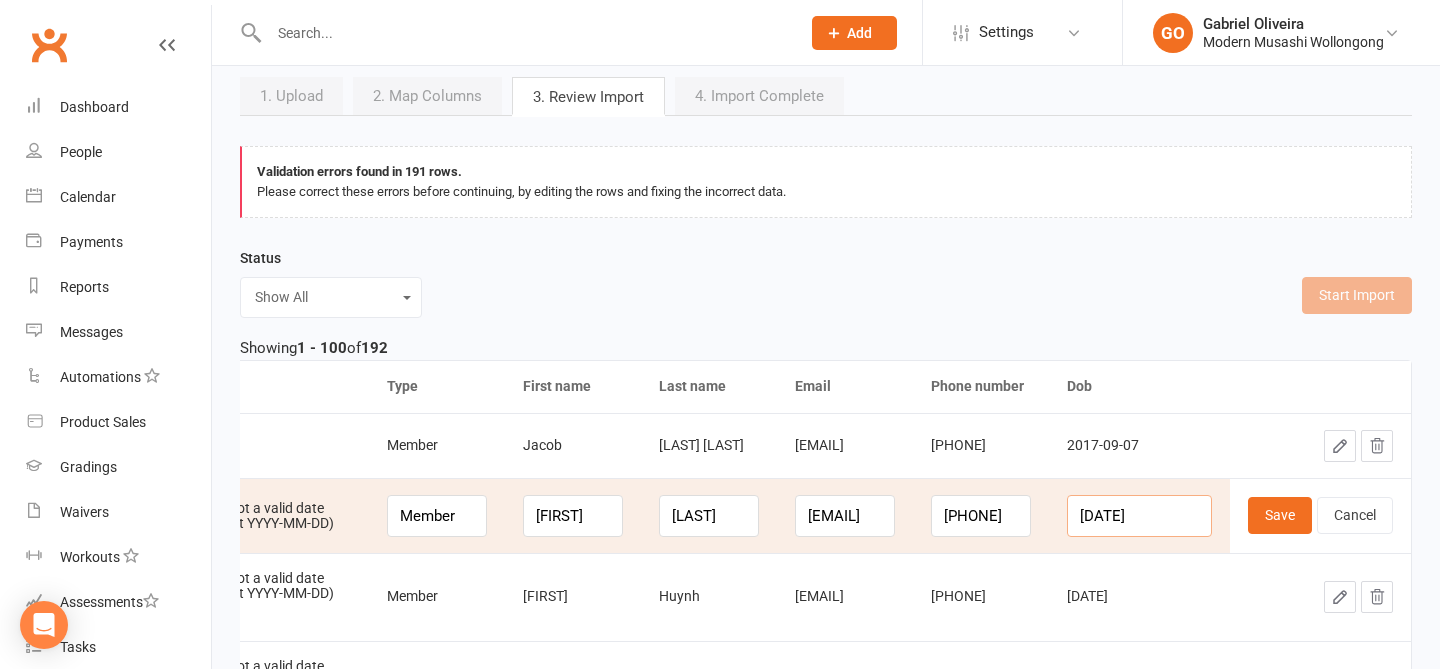 click on "14/05/1981" at bounding box center (1139, 516) 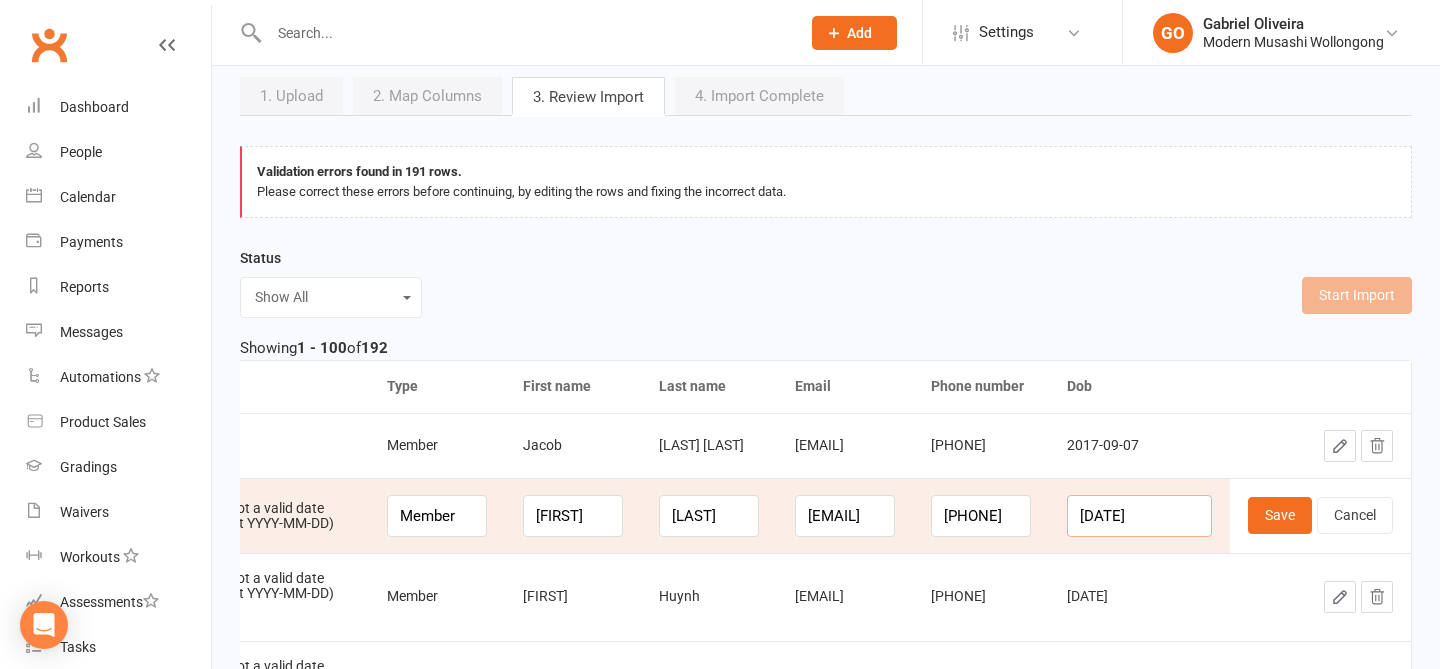 scroll, scrollTop: 0, scrollLeft: 1, axis: horizontal 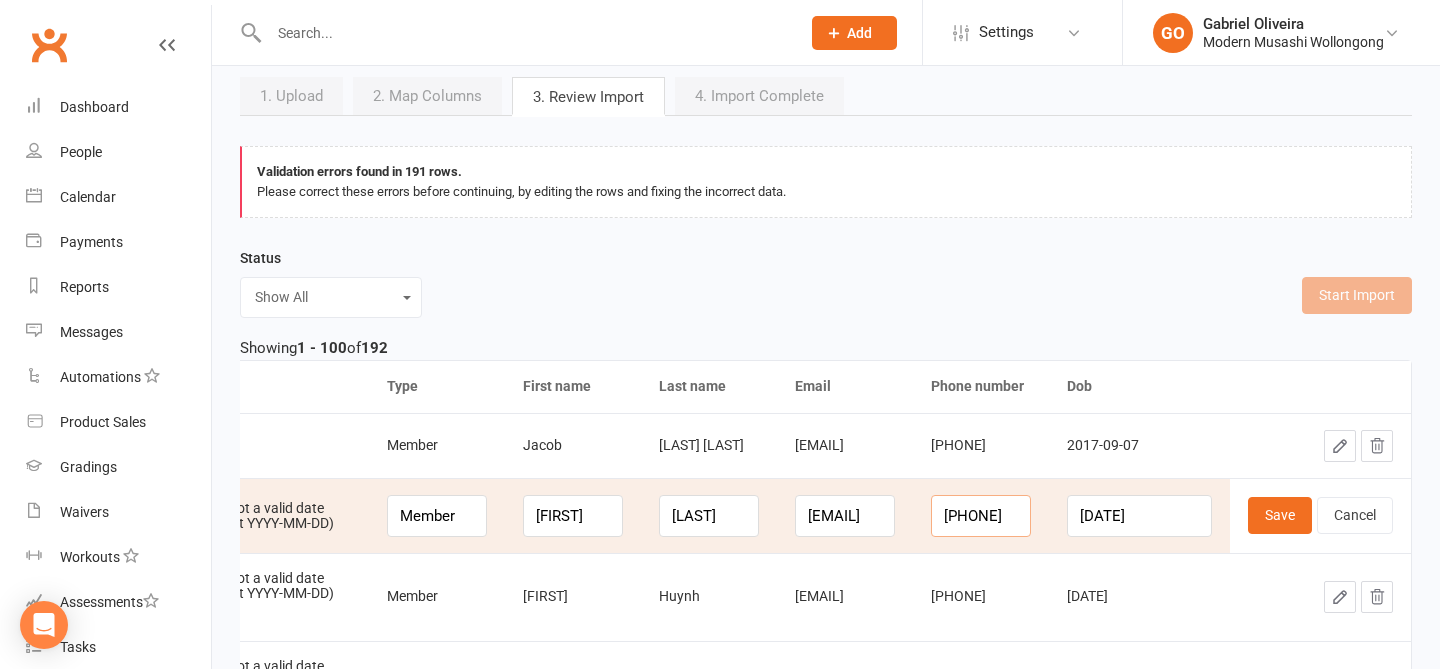 click on "408009309" at bounding box center (981, 516) 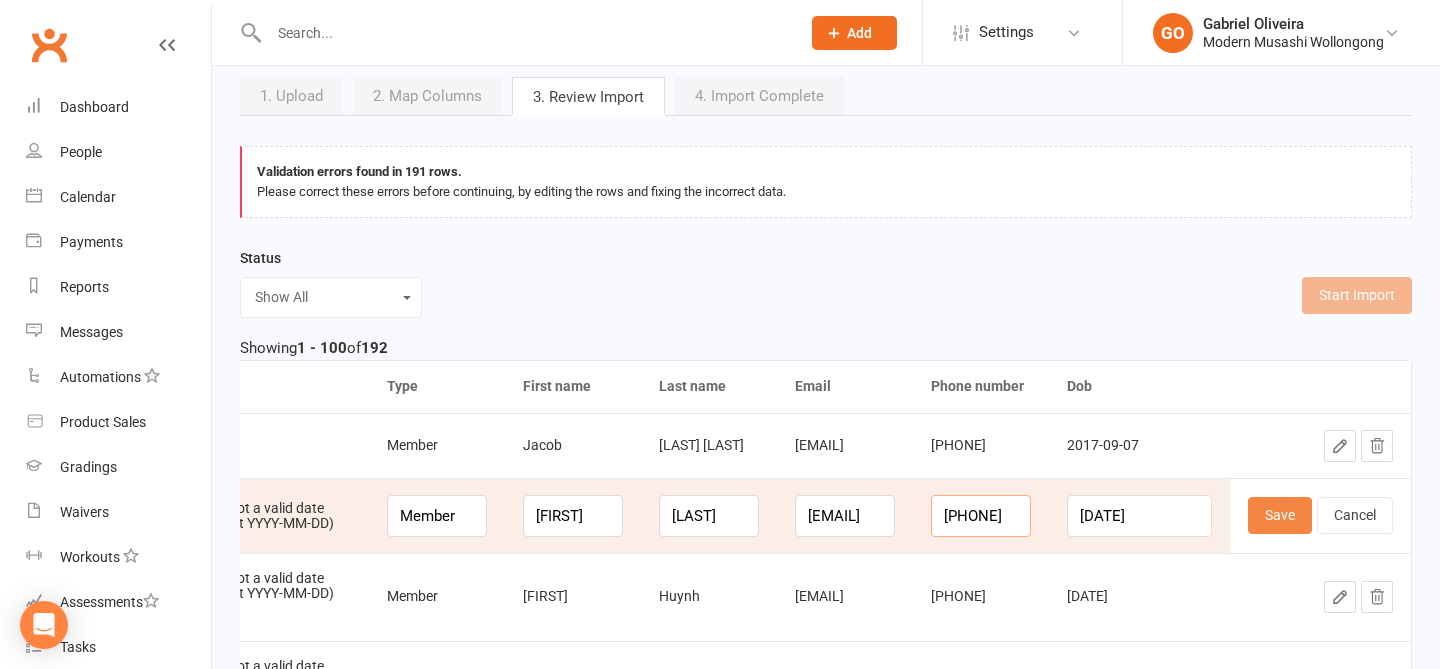 type on "0408009309" 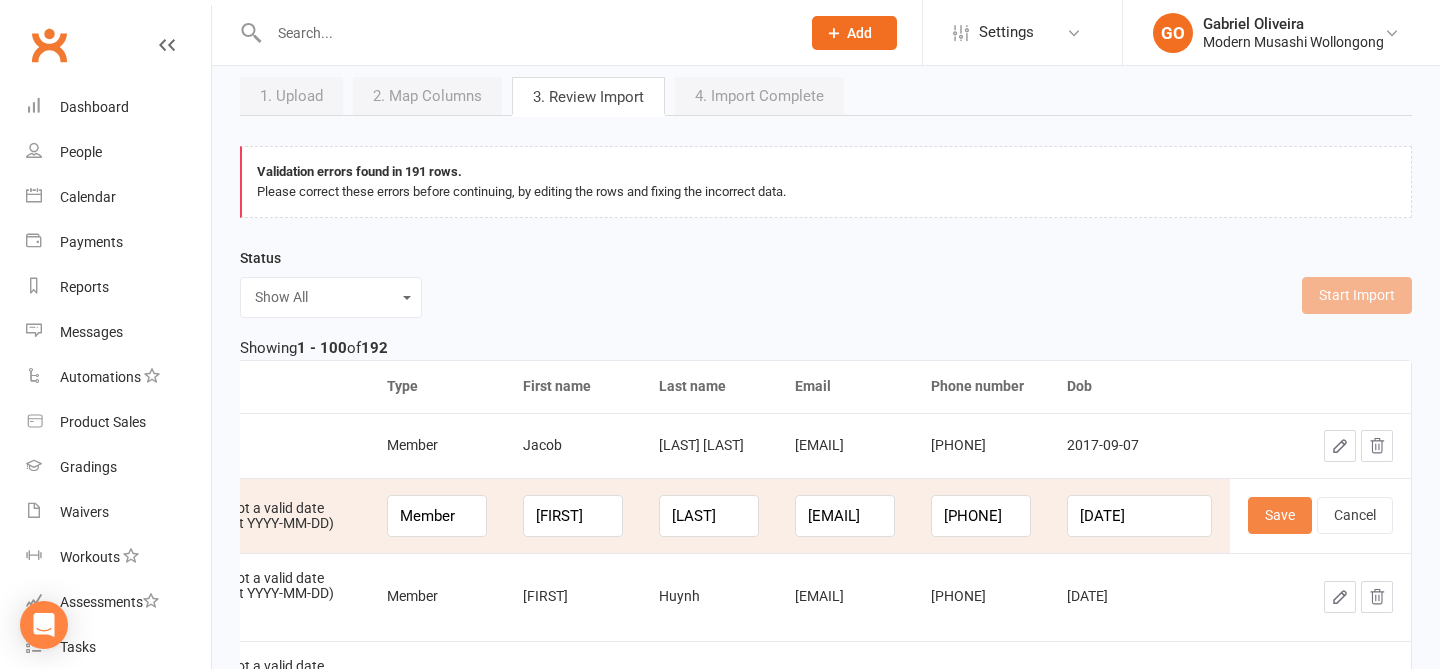 click on "Save" at bounding box center [1280, 515] 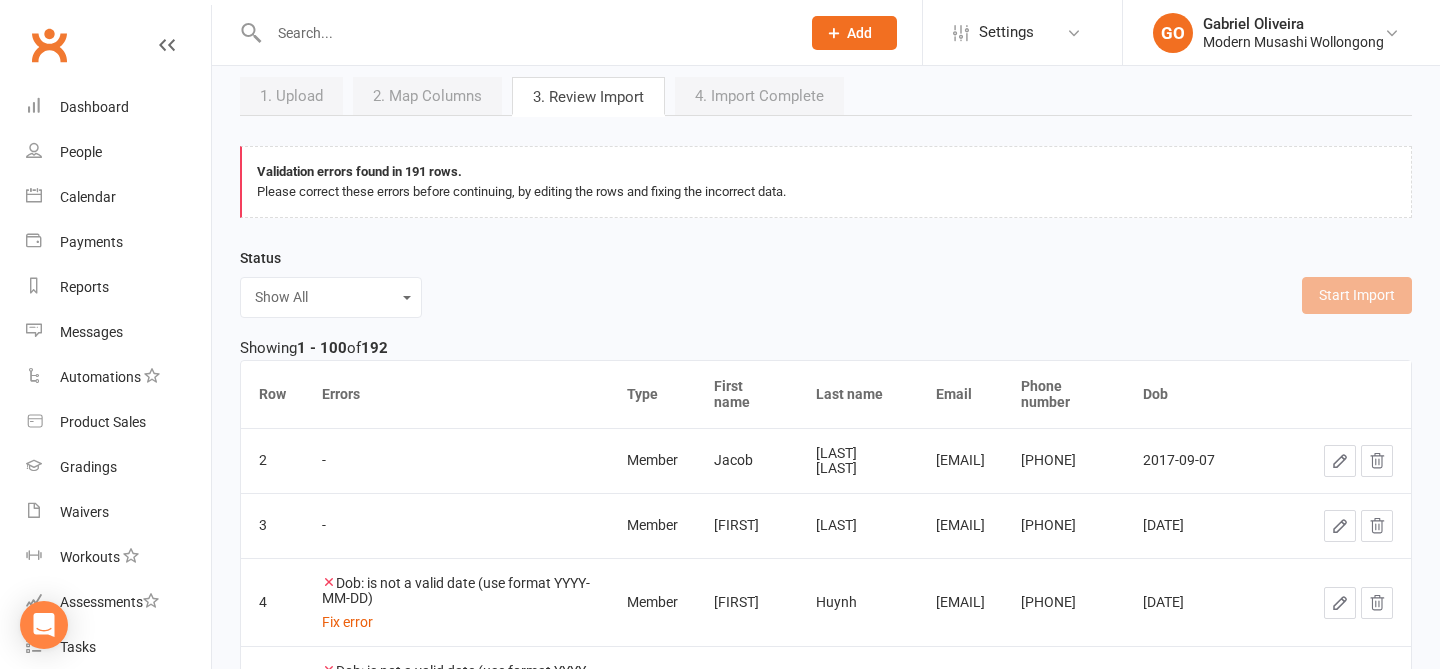 scroll, scrollTop: 0, scrollLeft: 8, axis: horizontal 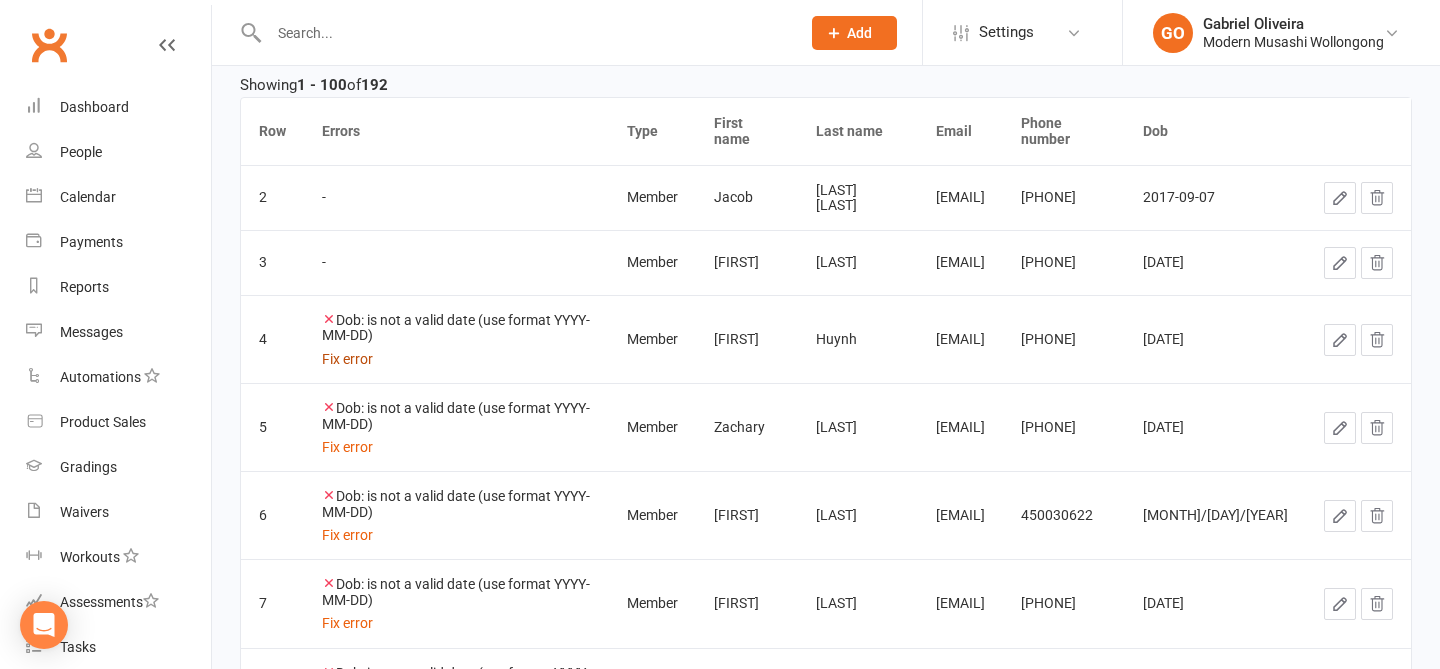 click on "Fix error" at bounding box center [347, 359] 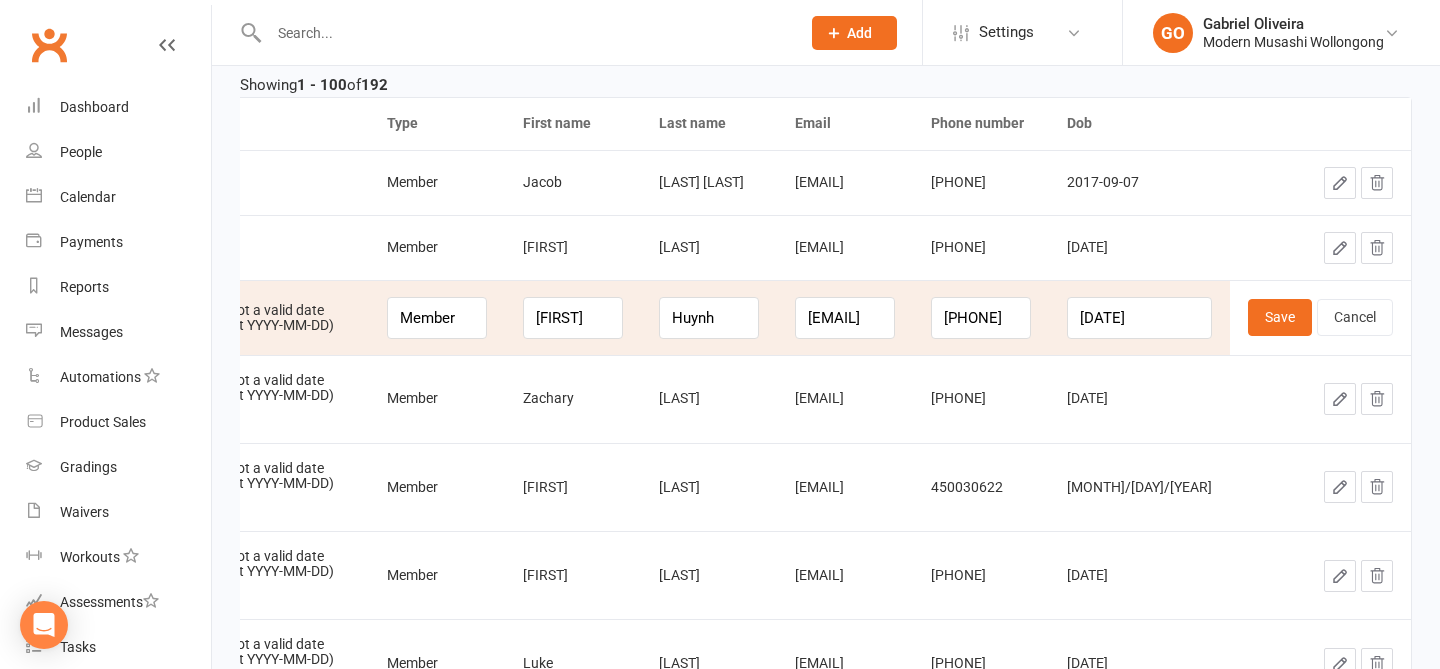 scroll, scrollTop: 0, scrollLeft: 179, axis: horizontal 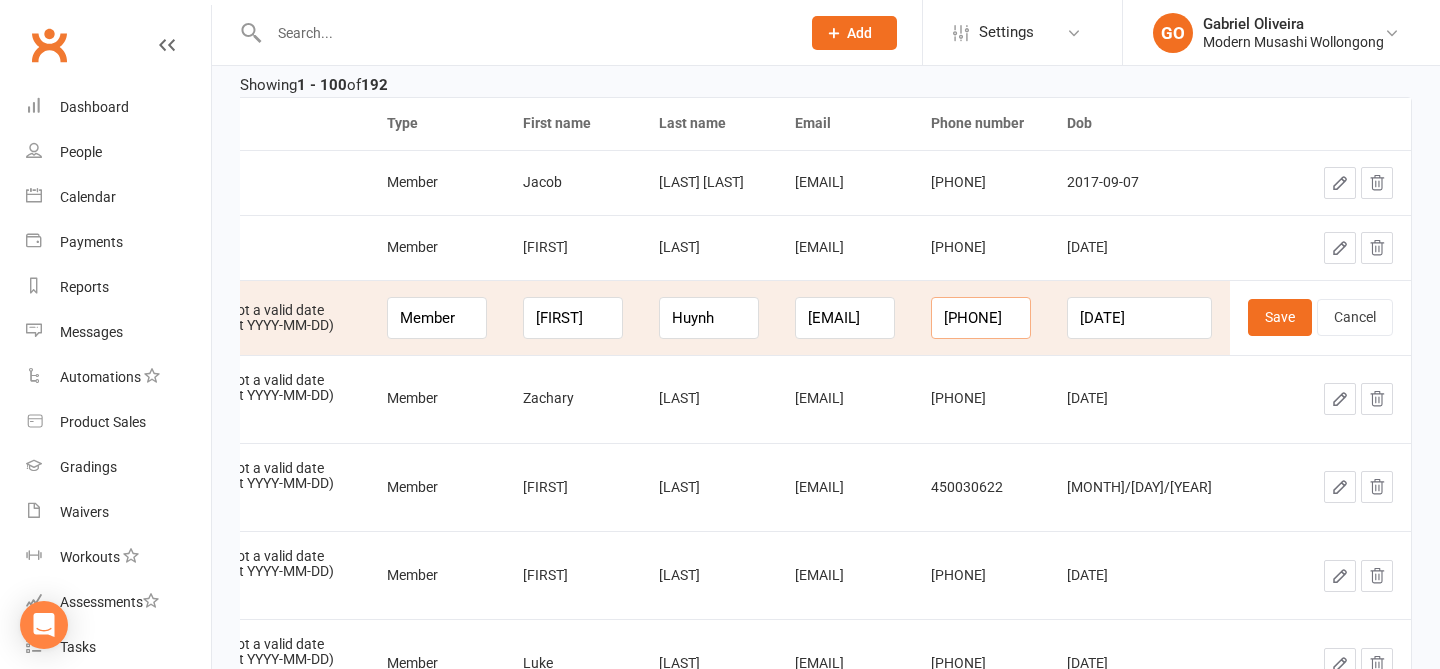 click on "421609075" at bounding box center (981, 318) 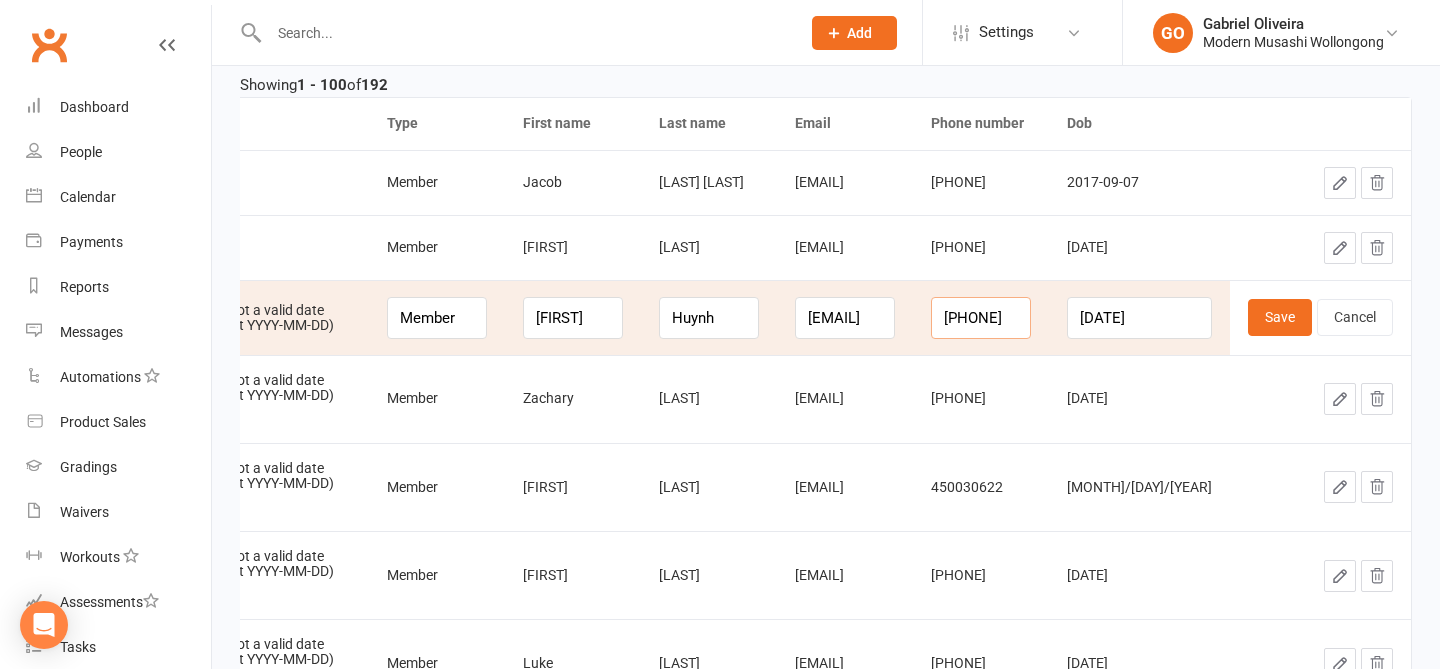 type on "0421609075" 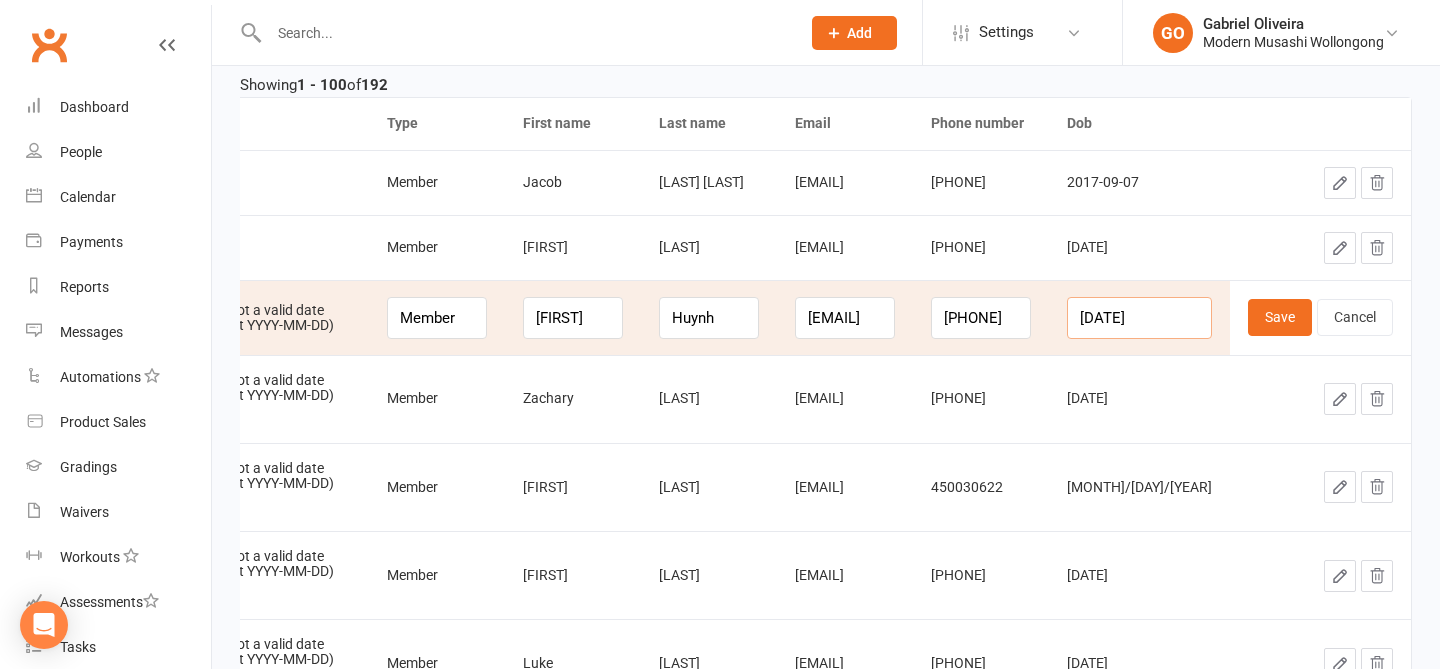 click on "21/02/2016" at bounding box center [1139, 318] 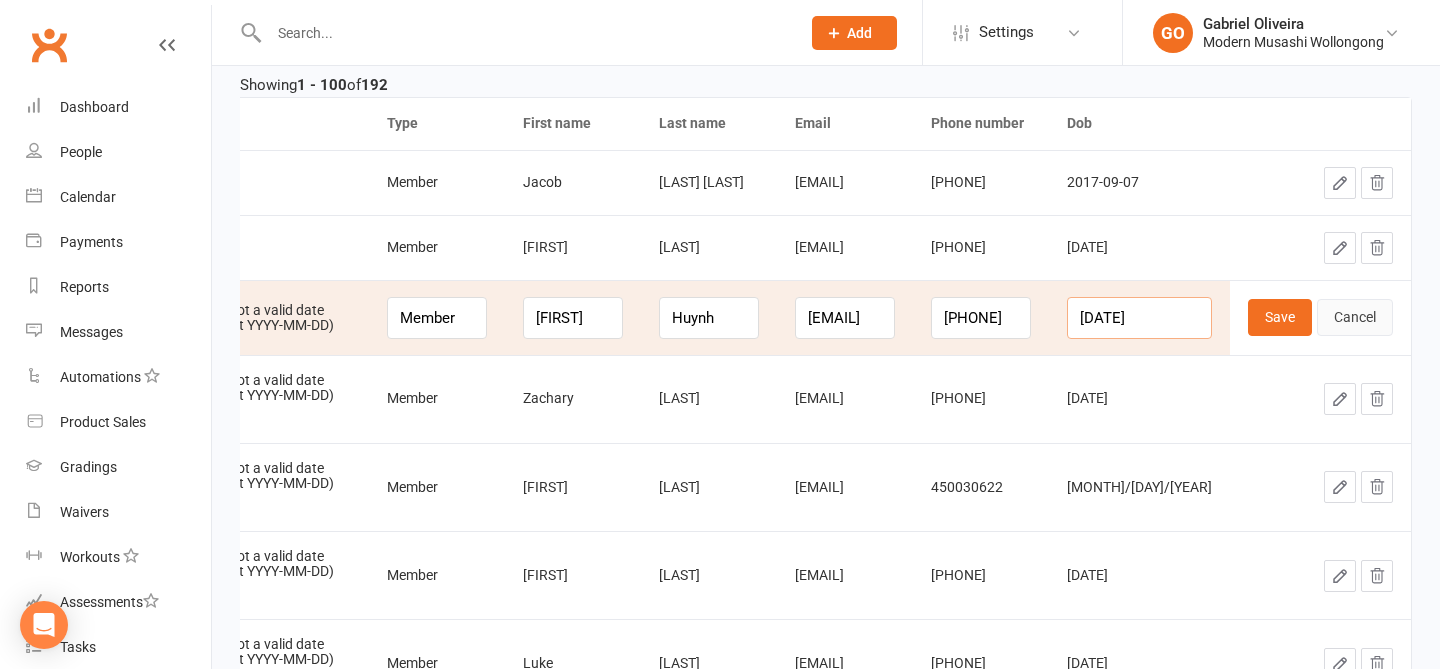 drag, startPoint x: 1197, startPoint y: 318, endPoint x: 1326, endPoint y: 334, distance: 129.98846 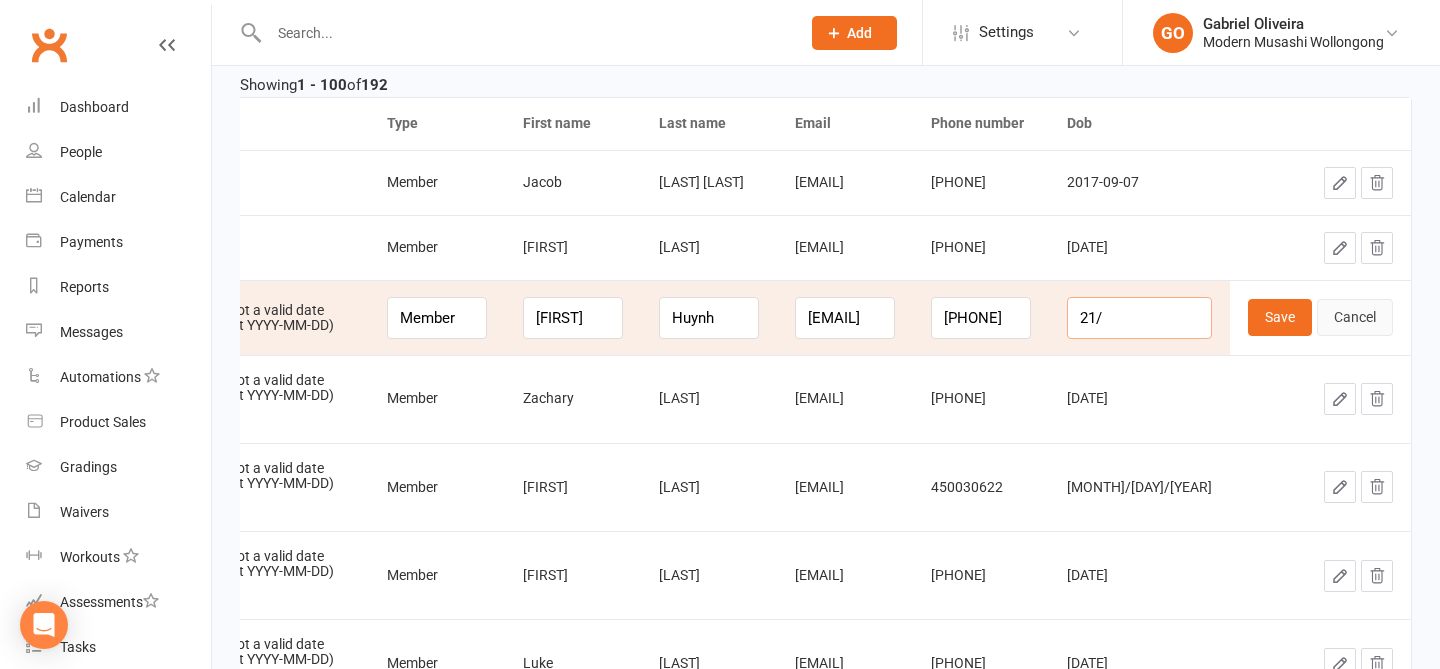 scroll, scrollTop: 0, scrollLeft: 0, axis: both 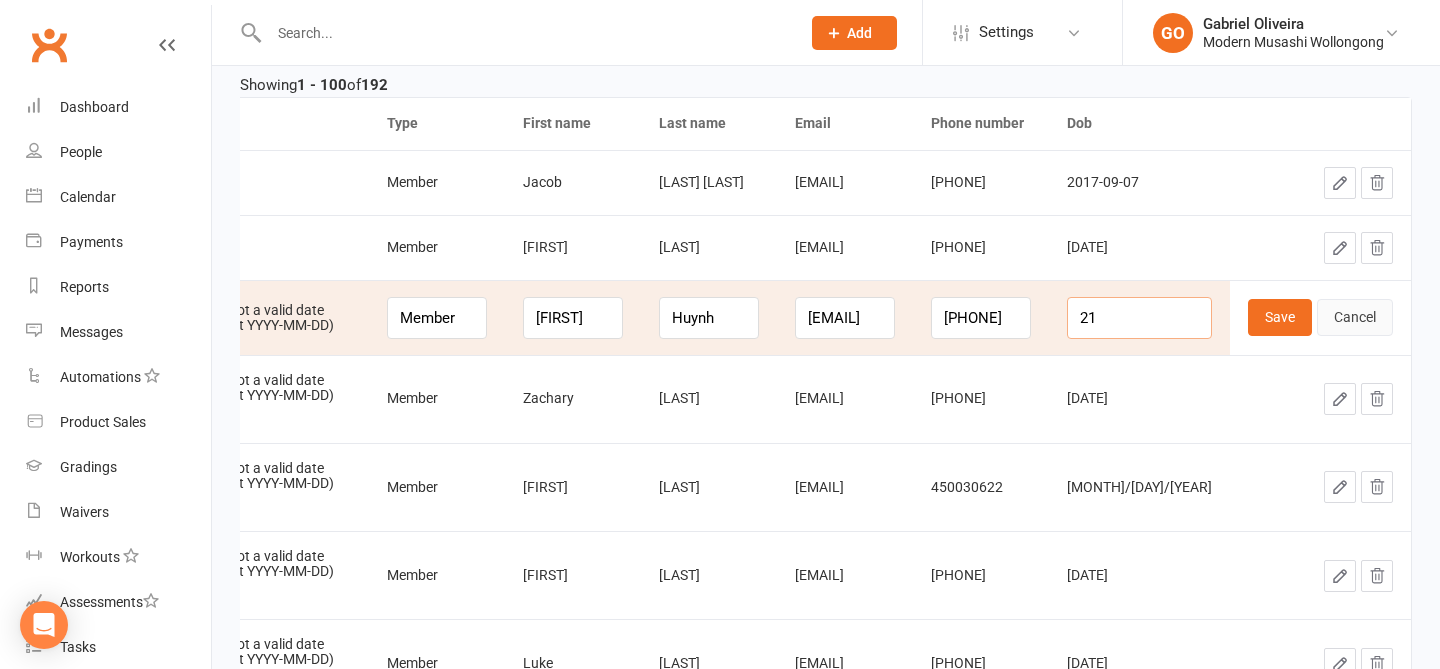 type on "2" 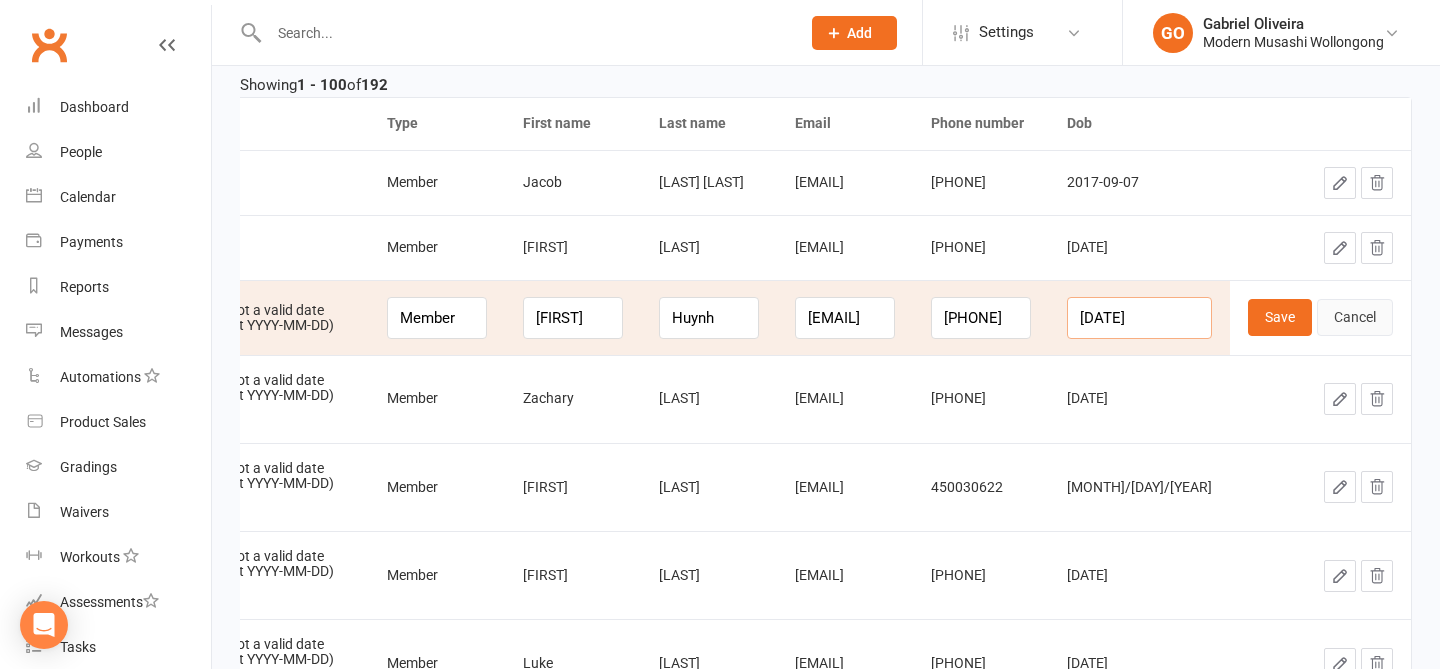 scroll, scrollTop: 0, scrollLeft: 1, axis: horizontal 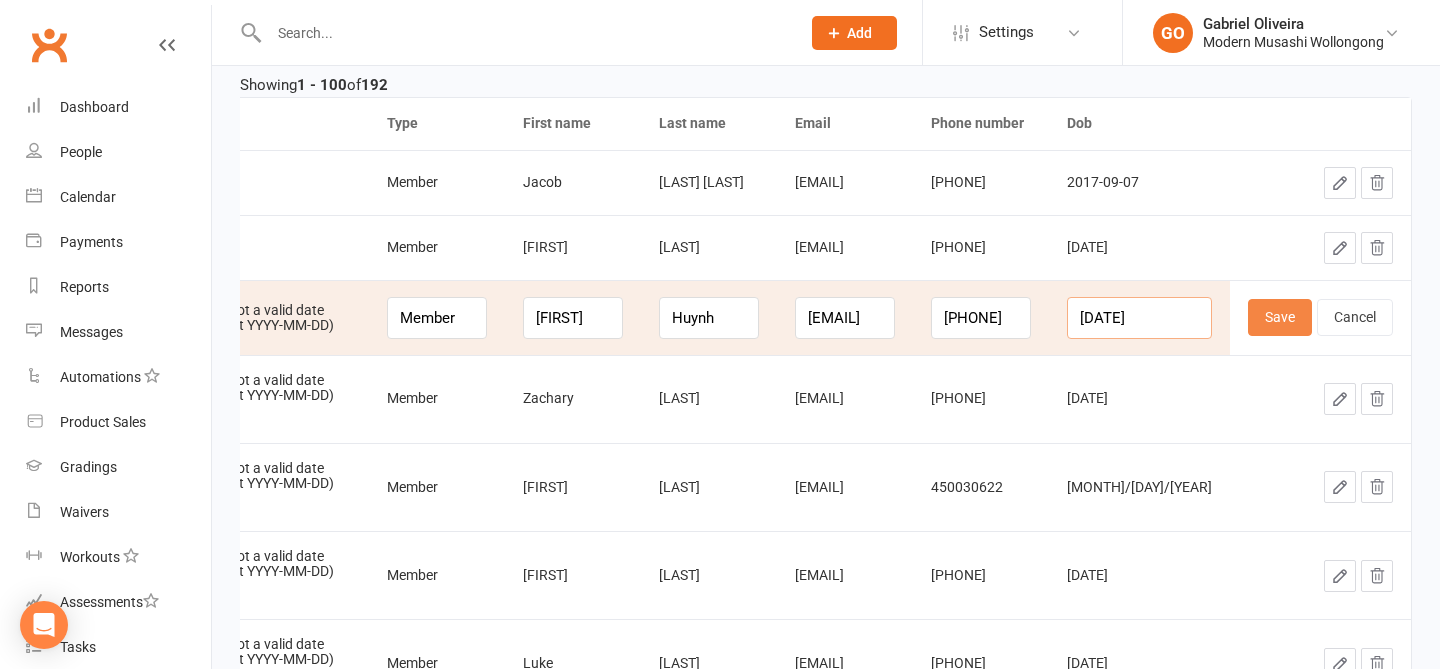 type on "2016-02-21" 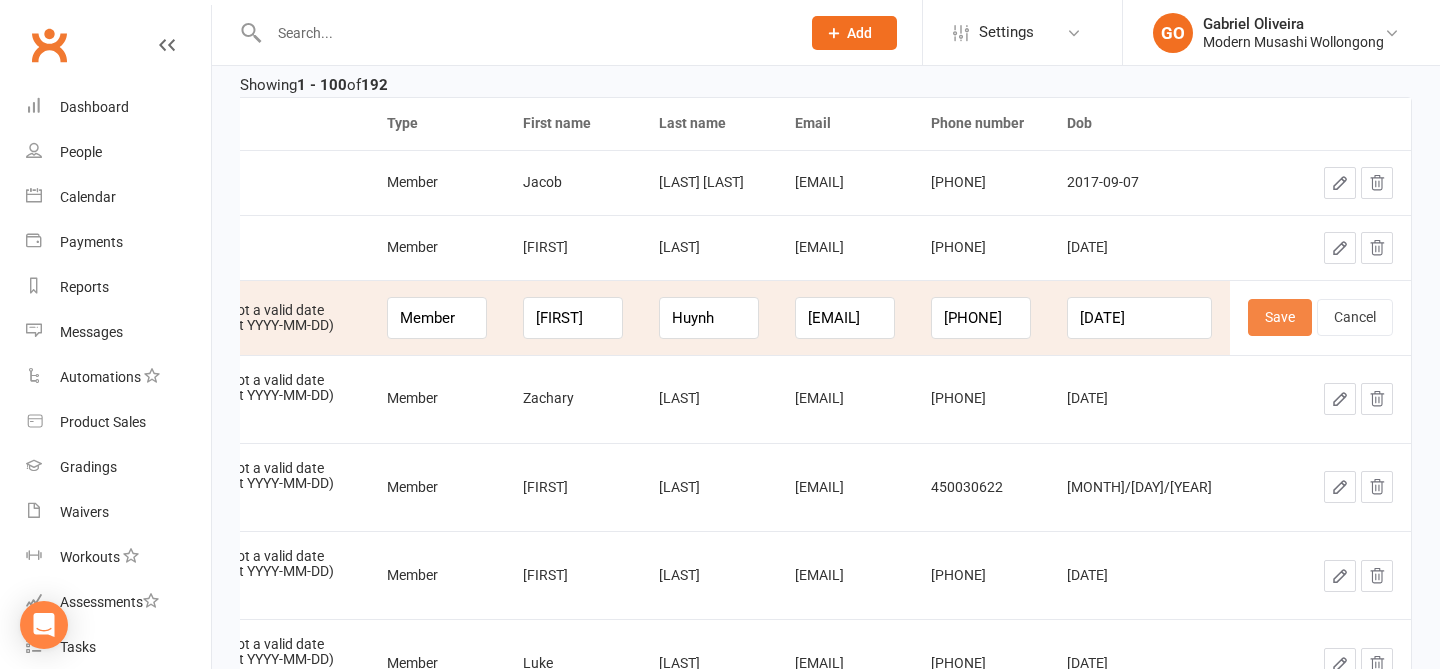 scroll, scrollTop: 0, scrollLeft: 0, axis: both 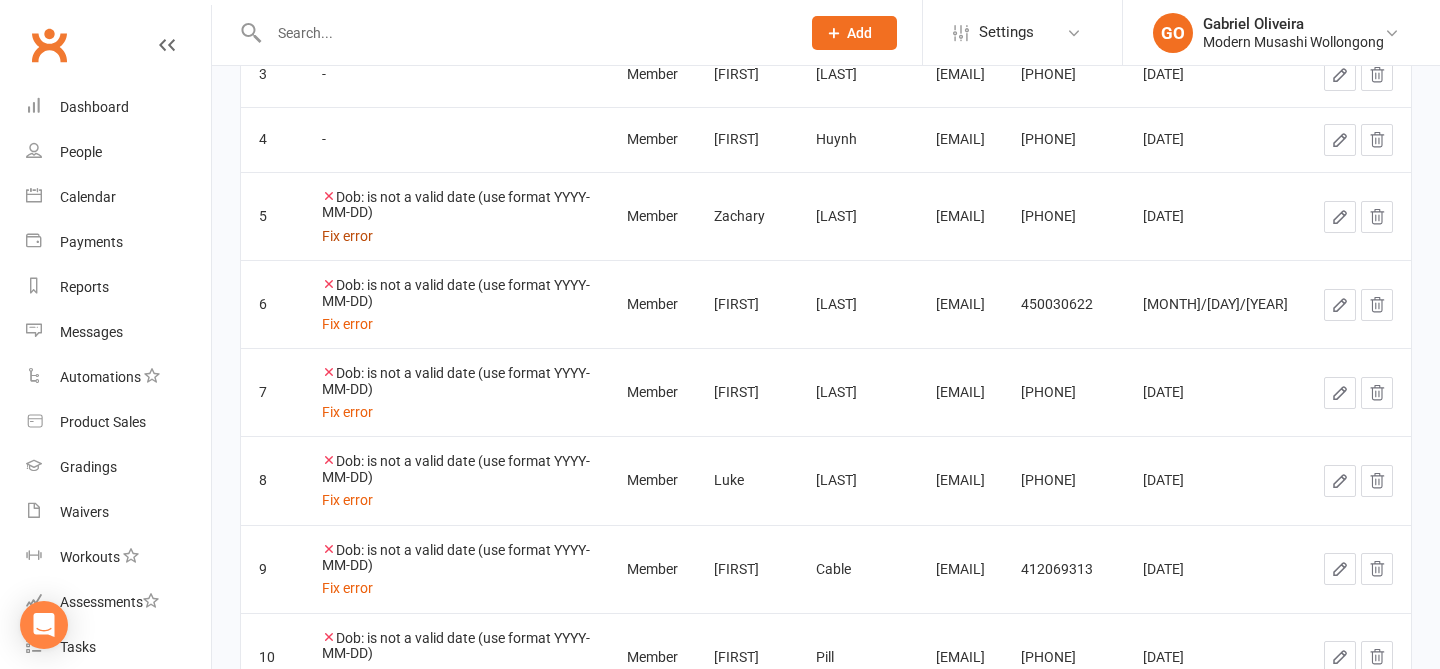 click on "Fix error" at bounding box center [347, 236] 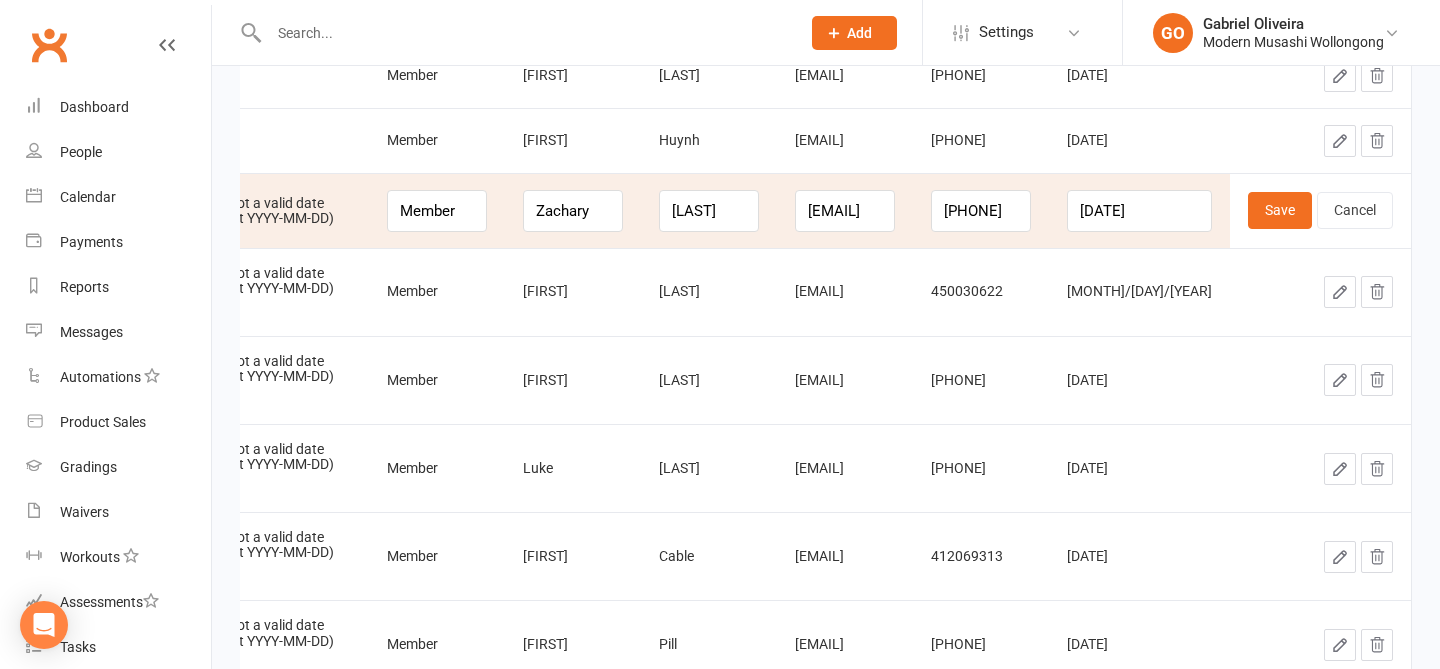 scroll, scrollTop: 0, scrollLeft: 234, axis: horizontal 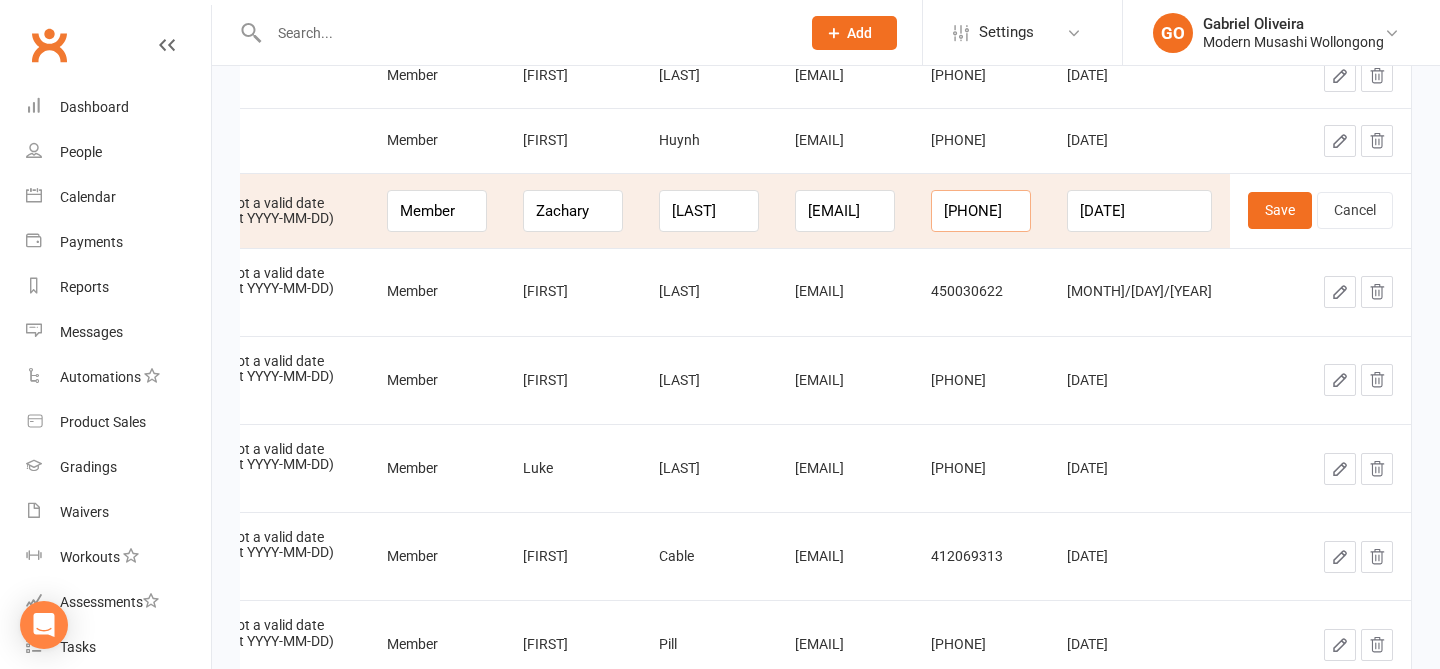 click on "403542152" at bounding box center (981, 211) 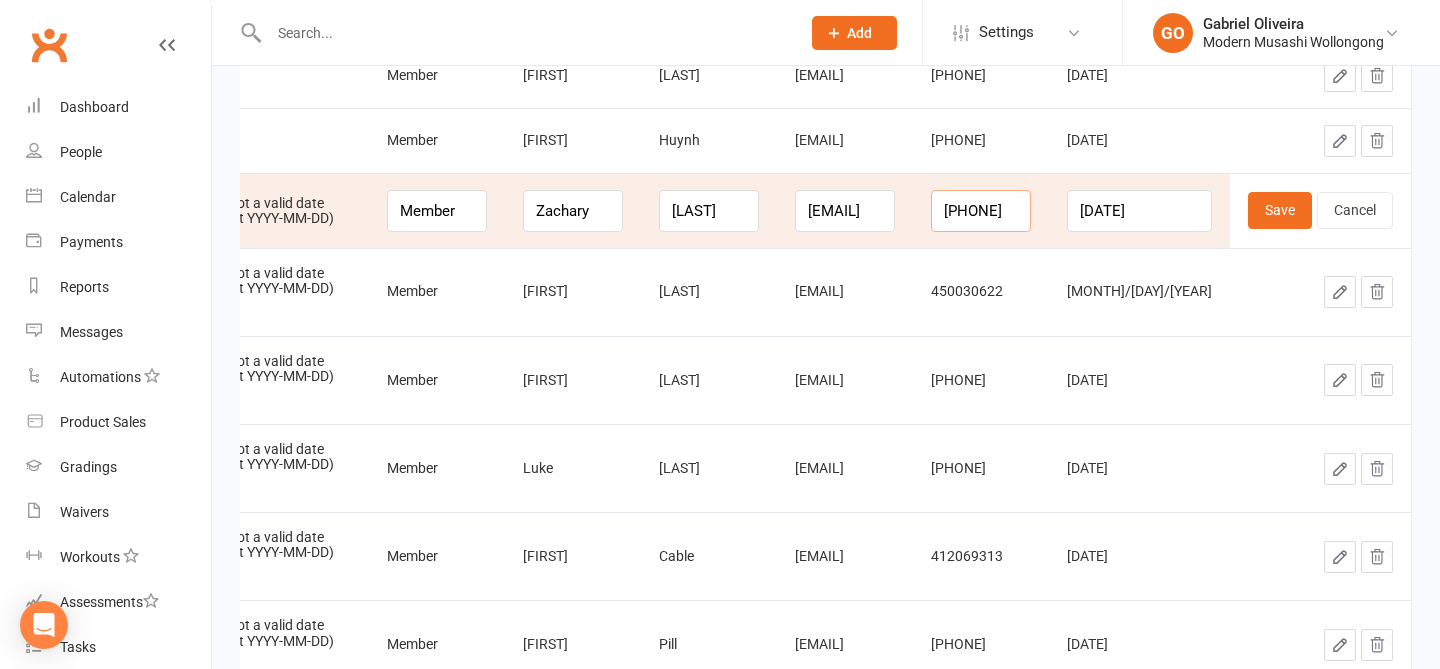 type on "0403542152" 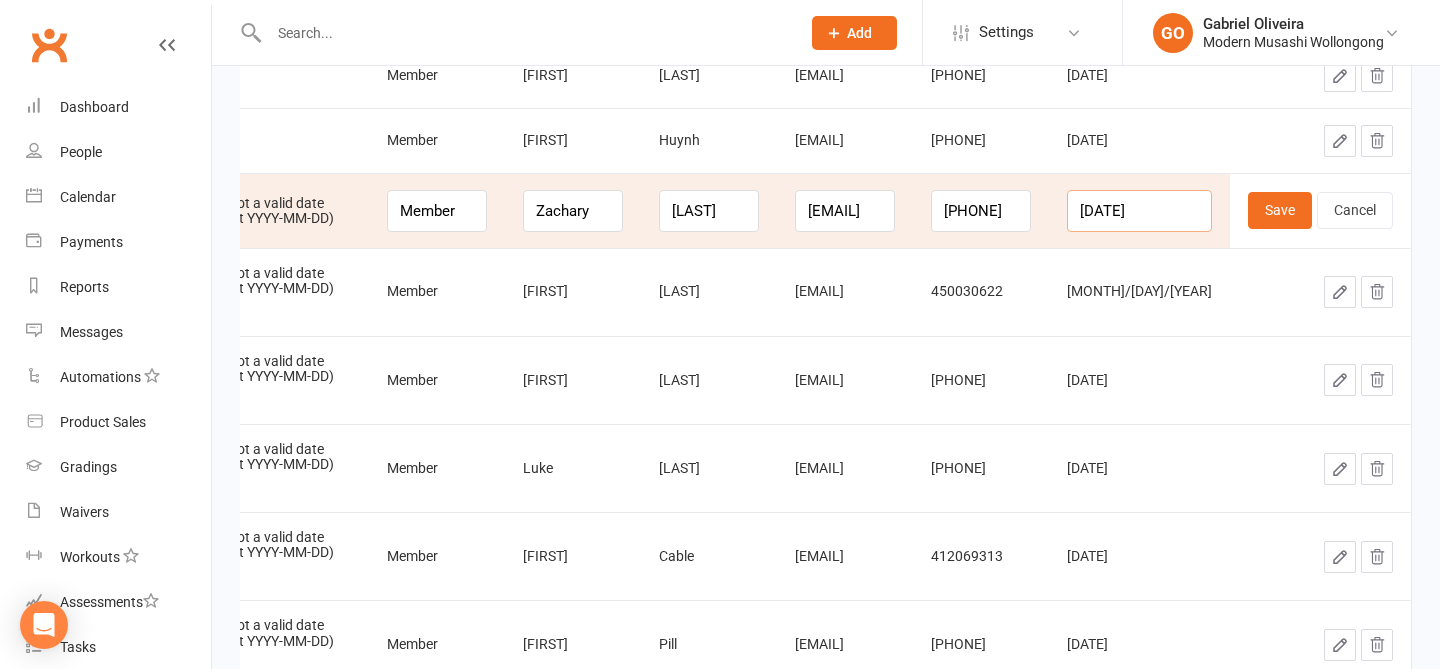 click on "01/08/2005" at bounding box center (1139, 211) 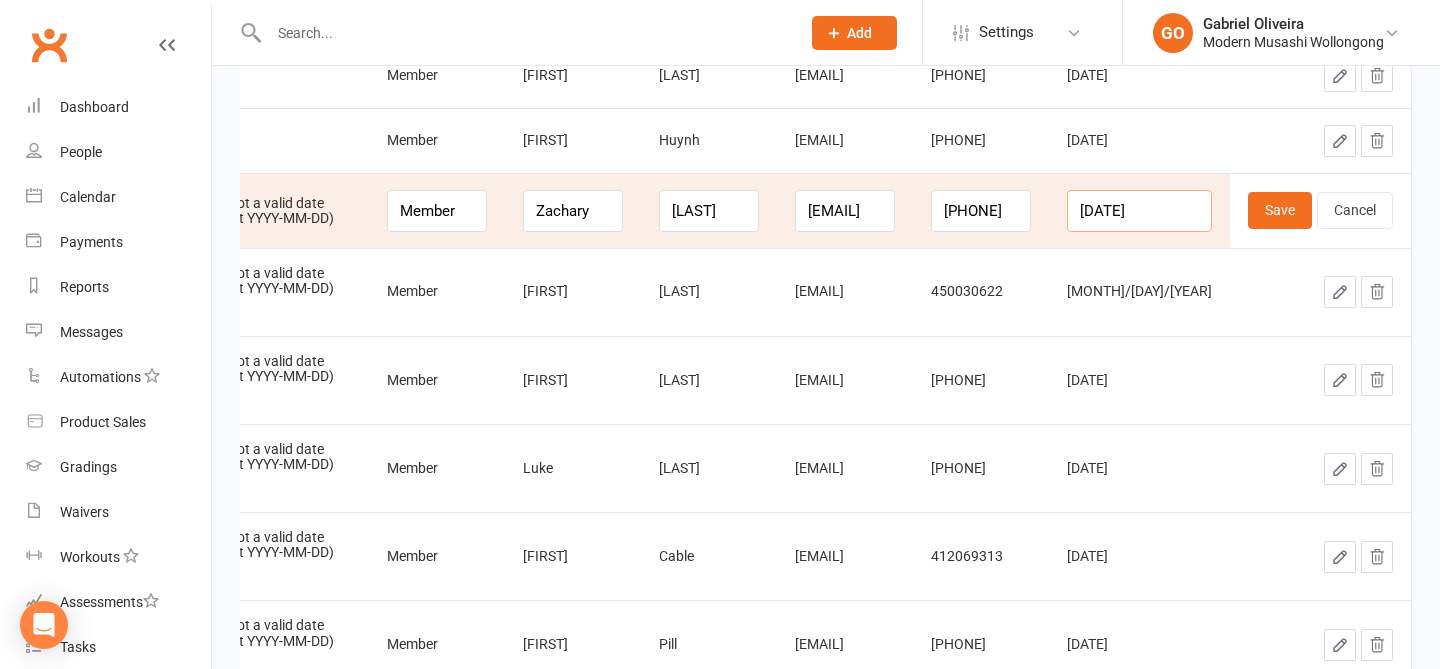scroll, scrollTop: 0, scrollLeft: 234, axis: horizontal 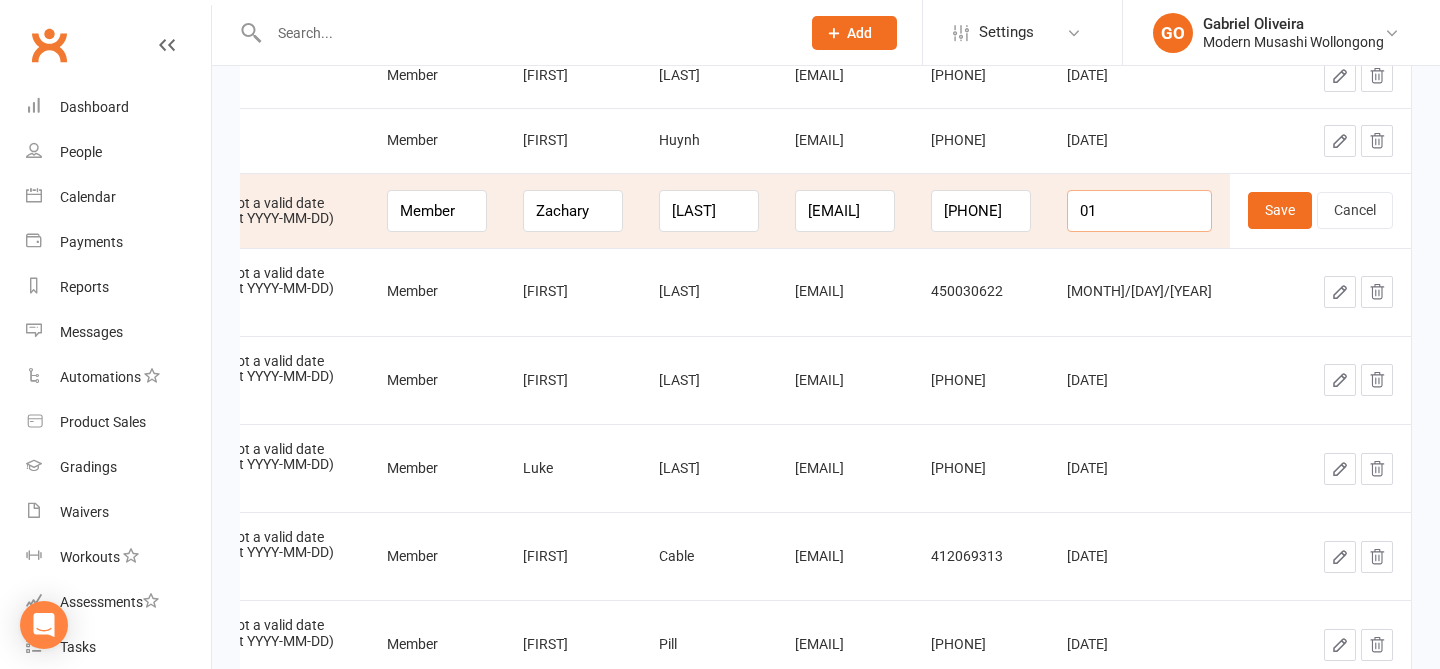type on "0" 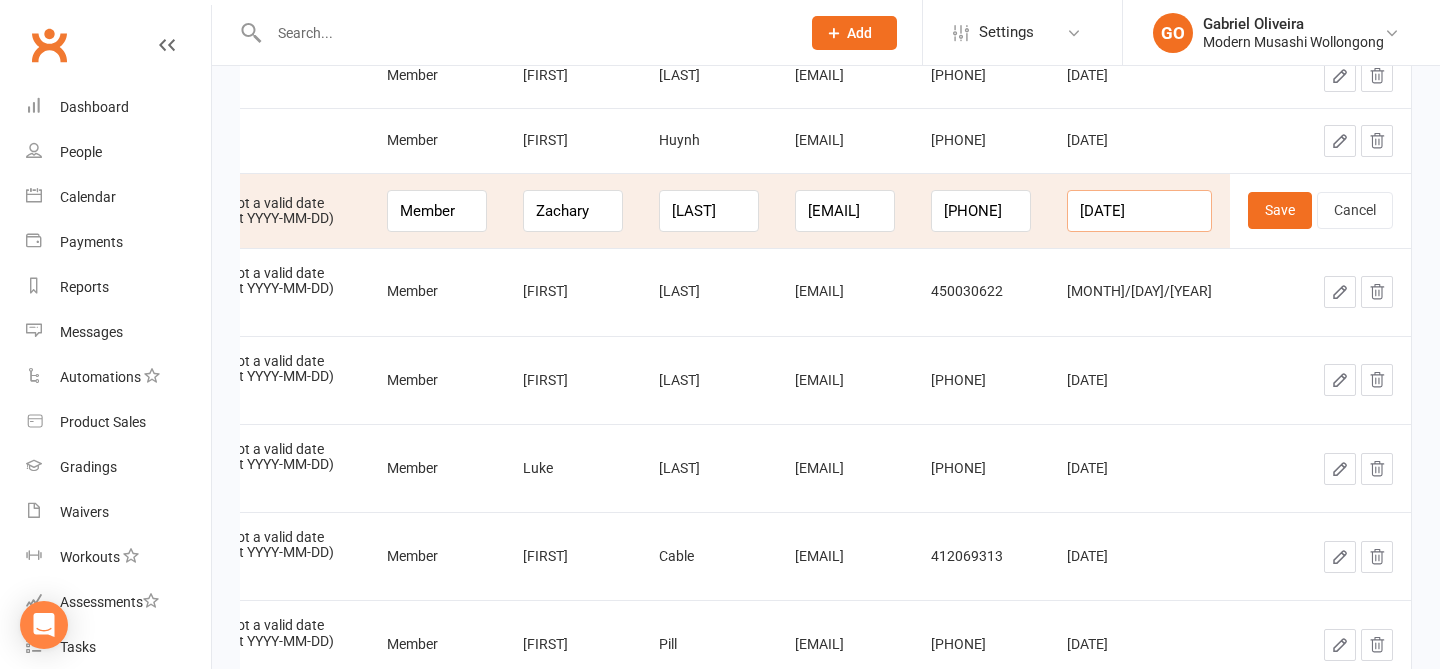 scroll, scrollTop: 0, scrollLeft: 1, axis: horizontal 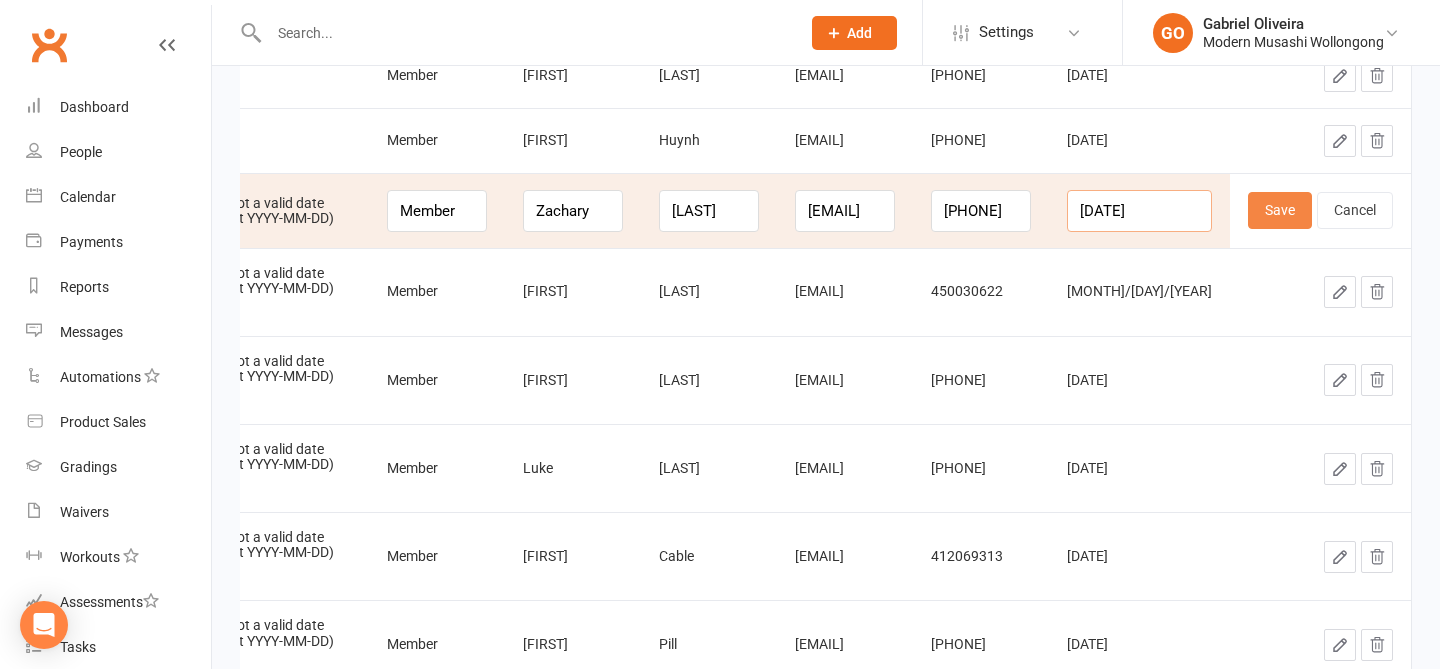 type on "2005-08-01" 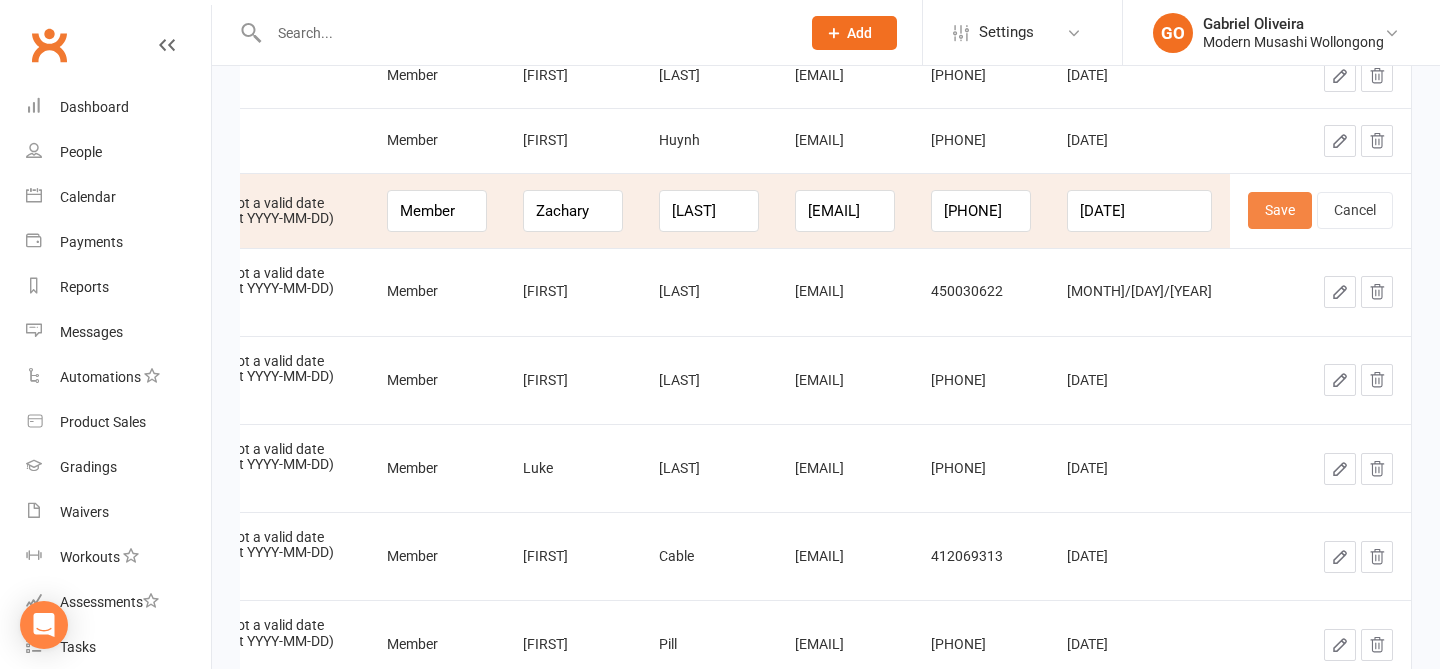 click on "Save" at bounding box center [1280, 210] 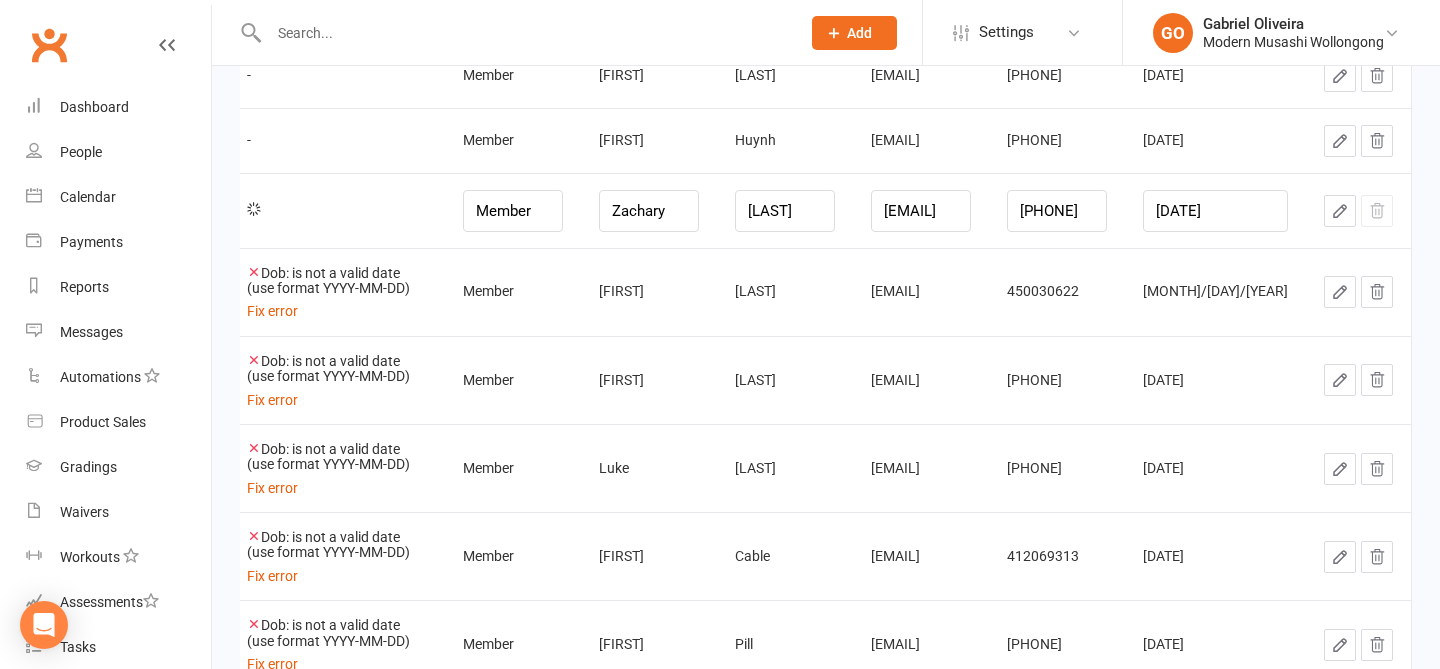 scroll, scrollTop: 0, scrollLeft: 8, axis: horizontal 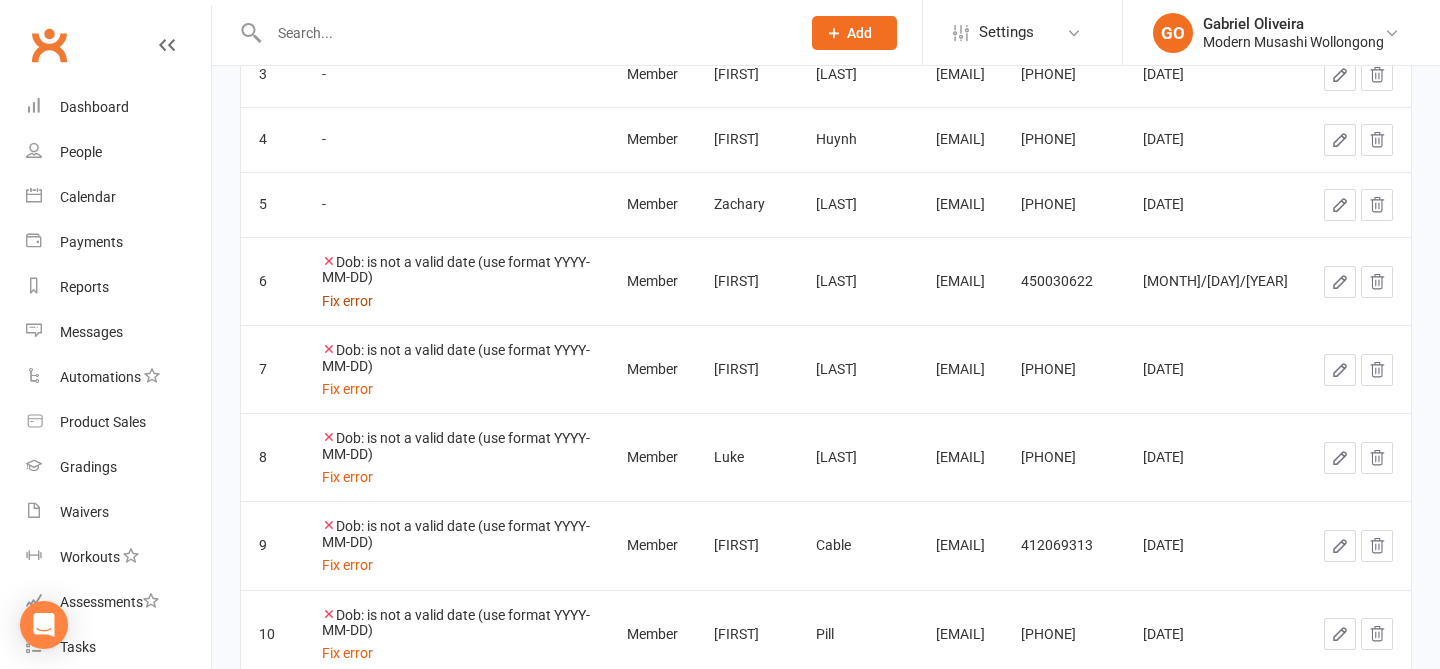click on "Fix error" at bounding box center (347, 301) 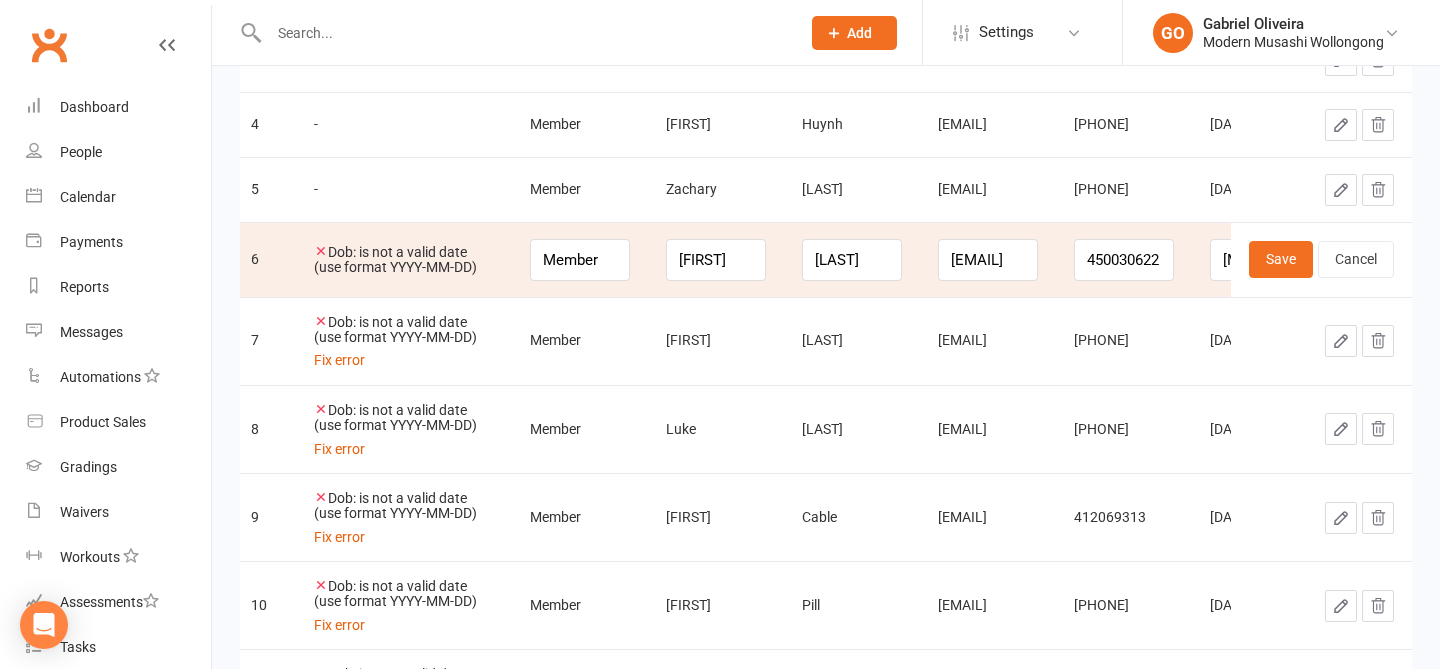scroll, scrollTop: 541, scrollLeft: 0, axis: vertical 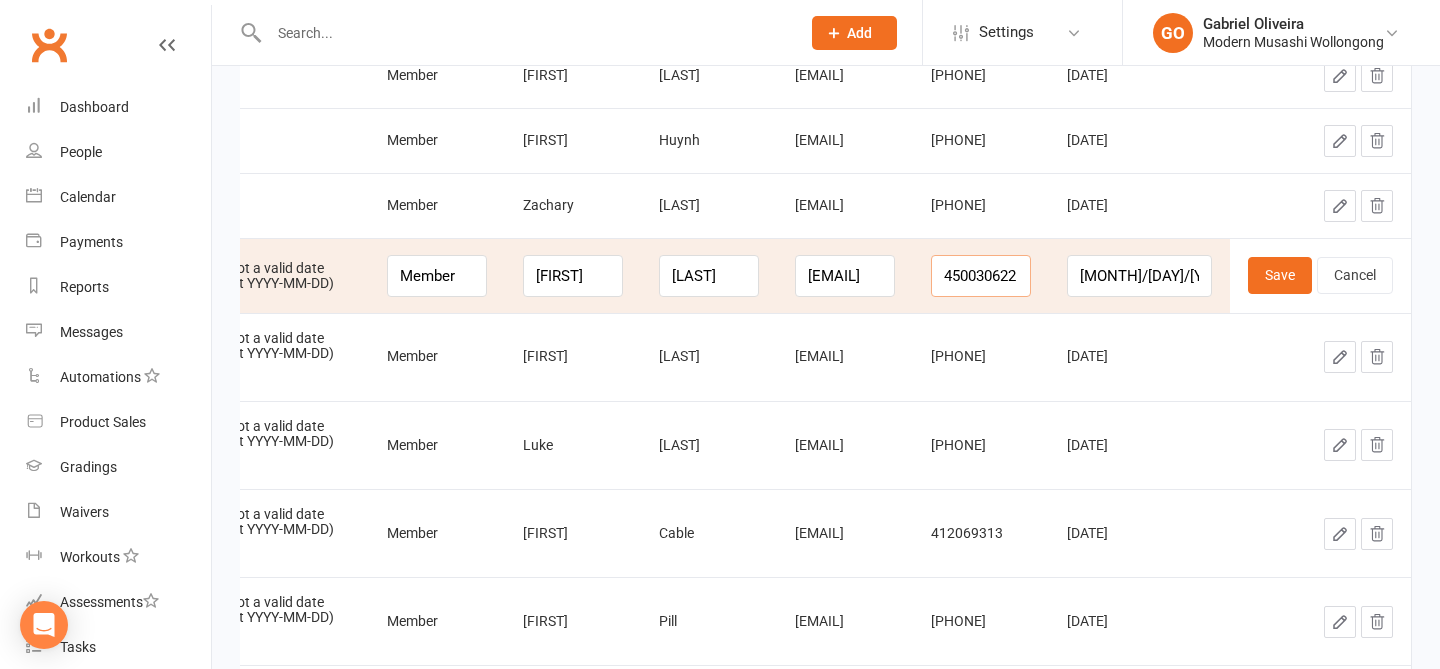 click on "450030622" at bounding box center [981, 276] 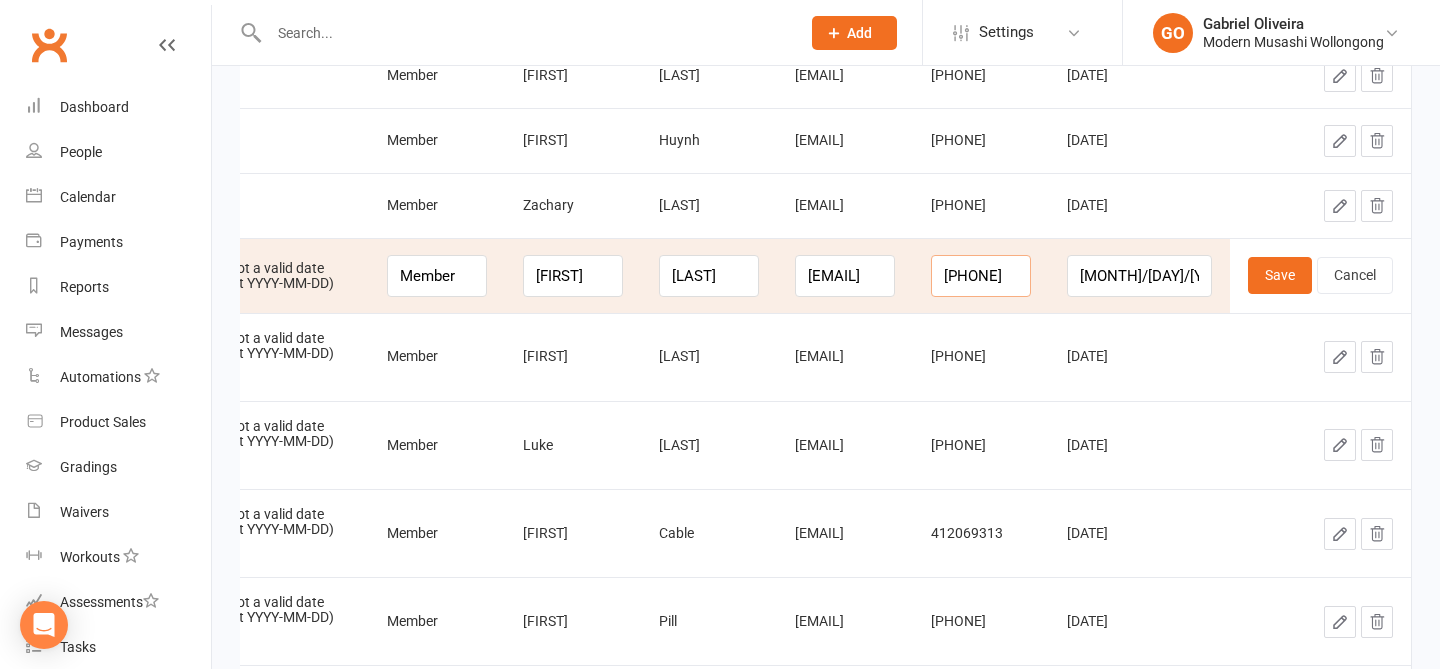 scroll, scrollTop: 0, scrollLeft: 234, axis: horizontal 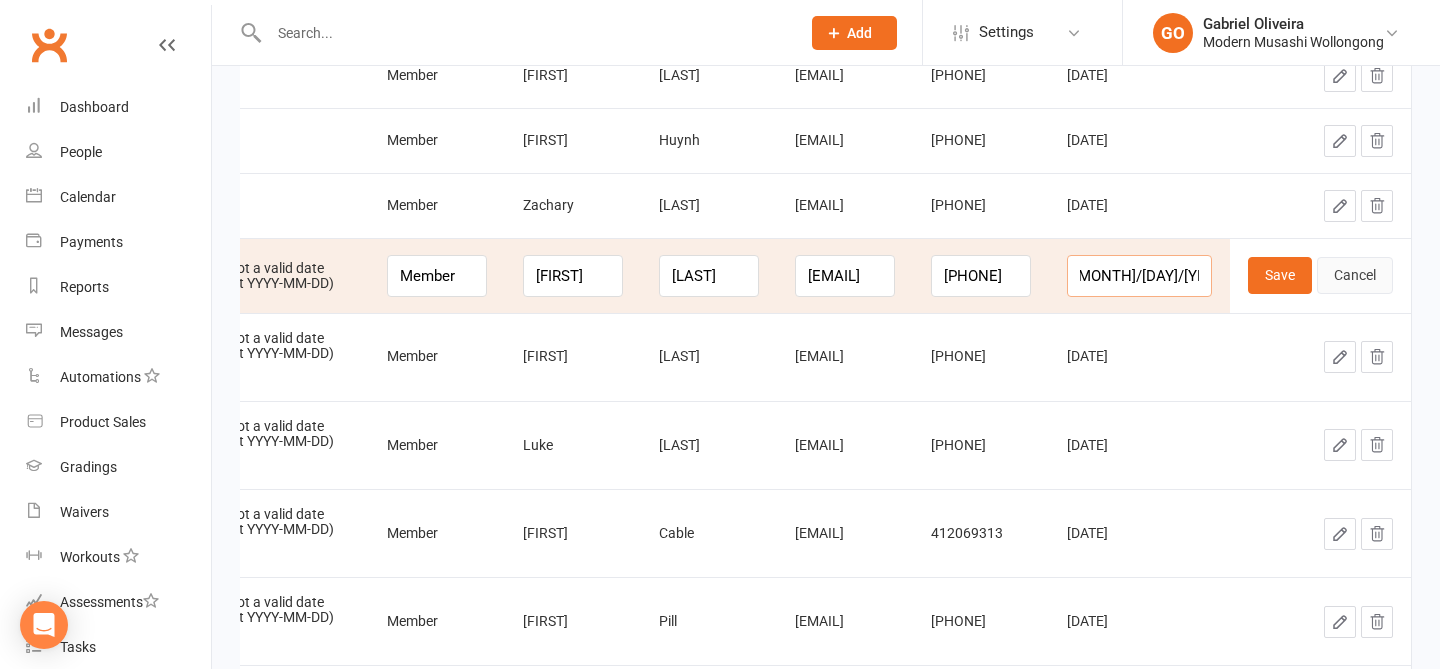 drag, startPoint x: 1123, startPoint y: 273, endPoint x: 1339, endPoint y: 287, distance: 216.45323 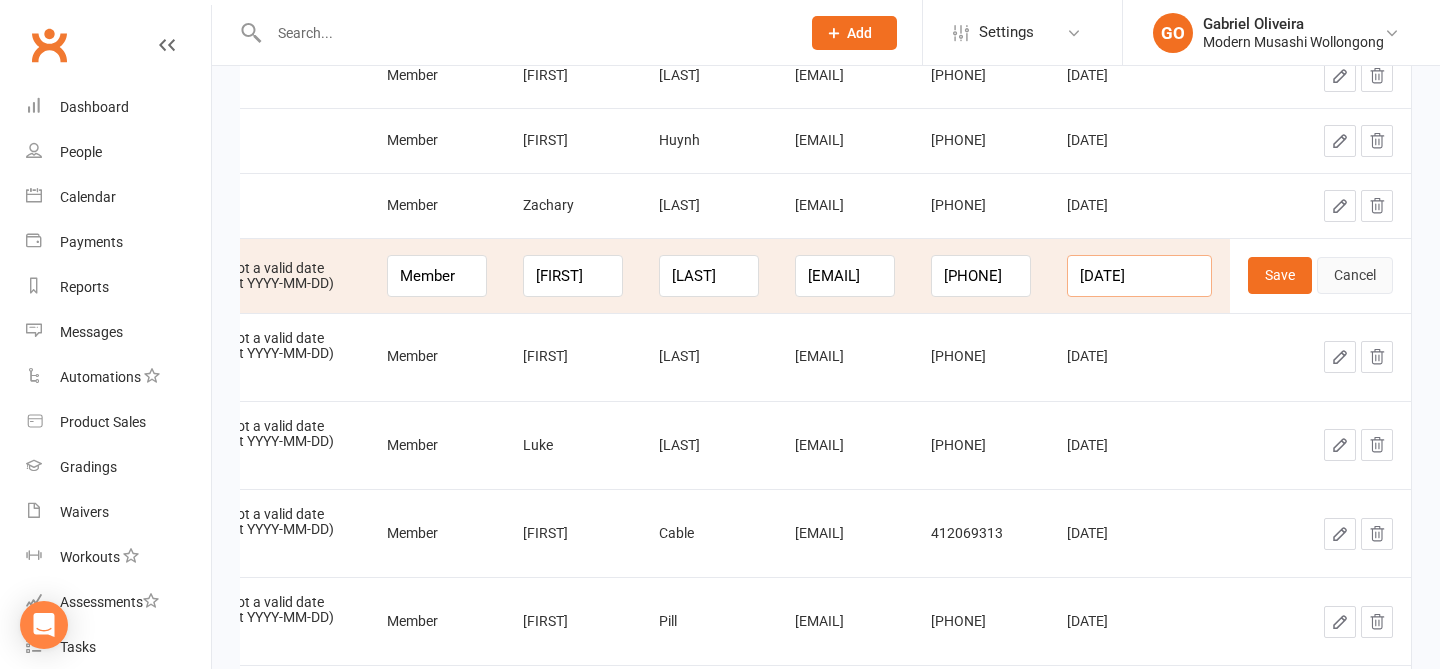 scroll, scrollTop: 0, scrollLeft: 1, axis: horizontal 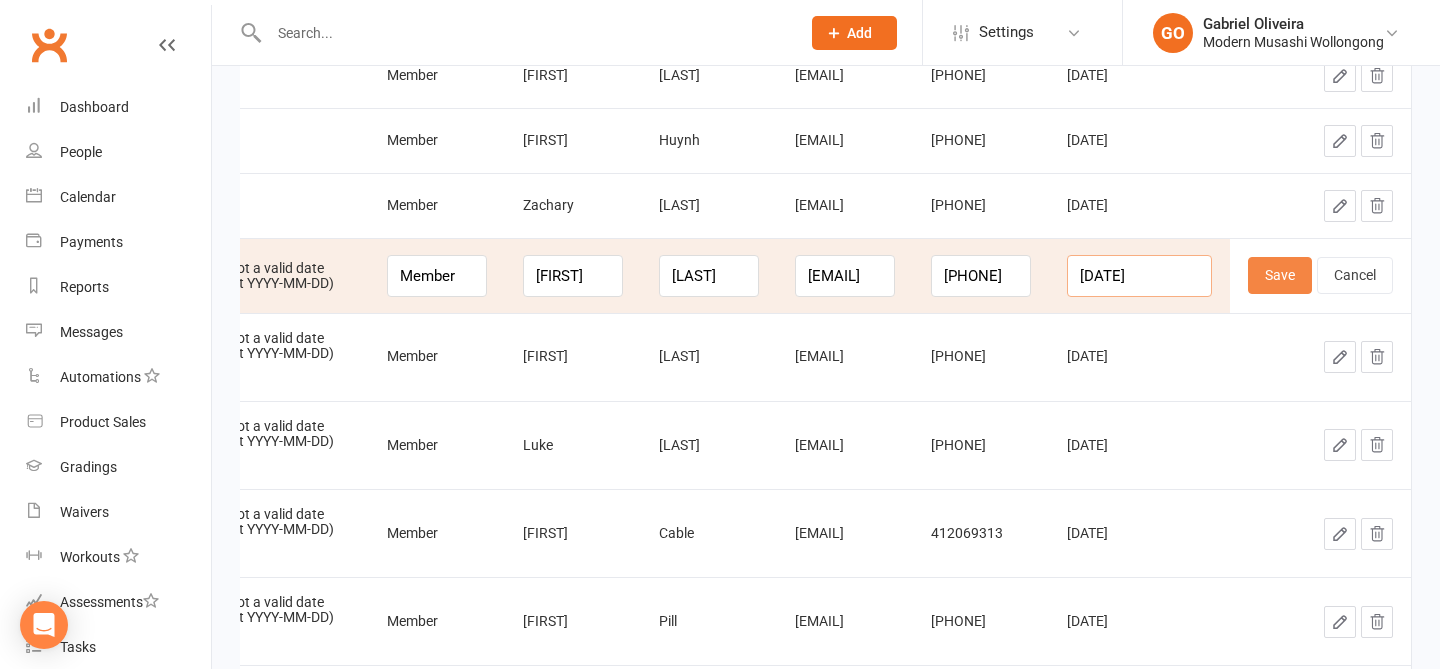 type on "1989-08-01" 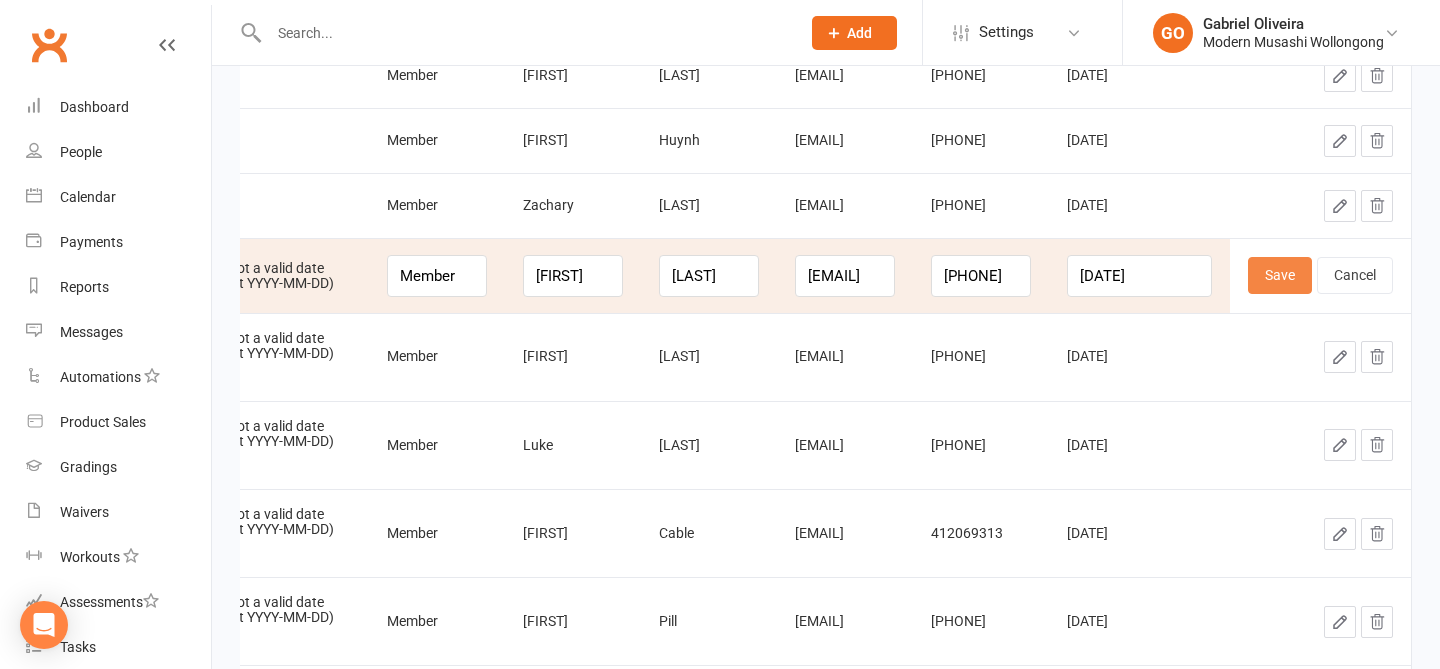 scroll, scrollTop: 0, scrollLeft: 0, axis: both 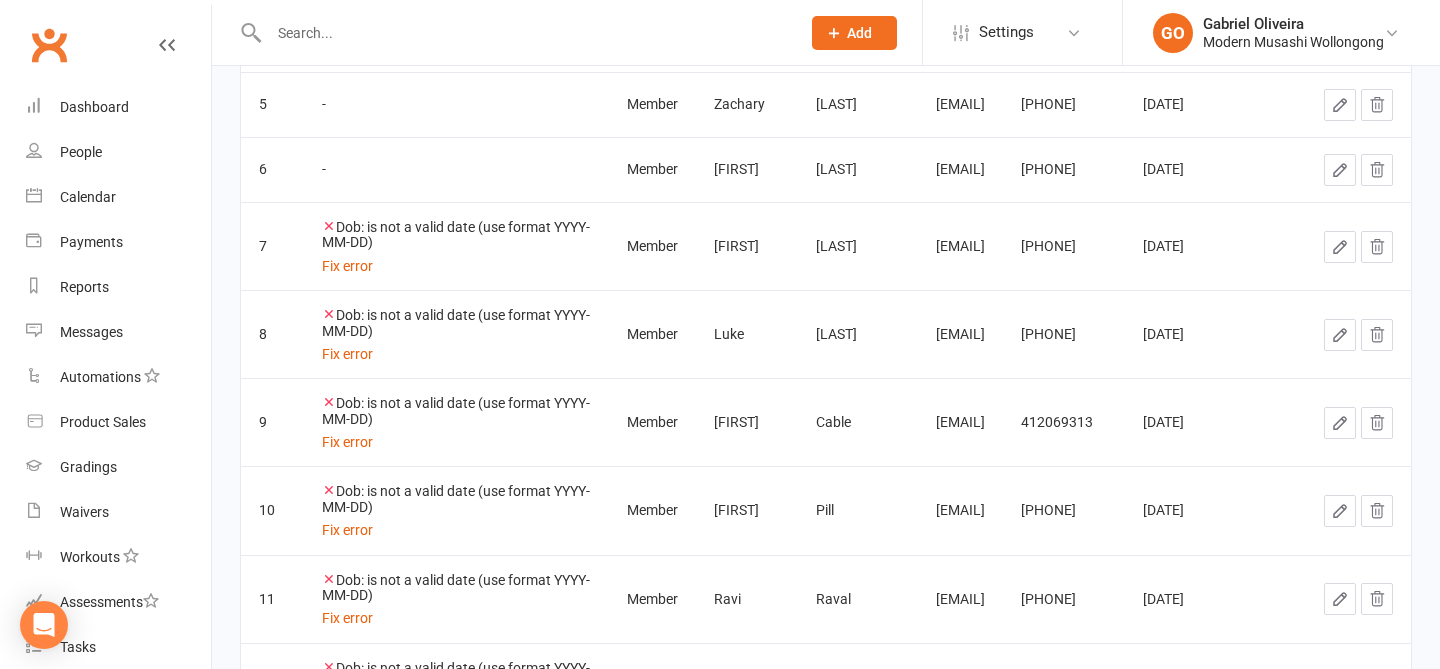 click 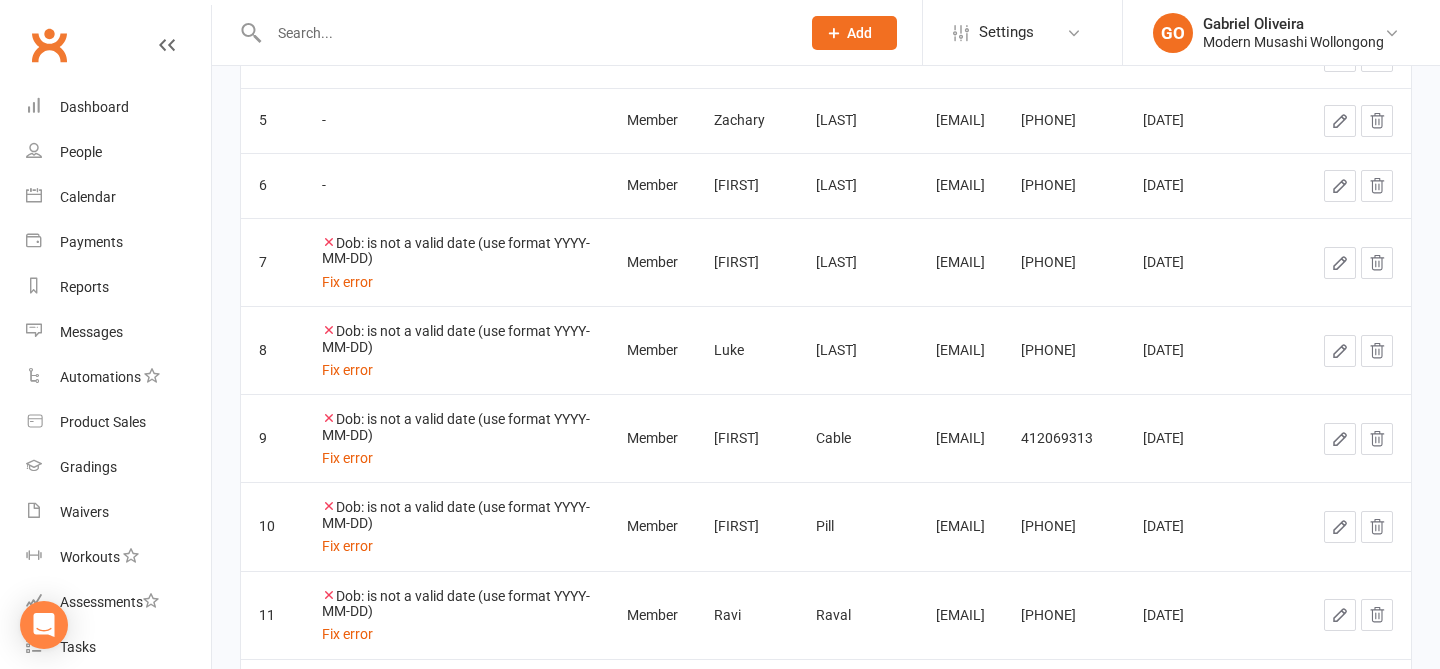 scroll, scrollTop: 0, scrollLeft: 0, axis: both 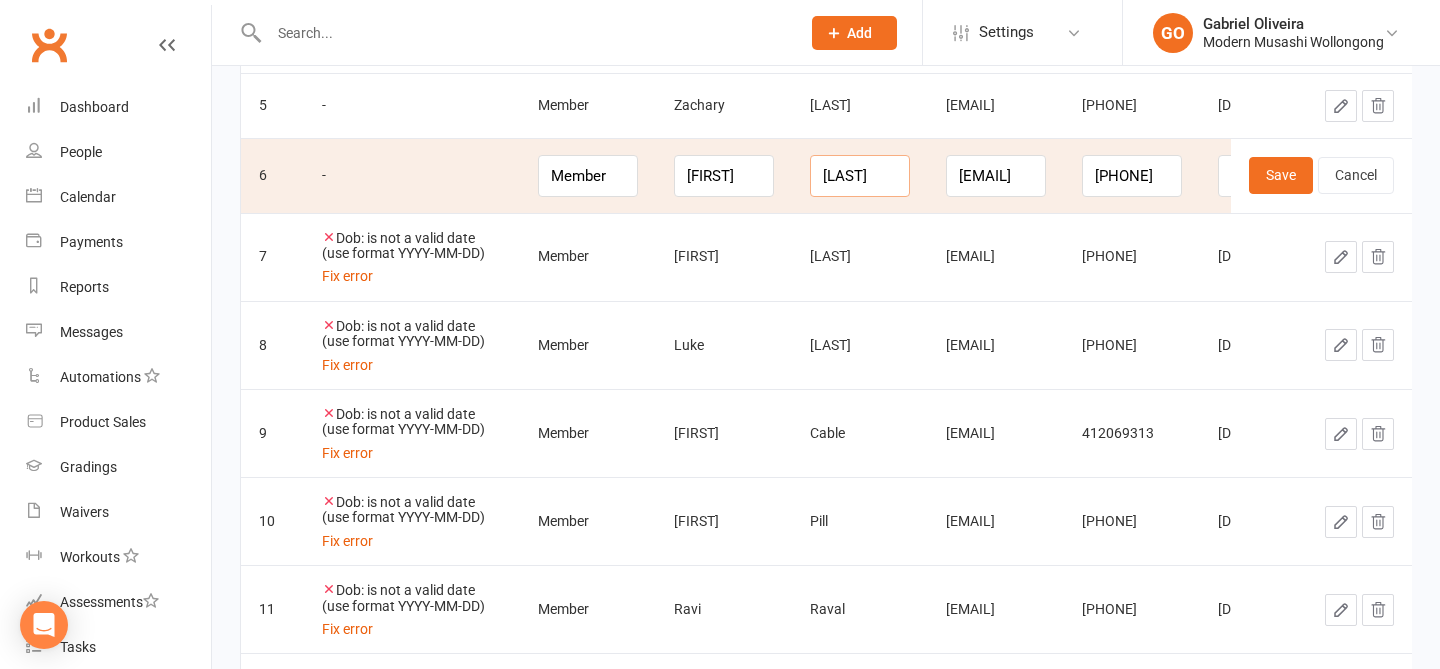 drag, startPoint x: 820, startPoint y: 169, endPoint x: 1023, endPoint y: 198, distance: 205.06097 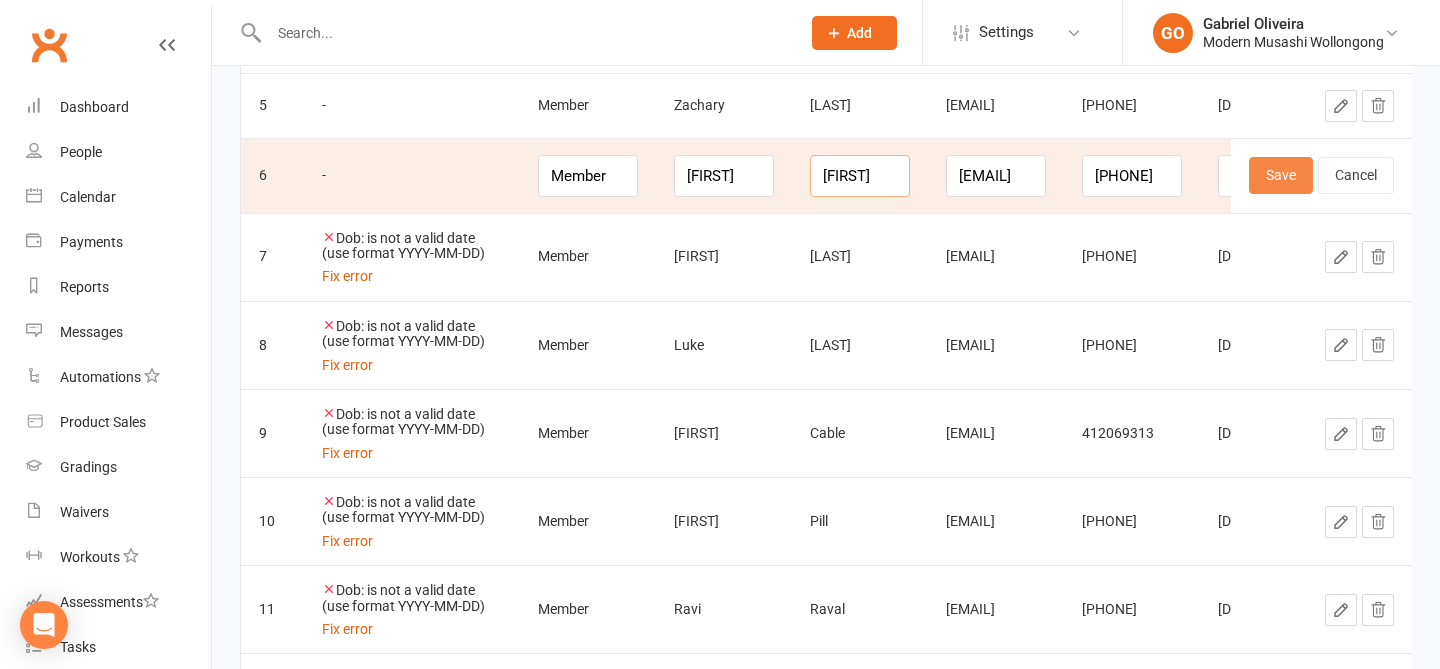type on "Graham" 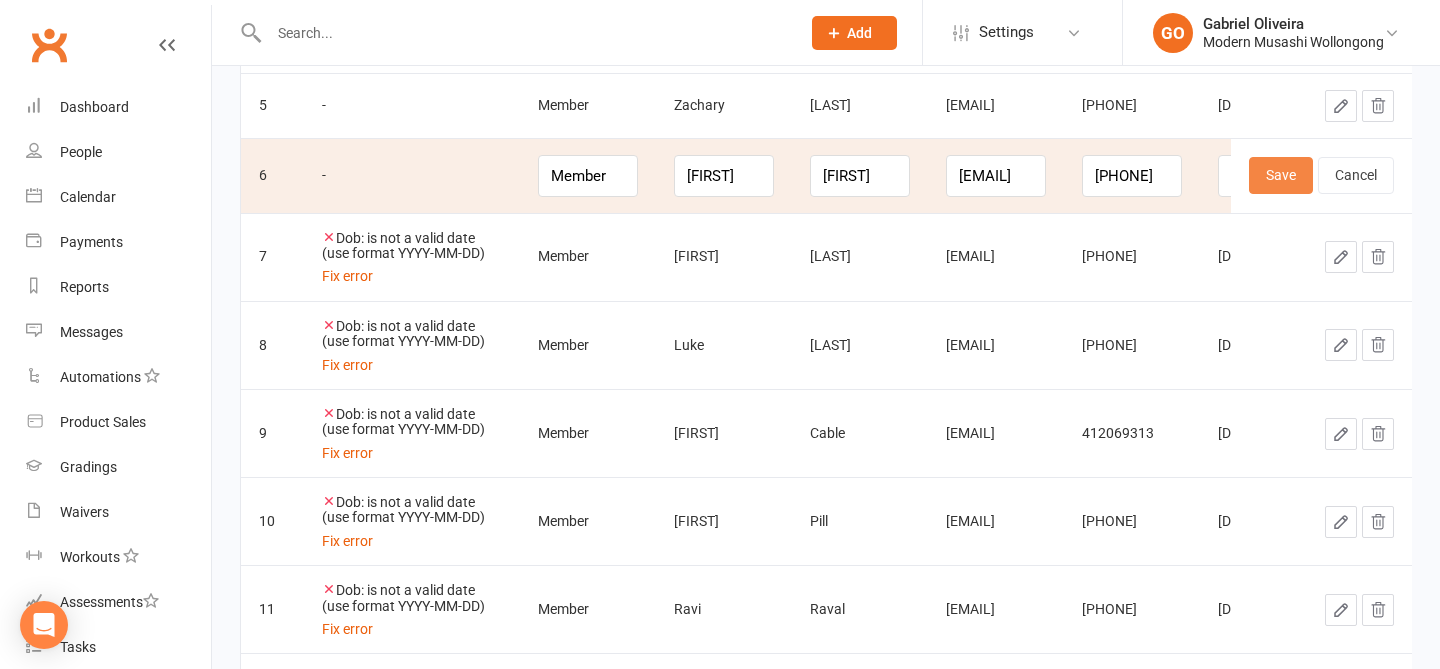 click on "Save" at bounding box center (1281, 175) 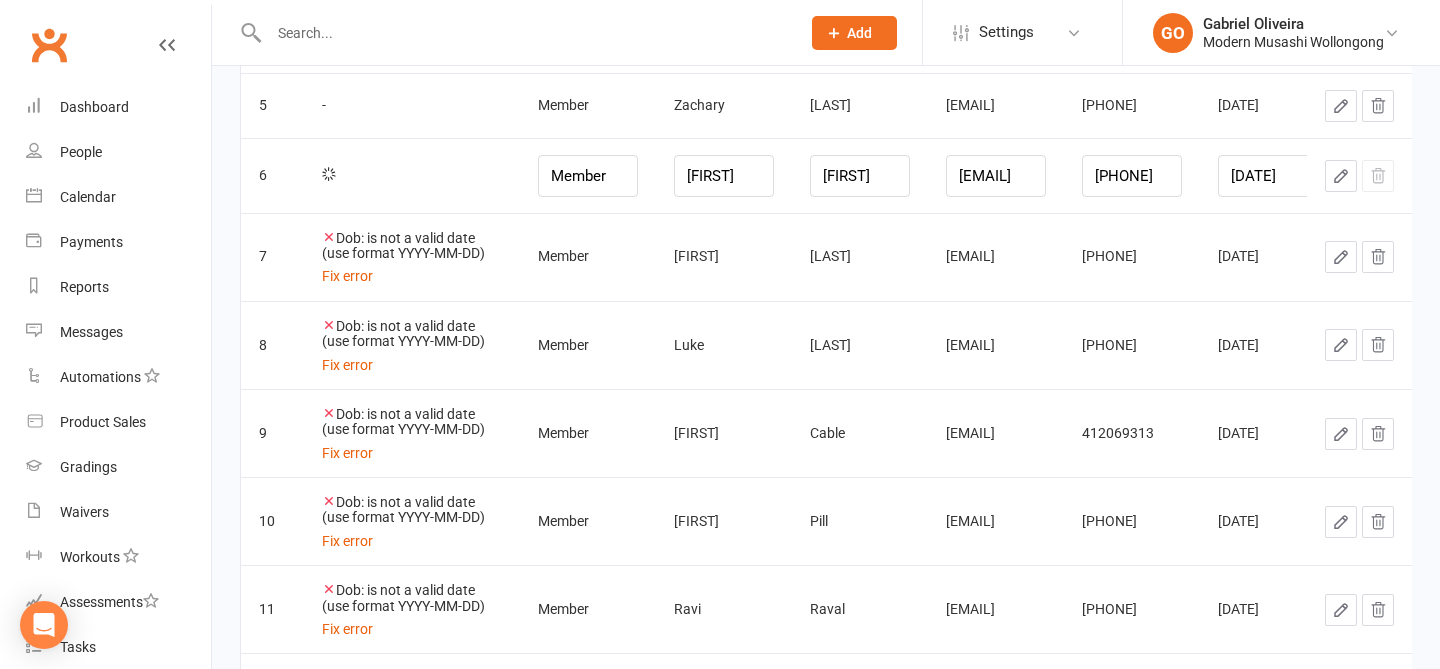 scroll, scrollTop: 657, scrollLeft: 0, axis: vertical 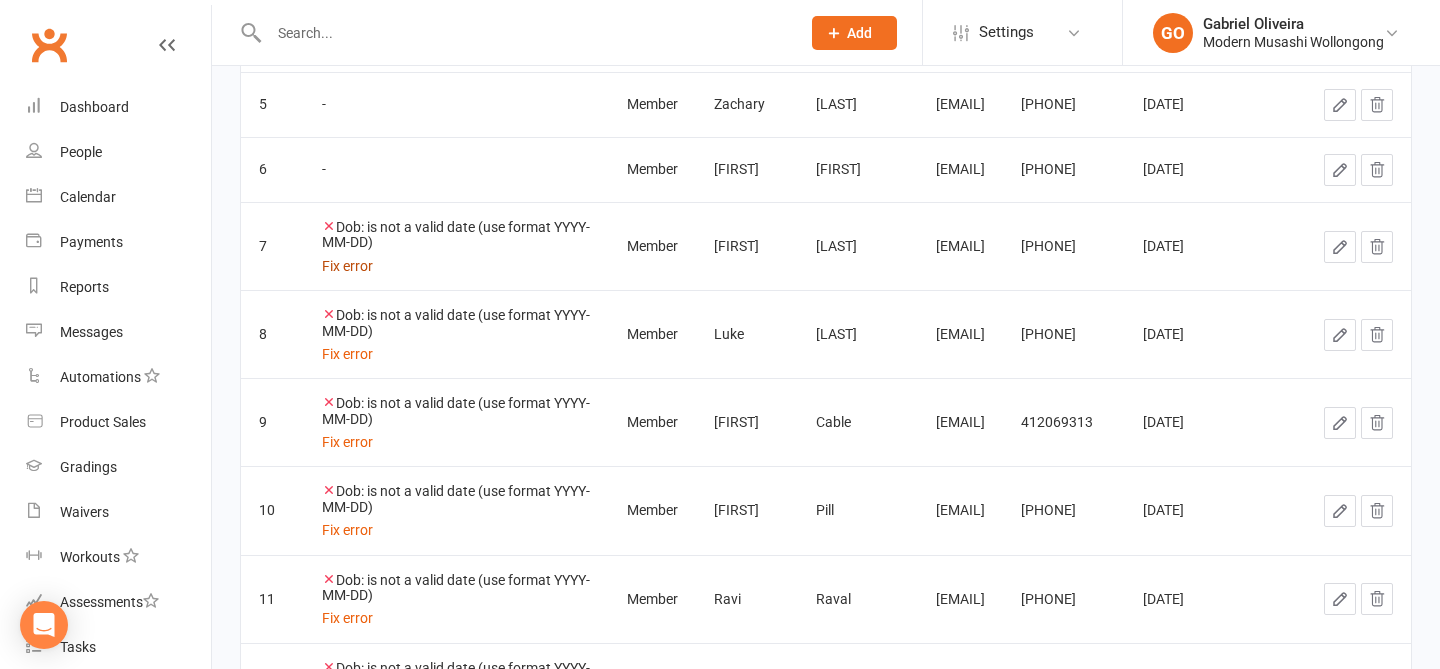 click on "Fix error" at bounding box center [347, 266] 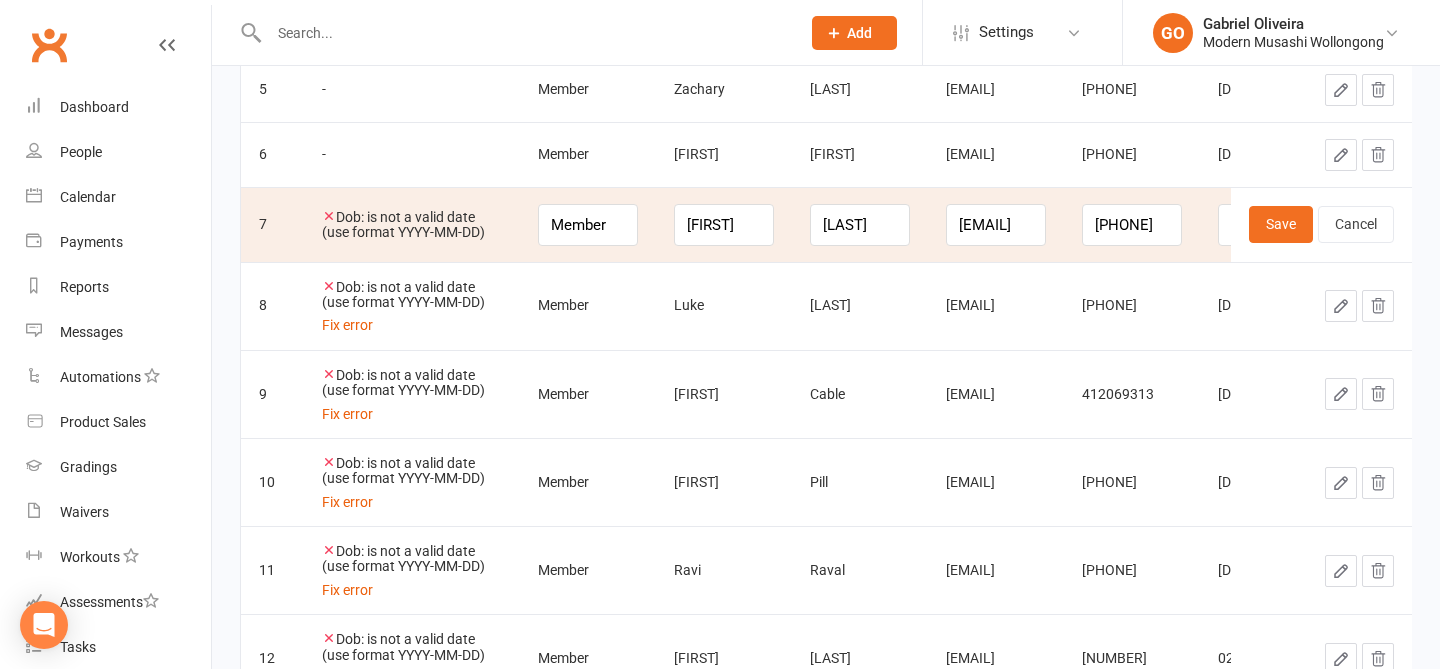 scroll, scrollTop: 641, scrollLeft: 0, axis: vertical 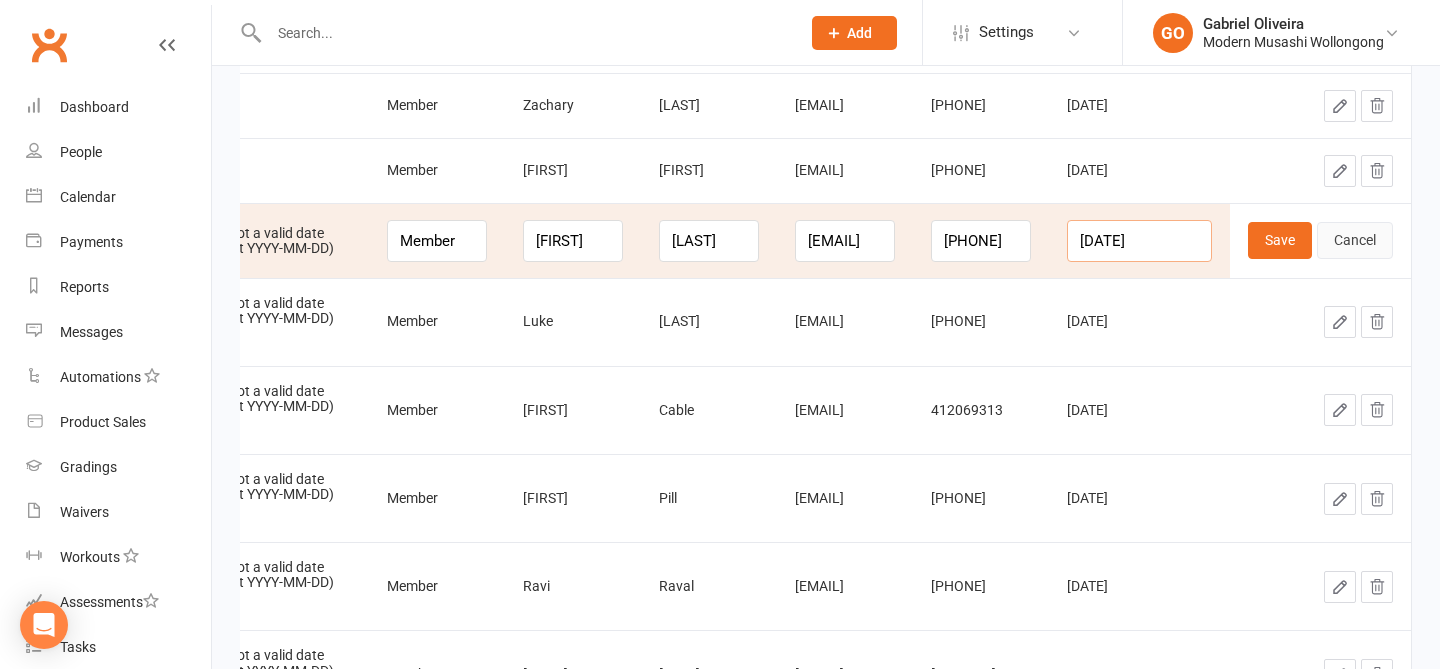 drag, startPoint x: 1131, startPoint y: 241, endPoint x: 1336, endPoint y: 253, distance: 205.35092 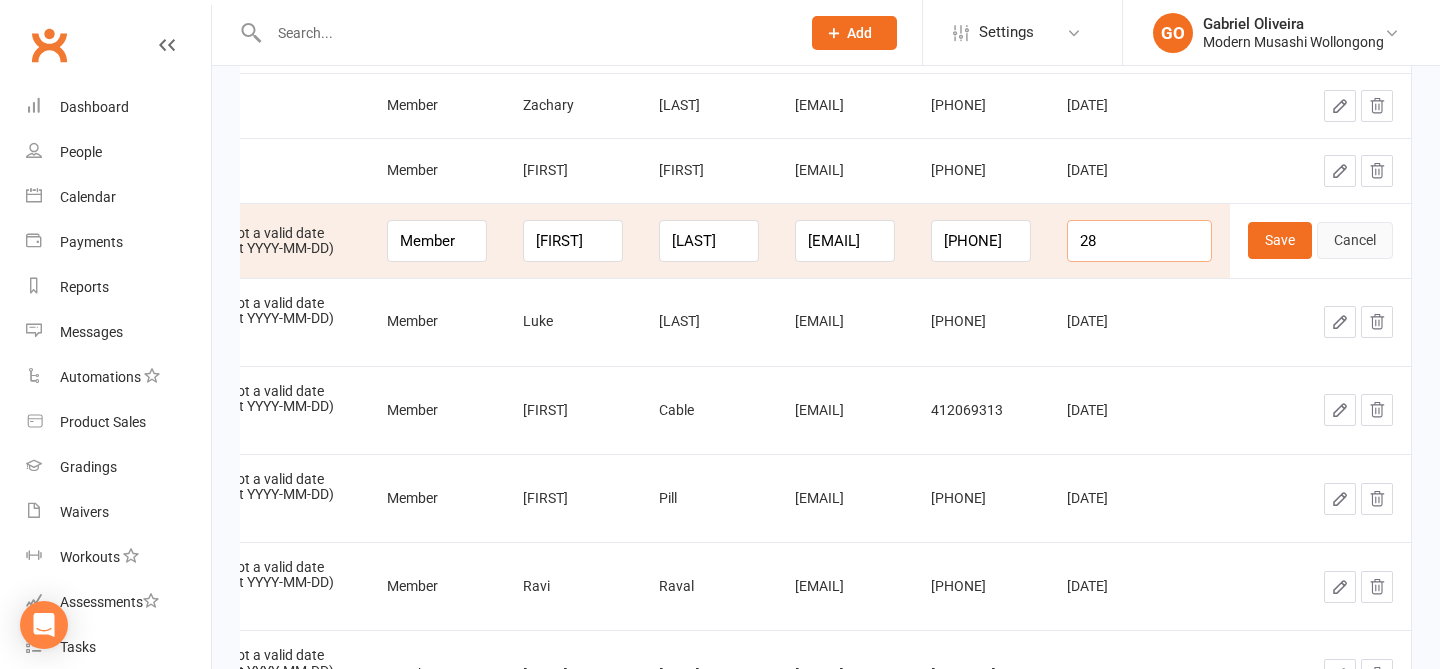 scroll, scrollTop: 0, scrollLeft: 0, axis: both 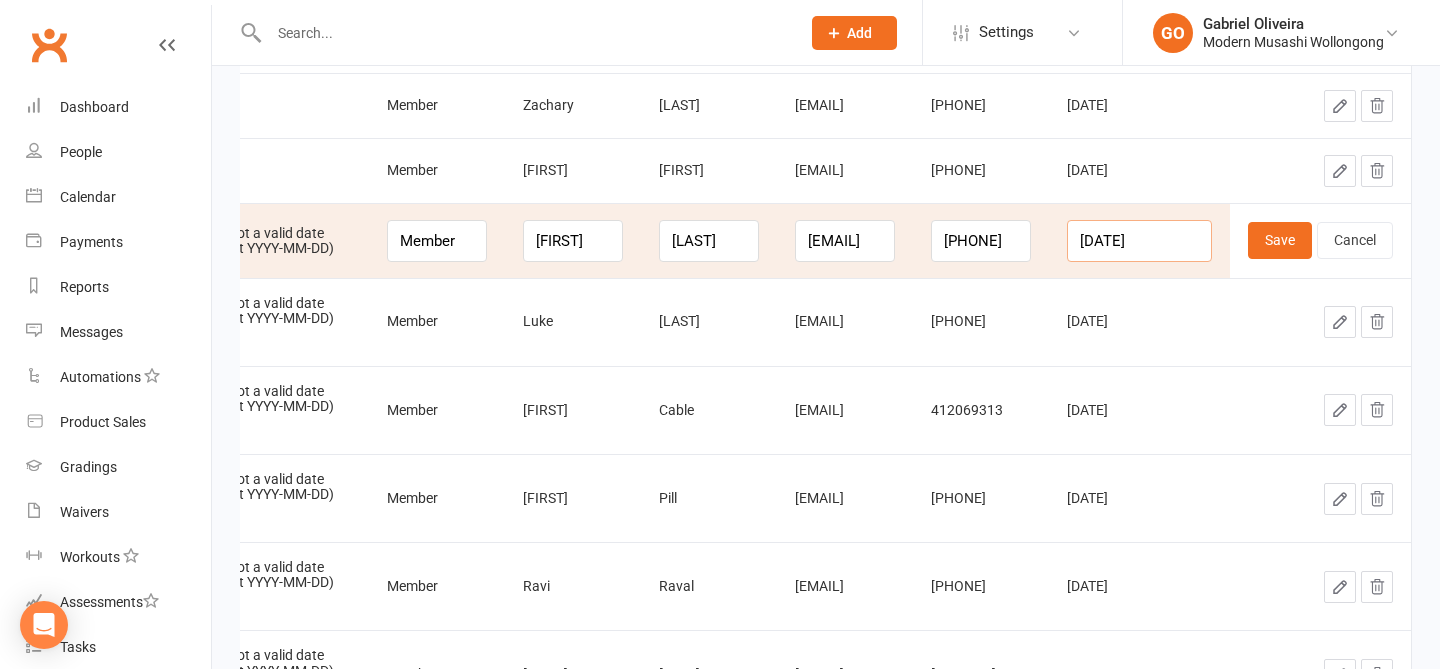 type on "1986-05-28" 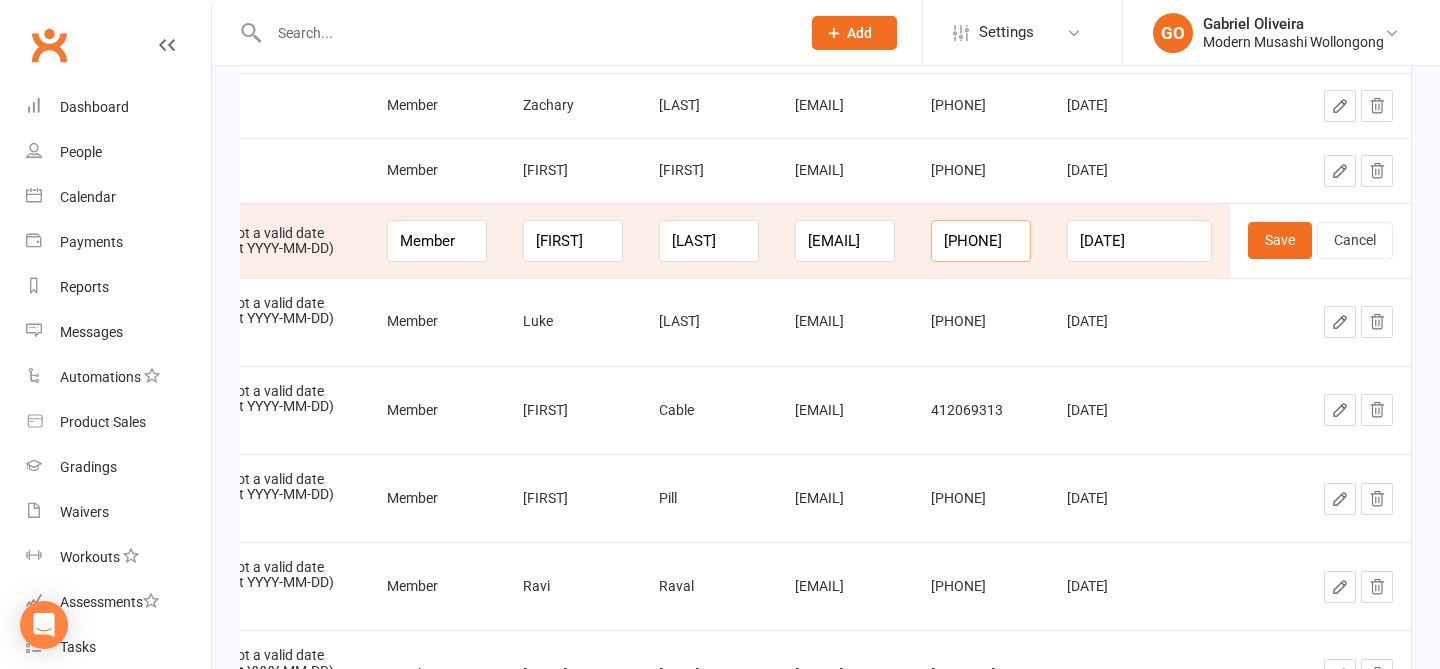 click on "435126121" at bounding box center (981, 241) 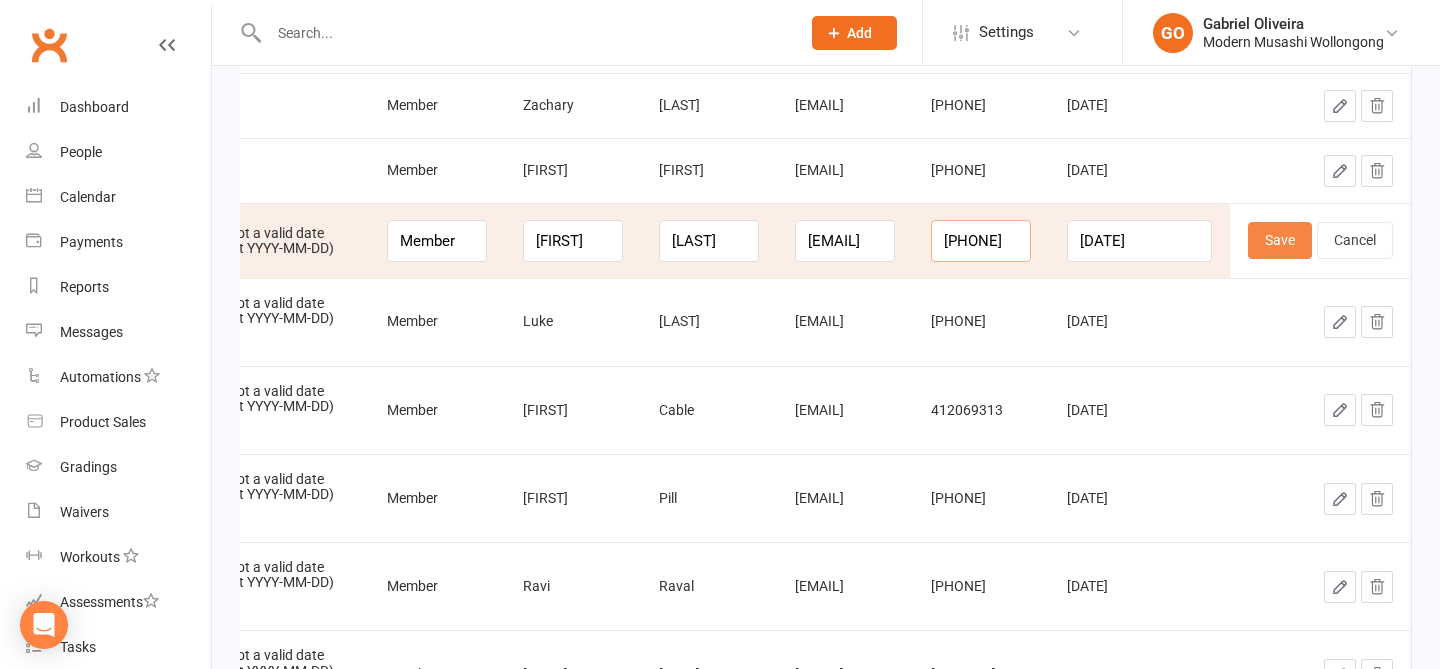 type on "0435126121" 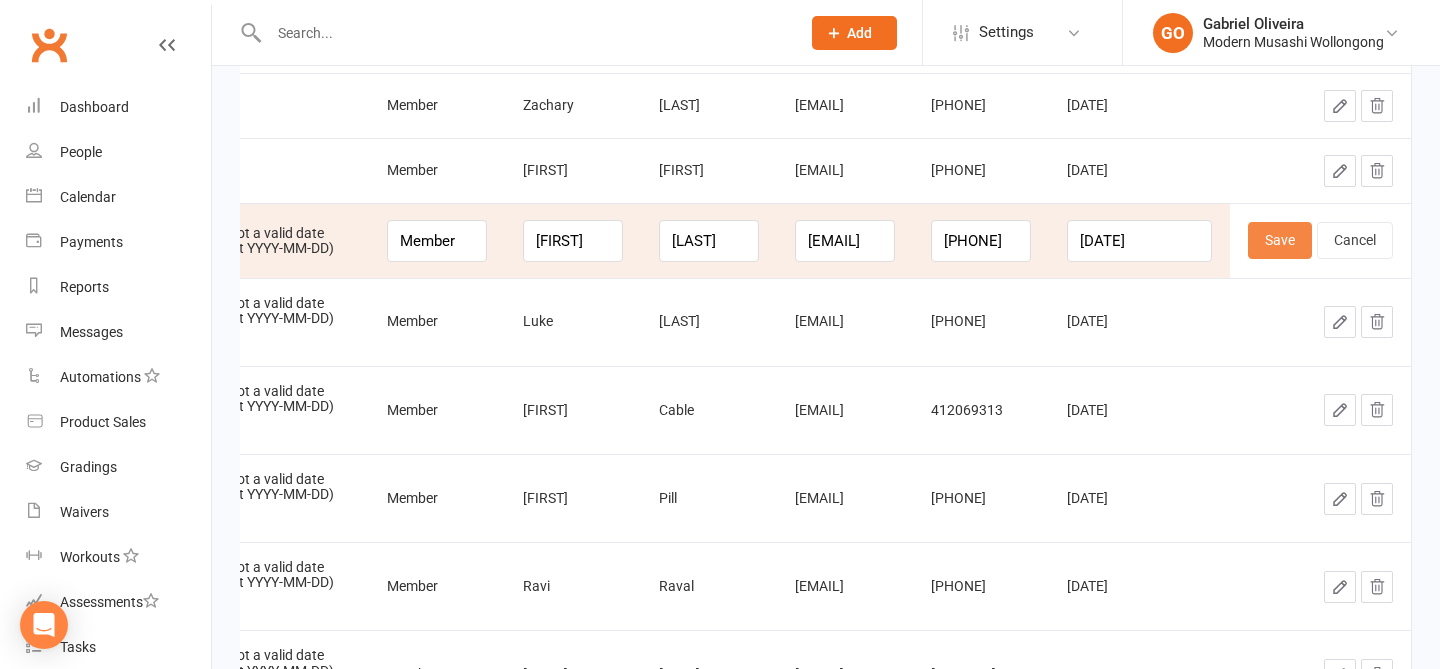 click on "Save" at bounding box center [1280, 240] 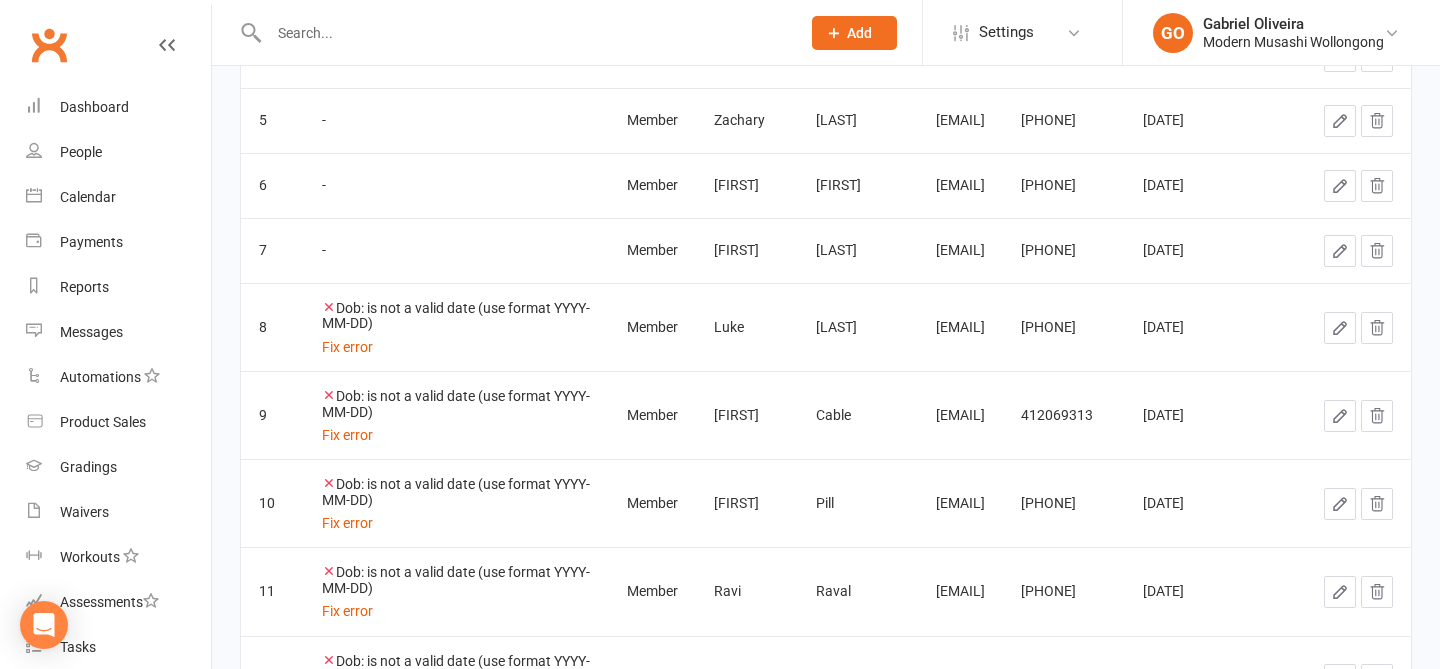 scroll, scrollTop: 0, scrollLeft: 8, axis: horizontal 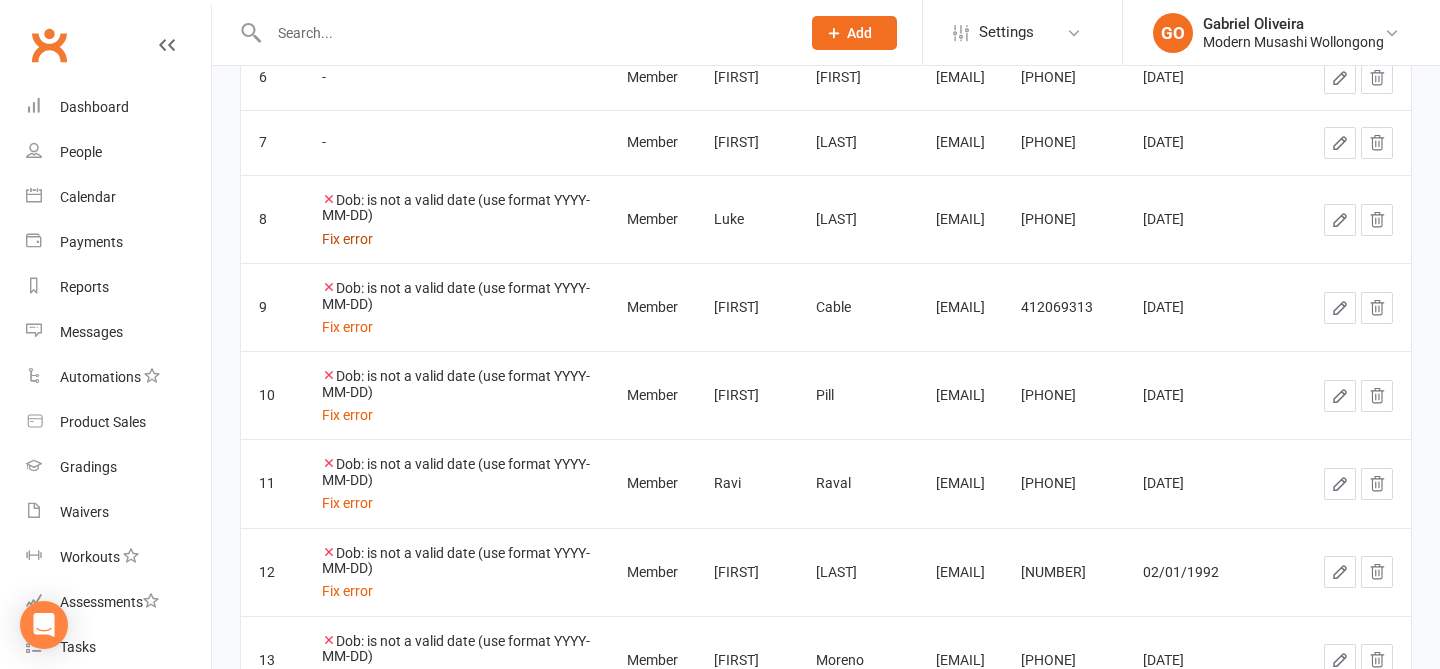 click on "Fix error" at bounding box center [347, 239] 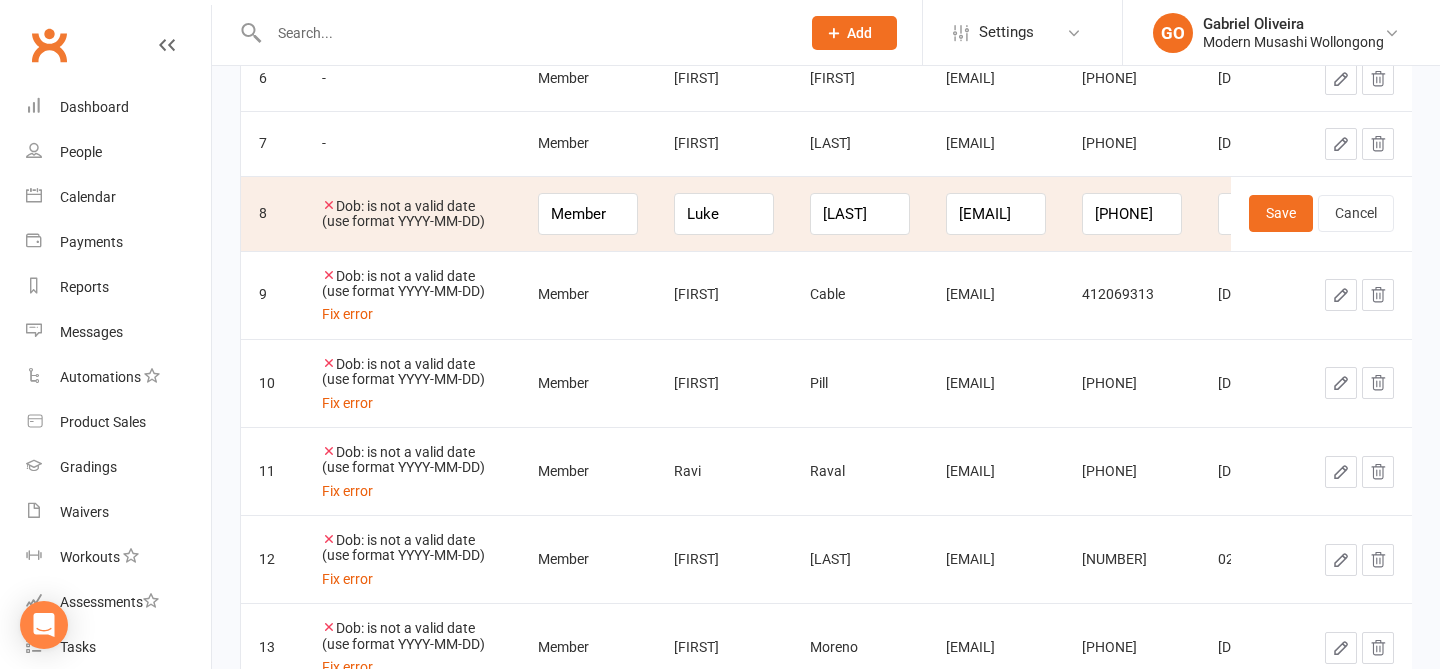 scroll, scrollTop: 0, scrollLeft: 4, axis: horizontal 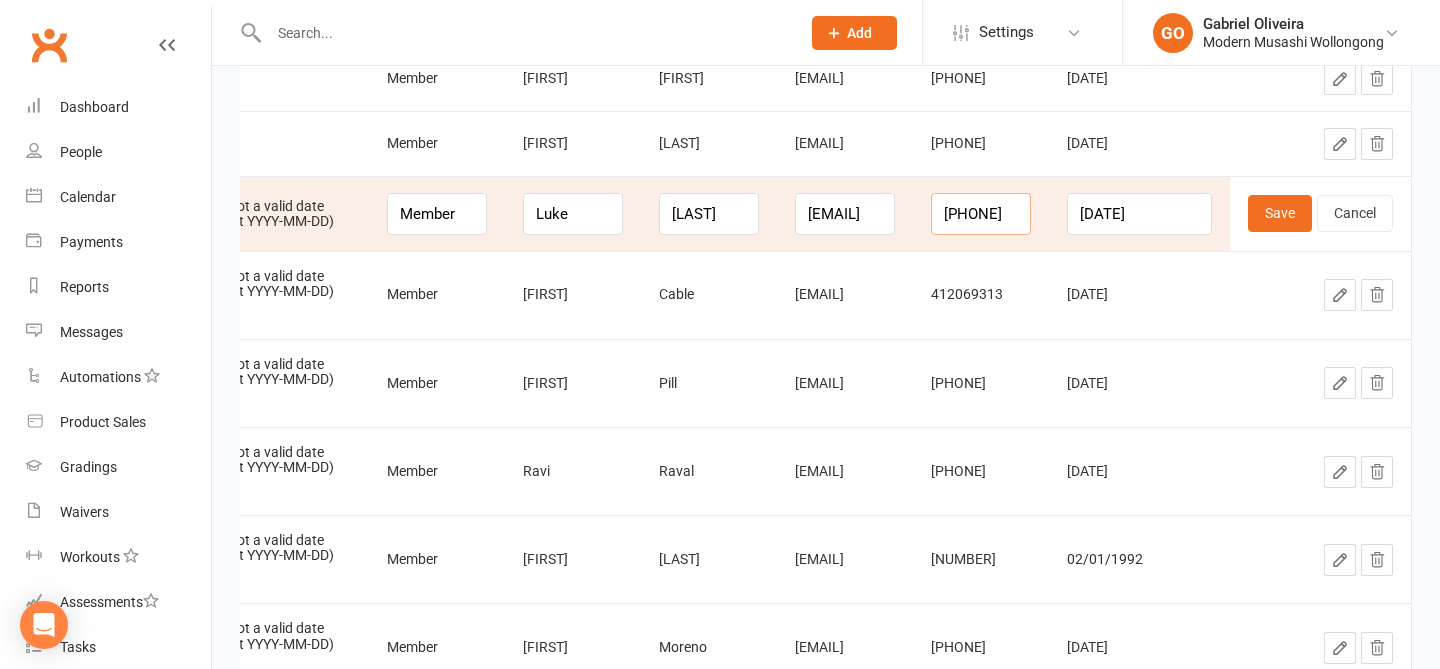 click on "404075485" at bounding box center [981, 214] 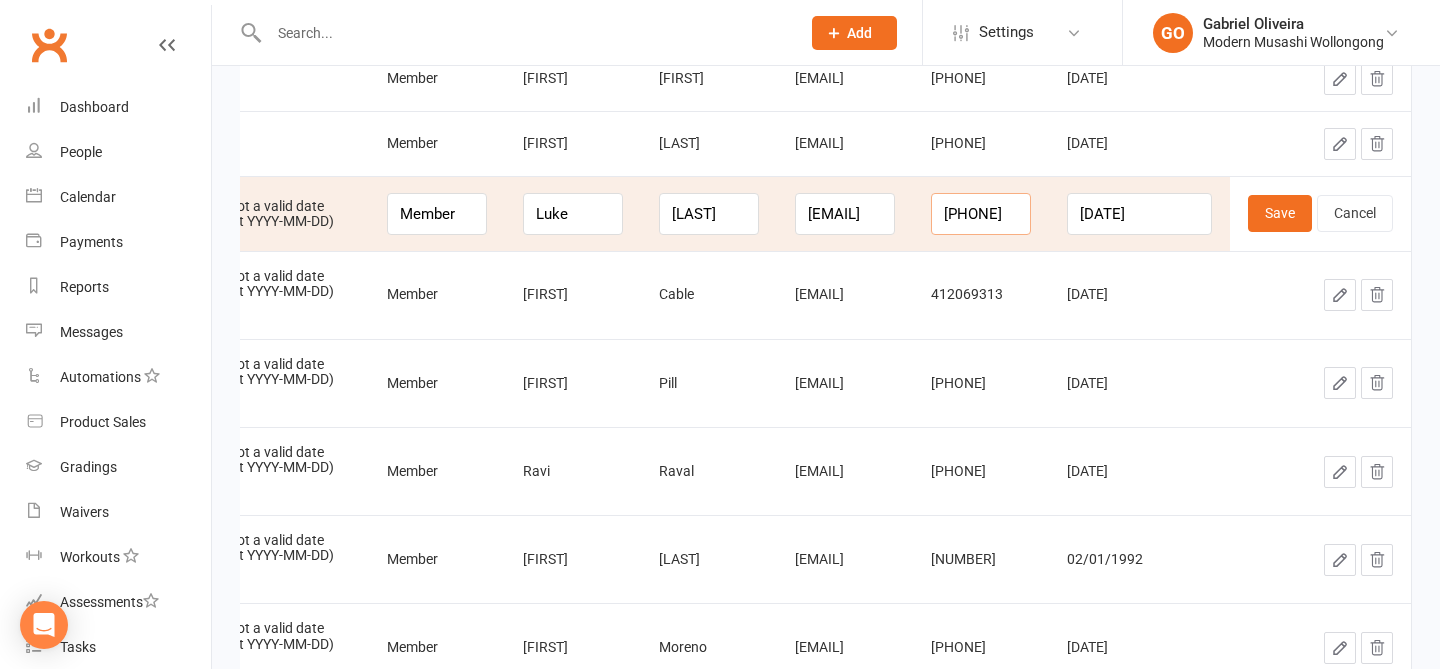 type on "0404075485" 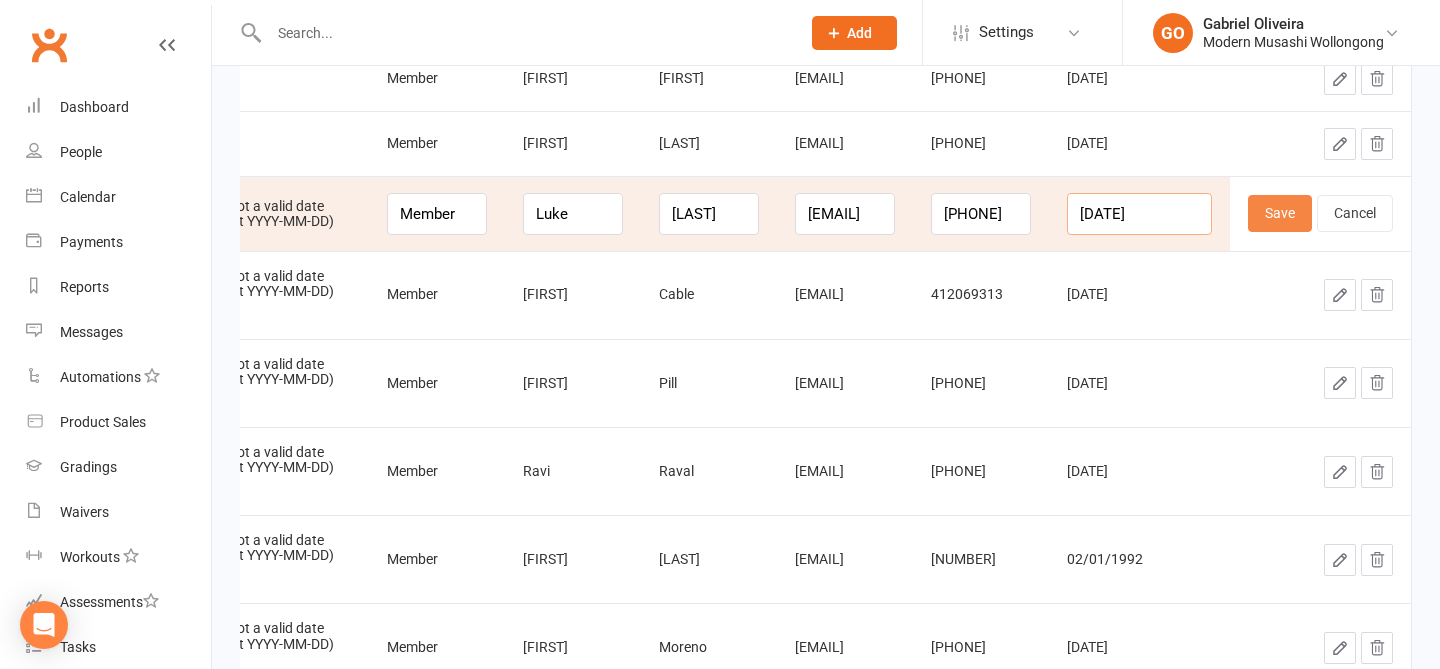 scroll, scrollTop: 0, scrollLeft: 6, axis: horizontal 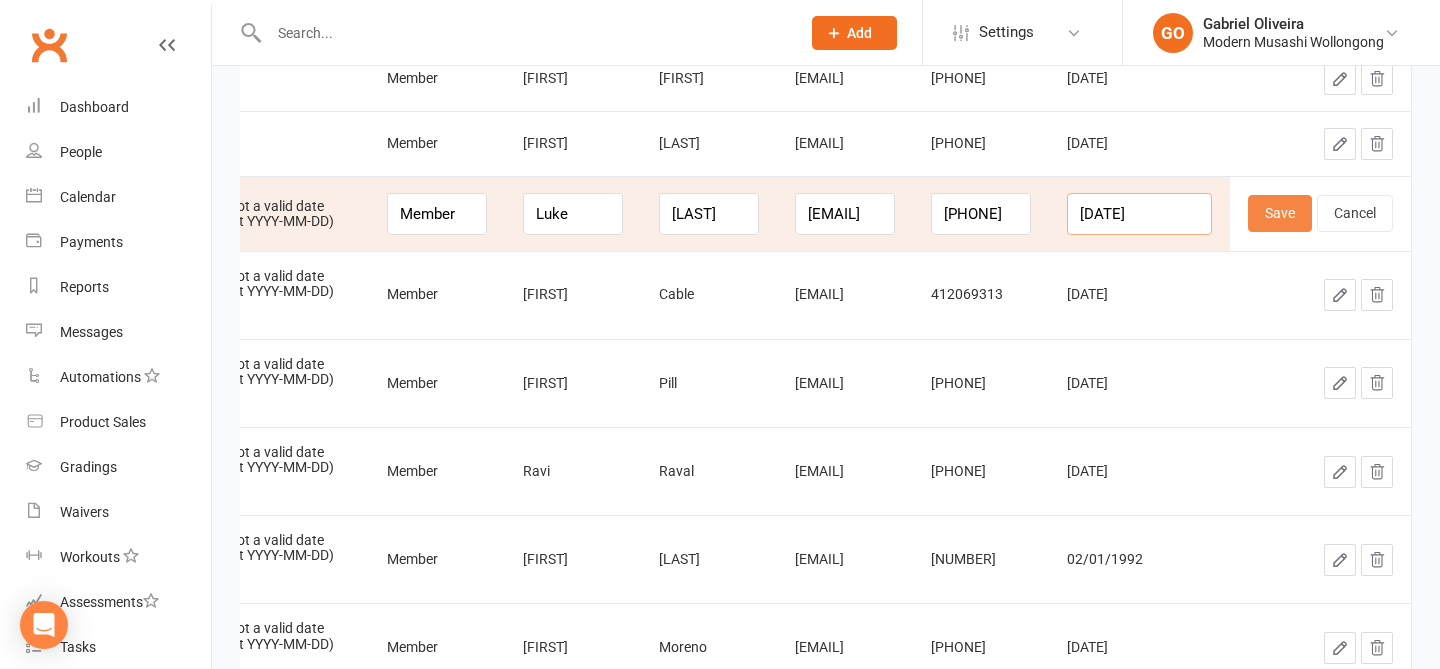 type on "1978-08-04" 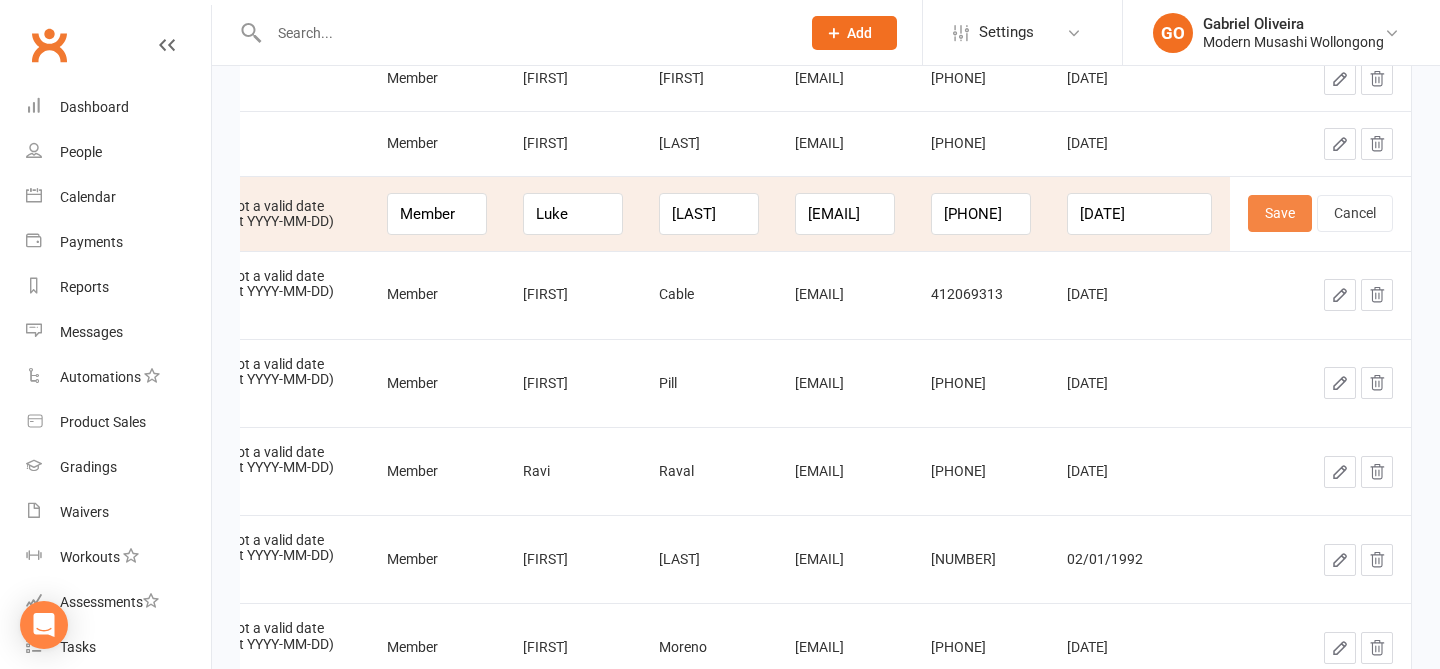 scroll, scrollTop: 0, scrollLeft: 0, axis: both 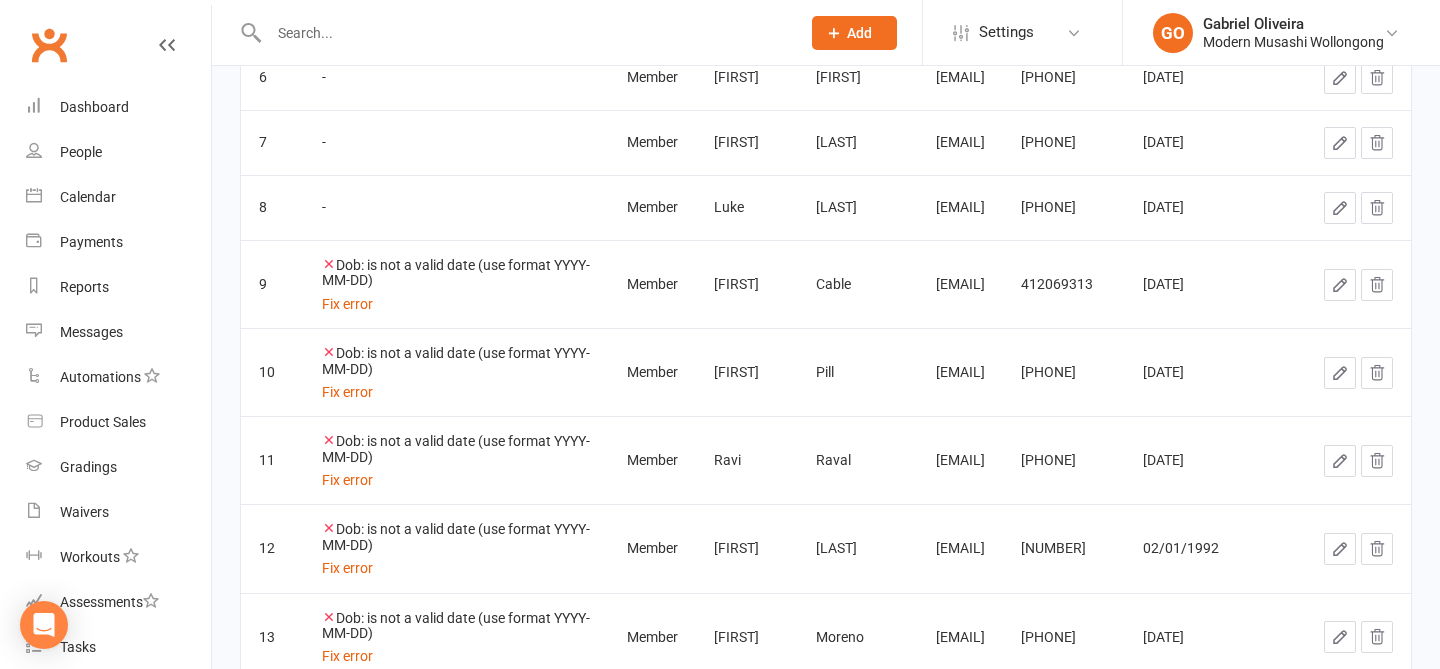 click 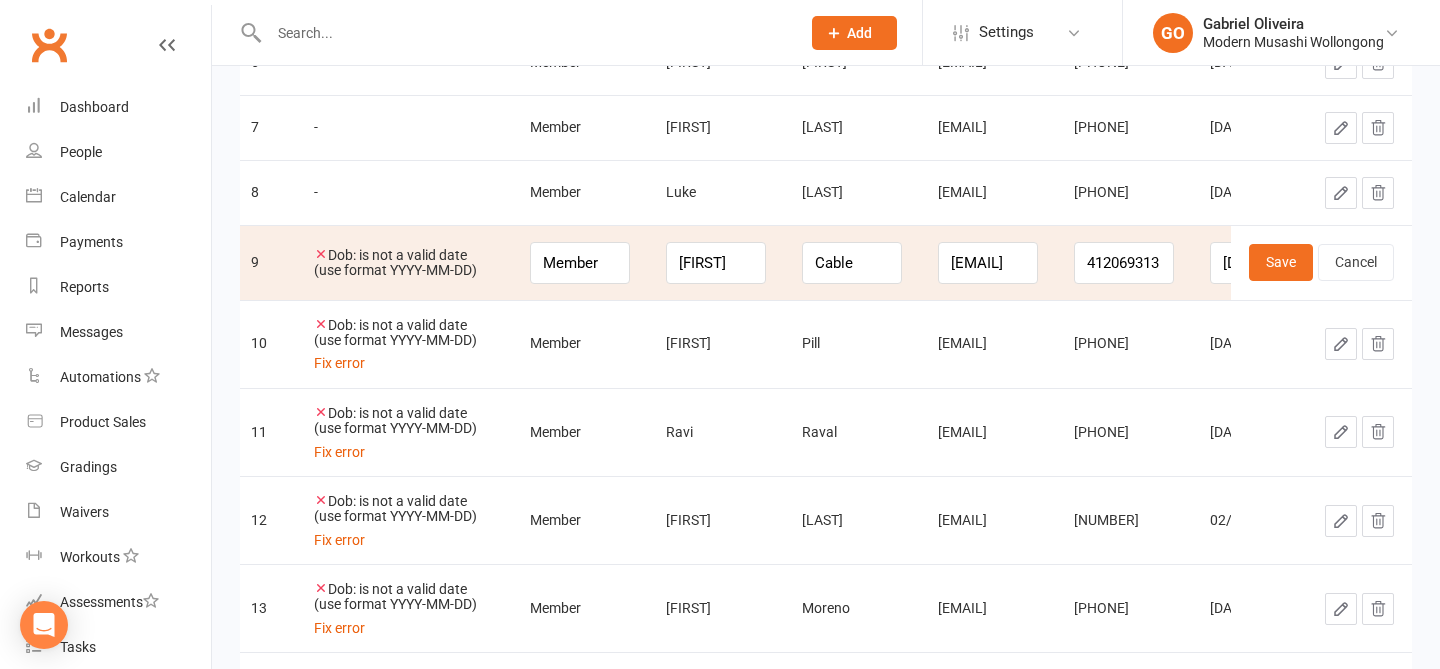 scroll, scrollTop: 733, scrollLeft: 0, axis: vertical 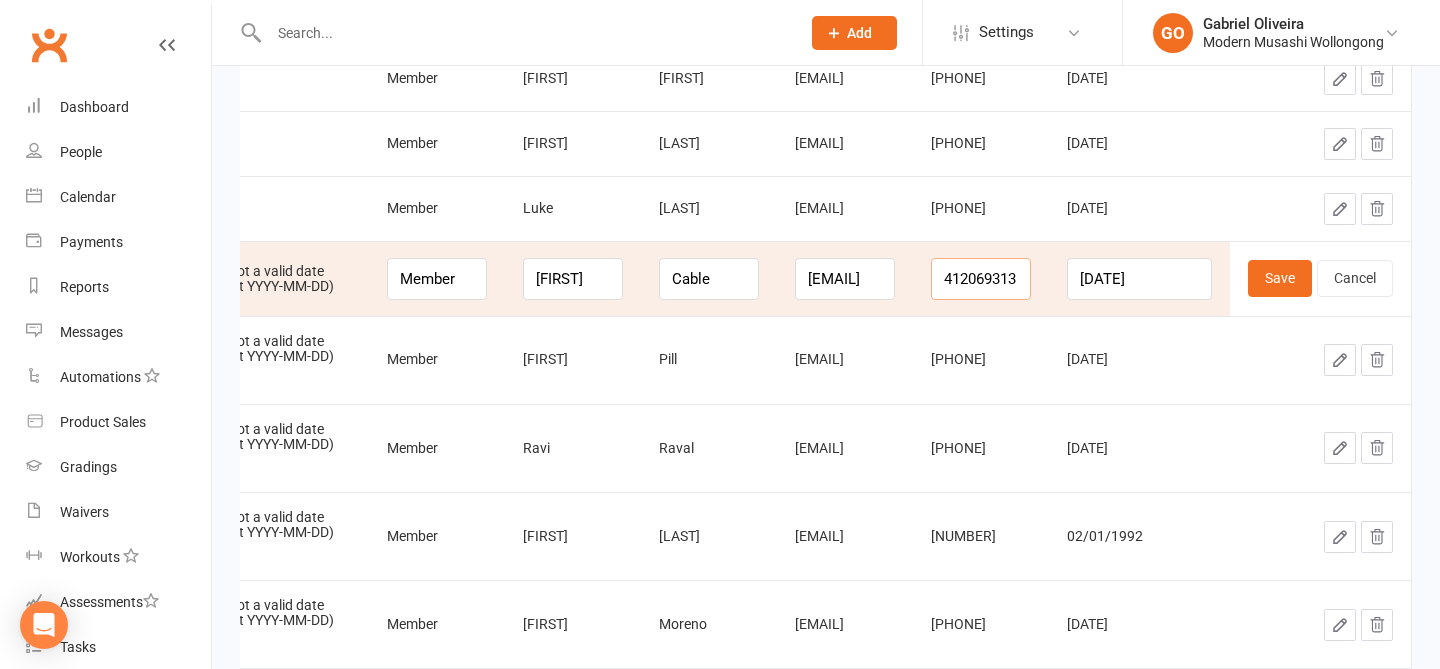 click on "412069313" at bounding box center (981, 279) 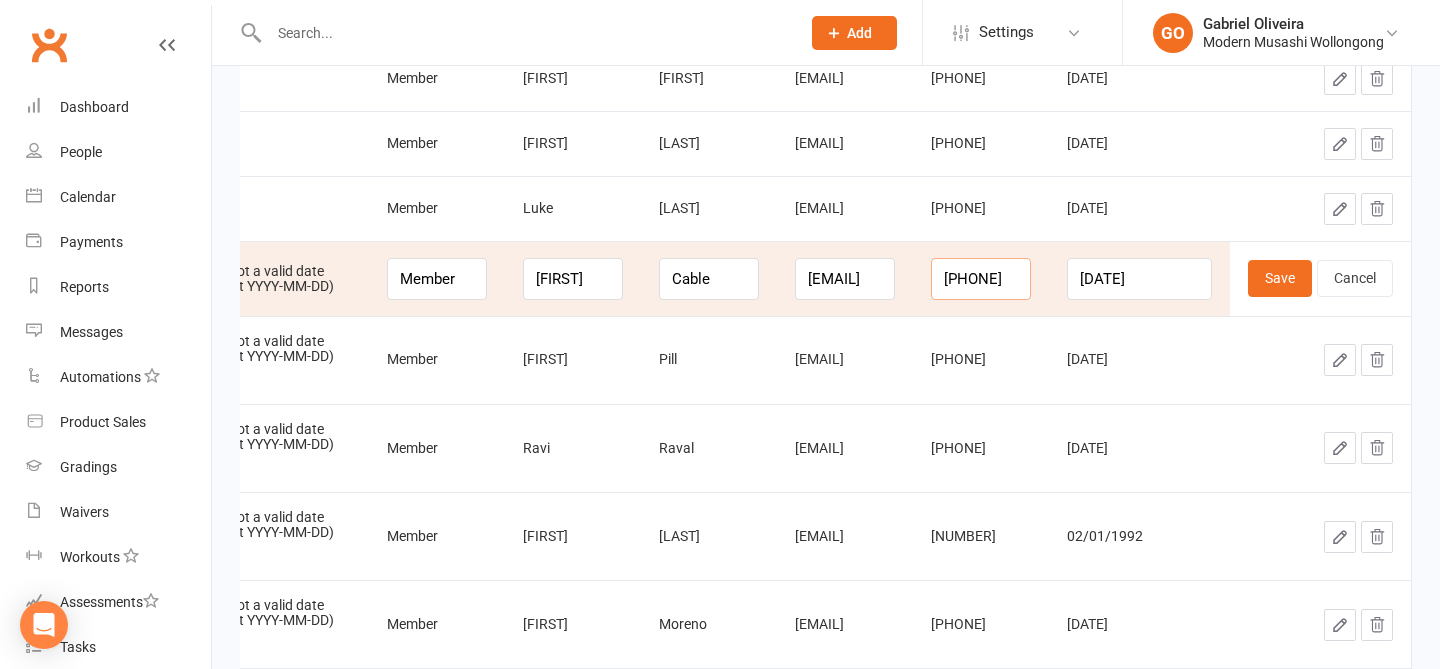 scroll, scrollTop: 0, scrollLeft: 10, axis: horizontal 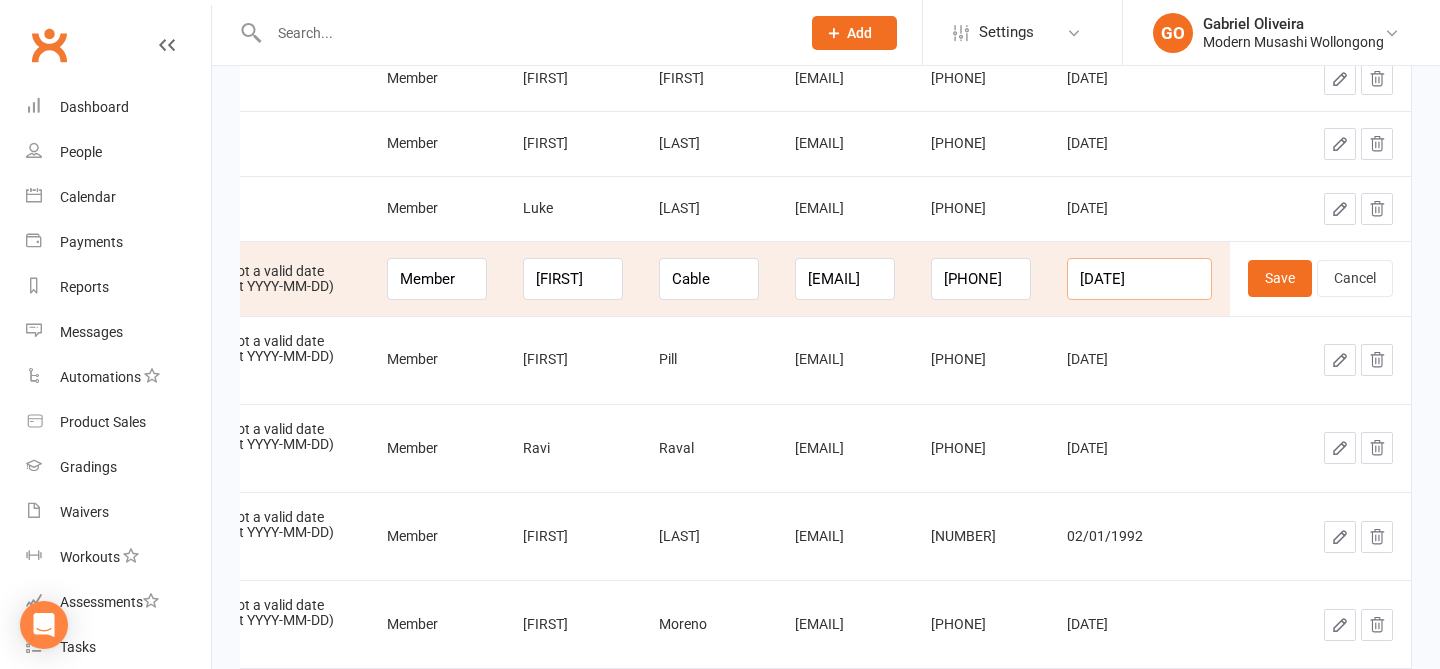 click on "08/08/1990" at bounding box center [1139, 279] 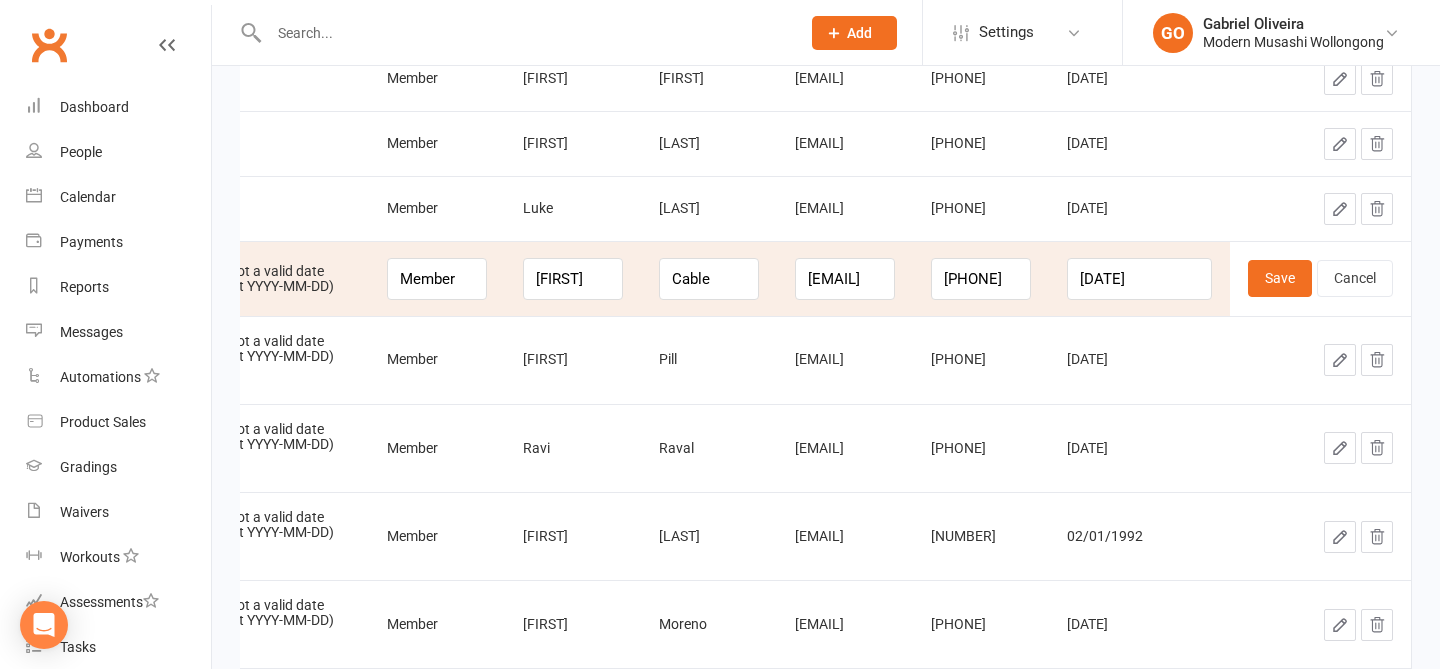 scroll, scrollTop: 0, scrollLeft: 0, axis: both 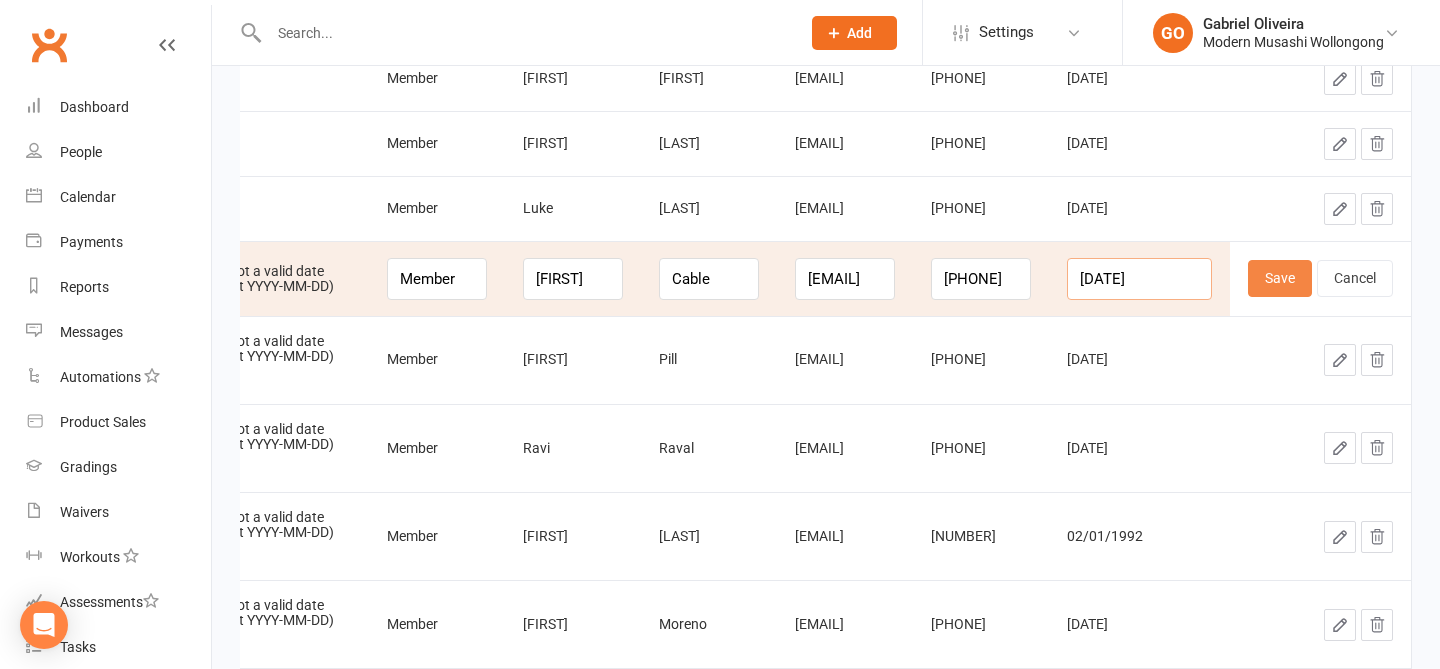 type on "1990-08-08" 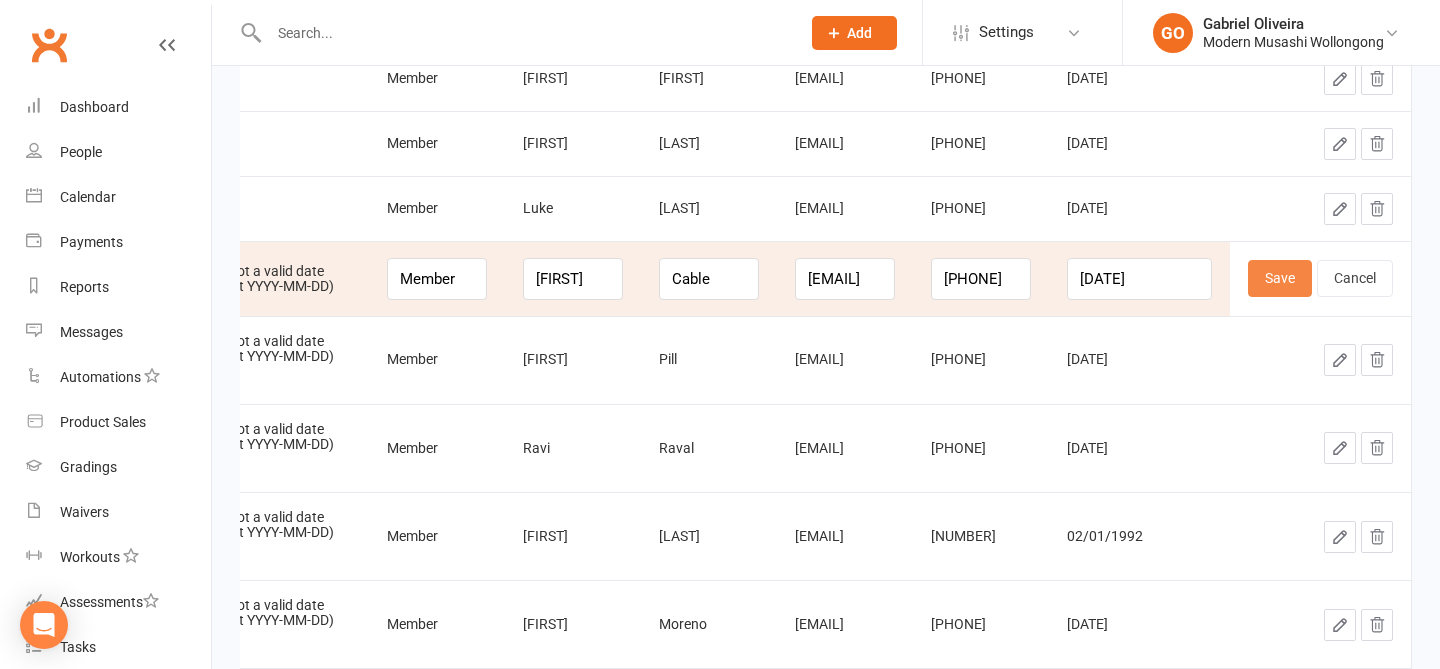 click on "Save" at bounding box center [1280, 278] 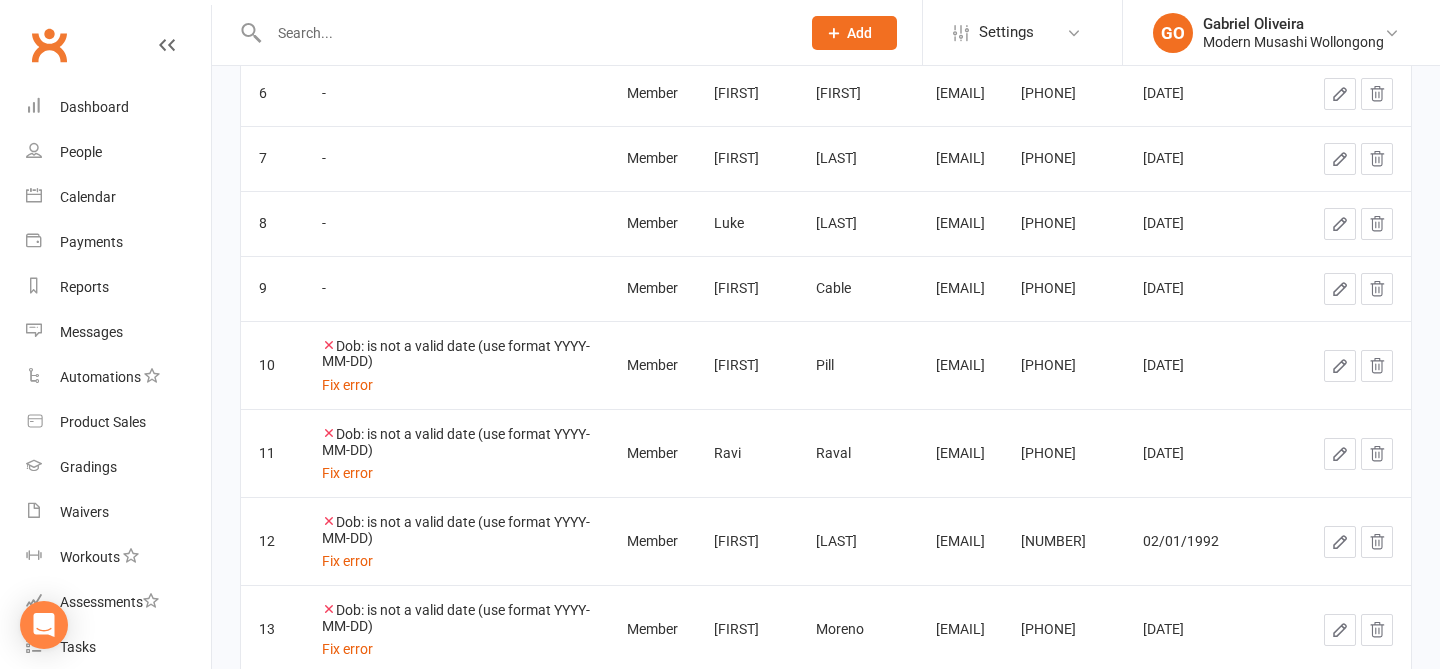 scroll, scrollTop: 0, scrollLeft: 8, axis: horizontal 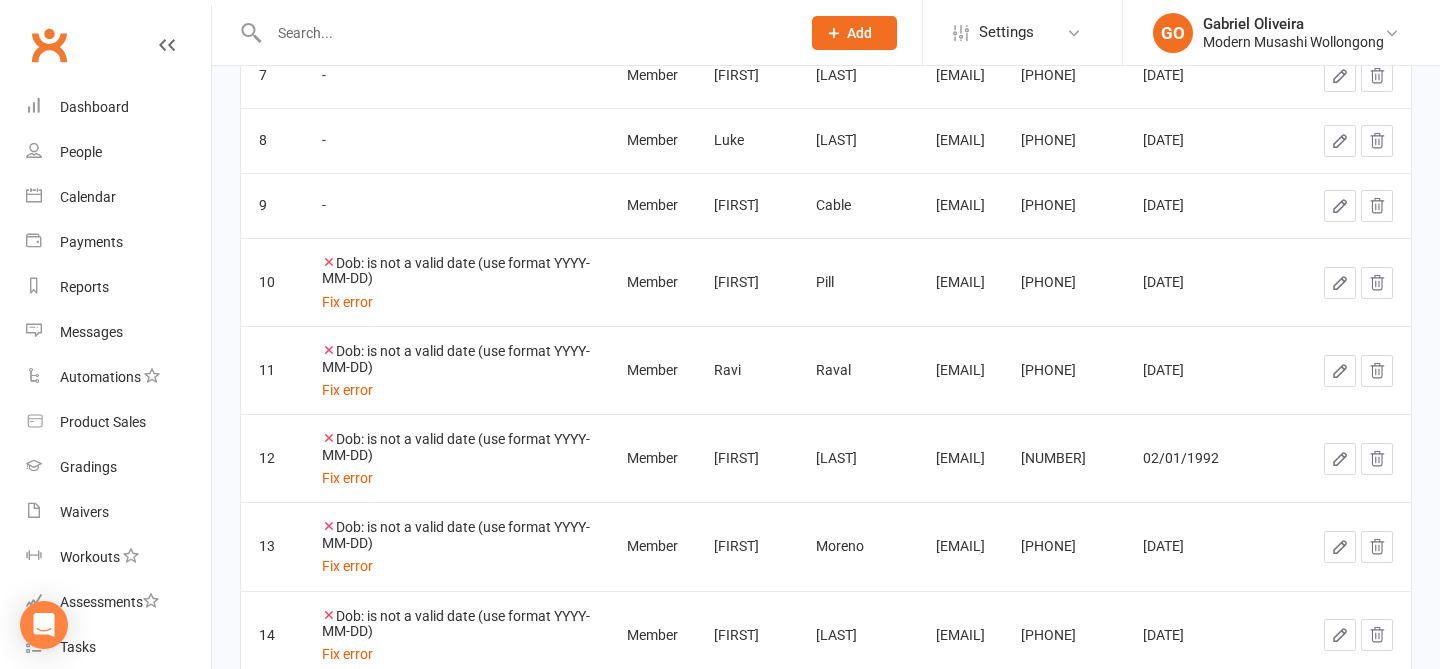 click at bounding box center [1340, 283] 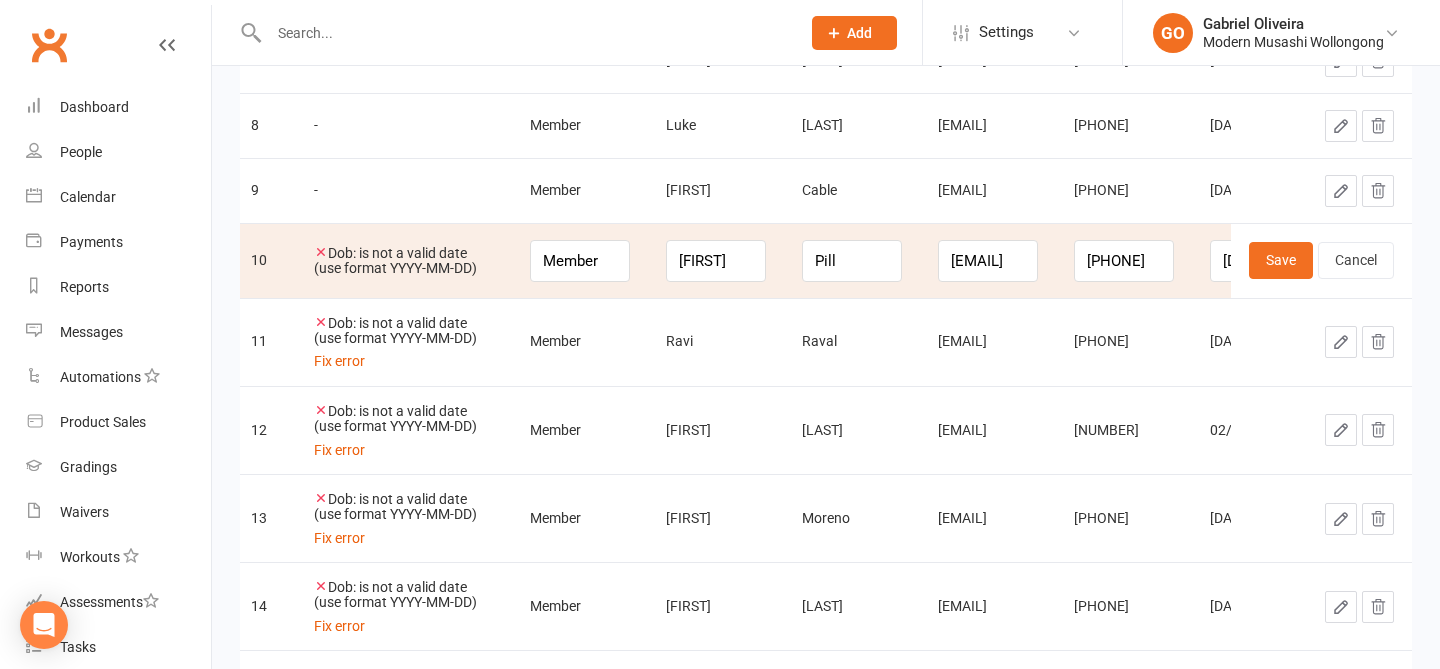 scroll, scrollTop: 800, scrollLeft: 0, axis: vertical 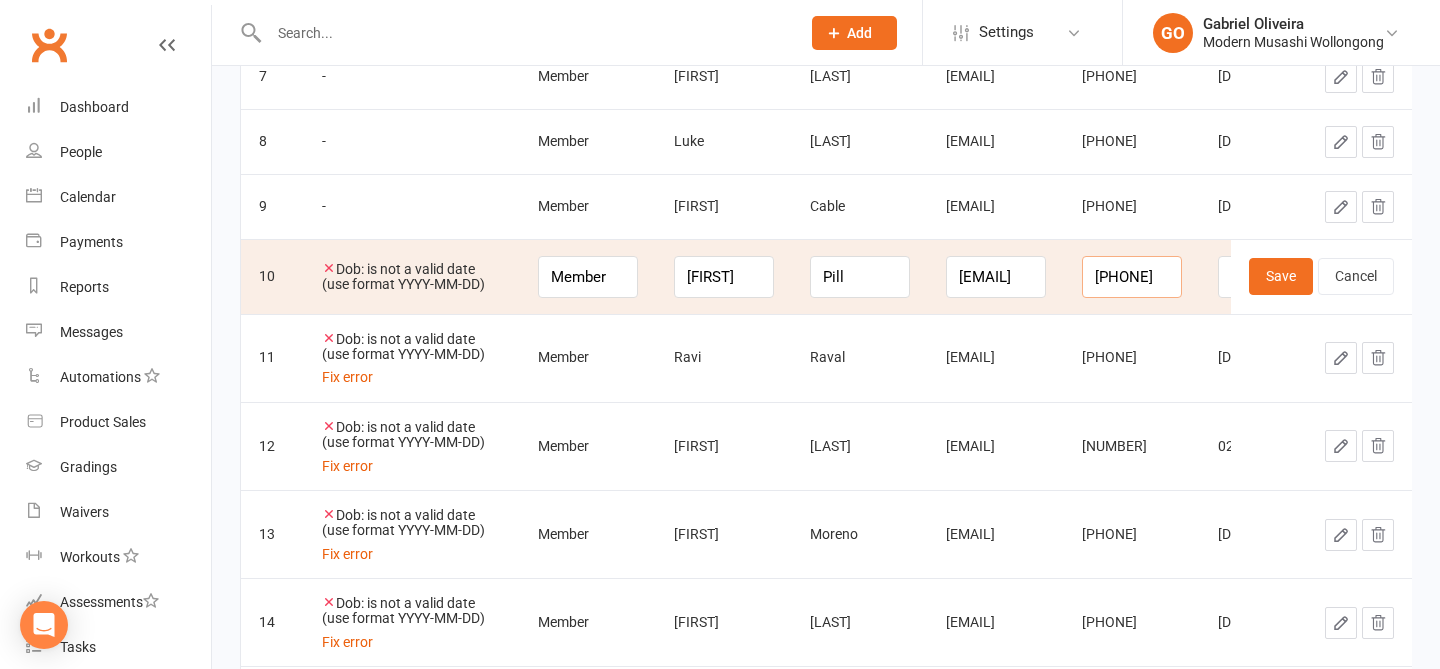 click on "422416893" at bounding box center [1132, 277] 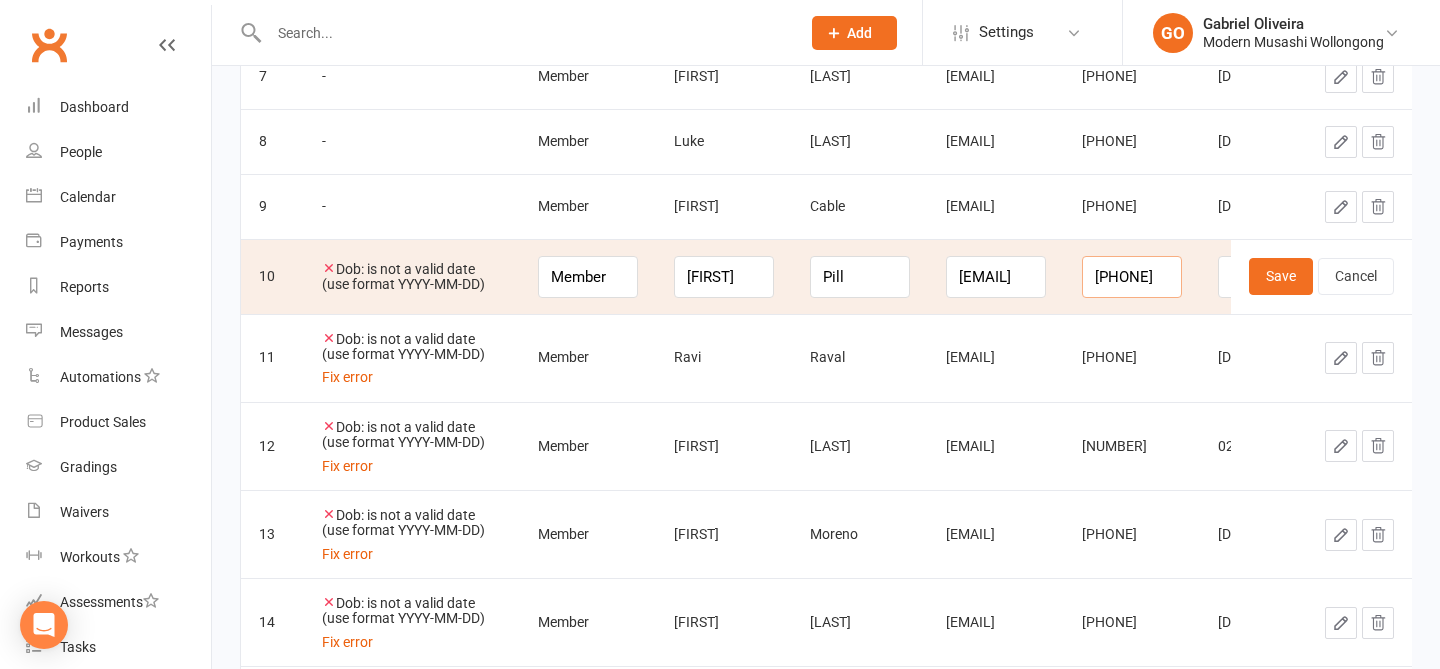 scroll, scrollTop: 802, scrollLeft: 0, axis: vertical 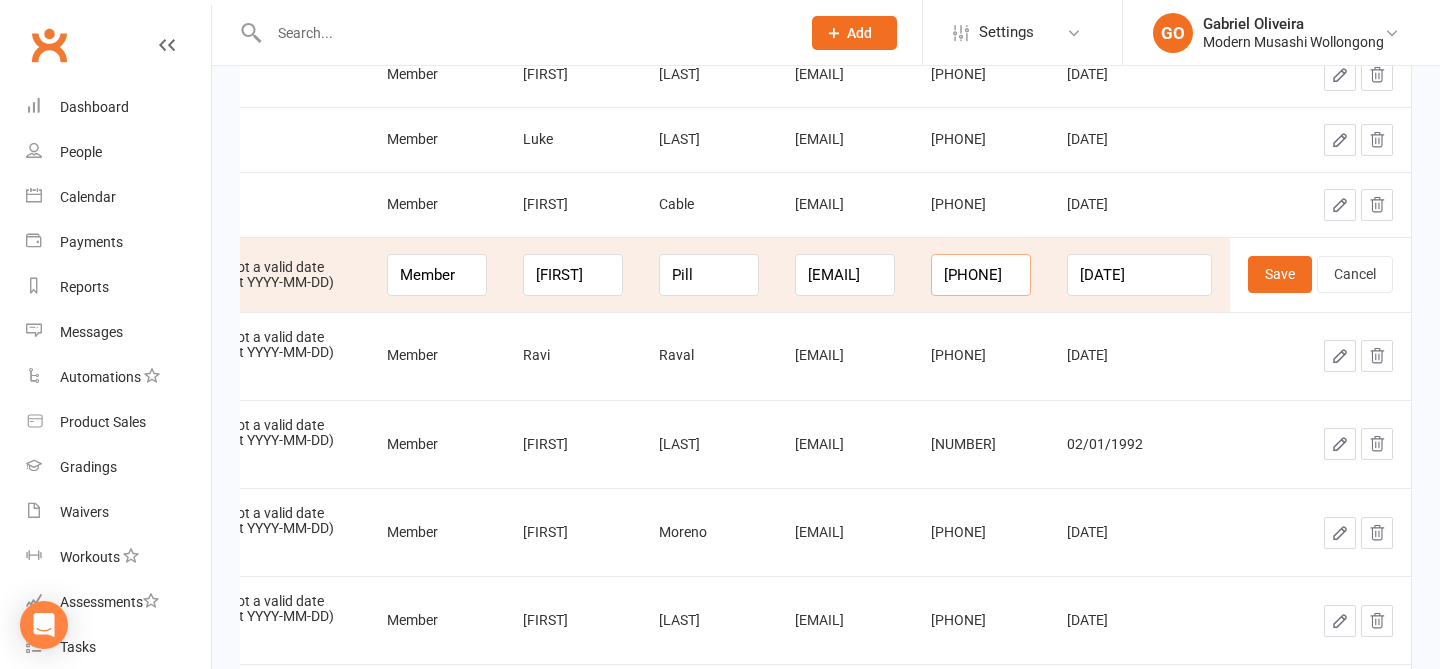 type on "0422416893" 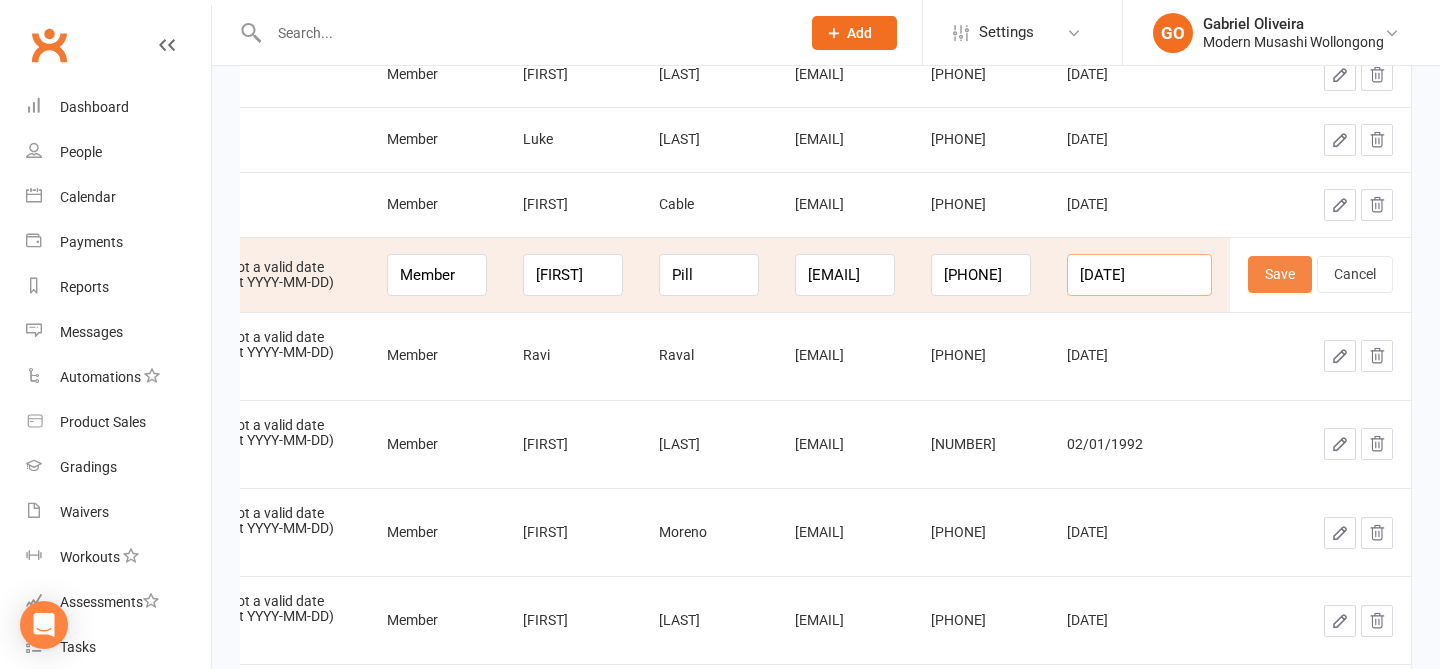 scroll, scrollTop: 0, scrollLeft: 6, axis: horizontal 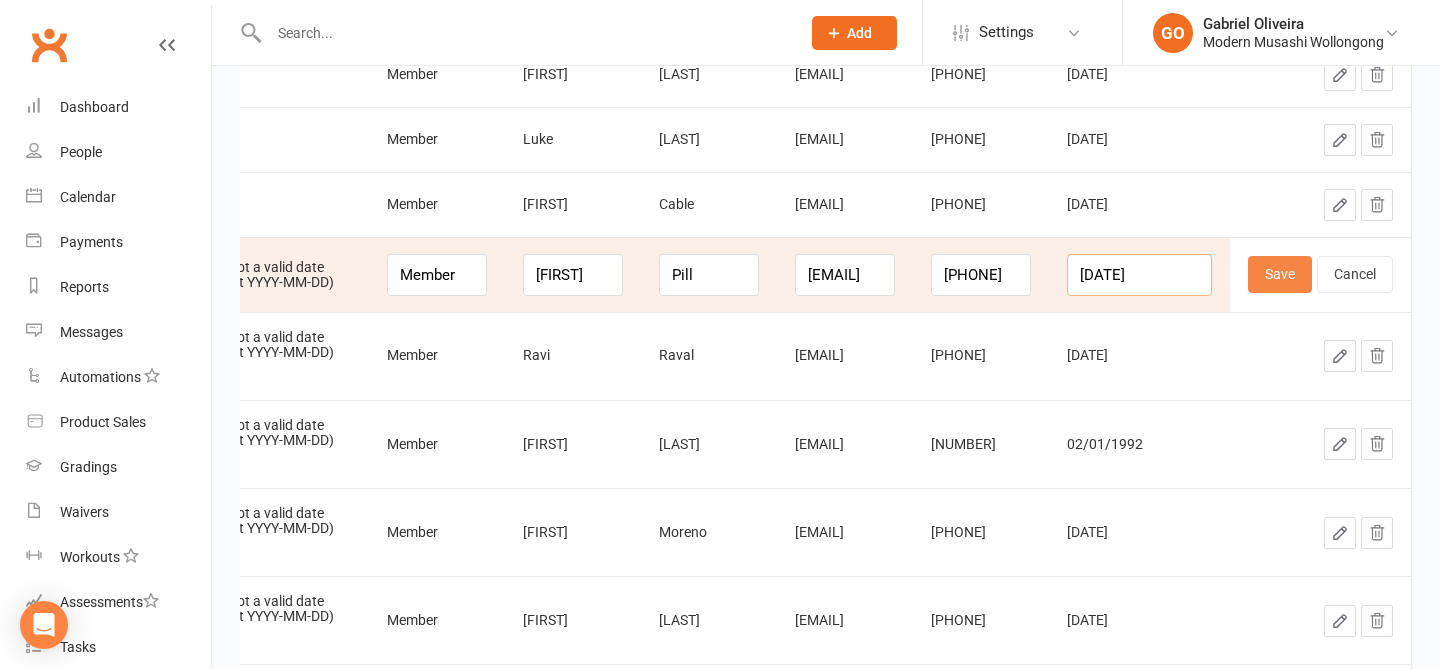 type on "1986-08-14" 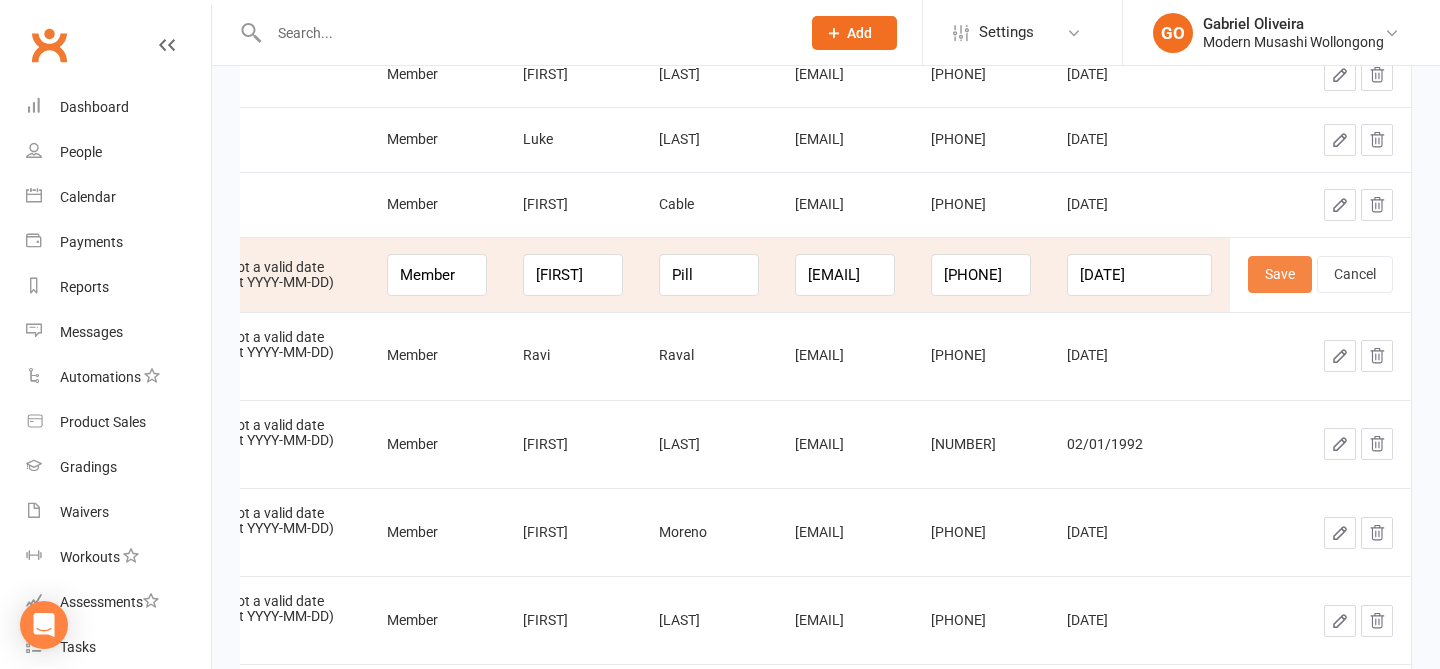 scroll, scrollTop: 0, scrollLeft: 0, axis: both 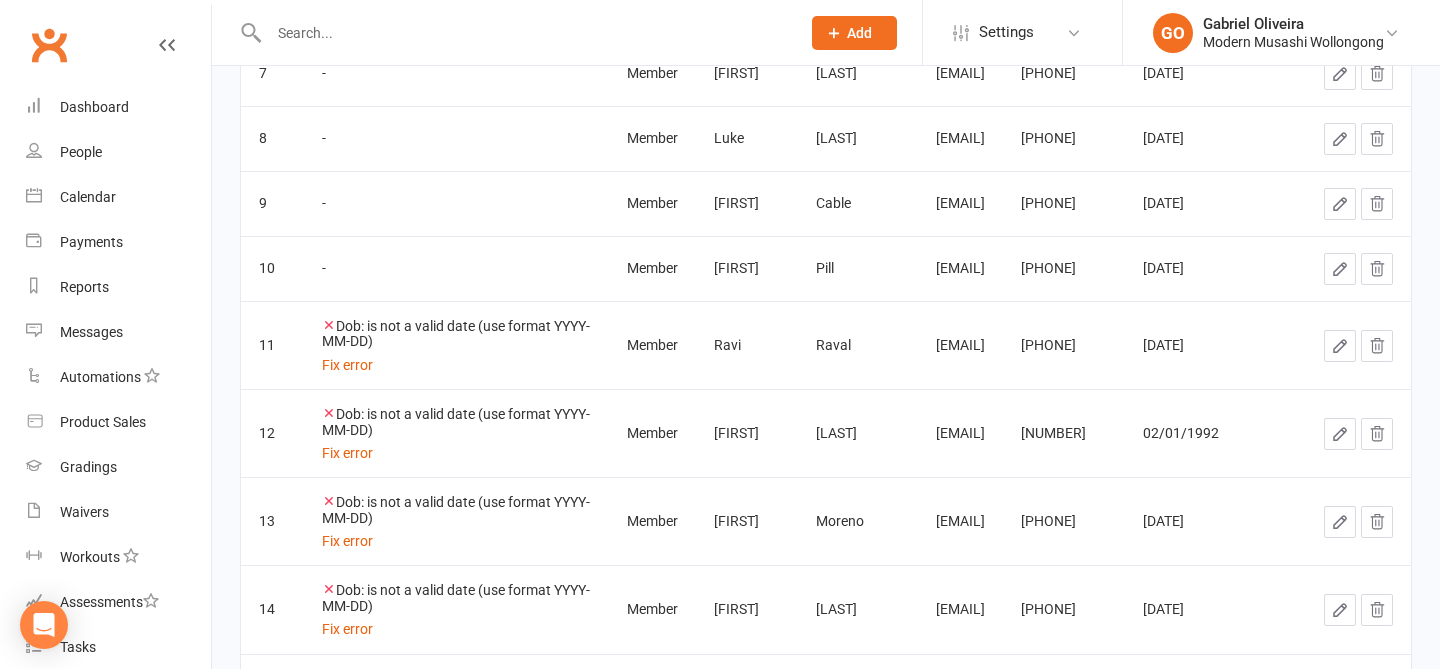 click 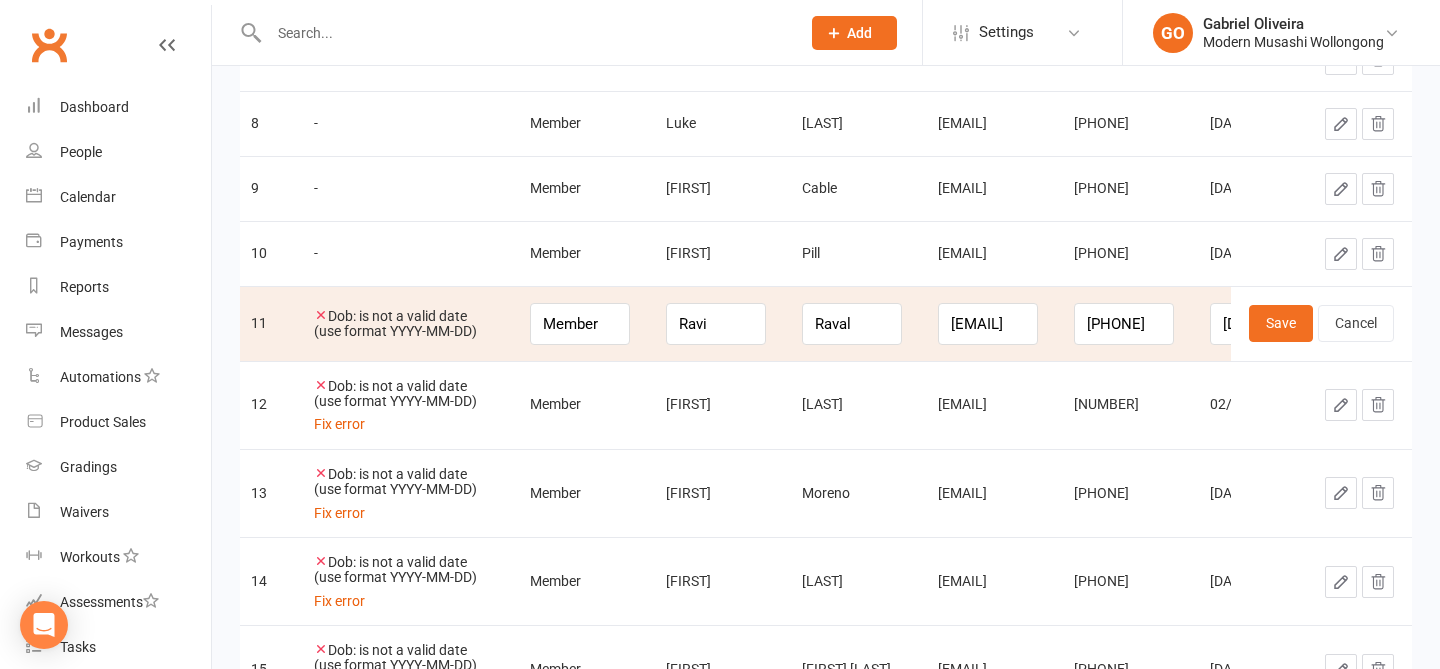 scroll, scrollTop: 802, scrollLeft: 0, axis: vertical 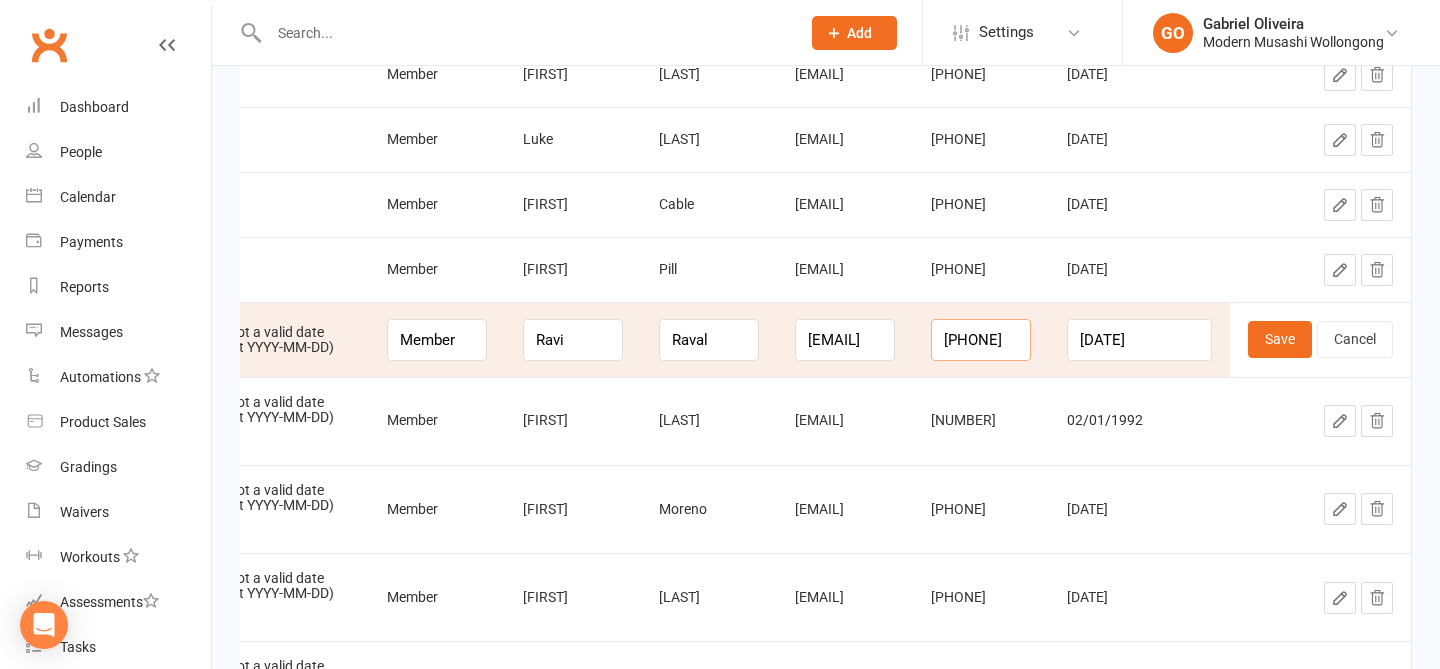 click on "407782715" at bounding box center [981, 340] 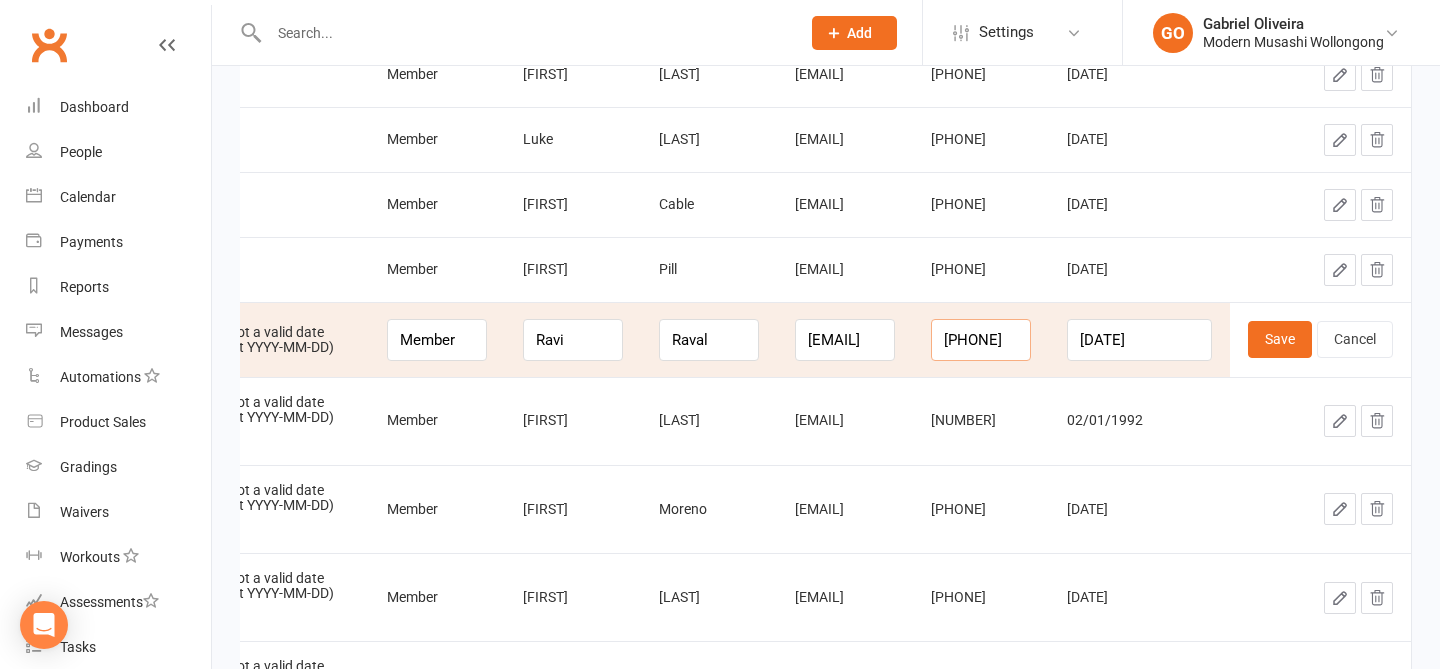 type on "0407782715" 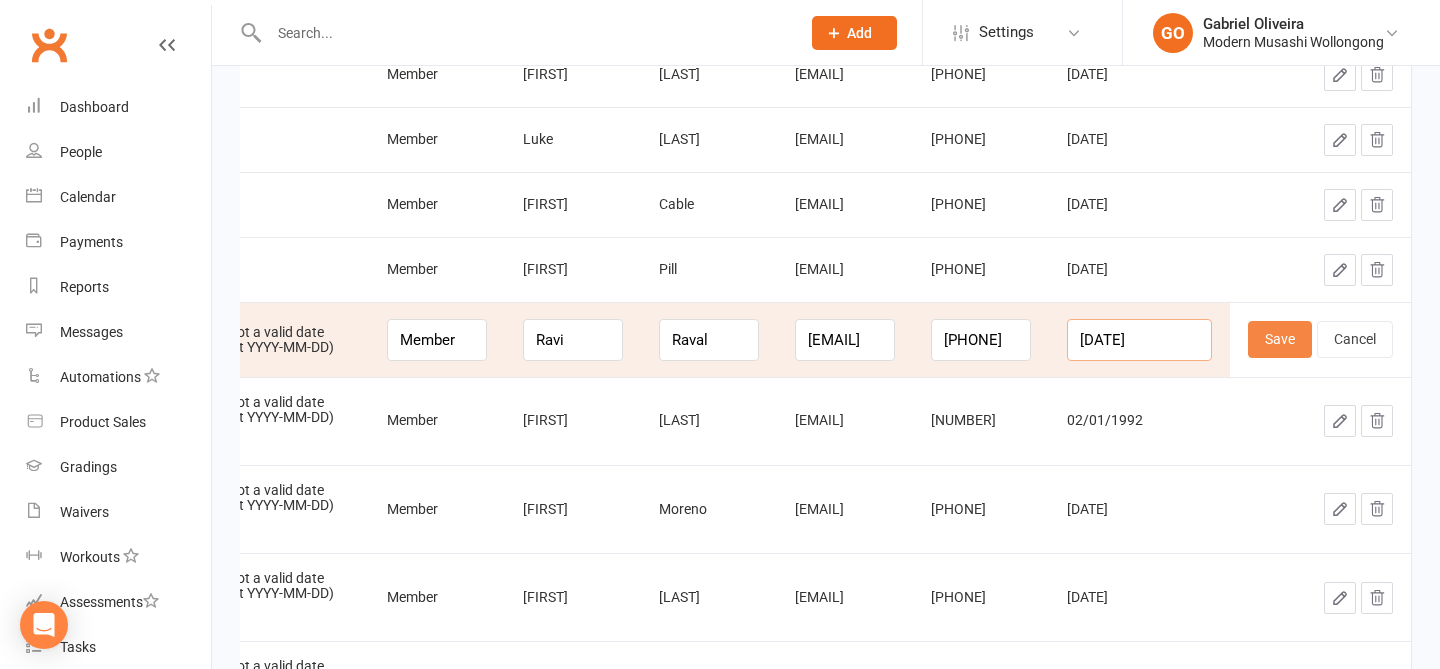 scroll, scrollTop: 0, scrollLeft: 6, axis: horizontal 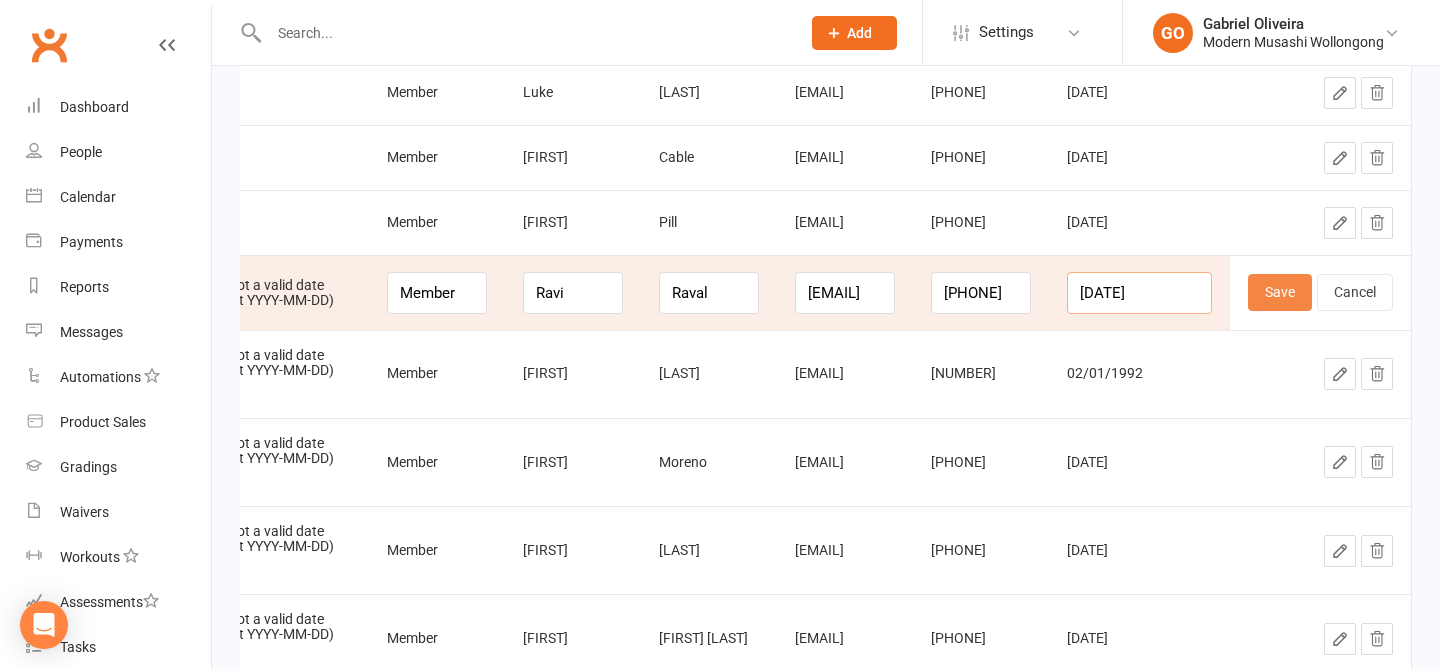 type on "1975-10-03" 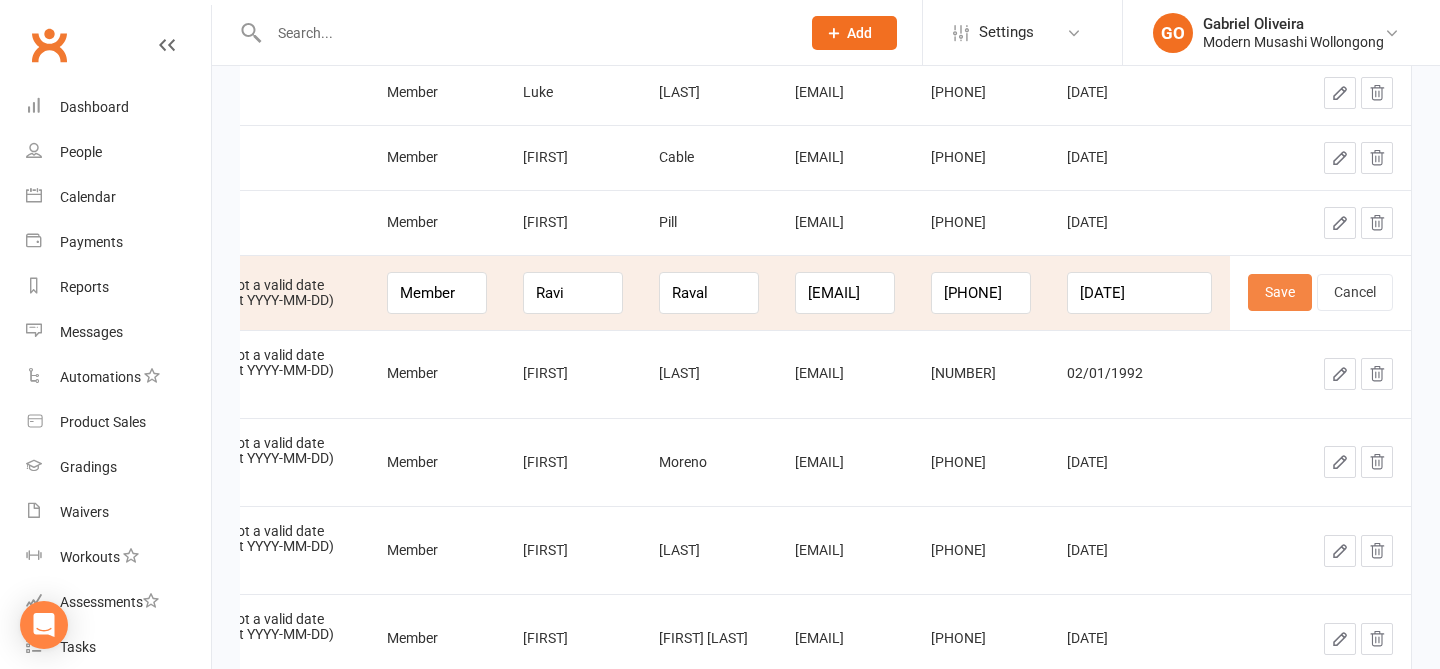 click on "Save" at bounding box center (1280, 292) 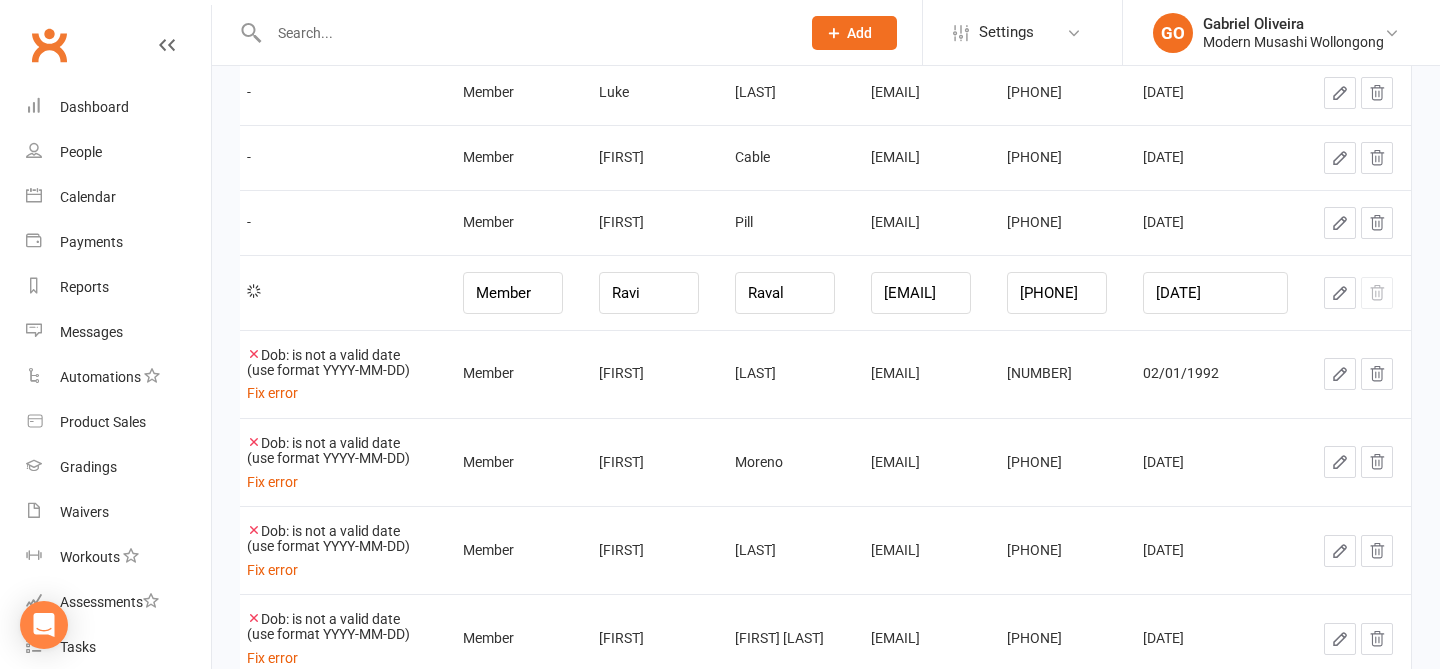 scroll, scrollTop: 0, scrollLeft: 157, axis: horizontal 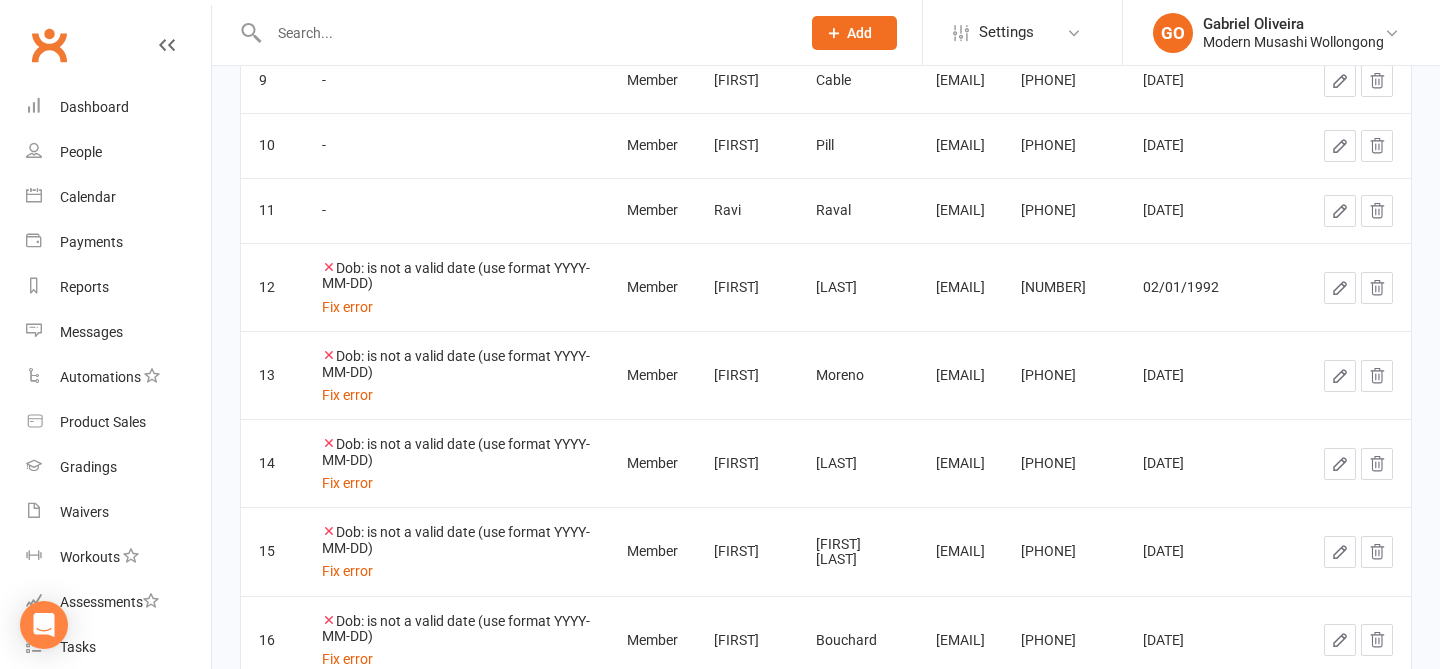 click at bounding box center [1340, 288] 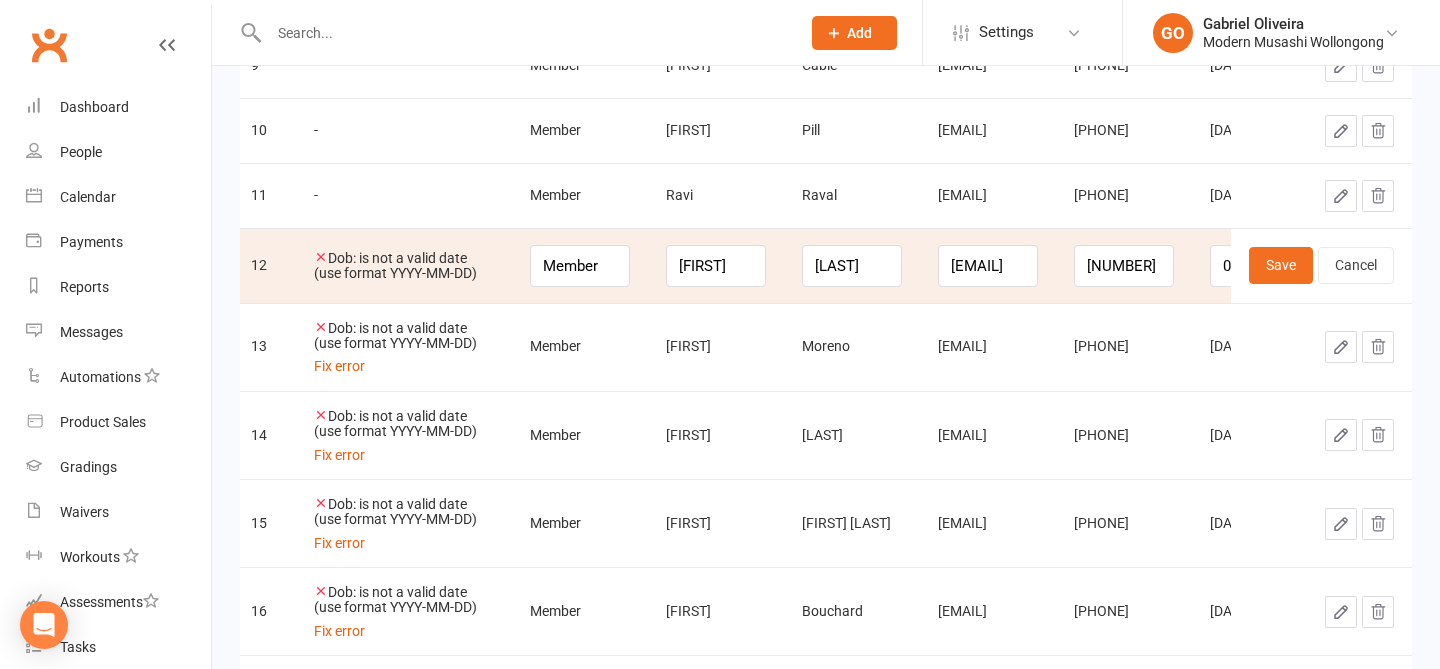 scroll, scrollTop: 925, scrollLeft: 0, axis: vertical 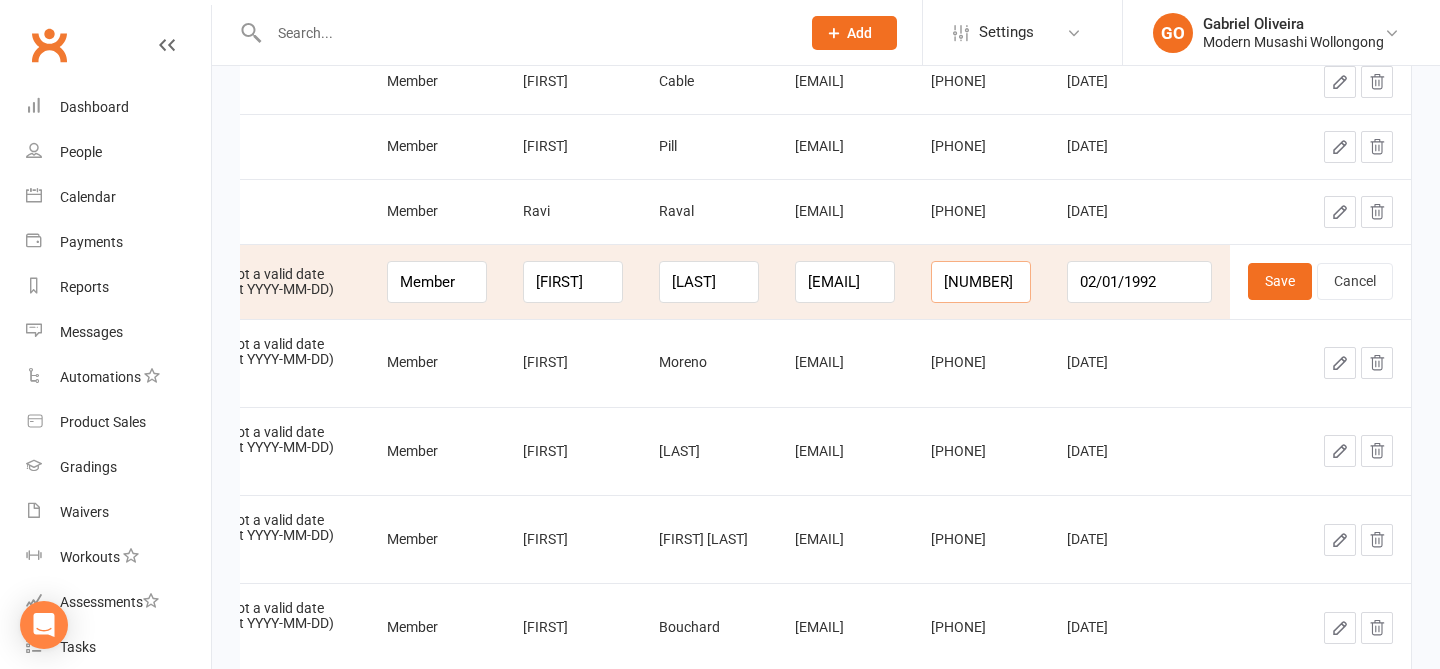 click on "422742120" at bounding box center [981, 282] 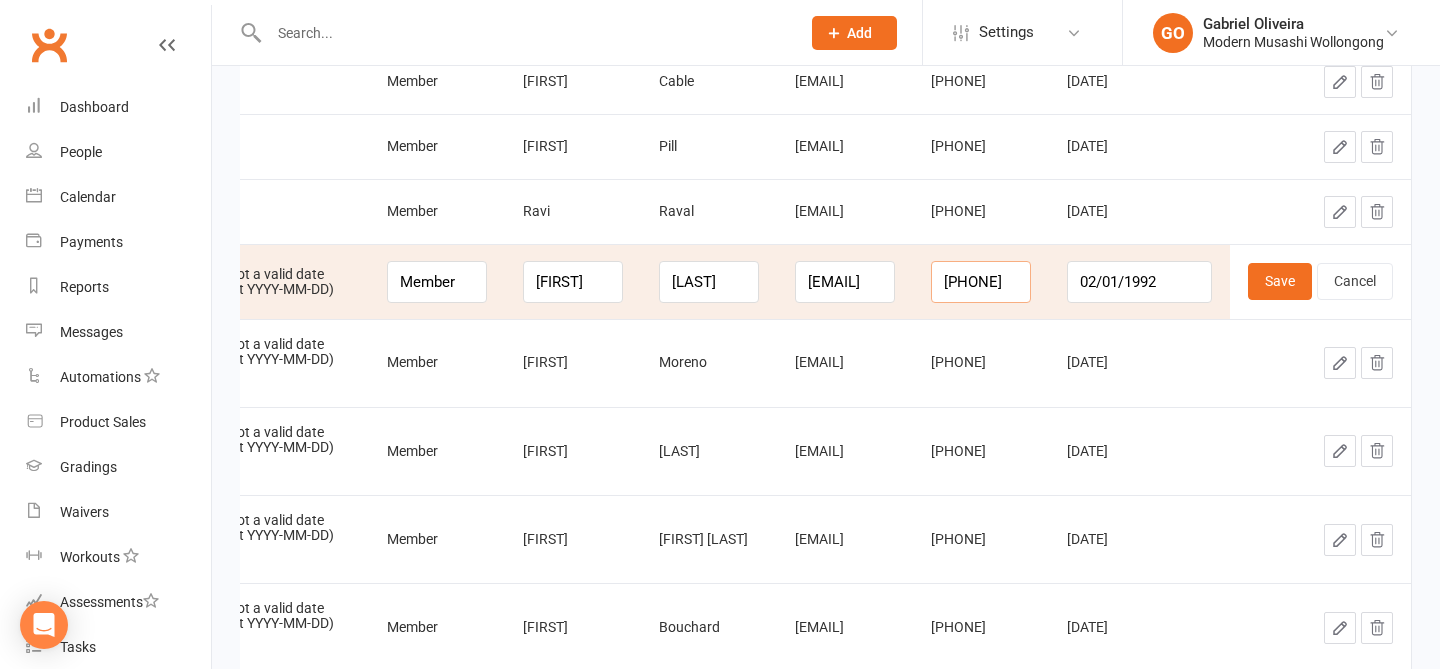 scroll, scrollTop: 0, scrollLeft: 234, axis: horizontal 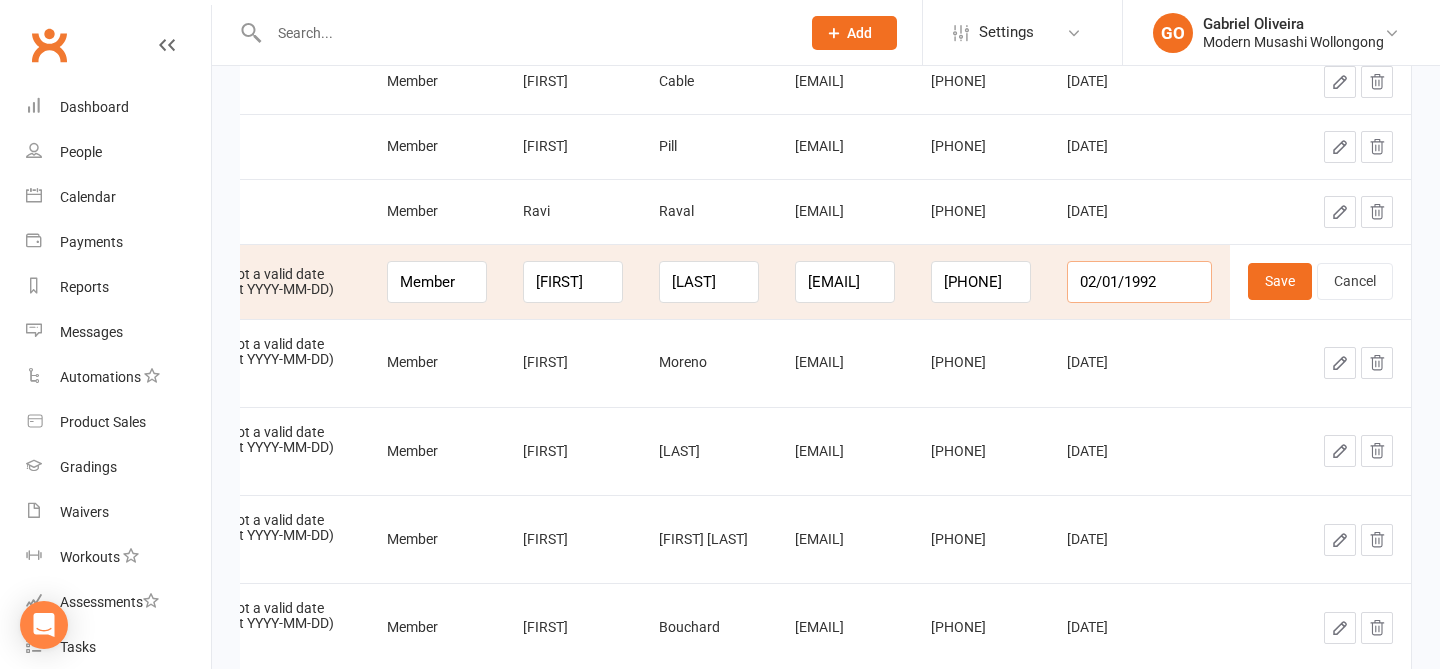 drag, startPoint x: 1133, startPoint y: 277, endPoint x: 1315, endPoint y: 280, distance: 182.02472 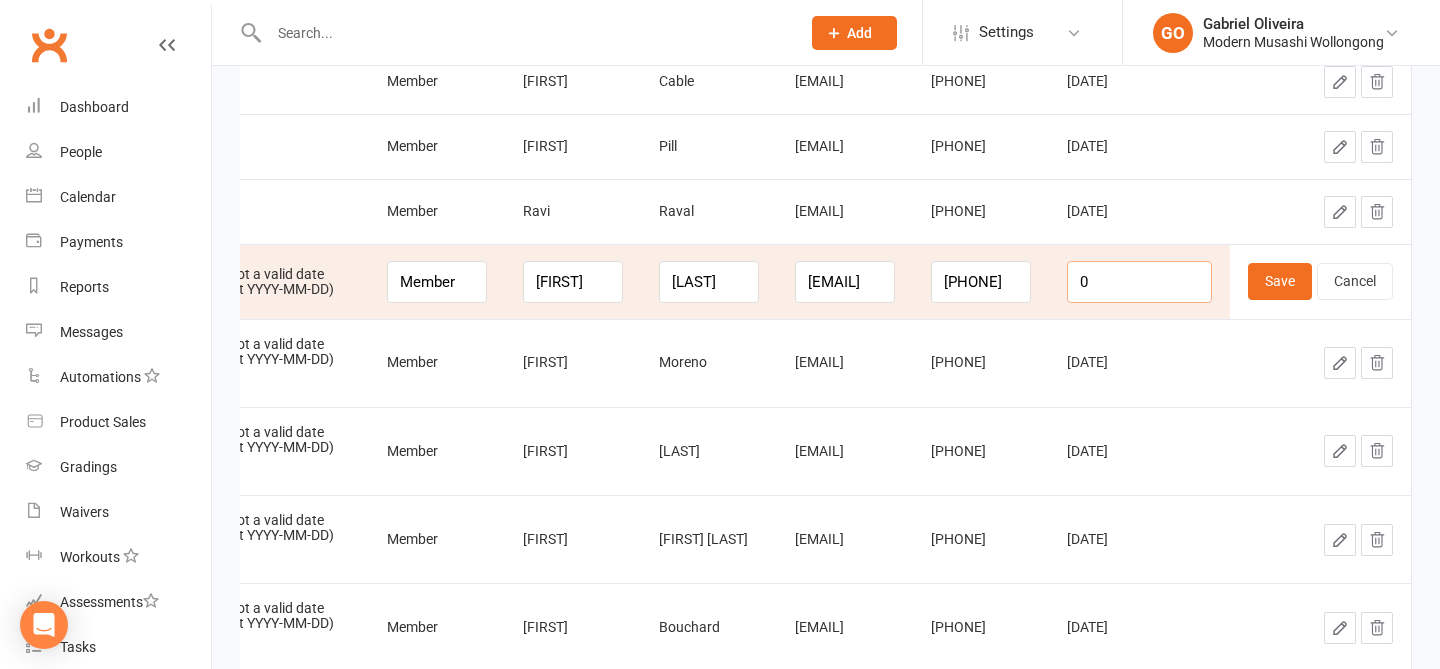 scroll, scrollTop: 0, scrollLeft: 0, axis: both 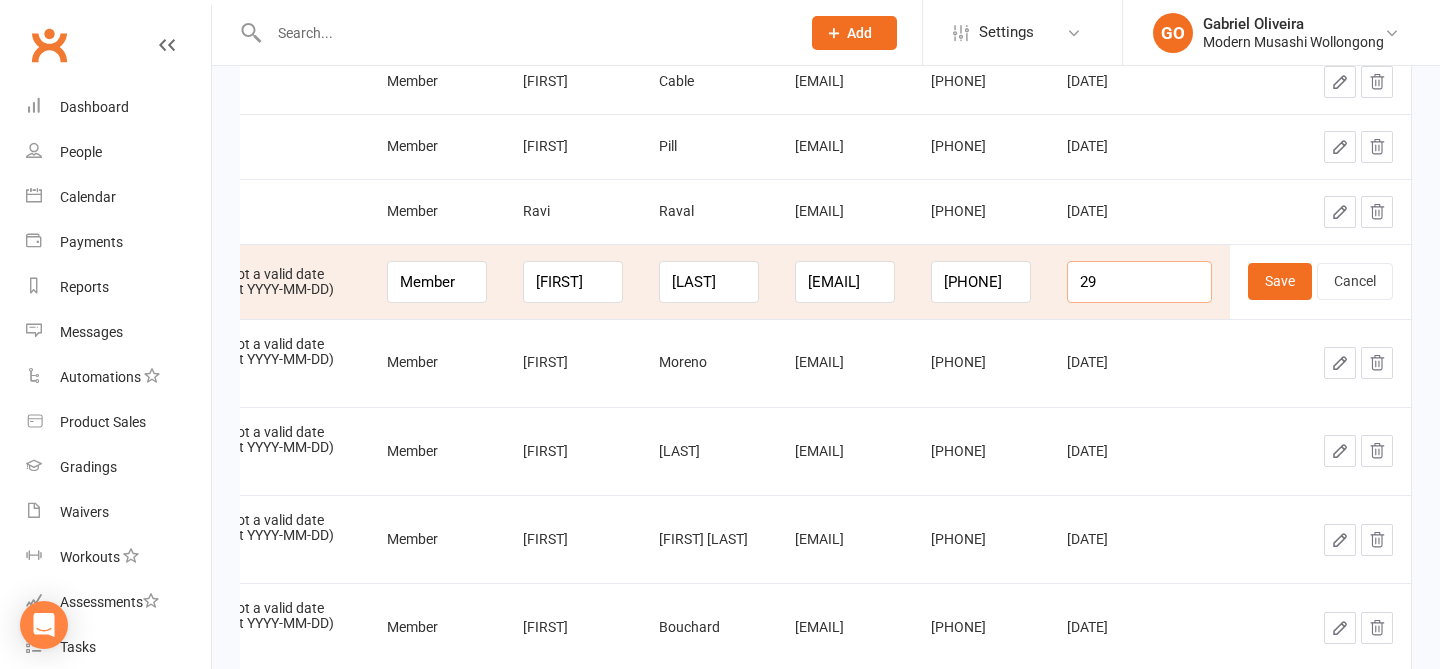 type on "2" 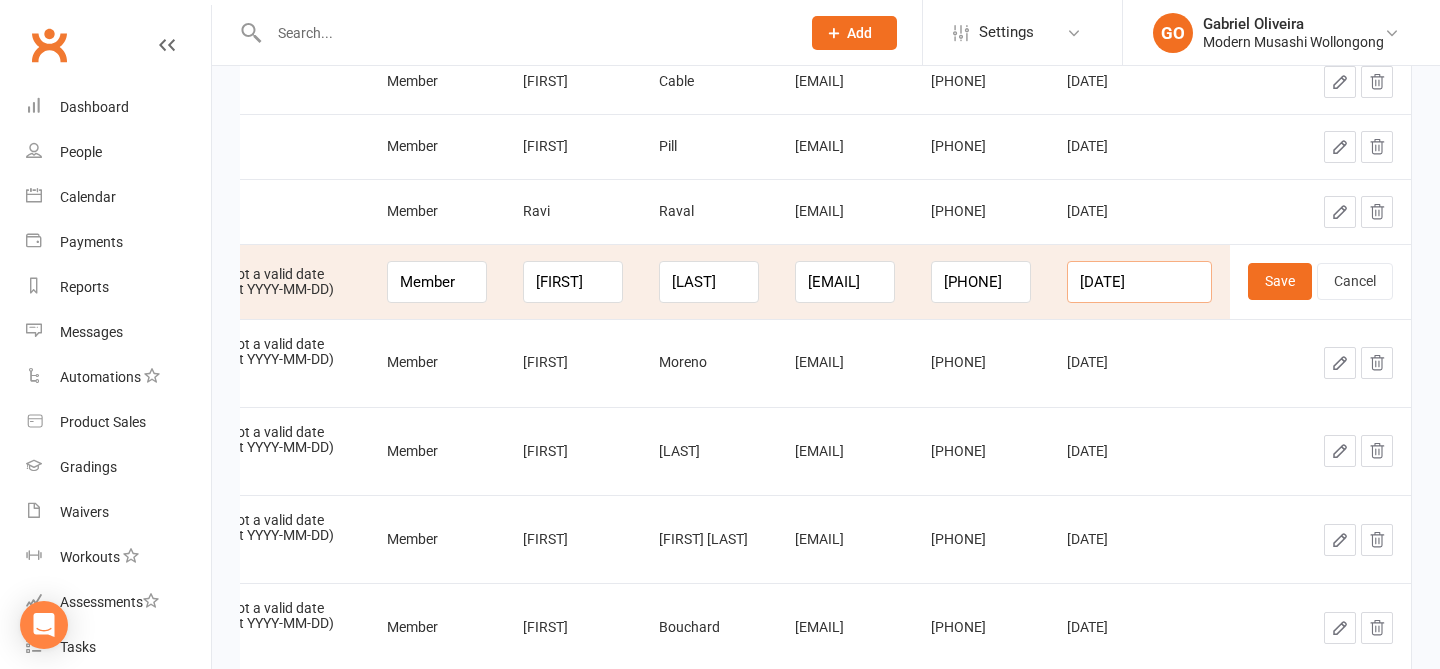 scroll, scrollTop: 0, scrollLeft: 1, axis: horizontal 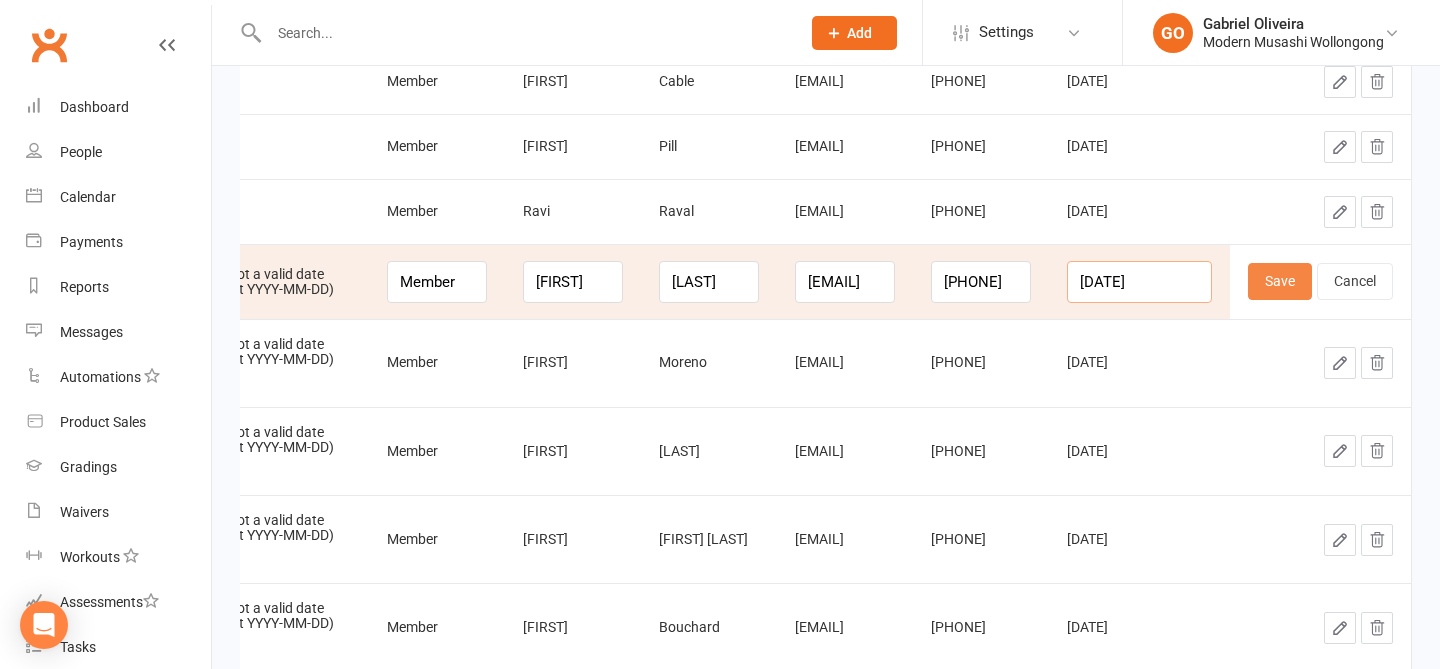 type on "1992-01-02" 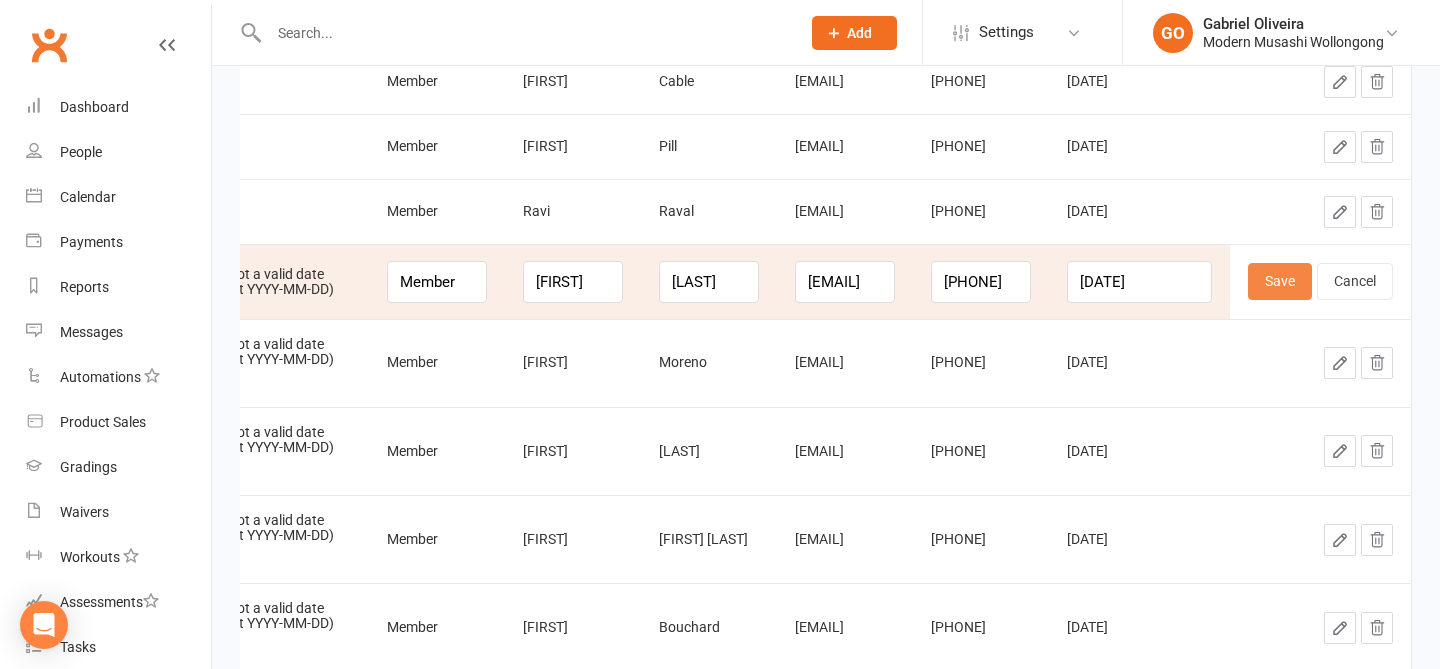 click on "Save" at bounding box center (1280, 281) 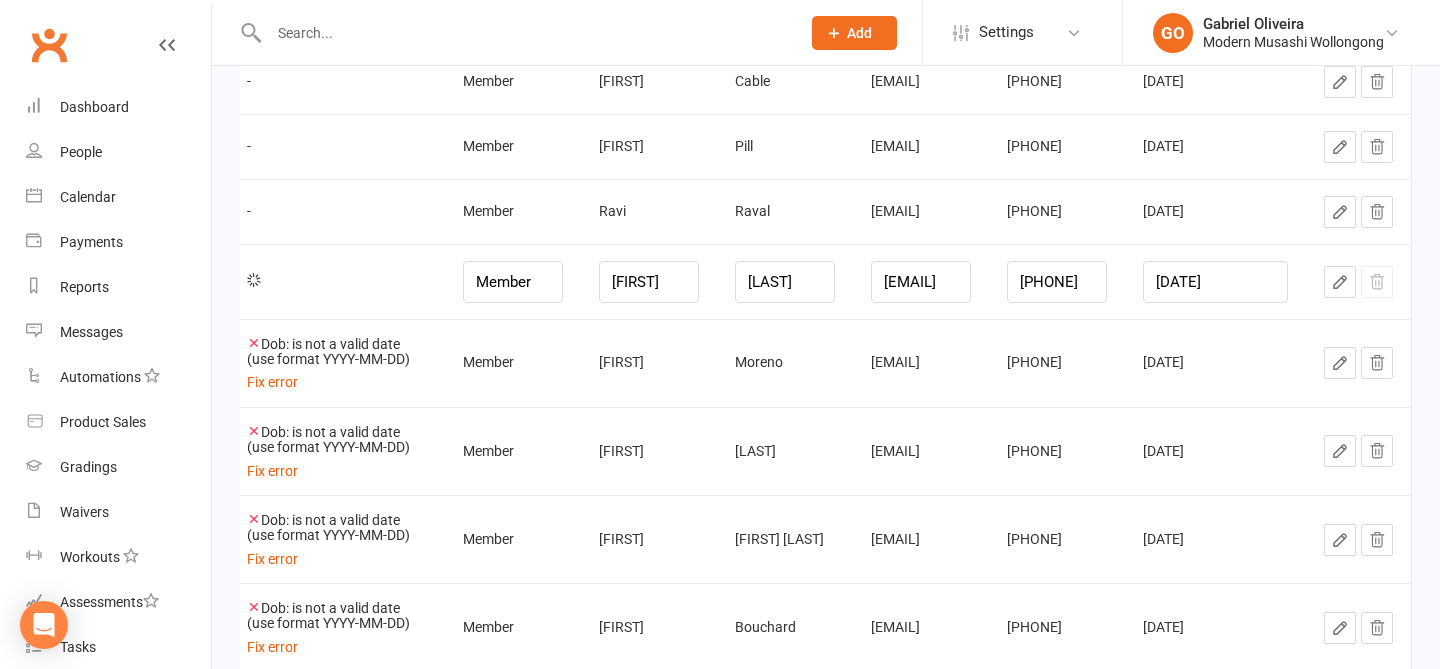 scroll, scrollTop: 0, scrollLeft: 8, axis: horizontal 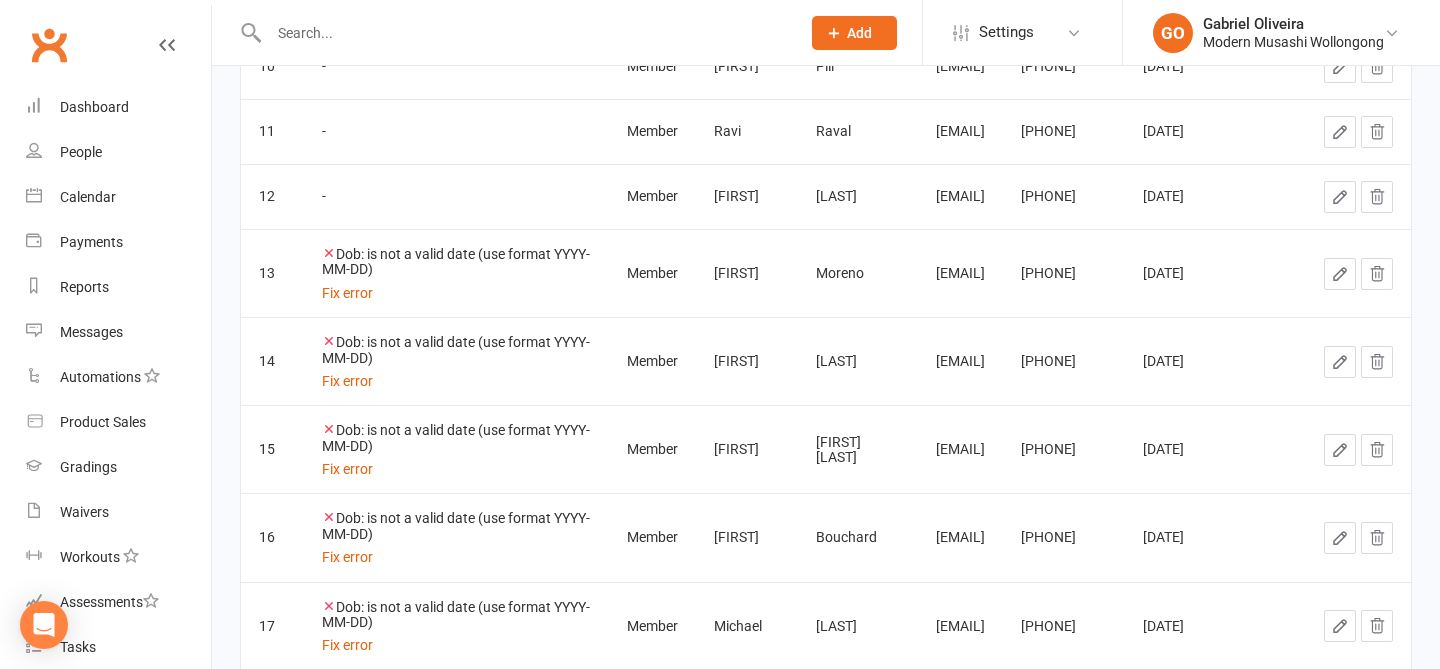 click 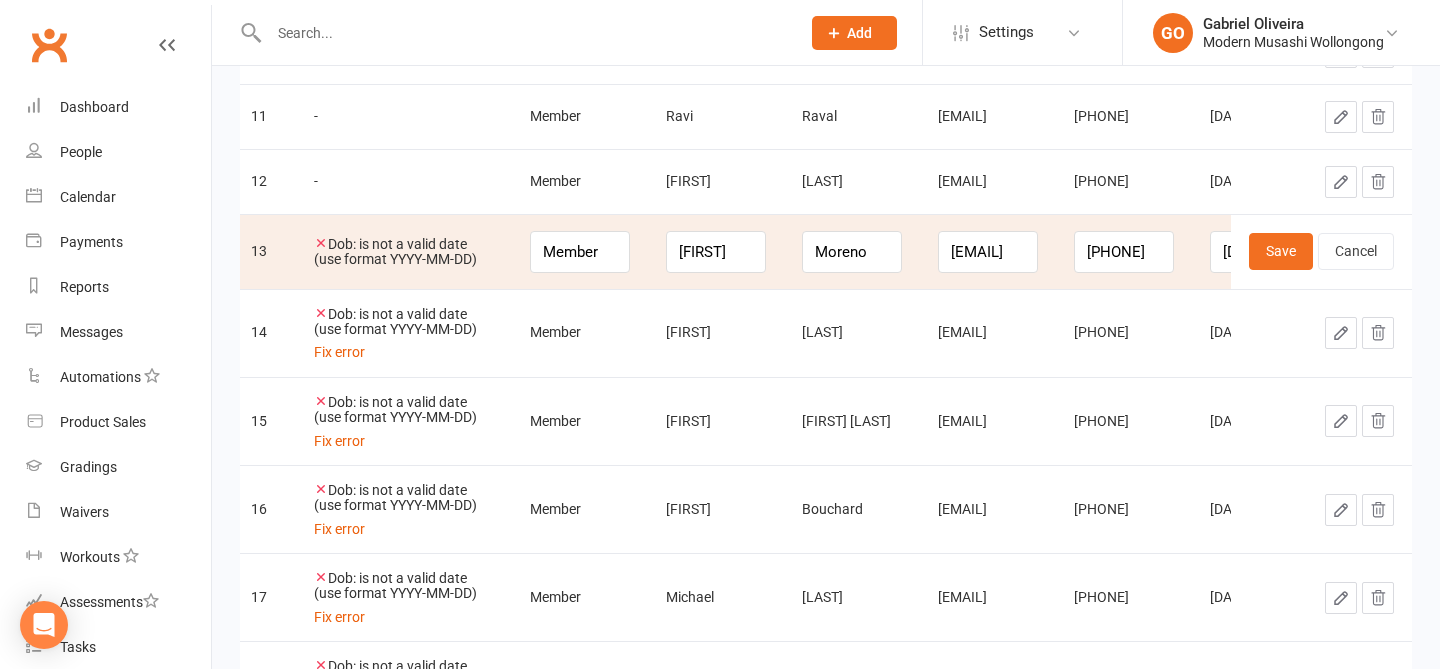 scroll, scrollTop: 1004, scrollLeft: 0, axis: vertical 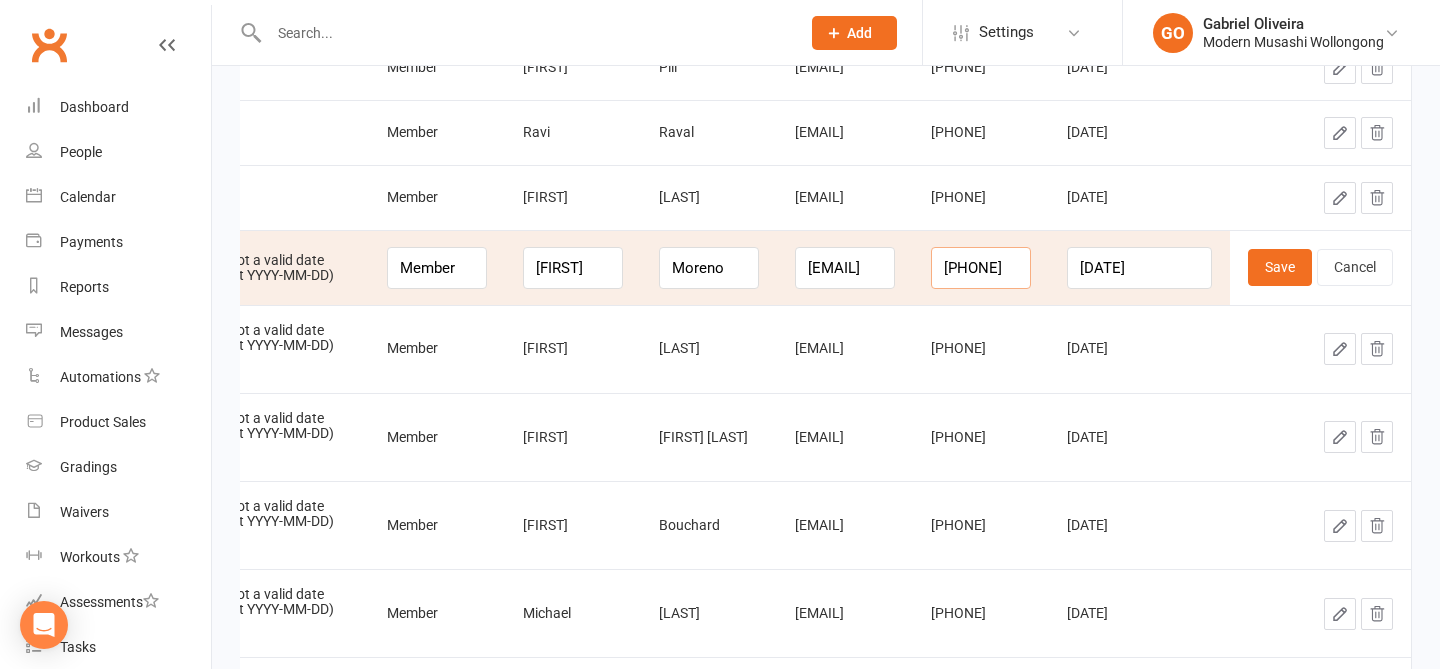 click on "472520910" at bounding box center (981, 268) 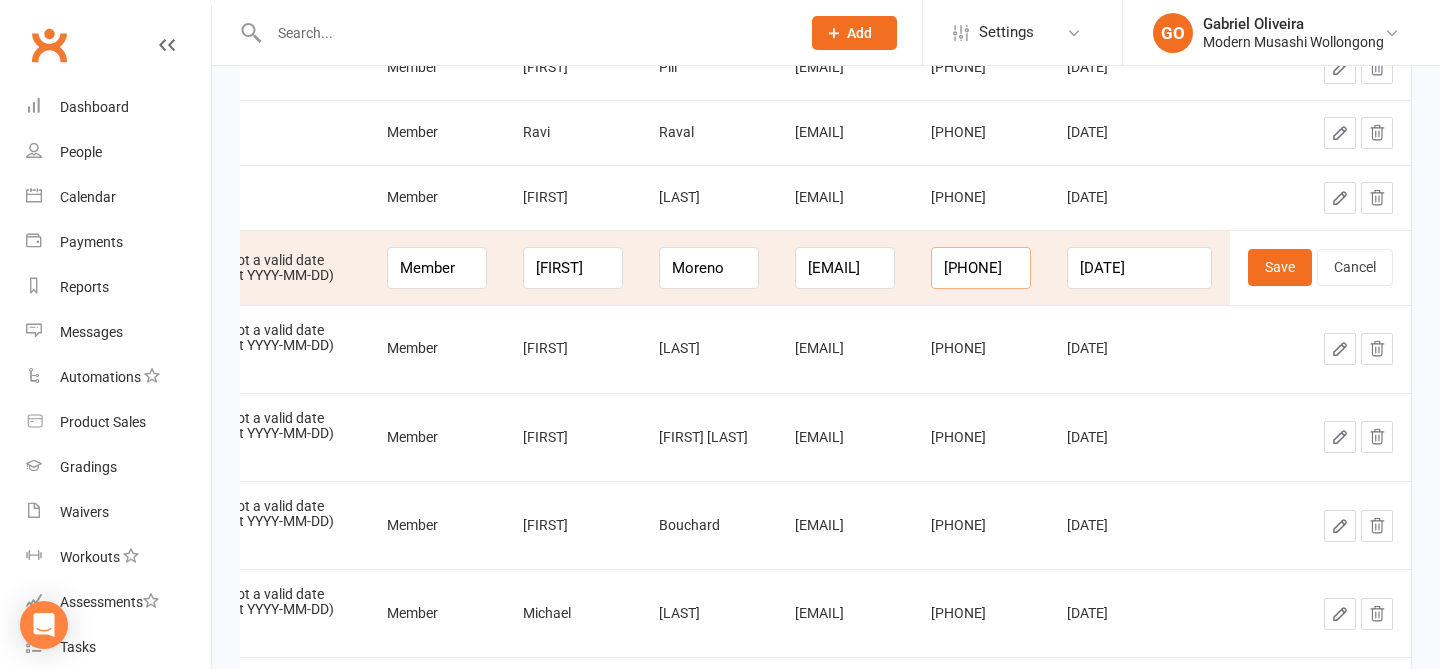 type on "0472520910" 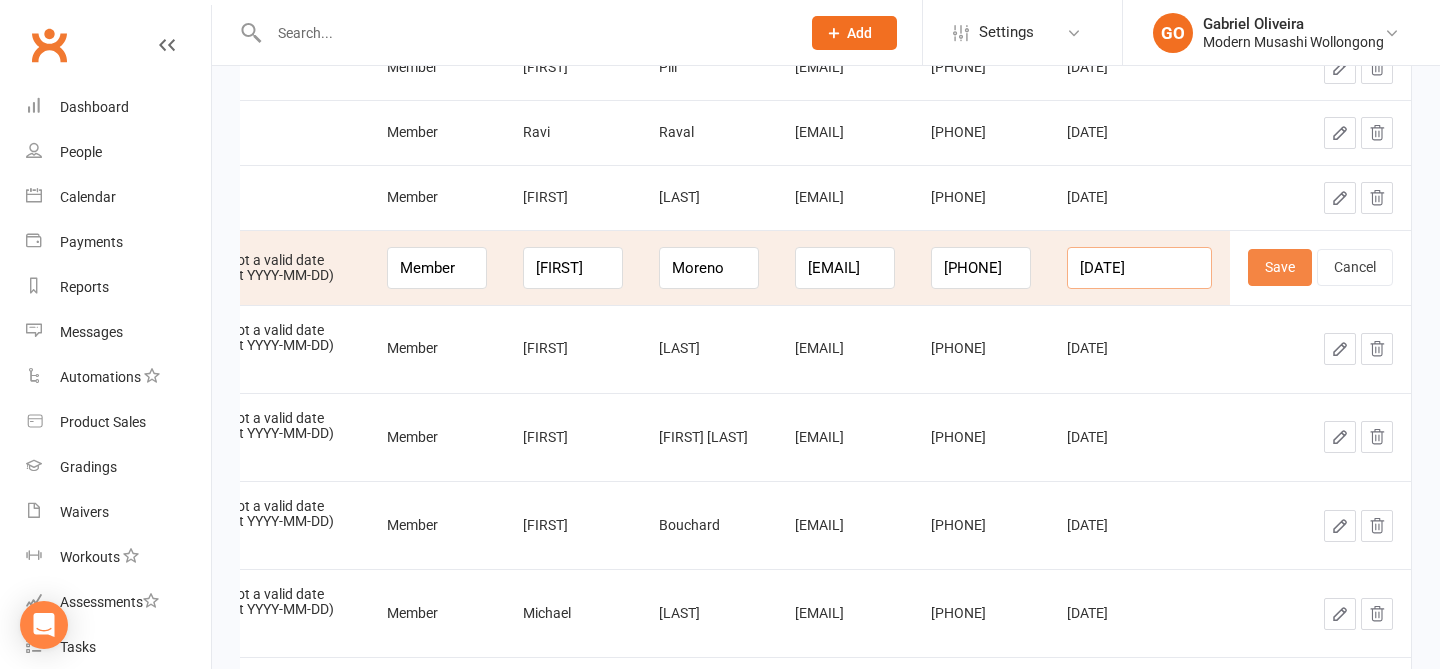 scroll, scrollTop: 0, scrollLeft: 6, axis: horizontal 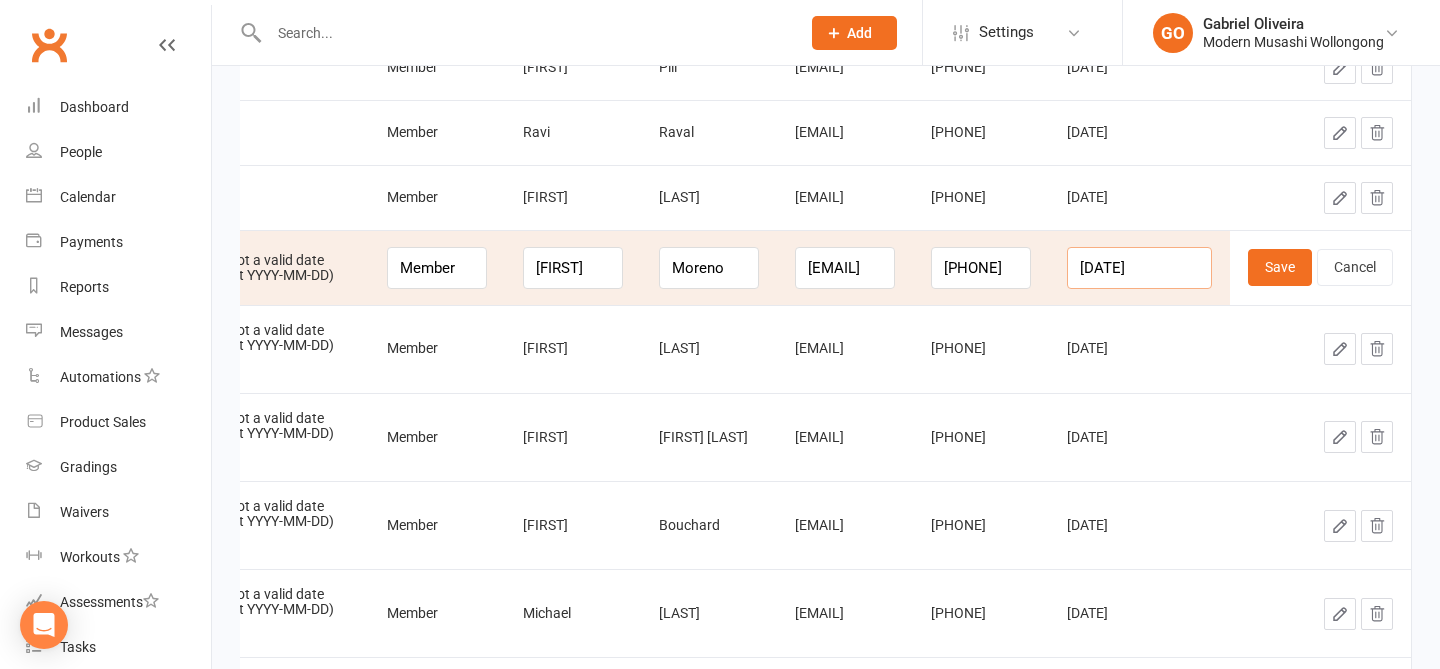 drag, startPoint x: 1118, startPoint y: 269, endPoint x: 1283, endPoint y: 287, distance: 165.97891 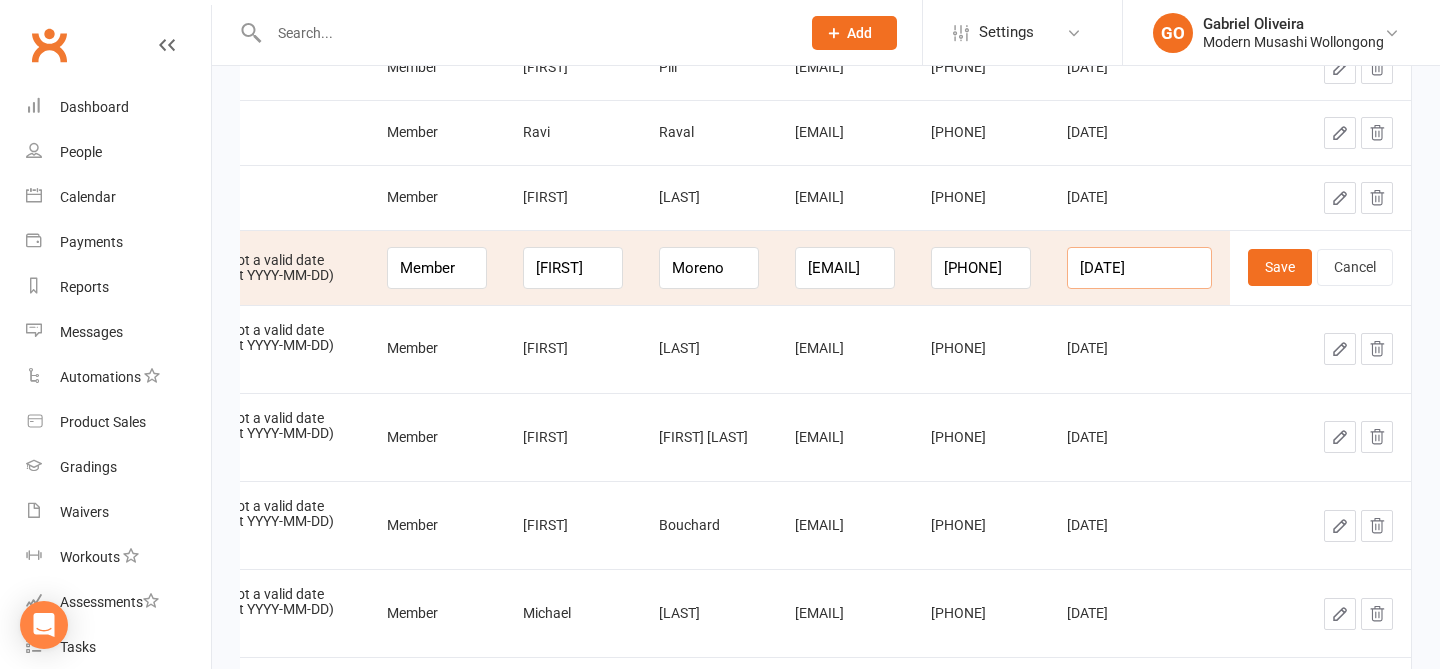 scroll, scrollTop: 0, scrollLeft: 1, axis: horizontal 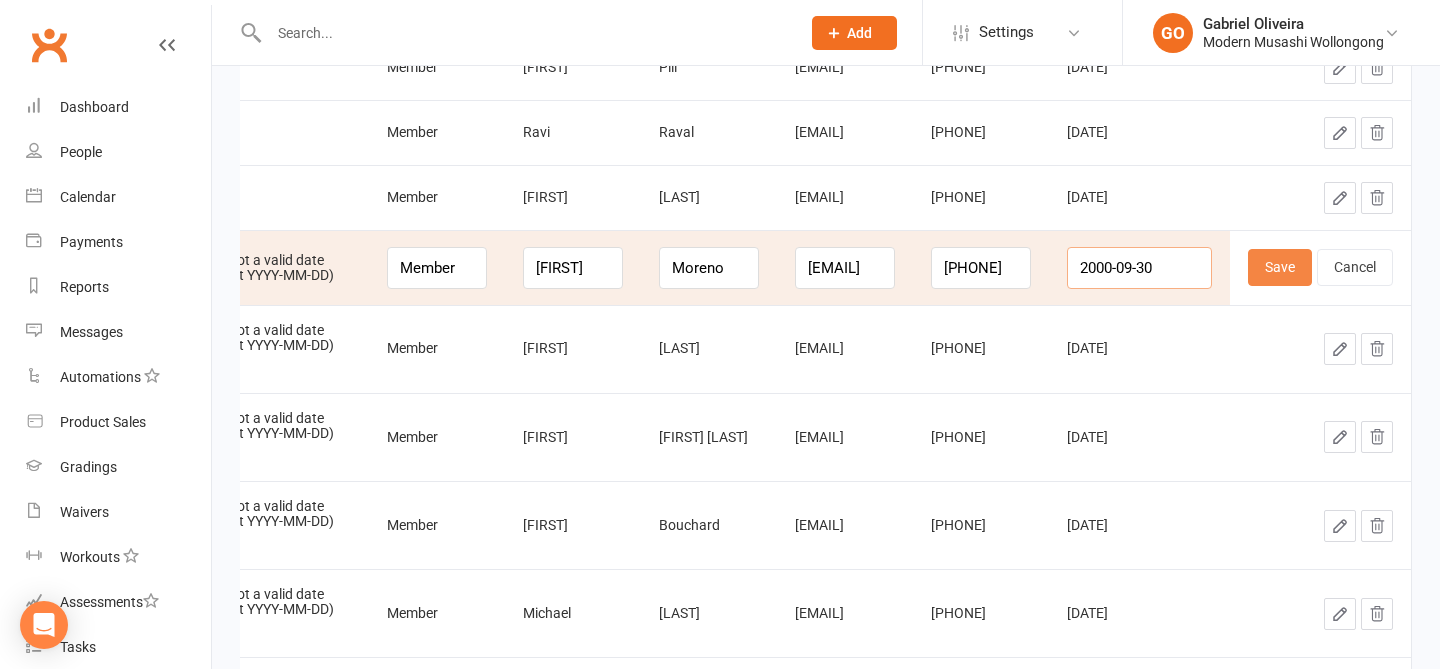 type on "2000-09-30" 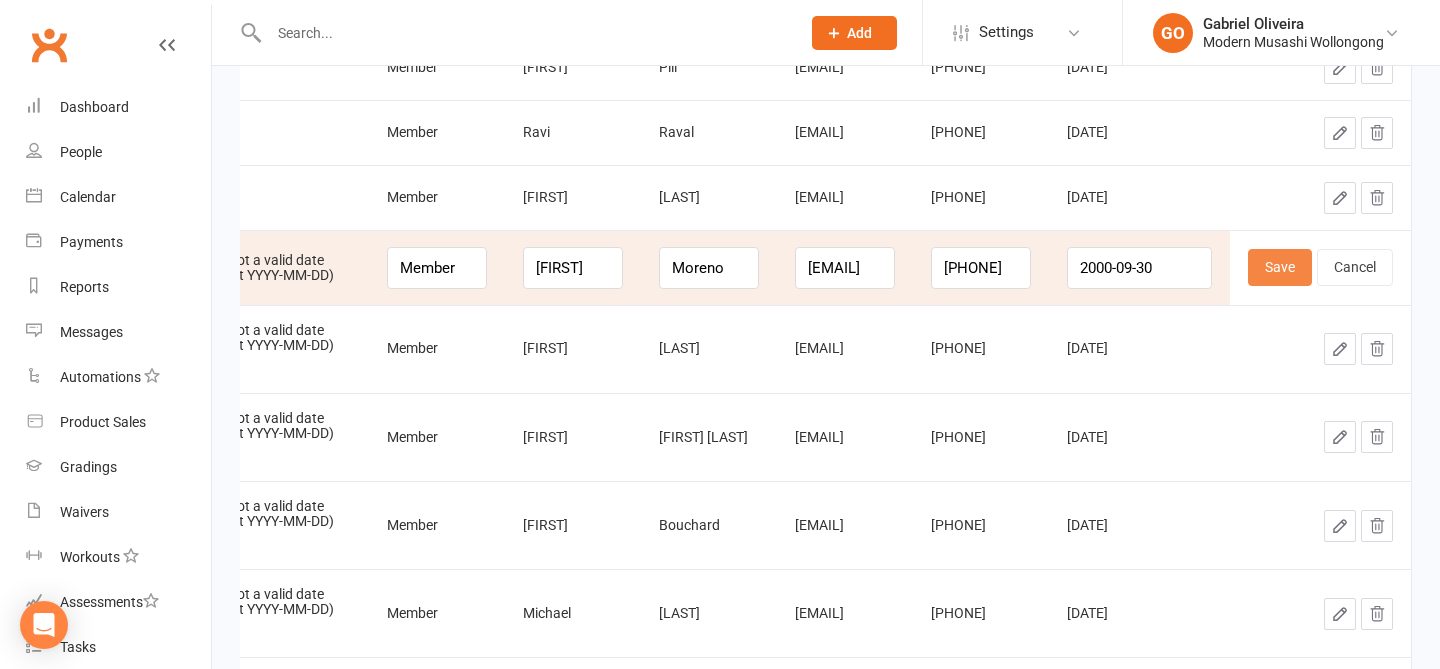 click on "Save" at bounding box center (1280, 267) 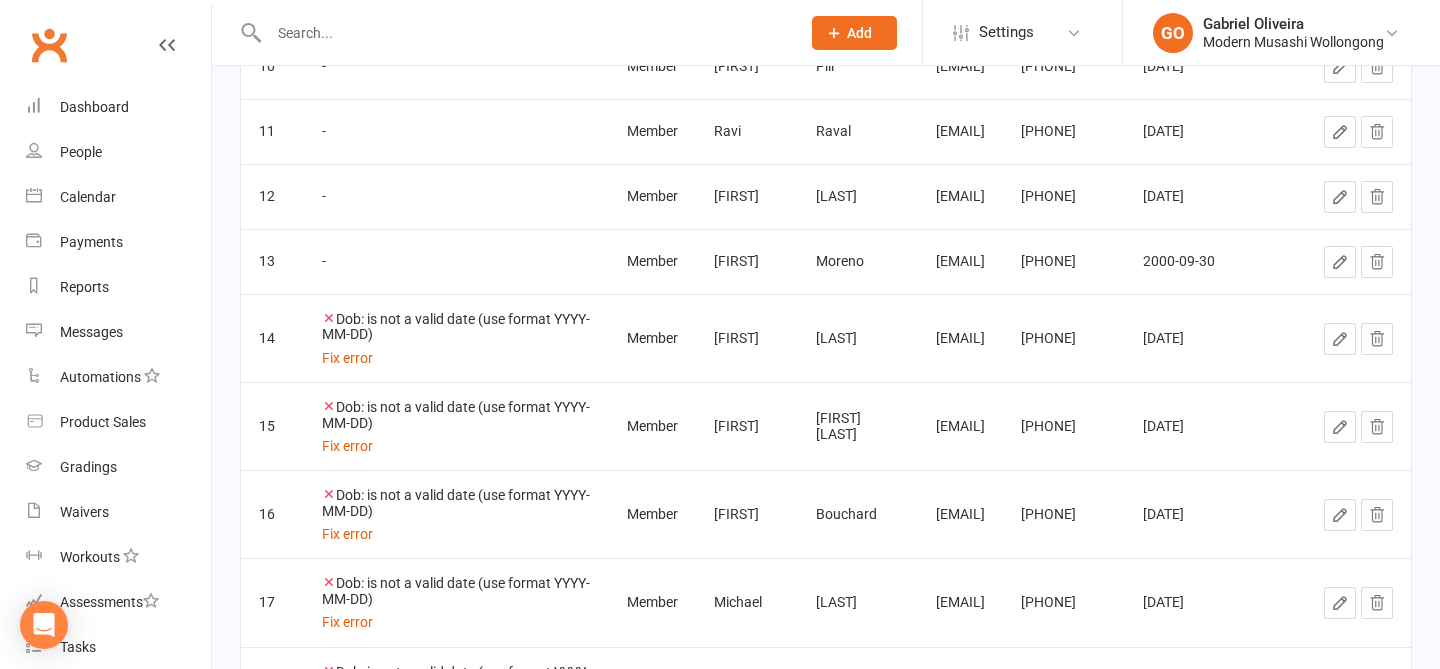 click 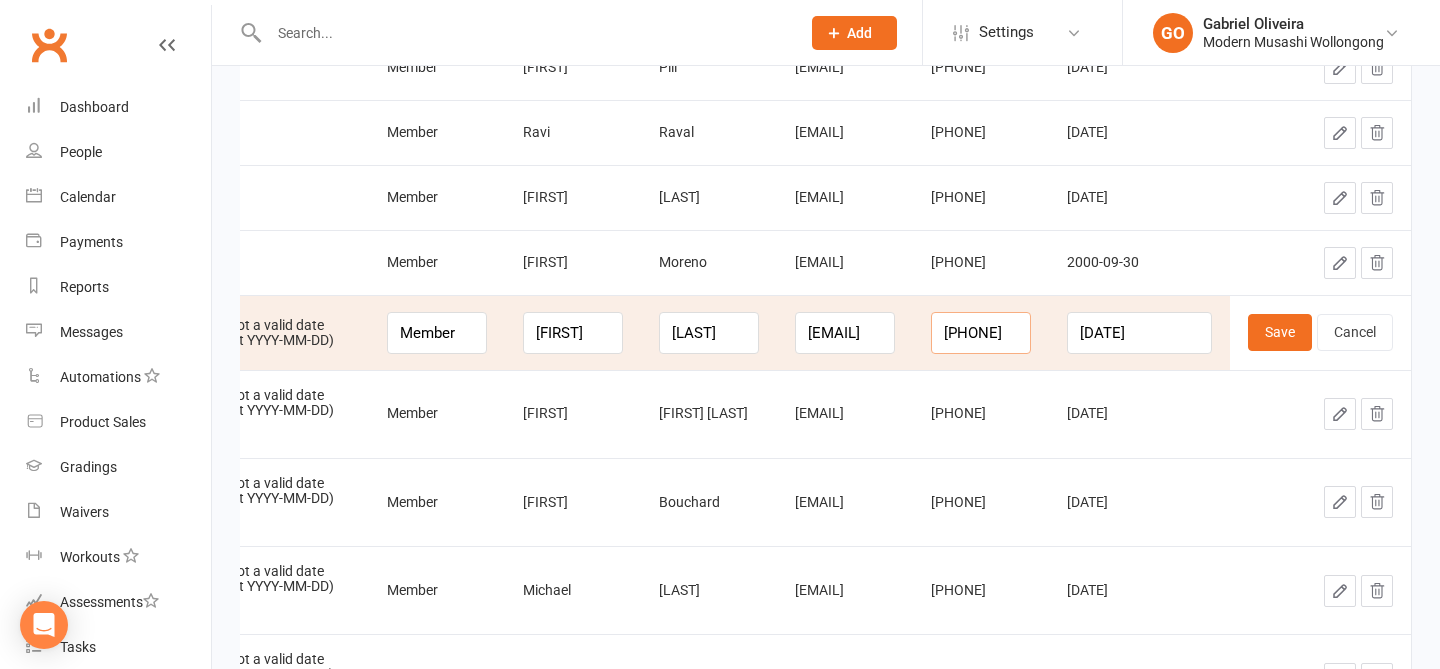 click on "449828394" at bounding box center (981, 333) 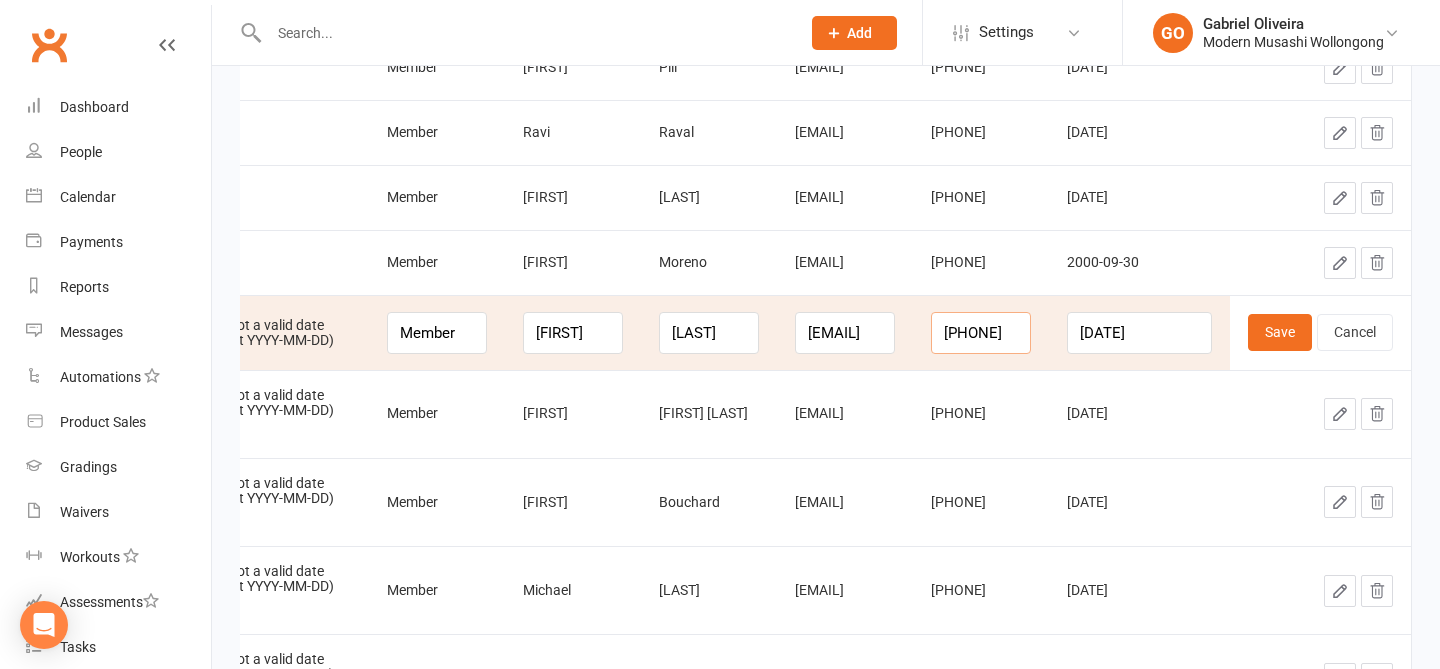 type on "0449828394" 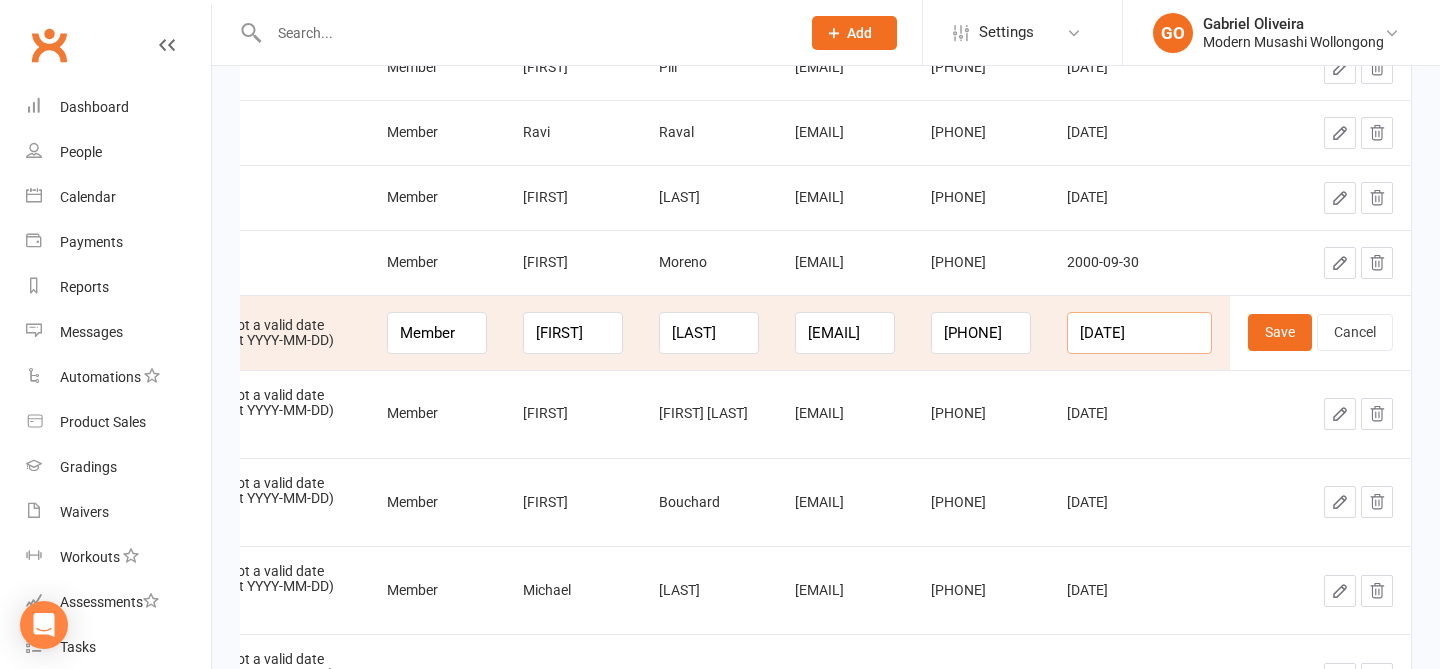 drag, startPoint x: 1131, startPoint y: 335, endPoint x: 1359, endPoint y: 367, distance: 230.23466 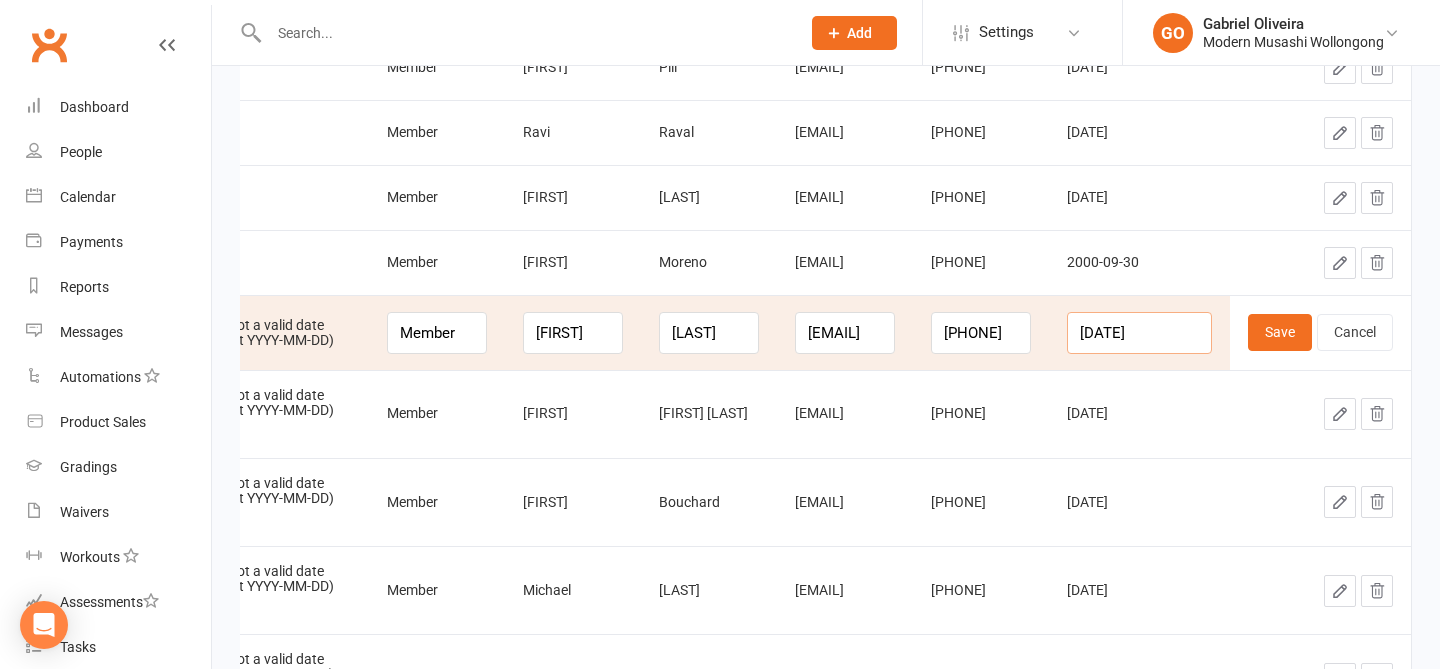 click on "2998-05-18" at bounding box center (1139, 333) 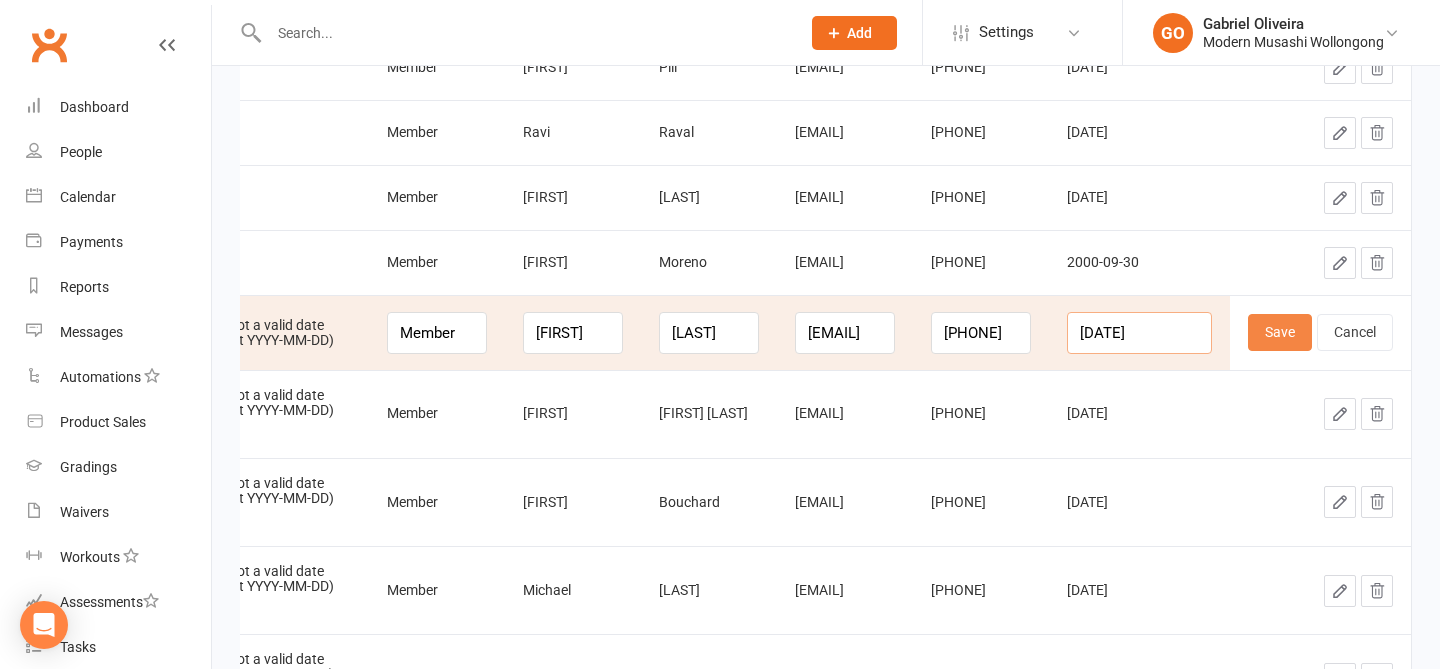 type on "1998-05-18" 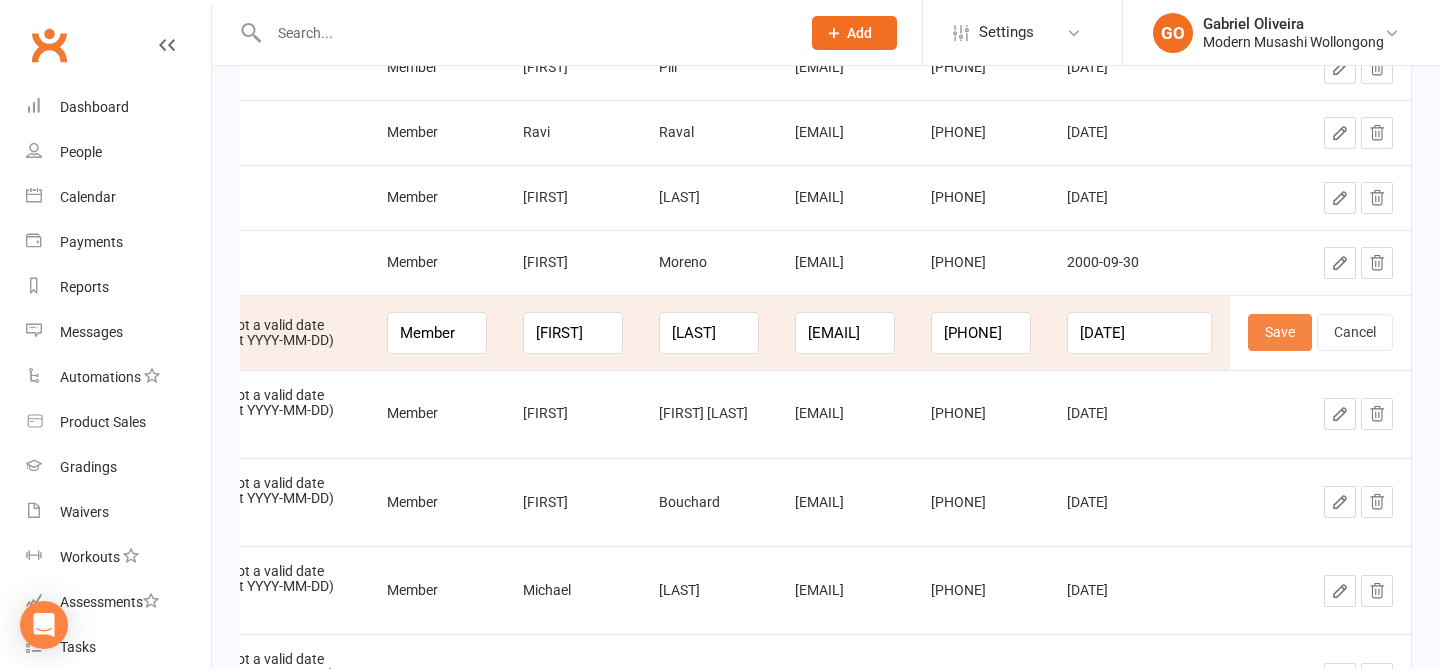 click on "Save" at bounding box center [1280, 332] 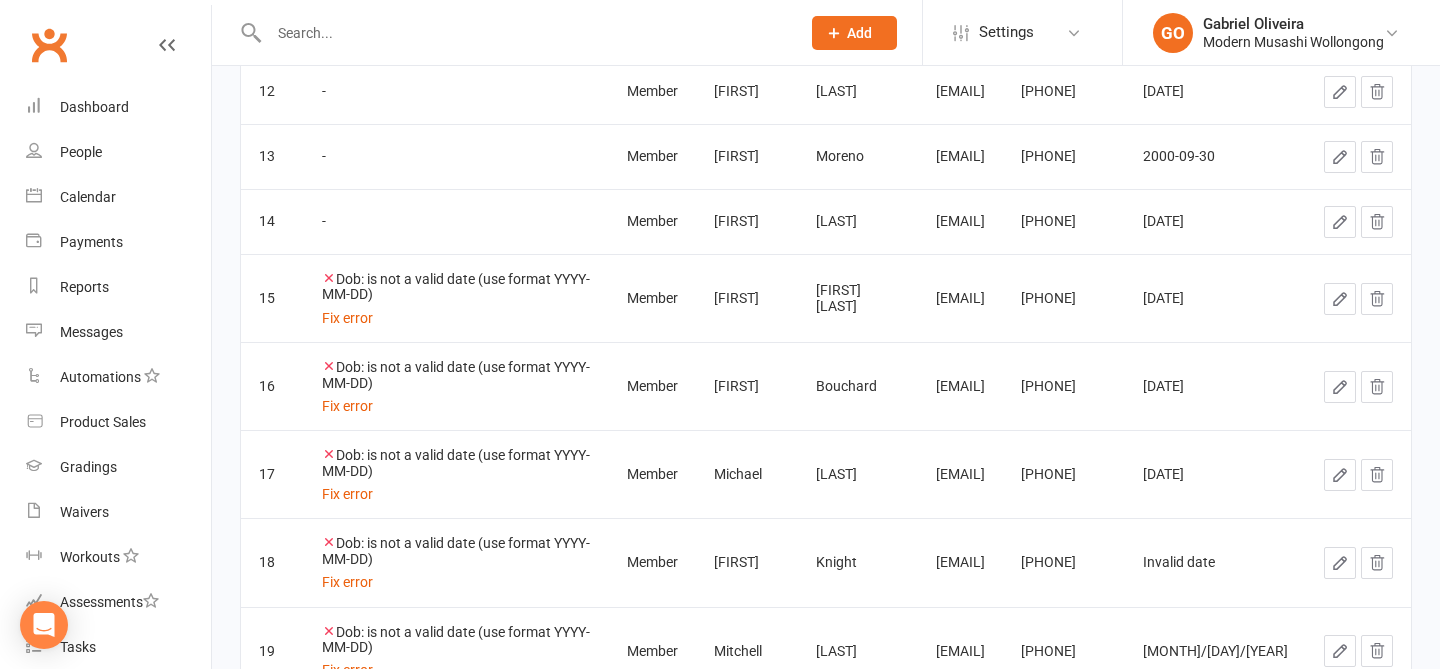 click at bounding box center (1340, 299) 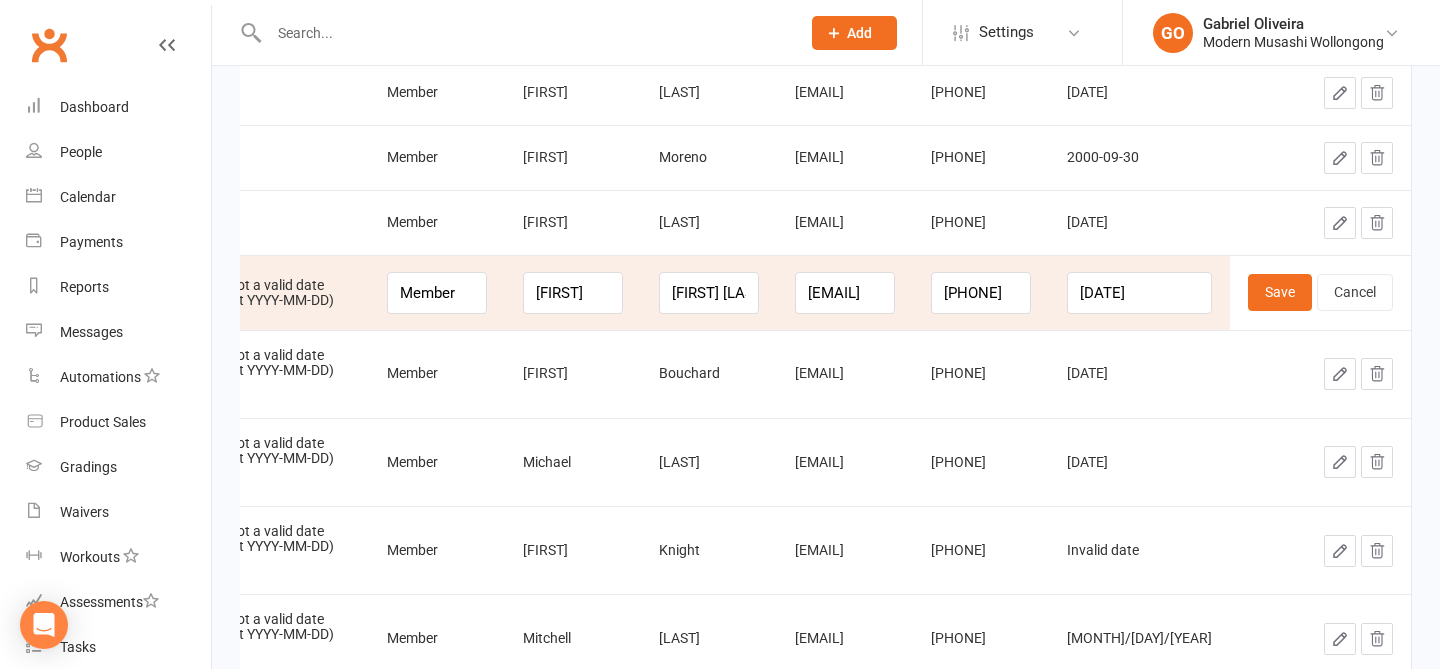 click on "422617888" at bounding box center (981, 292) 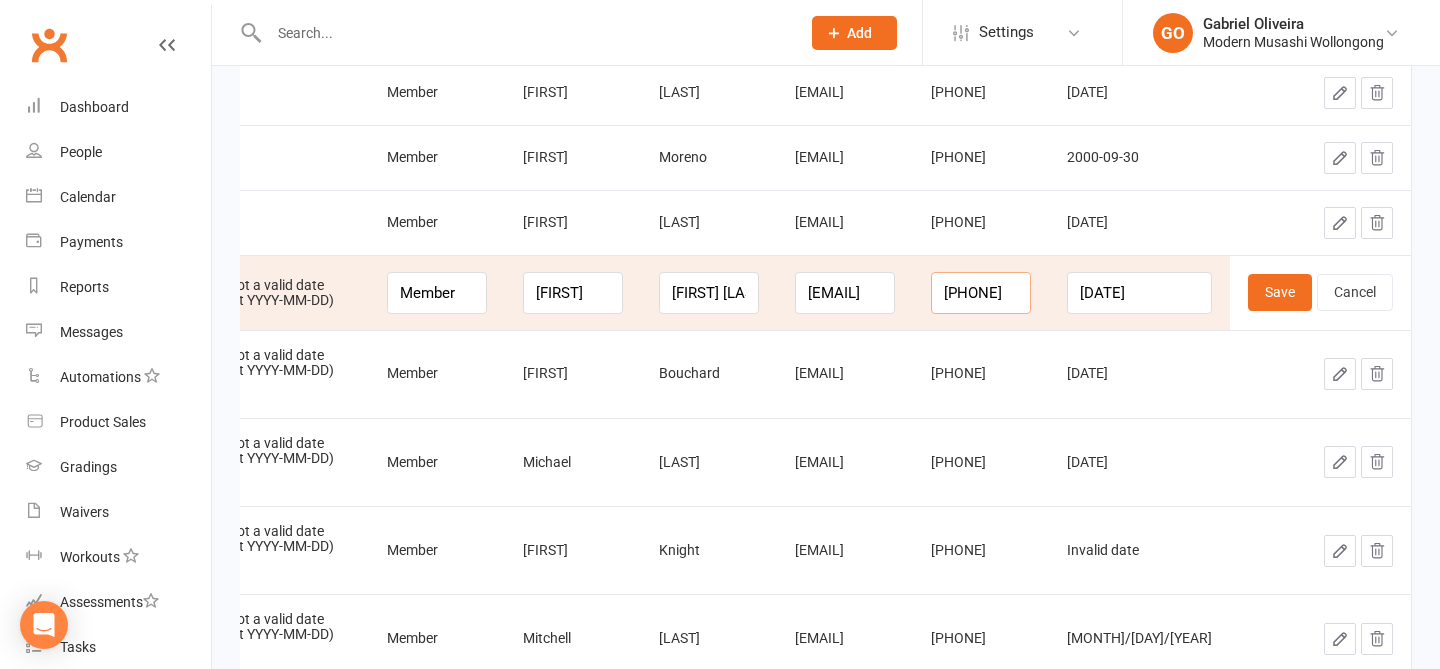 click on "422617888" at bounding box center (981, 293) 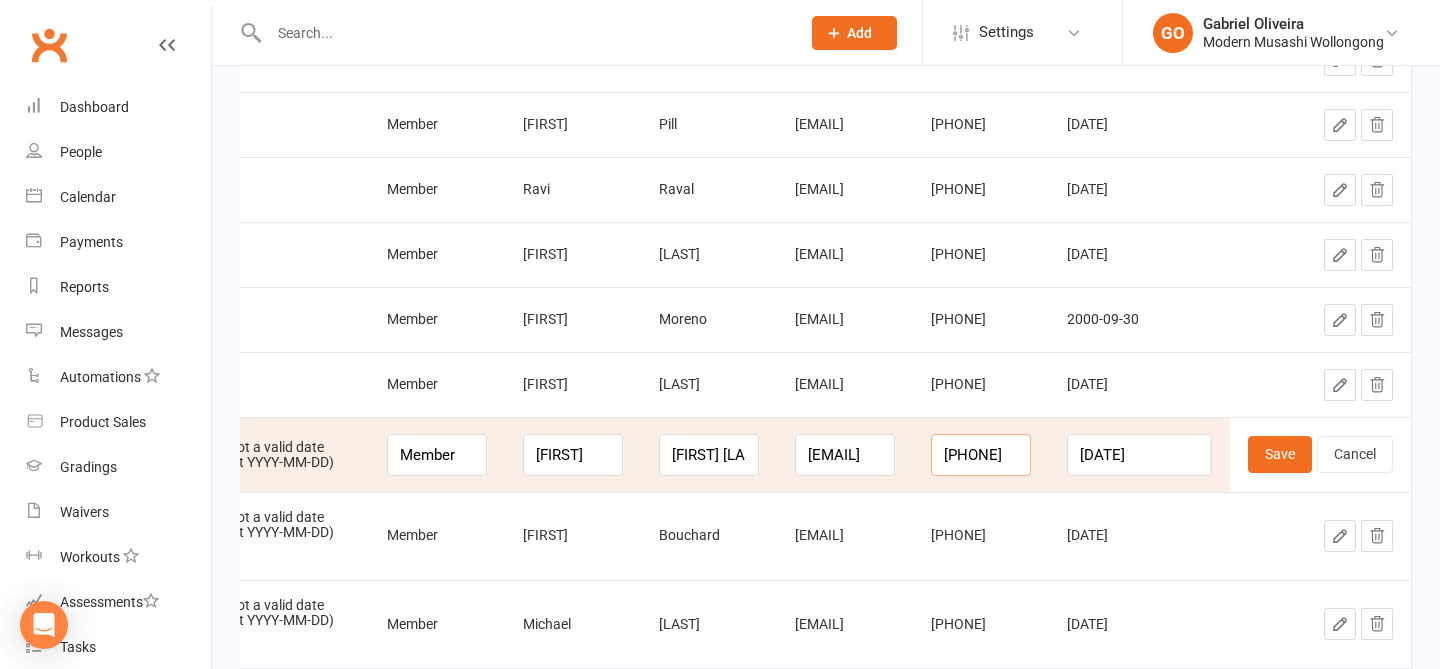 type on "0422617888" 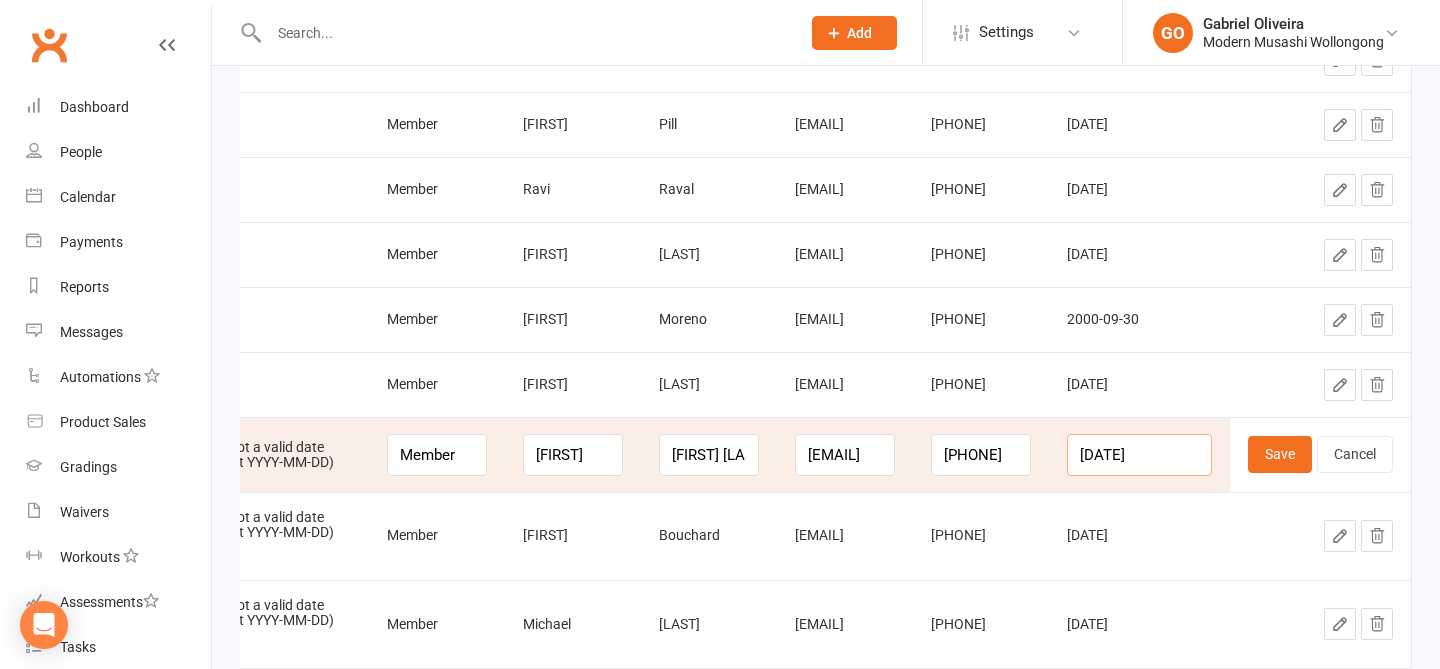 click on "18/10/1991" at bounding box center (1139, 455) 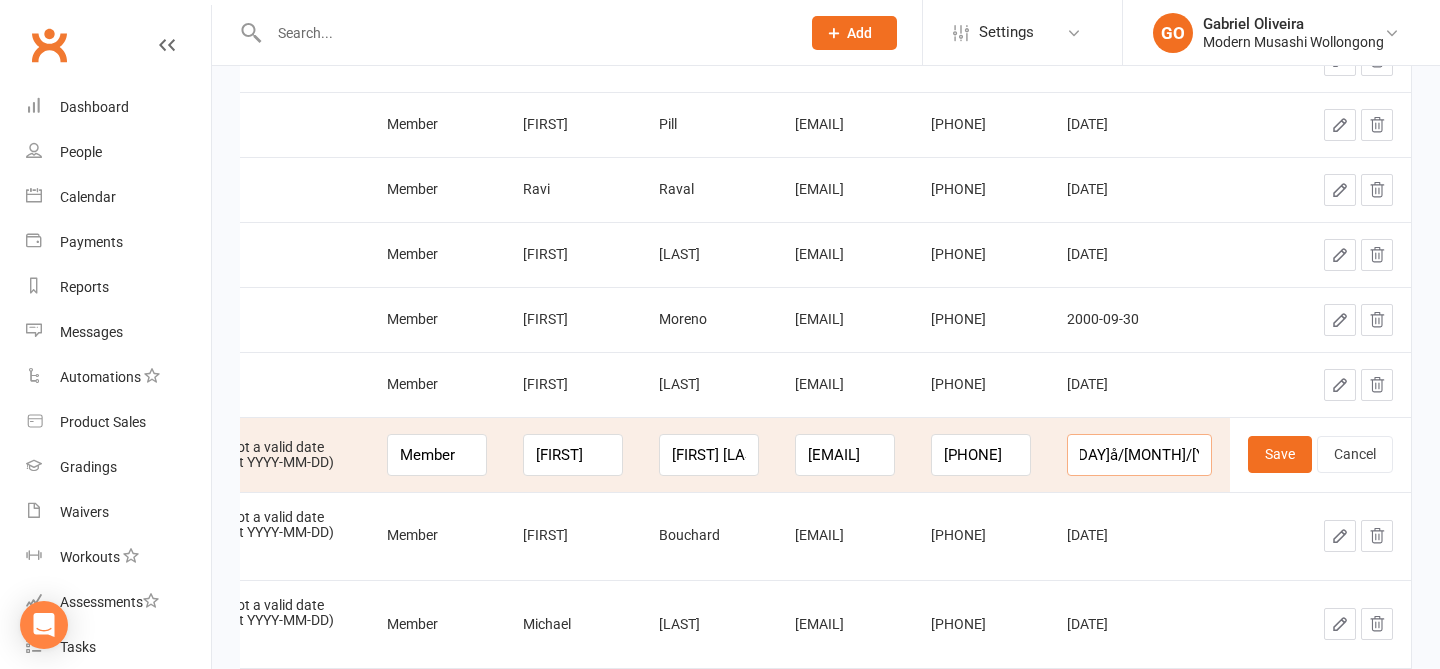 type on "18/10/1991" 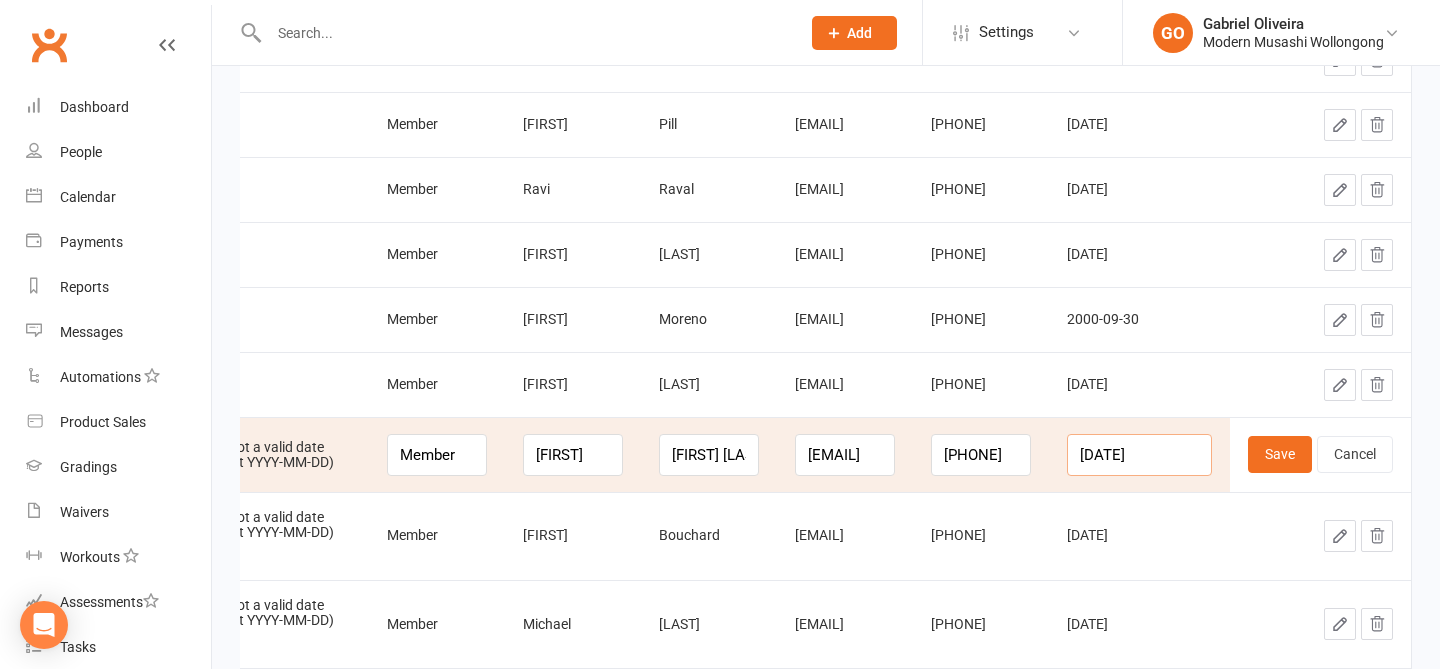 drag, startPoint x: 1119, startPoint y: 456, endPoint x: 1319, endPoint y: 474, distance: 200.80836 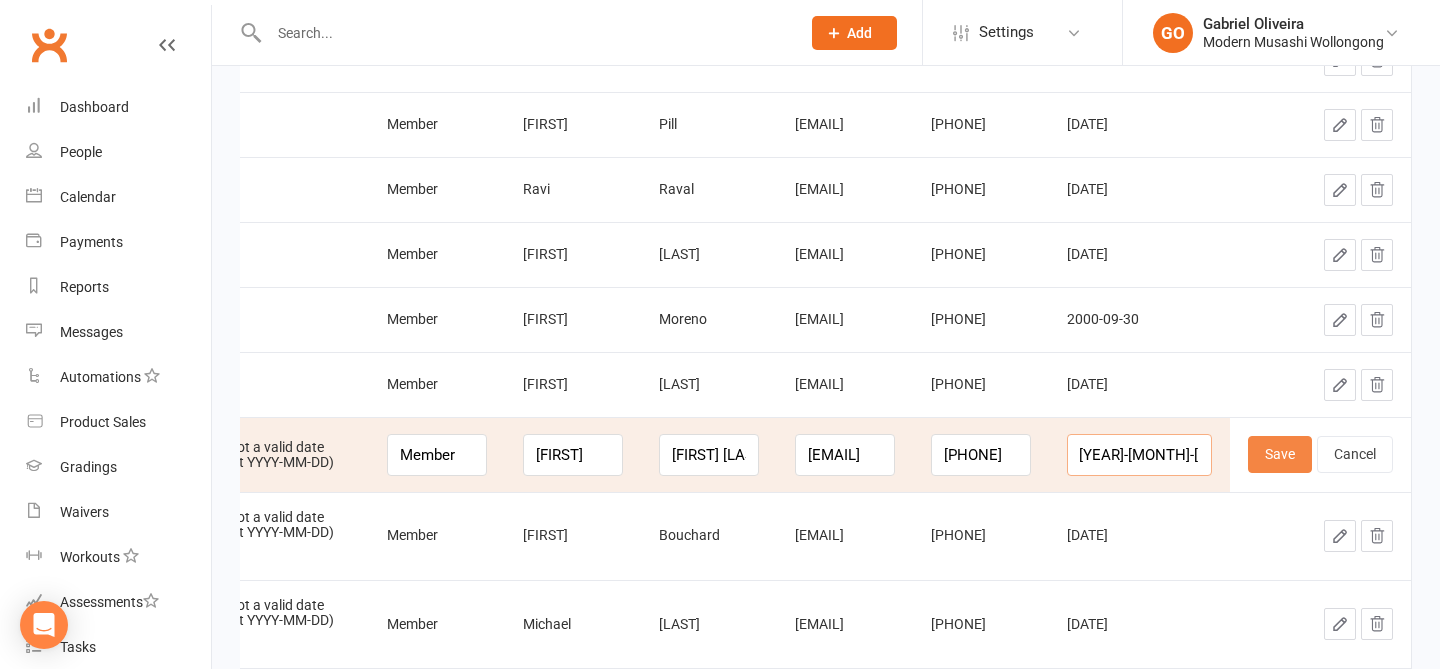 type on "1991-10-18" 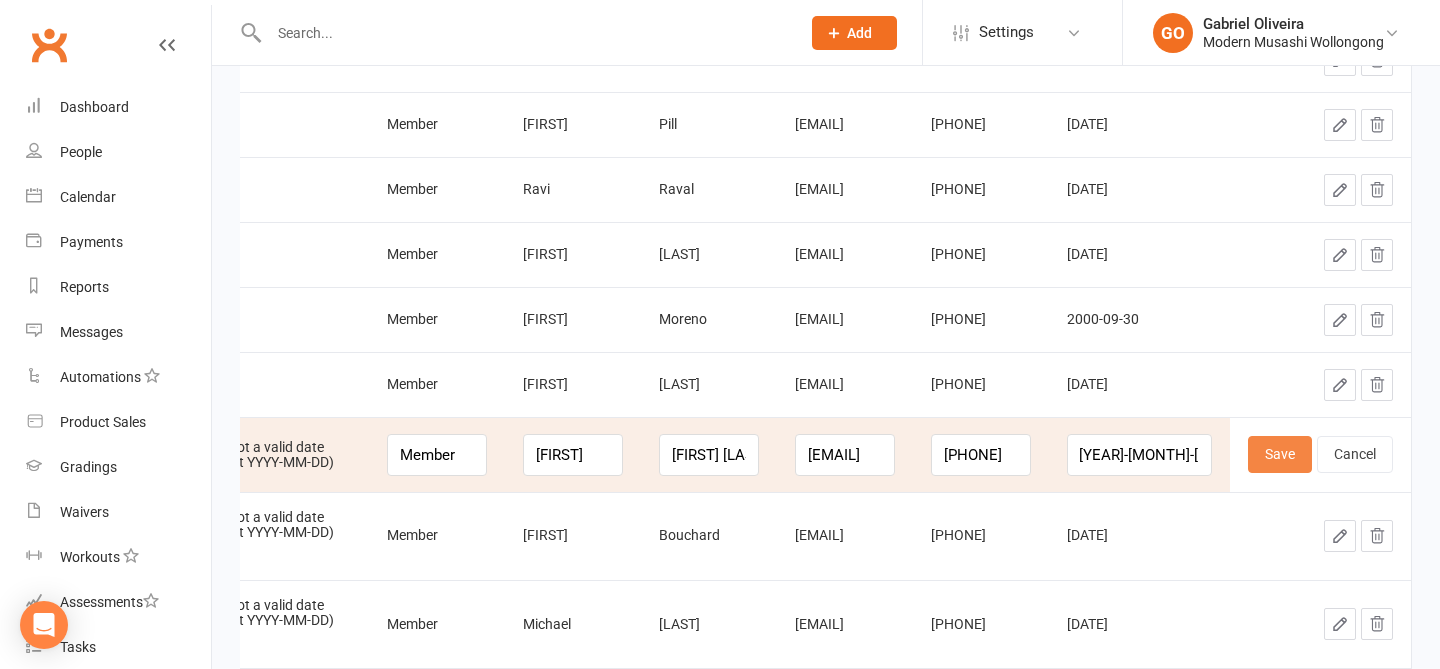 click on "Save" at bounding box center [1280, 454] 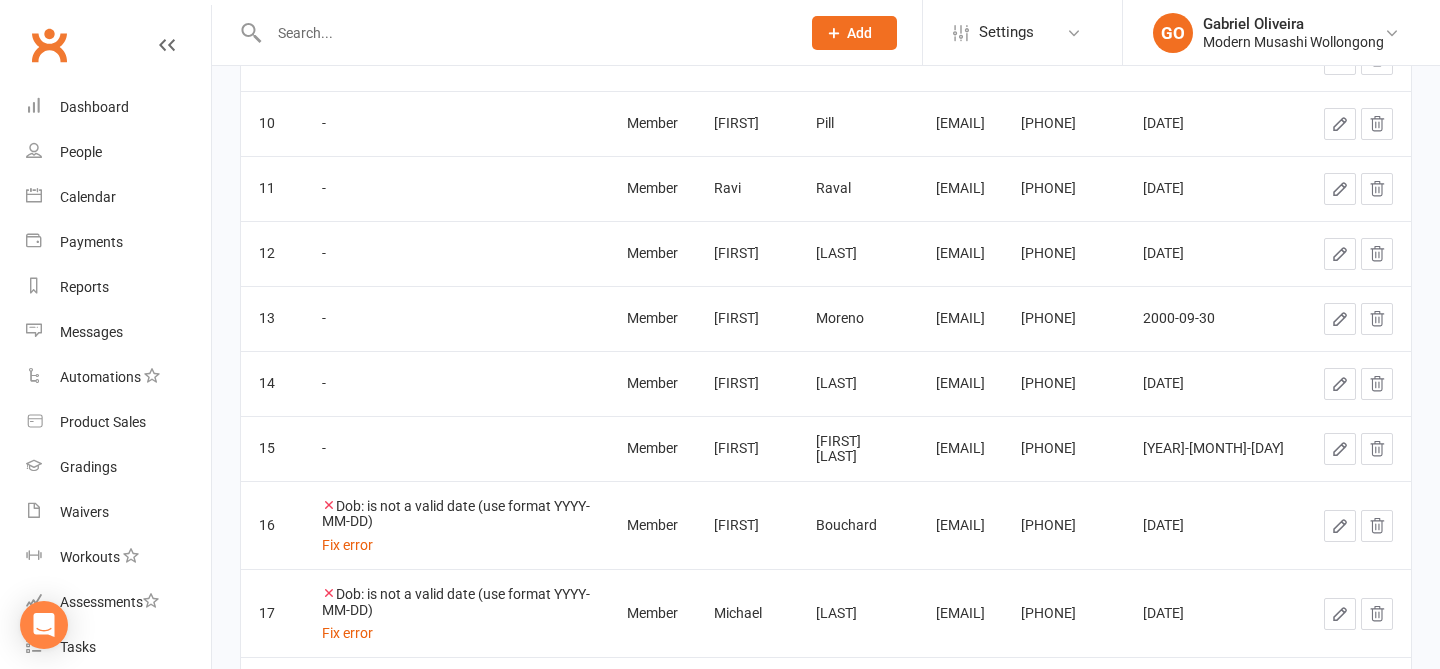 click 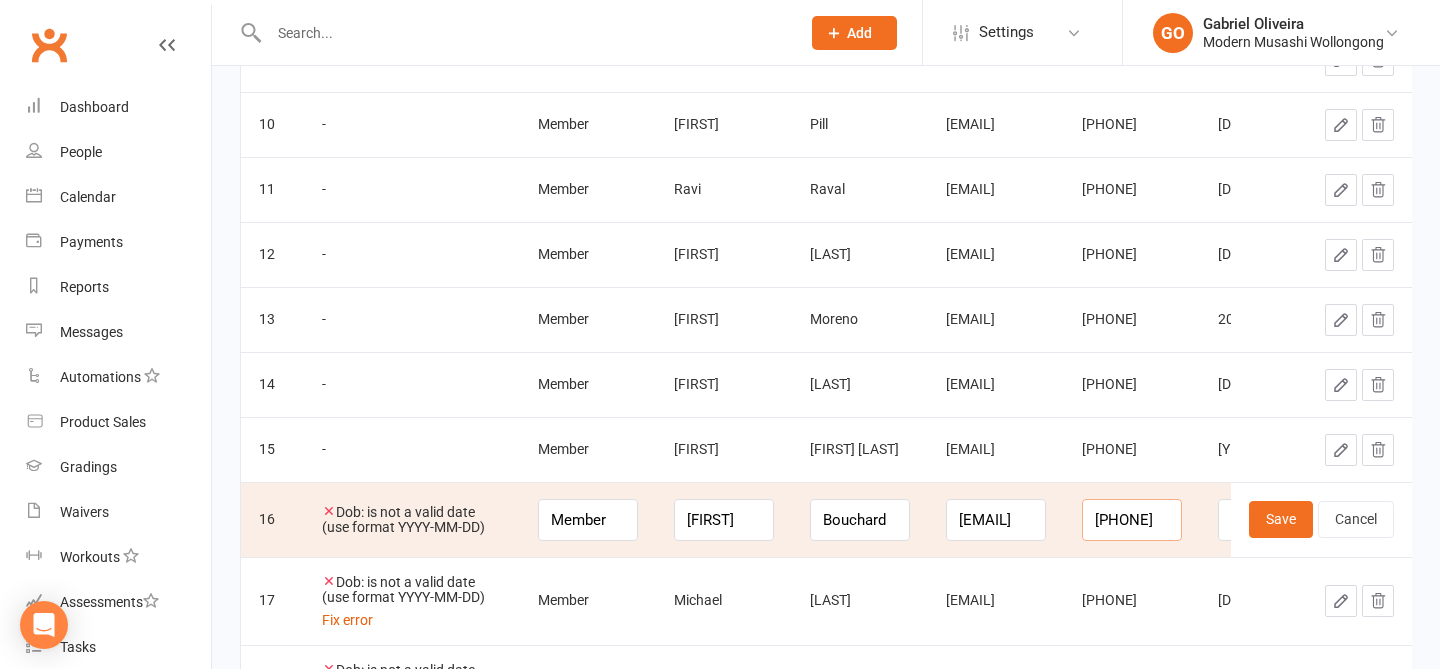 click on "437605434" at bounding box center (1132, 520) 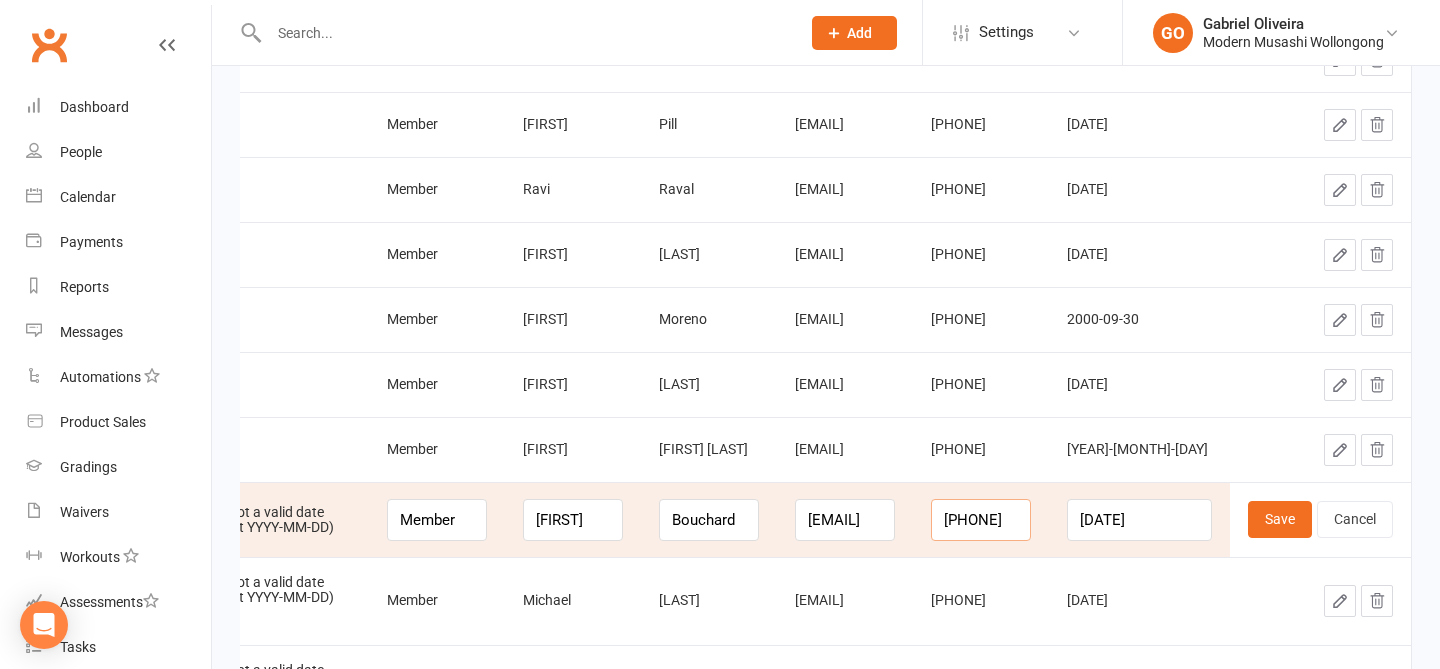 click on "437605434" at bounding box center (981, 520) 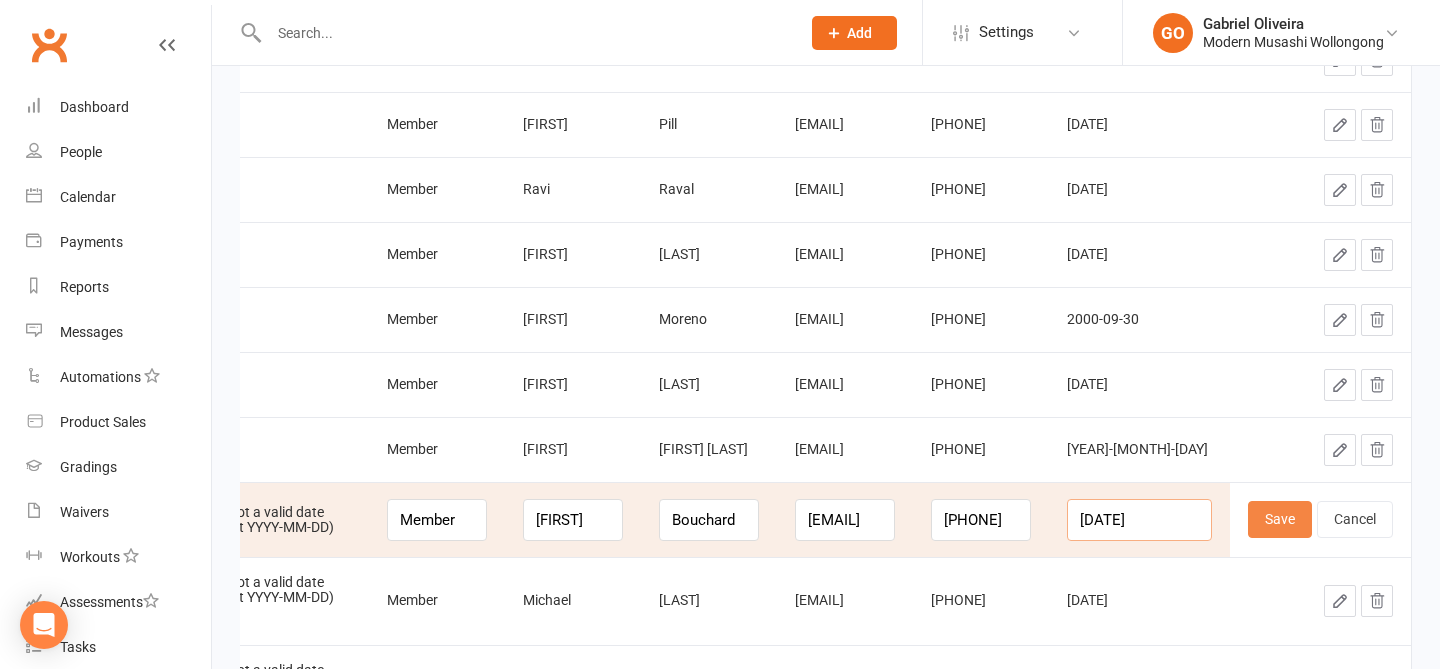 drag, startPoint x: 1136, startPoint y: 517, endPoint x: 1262, endPoint y: 529, distance: 126.57014 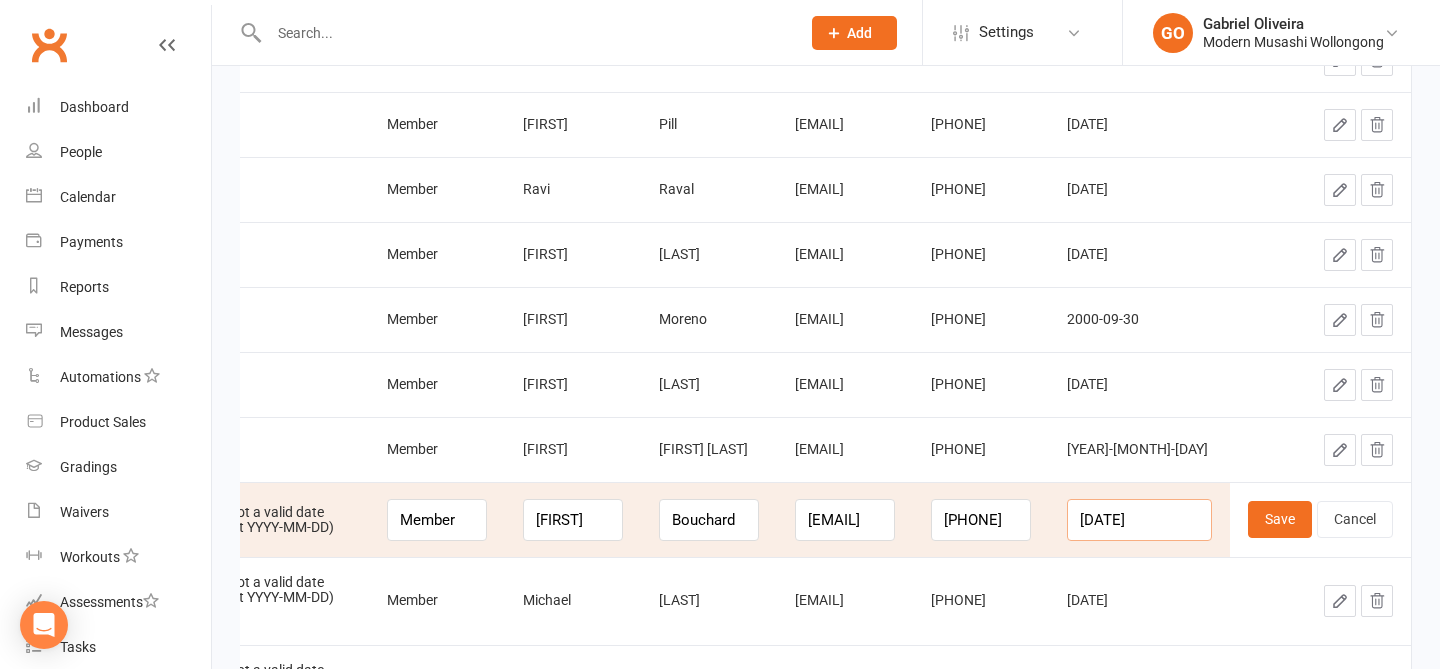 type on "1" 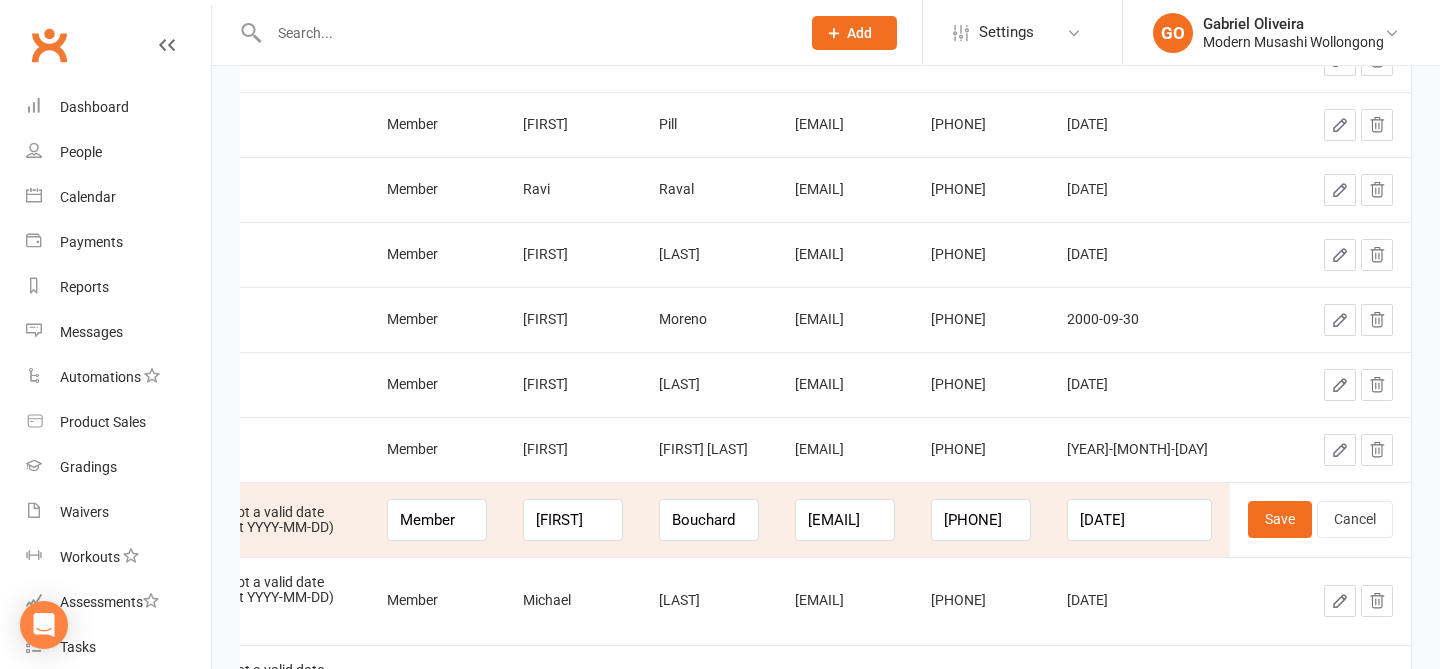 click on "Save Cancel" at bounding box center (1320, 519) 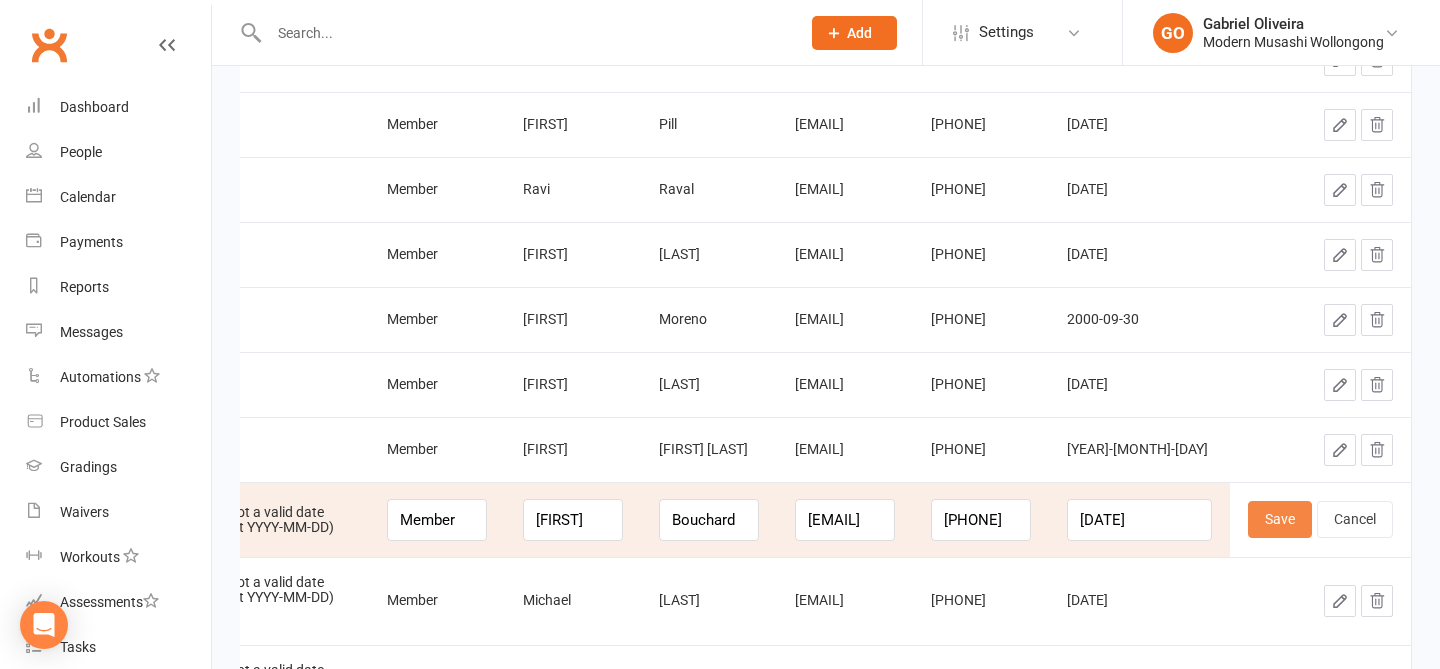 click on "Save" at bounding box center [1280, 519] 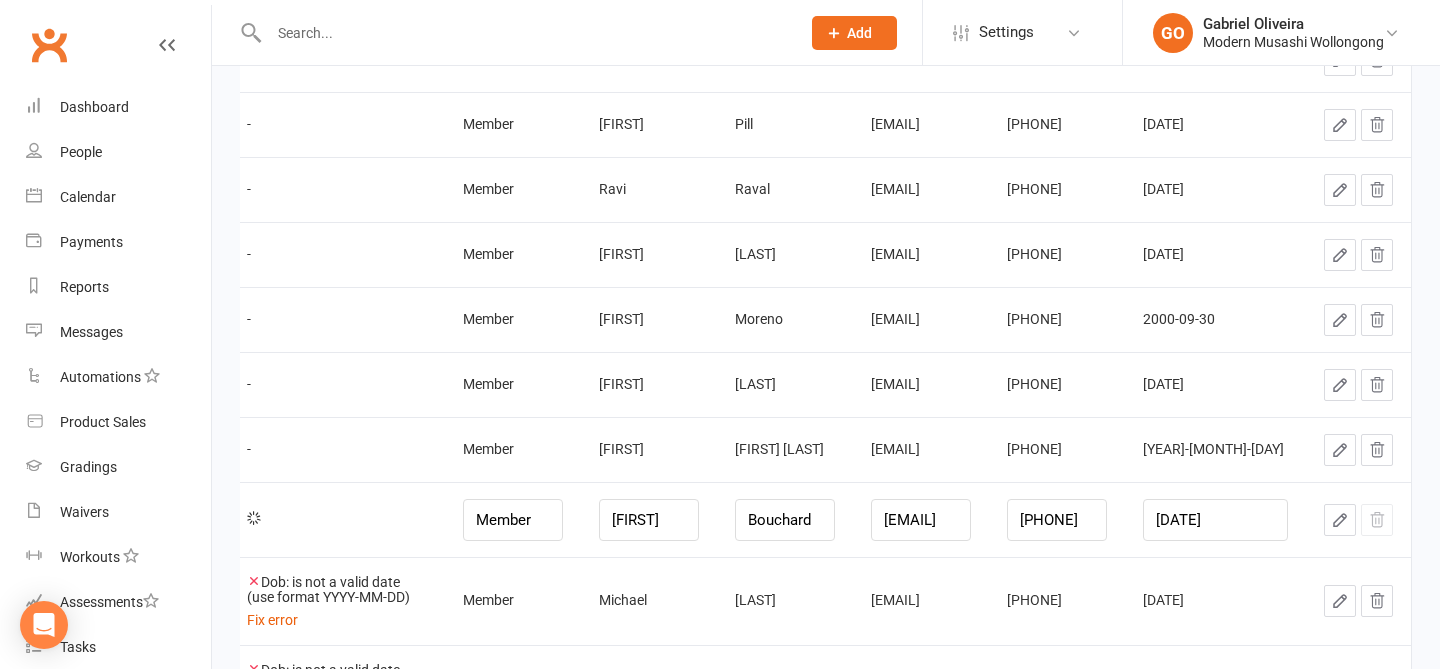 scroll, scrollTop: 0, scrollLeft: 157, axis: horizontal 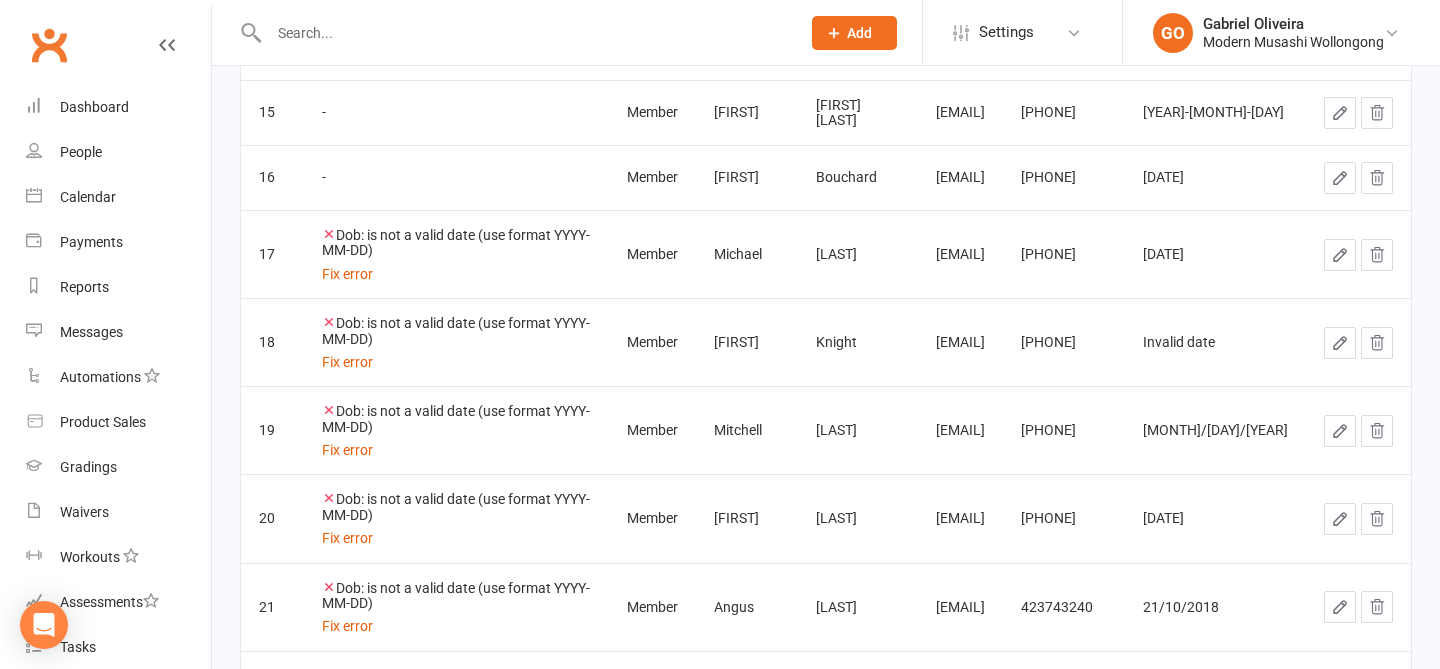 click at bounding box center [1340, 255] 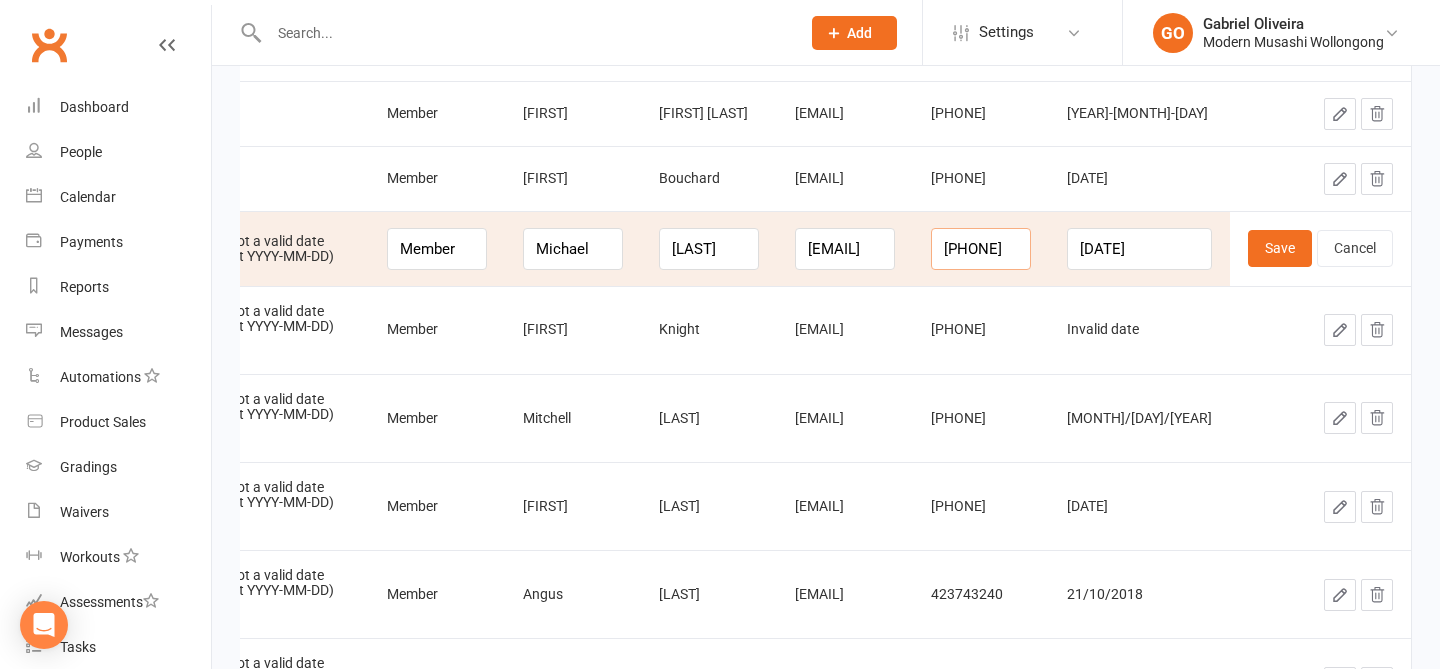 click on "424387244" at bounding box center [981, 249] 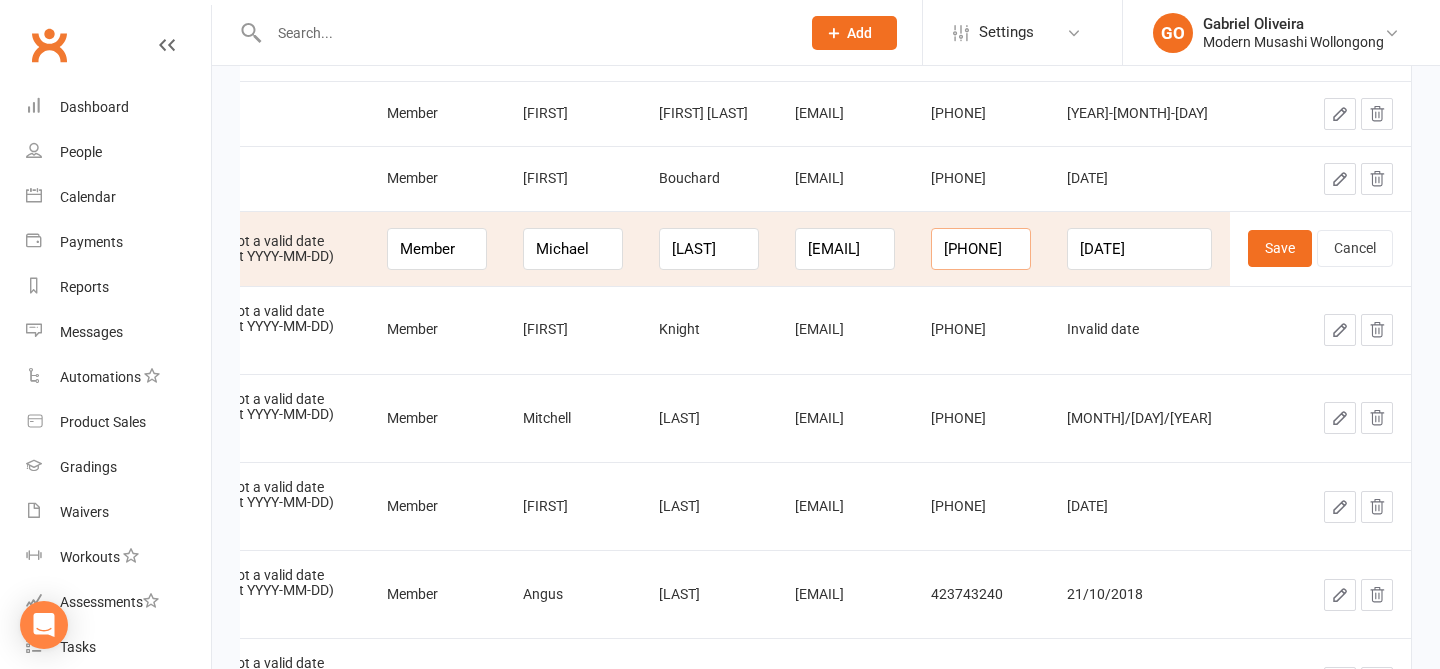 type on "0424387244" 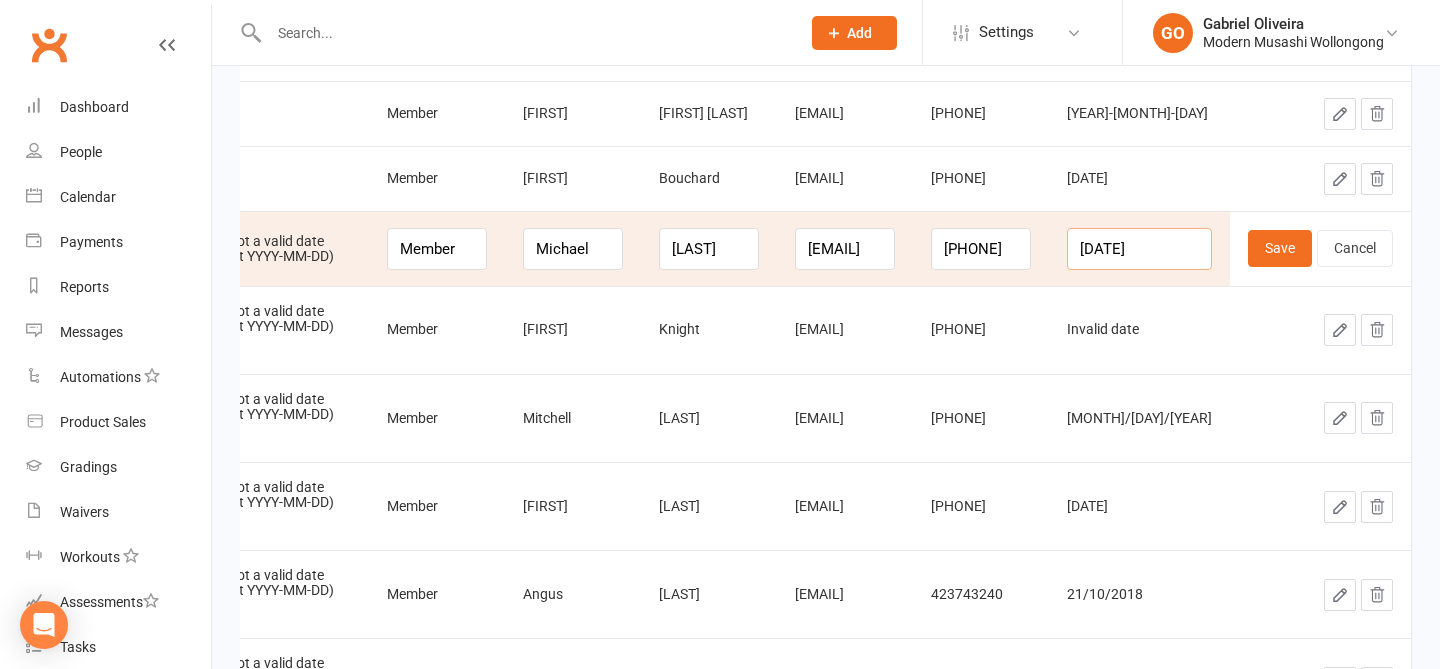 click on "28/01/2006" at bounding box center [1139, 249] 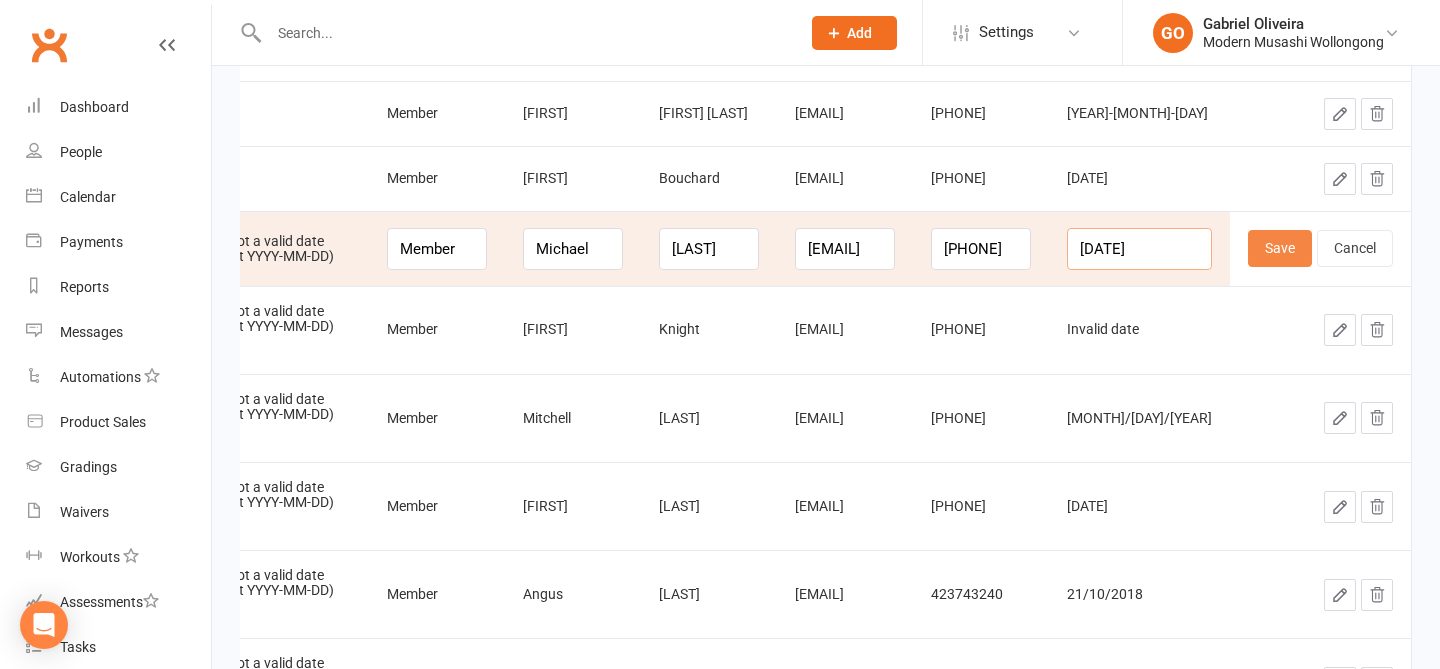 drag, startPoint x: 1125, startPoint y: 248, endPoint x: 1250, endPoint y: 248, distance: 125 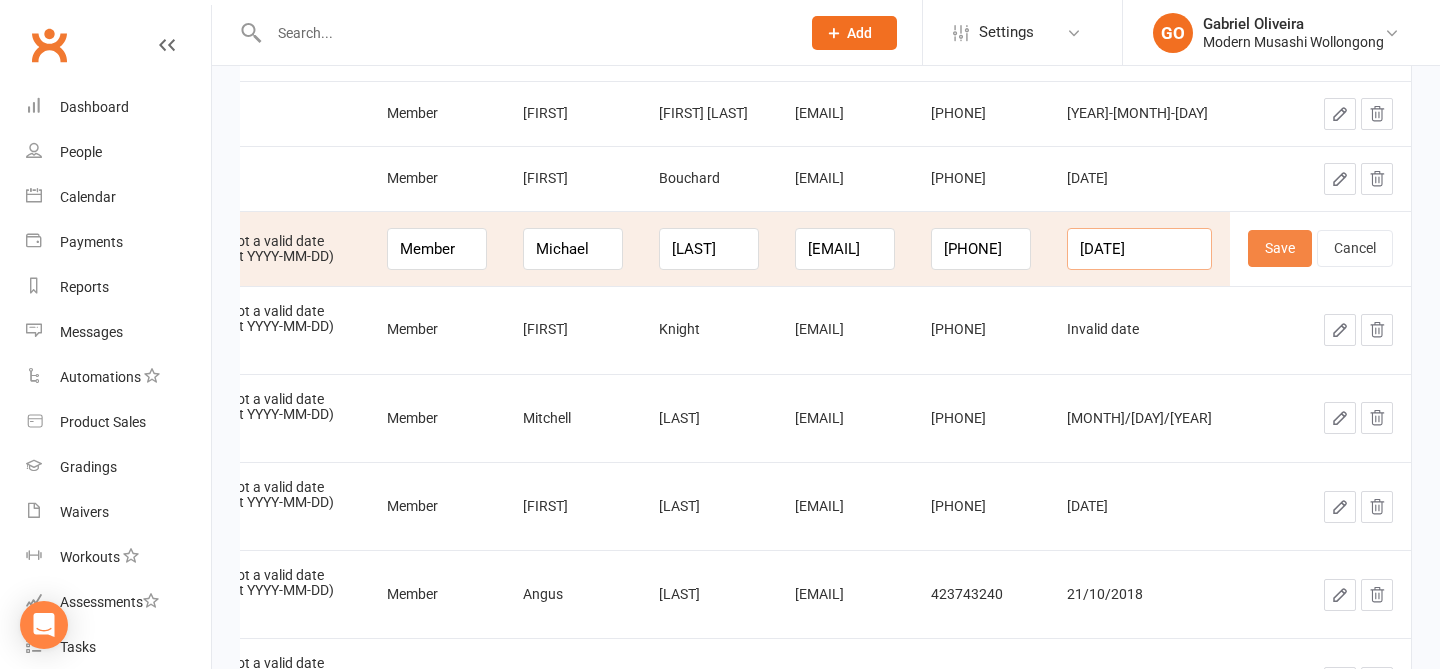type on "2006-01-28" 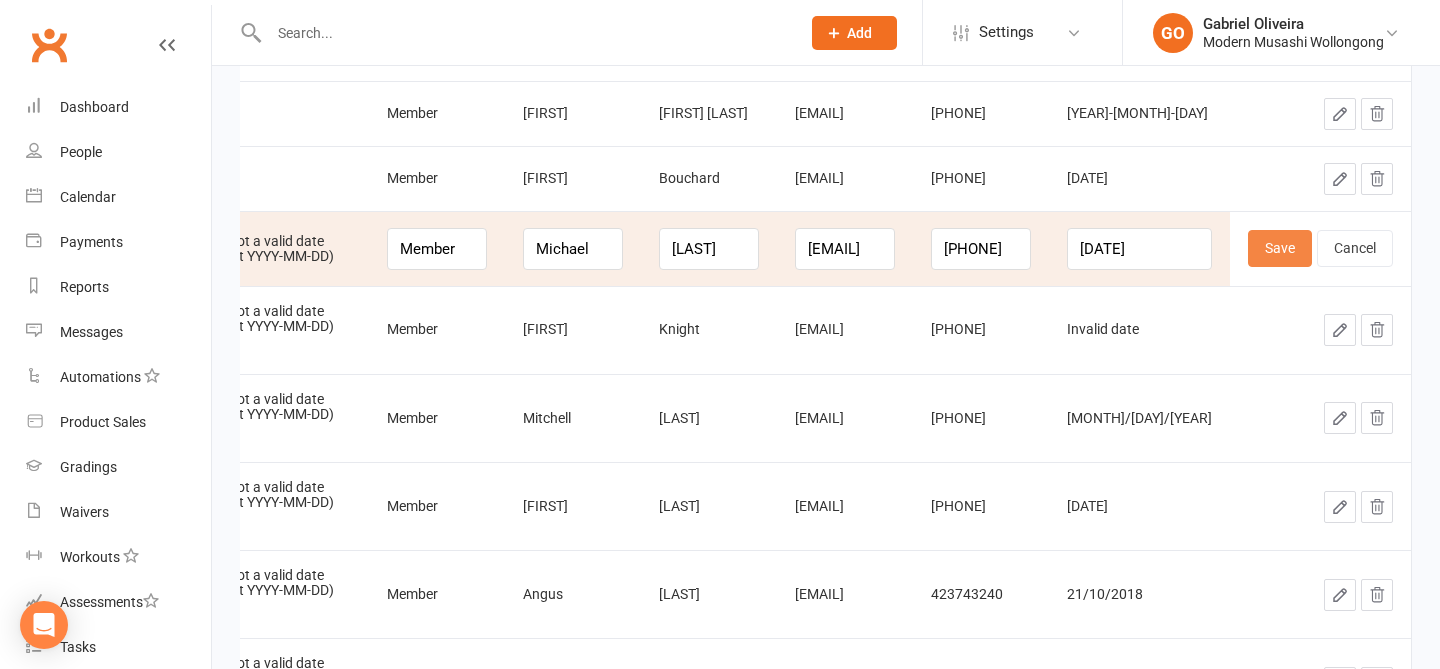 click on "Save" at bounding box center [1280, 248] 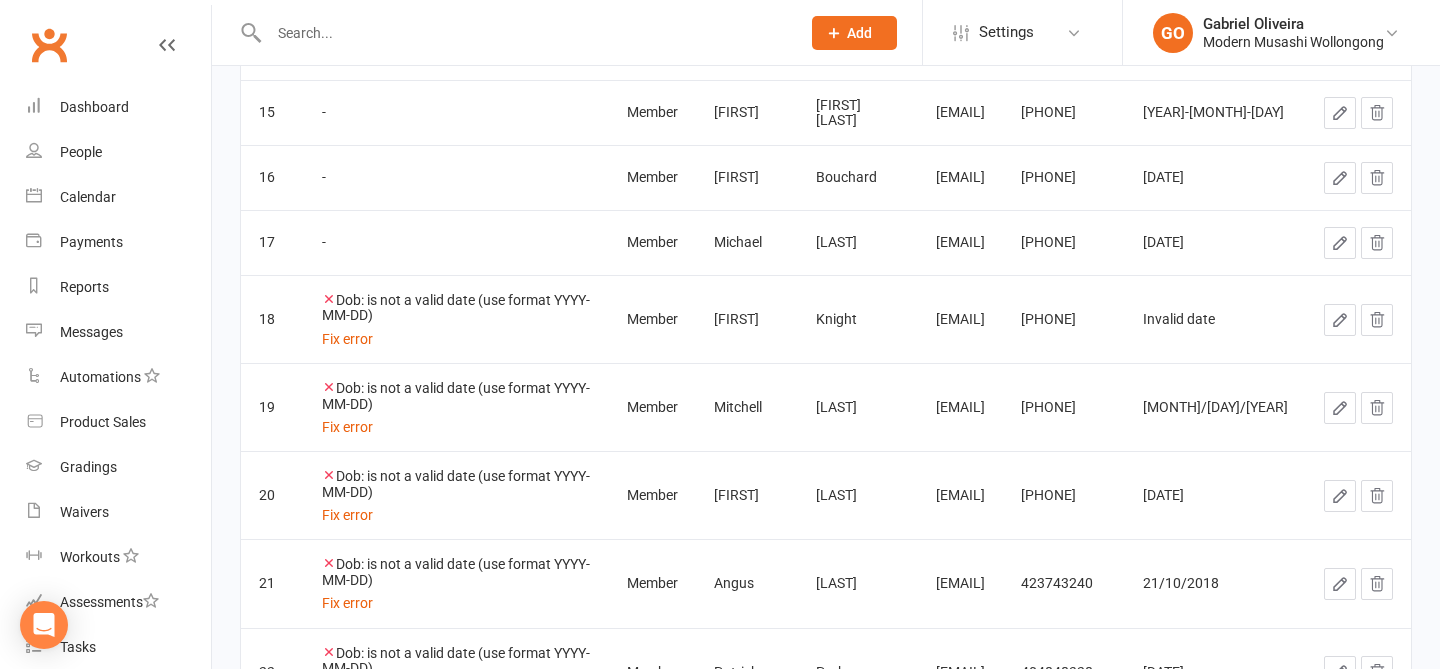 click 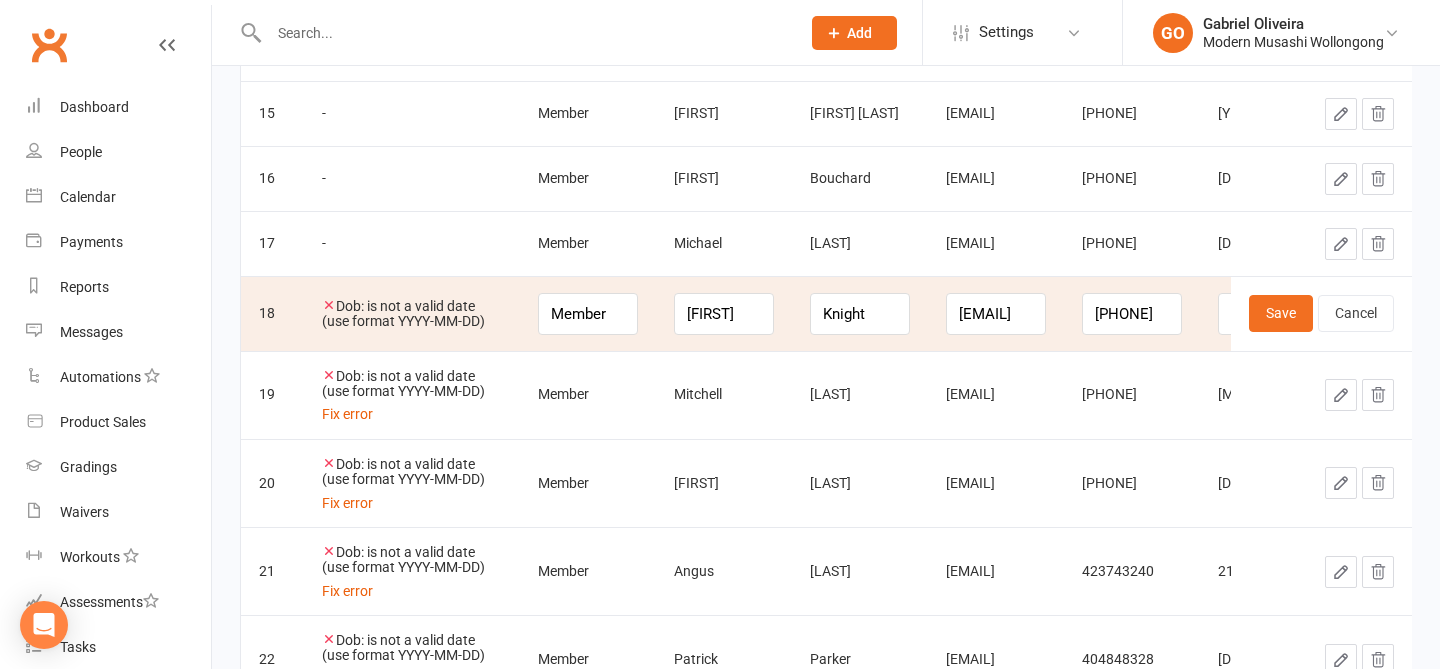 scroll, scrollTop: 0, scrollLeft: 190, axis: horizontal 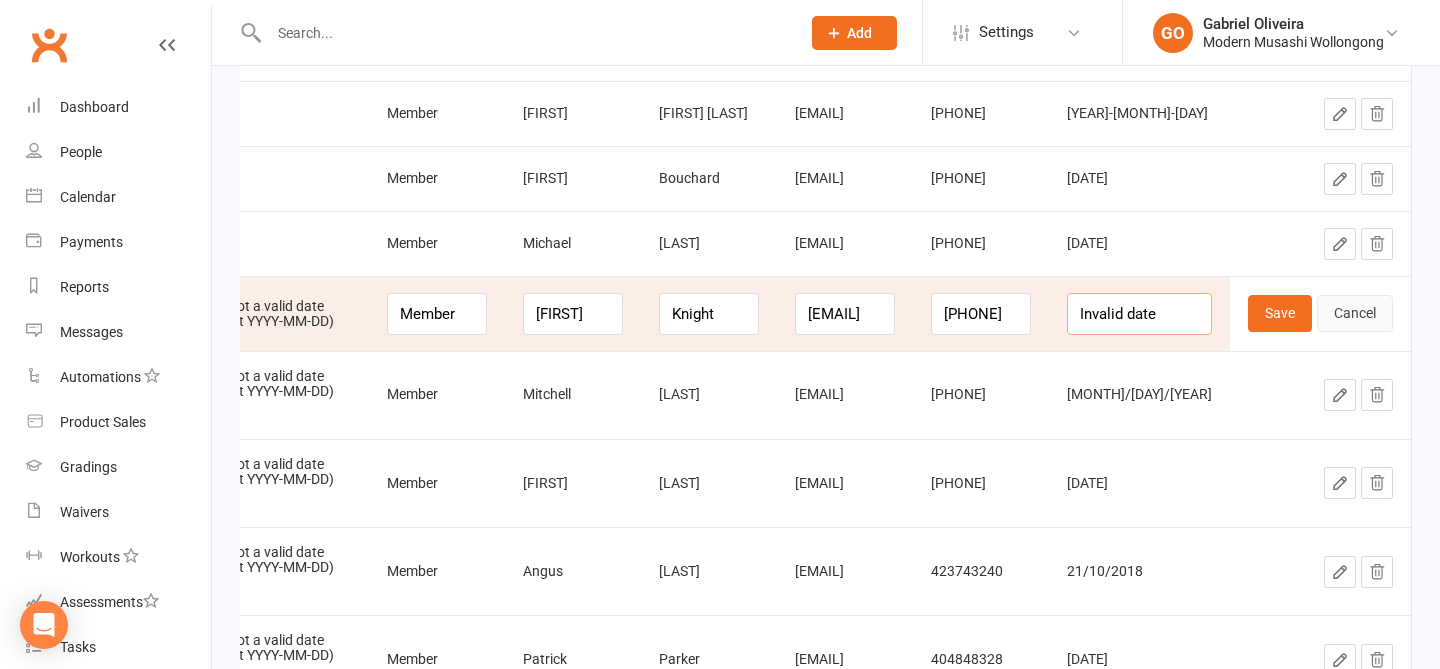 drag, startPoint x: 1174, startPoint y: 313, endPoint x: 1387, endPoint y: 329, distance: 213.6001 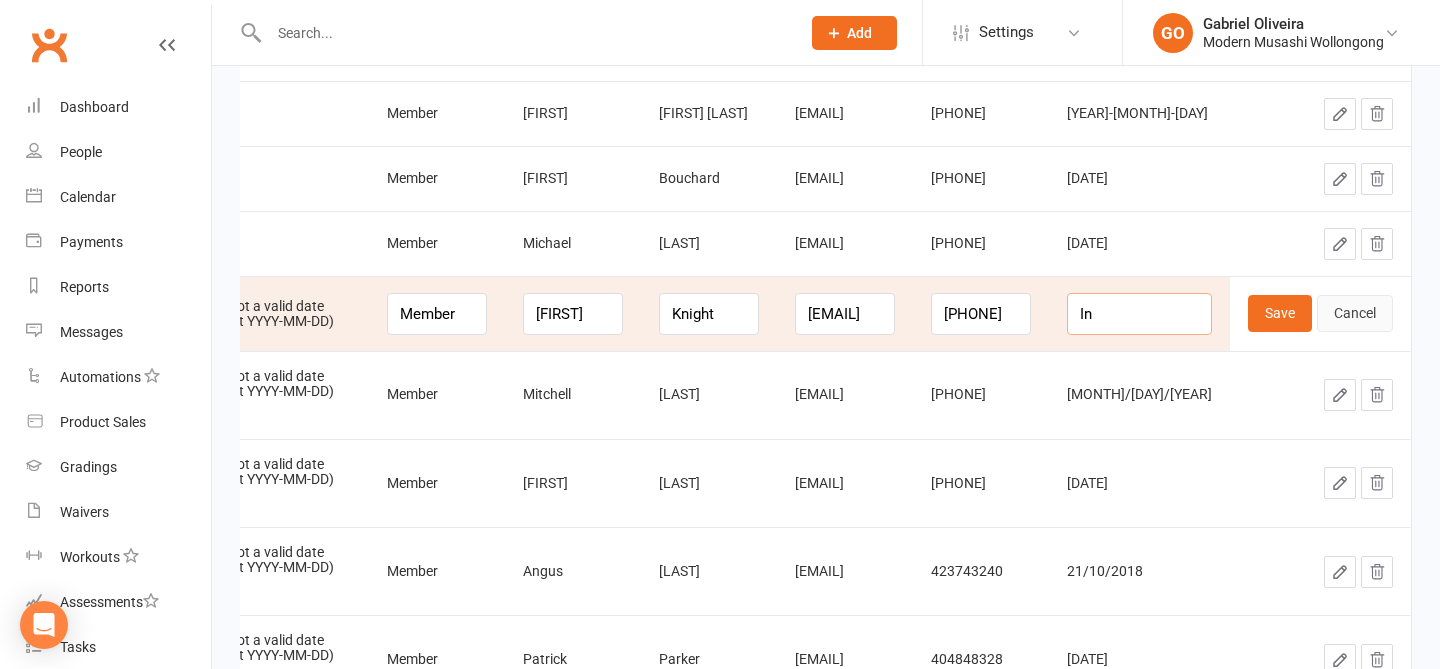 scroll, scrollTop: 0, scrollLeft: 0, axis: both 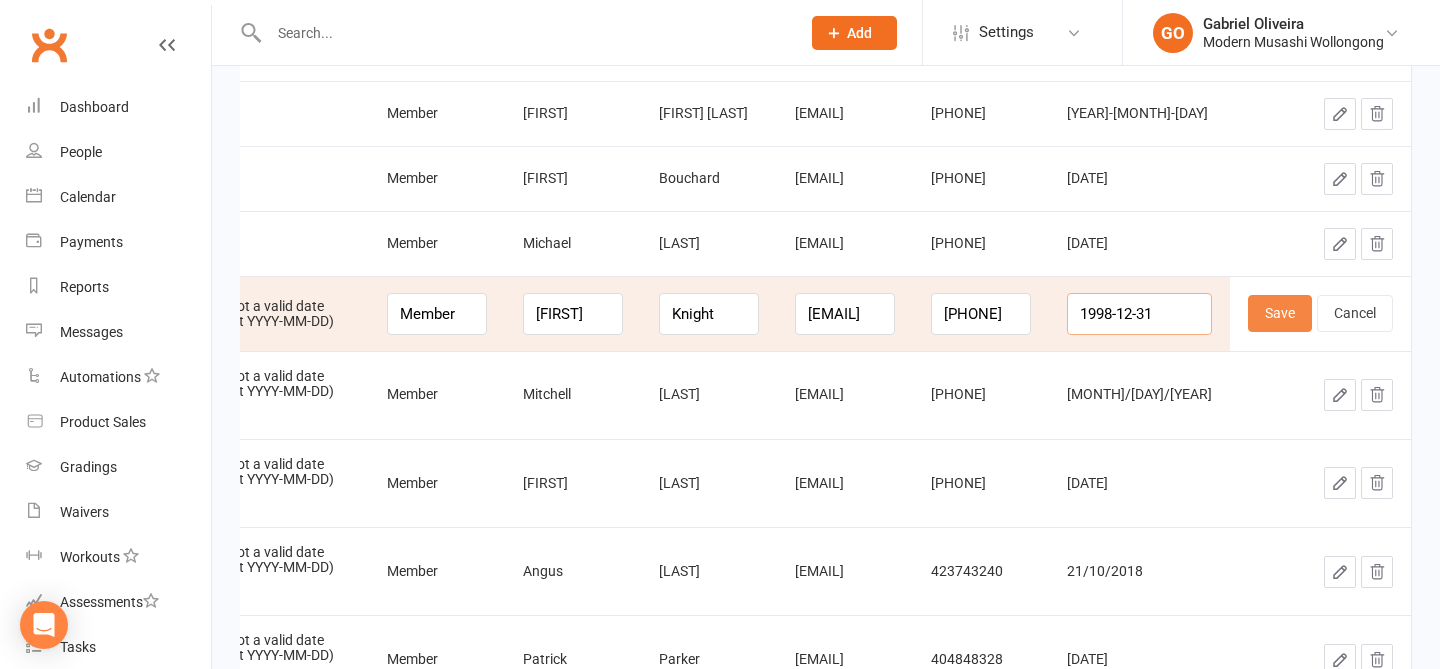 type on "1998-12-31" 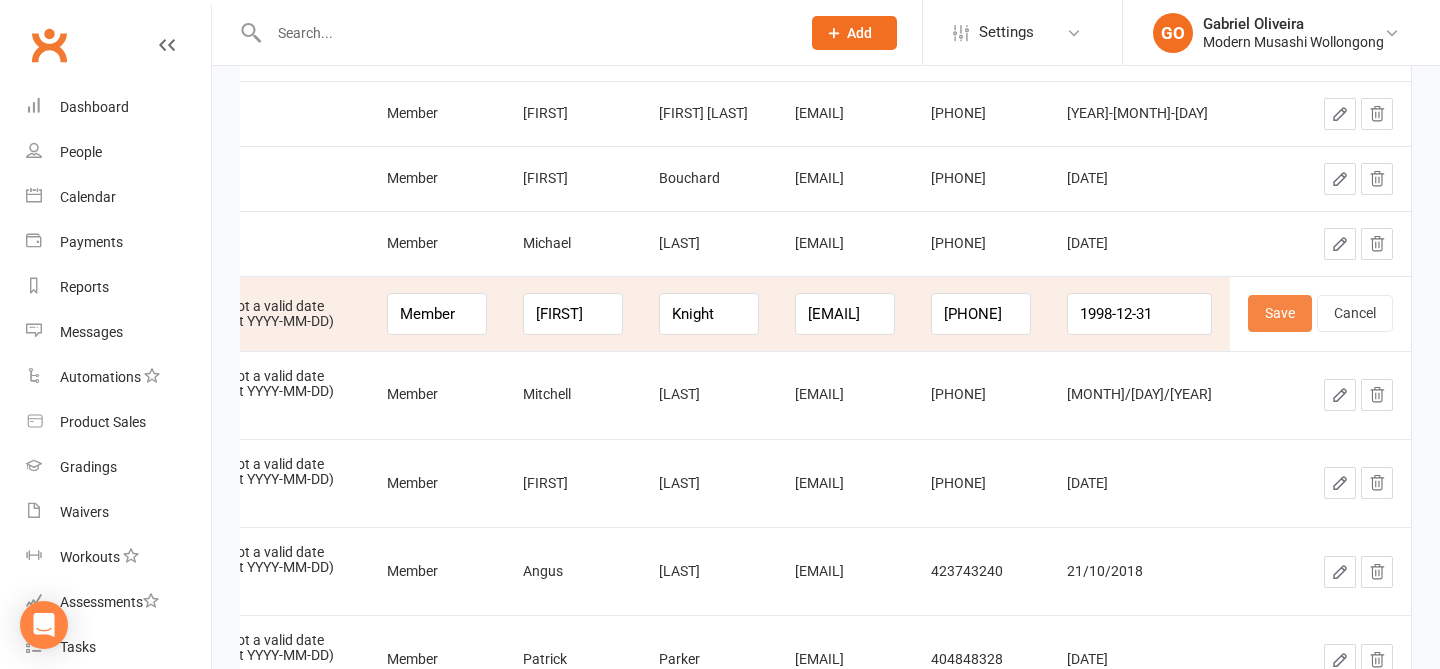 click on "Save" at bounding box center (1280, 313) 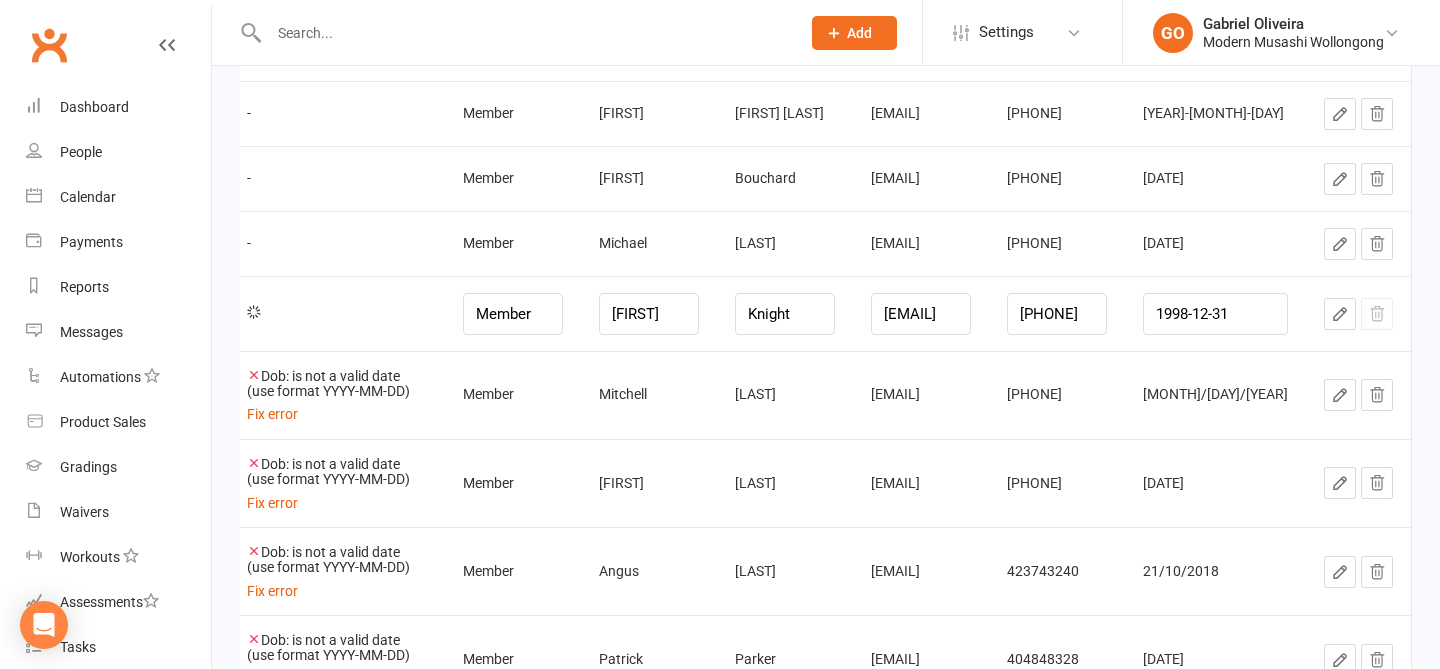 scroll, scrollTop: 0, scrollLeft: 157, axis: horizontal 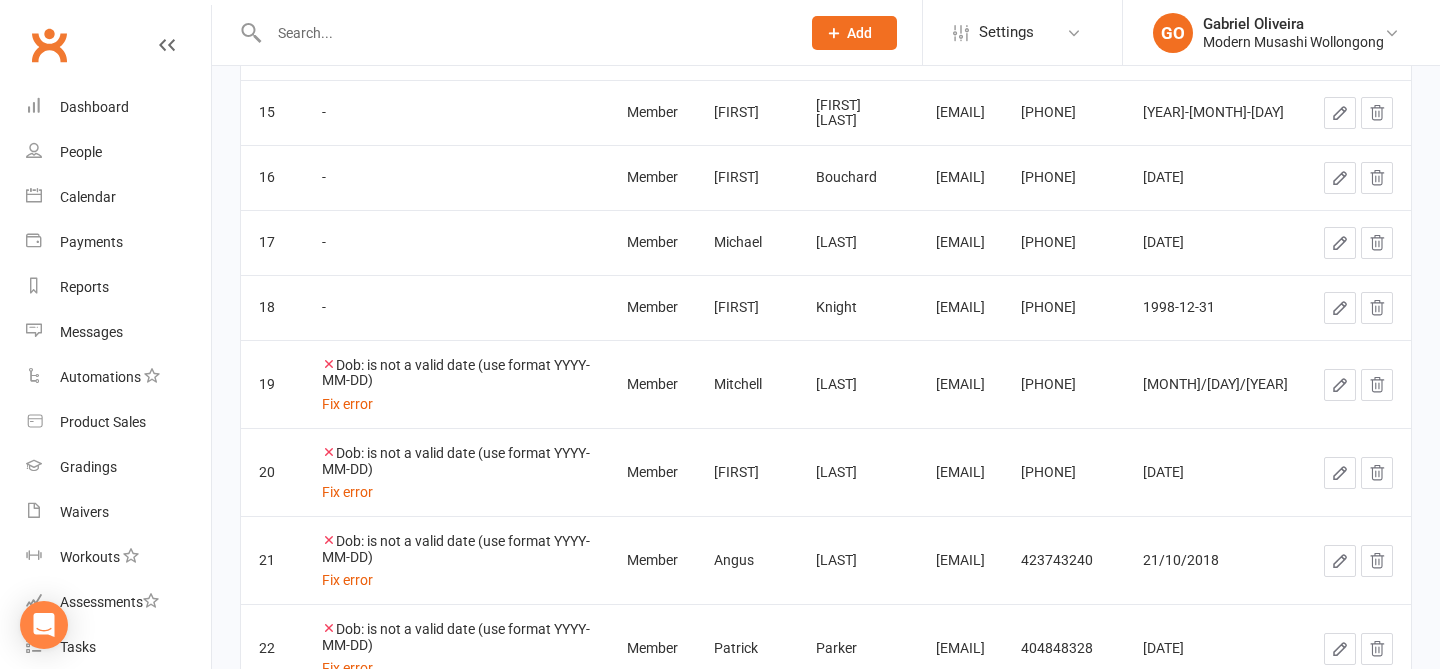 click 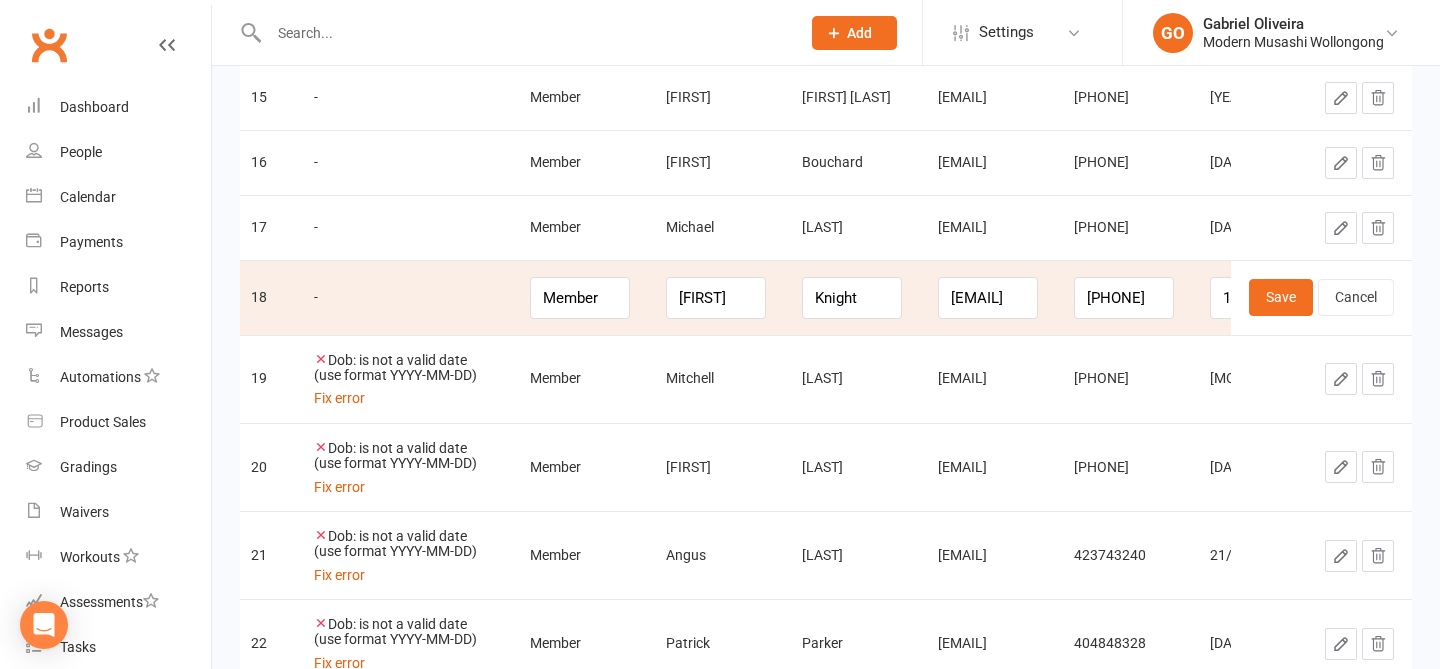 scroll, scrollTop: 1283, scrollLeft: 0, axis: vertical 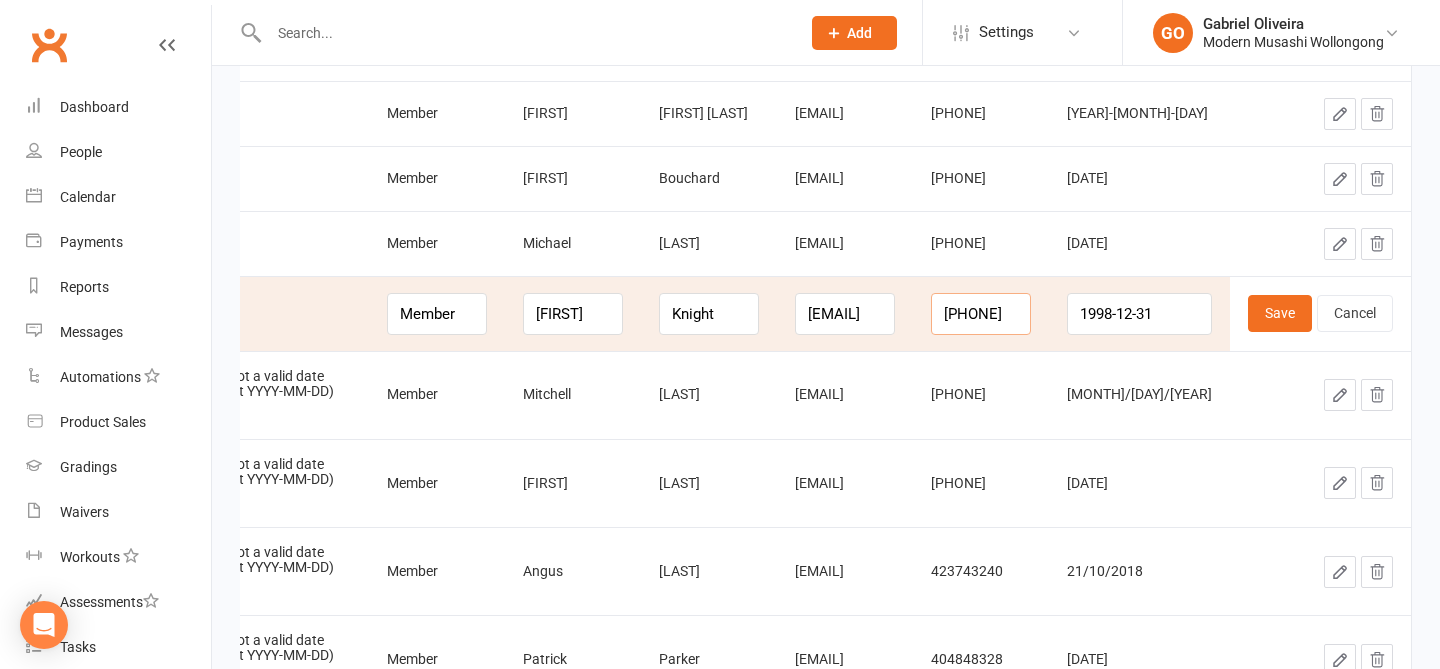 click on "447098002" at bounding box center (981, 314) 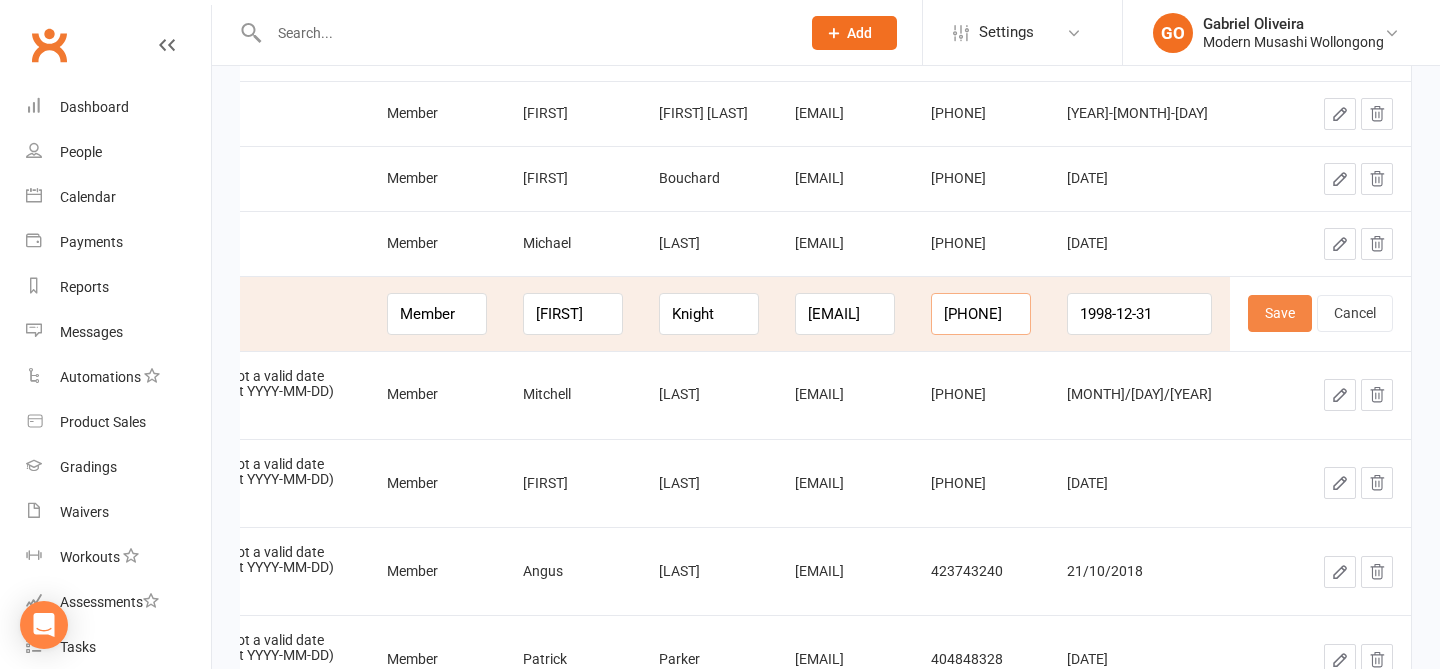 type on "0447098002" 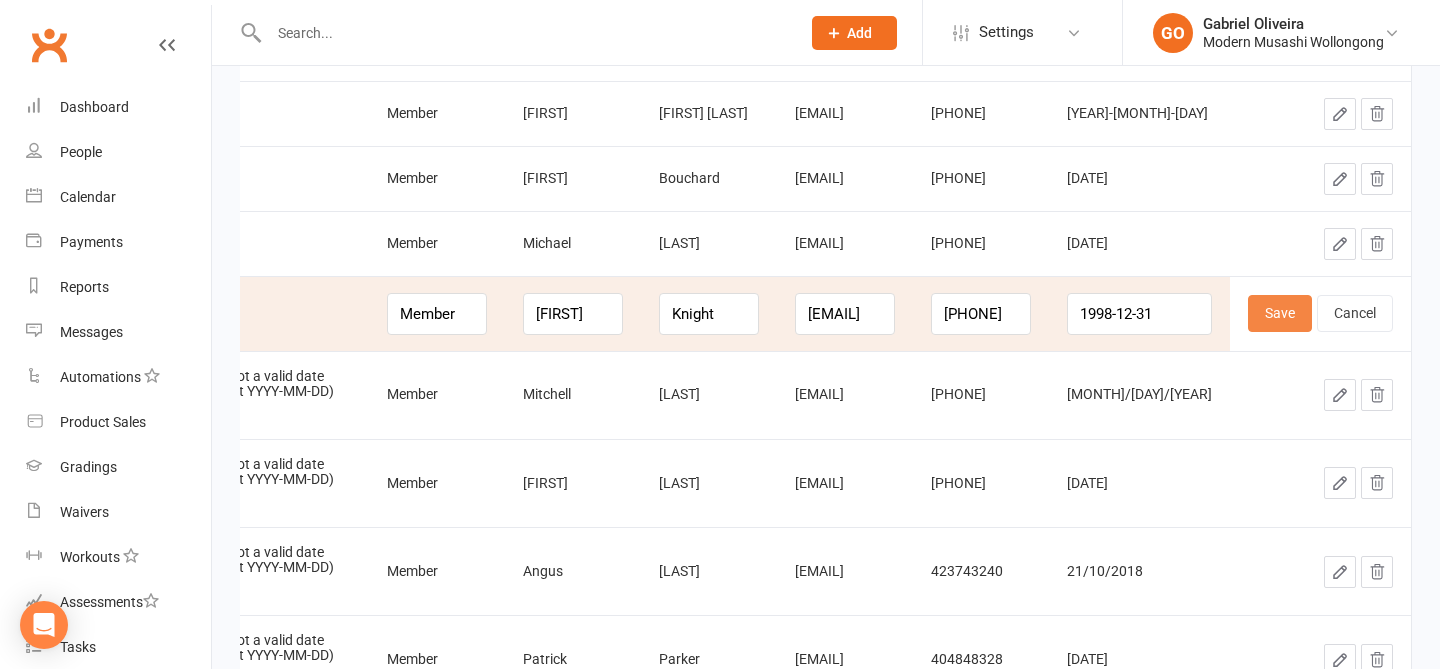 click on "Save" at bounding box center [1280, 313] 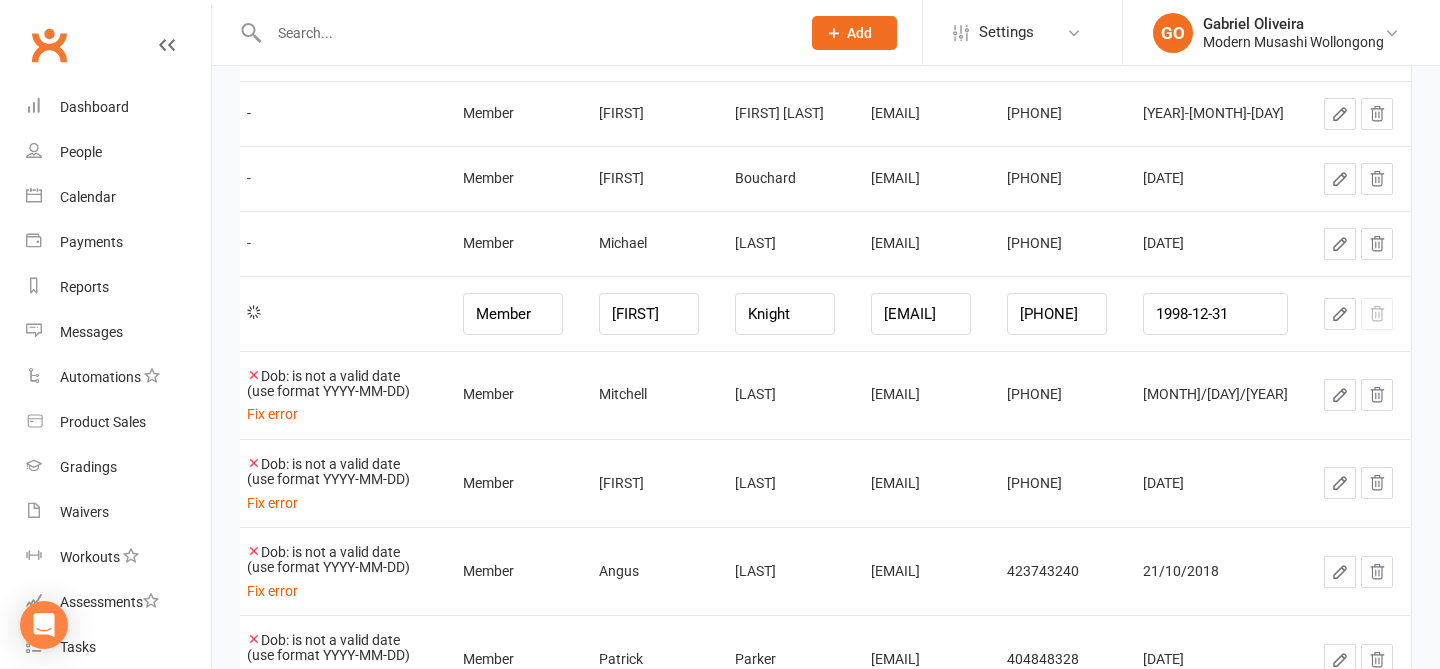 scroll, scrollTop: 0, scrollLeft: 157, axis: horizontal 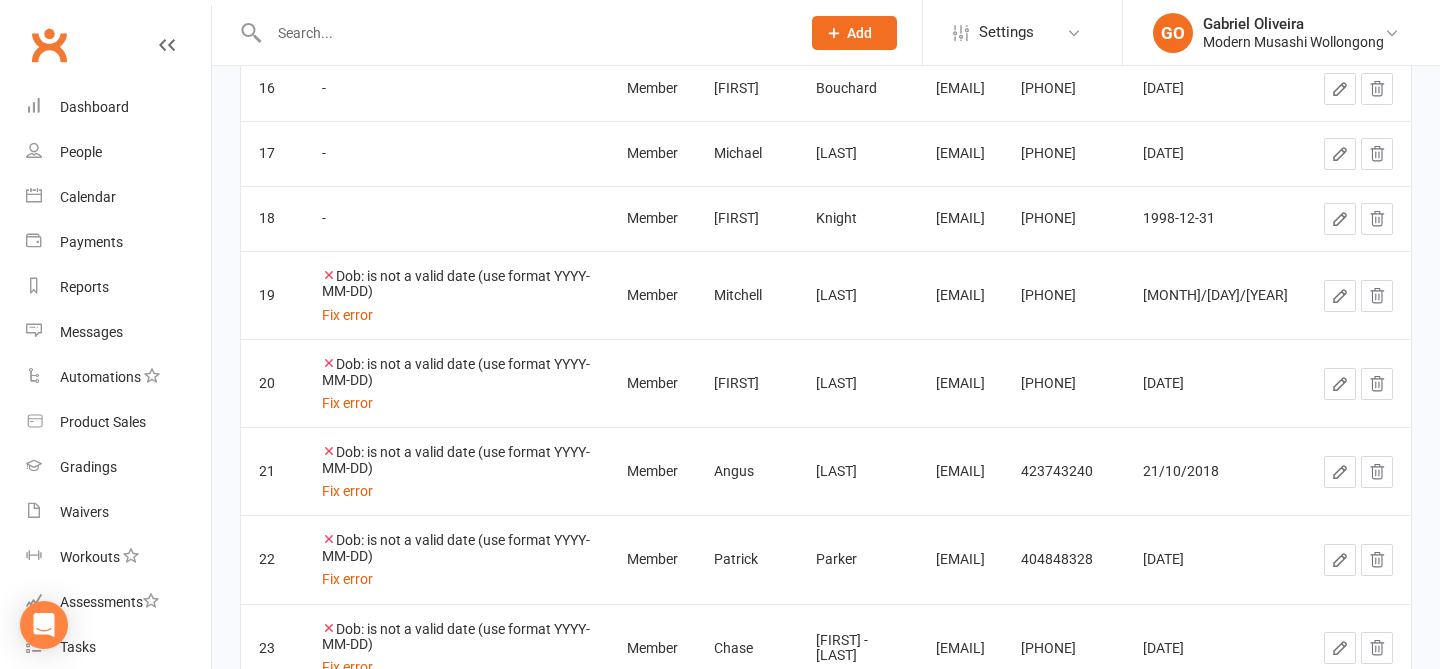 click at bounding box center (1340, 296) 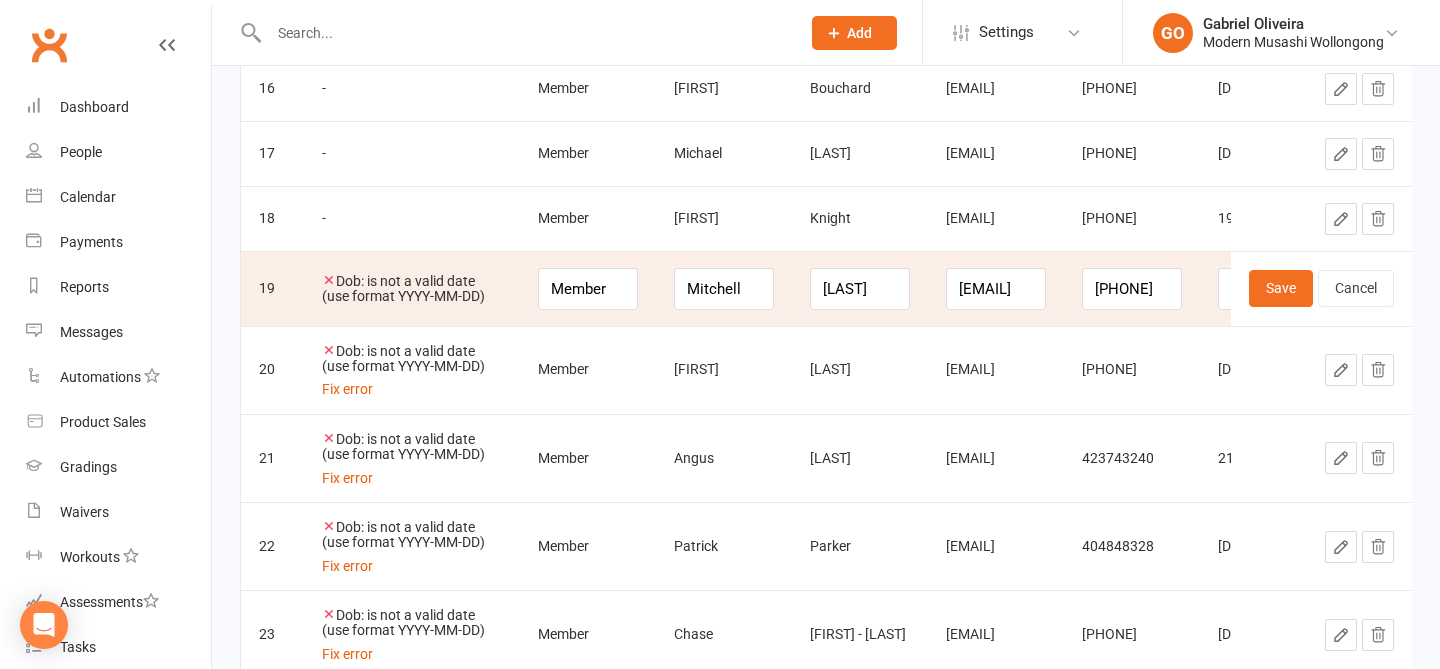 scroll, scrollTop: 0, scrollLeft: 12, axis: horizontal 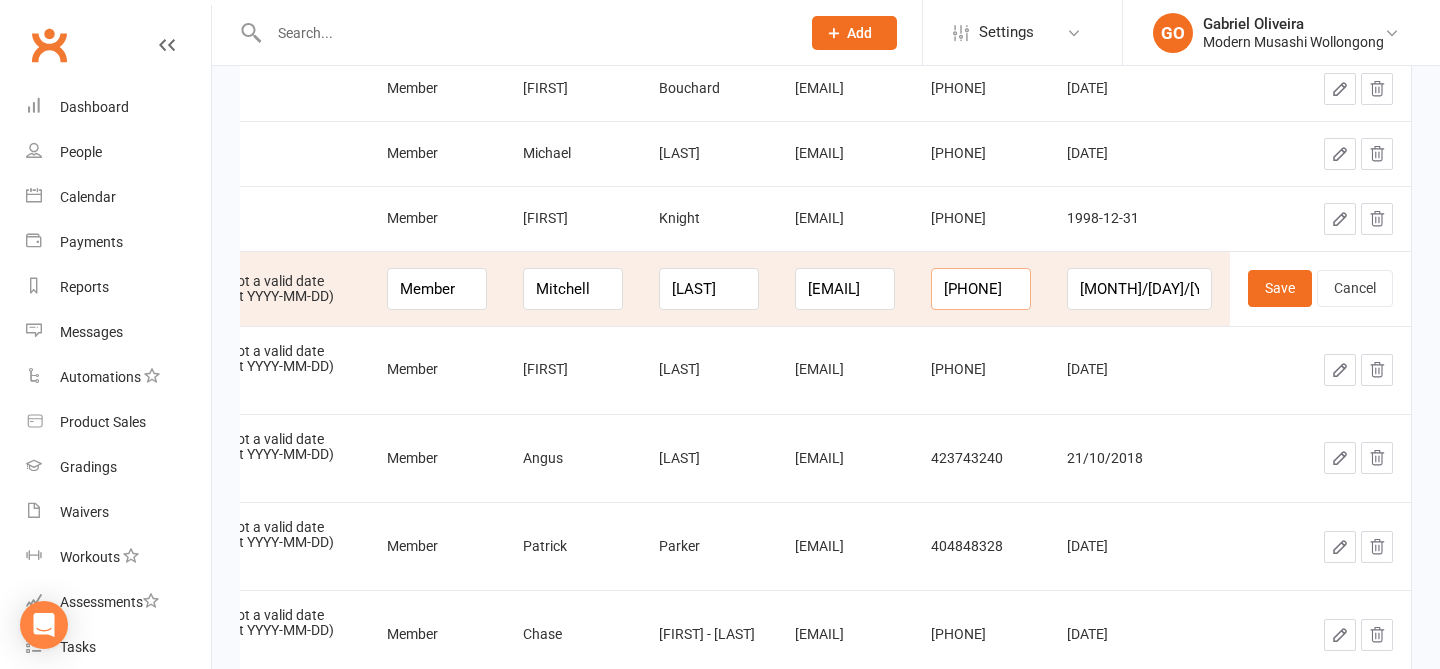 click on "420755081" at bounding box center (981, 289) 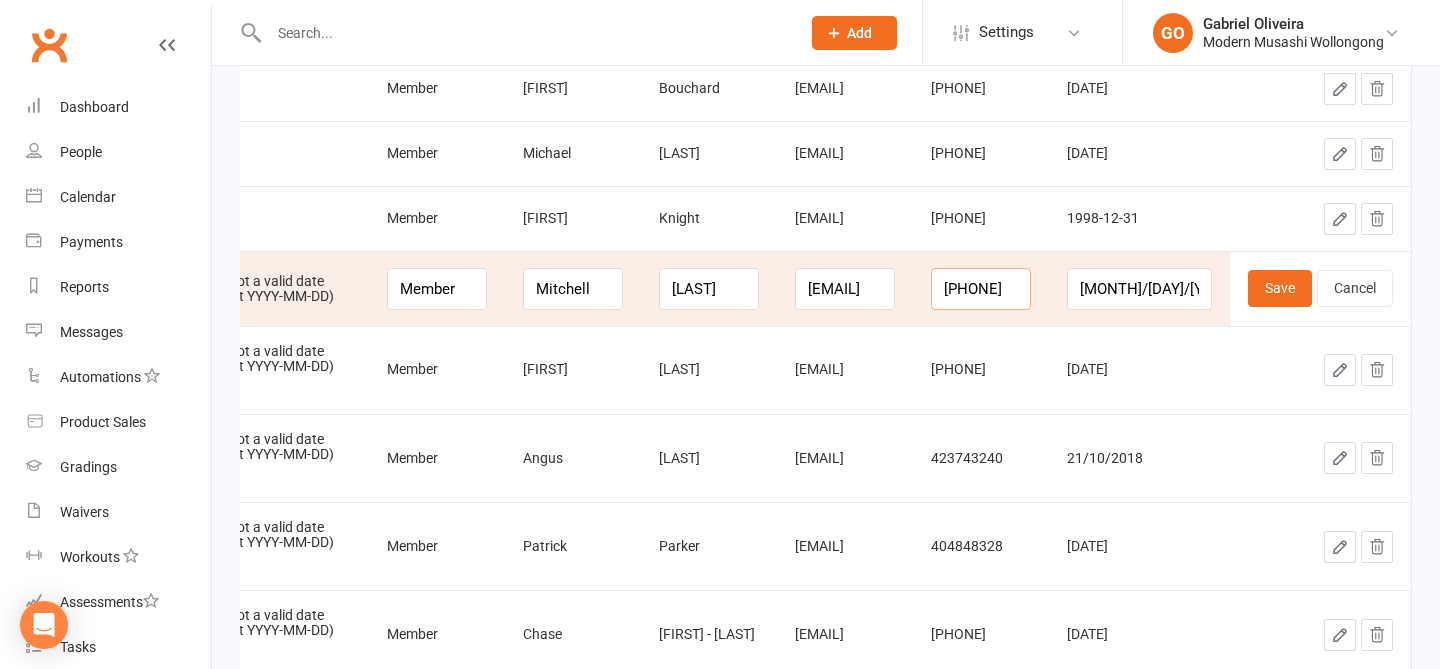 type on "0420755081" 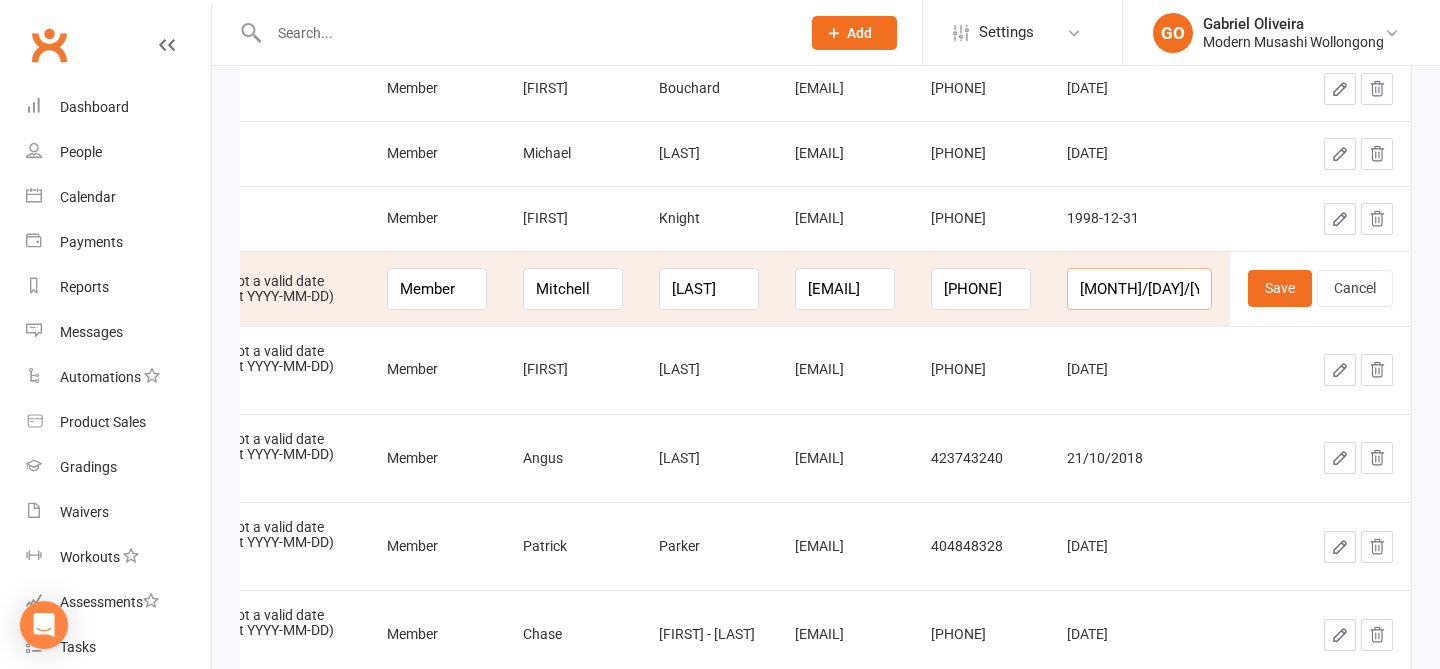 click on "08/07/1989" at bounding box center [1139, 289] 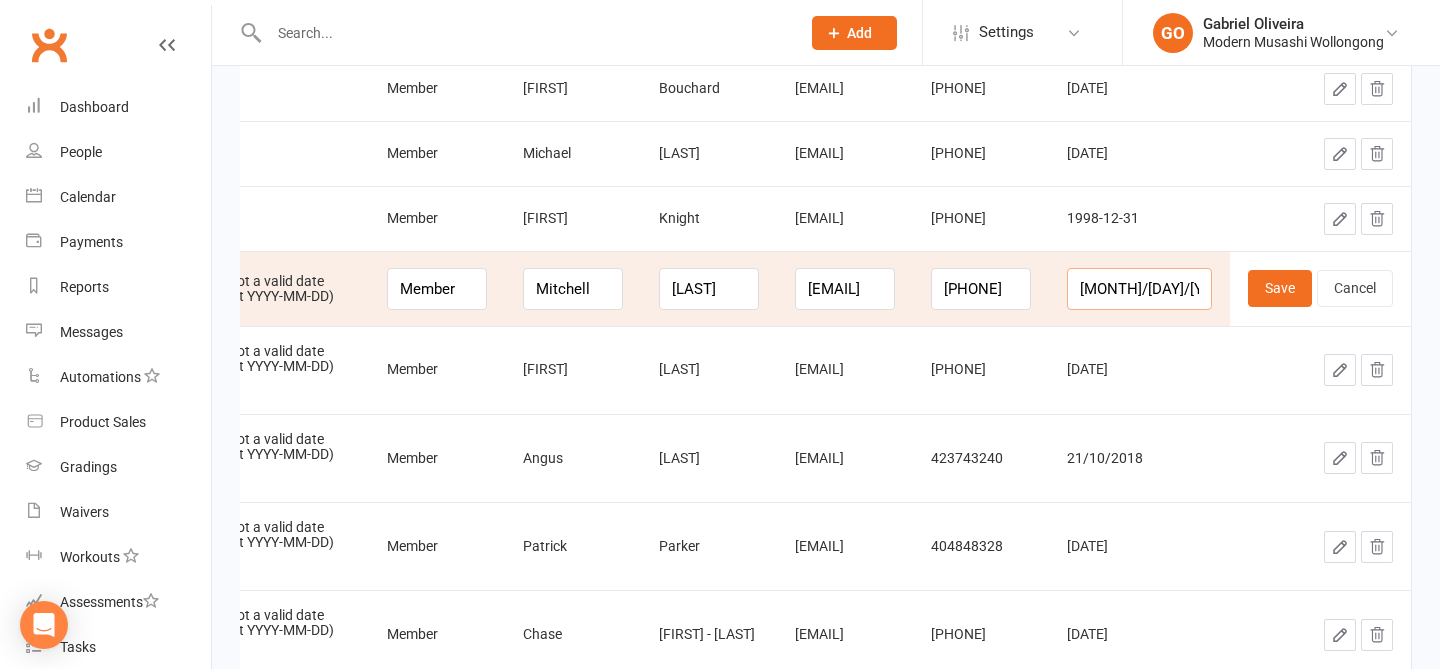 scroll, scrollTop: 0, scrollLeft: 234, axis: horizontal 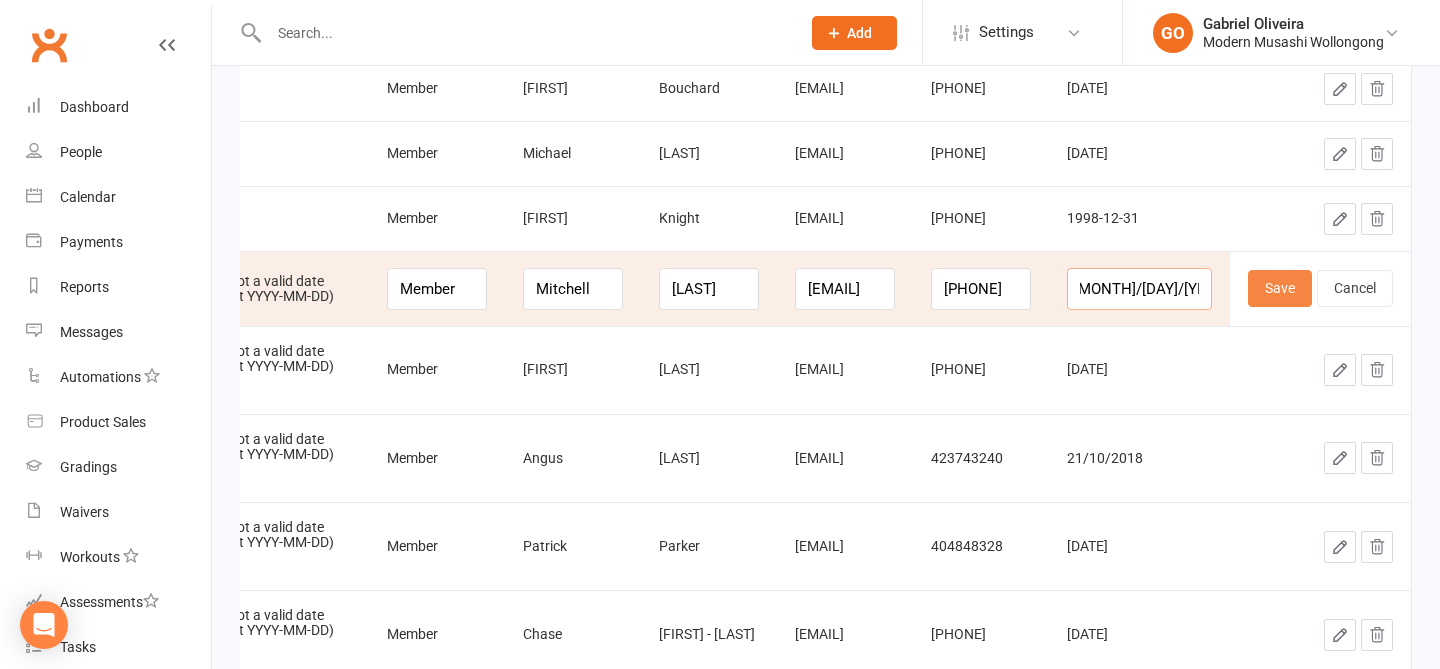 drag, startPoint x: 1131, startPoint y: 285, endPoint x: 1292, endPoint y: 299, distance: 161.60754 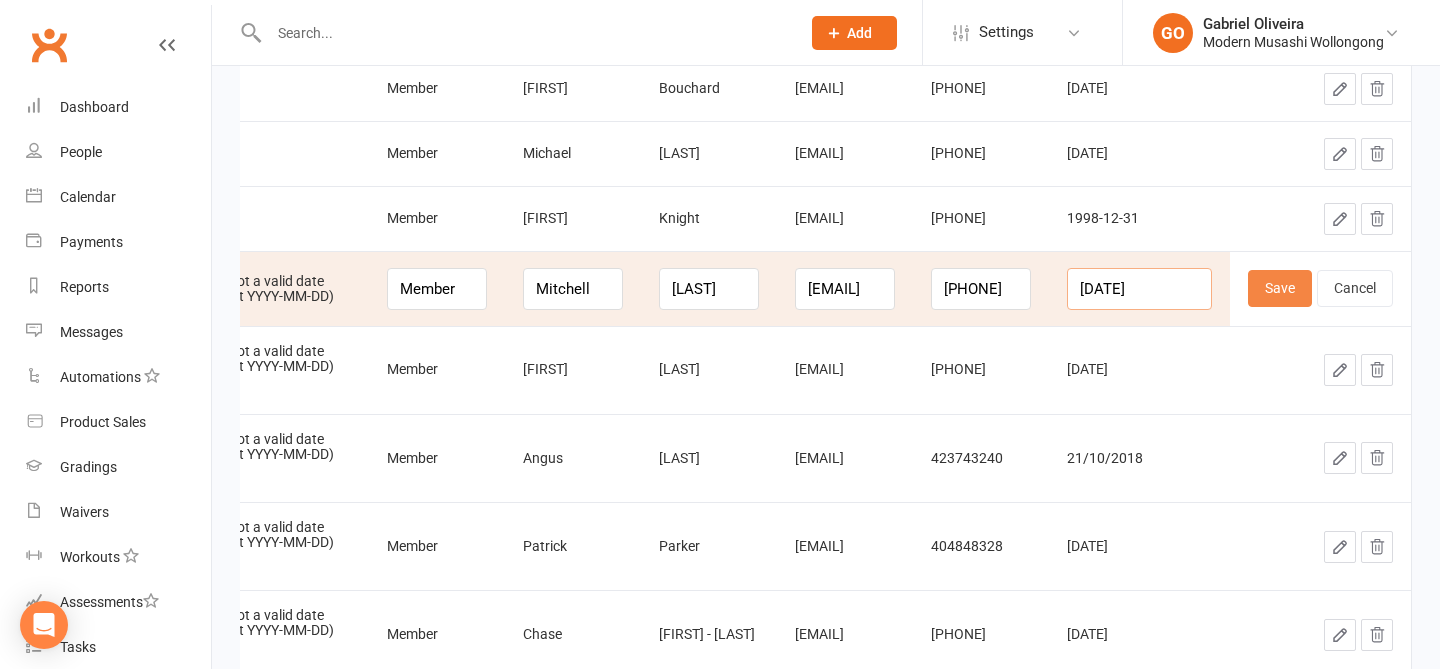 scroll, scrollTop: 0, scrollLeft: 1, axis: horizontal 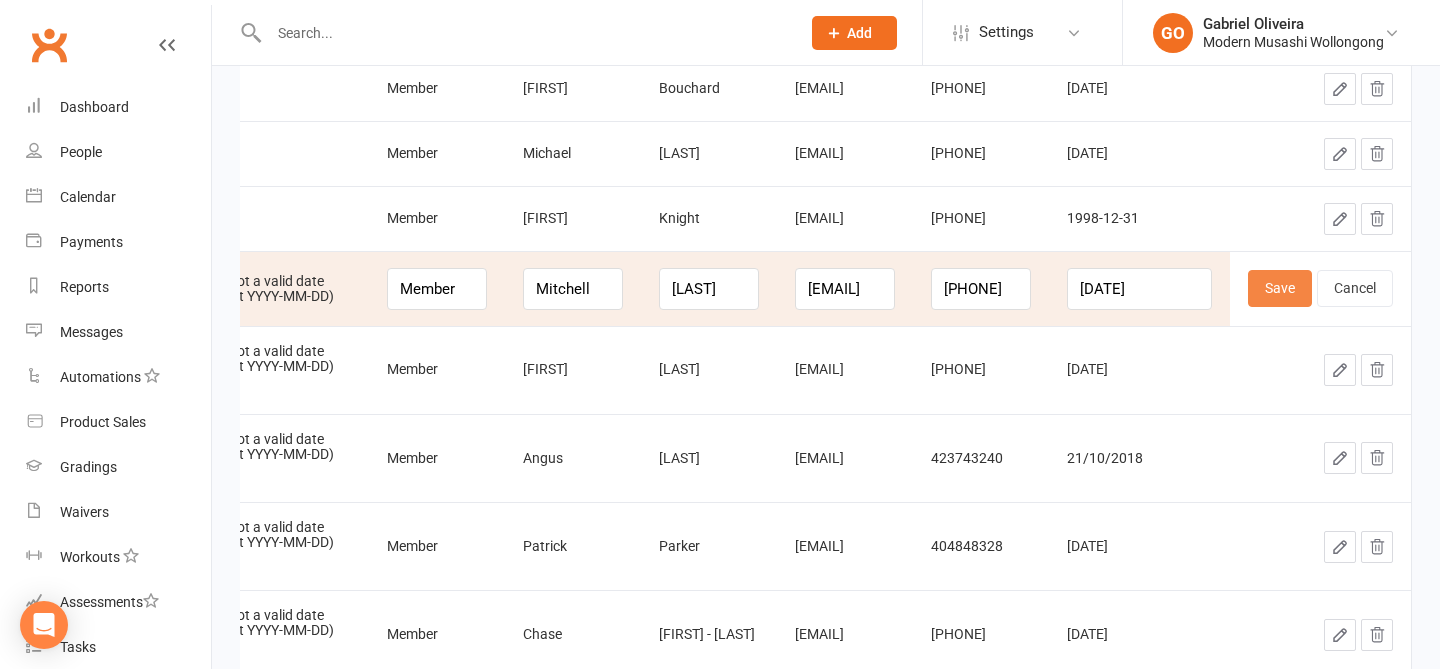 click on "Save" at bounding box center (1280, 288) 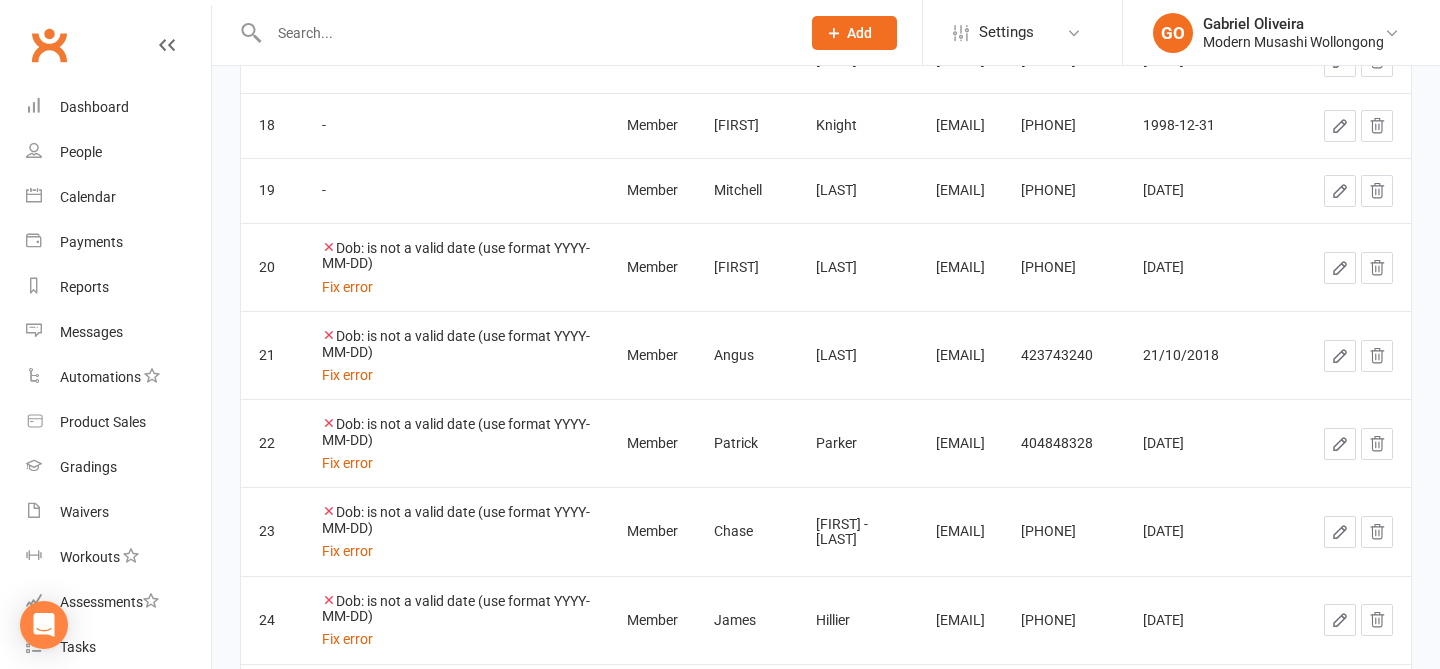 click 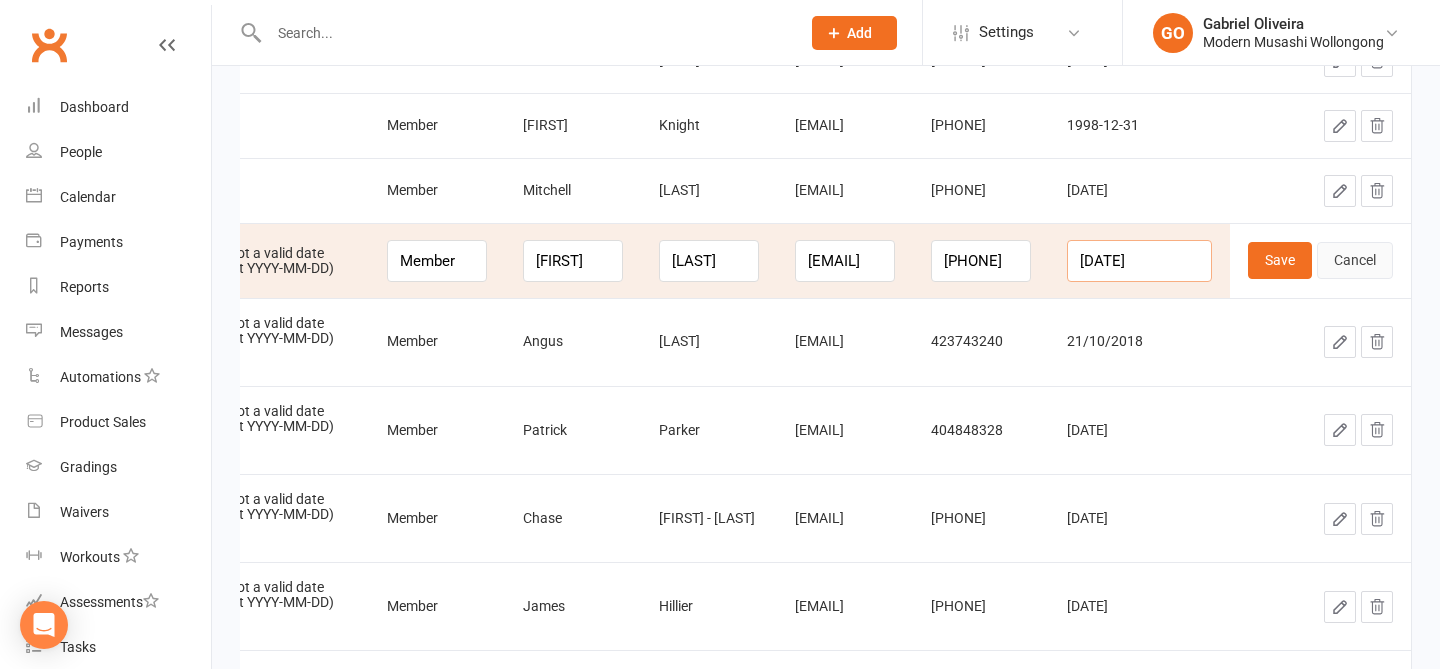 drag, startPoint x: 1131, startPoint y: 260, endPoint x: 1327, endPoint y: 271, distance: 196.30843 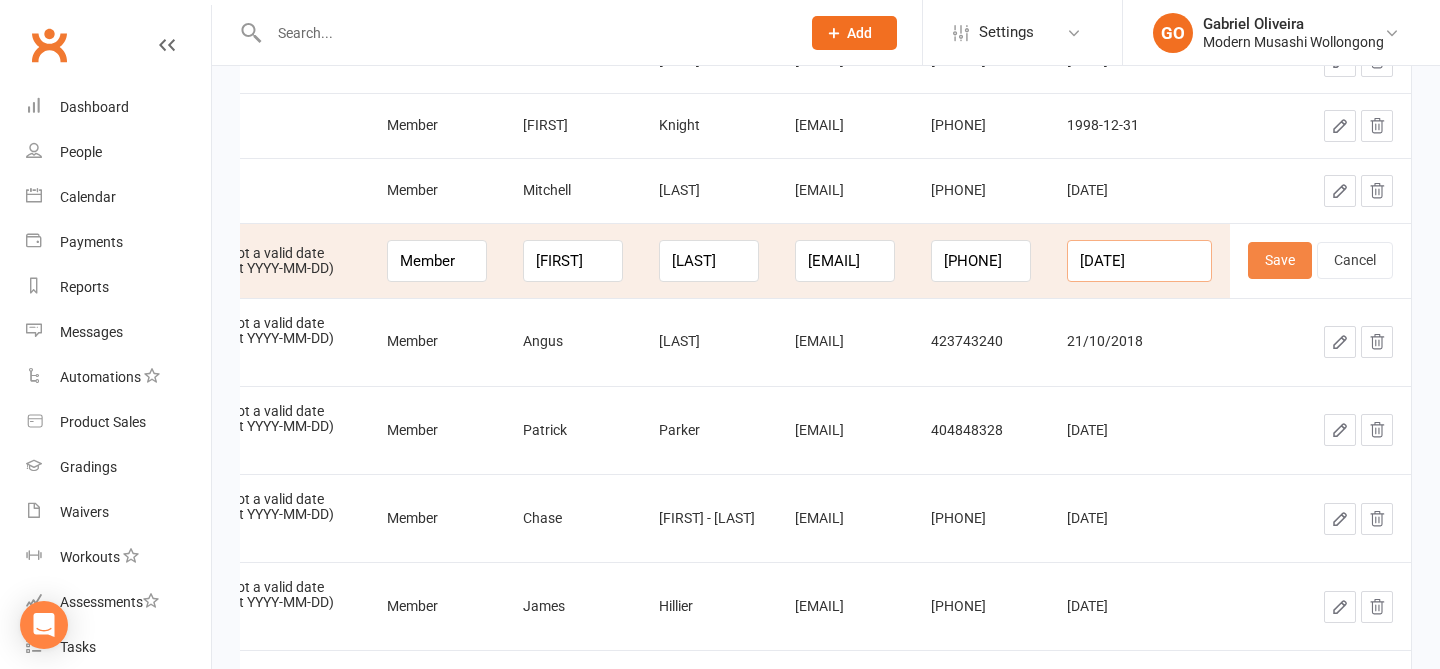 type on "2019-06-12" 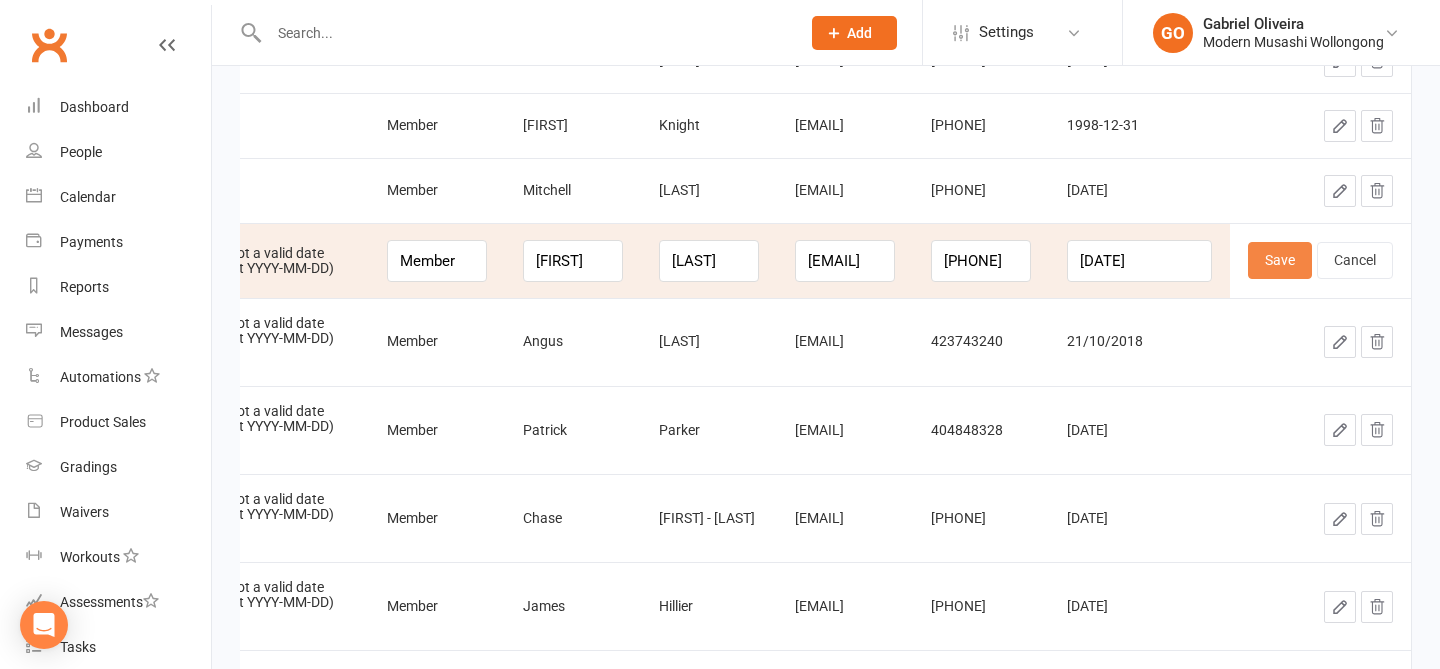 click on "Save" at bounding box center (1280, 260) 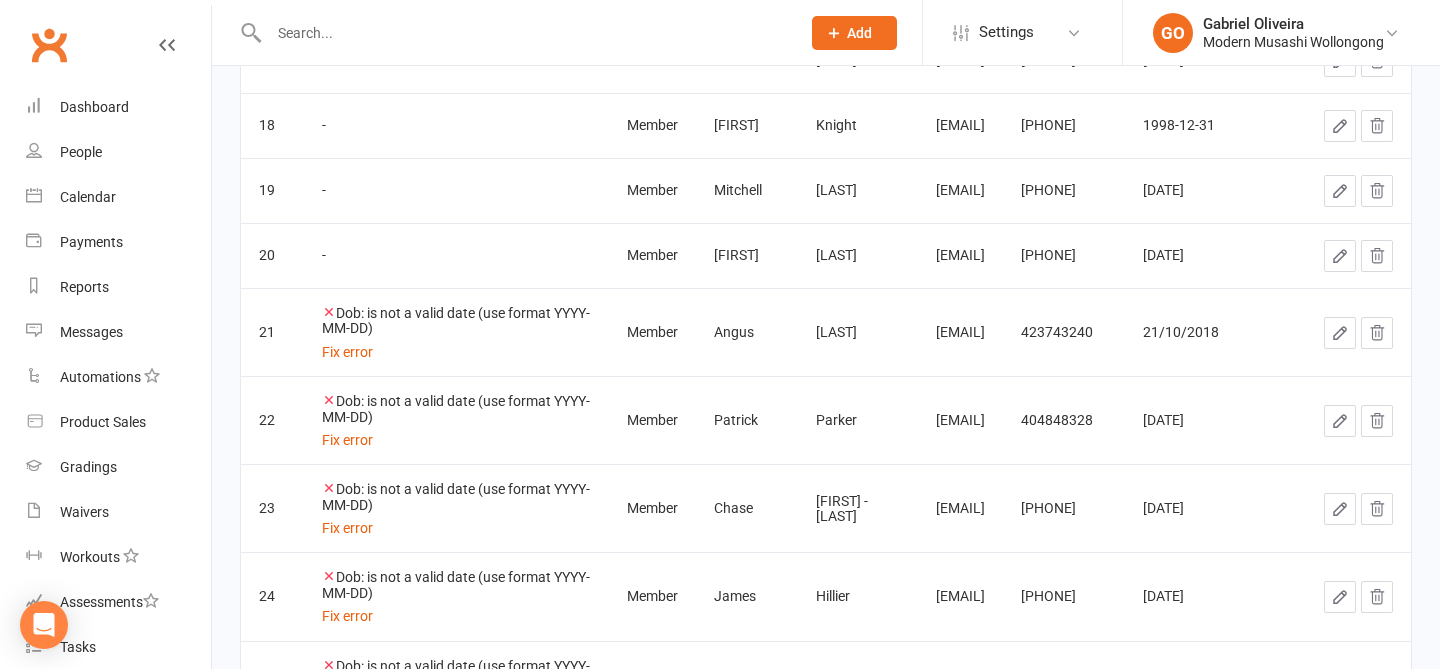 click at bounding box center [1340, 256] 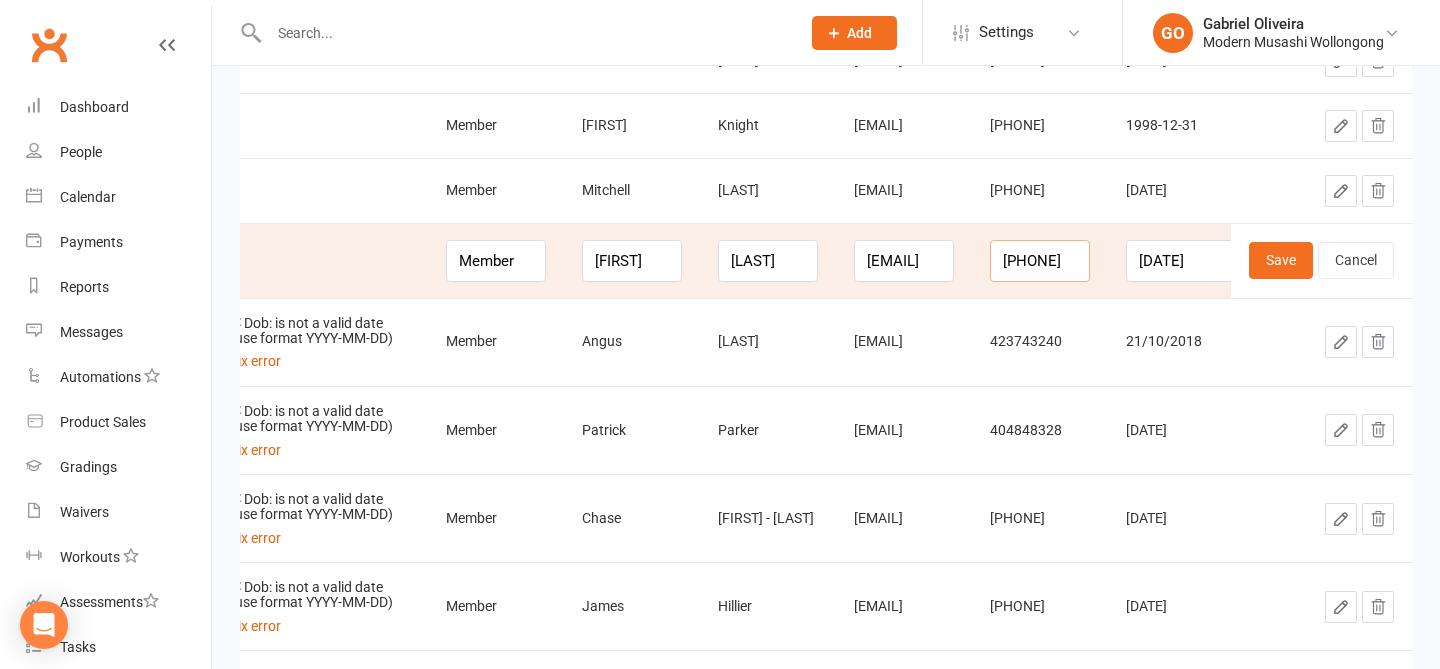 click on "421649988" at bounding box center (1040, 261) 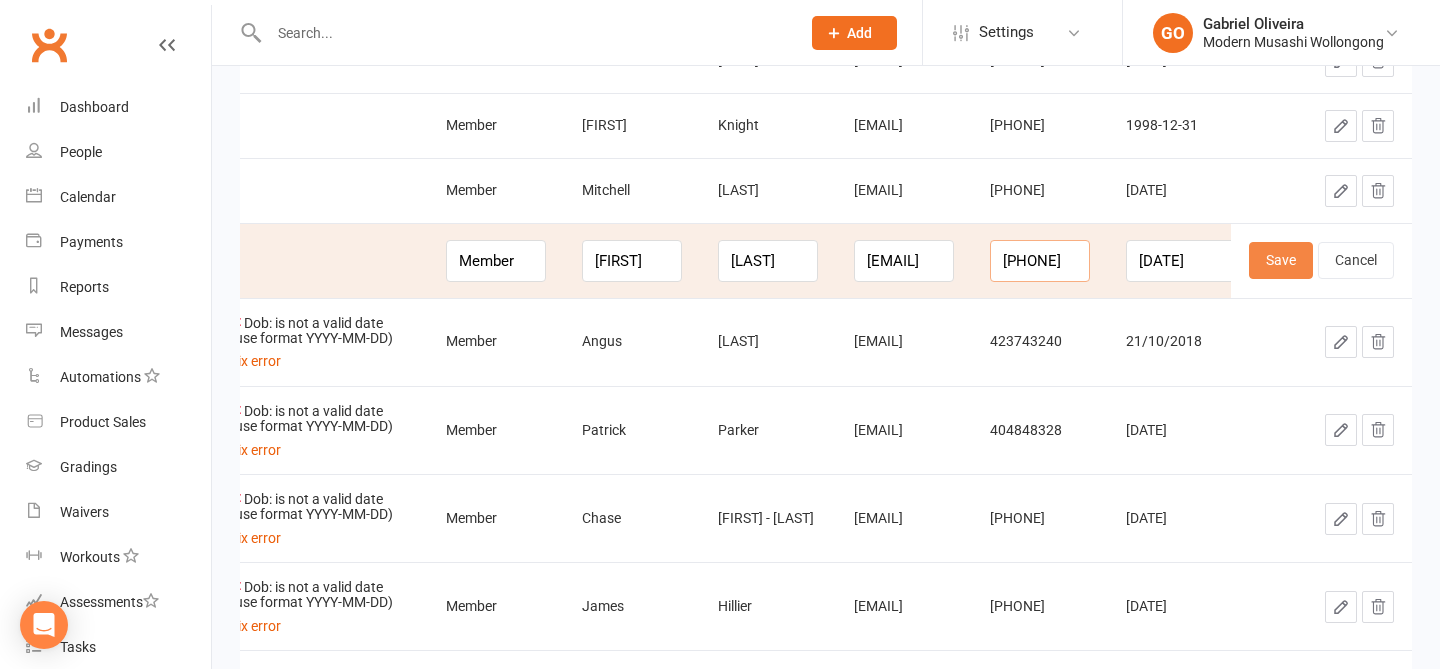 type on "0421649988" 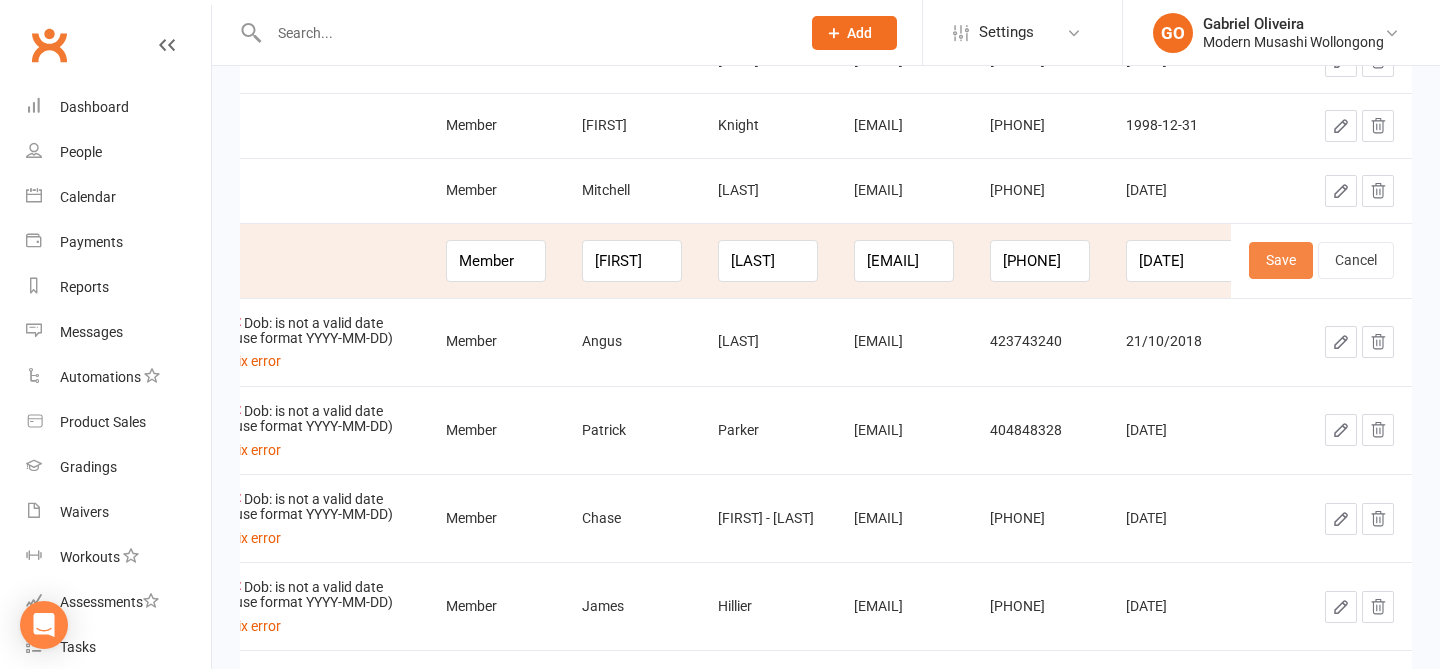 click on "Save" at bounding box center [1281, 260] 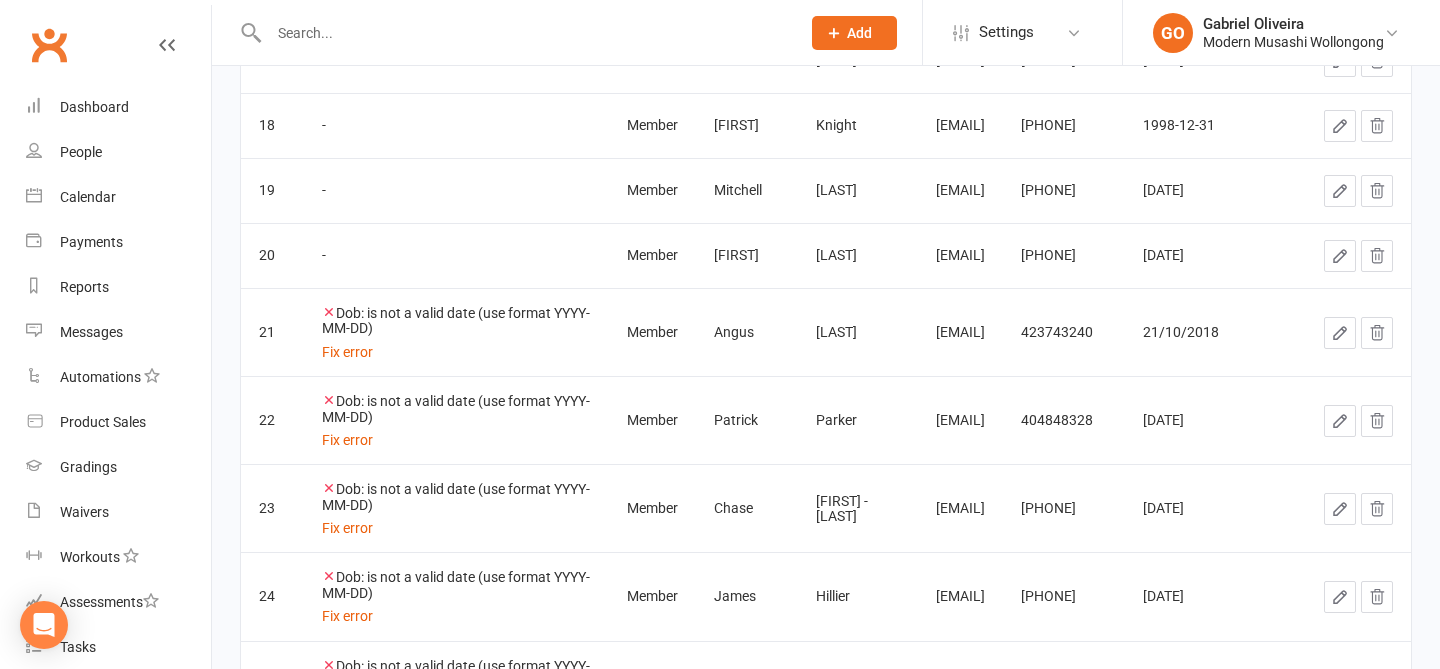 click 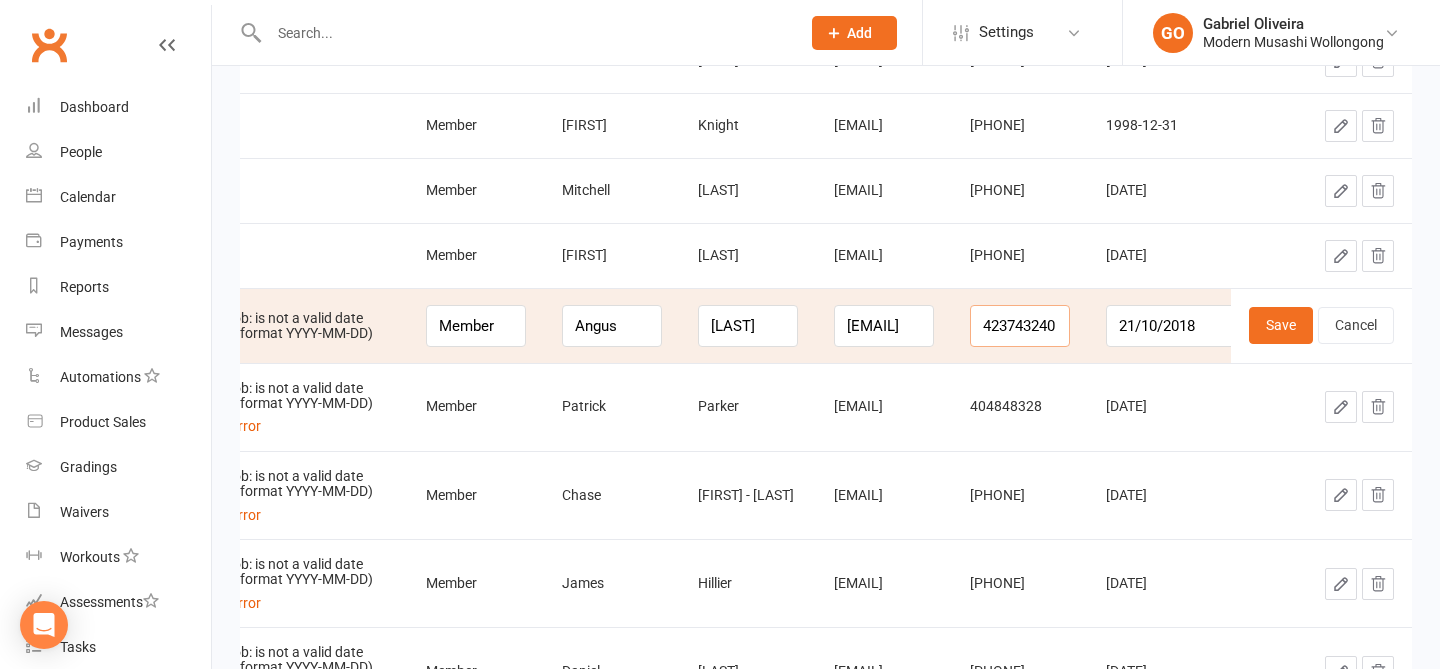 drag, startPoint x: 1219, startPoint y: 332, endPoint x: 1427, endPoint y: 453, distance: 240.63458 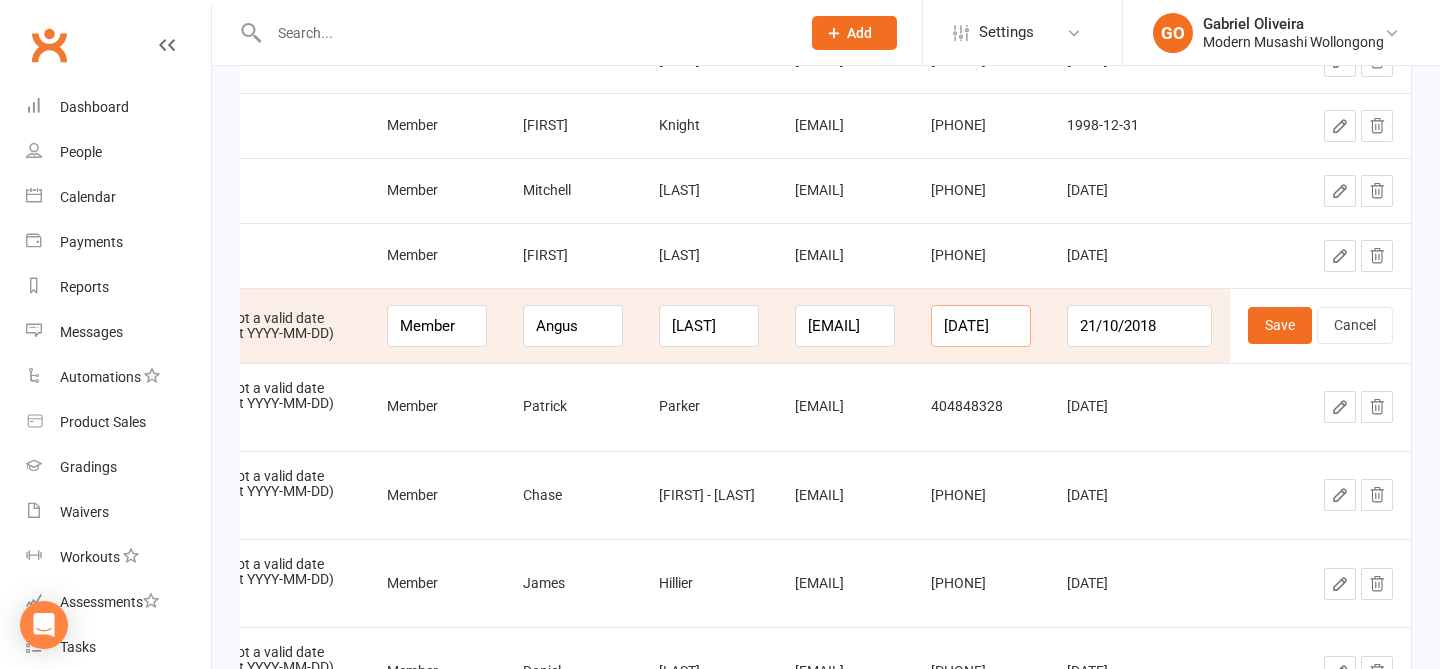 type on "423743240" 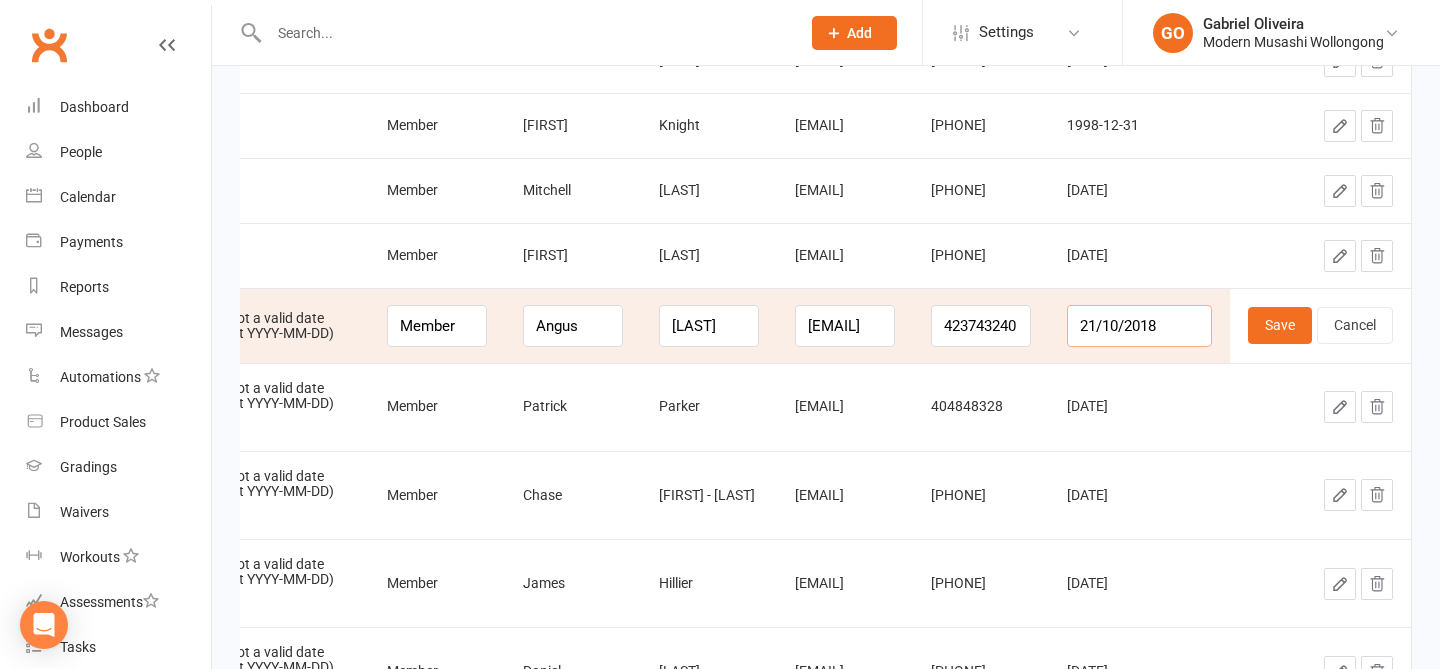 click on "21/10/2018" at bounding box center [1139, 326] 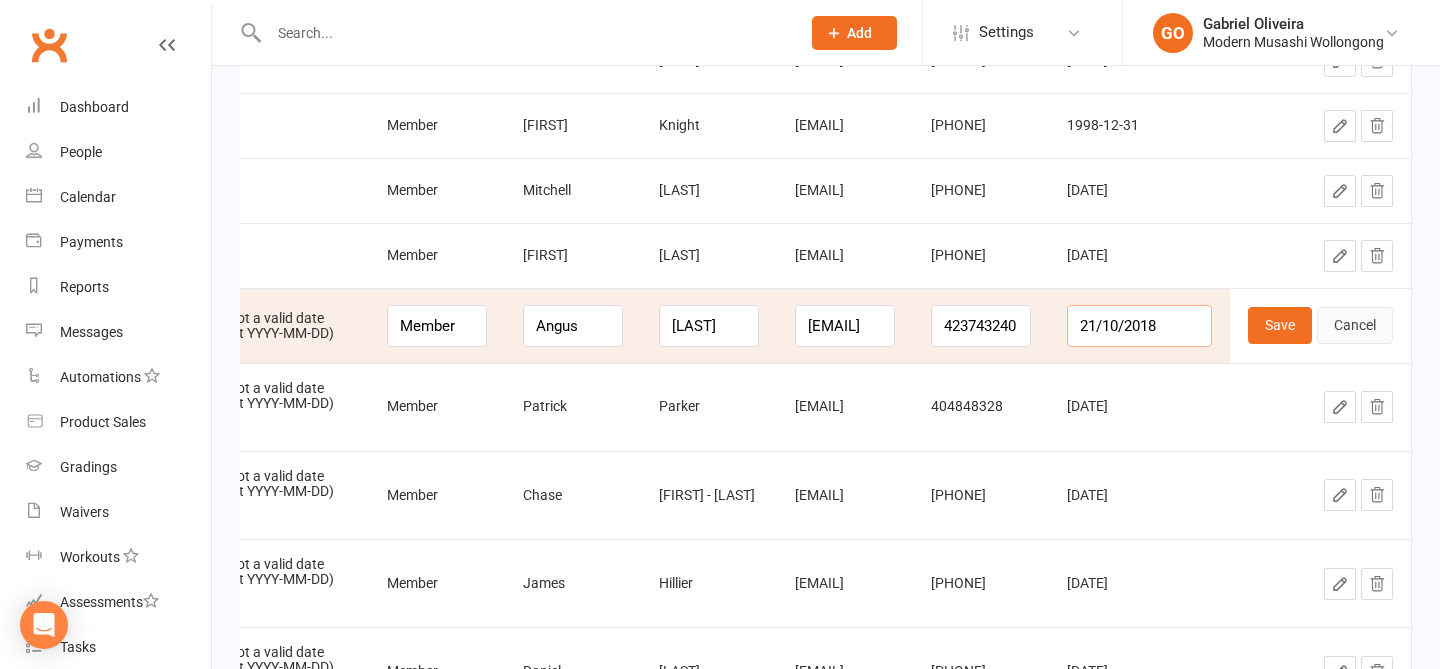 drag, startPoint x: 1131, startPoint y: 322, endPoint x: 1340, endPoint y: 330, distance: 209.15306 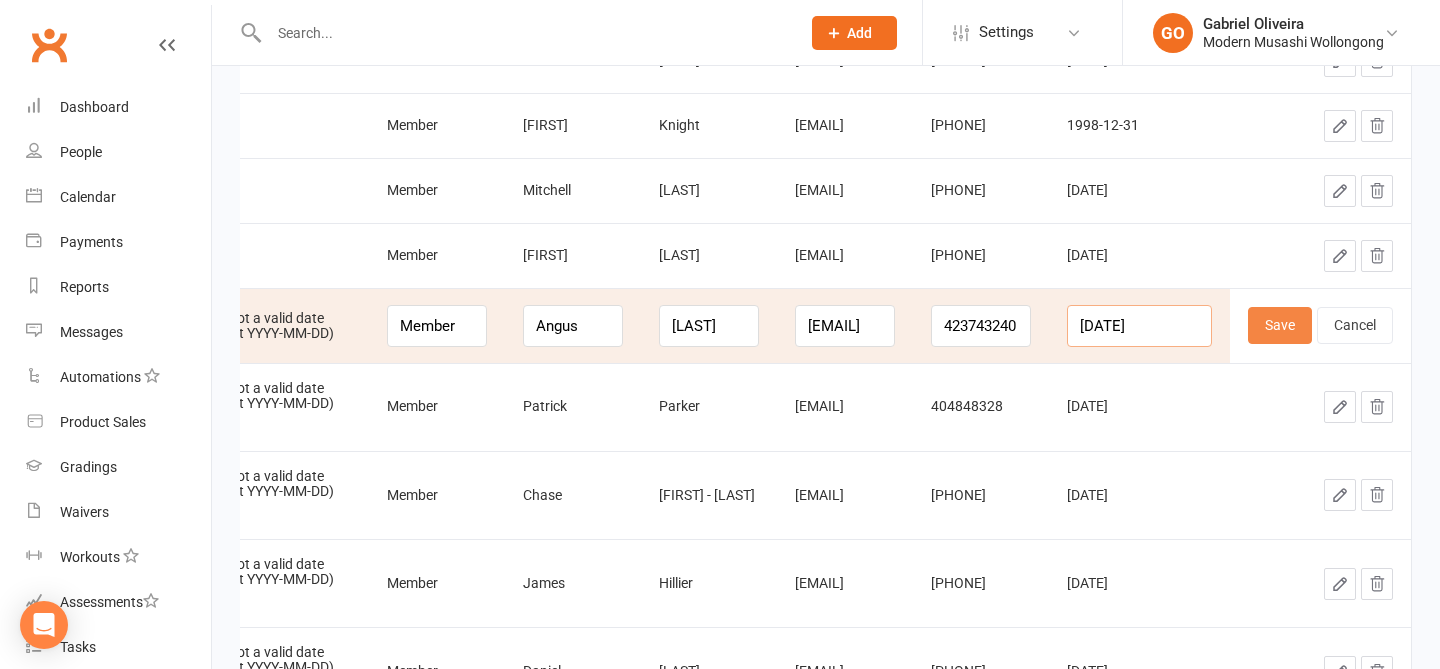 type on "2018-10-21" 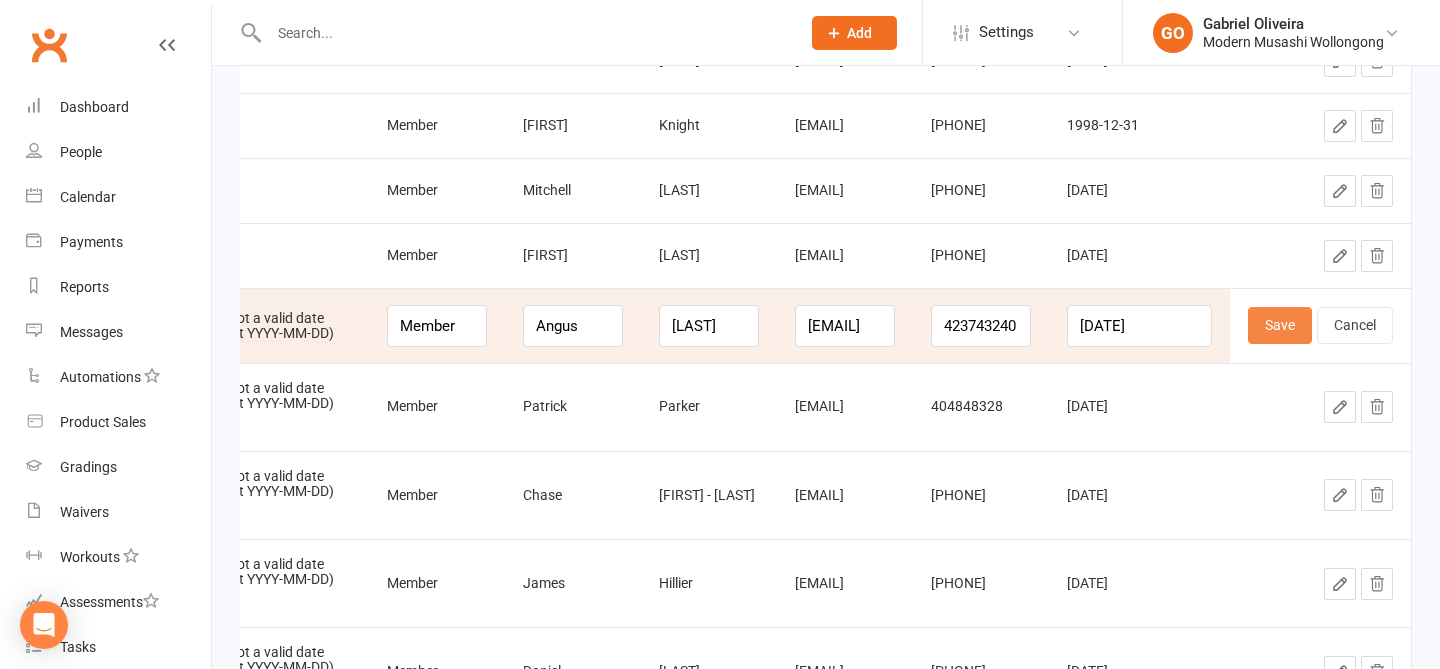 click on "Save" at bounding box center [1280, 325] 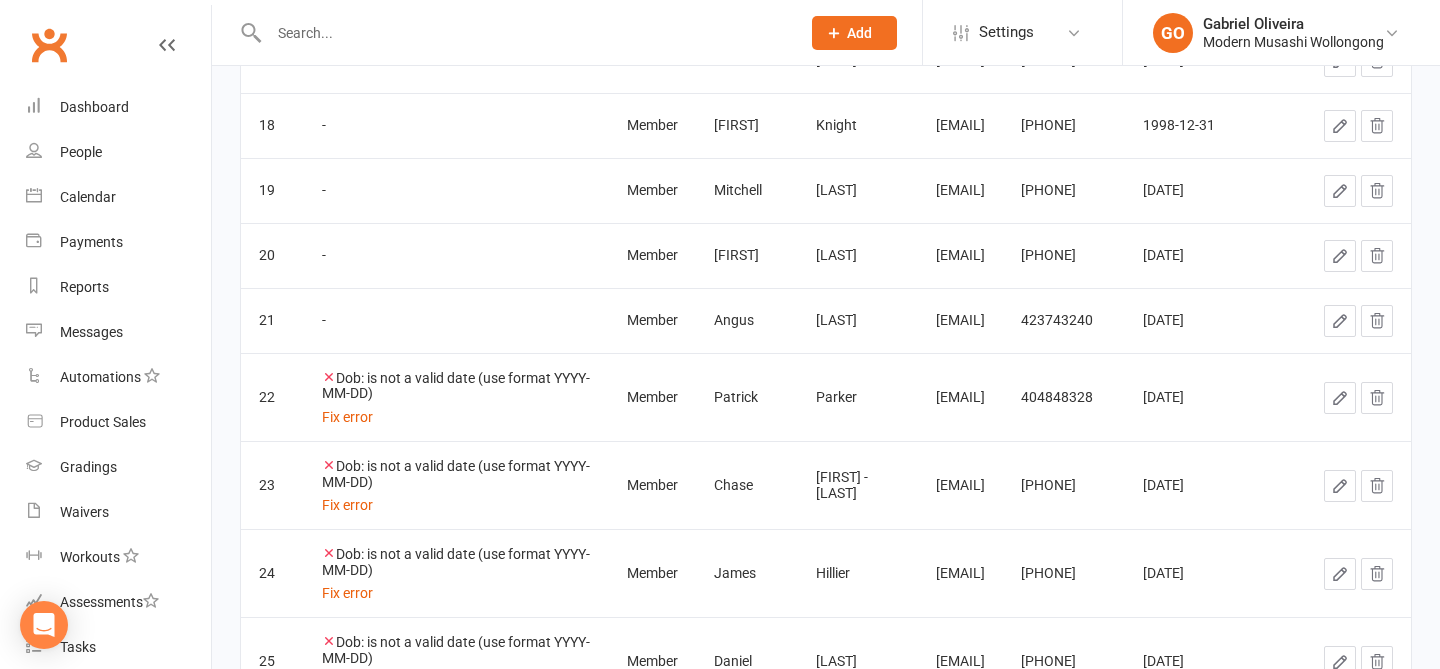 click 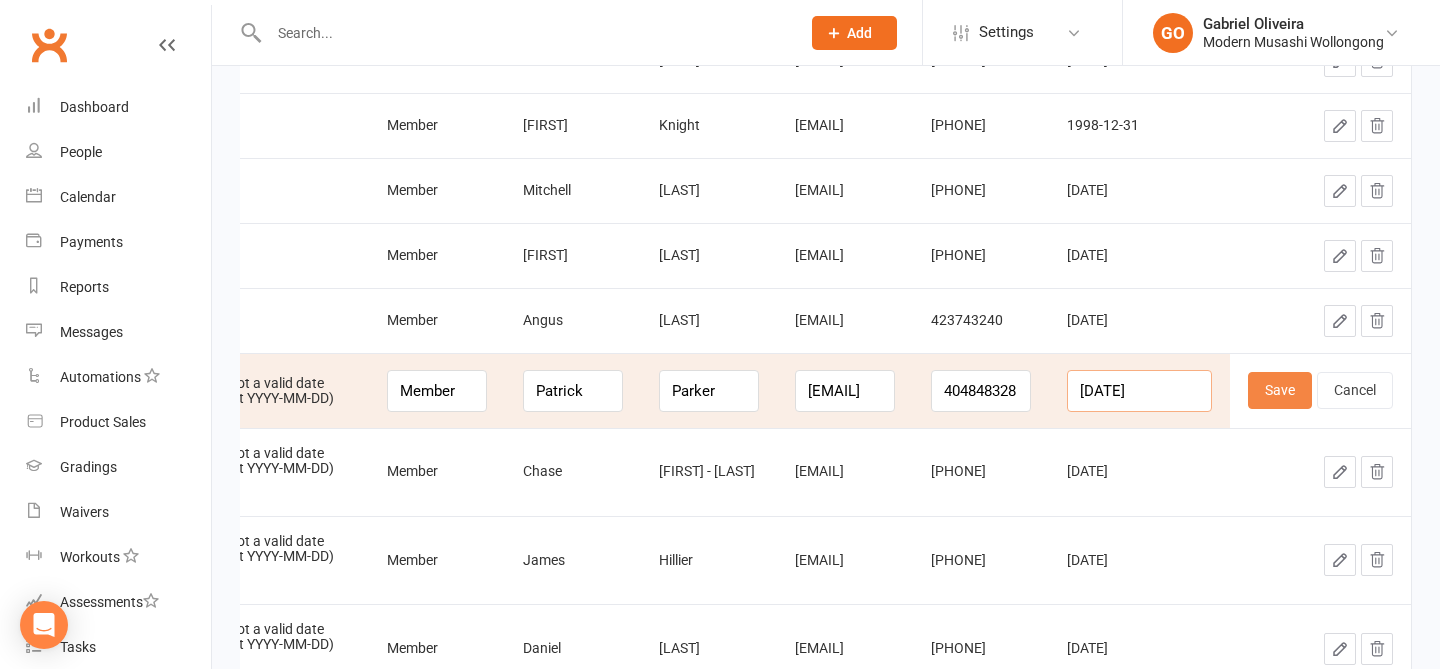 drag, startPoint x: 1137, startPoint y: 395, endPoint x: 1299, endPoint y: 395, distance: 162 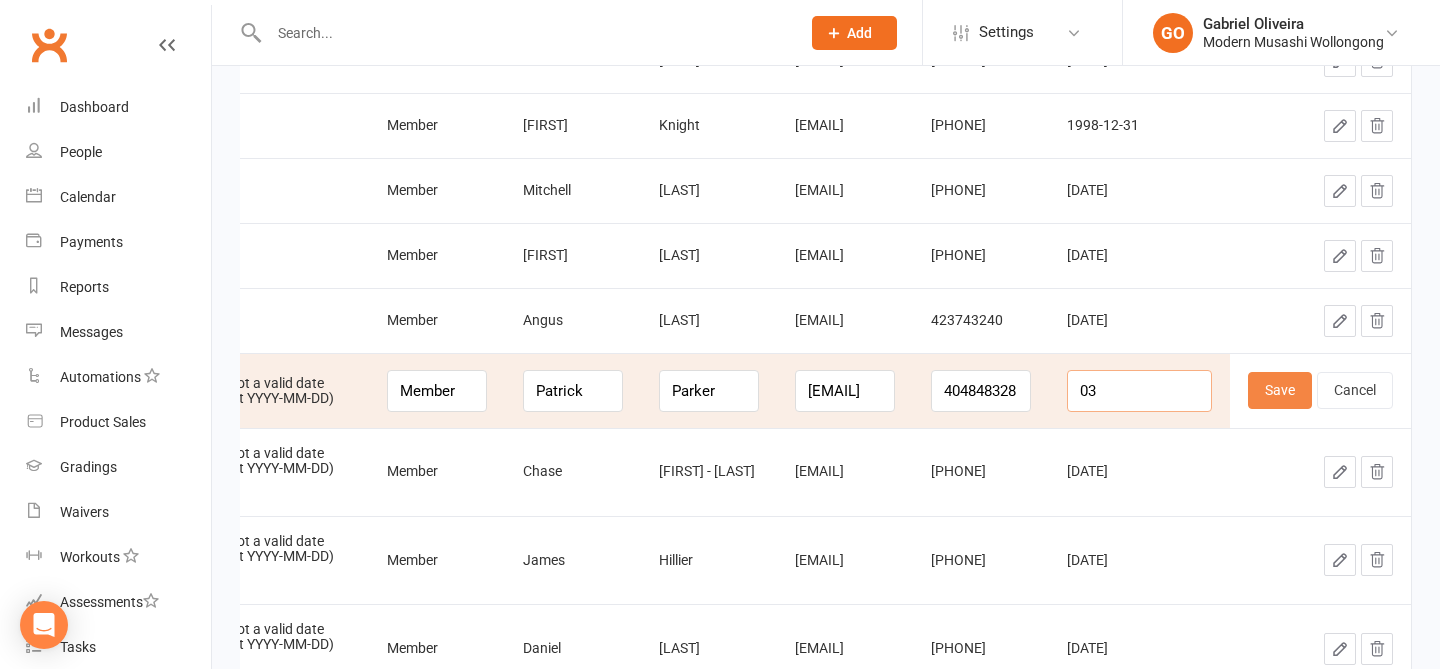type on "0" 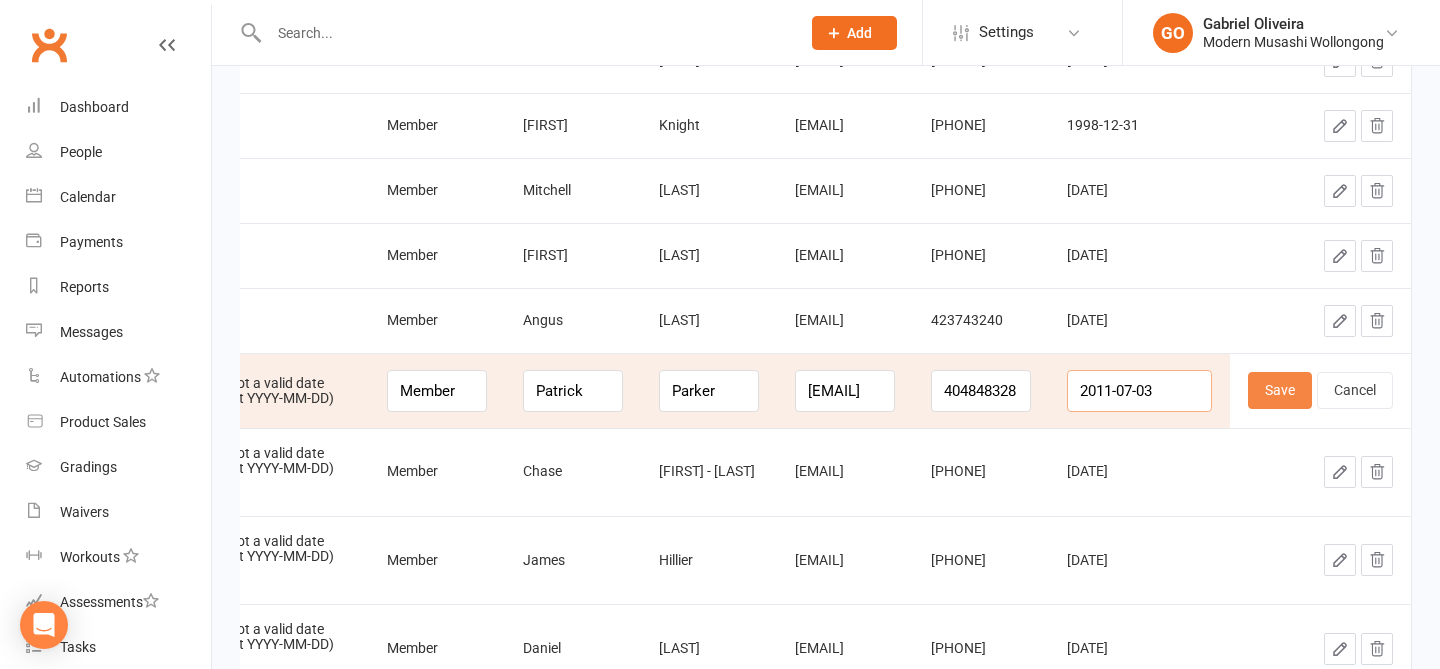 type on "2011-07-03" 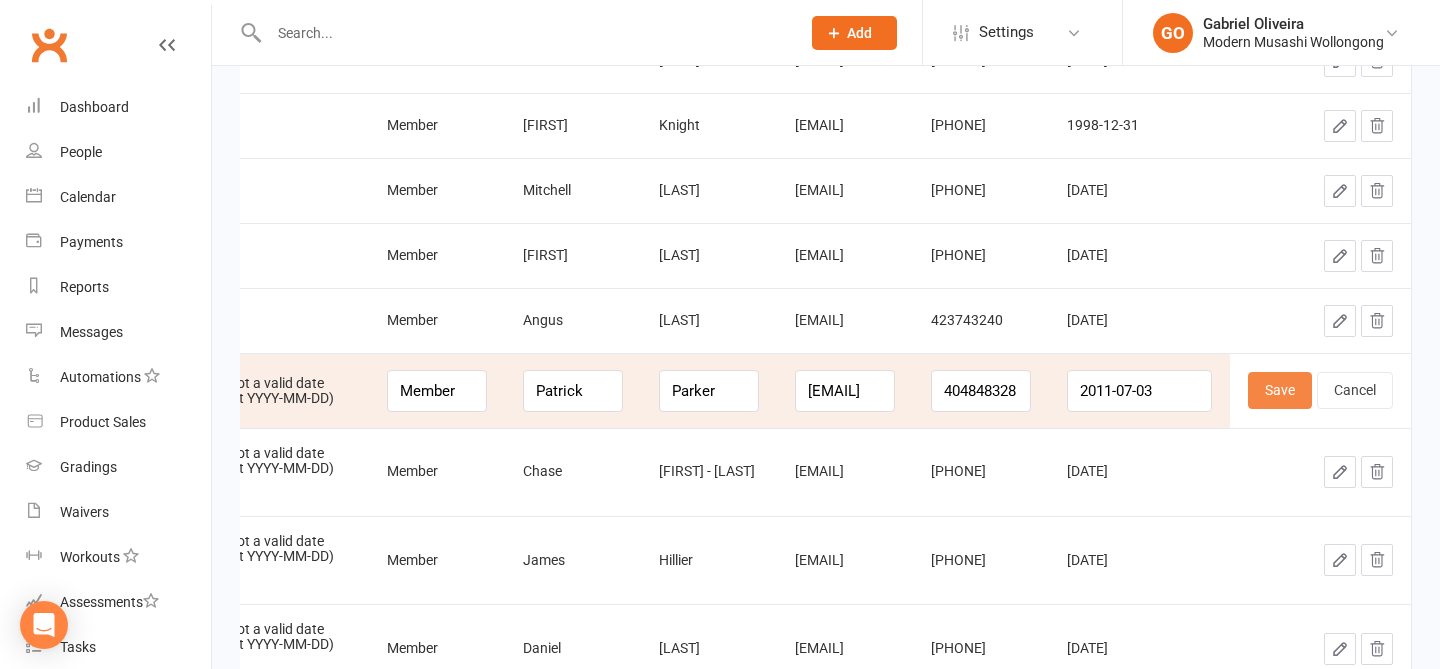 click on "Save" at bounding box center (1280, 390) 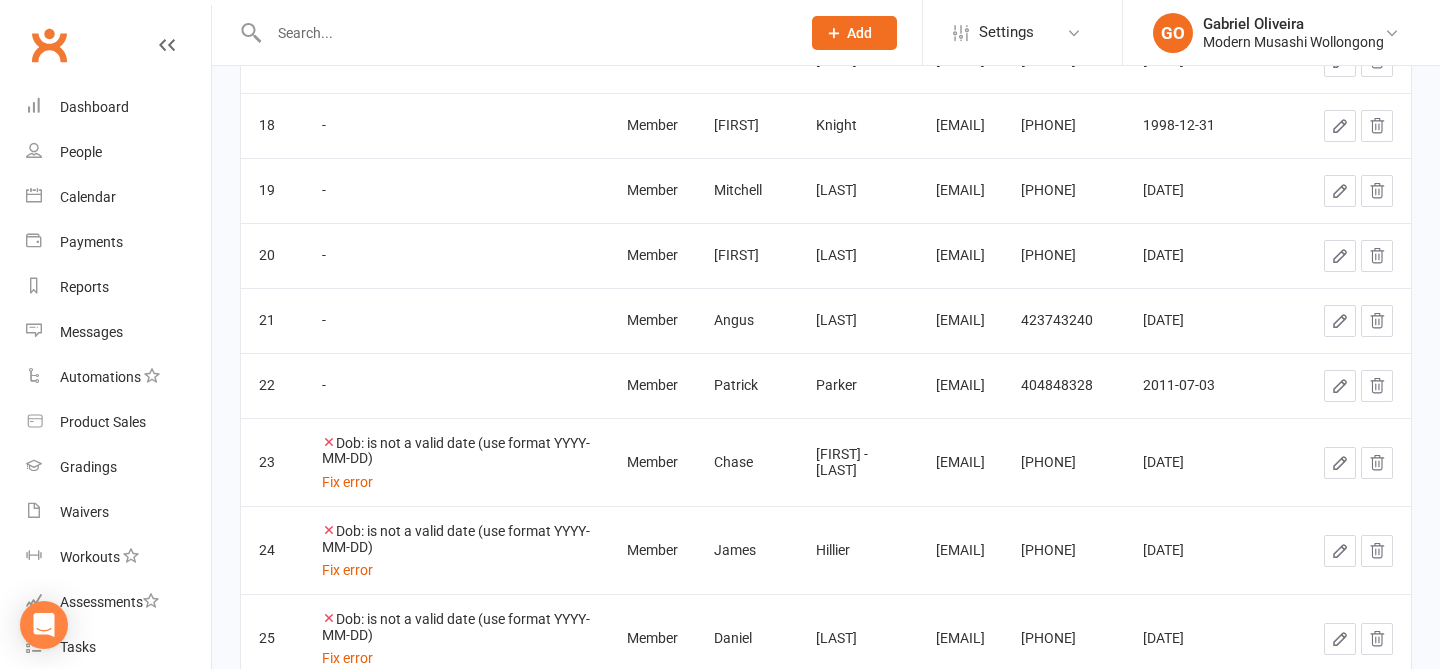click 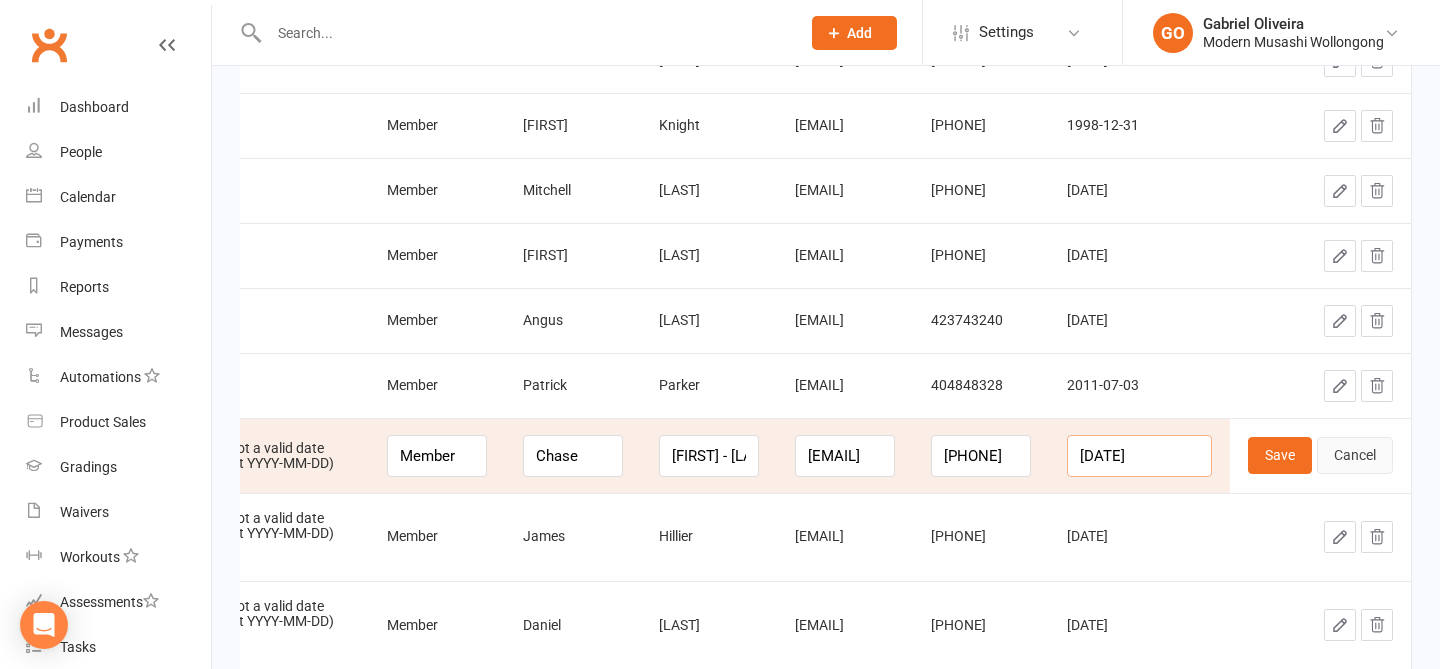 drag, startPoint x: 1121, startPoint y: 453, endPoint x: 1334, endPoint y: 470, distance: 213.67732 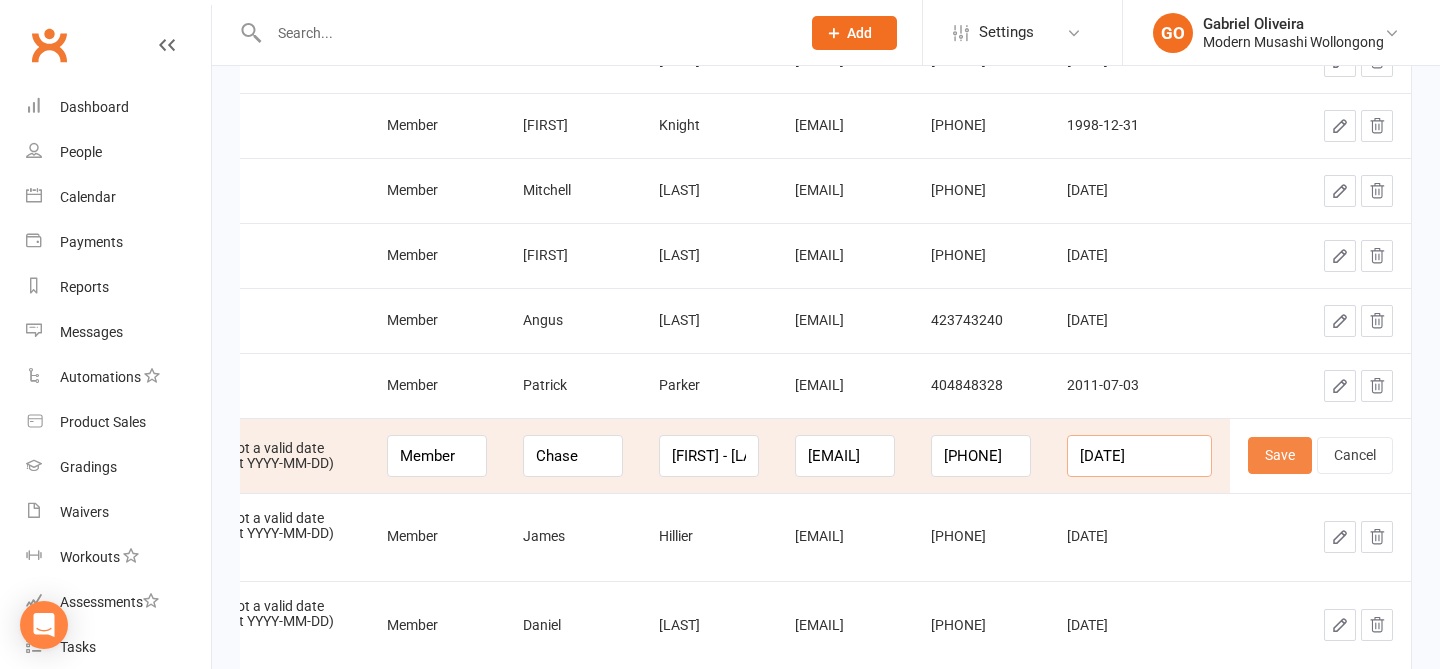 type on "2012-08-27" 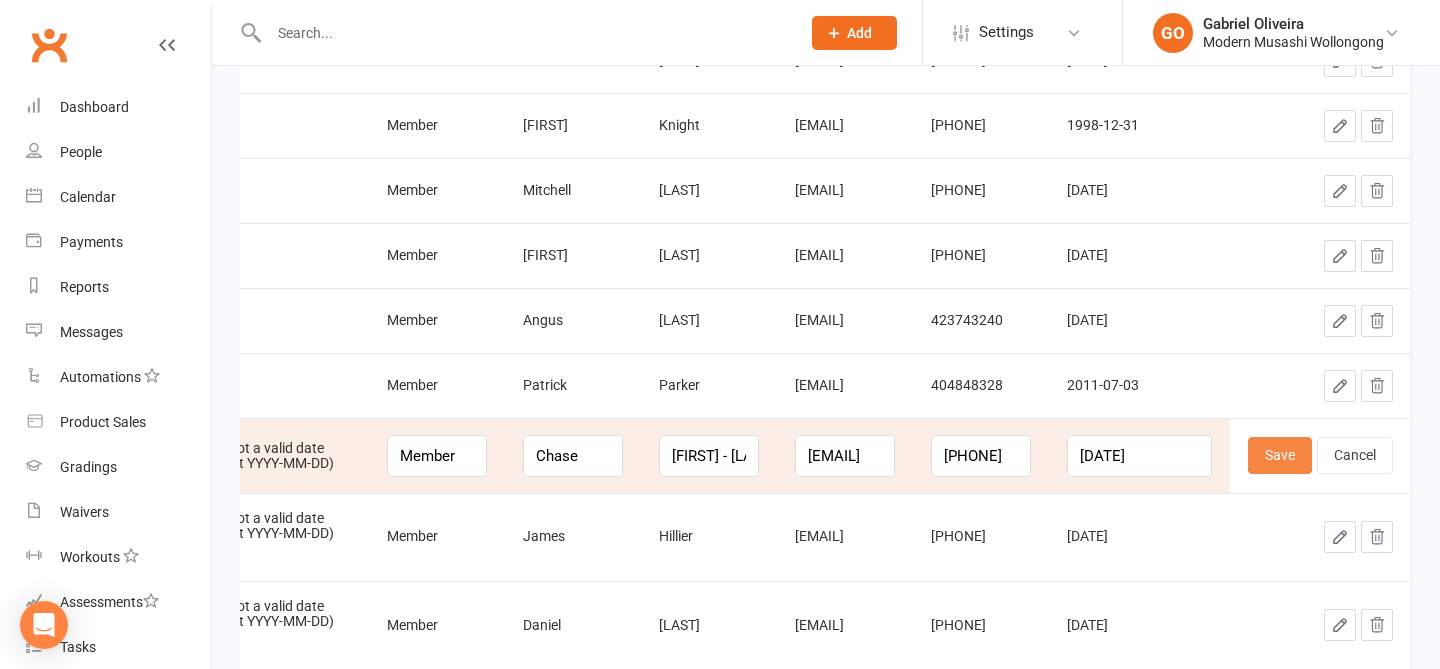 click on "Save" at bounding box center (1280, 455) 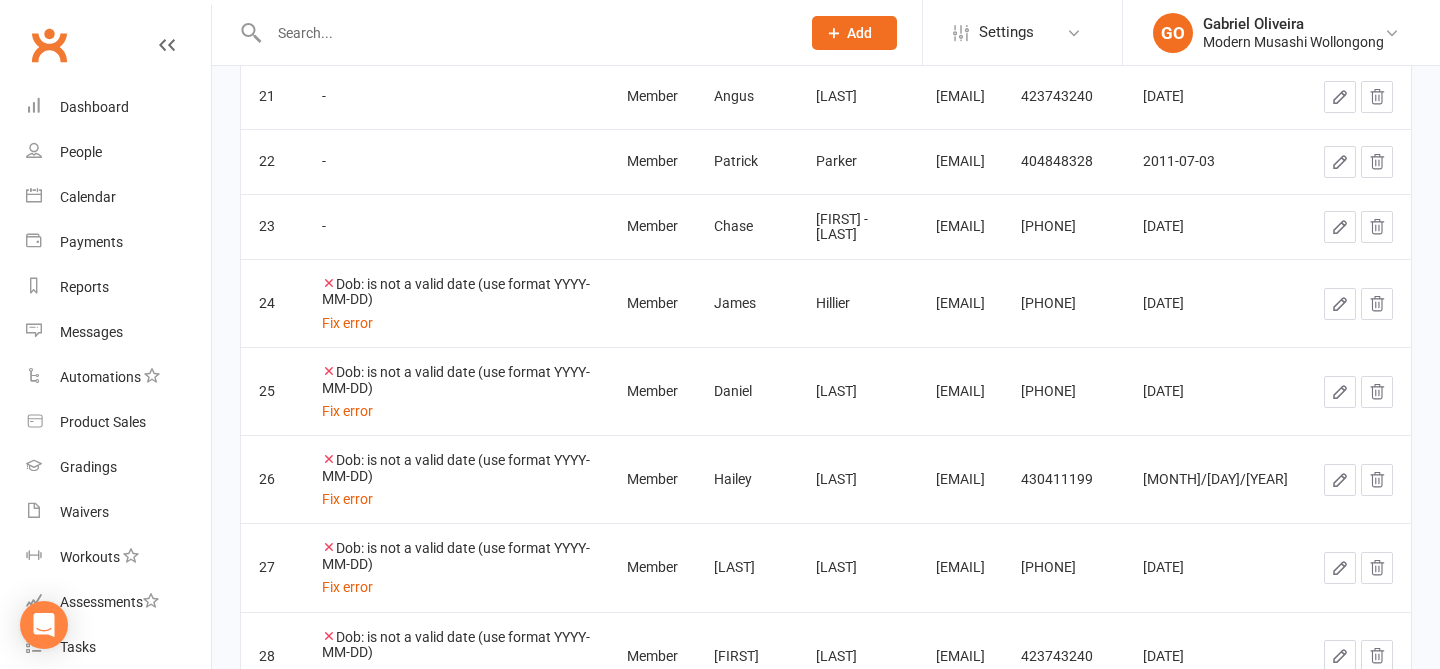 click at bounding box center (1340, 304) 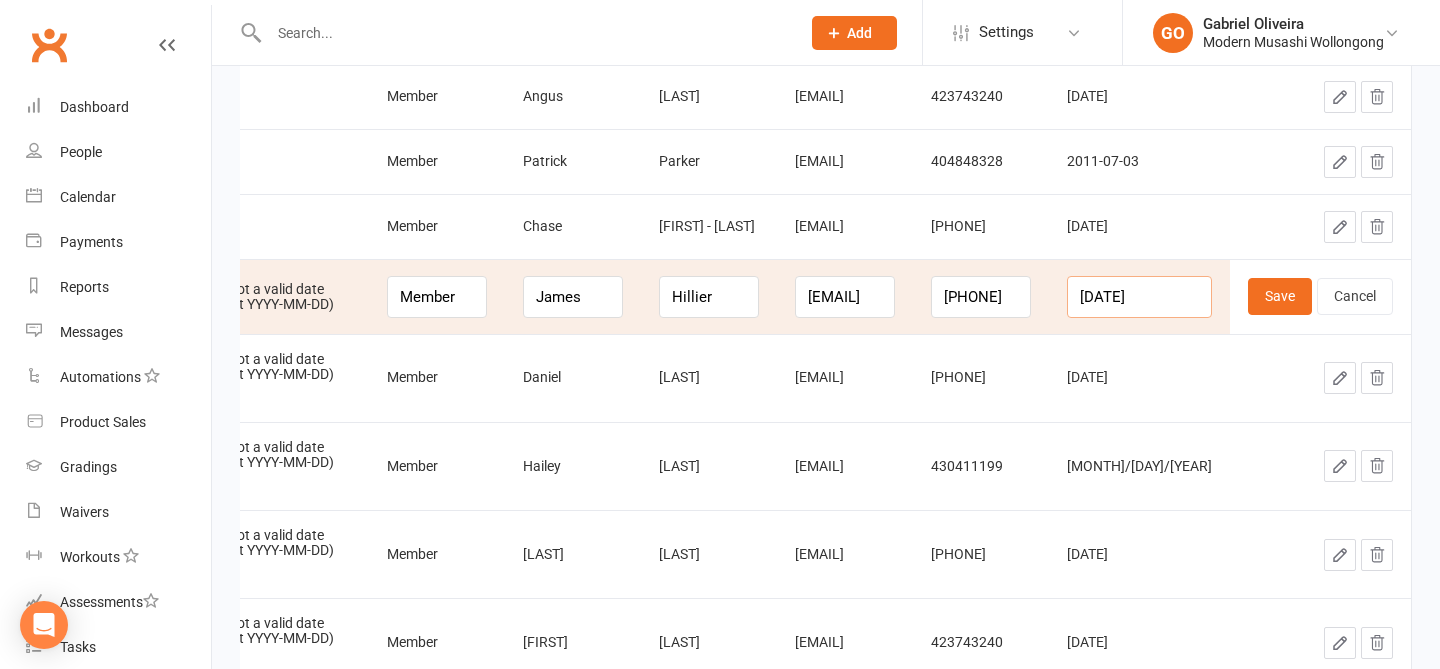 drag, startPoint x: 1123, startPoint y: 305, endPoint x: 1319, endPoint y: 315, distance: 196.25494 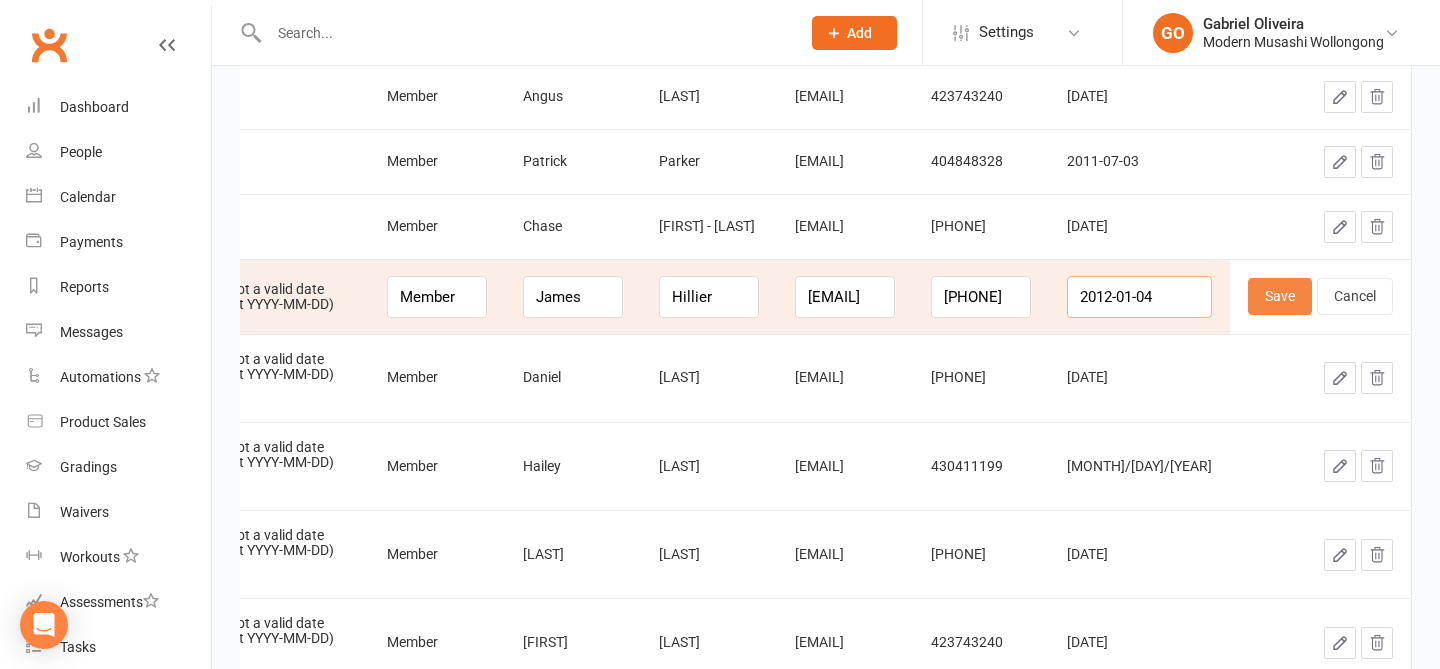 type on "2012-01-04" 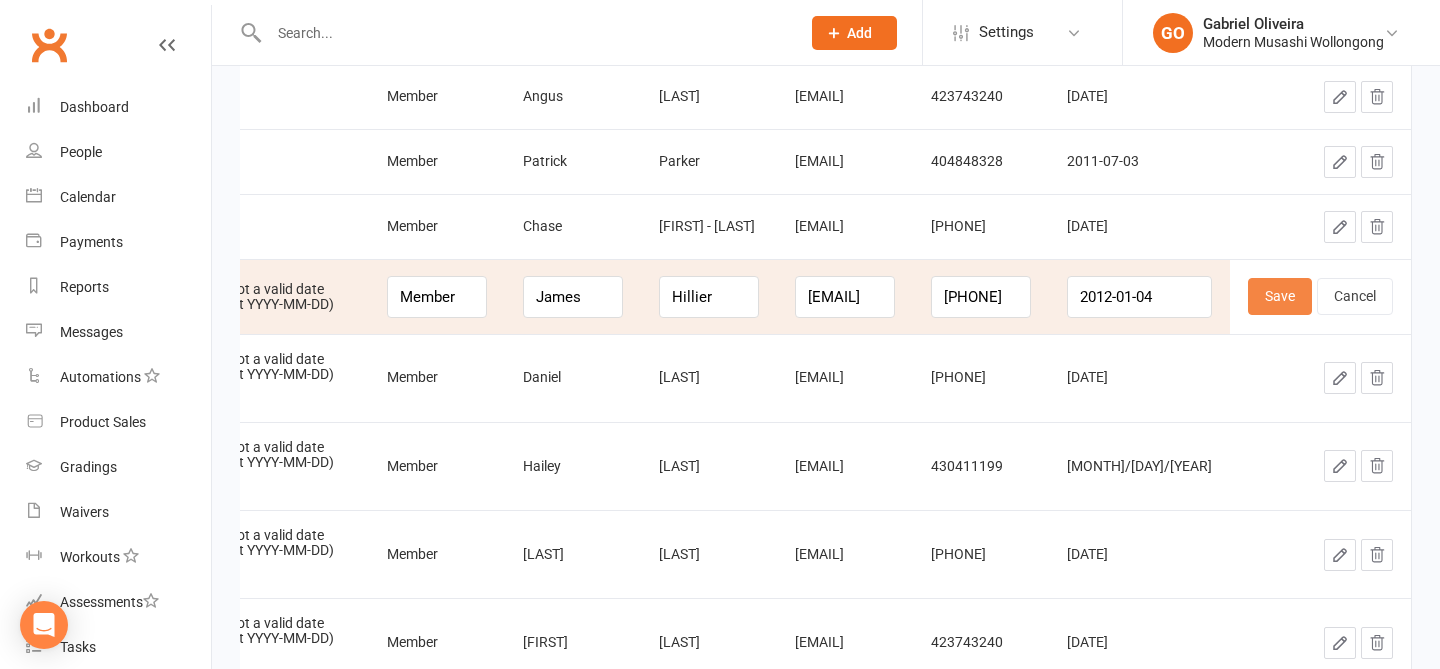 click on "Save" at bounding box center [1280, 296] 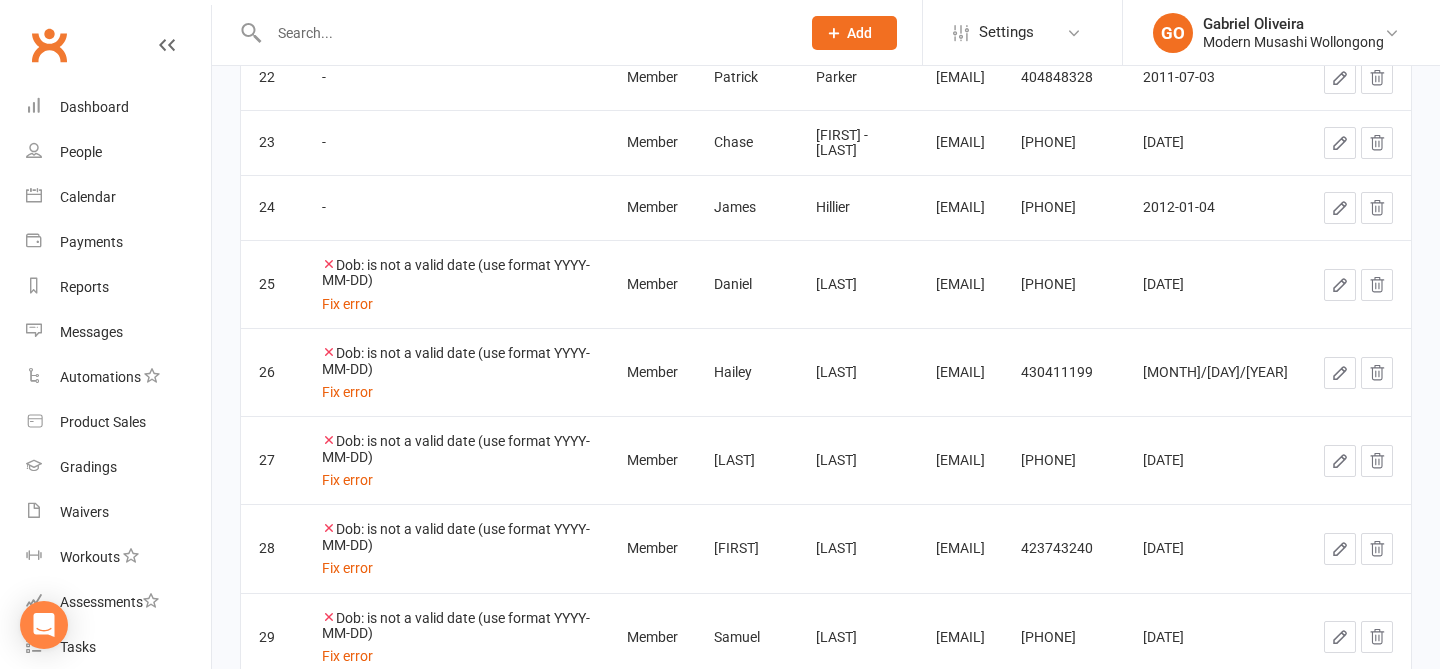 click 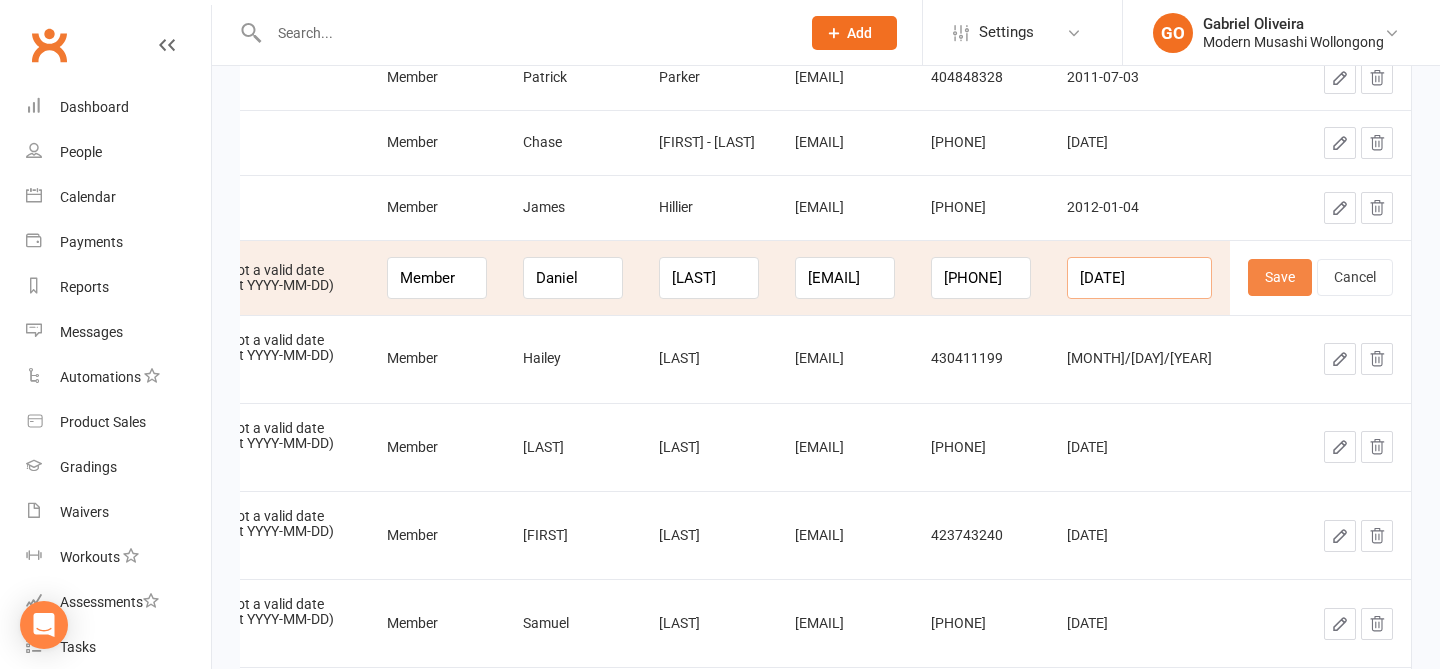 drag, startPoint x: 1130, startPoint y: 269, endPoint x: 1289, endPoint y: 293, distance: 160.80112 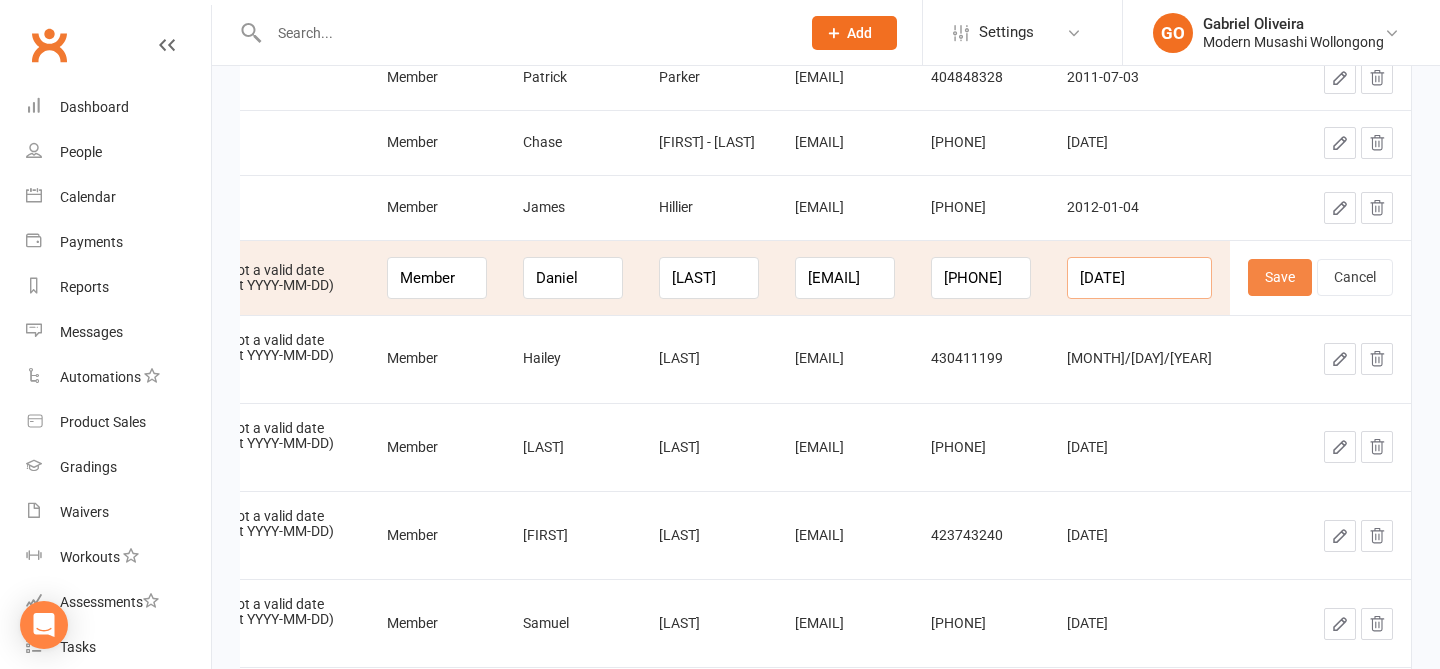 type on "2" 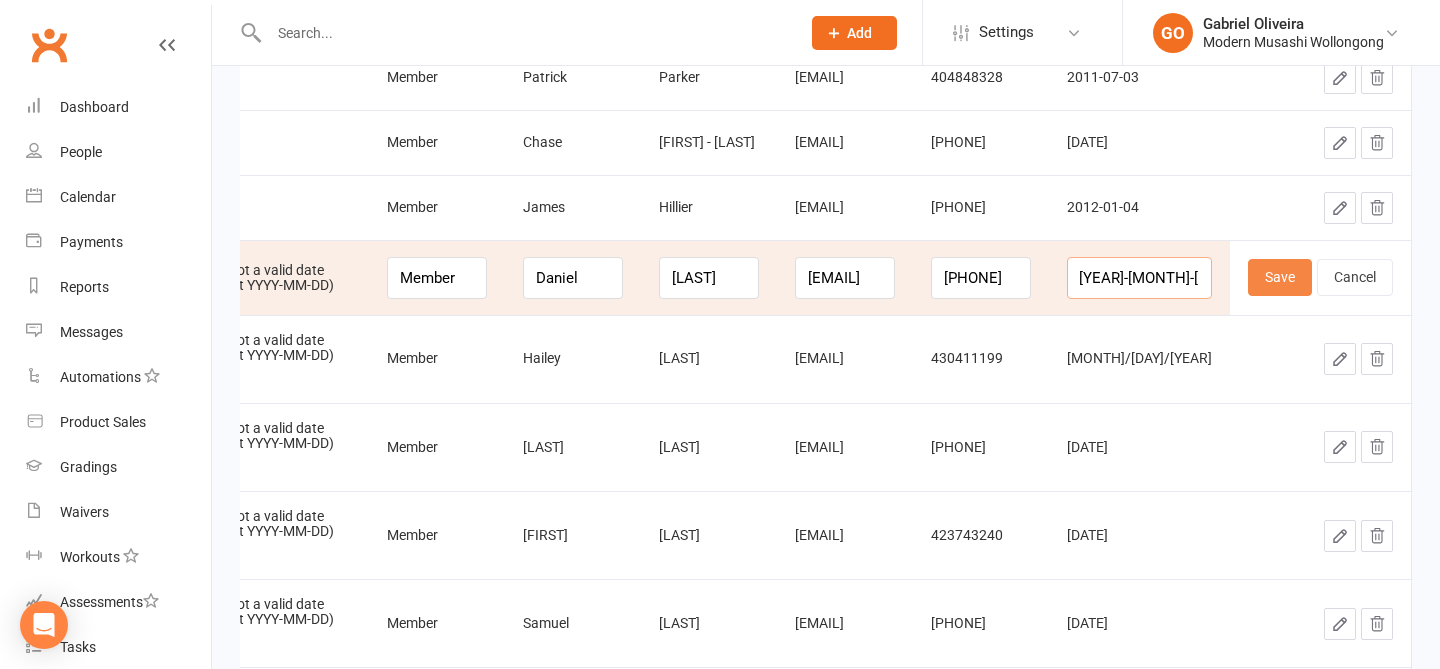 type on "2012-01-24" 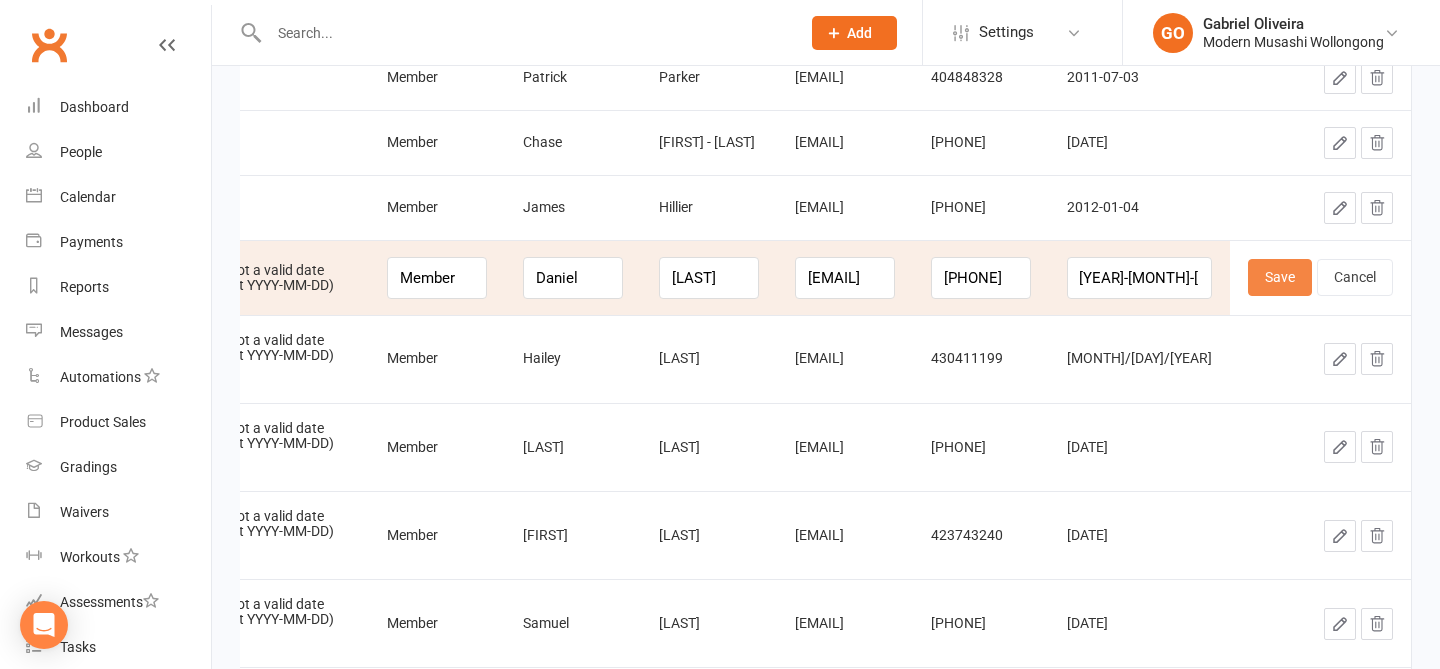 click on "Save" at bounding box center [1280, 277] 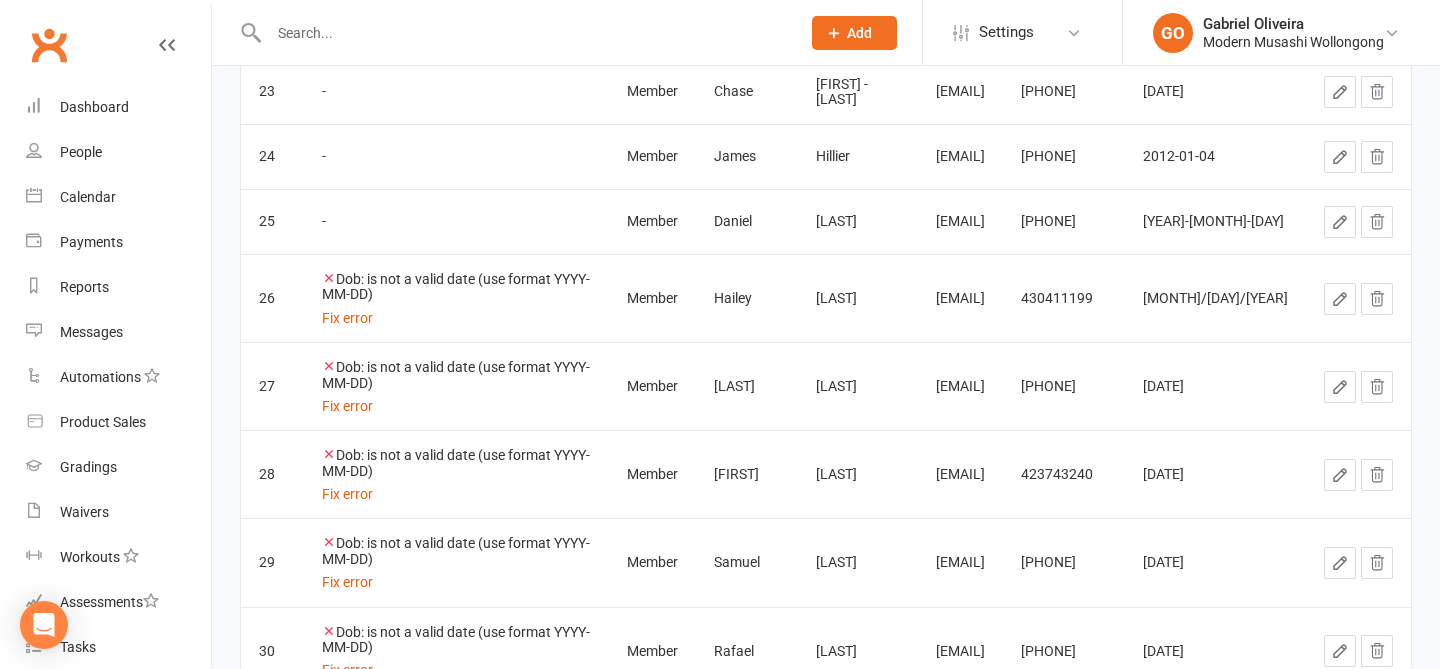 click 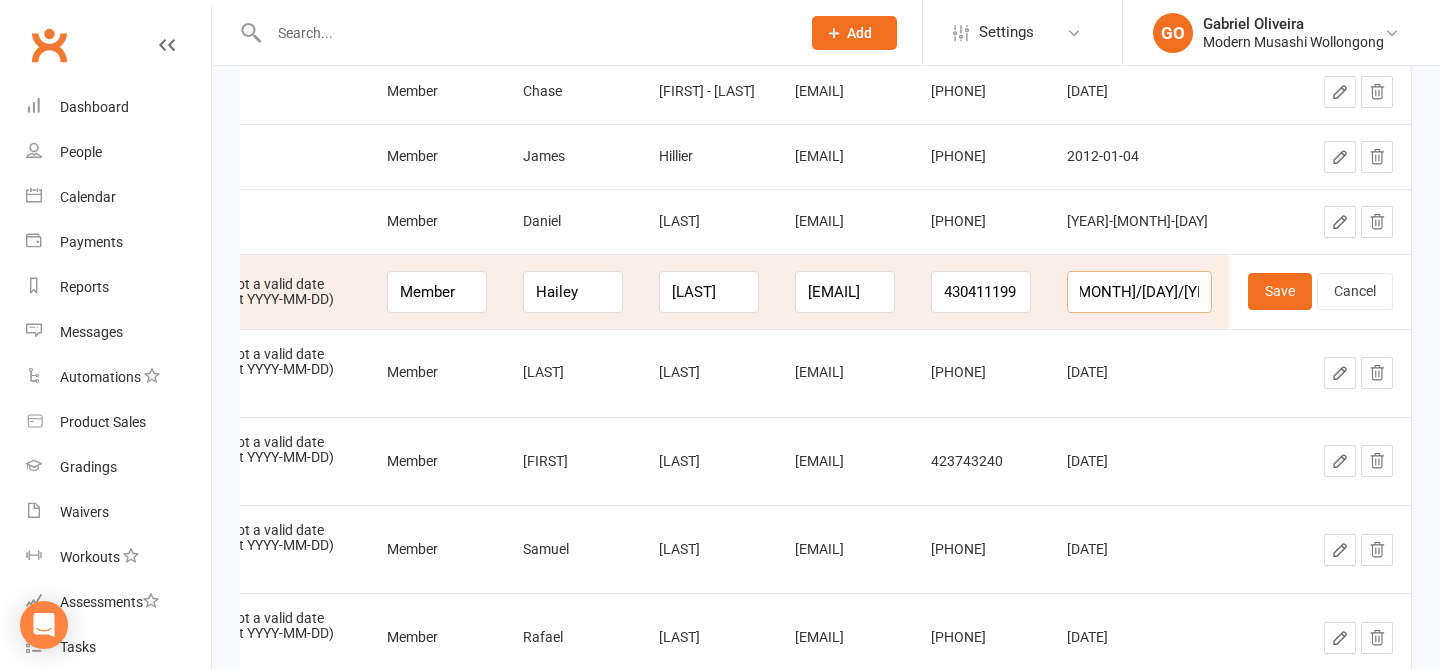 scroll, scrollTop: 0, scrollLeft: 0, axis: both 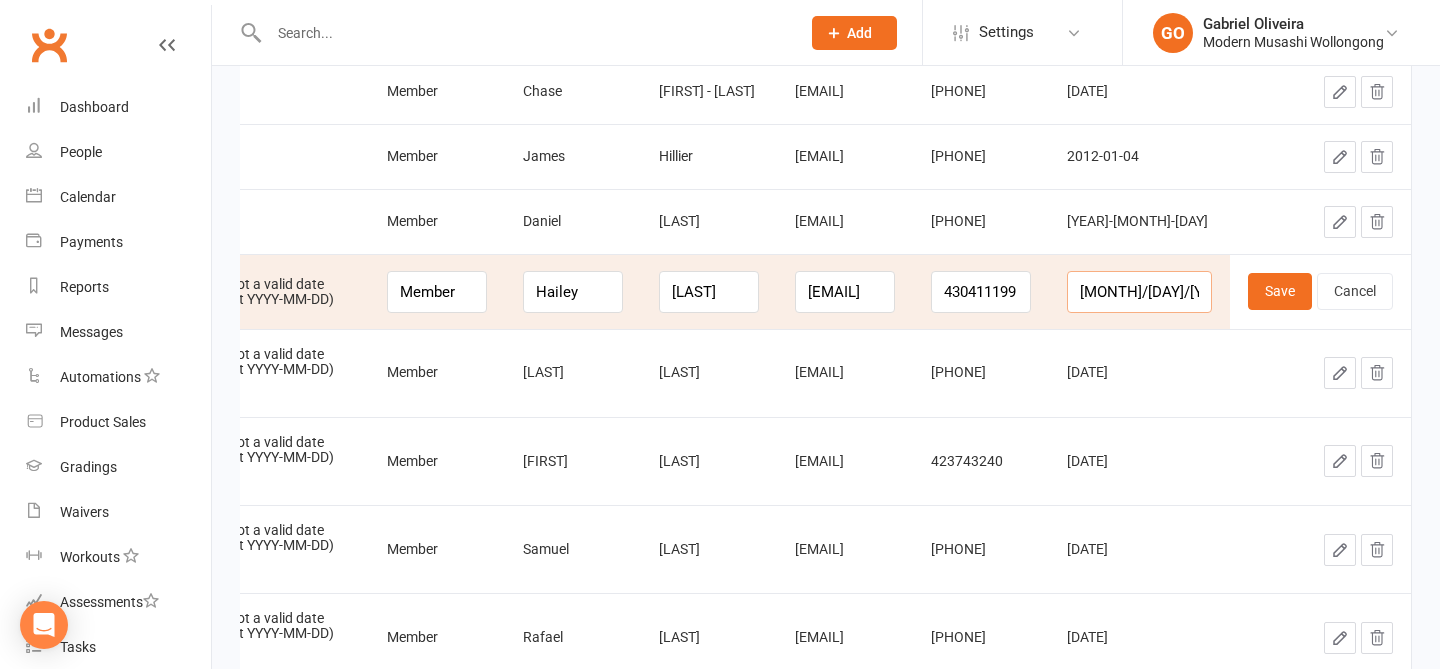 drag, startPoint x: 1206, startPoint y: 291, endPoint x: 1111, endPoint y: 291, distance: 95 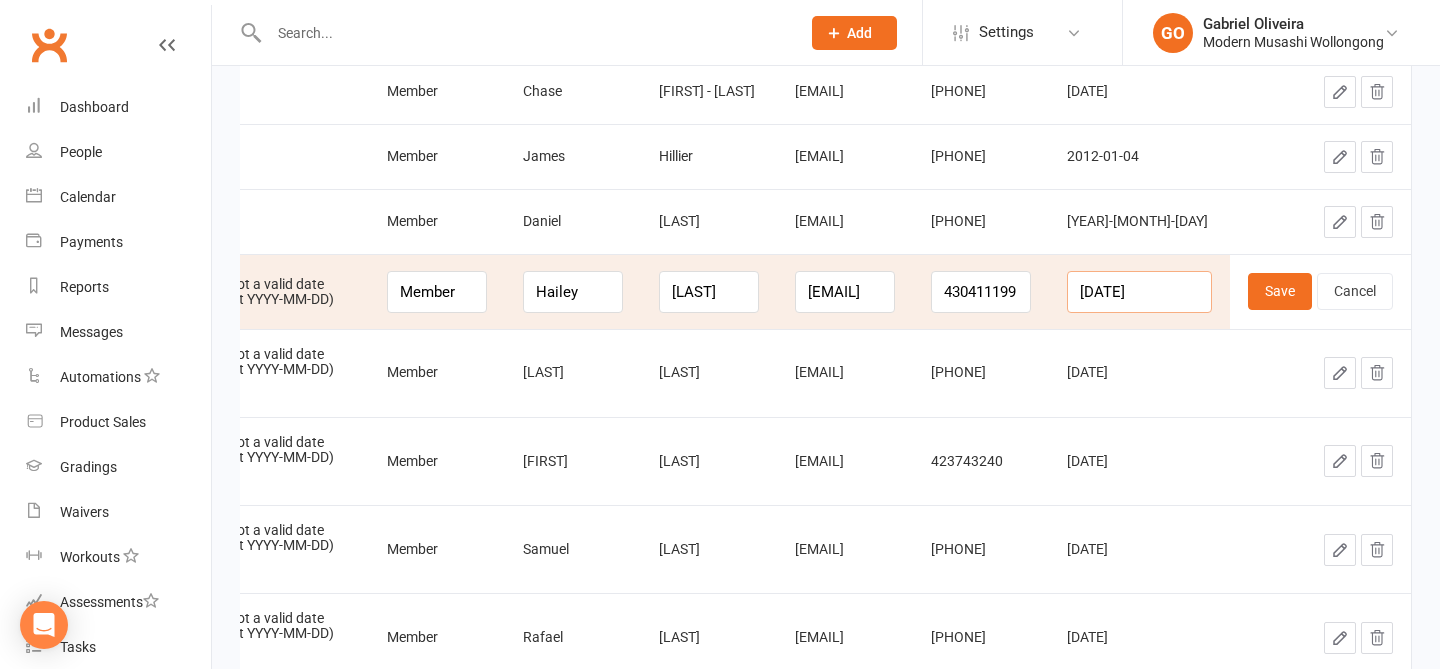 scroll, scrollTop: 0, scrollLeft: 1, axis: horizontal 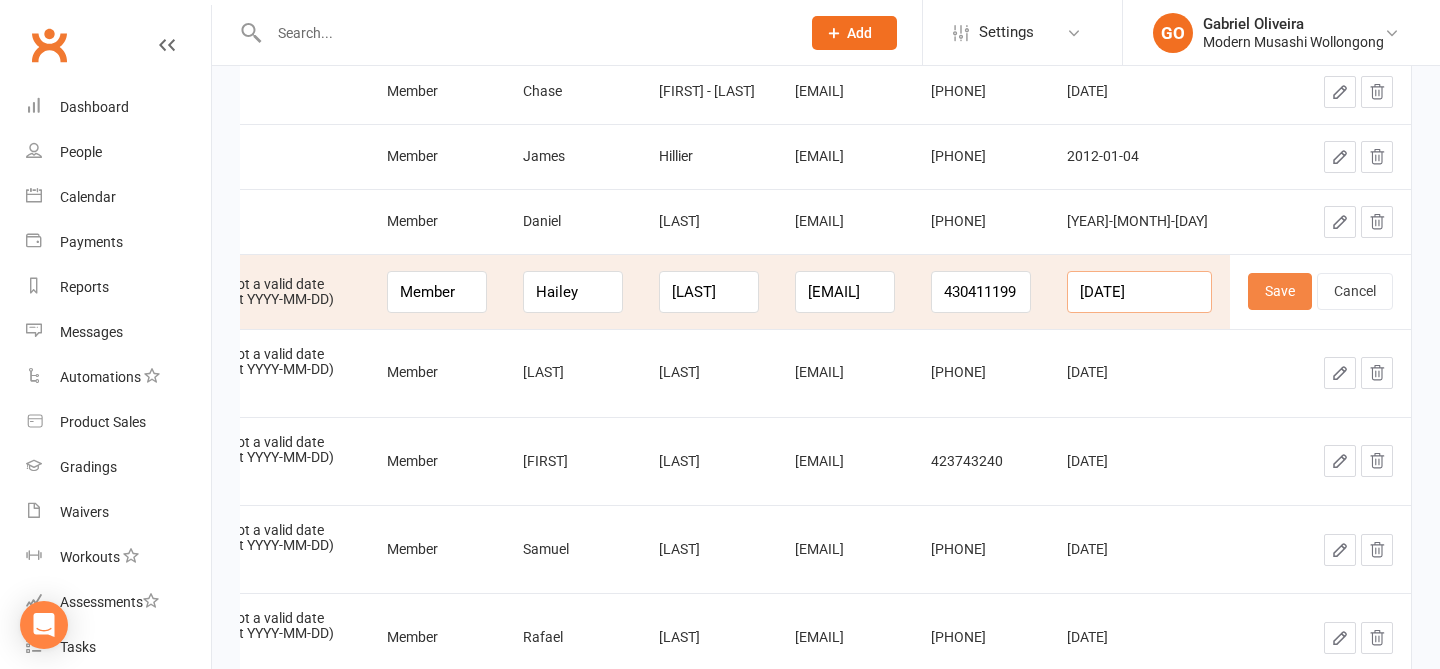 type on "2012-10-01" 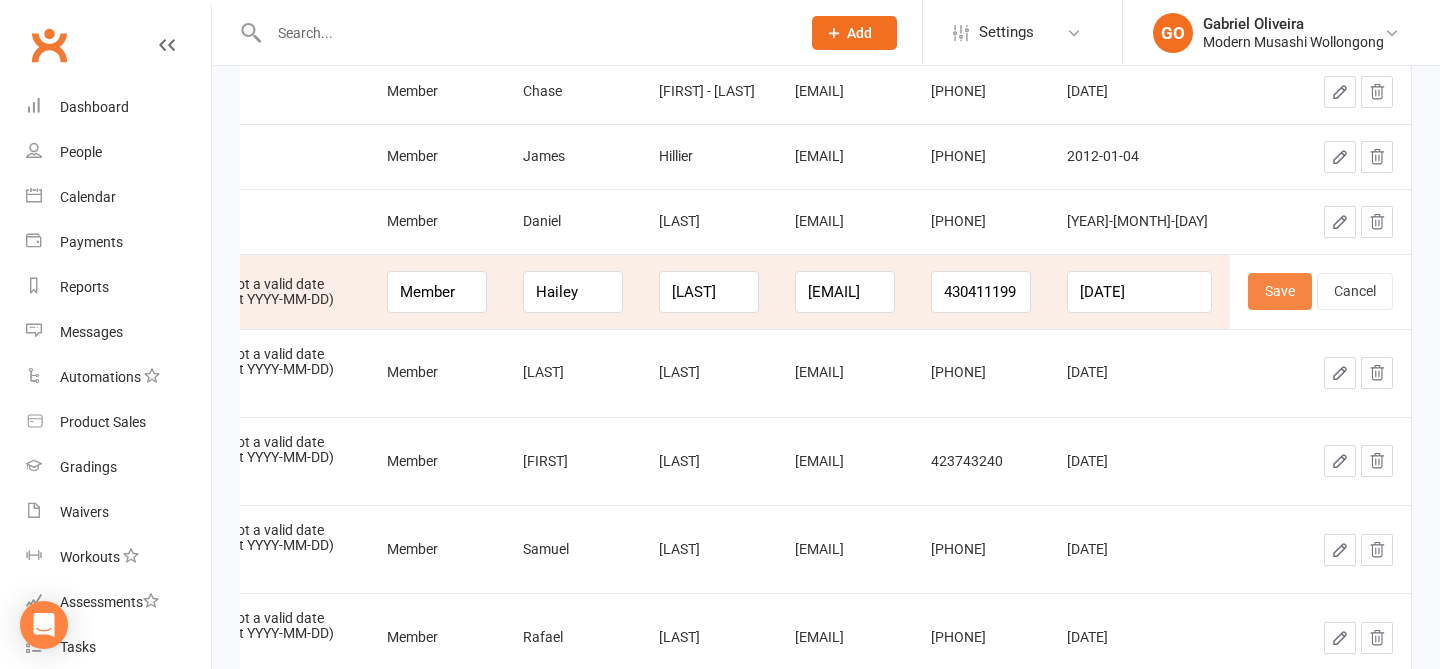 click on "Save" at bounding box center [1280, 291] 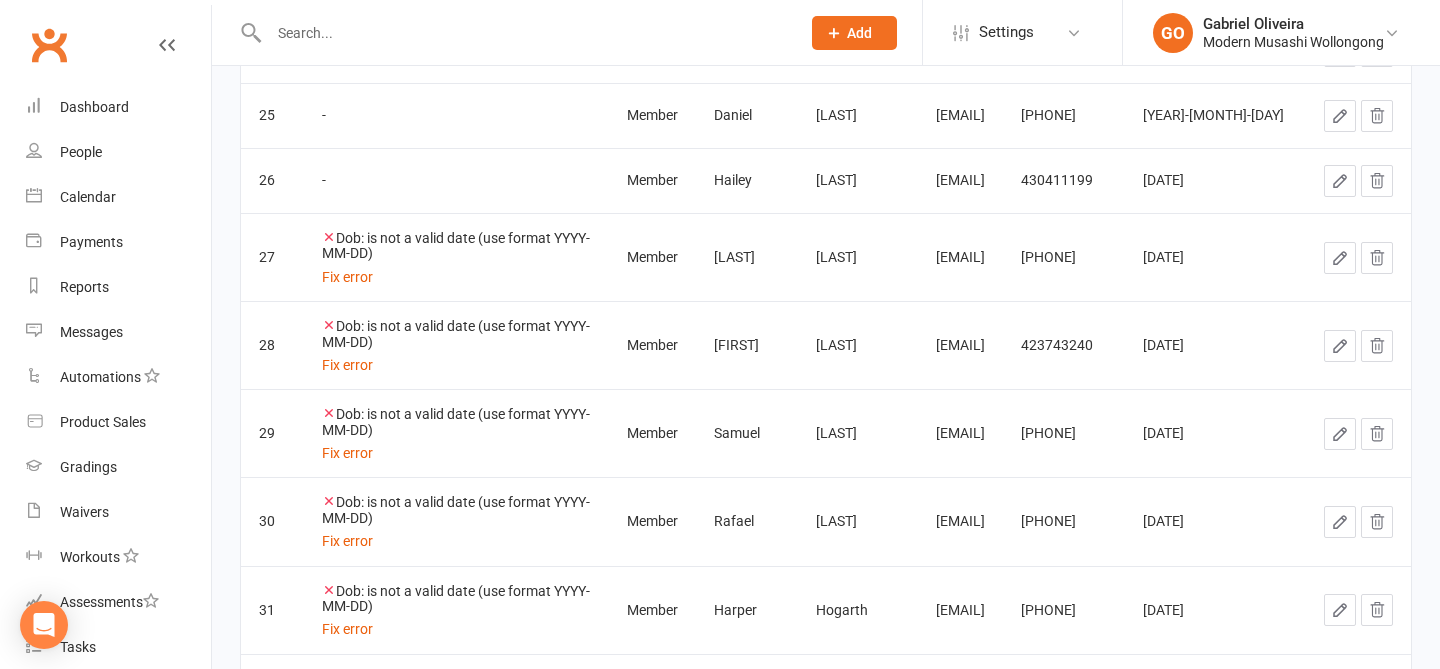 click 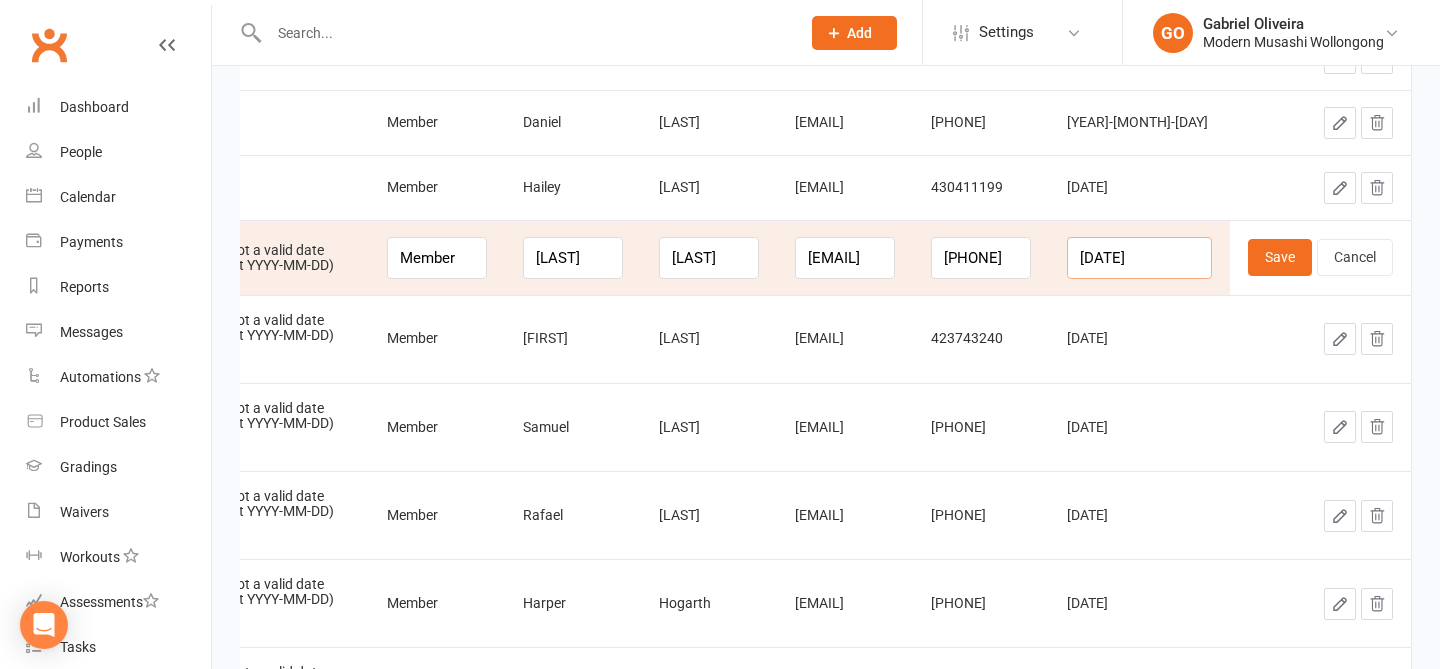 drag, startPoint x: 1172, startPoint y: 261, endPoint x: 1409, endPoint y: 297, distance: 239.71858 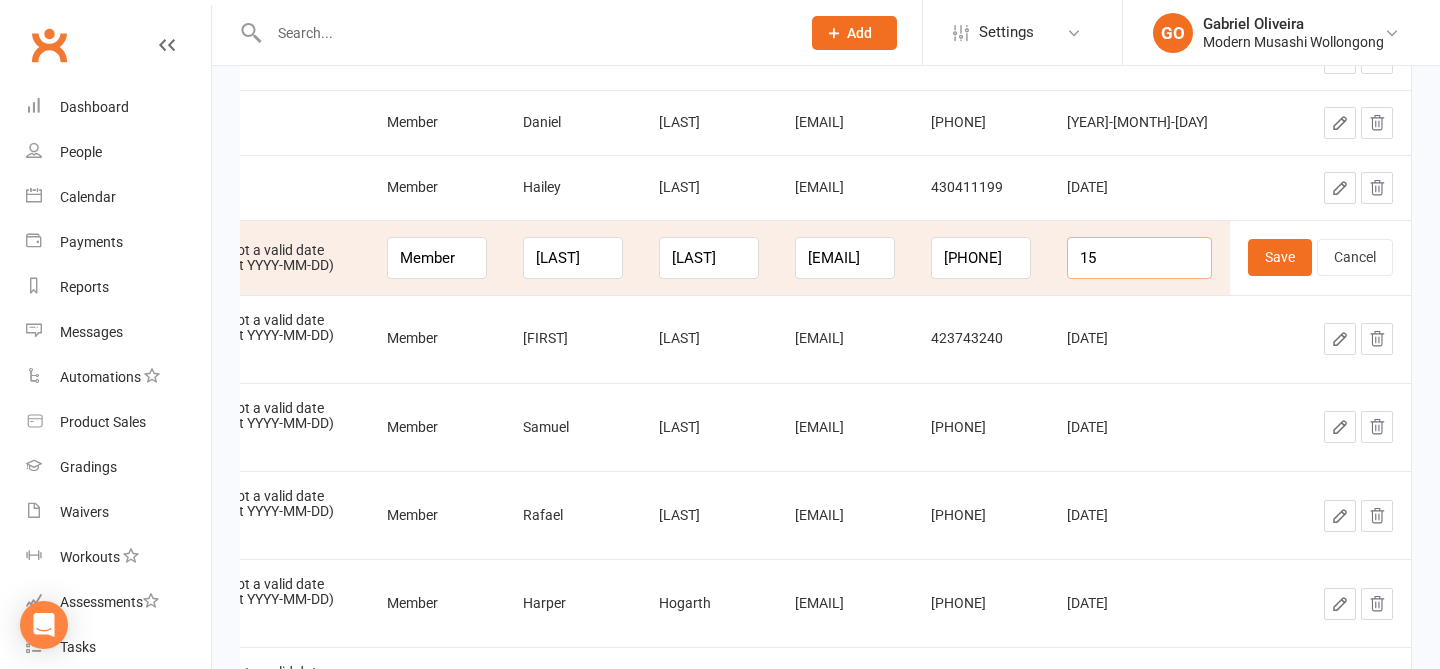 type on "1" 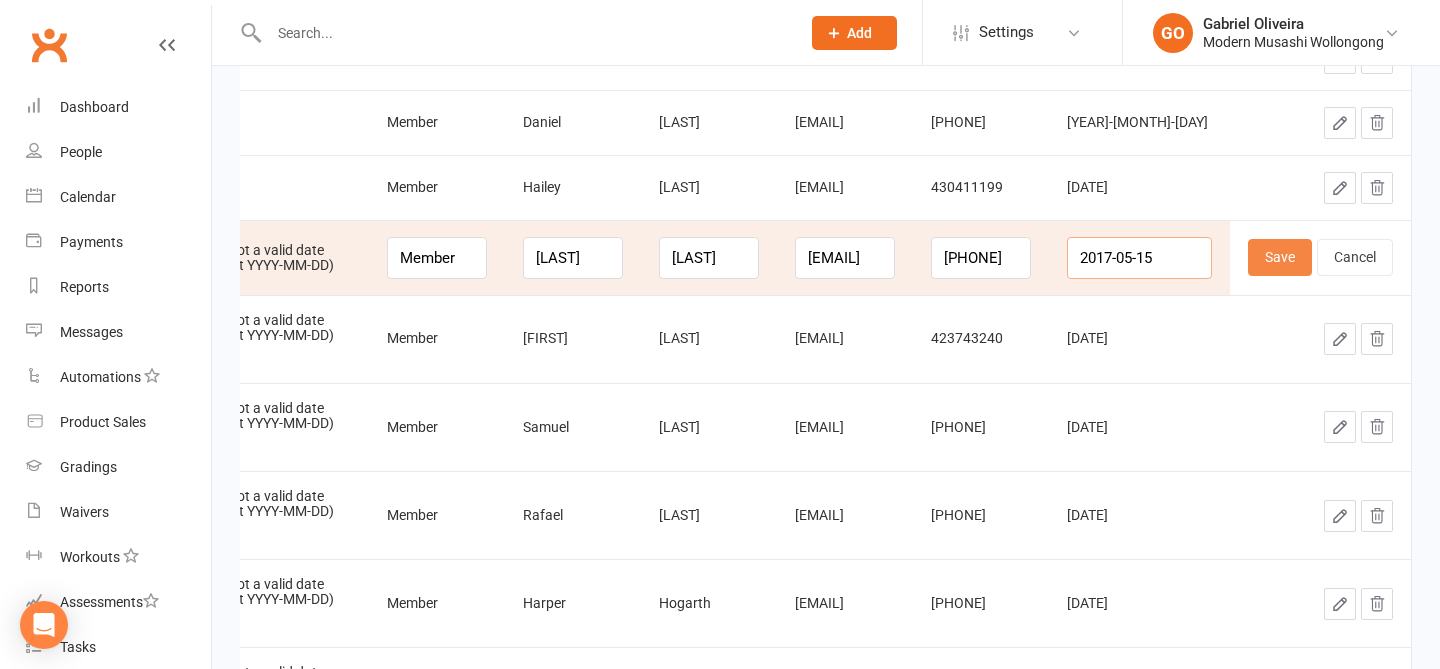 type on "2017-05-15" 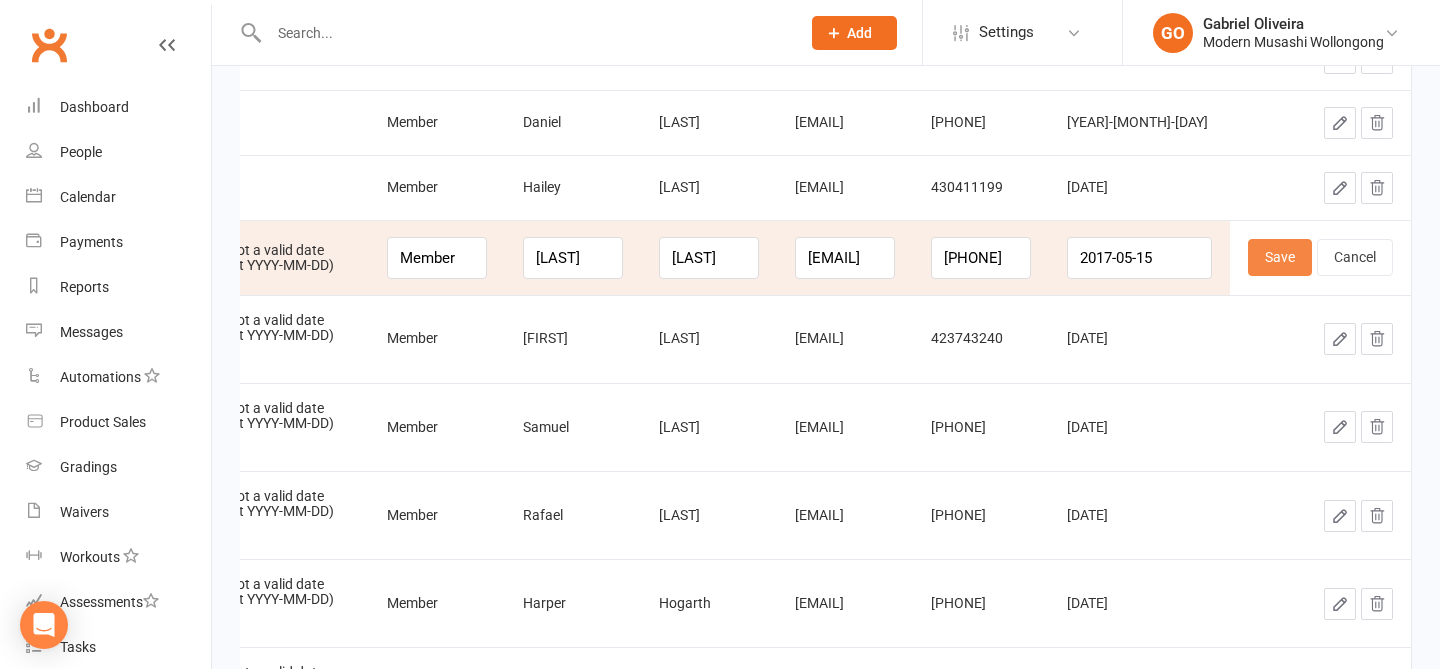 click on "Save" at bounding box center [1280, 257] 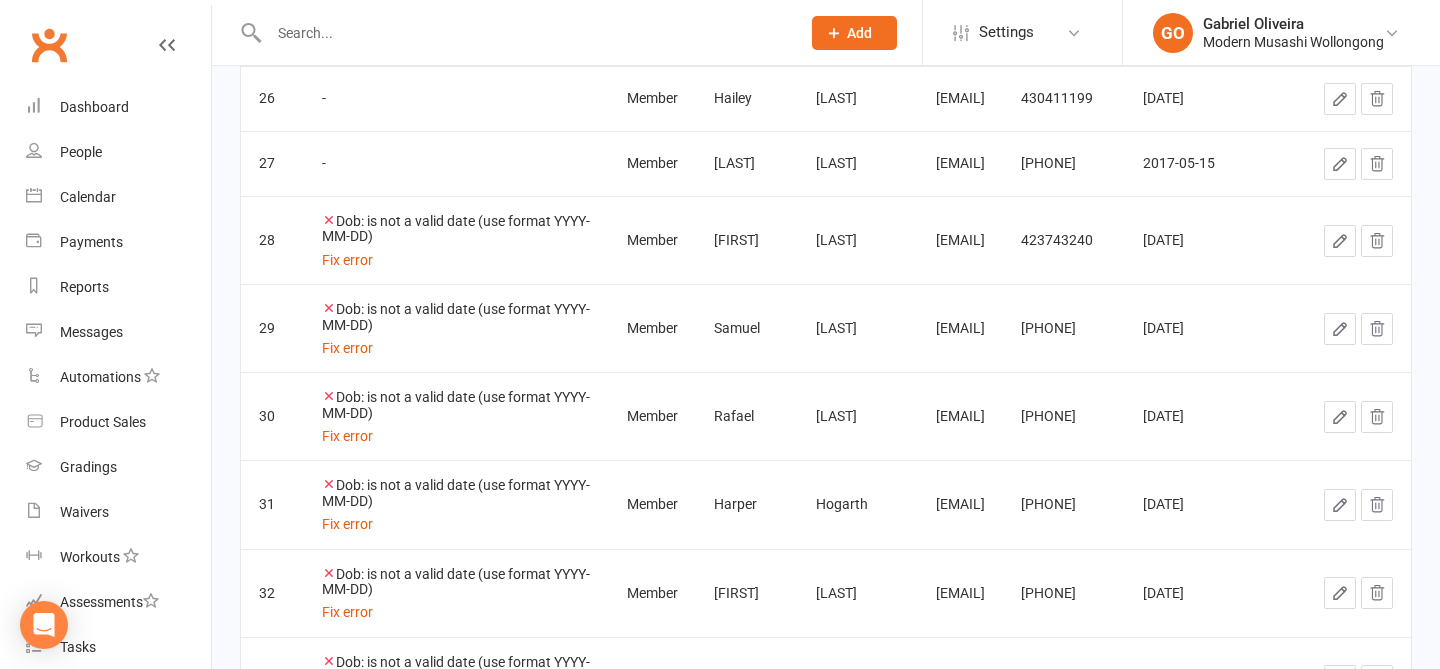 click 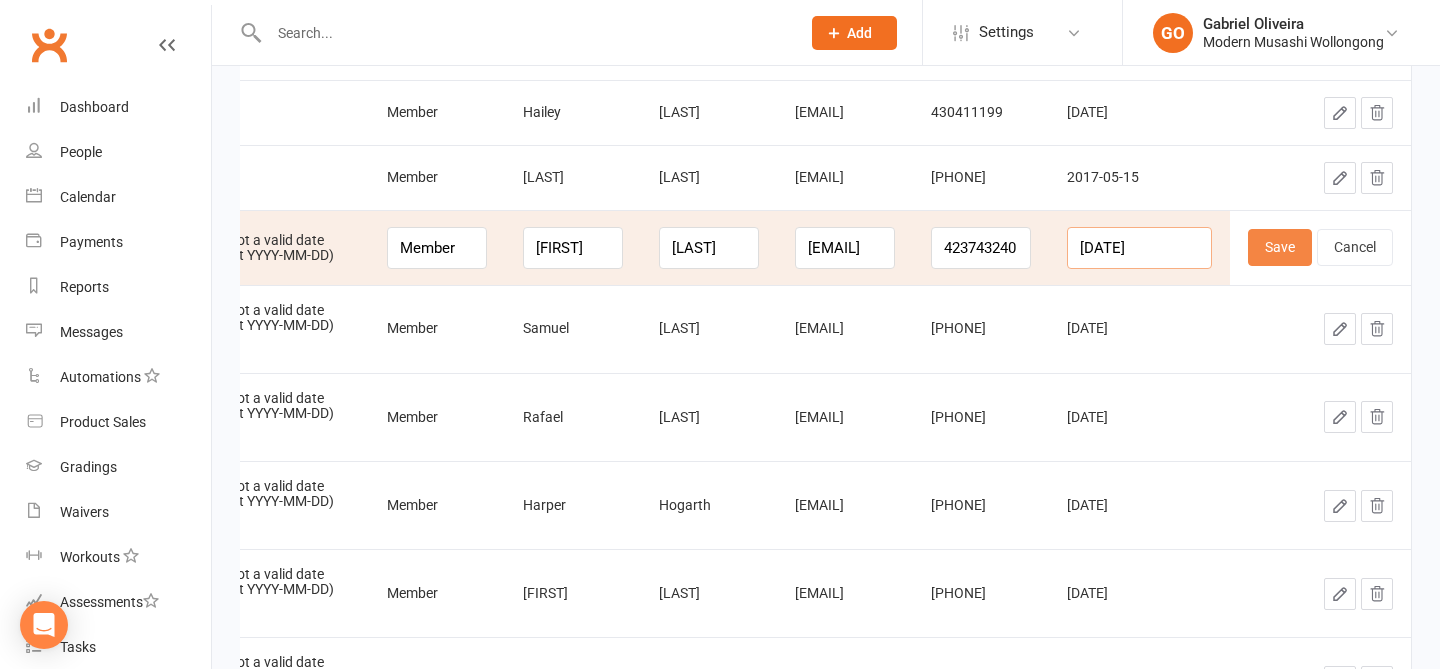 drag, startPoint x: 1139, startPoint y: 244, endPoint x: 1302, endPoint y: 252, distance: 163.1962 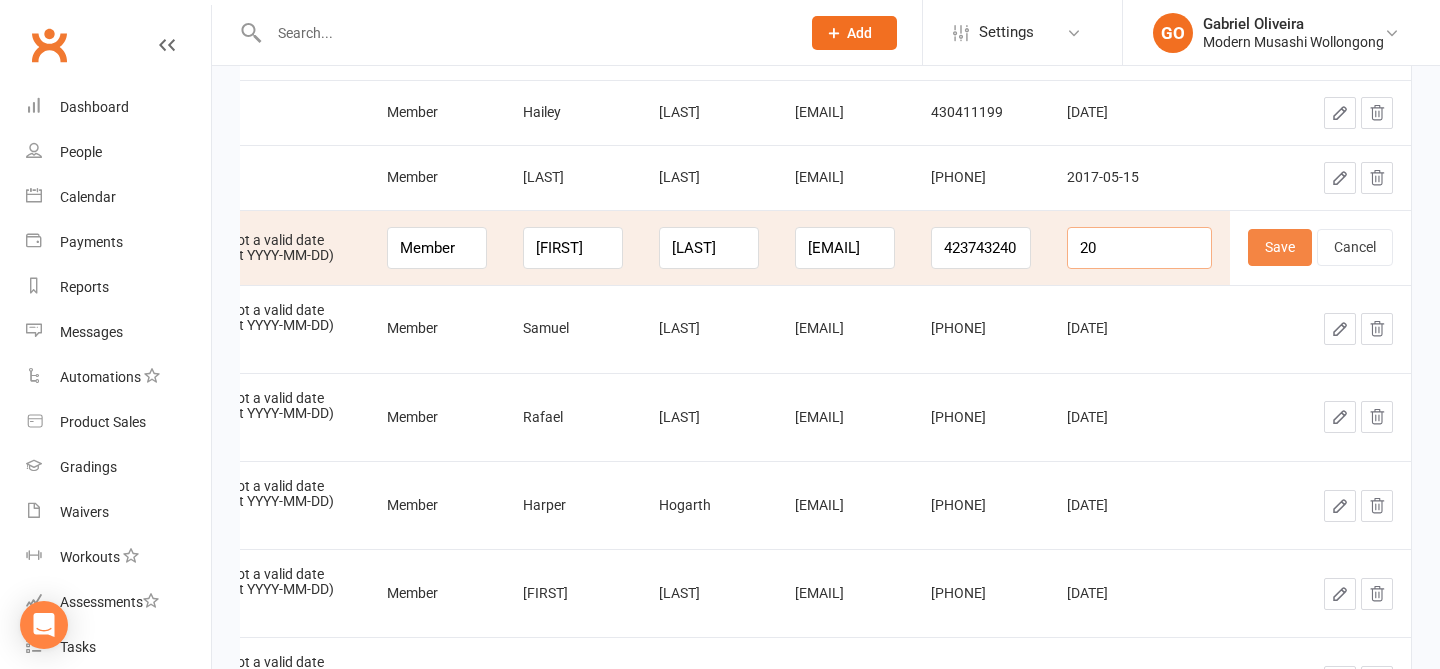 type on "2" 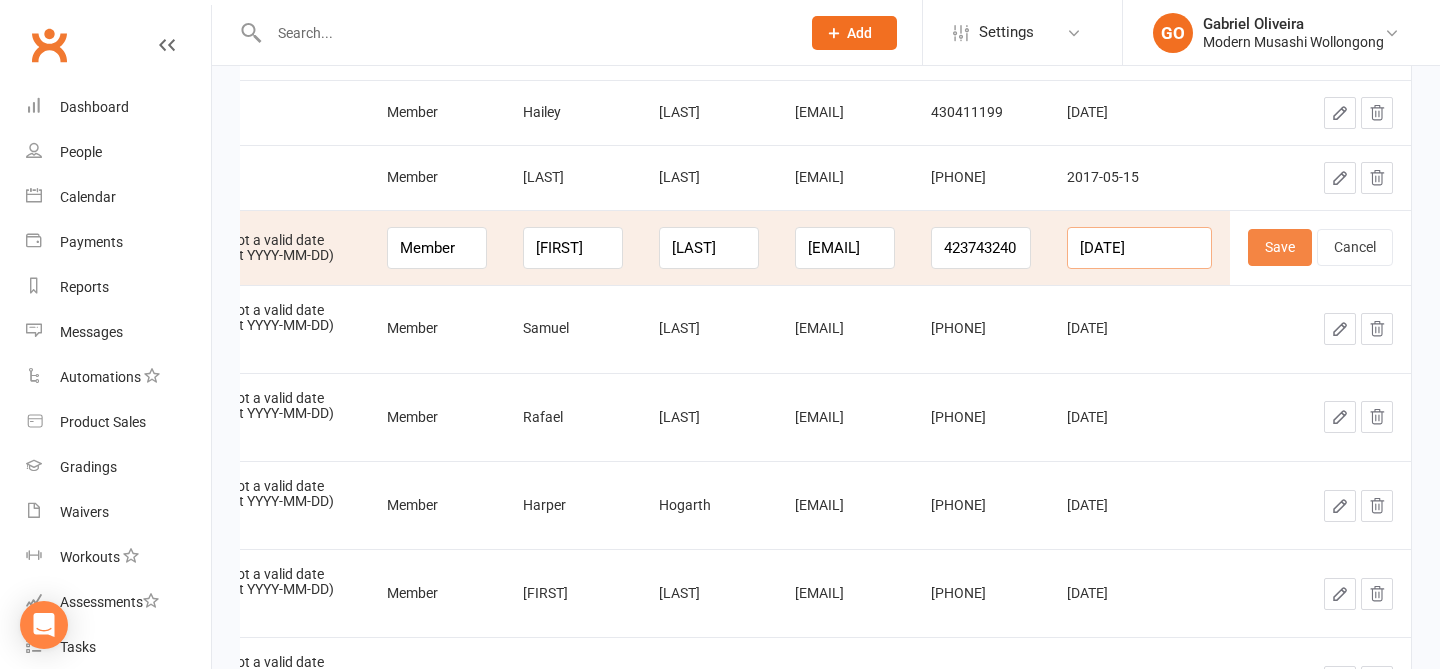 type on "2016-03-20" 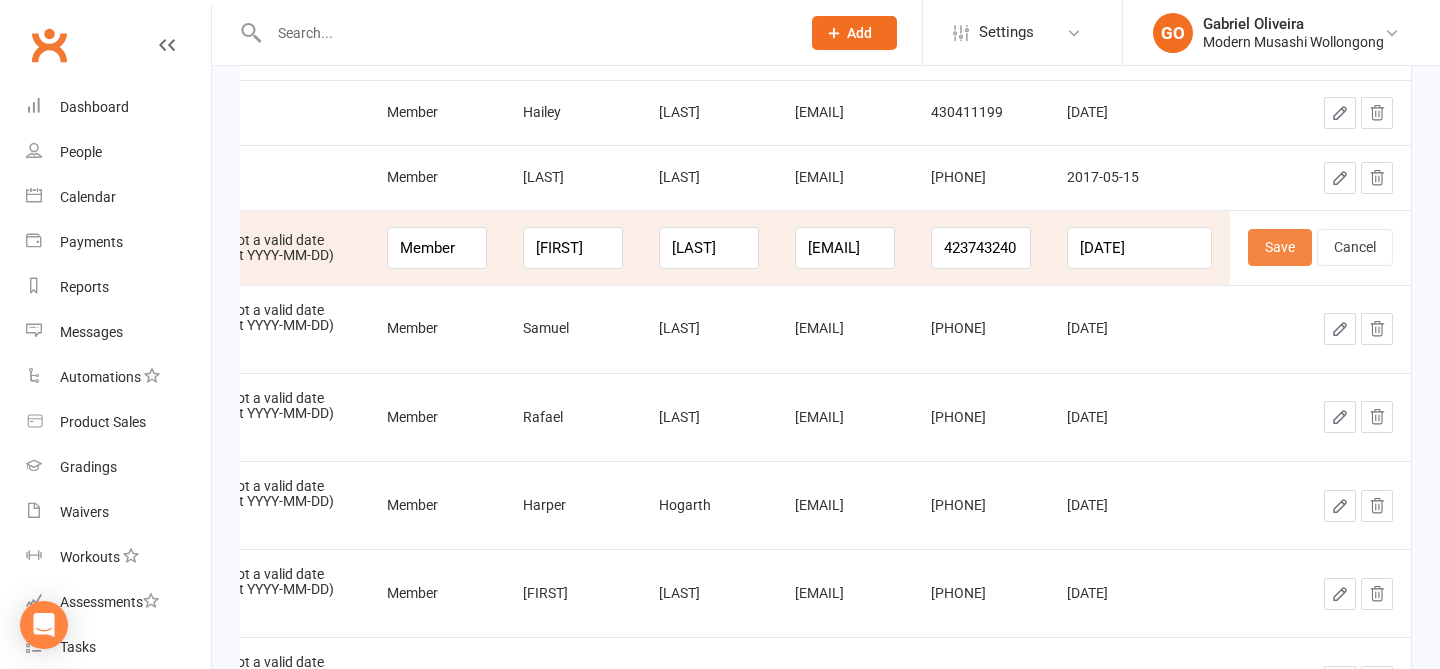 scroll, scrollTop: 0, scrollLeft: 0, axis: both 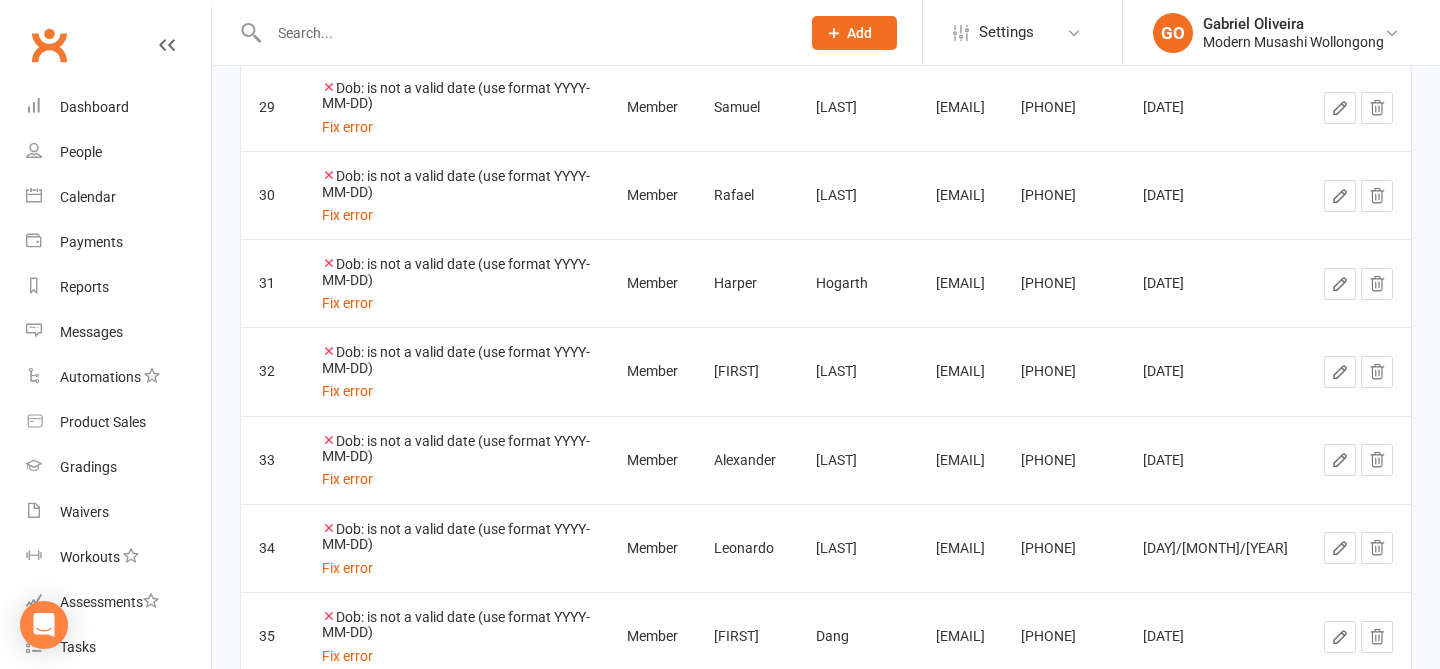 click 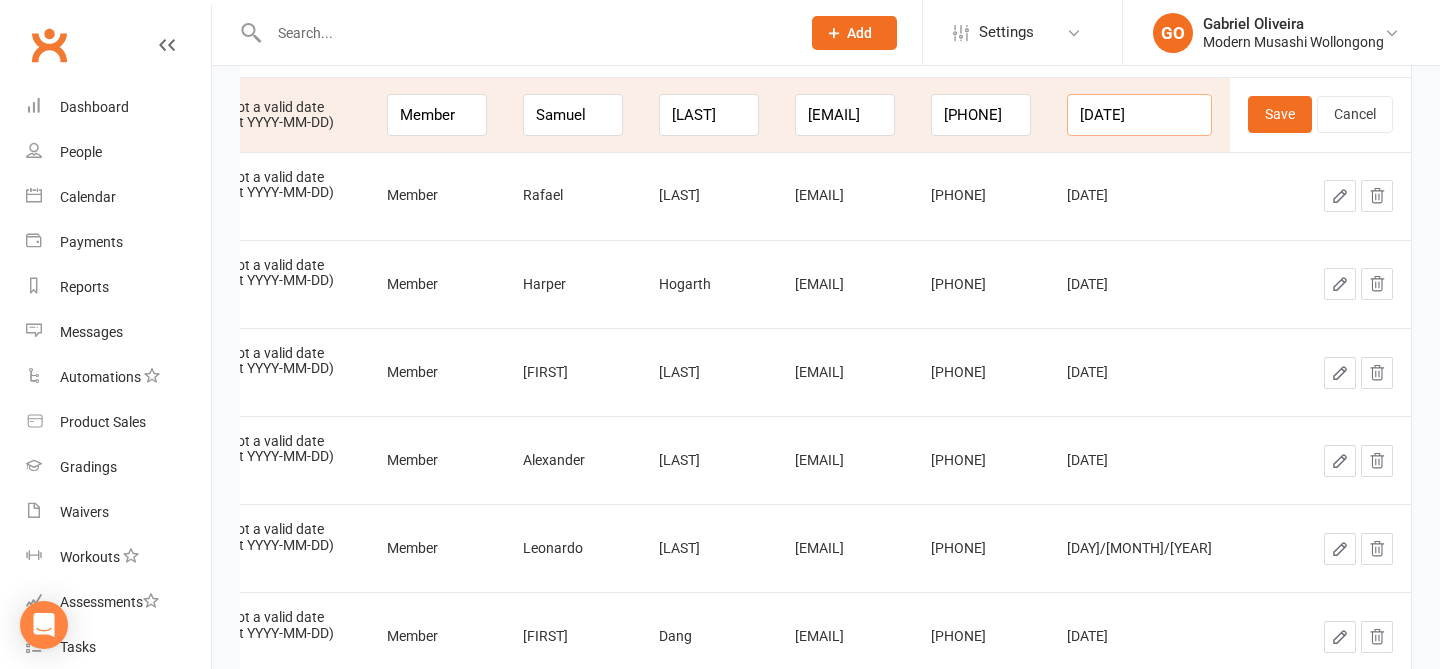 drag, startPoint x: 1173, startPoint y: 117, endPoint x: 1059, endPoint y: 116, distance: 114.00439 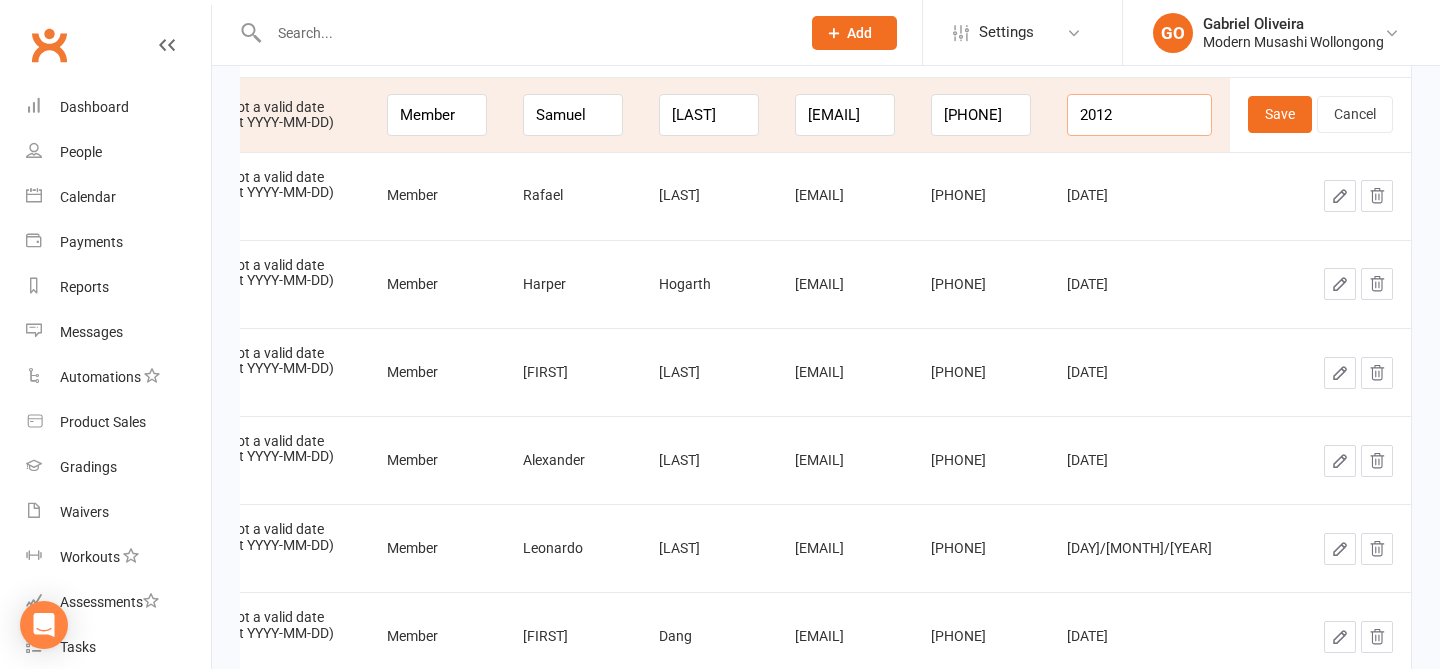 click on "2012" at bounding box center [1139, 115] 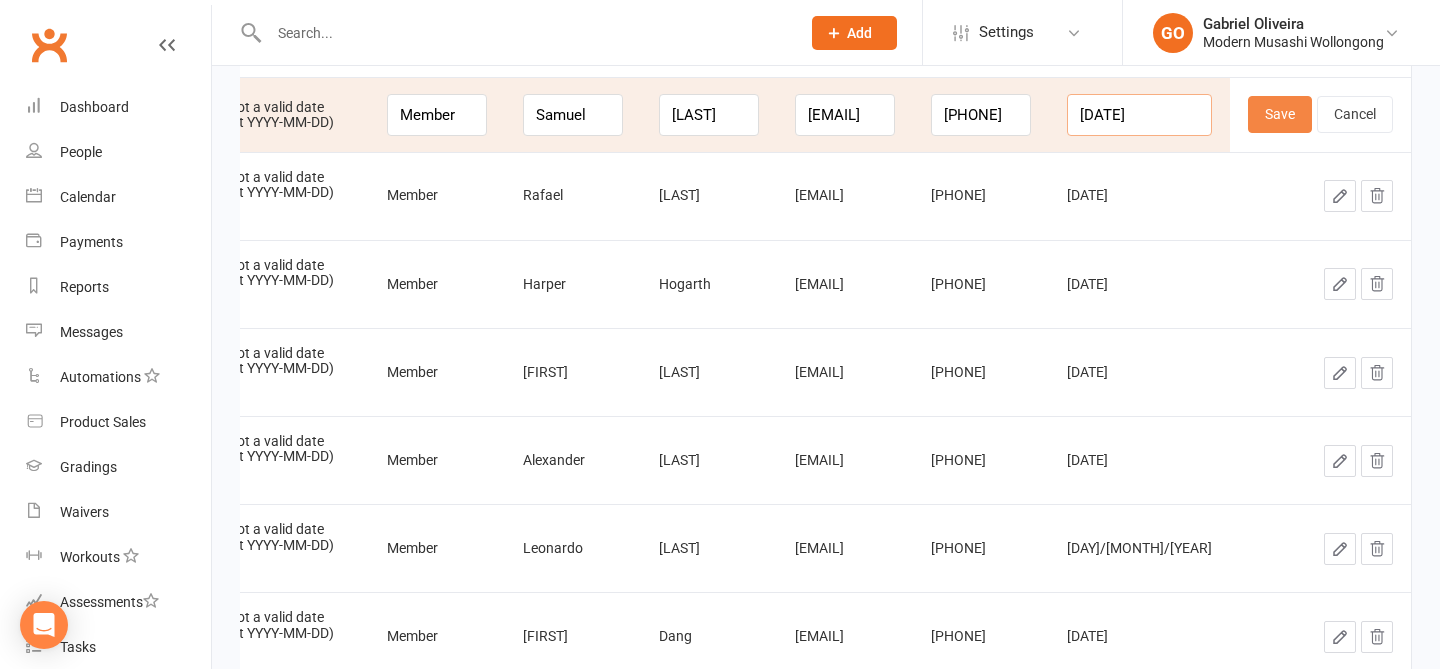 type on "2012-03-19" 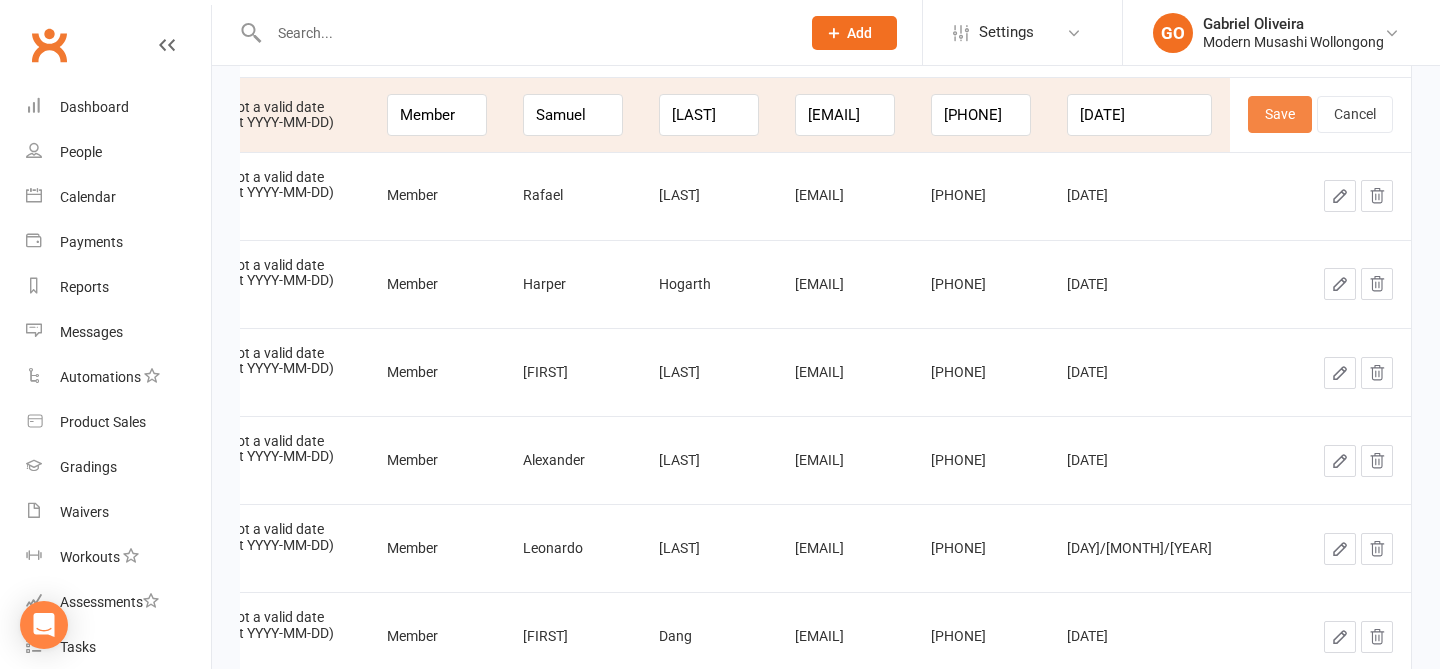 click on "Save" at bounding box center [1280, 114] 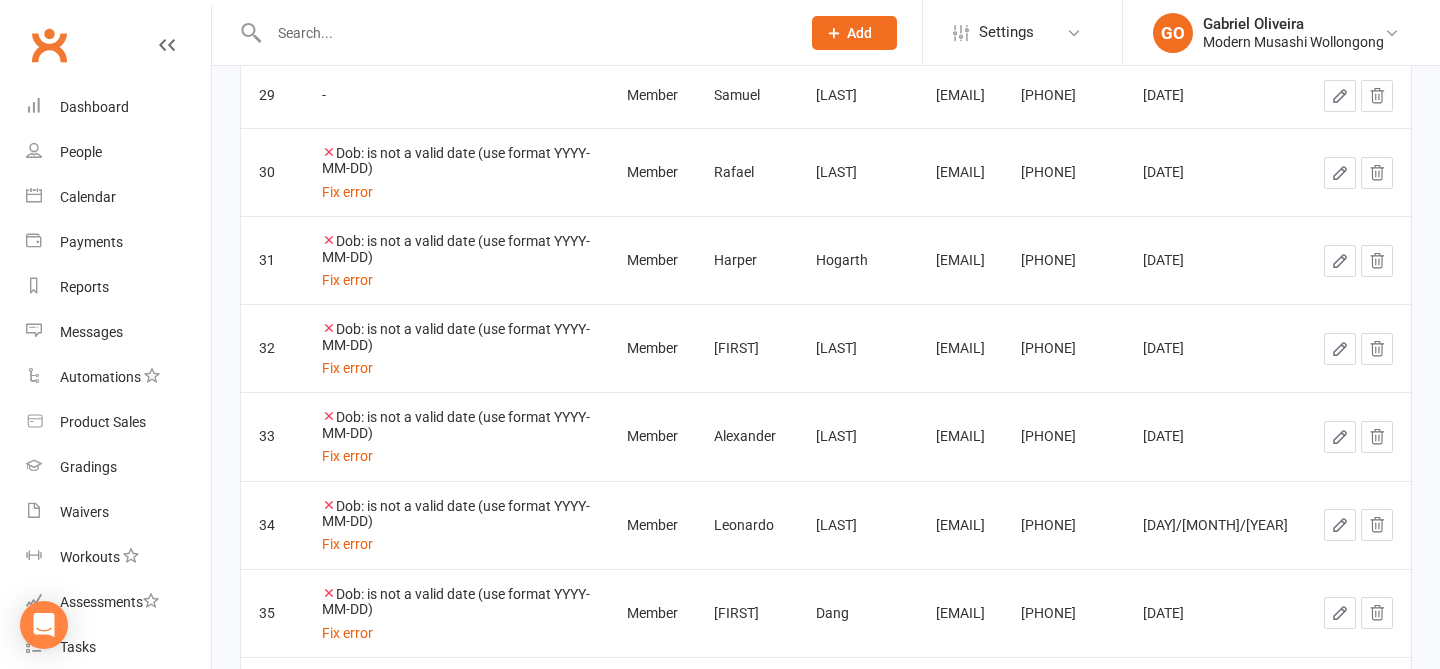 click 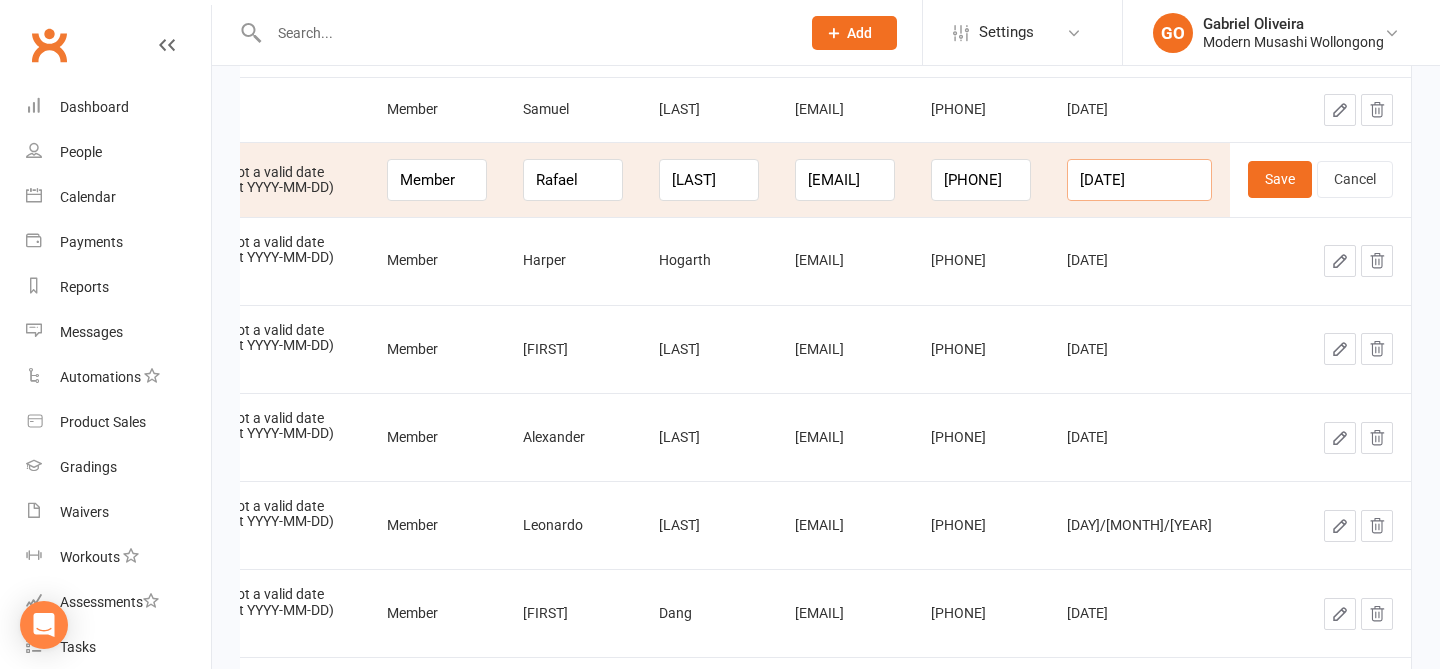 drag, startPoint x: 1166, startPoint y: 177, endPoint x: 1017, endPoint y: 178, distance: 149.00336 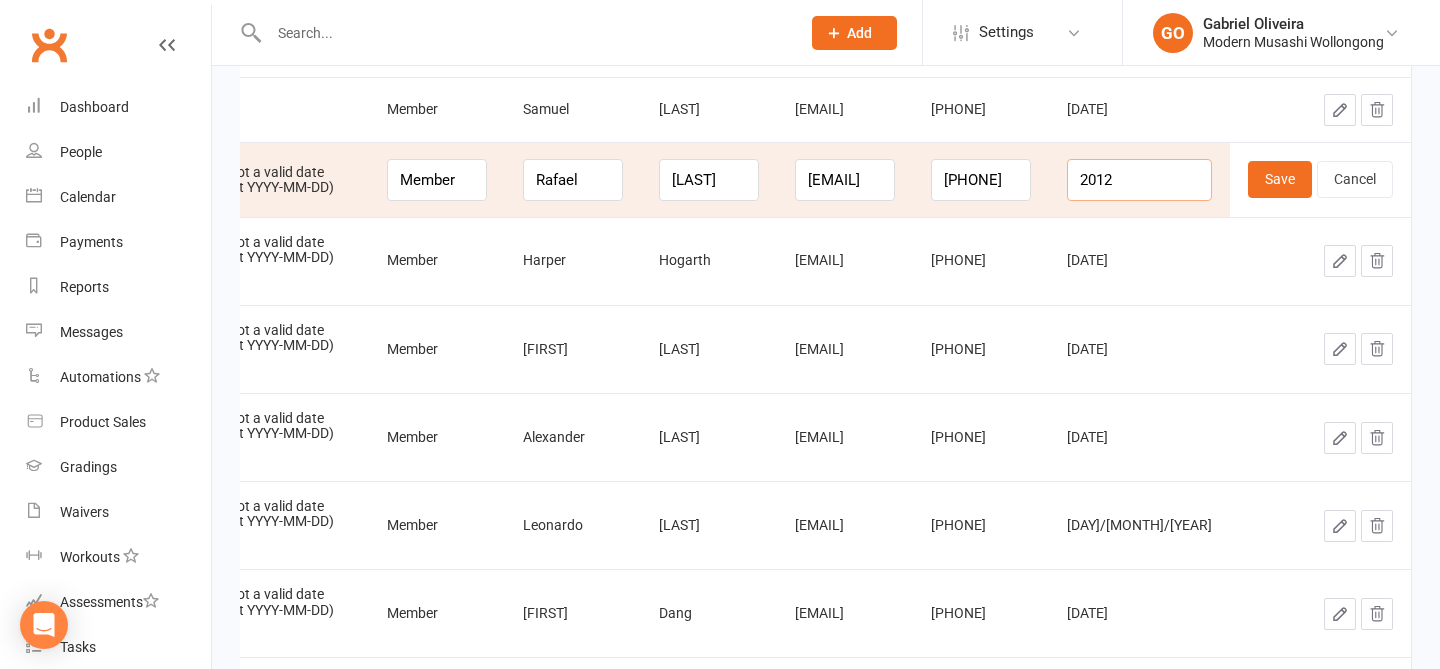 click on "2012" at bounding box center (1139, 180) 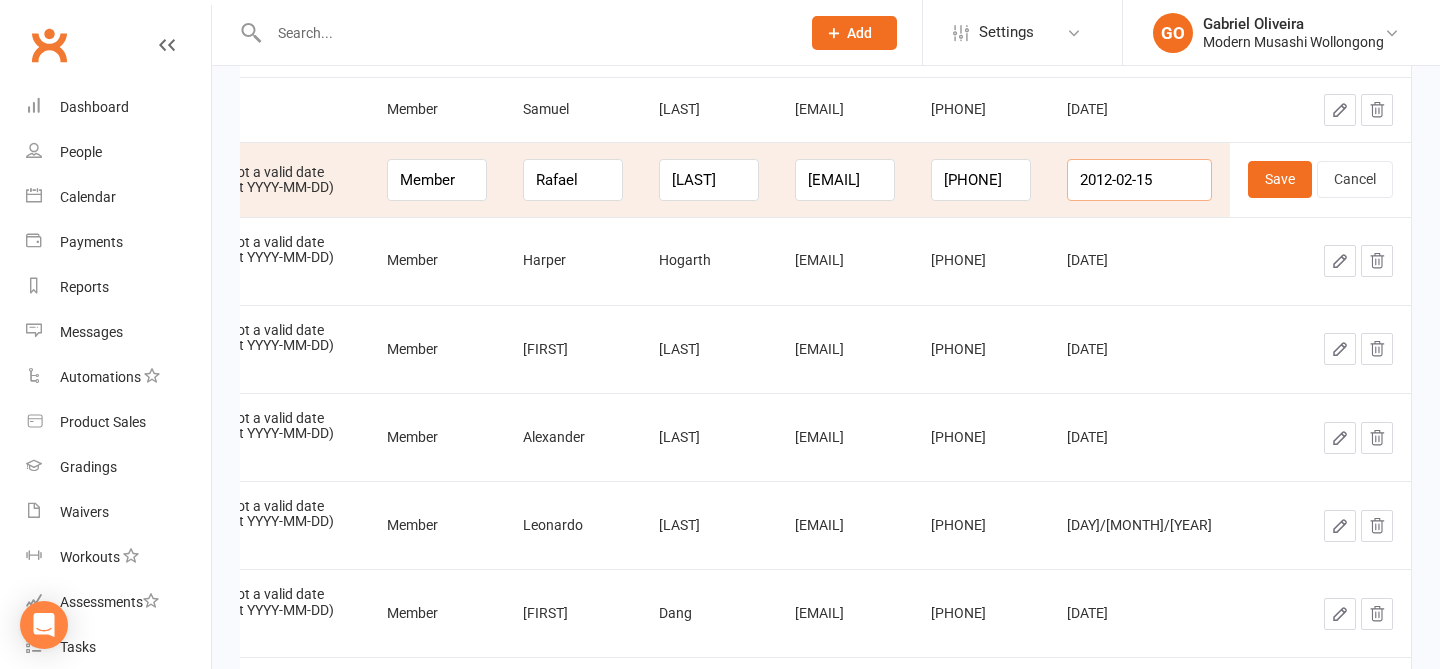 type on "2012-02-15" 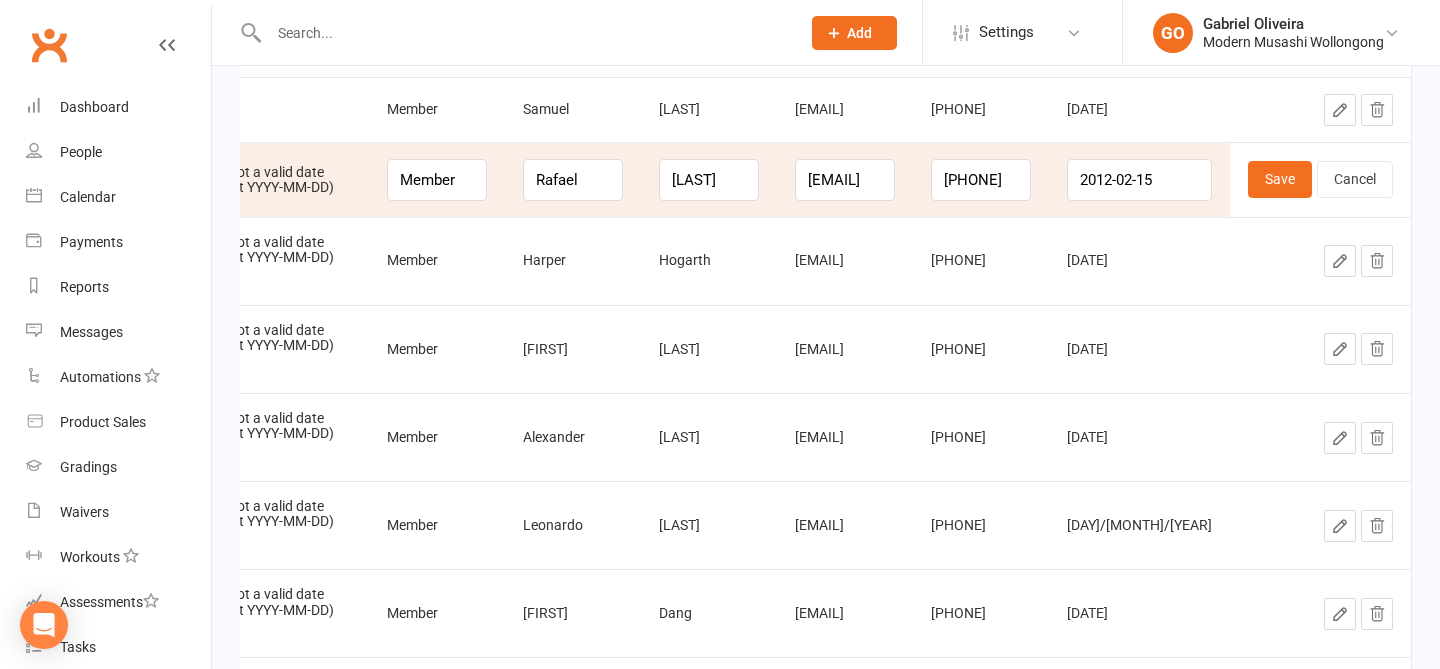 click on "Save Cancel" at bounding box center [1320, 179] 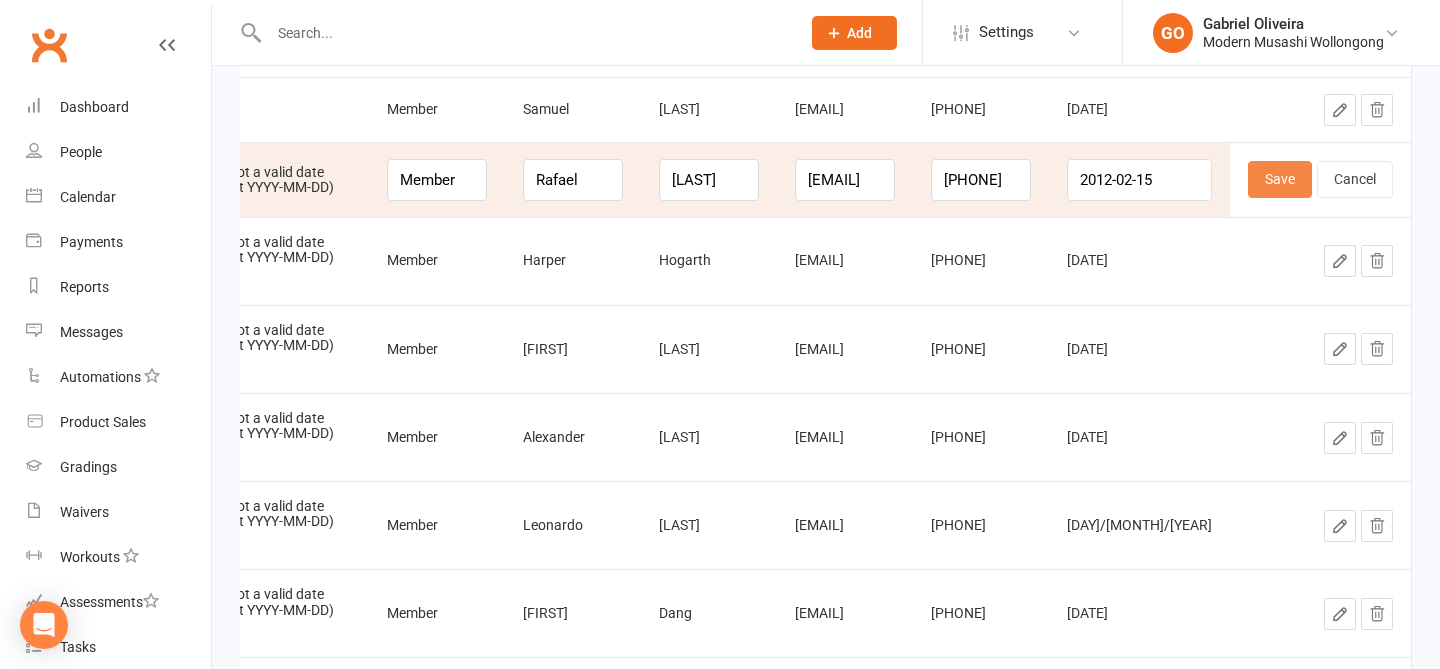 click on "Save" at bounding box center (1280, 179) 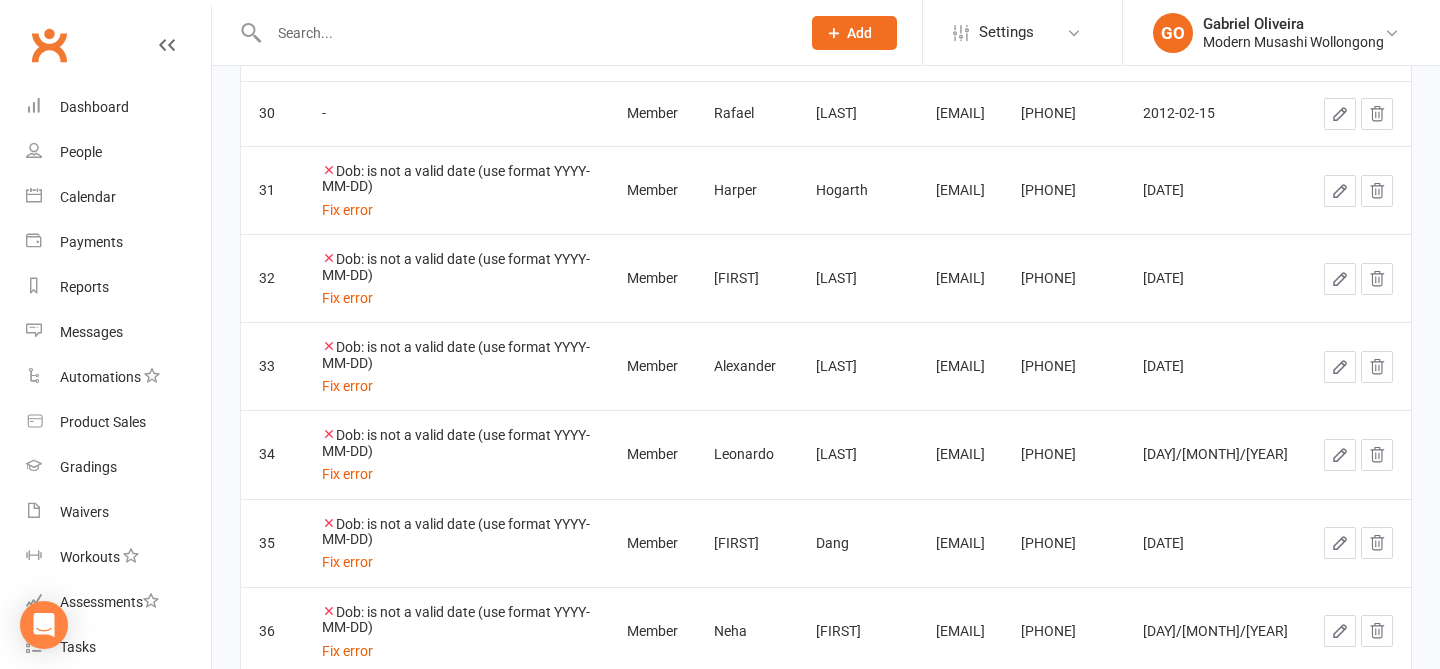 click 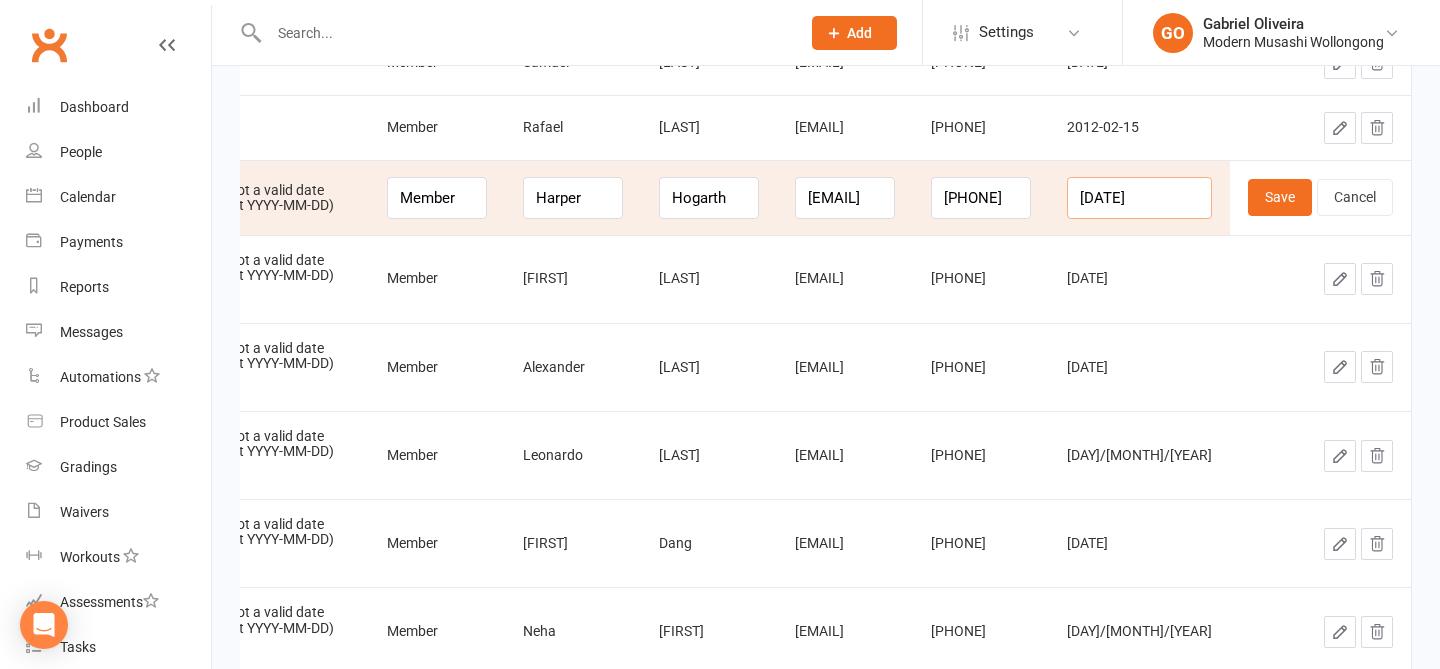 drag, startPoint x: 1175, startPoint y: 197, endPoint x: 1060, endPoint y: 193, distance: 115.06954 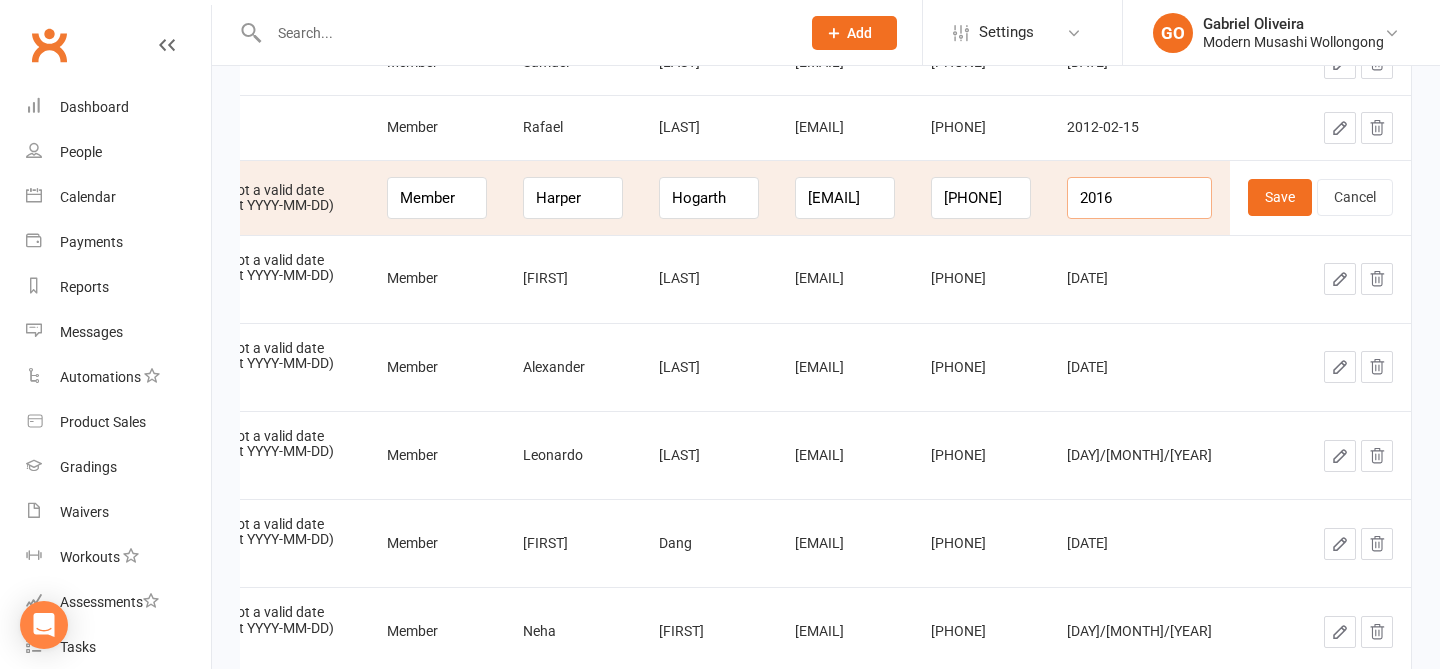 click on "2016" at bounding box center (1139, 198) 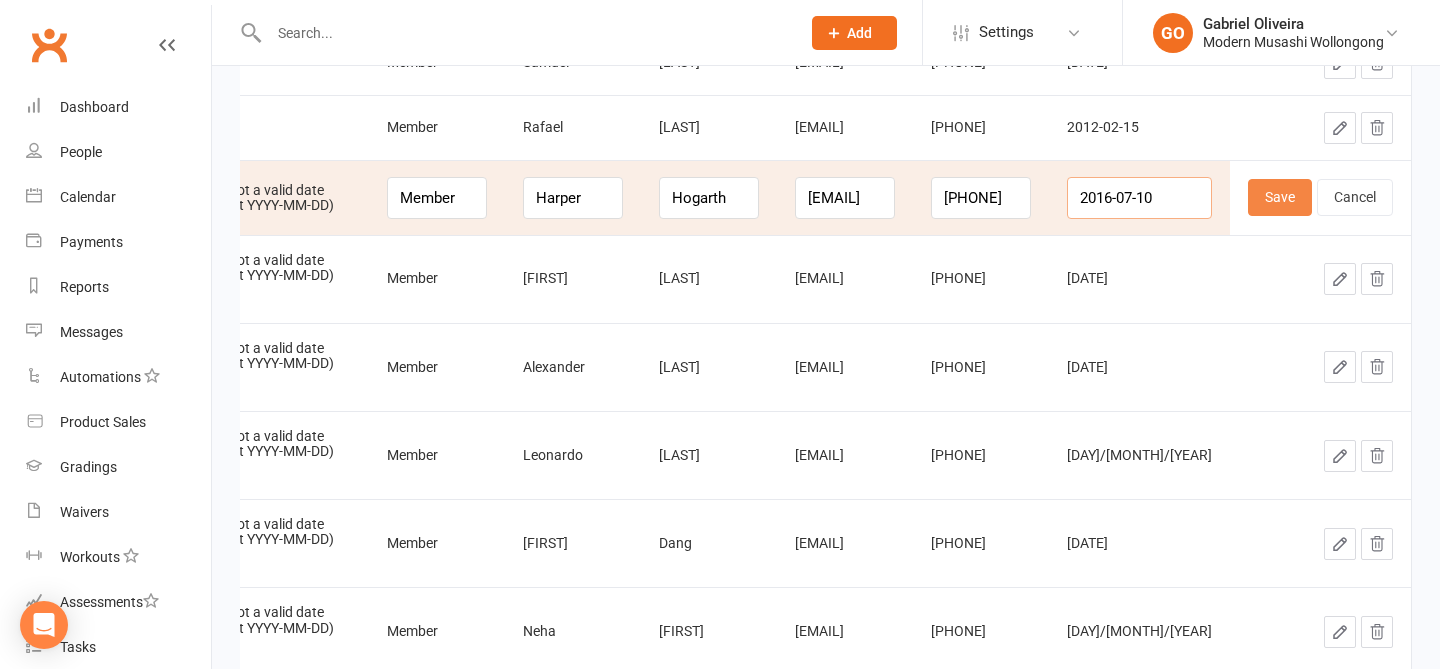 type on "2016-07-10" 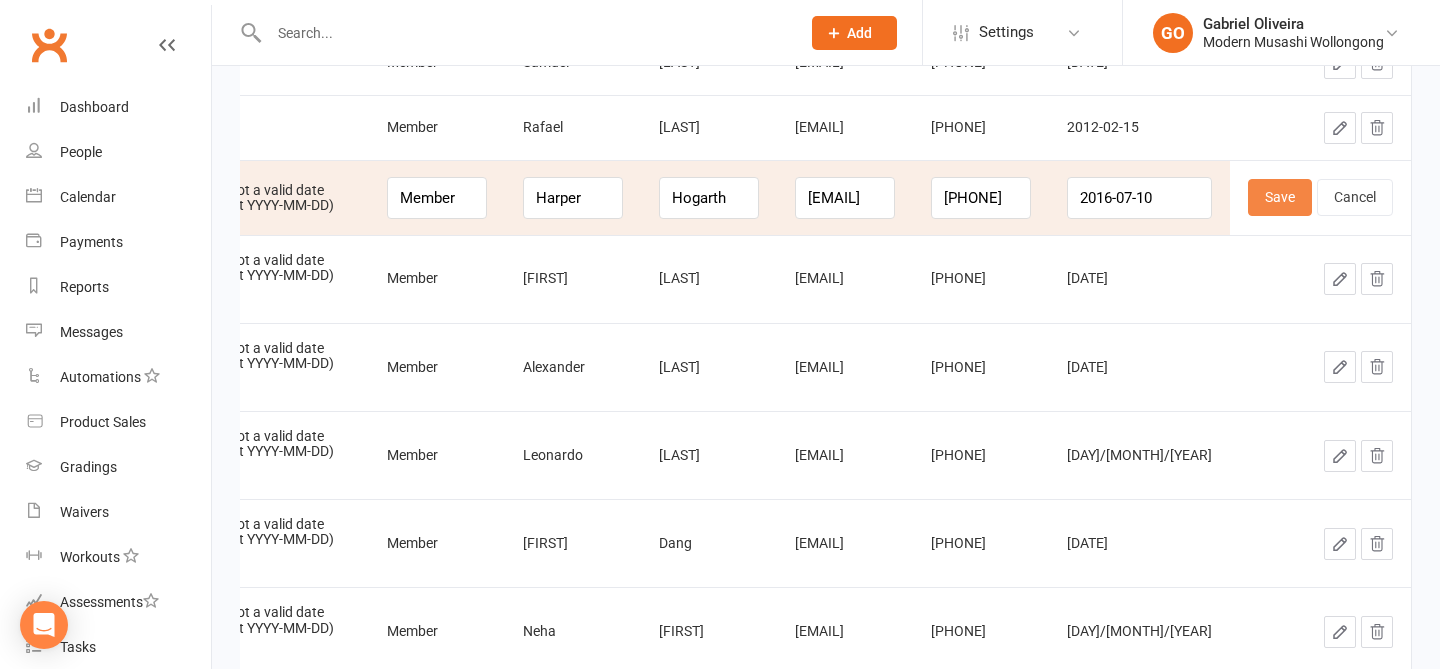 click on "Save" at bounding box center [1280, 197] 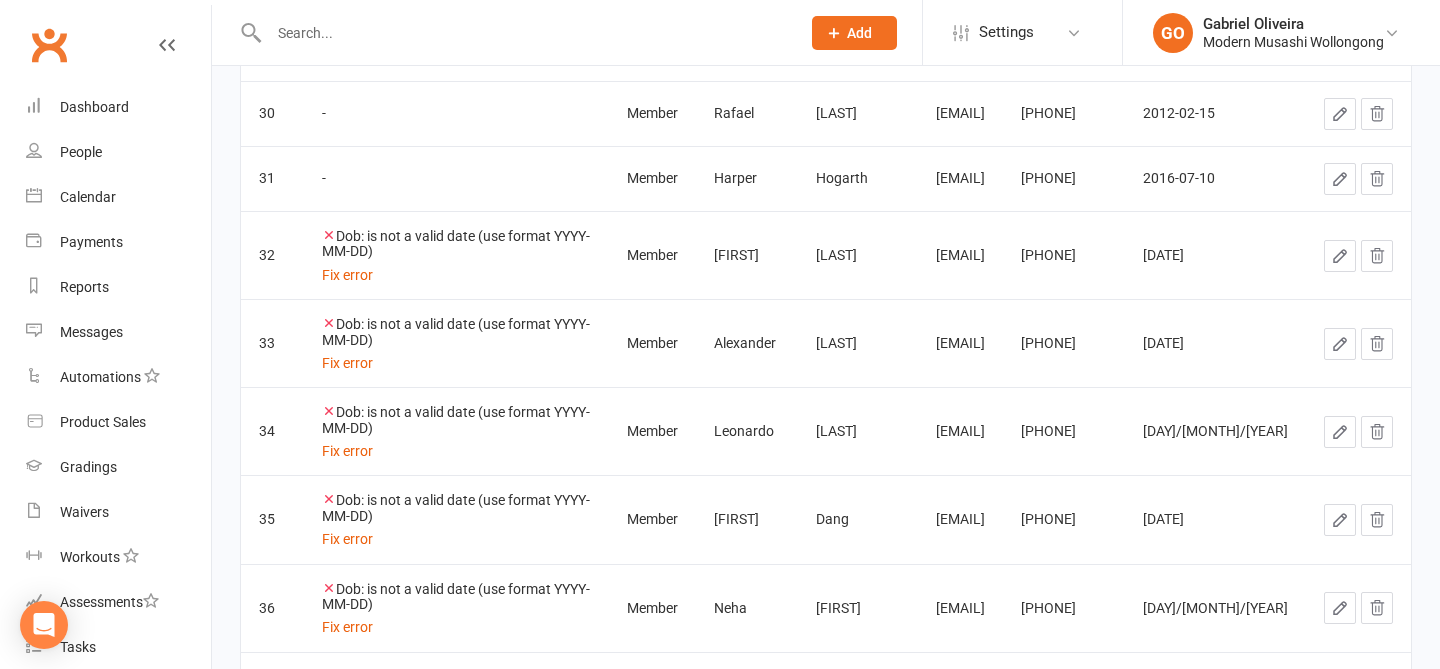 click 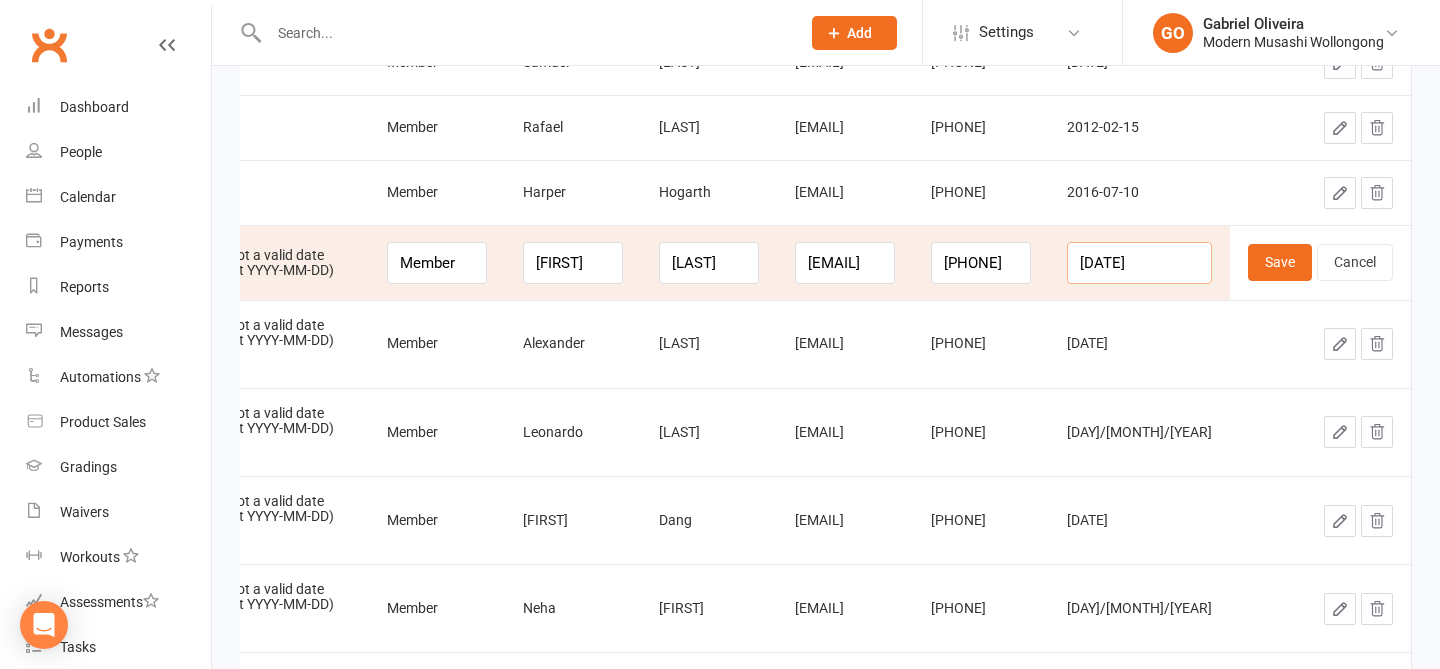 drag, startPoint x: 1167, startPoint y: 258, endPoint x: 1050, endPoint y: 246, distance: 117.61378 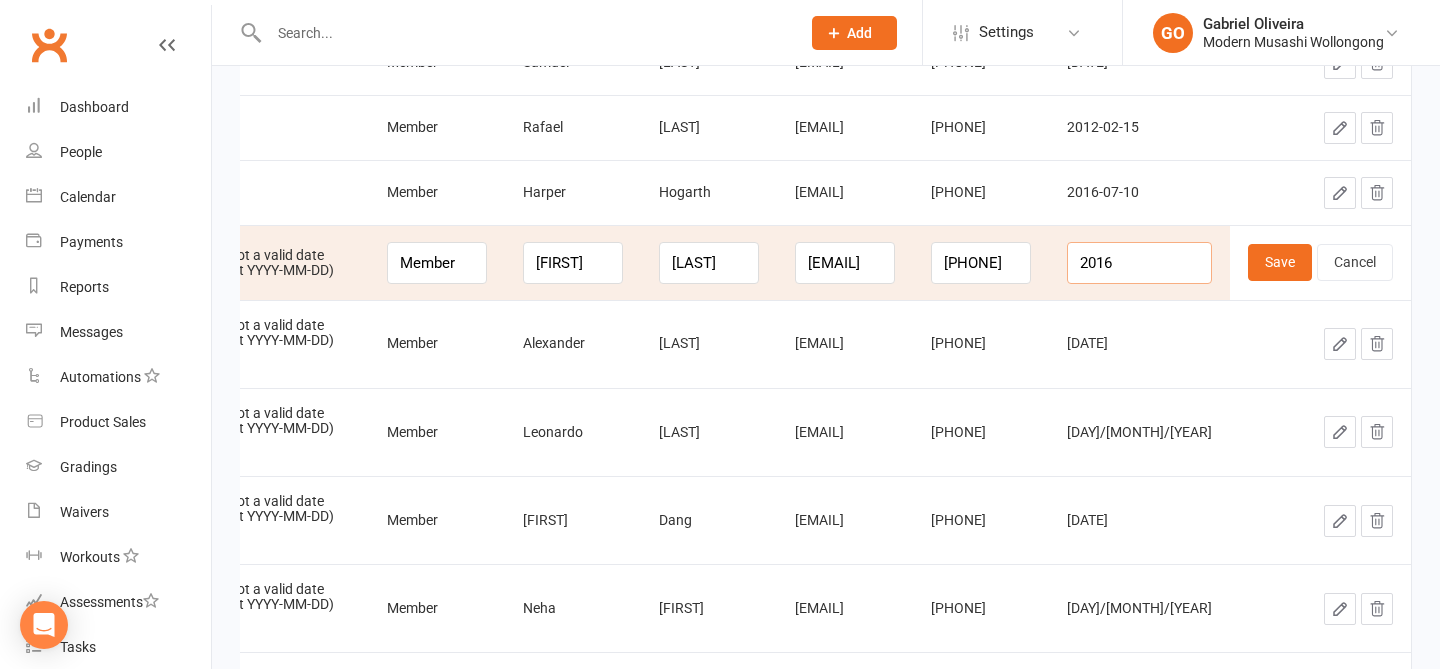 drag, startPoint x: 1142, startPoint y: 257, endPoint x: 1169, endPoint y: 257, distance: 27 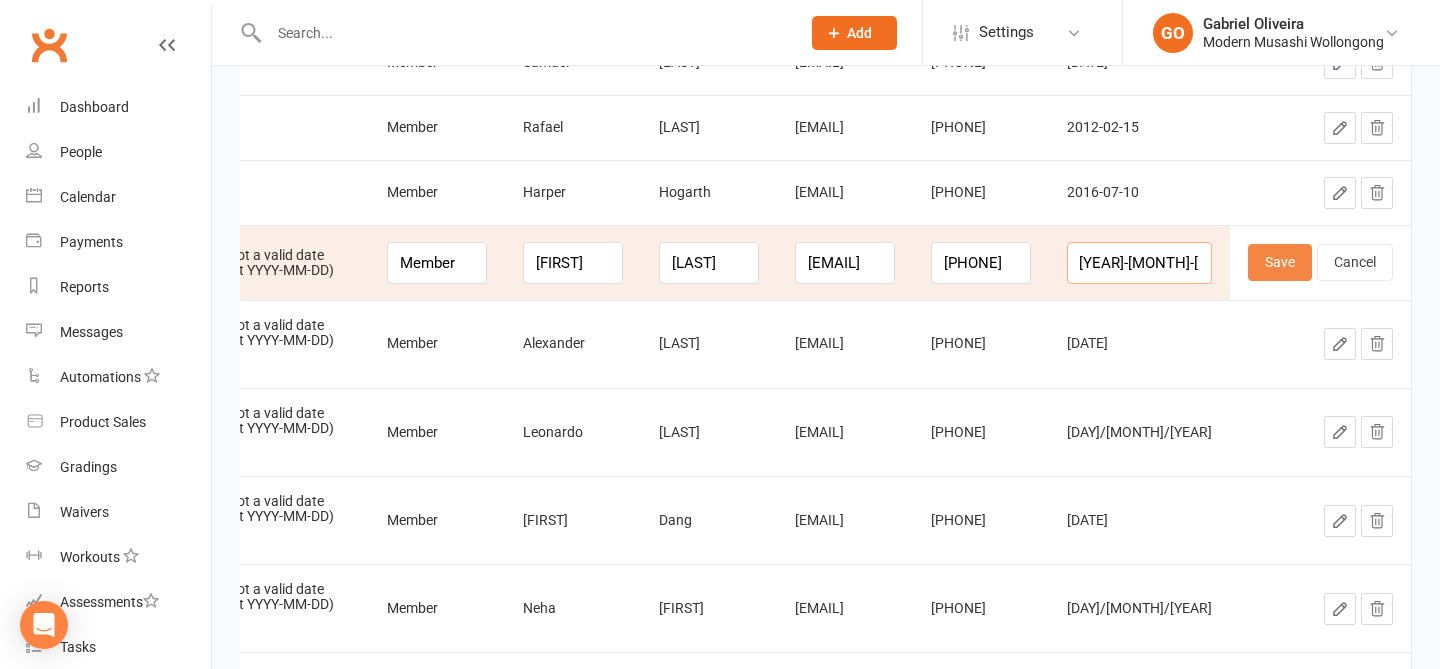 type on "2016-07-21" 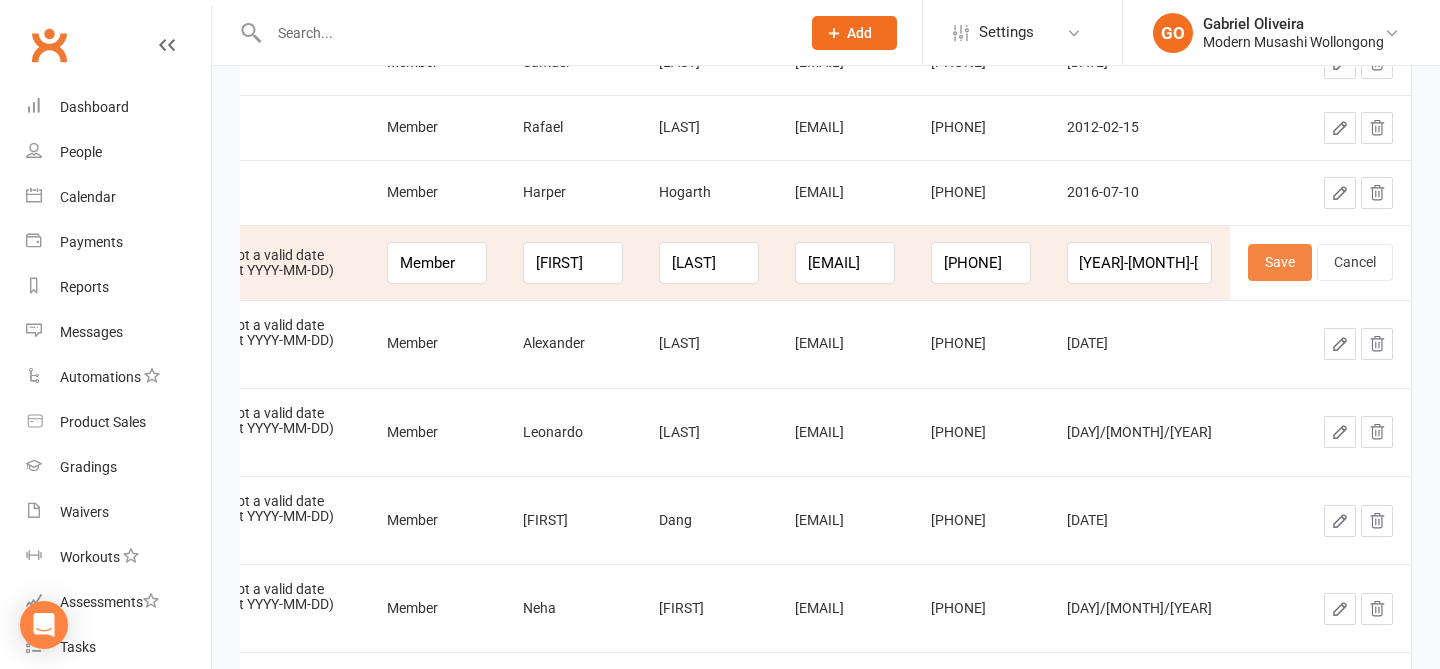 click on "Save" at bounding box center (1280, 262) 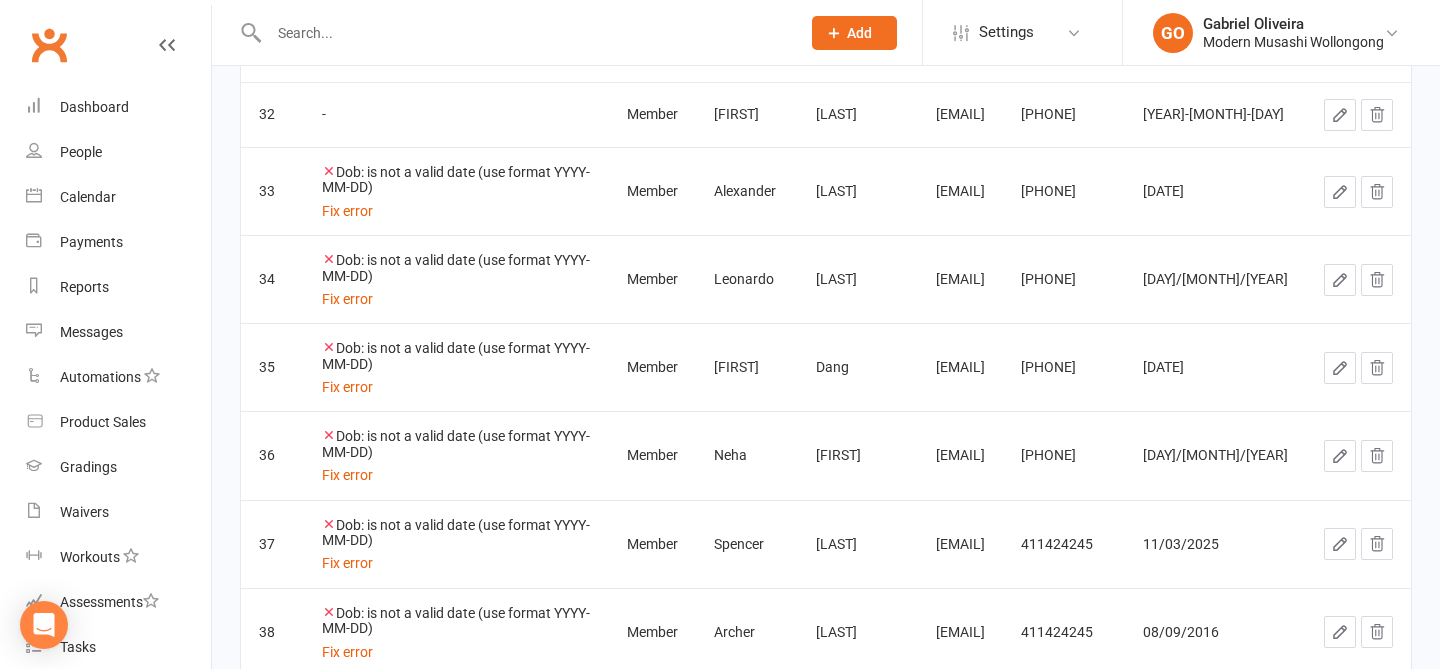 click 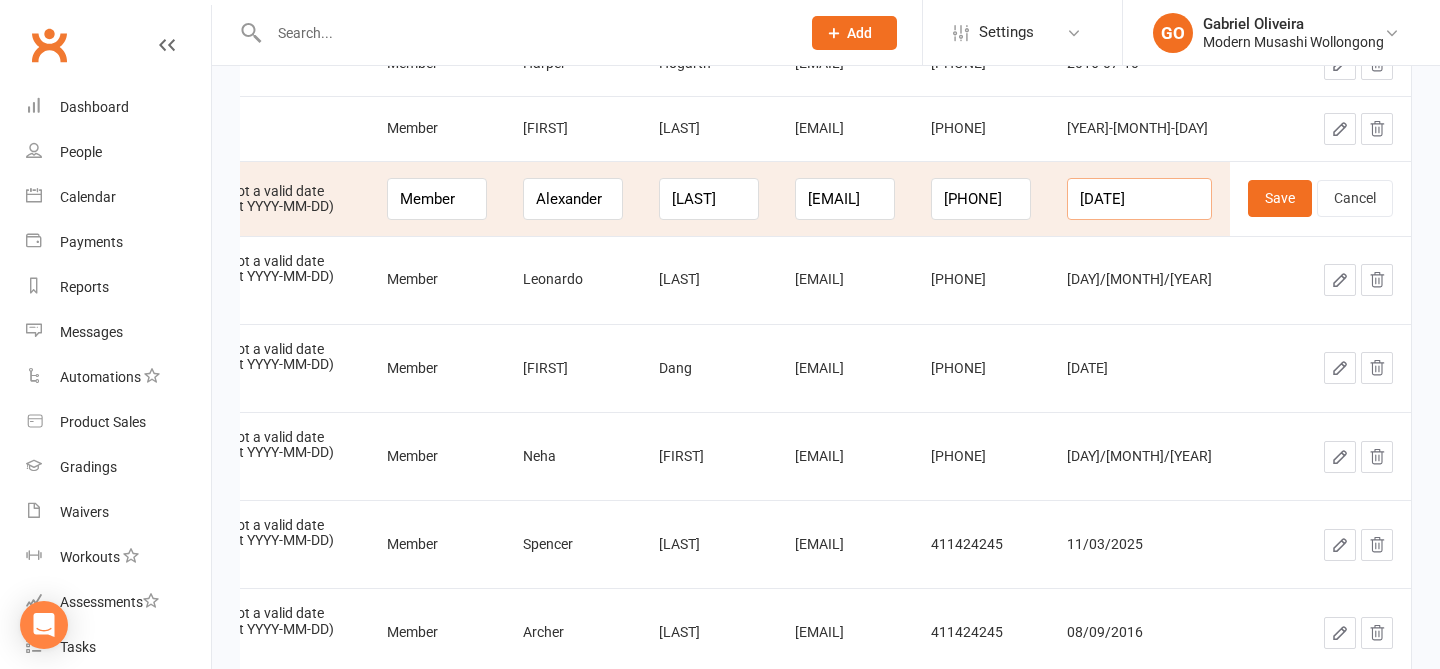 drag, startPoint x: 1170, startPoint y: 195, endPoint x: 1056, endPoint y: 176, distance: 115.57249 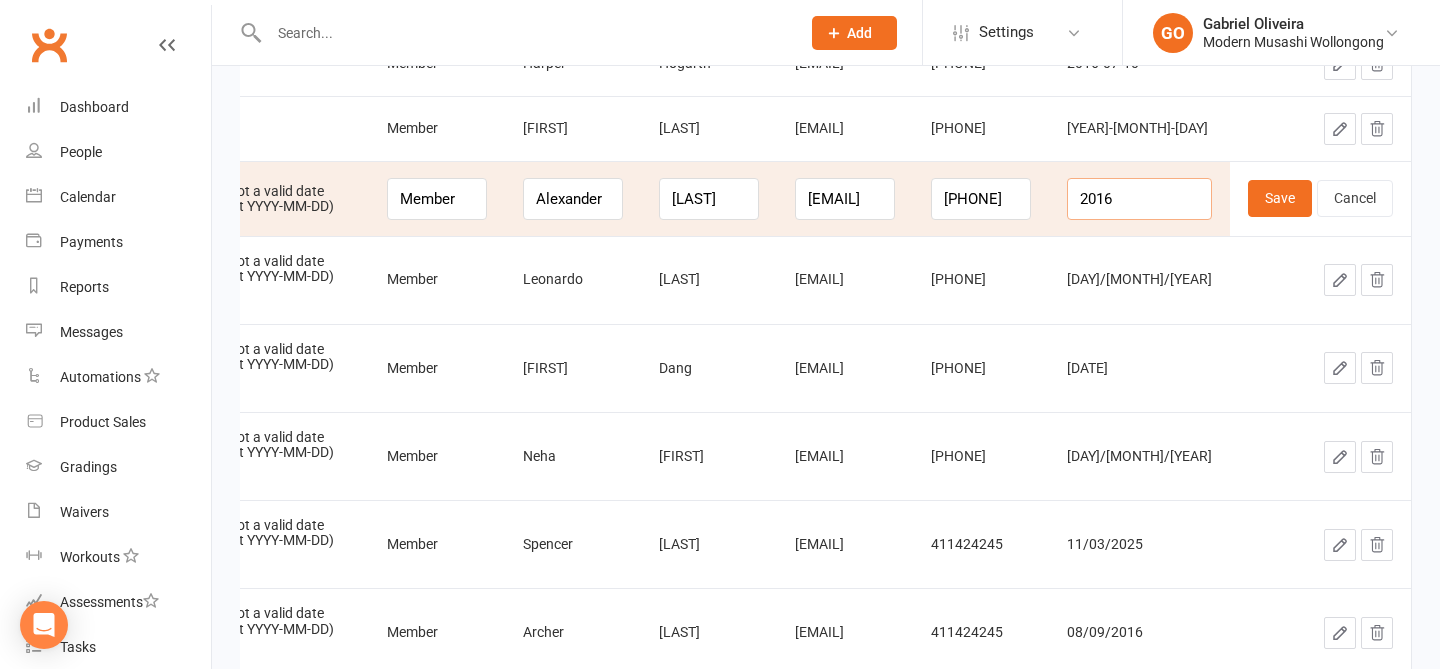 click on "2016" at bounding box center [1139, 199] 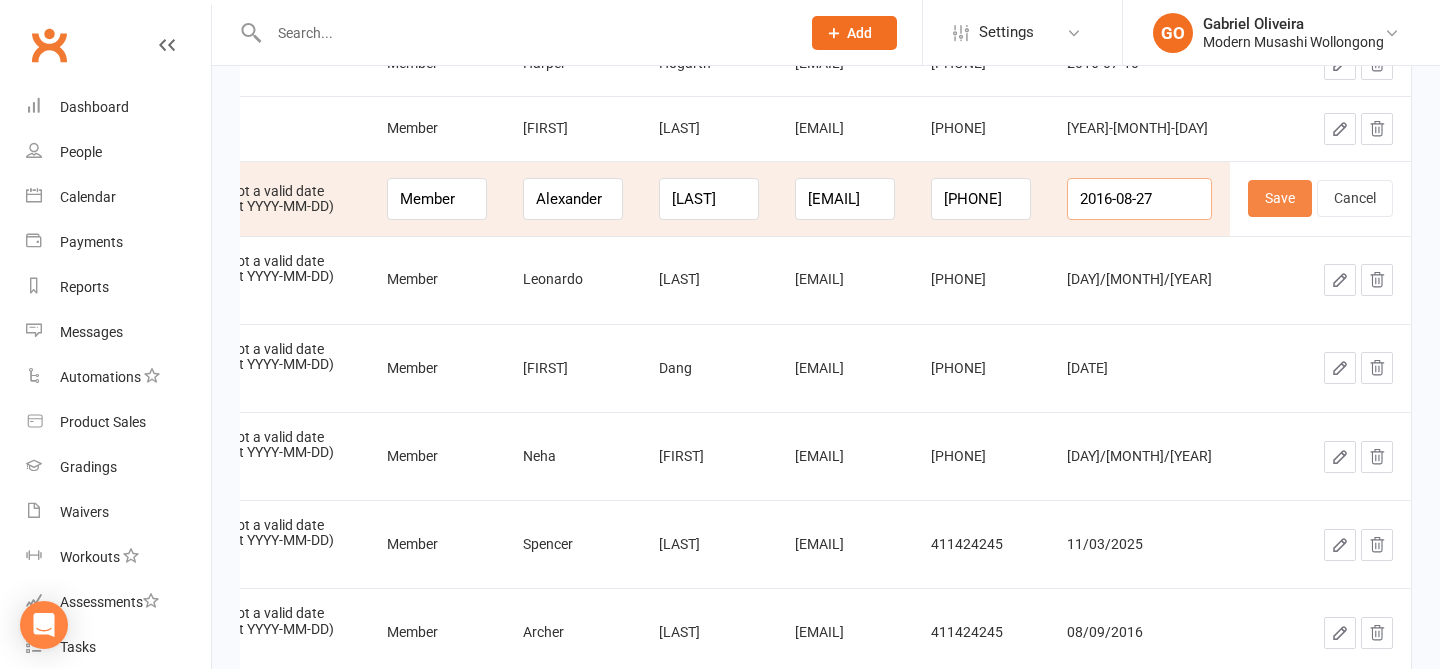 type on "2016-08-27" 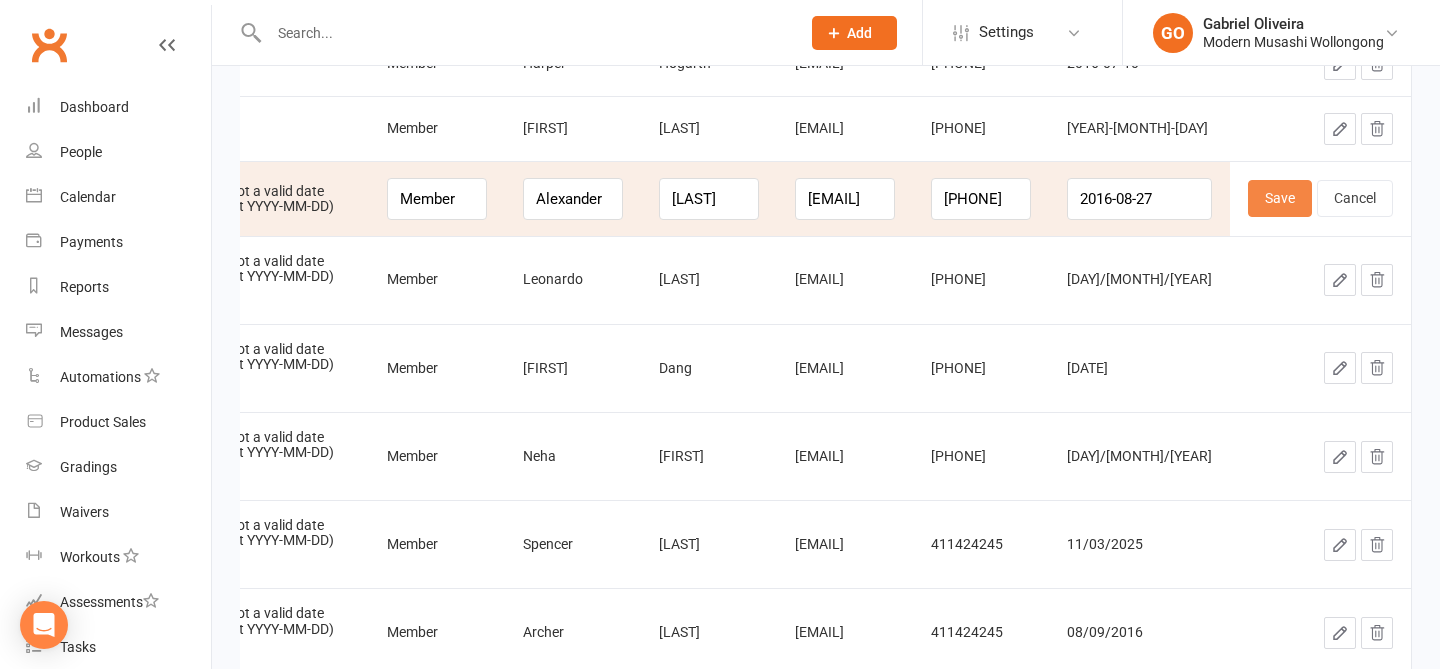click on "Save" at bounding box center [1280, 198] 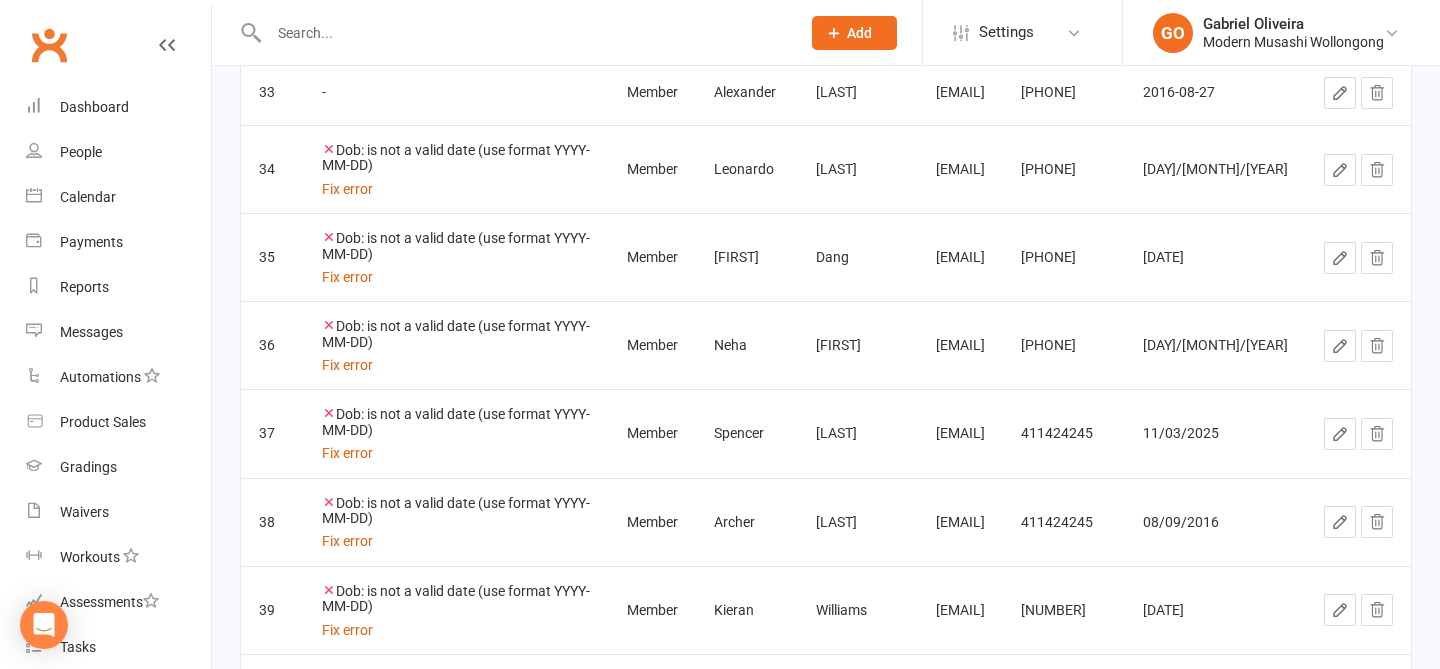click 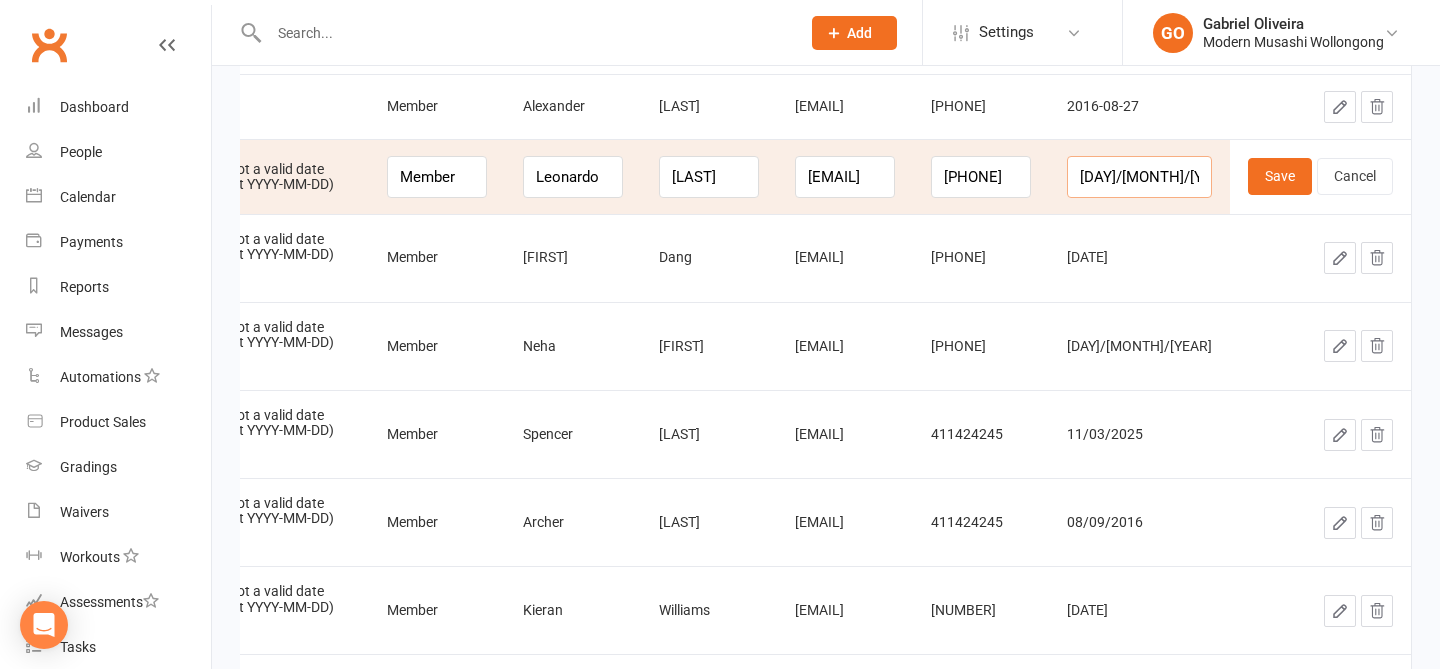 drag, startPoint x: 1173, startPoint y: 174, endPoint x: 1055, endPoint y: 167, distance: 118.20744 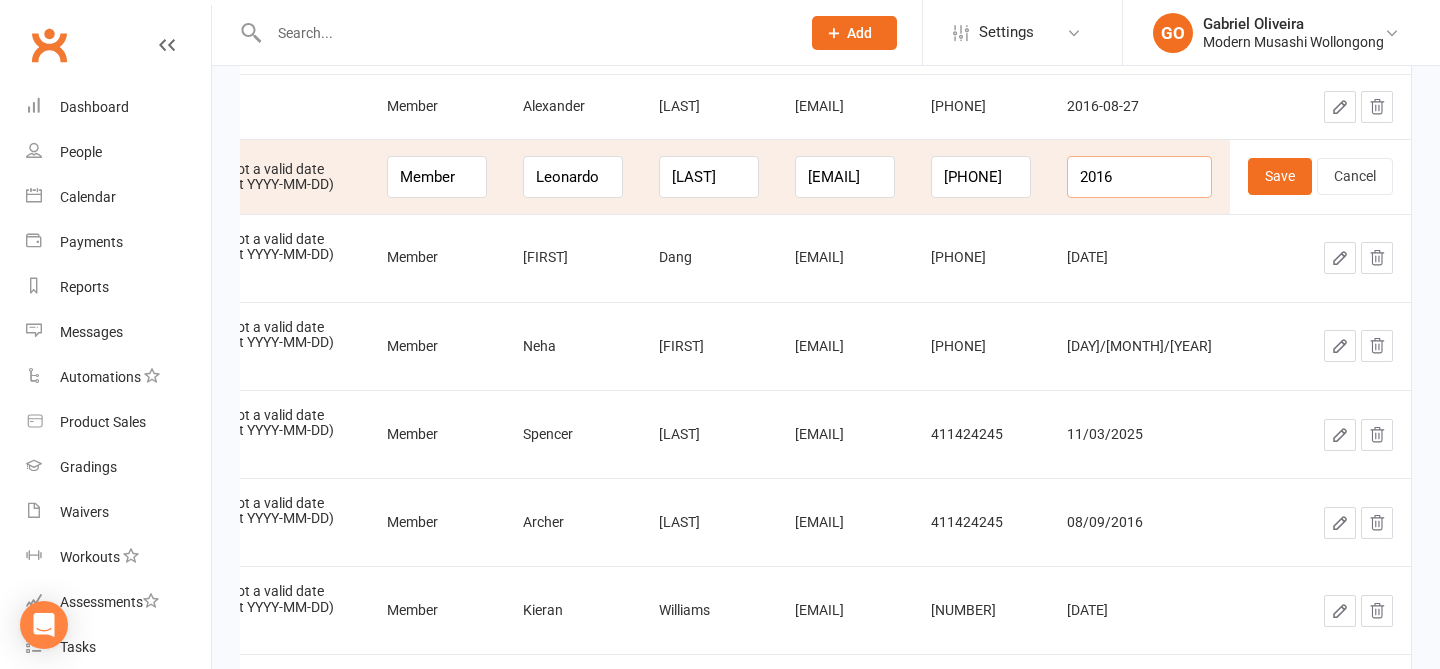 click on "2016" at bounding box center [1139, 177] 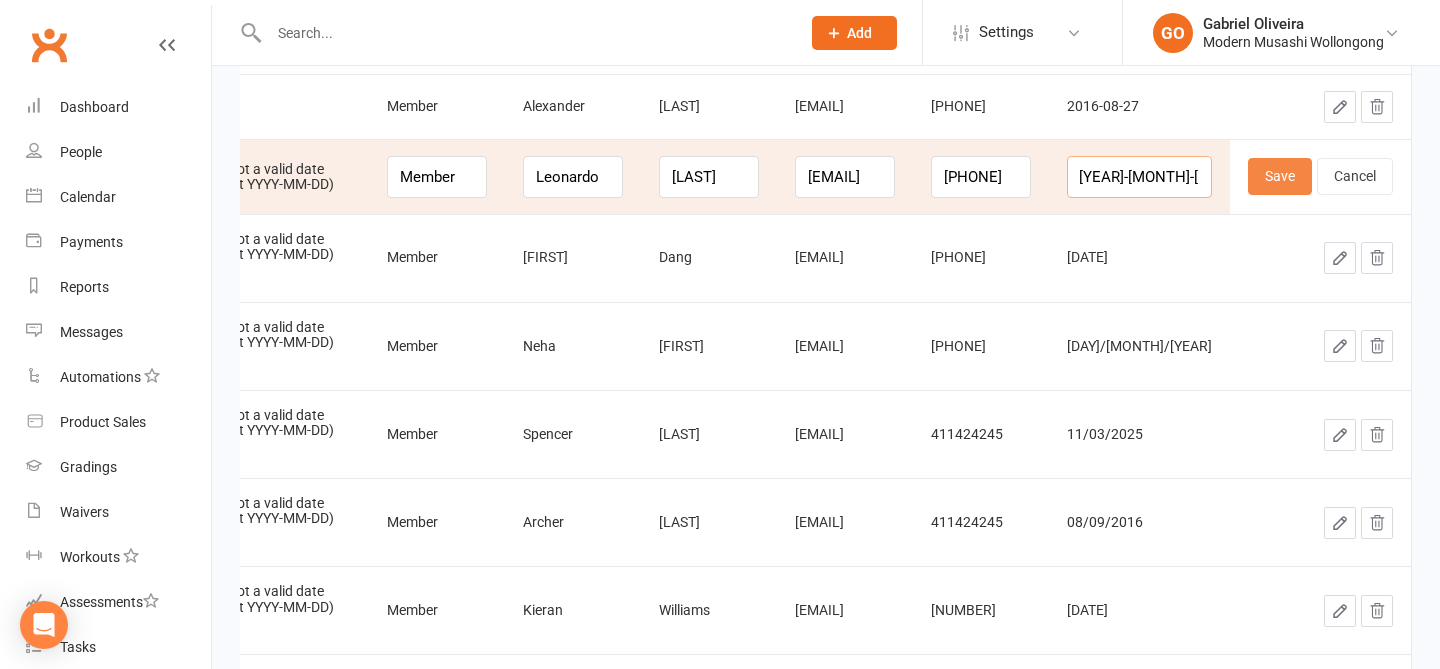 type on "2016-06-24" 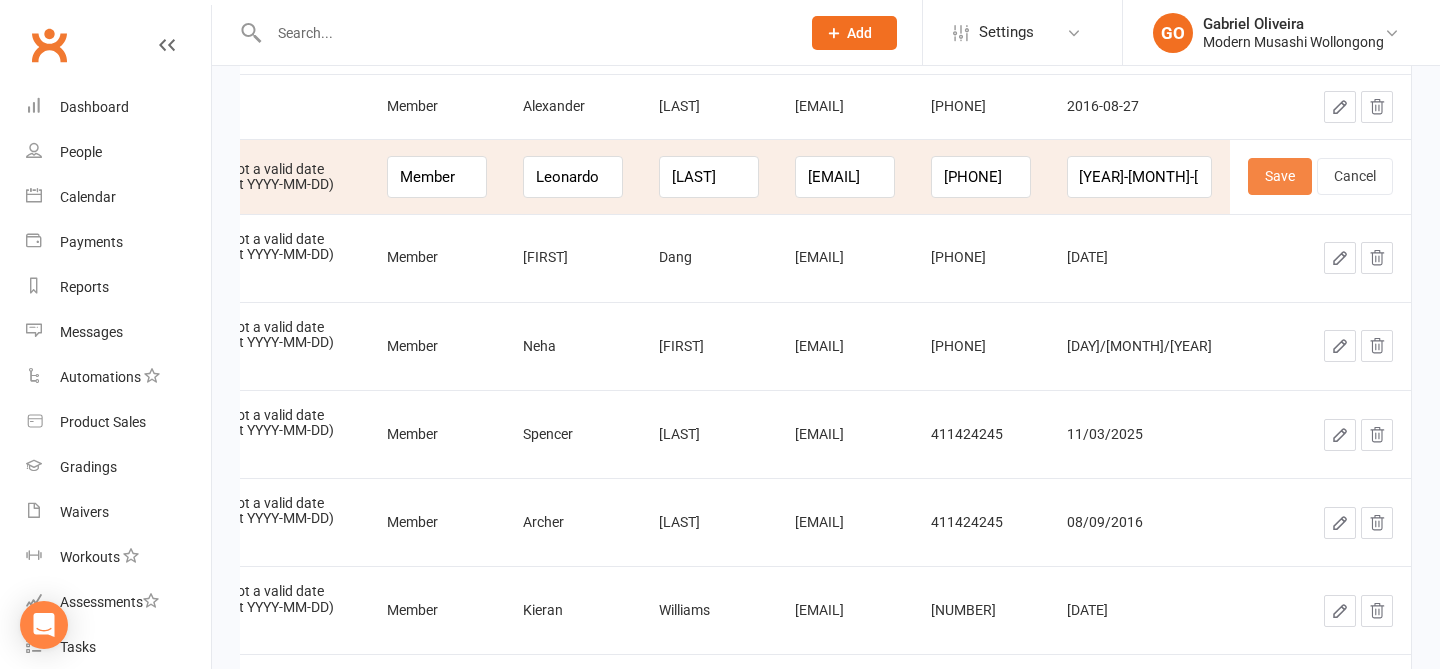 click on "Save" at bounding box center [1280, 176] 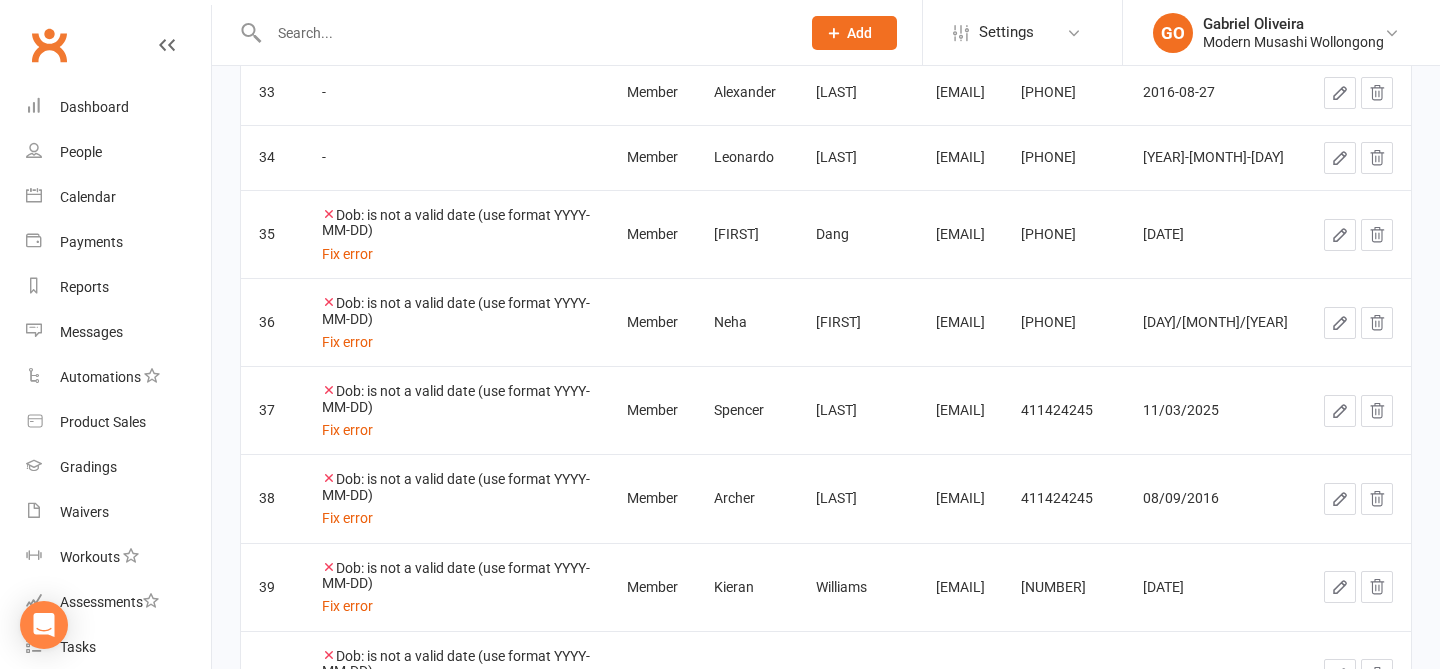 click 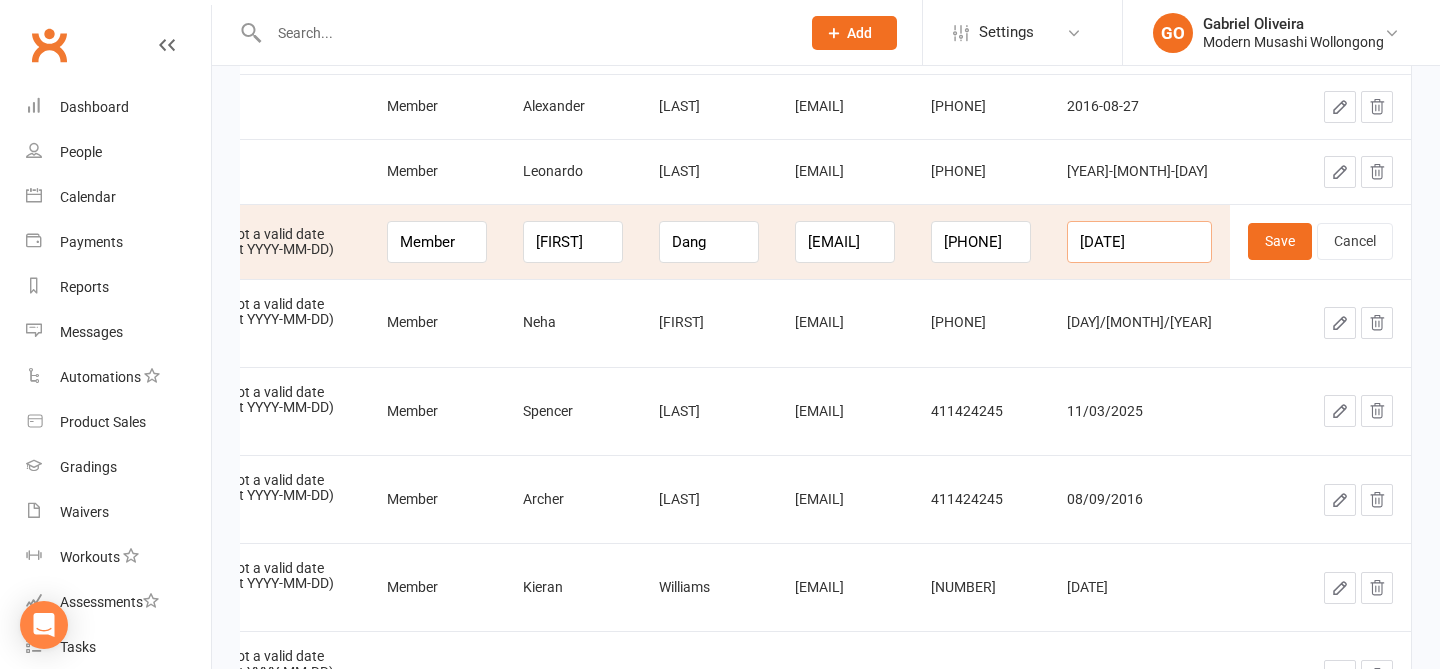 drag, startPoint x: 1153, startPoint y: 244, endPoint x: 1079, endPoint y: 242, distance: 74.02702 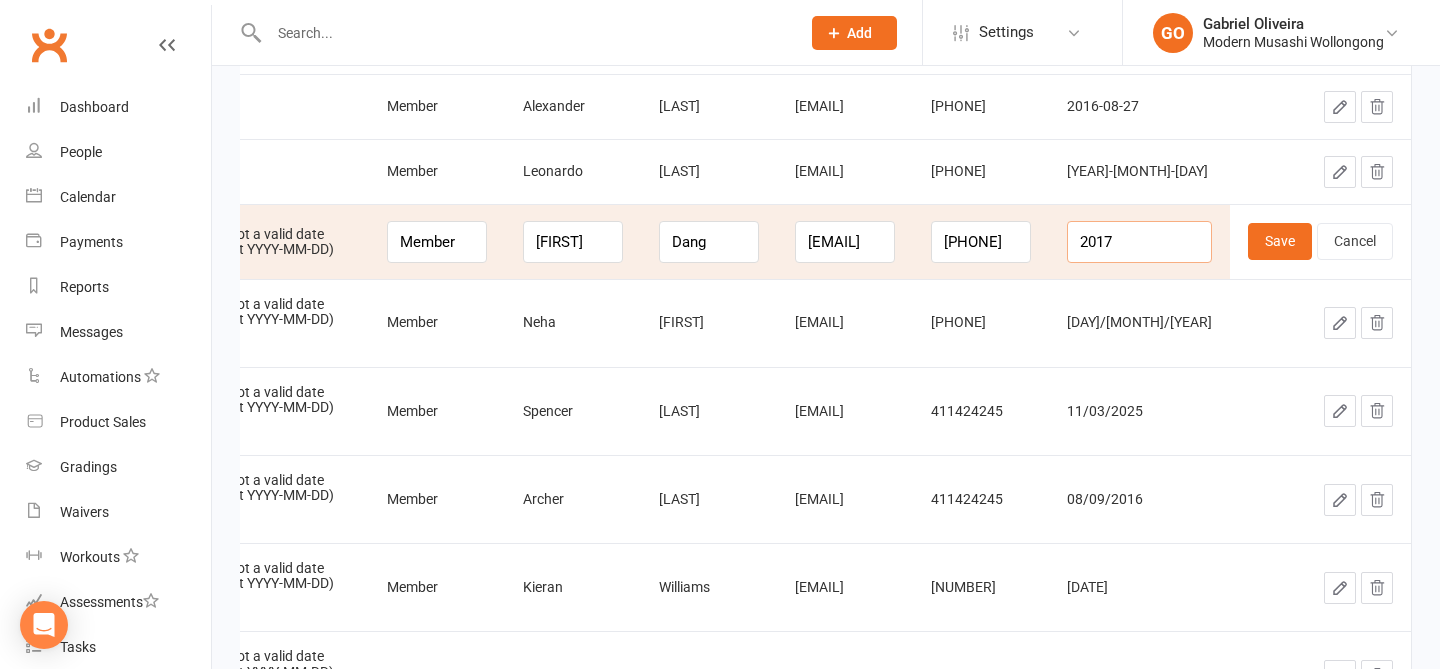 drag, startPoint x: 1142, startPoint y: 243, endPoint x: 1164, endPoint y: 243, distance: 22 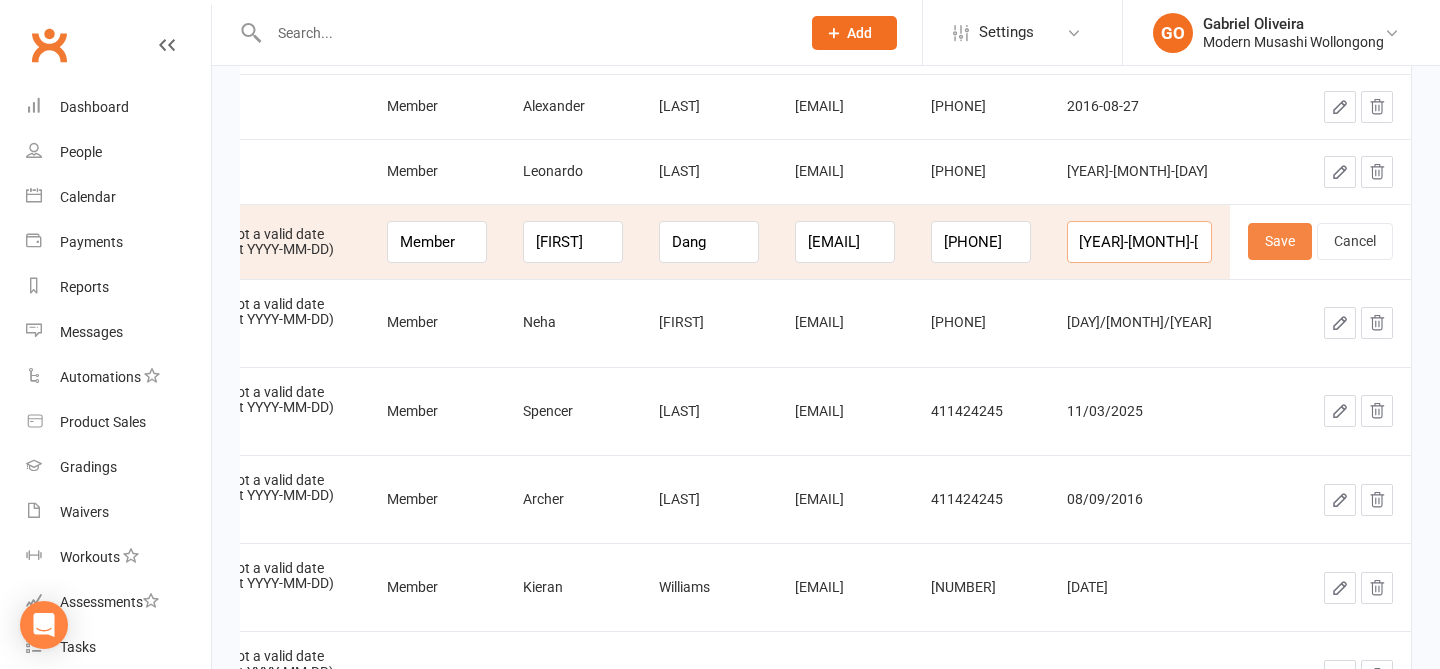 type on "2017-10-21" 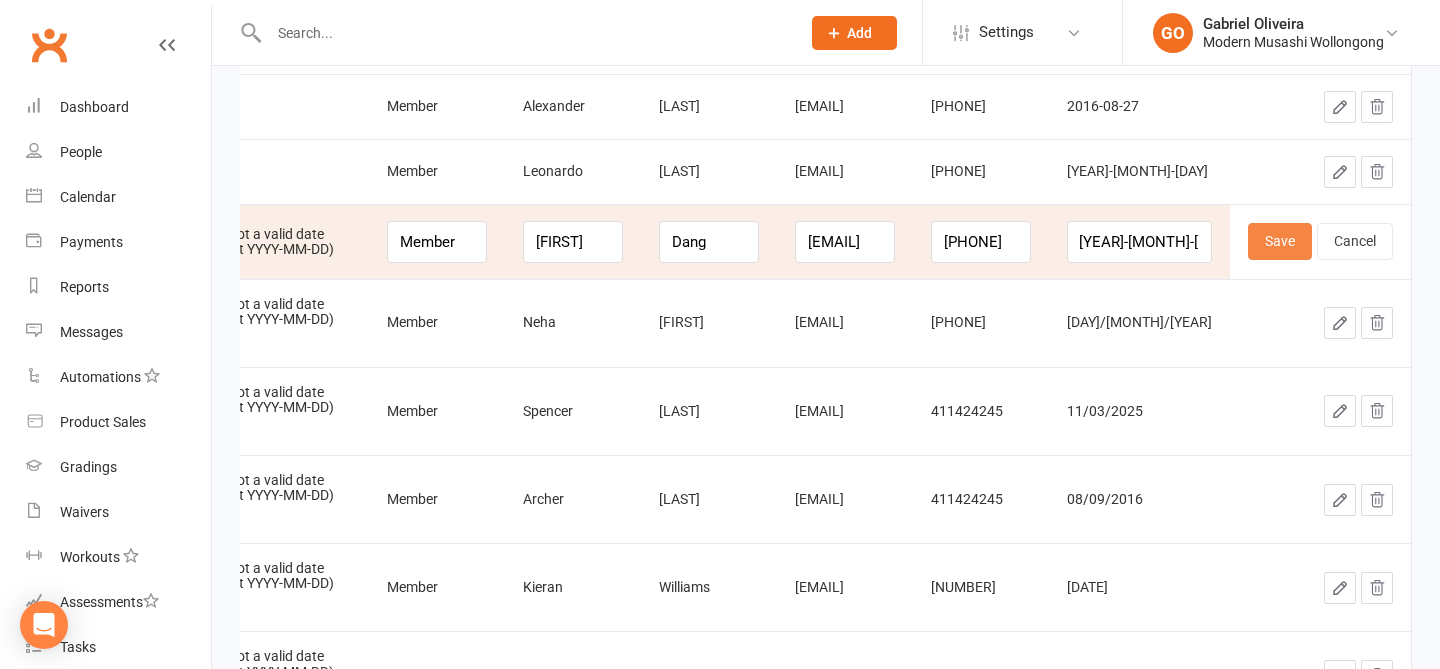 click on "Save" at bounding box center [1280, 241] 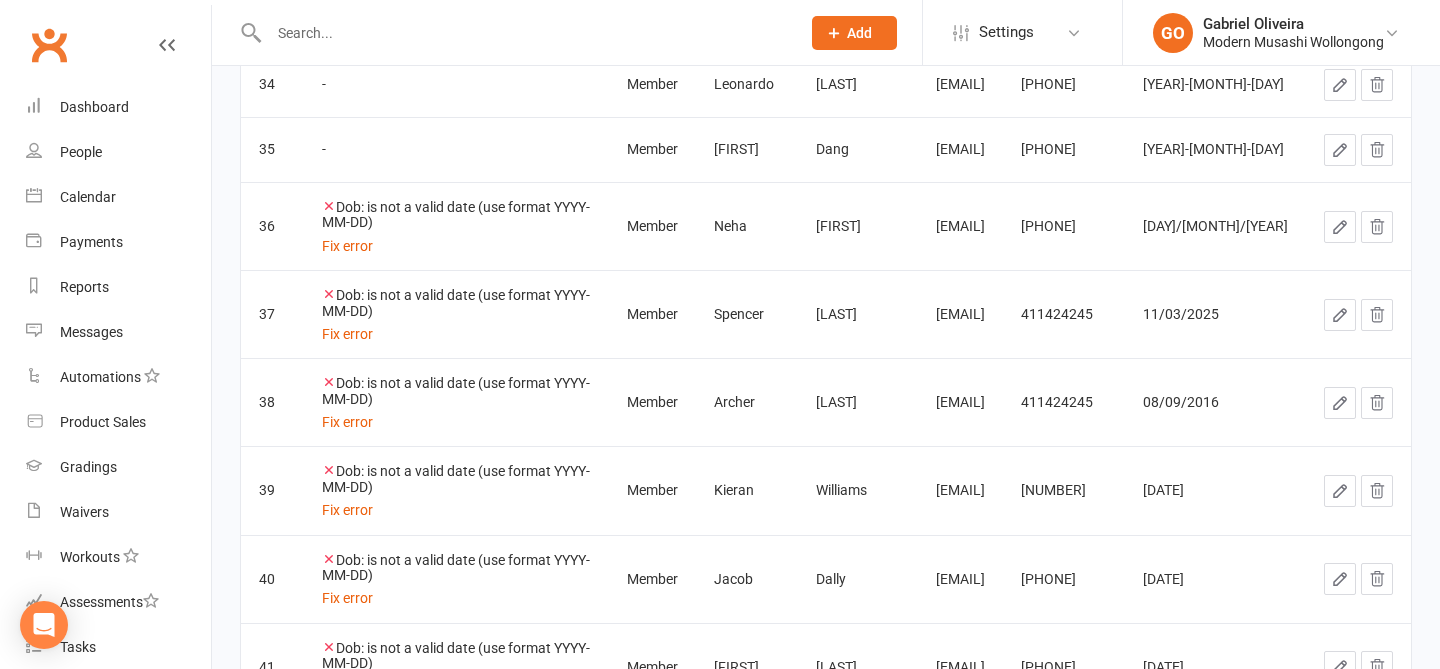 click 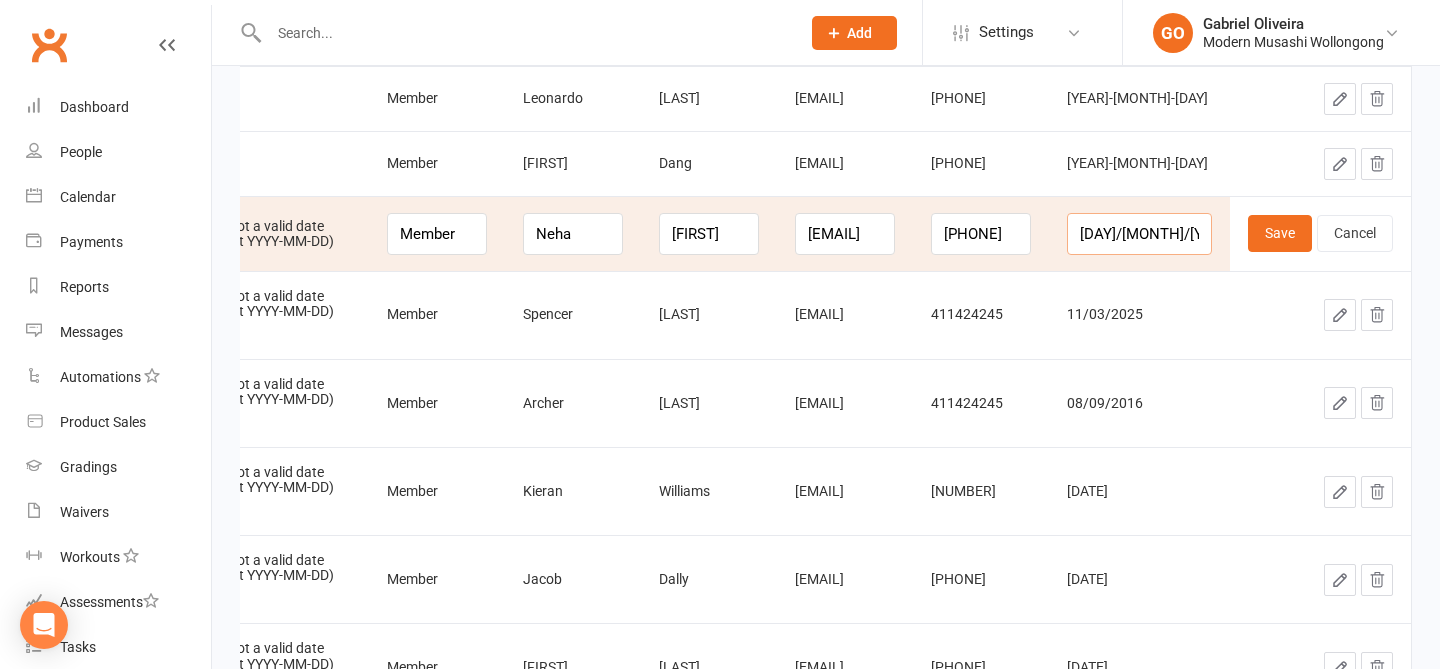 drag, startPoint x: 1171, startPoint y: 233, endPoint x: 1074, endPoint y: 222, distance: 97.62172 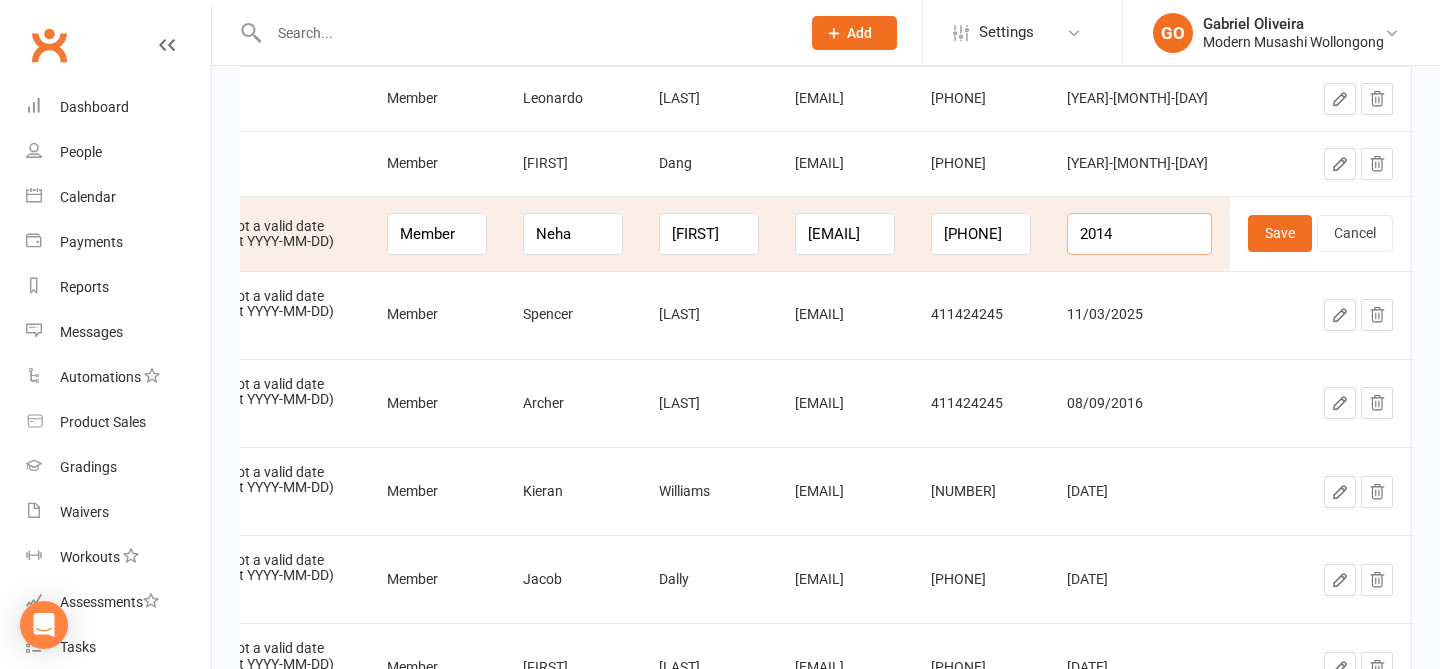 click on "2014" at bounding box center [1139, 234] 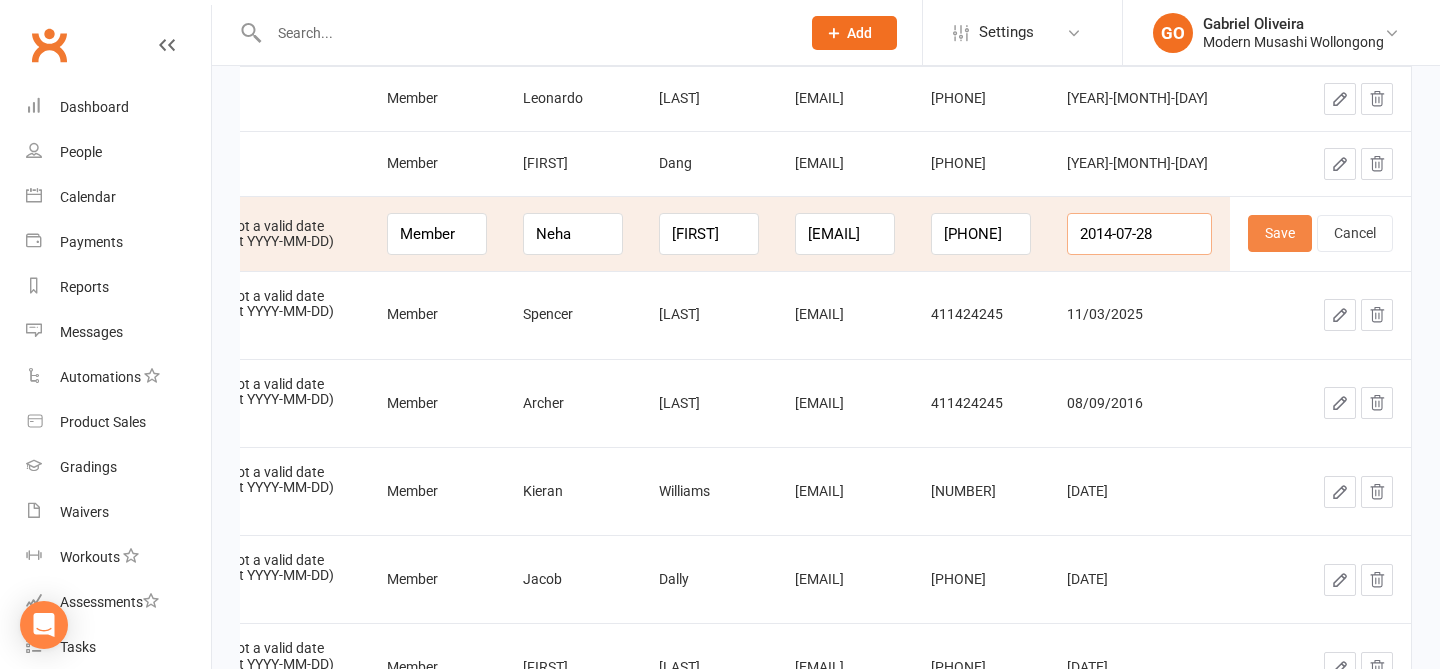 type on "2014-07-28" 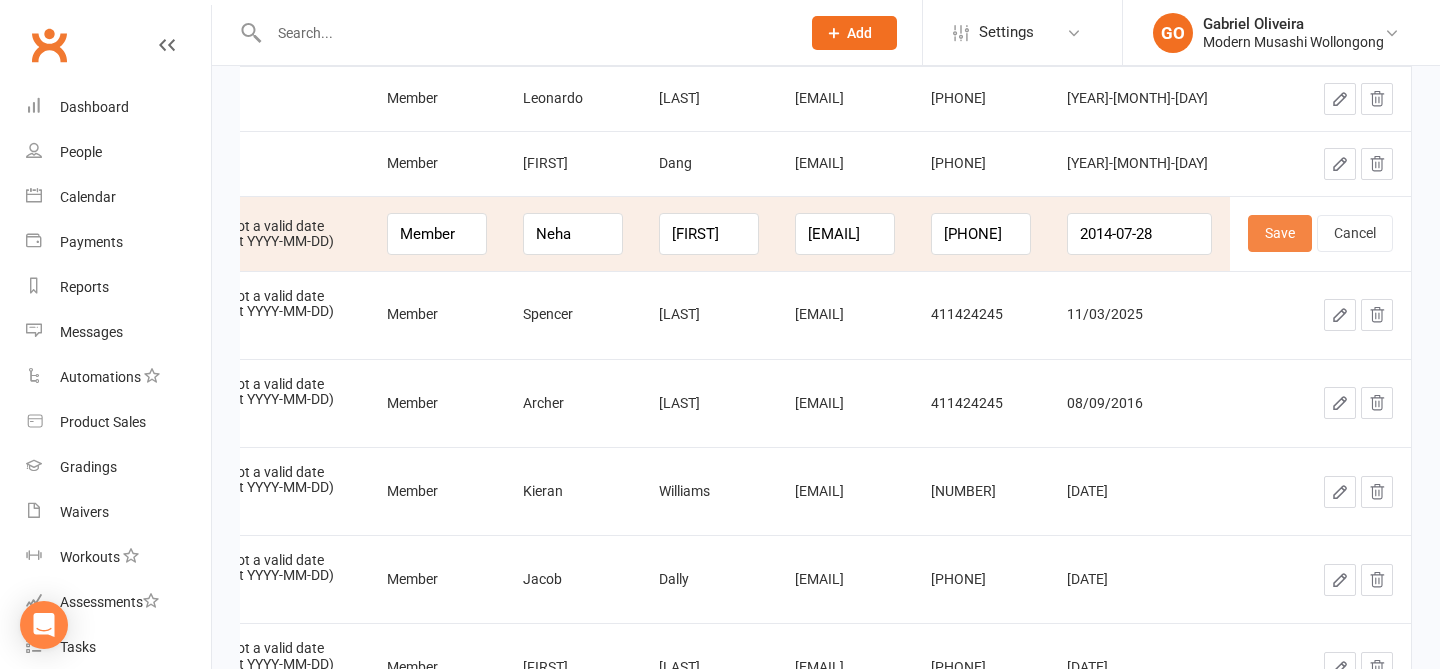 click on "Save" at bounding box center [1280, 233] 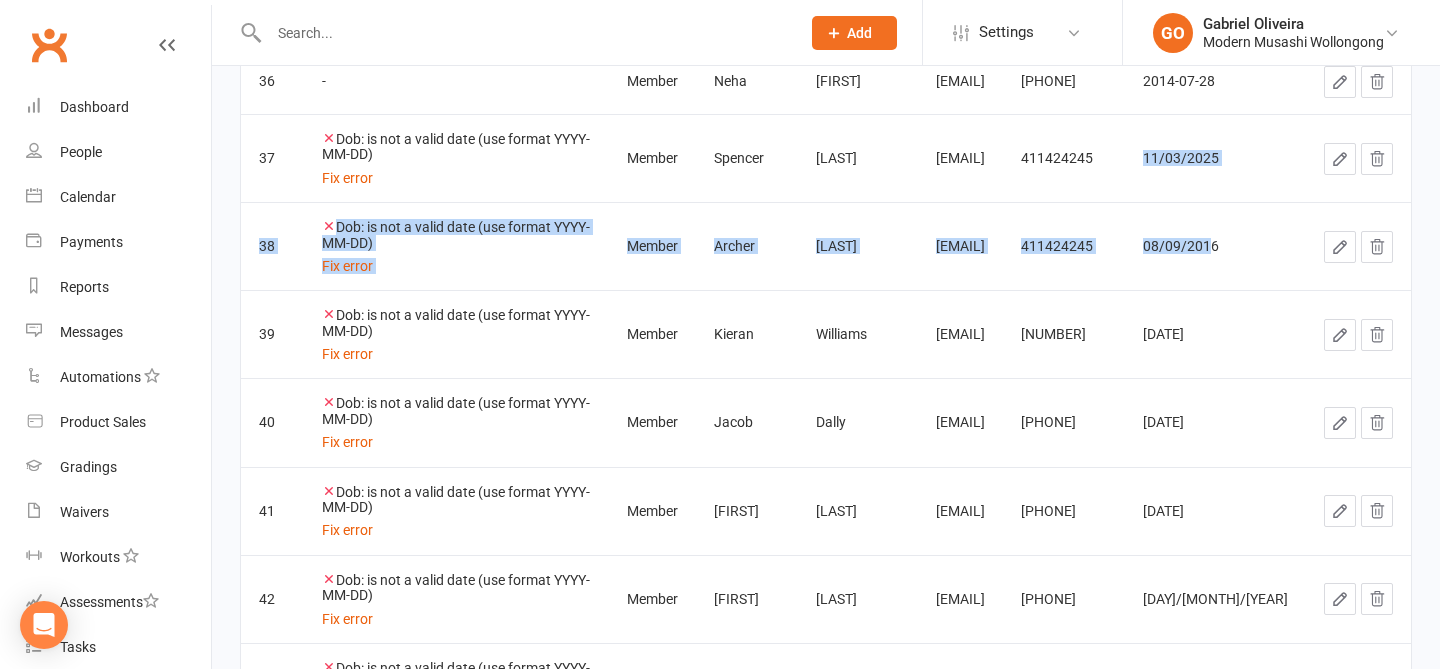 drag, startPoint x: 1243, startPoint y: 158, endPoint x: 1277, endPoint y: 256, distance: 103.73042 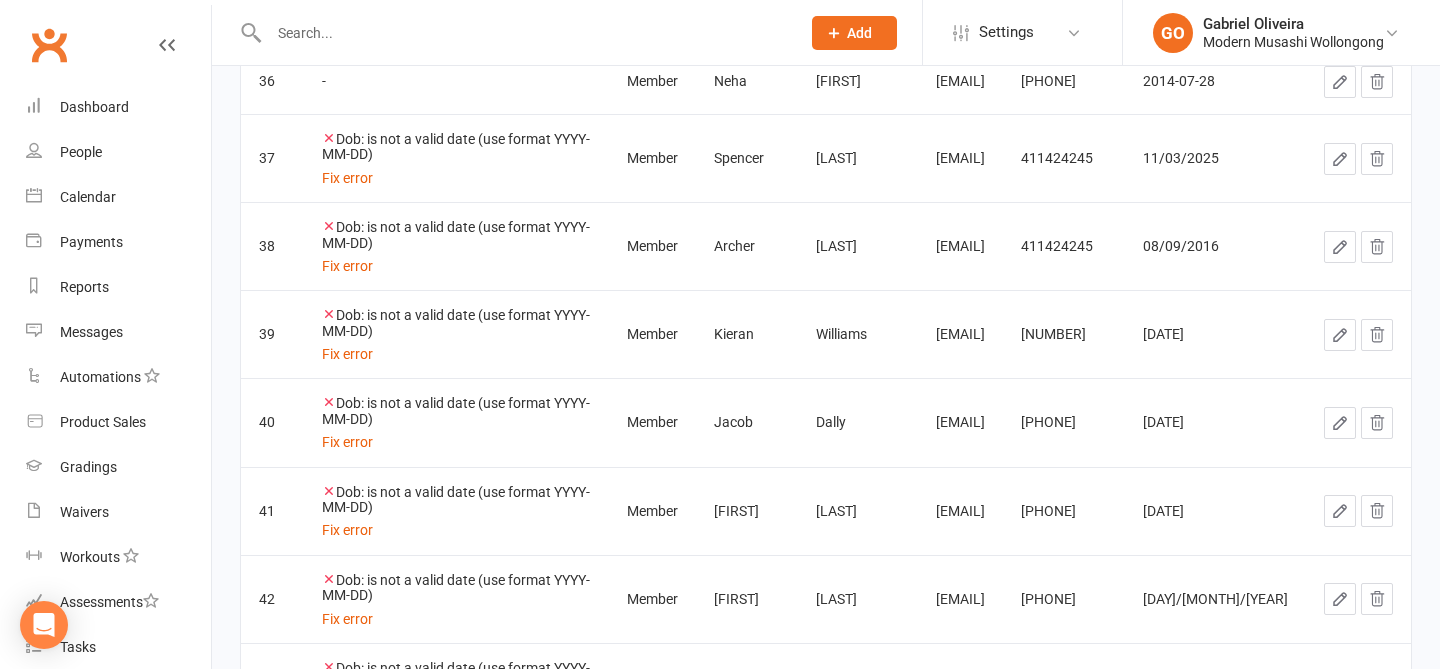 click on "08/09/2016" at bounding box center (1215, 246) 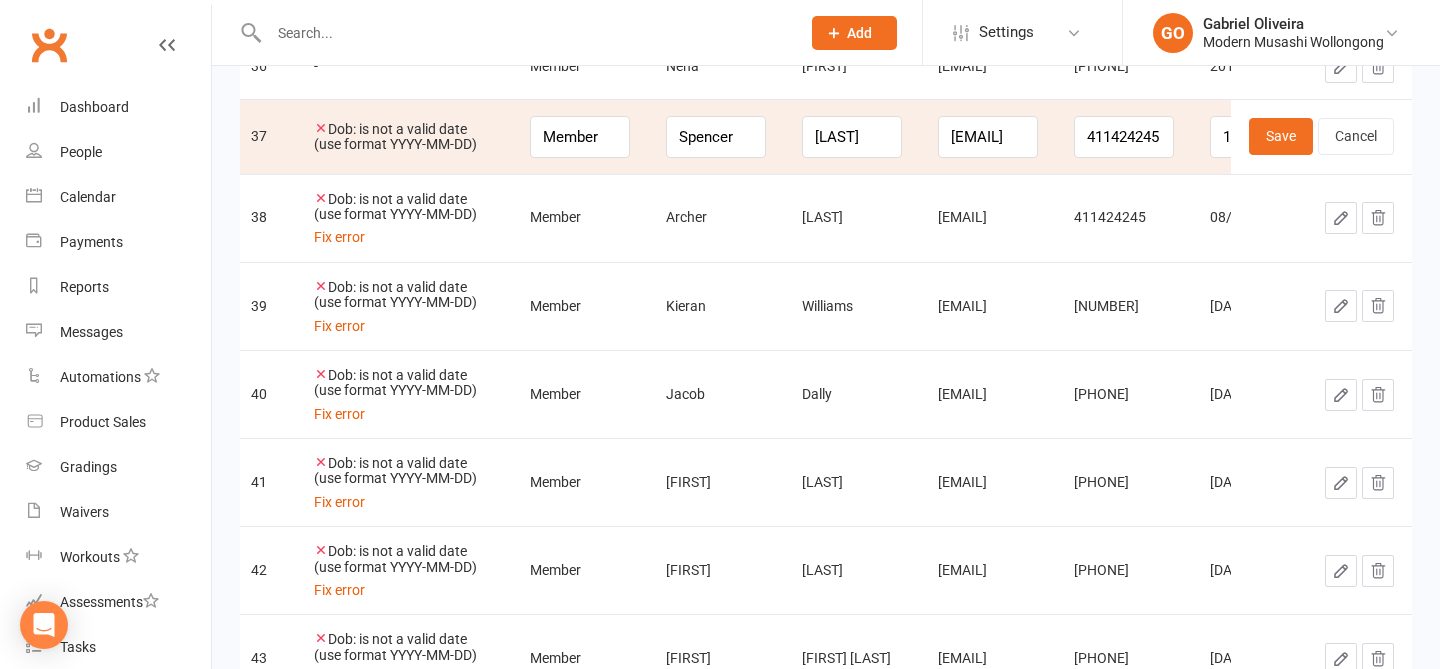 scroll, scrollTop: 2666, scrollLeft: 0, axis: vertical 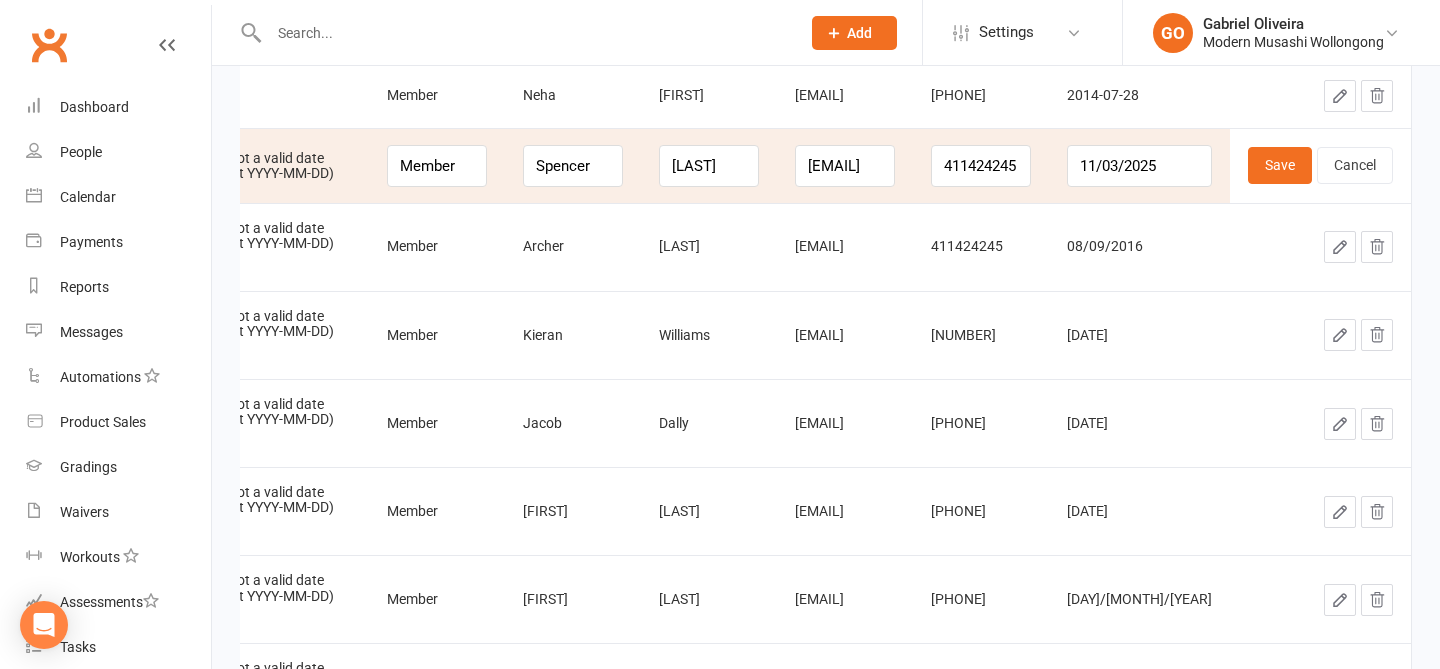 click on "08/09/2016" at bounding box center [1105, 246] 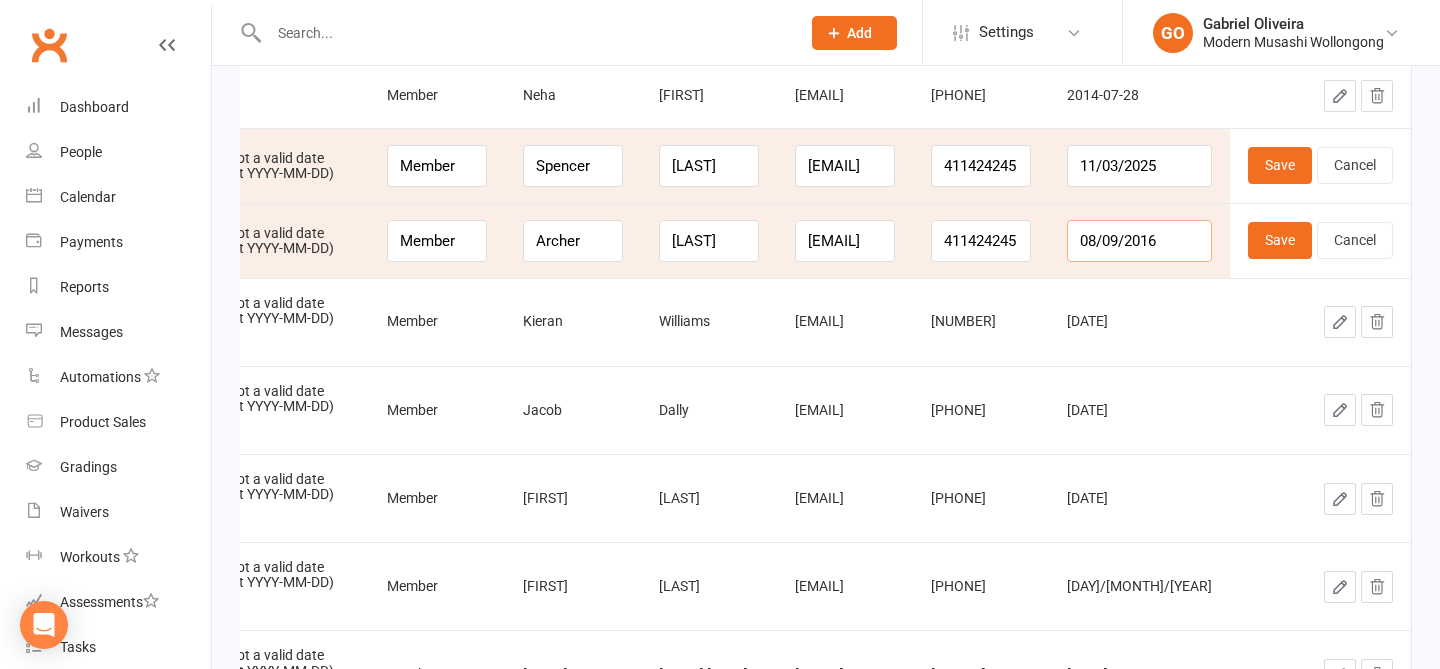 click on "08/09/2016" at bounding box center (1139, 241) 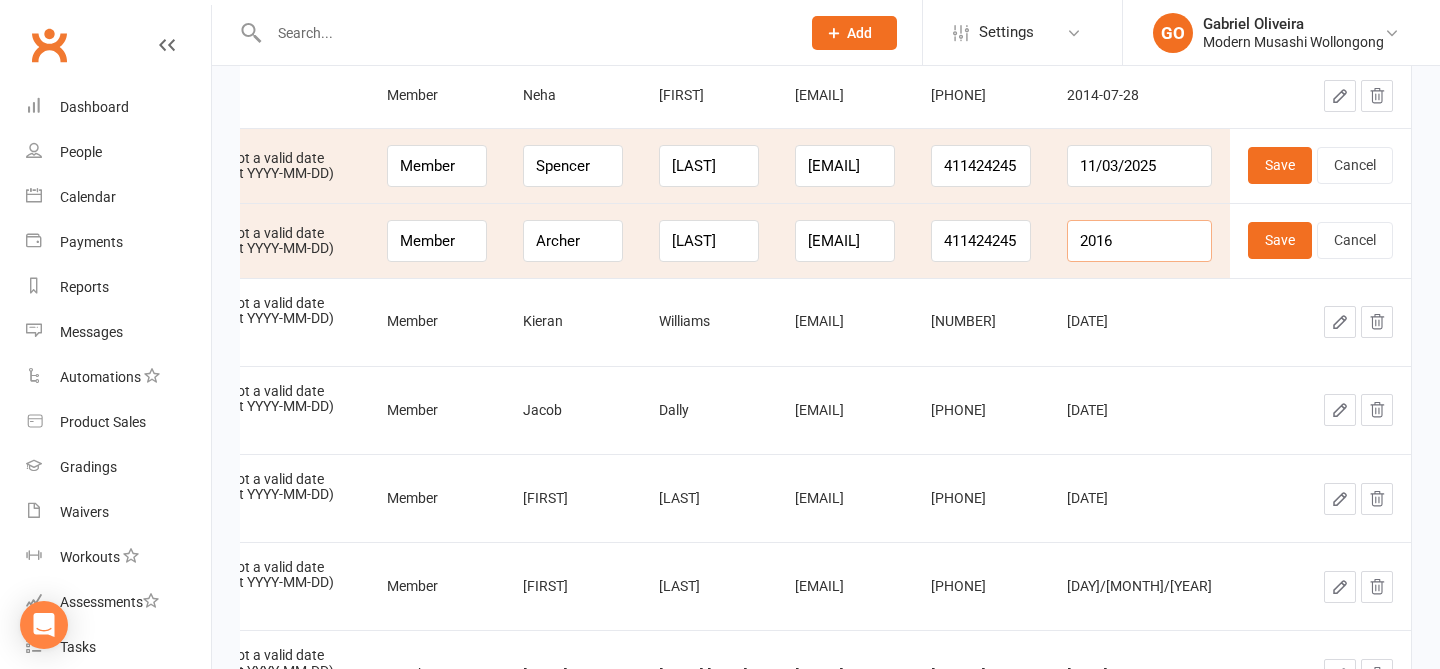 click on "2016" at bounding box center [1139, 241] 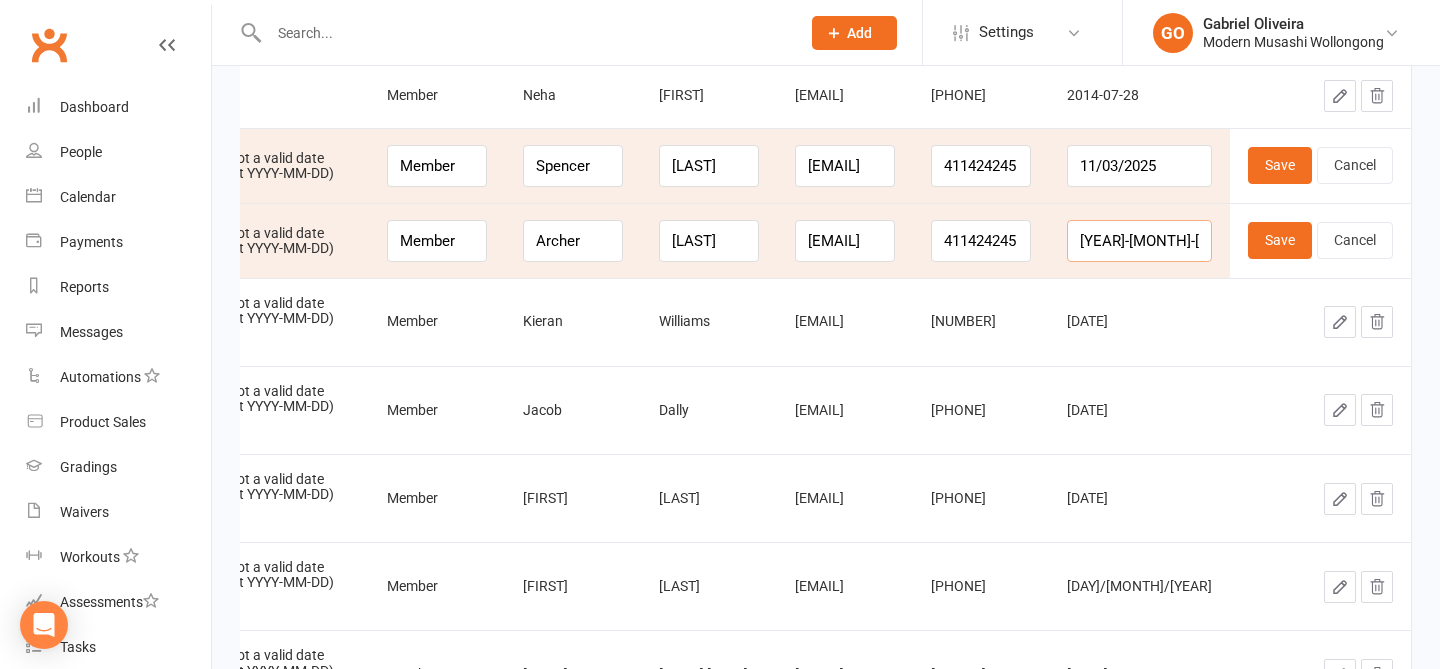 scroll, scrollTop: 0, scrollLeft: 1, axis: horizontal 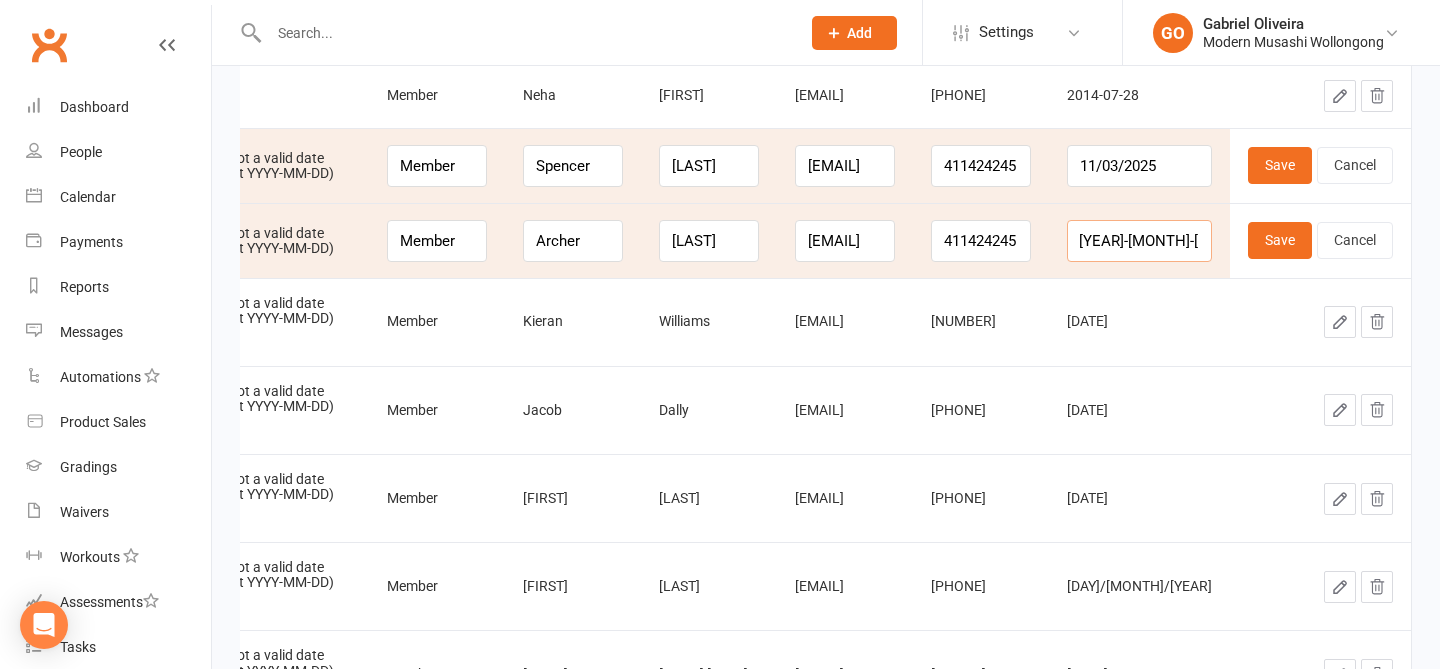 type on "2016-09-08" 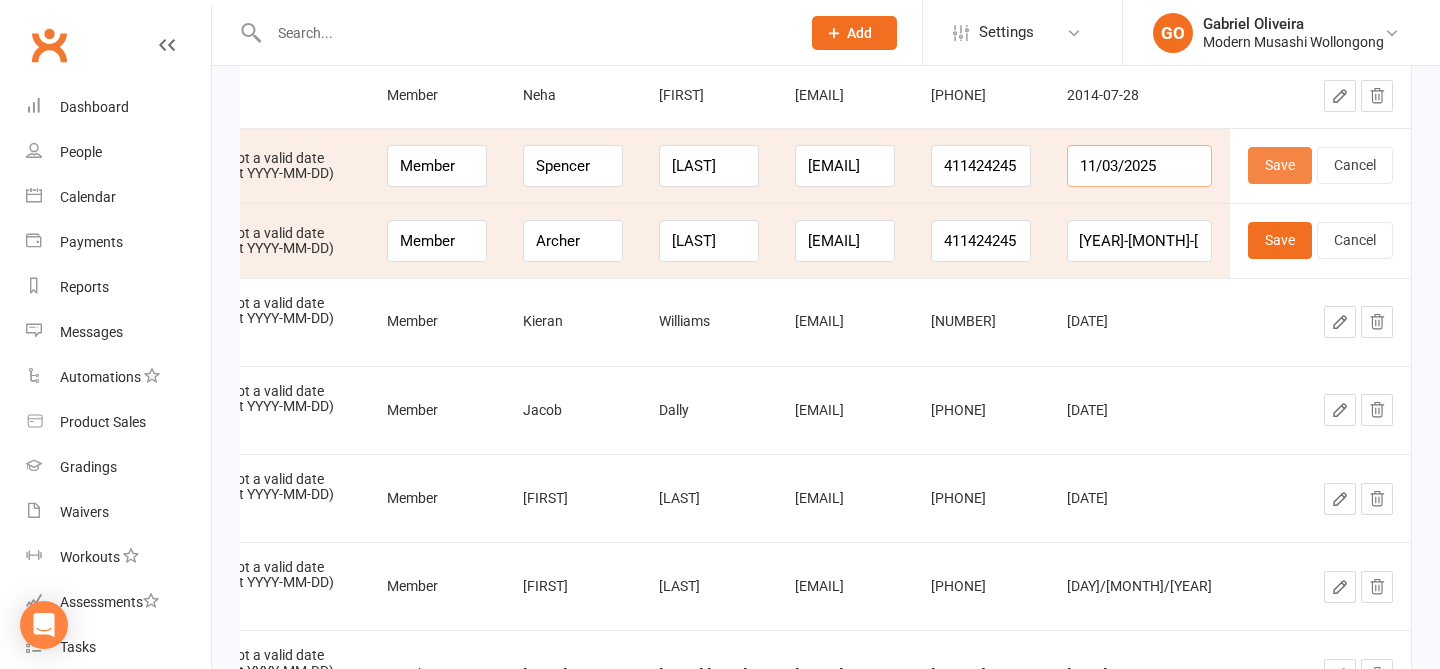 scroll, scrollTop: 0, scrollLeft: 0, axis: both 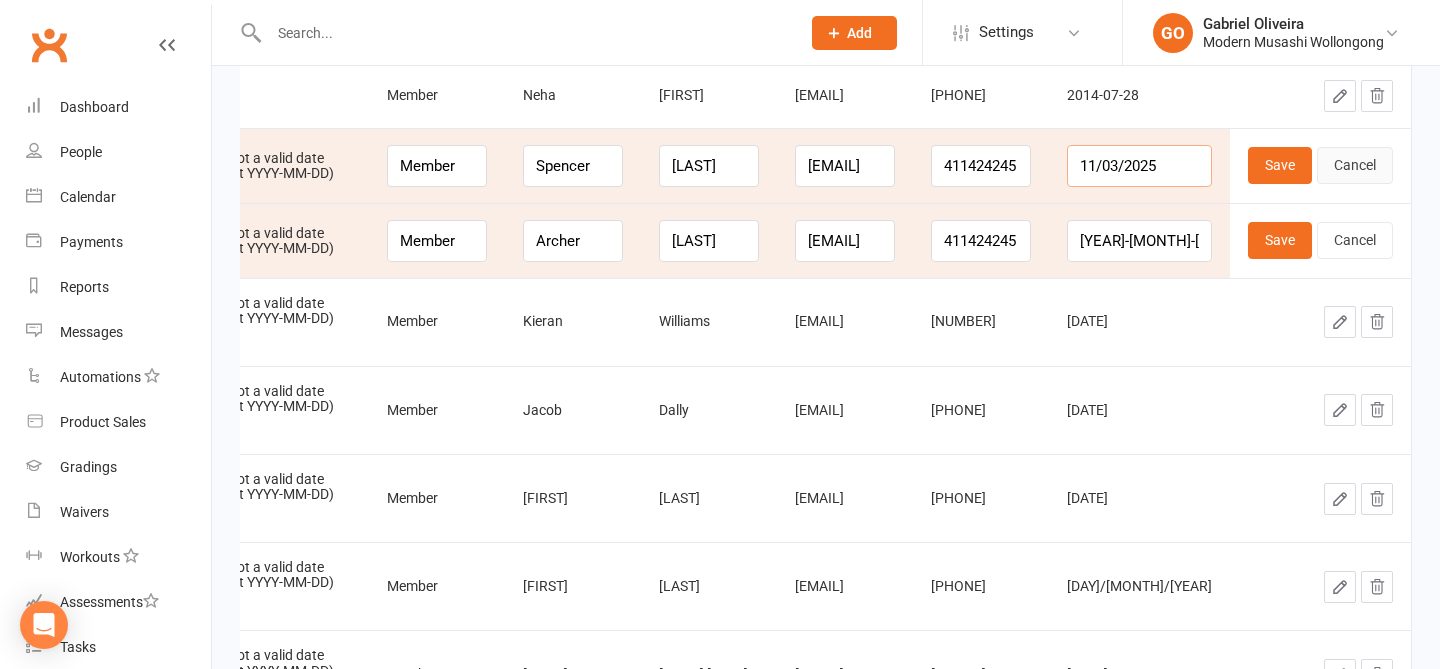 drag, startPoint x: 1139, startPoint y: 166, endPoint x: 1340, endPoint y: 173, distance: 201.12186 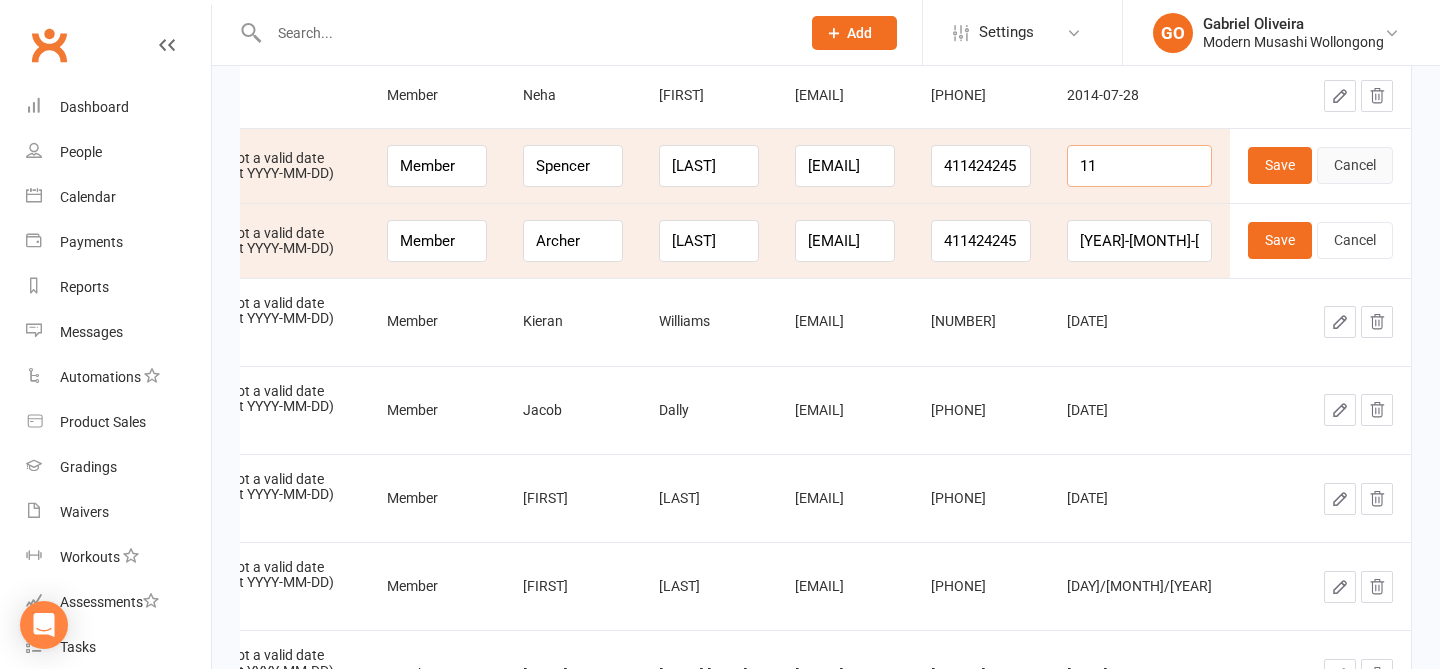scroll, scrollTop: 0, scrollLeft: 0, axis: both 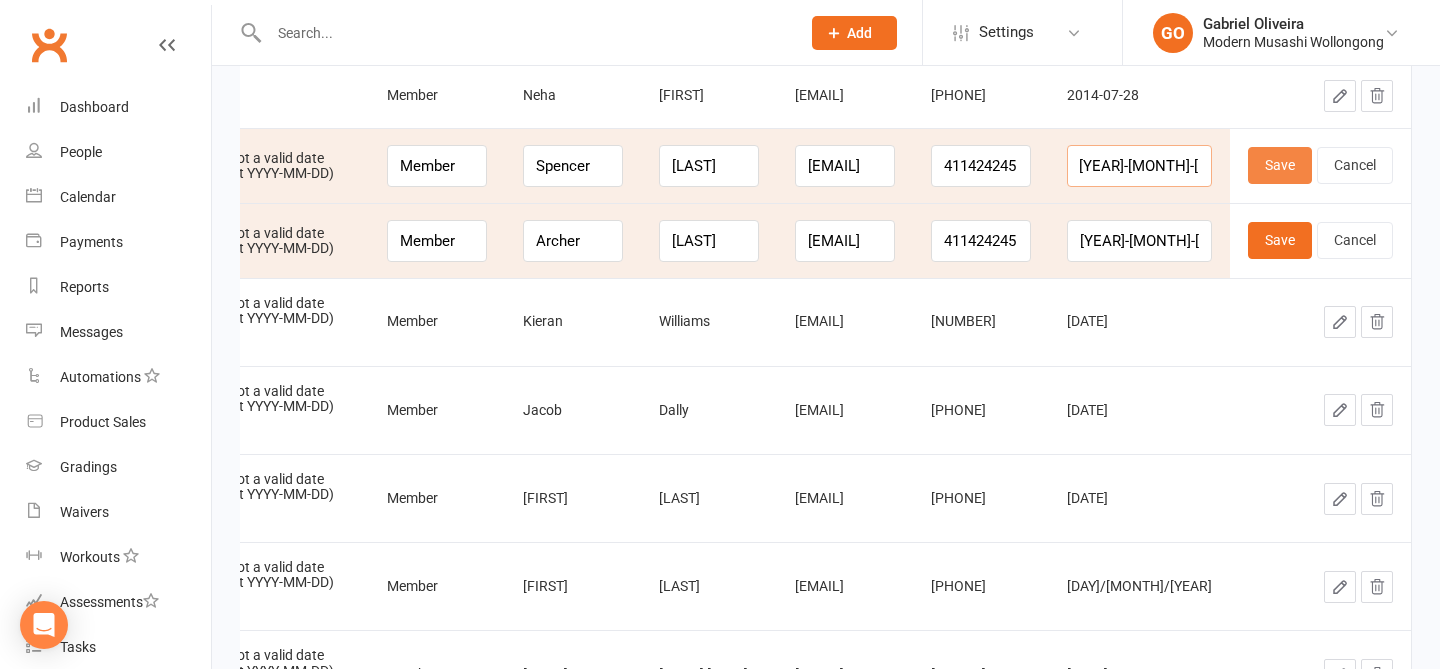 type on "2016-09-08" 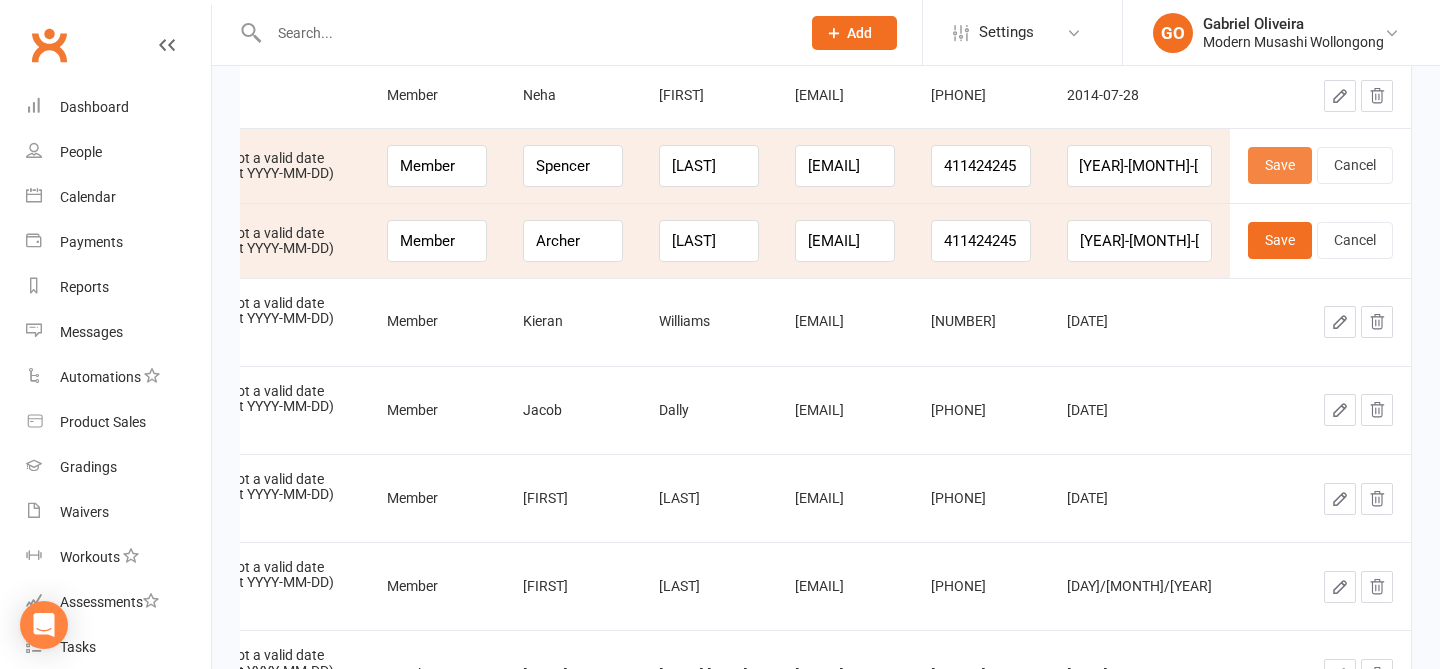 click on "Save" at bounding box center (1280, 165) 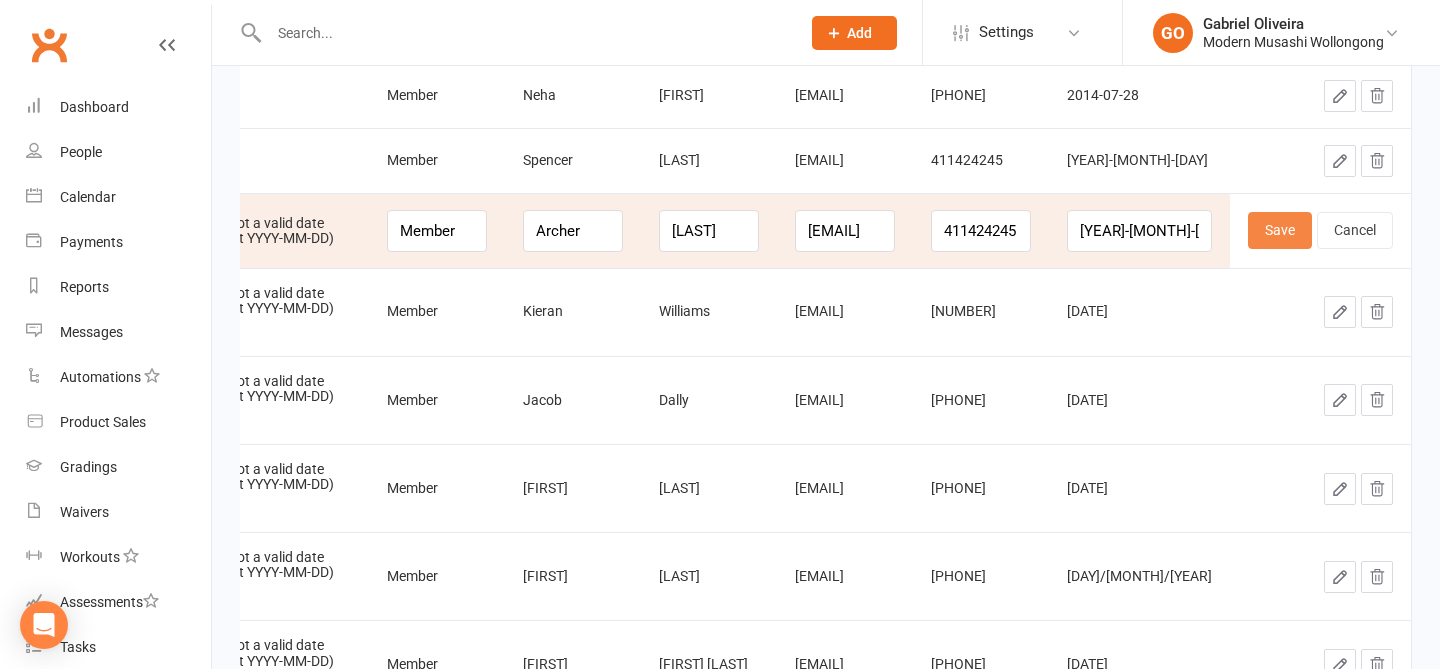 click on "Save" at bounding box center [1280, 230] 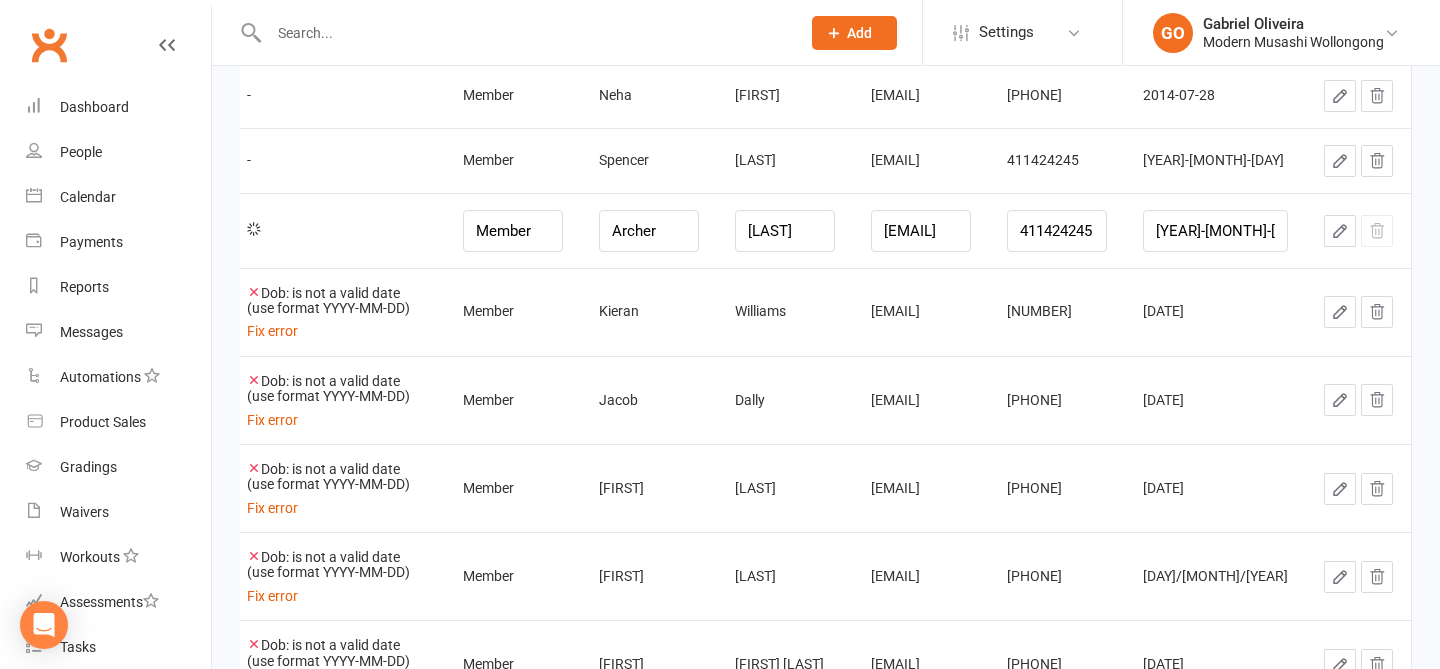 scroll, scrollTop: 0, scrollLeft: 8, axis: horizontal 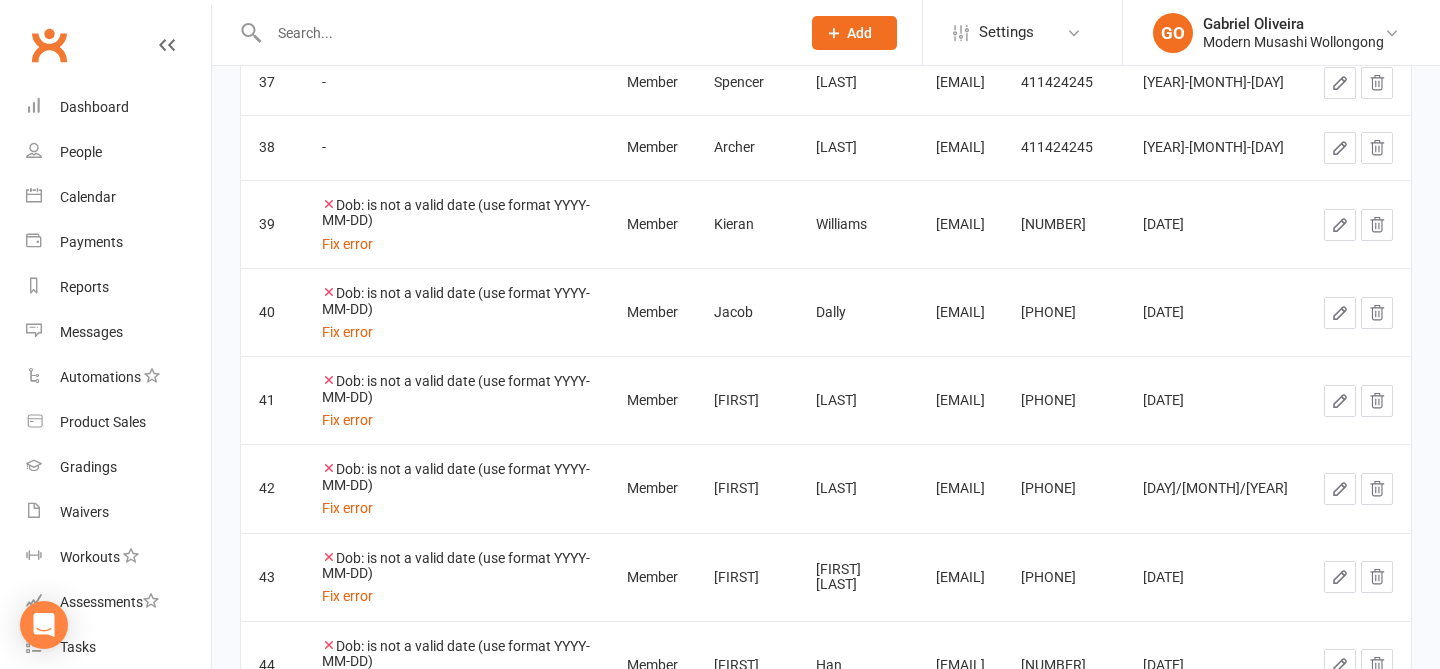 click 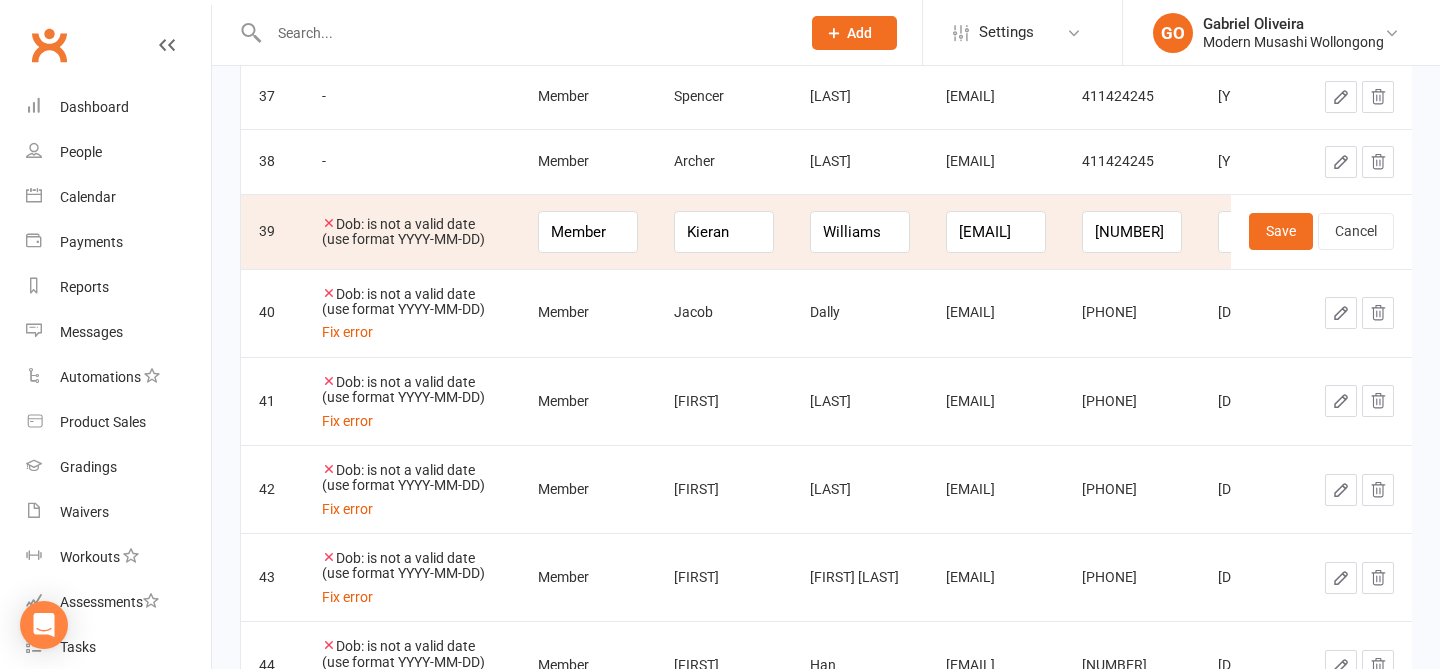 scroll, scrollTop: 0, scrollLeft: 234, axis: horizontal 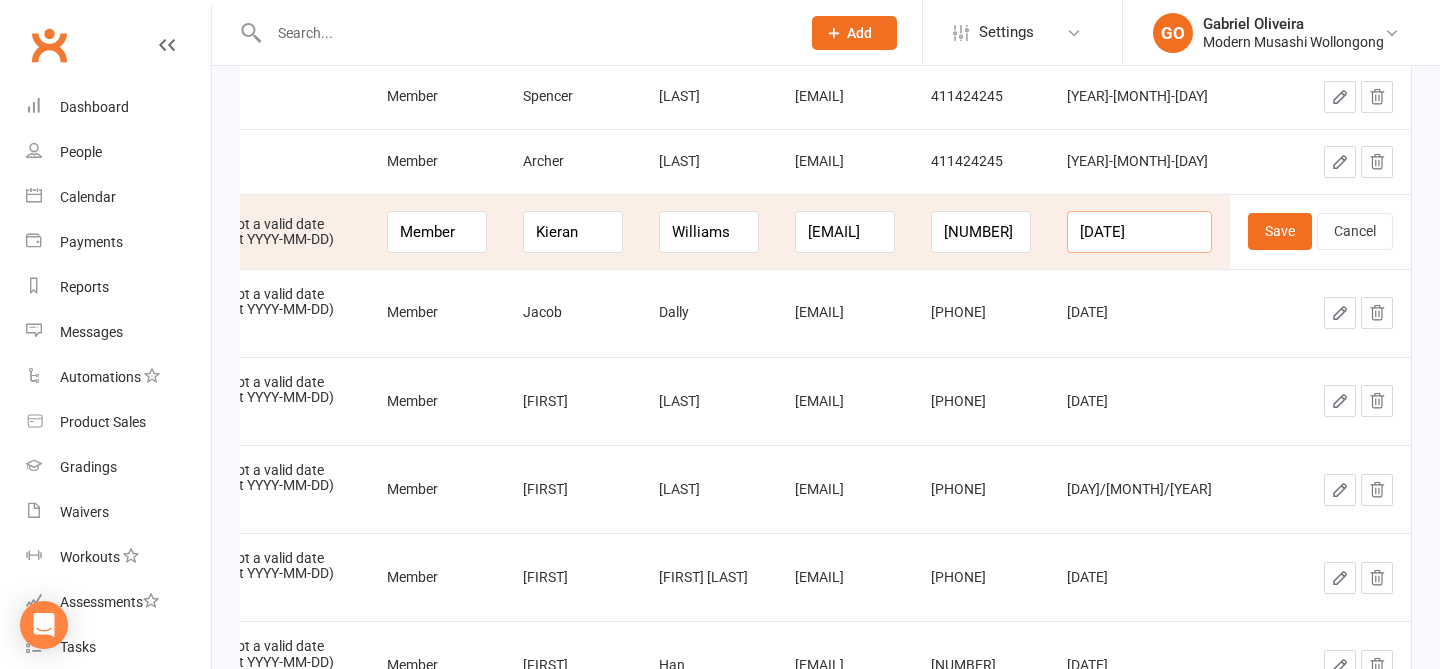 drag, startPoint x: 1171, startPoint y: 232, endPoint x: 1048, endPoint y: 218, distance: 123.79418 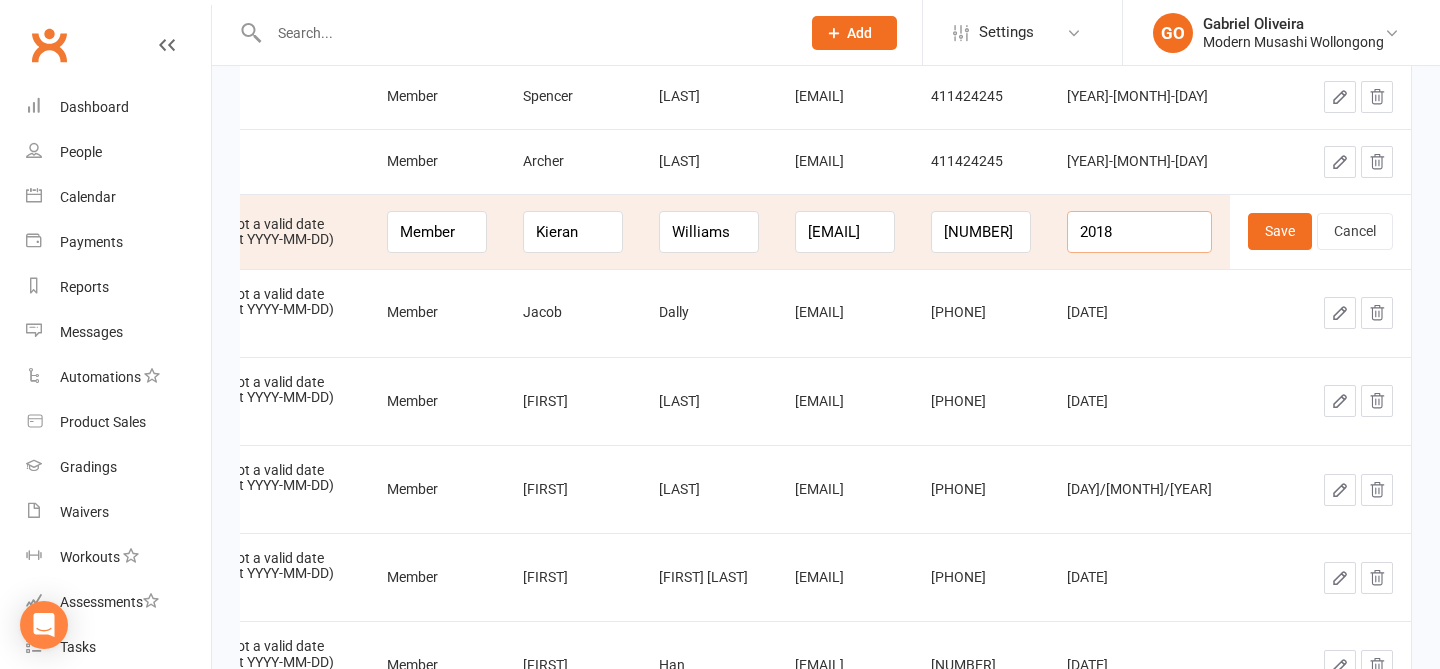 click on "2018" at bounding box center [1139, 232] 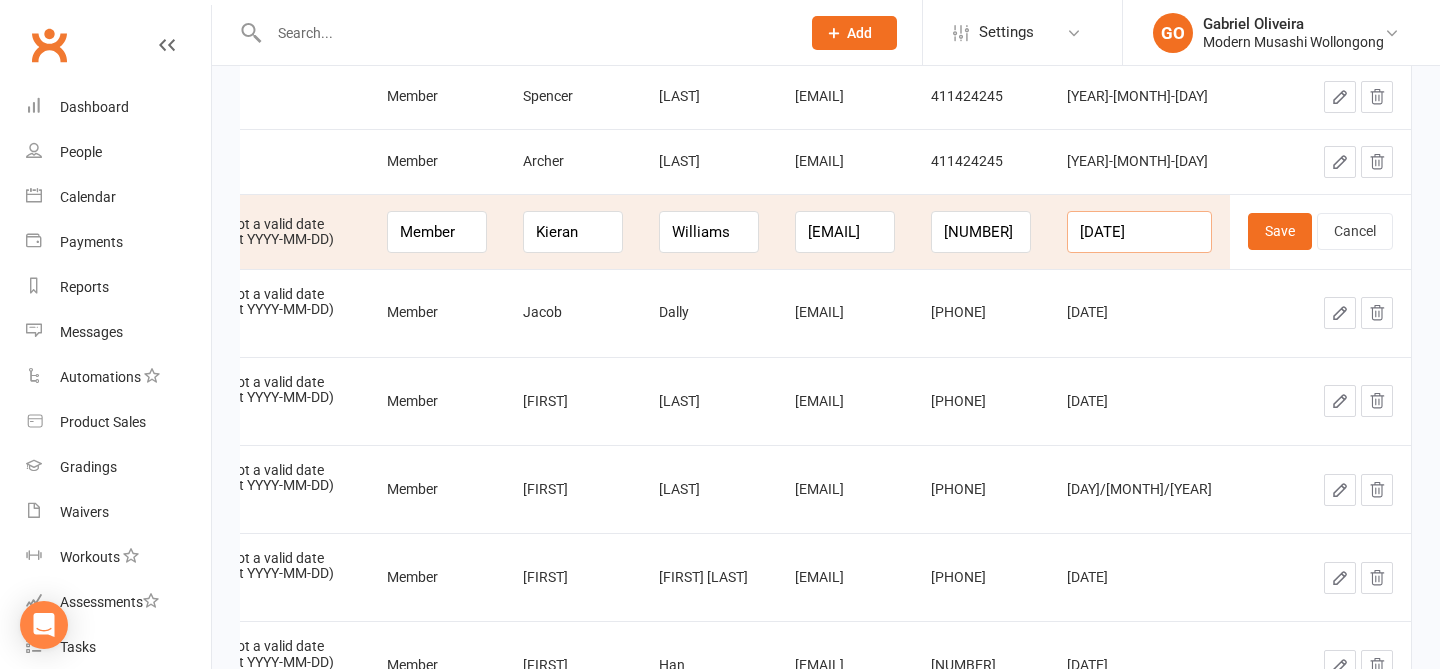 scroll, scrollTop: 0, scrollLeft: 1, axis: horizontal 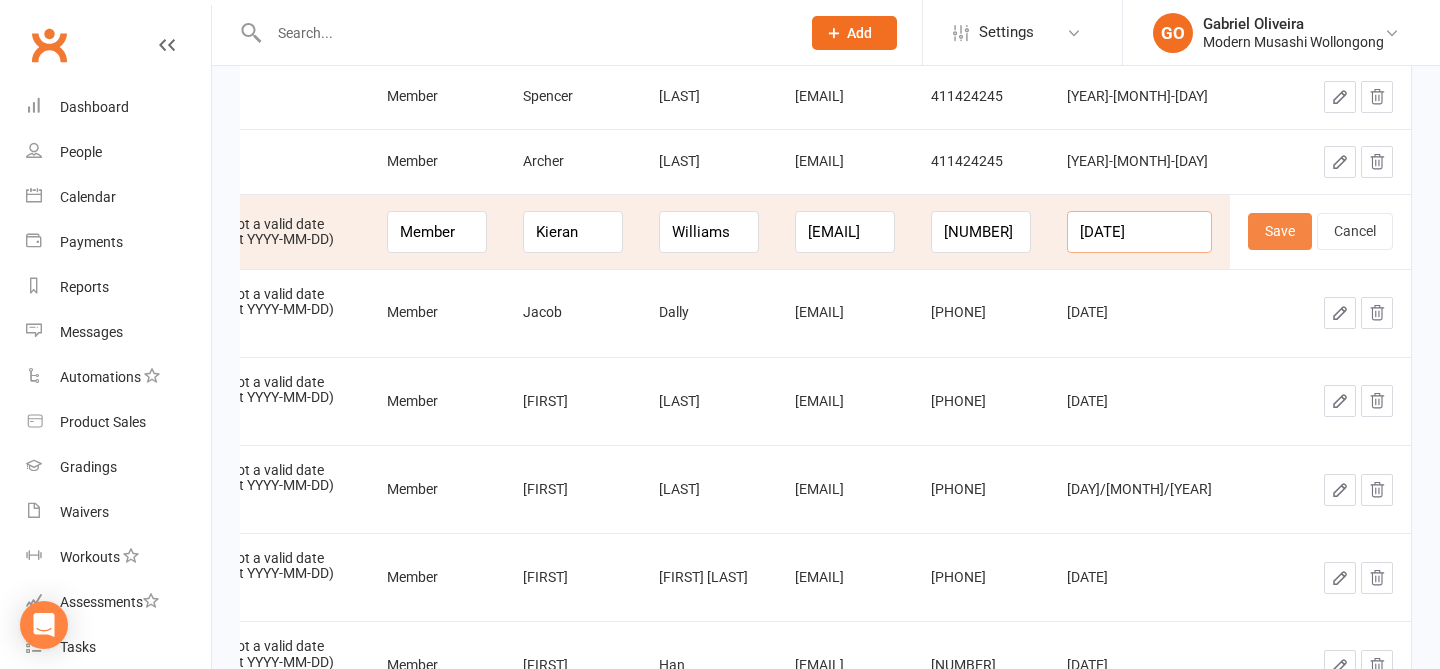 type on "2018-08-06" 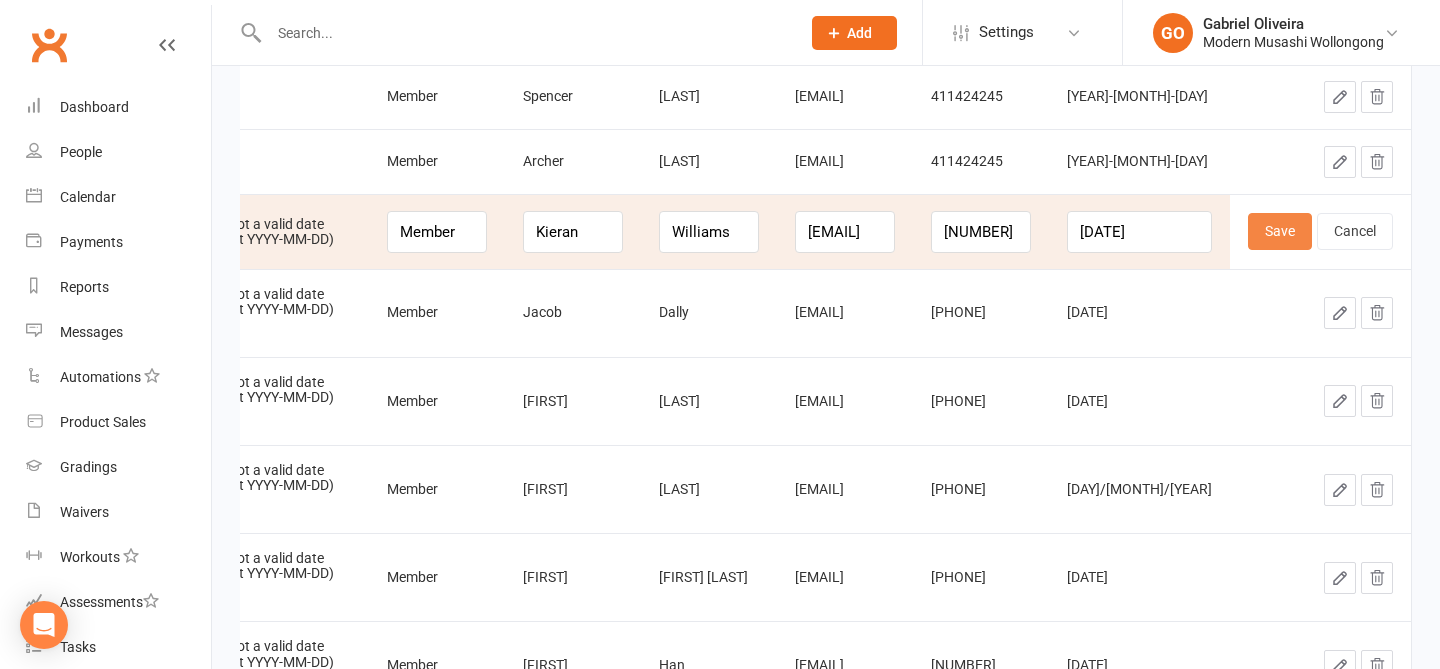 click on "Save" at bounding box center (1280, 231) 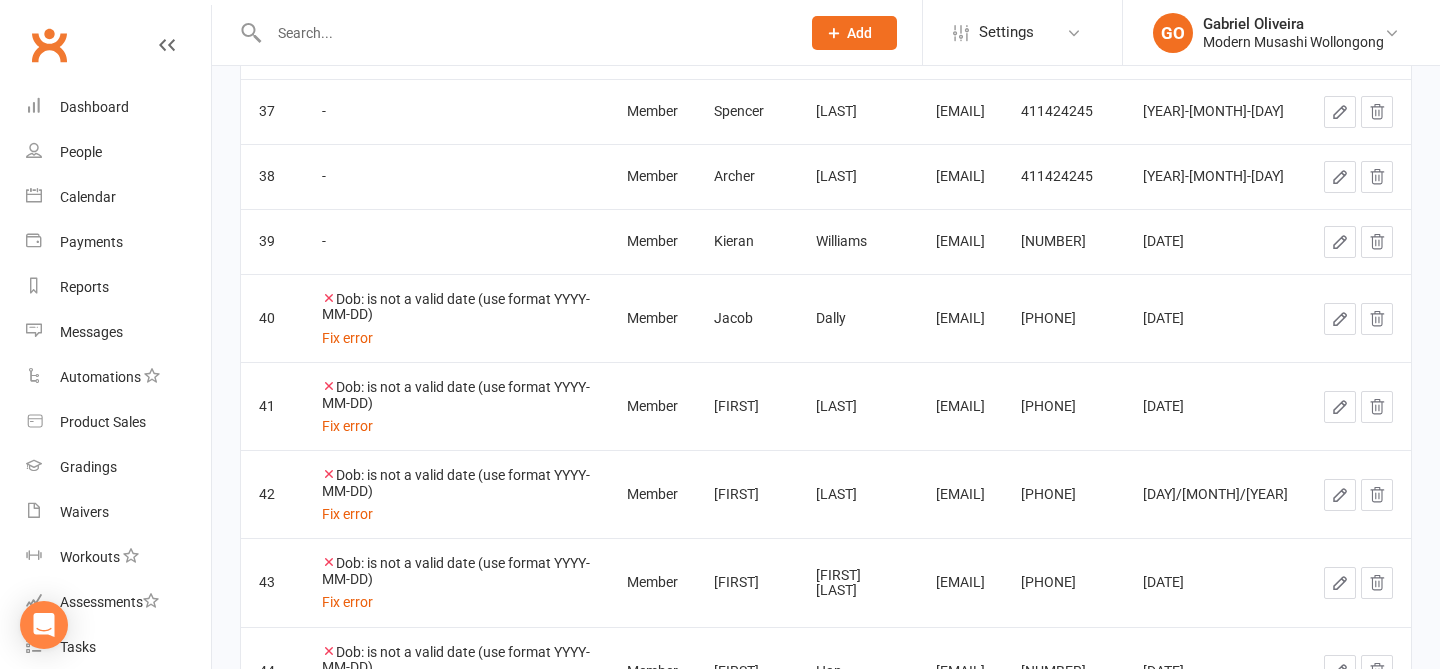 scroll, scrollTop: 0, scrollLeft: 8, axis: horizontal 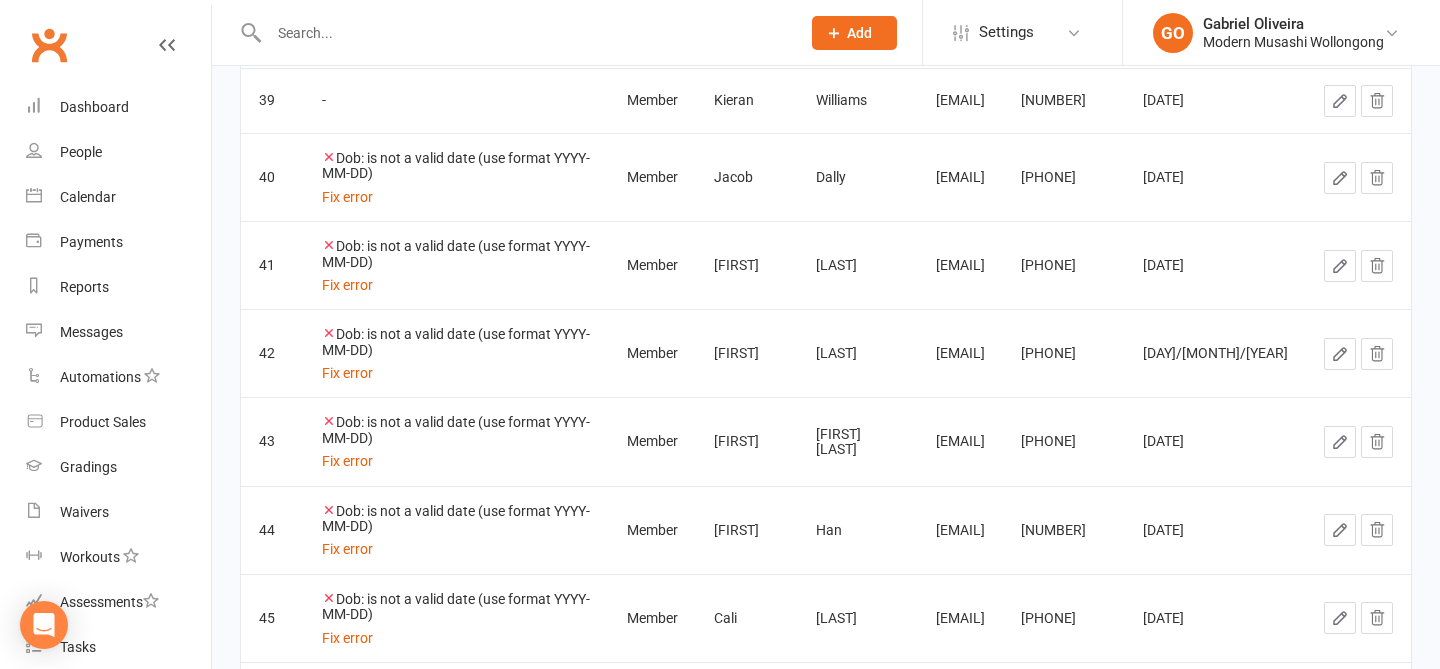 click 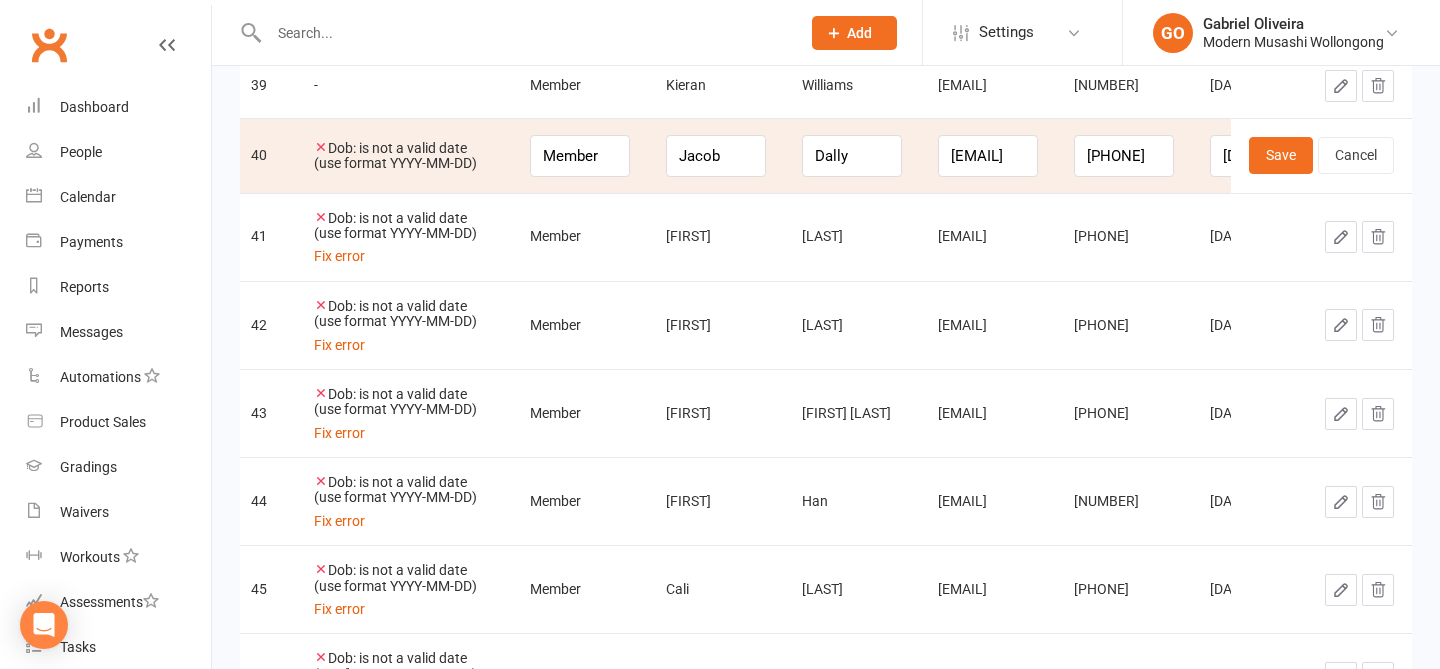 scroll, scrollTop: 2841, scrollLeft: 0, axis: vertical 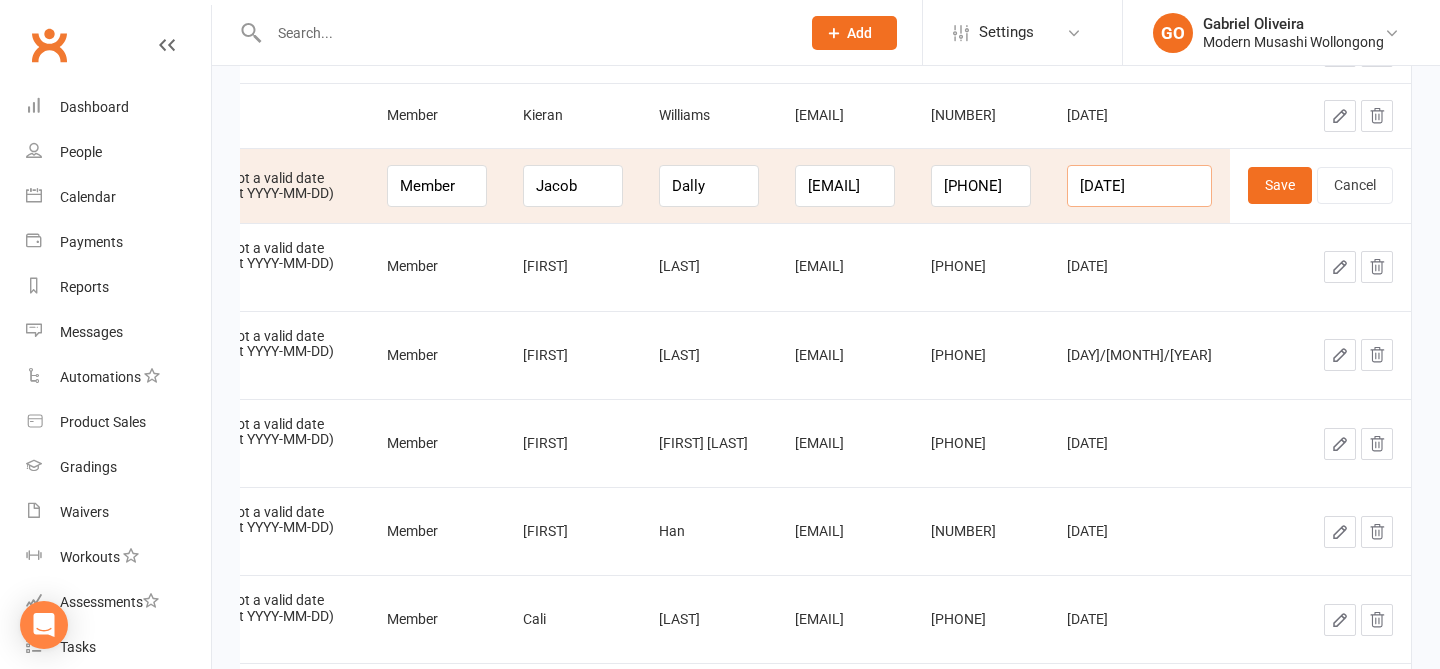 drag, startPoint x: 1164, startPoint y: 181, endPoint x: 1064, endPoint y: 178, distance: 100.04499 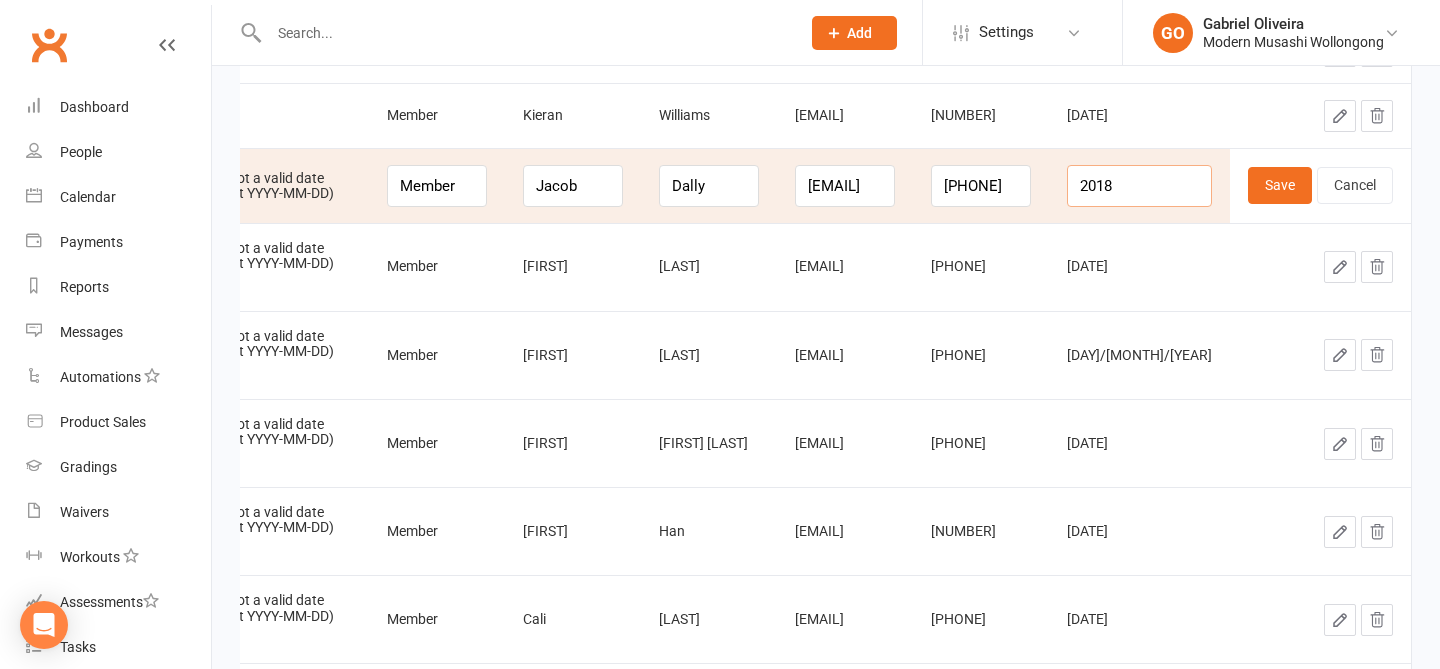 click on "2018" at bounding box center (1139, 186) 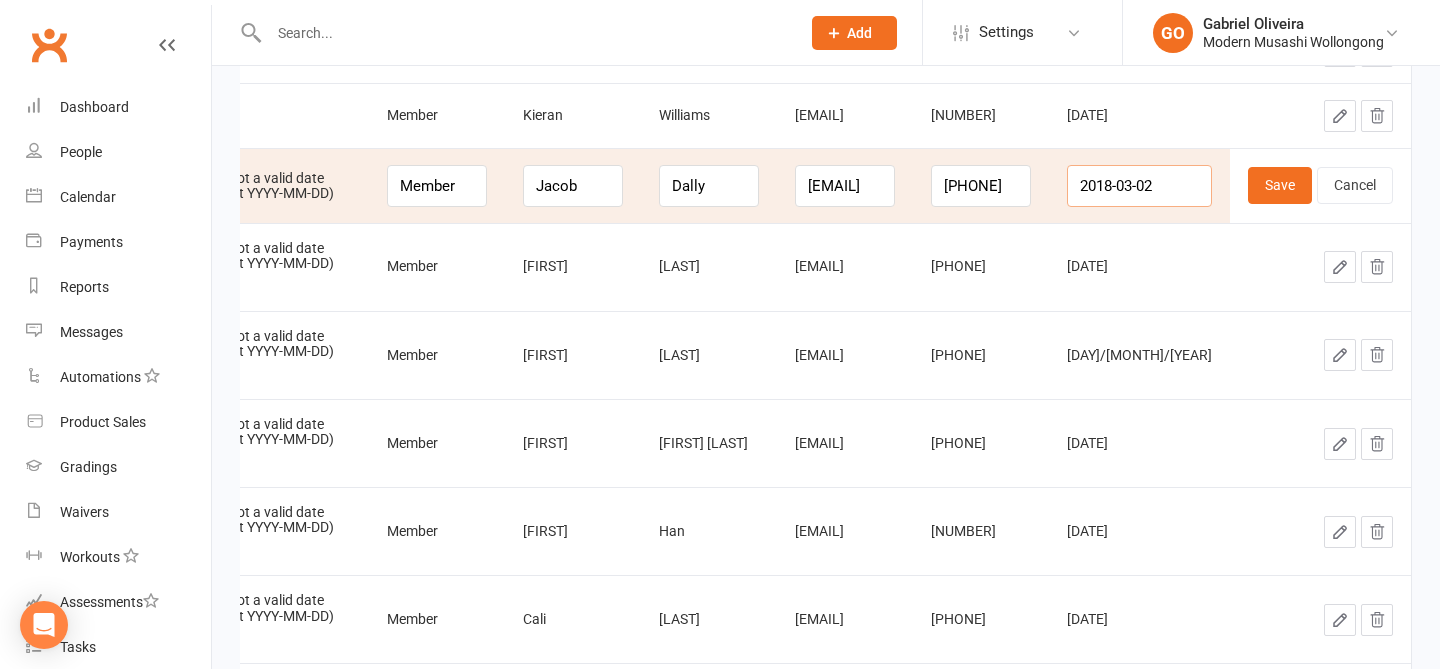 scroll, scrollTop: 0, scrollLeft: 1, axis: horizontal 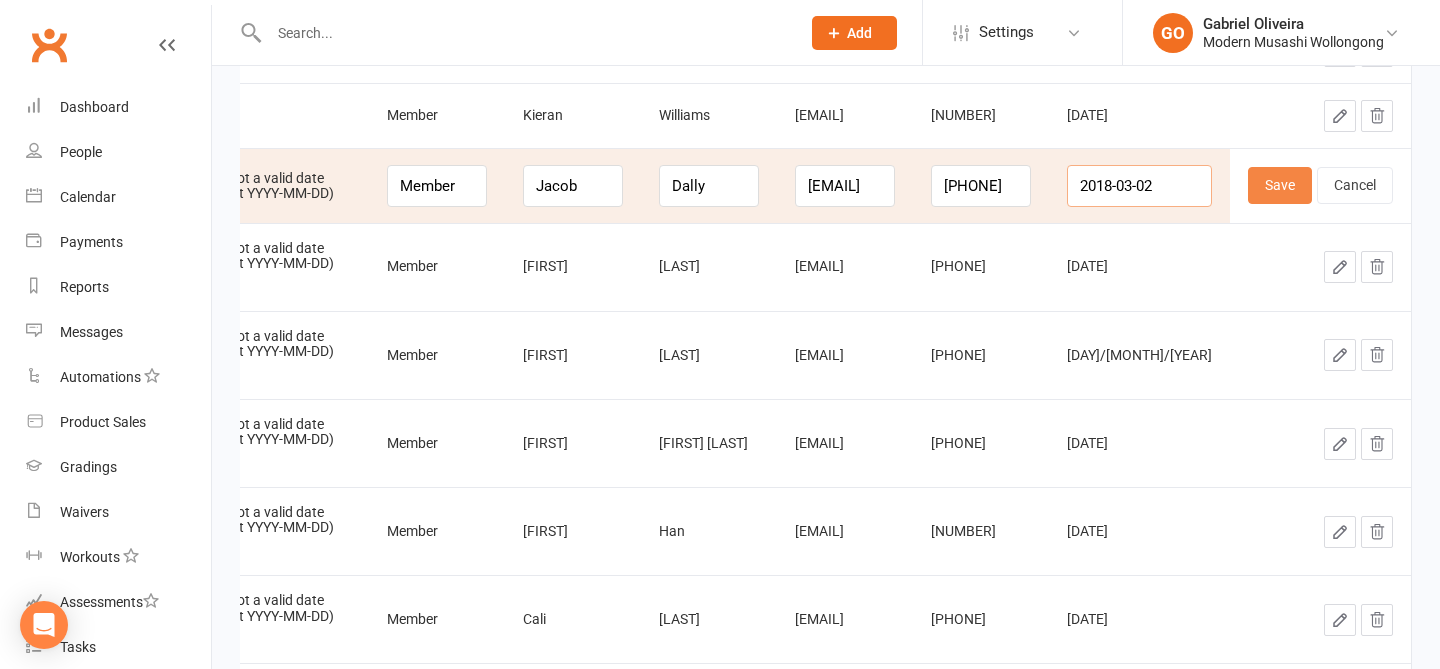 type on "2018-03-02" 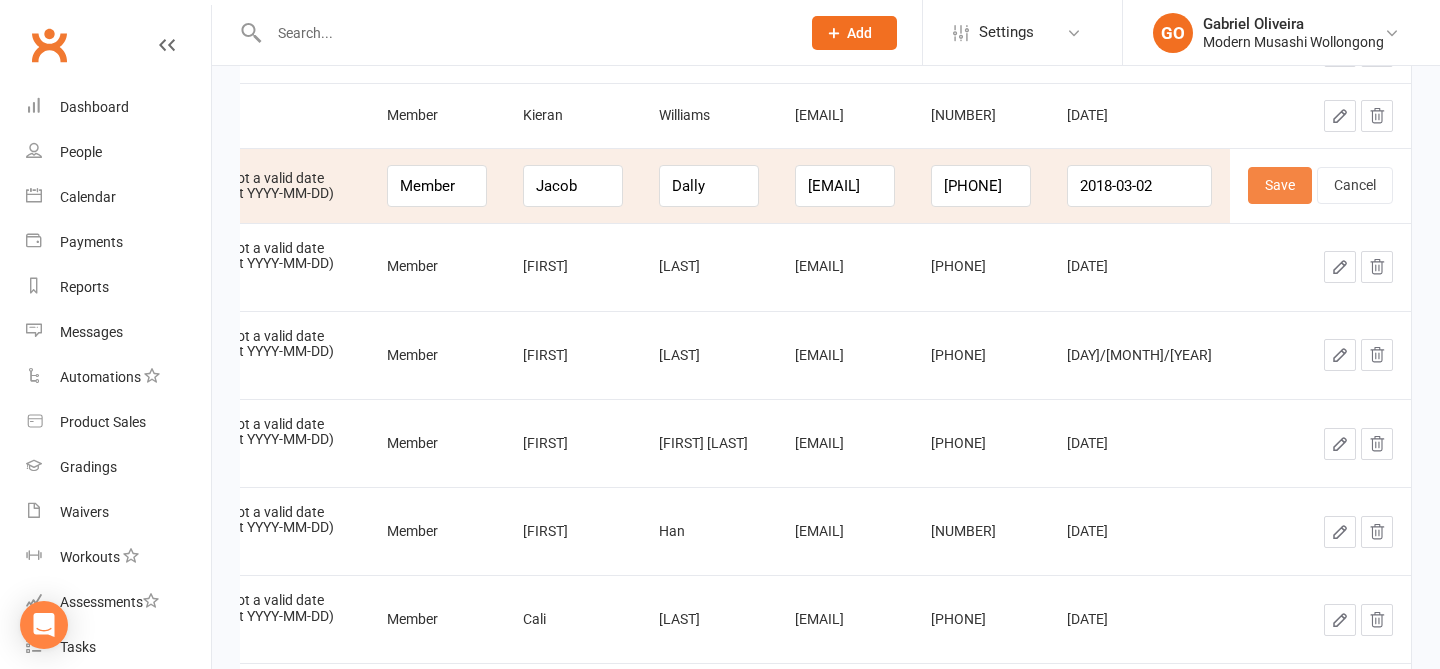 click on "Save" at bounding box center (1280, 185) 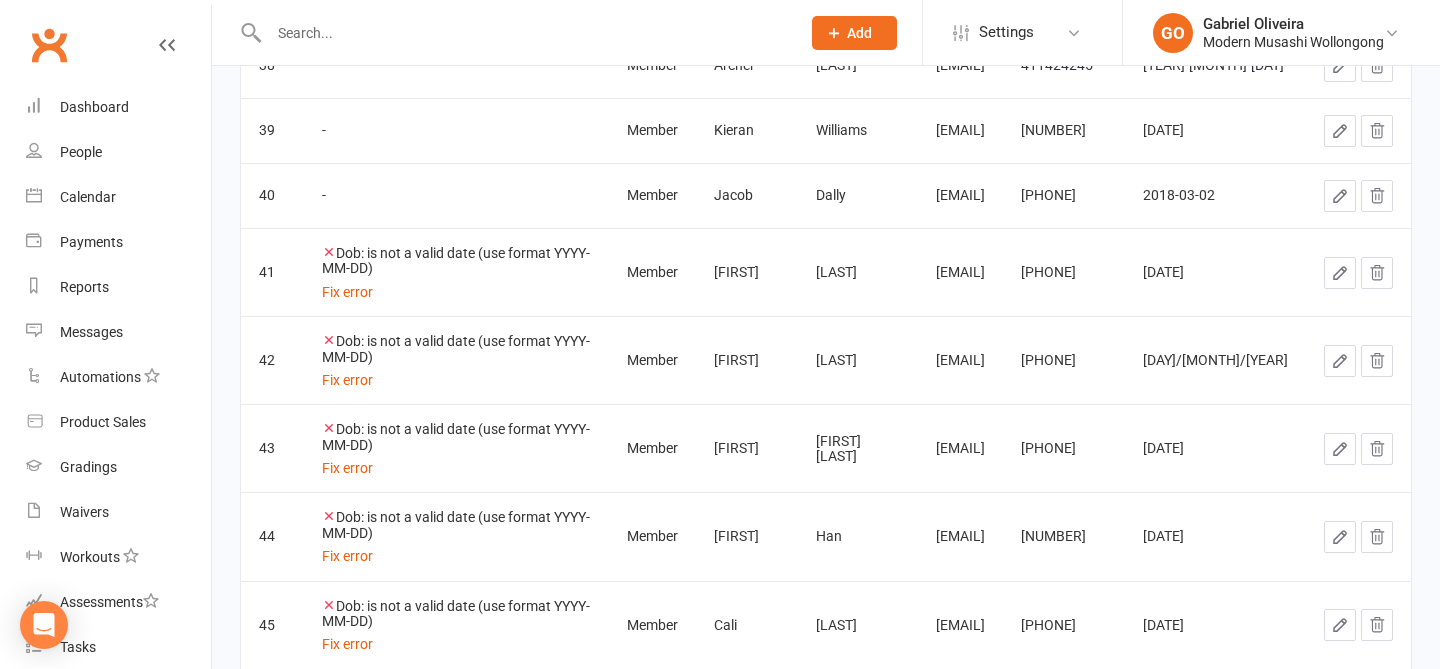 scroll, scrollTop: 2871, scrollLeft: 0, axis: vertical 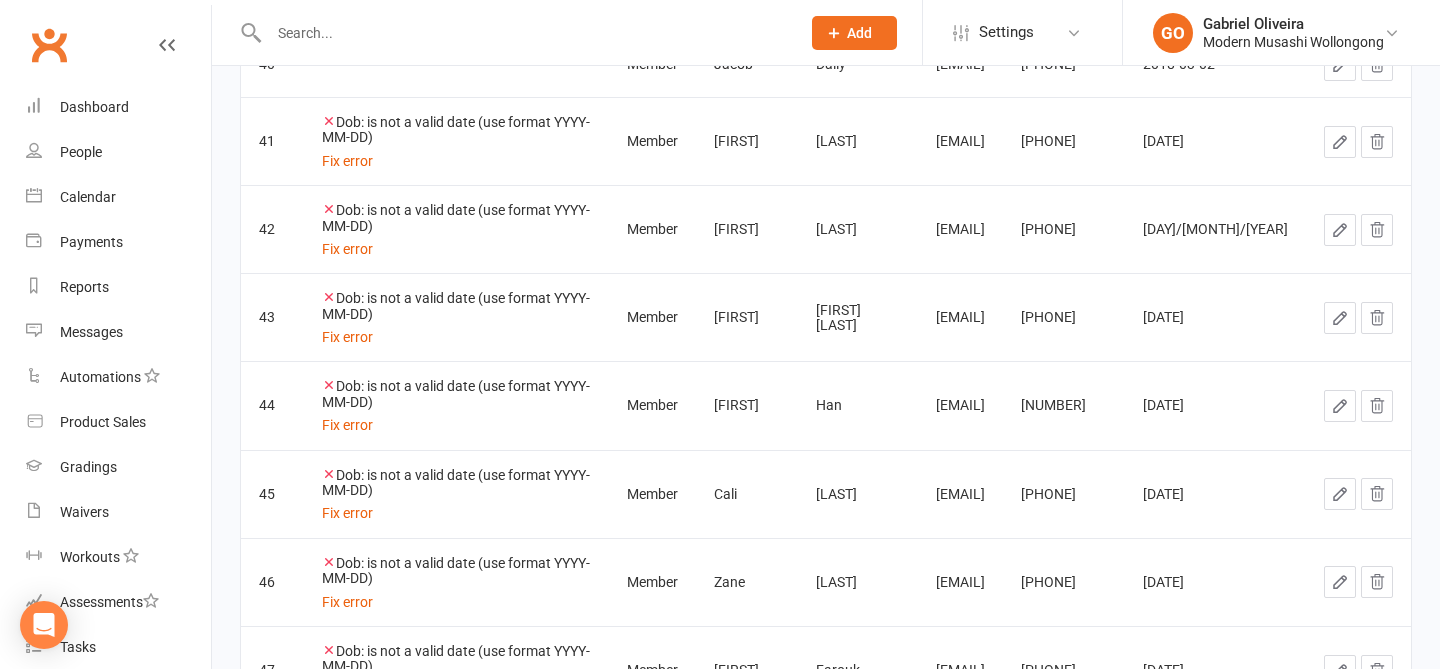 click 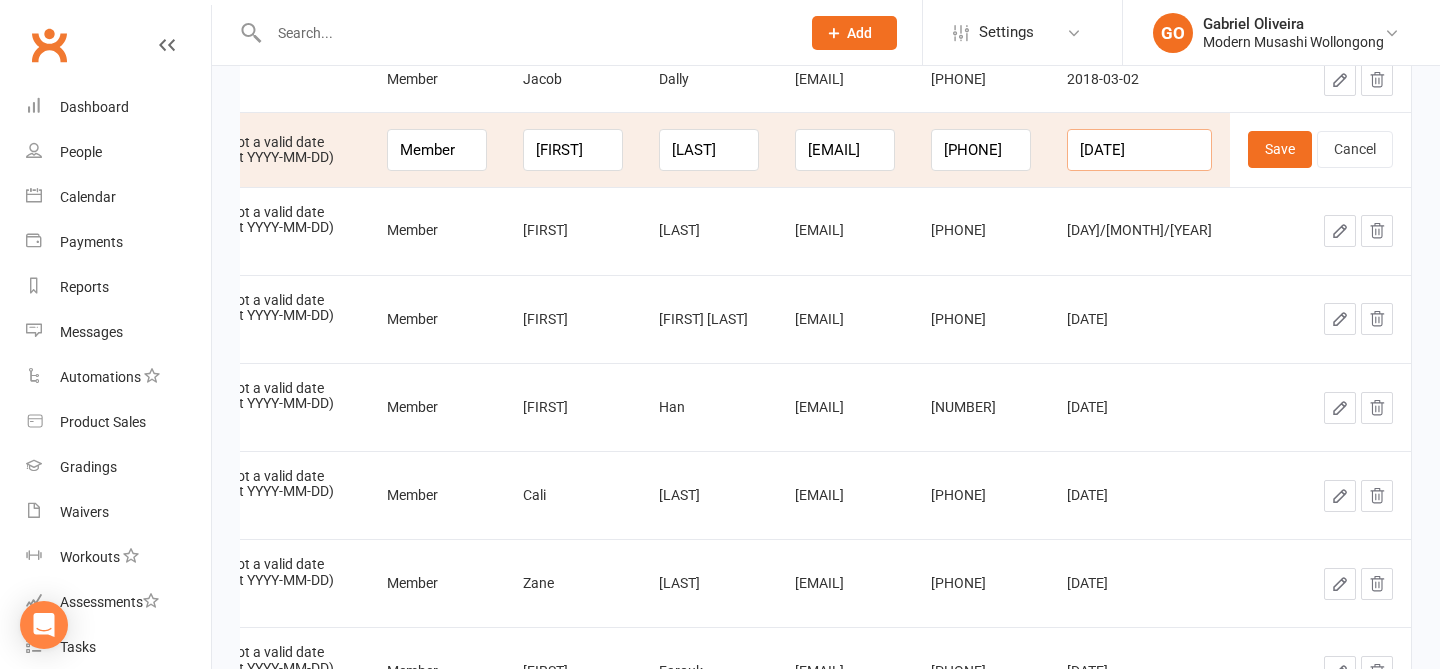 drag, startPoint x: 1170, startPoint y: 149, endPoint x: 1032, endPoint y: 116, distance: 141.89081 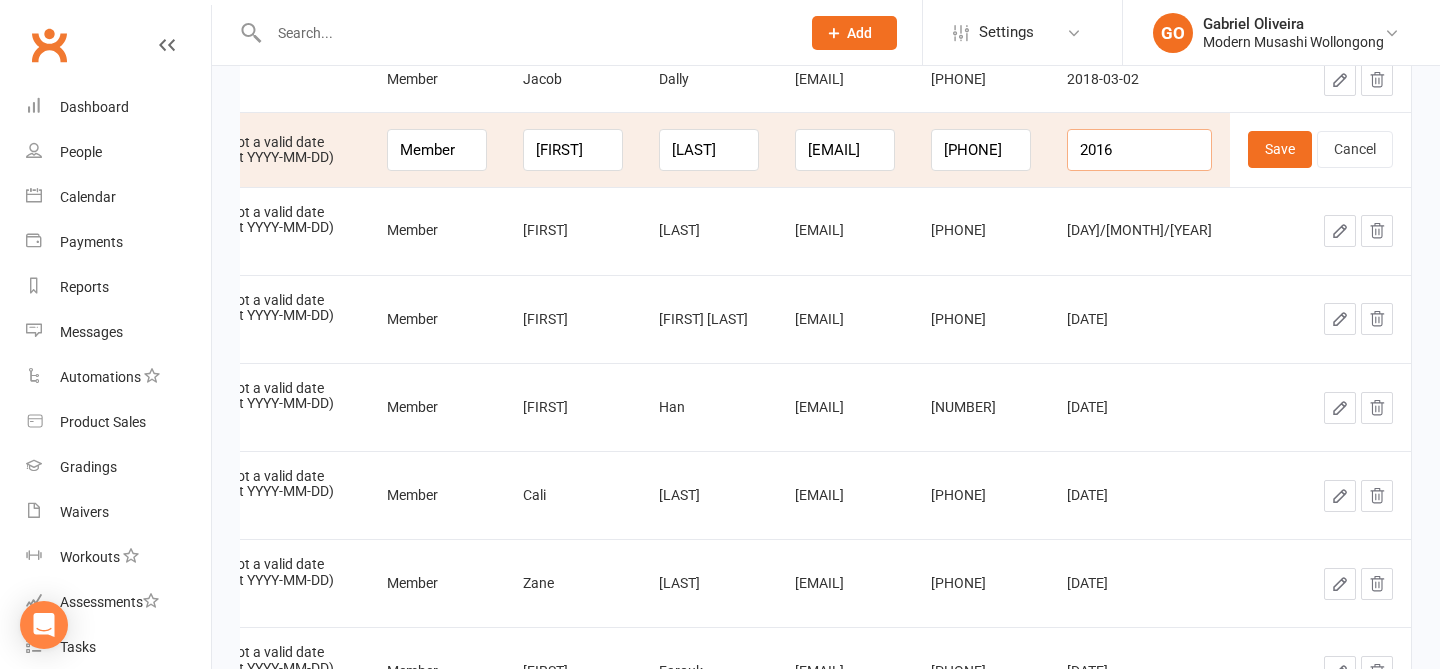 click on "2016" at bounding box center [1139, 150] 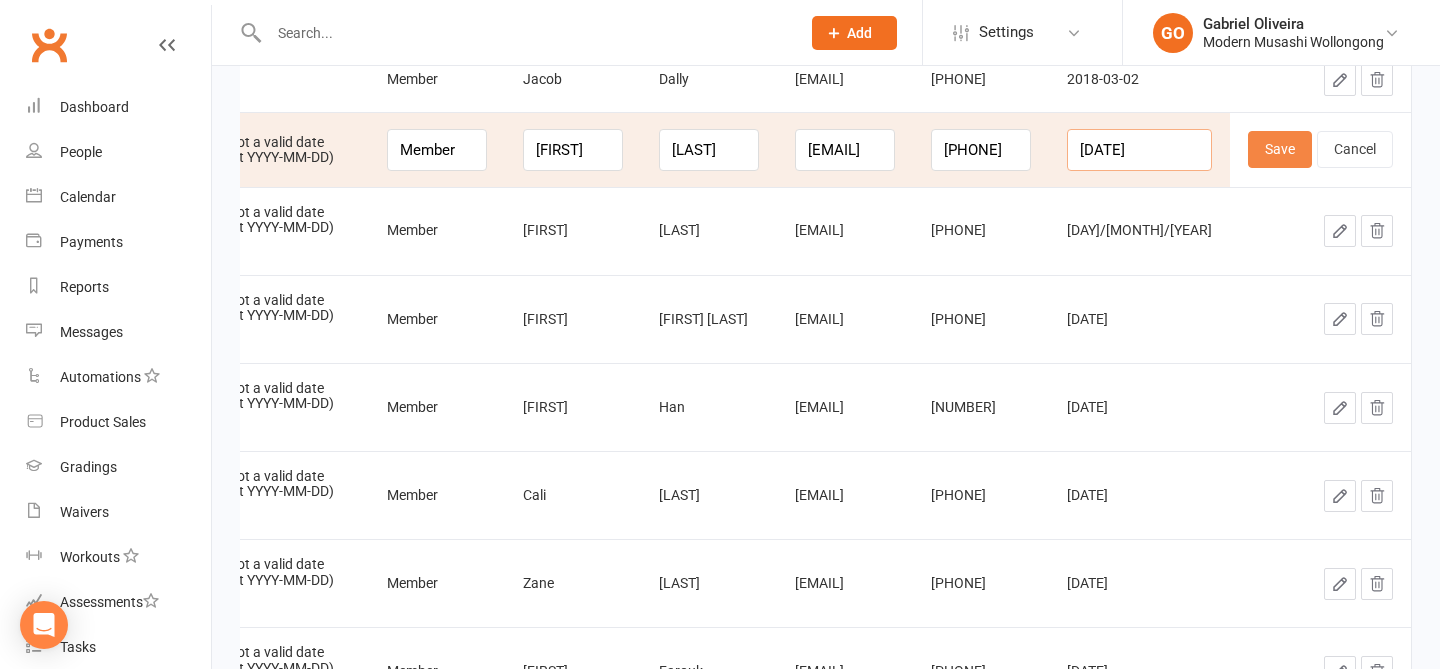 type on "2016-05-12" 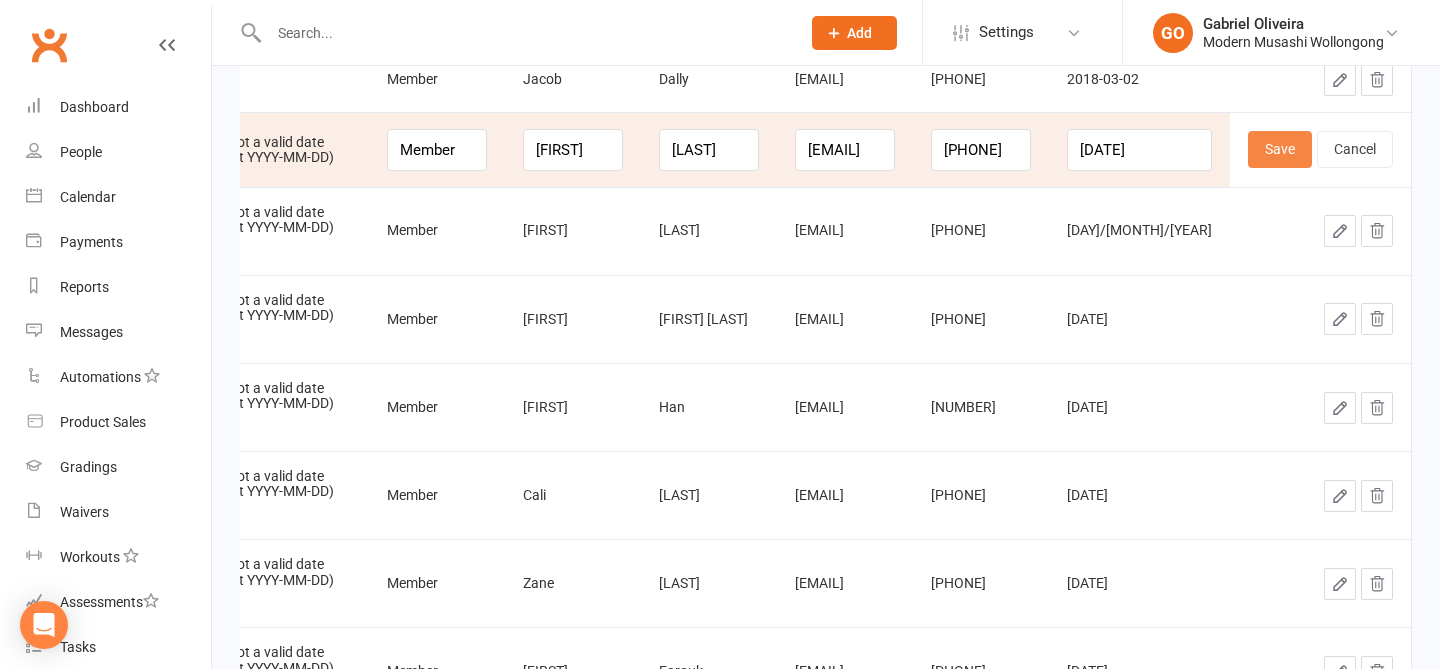 click on "Save" at bounding box center [1280, 149] 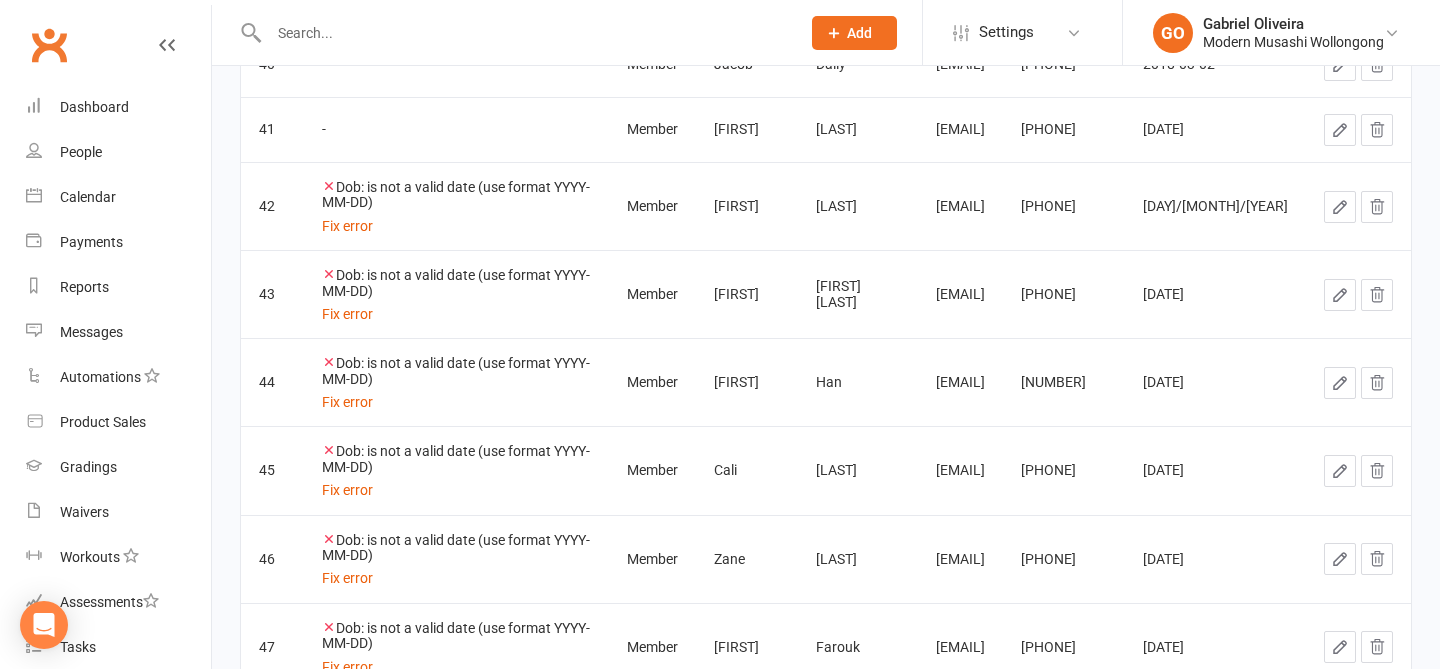 click 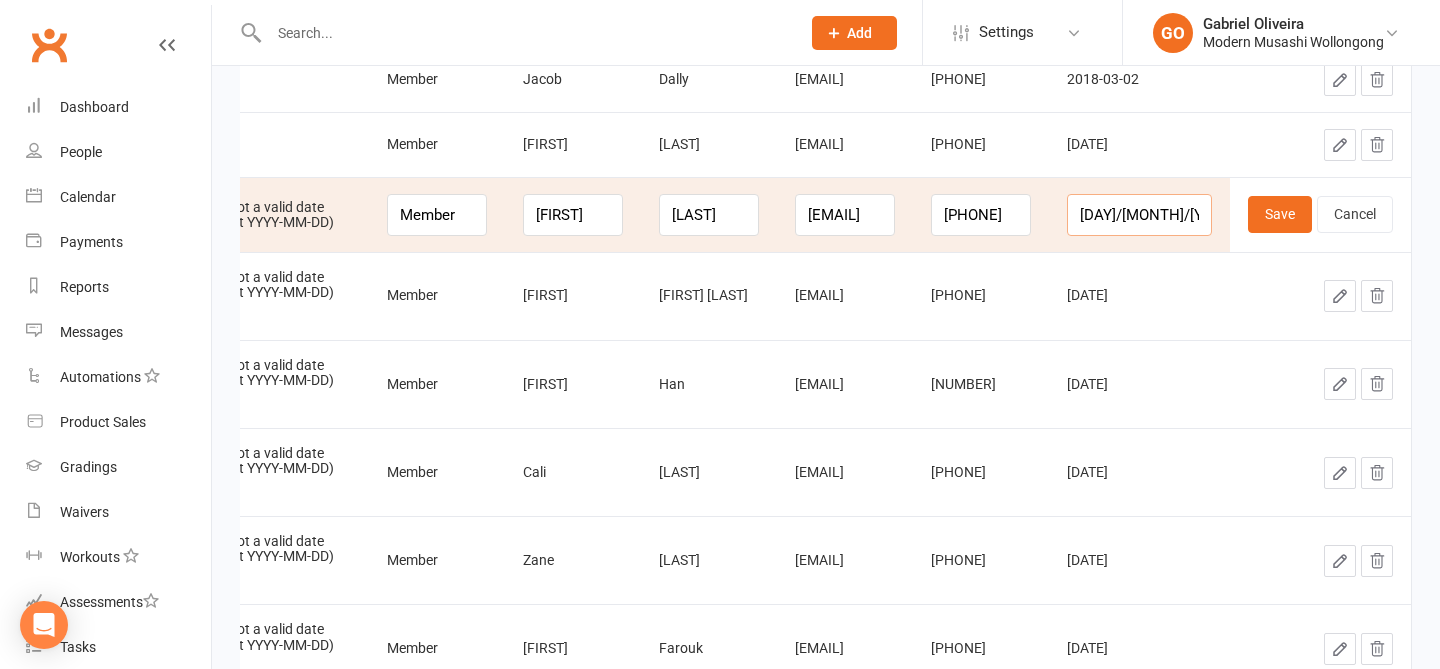 drag, startPoint x: 1170, startPoint y: 215, endPoint x: 1076, endPoint y: 199, distance: 95.35198 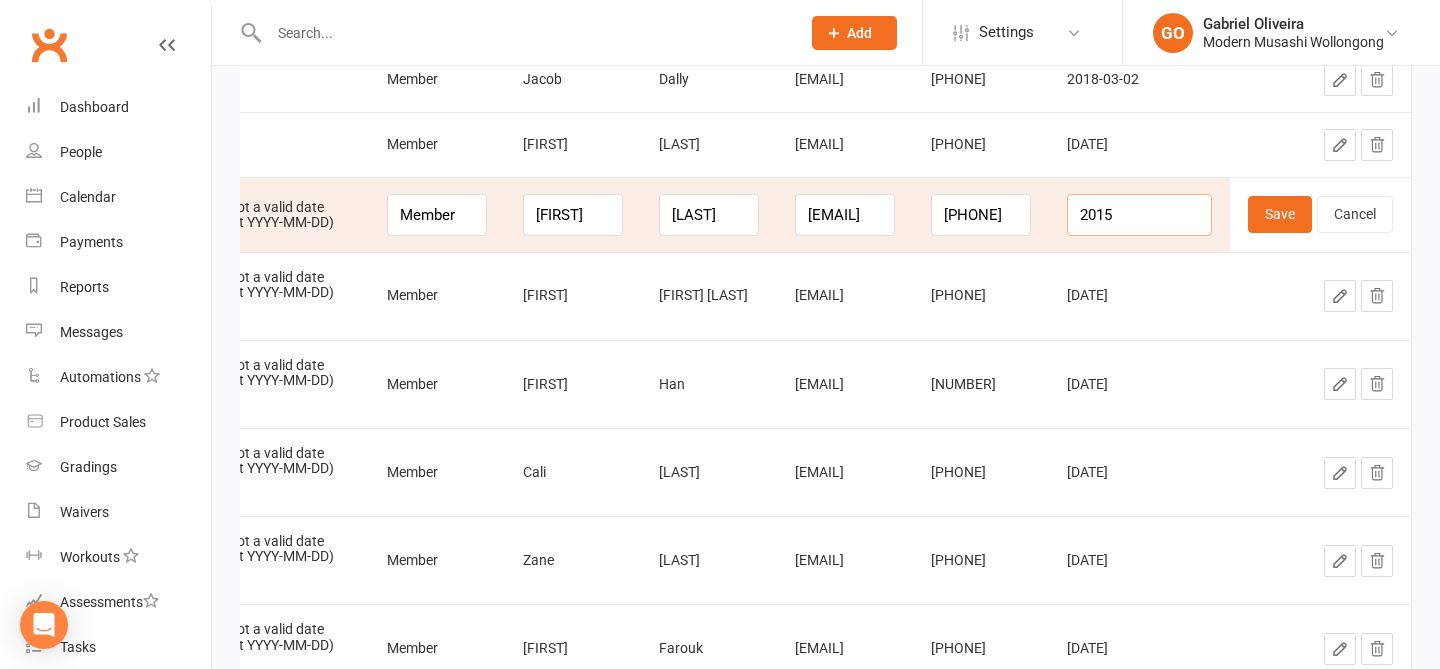 click on "2015" at bounding box center [1139, 215] 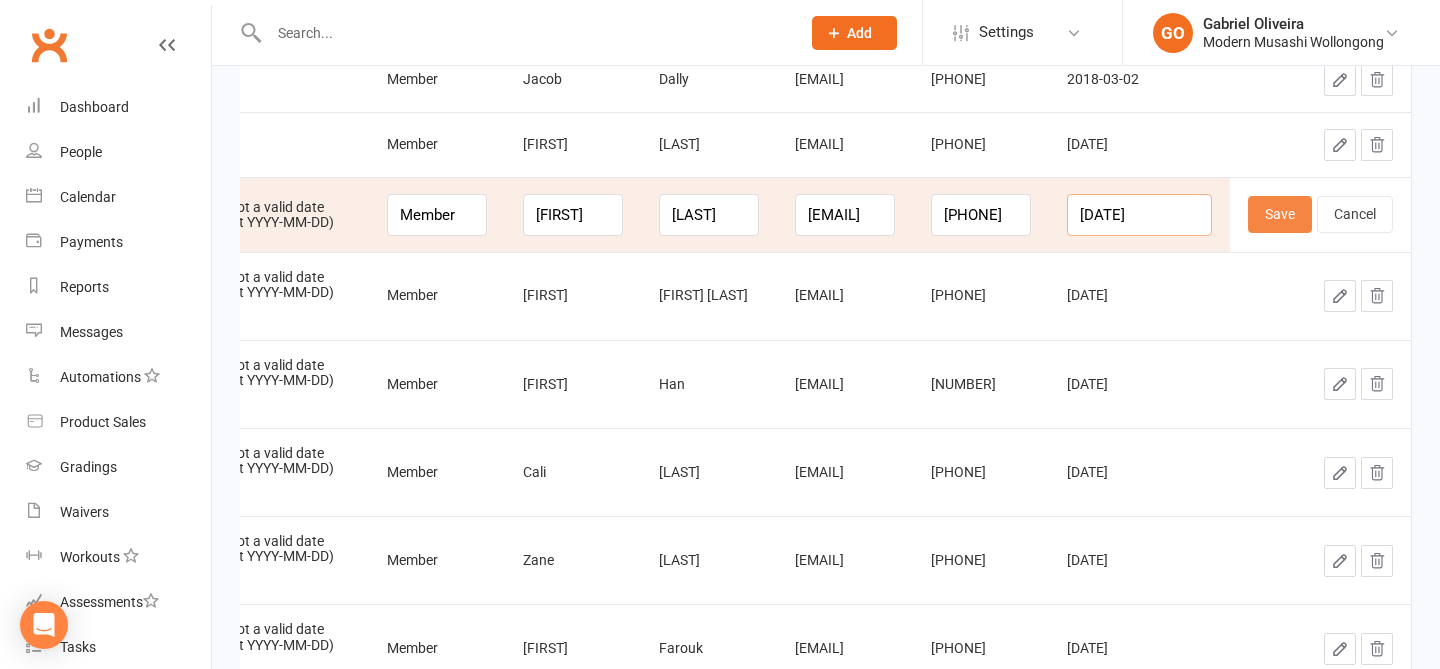 type on "2015-02-26" 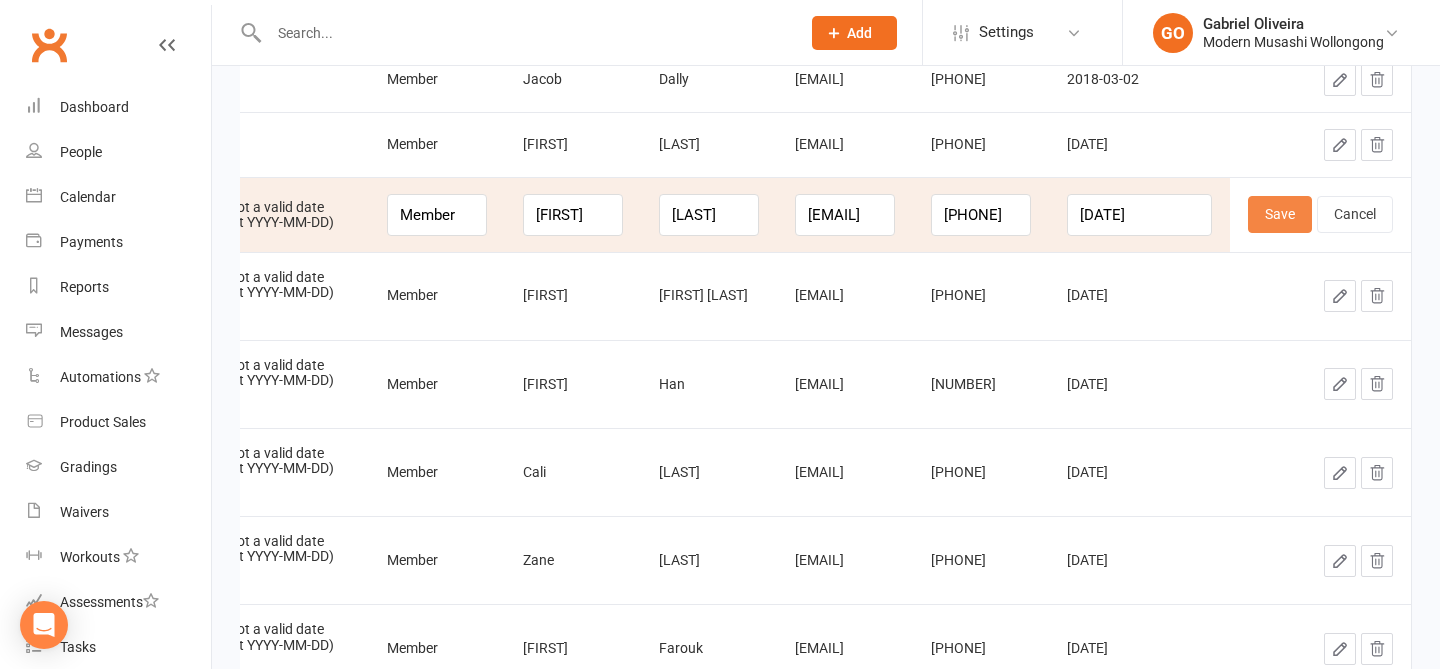 click on "Save" at bounding box center [1280, 214] 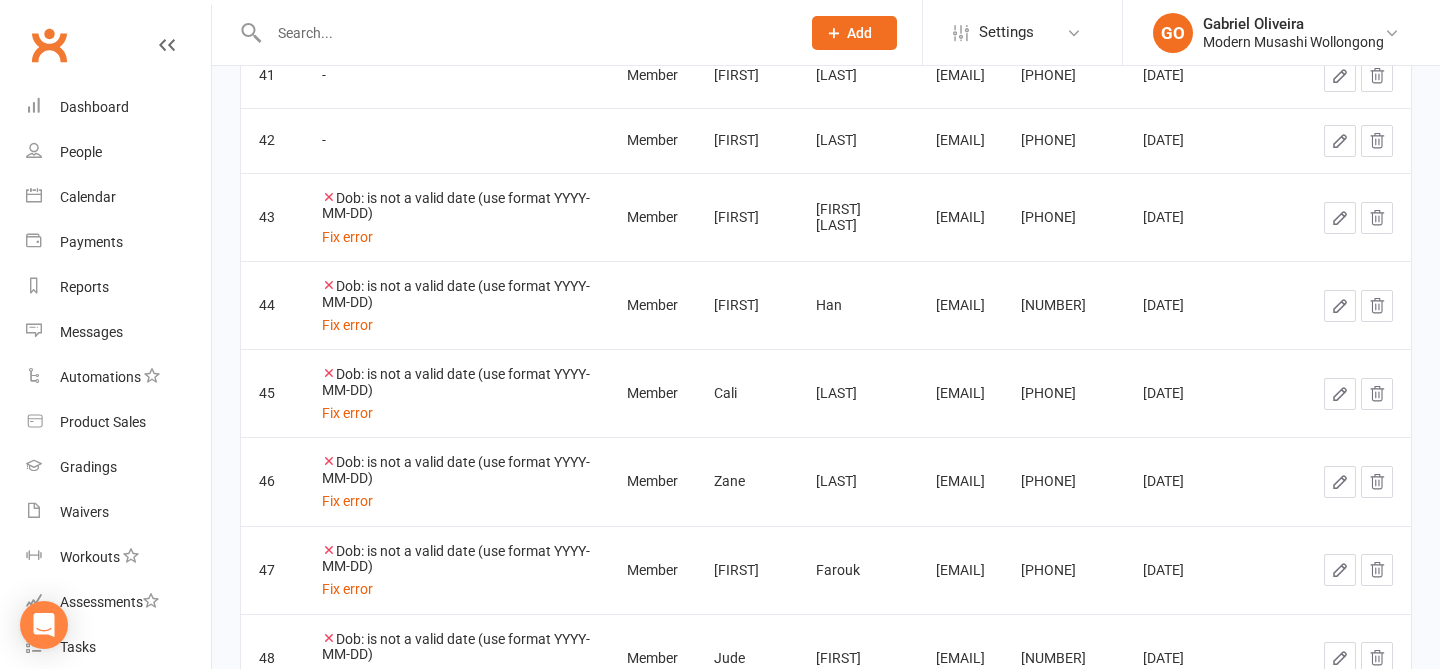 click 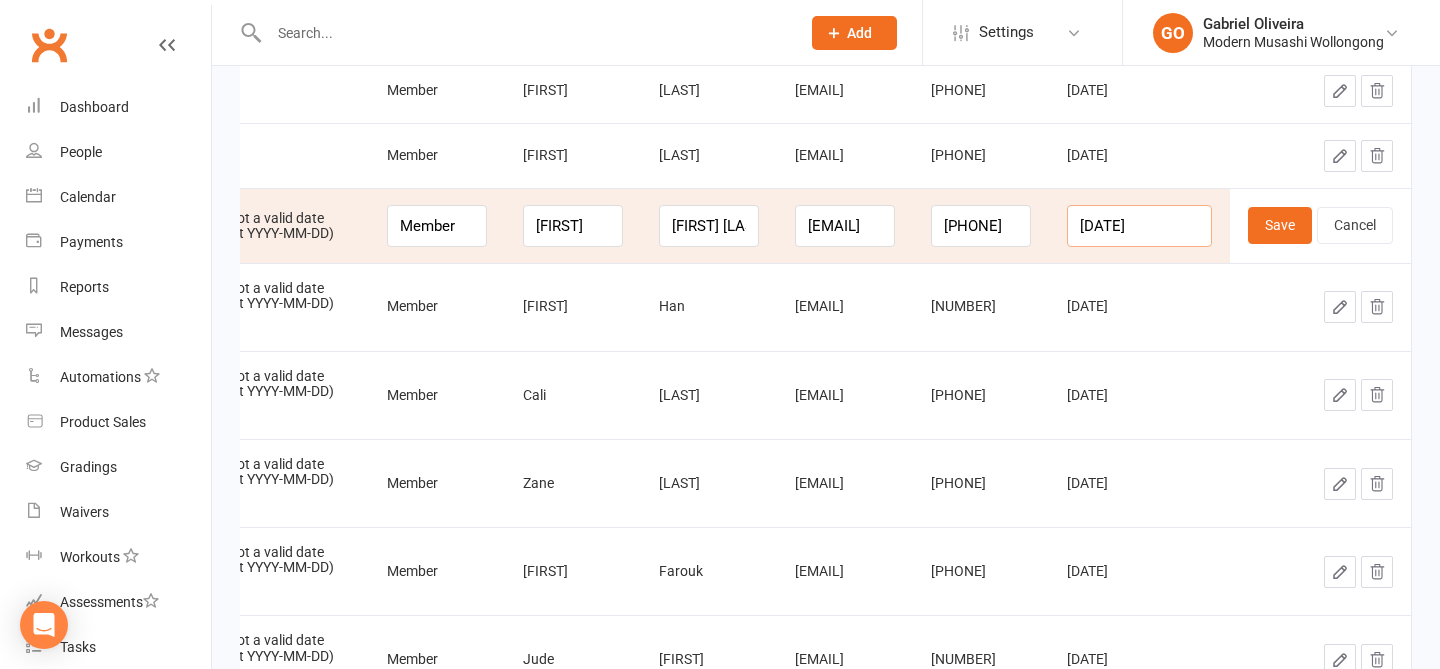 drag, startPoint x: 1175, startPoint y: 221, endPoint x: 1048, endPoint y: 205, distance: 128.0039 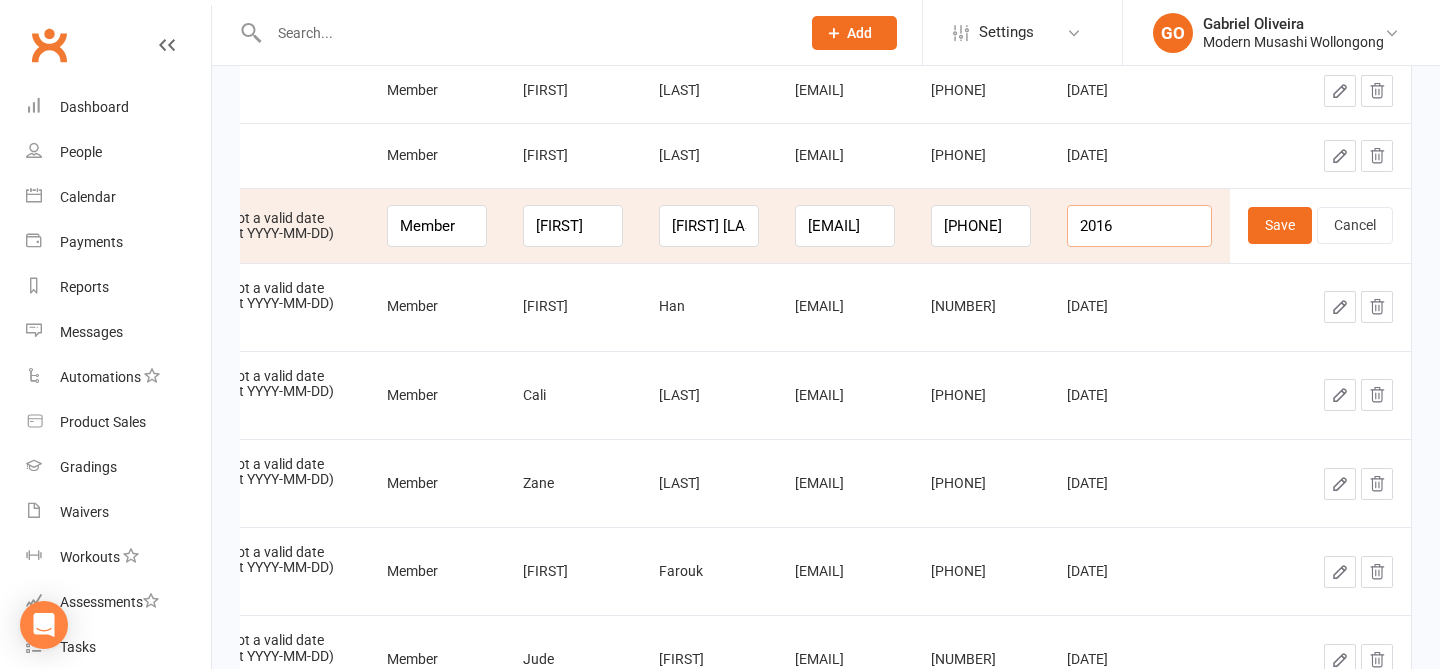 click on "2016" at bounding box center (1139, 226) 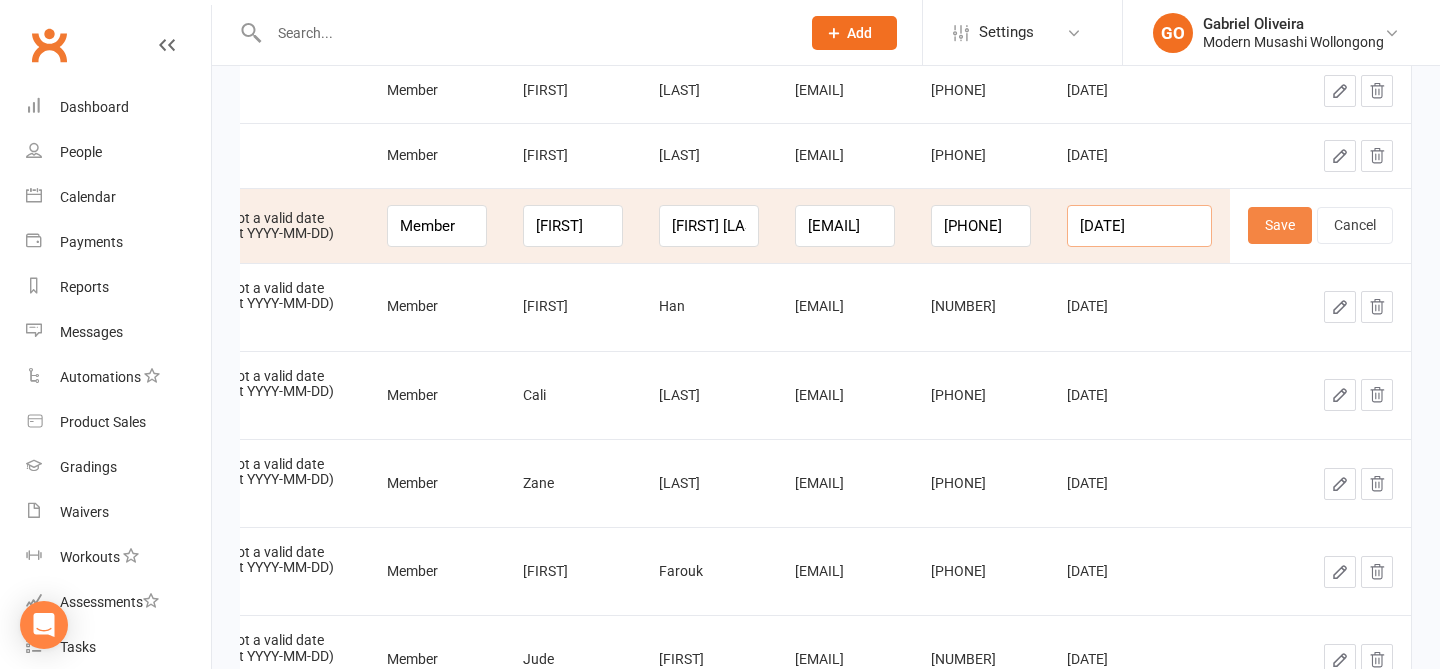 type on "2016-06-20" 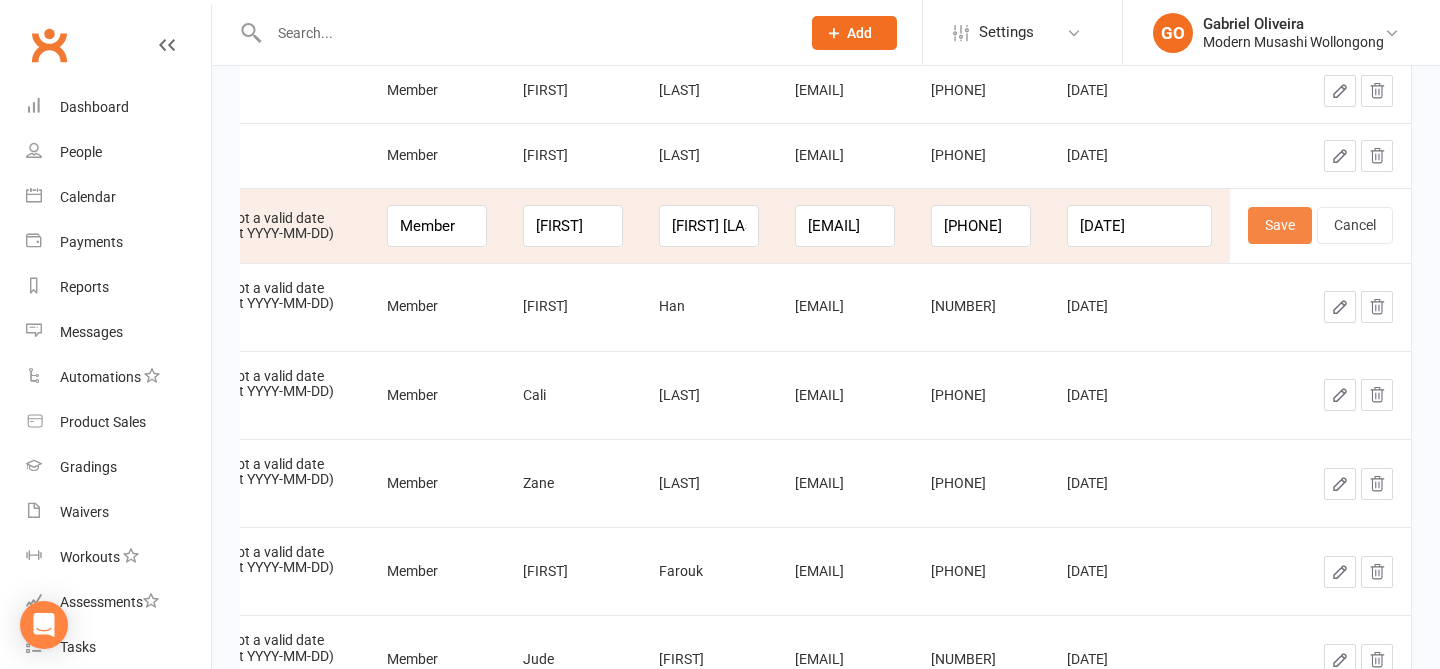 click on "Save" at bounding box center (1280, 225) 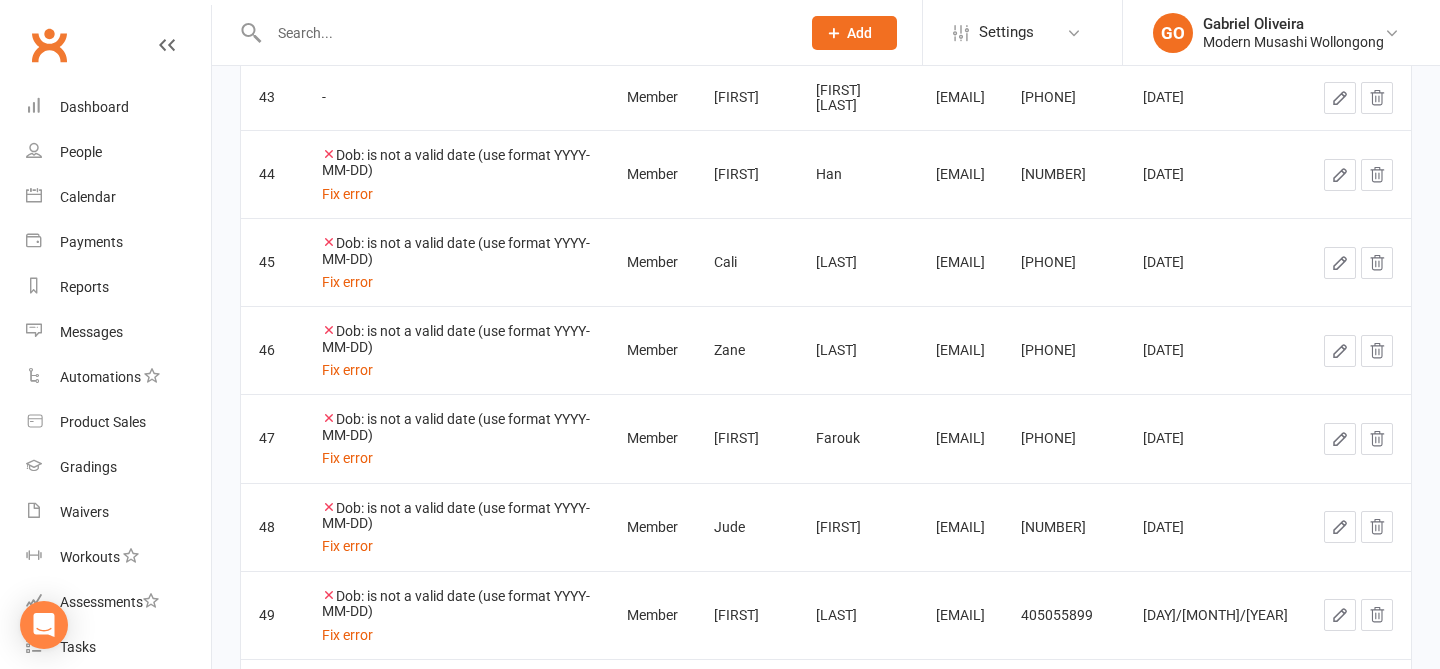 click 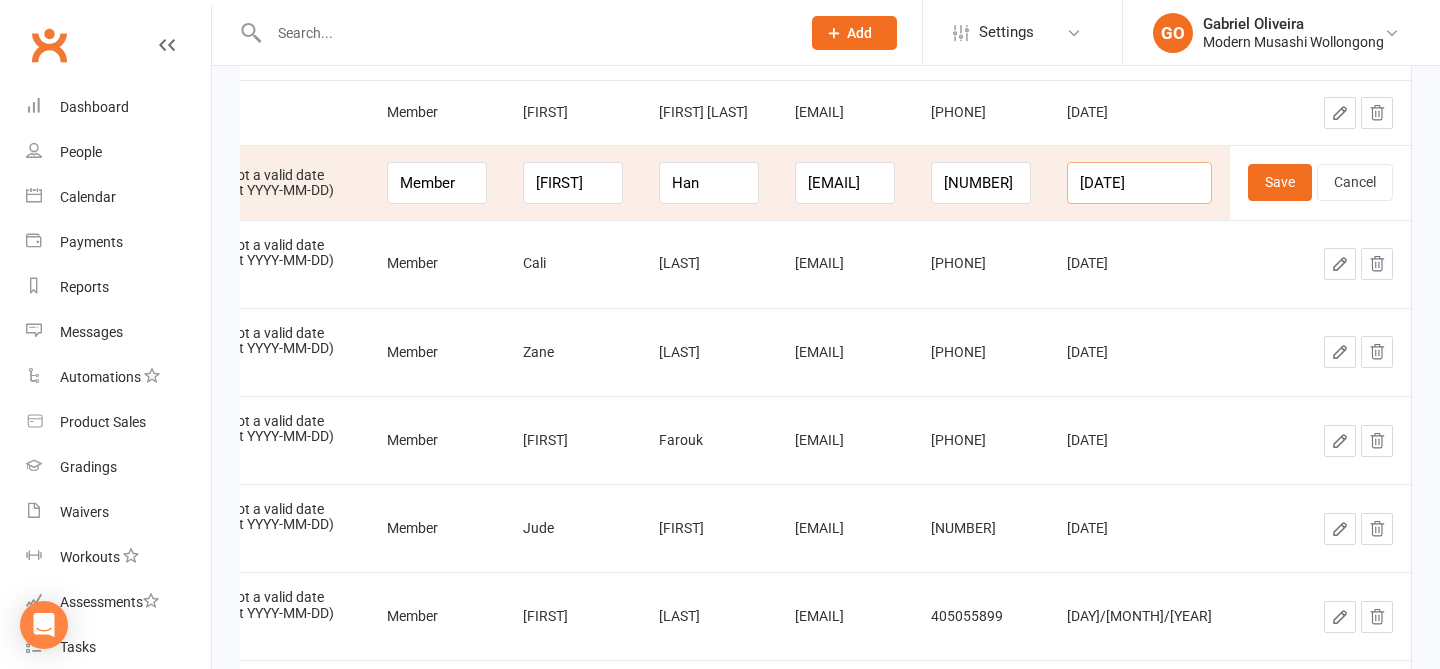 drag, startPoint x: 1176, startPoint y: 184, endPoint x: 1045, endPoint y: 175, distance: 131.30879 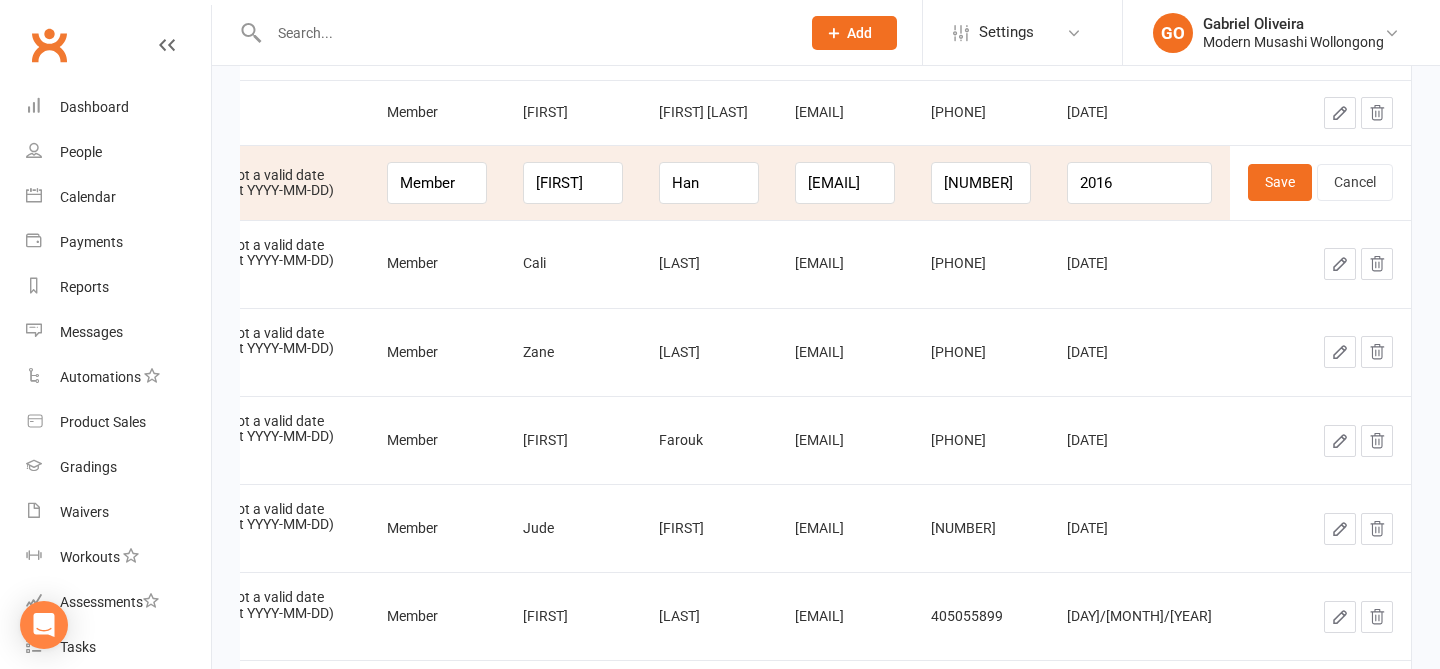 click on "2016" at bounding box center [1139, 182] 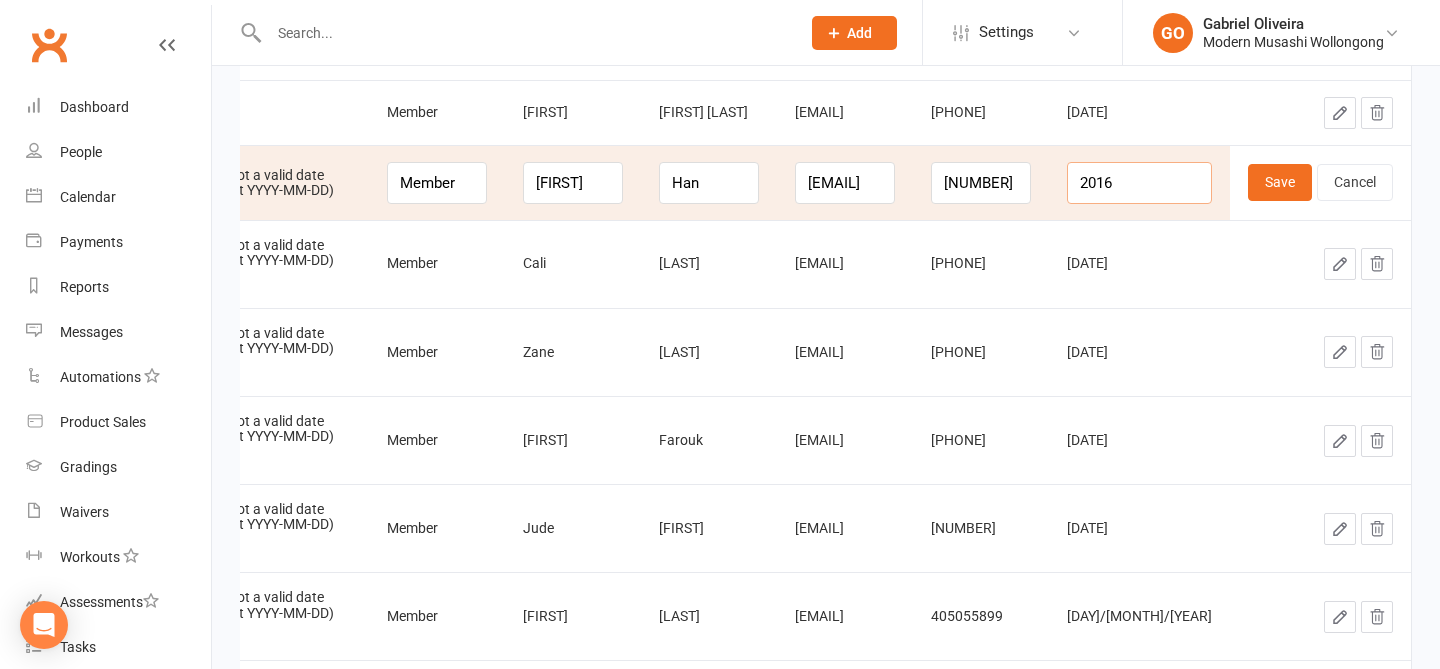 click on "2016" at bounding box center (1139, 183) 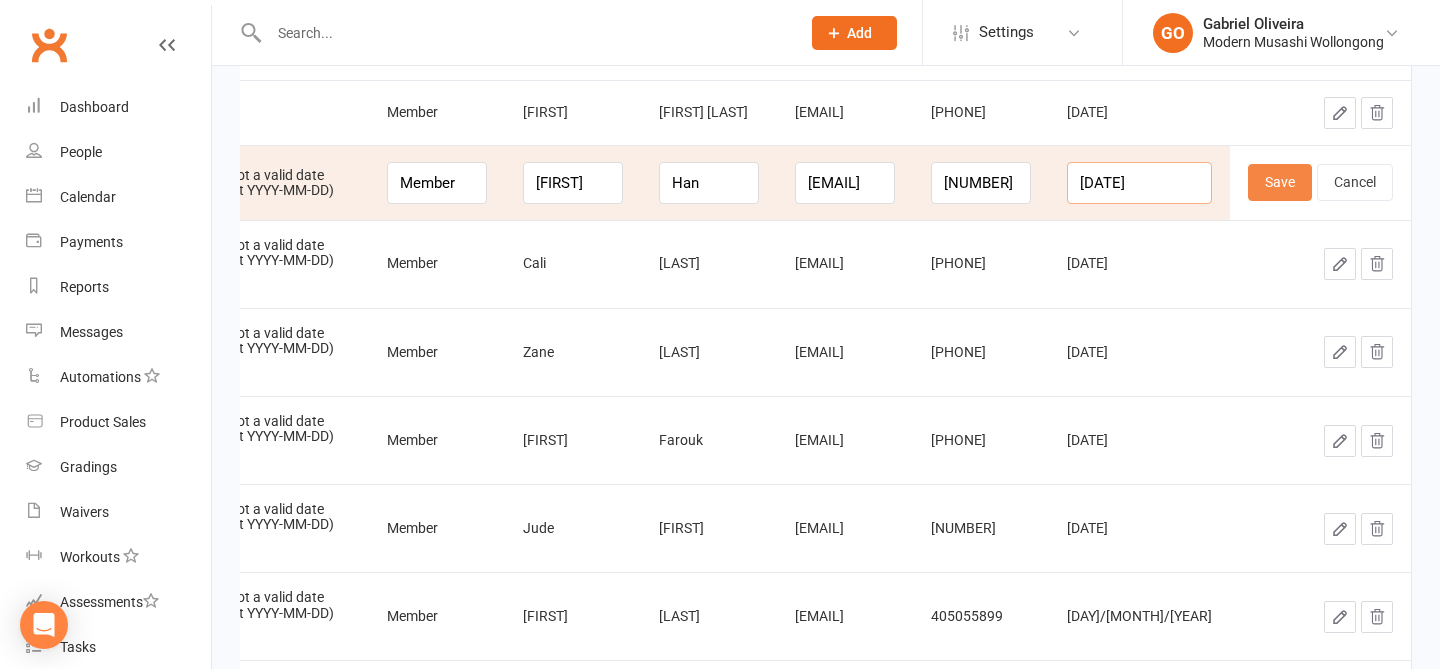 type on "2016-05-16" 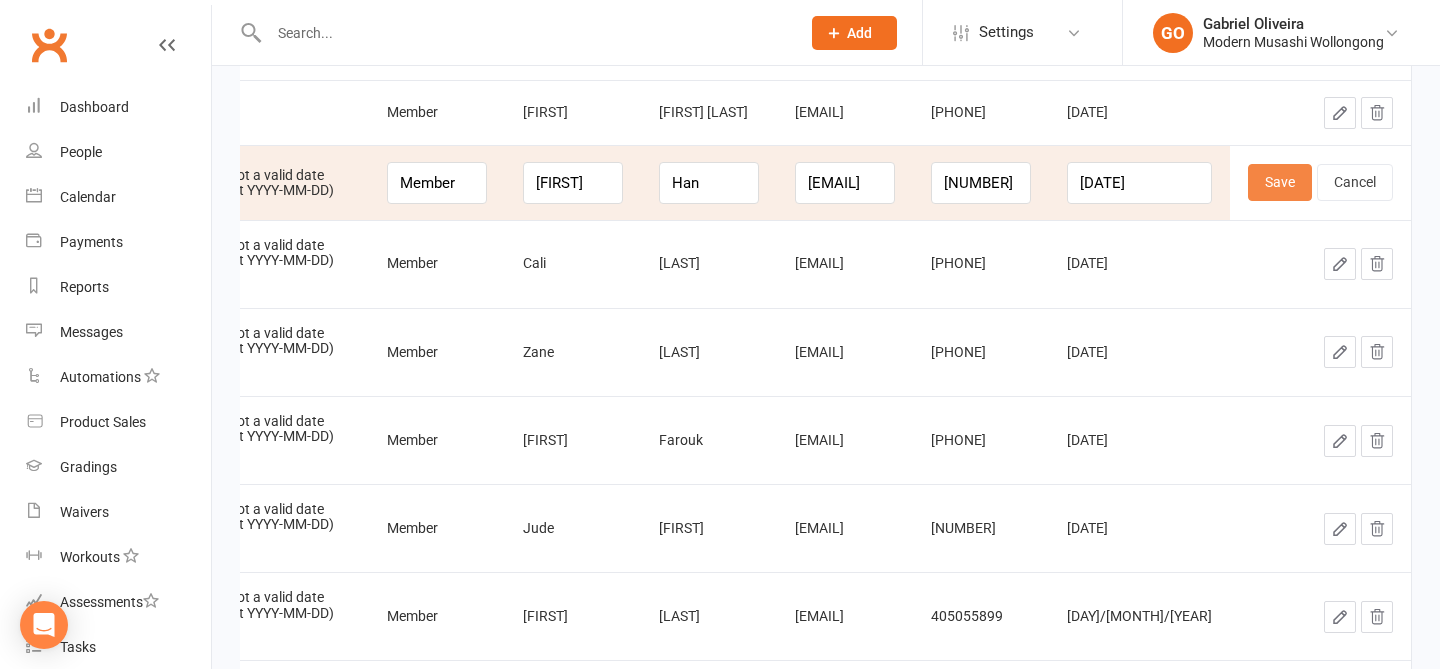 click on "Save" at bounding box center (1280, 182) 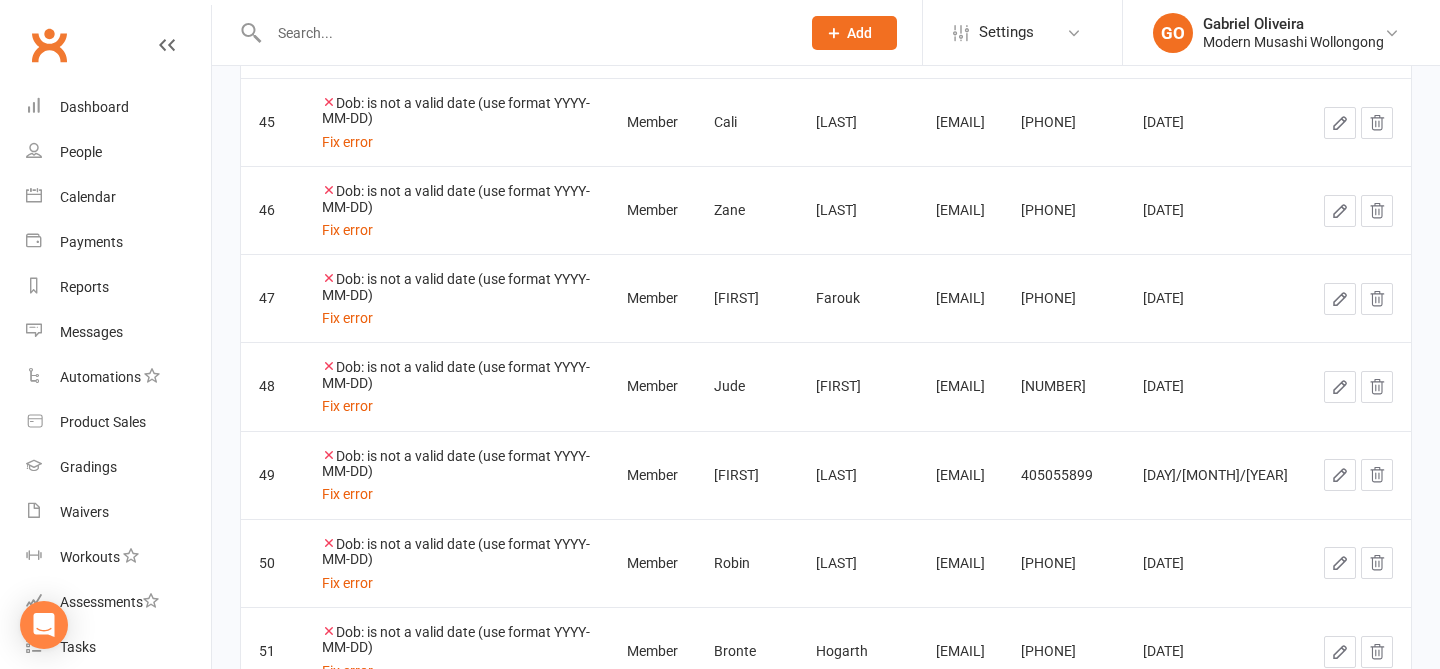 click 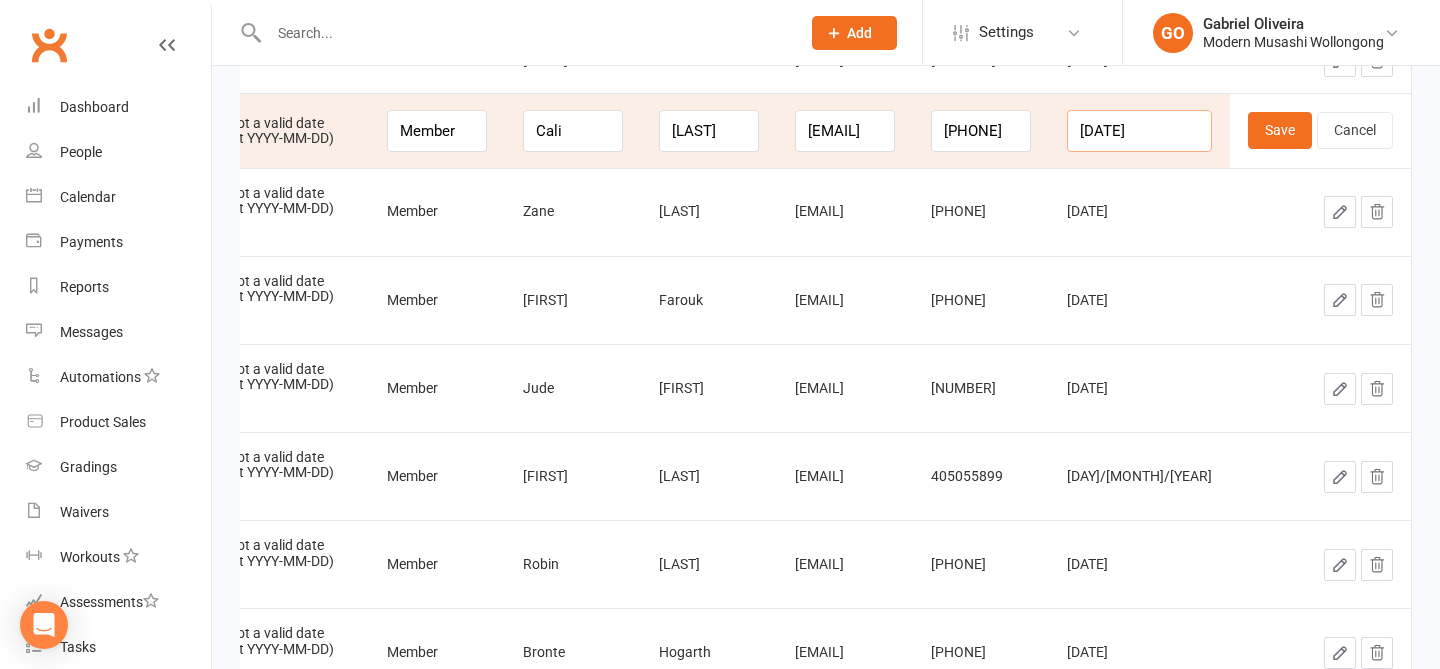 drag, startPoint x: 1170, startPoint y: 128, endPoint x: 1091, endPoint y: 117, distance: 79.762146 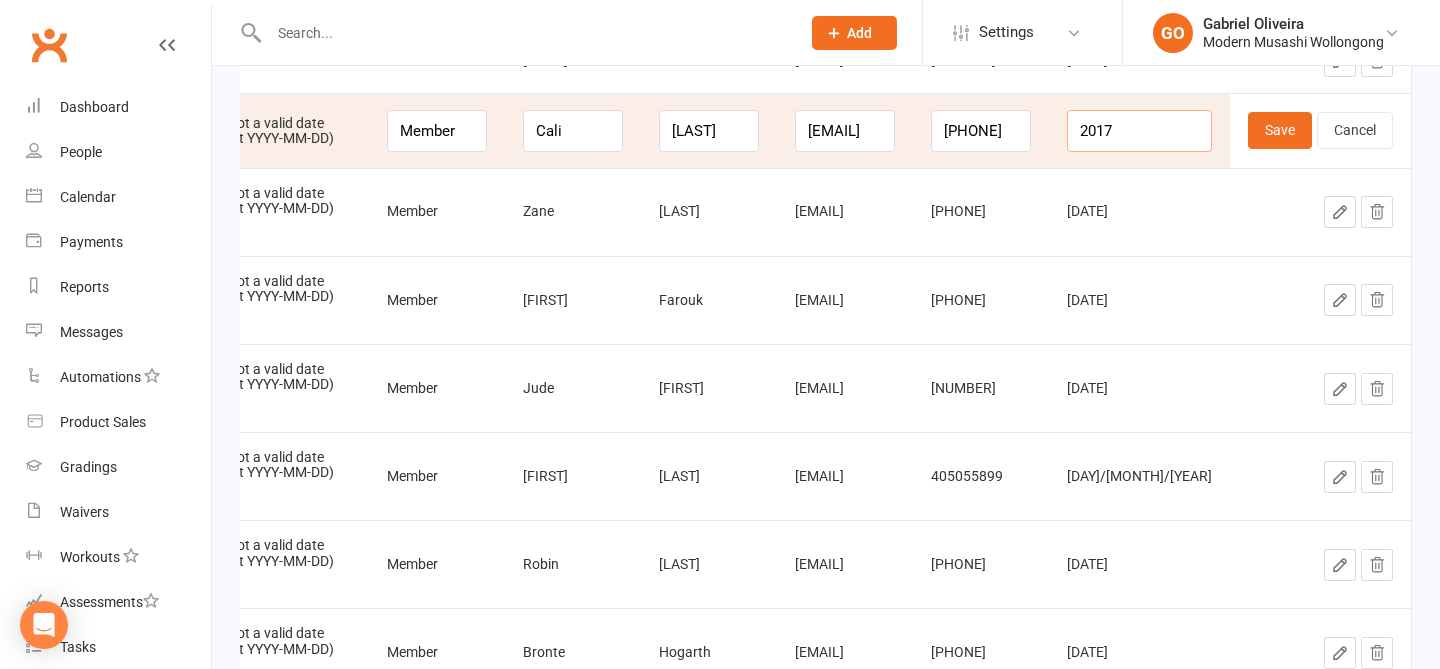 click on "2017" at bounding box center (1139, 131) 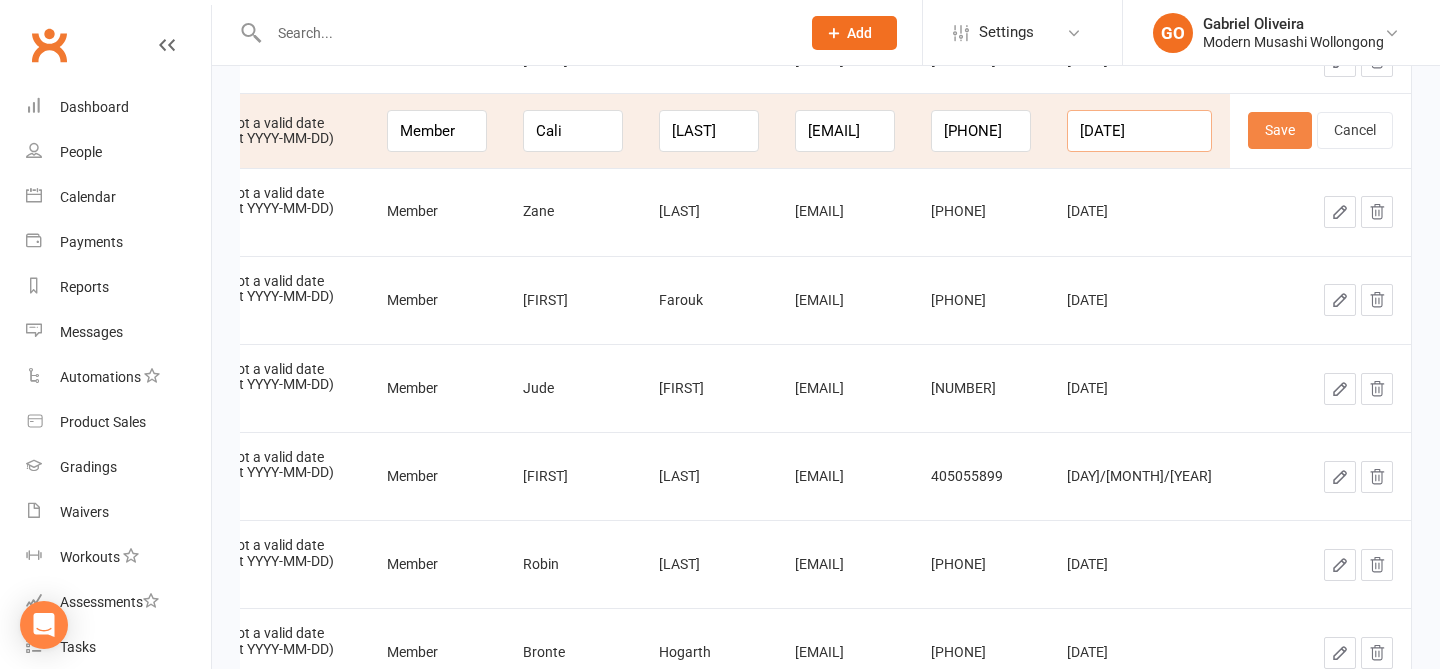 type on "2017-01-11" 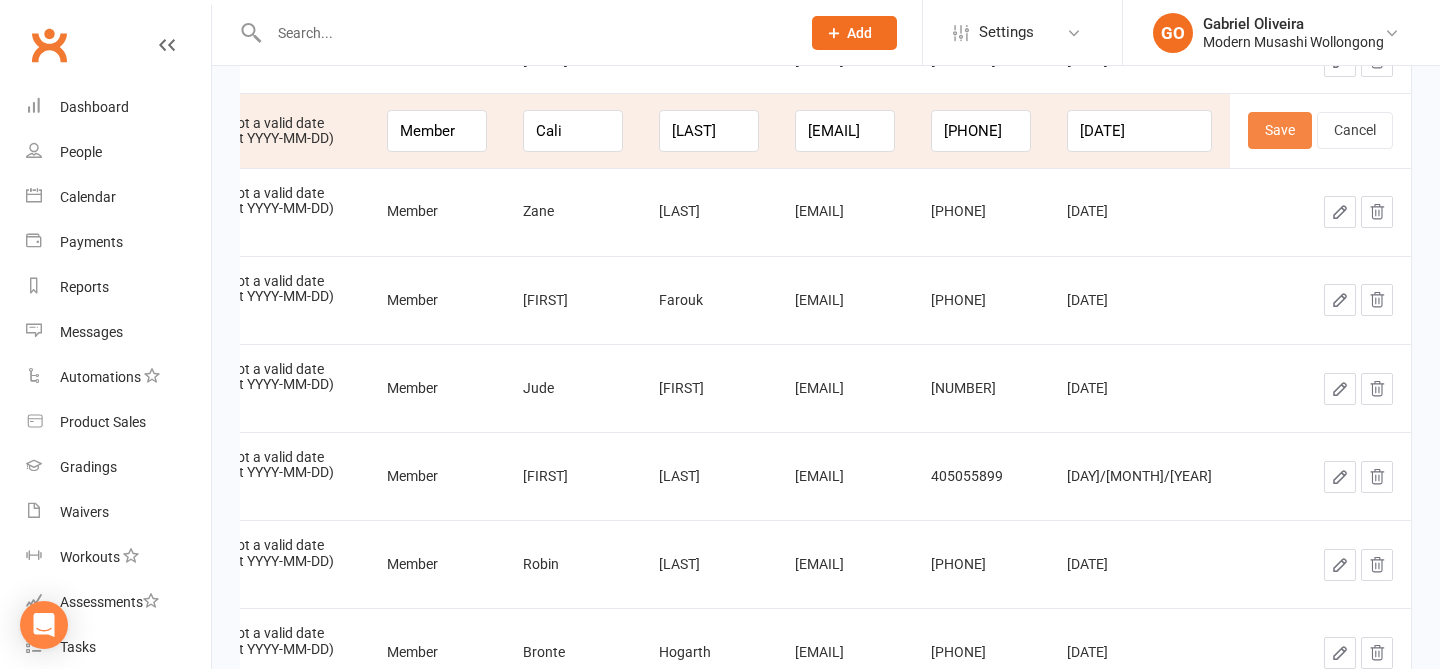 click on "Save" at bounding box center (1280, 130) 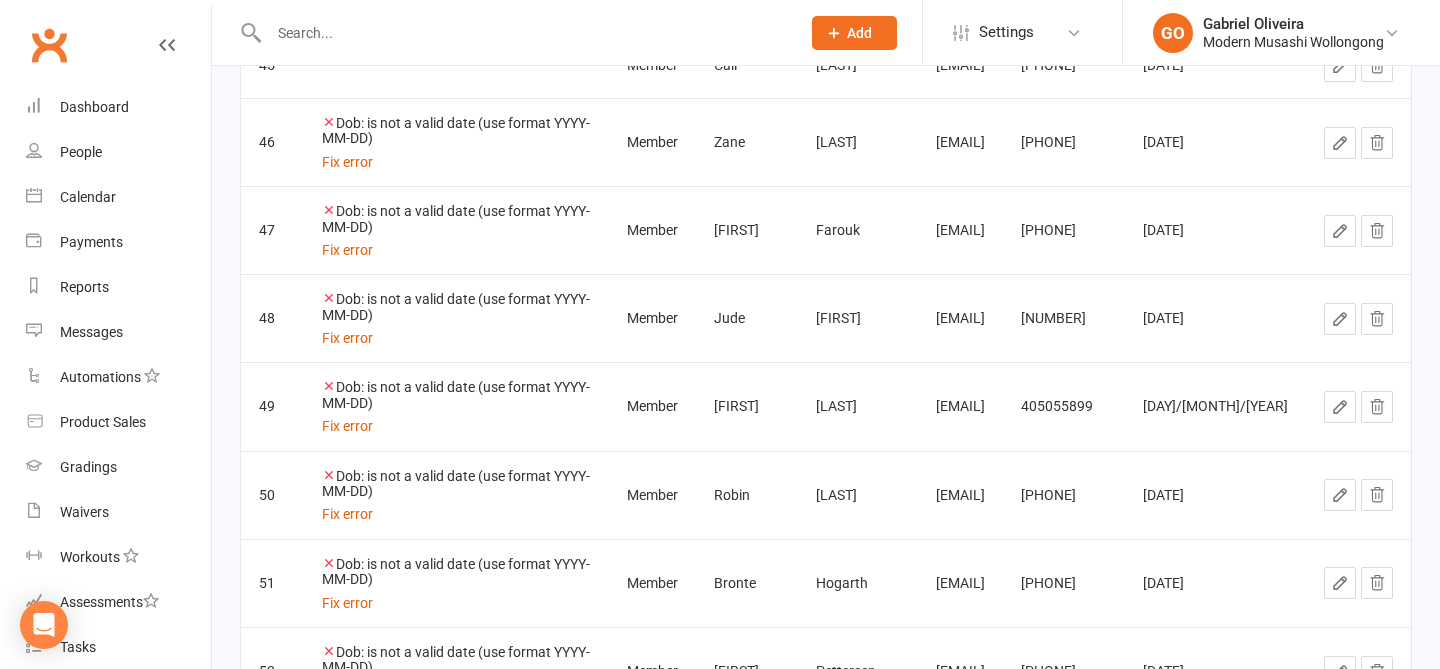 click 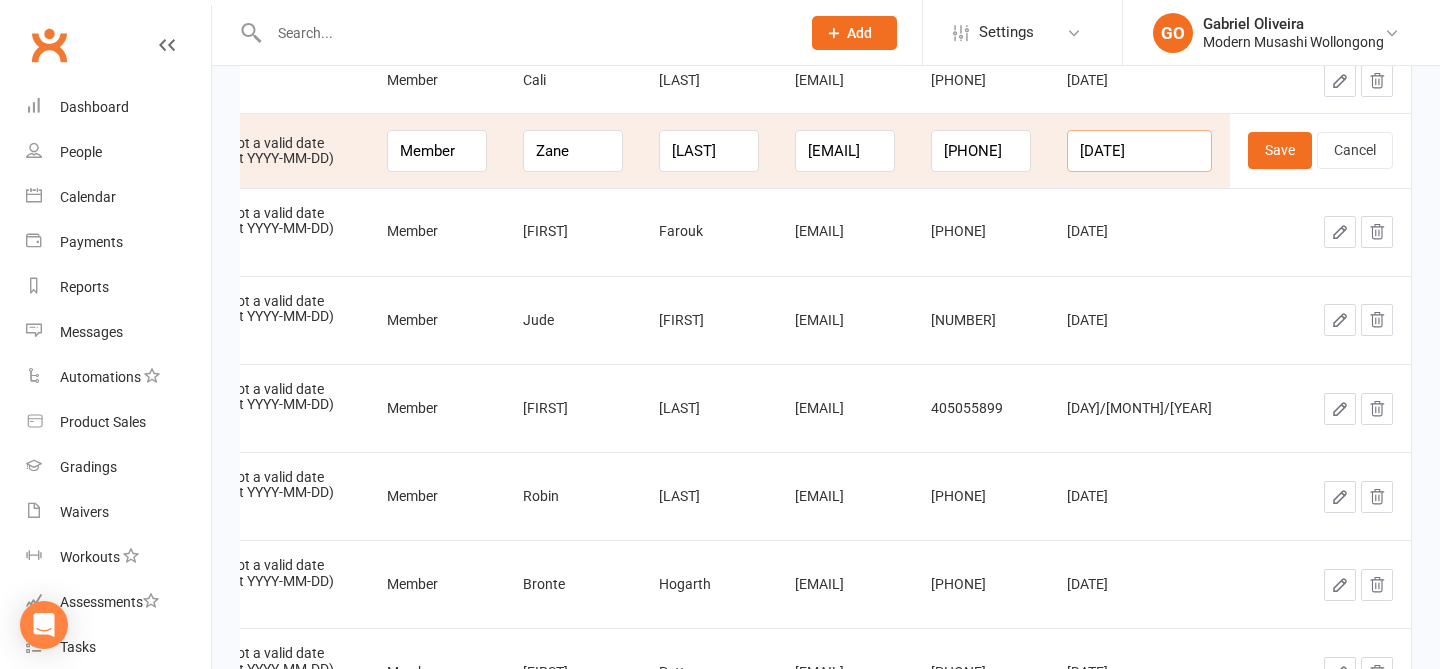 drag, startPoint x: 1171, startPoint y: 150, endPoint x: 1059, endPoint y: 133, distance: 113.28283 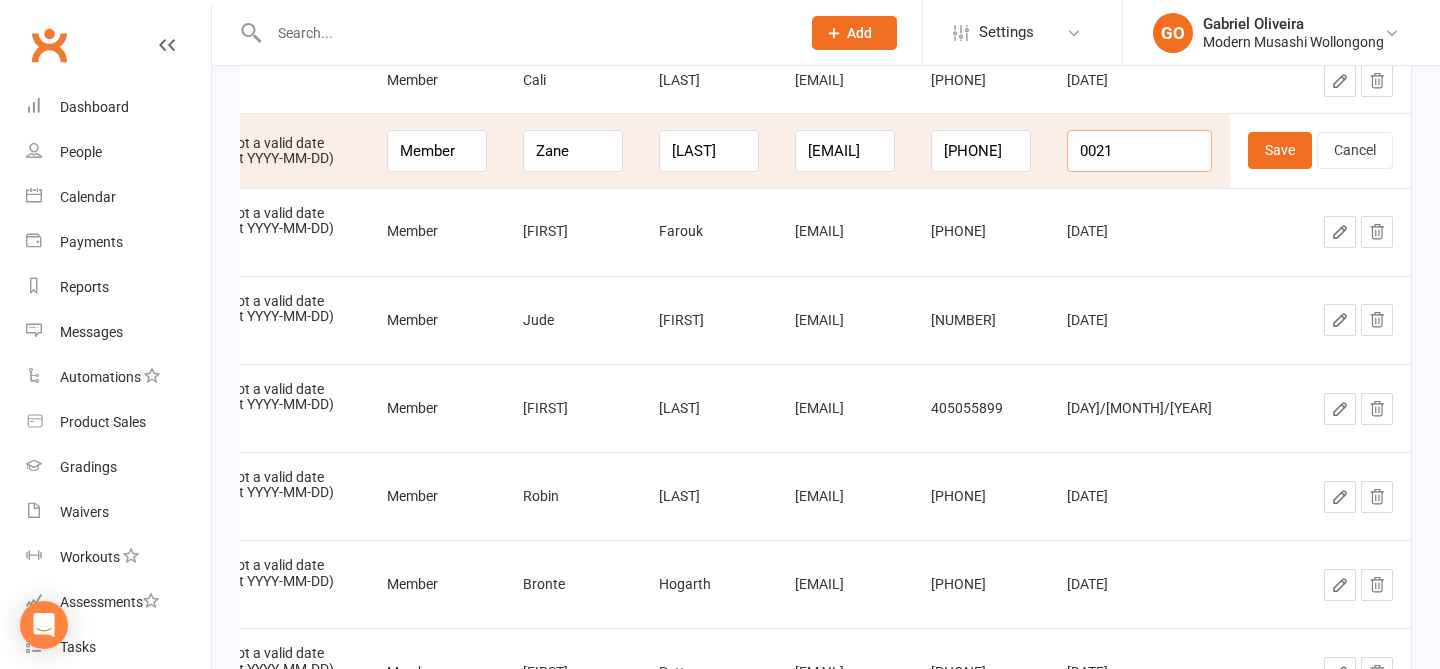 click on "0021" at bounding box center [1139, 151] 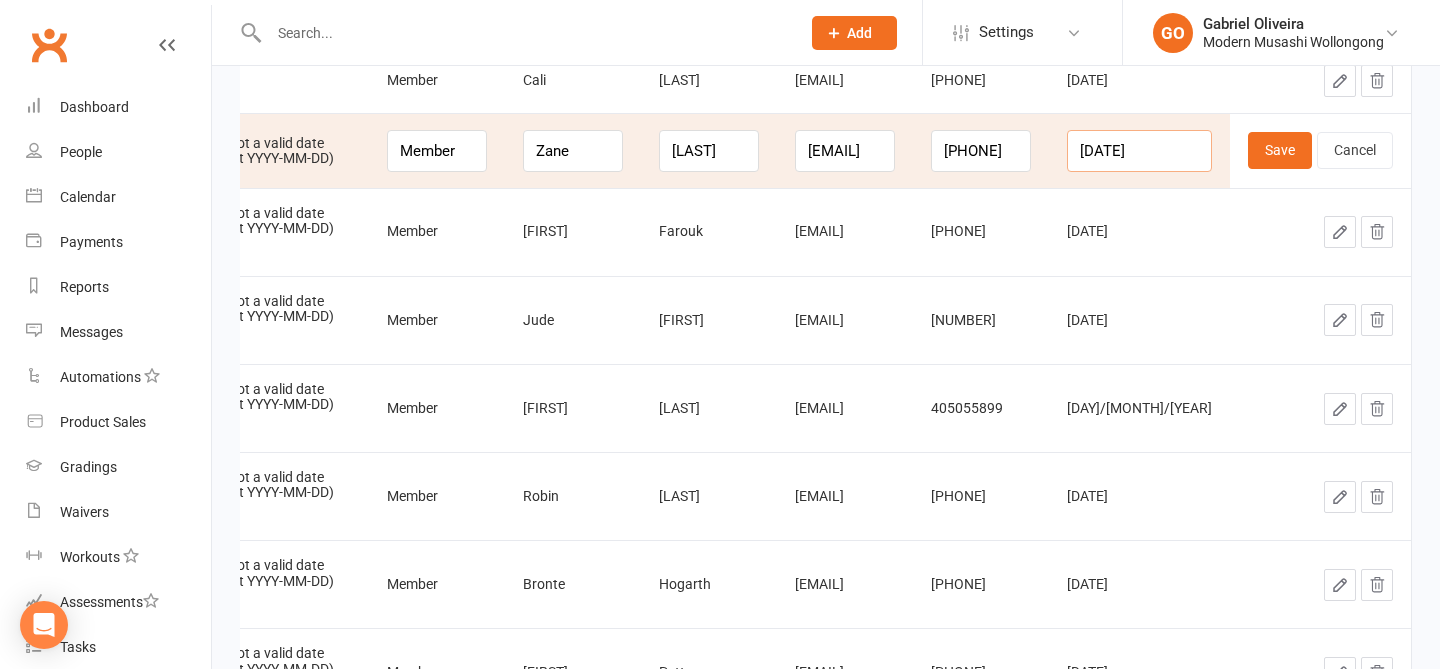 click on "0021-04-21" at bounding box center (1139, 151) 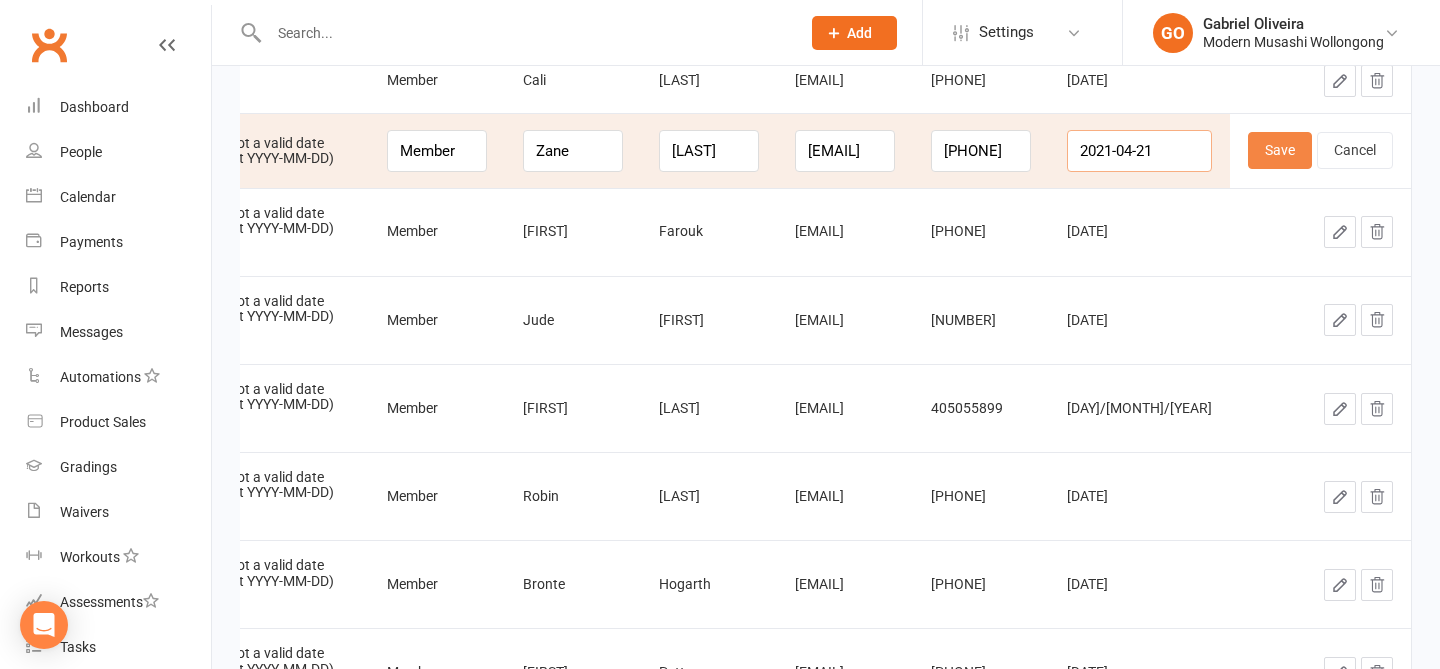 type on "2021-04-21" 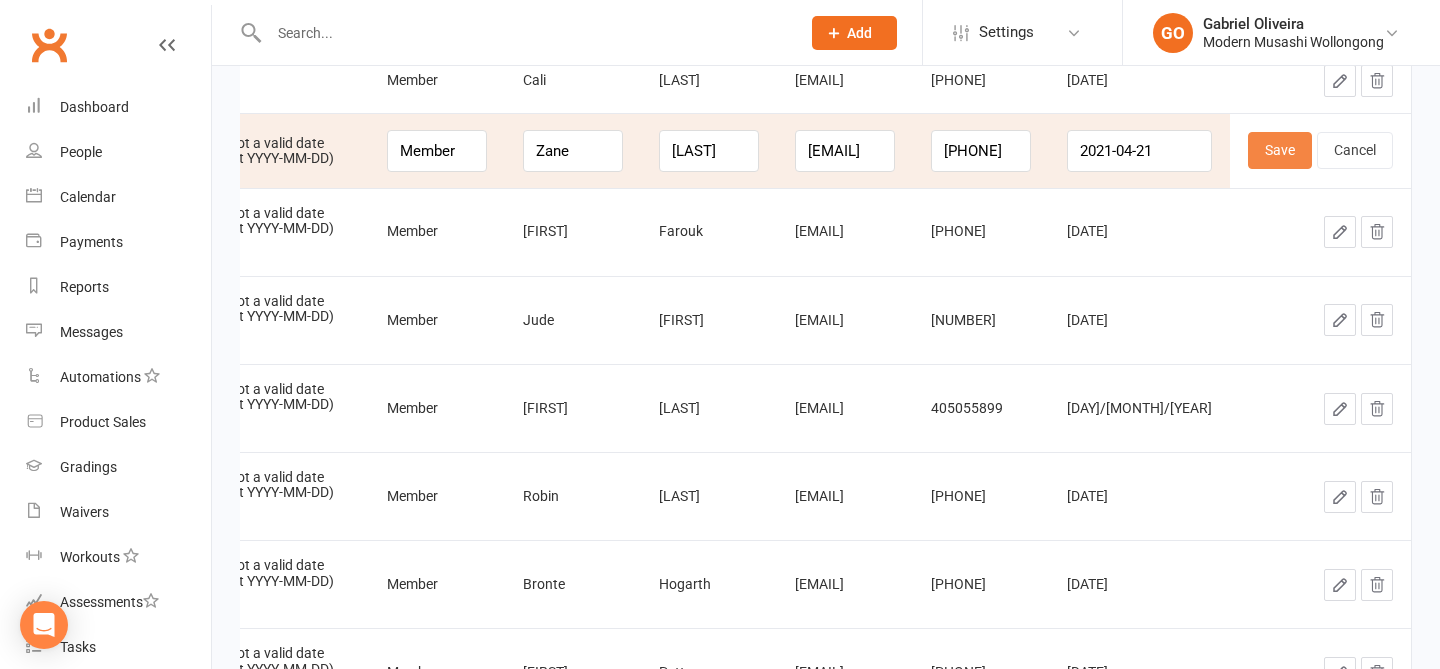 click on "Save" at bounding box center [1280, 150] 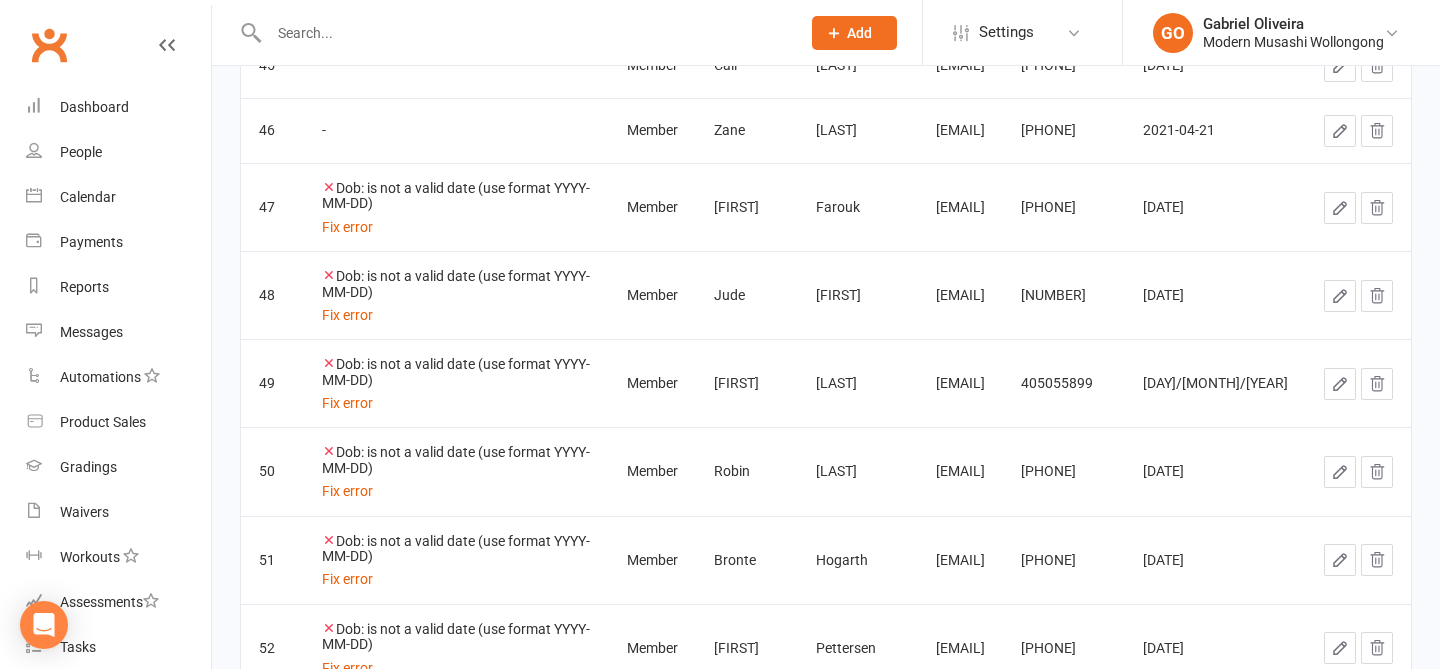 click at bounding box center [1340, 208] 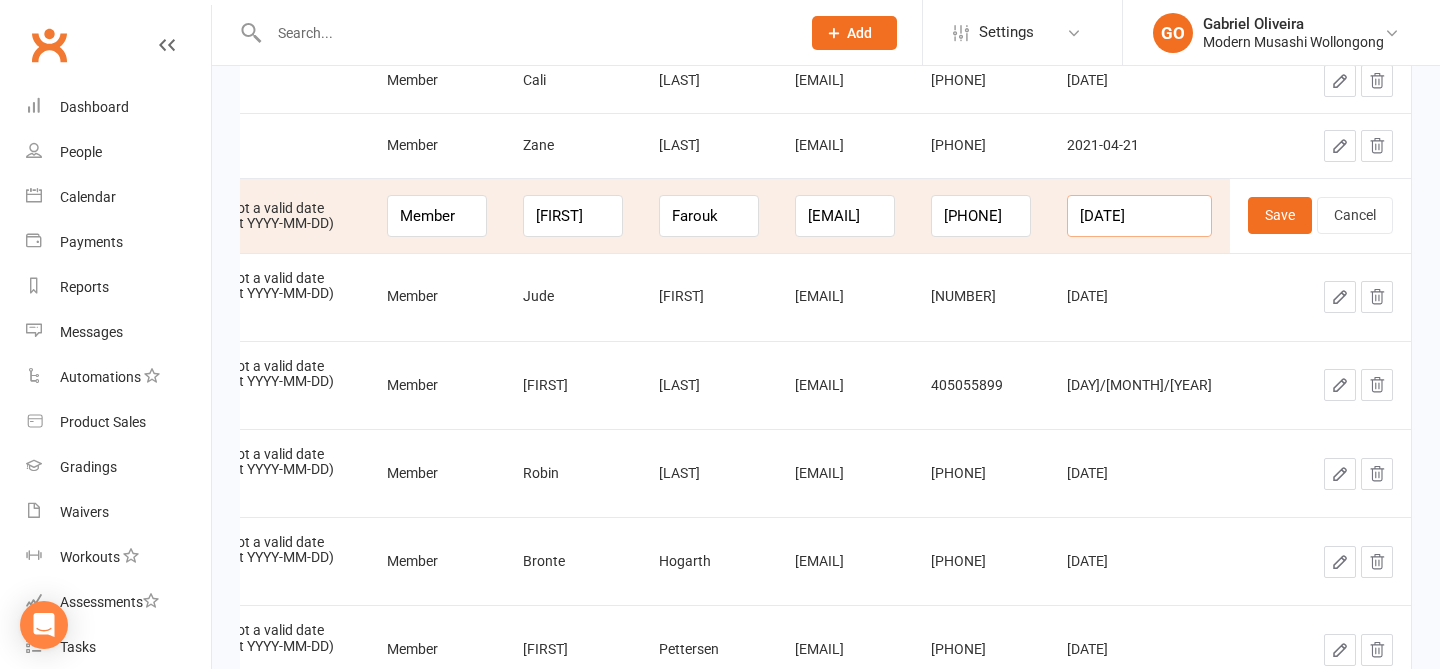 drag, startPoint x: 1166, startPoint y: 215, endPoint x: 1076, endPoint y: 202, distance: 90.934044 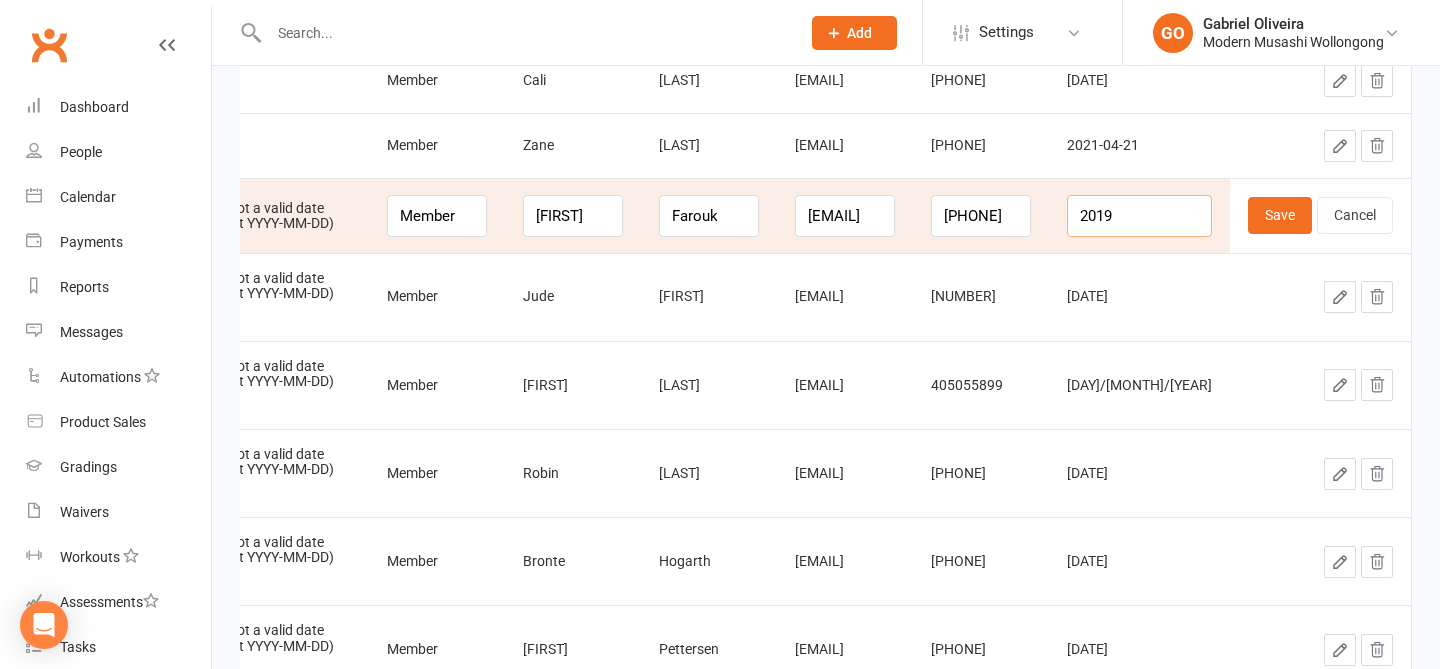 click on "2019" at bounding box center (1139, 216) 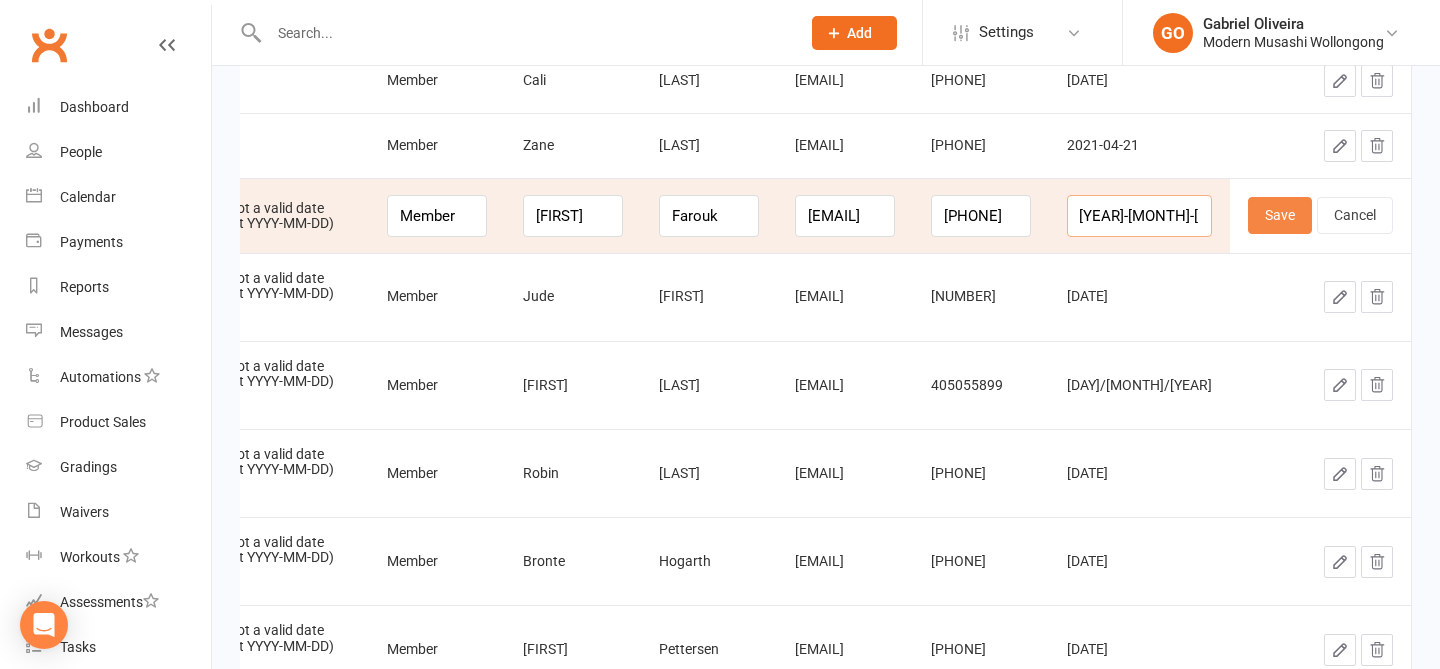 type on "2019-06-18" 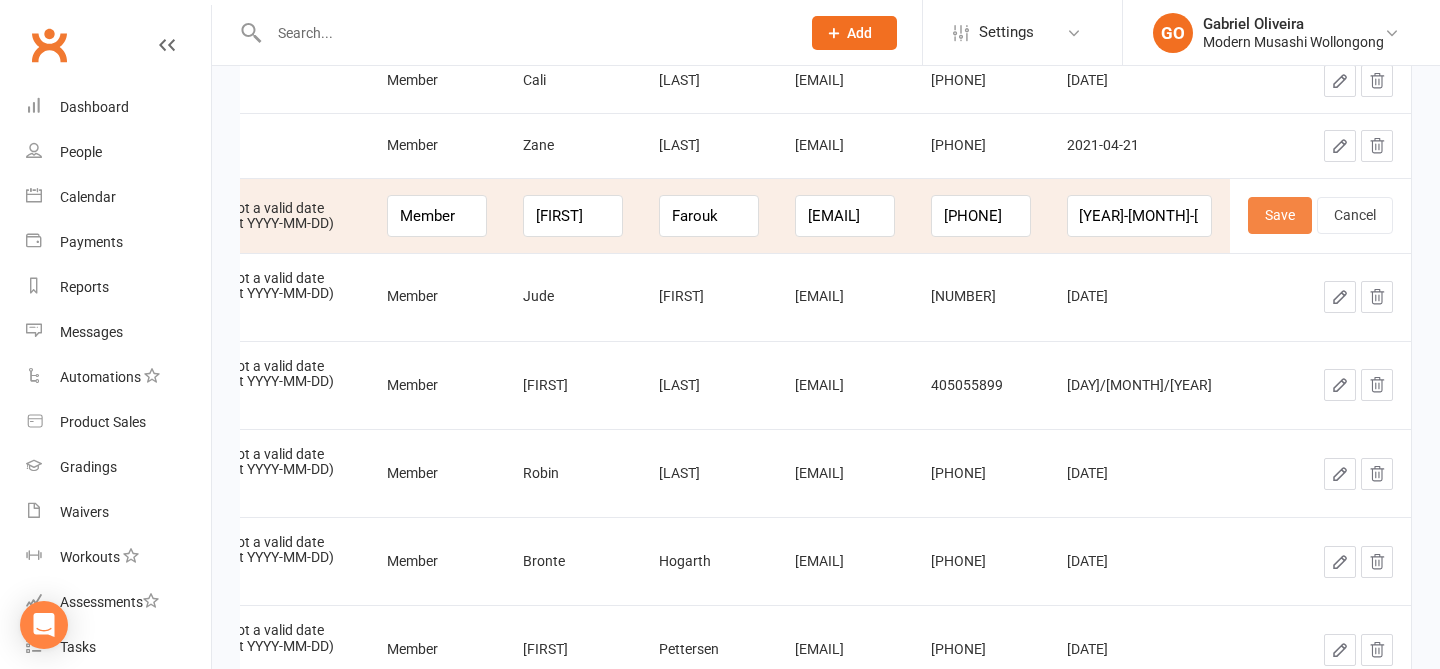 click on "Save" at bounding box center [1280, 215] 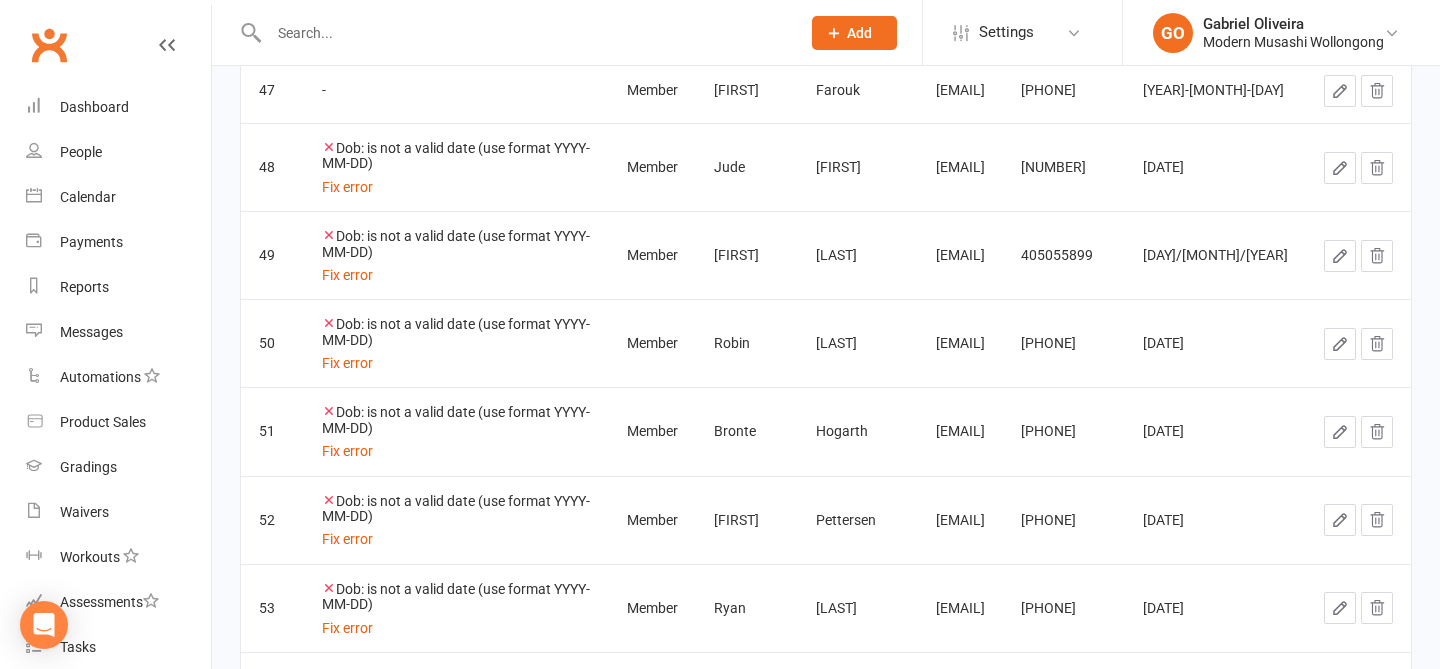 click at bounding box center [1340, 168] 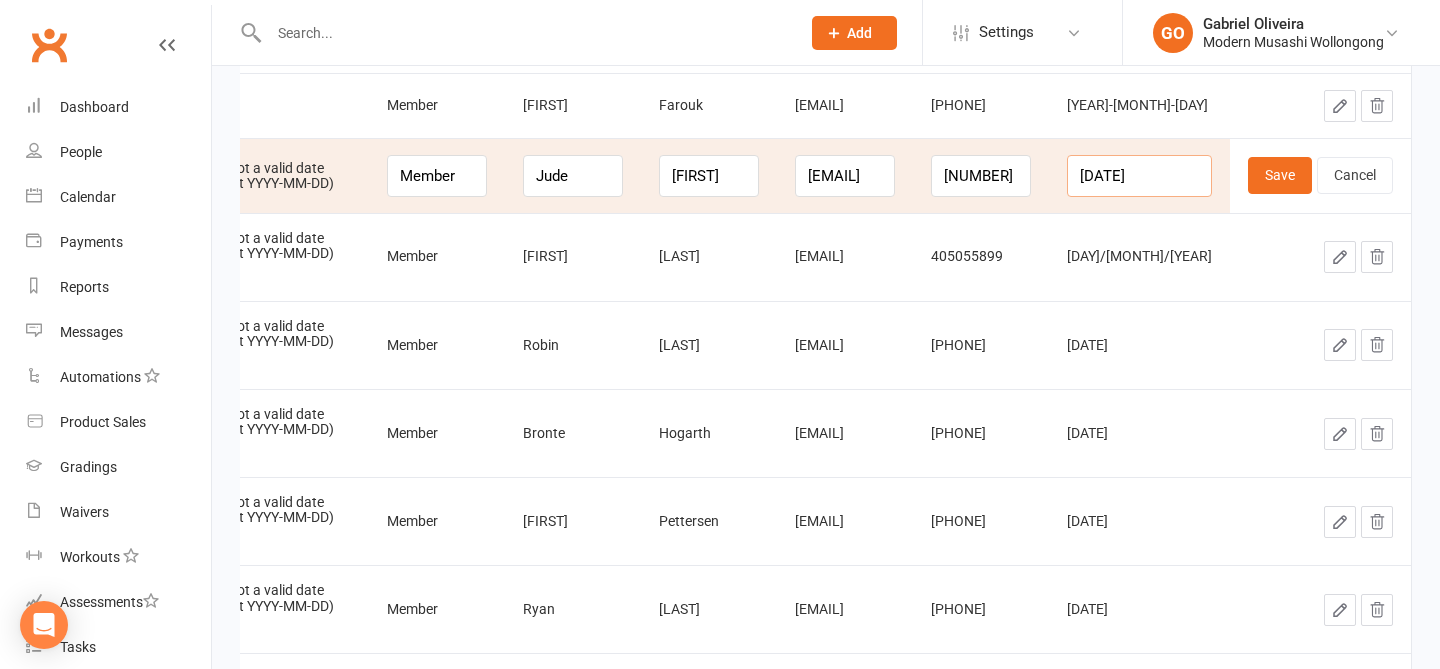 drag, startPoint x: 1169, startPoint y: 174, endPoint x: 1061, endPoint y: 153, distance: 110.02273 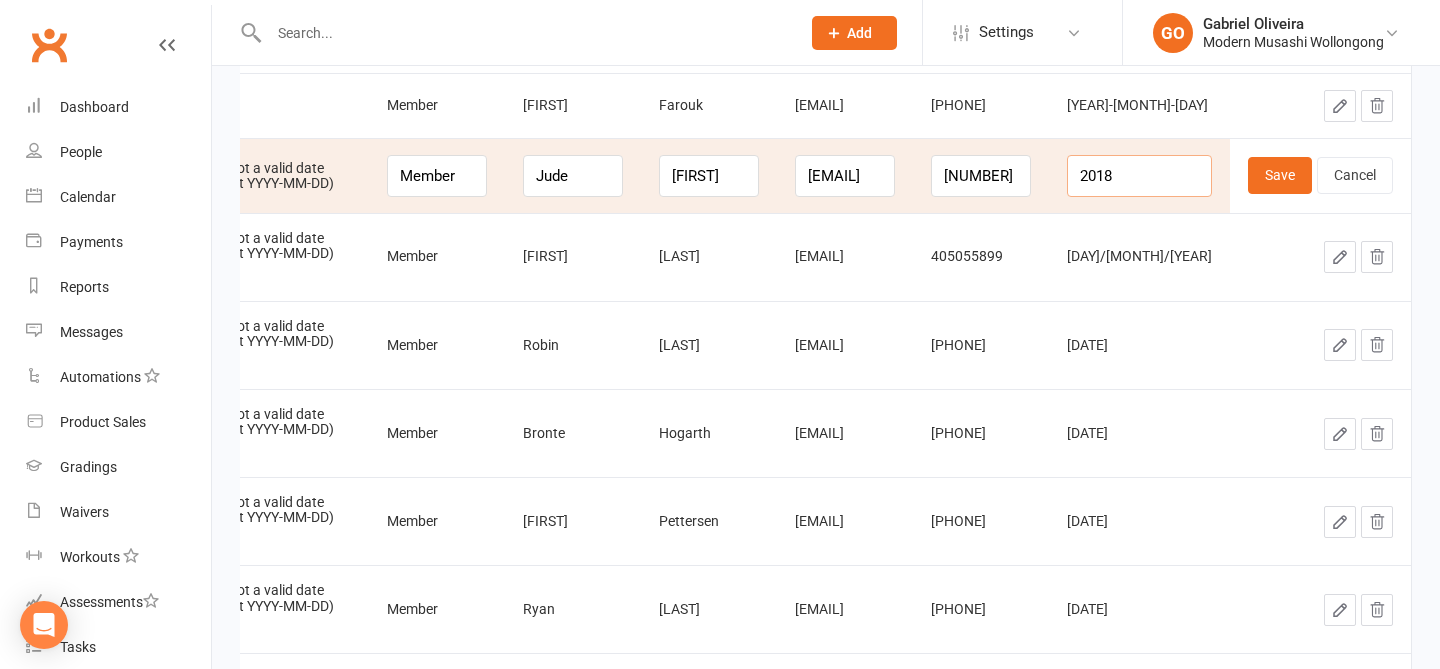 click on "2018" at bounding box center (1139, 176) 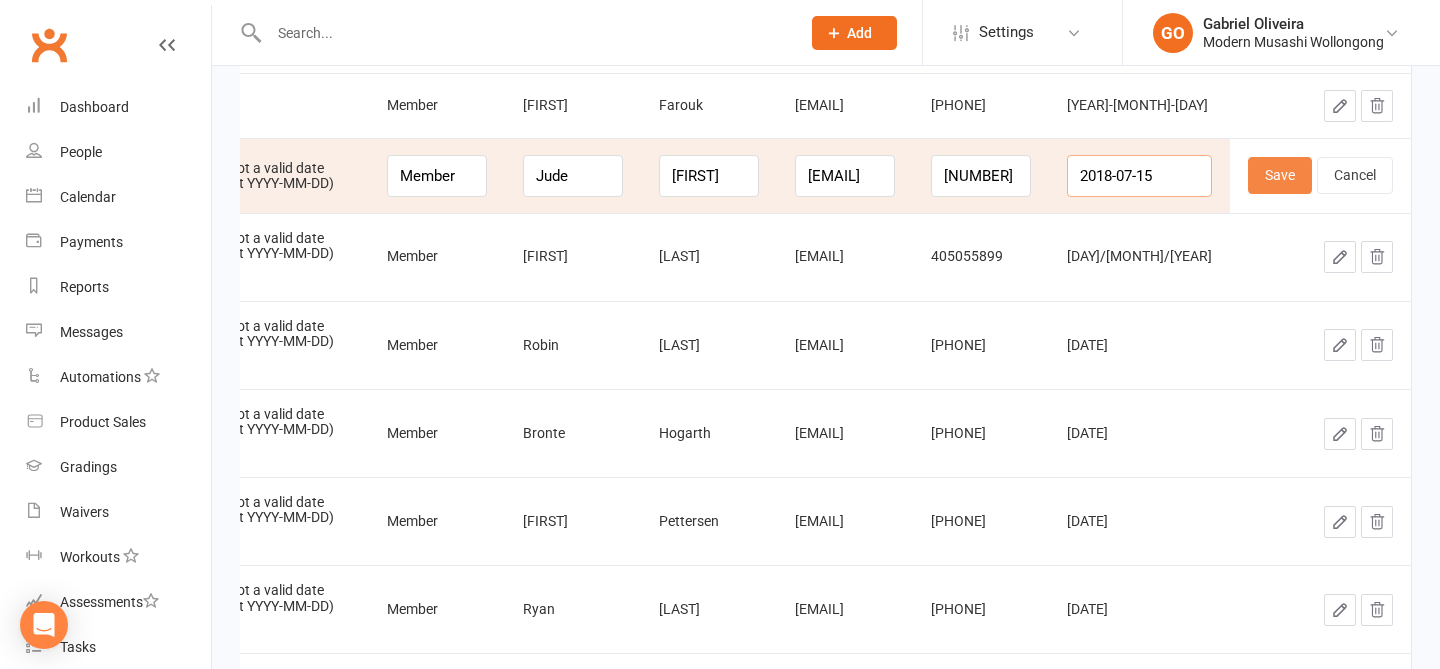 type on "2018-07-15" 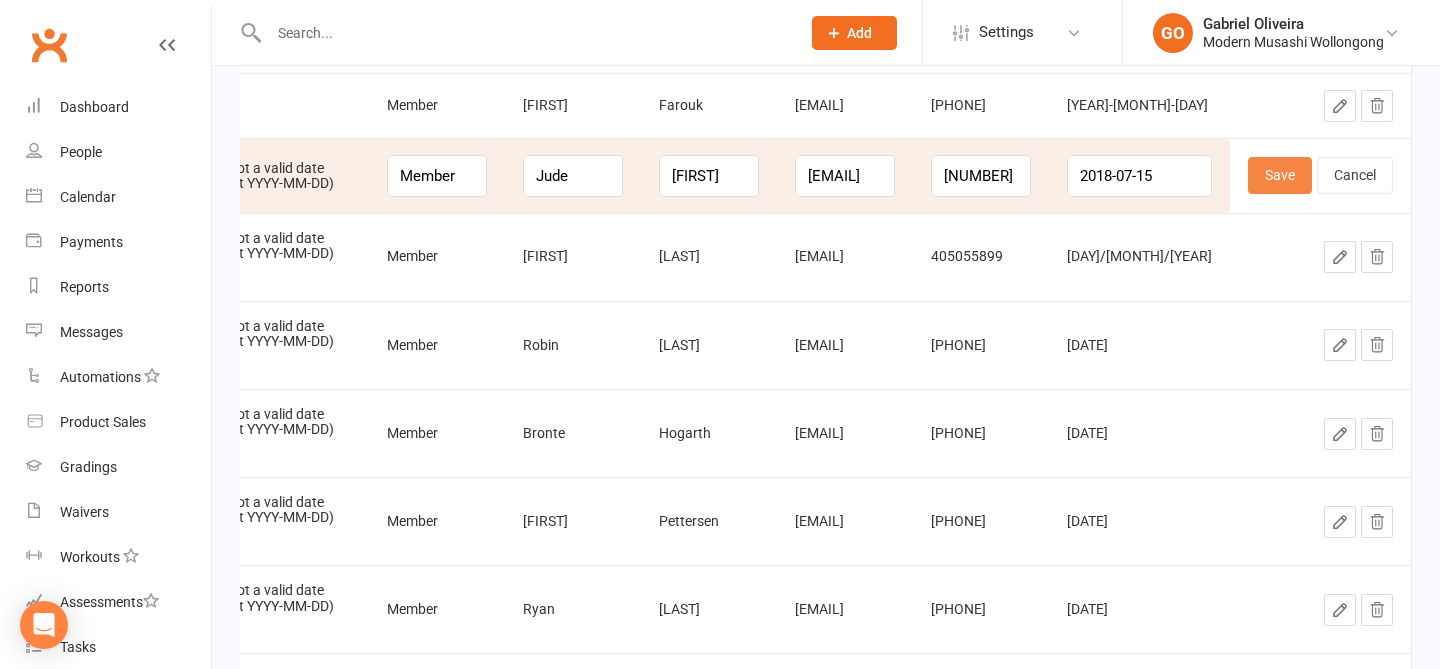 click on "Save" at bounding box center [1280, 175] 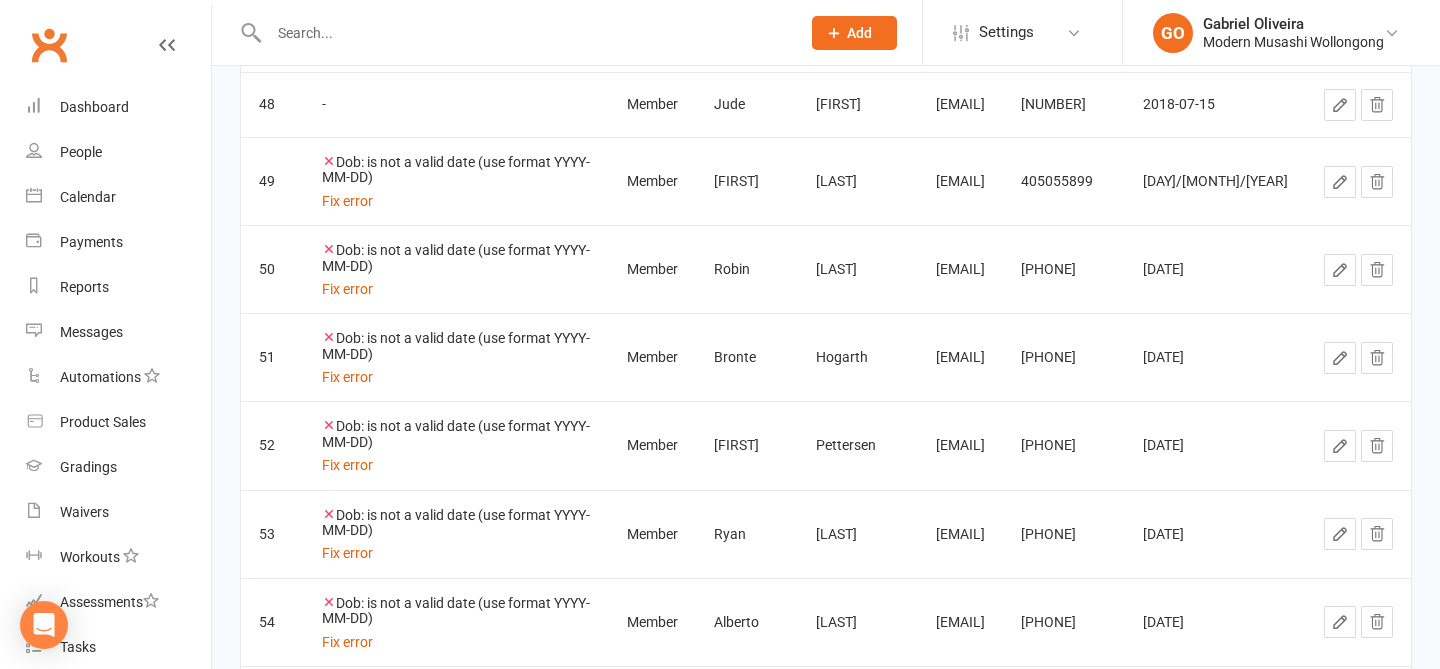 click 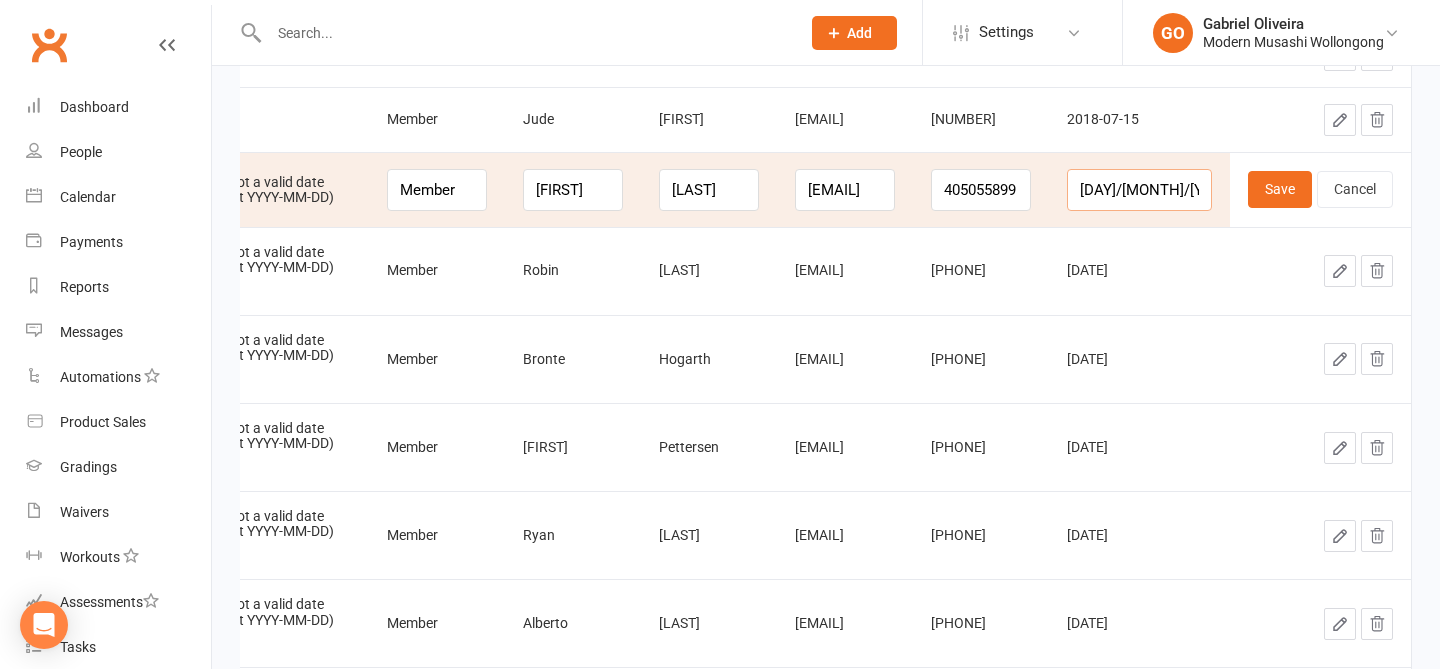 drag, startPoint x: 1173, startPoint y: 189, endPoint x: 1083, endPoint y: 180, distance: 90.44888 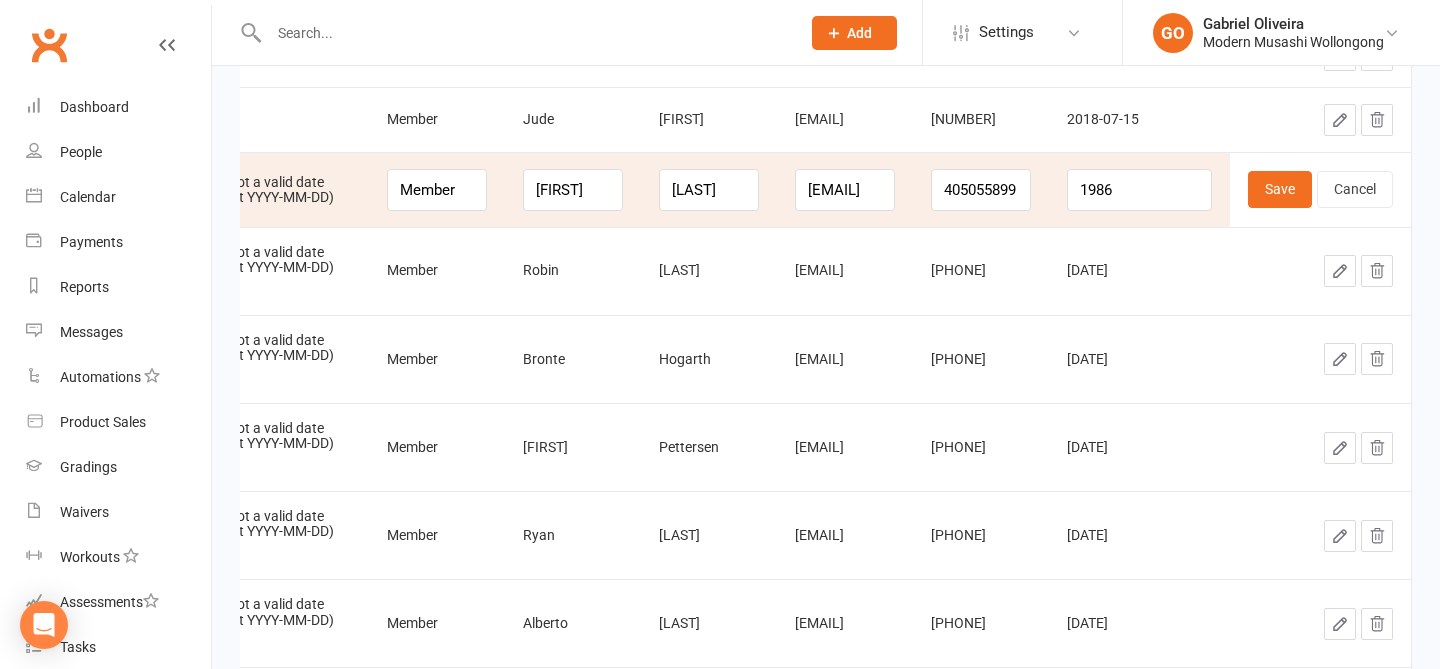 click on "1986" at bounding box center [1139, 189] 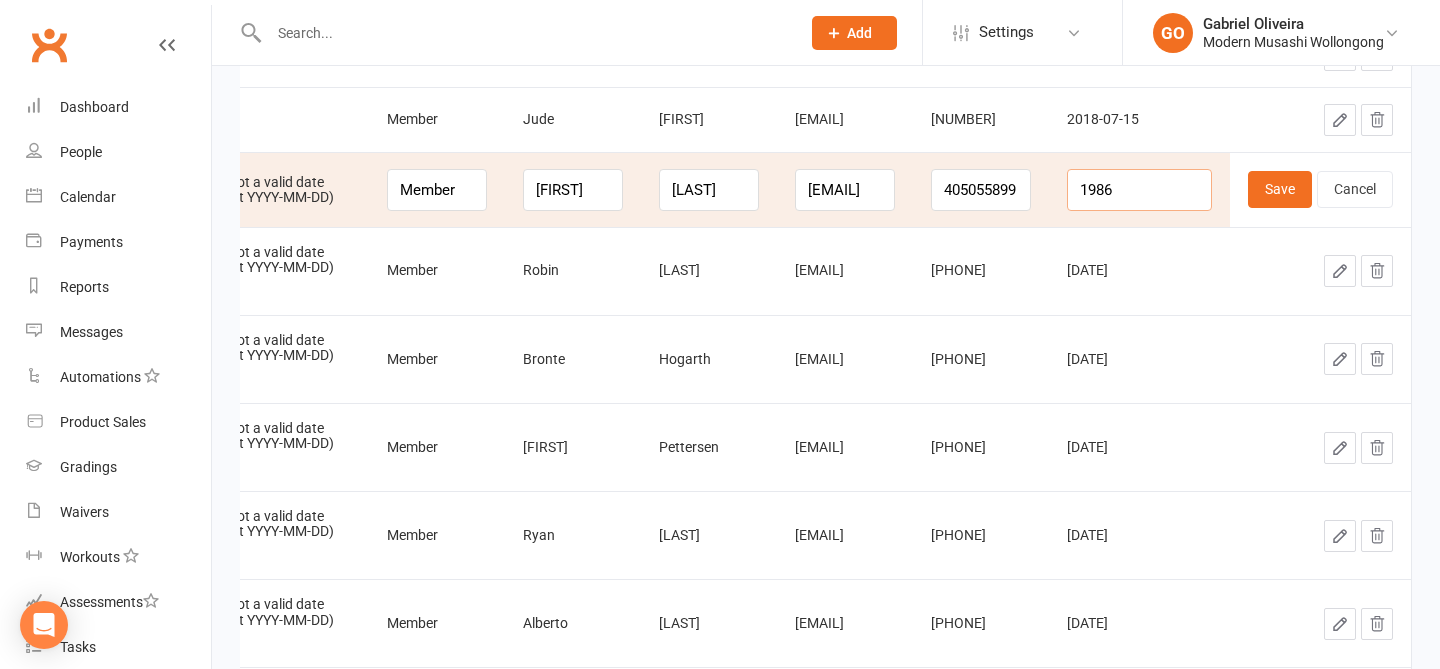 click on "1986" at bounding box center (1139, 190) 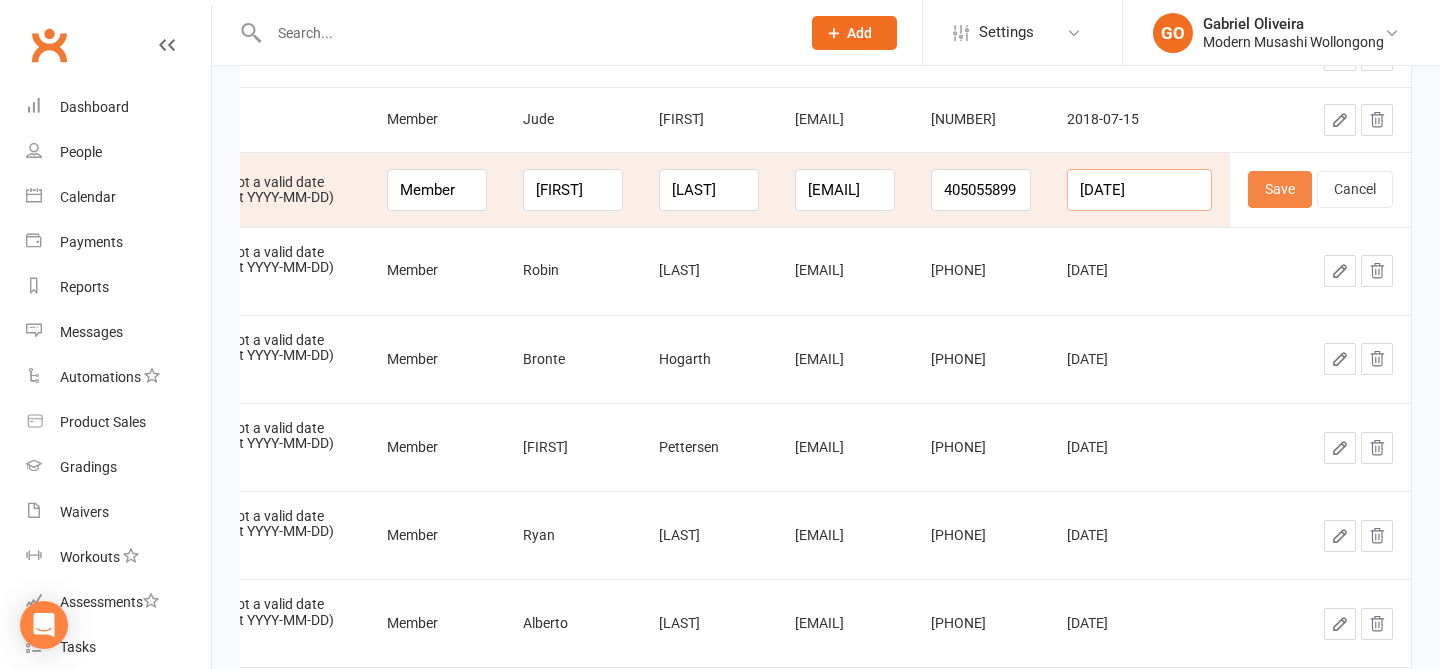 type on "1986-09-21" 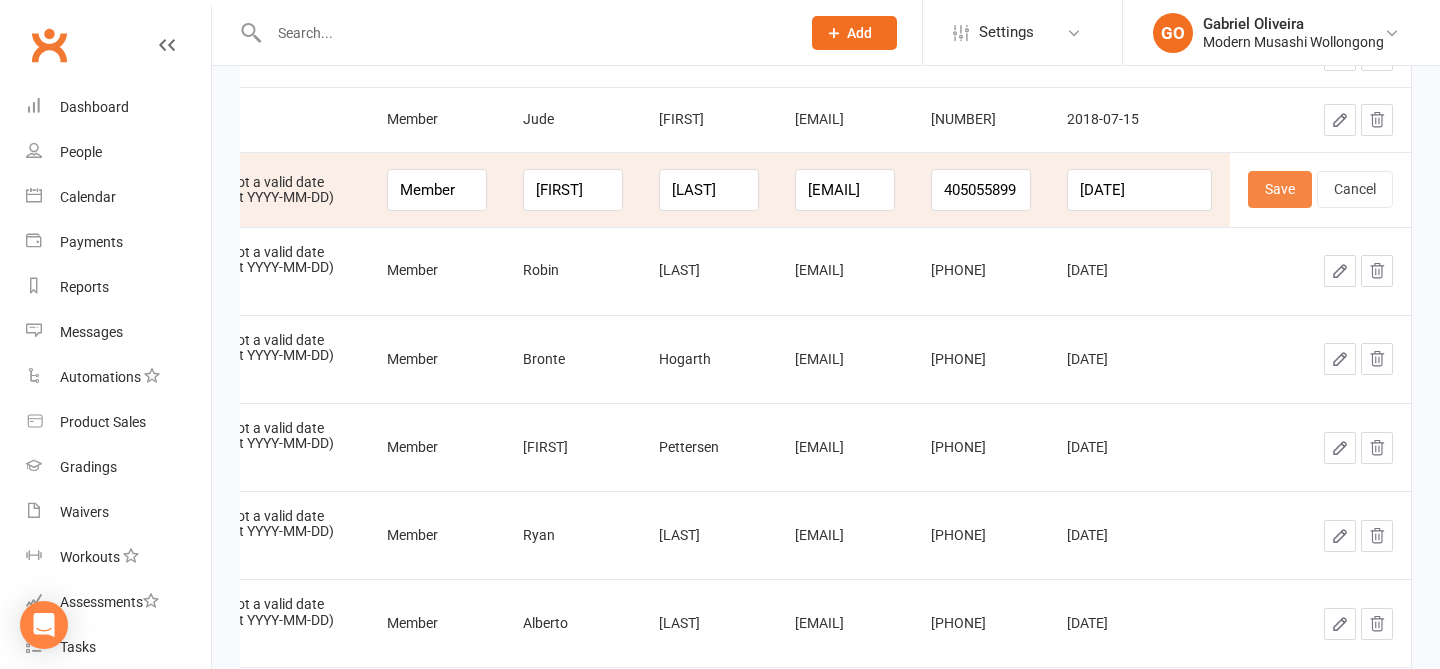 click on "Save" at bounding box center [1280, 189] 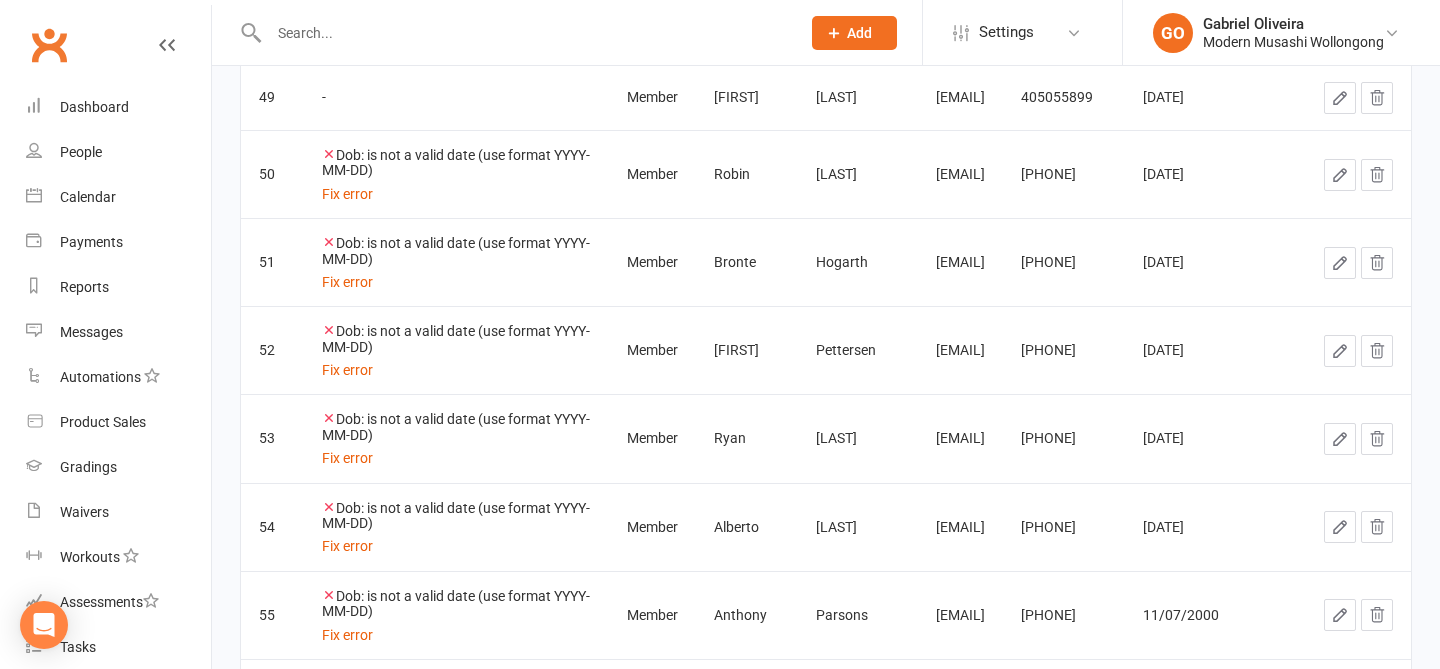 click 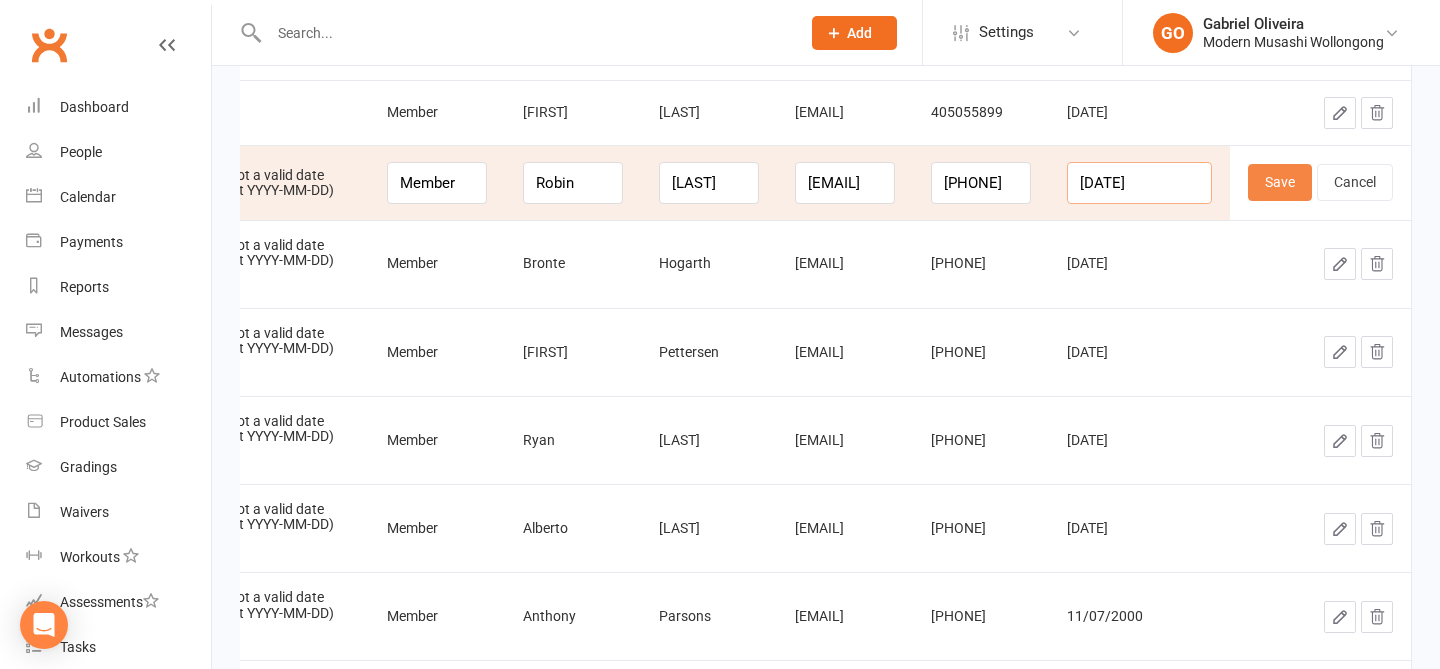 drag, startPoint x: 1157, startPoint y: 182, endPoint x: 1281, endPoint y: 183, distance: 124.004036 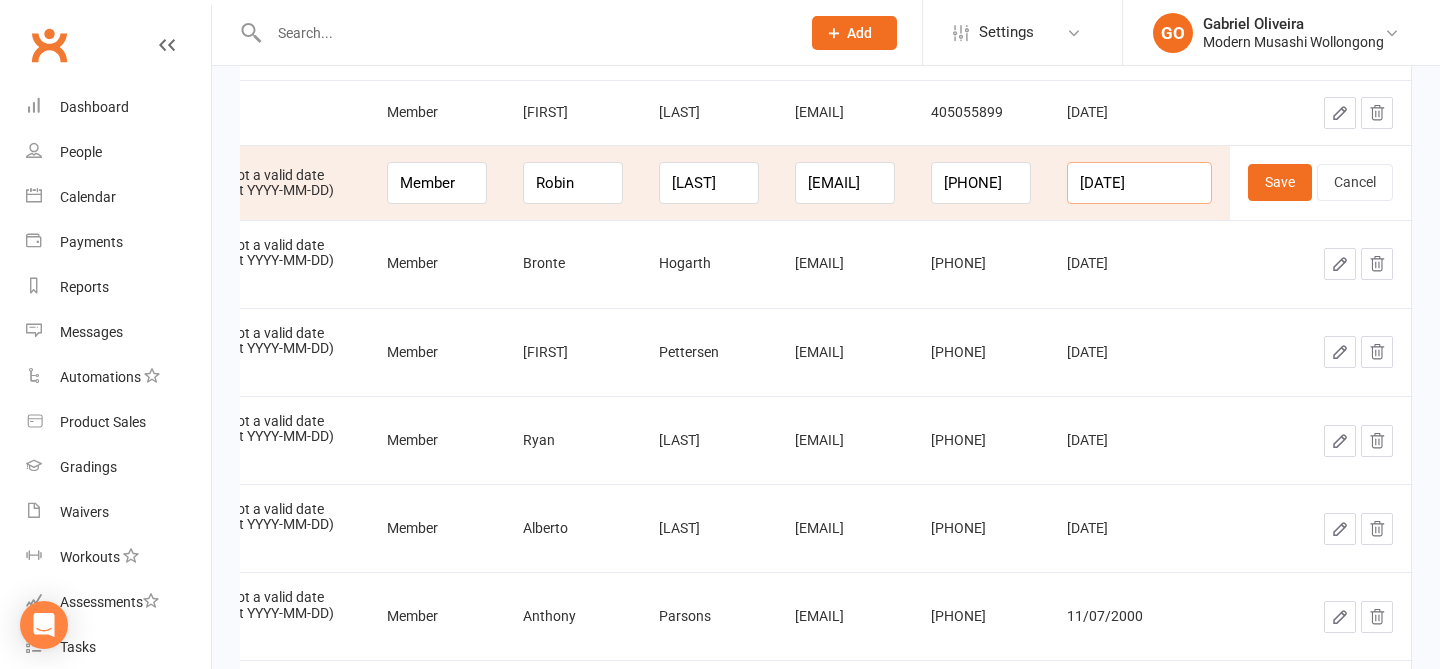 click on "01/03/2022" at bounding box center (1139, 183) 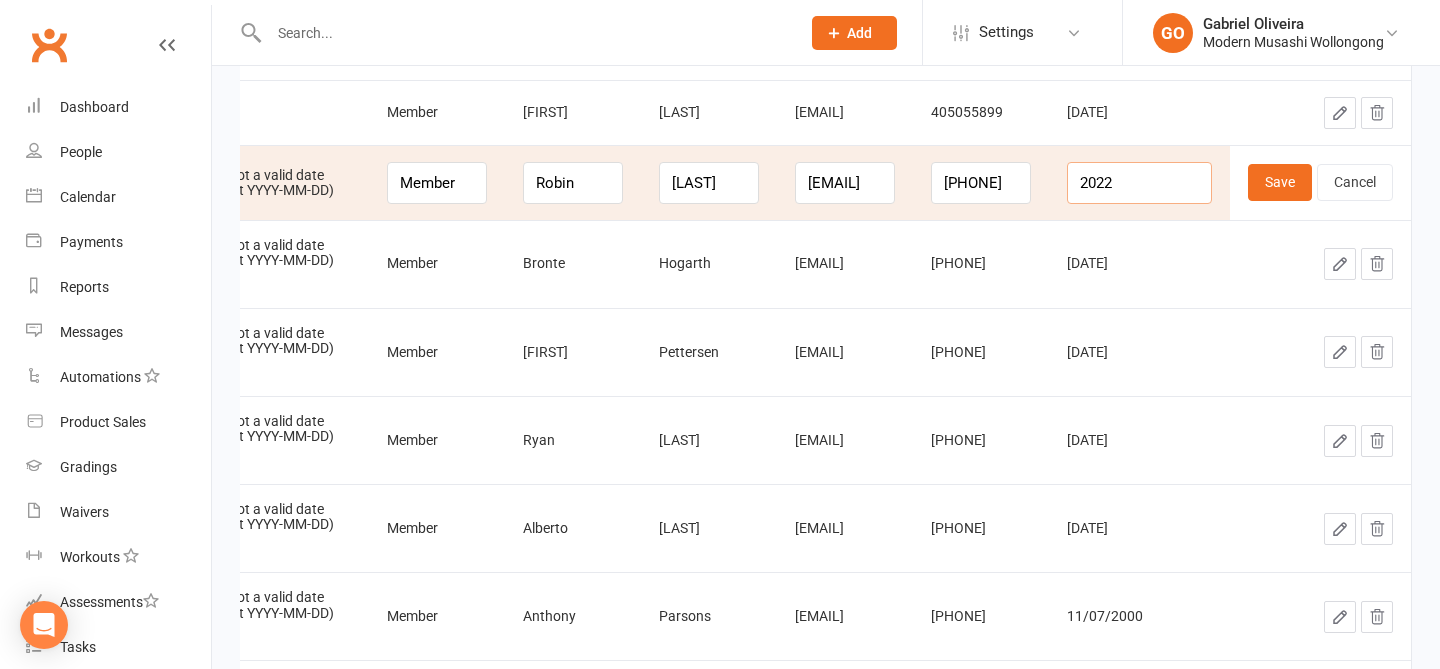 click on "2022" at bounding box center (1139, 183) 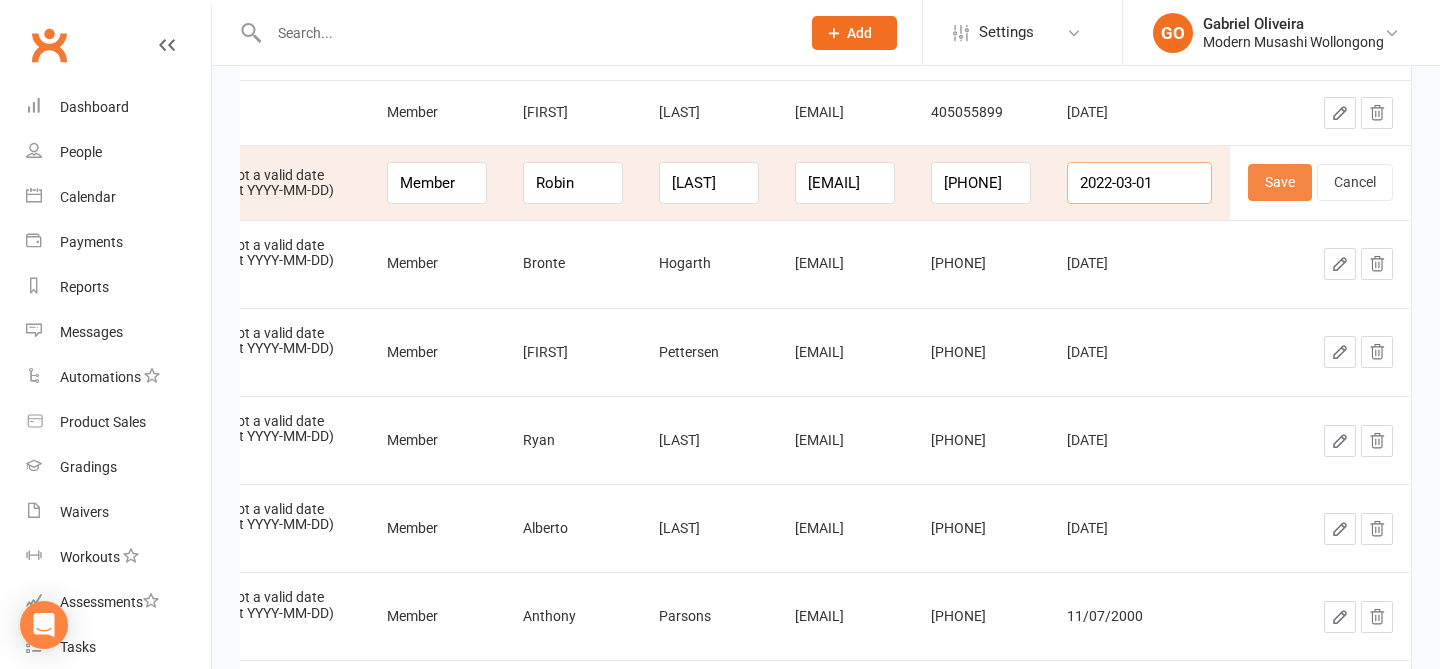 type on "2022-03-01" 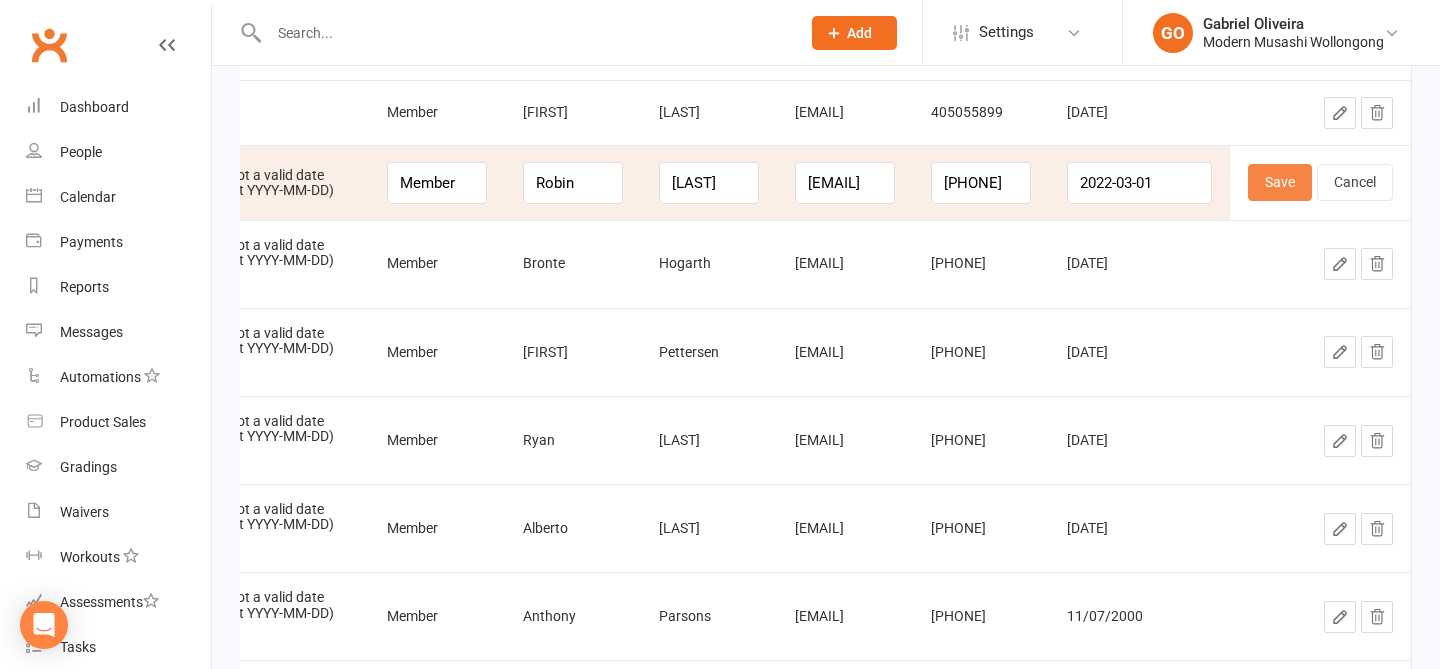 click on "Save" at bounding box center (1280, 182) 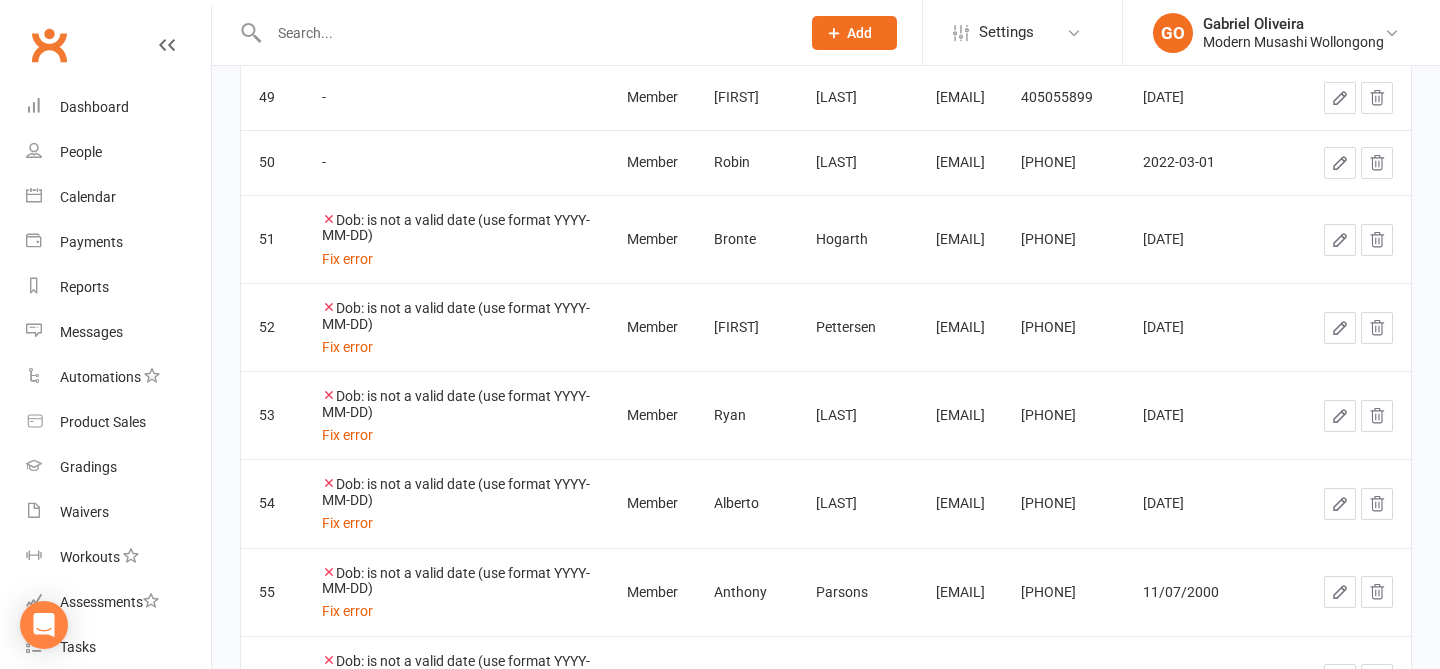 click 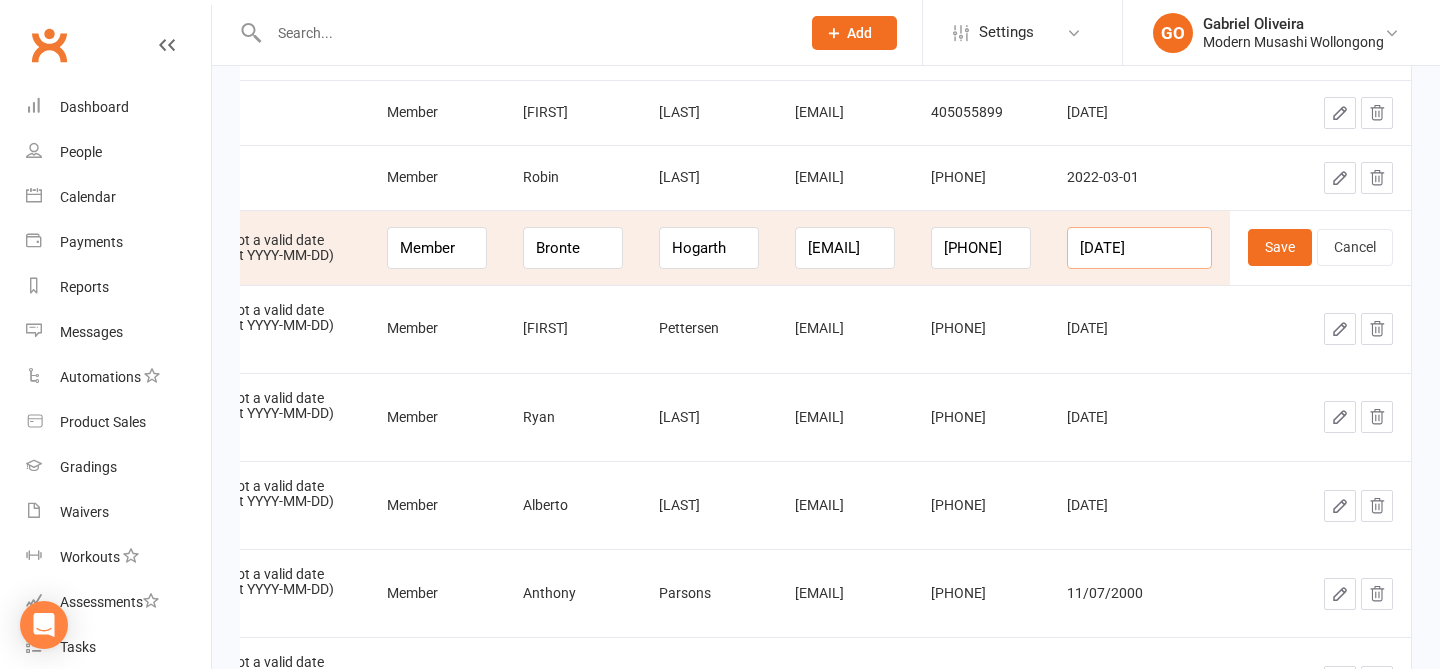 drag, startPoint x: 1171, startPoint y: 249, endPoint x: 1067, endPoint y: 243, distance: 104.172935 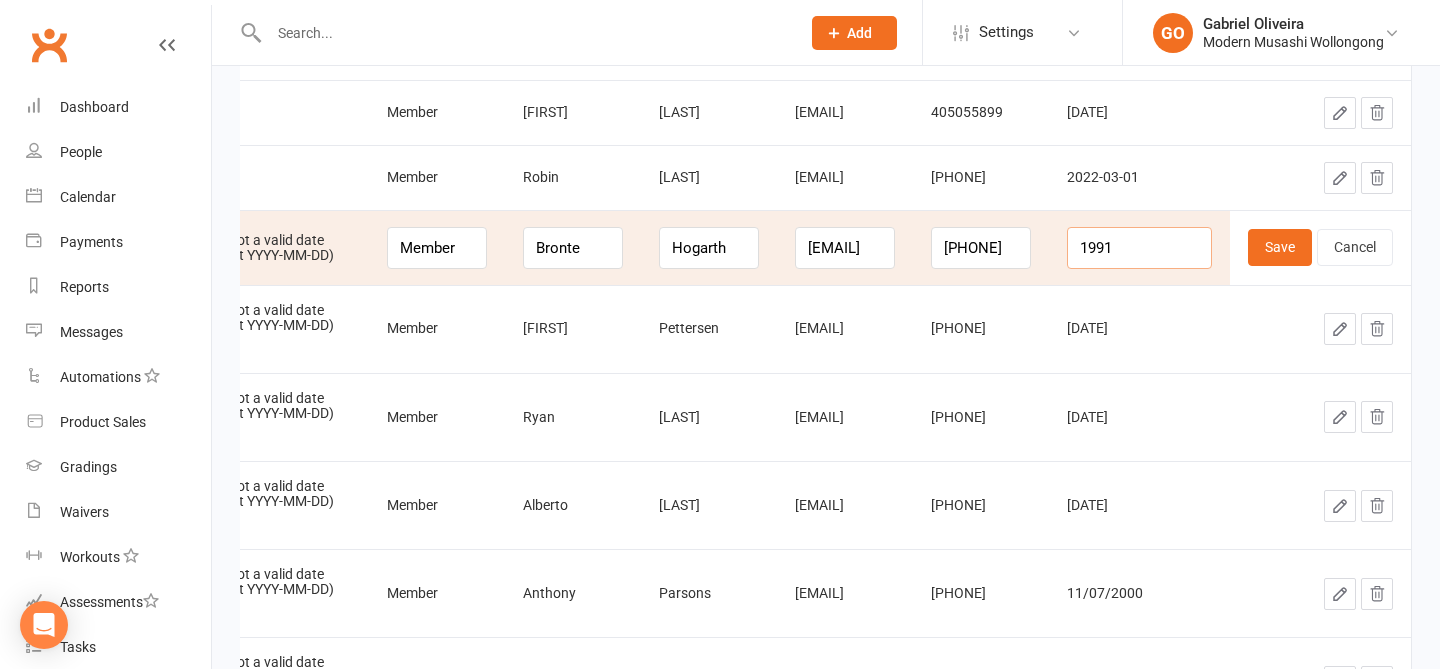 click on "1991" at bounding box center [1139, 248] 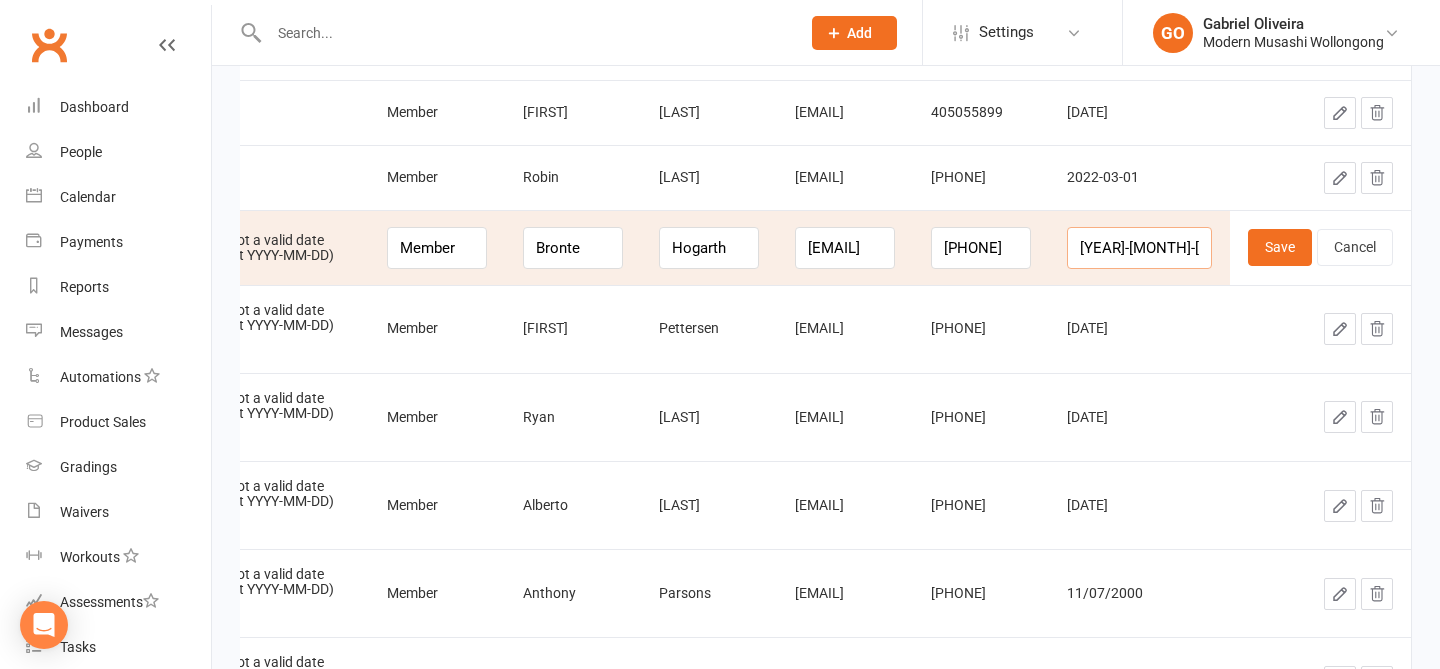 scroll, scrollTop: 0, scrollLeft: 1, axis: horizontal 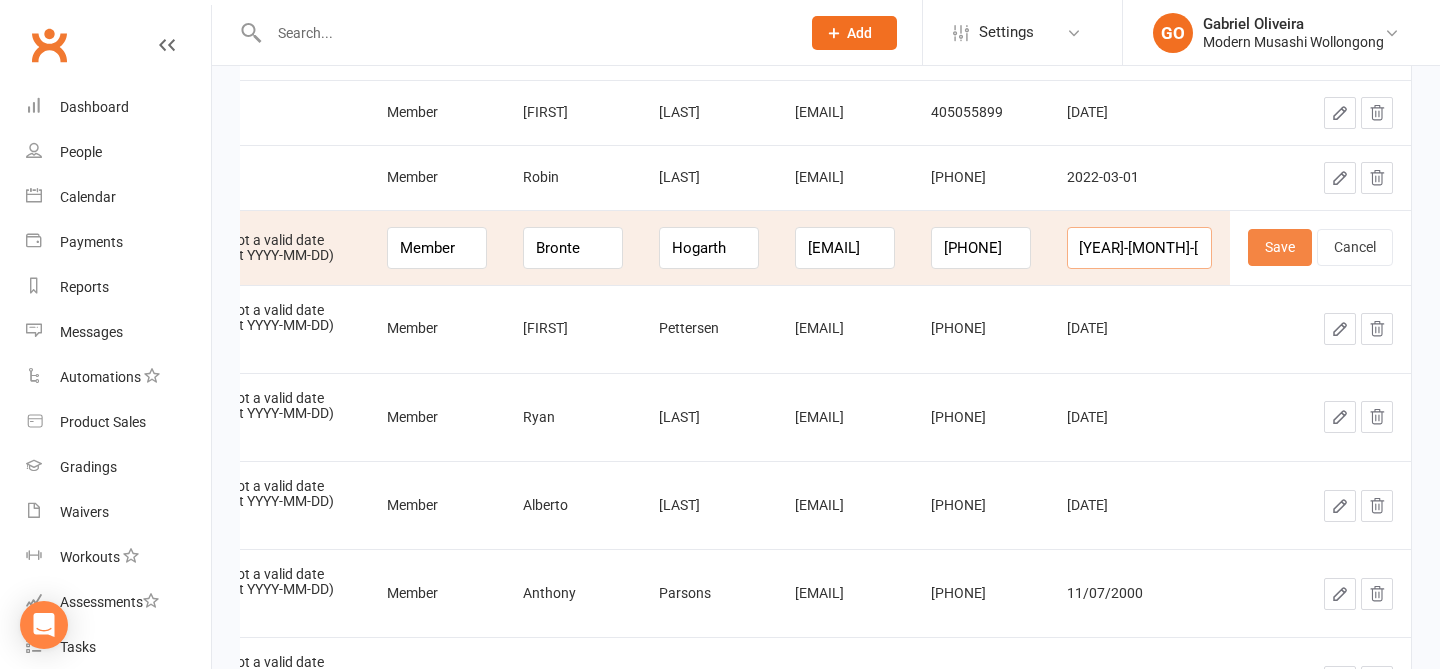 type on "1991-05-15" 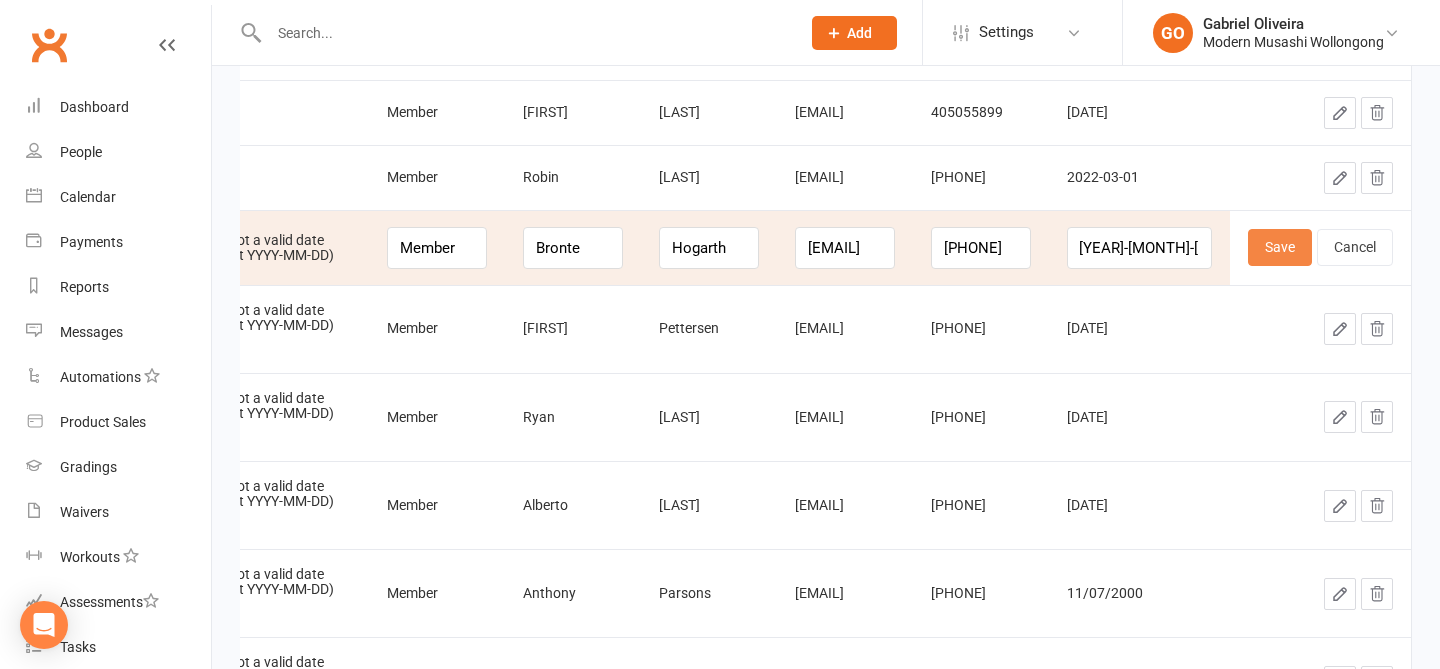 click on "Save" at bounding box center [1280, 247] 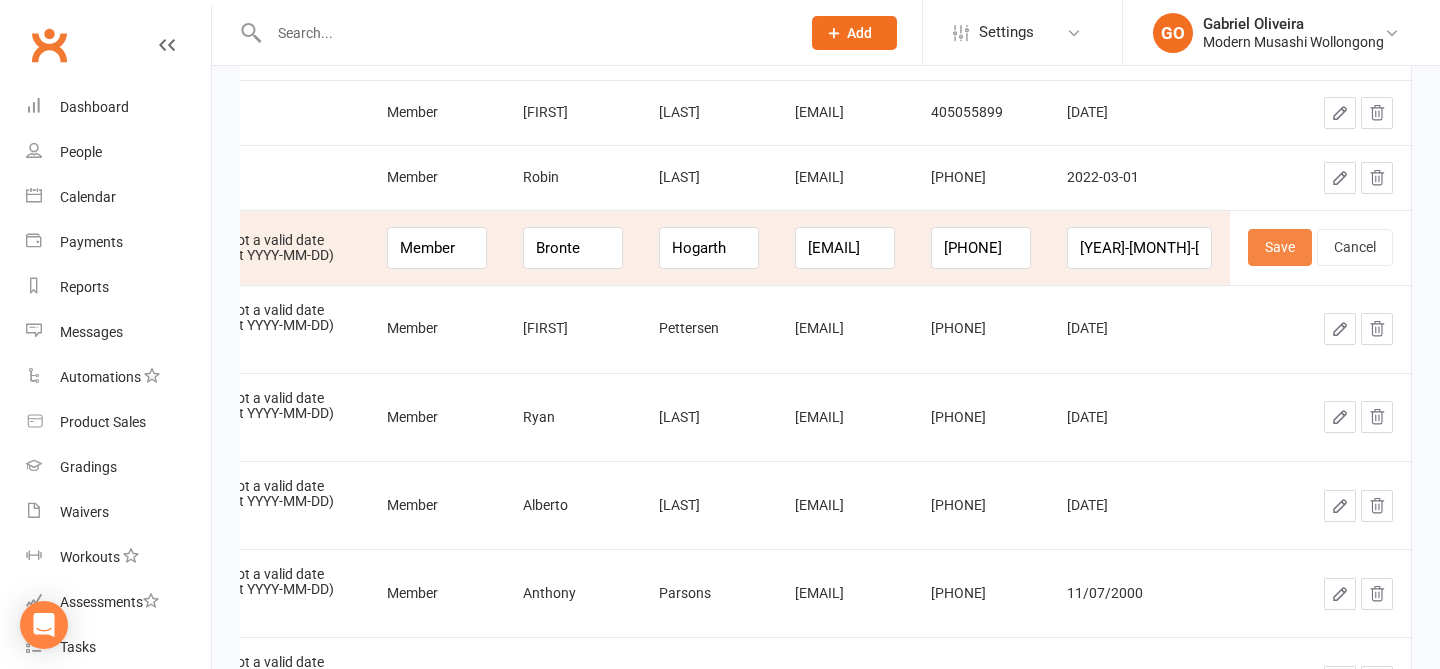 scroll, scrollTop: 0, scrollLeft: 157, axis: horizontal 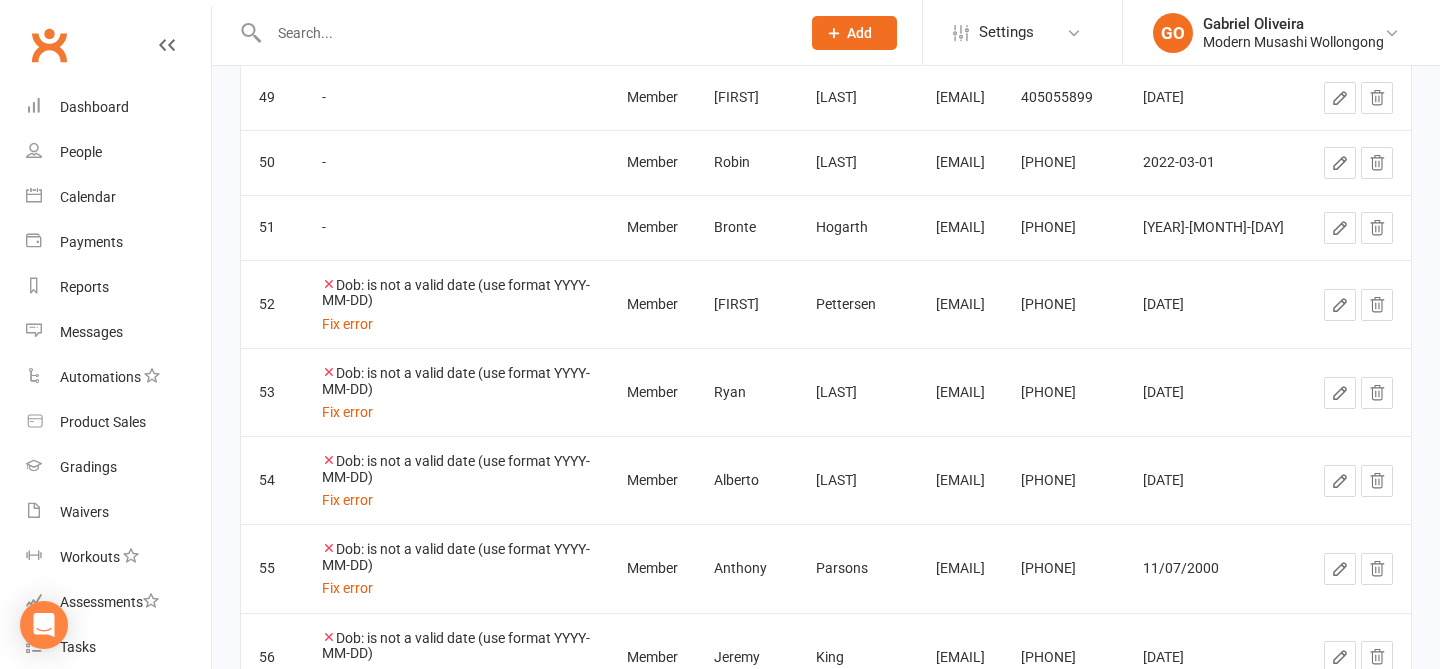 click 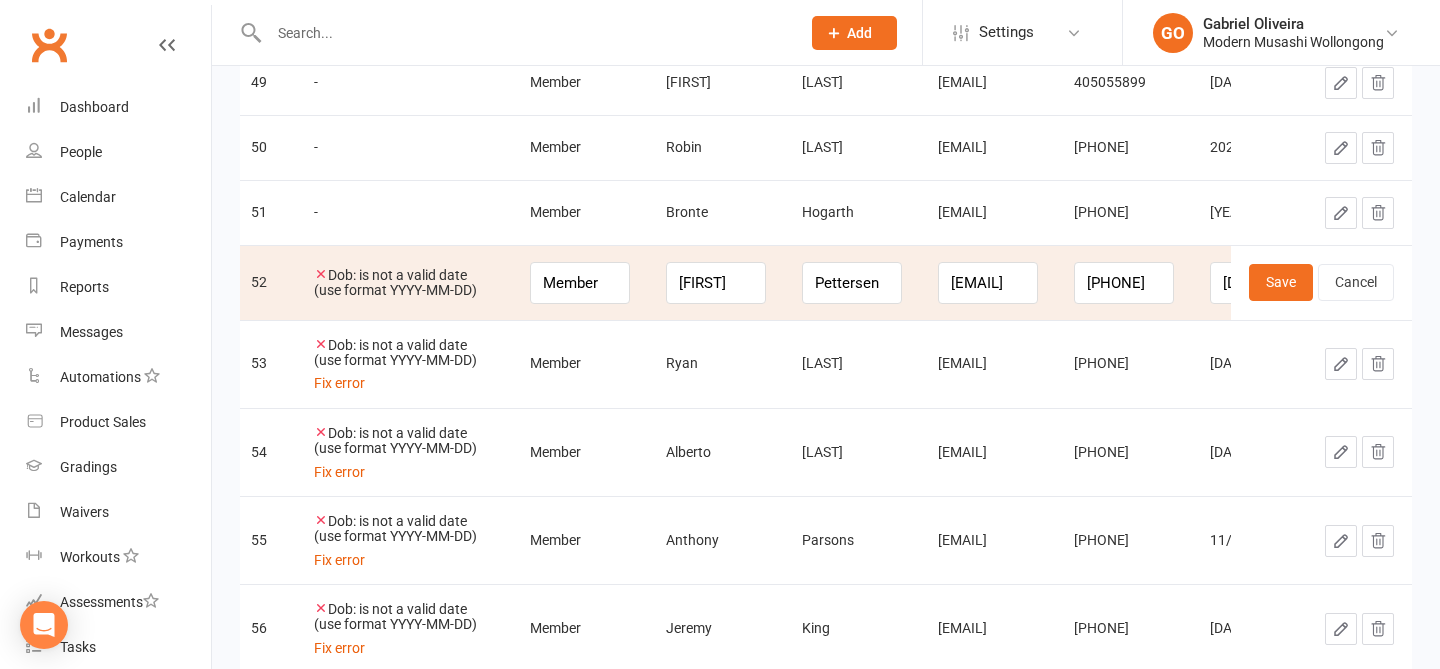 scroll, scrollTop: 3494, scrollLeft: 0, axis: vertical 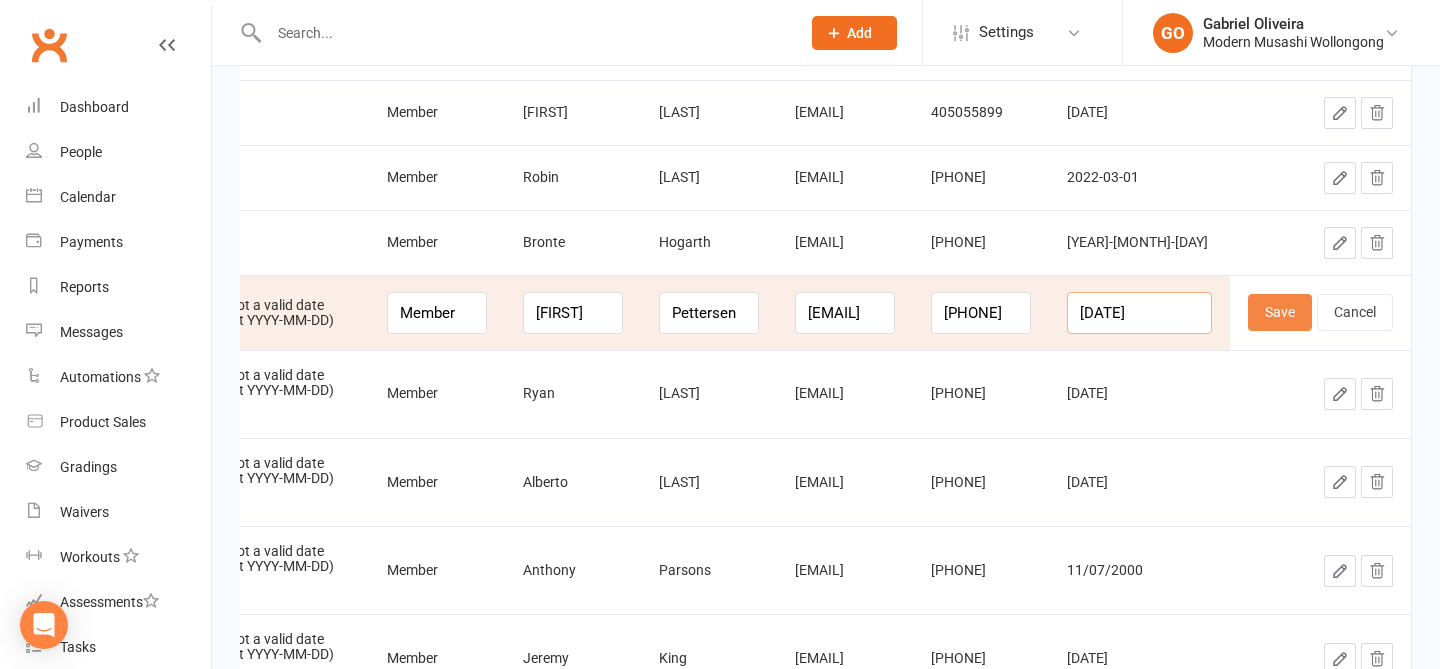 drag, startPoint x: 1162, startPoint y: 310, endPoint x: 1276, endPoint y: 312, distance: 114.01754 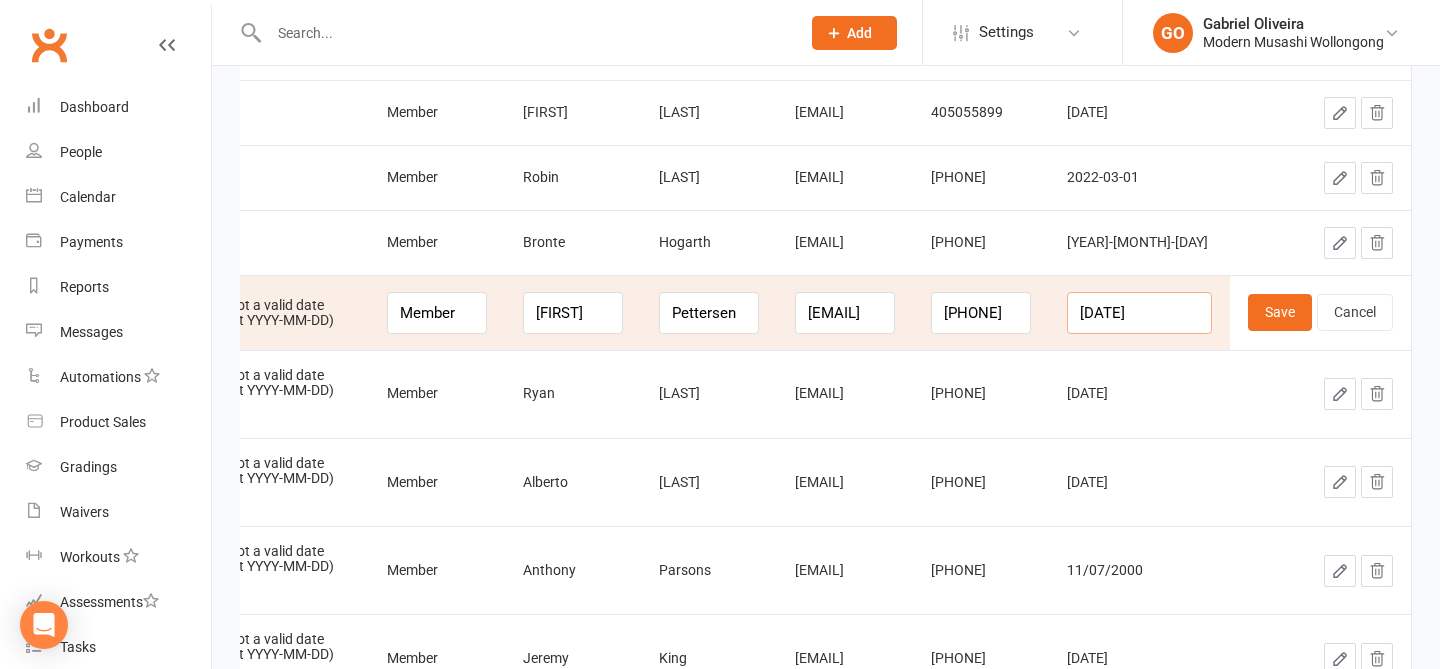 scroll, scrollTop: 0, scrollLeft: 0, axis: both 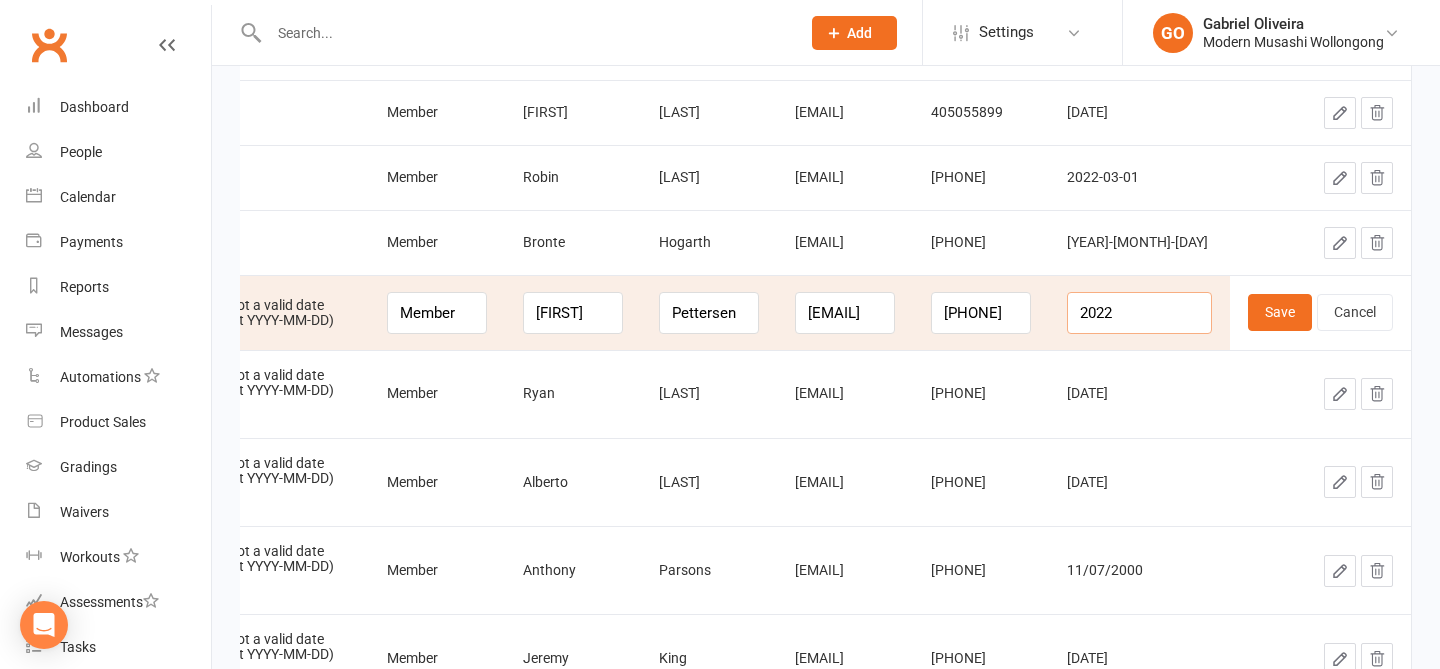 click on "2022" at bounding box center [1139, 313] 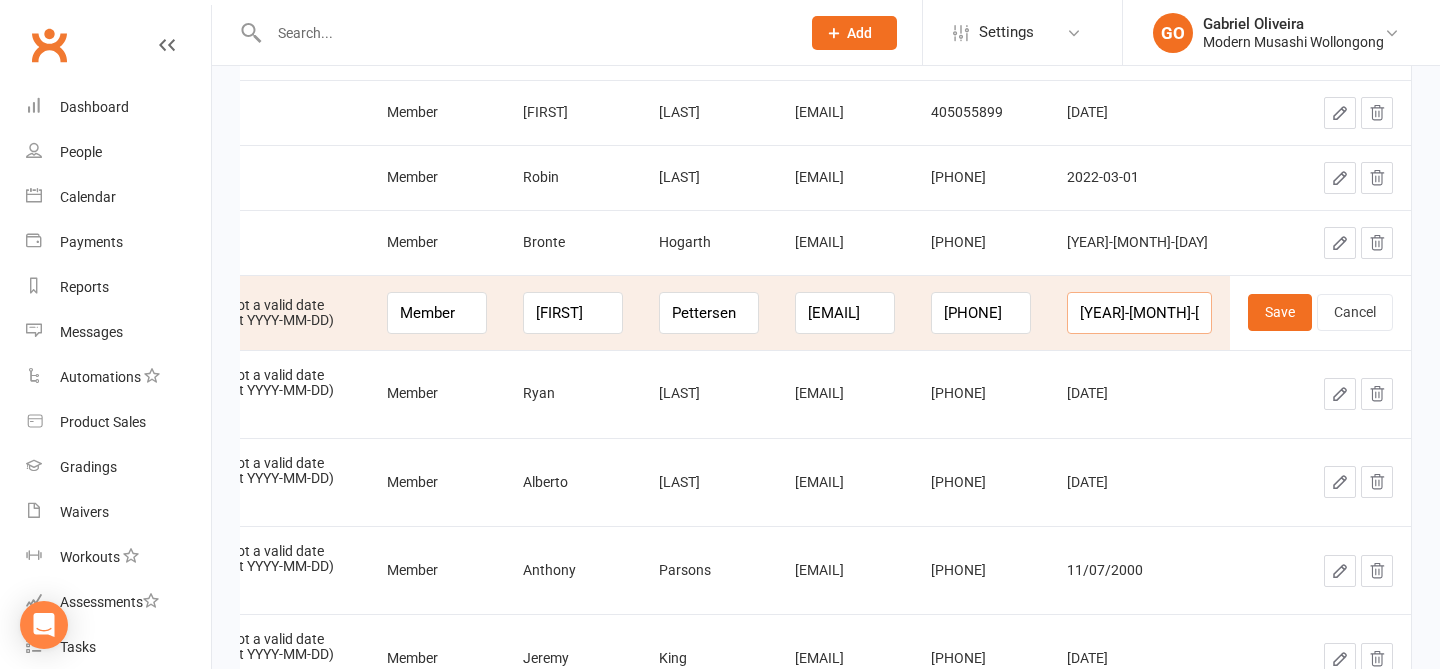 scroll, scrollTop: 0, scrollLeft: 1, axis: horizontal 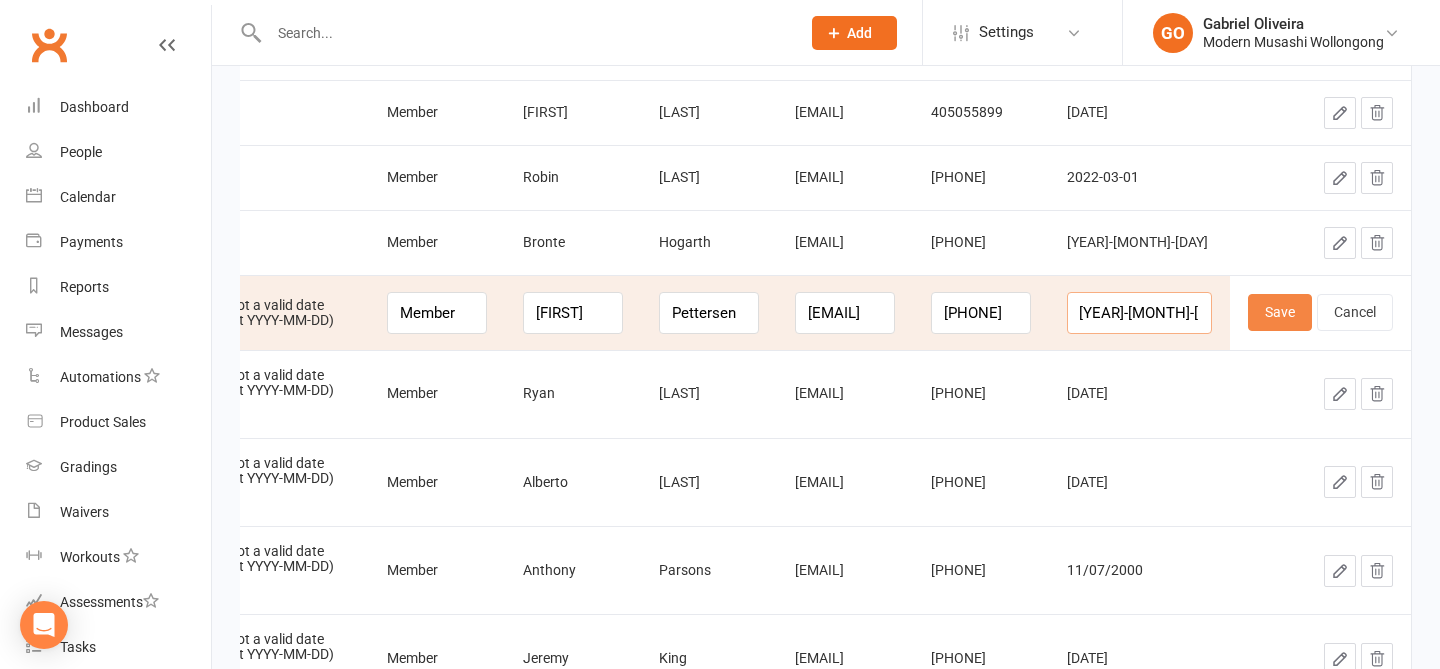 type on "2022-05-27" 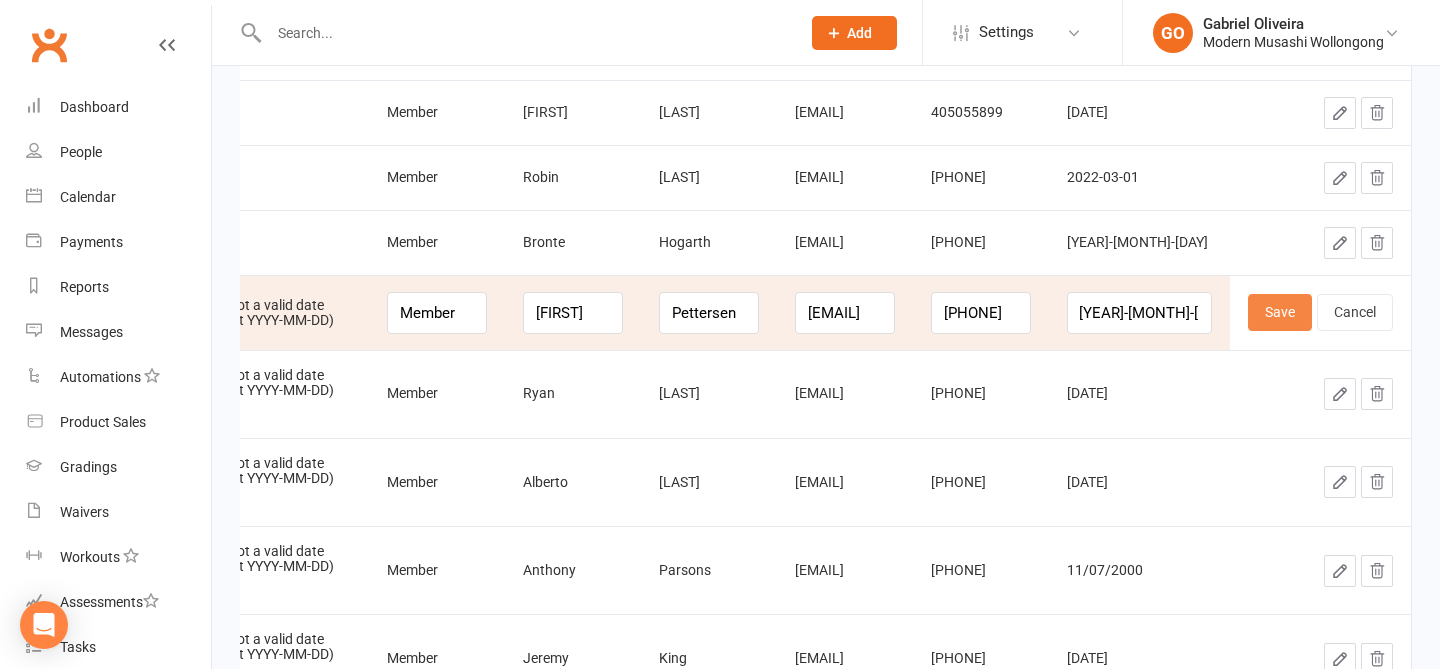 click on "Save" at bounding box center (1280, 312) 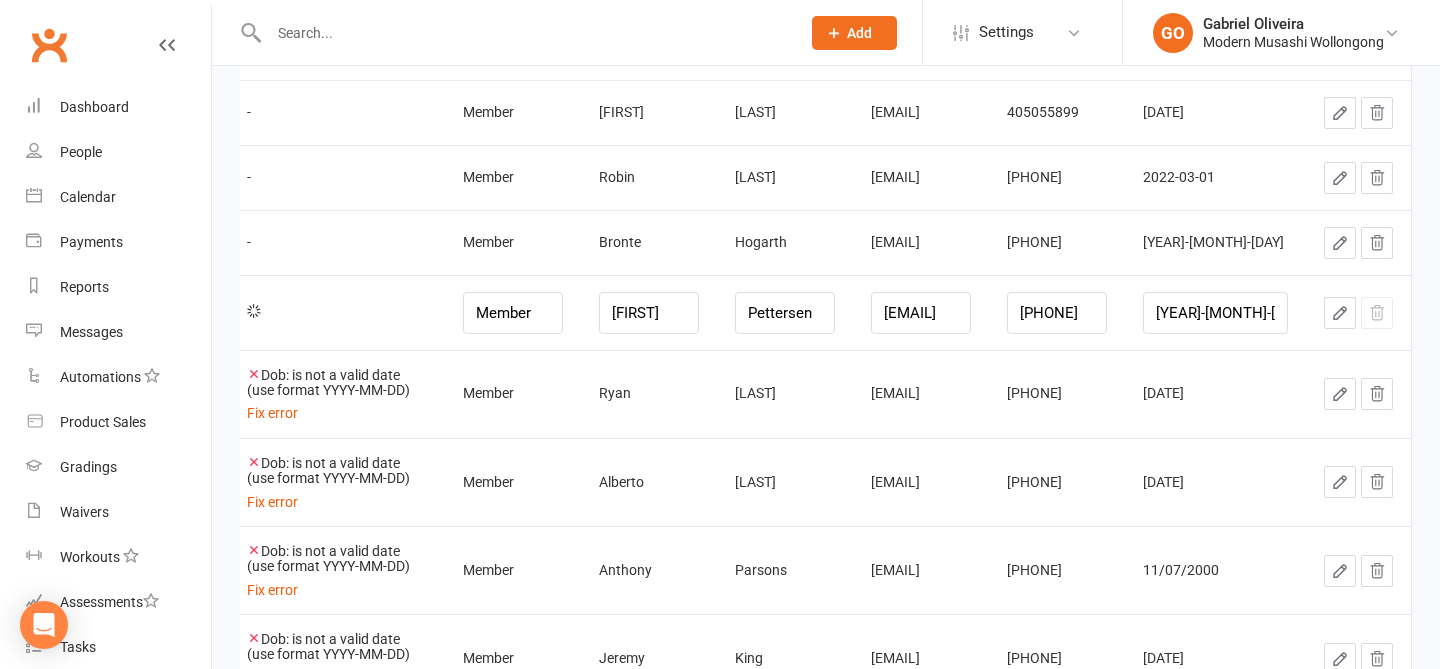 scroll, scrollTop: 0, scrollLeft: 8, axis: horizontal 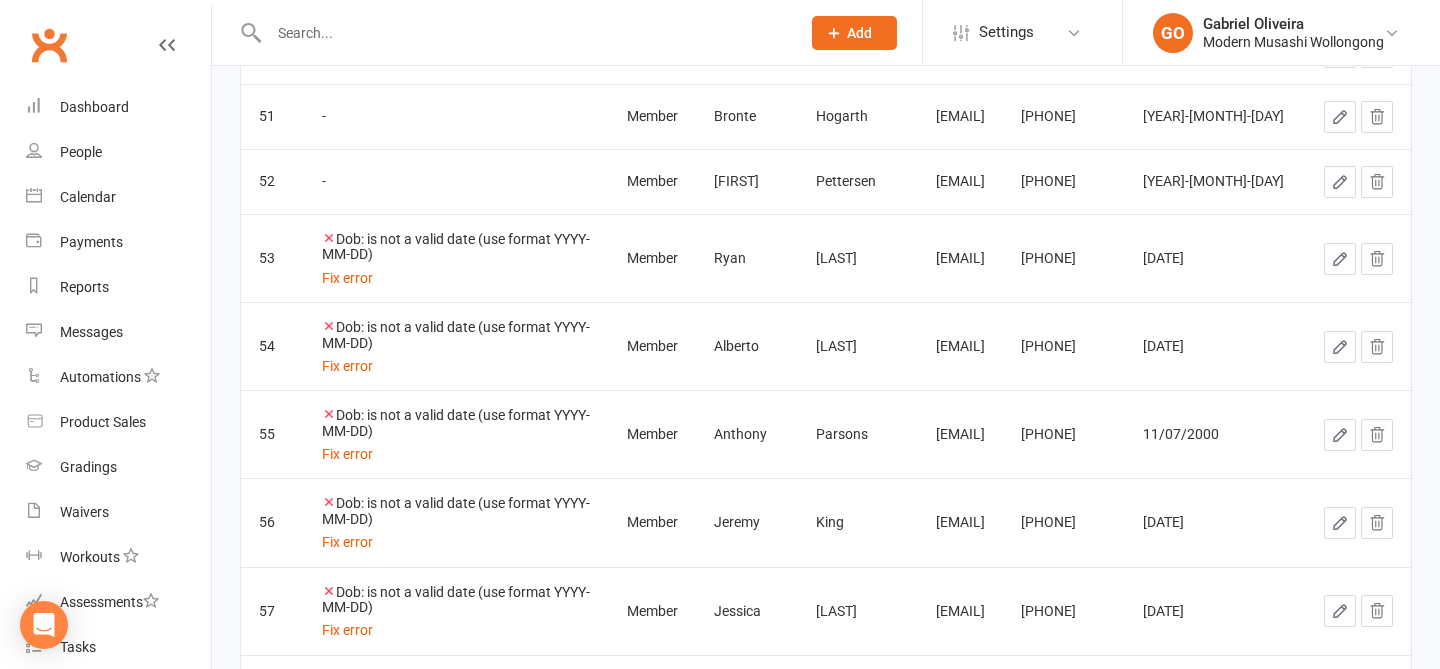 click 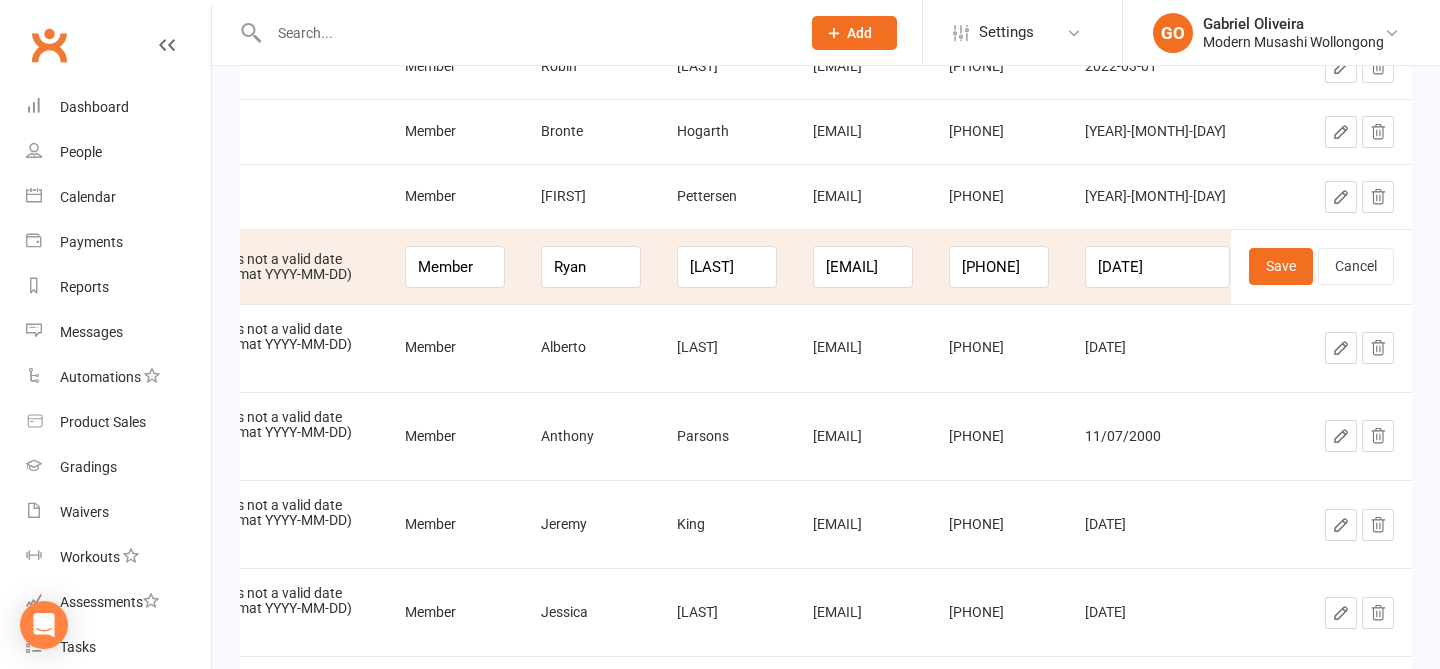 scroll, scrollTop: 0, scrollLeft: 234, axis: horizontal 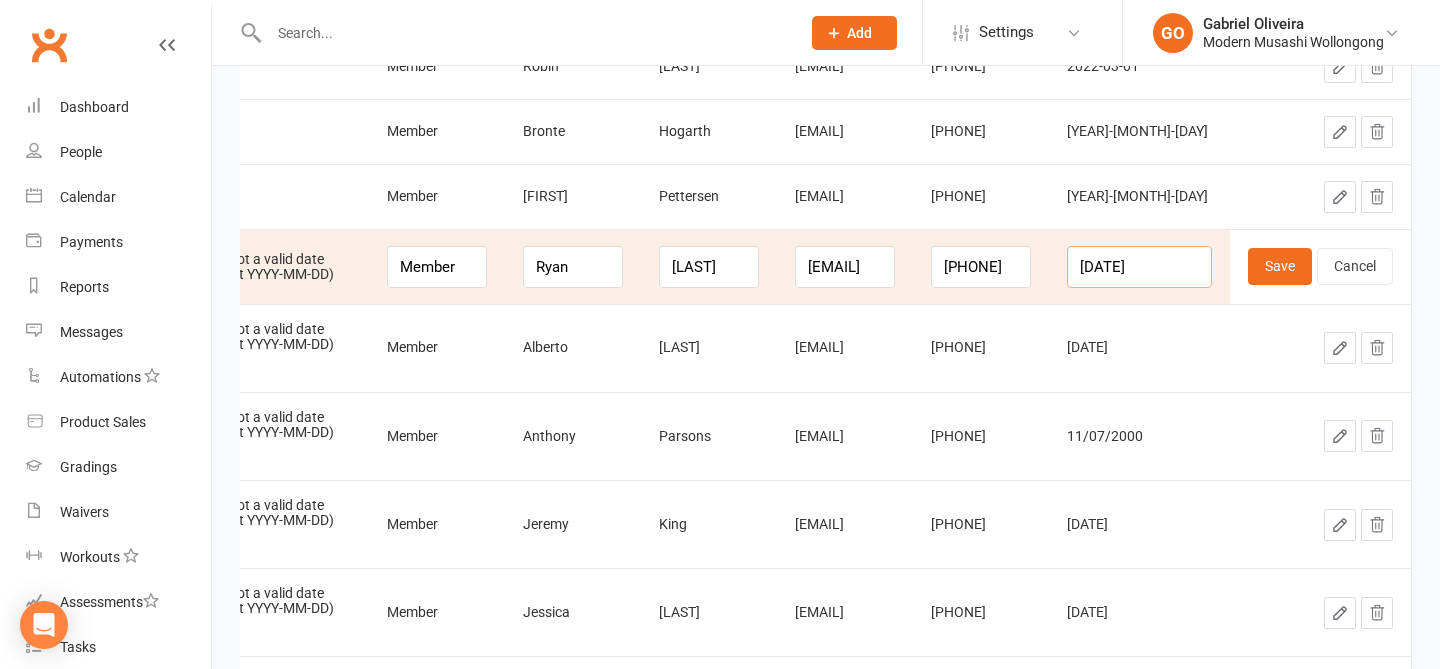 drag, startPoint x: 1179, startPoint y: 266, endPoint x: 1121, endPoint y: 264, distance: 58.034473 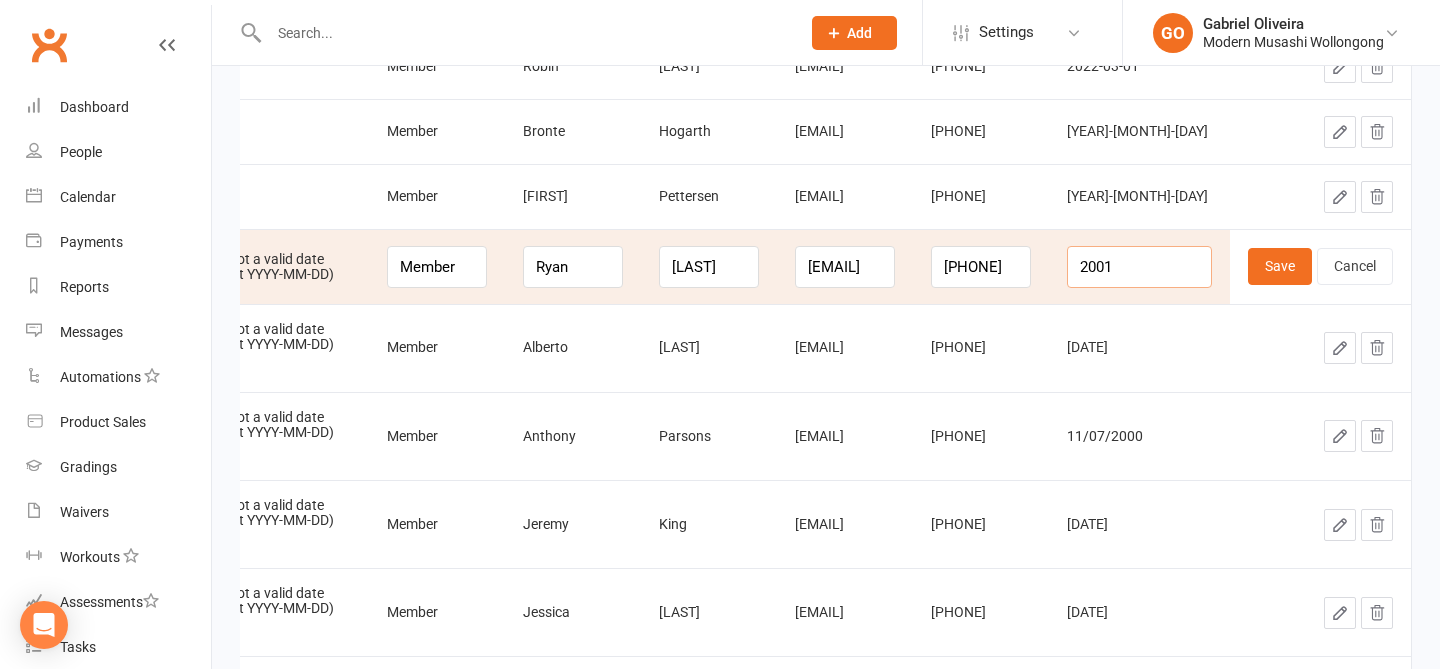 click on "2001" at bounding box center [1139, 267] 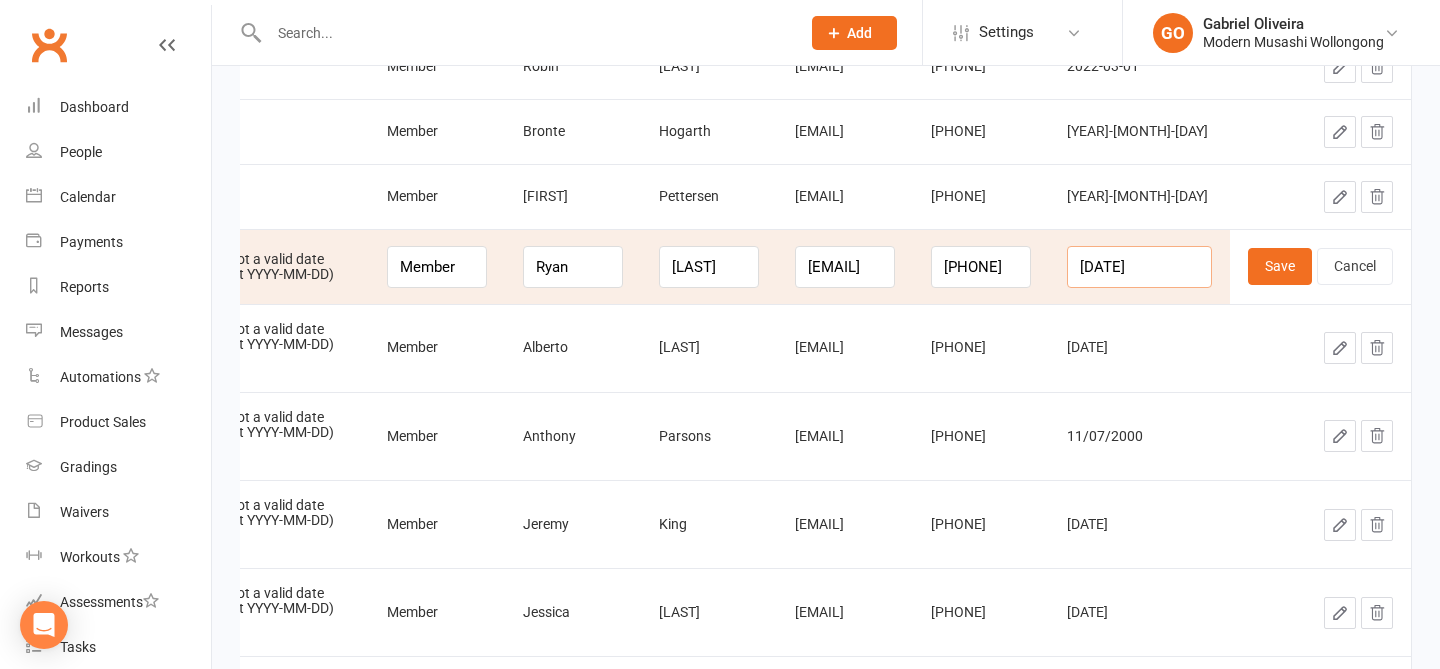 scroll, scrollTop: 0, scrollLeft: 1, axis: horizontal 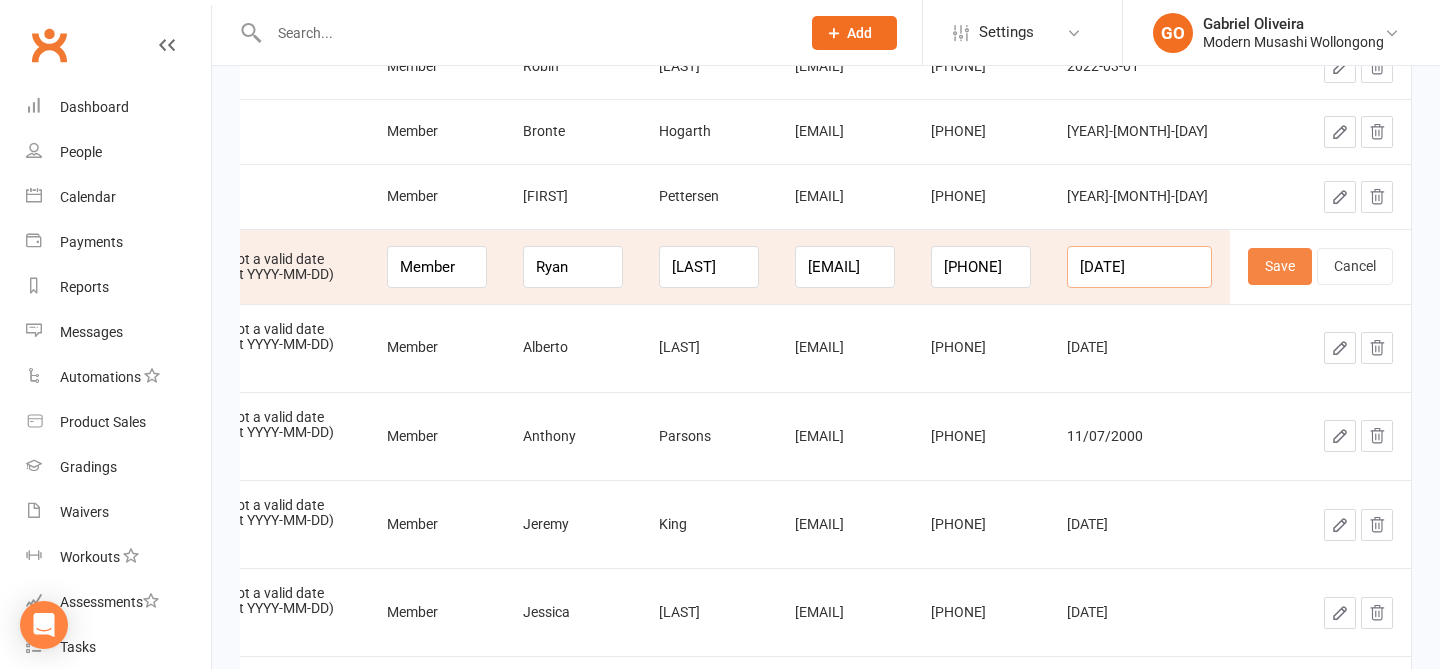 type on "2001-10-06" 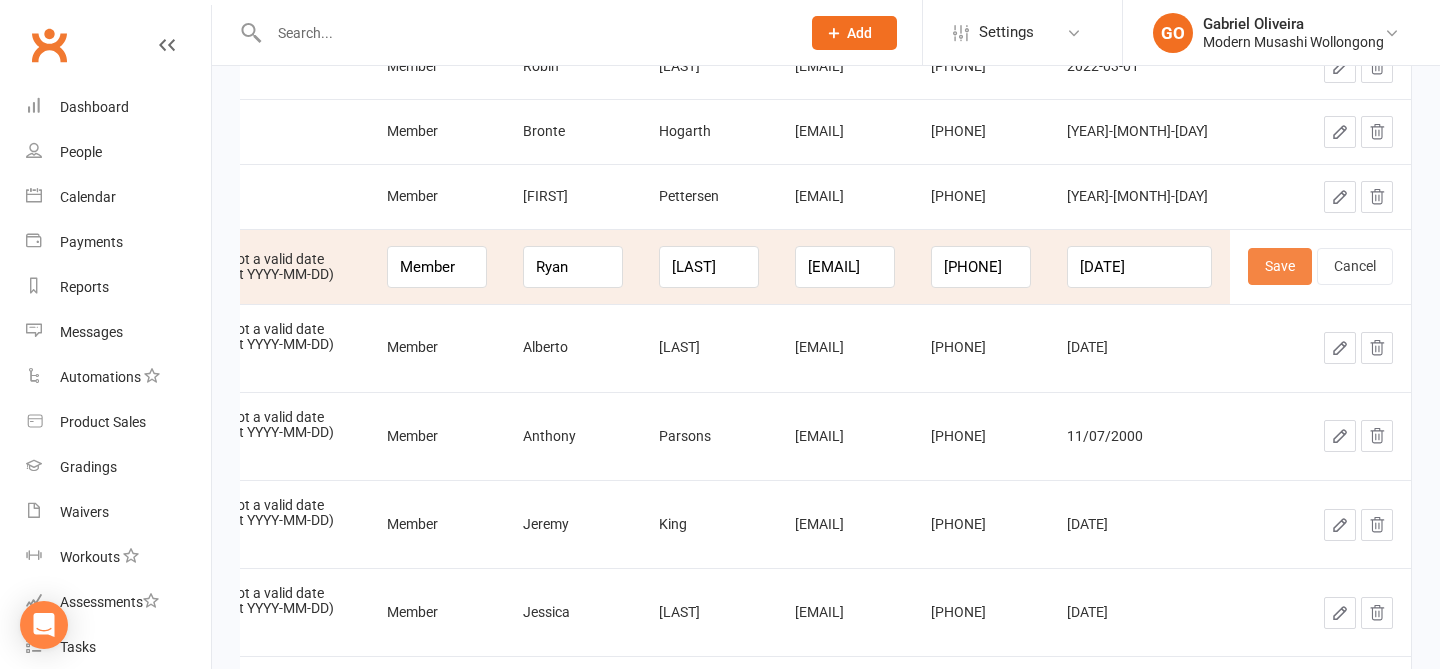 click on "Save" at bounding box center [1280, 266] 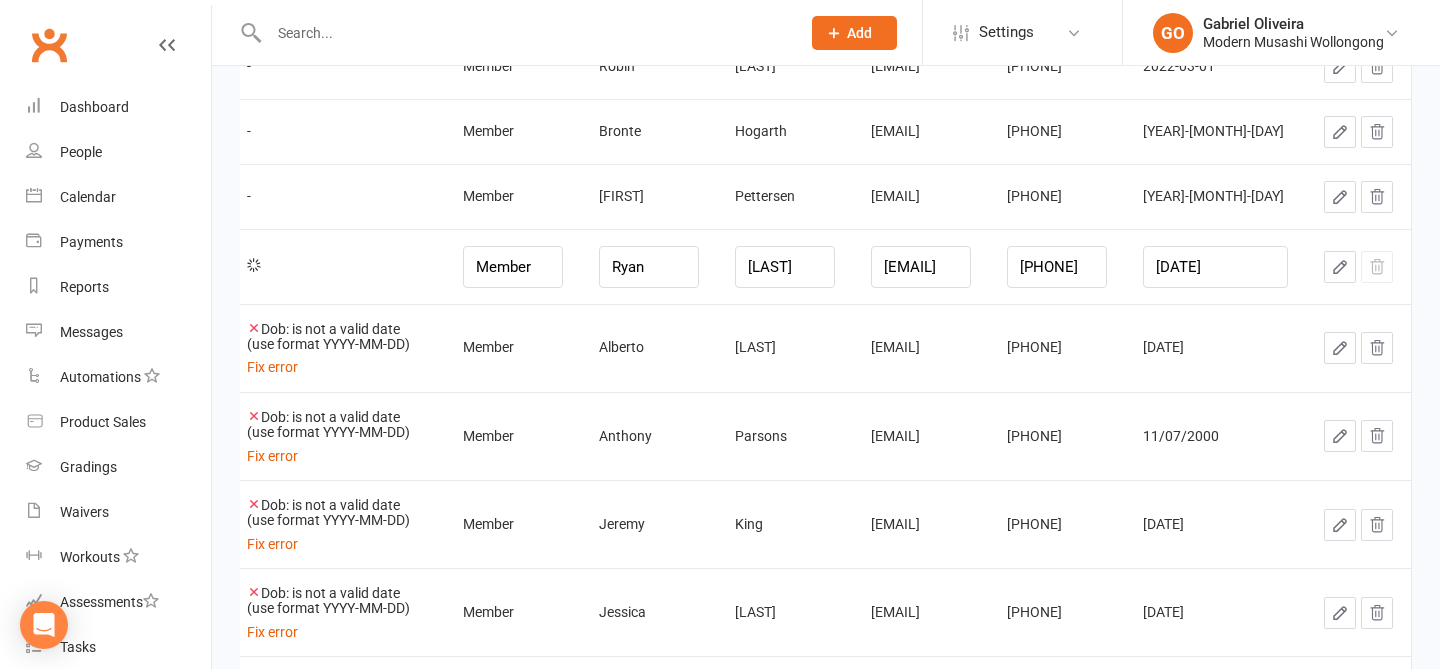scroll, scrollTop: 0, scrollLeft: 8, axis: horizontal 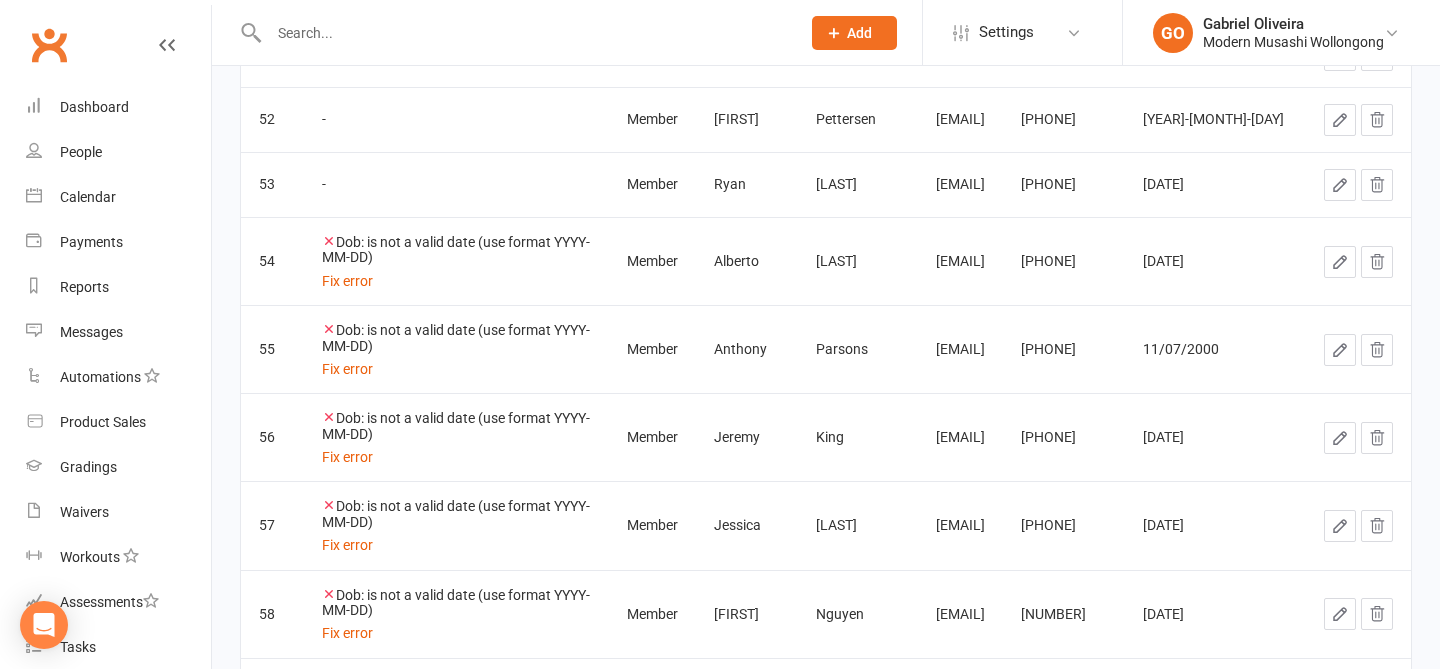 click 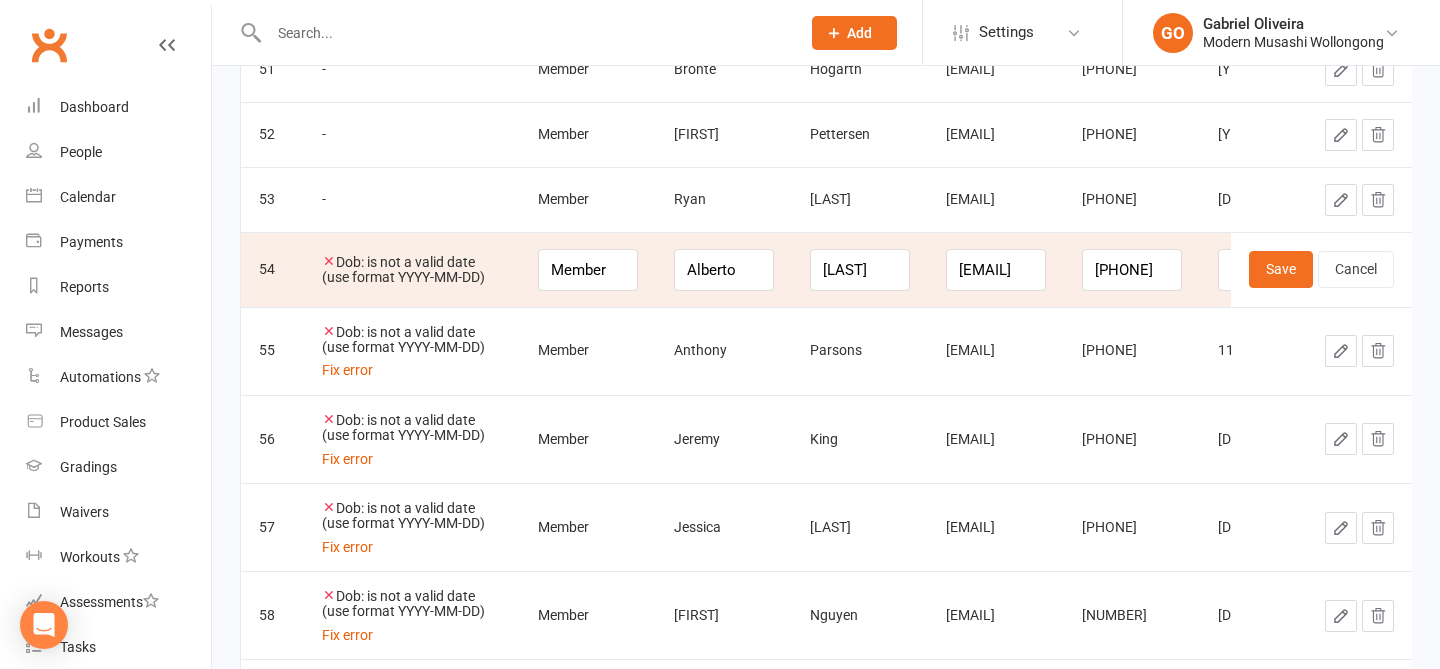 scroll, scrollTop: 0, scrollLeft: 234, axis: horizontal 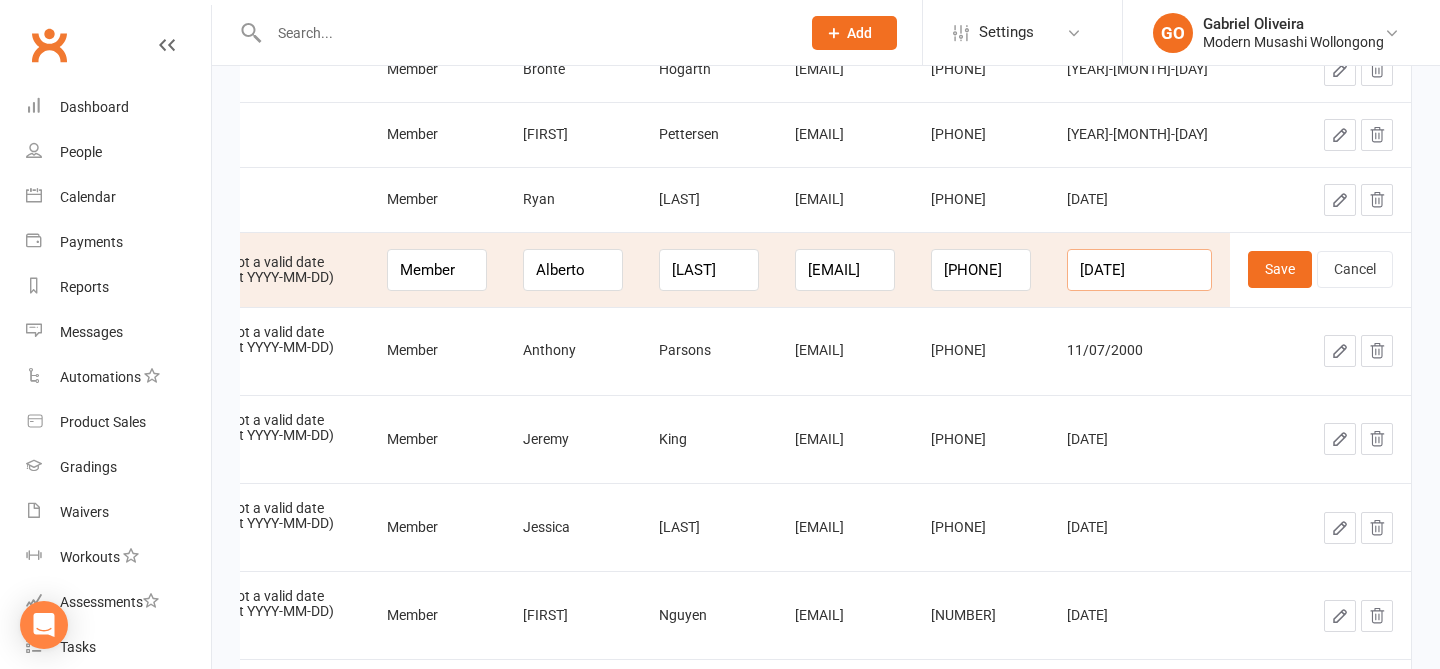 drag, startPoint x: 1171, startPoint y: 269, endPoint x: 1080, endPoint y: 264, distance: 91.13726 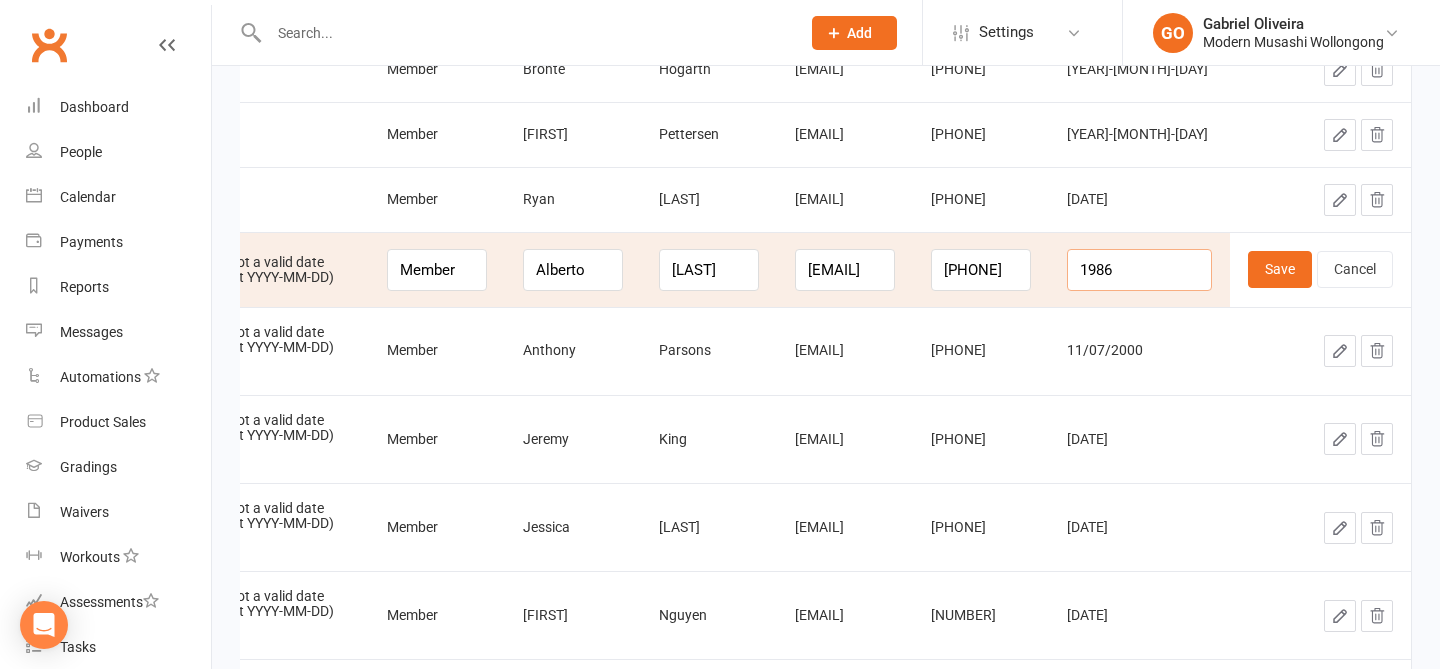 click on "1986" at bounding box center [1139, 270] 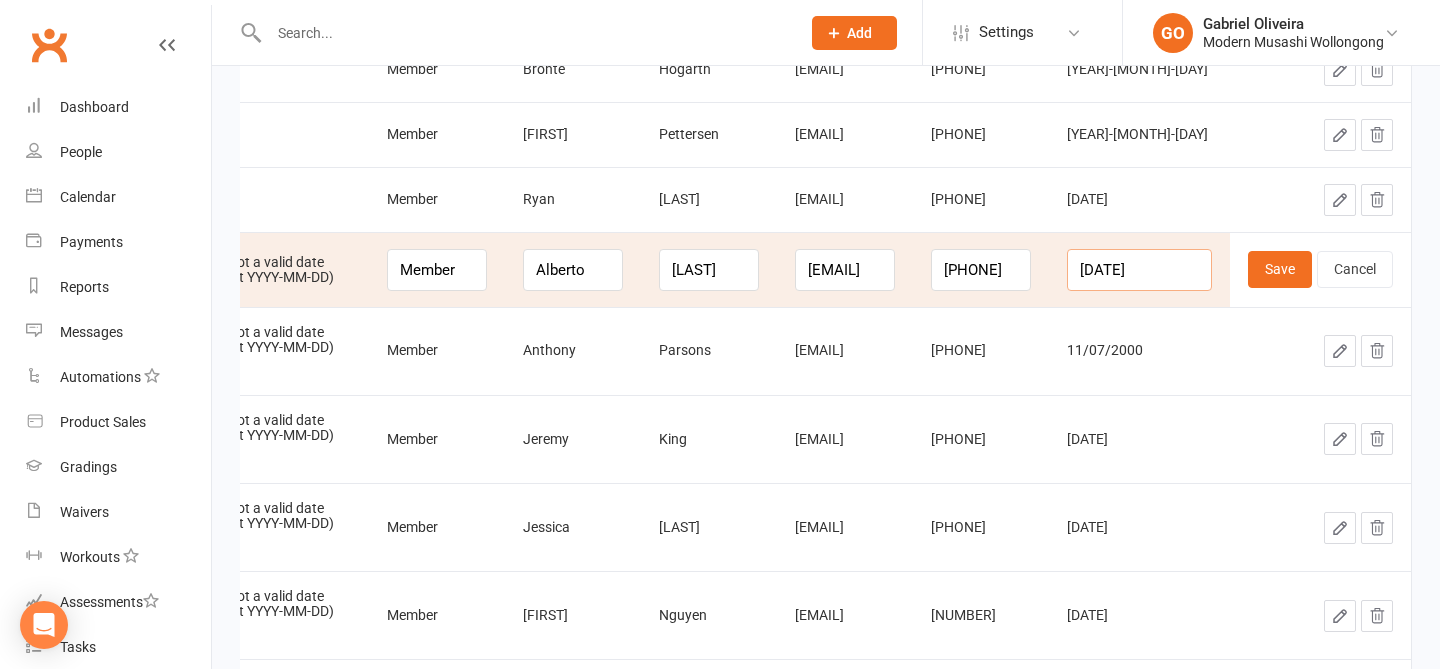 scroll, scrollTop: 0, scrollLeft: 1, axis: horizontal 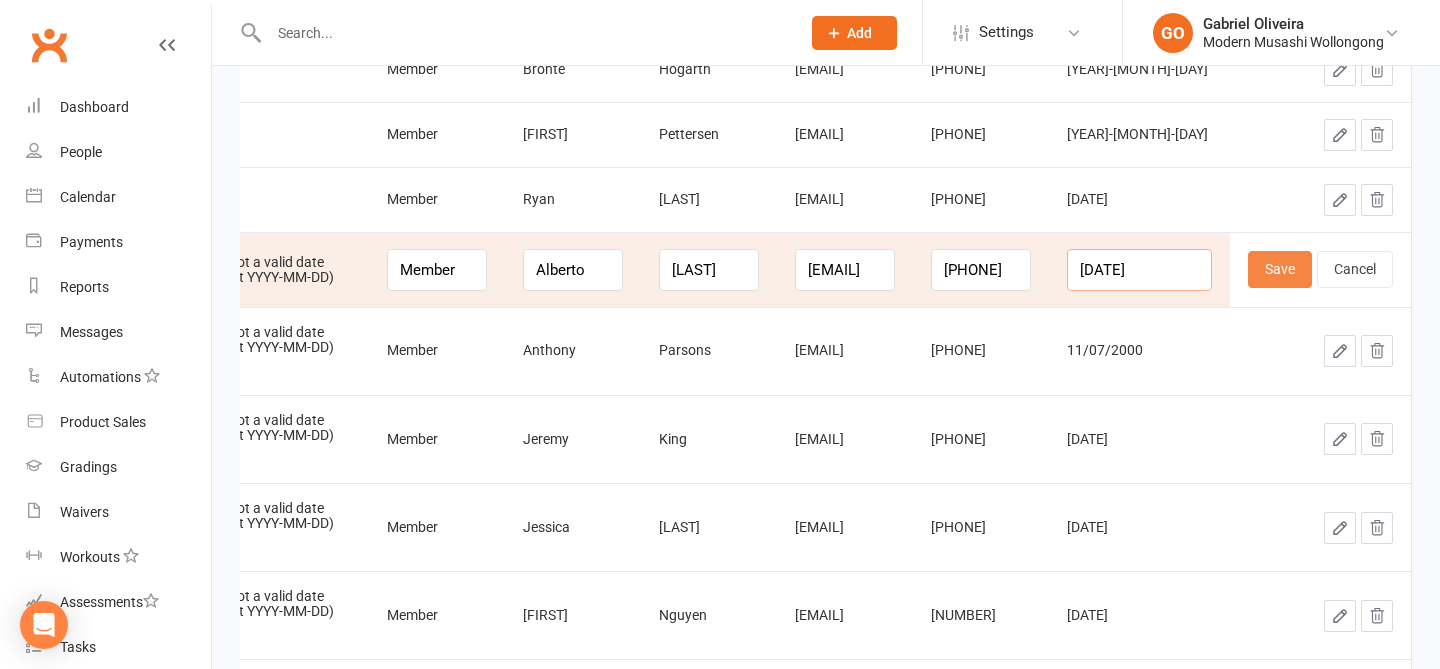 type on "1986-11-04" 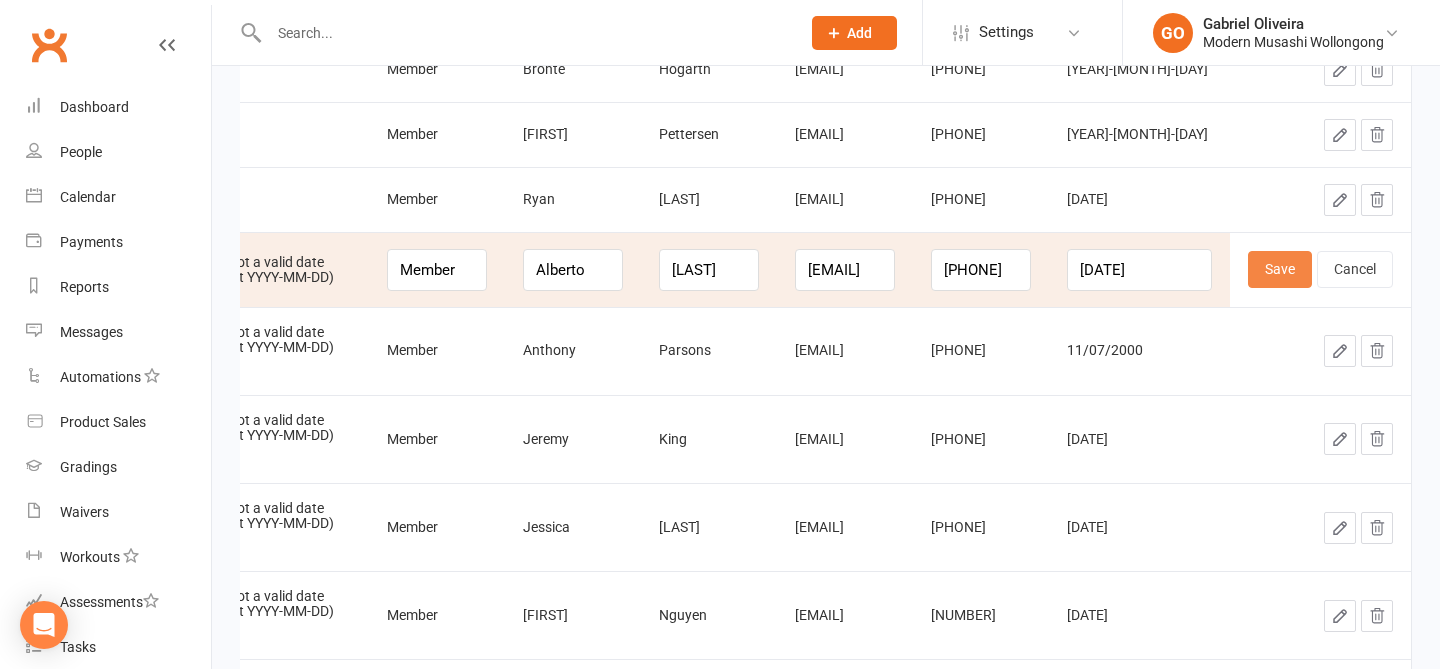 click on "Save" at bounding box center (1280, 269) 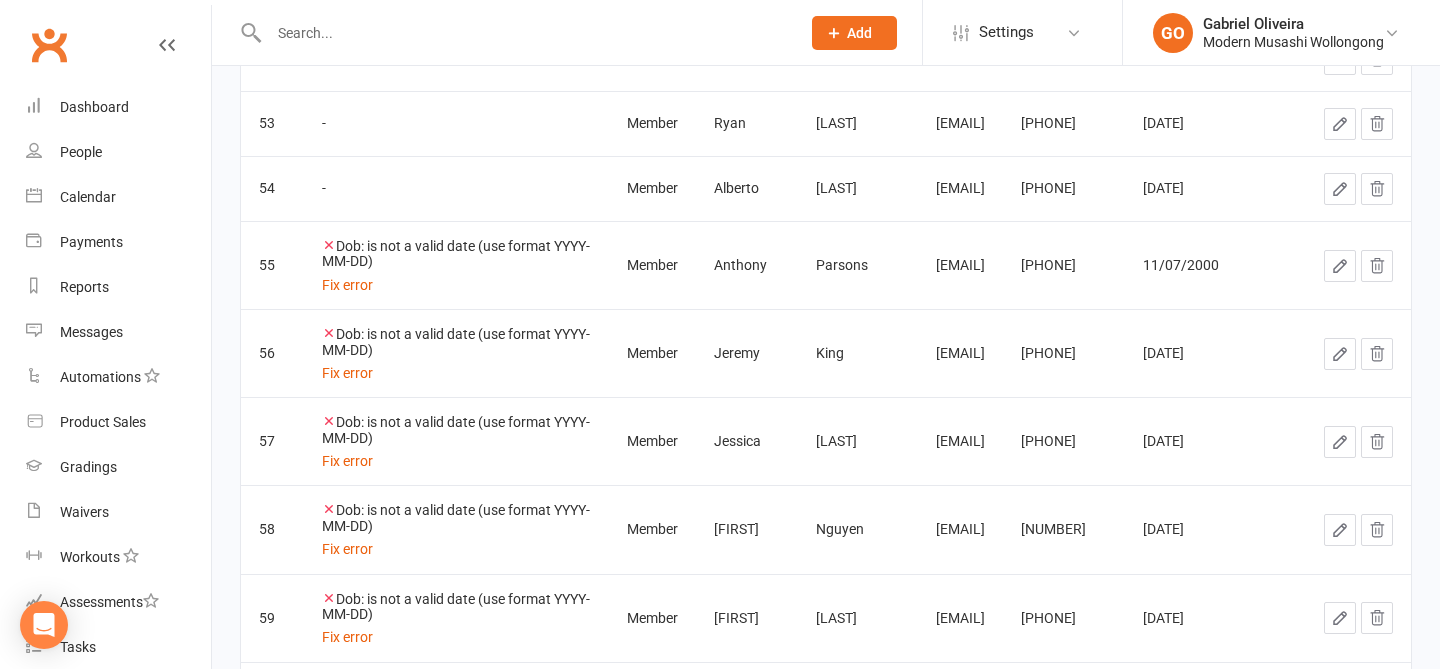 click 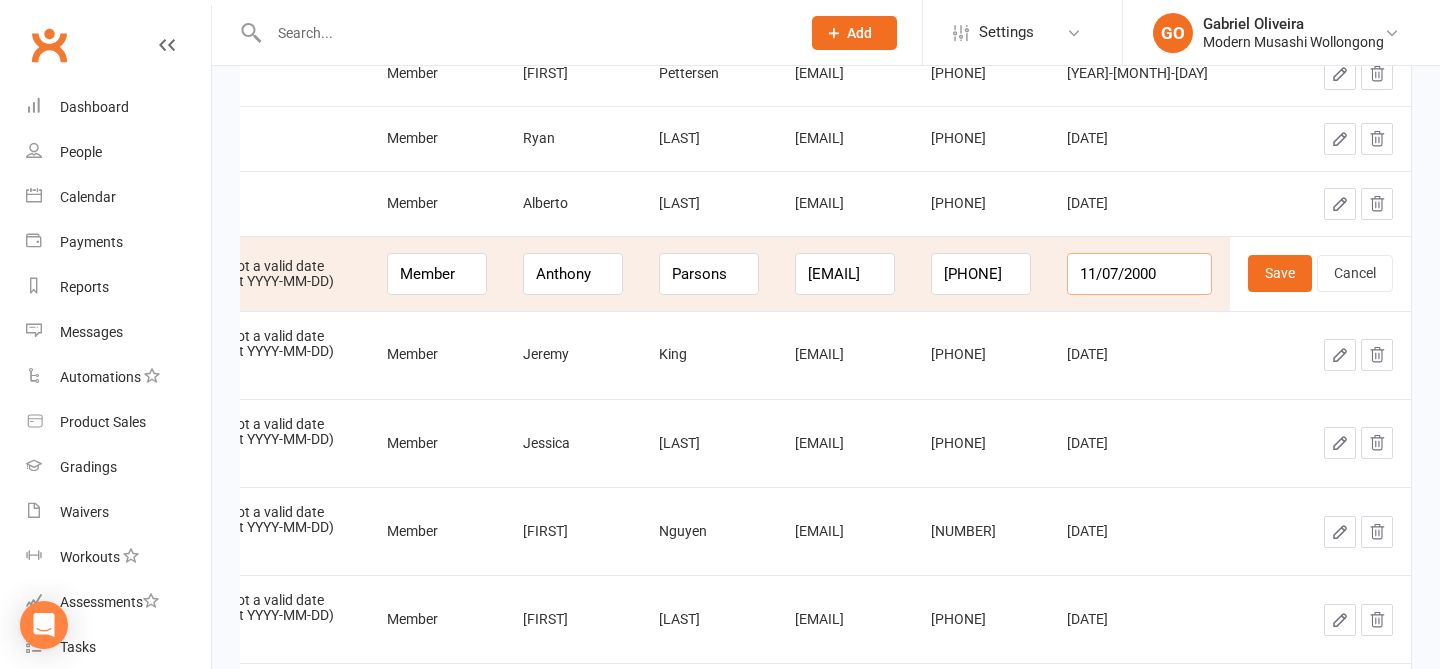 drag, startPoint x: 1183, startPoint y: 274, endPoint x: 1164, endPoint y: 271, distance: 19.235384 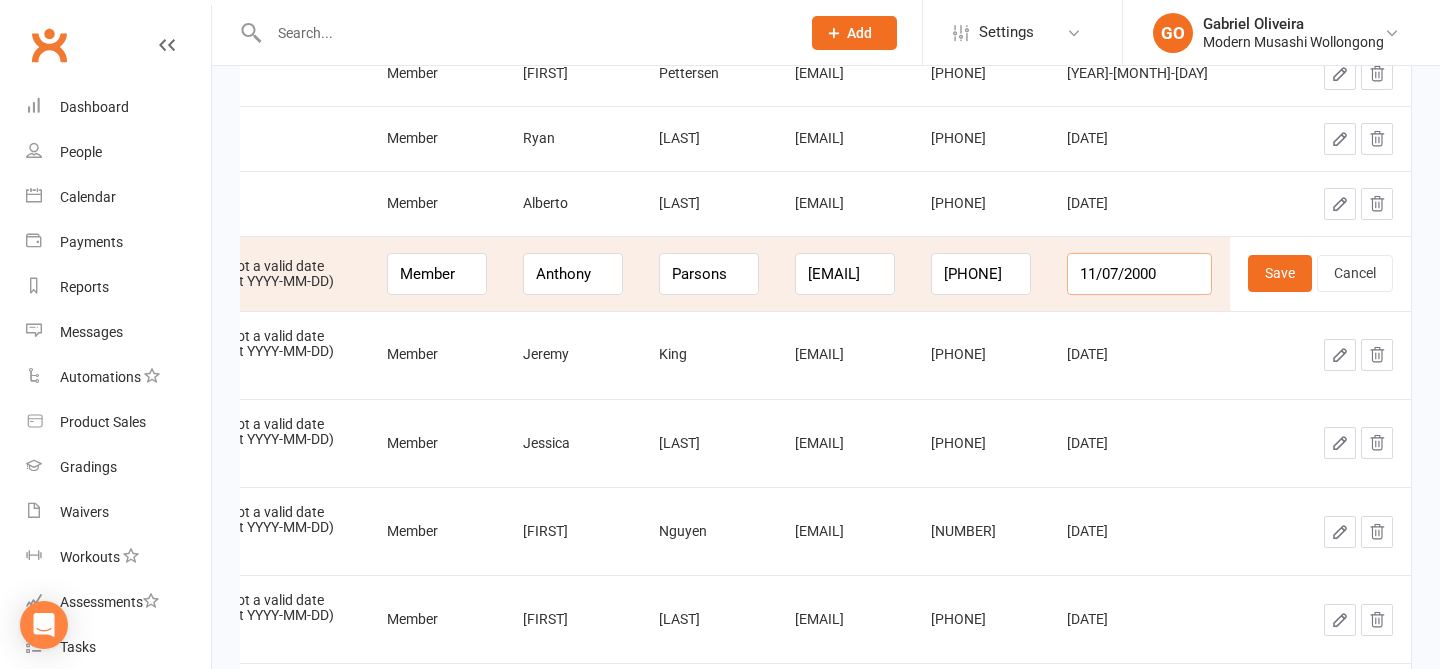 drag, startPoint x: 1173, startPoint y: 273, endPoint x: 1093, endPoint y: 273, distance: 80 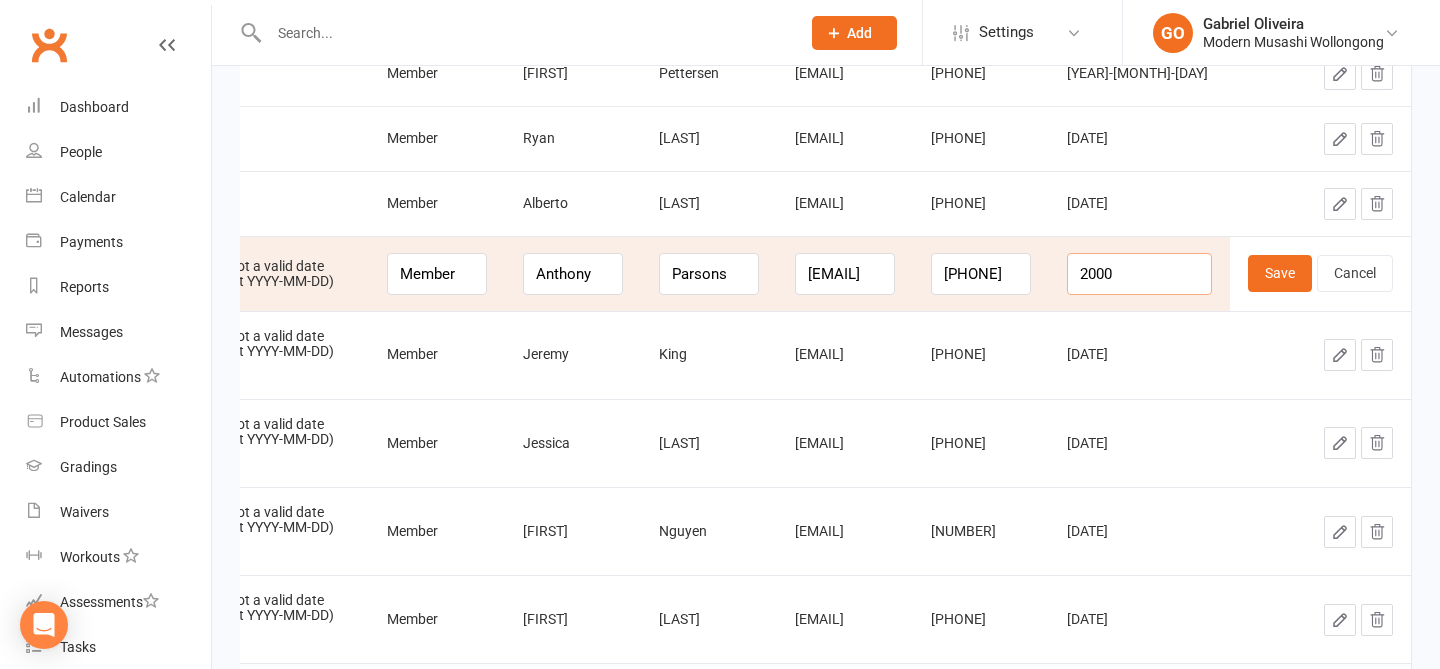 click on "2000" at bounding box center [1139, 274] 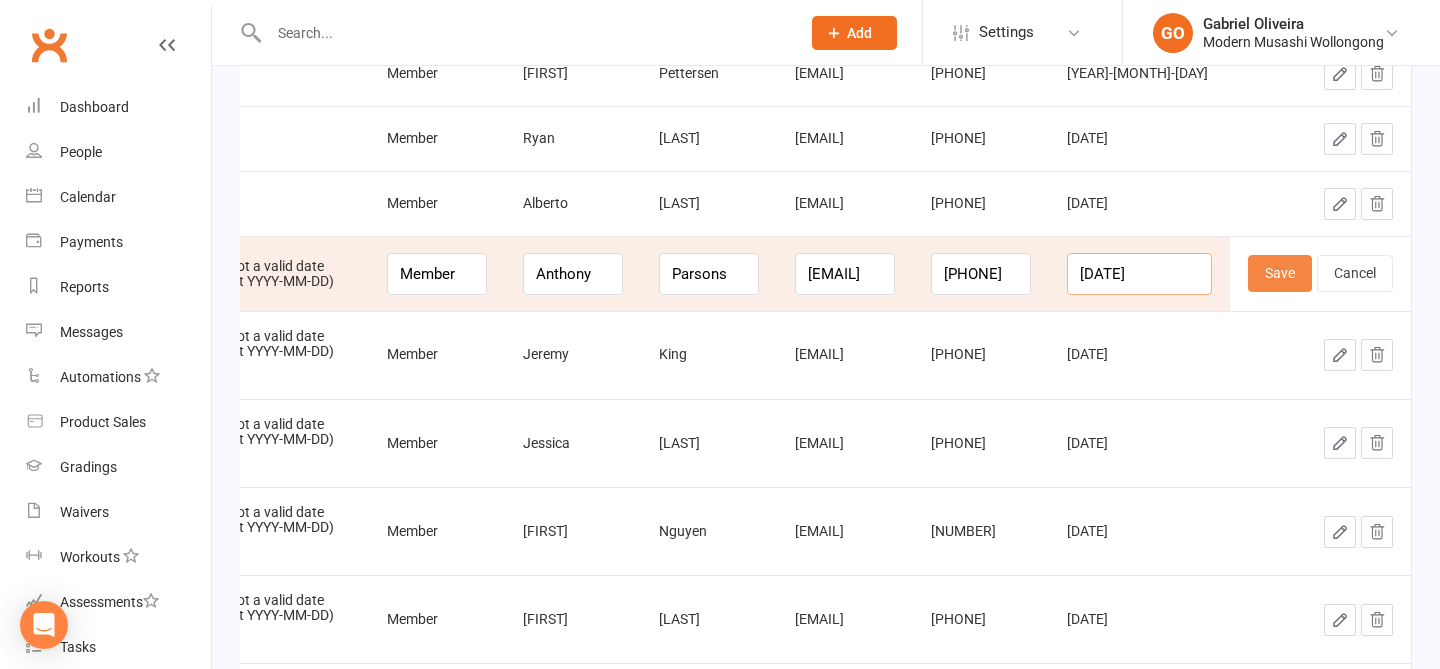 type on "2000-07-11" 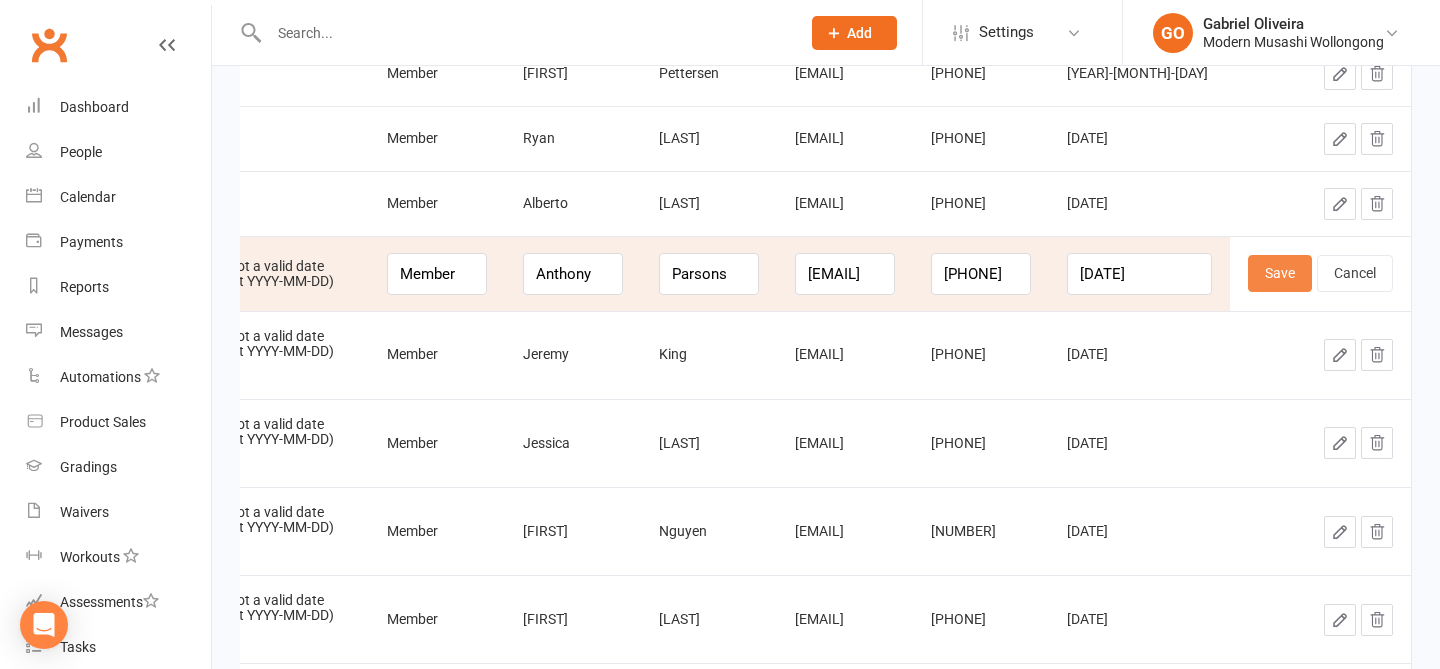 click on "Save" at bounding box center [1280, 273] 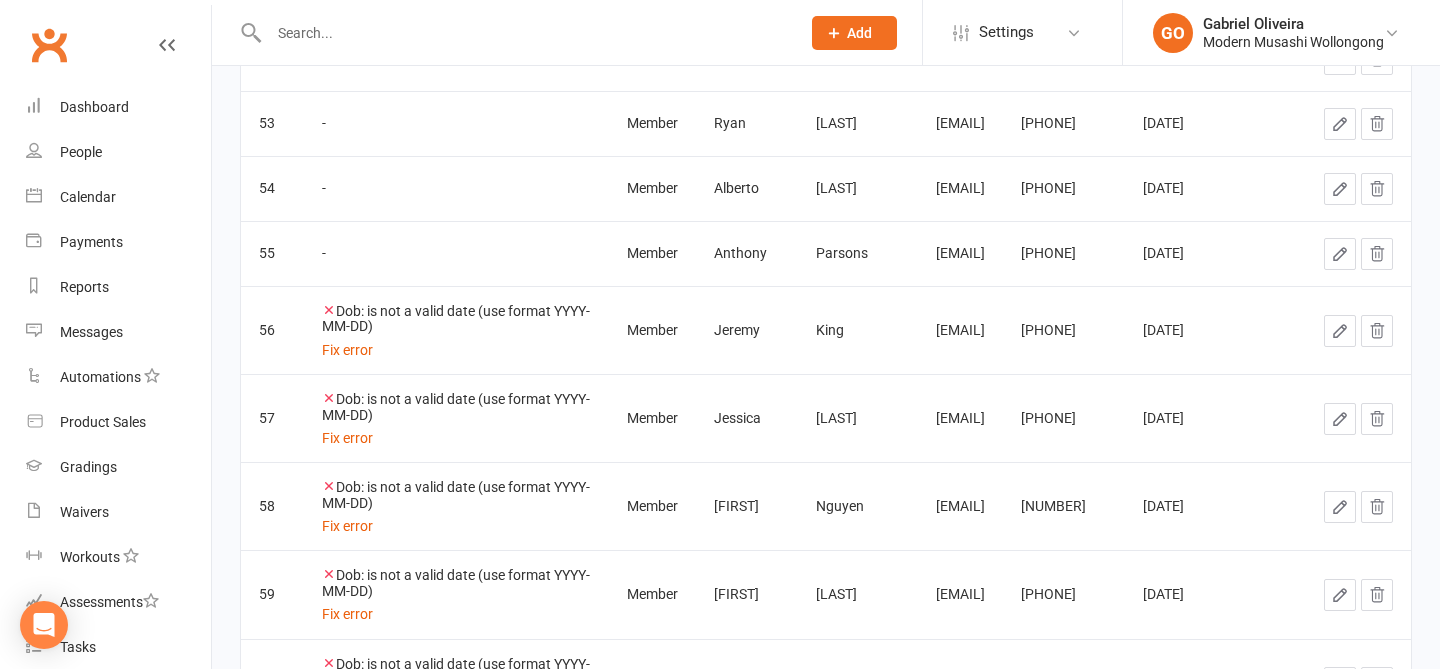 click 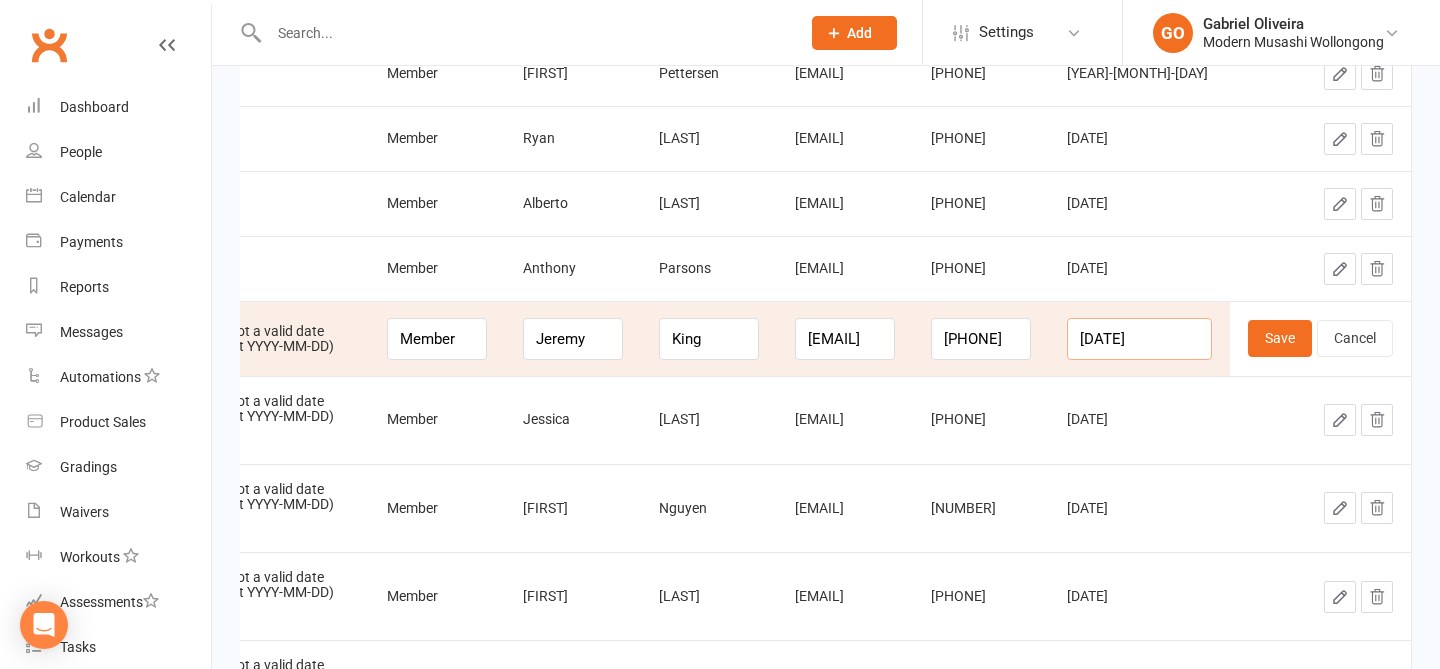 drag, startPoint x: 1174, startPoint y: 339, endPoint x: 1082, endPoint y: 326, distance: 92.91394 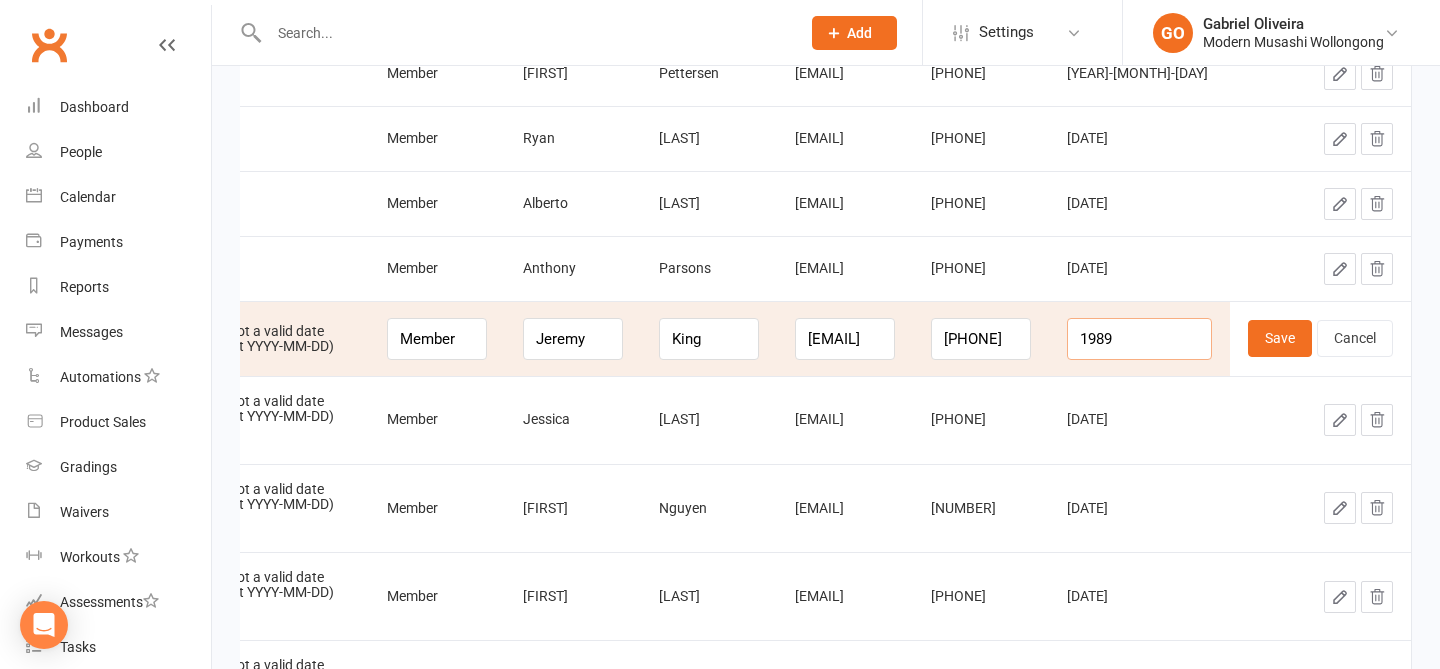 click on "1989" at bounding box center [1139, 339] 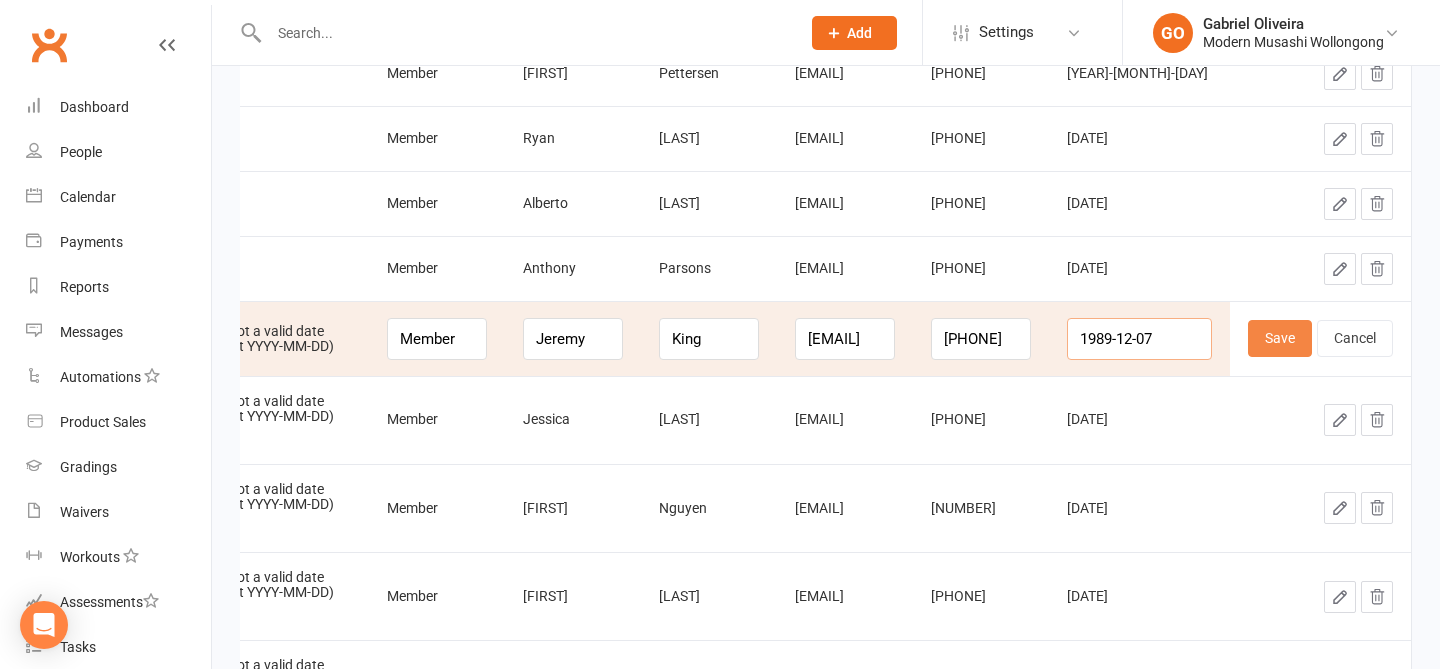 type on "1989-12-07" 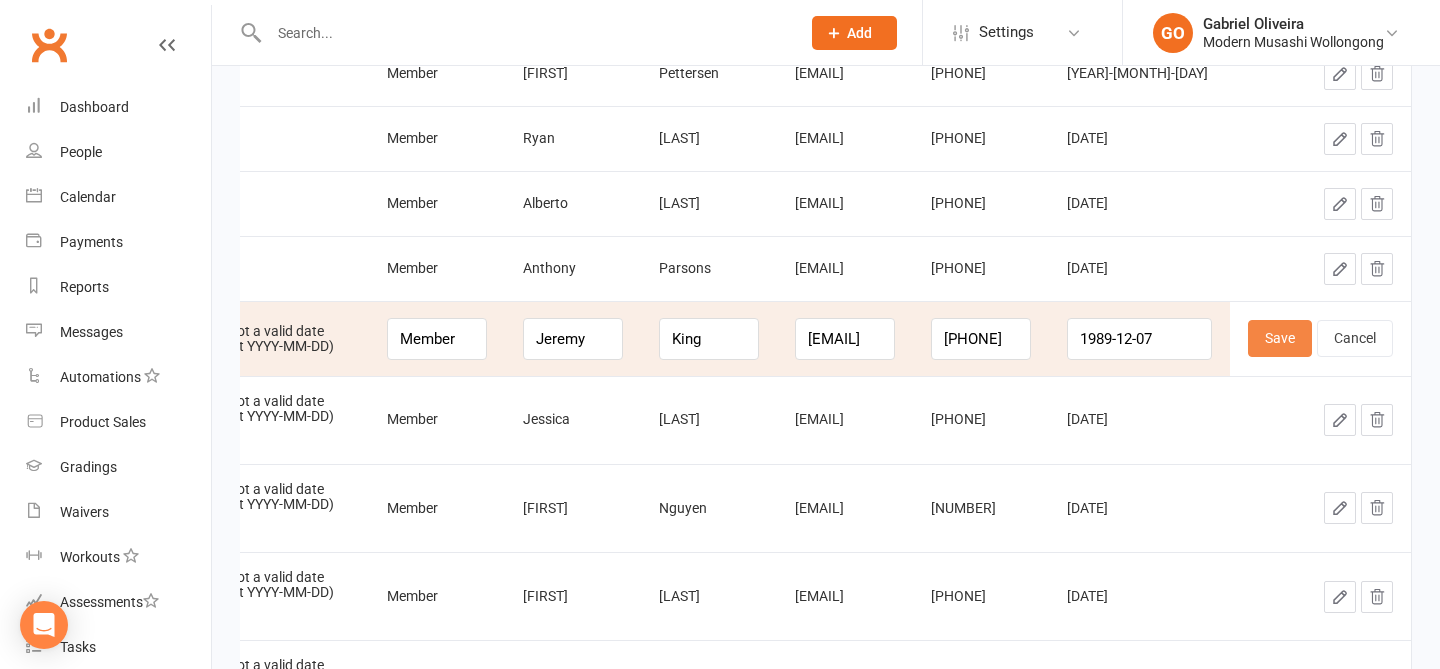 click on "Save" at bounding box center (1280, 338) 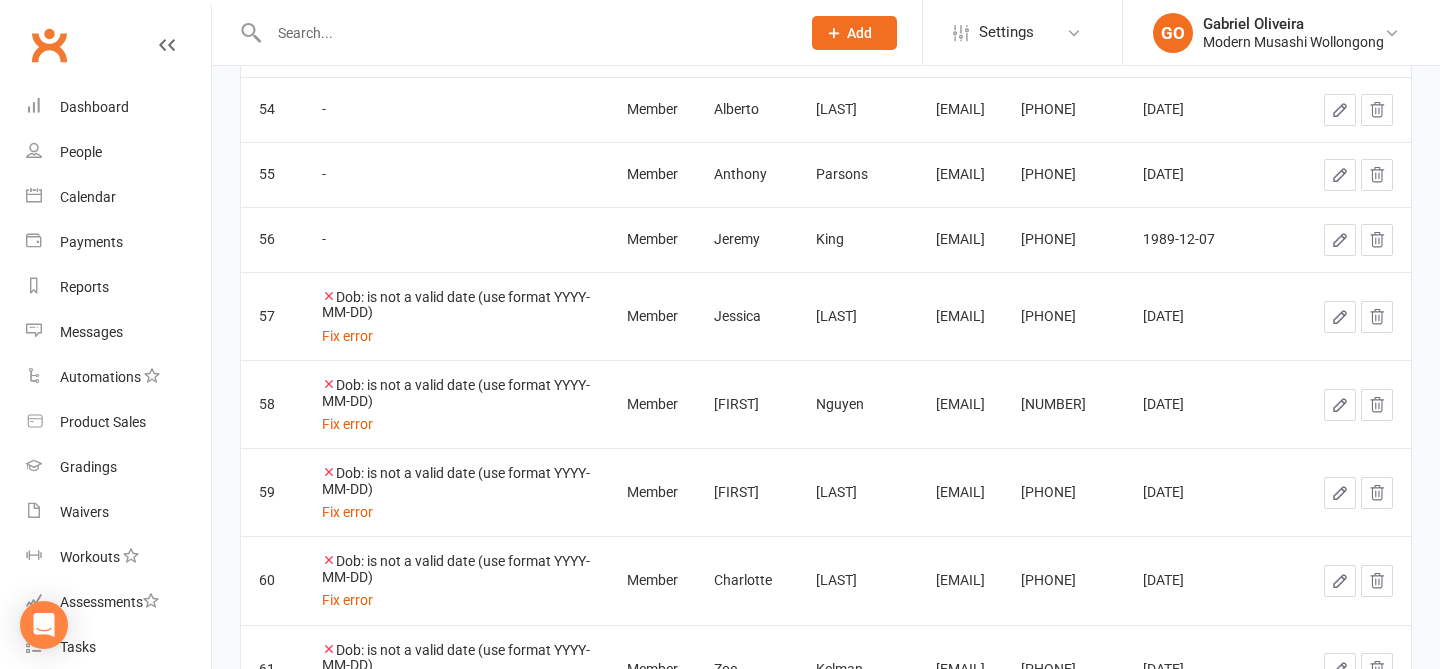 click 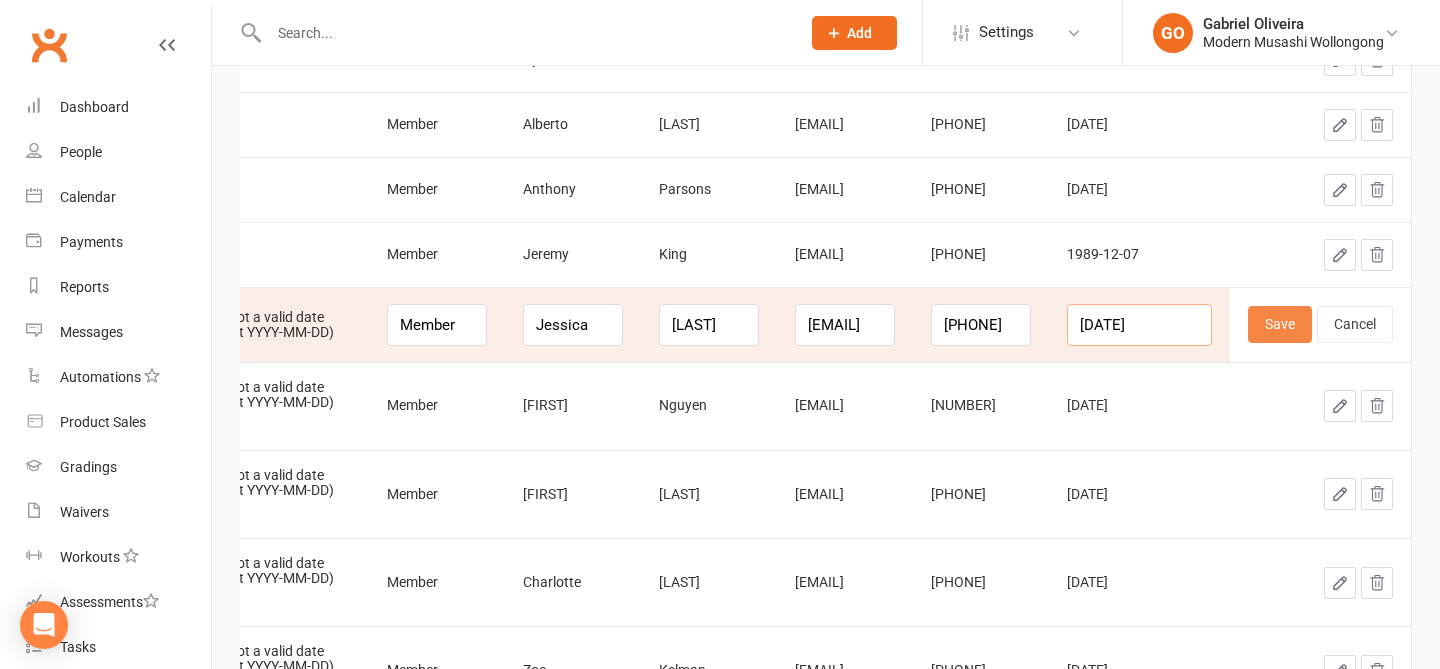 drag, startPoint x: 1169, startPoint y: 325, endPoint x: 1255, endPoint y: 329, distance: 86.09297 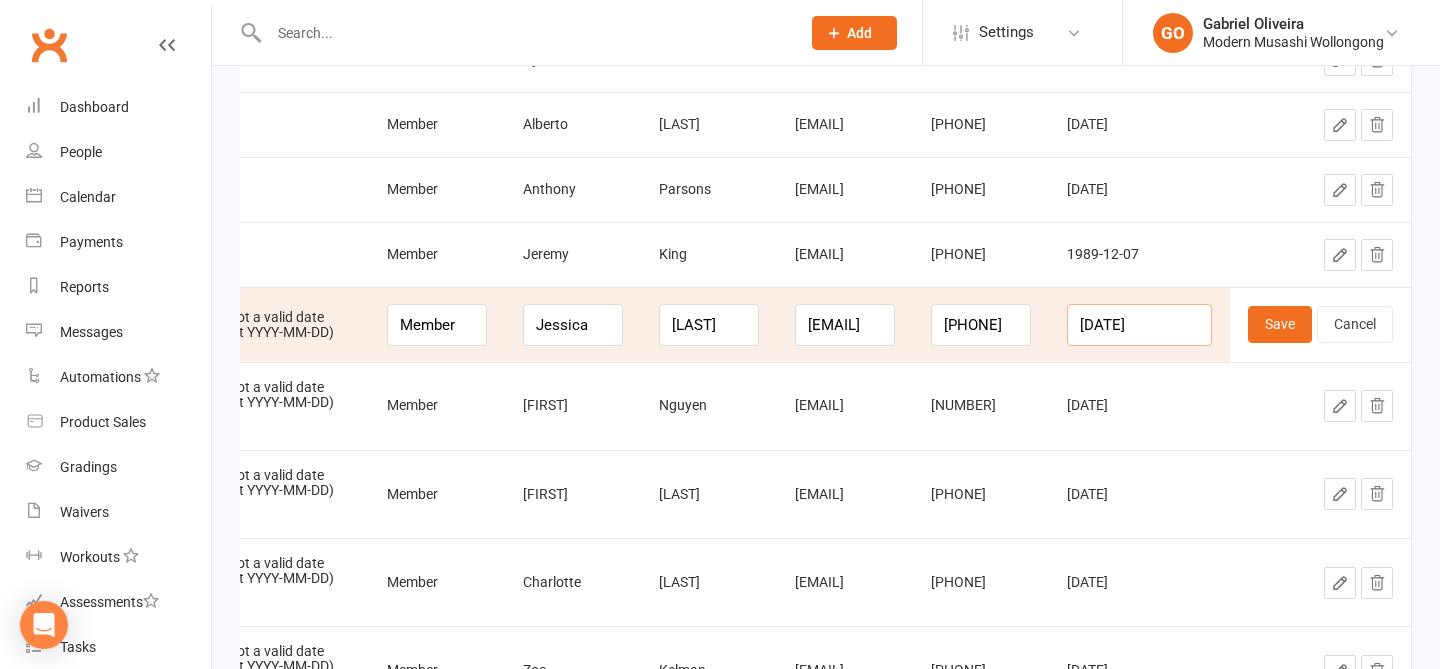 click on "20/03/2001" at bounding box center [1139, 325] 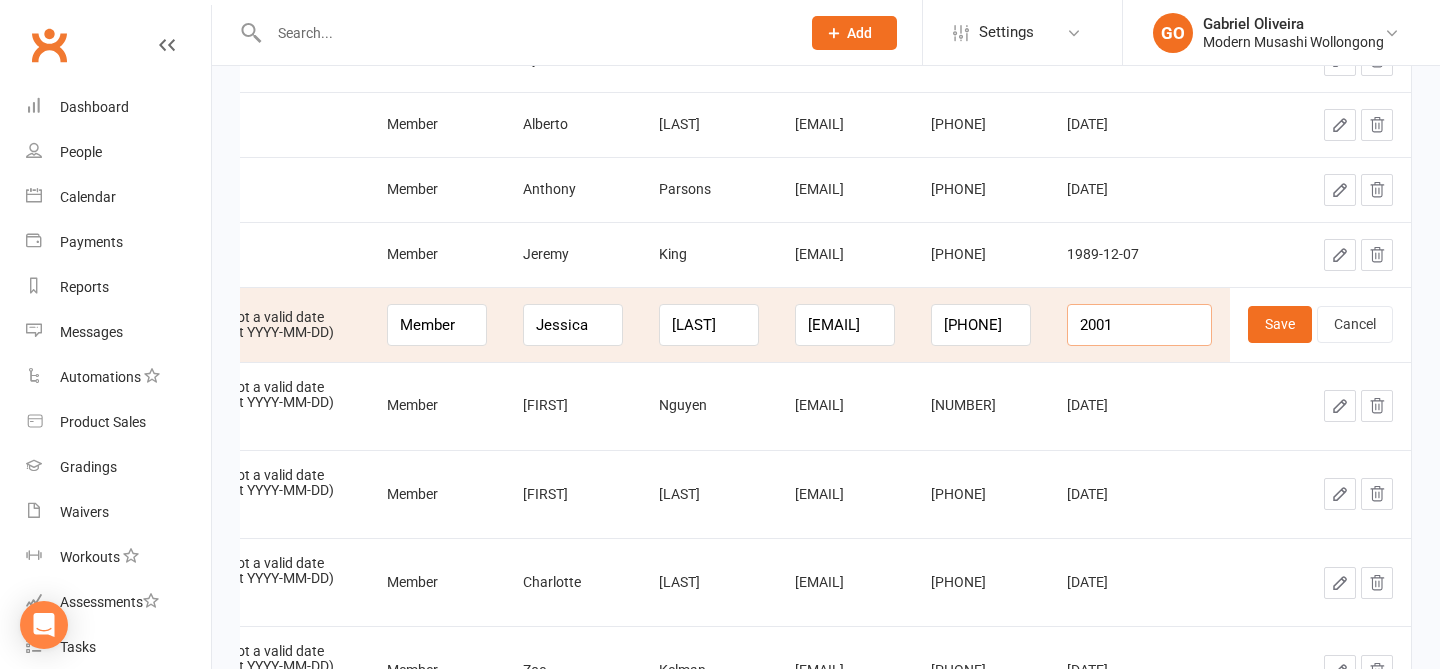 click on "2001" at bounding box center (1139, 325) 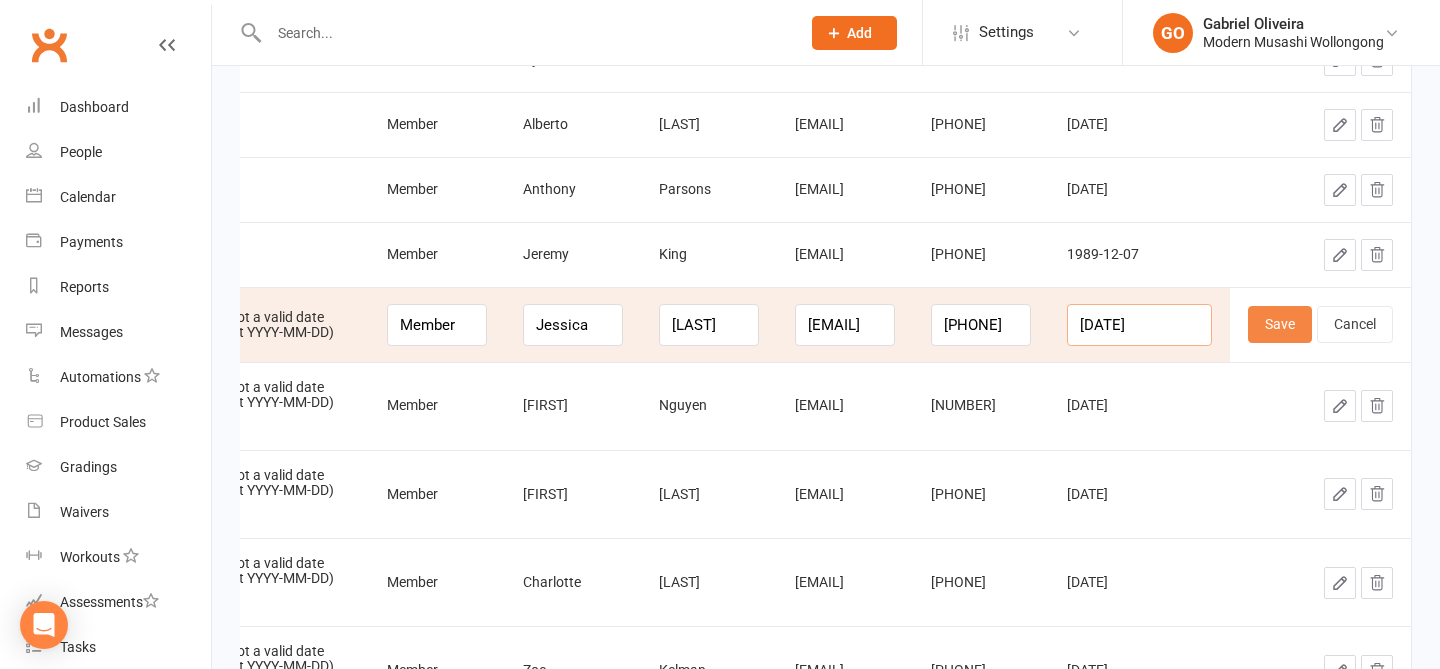type on "2001-03-20" 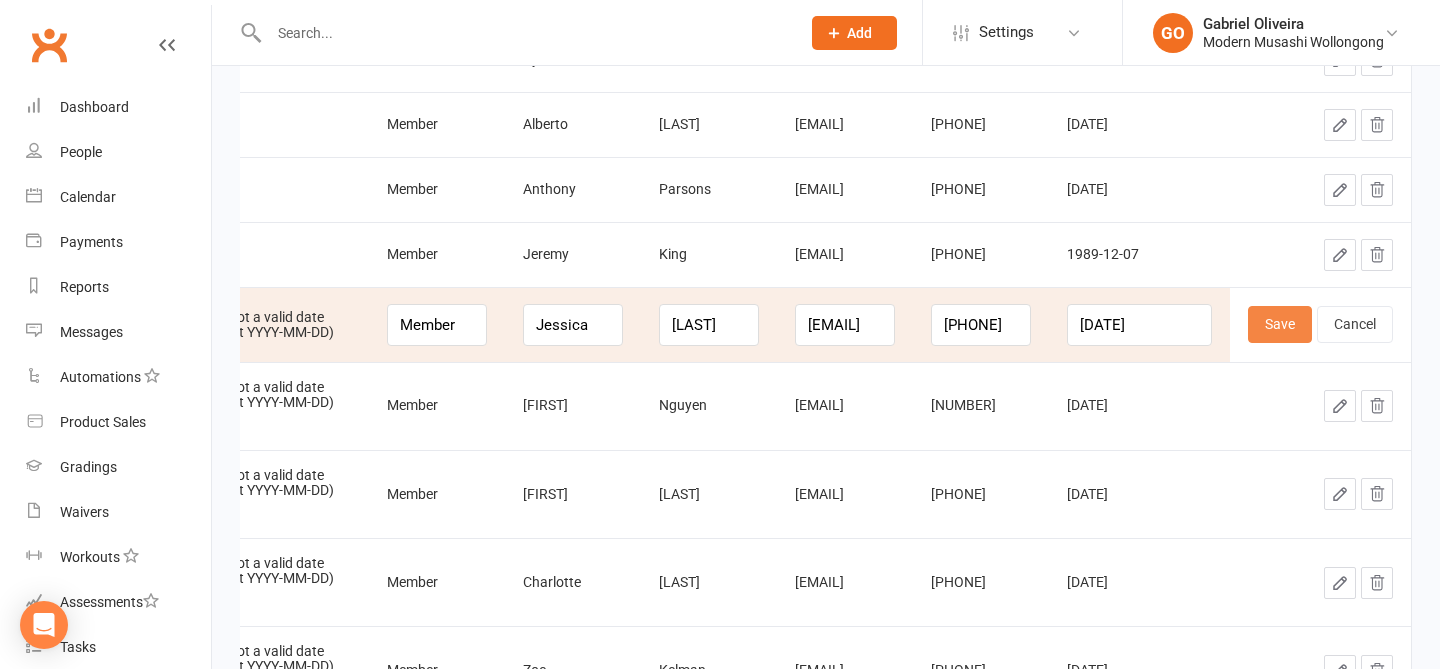 click on "Save" at bounding box center [1280, 324] 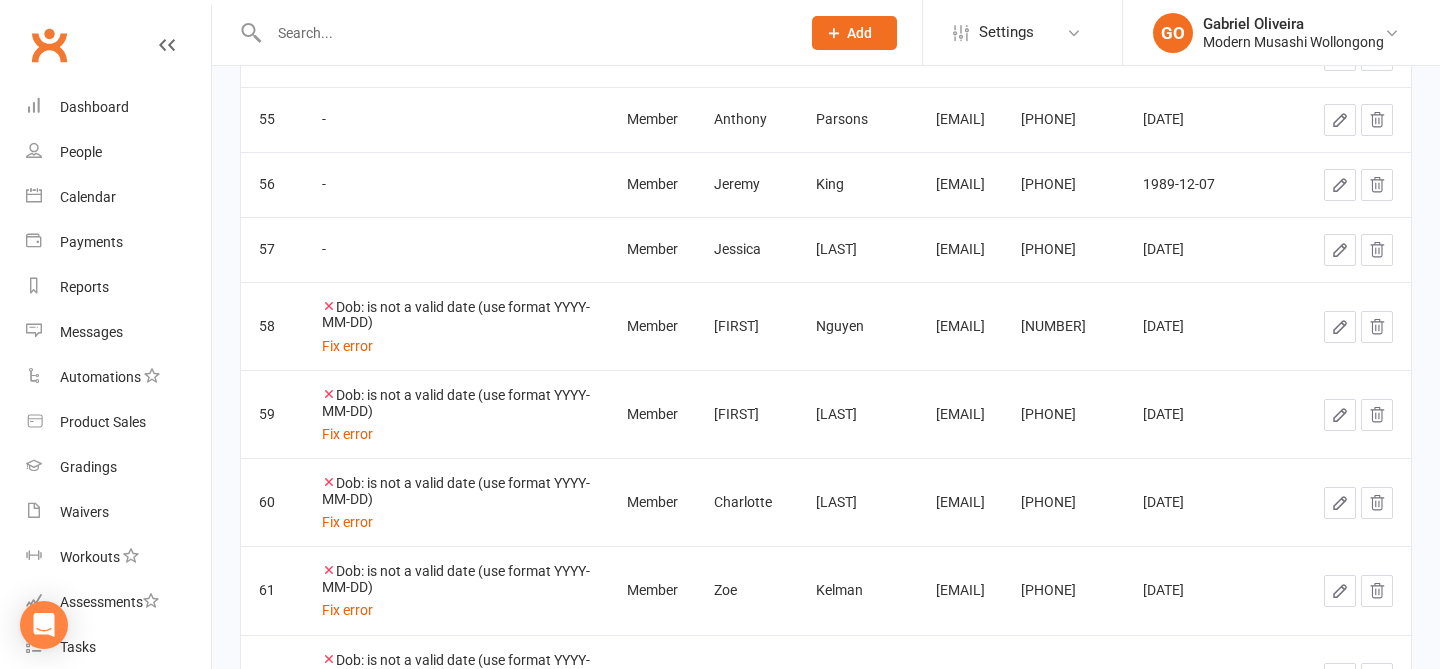 click 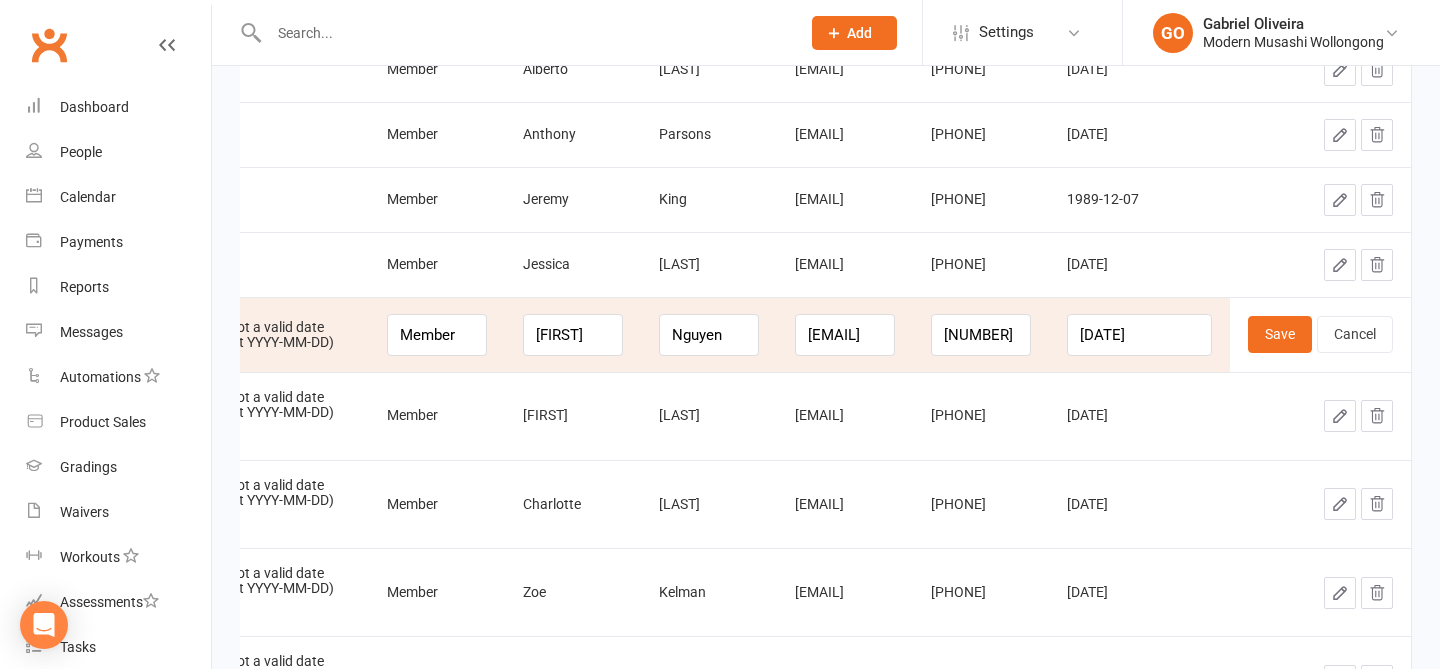 scroll, scrollTop: 0, scrollLeft: 234, axis: horizontal 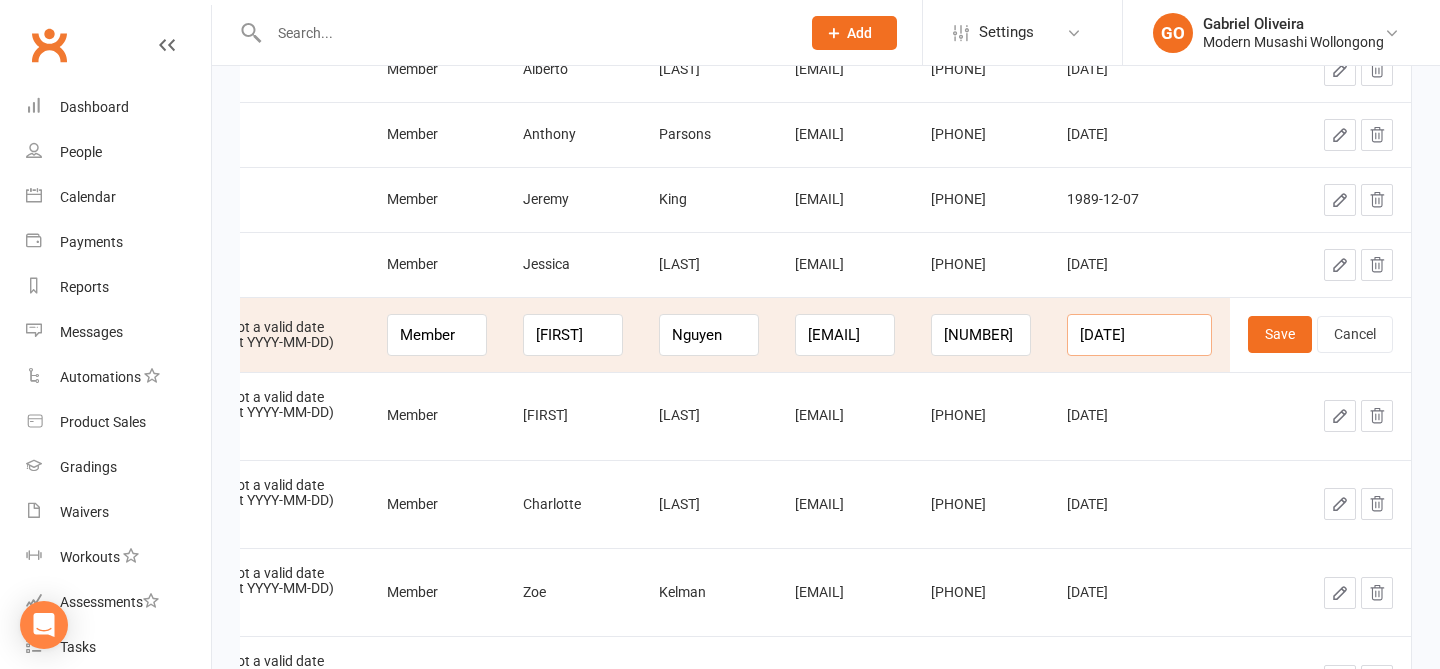 drag, startPoint x: 1153, startPoint y: 332, endPoint x: 1237, endPoint y: 355, distance: 87.0919 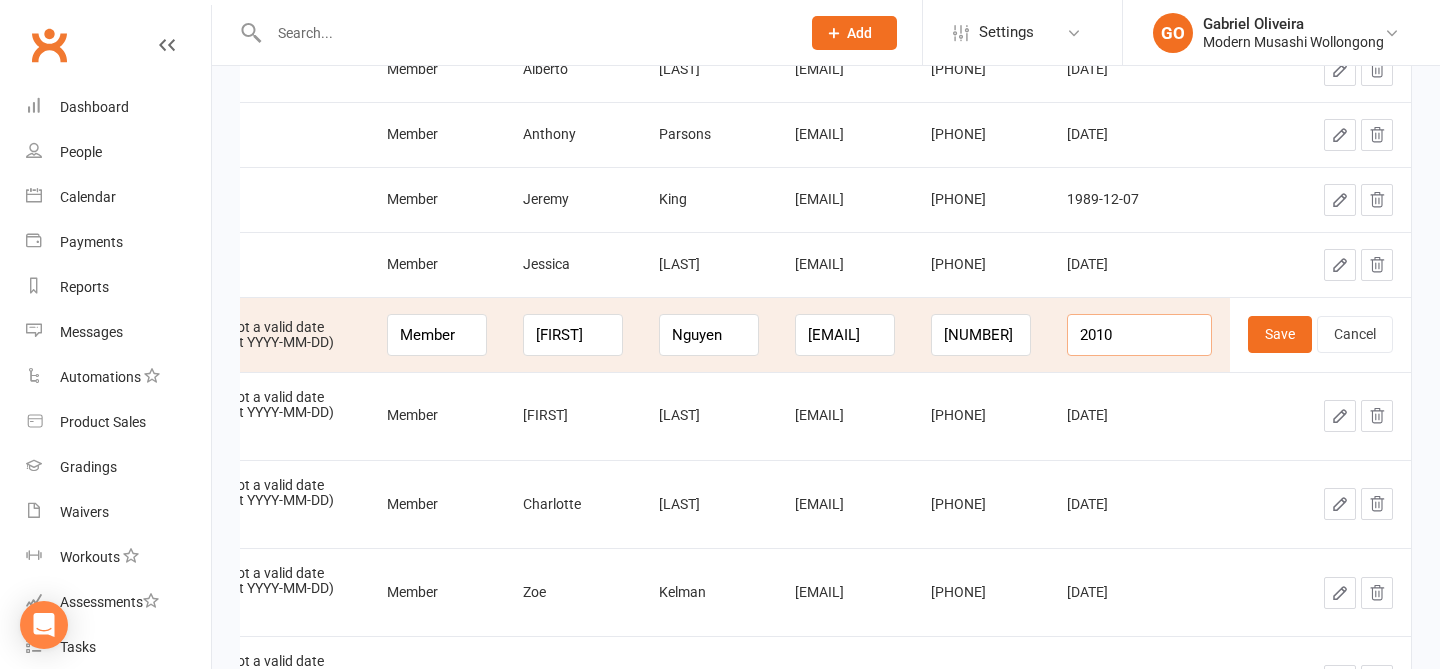 click on "2010" at bounding box center (1139, 335) 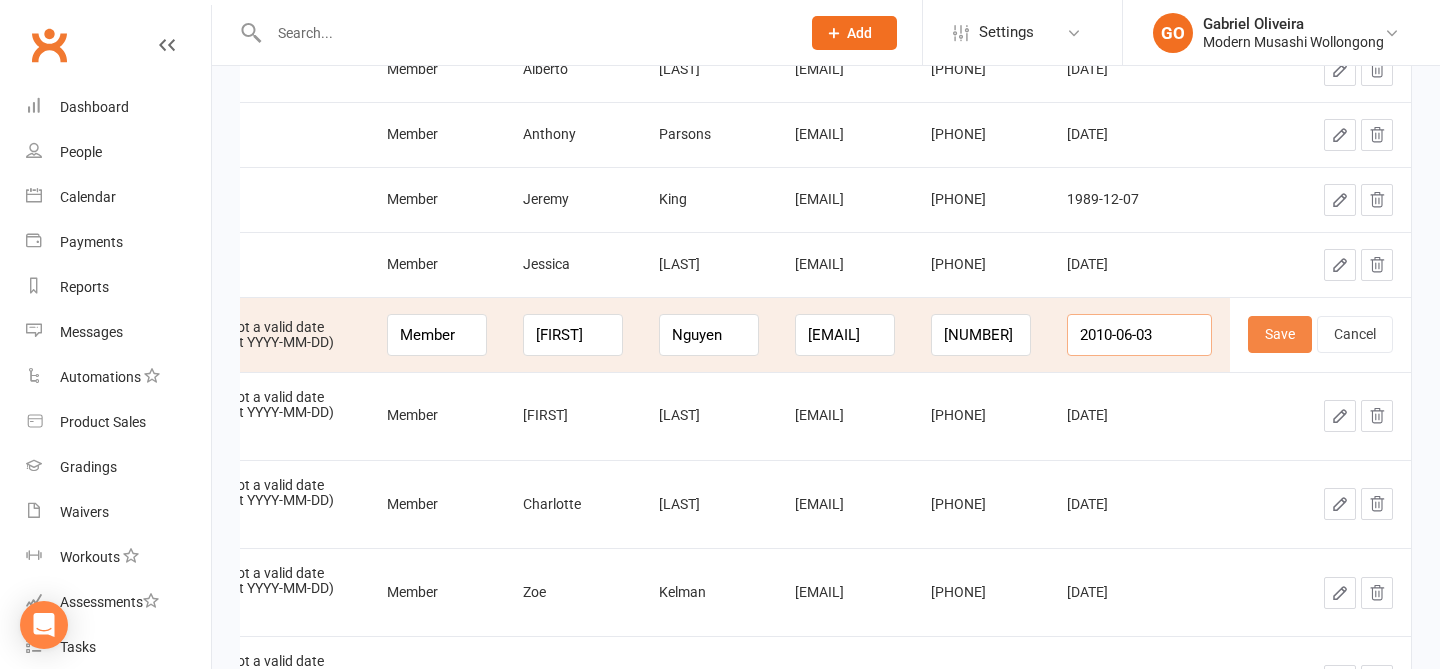 type on "2010-06-03" 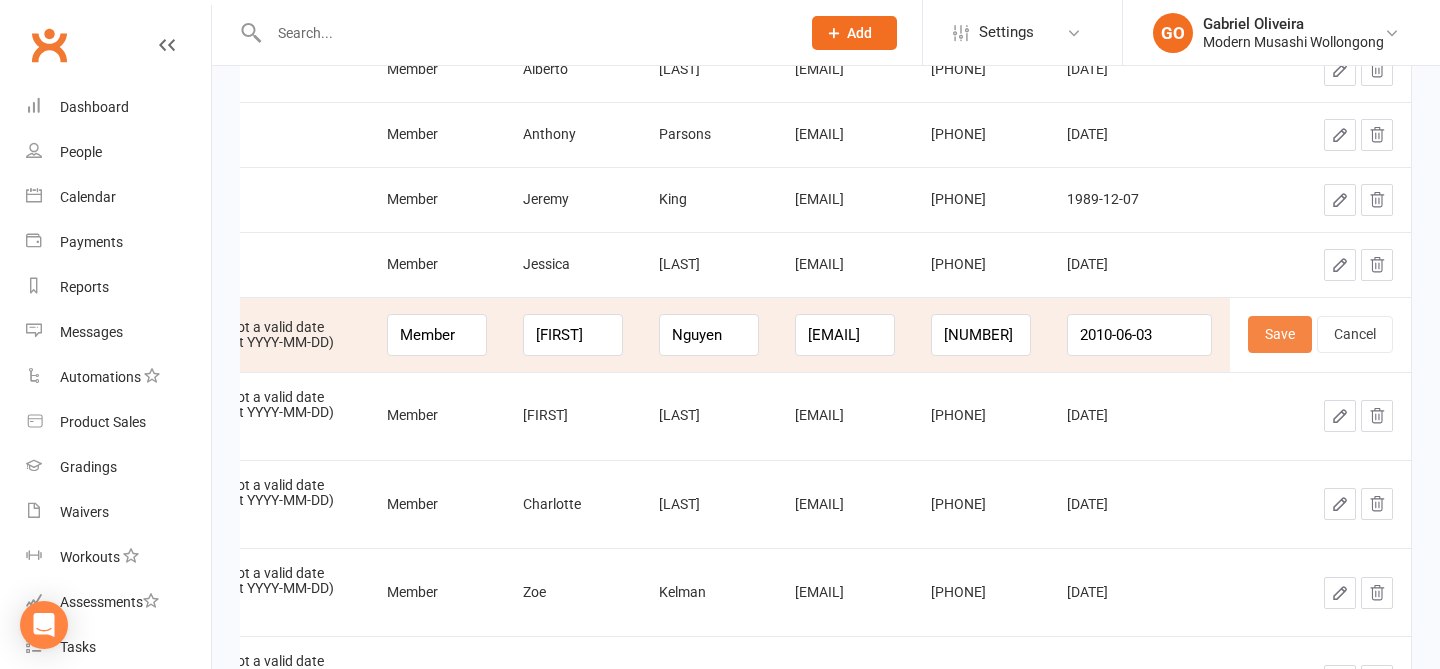 click on "Save" at bounding box center (1280, 334) 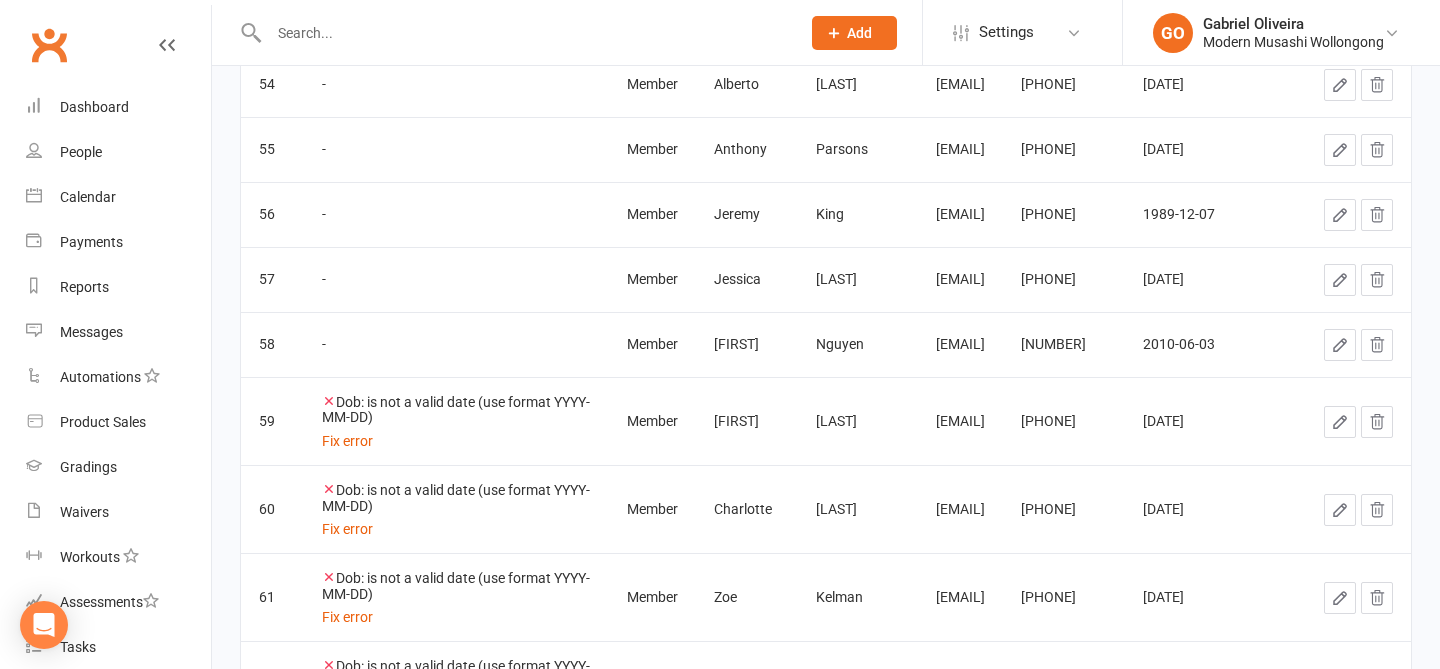 scroll, scrollTop: 0, scrollLeft: 8, axis: horizontal 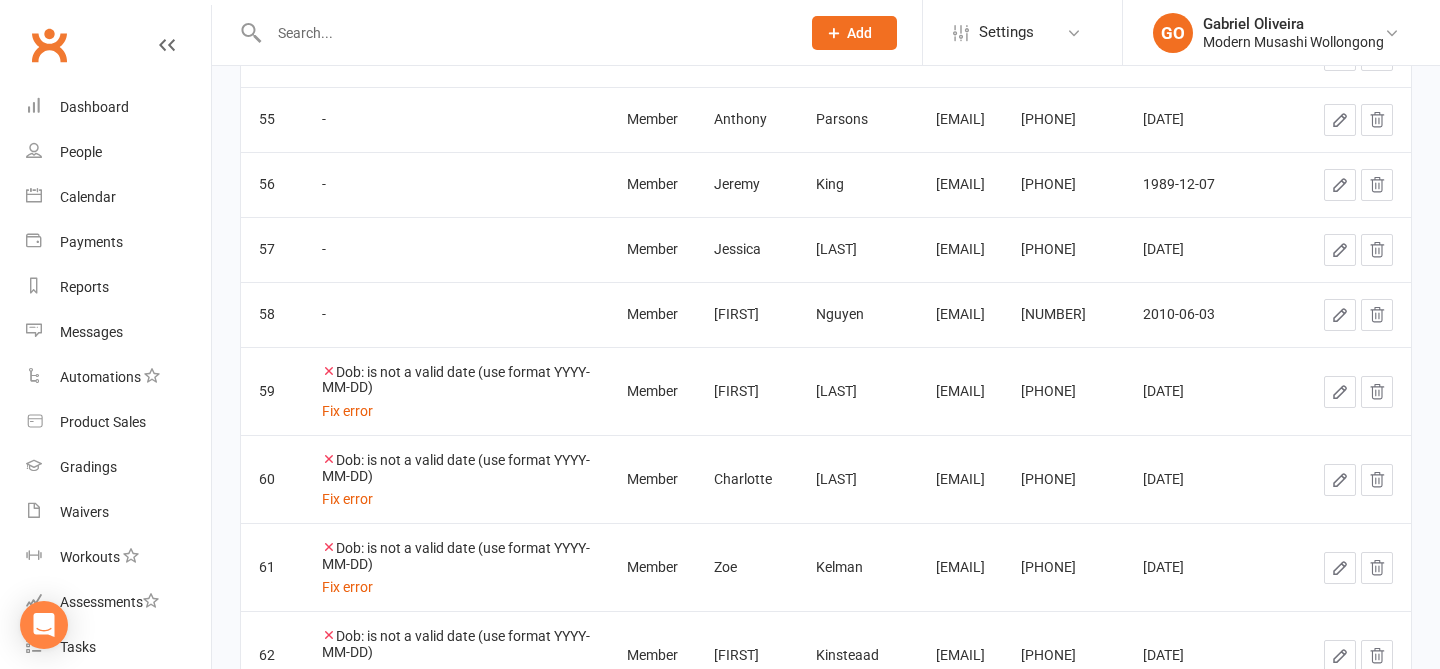 click 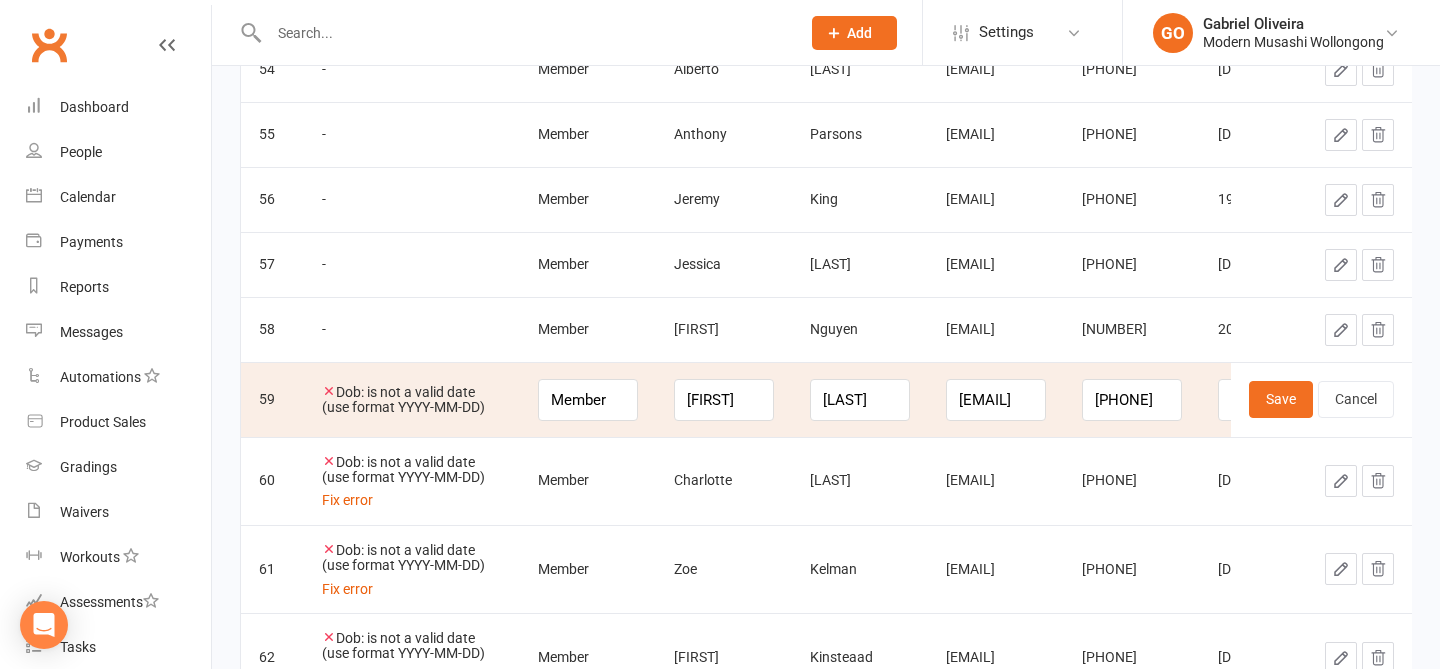 scroll, scrollTop: 0, scrollLeft: 234, axis: horizontal 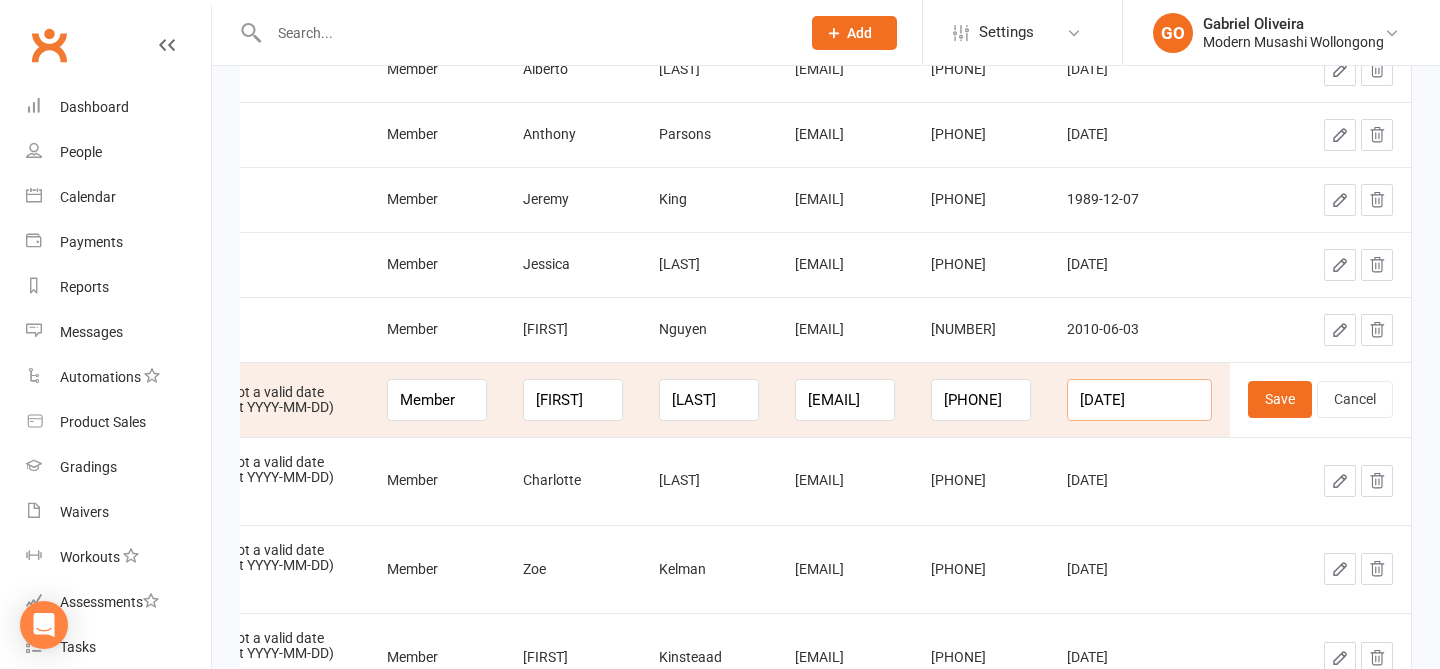drag, startPoint x: 1167, startPoint y: 397, endPoint x: 1072, endPoint y: 384, distance: 95.885345 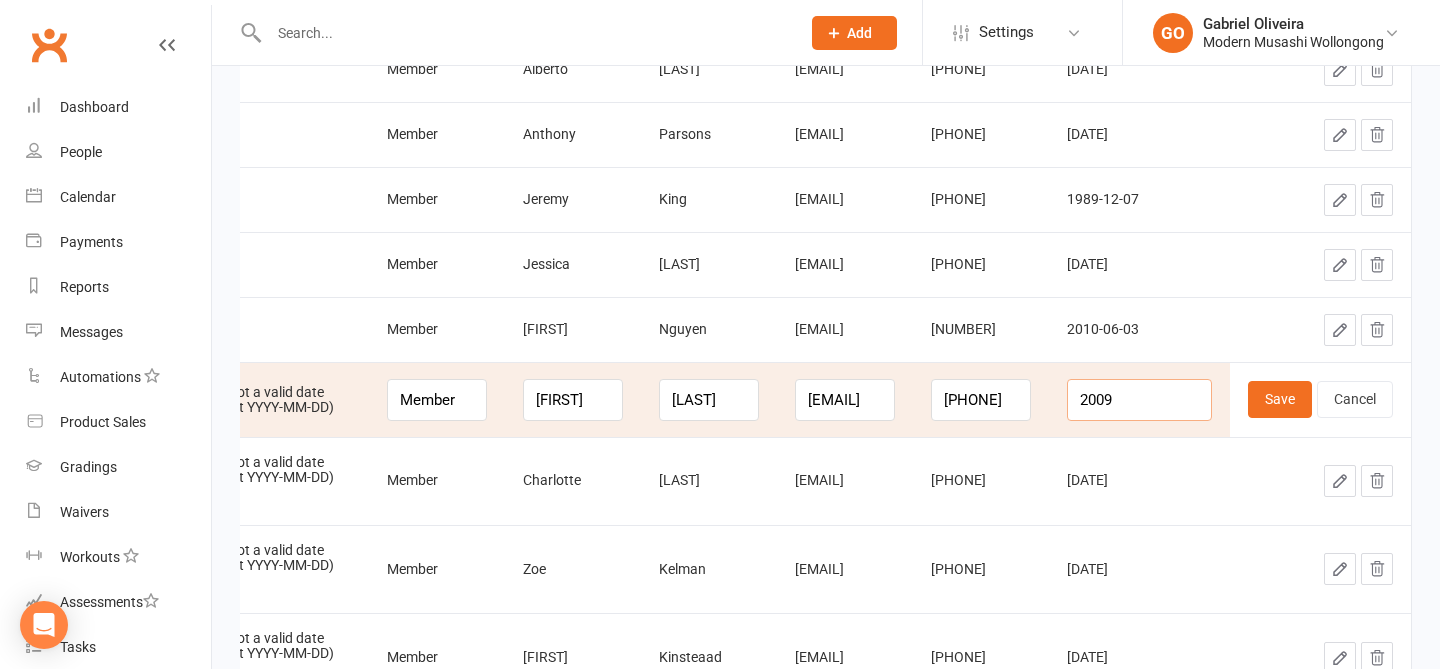 click on "2009" at bounding box center (1139, 400) 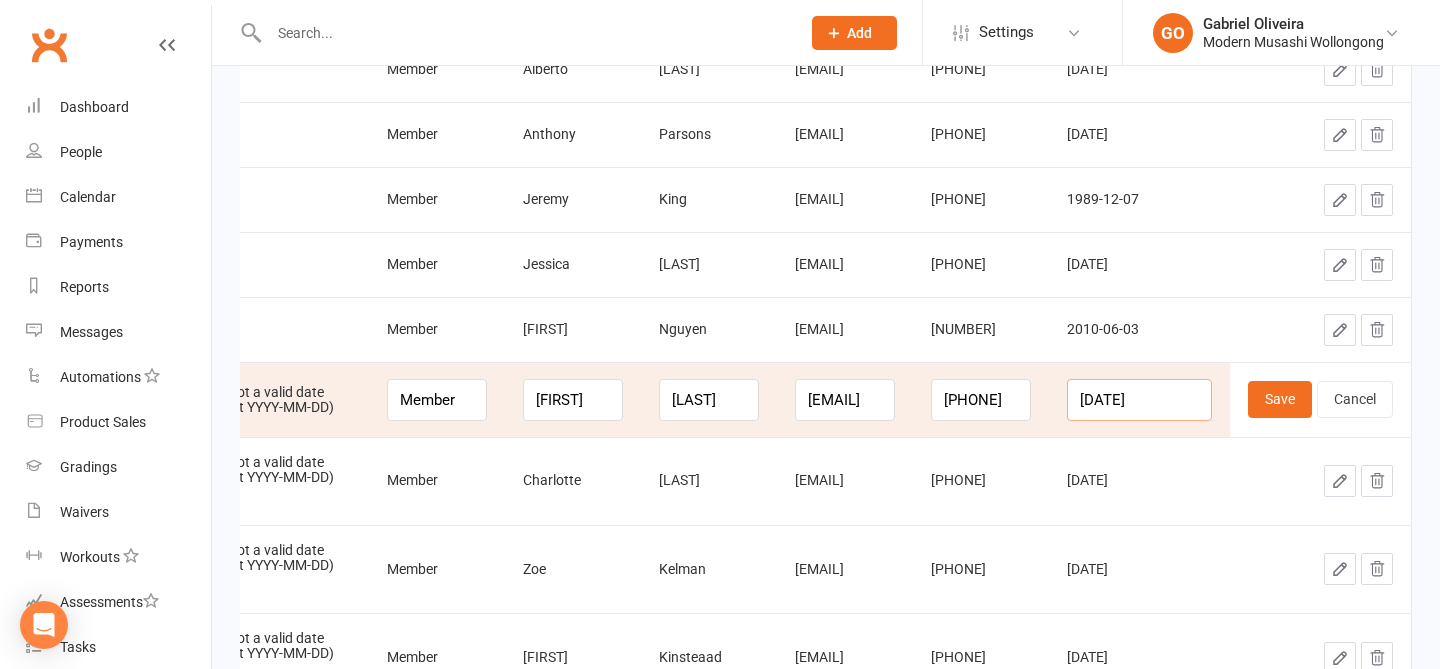 scroll, scrollTop: 0, scrollLeft: 1, axis: horizontal 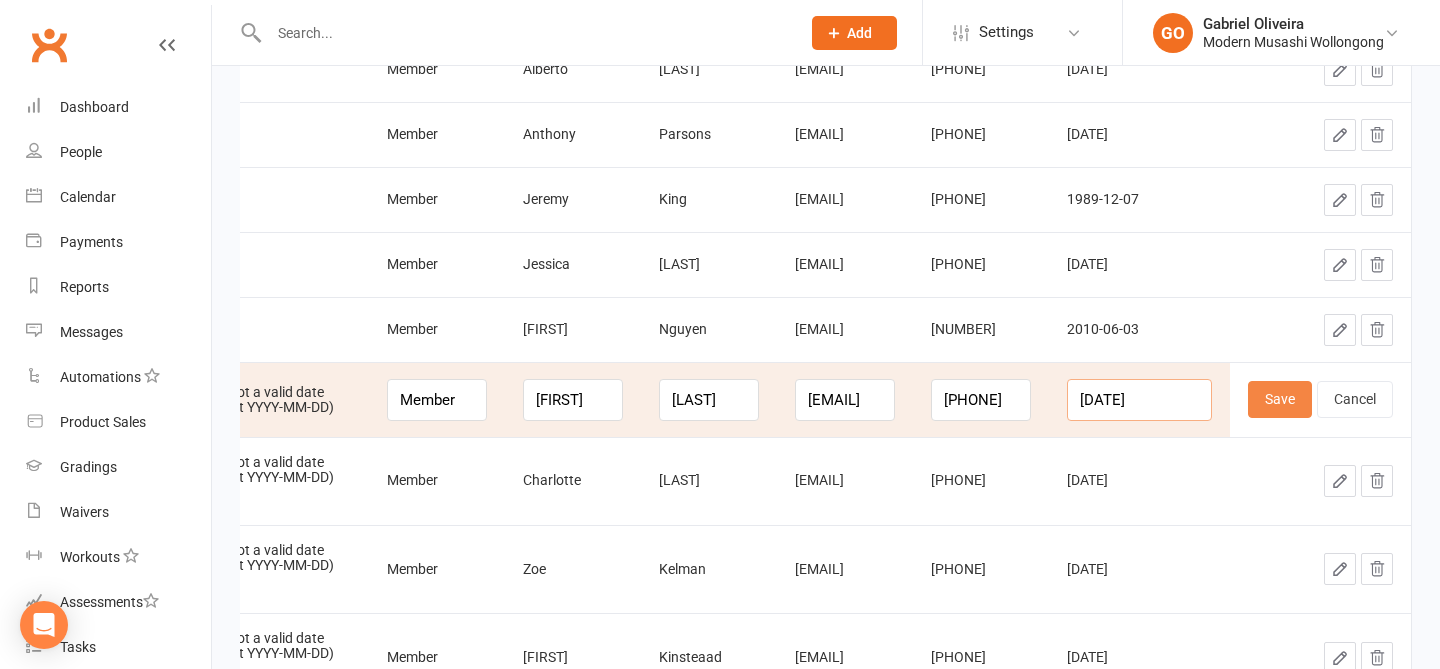 type on "2009-04-19" 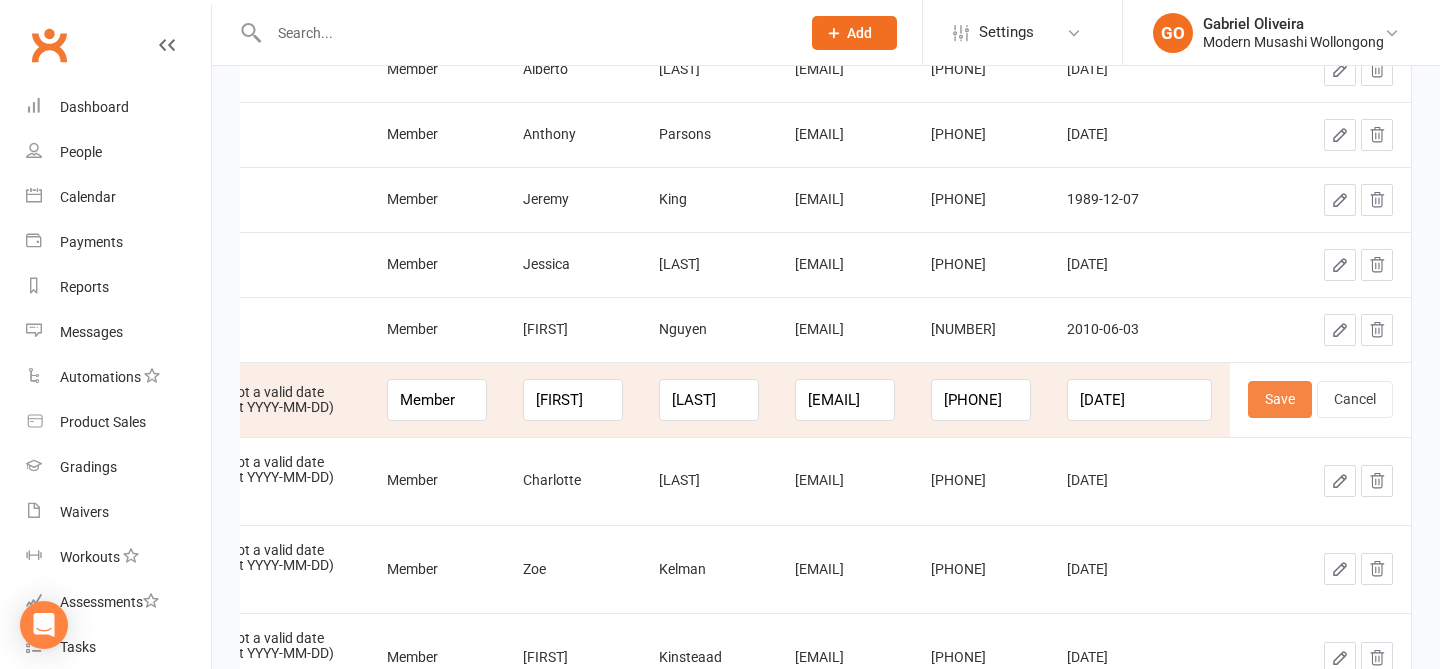click on "Save" at bounding box center [1280, 399] 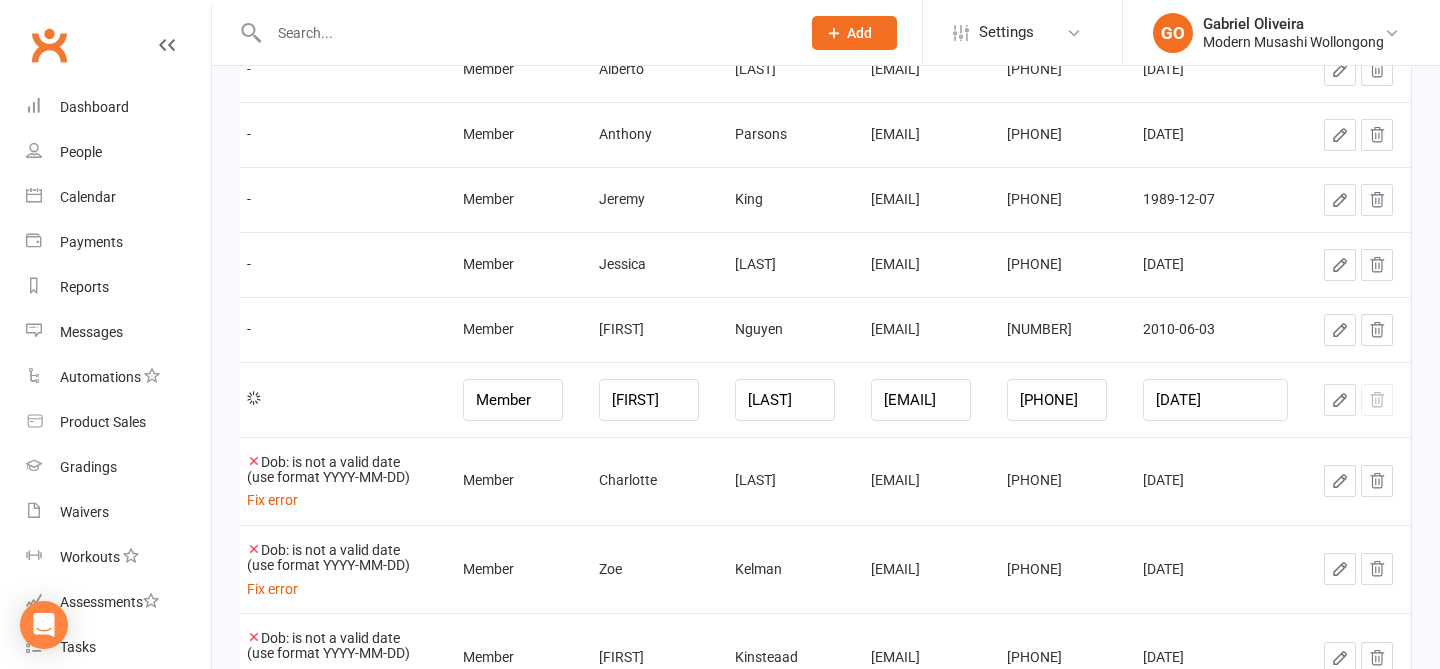 scroll, scrollTop: 0, scrollLeft: 8, axis: horizontal 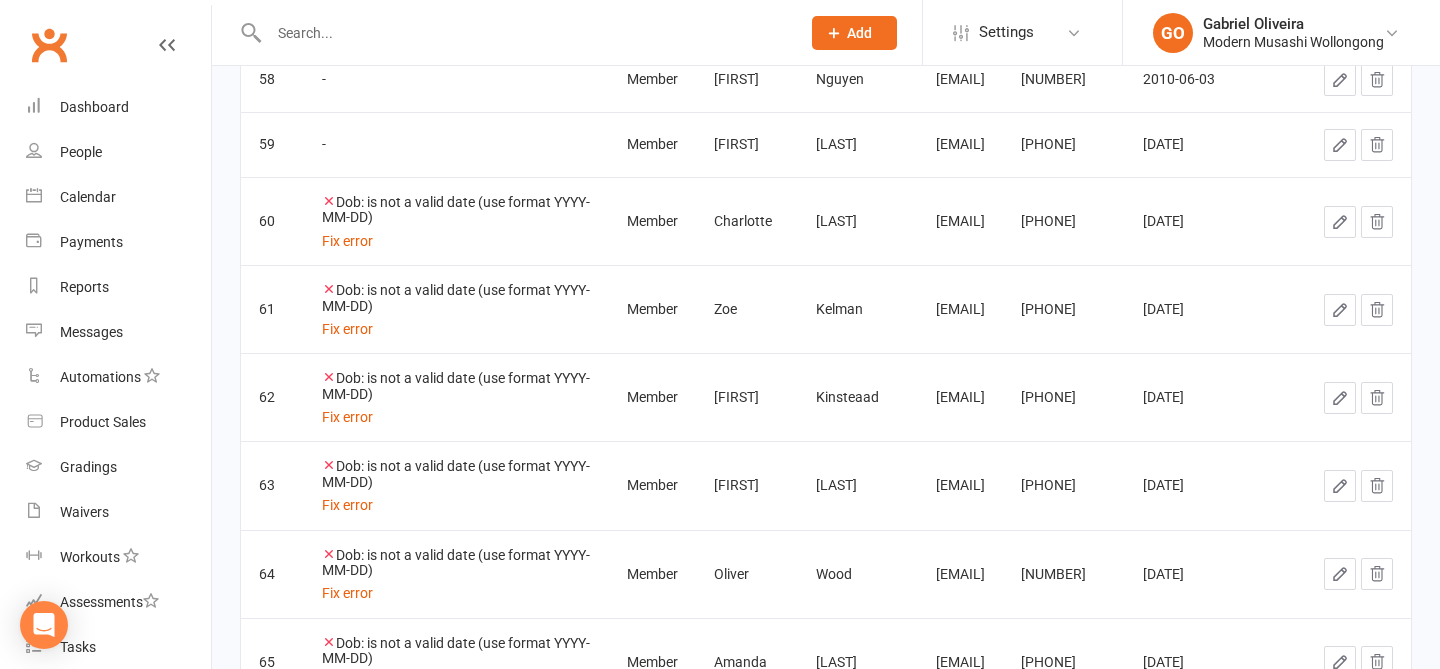 click 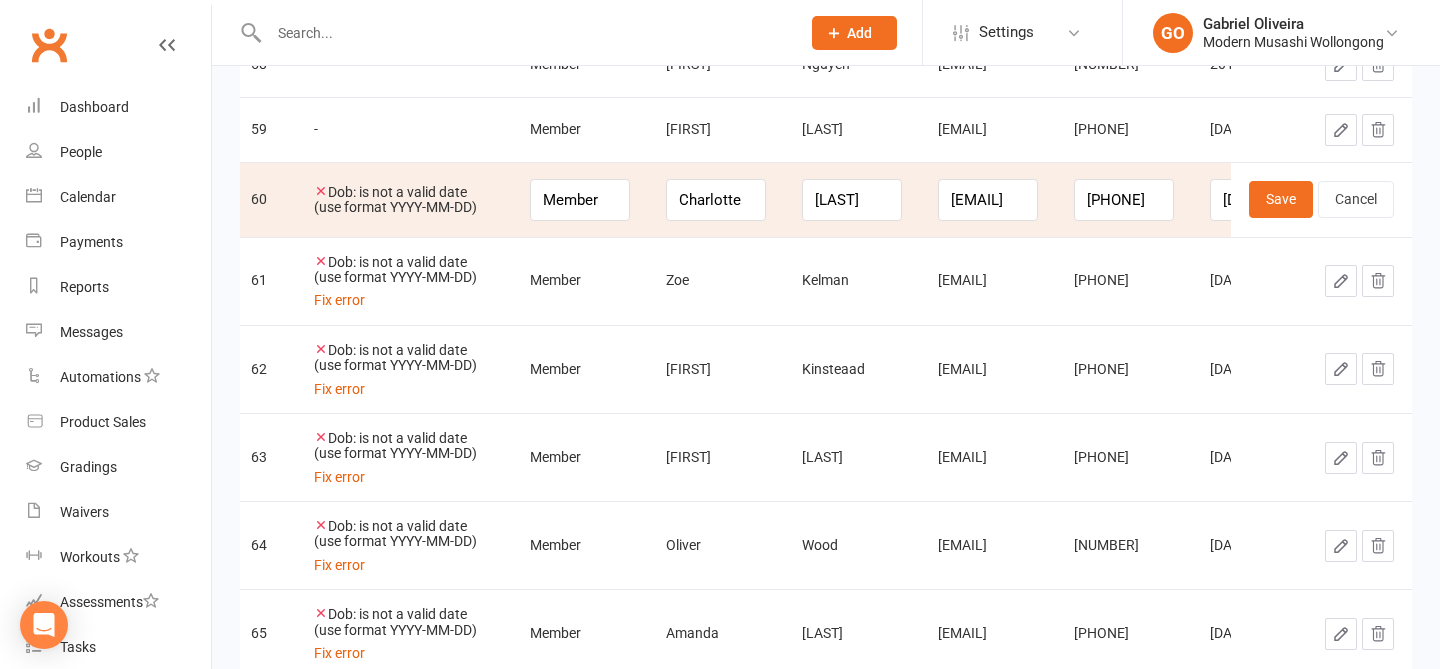 scroll, scrollTop: 4097, scrollLeft: 0, axis: vertical 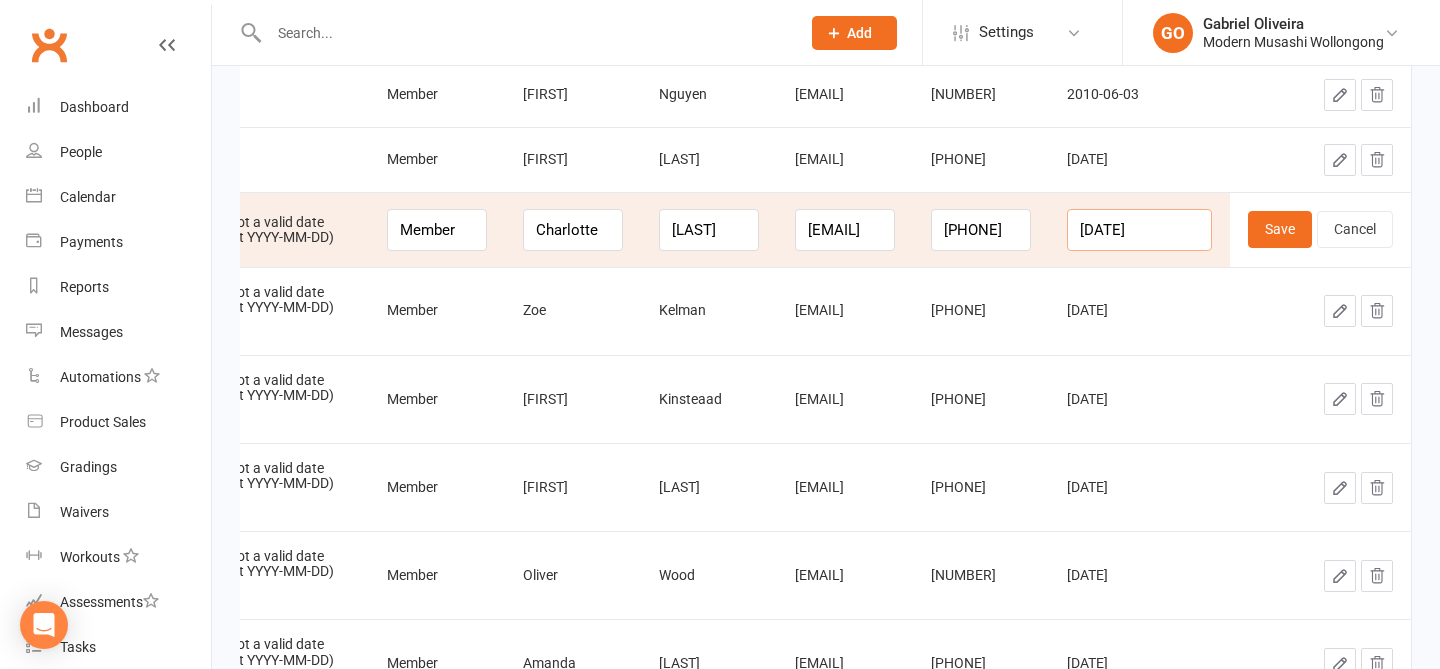 drag, startPoint x: 1127, startPoint y: 236, endPoint x: 1190, endPoint y: 236, distance: 63 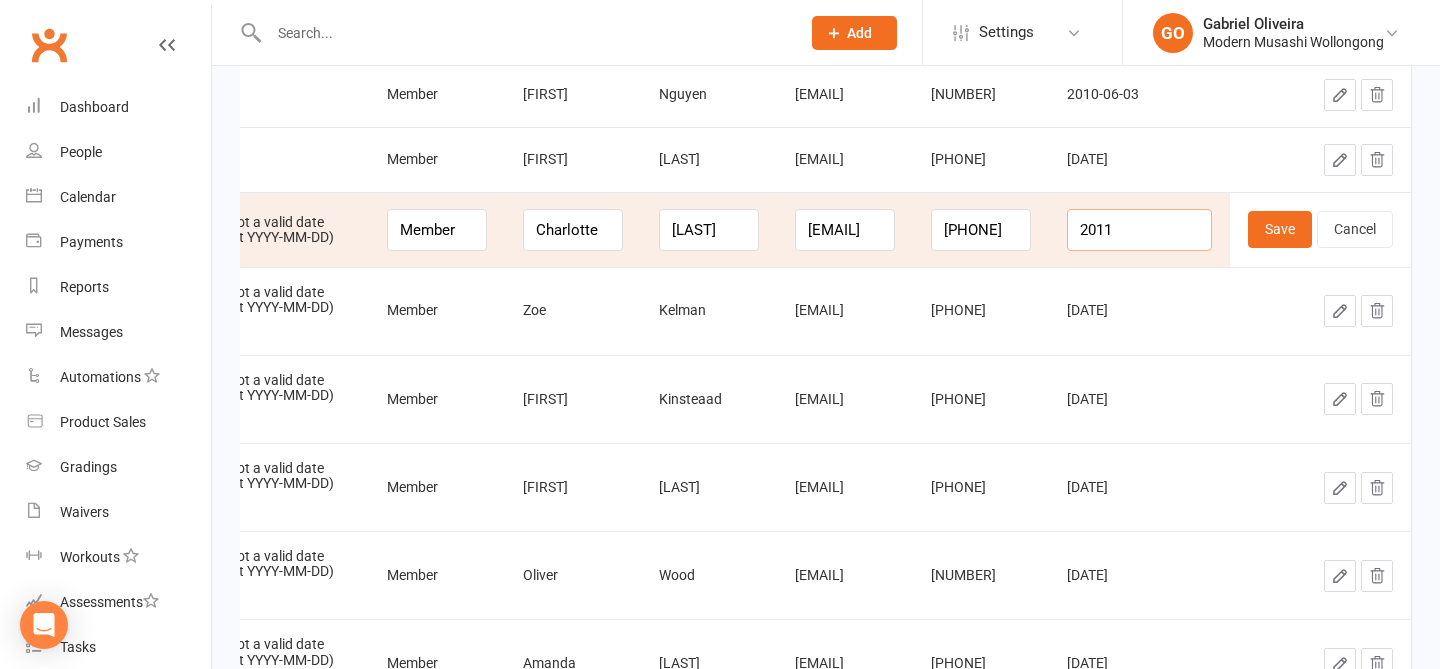 click on "2011" at bounding box center [1139, 230] 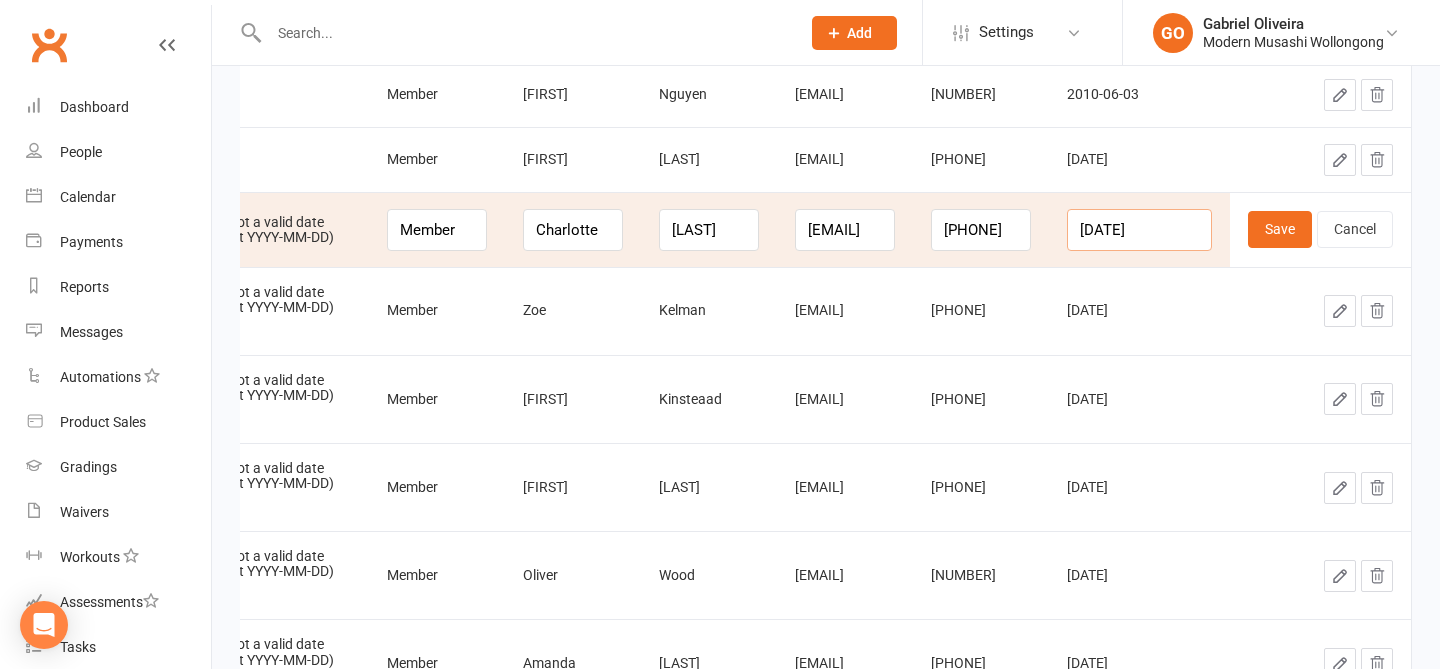 scroll, scrollTop: 0, scrollLeft: 1, axis: horizontal 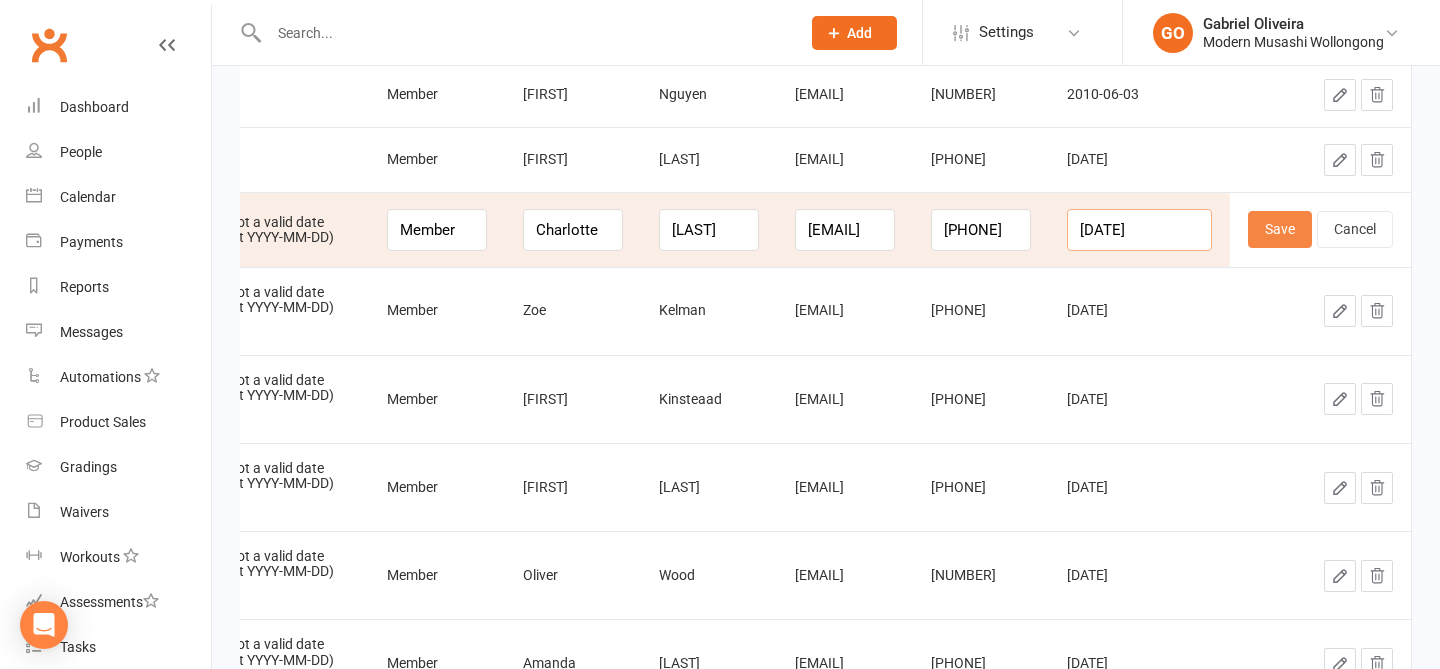 type on "2011-03-03" 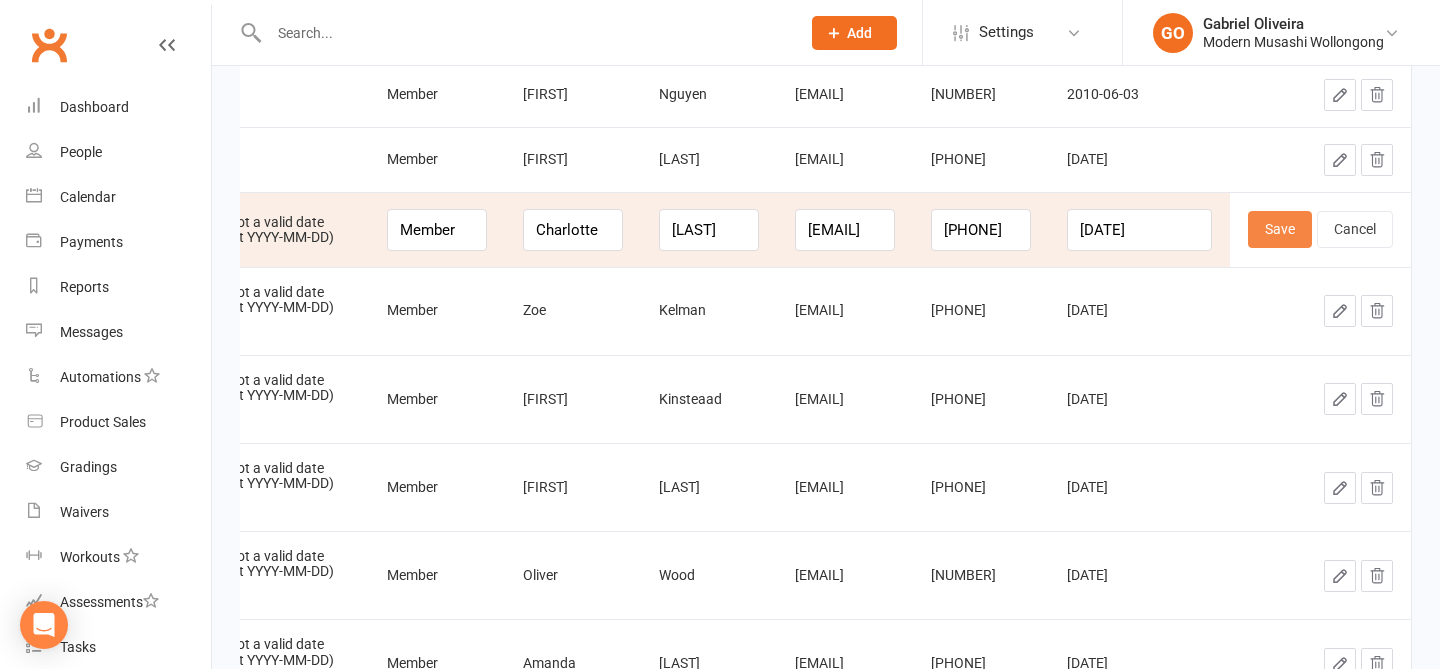 click on "Save" at bounding box center [1280, 229] 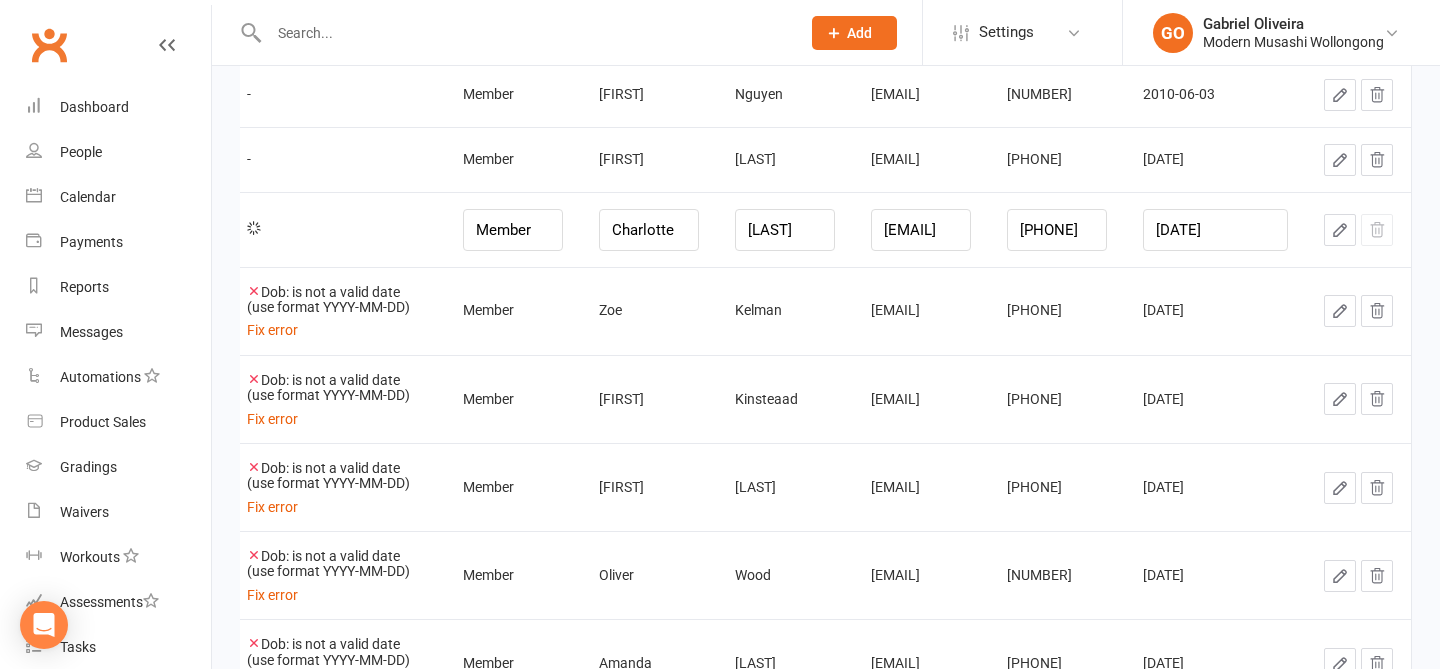 scroll, scrollTop: 0, scrollLeft: 8, axis: horizontal 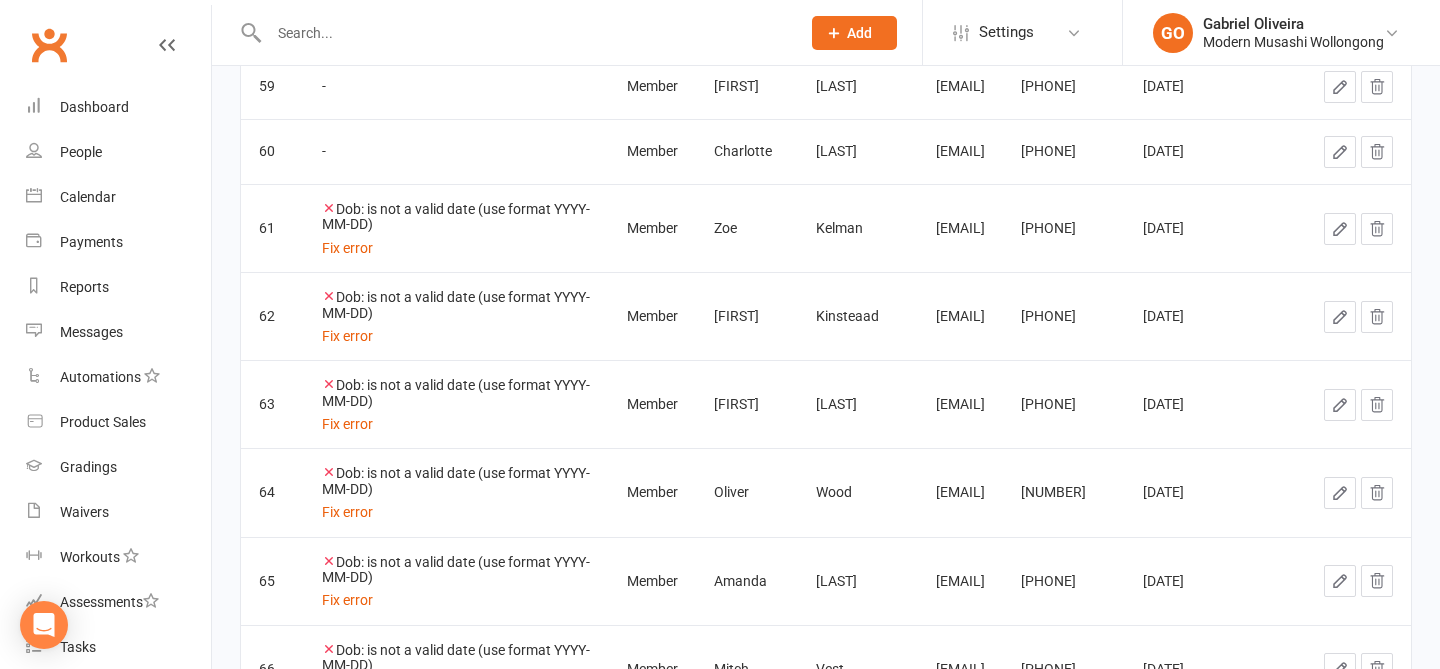 click 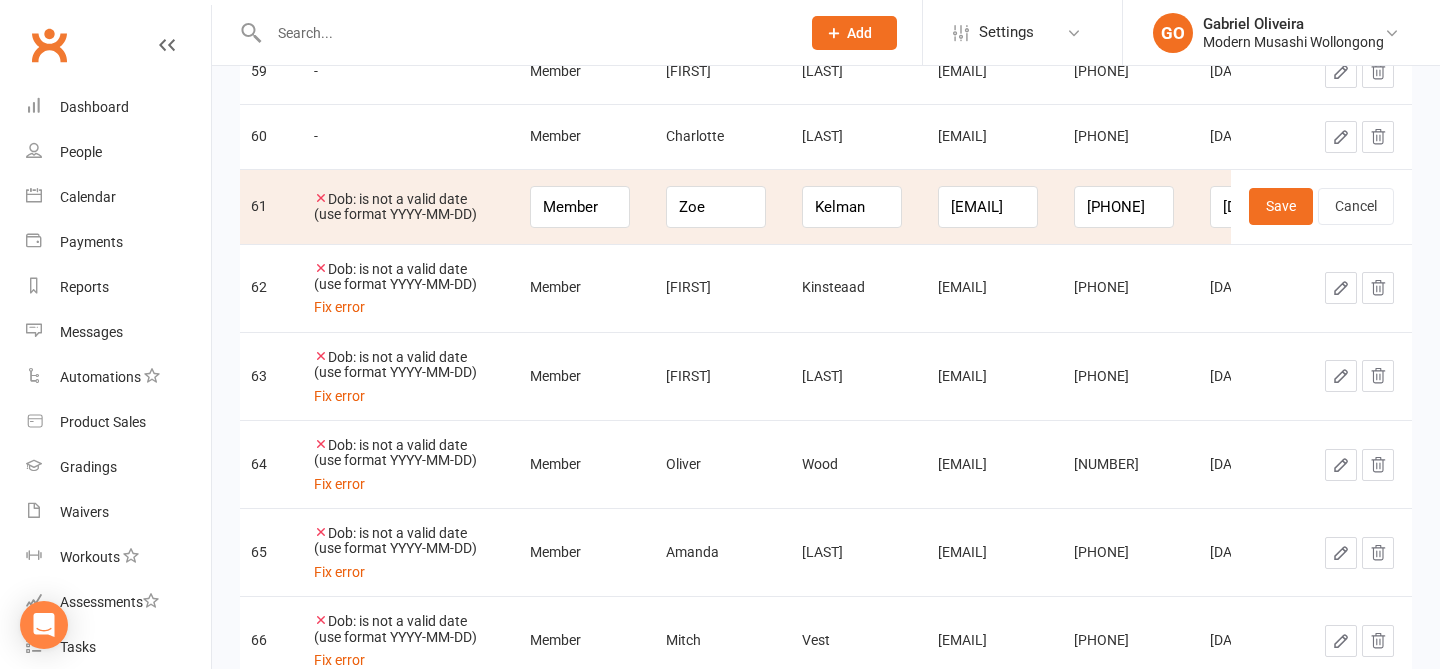 scroll, scrollTop: 4155, scrollLeft: 0, axis: vertical 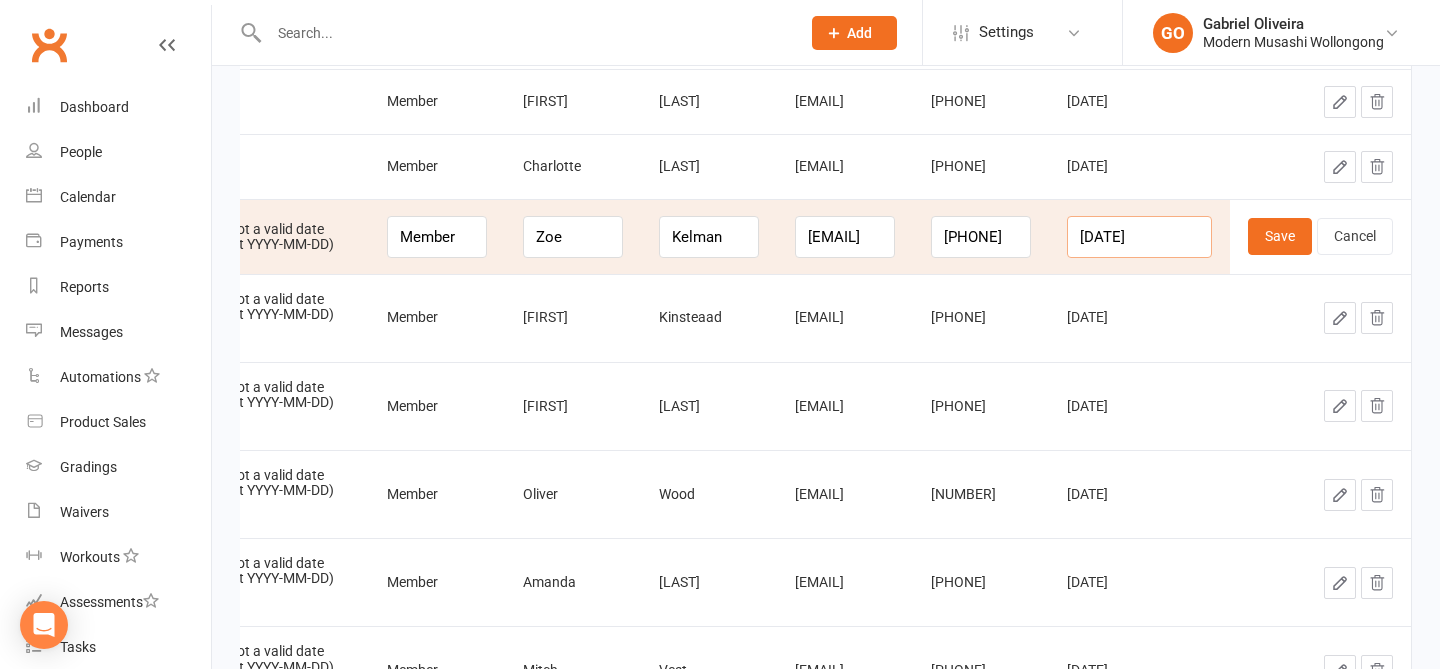 drag, startPoint x: 1121, startPoint y: 239, endPoint x: 1163, endPoint y: 239, distance: 42 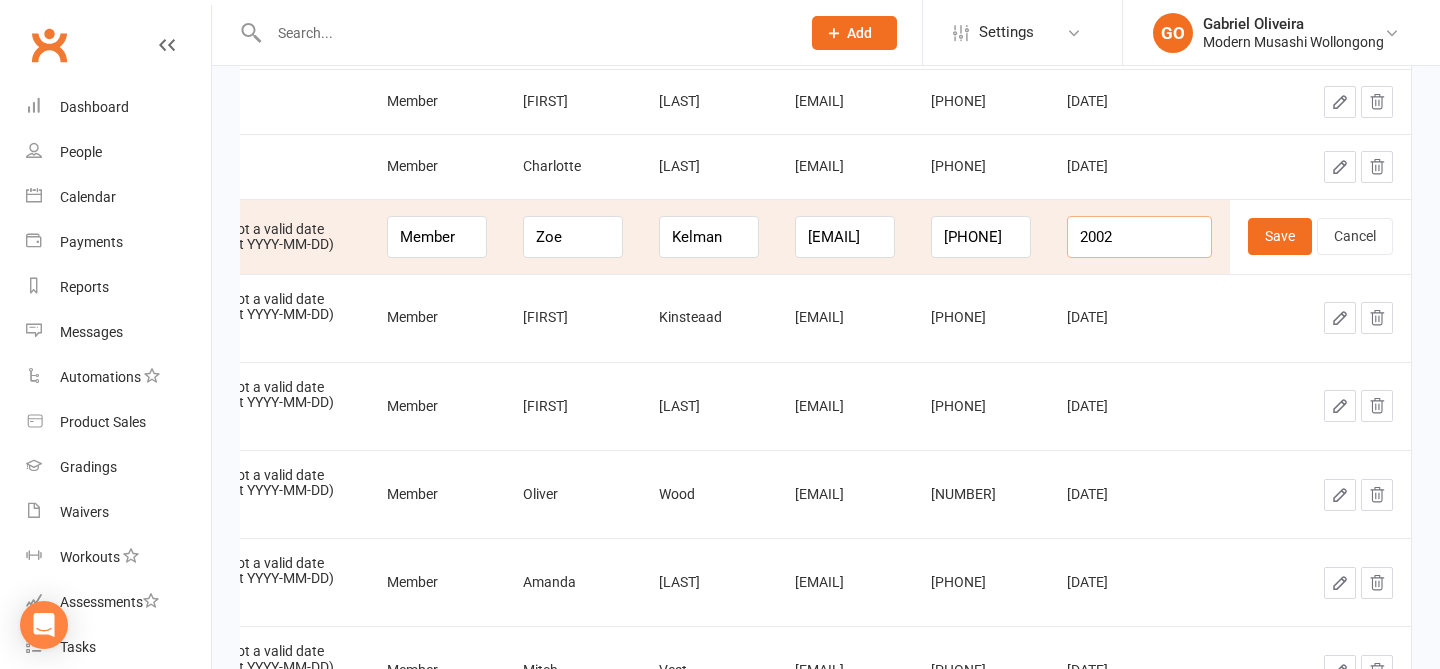 click on "2002" at bounding box center [1139, 236] 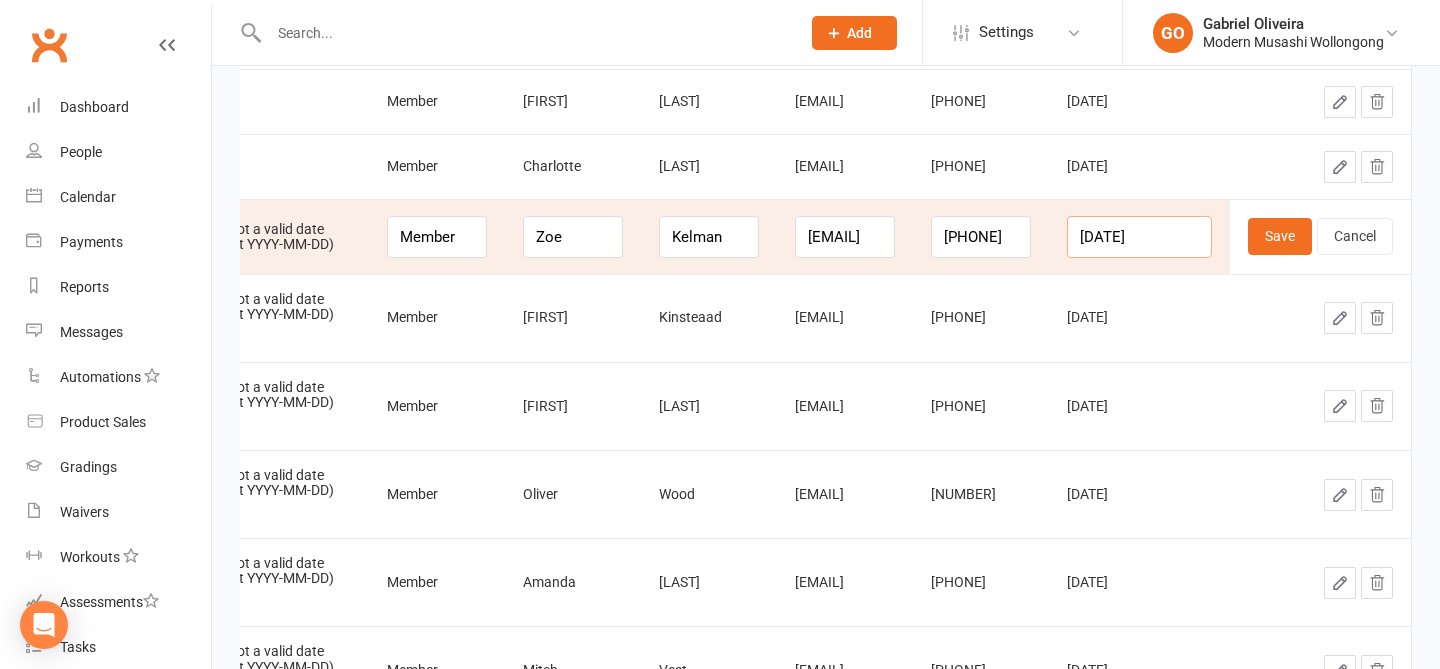 scroll, scrollTop: 0, scrollLeft: 1, axis: horizontal 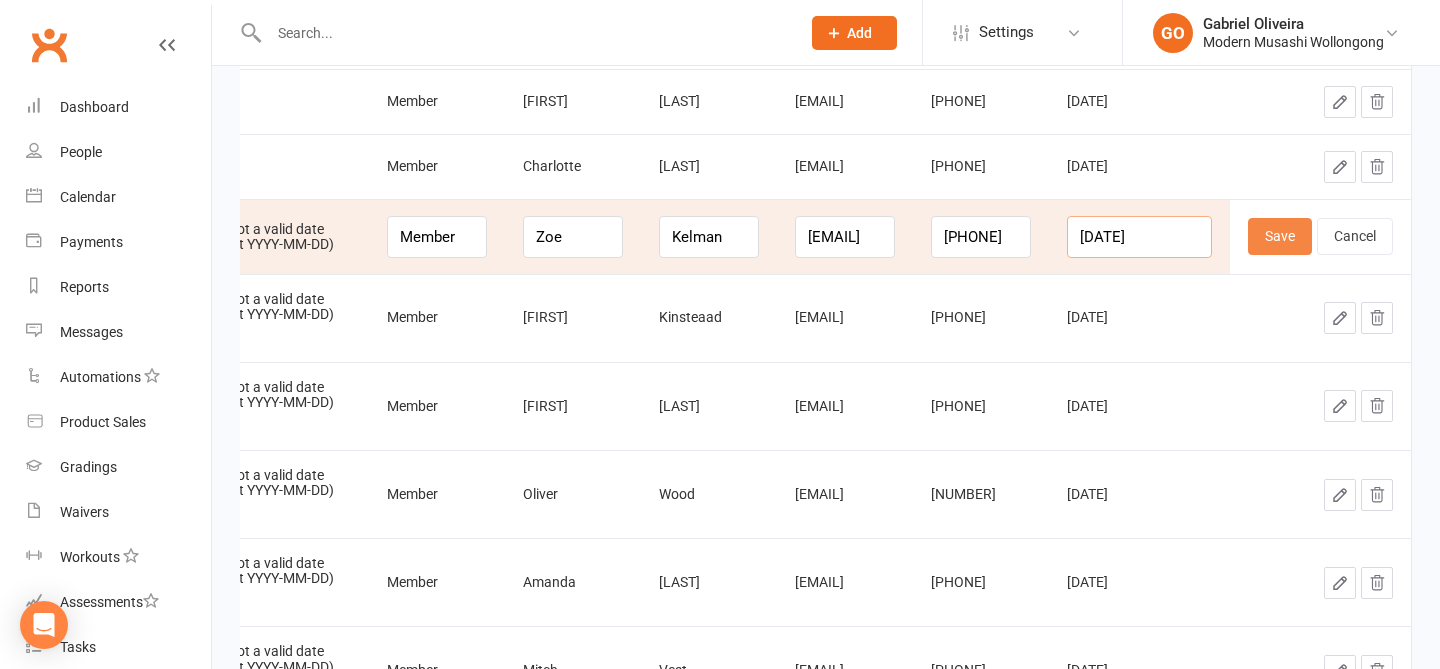 type on "2002-01-11" 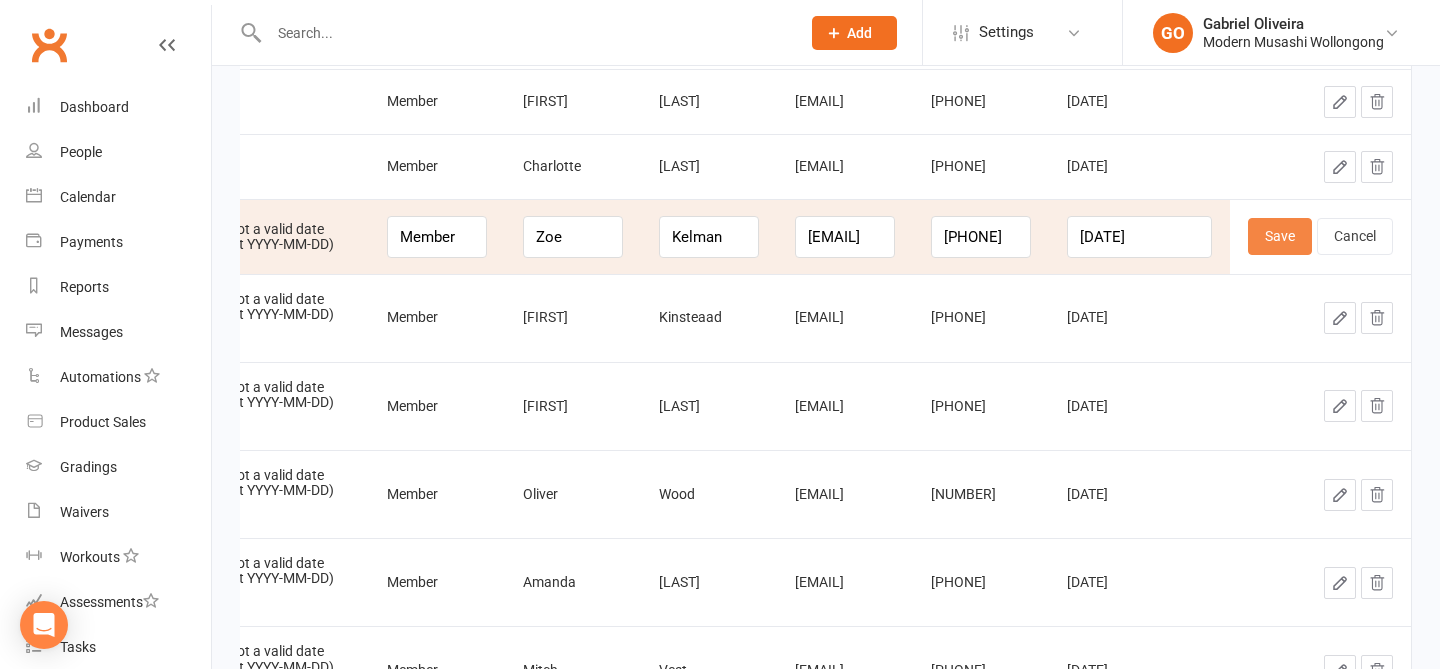 click on "Save" at bounding box center [1280, 236] 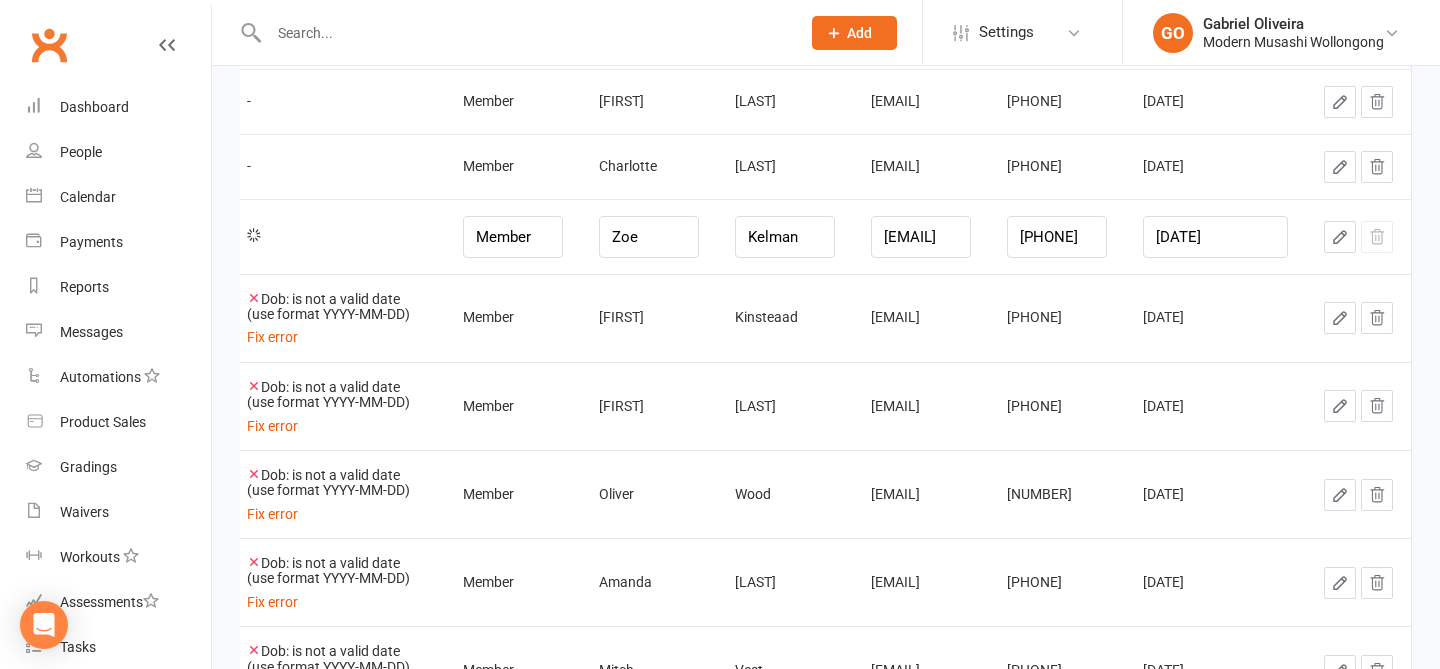 scroll, scrollTop: 0, scrollLeft: 8, axis: horizontal 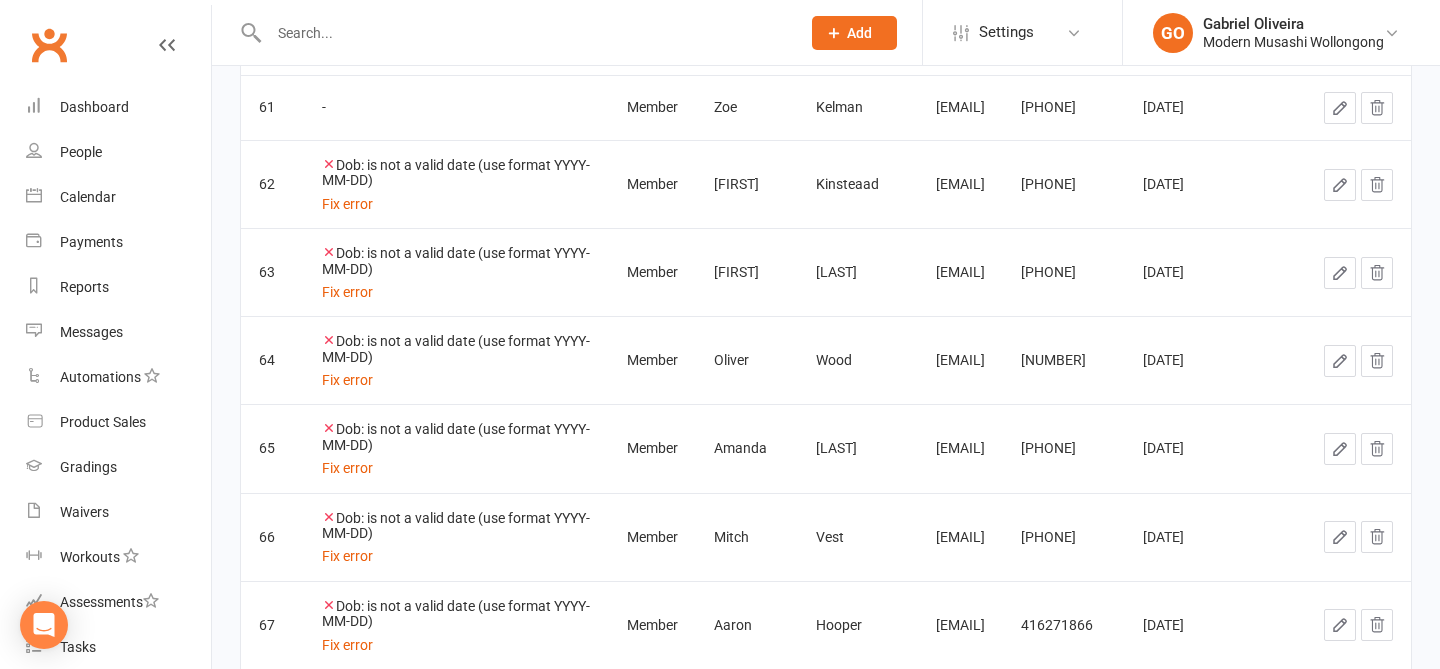 click 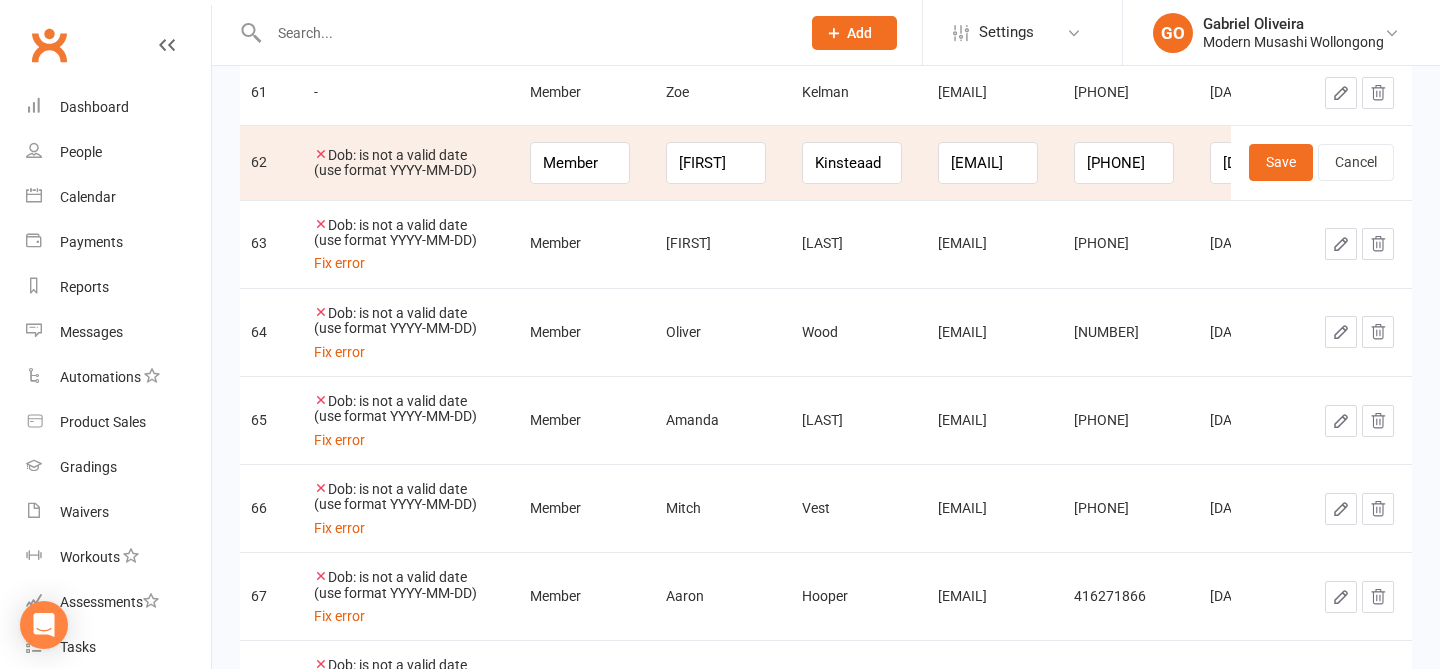 scroll, scrollTop: 4264, scrollLeft: 0, axis: vertical 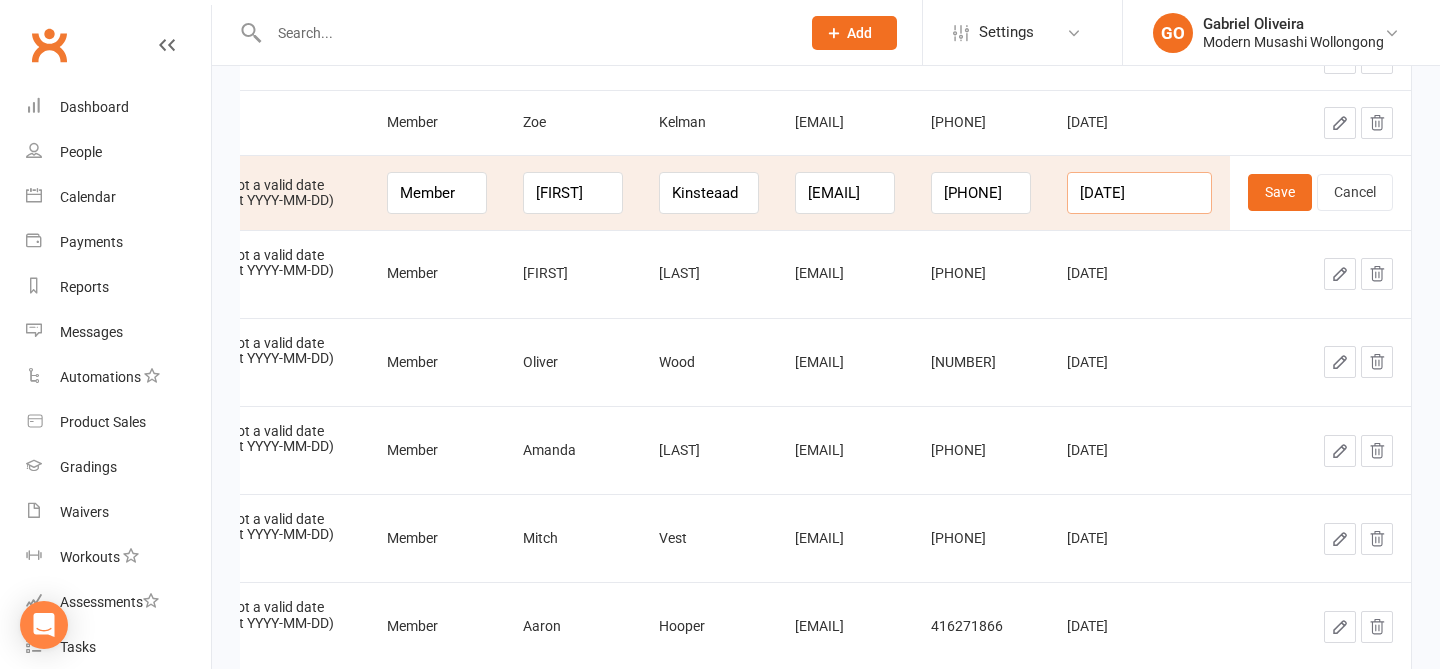 drag, startPoint x: 1171, startPoint y: 190, endPoint x: 1091, endPoint y: 189, distance: 80.00625 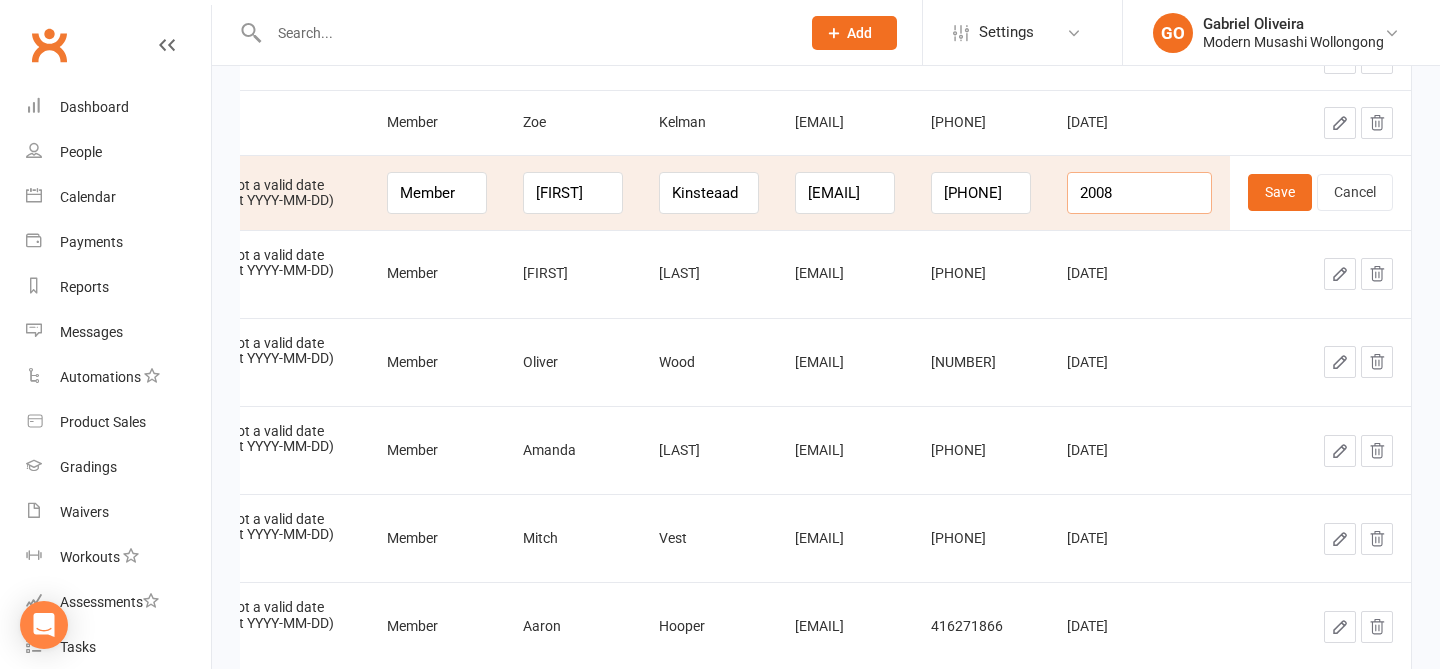click on "2008" at bounding box center [1139, 193] 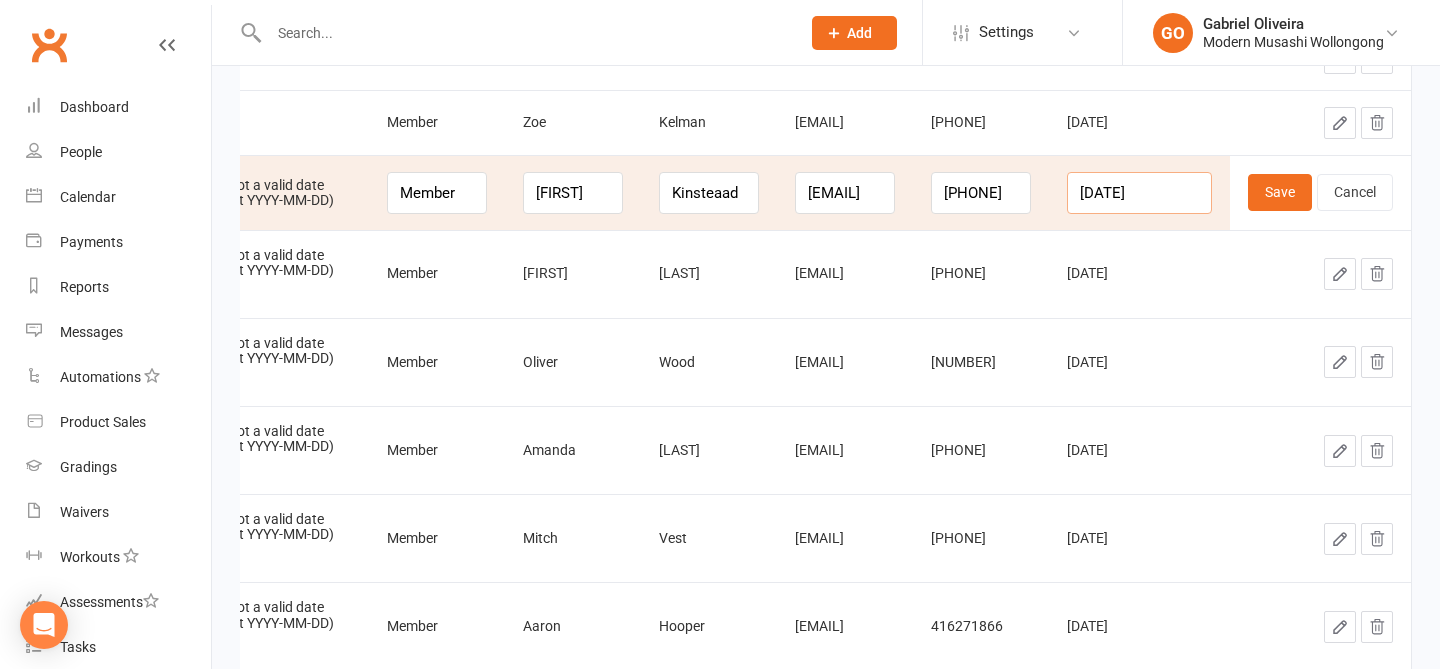 scroll, scrollTop: 0, scrollLeft: 1, axis: horizontal 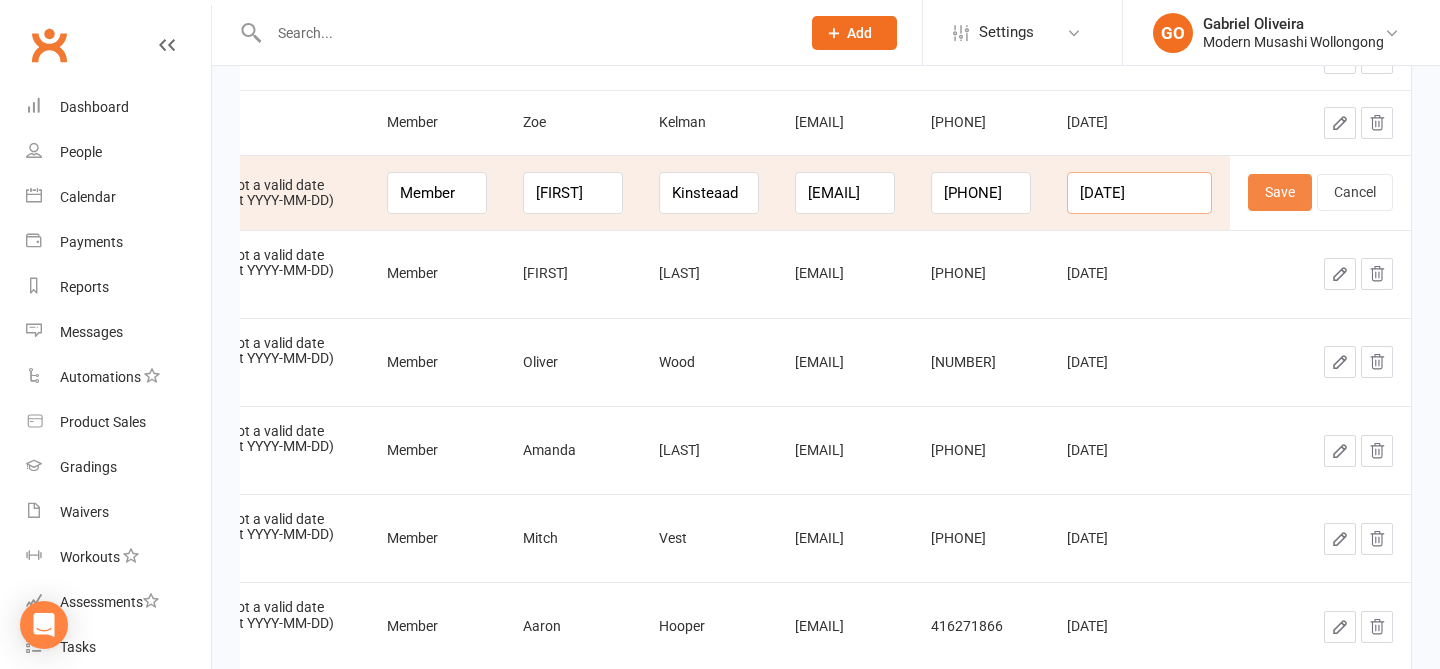 type on "2008-07-01" 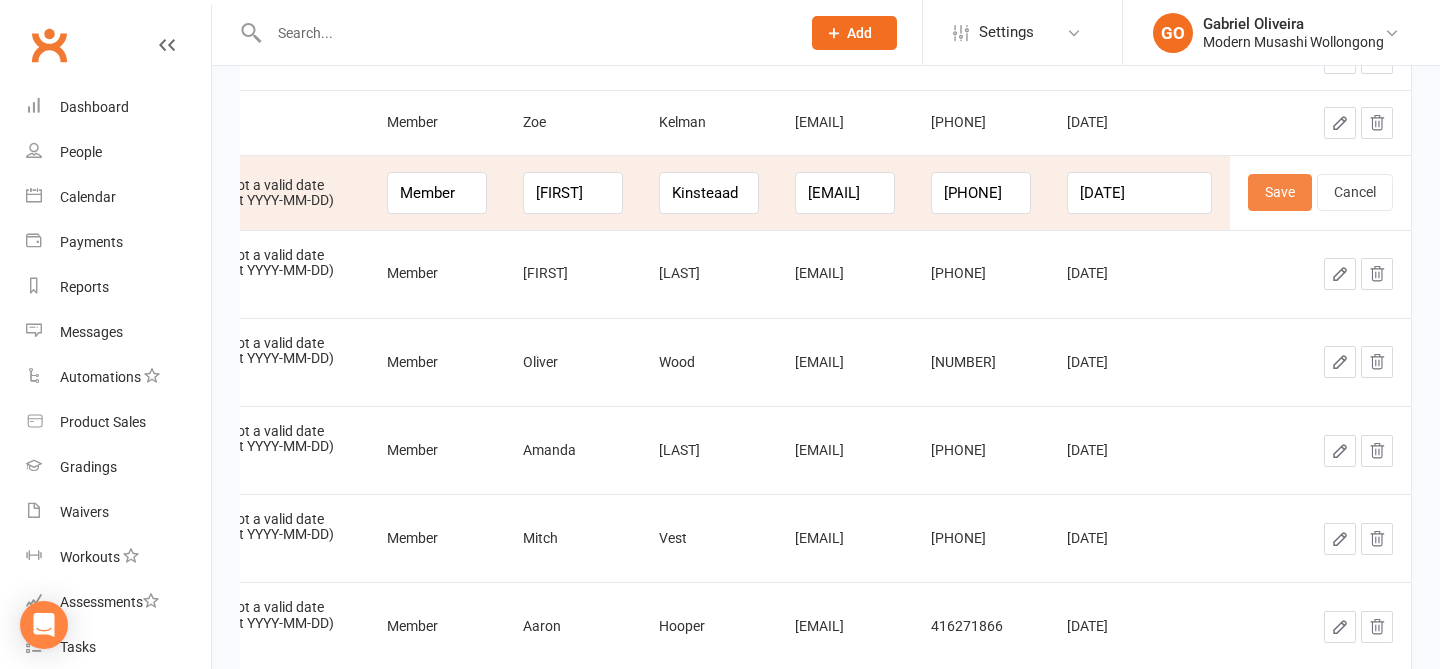 click on "Save" at bounding box center [1280, 192] 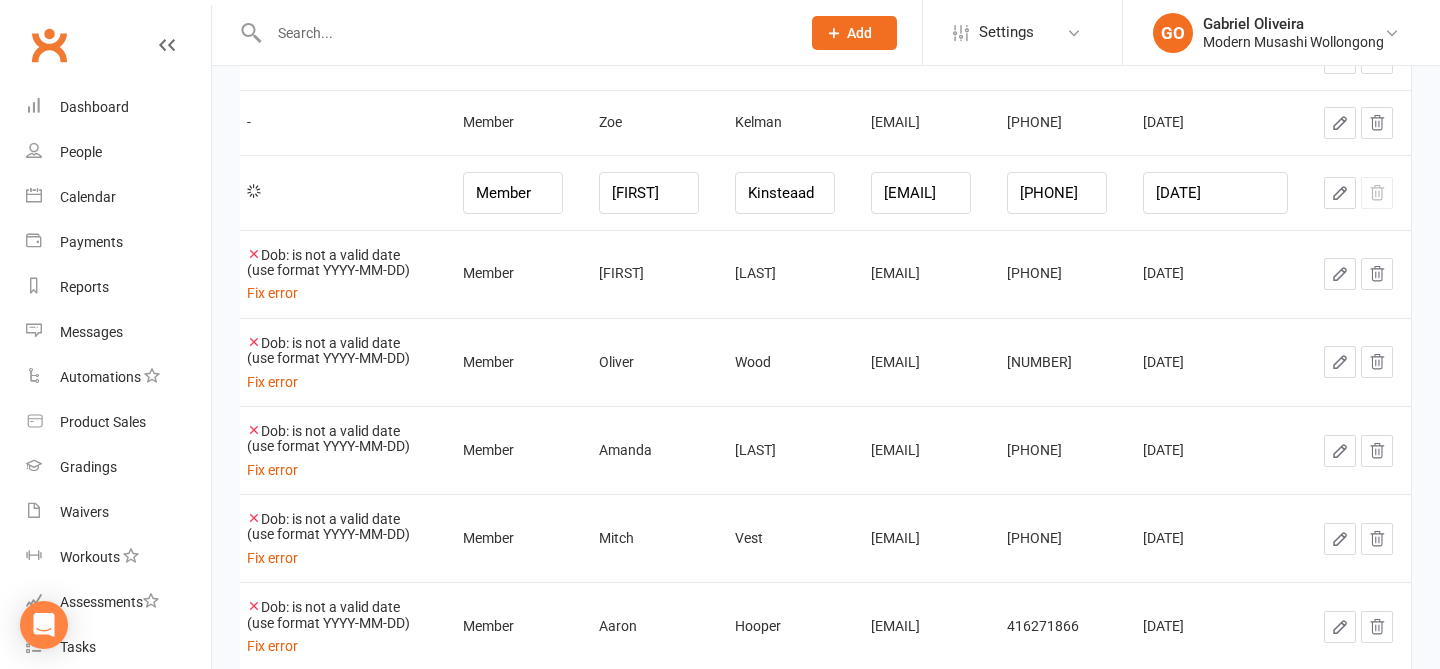 scroll, scrollTop: 0, scrollLeft: 8, axis: horizontal 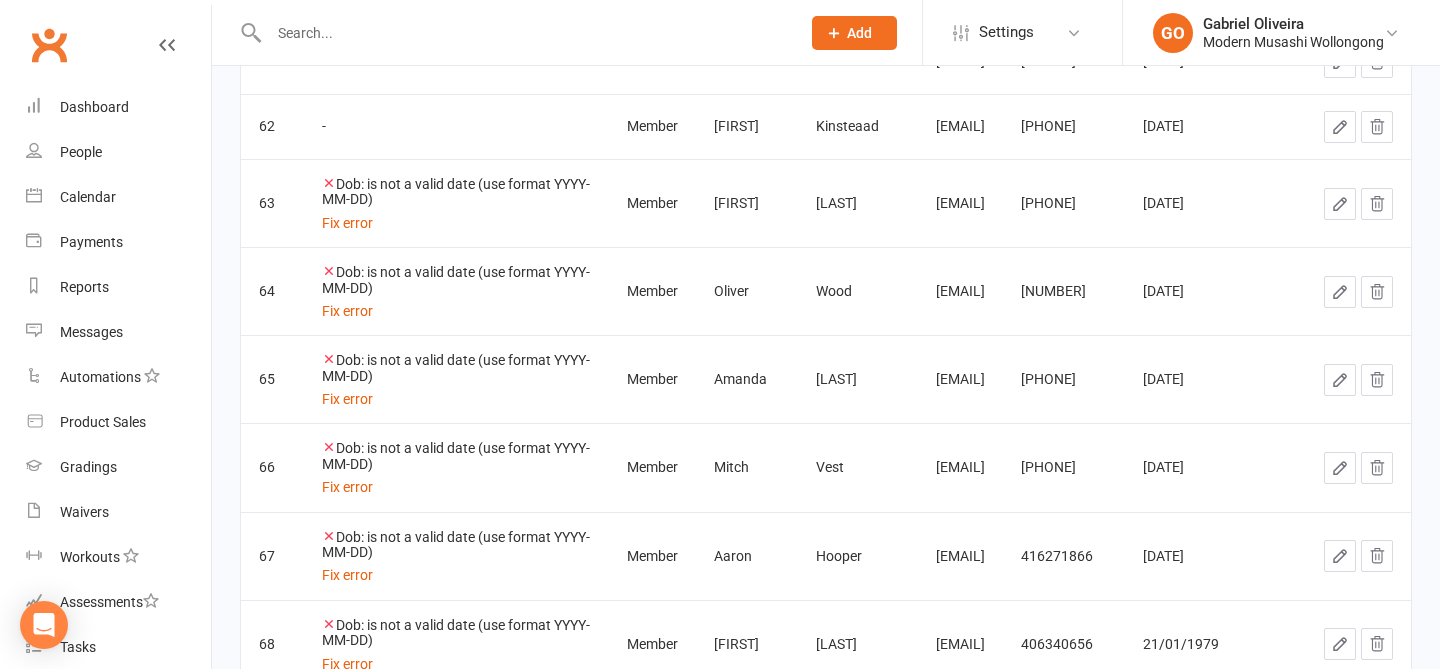 click 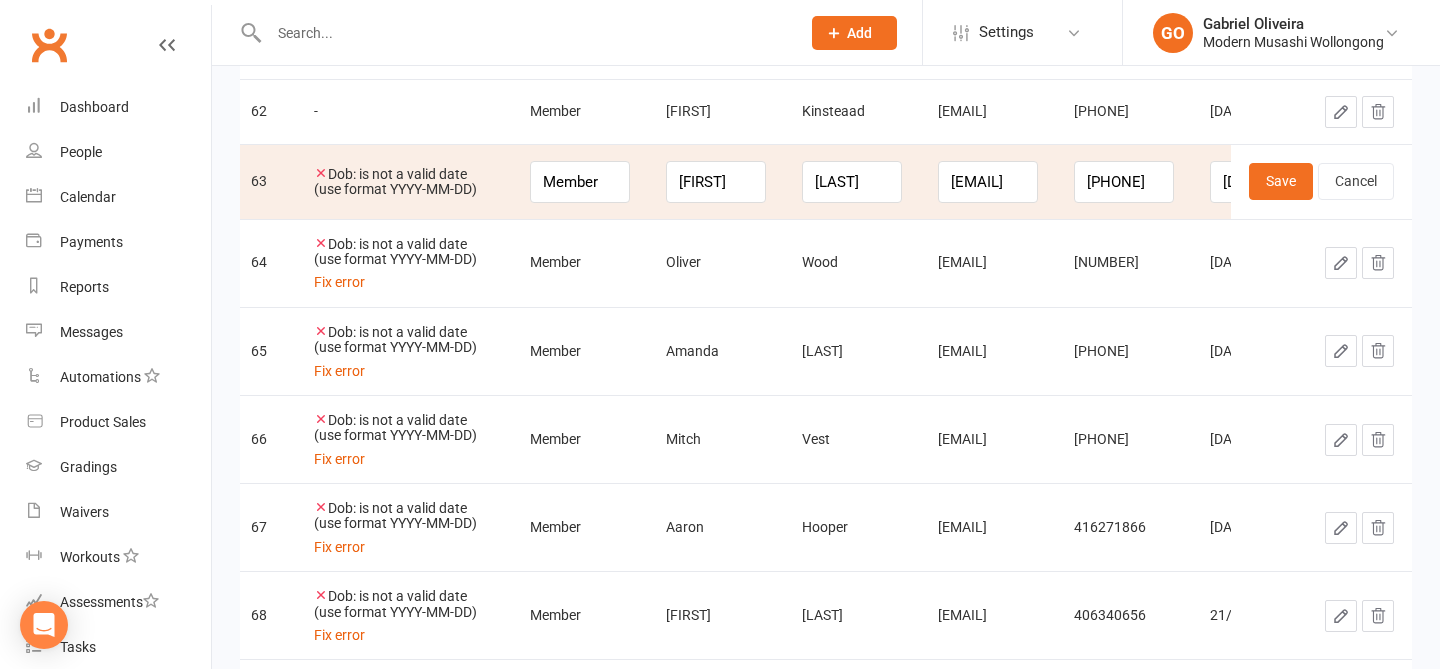 scroll, scrollTop: 4310, scrollLeft: 0, axis: vertical 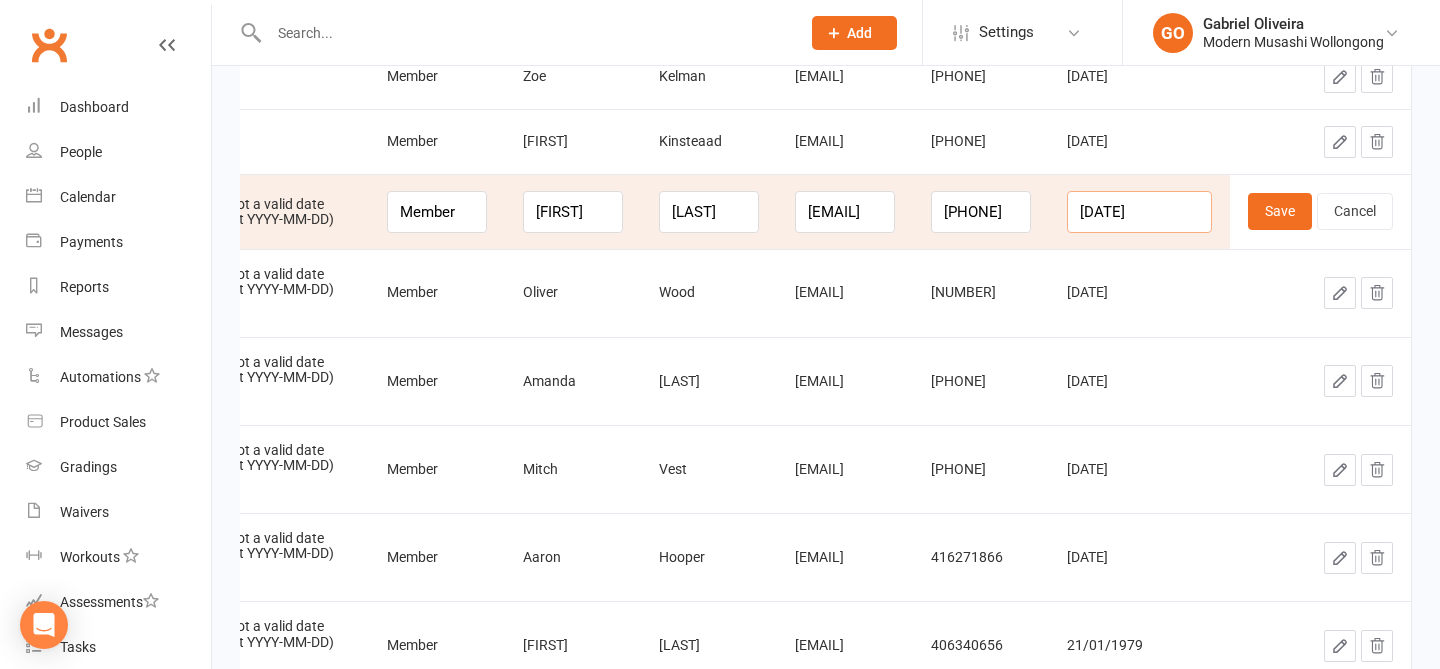 drag, startPoint x: 1171, startPoint y: 209, endPoint x: 1058, endPoint y: 204, distance: 113.110565 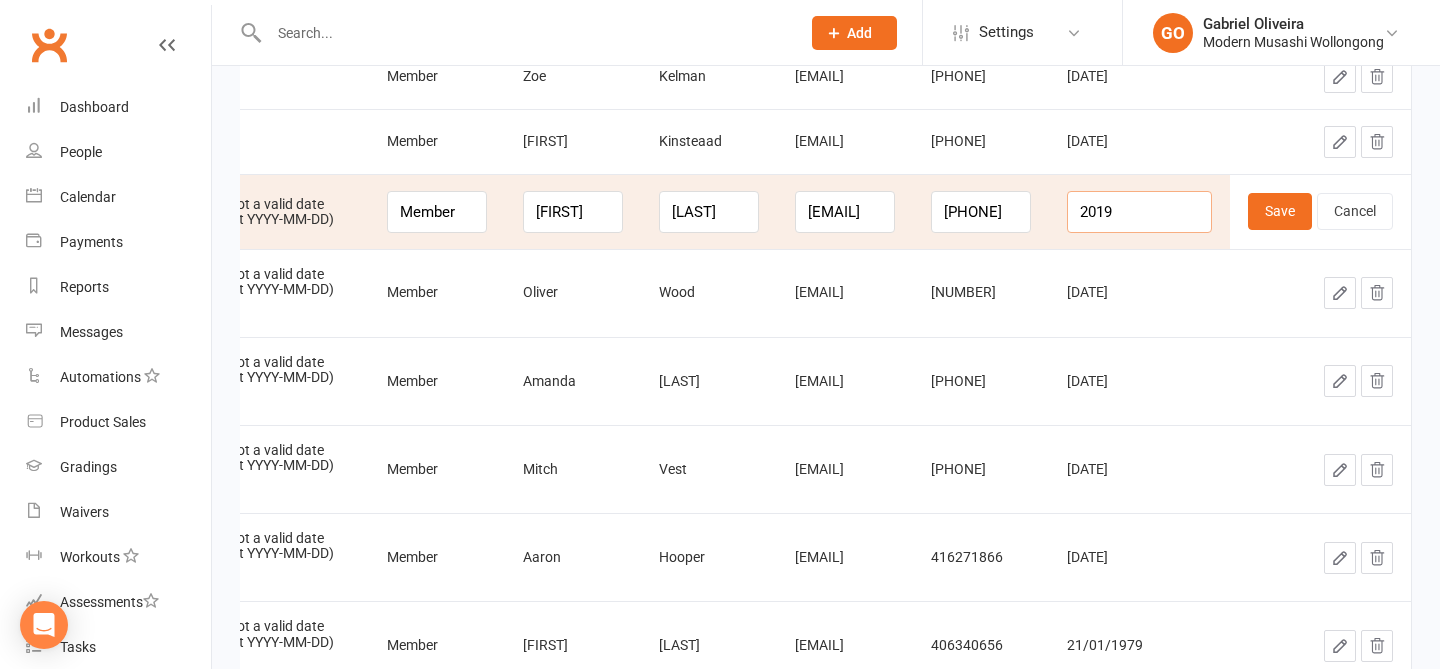 click on "2019" at bounding box center [1139, 212] 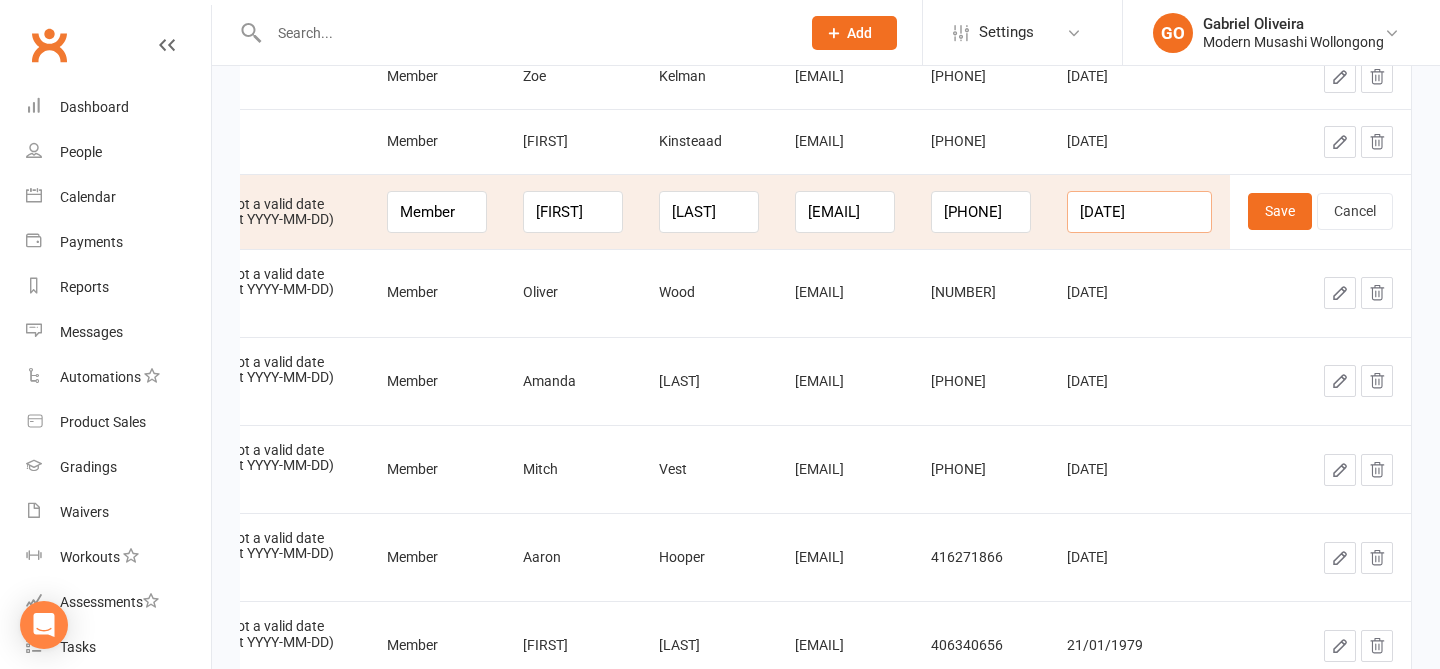 scroll, scrollTop: 0, scrollLeft: 1, axis: horizontal 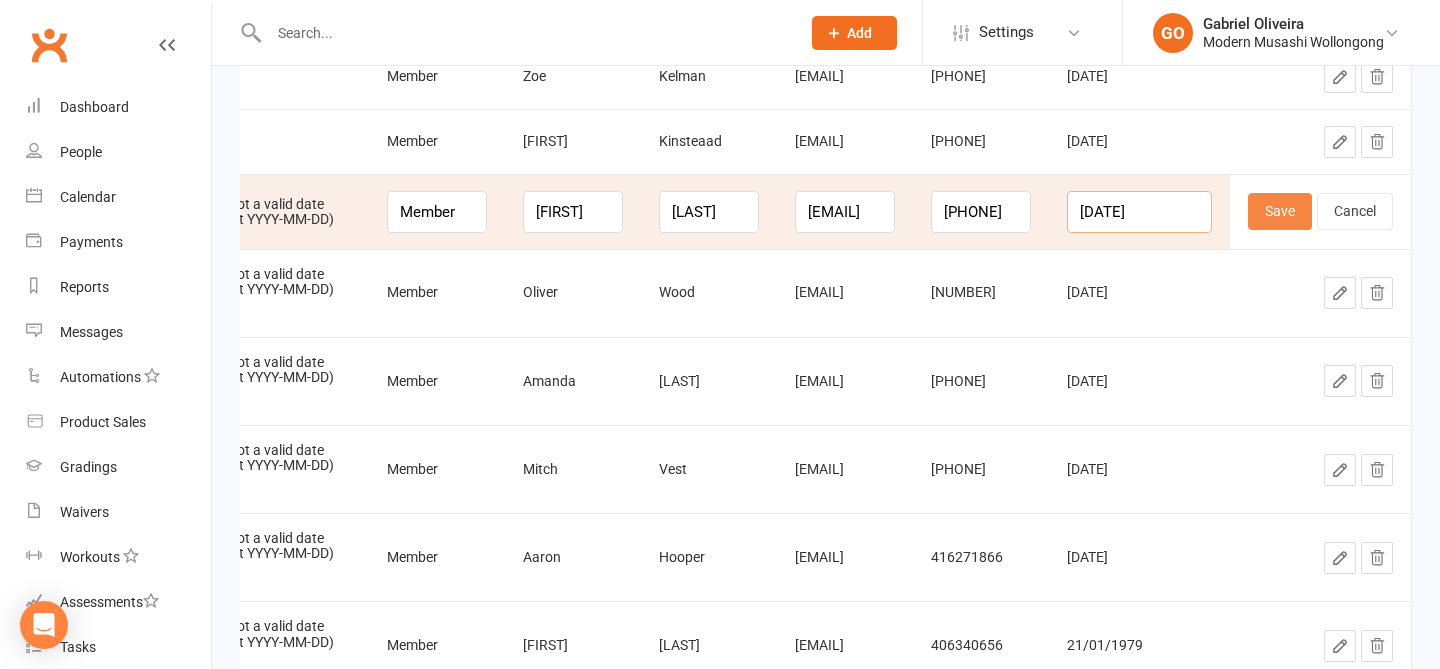 type on "2019-03-26" 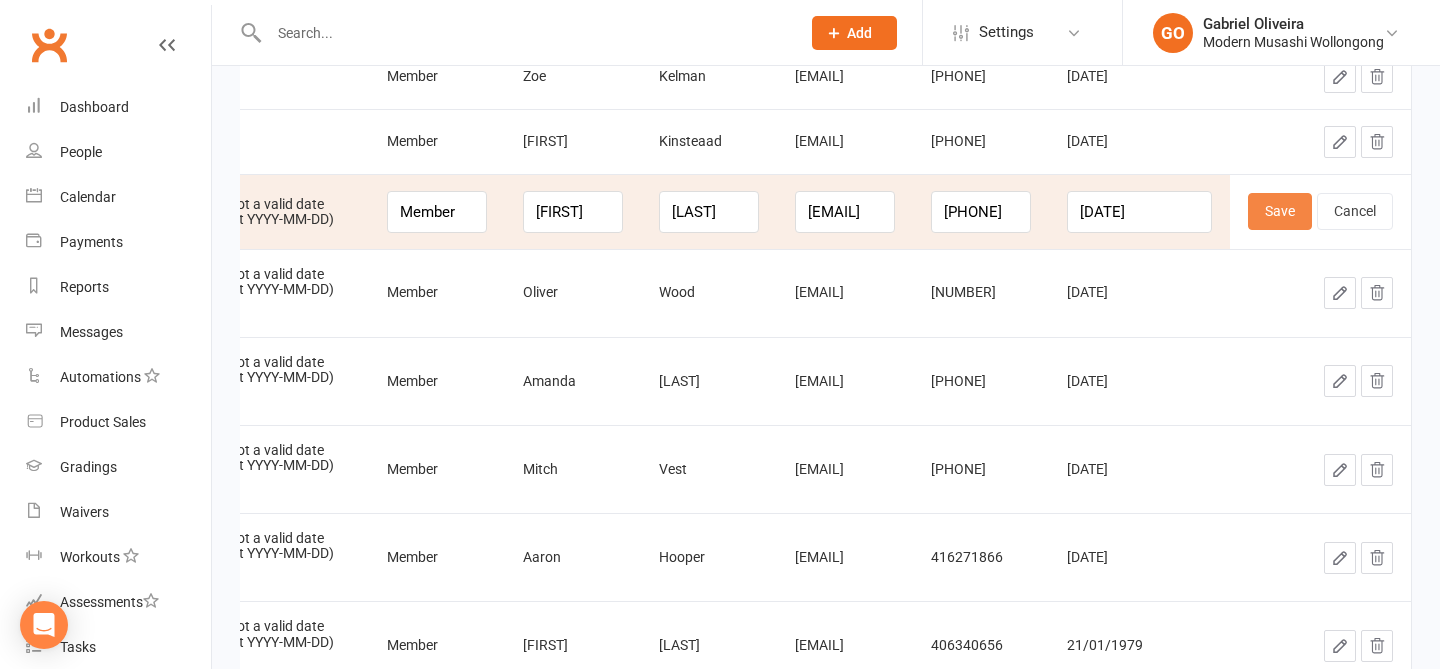 scroll, scrollTop: 0, scrollLeft: 0, axis: both 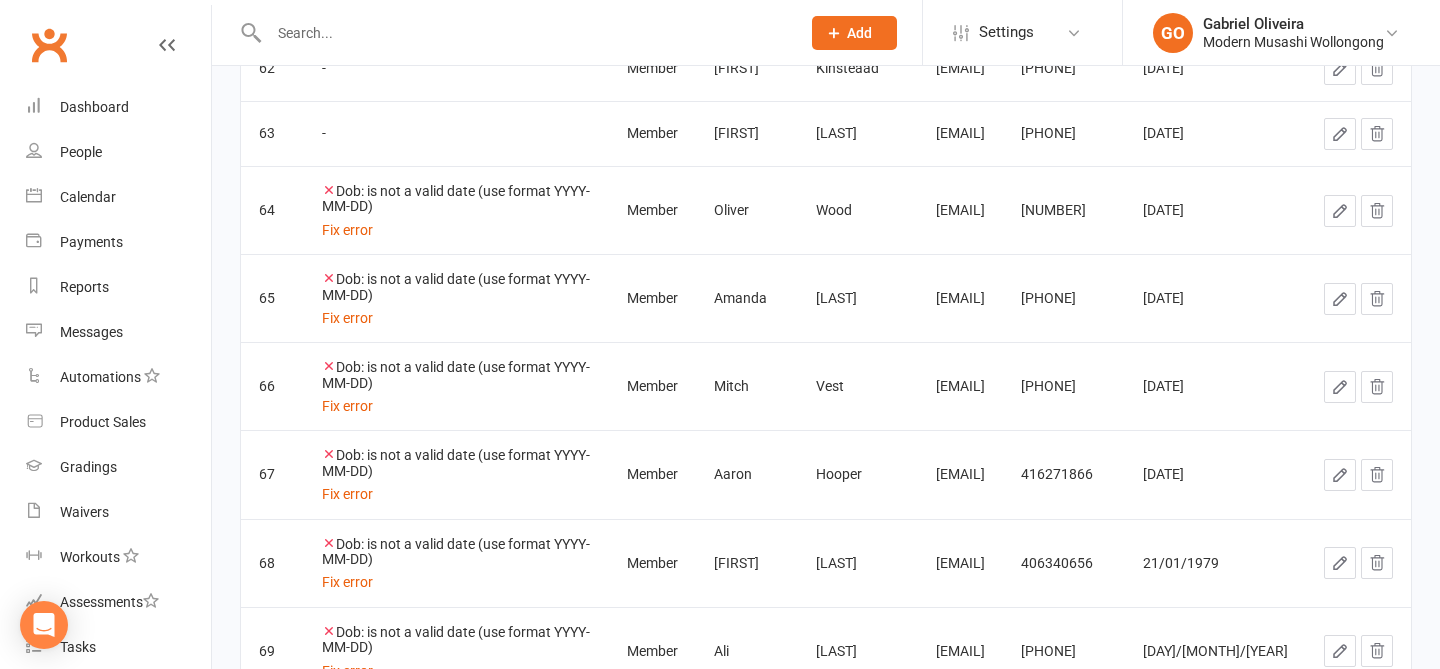 click 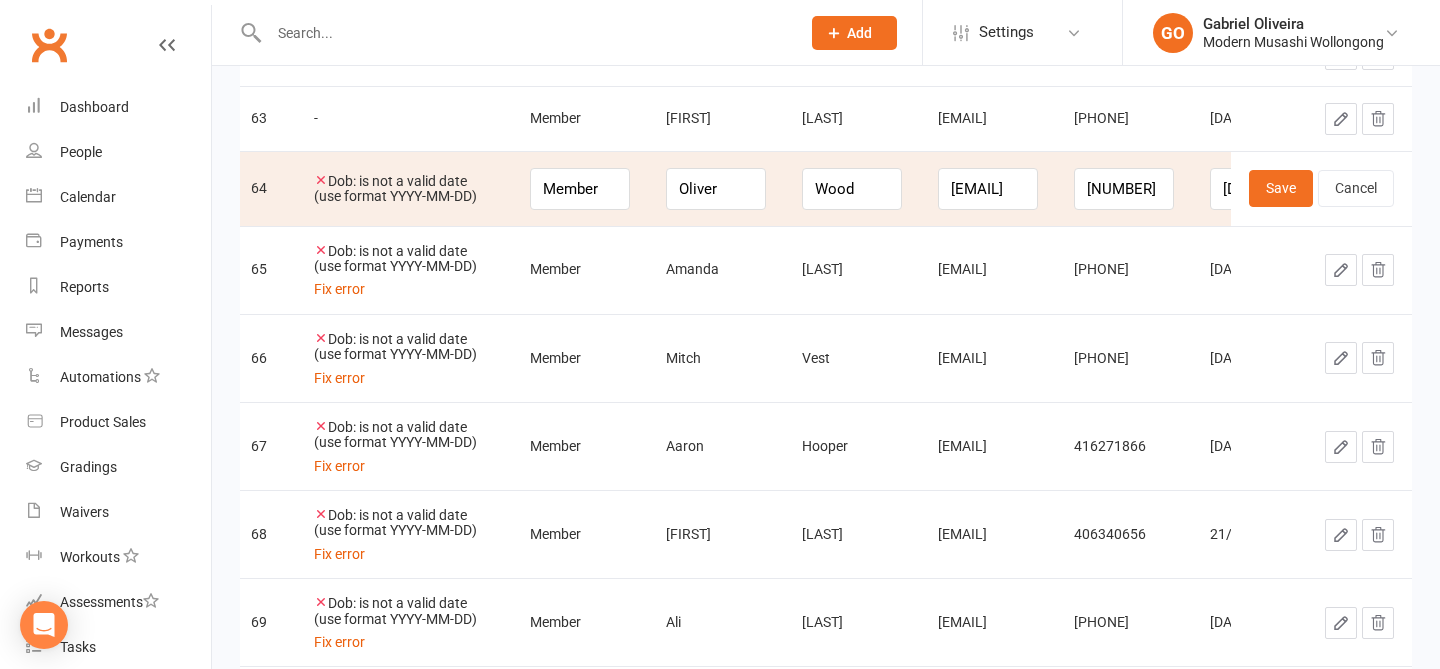 scroll, scrollTop: 4368, scrollLeft: 0, axis: vertical 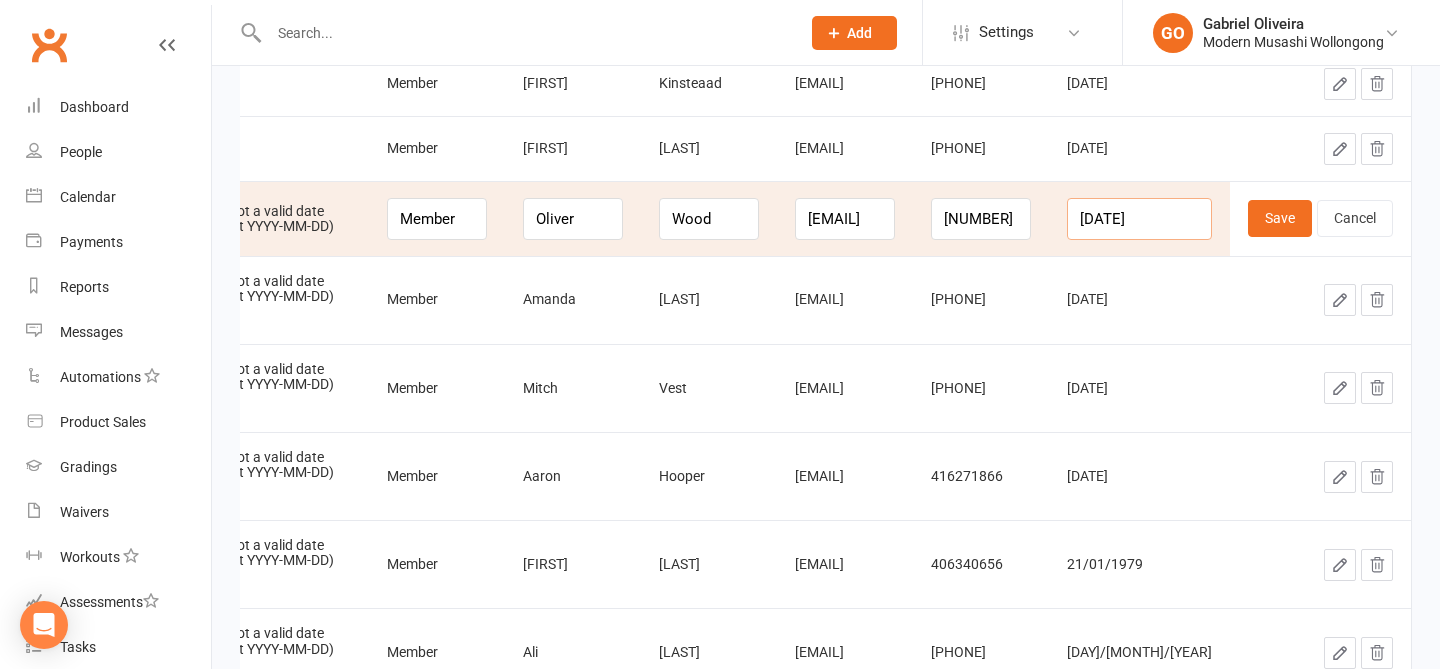 drag, startPoint x: 1173, startPoint y: 215, endPoint x: 1091, endPoint y: 205, distance: 82.607506 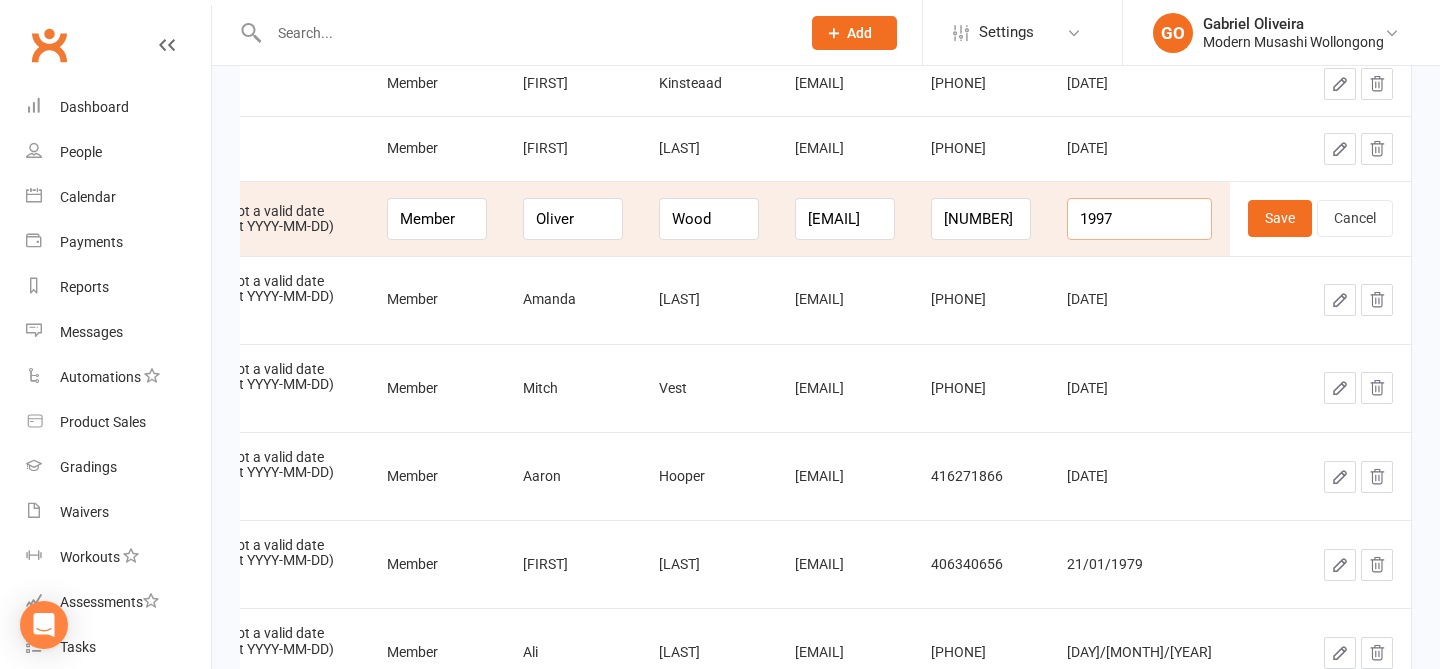 click on "1997" at bounding box center (1139, 219) 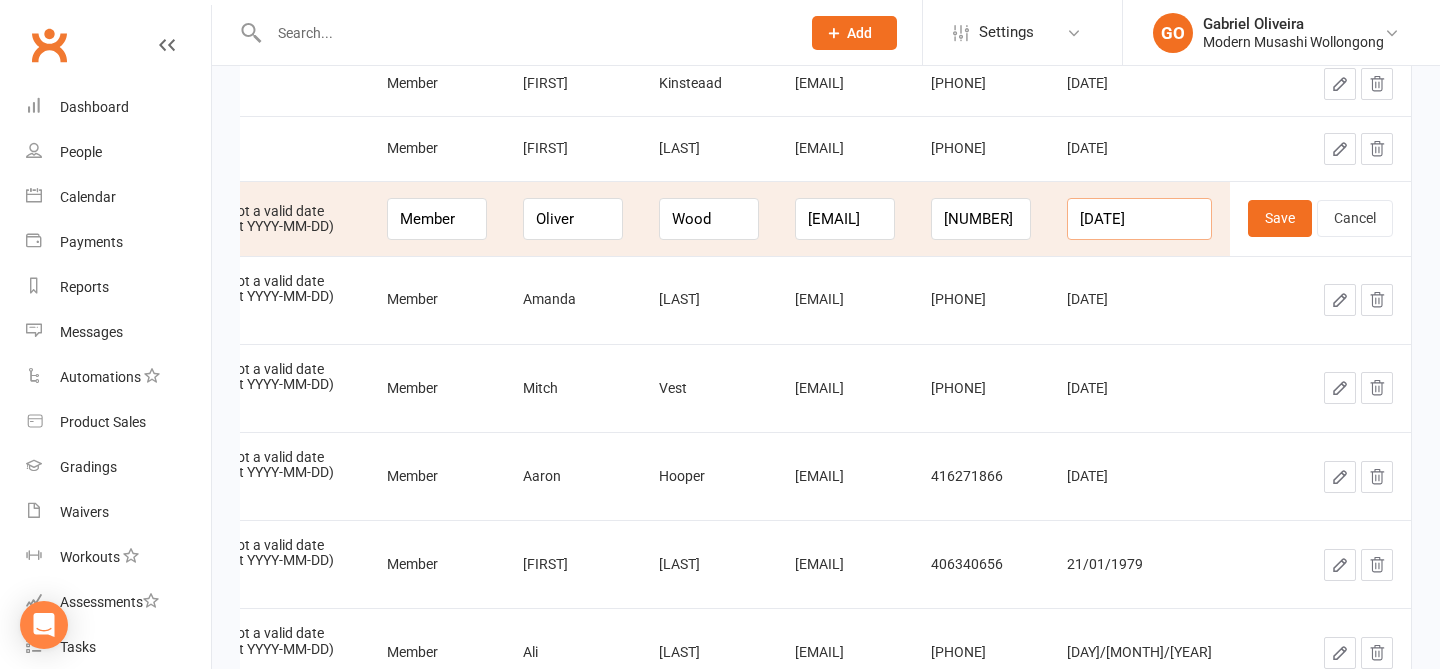 scroll, scrollTop: 0, scrollLeft: 1, axis: horizontal 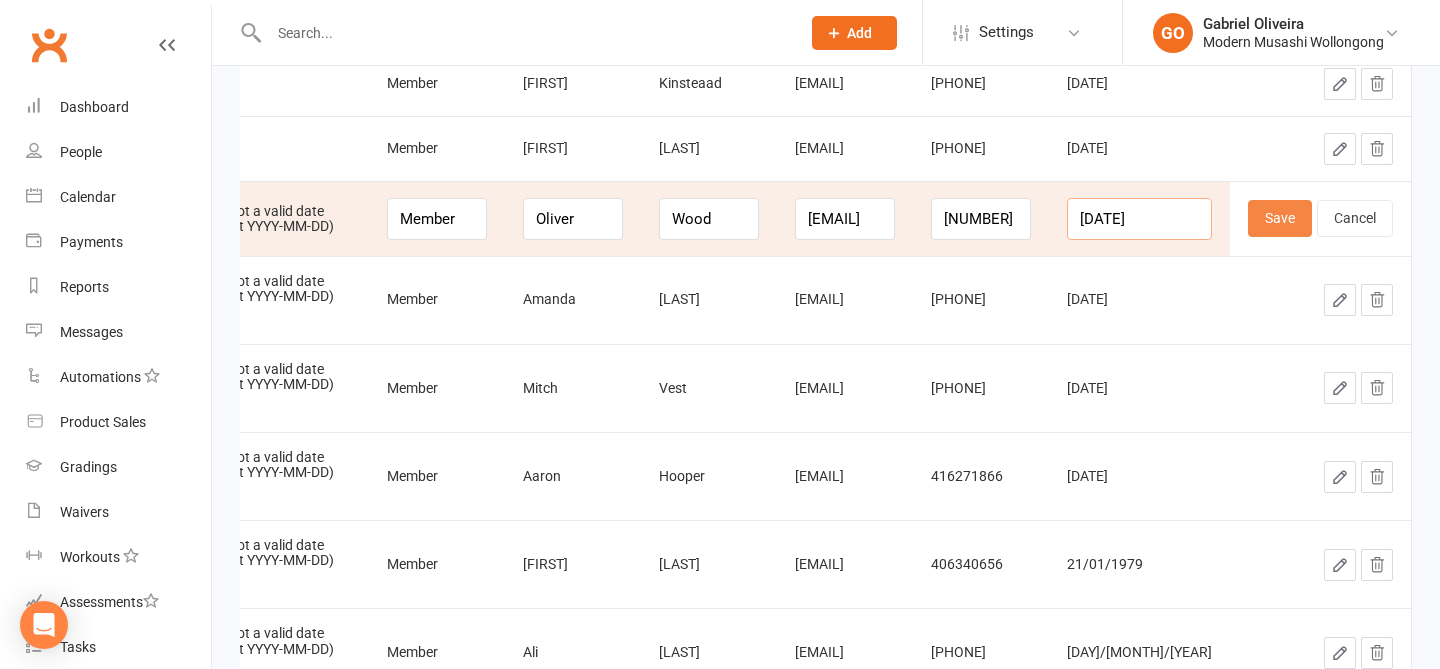 type on "1997-07-30" 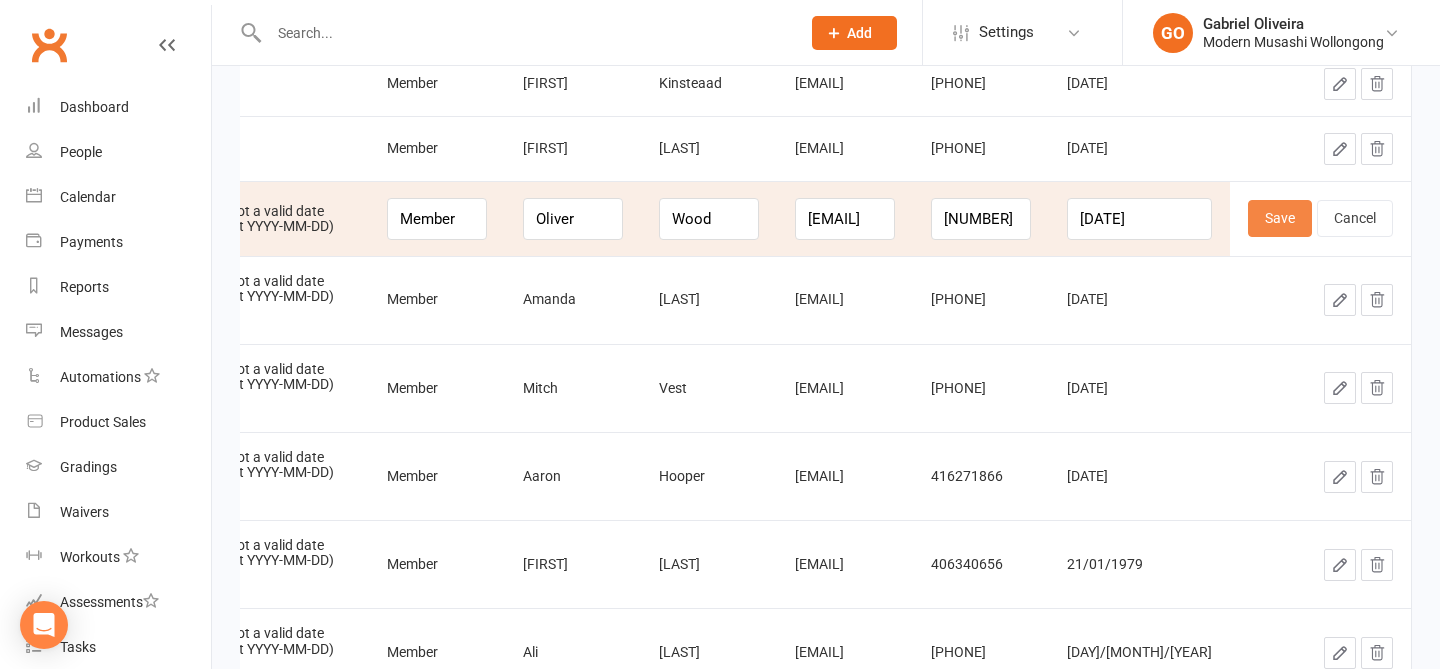click on "Save" at bounding box center [1280, 218] 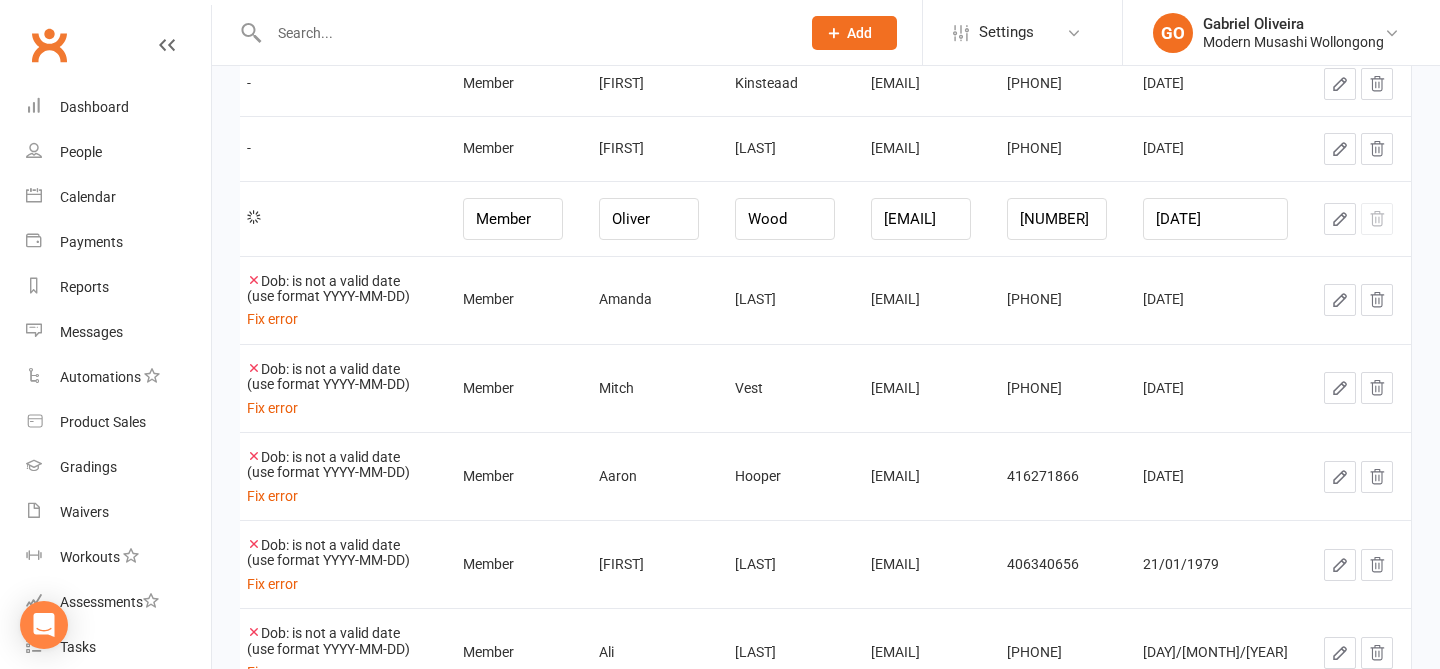 scroll, scrollTop: 0, scrollLeft: 8, axis: horizontal 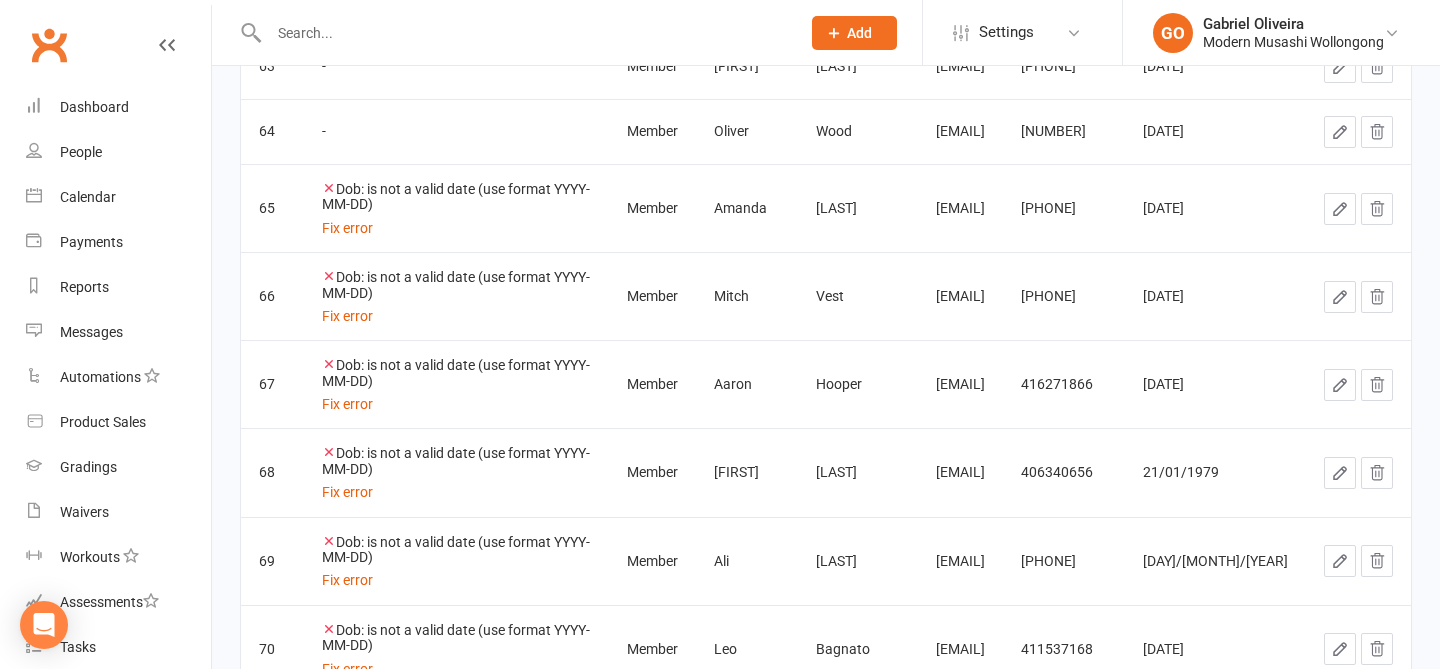 click on "21/03/2001" at bounding box center (1215, 208) 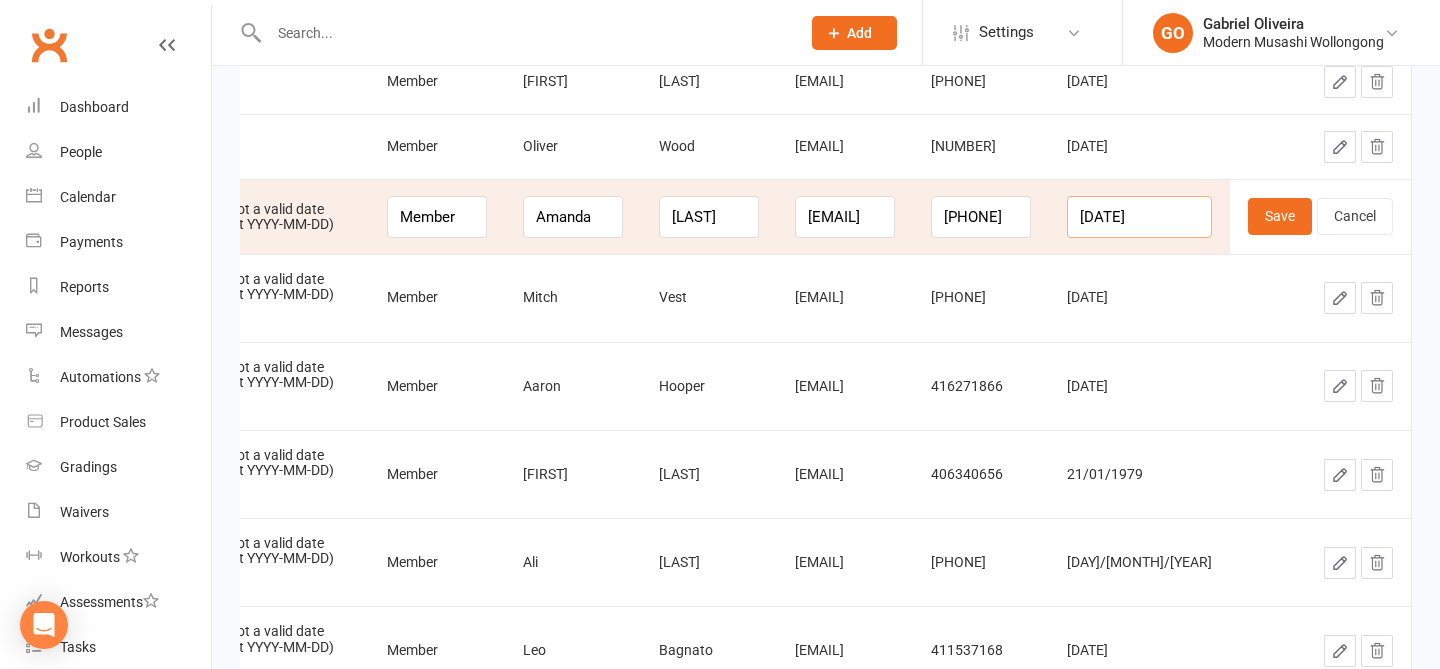 click on "21/03/2001" at bounding box center (1139, 217) 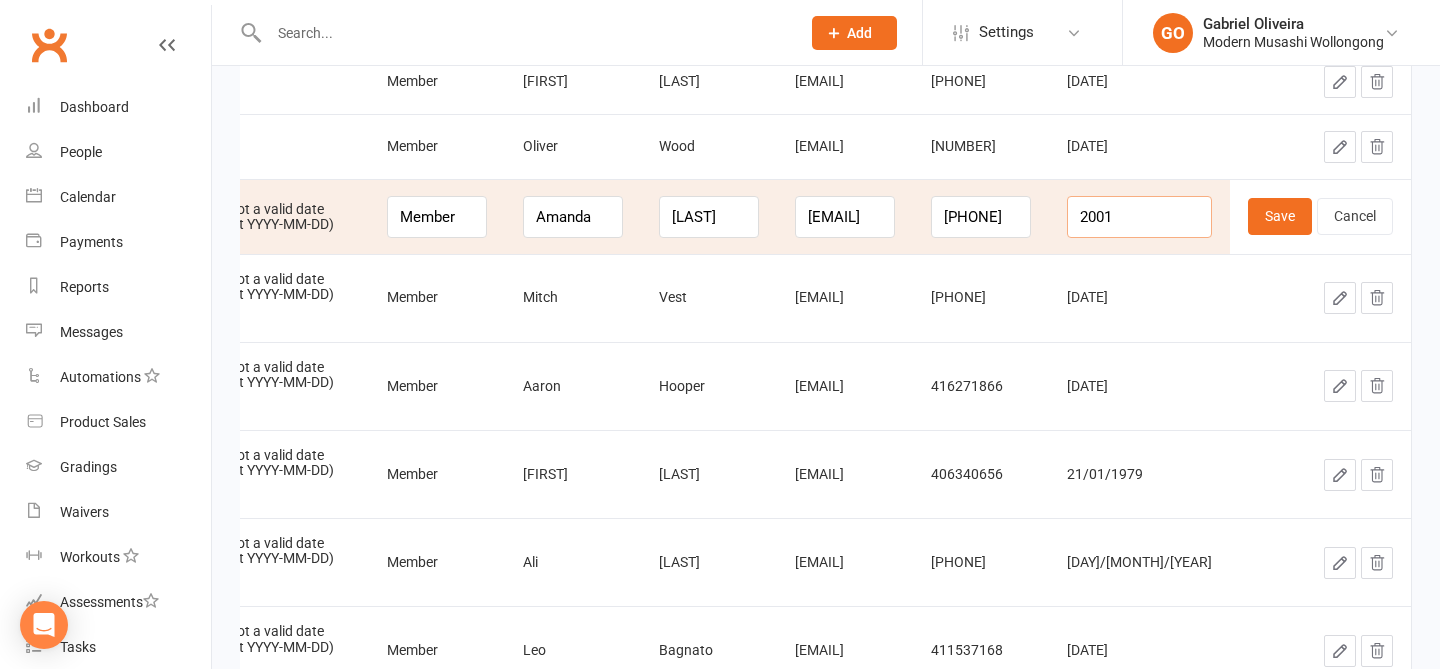 click on "2001" at bounding box center (1139, 217) 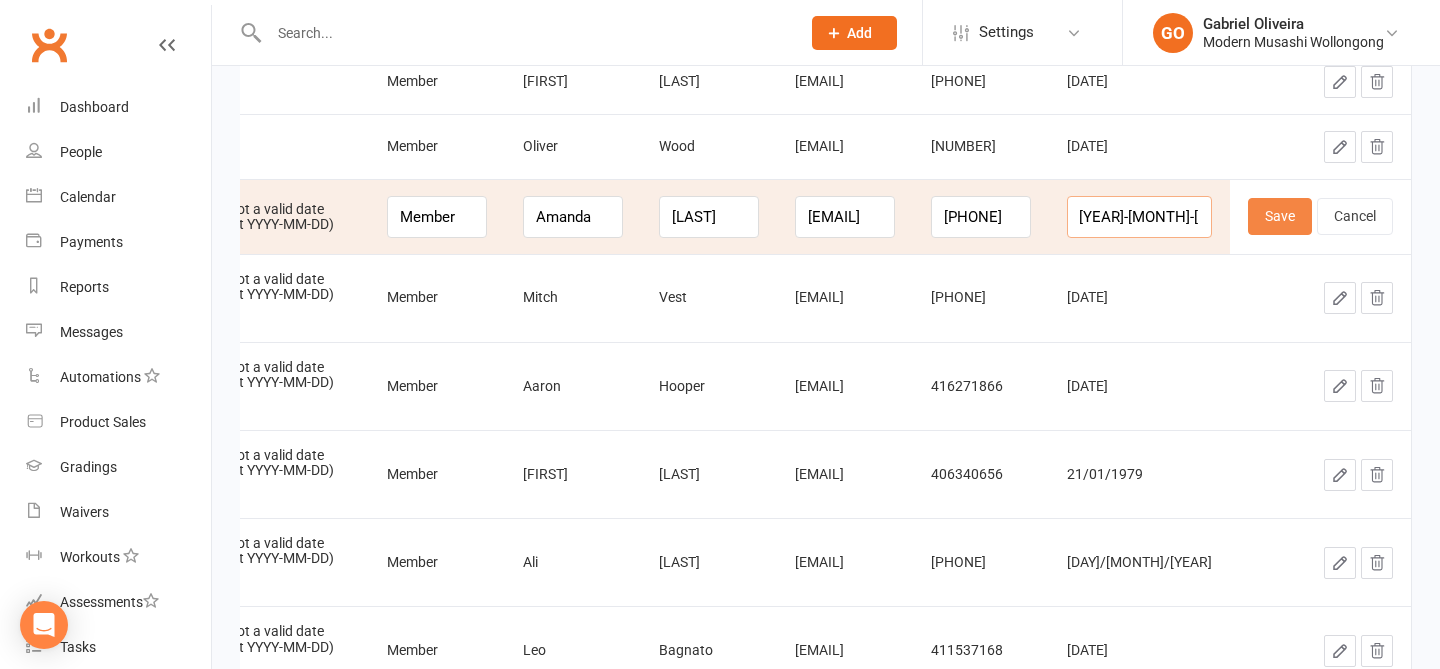 type on "2001-03-21" 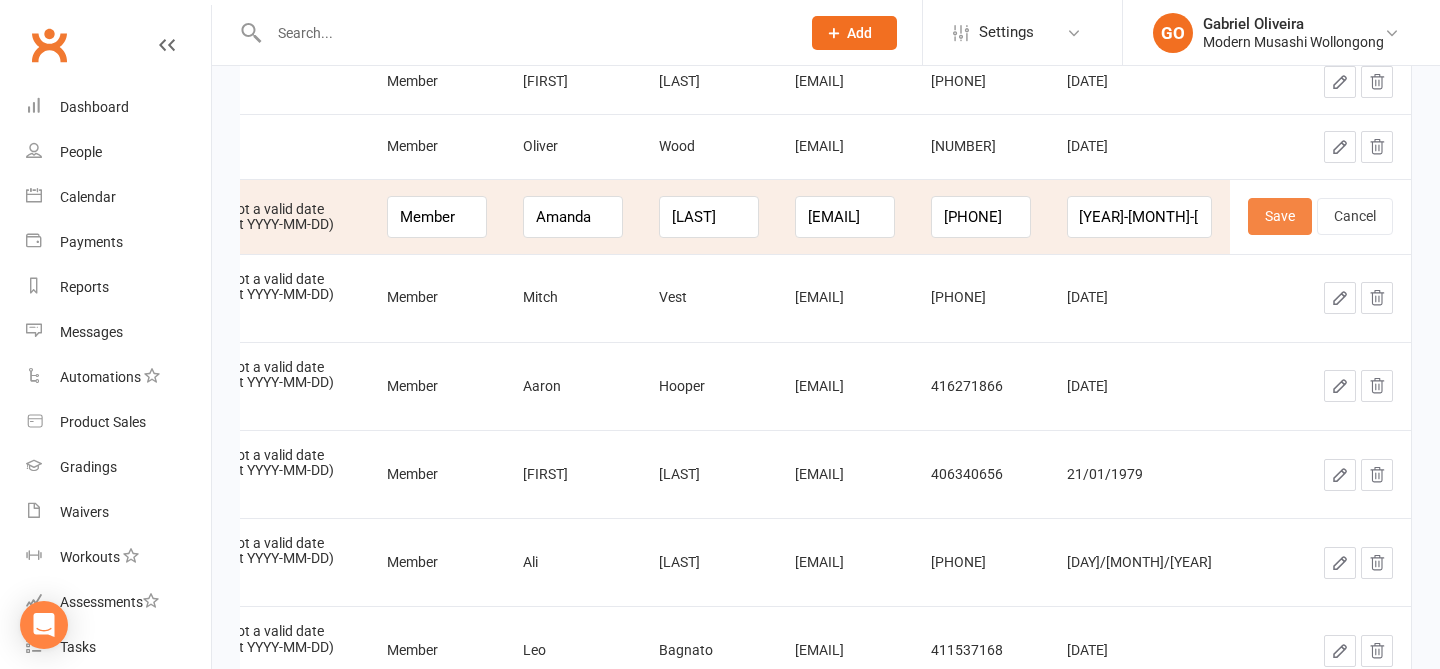 click on "Save" at bounding box center [1280, 216] 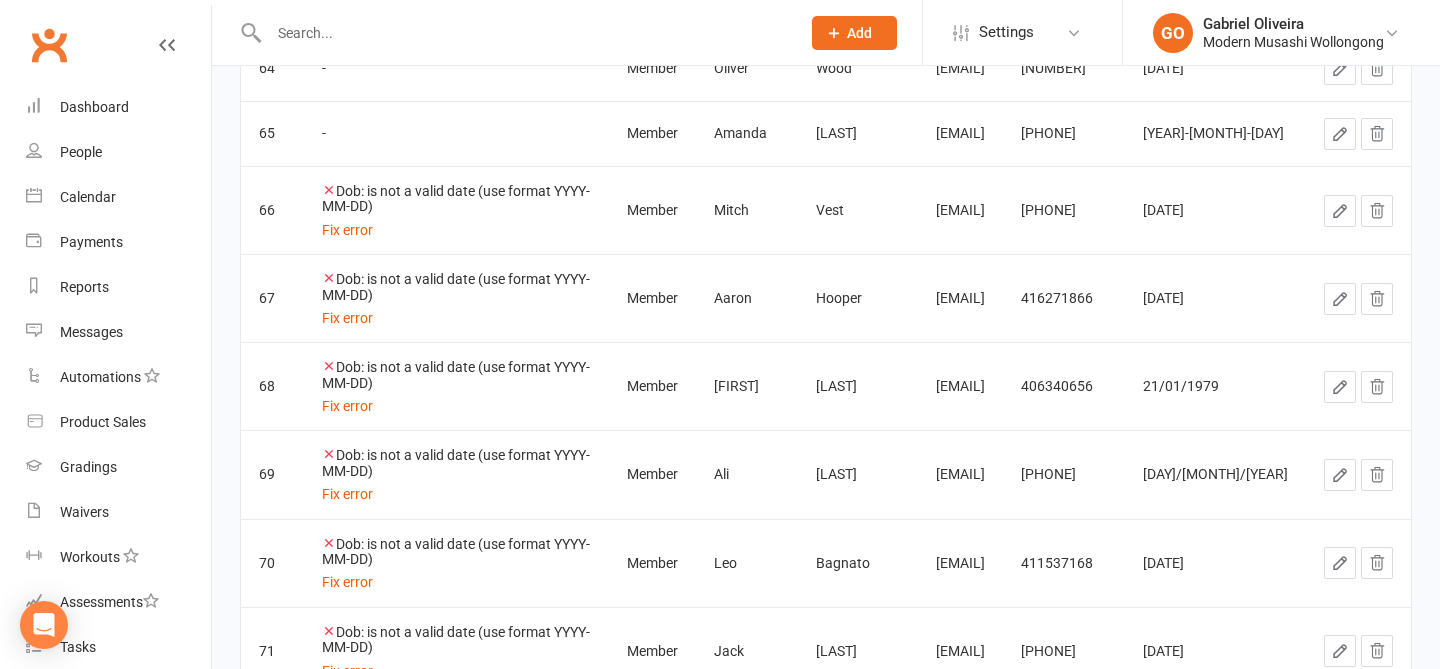 click 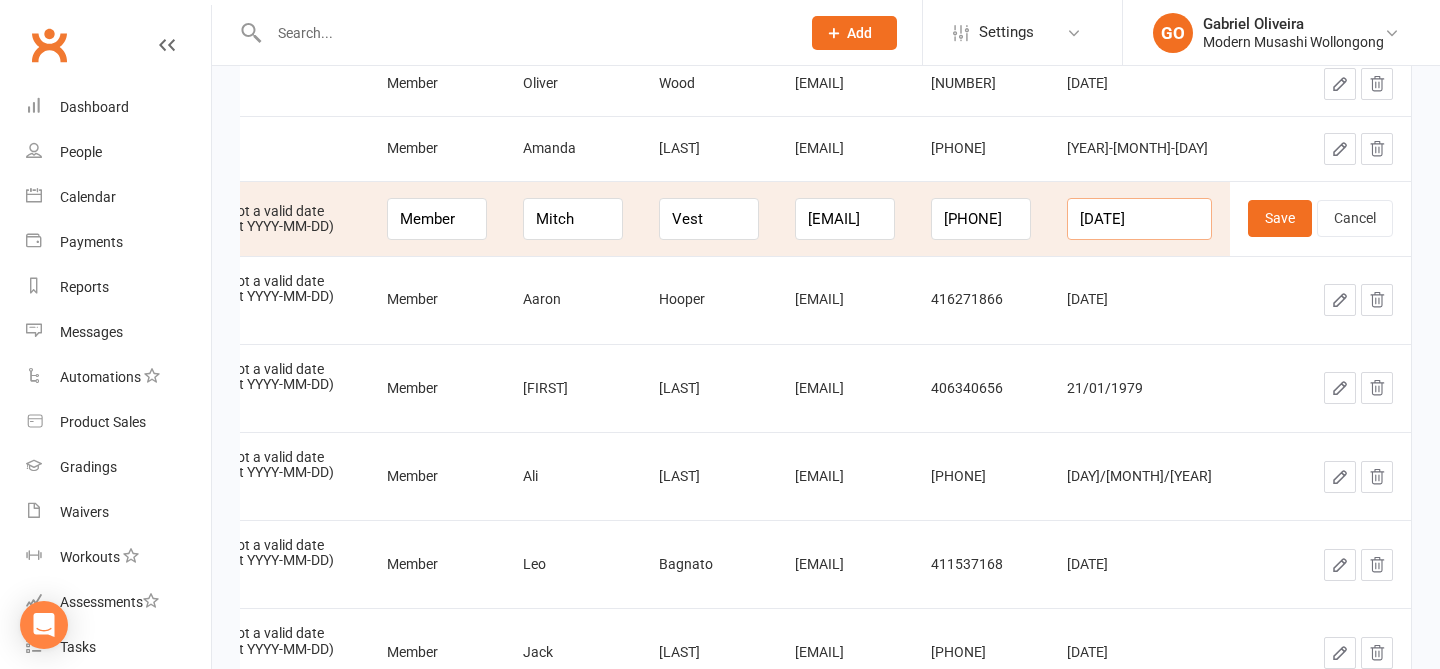 drag, startPoint x: 1169, startPoint y: 219, endPoint x: 1063, endPoint y: 212, distance: 106.23088 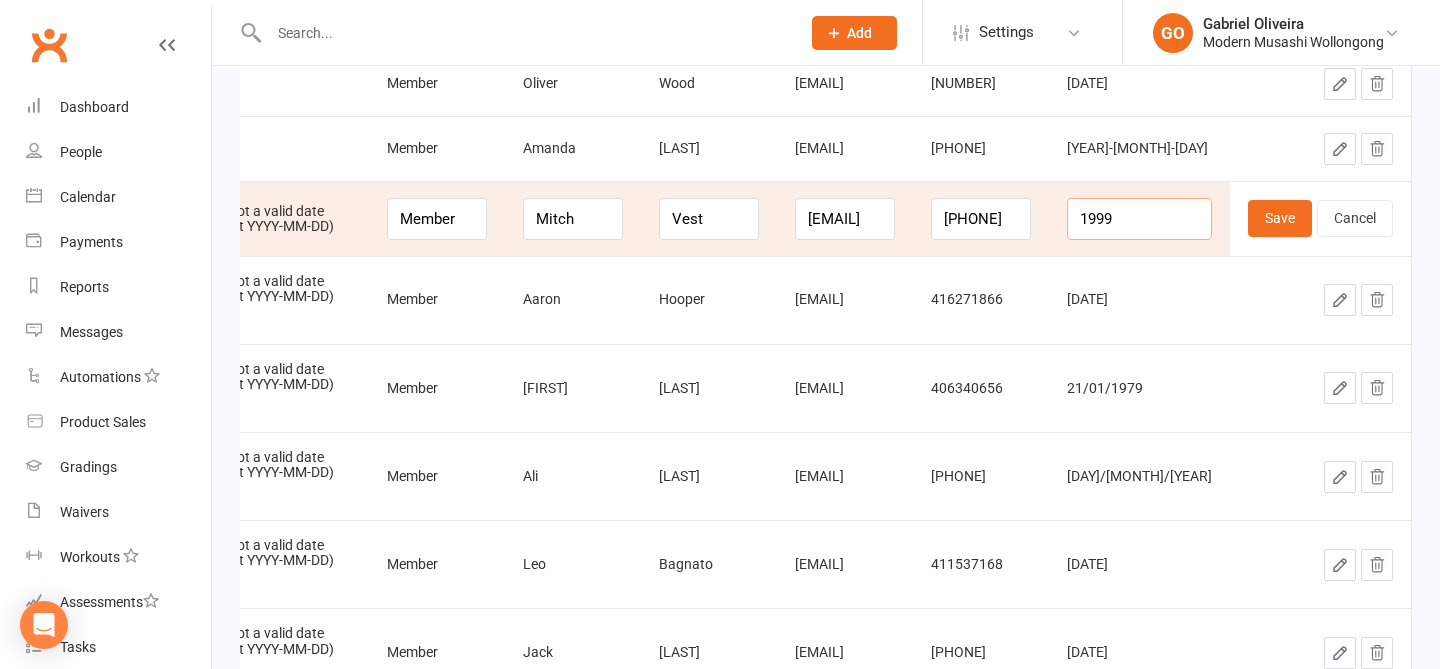 click on "1999" at bounding box center (1139, 219) 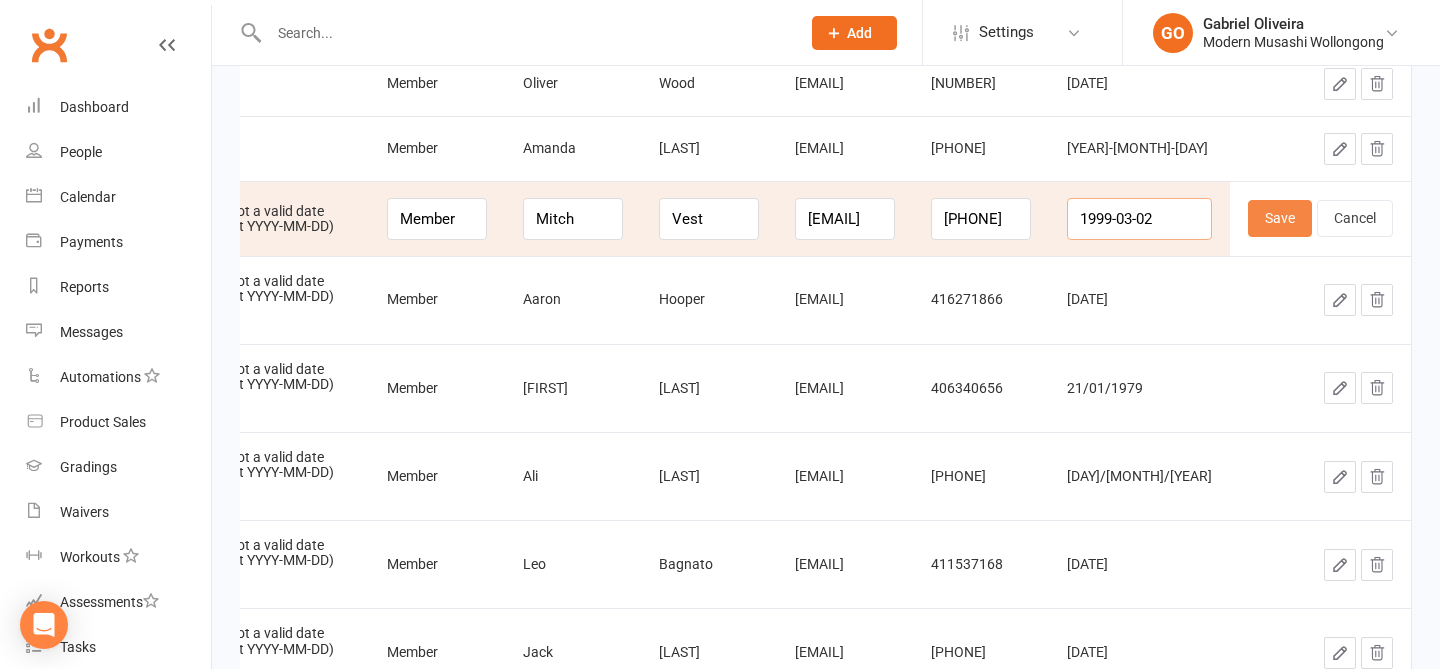 type on "1999-03-02" 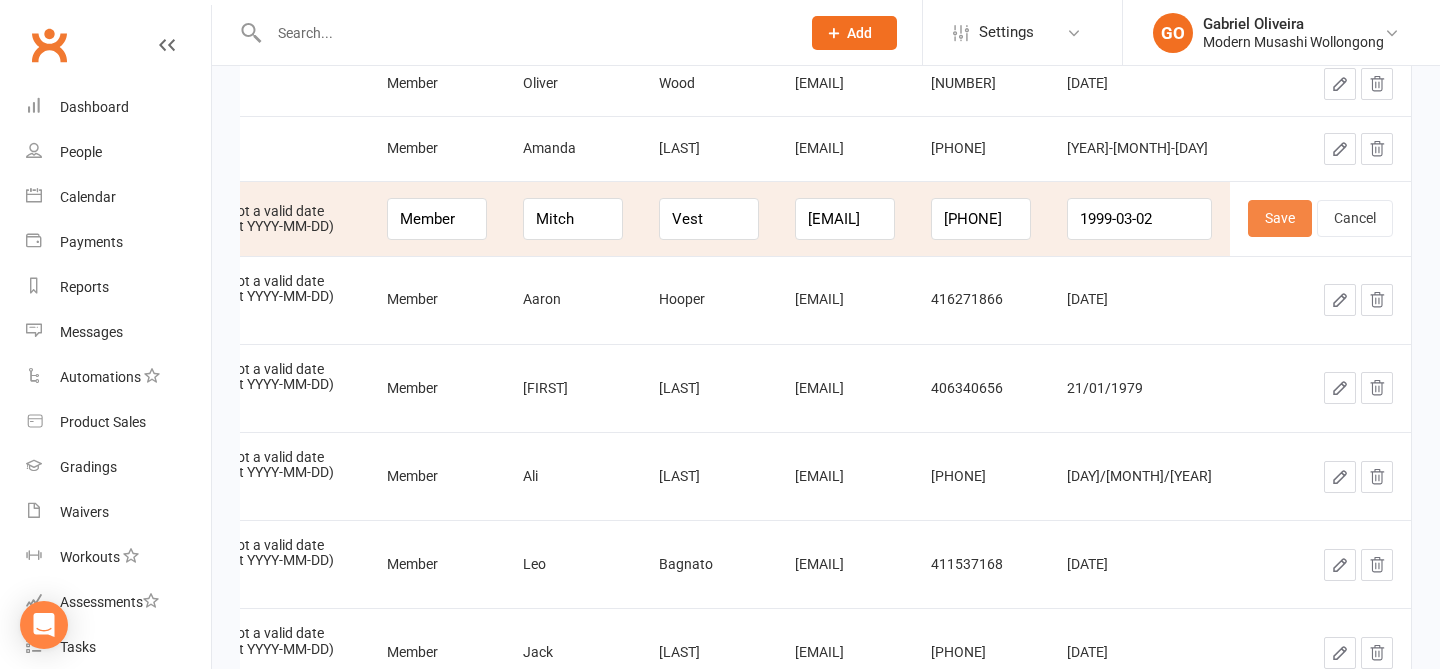click on "Save" at bounding box center (1280, 218) 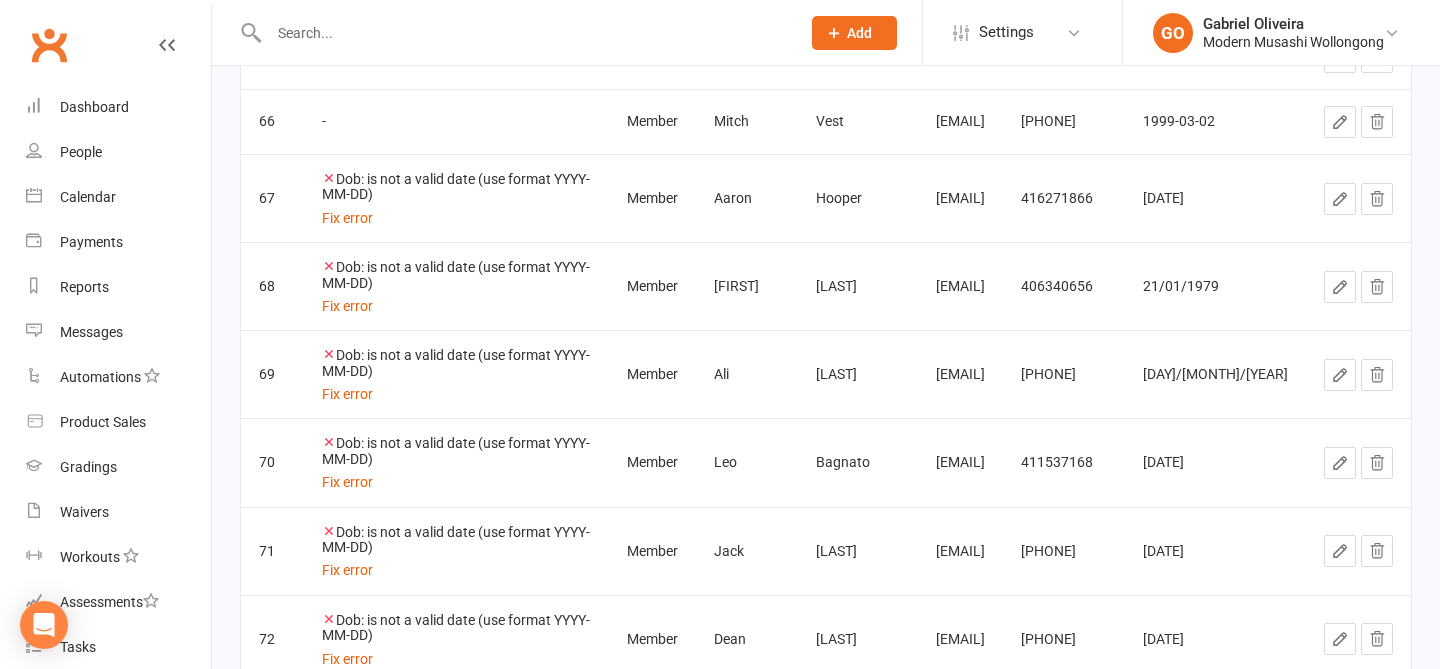 click 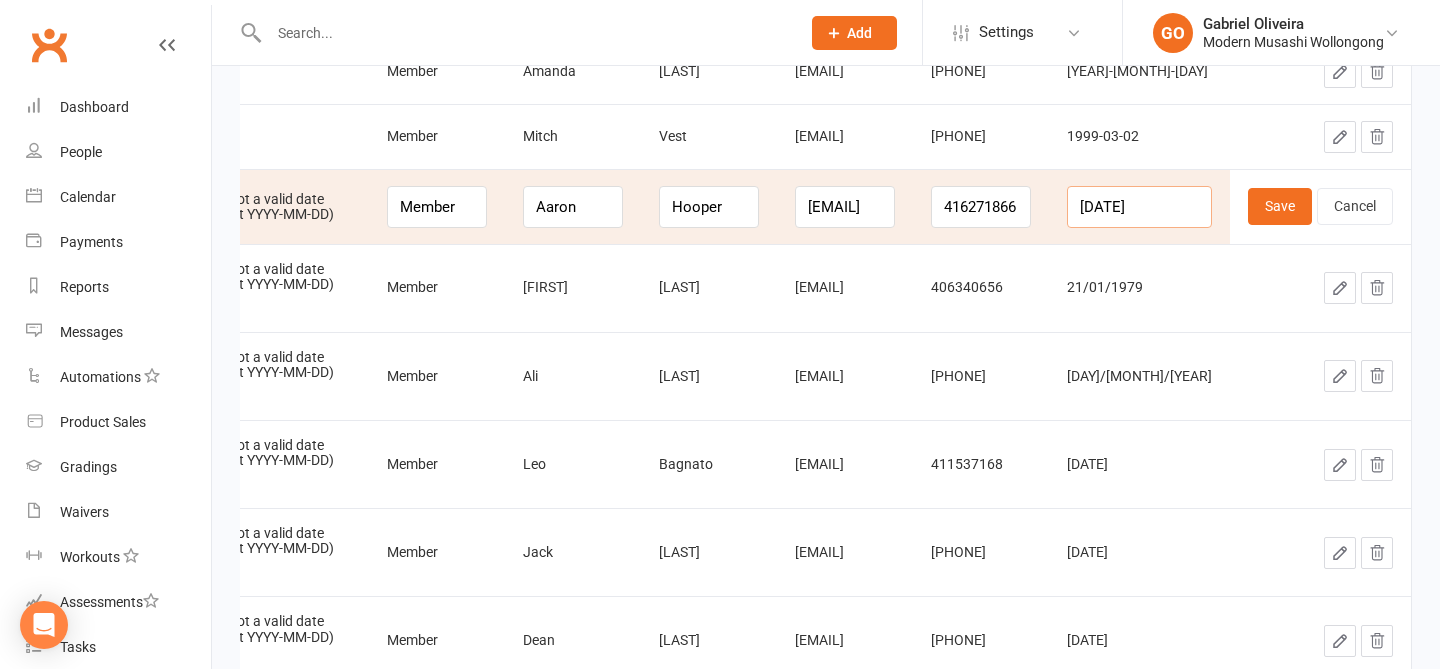drag, startPoint x: 1169, startPoint y: 207, endPoint x: 1052, endPoint y: 203, distance: 117.06836 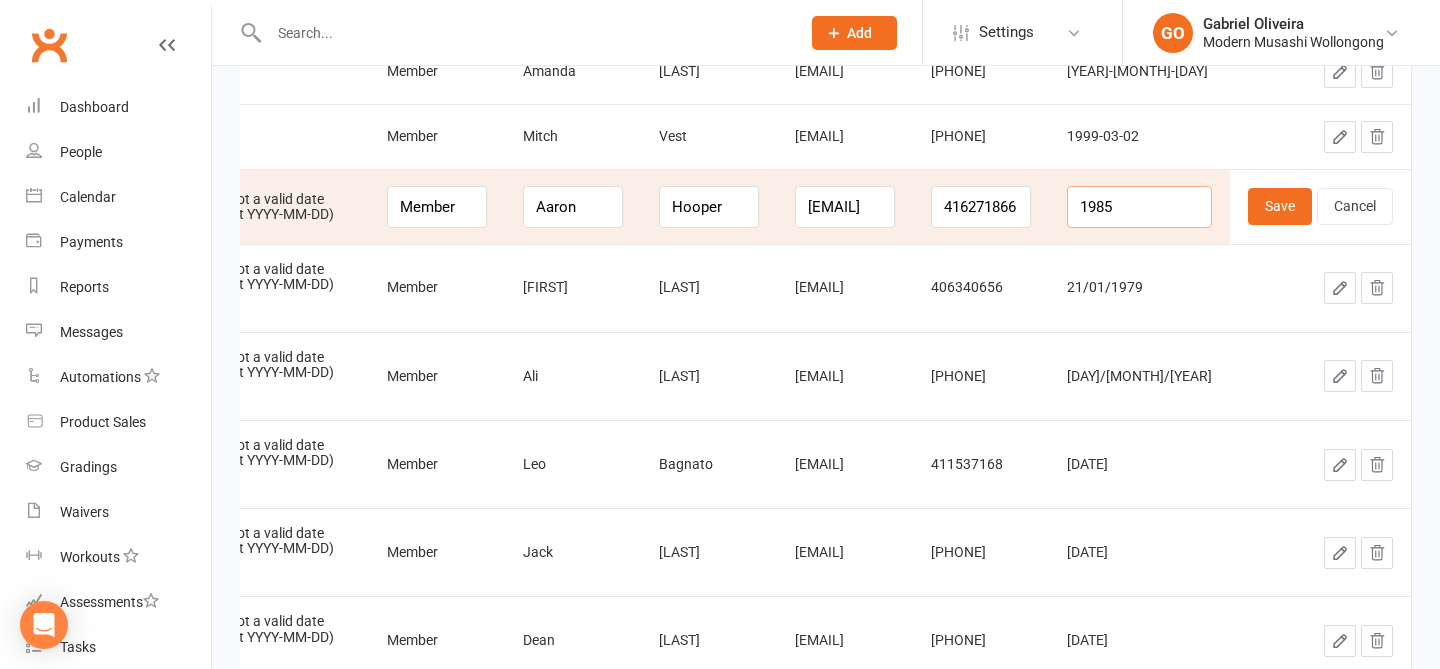 click on "1985" at bounding box center [1139, 207] 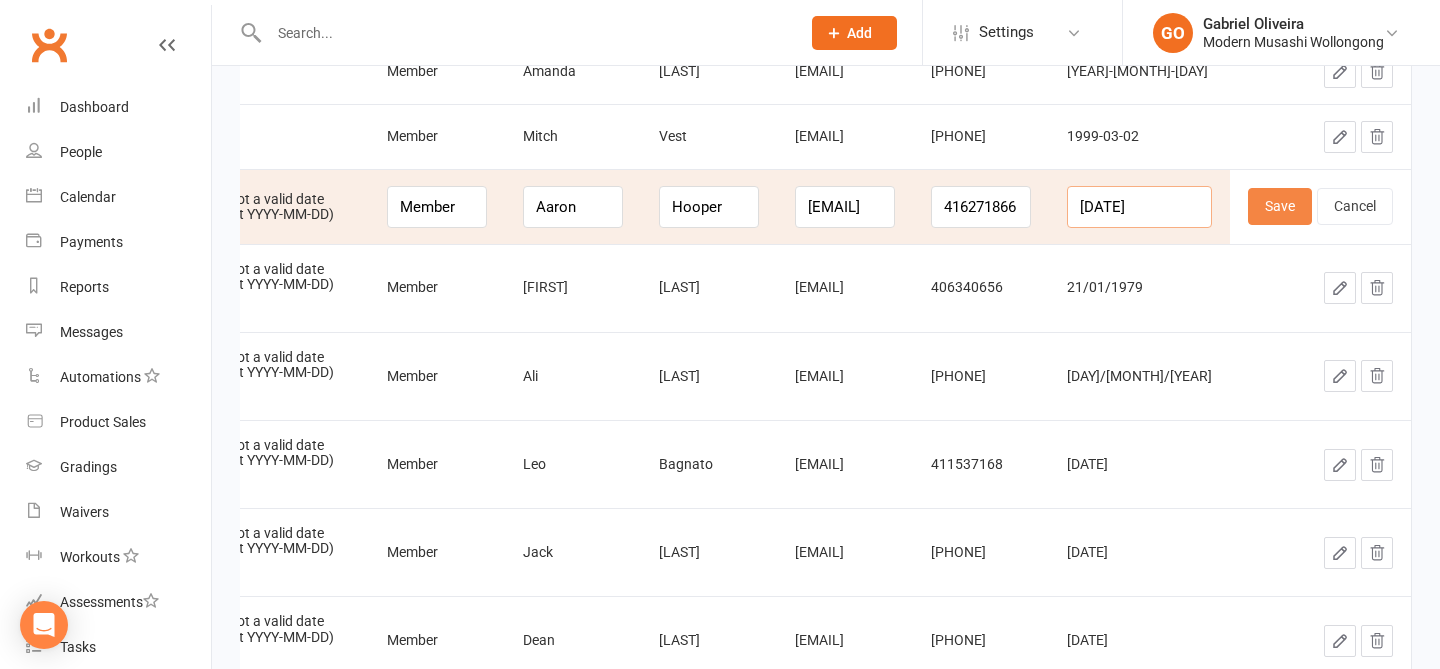 type on "1985-11-20" 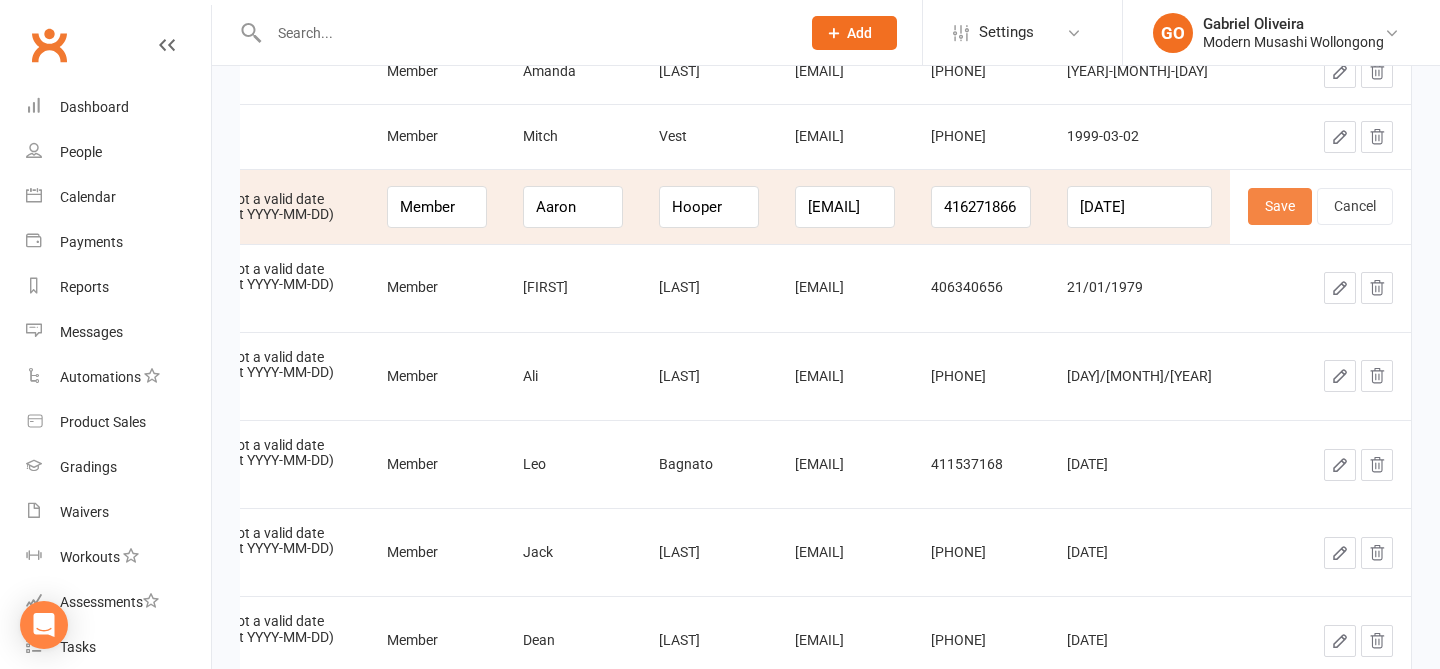 click on "Save" at bounding box center [1280, 206] 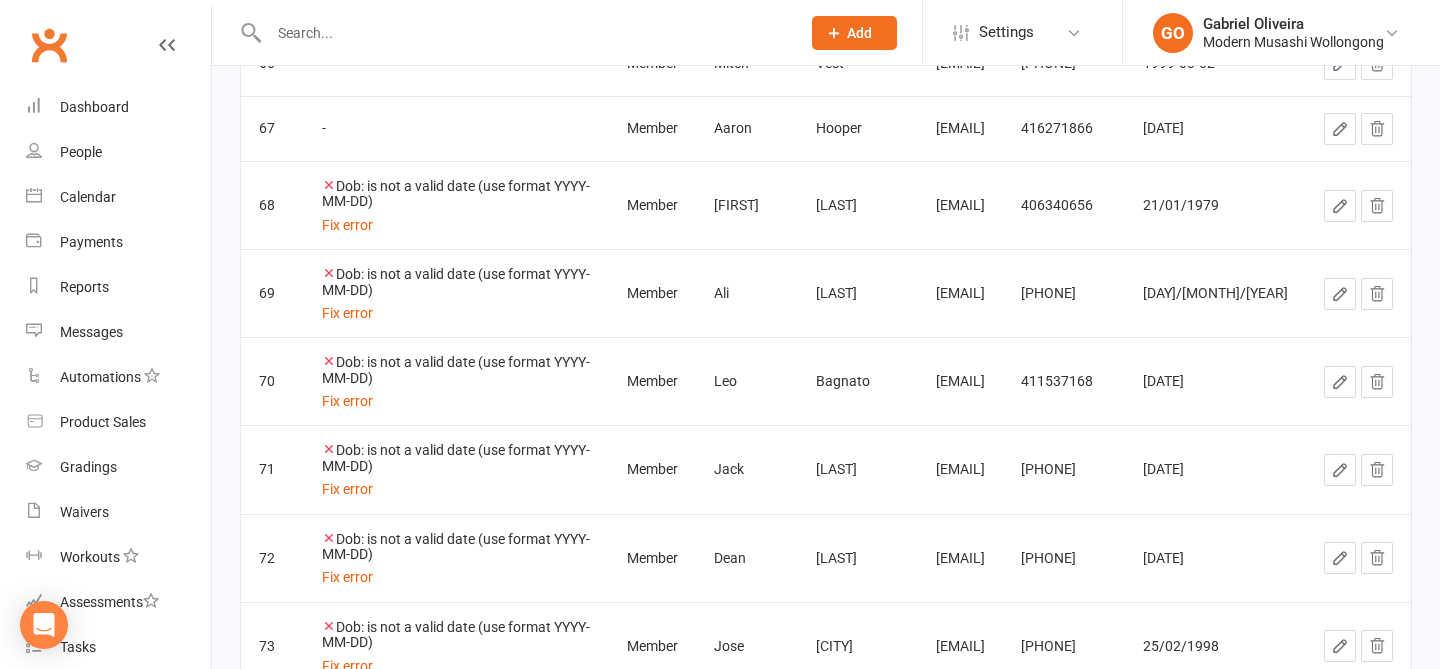 click 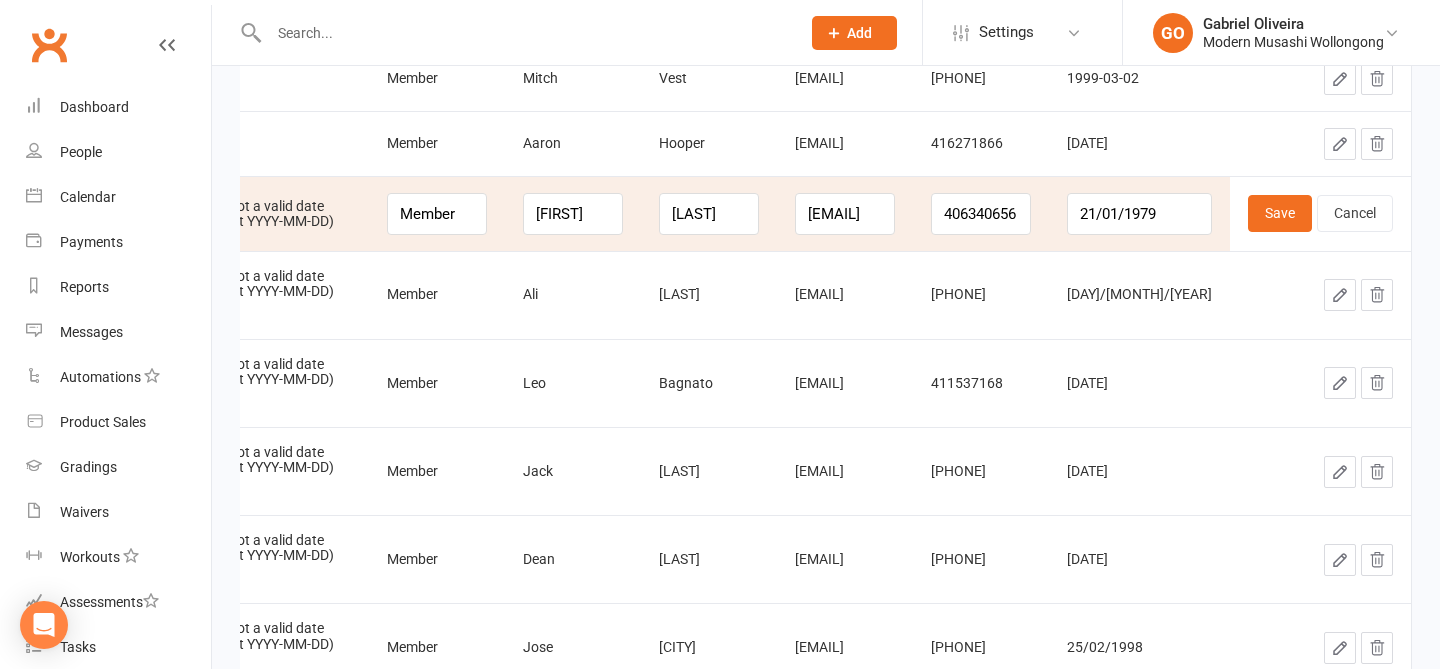 scroll, scrollTop: 0, scrollLeft: 6, axis: horizontal 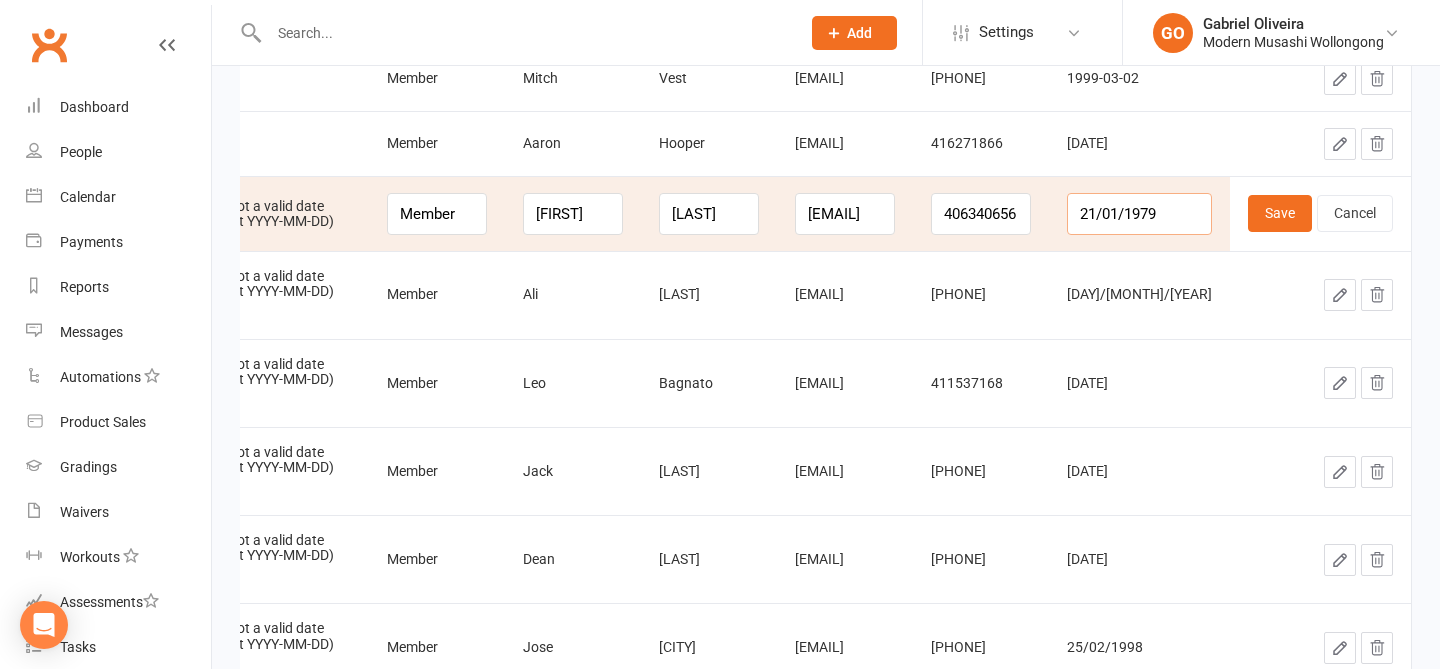click on "21/01/1979" at bounding box center (1139, 214) 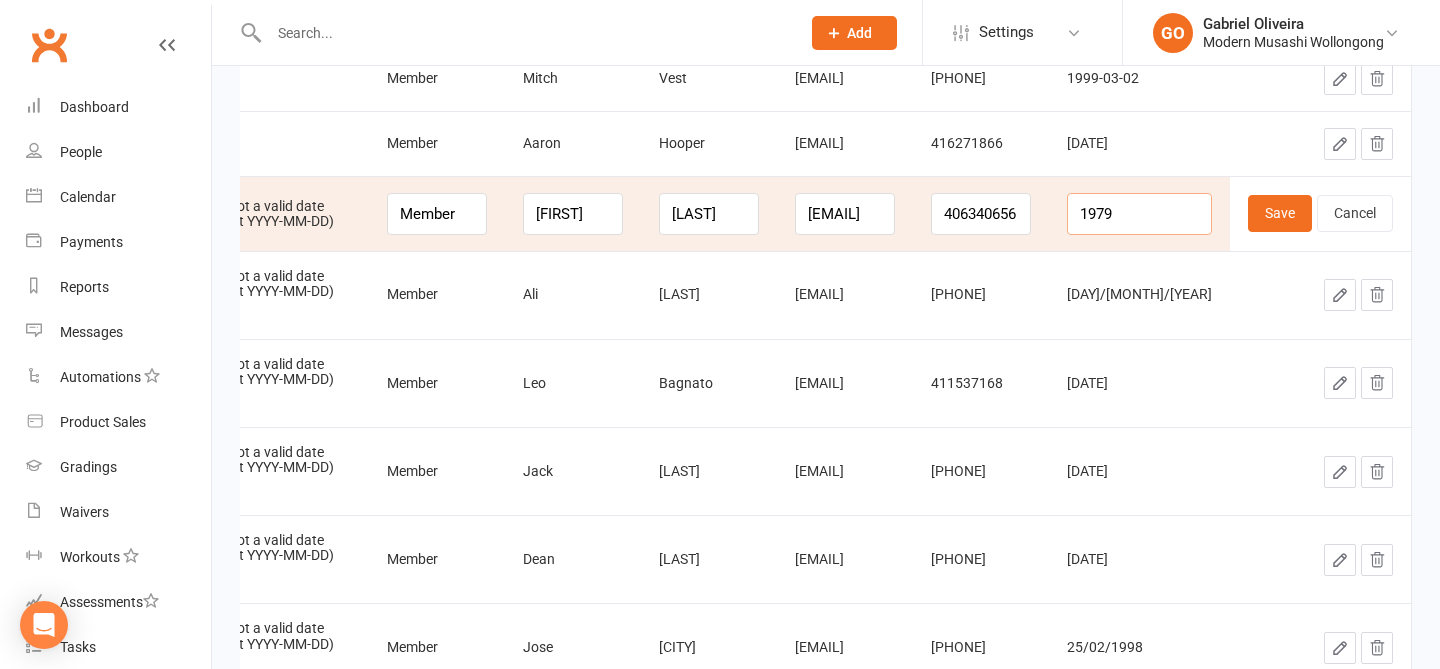 click on "1979" at bounding box center [1139, 214] 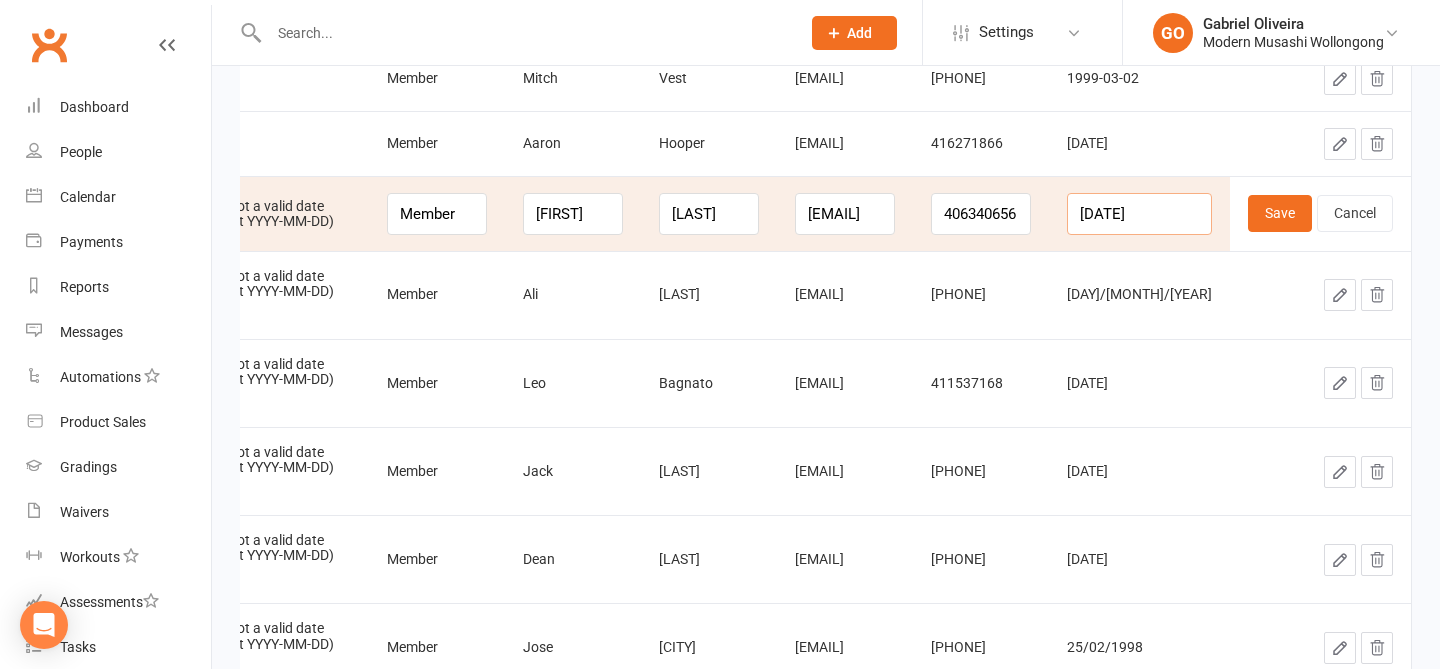 scroll, scrollTop: 0, scrollLeft: 1, axis: horizontal 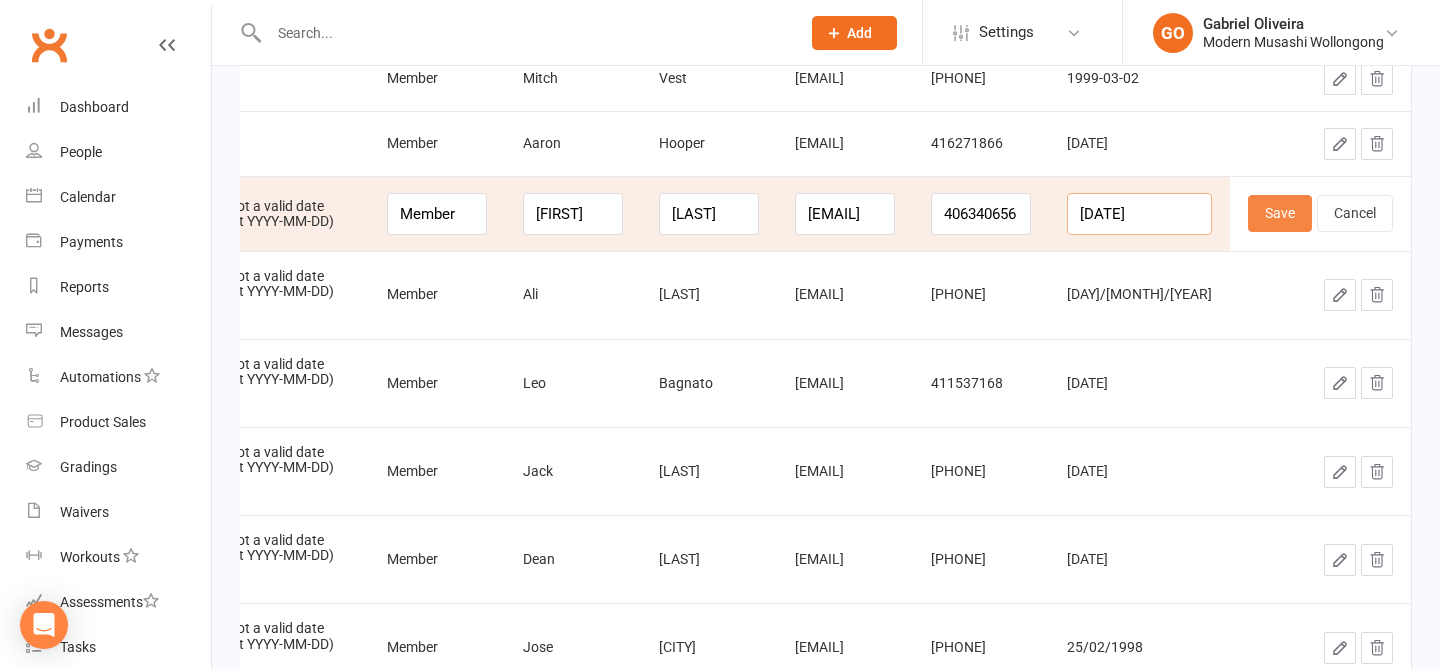 type on "1979-01-21" 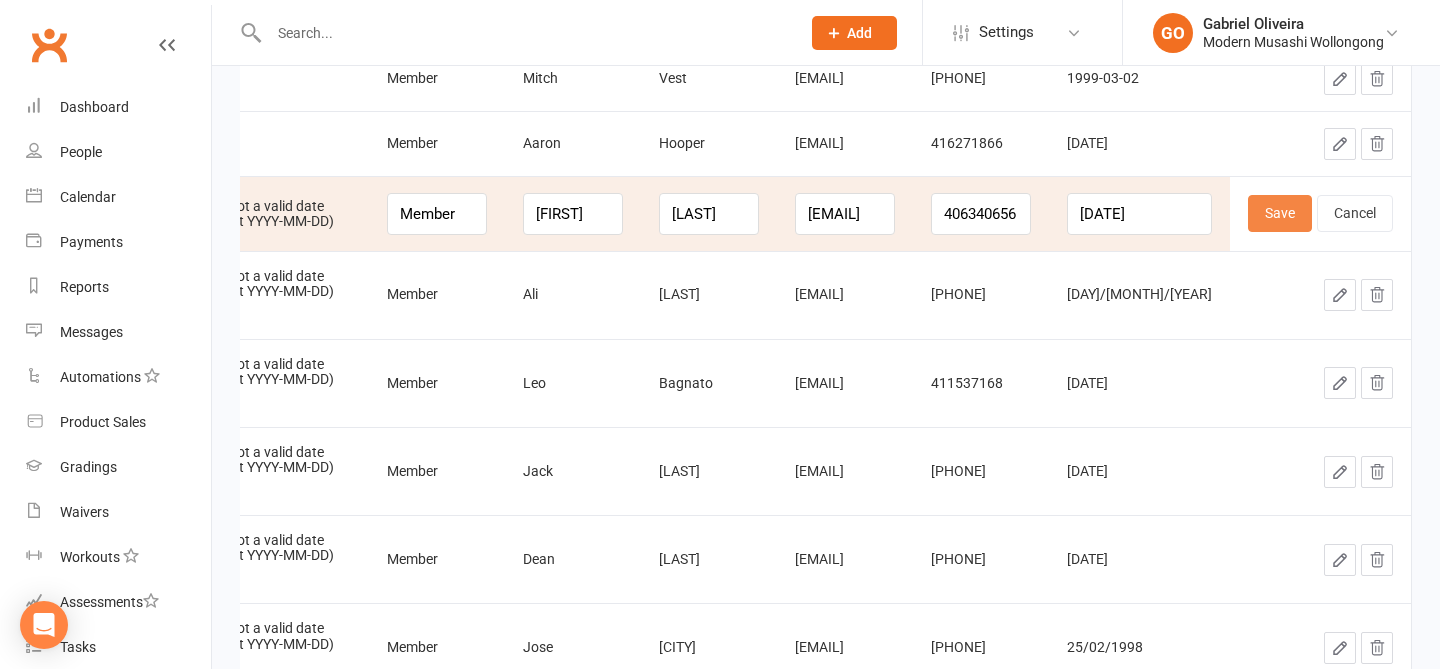 click on "Save" at bounding box center [1280, 213] 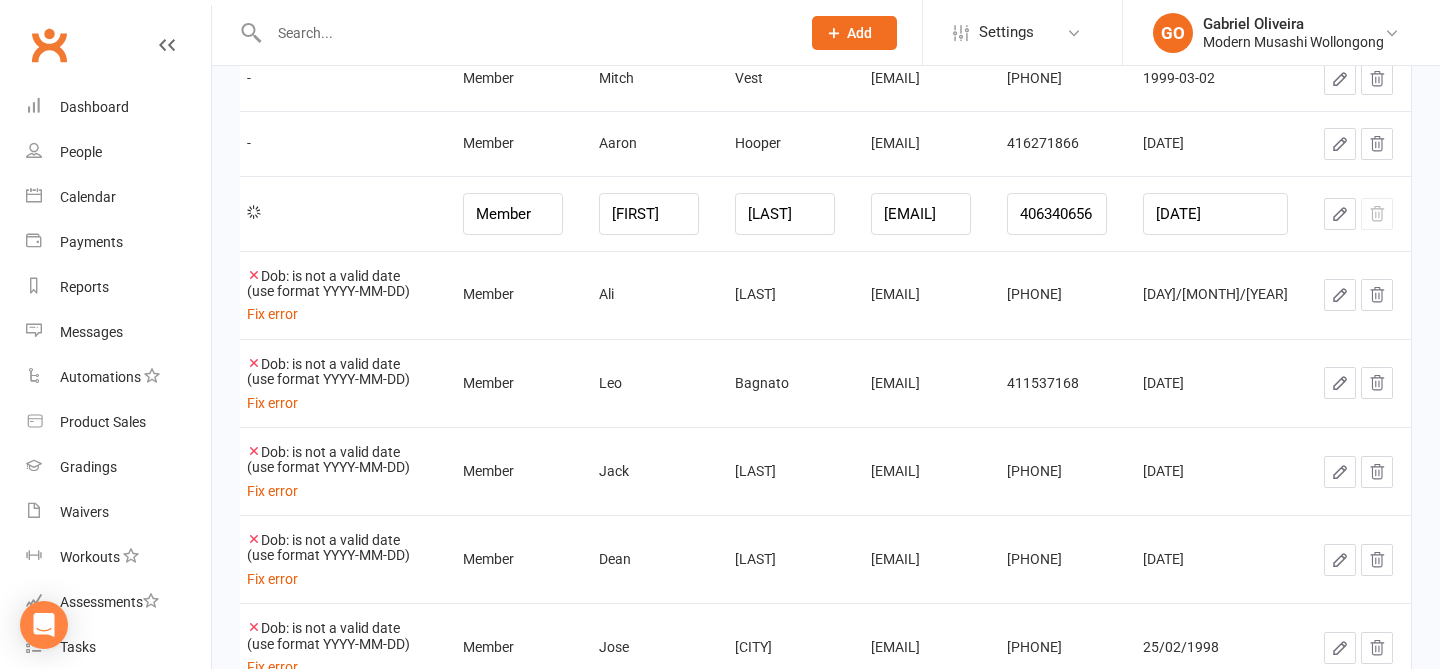 scroll, scrollTop: 0, scrollLeft: 8, axis: horizontal 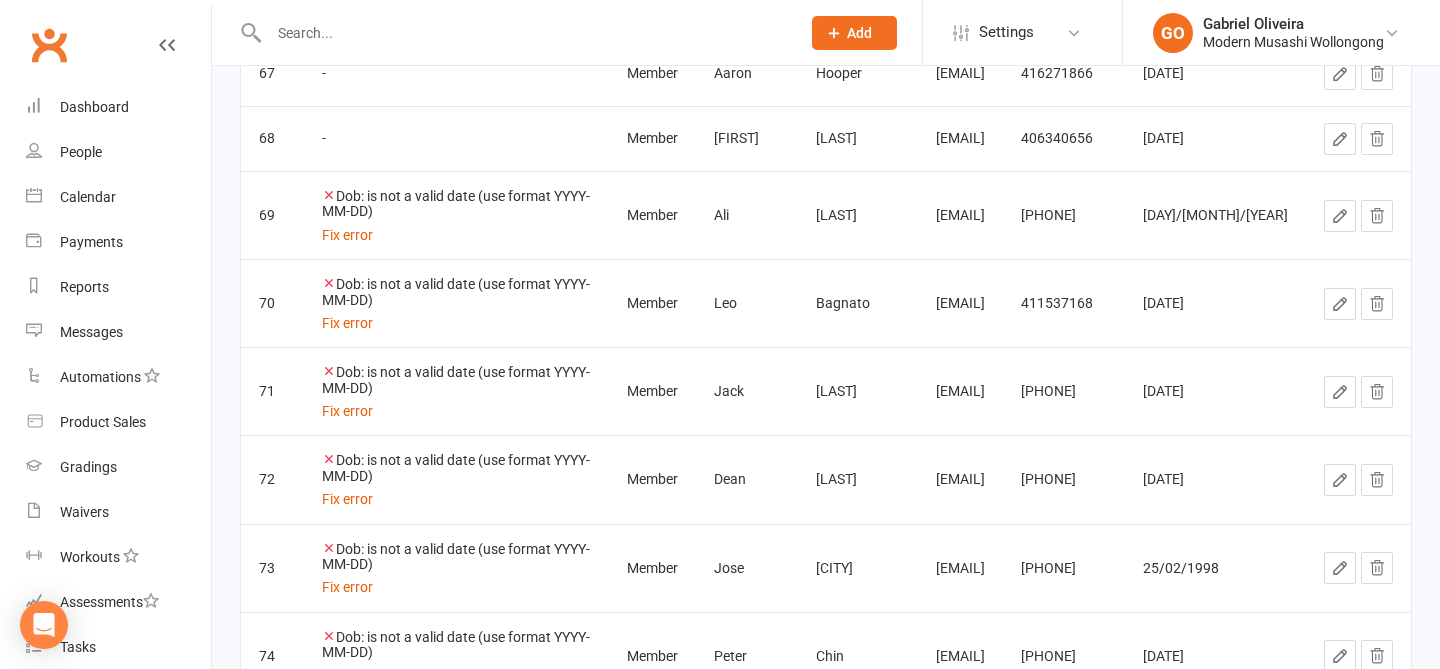 click 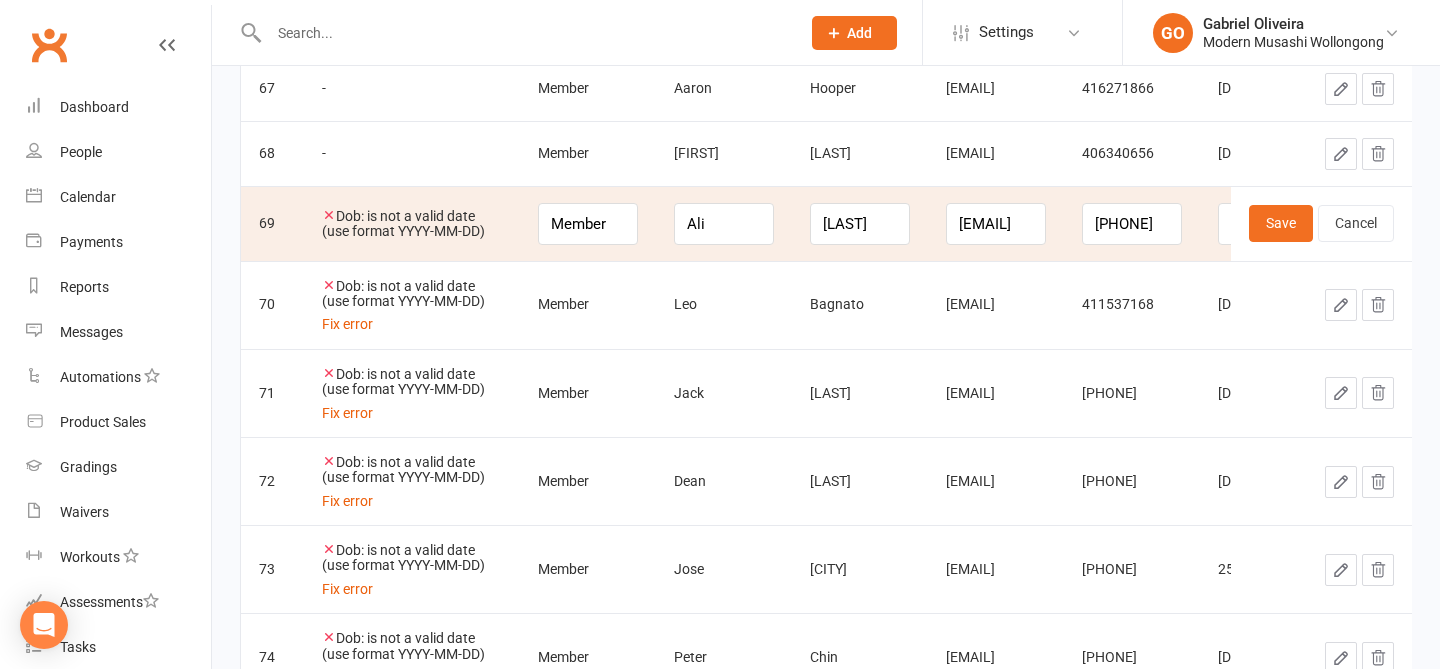 scroll, scrollTop: 0, scrollLeft: 234, axis: horizontal 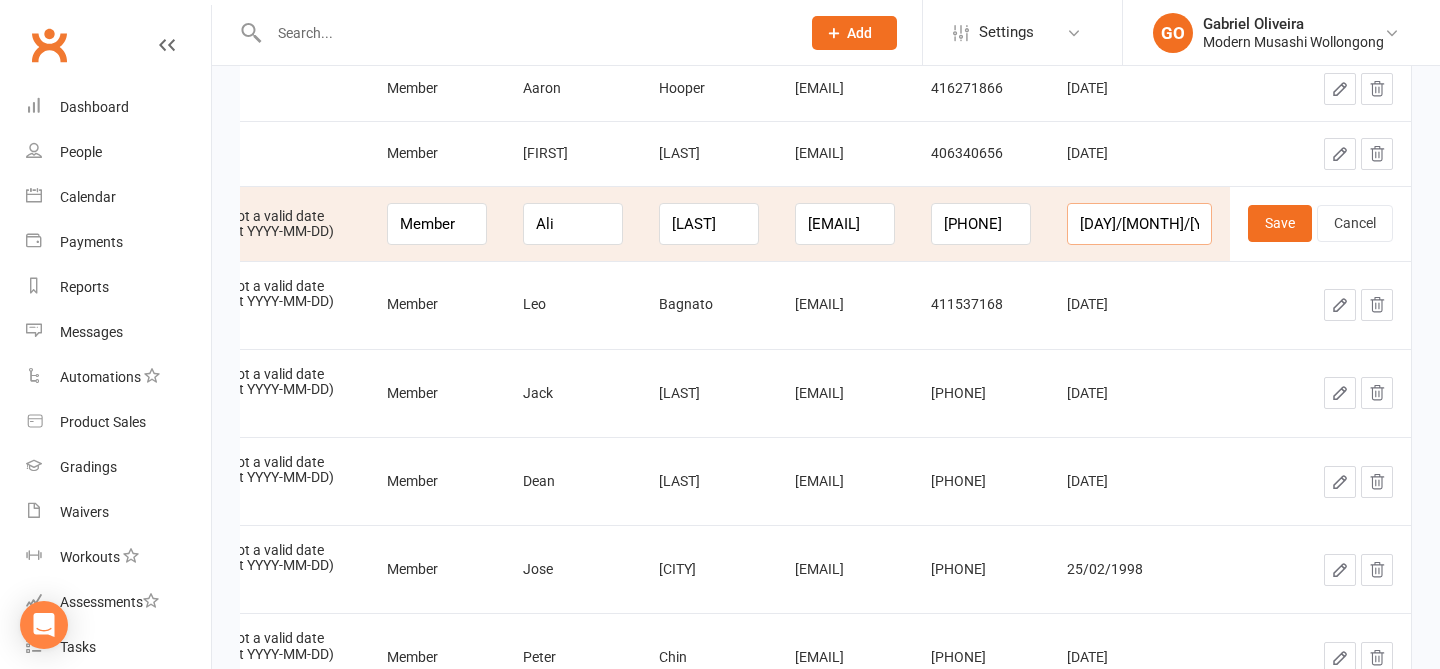 drag, startPoint x: 1170, startPoint y: 218, endPoint x: 1097, endPoint y: 212, distance: 73.24616 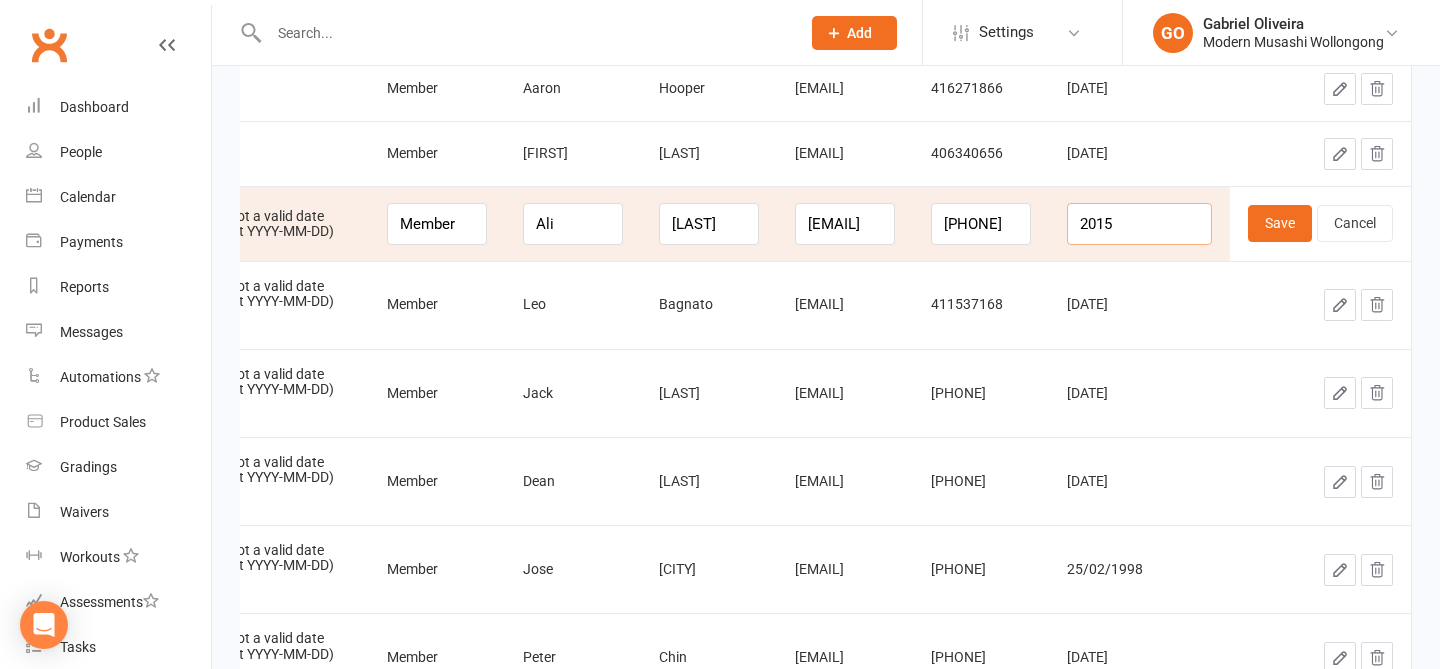 click on "2015" at bounding box center (1139, 224) 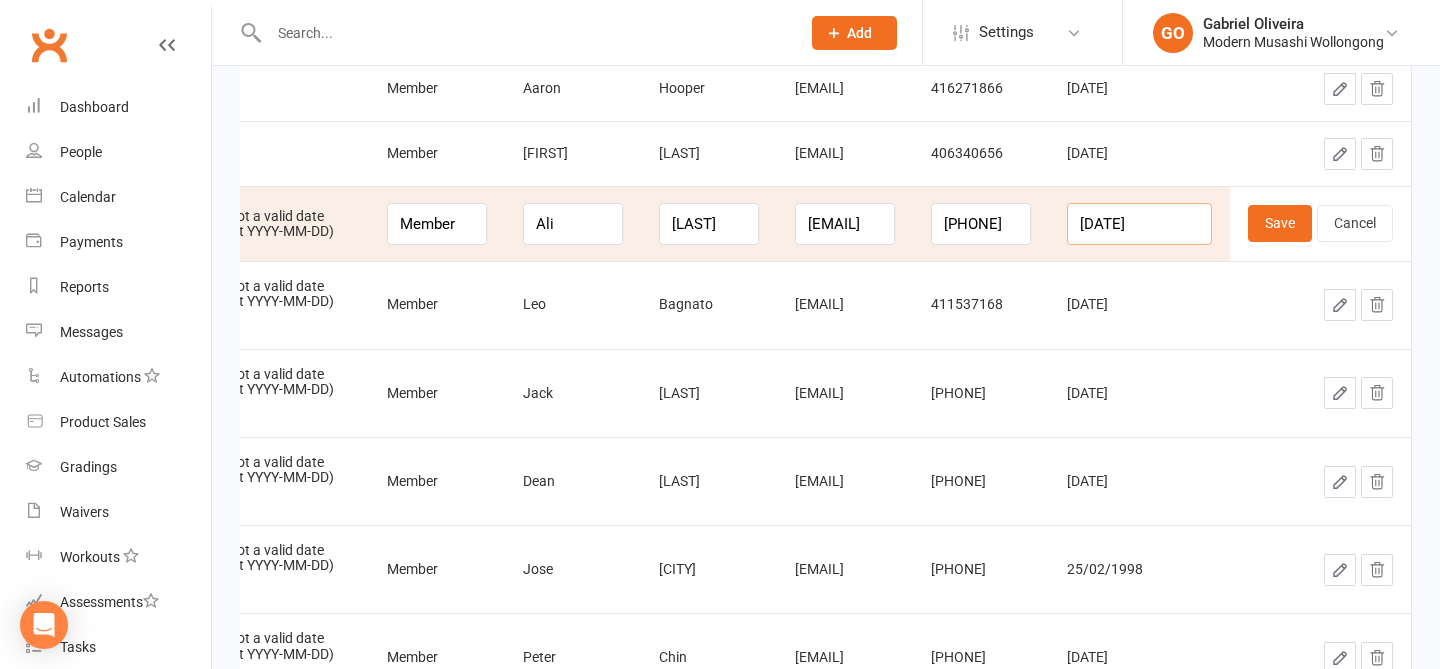 scroll, scrollTop: 0, scrollLeft: 1, axis: horizontal 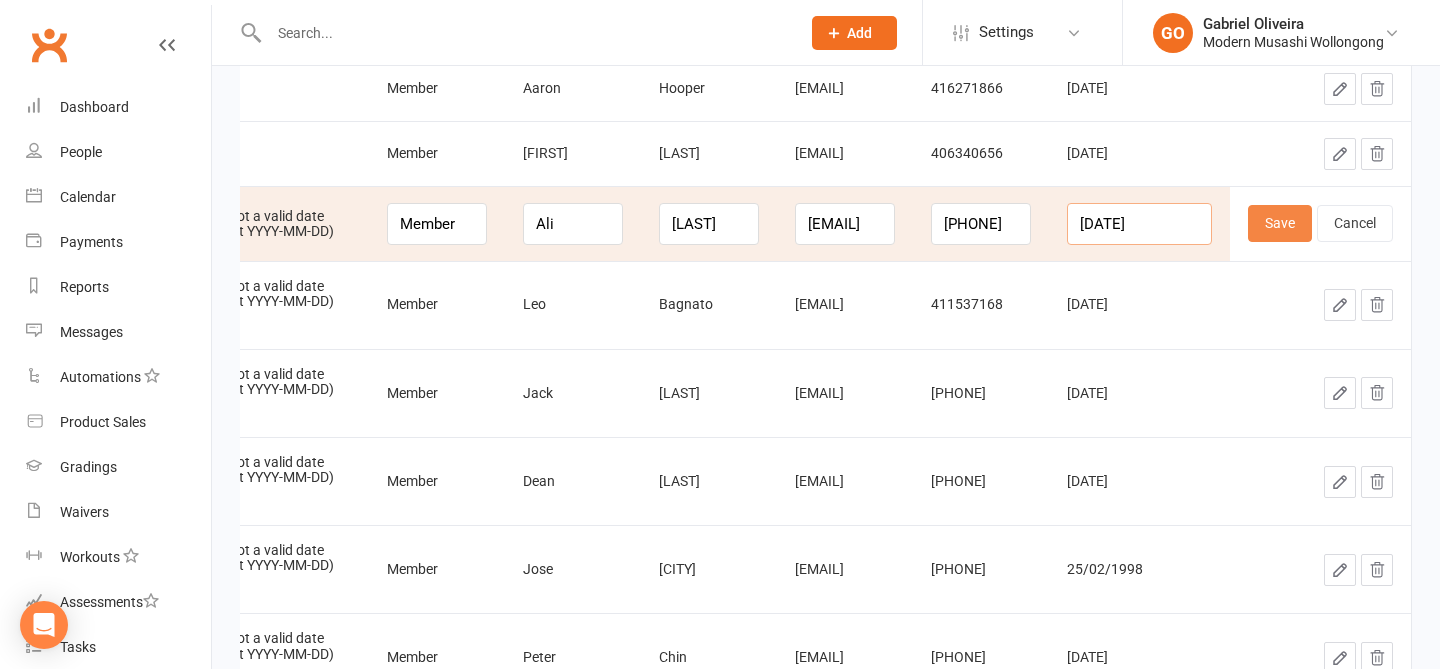 type on "2015-05-21" 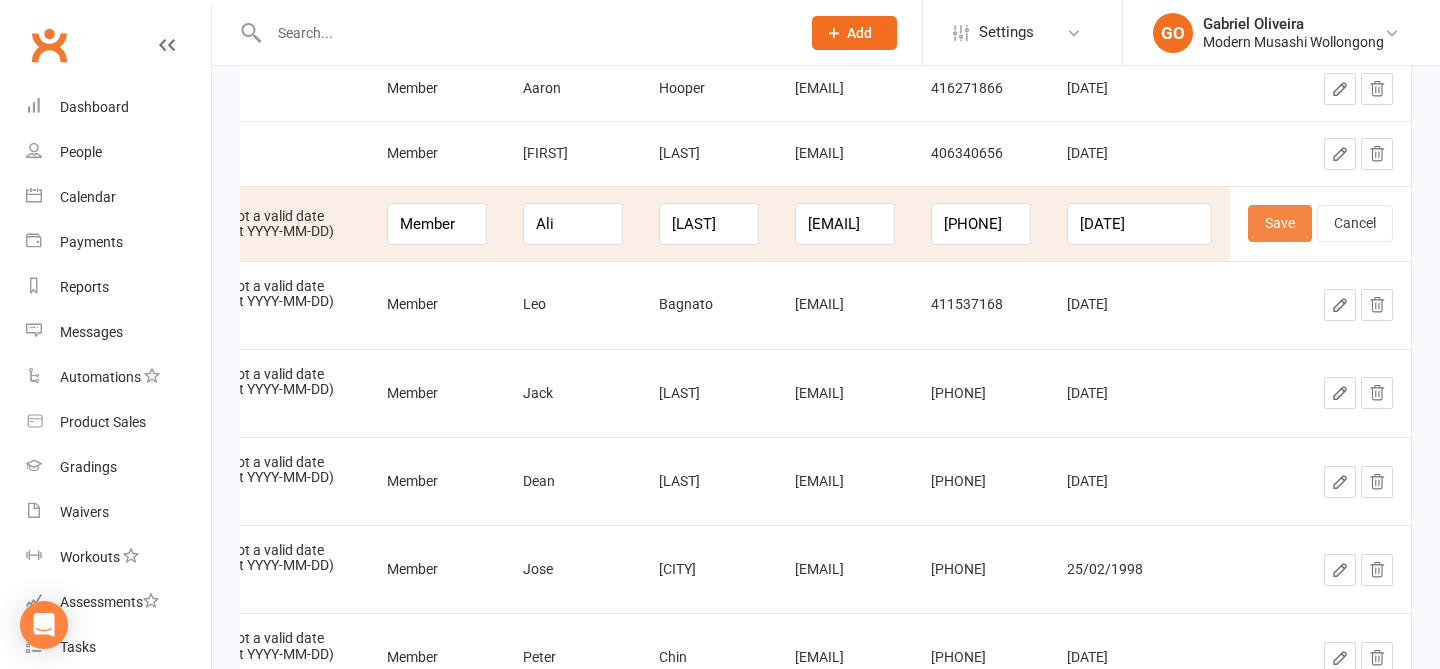 click on "Save" at bounding box center (1280, 223) 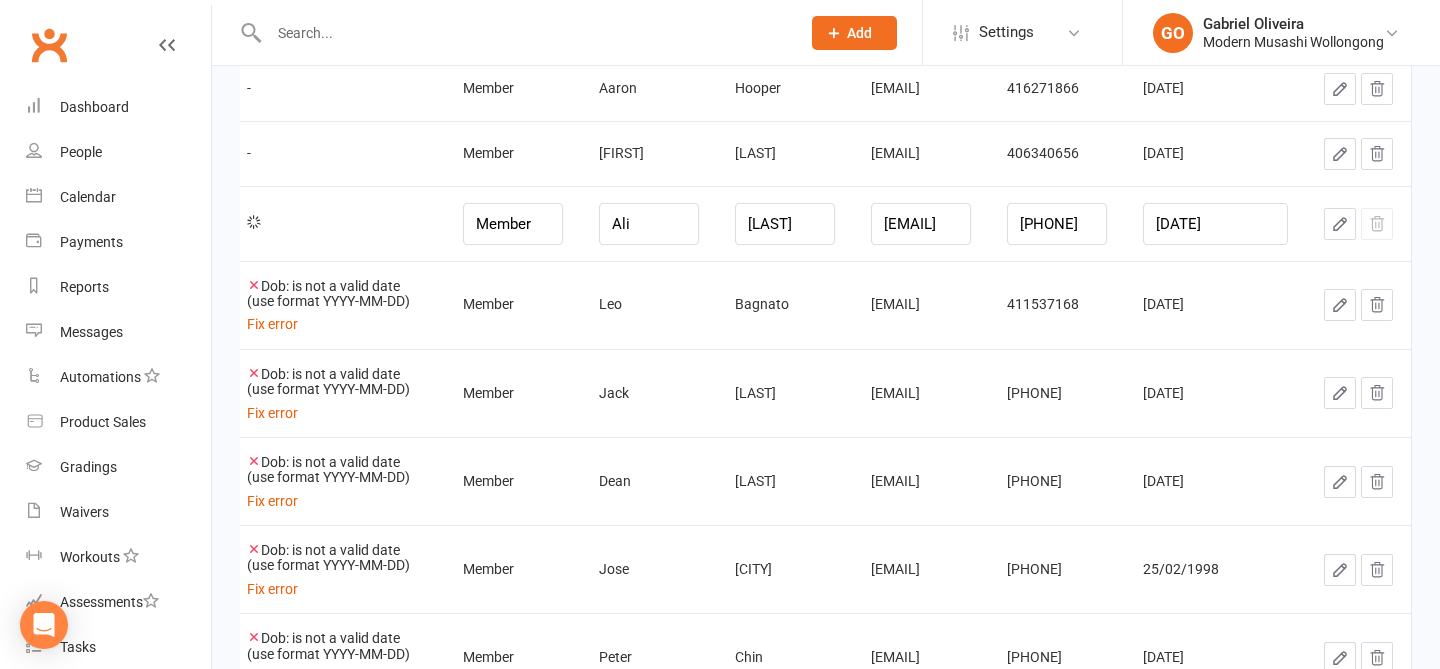 scroll, scrollTop: 0, scrollLeft: 8, axis: horizontal 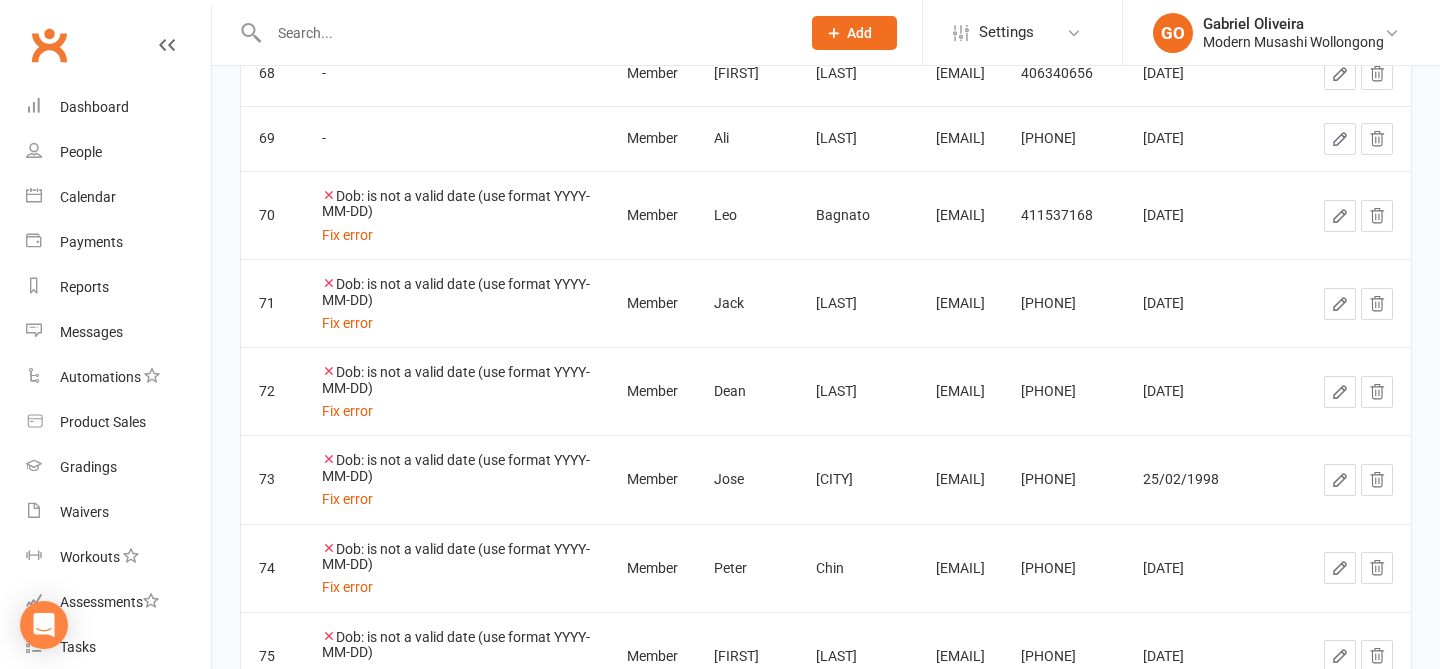 click 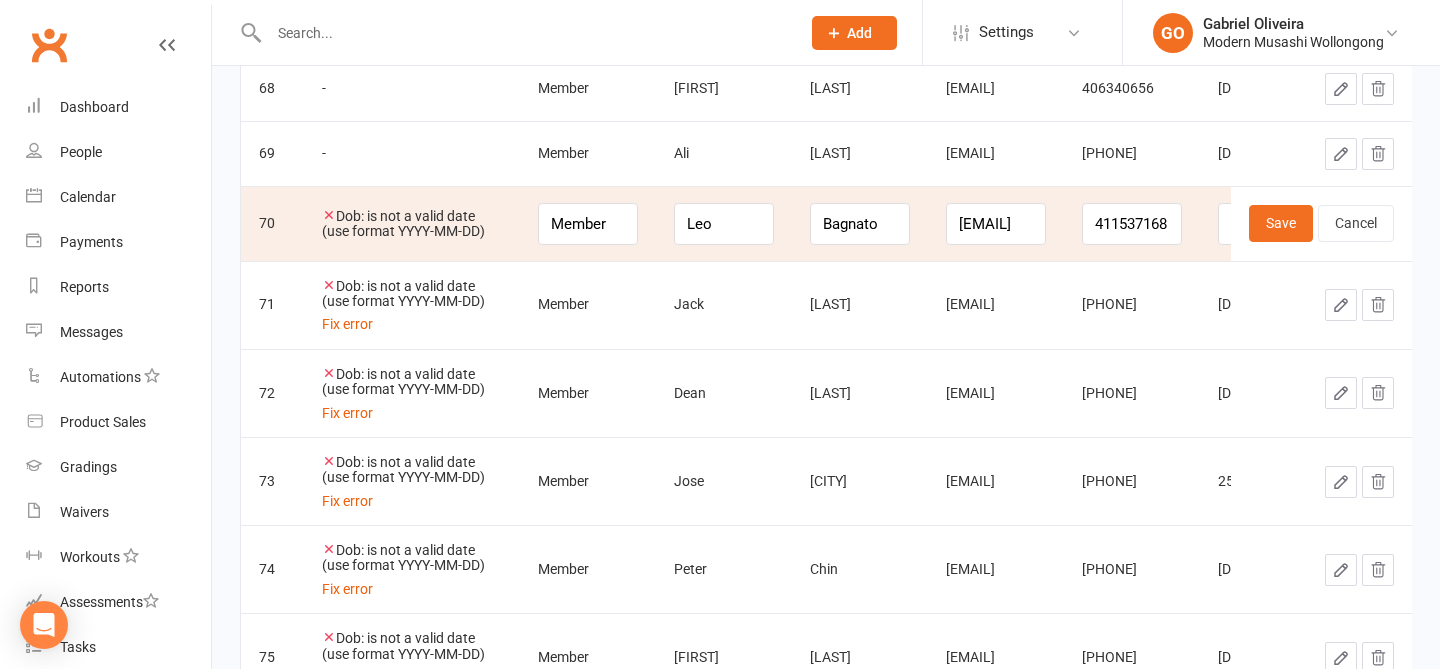 scroll, scrollTop: 0, scrollLeft: 234, axis: horizontal 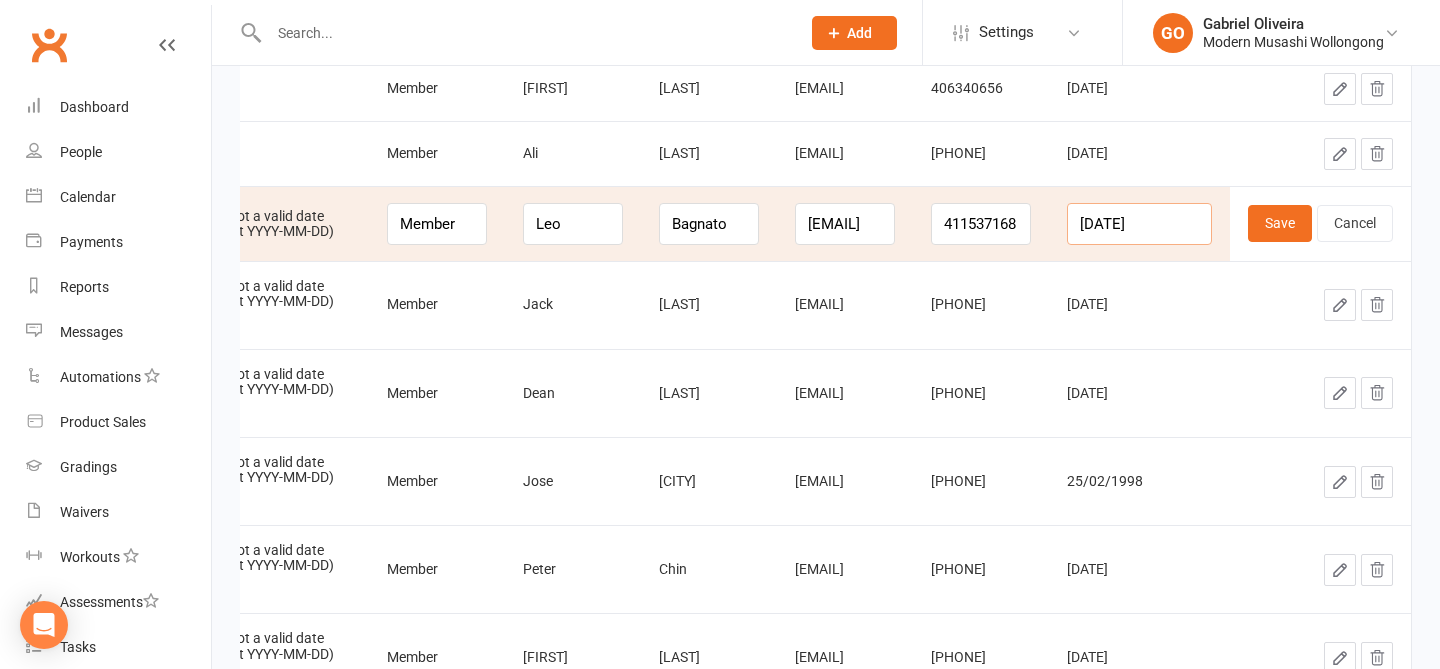 drag, startPoint x: 1174, startPoint y: 224, endPoint x: 1069, endPoint y: 209, distance: 106.06602 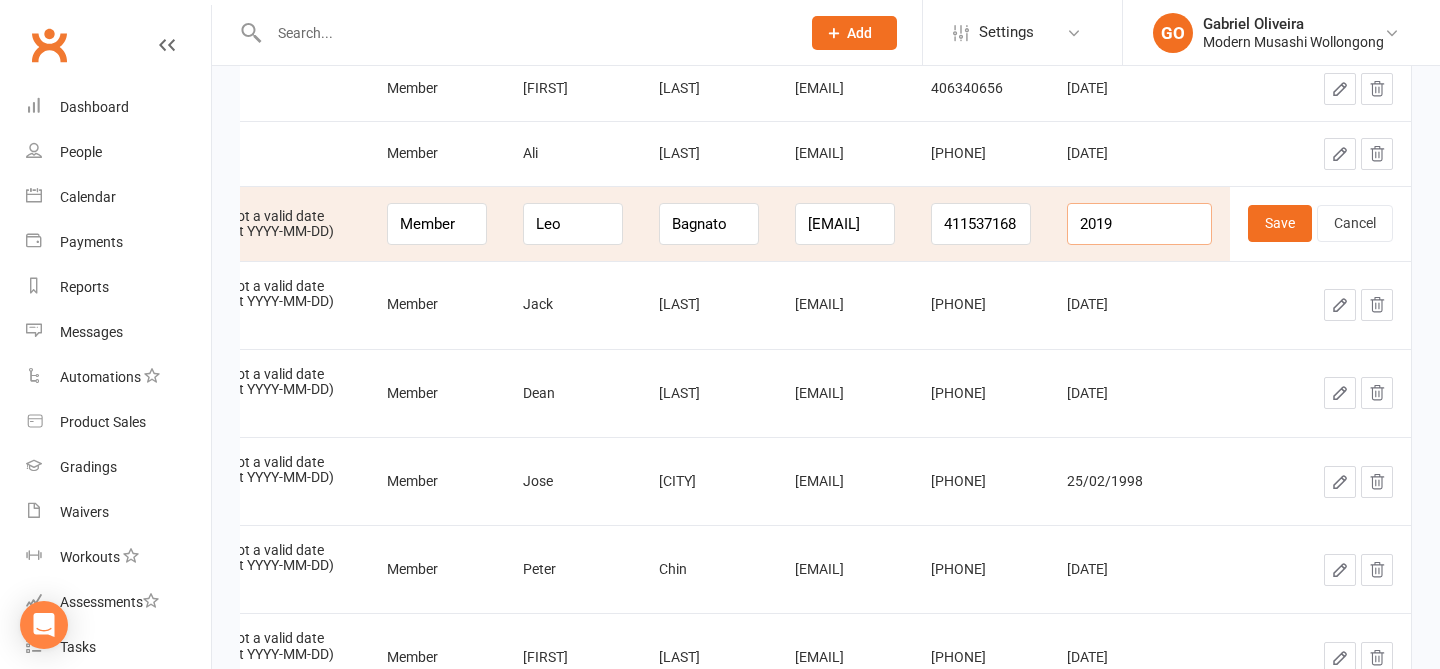 click on "2019" at bounding box center [1139, 224] 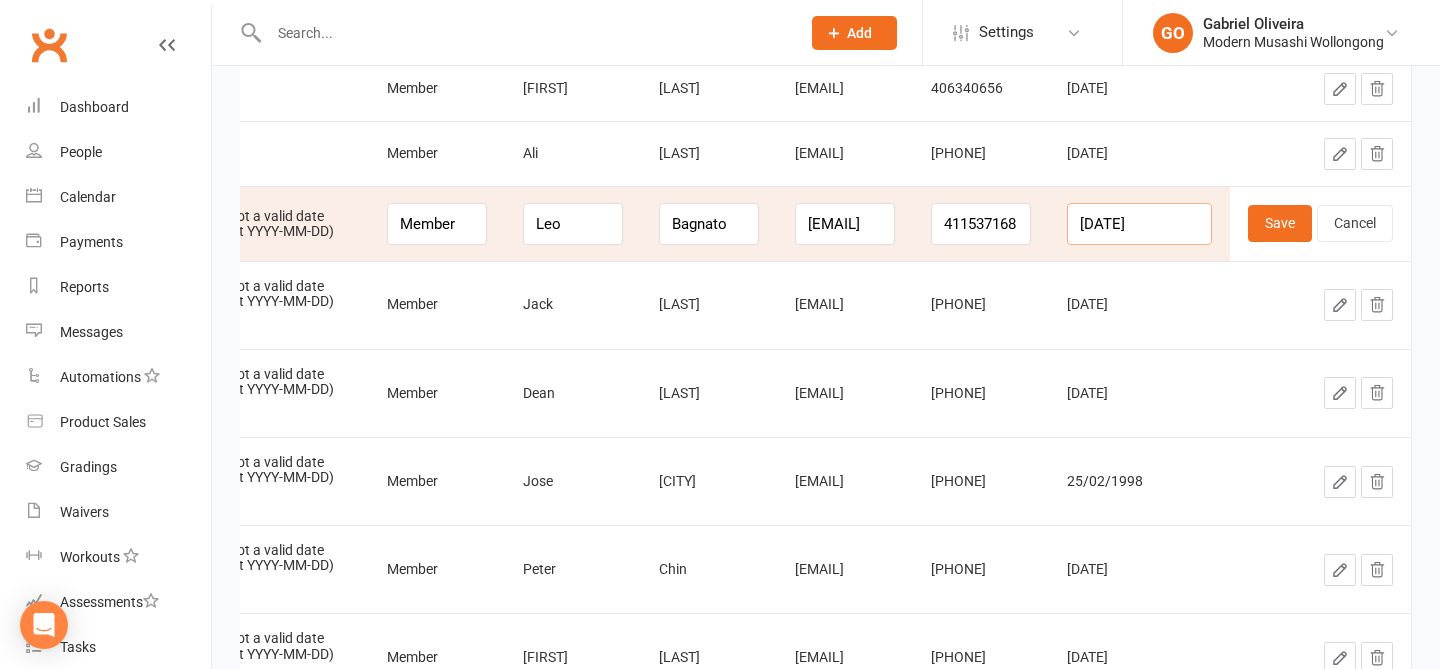 scroll, scrollTop: 0, scrollLeft: 1, axis: horizontal 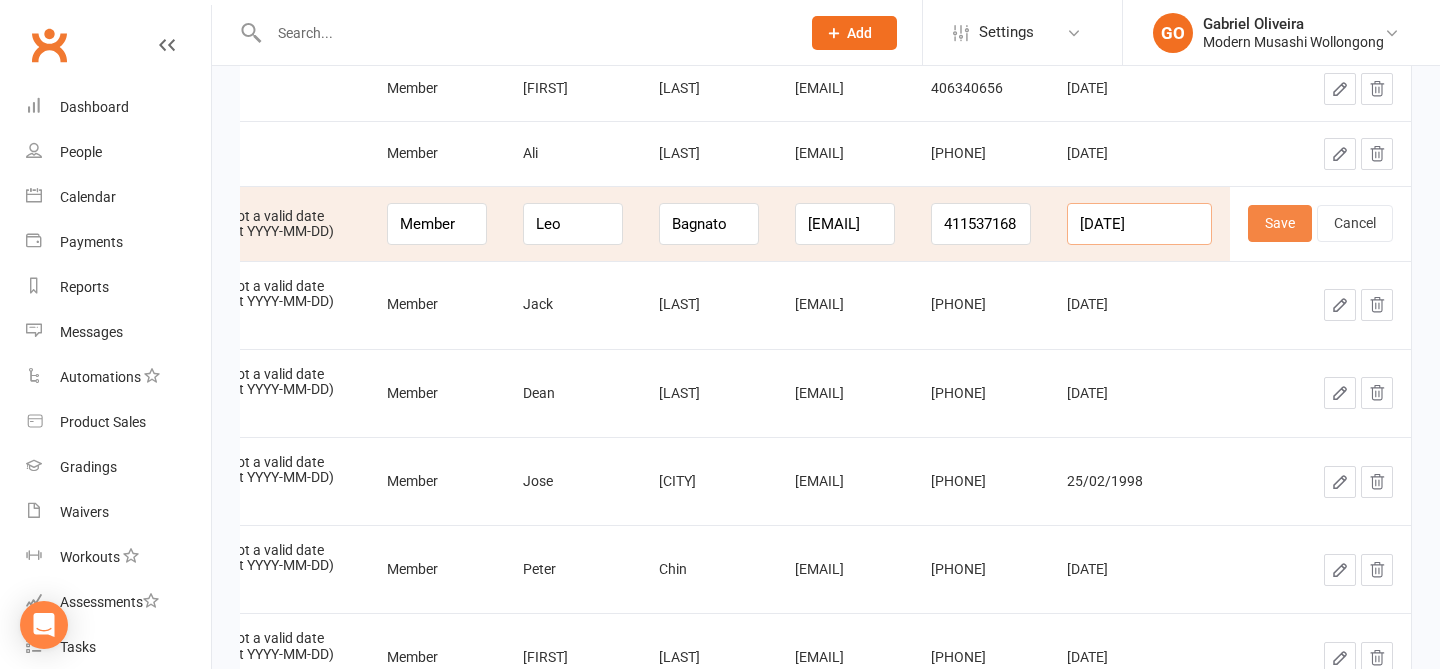 type on "2019-02-18" 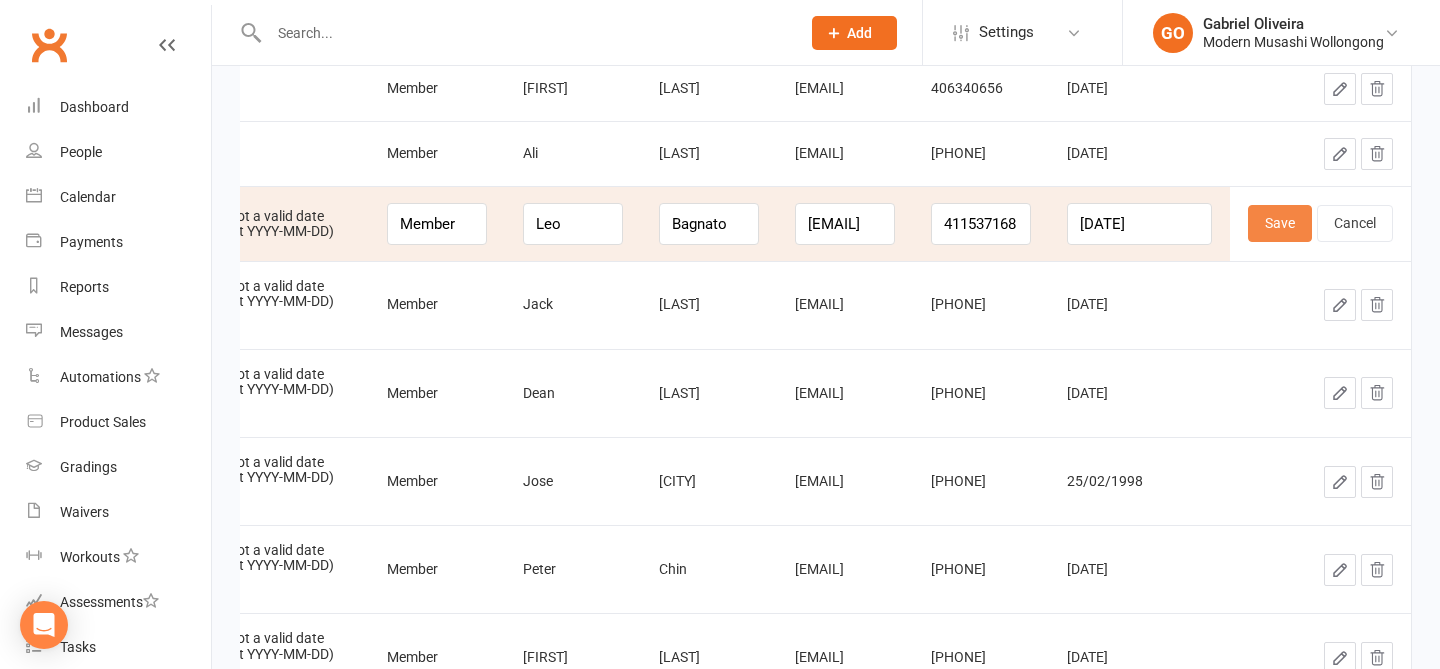 click on "Save" at bounding box center [1280, 223] 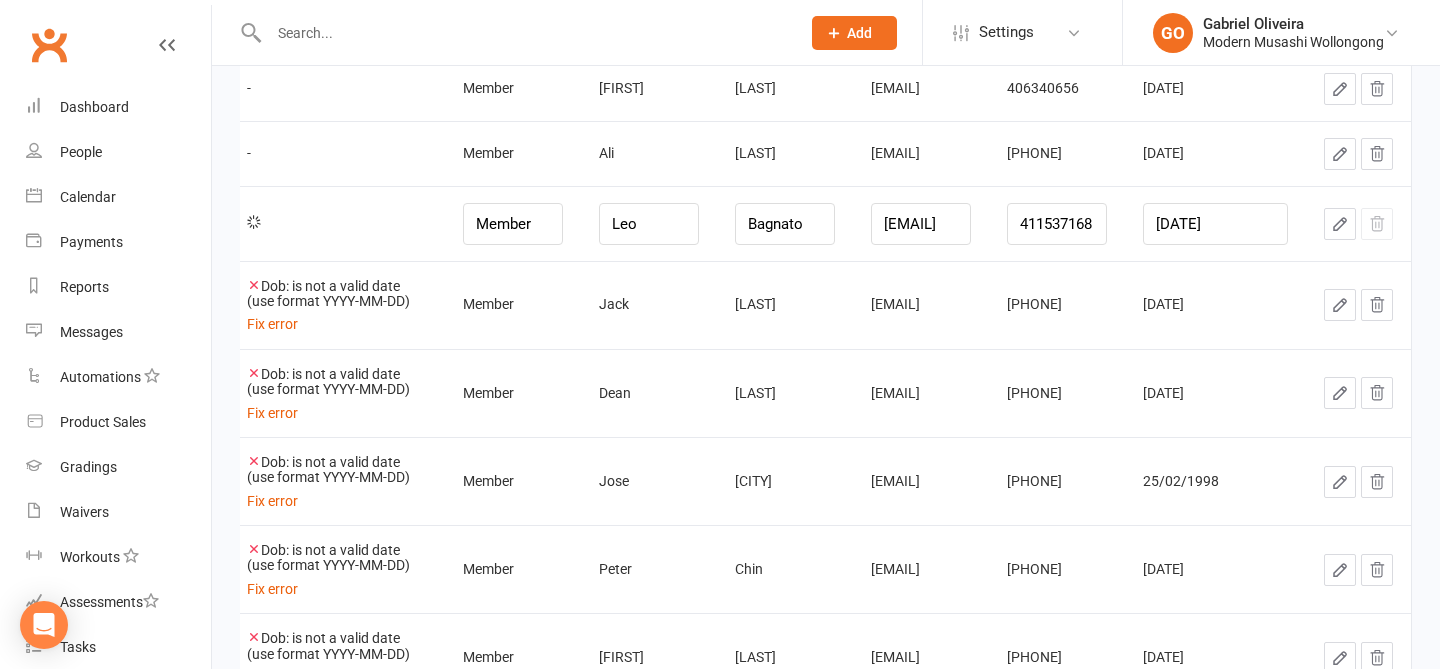 scroll, scrollTop: 0, scrollLeft: 8, axis: horizontal 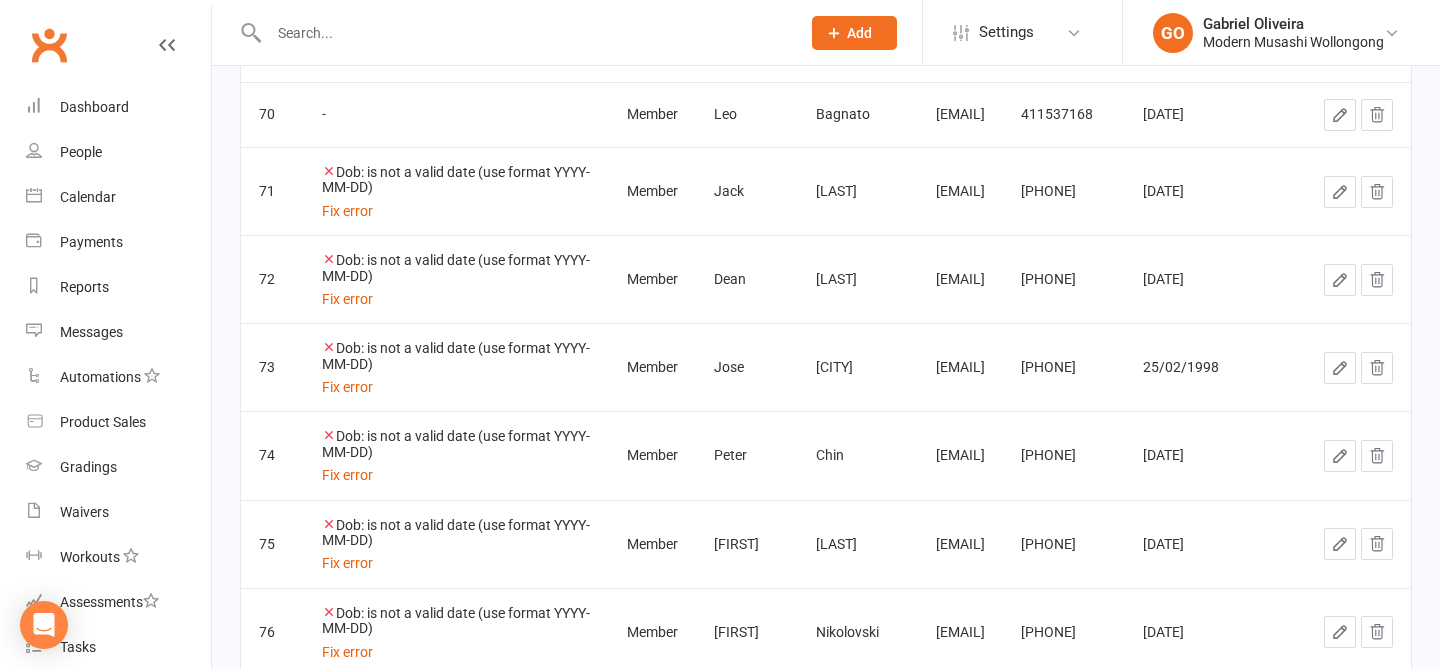 click 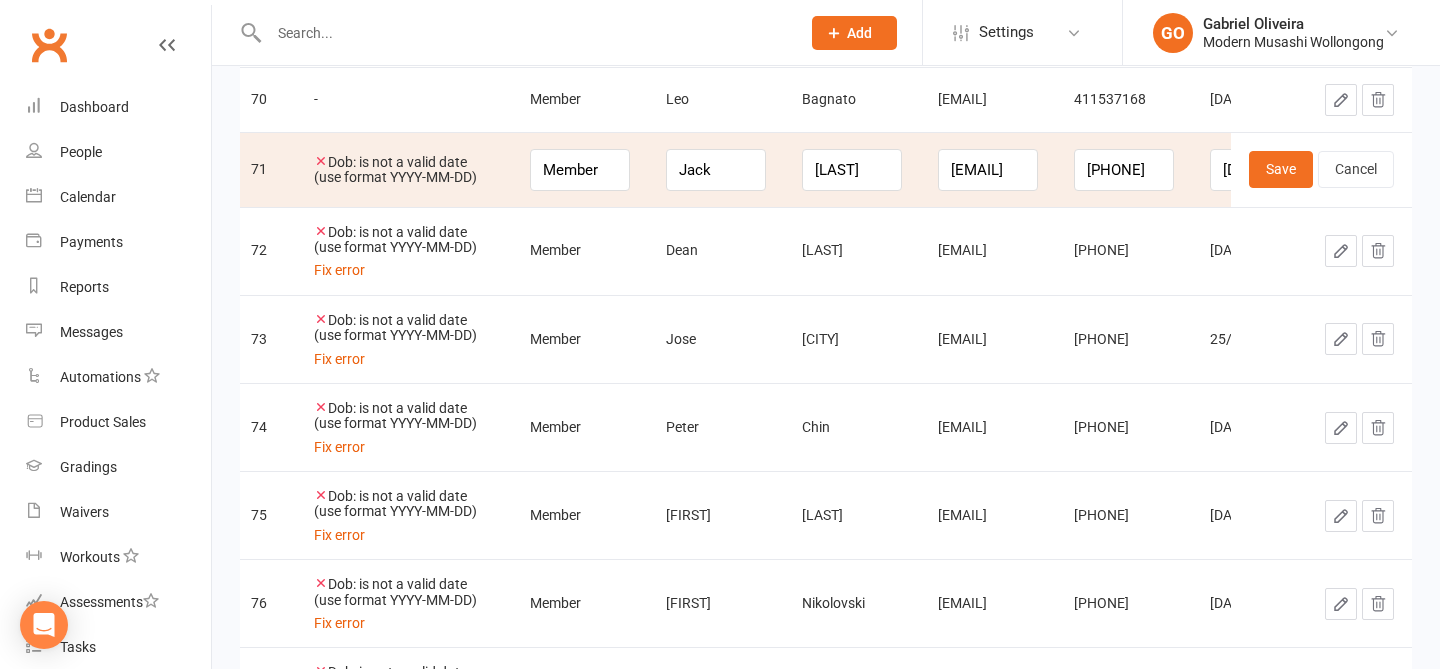 scroll, scrollTop: 4842, scrollLeft: 0, axis: vertical 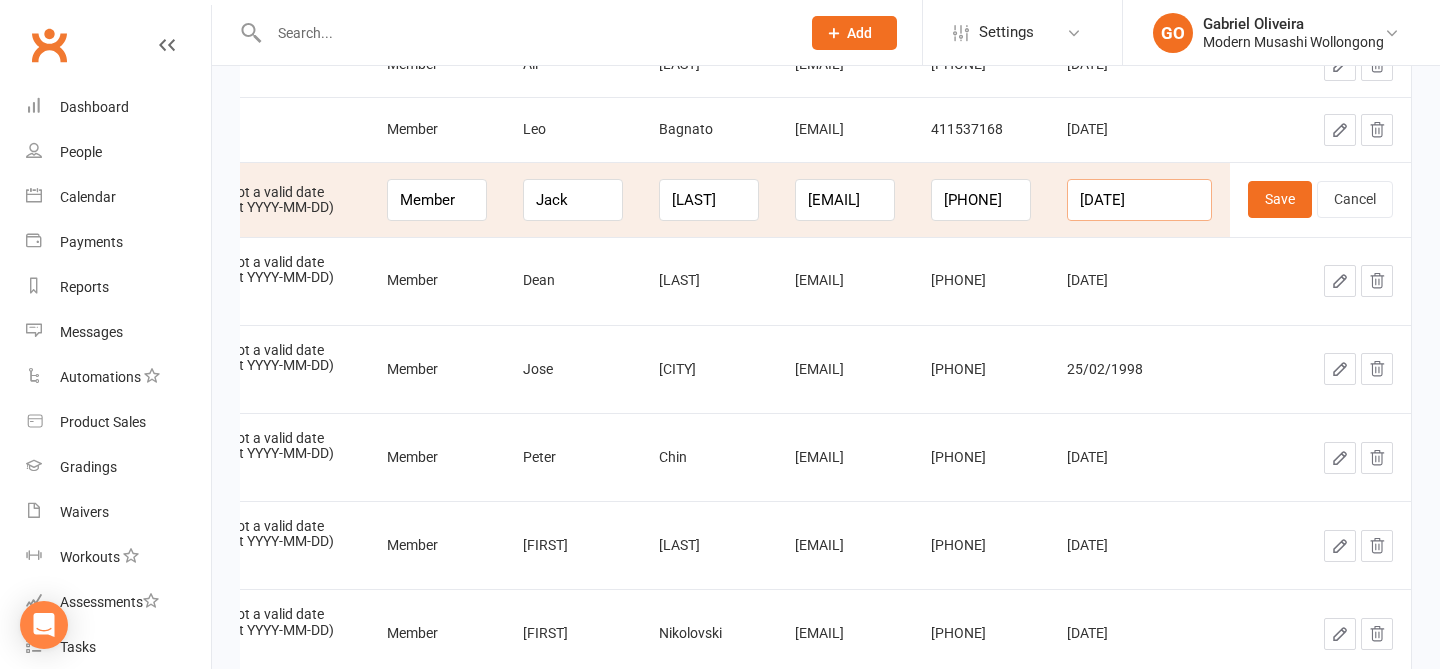 drag, startPoint x: 1167, startPoint y: 194, endPoint x: 1096, endPoint y: 190, distance: 71.11259 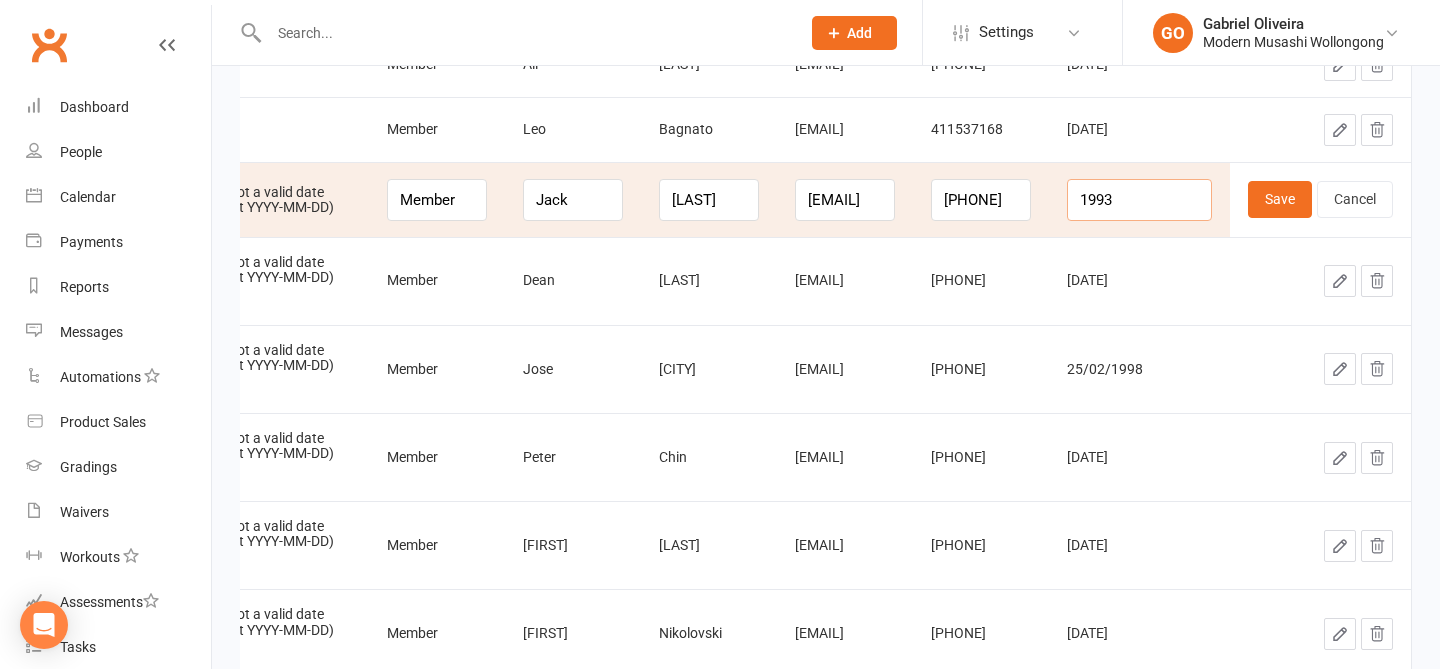 click on "1993" at bounding box center (1139, 200) 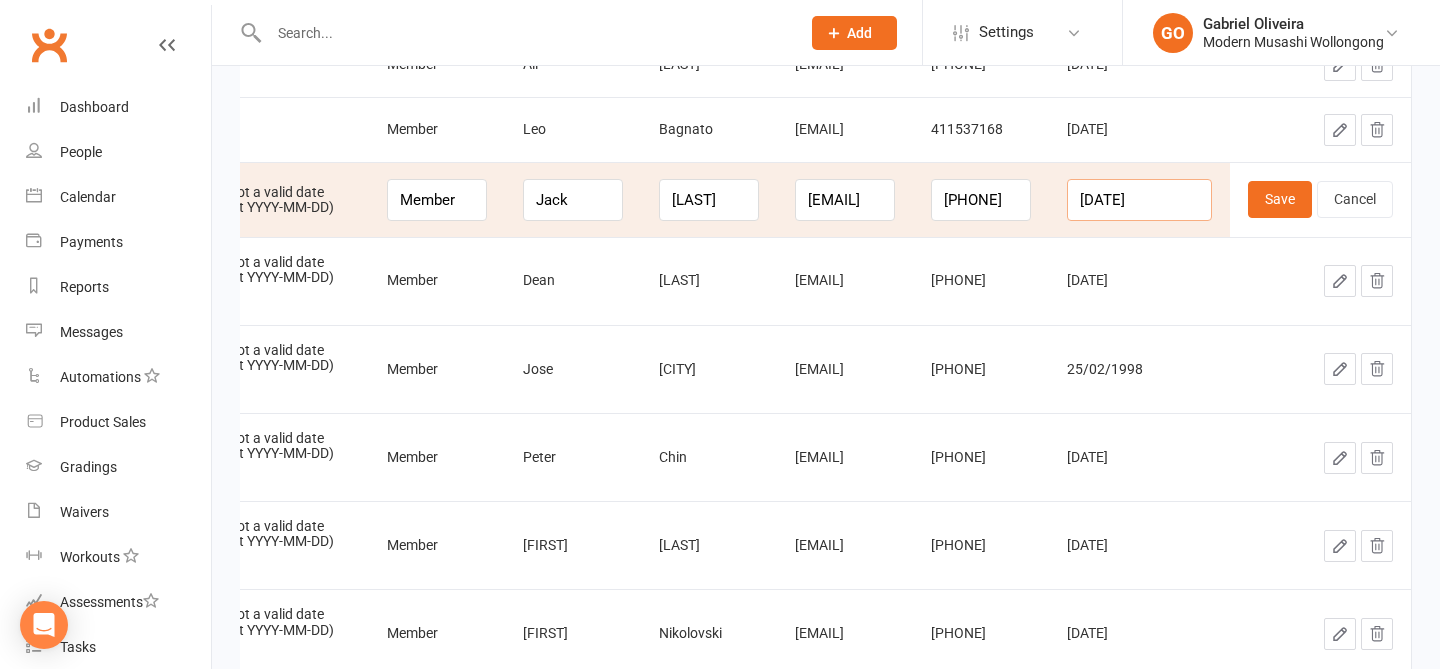 scroll, scrollTop: 0, scrollLeft: 1, axis: horizontal 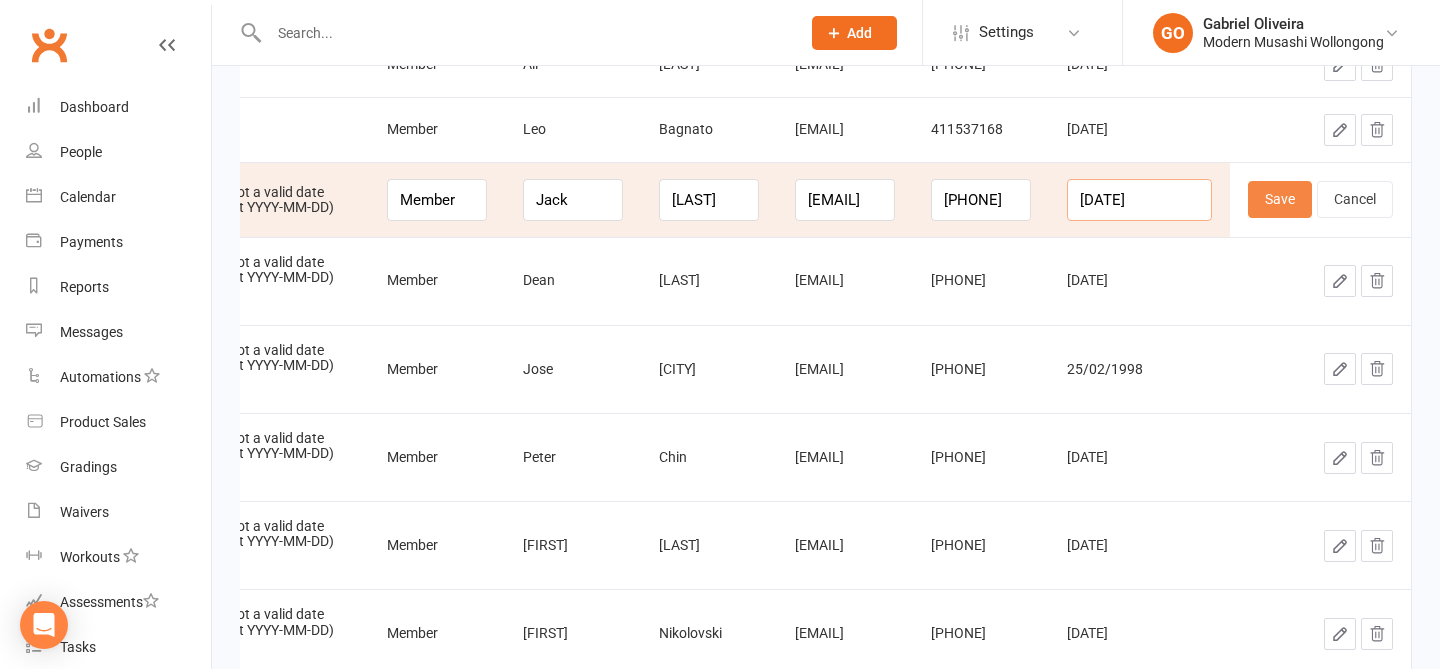 type on "1993-10-25" 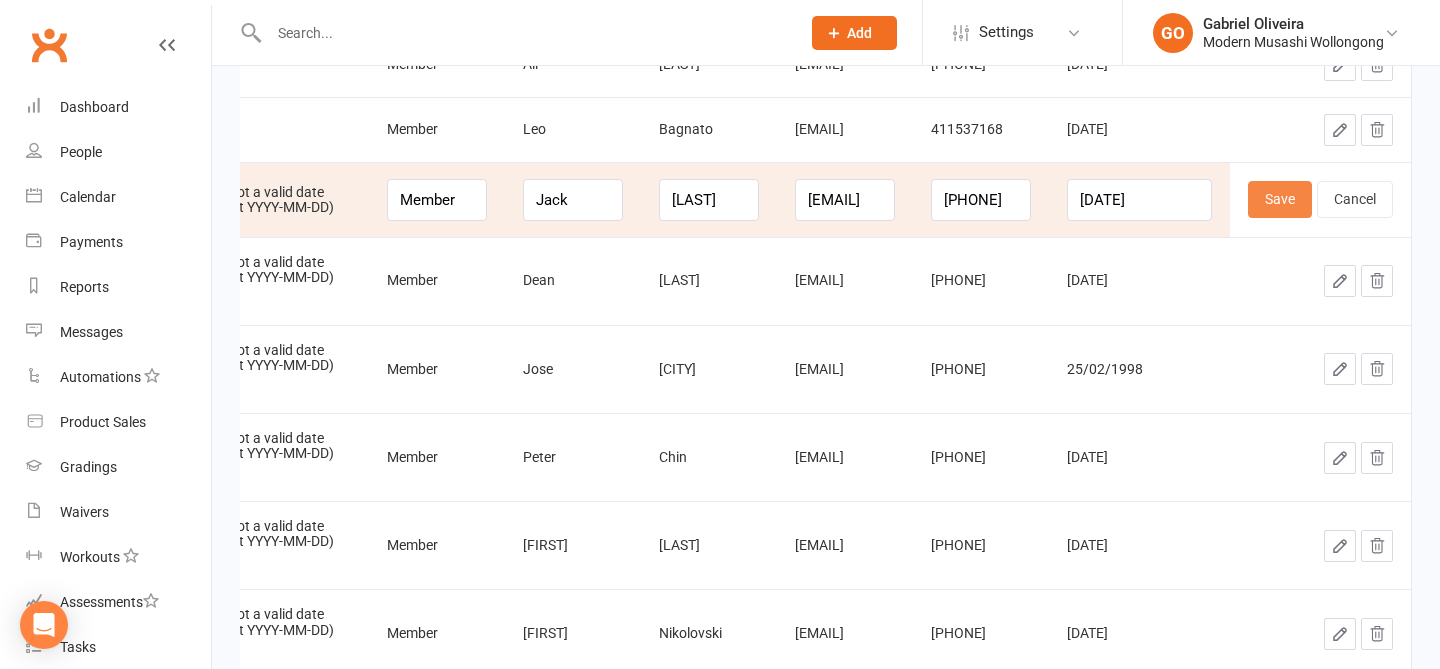 scroll, scrollTop: 0, scrollLeft: 0, axis: both 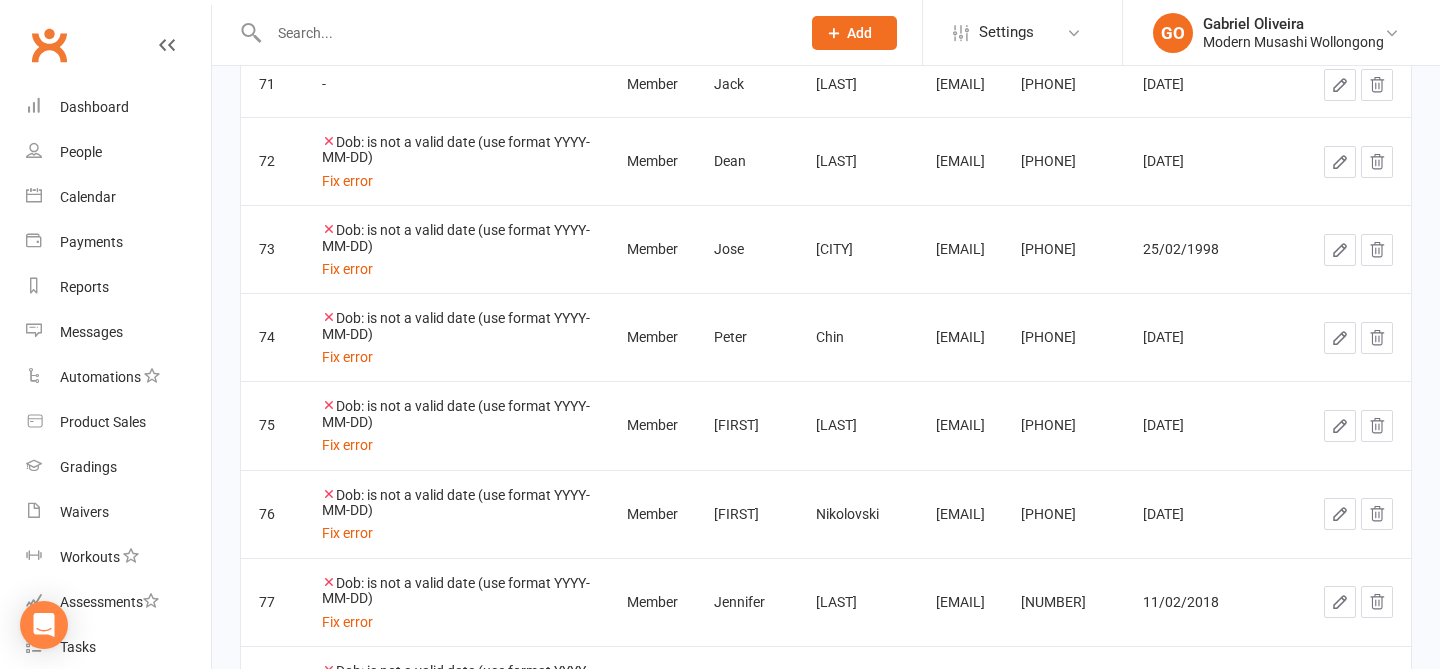 click 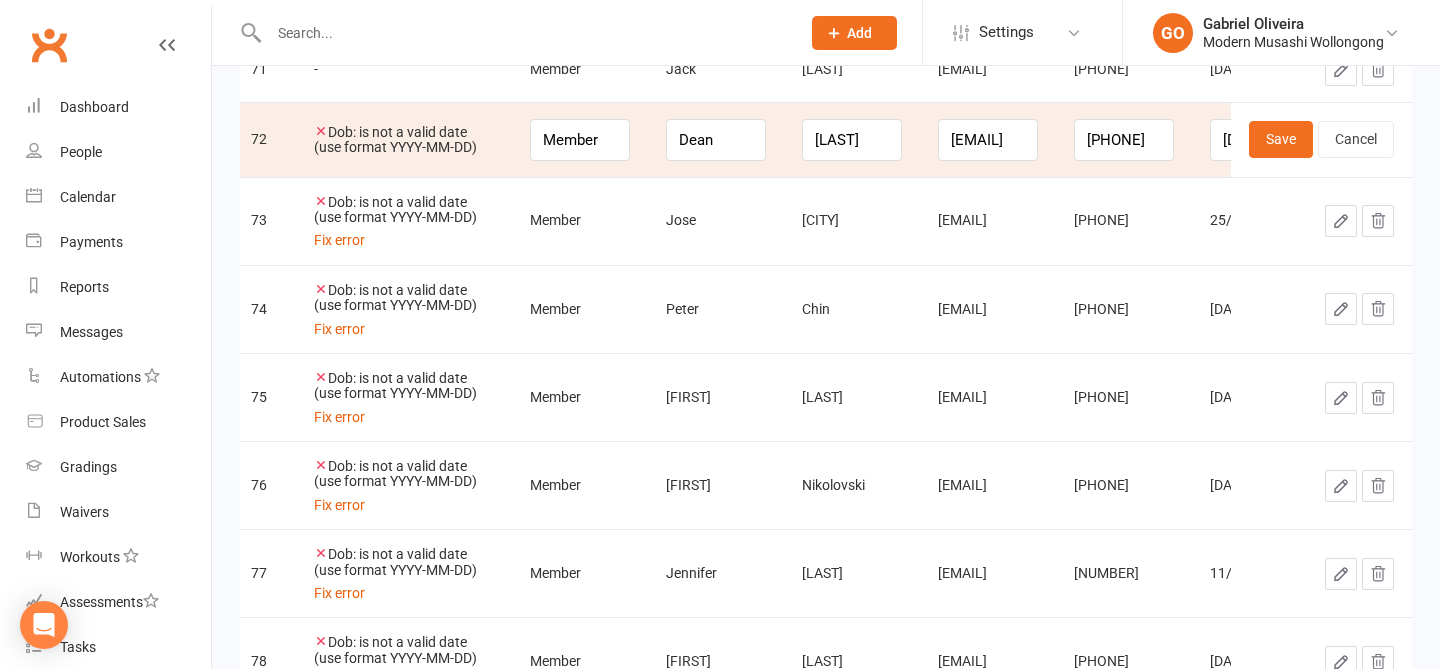 scroll, scrollTop: 4937, scrollLeft: 0, axis: vertical 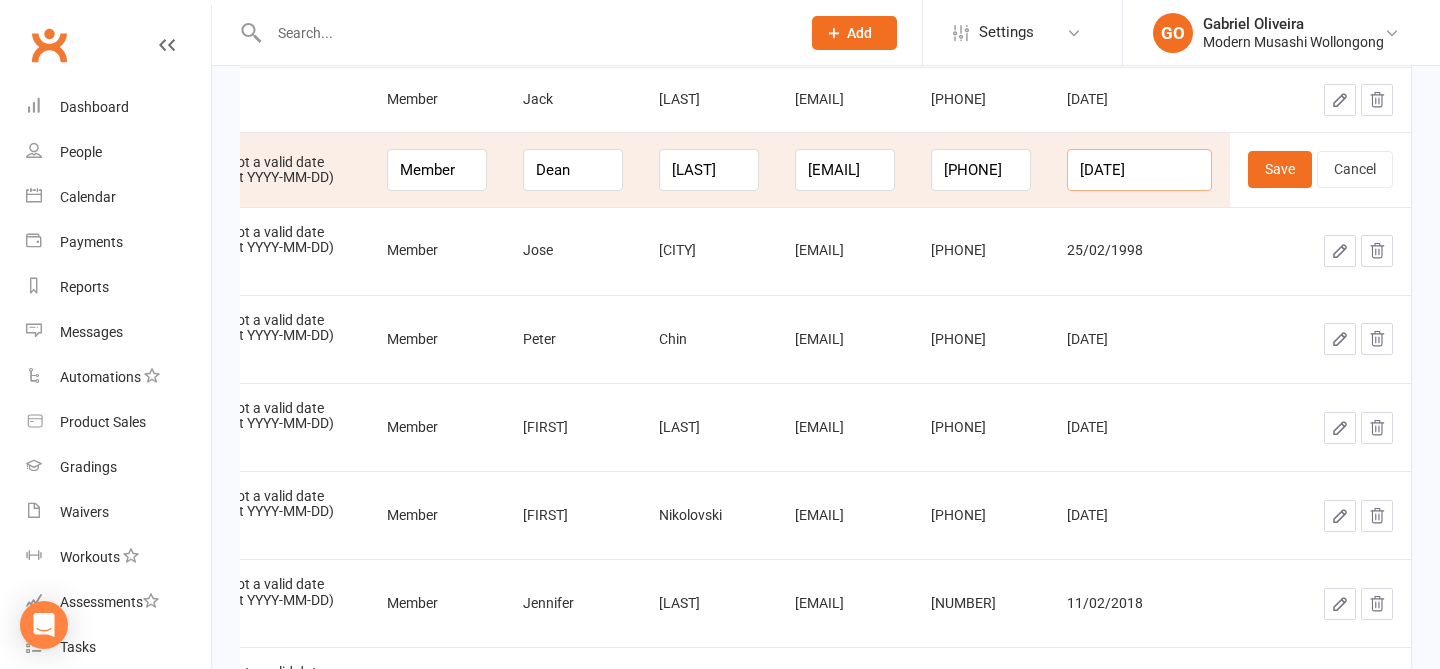 drag, startPoint x: 1172, startPoint y: 170, endPoint x: 1081, endPoint y: 162, distance: 91.350975 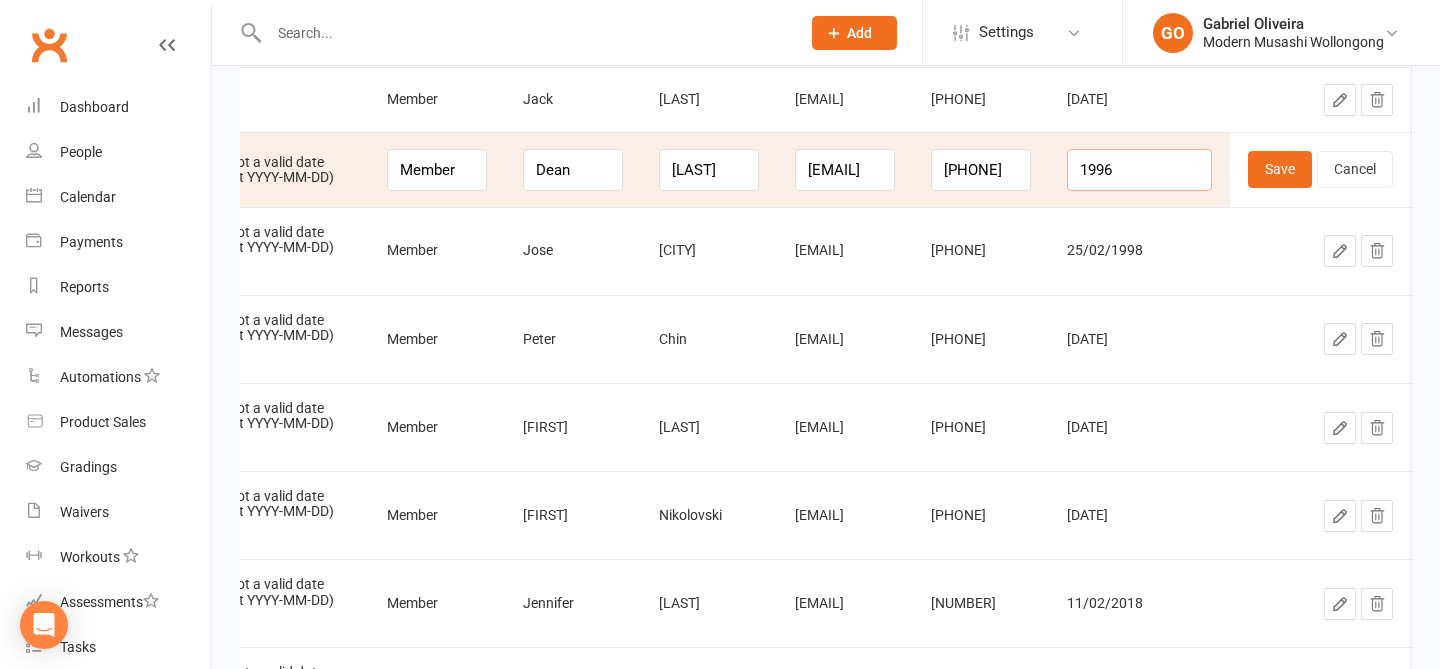 click on "1996" at bounding box center (1139, 170) 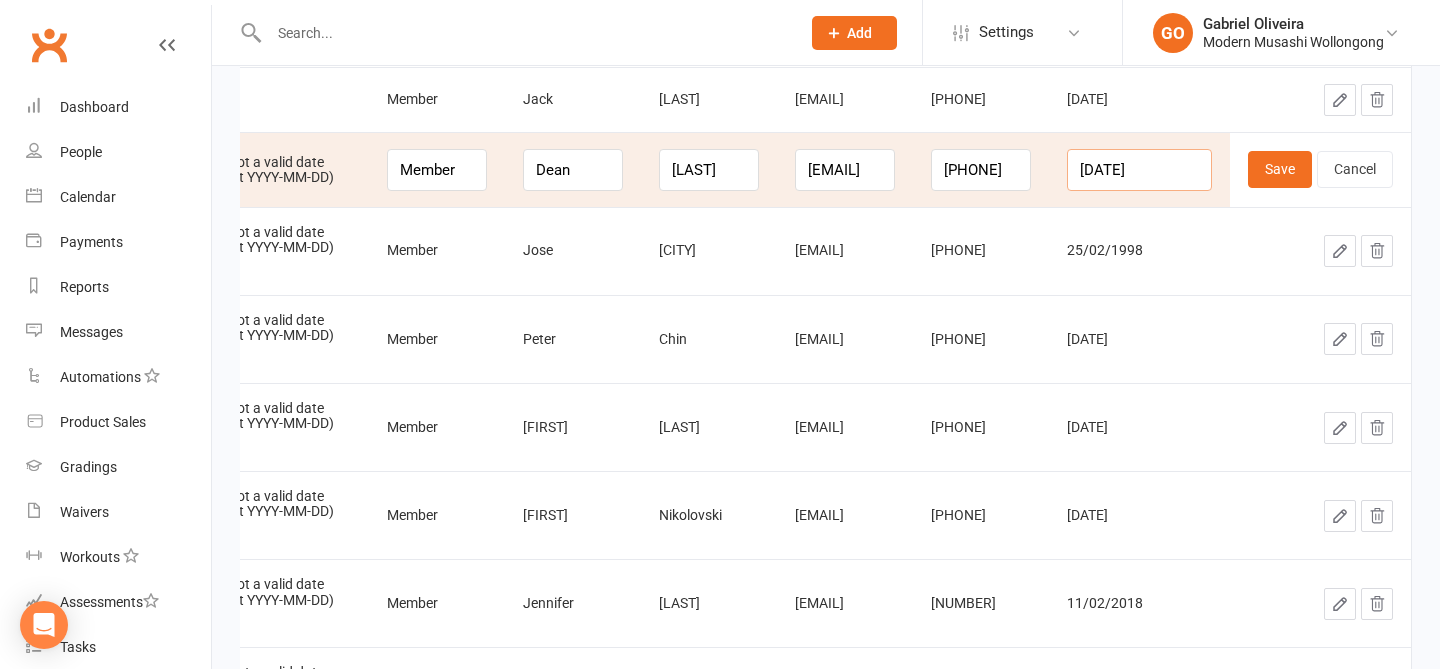 scroll, scrollTop: 0, scrollLeft: 1, axis: horizontal 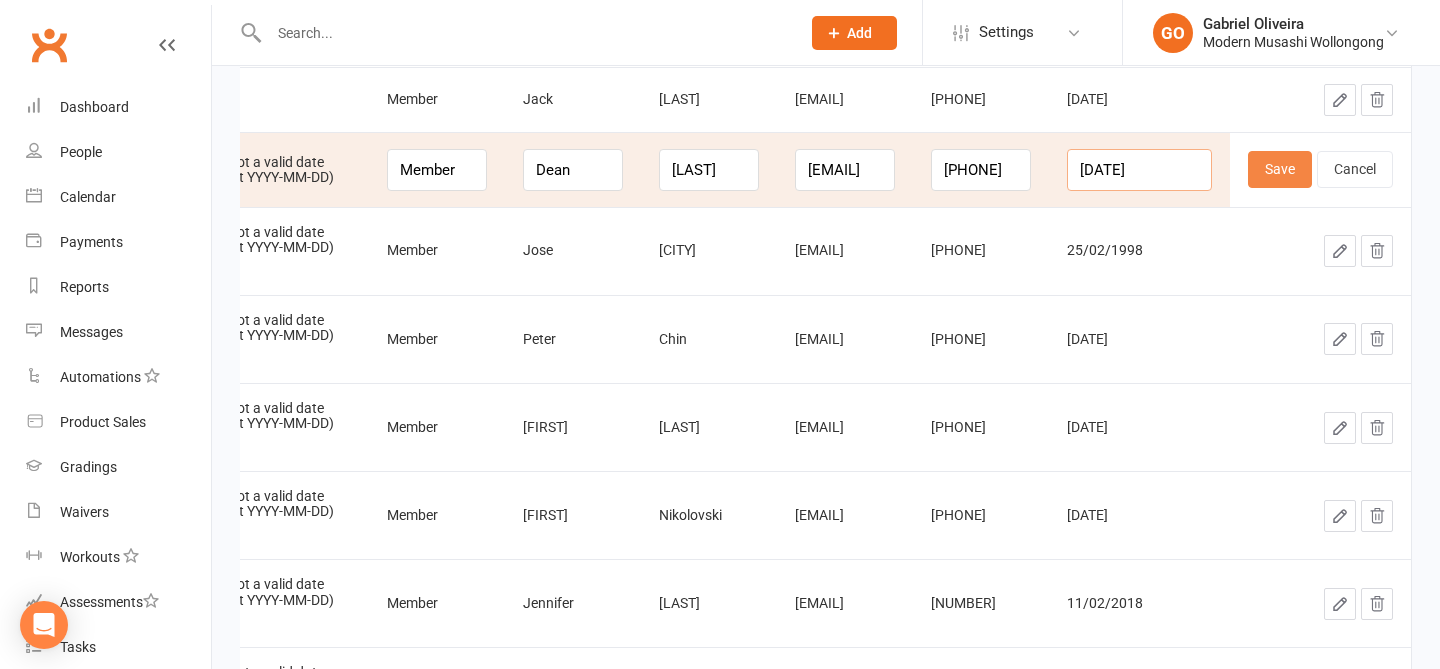 type on "1996-06-24" 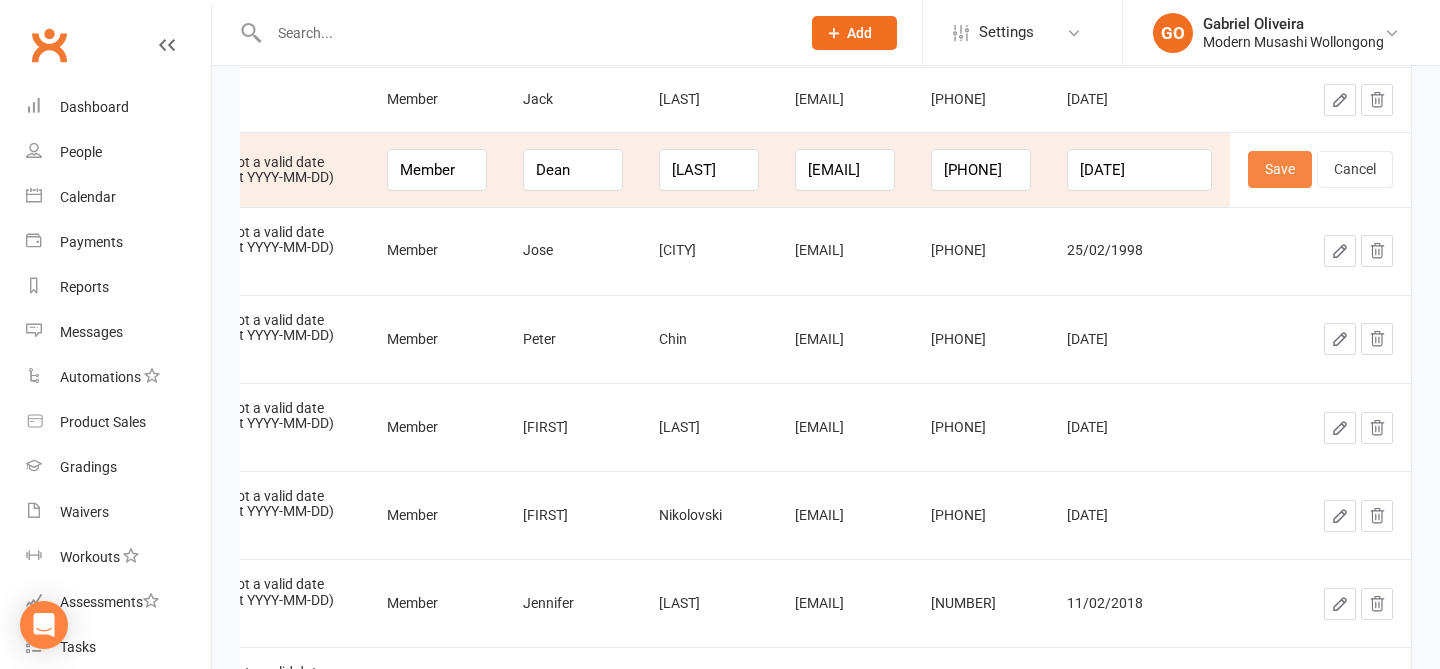 click on "Save" at bounding box center [1280, 169] 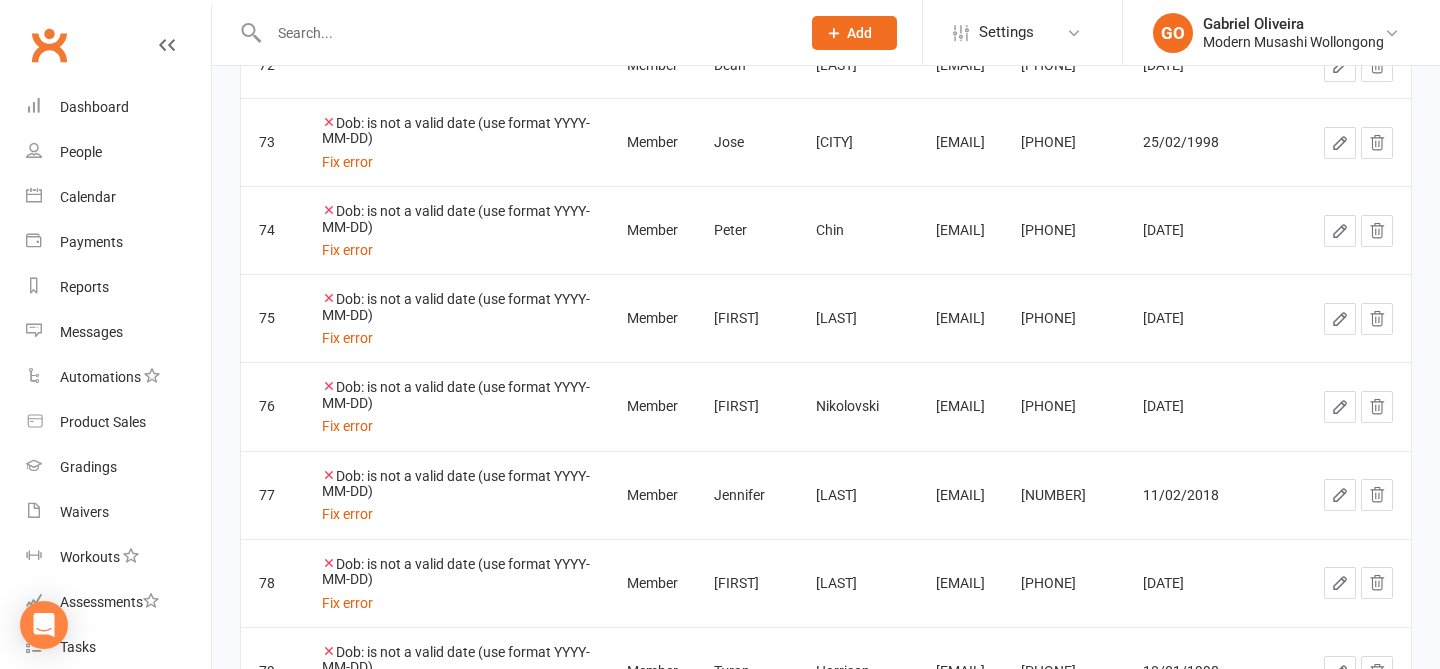 click 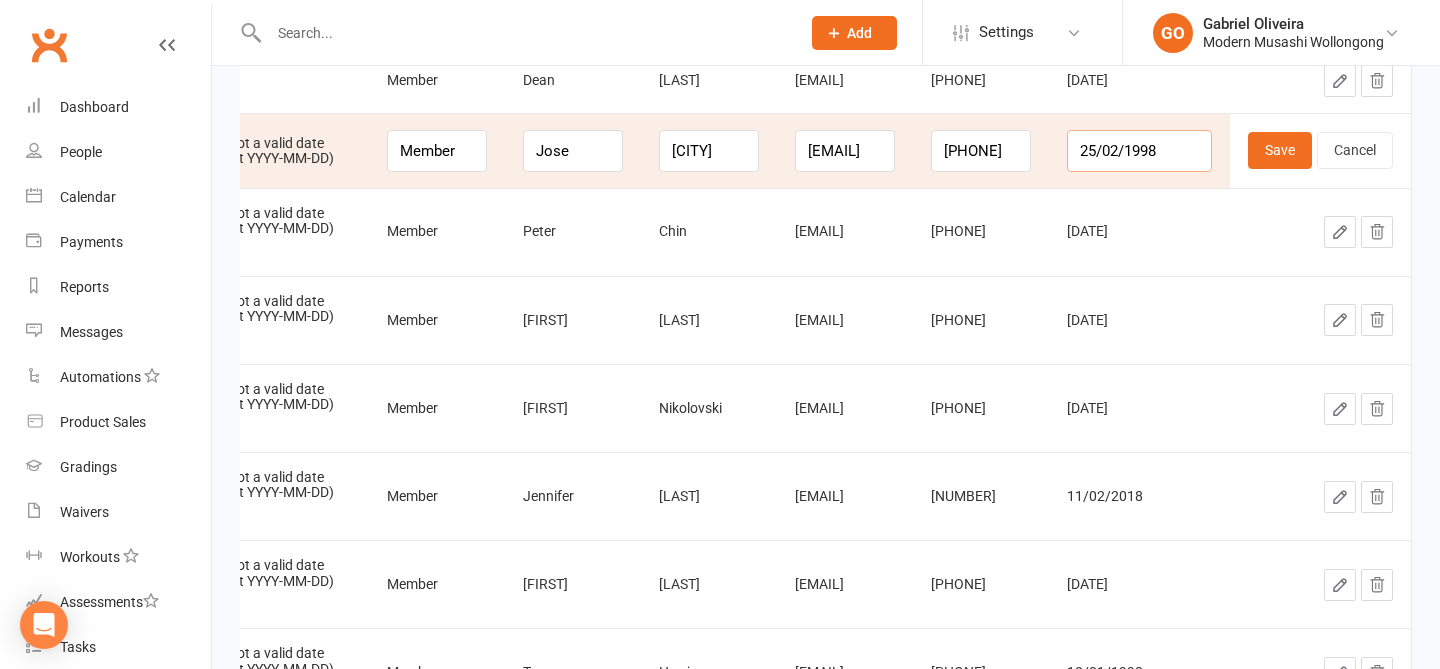 drag, startPoint x: 1170, startPoint y: 146, endPoint x: 1071, endPoint y: 137, distance: 99.40825 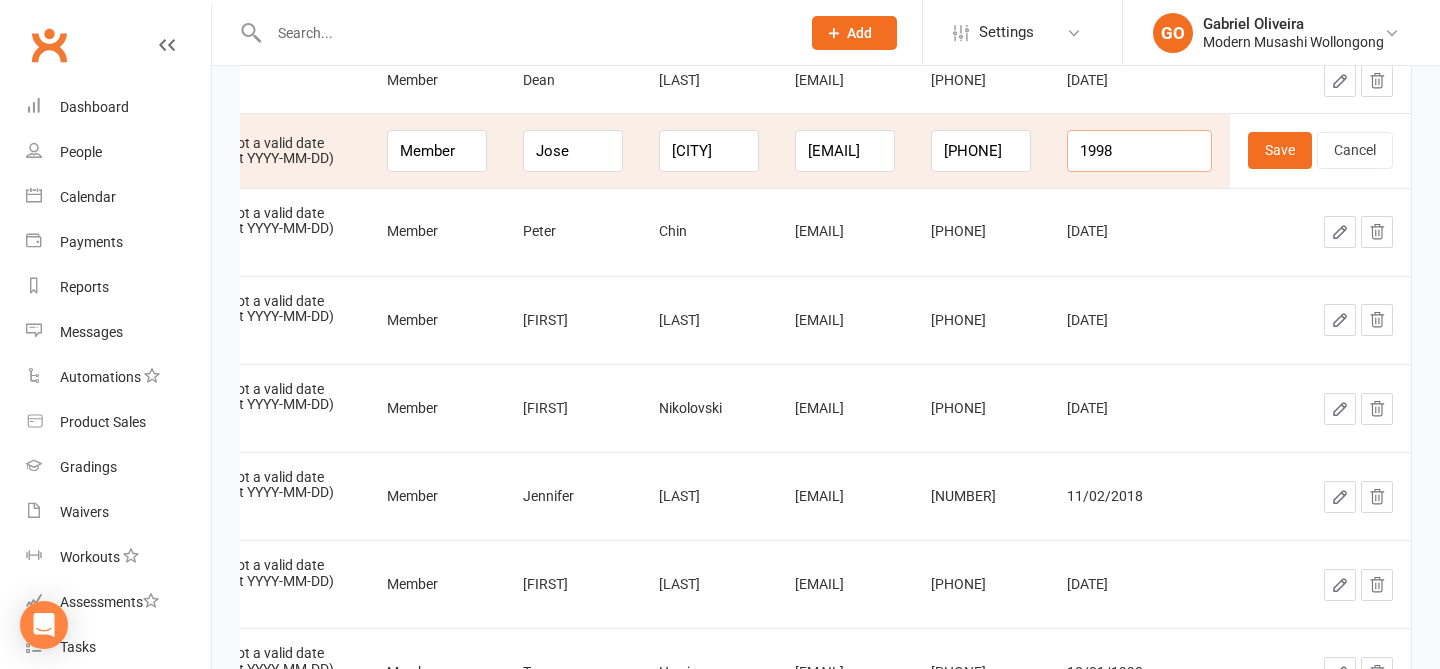 click on "1998" at bounding box center (1139, 151) 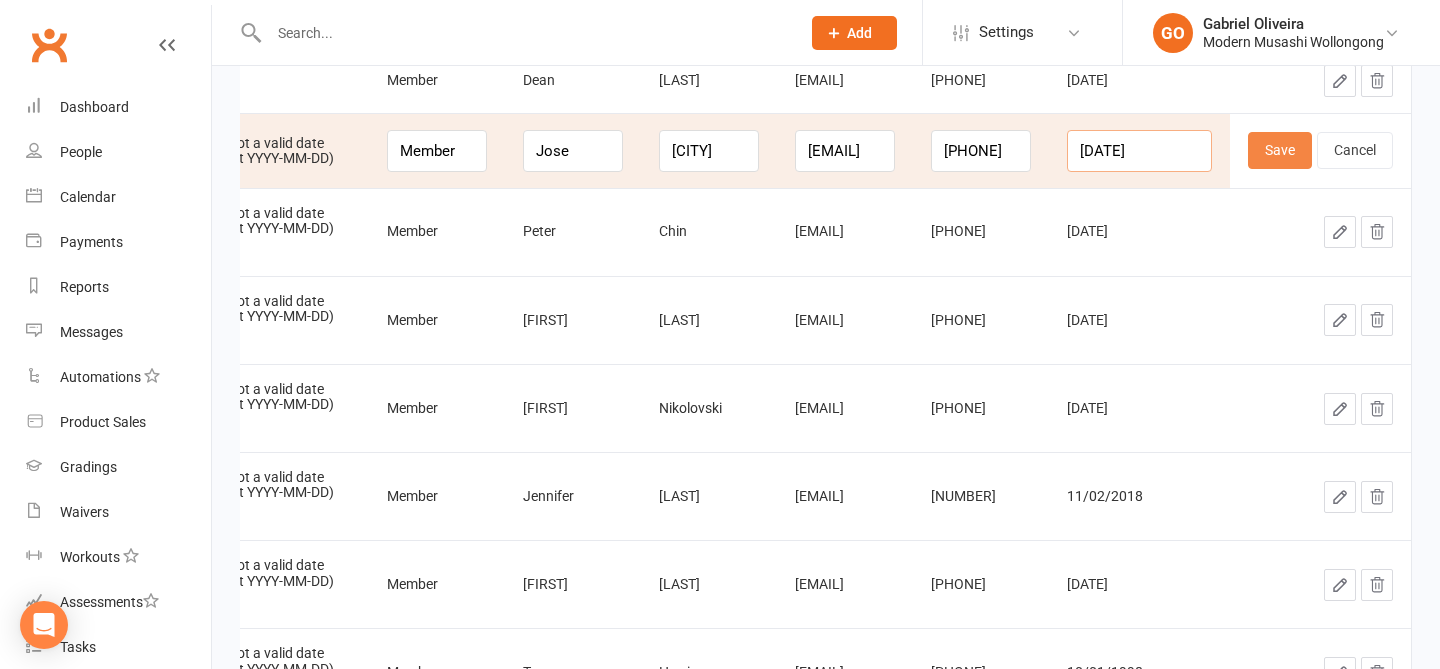 type on "1998-02-25" 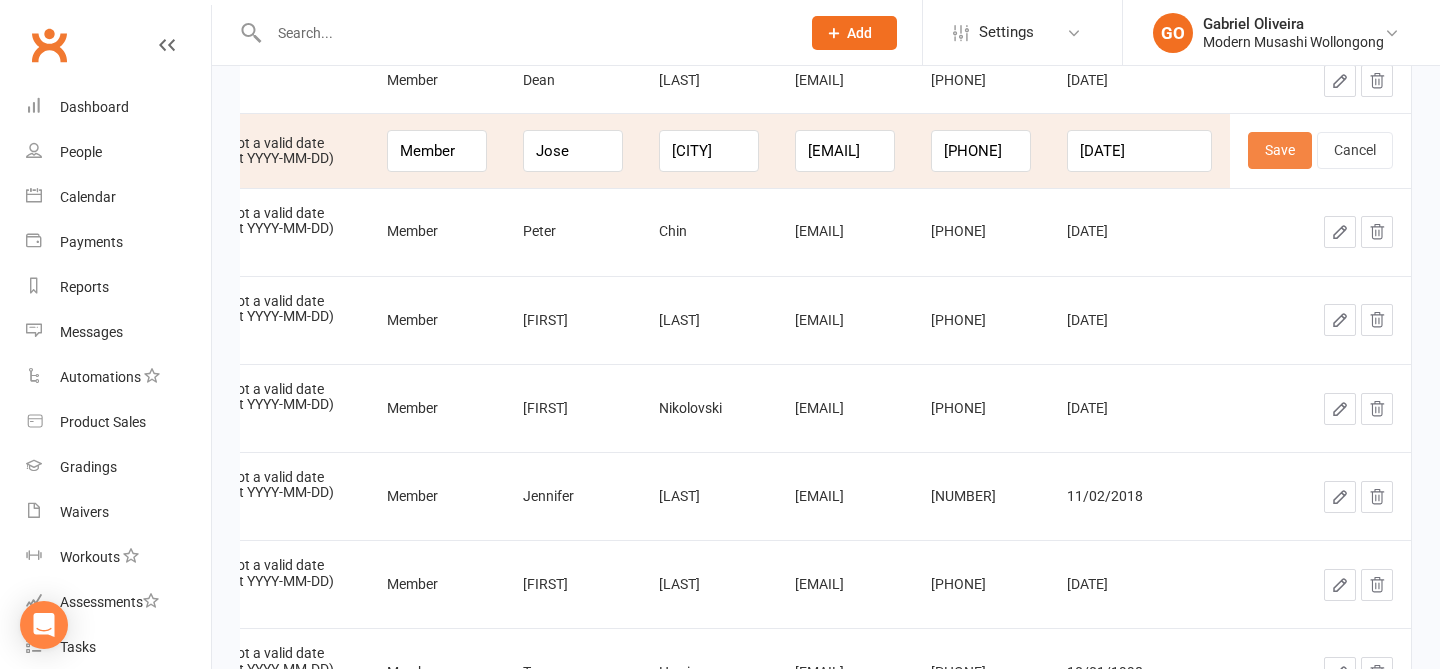 click on "Save" at bounding box center [1280, 150] 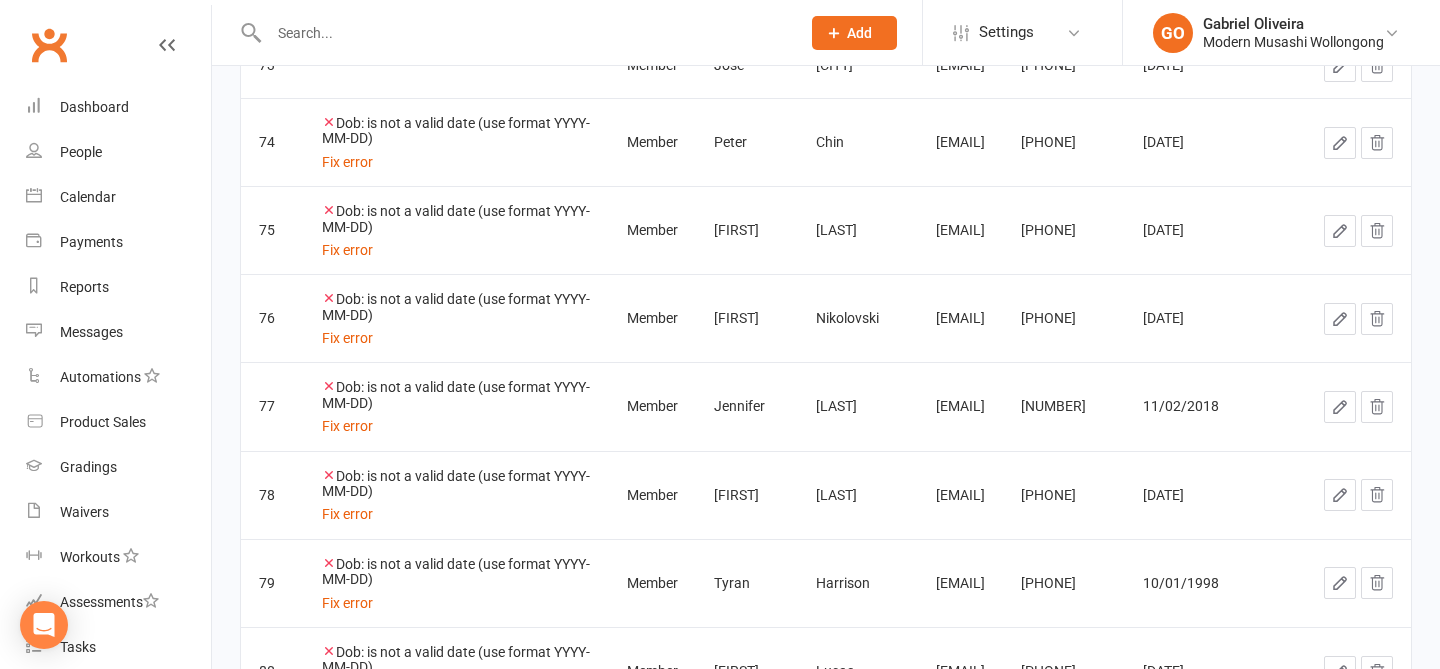 click 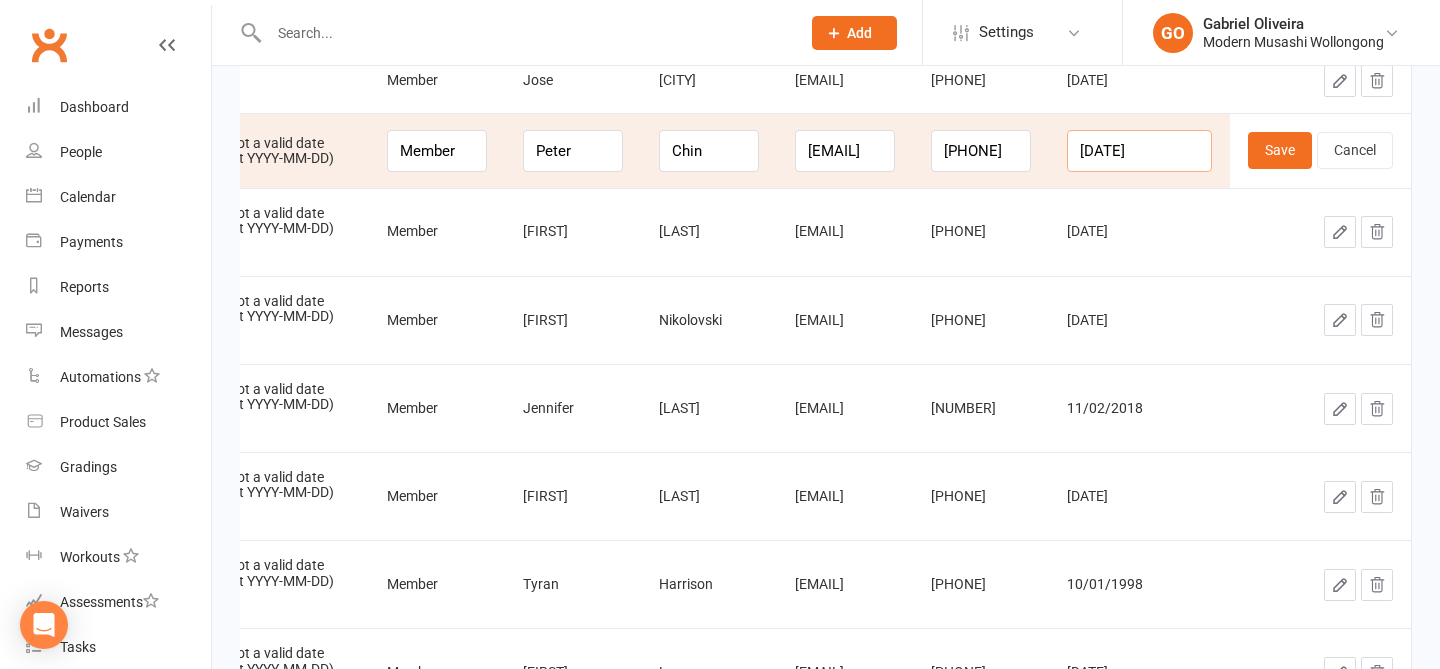 drag, startPoint x: 1167, startPoint y: 153, endPoint x: 1037, endPoint y: 135, distance: 131.24023 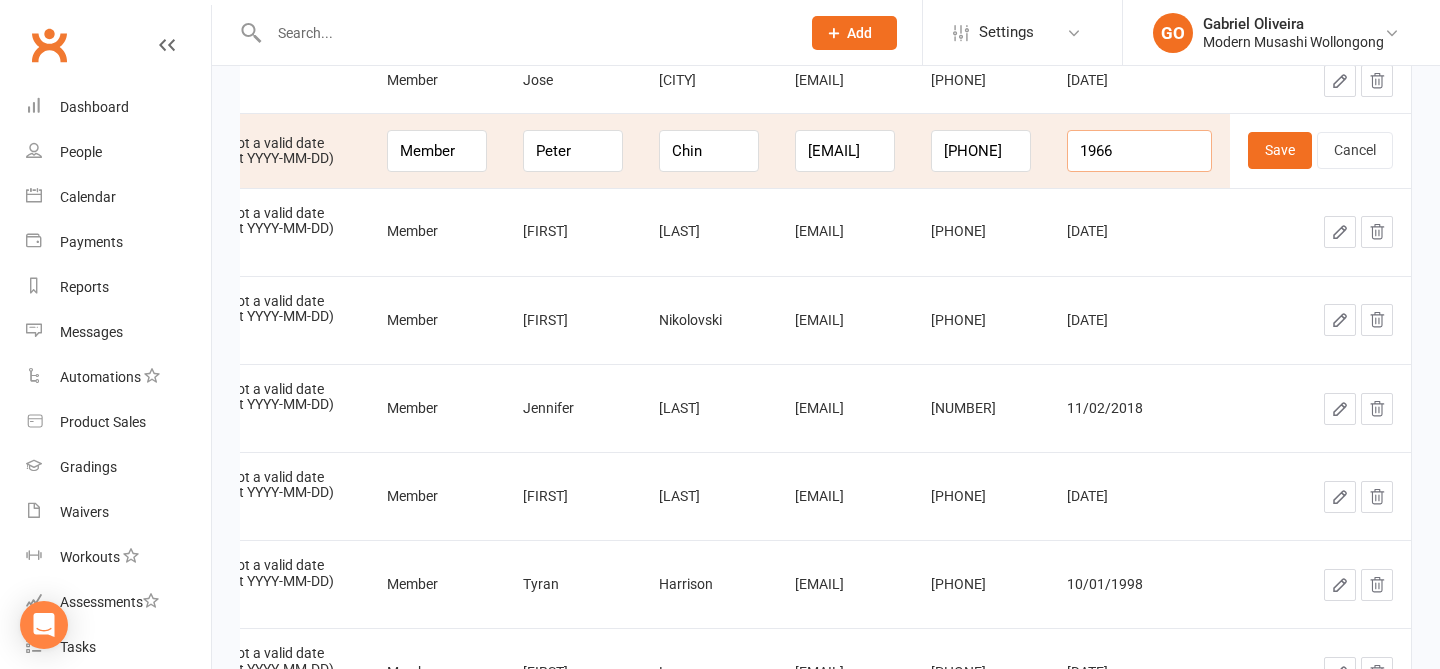 click on "1966" at bounding box center [1139, 151] 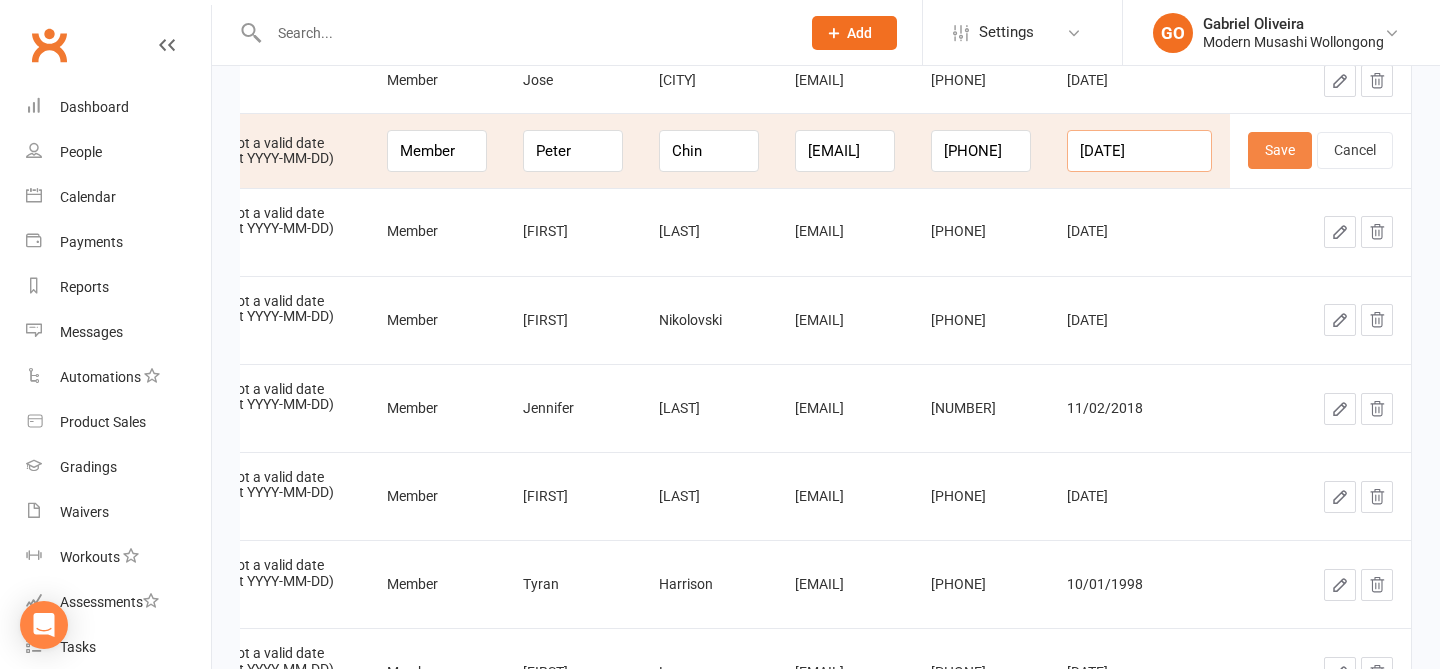 type on "1966-08-26" 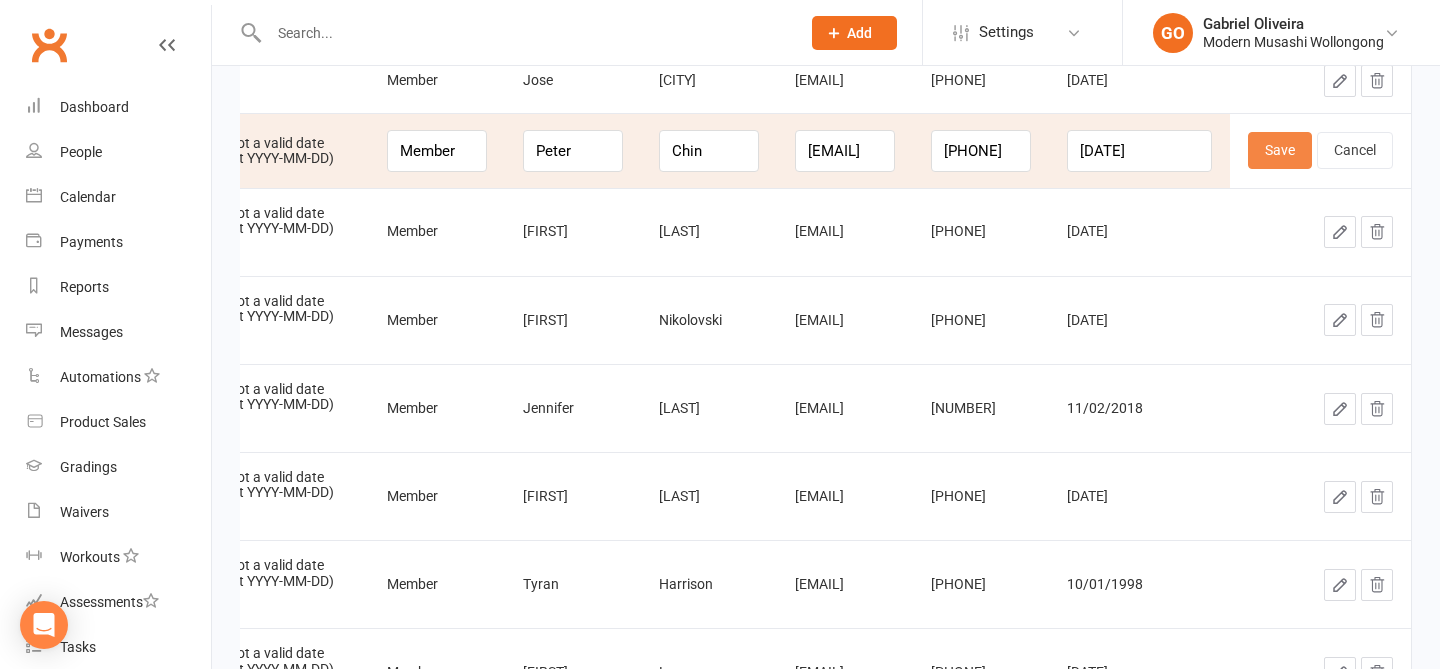 click on "Save" at bounding box center (1280, 150) 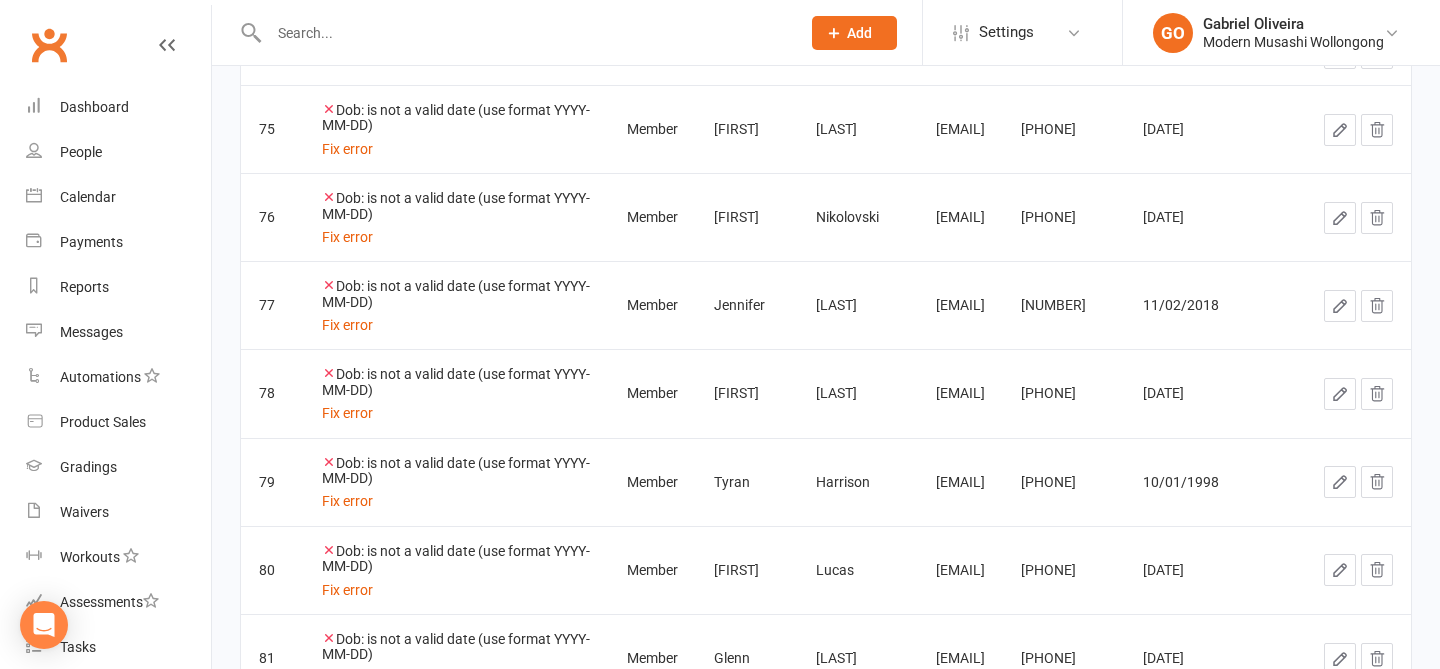 click 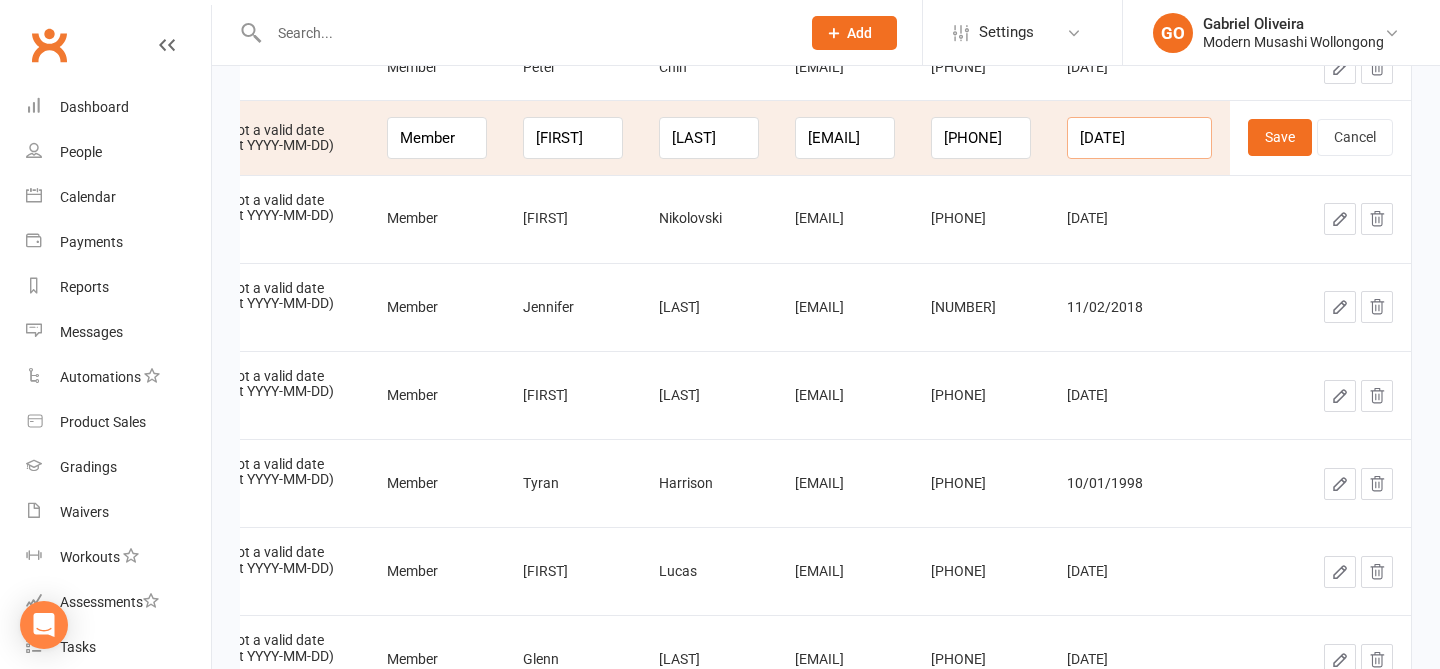 drag, startPoint x: 1171, startPoint y: 136, endPoint x: 1061, endPoint y: 124, distance: 110.65261 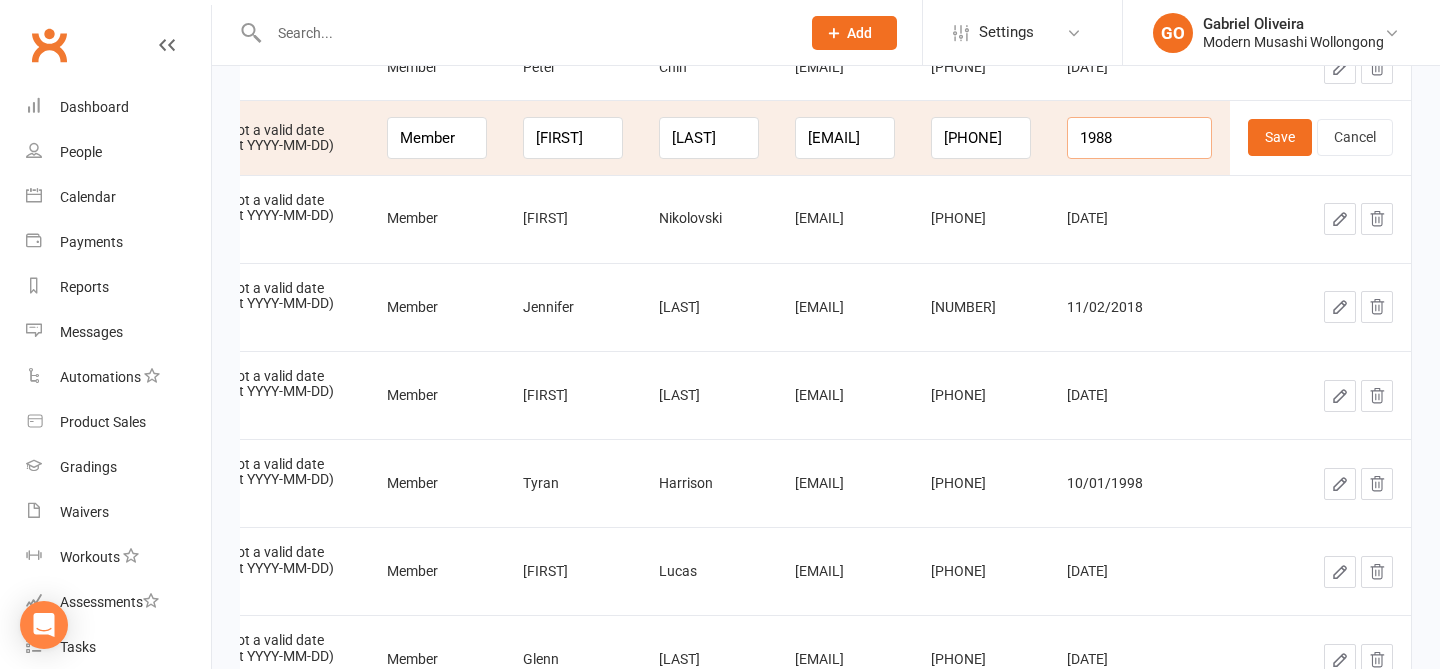 click on "1988" at bounding box center (1139, 138) 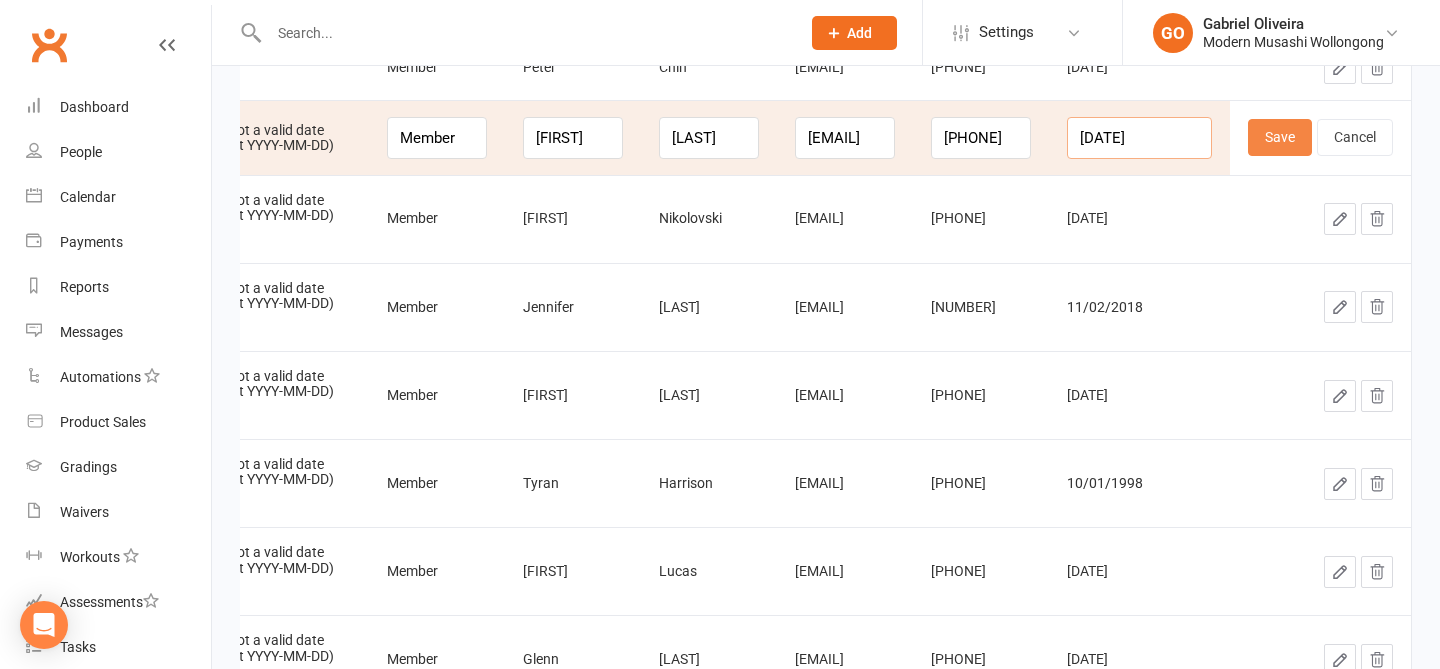 type on "1988-05-10" 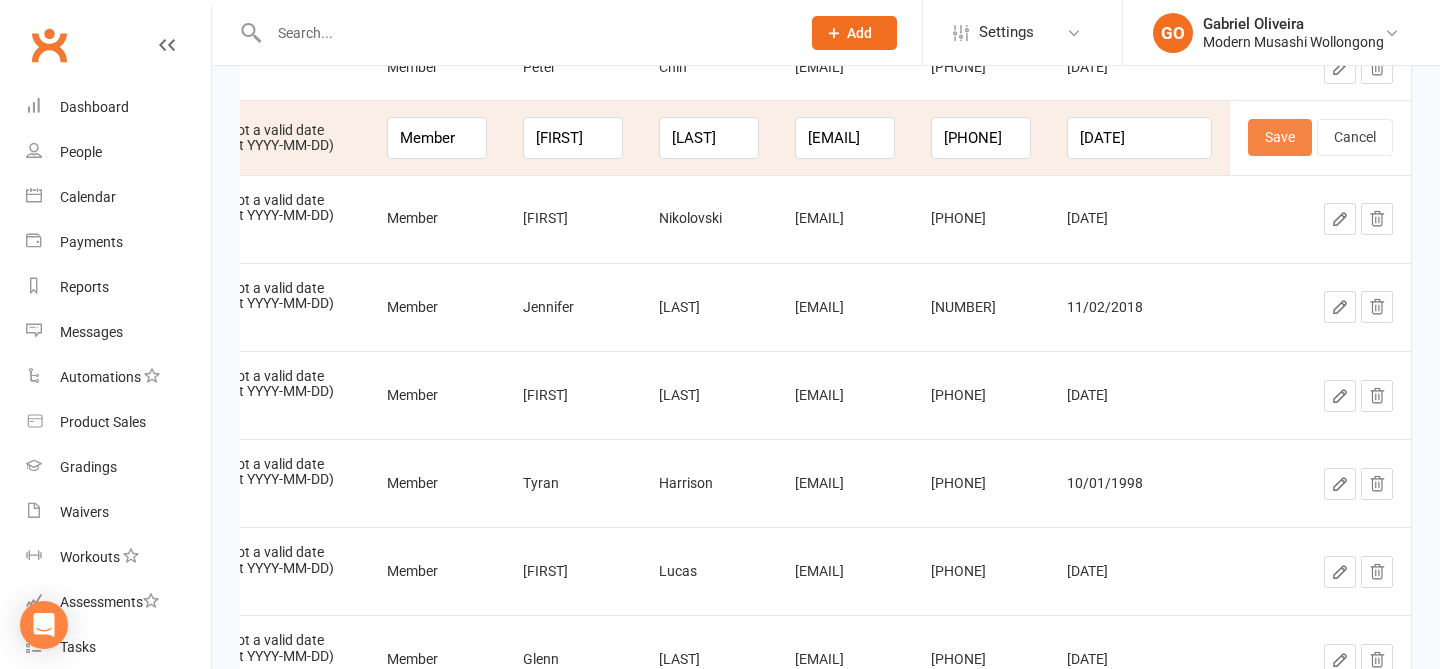 click on "Save" at bounding box center (1280, 137) 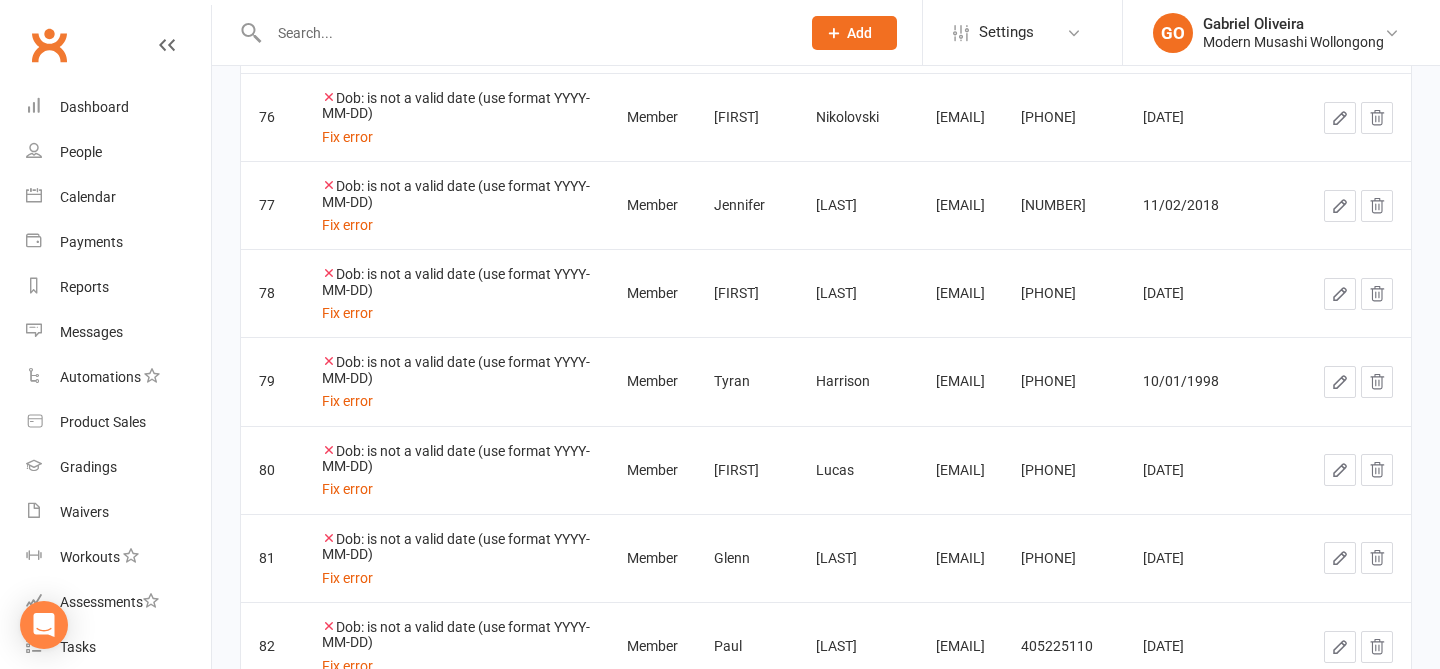 click 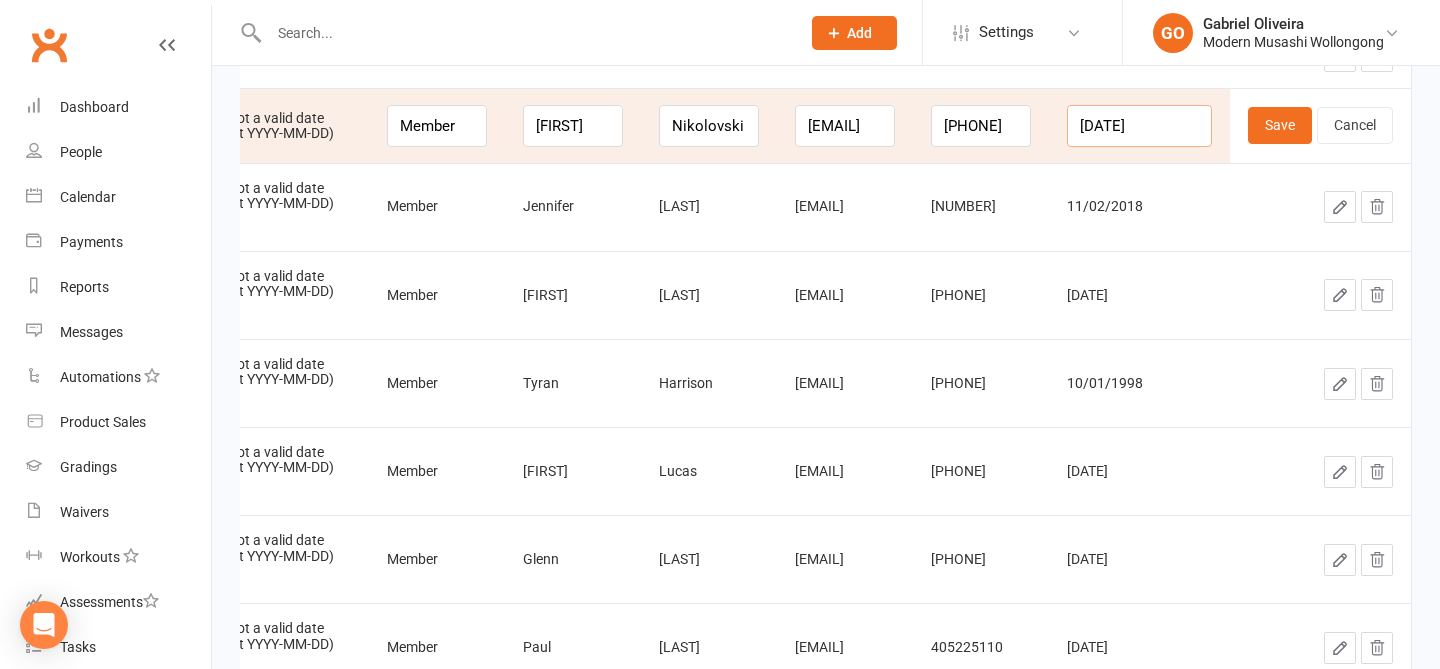 drag, startPoint x: 1168, startPoint y: 127, endPoint x: 1048, endPoint y: 106, distance: 121.82365 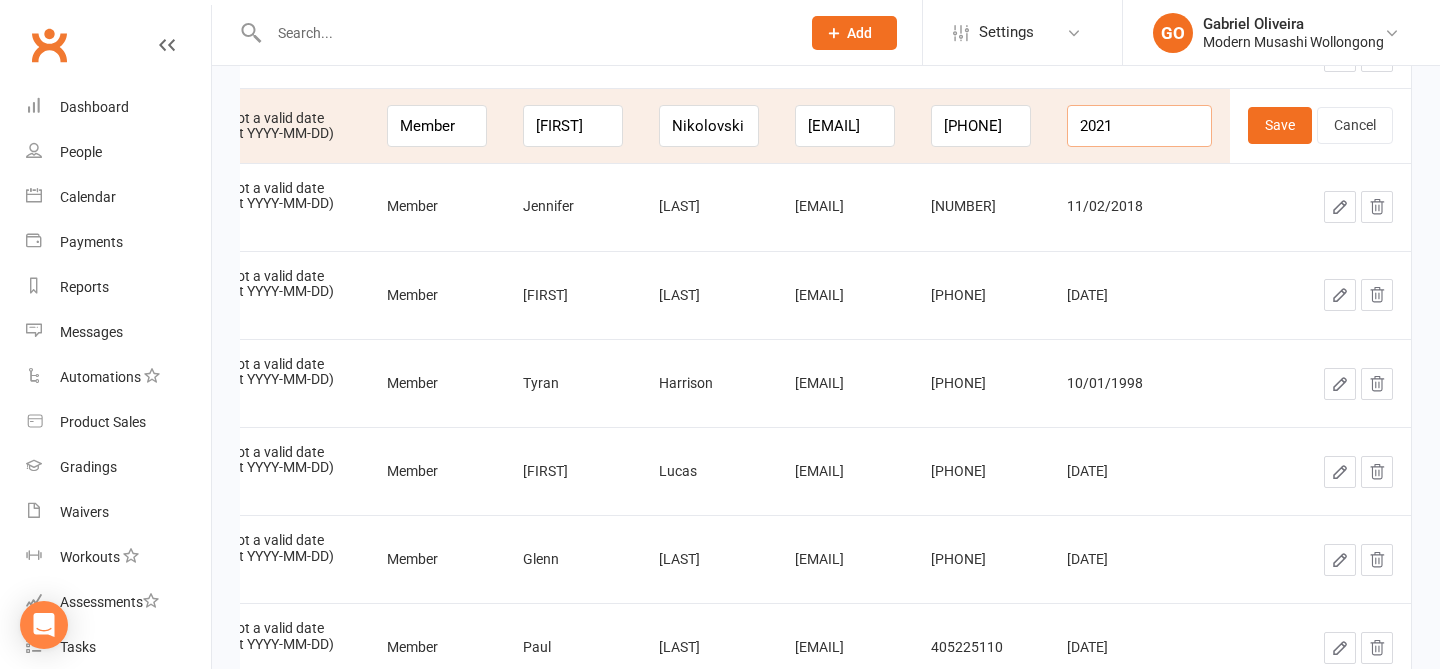click on "2021" at bounding box center [1139, 126] 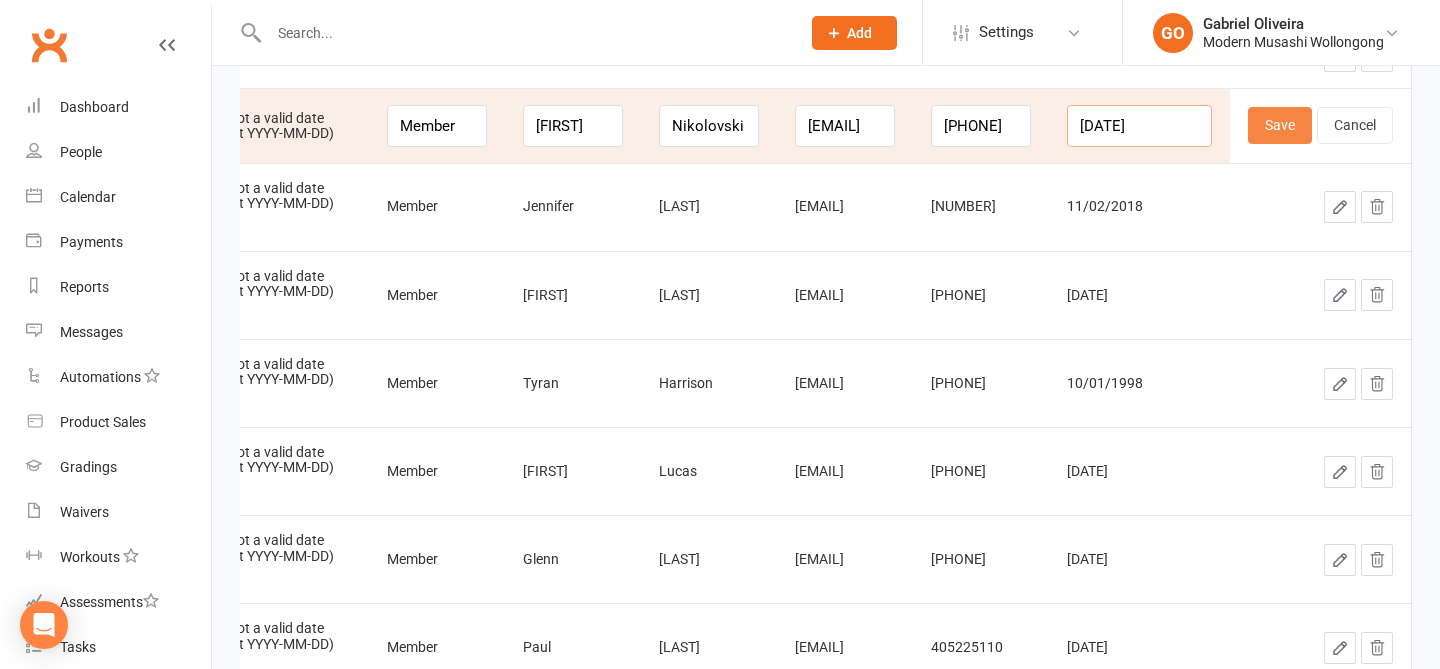 type on "2021-05-28" 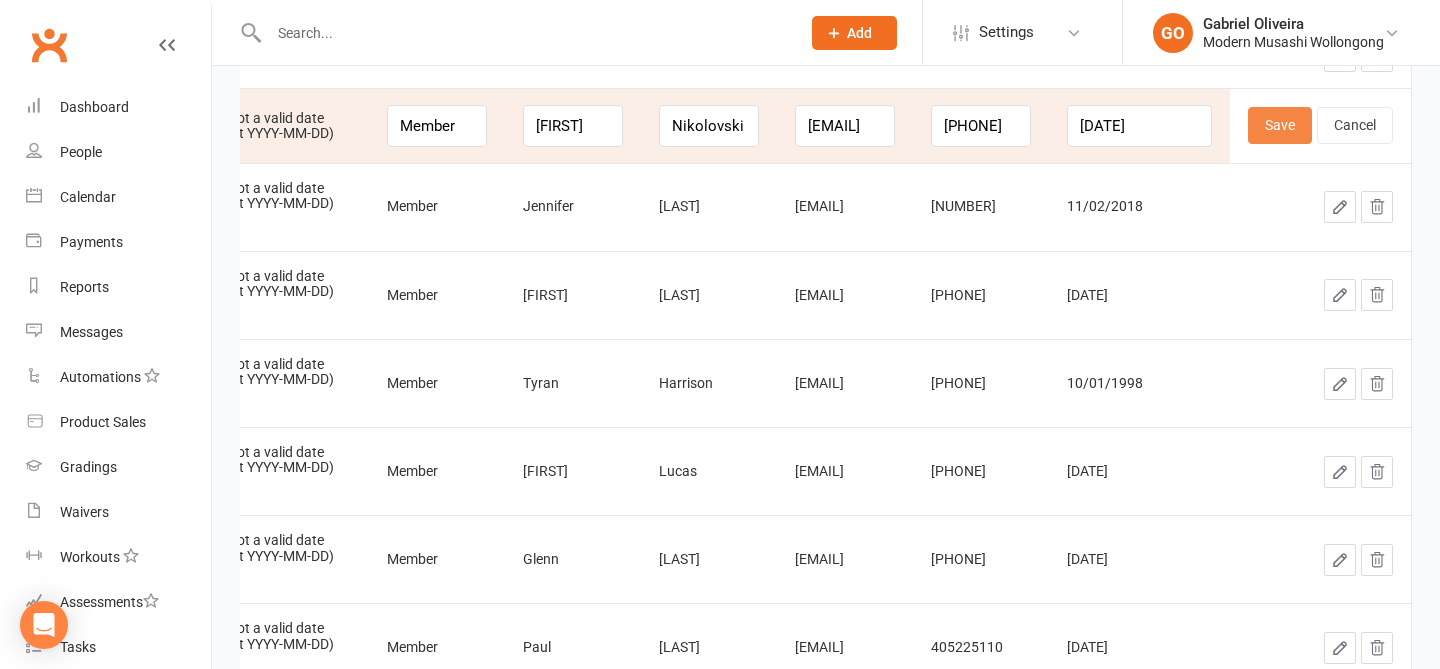 click on "Save" at bounding box center [1280, 125] 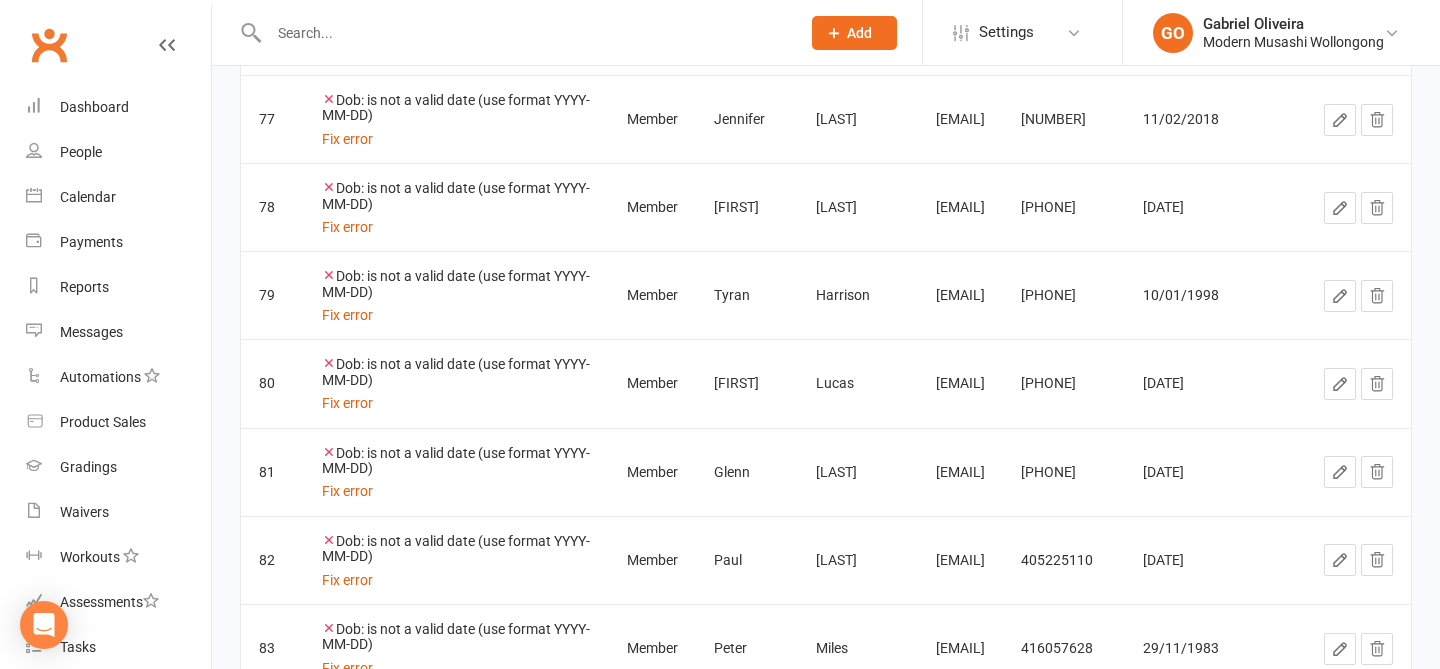 click 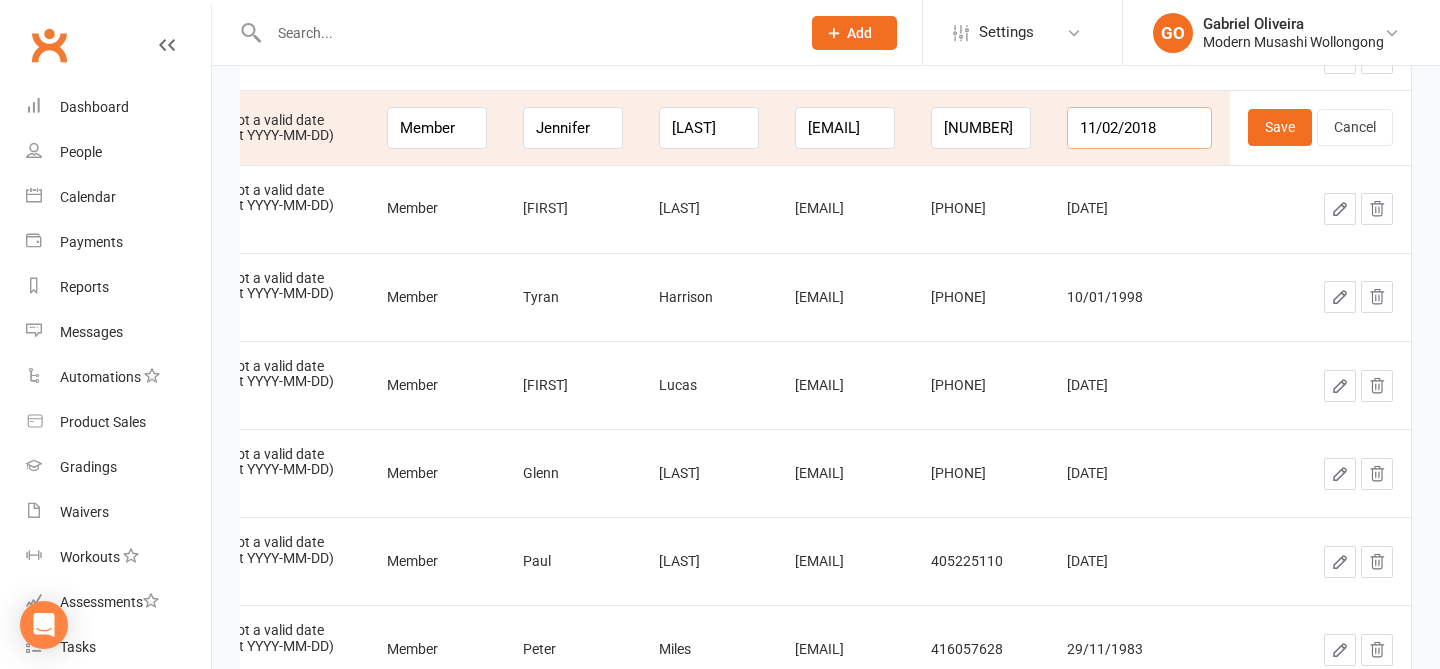drag, startPoint x: 1170, startPoint y: 130, endPoint x: 1072, endPoint y: 130, distance: 98 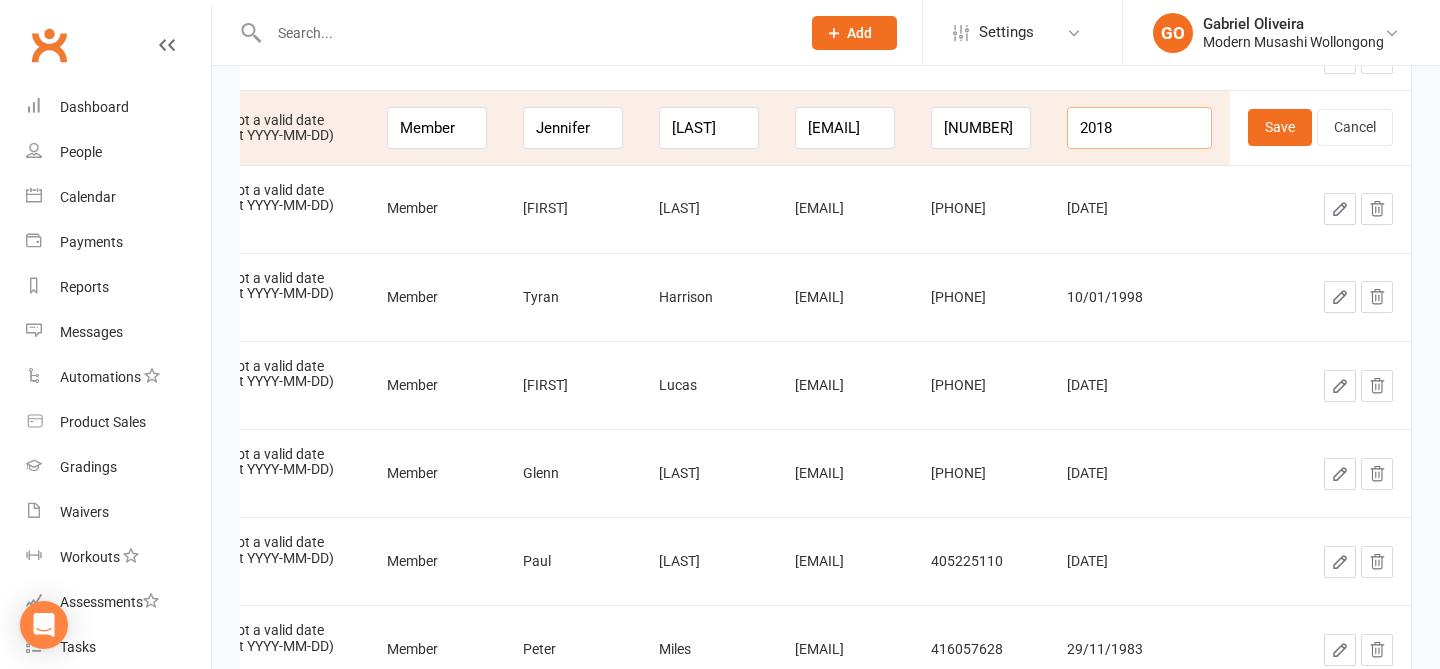 click on "2018" at bounding box center (1139, 128) 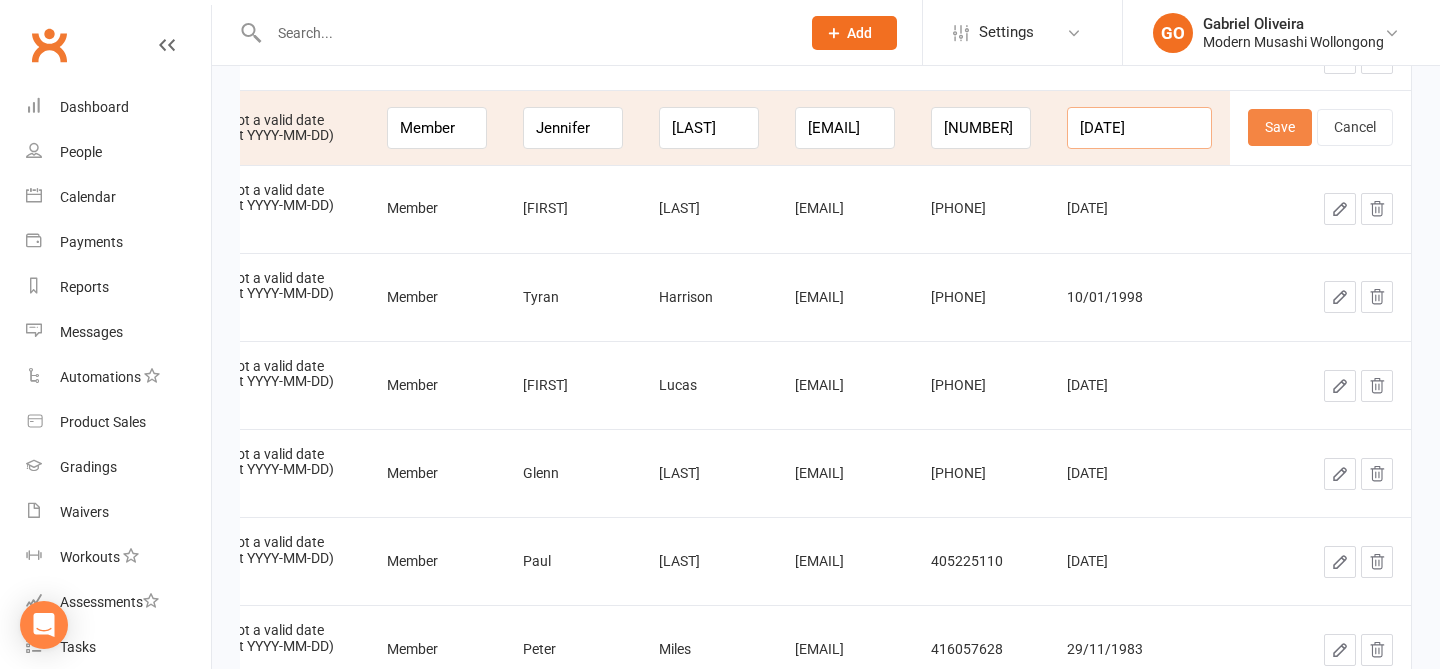 type on "2018-02-11" 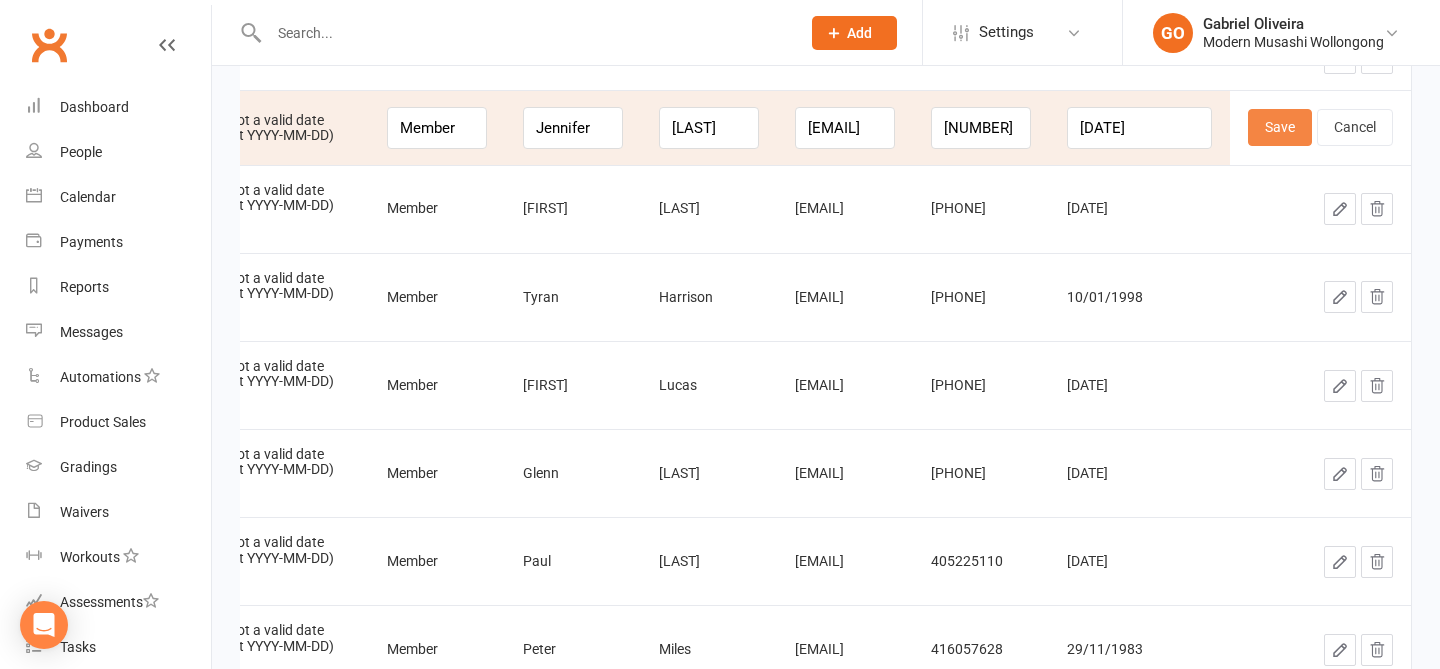 click on "Save" at bounding box center [1280, 127] 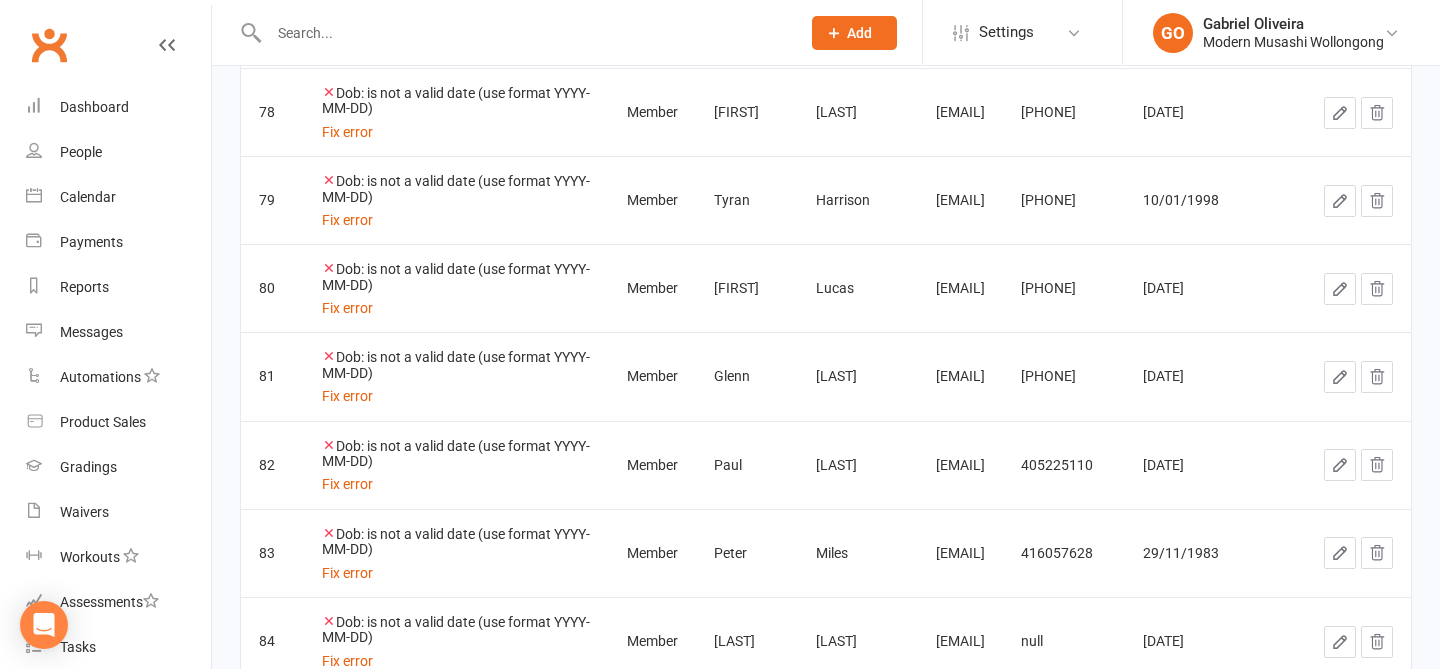 click 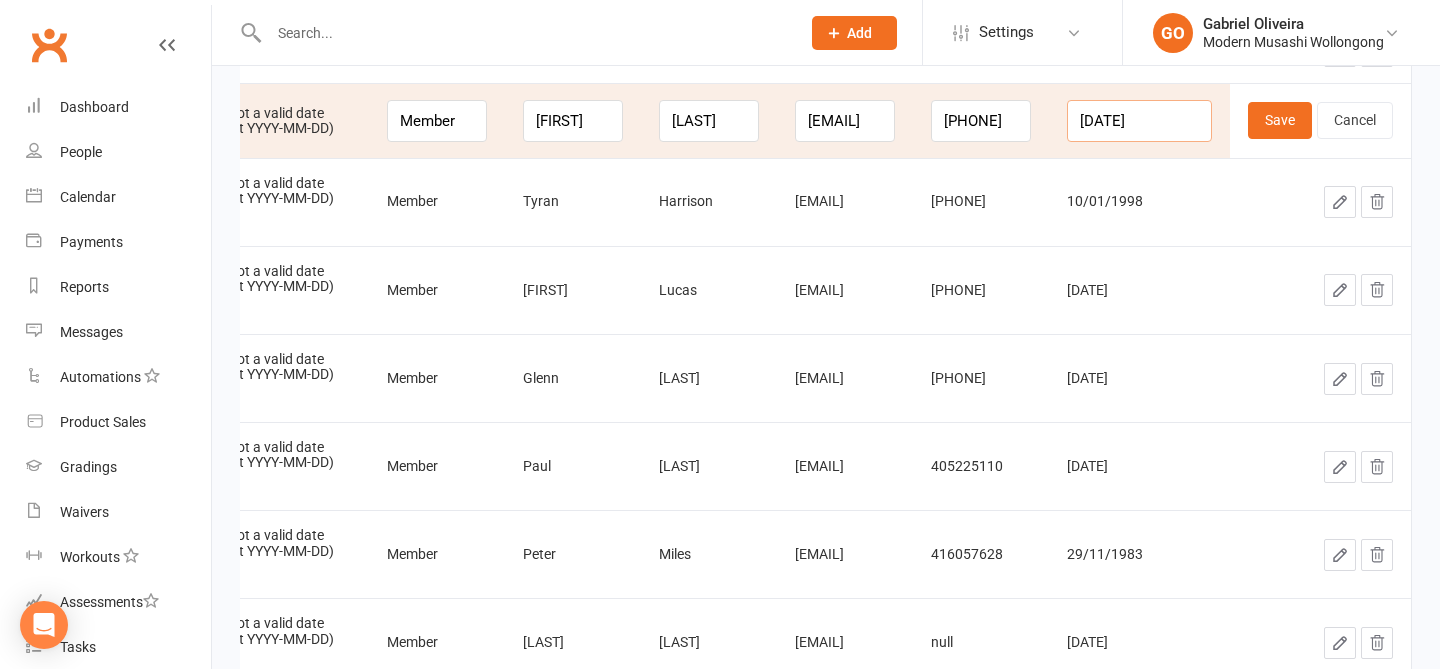 drag, startPoint x: 1174, startPoint y: 120, endPoint x: 1072, endPoint y: 113, distance: 102.239914 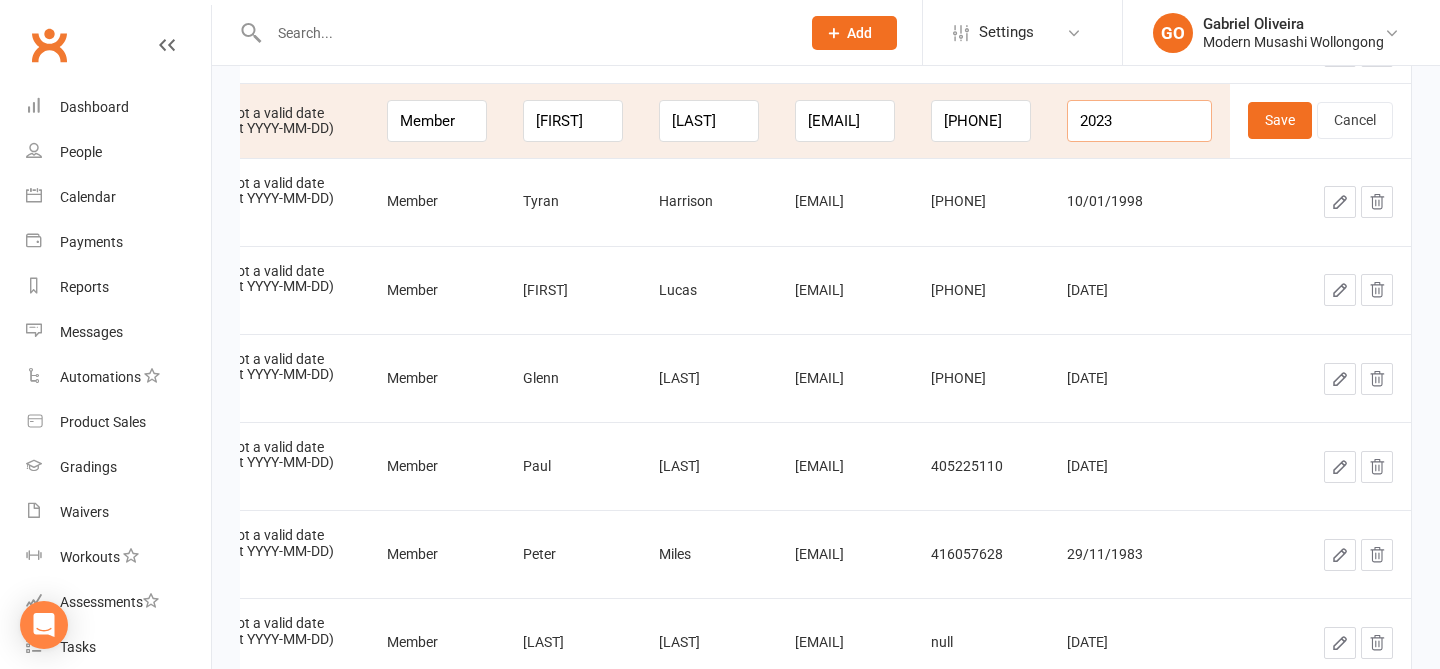 click on "2023" at bounding box center (1139, 121) 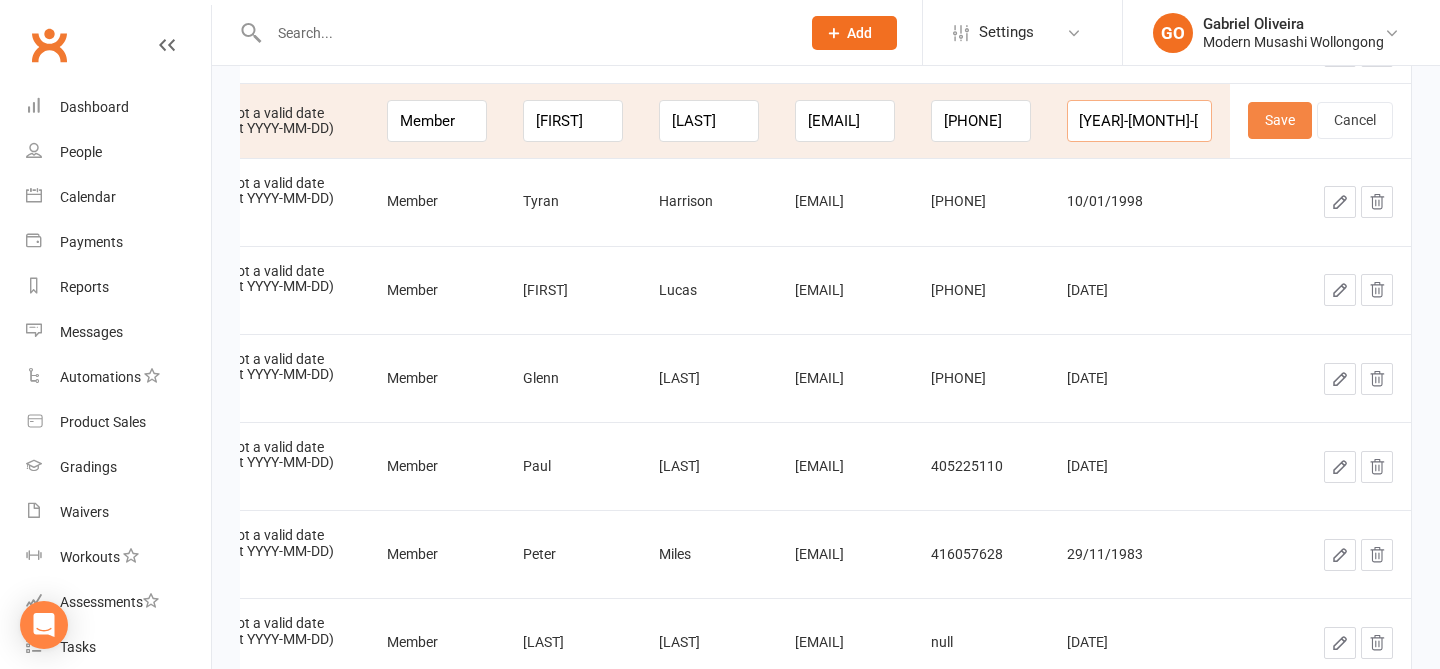 type on "2023-07-13" 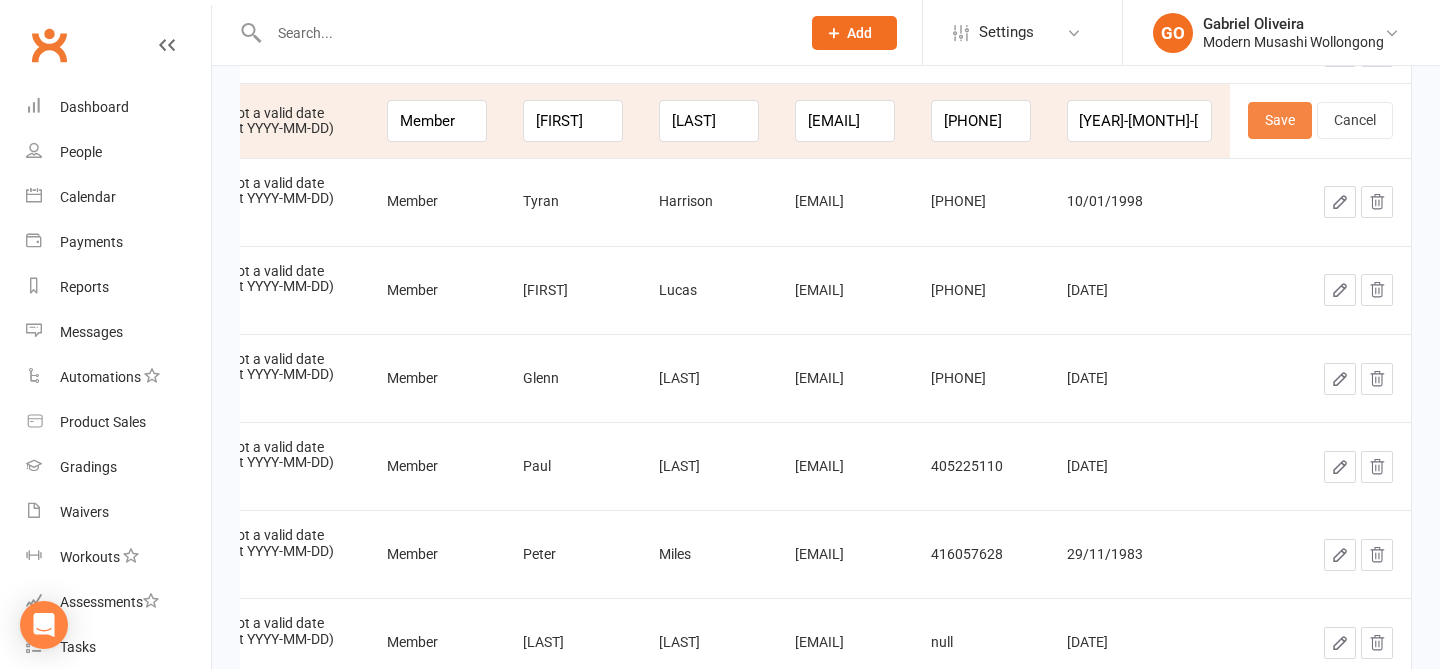 click on "Save" at bounding box center [1280, 120] 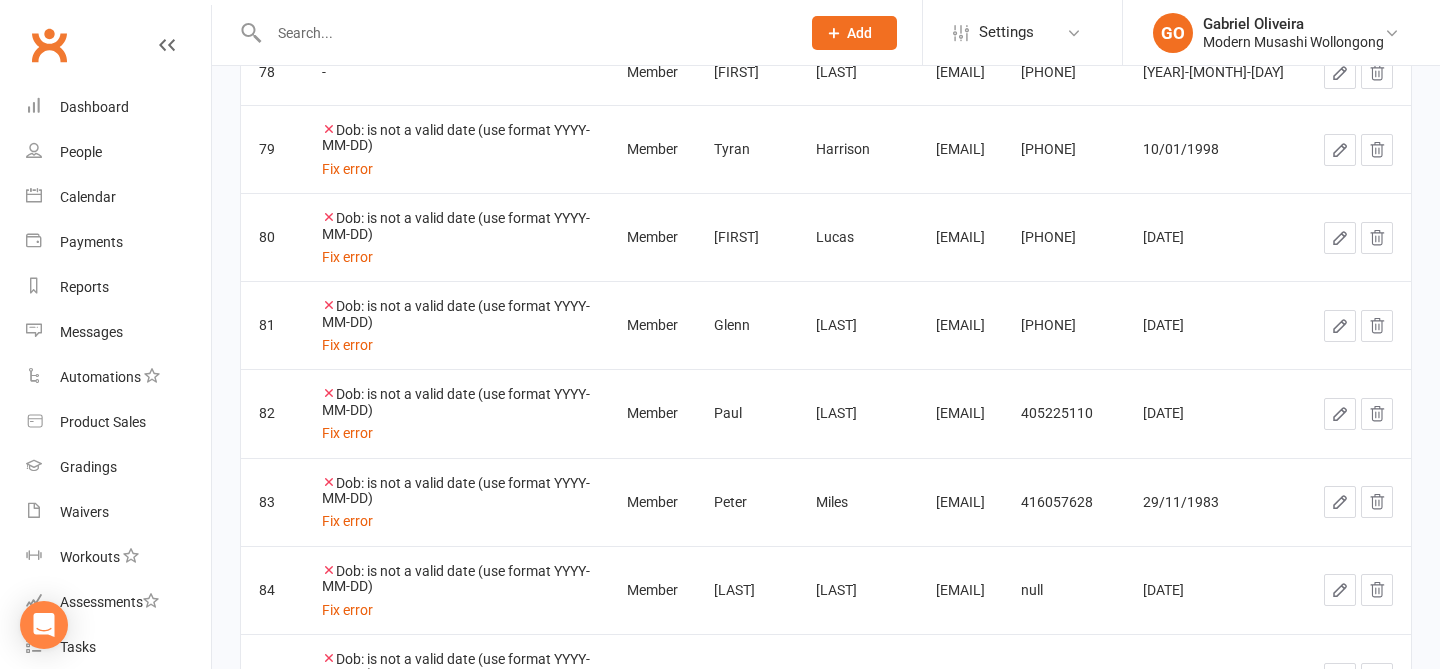 click 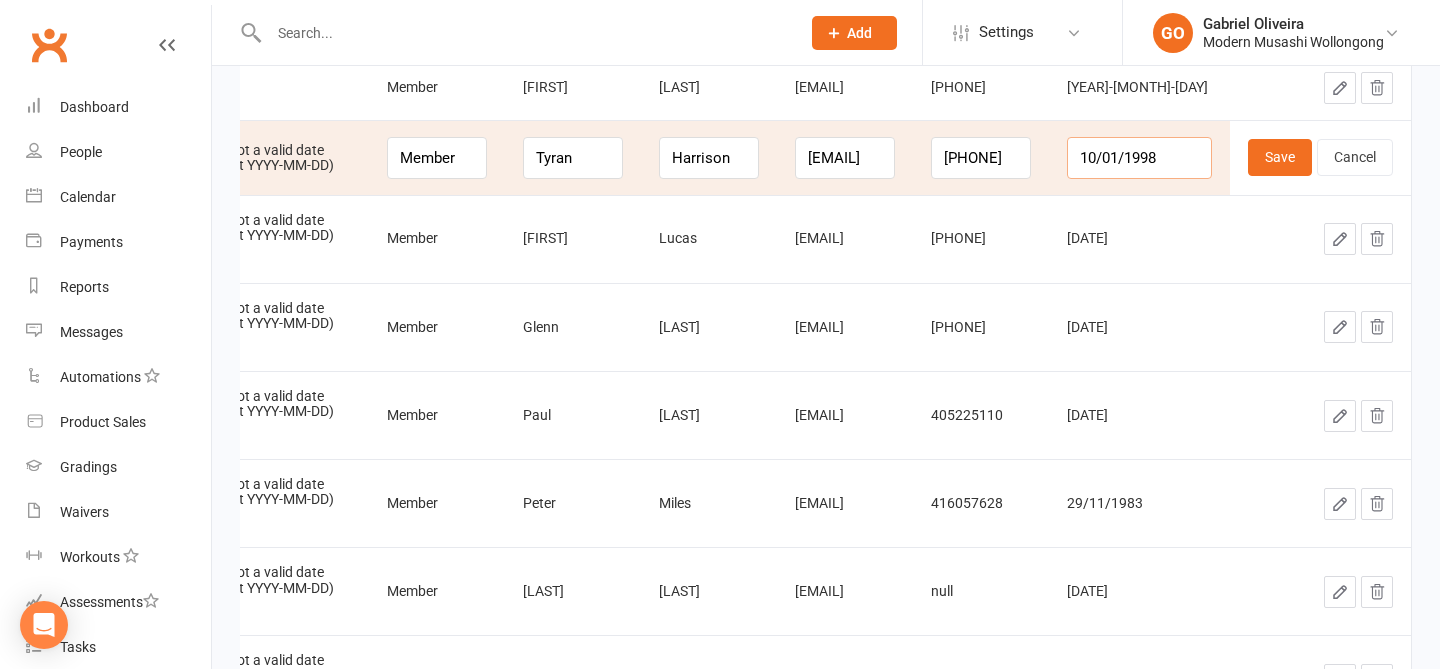 drag, startPoint x: 1169, startPoint y: 157, endPoint x: 1014, endPoint y: 118, distance: 159.83116 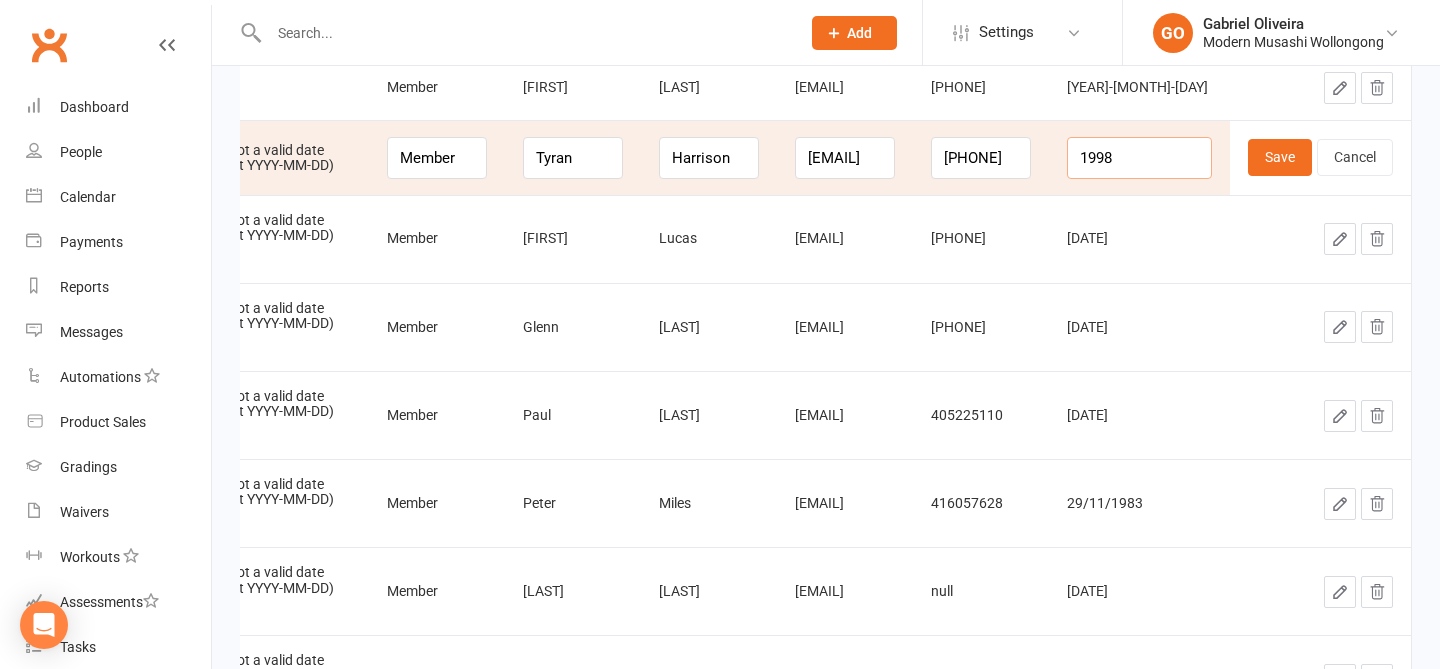 click on "1998" at bounding box center (1139, 158) 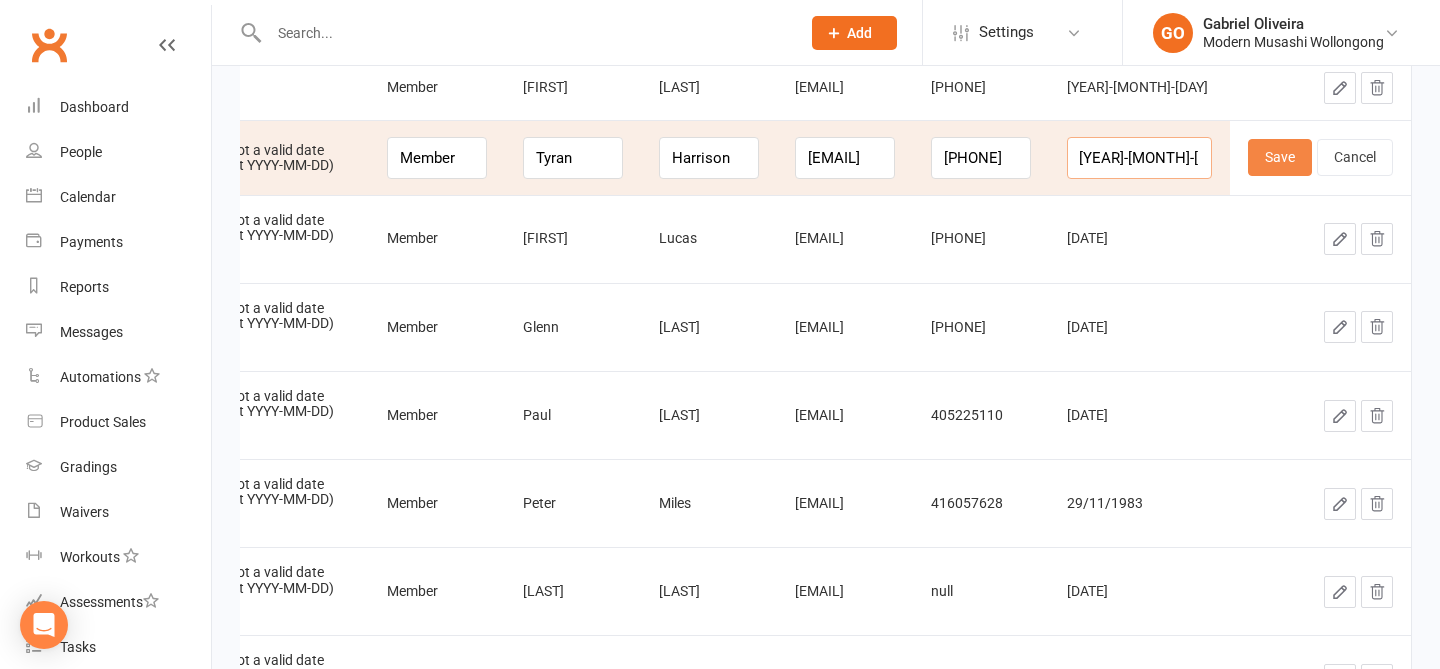 type on "1998-01-10" 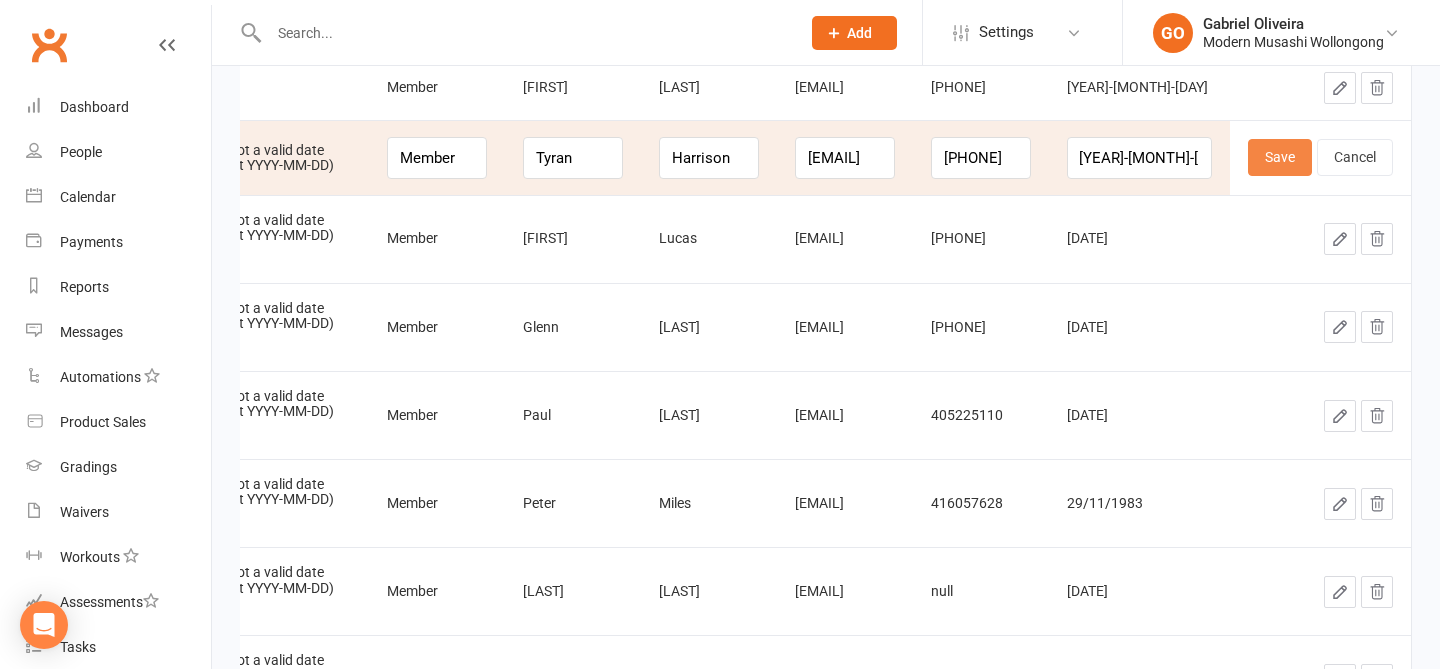 click on "Save" at bounding box center (1280, 157) 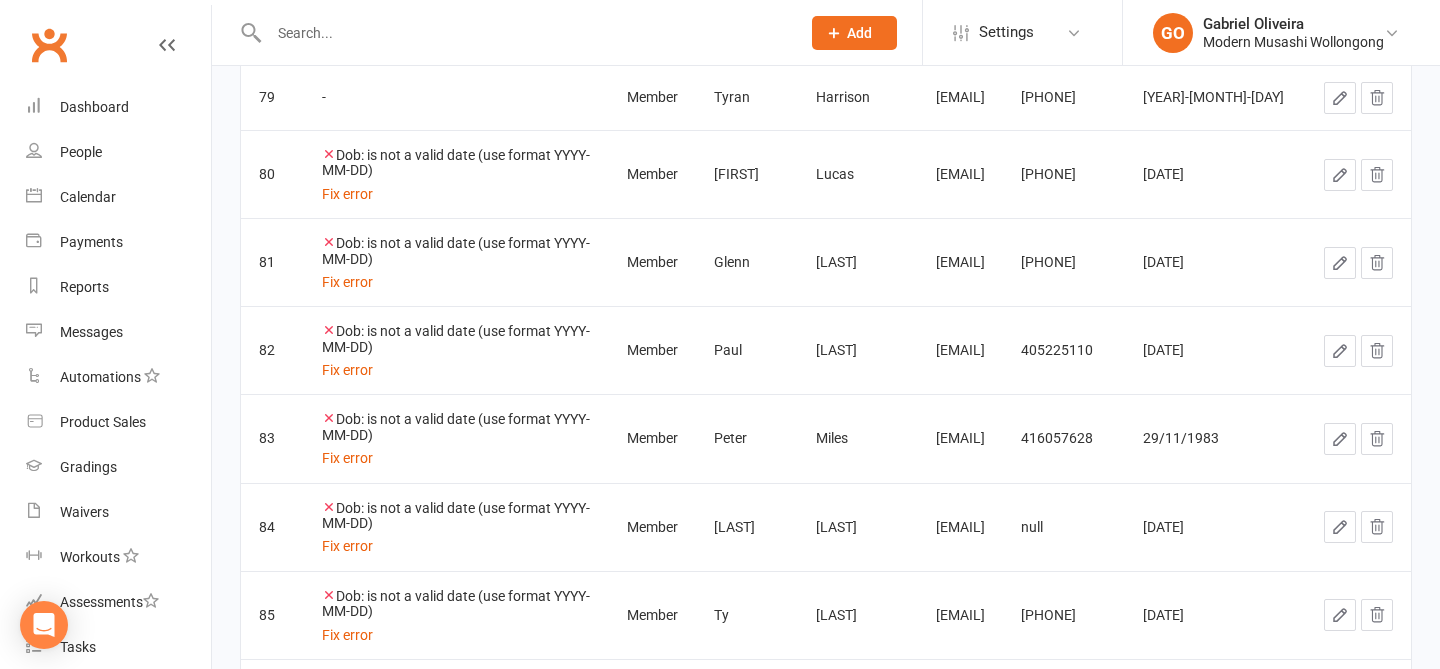 click 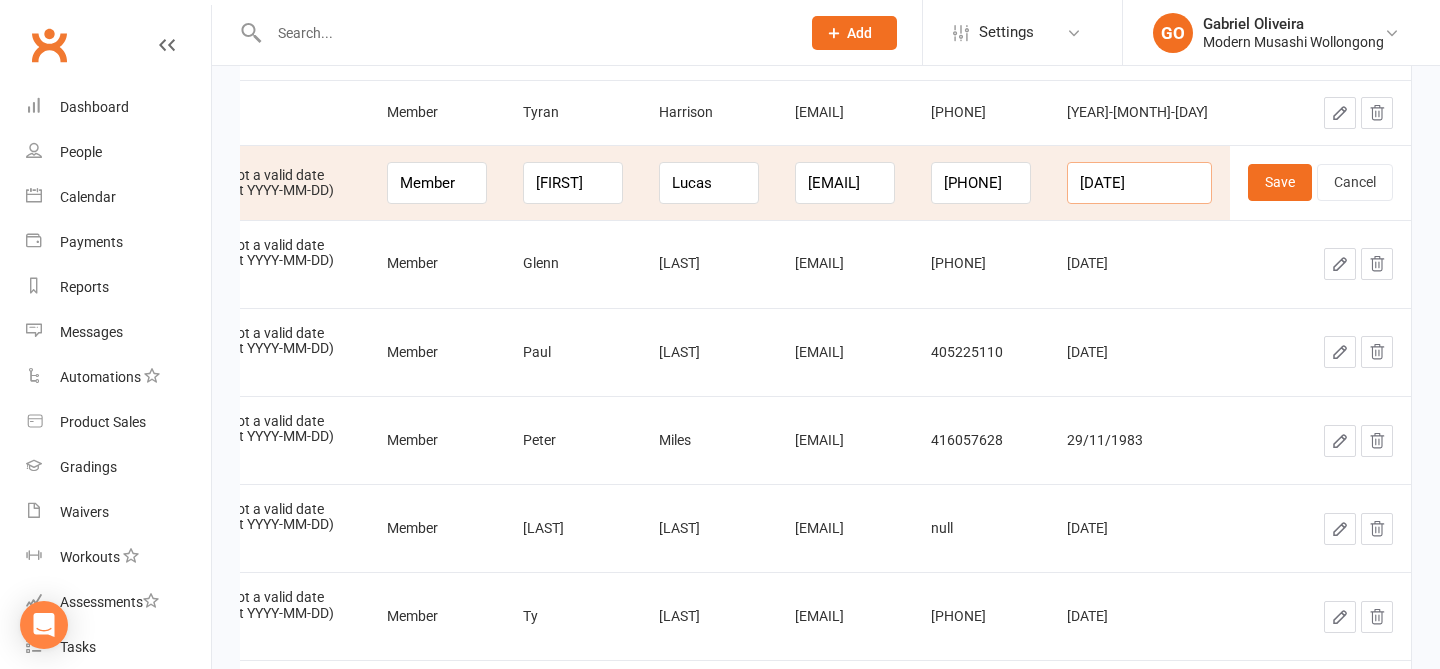drag, startPoint x: 1166, startPoint y: 178, endPoint x: 1060, endPoint y: 172, distance: 106.16968 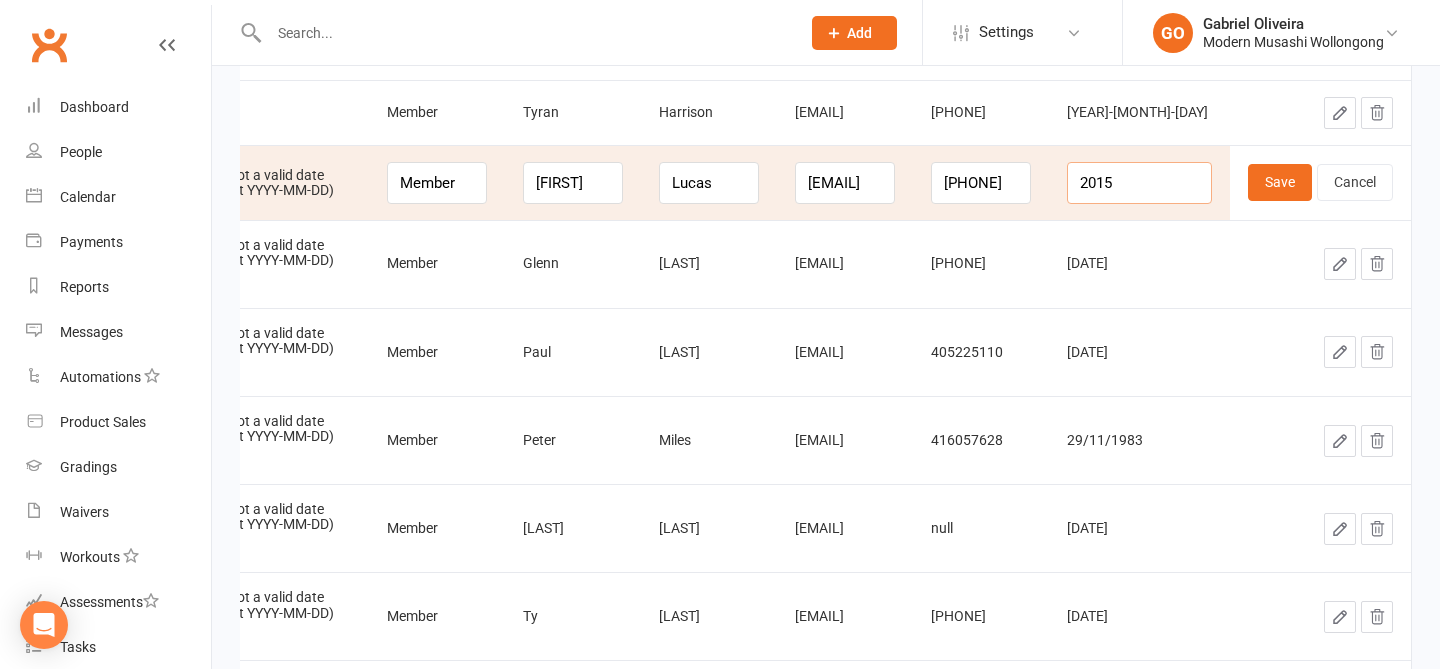 click on "2015" at bounding box center [1139, 183] 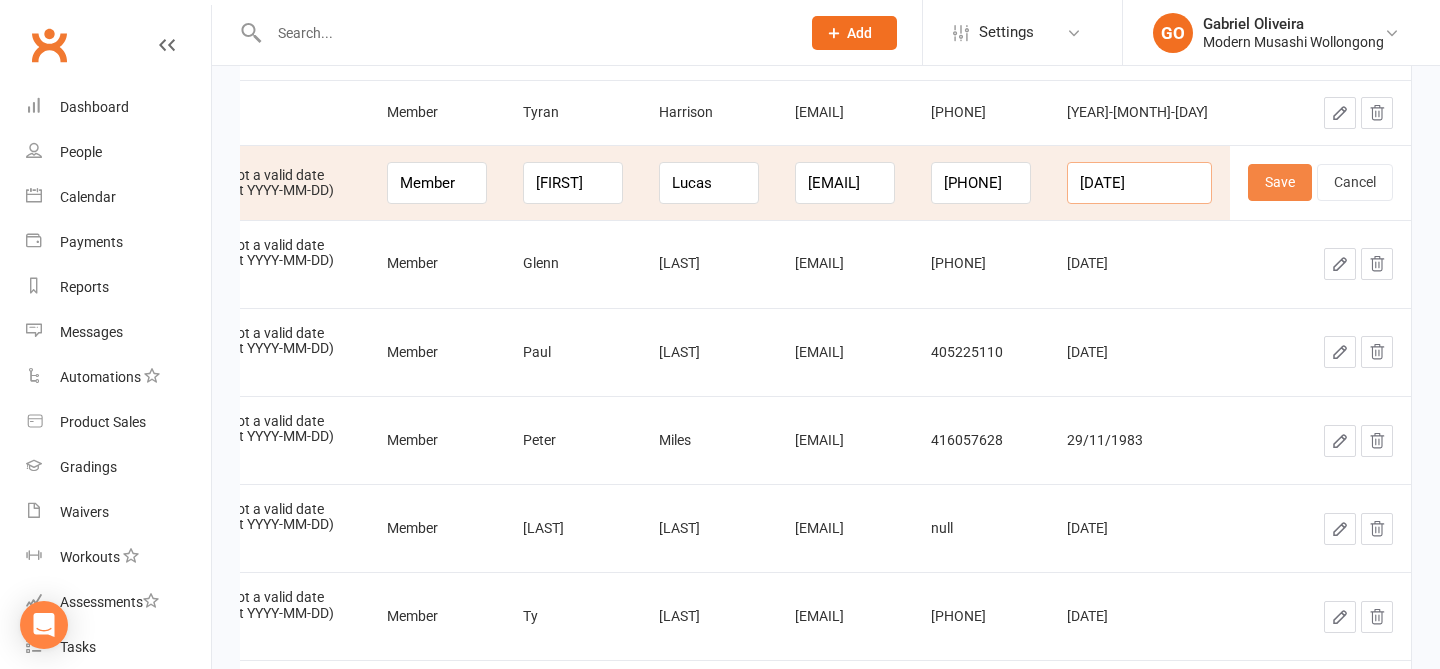 type on "2015-02-2016" 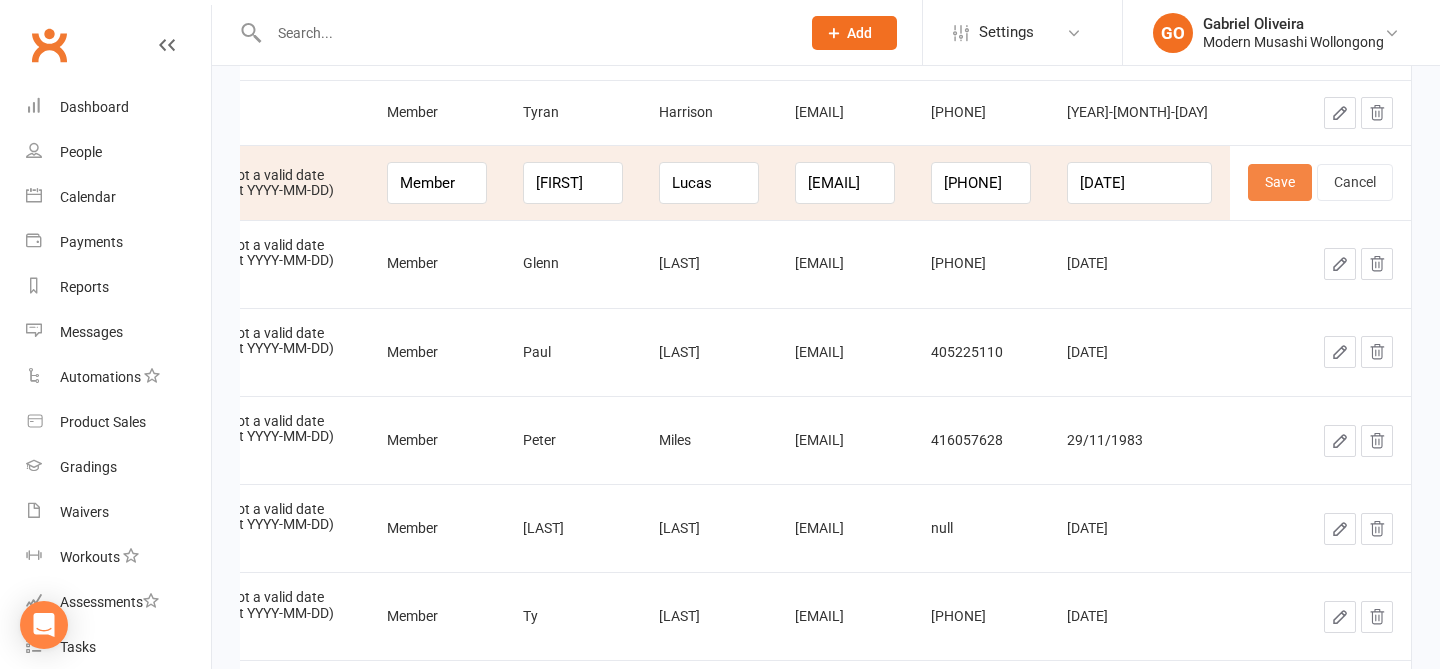click on "Save" at bounding box center (1280, 182) 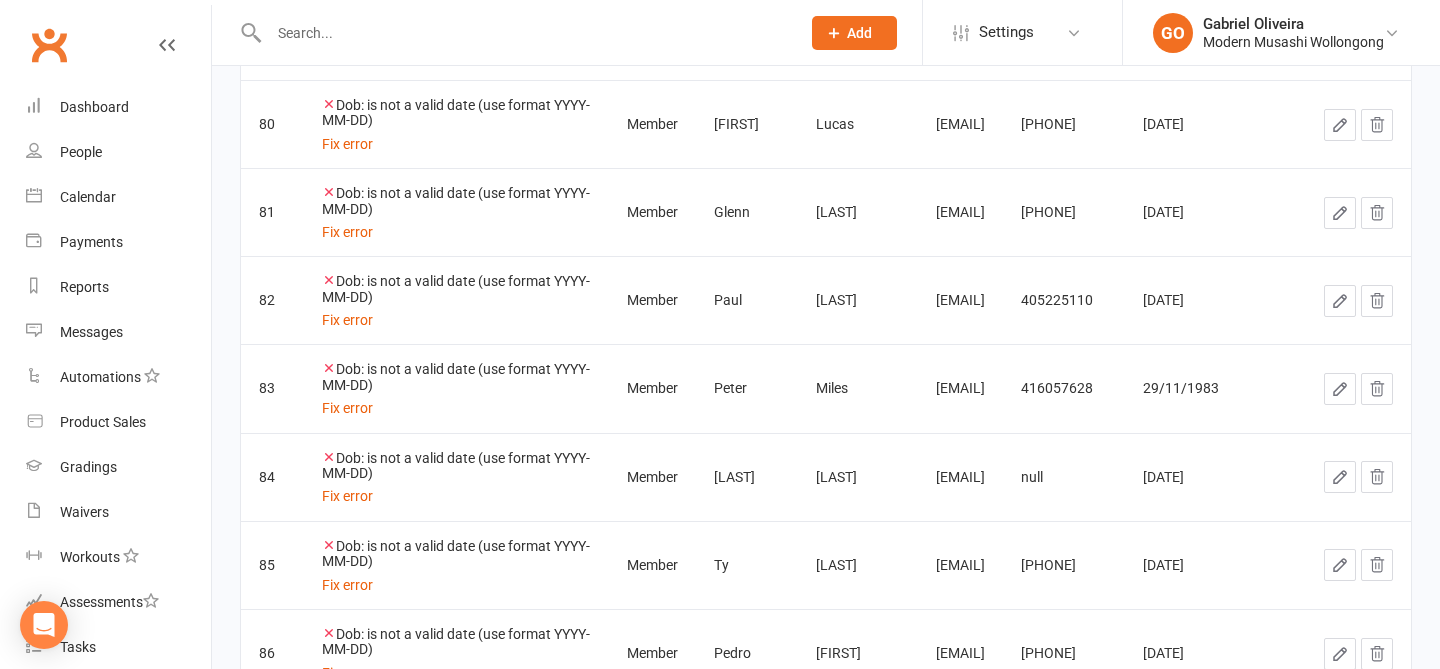 click 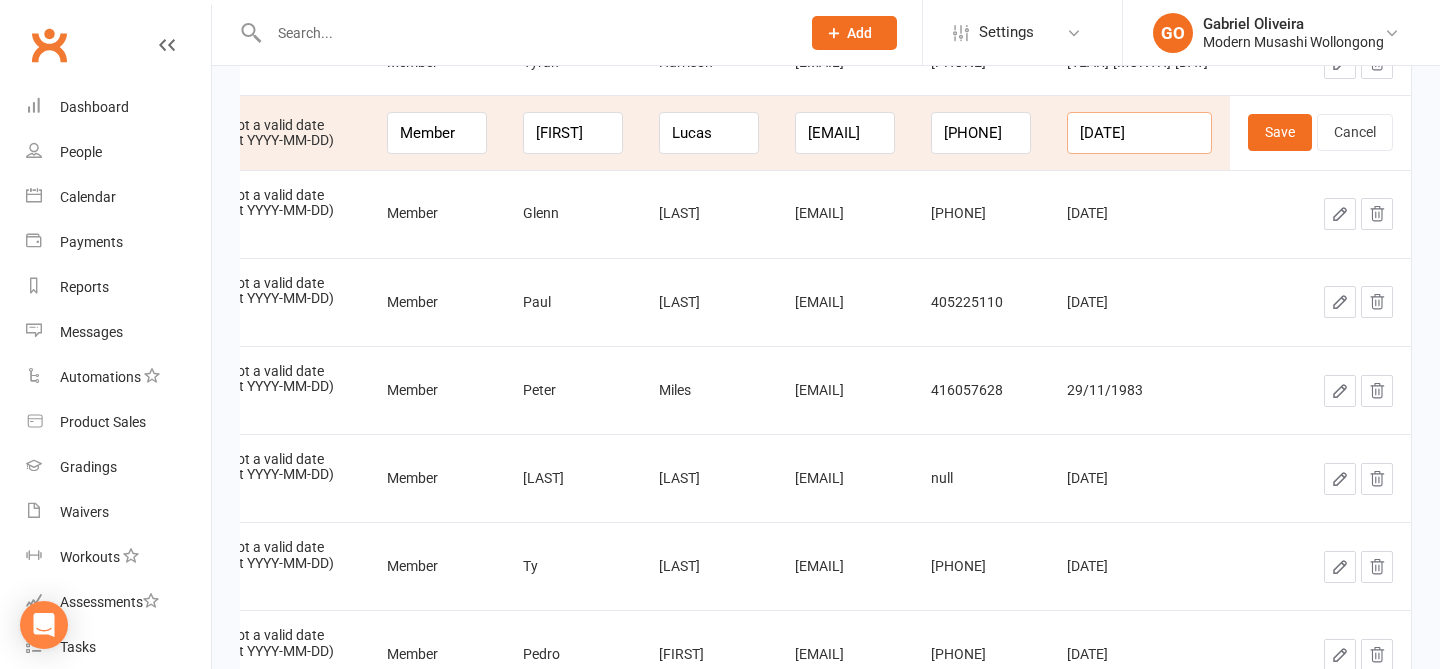 drag, startPoint x: 1161, startPoint y: 128, endPoint x: 1238, endPoint y: 134, distance: 77.23341 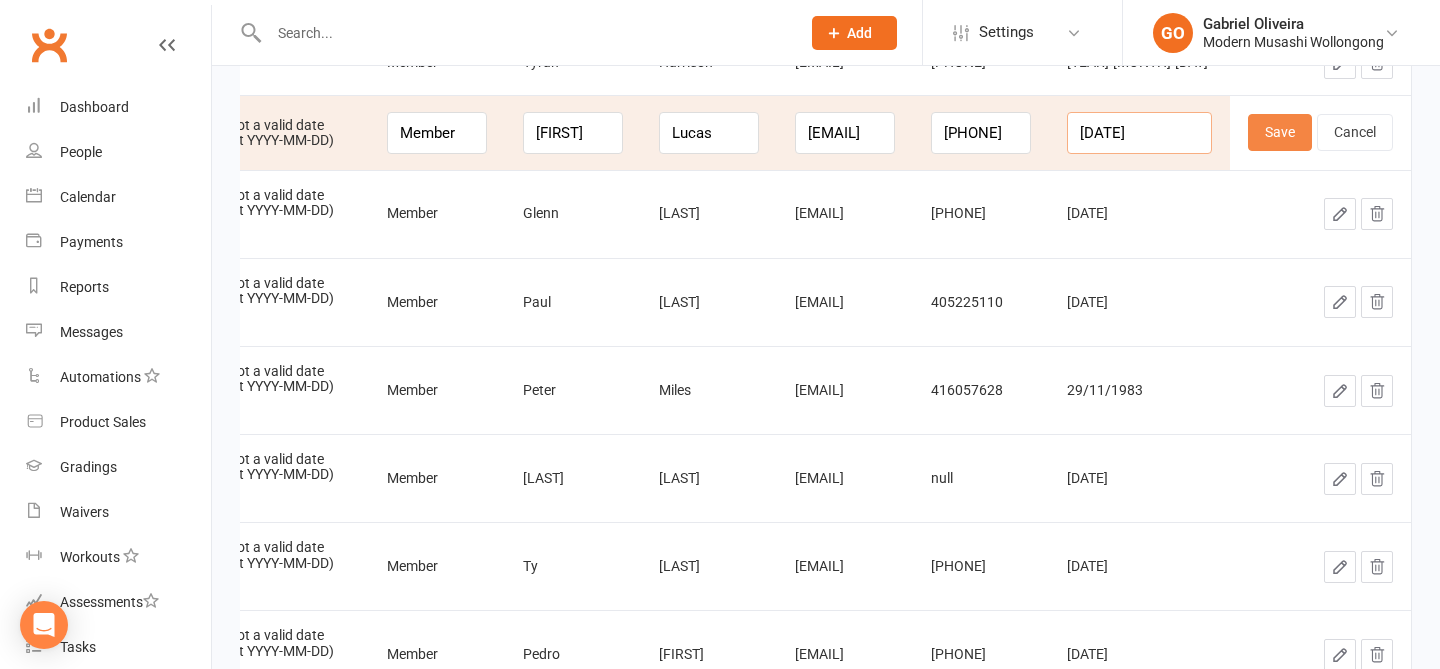type on "2015-02-16" 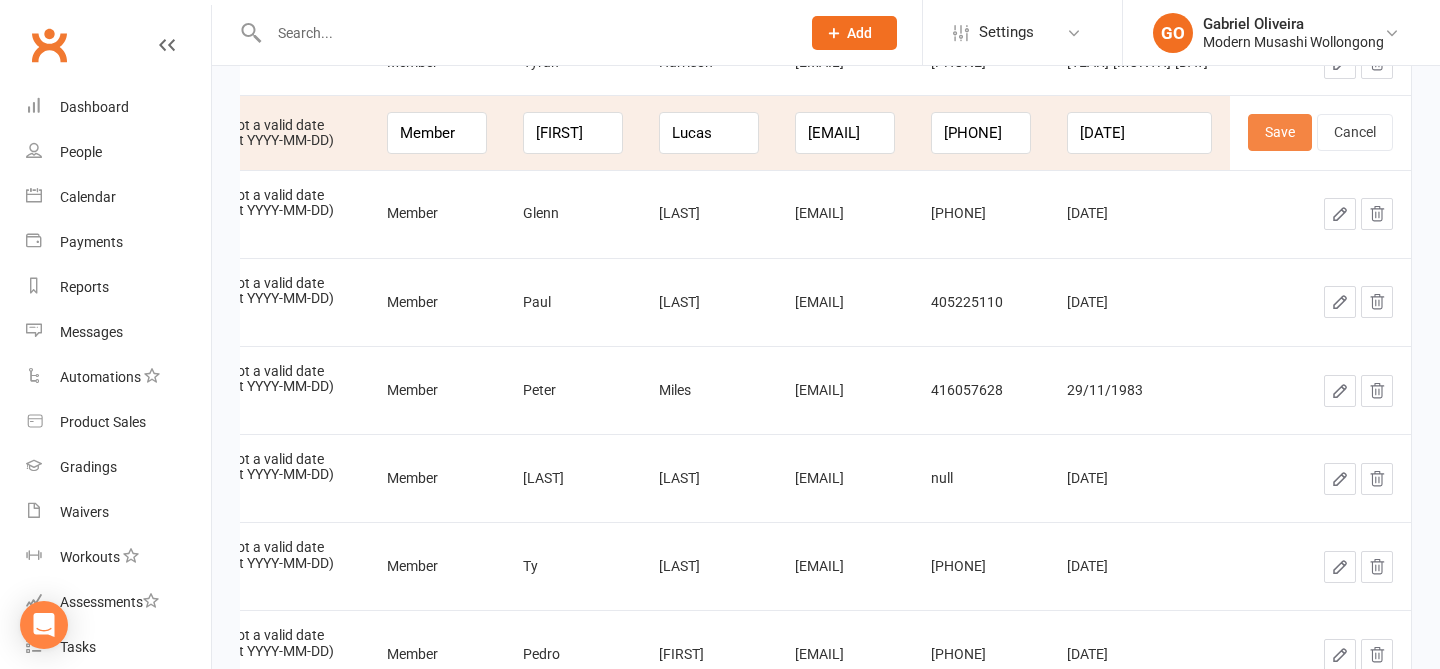 click on "Save" at bounding box center [1280, 132] 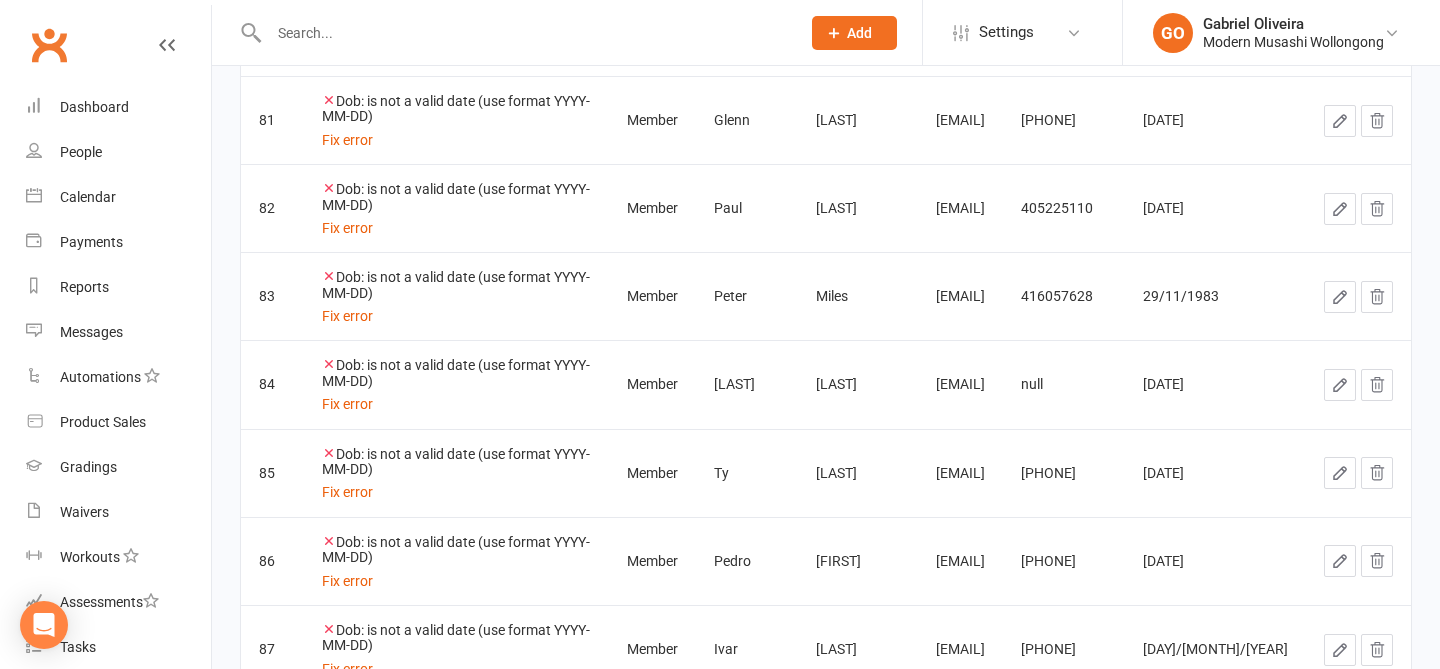 click at bounding box center [1340, 121] 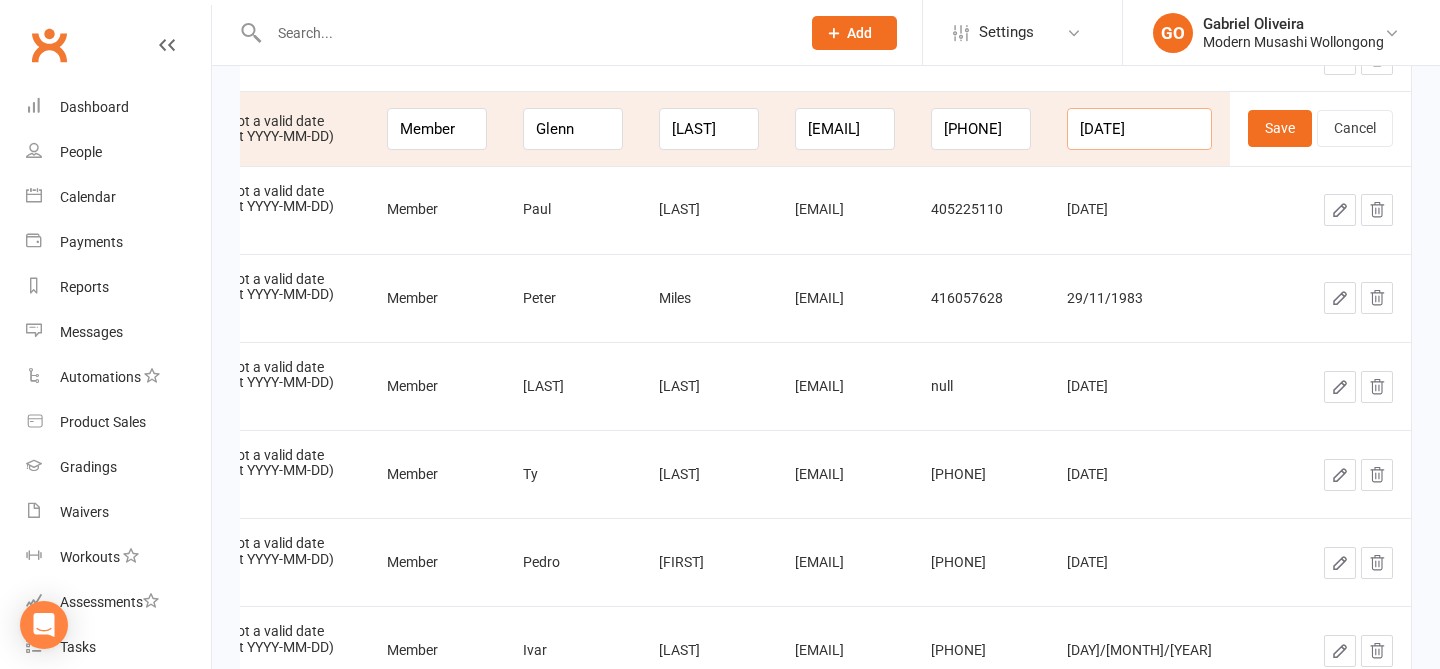 drag, startPoint x: 1169, startPoint y: 130, endPoint x: 1050, endPoint y: 114, distance: 120.070816 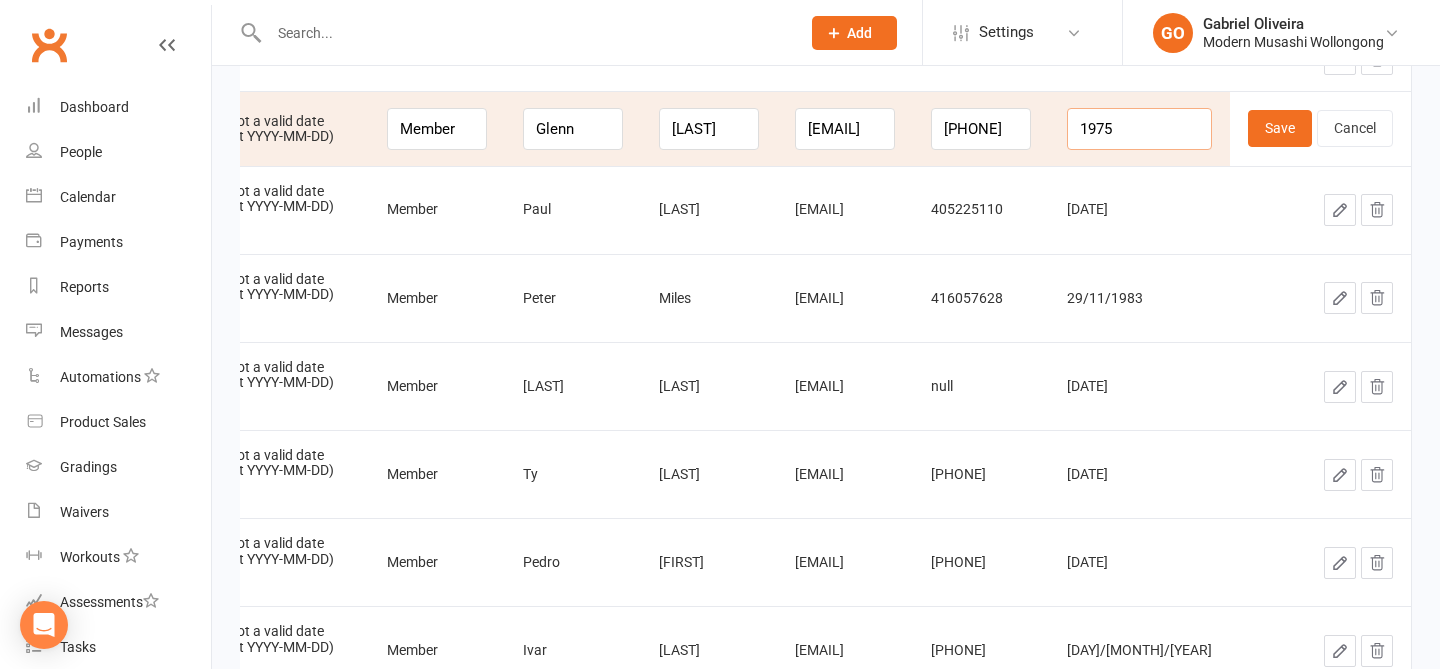 click on "1975" at bounding box center [1139, 129] 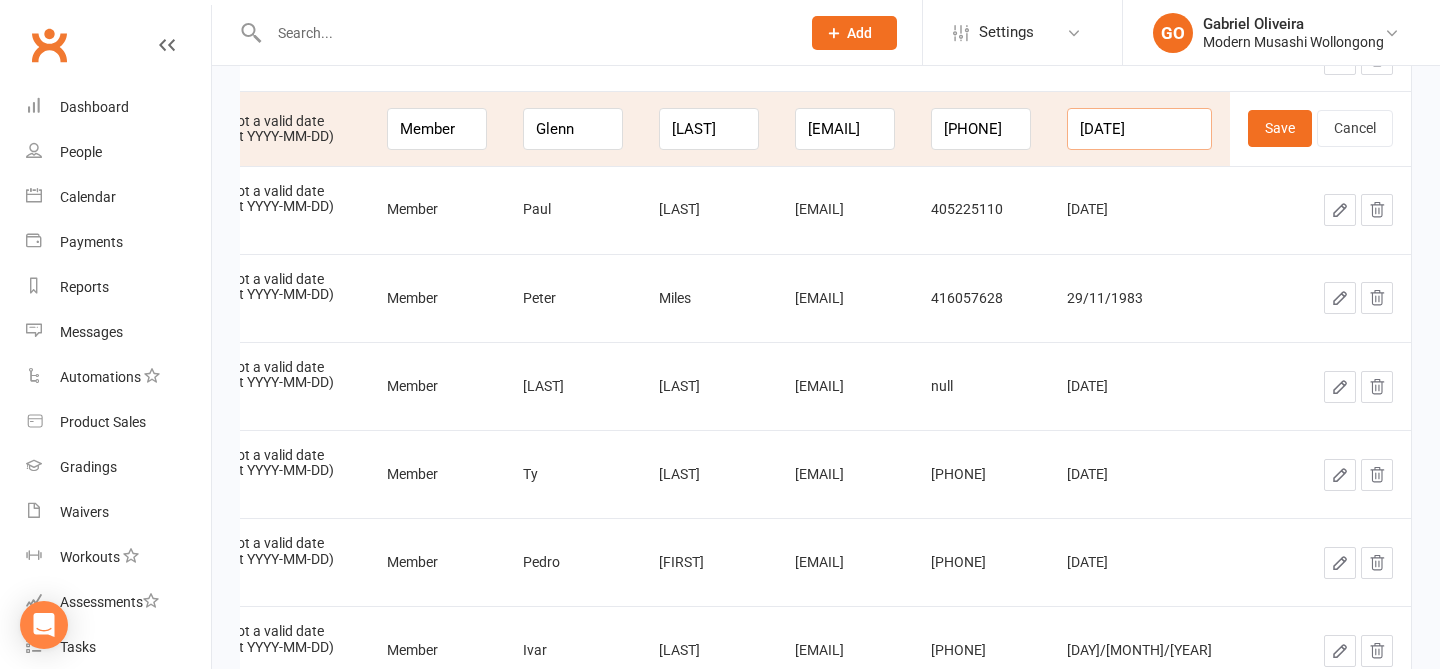 scroll, scrollTop: 0, scrollLeft: 1, axis: horizontal 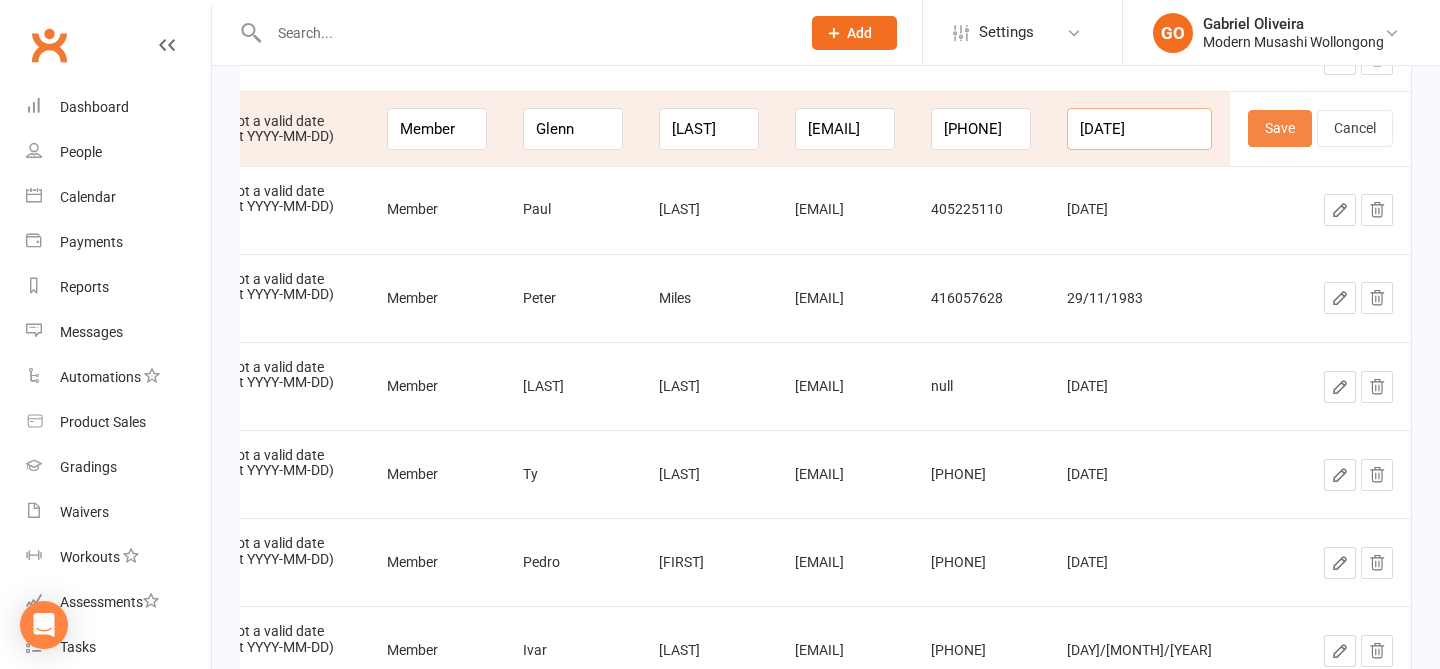 type on "1975-06-17" 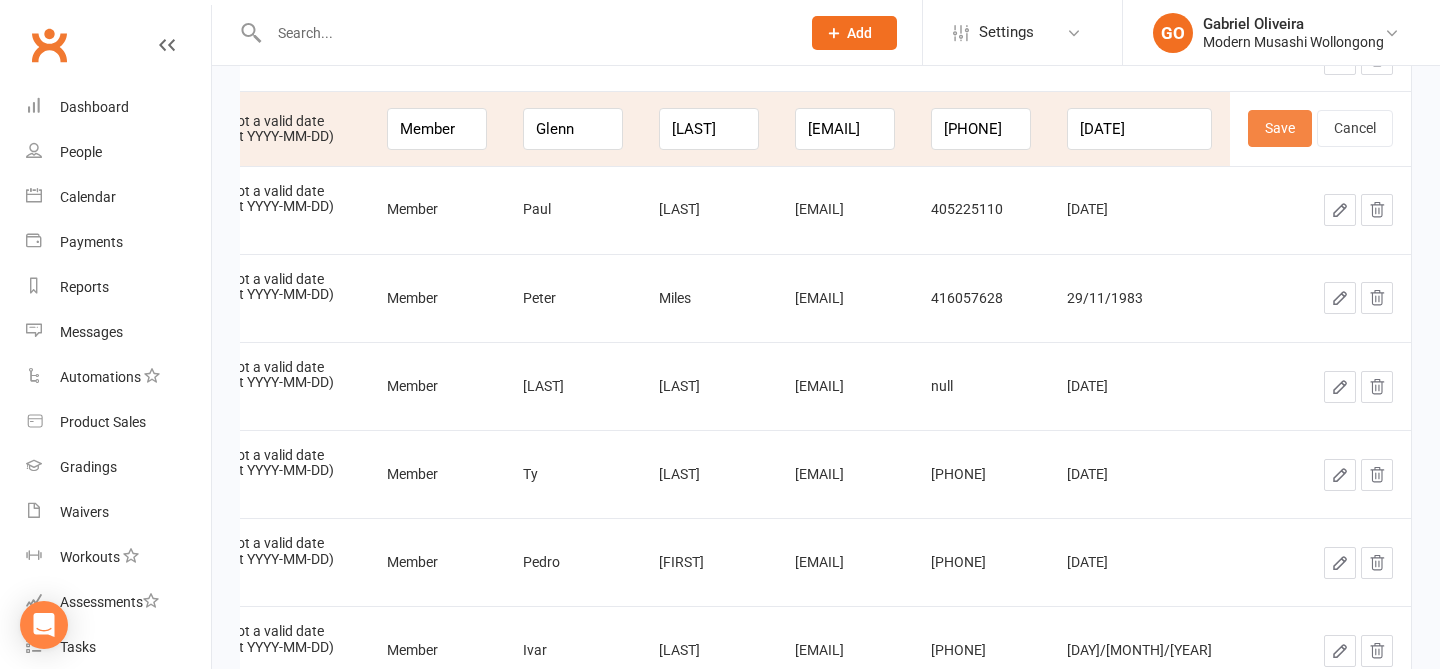 click on "Save" at bounding box center [1280, 128] 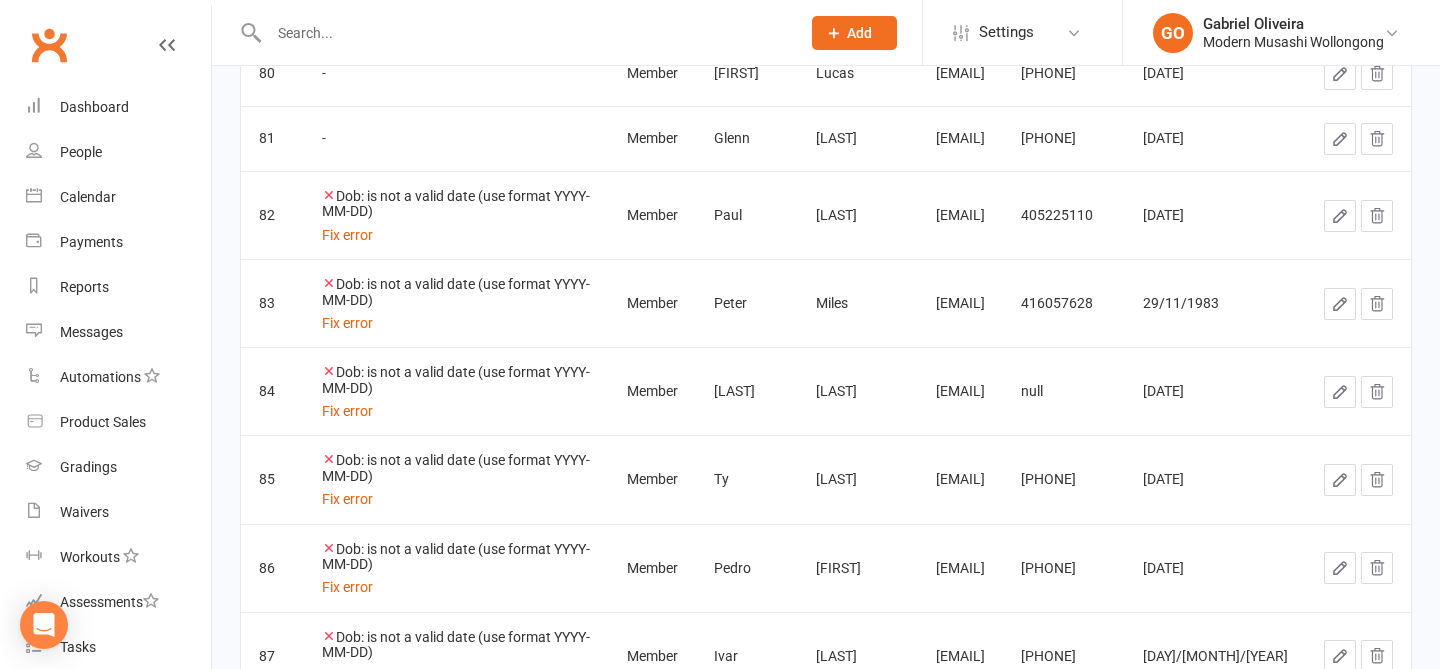 scroll, scrollTop: 0, scrollLeft: 8, axis: horizontal 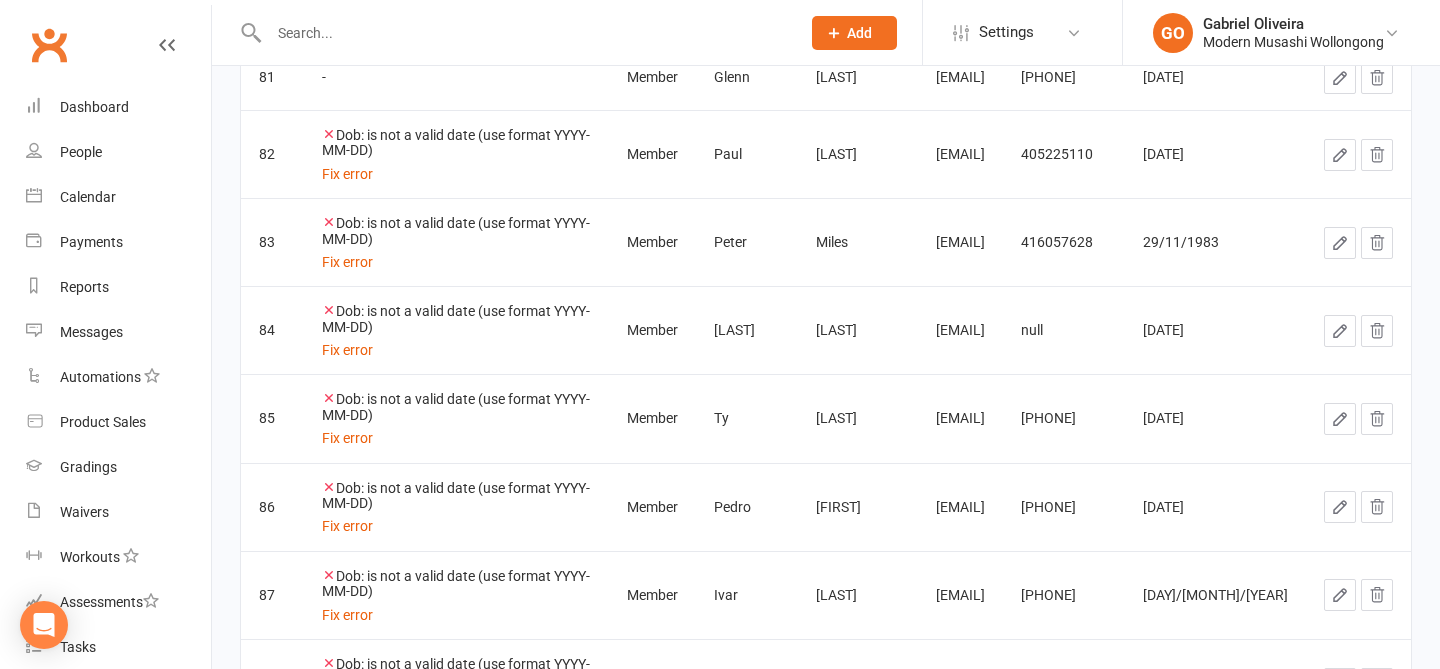 click 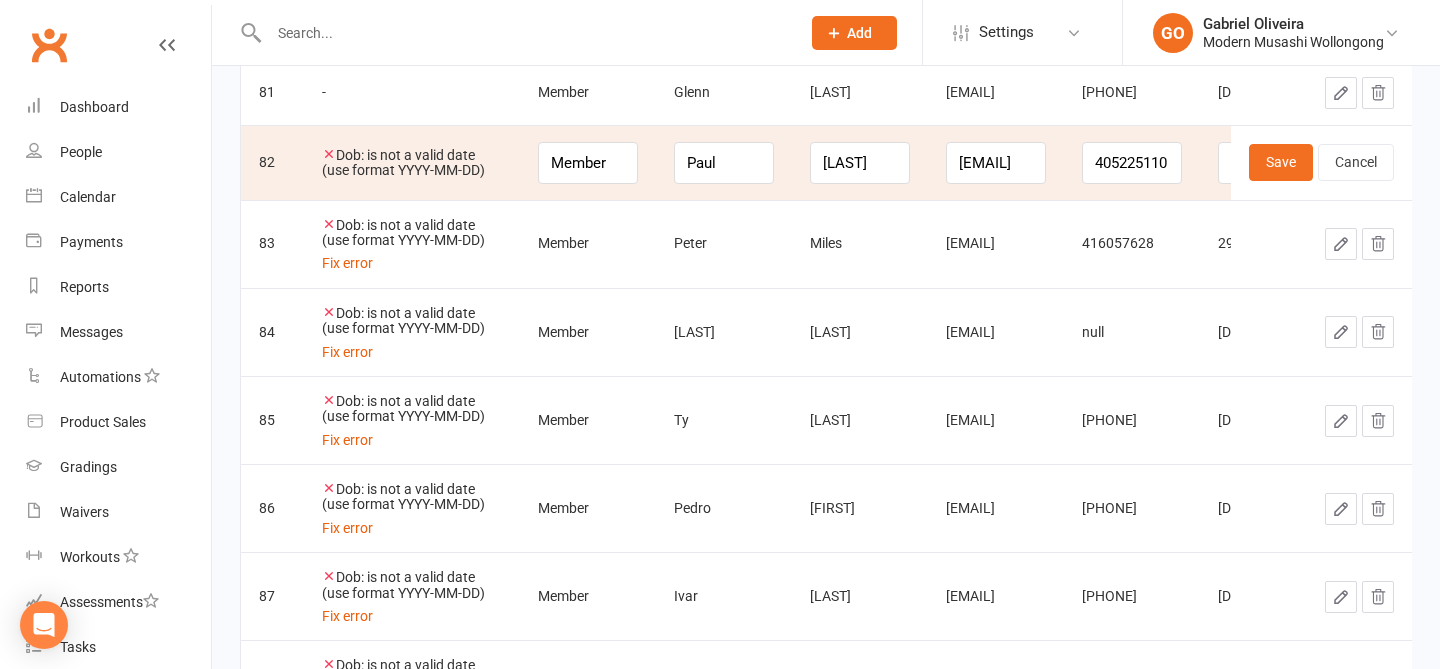 scroll, scrollTop: 0, scrollLeft: 234, axis: horizontal 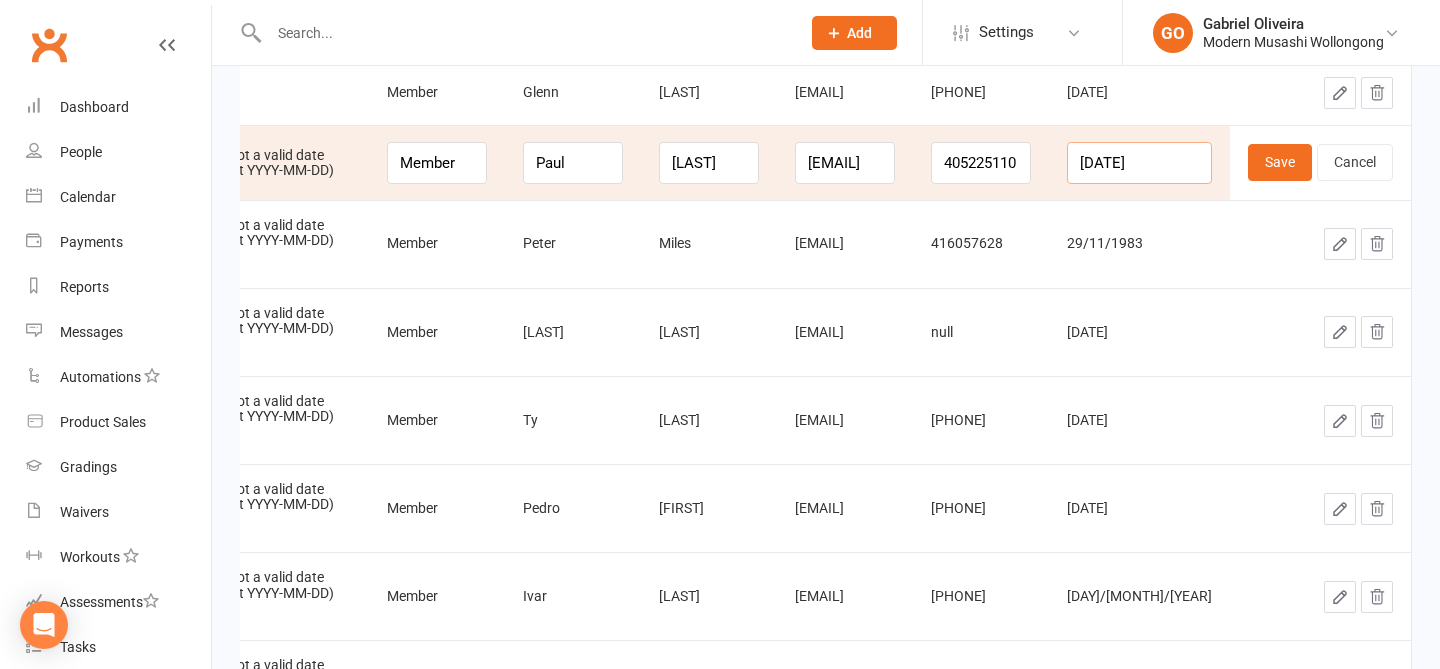 drag, startPoint x: 1164, startPoint y: 162, endPoint x: 1077, endPoint y: 155, distance: 87.28116 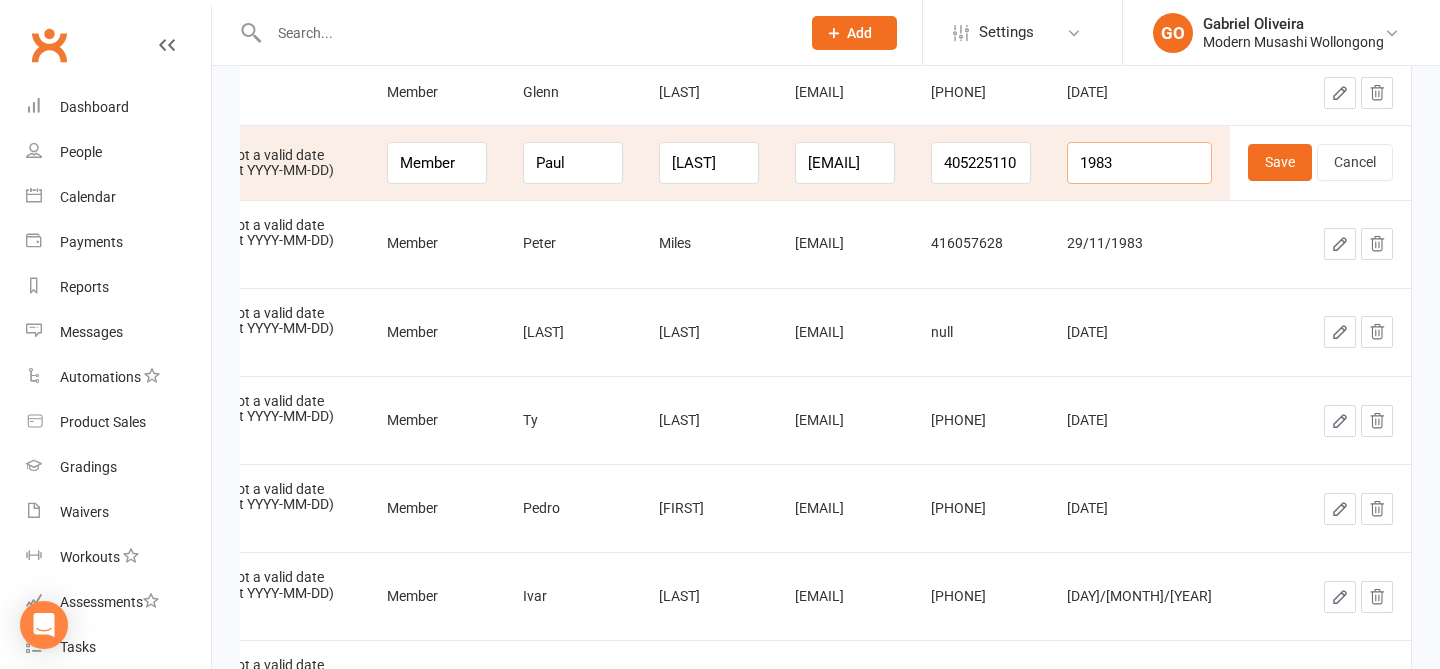 click on "1983" at bounding box center [1139, 163] 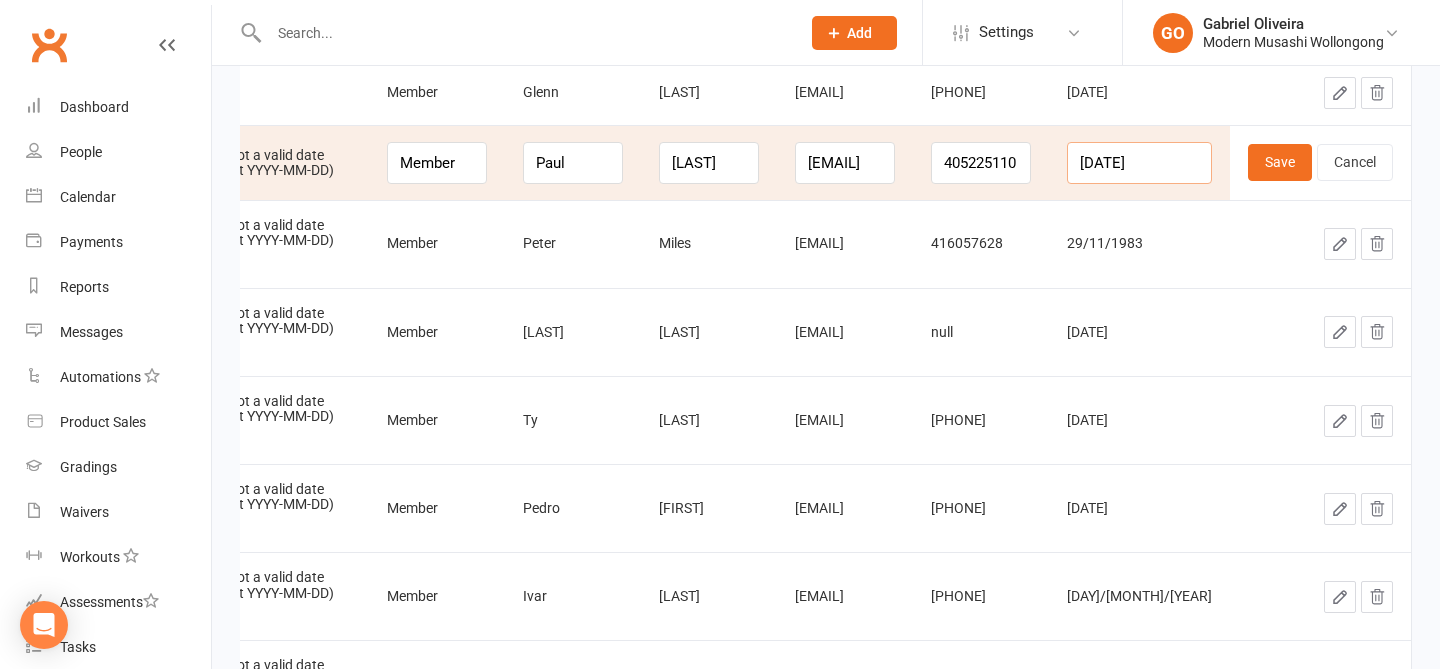 scroll, scrollTop: 0, scrollLeft: 1, axis: horizontal 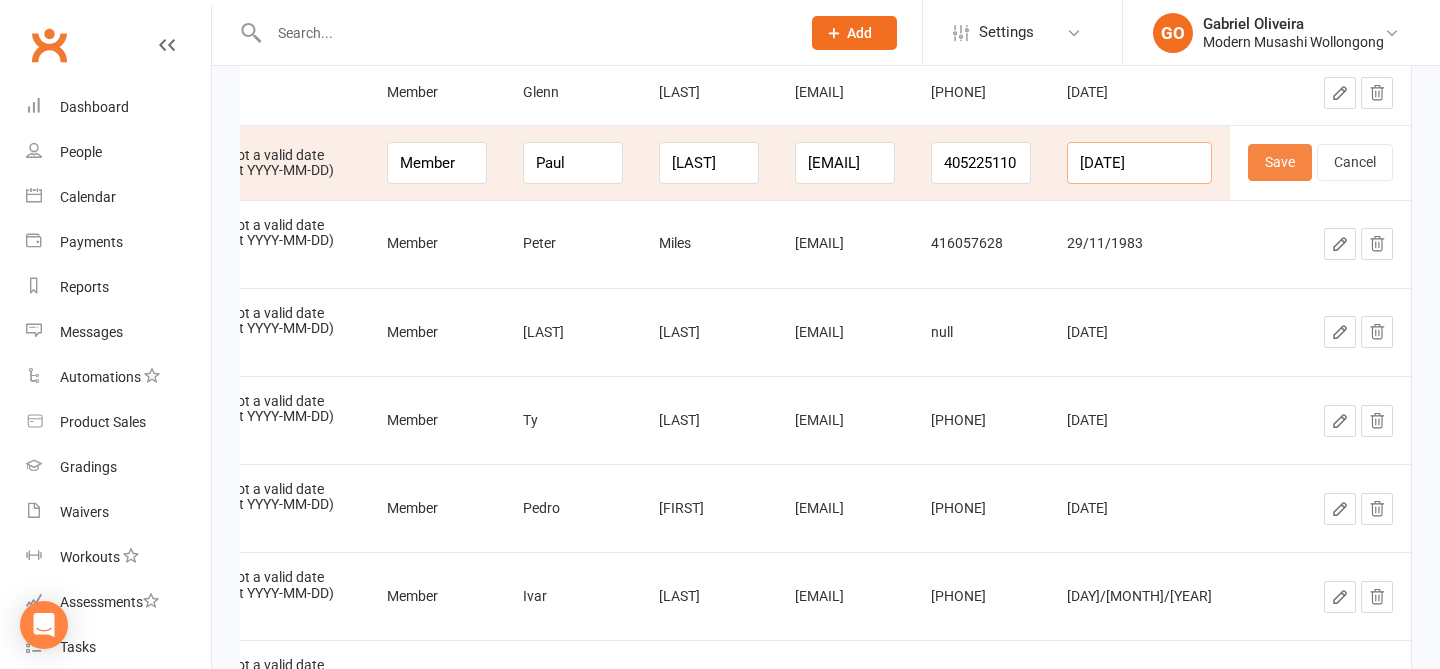 type on "1983-10-29" 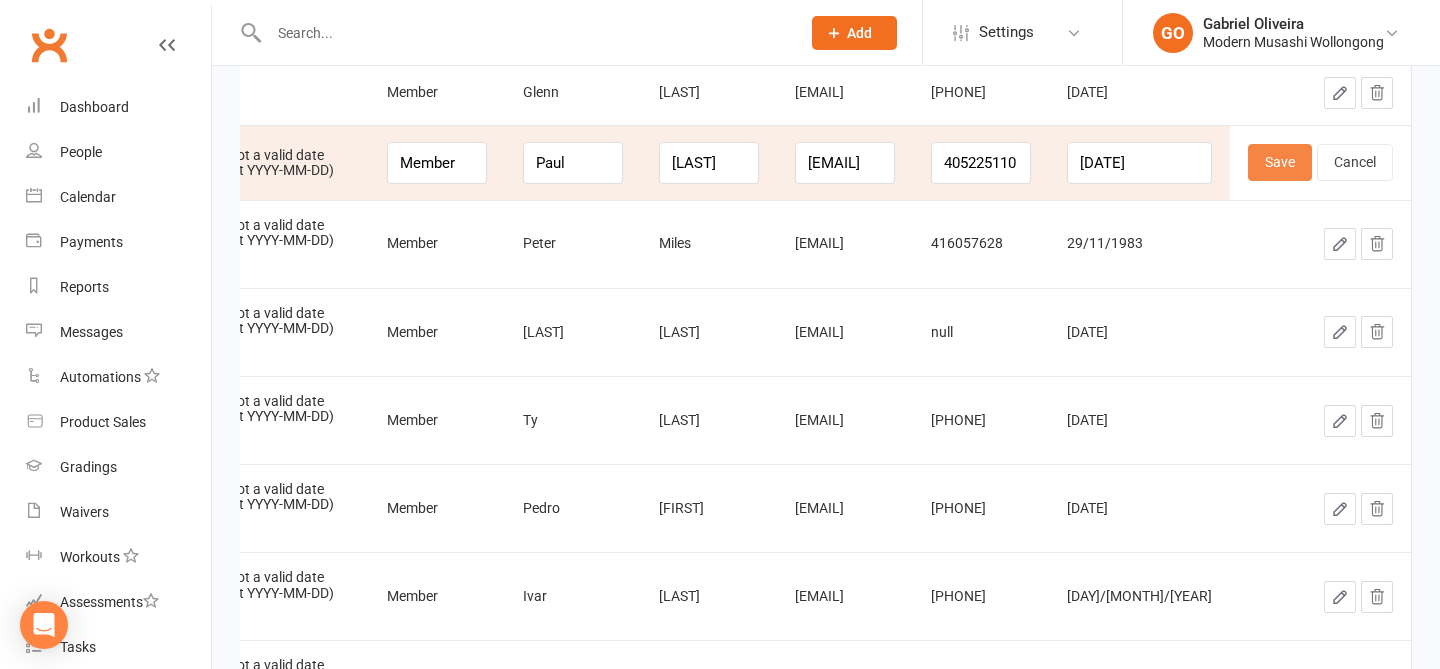 click on "Save" at bounding box center (1280, 162) 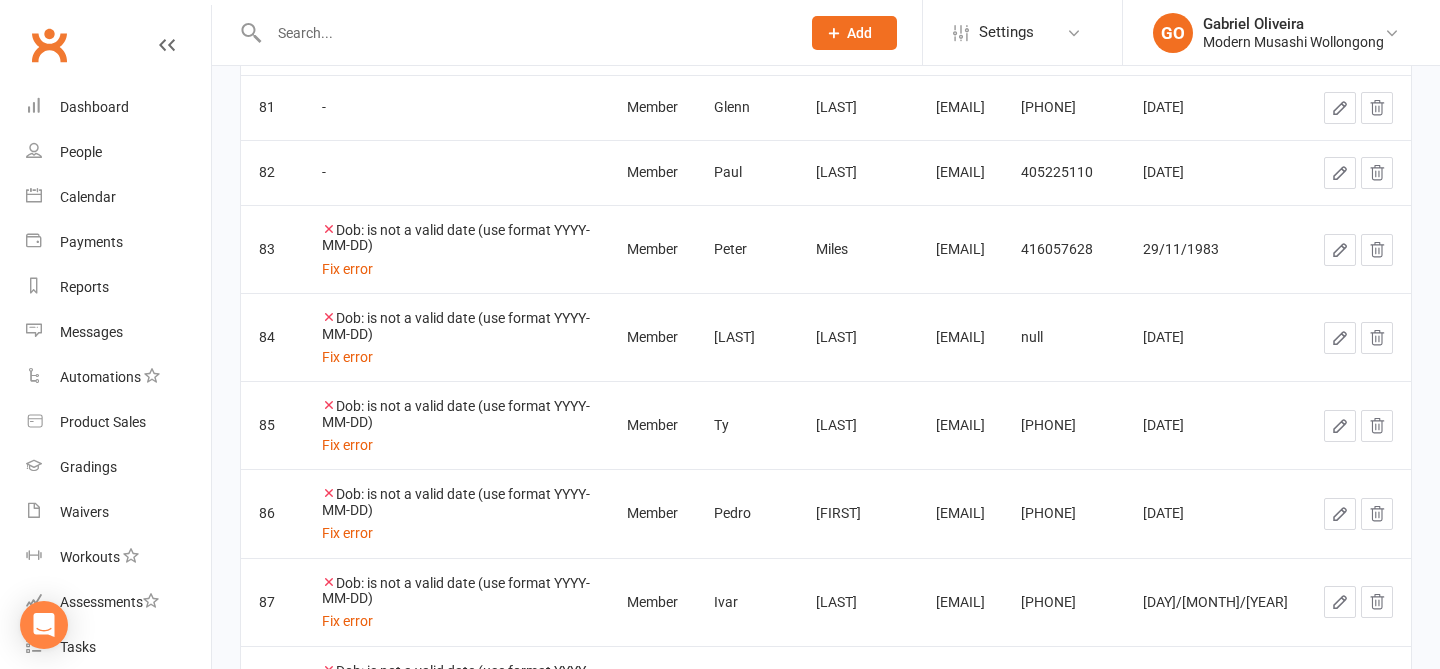 scroll, scrollTop: 5624, scrollLeft: 0, axis: vertical 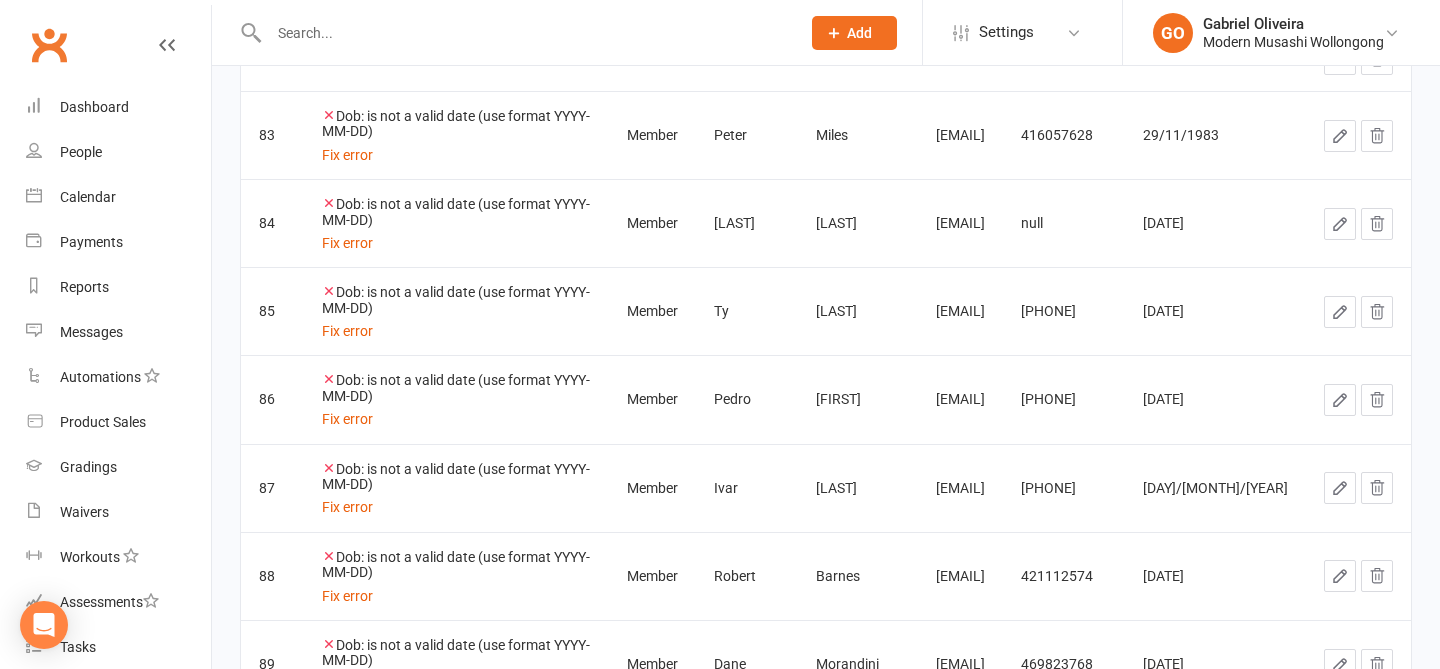 click 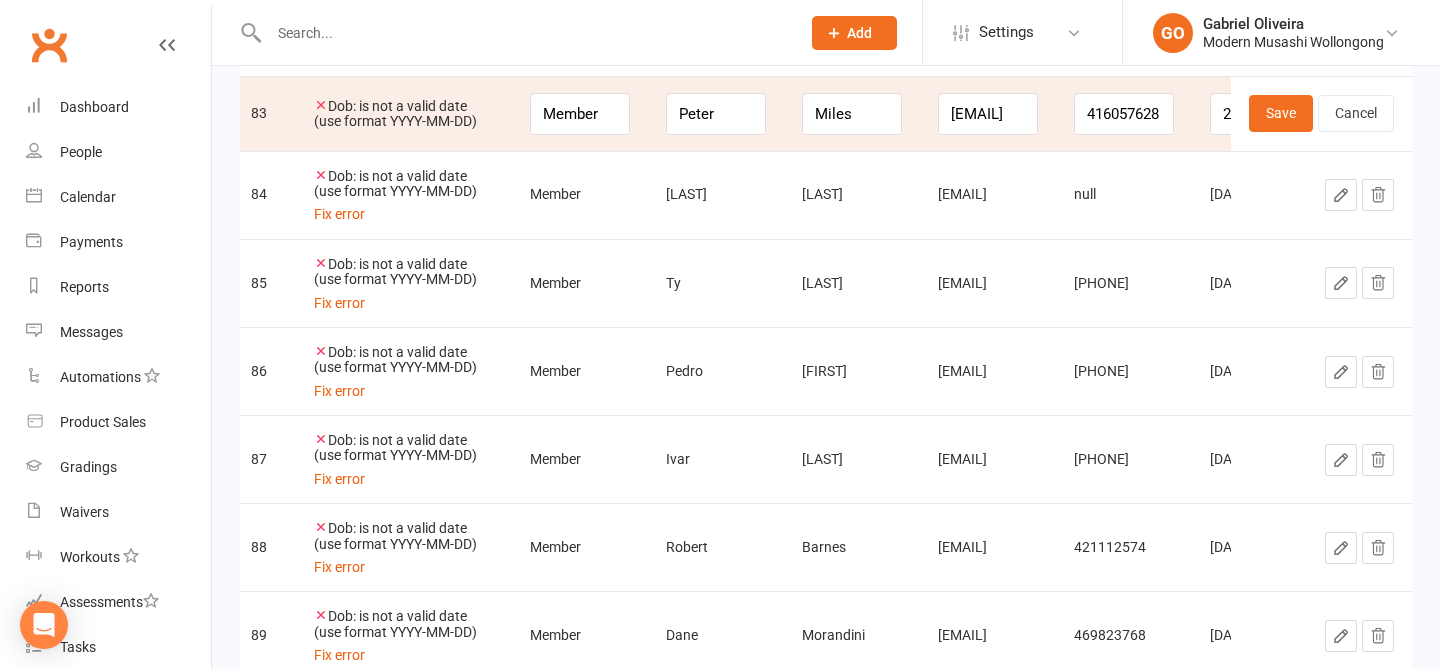 scroll, scrollTop: 5678, scrollLeft: 0, axis: vertical 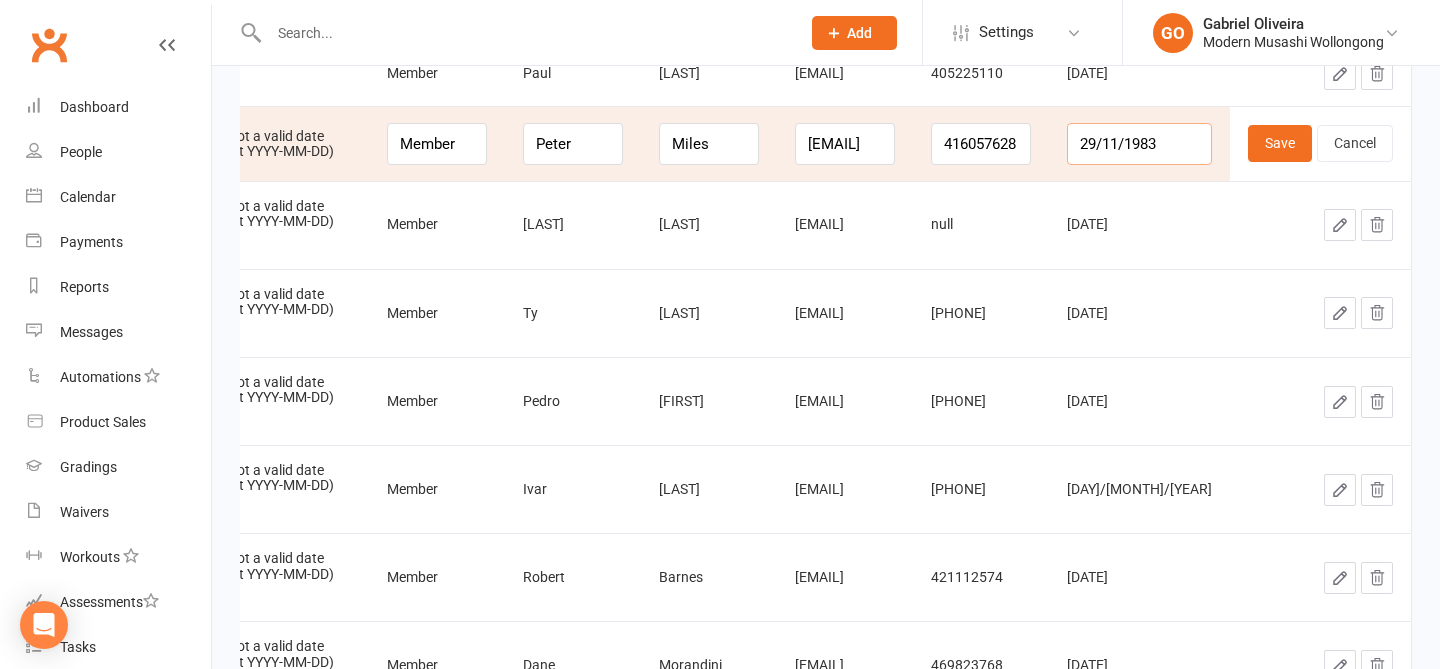 drag, startPoint x: 1172, startPoint y: 142, endPoint x: 1085, endPoint y: 141, distance: 87.005745 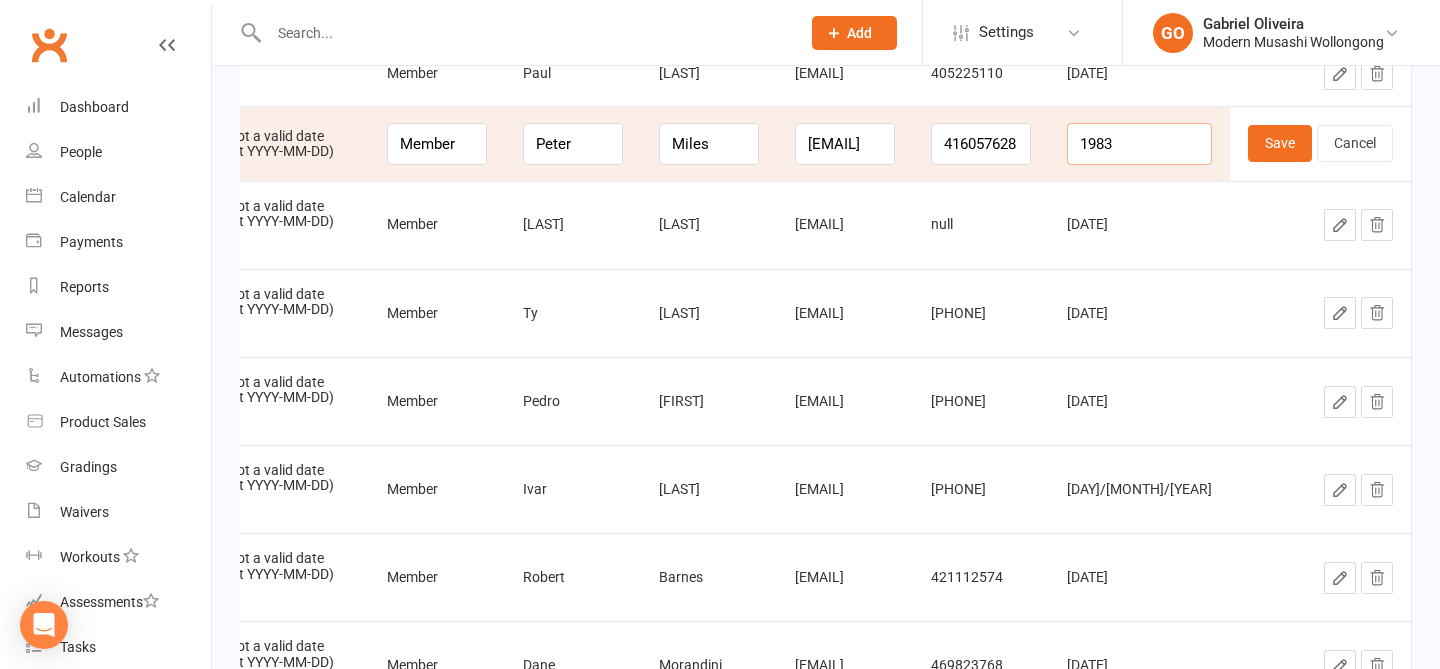 click on "1983" at bounding box center [1139, 144] 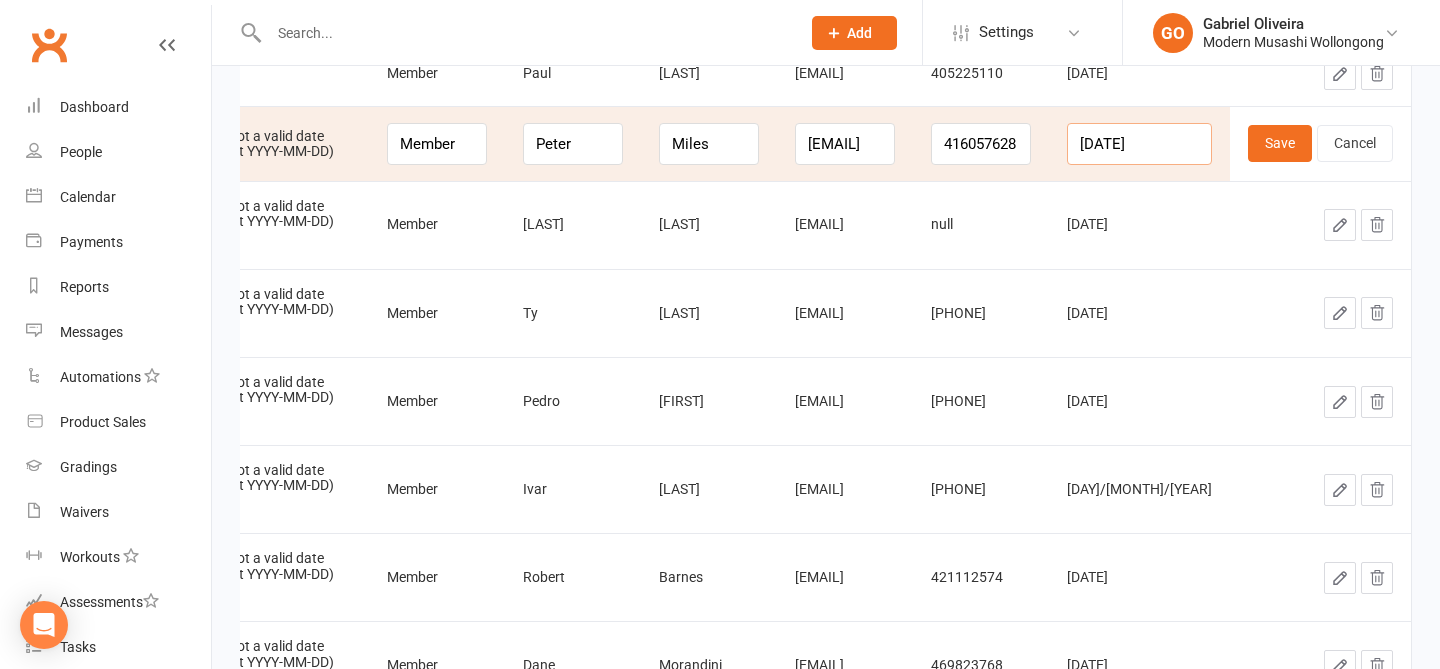 scroll, scrollTop: 0, scrollLeft: 1, axis: horizontal 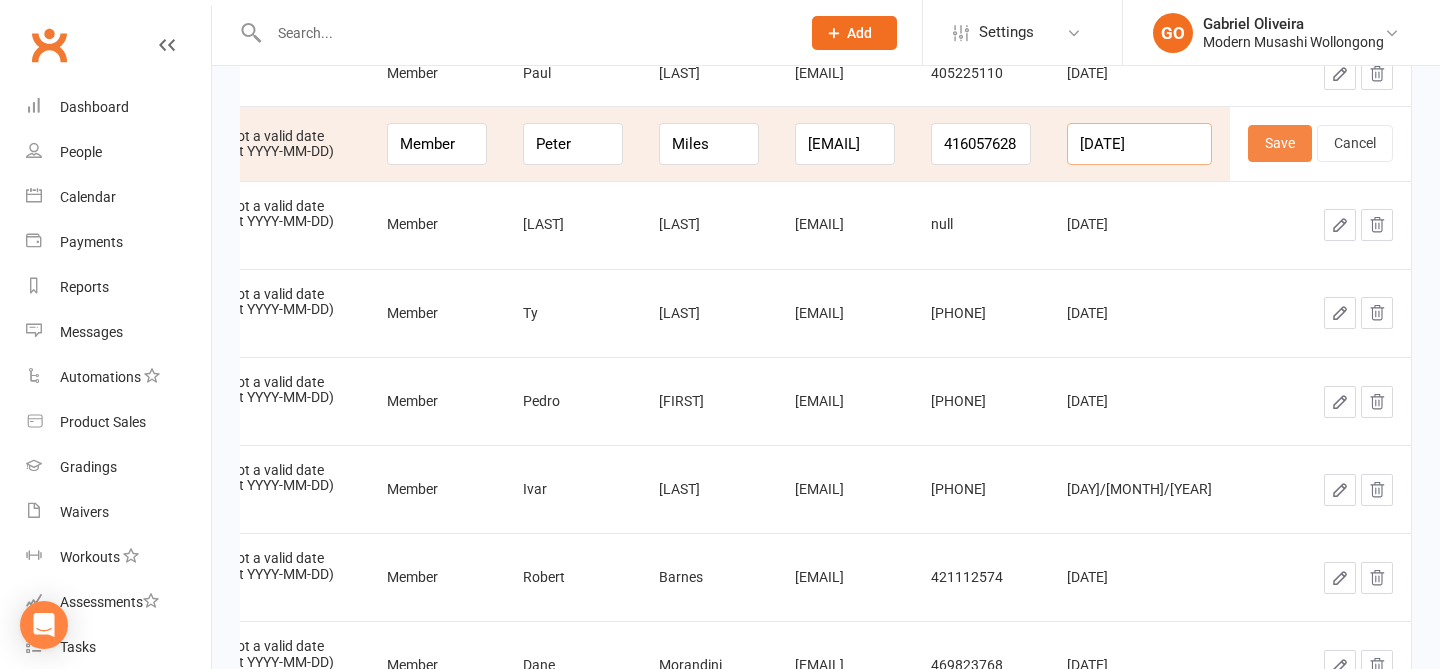 type on "1983-11-29" 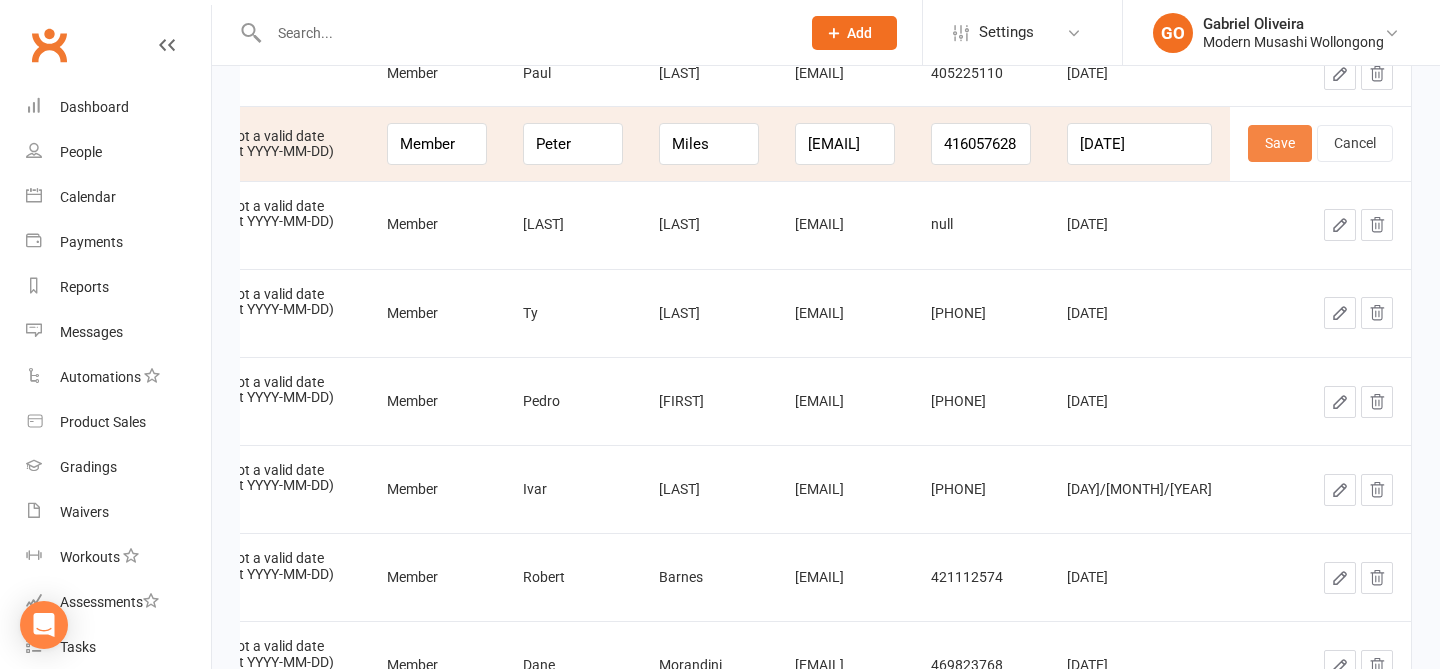 click on "Save" at bounding box center (1280, 143) 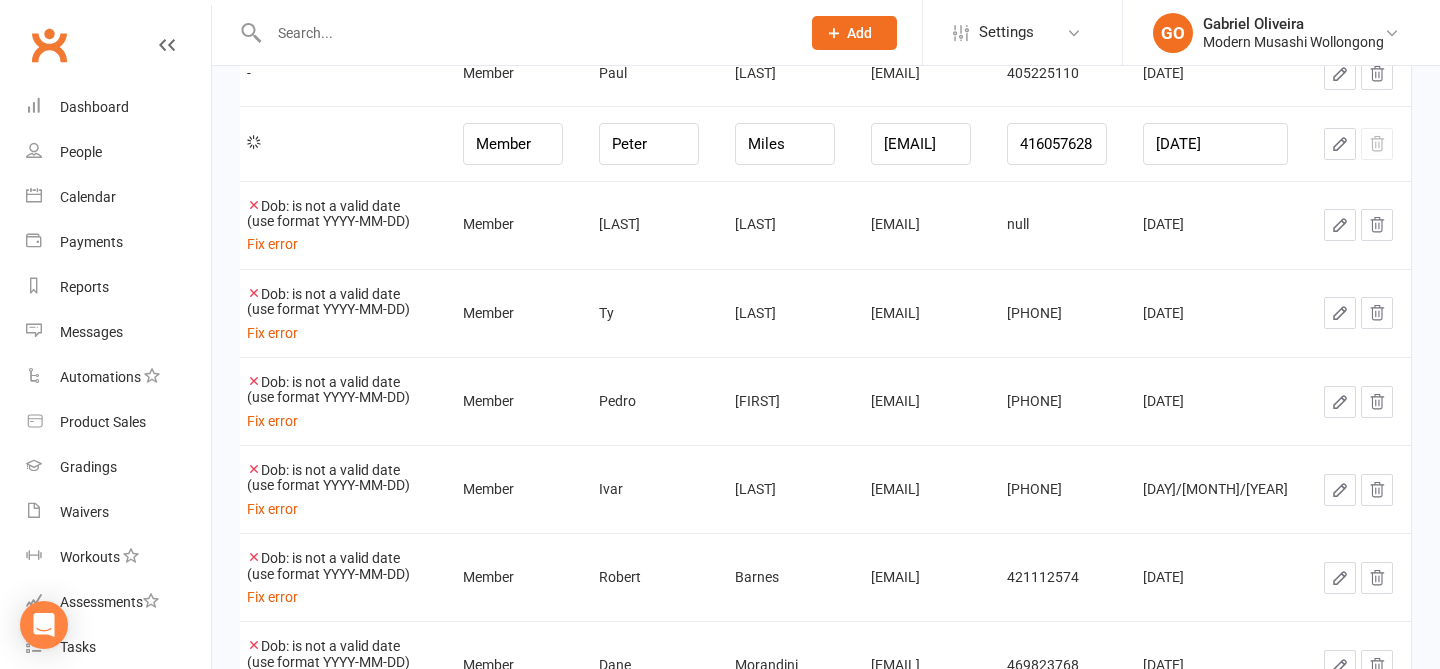 scroll, scrollTop: 0, scrollLeft: 8, axis: horizontal 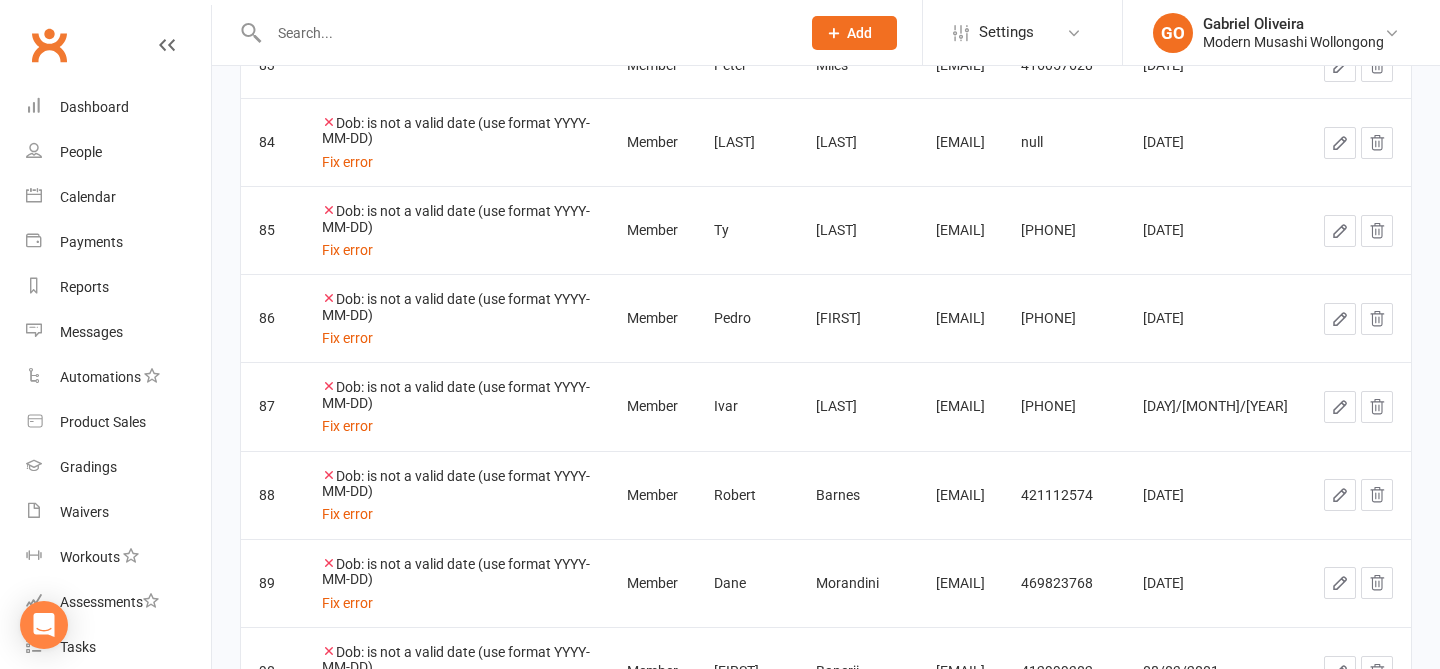 click 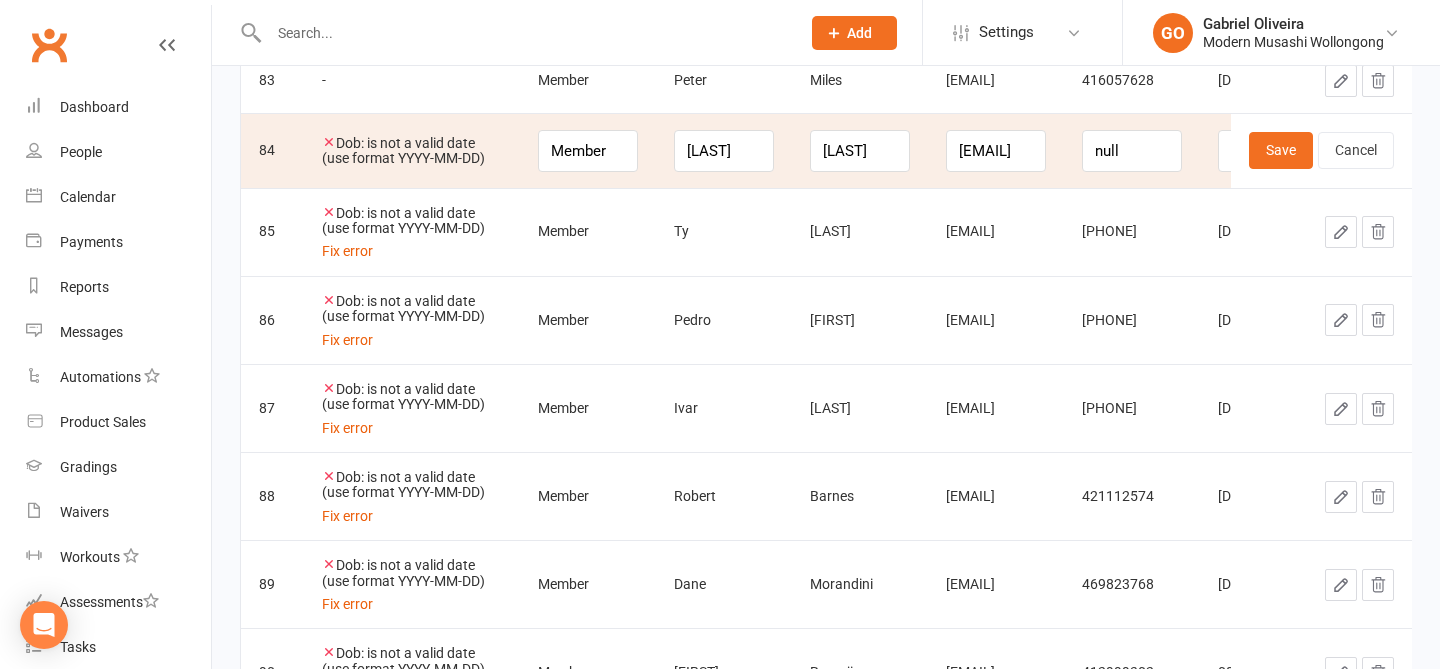 scroll, scrollTop: 0, scrollLeft: 234, axis: horizontal 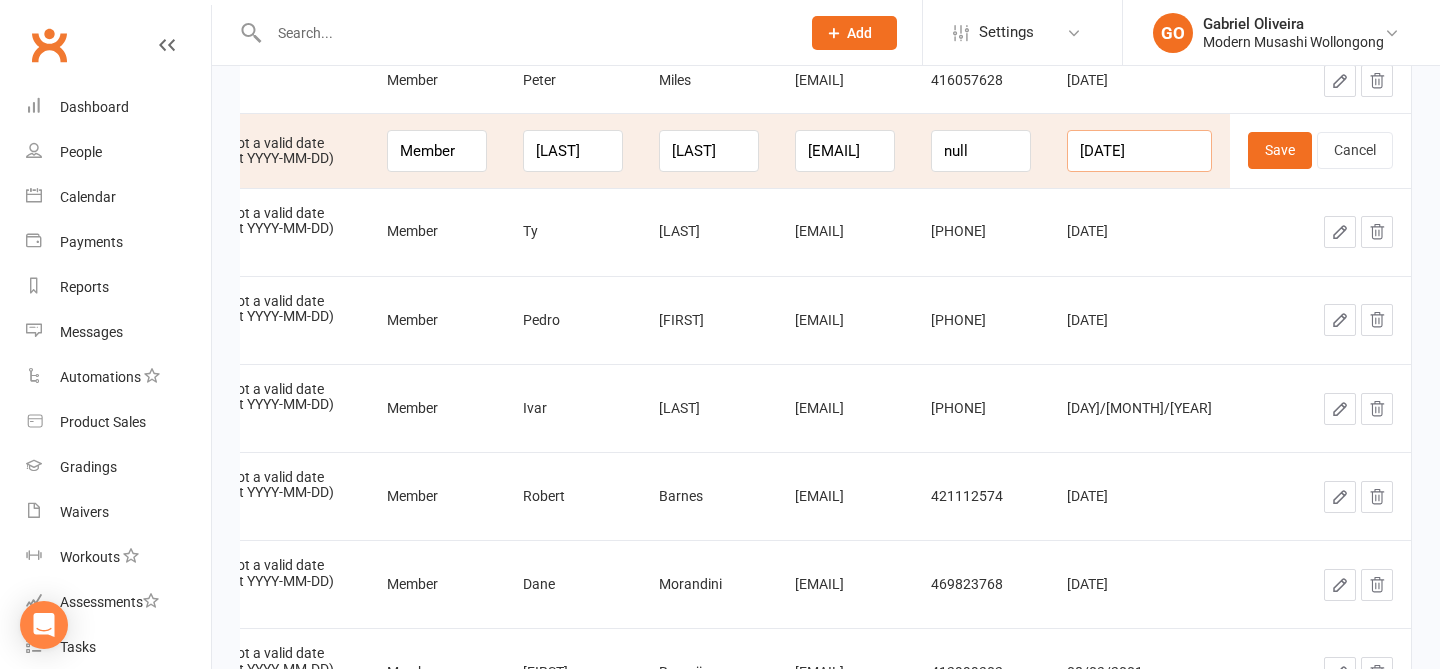 drag, startPoint x: 1171, startPoint y: 151, endPoint x: 1087, endPoint y: 145, distance: 84.21401 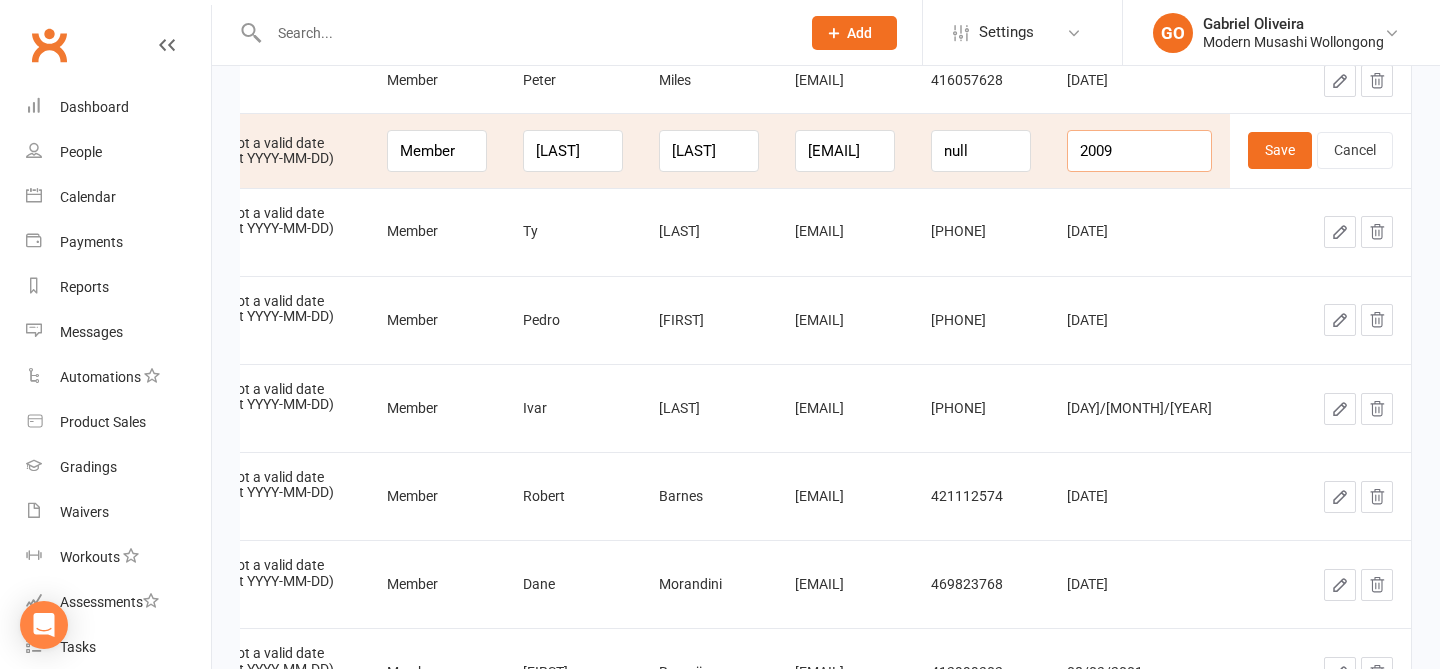 click on "2009" at bounding box center [1139, 151] 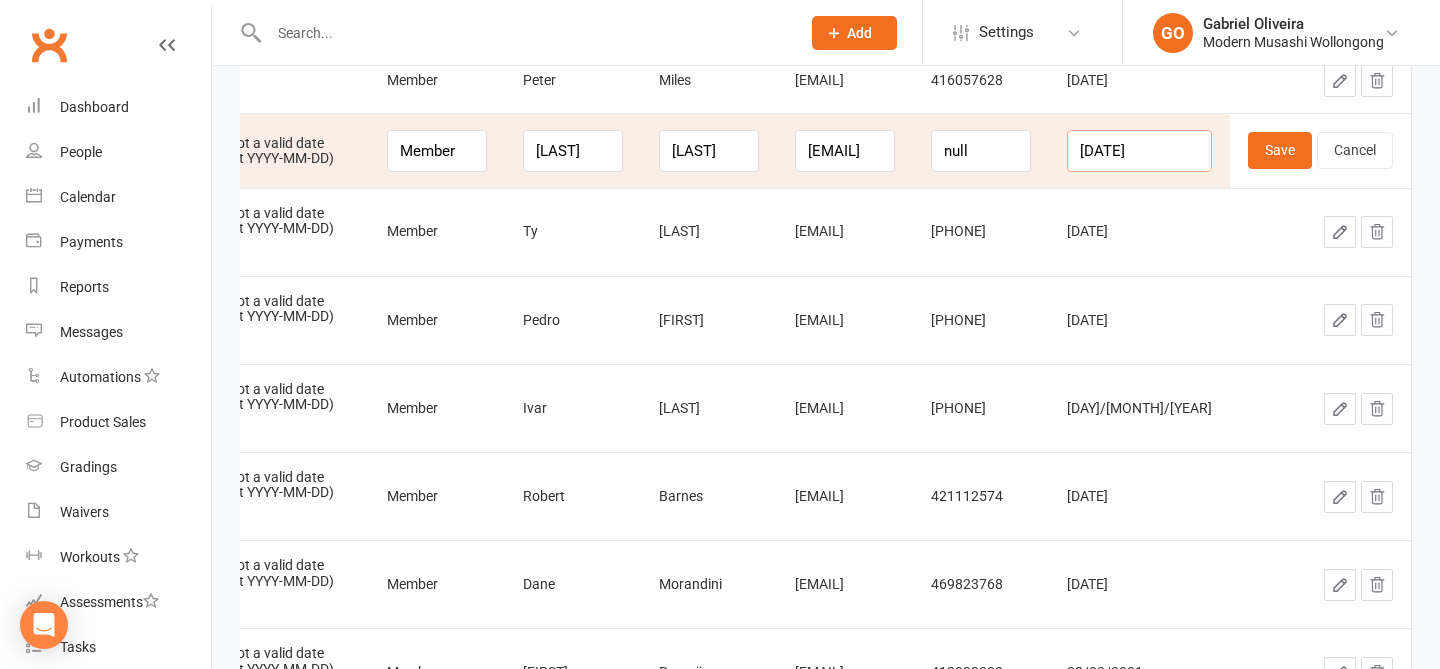 scroll, scrollTop: 0, scrollLeft: 1, axis: horizontal 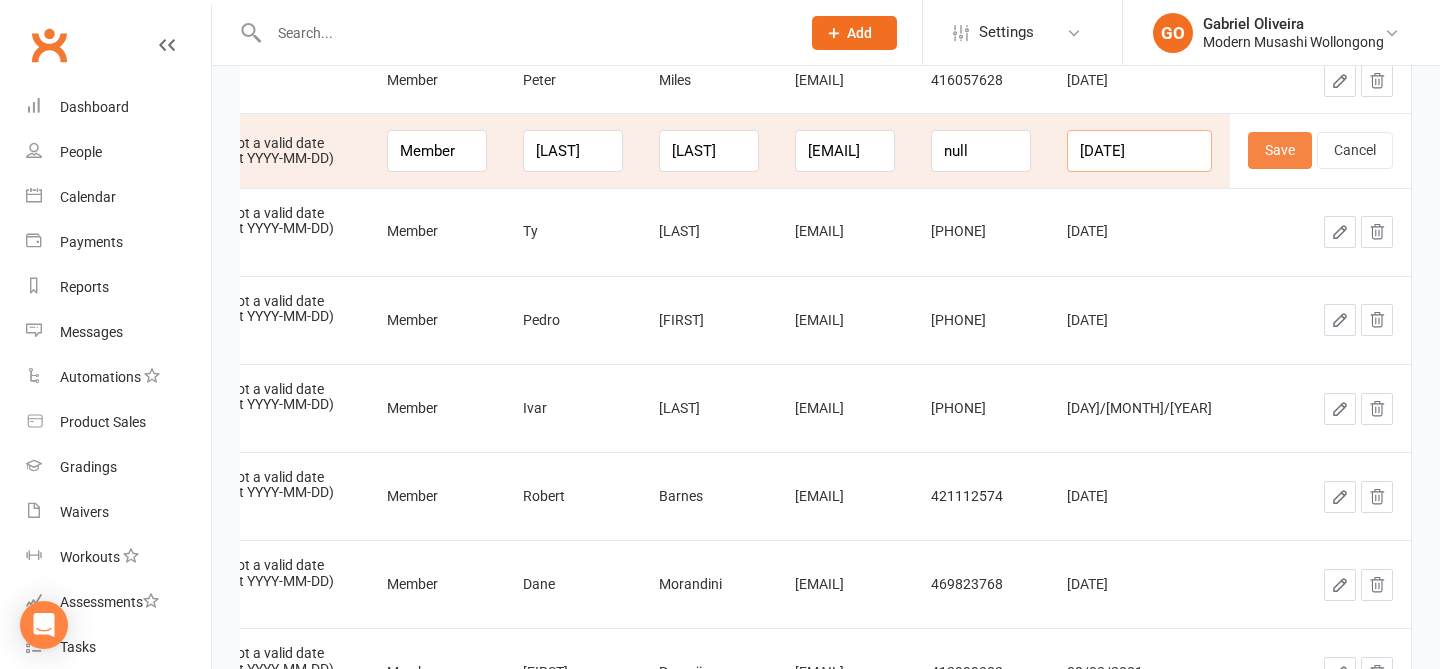type on "2009-09-02" 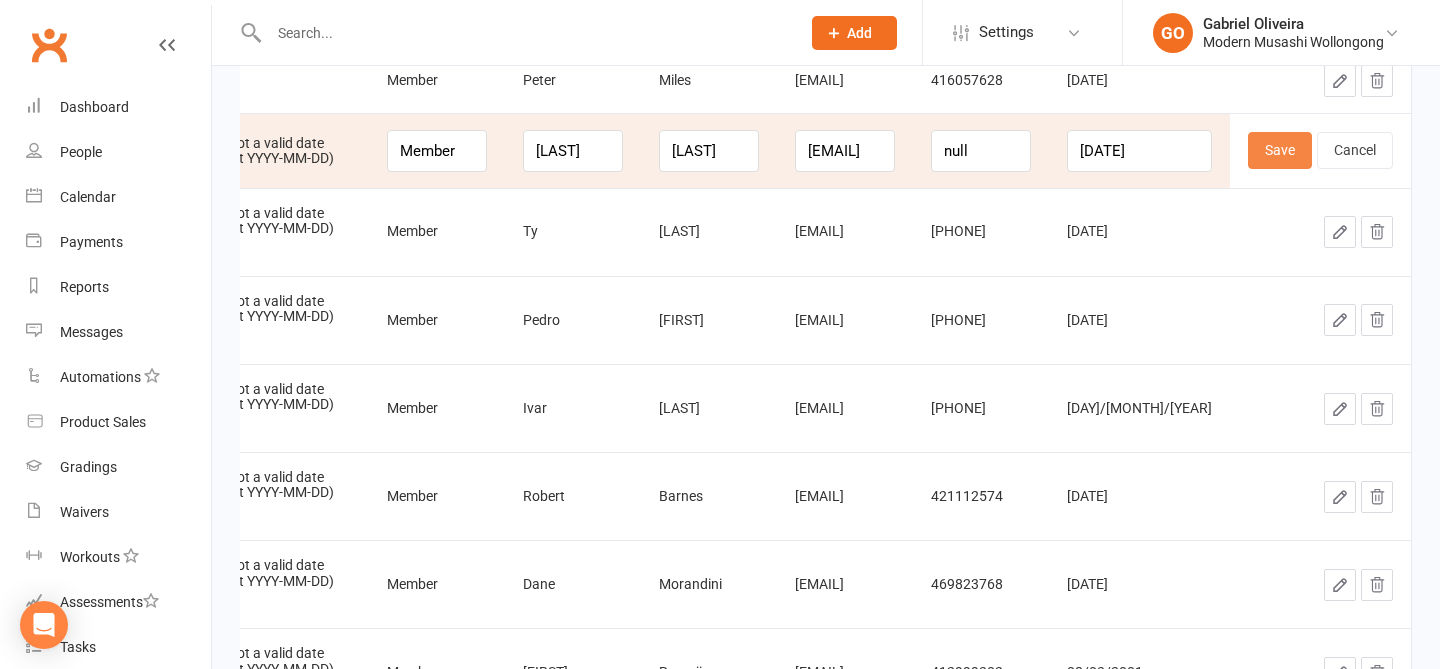 scroll, scrollTop: 0, scrollLeft: 0, axis: both 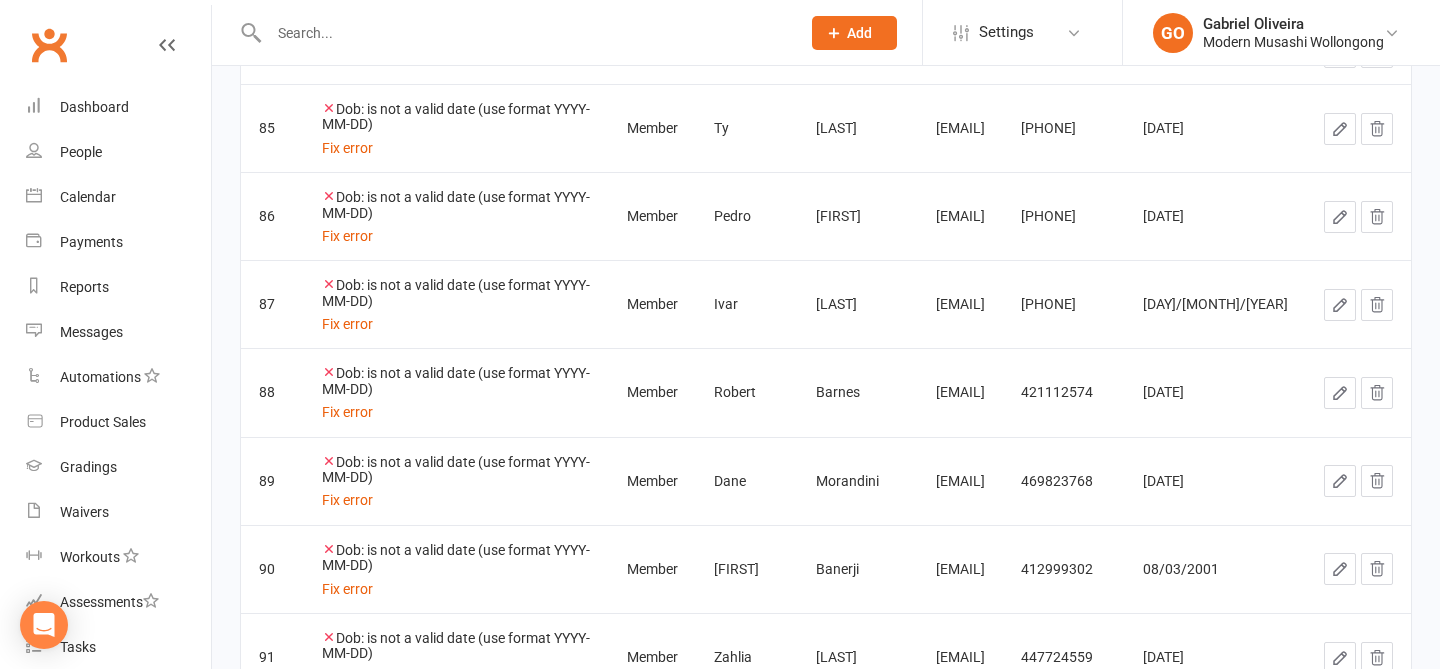 click 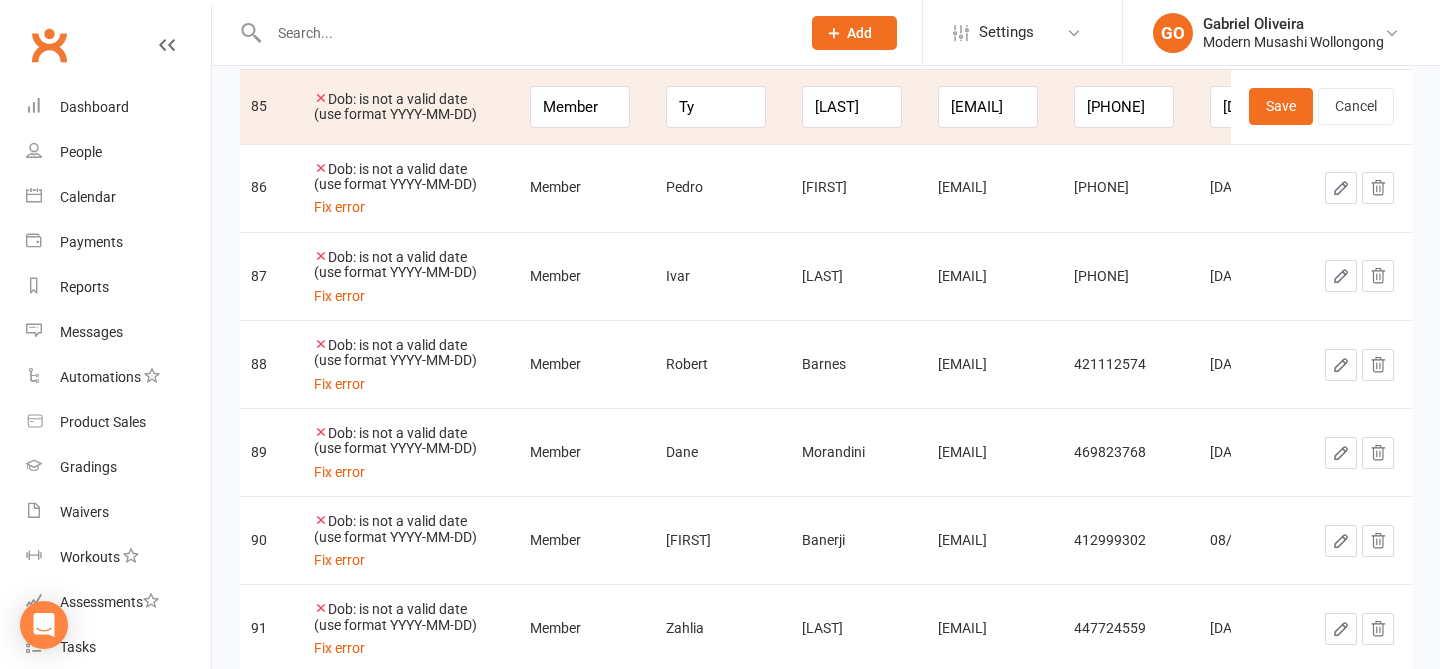 scroll, scrollTop: 5815, scrollLeft: 0, axis: vertical 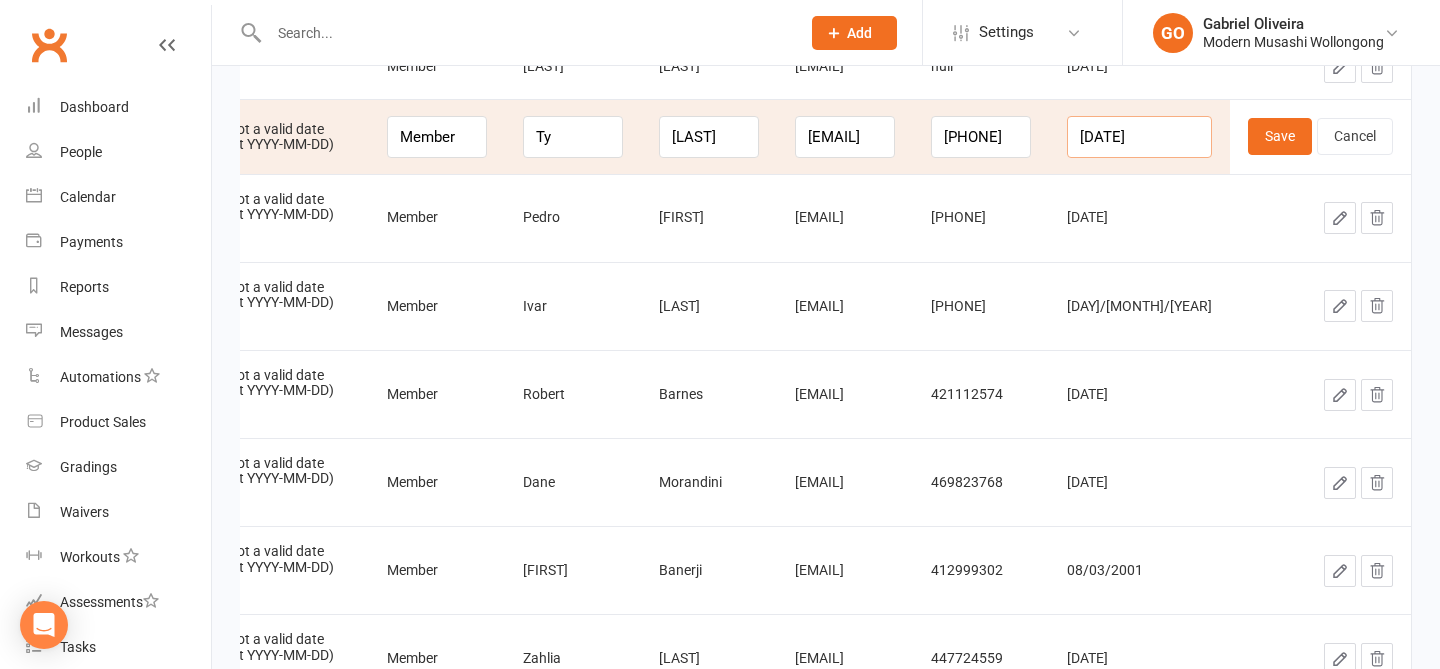 drag, startPoint x: 1169, startPoint y: 131, endPoint x: 1076, endPoint y: 122, distance: 93.43447 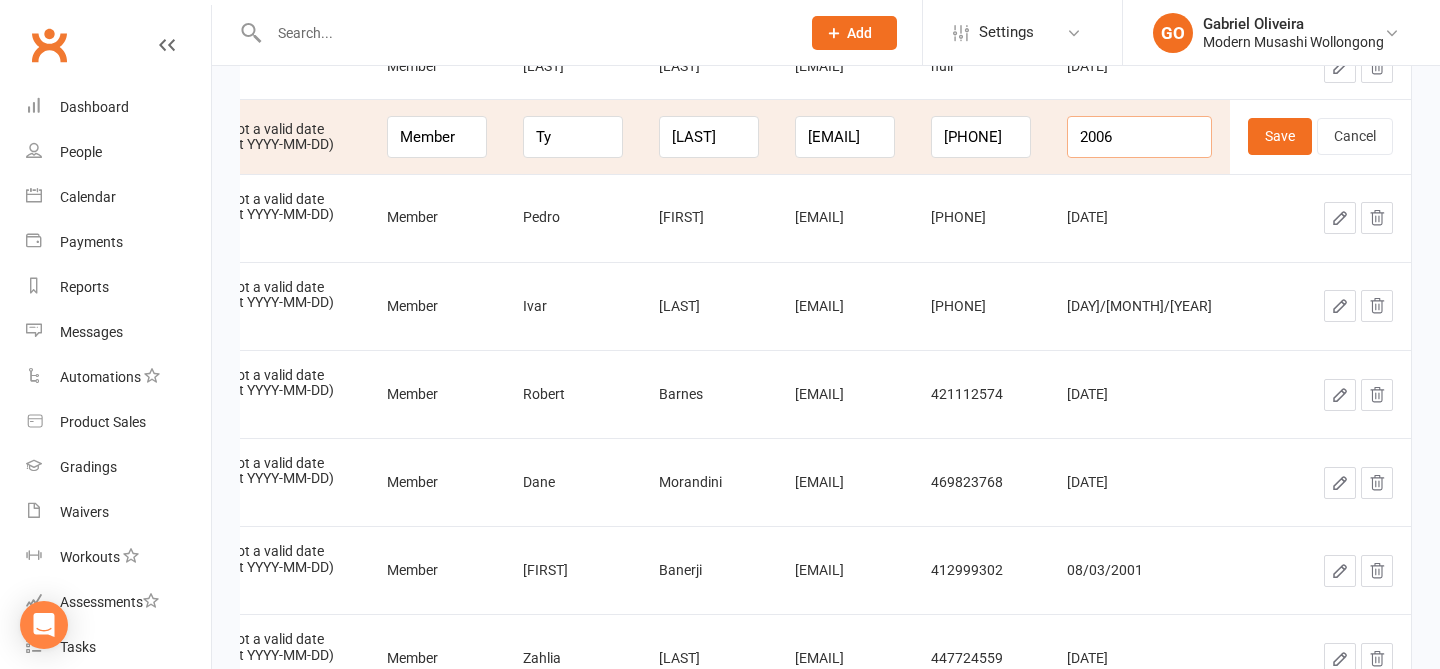 click on "2006" at bounding box center (1139, 137) 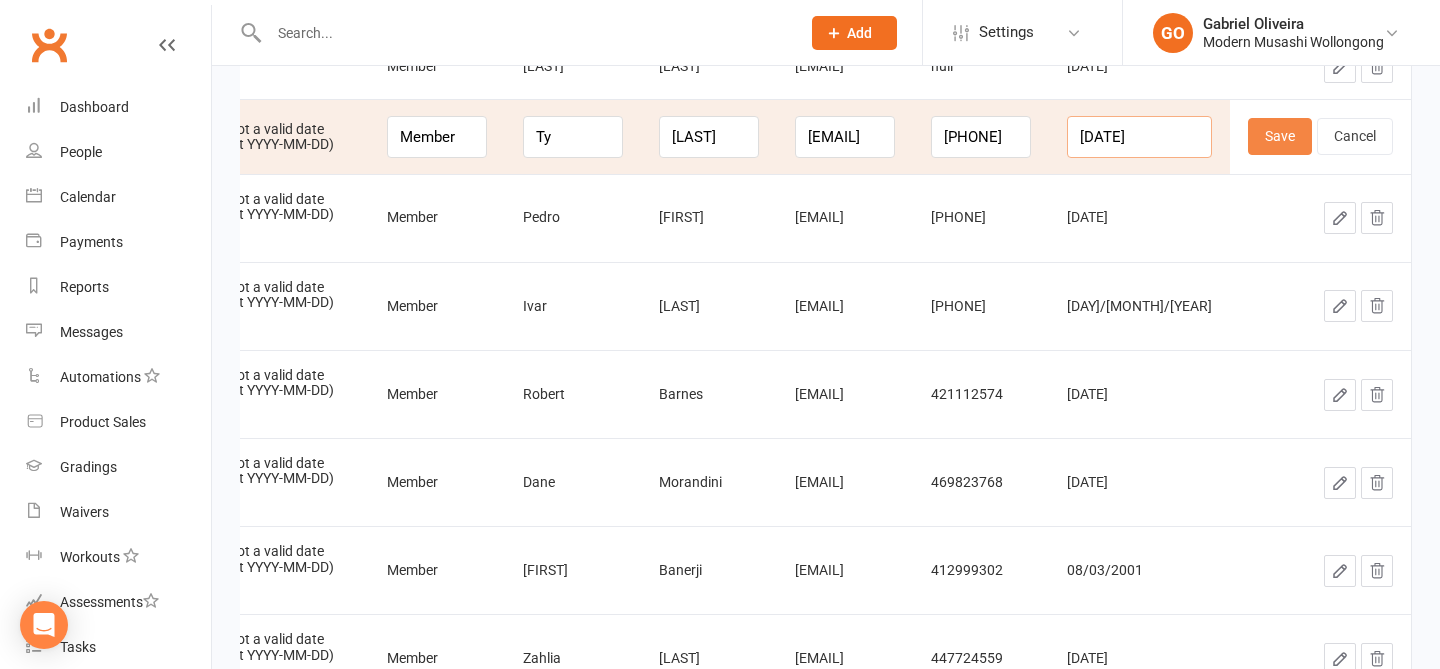 type on "2006-05-02" 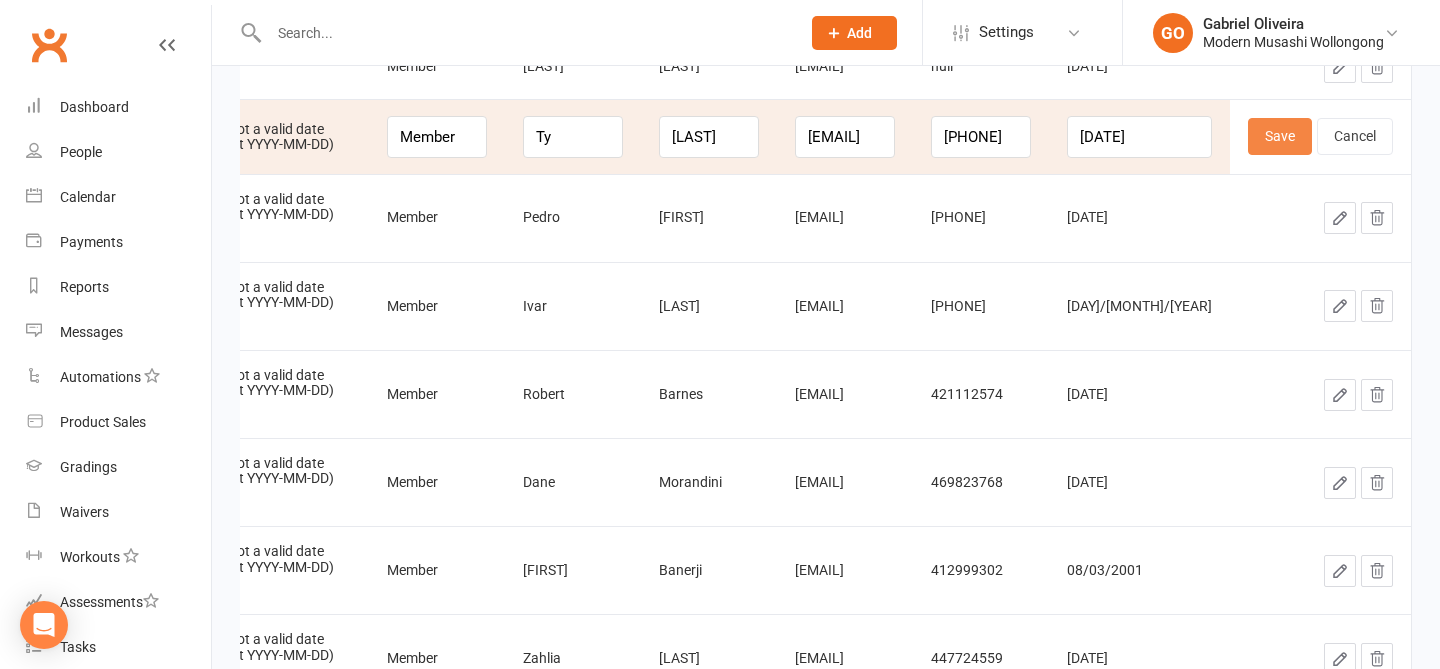 click on "Save" at bounding box center (1280, 136) 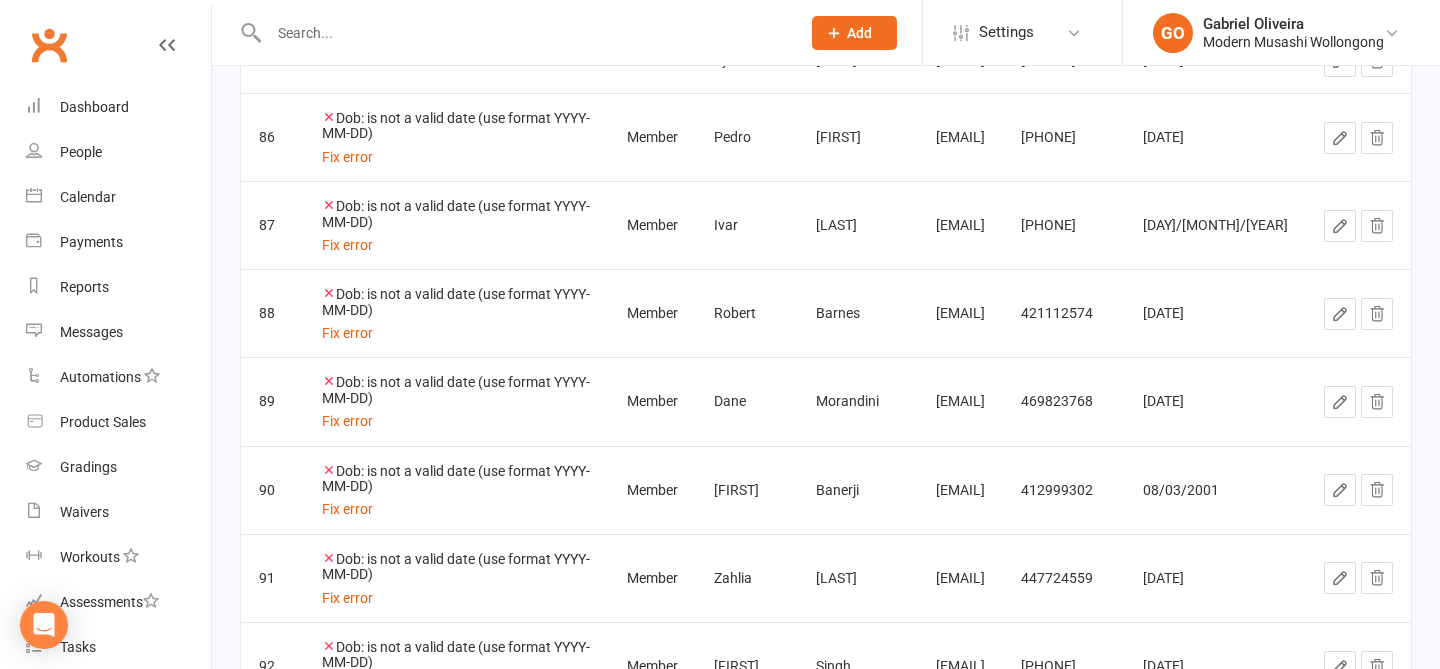 click 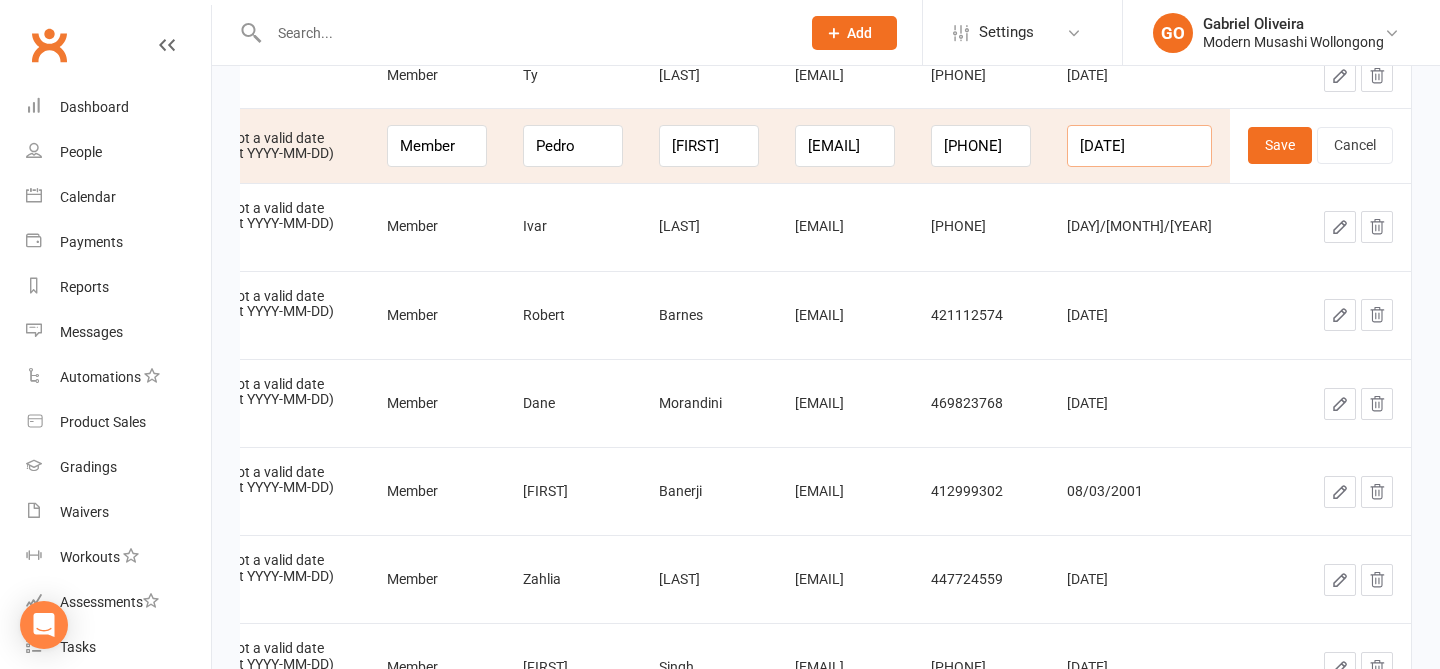 click on "18/11/2013" at bounding box center [1139, 146] 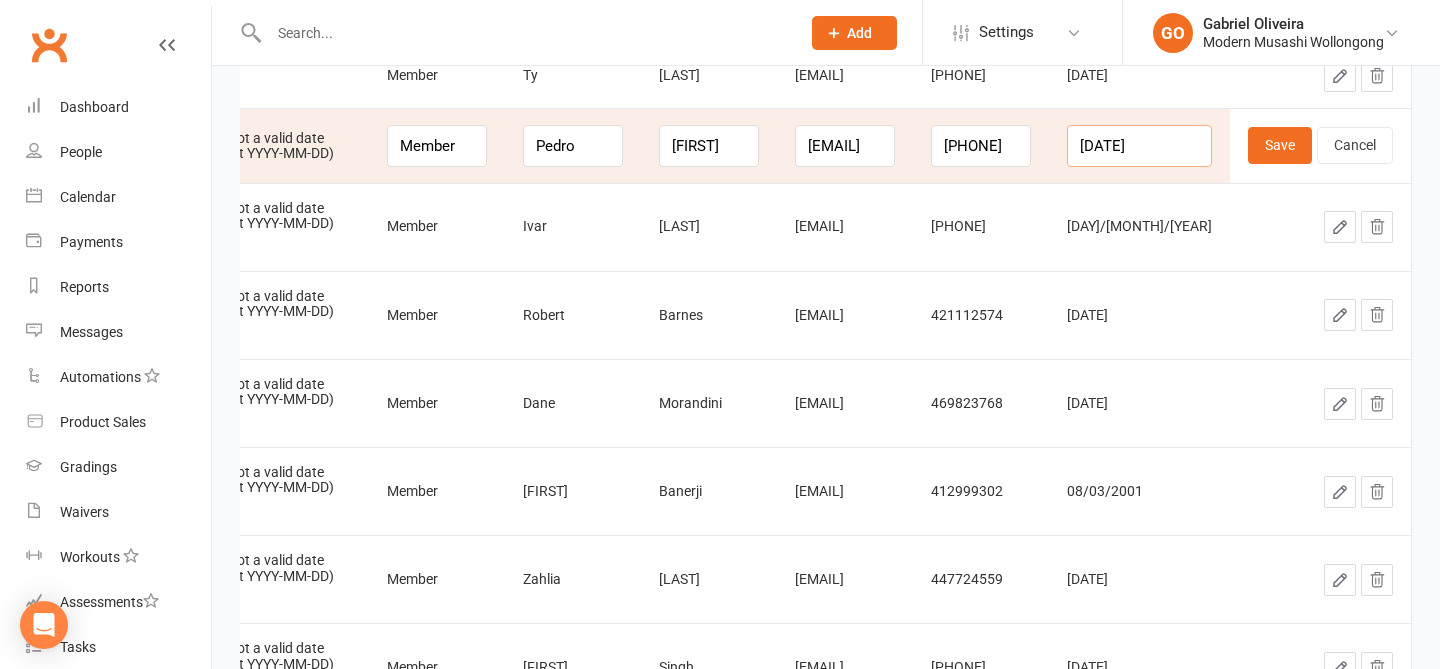 drag, startPoint x: 1169, startPoint y: 147, endPoint x: 1076, endPoint y: 135, distance: 93.770996 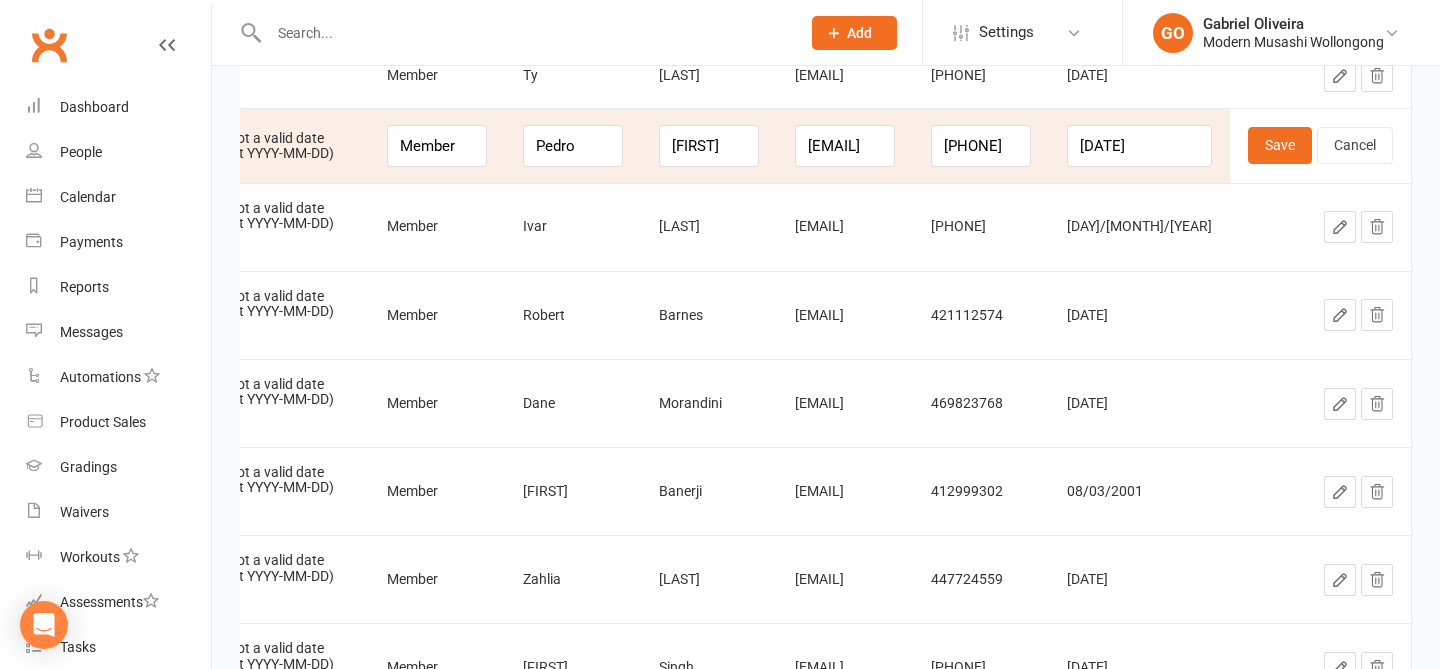 click on "18/11/2013" at bounding box center [1139, 145] 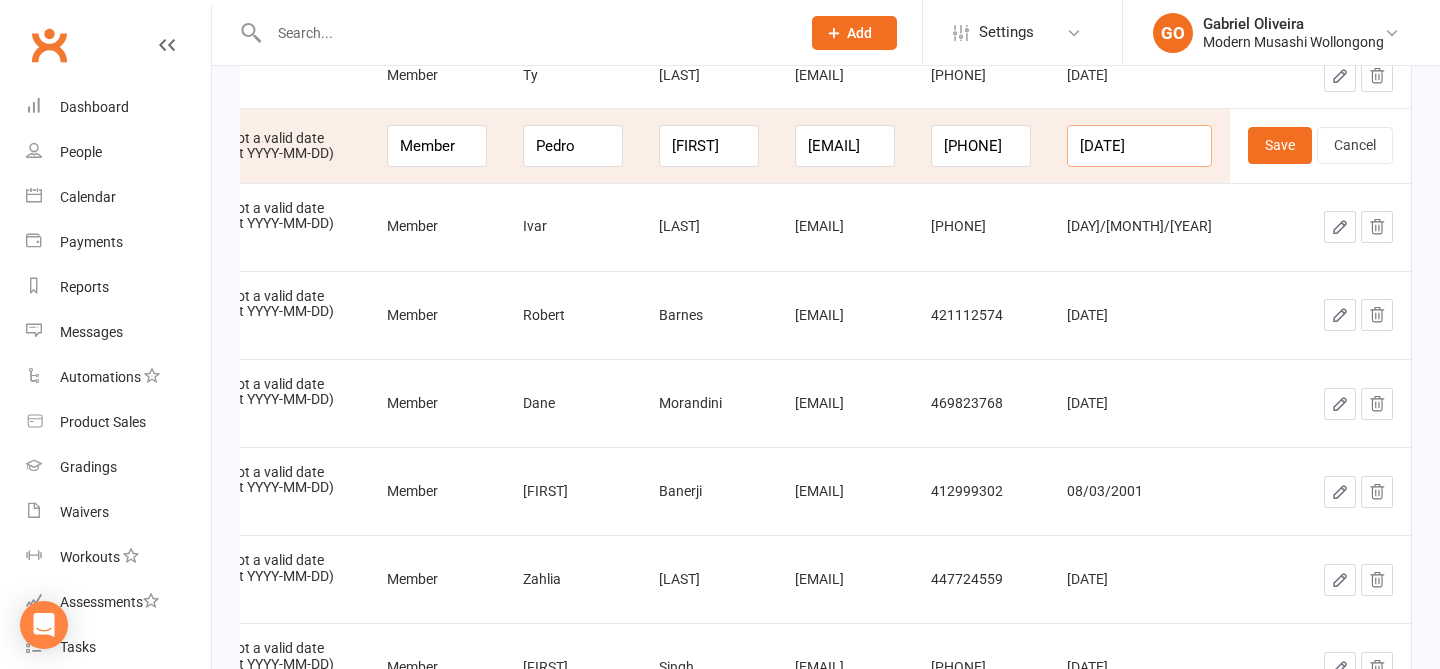drag, startPoint x: 1170, startPoint y: 144, endPoint x: 1090, endPoint y: 141, distance: 80.05623 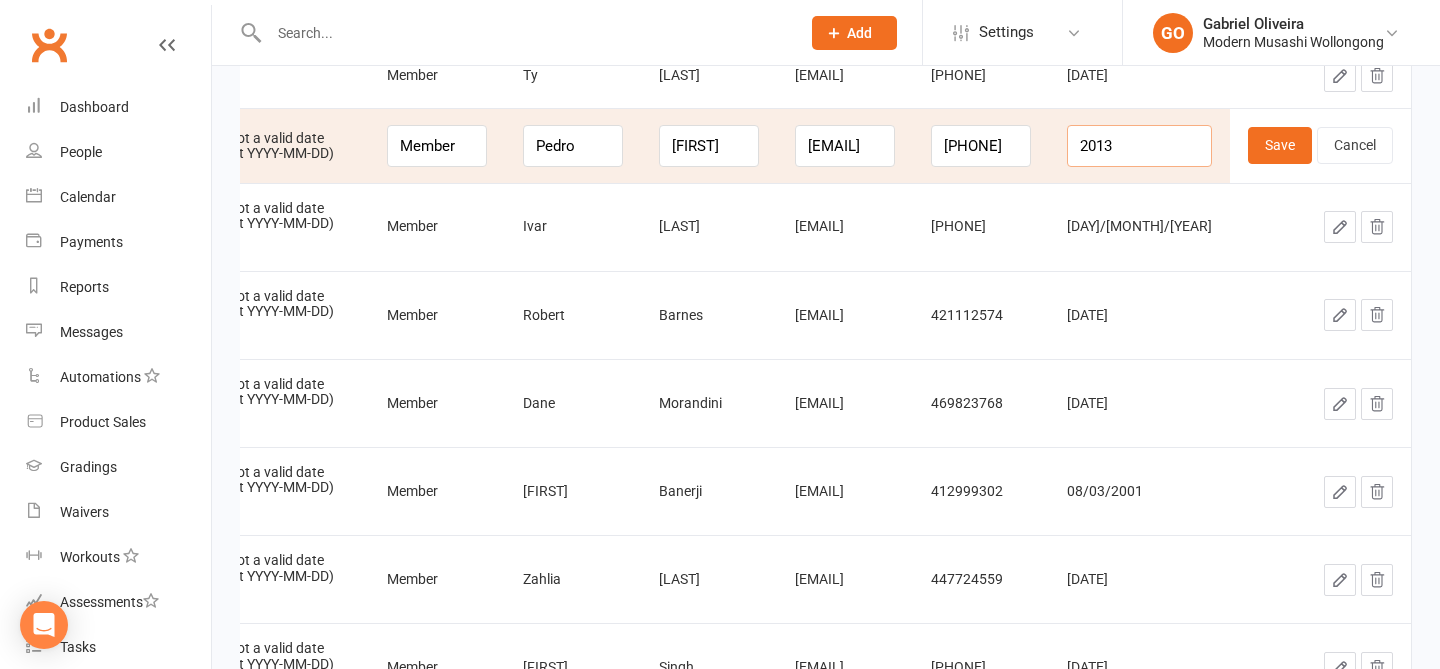 click on "2013" at bounding box center [1139, 146] 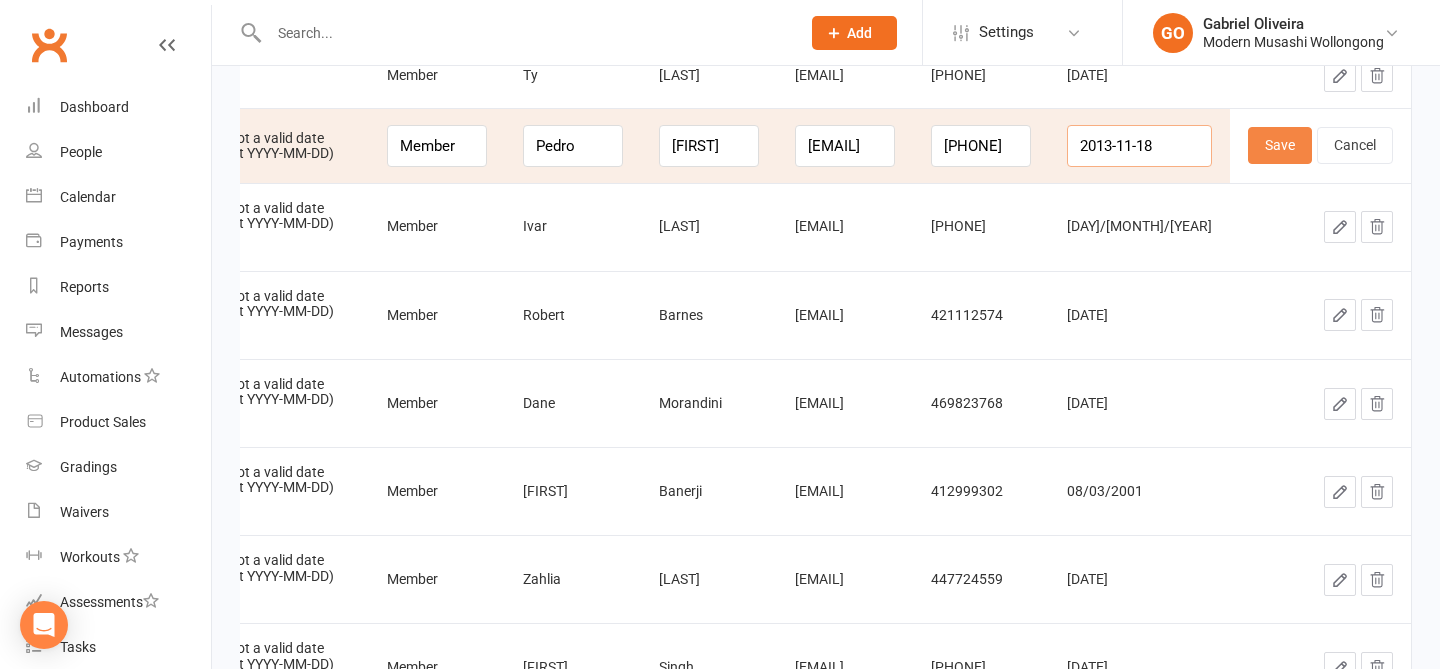 type on "2013-11-18" 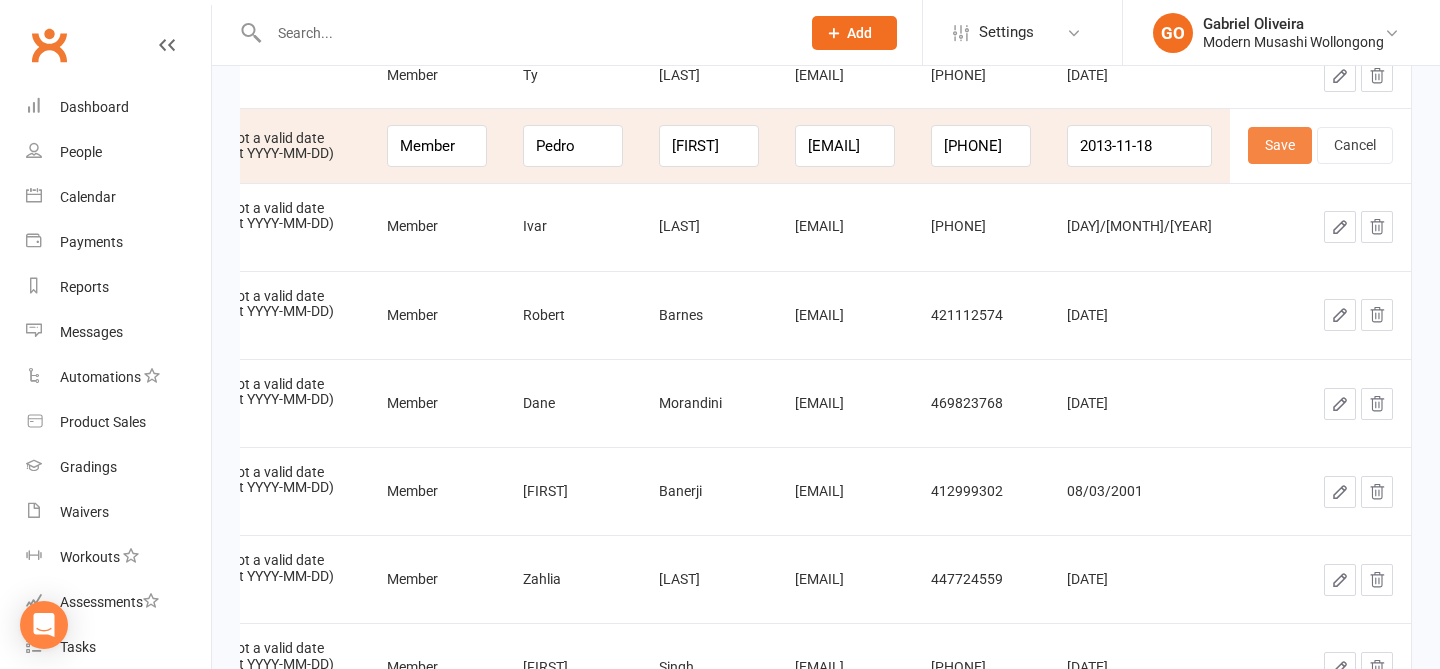 click on "Save" at bounding box center [1280, 145] 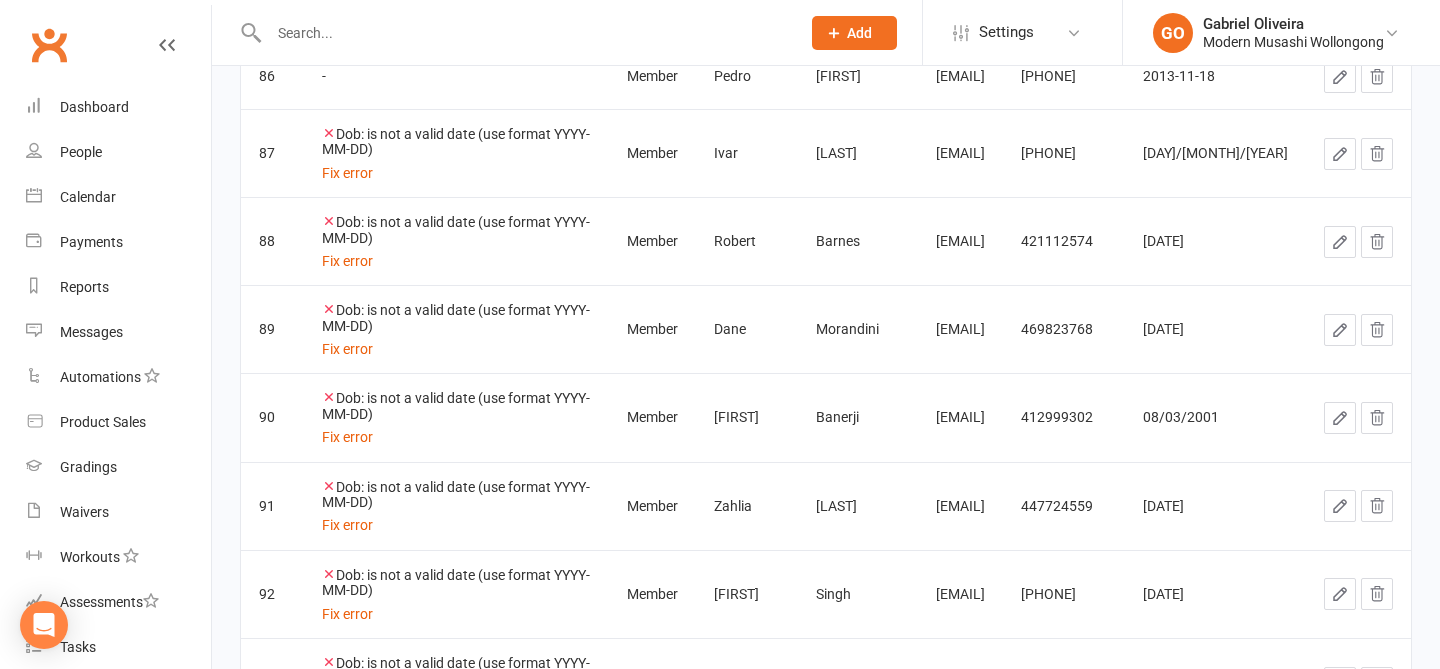 click 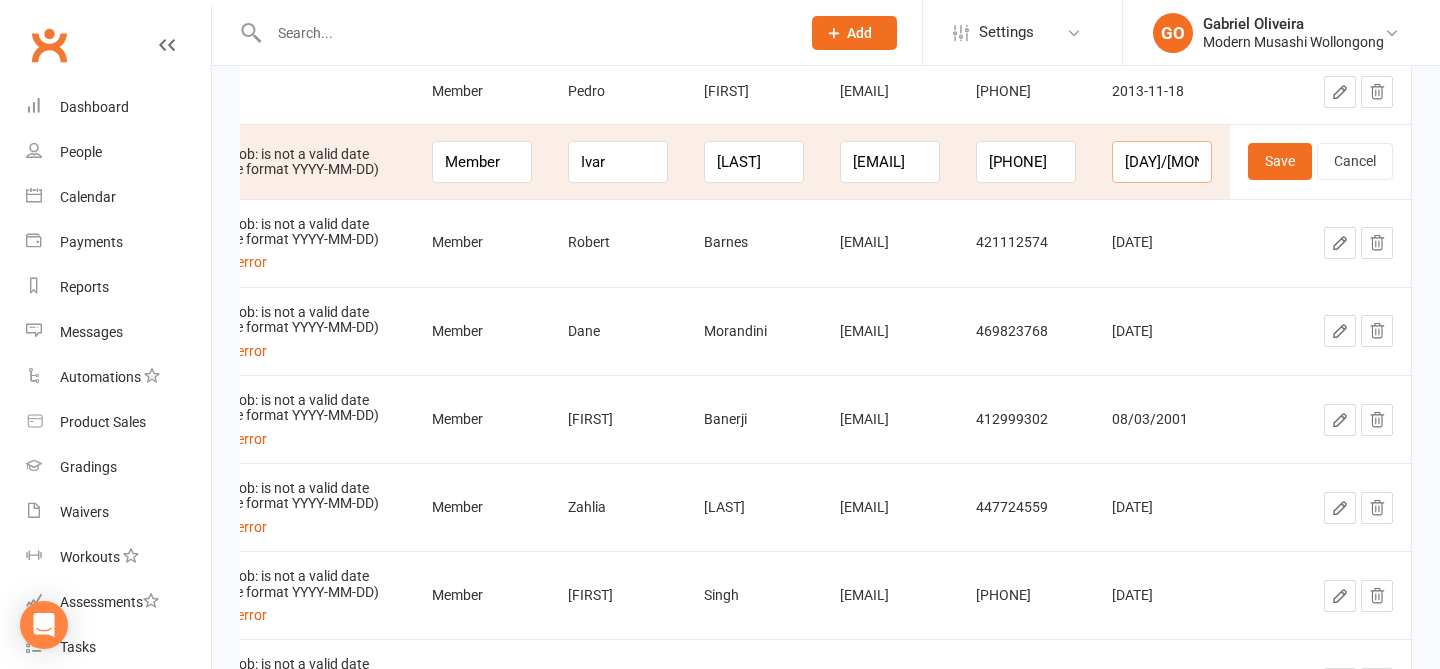 drag, startPoint x: 1167, startPoint y: 156, endPoint x: 1058, endPoint y: 154, distance: 109.01835 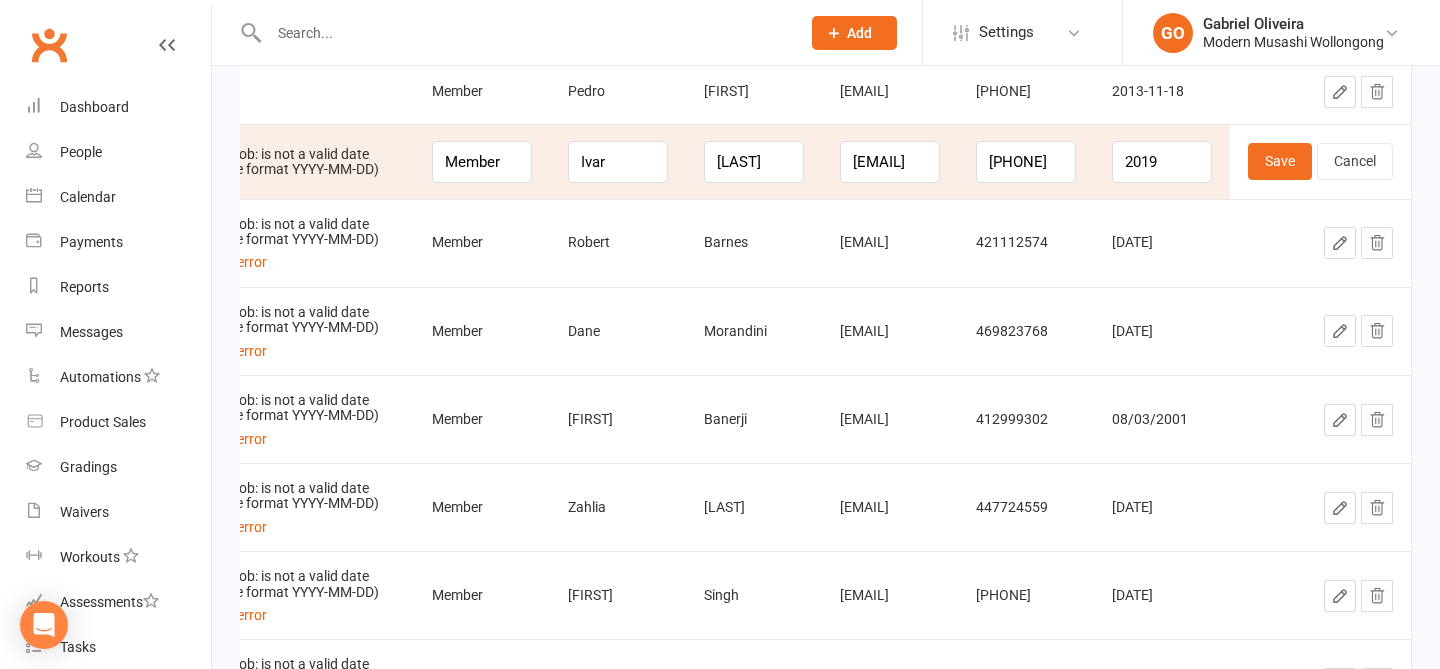 click on "2019" at bounding box center (1162, 161) 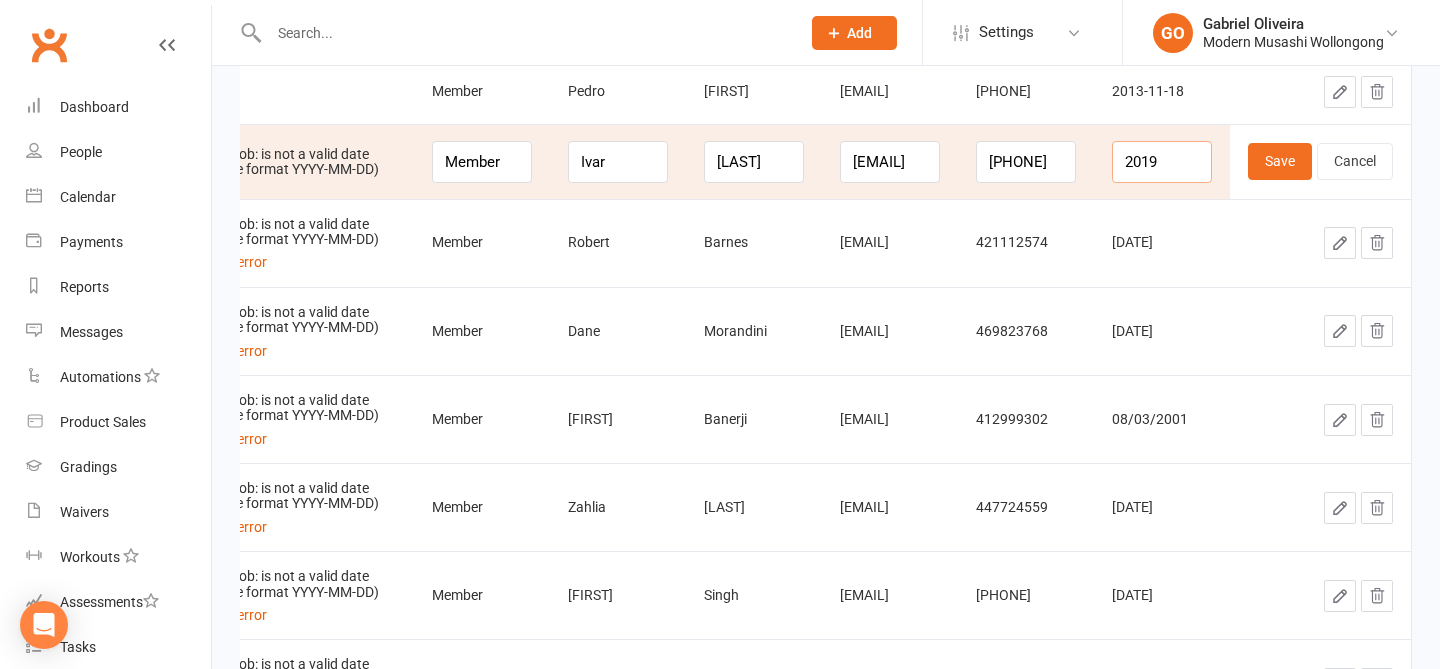 click on "2019" at bounding box center (1162, 162) 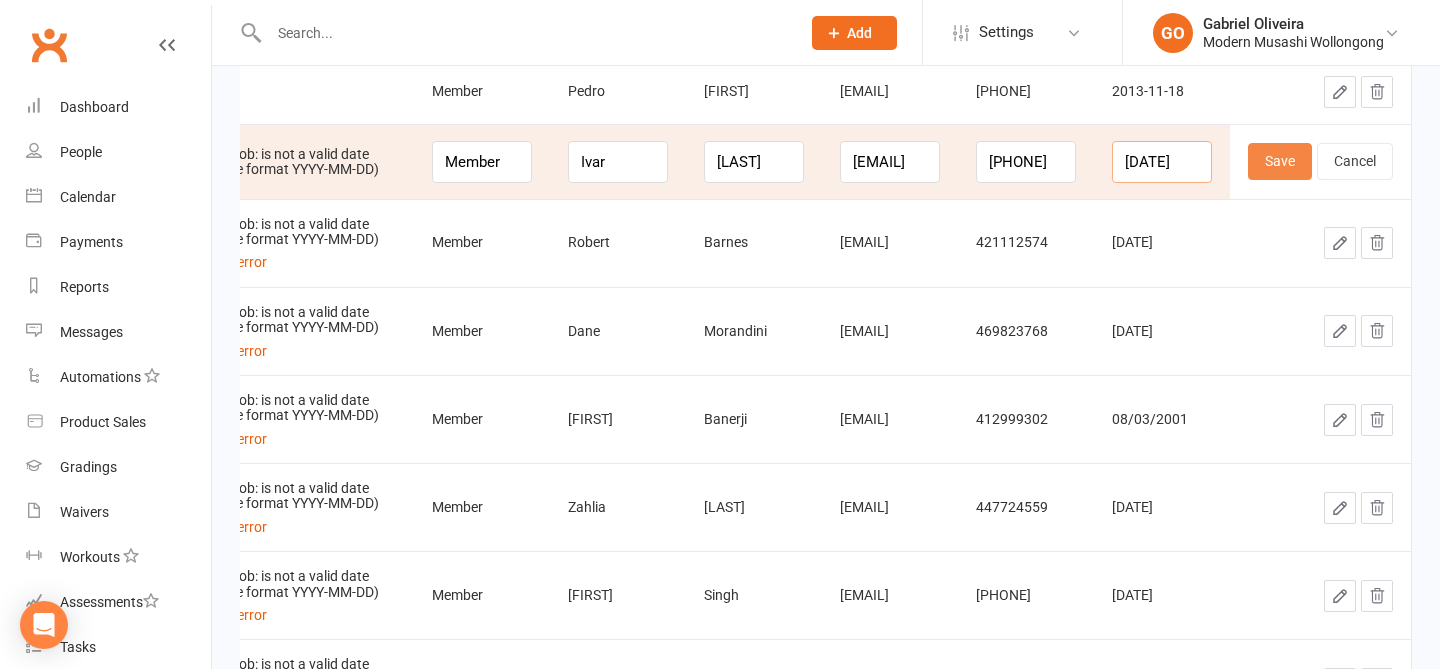 type on "2019-04-16" 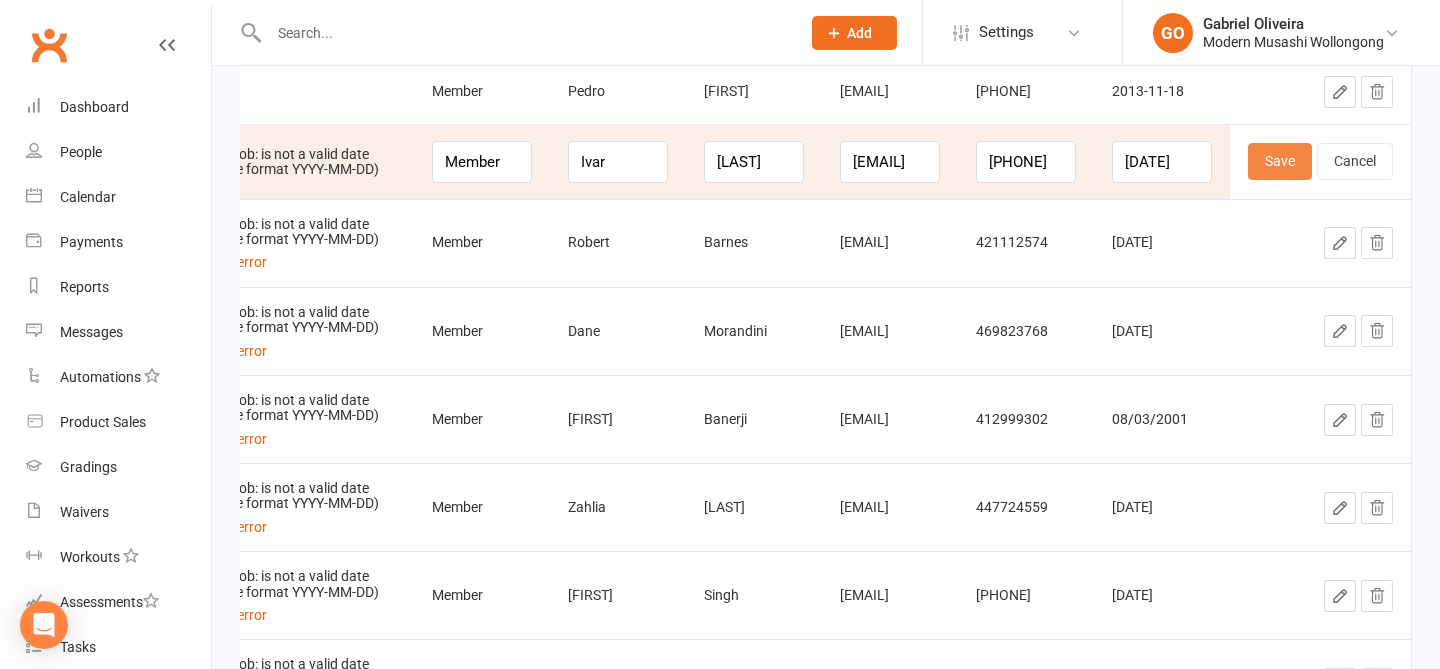 click on "Save" at bounding box center [1280, 161] 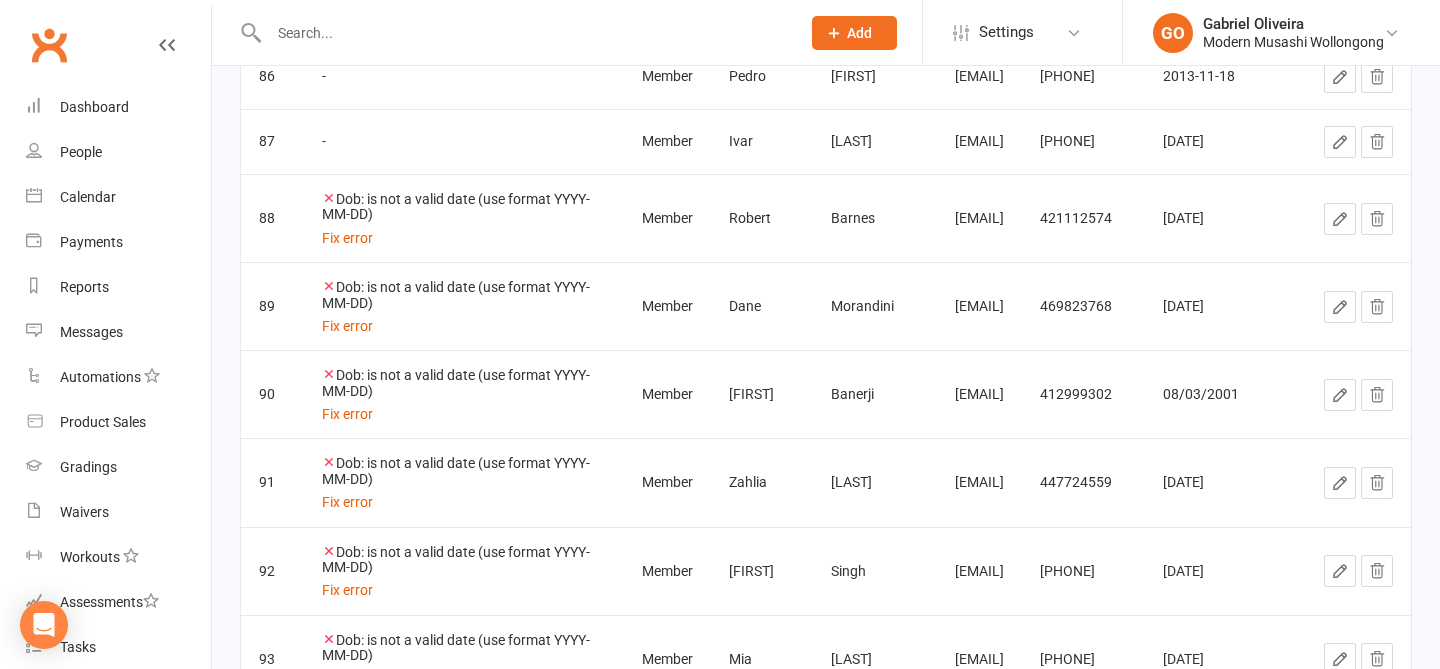 click 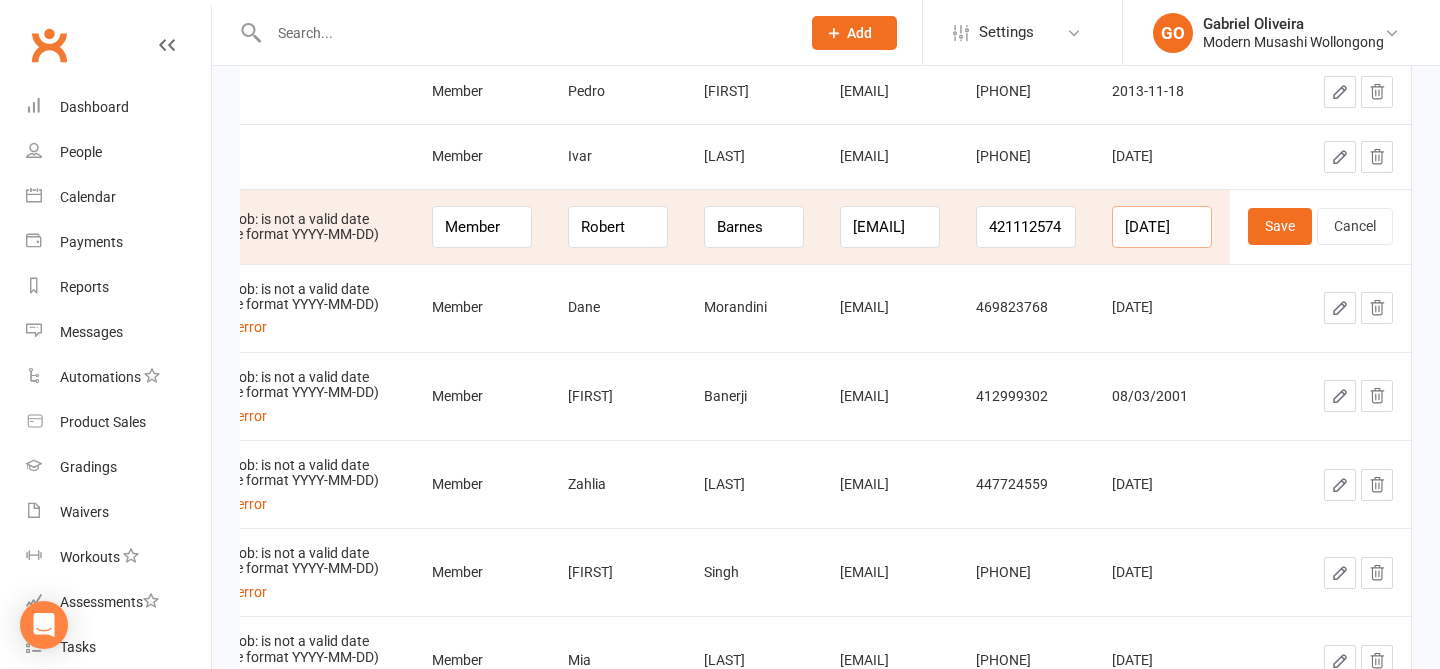drag, startPoint x: 1172, startPoint y: 221, endPoint x: 1066, endPoint y: 212, distance: 106.381386 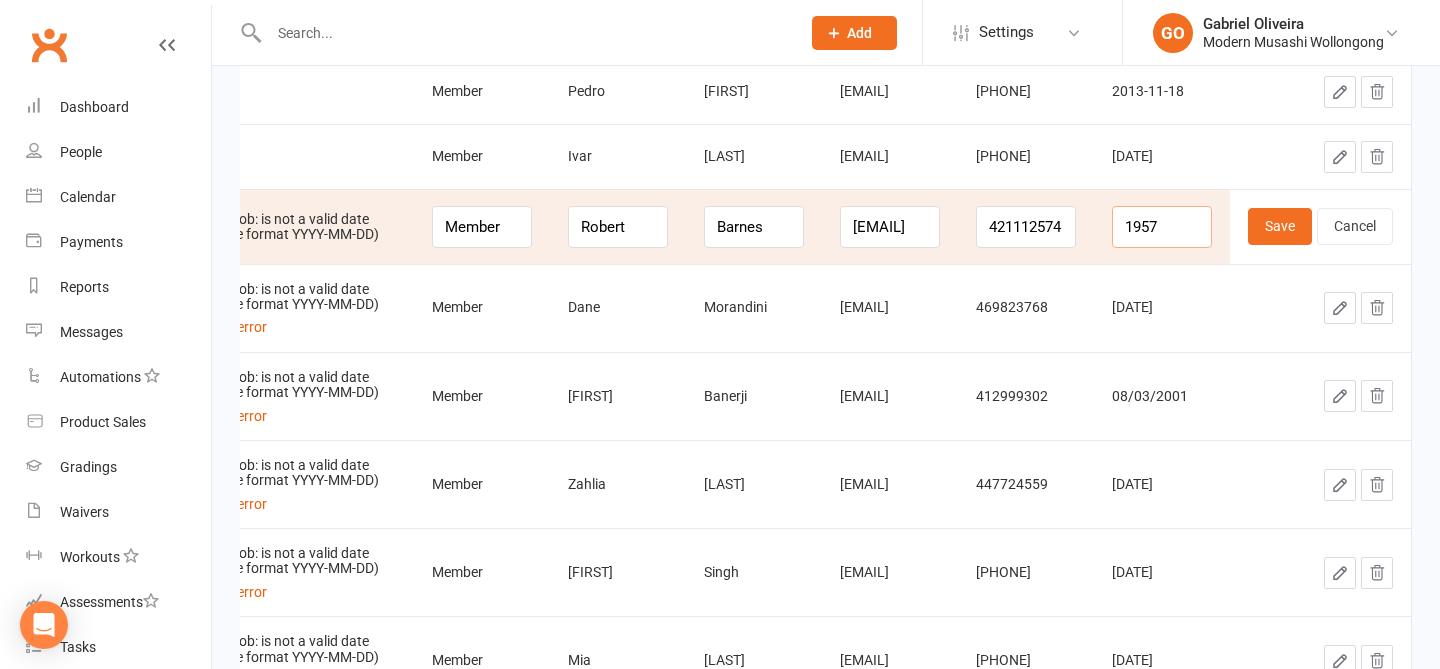 click on "1957" at bounding box center [1162, 227] 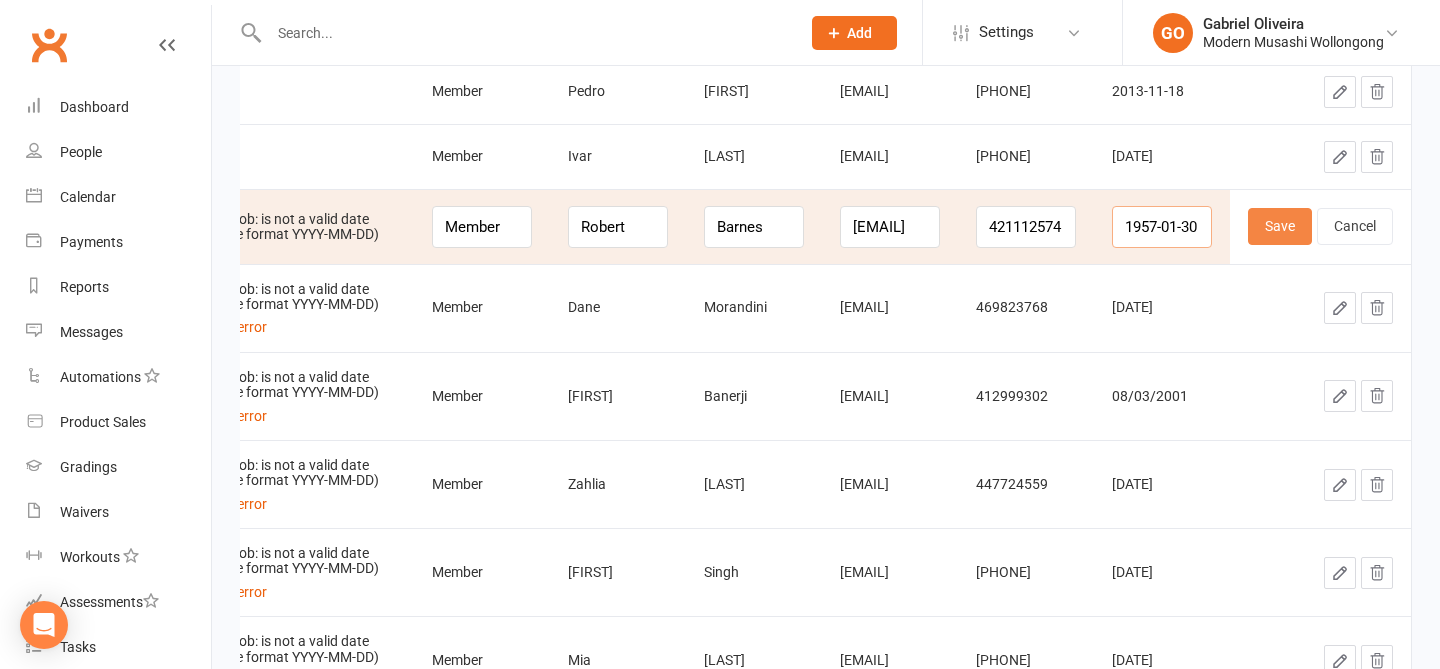 type on "1957-01-30" 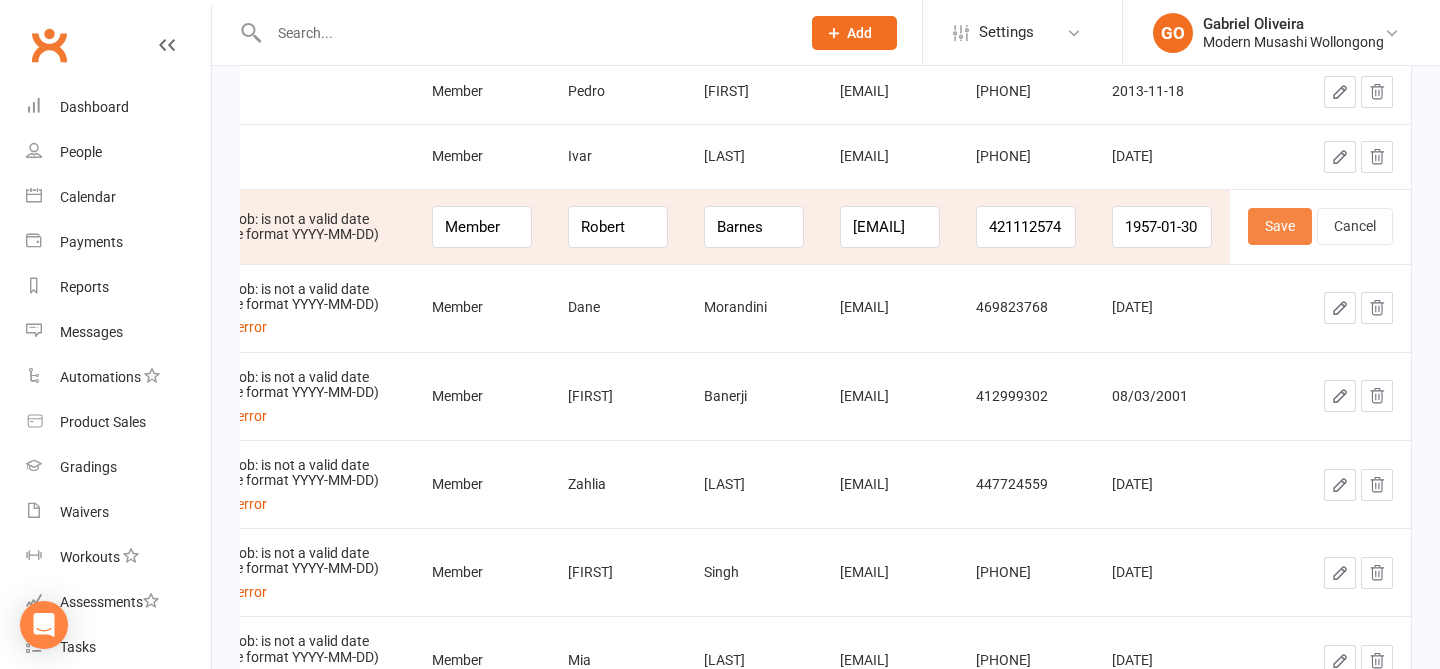 click on "Save" at bounding box center (1280, 226) 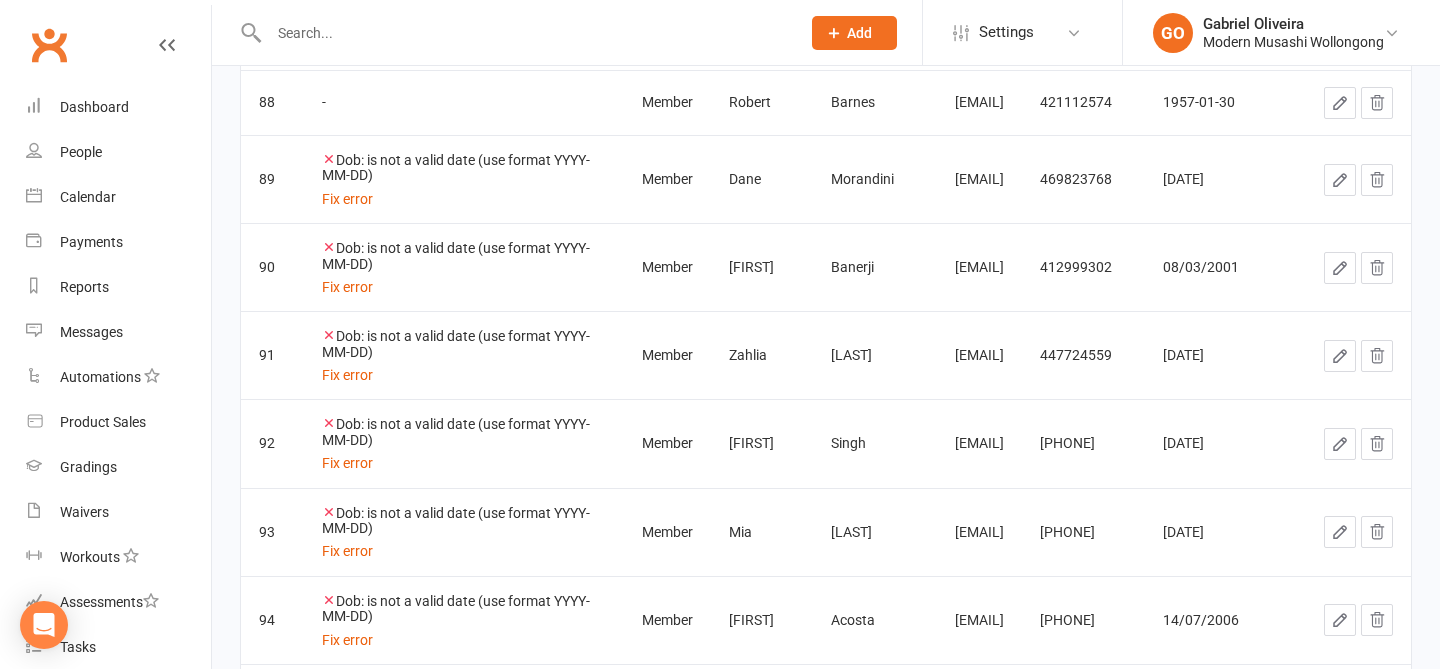 click at bounding box center [1340, 180] 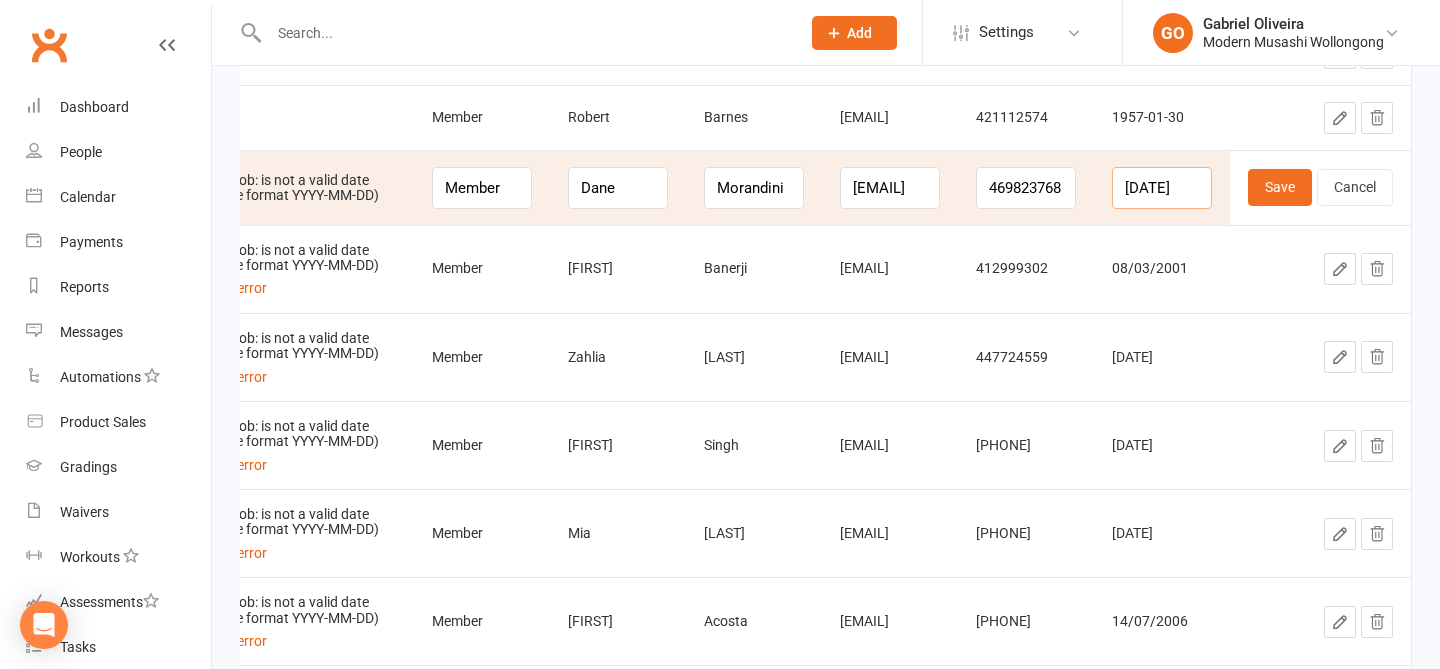 drag, startPoint x: 1172, startPoint y: 188, endPoint x: 1065, endPoint y: 168, distance: 108.85311 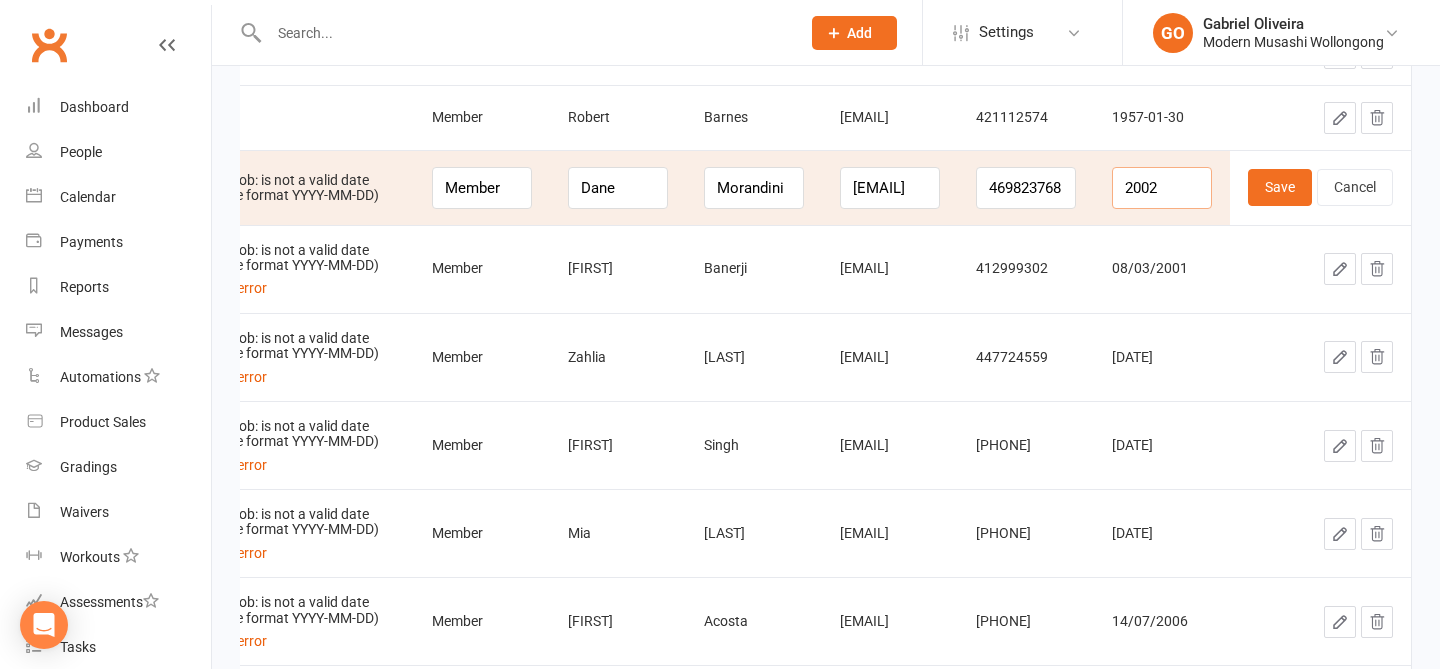 click on "2002" at bounding box center (1162, 188) 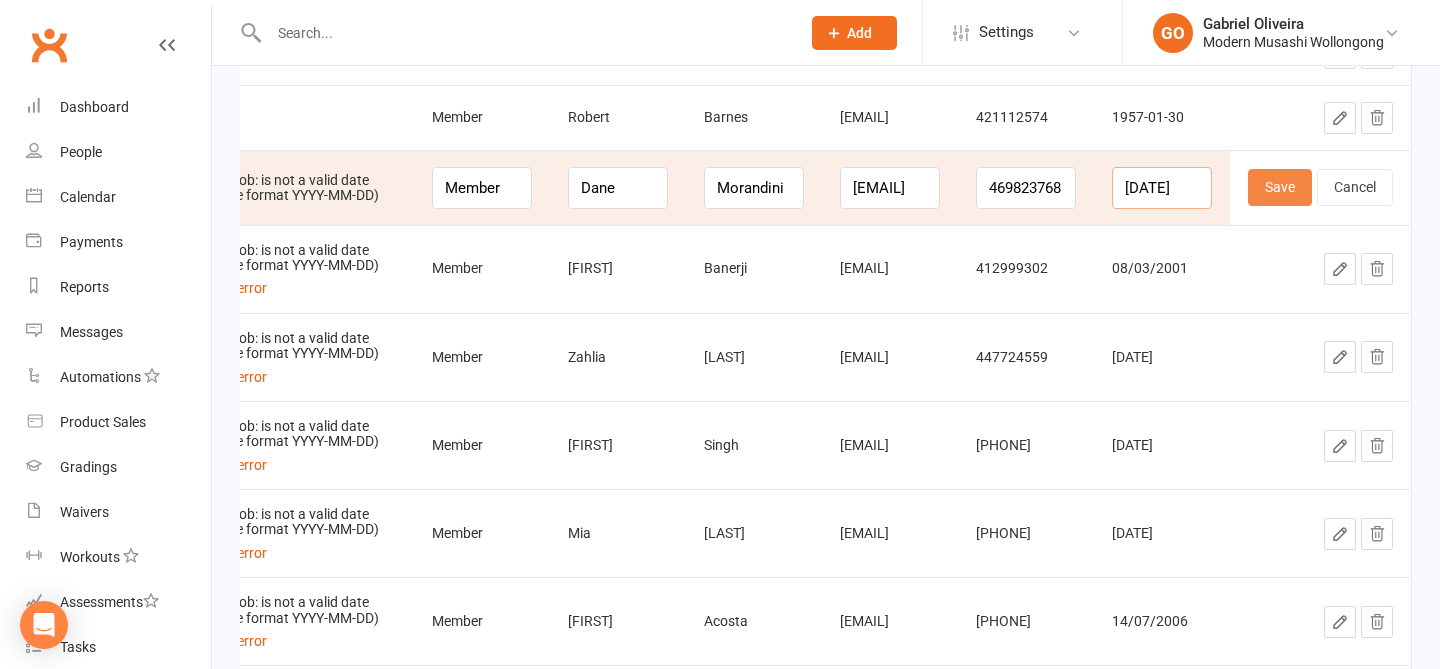 type on "2002-09-24" 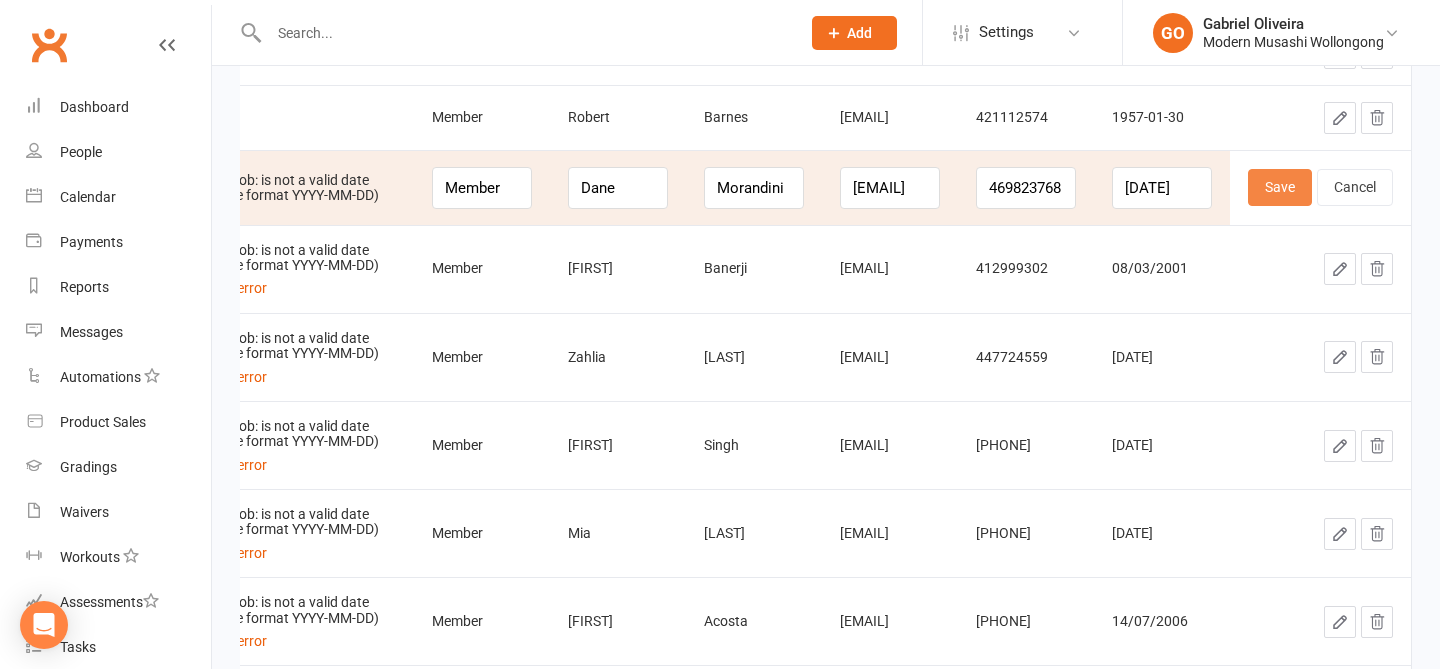 click on "Save" at bounding box center (1280, 187) 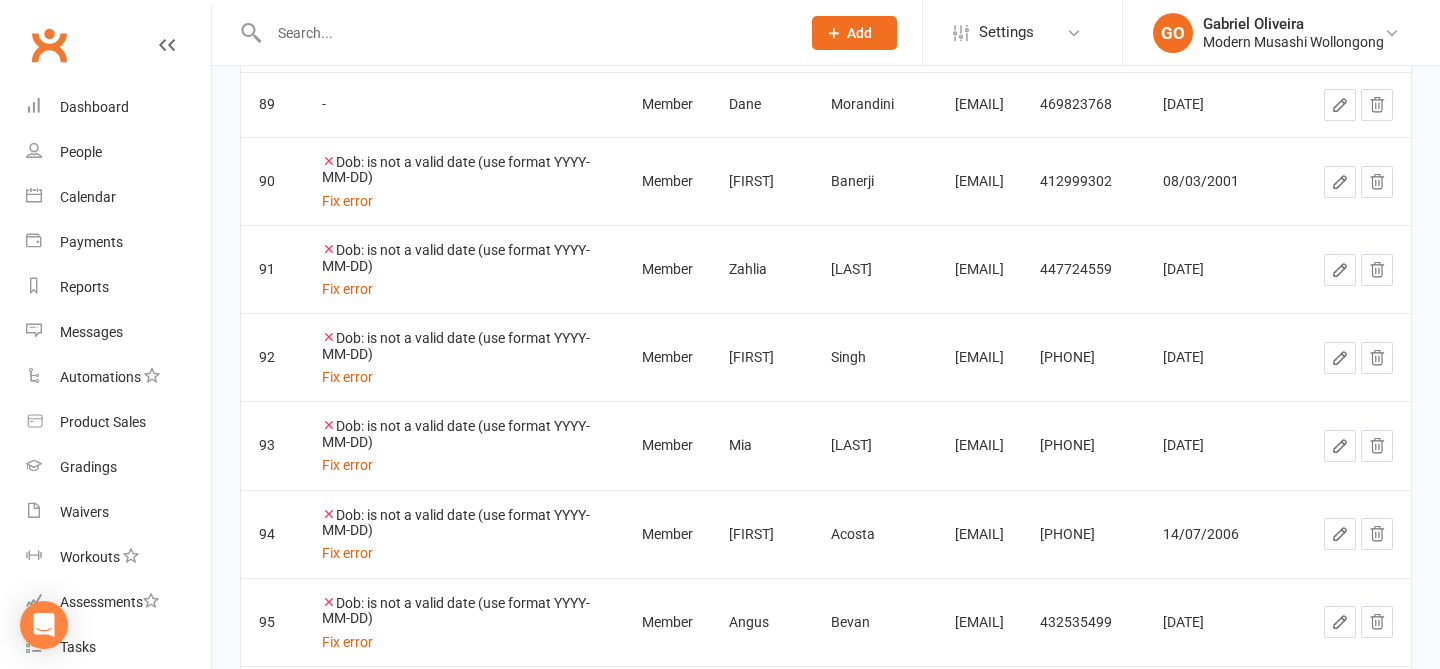 click 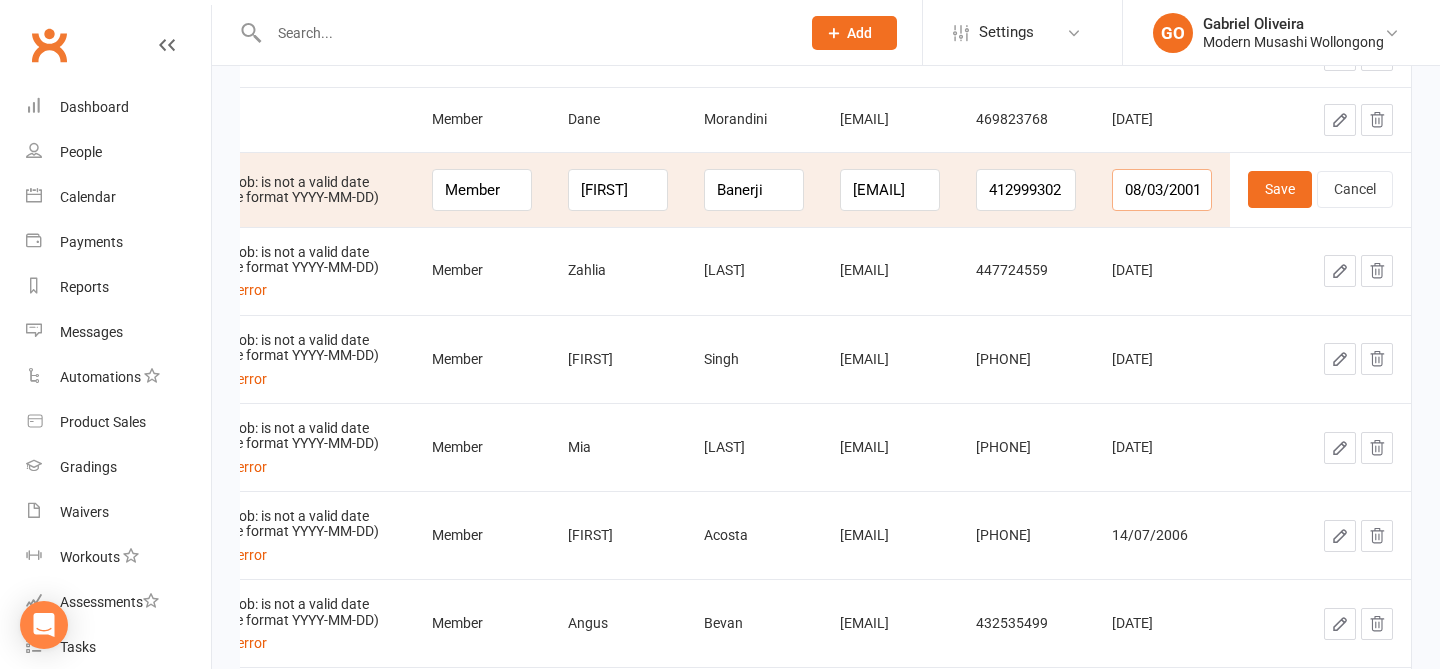 drag, startPoint x: 1170, startPoint y: 188, endPoint x: 1055, endPoint y: 171, distance: 116.24973 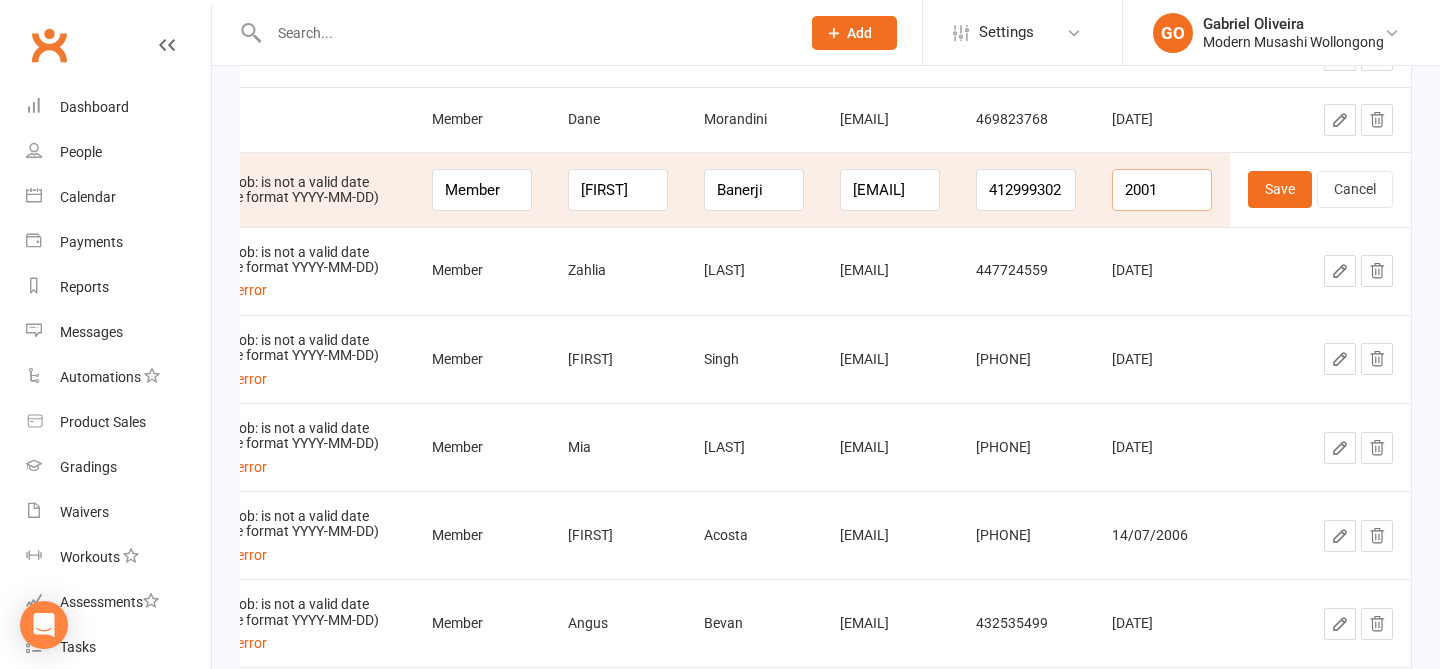 click on "2001" at bounding box center (1162, 190) 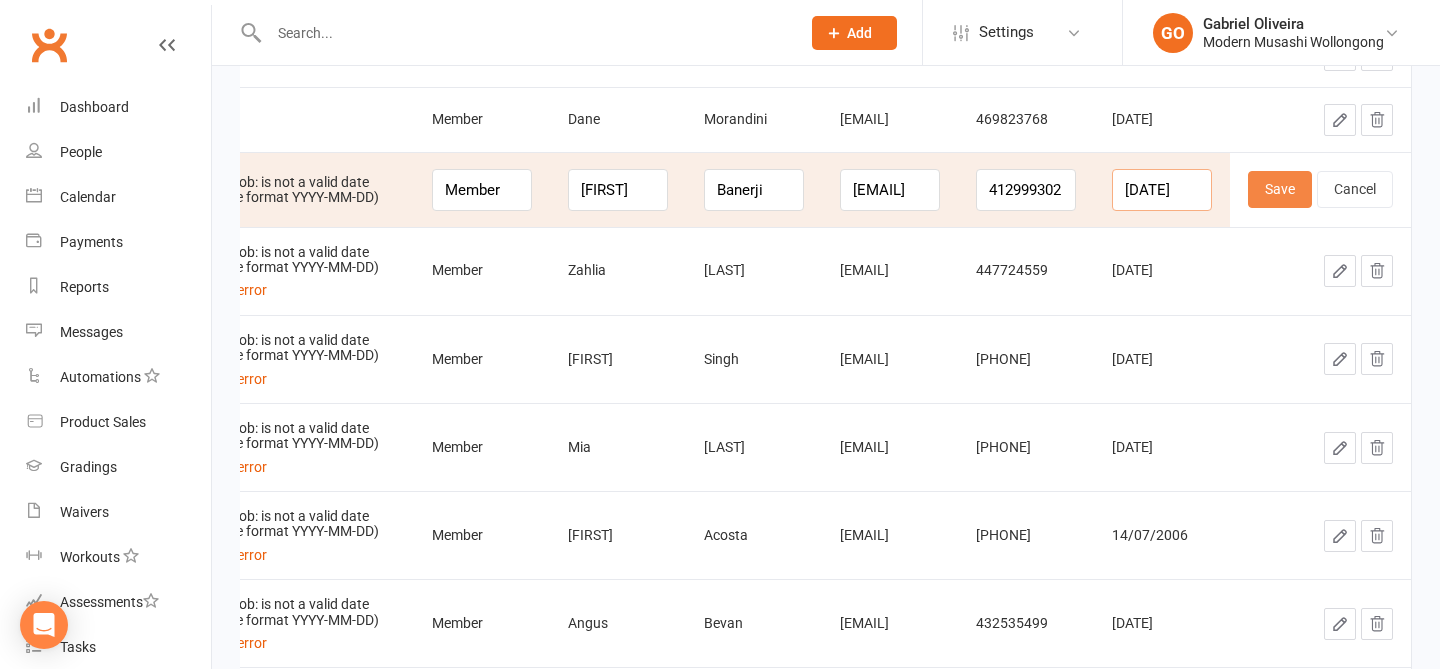 type on "2001-03-08" 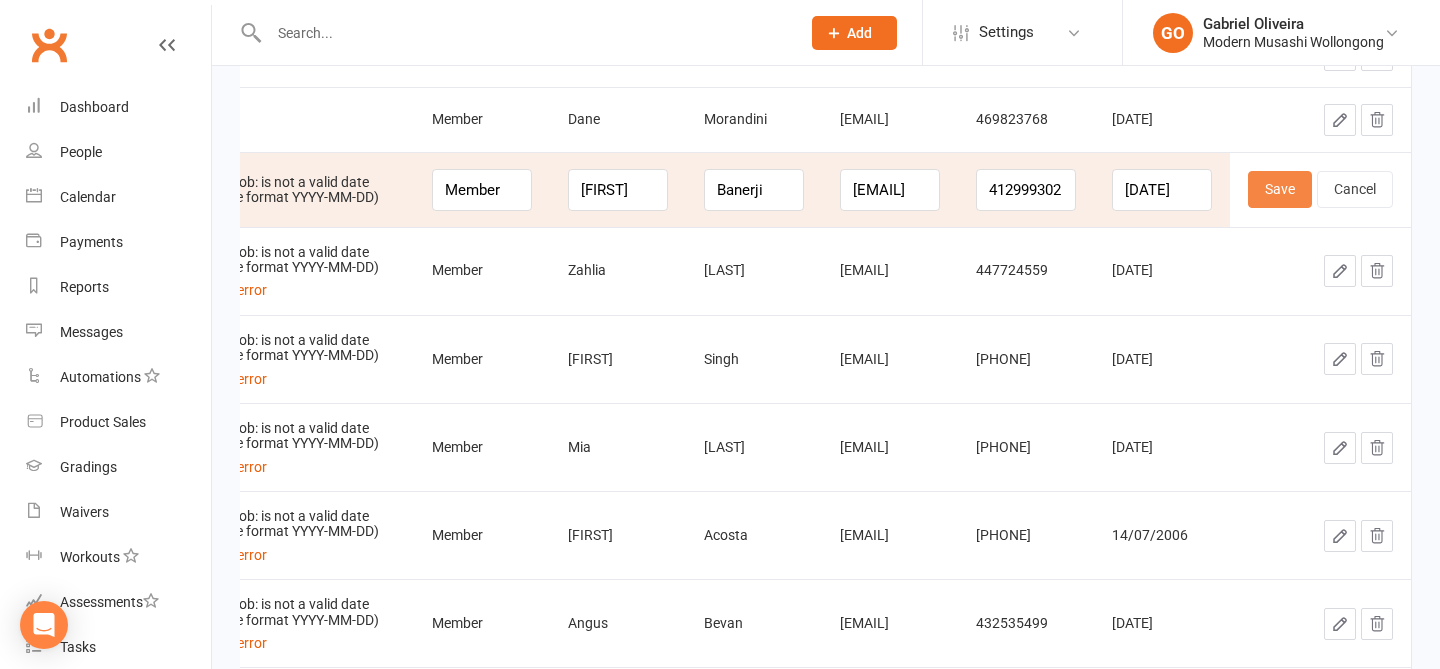 click on "Save" at bounding box center [1280, 189] 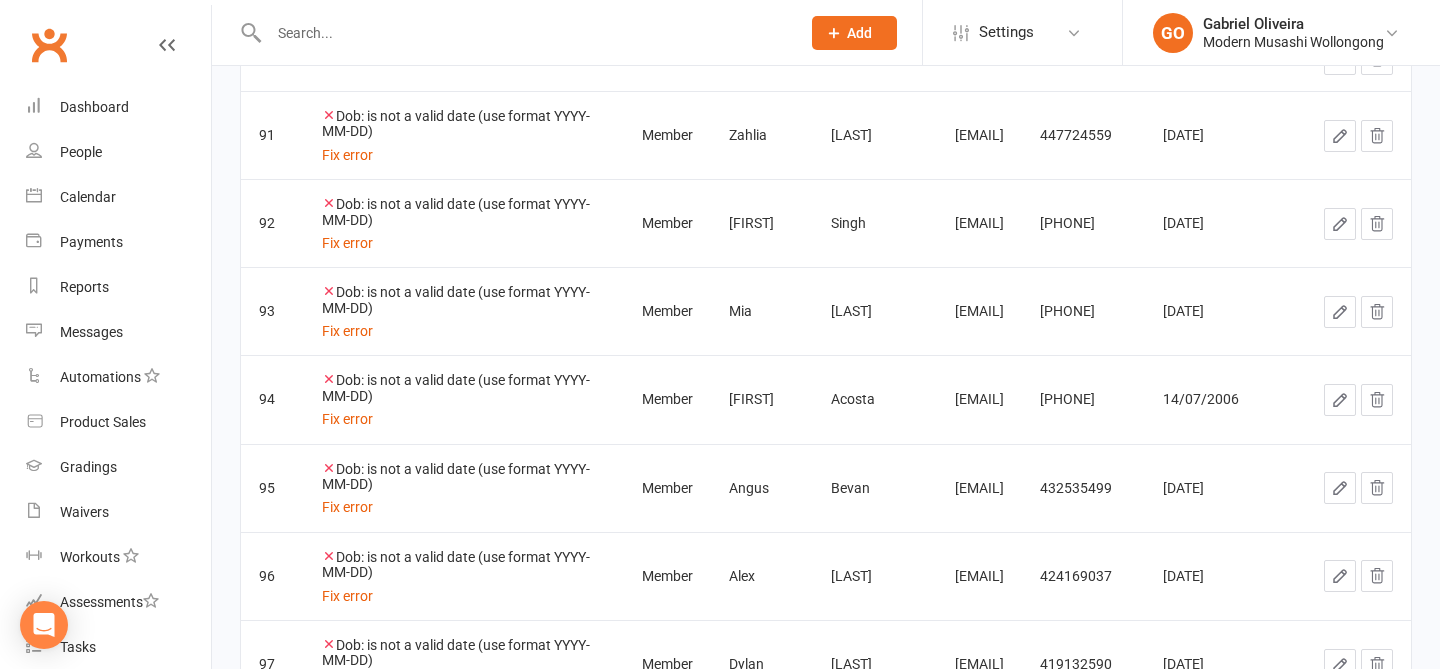 click 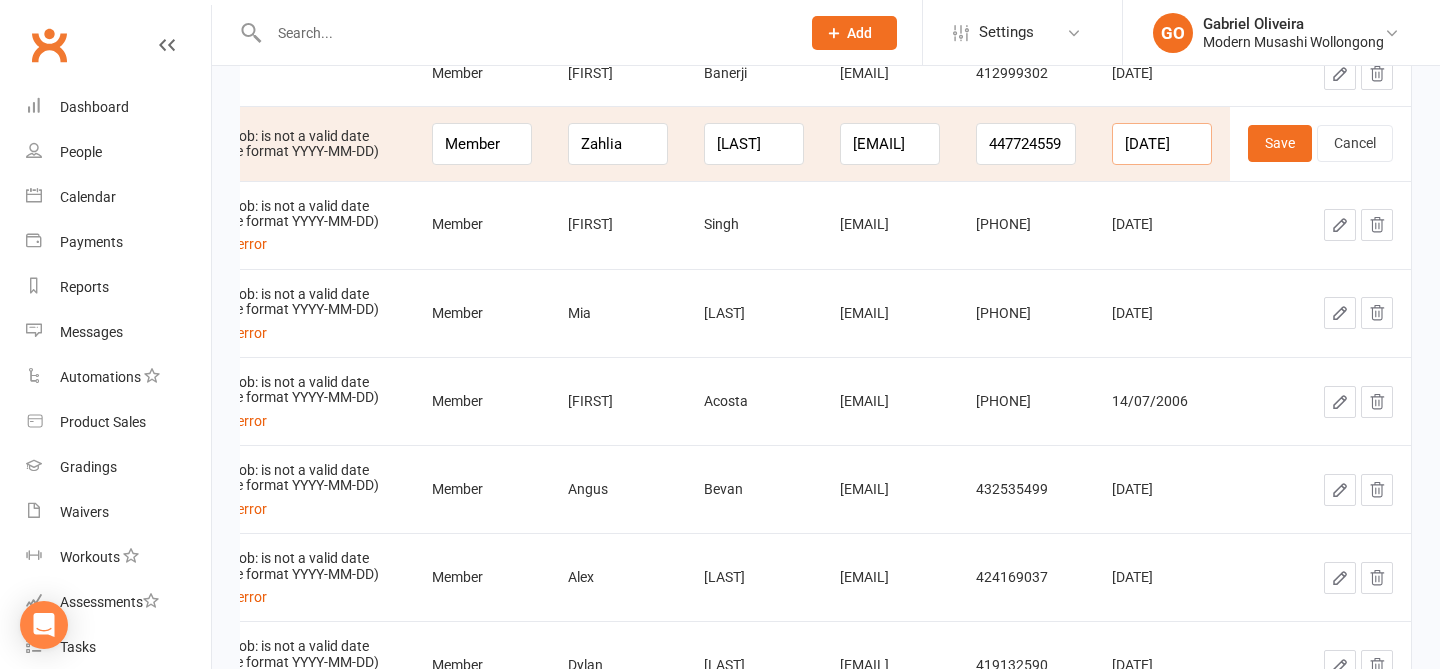 drag, startPoint x: 1171, startPoint y: 145, endPoint x: 1059, endPoint y: 137, distance: 112.28535 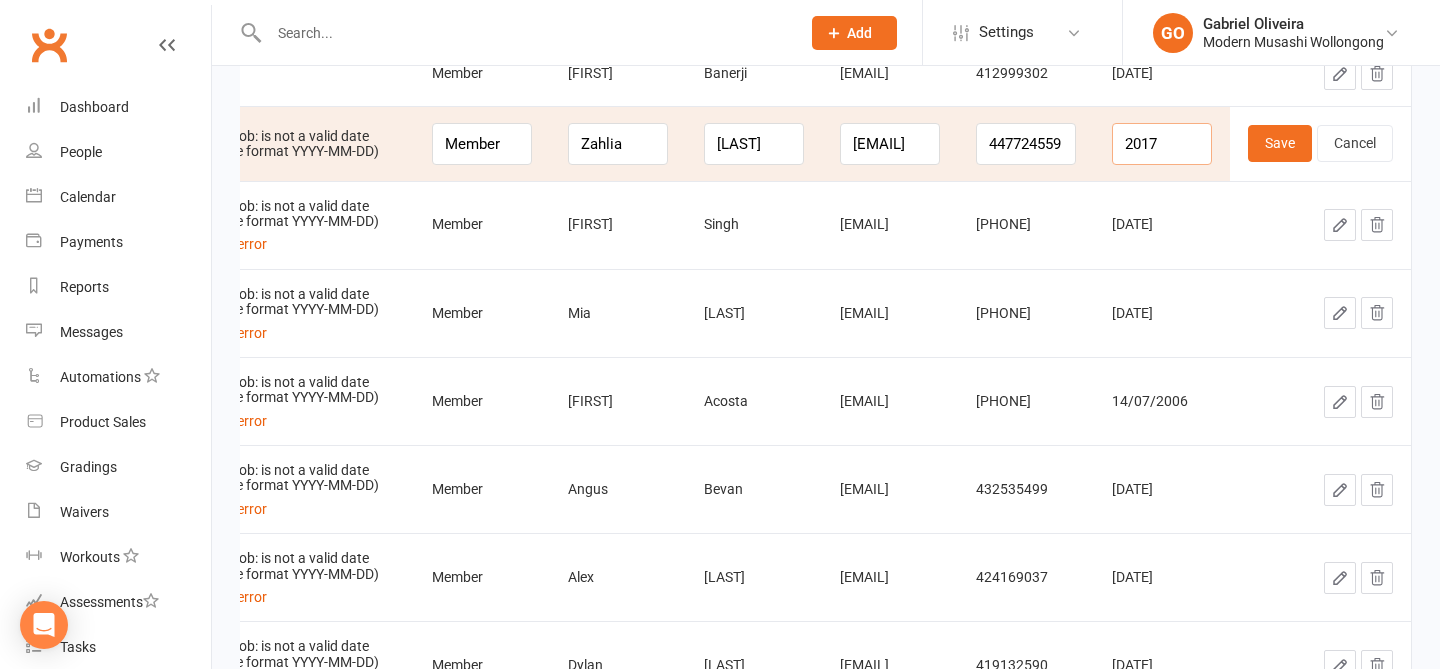 click on "2017" at bounding box center [1162, 144] 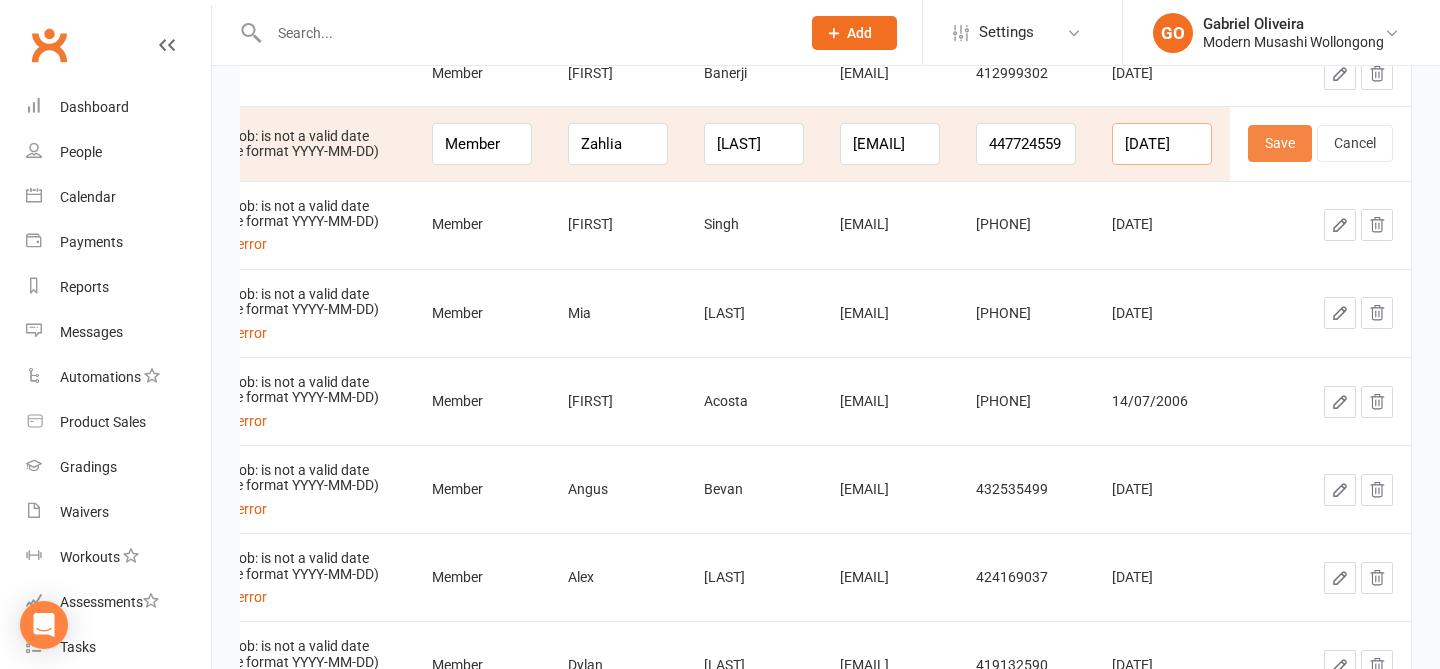 type on "2017-07-25" 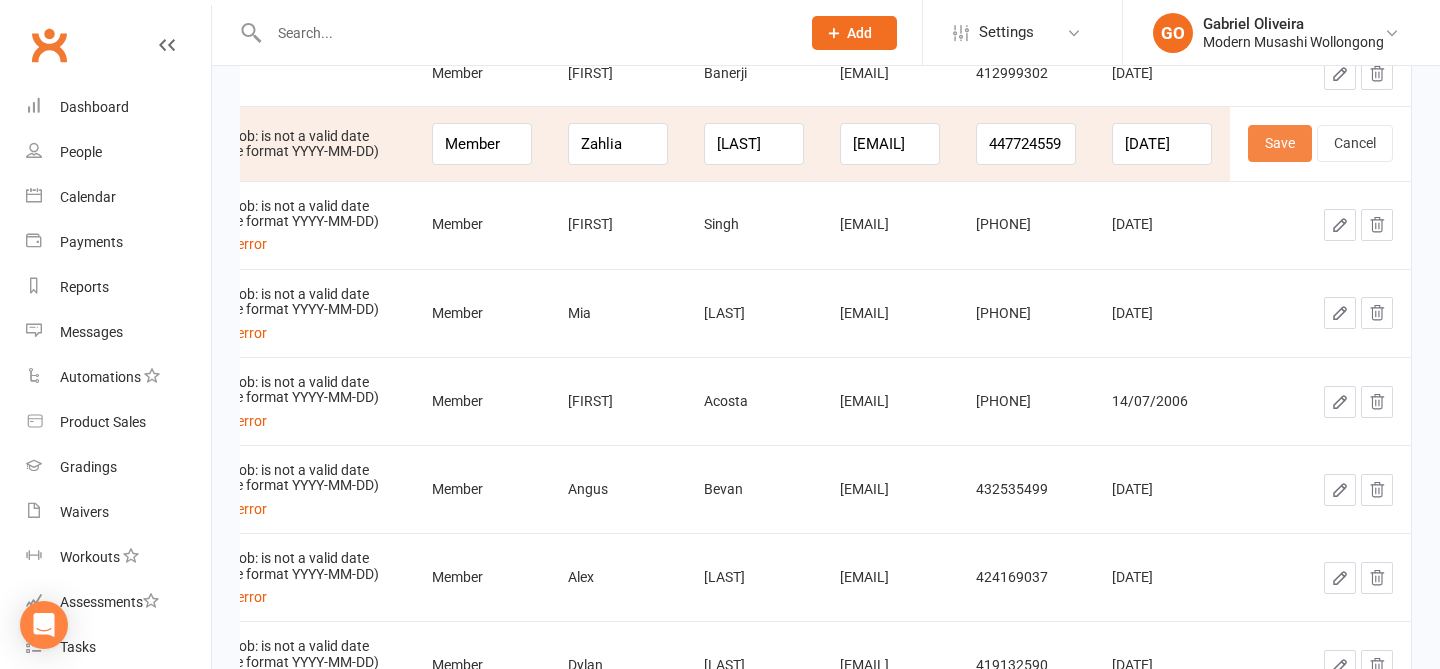 click on "Save" at bounding box center [1280, 143] 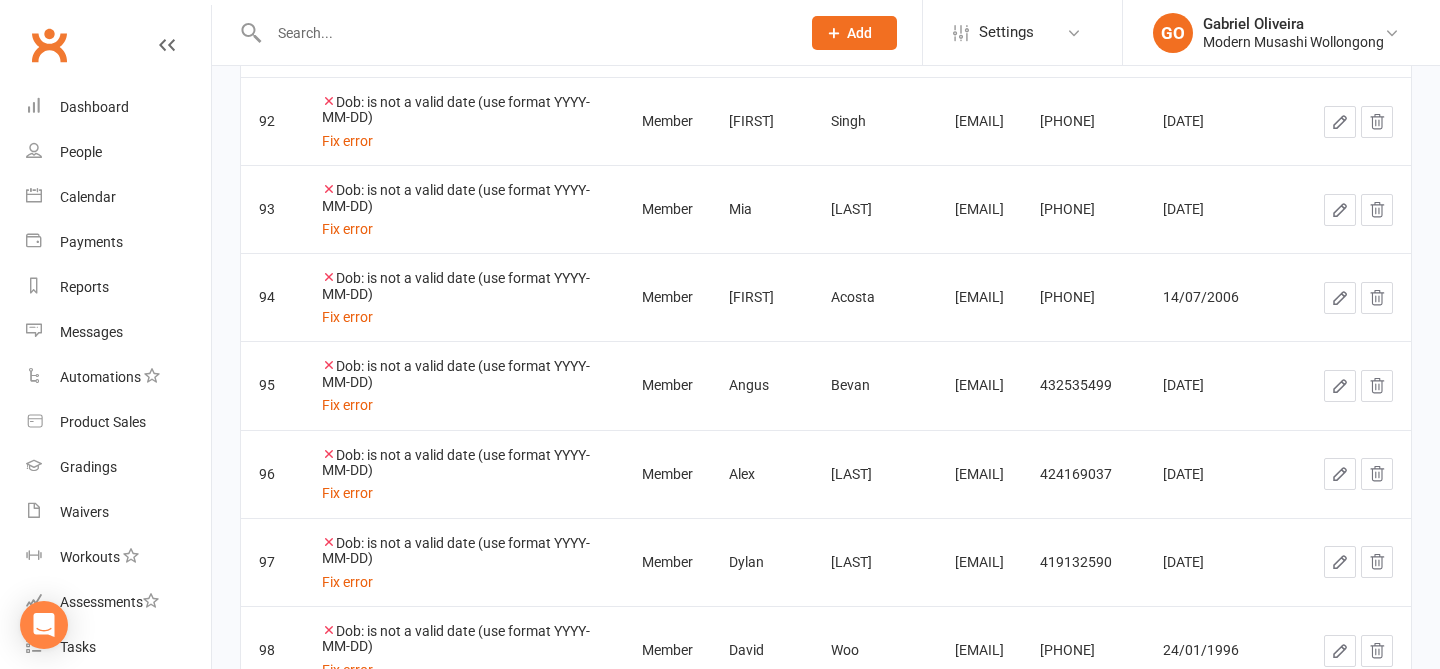 click 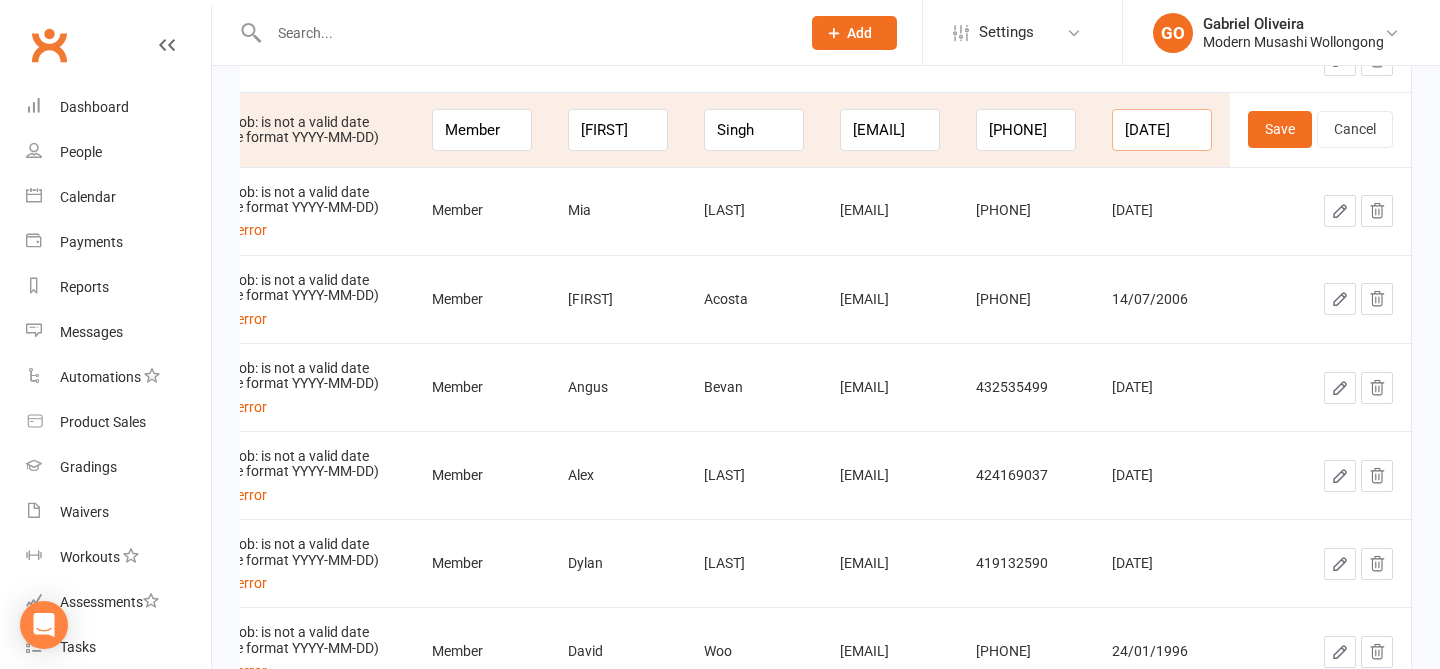 drag, startPoint x: 1170, startPoint y: 131, endPoint x: 1078, endPoint y: 110, distance: 94.36631 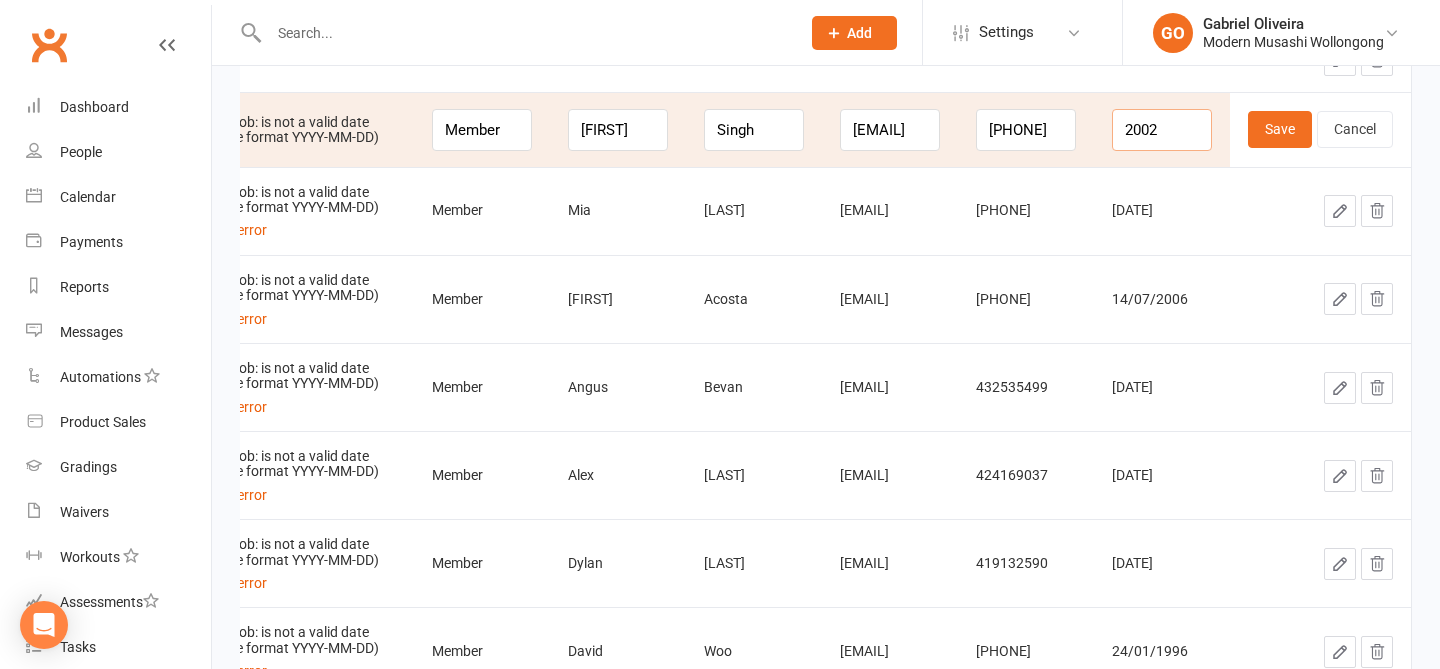 click on "2002" at bounding box center (1162, 130) 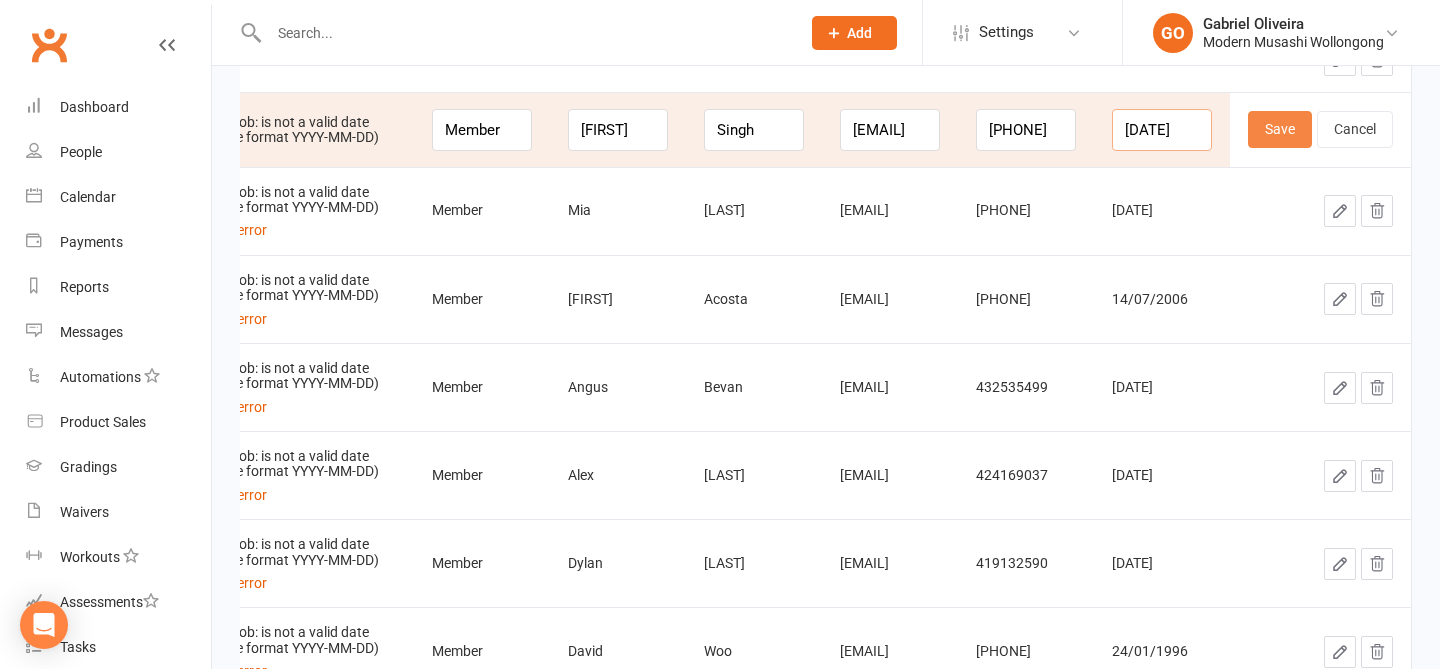 type on "2002-07-29" 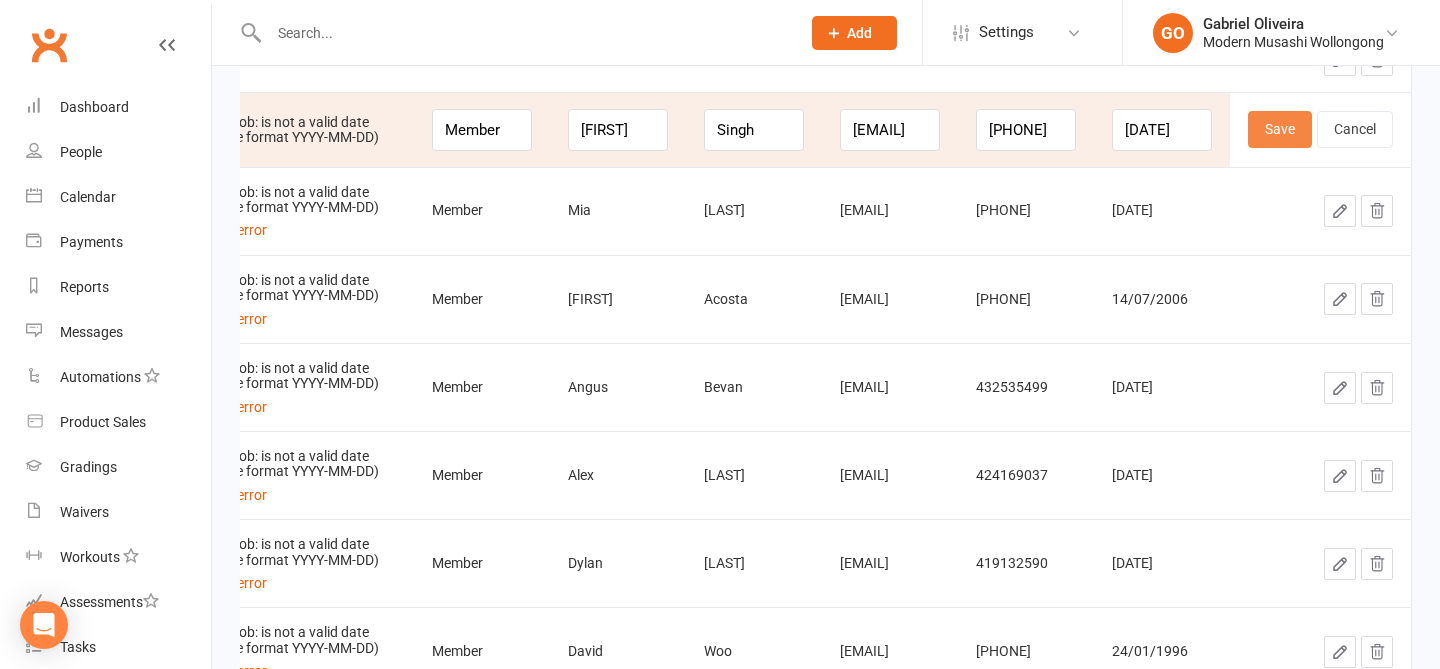 click on "Save" at bounding box center (1280, 129) 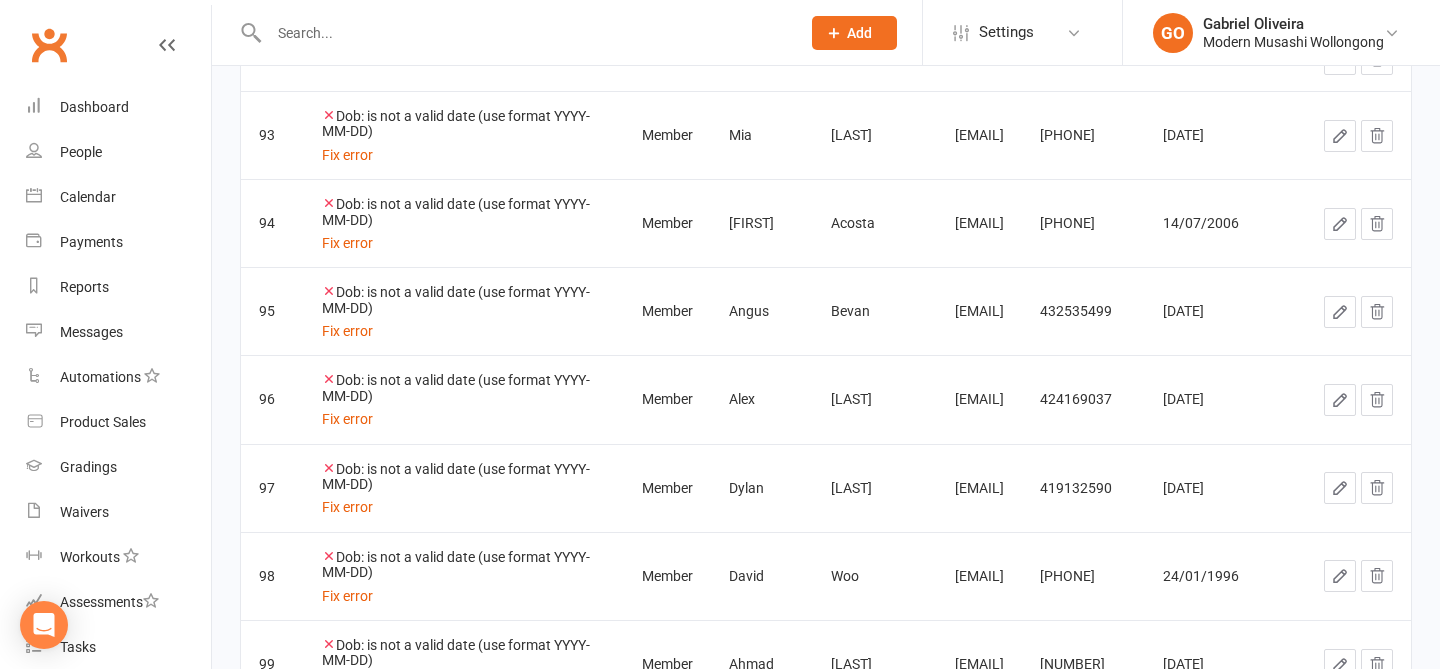 click 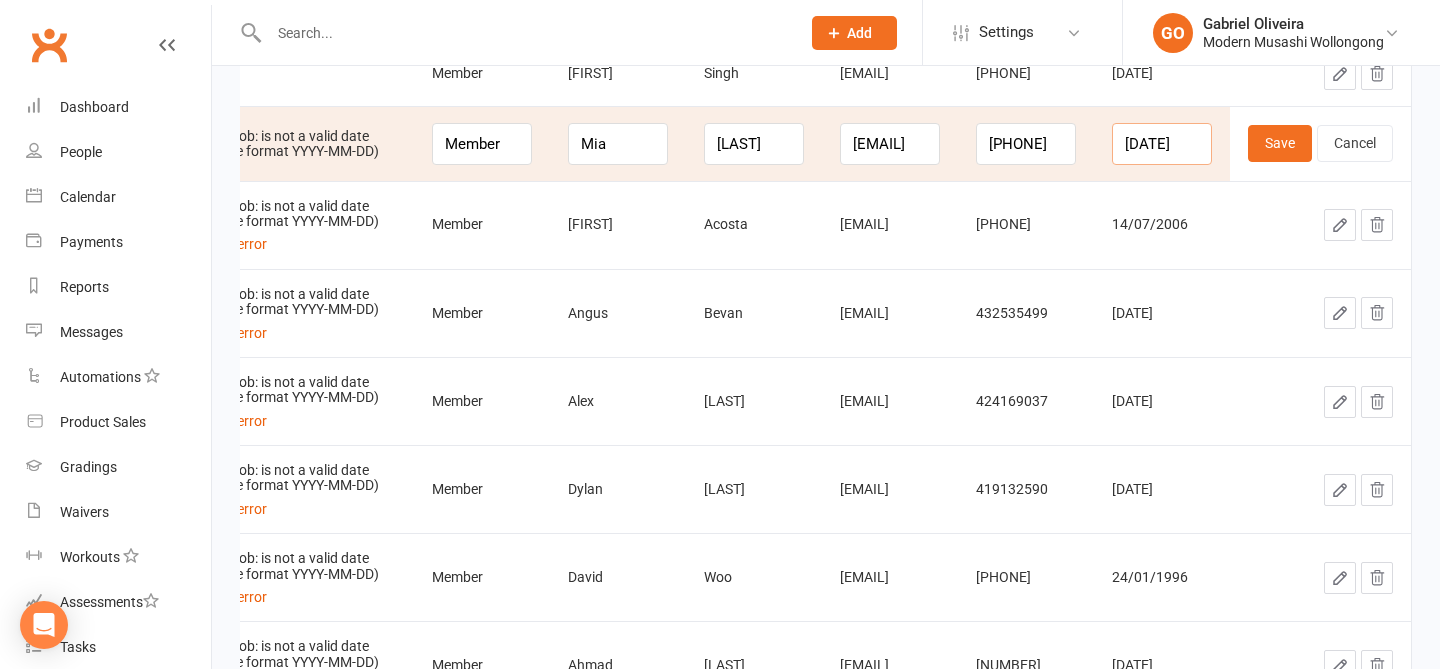 drag, startPoint x: 1167, startPoint y: 145, endPoint x: 1093, endPoint y: 140, distance: 74.168724 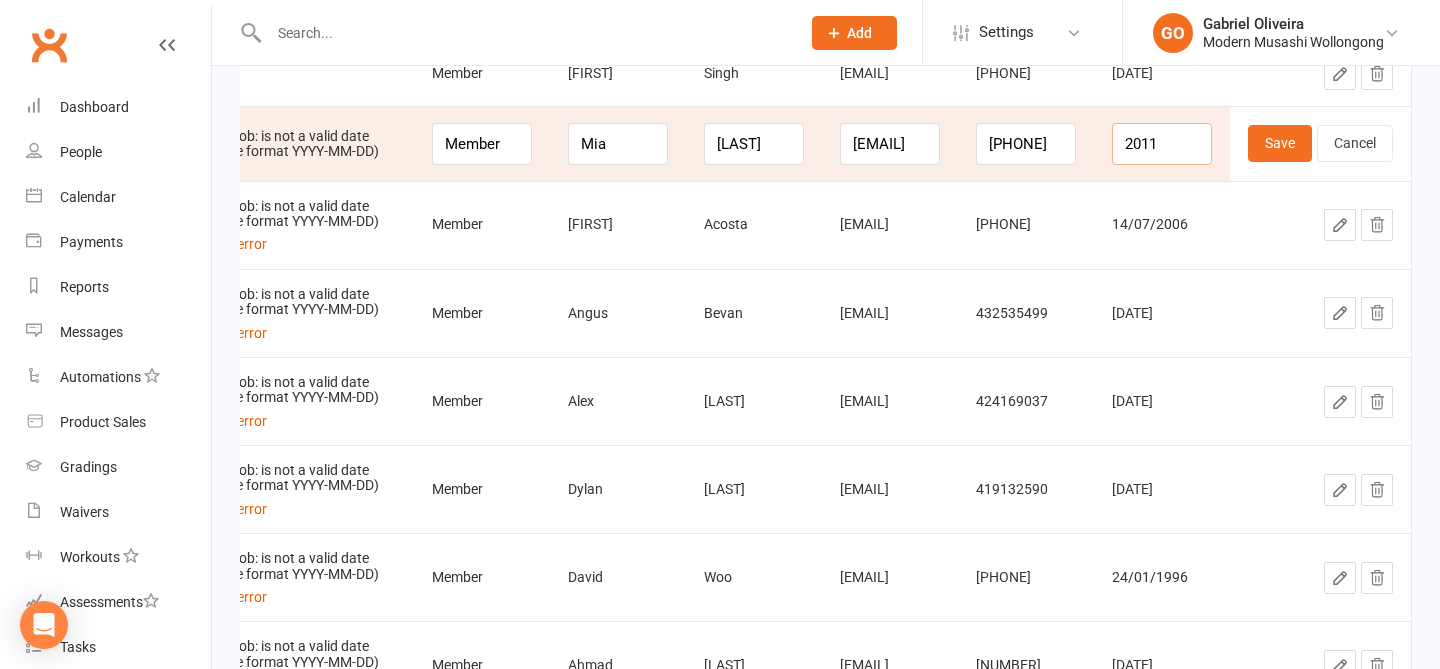 click on "2011" at bounding box center [1162, 144] 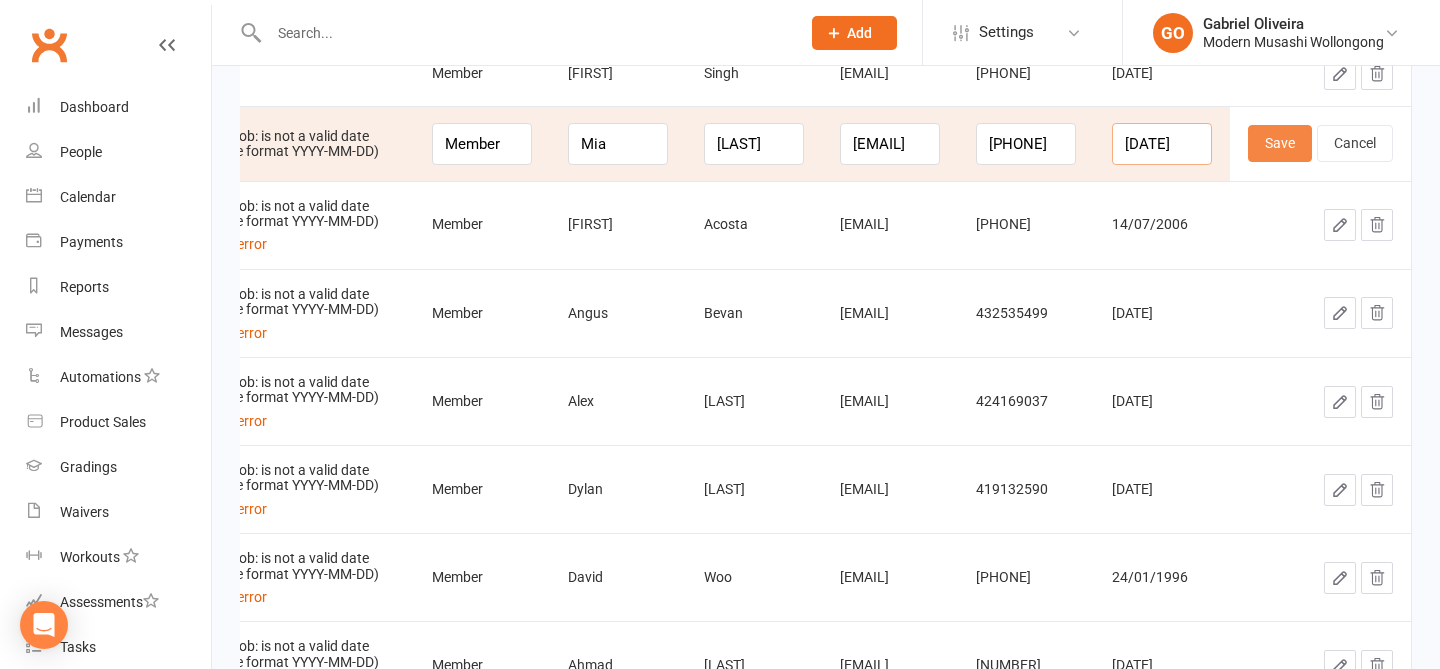 type on "2011-07-22" 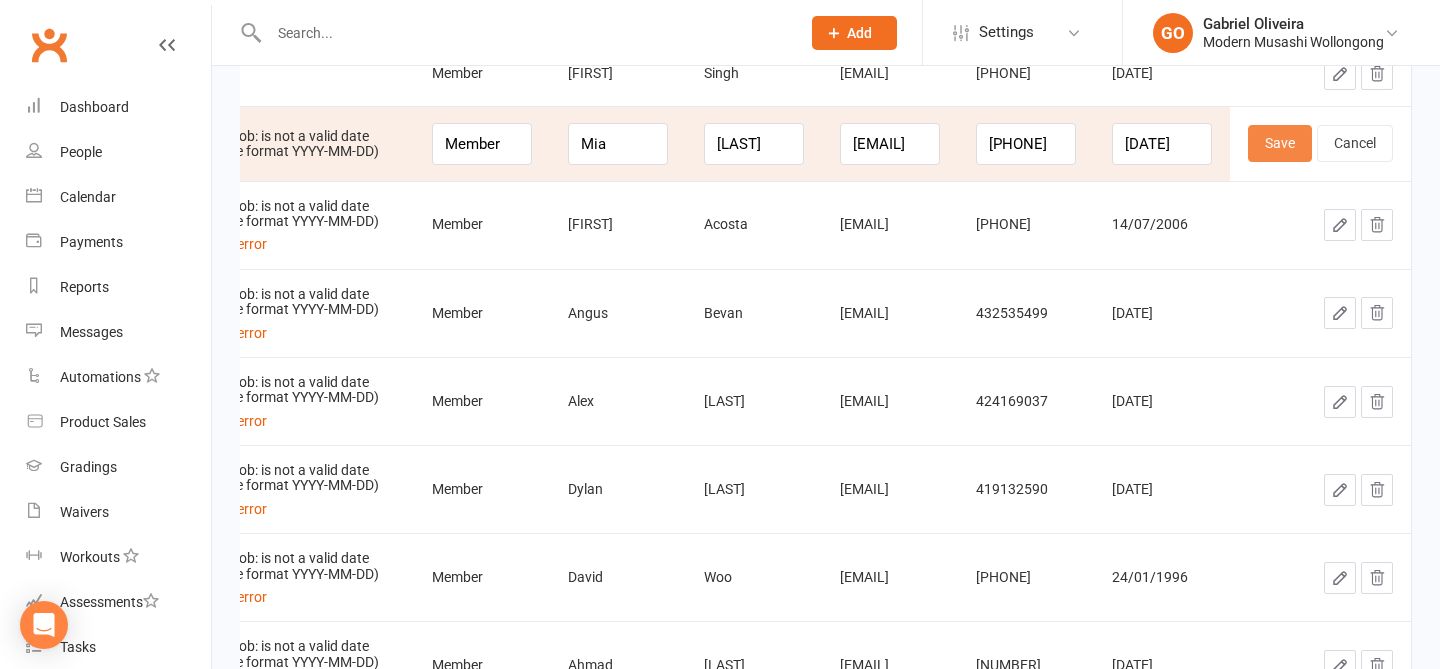 click on "Save" at bounding box center [1280, 143] 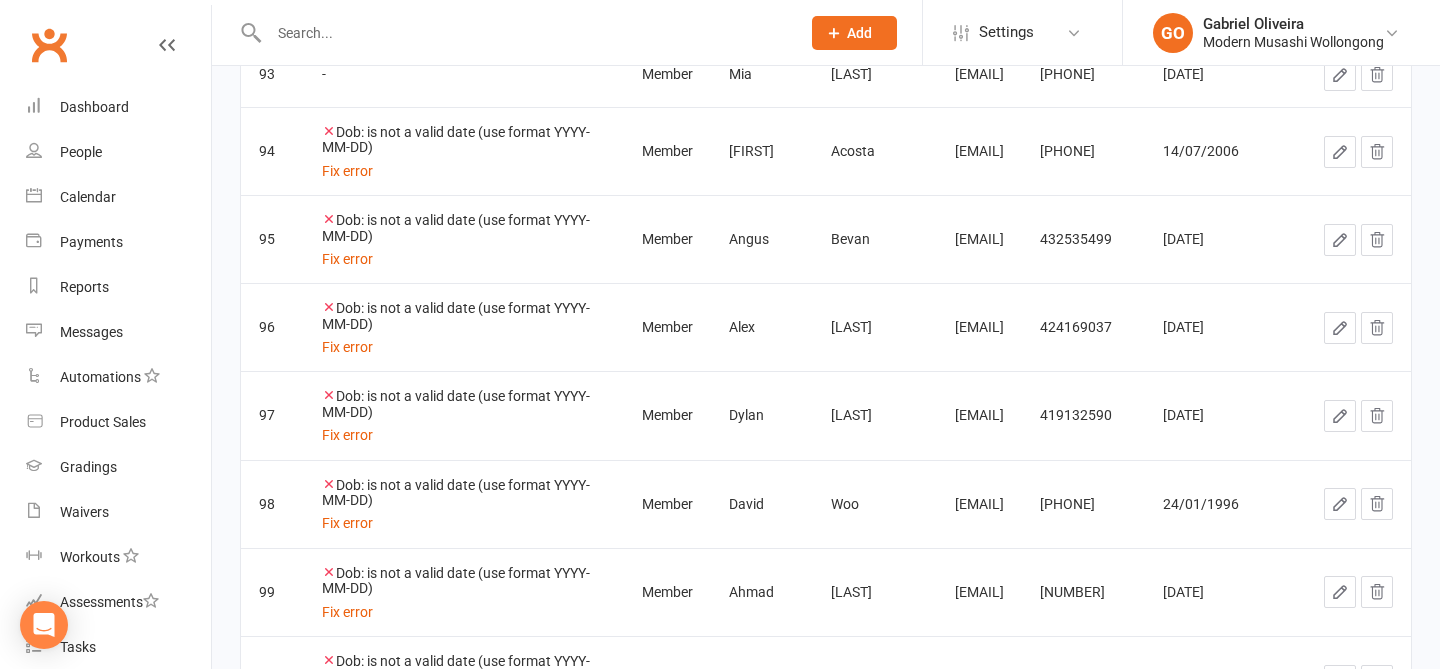 click 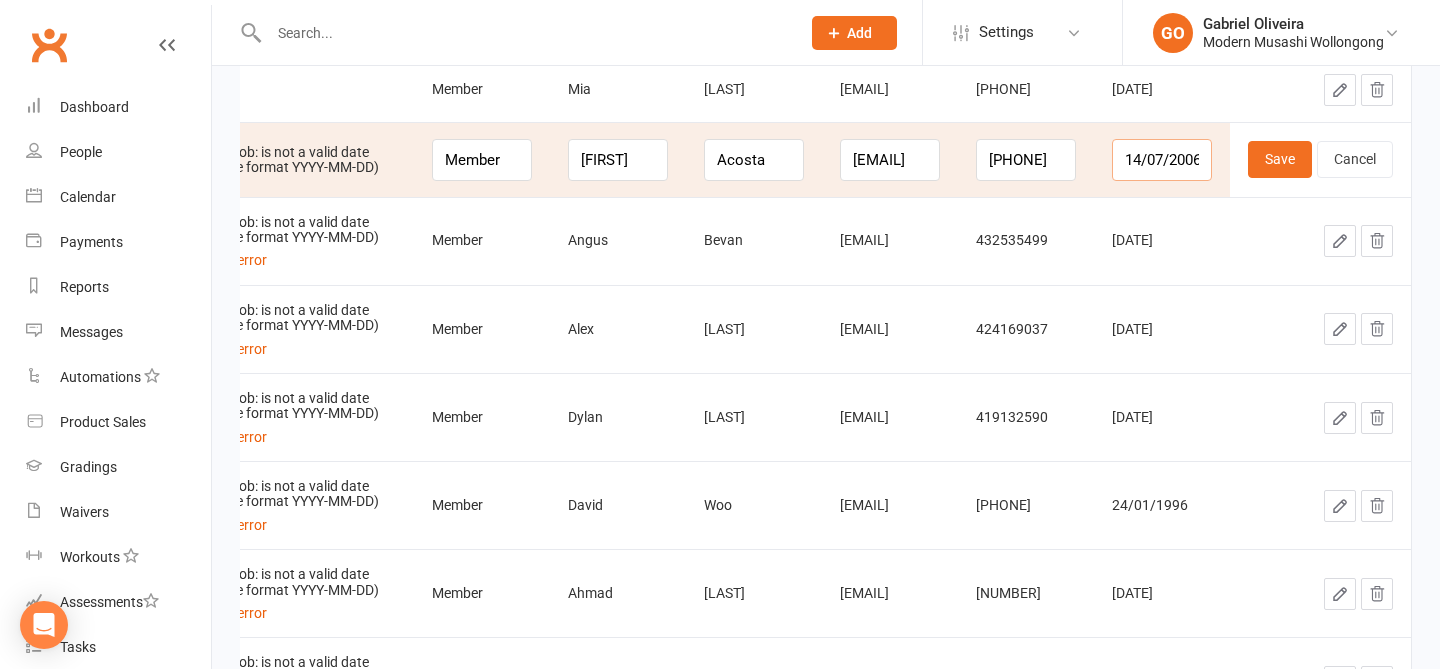 drag, startPoint x: 1170, startPoint y: 158, endPoint x: 1067, endPoint y: 146, distance: 103.69667 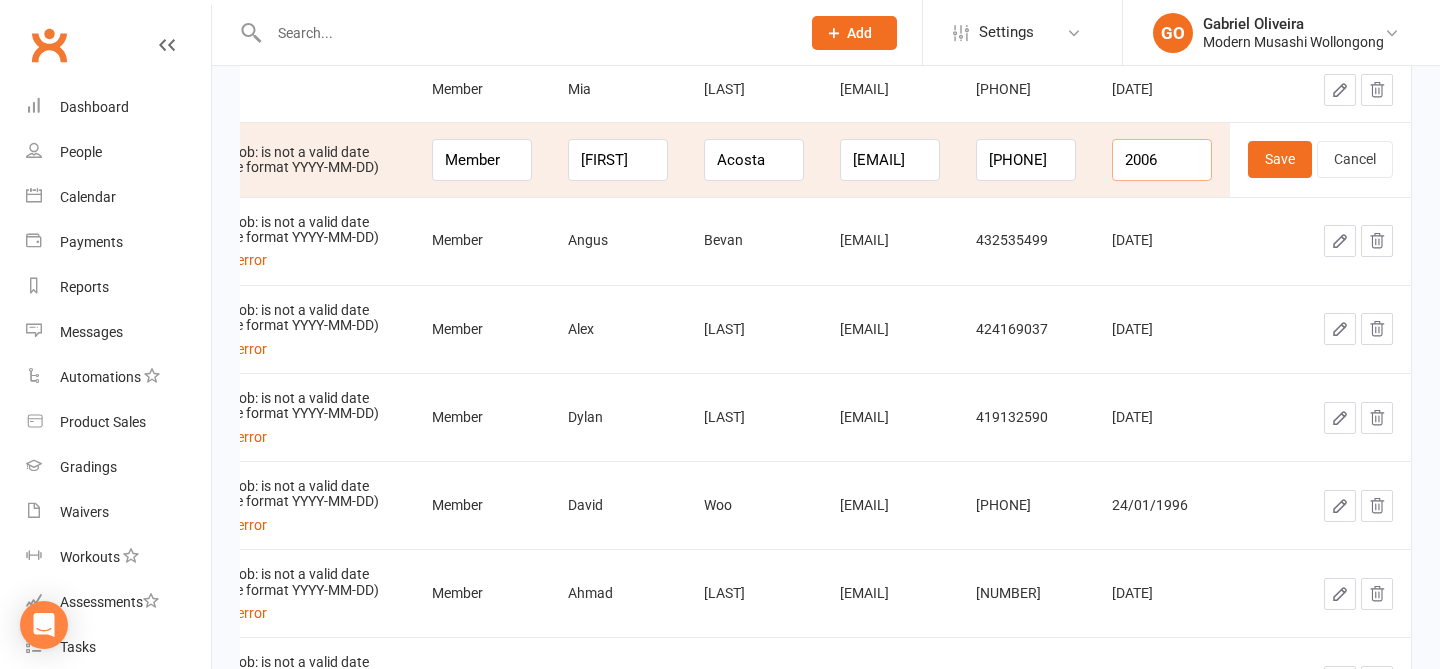 click on "2006" at bounding box center [1162, 160] 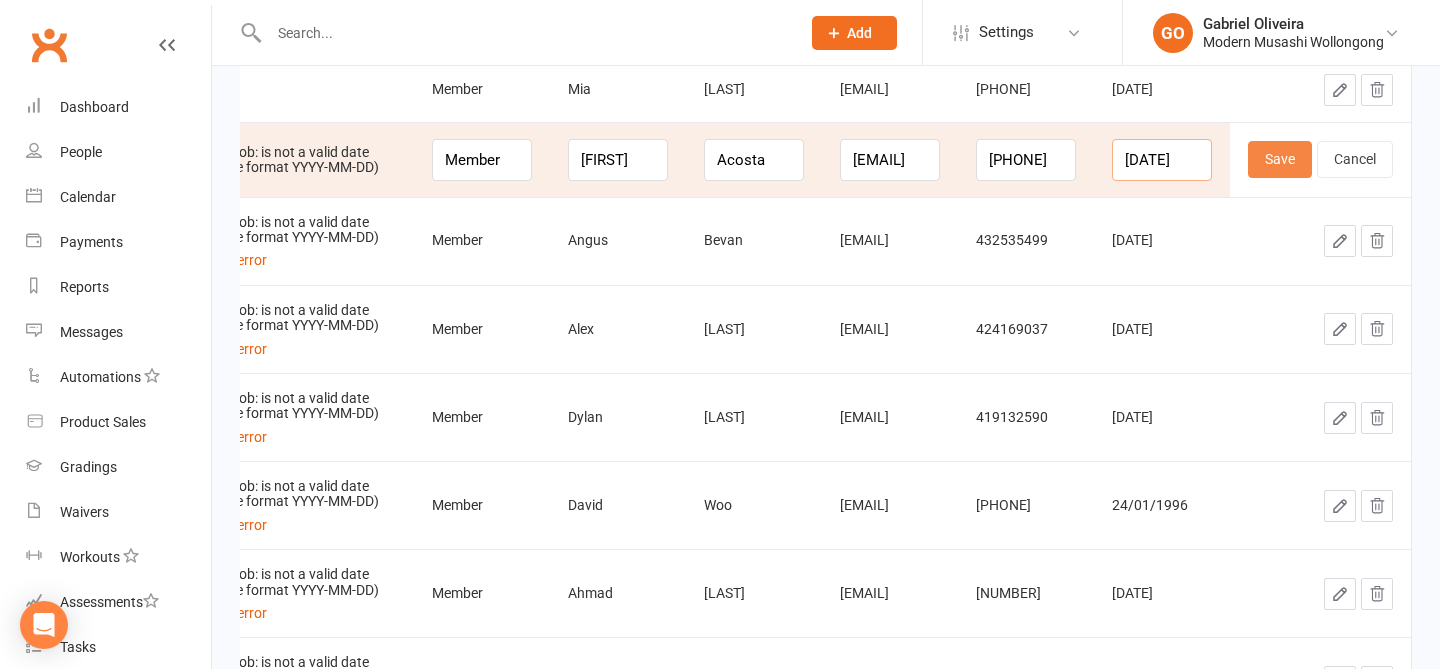 type on "2006-07-14" 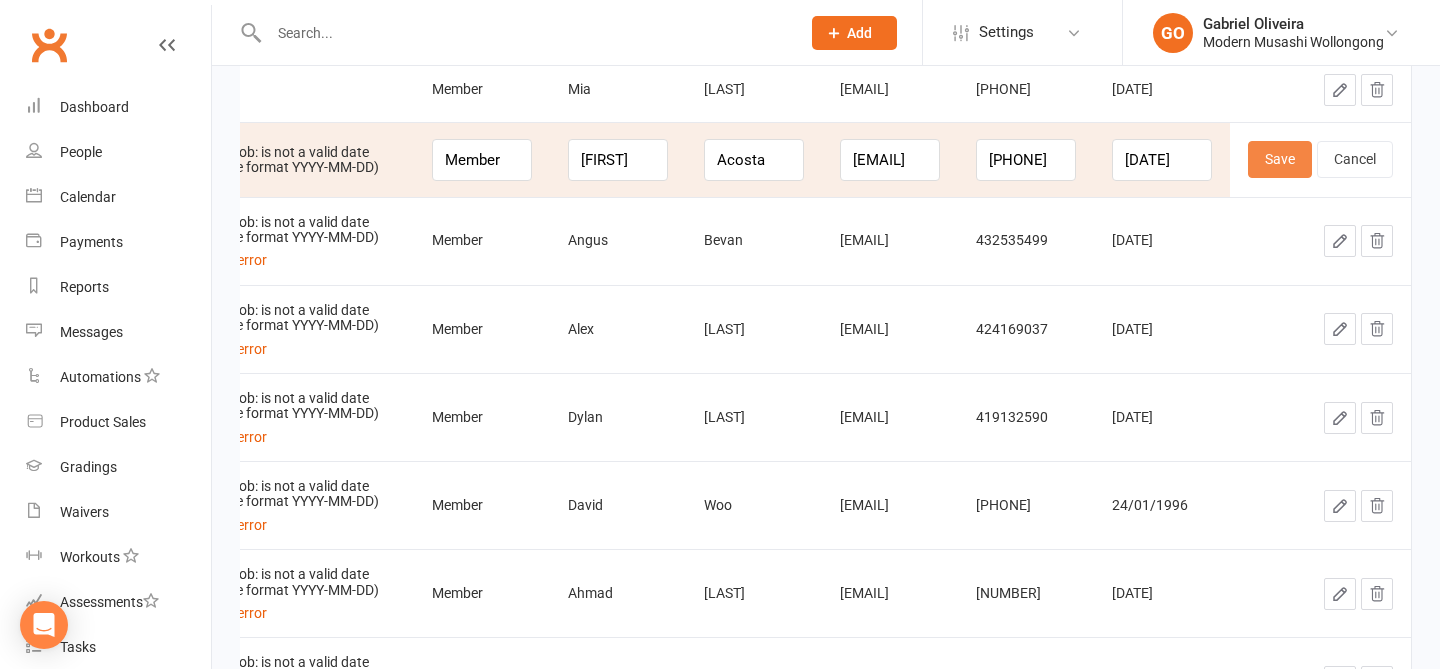 click on "Save" at bounding box center (1280, 159) 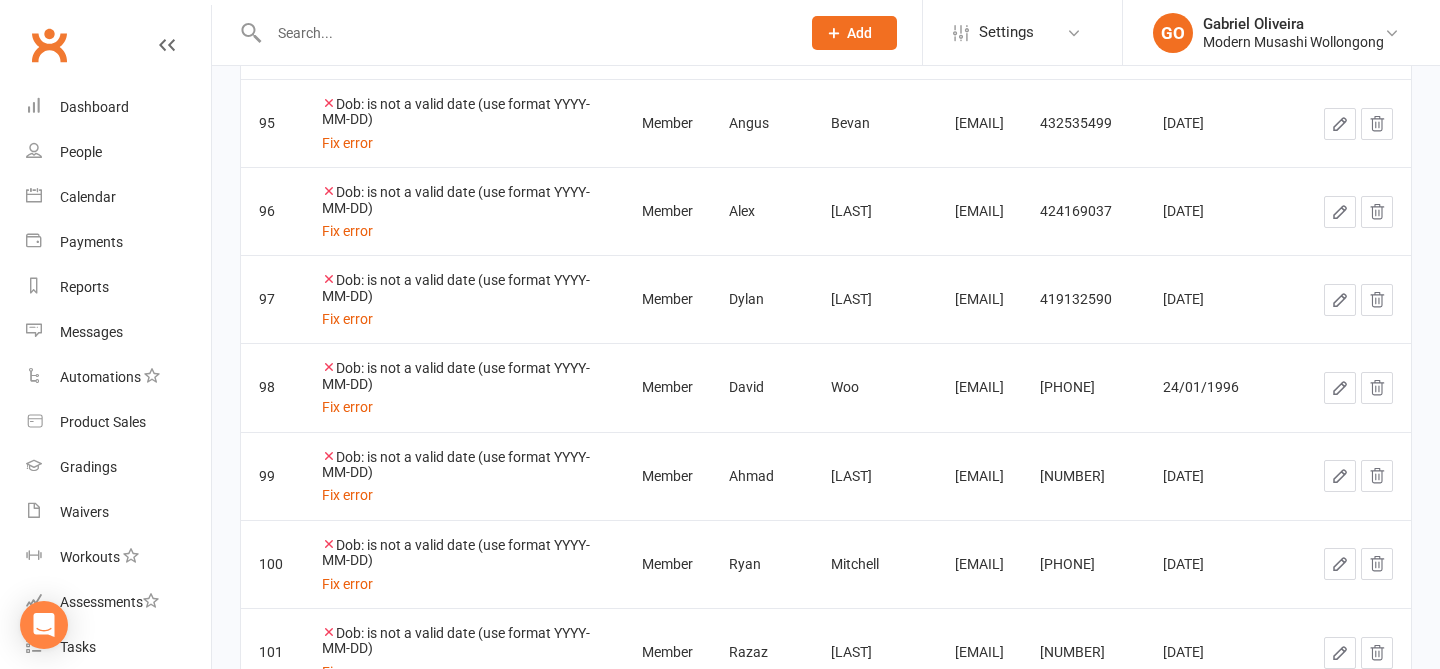 click 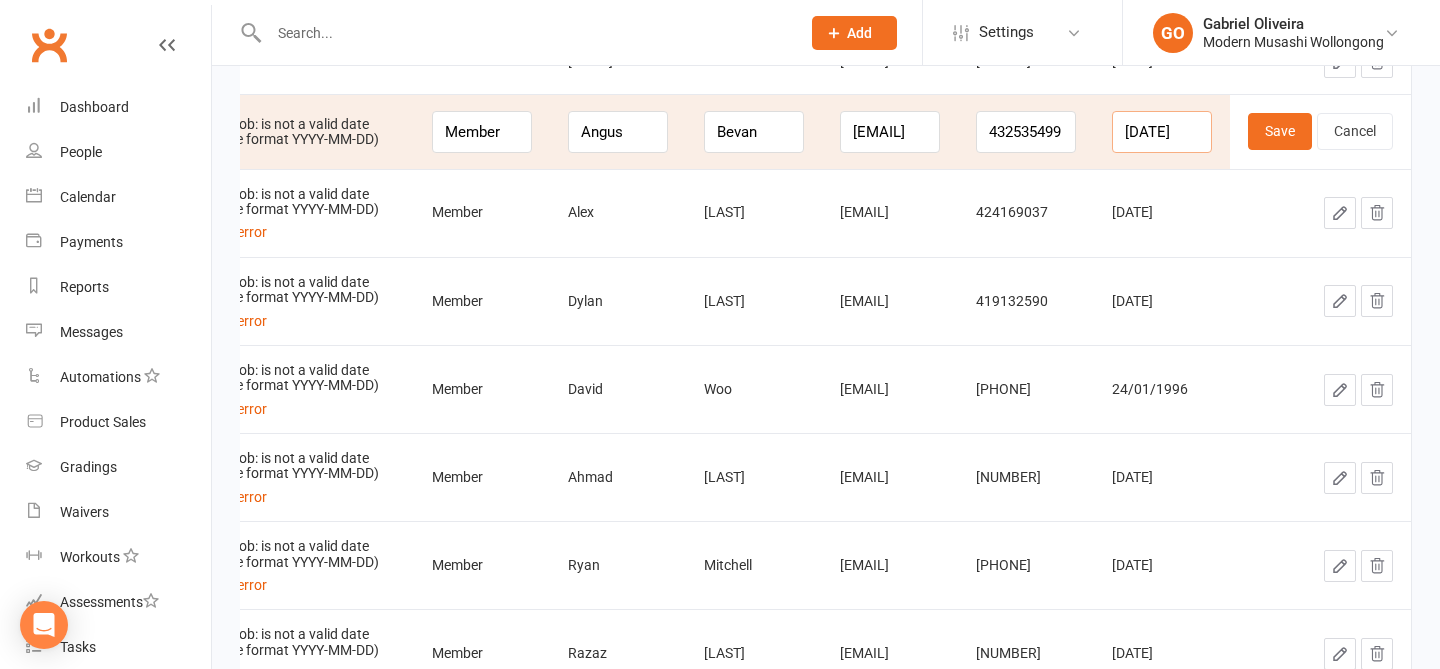 drag, startPoint x: 1162, startPoint y: 131, endPoint x: 1036, endPoint y: 130, distance: 126.00397 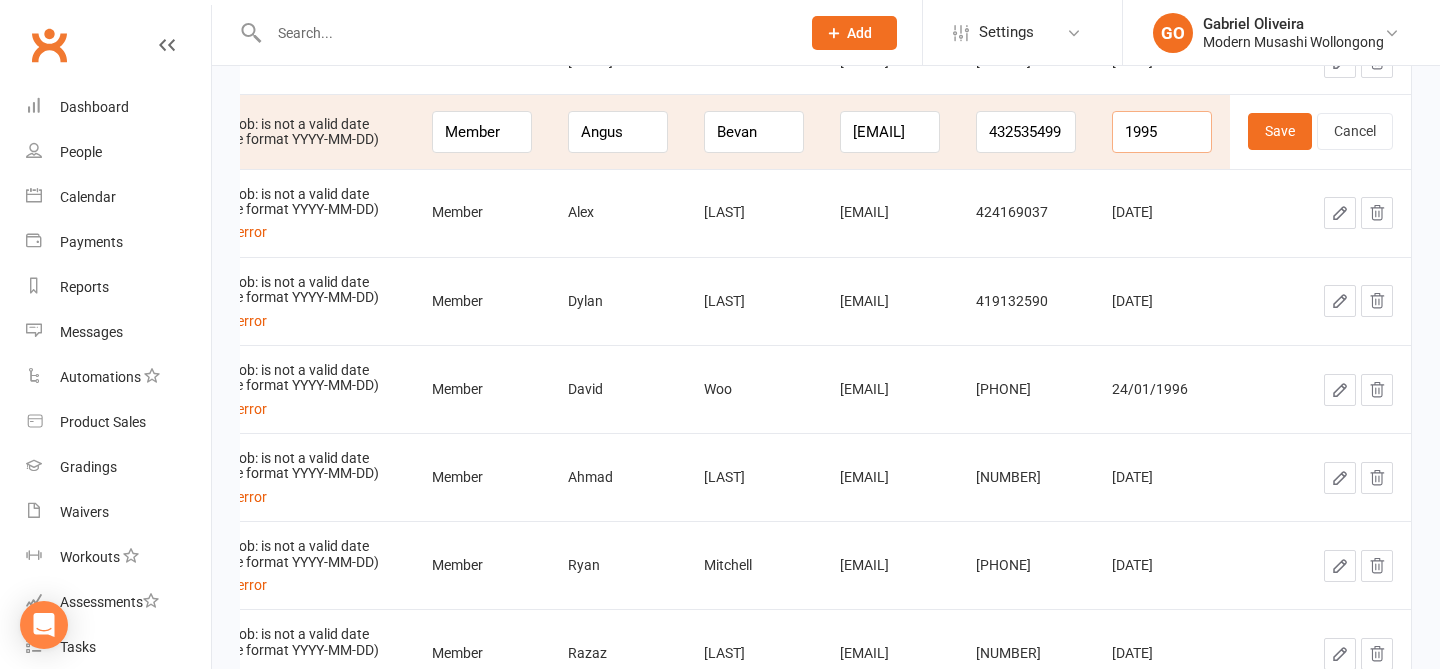 click on "1995" at bounding box center (1162, 132) 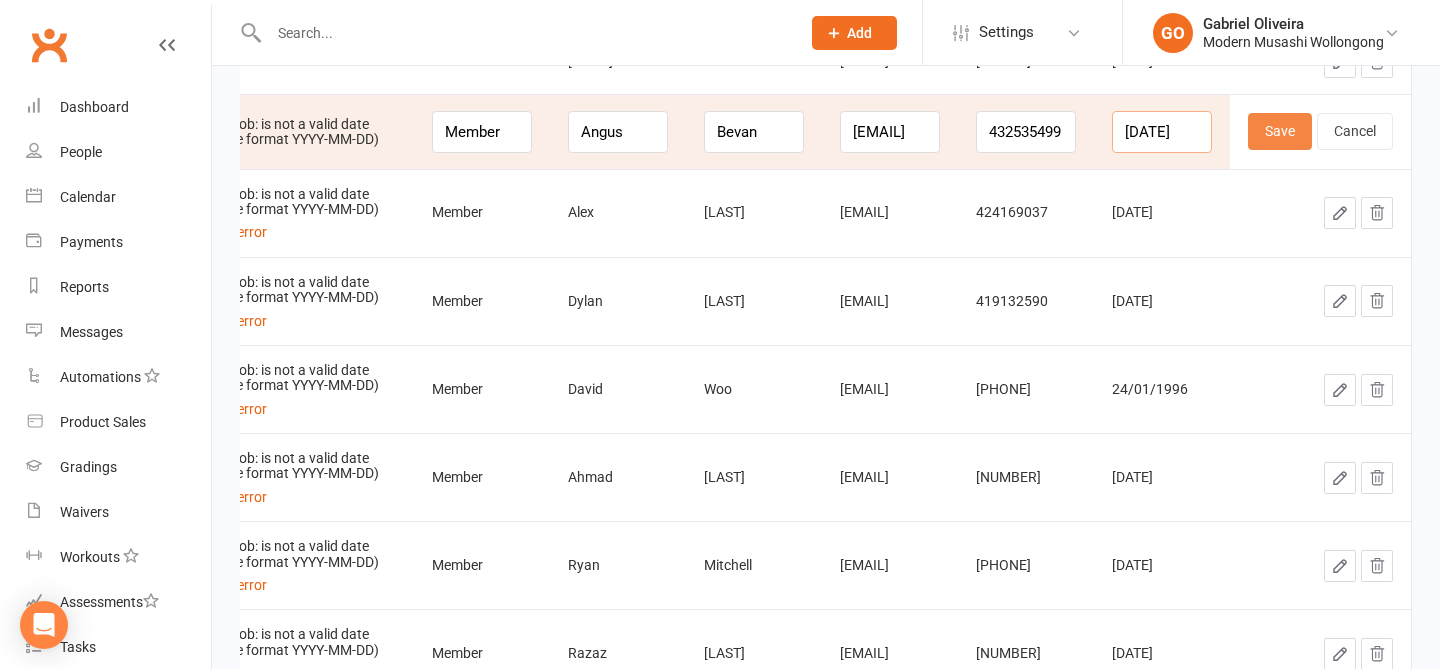 type on "1995-07-28" 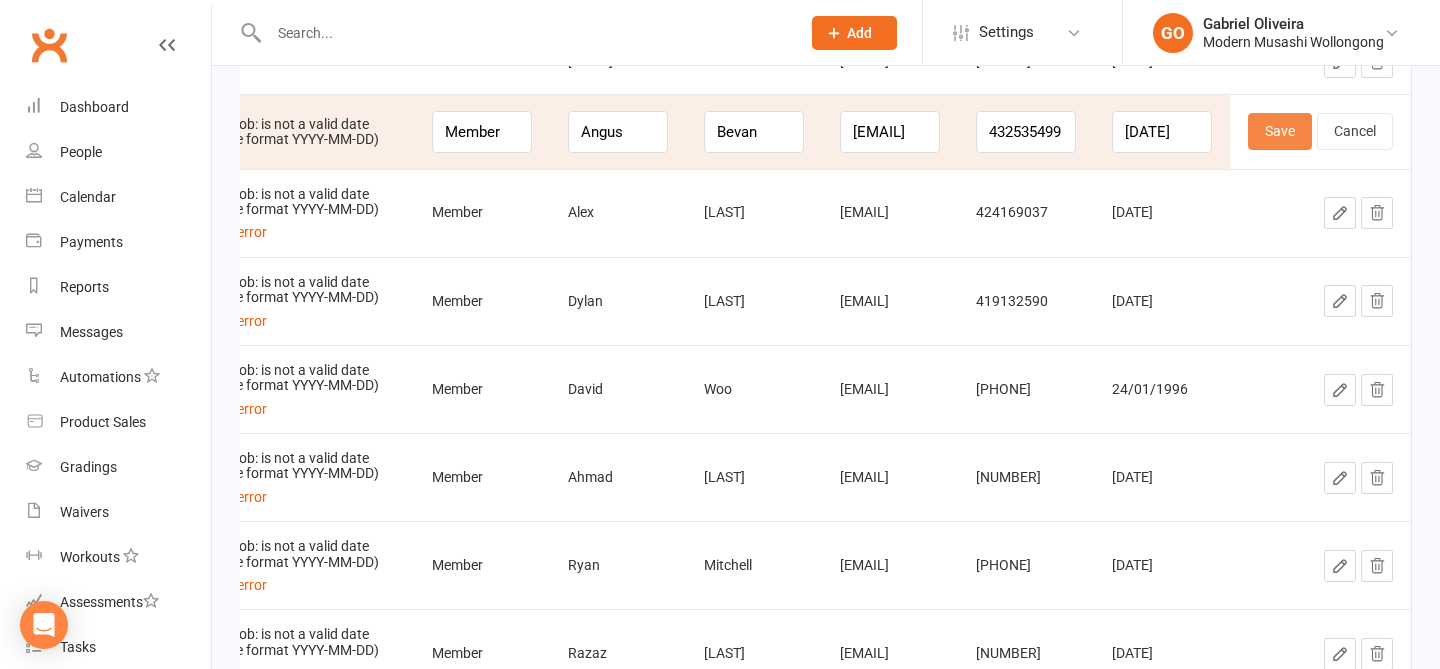 click on "Save" at bounding box center (1280, 131) 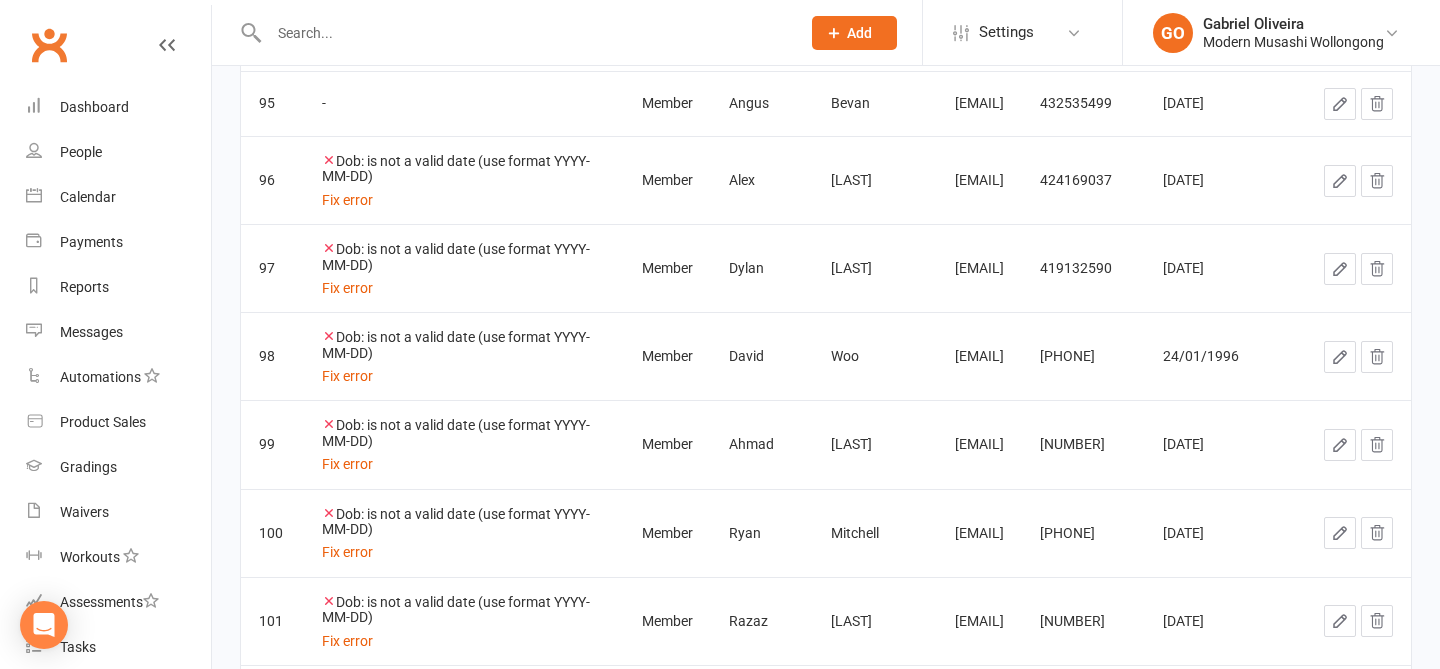 click 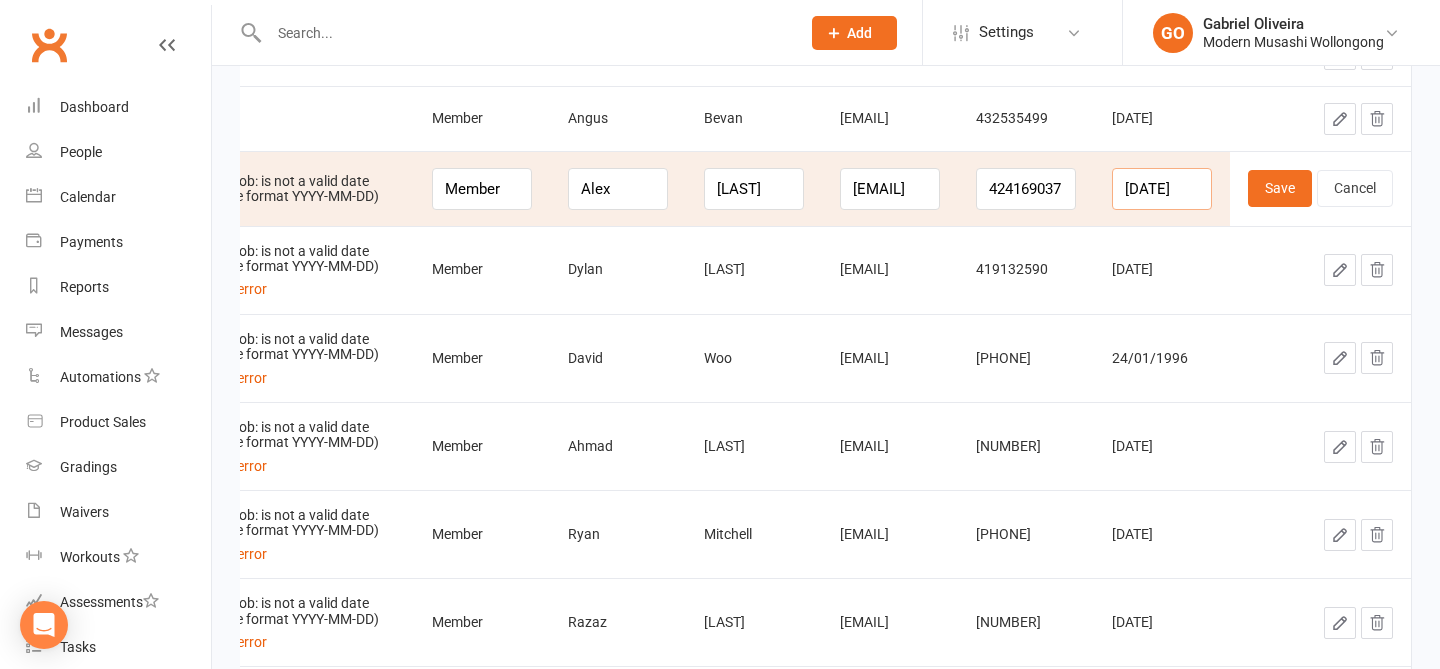 drag, startPoint x: 1170, startPoint y: 186, endPoint x: 1057, endPoint y: 186, distance: 113 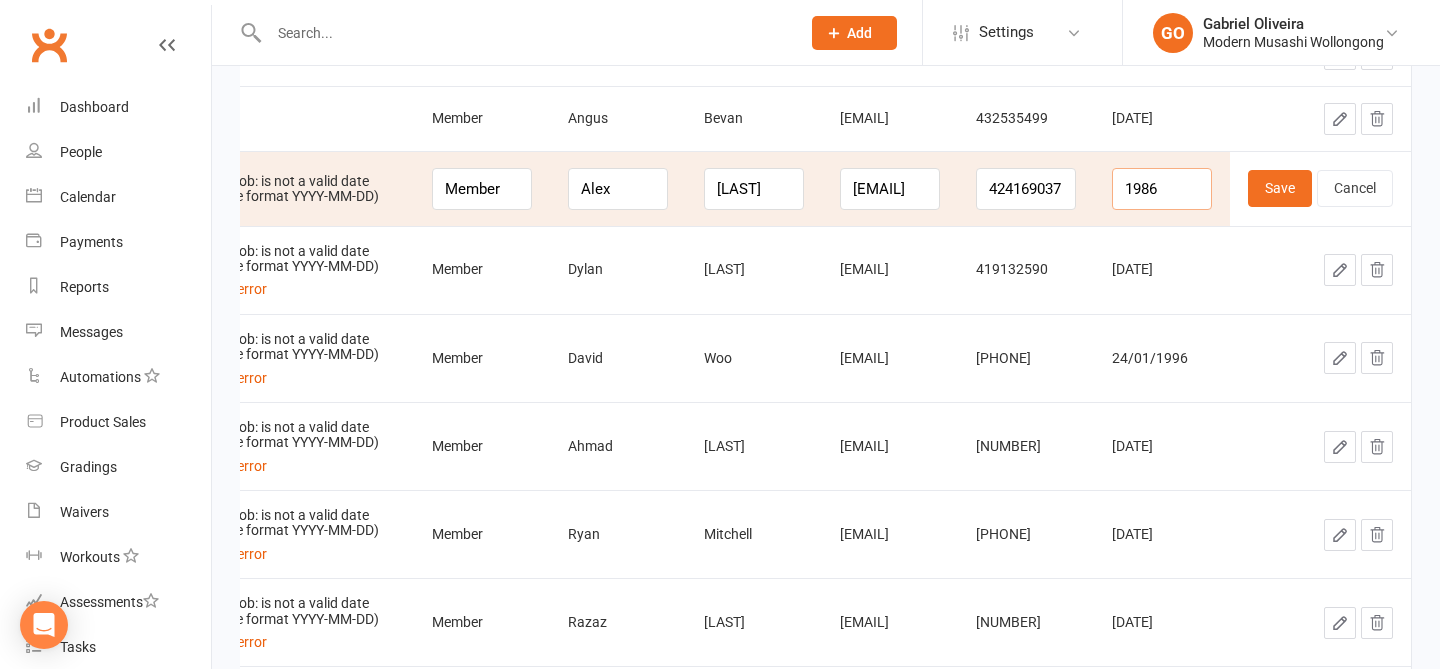 click on "1986" at bounding box center [1162, 189] 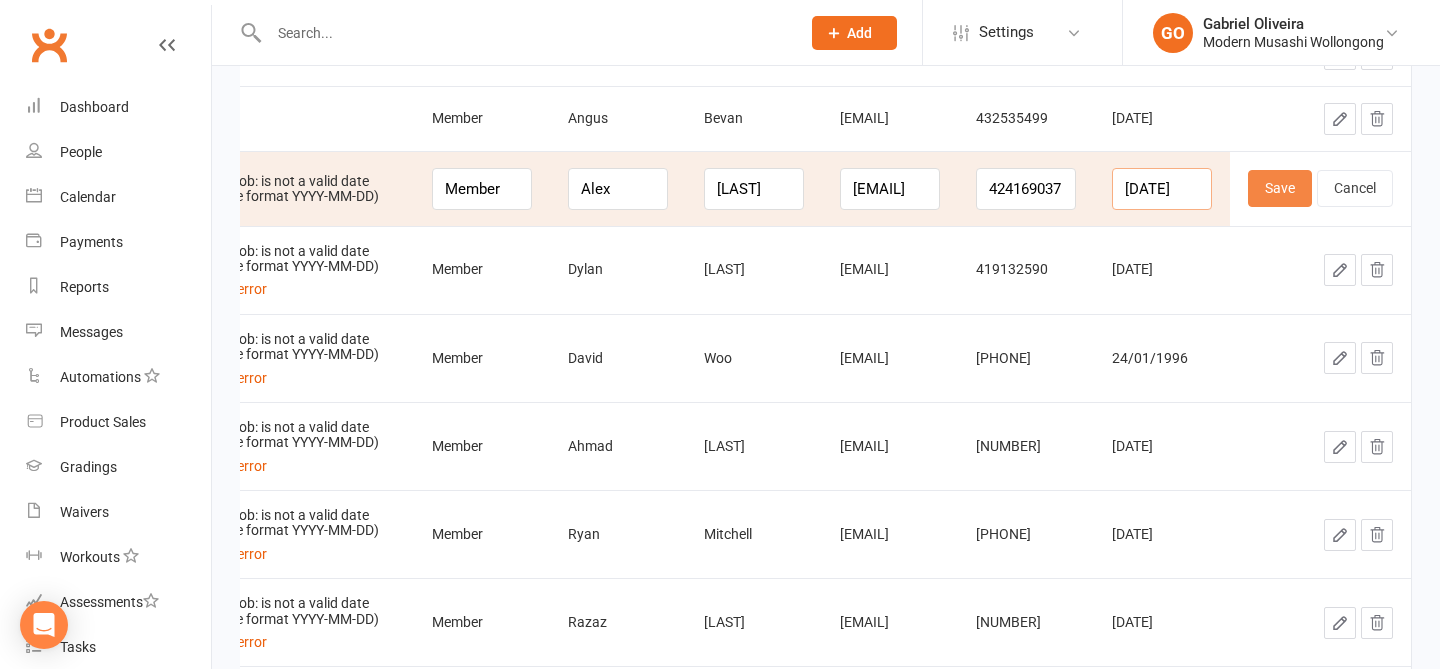type on "1986-11-21" 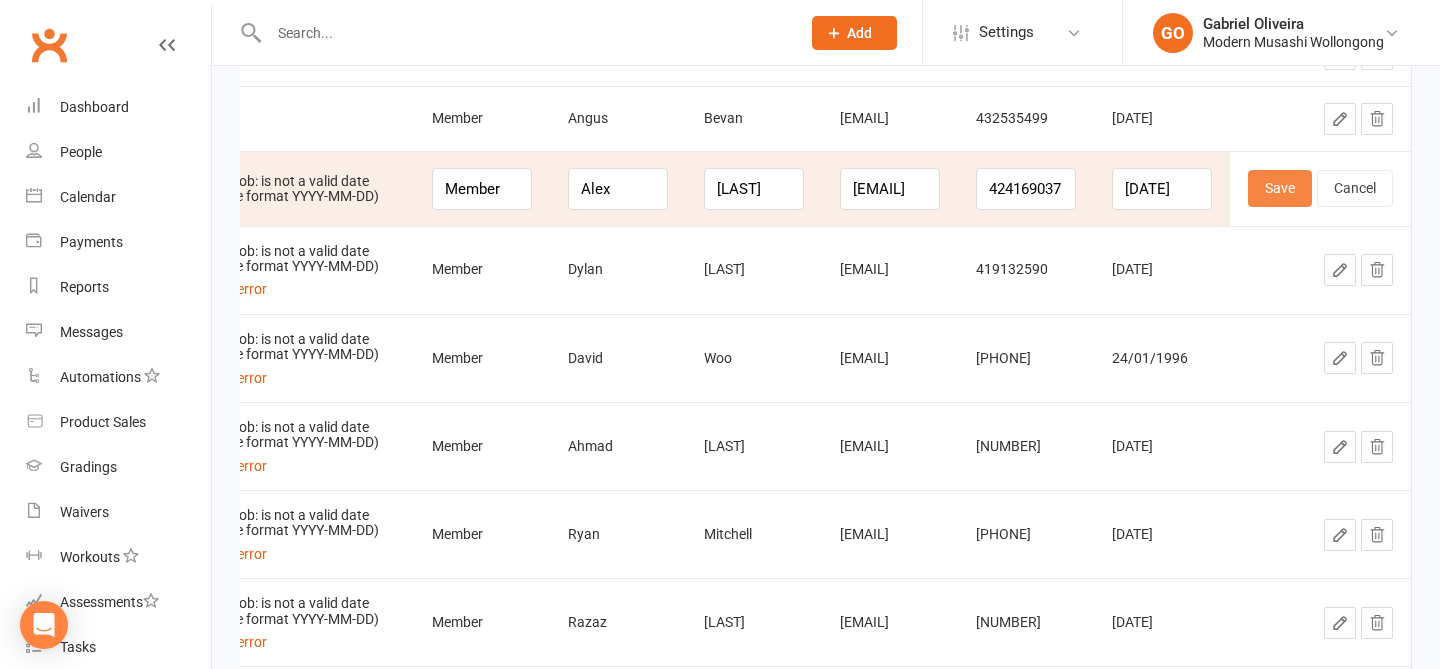click on "Save" at bounding box center (1280, 188) 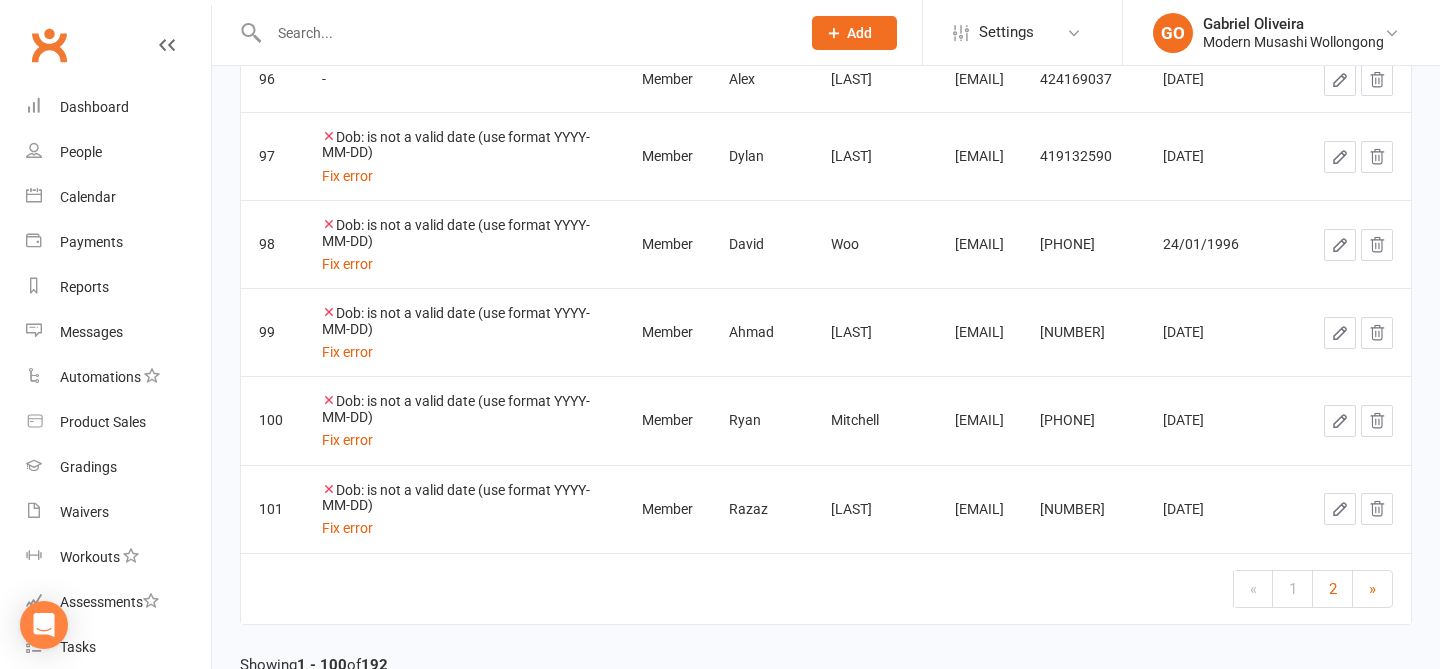 click 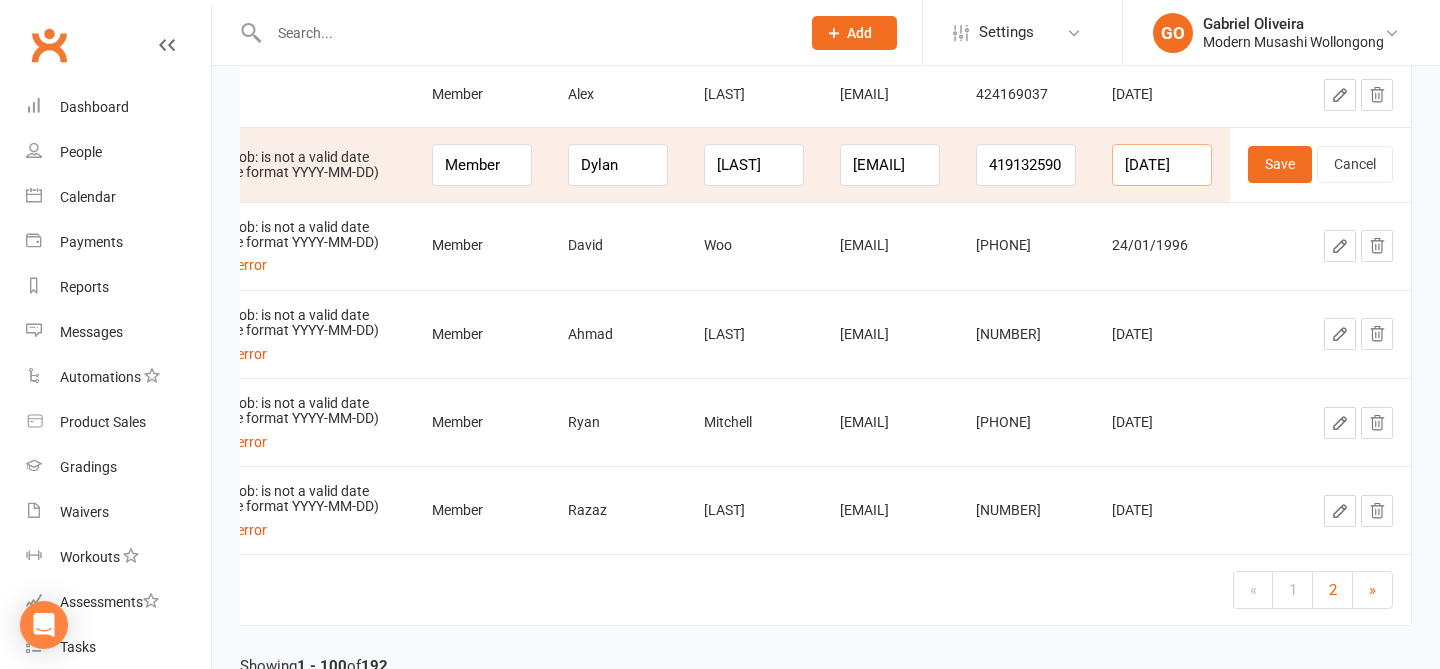 drag, startPoint x: 1178, startPoint y: 163, endPoint x: 1082, endPoint y: 161, distance: 96.02083 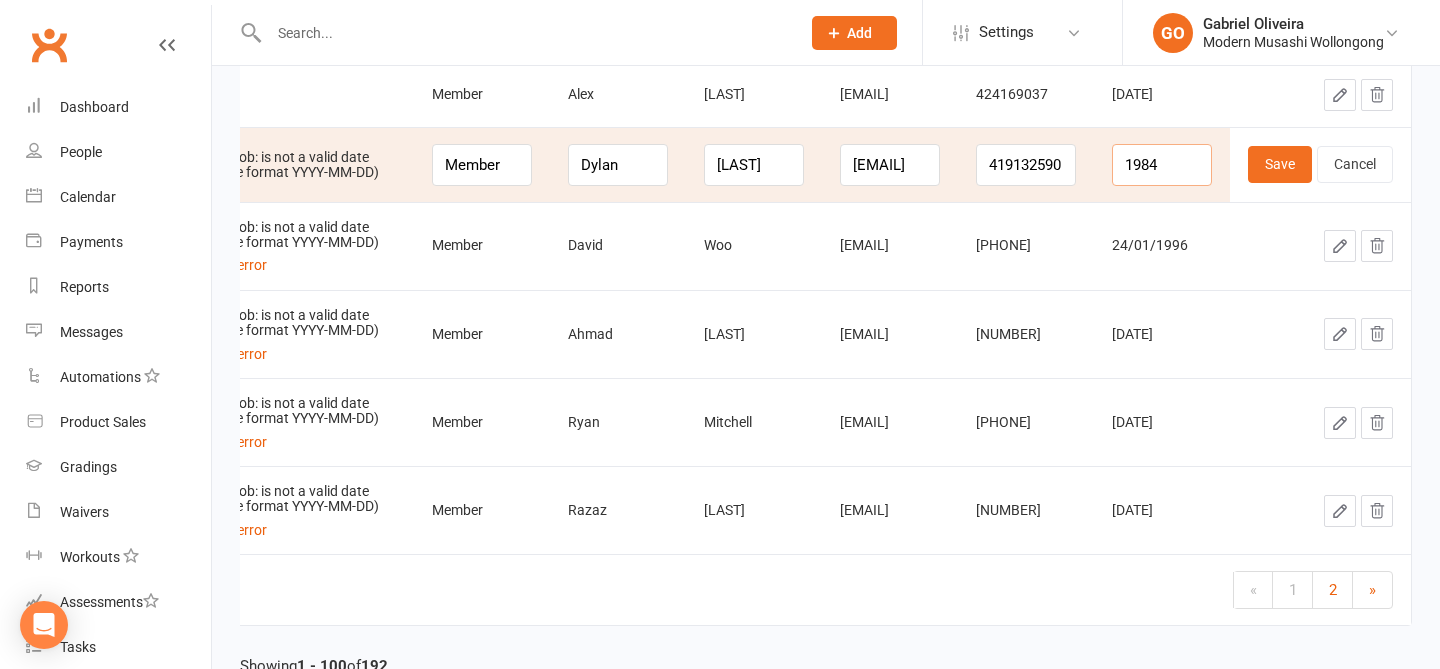 click on "1984" at bounding box center (1162, 165) 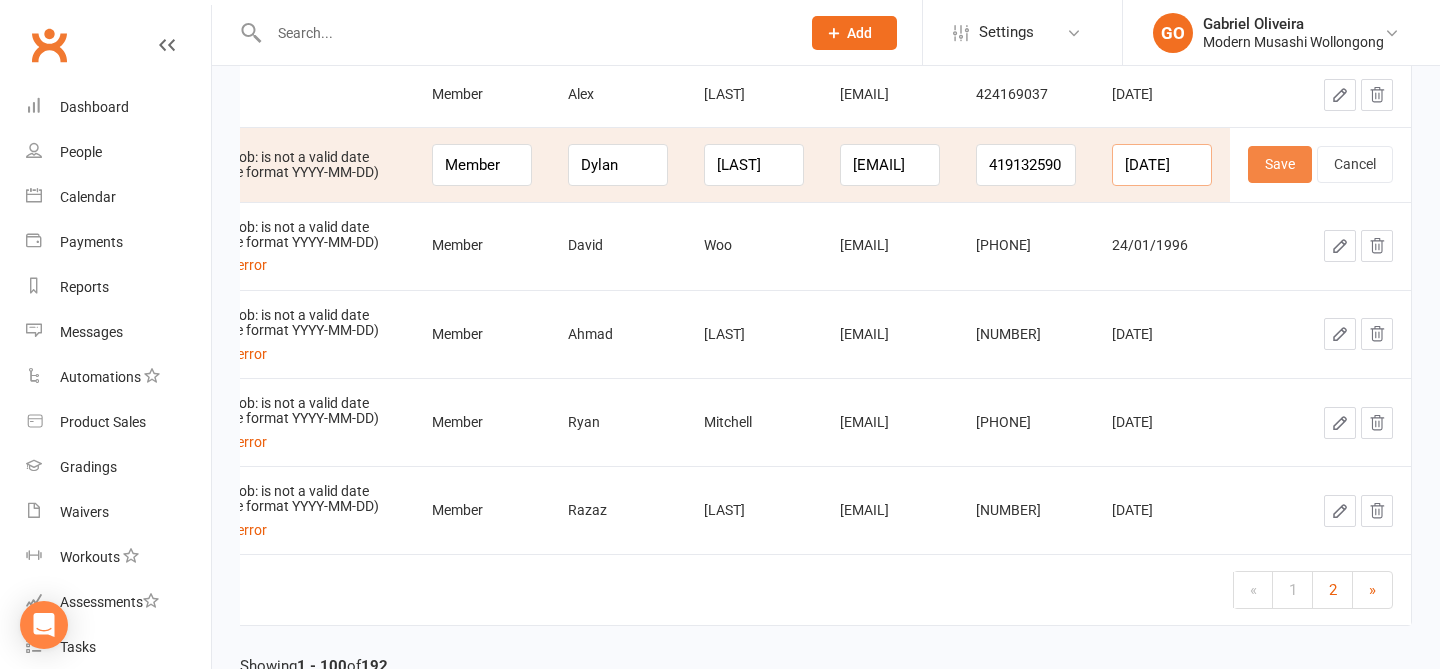 type on "1984-03-30" 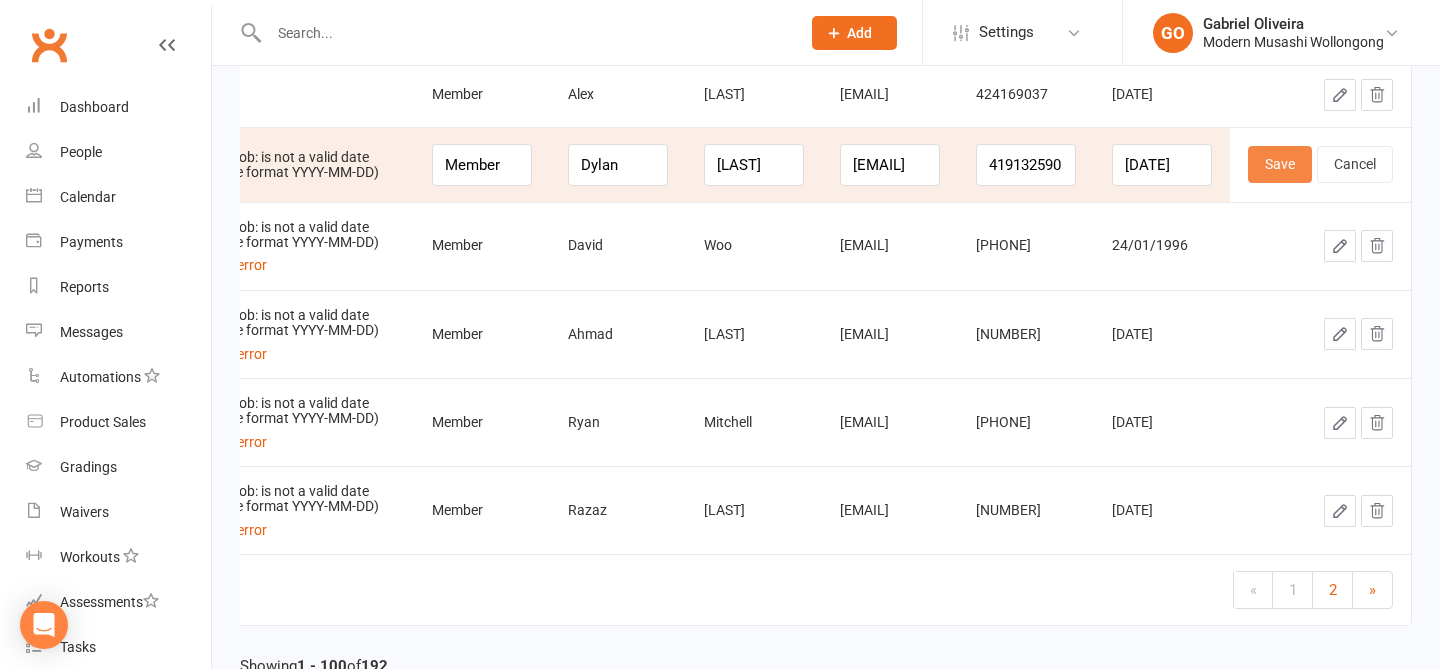 click on "Save" at bounding box center [1280, 164] 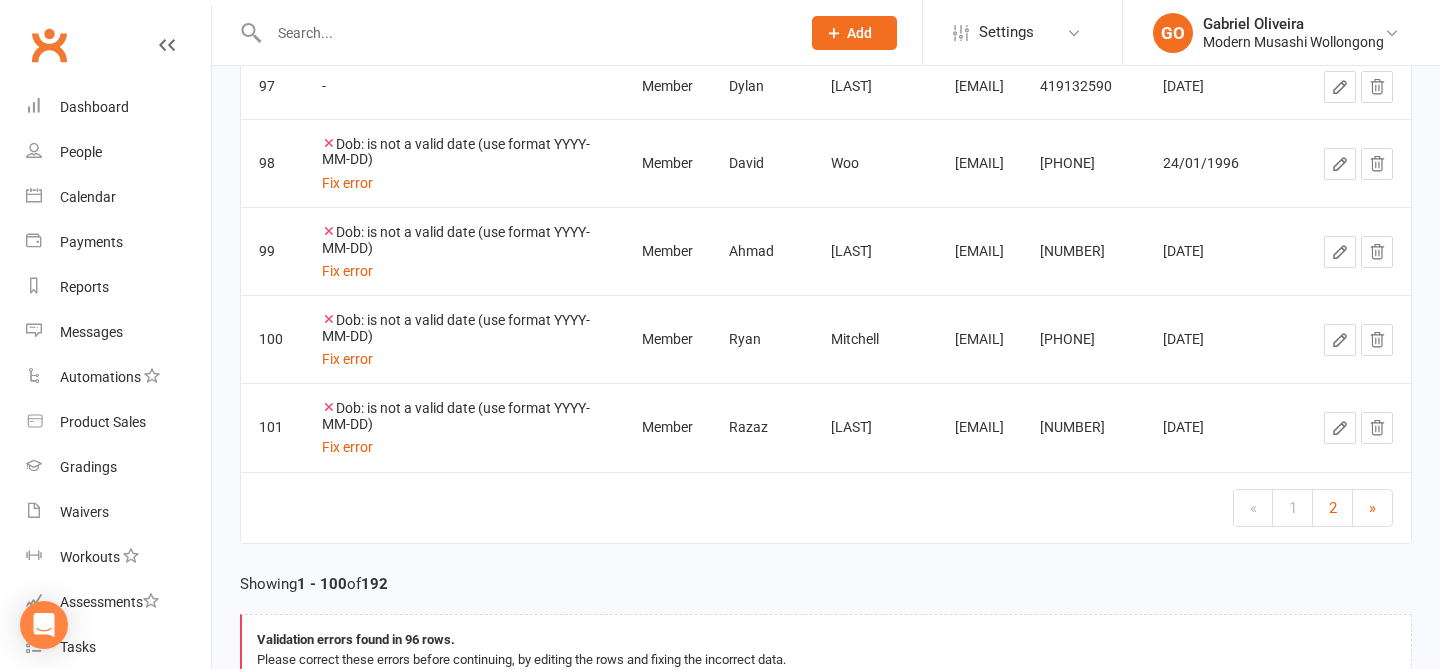 click 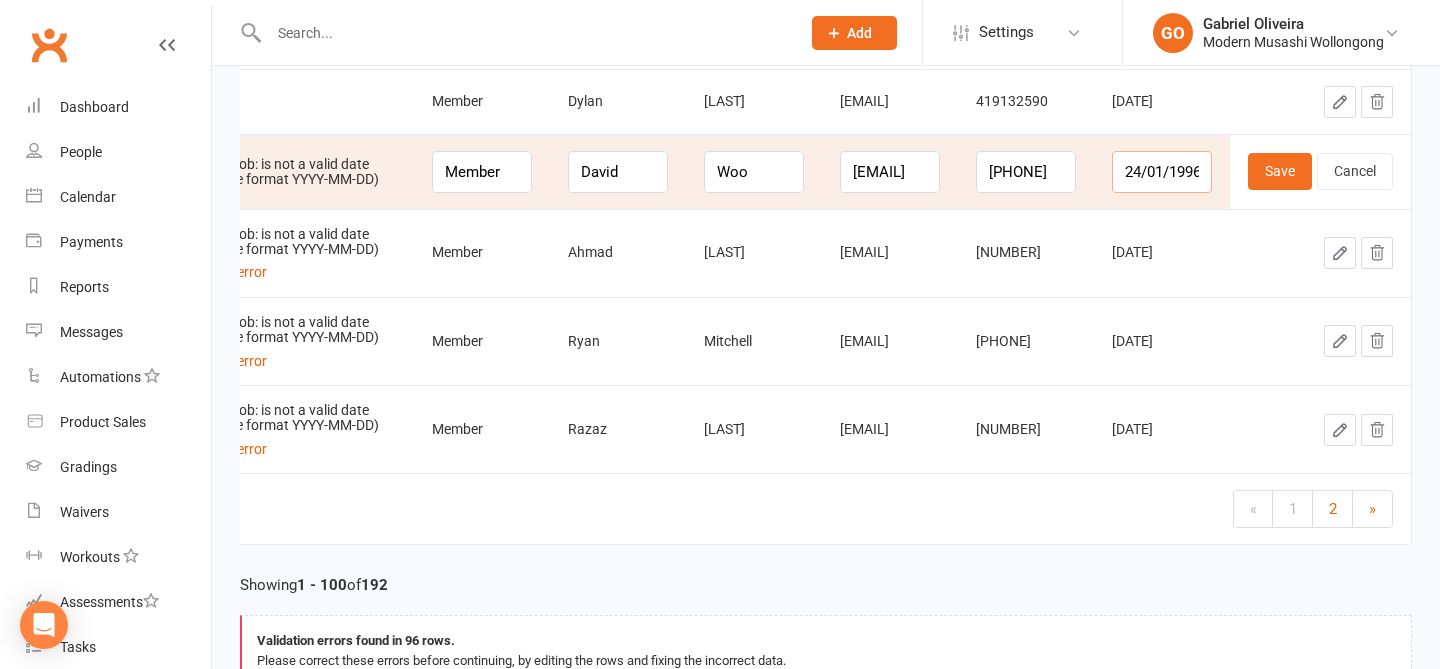 drag, startPoint x: 1171, startPoint y: 170, endPoint x: 1043, endPoint y: 162, distance: 128.24976 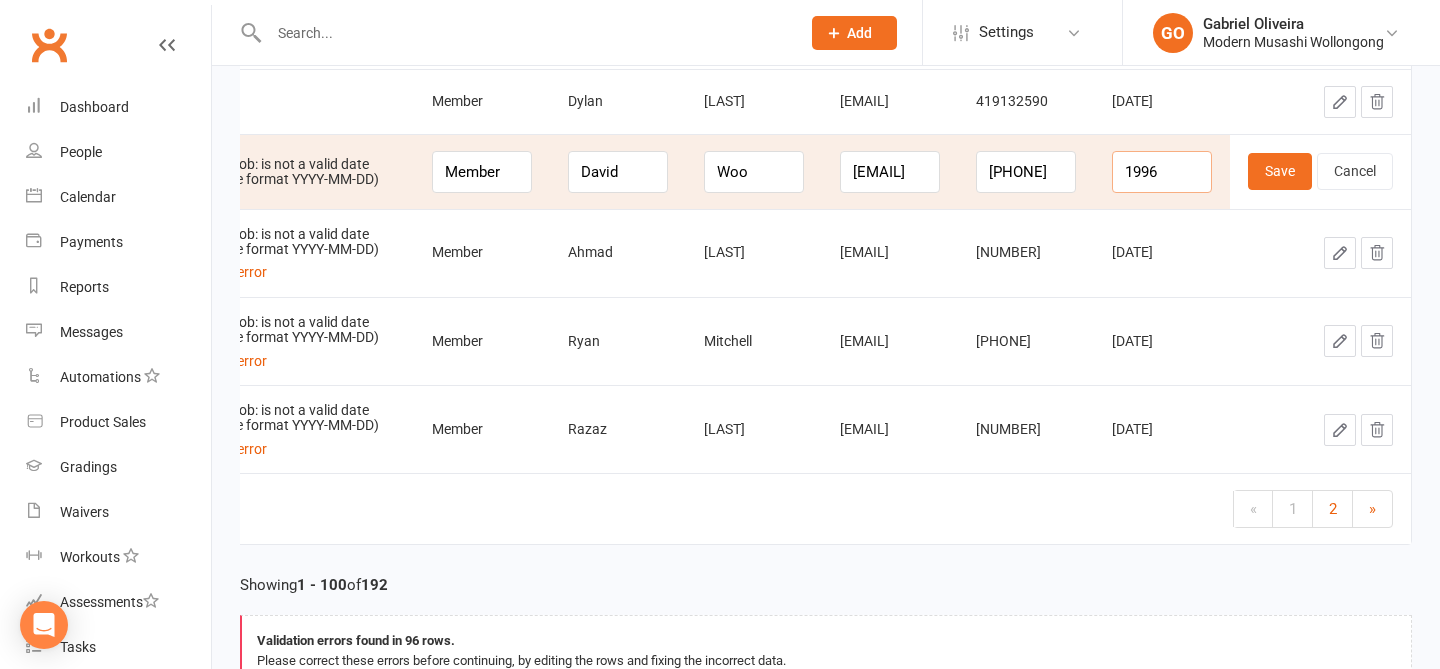 drag, startPoint x: 1111, startPoint y: 173, endPoint x: 1165, endPoint y: 170, distance: 54.08327 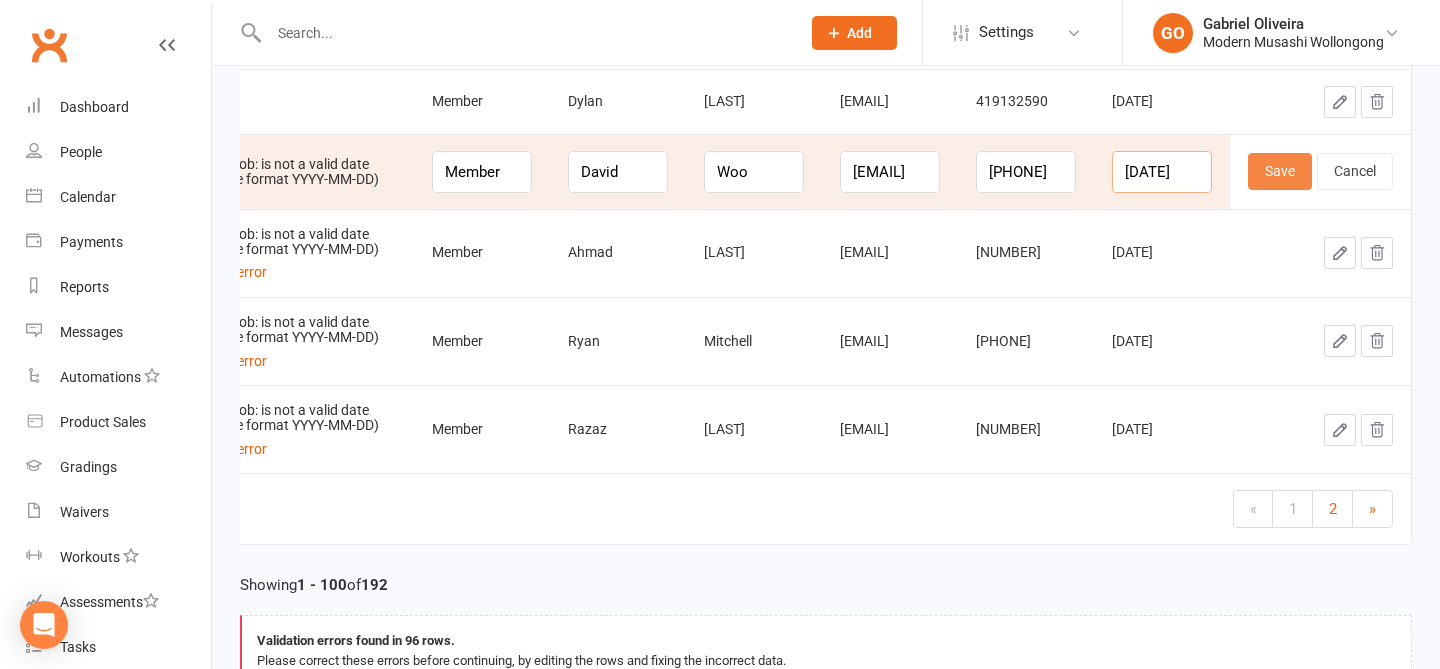 type on "1996-01-24" 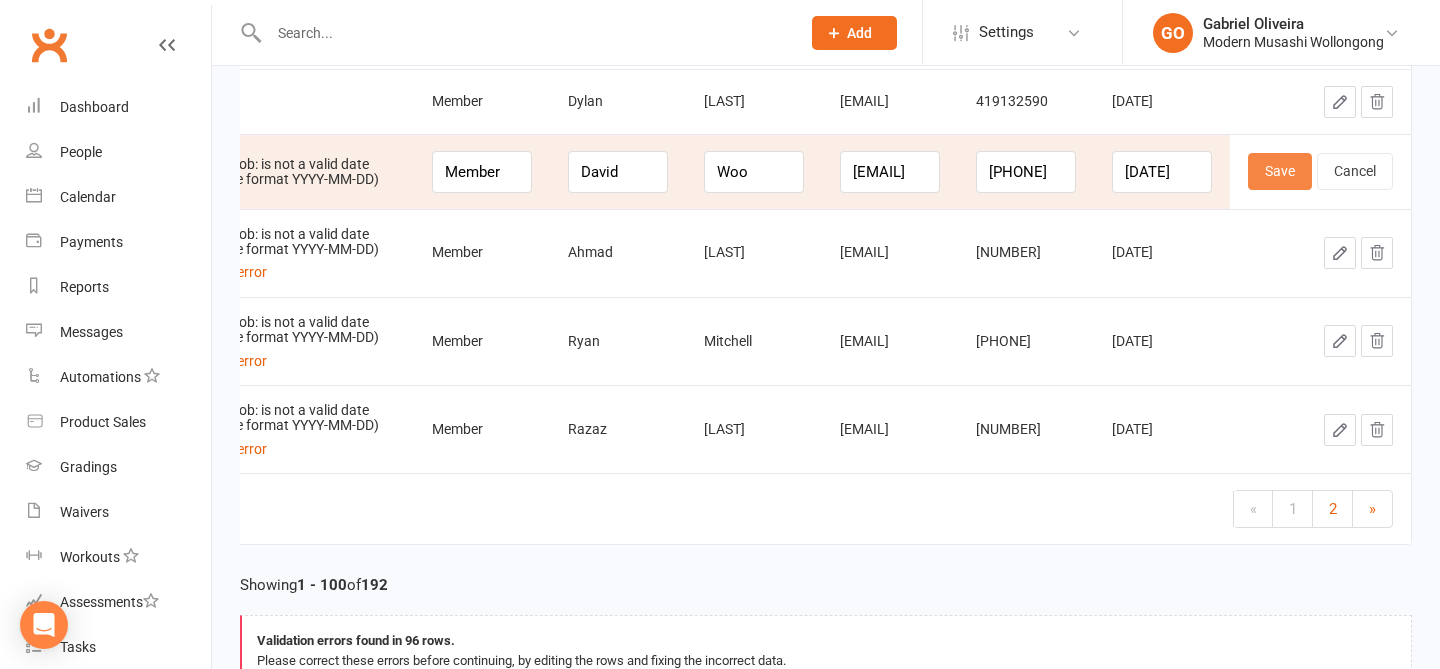 click on "Save" at bounding box center (1280, 171) 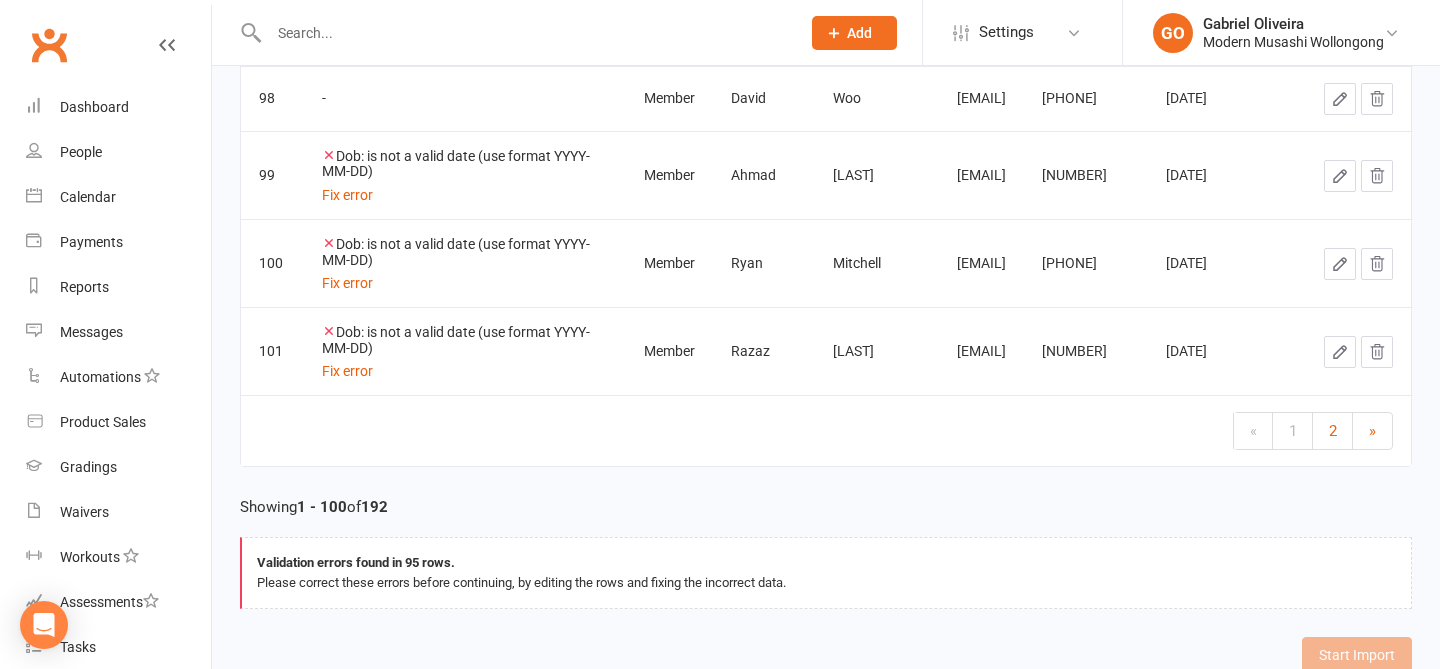 click 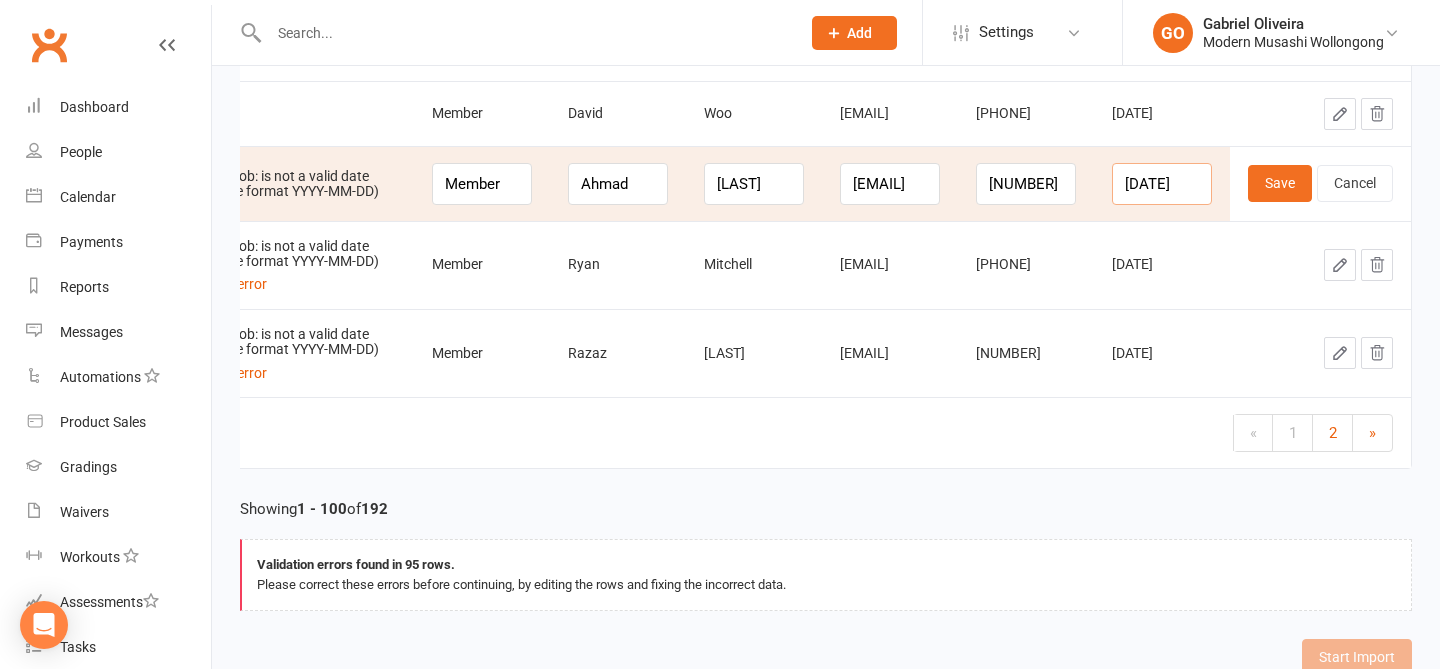 drag, startPoint x: 1172, startPoint y: 185, endPoint x: 1060, endPoint y: 169, distance: 113.137085 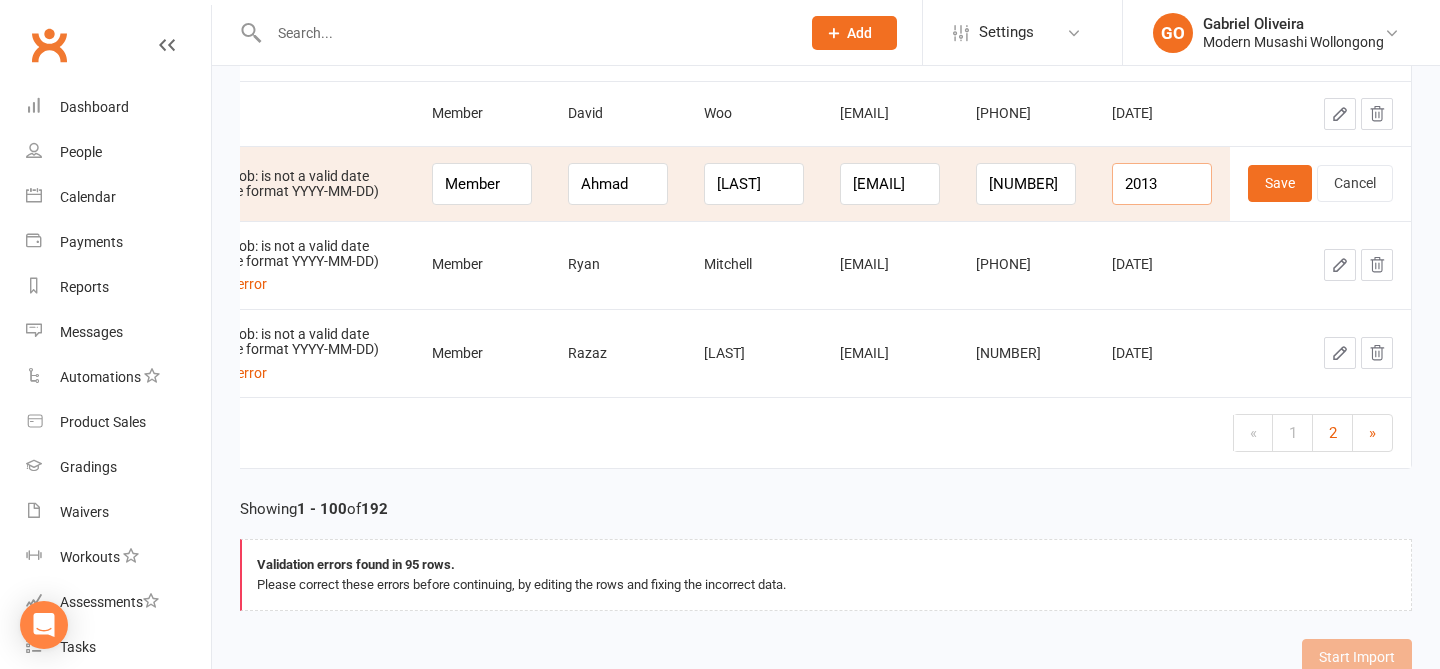 click on "2013" at bounding box center (1162, 184) 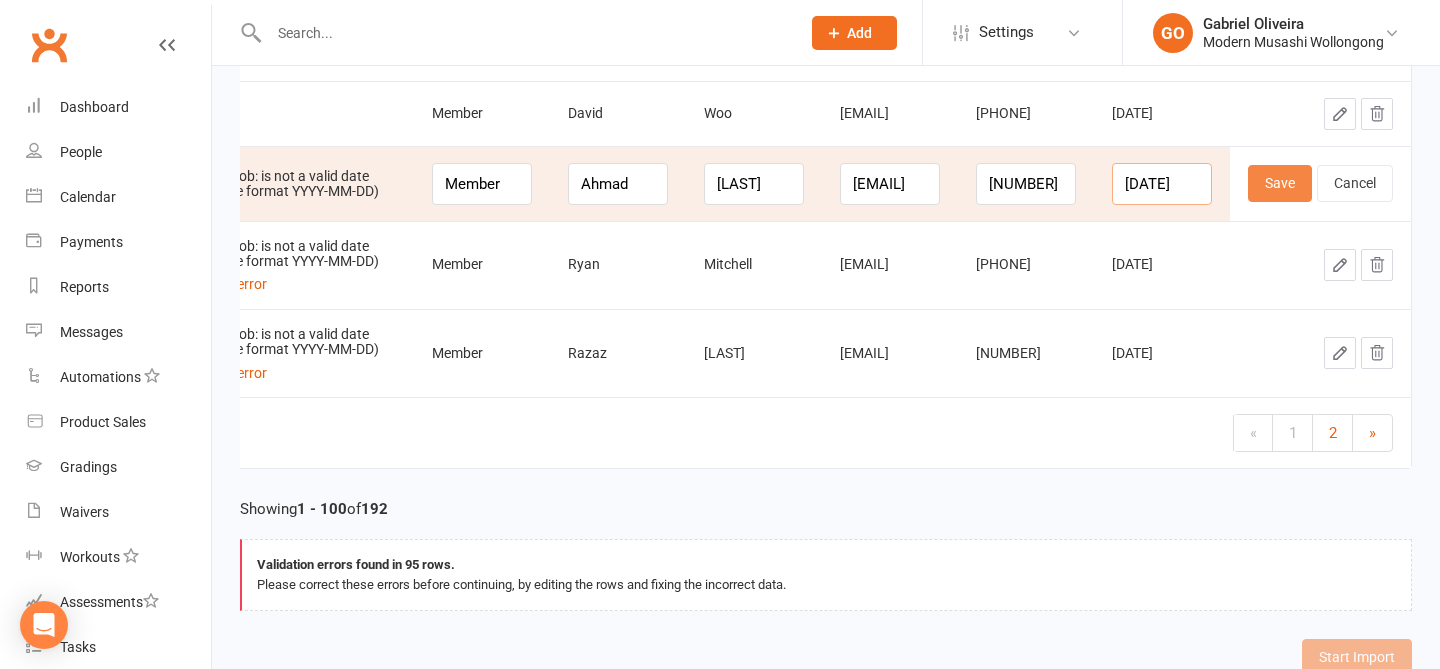 type on "2013-06-17" 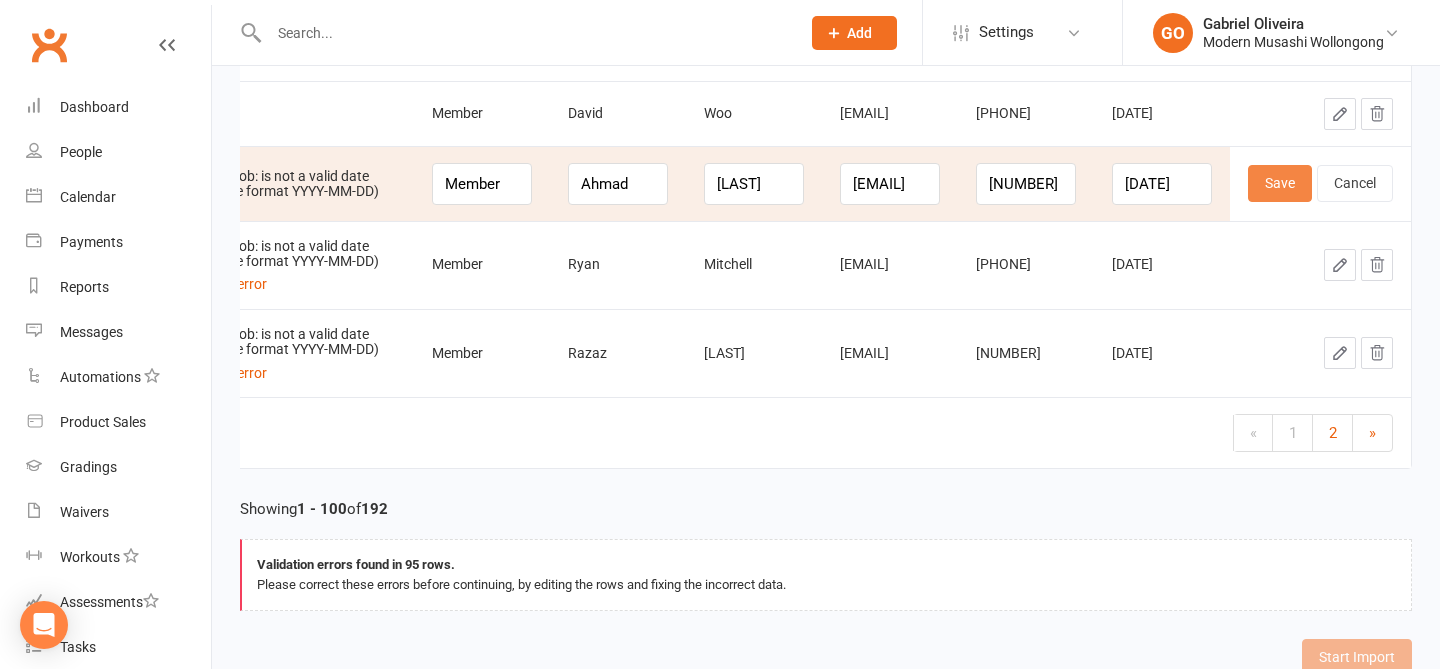 click on "Save" at bounding box center [1280, 183] 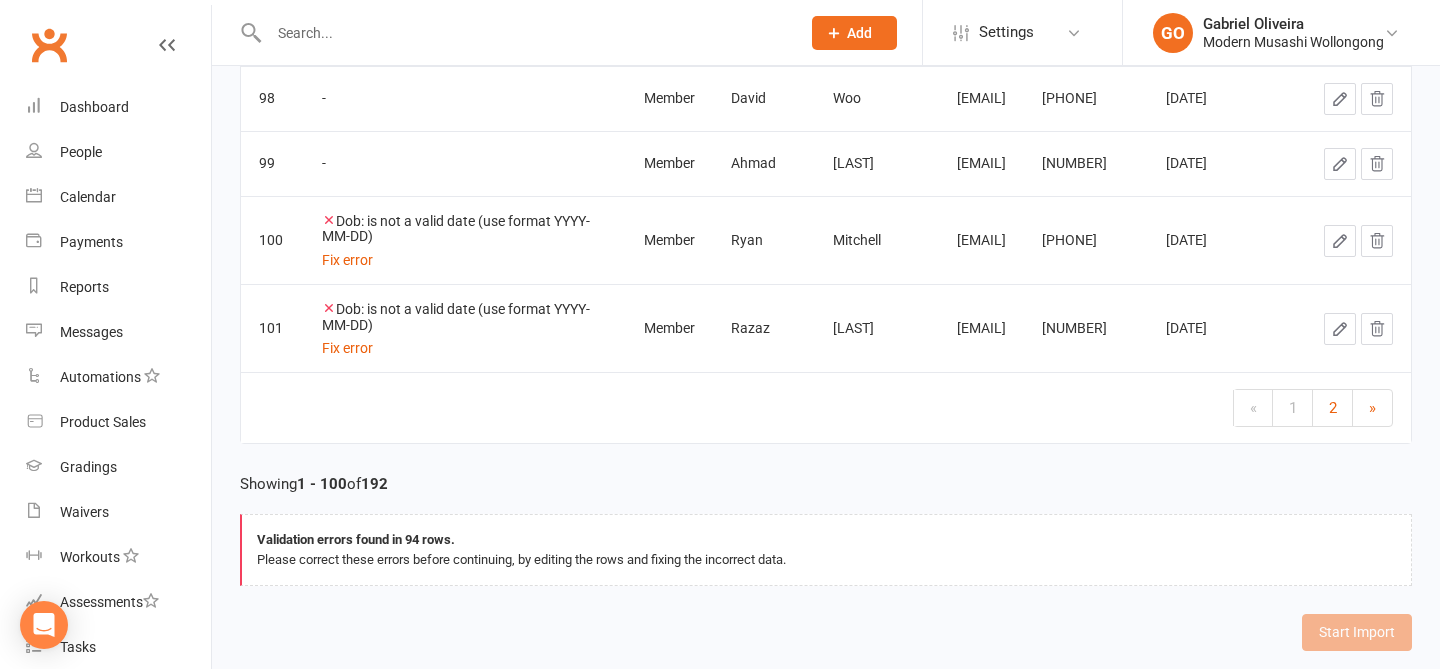 click 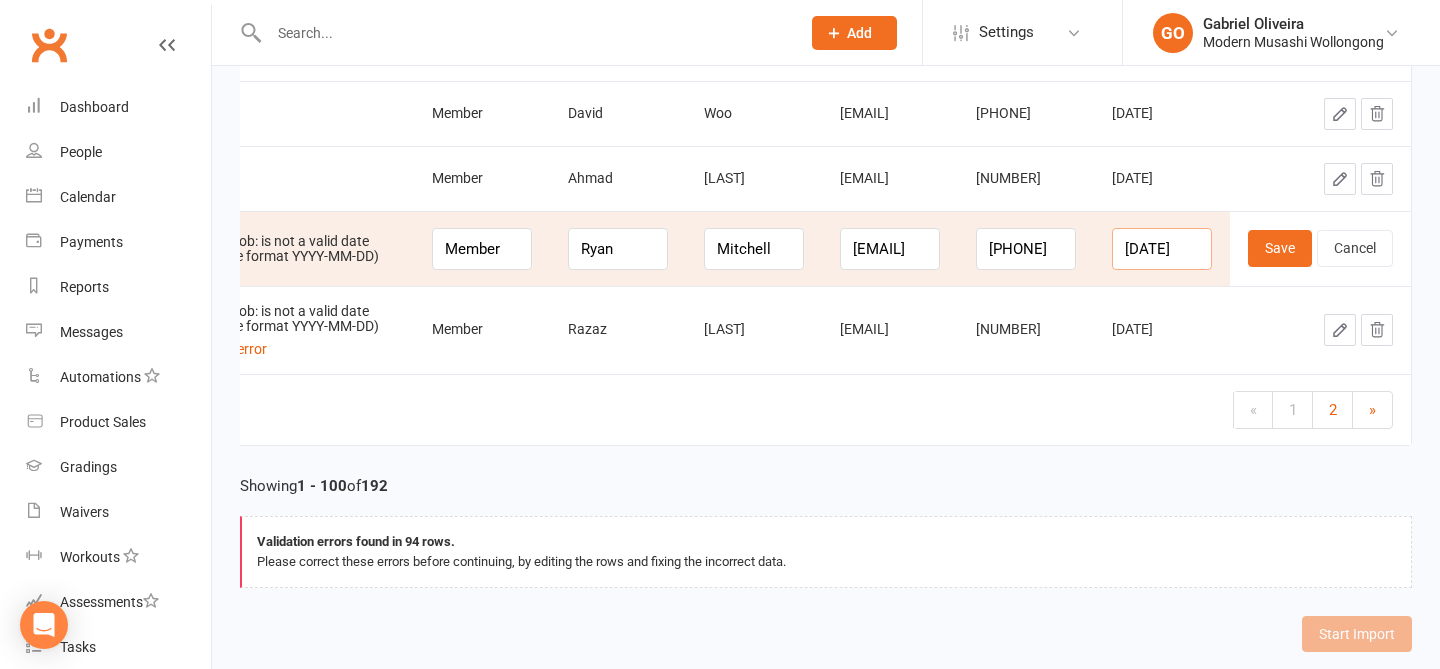 drag, startPoint x: 1167, startPoint y: 251, endPoint x: 1084, endPoint y: 239, distance: 83.86298 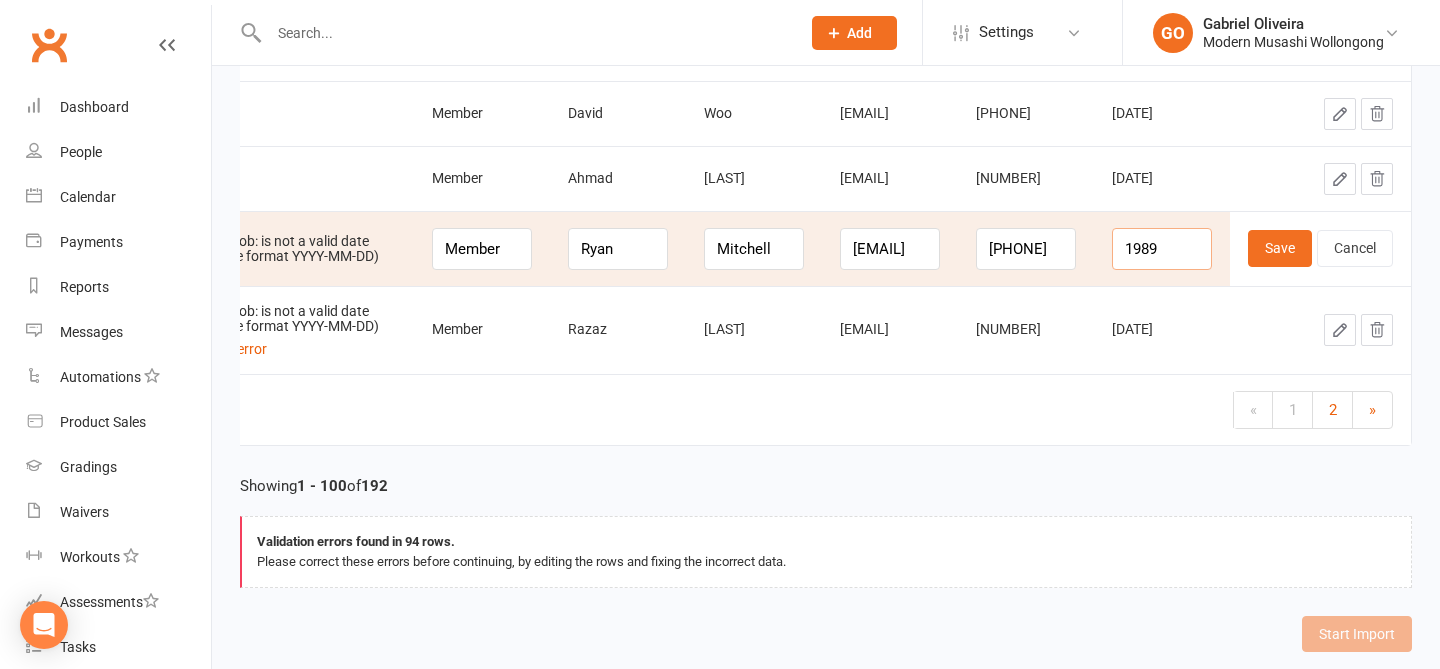 click on "1989" at bounding box center (1162, 249) 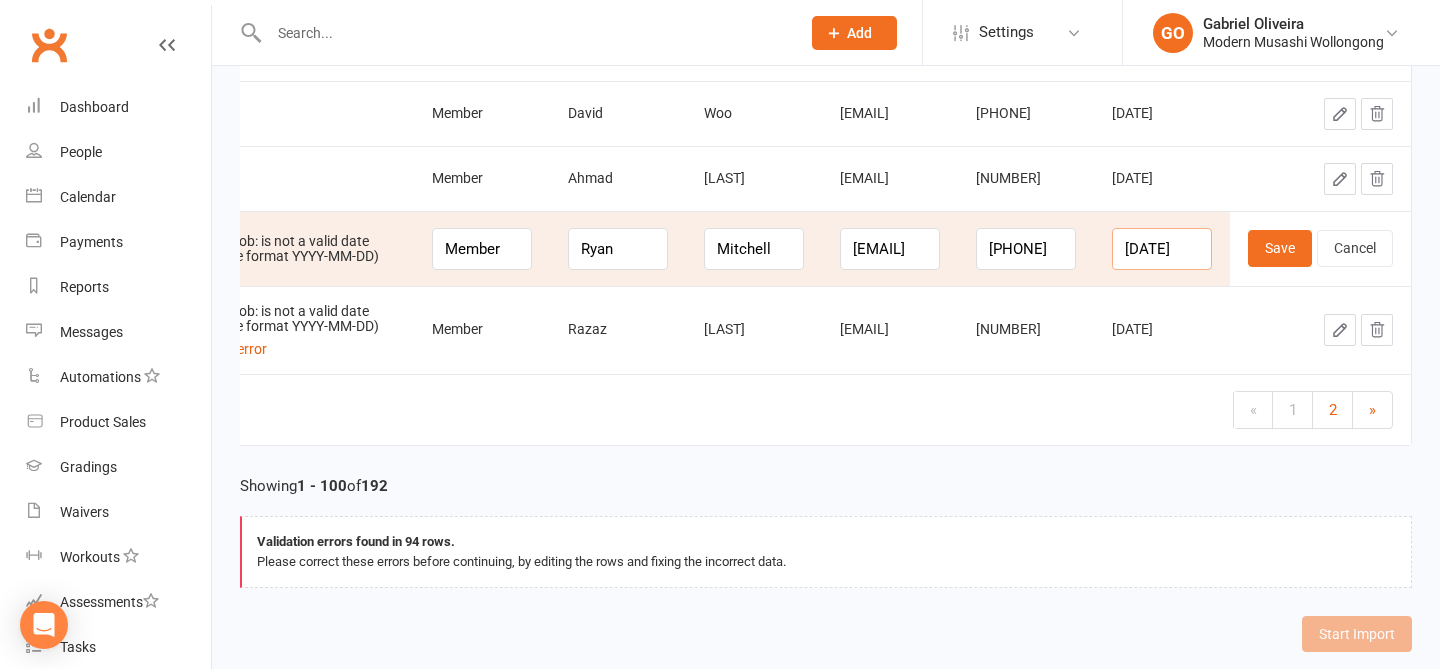 scroll, scrollTop: 0, scrollLeft: 1, axis: horizontal 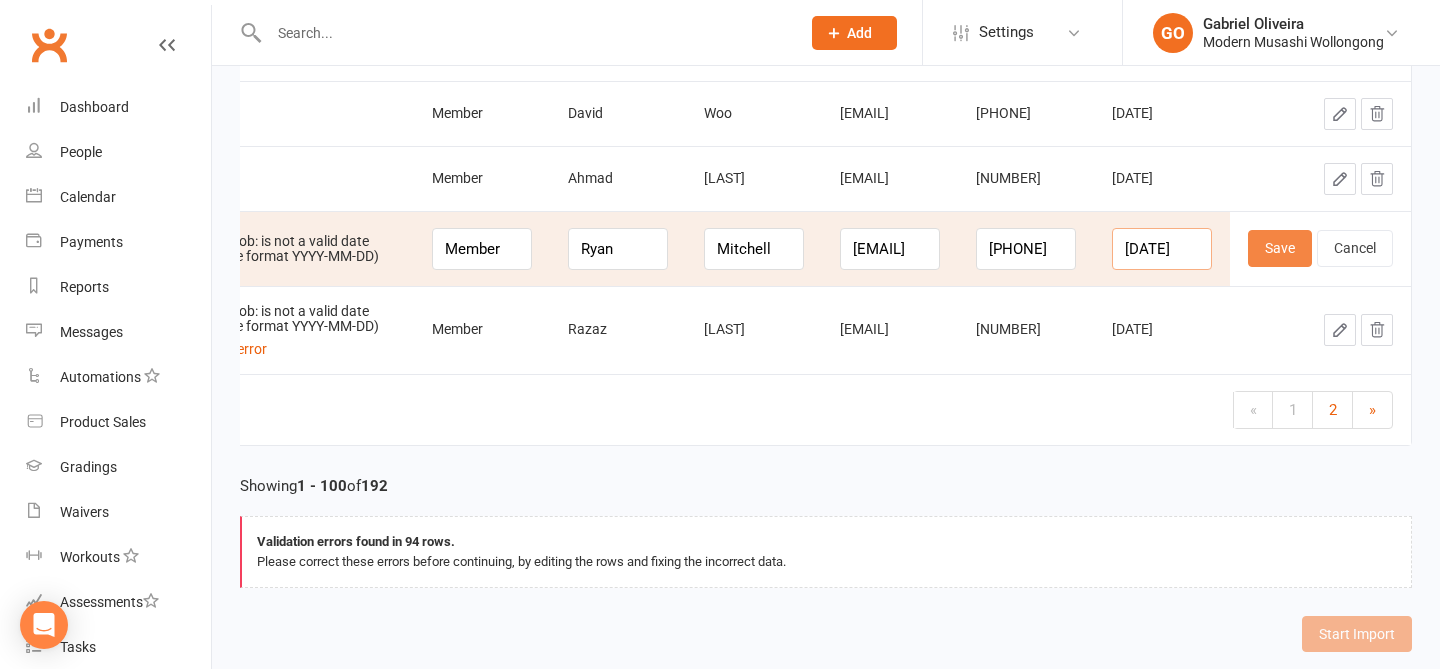 type on "1989-05-24" 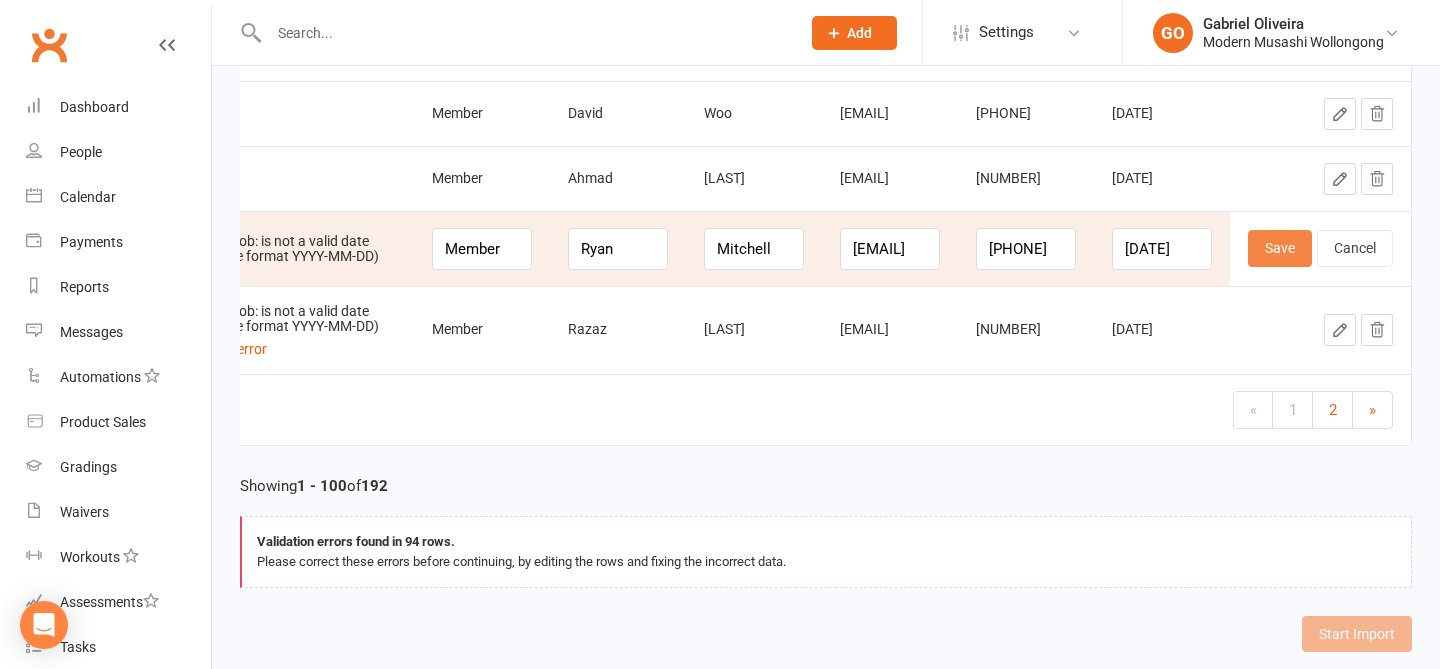 click on "Save" at bounding box center [1280, 248] 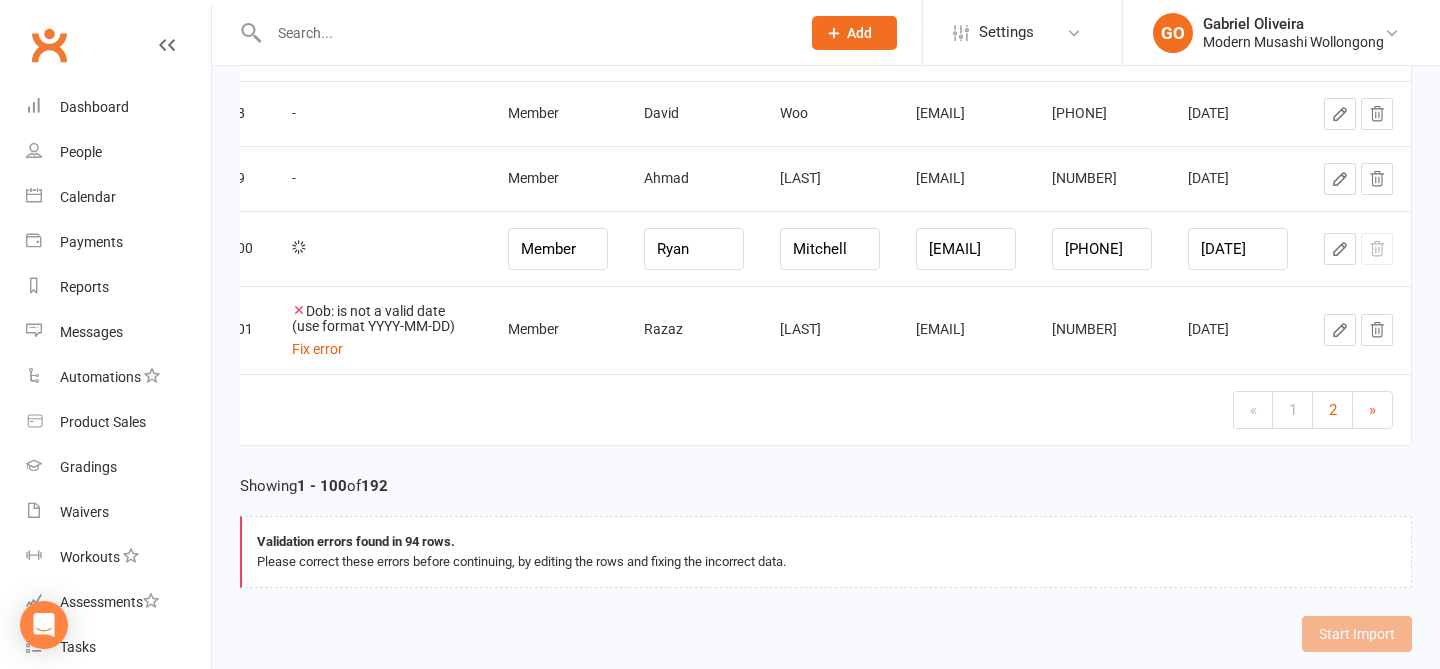 scroll, scrollTop: 0, scrollLeft: 8, axis: horizontal 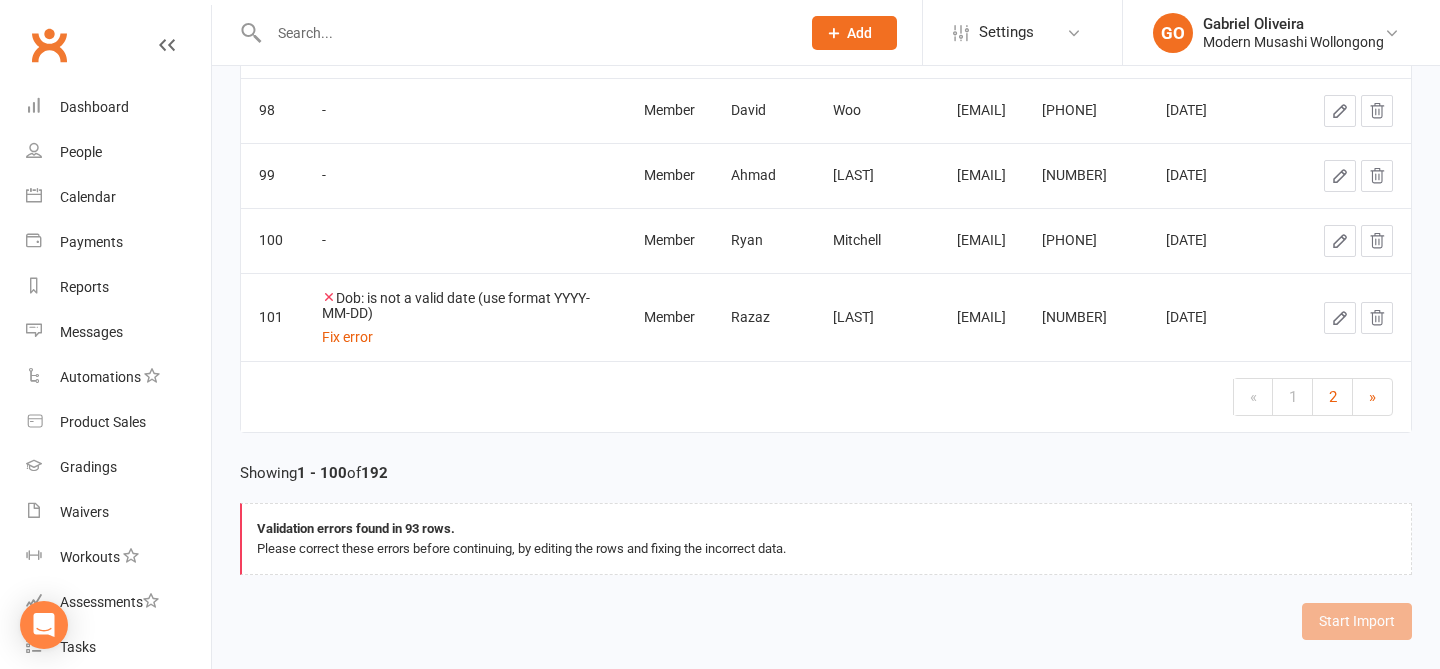 click 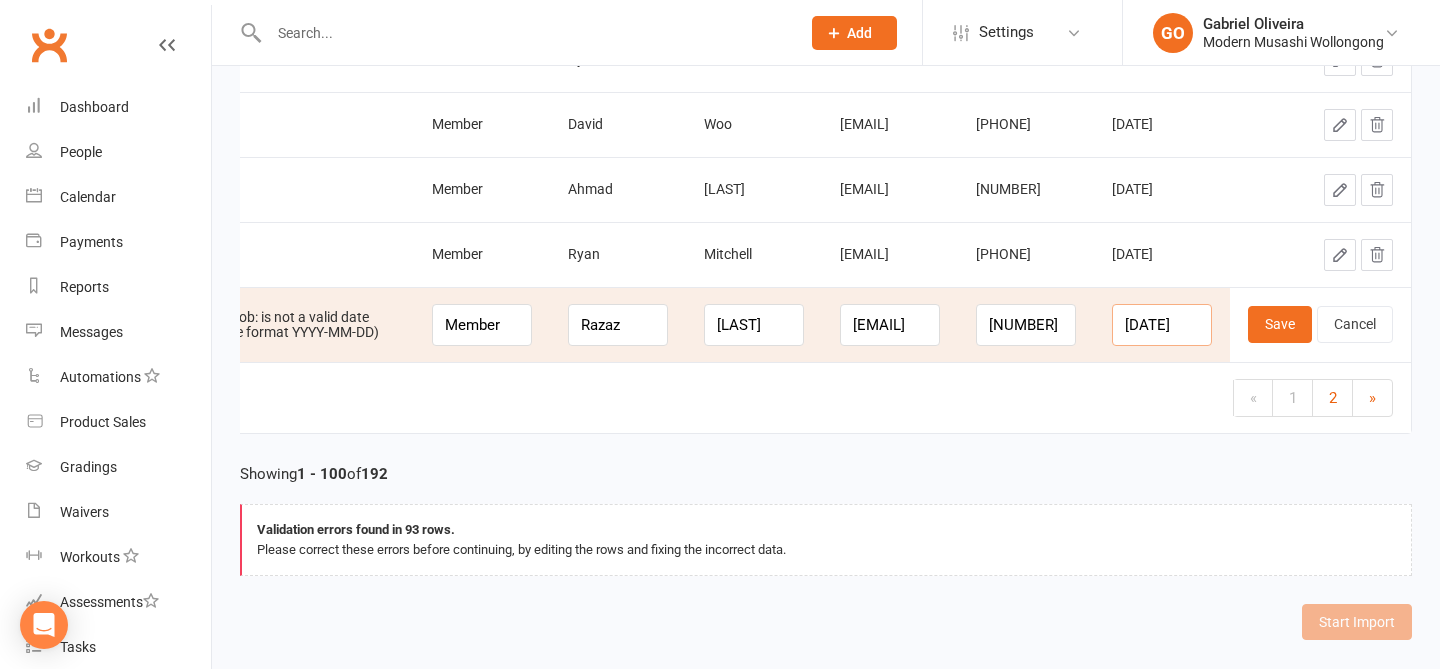 drag, startPoint x: 1168, startPoint y: 320, endPoint x: 1035, endPoint y: 297, distance: 134.97408 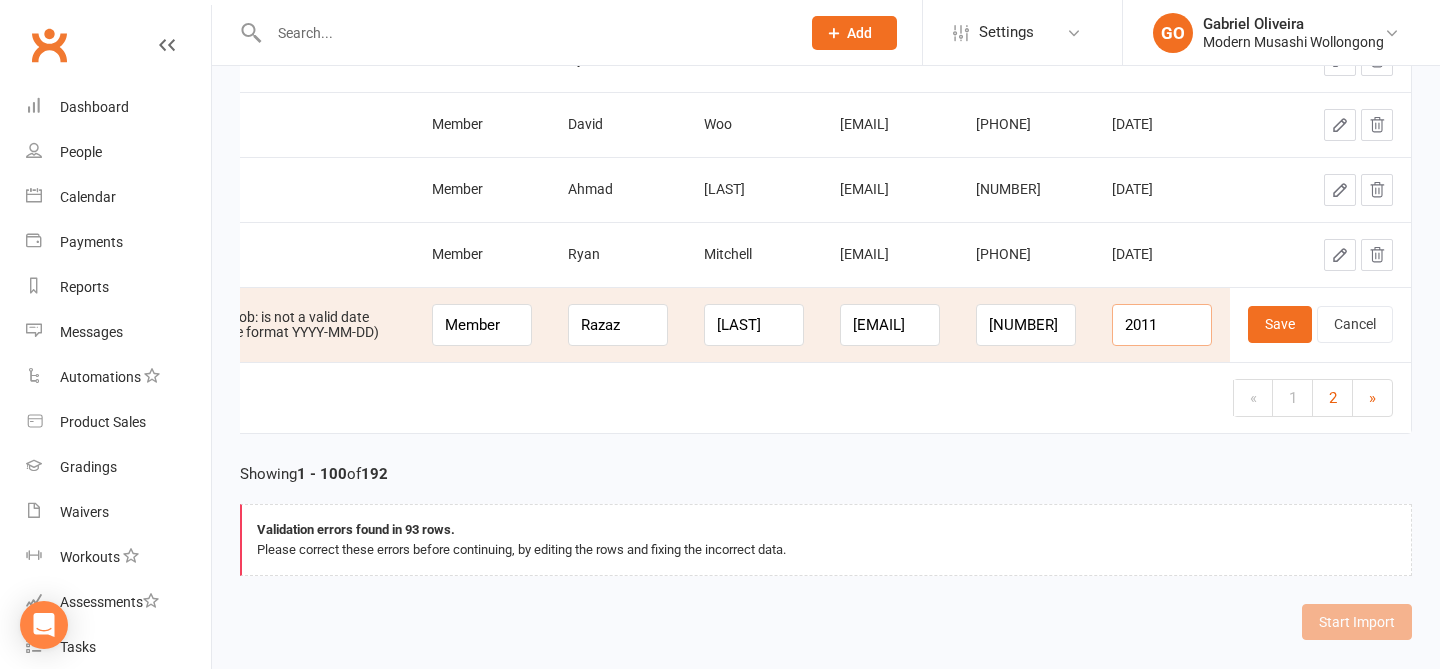 click on "2011" at bounding box center [1162, 325] 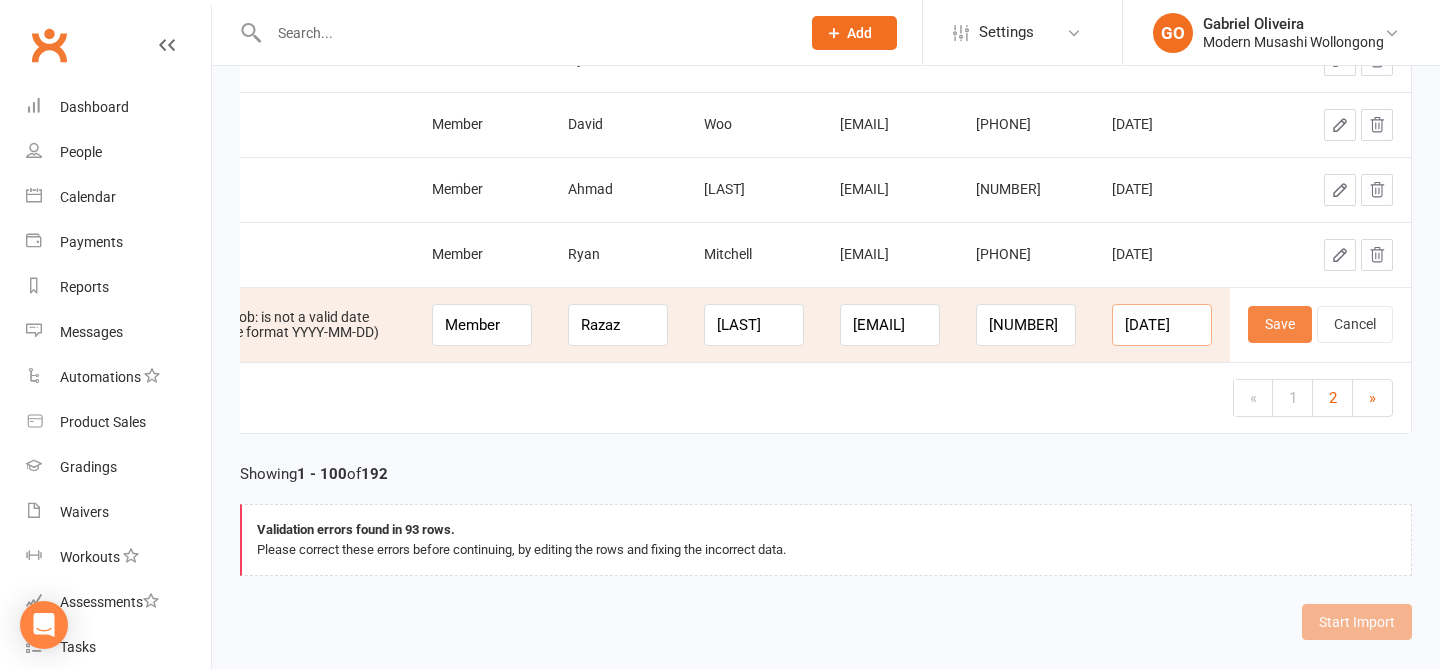 type on "2011-01-01" 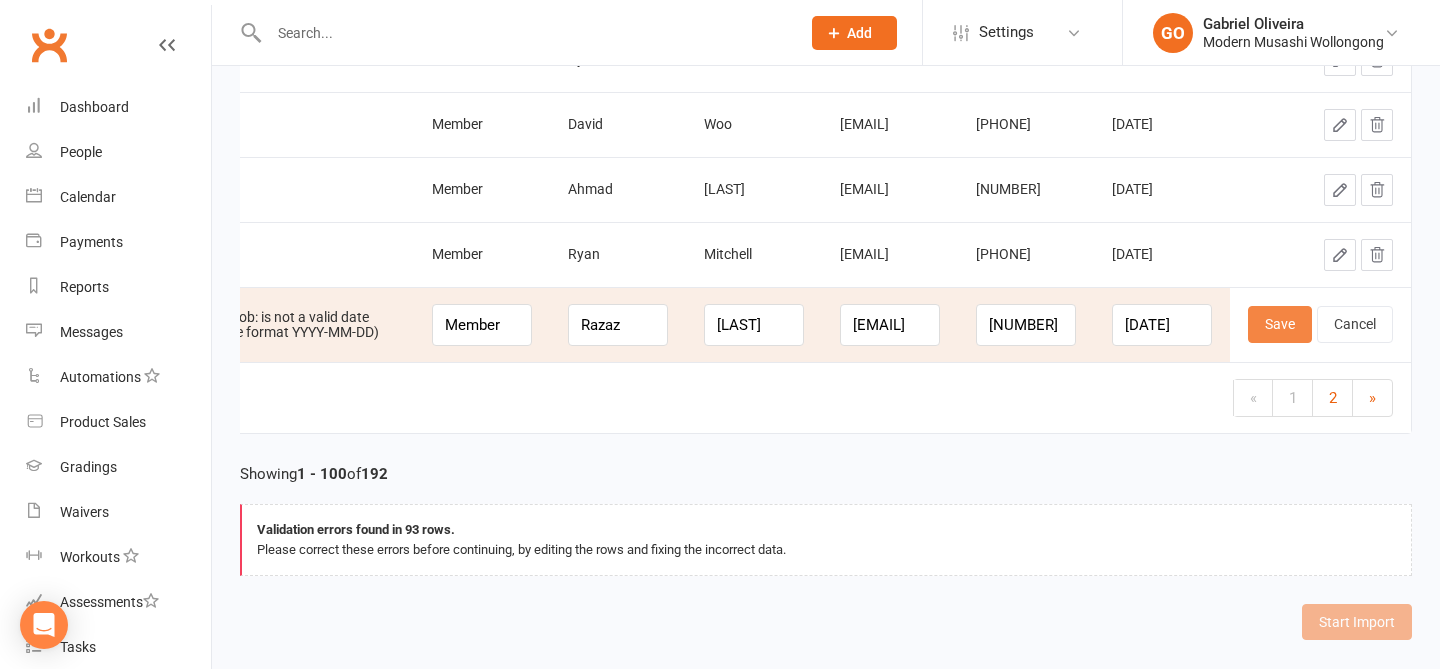click on "Save" at bounding box center (1280, 324) 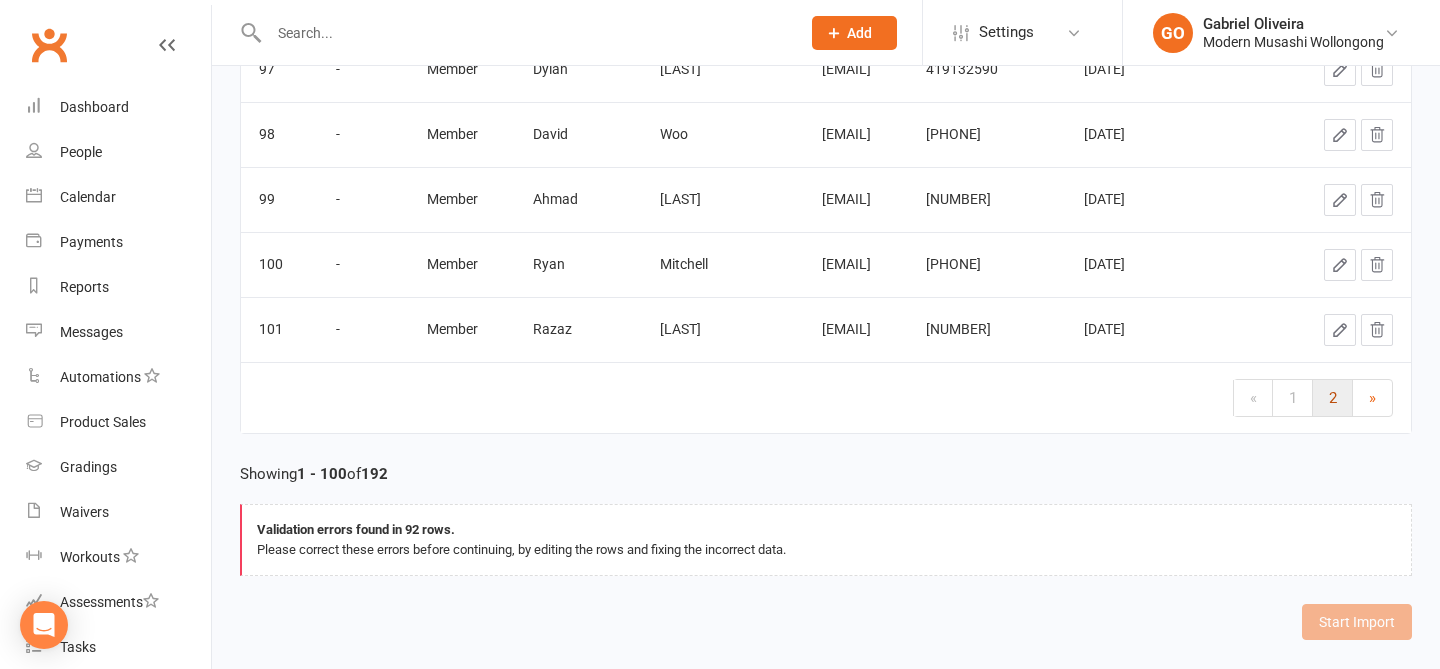click on "2" at bounding box center [1333, 398] 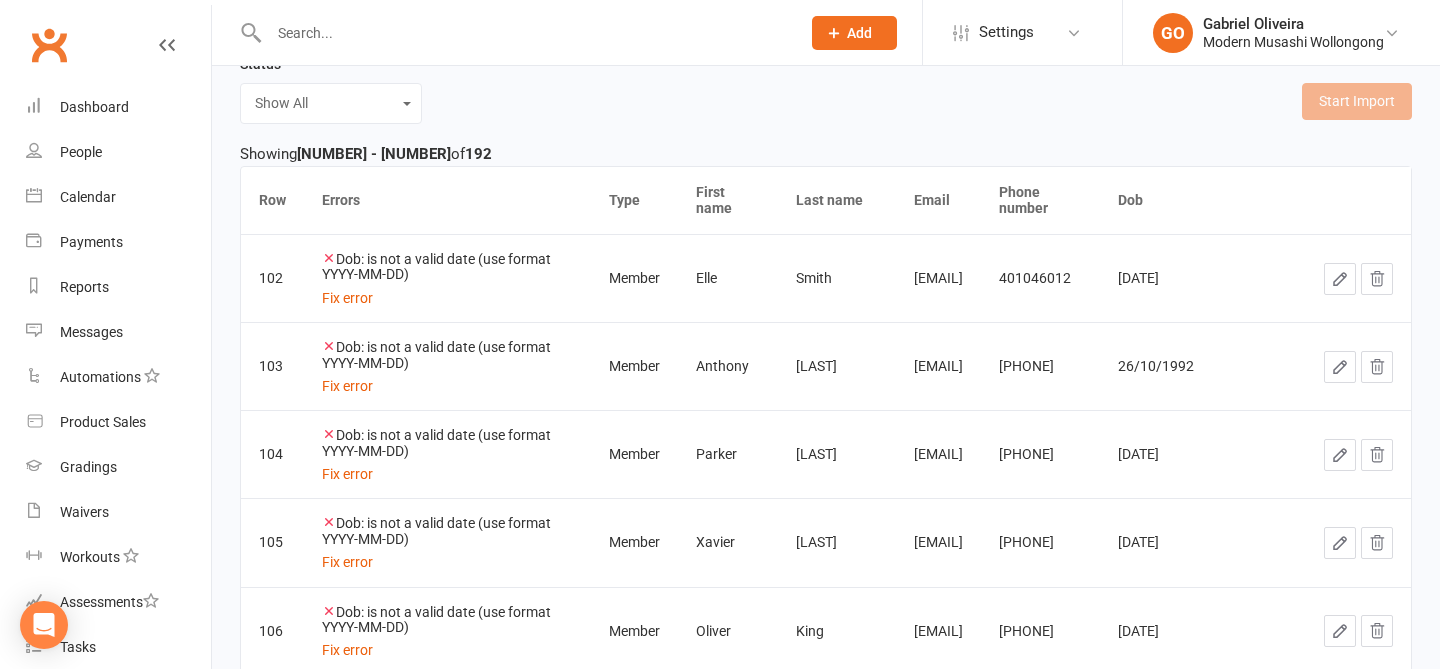 scroll, scrollTop: 314, scrollLeft: 0, axis: vertical 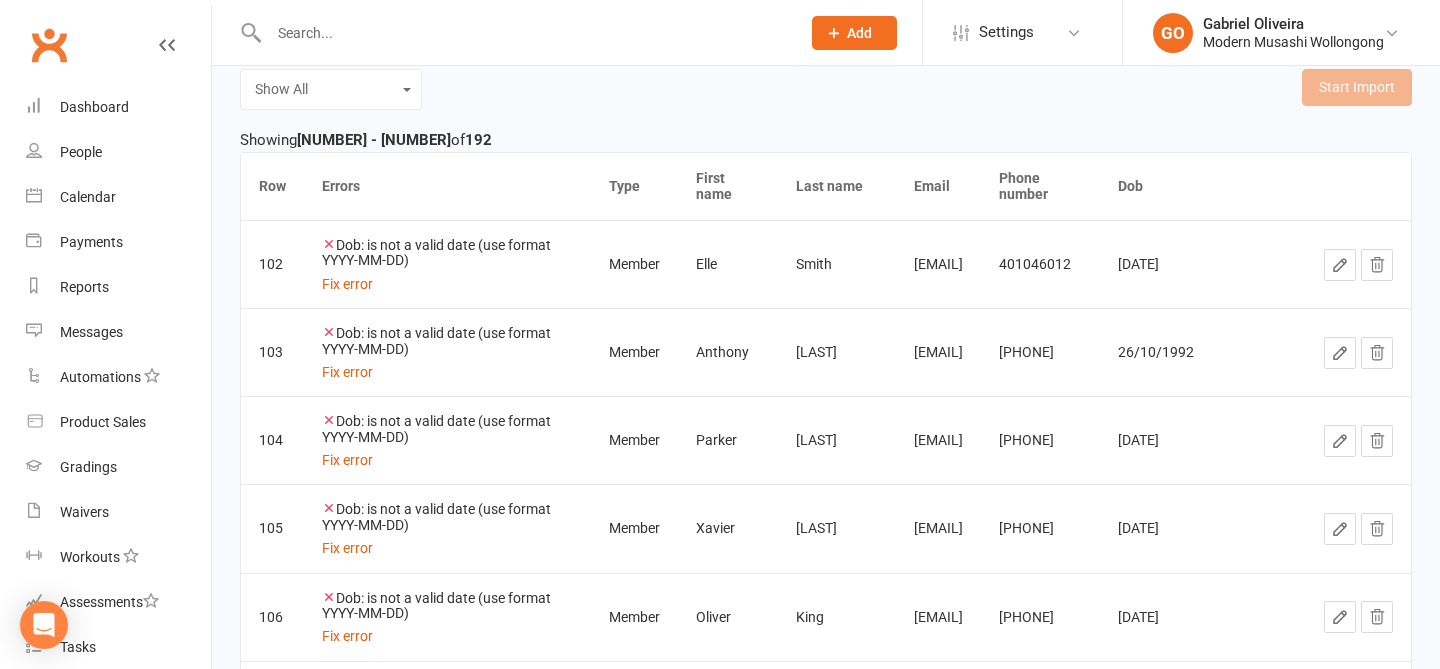 click 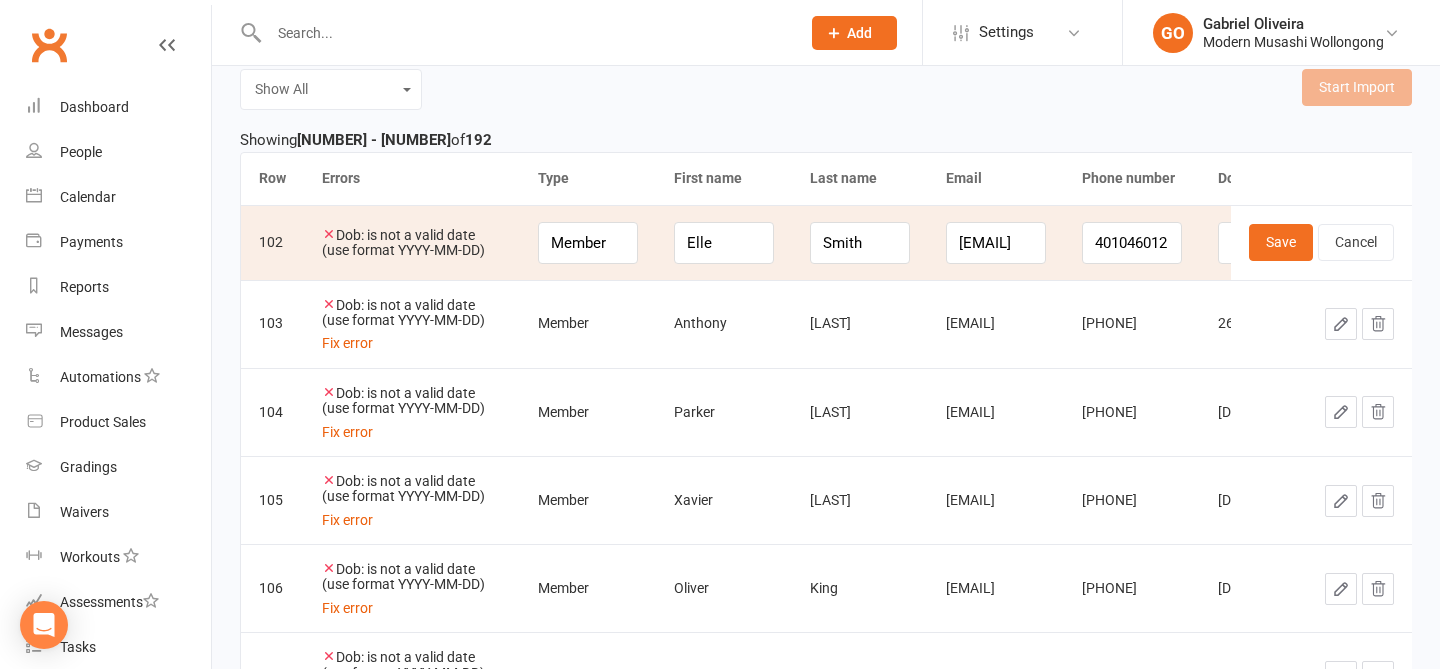 scroll, scrollTop: 0, scrollLeft: 248, axis: horizontal 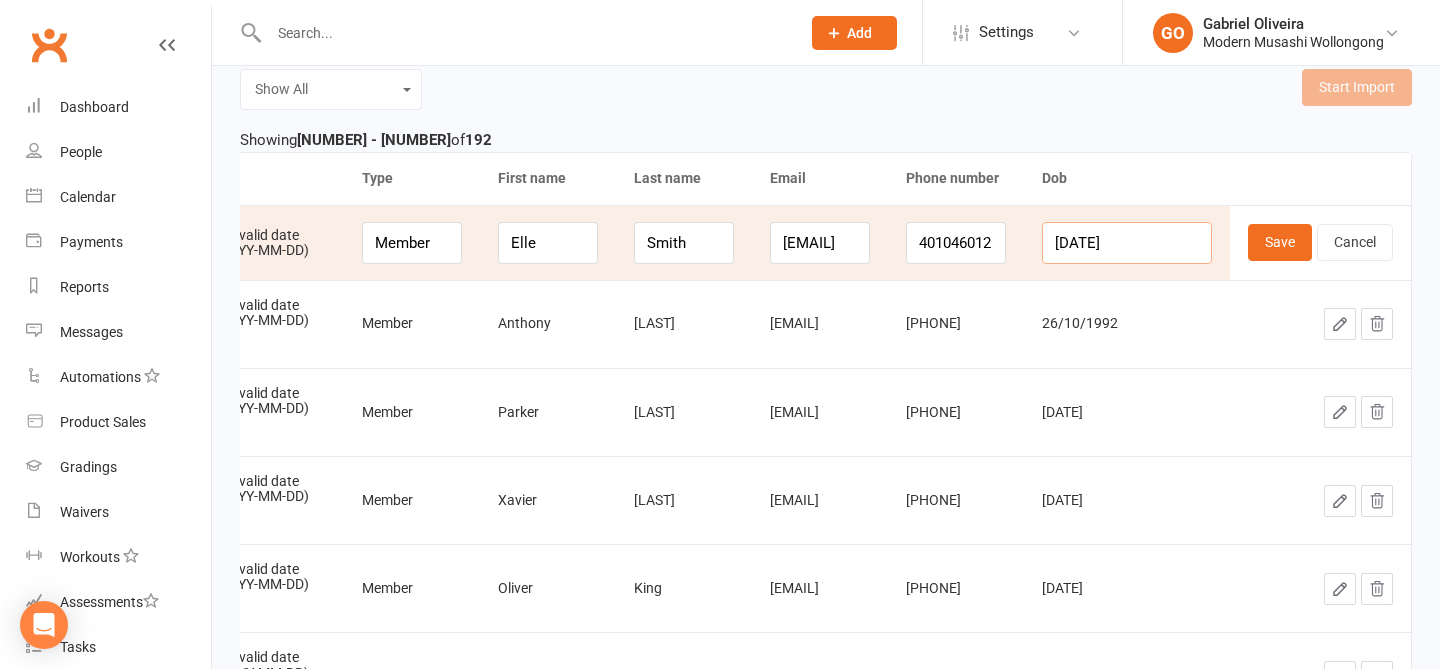 drag, startPoint x: 1173, startPoint y: 241, endPoint x: 1094, endPoint y: 236, distance: 79.15807 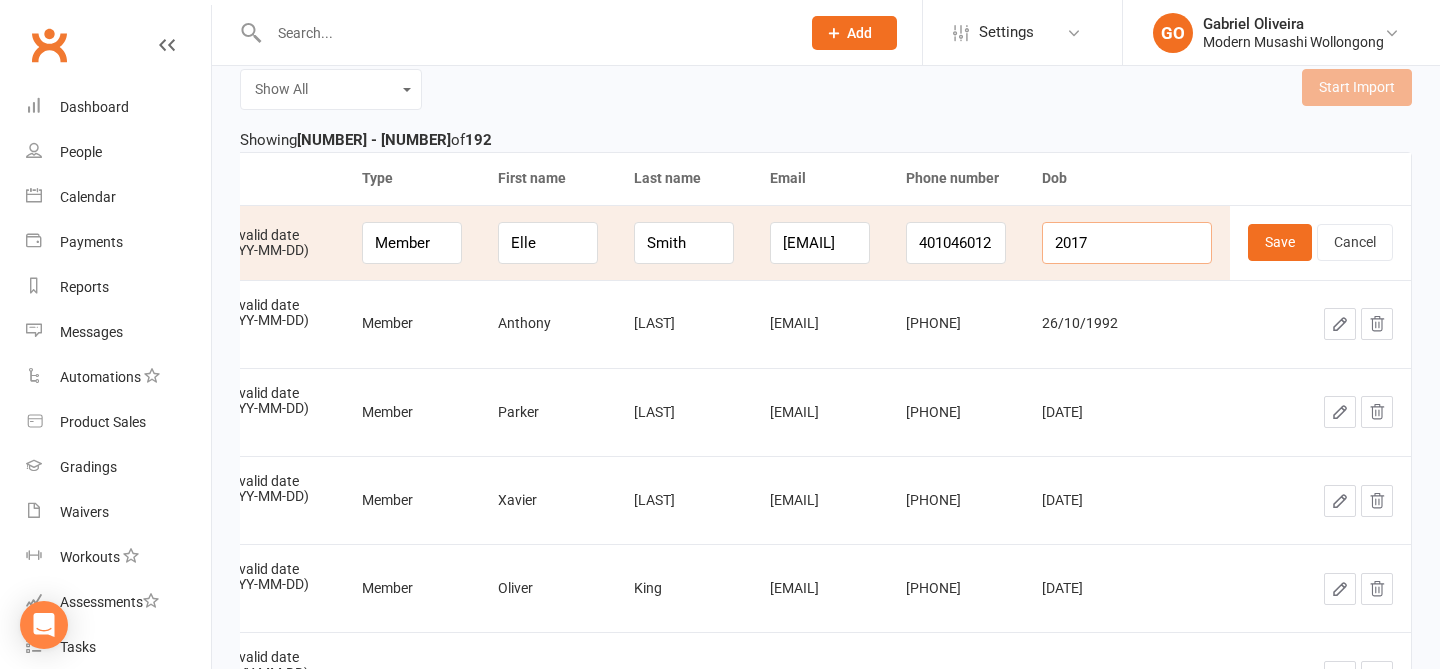 click on "2017" at bounding box center (1127, 243) 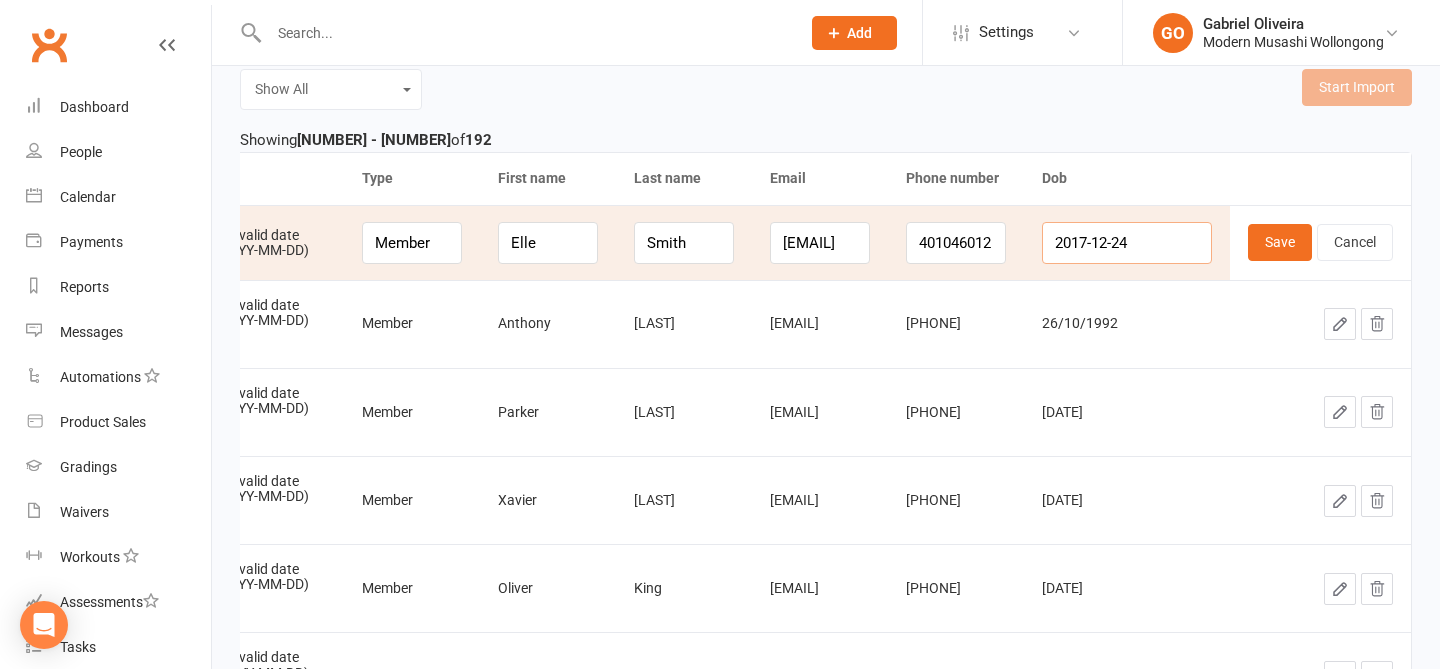 scroll, scrollTop: 0, scrollLeft: 1, axis: horizontal 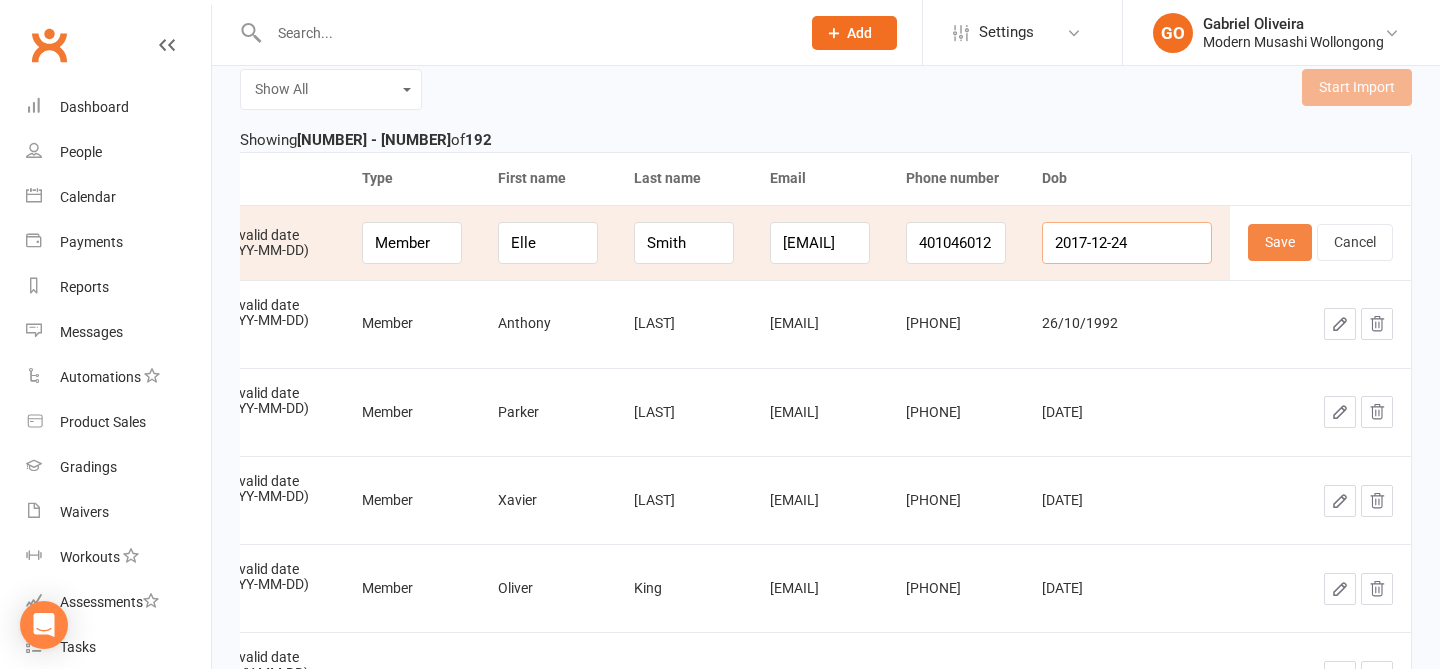 type on "2017-12-24" 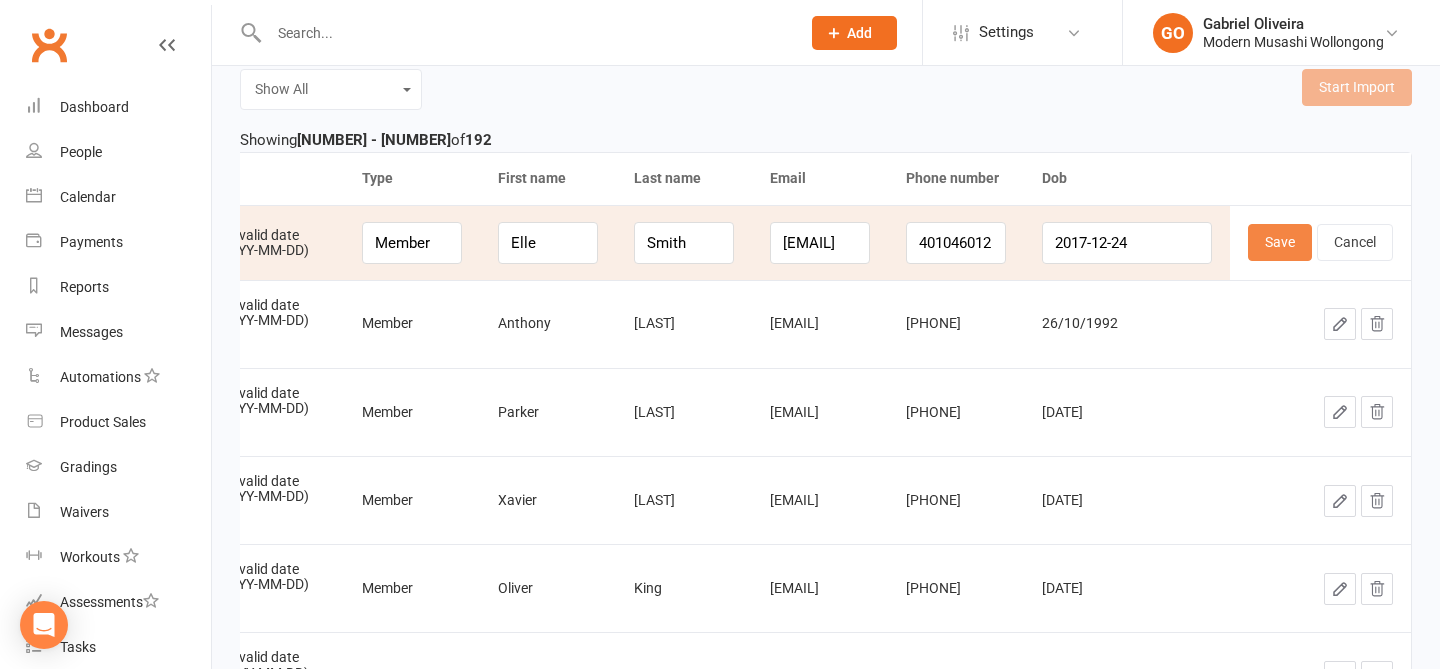 scroll, scrollTop: 0, scrollLeft: 0, axis: both 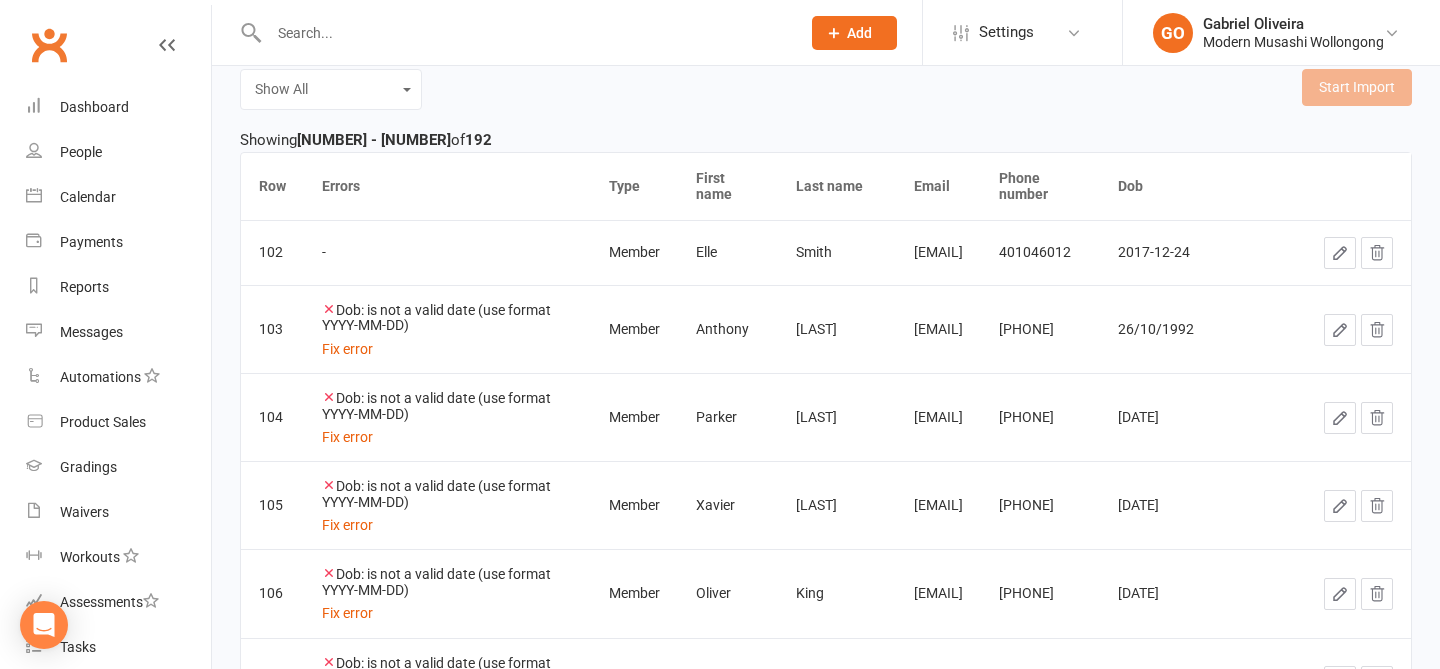 click at bounding box center [1340, 330] 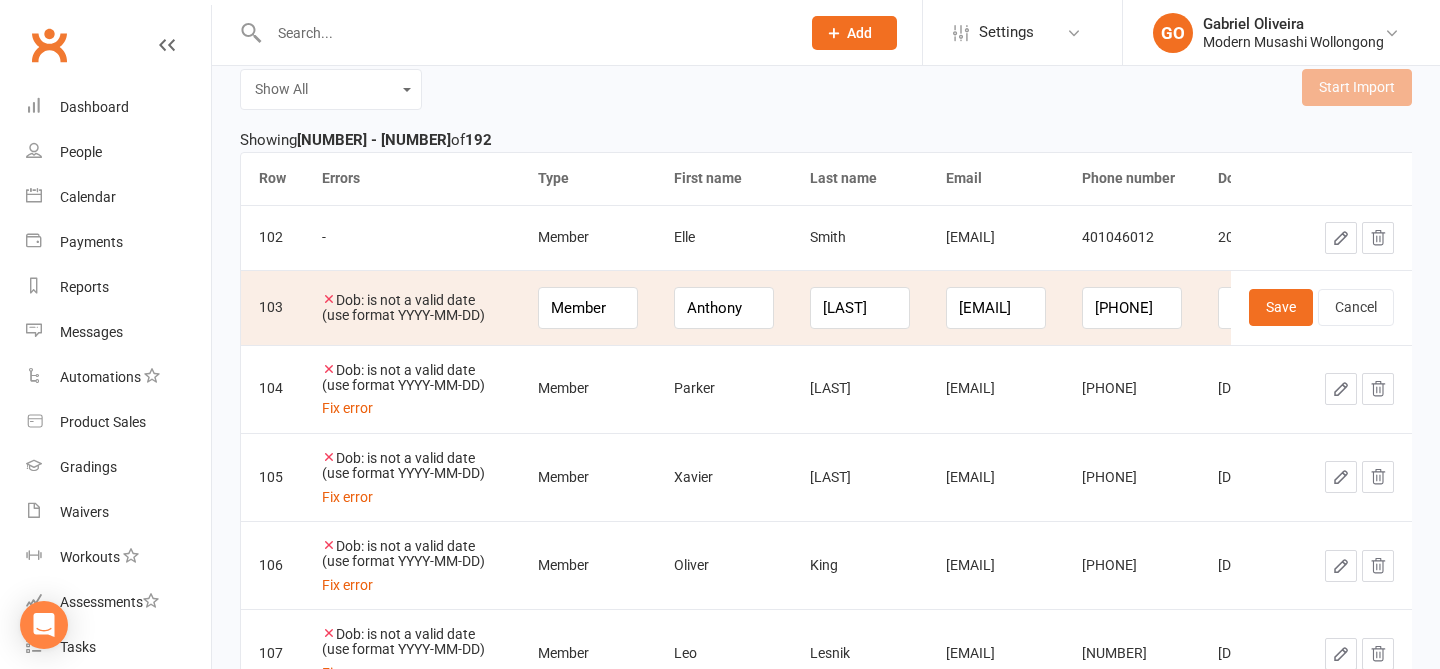 scroll, scrollTop: 0, scrollLeft: 248, axis: horizontal 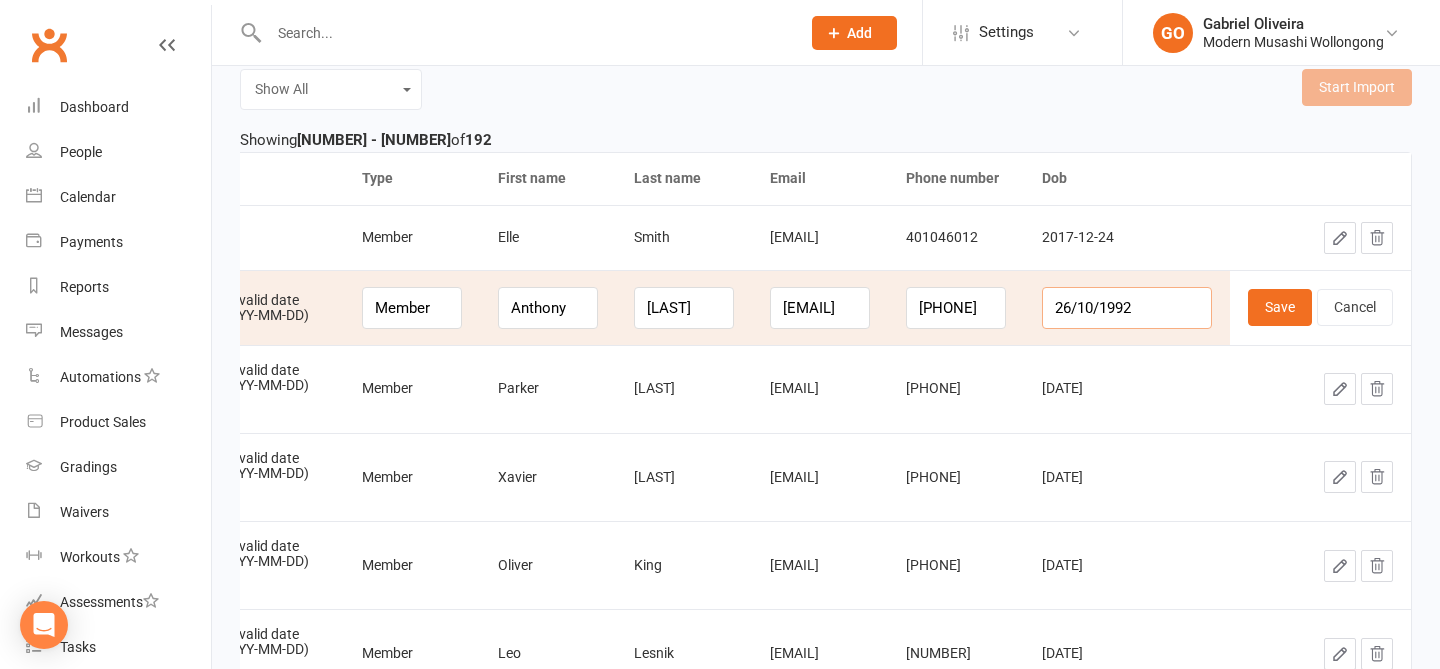 drag, startPoint x: 1175, startPoint y: 306, endPoint x: 1056, endPoint y: 297, distance: 119.33985 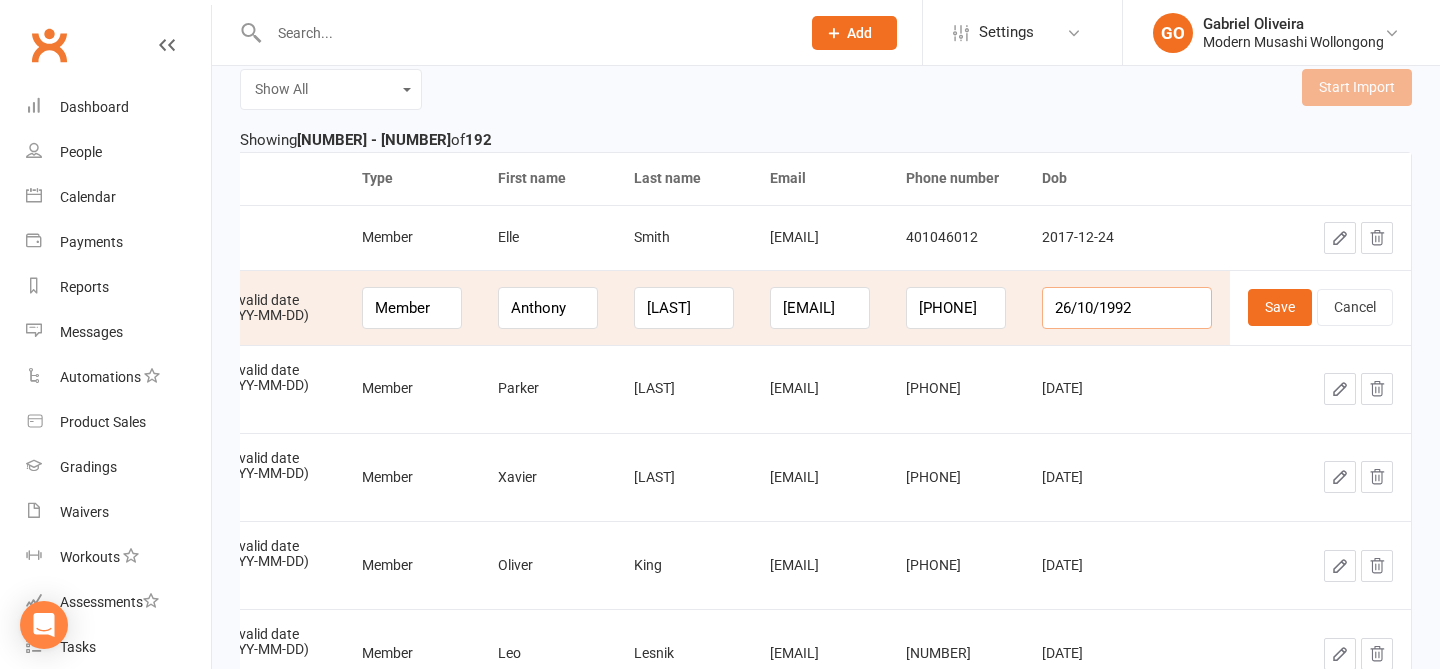 click on "26/10/1992" at bounding box center [1127, 308] 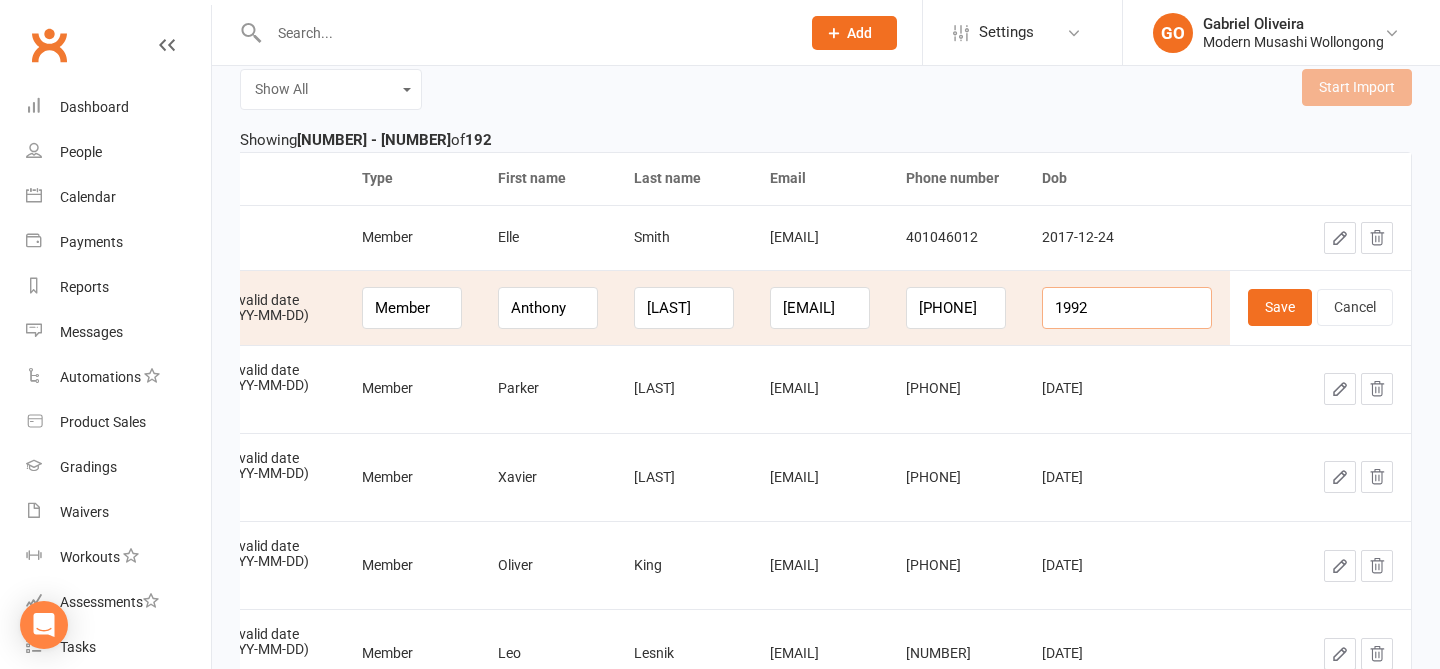 click on "1992" at bounding box center (1127, 308) 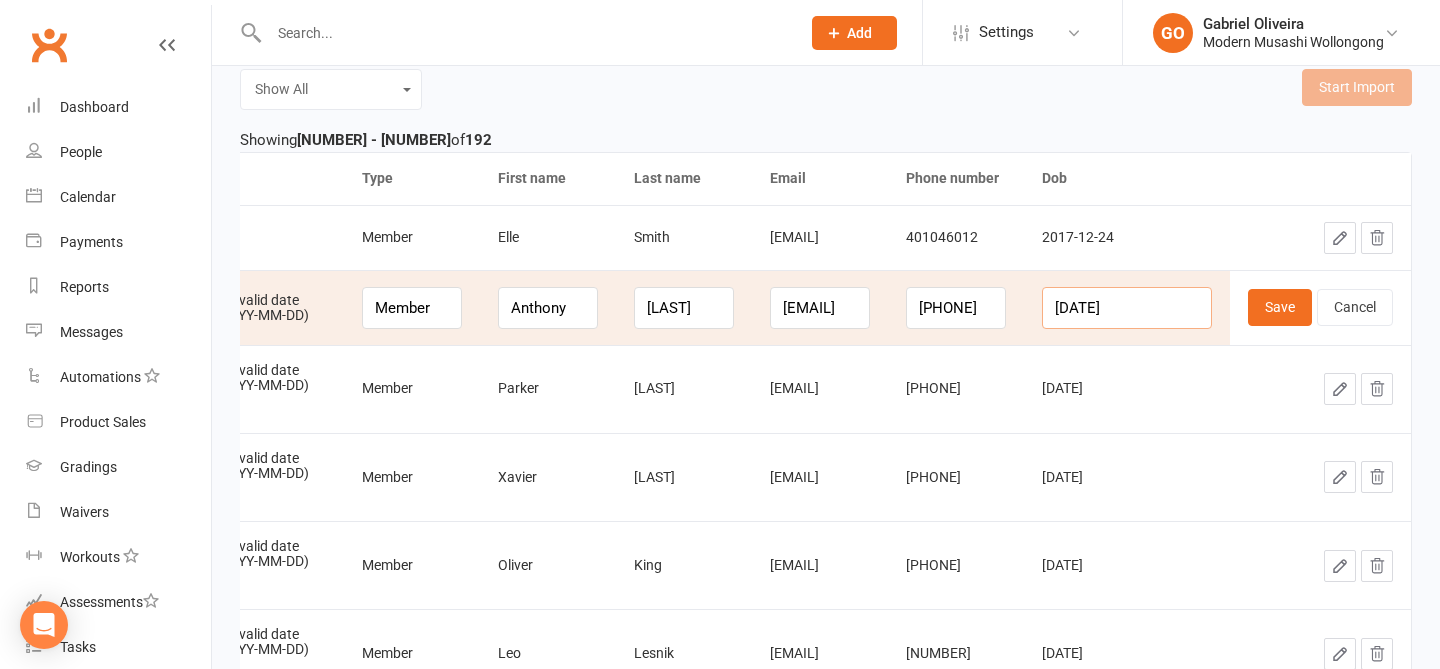 scroll, scrollTop: 0, scrollLeft: 1, axis: horizontal 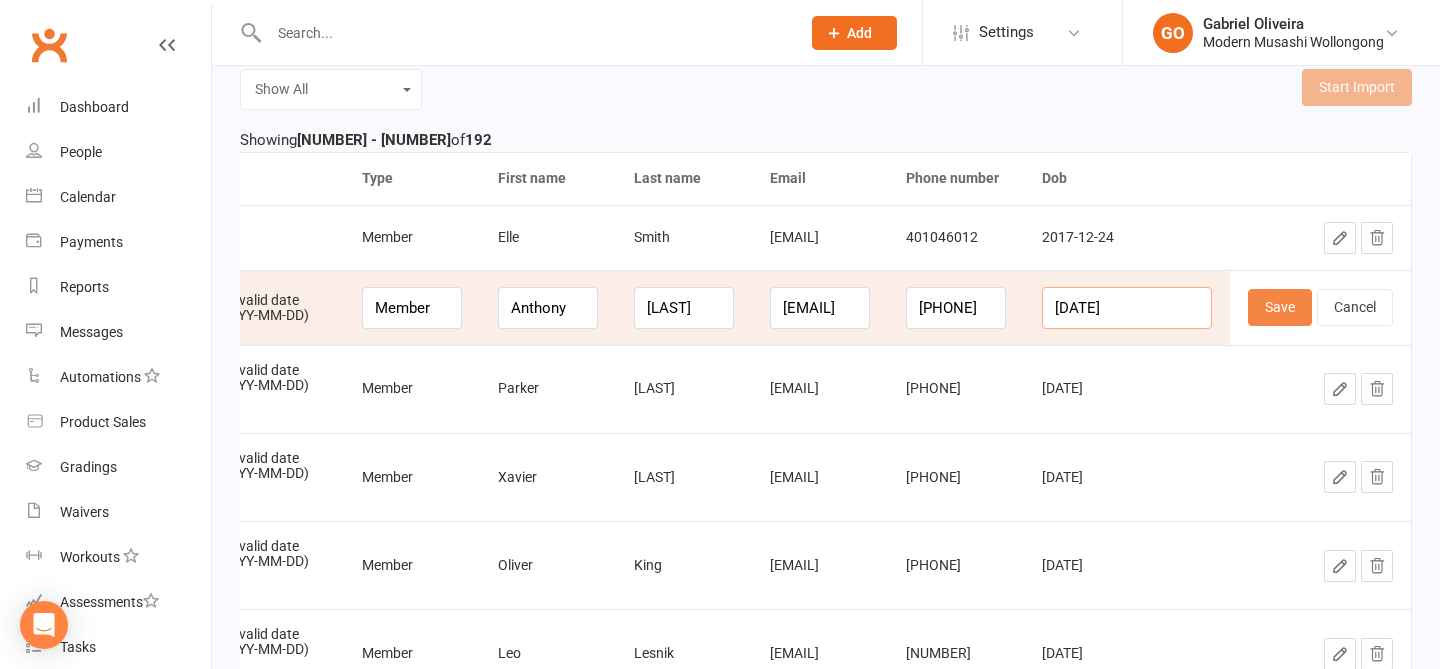 type on "1992-10-26" 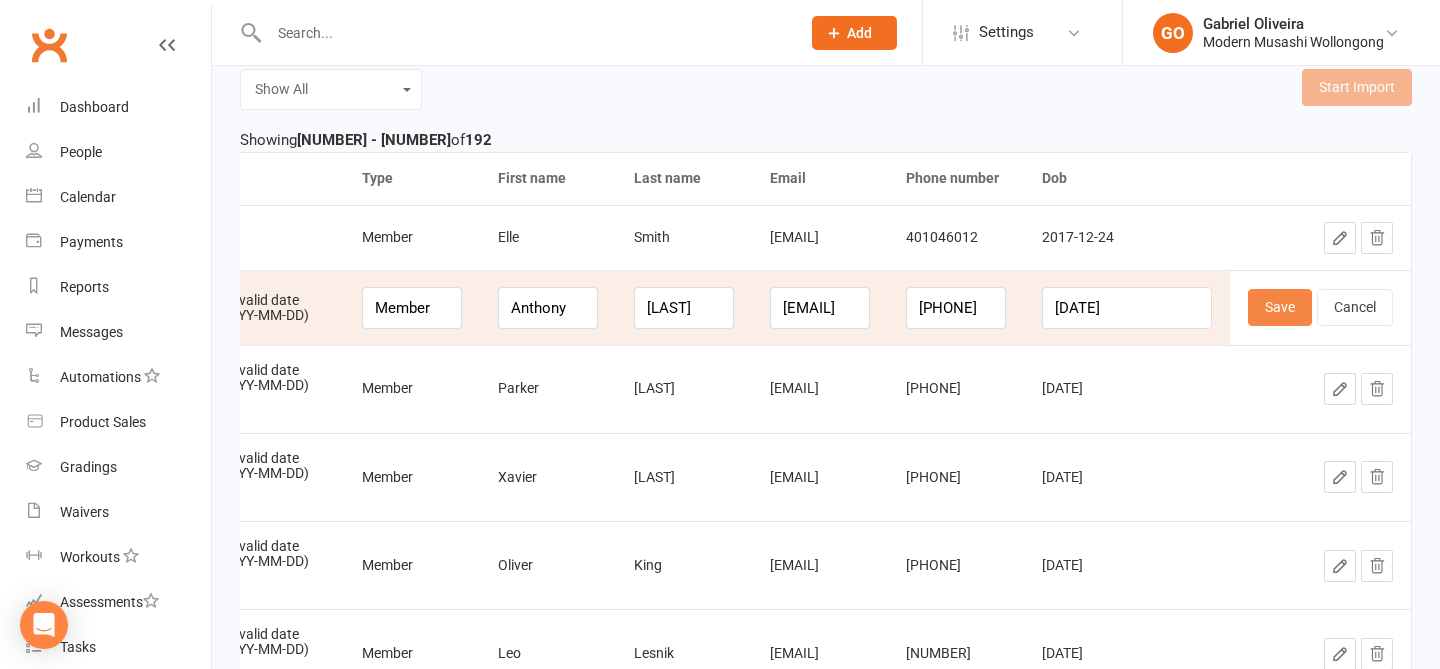 click on "Save" at bounding box center [1280, 307] 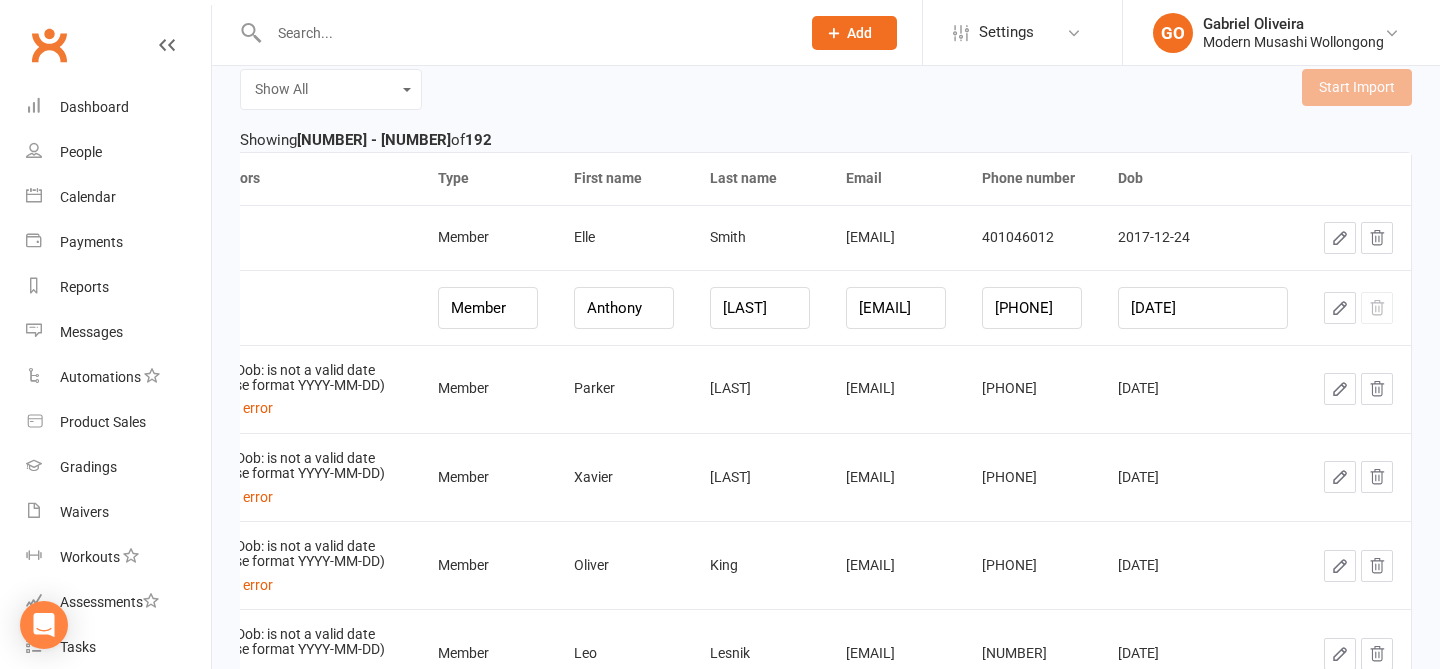 scroll, scrollTop: 0, scrollLeft: 53, axis: horizontal 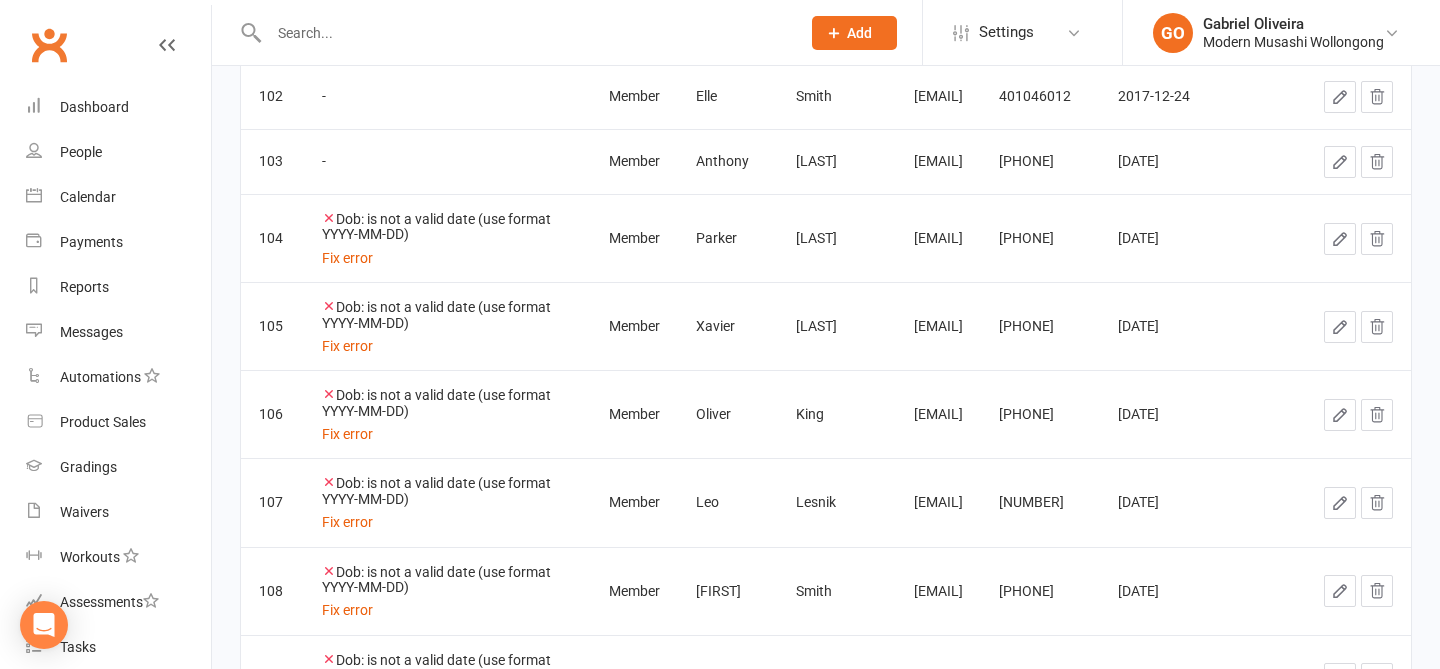 click 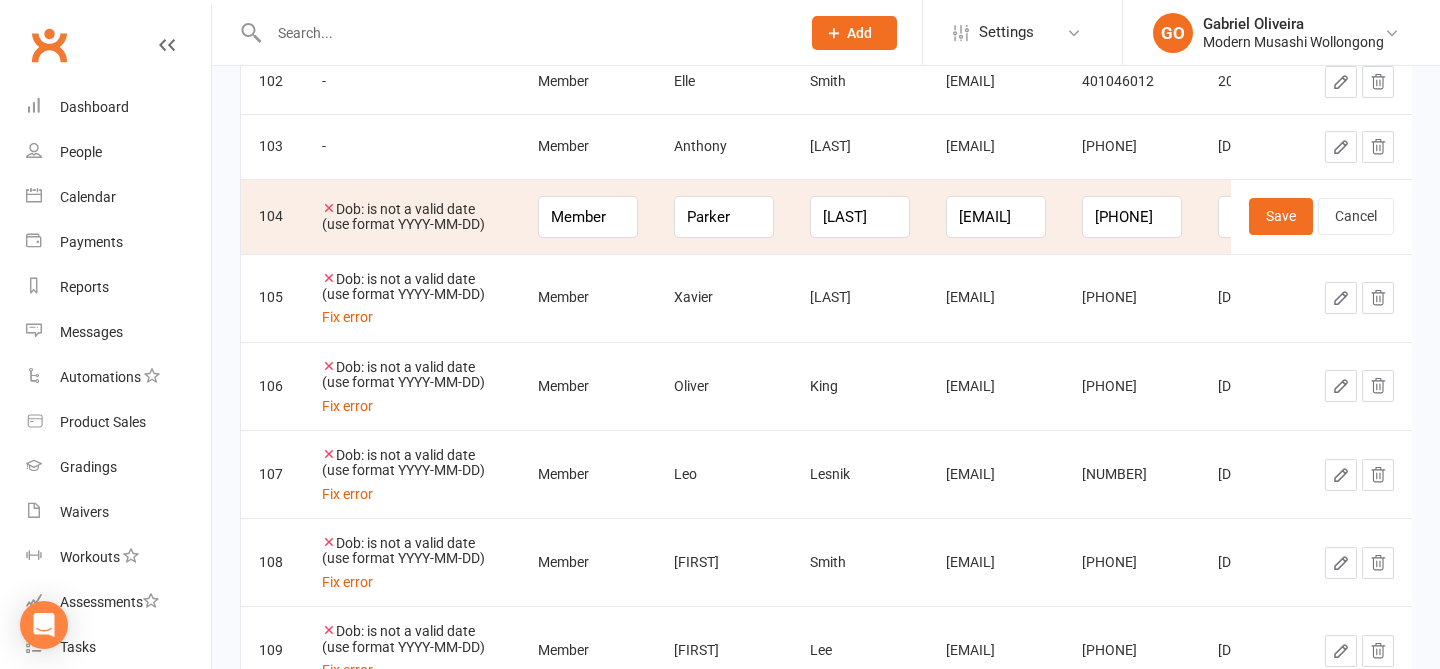 scroll, scrollTop: 0, scrollLeft: 248, axis: horizontal 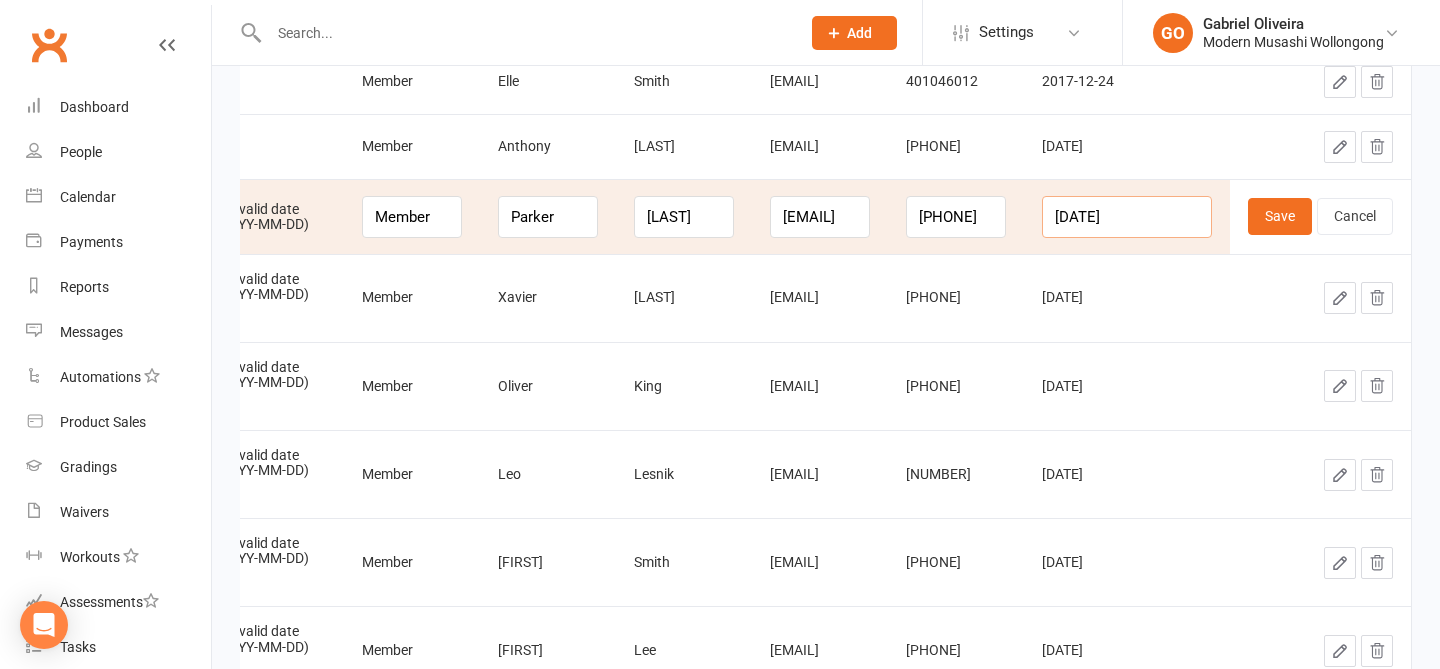 drag, startPoint x: 1167, startPoint y: 215, endPoint x: 1047, endPoint y: 212, distance: 120.03749 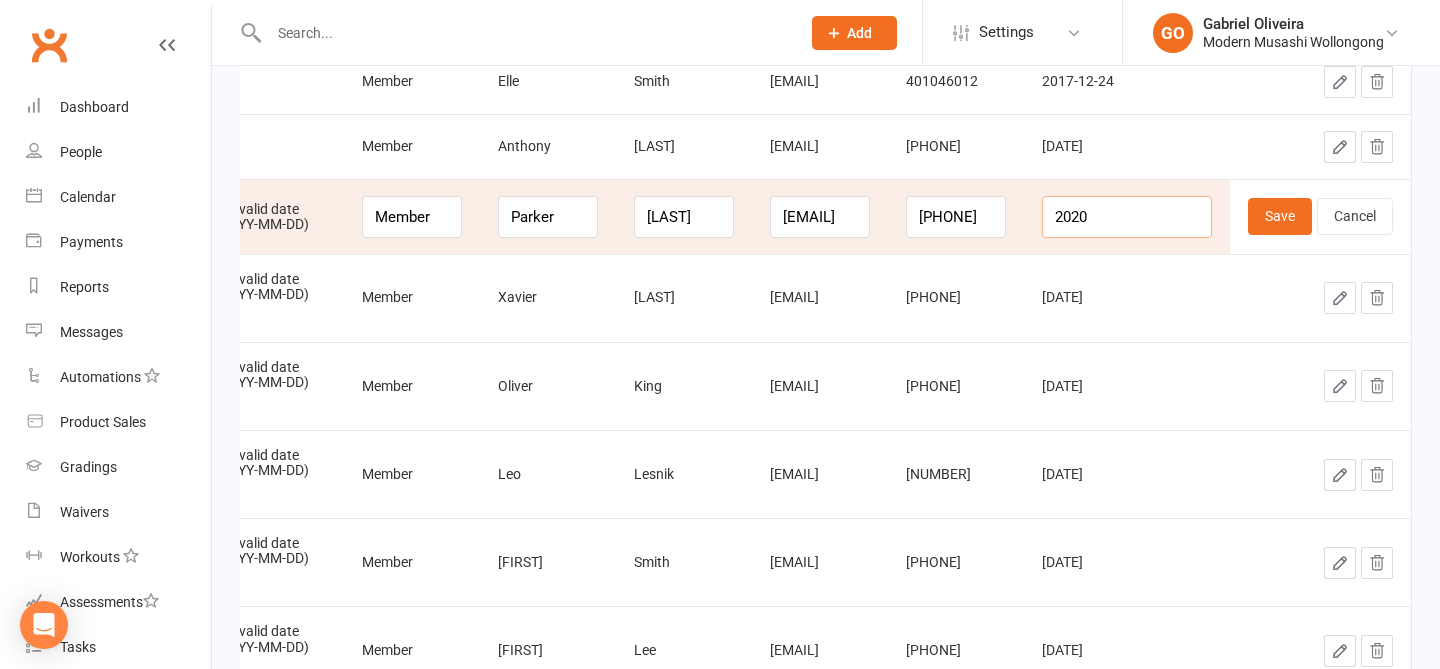 click on "2020" at bounding box center [1127, 217] 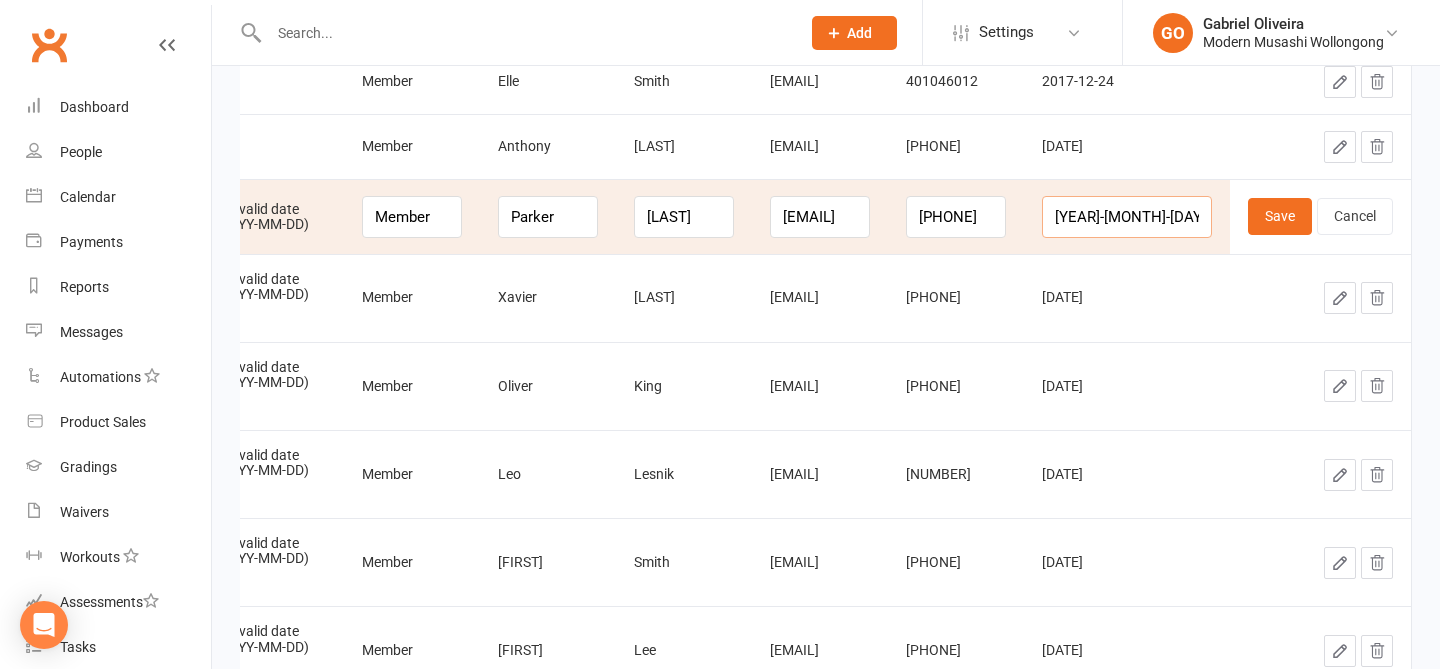 scroll, scrollTop: 0, scrollLeft: 1, axis: horizontal 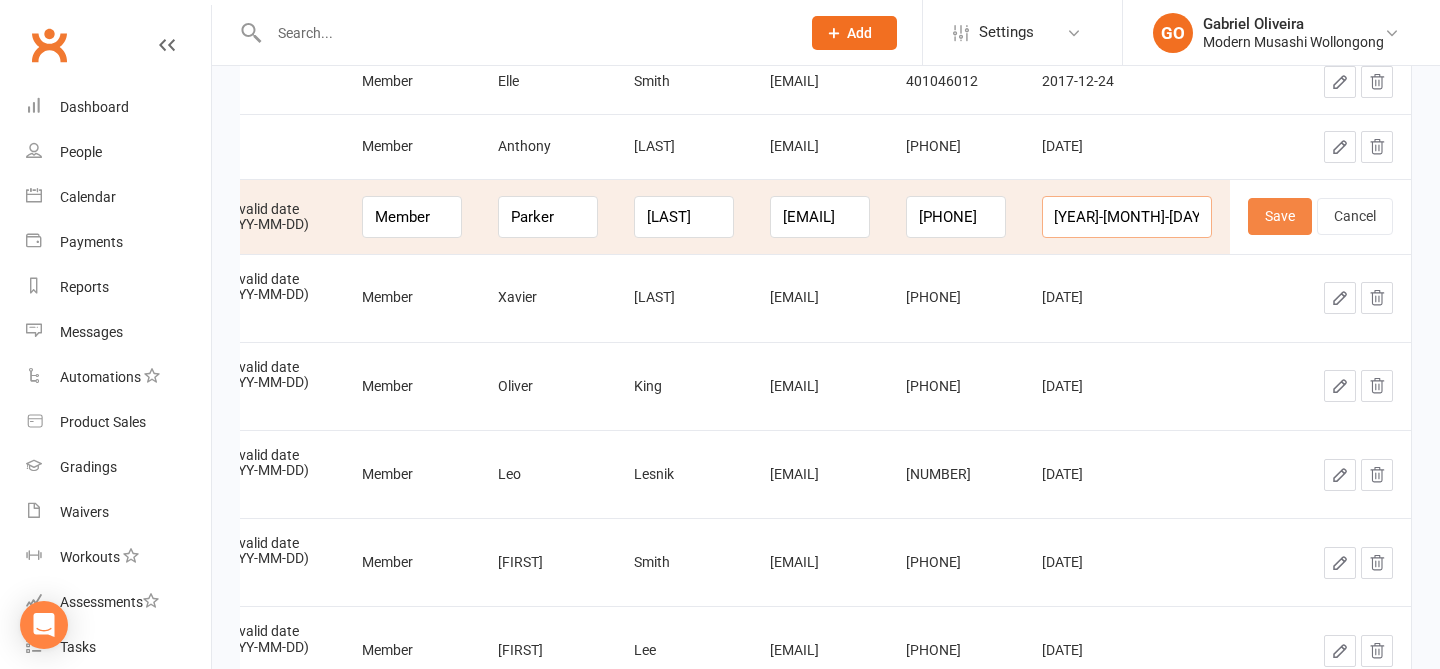 type on "2020-06-13" 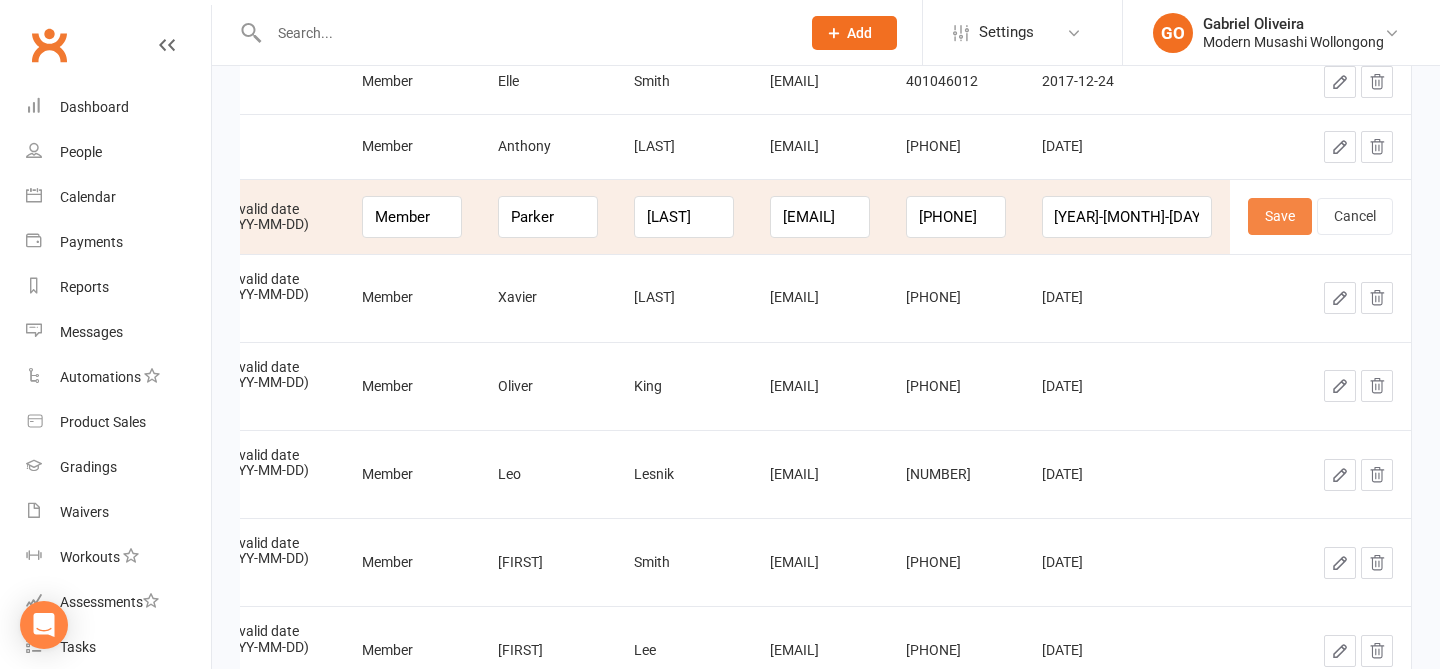 scroll, scrollTop: 0, scrollLeft: 0, axis: both 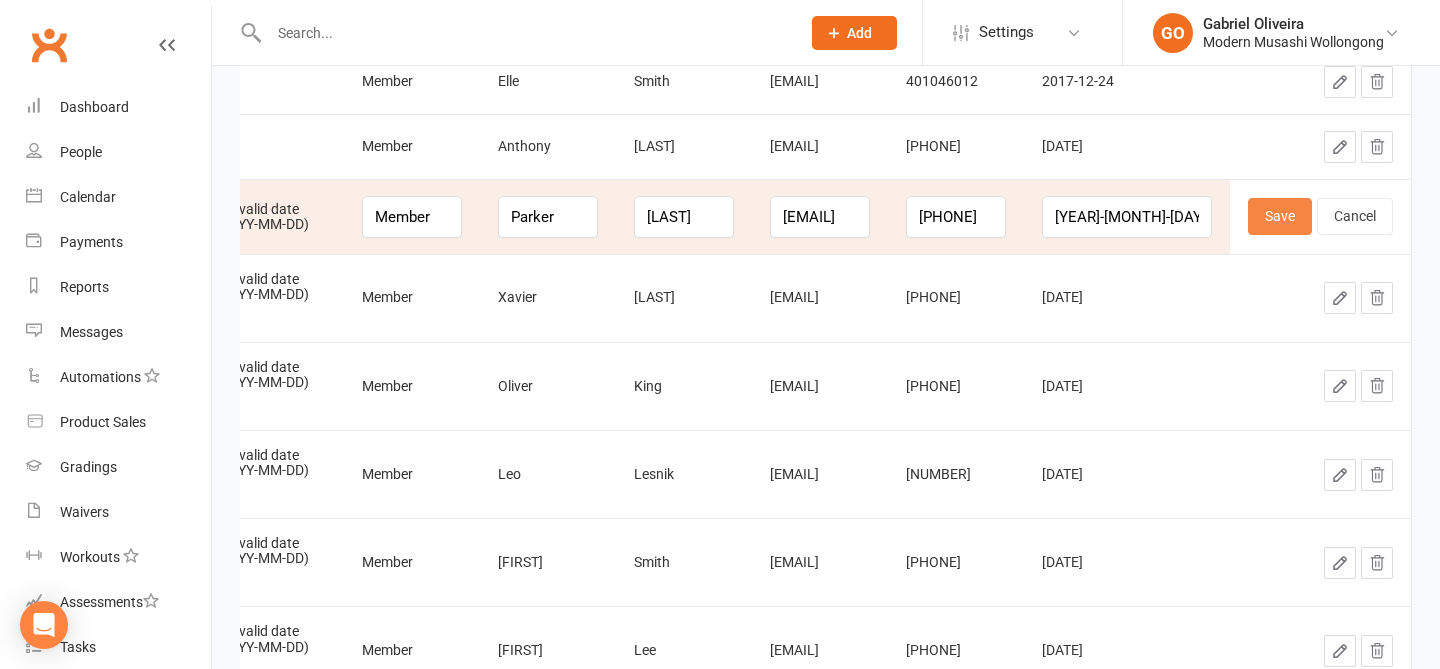 click on "Save" at bounding box center [1280, 216] 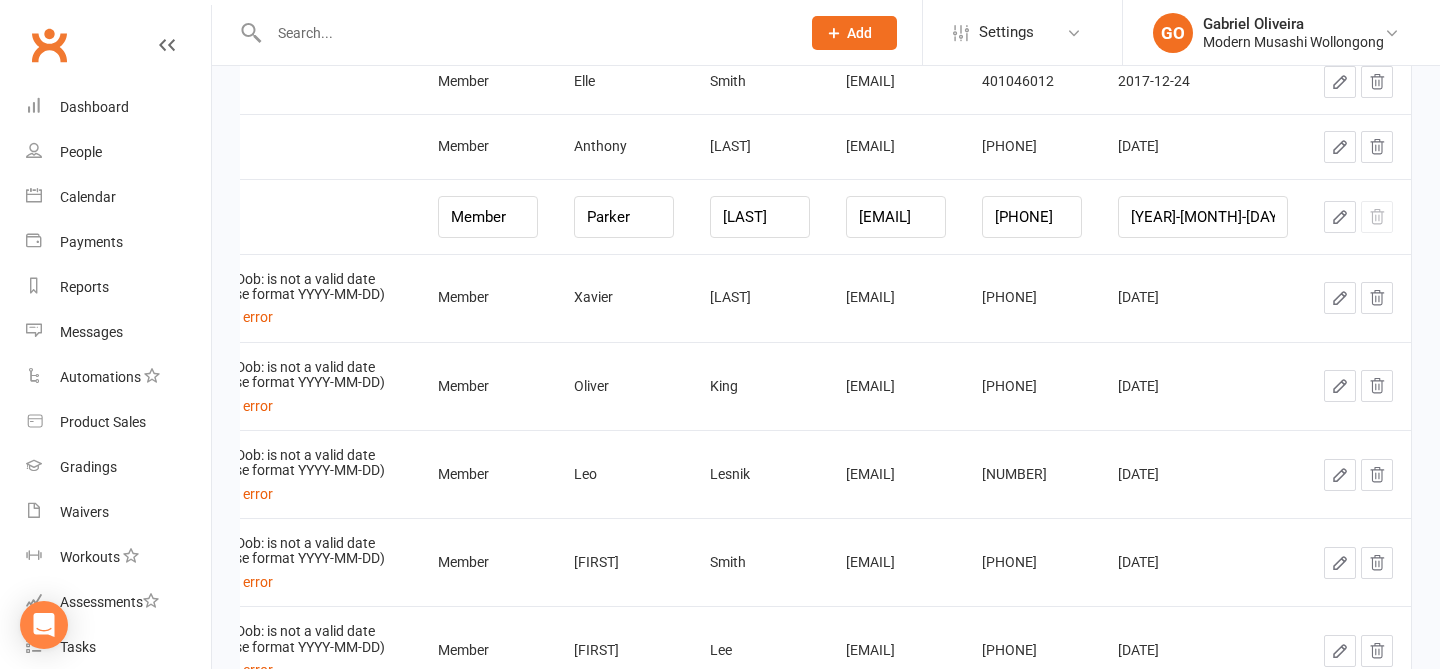 scroll, scrollTop: 0, scrollLeft: 53, axis: horizontal 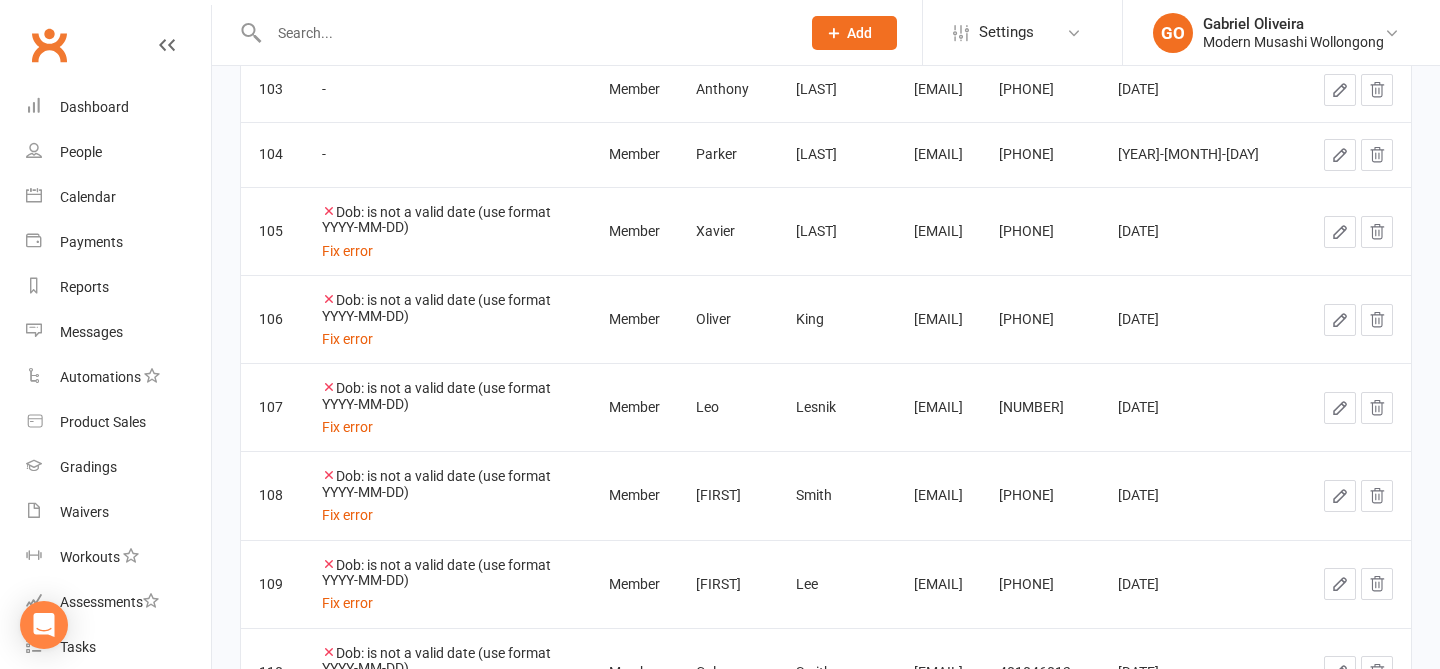 click 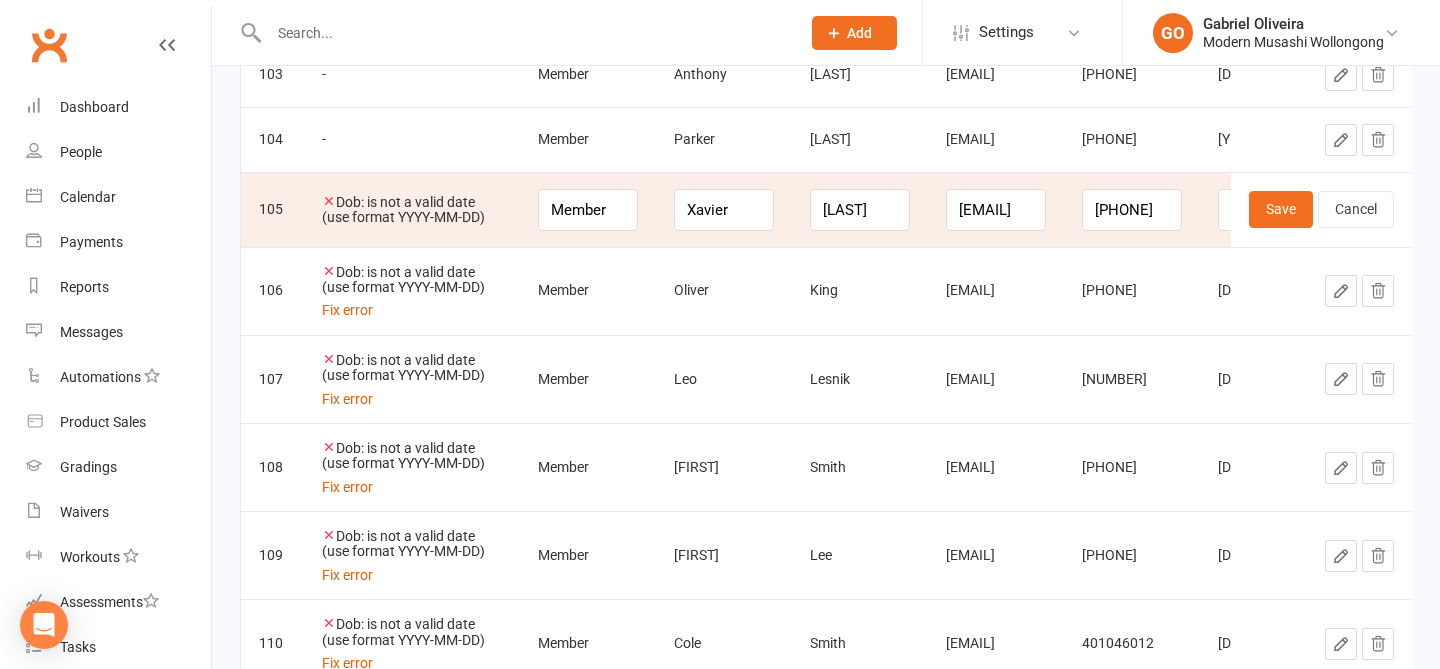 scroll, scrollTop: 0, scrollLeft: 248, axis: horizontal 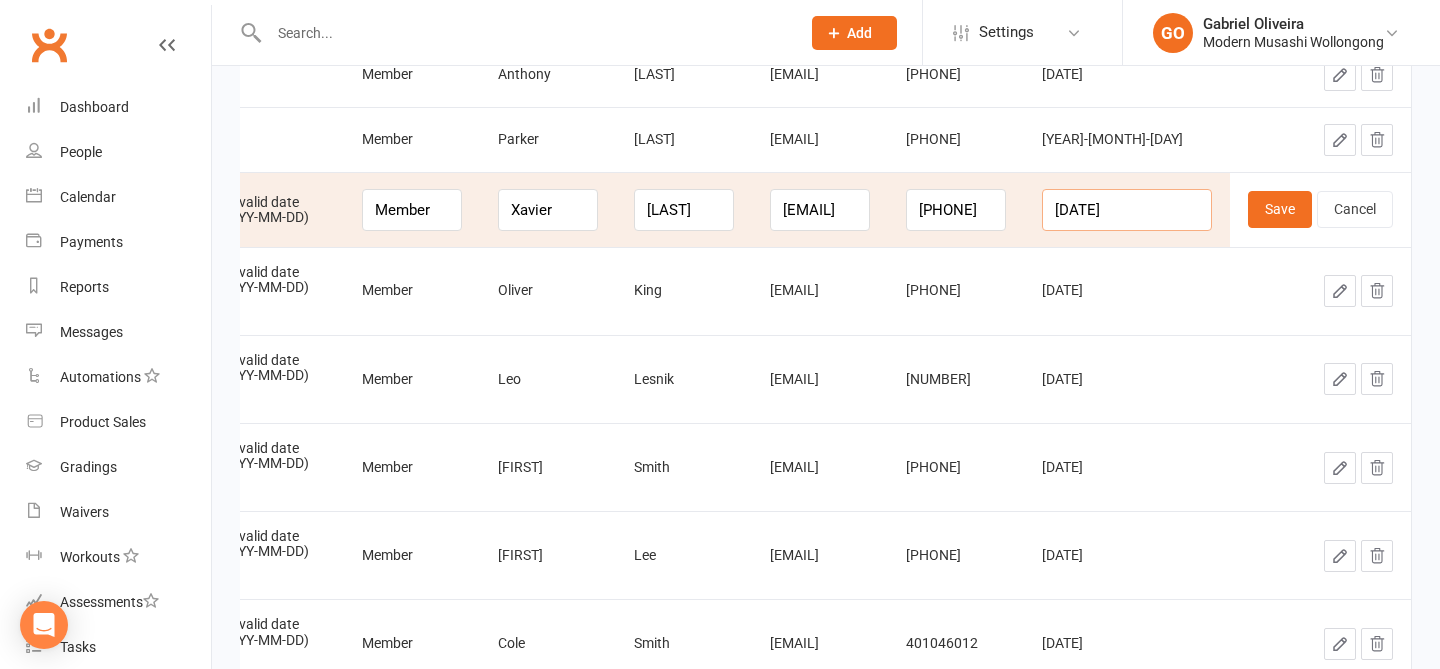 drag, startPoint x: 1191, startPoint y: 212, endPoint x: 1125, endPoint y: 202, distance: 66.75328 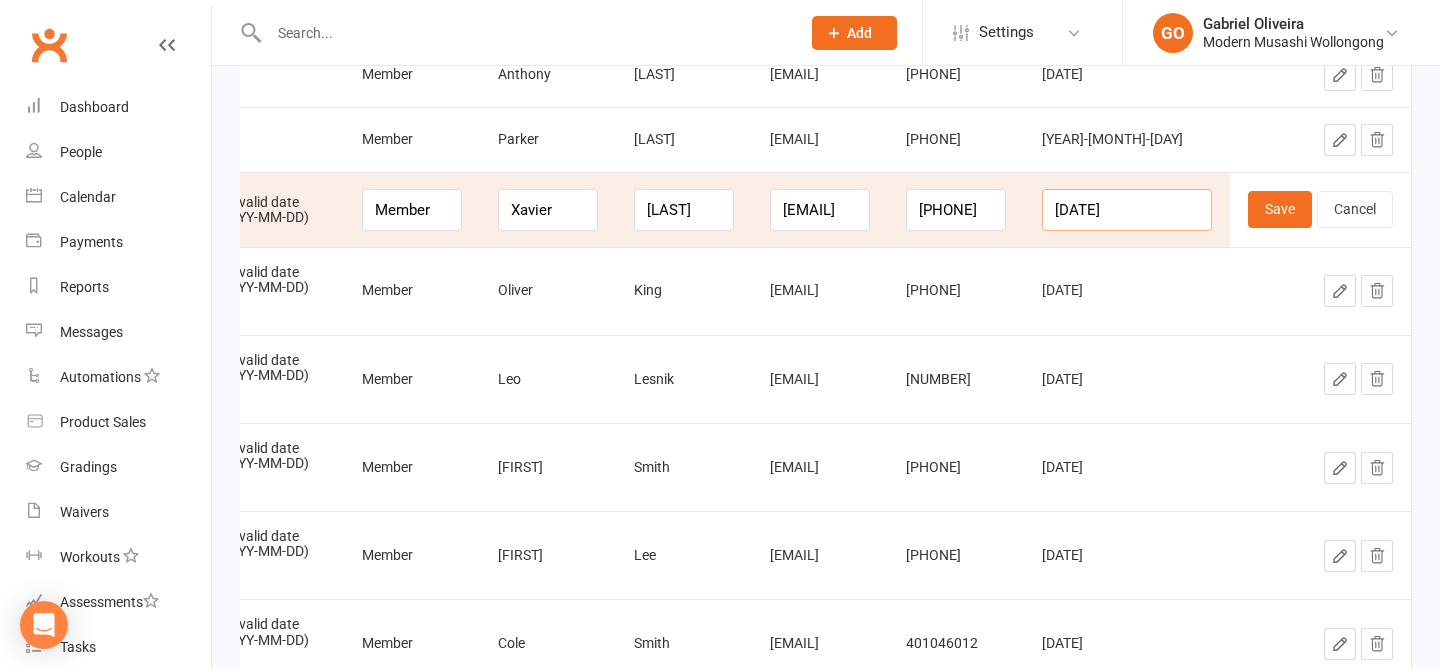 drag, startPoint x: 1175, startPoint y: 208, endPoint x: 1021, endPoint y: 200, distance: 154.20766 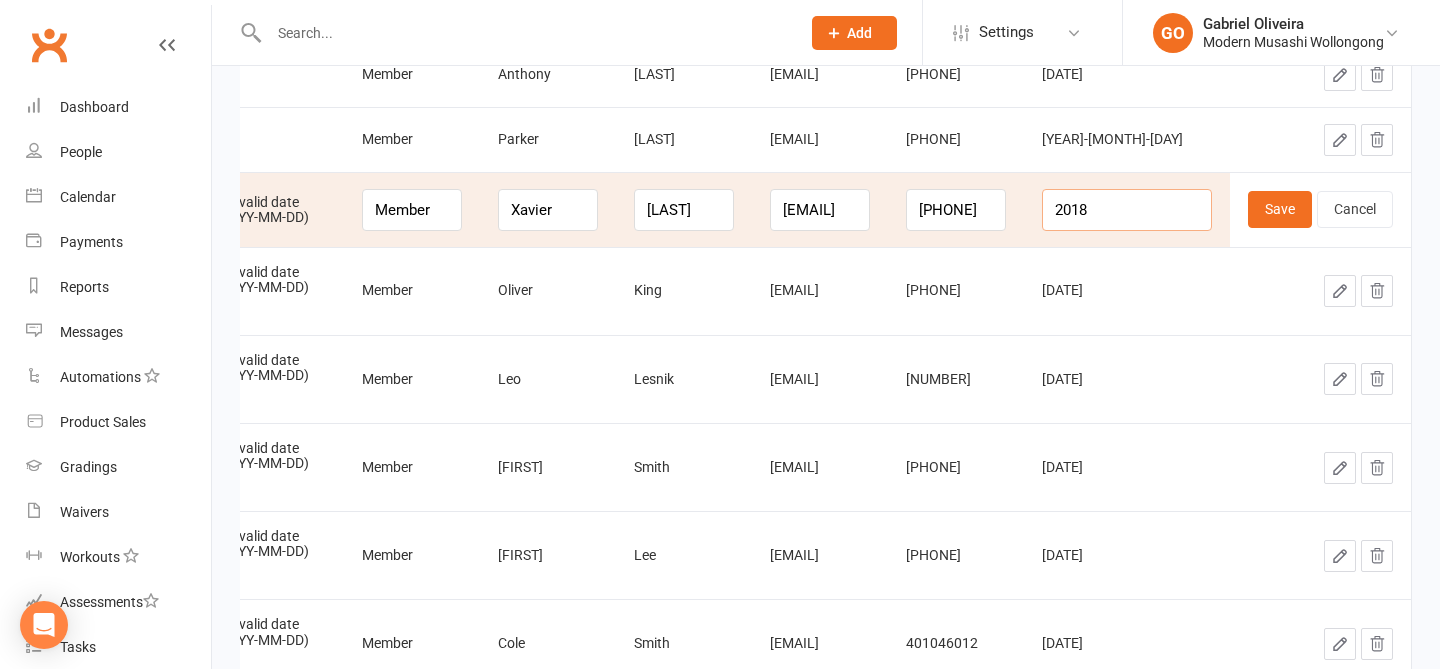 click on "2018" at bounding box center (1127, 210) 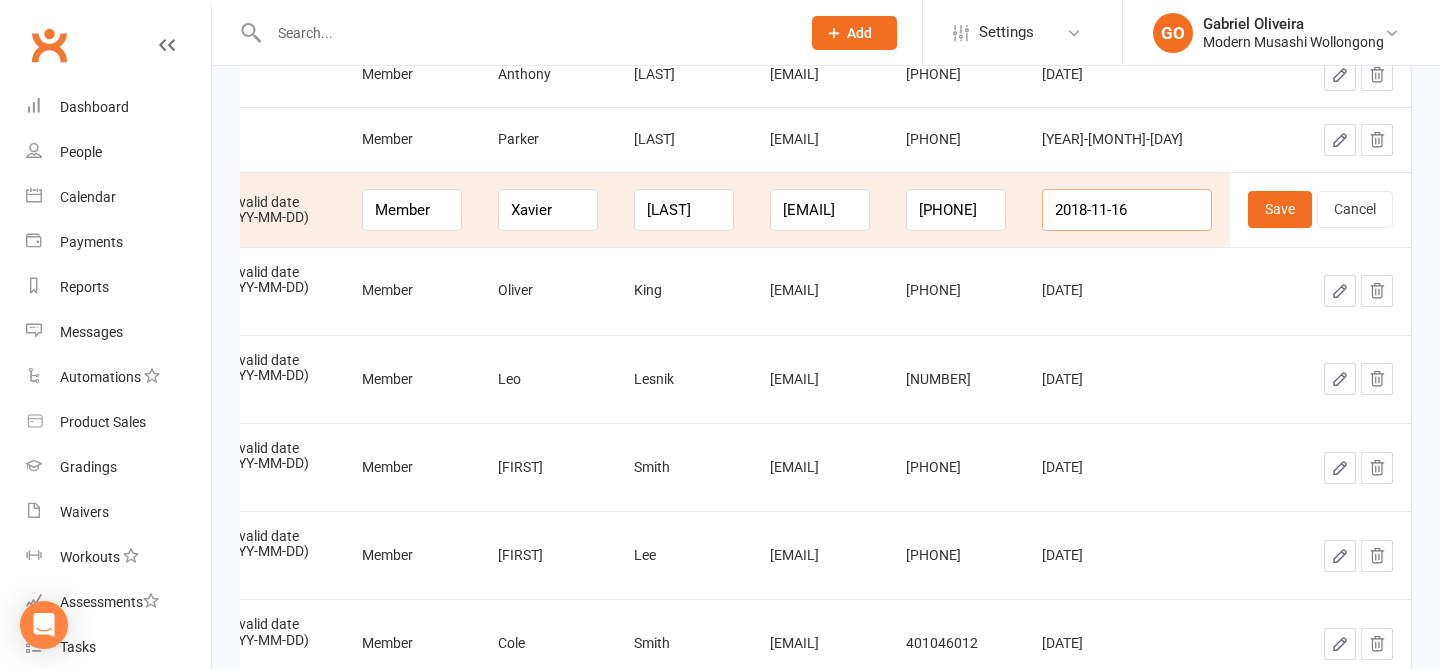 scroll, scrollTop: 0, scrollLeft: 1, axis: horizontal 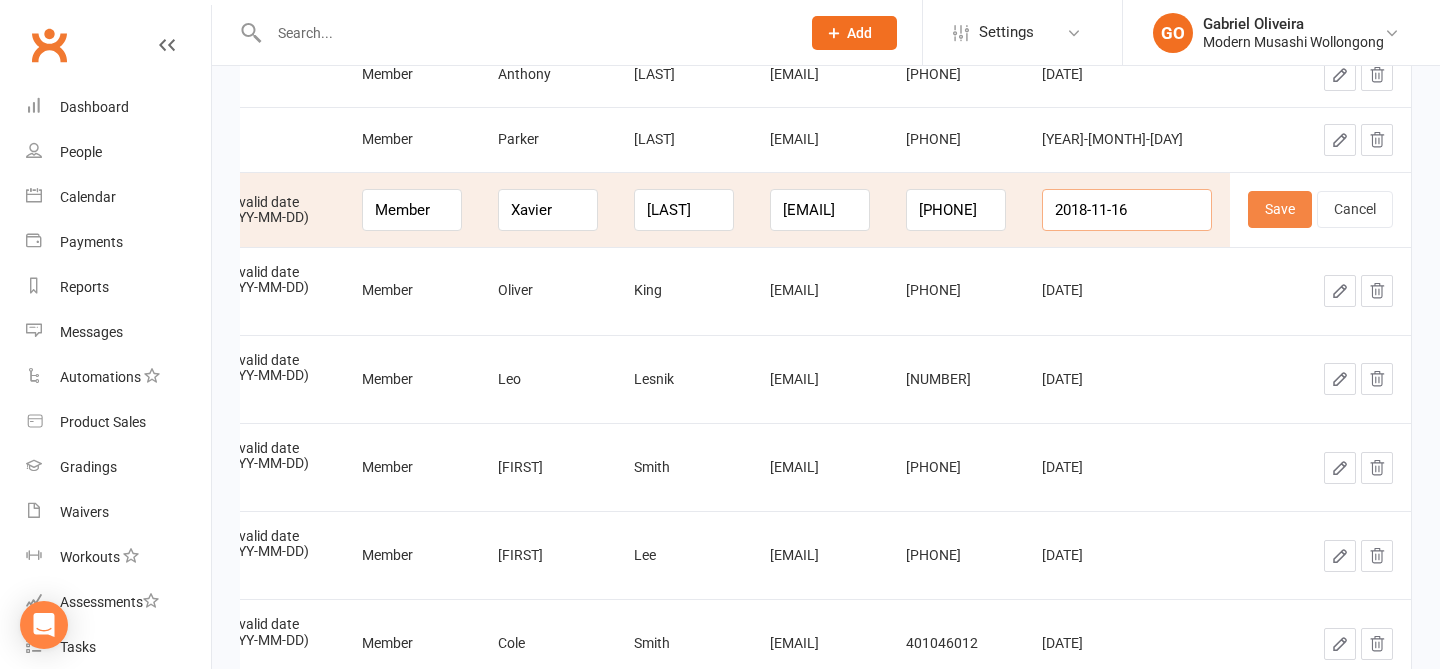type on "2018-11-16" 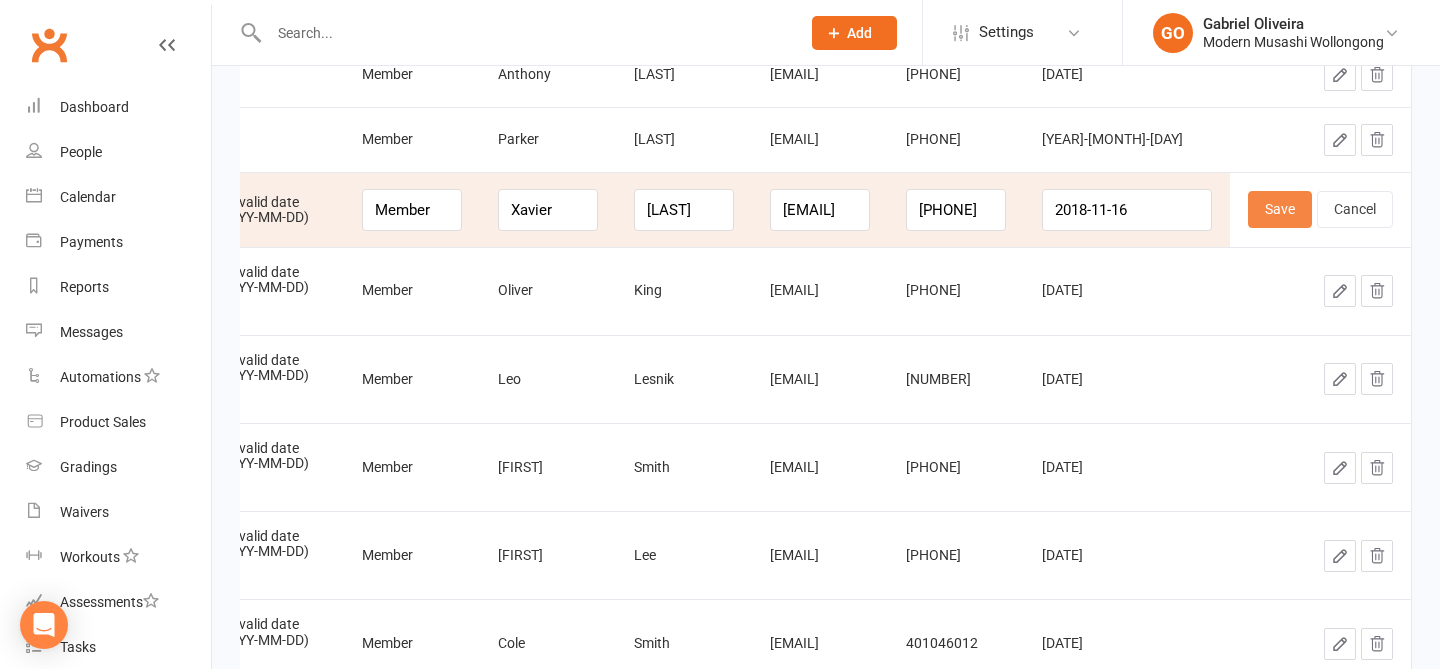 click on "Save" at bounding box center [1280, 209] 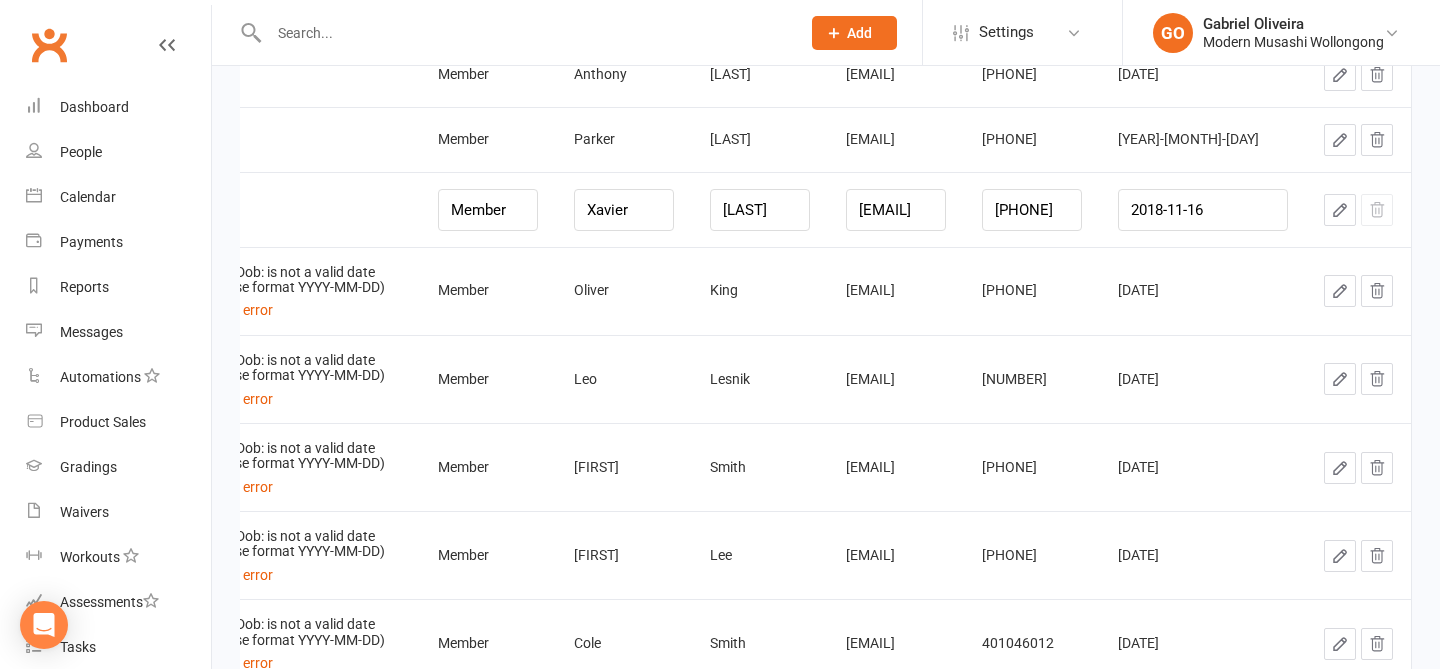 scroll, scrollTop: 0, scrollLeft: 53, axis: horizontal 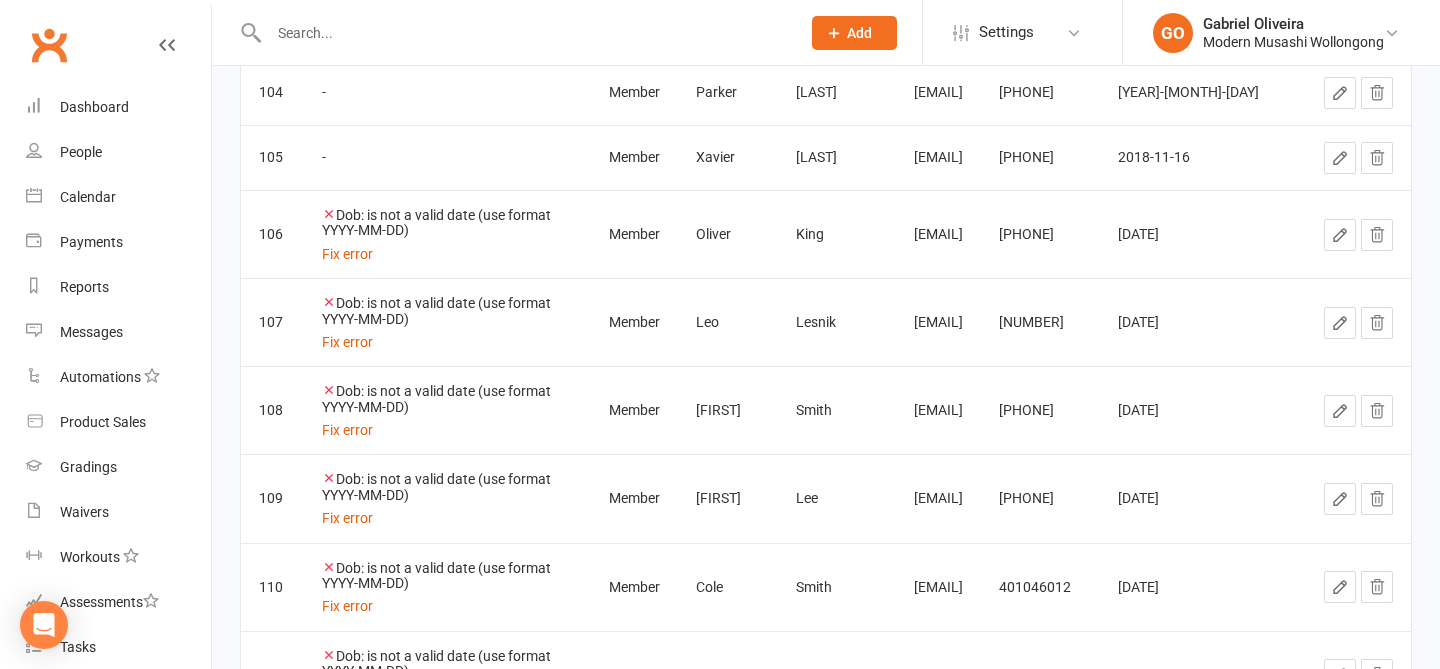 click 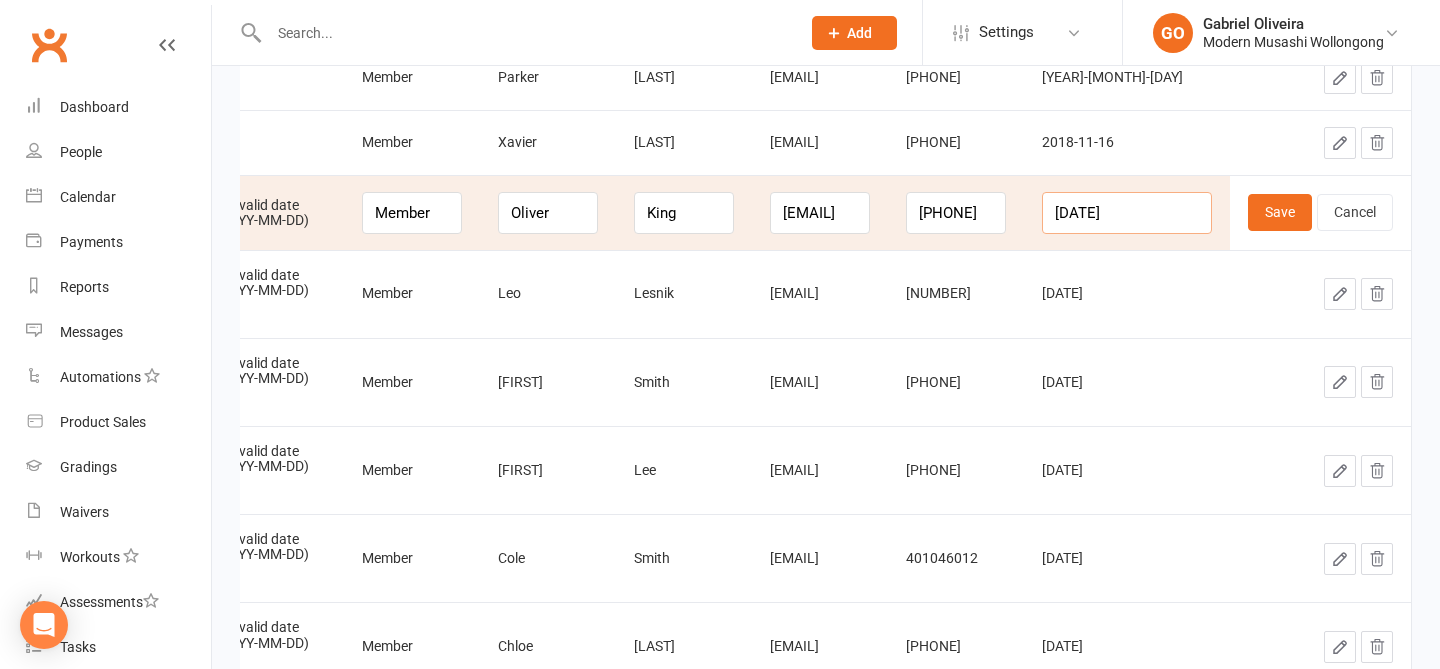 click on "13/08/2020" at bounding box center (1127, 213) 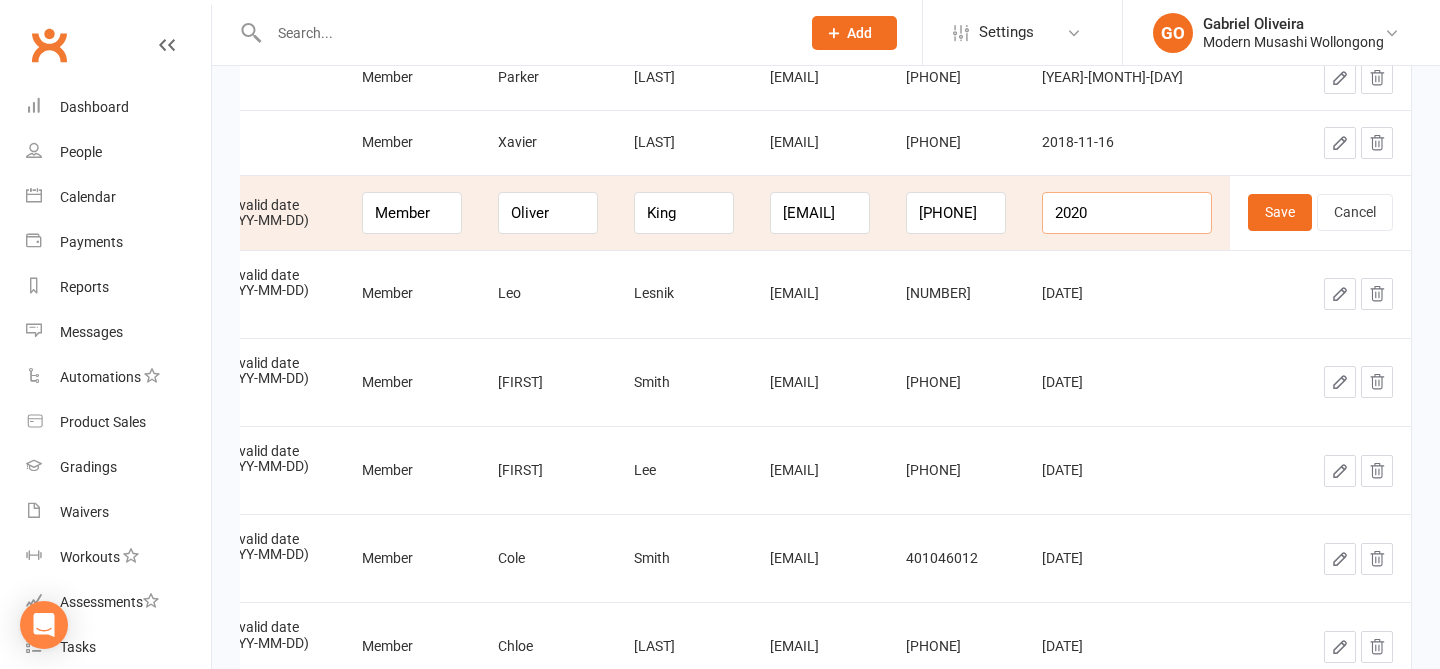 click on "2020" at bounding box center [1127, 213] 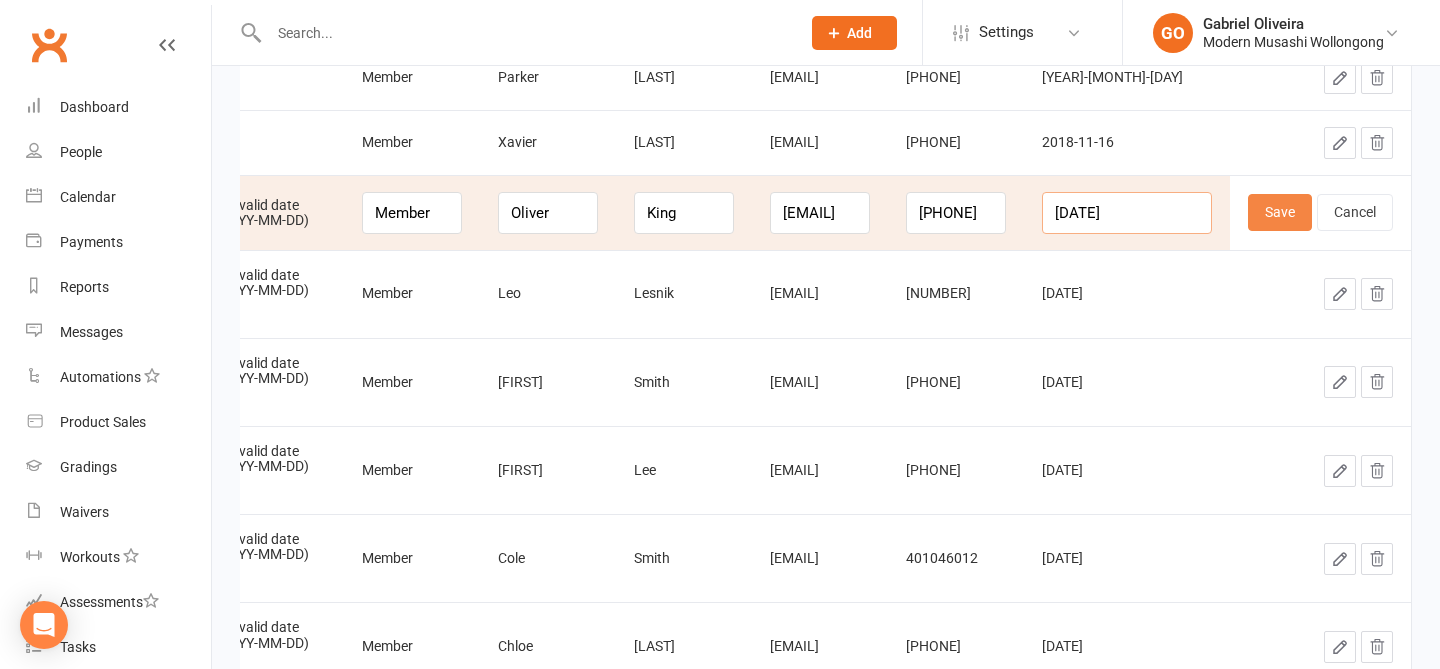 type on "2020-08-13" 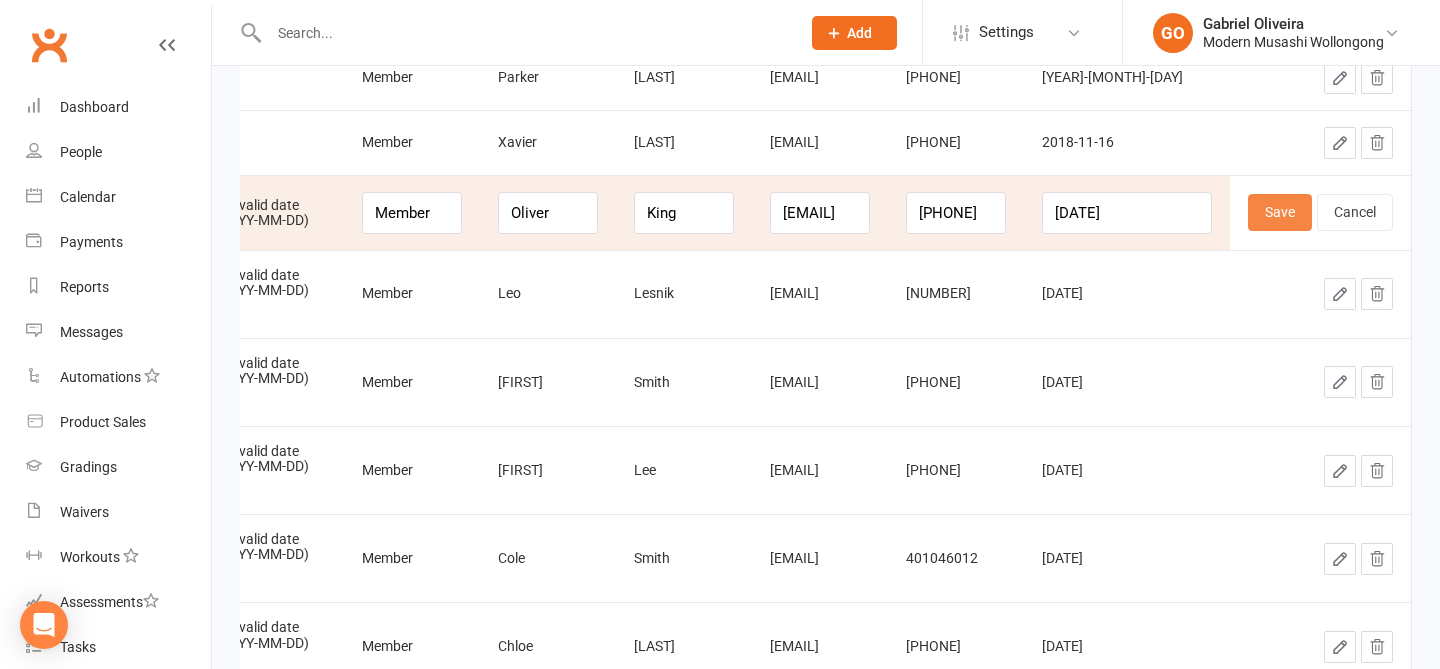 click on "Save" at bounding box center [1280, 212] 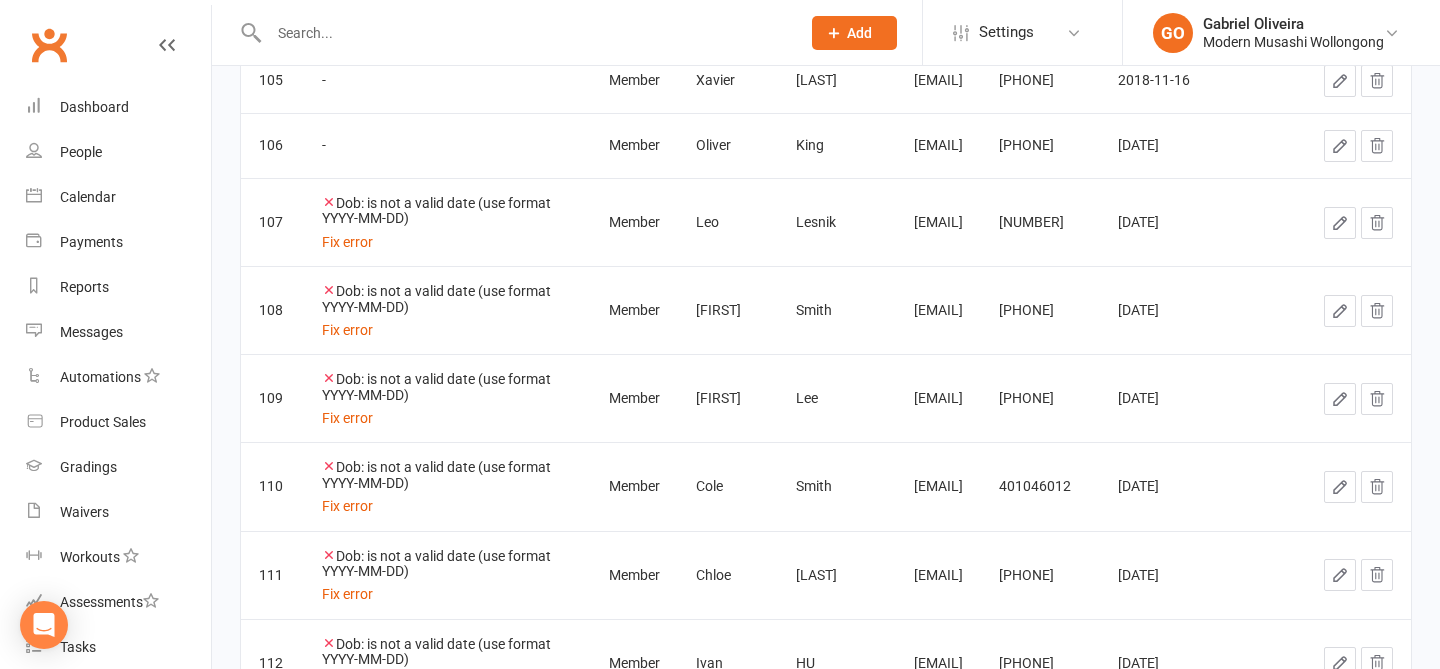 click 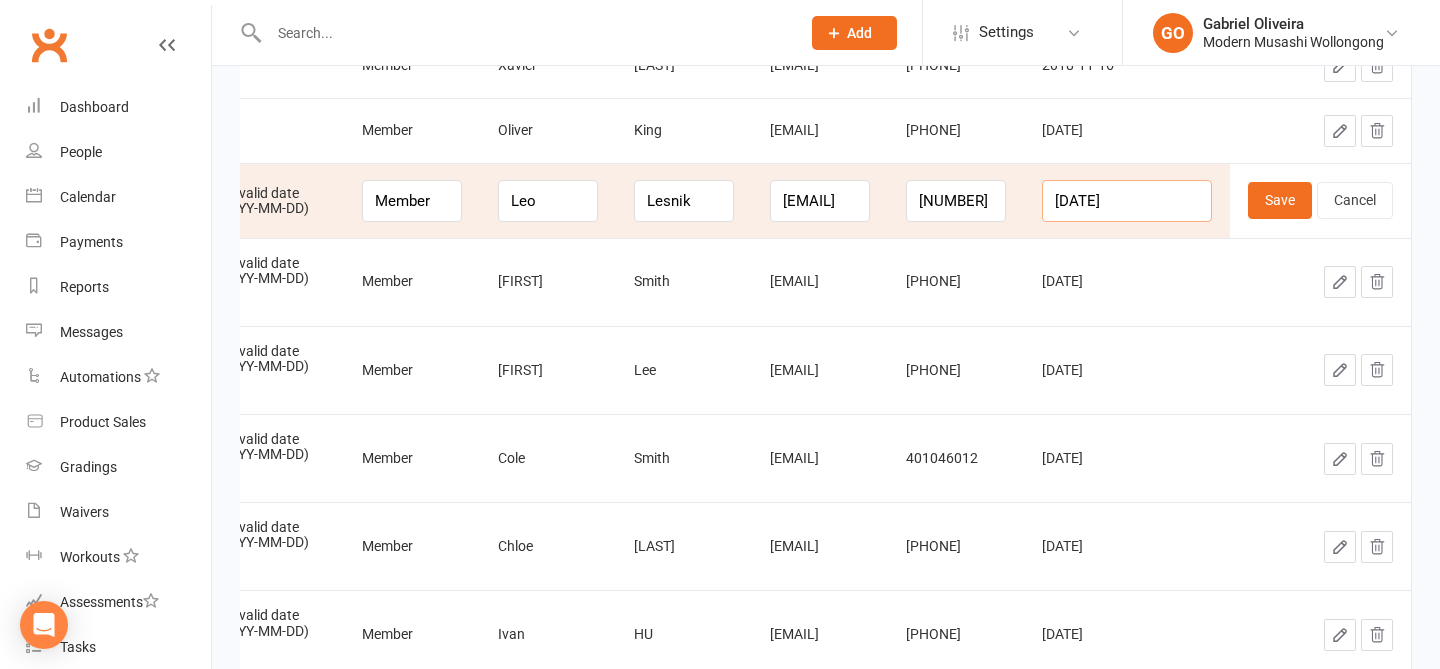 drag, startPoint x: 1171, startPoint y: 199, endPoint x: 1060, endPoint y: 195, distance: 111.07205 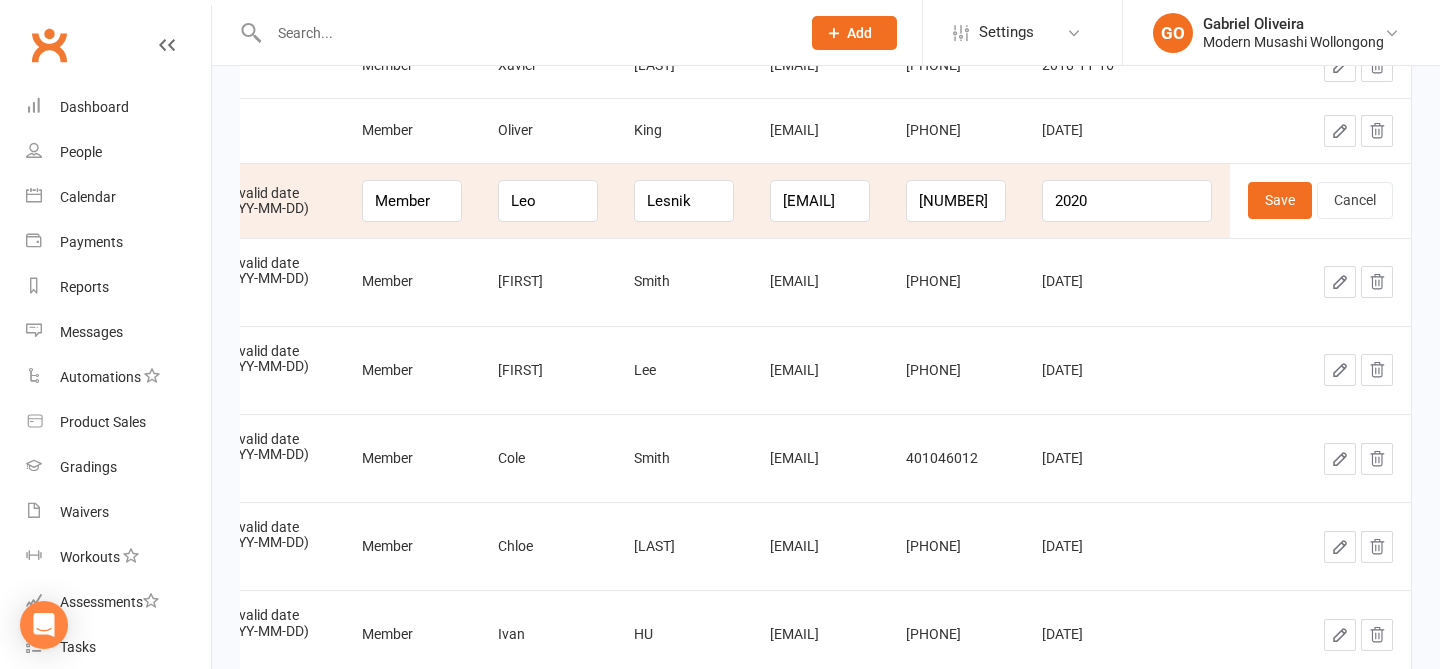 drag, startPoint x: 1216, startPoint y: 210, endPoint x: 1201, endPoint y: 210, distance: 15 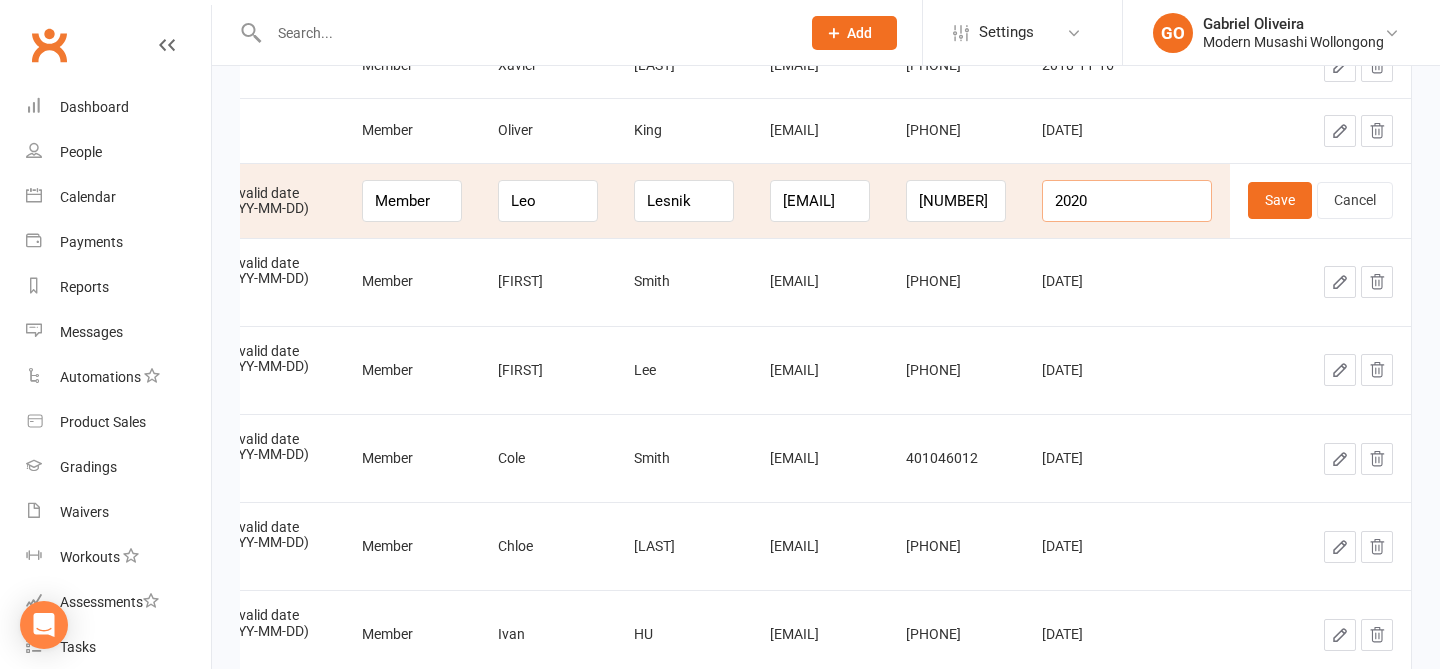 click on "2020" at bounding box center (1127, 201) 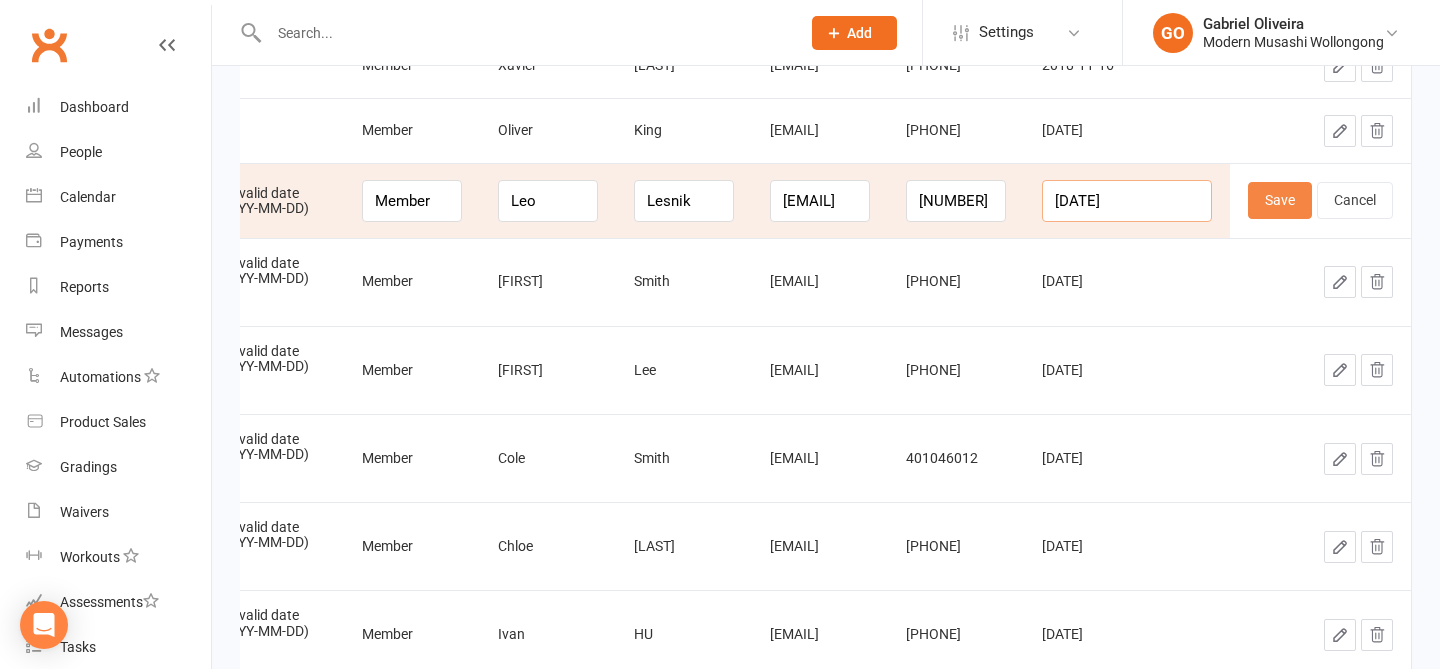 type on "2020-10-11" 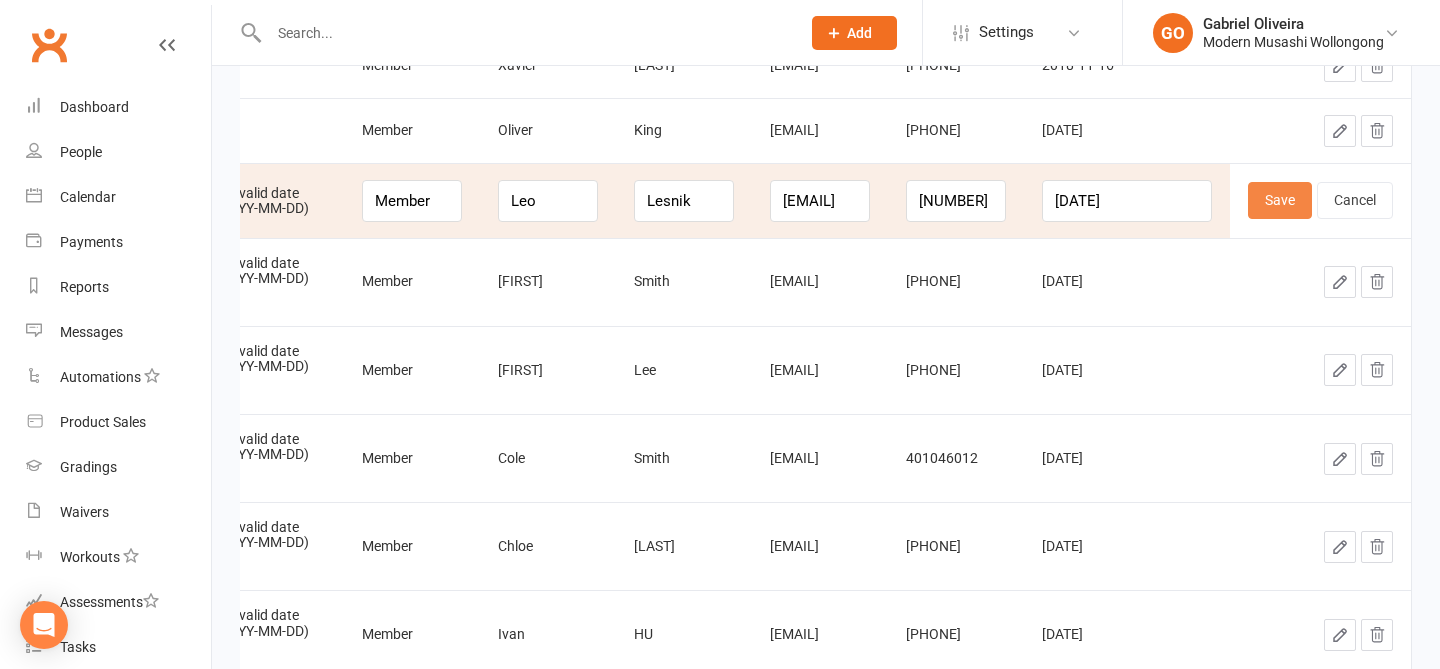 click on "Save" at bounding box center [1280, 200] 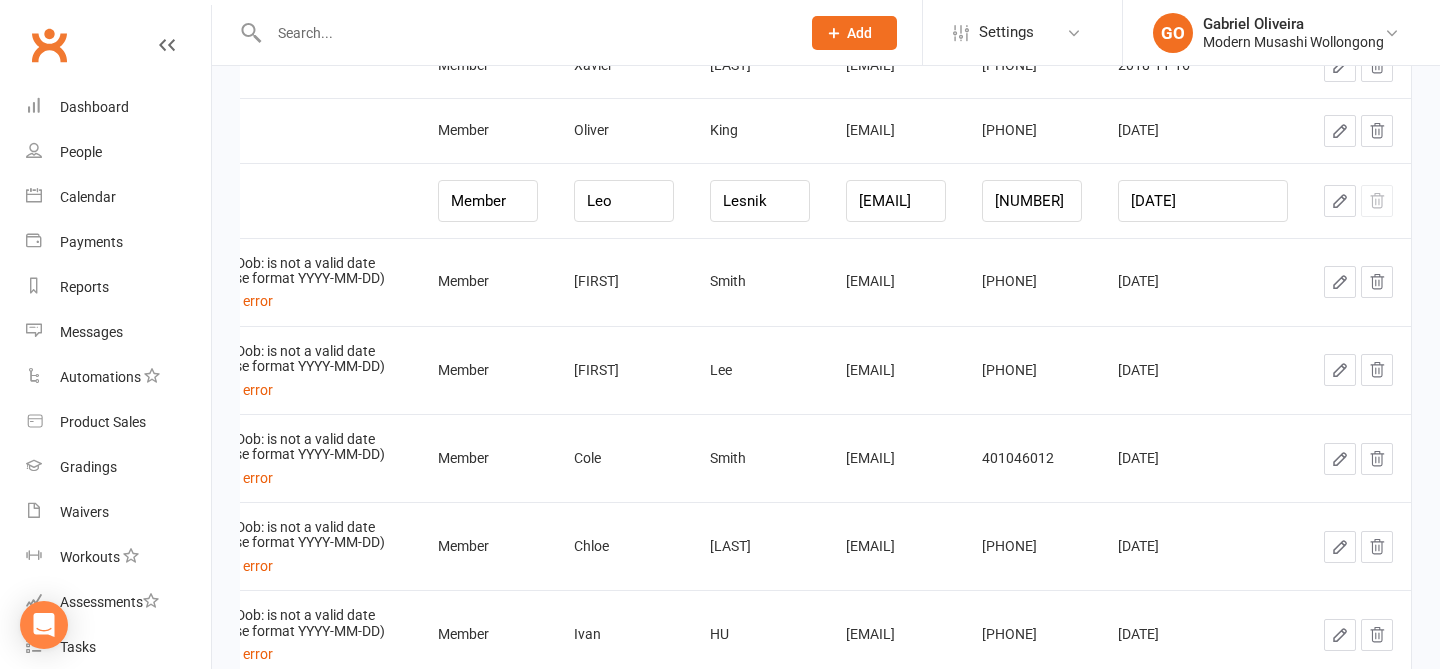 scroll, scrollTop: 0, scrollLeft: 53, axis: horizontal 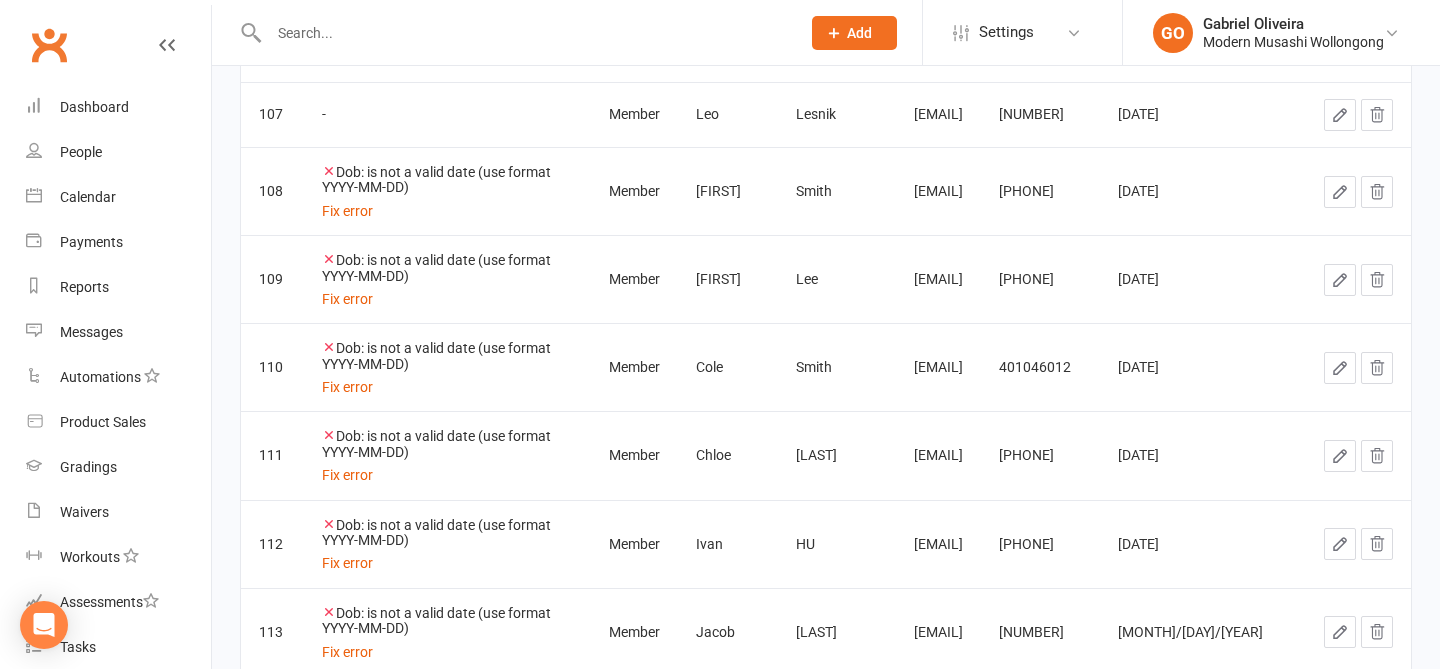 click 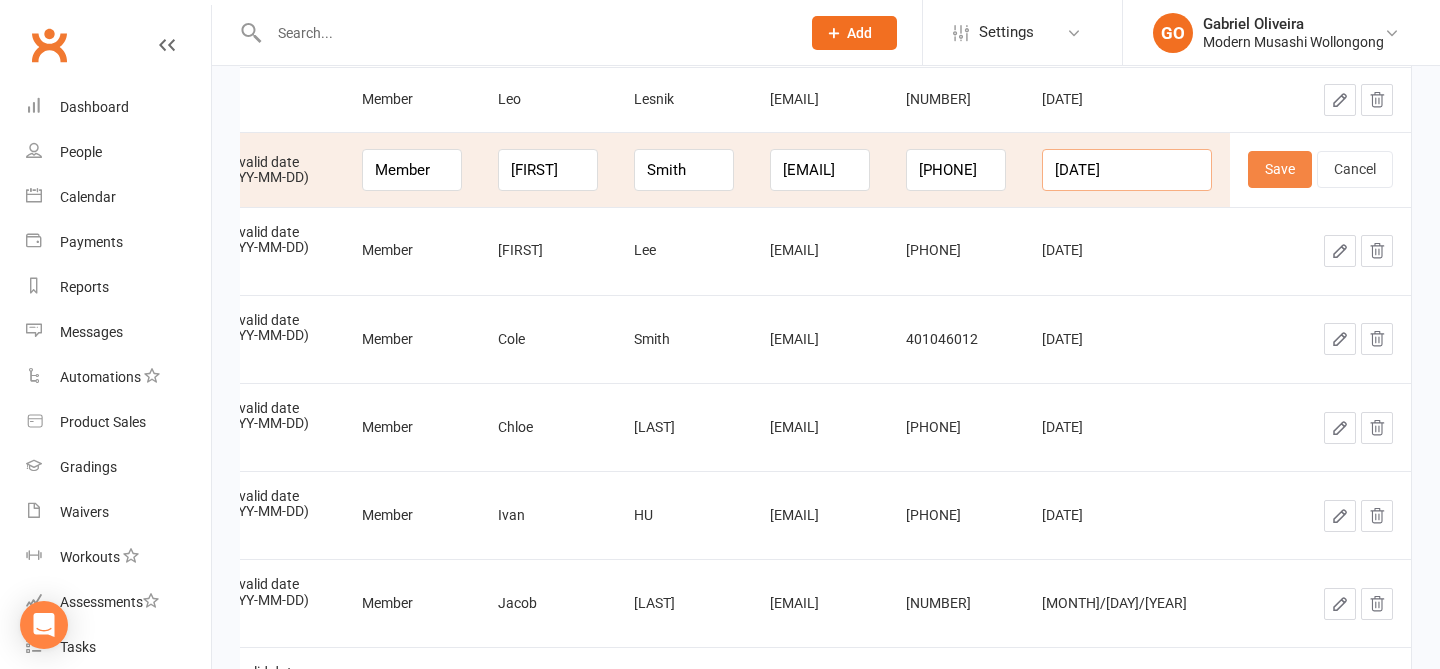 drag, startPoint x: 1200, startPoint y: 172, endPoint x: 1254, endPoint y: 187, distance: 56.044624 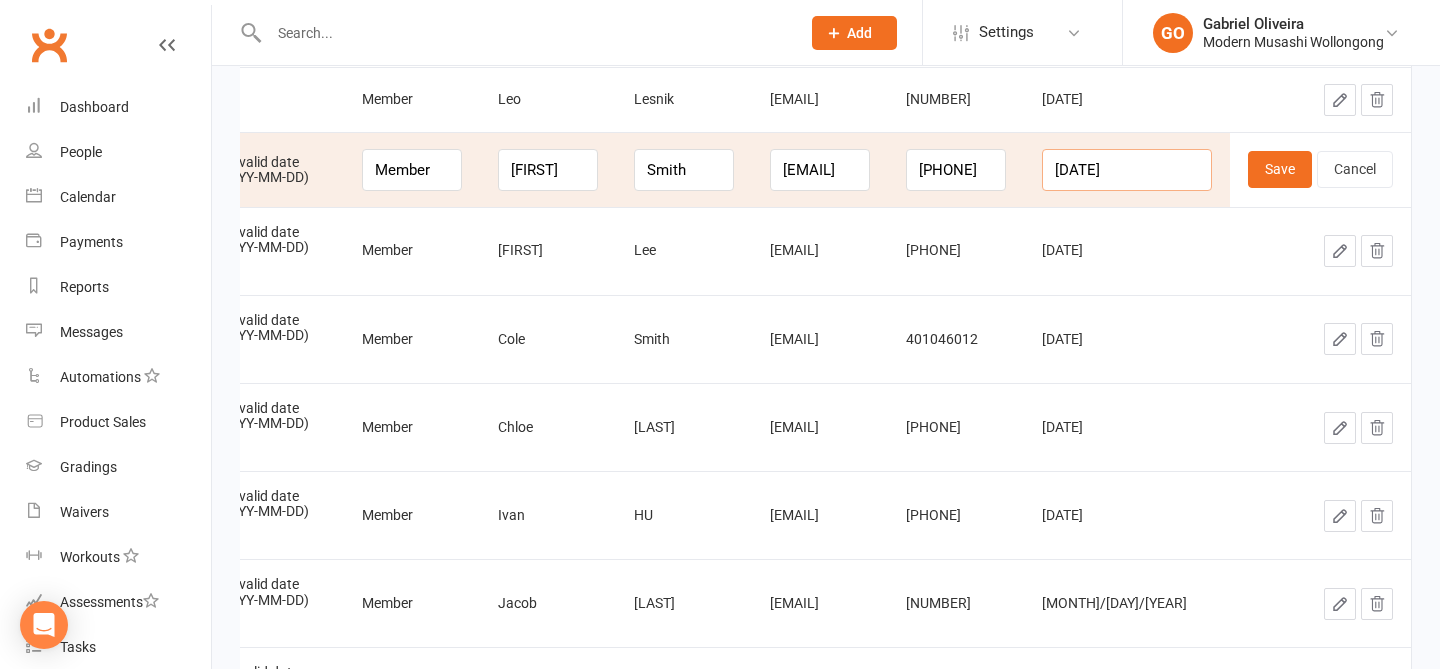 drag, startPoint x: 1167, startPoint y: 172, endPoint x: 1068, endPoint y: 165, distance: 99.24717 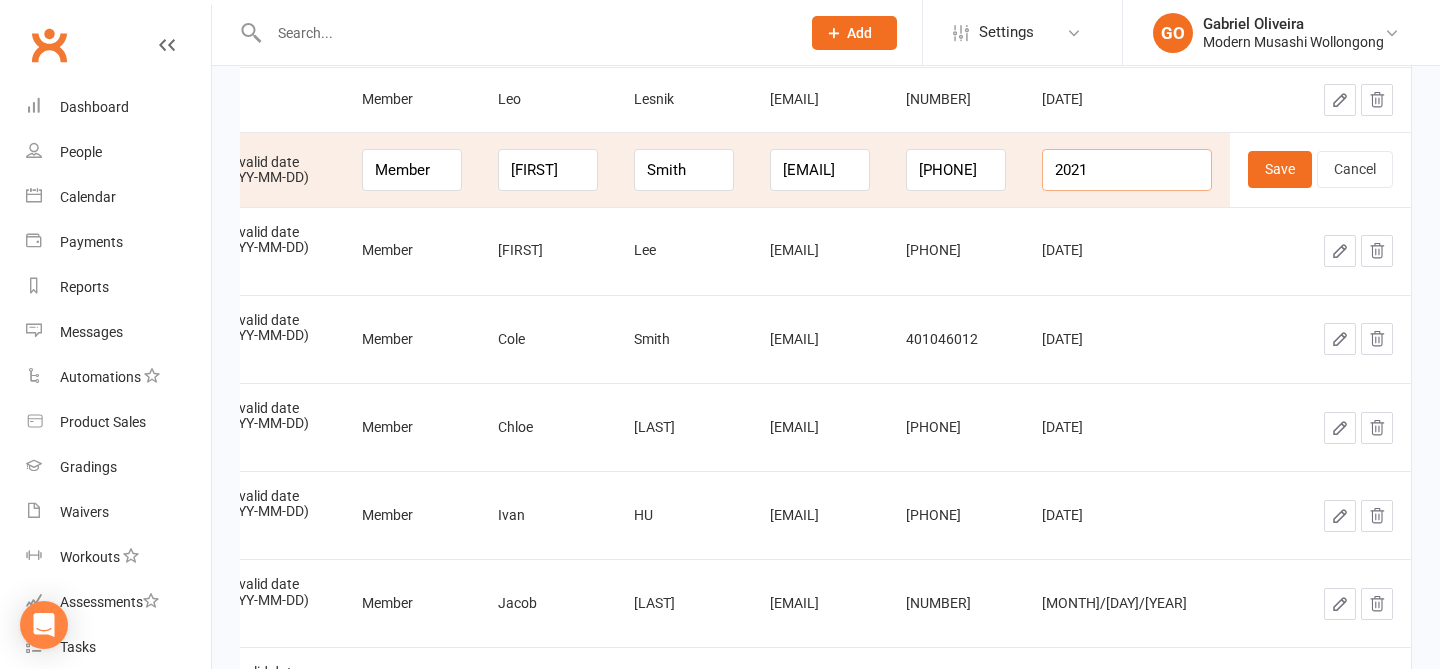 click on "2021" at bounding box center [1127, 170] 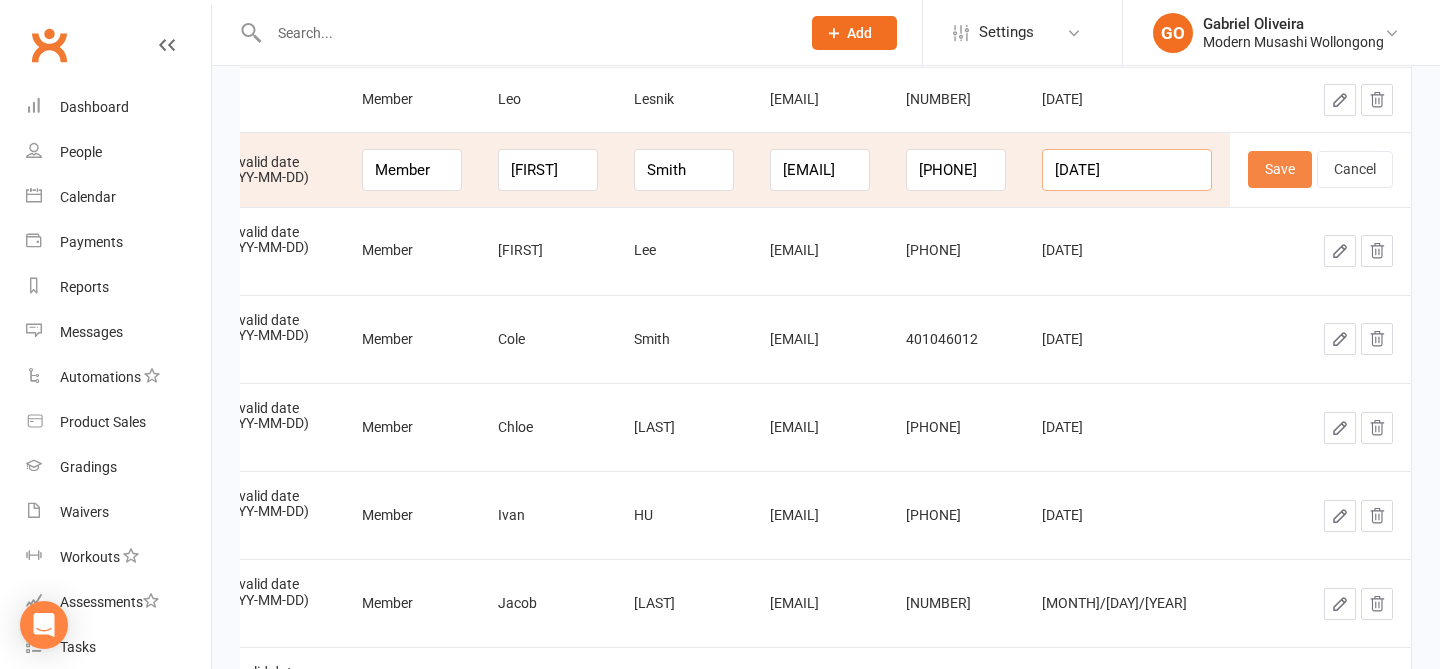 type on "2021-02-02" 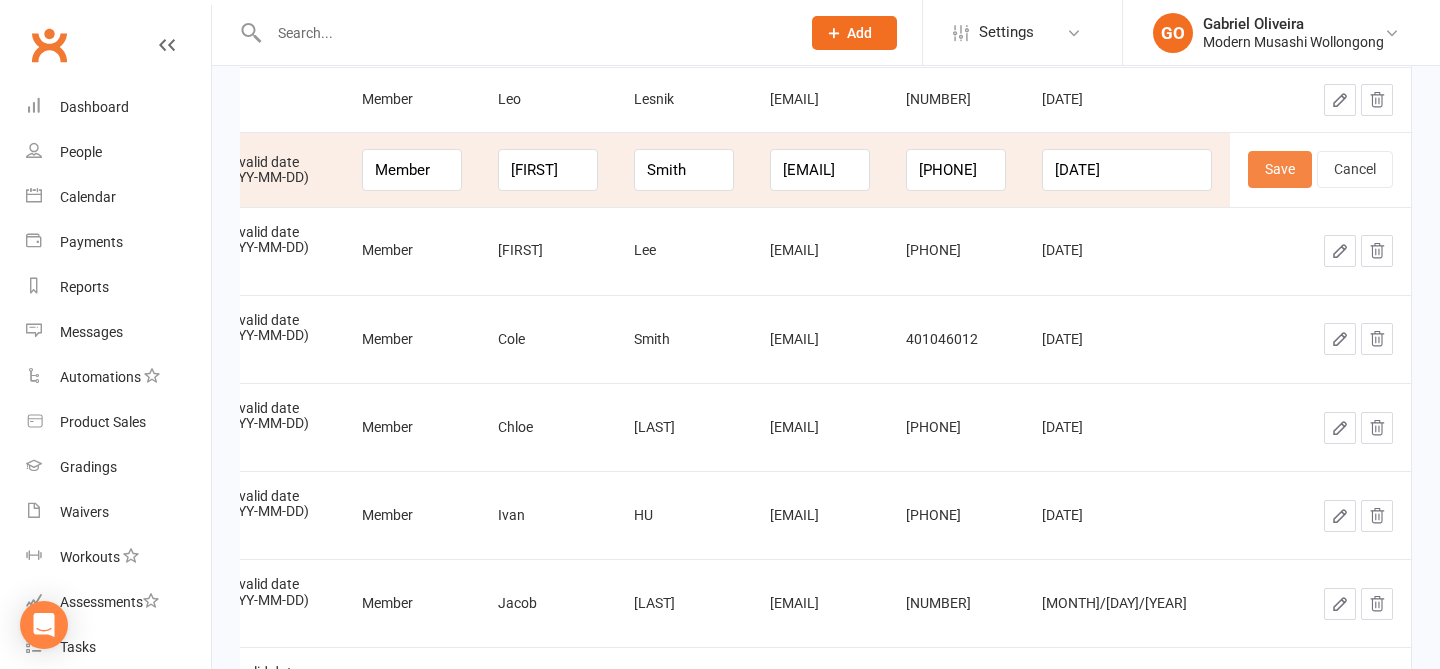 click on "Save" at bounding box center [1280, 169] 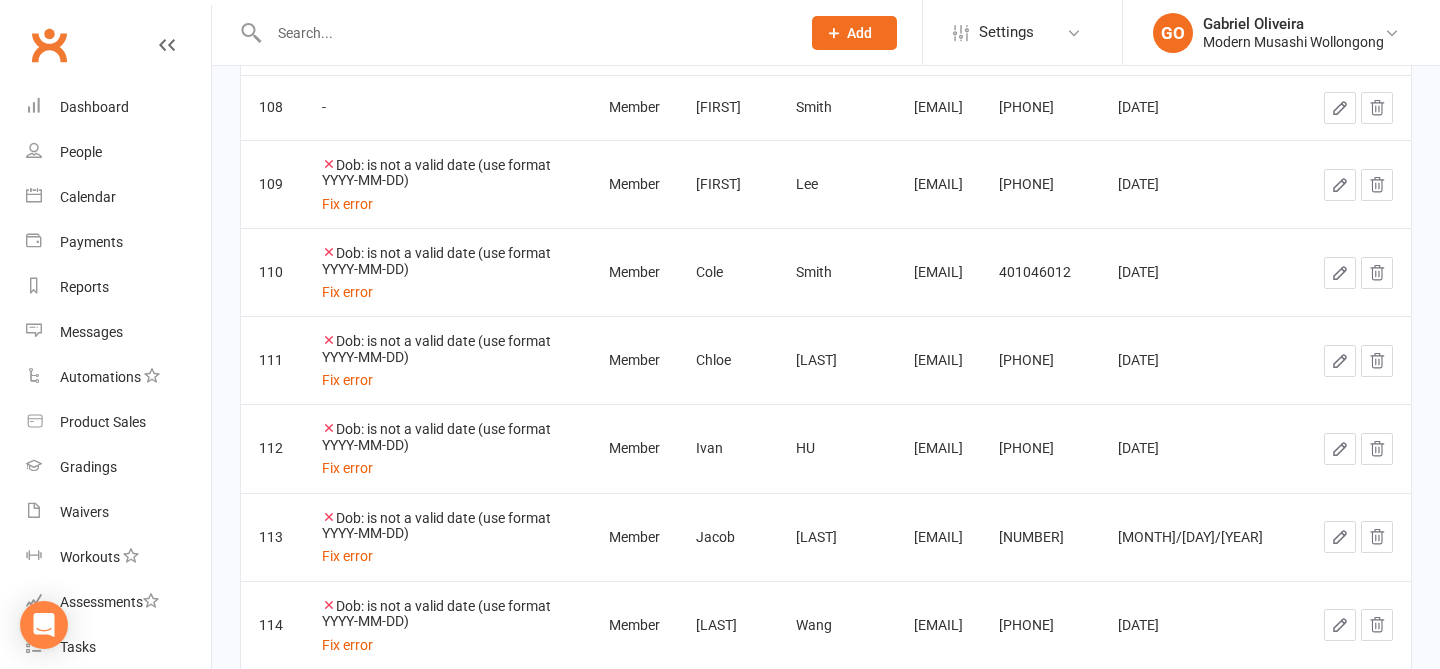 click 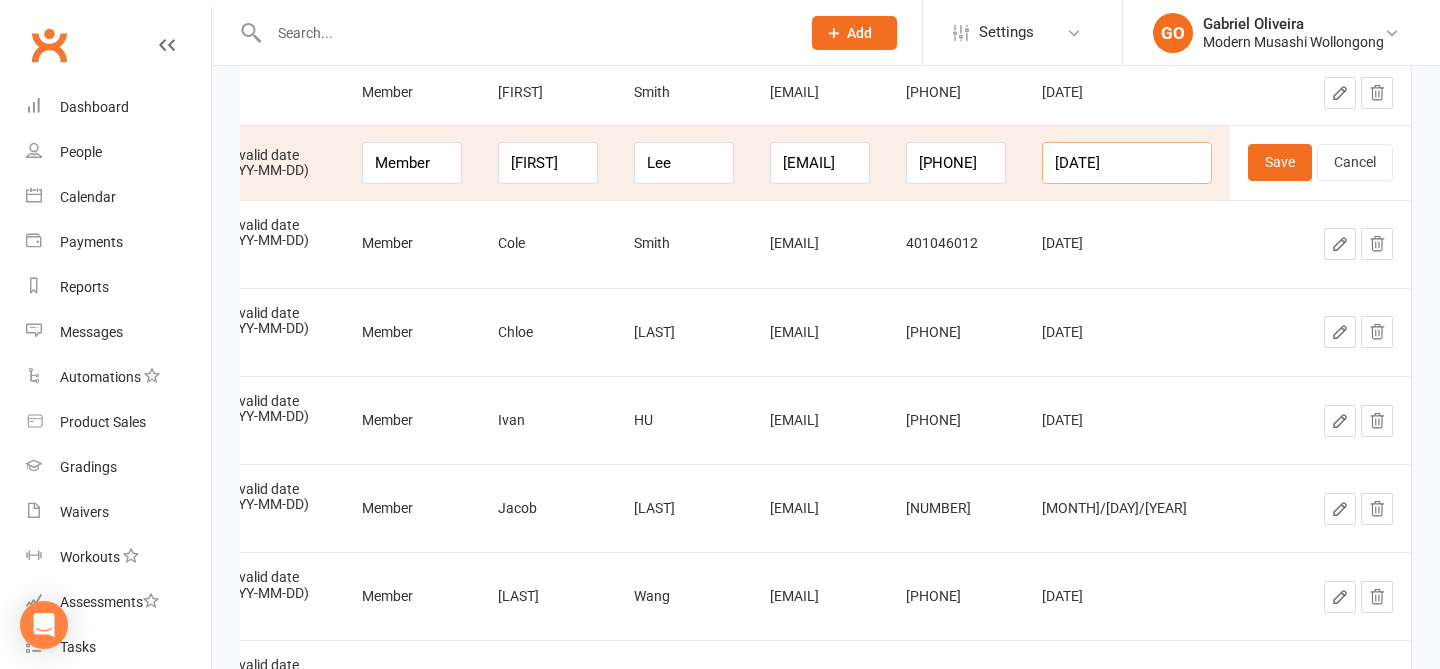 drag, startPoint x: 1174, startPoint y: 164, endPoint x: 1105, endPoint y: 162, distance: 69.02898 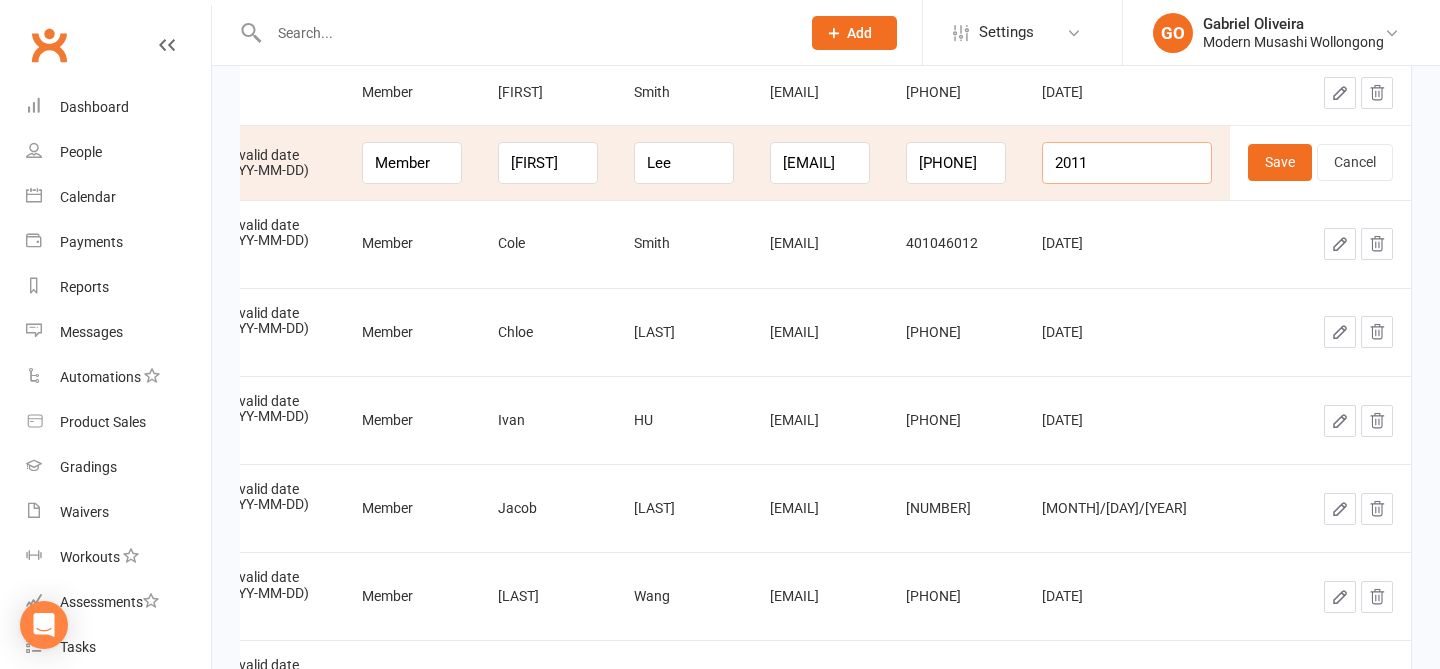 click on "2011" at bounding box center [1127, 163] 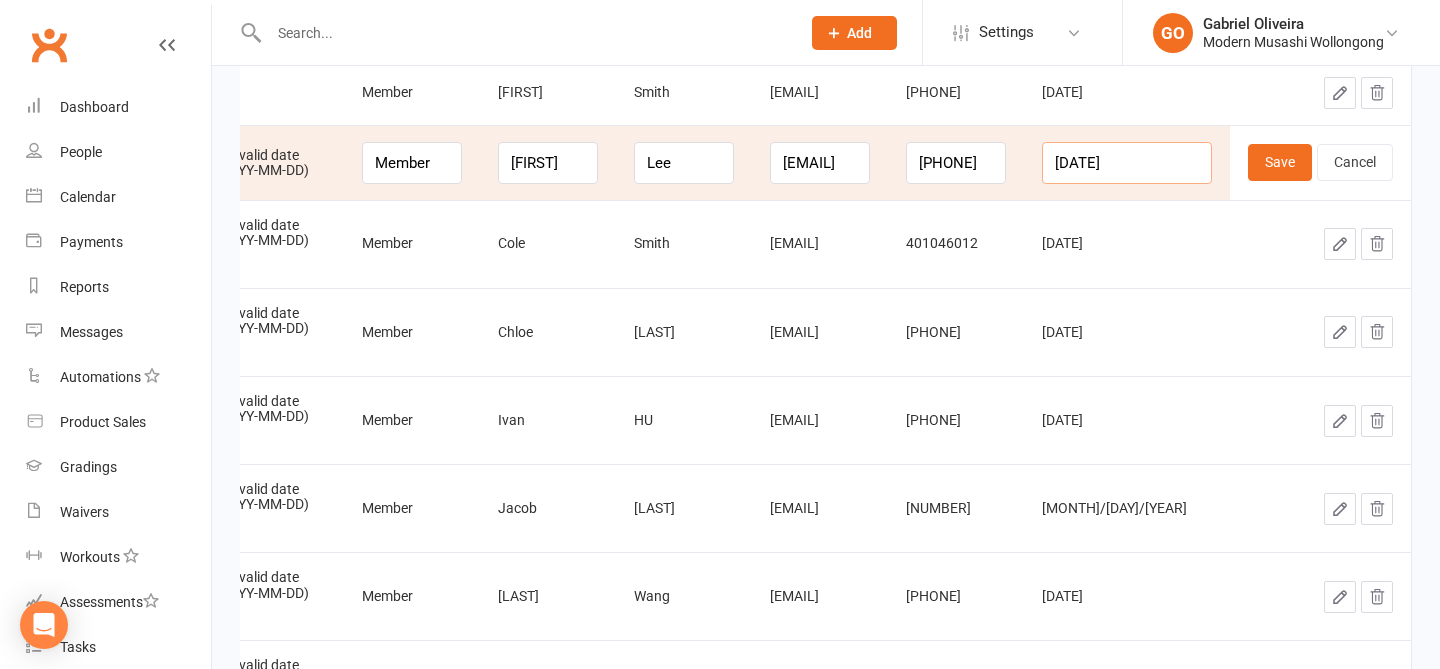 type on "2011-12-06" 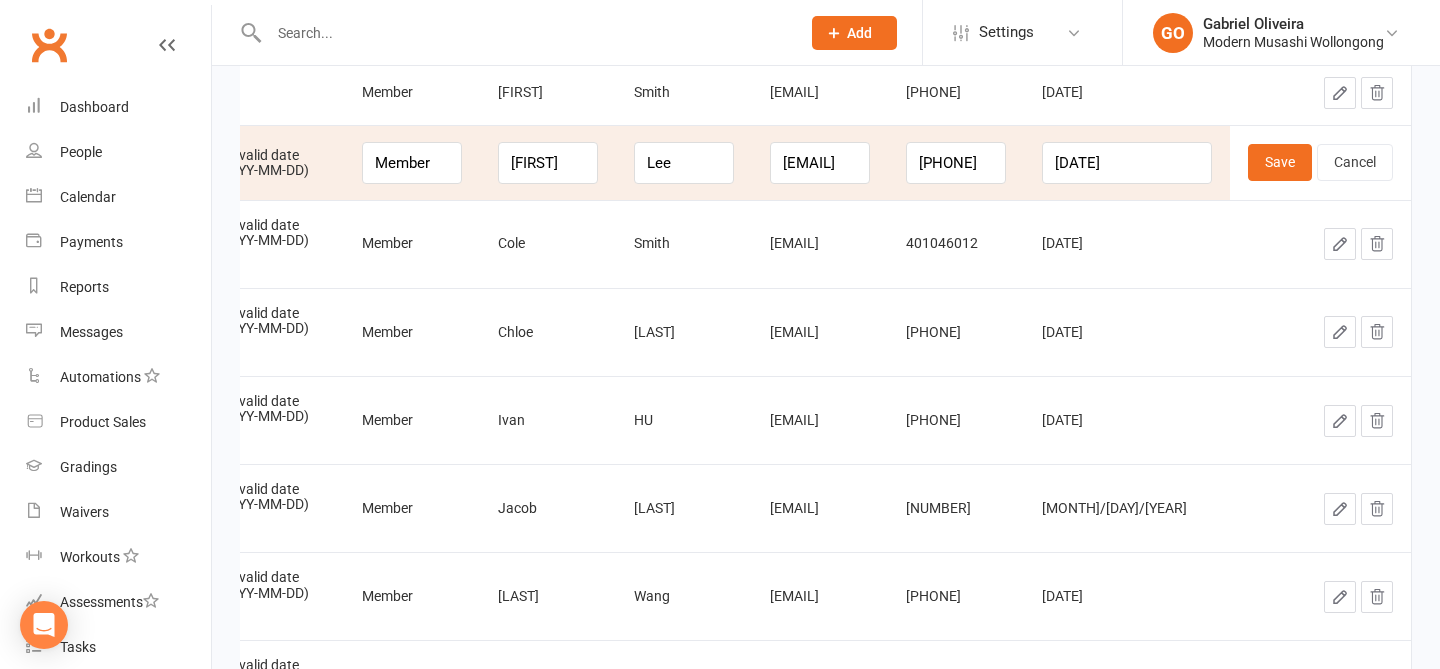 click on "Save Cancel" at bounding box center (1320, 162) 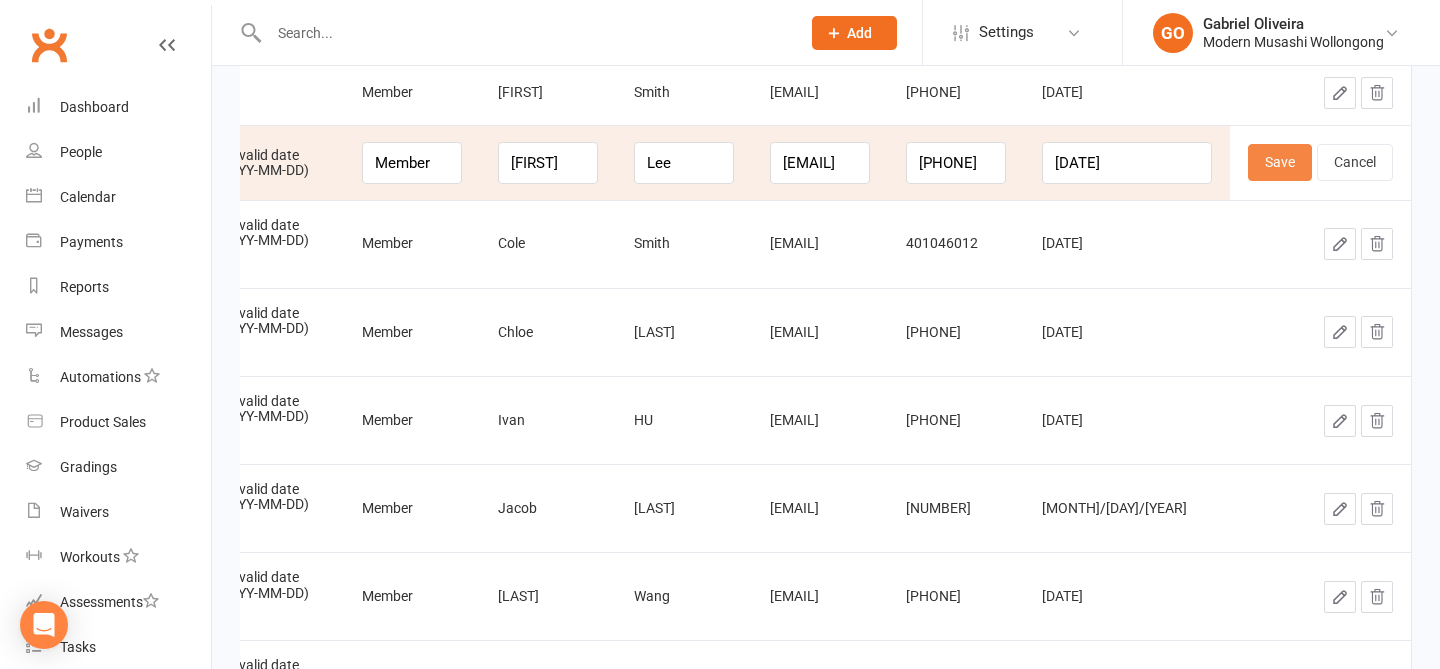 click on "Save" at bounding box center (1280, 162) 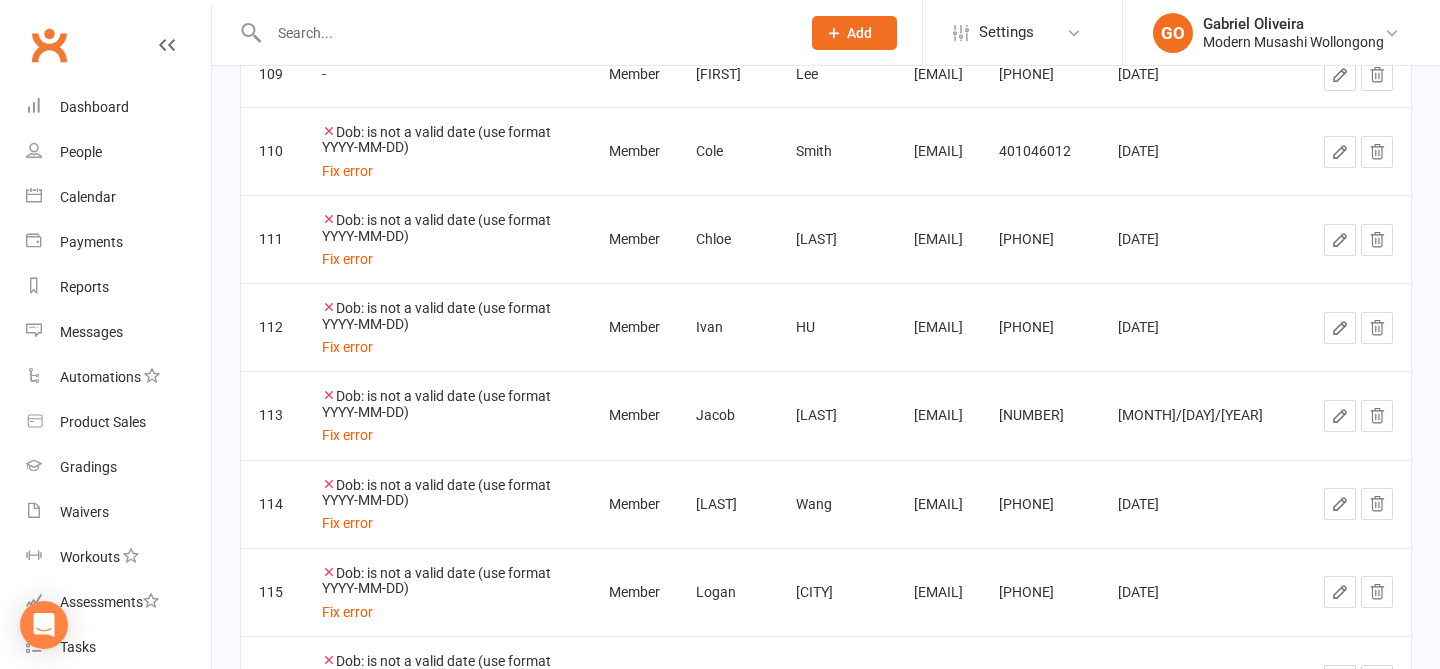 click 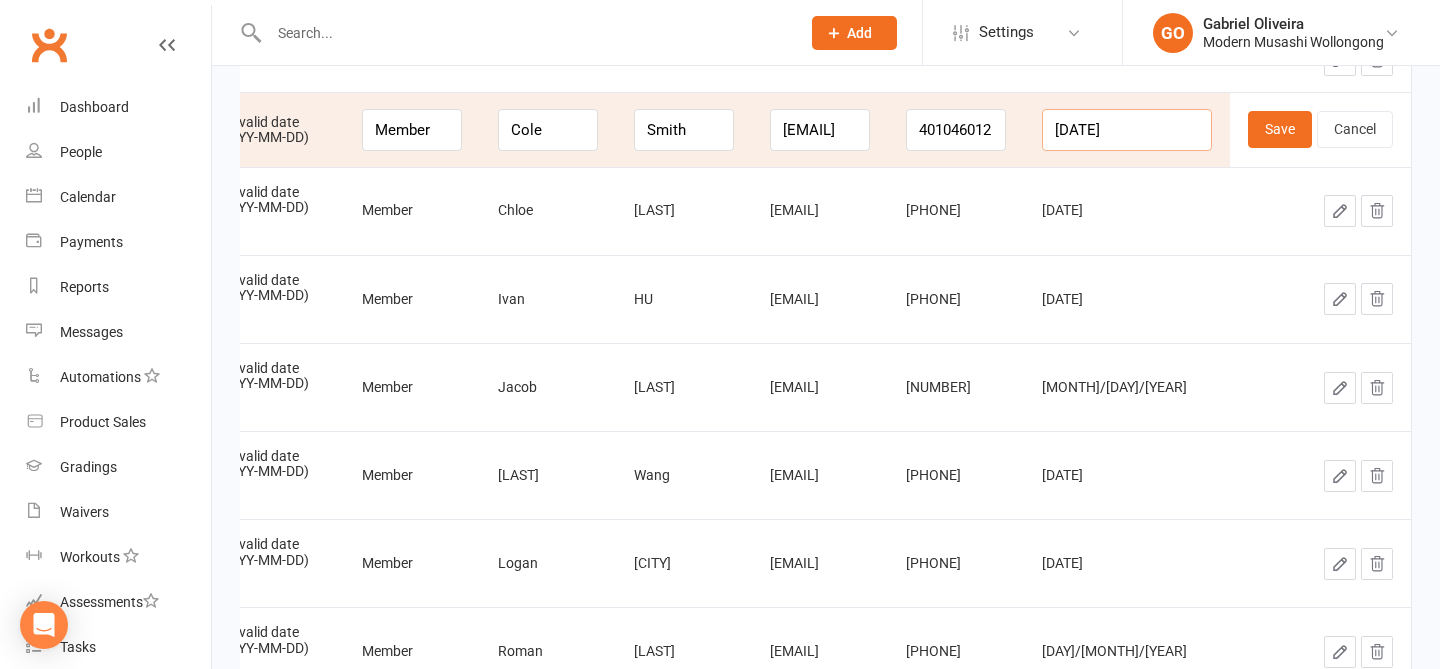 drag, startPoint x: 1176, startPoint y: 129, endPoint x: 1078, endPoint y: 128, distance: 98.005104 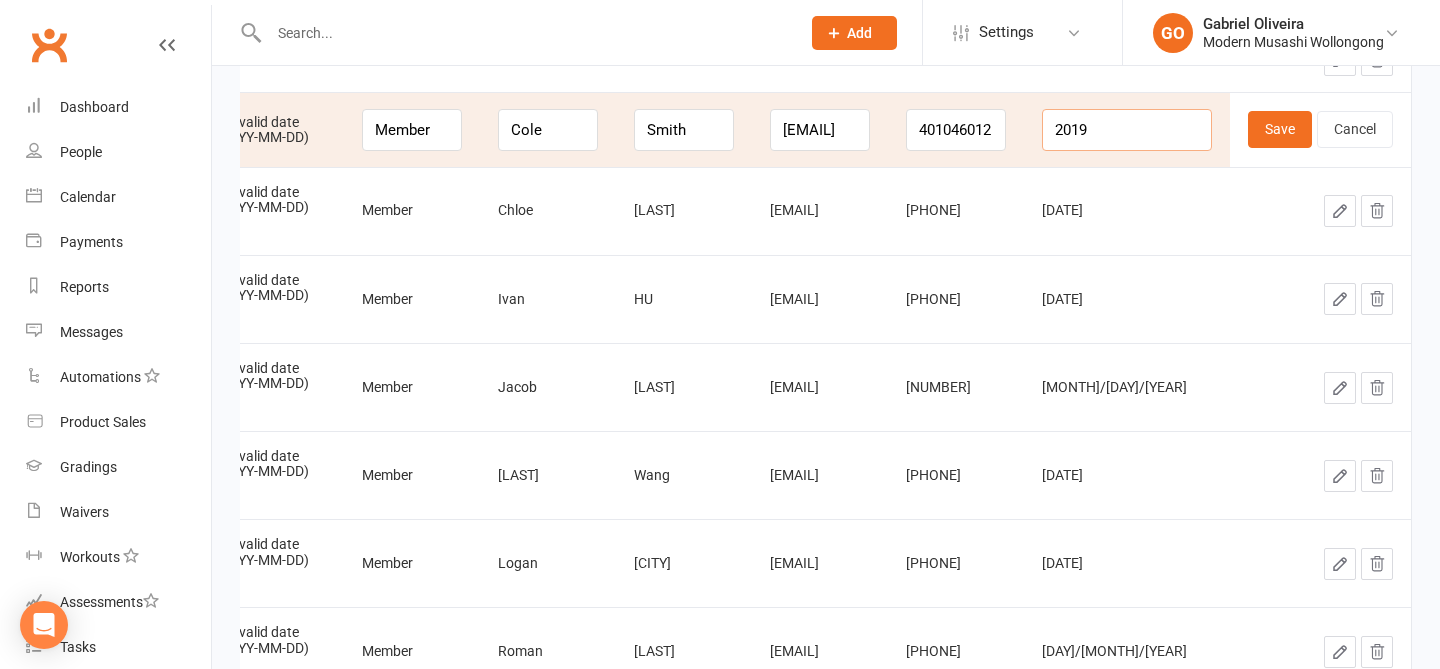 click on "2019" at bounding box center (1127, 130) 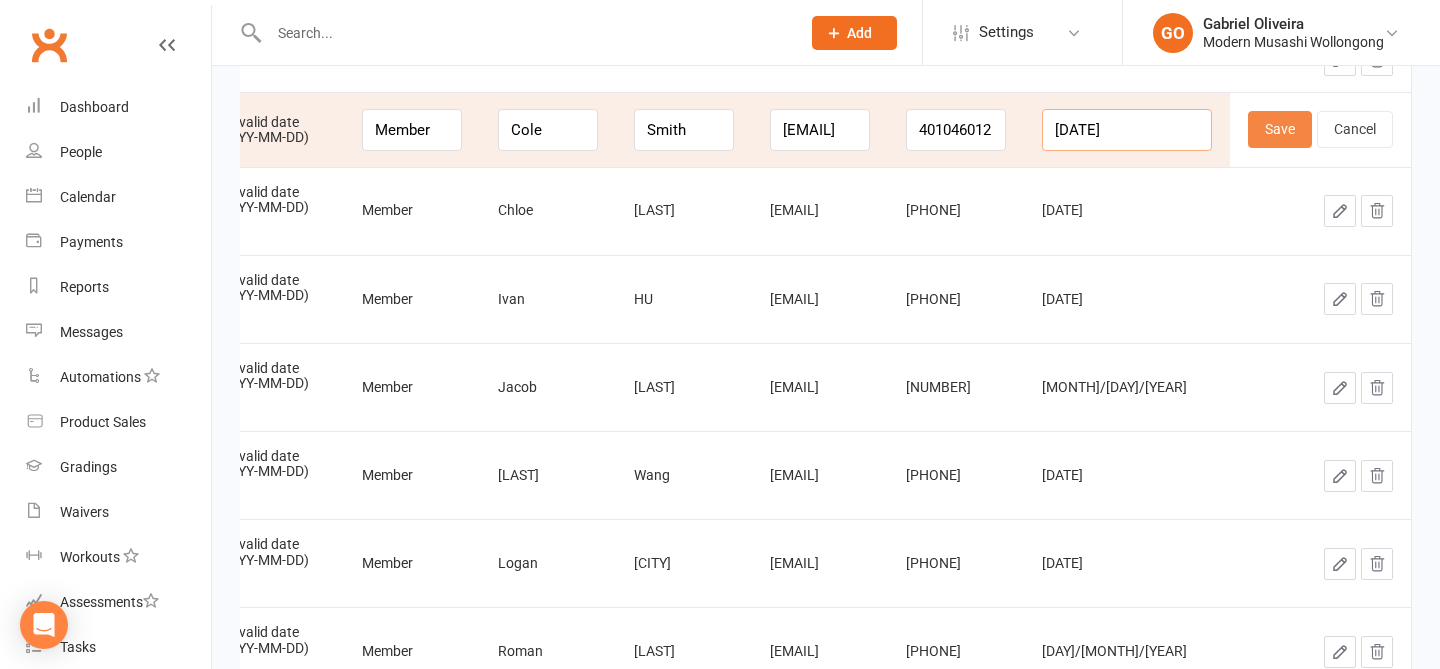 type on "2019-06-21" 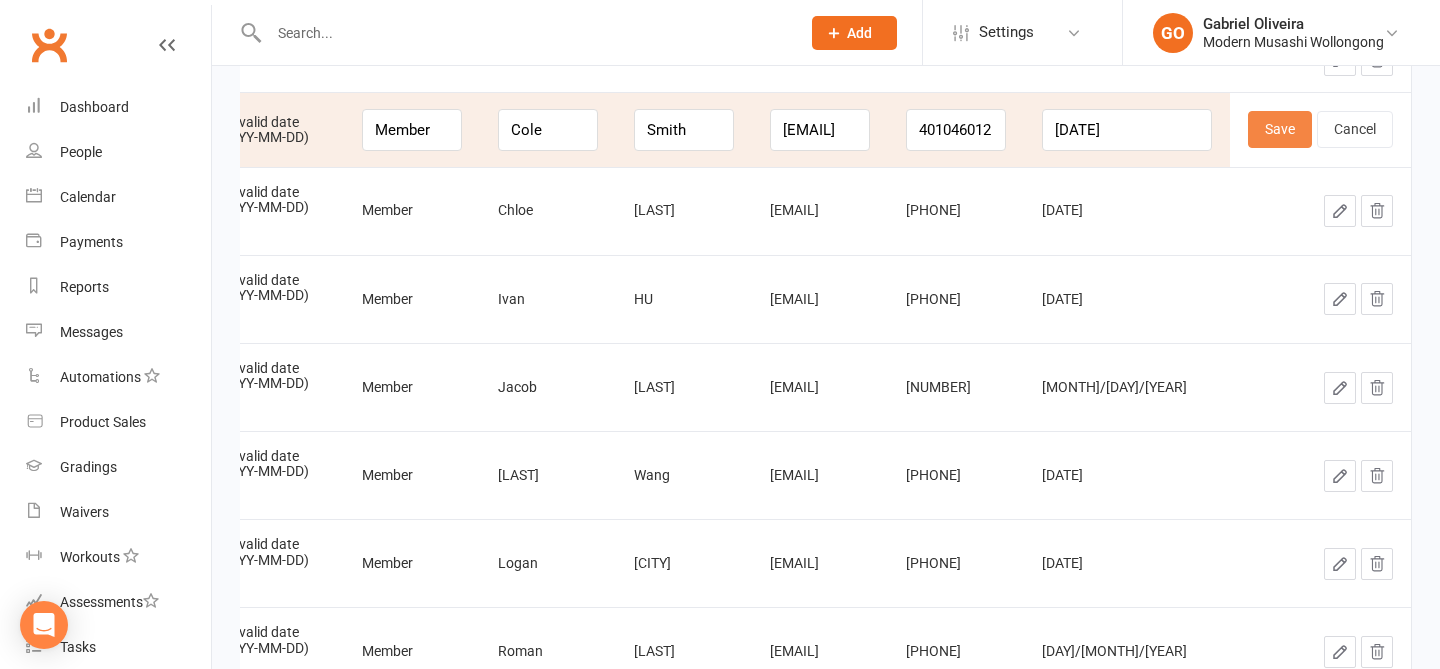 click on "Save" at bounding box center [1280, 129] 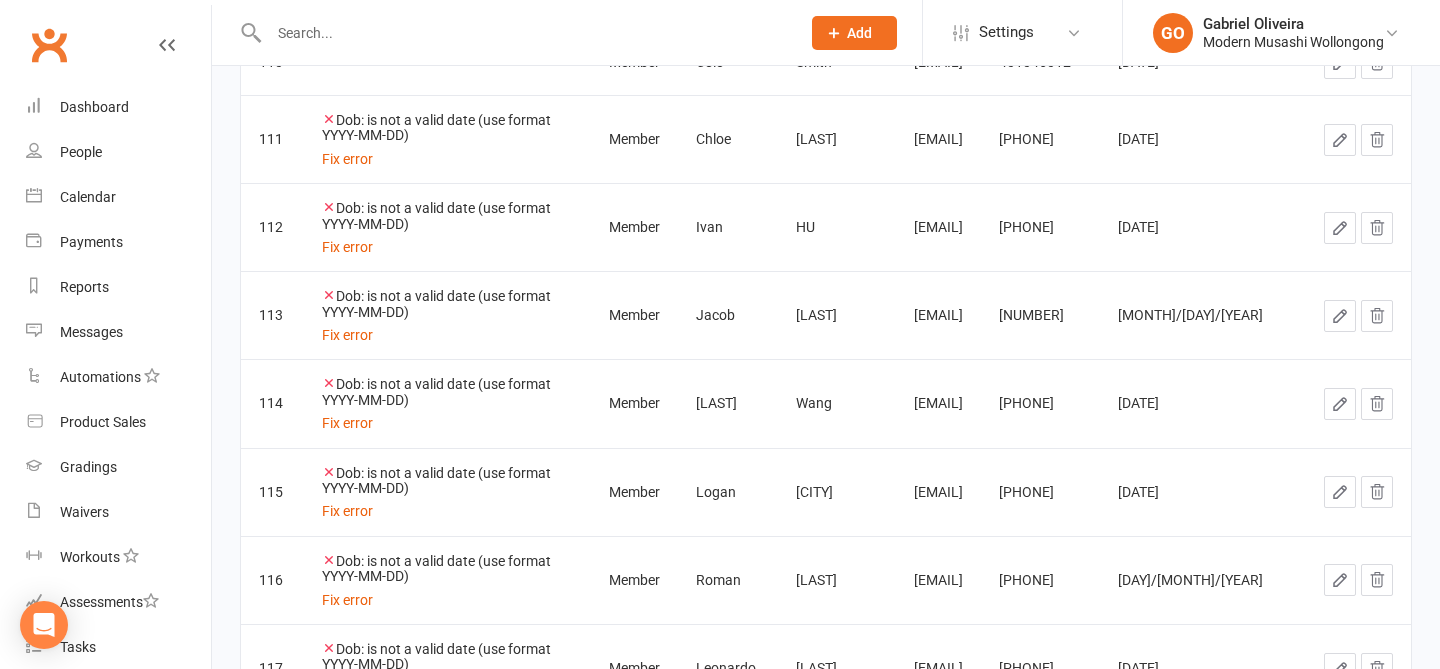 click at bounding box center (1340, 140) 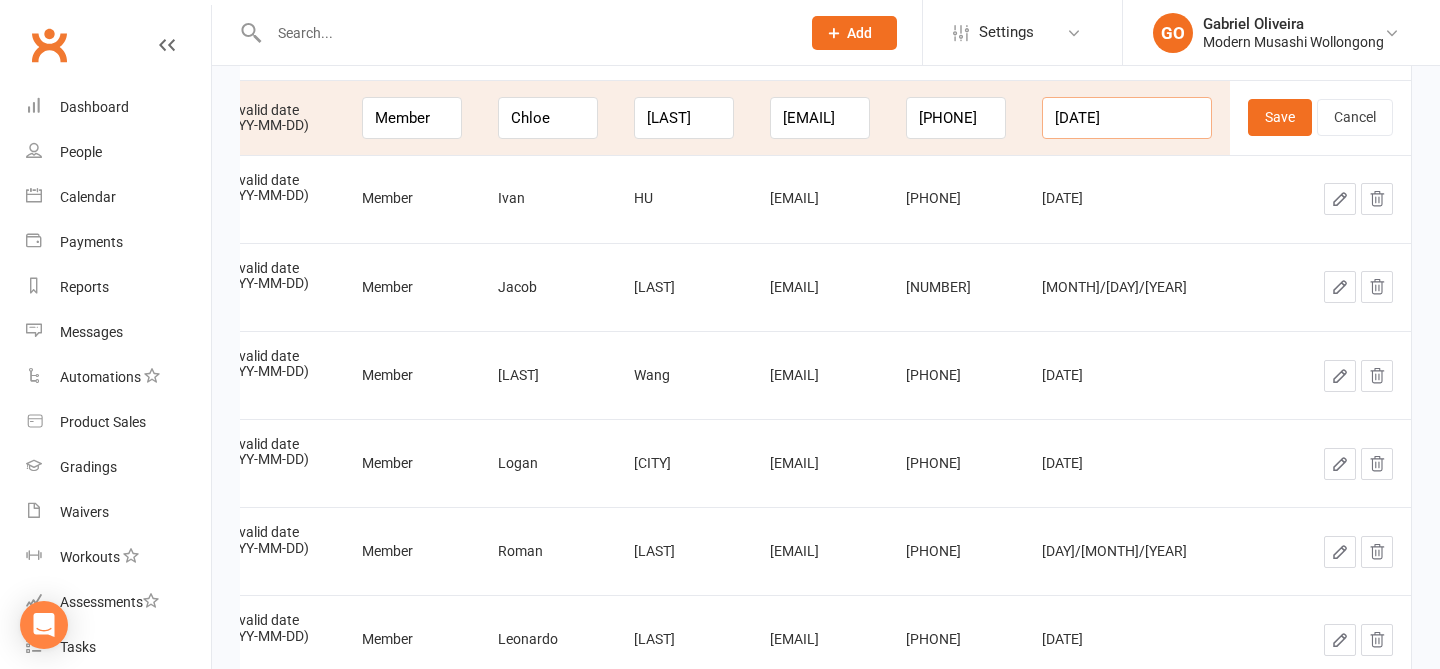 drag, startPoint x: 1164, startPoint y: 120, endPoint x: 1087, endPoint y: 119, distance: 77.00649 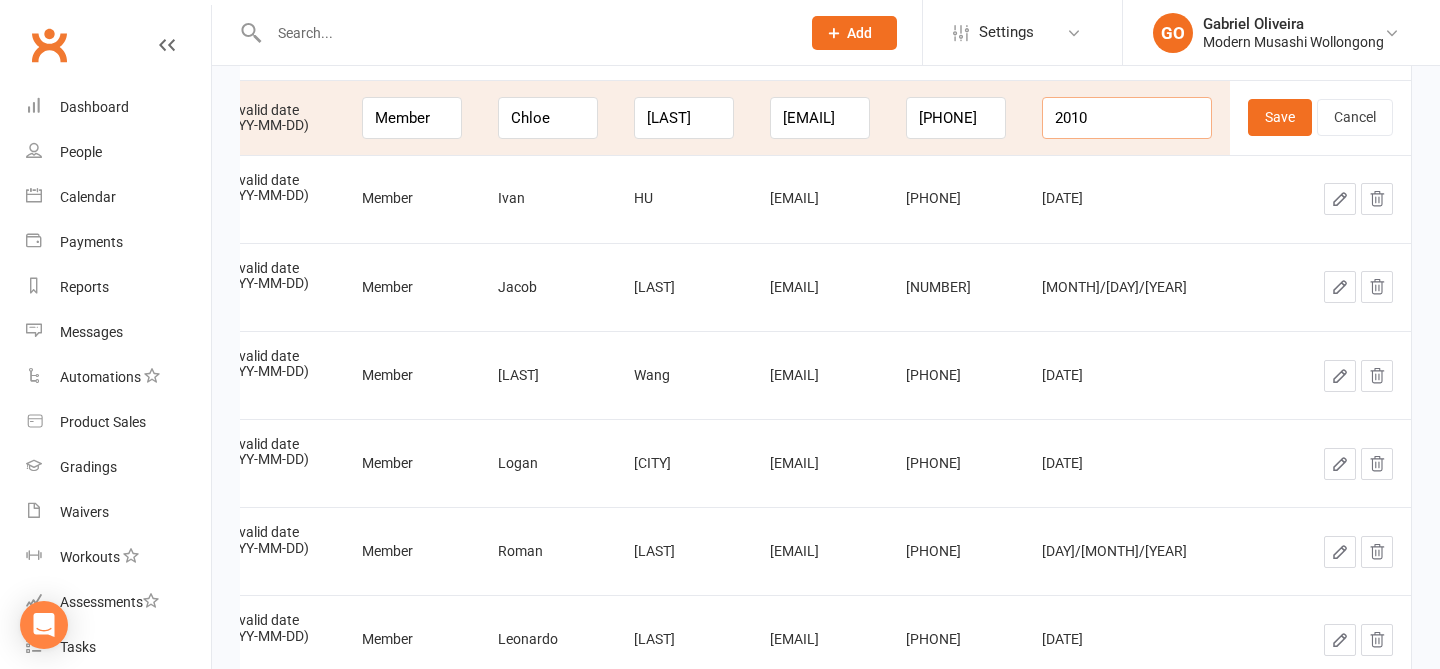 click on "2010" at bounding box center (1127, 118) 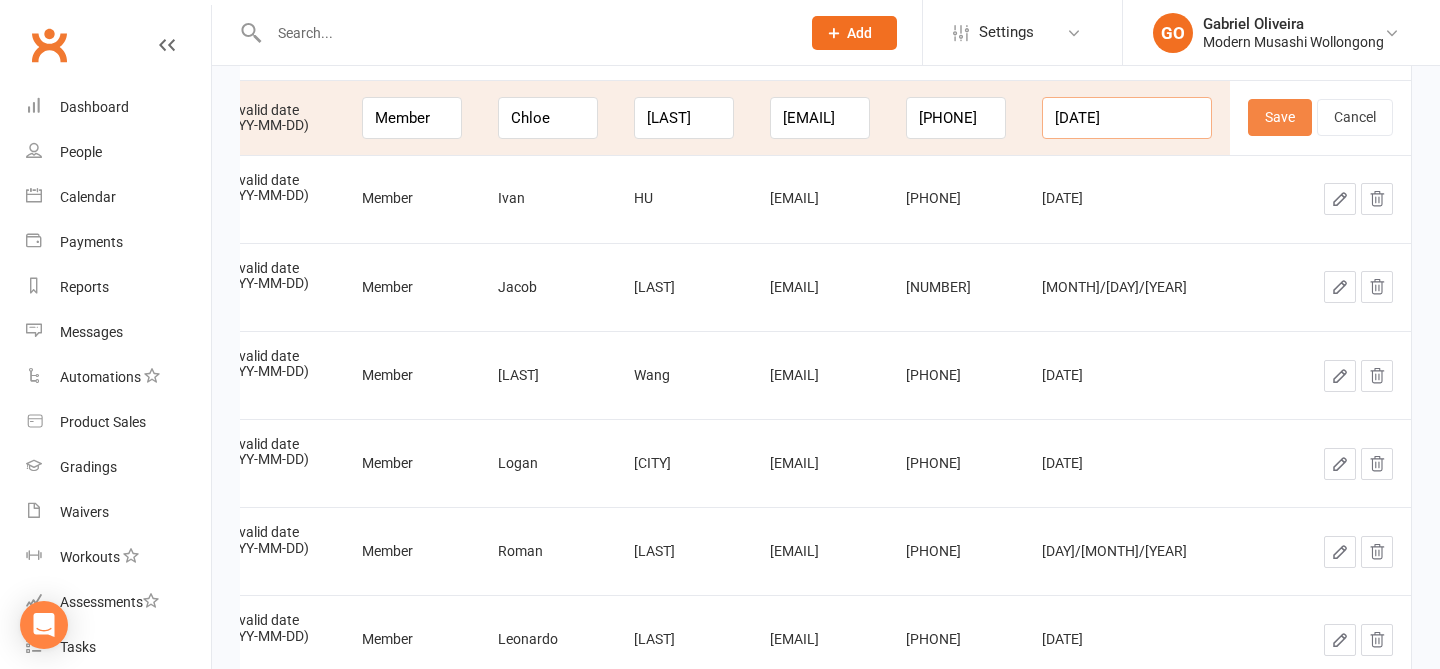 type on "2010-03-11" 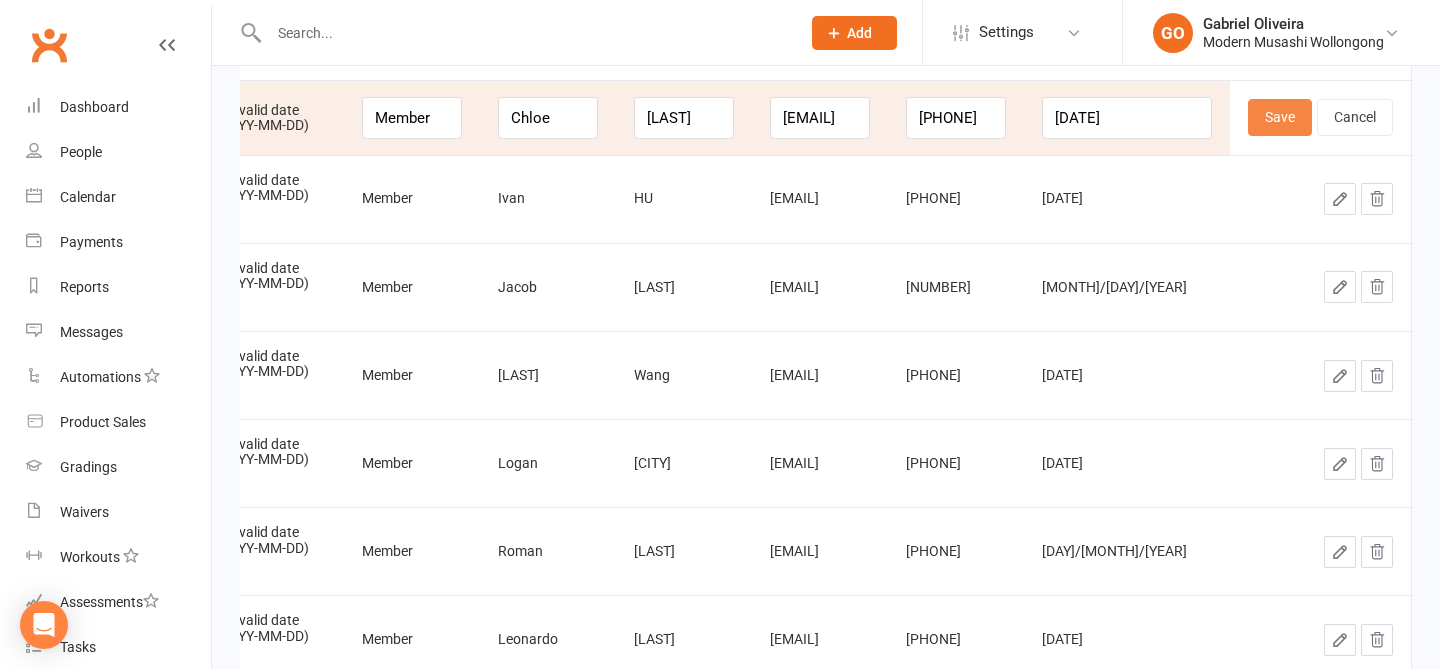 click on "Save" at bounding box center [1280, 117] 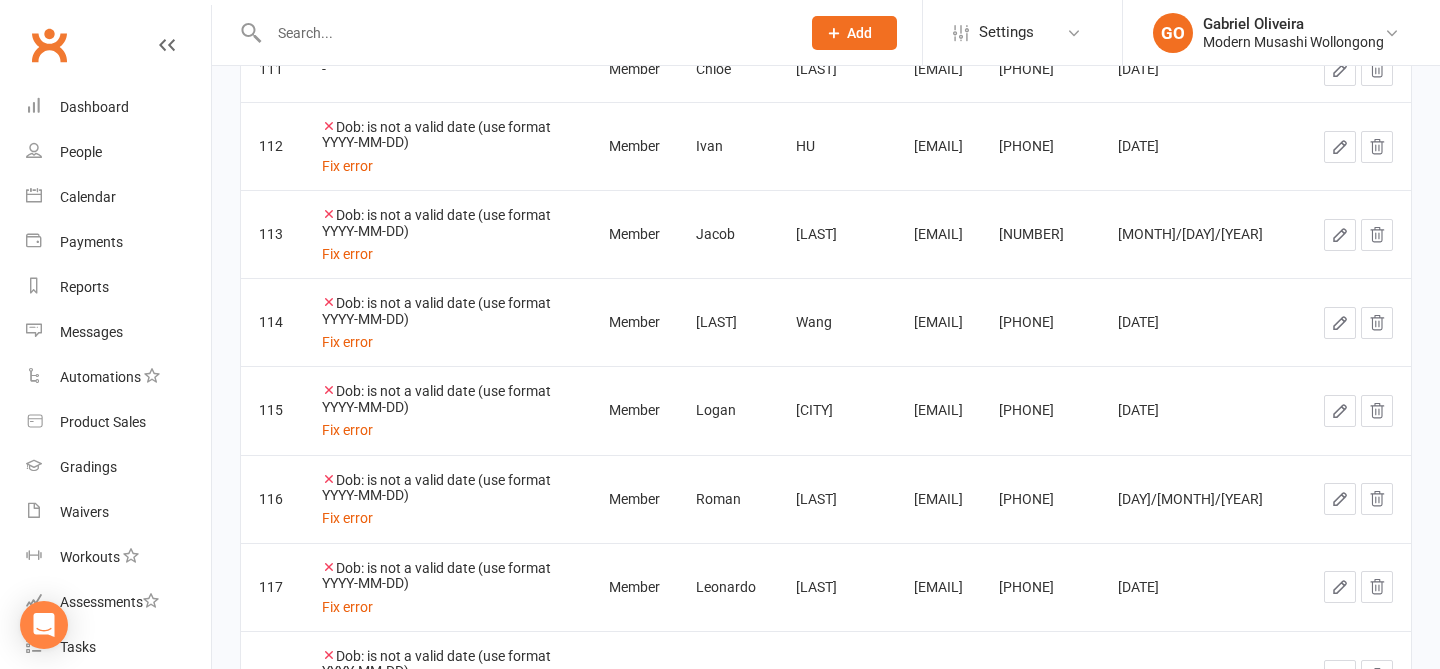 click 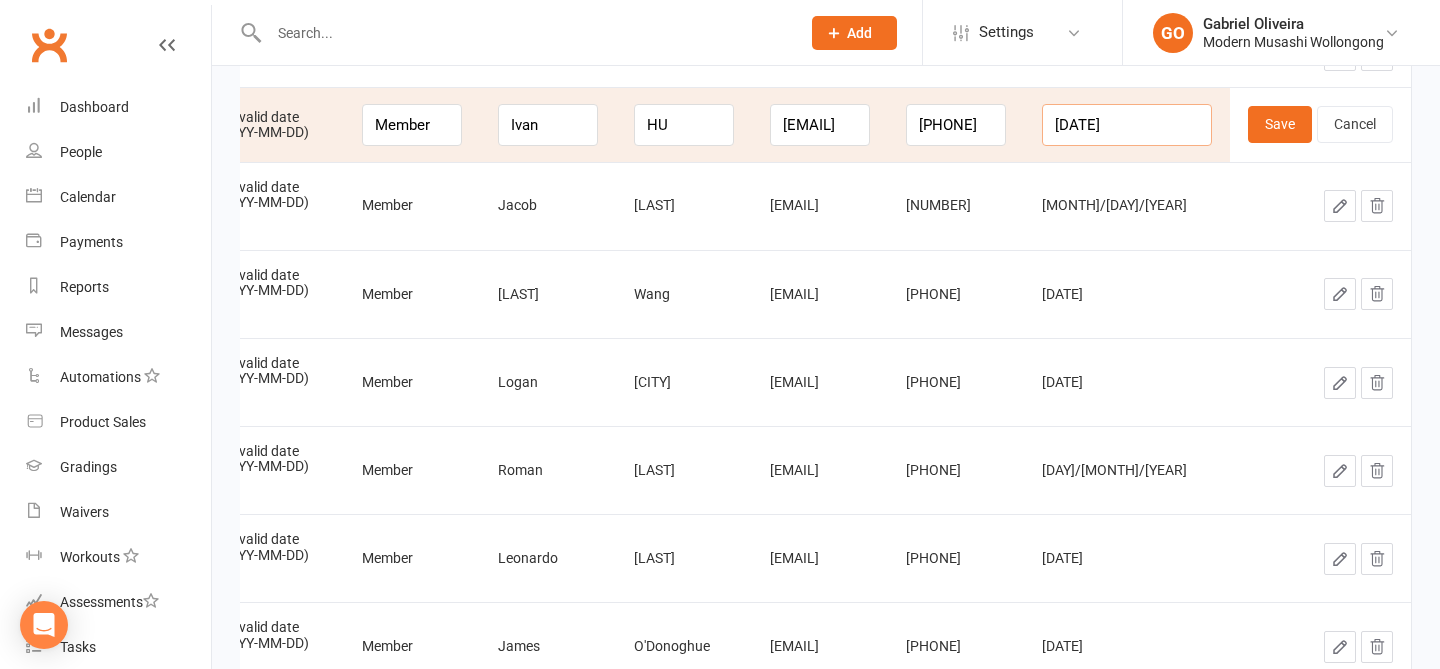 drag, startPoint x: 1165, startPoint y: 124, endPoint x: 1066, endPoint y: 114, distance: 99.50377 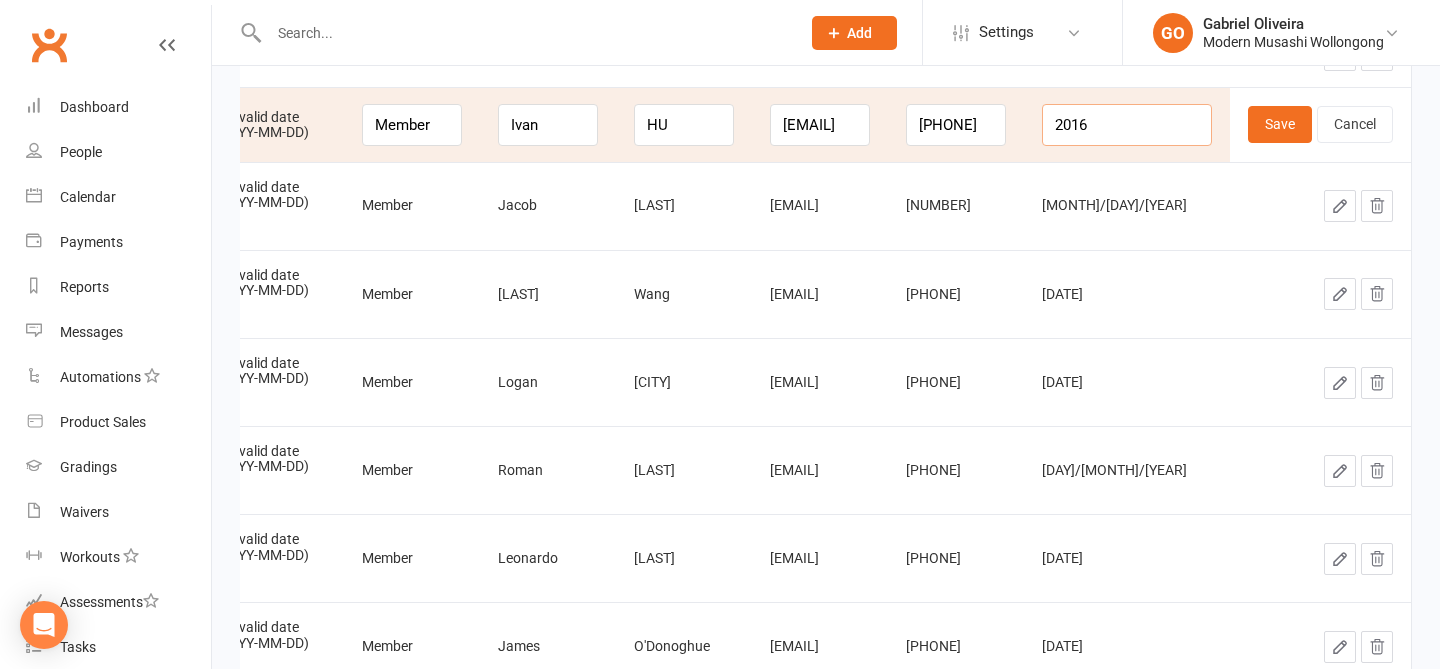 click on "2016" at bounding box center (1127, 125) 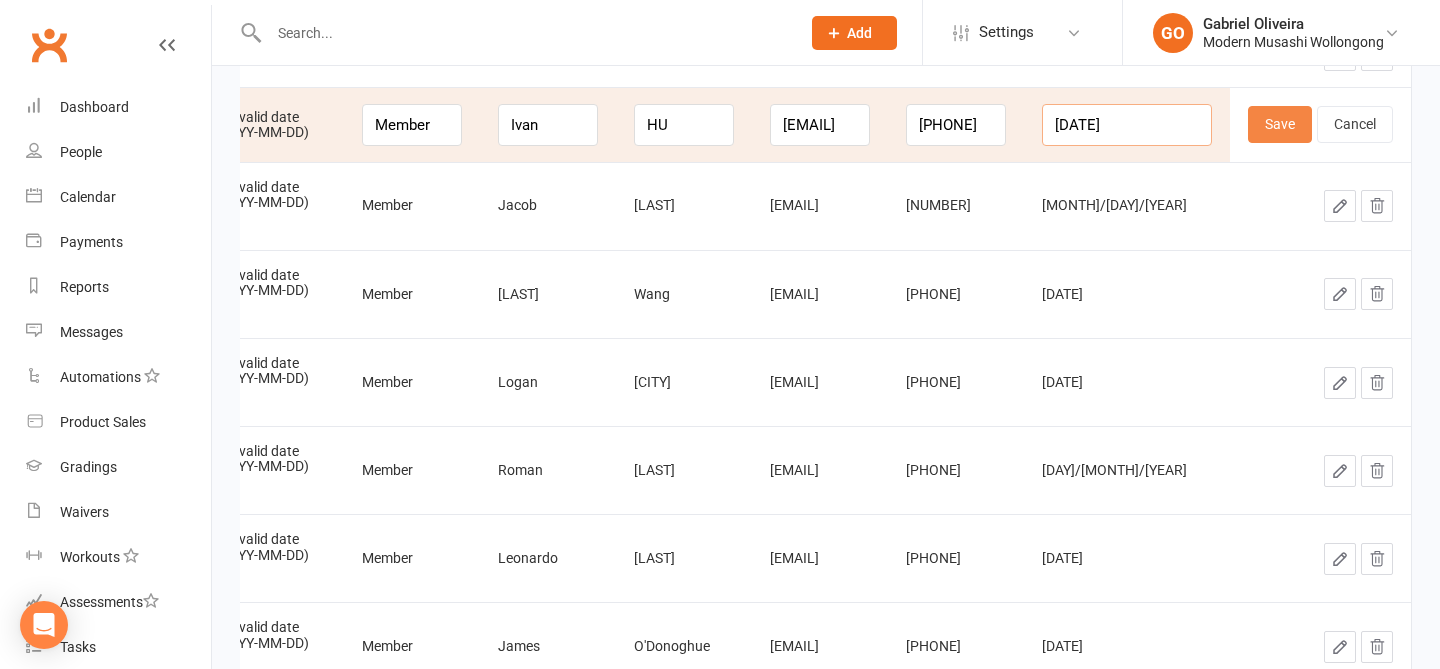 type on "2016-02-18" 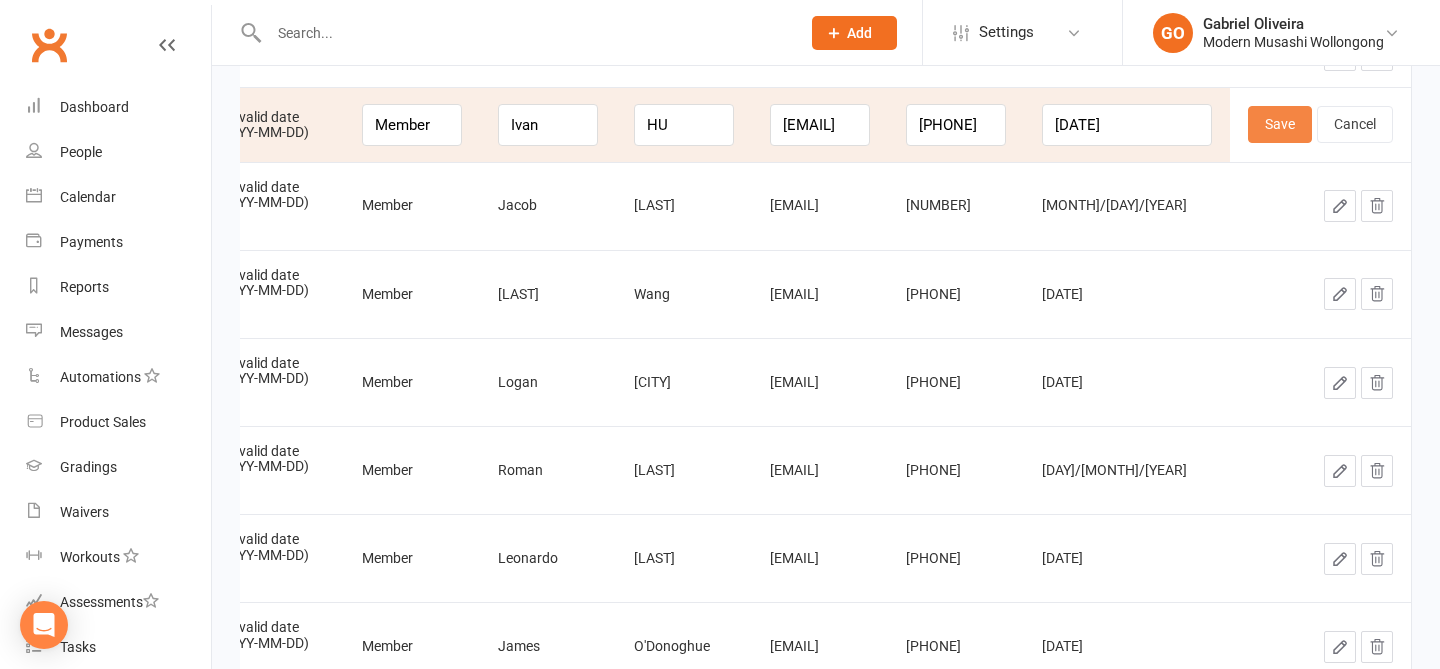 click on "Save" at bounding box center [1280, 124] 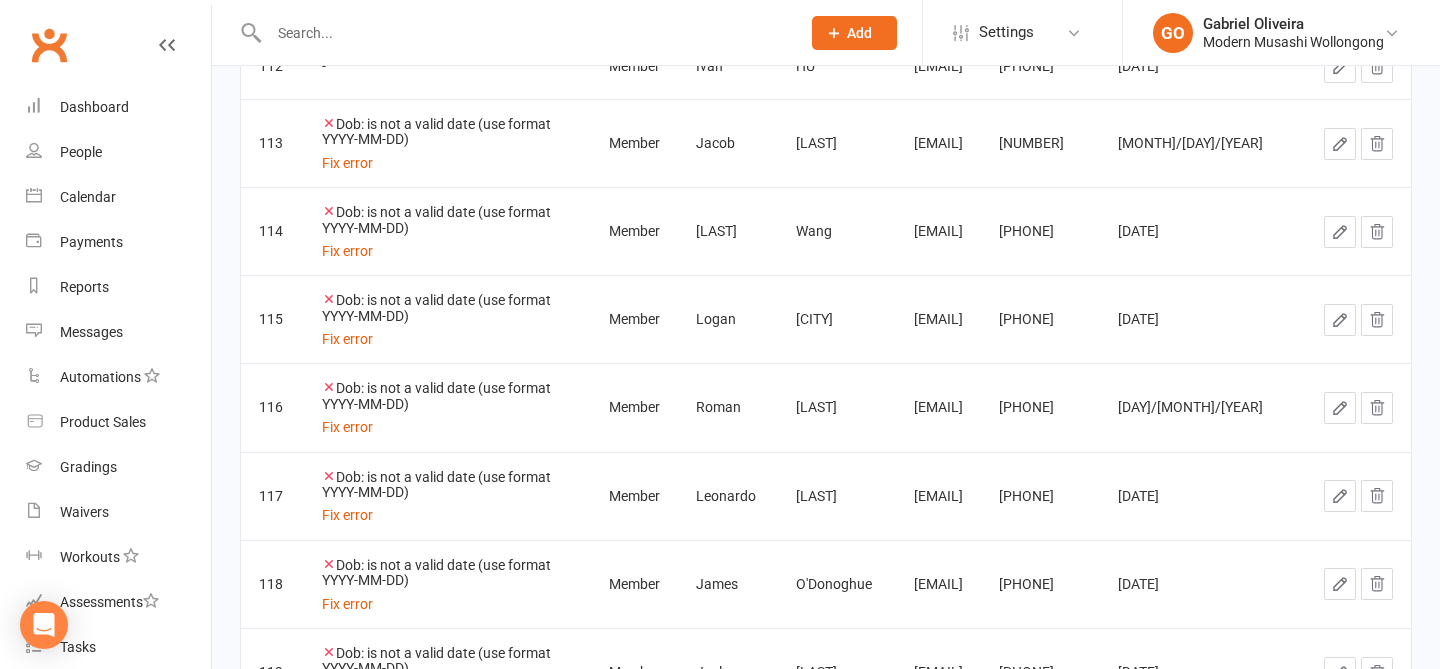 click 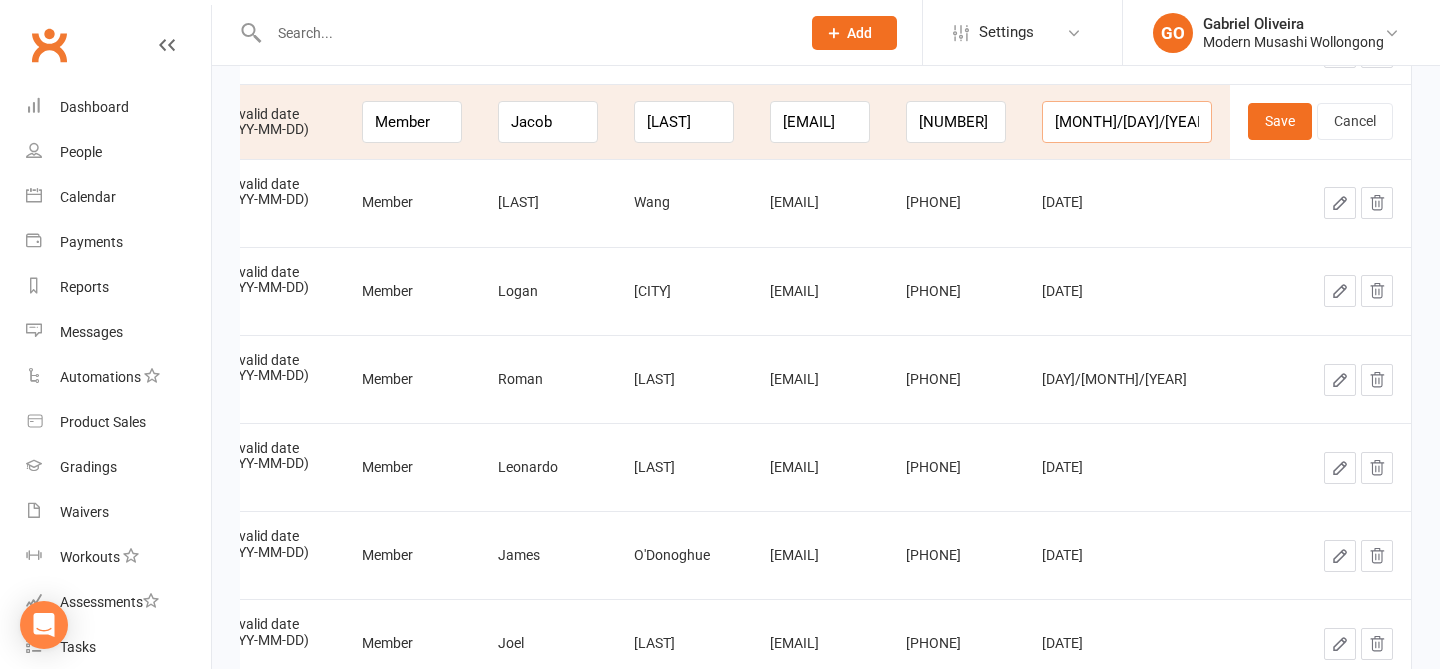 drag, startPoint x: 1171, startPoint y: 122, endPoint x: 1037, endPoint y: 102, distance: 135.48431 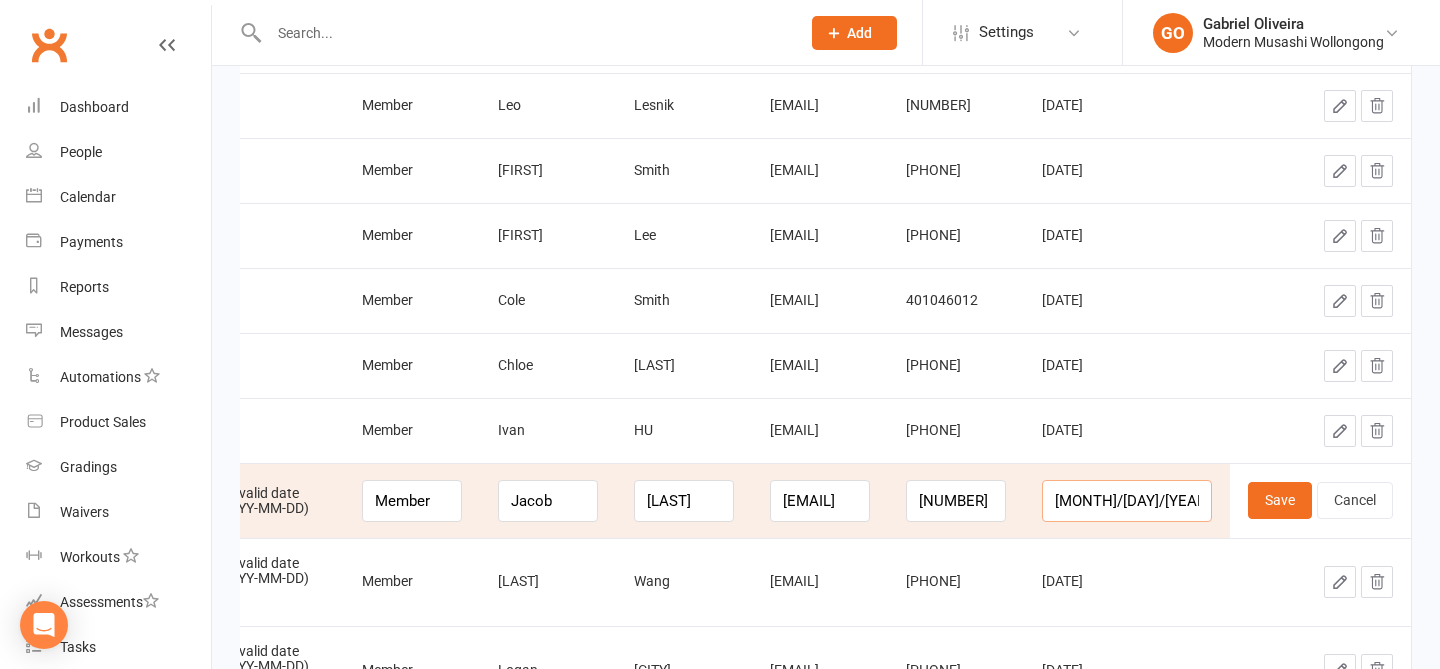 scroll, scrollTop: 790, scrollLeft: 0, axis: vertical 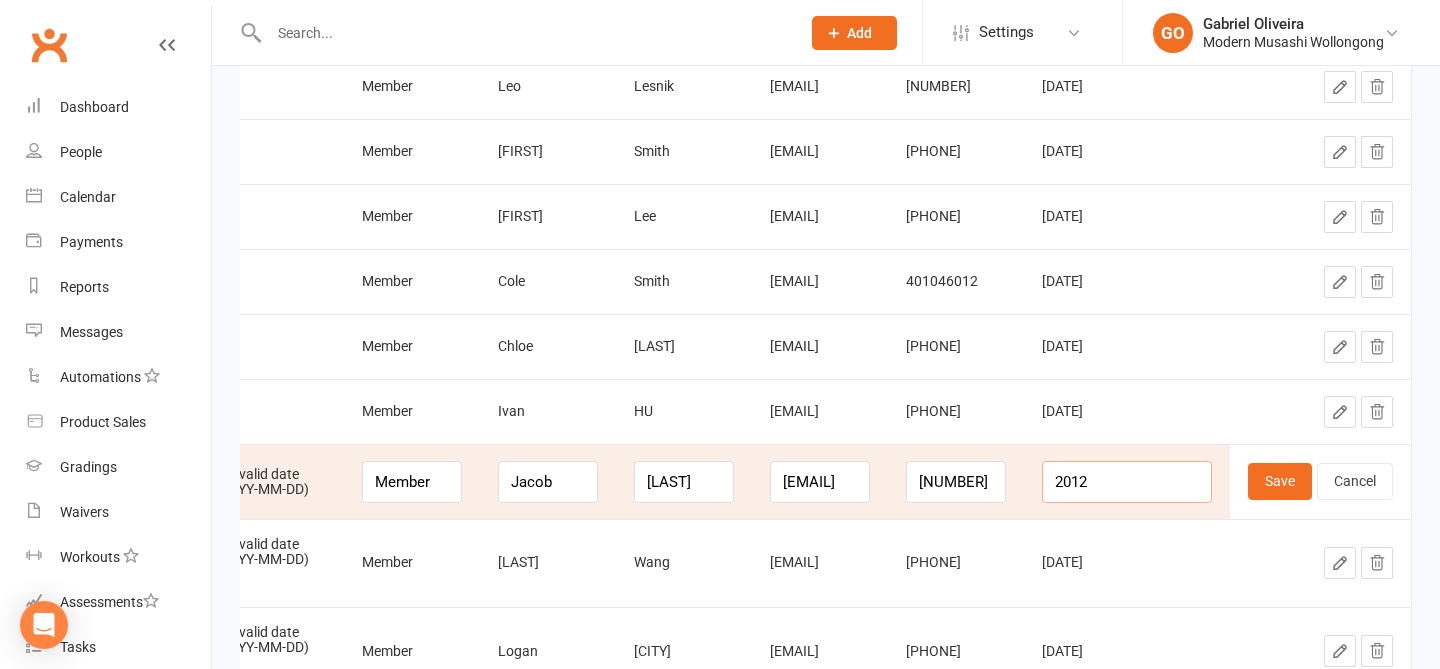 click on "2012" at bounding box center (1127, 482) 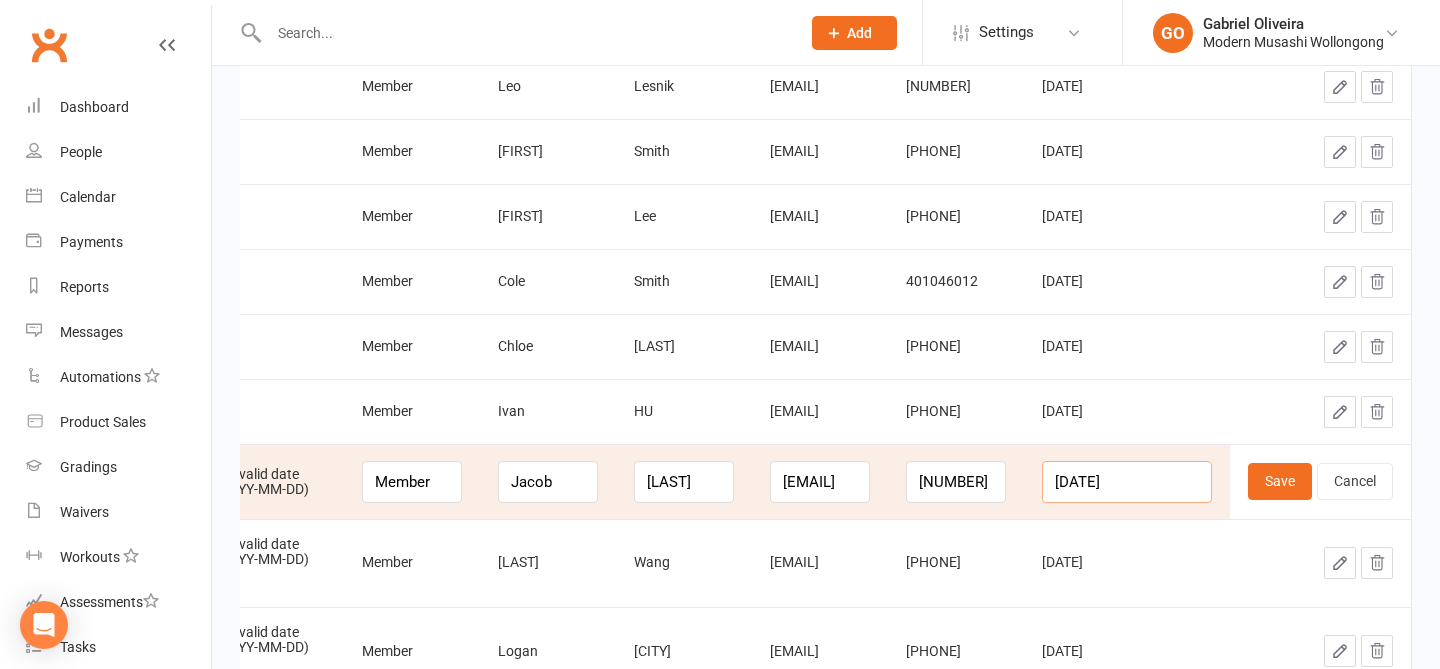 scroll, scrollTop: 0, scrollLeft: 1, axis: horizontal 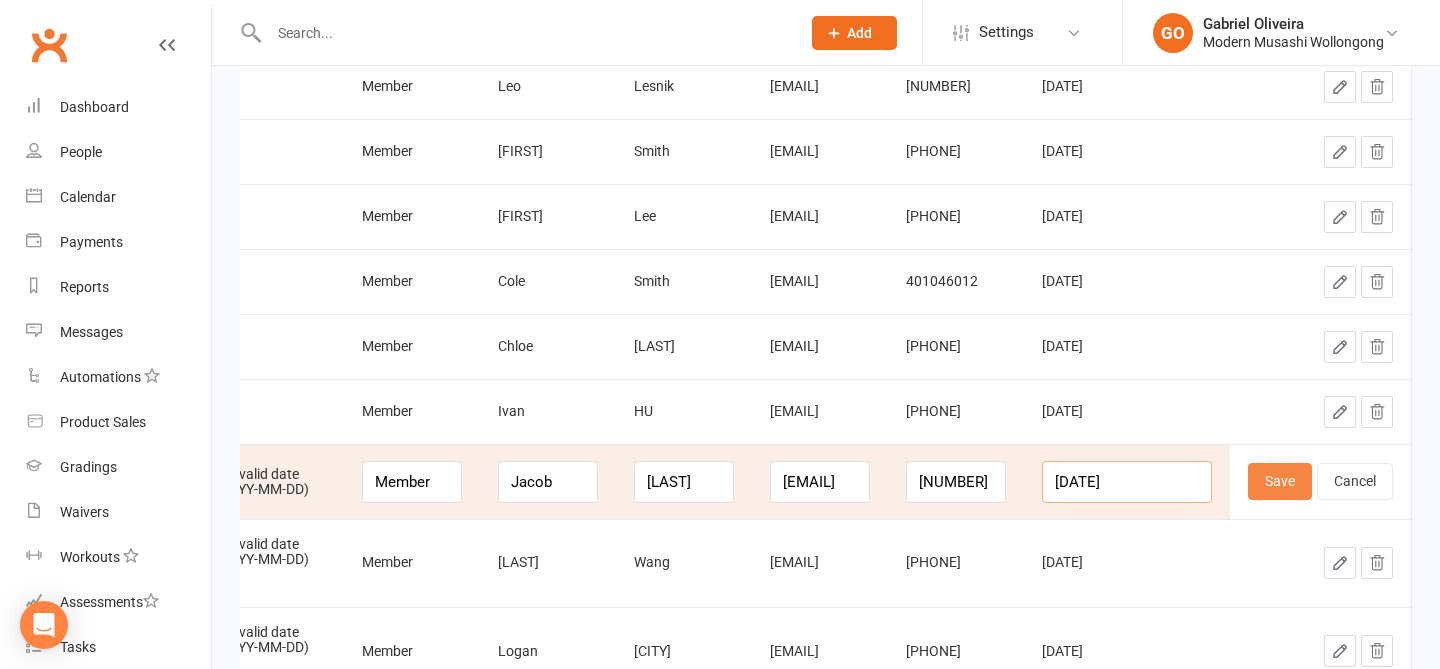 type on "2012-10-04" 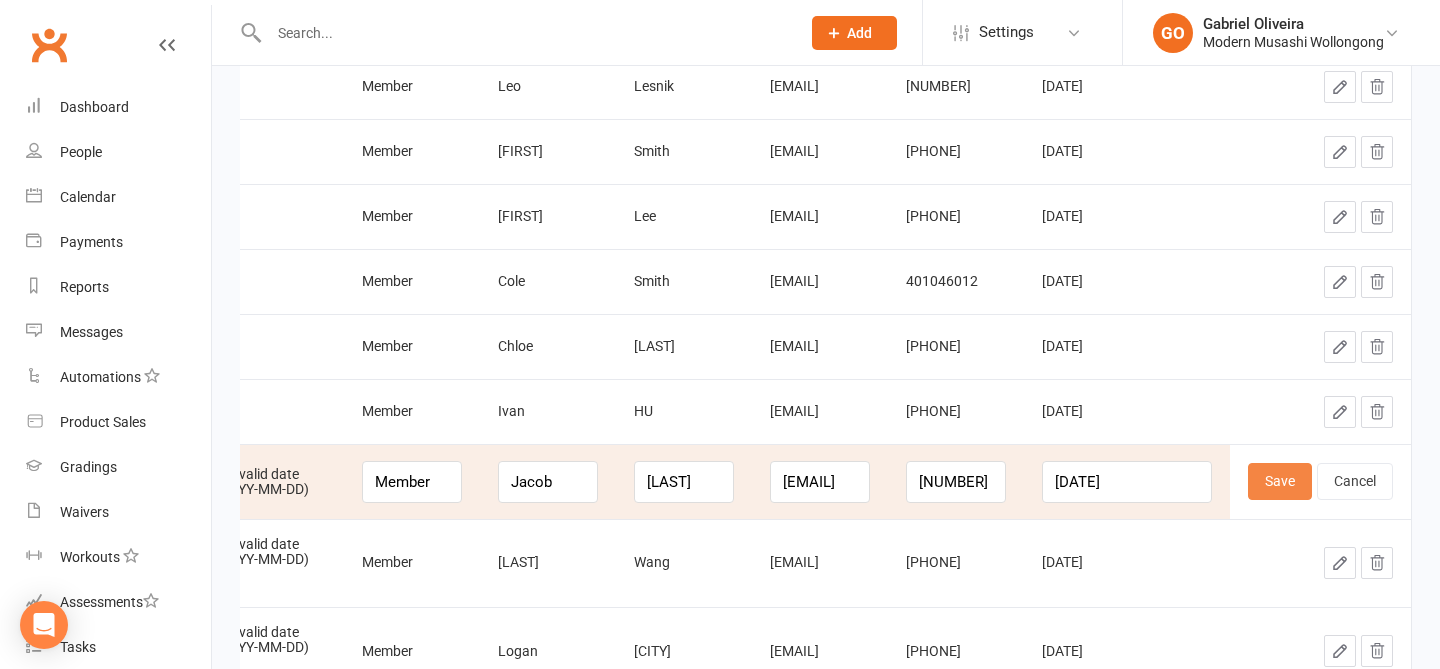 click on "Save" at bounding box center (1280, 481) 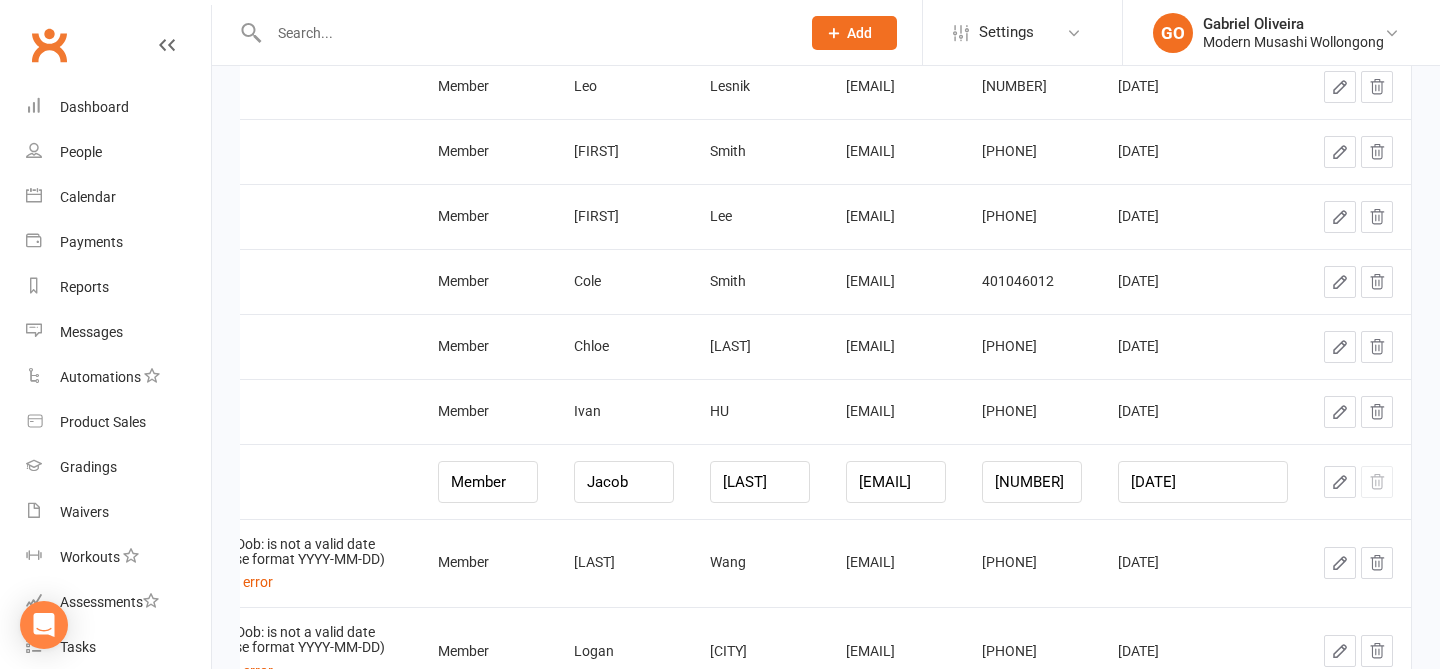 scroll, scrollTop: 0, scrollLeft: 53, axis: horizontal 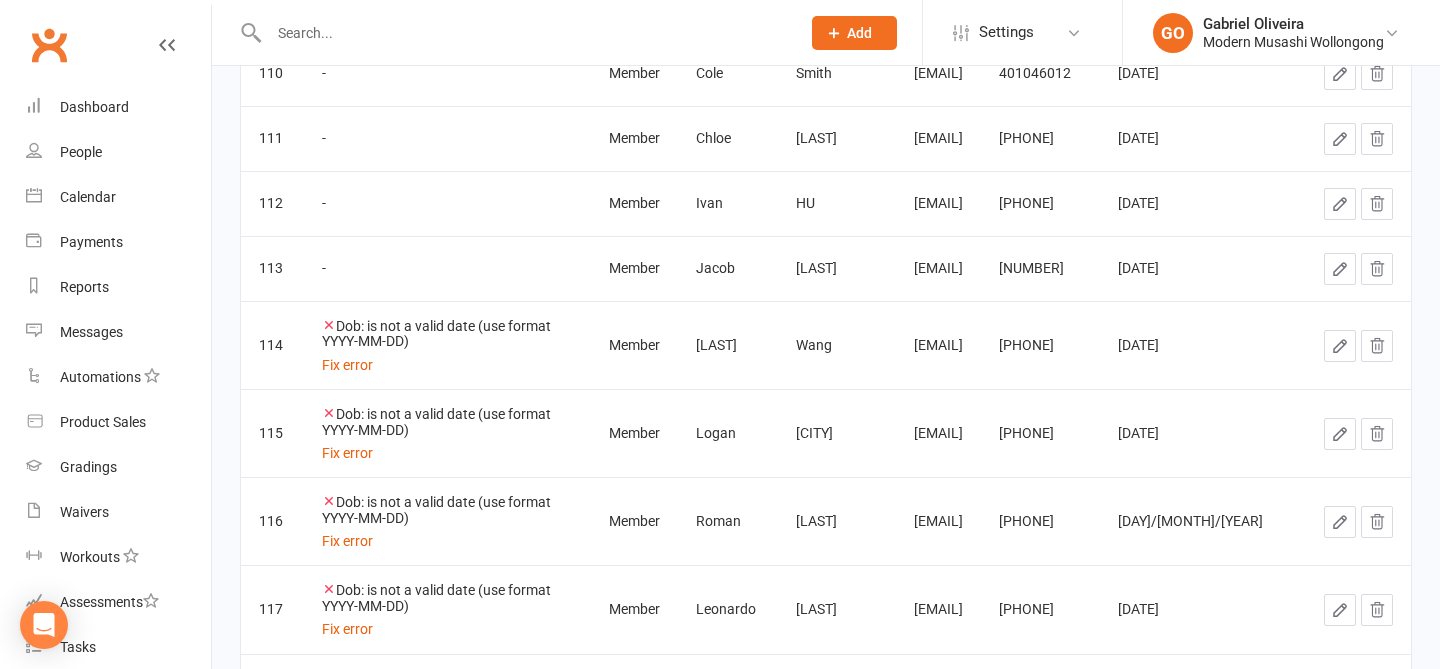 click 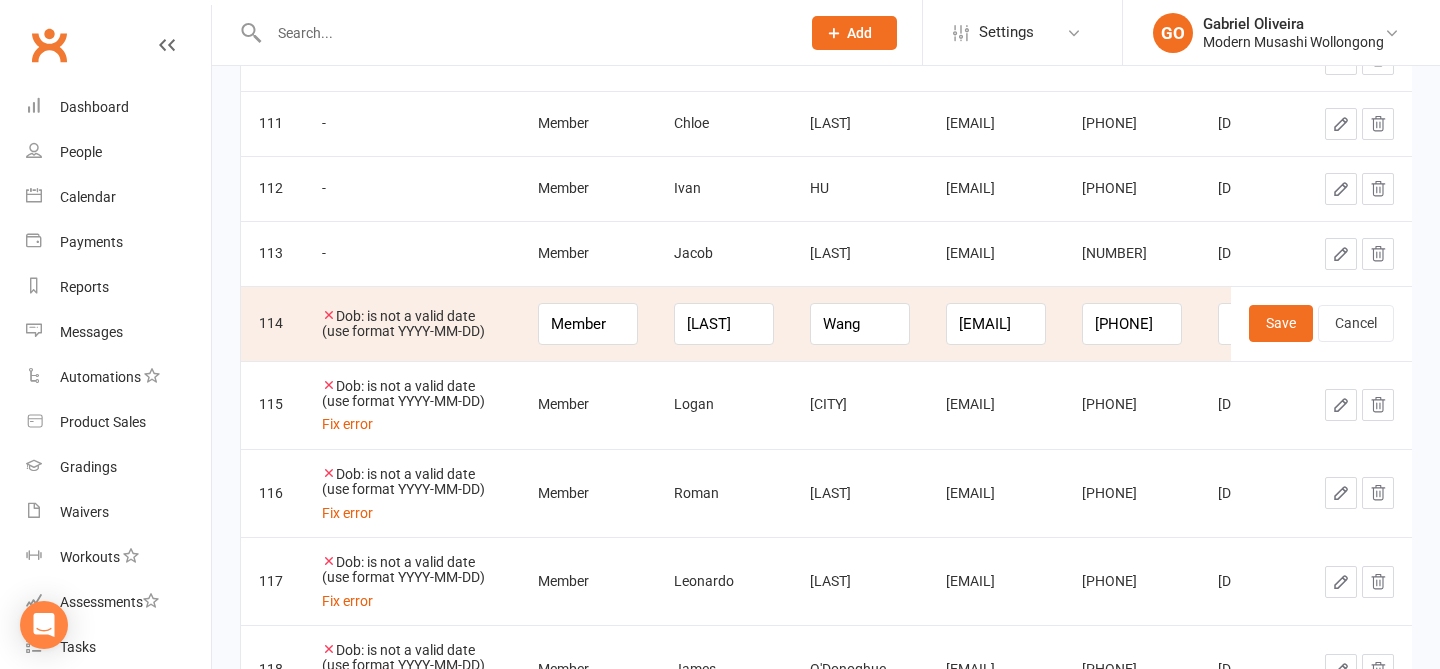 scroll, scrollTop: 0, scrollLeft: 248, axis: horizontal 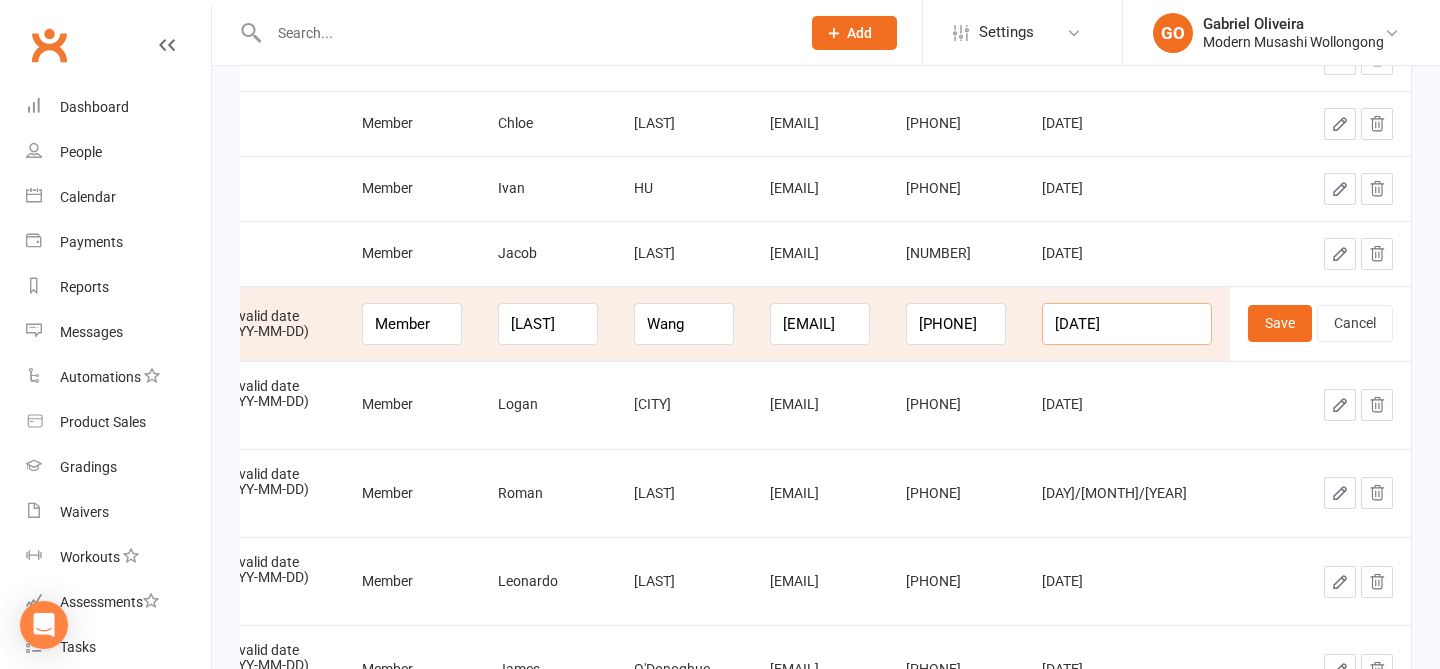 drag, startPoint x: 1171, startPoint y: 322, endPoint x: 1094, endPoint y: 317, distance: 77.16217 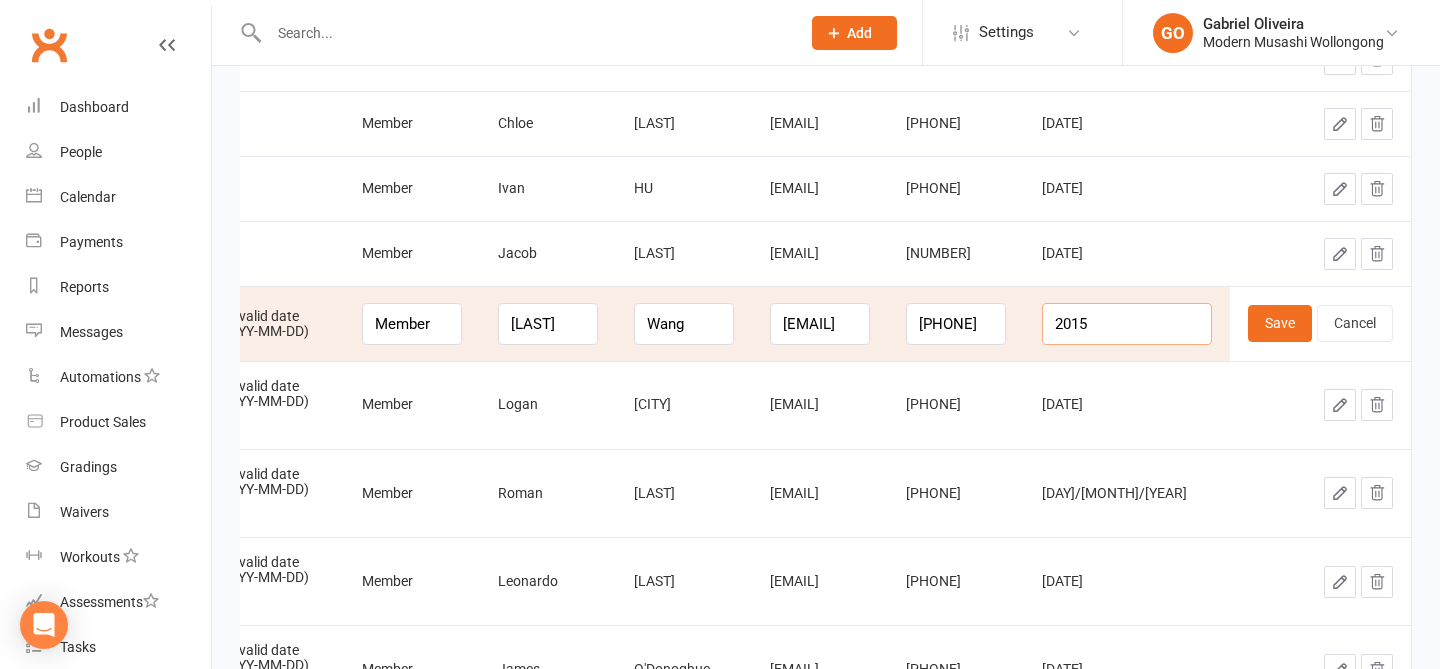 click on "2015" at bounding box center (1127, 324) 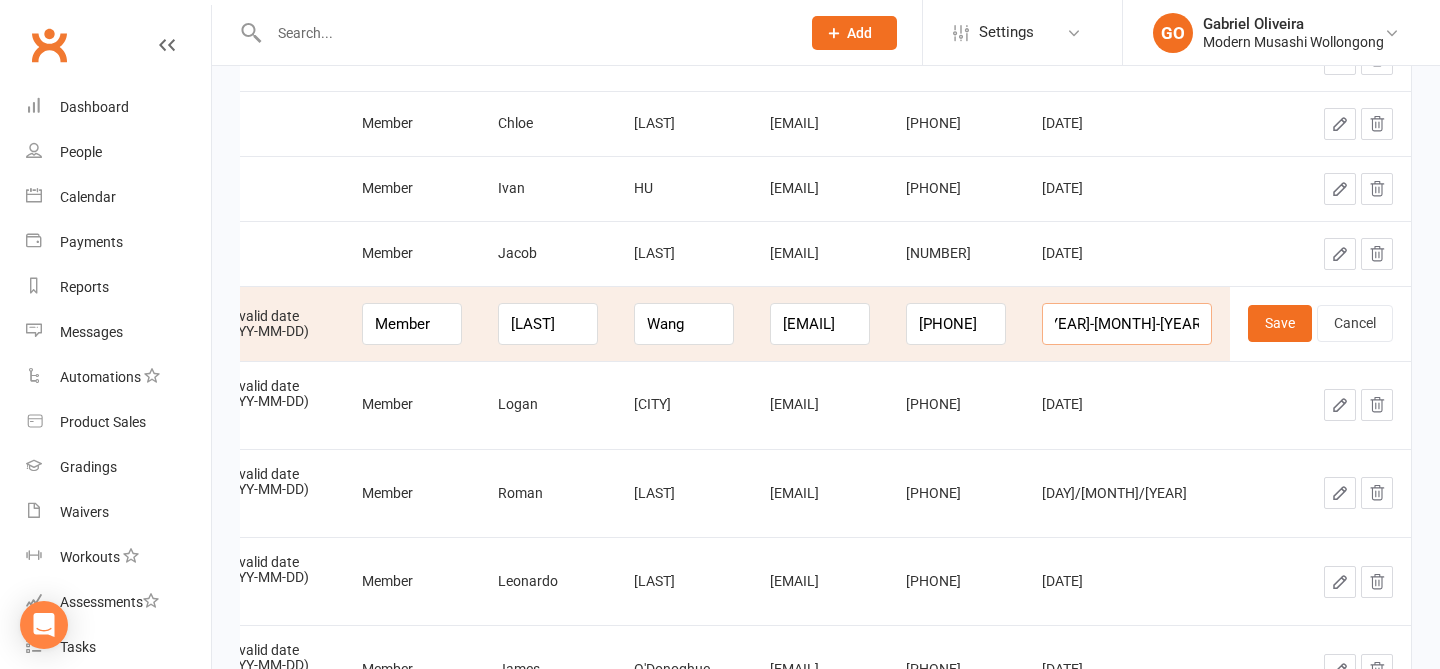 scroll, scrollTop: 0, scrollLeft: 18, axis: horizontal 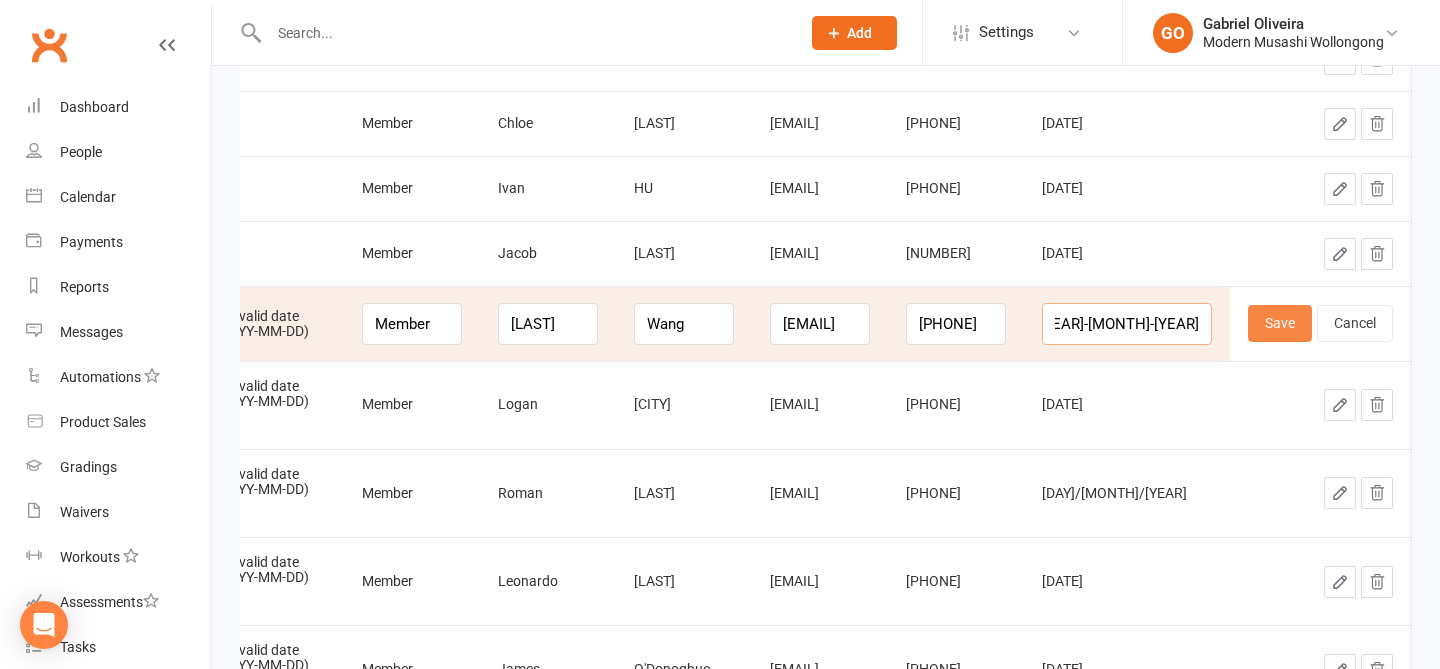 type on "2015-07-2015" 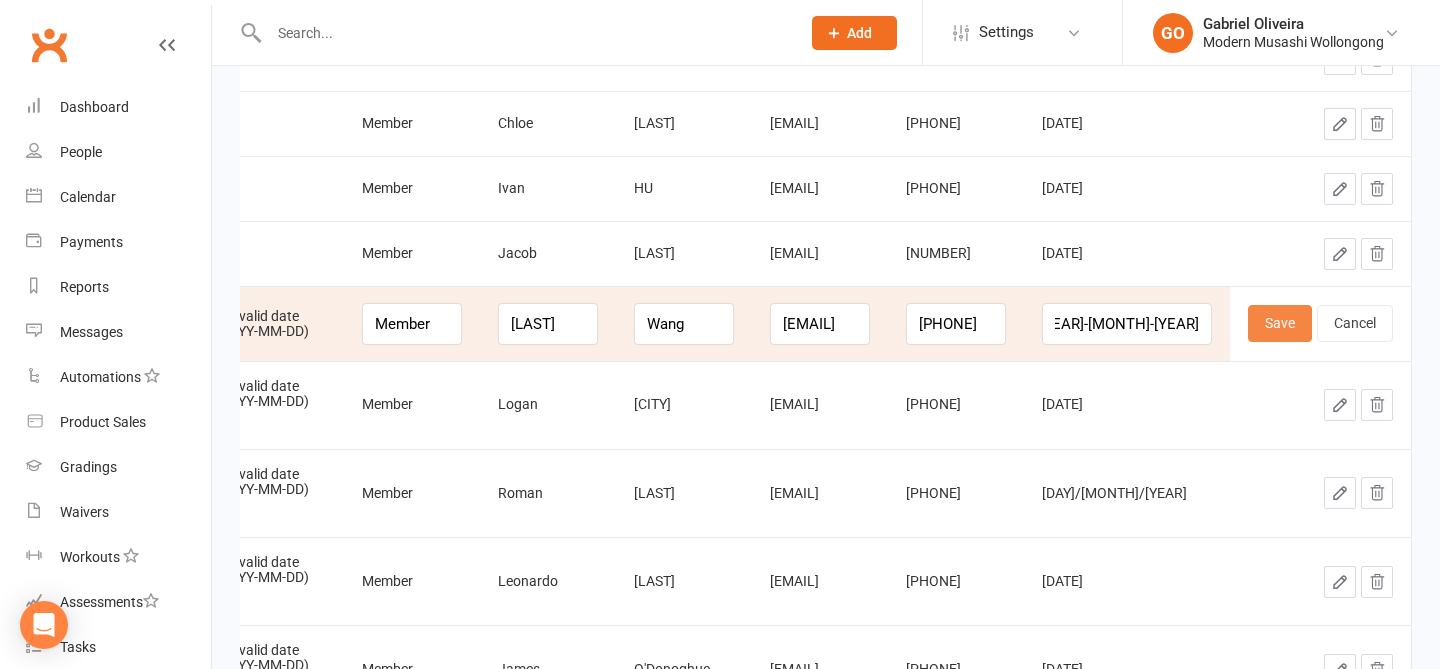 click on "Save" at bounding box center (1280, 323) 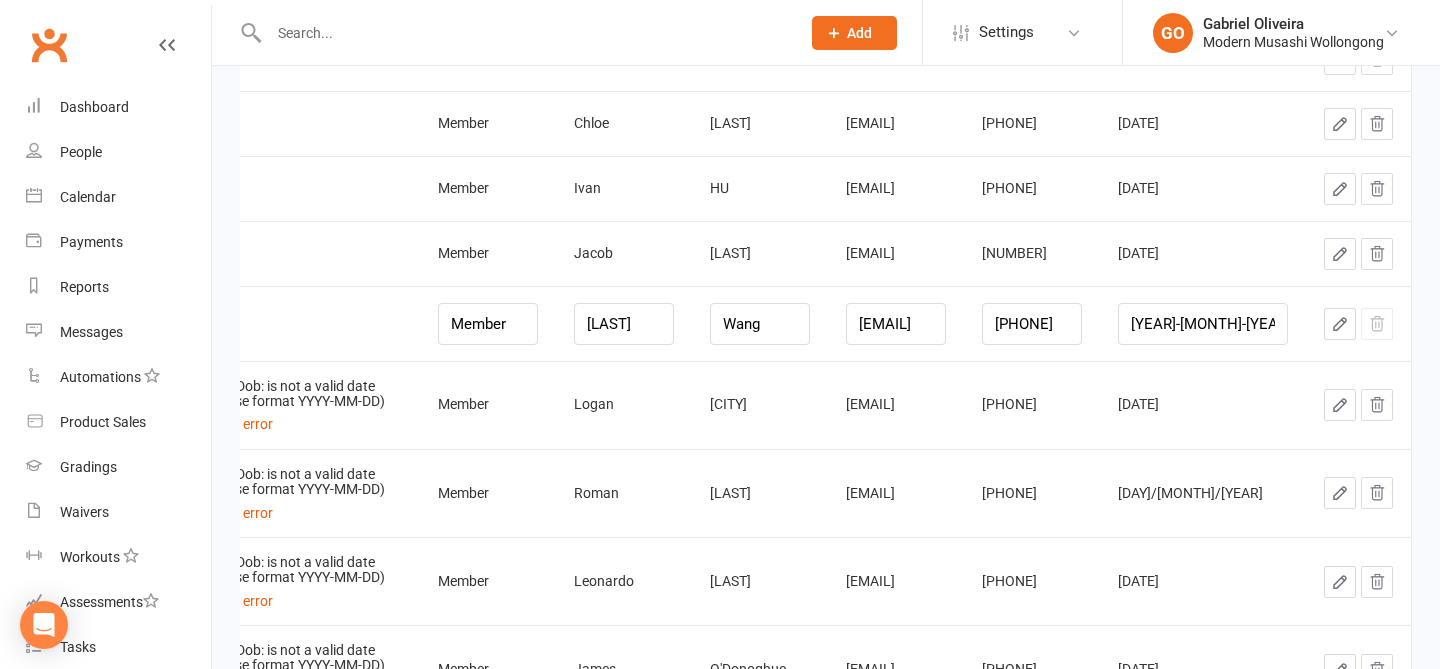 scroll, scrollTop: 0, scrollLeft: 53, axis: horizontal 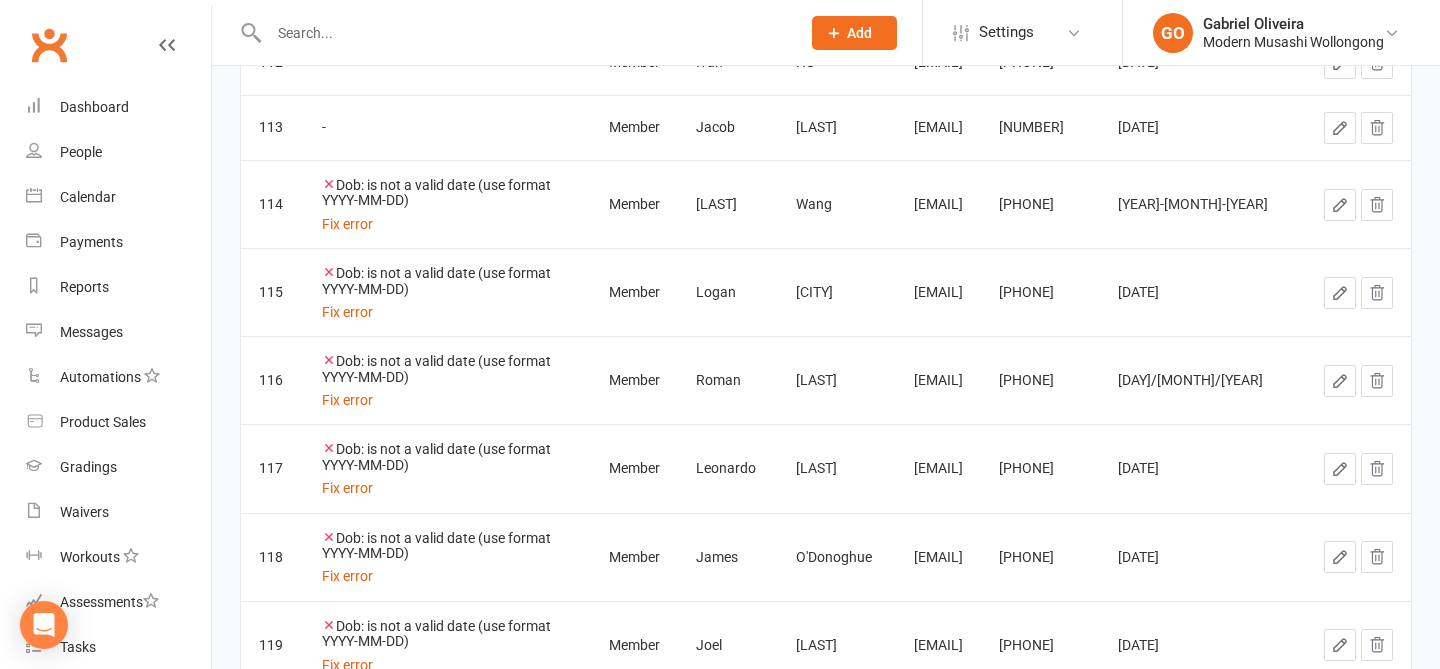 click at bounding box center (1340, 293) 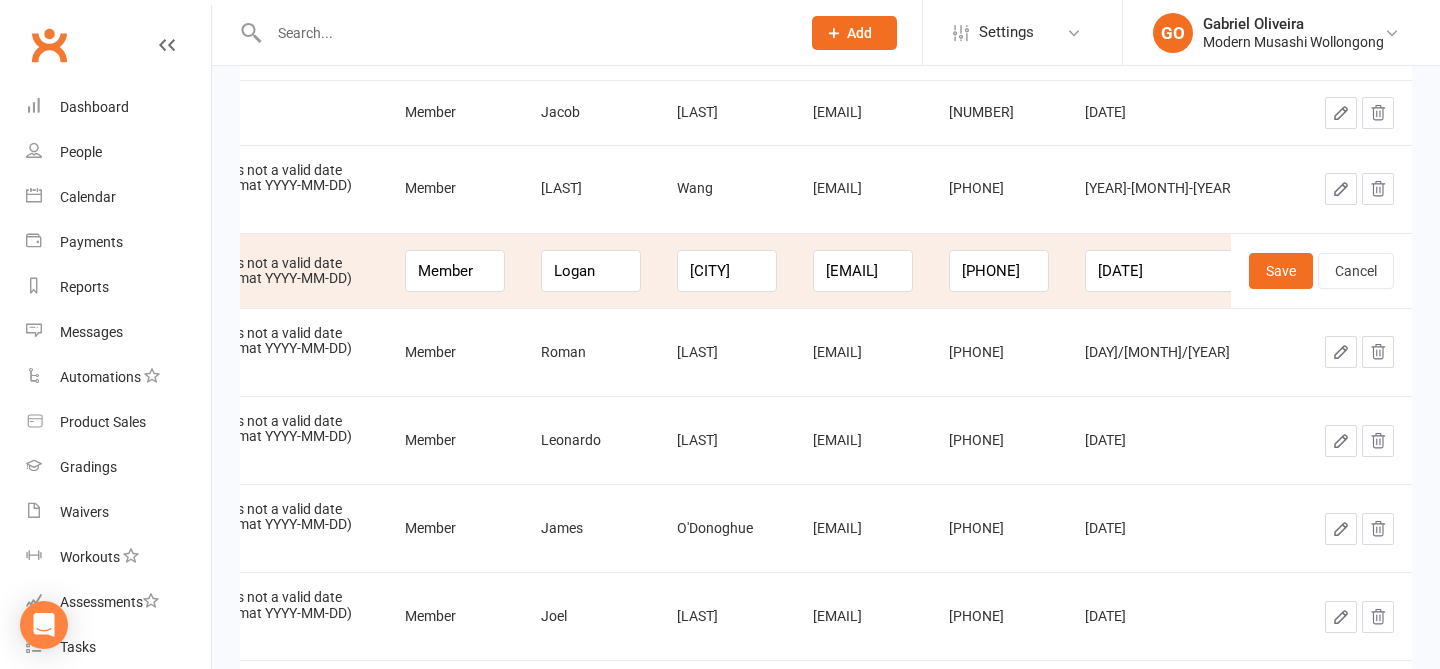 scroll, scrollTop: 0, scrollLeft: 248, axis: horizontal 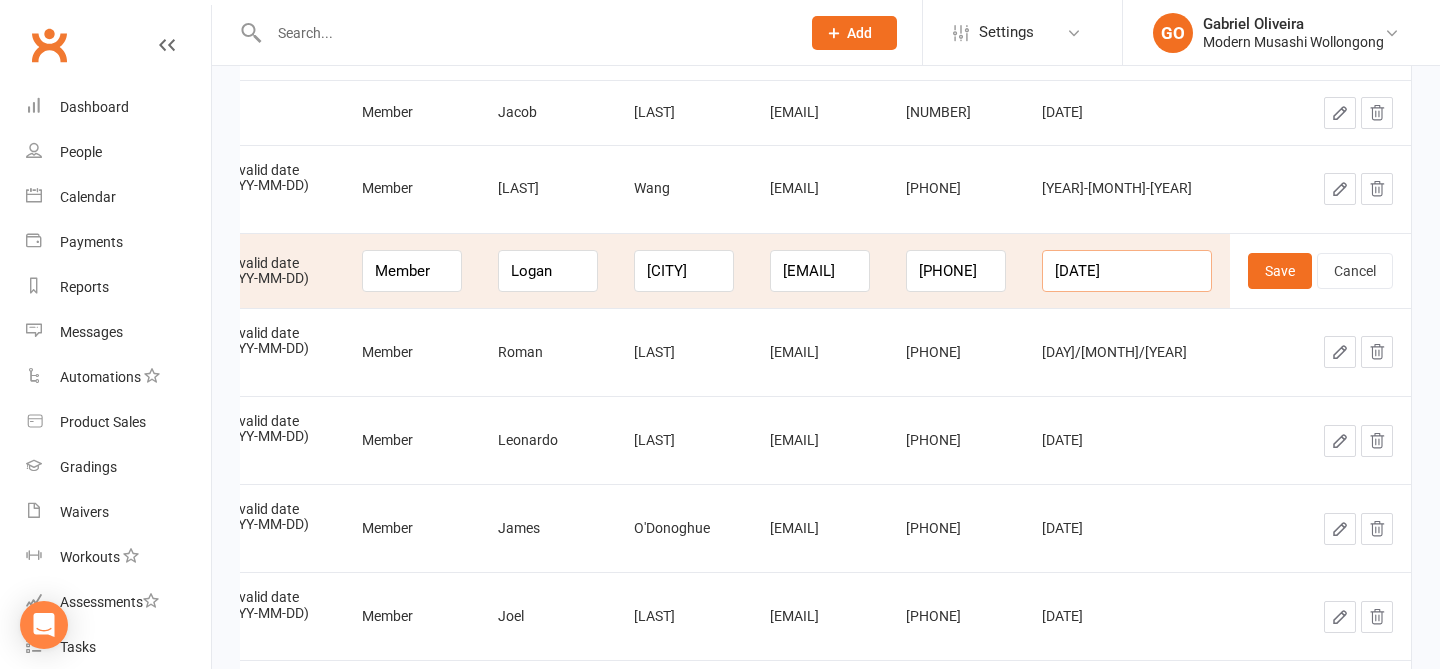 drag, startPoint x: 1171, startPoint y: 274, endPoint x: 1074, endPoint y: 262, distance: 97.73945 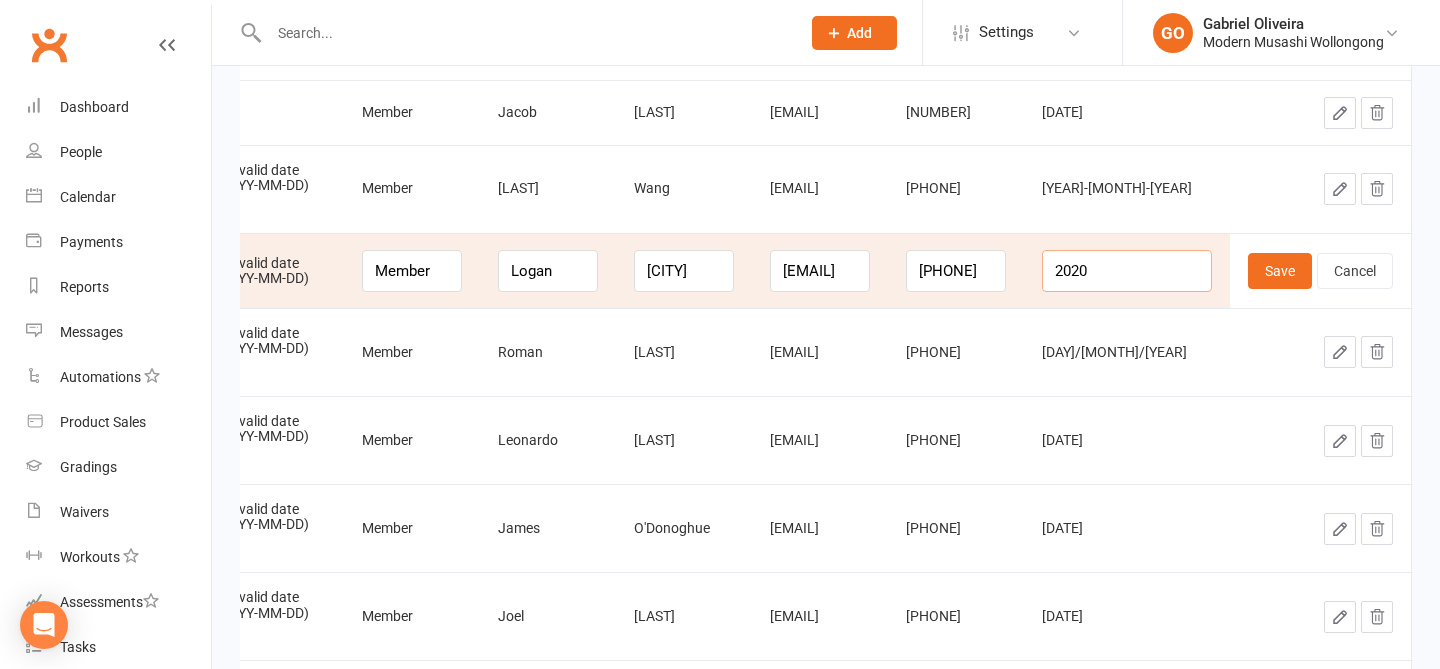 click on "2020" at bounding box center [1127, 271] 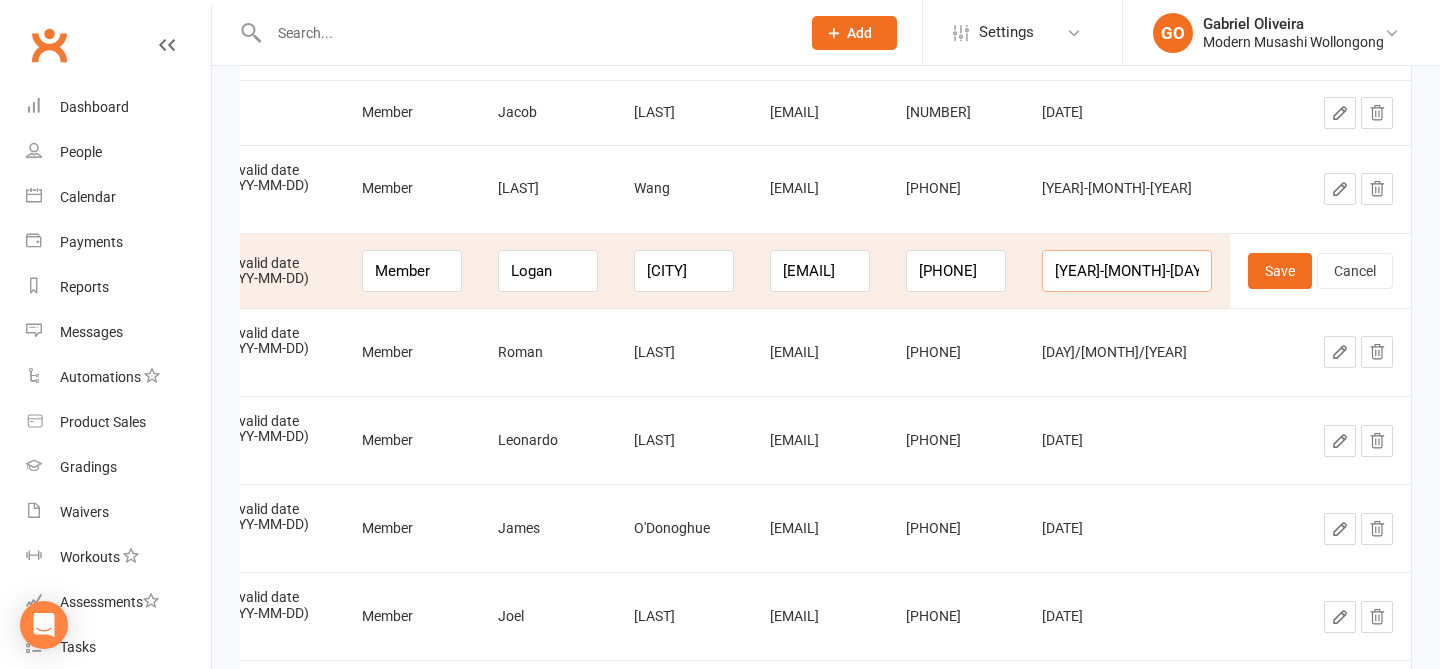 scroll, scrollTop: 0, scrollLeft: 1, axis: horizontal 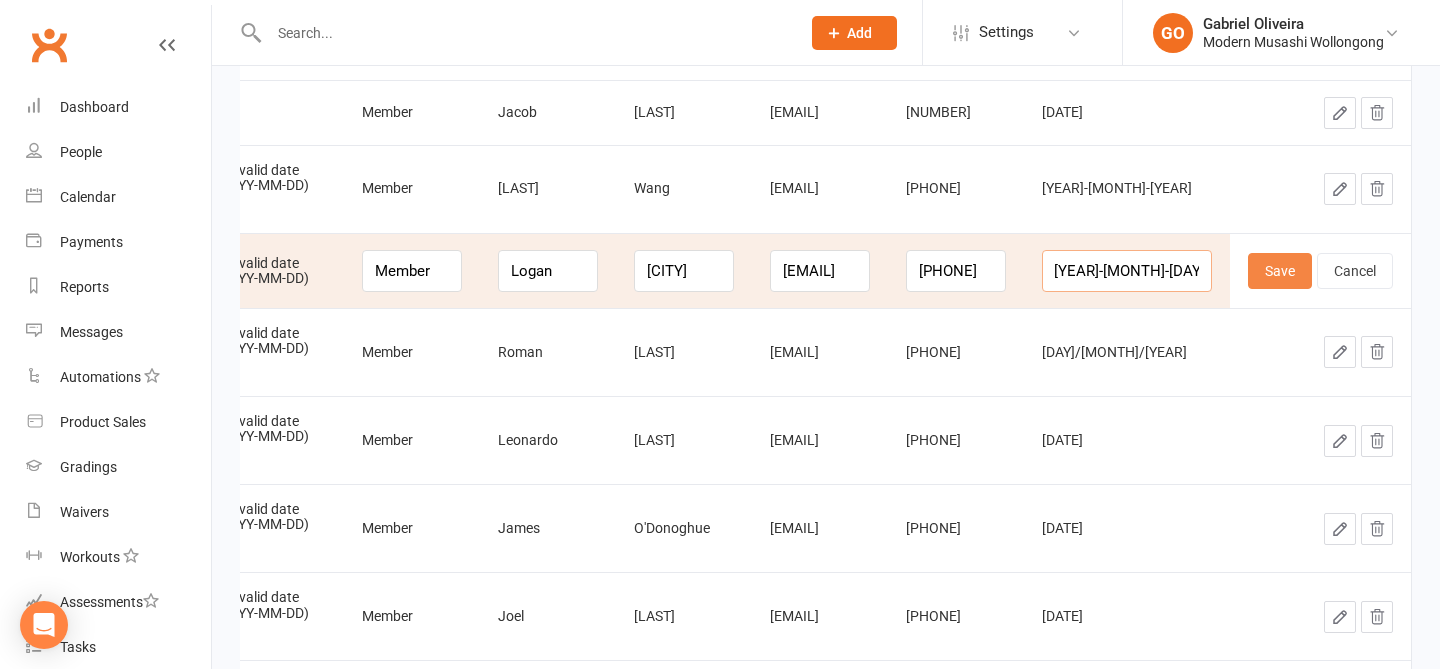 type on "2020-02-10" 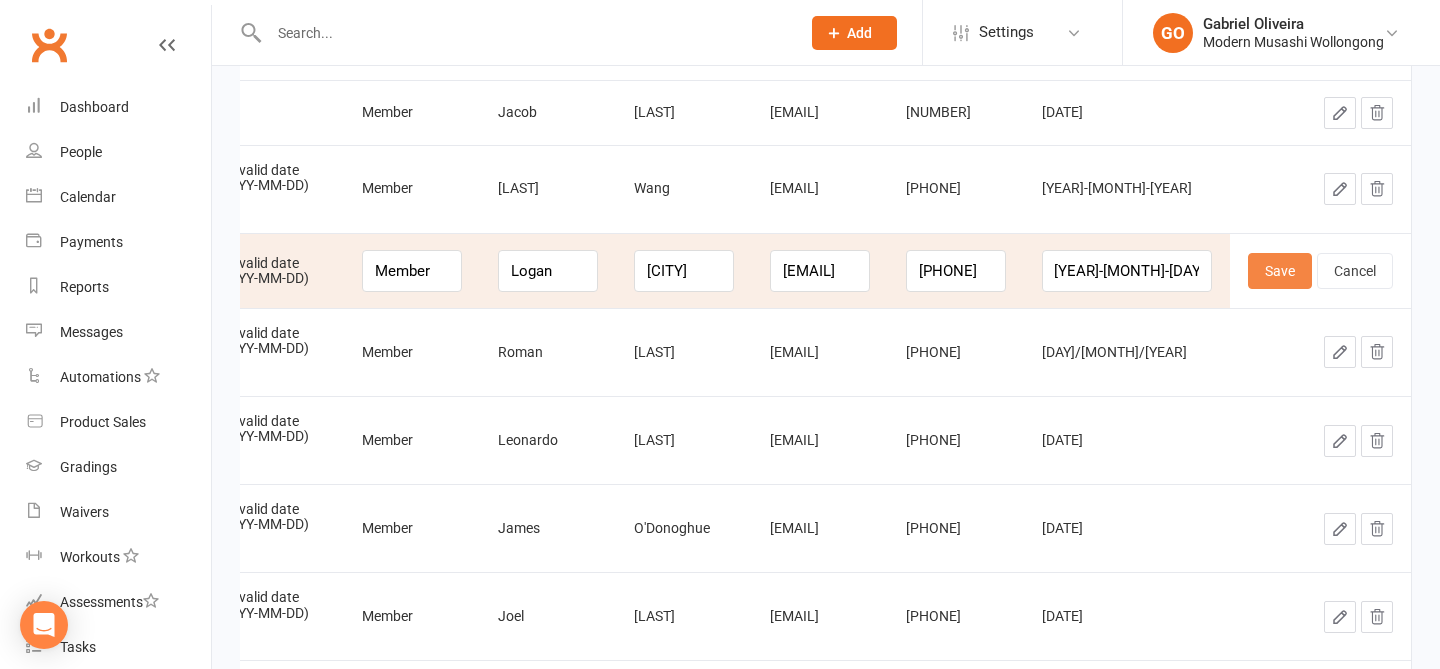 click on "Save" at bounding box center (1280, 271) 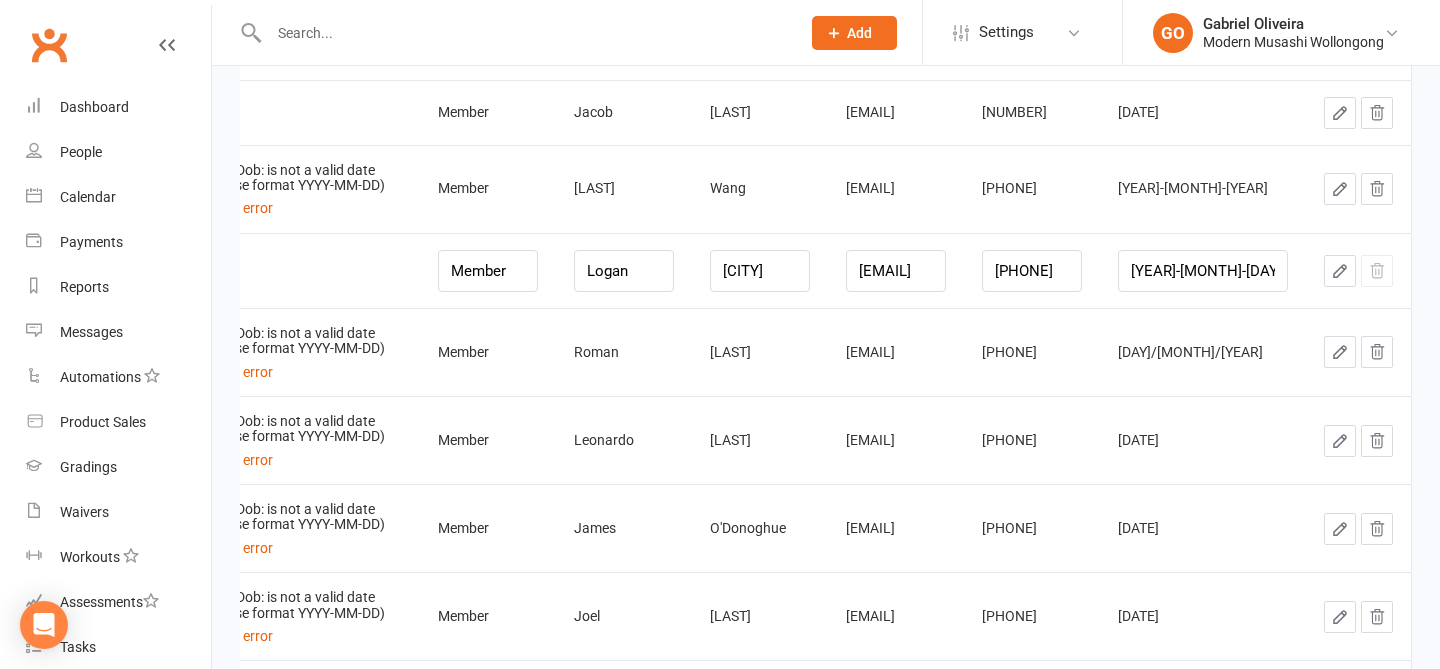 scroll, scrollTop: 0, scrollLeft: 53, axis: horizontal 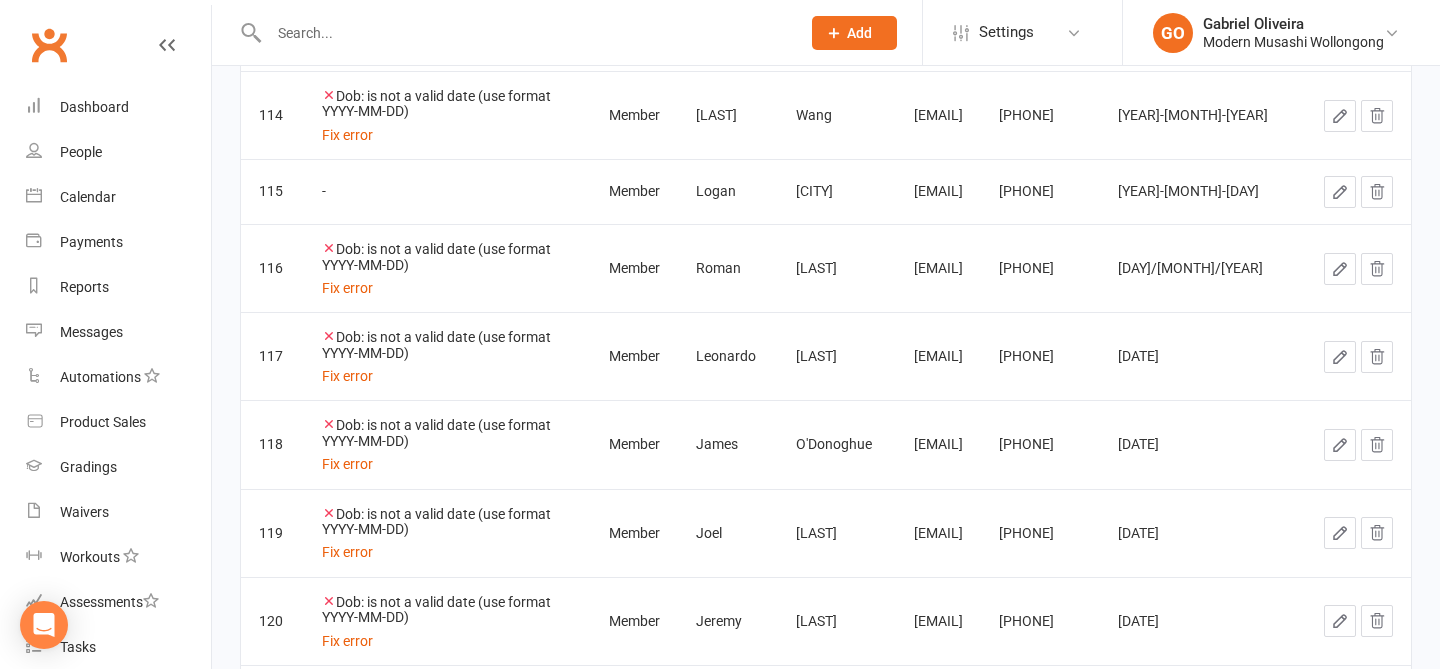 click 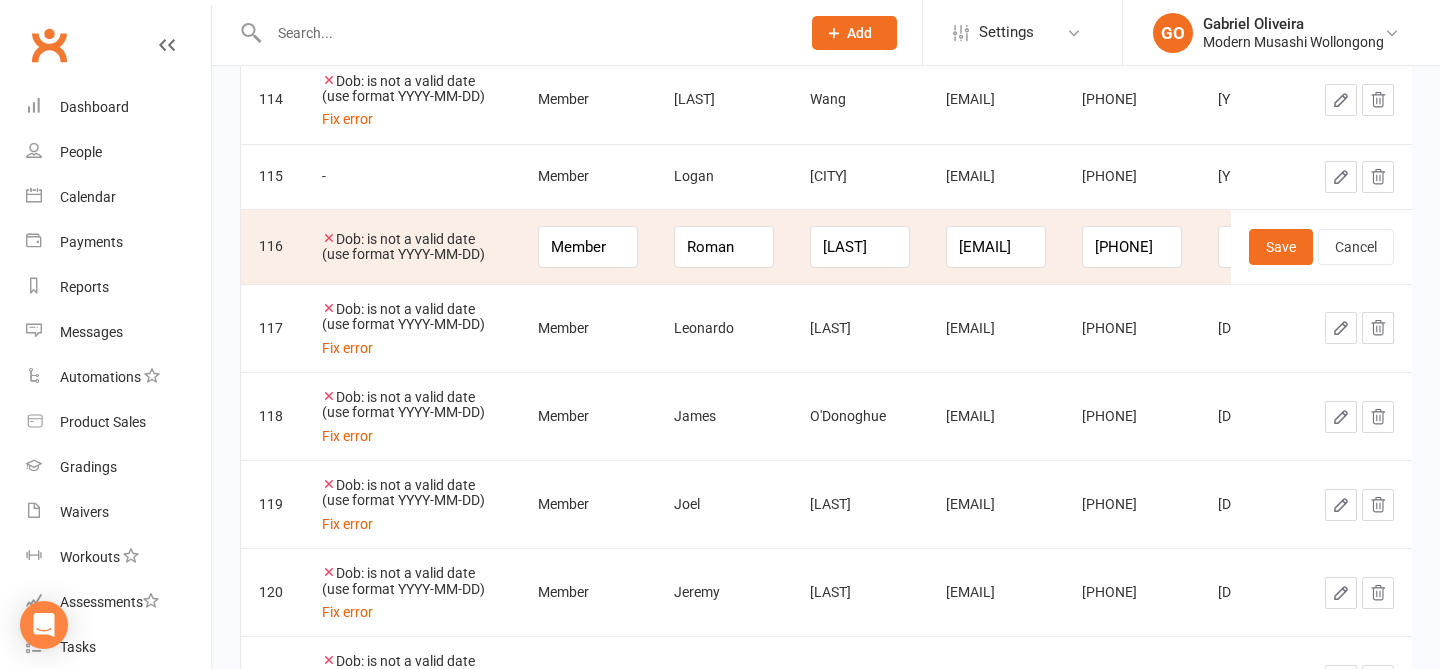 scroll, scrollTop: 0, scrollLeft: 248, axis: horizontal 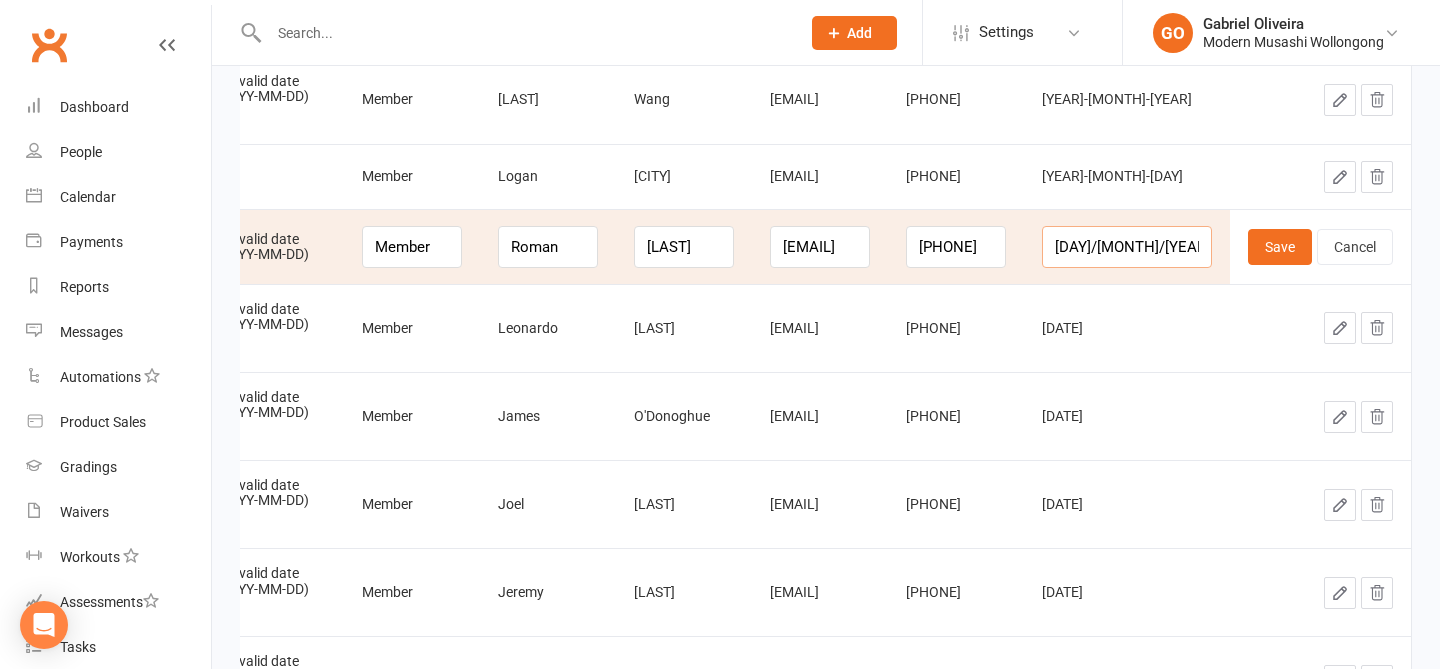 drag, startPoint x: 1171, startPoint y: 245, endPoint x: 1084, endPoint y: 234, distance: 87.69264 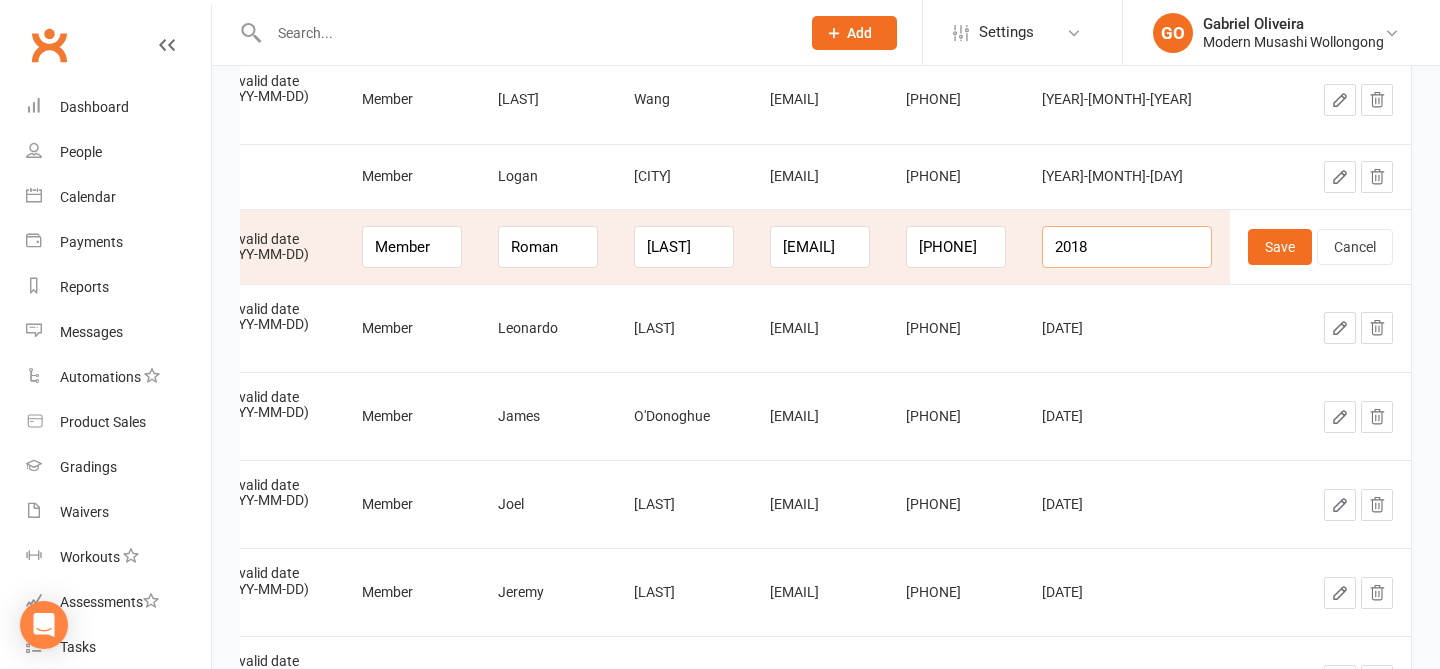 click on "2018" at bounding box center (1127, 247) 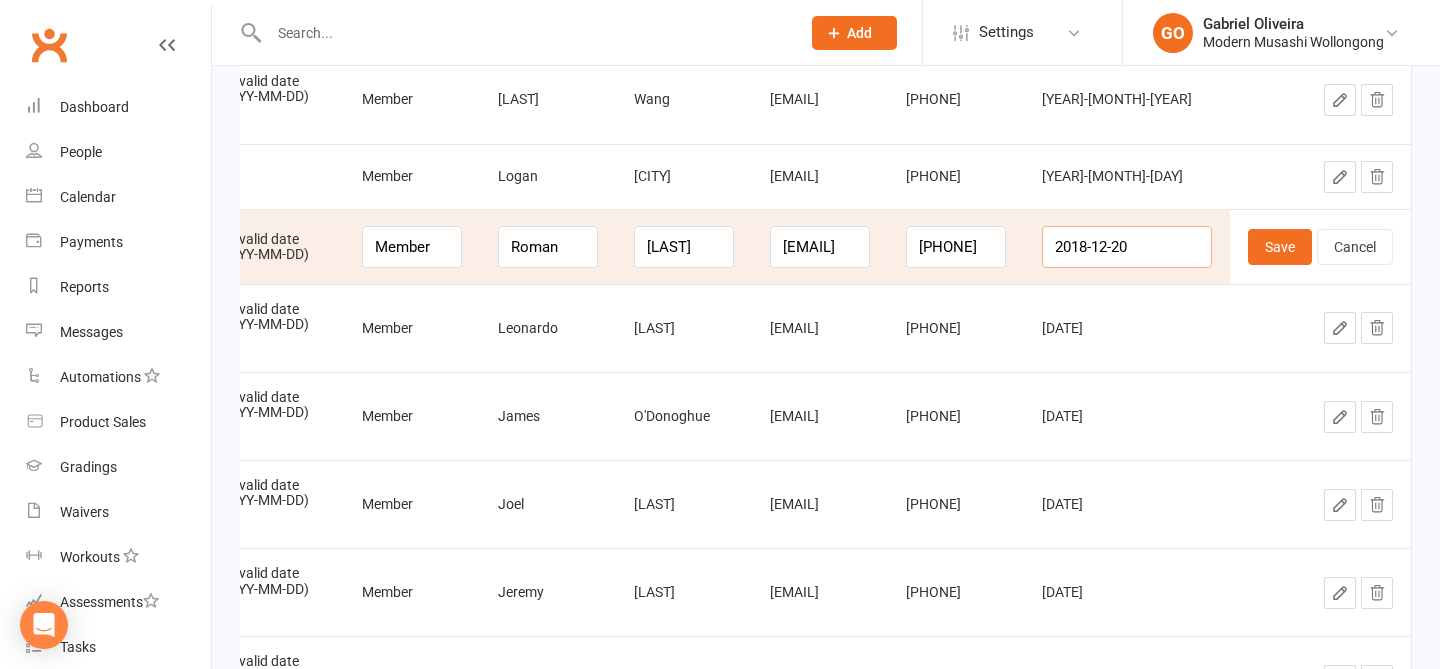 scroll, scrollTop: 0, scrollLeft: 1, axis: horizontal 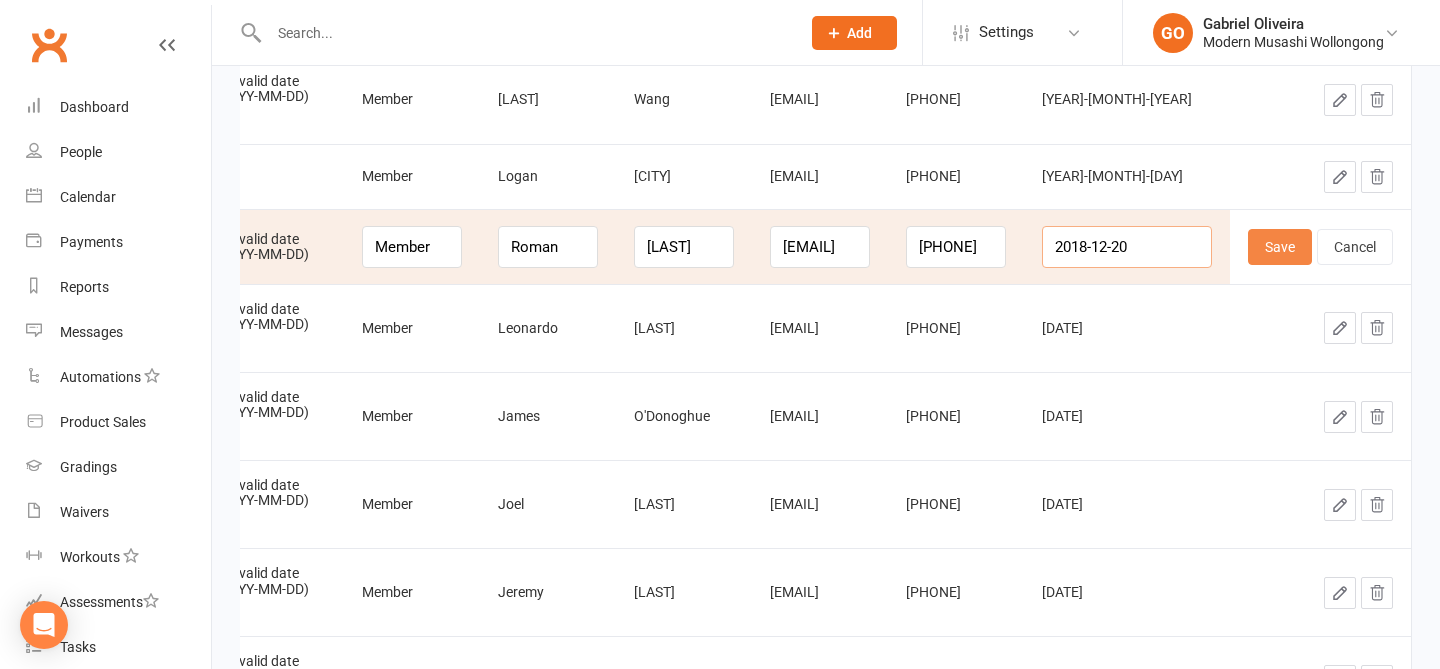 type on "2018-12-20" 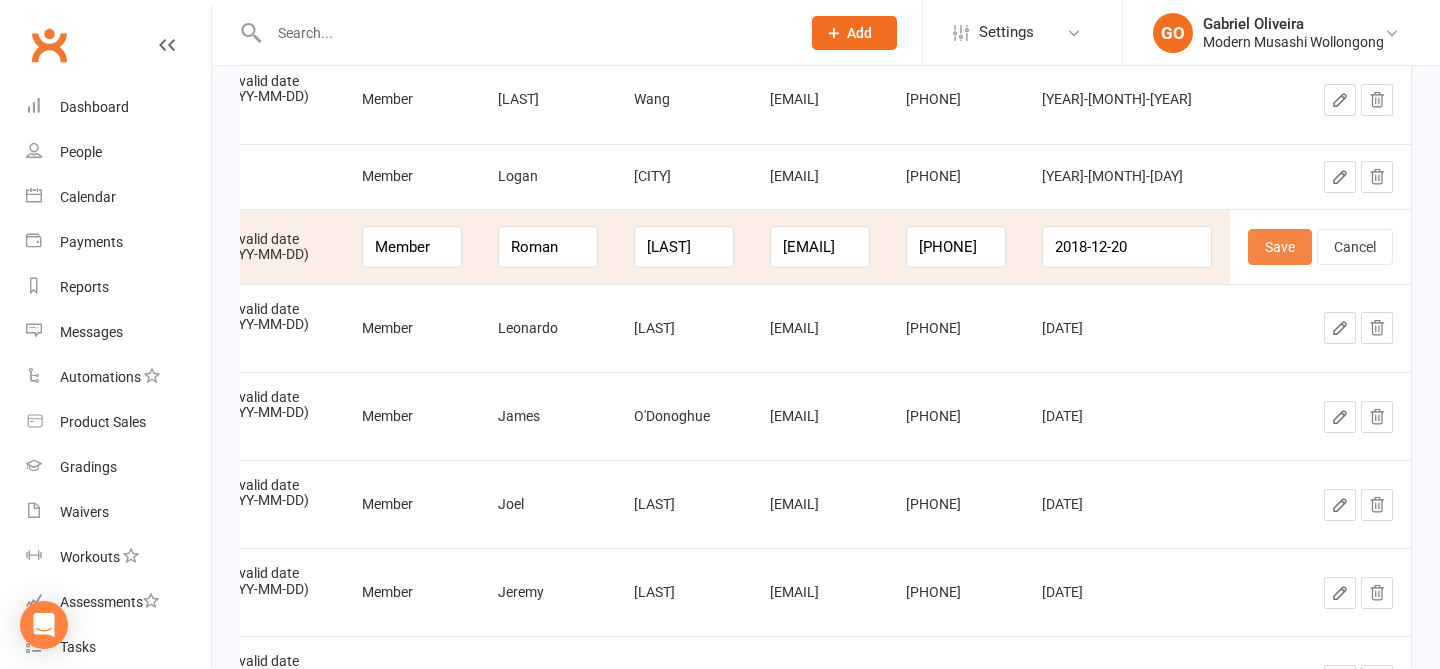 click on "Save" at bounding box center (1280, 247) 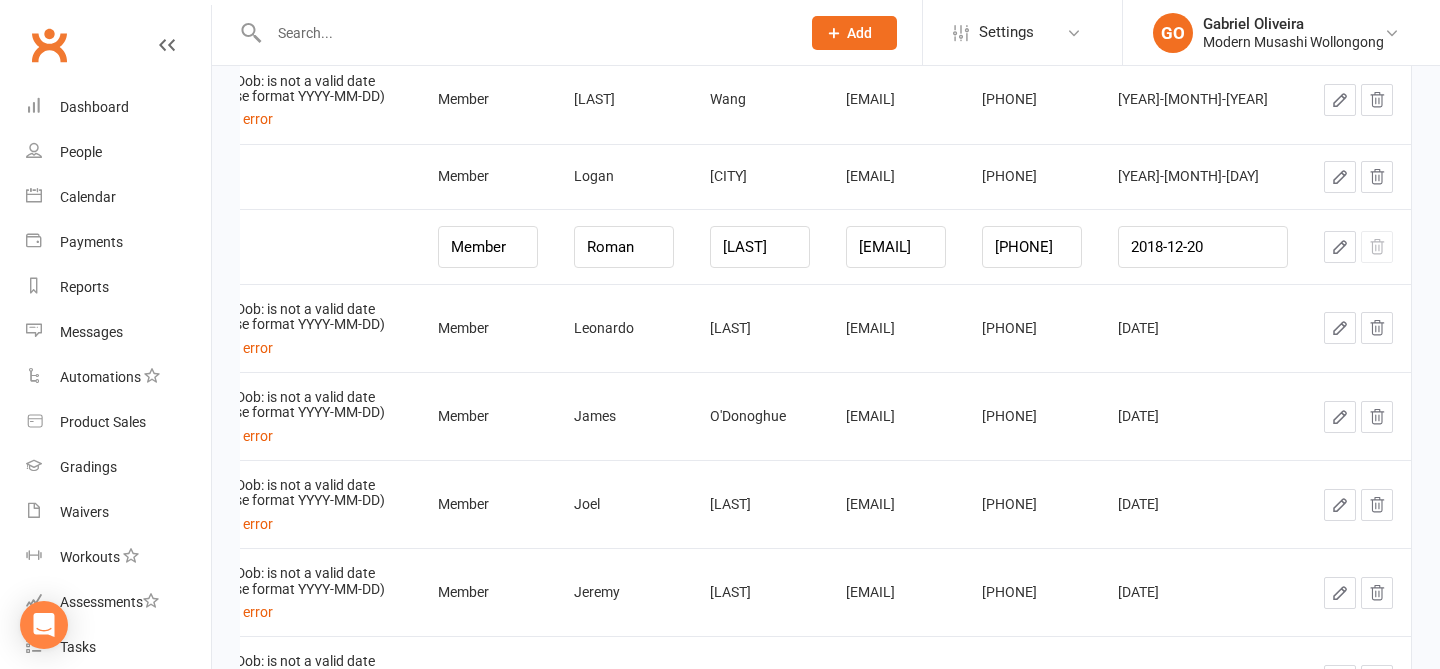 scroll, scrollTop: 0, scrollLeft: 0, axis: both 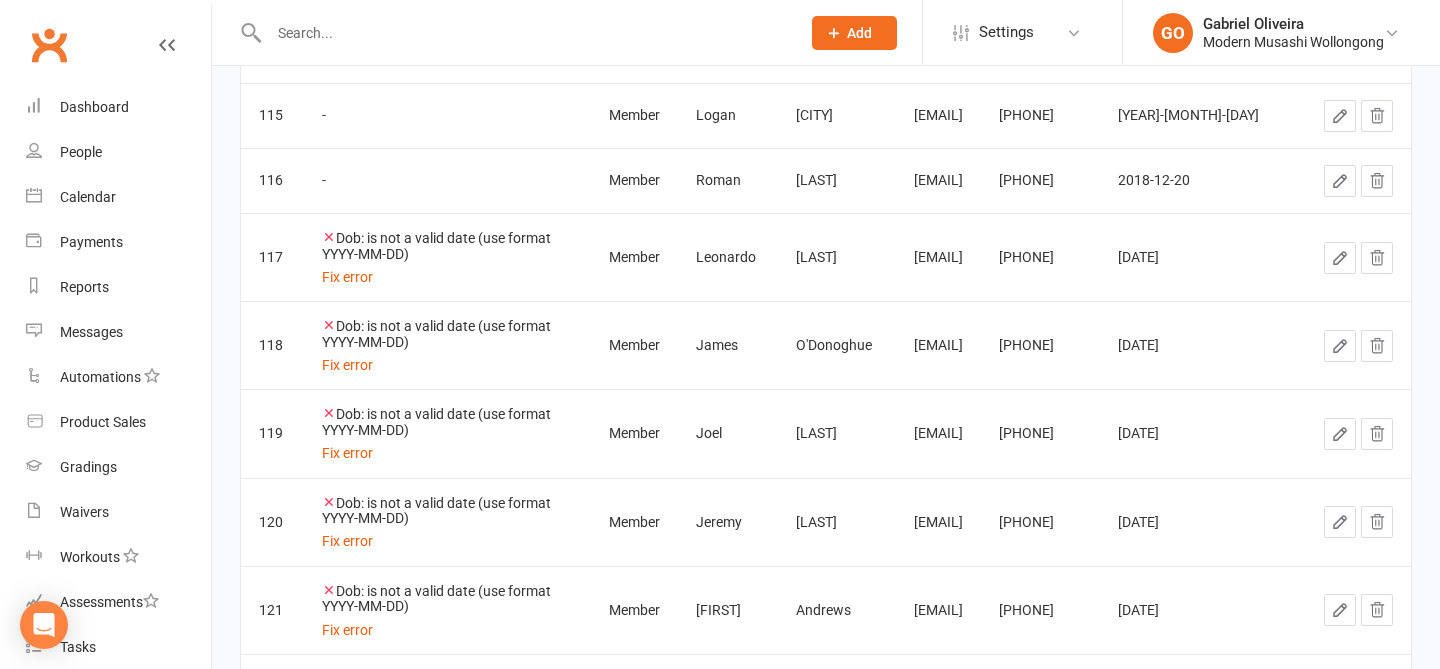 click 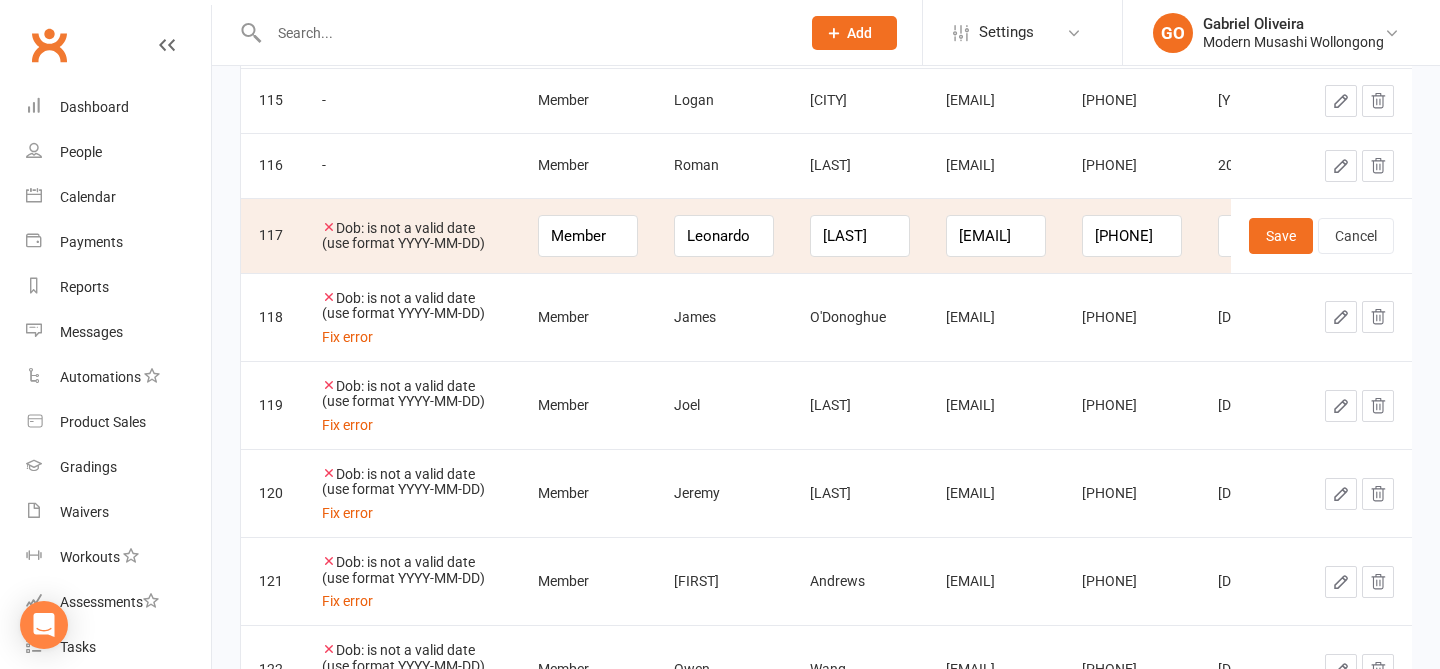 scroll, scrollTop: 0, scrollLeft: 248, axis: horizontal 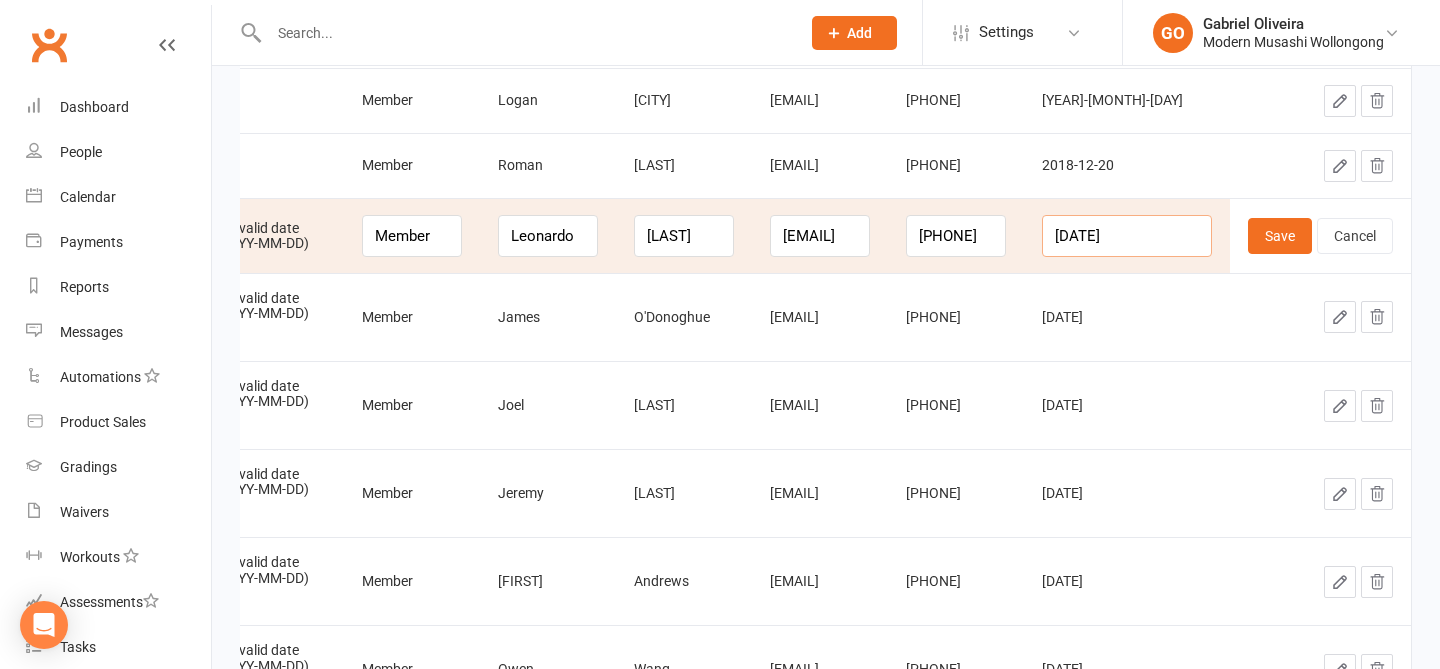 drag, startPoint x: 1167, startPoint y: 236, endPoint x: 1051, endPoint y: 227, distance: 116.34862 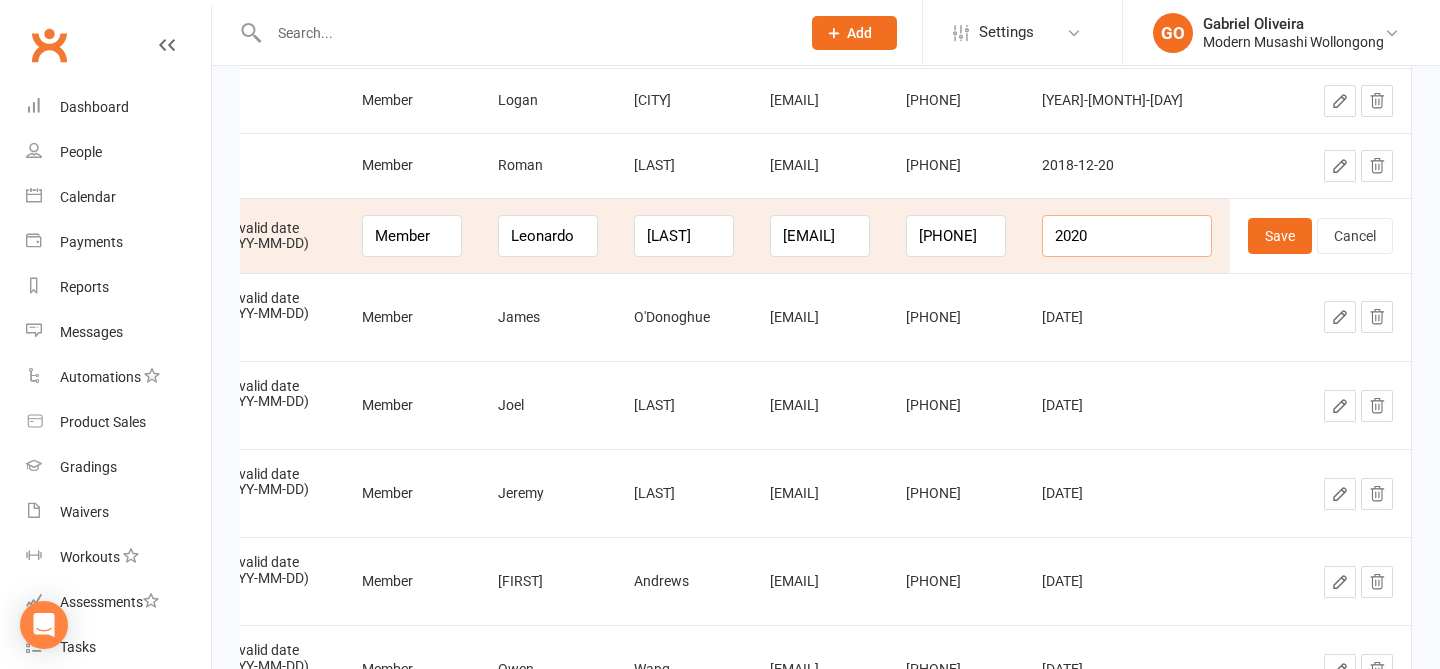 drag, startPoint x: 1137, startPoint y: 242, endPoint x: 1153, endPoint y: 242, distance: 16 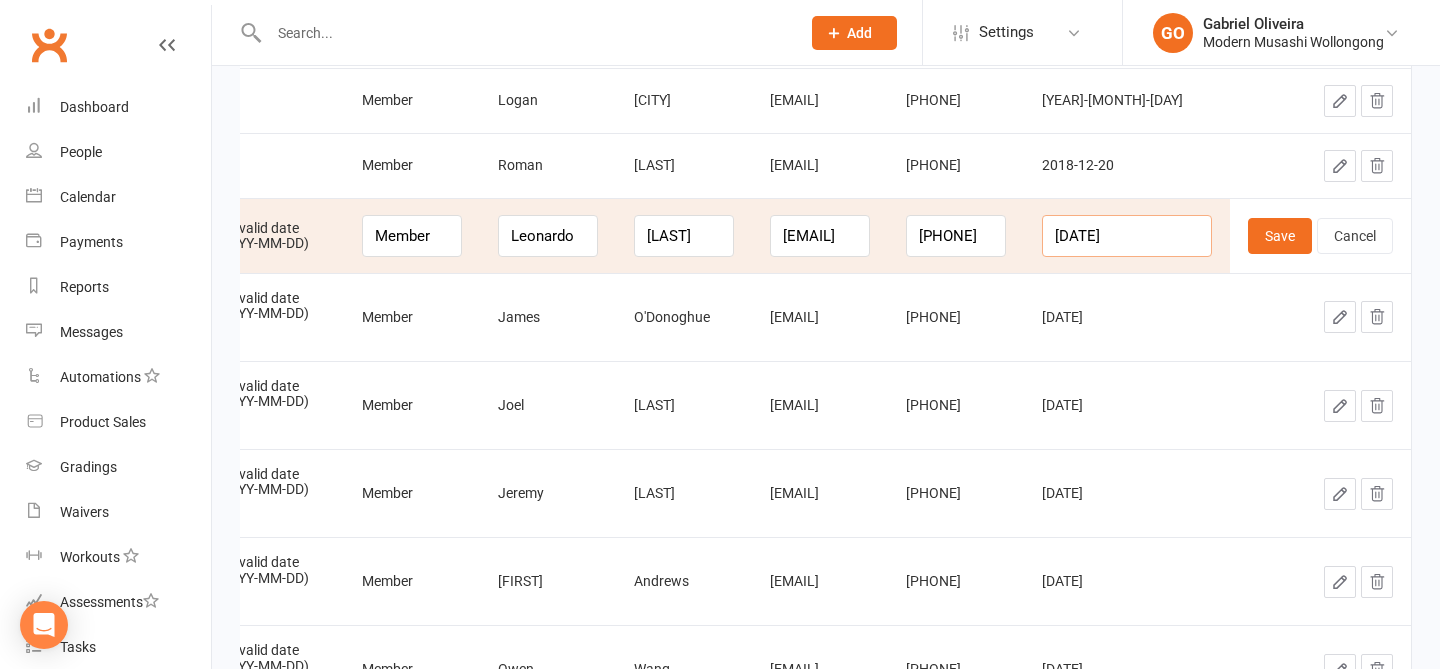 scroll, scrollTop: 0, scrollLeft: 1, axis: horizontal 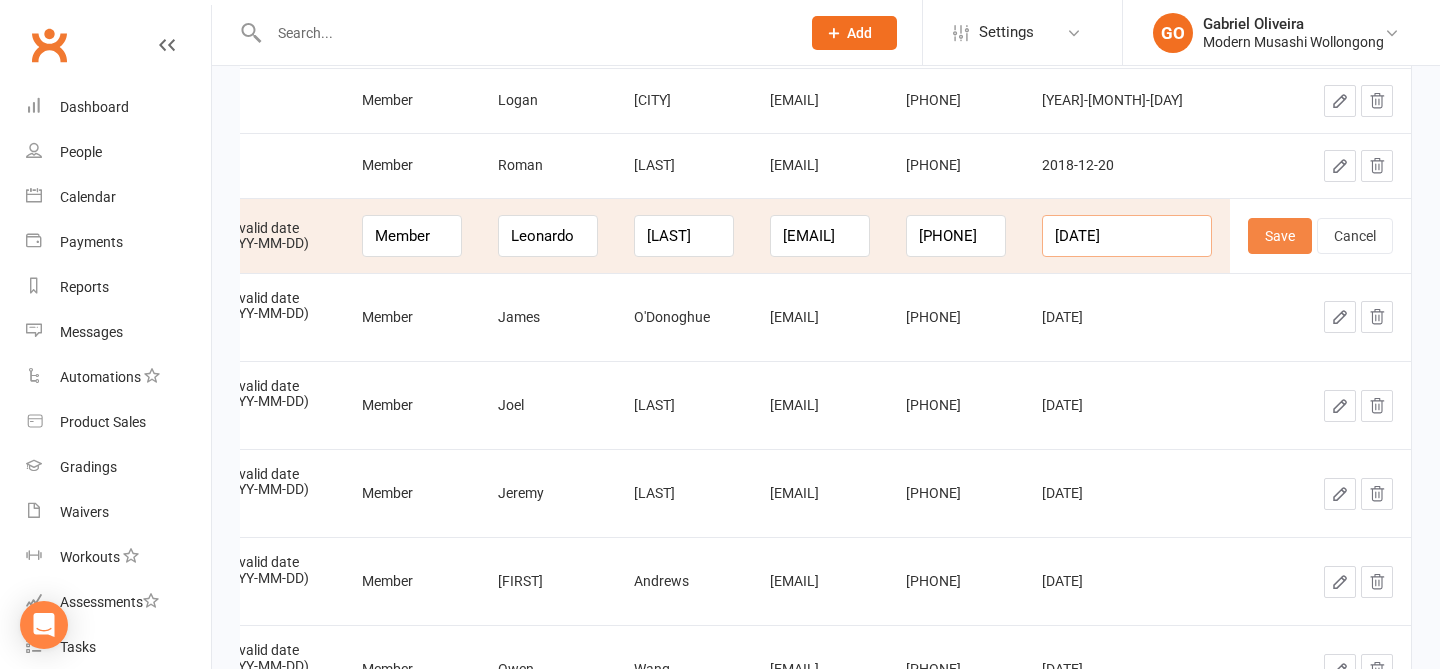 type on "2020-07-17" 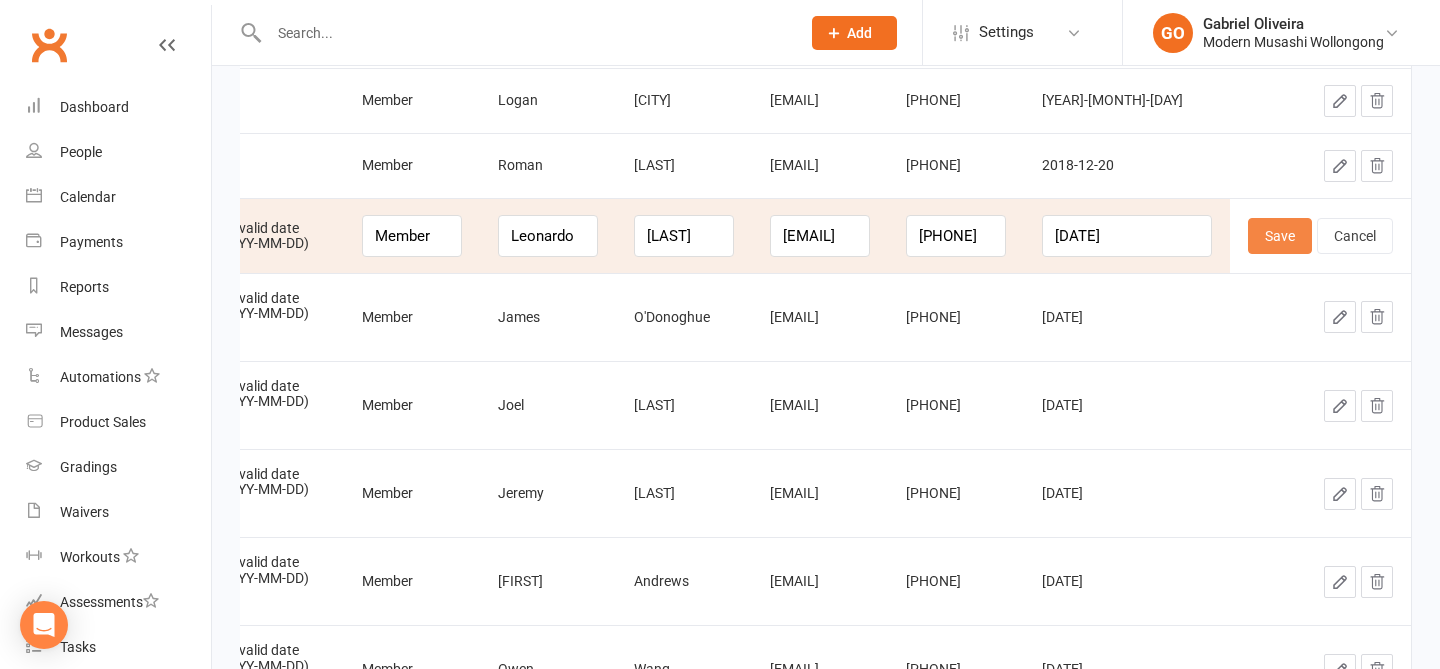 click on "Save" at bounding box center (1280, 236) 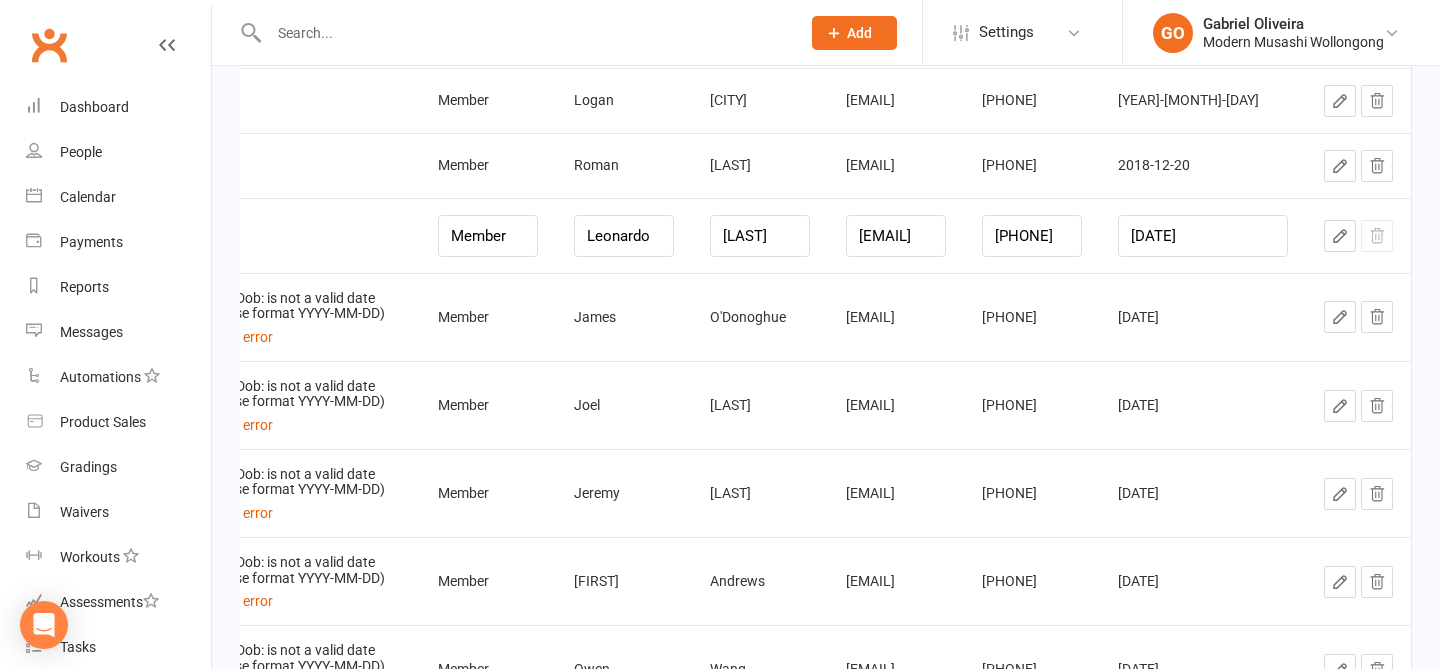 scroll, scrollTop: 0, scrollLeft: 0, axis: both 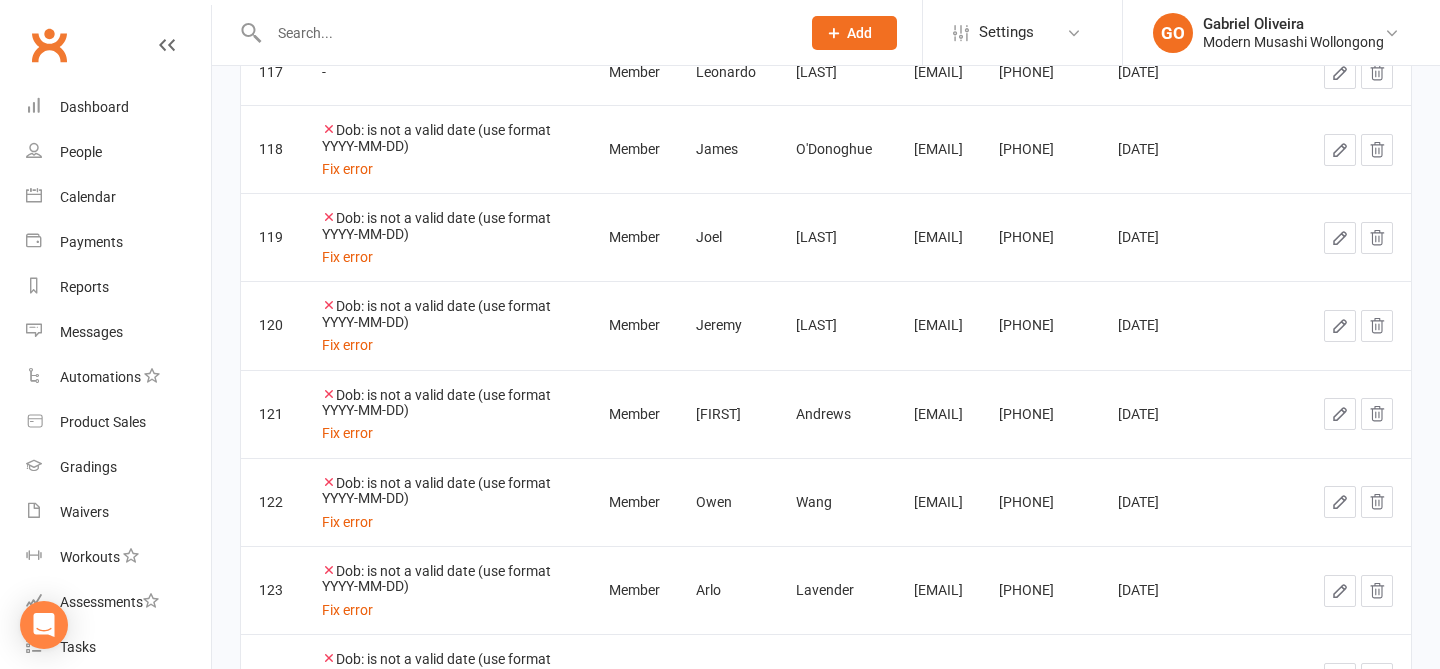 click 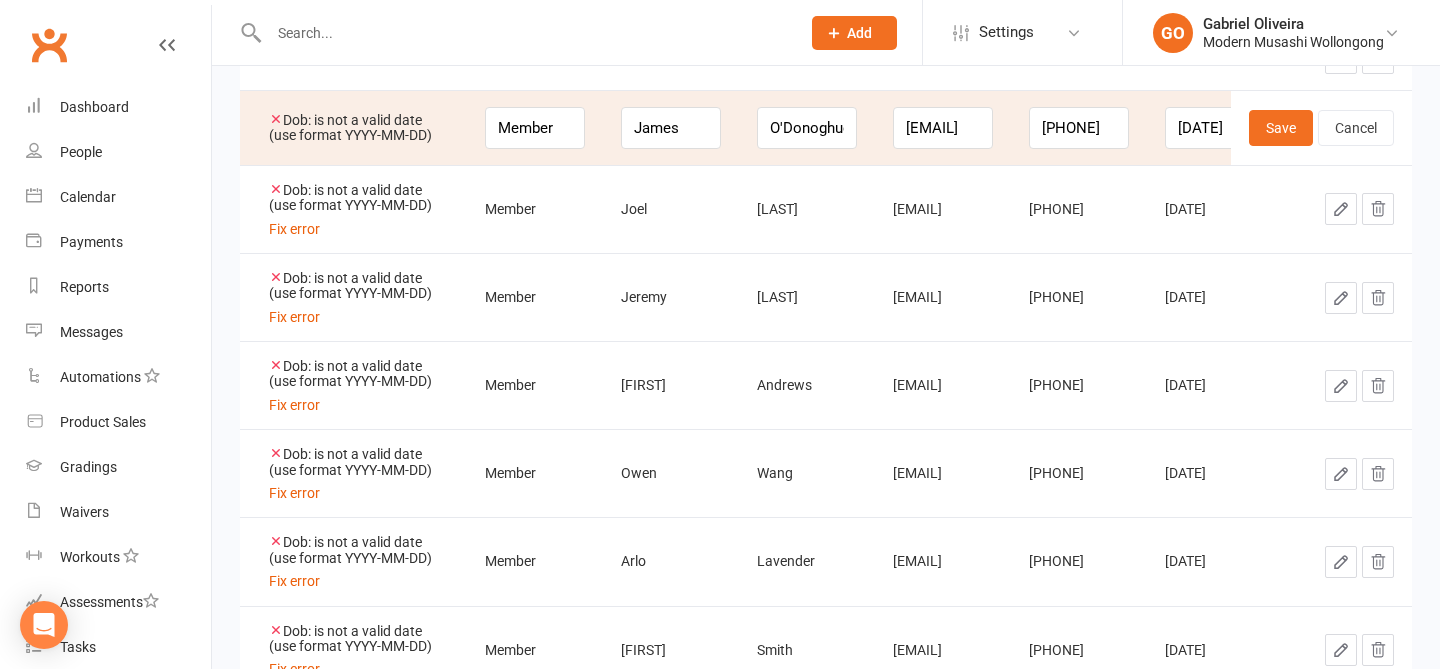 scroll, scrollTop: 0, scrollLeft: 0, axis: both 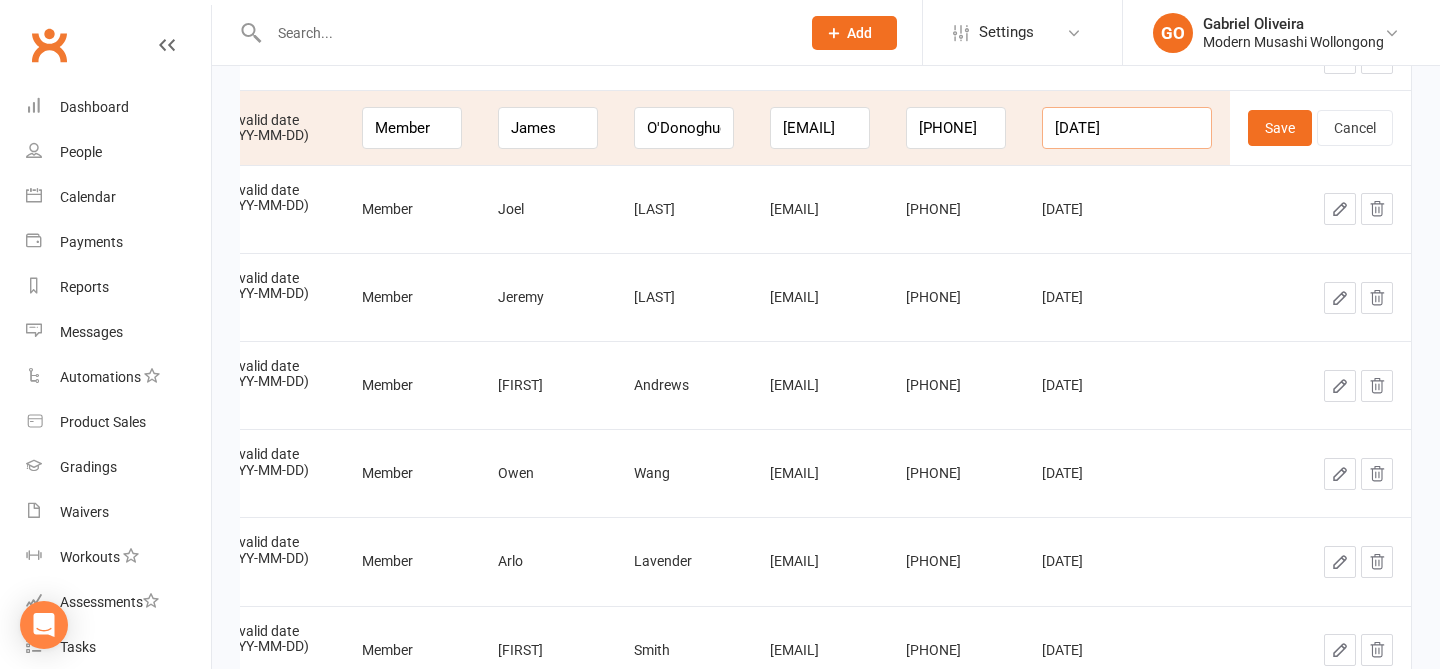 drag, startPoint x: 1171, startPoint y: 125, endPoint x: 1069, endPoint y: 117, distance: 102.31325 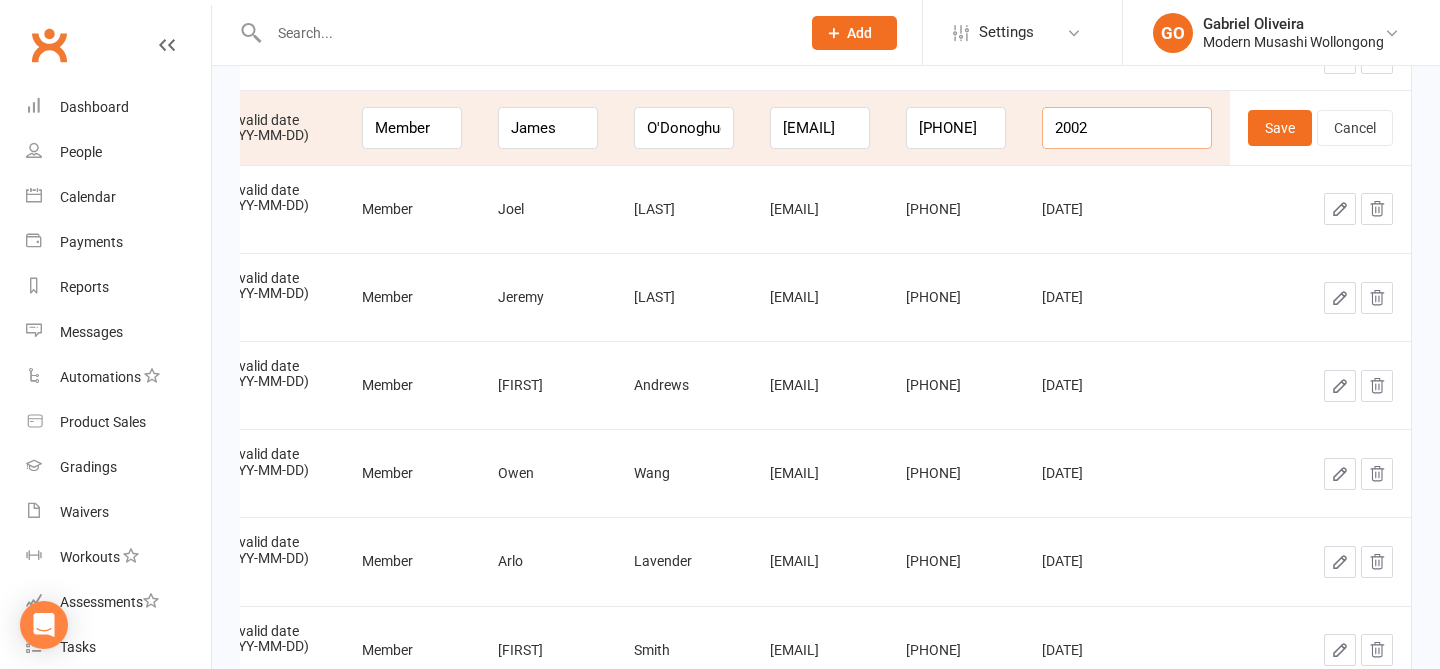 click on "2002" at bounding box center (1127, 128) 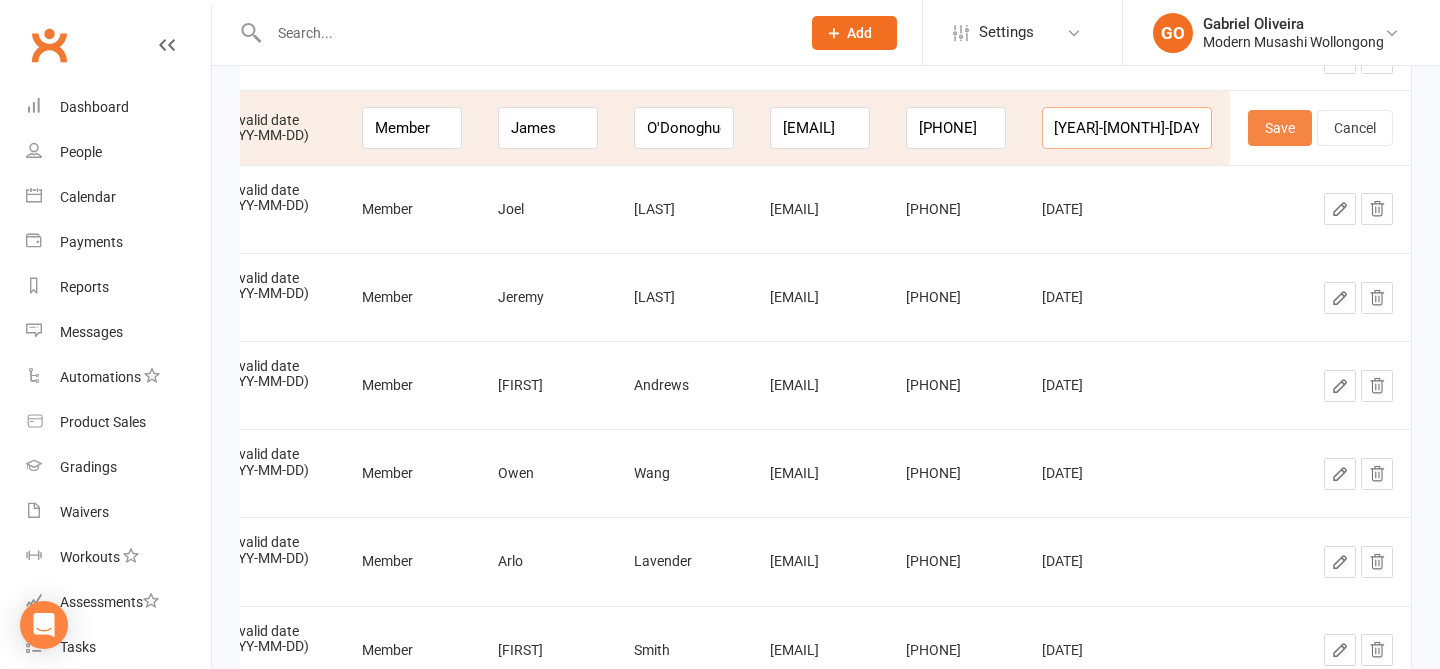 type on "2002-05-13" 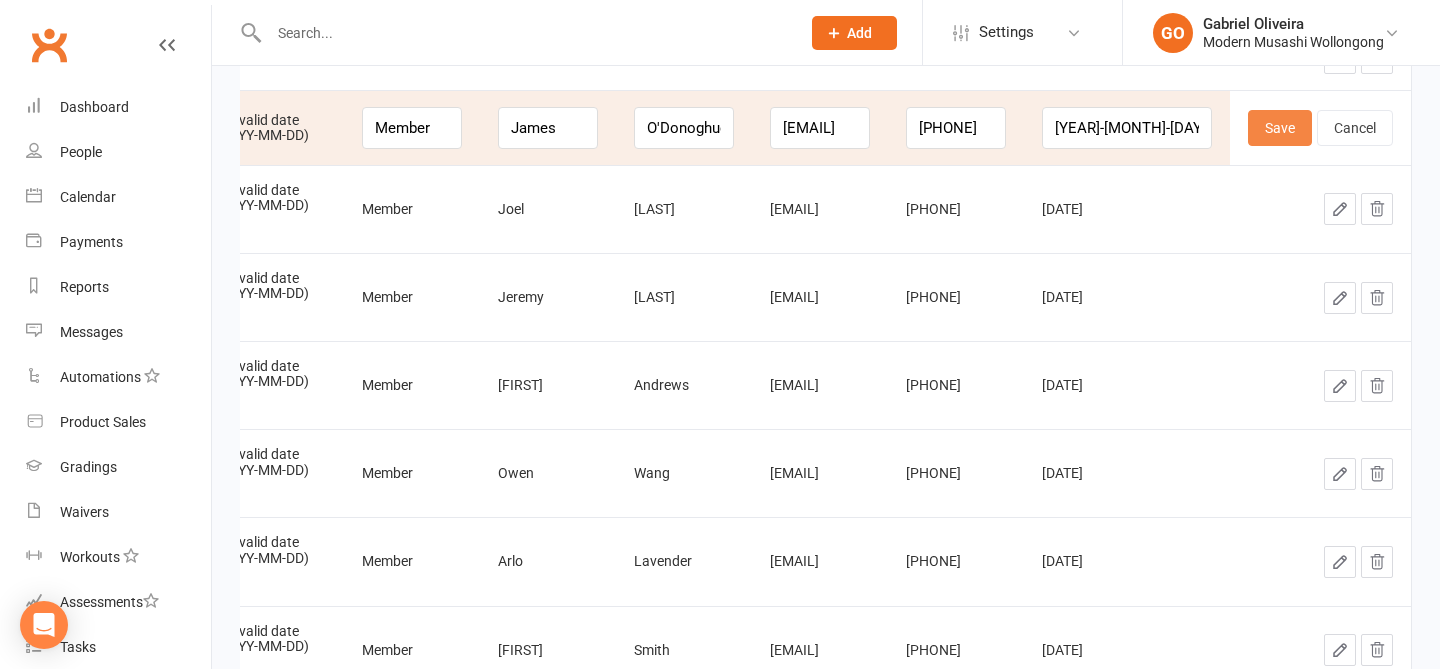 click on "Save" at bounding box center (1280, 128) 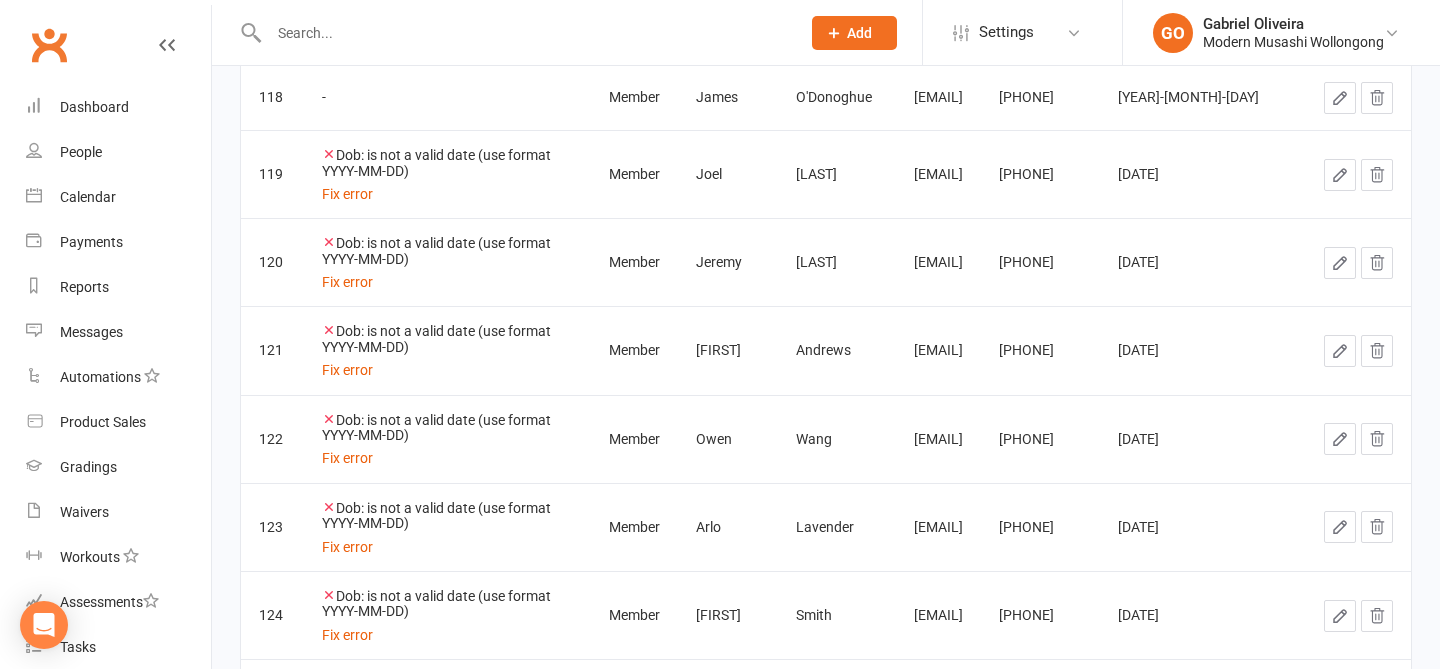 click 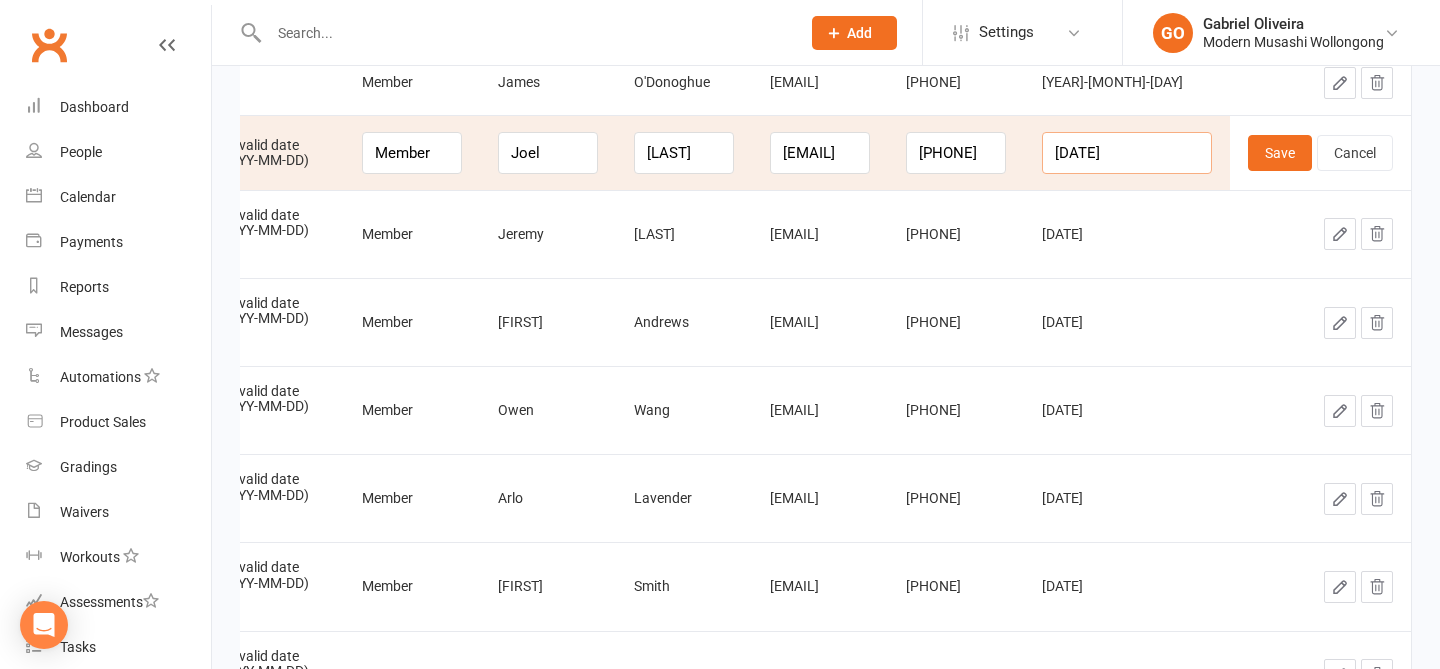 drag, startPoint x: 1172, startPoint y: 149, endPoint x: 1044, endPoint y: 113, distance: 132.96616 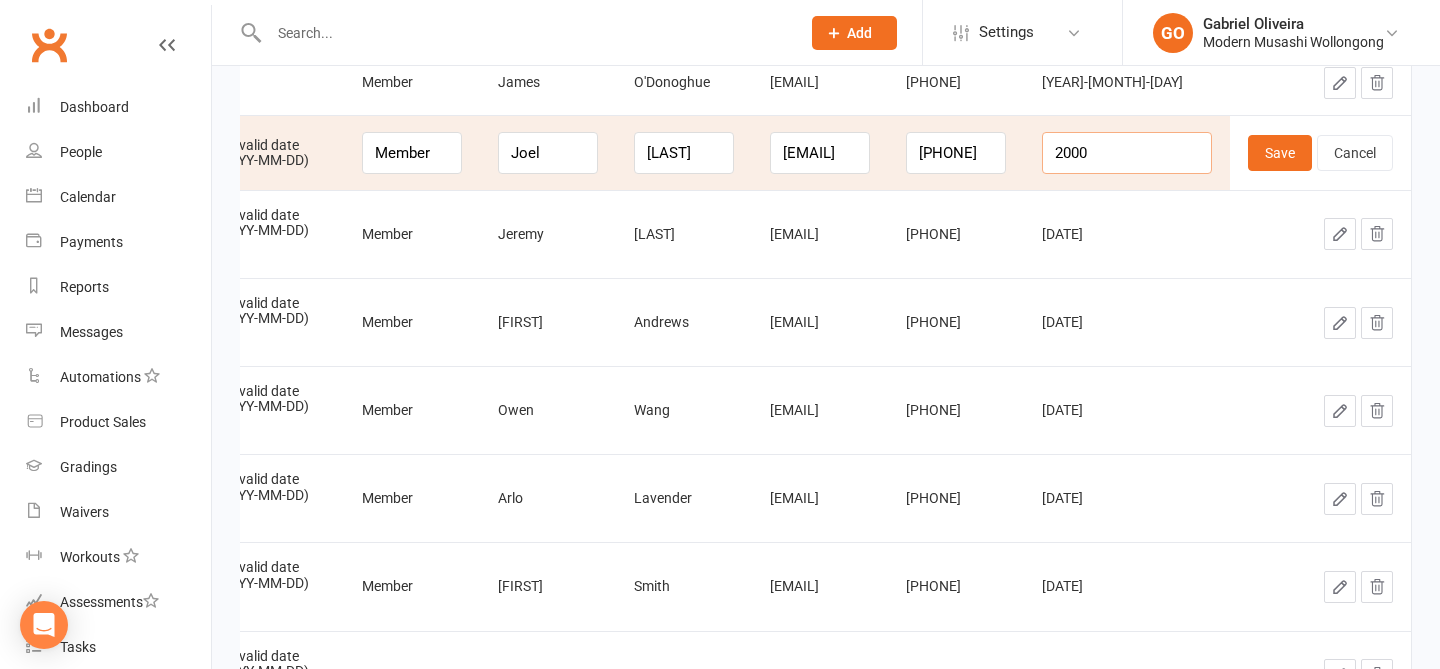 click on "2000" at bounding box center [1127, 153] 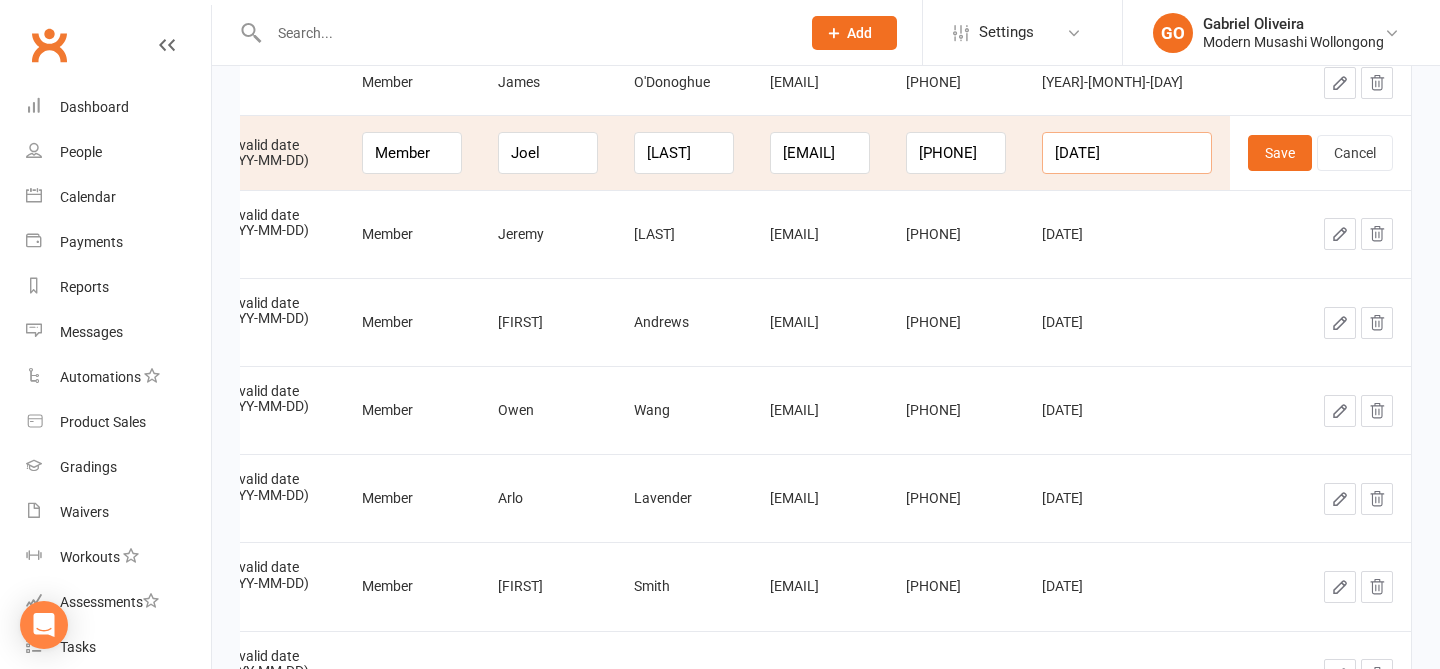 type on "2000-09-18" 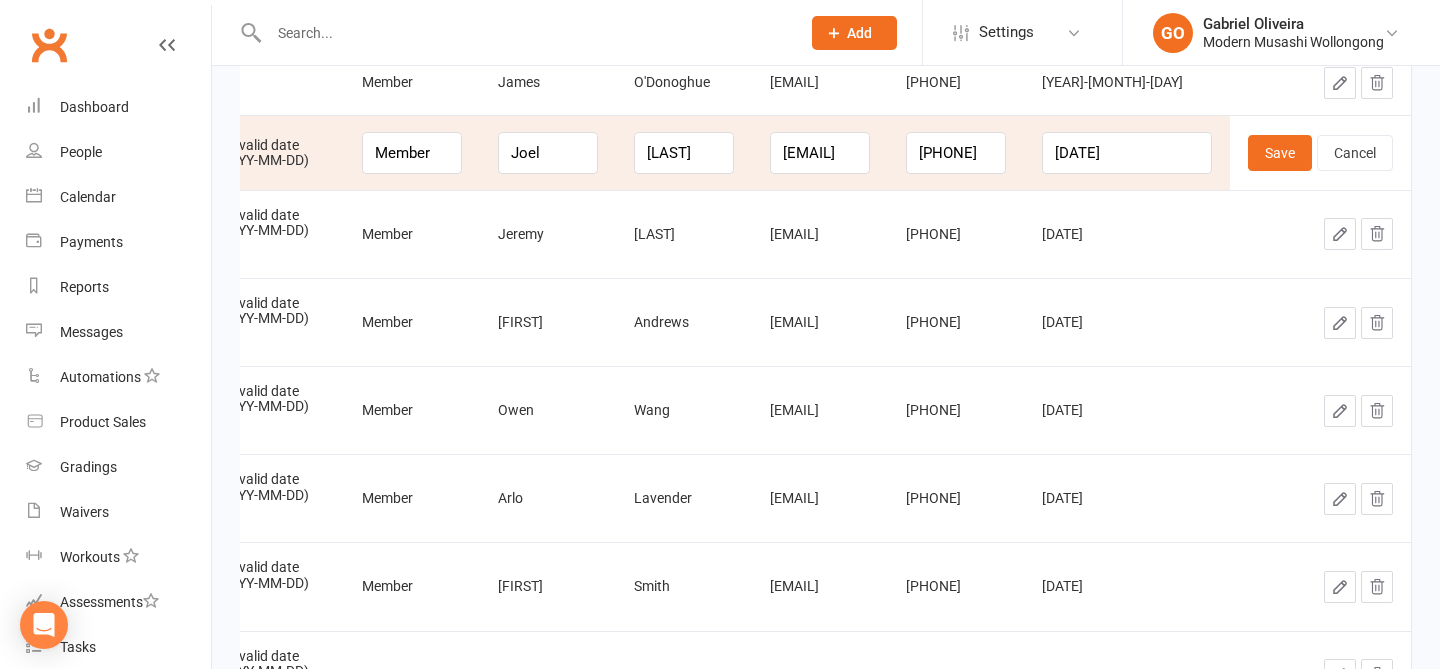 click on "Save Cancel" at bounding box center (1320, 152) 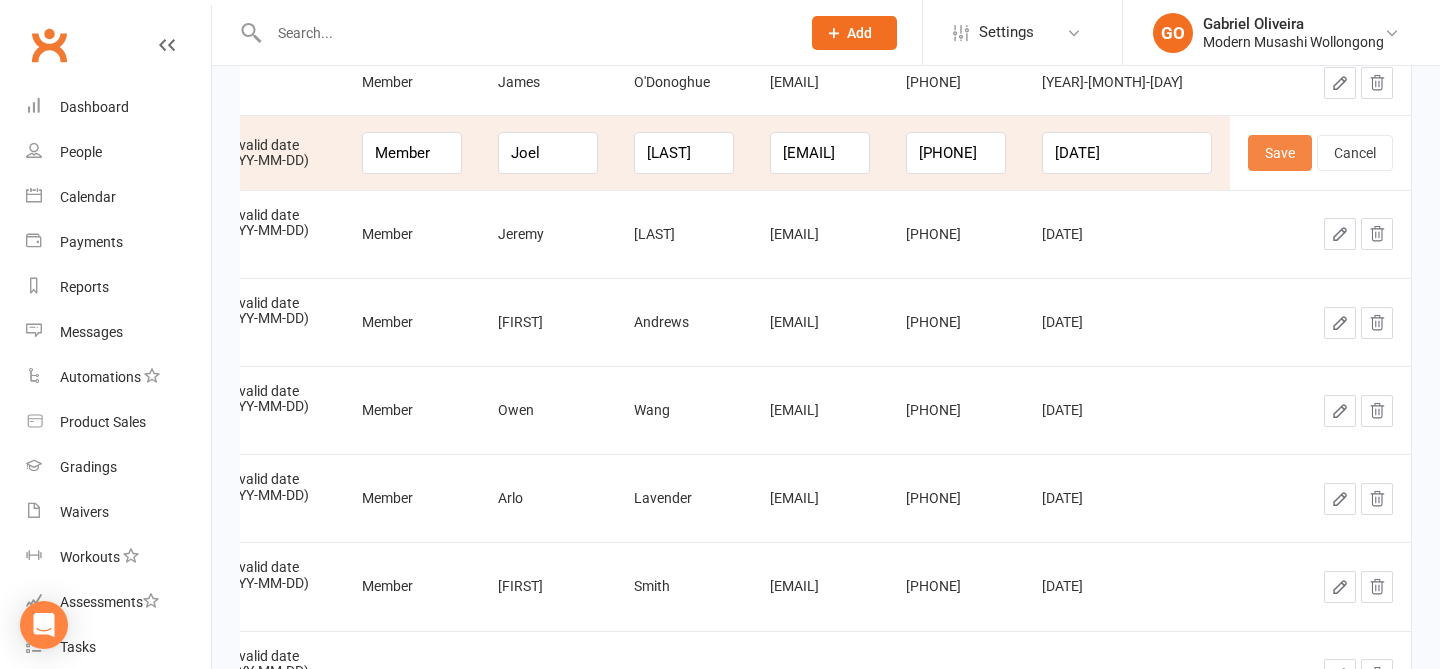 click on "Save" at bounding box center [1280, 153] 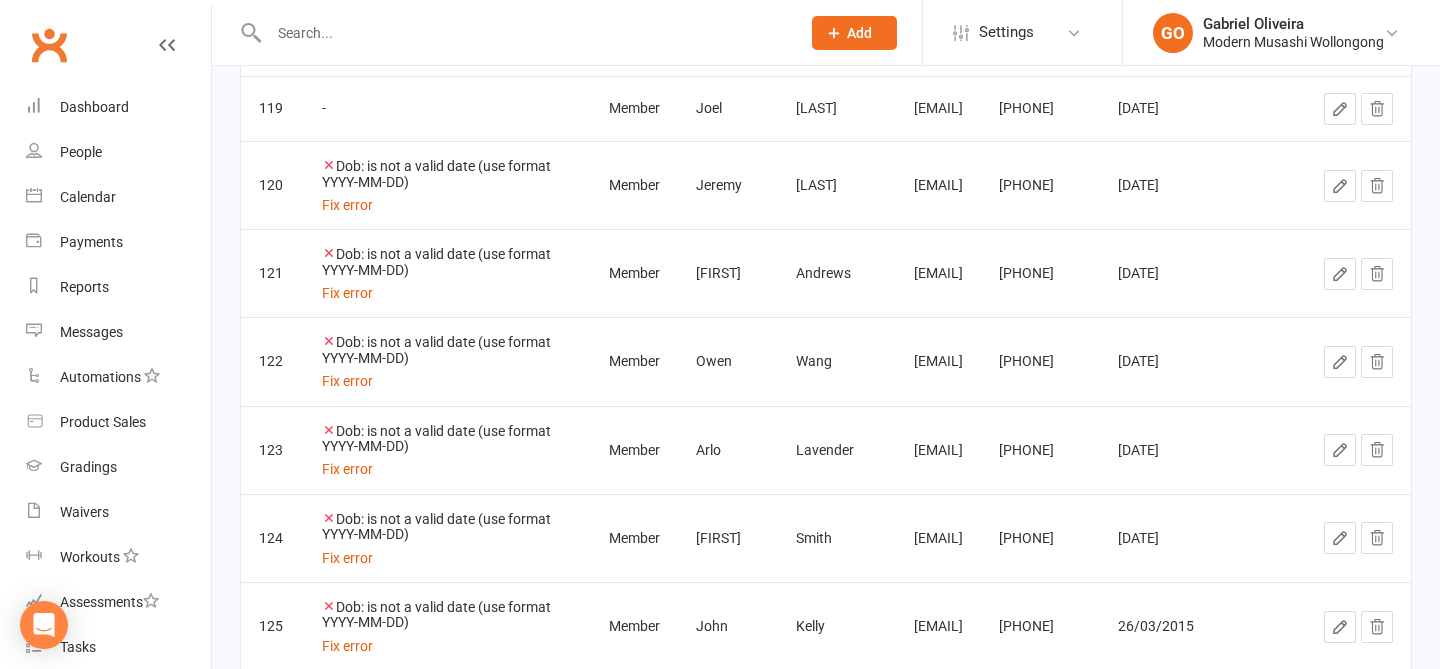 click 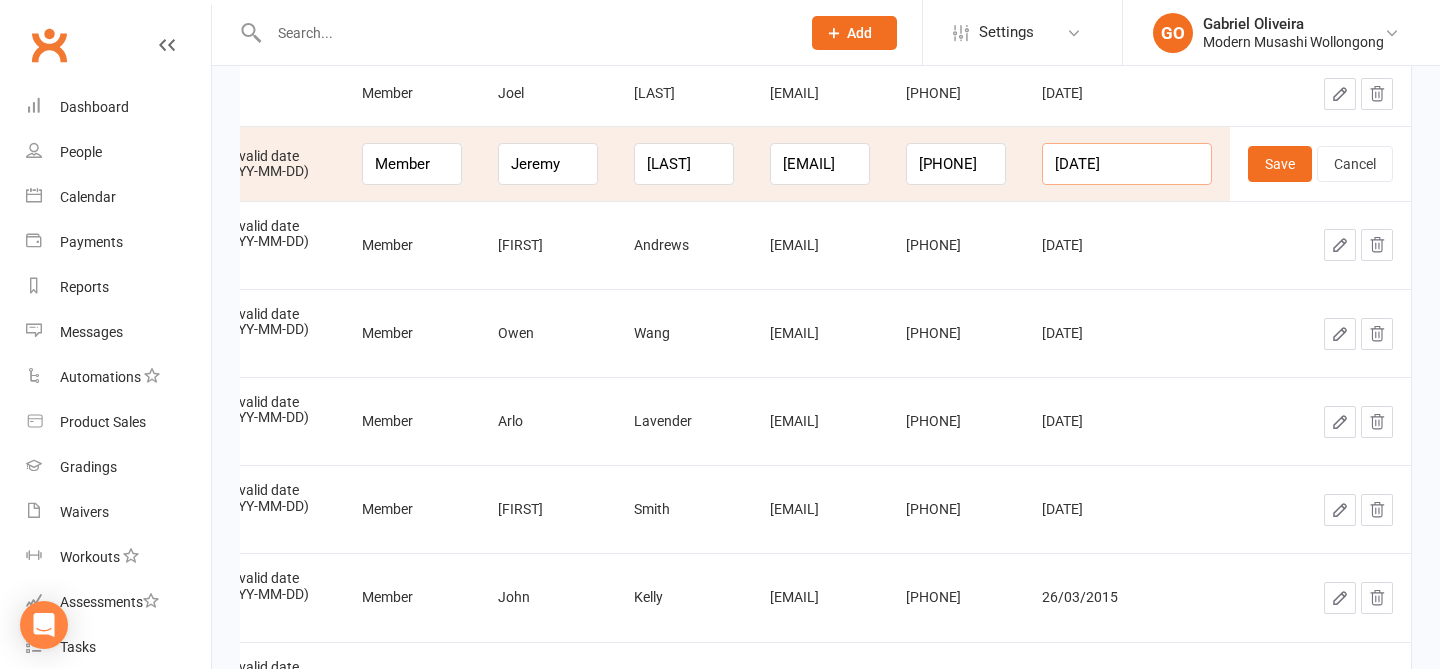 drag, startPoint x: 1169, startPoint y: 166, endPoint x: 1015, endPoint y: 137, distance: 156.70673 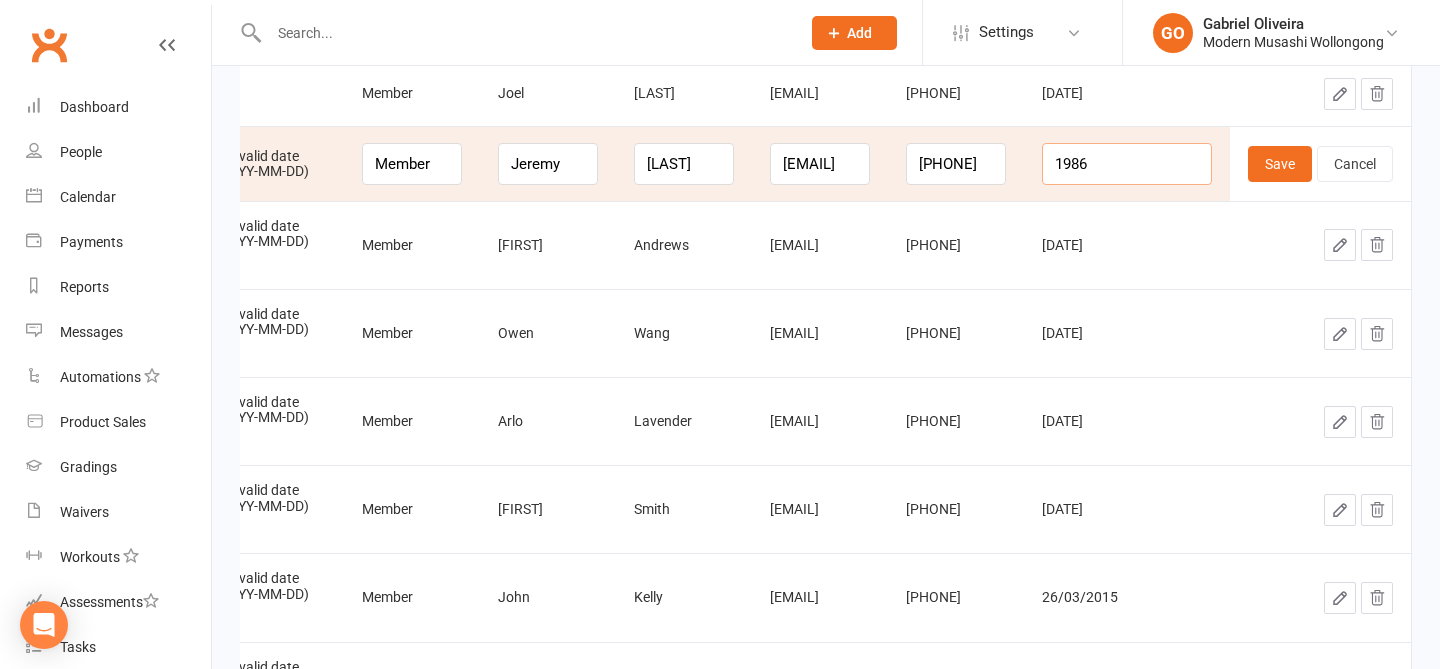 click on "1986" at bounding box center [1127, 164] 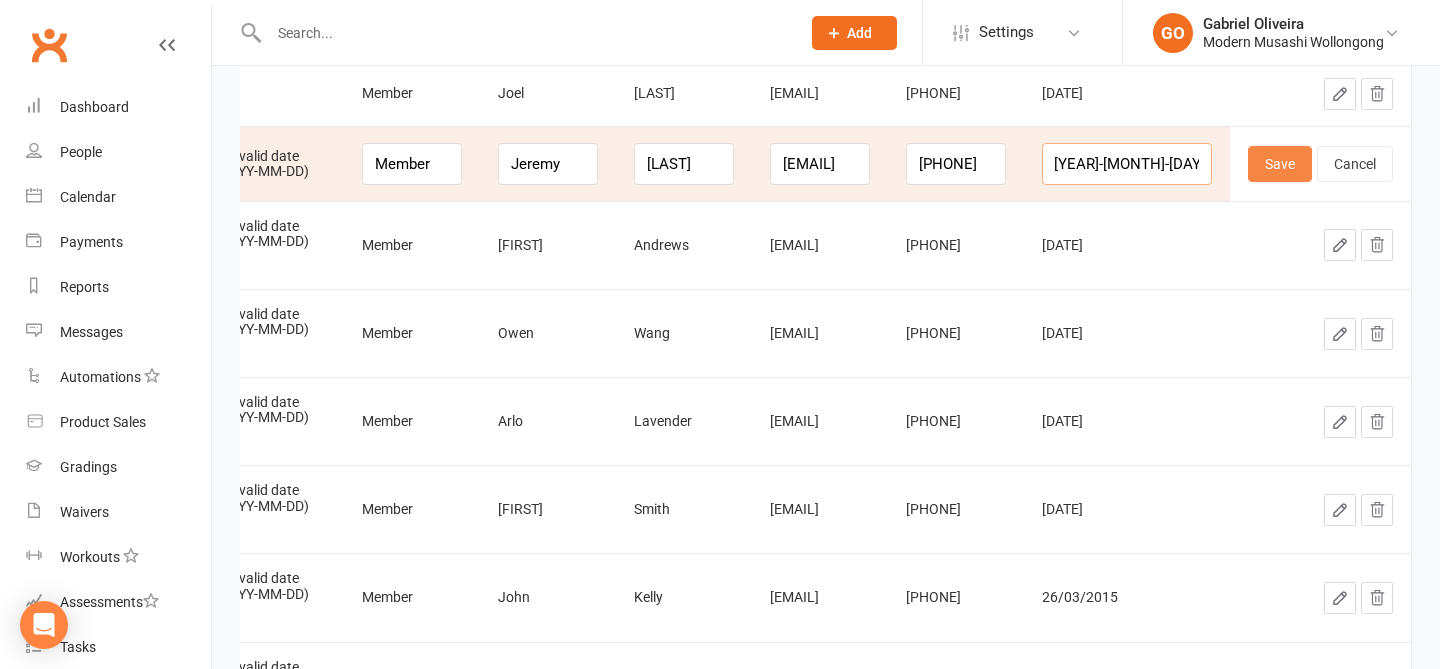 type on "1986-02-17" 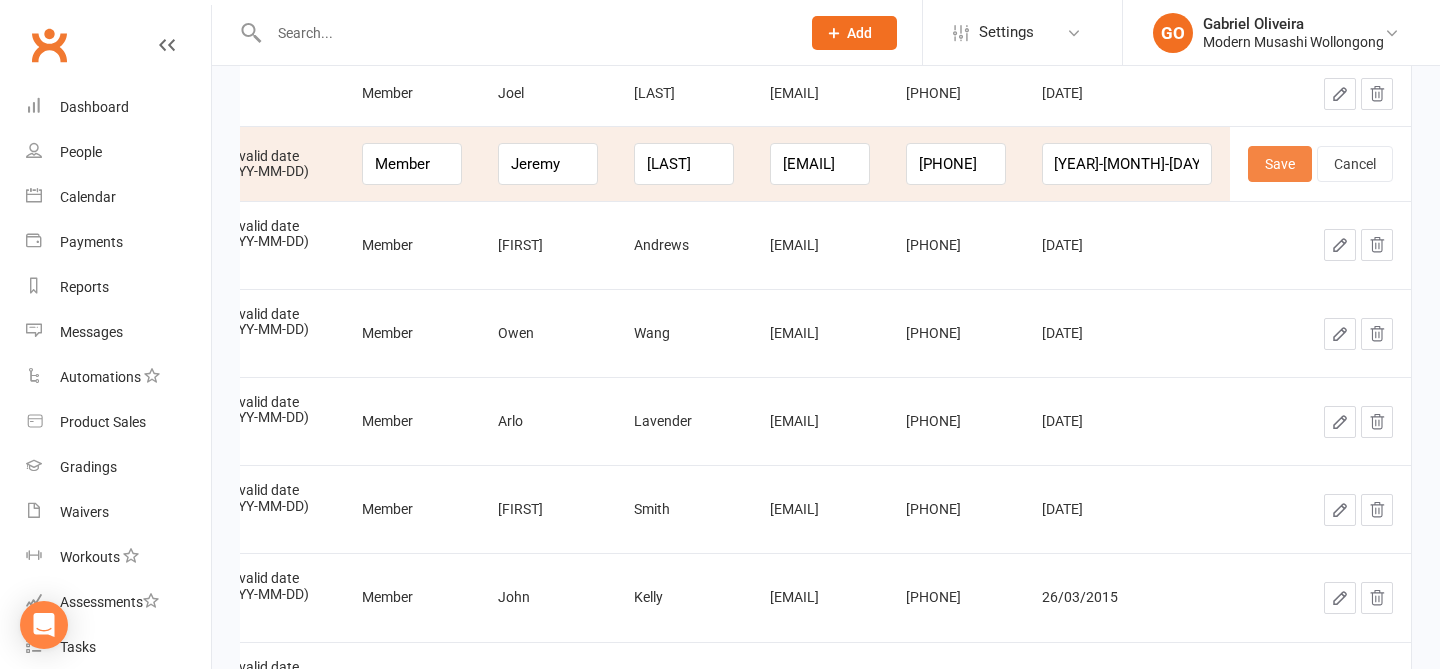 click on "Save" at bounding box center [1280, 164] 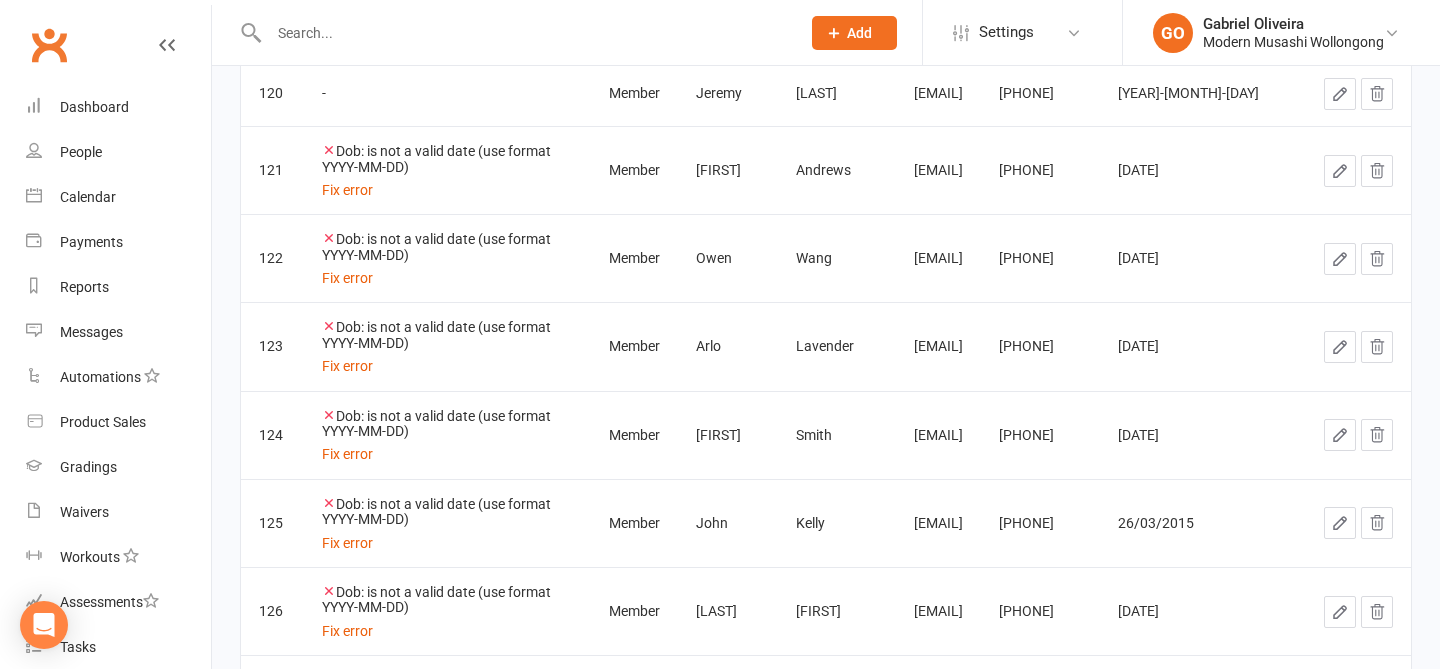 click at bounding box center (1340, 171) 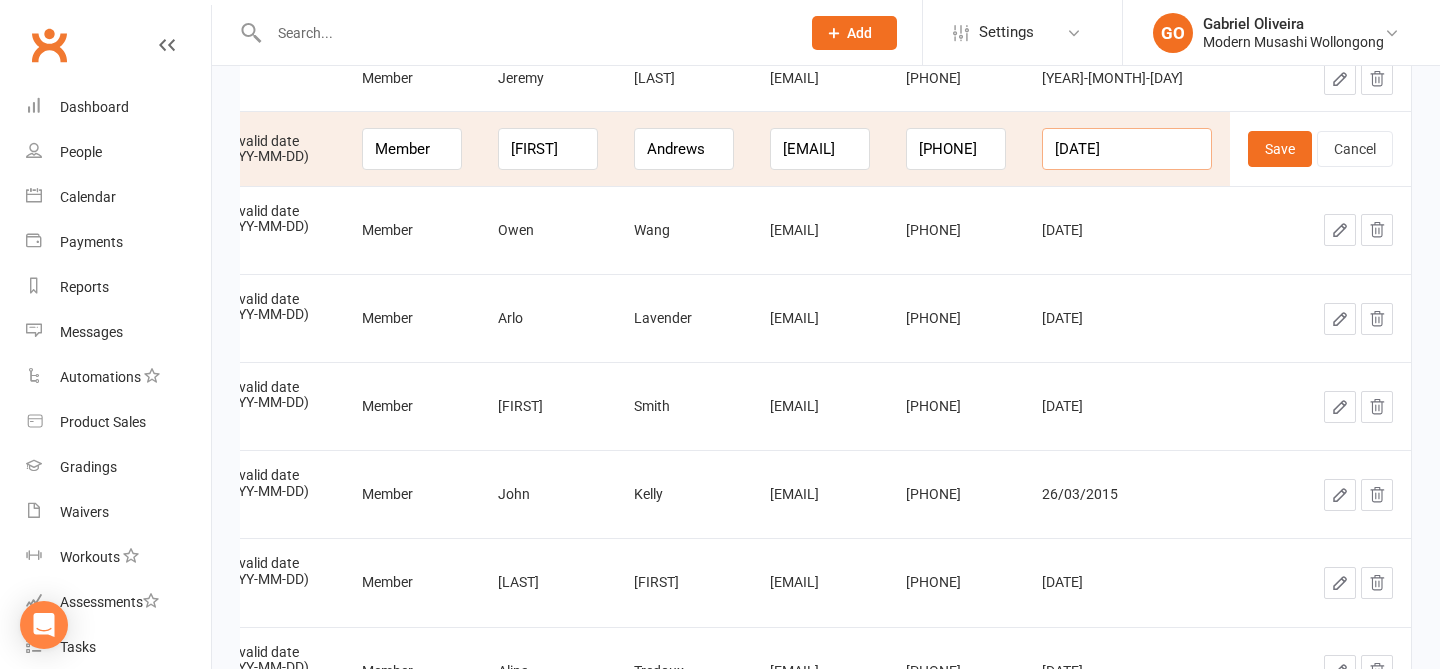 drag, startPoint x: 1167, startPoint y: 156, endPoint x: 1022, endPoint y: 118, distance: 149.89664 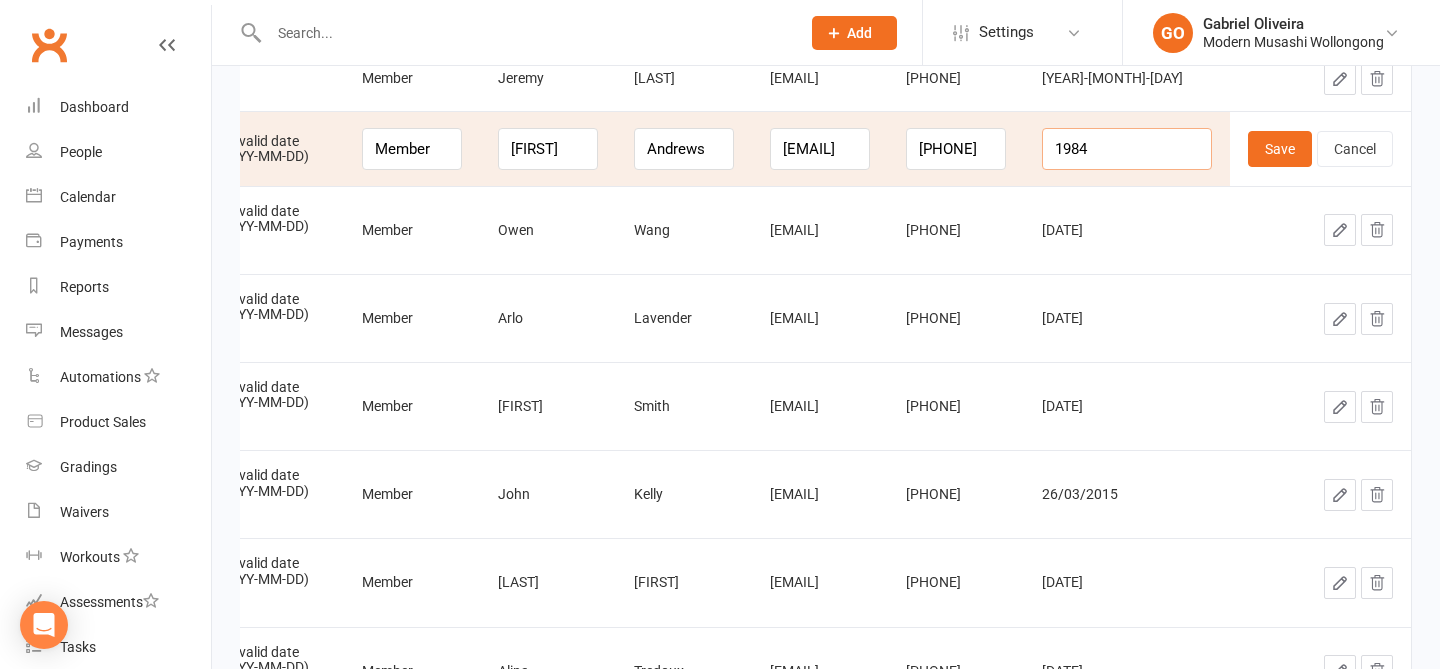 click on "1984" at bounding box center [1127, 149] 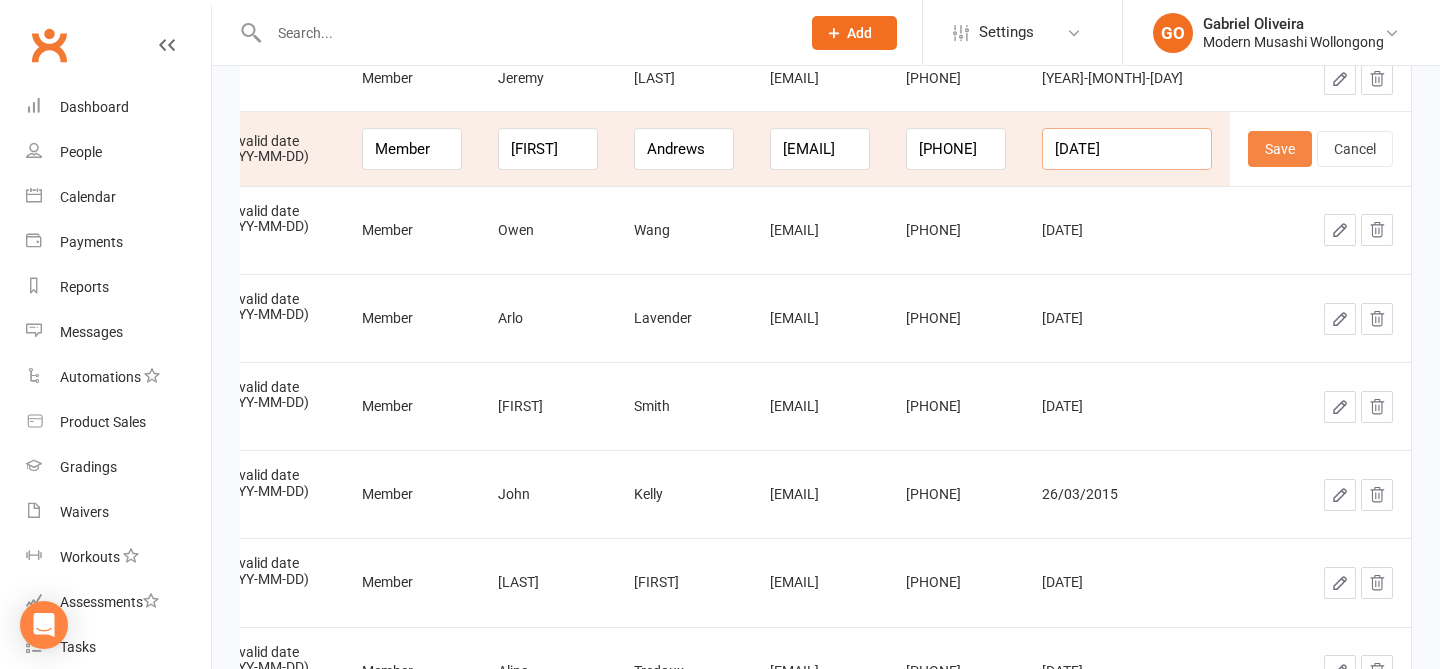 type on "1984-07-25" 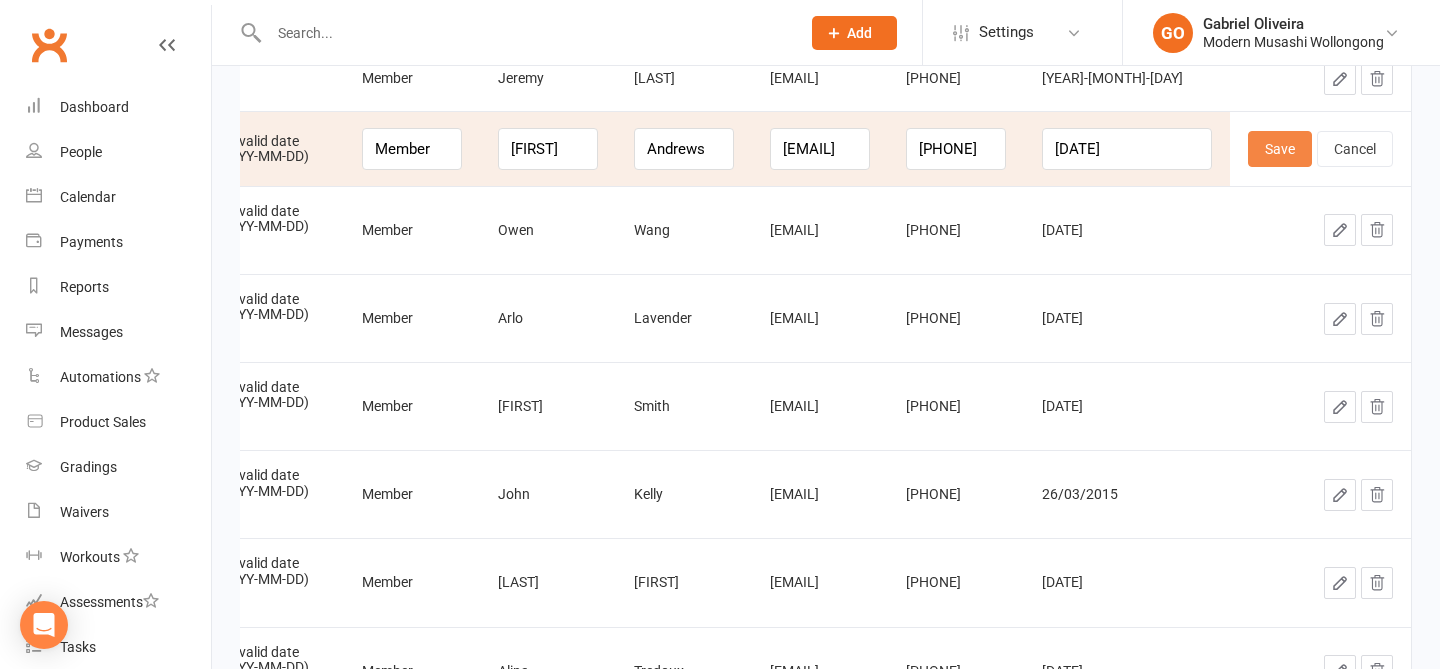 click on "Save" at bounding box center [1280, 149] 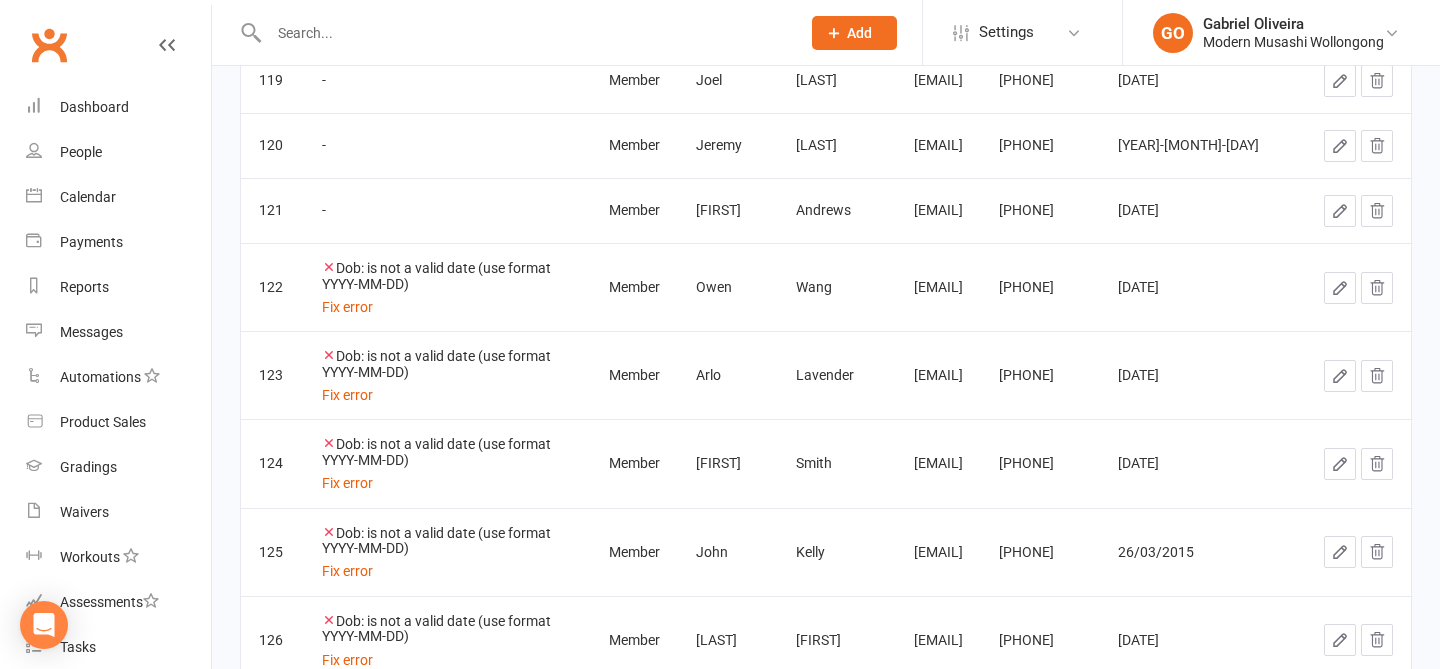 scroll, scrollTop: 1613, scrollLeft: 0, axis: vertical 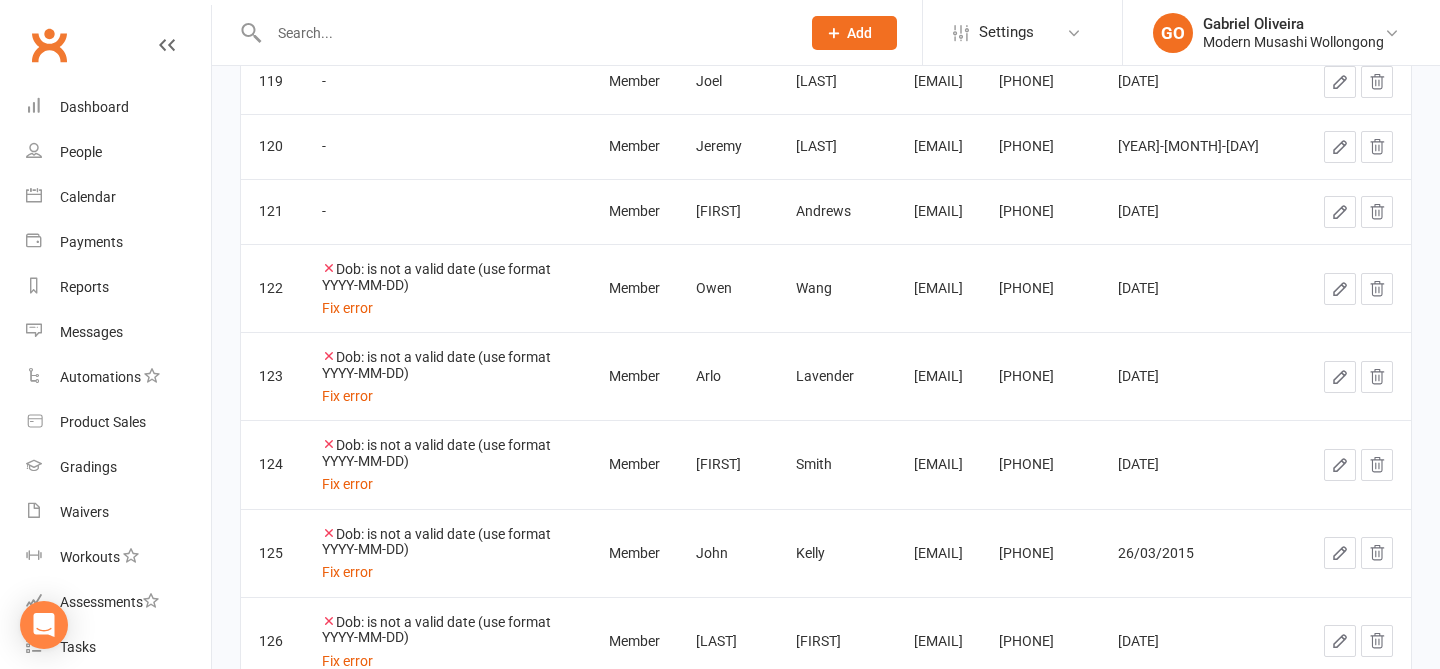 click 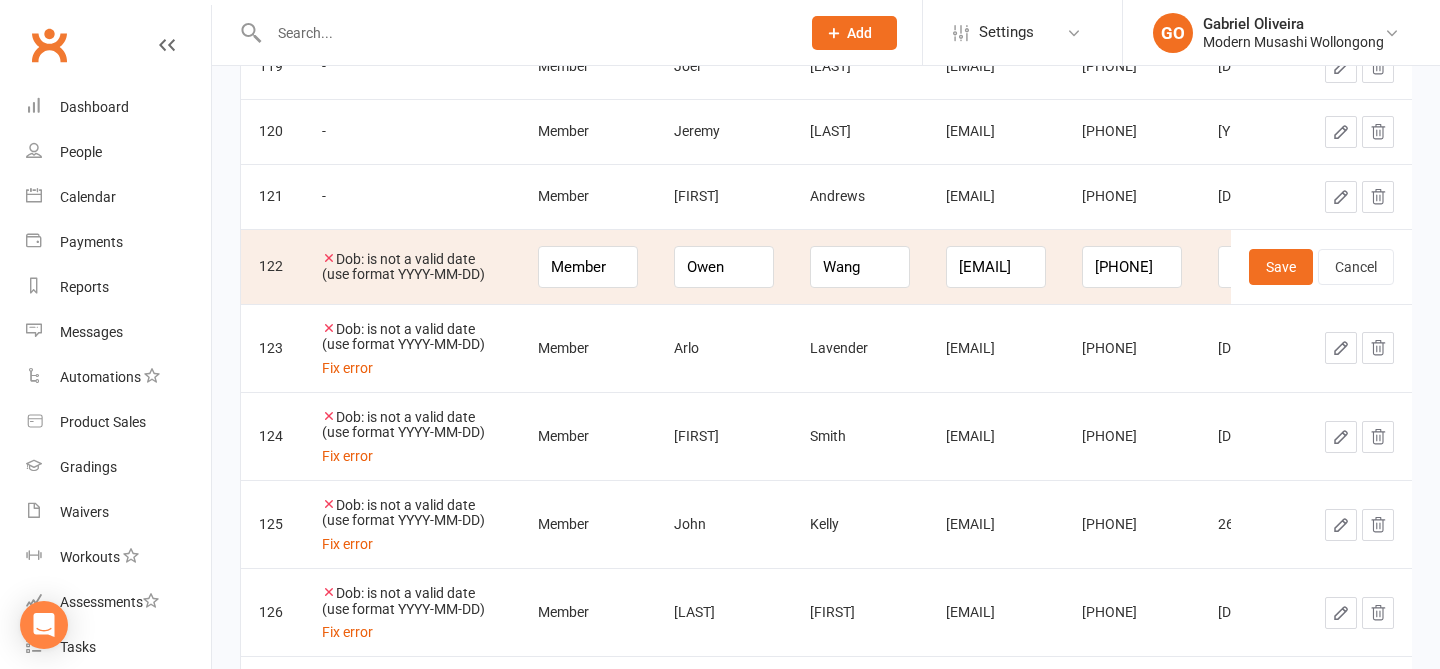 scroll, scrollTop: 0, scrollLeft: 248, axis: horizontal 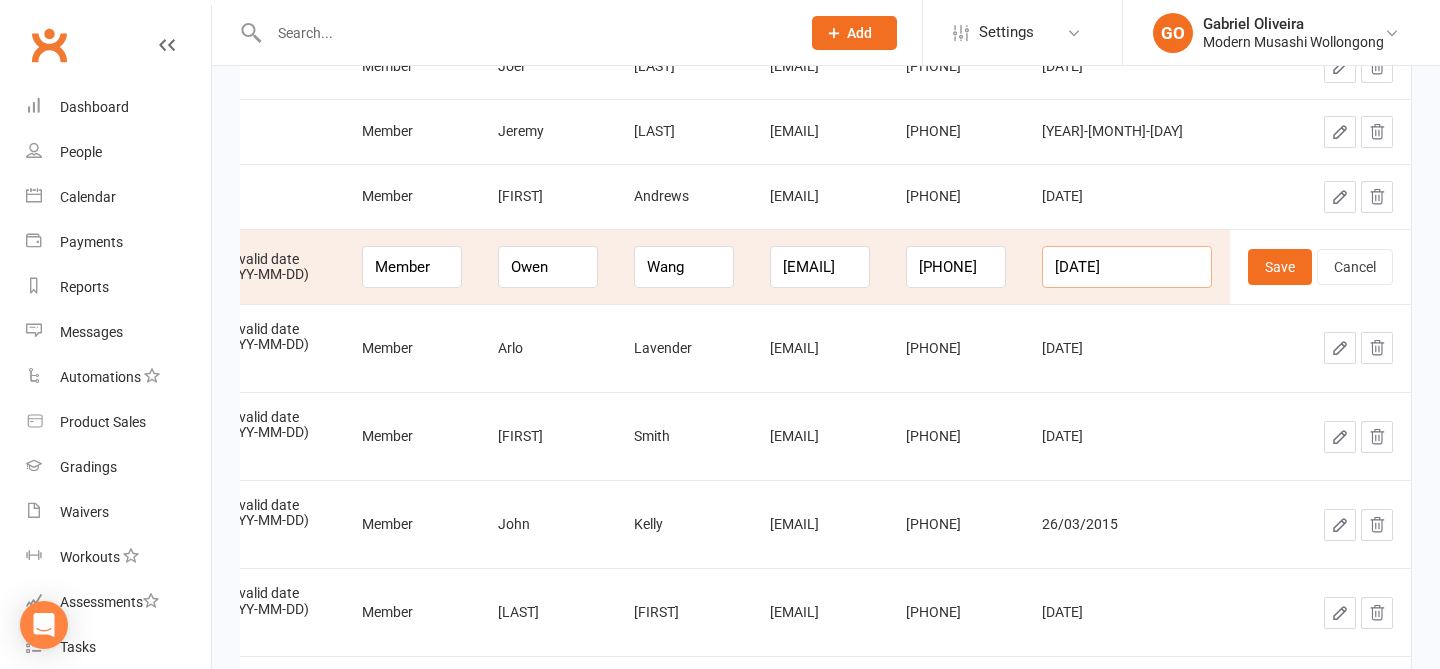 drag, startPoint x: 1171, startPoint y: 265, endPoint x: 1088, endPoint y: 259, distance: 83.21658 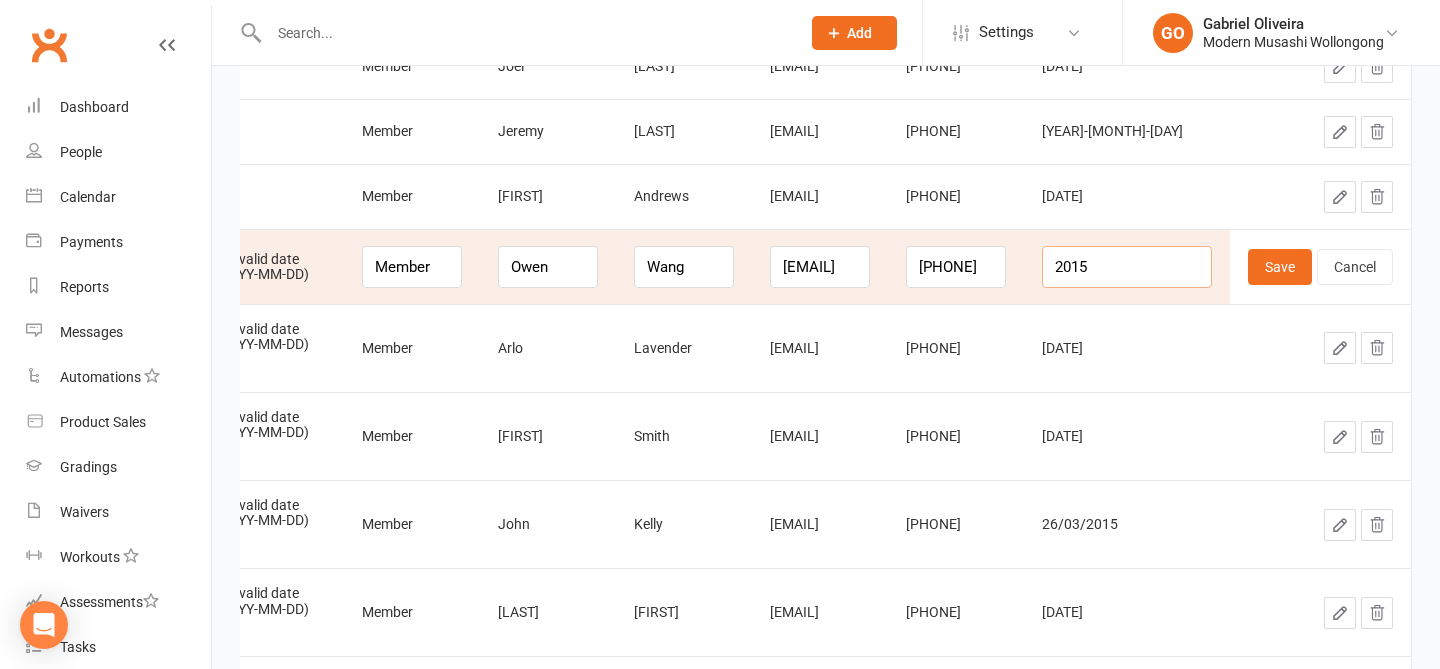 click on "2015" at bounding box center (1127, 267) 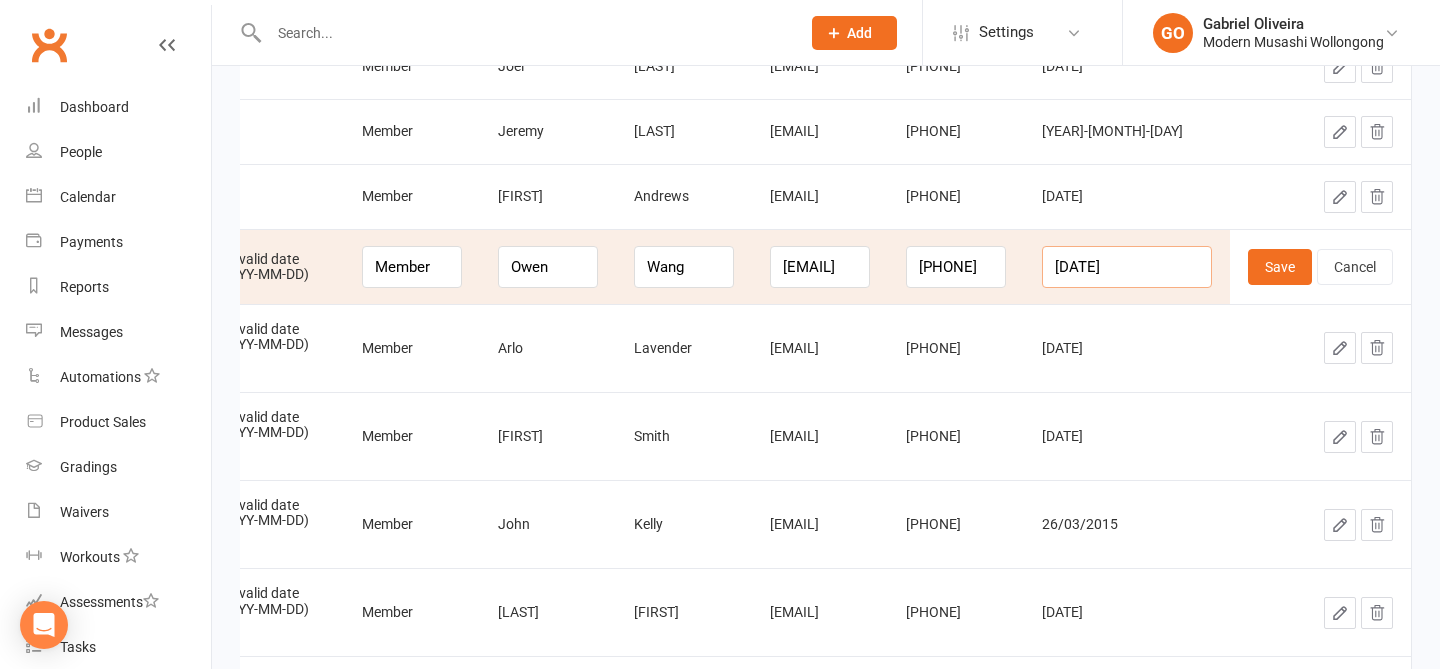 scroll, scrollTop: 0, scrollLeft: 1, axis: horizontal 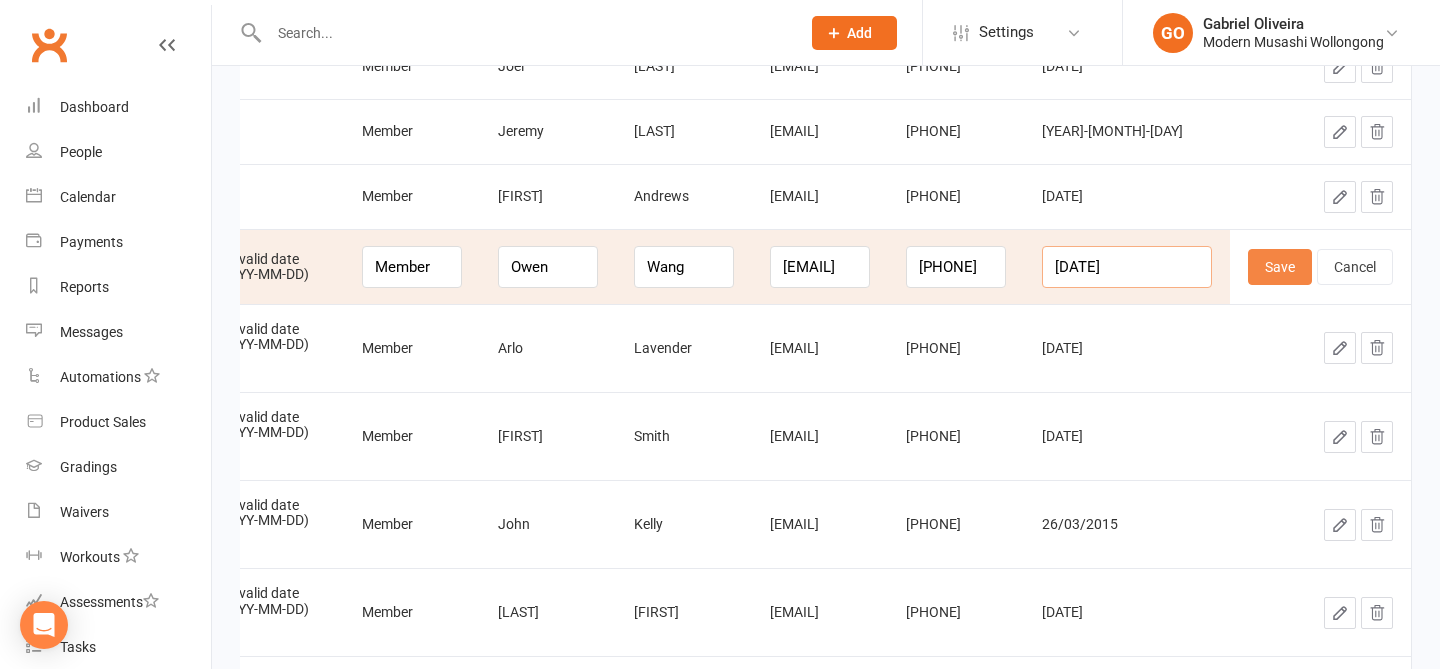 type on "2015-07-15" 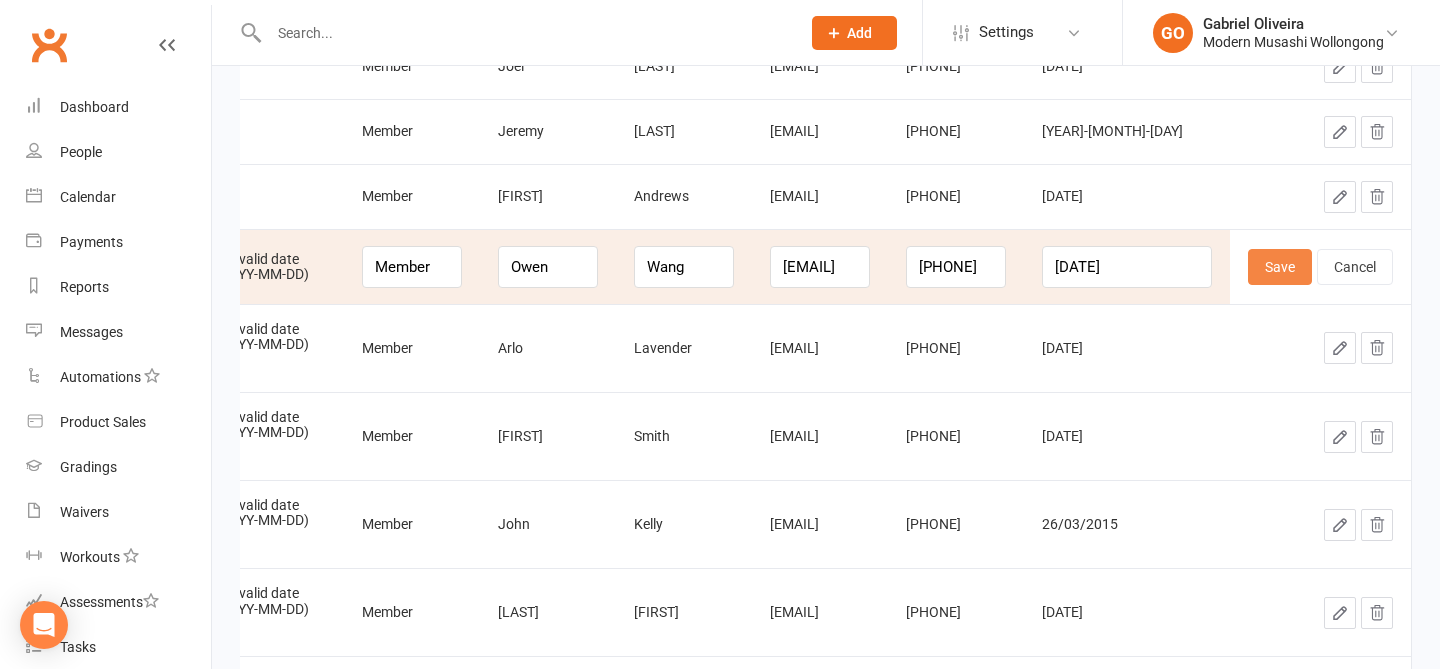 click on "Save" at bounding box center [1280, 267] 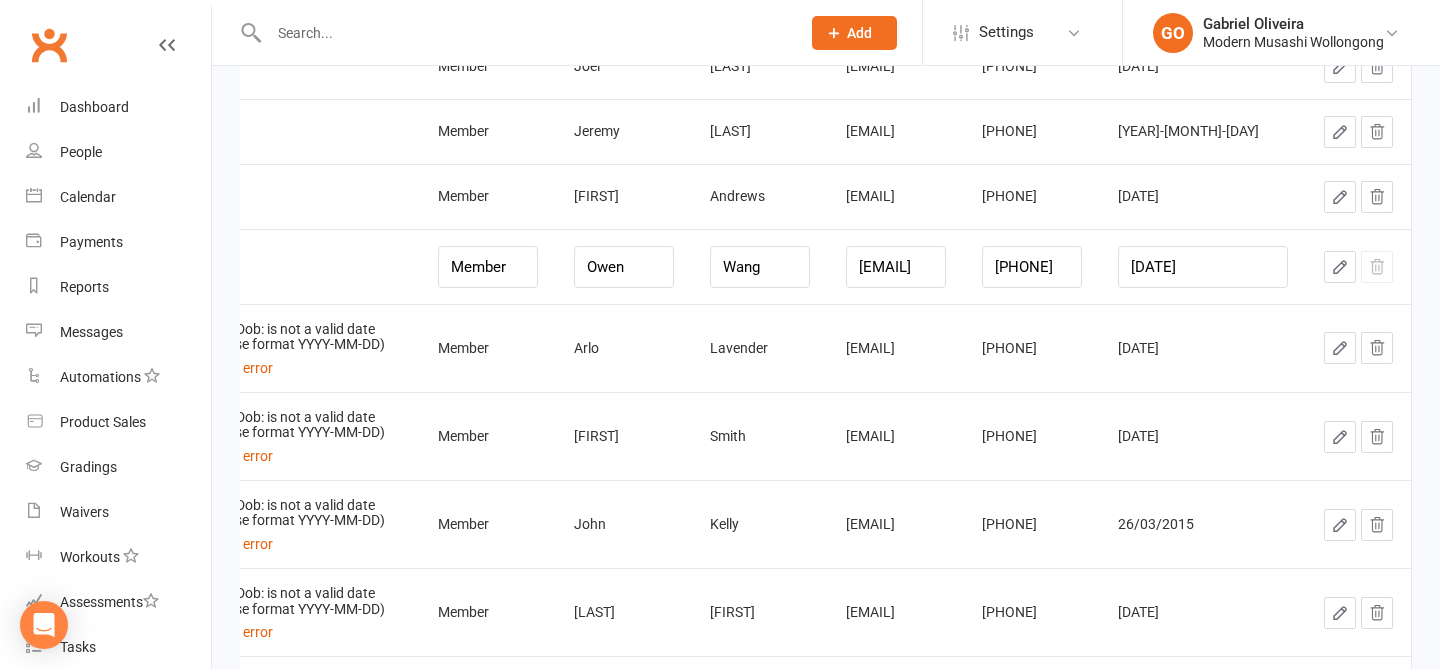 scroll, scrollTop: 0, scrollLeft: 53, axis: horizontal 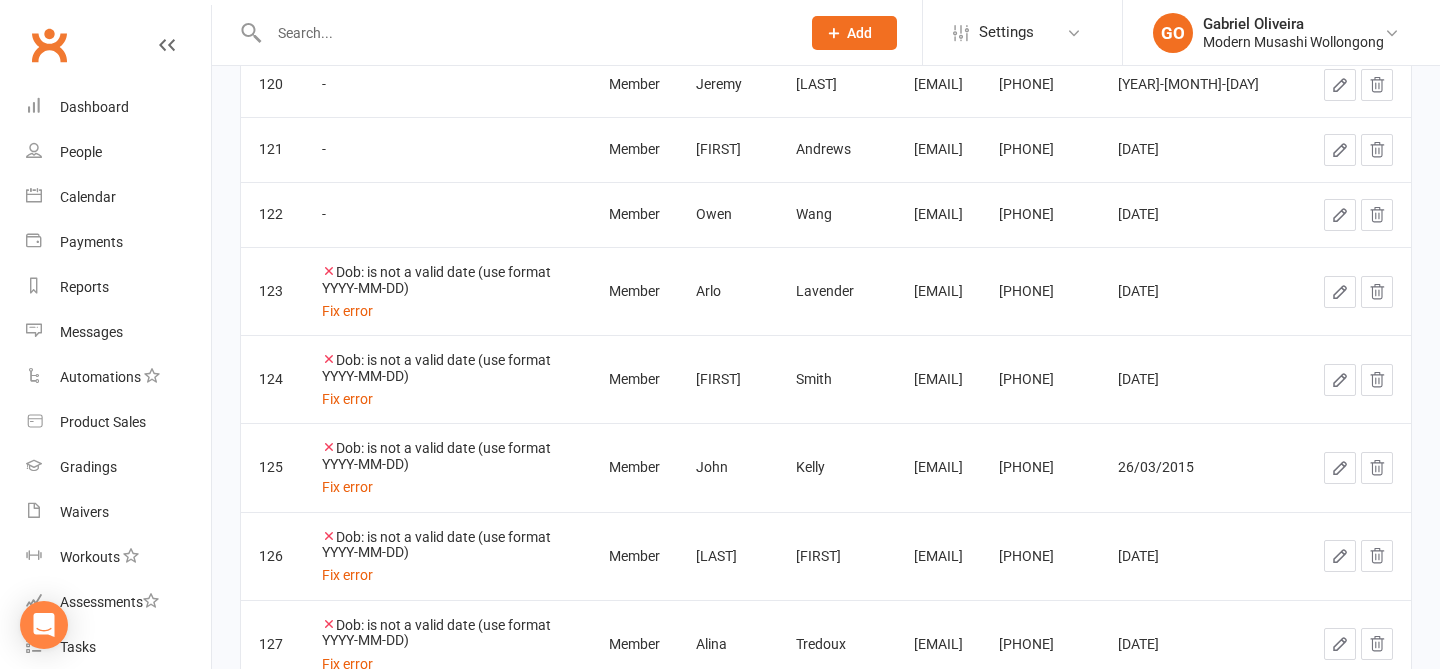 click 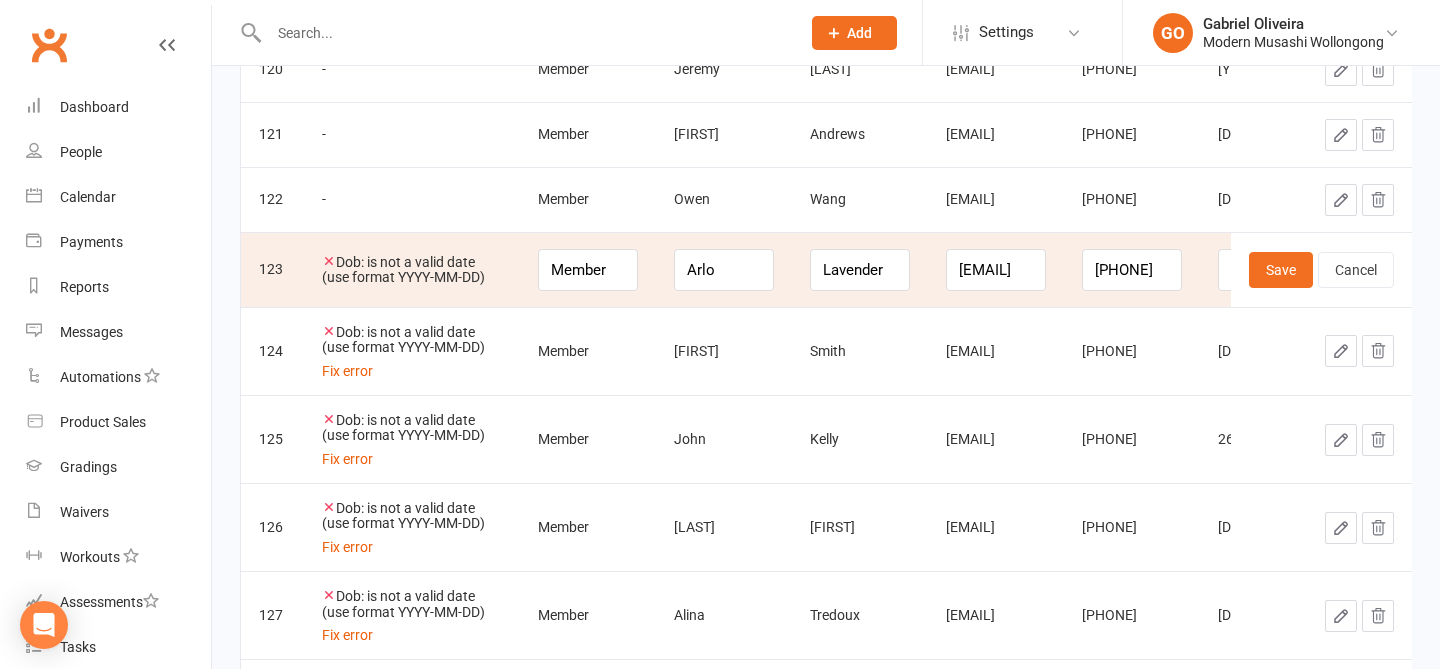 scroll, scrollTop: 0, scrollLeft: 248, axis: horizontal 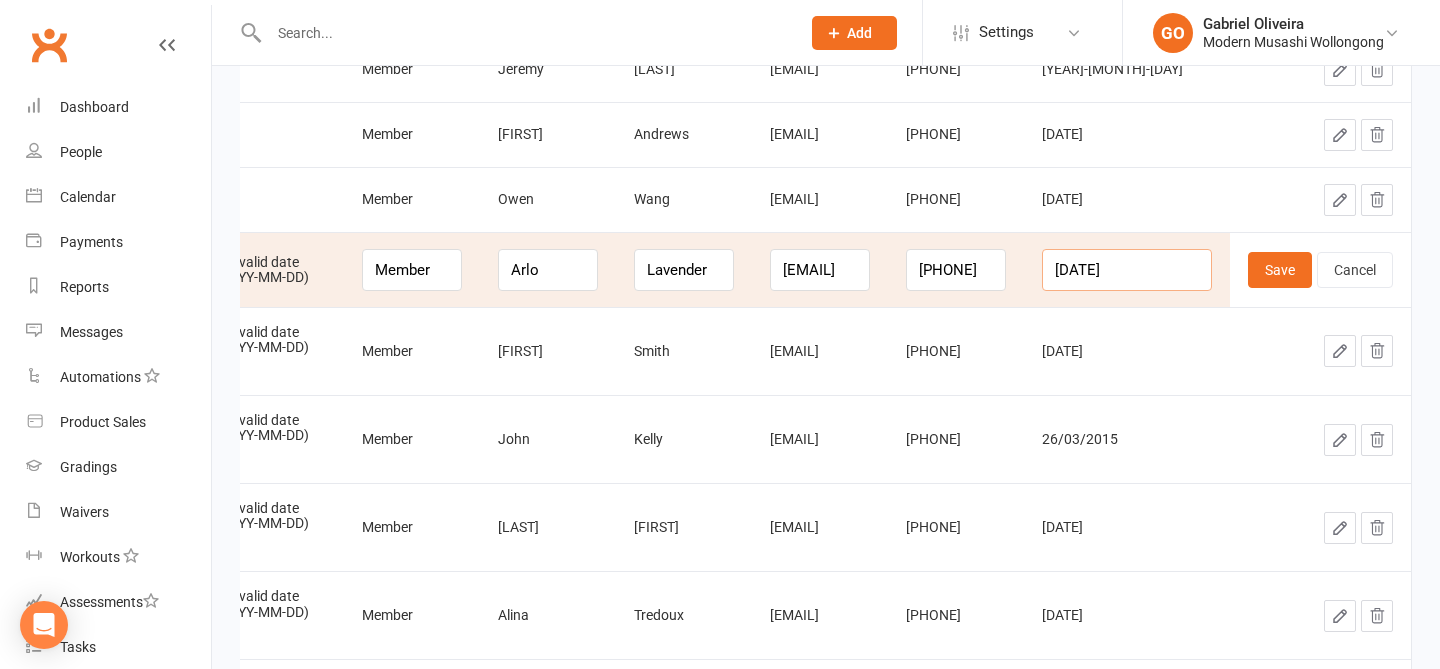 drag, startPoint x: 1170, startPoint y: 266, endPoint x: 1051, endPoint y: 247, distance: 120.50726 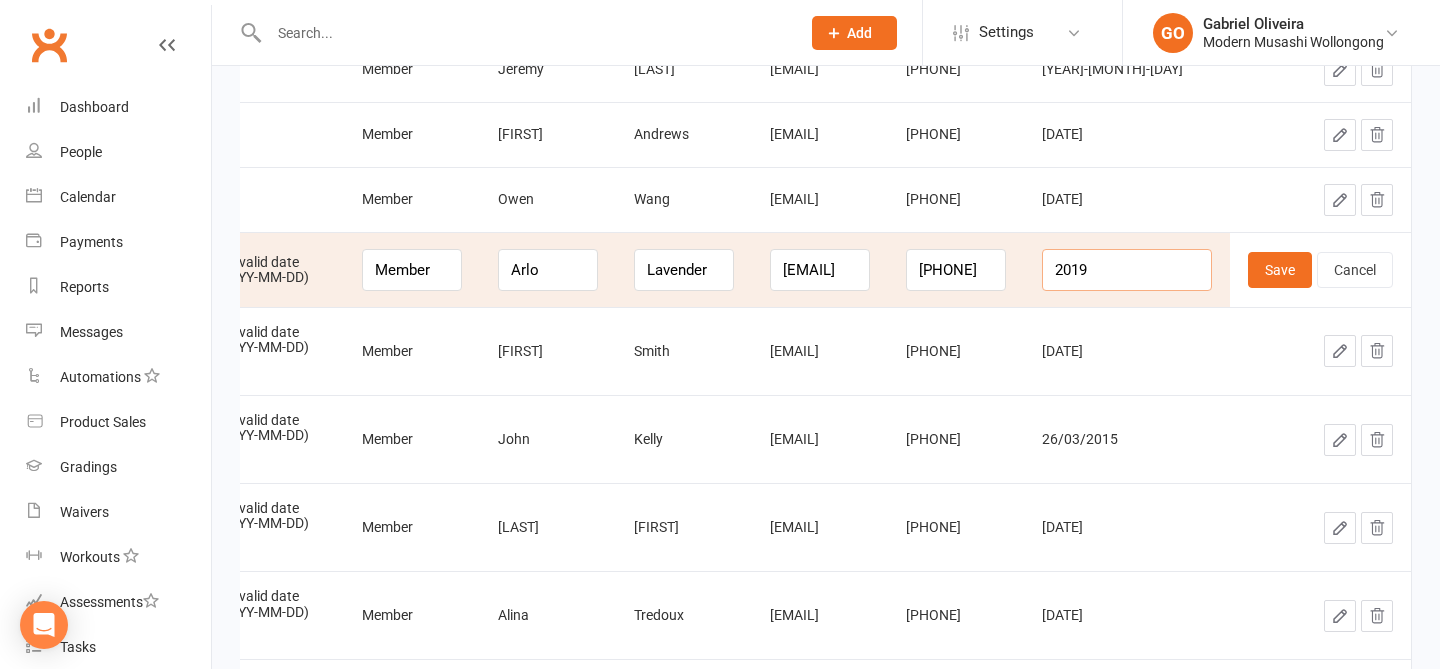 click on "2019" at bounding box center (1127, 270) 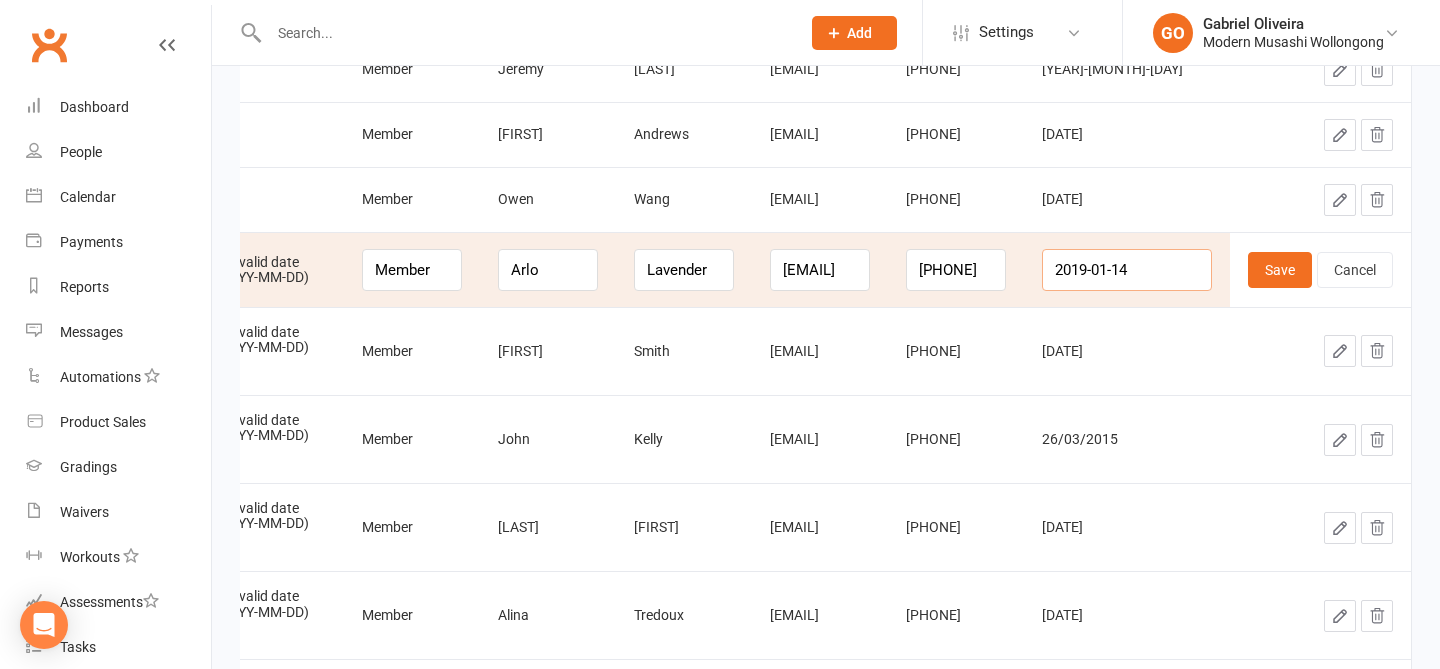 scroll, scrollTop: 0, scrollLeft: 1, axis: horizontal 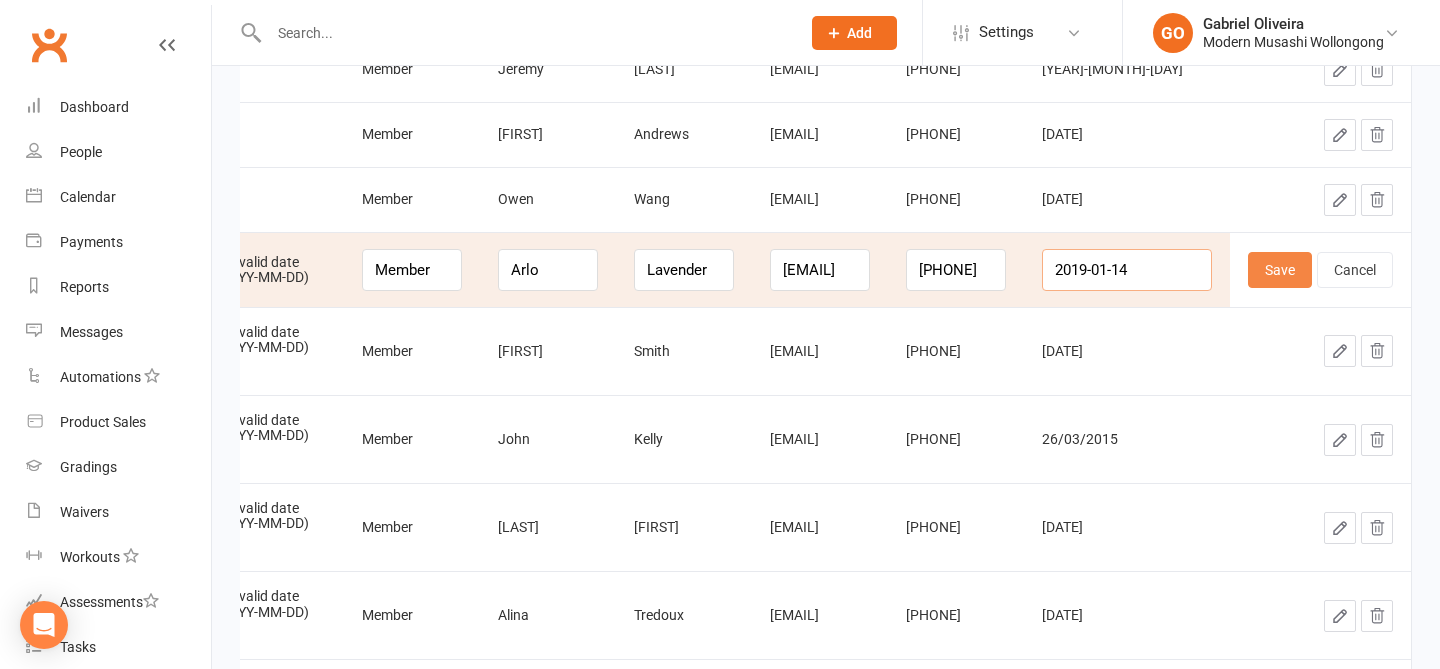 type on "2019-01-14" 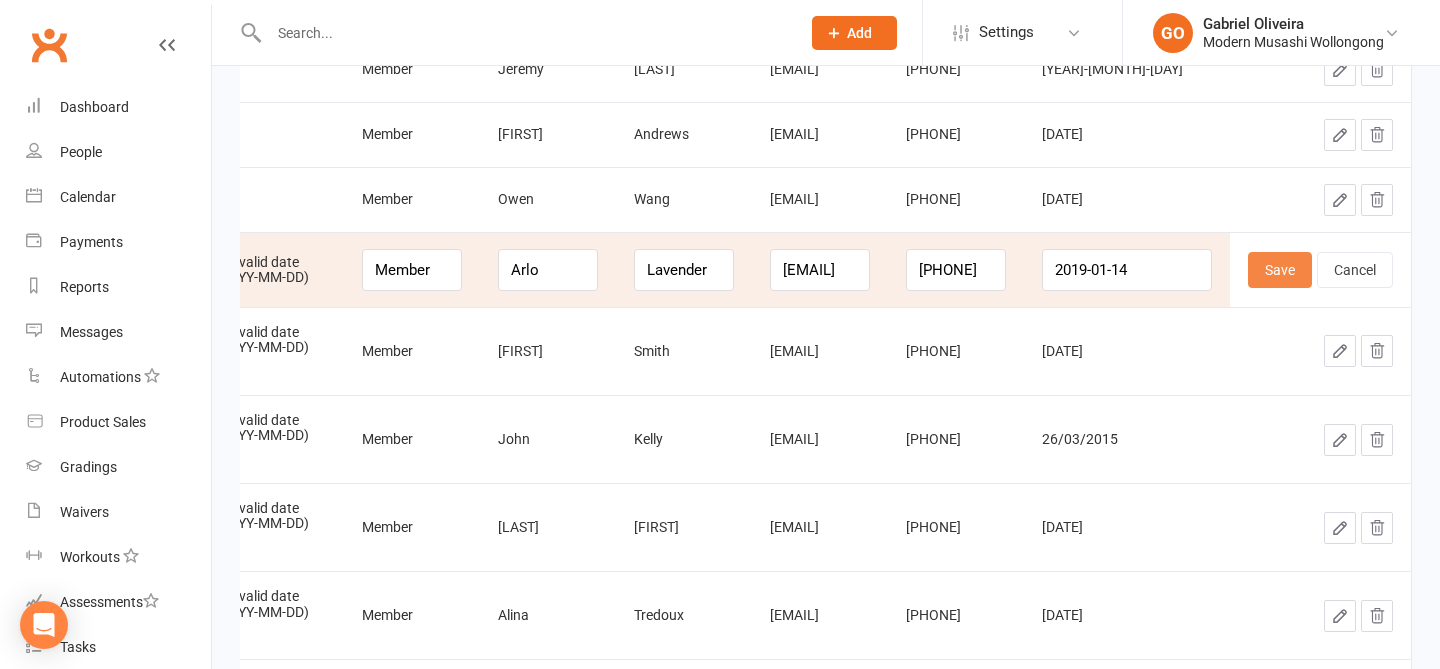 click on "Save" at bounding box center (1280, 270) 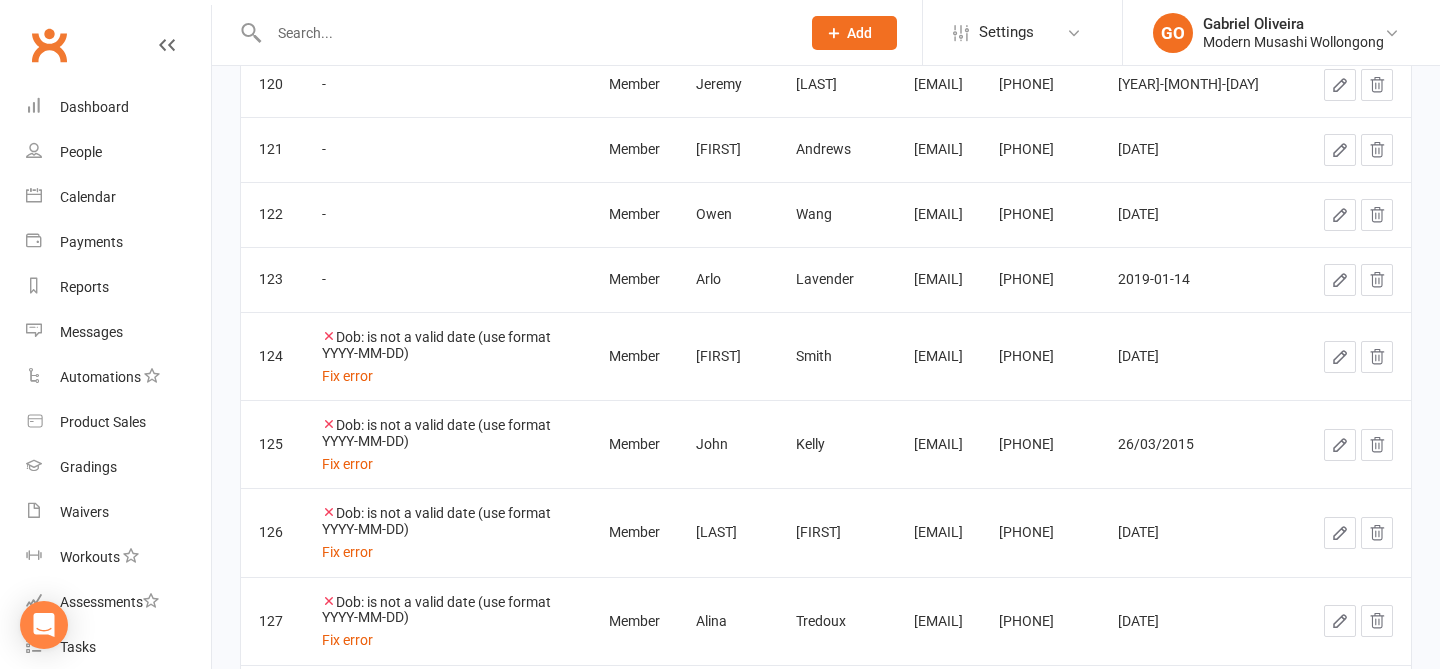 scroll, scrollTop: 0, scrollLeft: 53, axis: horizontal 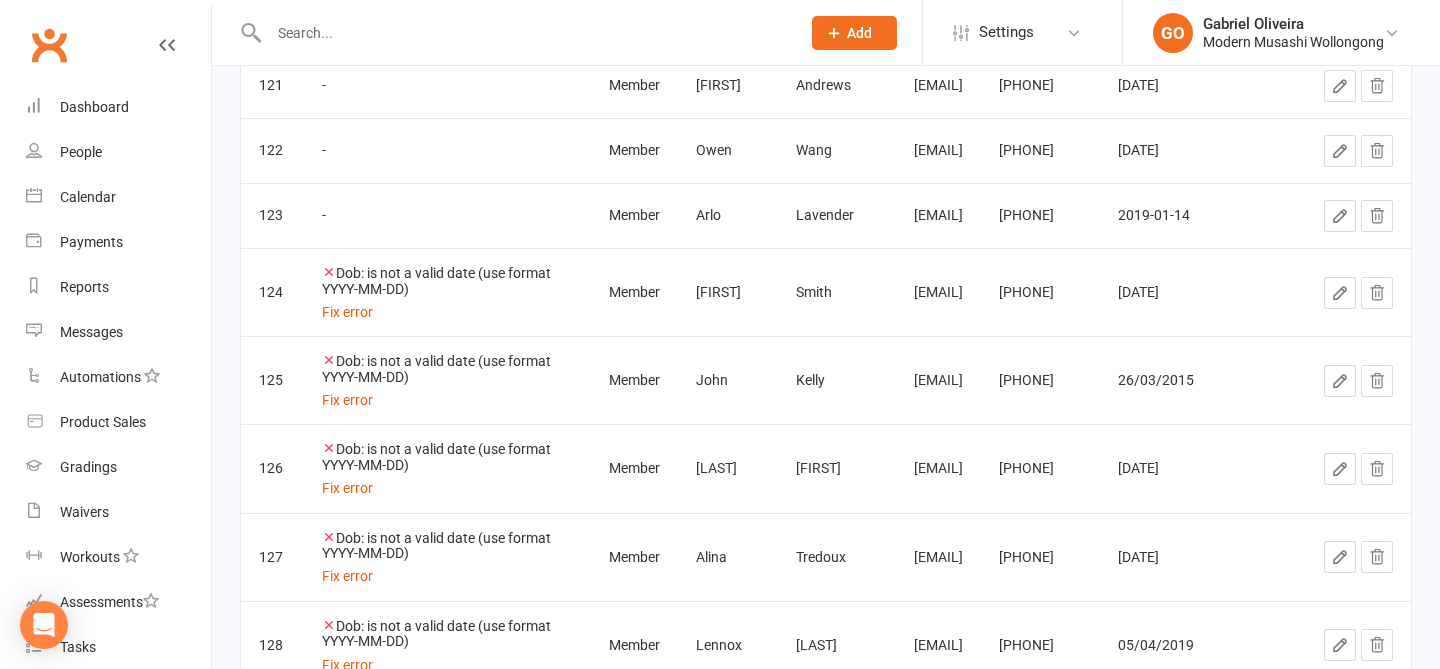 click 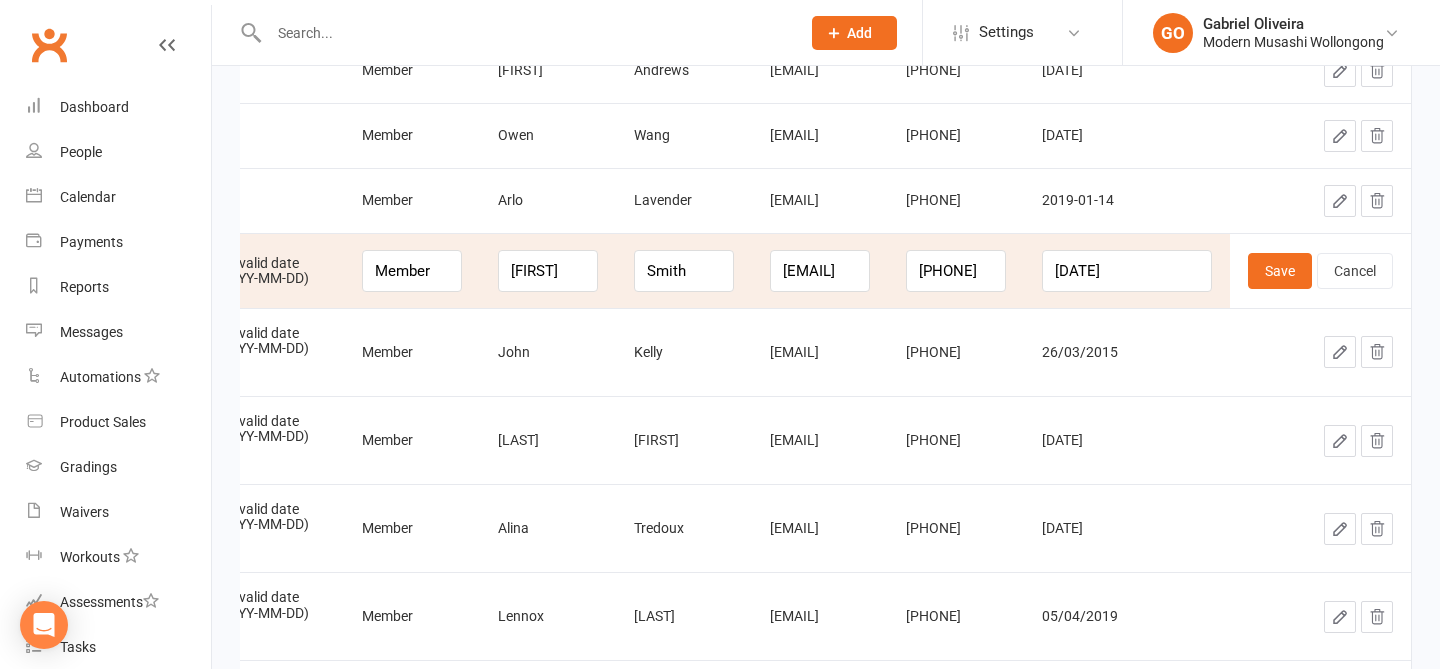 scroll, scrollTop: 0, scrollLeft: 248, axis: horizontal 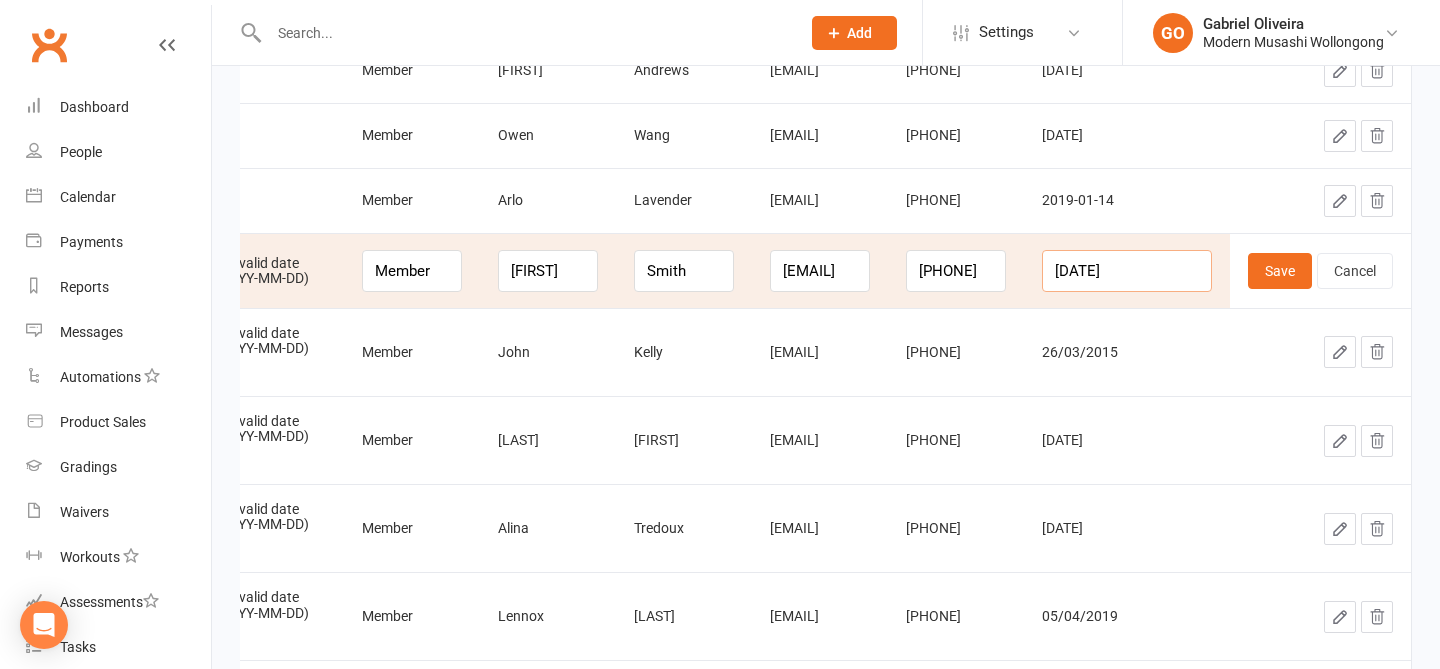 drag, startPoint x: 1174, startPoint y: 267, endPoint x: 1013, endPoint y: 231, distance: 164.97575 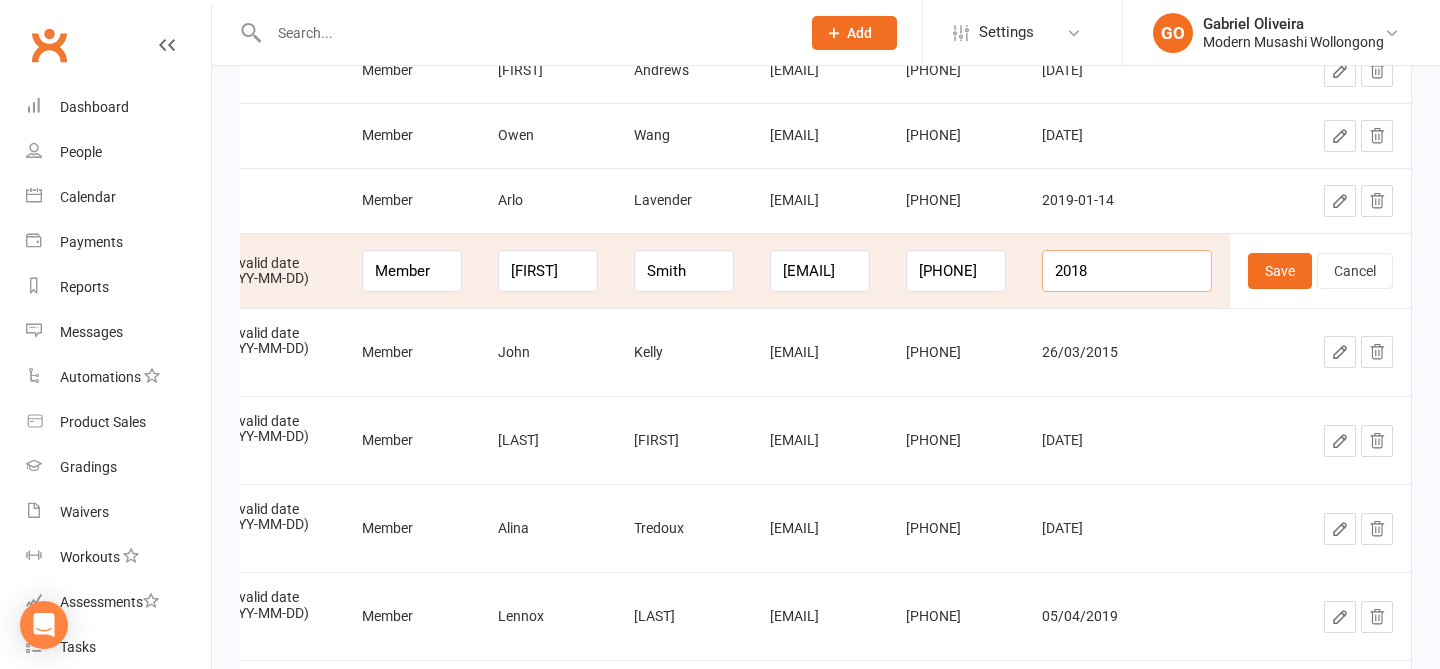 click on "2018" at bounding box center [1127, 271] 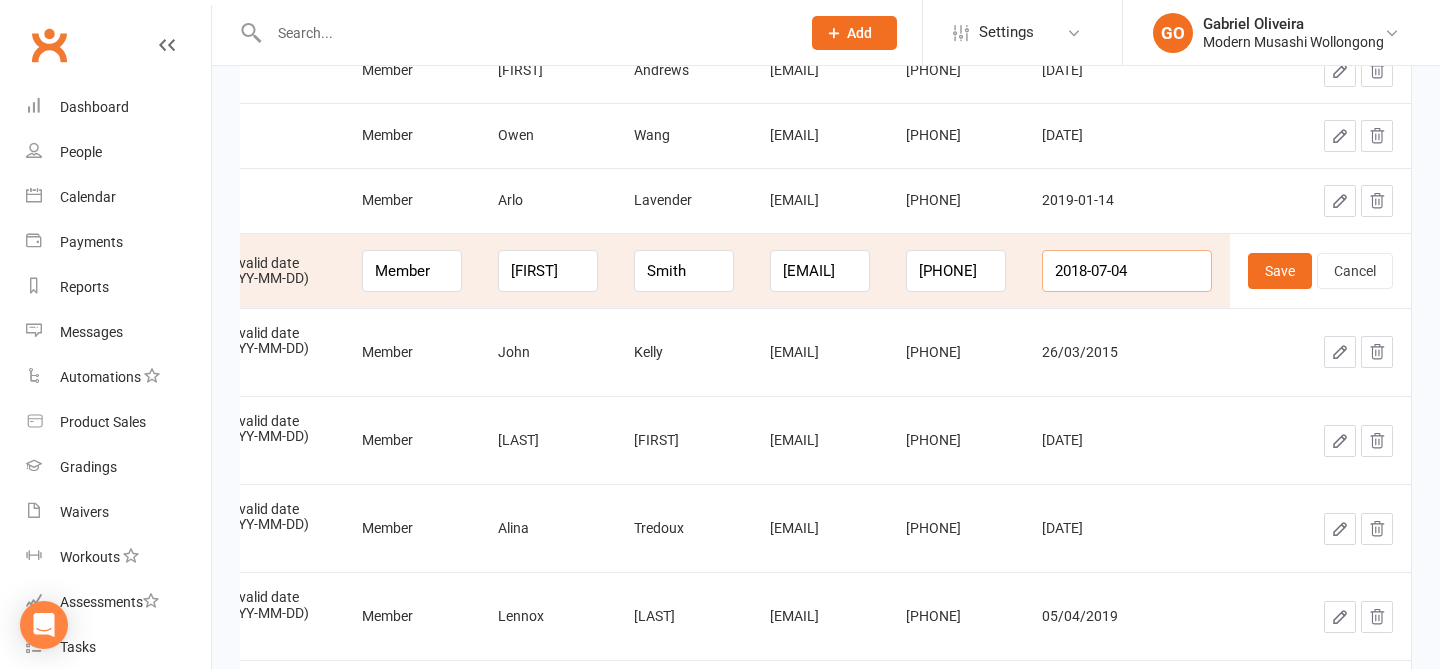 scroll, scrollTop: 0, scrollLeft: 1, axis: horizontal 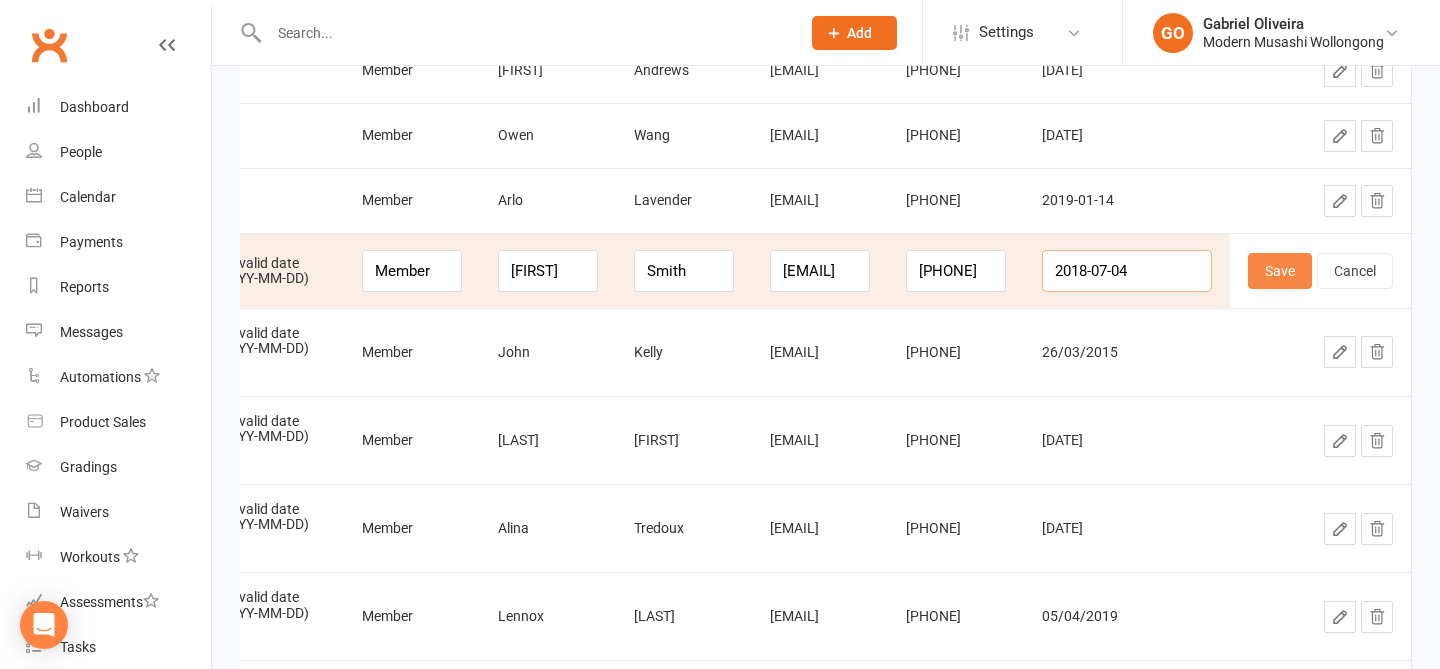 type on "2018-07-04" 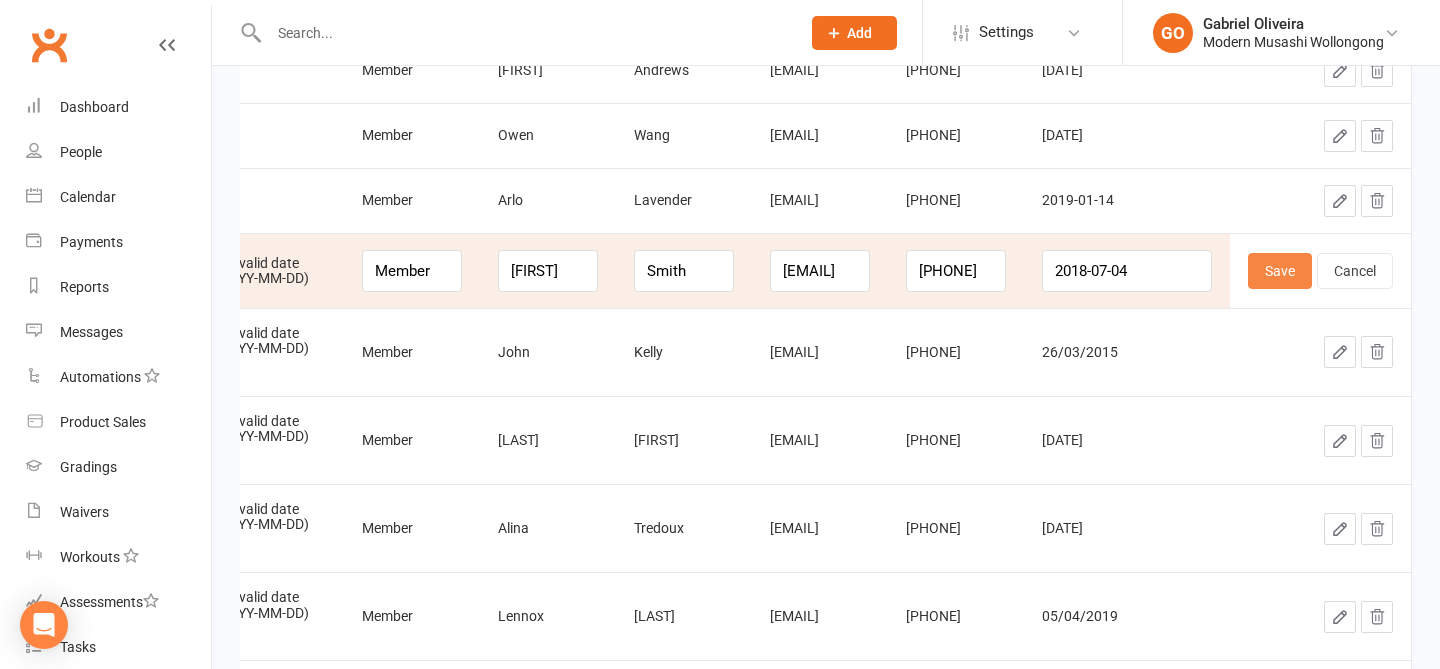 scroll, scrollTop: 0, scrollLeft: 0, axis: both 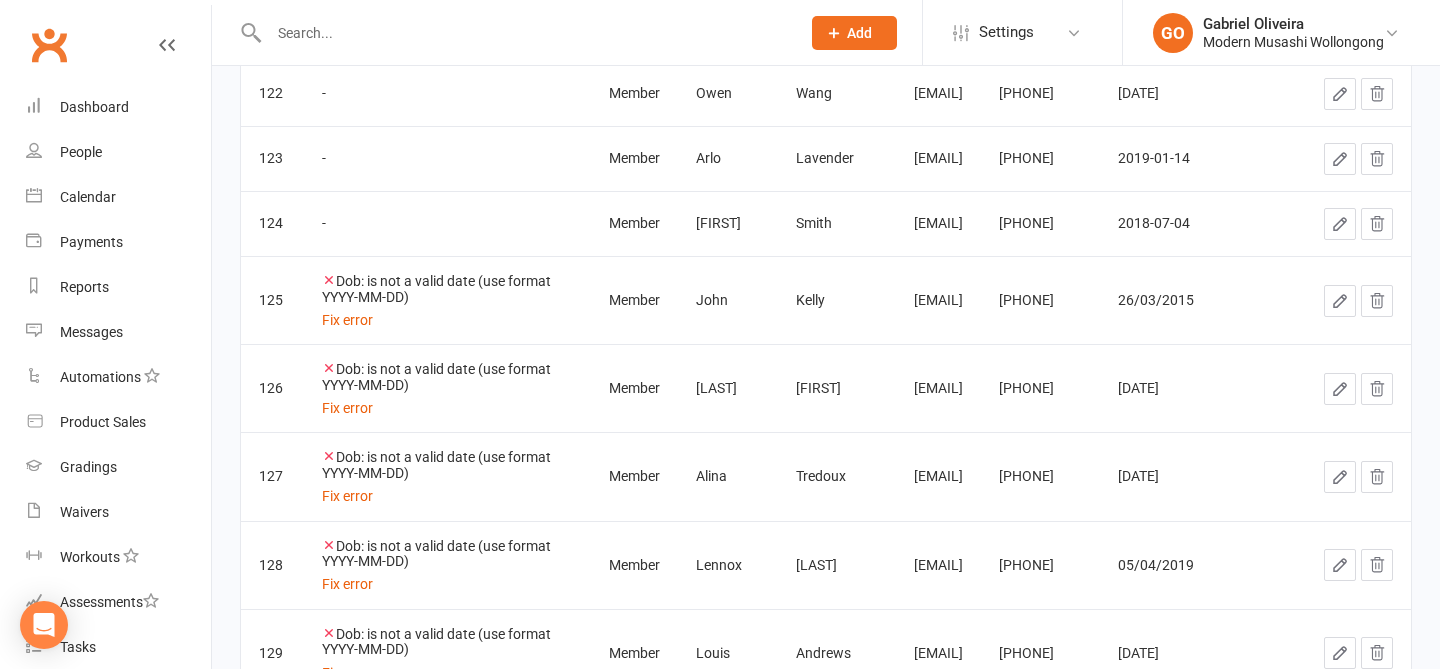 click 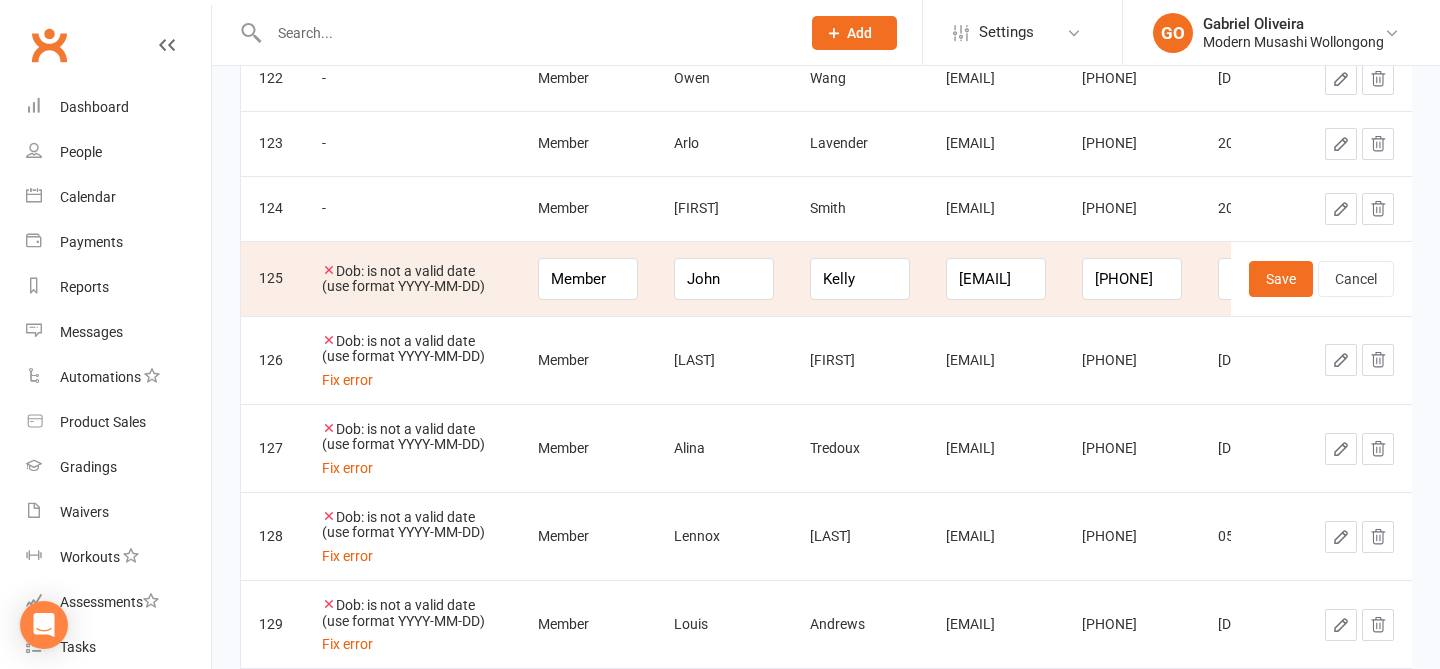 scroll, scrollTop: 0, scrollLeft: 248, axis: horizontal 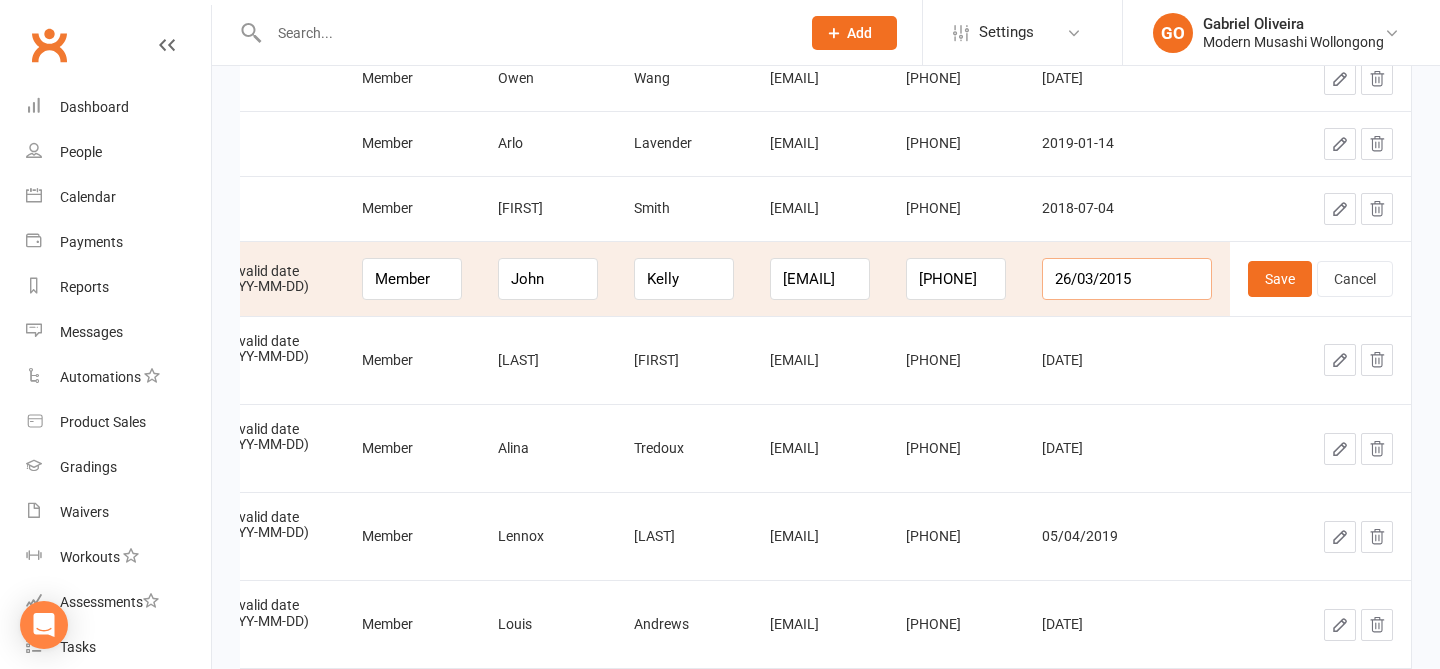 drag, startPoint x: 1172, startPoint y: 275, endPoint x: 1038, endPoint y: 266, distance: 134.3019 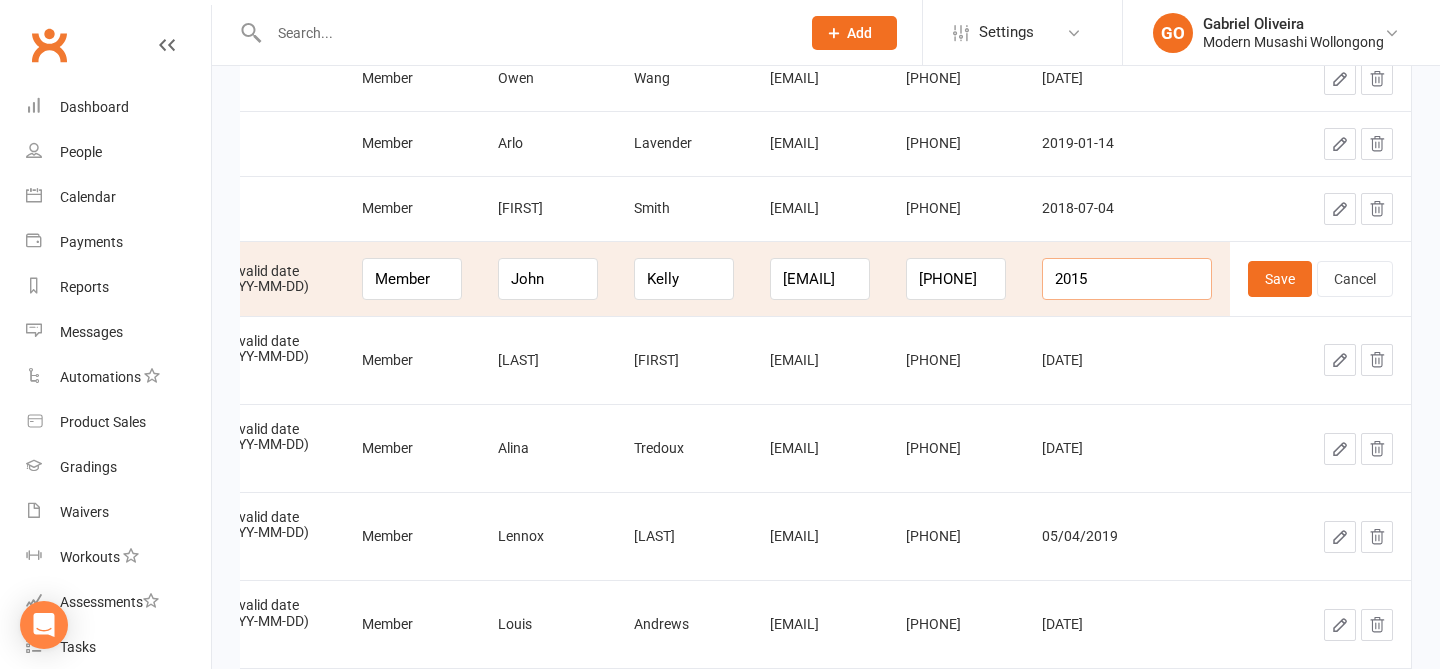 click on "2015" at bounding box center (1127, 279) 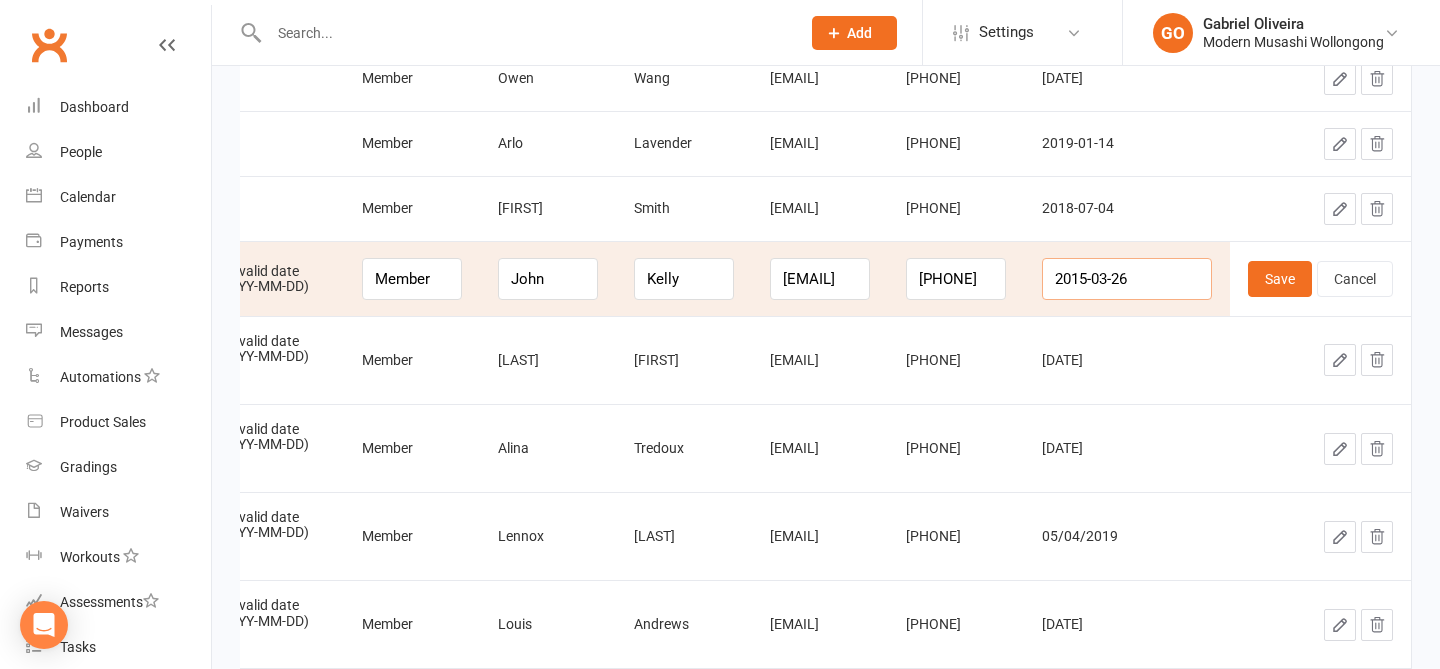 scroll, scrollTop: 0, scrollLeft: 1, axis: horizontal 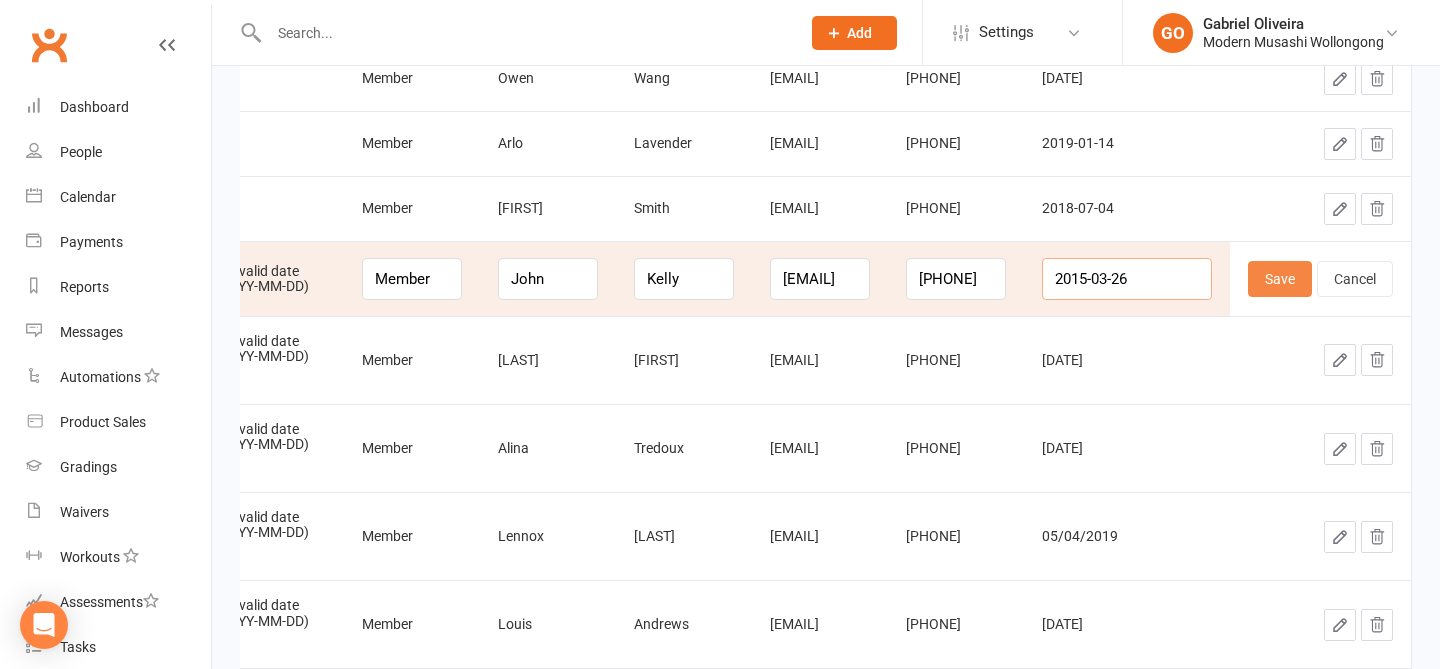 type on "2015-03-26" 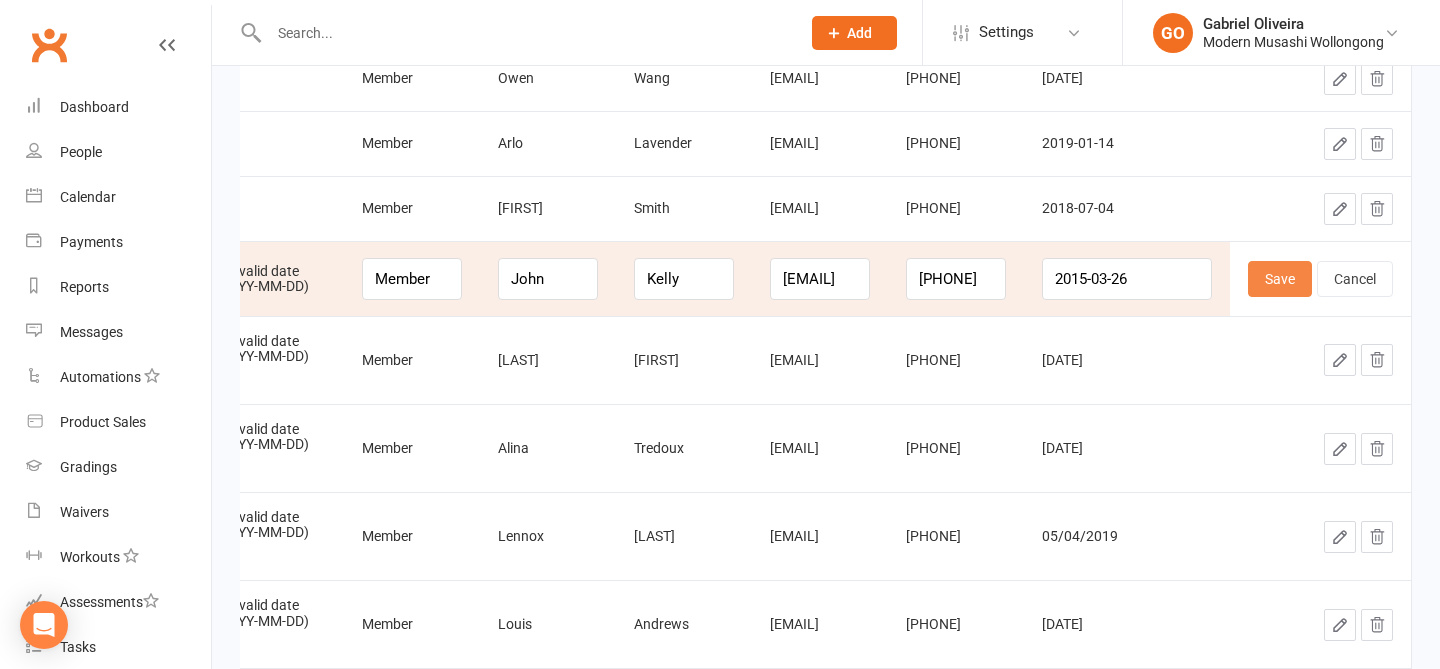 scroll, scrollTop: 0, scrollLeft: 0, axis: both 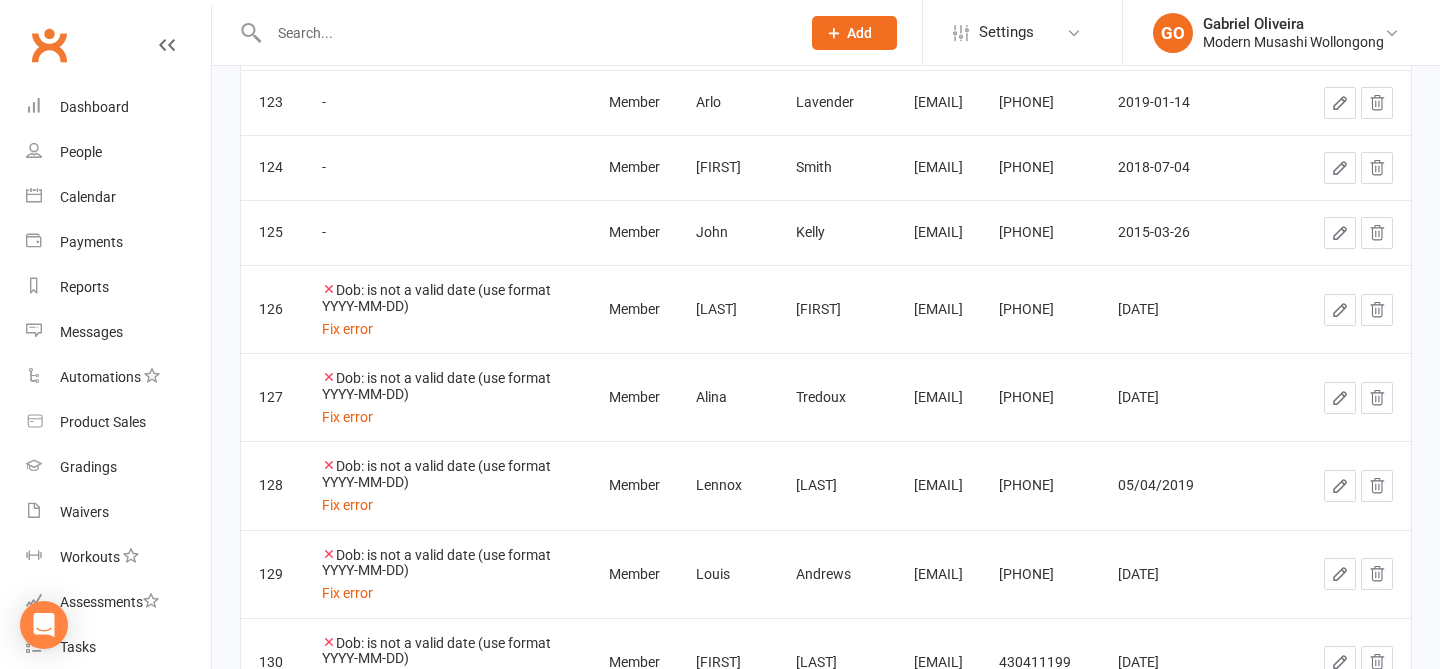 click 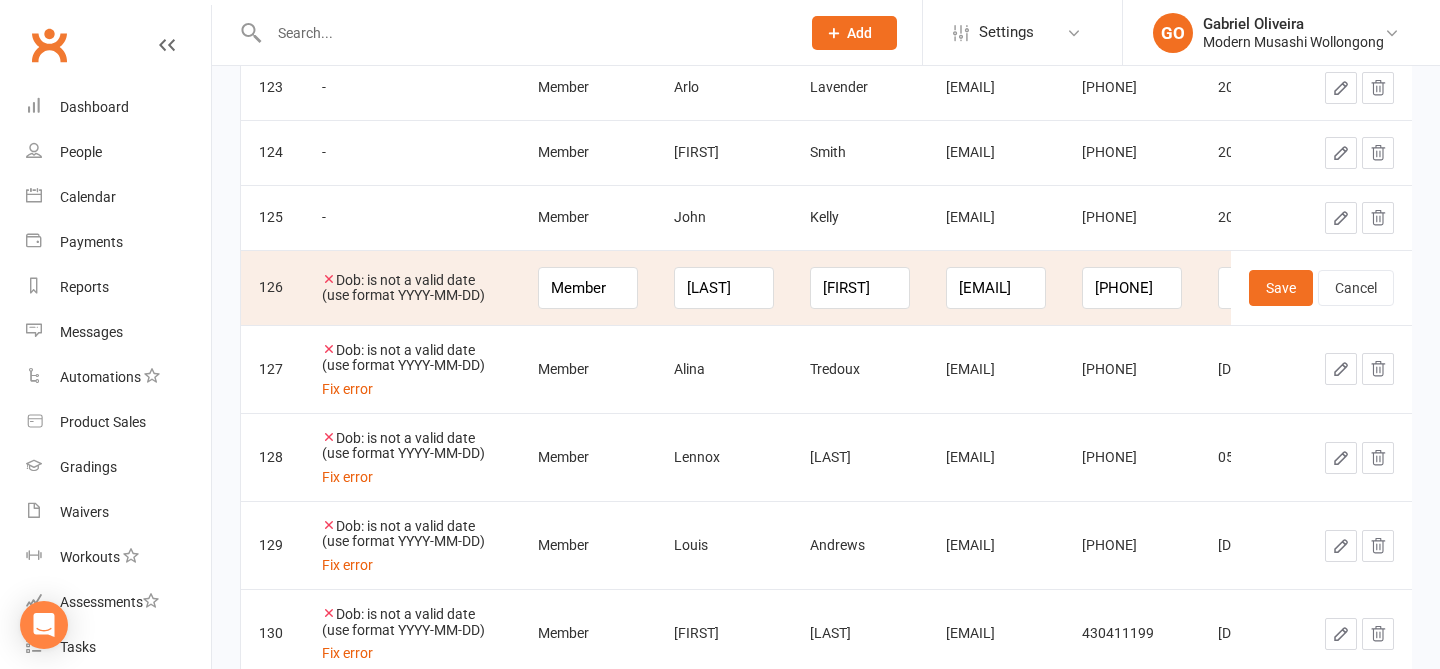 scroll, scrollTop: 0, scrollLeft: 248, axis: horizontal 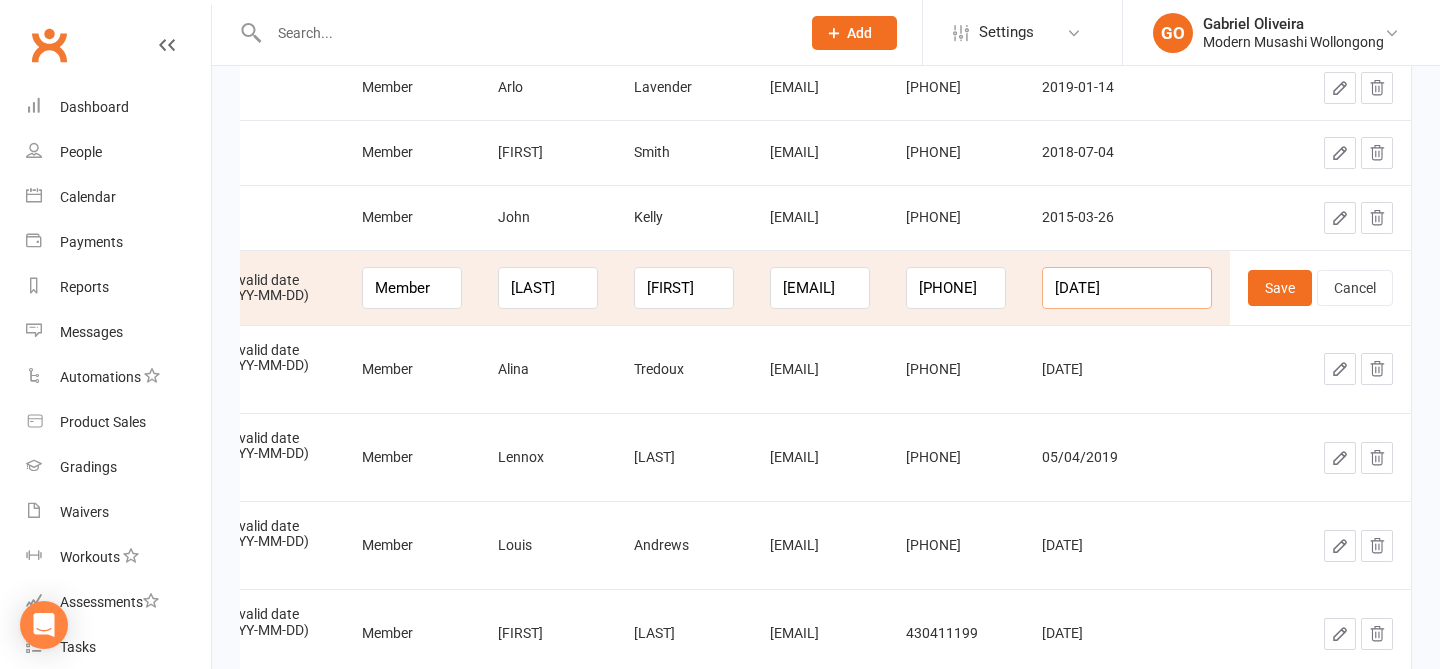 drag, startPoint x: 1171, startPoint y: 282, endPoint x: 1068, endPoint y: 271, distance: 103.58572 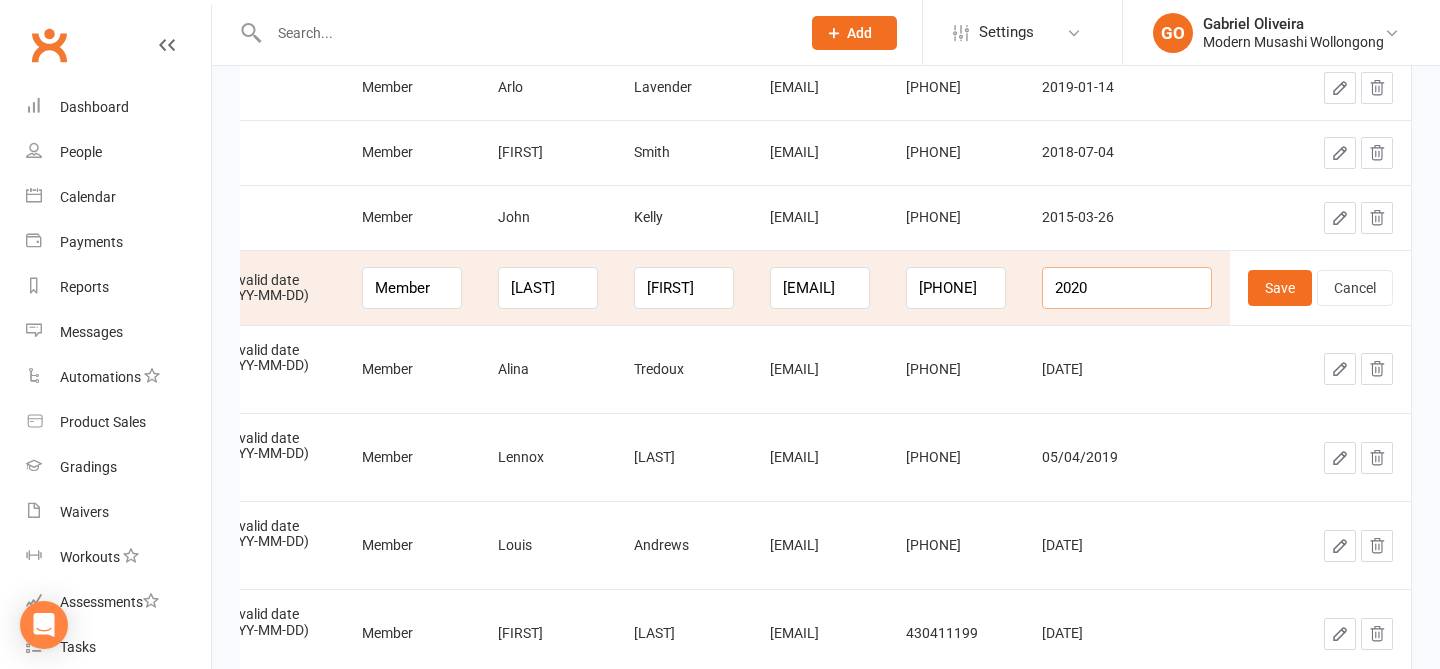 click on "2020" at bounding box center [1127, 288] 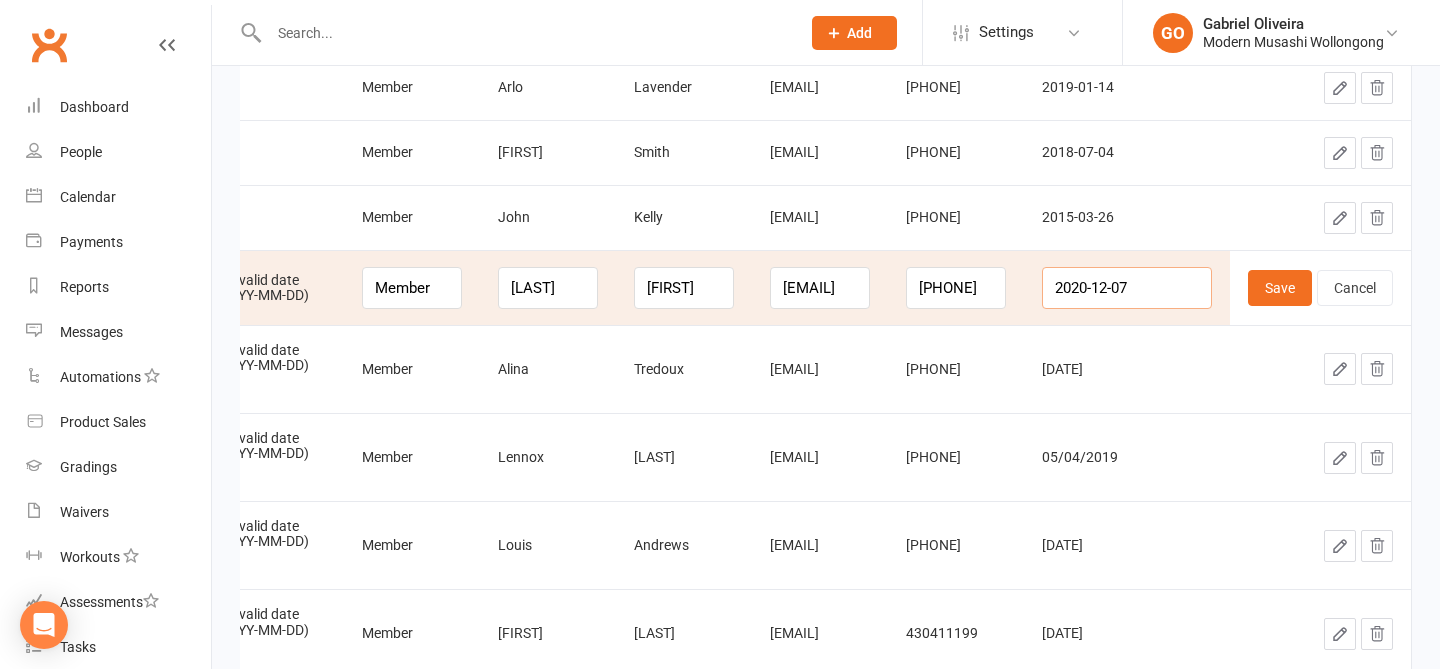 scroll, scrollTop: 0, scrollLeft: 1, axis: horizontal 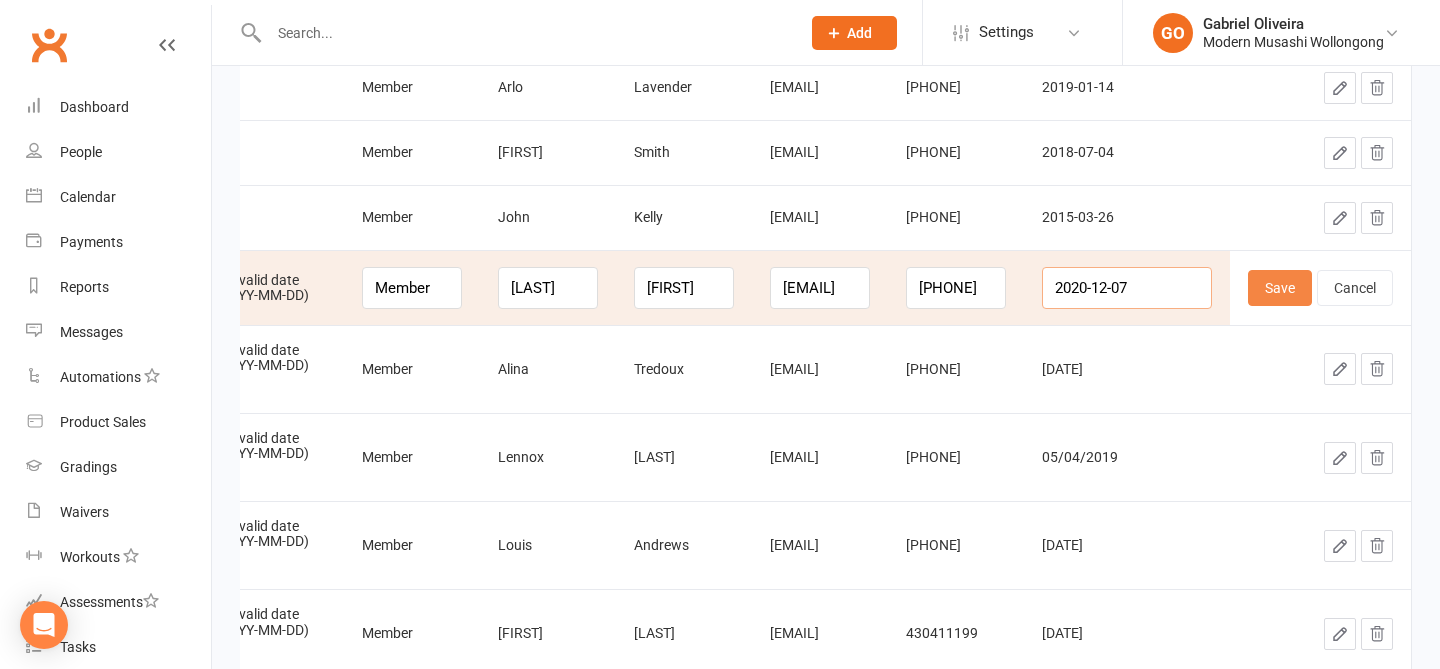 type on "2020-12-07" 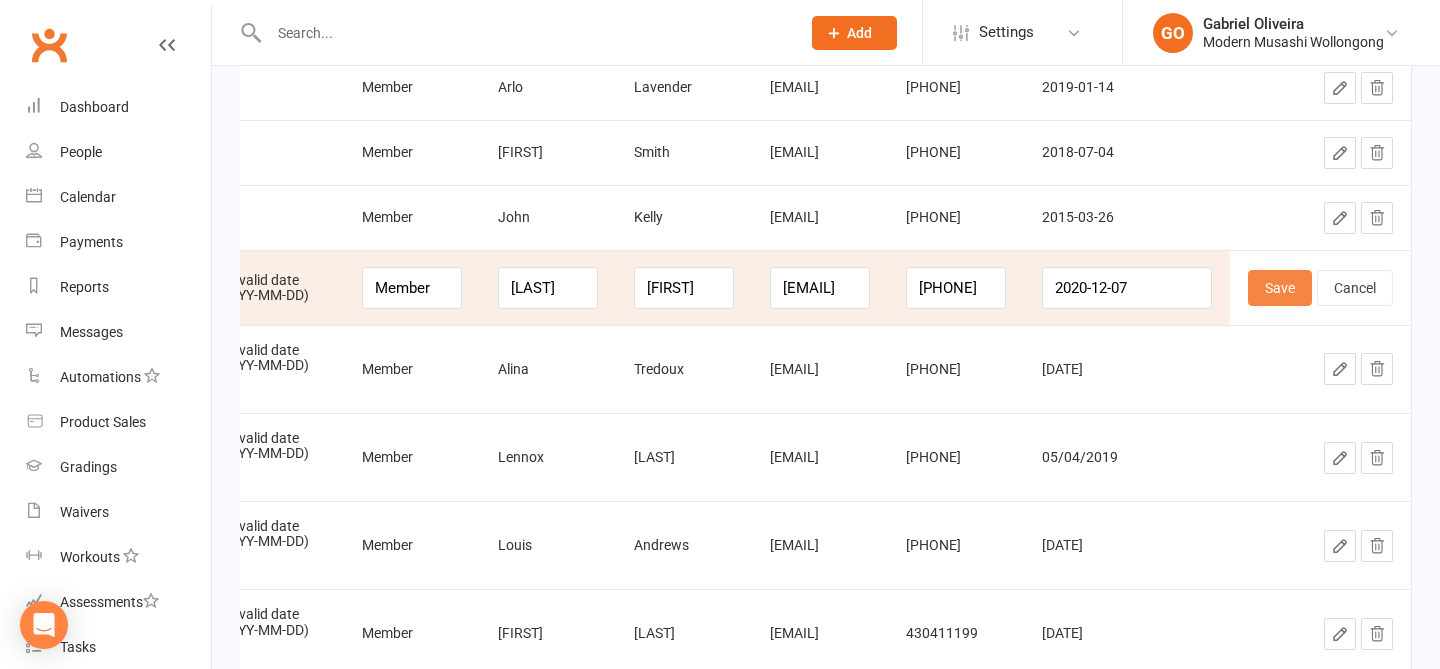 click on "Save" at bounding box center (1280, 288) 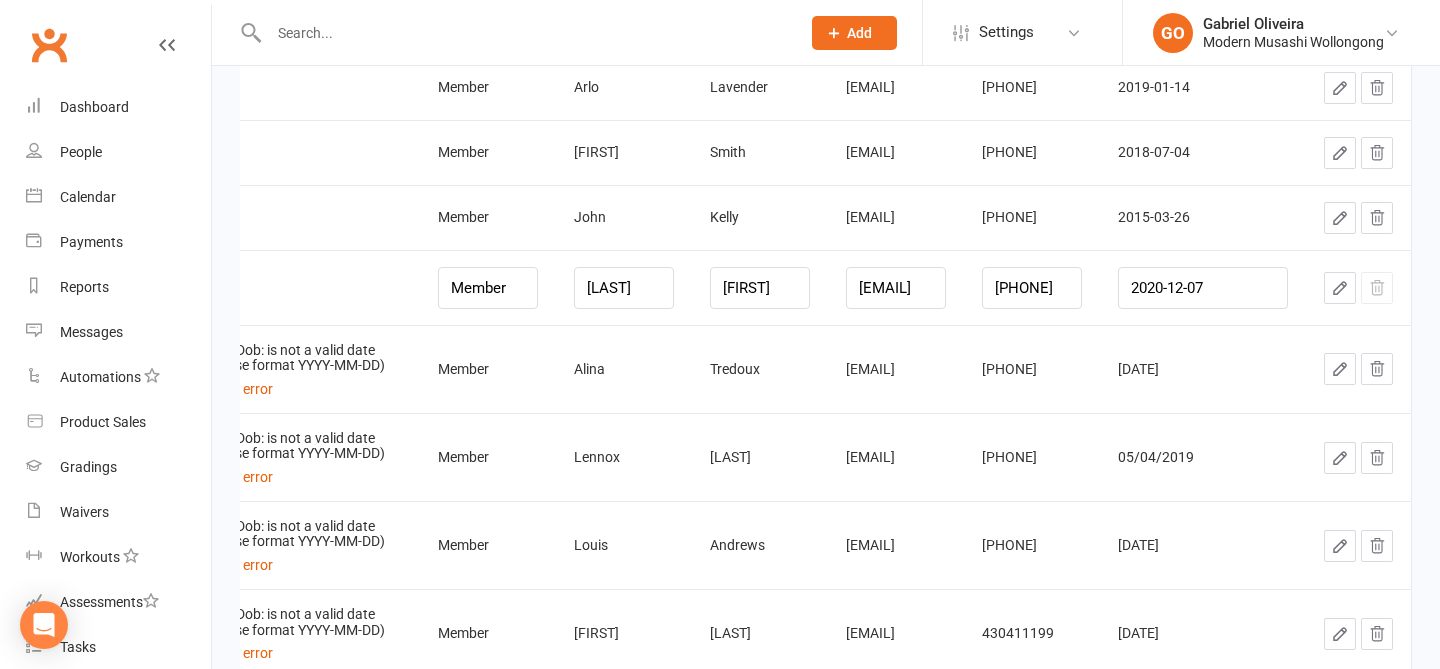 scroll, scrollTop: 0, scrollLeft: 53, axis: horizontal 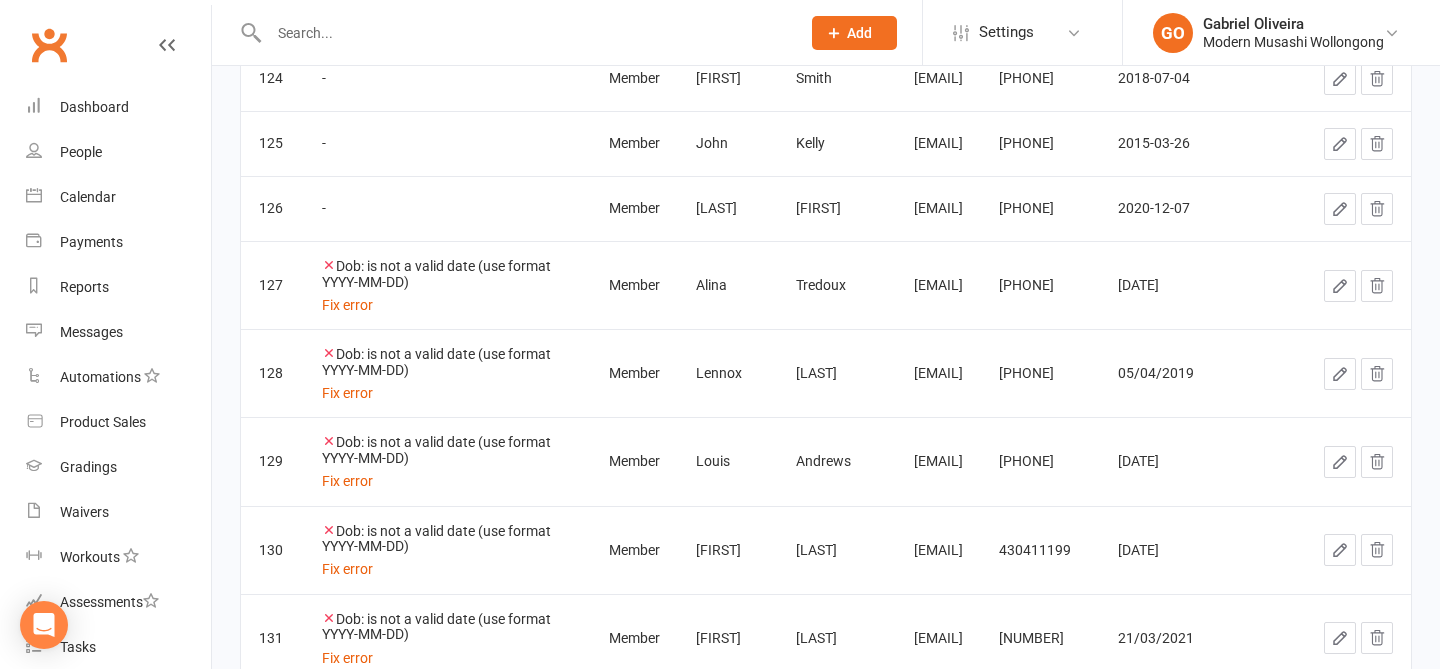 click at bounding box center (1358, 285) 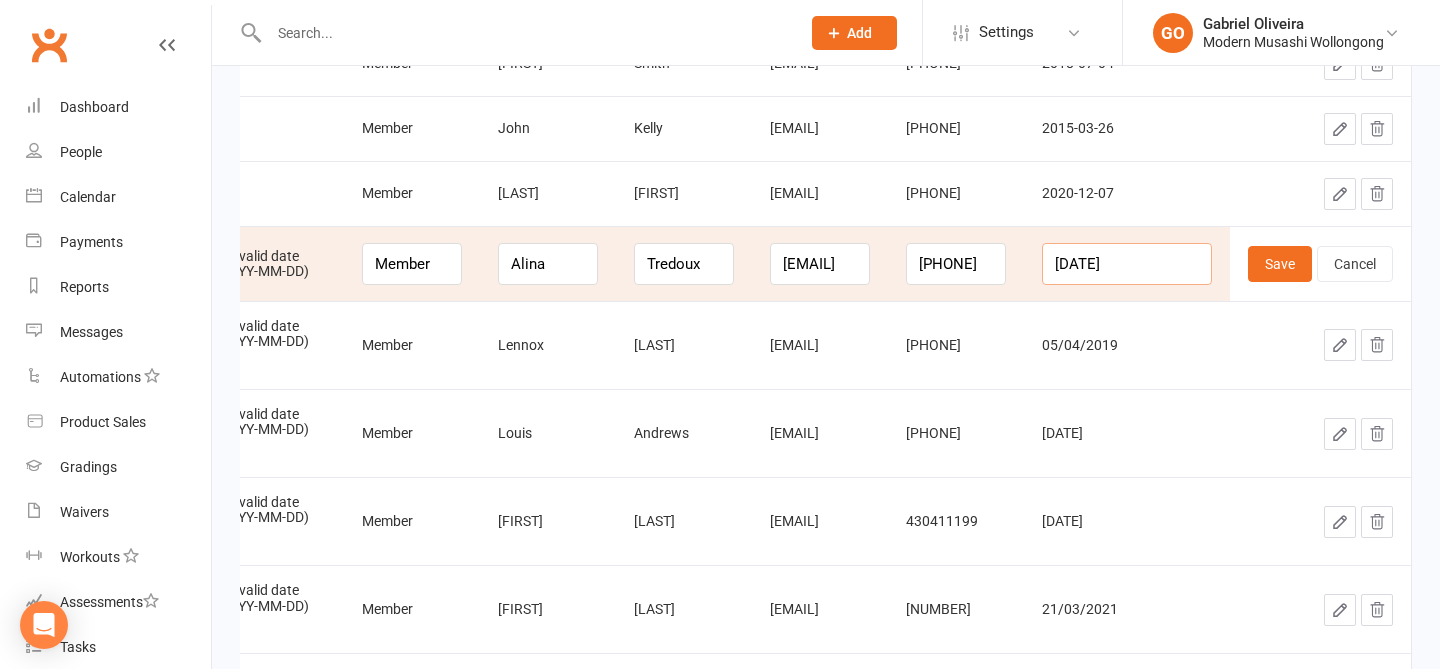 drag, startPoint x: 1170, startPoint y: 261, endPoint x: 1037, endPoint y: 229, distance: 136.79547 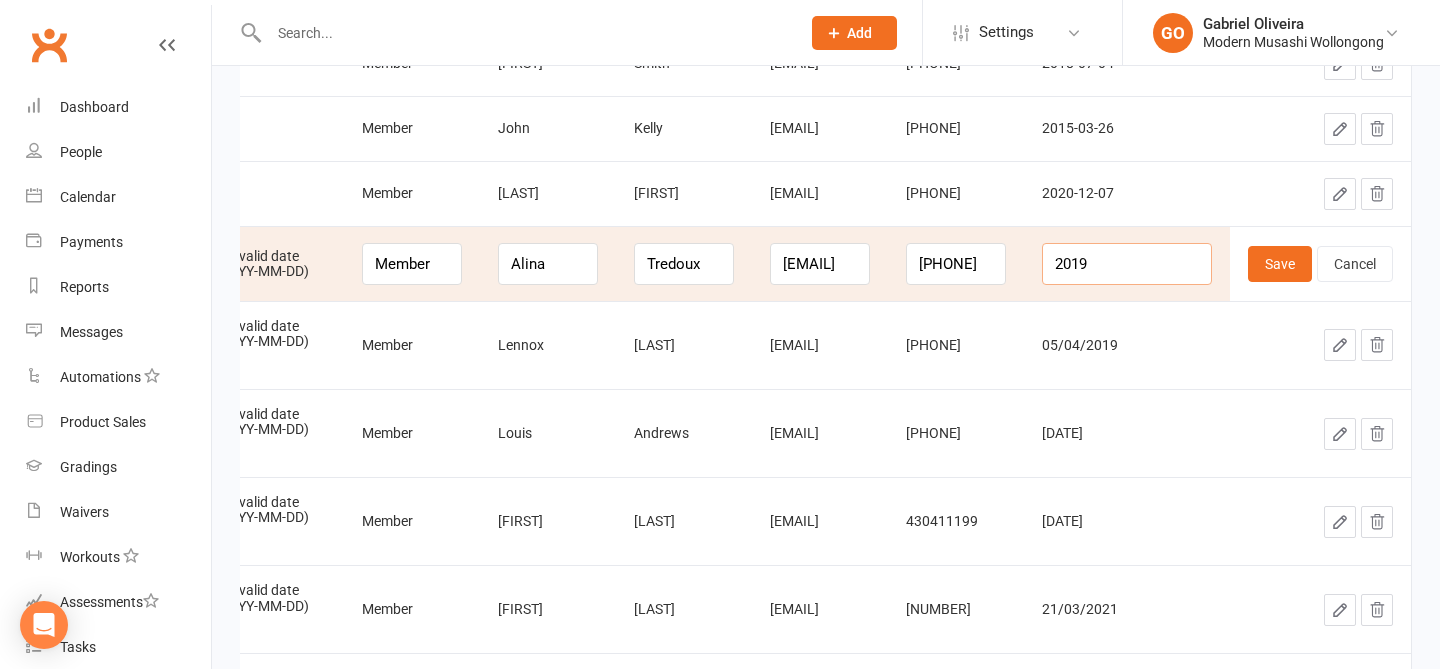 click on "2019" at bounding box center [1127, 264] 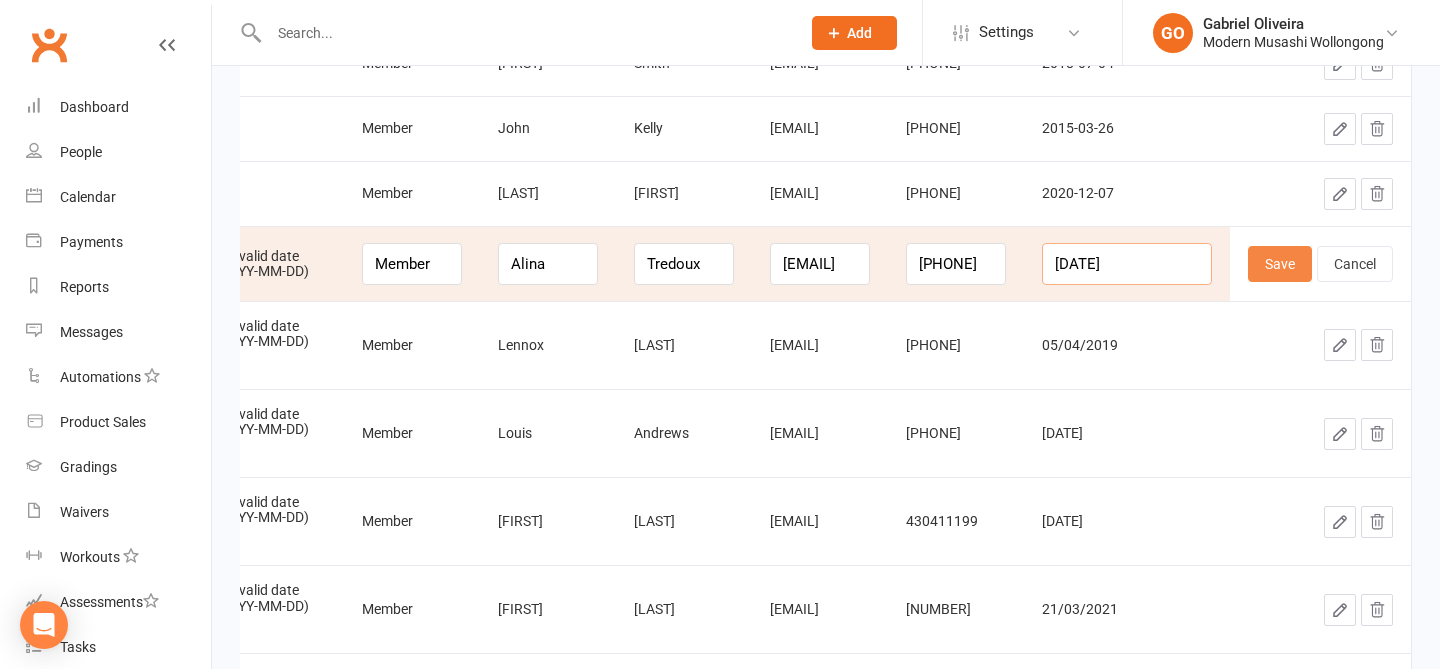 type on "2019-04-18" 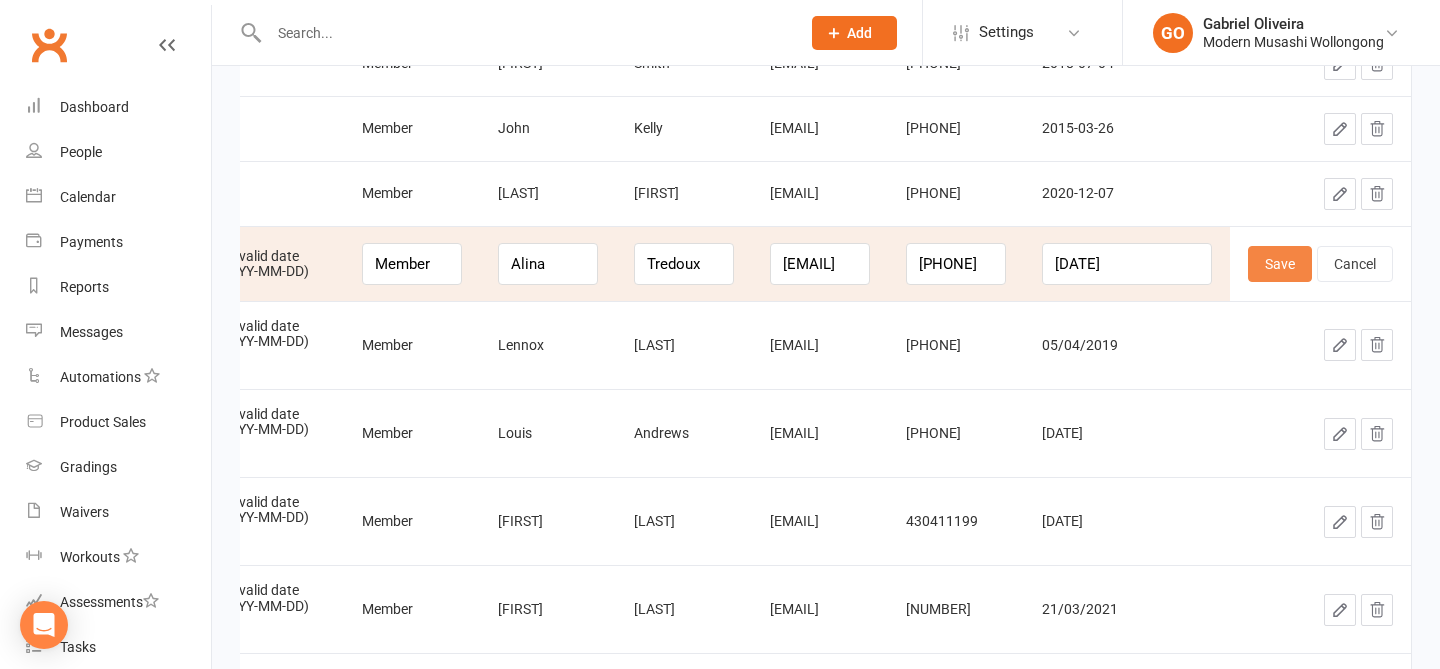 click on "Save" at bounding box center [1280, 264] 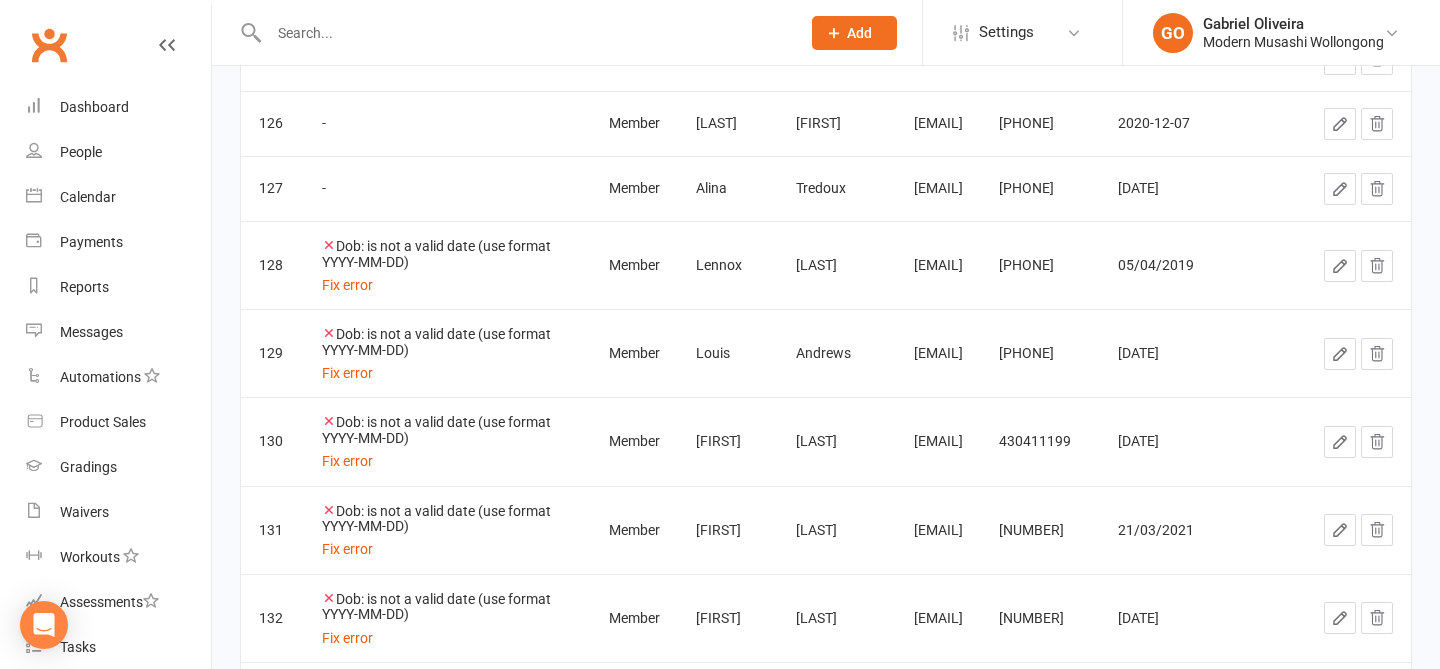 click 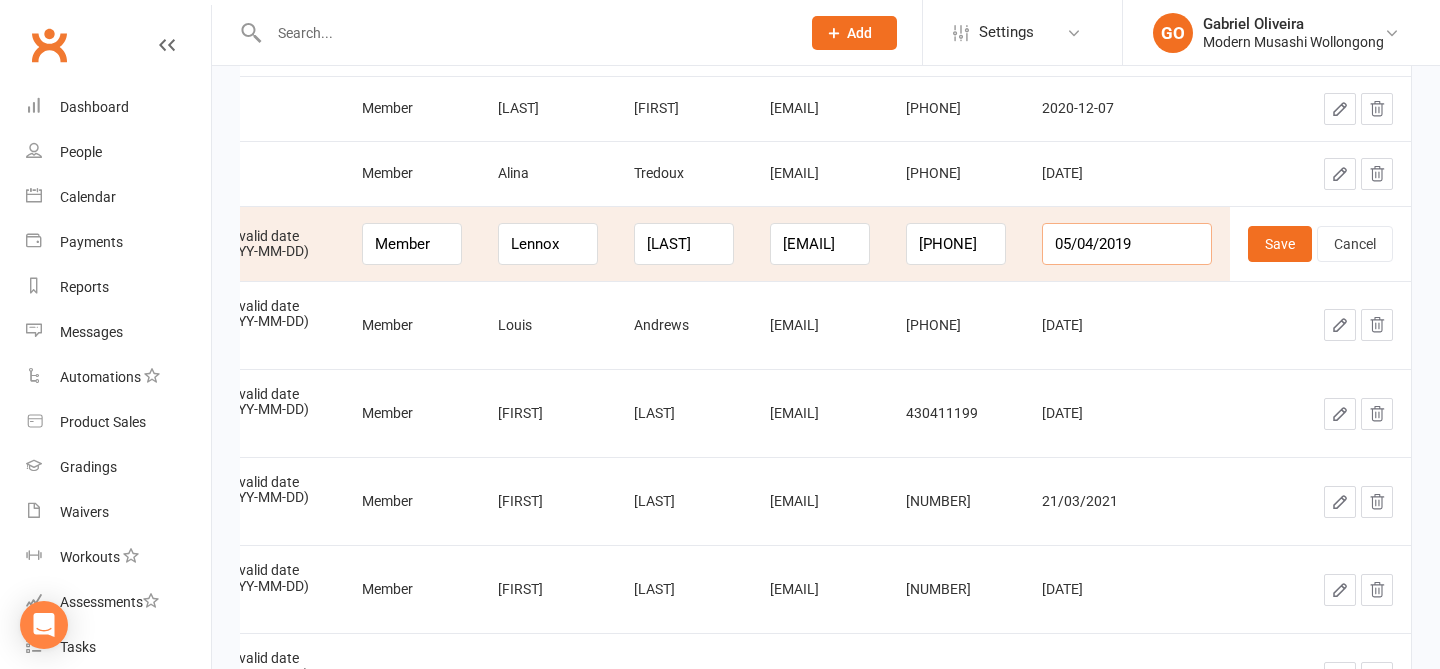 drag, startPoint x: 1171, startPoint y: 243, endPoint x: 1039, endPoint y: 225, distance: 133.22162 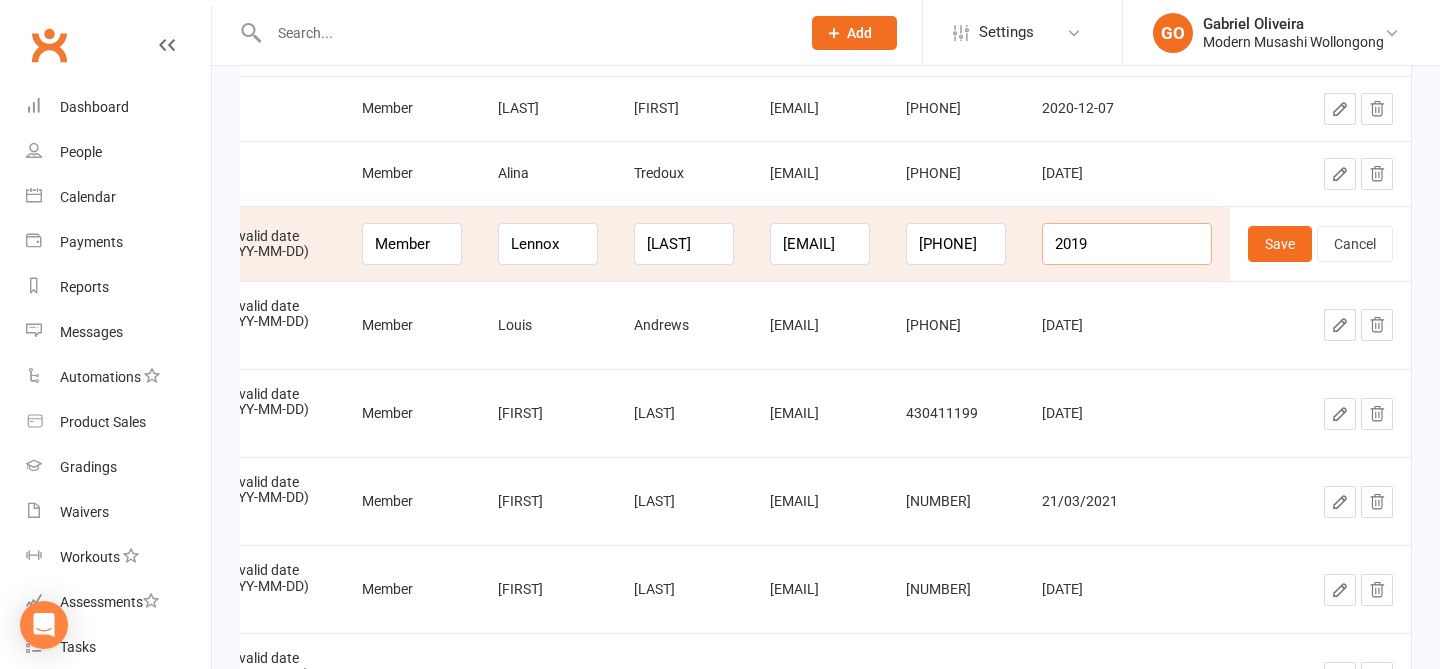 click on "2019" at bounding box center [1127, 244] 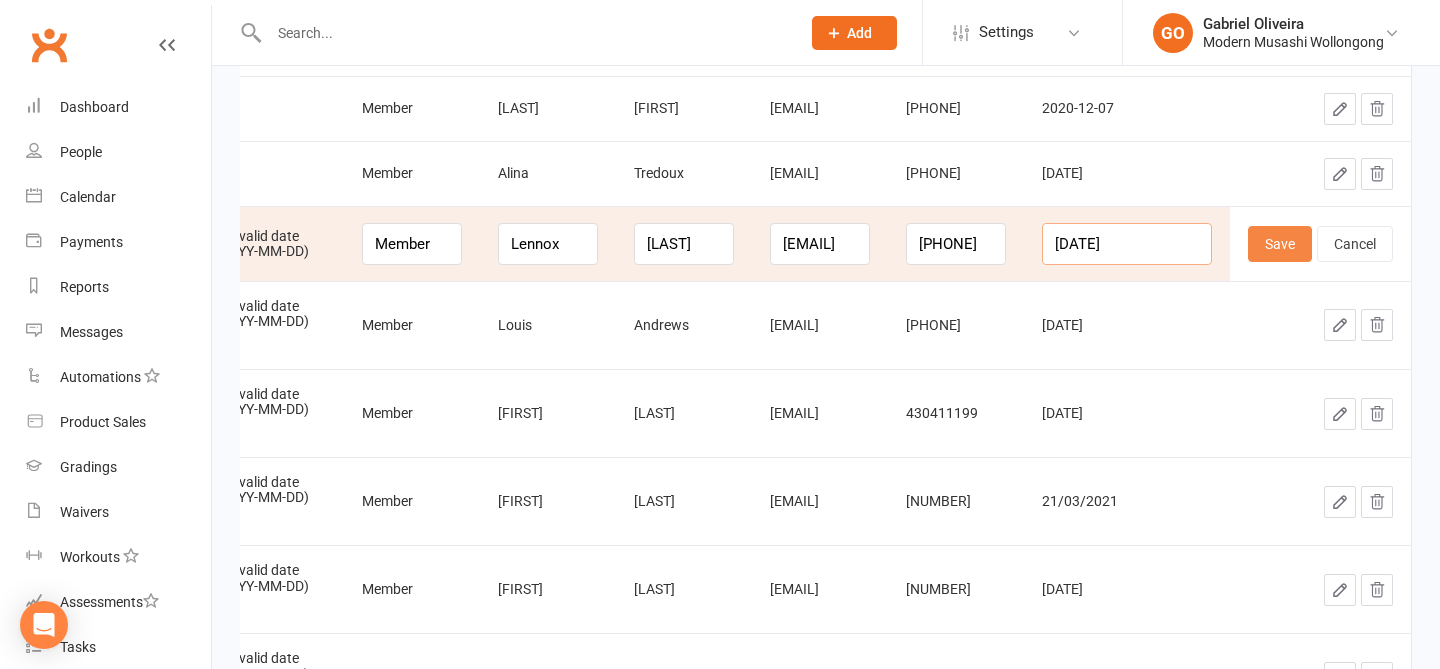 type on "2019-04-05" 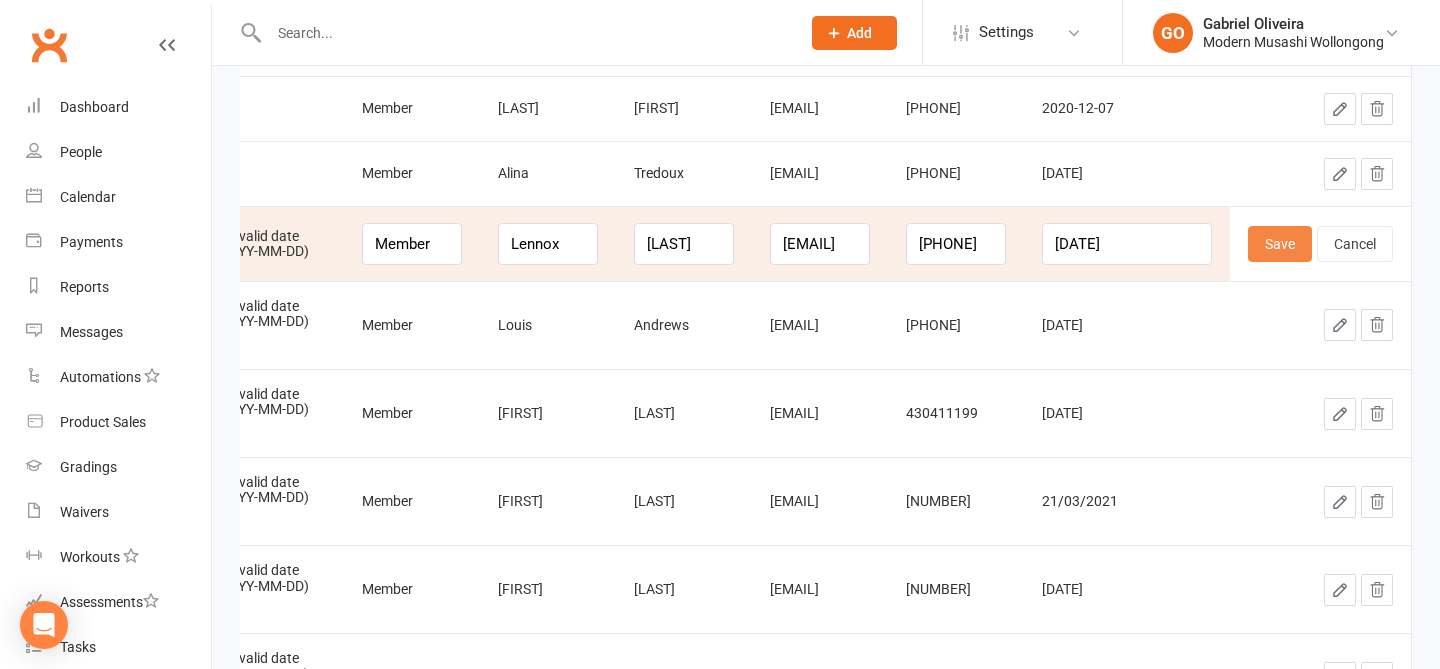 click on "Save" at bounding box center [1280, 244] 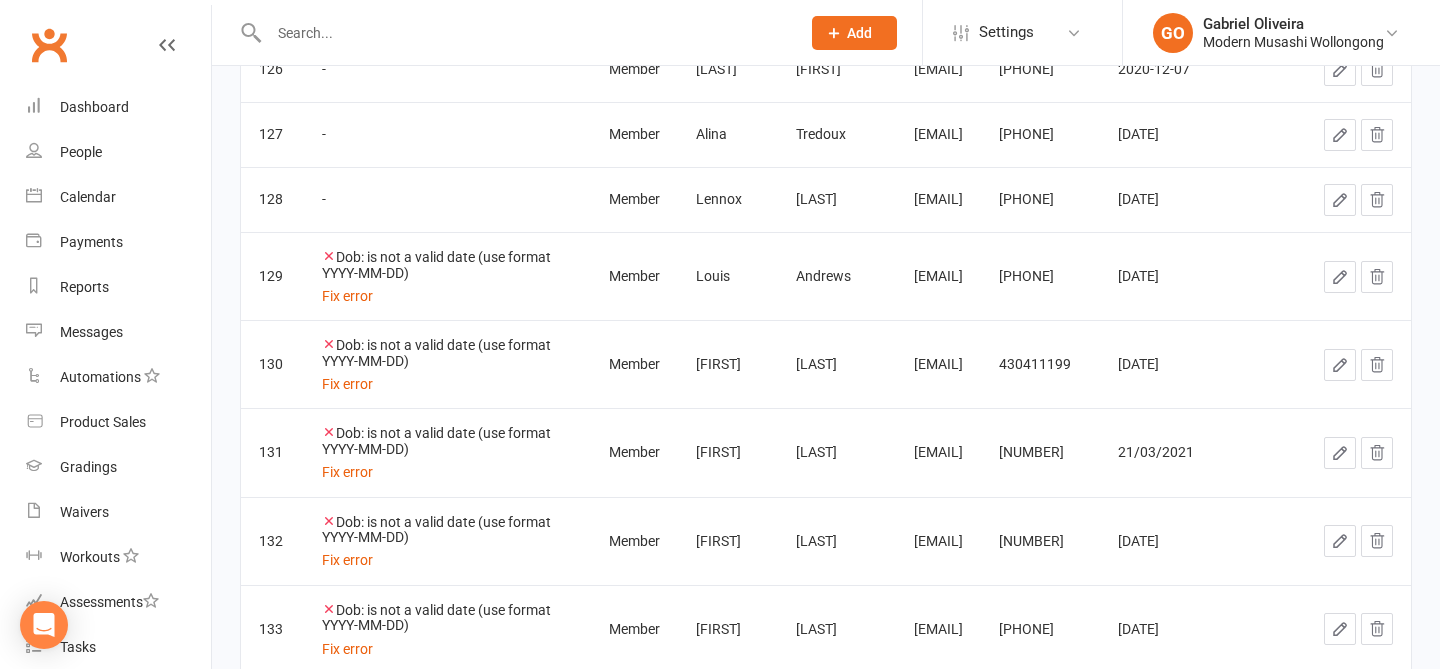 click 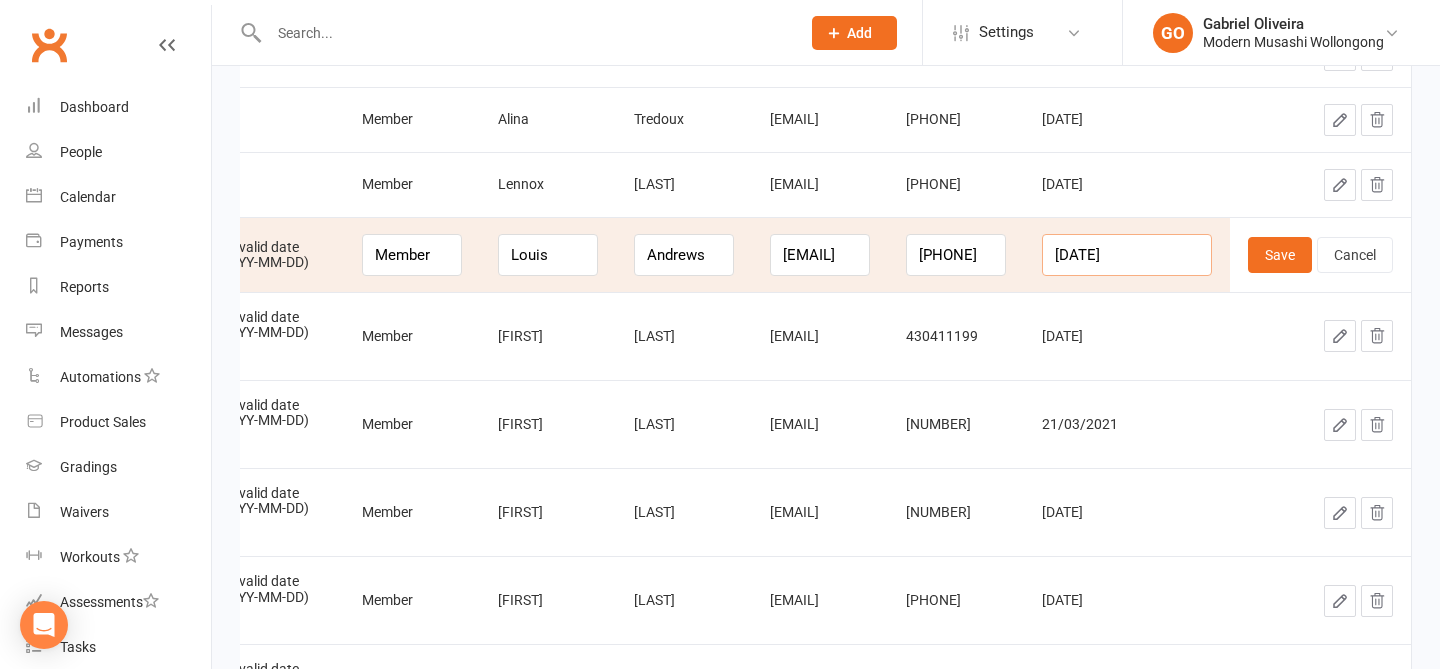 drag, startPoint x: 1167, startPoint y: 254, endPoint x: 1071, endPoint y: 235, distance: 97.862144 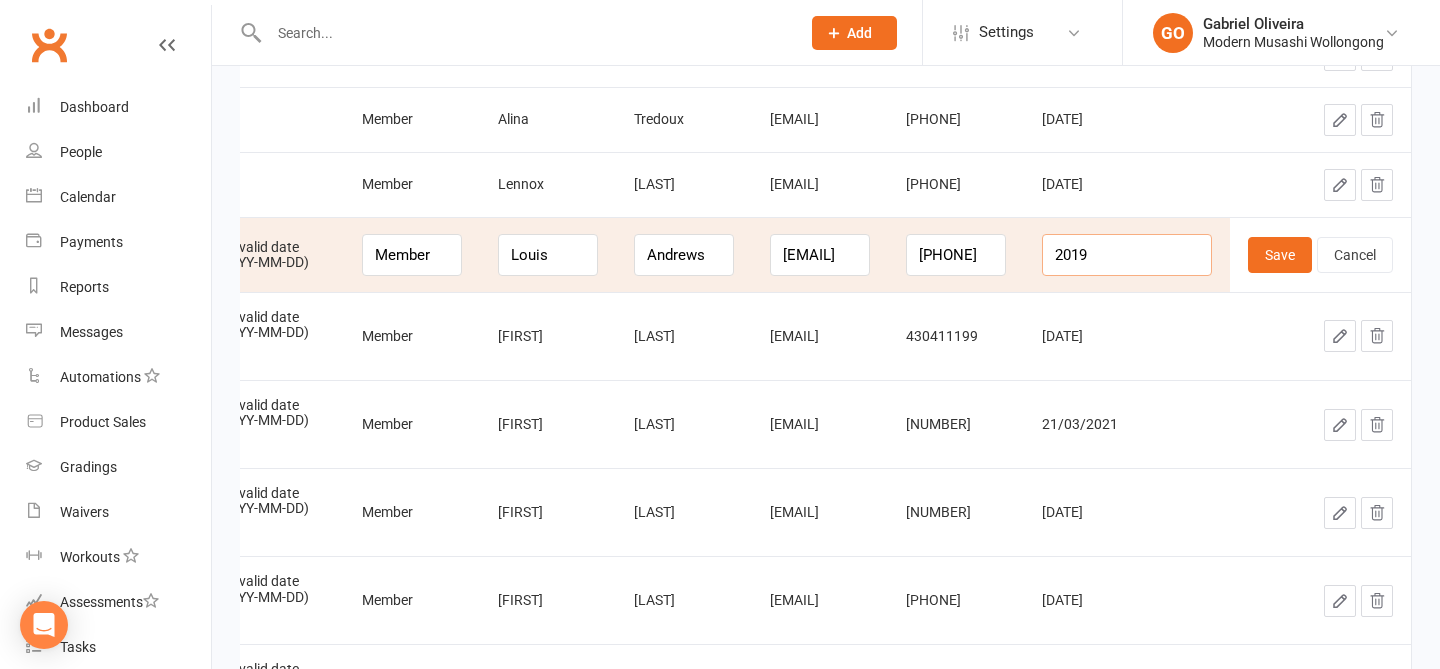 click on "2019" at bounding box center (1127, 255) 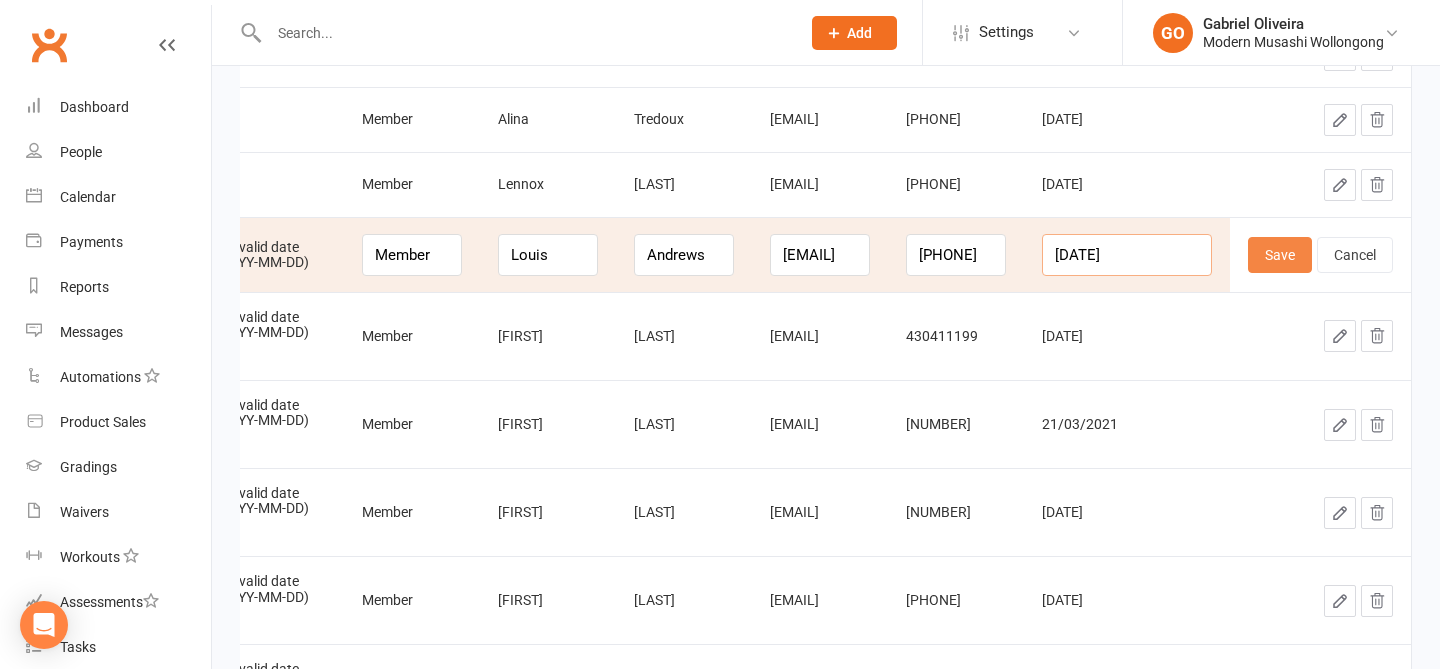 type on "2019-10-03" 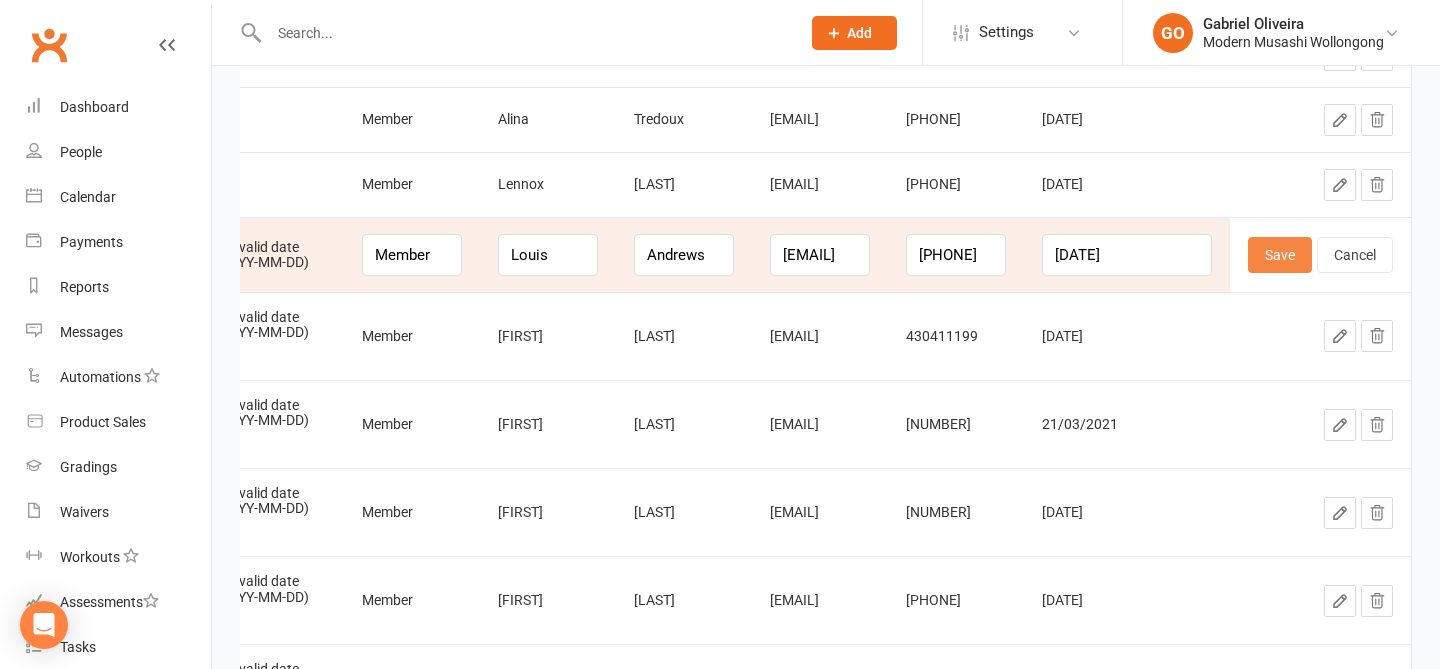 click on "Save" at bounding box center (1280, 255) 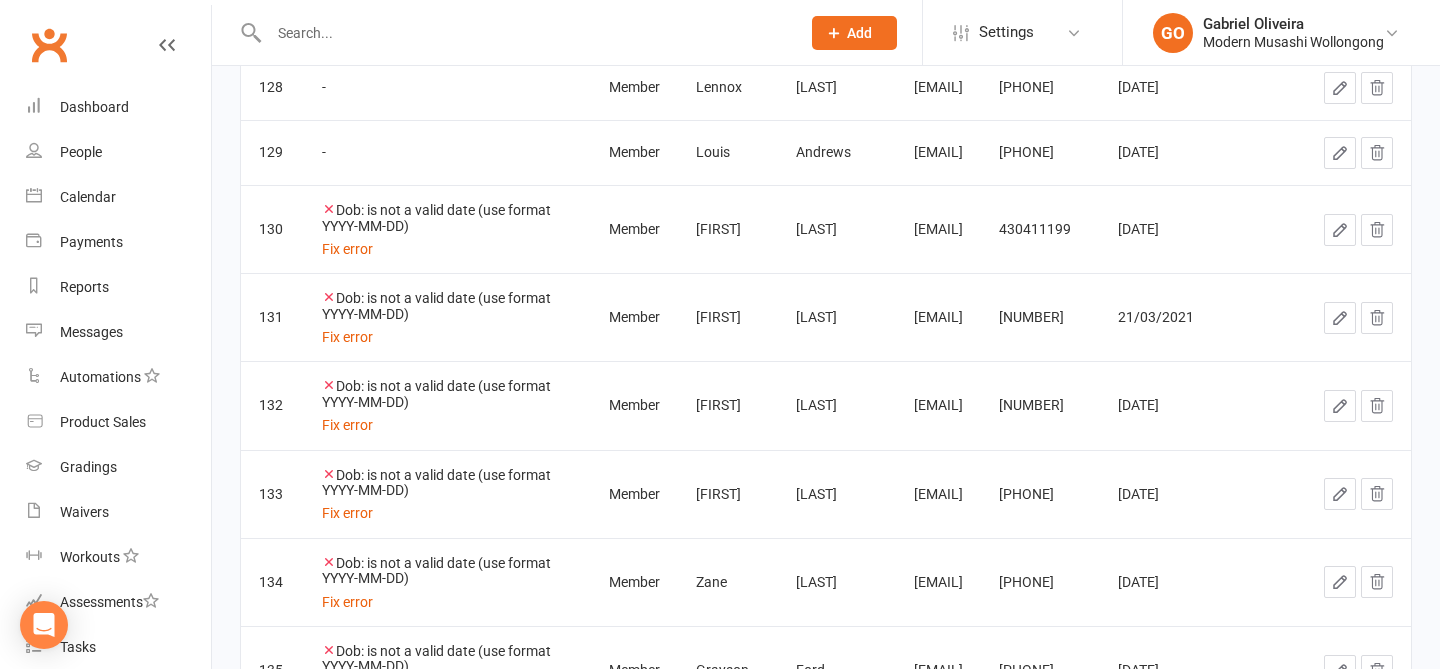 click 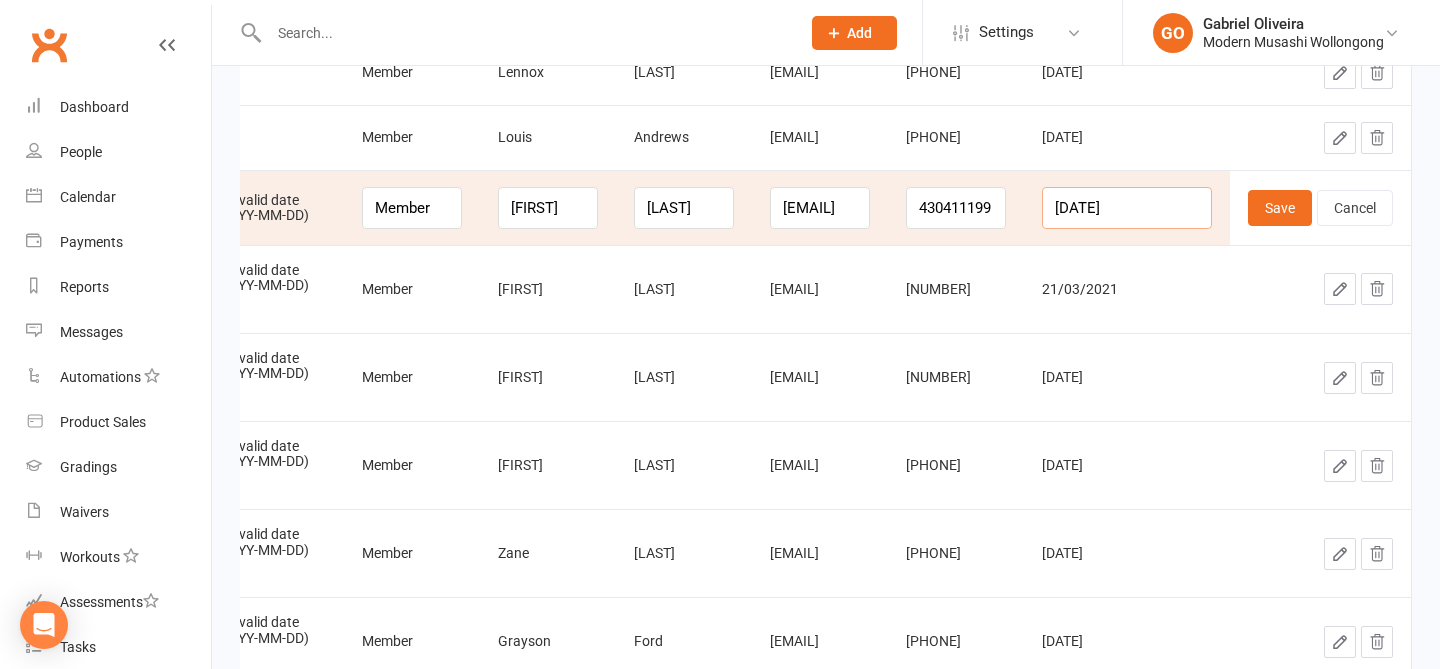 drag, startPoint x: 1171, startPoint y: 209, endPoint x: 1024, endPoint y: 192, distance: 147.97972 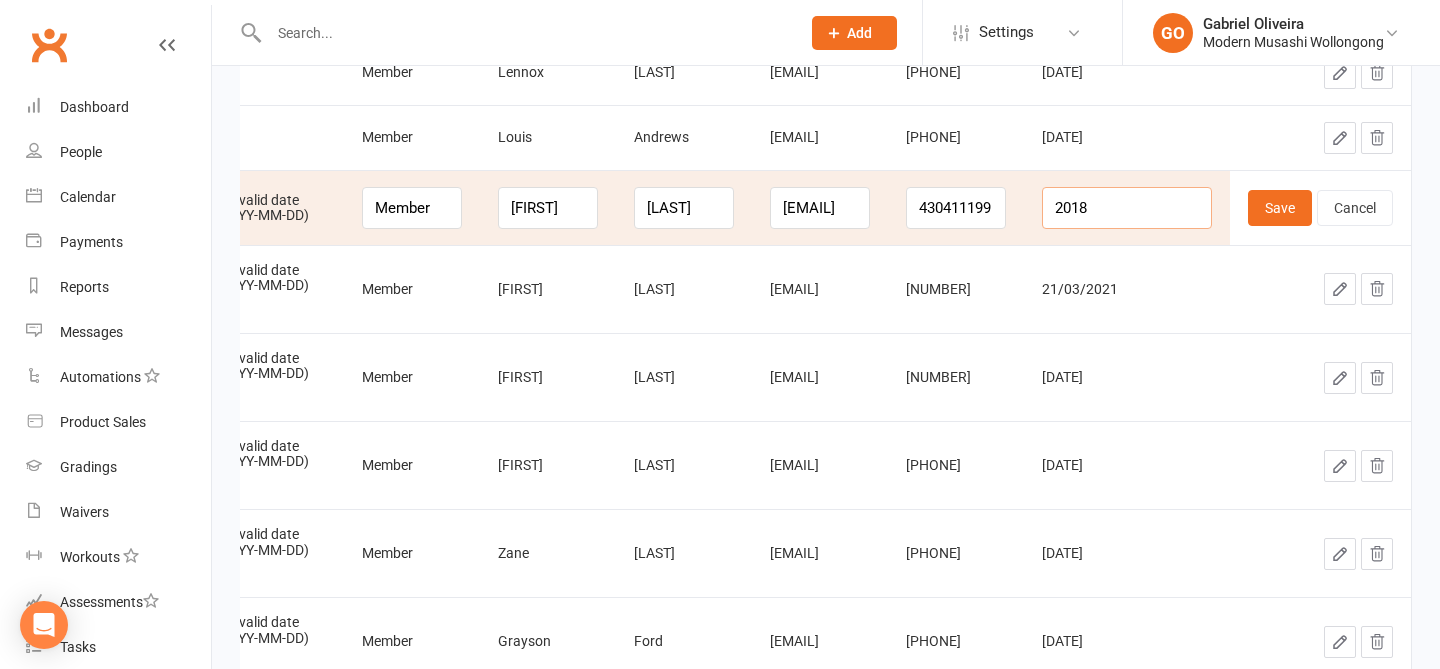 click on "2018" at bounding box center [1127, 208] 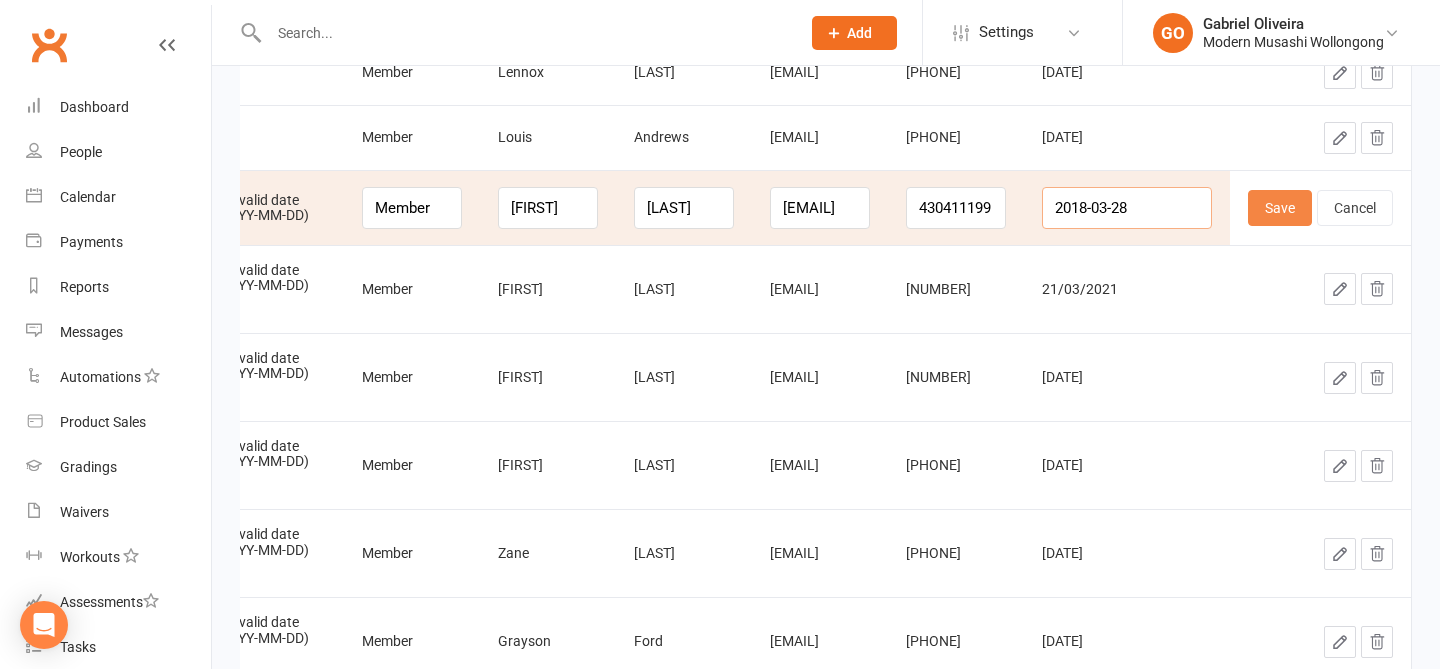 type on "2018-03-28" 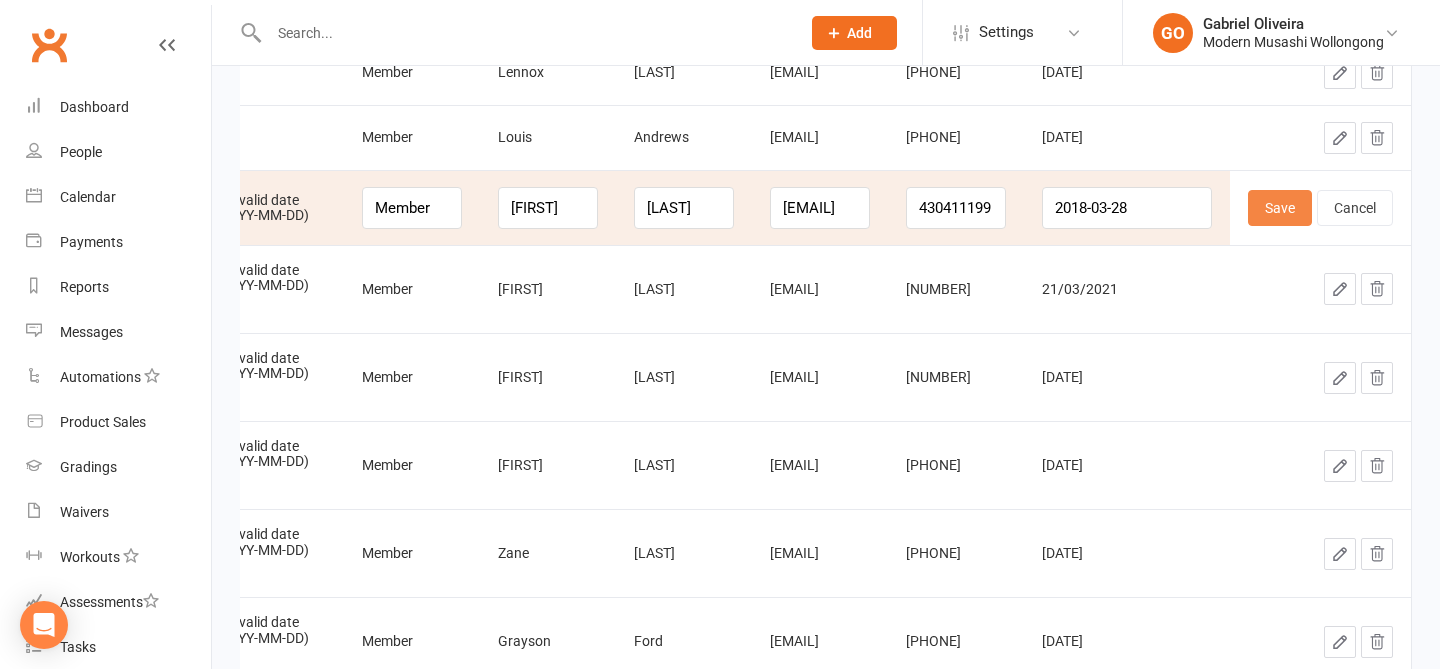 click on "Save" at bounding box center [1280, 208] 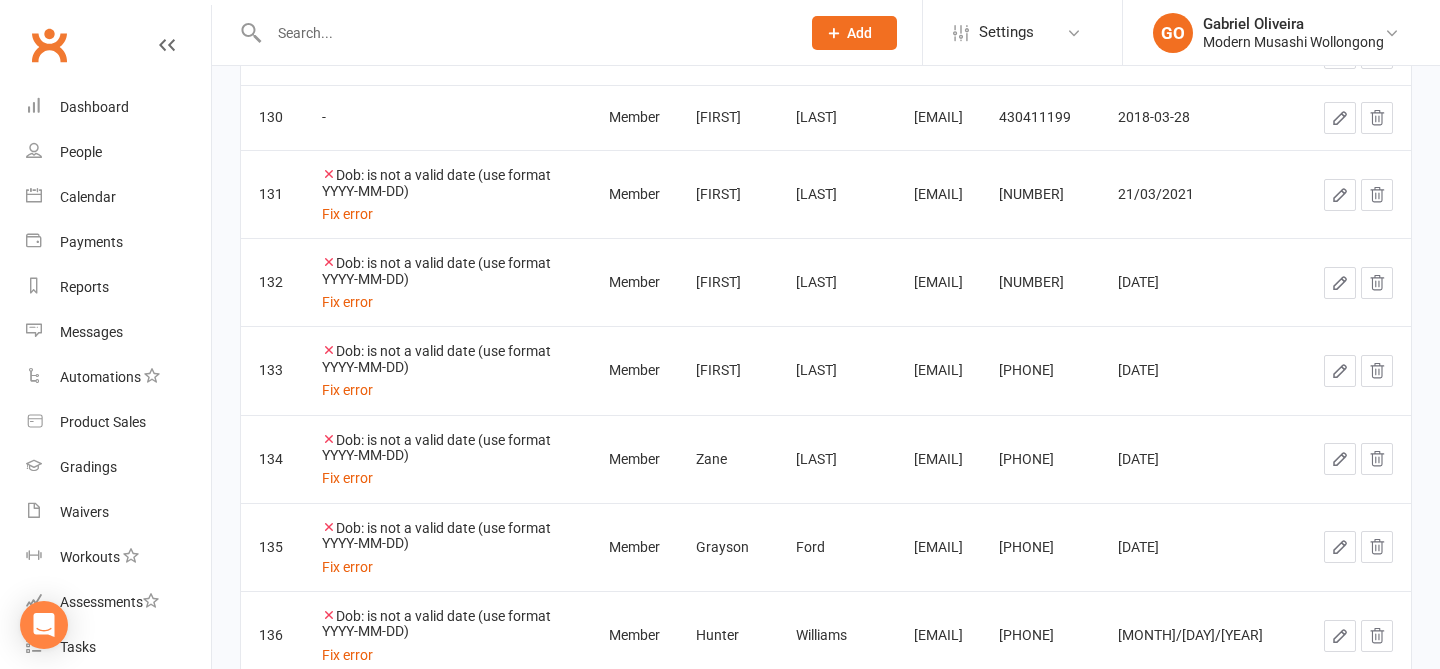click 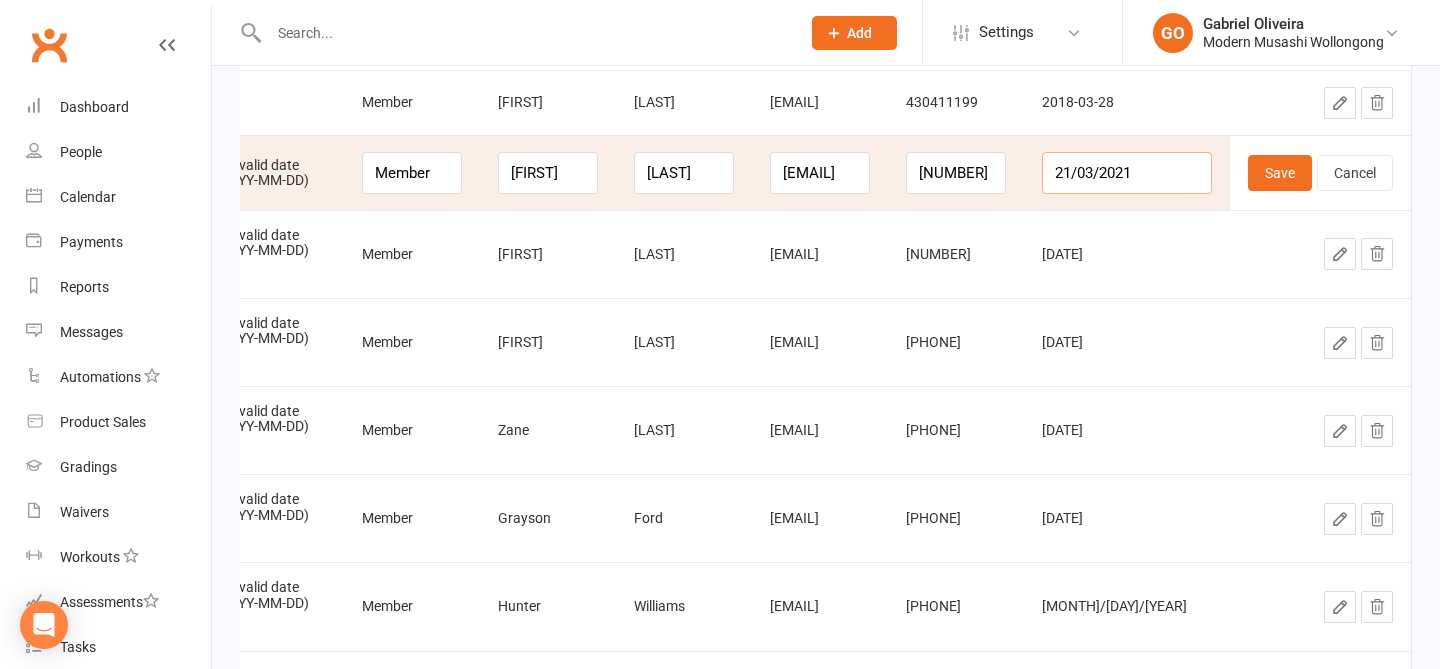 drag, startPoint x: 1168, startPoint y: 171, endPoint x: 1075, endPoint y: 150, distance: 95.34149 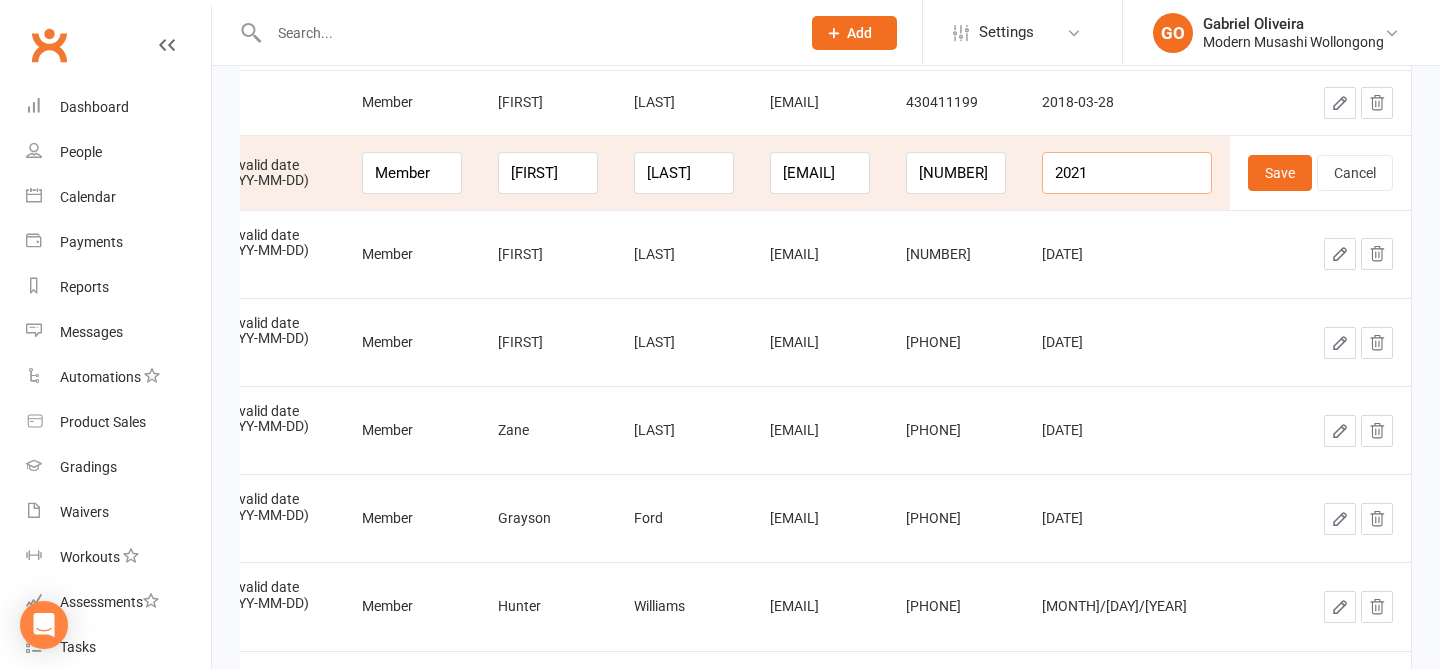 click on "2021" at bounding box center (1127, 173) 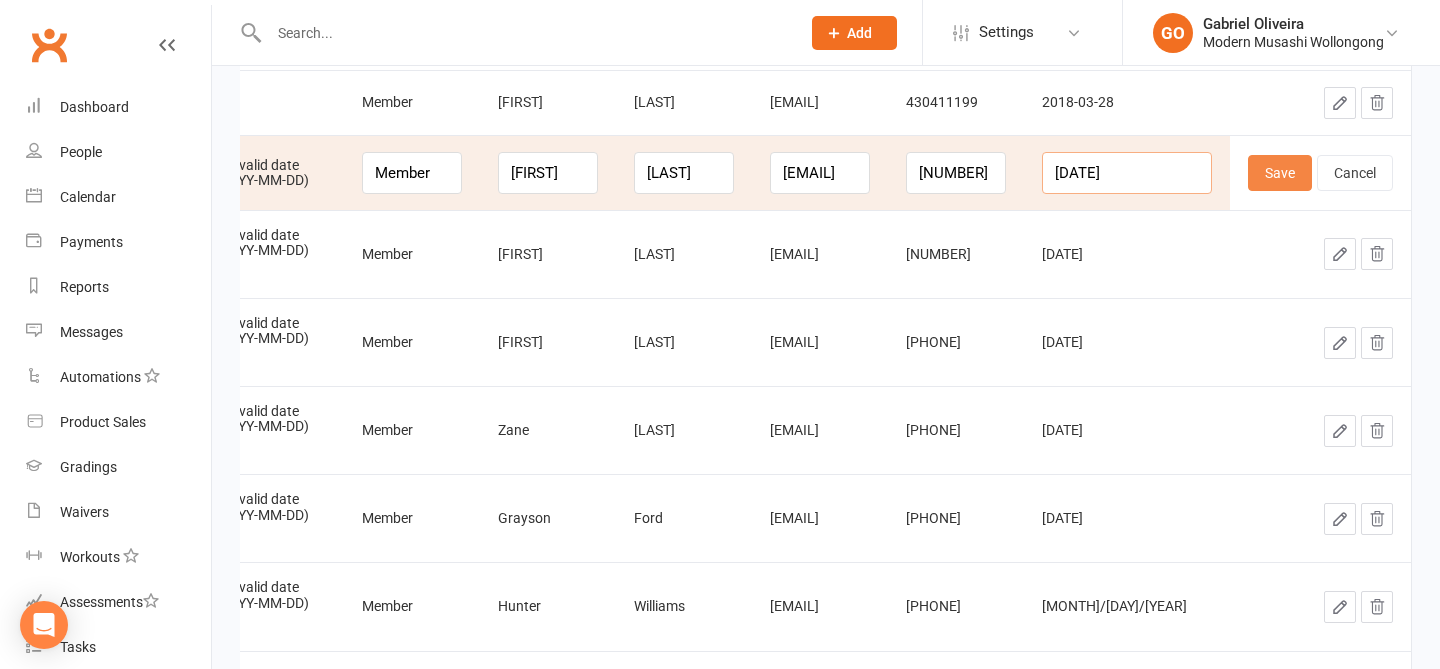 type on "2021-03-21" 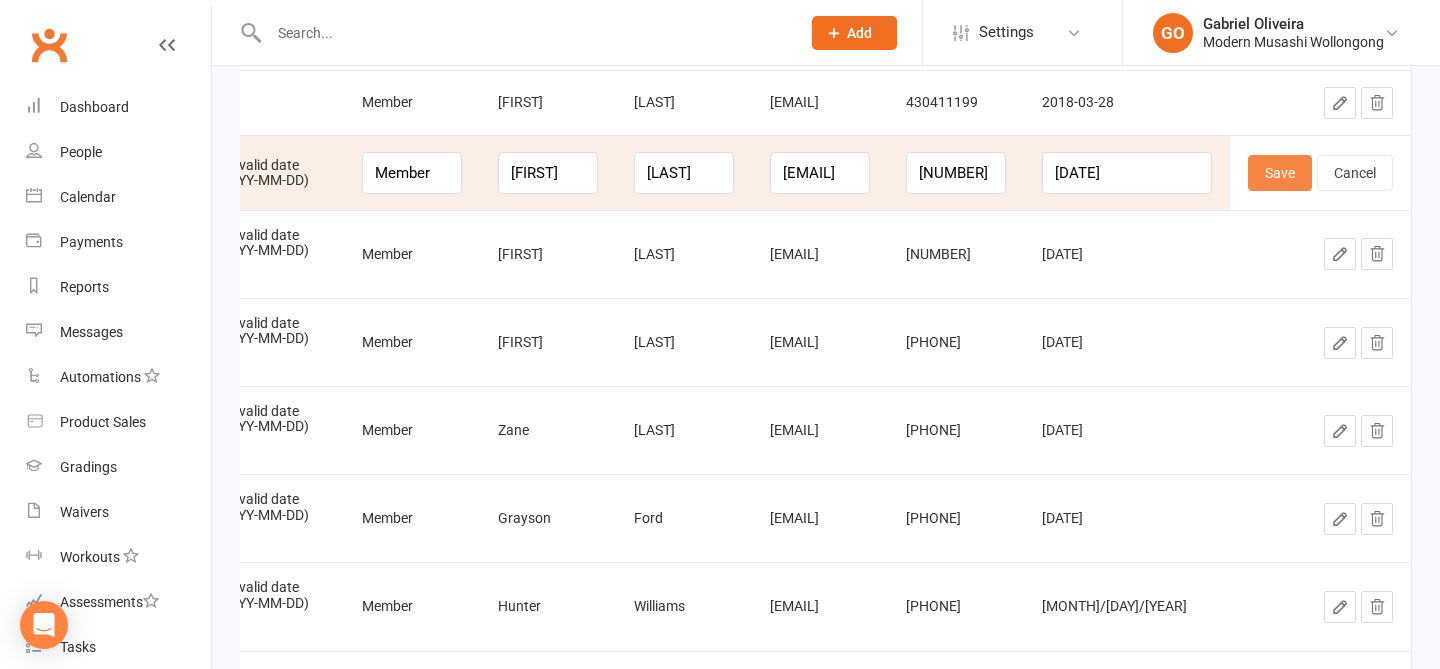 click on "Save" at bounding box center (1280, 173) 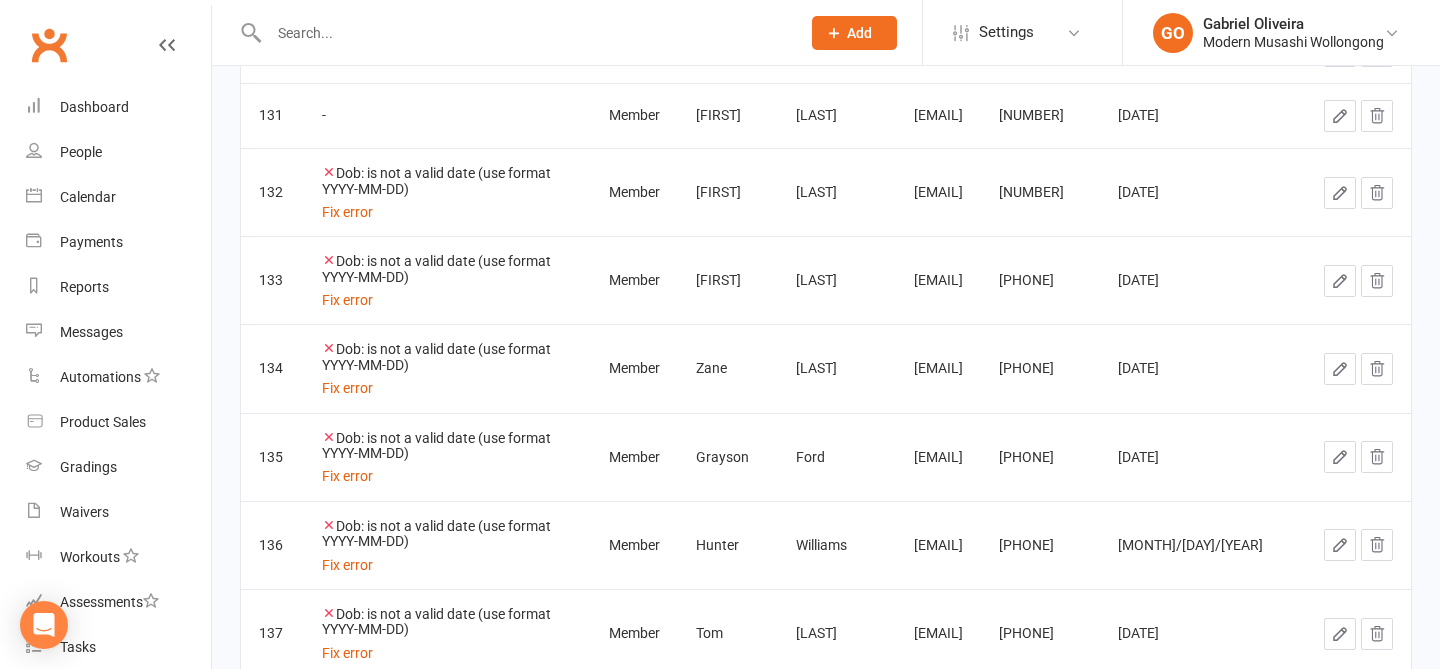 click 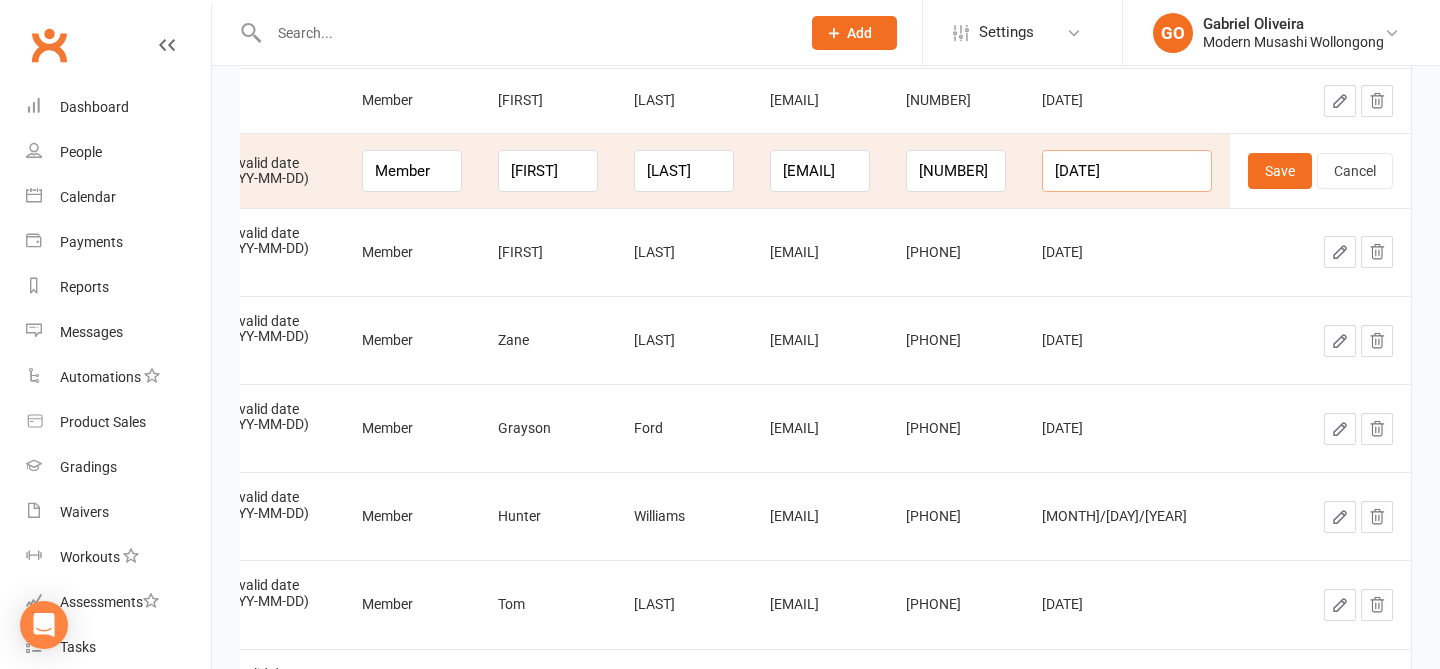 drag, startPoint x: 1171, startPoint y: 168, endPoint x: 1020, endPoint y: 145, distance: 152.74161 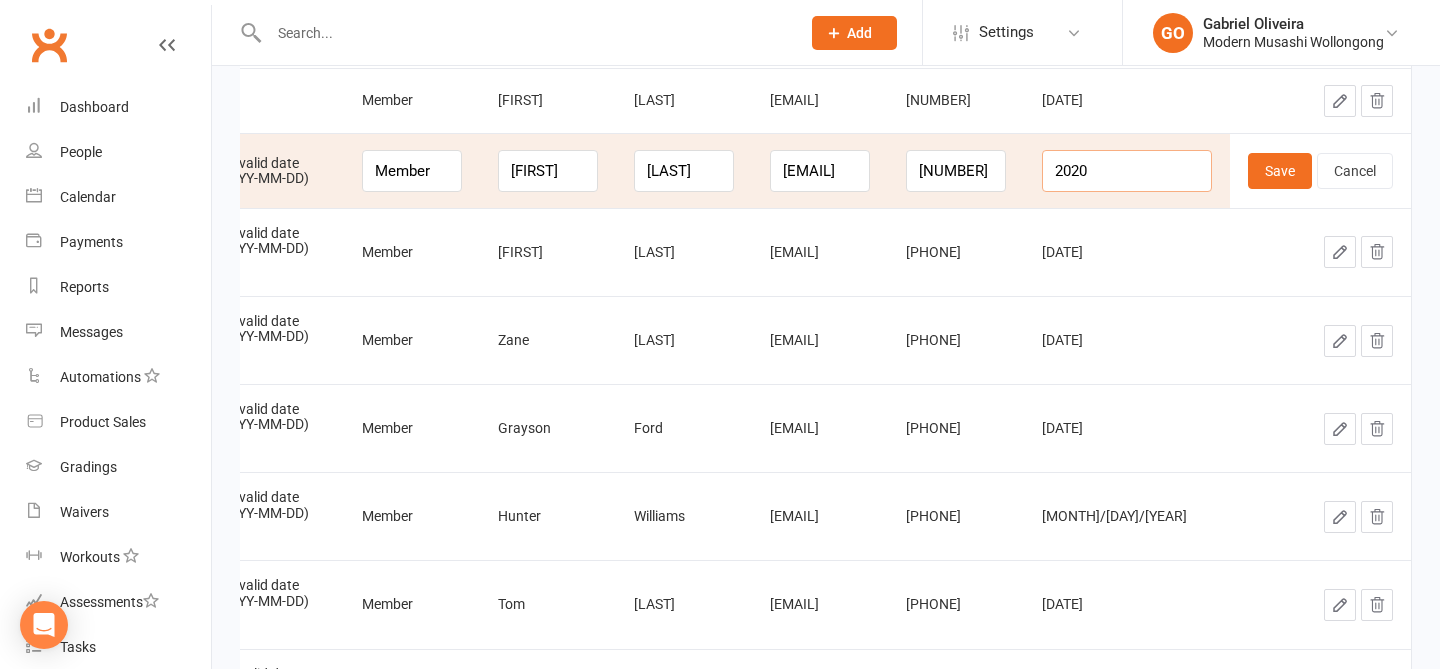 click on "2020" at bounding box center (1127, 171) 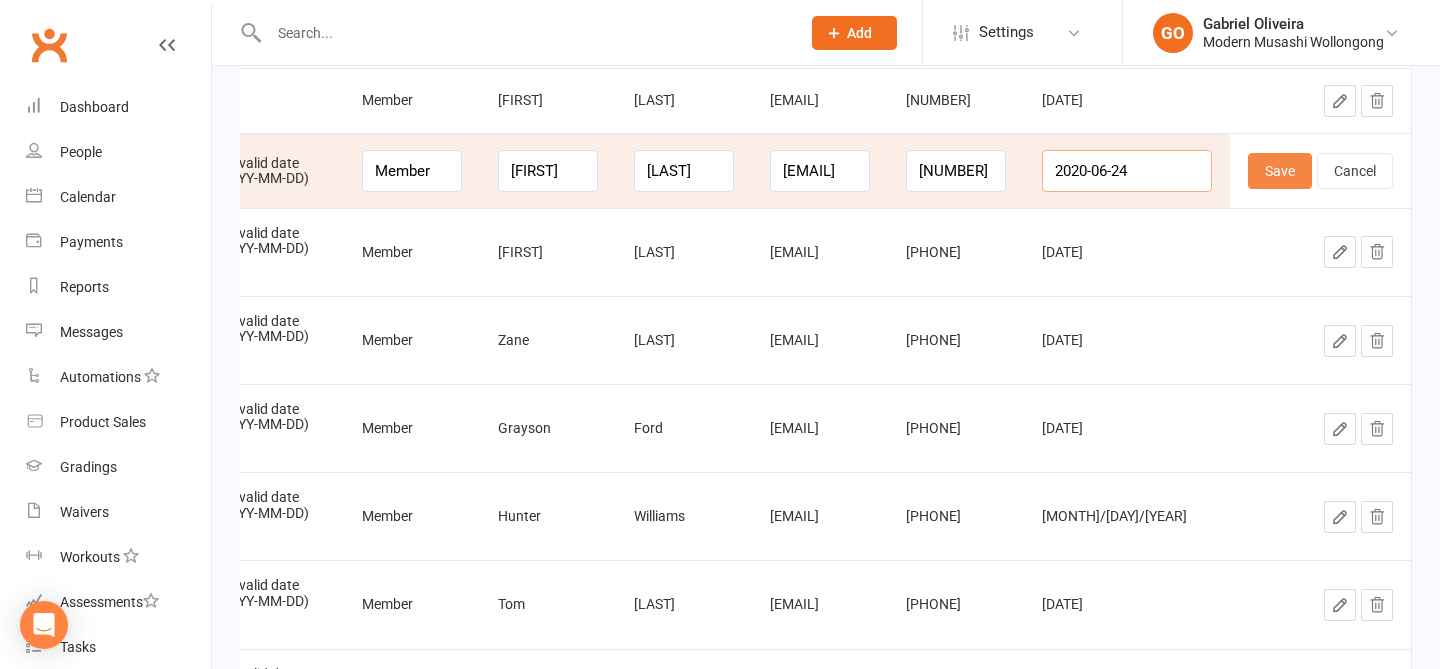 type on "2020-06-24" 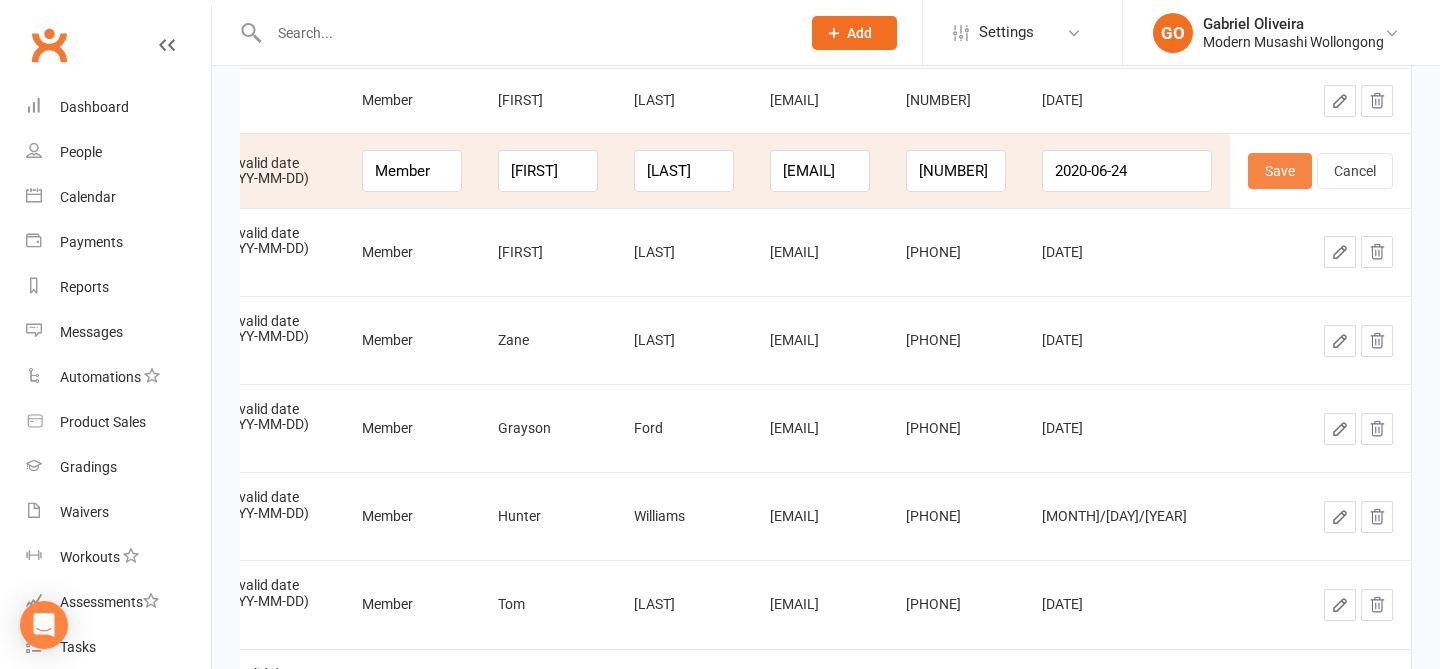 click on "Save" at bounding box center (1280, 171) 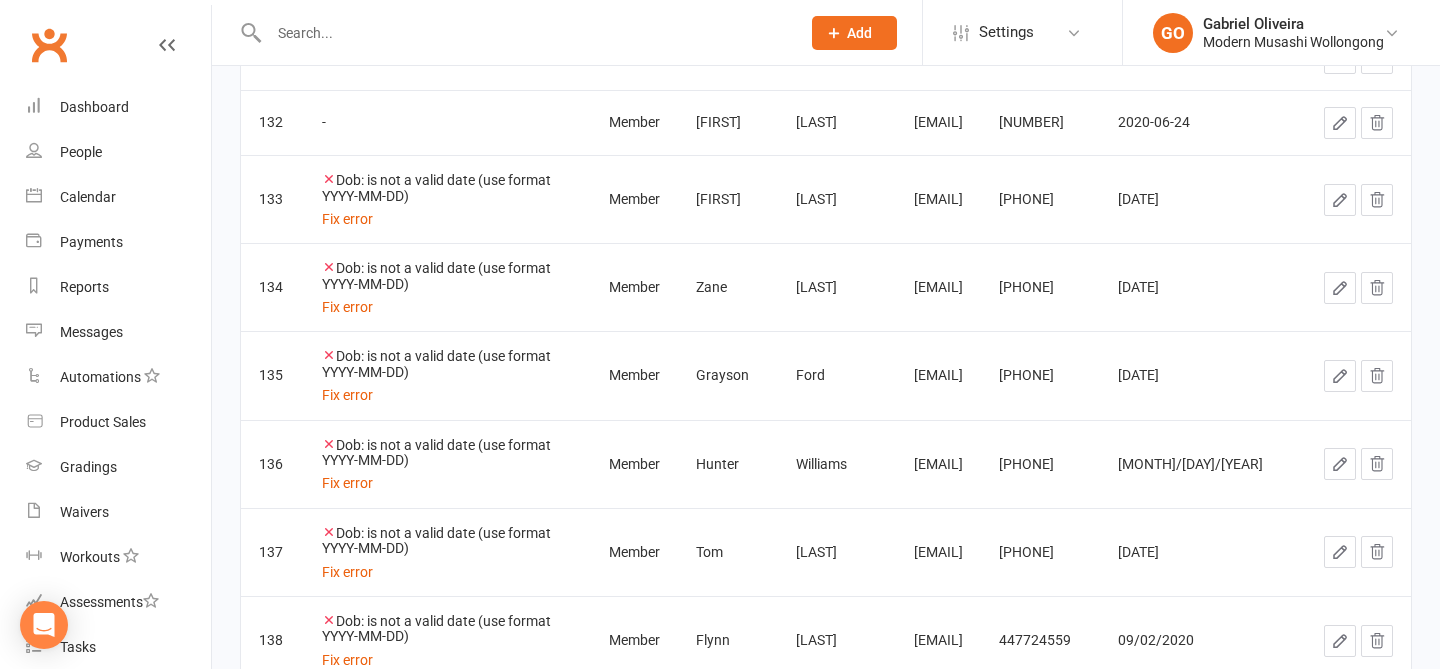 click 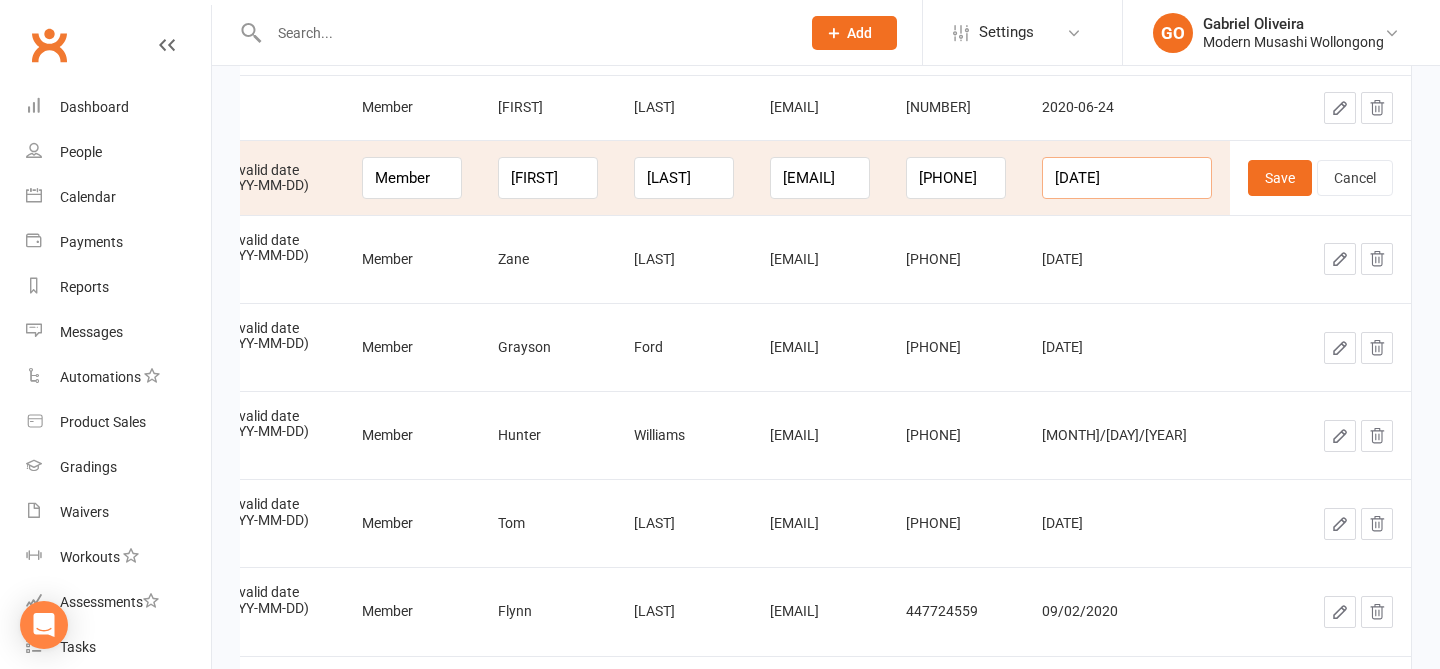 drag, startPoint x: 1172, startPoint y: 172, endPoint x: 1049, endPoint y: 157, distance: 123.911255 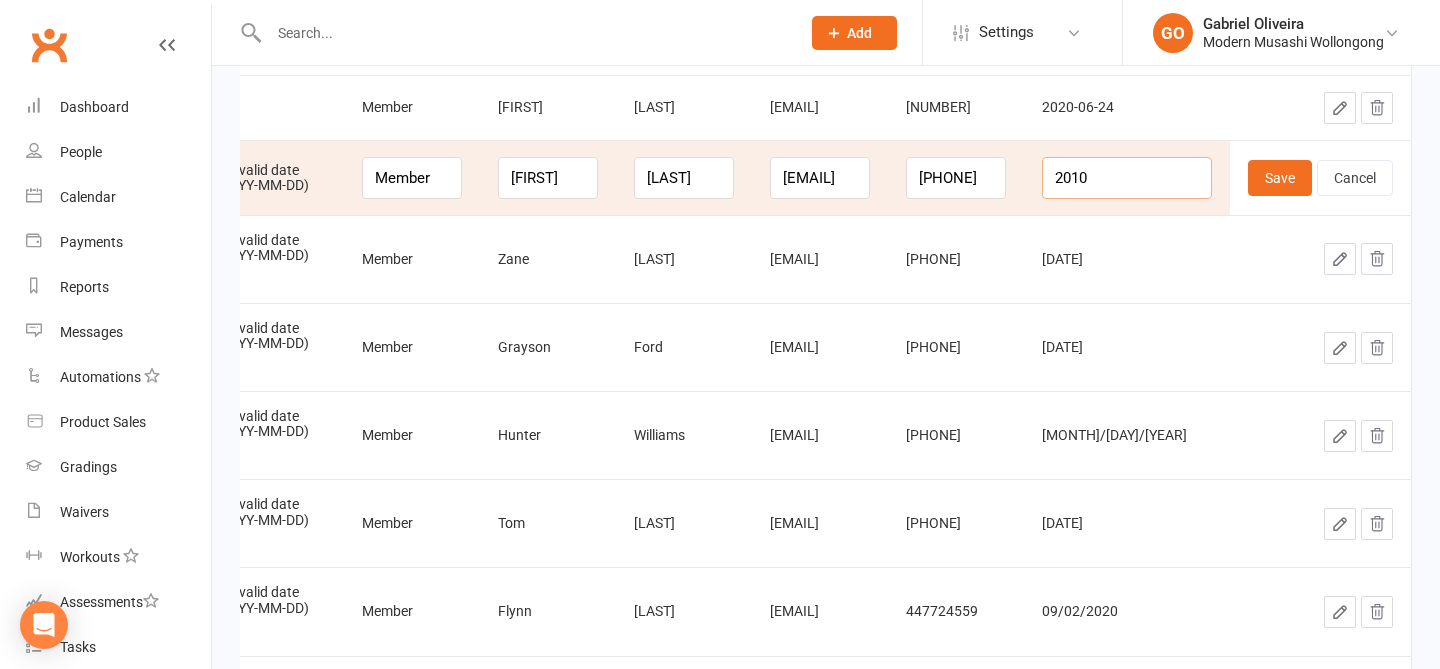 click on "2010" at bounding box center [1127, 178] 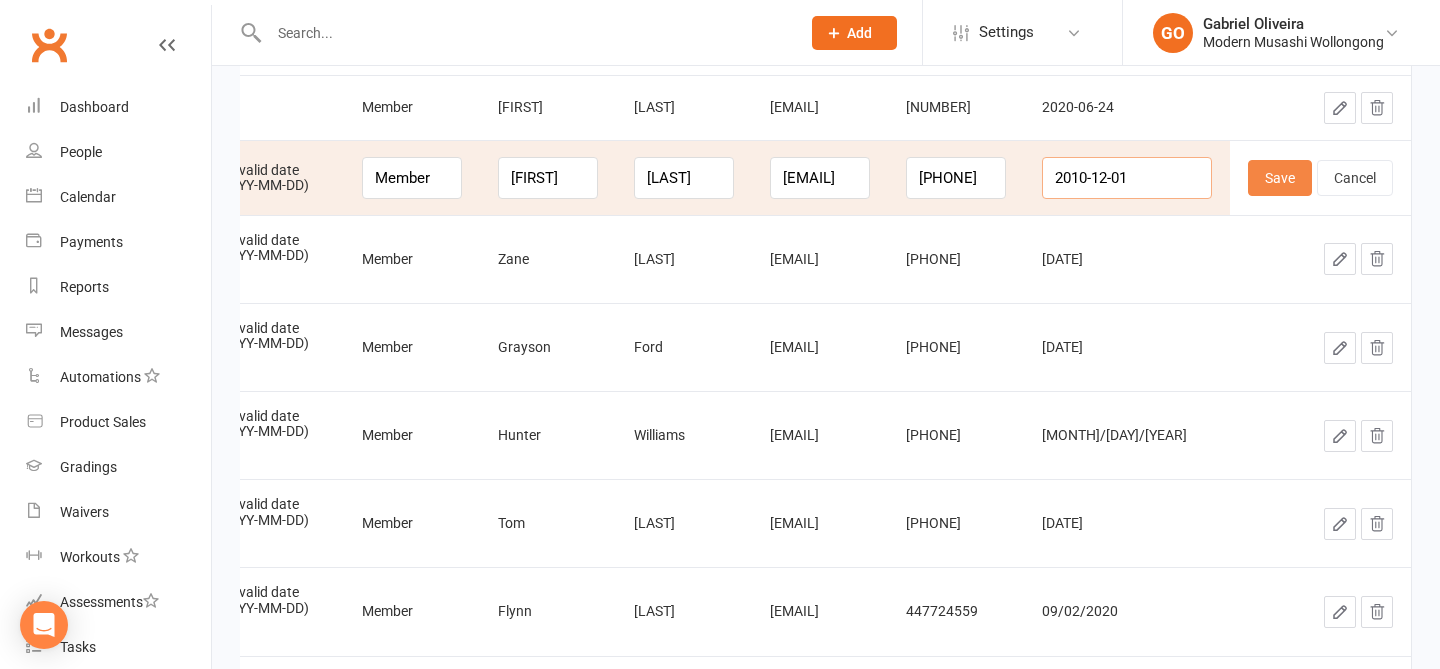 type on "2010-12-01" 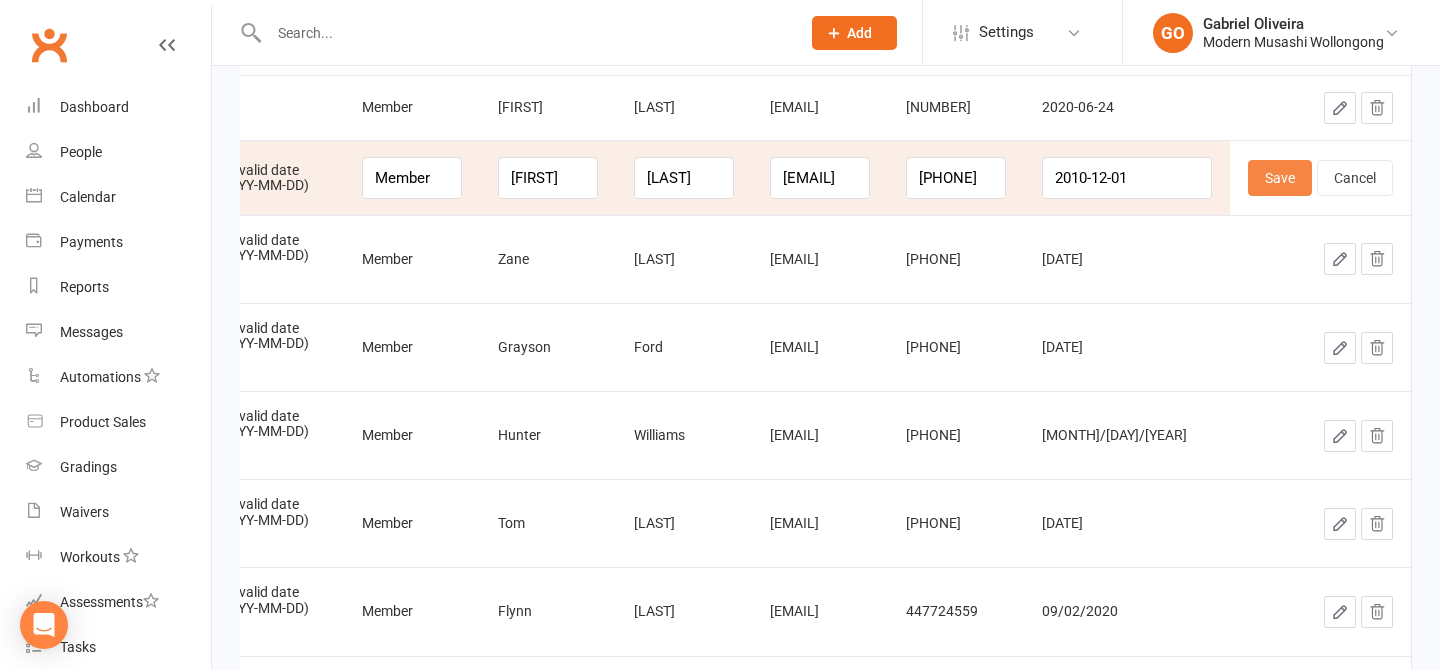 click on "Save" at bounding box center (1280, 178) 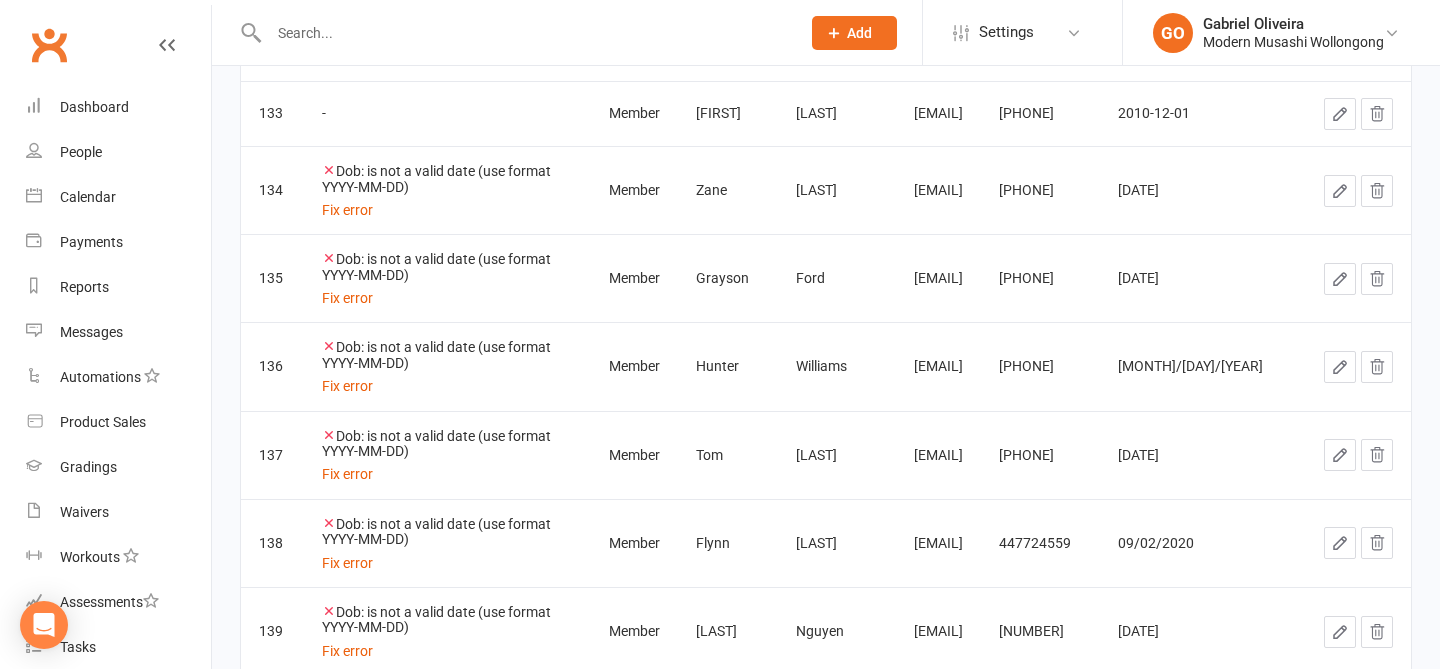 click 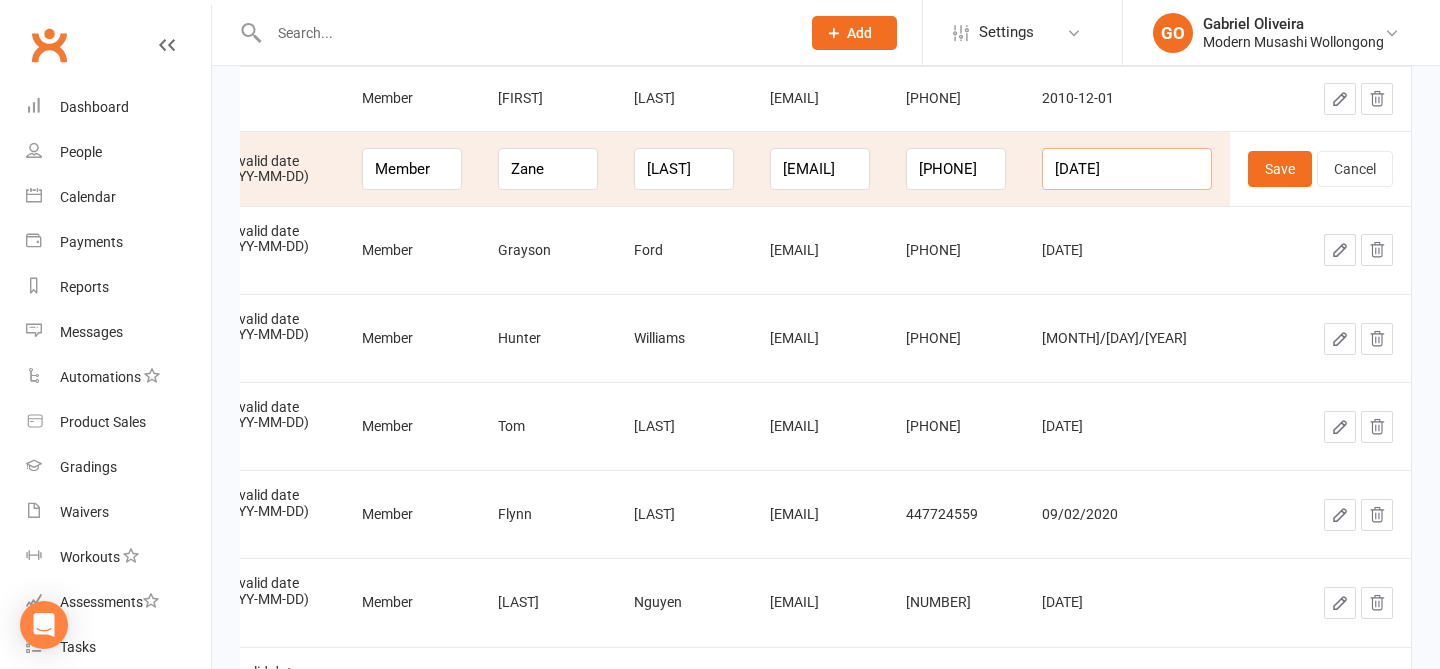 click on "01/06/2018" at bounding box center [1127, 169] 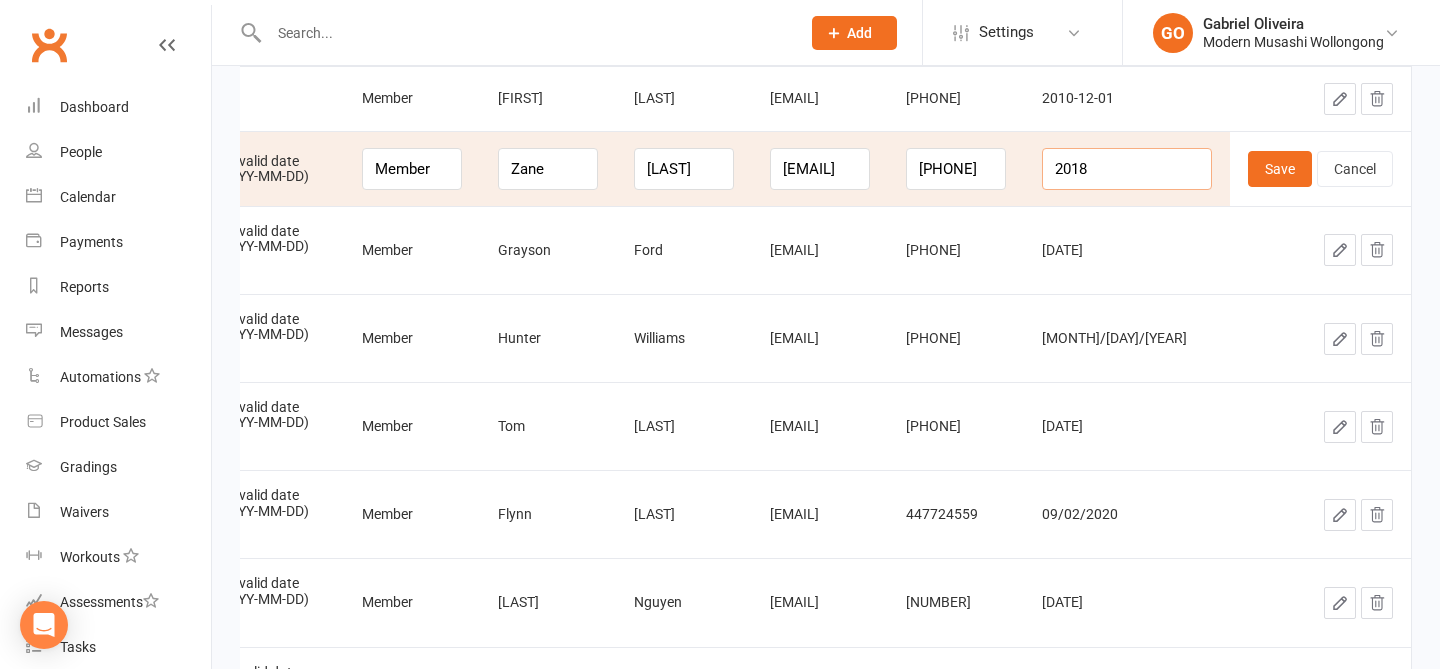 click on "2018" at bounding box center [1127, 169] 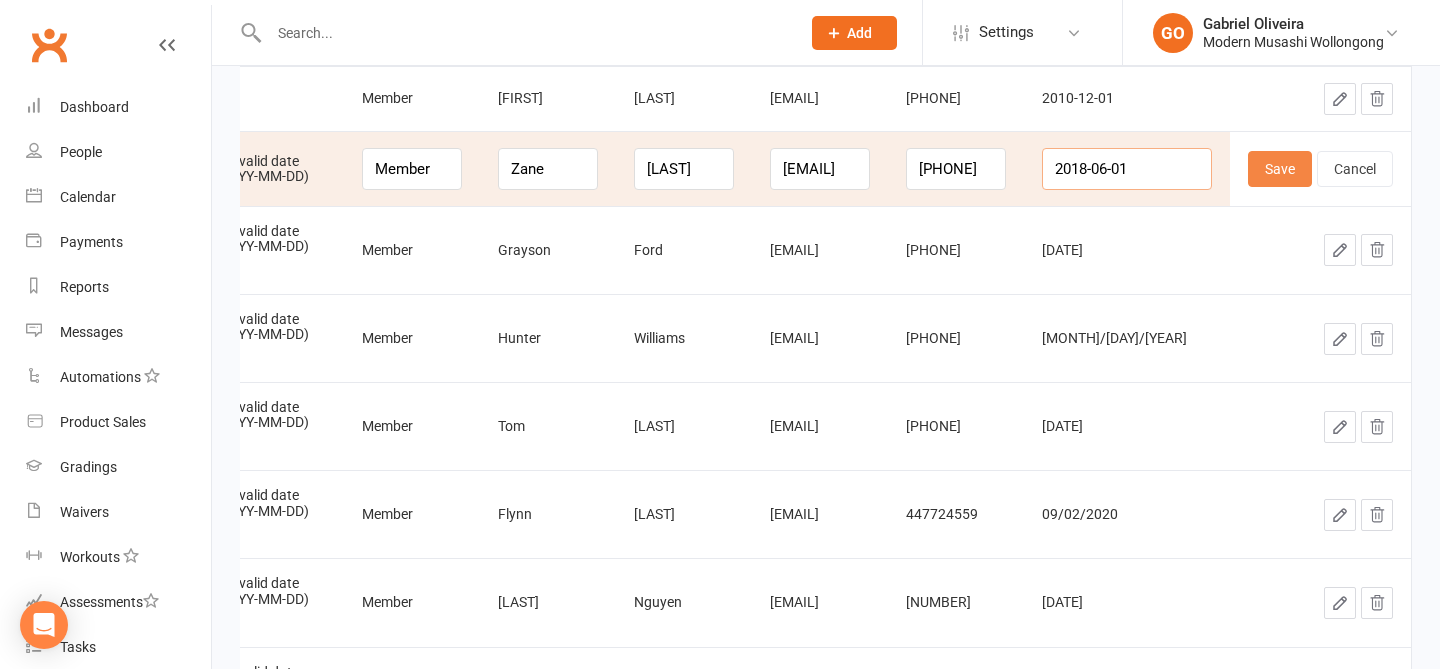 type on "2018-06-01" 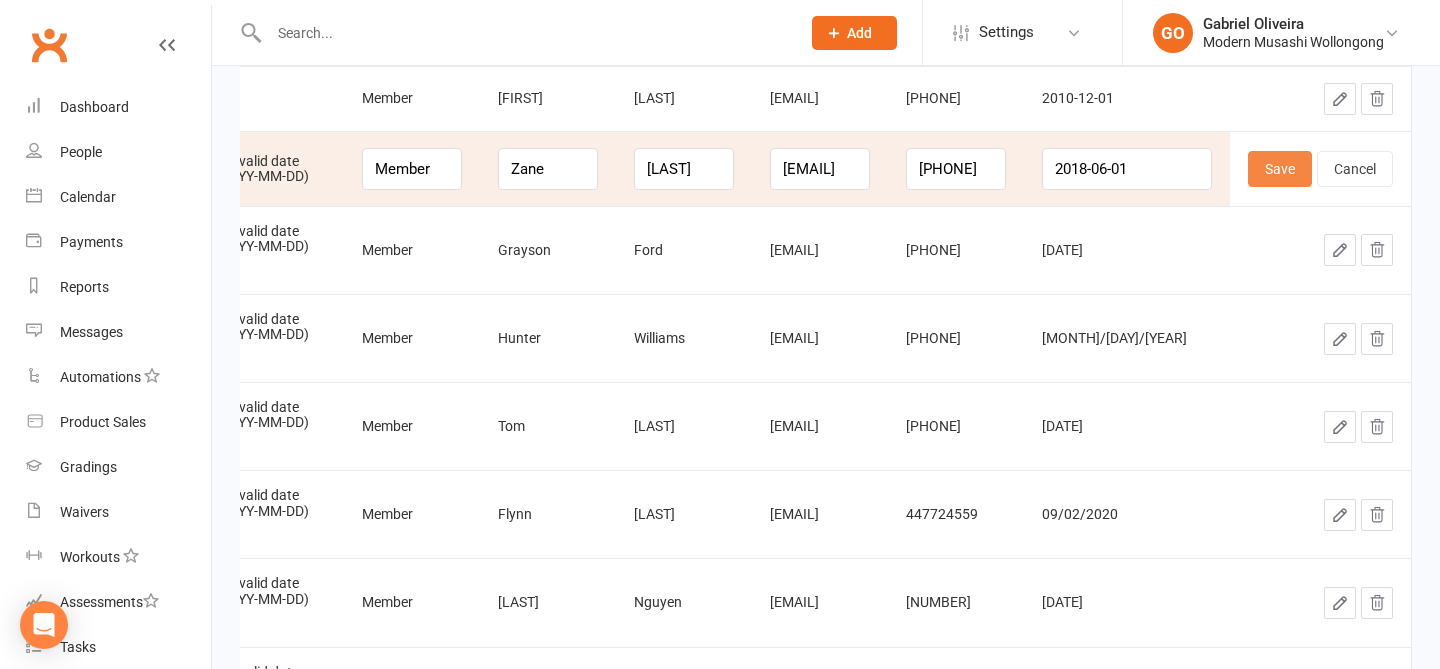 click on "Save" at bounding box center [1280, 169] 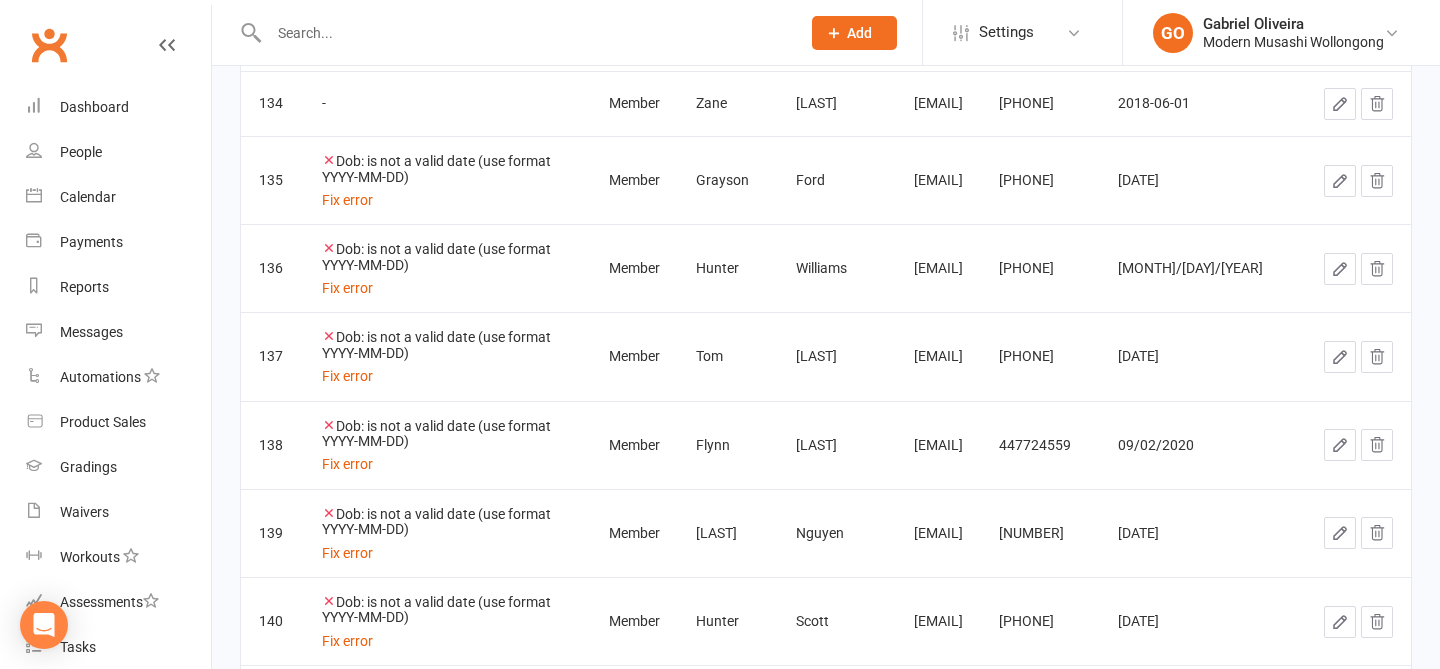 click 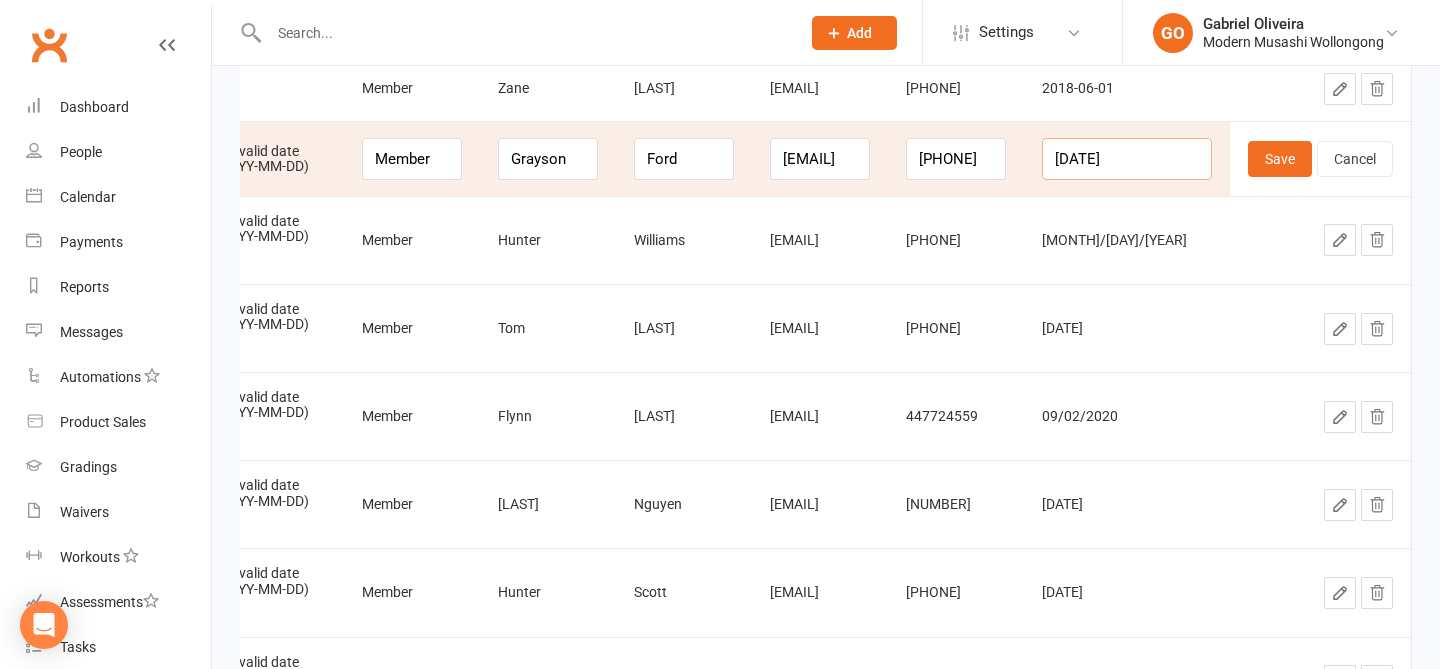 drag, startPoint x: 1172, startPoint y: 160, endPoint x: 1021, endPoint y: 129, distance: 154.14928 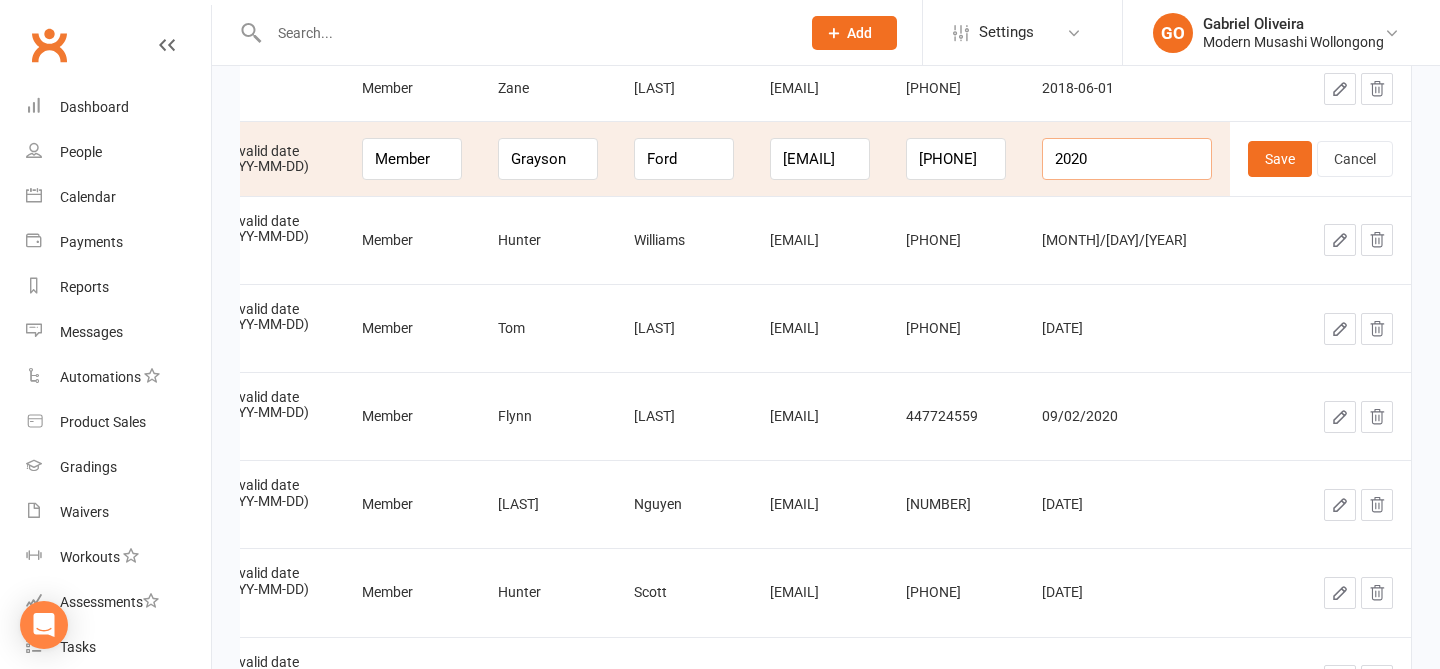 click on "2020" at bounding box center [1127, 159] 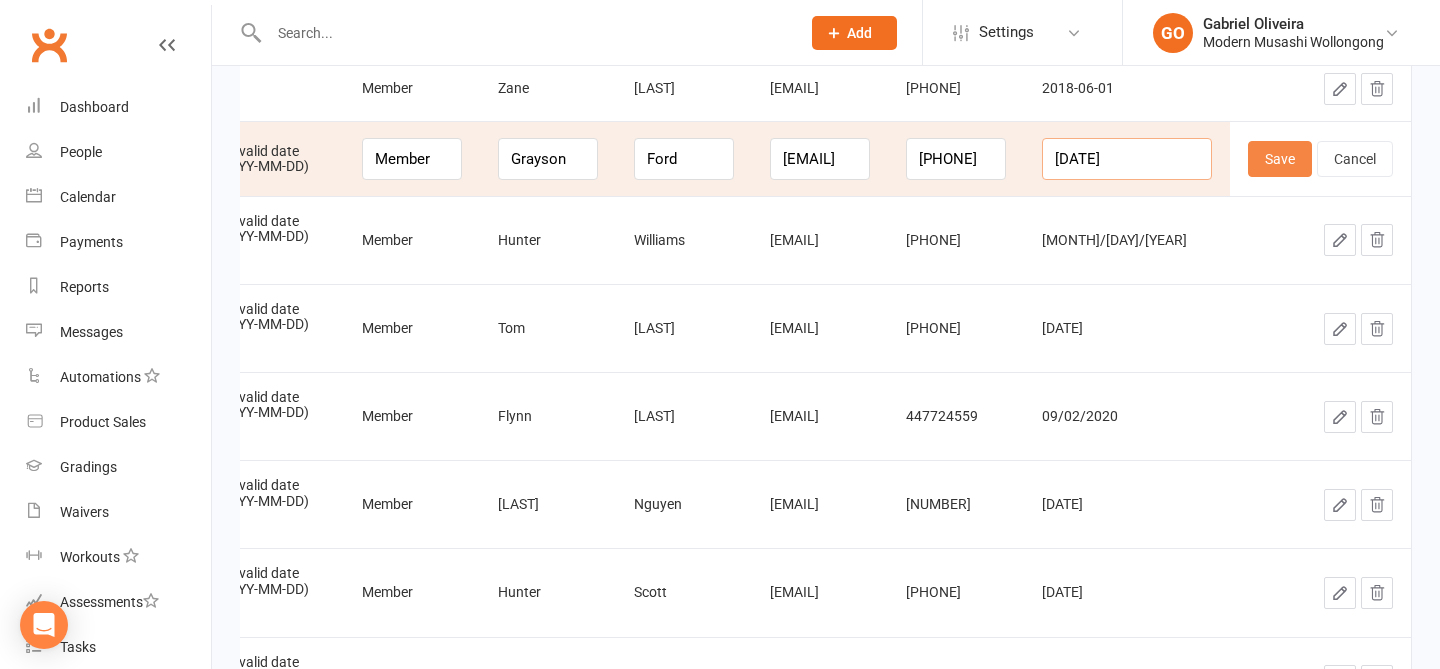 type on "2020-01-15" 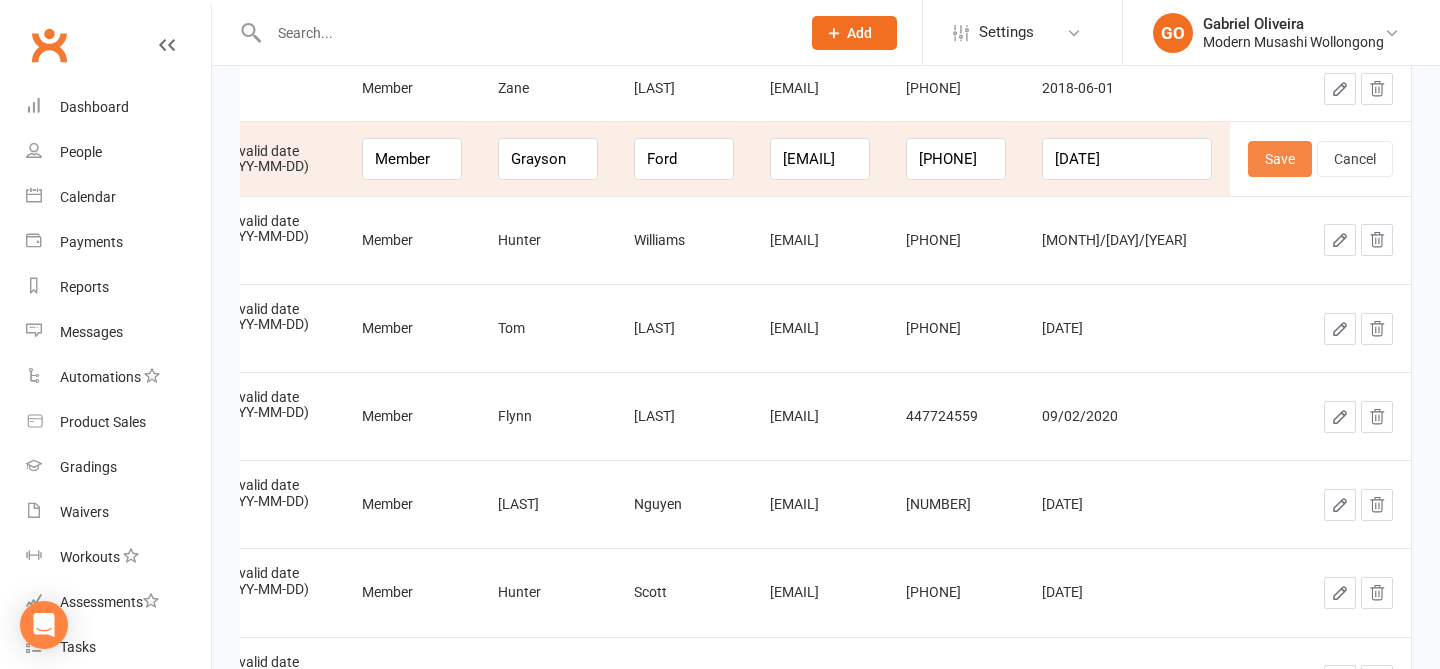 click on "Save" at bounding box center [1280, 159] 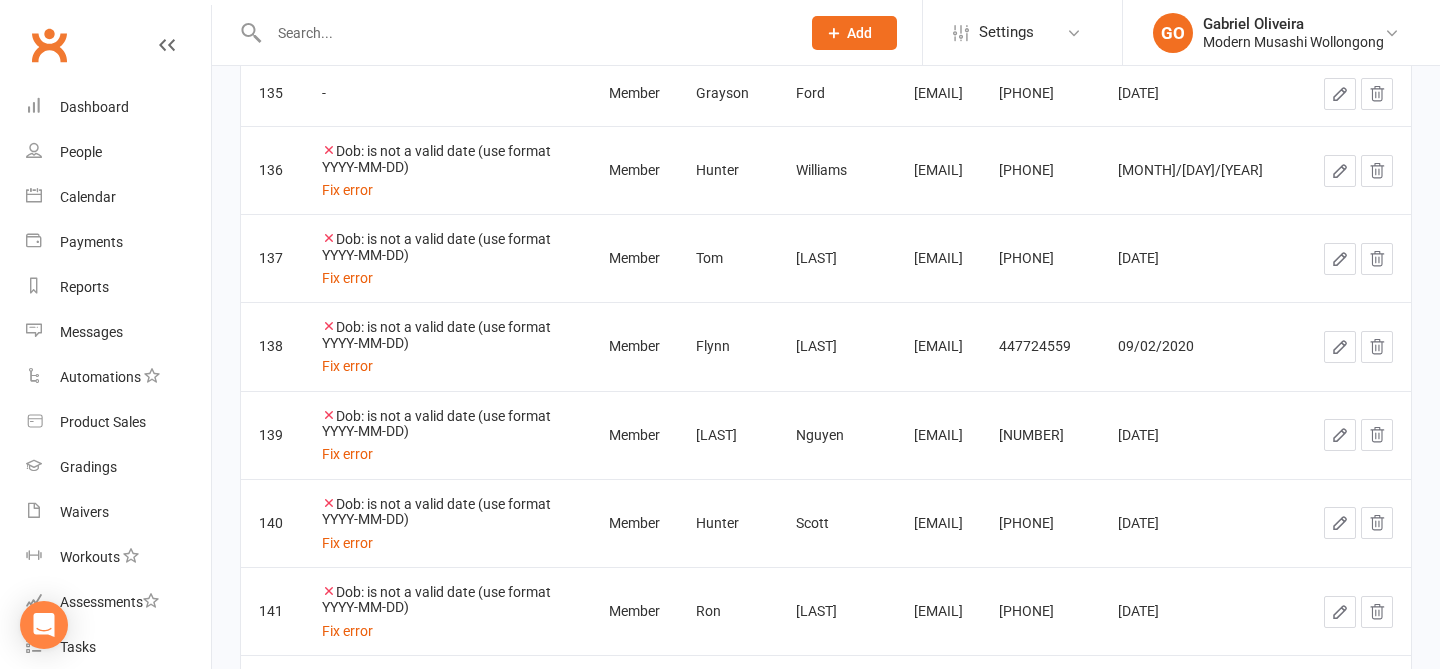 click at bounding box center (1358, 170) 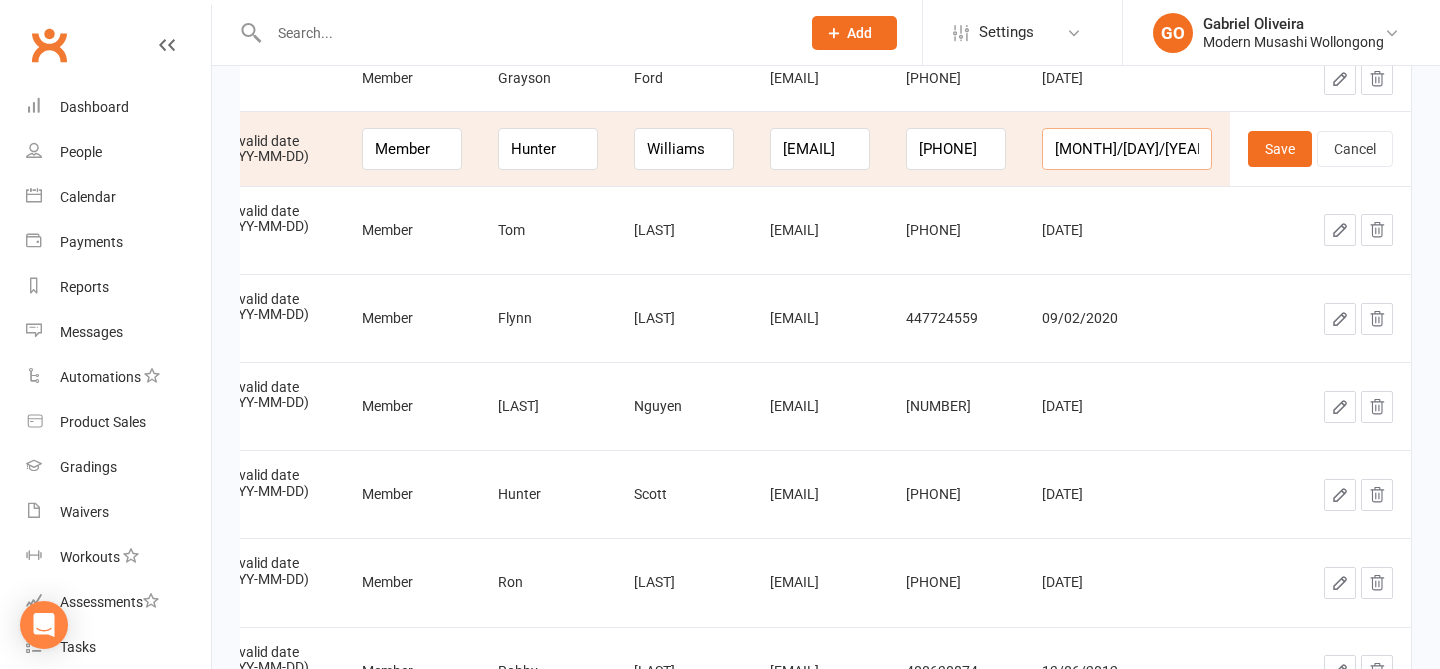 drag, startPoint x: 1156, startPoint y: 145, endPoint x: 1024, endPoint y: 107, distance: 137.36084 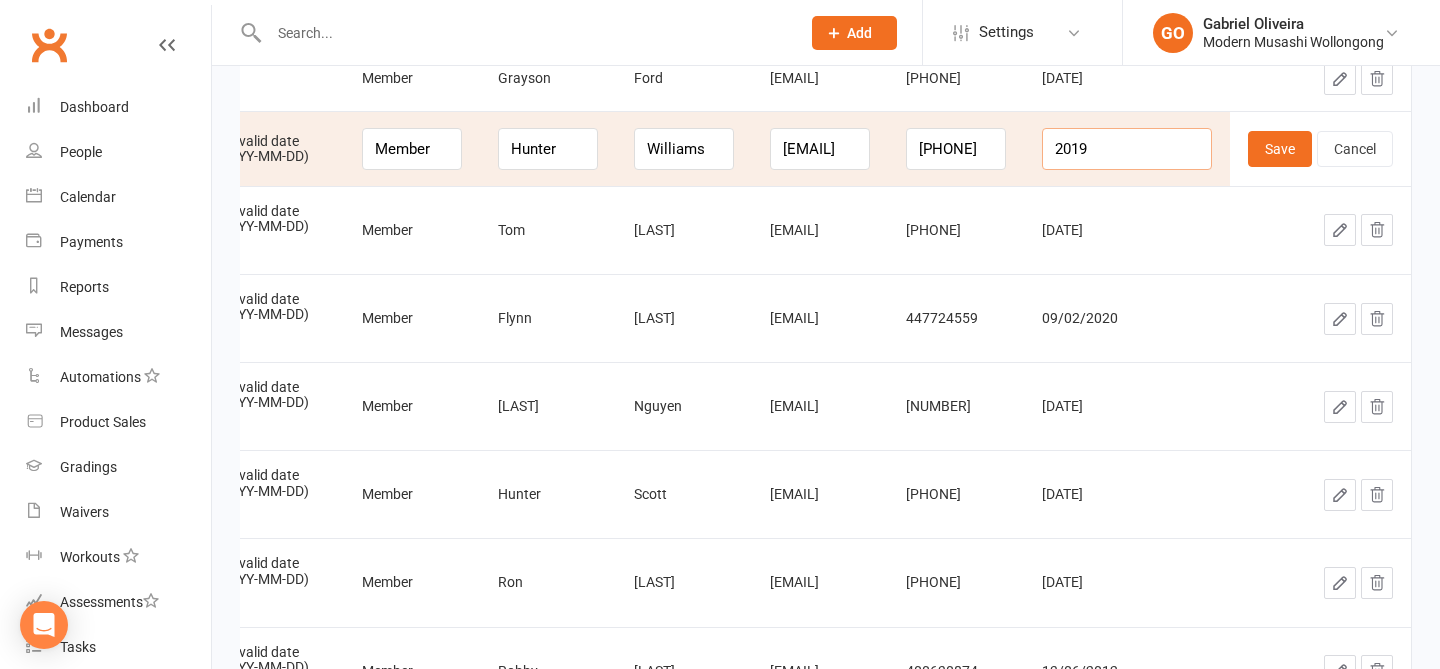 click on "2019" at bounding box center [1127, 149] 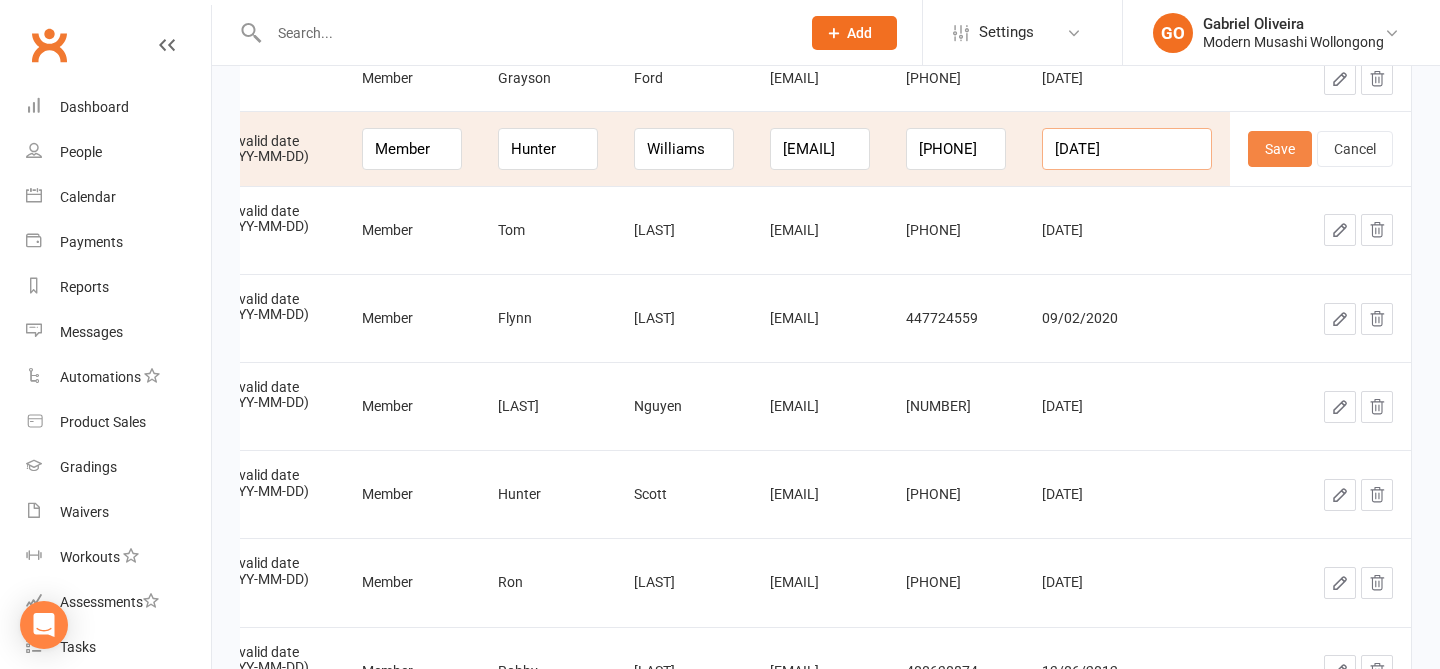 type on "2019-03-09" 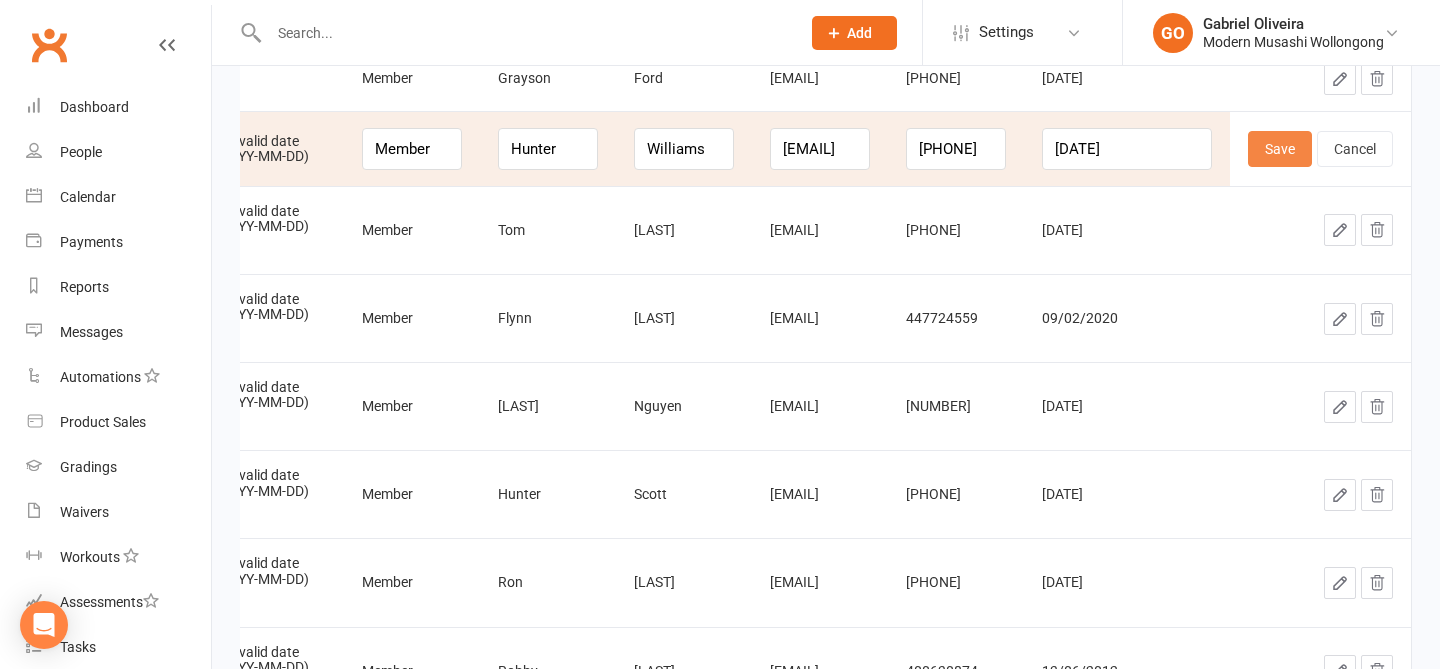 click on "Save" at bounding box center (1280, 149) 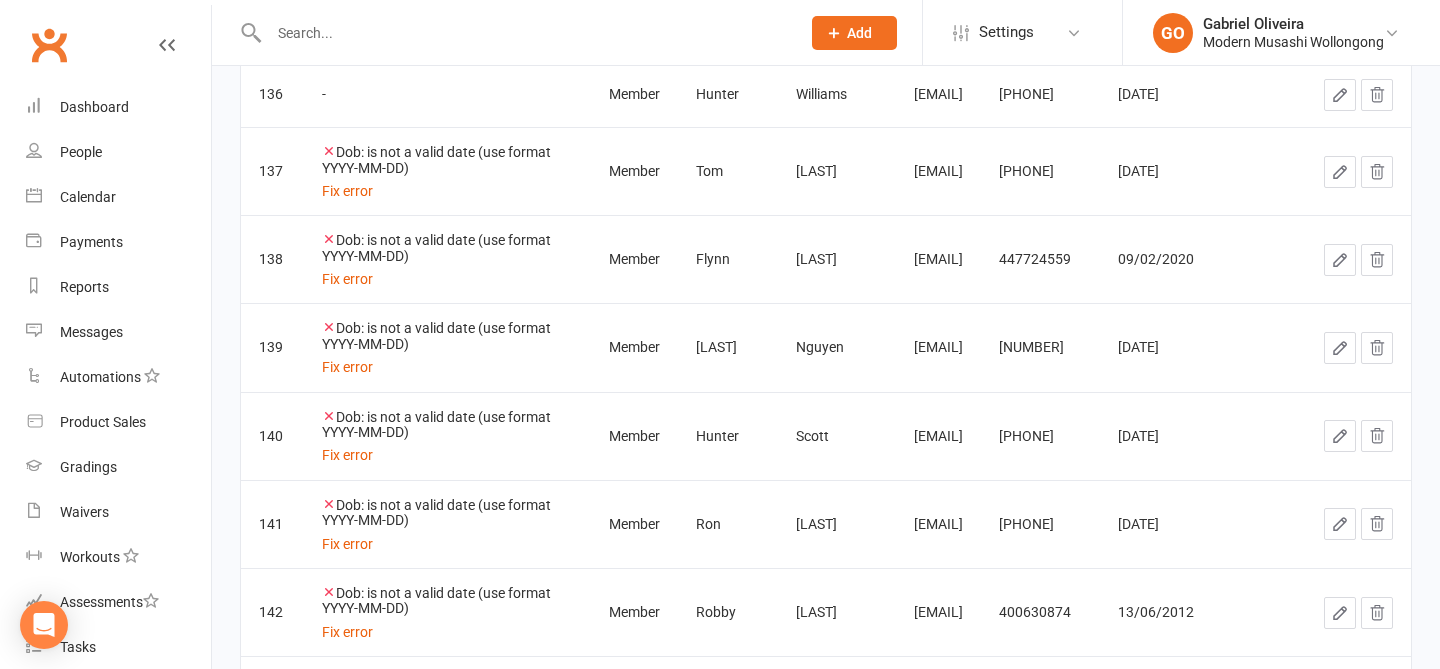 click 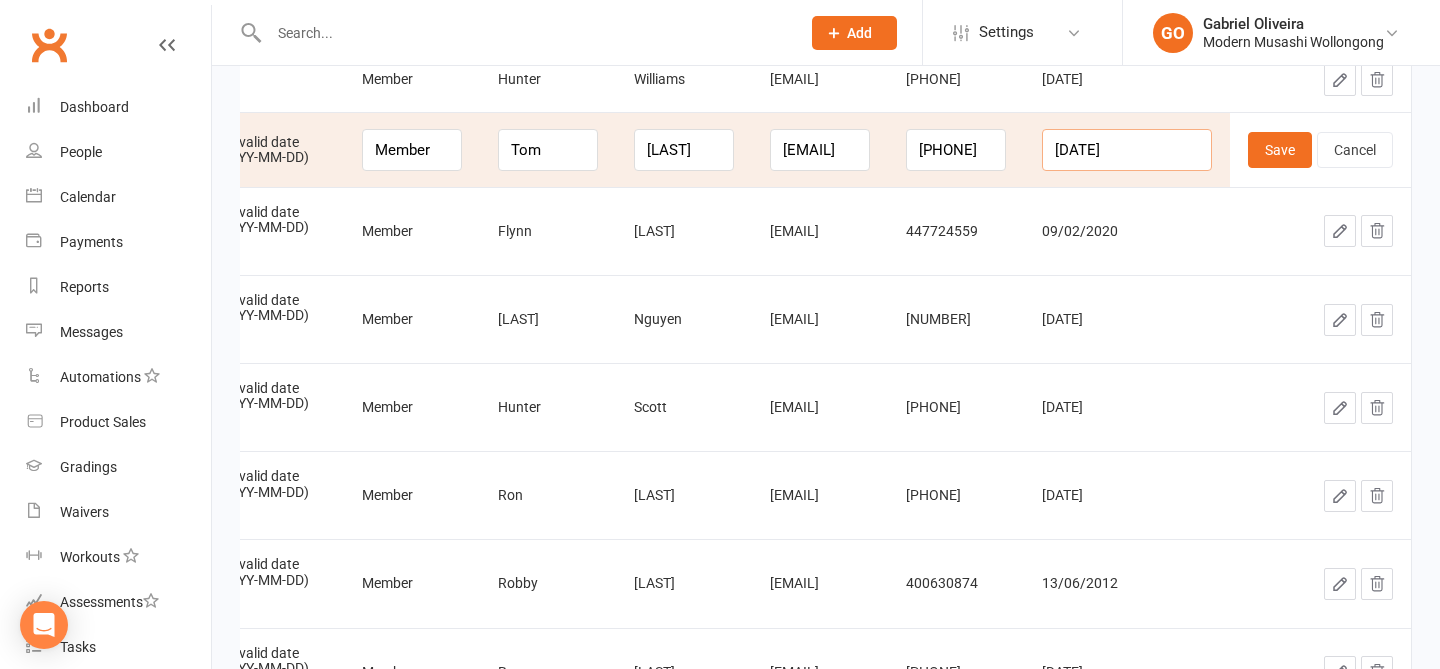 drag, startPoint x: 1170, startPoint y: 147, endPoint x: 1056, endPoint y: 133, distance: 114.85643 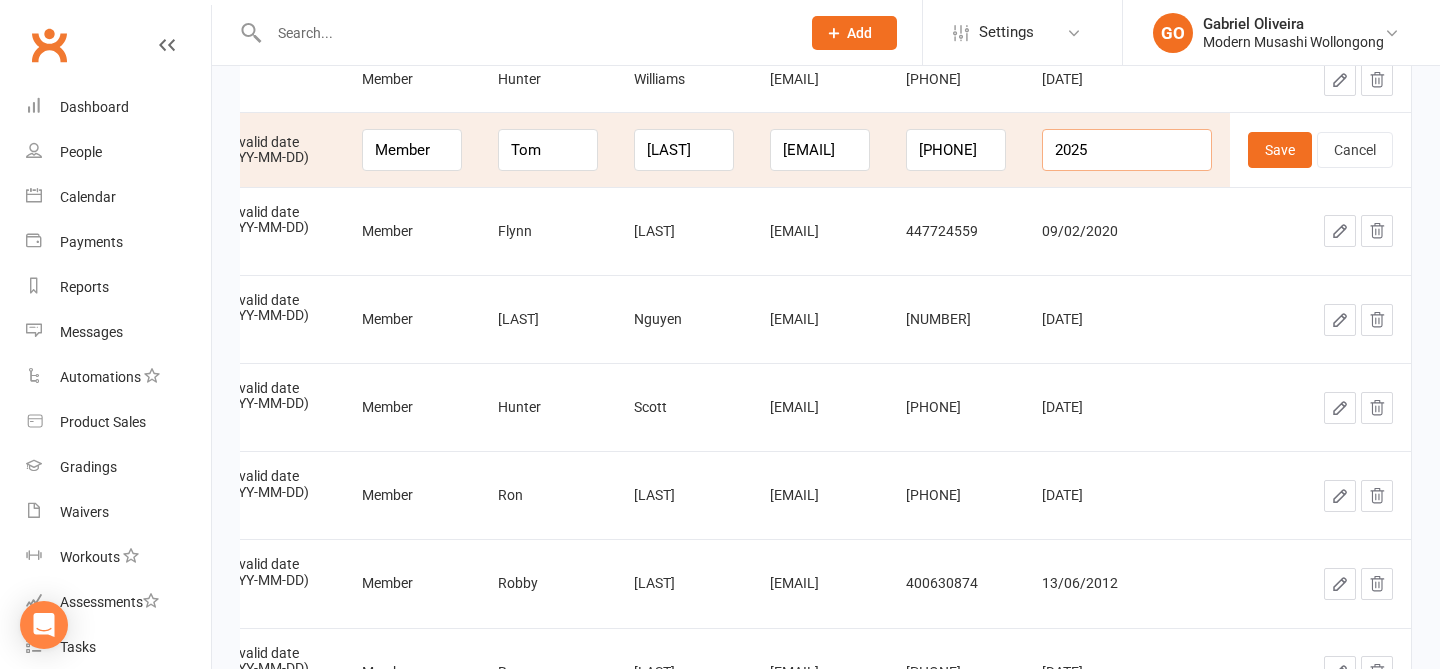 click on "2025" at bounding box center [1127, 150] 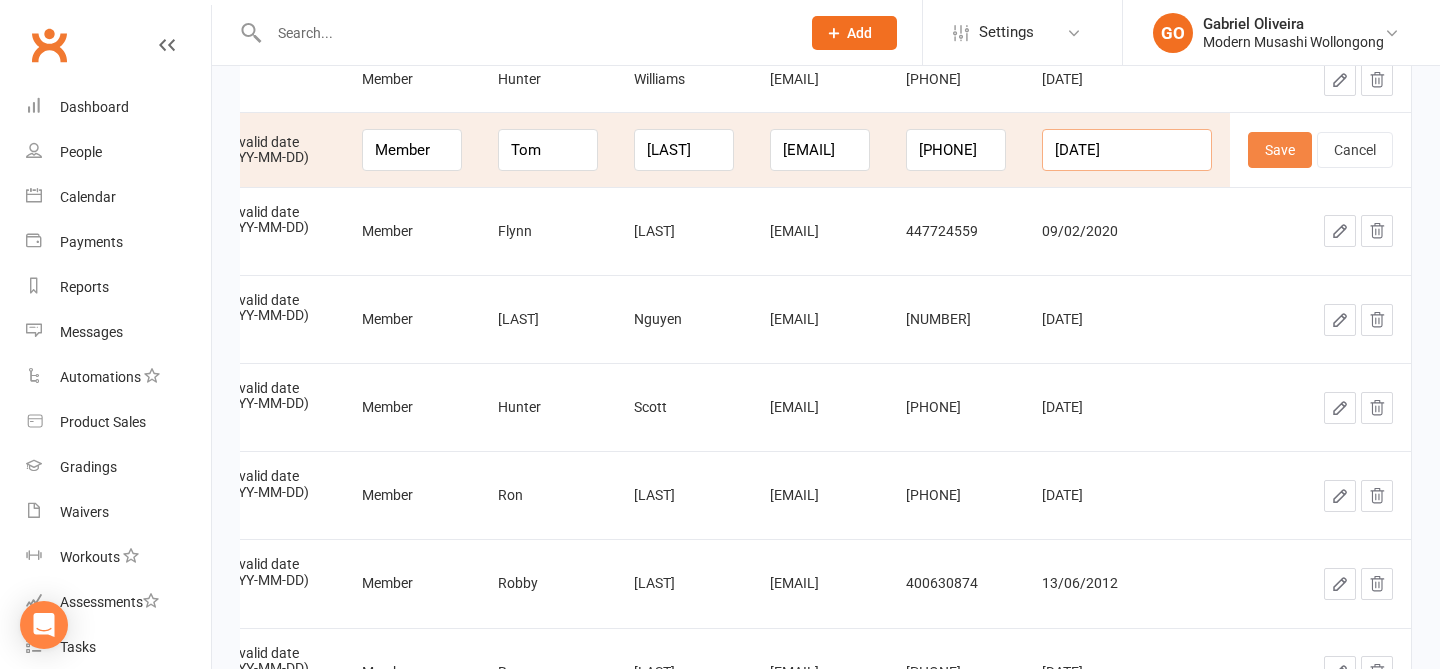 type on "2025-02-04" 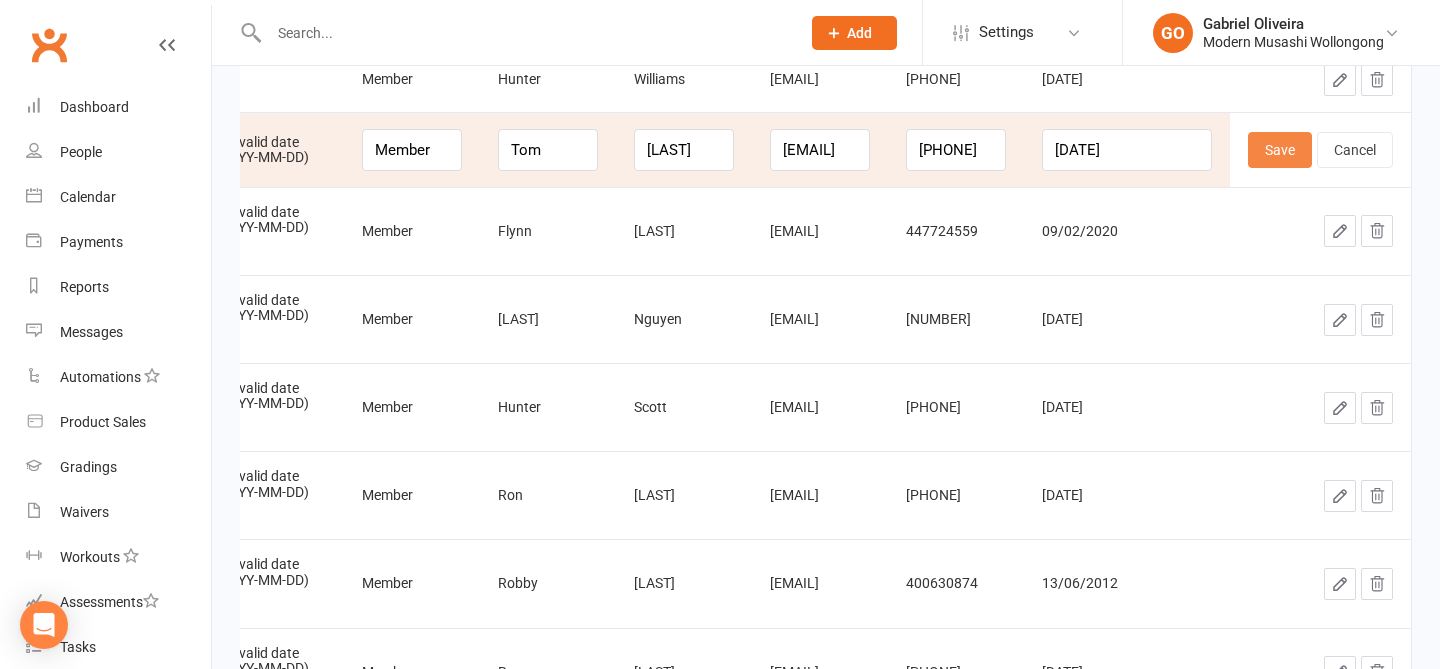 click on "Save" at bounding box center (1280, 150) 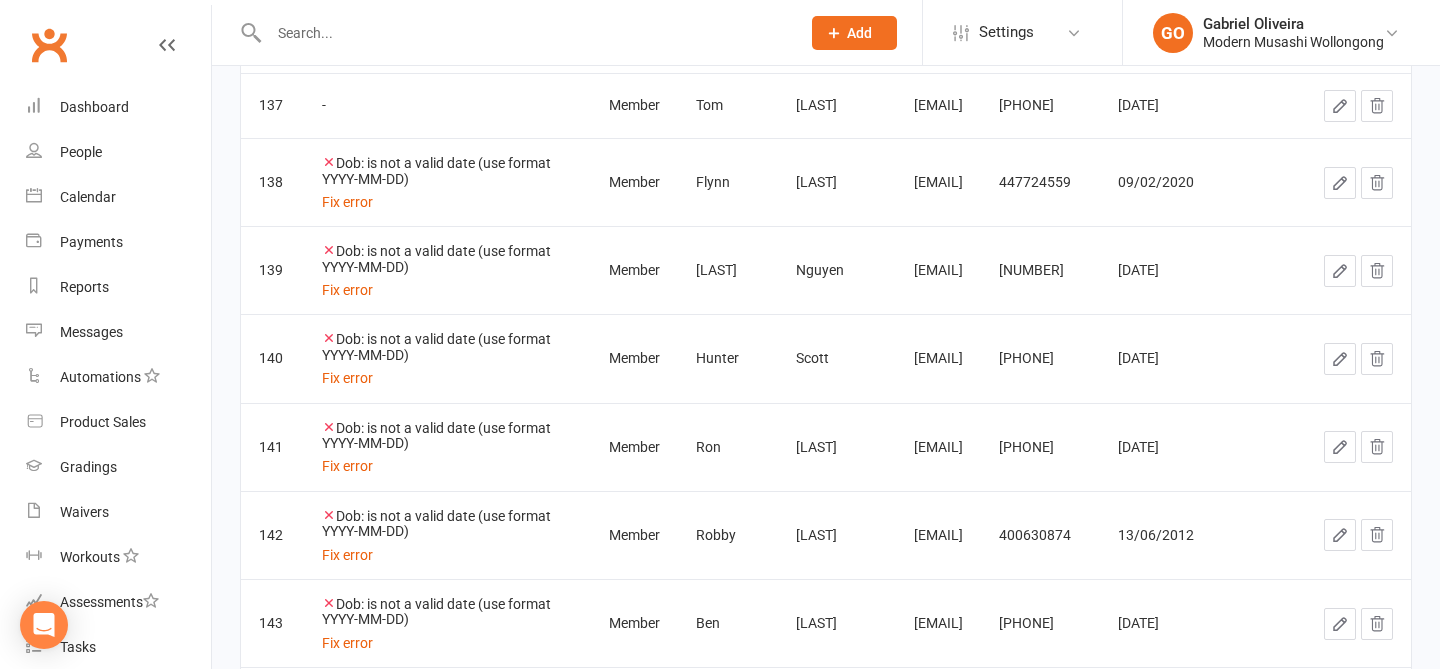 click at bounding box center [1340, 183] 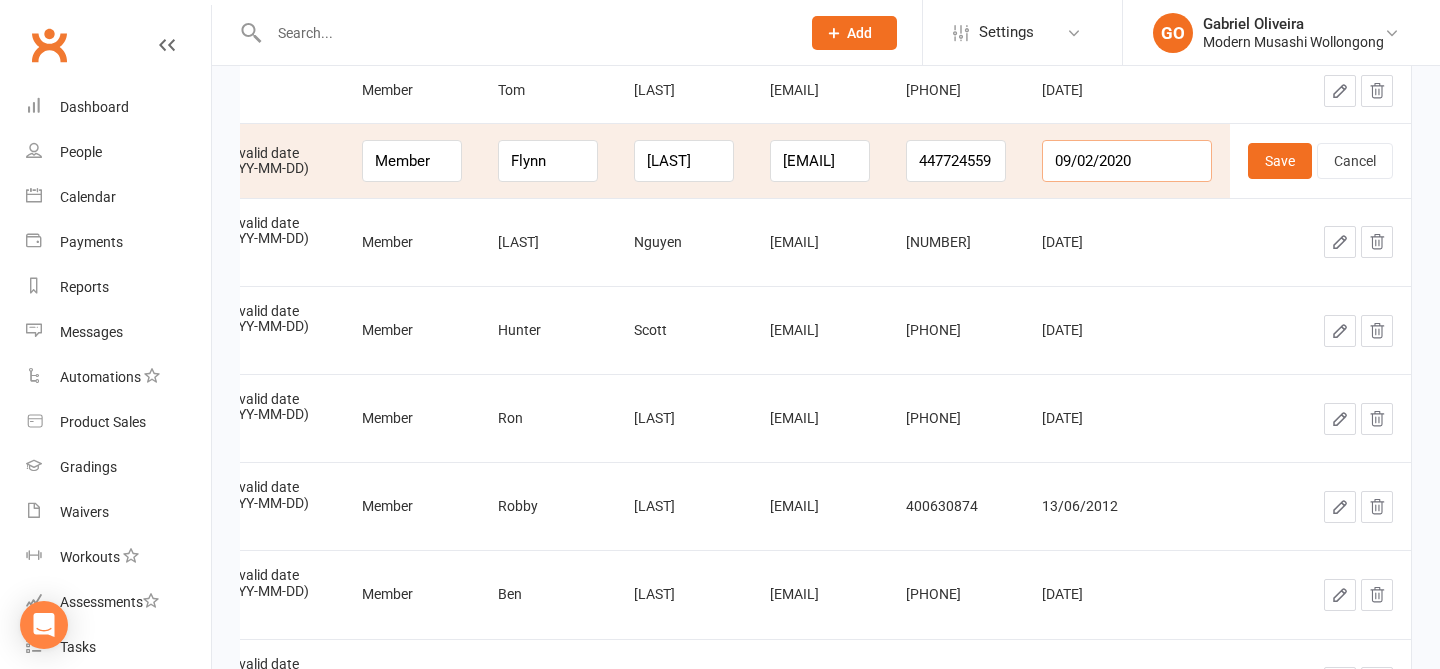 drag, startPoint x: 1171, startPoint y: 161, endPoint x: 1037, endPoint y: 132, distance: 137.10216 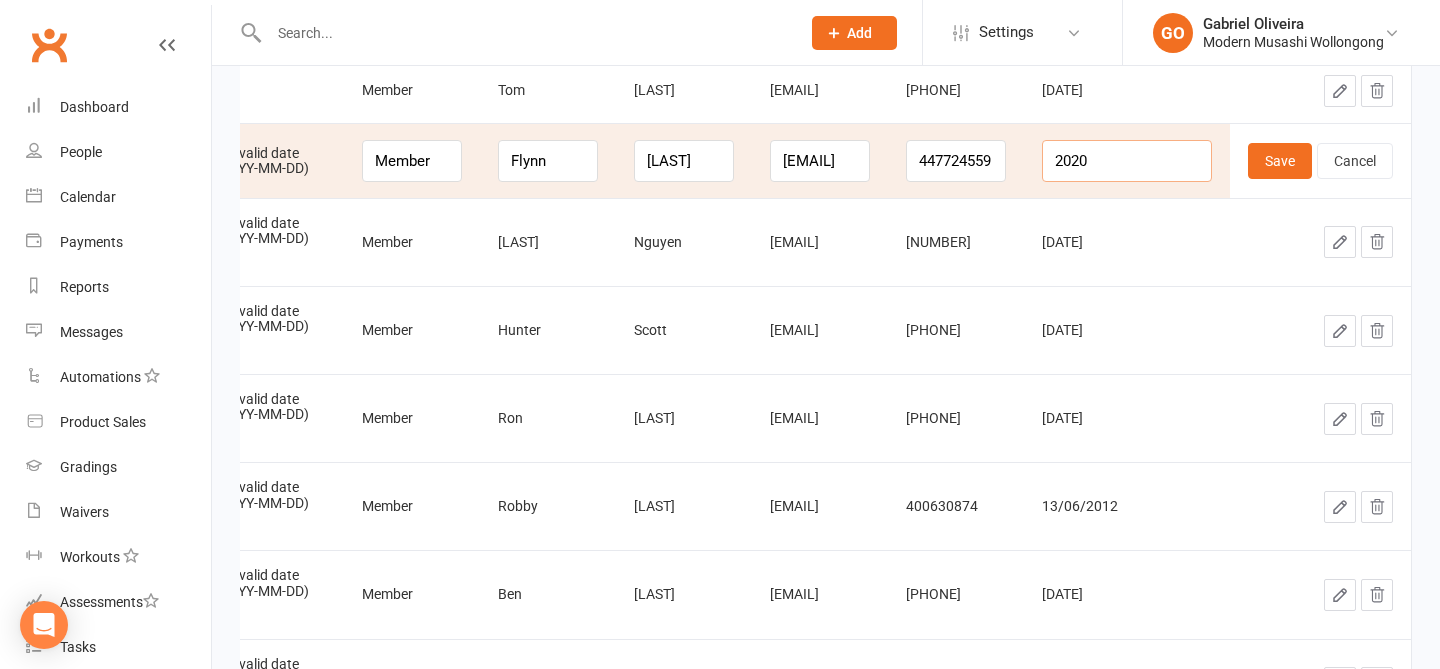 click on "2020" at bounding box center [1127, 161] 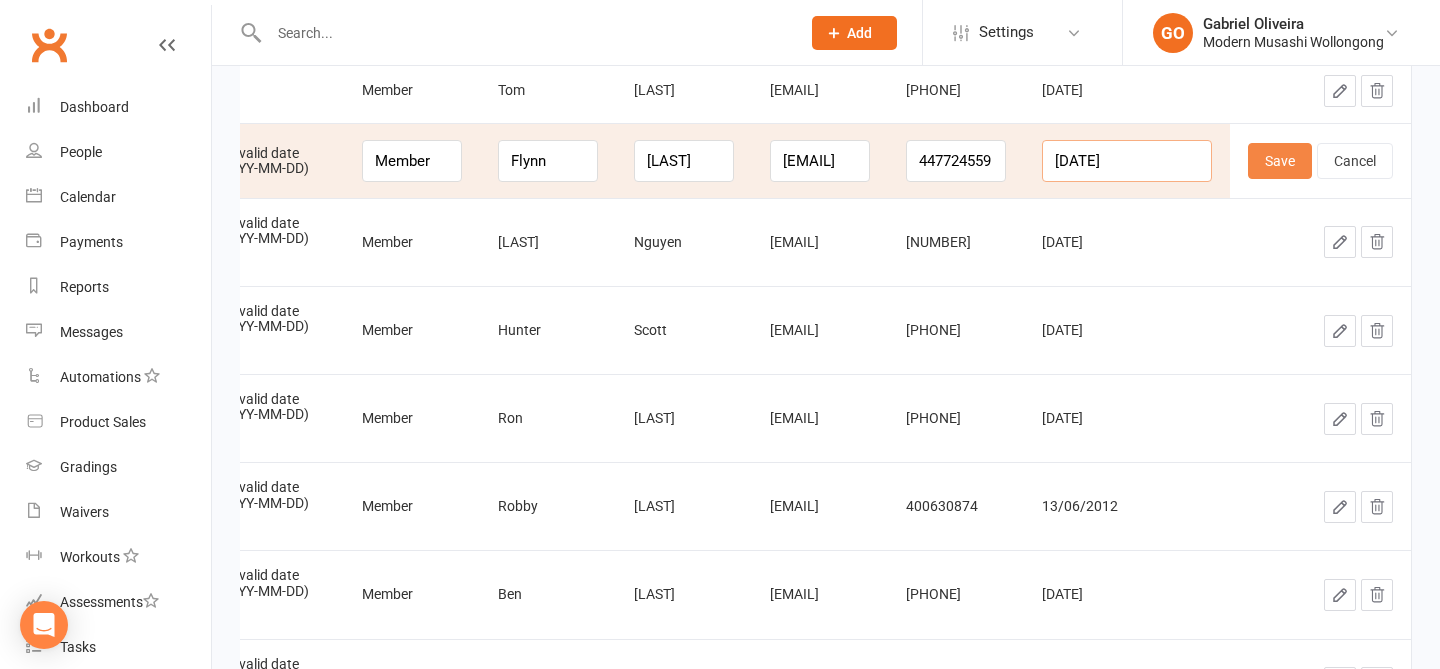 type on "2020-02-09" 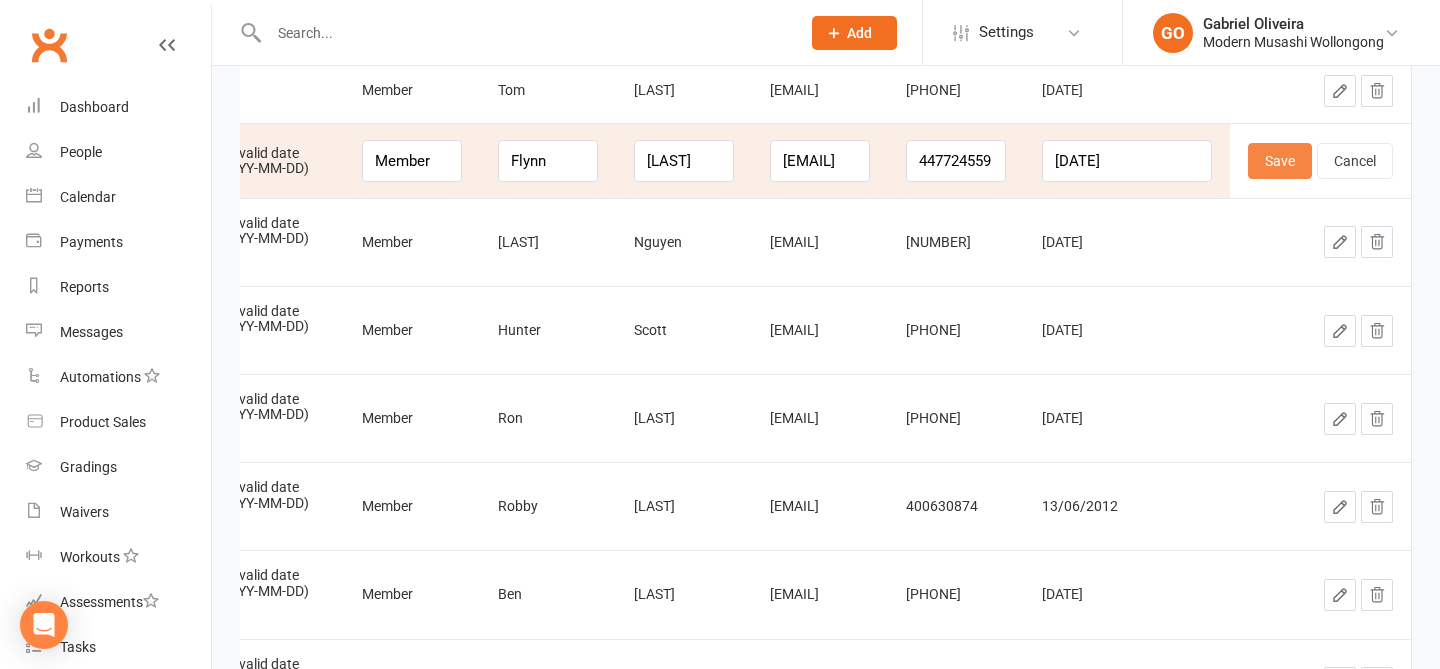 click on "Save" at bounding box center [1280, 161] 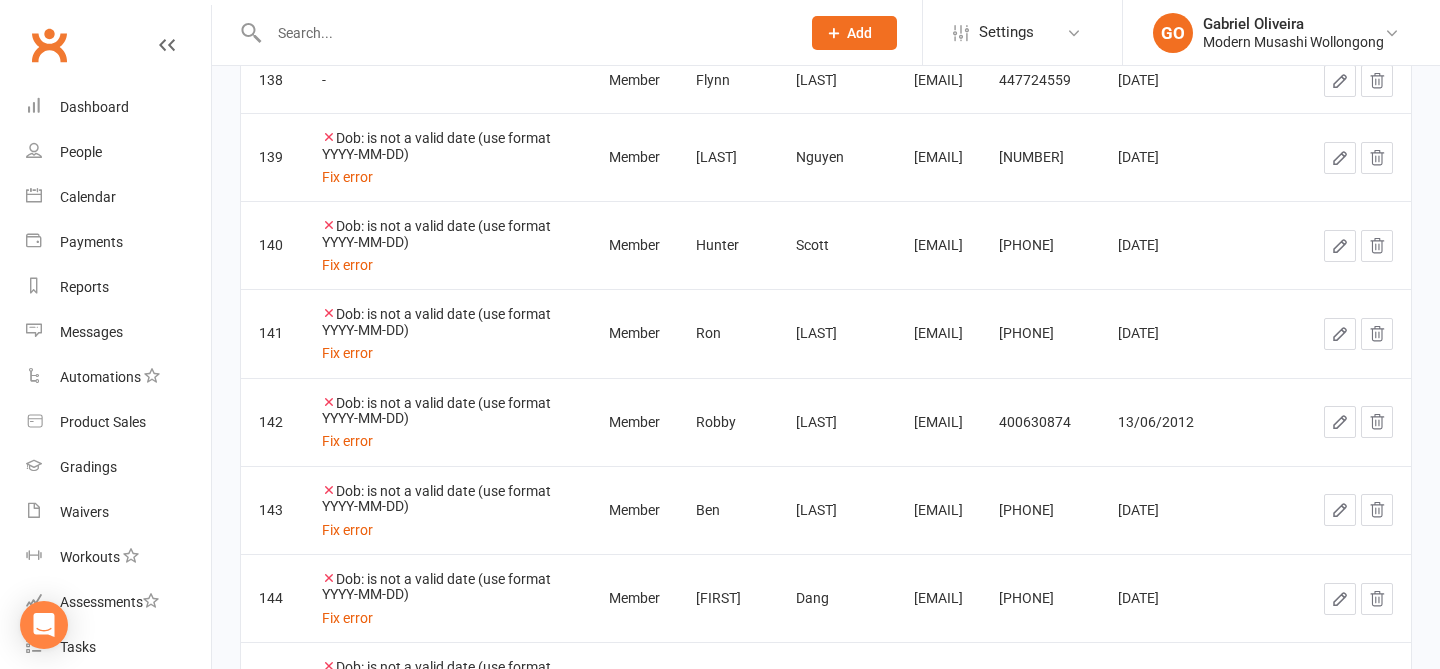click 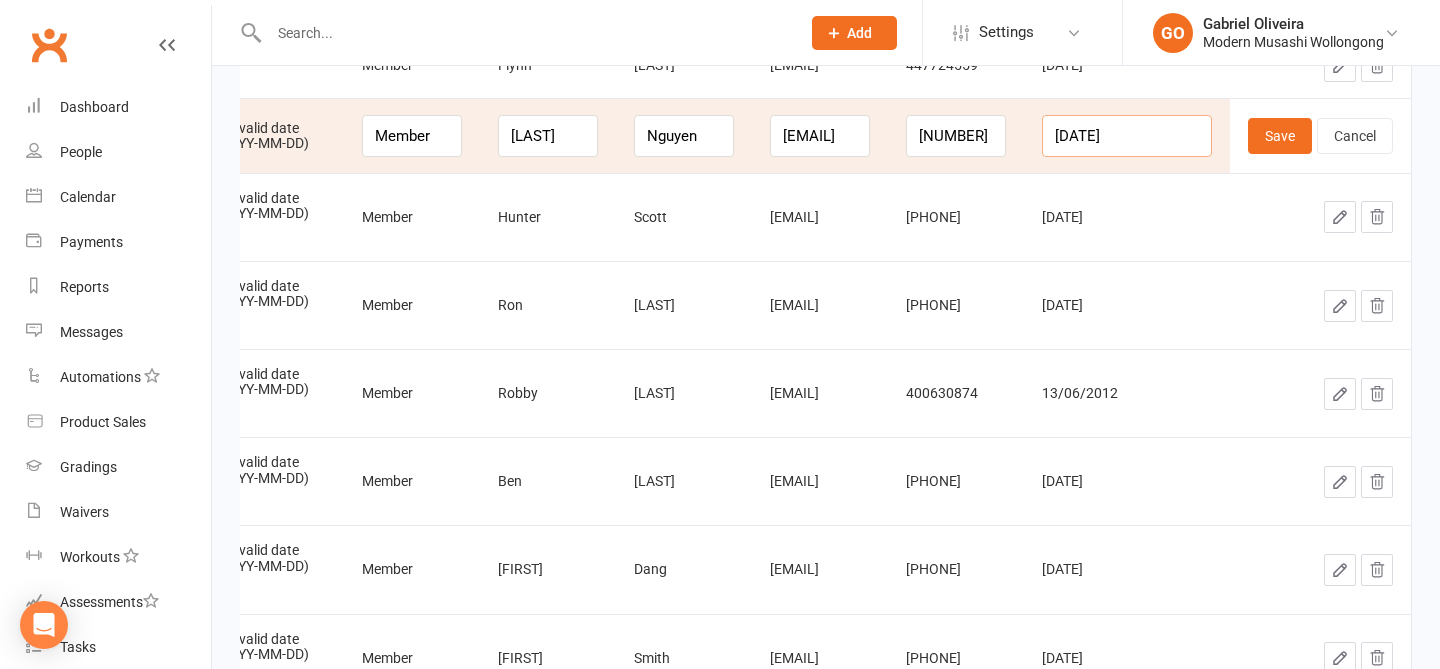 drag, startPoint x: 1168, startPoint y: 130, endPoint x: 1041, endPoint y: 114, distance: 128.0039 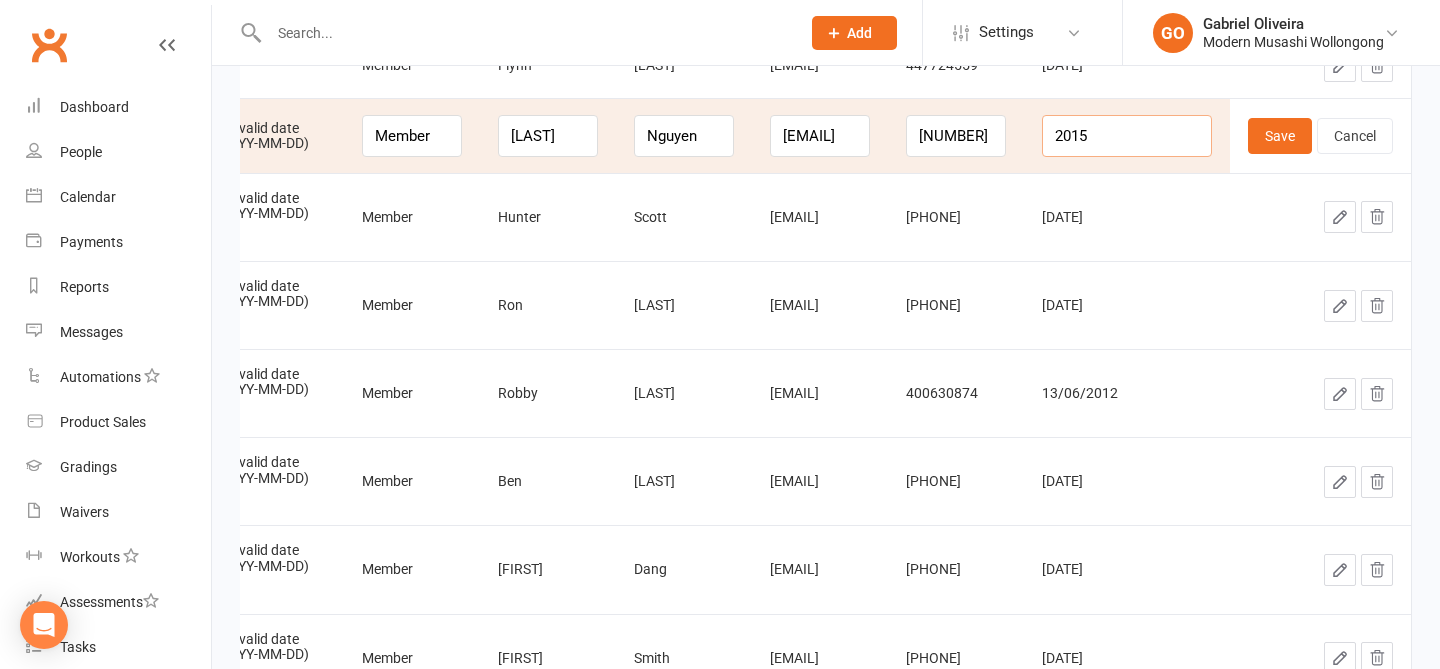 click on "2015" at bounding box center [1127, 136] 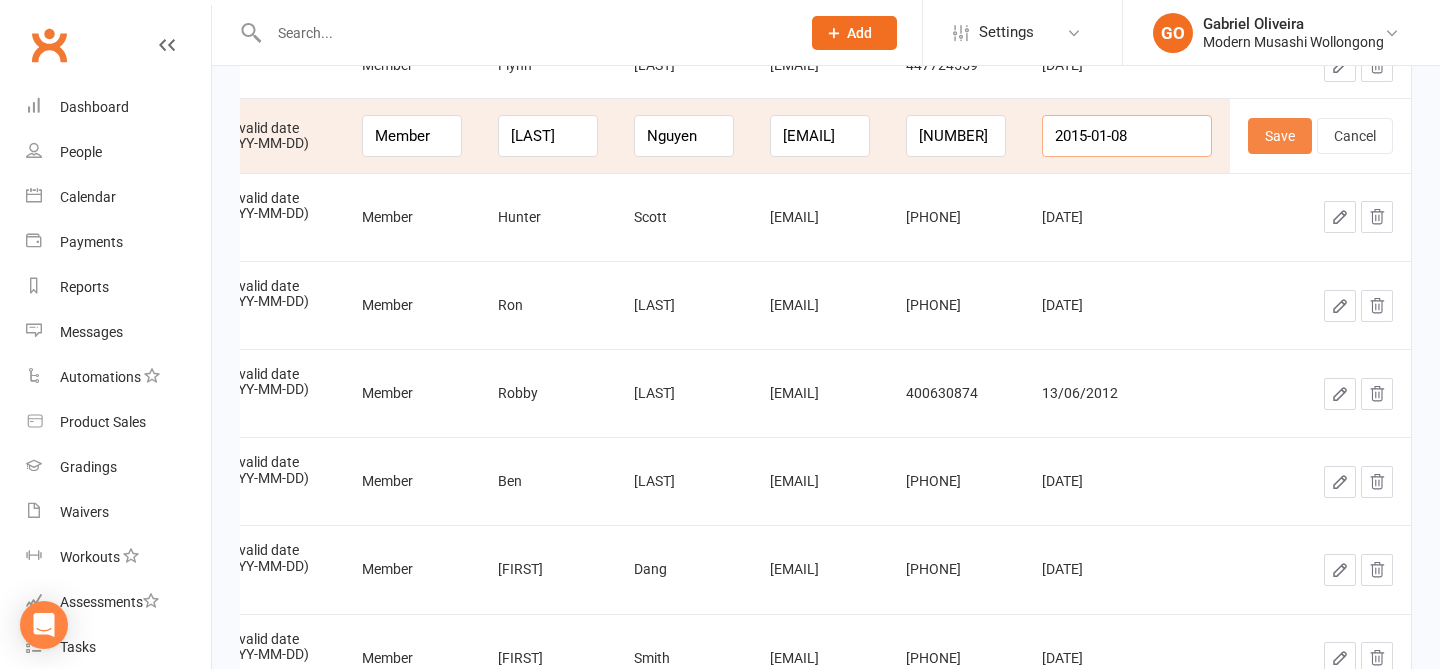 type on "2015-01-08" 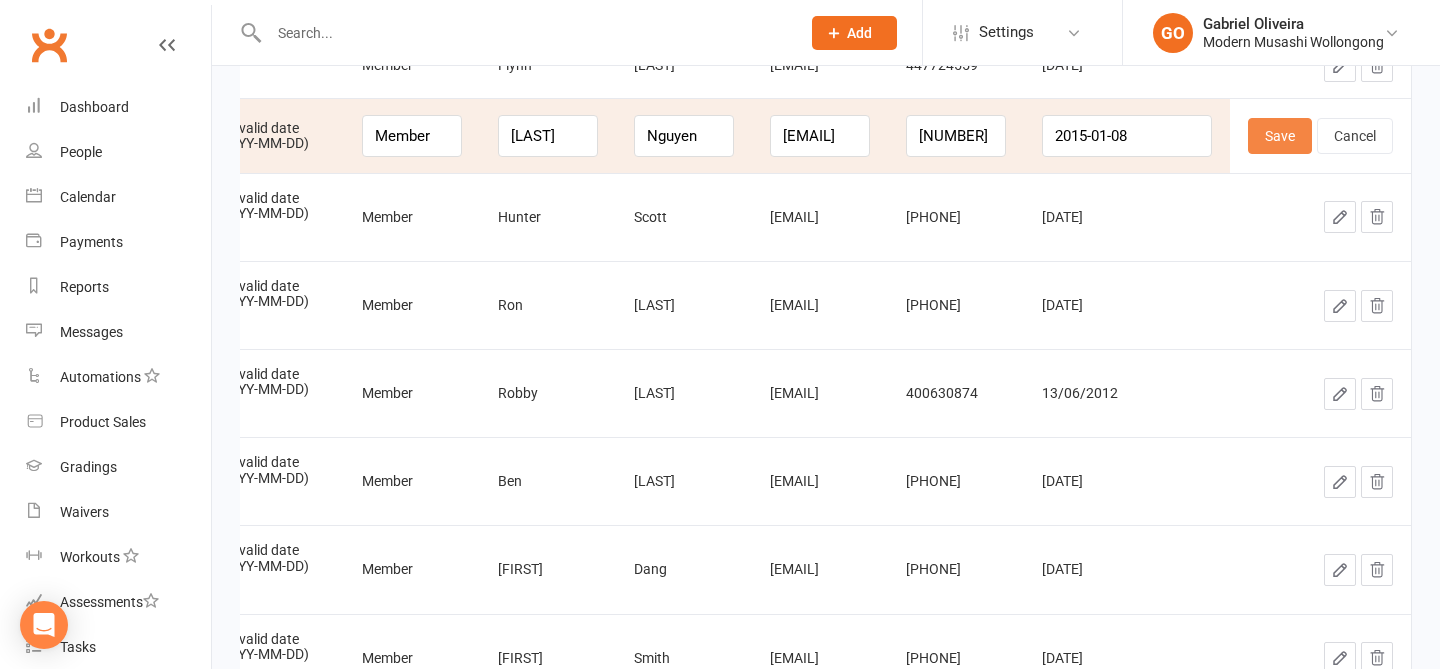 click on "Save" at bounding box center (1280, 136) 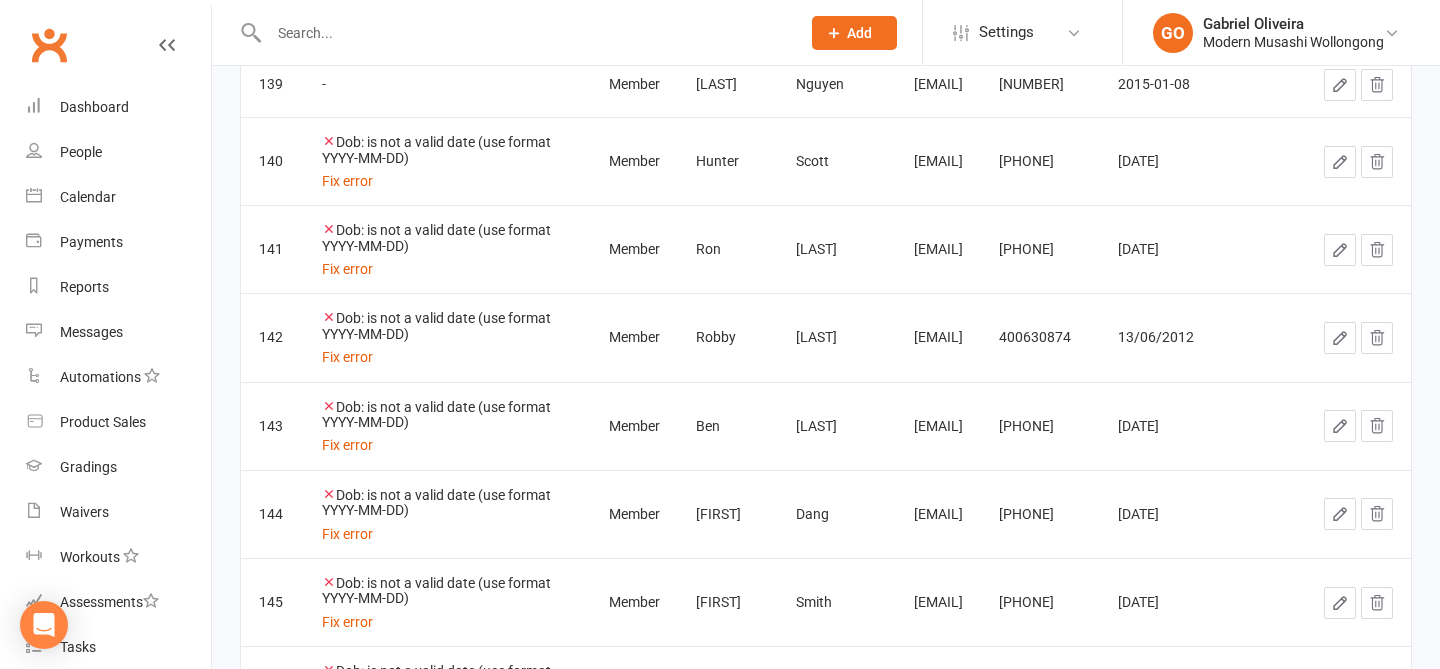 click 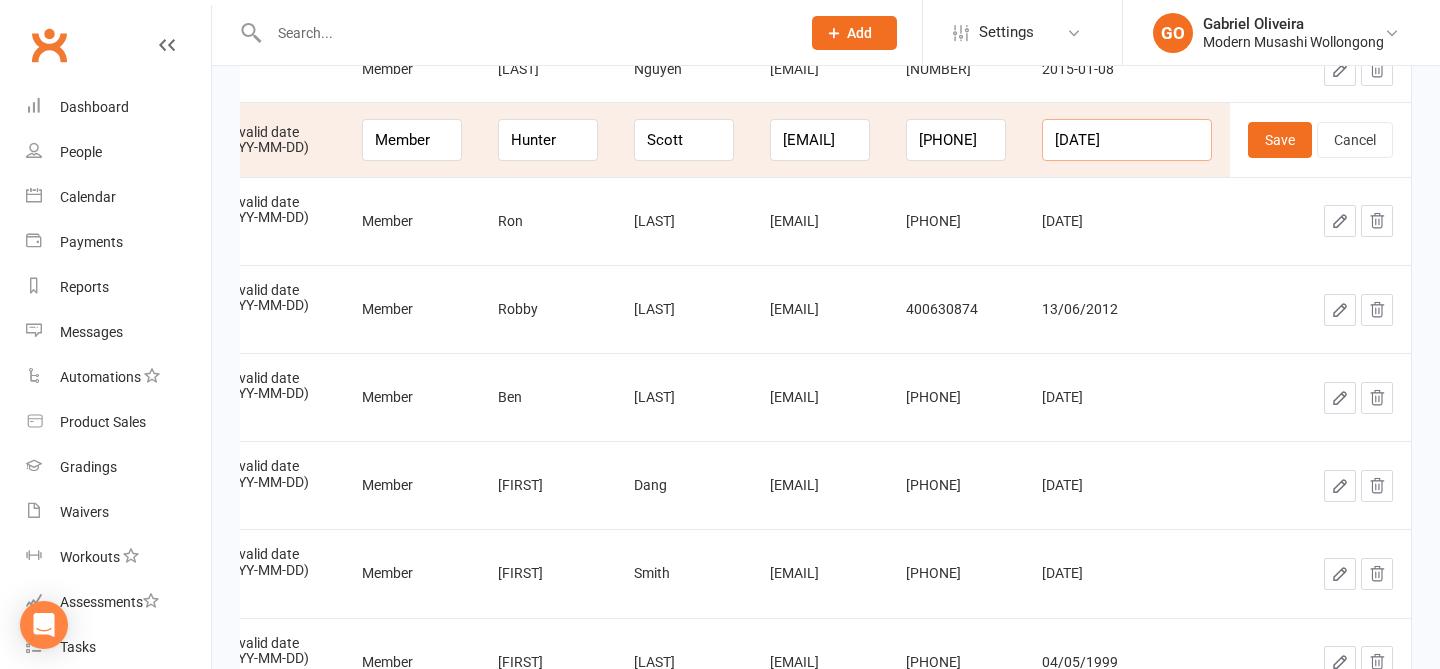drag, startPoint x: 1175, startPoint y: 140, endPoint x: 1046, endPoint y: 124, distance: 129.98846 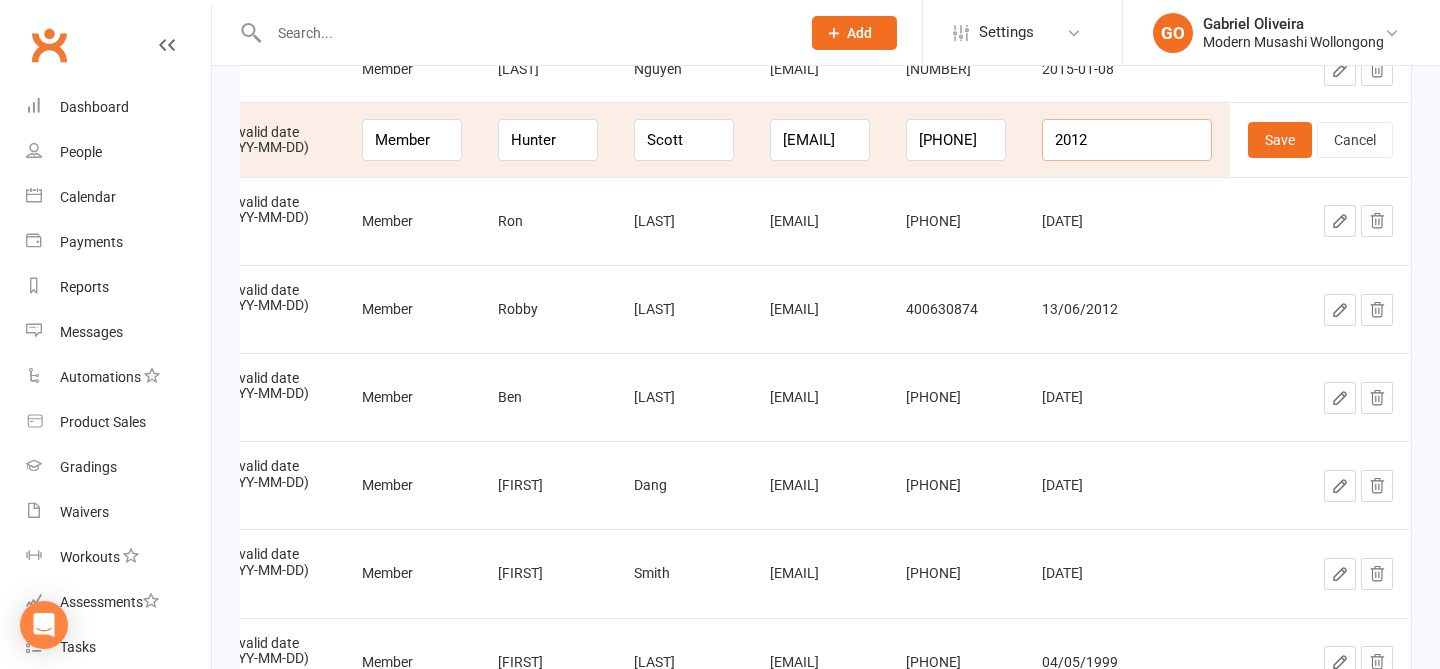 click on "2012" at bounding box center [1127, 140] 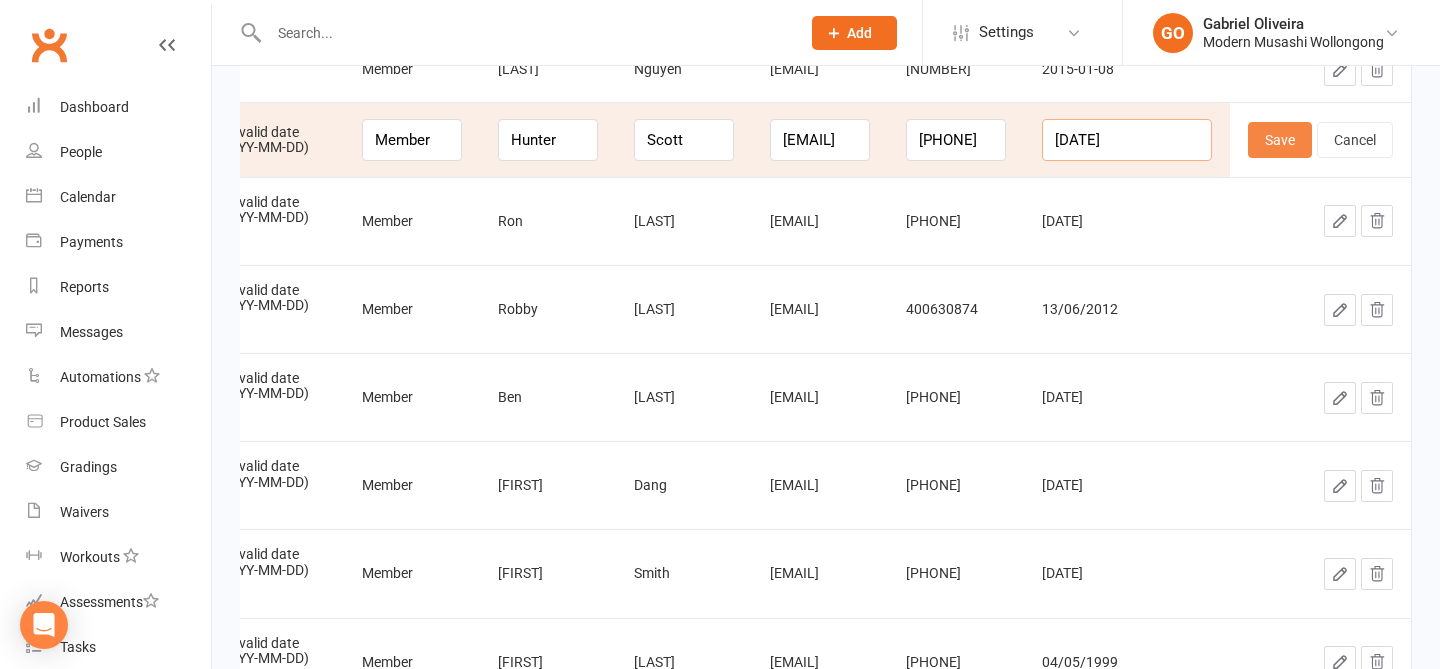 type on "2012-05-01" 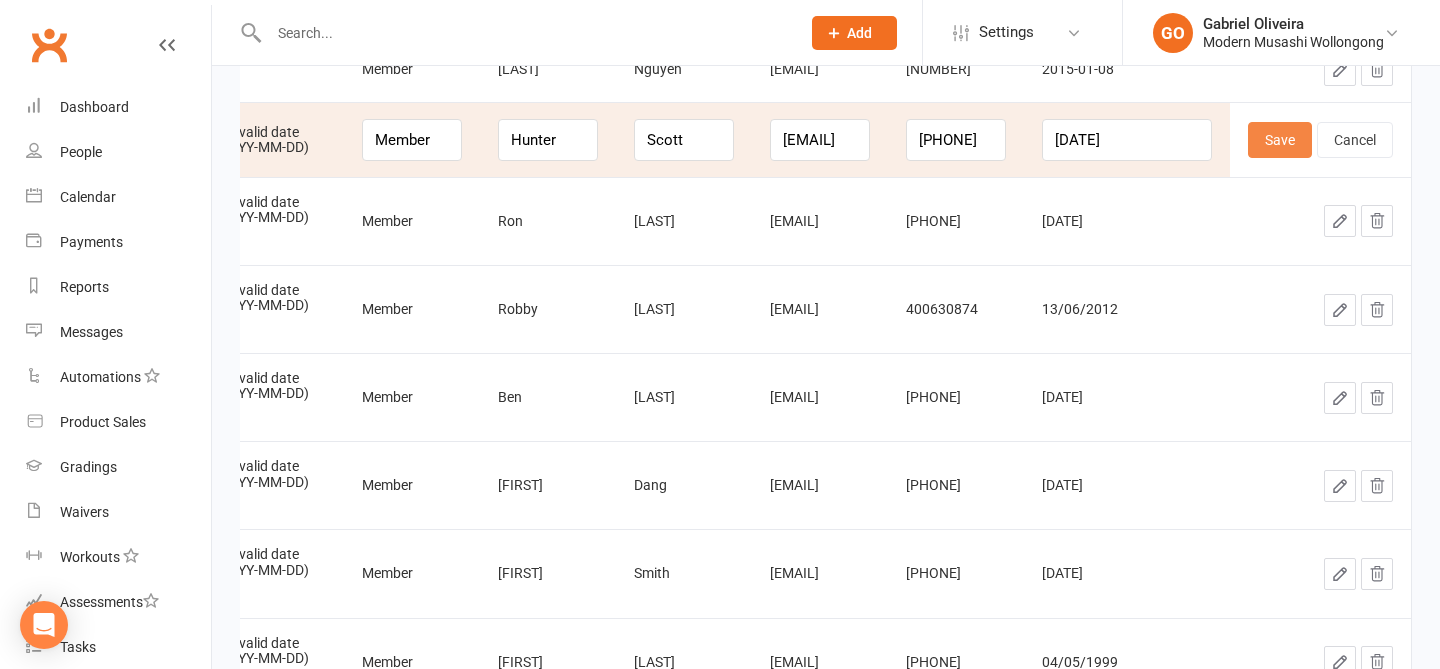 click on "Save" at bounding box center (1280, 140) 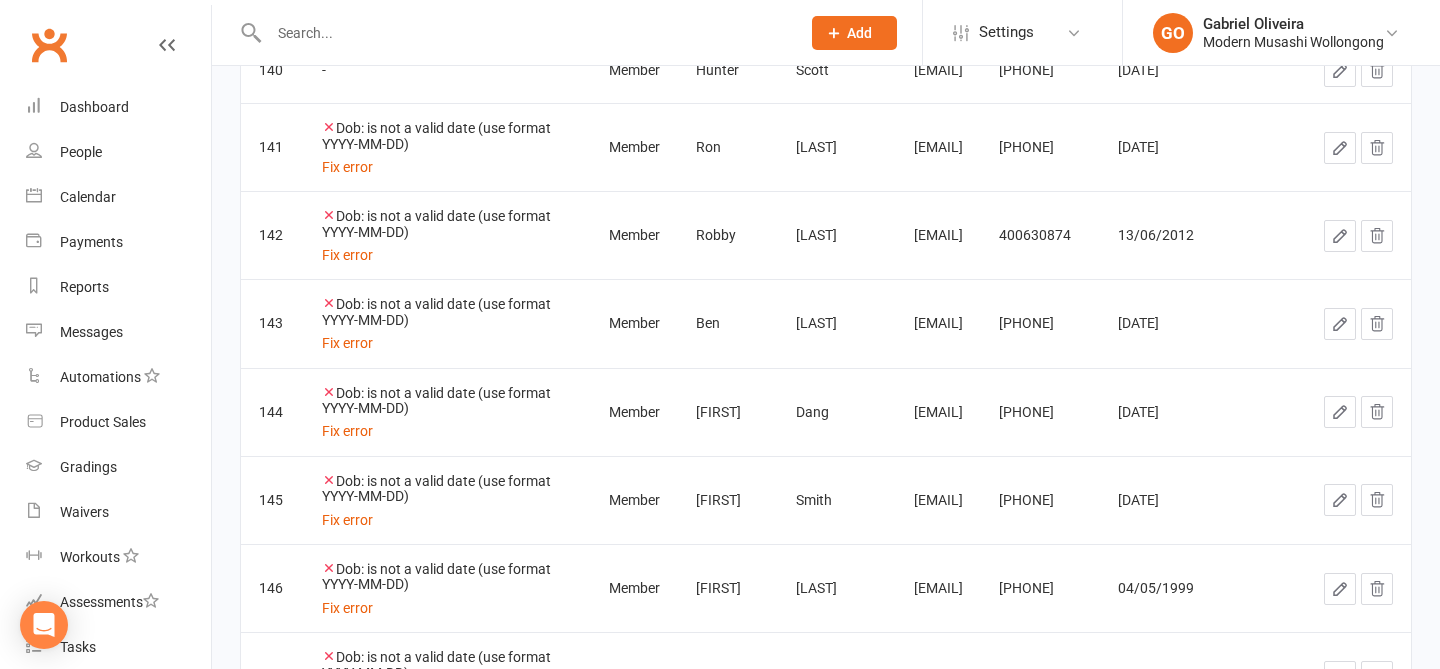 click 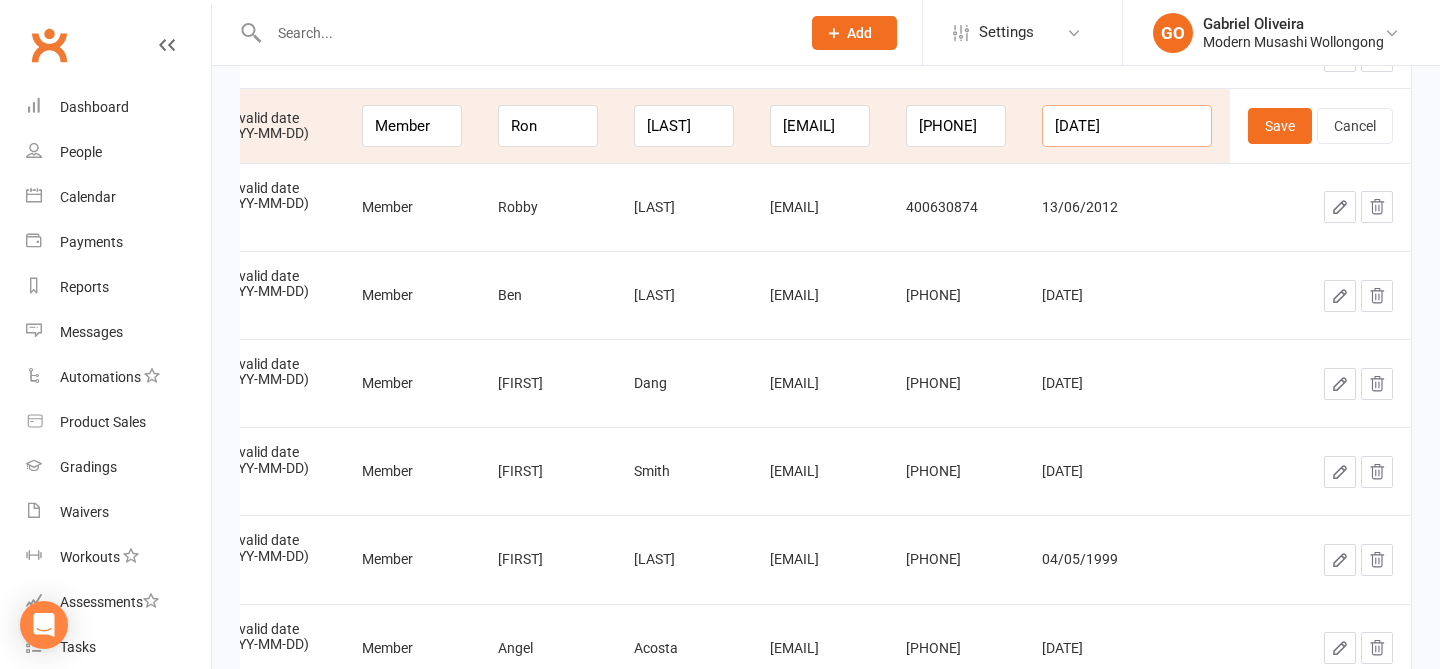 click on "17/08/0087" at bounding box center (1127, 126) 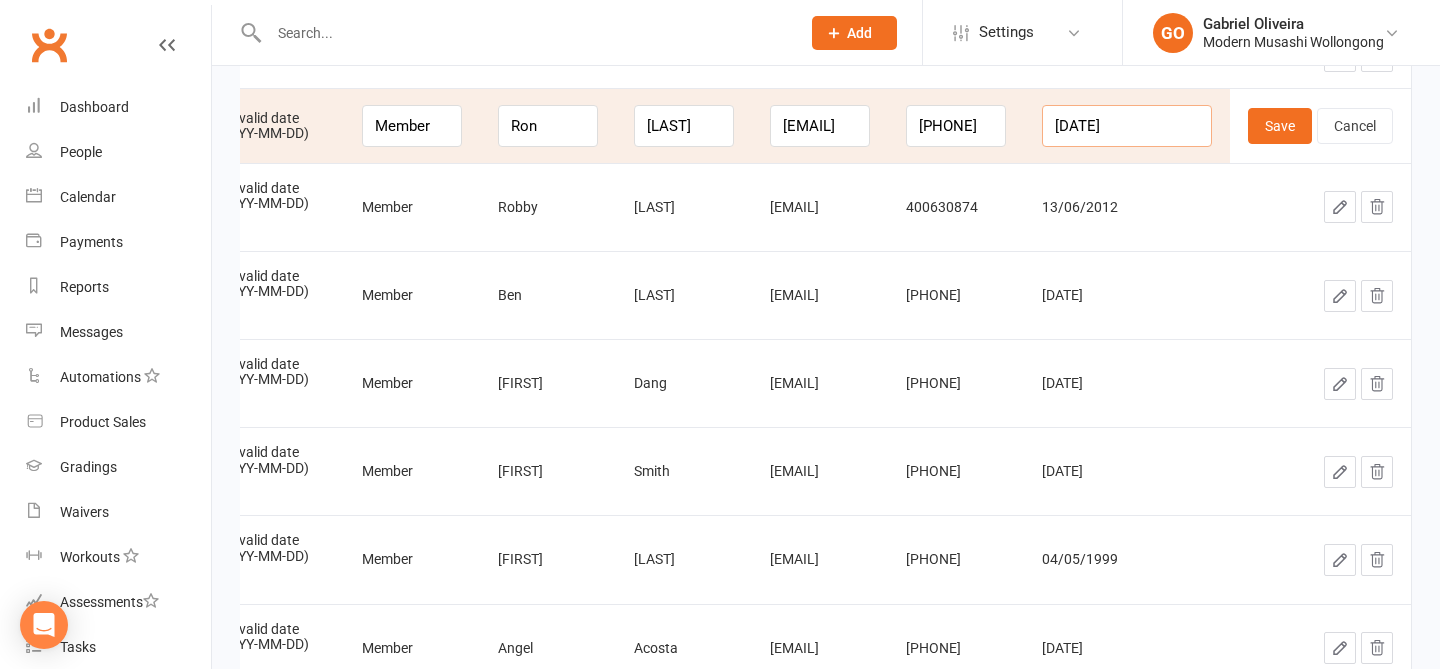 drag, startPoint x: 1169, startPoint y: 127, endPoint x: 1080, endPoint y: 114, distance: 89.94443 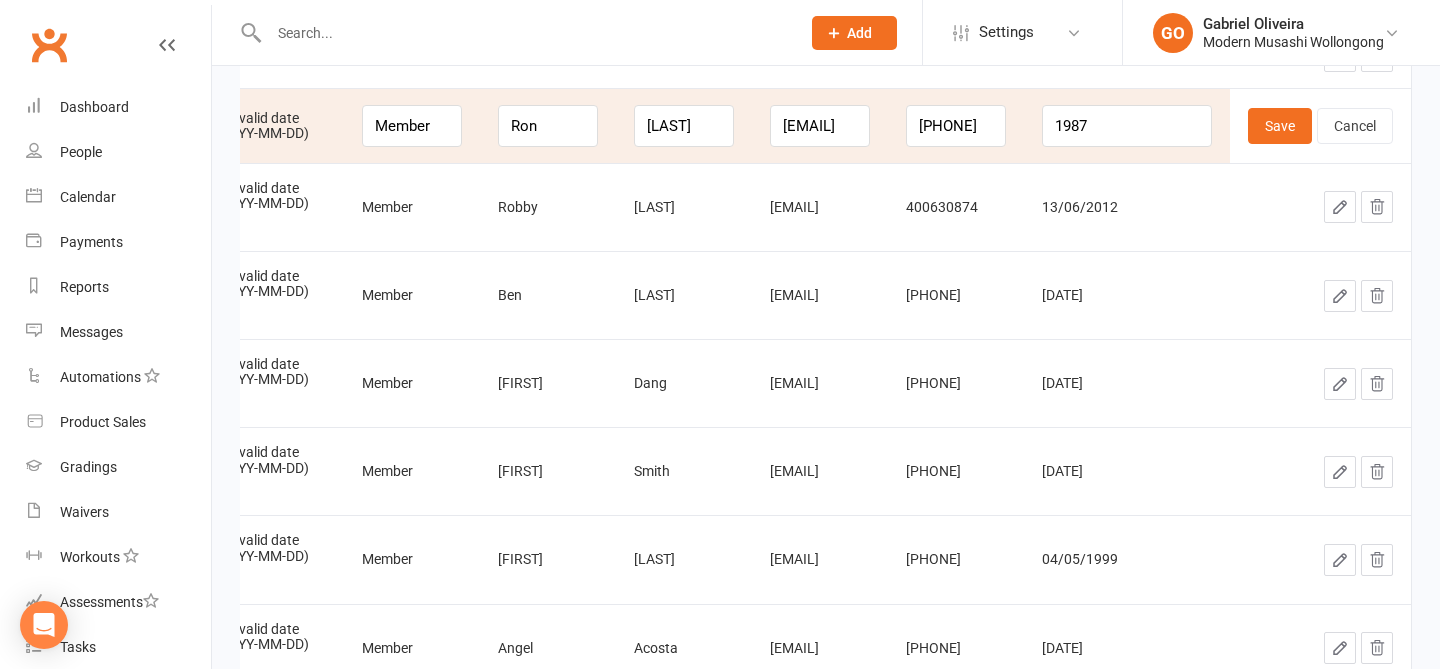 click on "1987" at bounding box center [1127, 125] 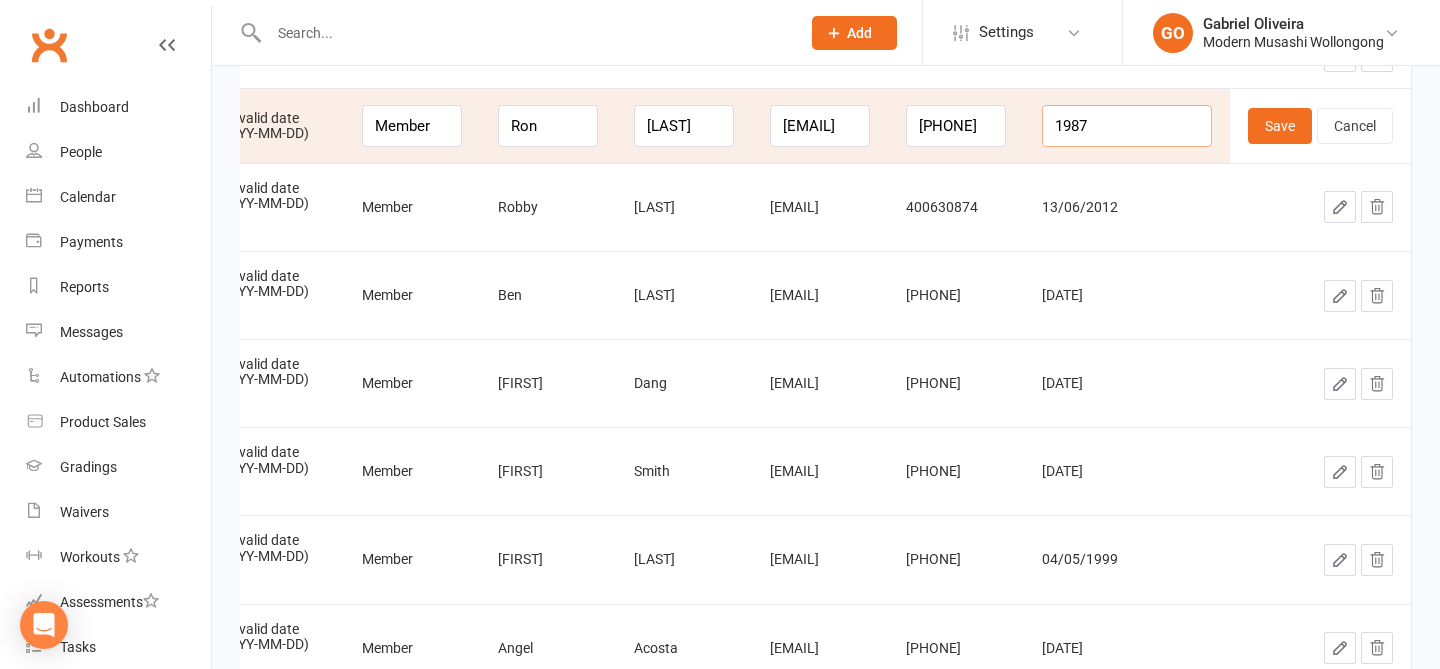 click on "1987" at bounding box center (1127, 126) 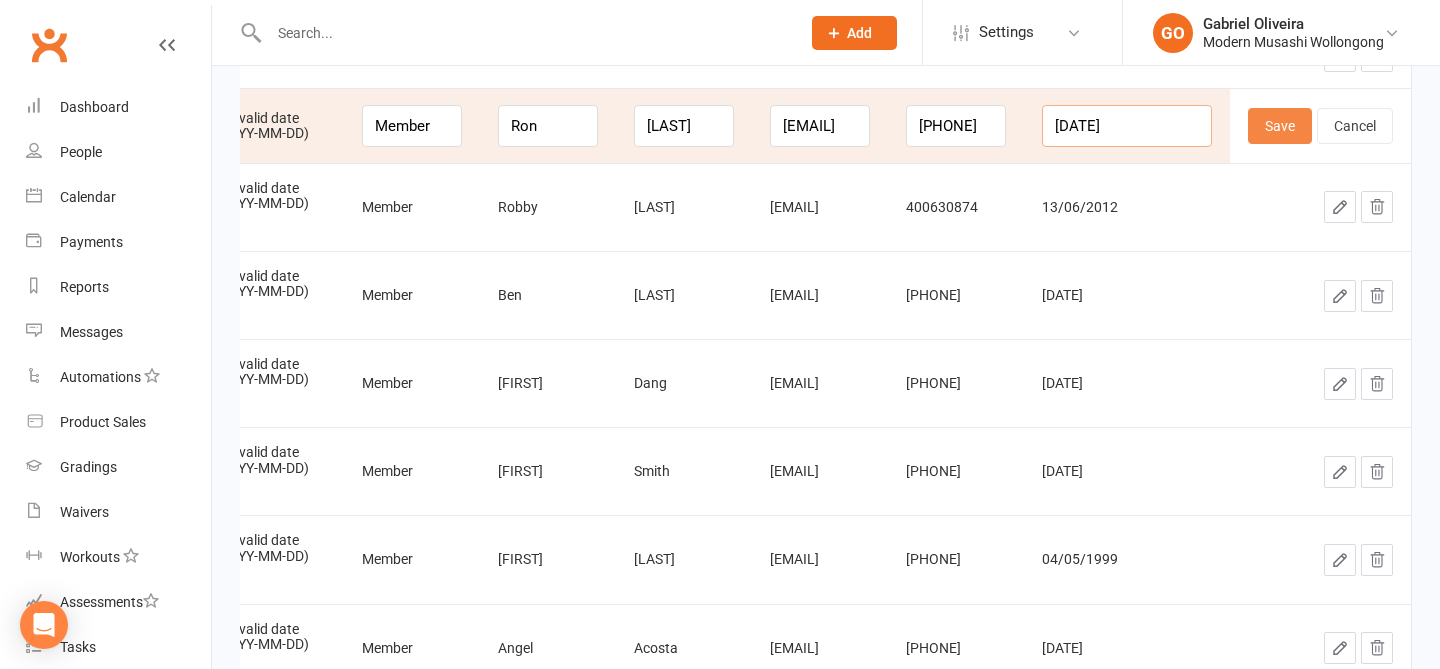 type on "1987-08-17" 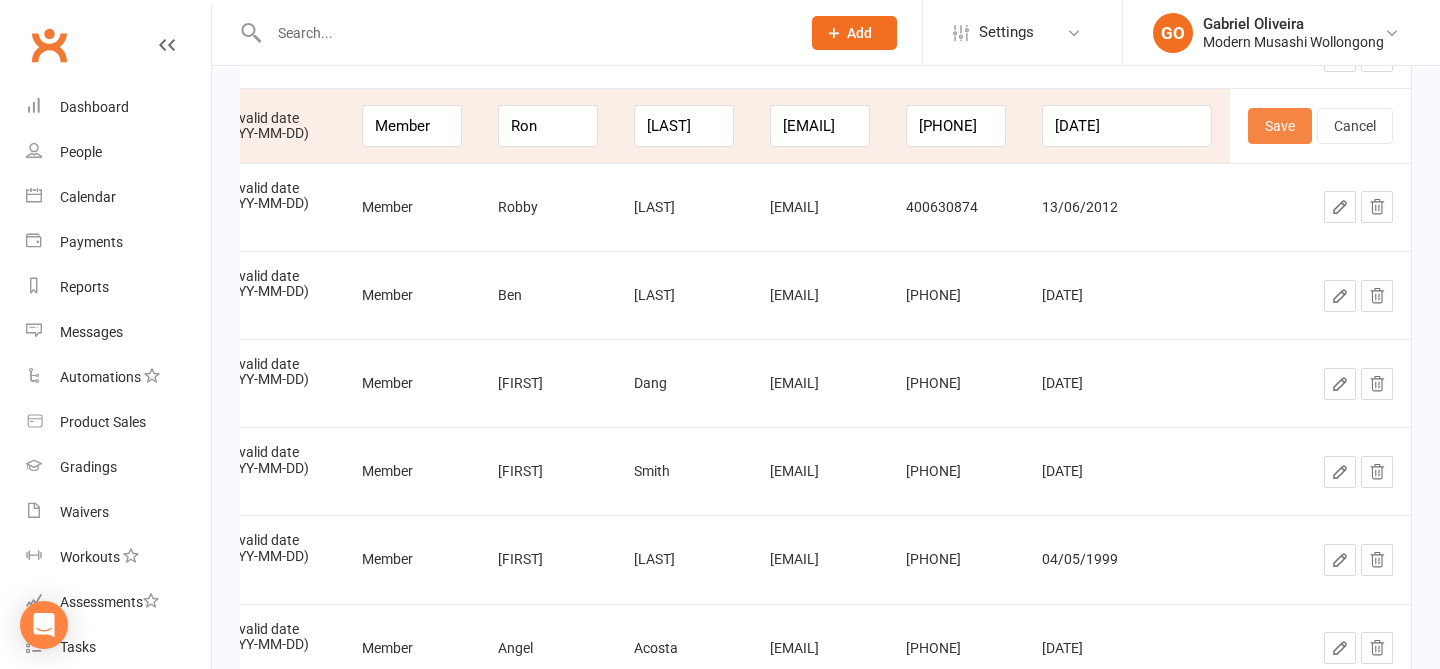 click on "Save" at bounding box center (1280, 126) 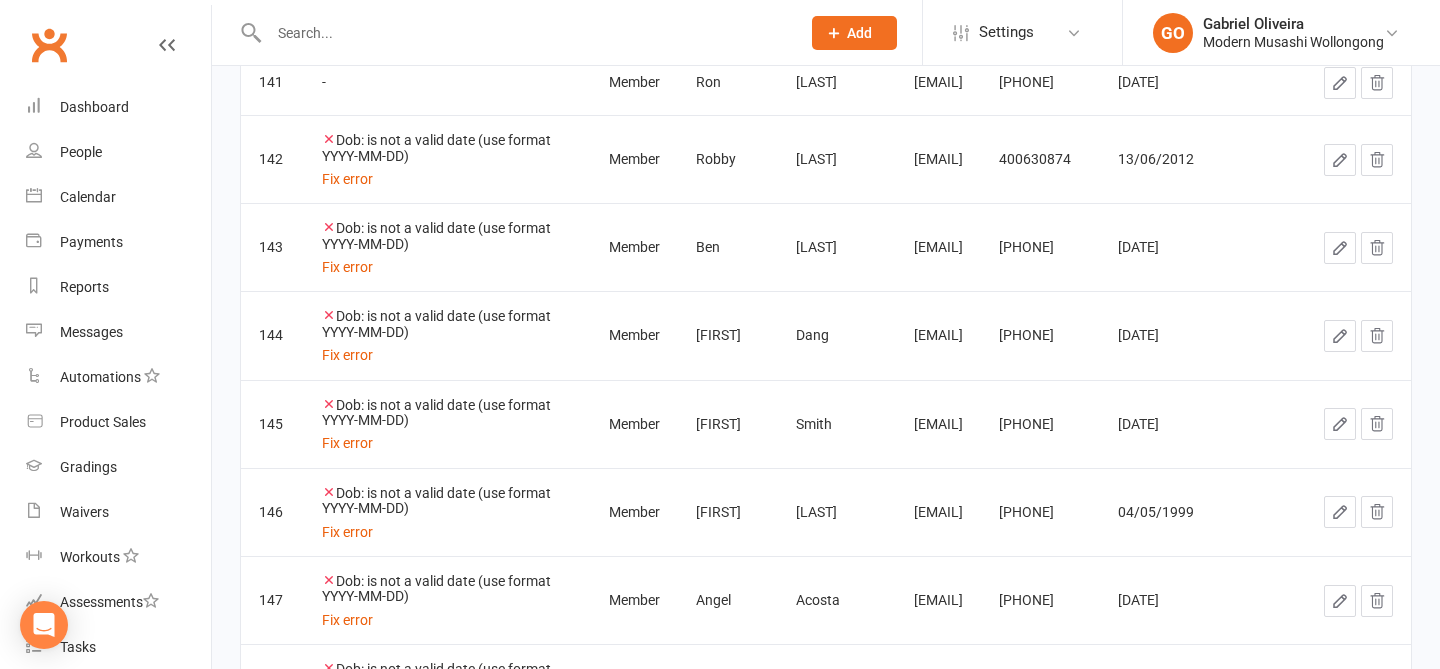 click 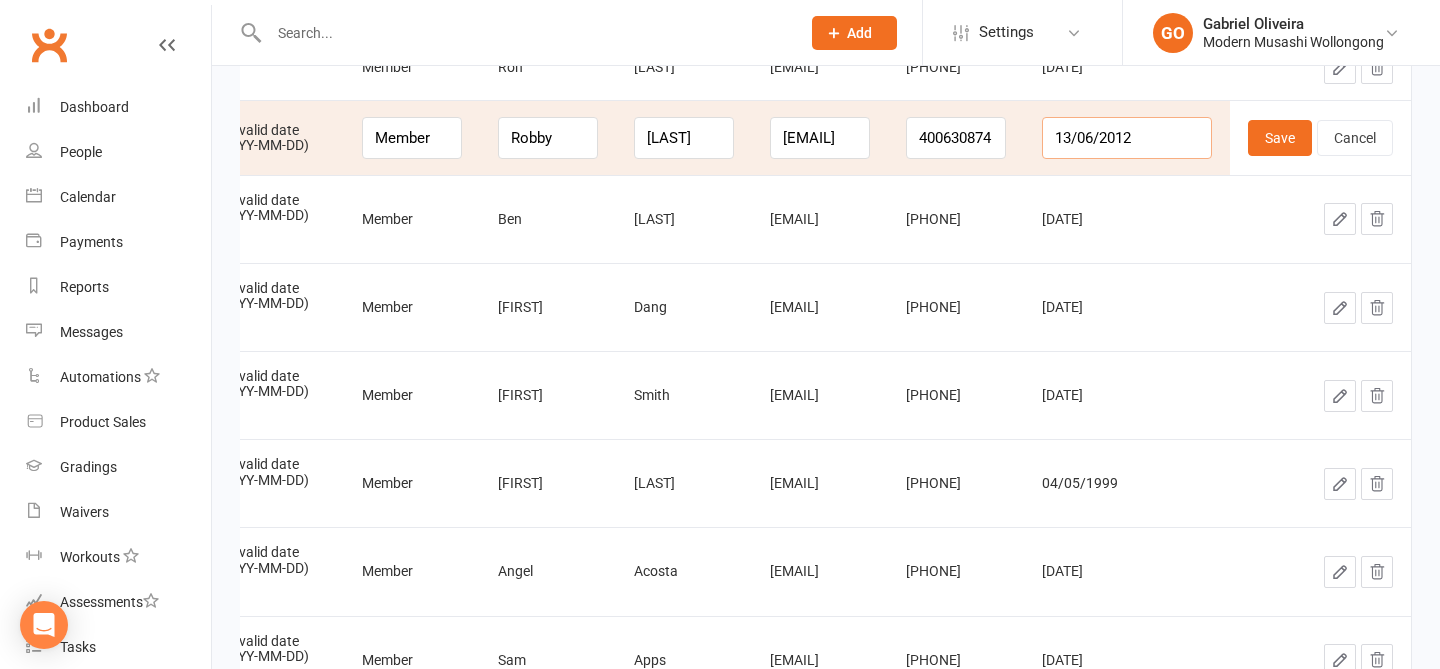 drag, startPoint x: 1170, startPoint y: 138, endPoint x: 989, endPoint y: 90, distance: 187.25652 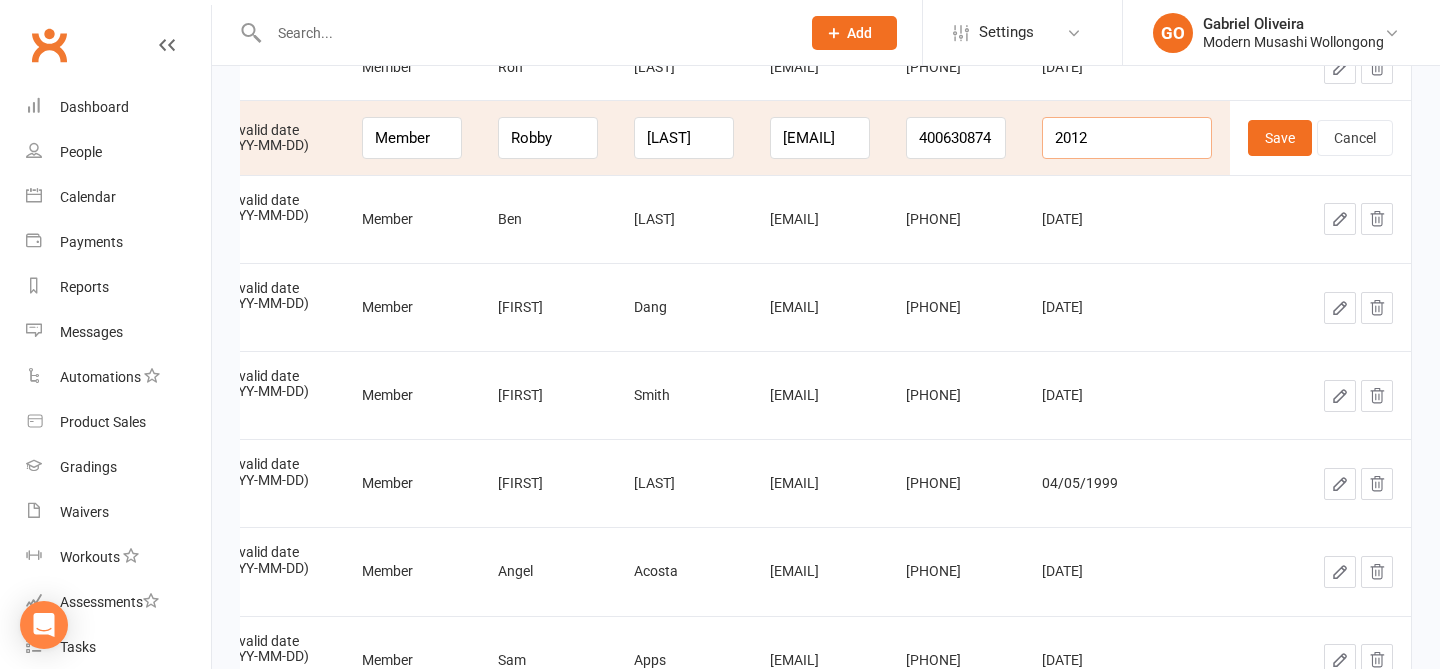 click on "2012" at bounding box center (1127, 138) 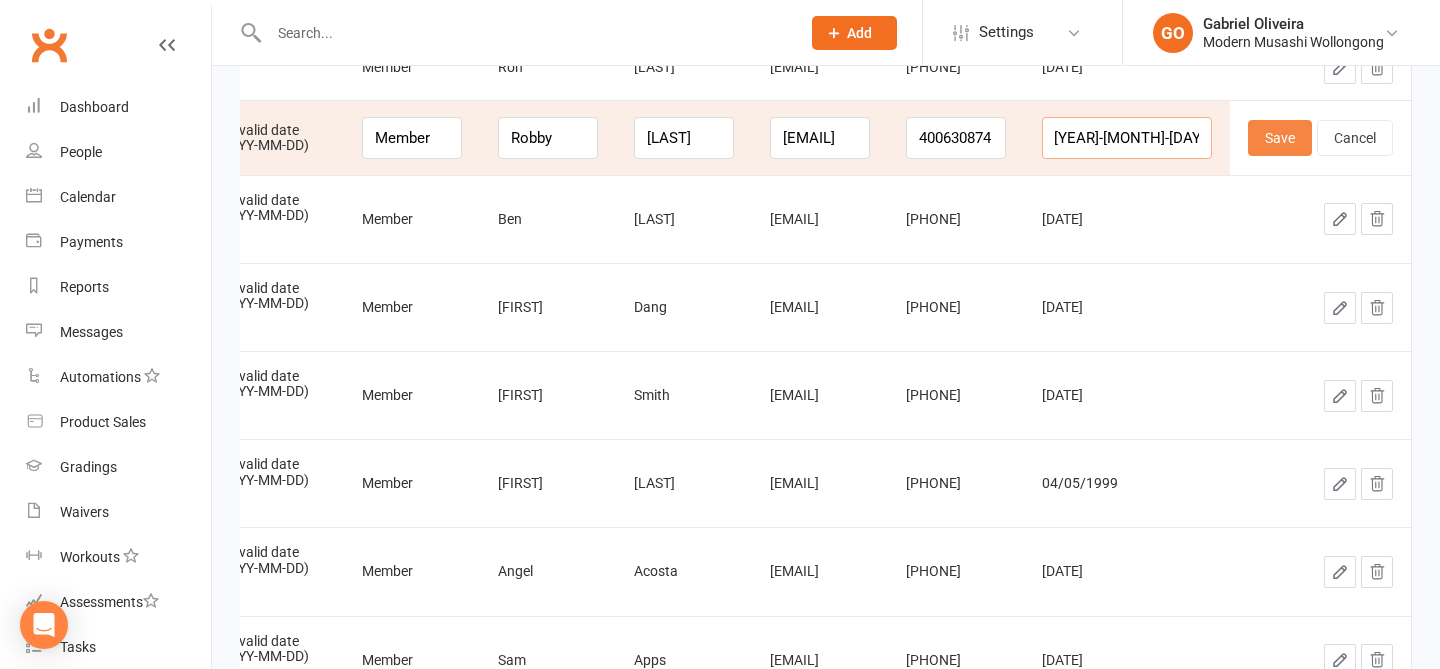 type on "2012-06-13" 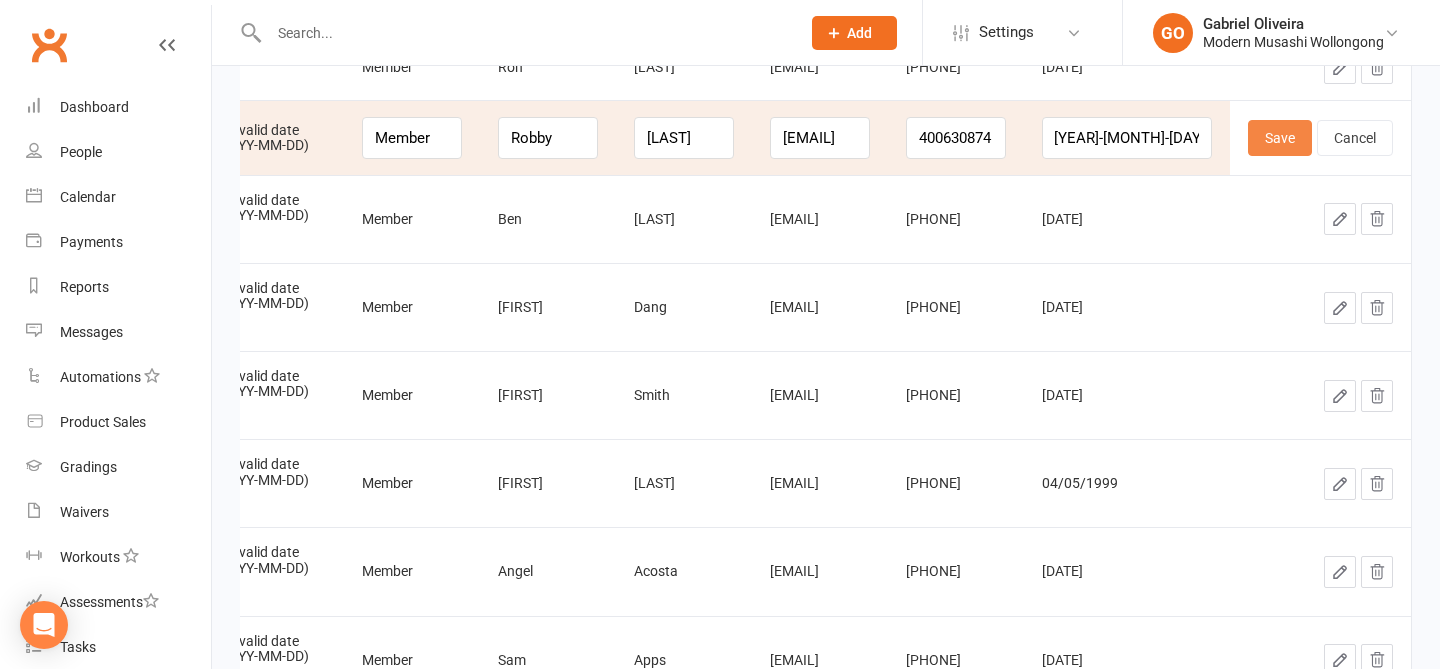 click on "Save" at bounding box center [1280, 138] 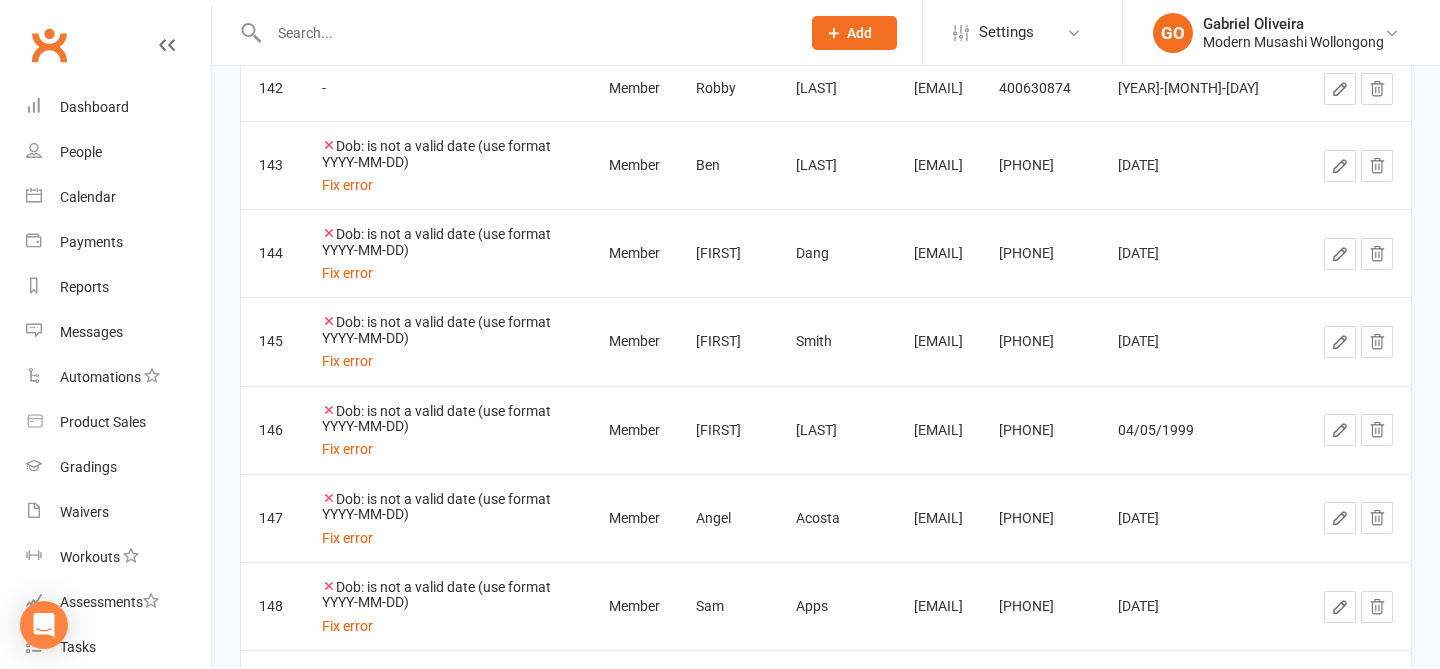click 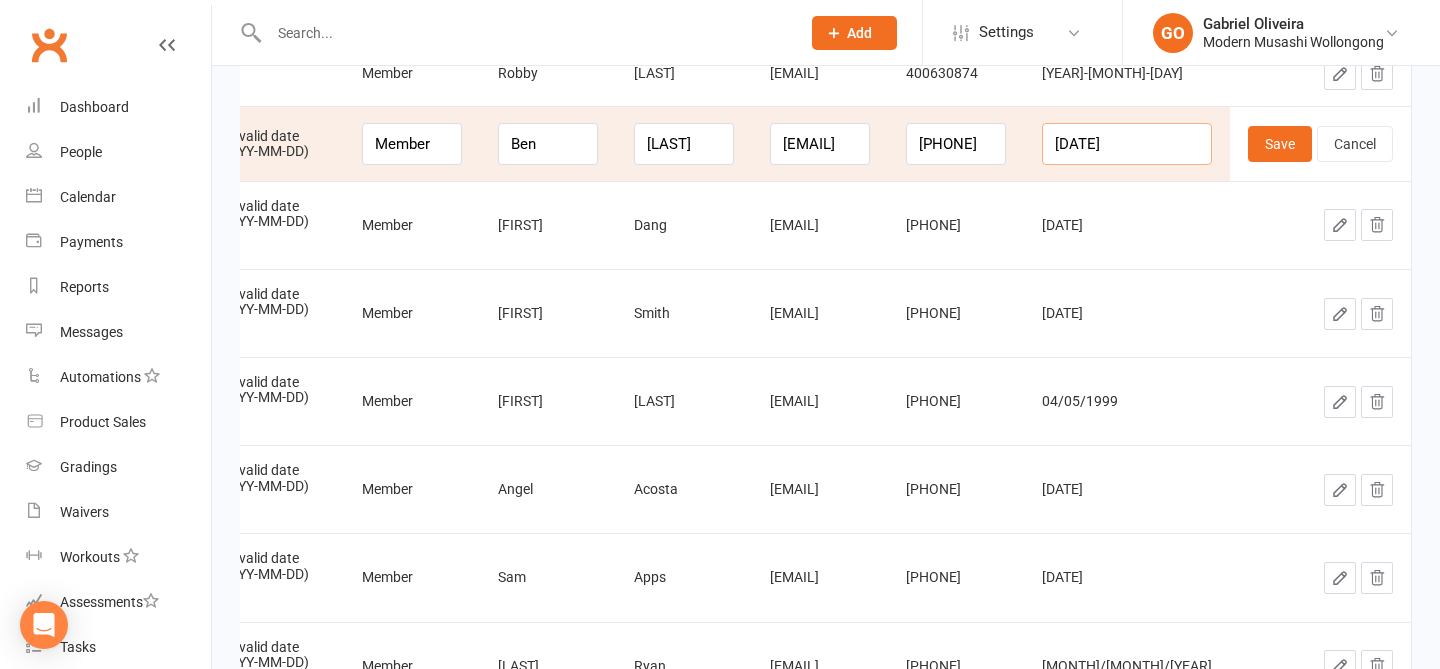 drag, startPoint x: 1170, startPoint y: 142, endPoint x: 1039, endPoint y: 110, distance: 134.85178 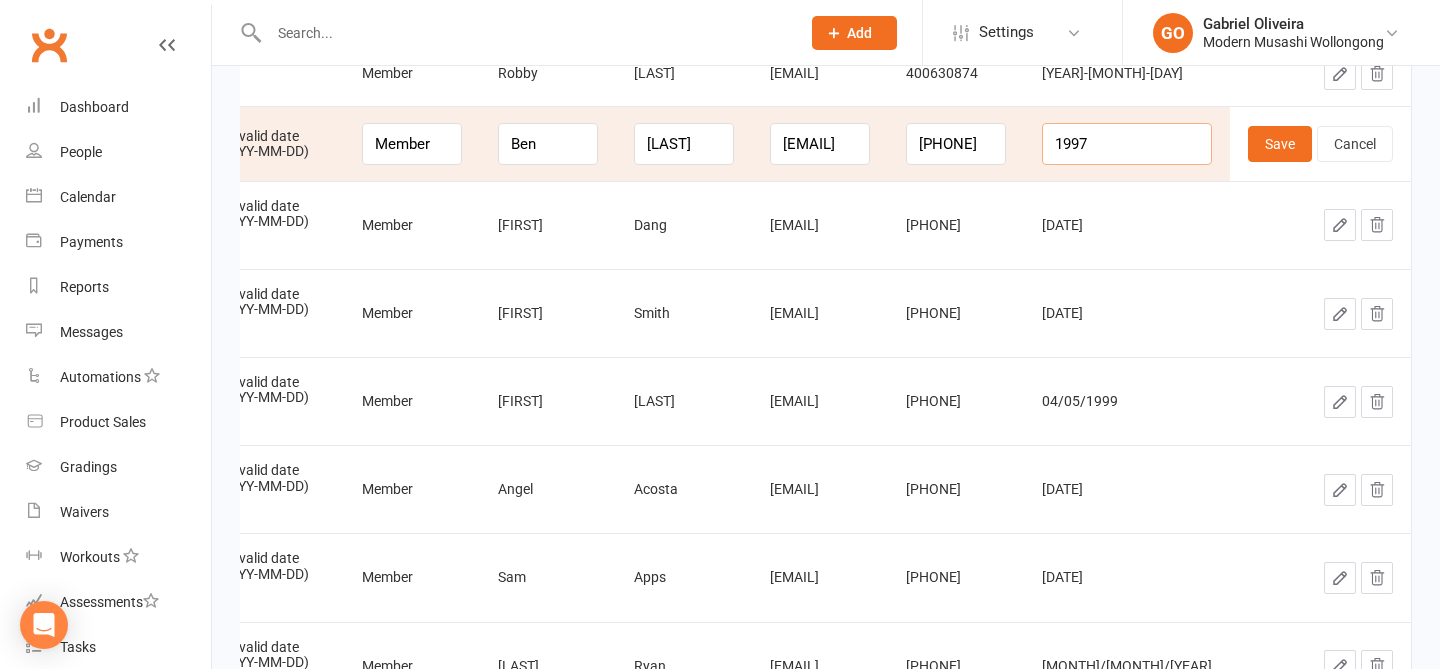 click on "1997" at bounding box center (1127, 144) 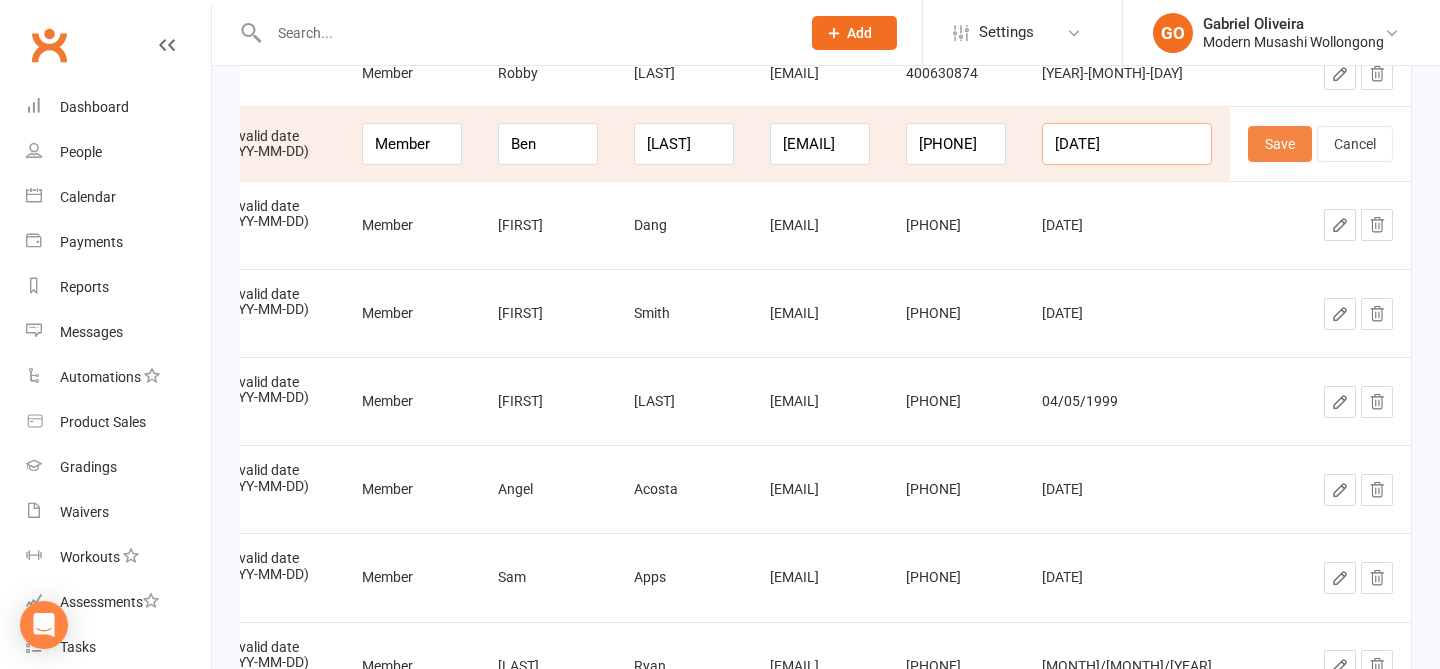 type on "1997-09-11" 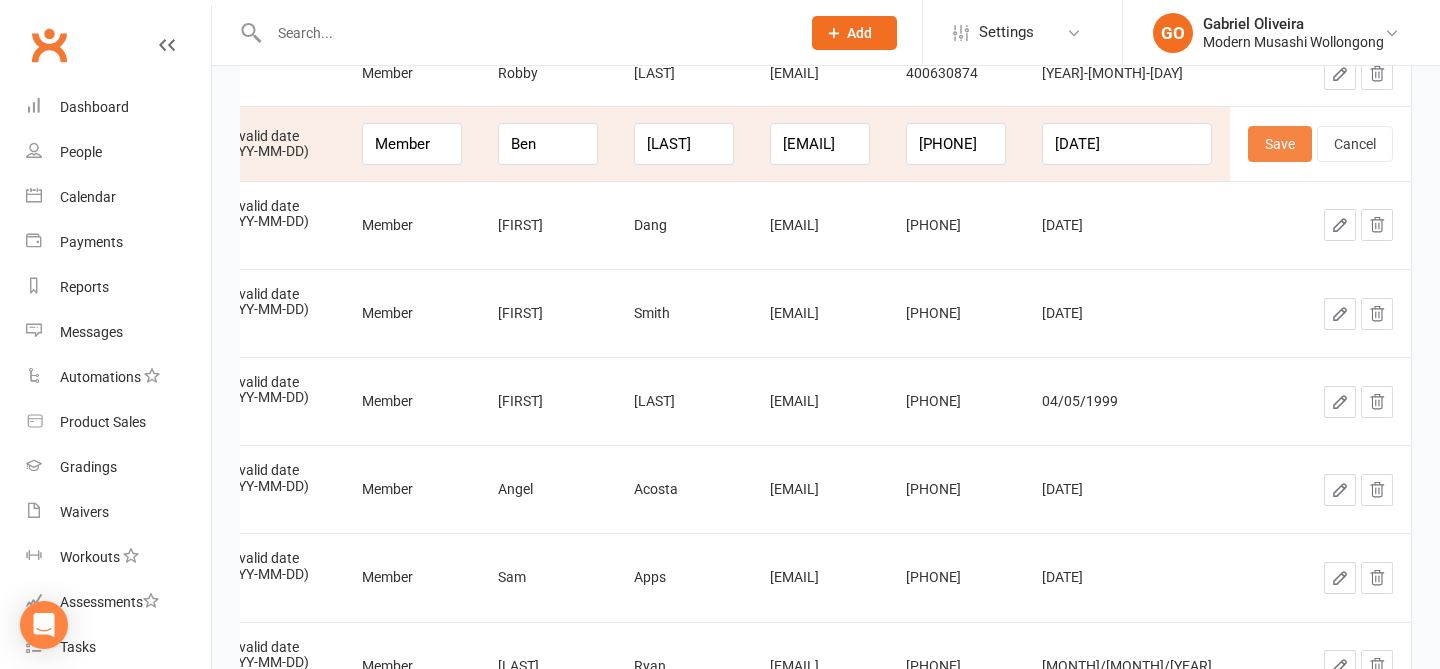 click on "Save" at bounding box center [1280, 144] 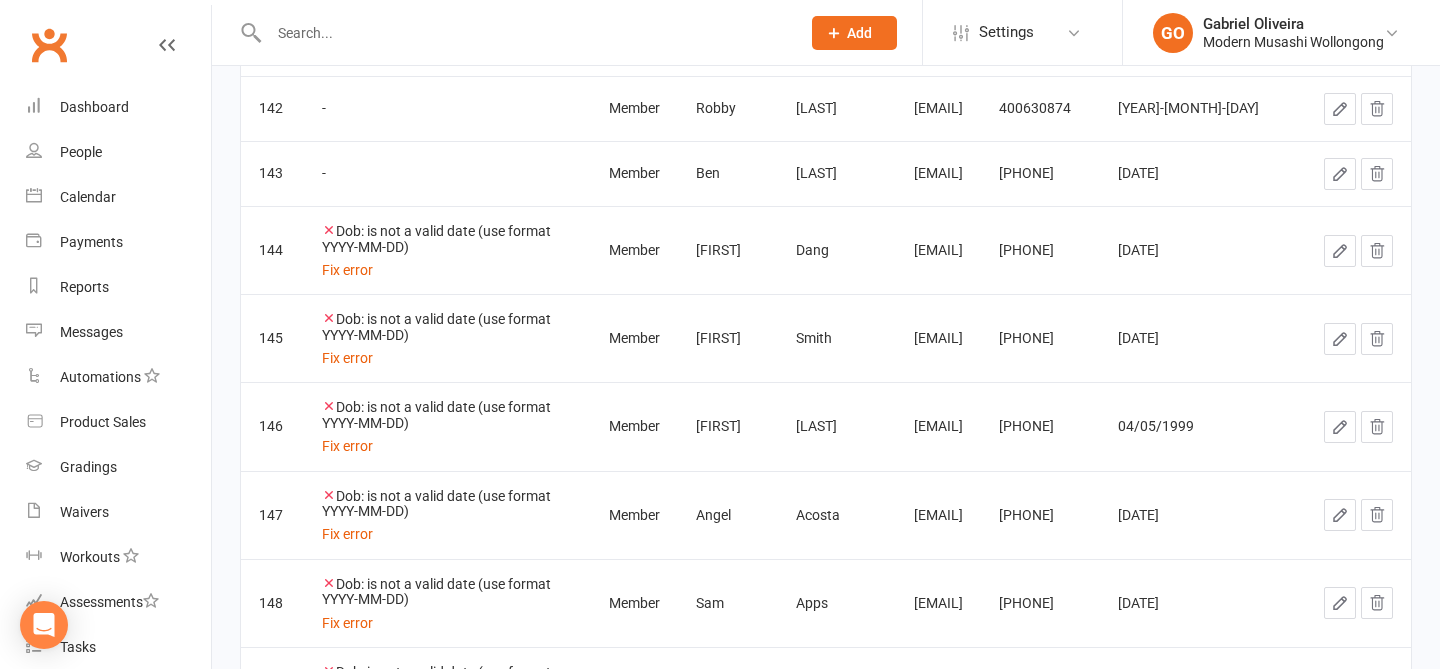 scroll, scrollTop: 3060, scrollLeft: 0, axis: vertical 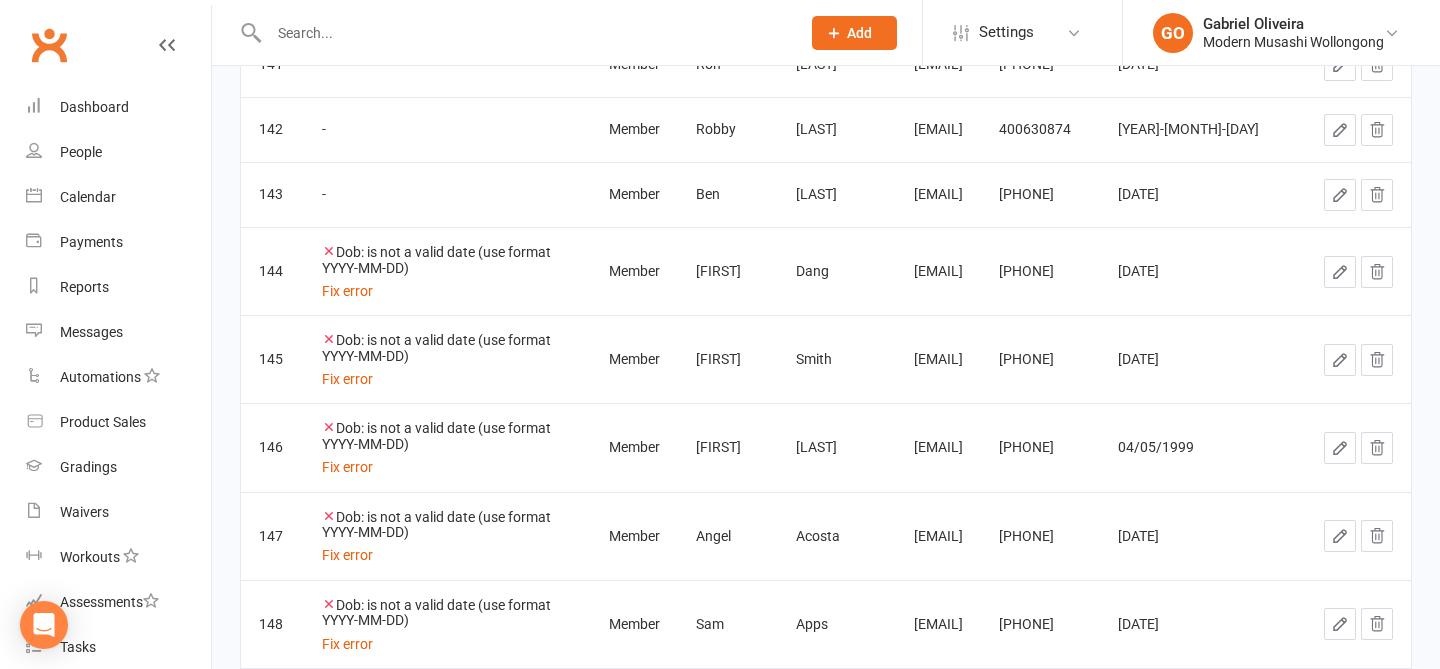 click 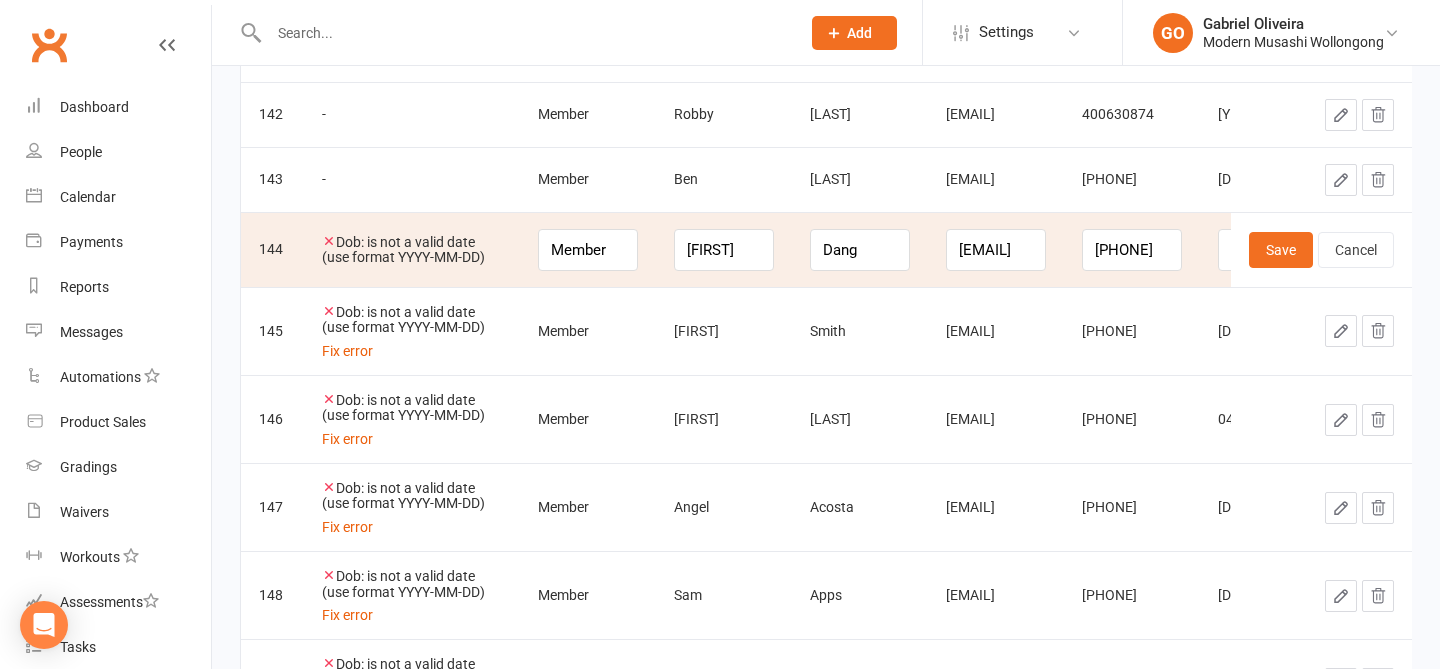scroll, scrollTop: 0, scrollLeft: 248, axis: horizontal 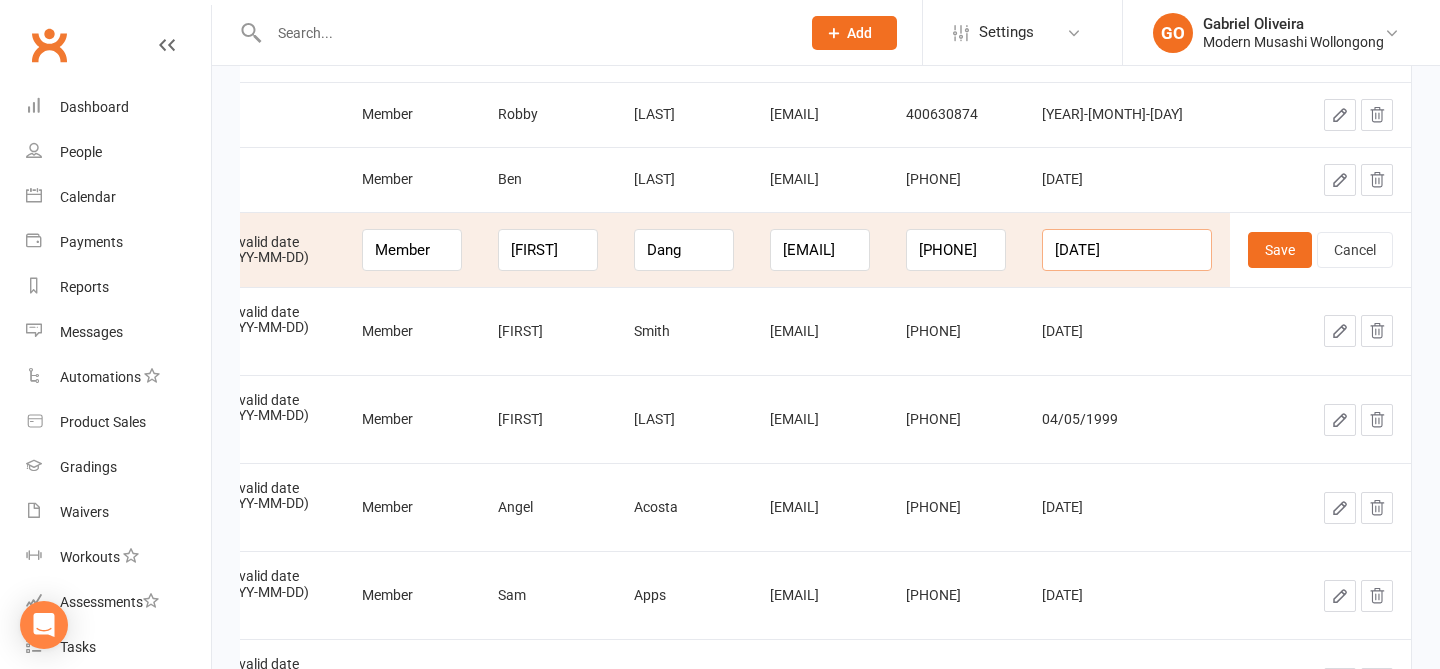 drag, startPoint x: 1168, startPoint y: 248, endPoint x: 1067, endPoint y: 226, distance: 103.36827 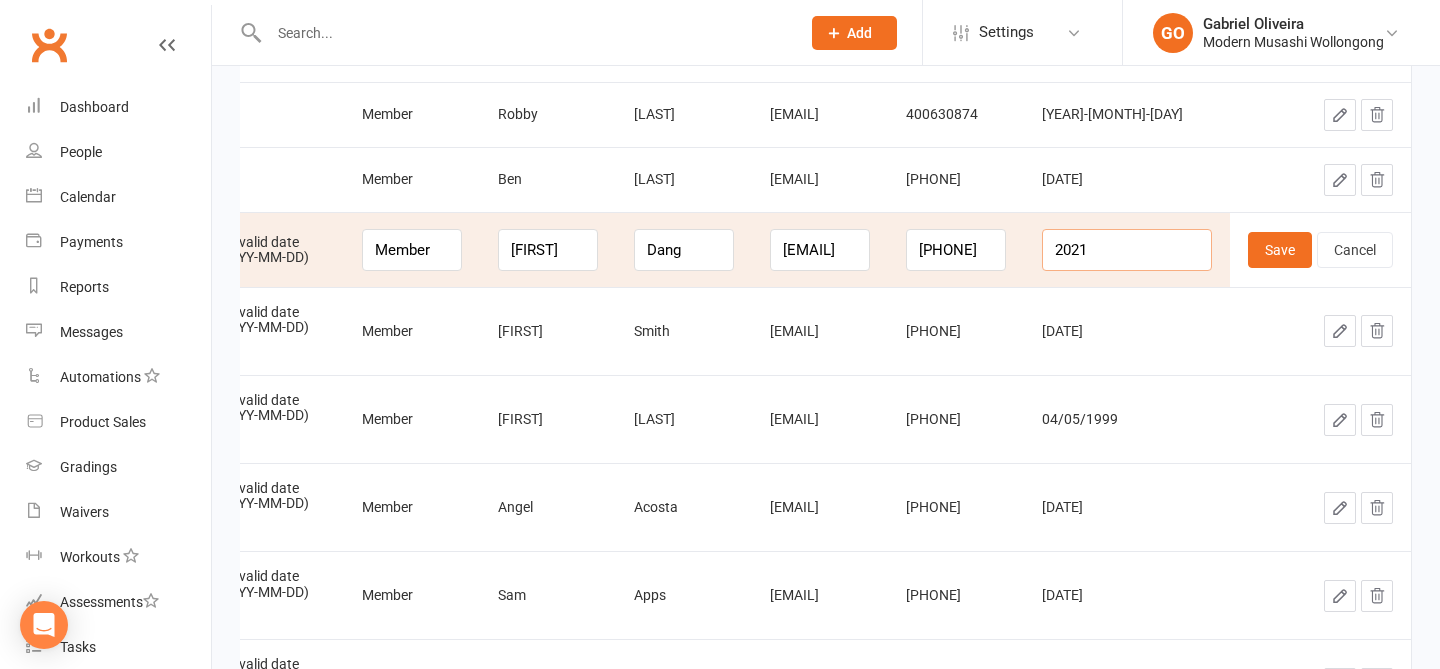 click on "2021" at bounding box center (1127, 250) 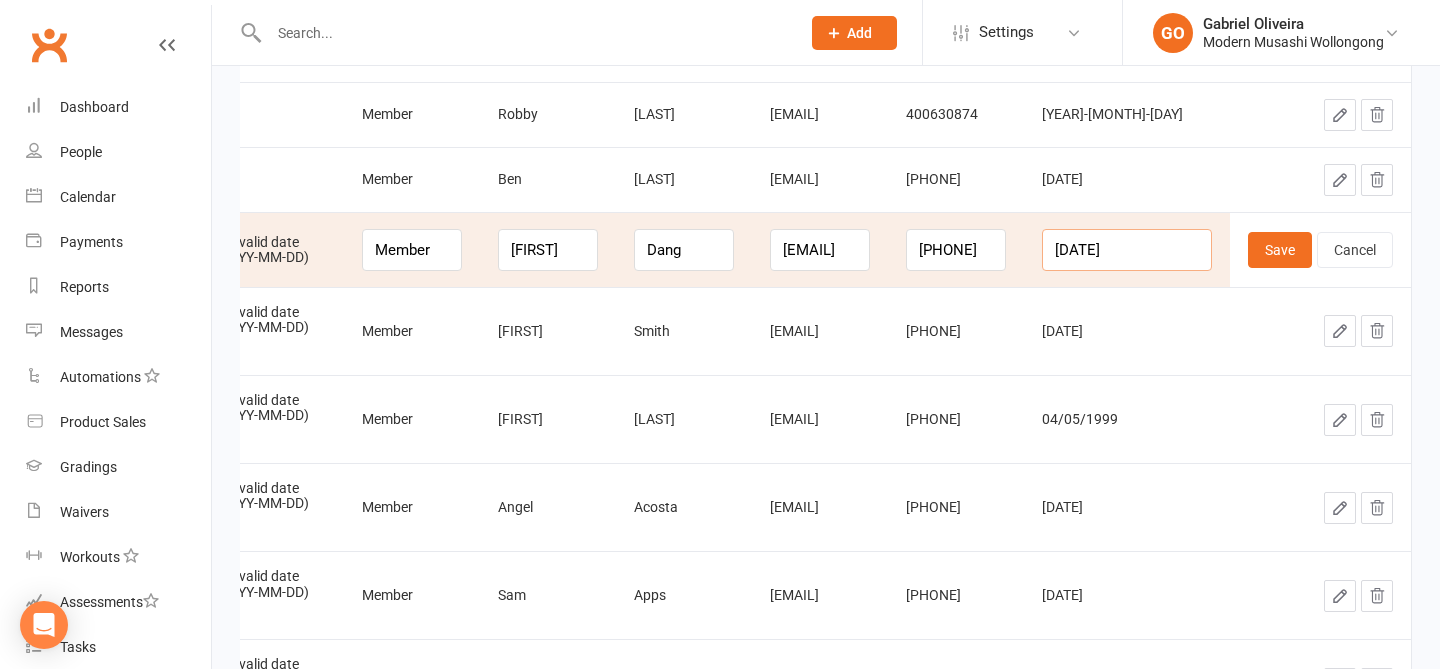scroll, scrollTop: 0, scrollLeft: 1, axis: horizontal 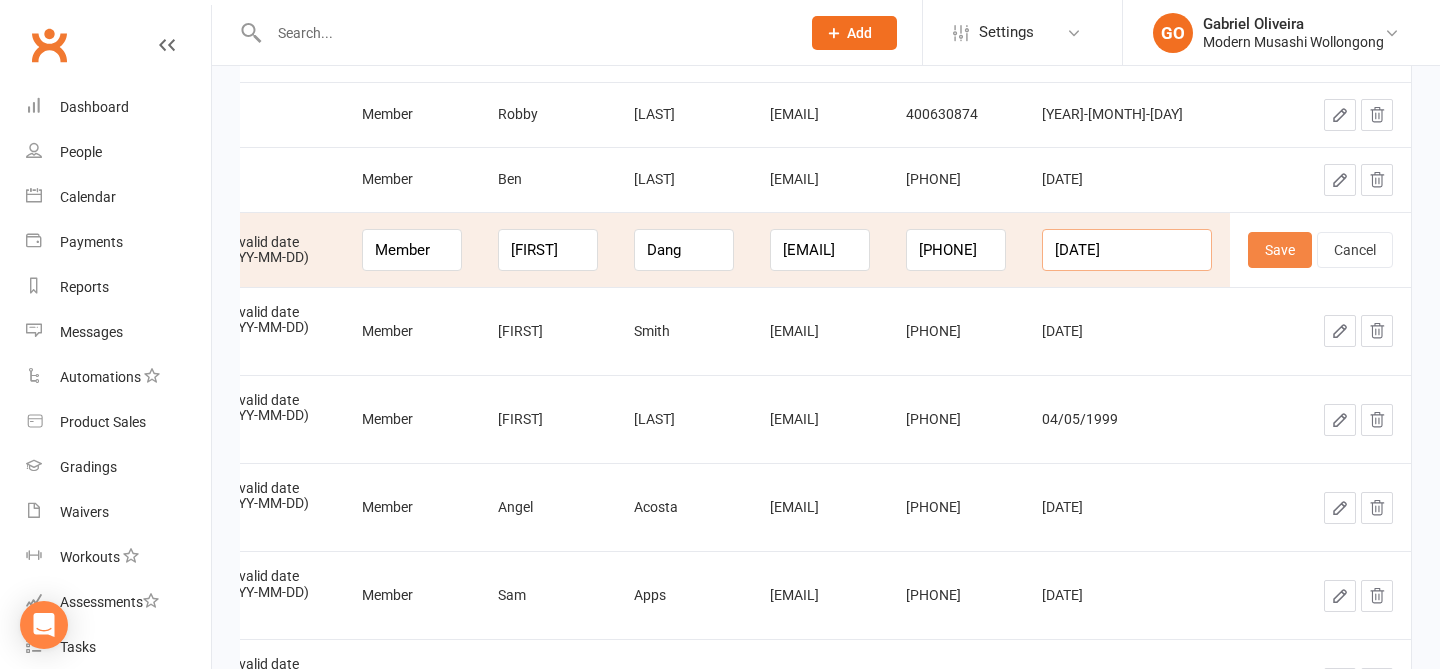 type on "2021-01-01" 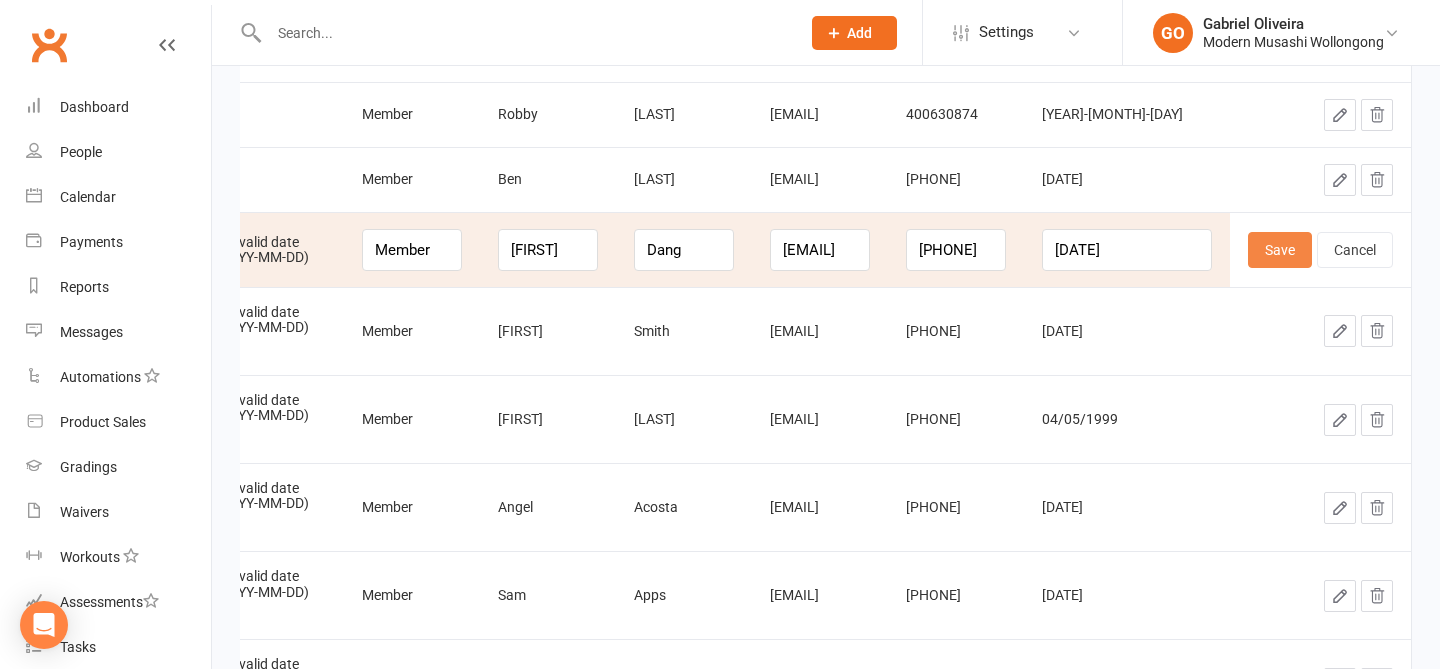 click on "Save" at bounding box center (1280, 250) 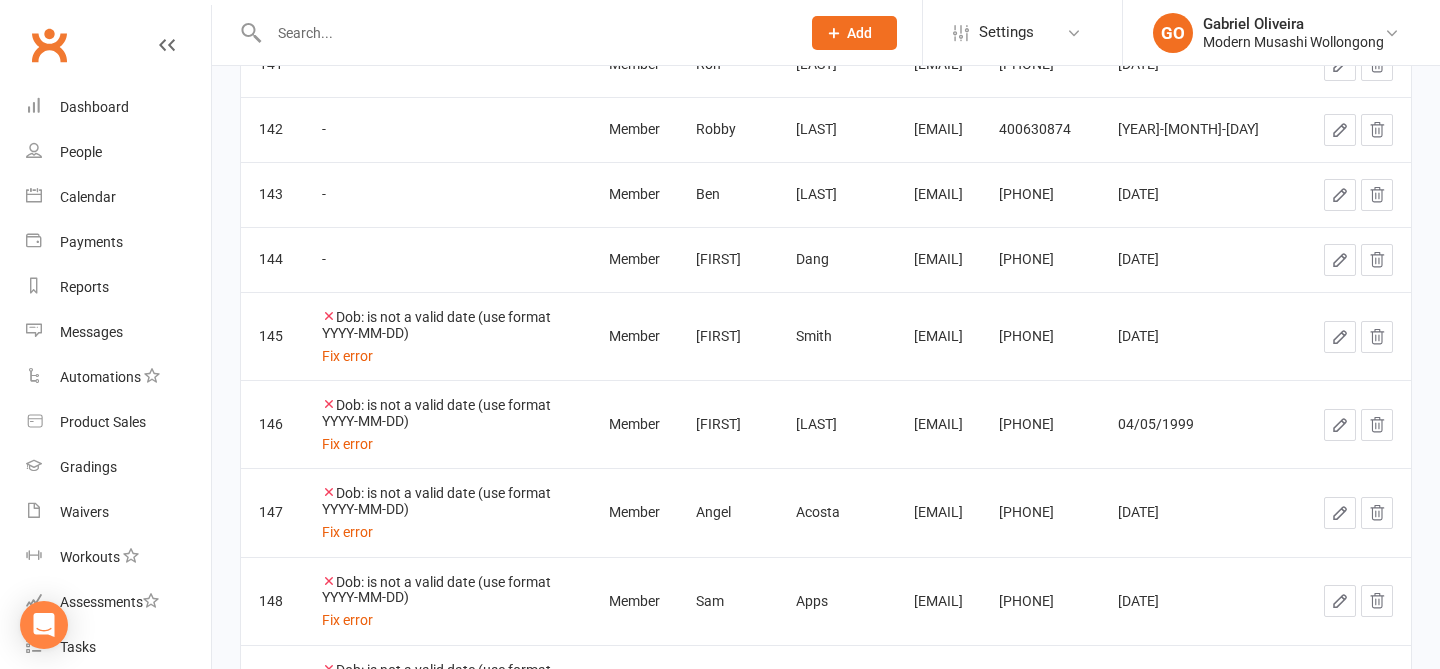 scroll, scrollTop: 0, scrollLeft: 53, axis: horizontal 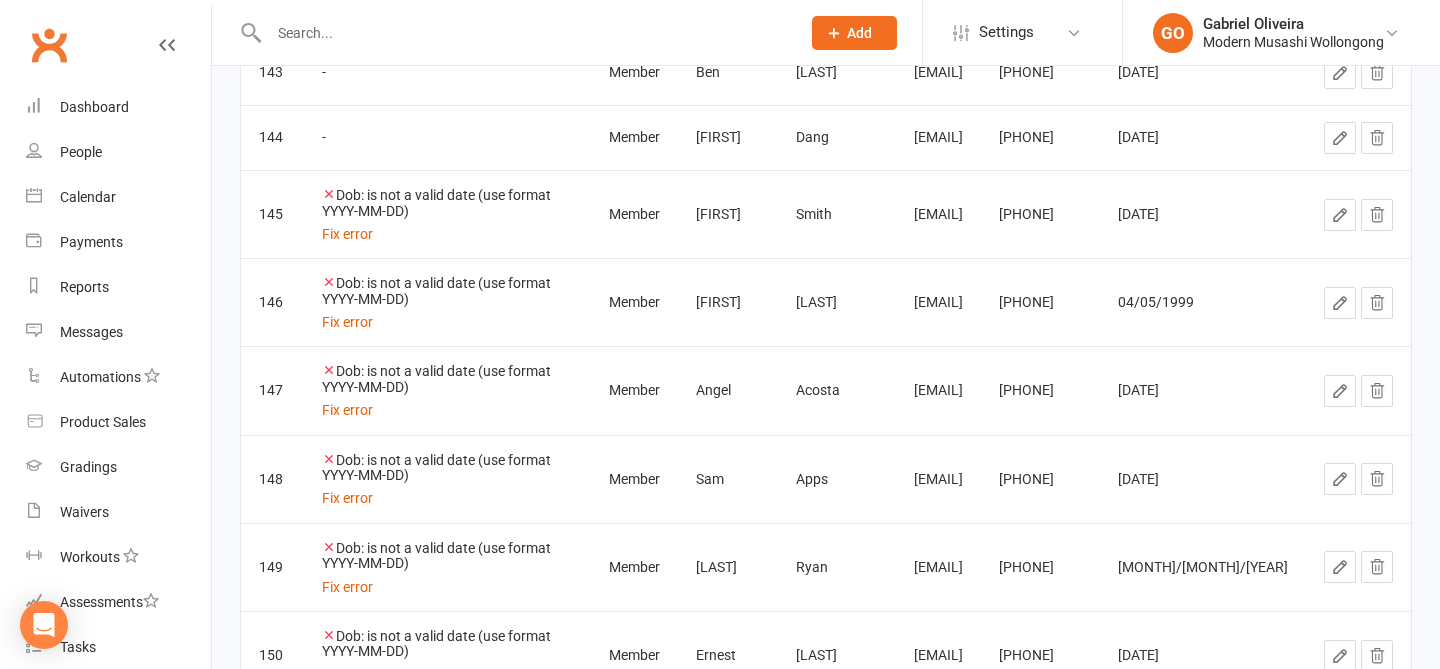 click 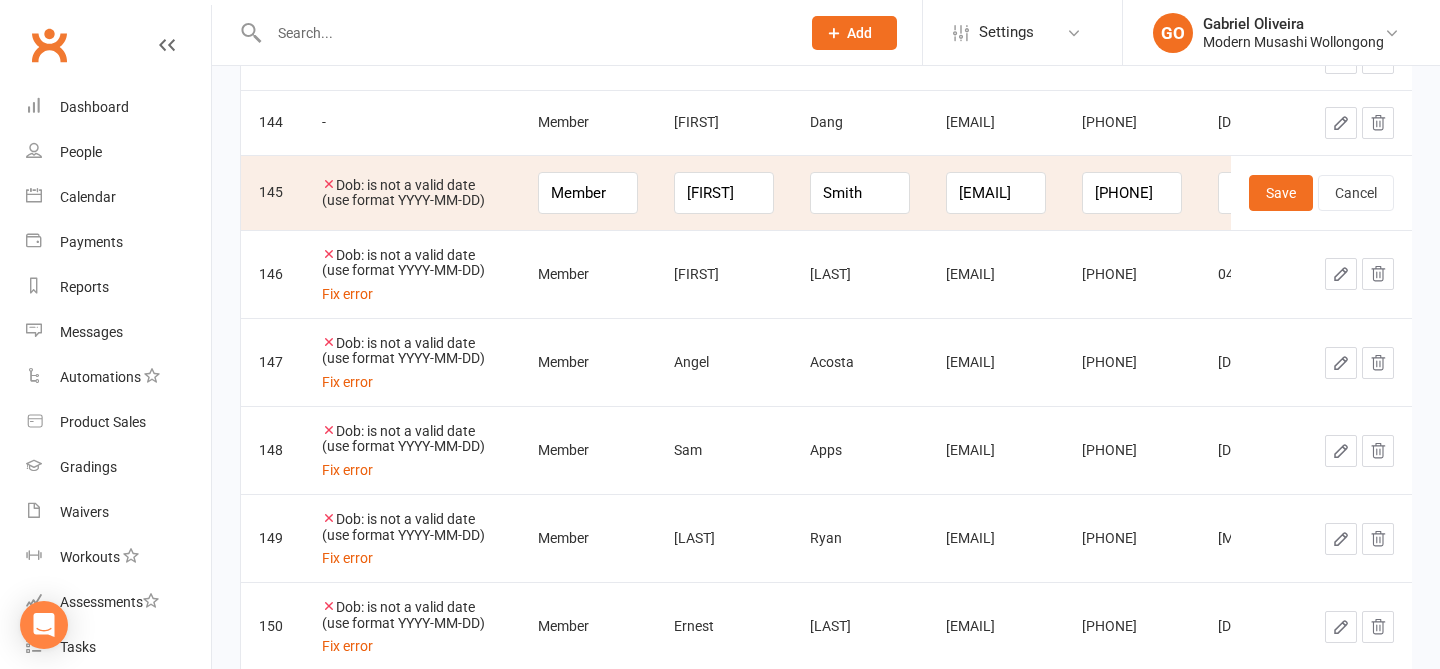 scroll, scrollTop: 0, scrollLeft: 9, axis: horizontal 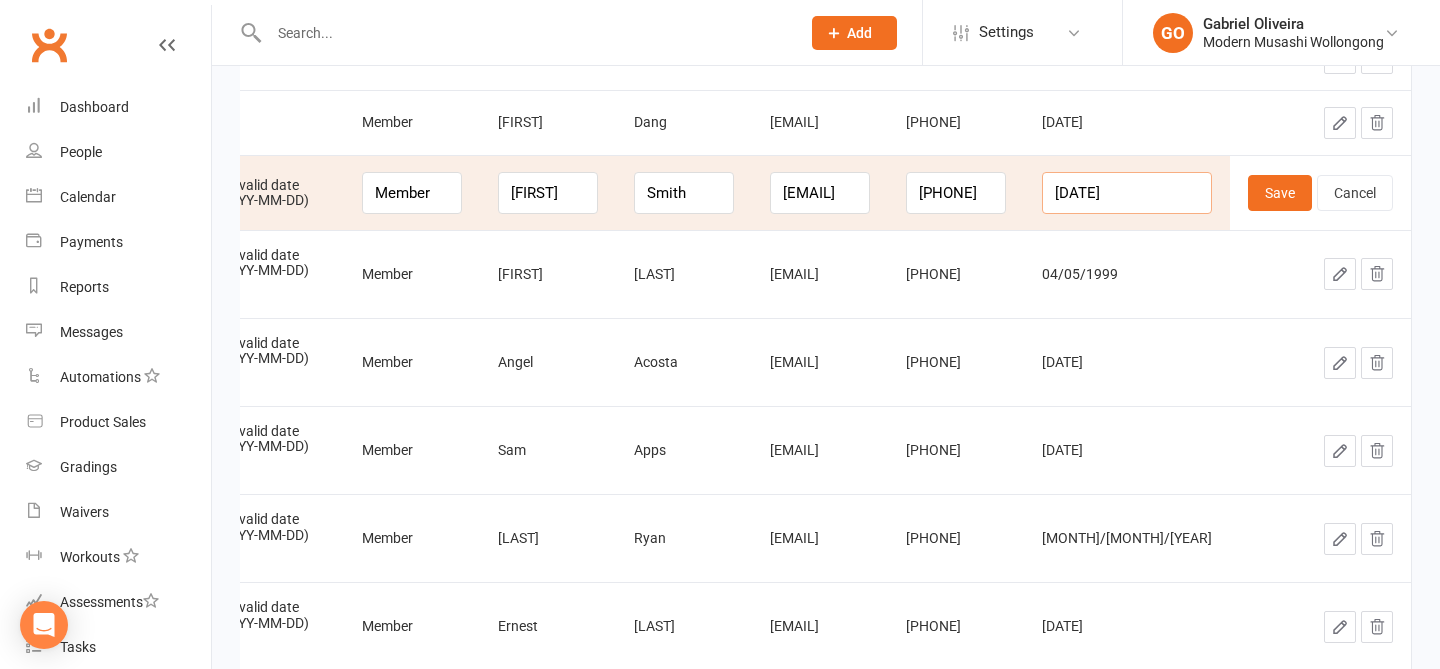 drag, startPoint x: 1173, startPoint y: 194, endPoint x: 985, endPoint y: 151, distance: 192.85487 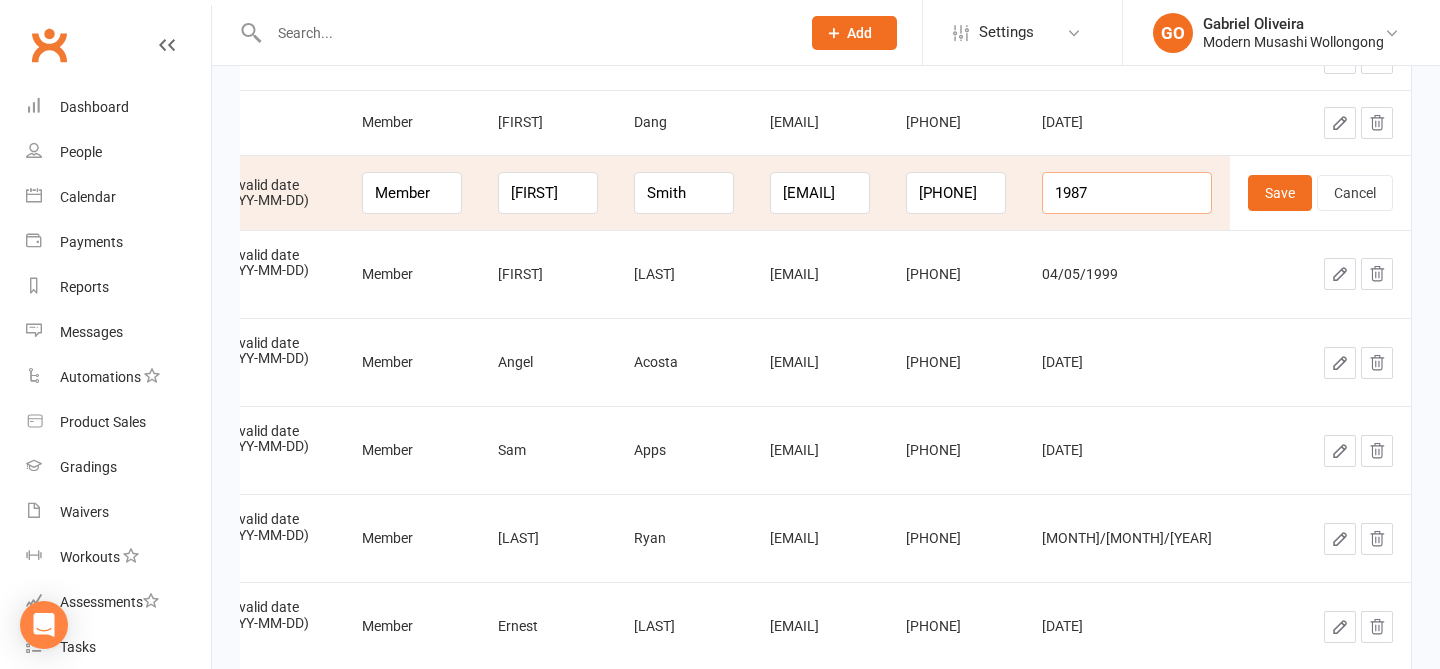 click on "1987" at bounding box center [1127, 193] 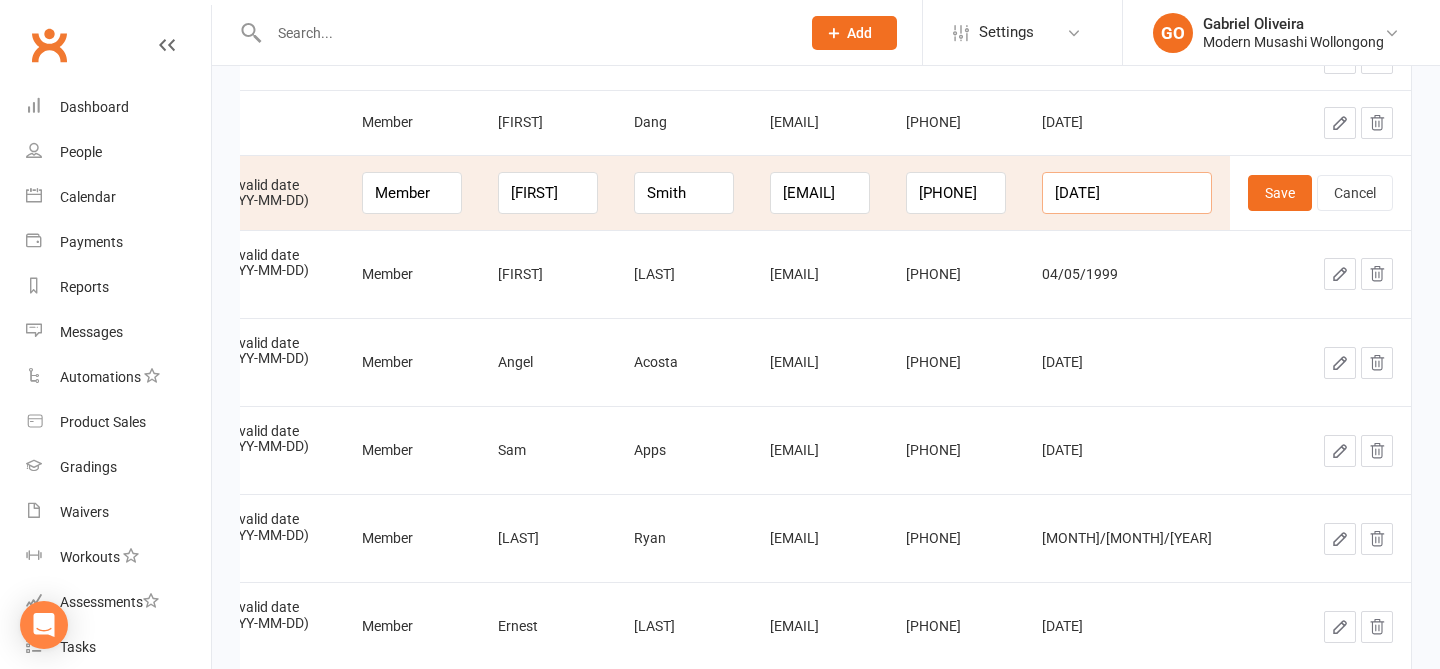 scroll, scrollTop: 0, scrollLeft: 1, axis: horizontal 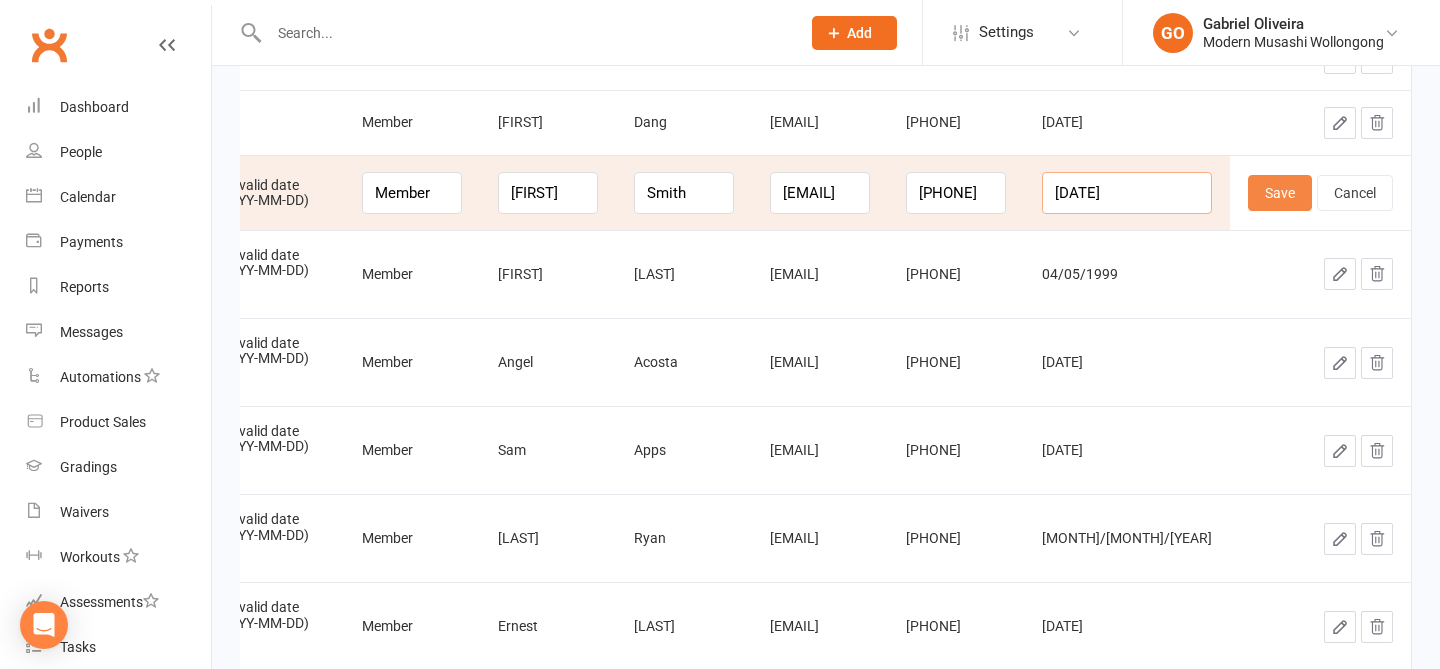 type on "1987-04-17" 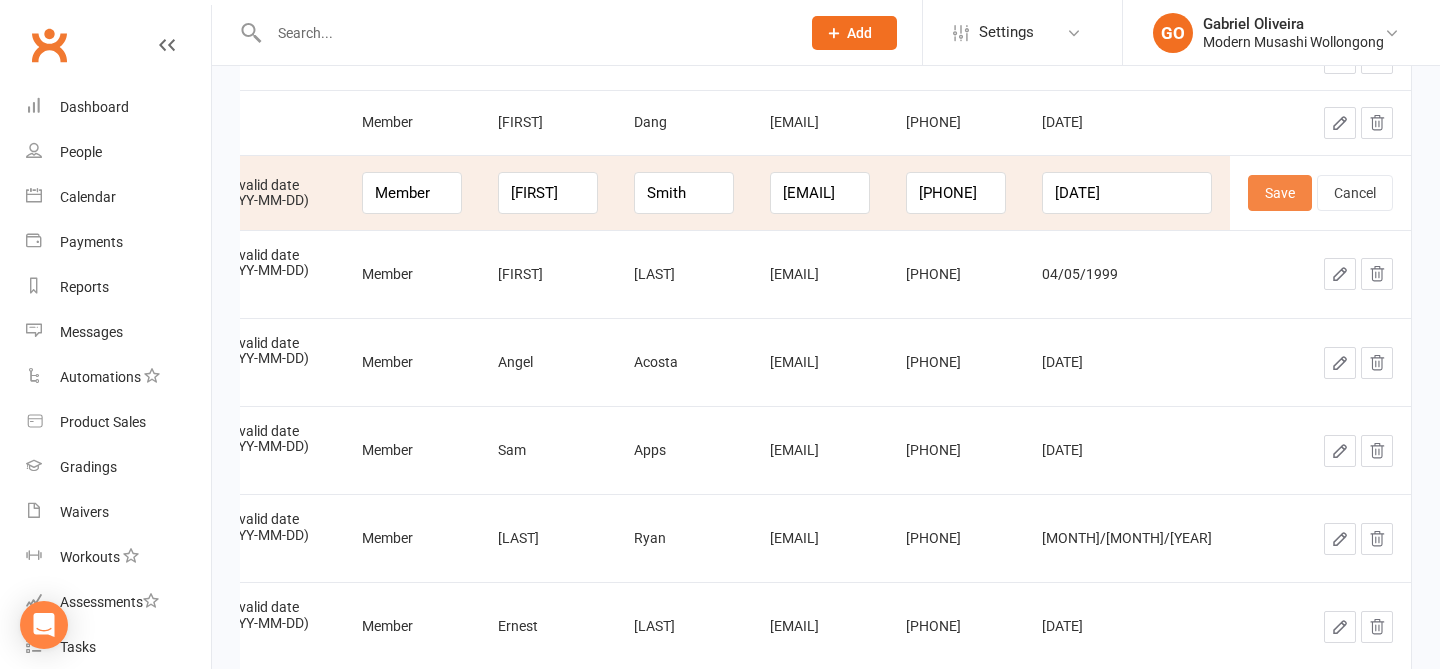 click on "Save" at bounding box center [1280, 193] 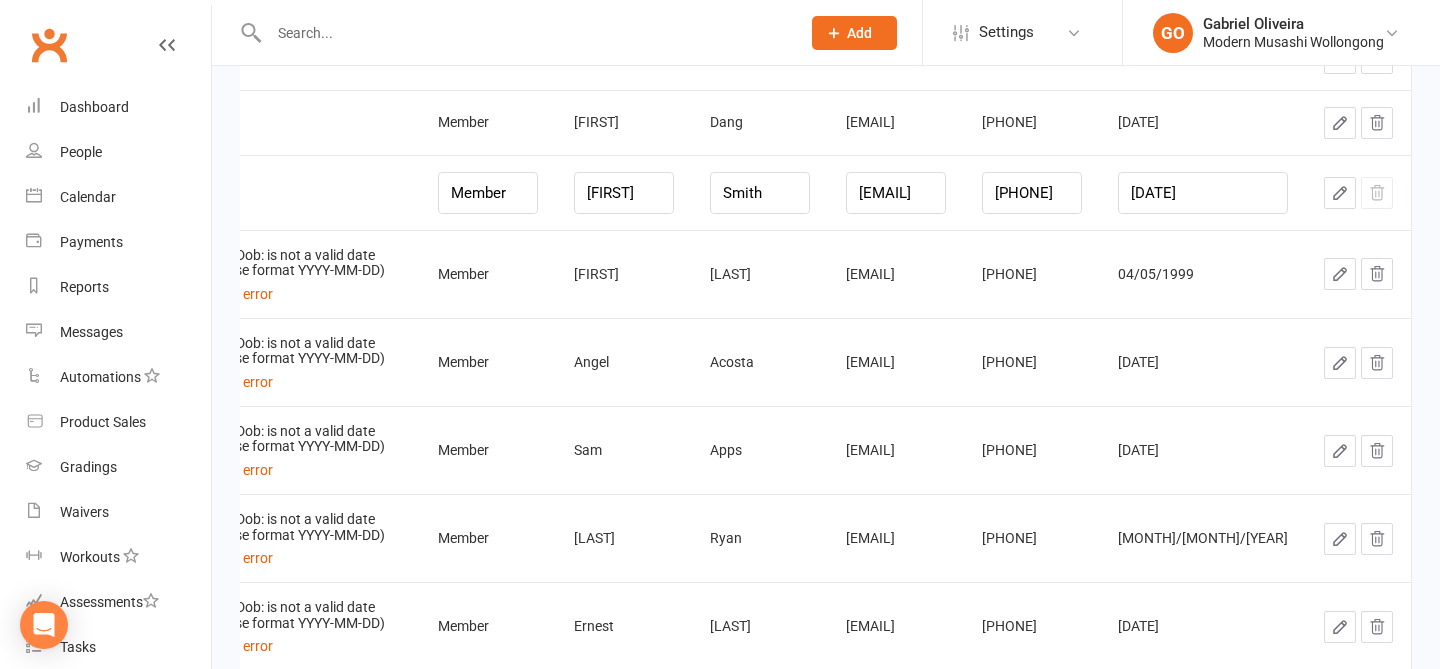 scroll, scrollTop: 0, scrollLeft: 0, axis: both 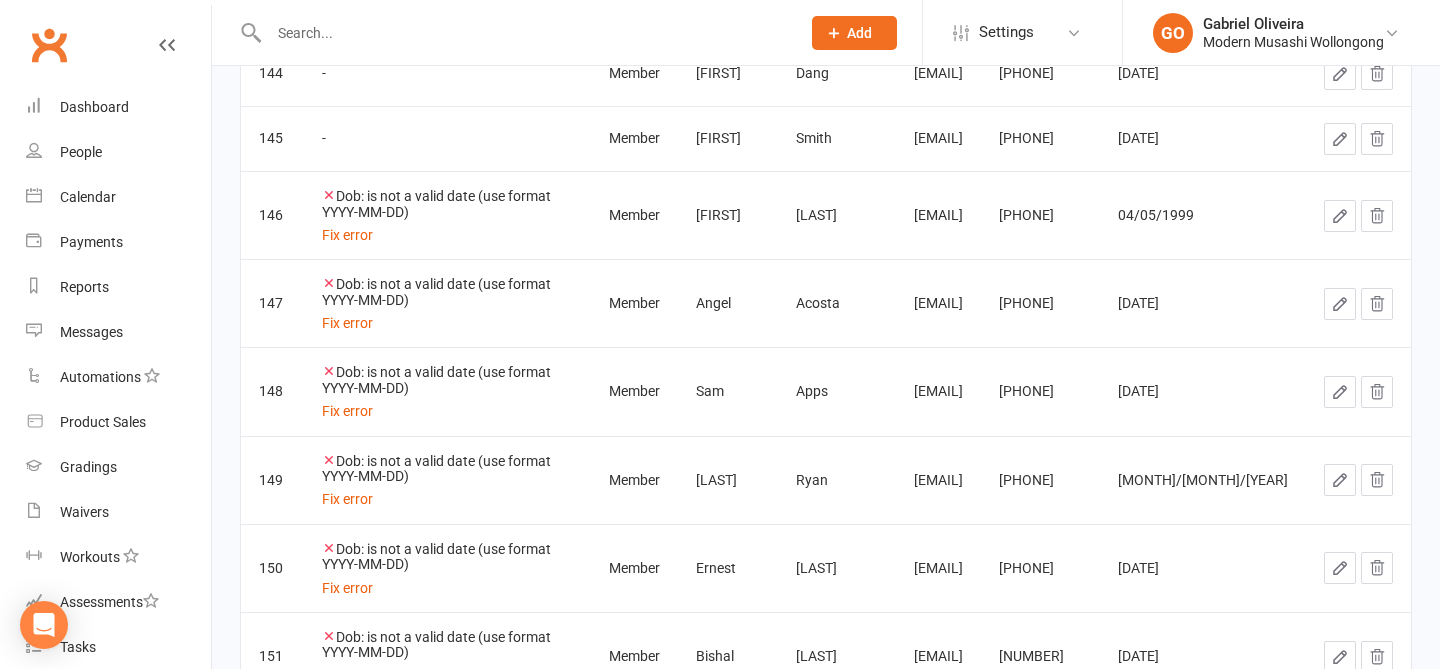 click 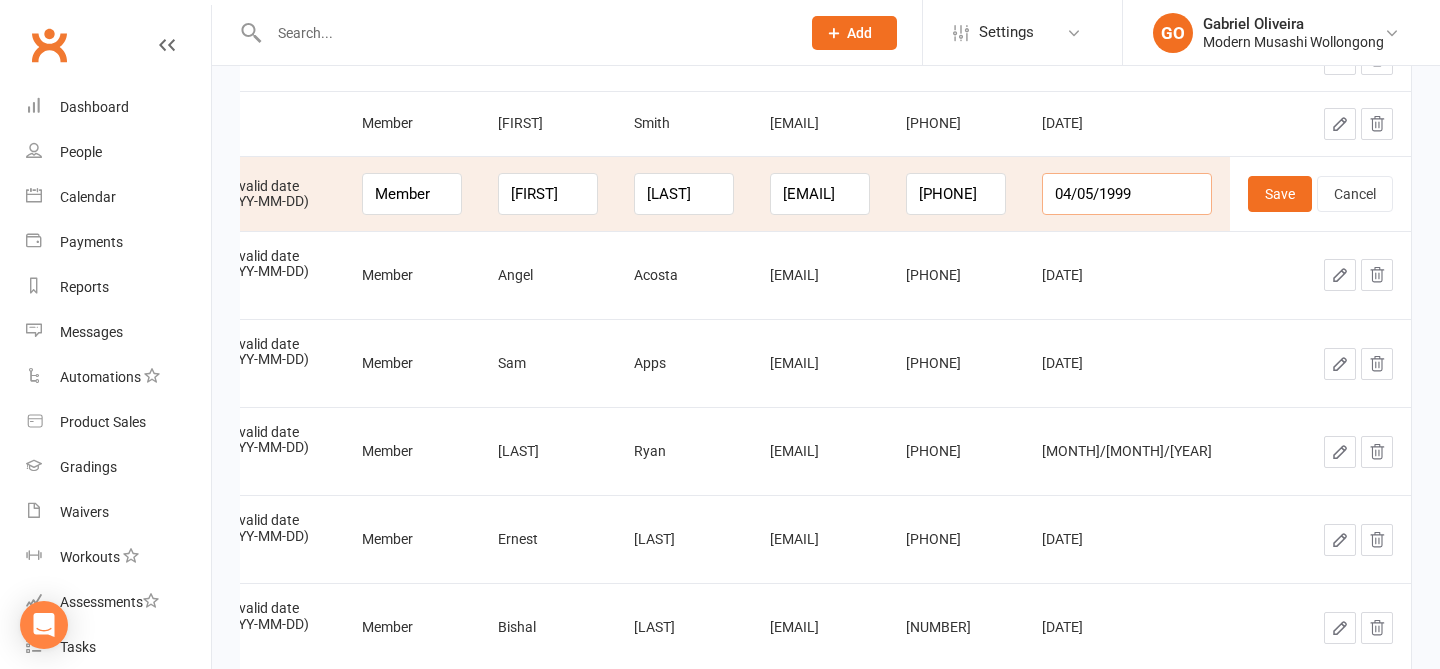 drag, startPoint x: 1171, startPoint y: 198, endPoint x: 1099, endPoint y: 192, distance: 72.249565 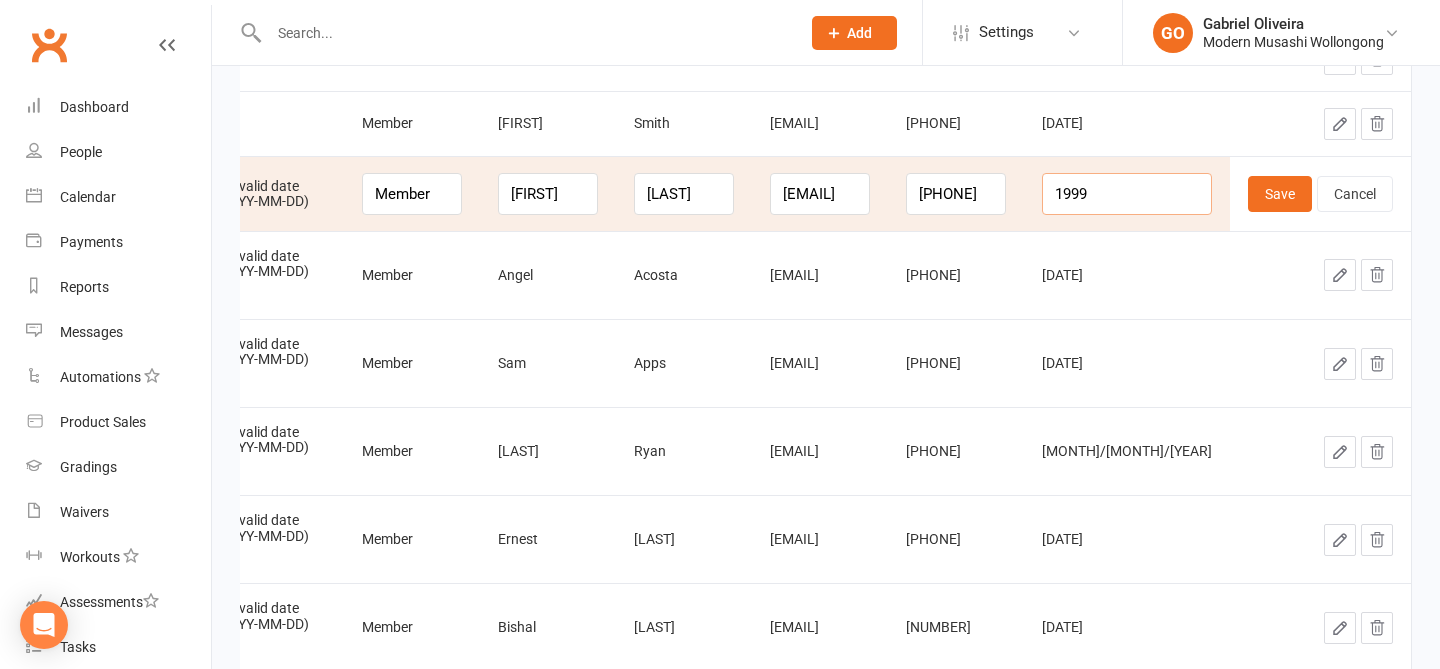 click on "1999" at bounding box center [1127, 194] 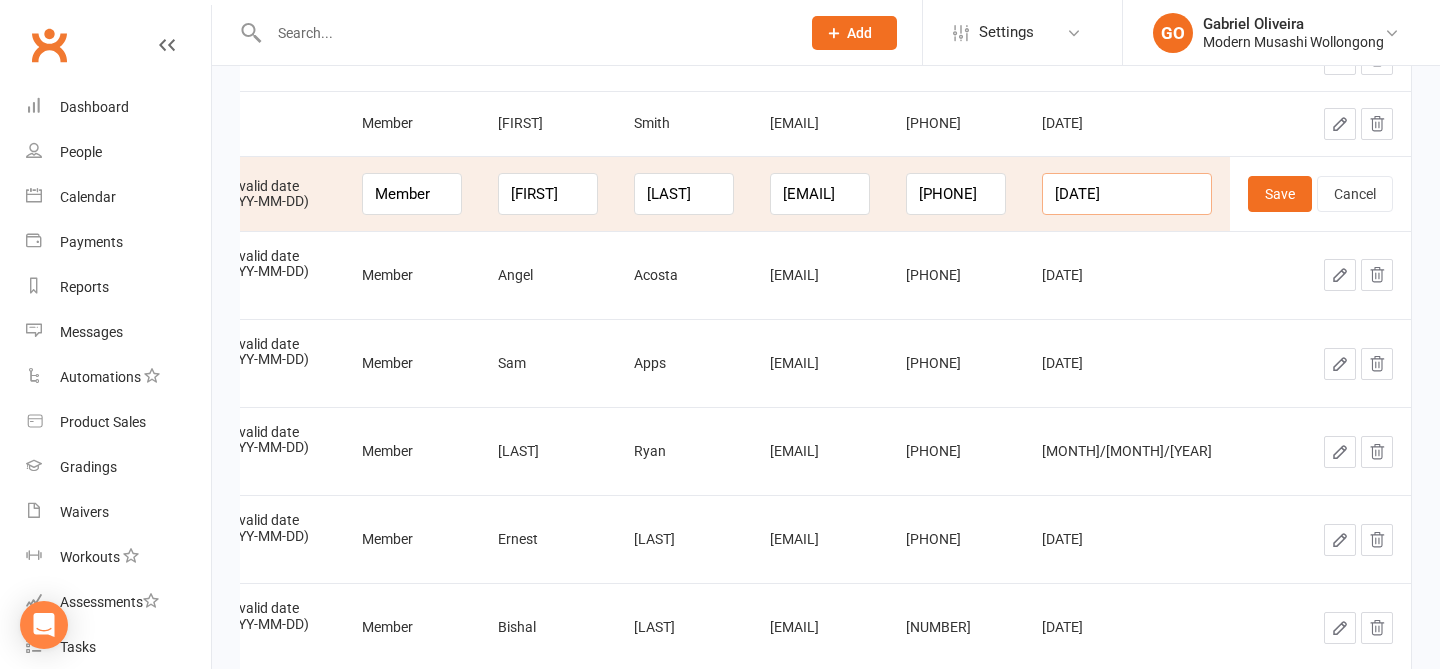 scroll, scrollTop: 0, scrollLeft: 1, axis: horizontal 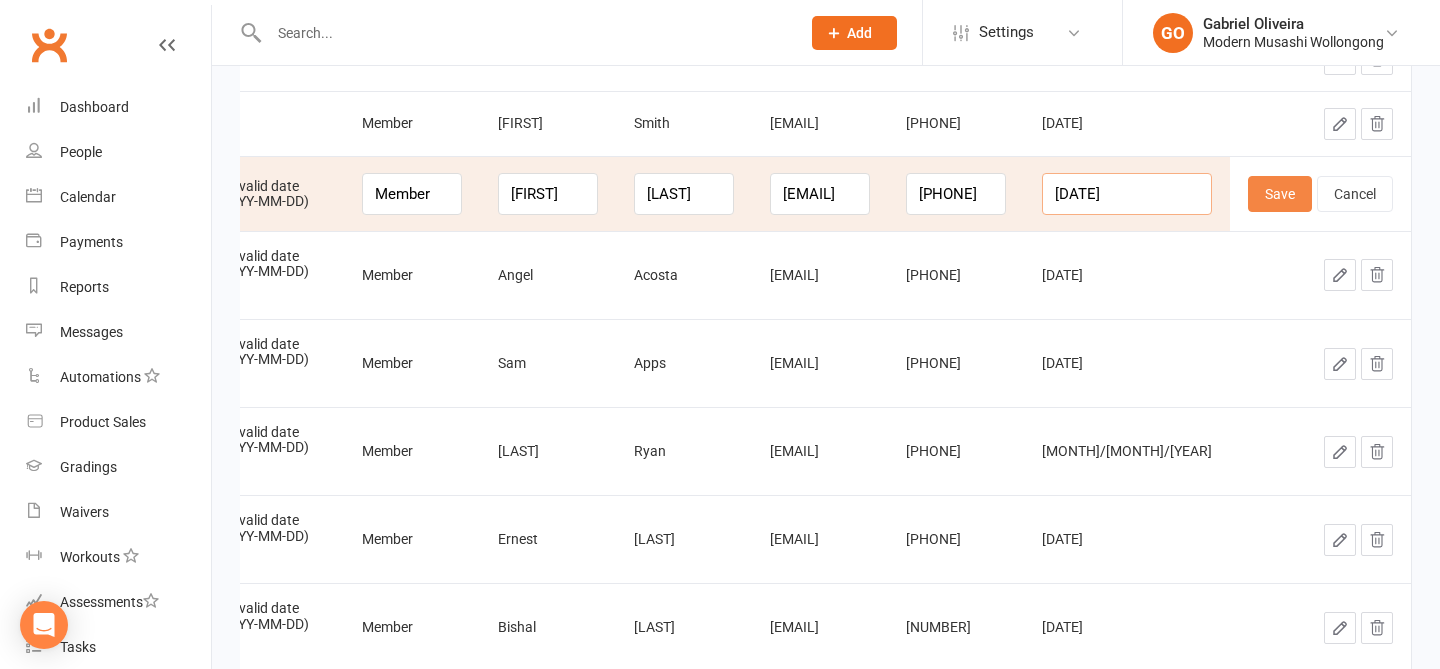 type on "1999-05-04" 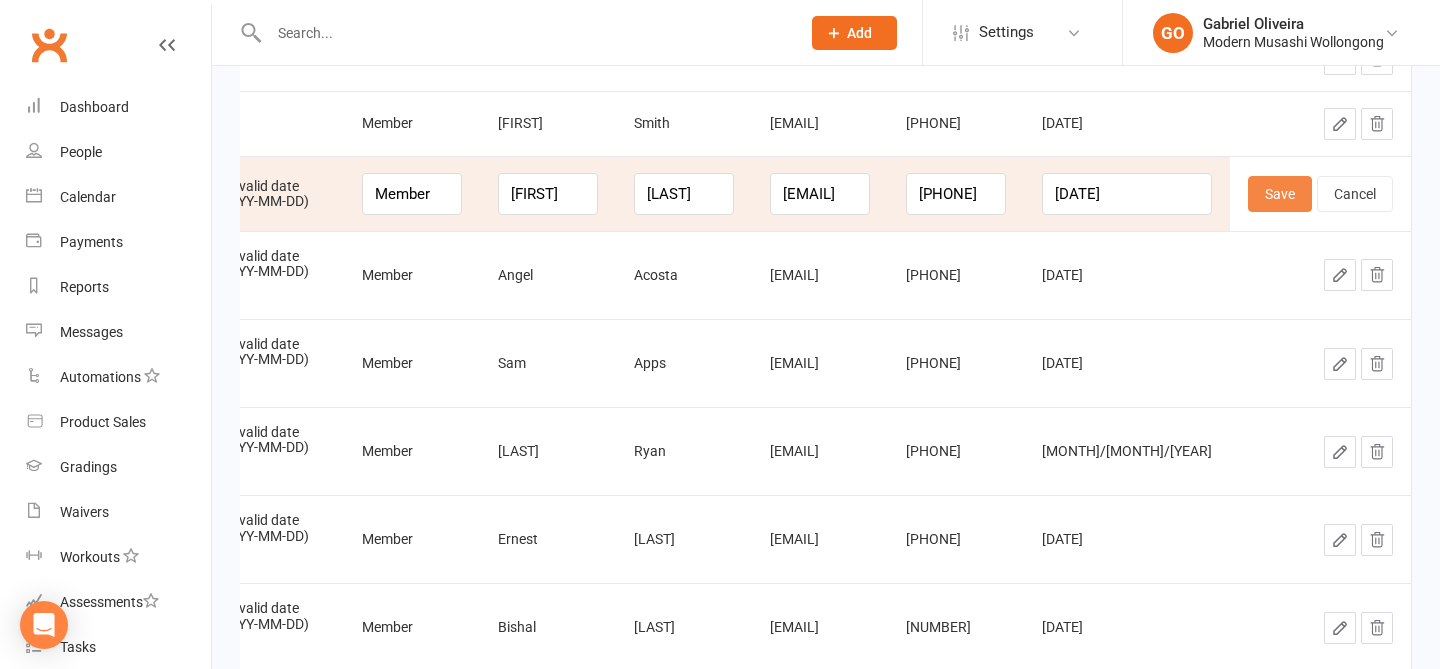 scroll, scrollTop: 0, scrollLeft: 0, axis: both 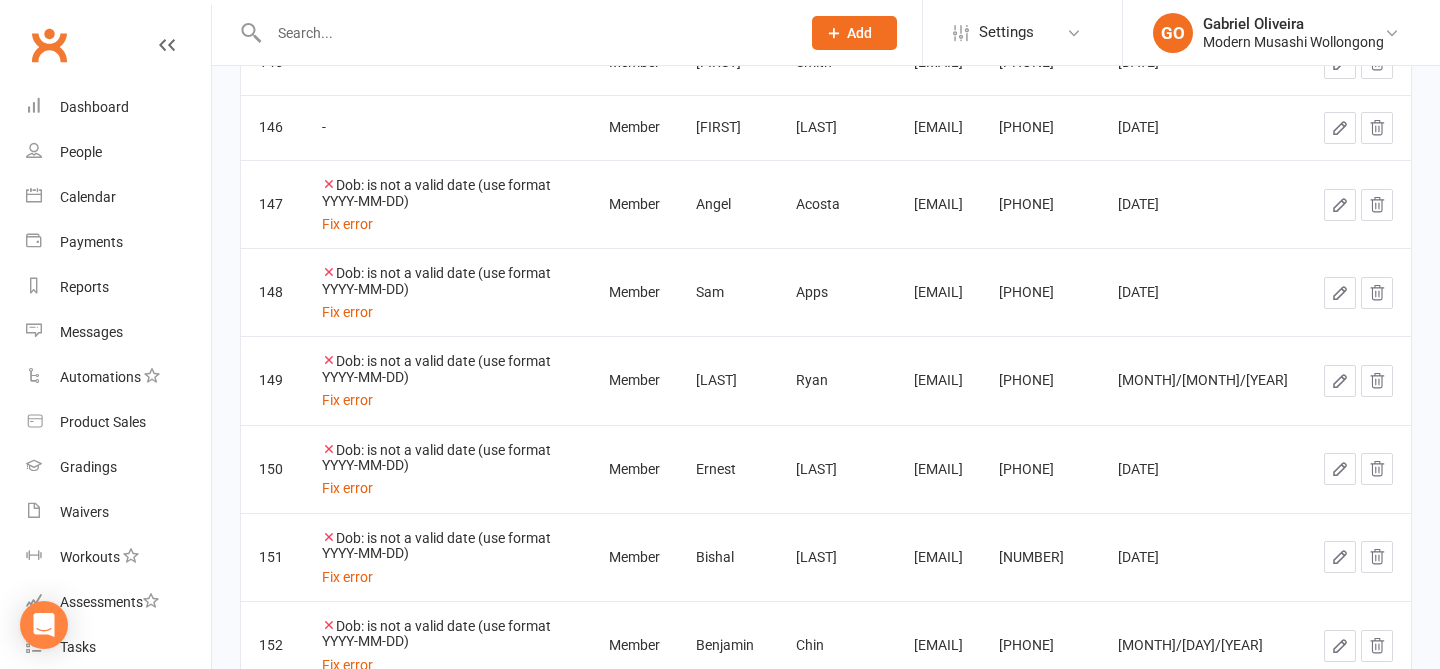 click 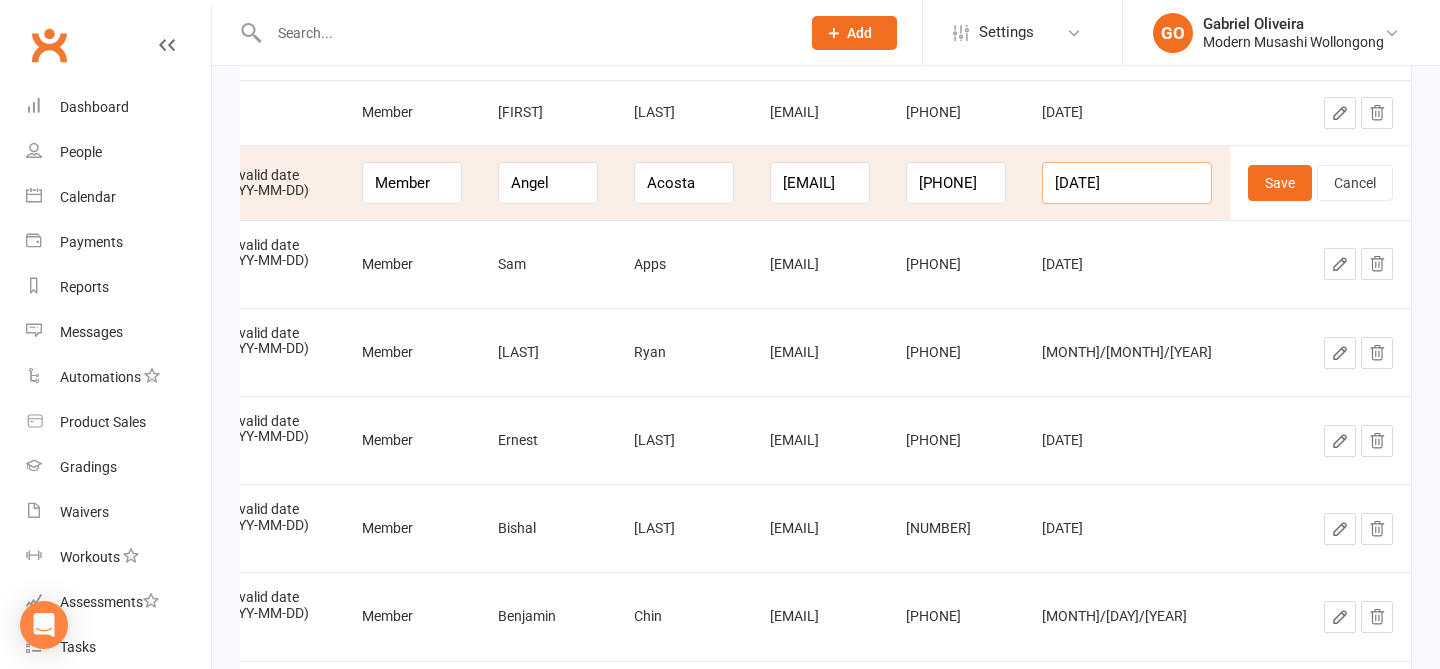 drag, startPoint x: 1167, startPoint y: 182, endPoint x: 1042, endPoint y: 160, distance: 126.921234 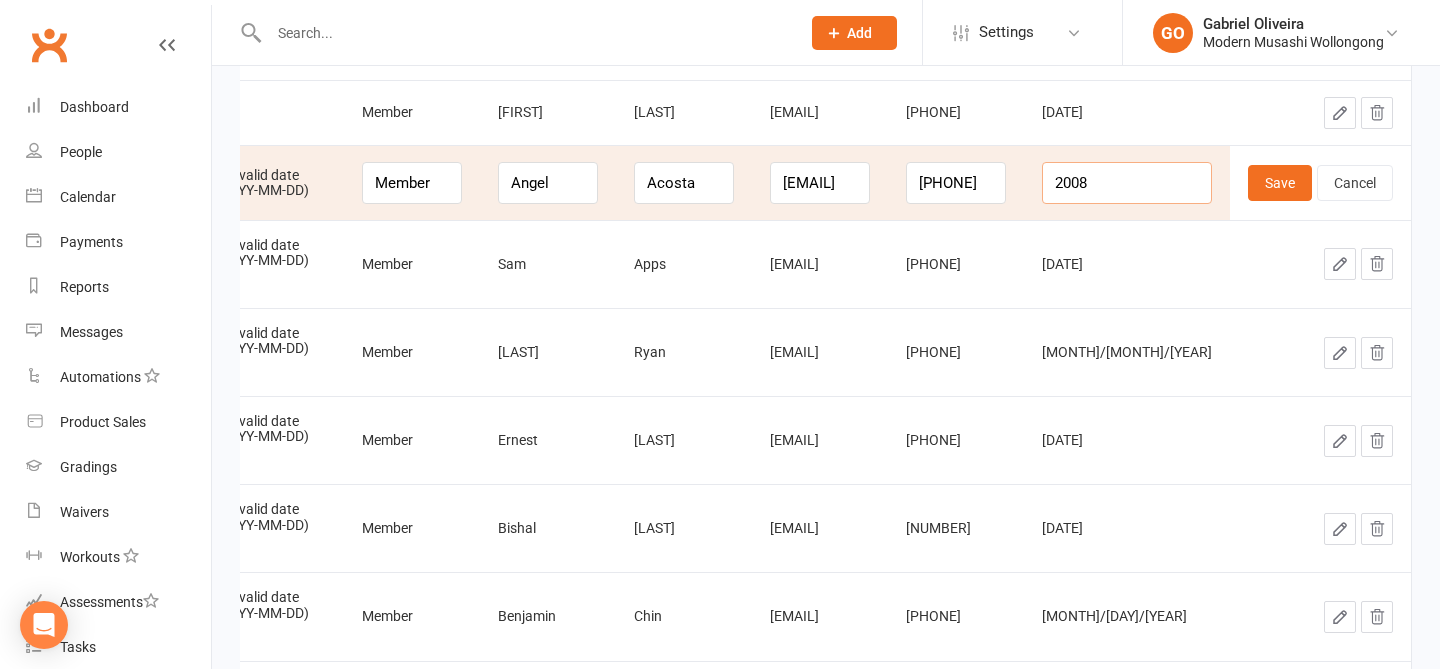 click on "2008" at bounding box center (1127, 183) 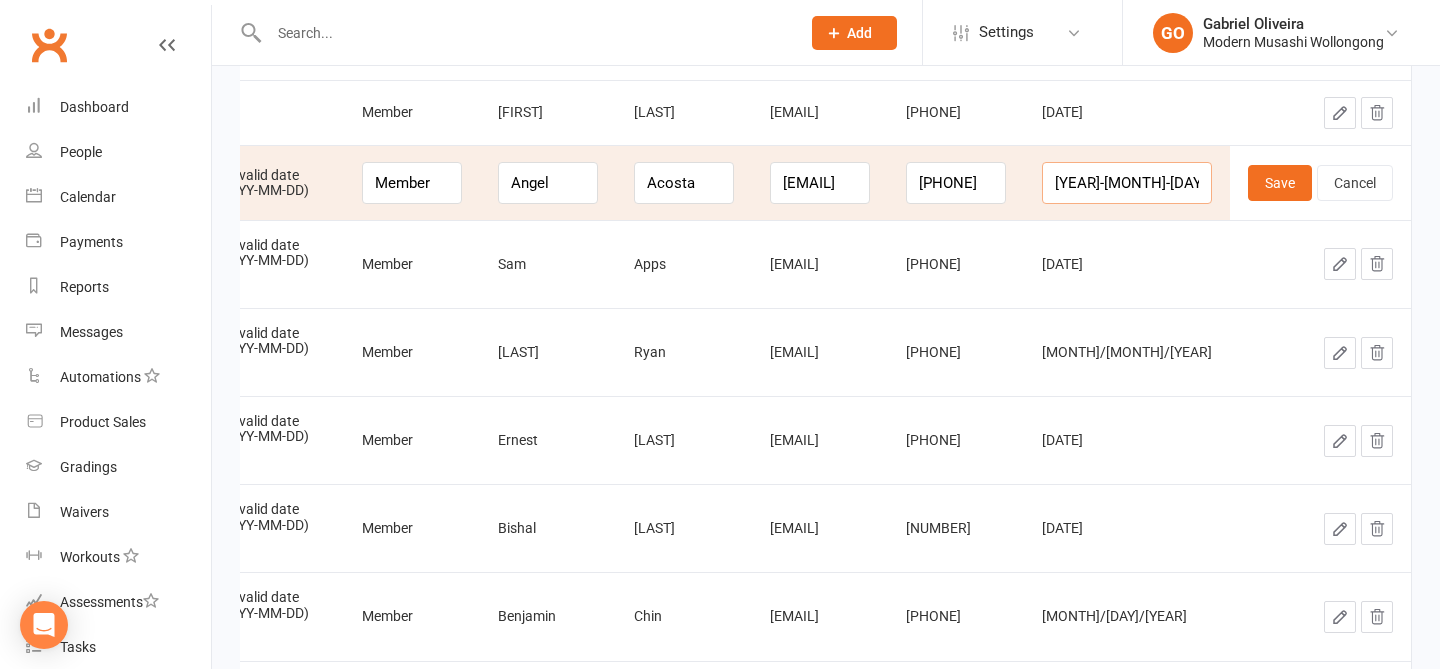 scroll, scrollTop: 0, scrollLeft: 1, axis: horizontal 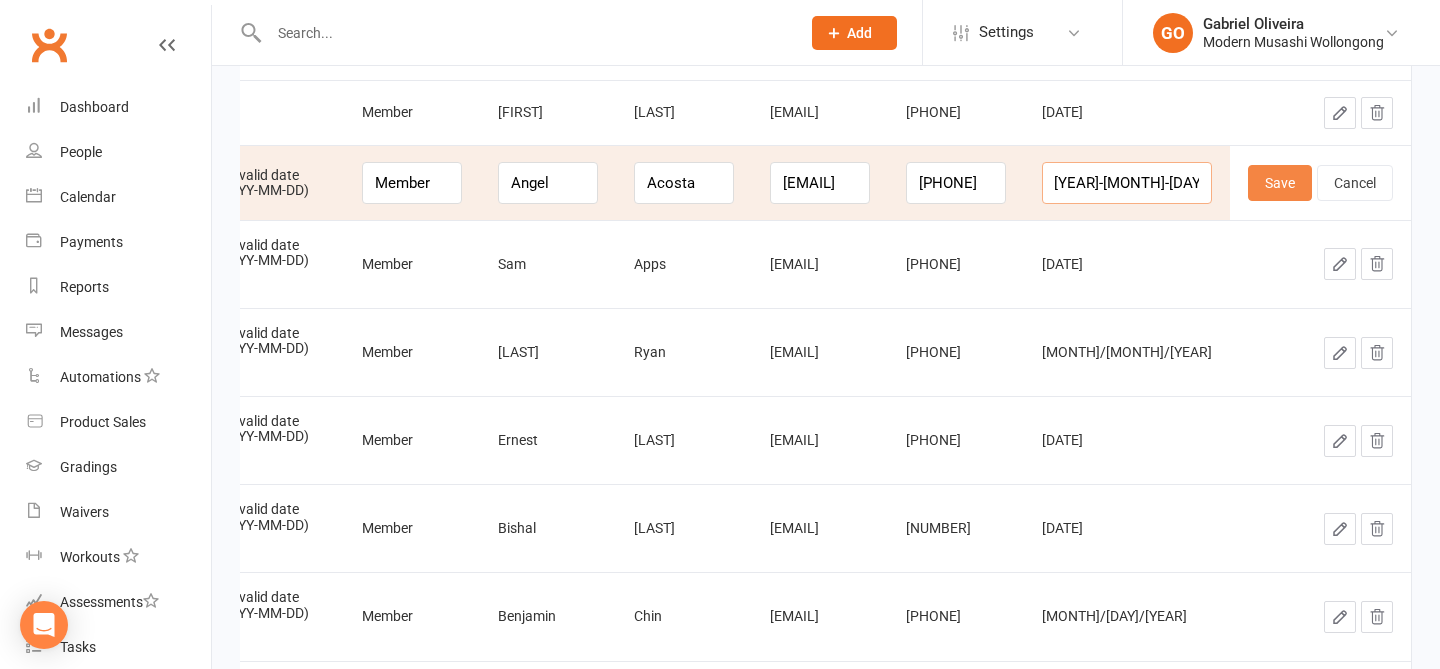 type on "2008-04-13" 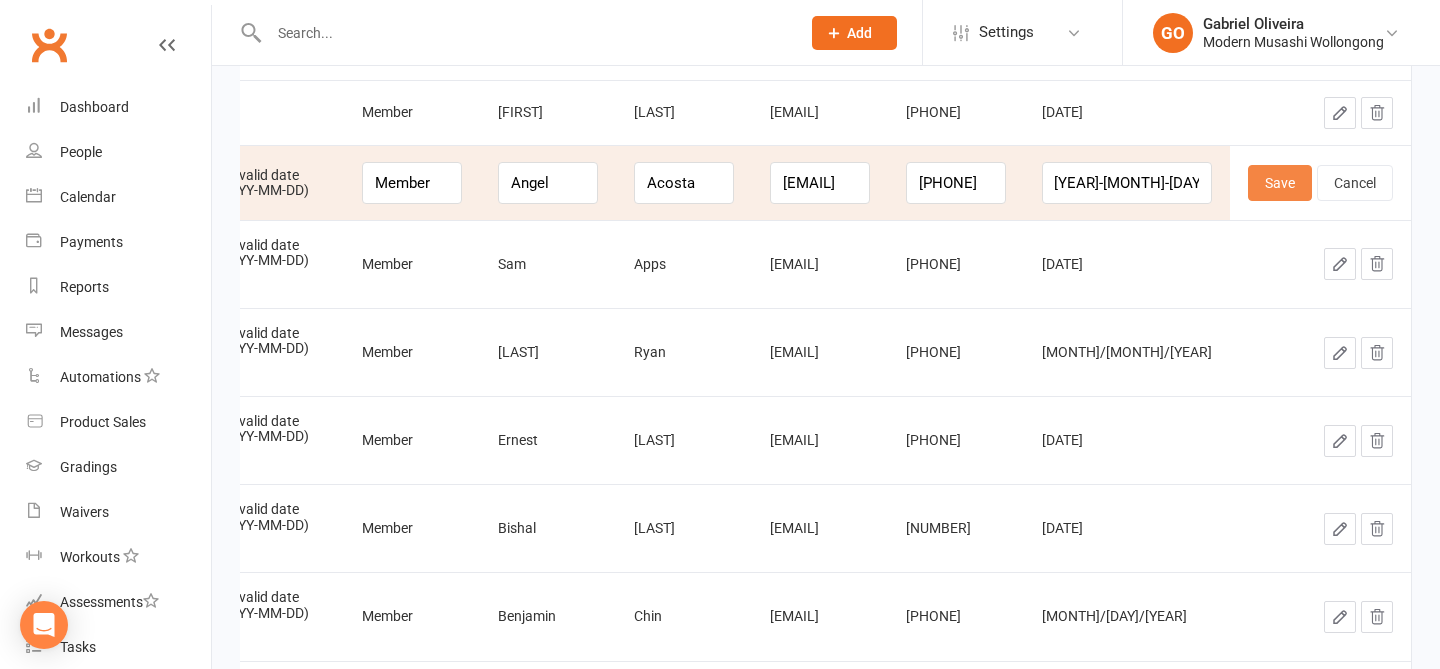 click on "Save" at bounding box center [1280, 183] 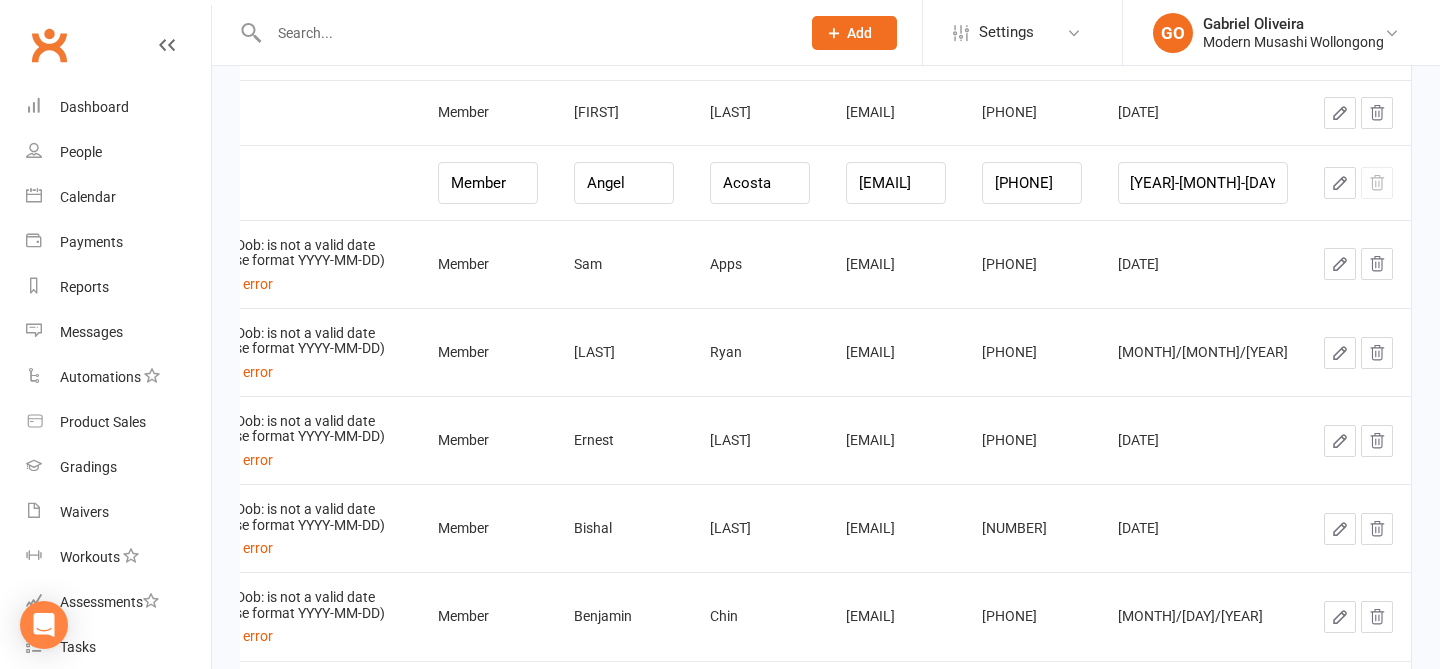 scroll, scrollTop: 0, scrollLeft: 0, axis: both 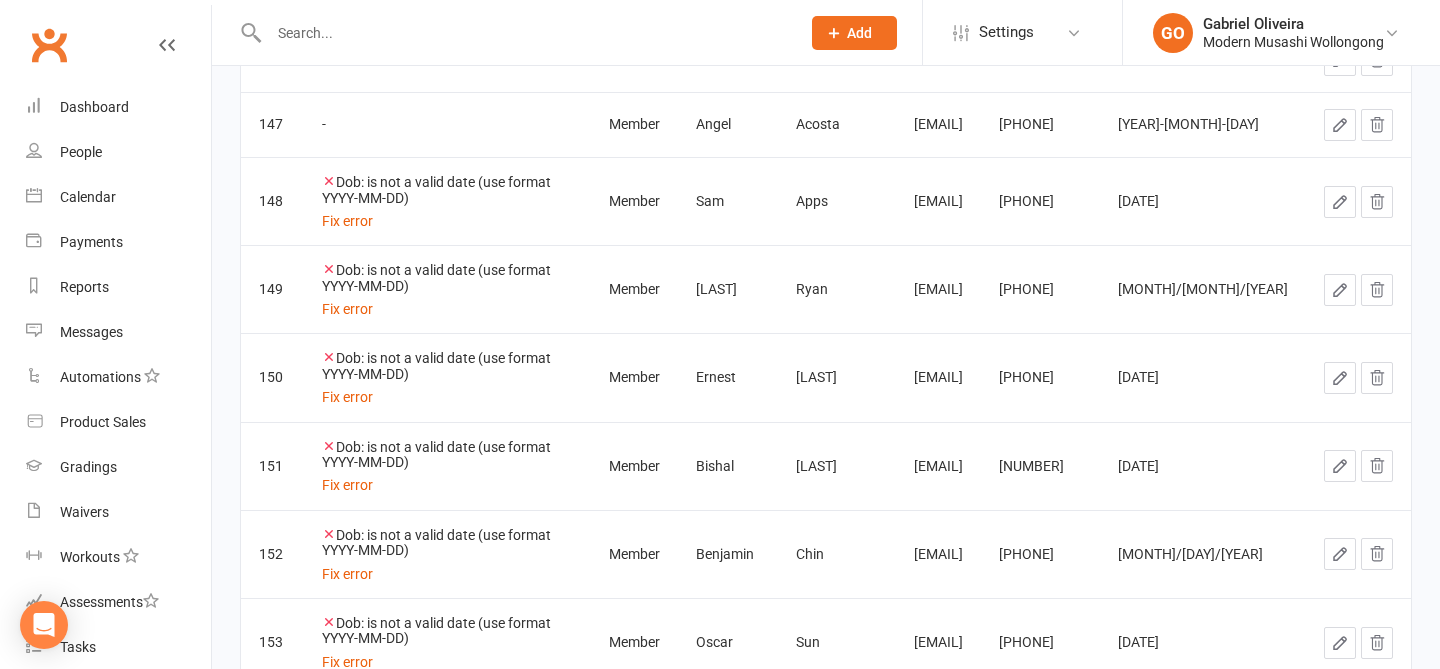 click at bounding box center [1340, 202] 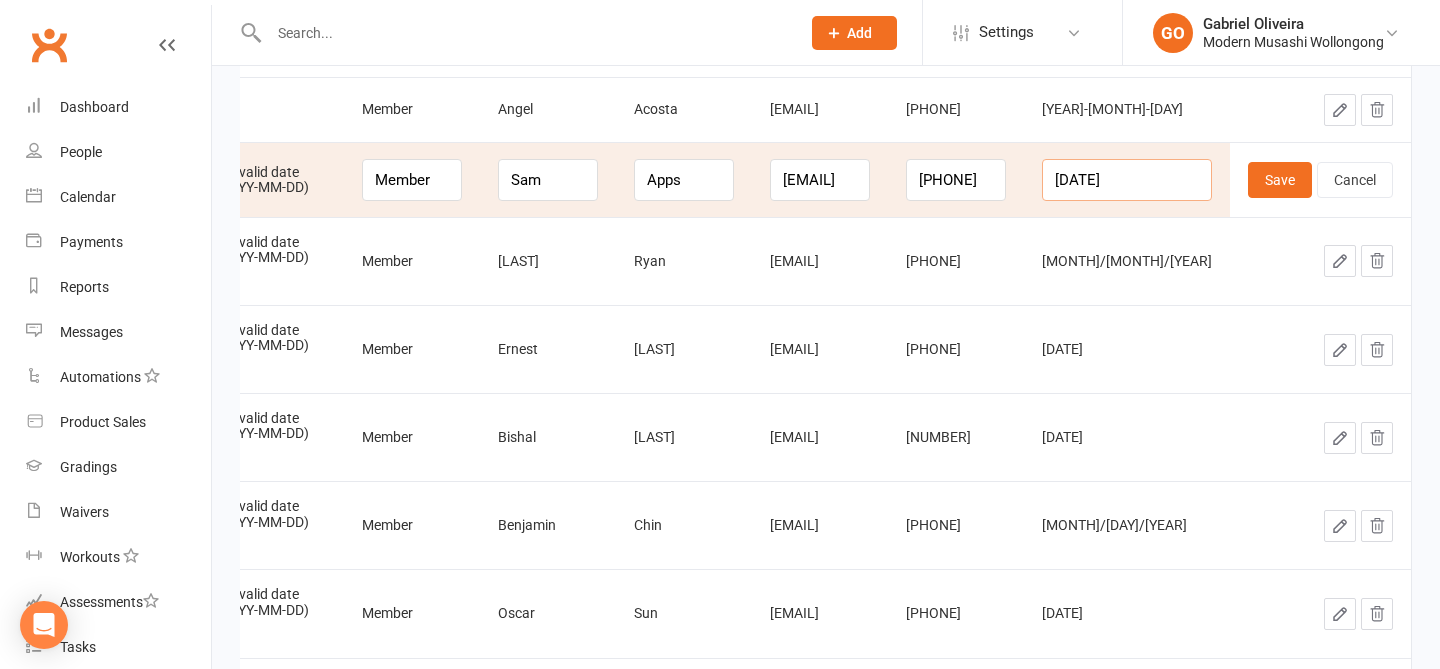 drag, startPoint x: 1166, startPoint y: 177, endPoint x: 1063, endPoint y: 166, distance: 103.58572 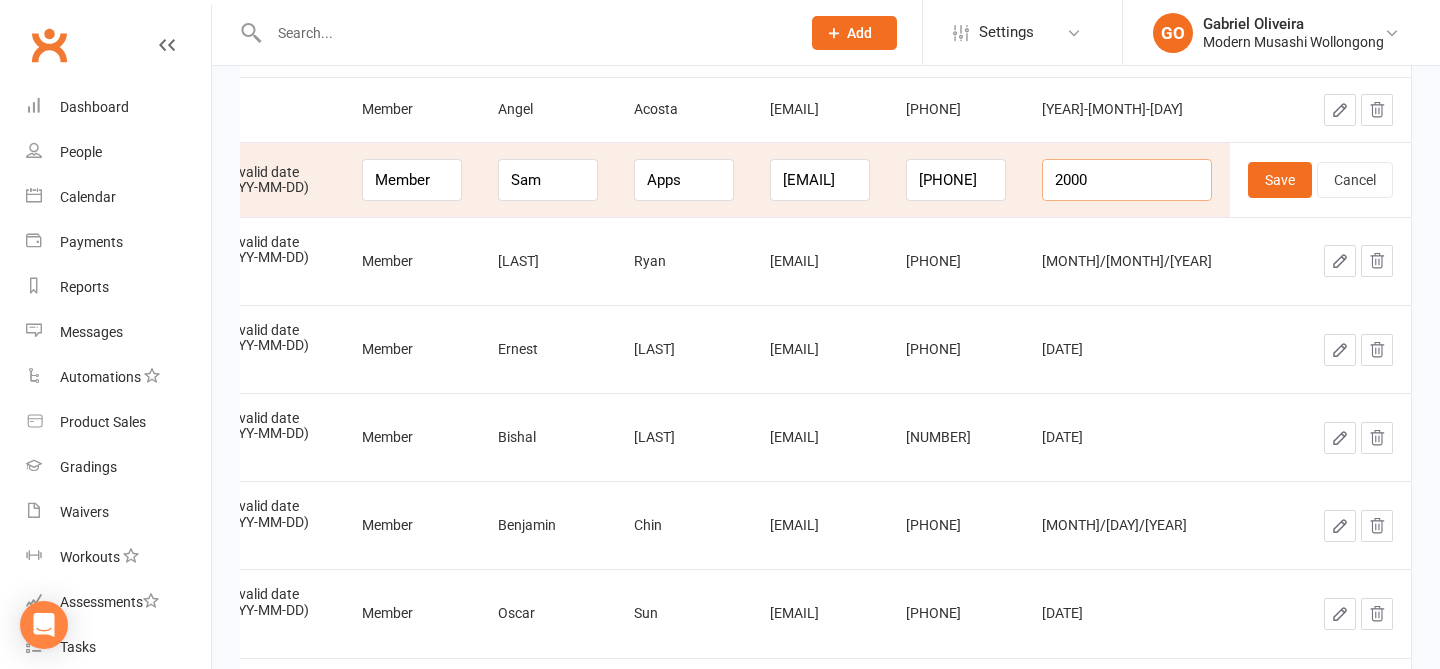 click on "2000" at bounding box center [1127, 180] 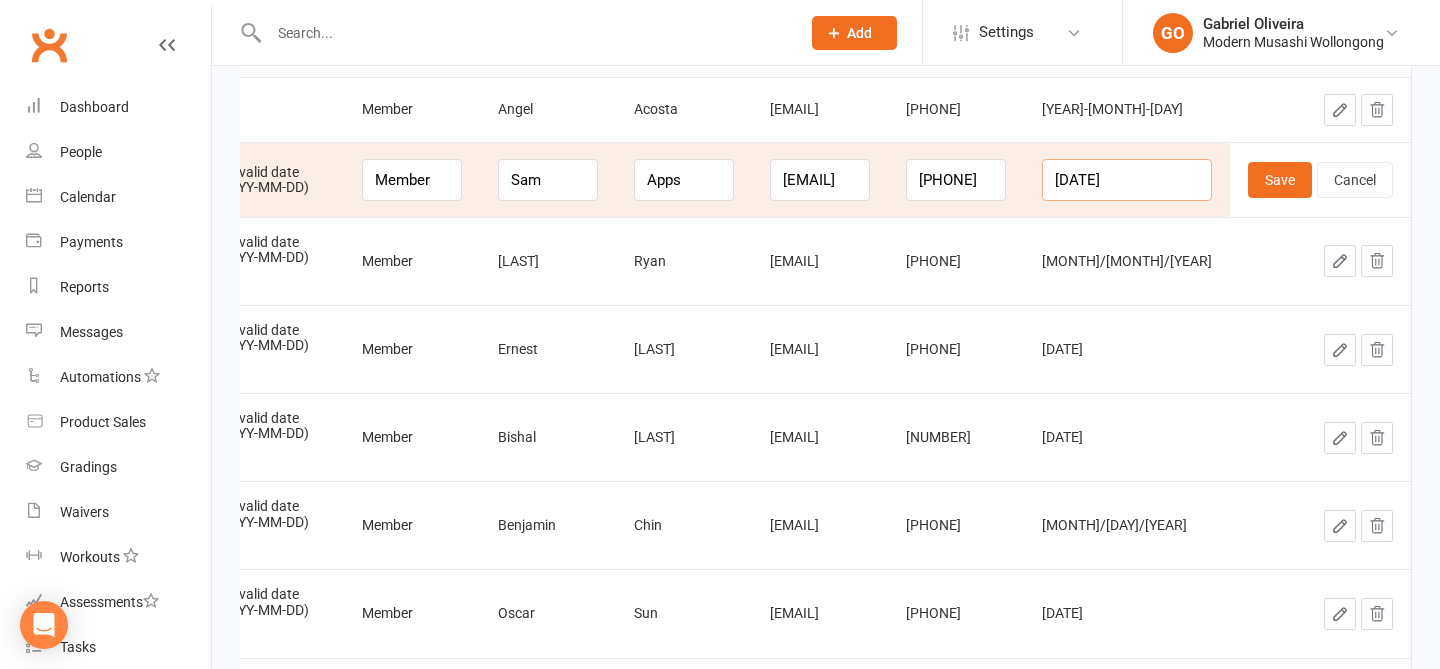 scroll, scrollTop: 0, scrollLeft: 1, axis: horizontal 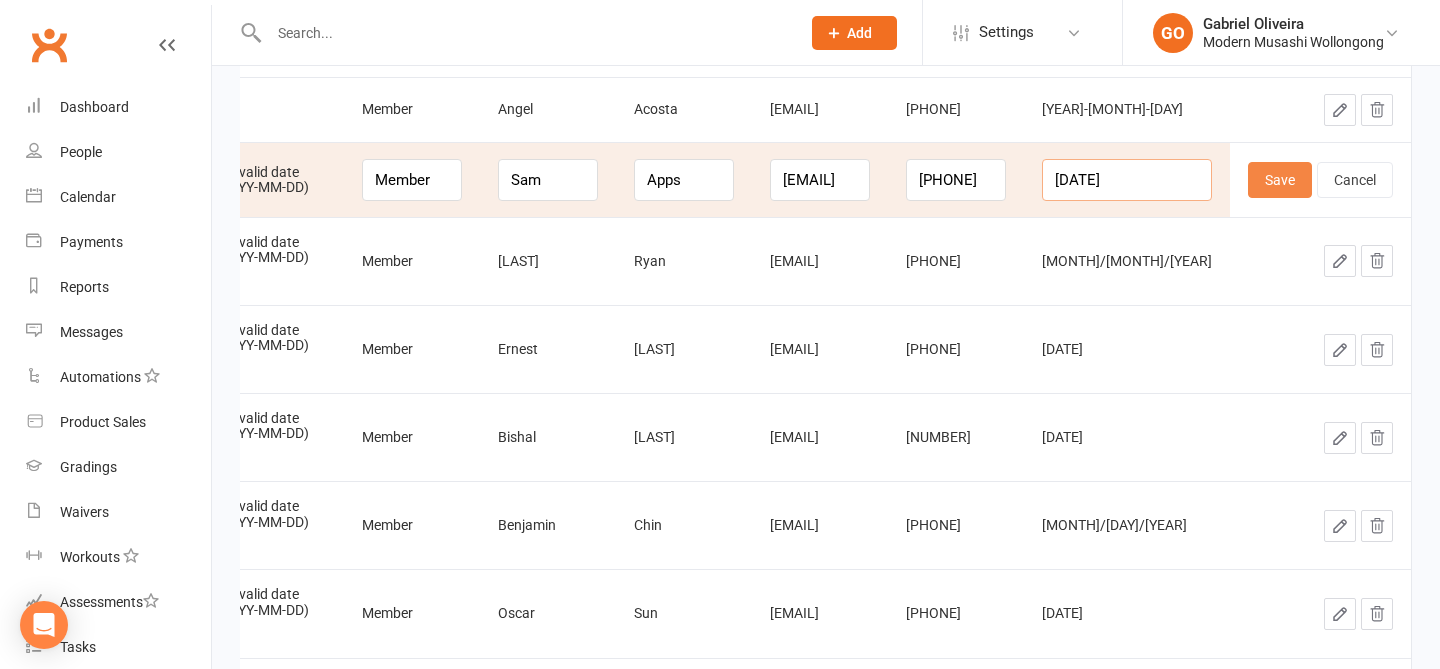 type on "2000-11-27" 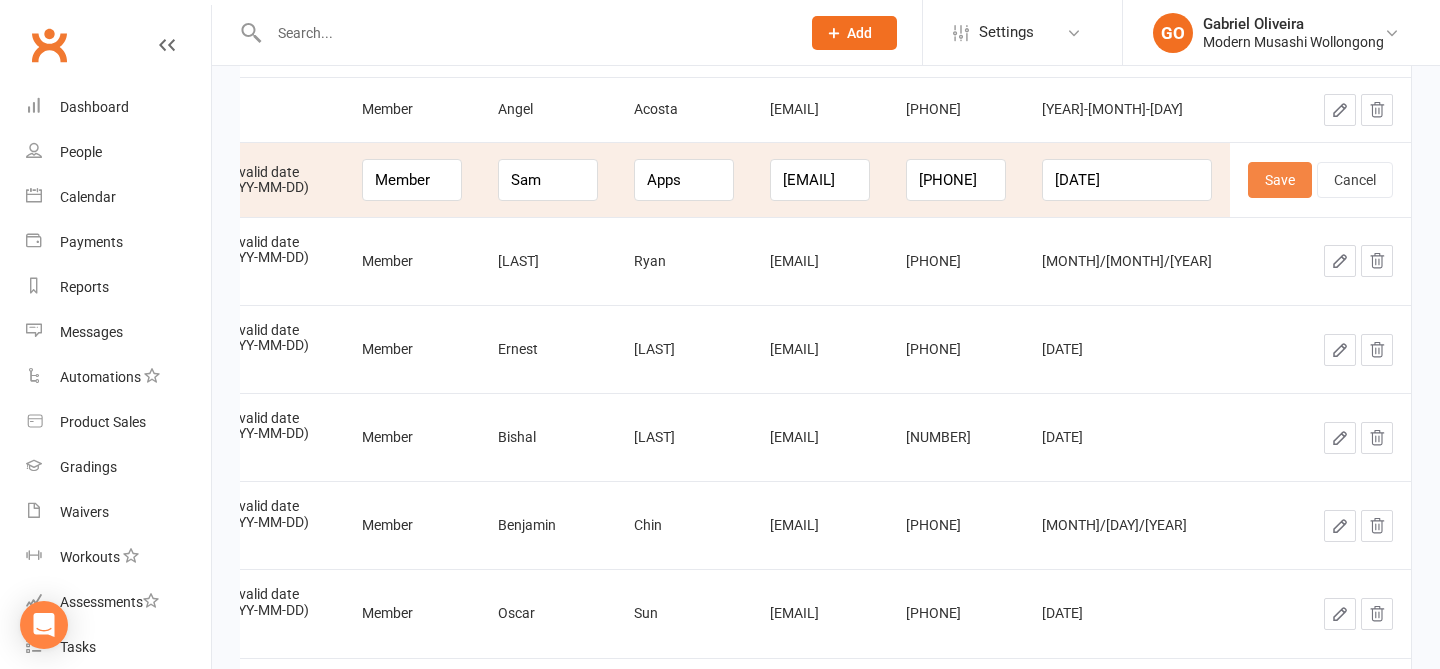 click on "Save" at bounding box center [1280, 180] 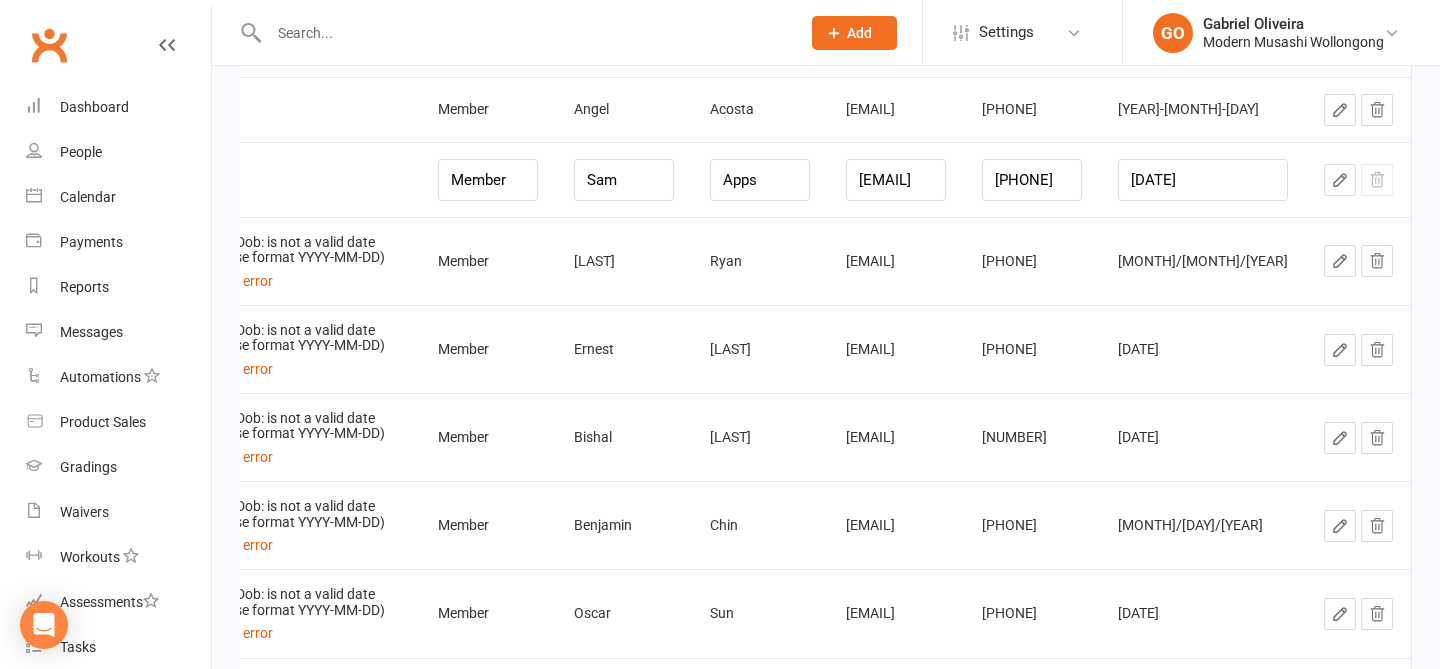 scroll, scrollTop: 0, scrollLeft: 0, axis: both 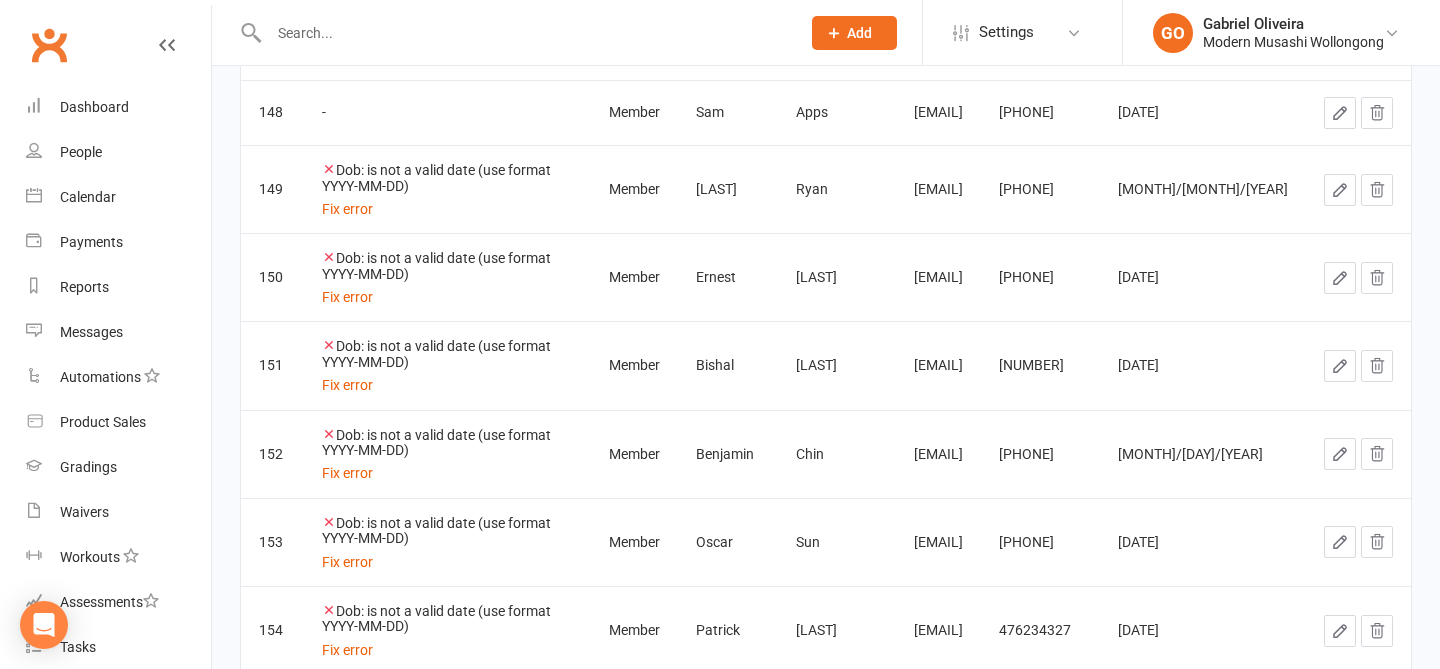 click 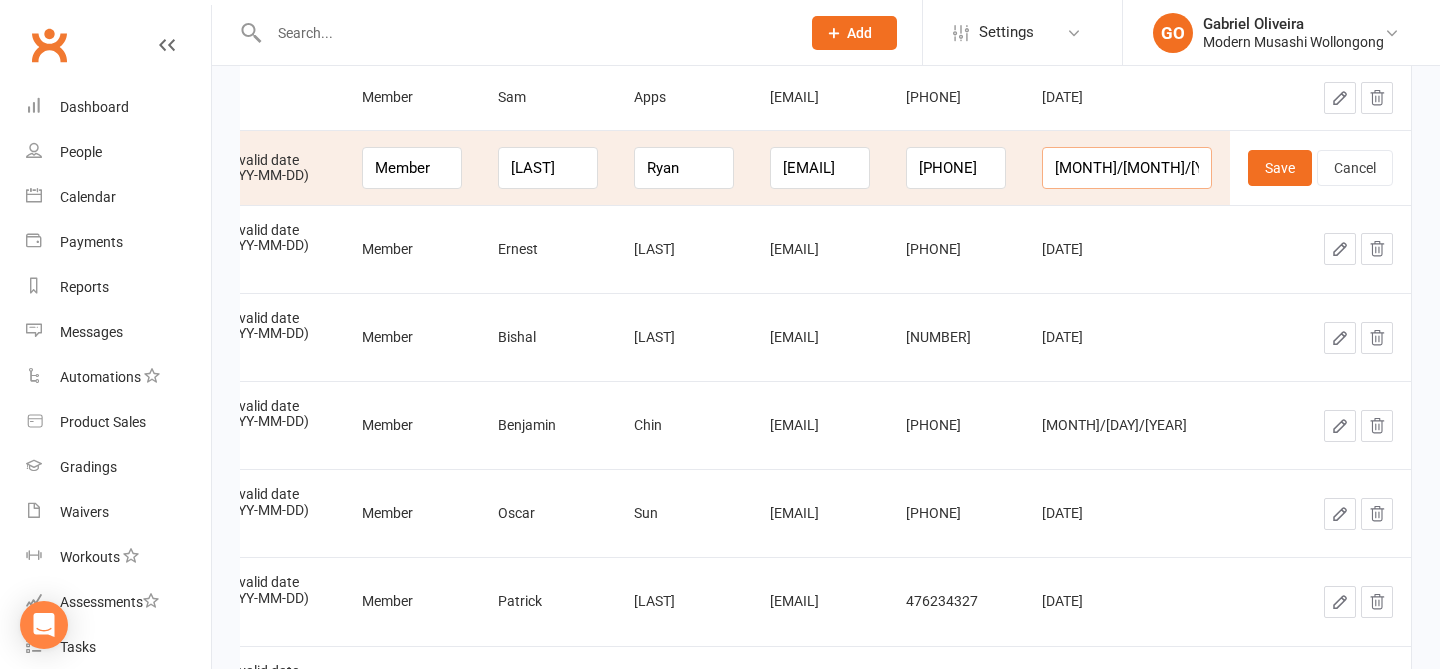 click on "11/05/2002" at bounding box center (1127, 168) 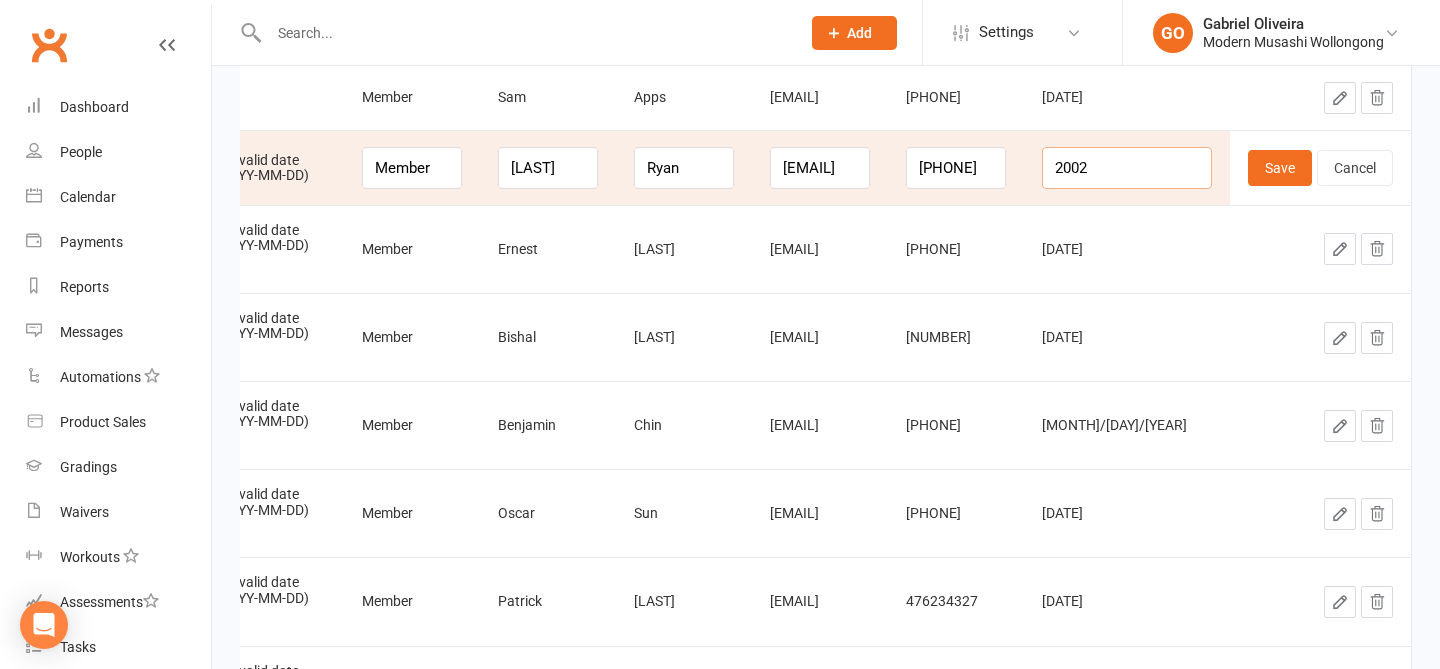 click on "2002" at bounding box center [1127, 168] 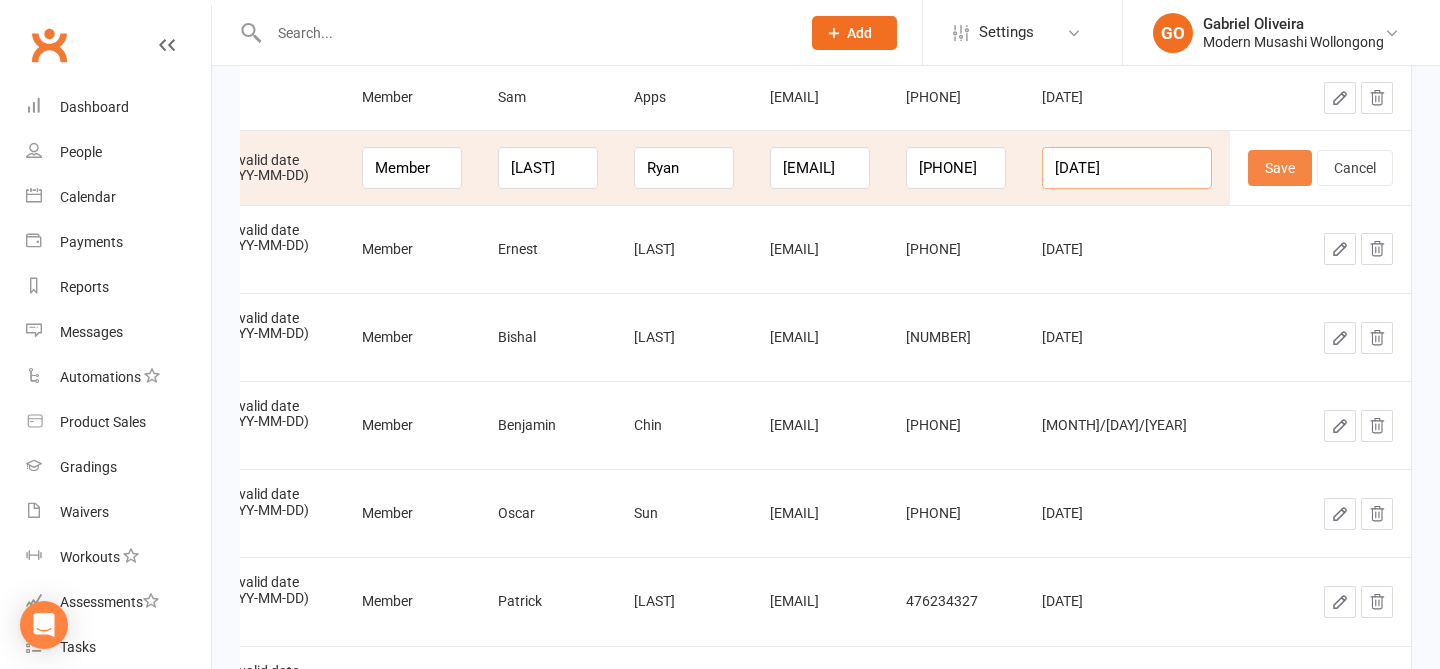 type on "2002-05-11" 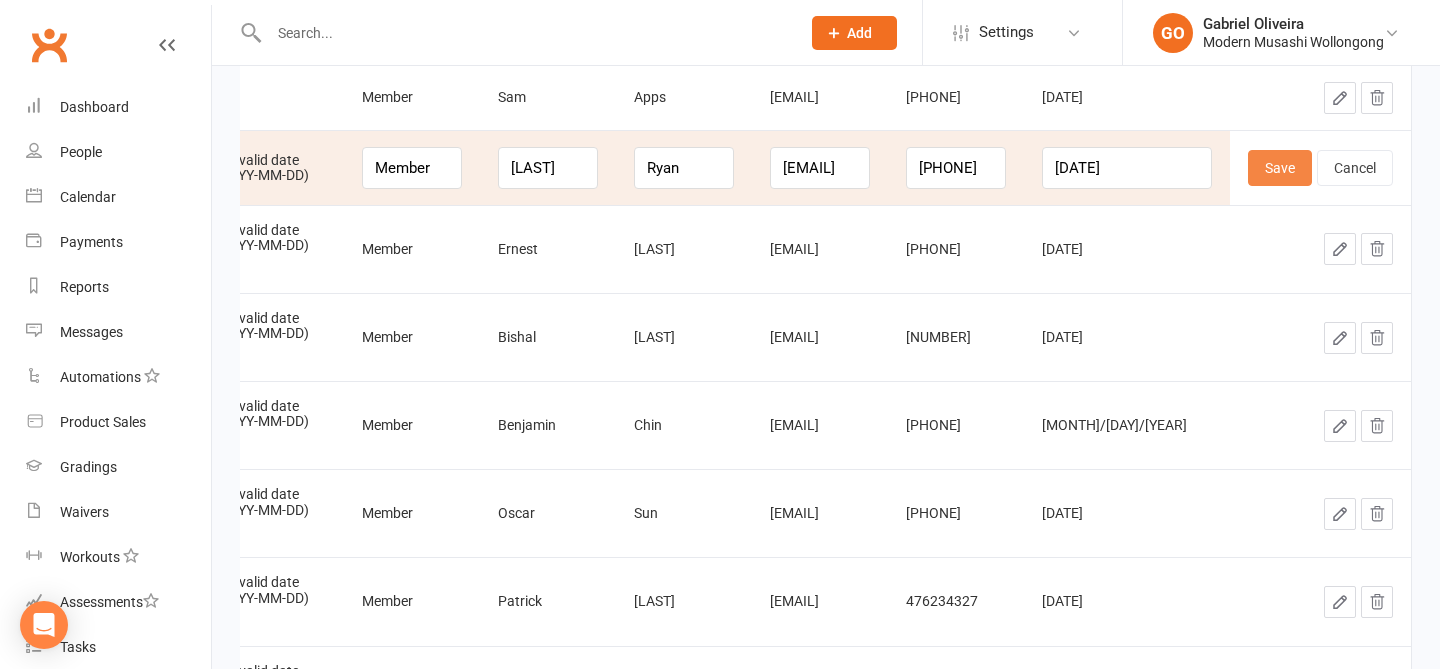 click on "Save" at bounding box center (1280, 168) 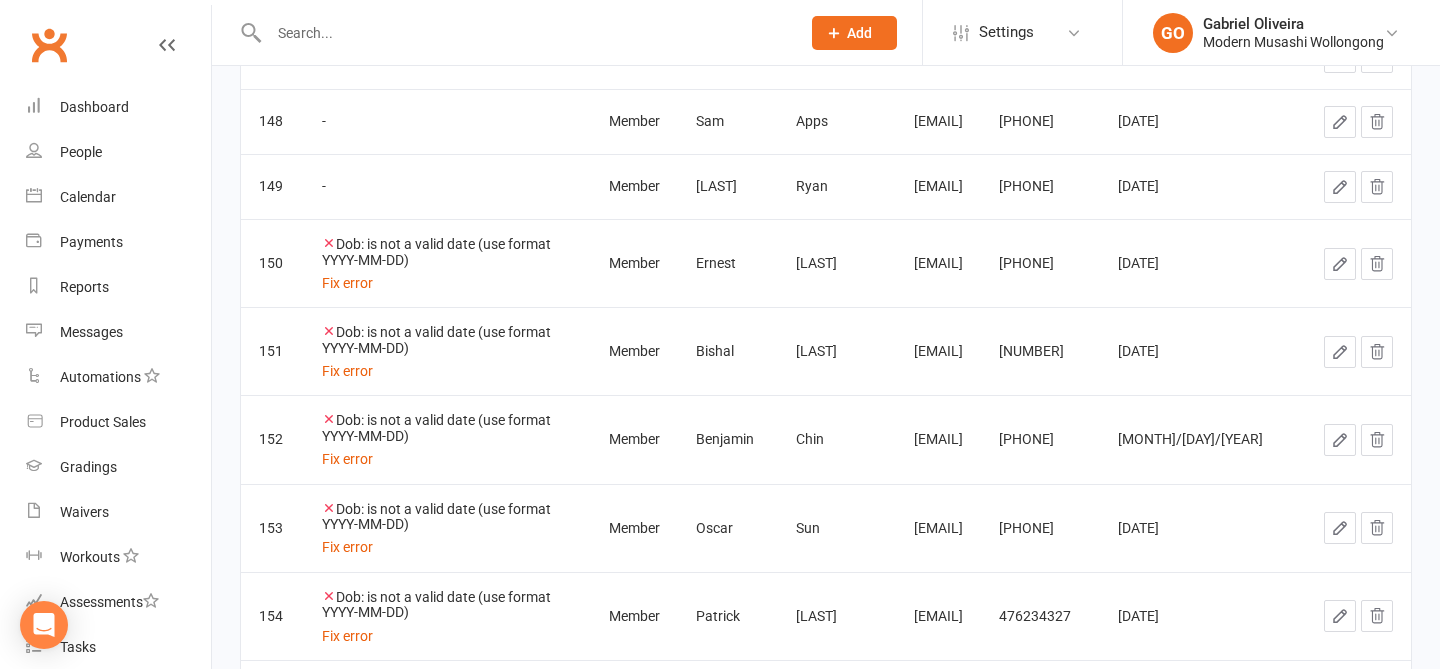 click 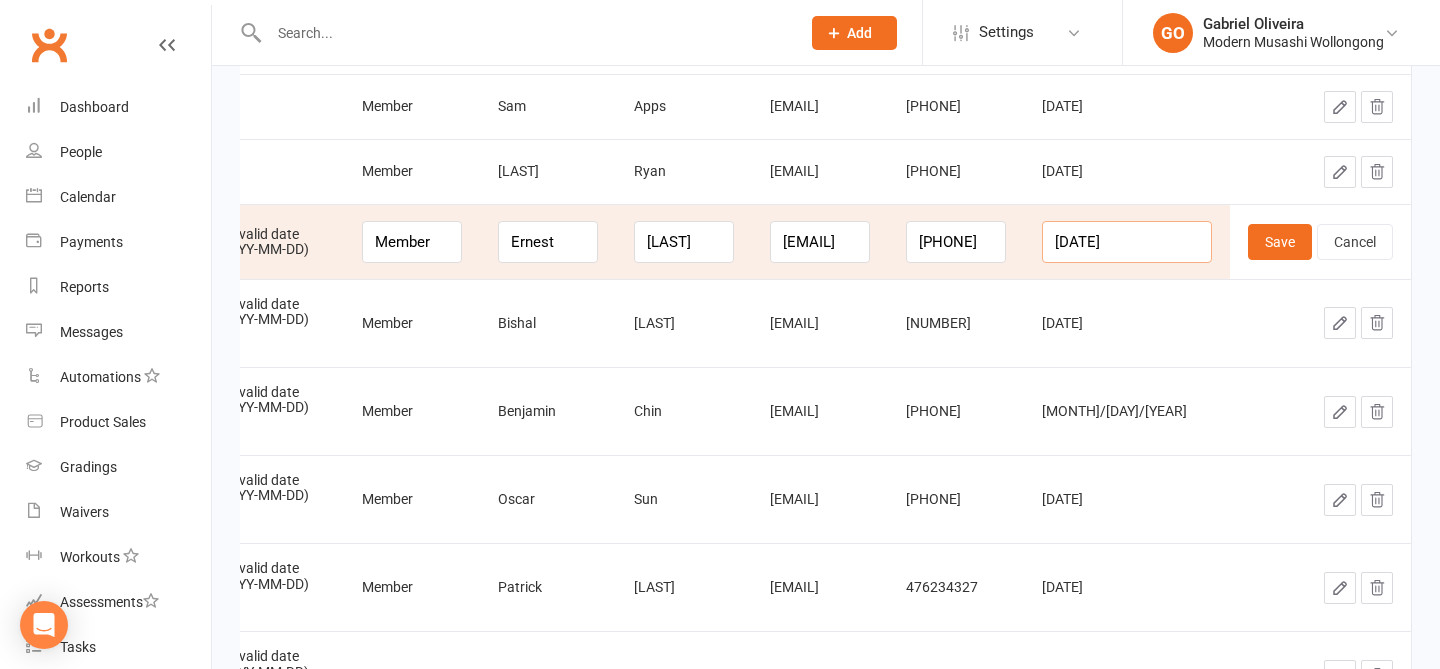 drag, startPoint x: 1174, startPoint y: 241, endPoint x: 995, endPoint y: 207, distance: 182.20044 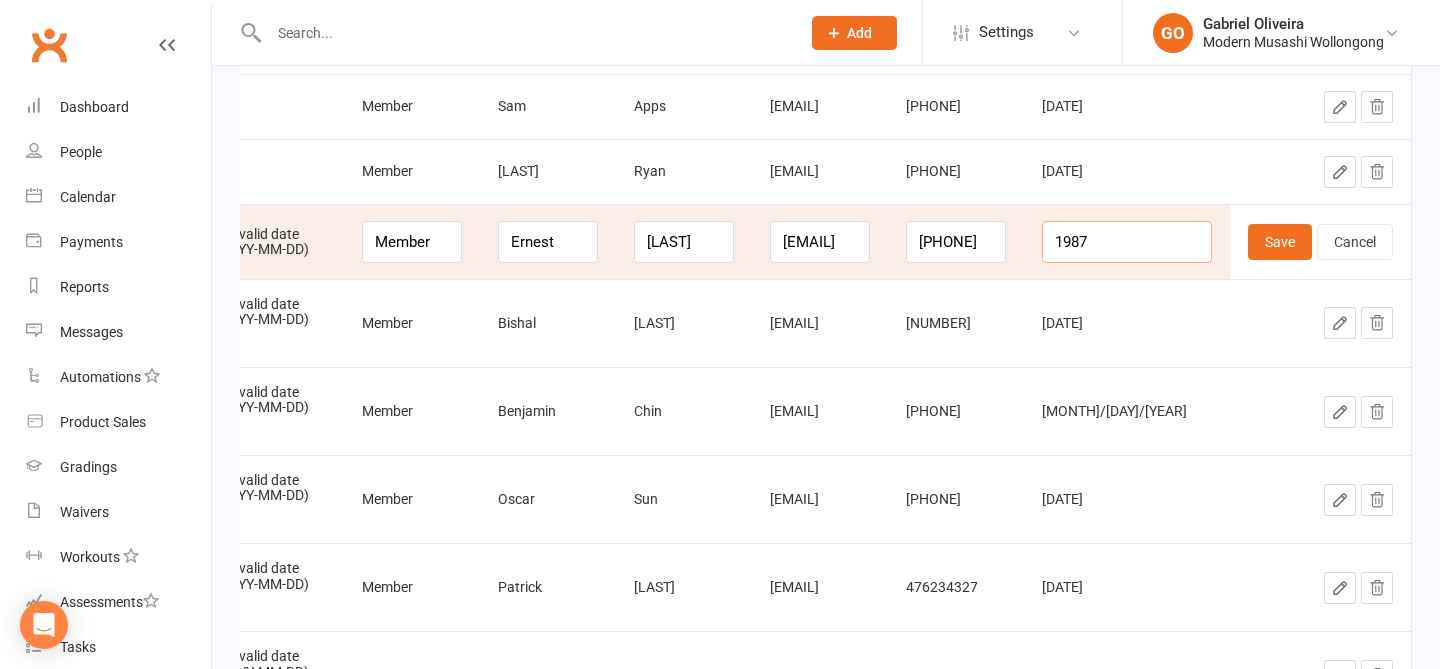 click on "1987" at bounding box center [1127, 242] 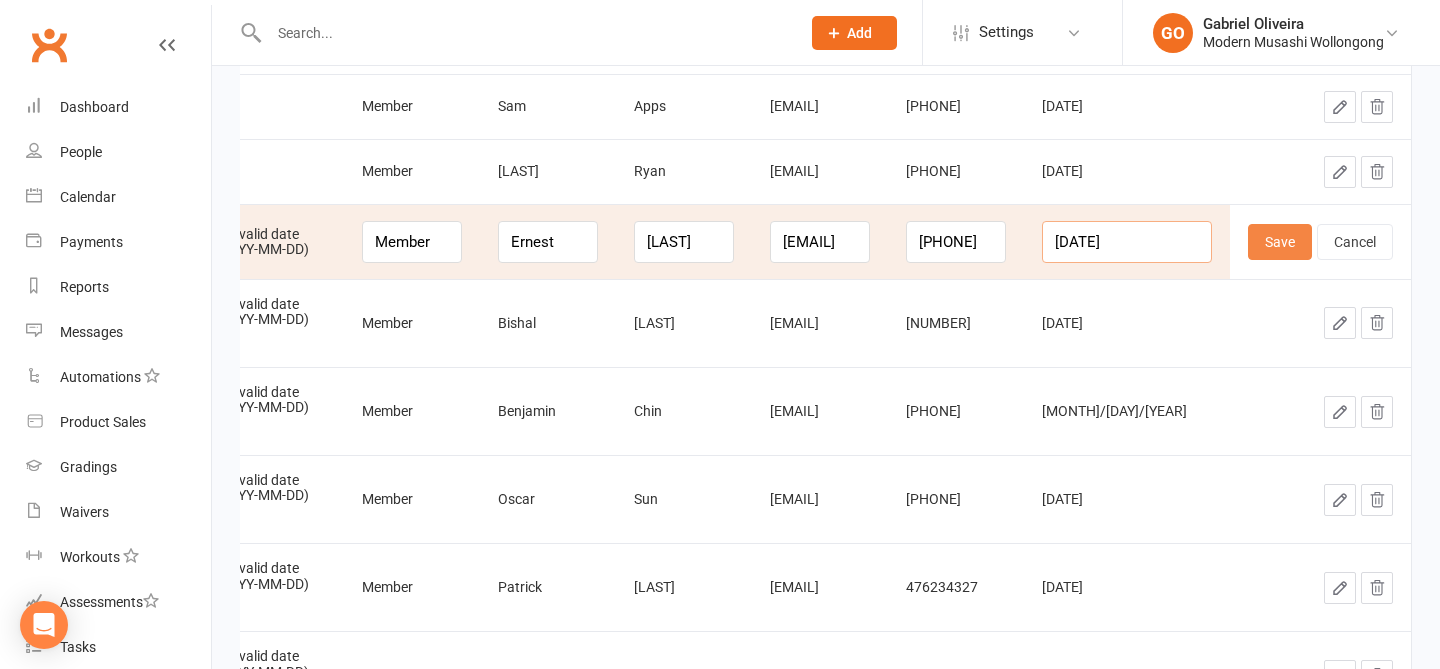 type on "1987-11-11" 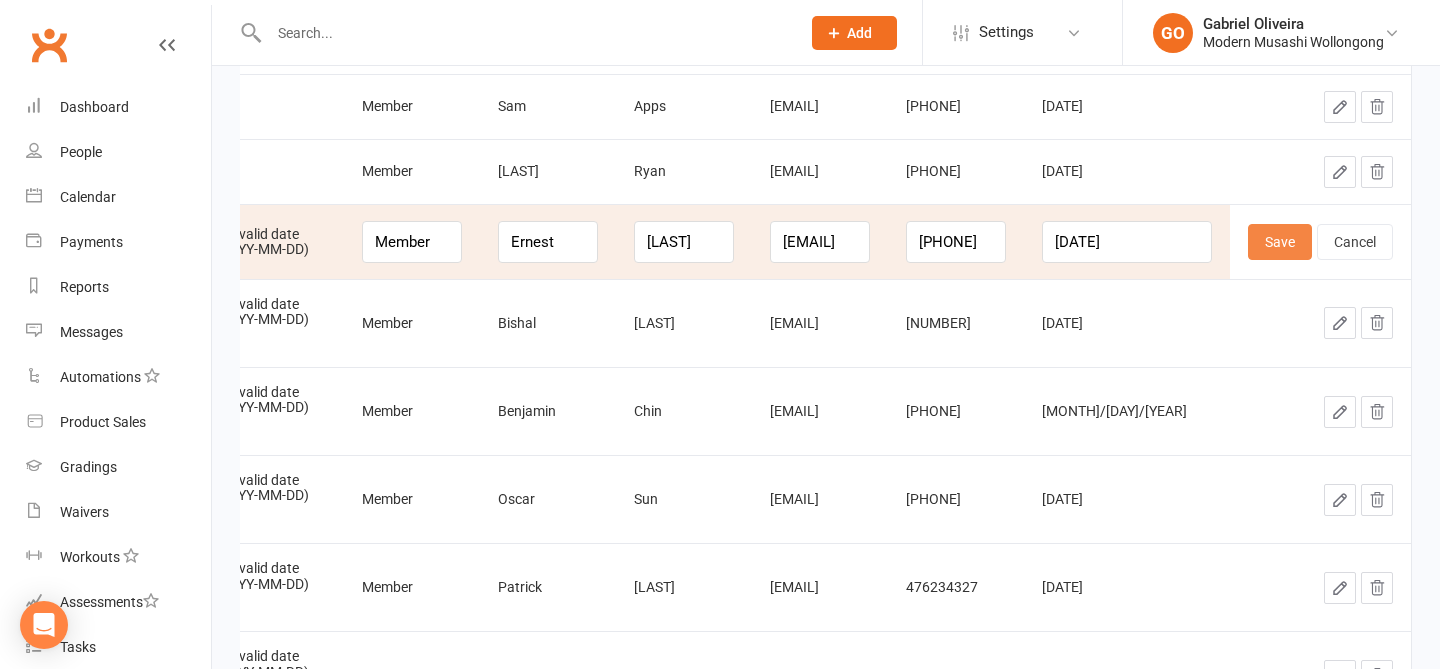 click on "Save" at bounding box center [1280, 242] 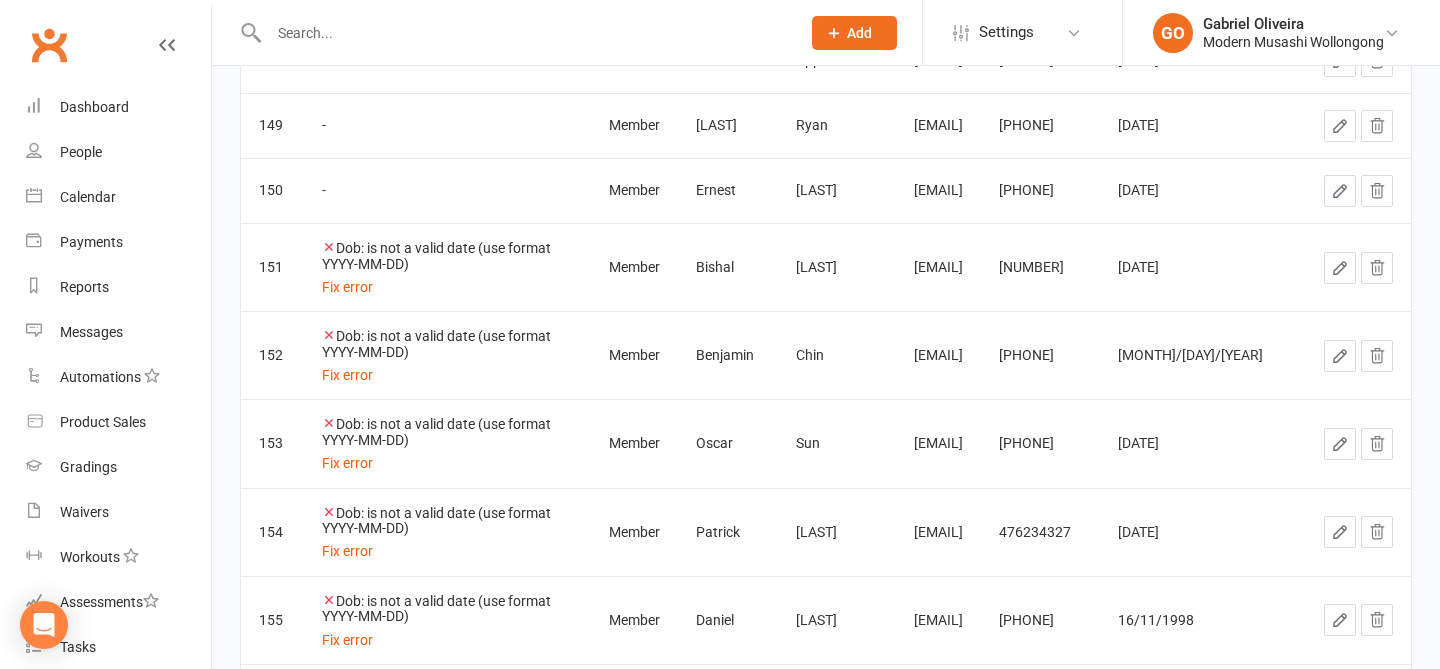click 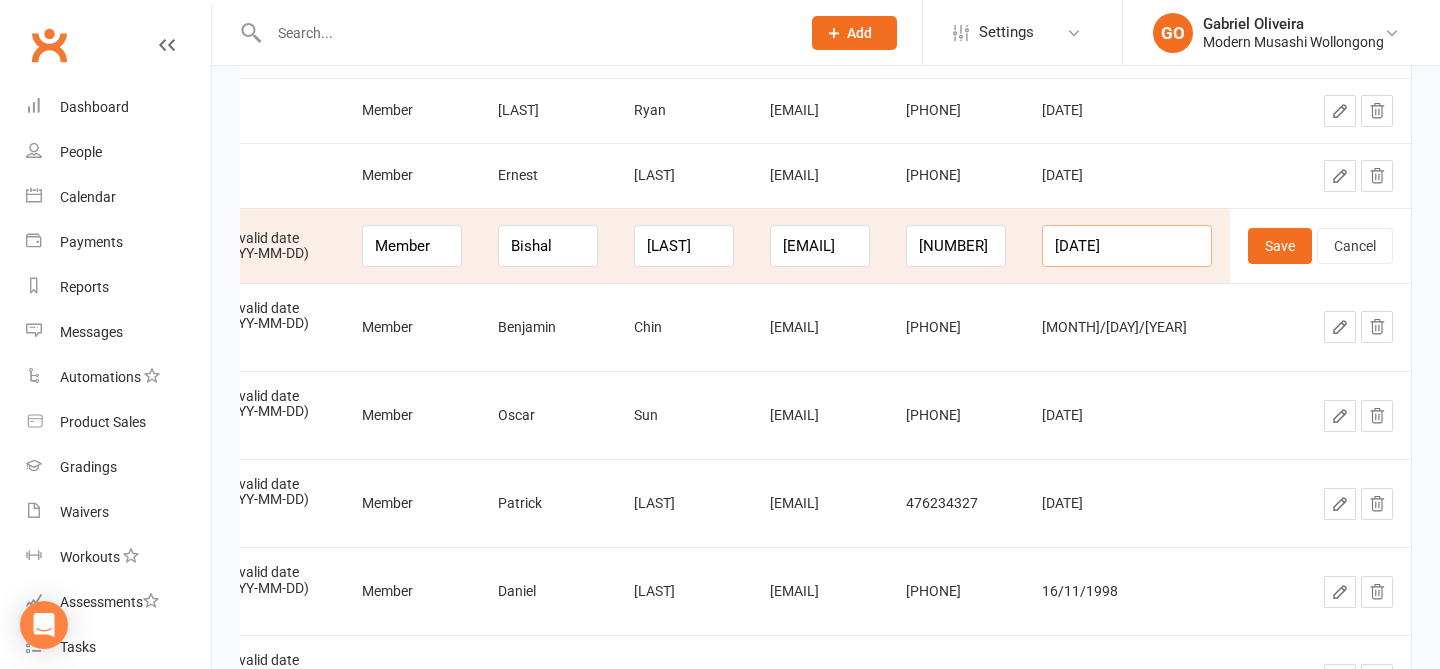 drag, startPoint x: 1169, startPoint y: 244, endPoint x: 1035, endPoint y: 205, distance: 139.56003 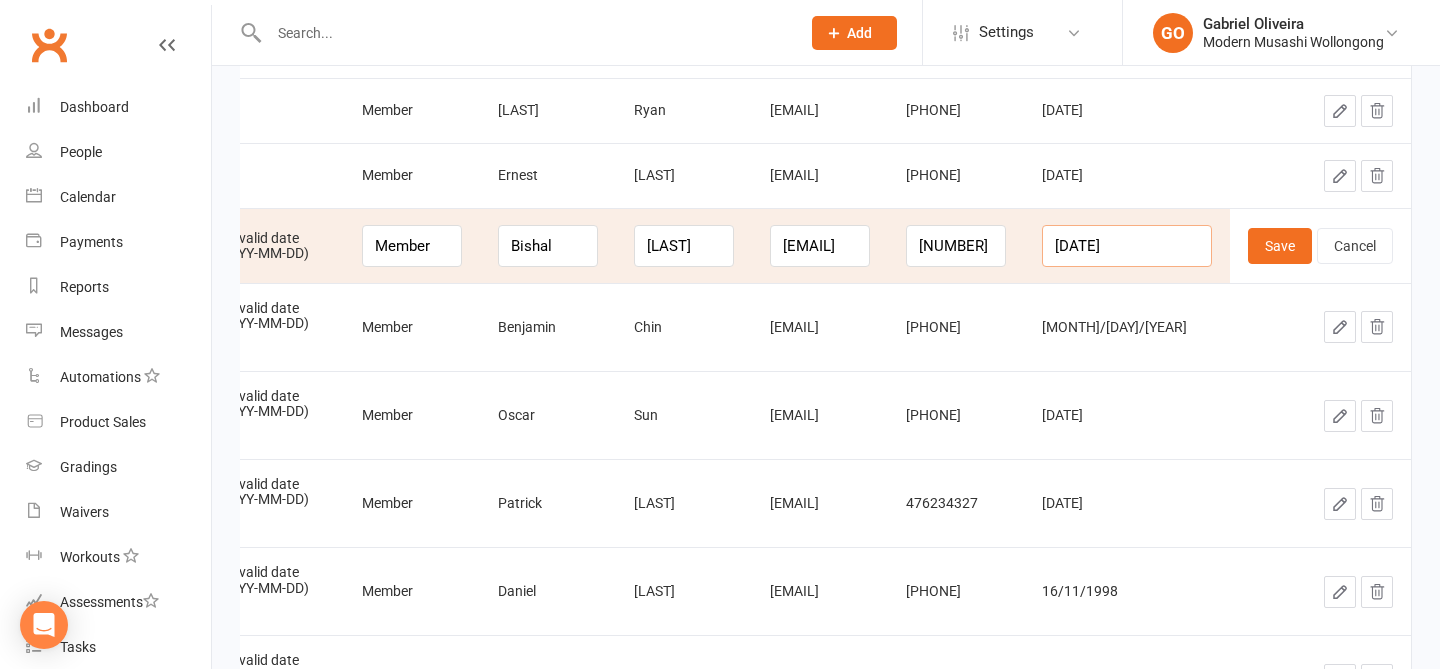 type on "1998-03-03" 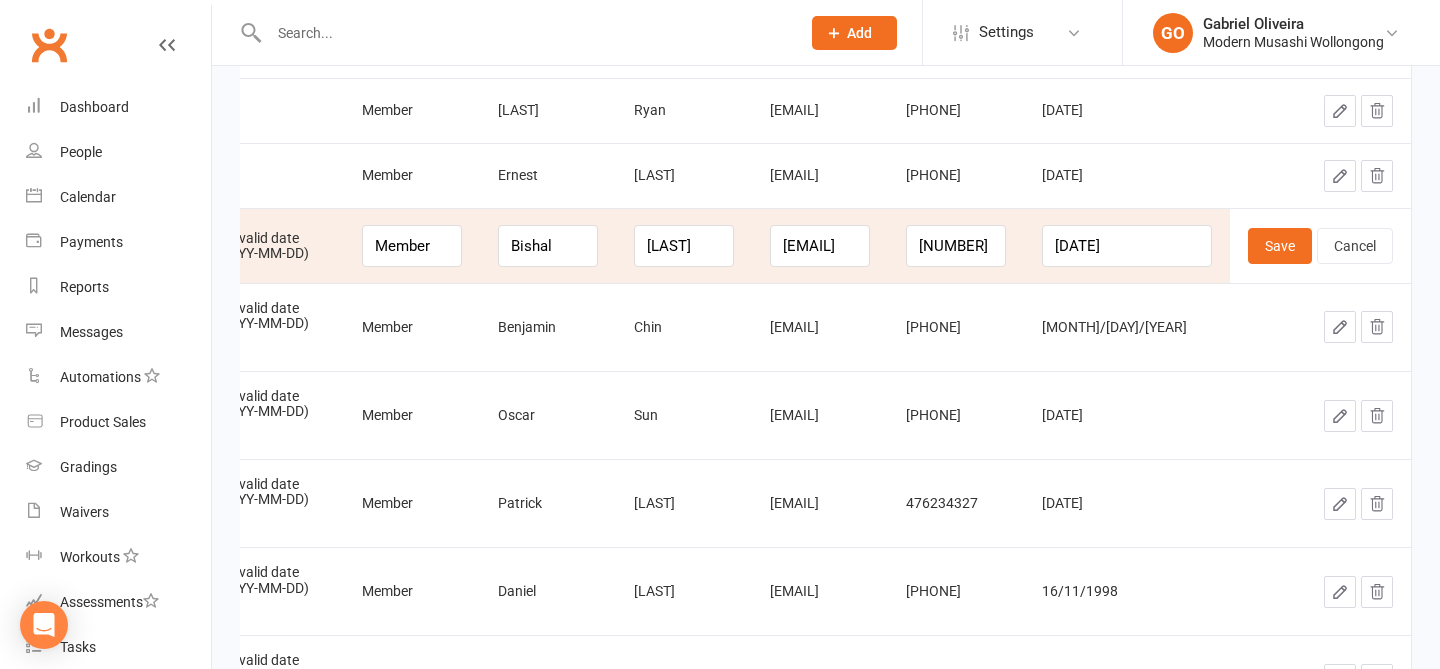 click on "Save Cancel" at bounding box center (1320, 245) 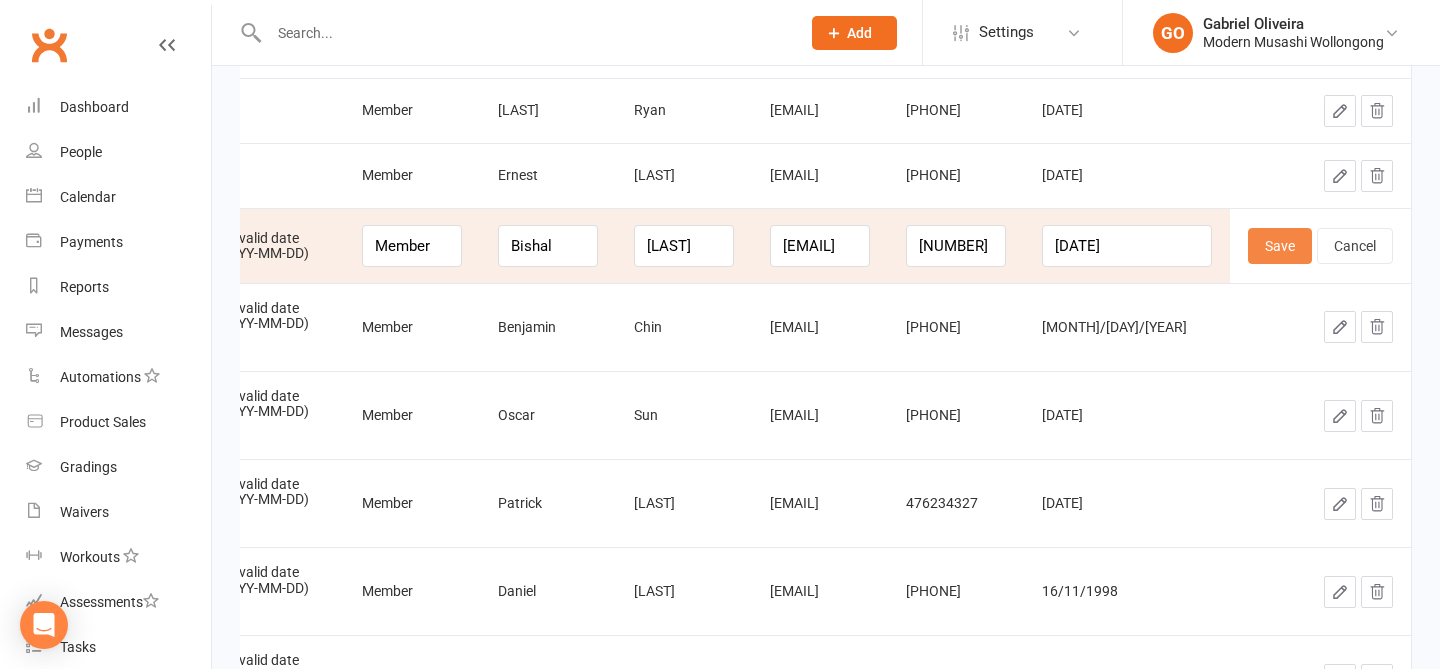 click on "Save" at bounding box center (1280, 246) 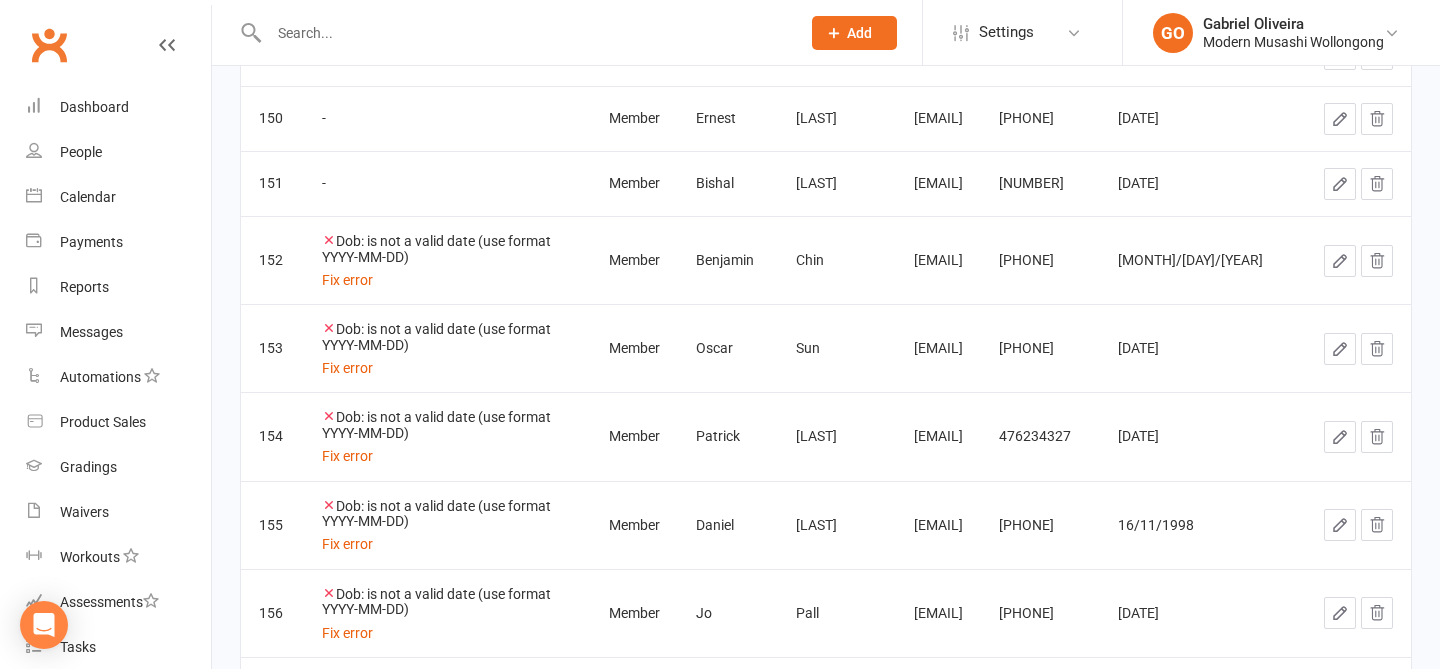 click 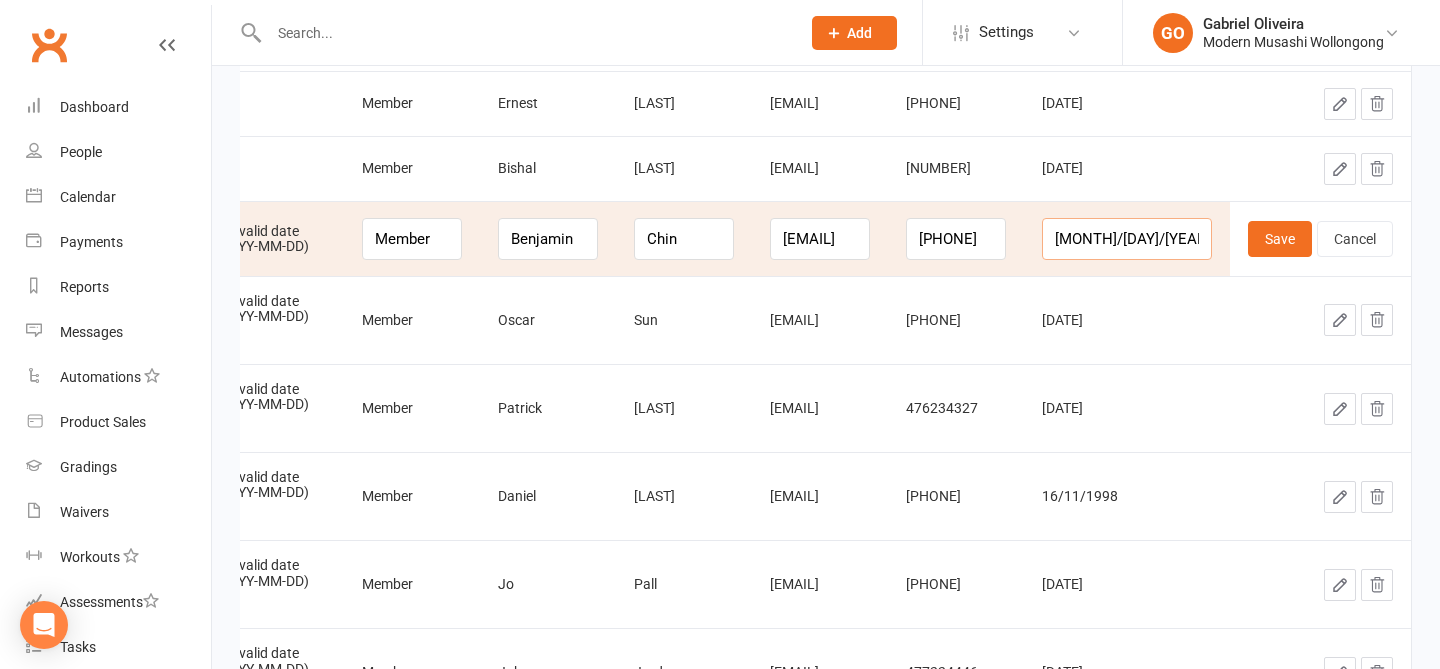 drag, startPoint x: 1168, startPoint y: 234, endPoint x: 1036, endPoint y: 228, distance: 132.13629 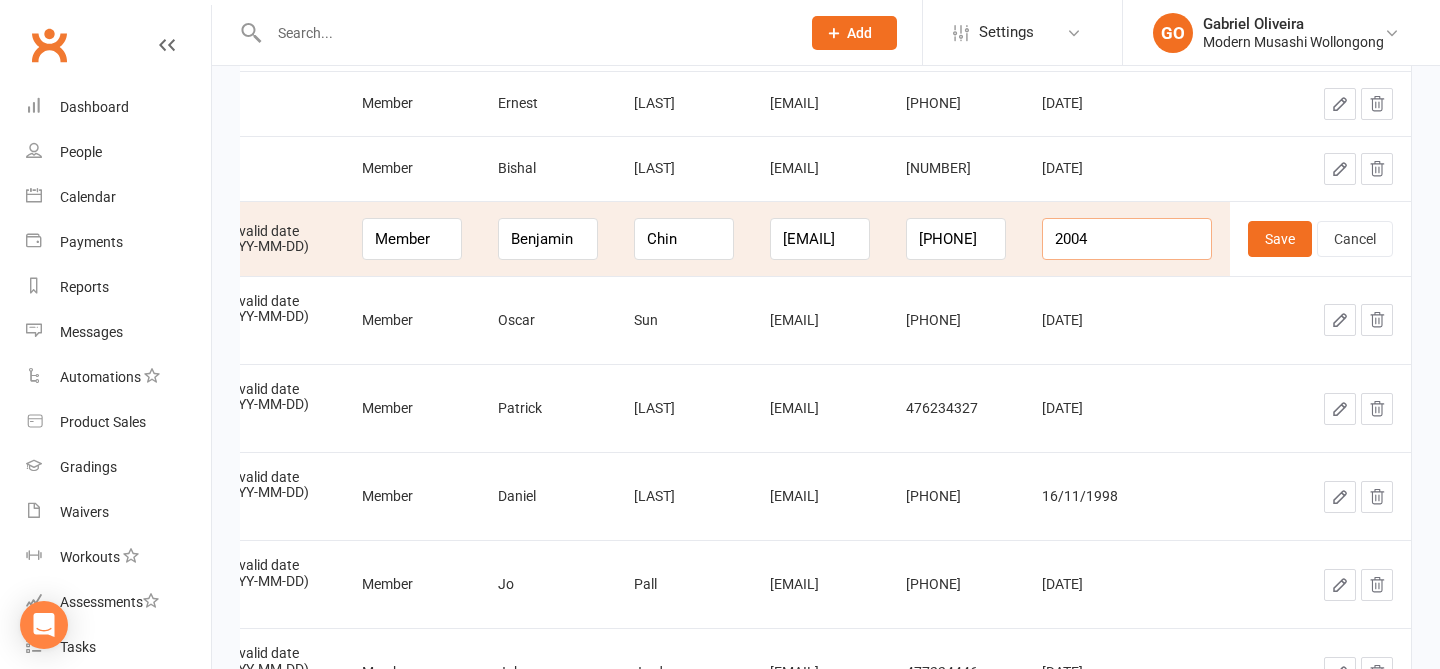 click on "2004" at bounding box center [1127, 239] 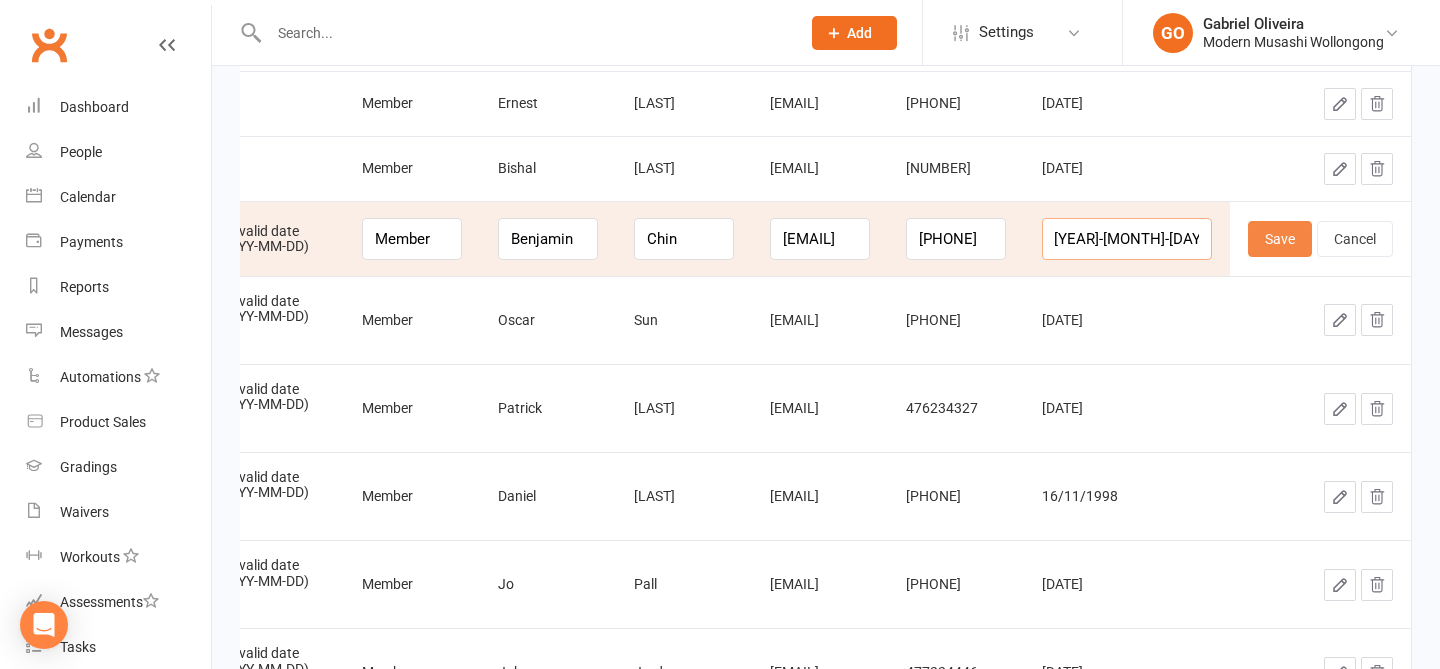 type on "2004-02-08" 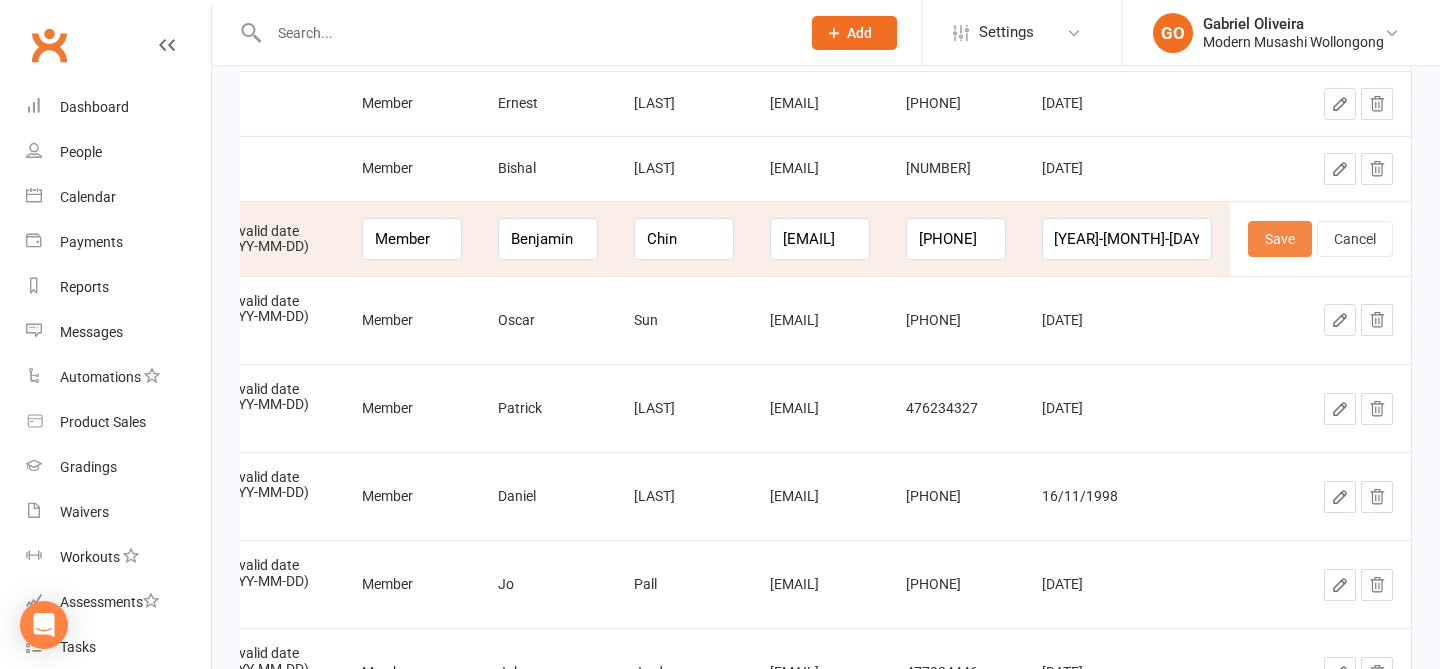 click on "Save" at bounding box center (1280, 239) 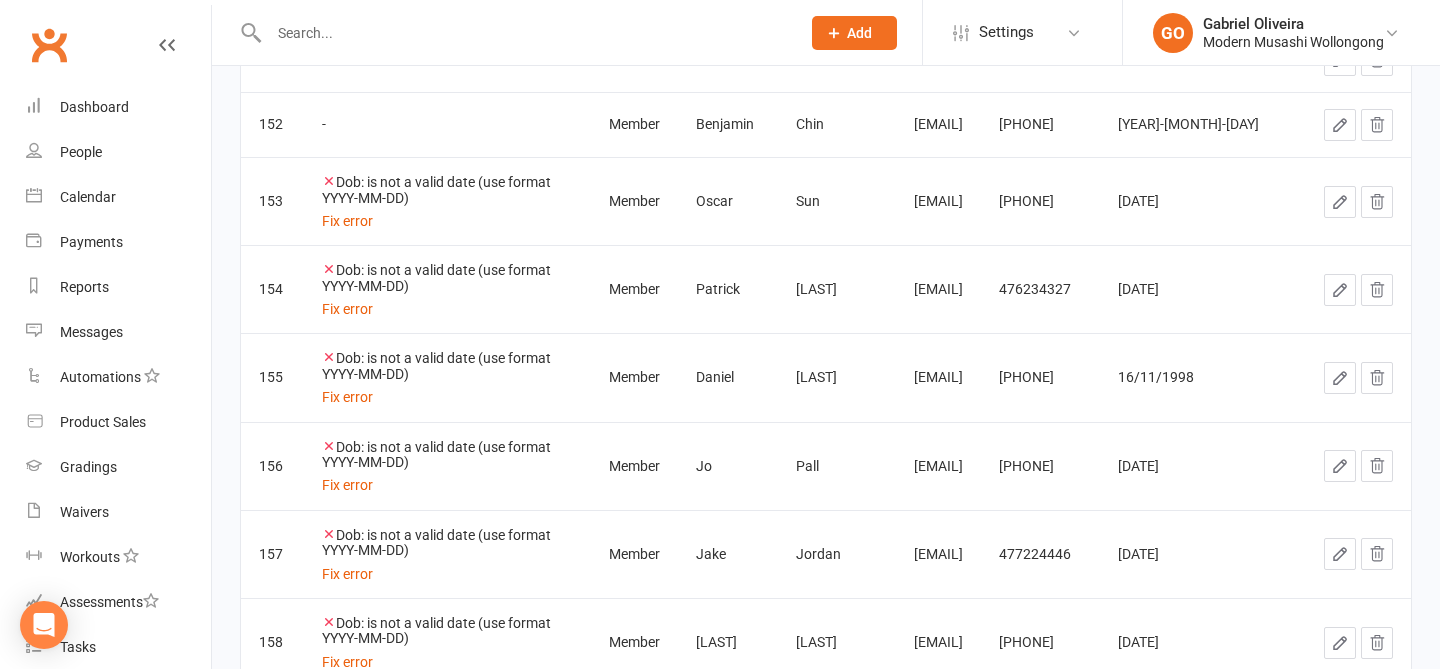 click 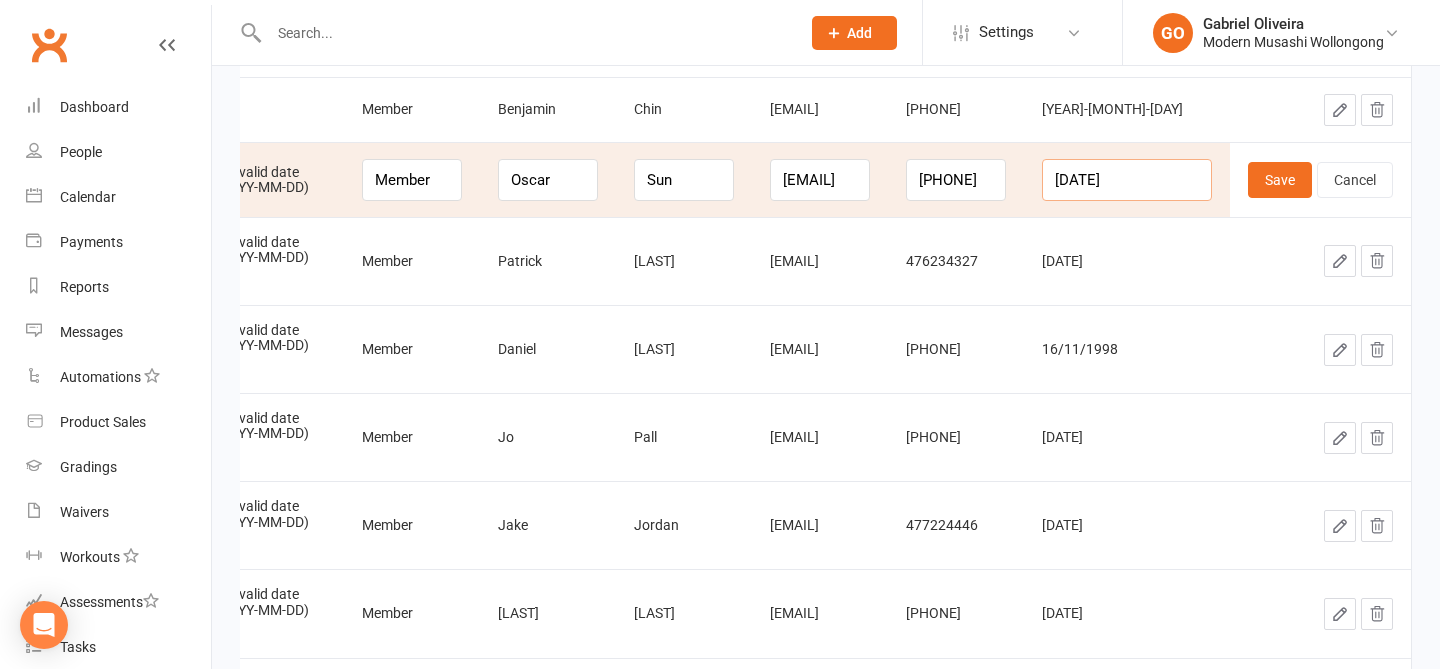 drag, startPoint x: 1168, startPoint y: 181, endPoint x: 1014, endPoint y: 143, distance: 158.61903 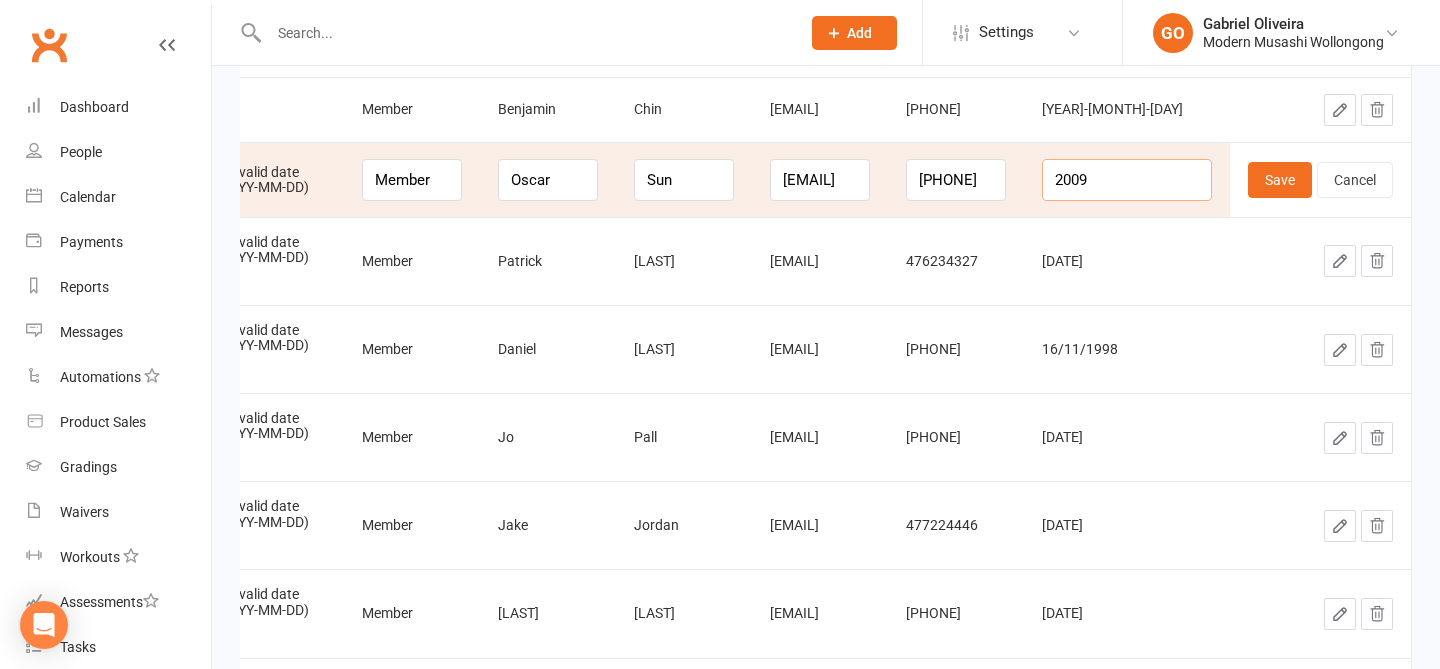 click on "2009" at bounding box center (1127, 180) 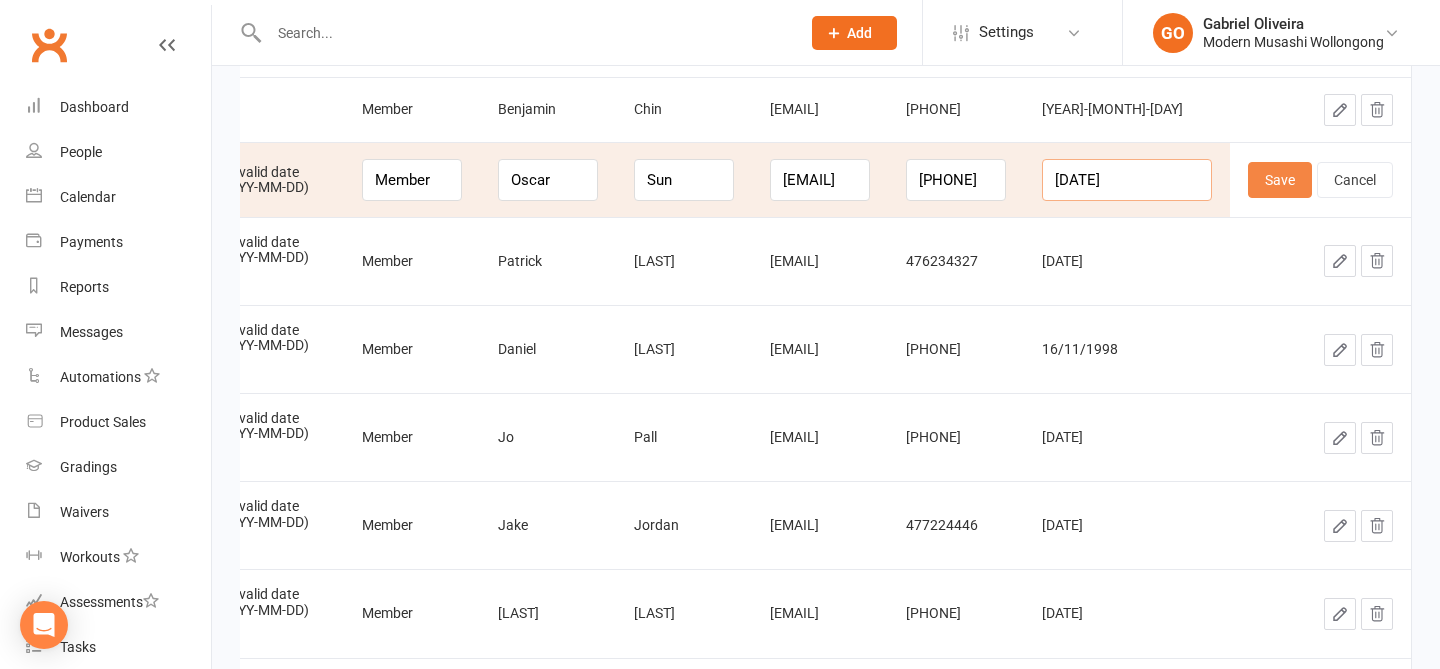 type on "2009-09-01" 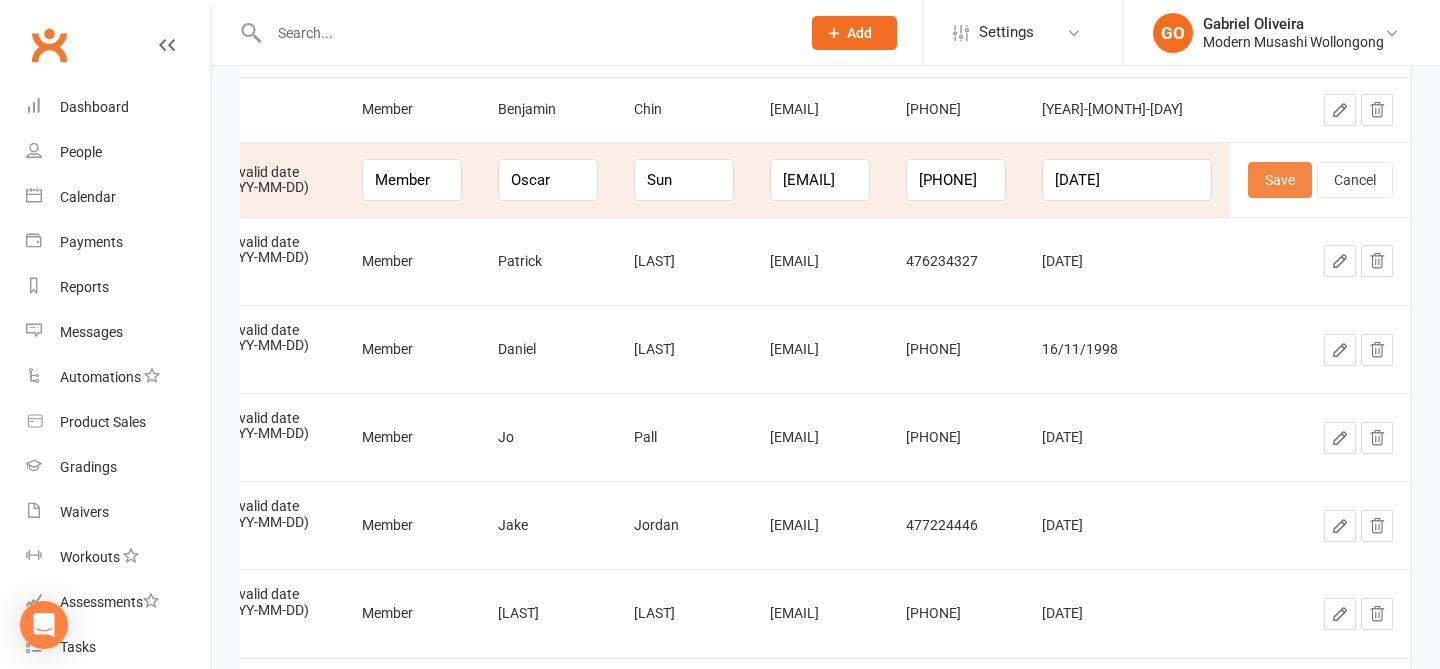 click on "Save" at bounding box center (1280, 180) 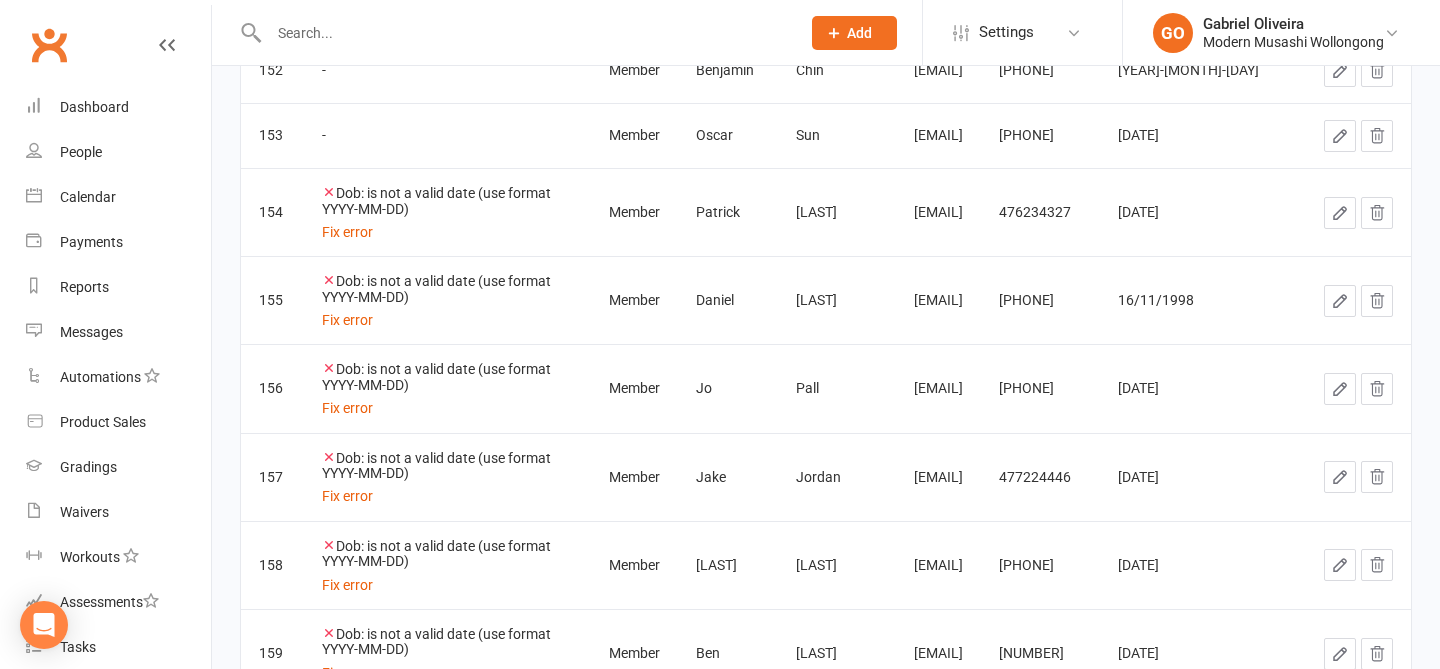 click 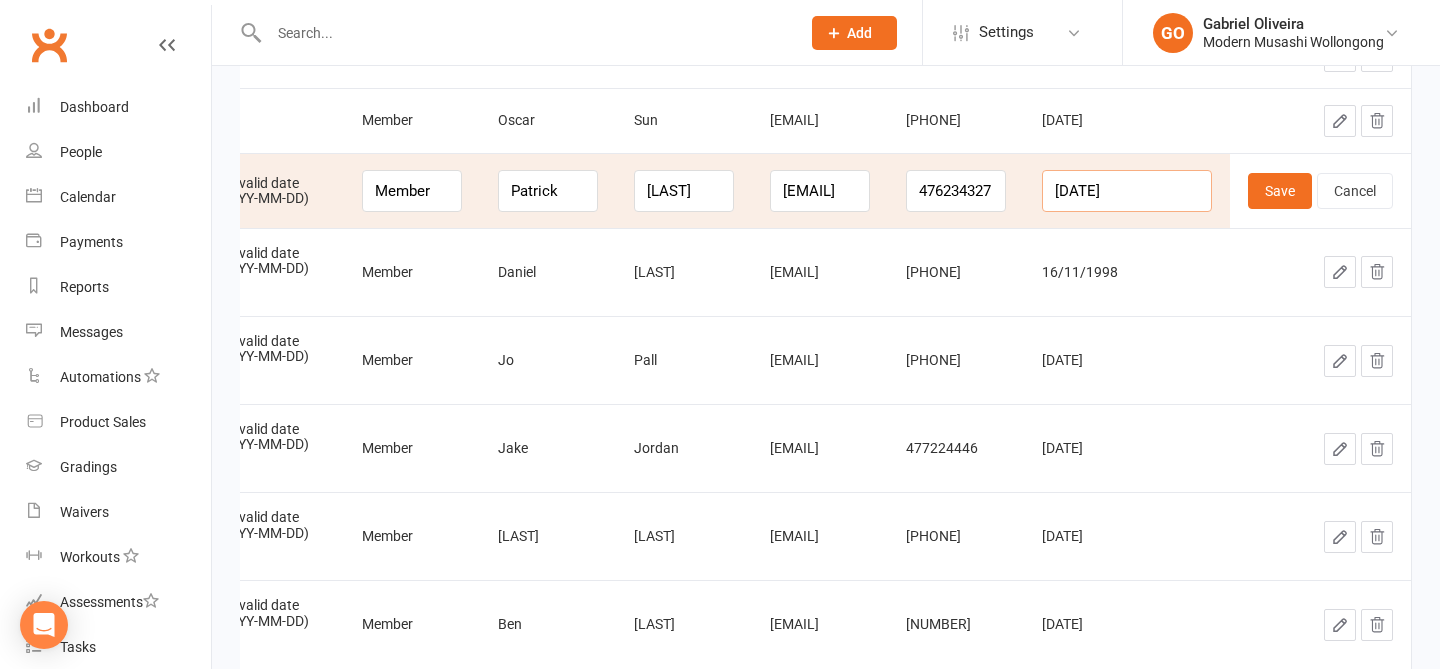 drag, startPoint x: 1175, startPoint y: 194, endPoint x: 1016, endPoint y: 160, distance: 162.59459 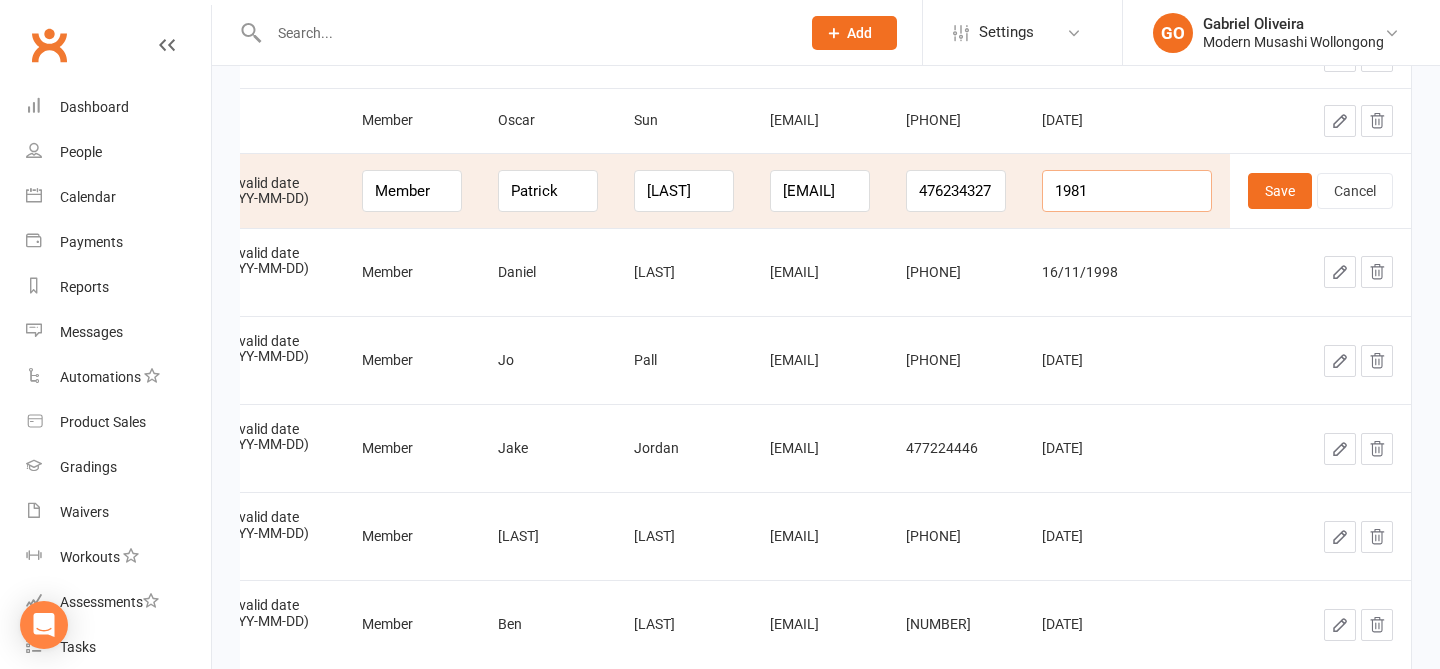 click on "1981" at bounding box center [1127, 191] 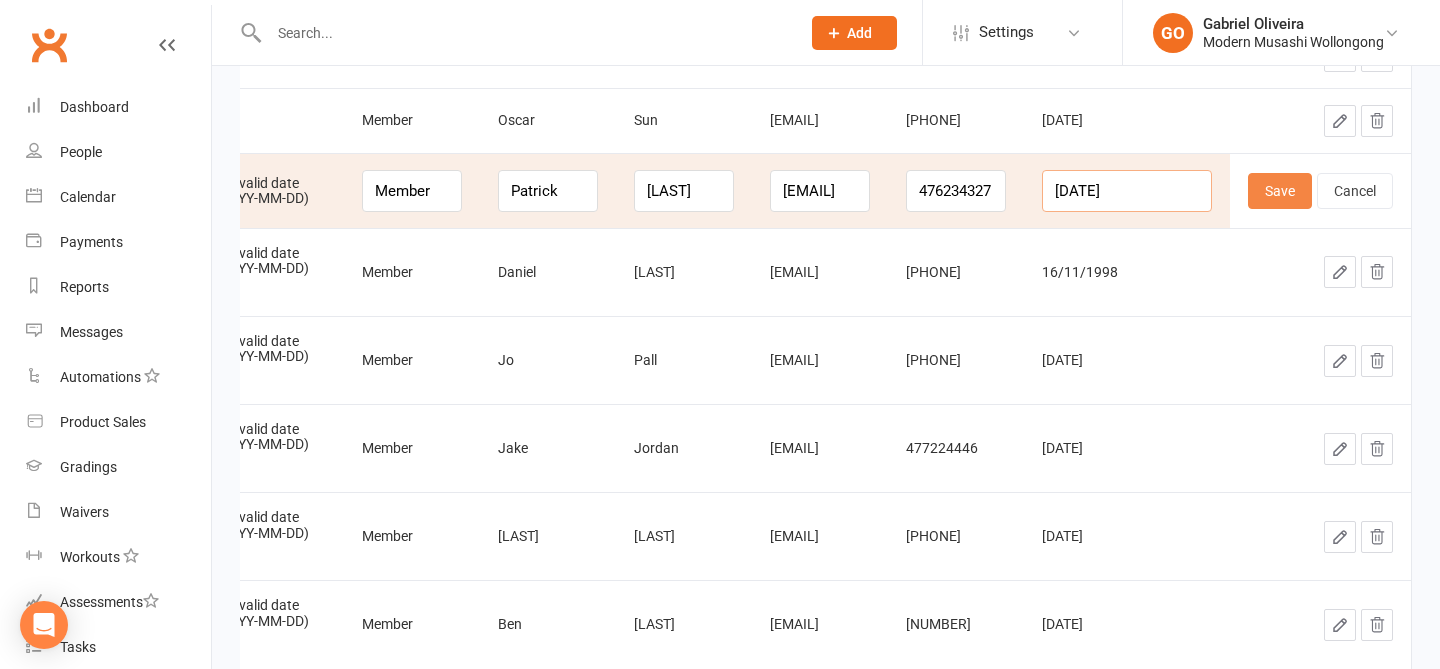 type on "1981-04-26" 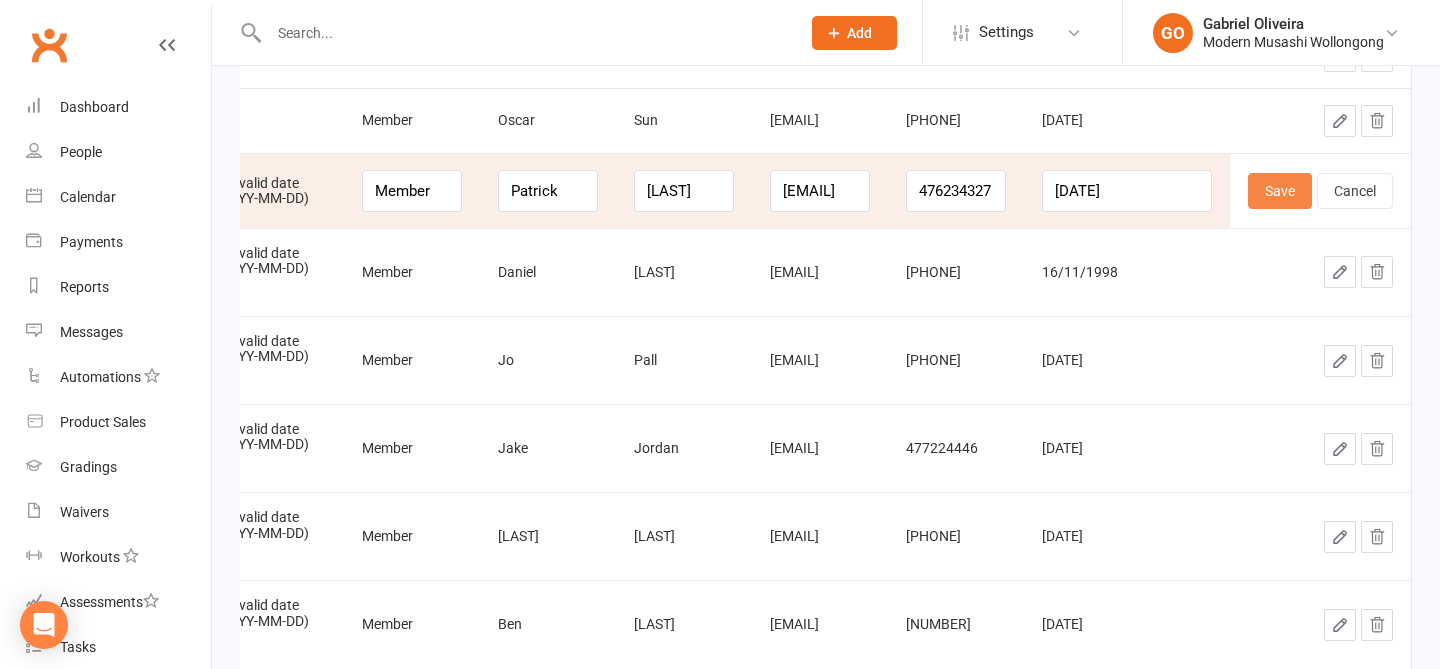 click on "Save" at bounding box center (1280, 191) 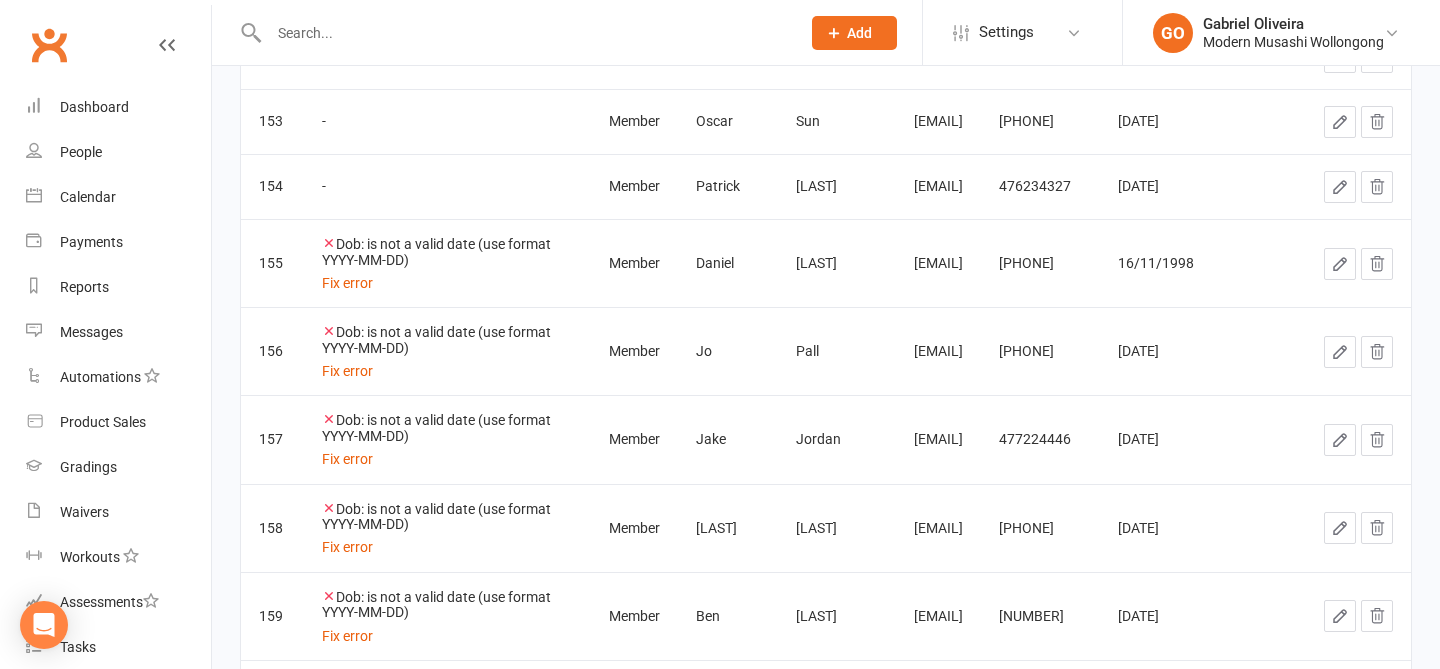 click 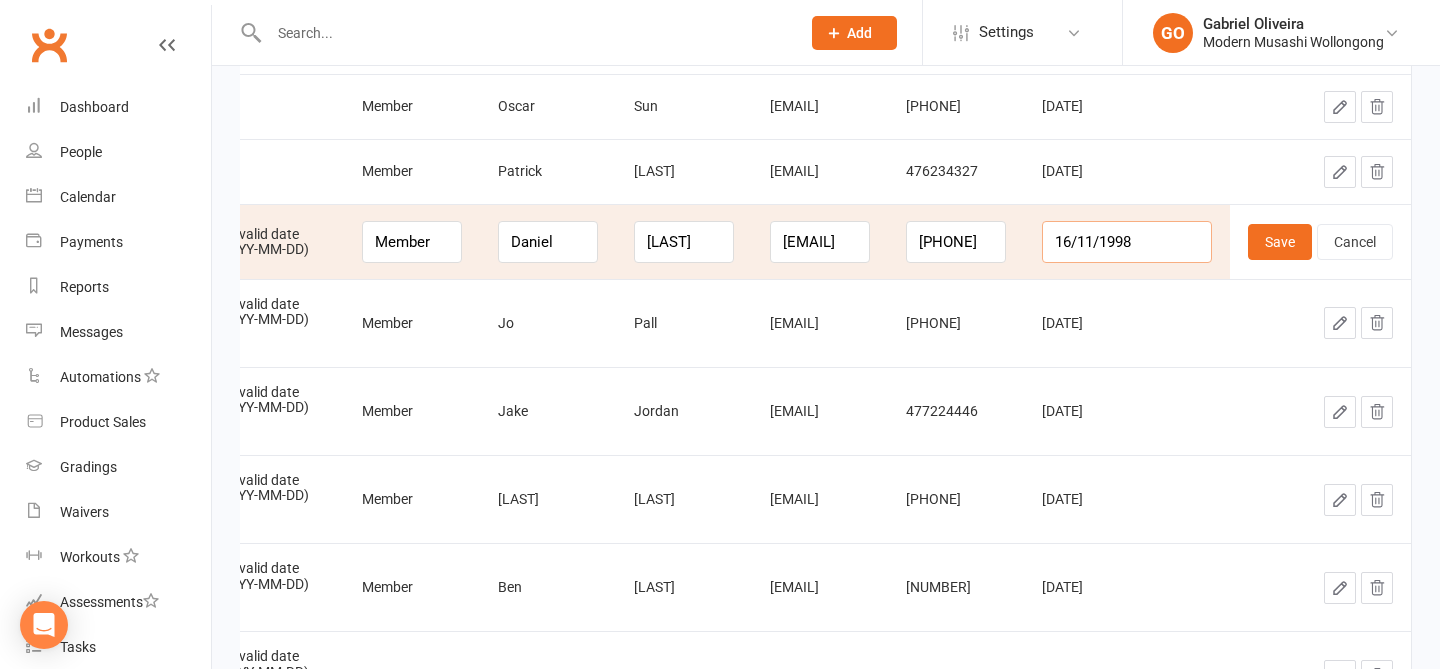 drag, startPoint x: 1171, startPoint y: 240, endPoint x: 1068, endPoint y: 234, distance: 103.17461 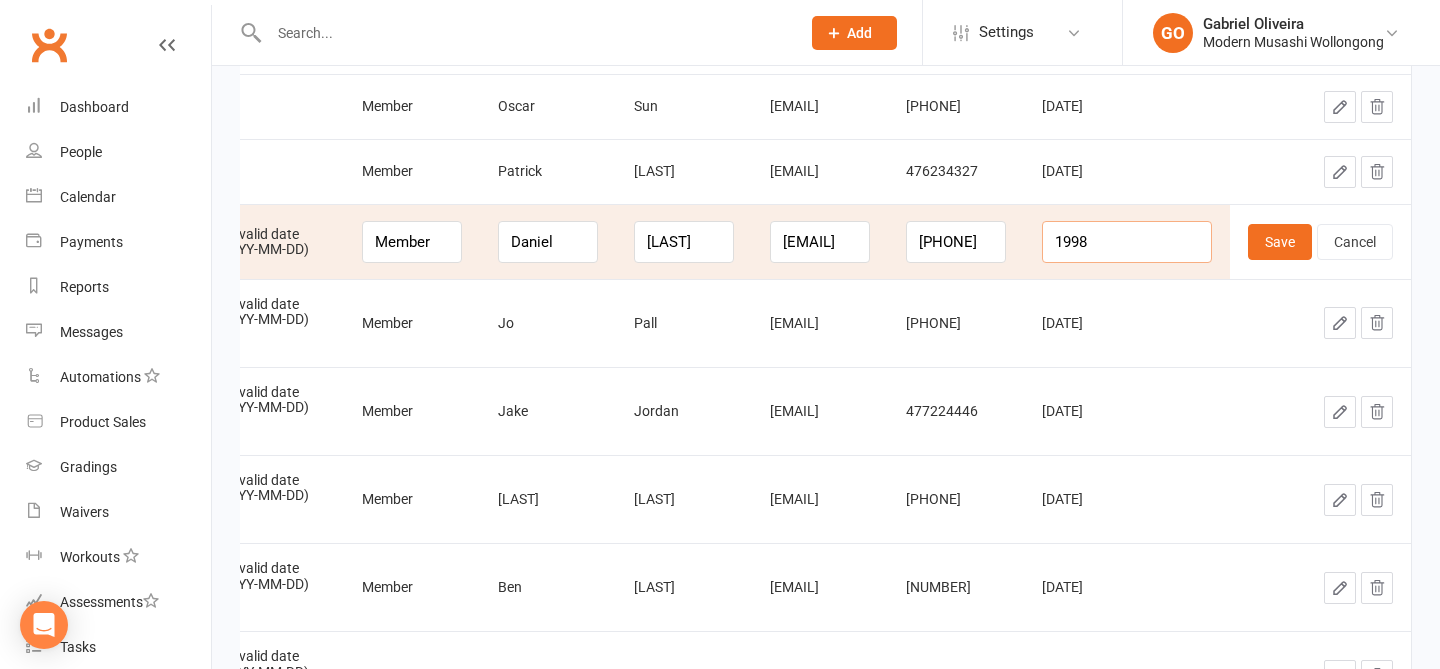 click on "1998" at bounding box center (1127, 242) 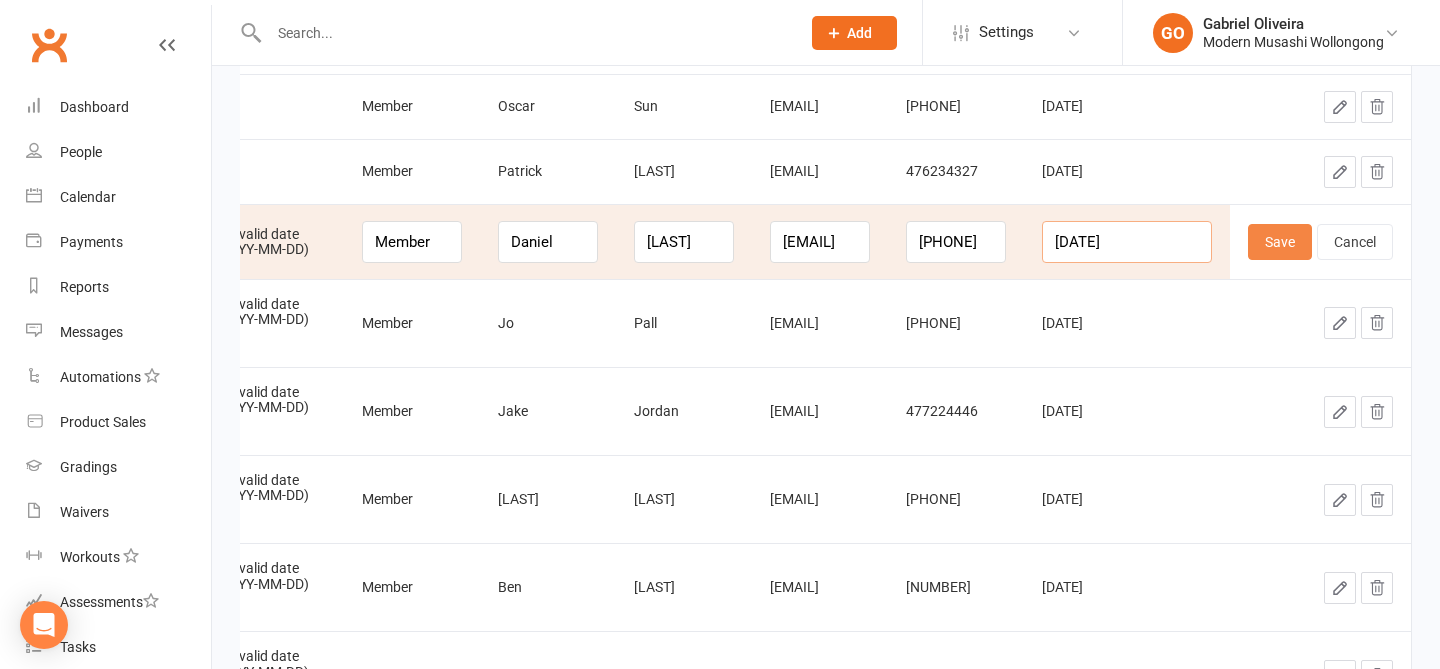type on "1998-11-16" 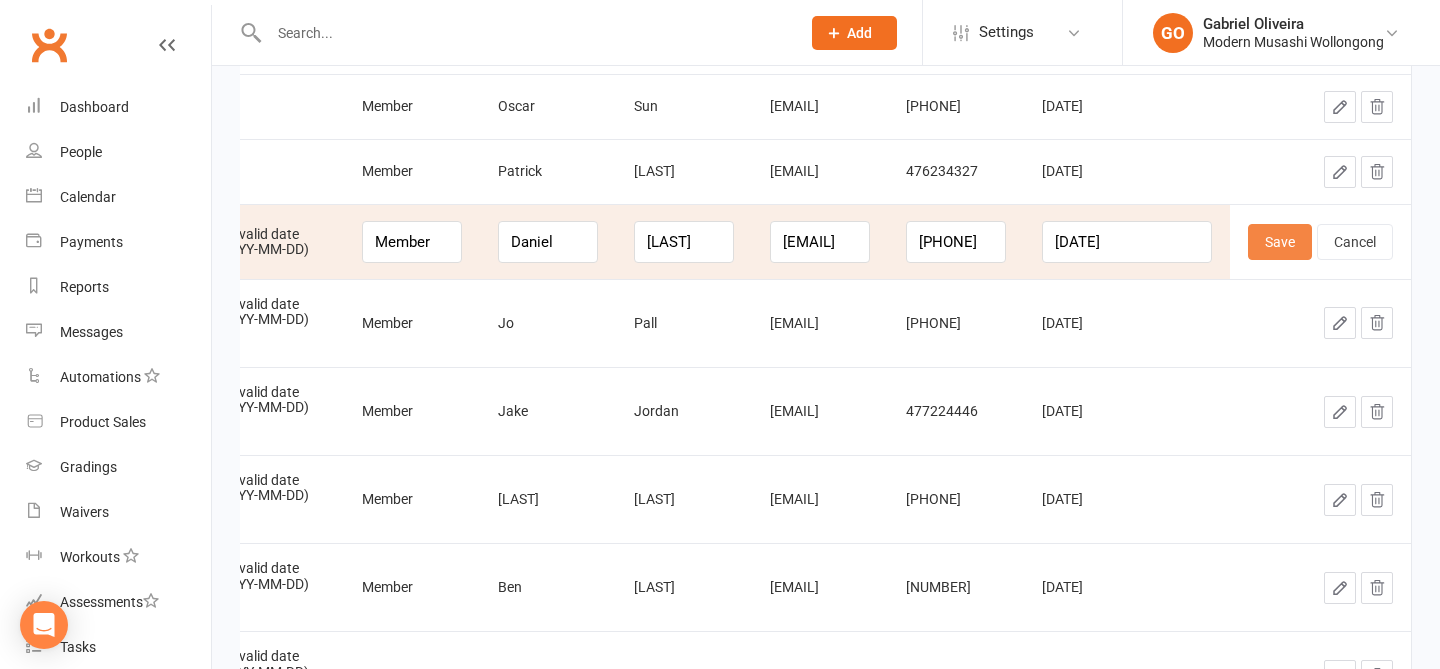 click on "Save" at bounding box center (1280, 242) 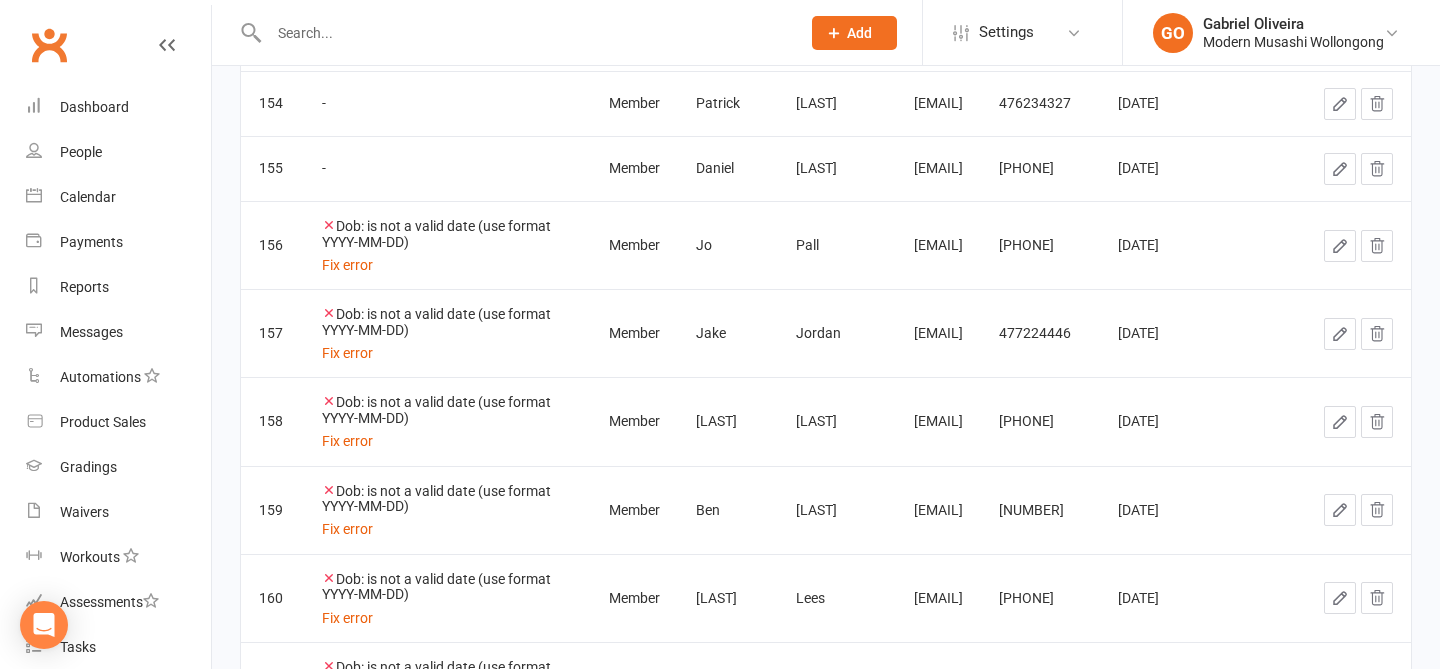 click 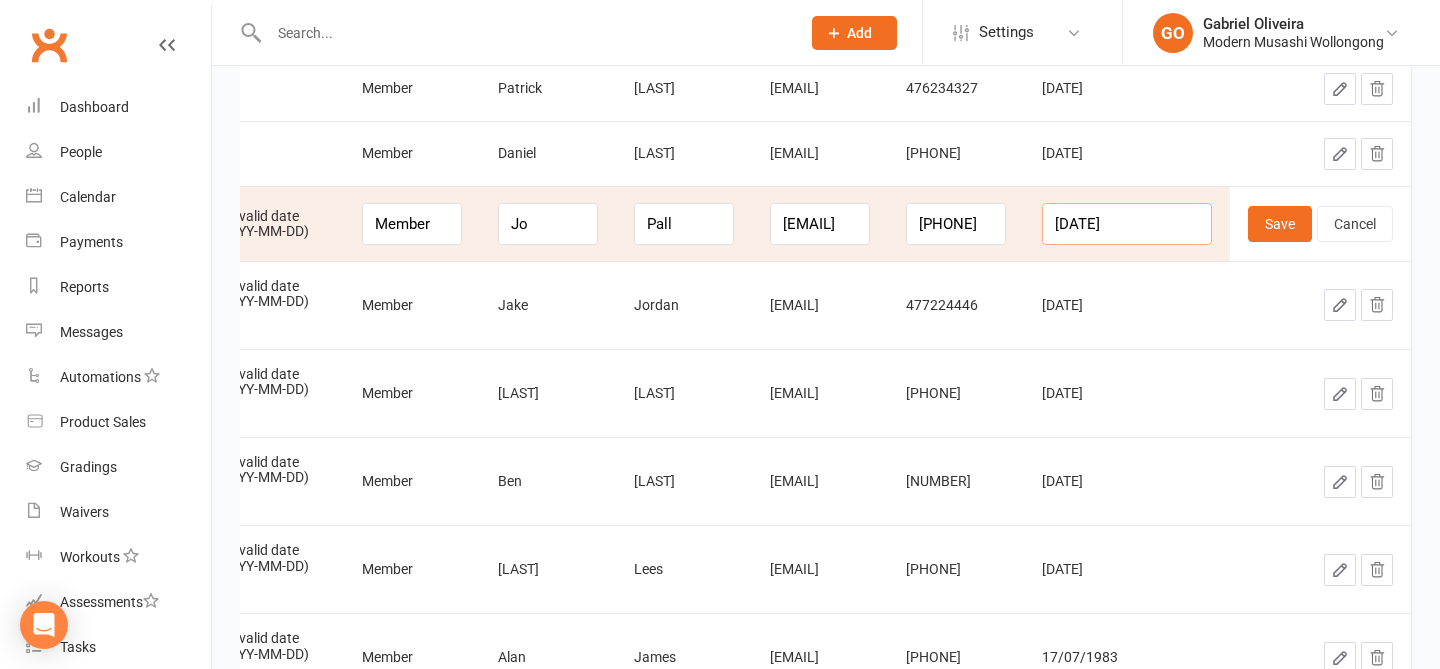drag, startPoint x: 1172, startPoint y: 225, endPoint x: 1048, endPoint y: 210, distance: 124.90396 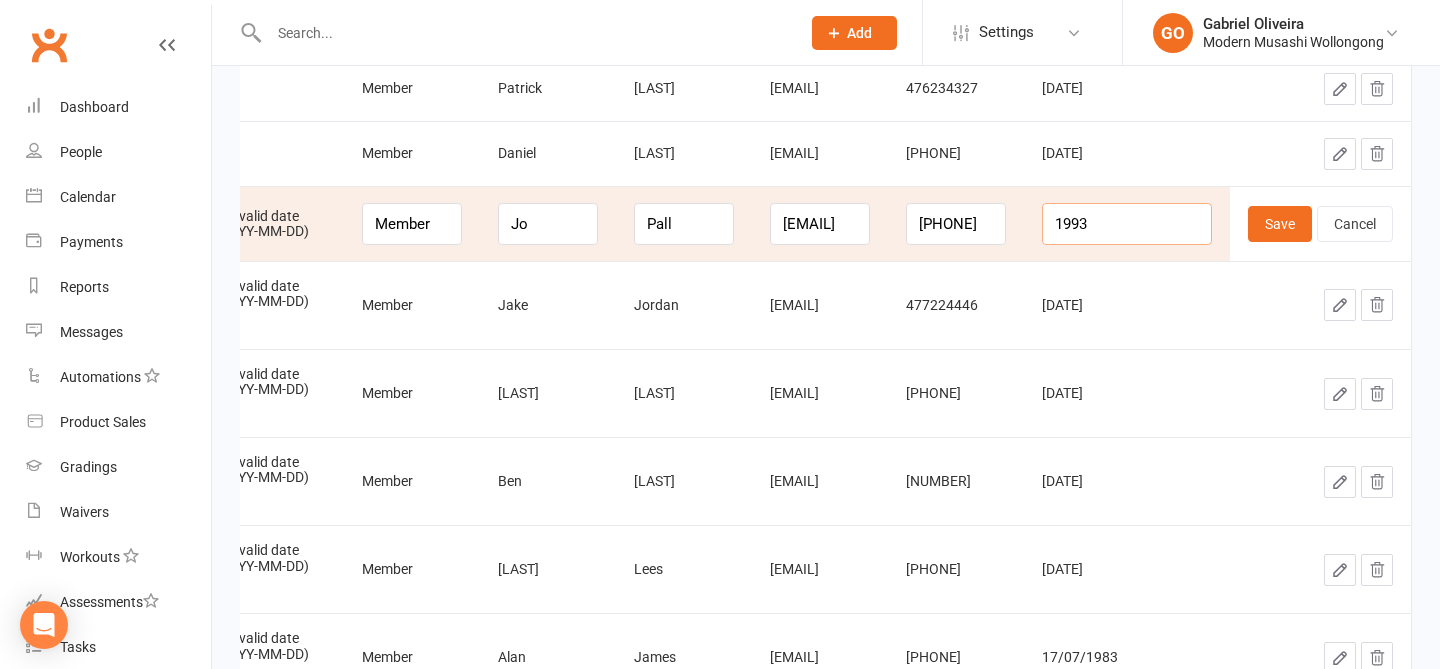 click on "1993" at bounding box center (1127, 224) 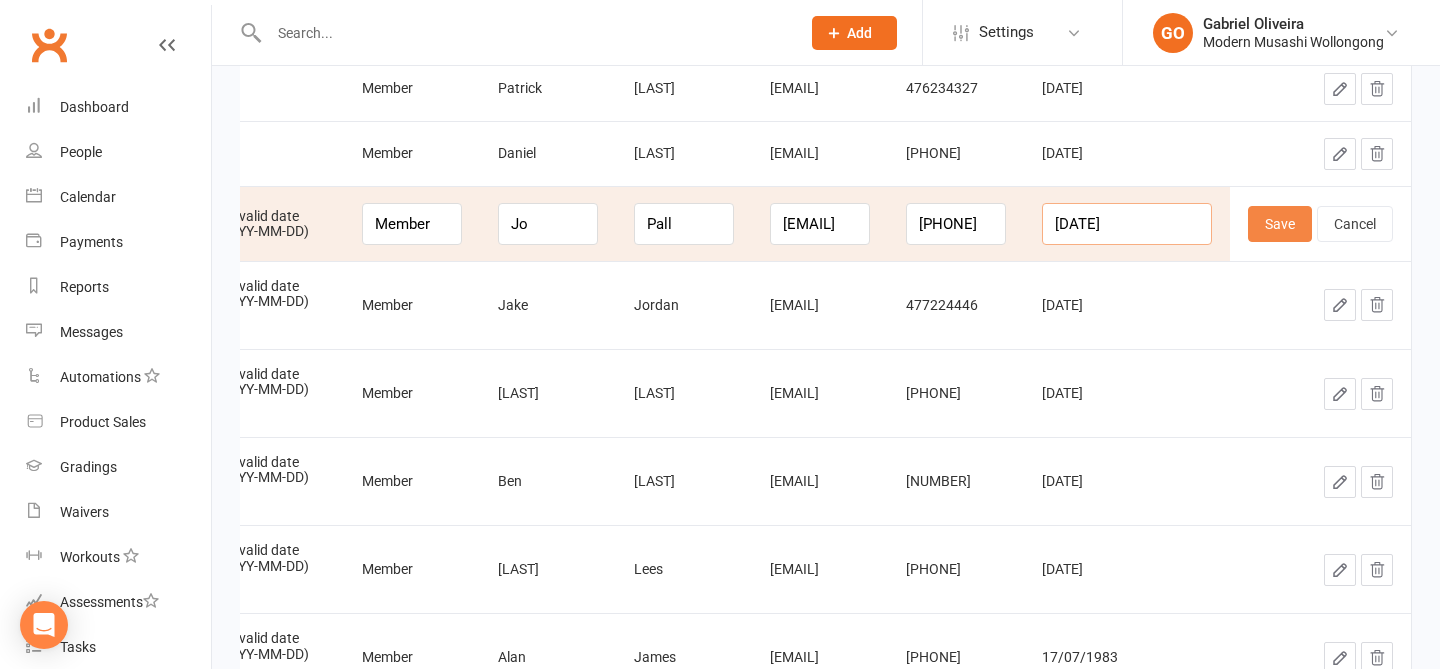 type on "1993-08-06" 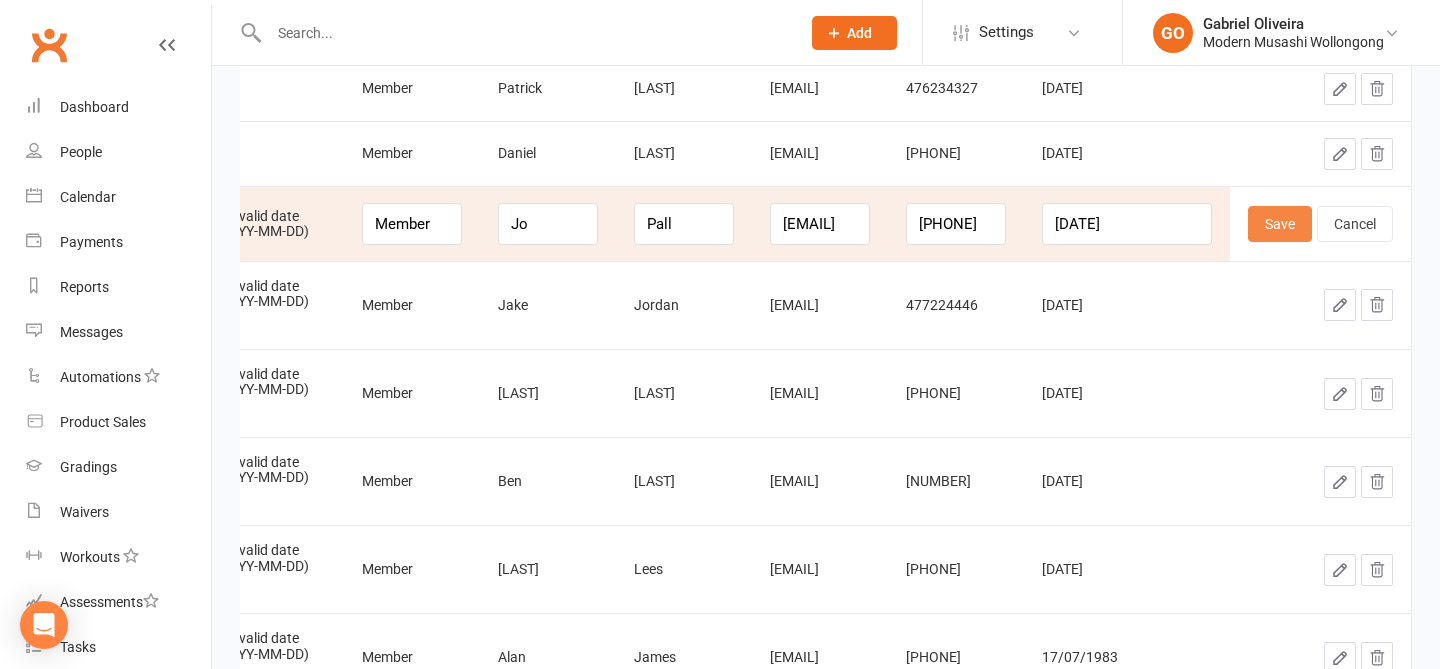 click on "Save" at bounding box center (1280, 224) 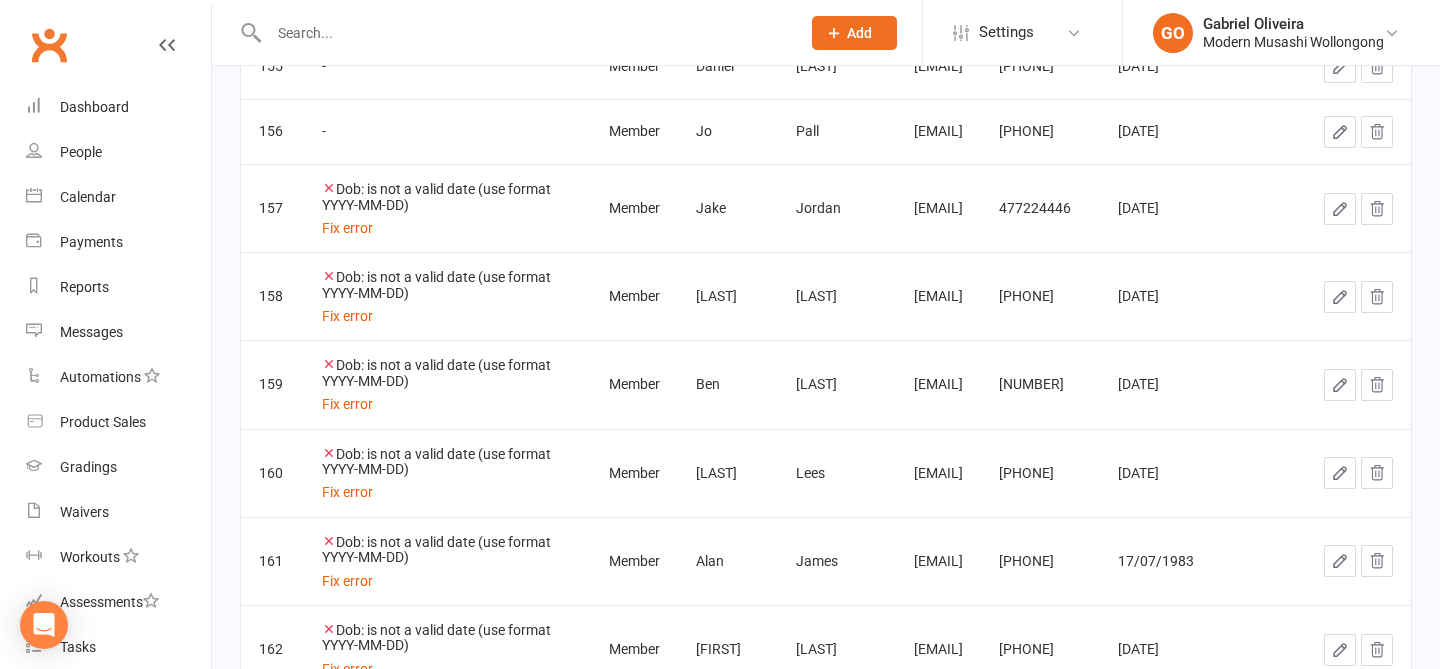 click 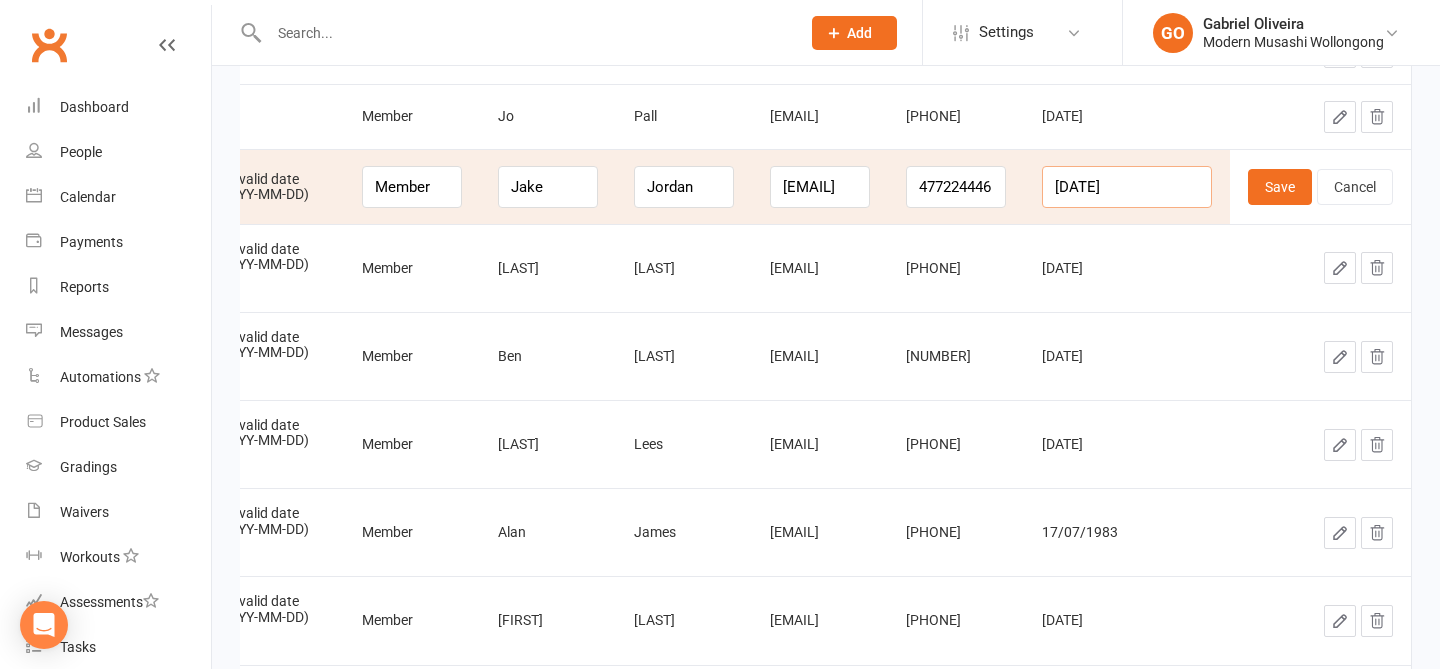 drag, startPoint x: 1172, startPoint y: 191, endPoint x: 1035, endPoint y: 141, distance: 145.83896 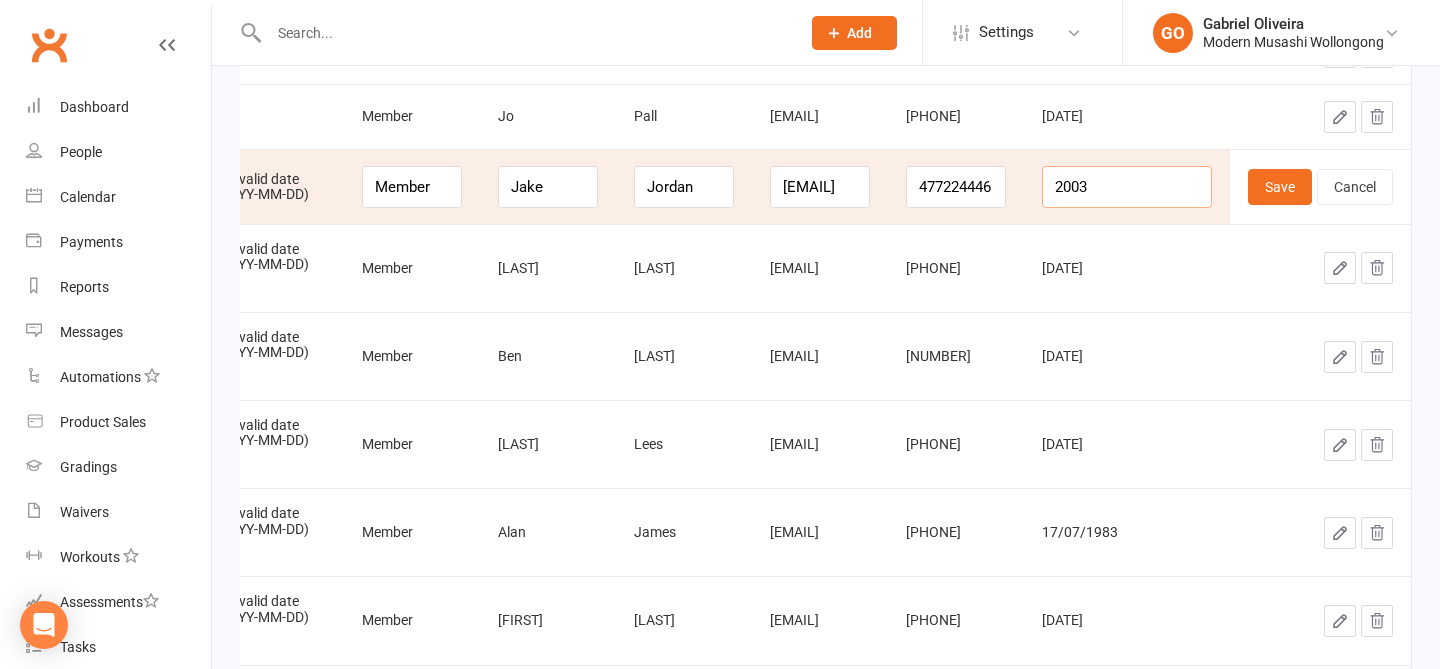 click on "2003" at bounding box center (1127, 187) 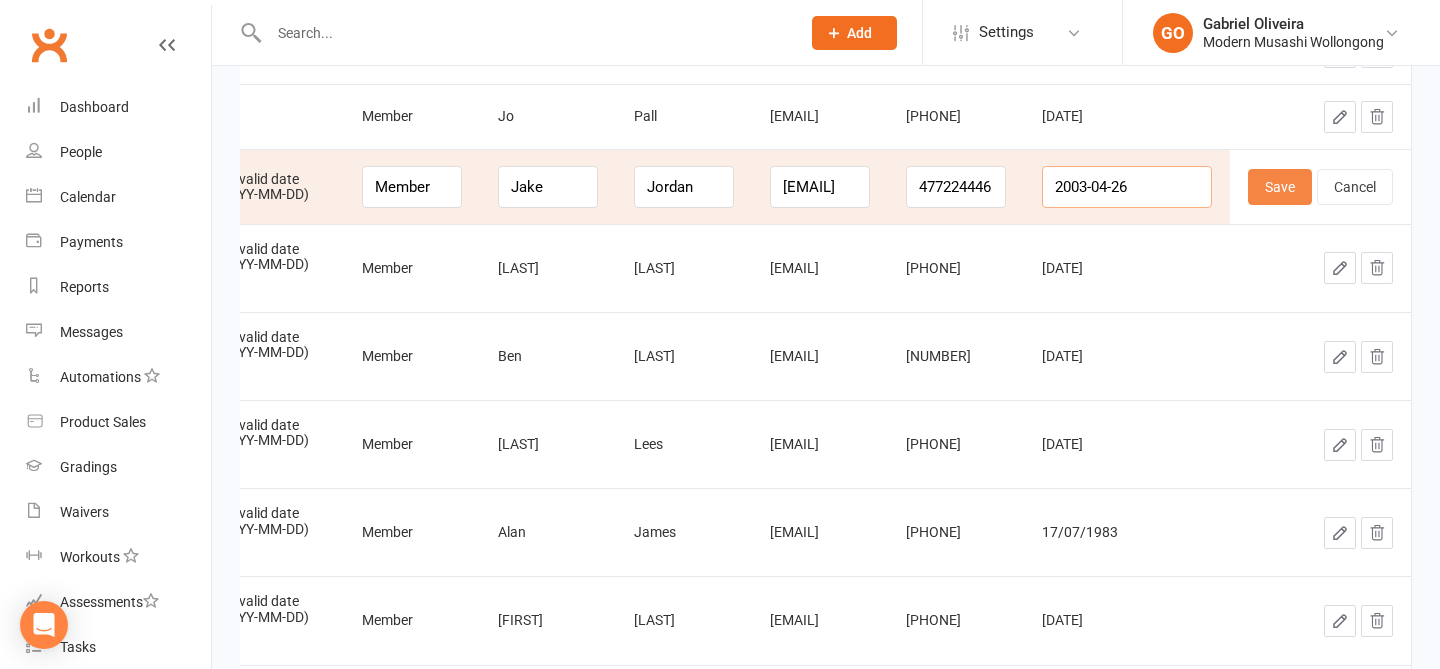type on "2003-04-26" 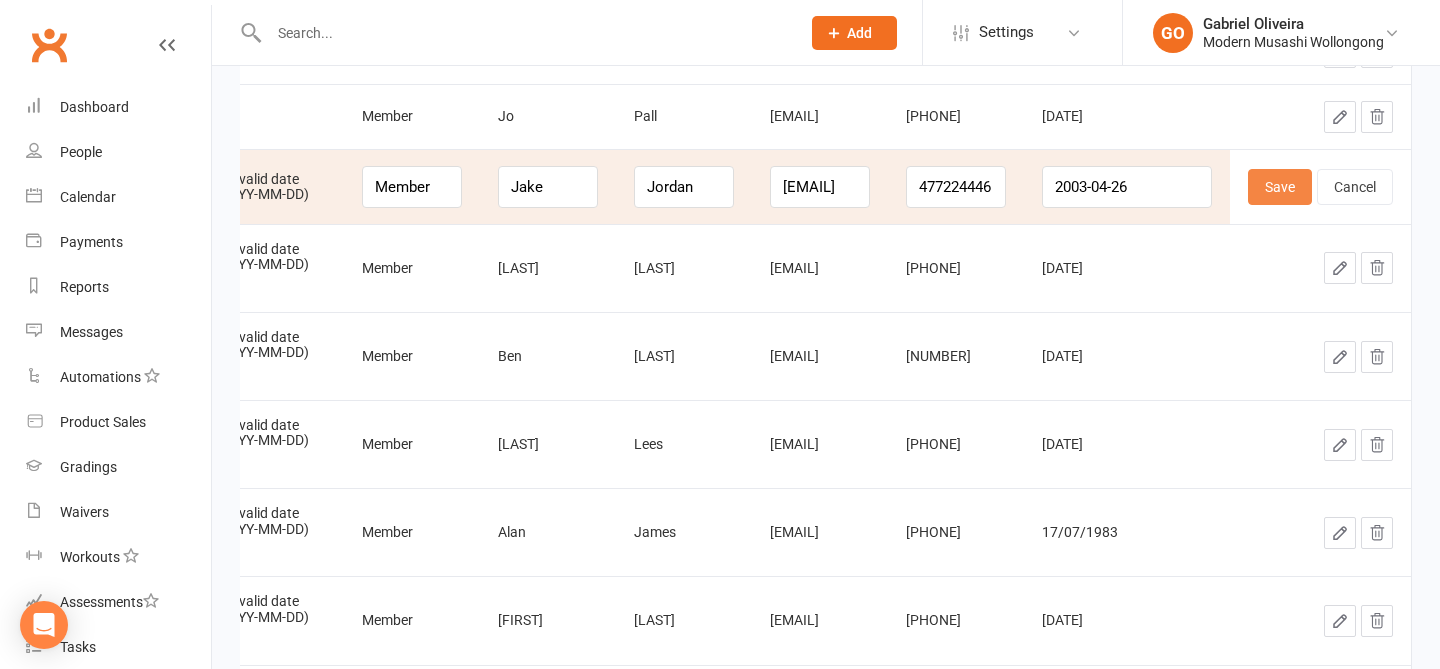 click on "Save" at bounding box center [1280, 187] 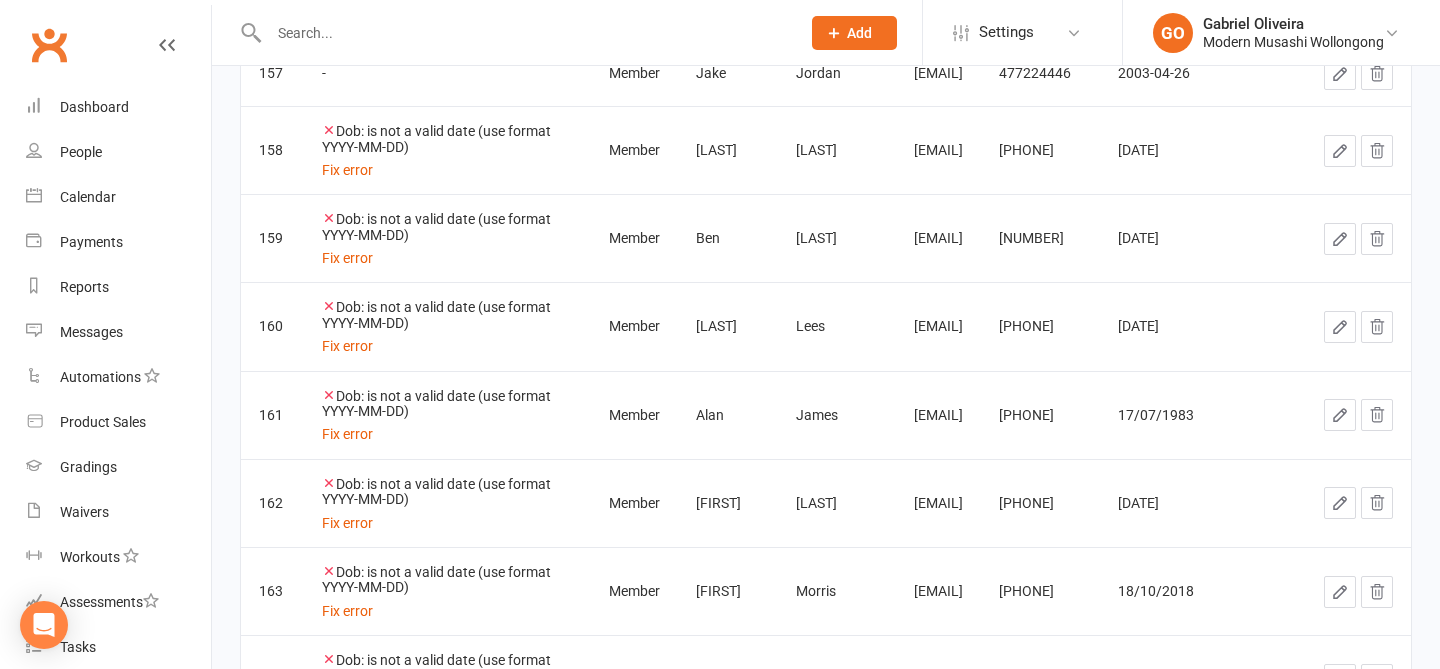click 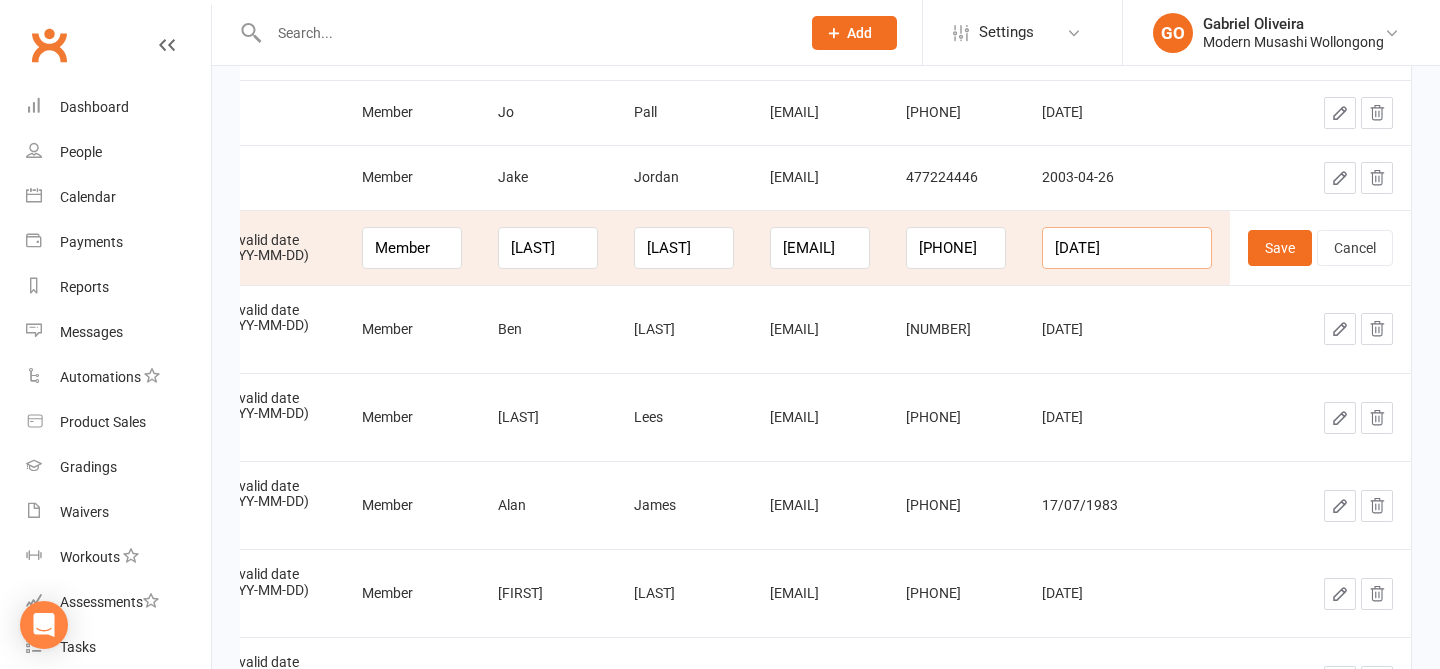 drag, startPoint x: 1171, startPoint y: 248, endPoint x: 990, endPoint y: 214, distance: 184.16568 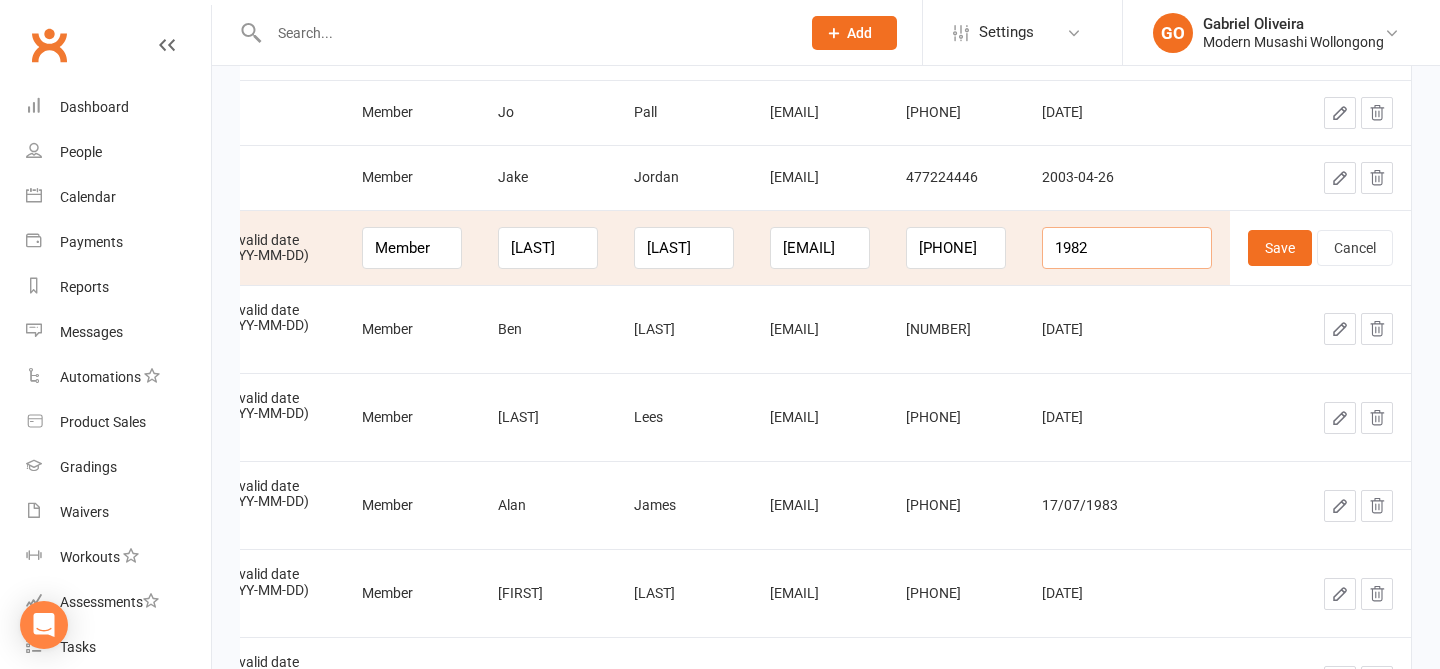 click on "1982" at bounding box center (1127, 248) 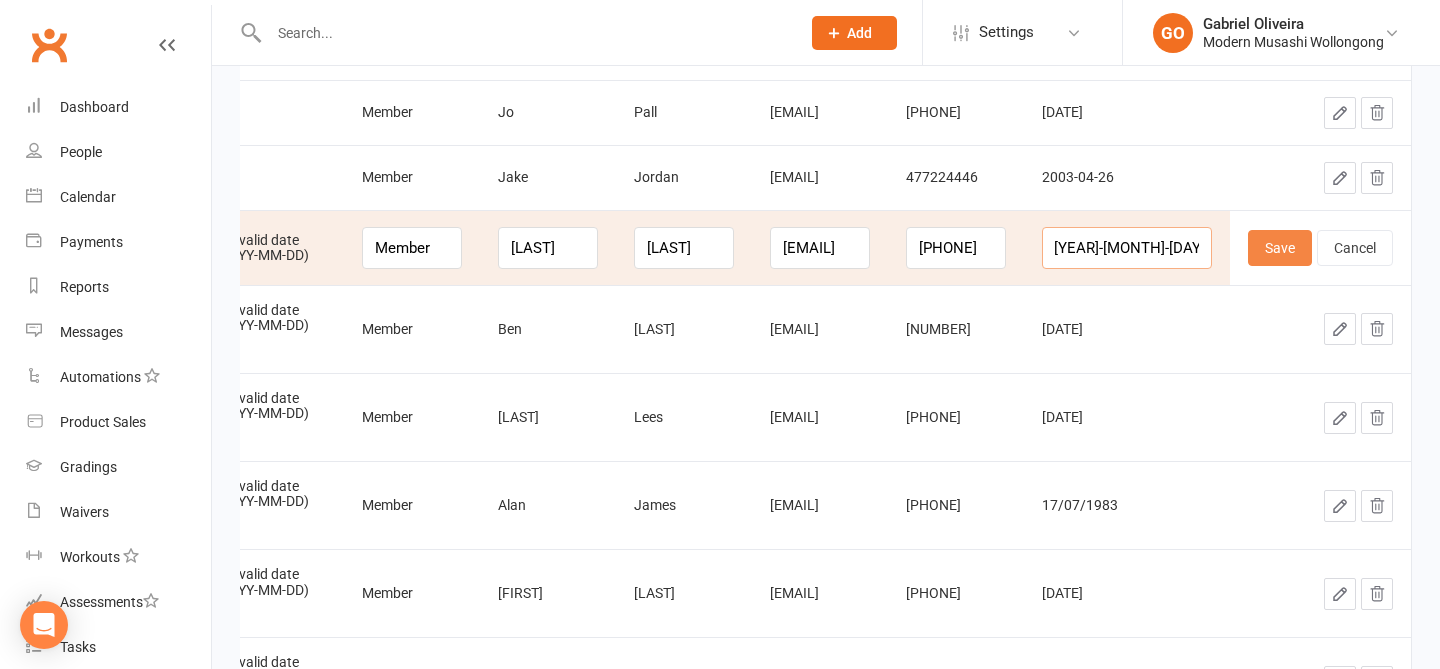 type 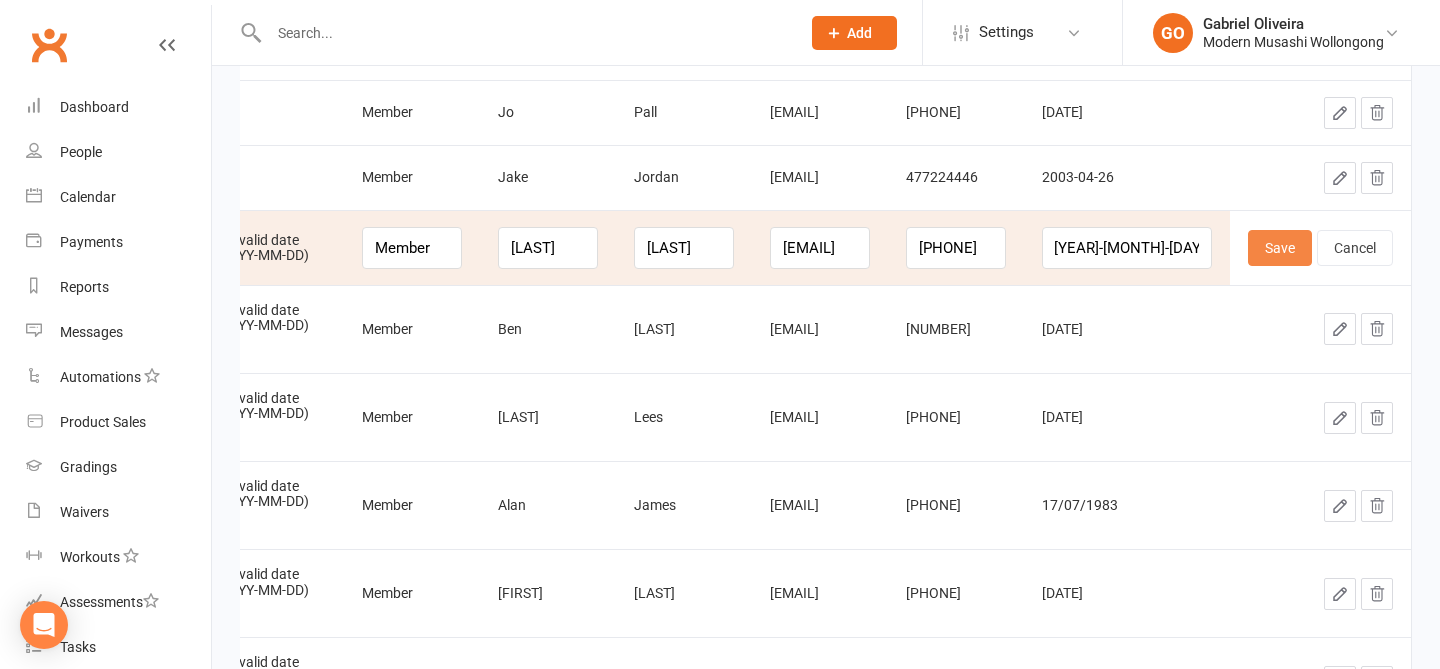 click on "Save" at bounding box center [1280, 248] 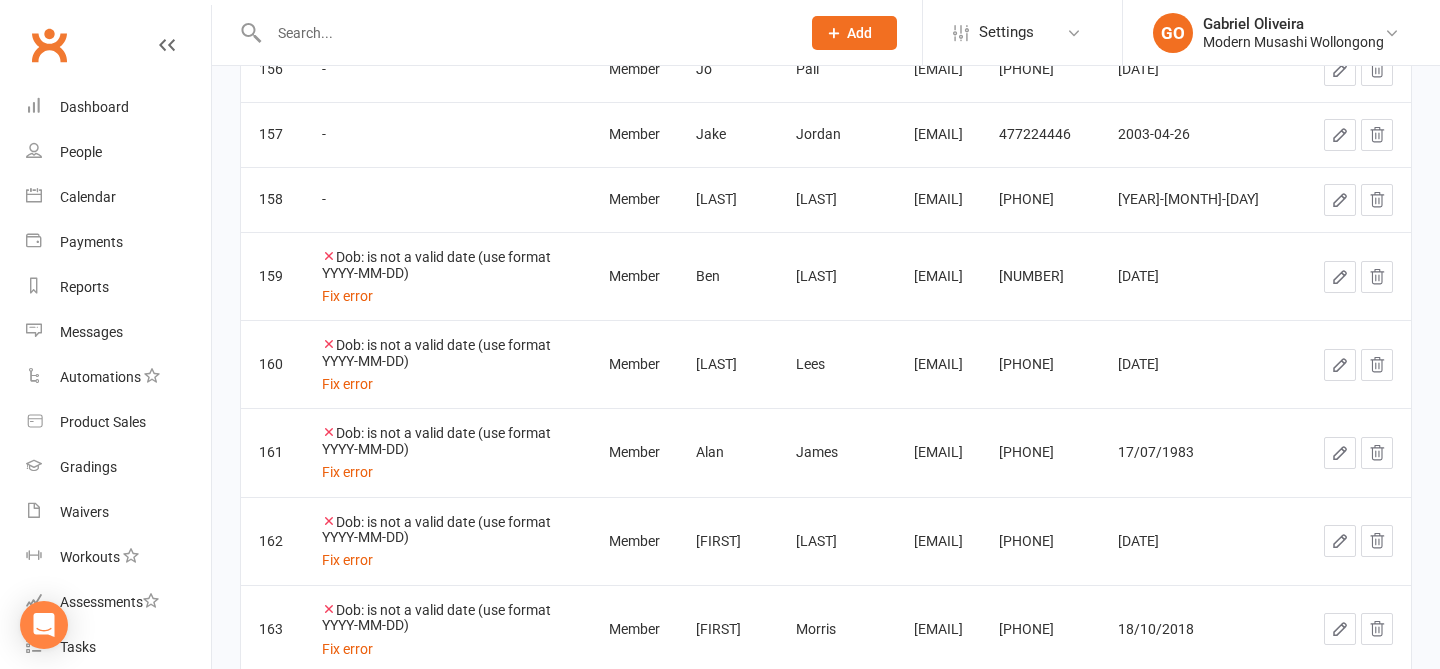 click at bounding box center (1340, 277) 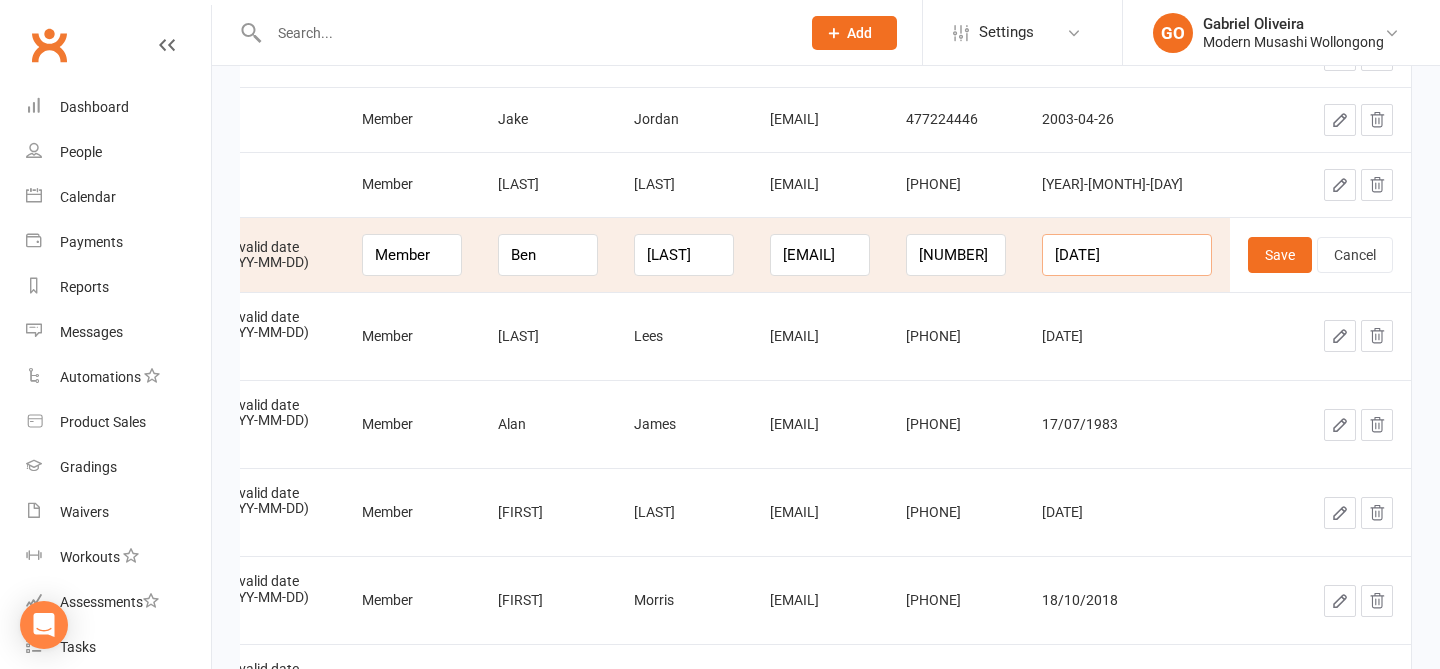 drag, startPoint x: 1171, startPoint y: 247, endPoint x: 1073, endPoint y: 241, distance: 98.1835 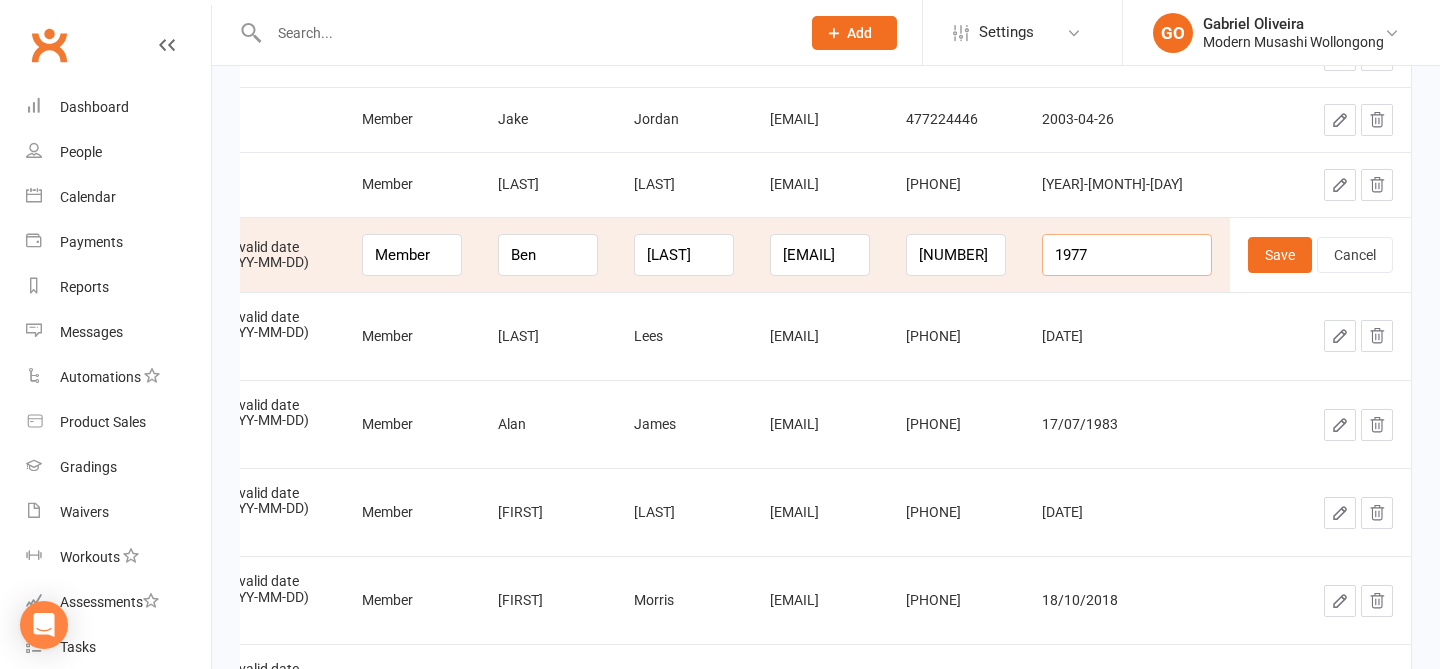 click on "1977" at bounding box center (1127, 255) 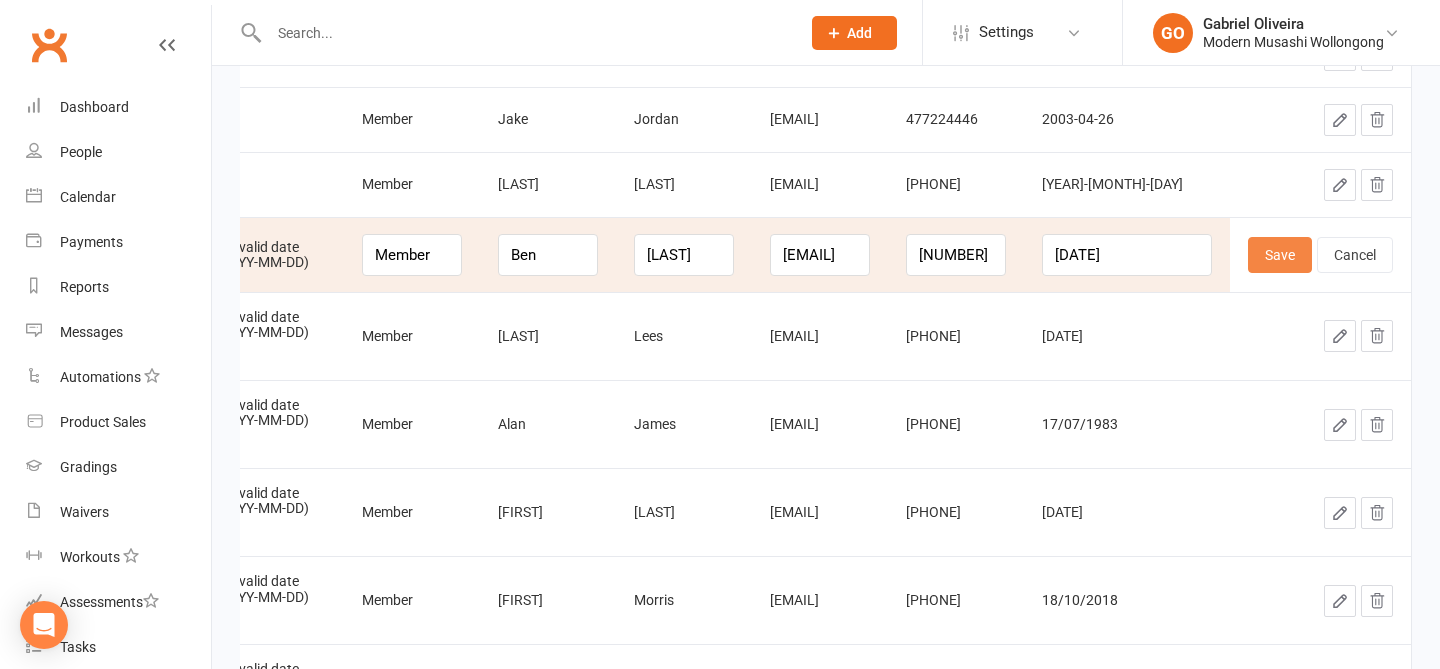 click on "Save" at bounding box center (1280, 255) 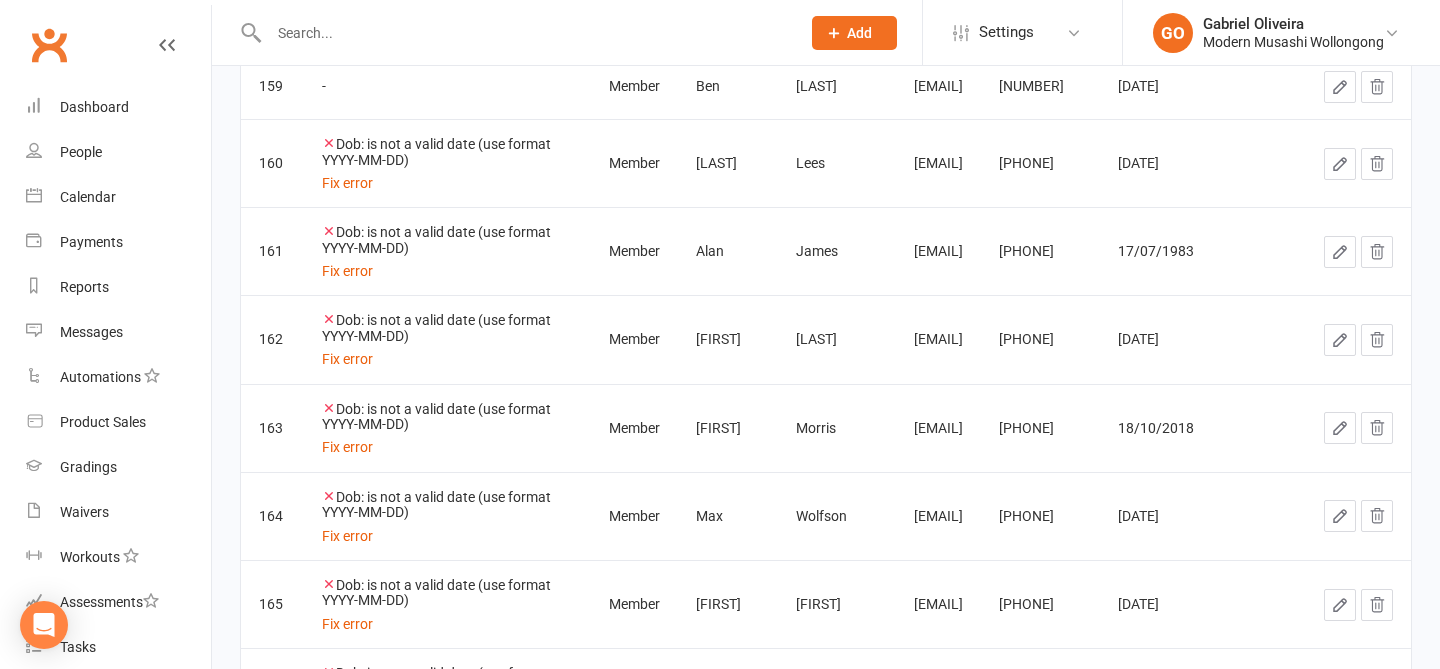 click 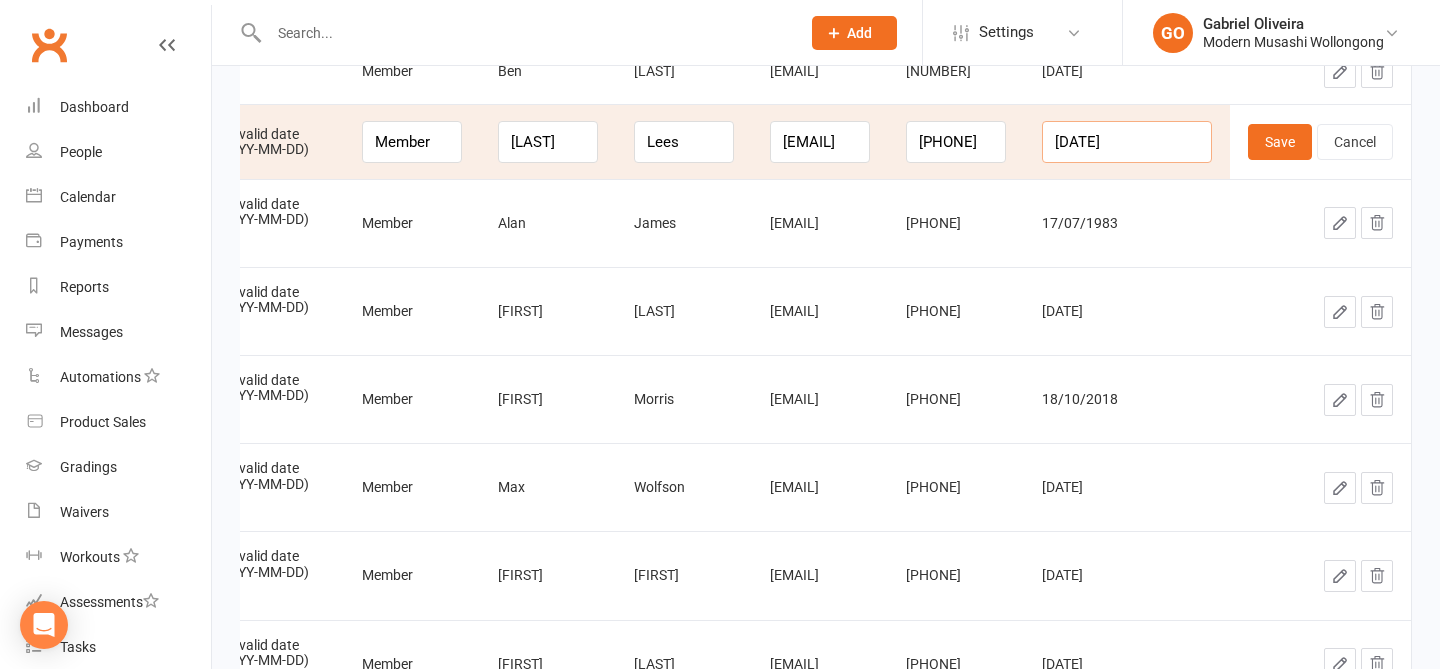 drag, startPoint x: 1168, startPoint y: 142, endPoint x: 1049, endPoint y: 114, distance: 122.24974 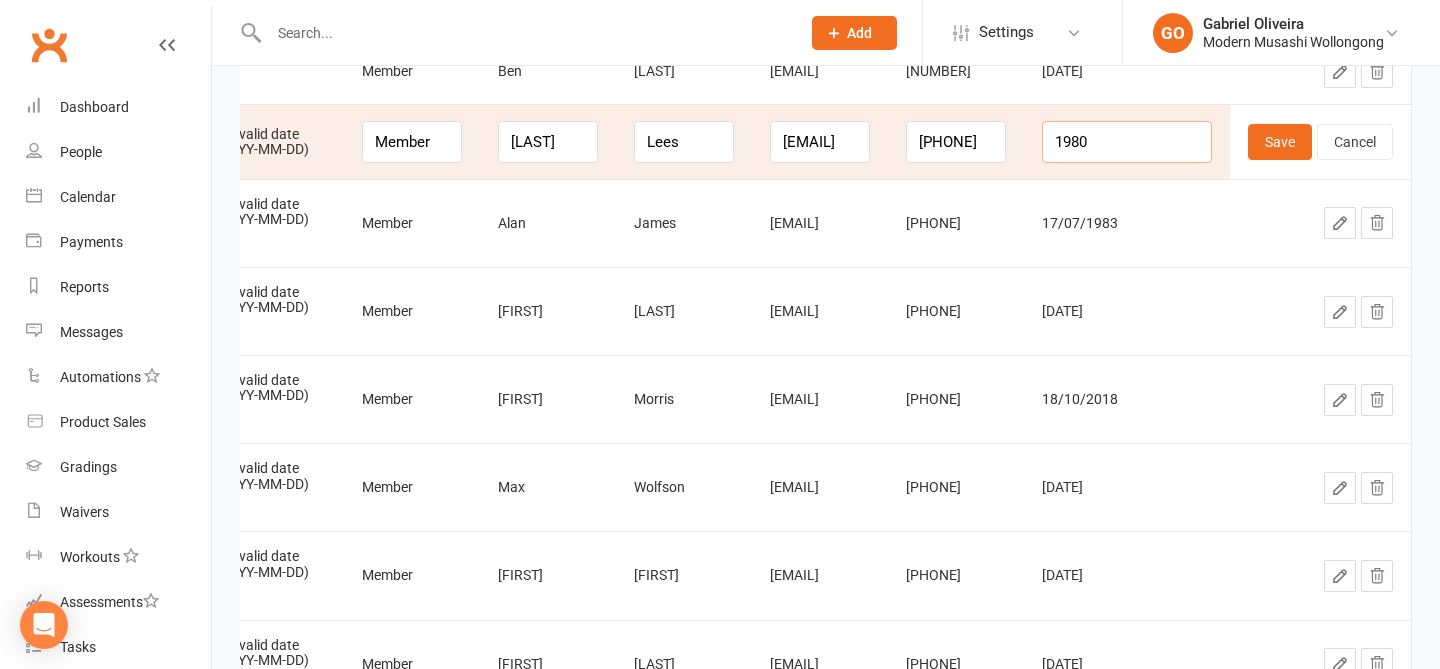 click on "1980" at bounding box center [1127, 142] 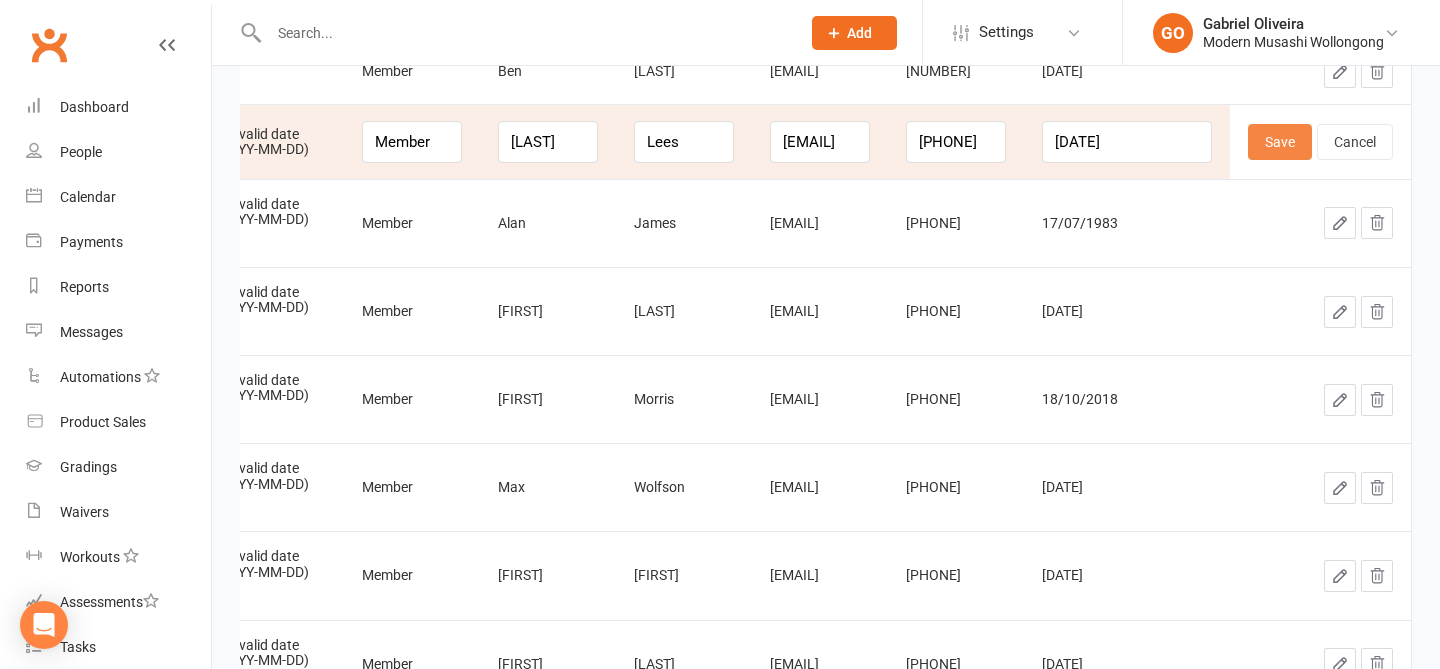click on "Save" at bounding box center [1280, 142] 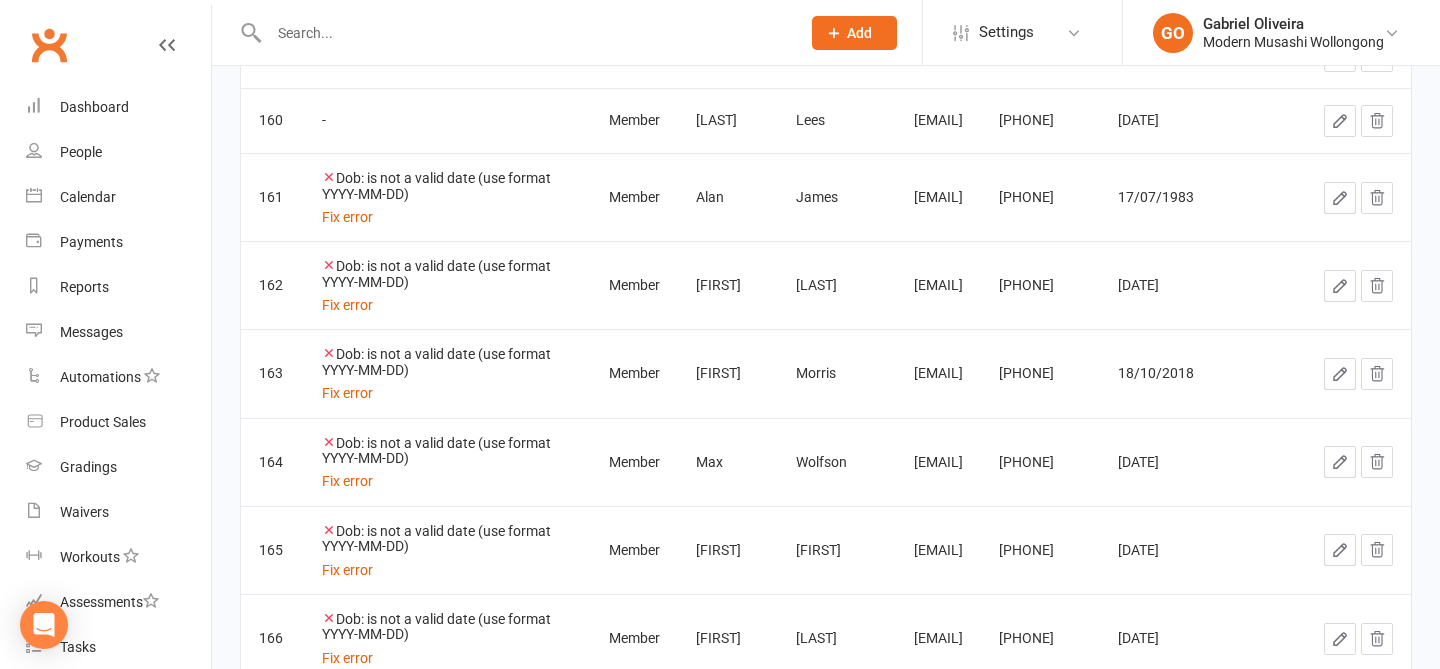 click at bounding box center [1340, 198] 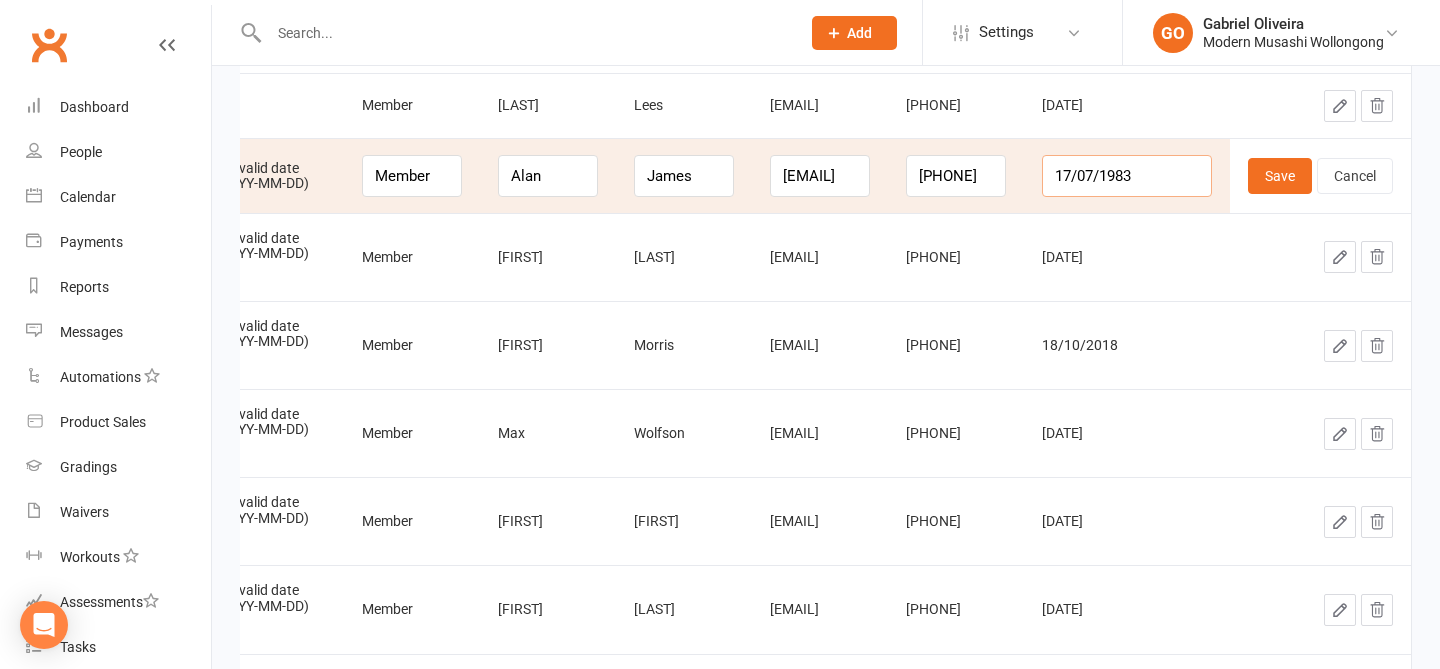 drag, startPoint x: 1166, startPoint y: 172, endPoint x: 1031, endPoint y: 152, distance: 136.47343 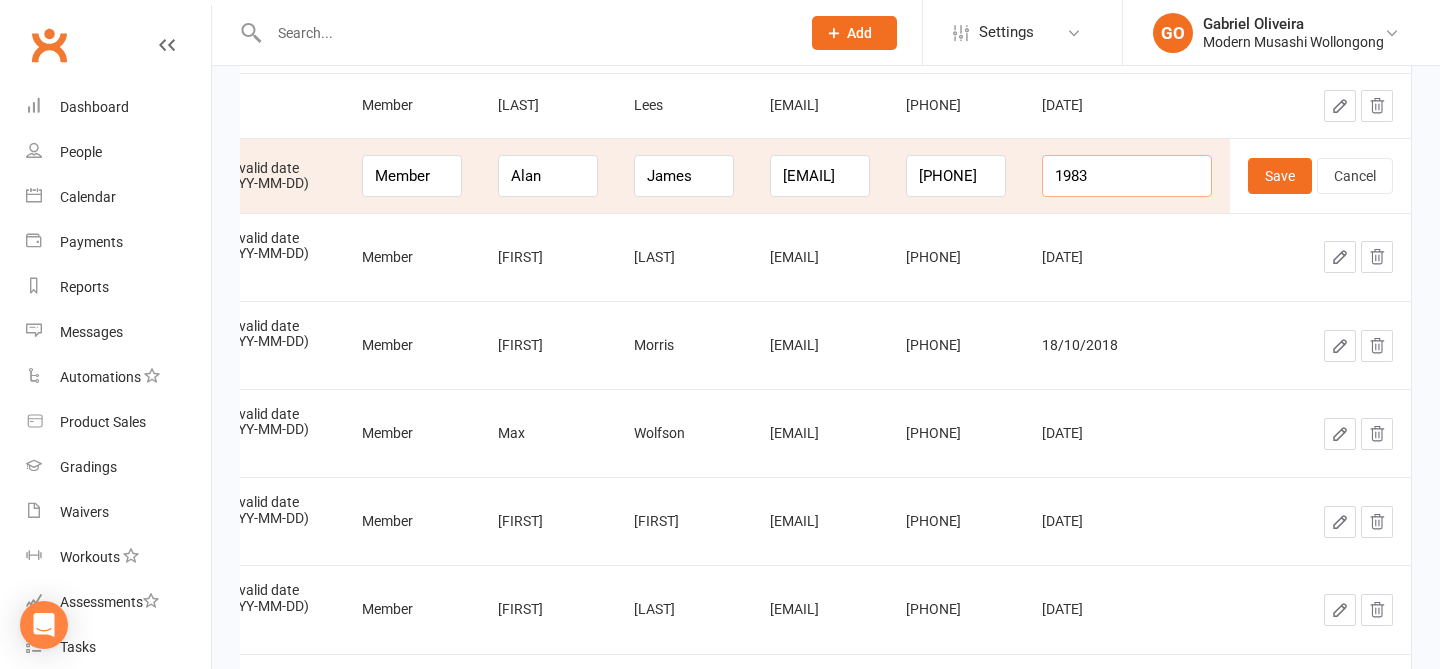 click on "1983" at bounding box center [1127, 176] 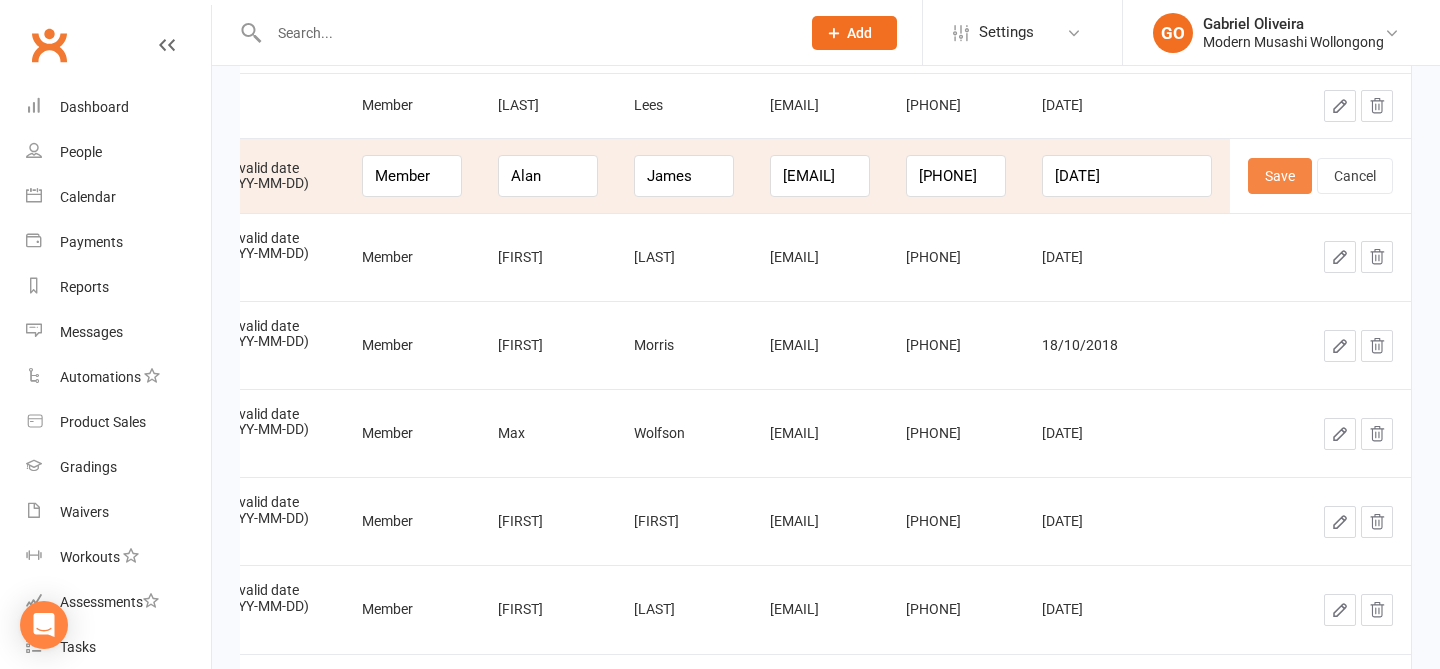 click on "Save" at bounding box center (1280, 176) 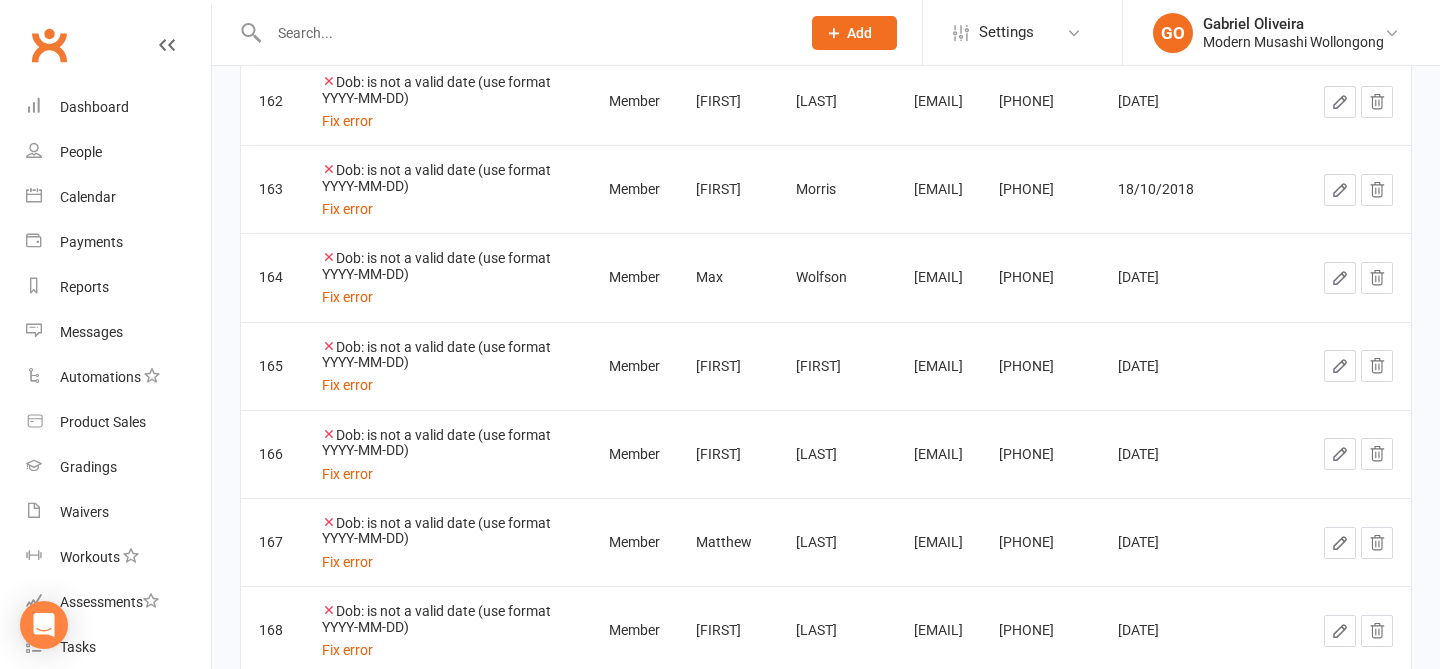 click 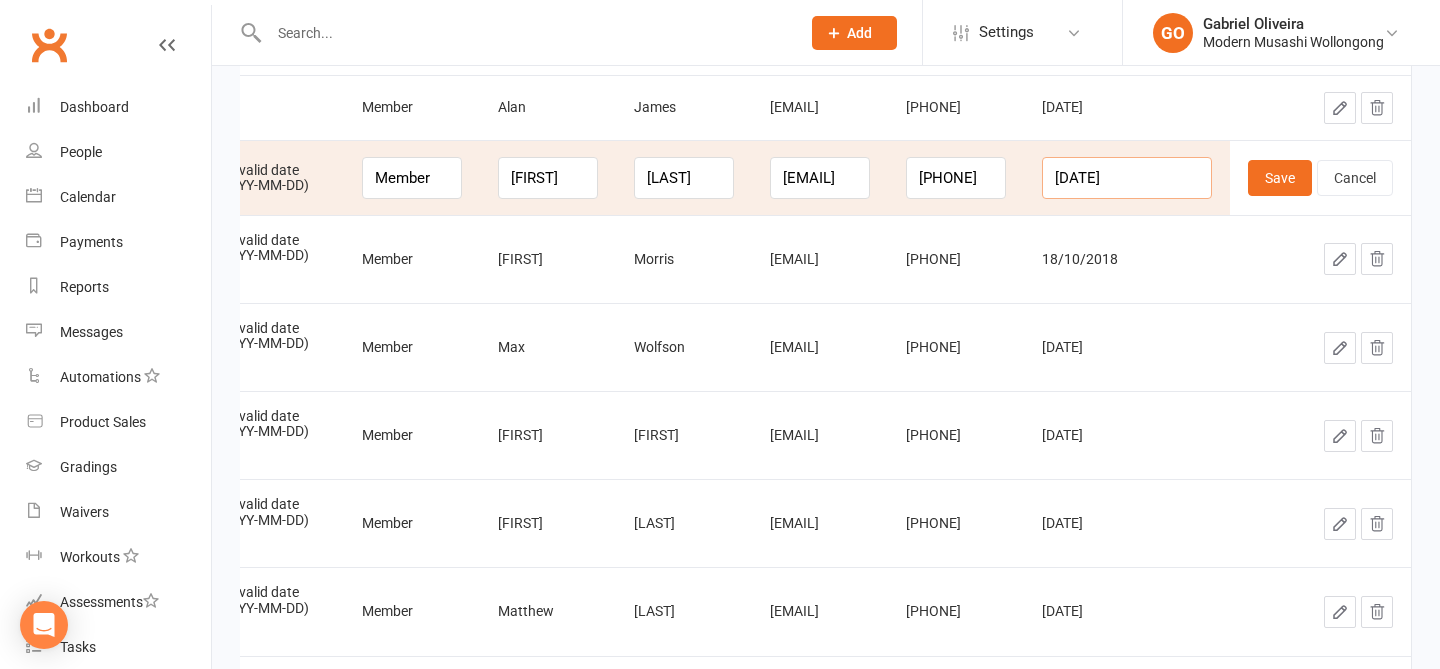 drag, startPoint x: 1171, startPoint y: 174, endPoint x: 1023, endPoint y: 143, distance: 151.21178 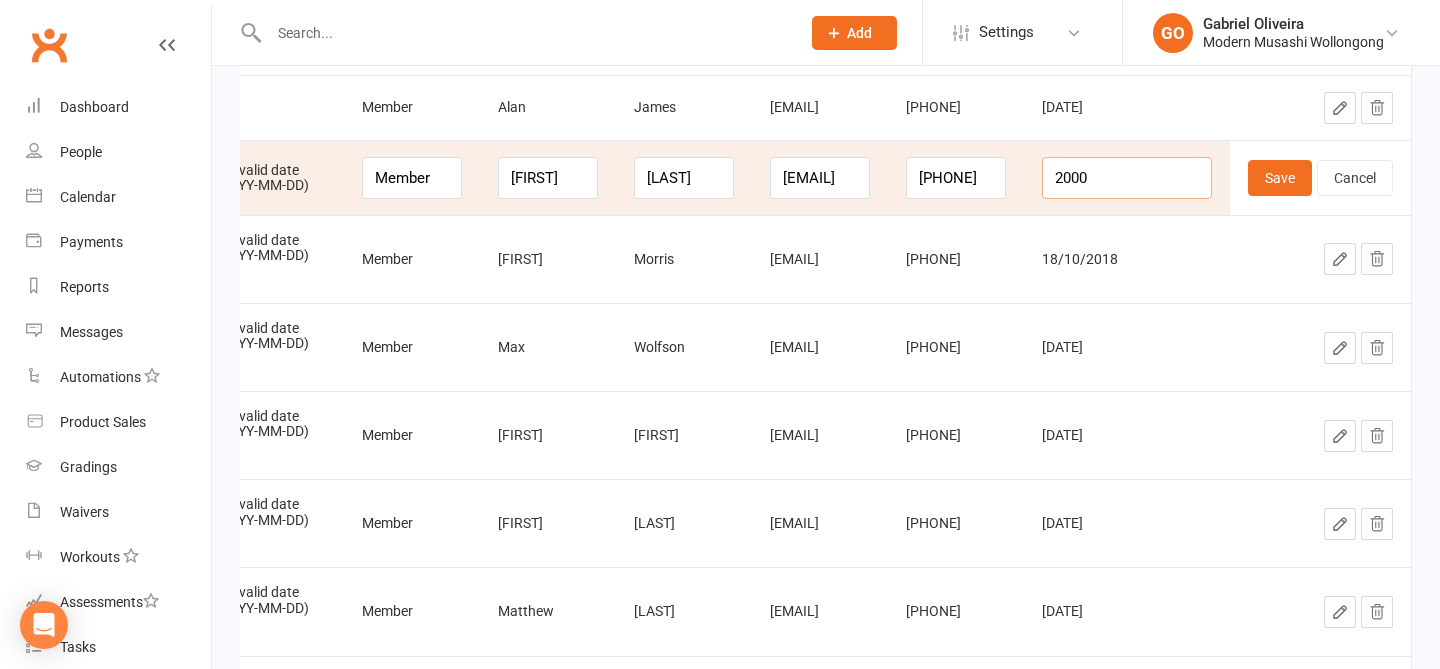 click on "2000" at bounding box center (1127, 178) 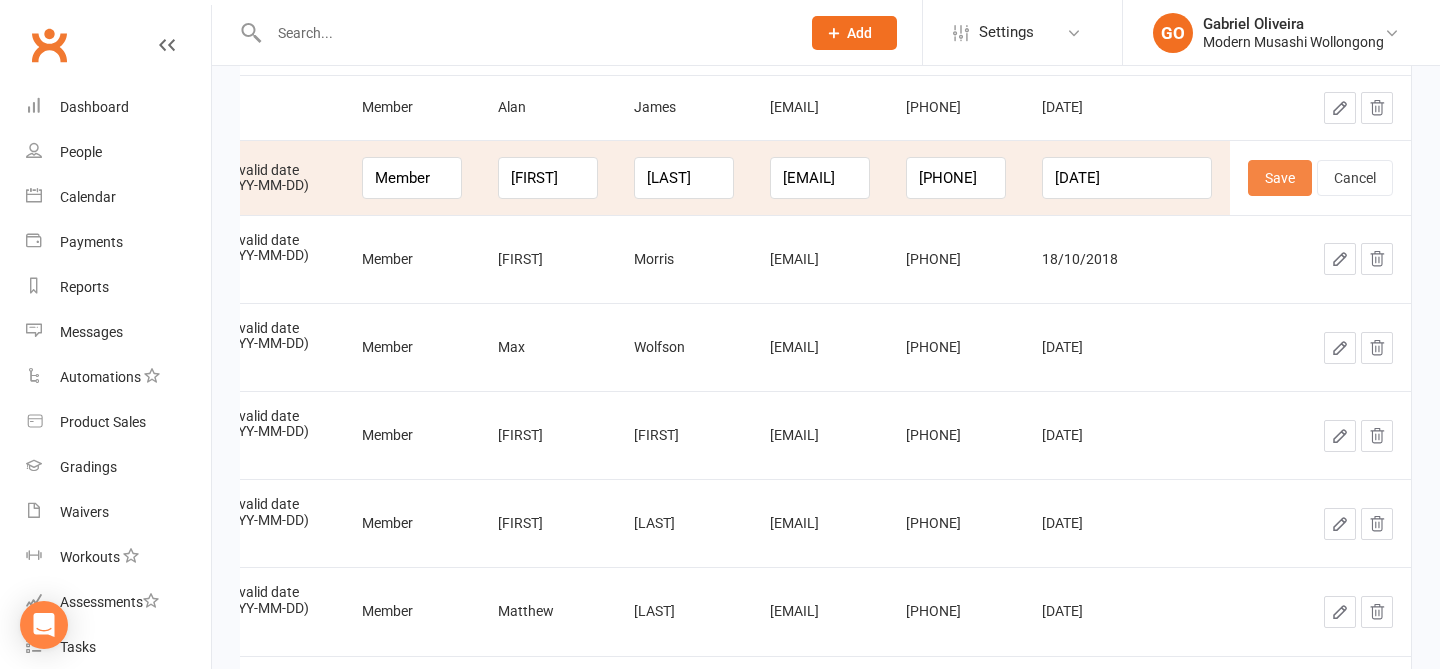 click on "Save" at bounding box center (1280, 178) 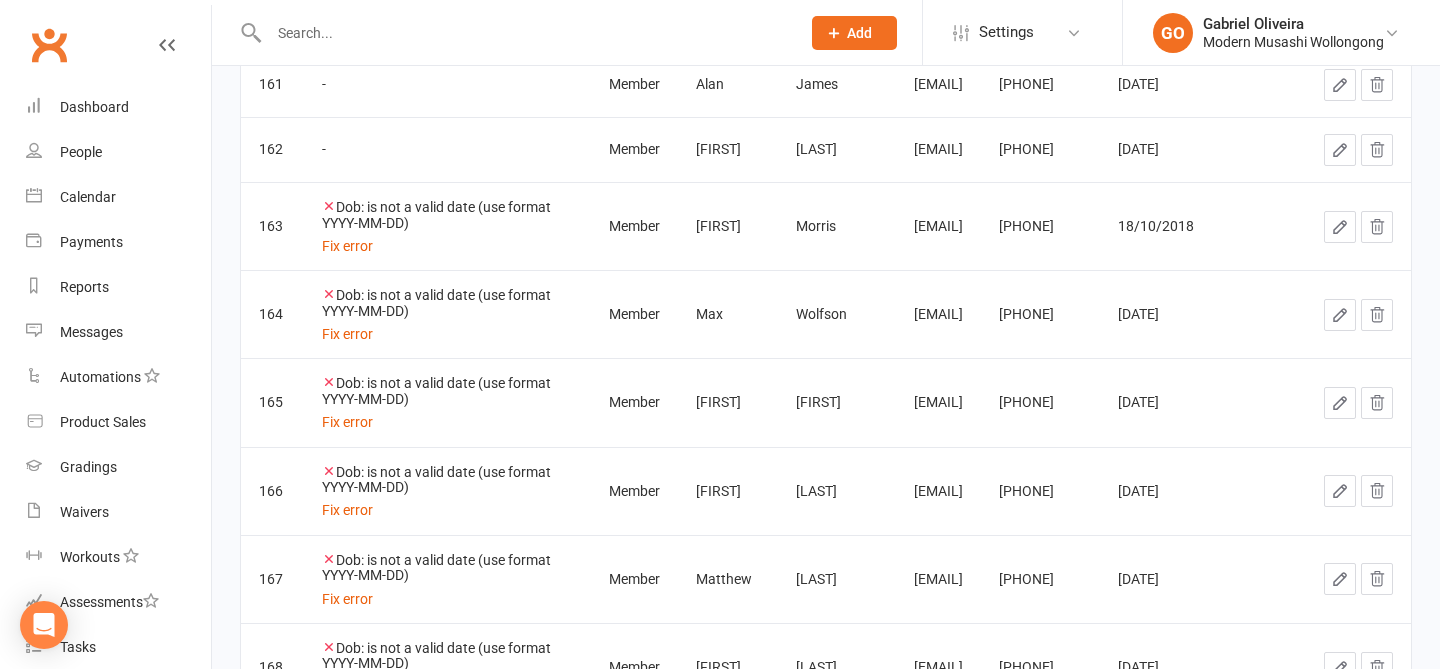 click 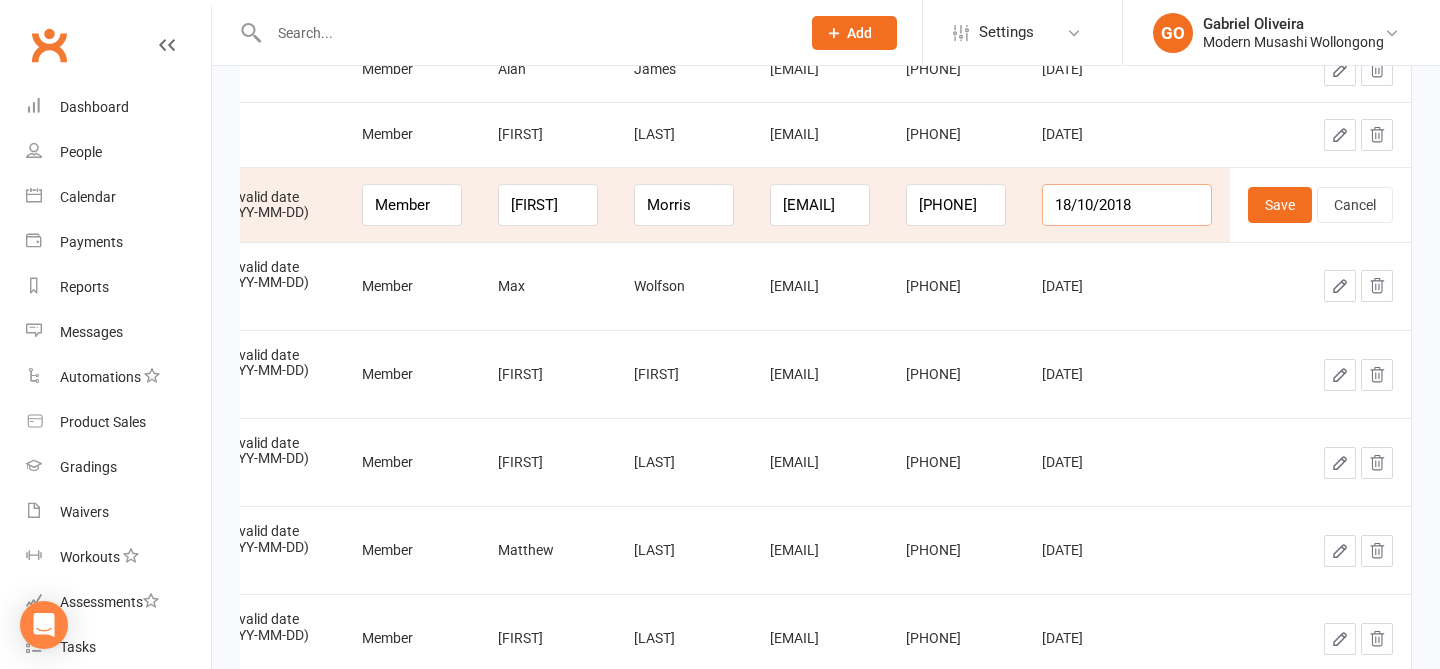 drag, startPoint x: 1173, startPoint y: 202, endPoint x: 1065, endPoint y: 177, distance: 110.85576 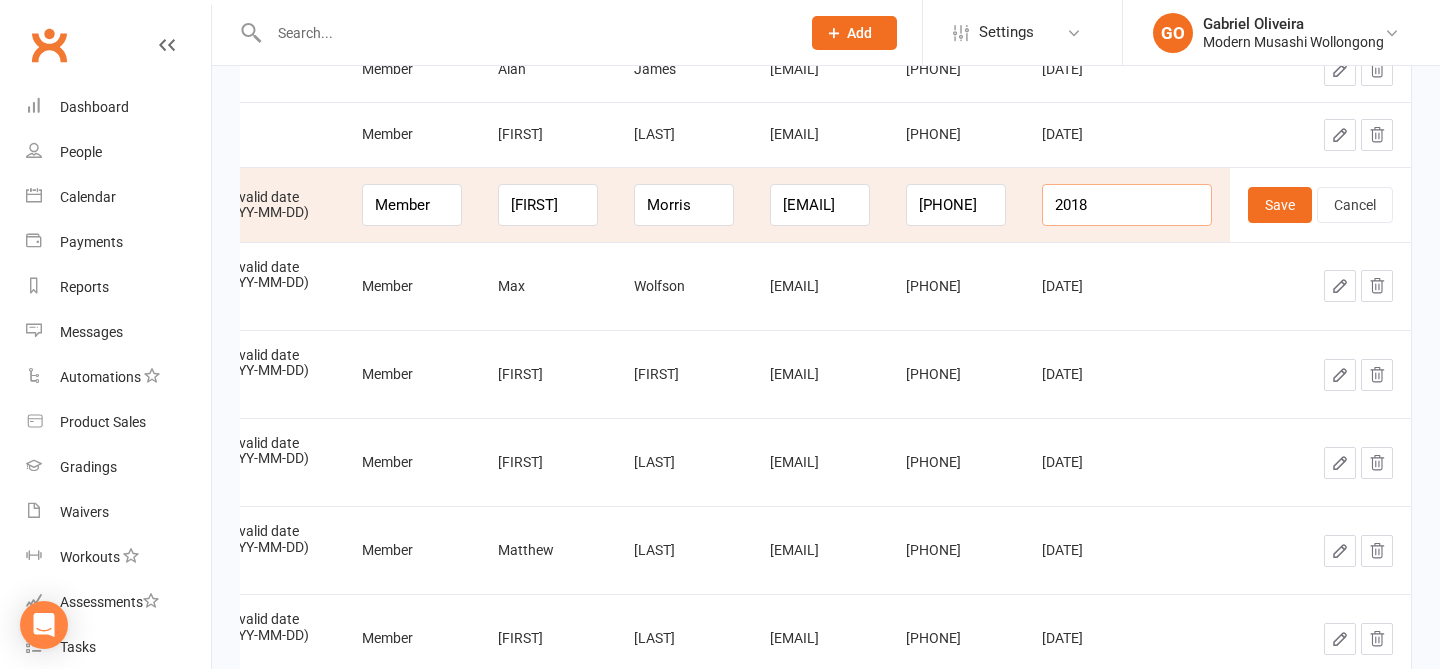 click on "2018" at bounding box center [1127, 205] 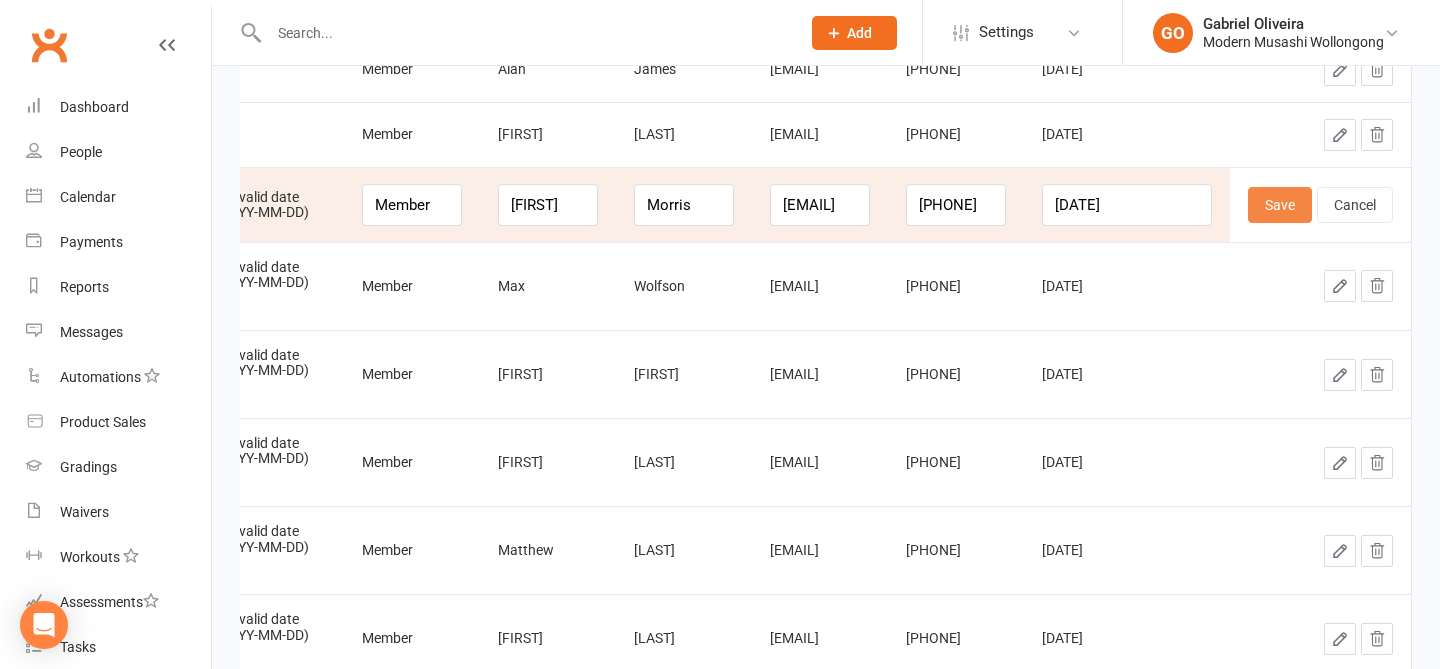 click on "Save" at bounding box center [1280, 205] 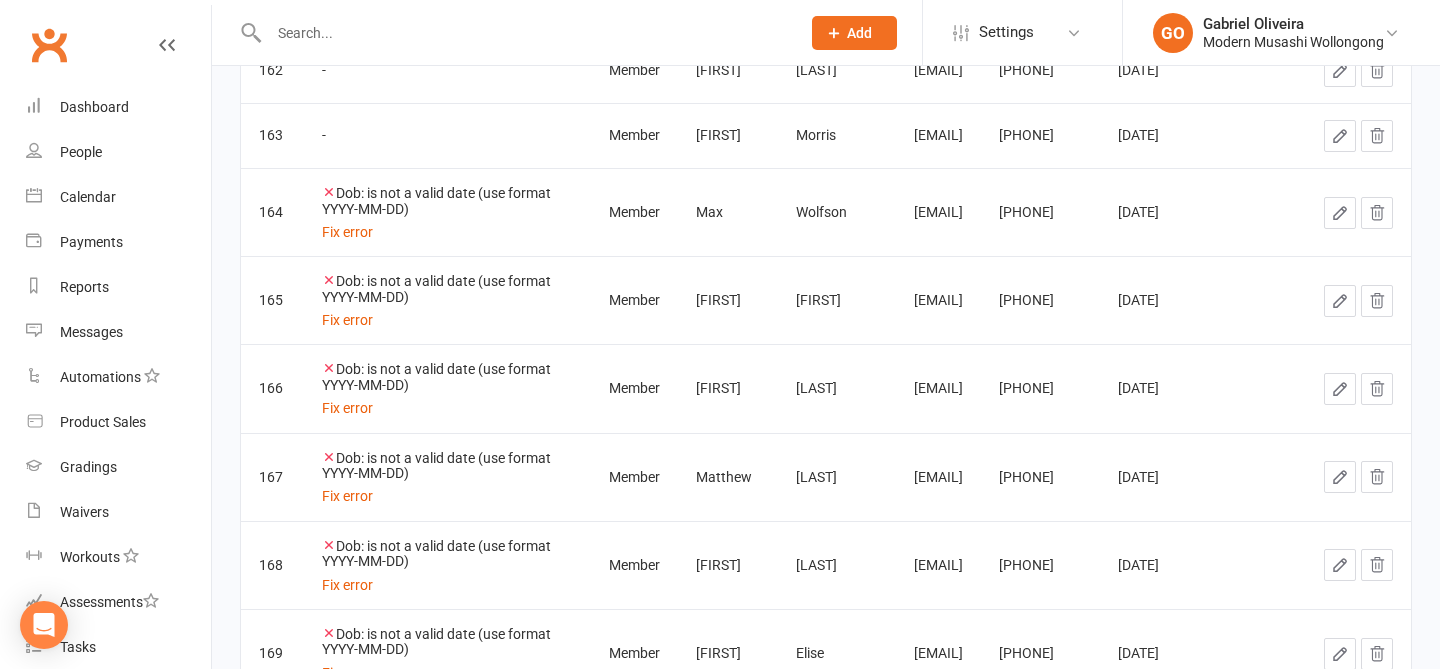 click 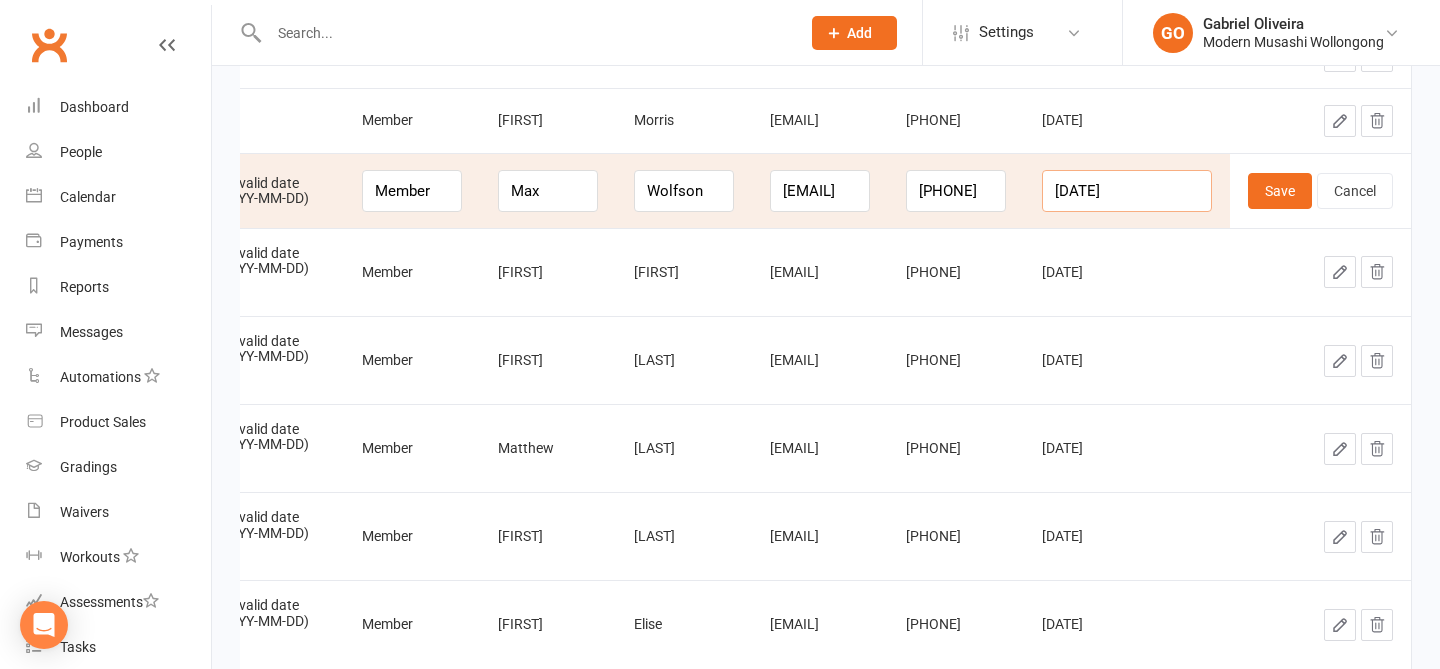 drag, startPoint x: 1176, startPoint y: 190, endPoint x: 1064, endPoint y: 164, distance: 114.97826 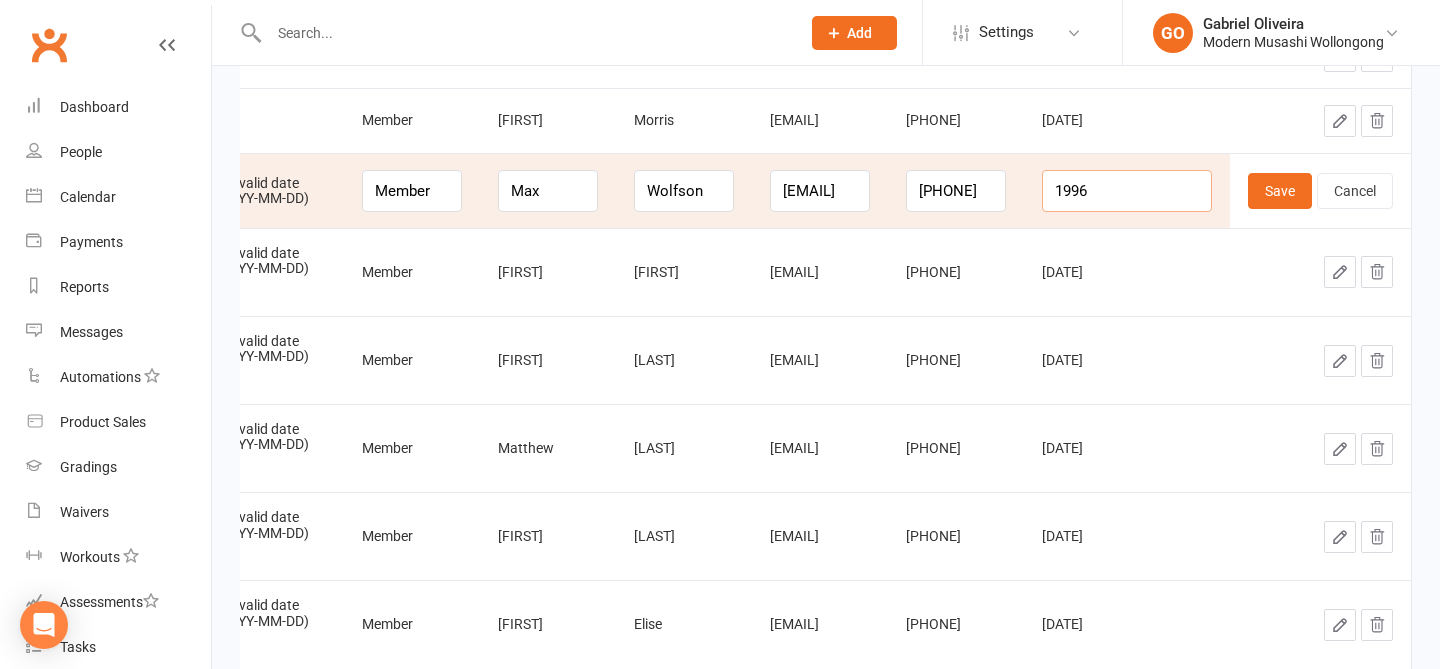 click on "1996" at bounding box center (1127, 191) 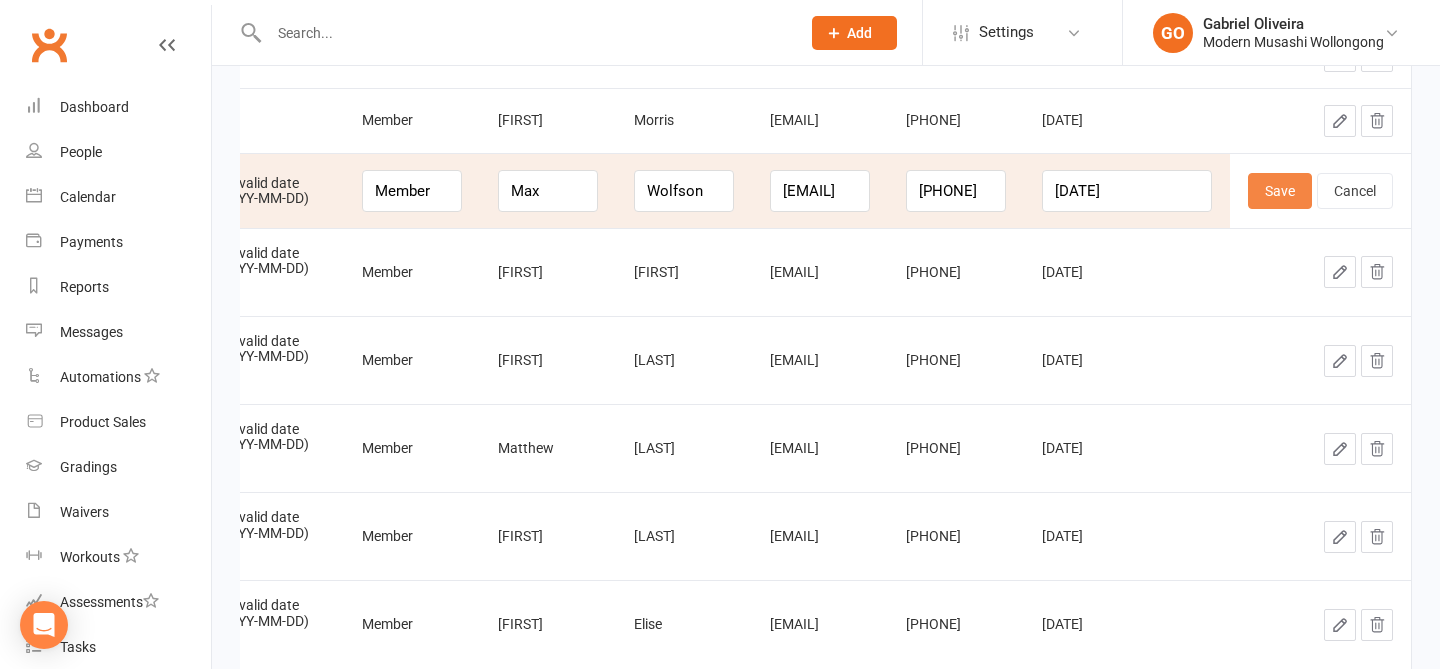 click on "Save" at bounding box center (1280, 191) 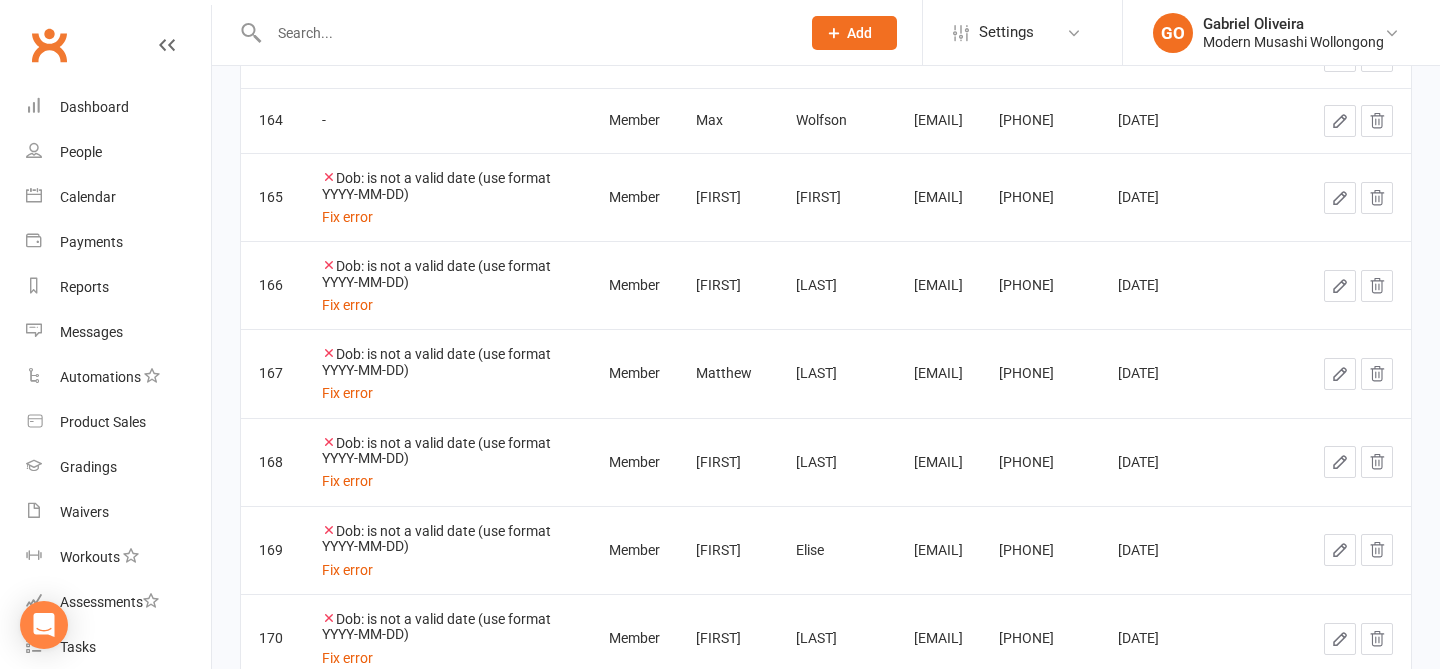click 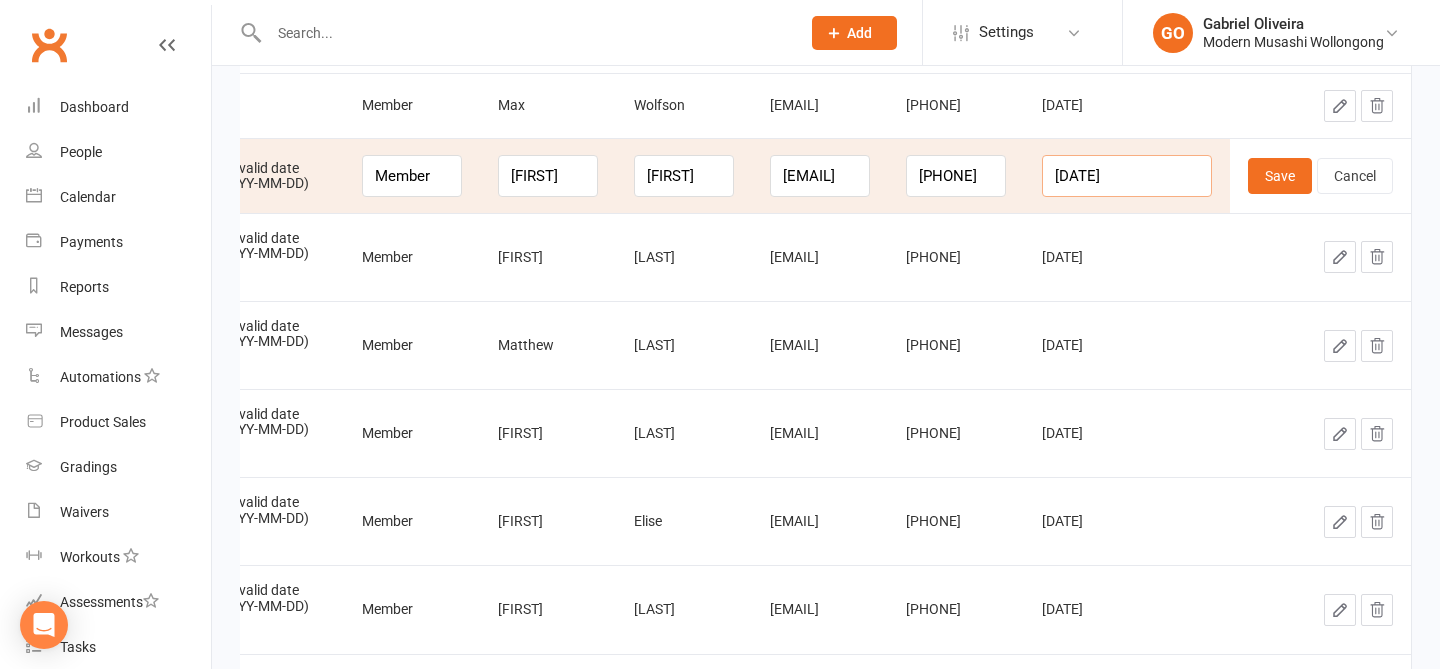 drag, startPoint x: 1164, startPoint y: 177, endPoint x: 1049, endPoint y: 173, distance: 115.06954 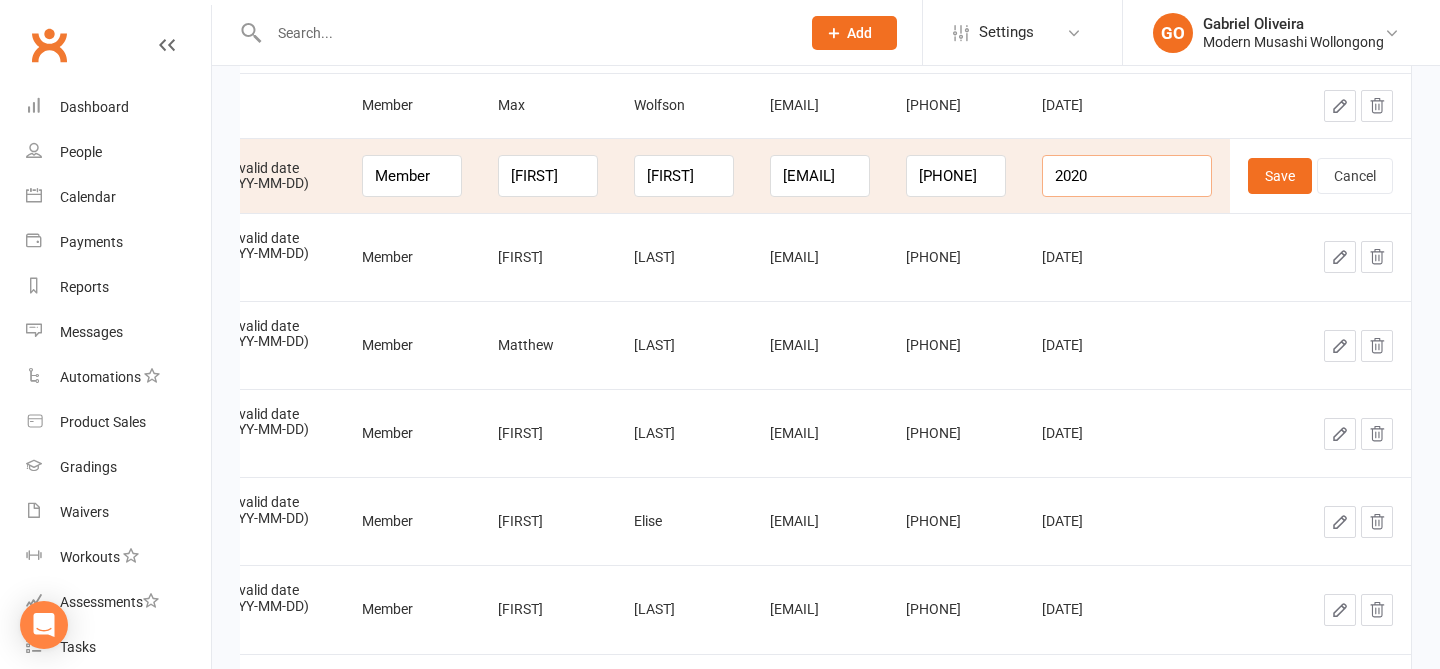 click on "2020" at bounding box center (1127, 176) 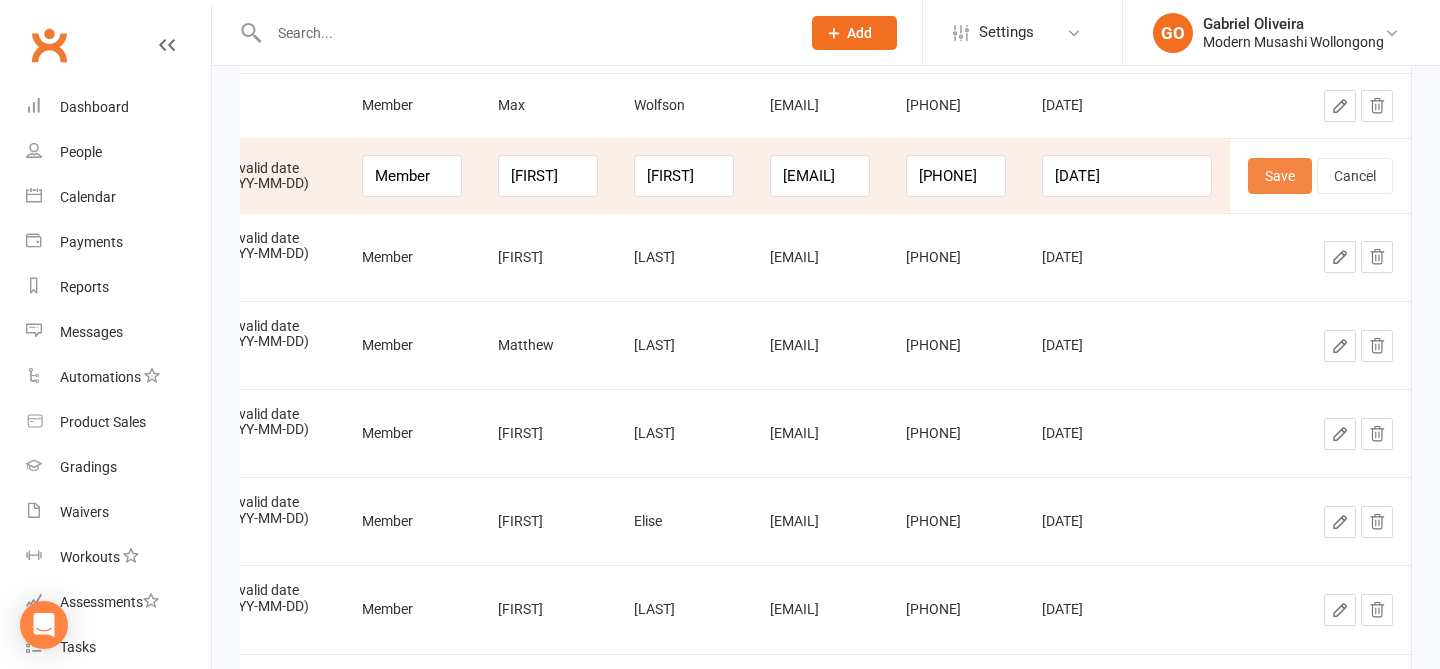click on "Save" at bounding box center [1280, 176] 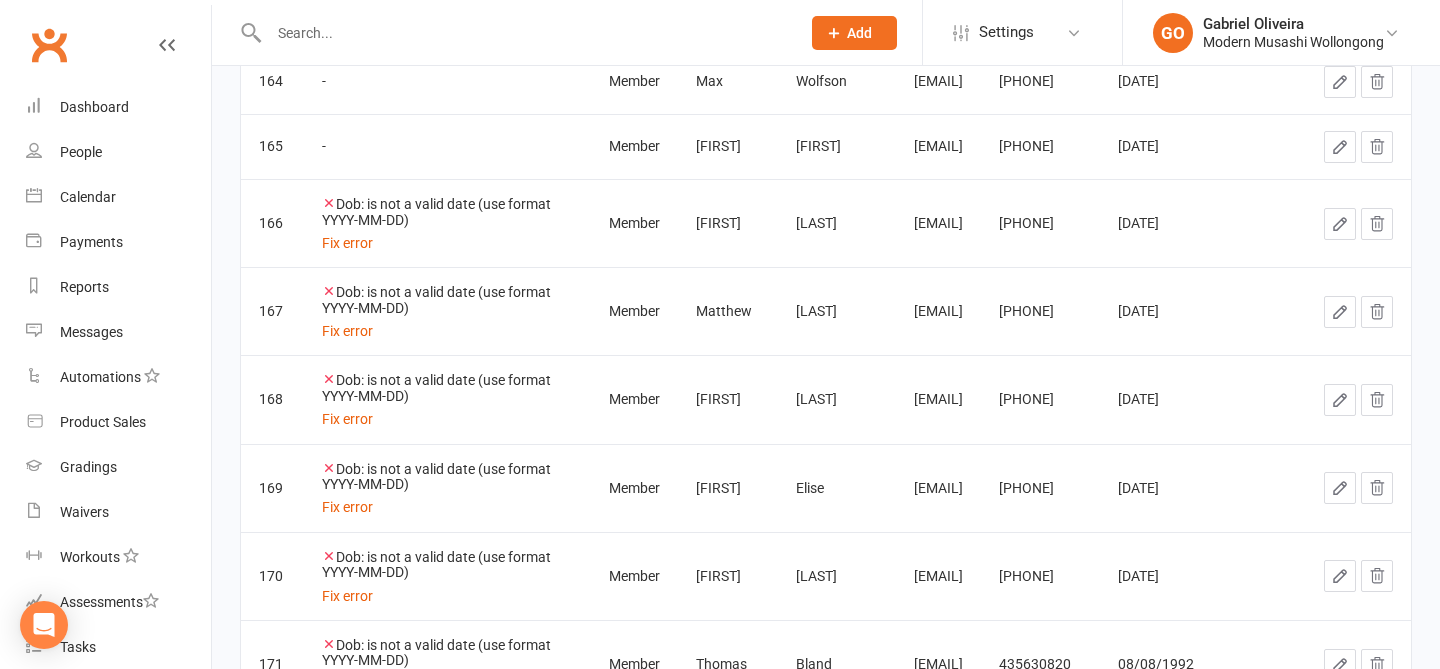 click 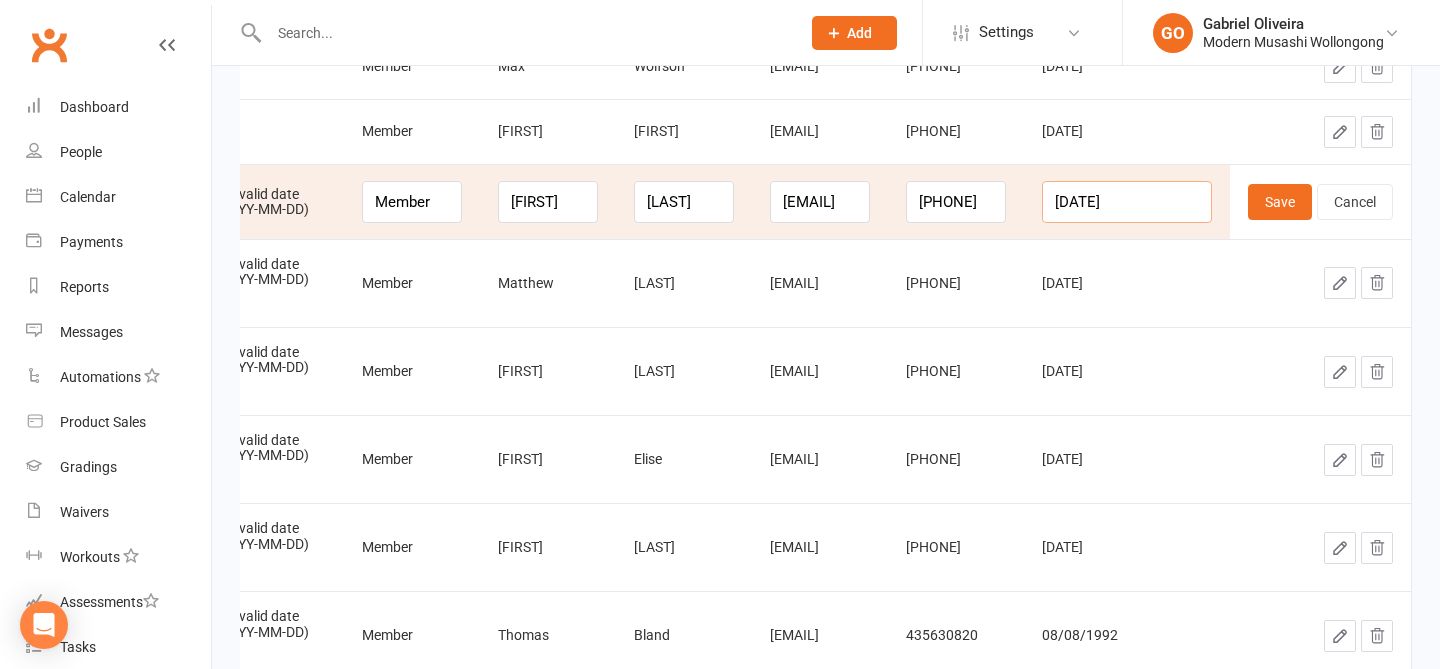 drag, startPoint x: 1173, startPoint y: 202, endPoint x: 1033, endPoint y: 180, distance: 141.71803 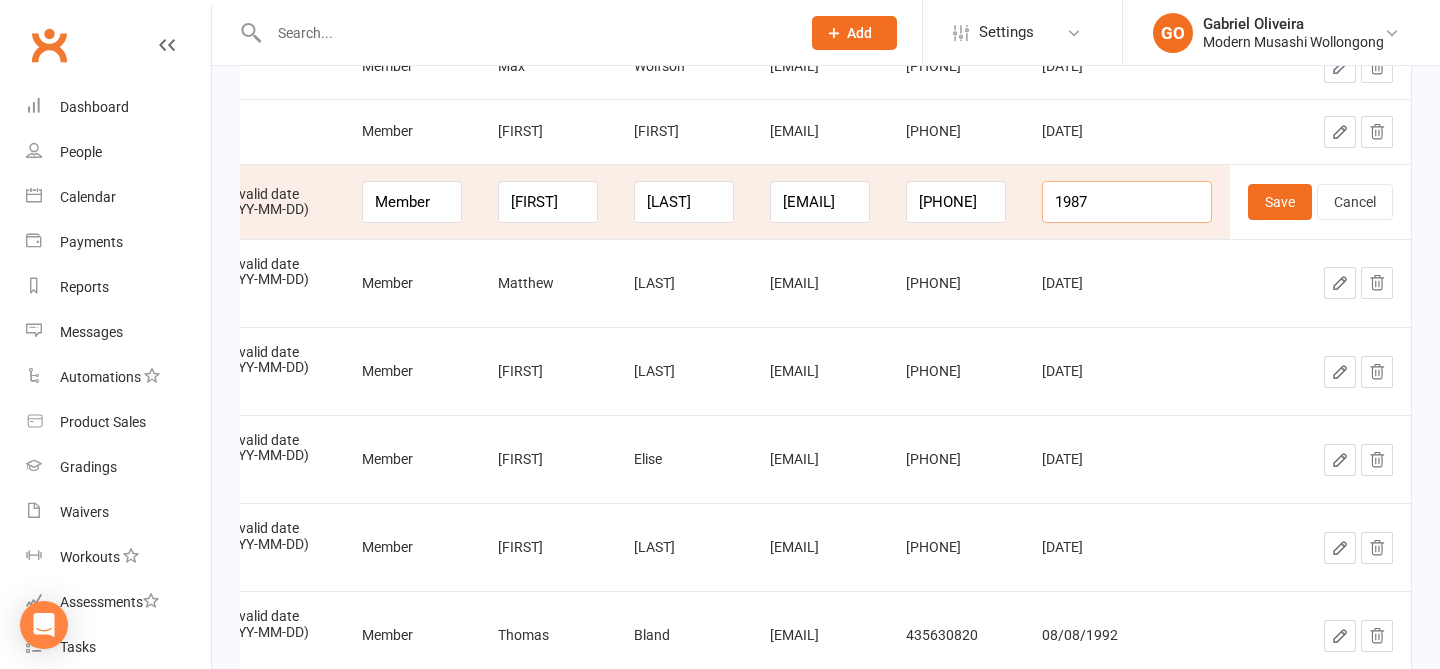 click on "1987" at bounding box center (1127, 202) 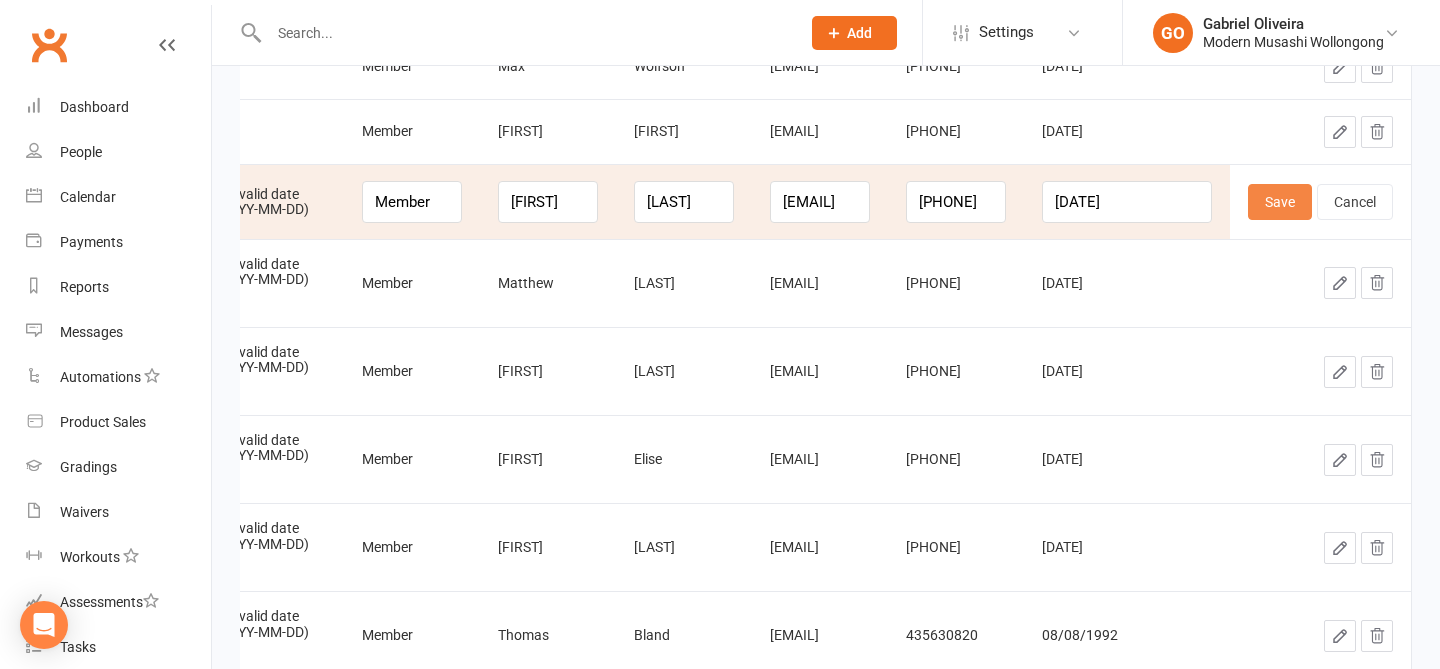 click on "Save" at bounding box center (1280, 202) 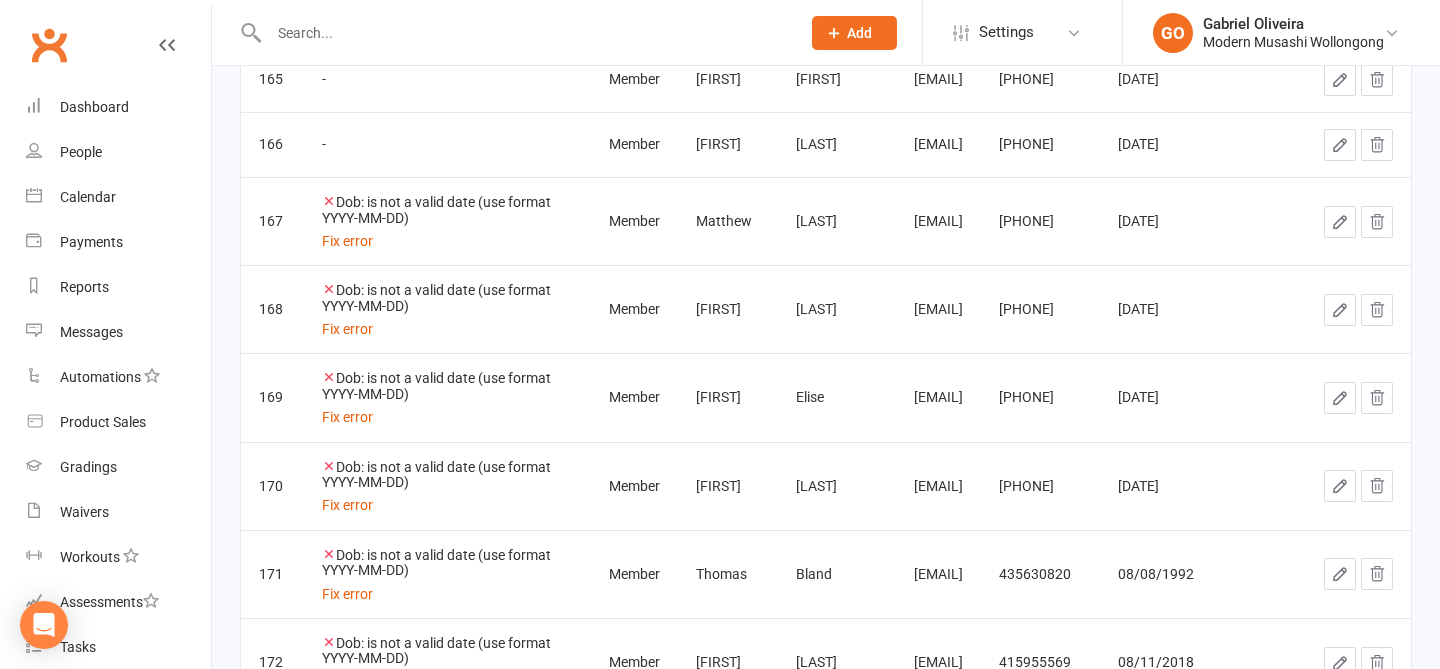 click 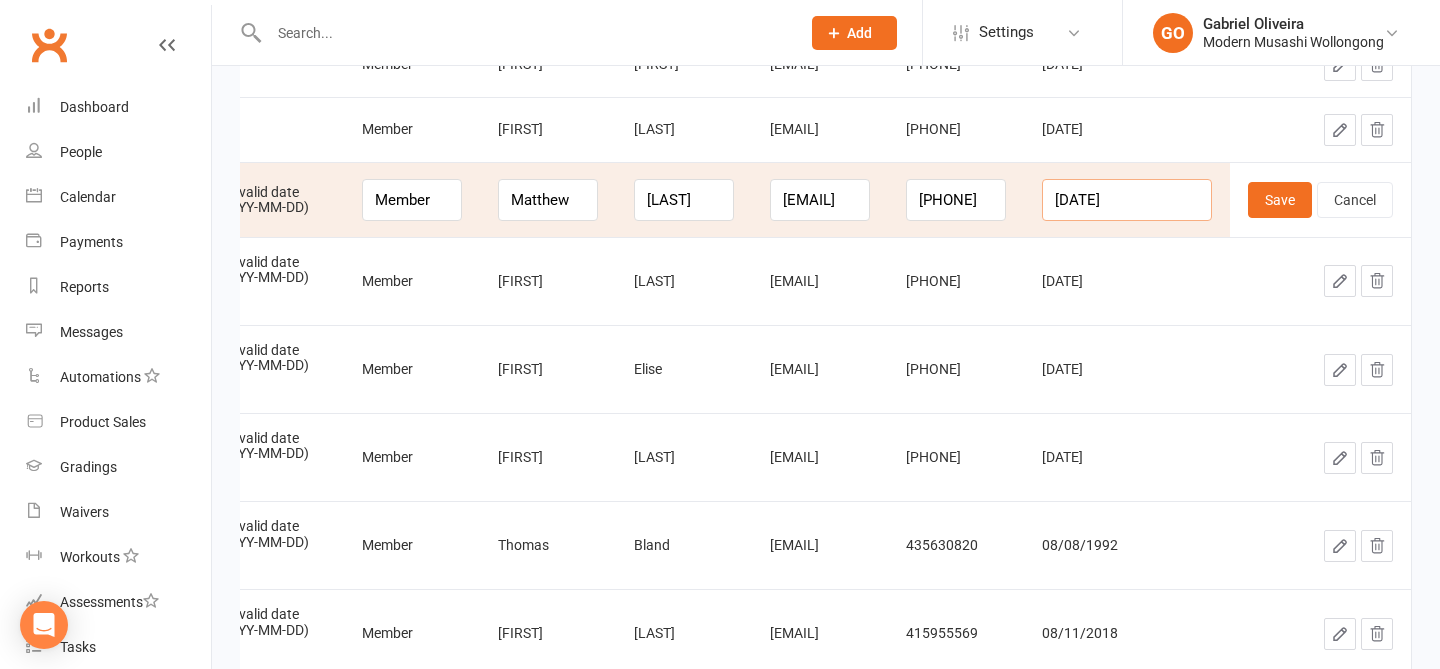 drag, startPoint x: 1170, startPoint y: 196, endPoint x: 1034, endPoint y: 166, distance: 139.26952 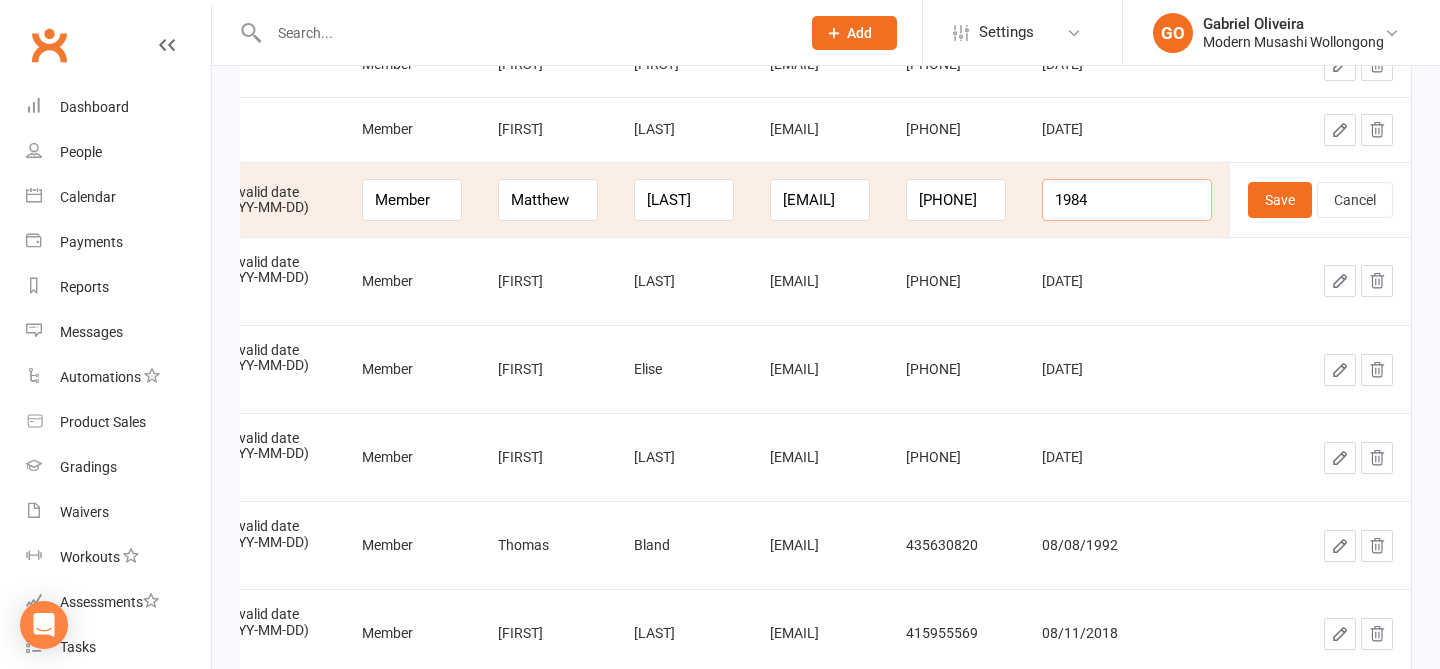 click on "1984" at bounding box center [1127, 200] 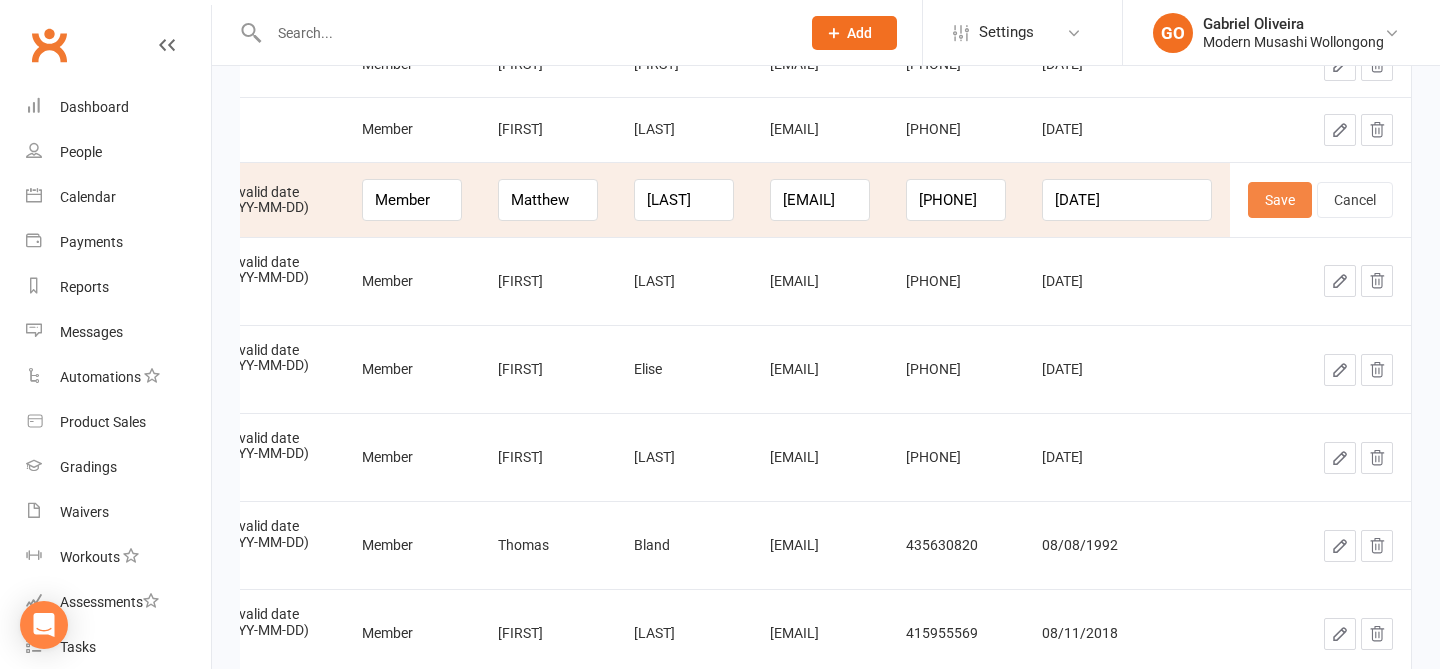 click on "Save" at bounding box center [1280, 200] 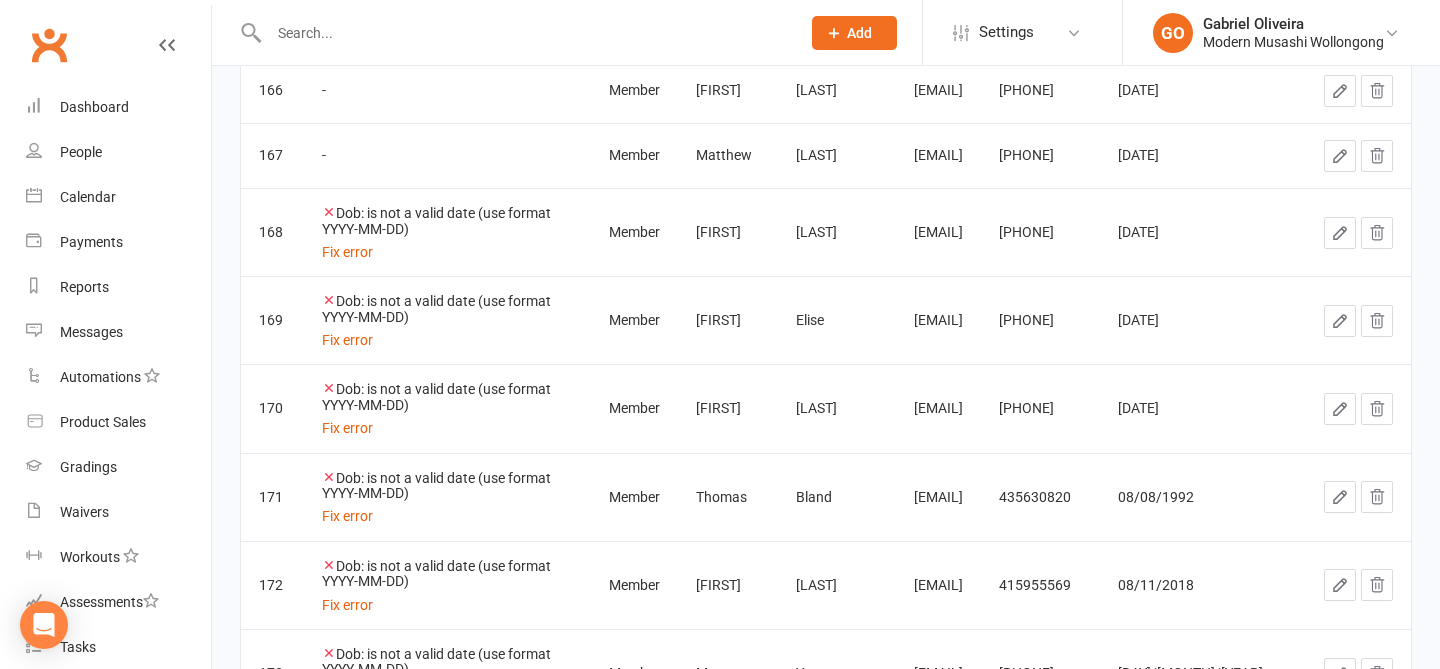 click 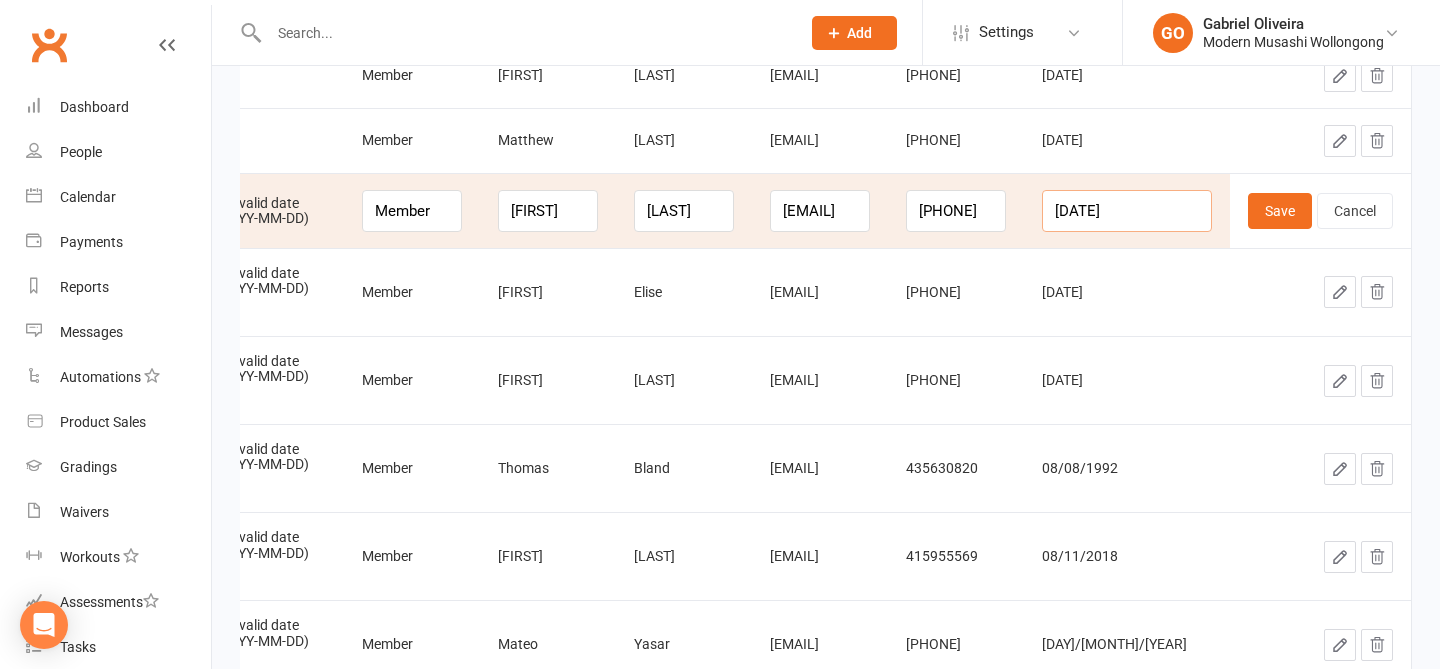 drag, startPoint x: 1173, startPoint y: 212, endPoint x: 1051, endPoint y: 195, distance: 123.178734 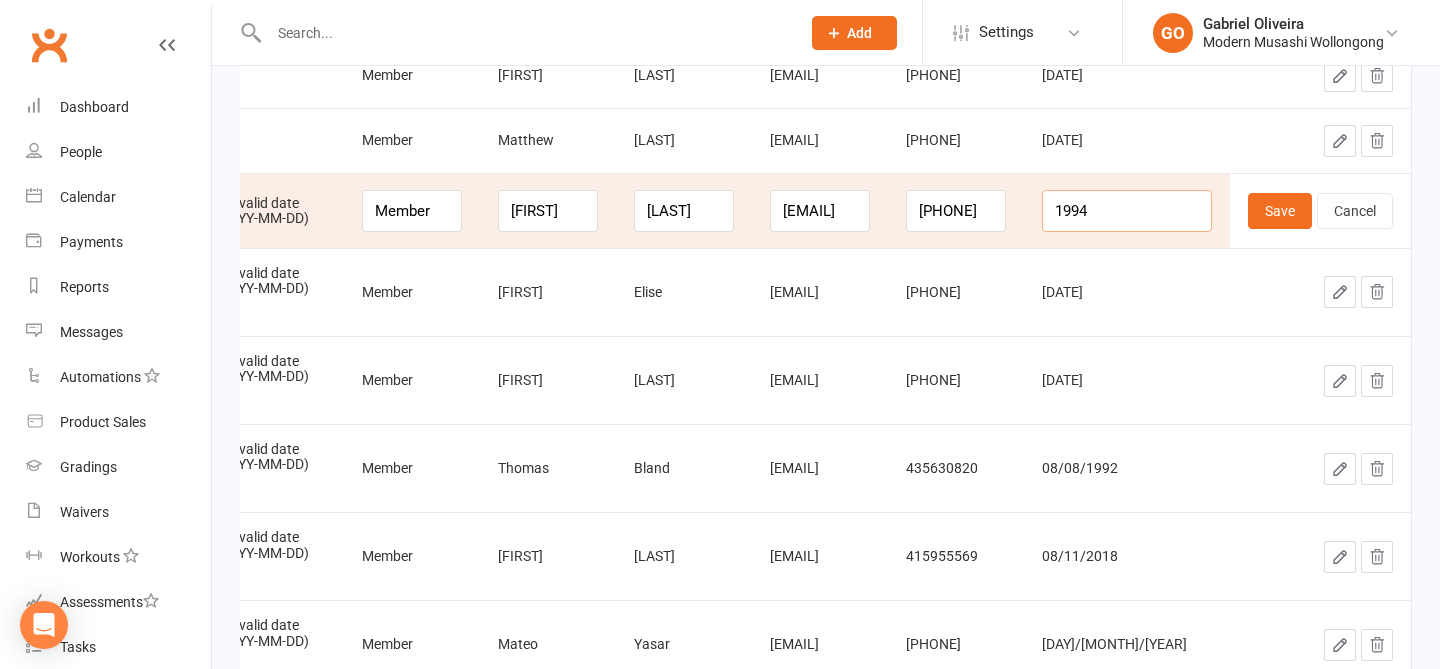 click on "1994" at bounding box center (1127, 211) 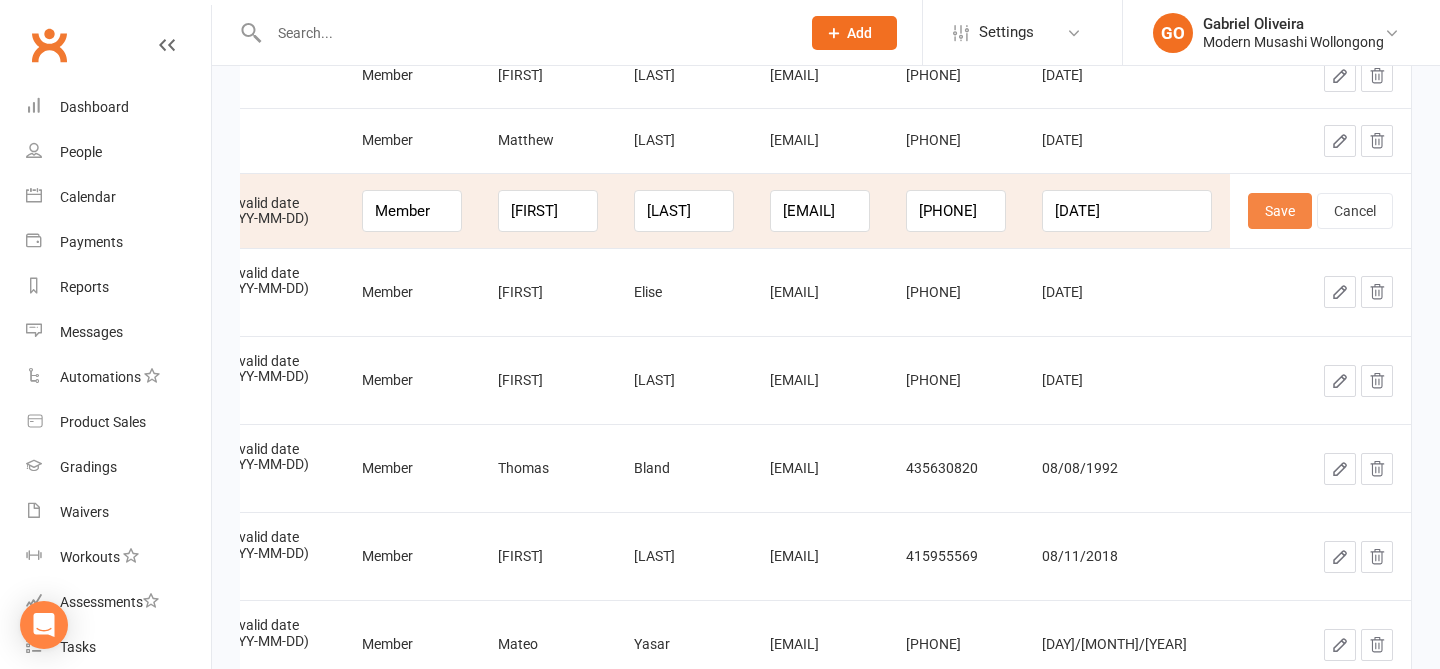 click on "Save" at bounding box center (1280, 211) 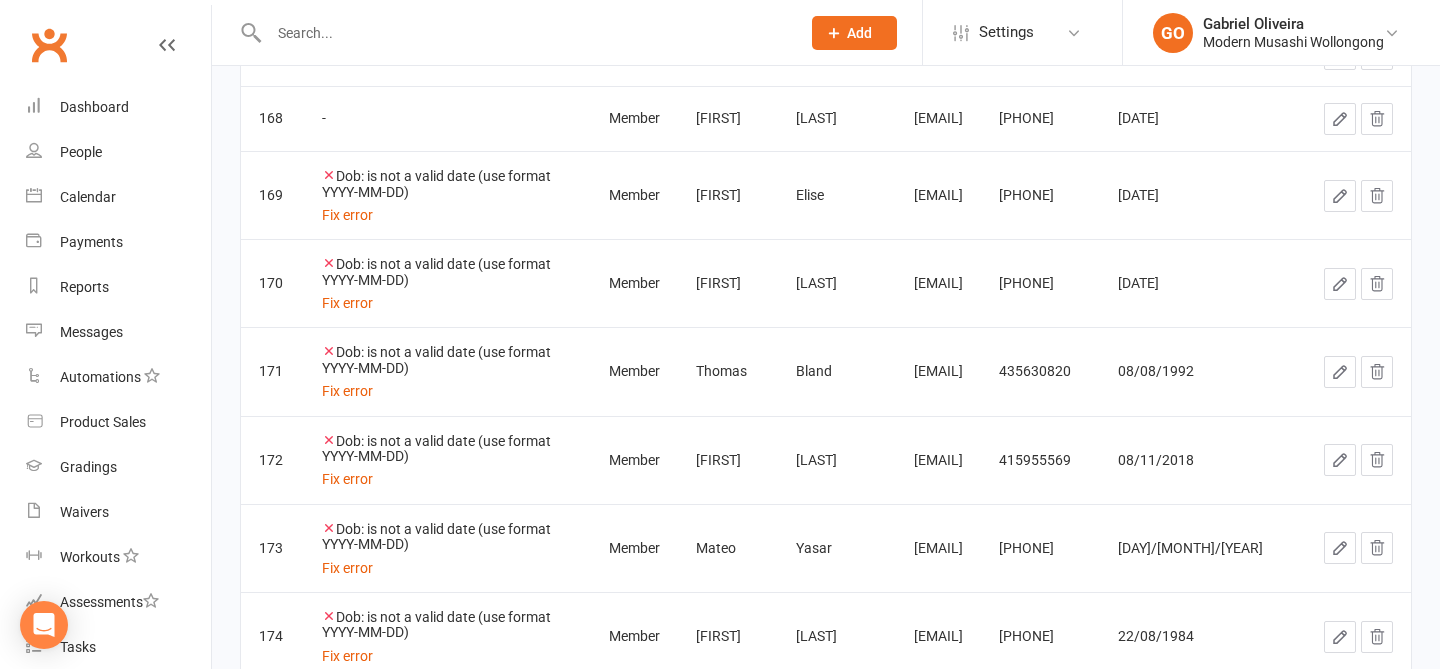 click 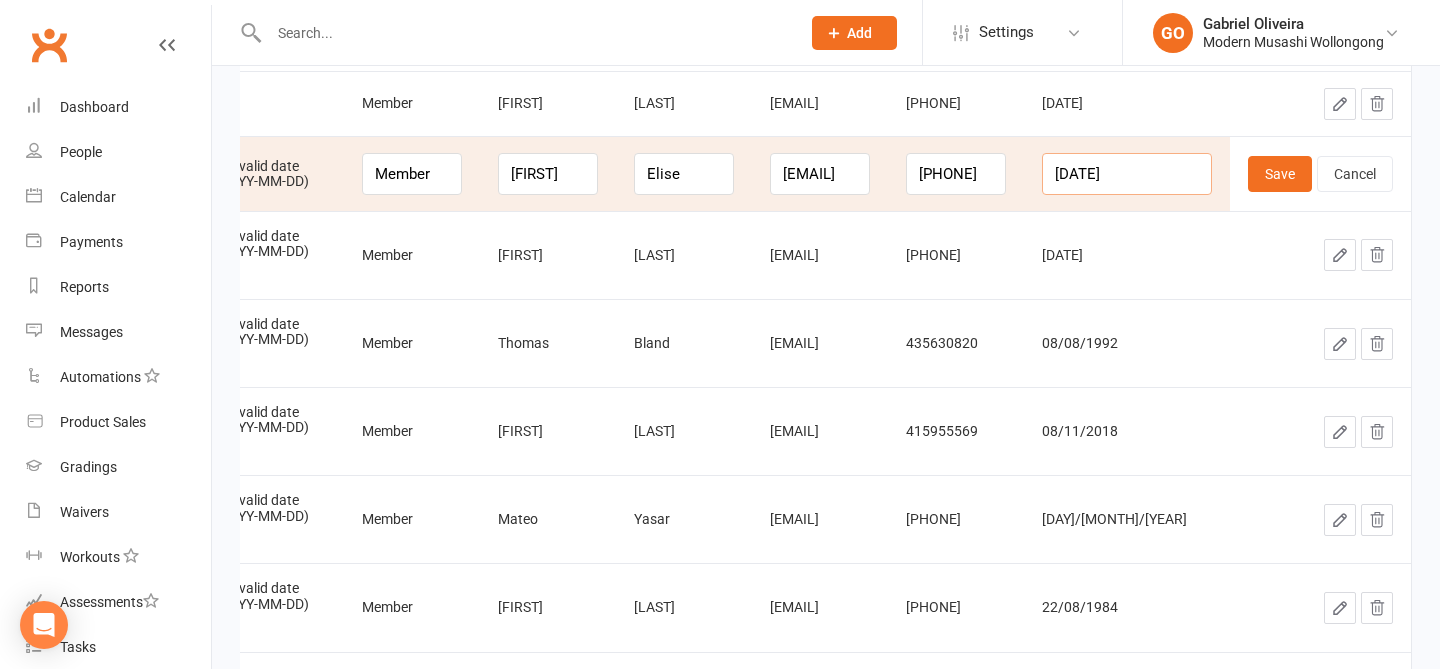 drag, startPoint x: 1170, startPoint y: 175, endPoint x: 994, endPoint y: 121, distance: 184.0978 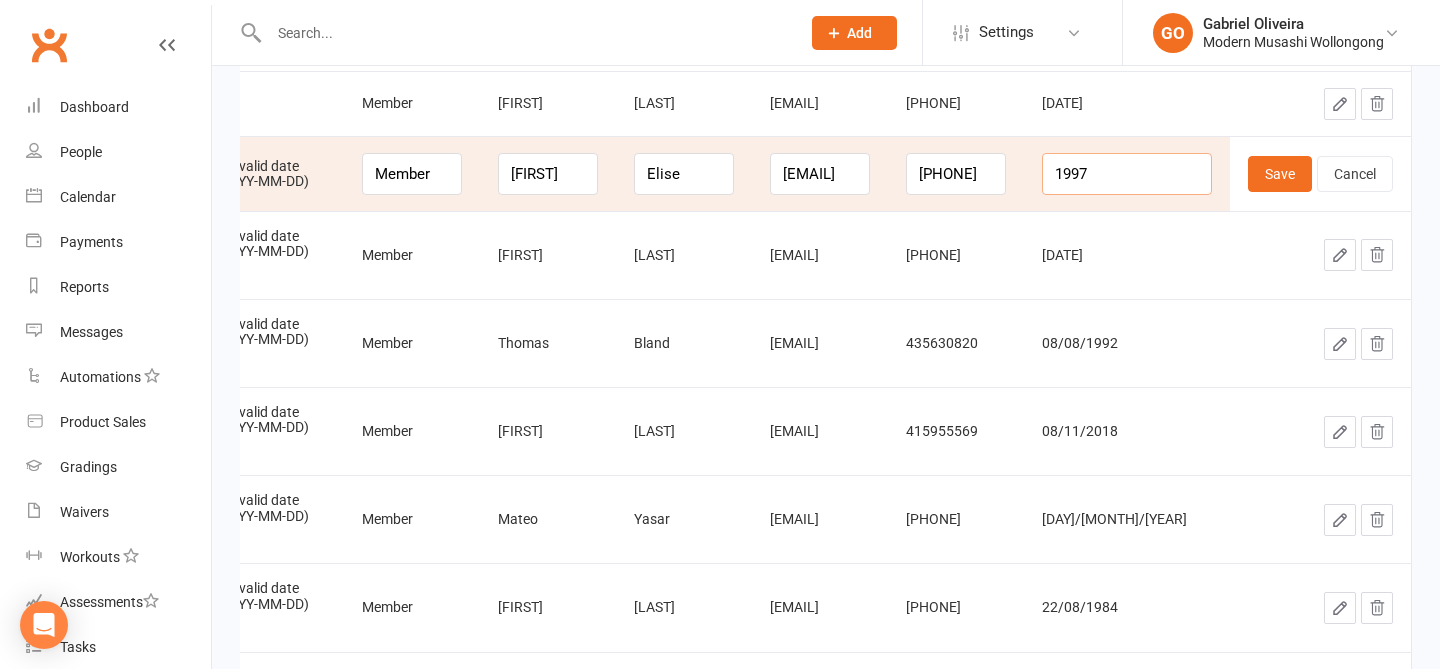 click on "1997" at bounding box center [1127, 174] 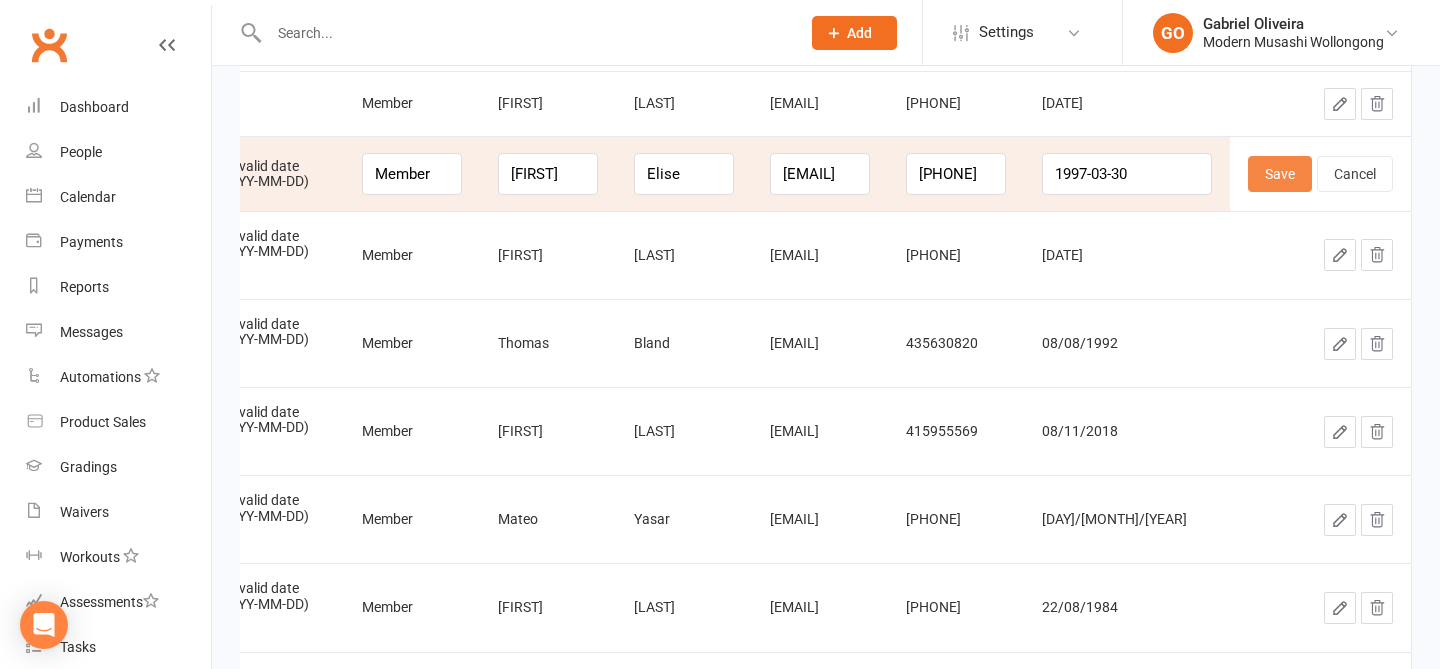 click on "Save" at bounding box center [1280, 174] 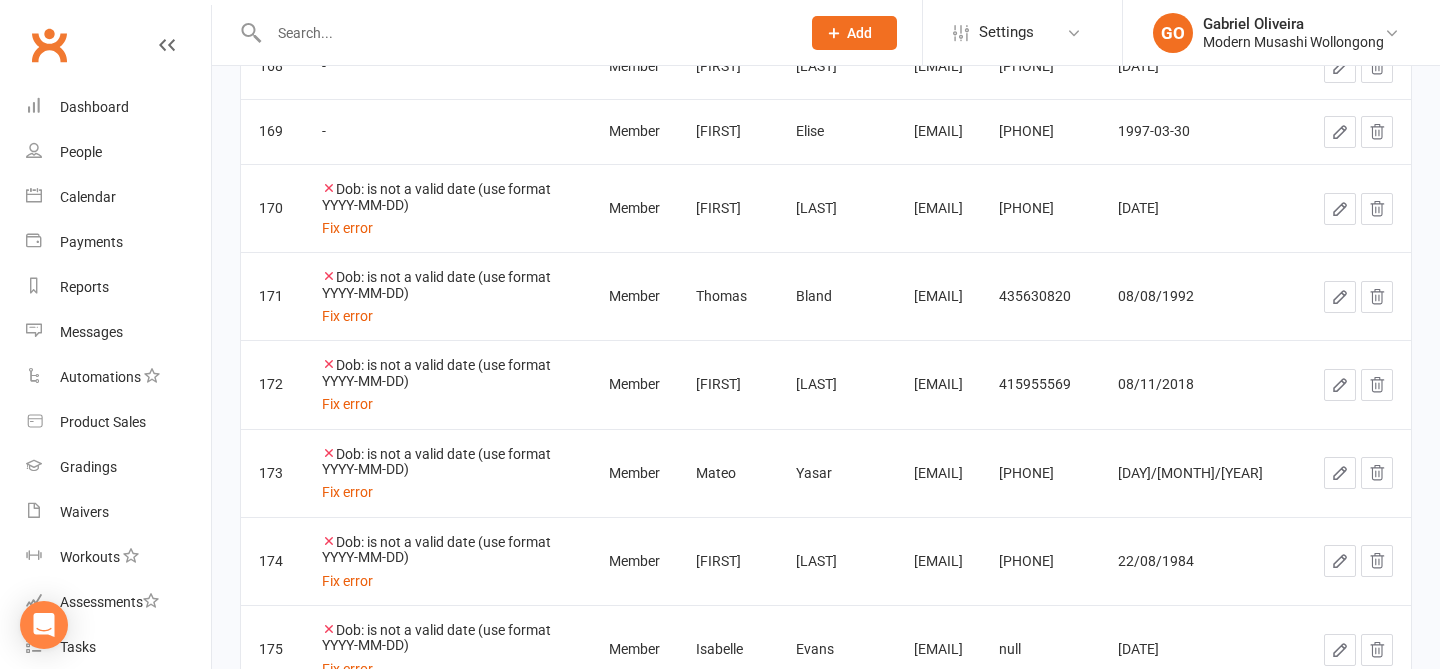 click 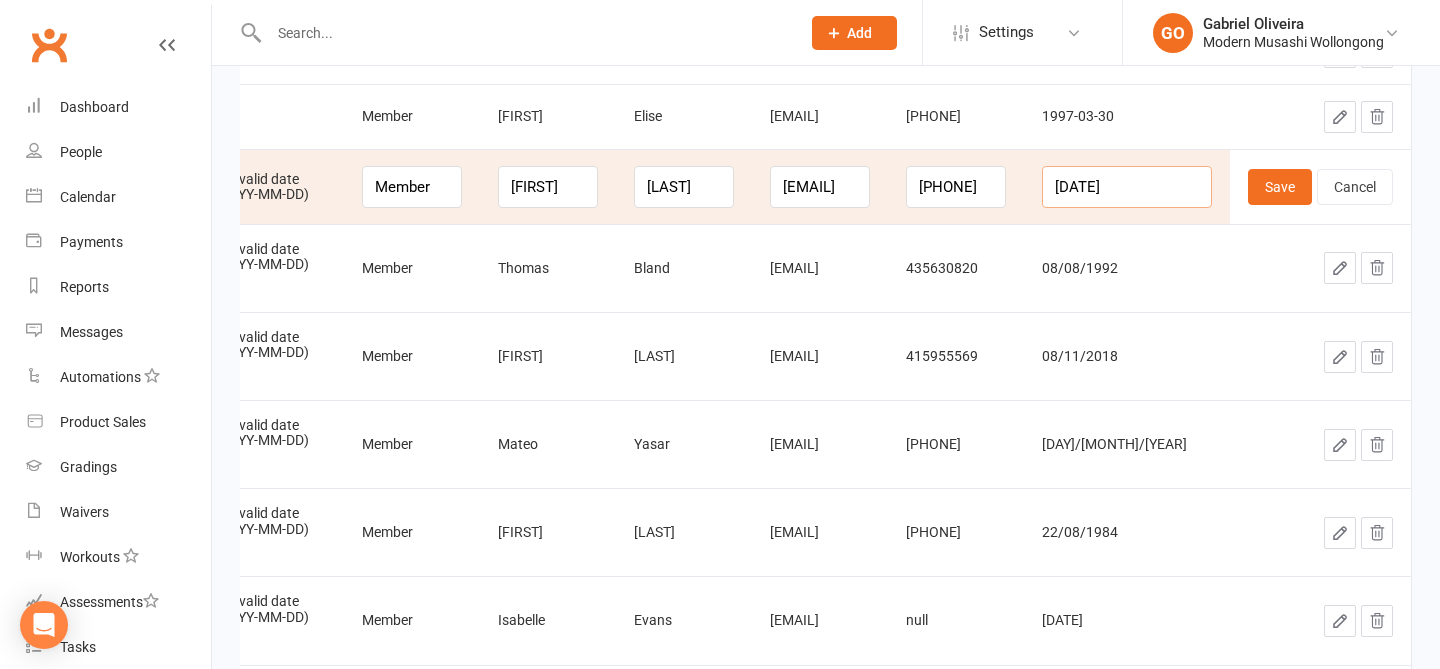 drag, startPoint x: 1167, startPoint y: 187, endPoint x: 1041, endPoint y: 152, distance: 130.7708 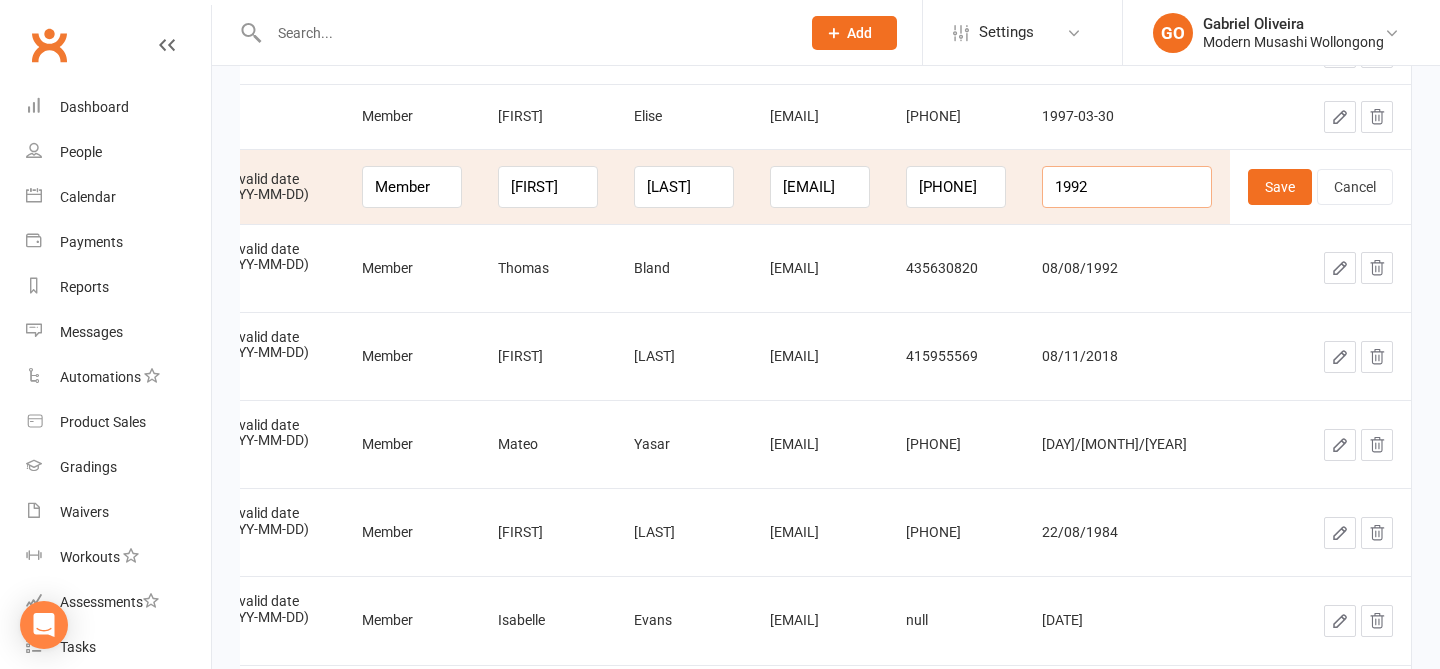 click on "1992" at bounding box center [1127, 187] 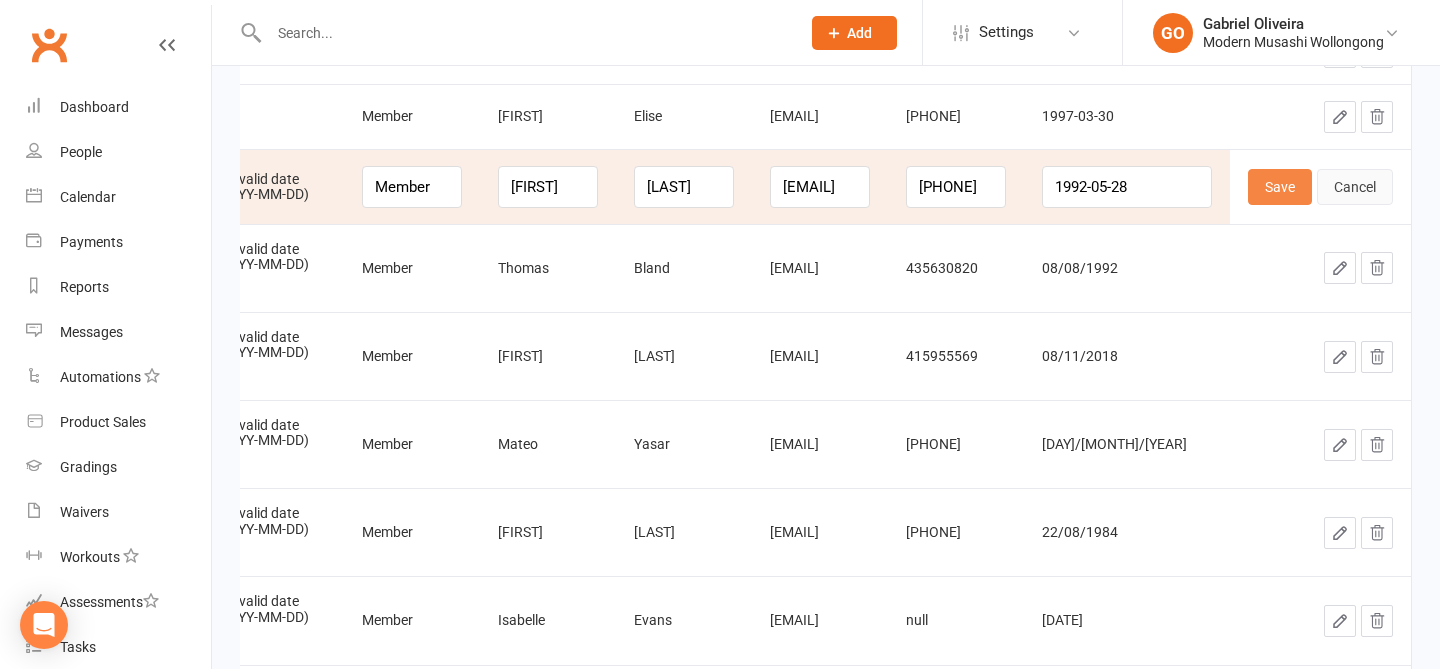 drag, startPoint x: 1319, startPoint y: 182, endPoint x: 1304, endPoint y: 183, distance: 15.033297 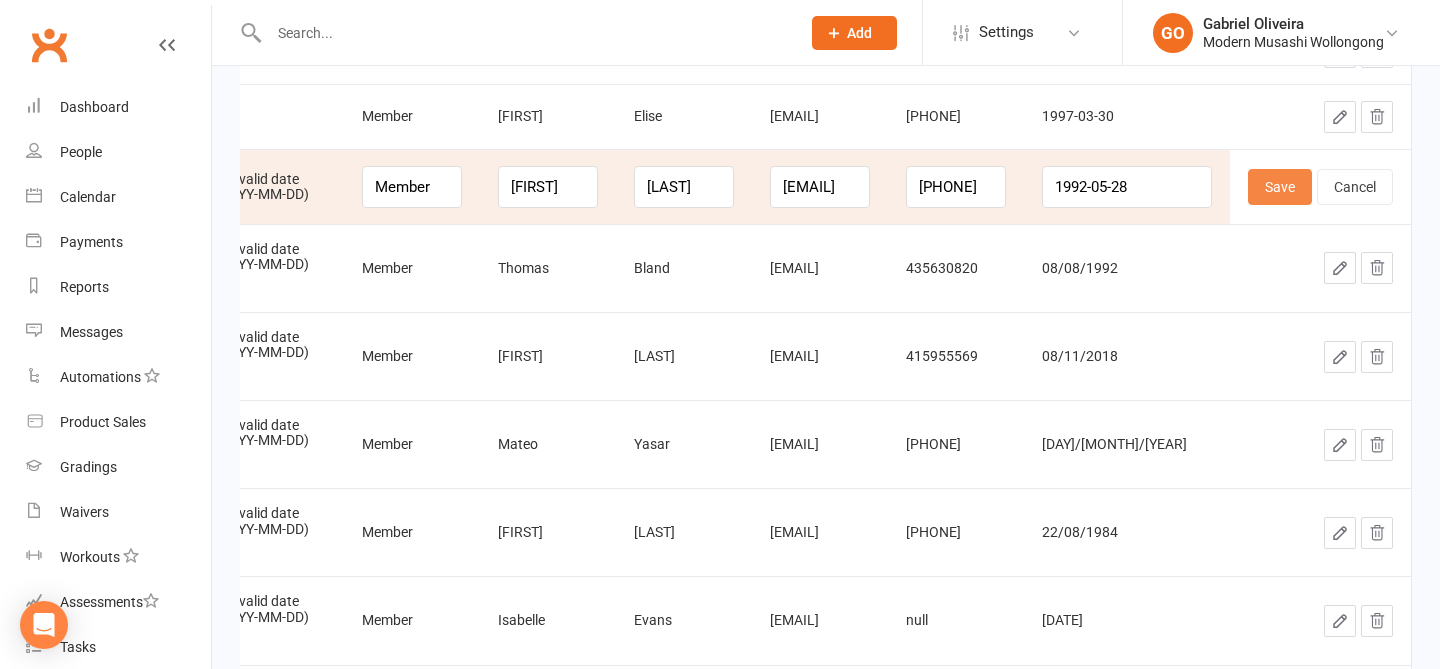 click on "Save" at bounding box center (1280, 187) 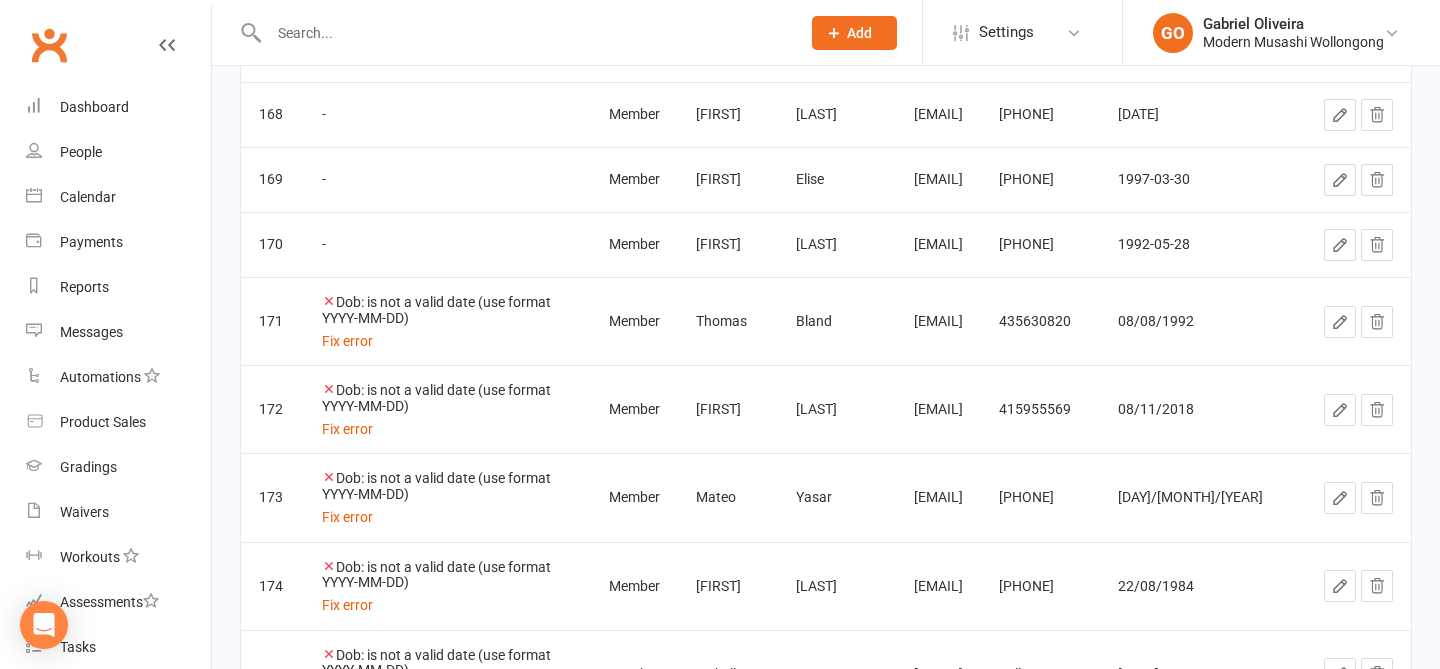 click 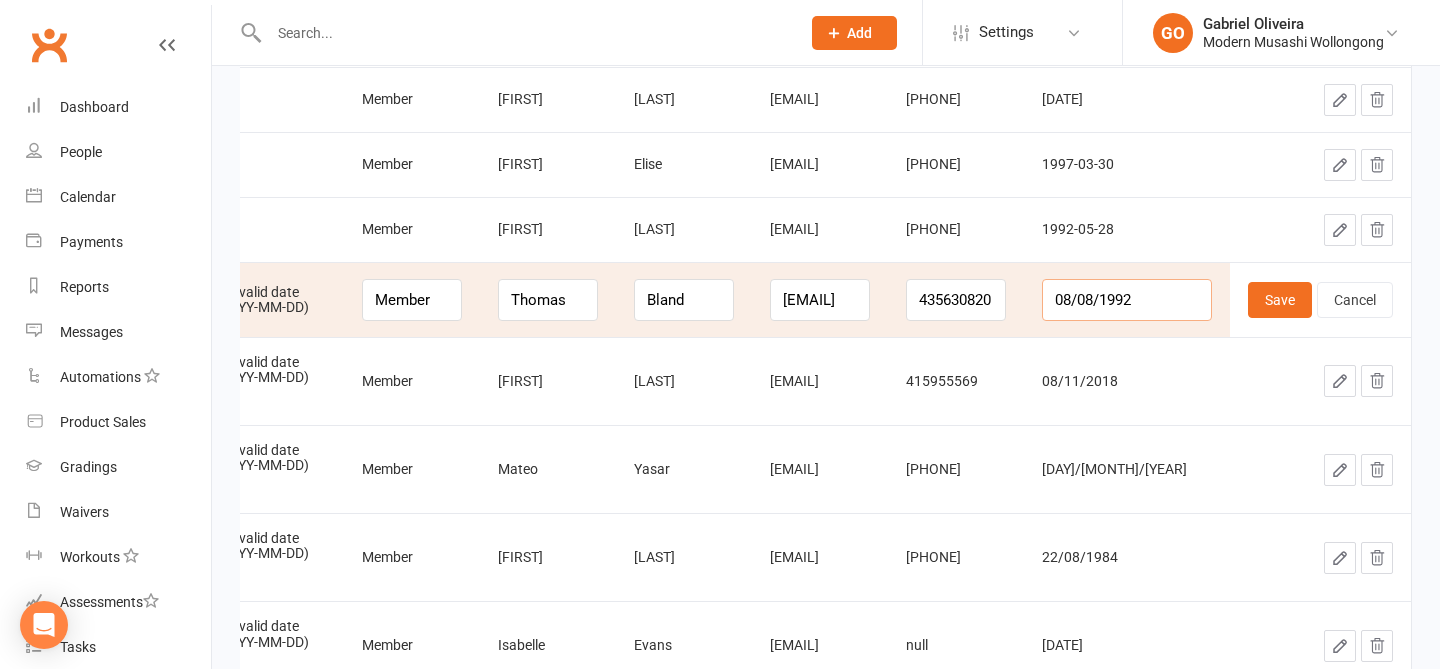 drag, startPoint x: 1169, startPoint y: 302, endPoint x: 1049, endPoint y: 267, distance: 125 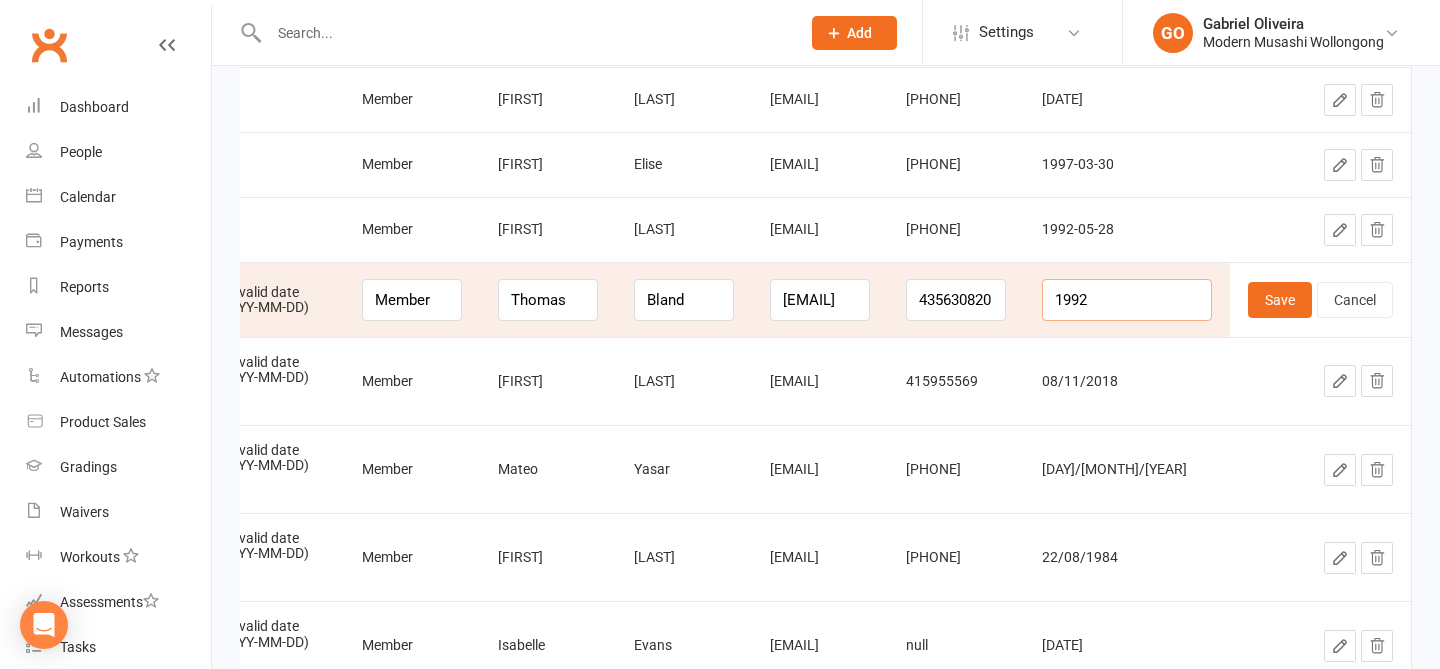 click on "1992" at bounding box center (1127, 300) 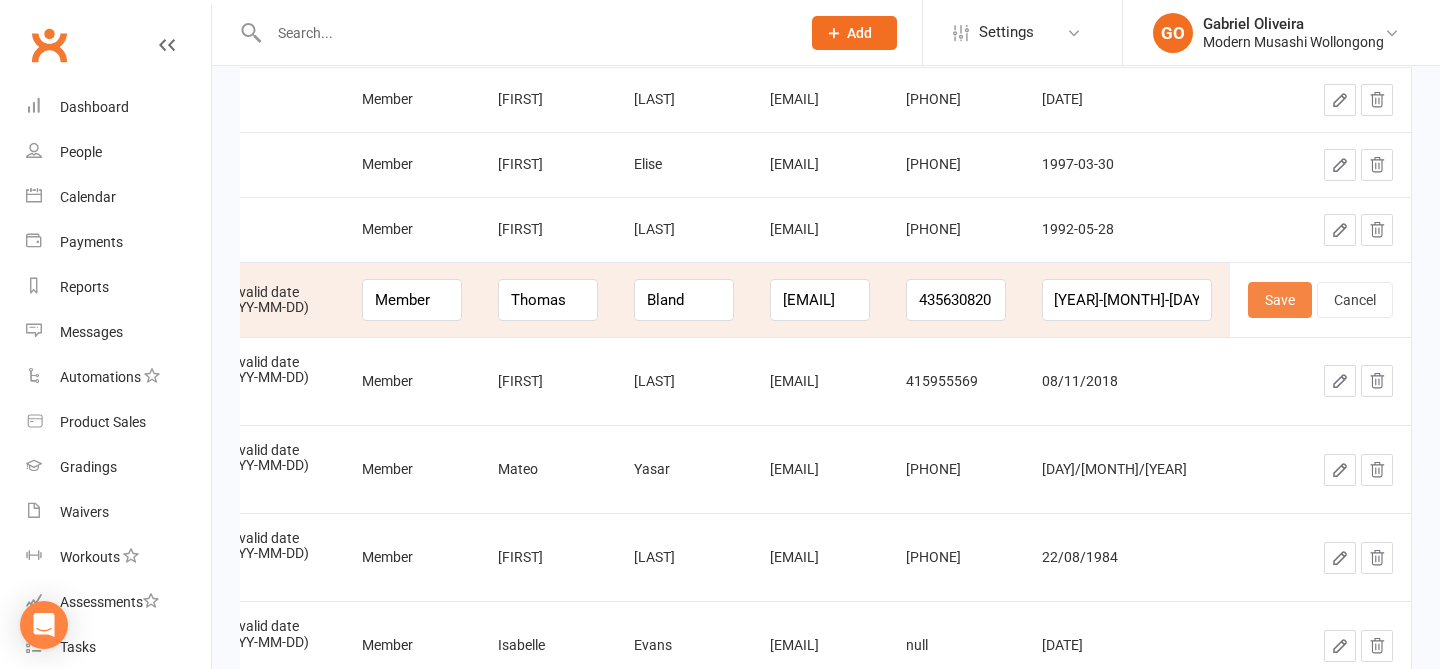 click on "Save" at bounding box center [1280, 300] 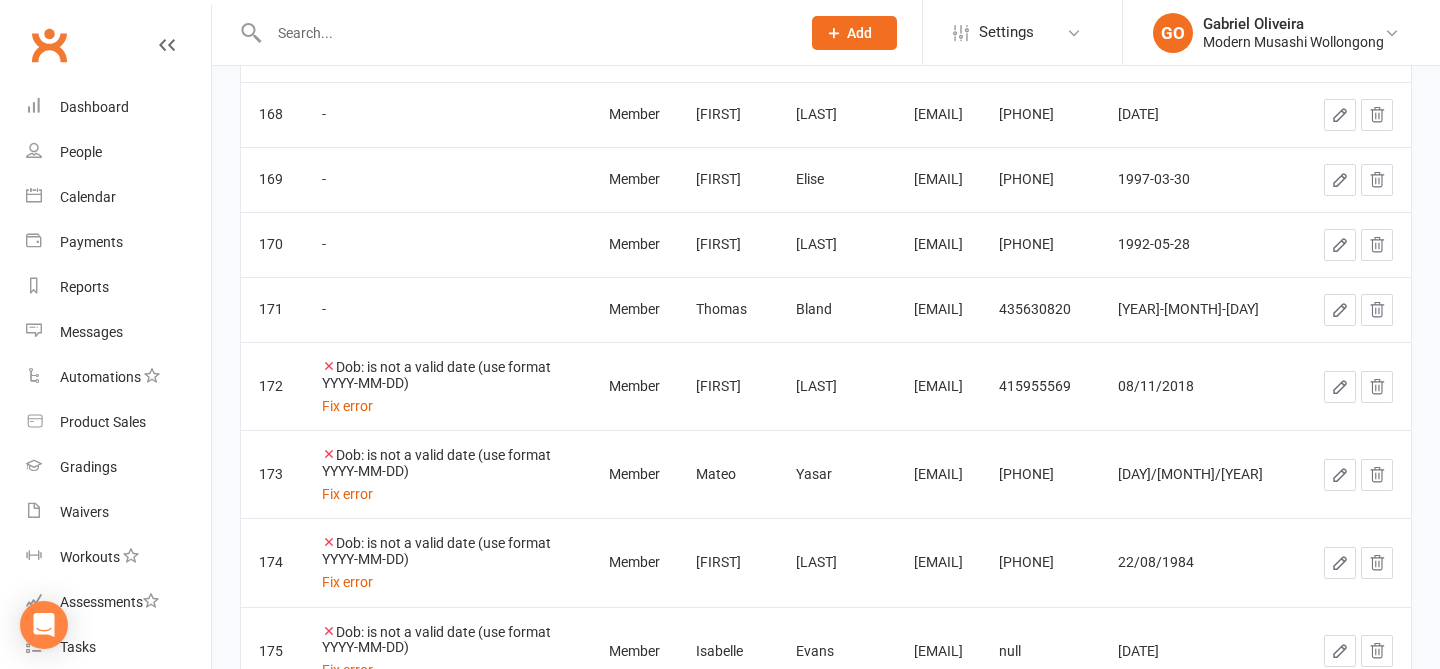 click at bounding box center [1340, 387] 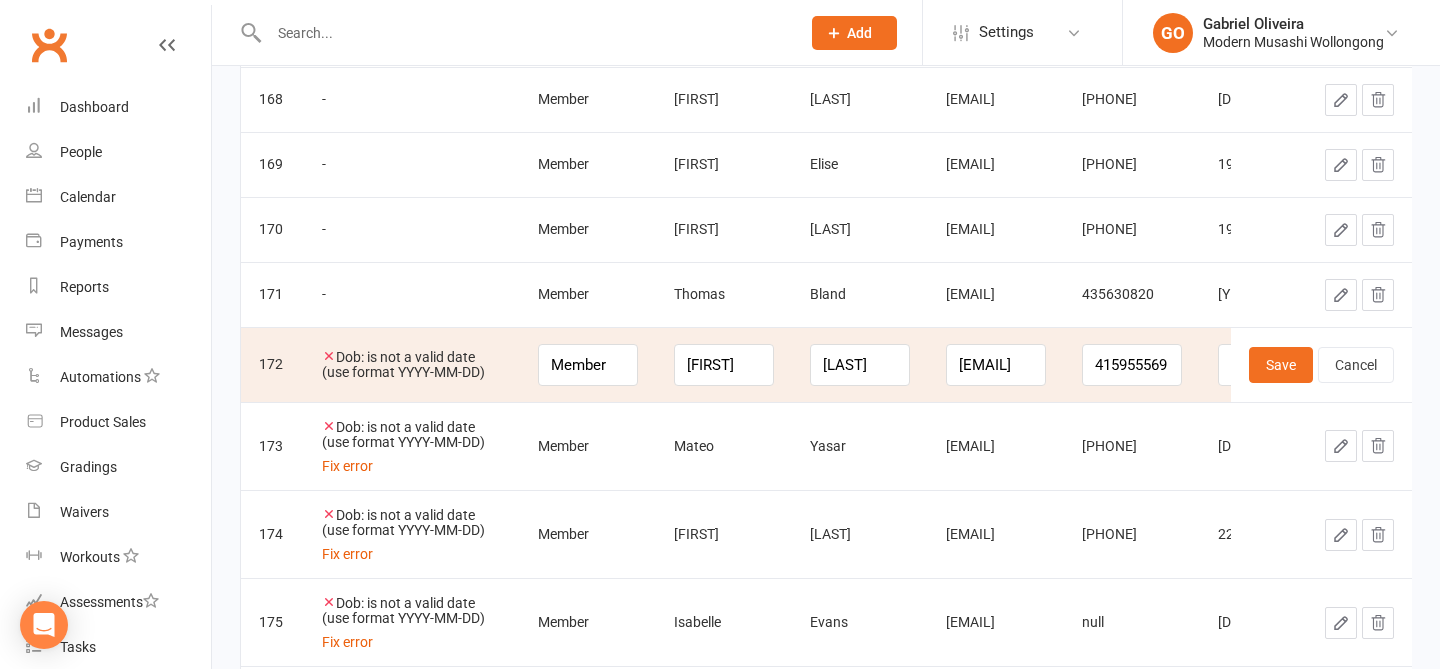 scroll, scrollTop: 0, scrollLeft: 248, axis: horizontal 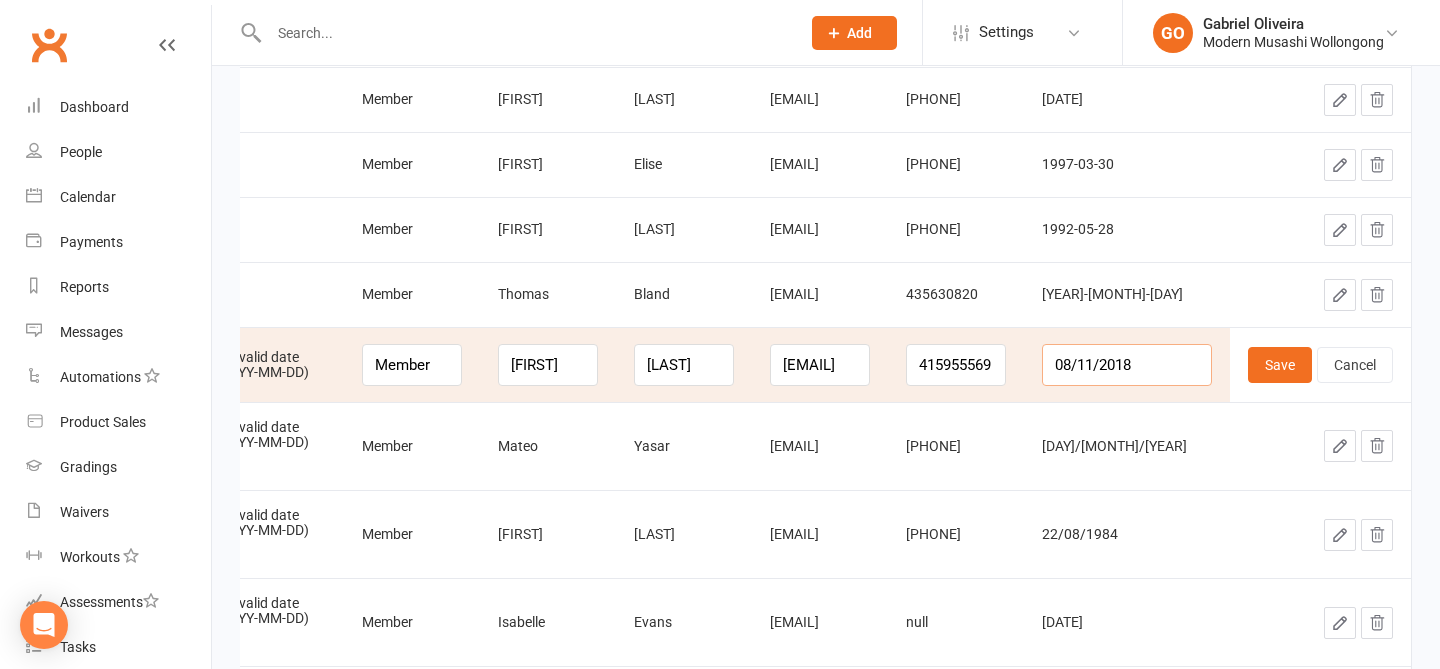 drag, startPoint x: 1170, startPoint y: 366, endPoint x: 1058, endPoint y: 343, distance: 114.33722 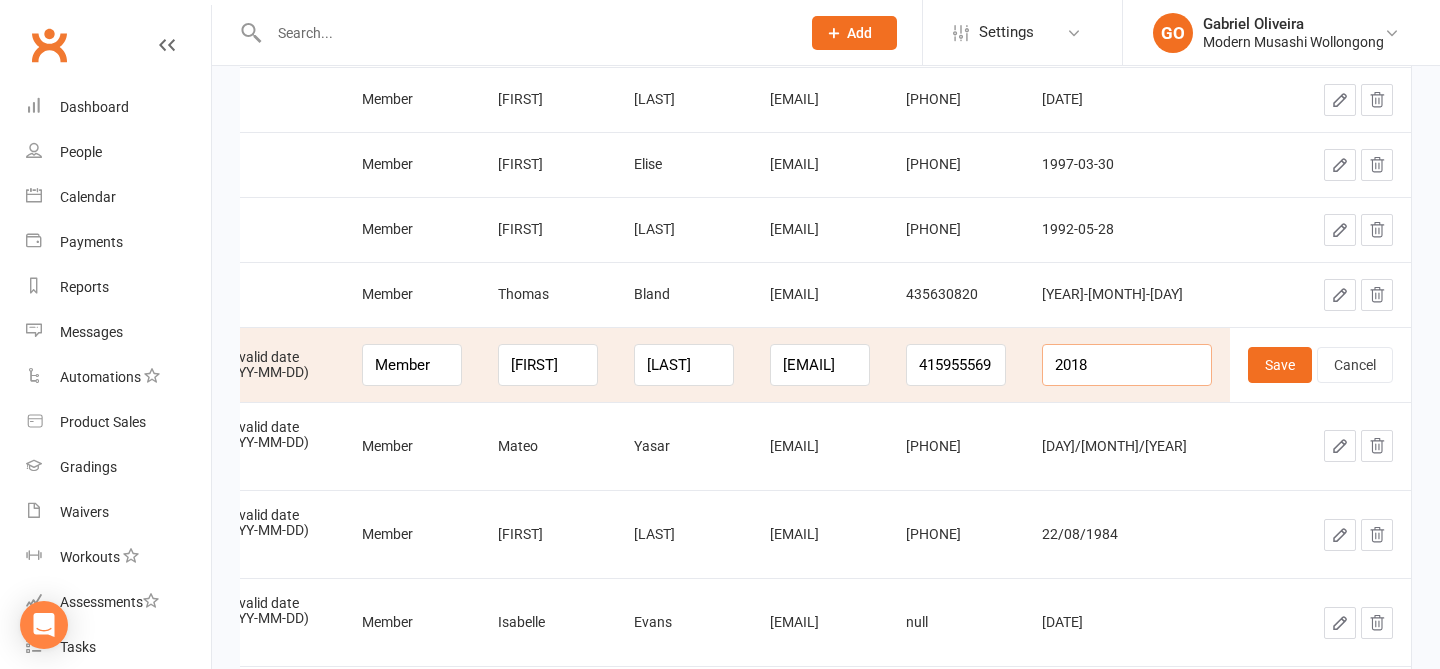 click on "2018" at bounding box center [1127, 365] 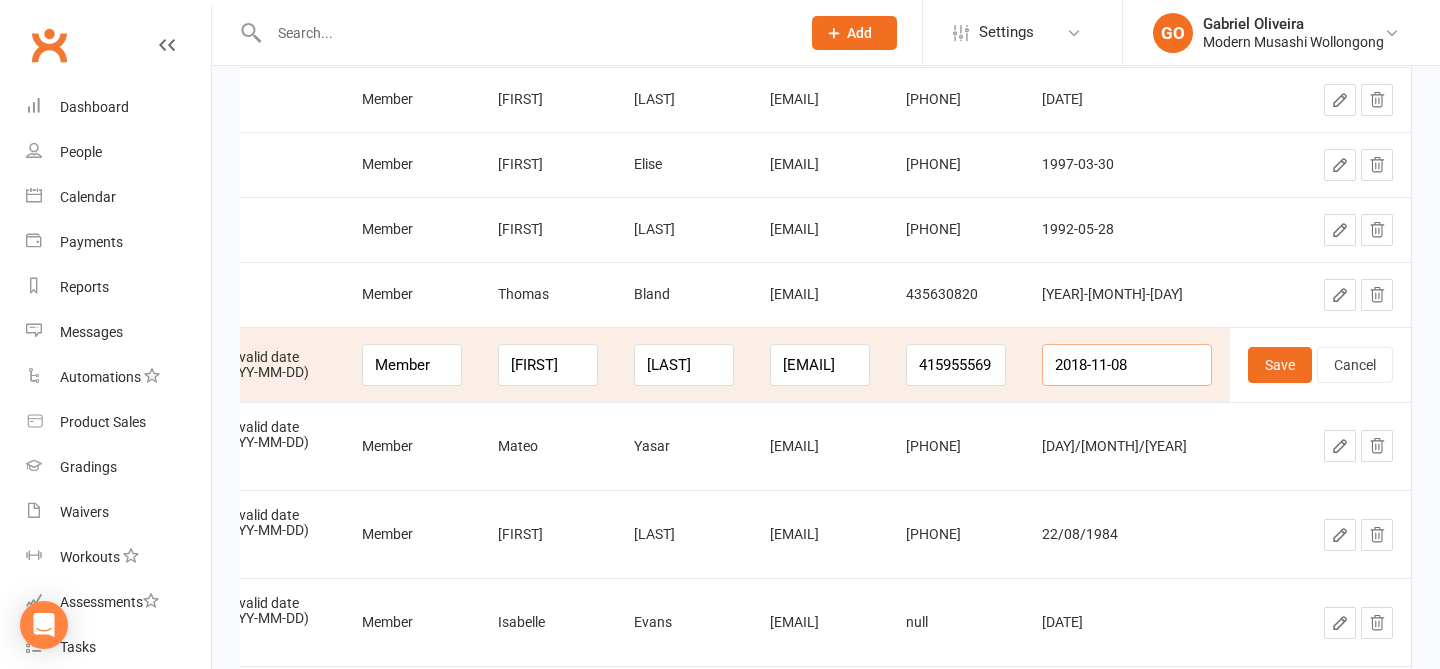 scroll, scrollTop: 0, scrollLeft: 1, axis: horizontal 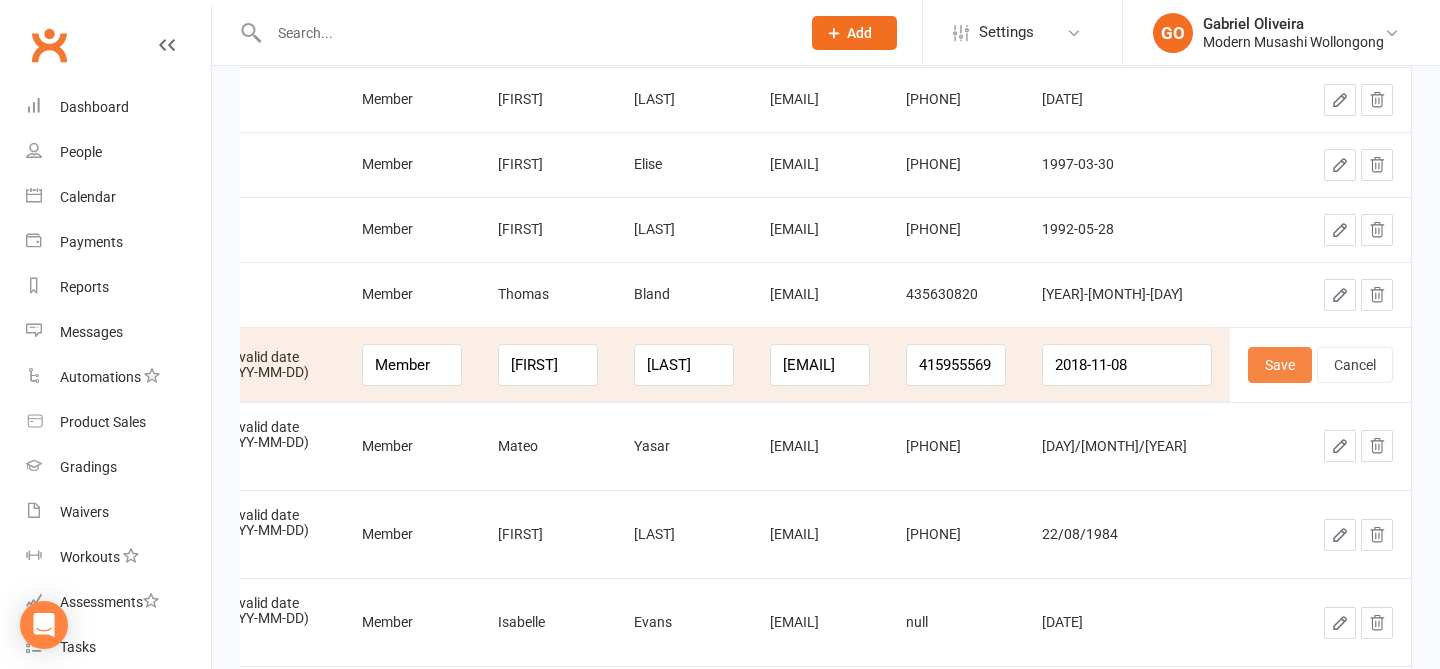 click on "Save" at bounding box center [1280, 365] 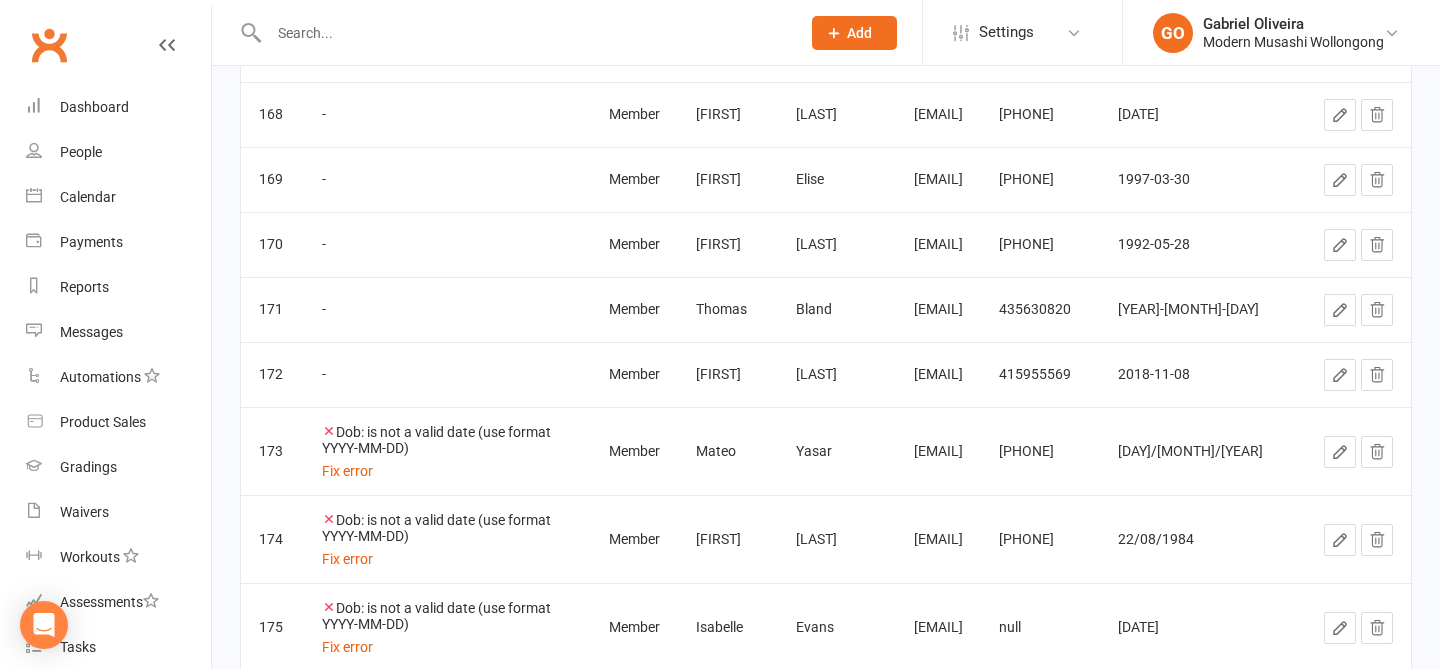 scroll, scrollTop: 0, scrollLeft: 53, axis: horizontal 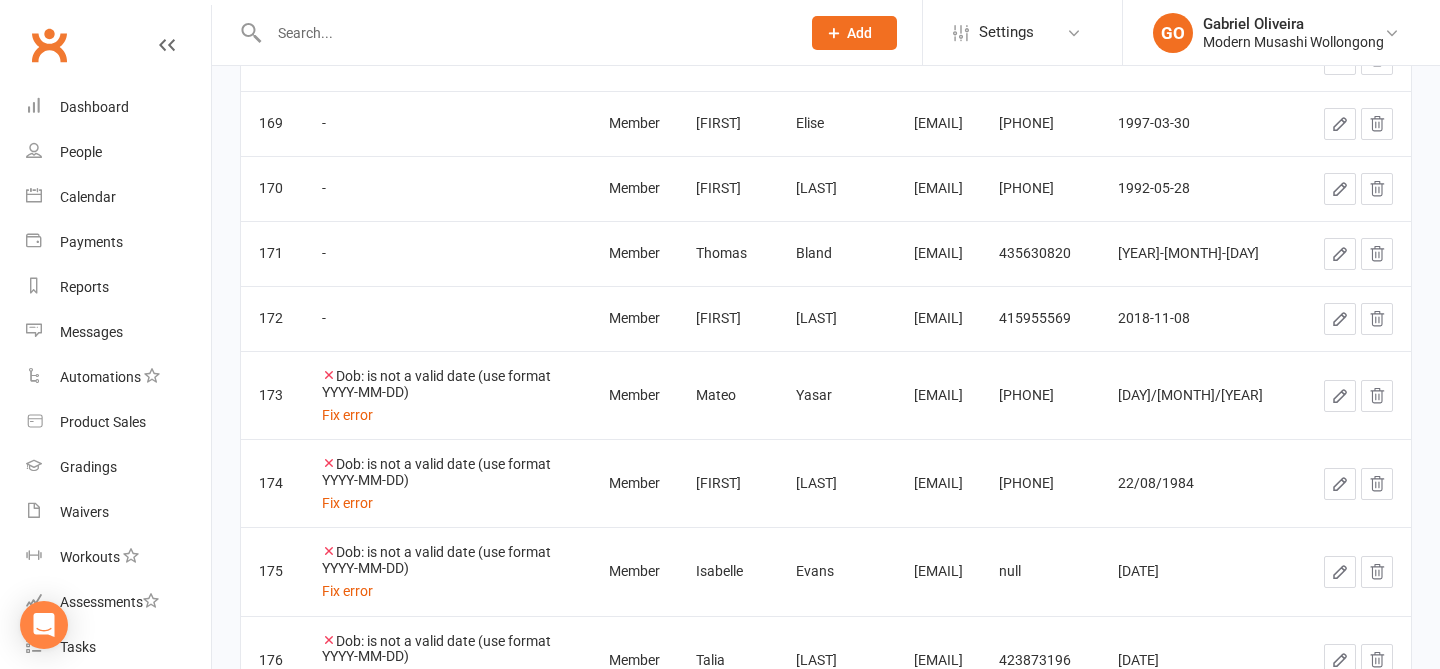 click 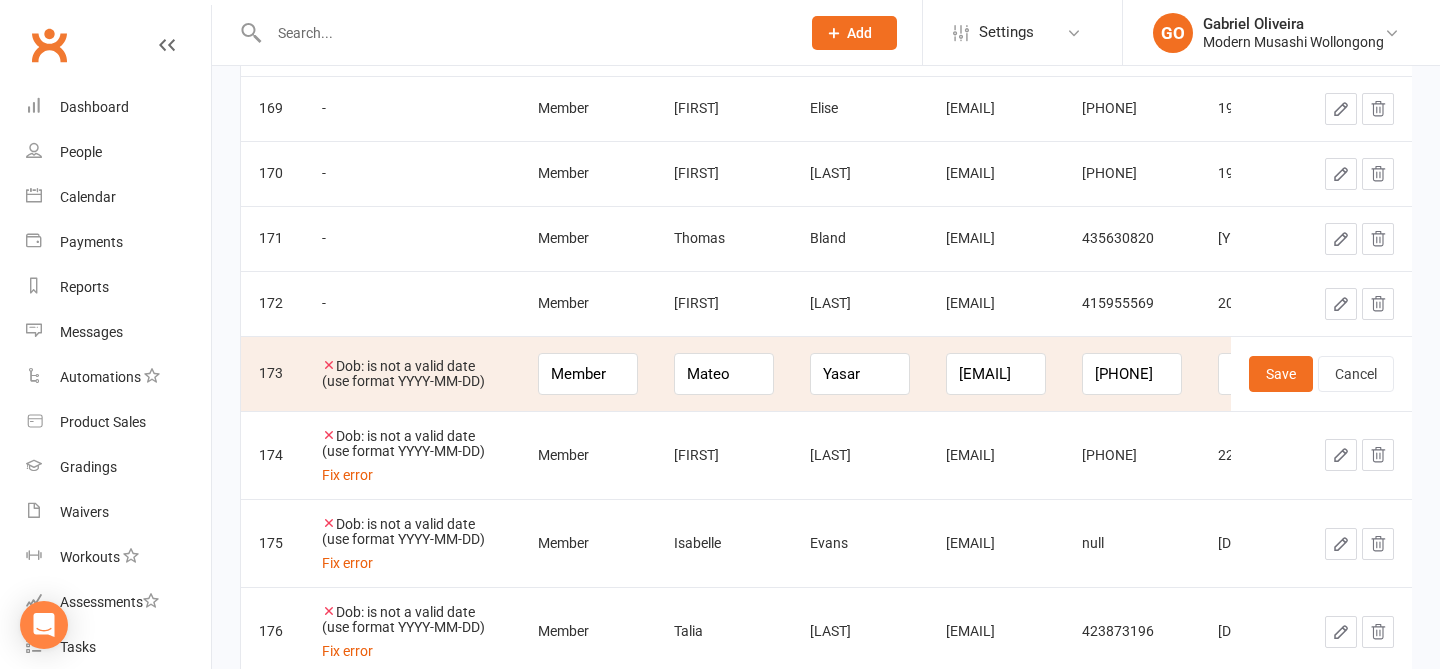 scroll, scrollTop: 0, scrollLeft: 248, axis: horizontal 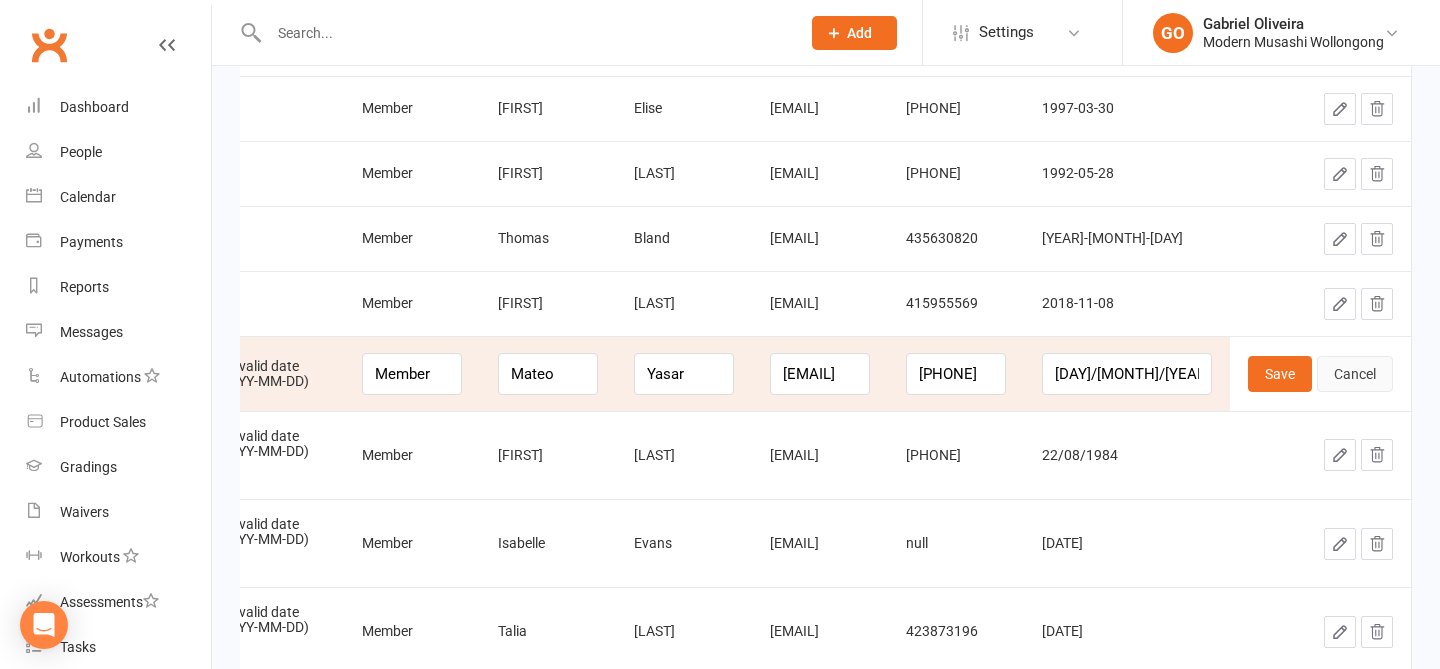 click on "Cancel" at bounding box center (1355, 374) 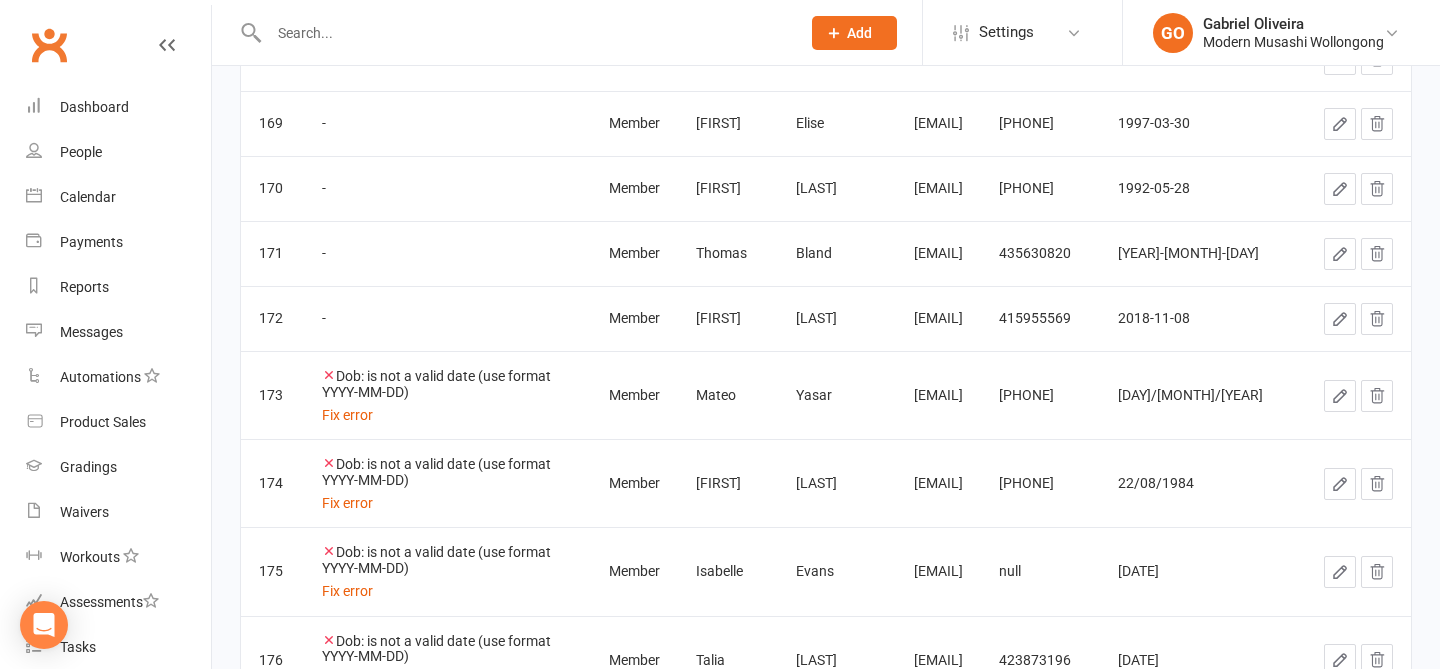 scroll, scrollTop: 0, scrollLeft: 53, axis: horizontal 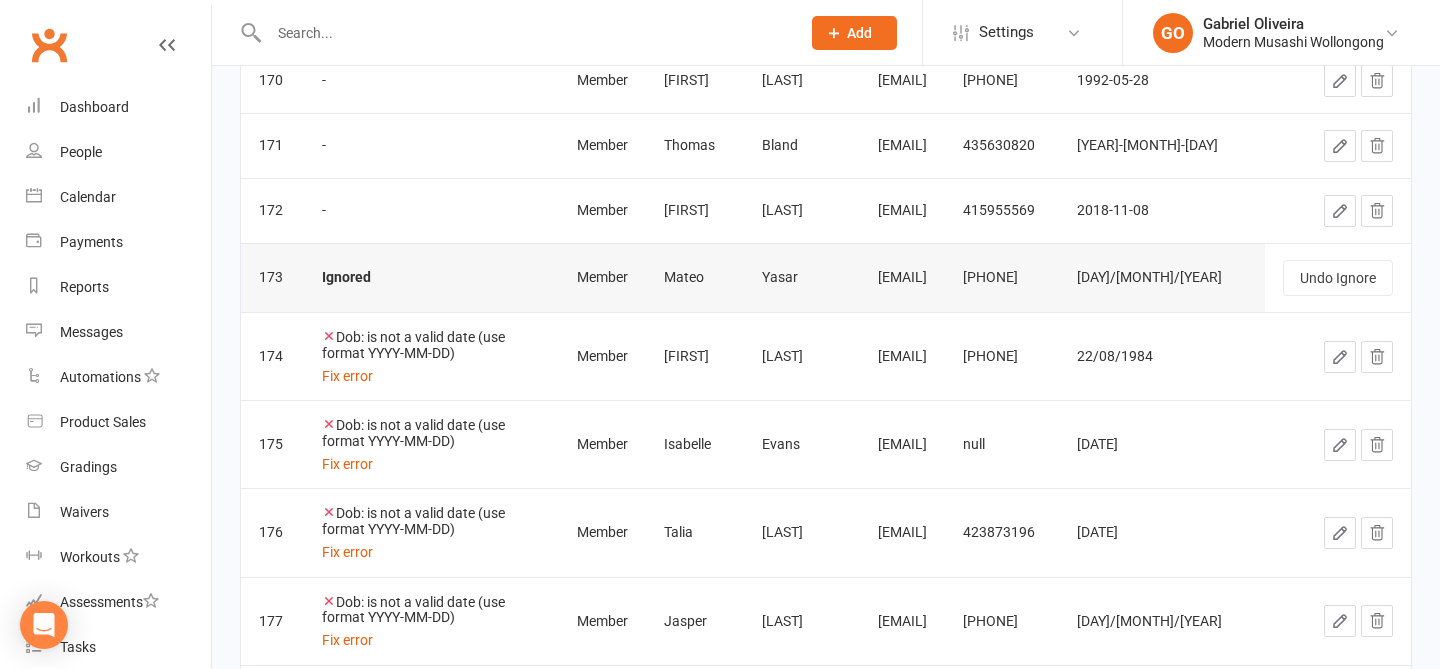 click on "22/08/1984" at bounding box center [1162, 356] 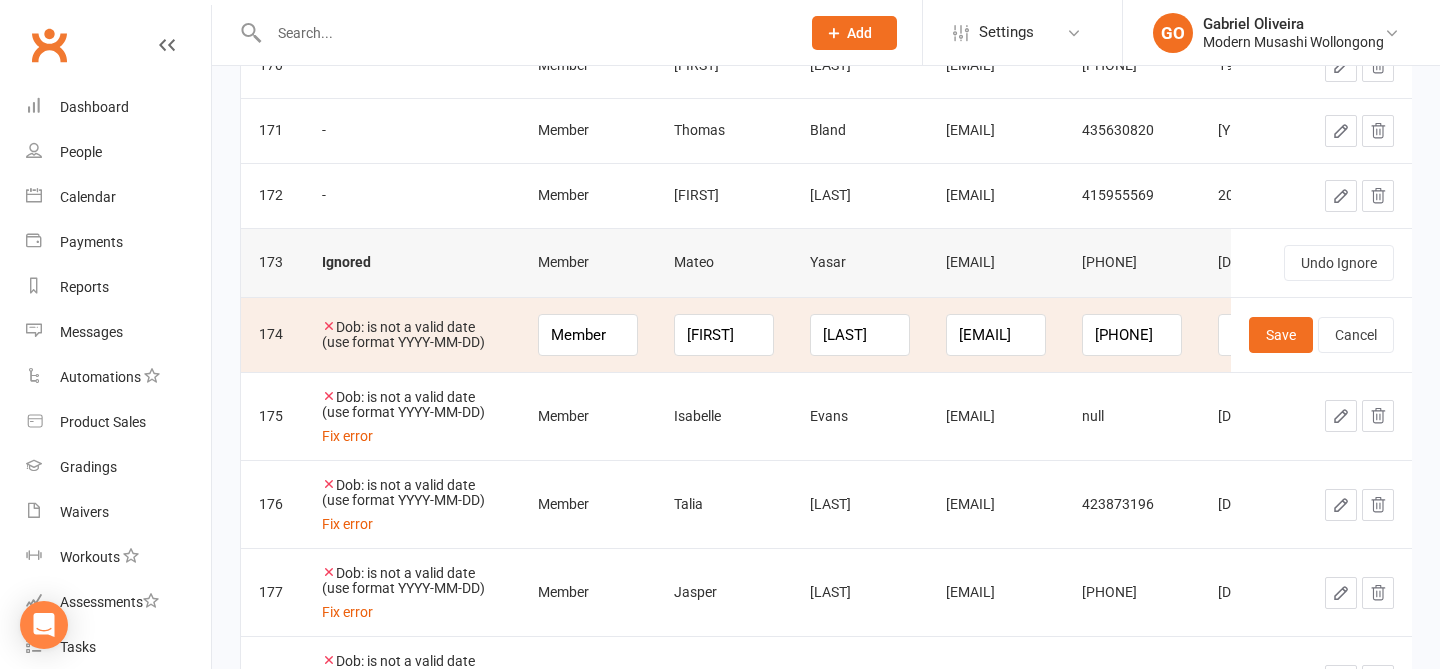 scroll, scrollTop: 0, scrollLeft: 248, axis: horizontal 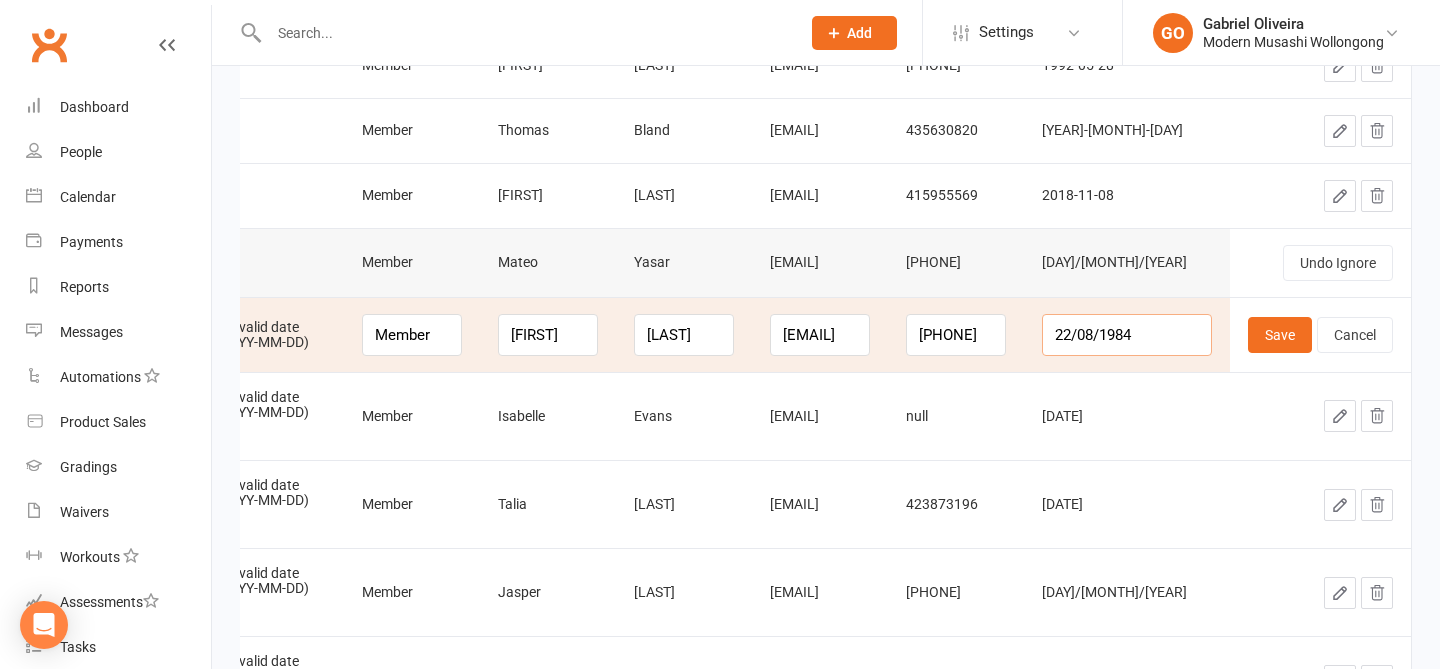 drag, startPoint x: 1144, startPoint y: 329, endPoint x: 1224, endPoint y: 329, distance: 80 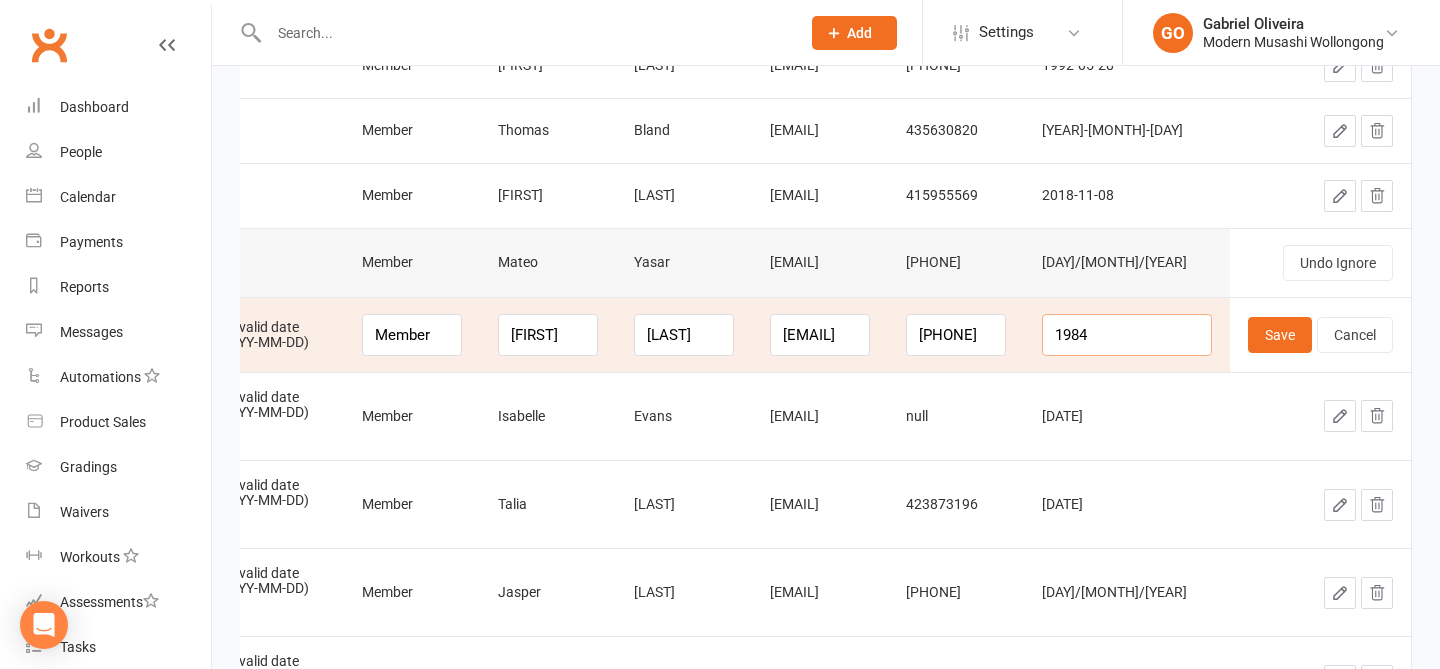 click on "1984" at bounding box center (1127, 335) 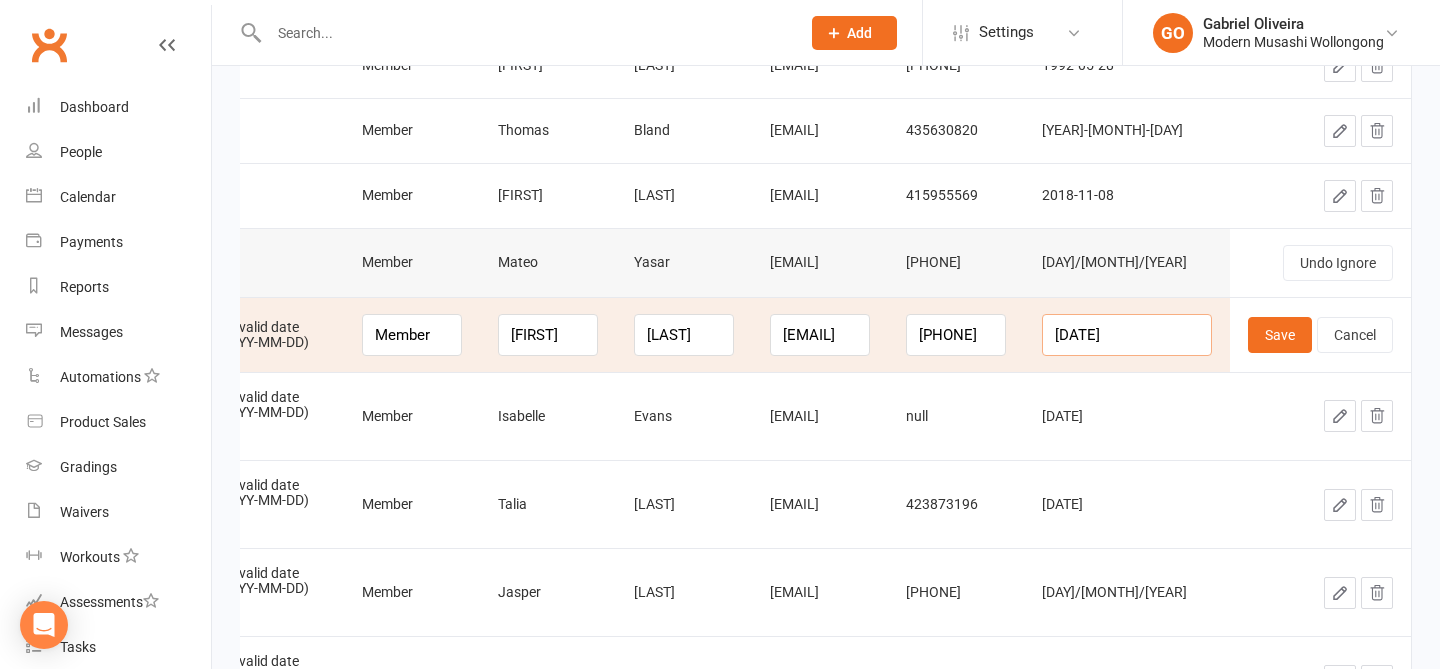 scroll, scrollTop: 0, scrollLeft: 1, axis: horizontal 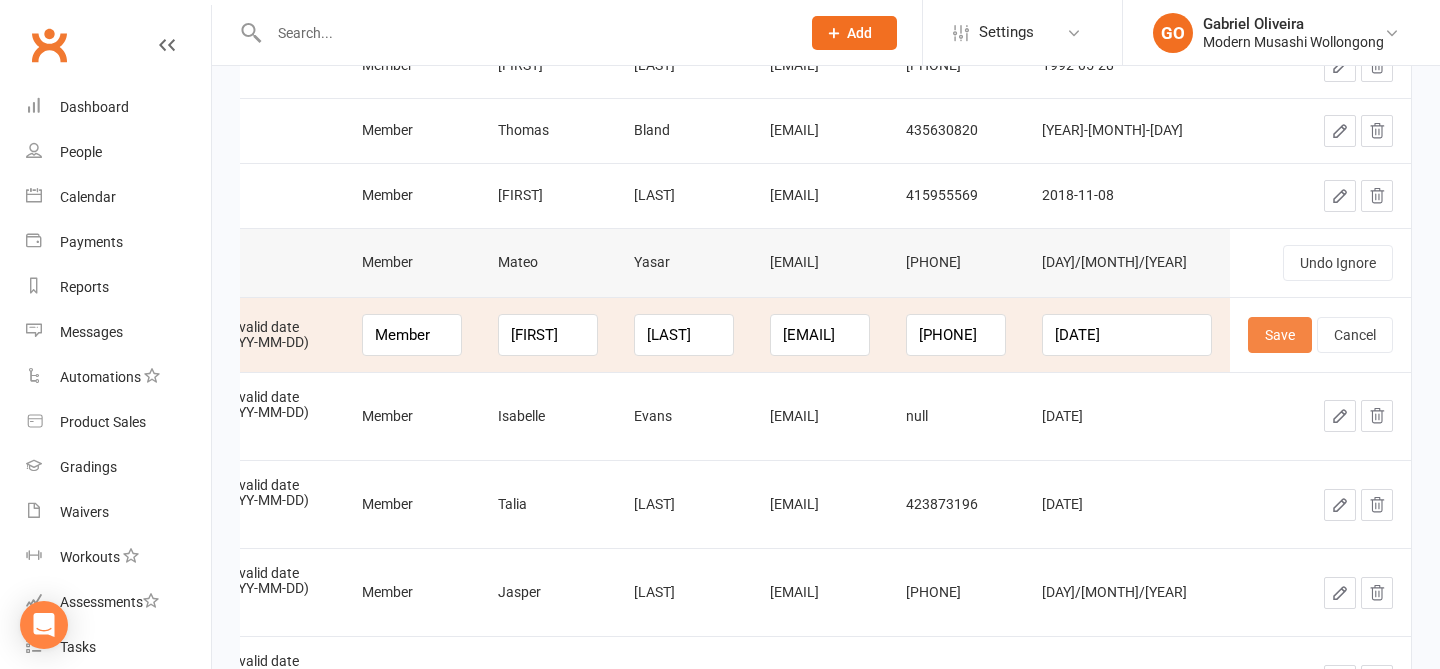 click on "Save" at bounding box center [1280, 335] 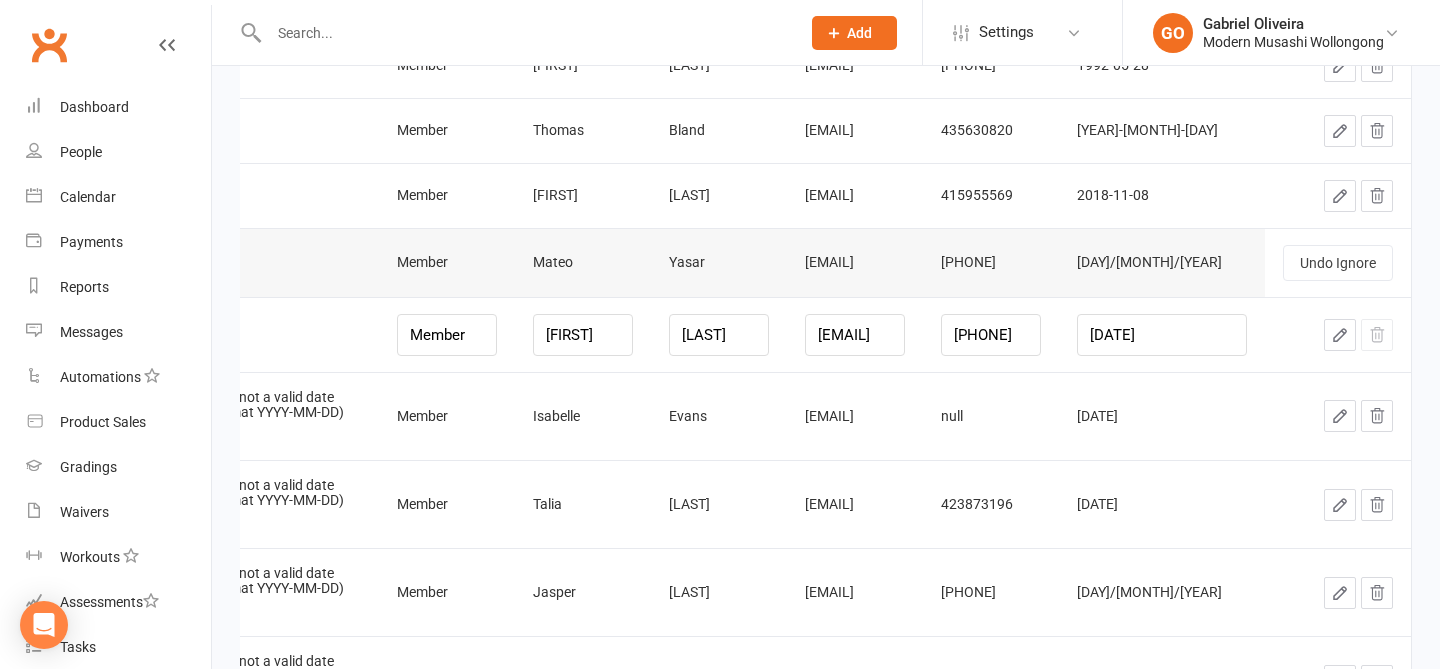 scroll, scrollTop: 0, scrollLeft: 0, axis: both 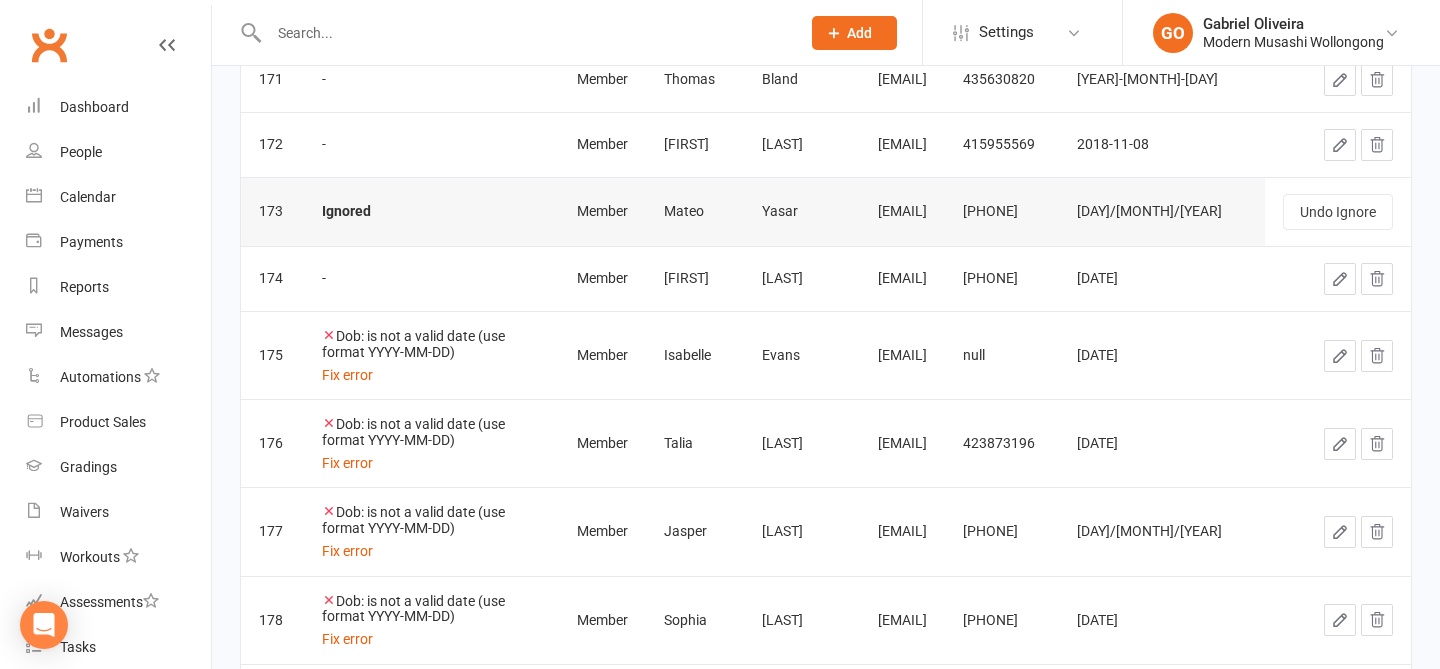 click 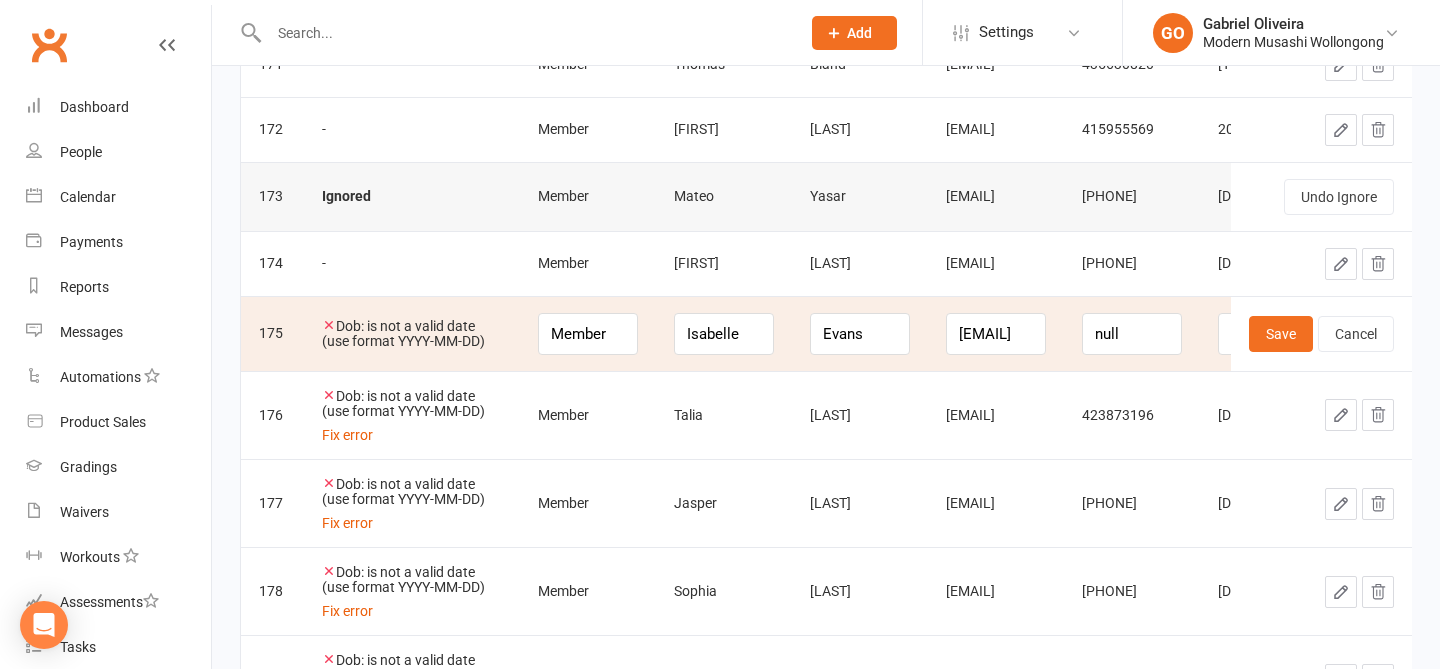 scroll, scrollTop: 0, scrollLeft: 248, axis: horizontal 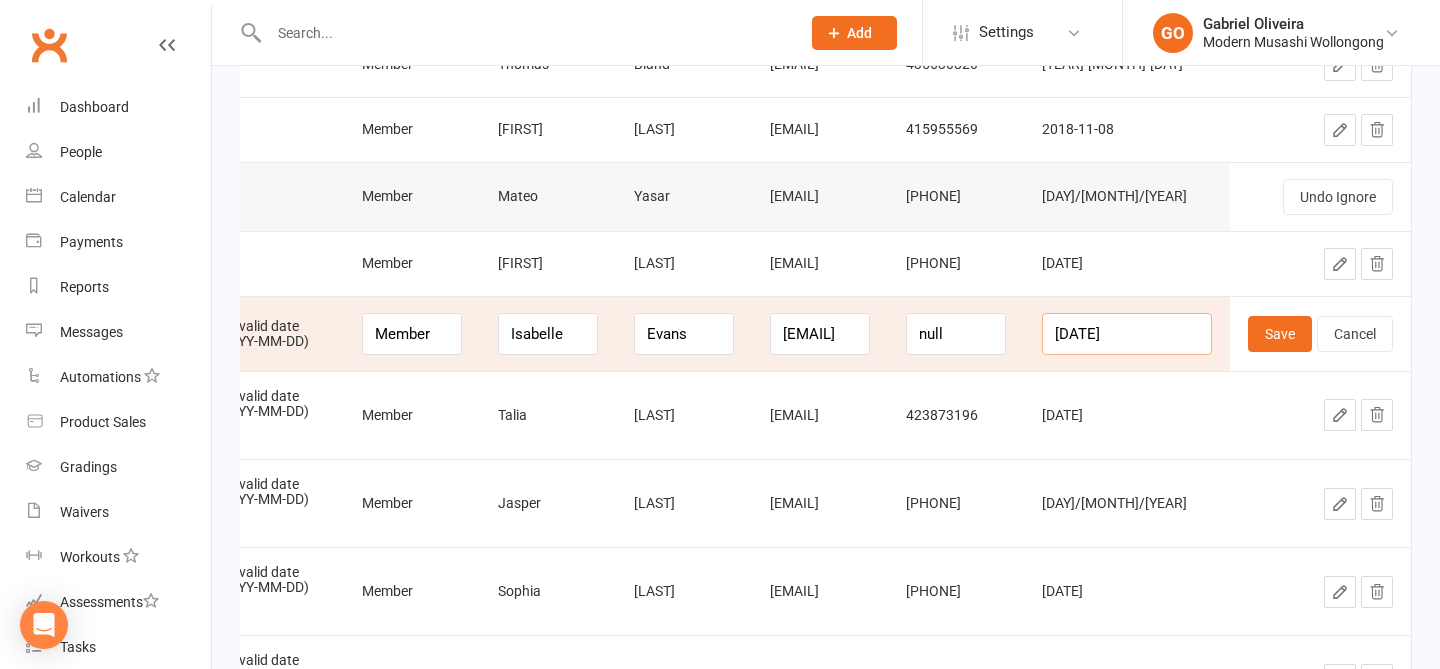drag, startPoint x: 1169, startPoint y: 334, endPoint x: 1049, endPoint y: 312, distance: 122 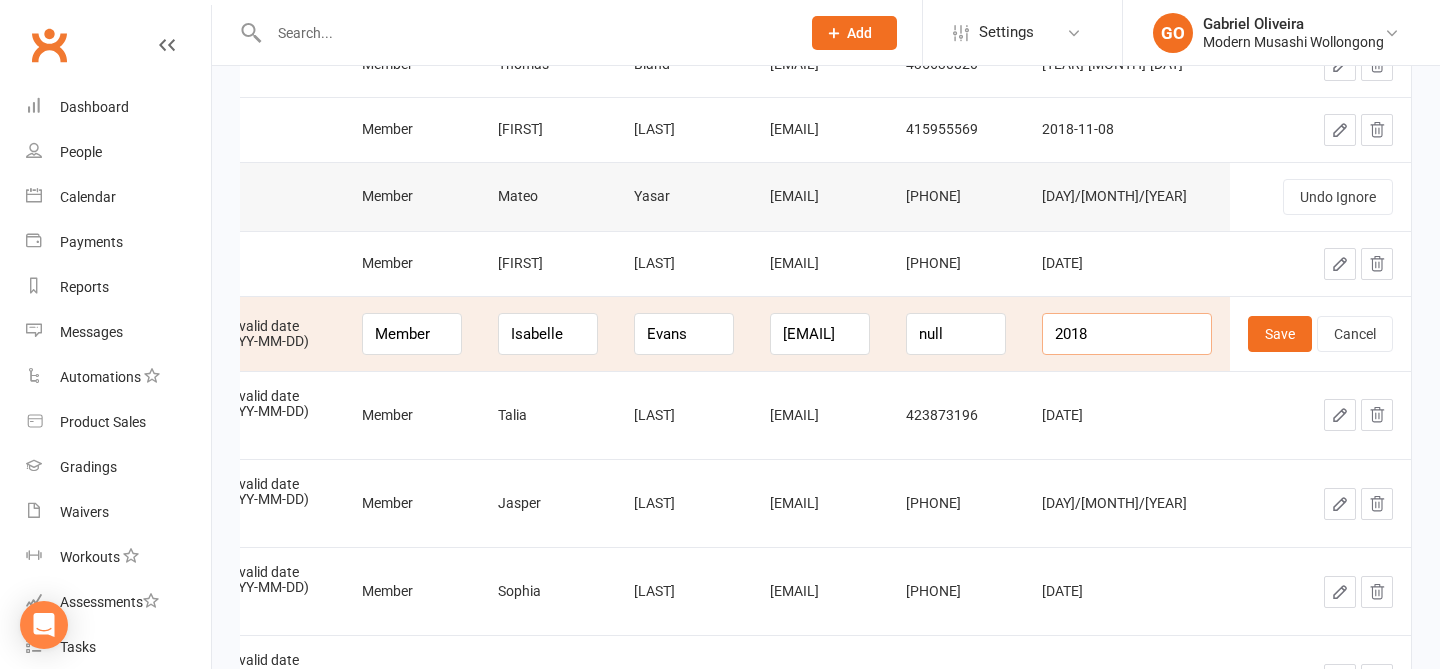 click on "2018" at bounding box center [1127, 334] 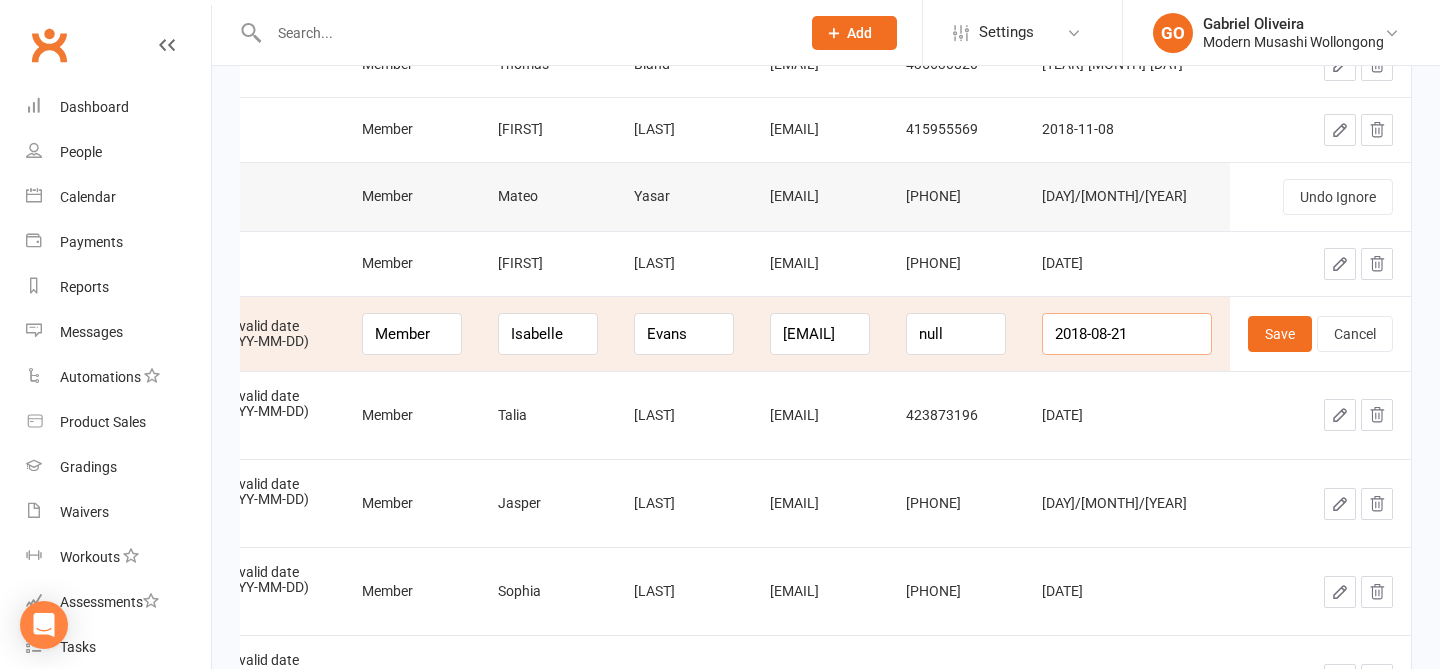 scroll, scrollTop: 0, scrollLeft: 1, axis: horizontal 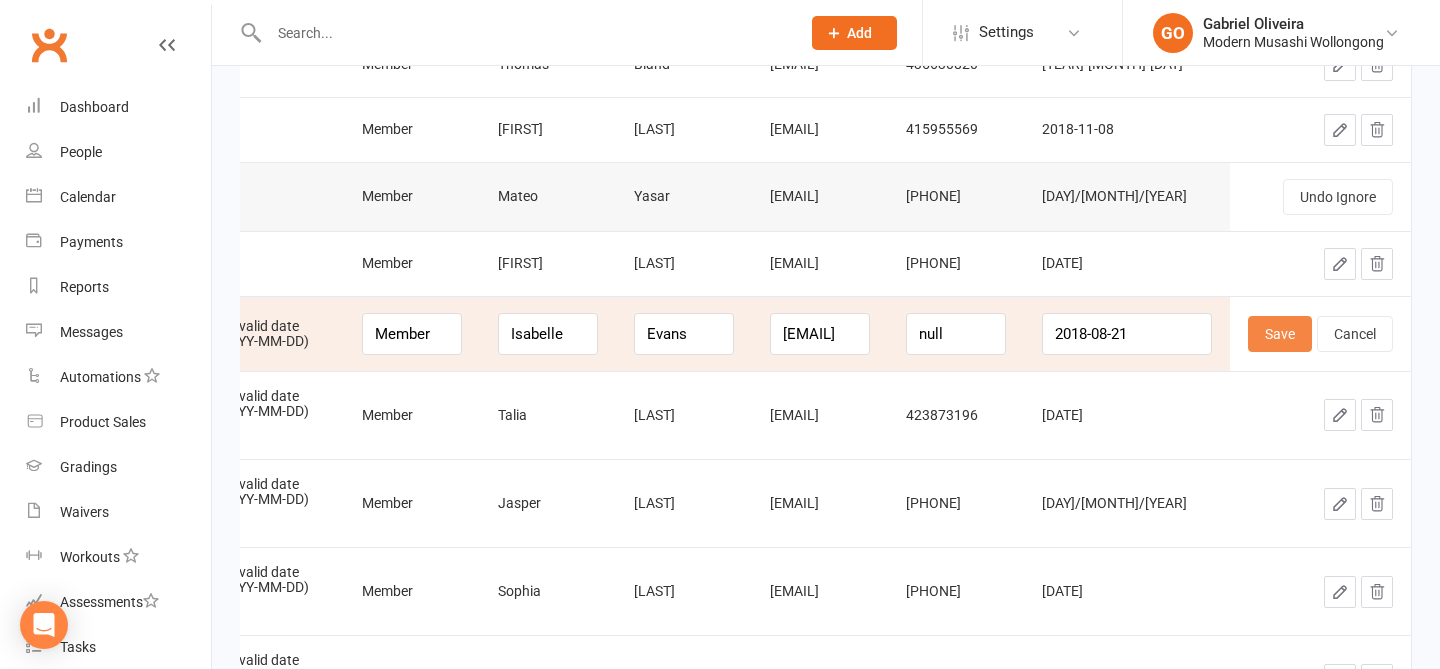 click on "Save" at bounding box center [1280, 334] 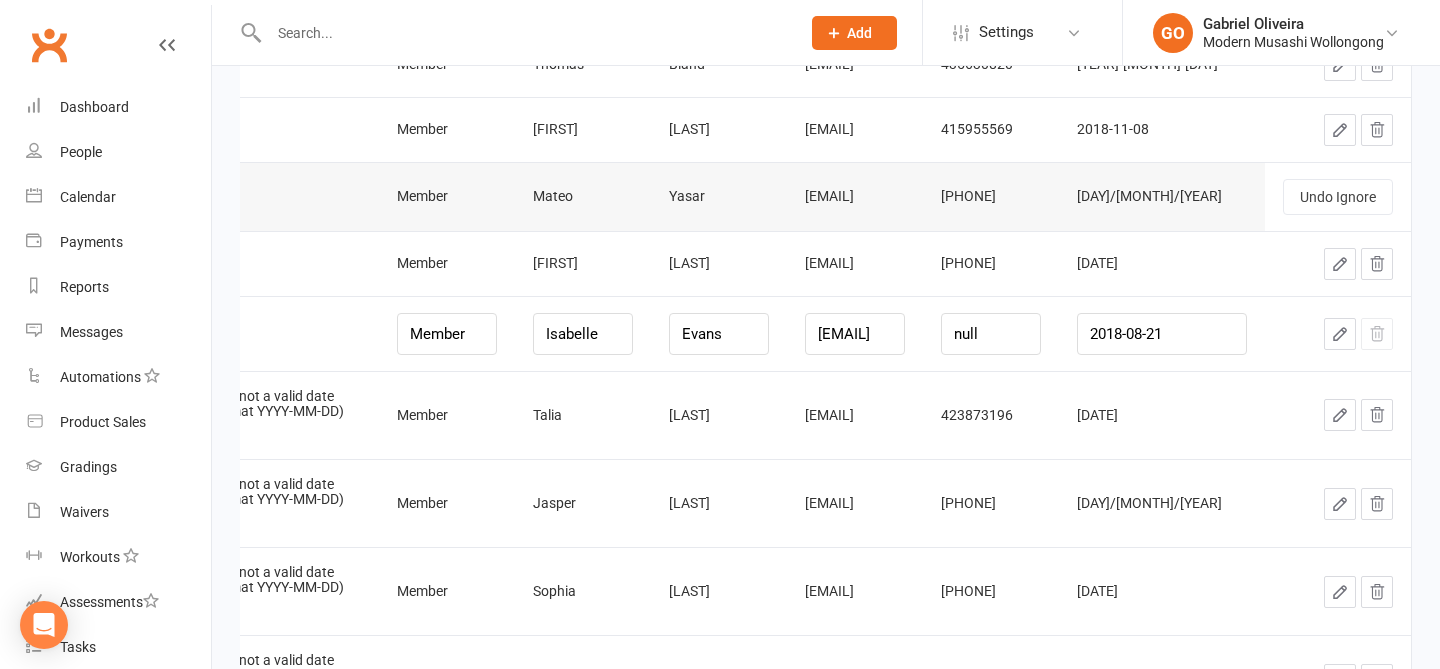 scroll, scrollTop: 0, scrollLeft: 93, axis: horizontal 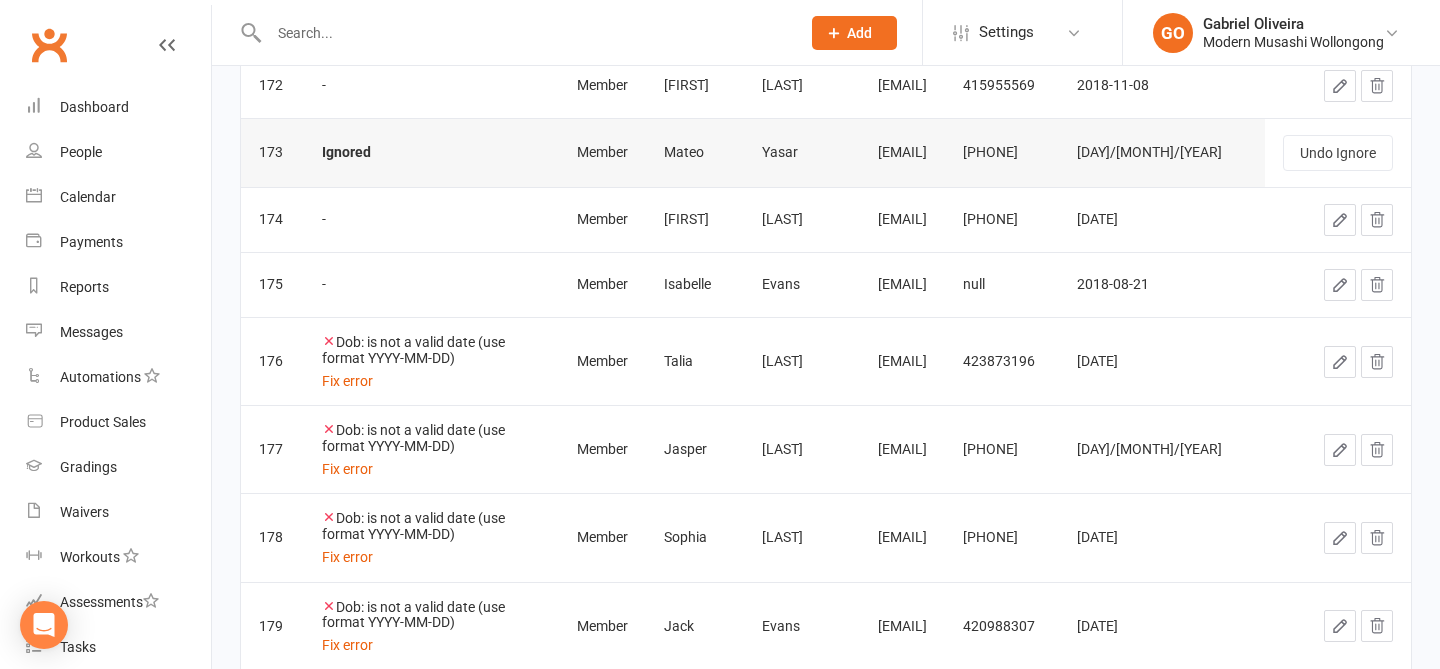 click 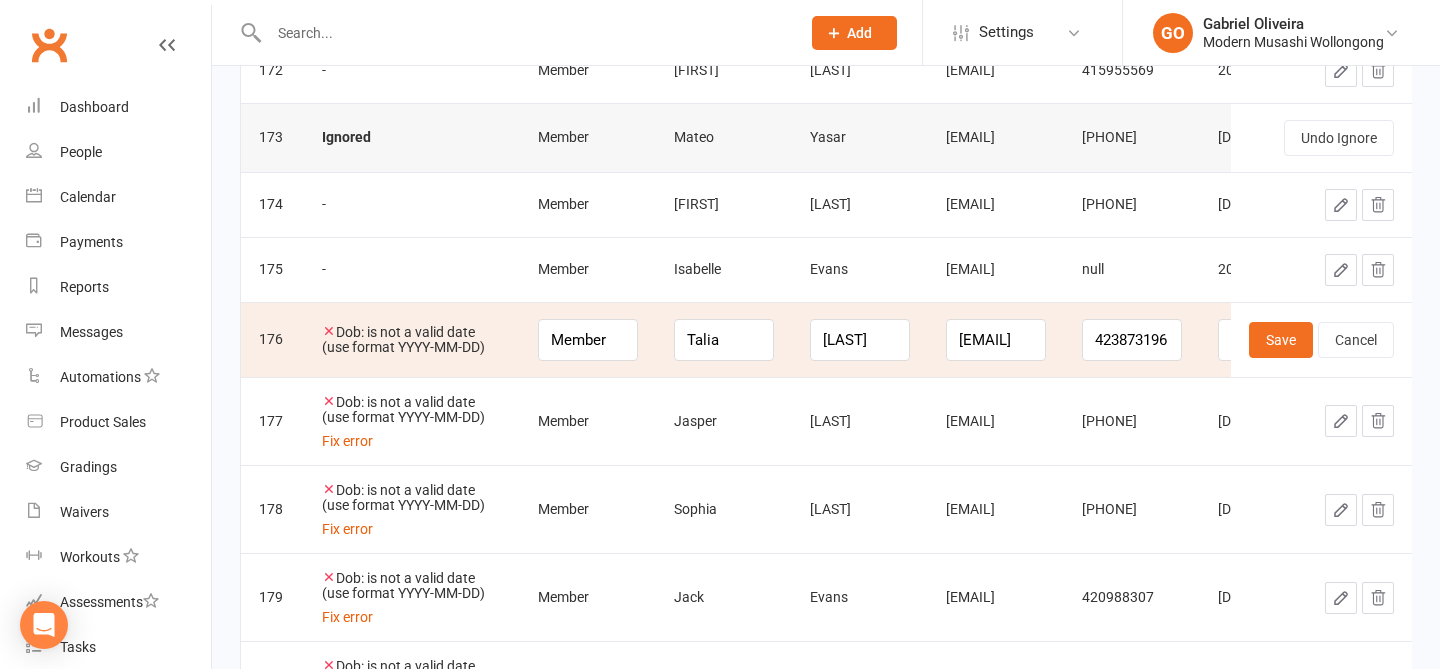 scroll, scrollTop: 0, scrollLeft: 248, axis: horizontal 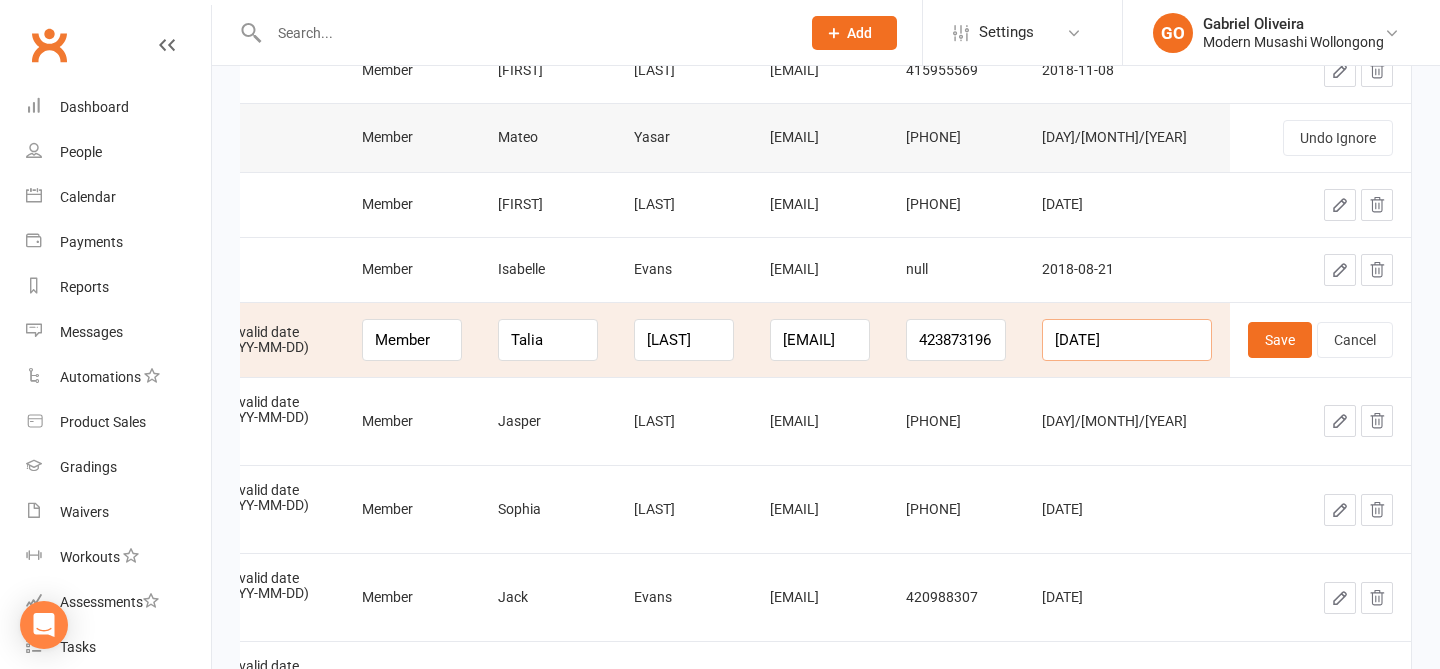 drag, startPoint x: 1172, startPoint y: 342, endPoint x: 1051, endPoint y: 321, distance: 122.80879 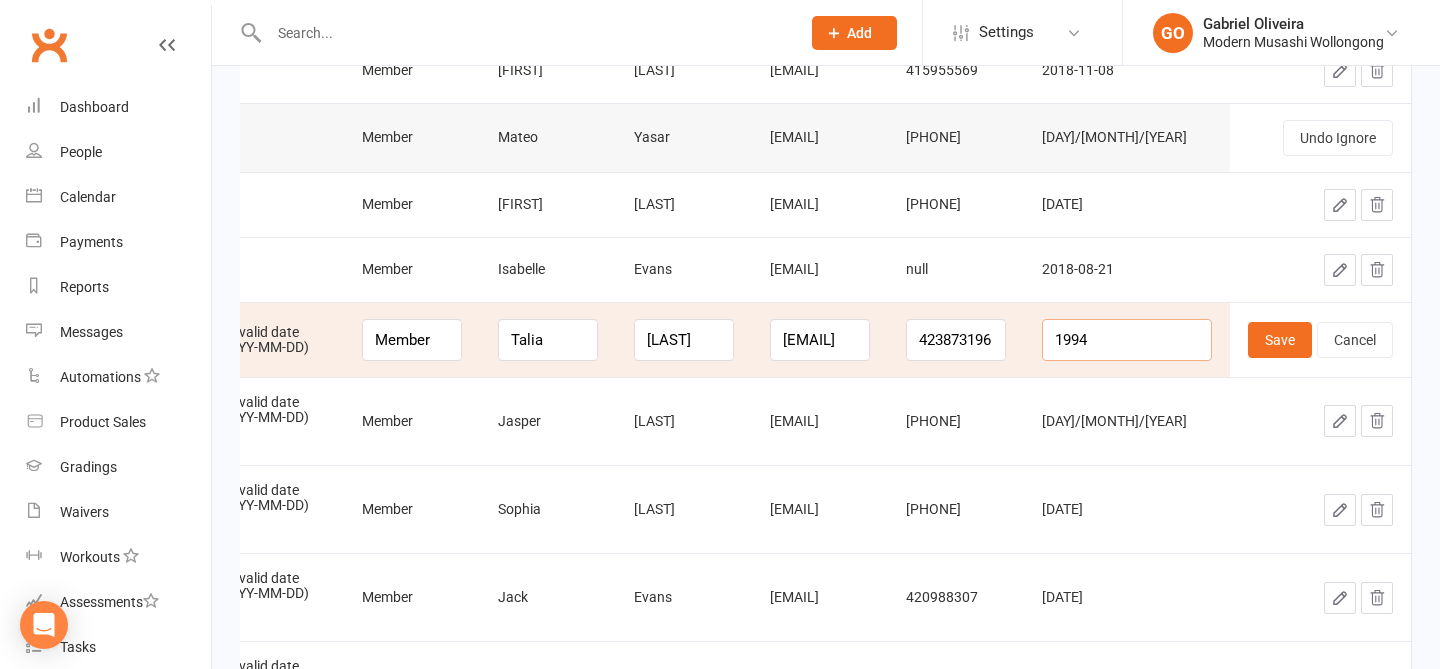 click on "1994" at bounding box center (1127, 340) 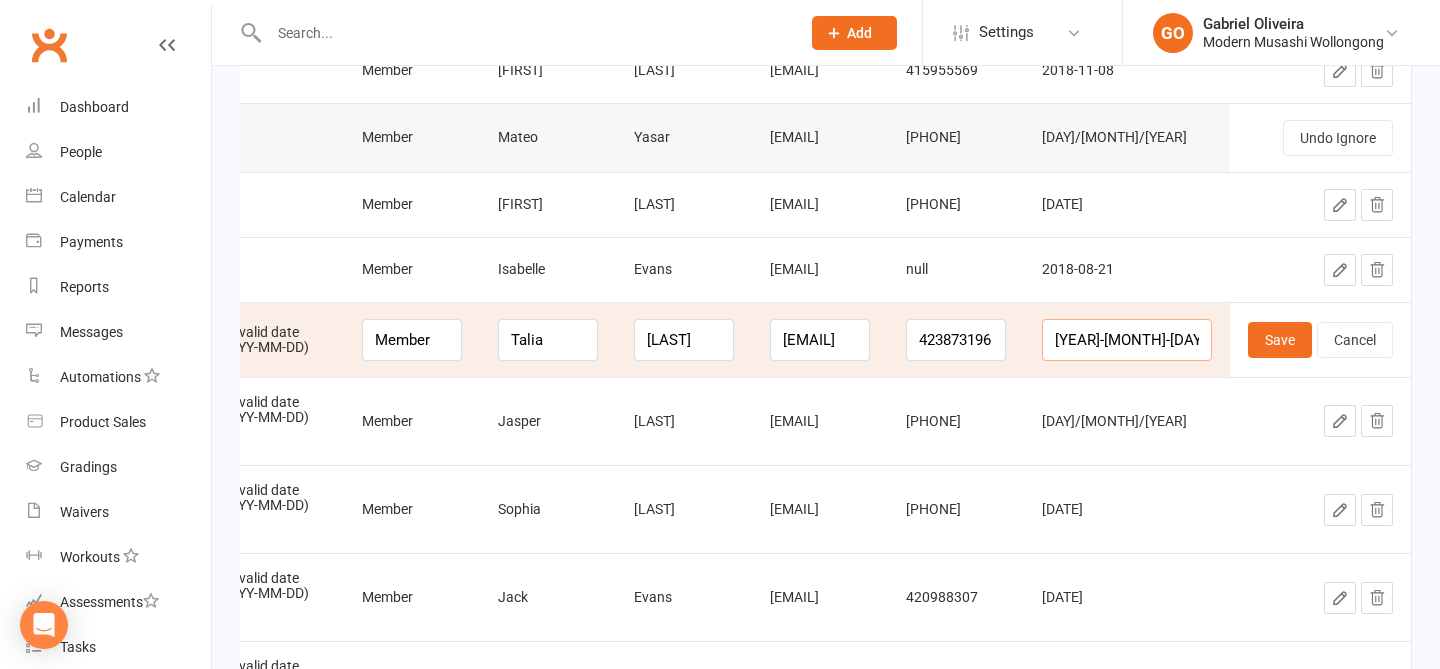 scroll, scrollTop: 0, scrollLeft: 1, axis: horizontal 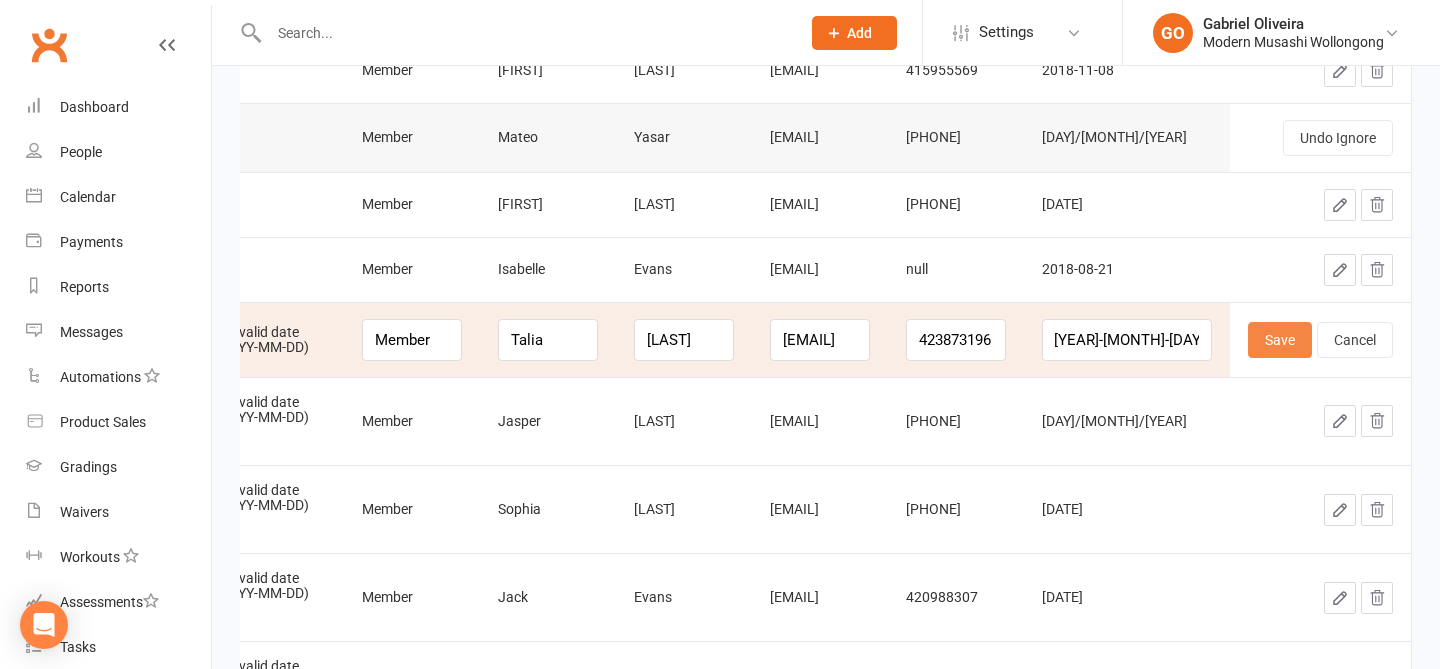 click on "Save" at bounding box center (1280, 340) 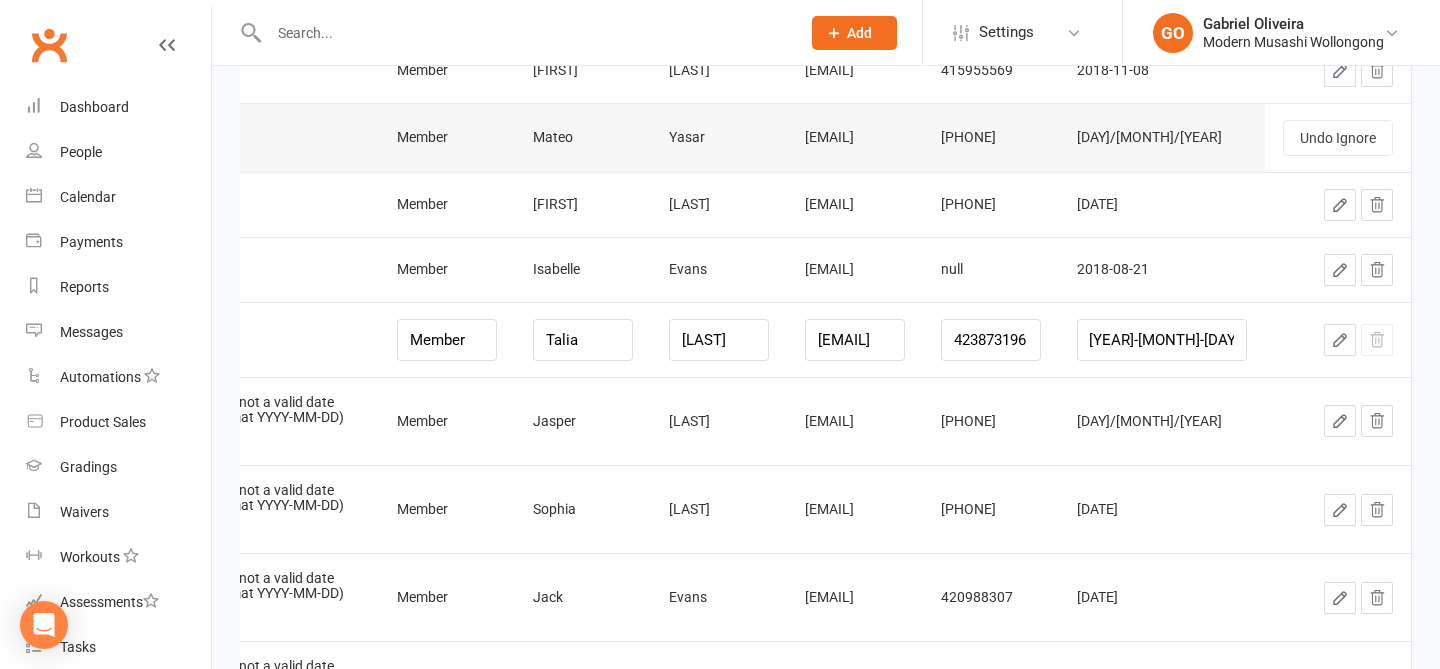 scroll, scrollTop: 0, scrollLeft: 0, axis: both 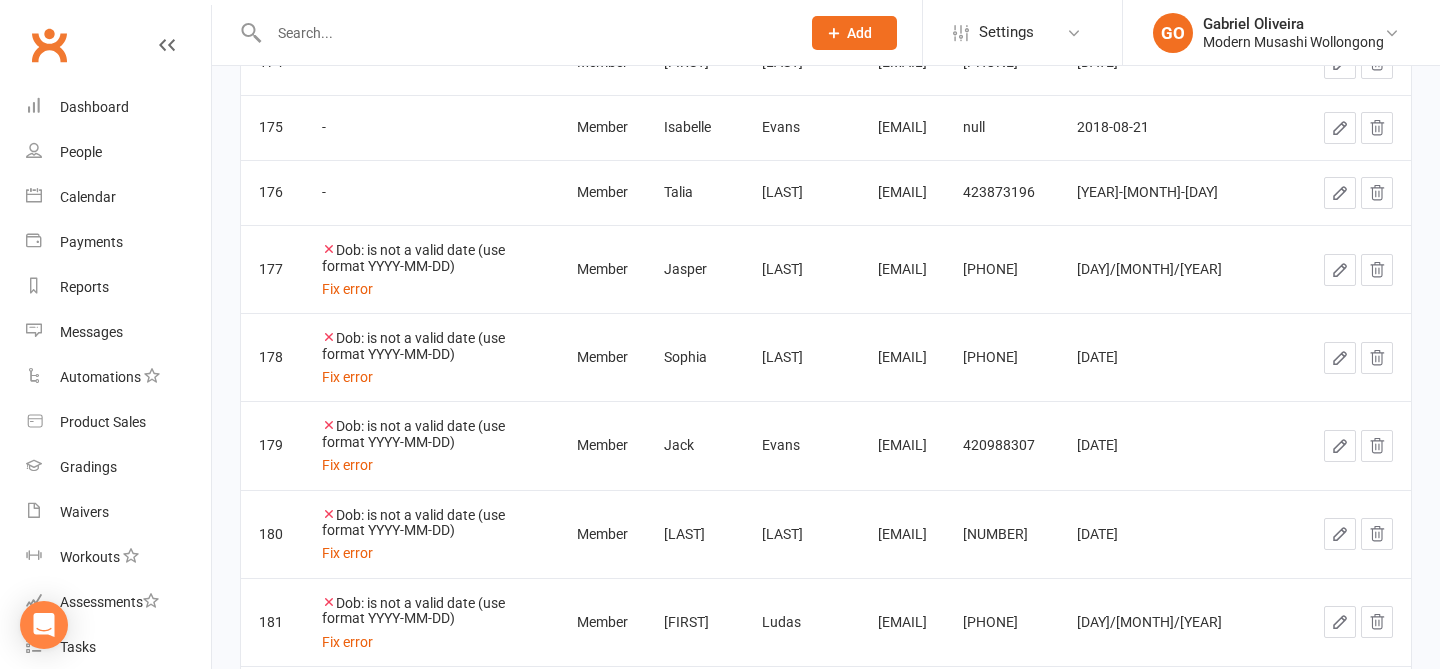 click 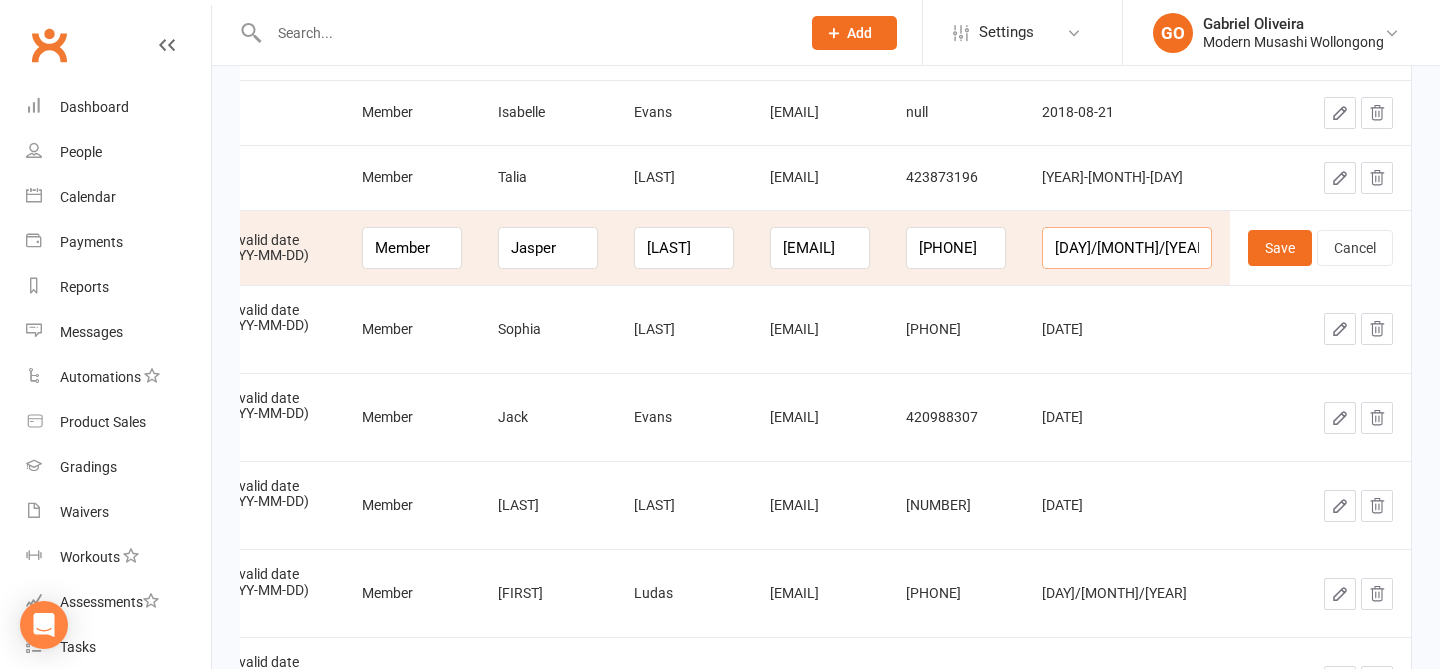 drag, startPoint x: 1165, startPoint y: 247, endPoint x: 1039, endPoint y: 220, distance: 128.86038 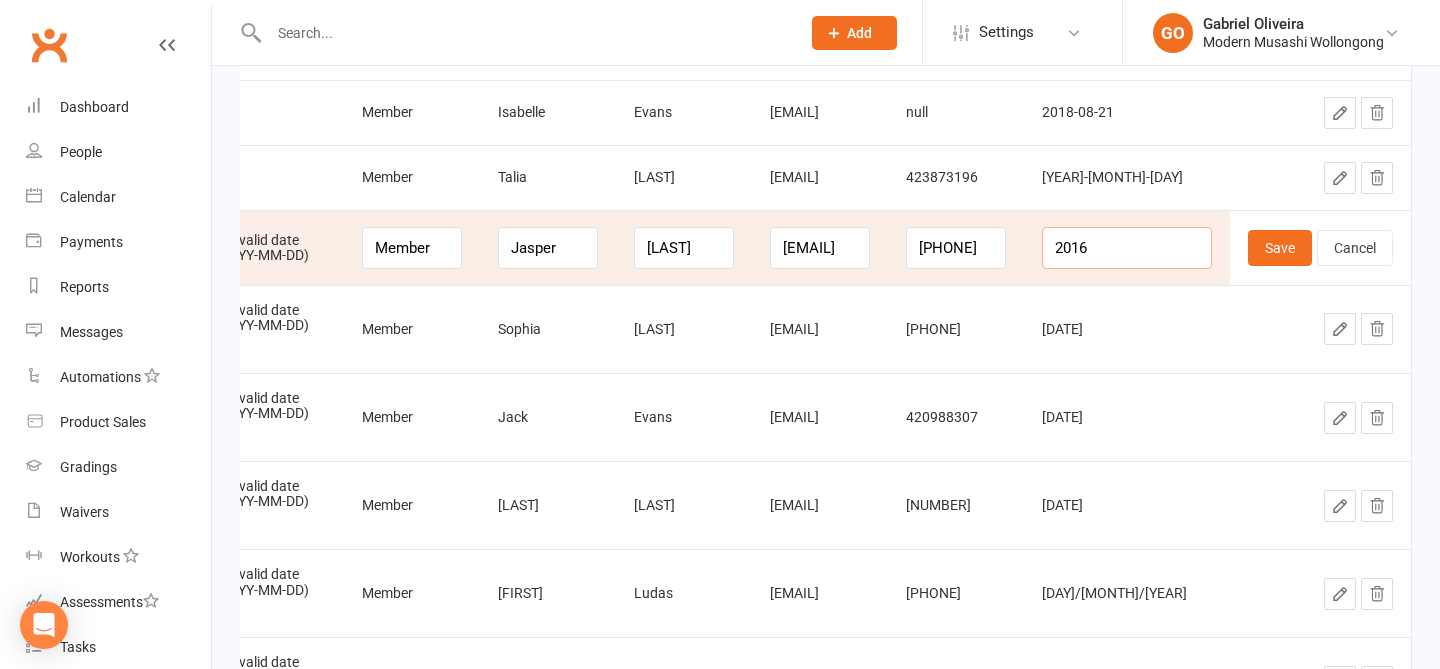 click on "2016" at bounding box center [1127, 248] 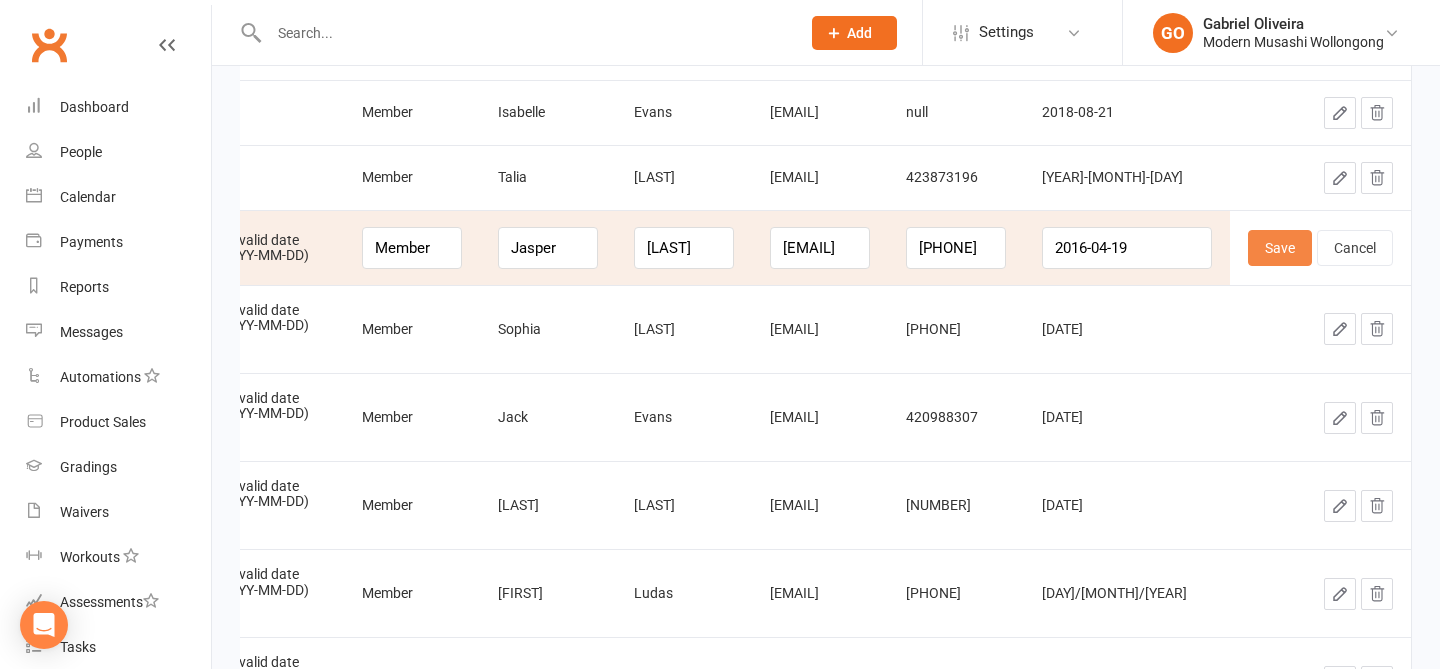 click on "Save" at bounding box center [1280, 248] 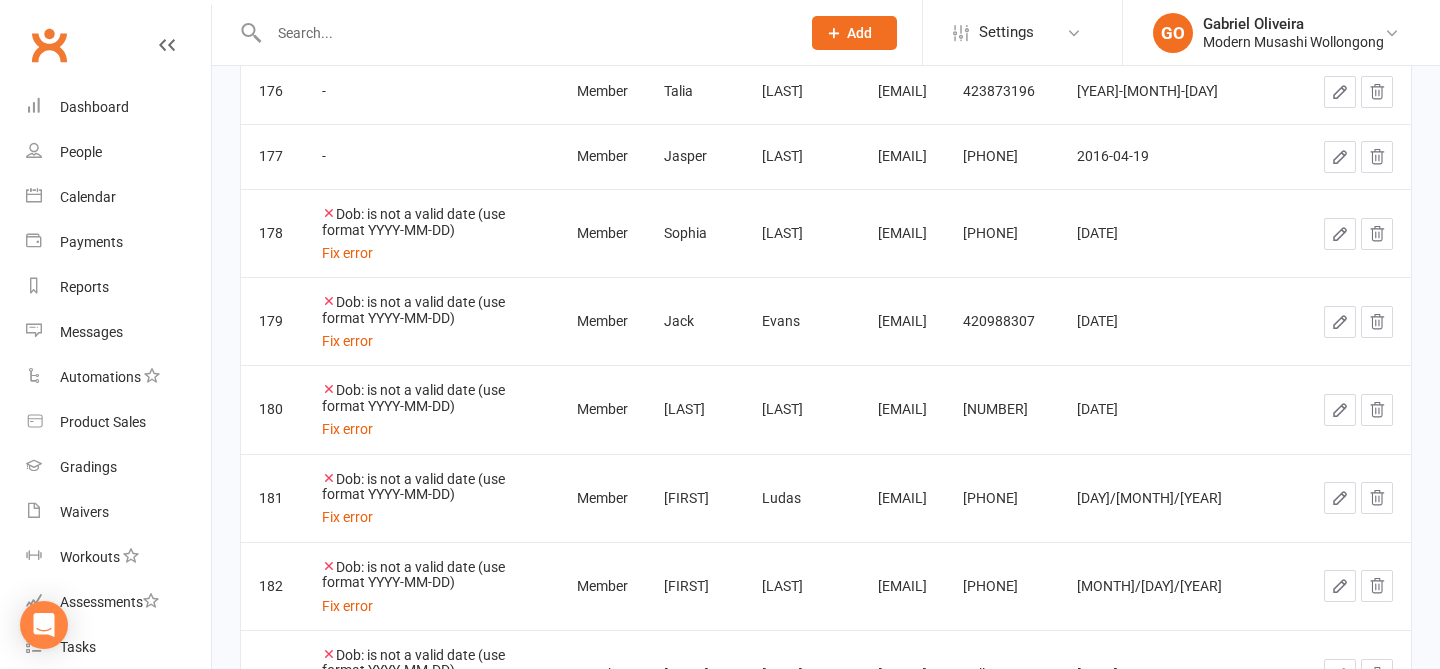click 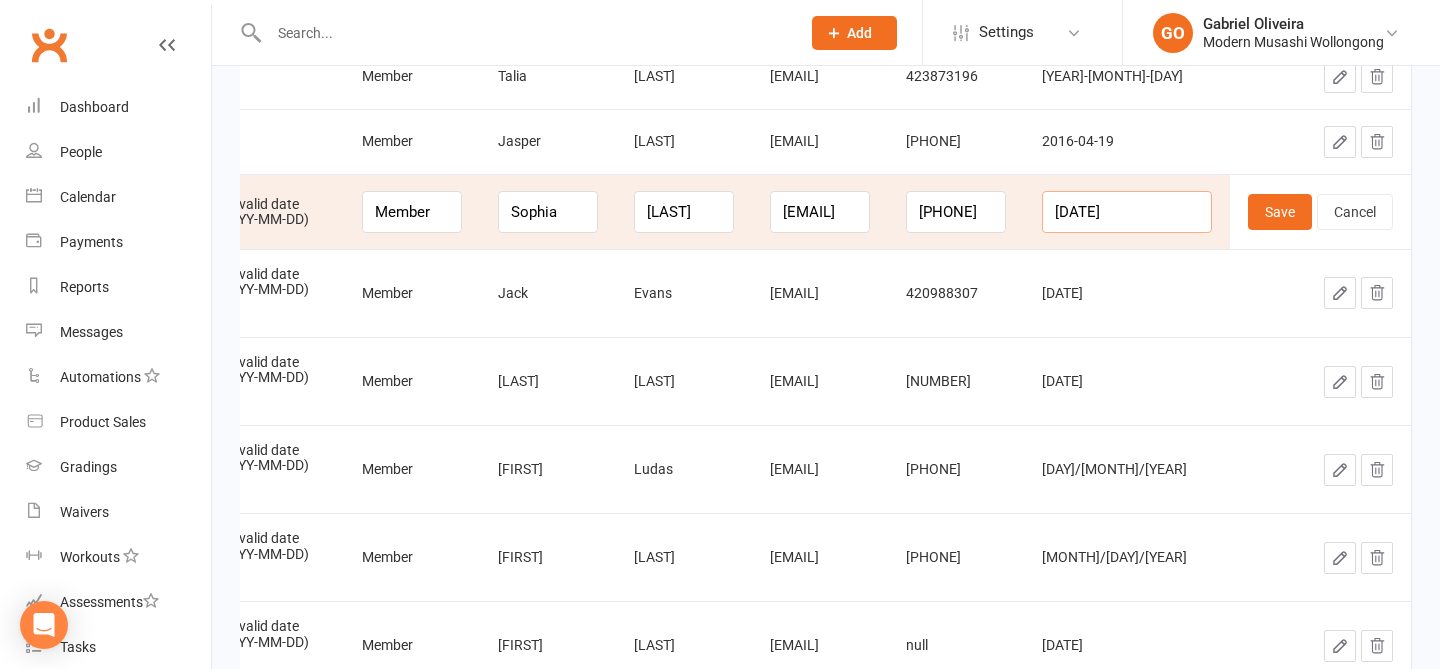 drag, startPoint x: 1168, startPoint y: 210, endPoint x: 1039, endPoint y: 196, distance: 129.75746 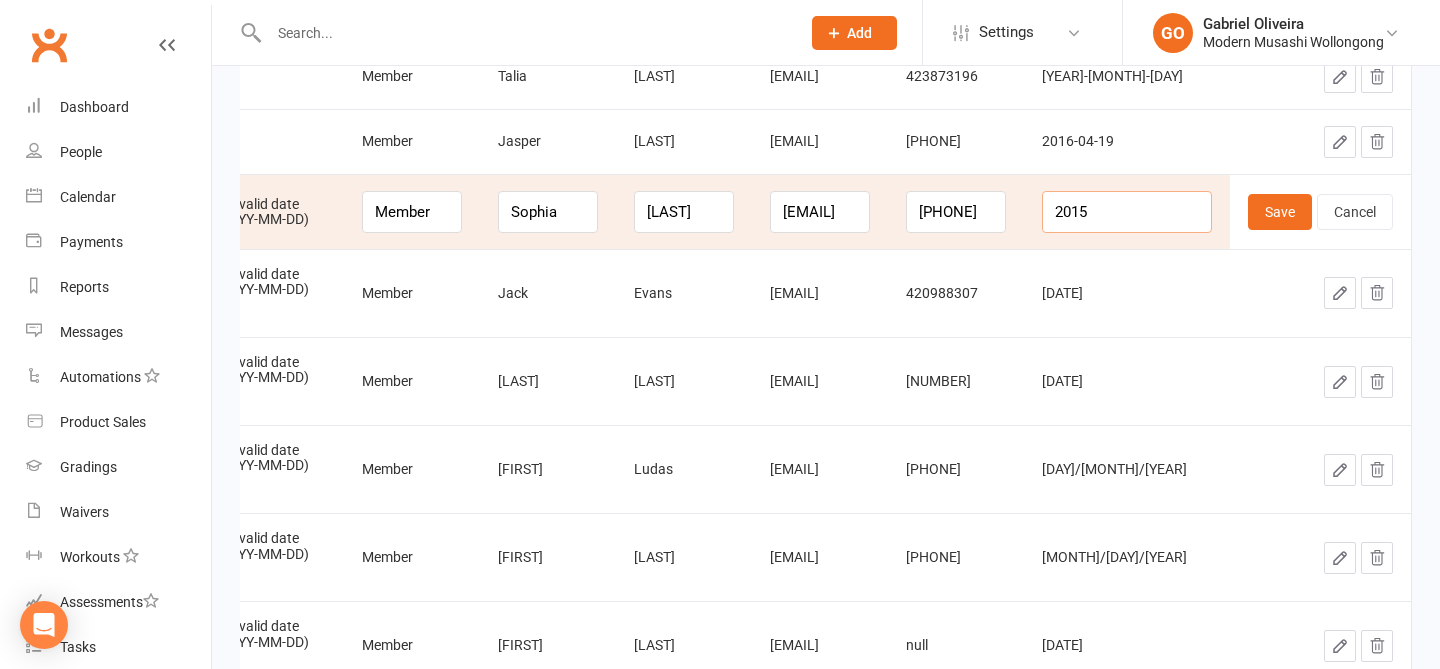 click on "2015" at bounding box center (1127, 212) 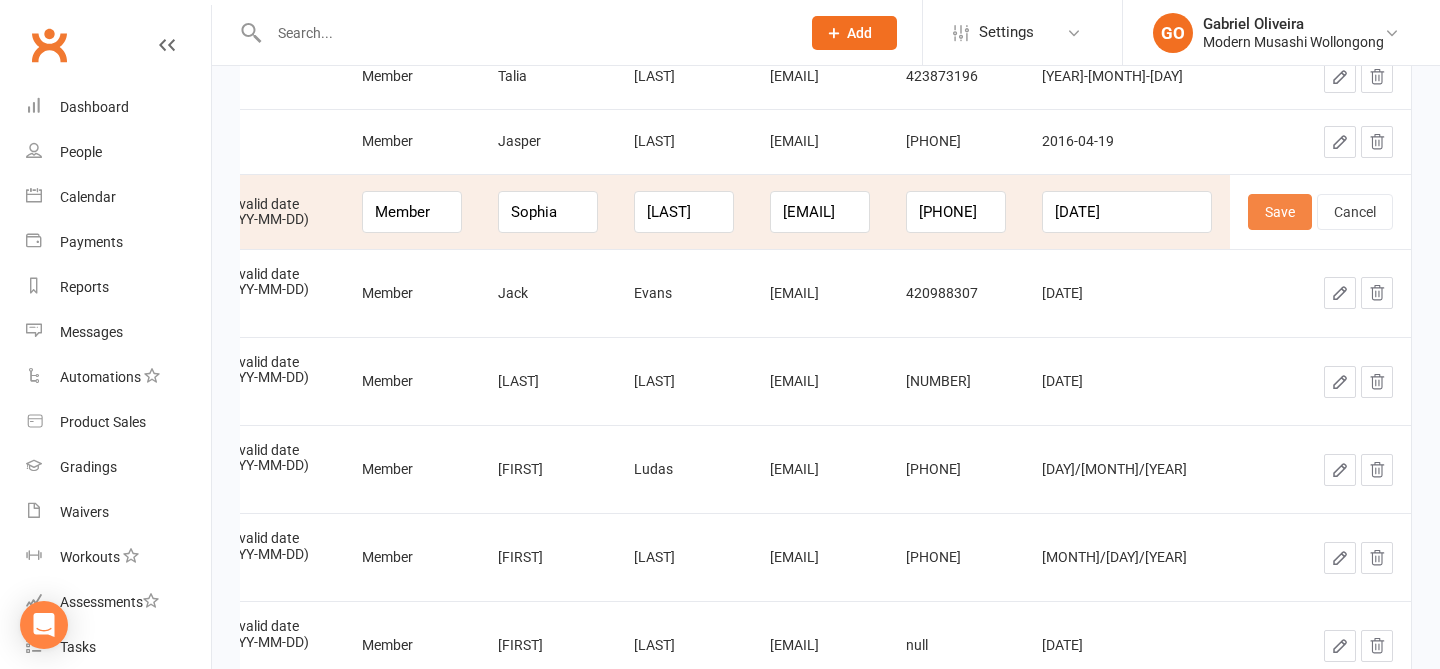click on "Save" at bounding box center (1280, 212) 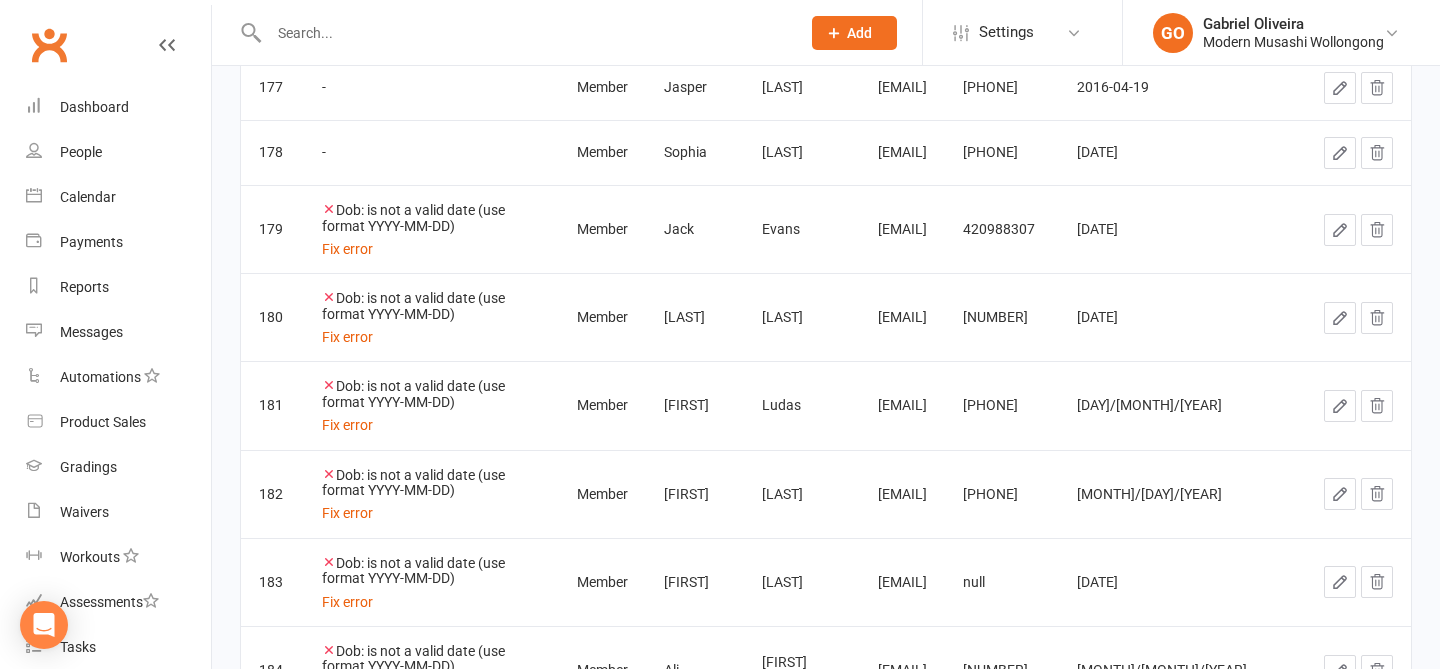 click 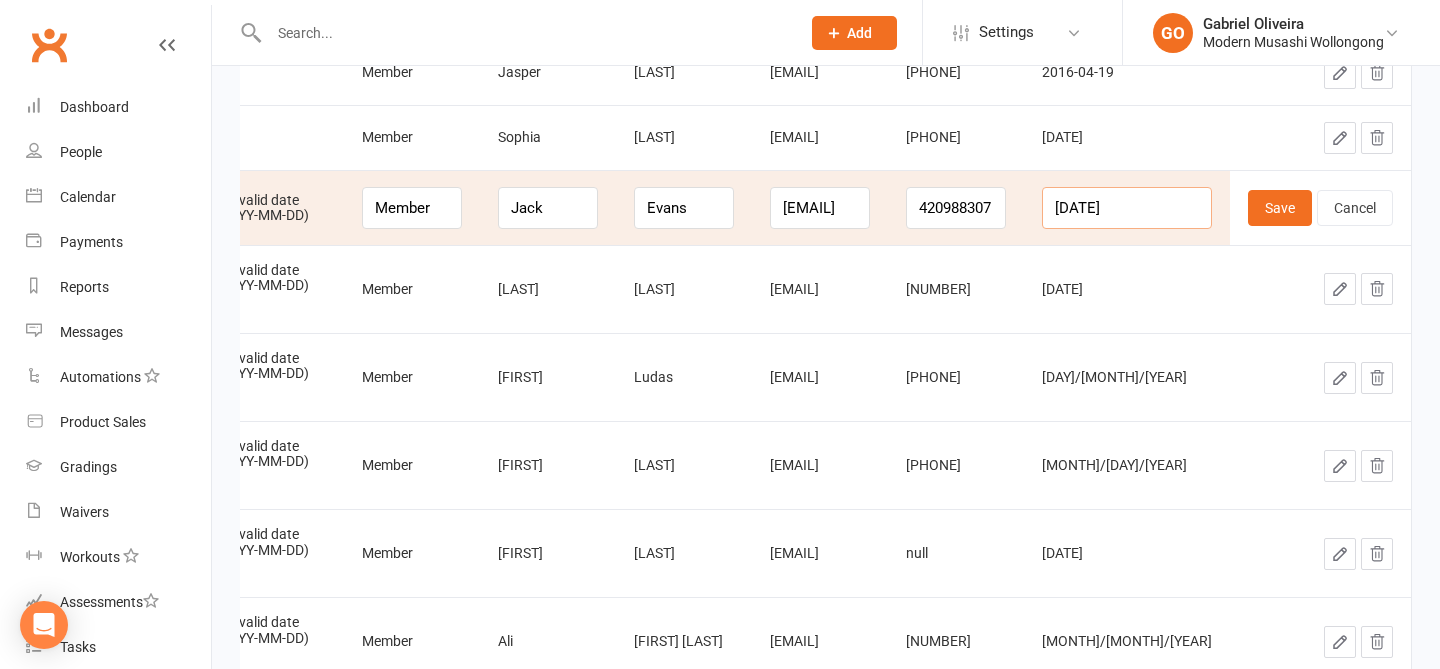 drag, startPoint x: 1171, startPoint y: 207, endPoint x: 1053, endPoint y: 196, distance: 118.511604 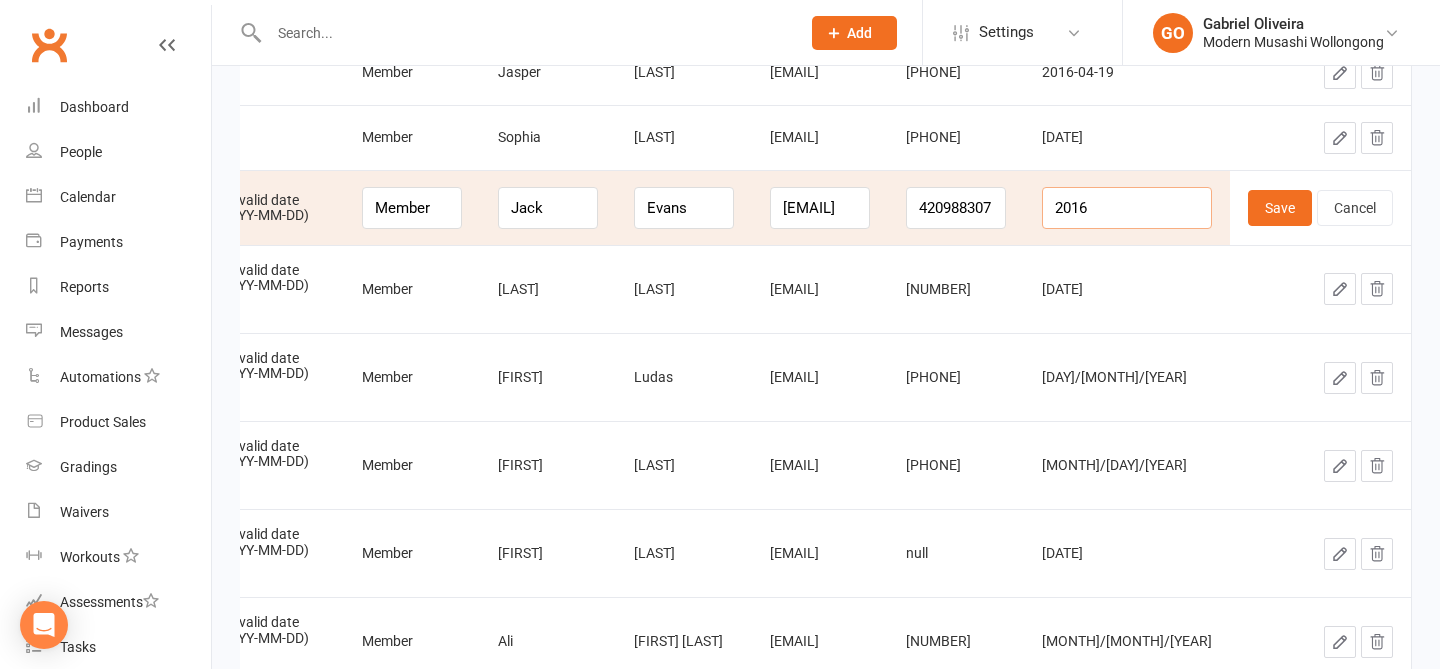 click on "2016" at bounding box center (1127, 208) 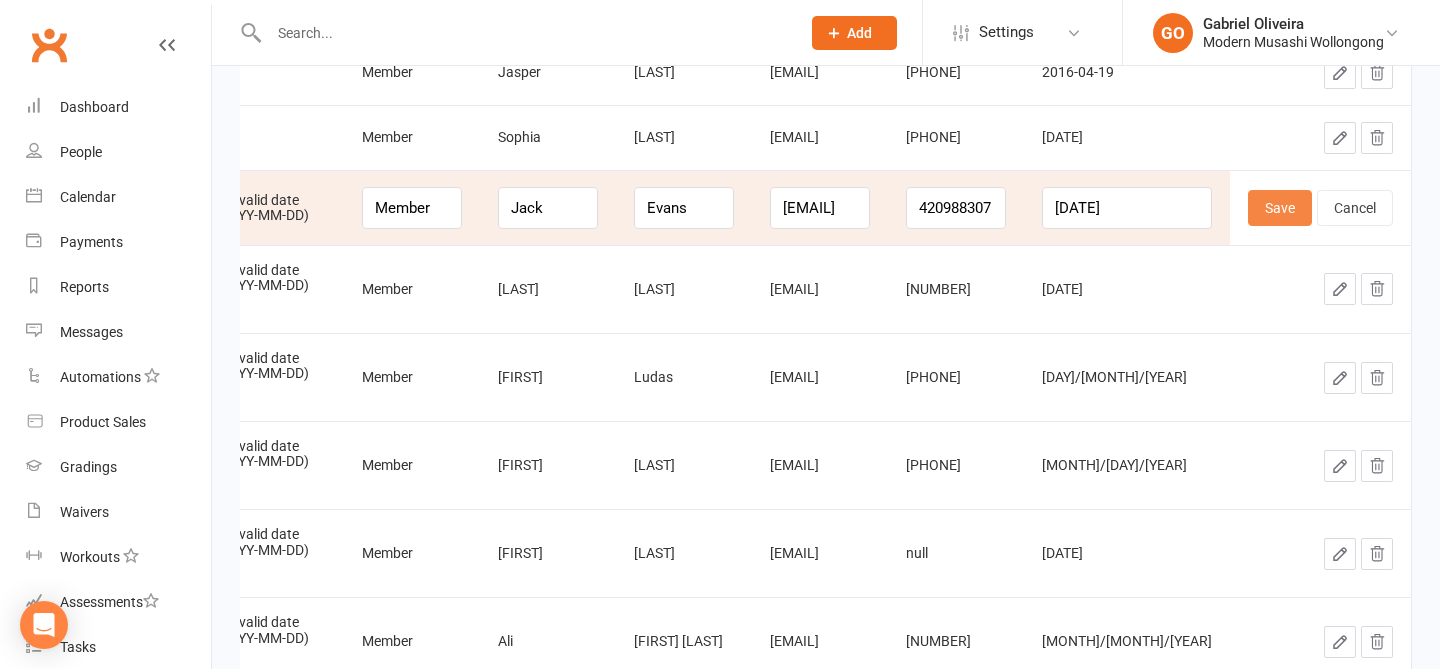 click on "Save" at bounding box center [1280, 208] 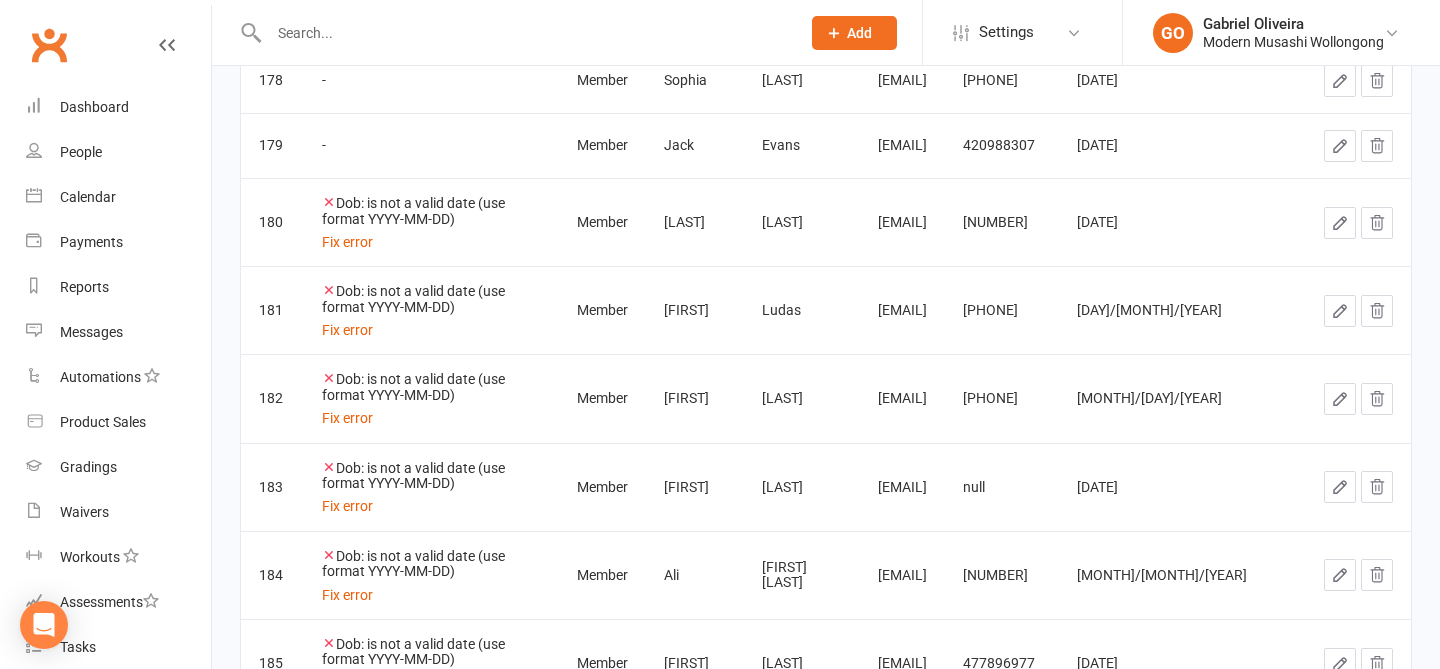 click 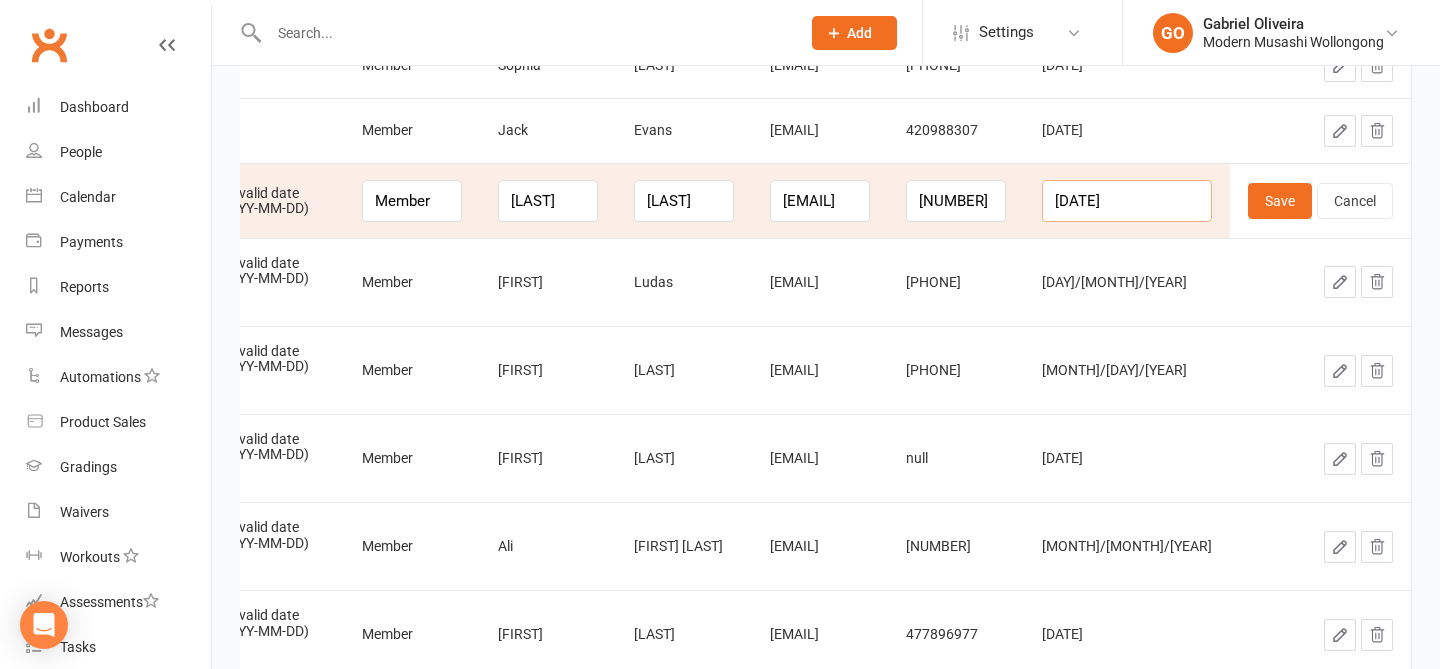 drag, startPoint x: 1166, startPoint y: 199, endPoint x: 1054, endPoint y: 175, distance: 114.54257 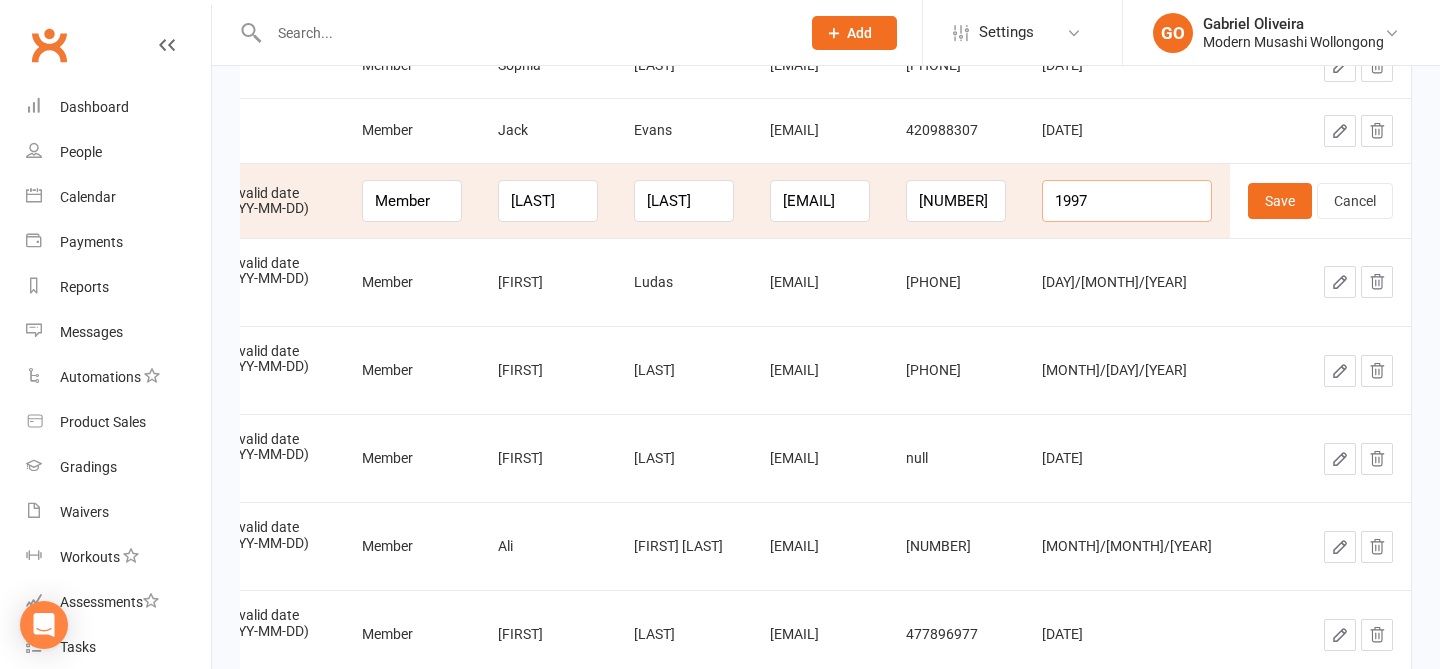 click on "1997" at bounding box center (1127, 201) 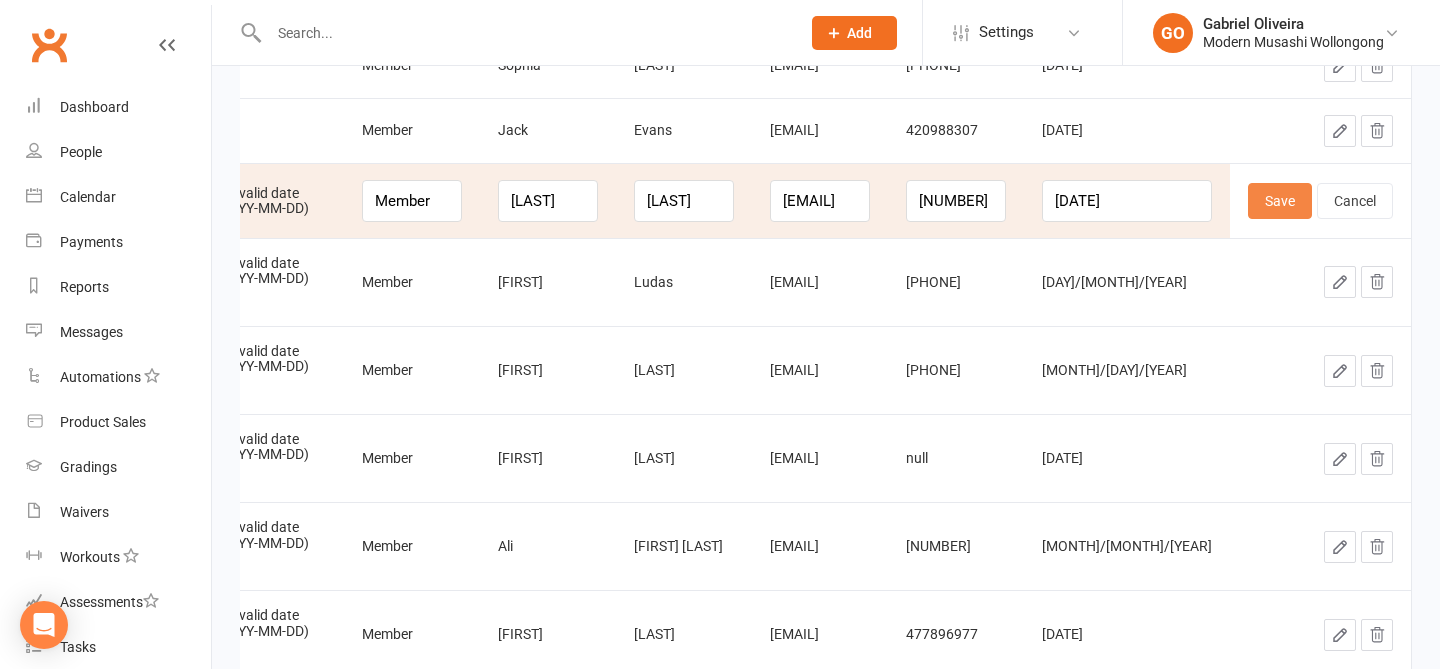 click on "Save" at bounding box center [1280, 201] 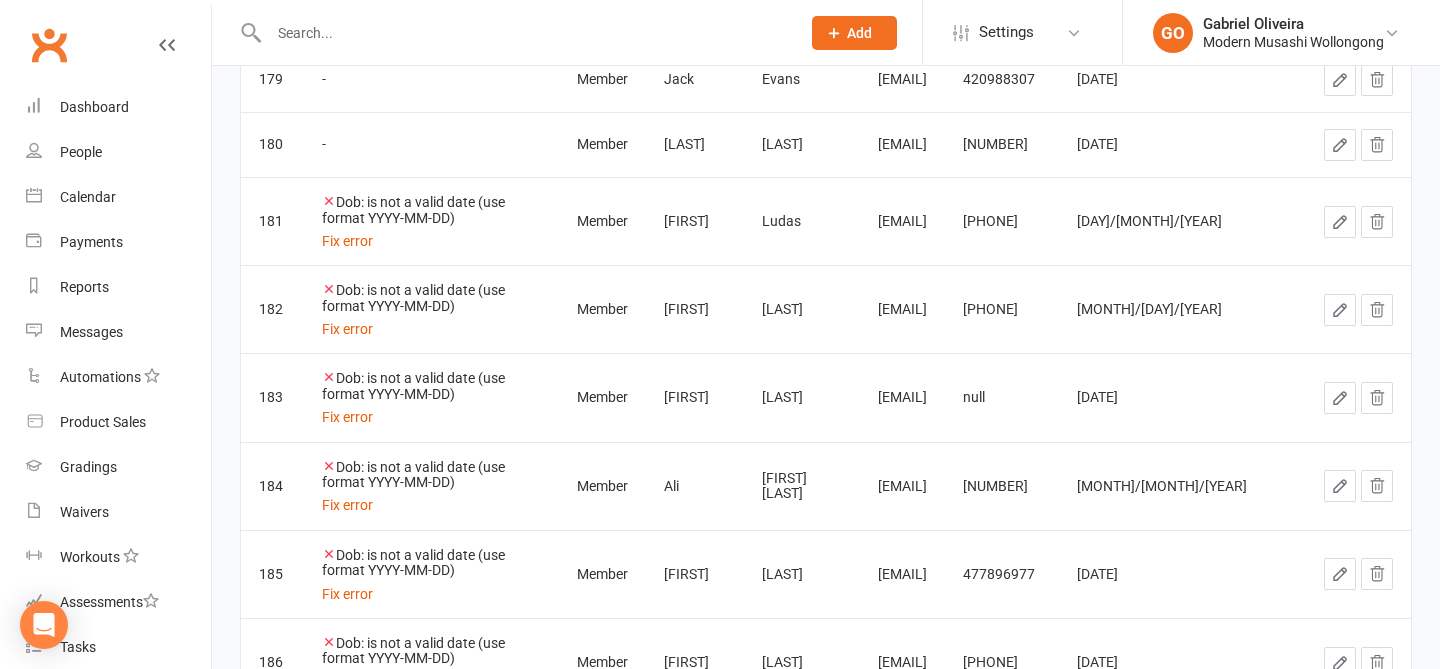 click 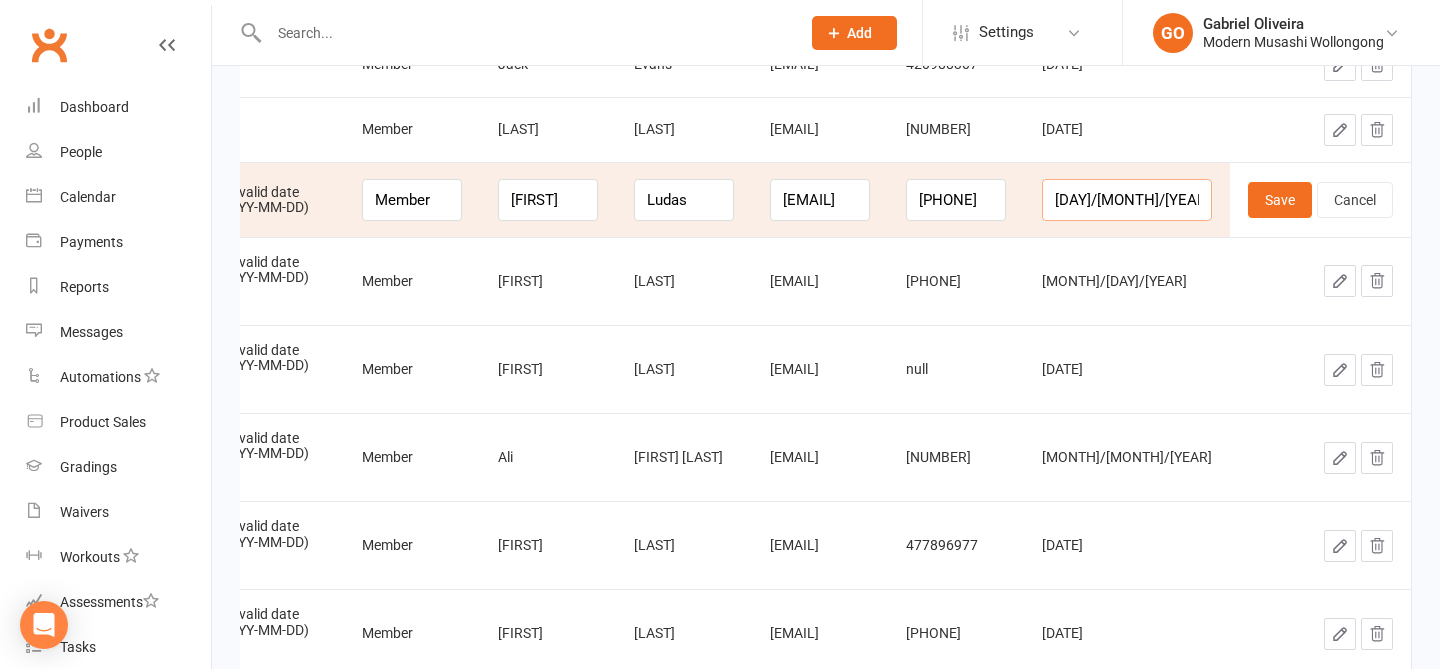drag, startPoint x: 1174, startPoint y: 199, endPoint x: 1019, endPoint y: 168, distance: 158.06961 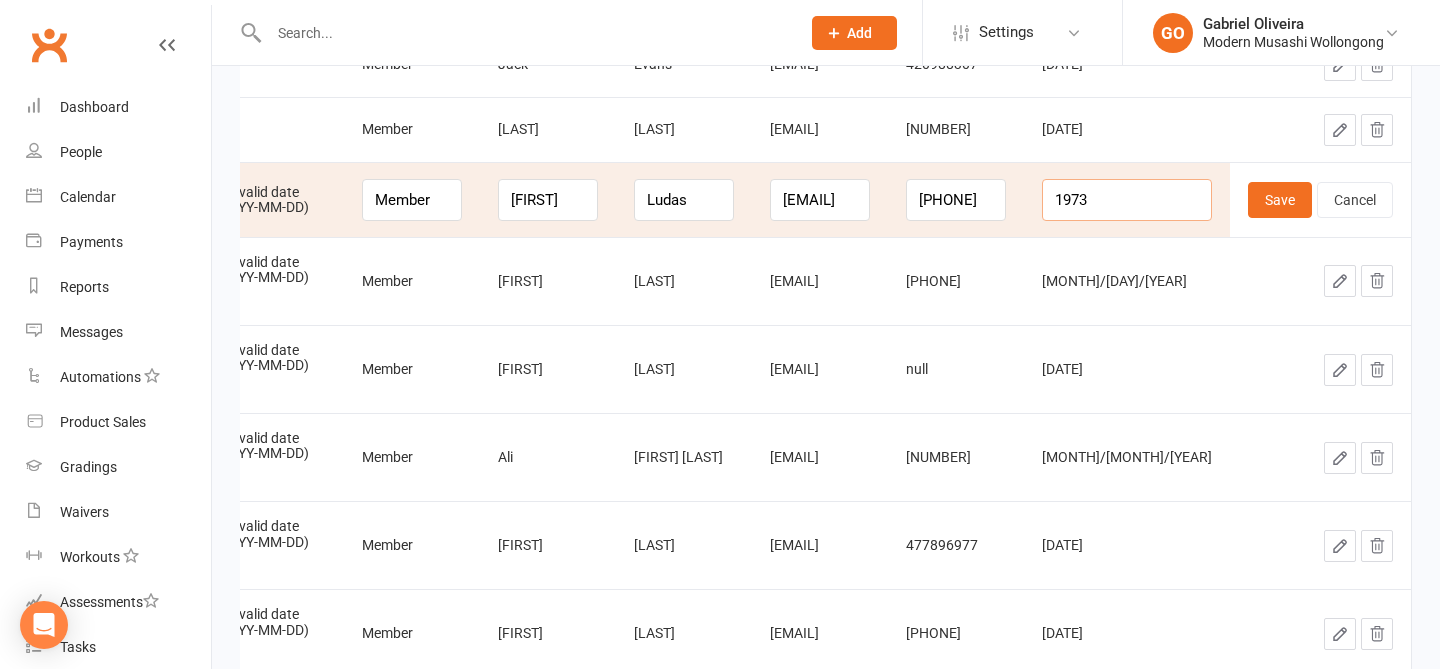 click on "1973" at bounding box center [1127, 200] 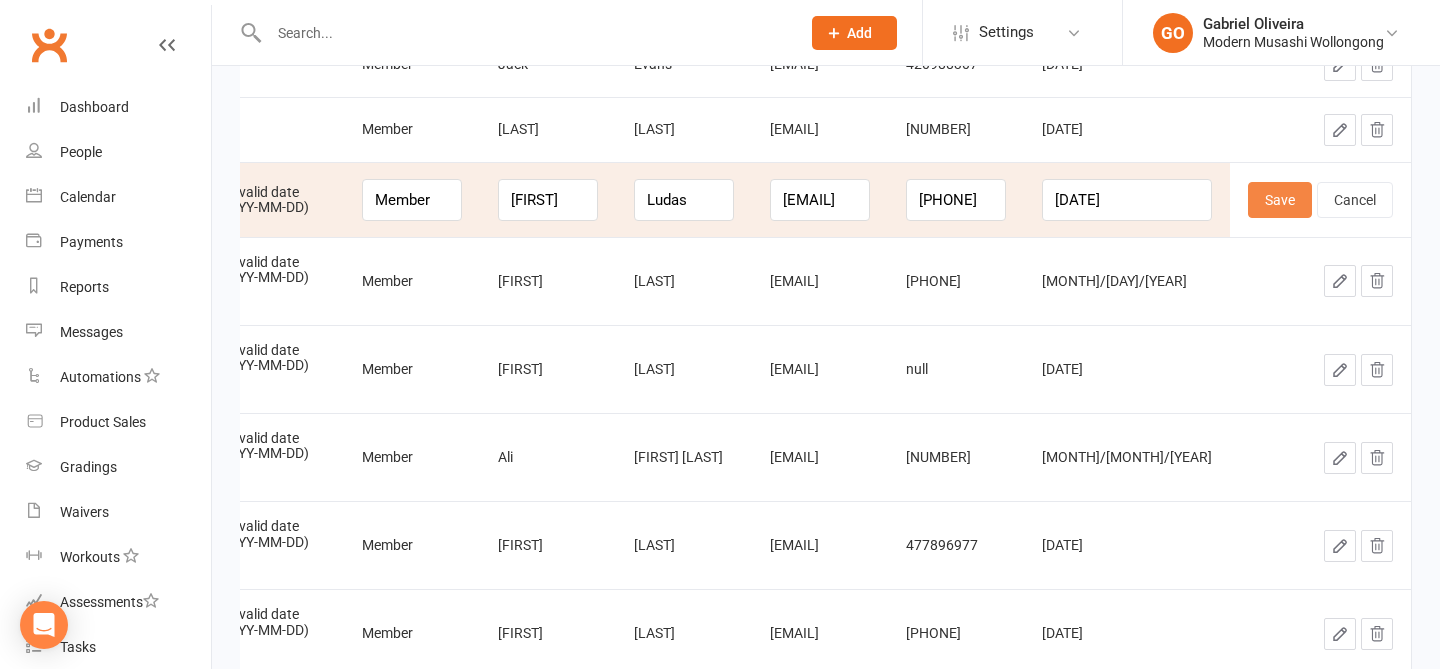 click on "Save" at bounding box center (1280, 200) 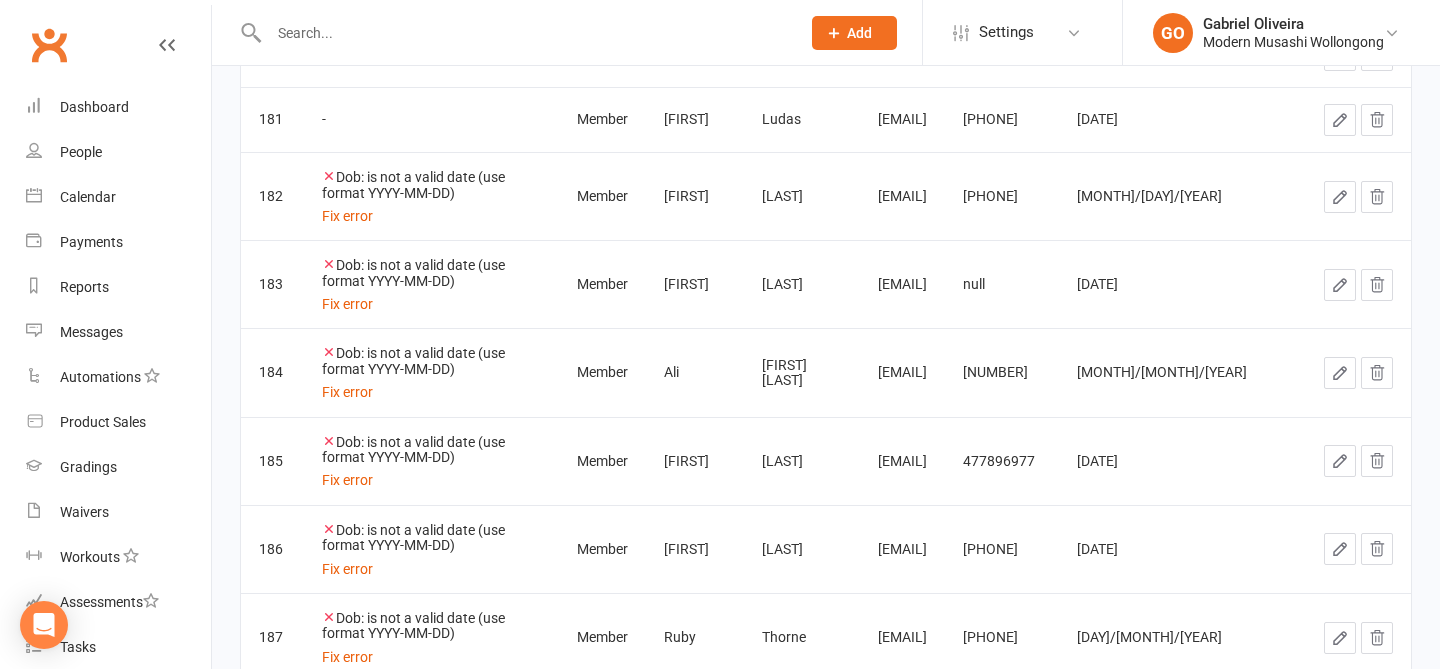 click 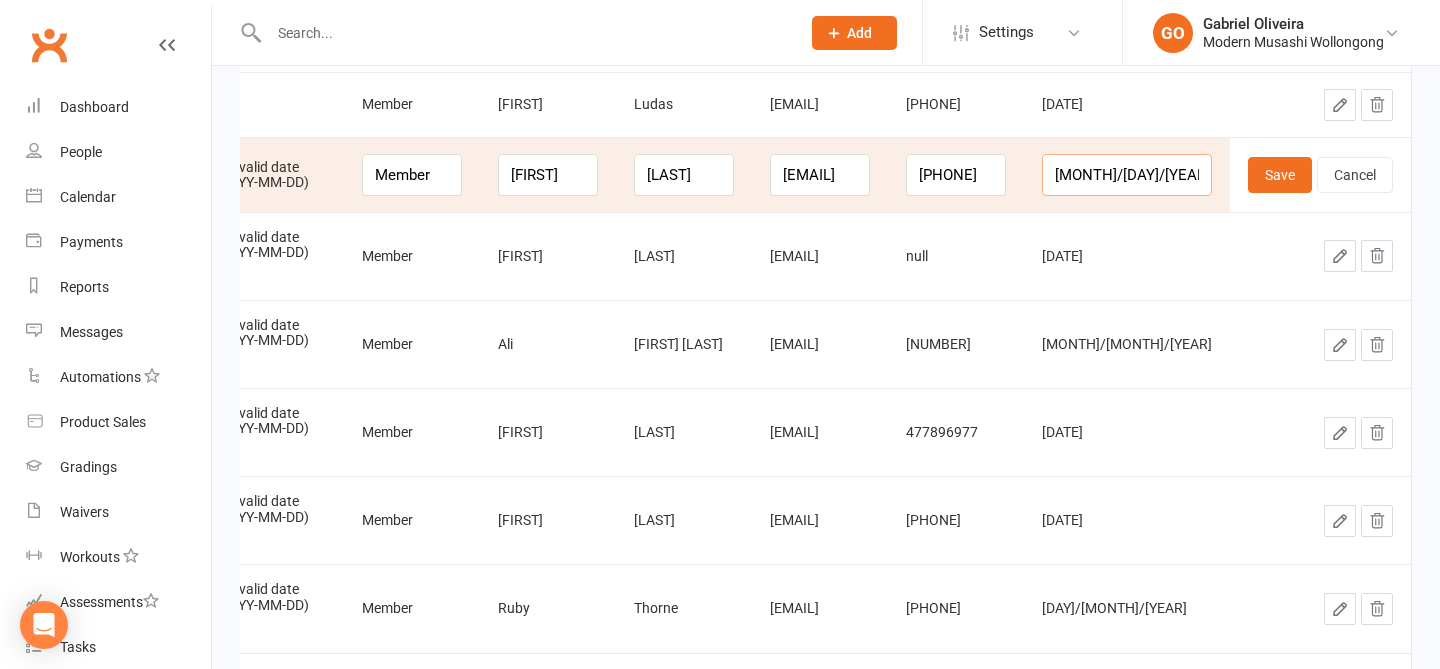 drag, startPoint x: 1172, startPoint y: 174, endPoint x: 1035, endPoint y: 135, distance: 142.44298 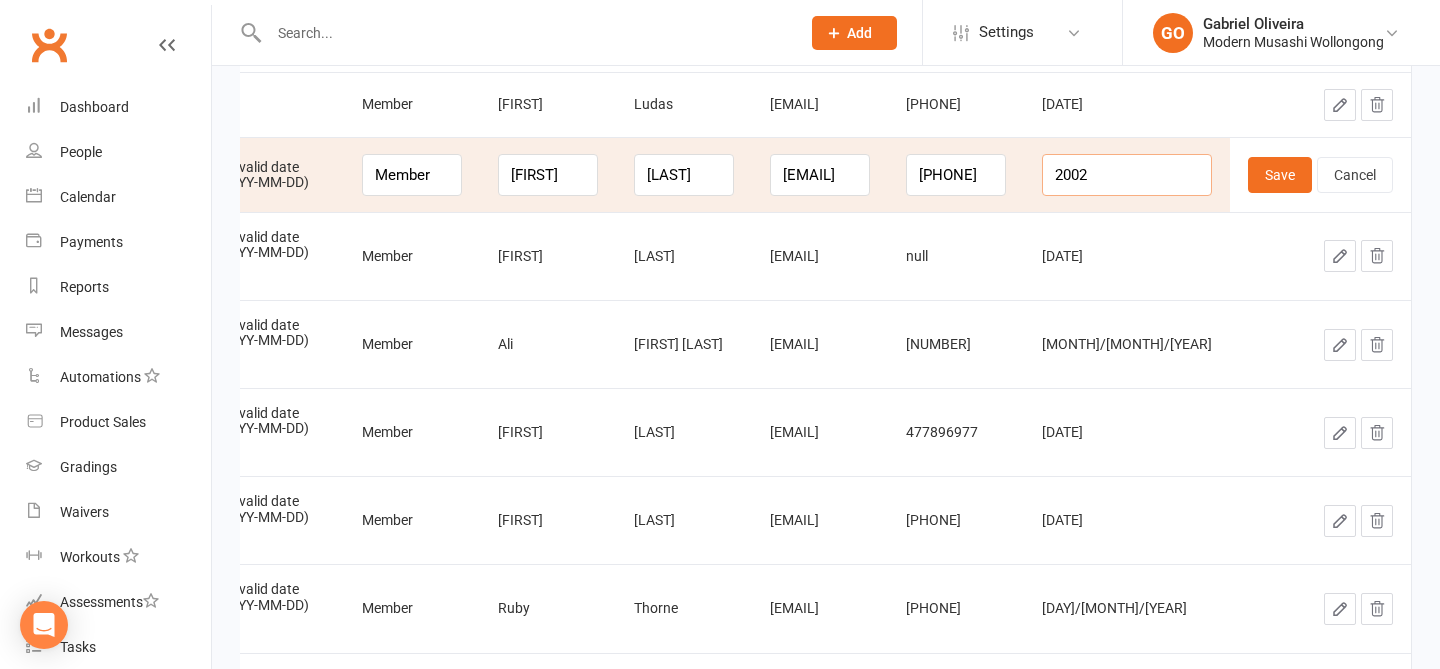 click on "2002" at bounding box center (1127, 175) 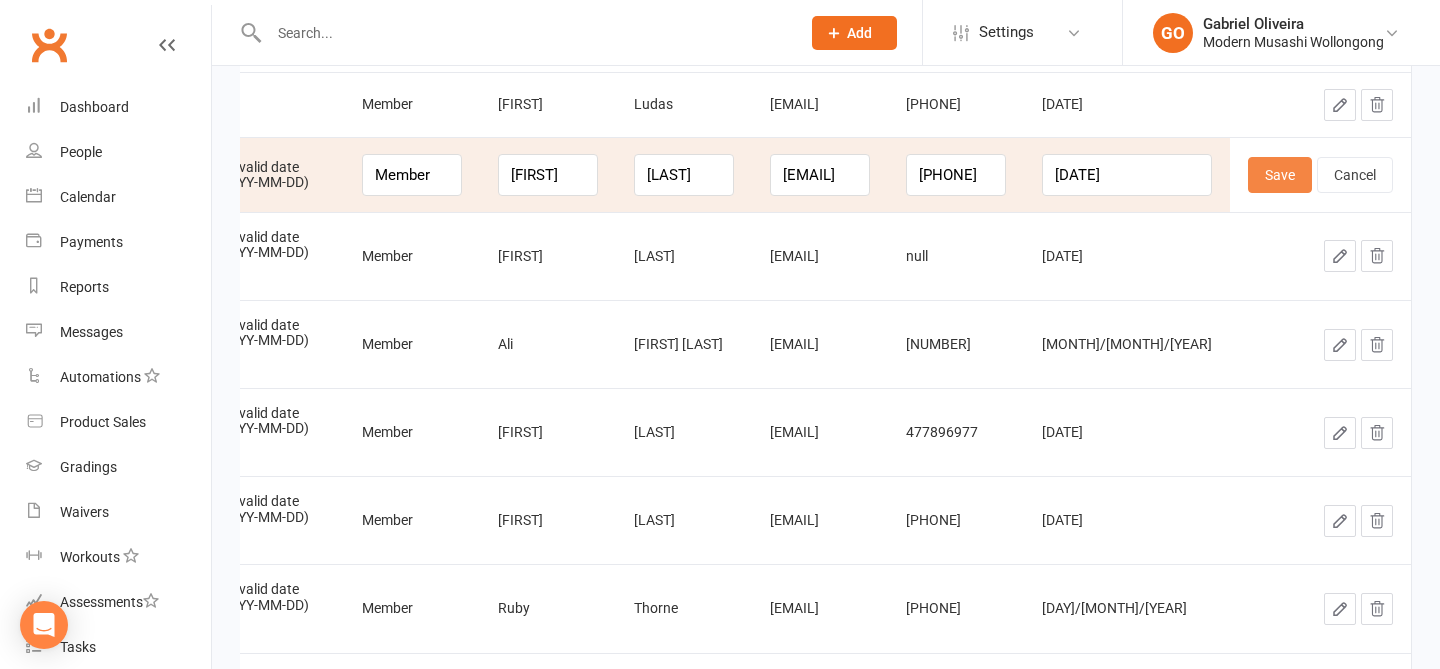click on "Save" at bounding box center (1280, 175) 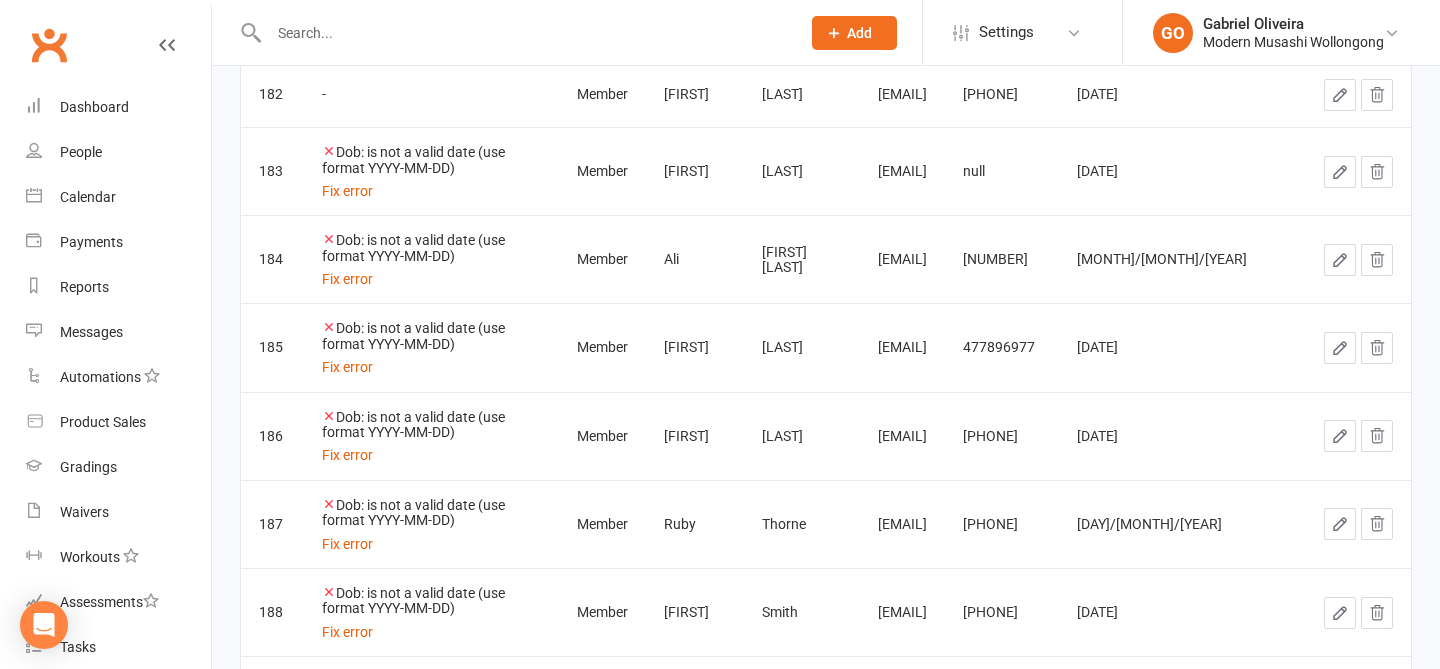 click at bounding box center (1340, 172) 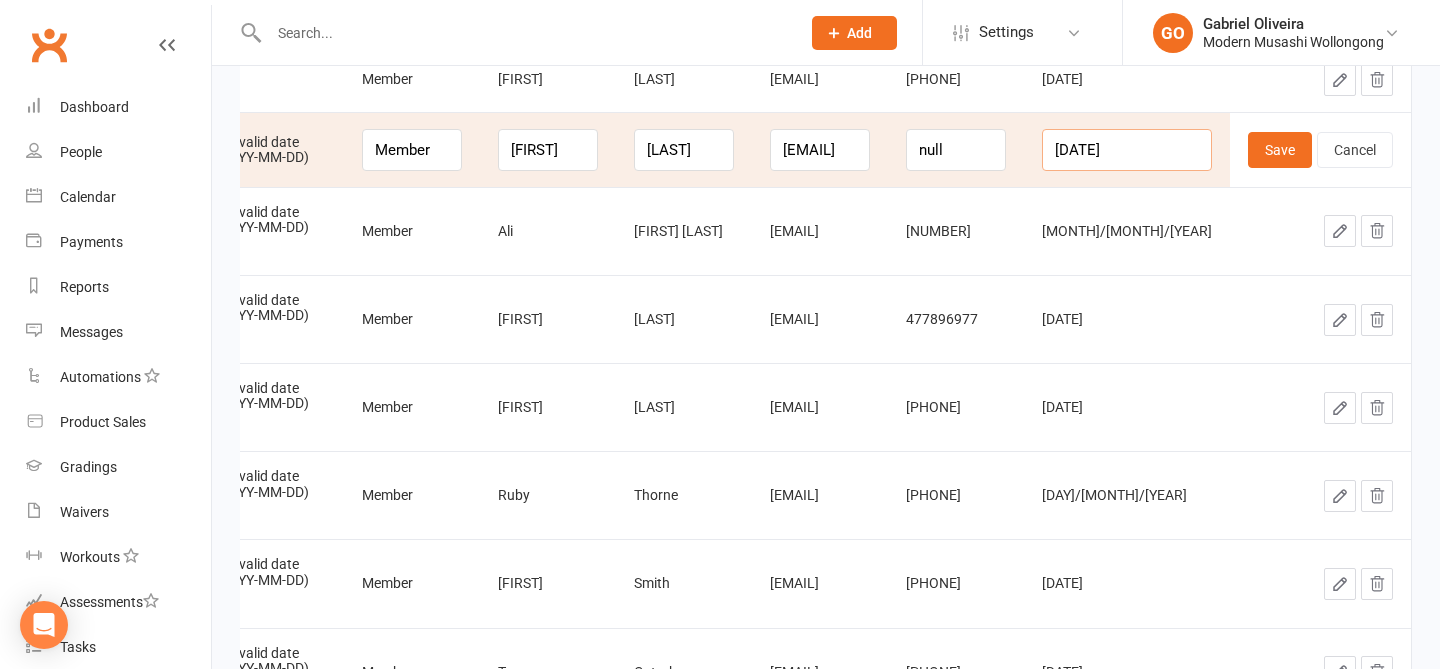drag, startPoint x: 1168, startPoint y: 150, endPoint x: 1055, endPoint y: 118, distance: 117.4436 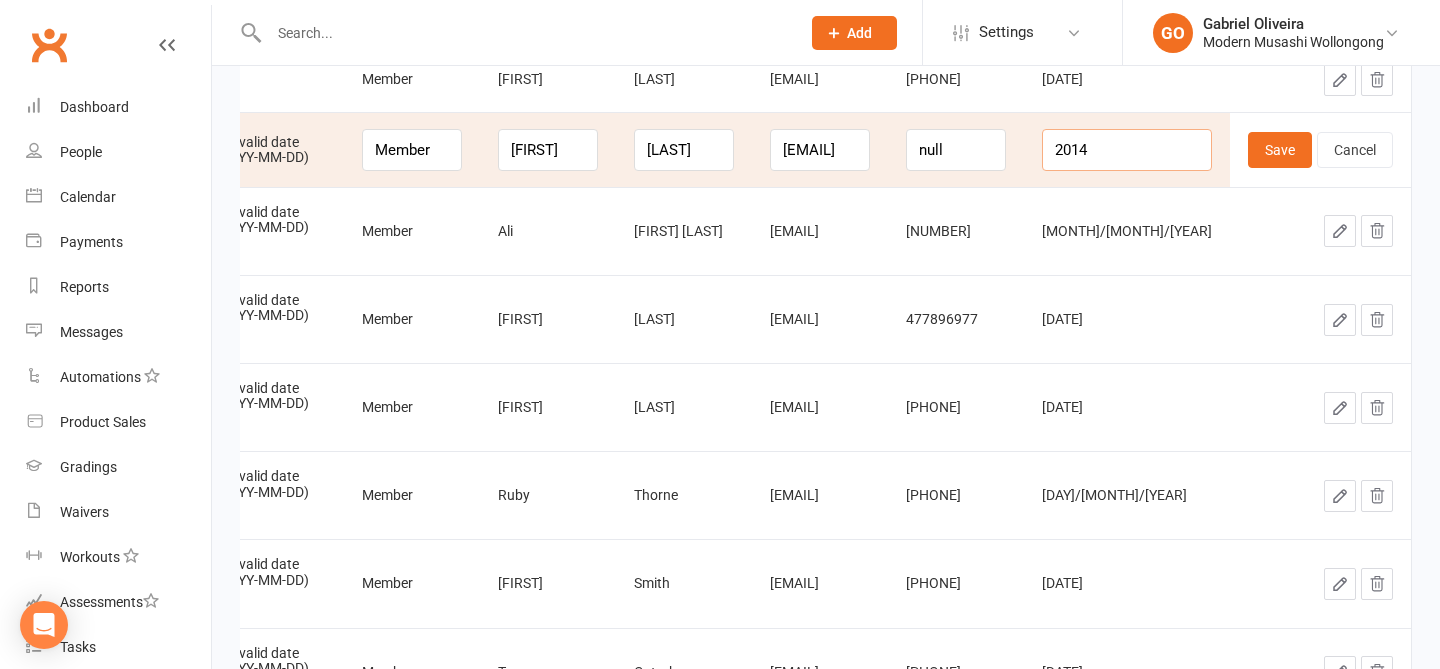 click on "2014" at bounding box center [1127, 150] 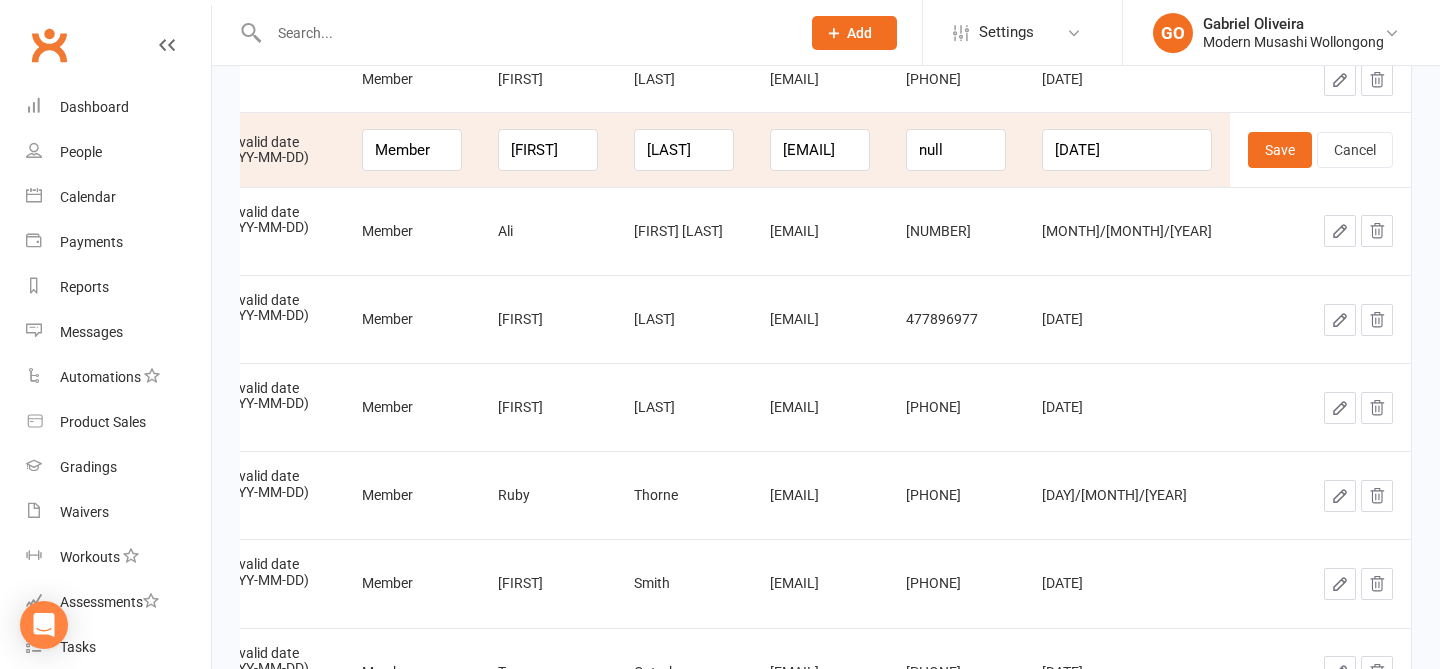 click on "Save Cancel" at bounding box center [1320, 149] 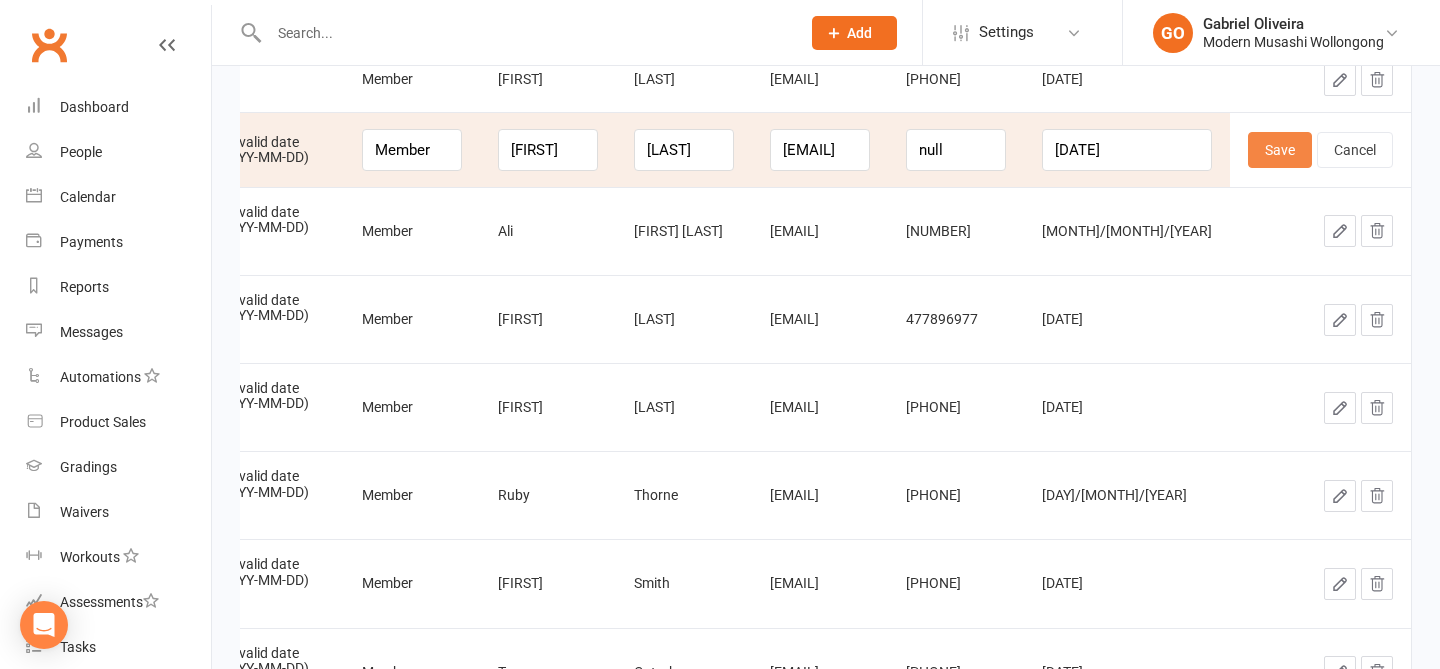 click on "Save" at bounding box center [1280, 150] 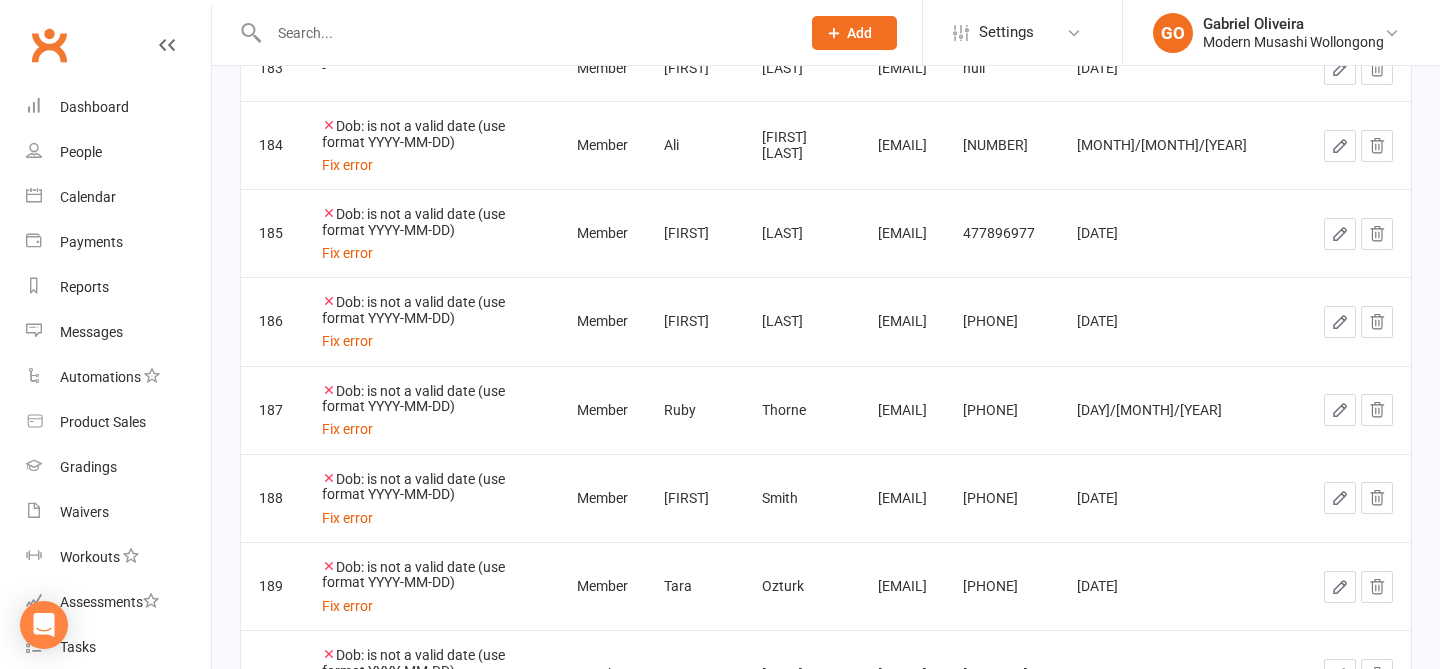 click 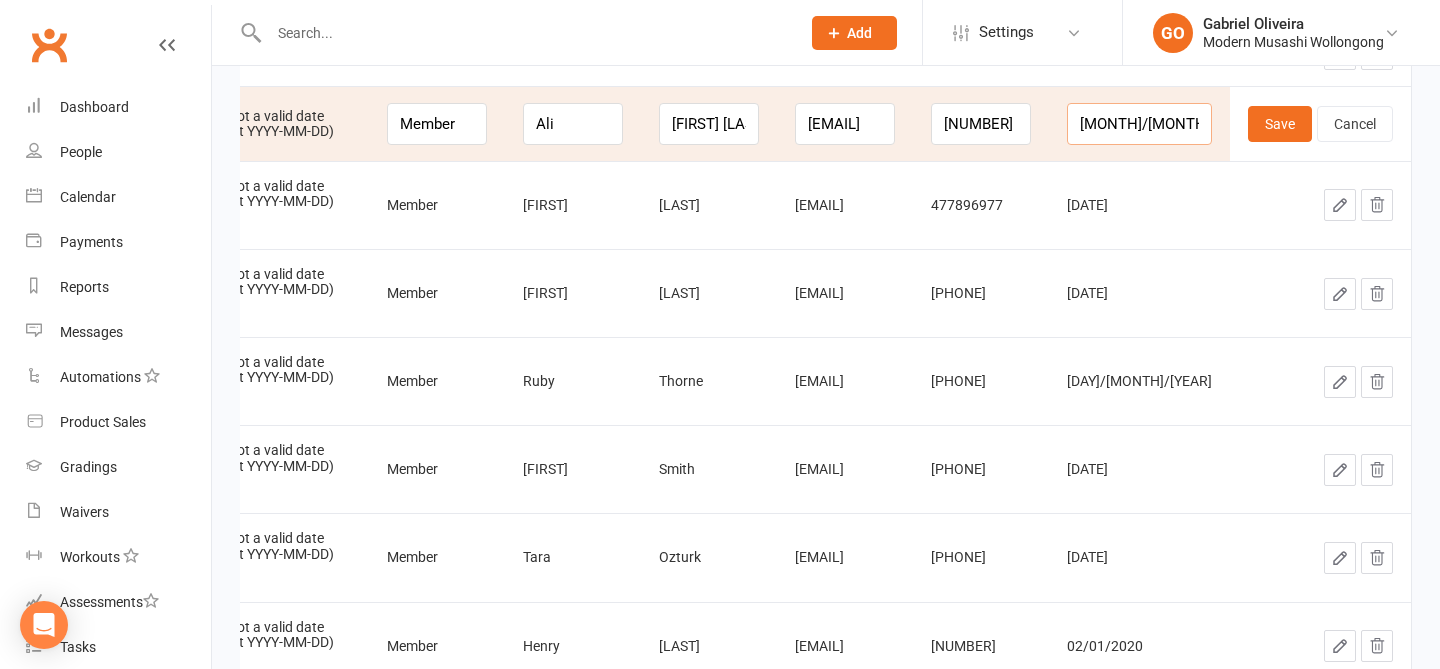 drag, startPoint x: 1169, startPoint y: 119, endPoint x: 1045, endPoint y: 90, distance: 127.345985 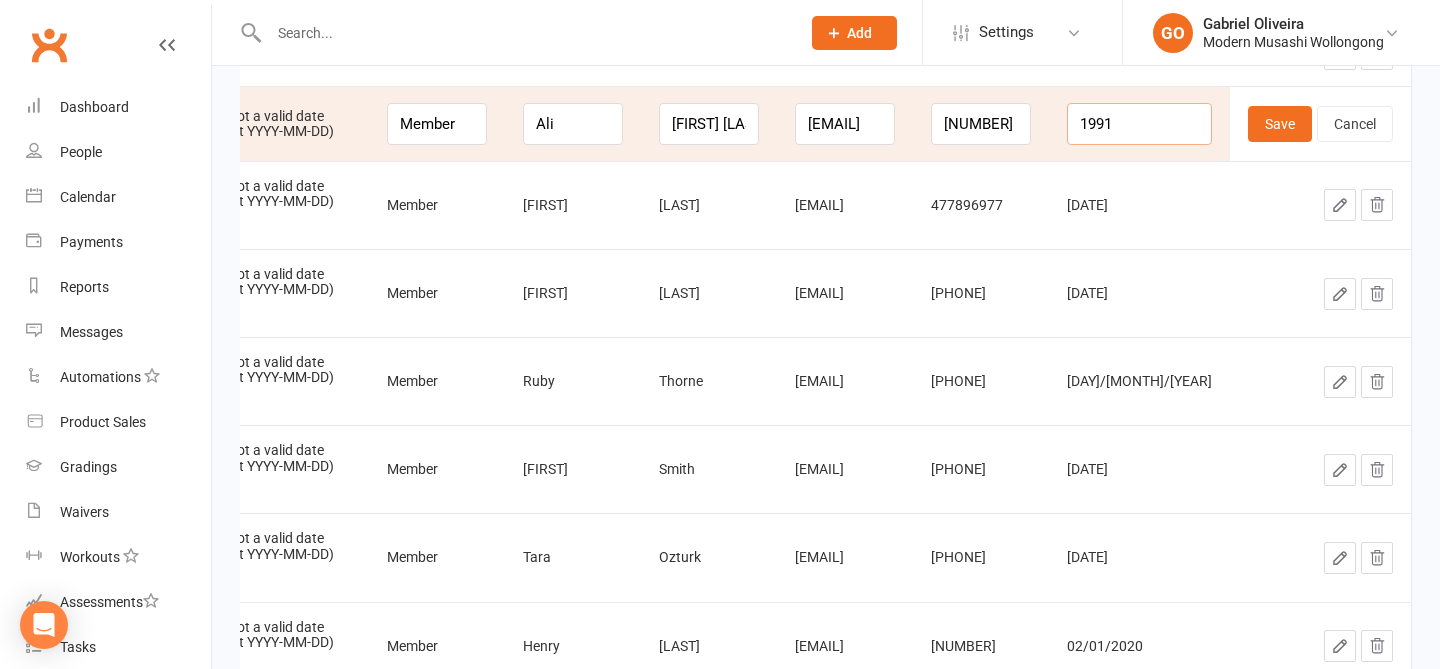 click on "1991" at bounding box center [1139, 124] 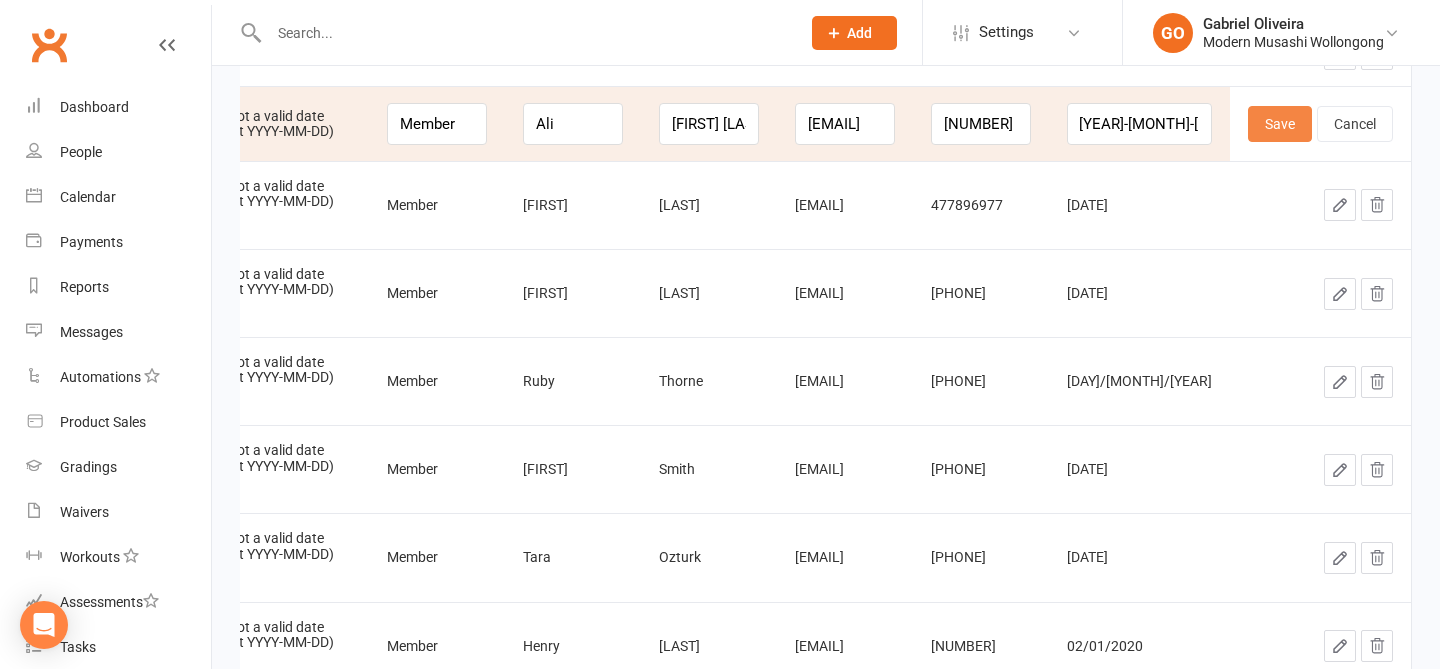 click on "Save" at bounding box center (1280, 124) 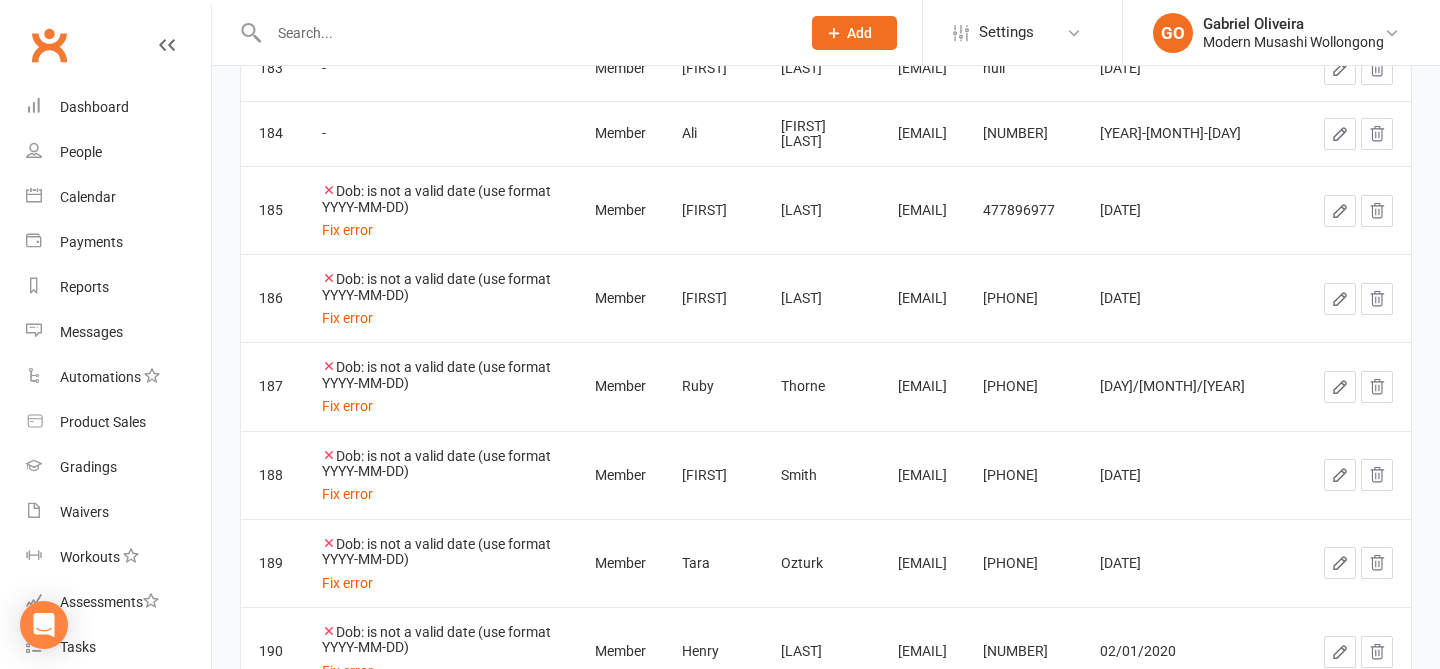 click 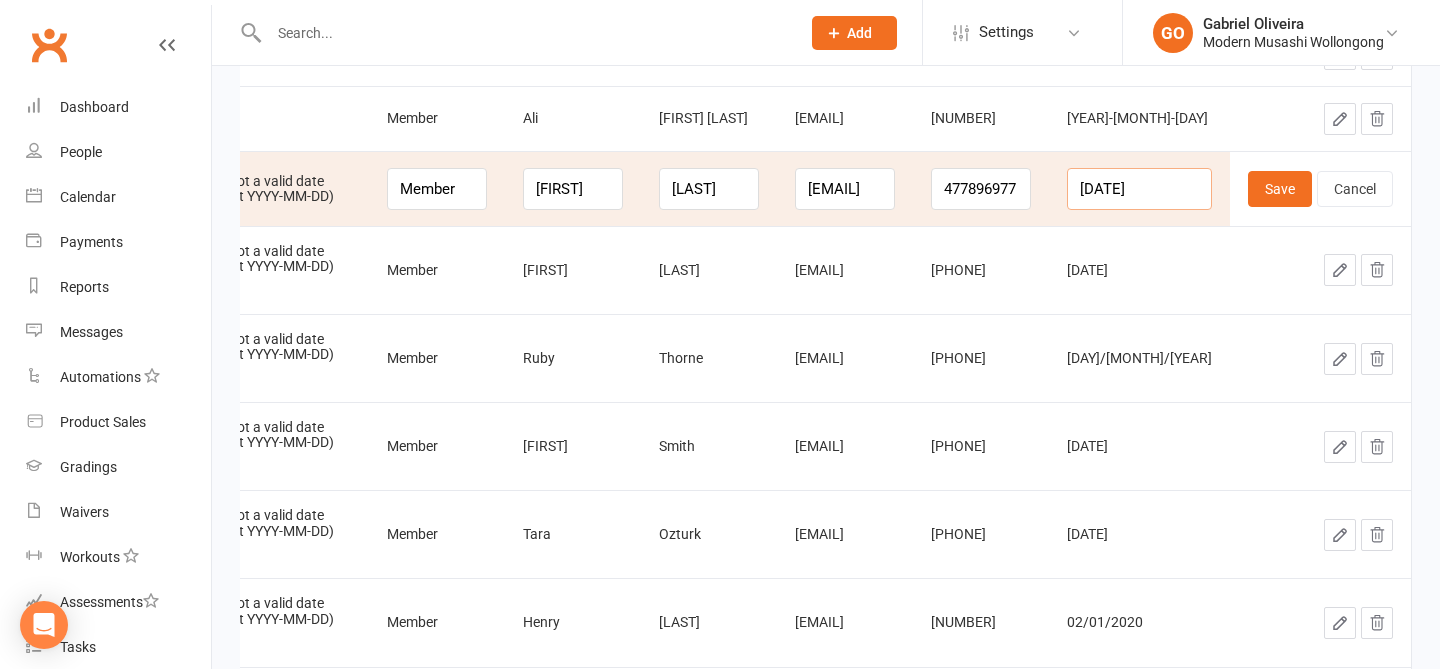 drag, startPoint x: 1169, startPoint y: 187, endPoint x: 1051, endPoint y: 181, distance: 118.15244 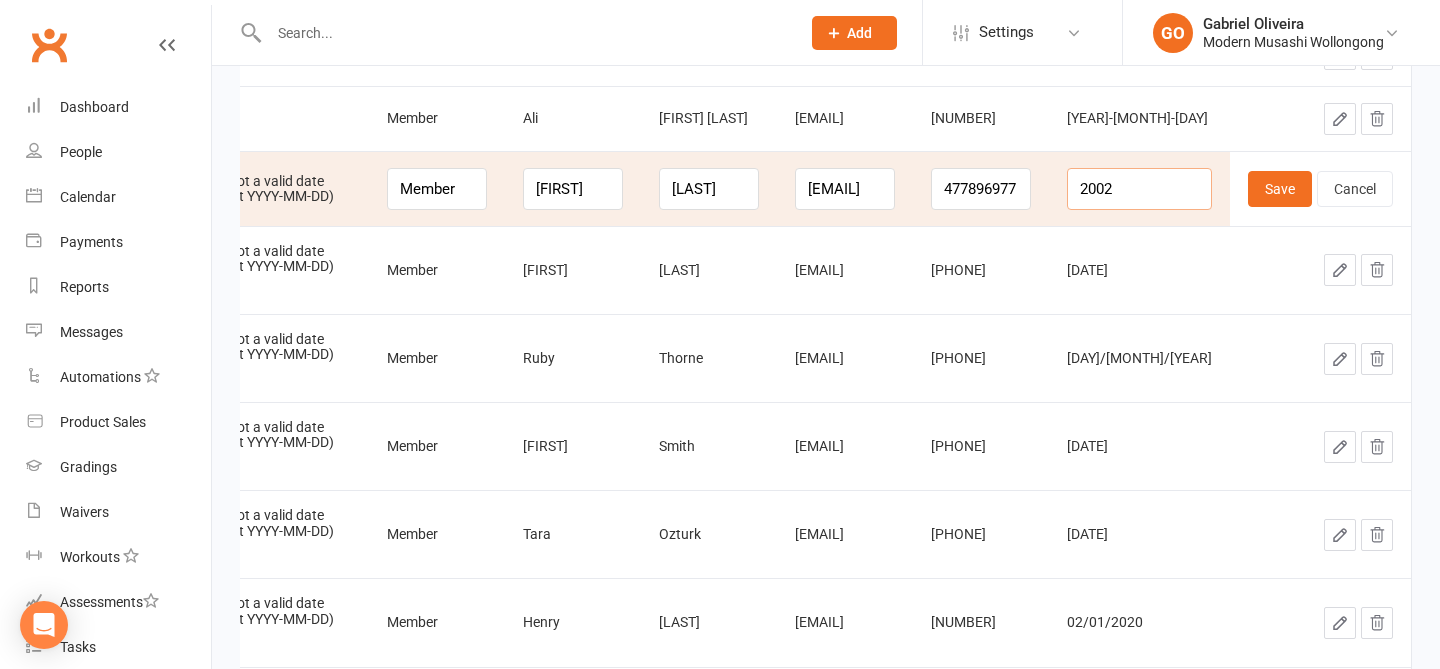 click on "2002" at bounding box center [1139, 189] 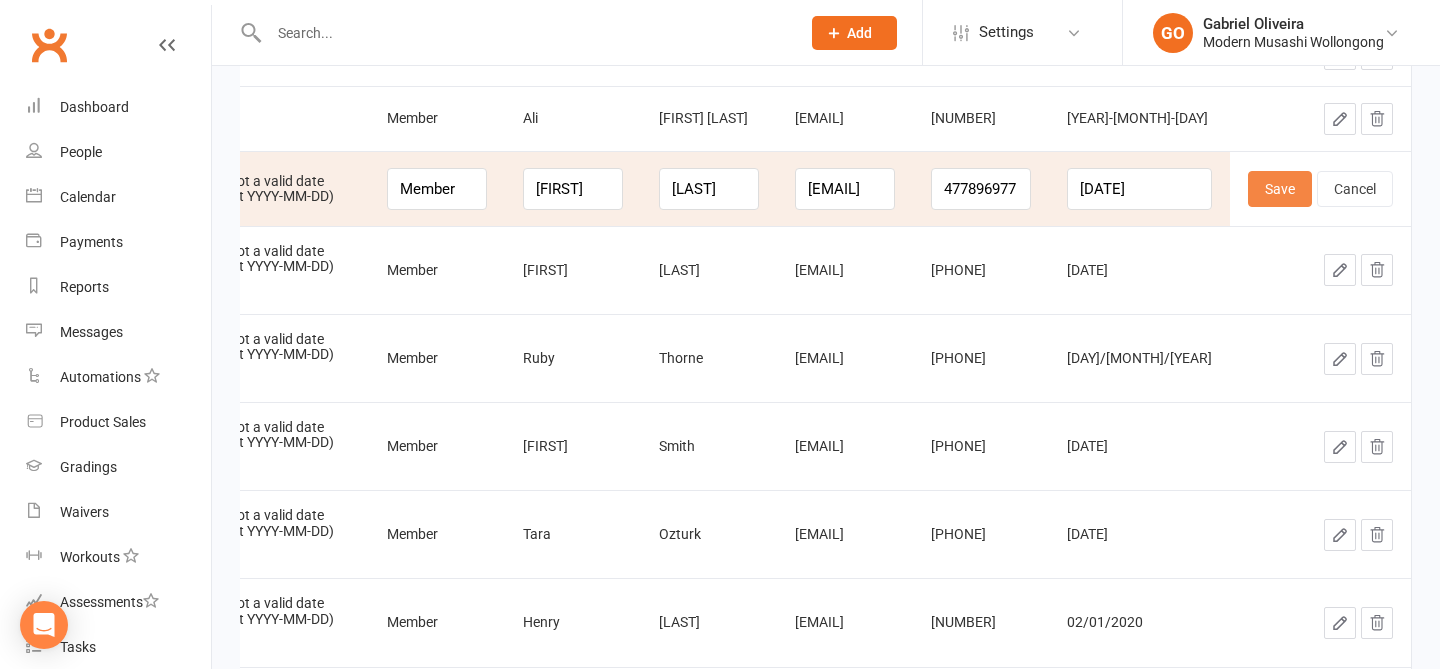 click on "Save" at bounding box center [1280, 189] 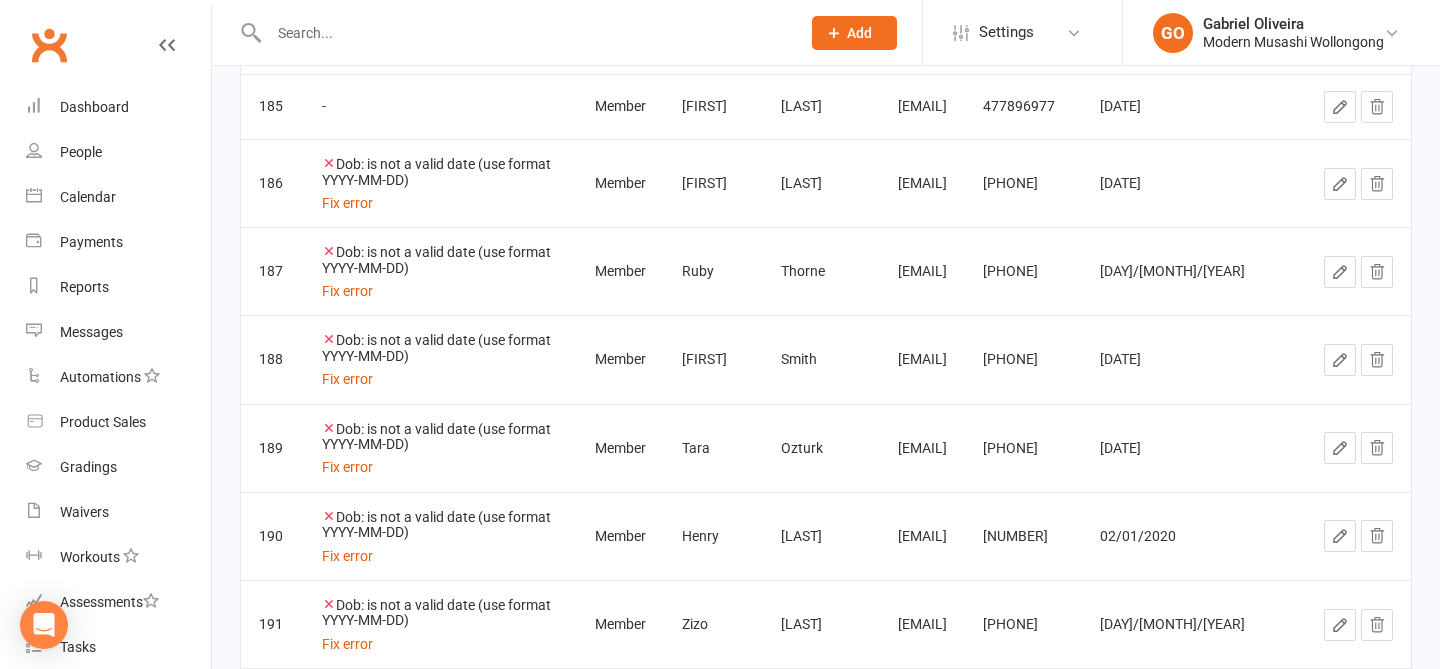 click 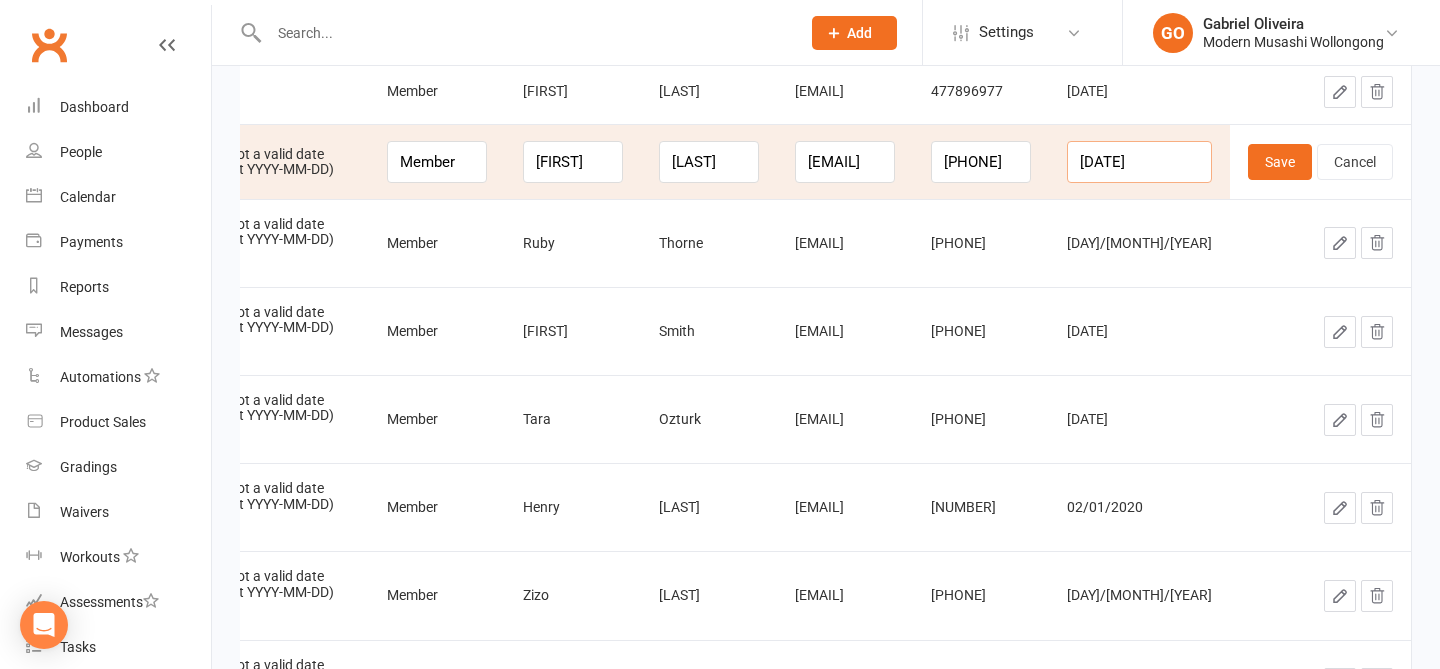 drag, startPoint x: 1164, startPoint y: 157, endPoint x: 1000, endPoint y: 96, distance: 174.97714 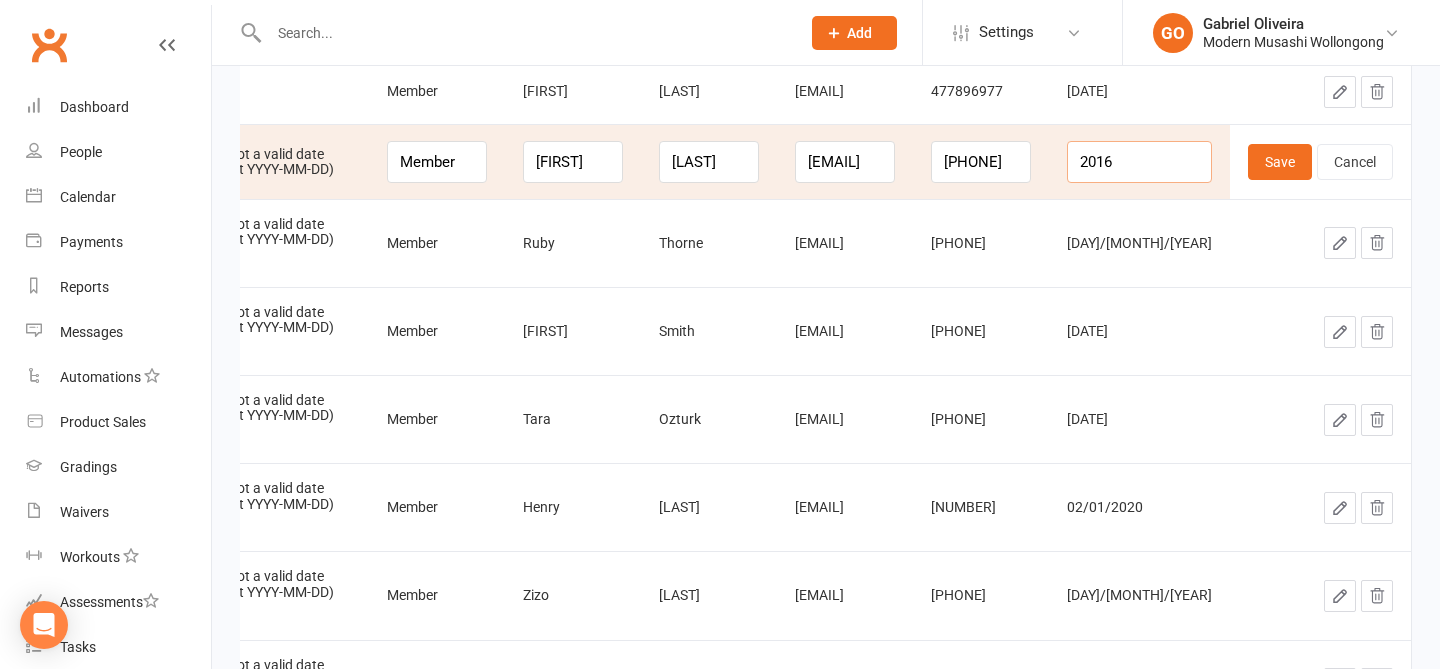 click on "2016" at bounding box center [1139, 162] 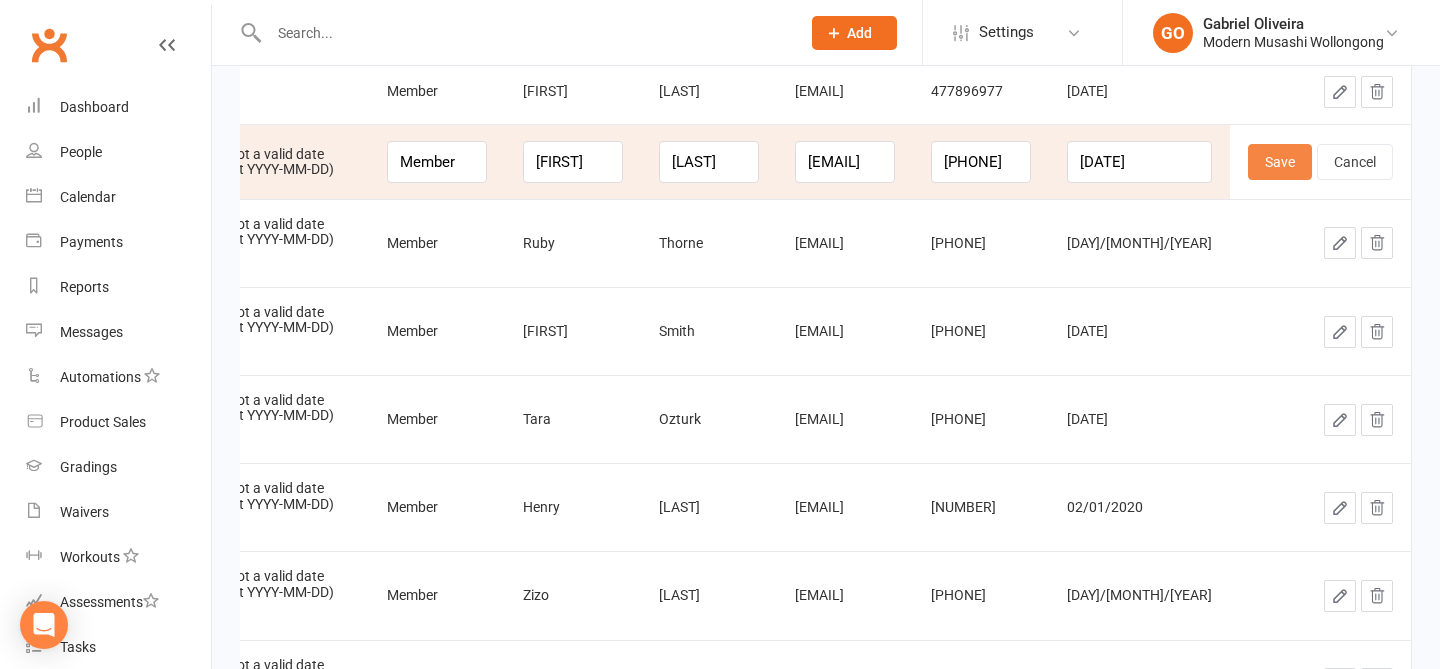 click on "Save" at bounding box center [1280, 162] 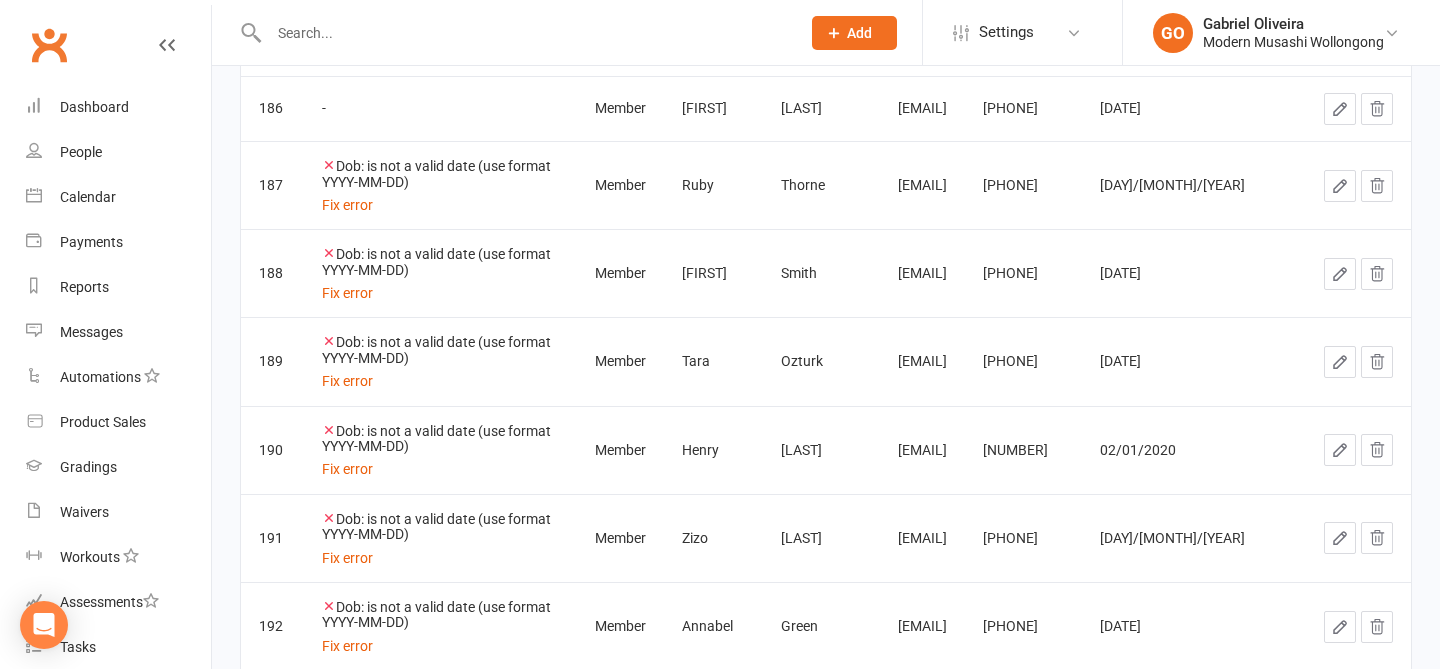 click 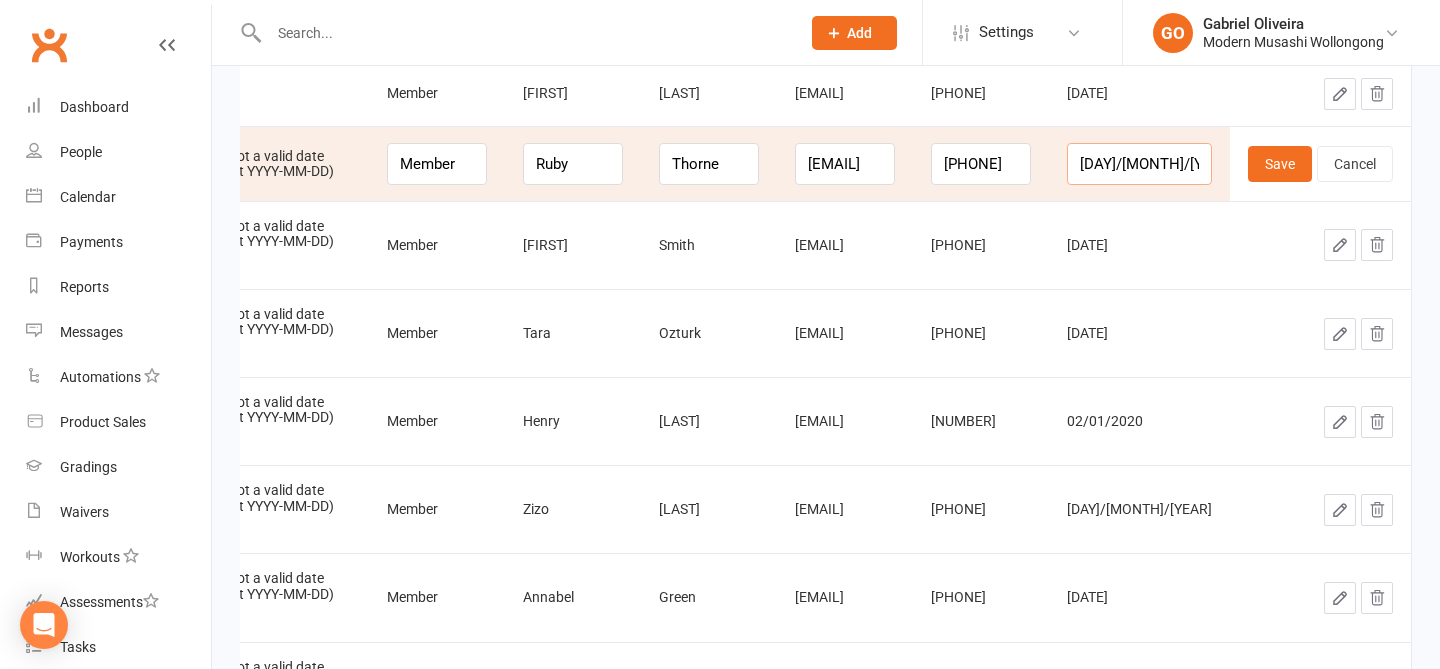 drag, startPoint x: 1169, startPoint y: 168, endPoint x: 1029, endPoint y: 138, distance: 143.1782 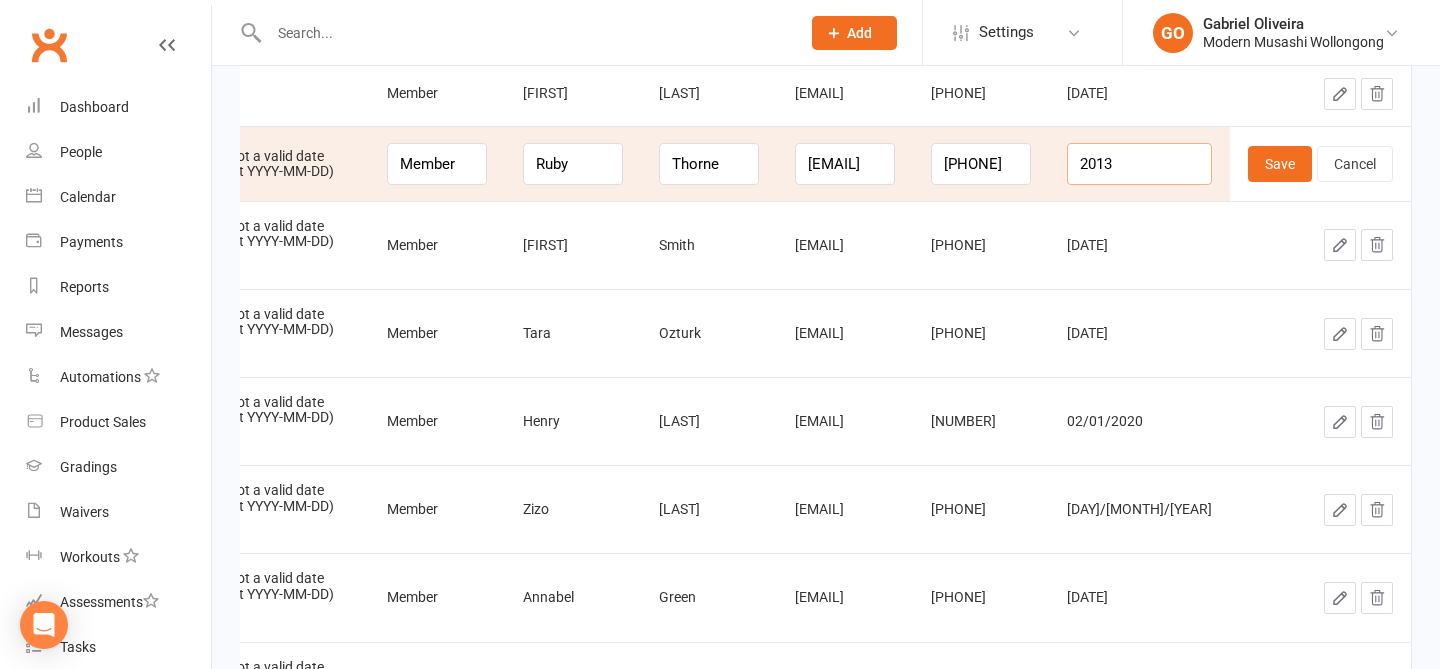 click on "2013" at bounding box center [1139, 164] 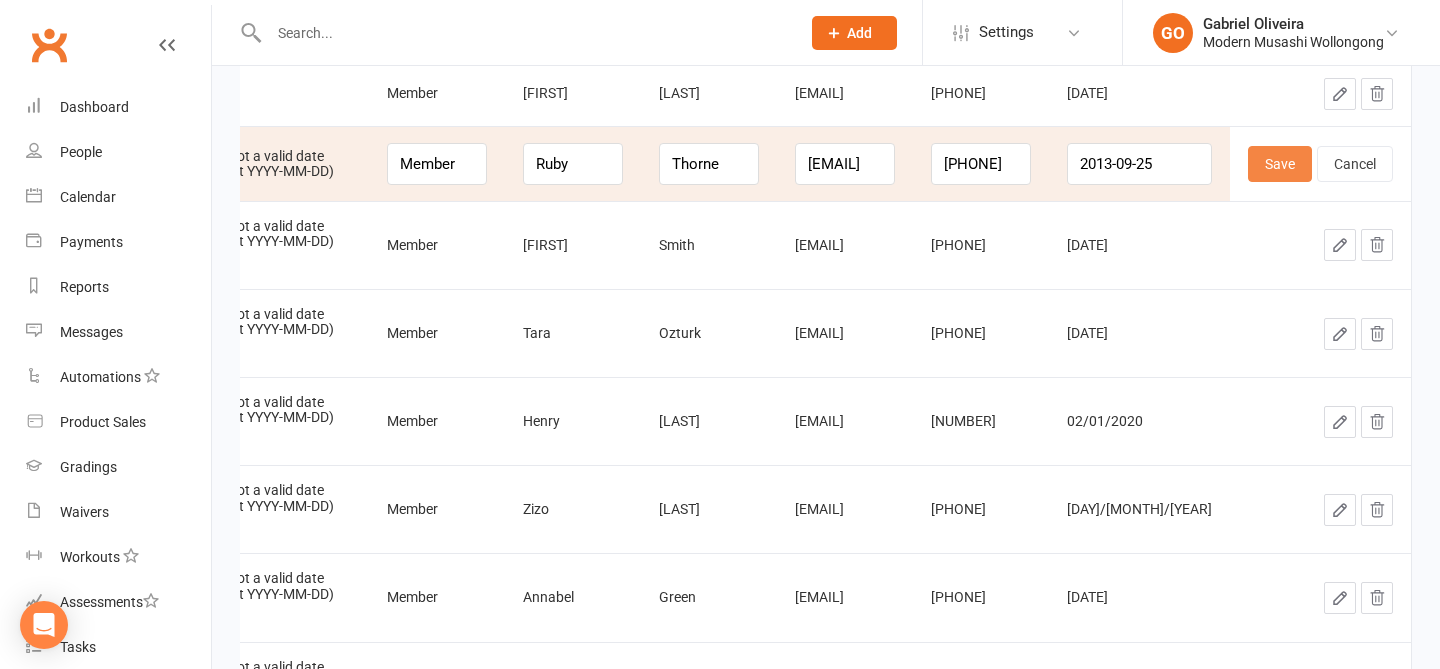 click on "Save" at bounding box center [1280, 164] 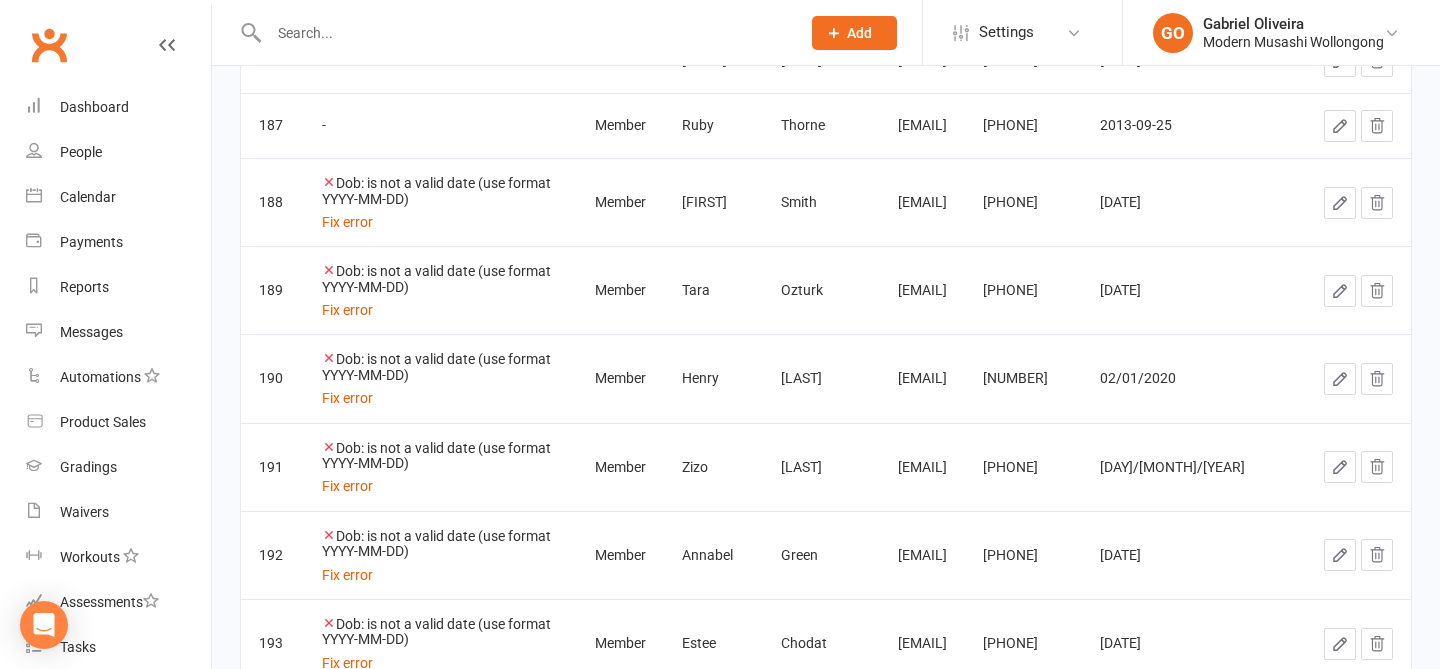 click at bounding box center [1340, 203] 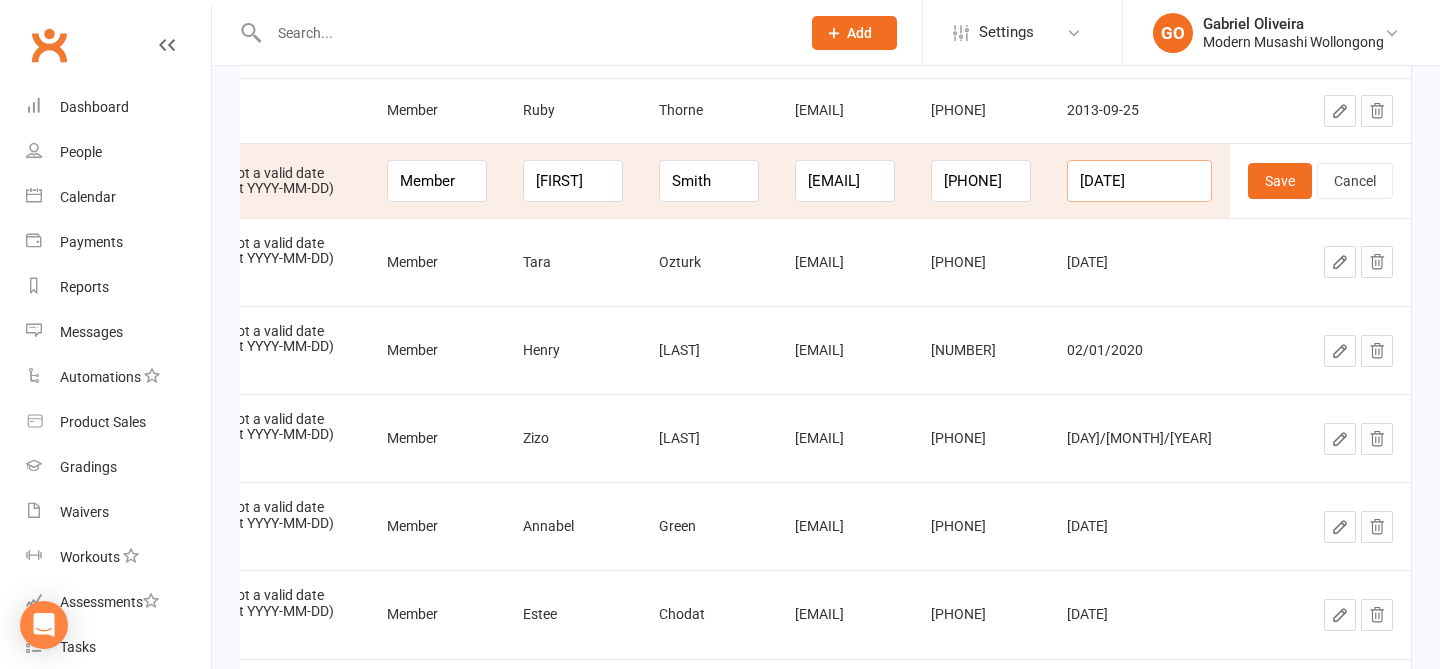 drag, startPoint x: 1169, startPoint y: 181, endPoint x: 1051, endPoint y: 142, distance: 124.277916 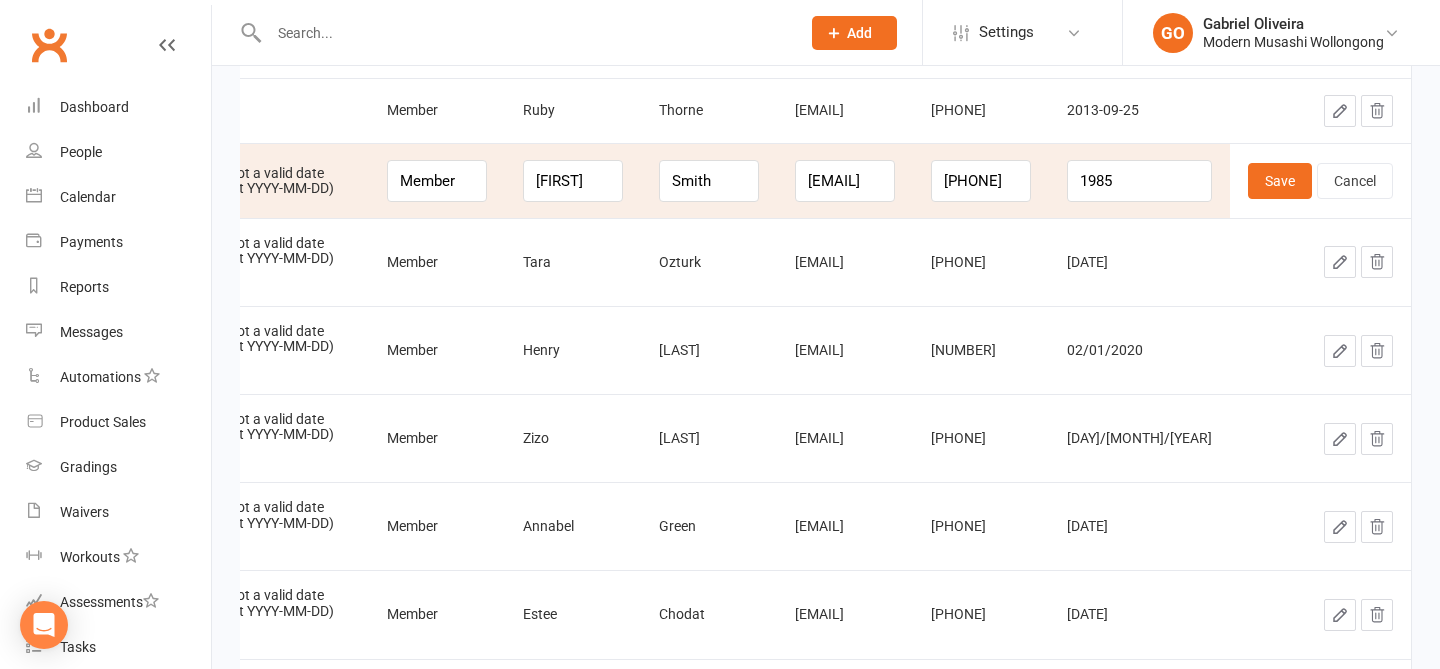 click on "1985" at bounding box center [1139, 180] 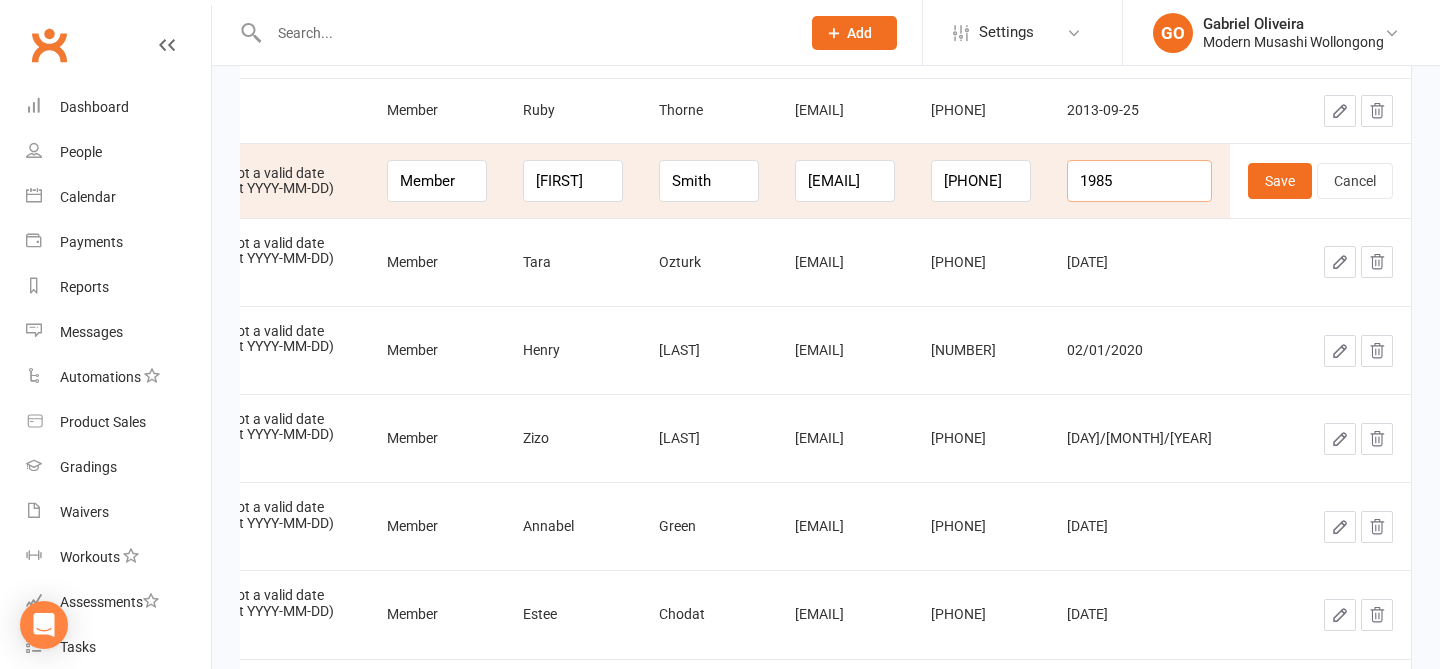 click on "1985" at bounding box center [1139, 181] 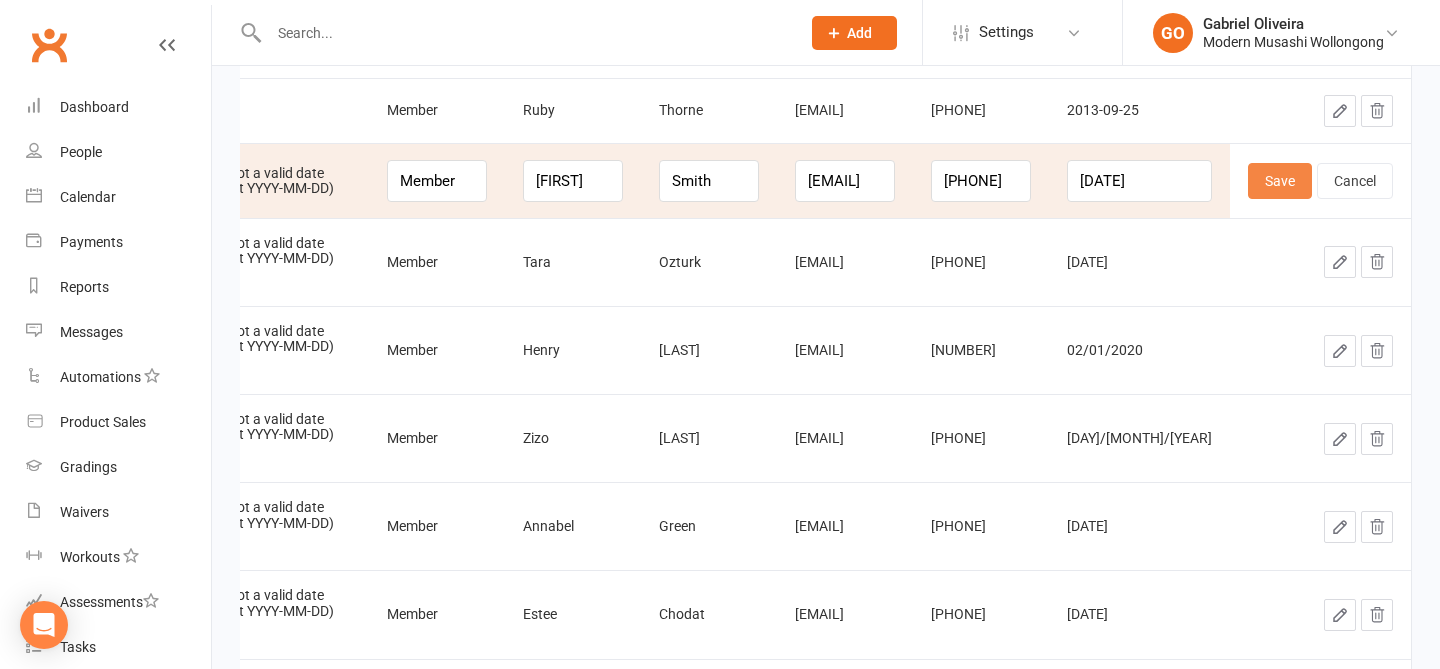 click on "Save" at bounding box center (1280, 181) 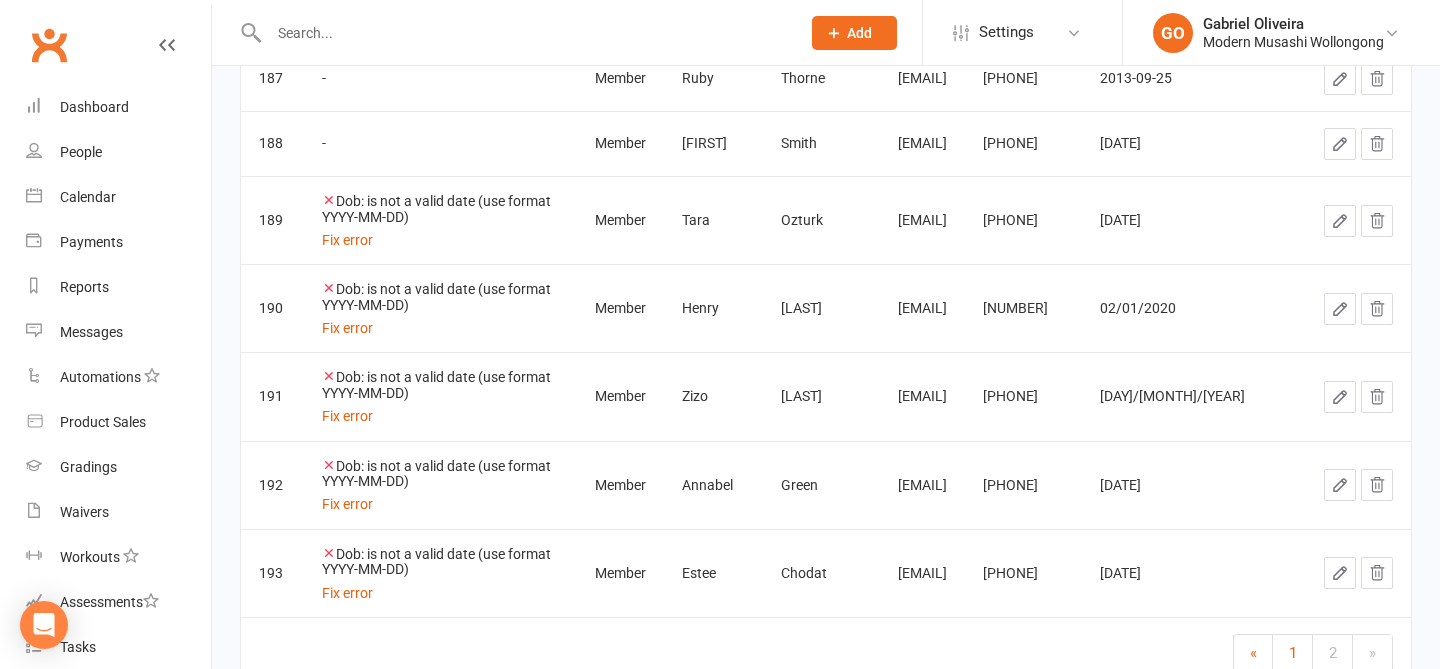 click 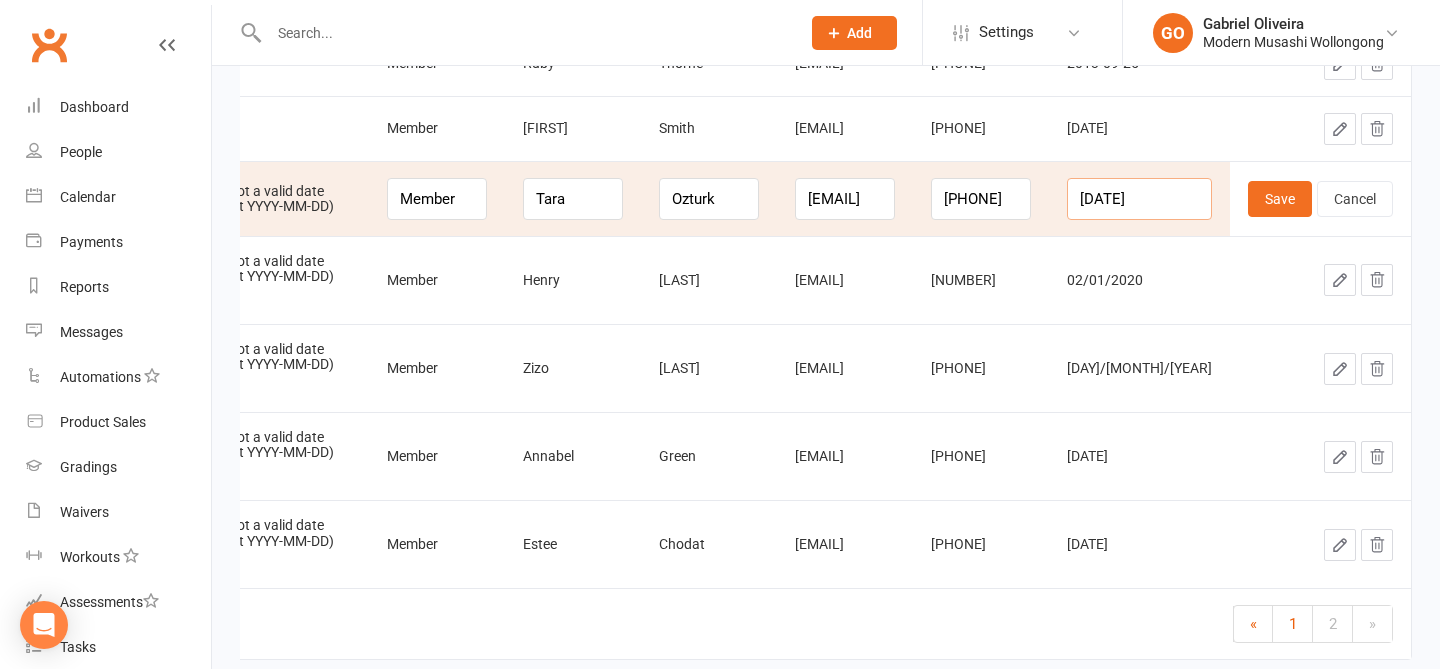 drag, startPoint x: 1165, startPoint y: 196, endPoint x: 1021, endPoint y: 172, distance: 145.9863 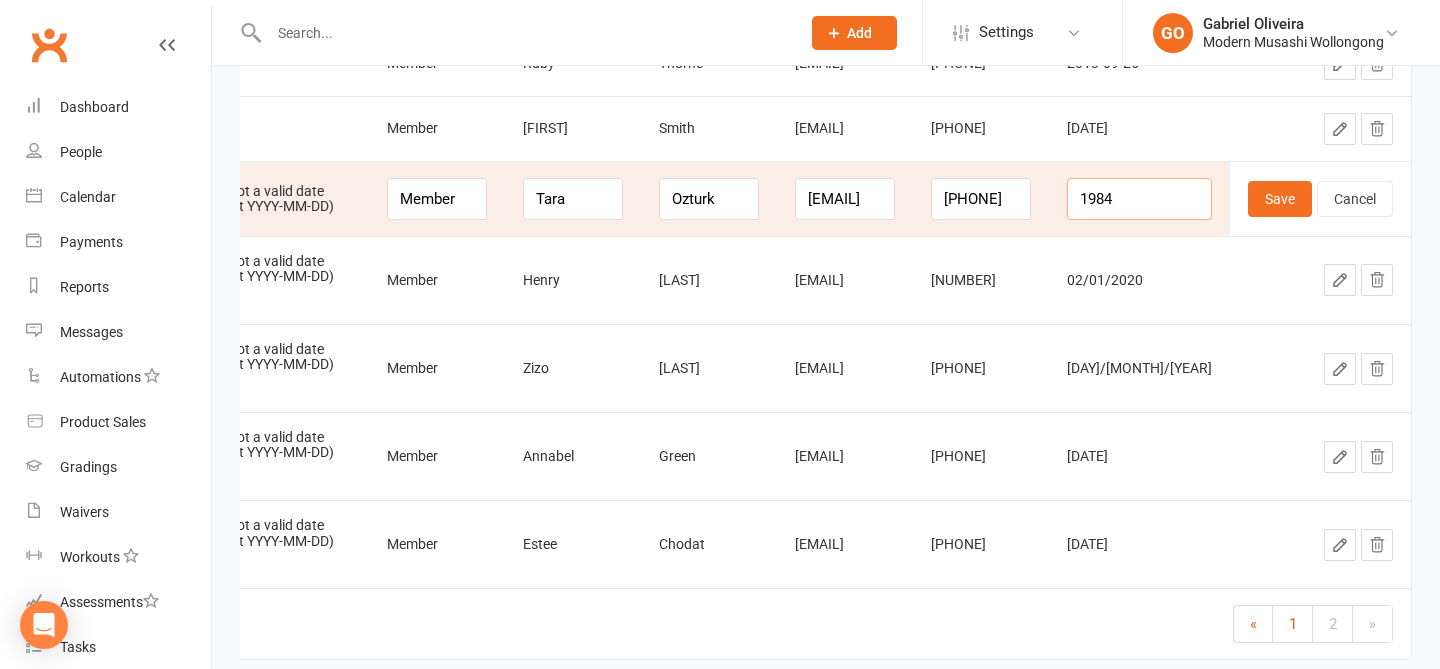 click on "1984" at bounding box center (1139, 199) 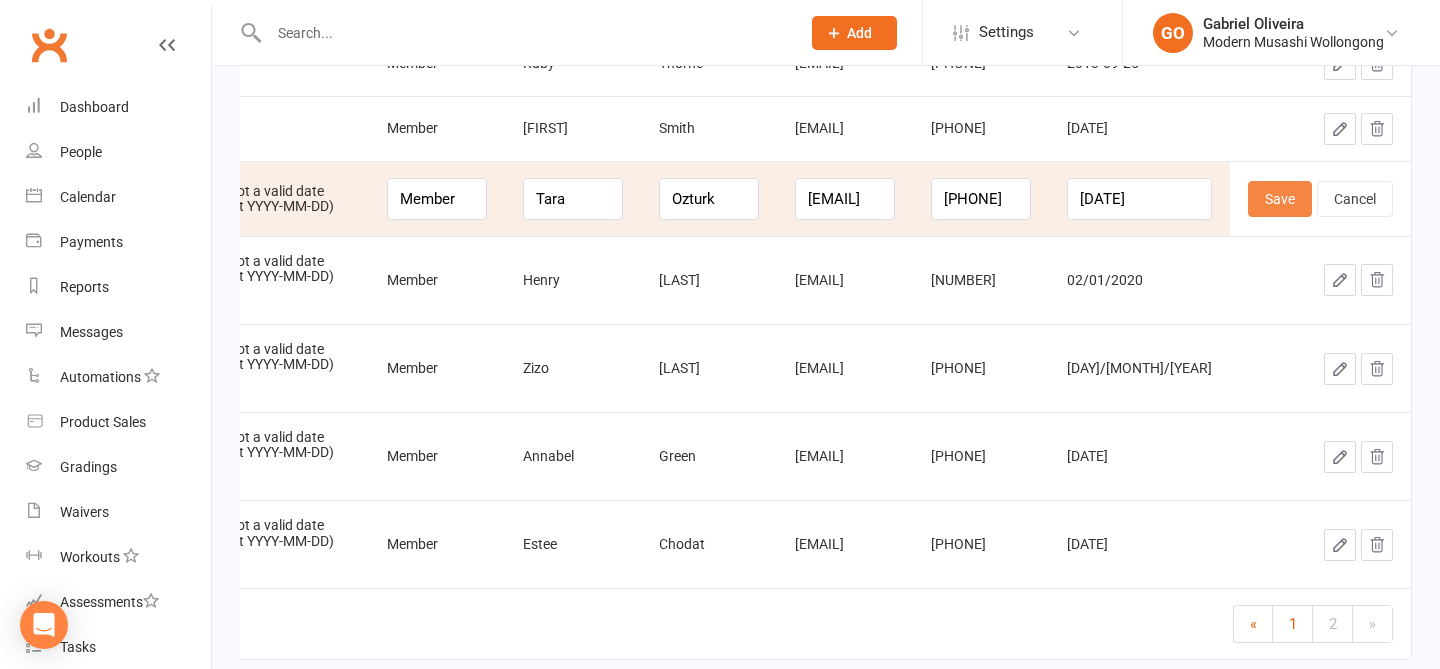 click on "Save" at bounding box center (1280, 199) 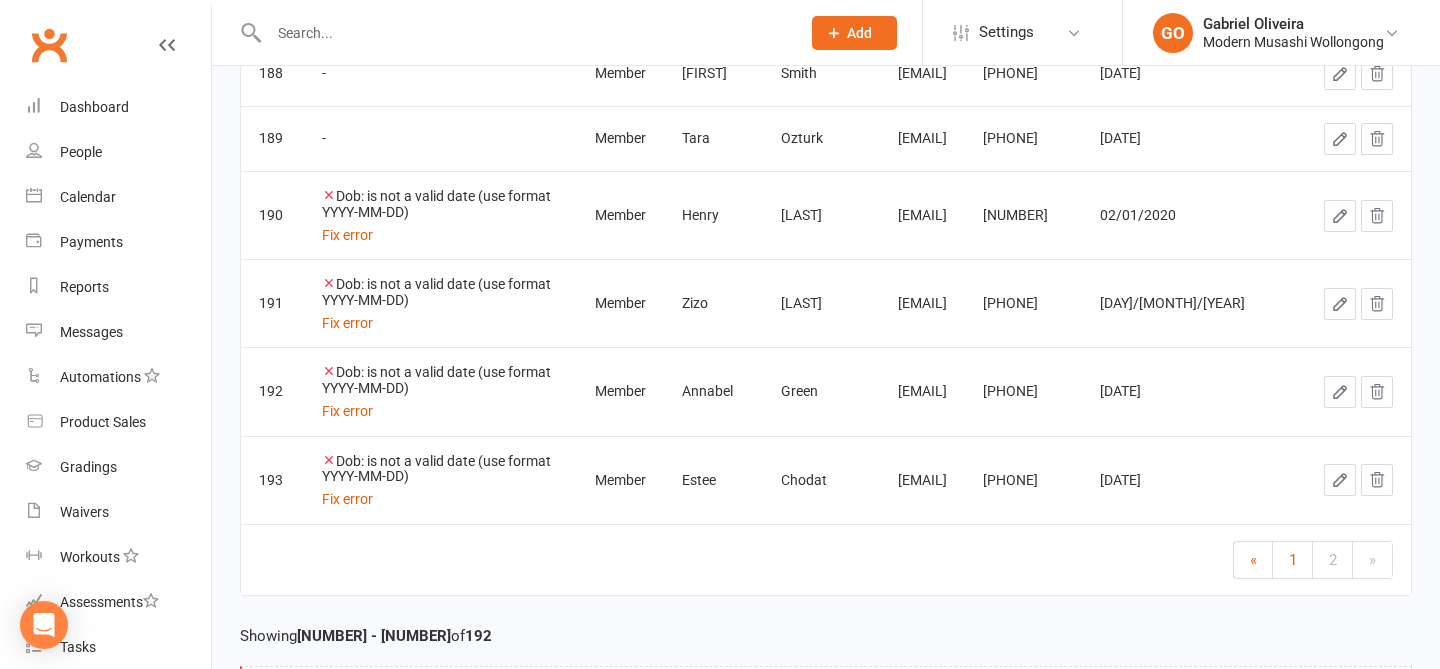 click at bounding box center [1340, 216] 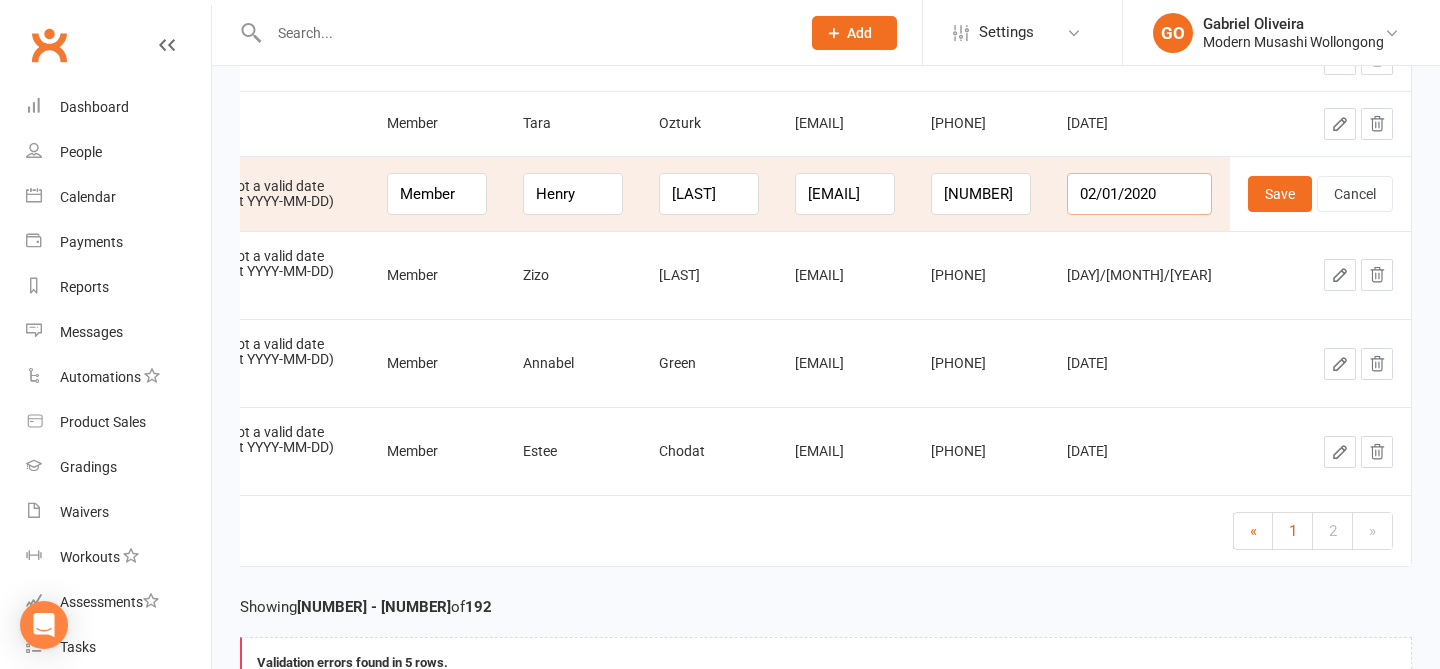 drag, startPoint x: 1177, startPoint y: 194, endPoint x: 1026, endPoint y: 160, distance: 154.78049 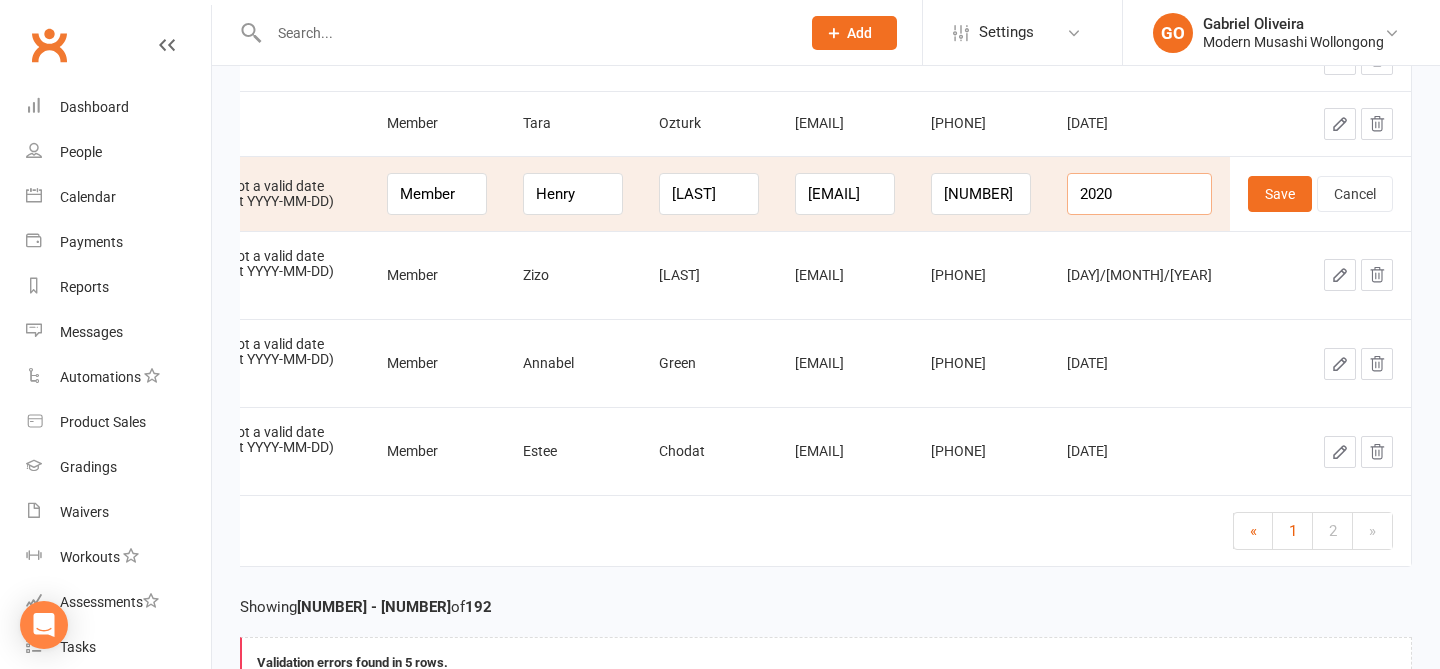 click on "2020" at bounding box center (1139, 194) 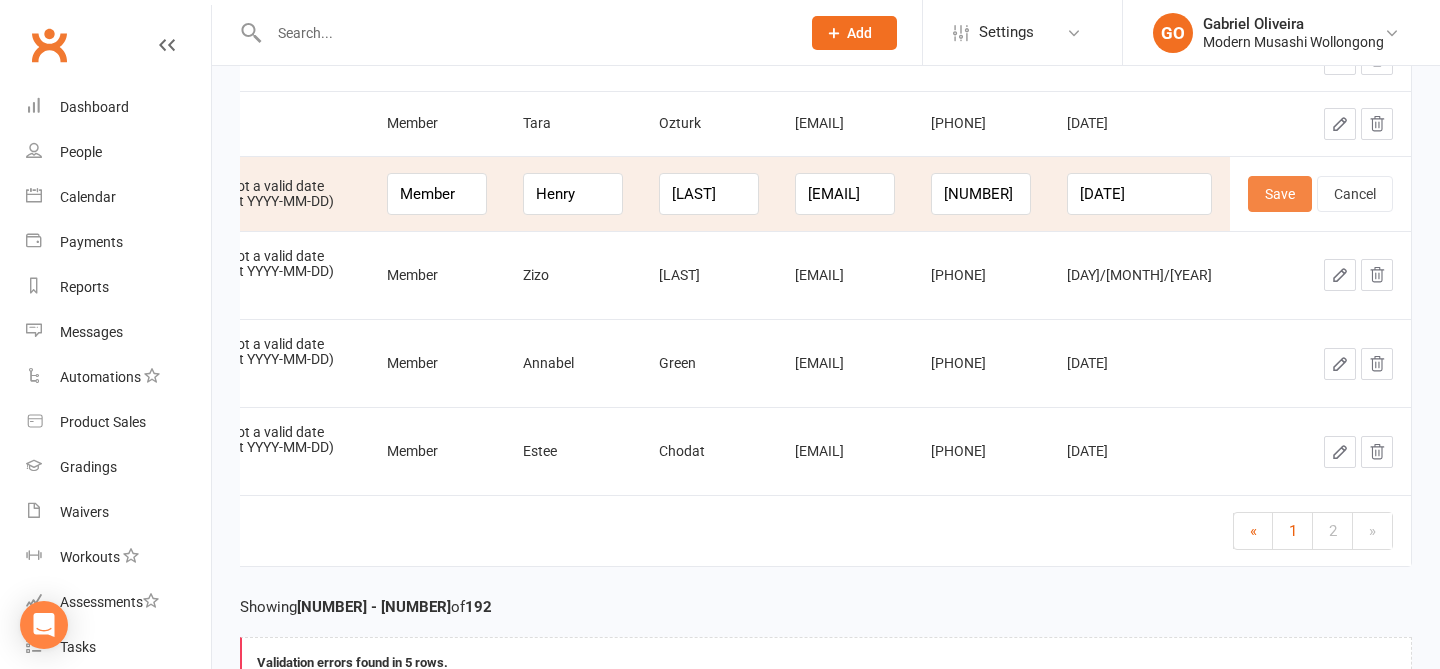 click on "Save" at bounding box center (1280, 194) 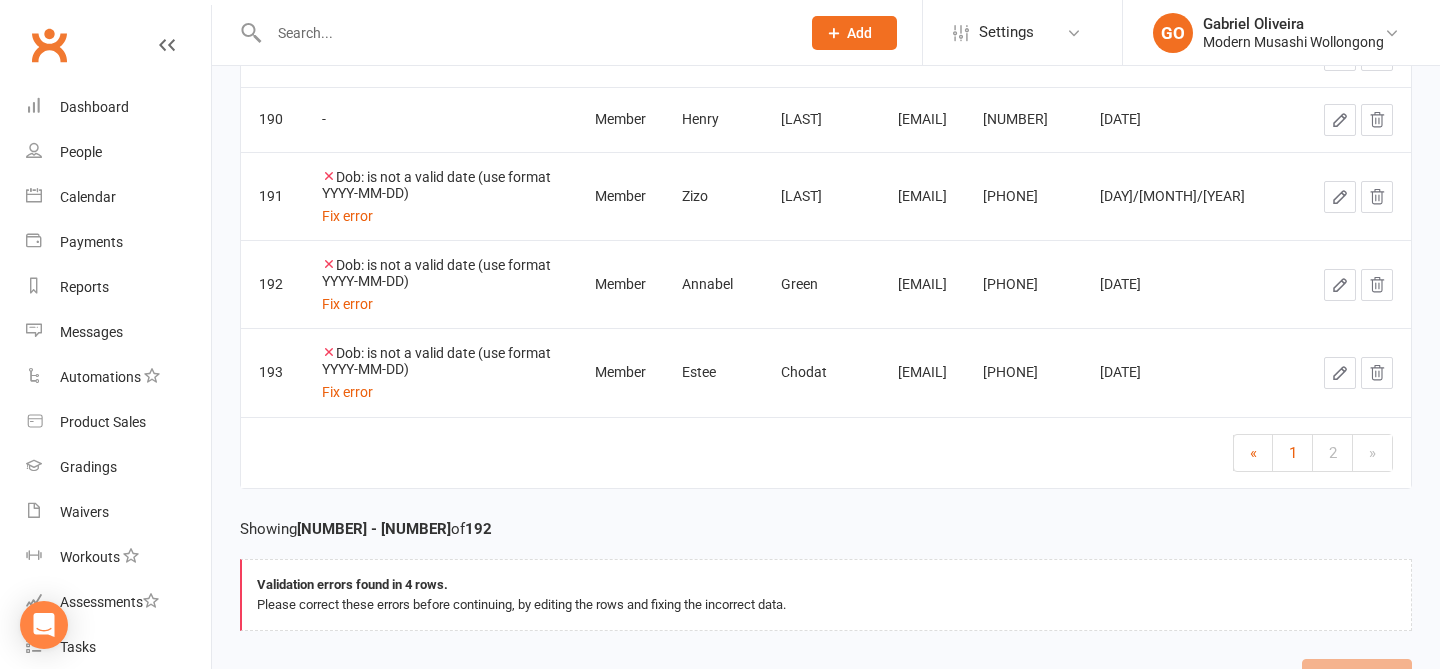 click 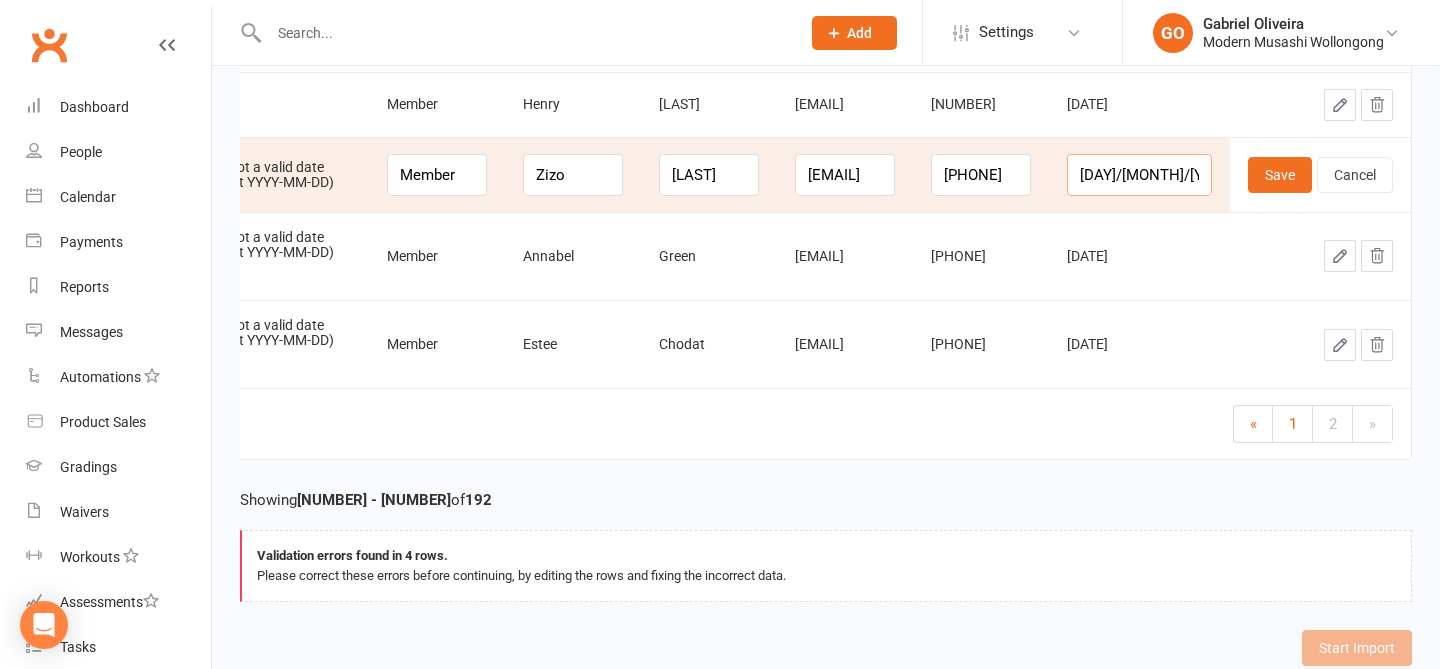 drag, startPoint x: 1161, startPoint y: 175, endPoint x: 1055, endPoint y: 160, distance: 107.05606 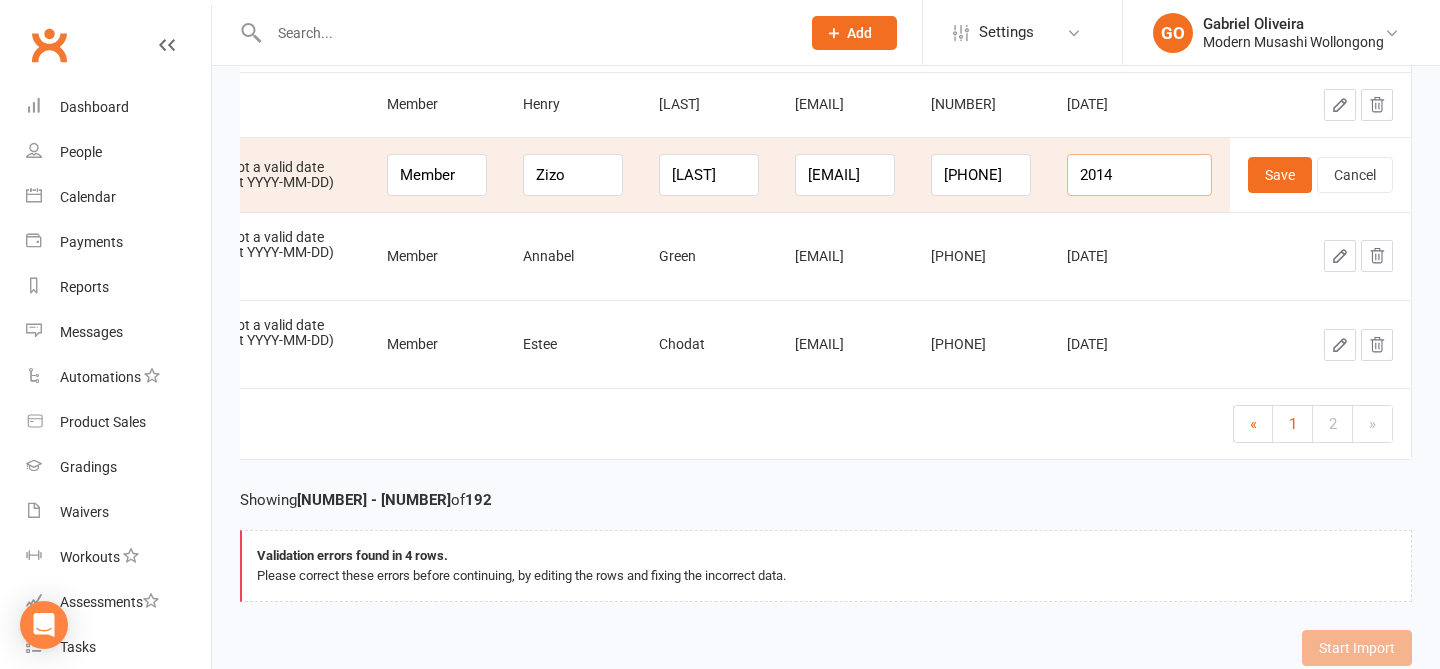 drag, startPoint x: 1142, startPoint y: 180, endPoint x: 1154, endPoint y: 180, distance: 12 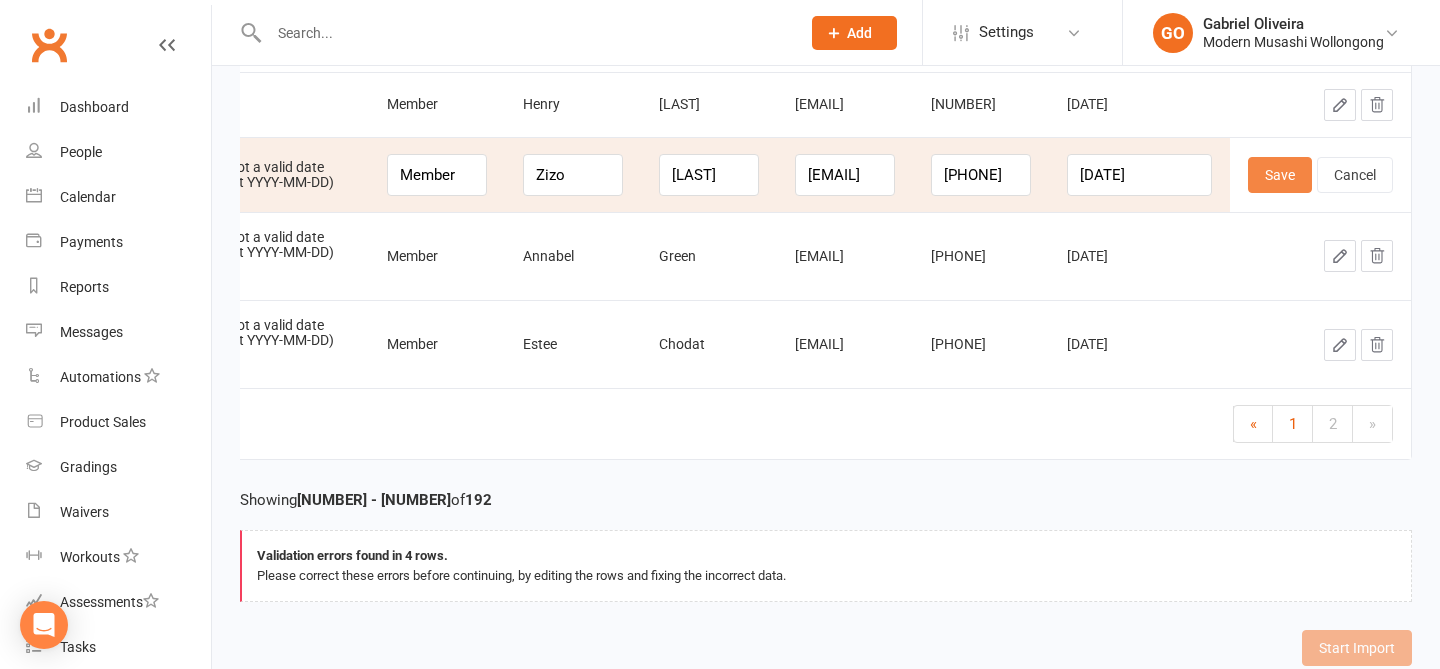 click on "Save" at bounding box center [1280, 175] 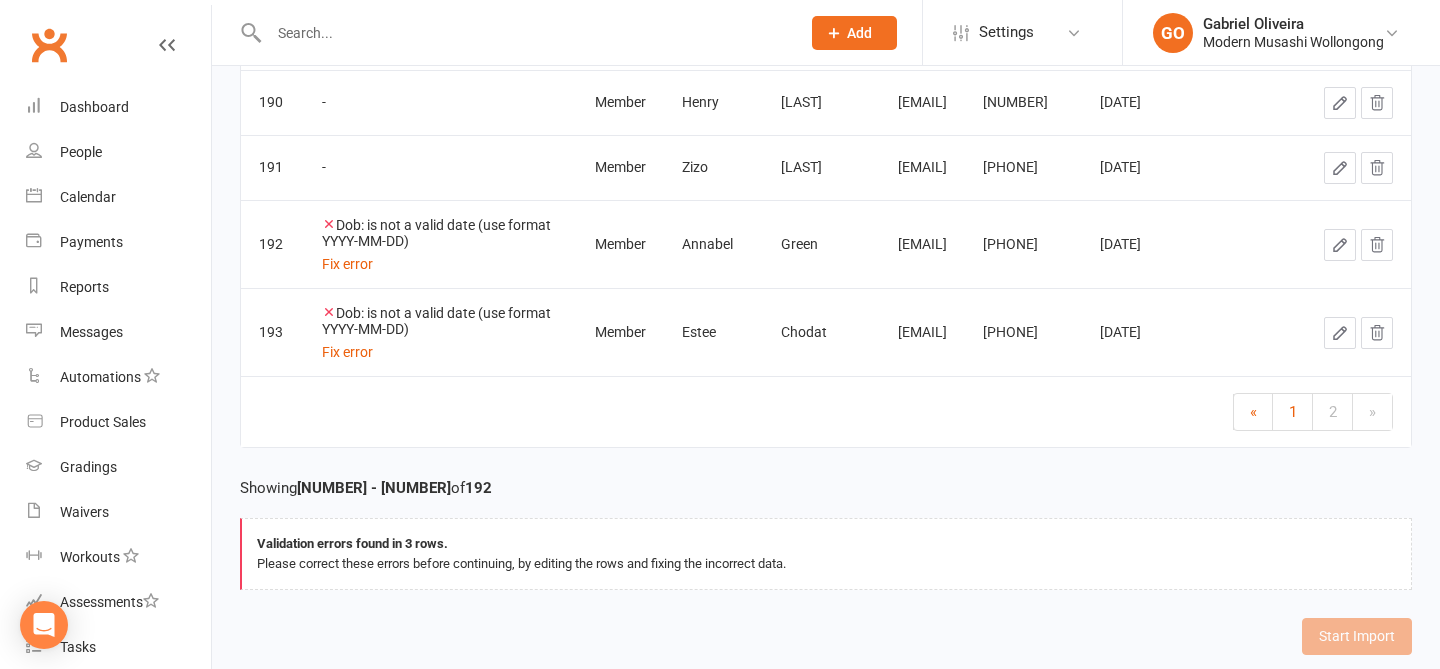 click 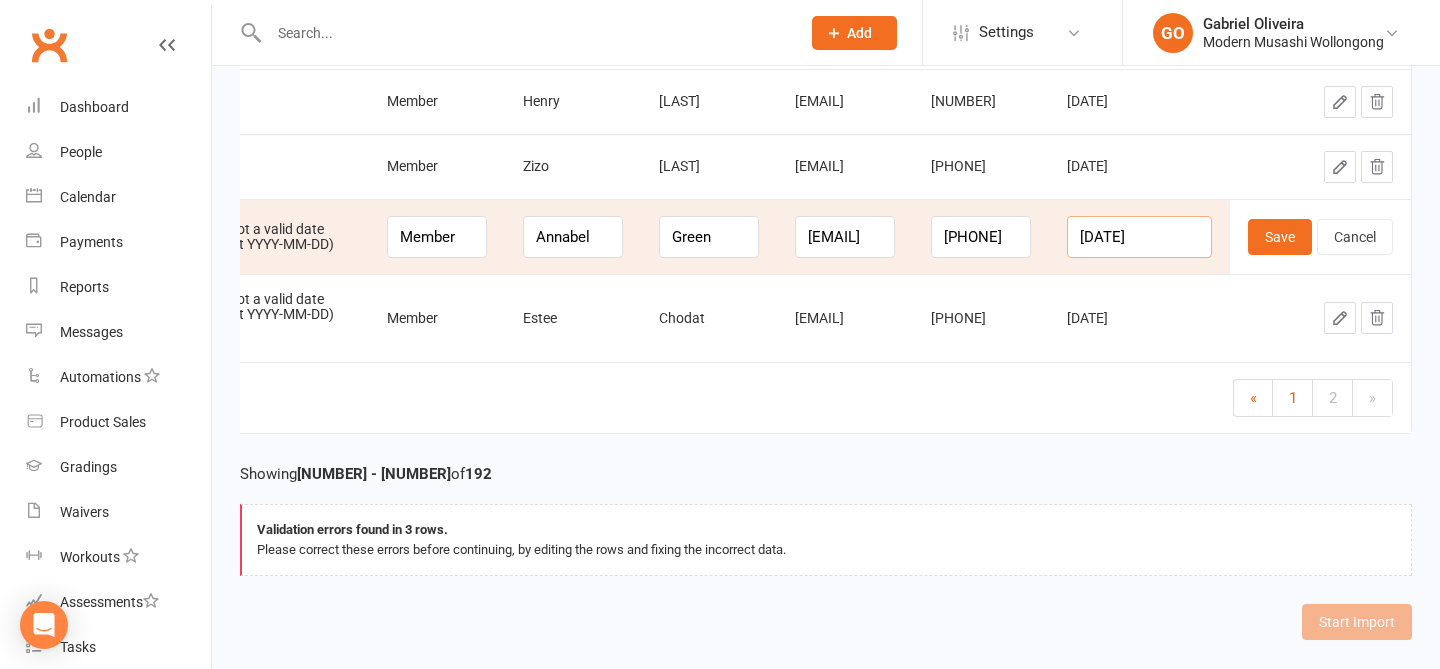 drag, startPoint x: 1169, startPoint y: 236, endPoint x: 1035, endPoint y: 202, distance: 138.24615 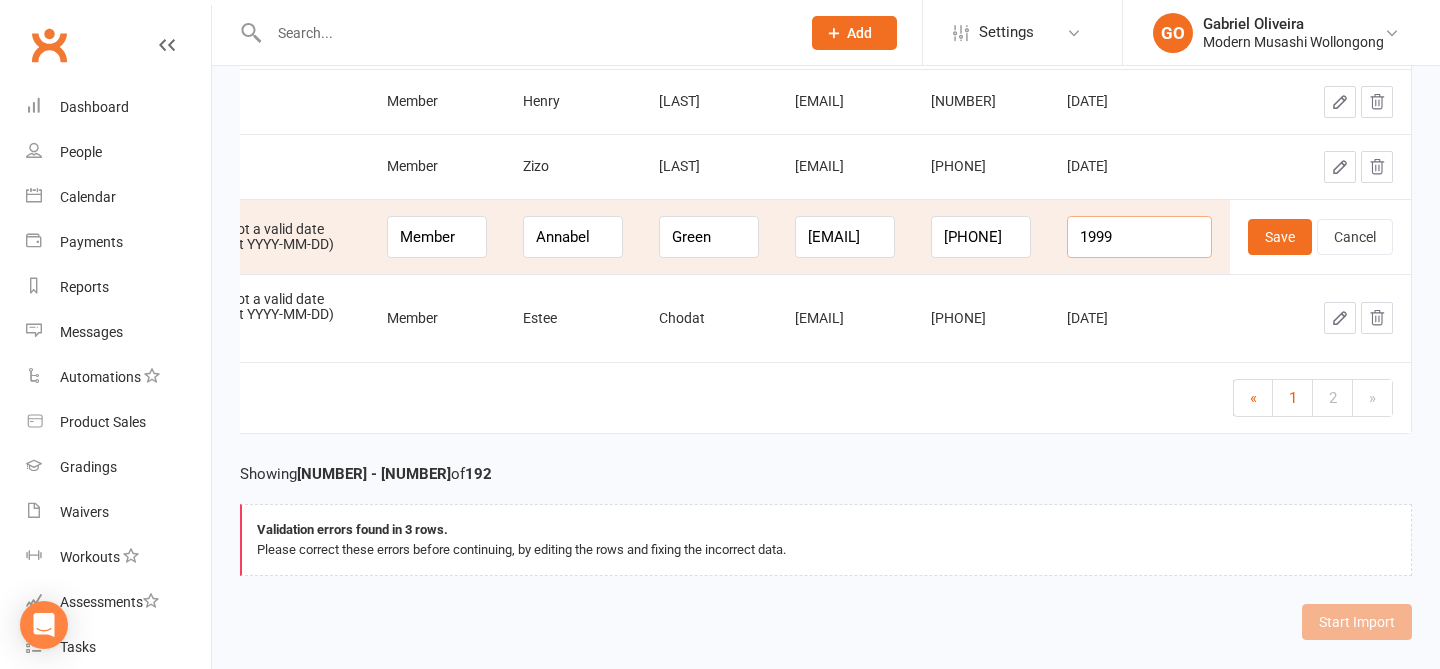 click on "1999" at bounding box center (1139, 237) 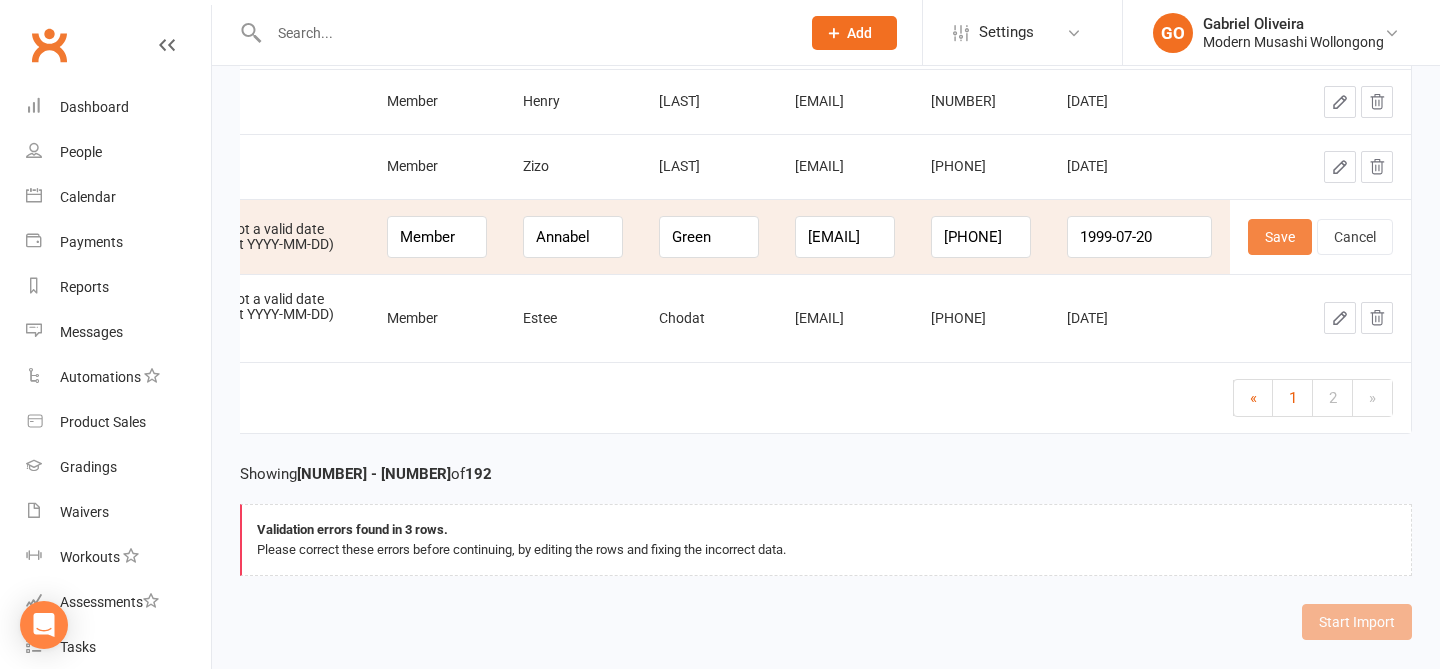 click on "Save" at bounding box center [1280, 237] 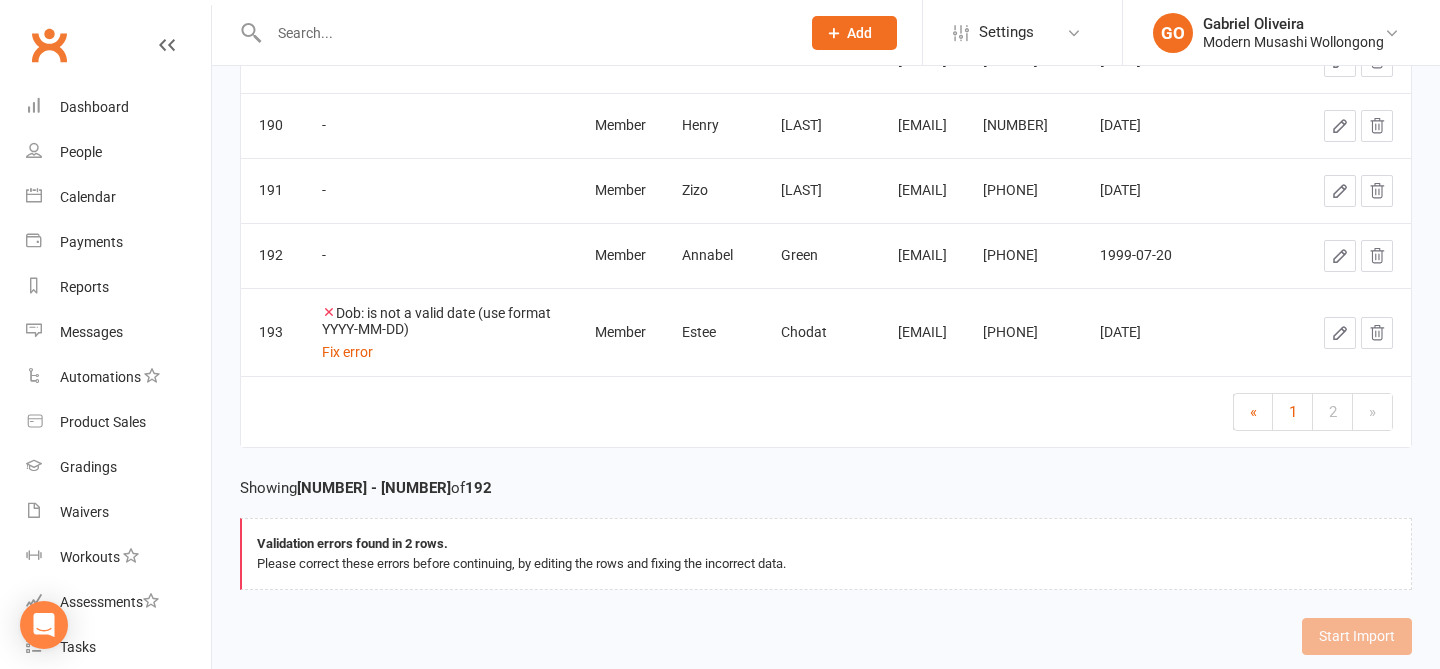 click 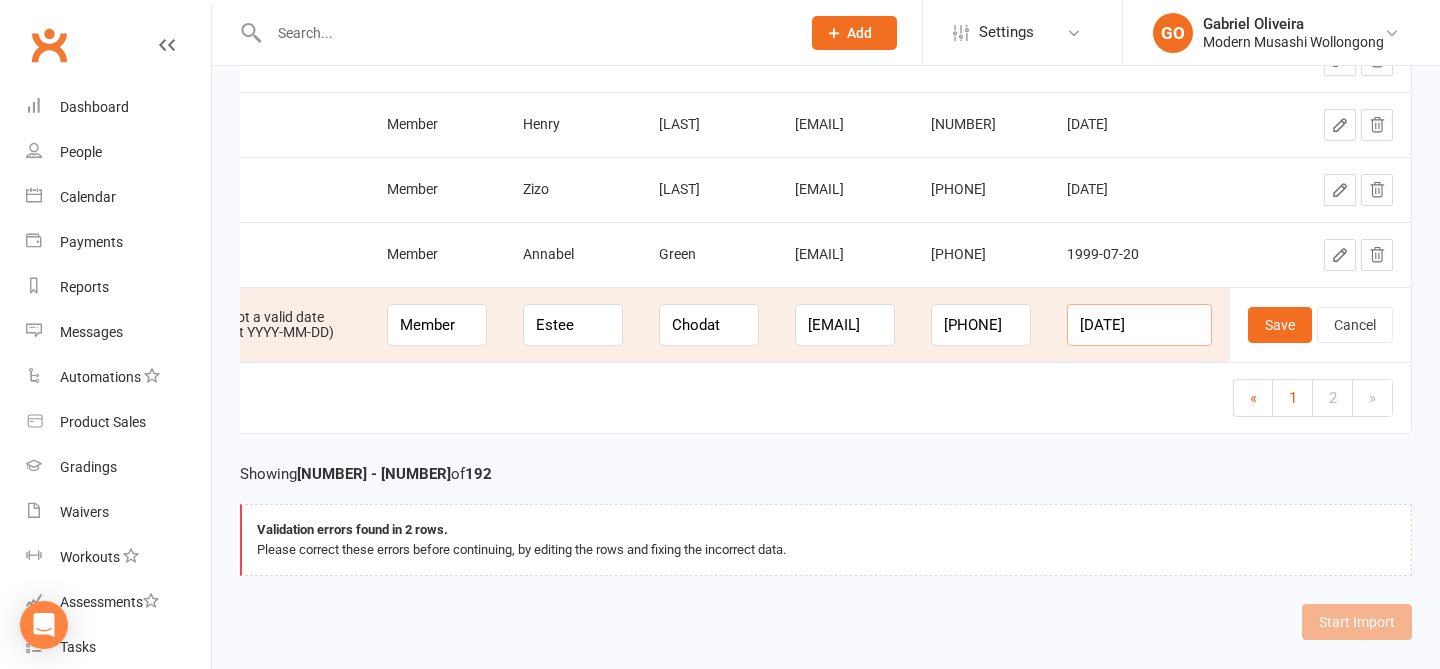 drag, startPoint x: 1164, startPoint y: 324, endPoint x: 1044, endPoint y: 297, distance: 123 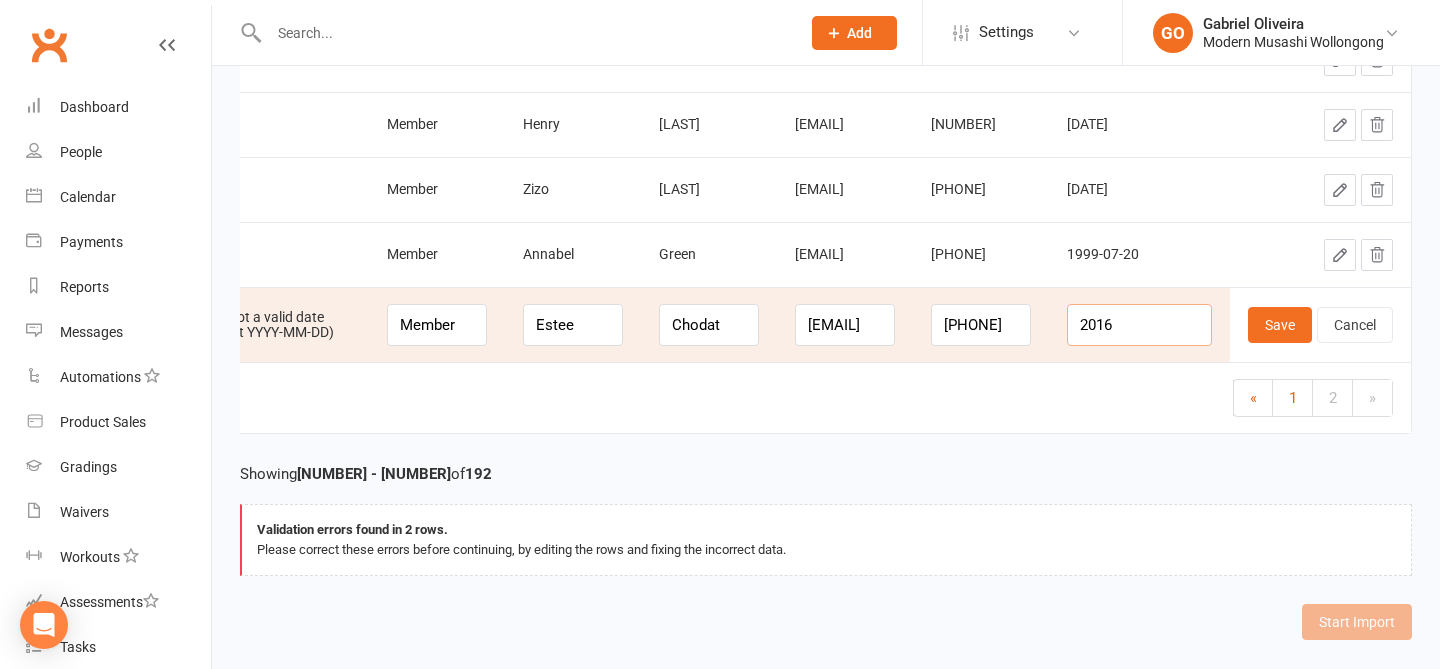 click on "2016" at bounding box center [1139, 325] 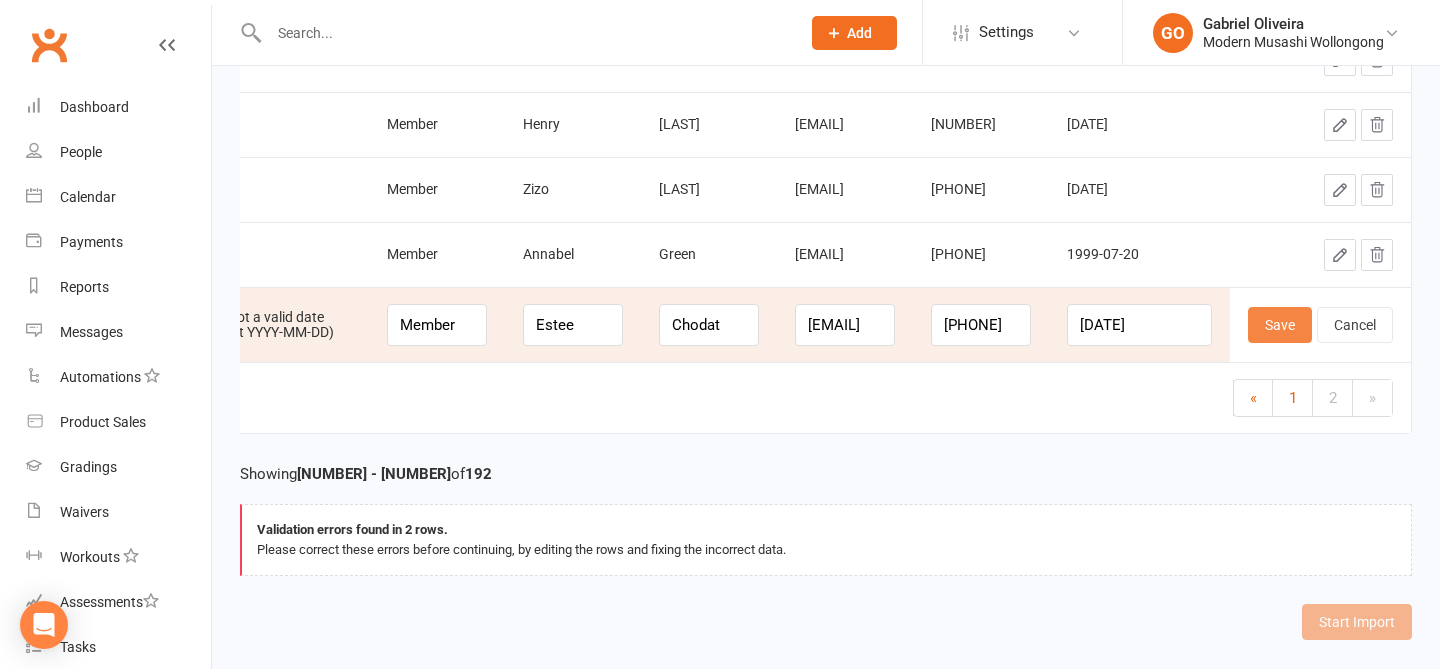 click on "Save" at bounding box center [1280, 325] 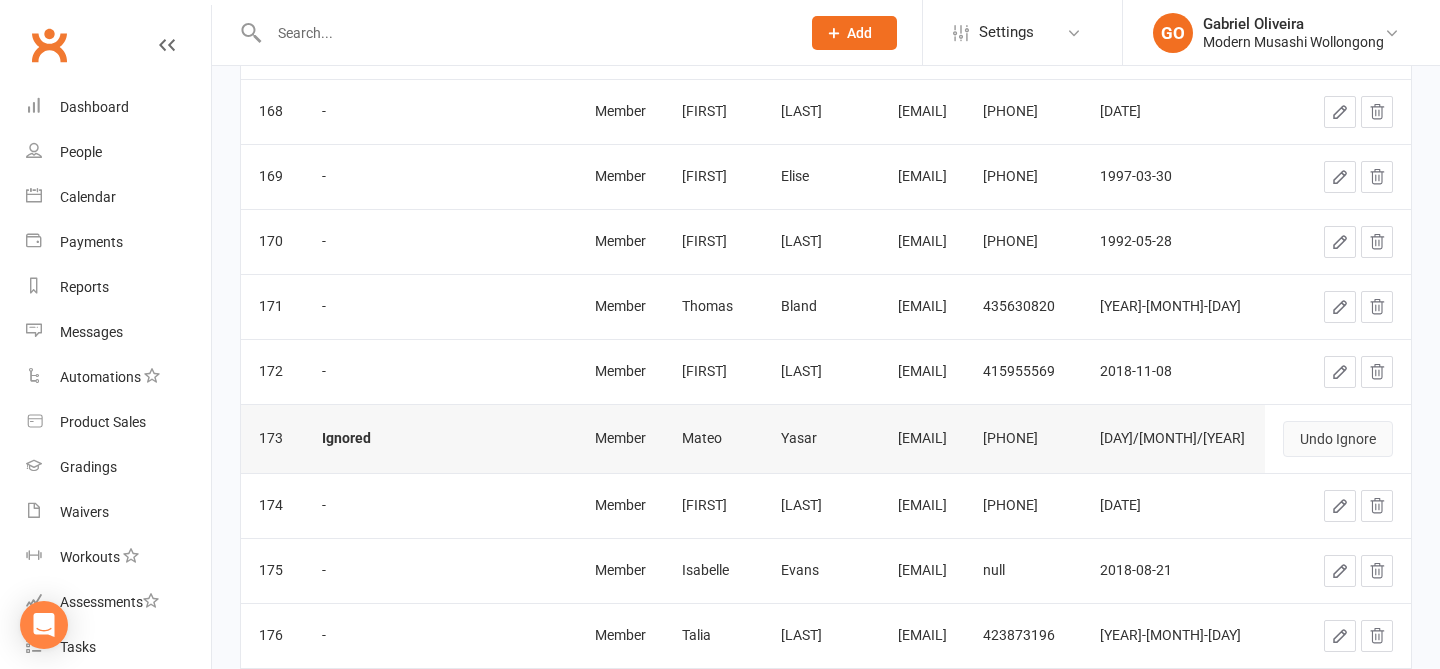click on "Undo Ignore" at bounding box center [1338, 439] 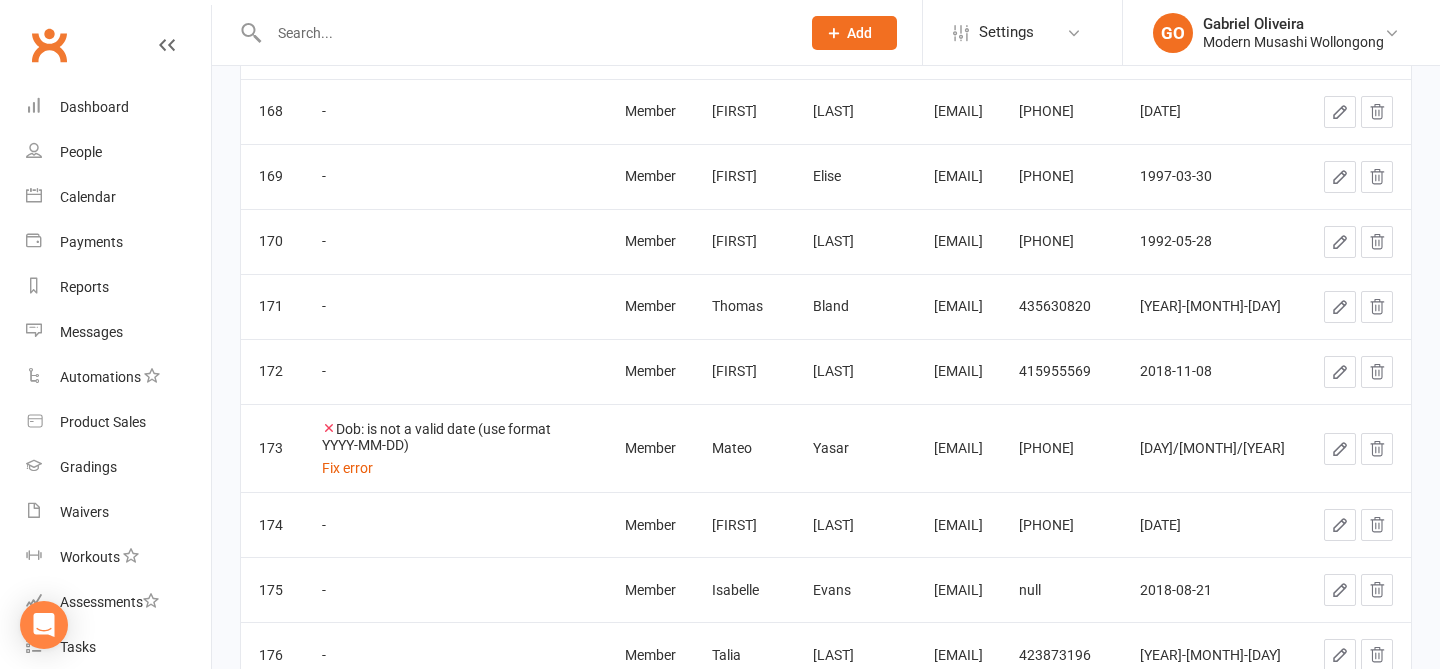 click 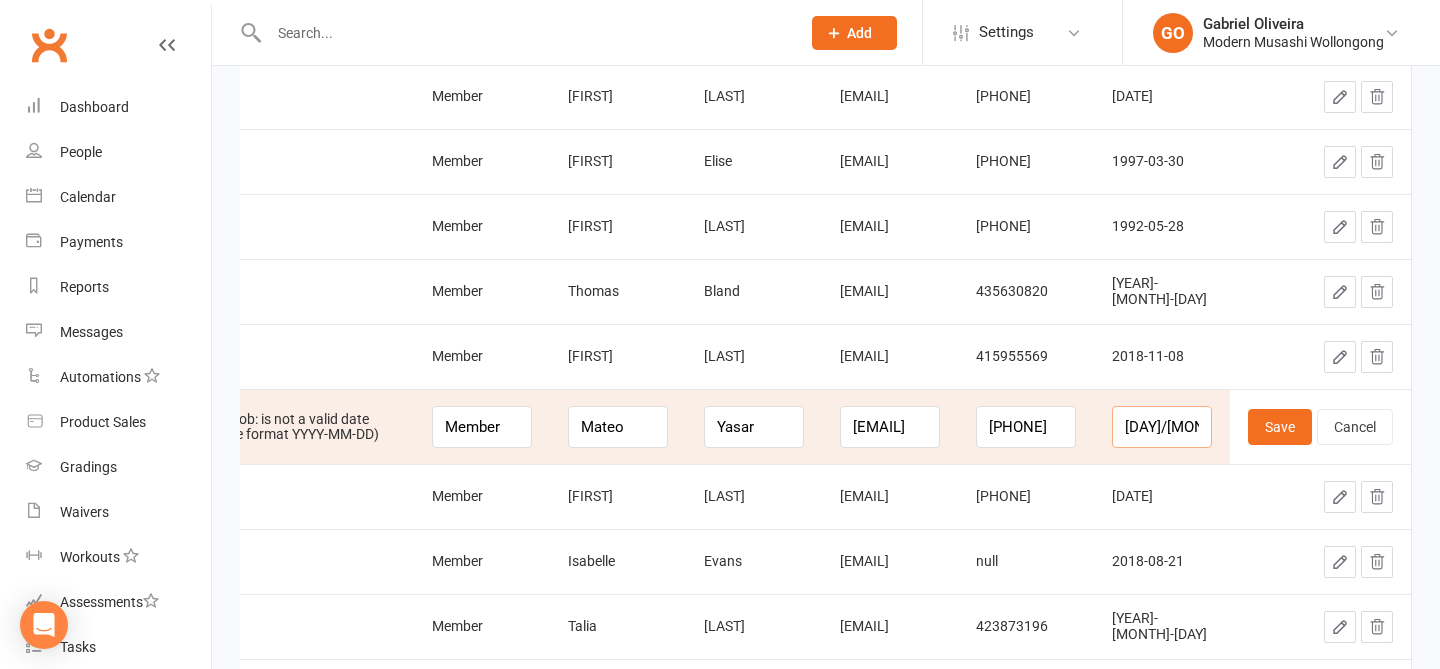 drag, startPoint x: 1163, startPoint y: 426, endPoint x: 1037, endPoint y: 391, distance: 130.7708 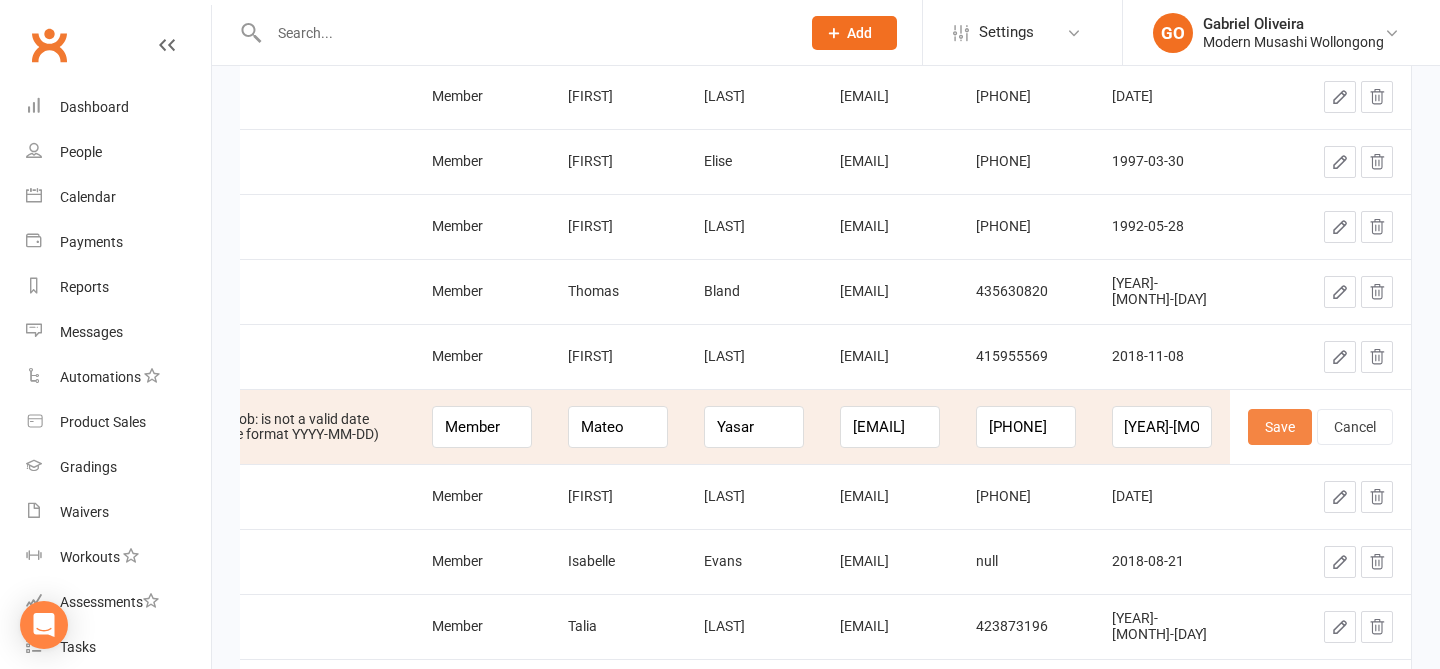 click on "Save" at bounding box center (1280, 427) 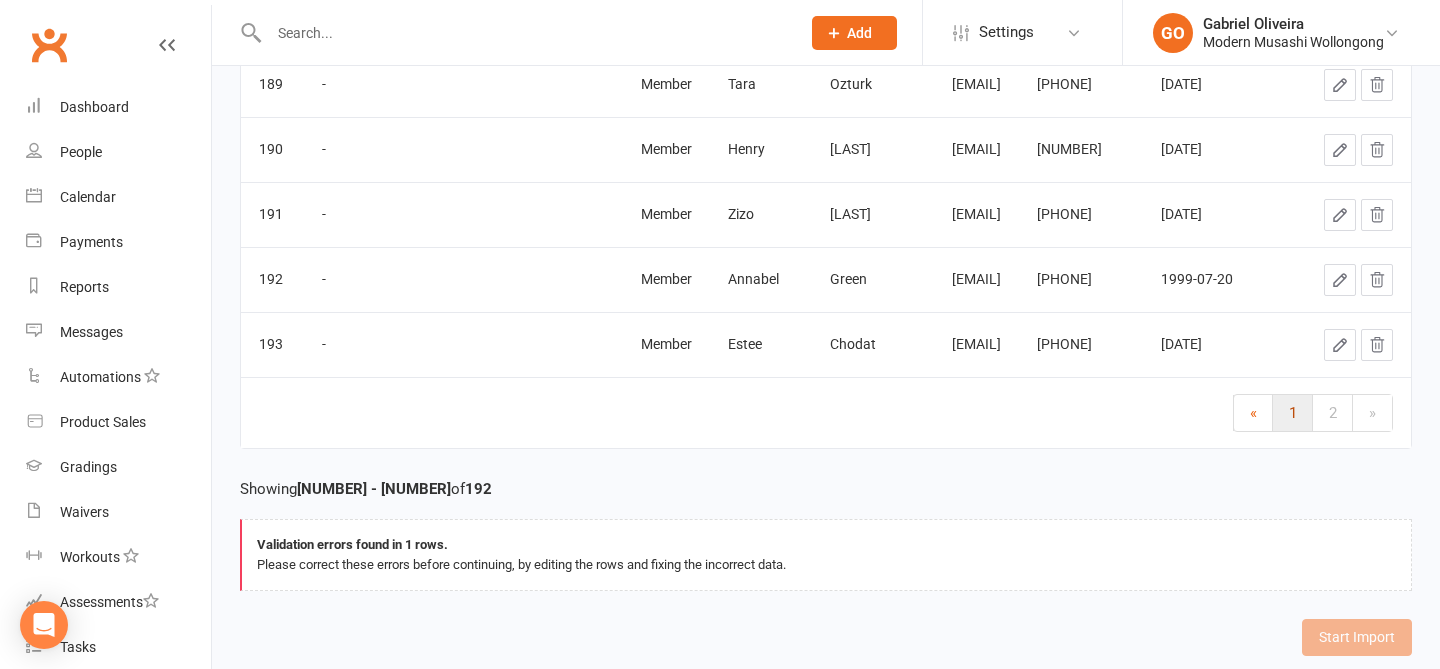 click on "1" at bounding box center [1293, 413] 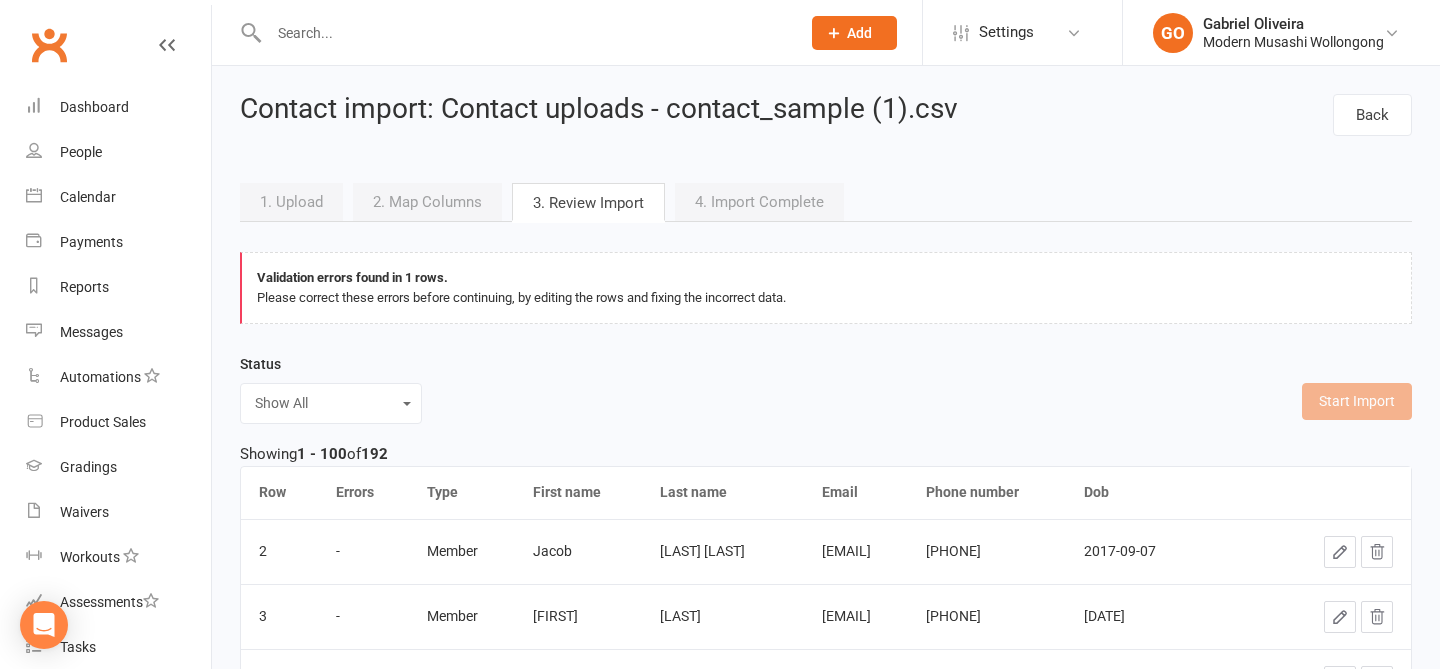 click on "Status" at bounding box center (826, 367) 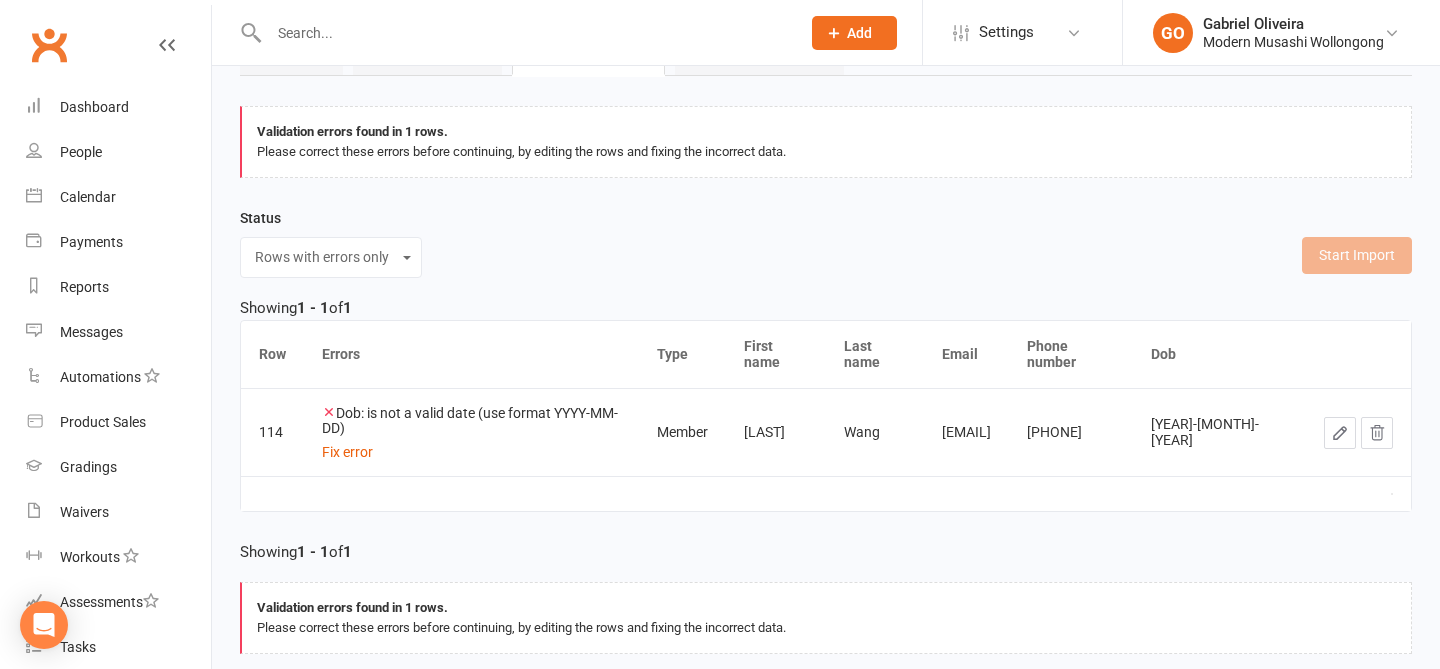click at bounding box center (1340, 433) 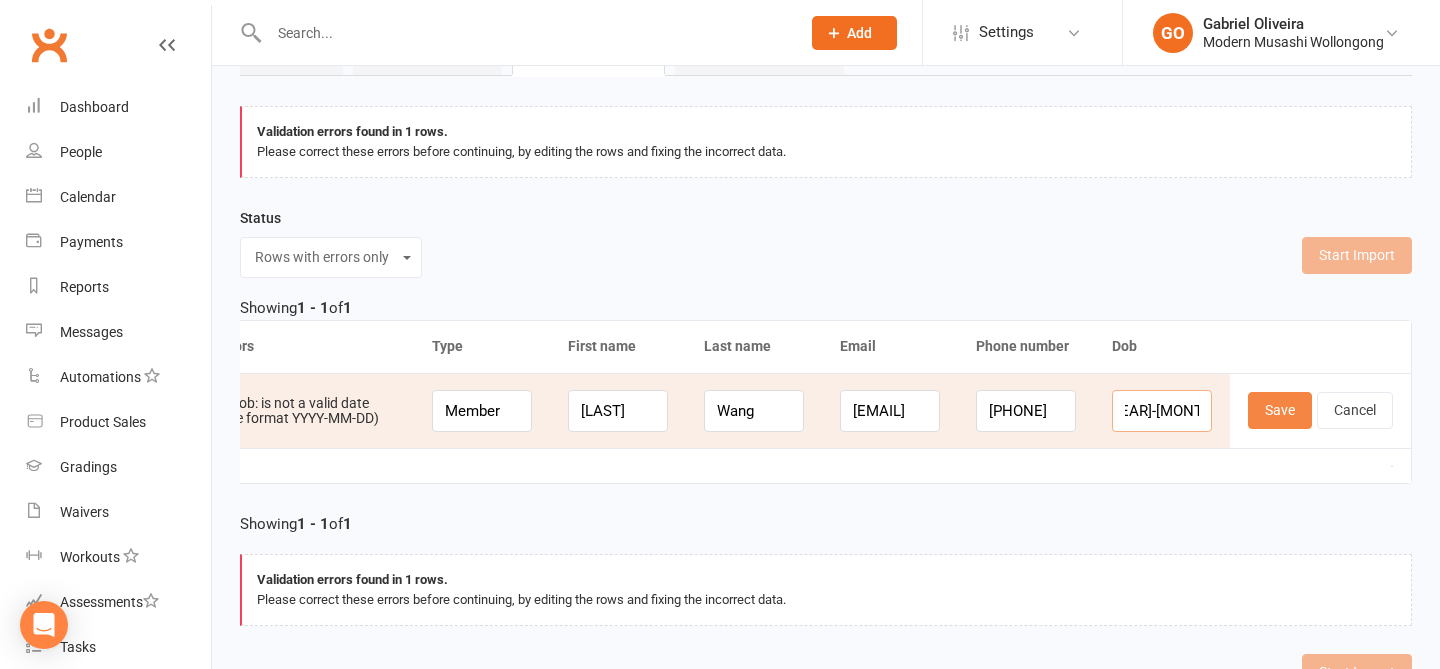 drag, startPoint x: 1159, startPoint y: 410, endPoint x: 1268, endPoint y: 413, distance: 109.041275 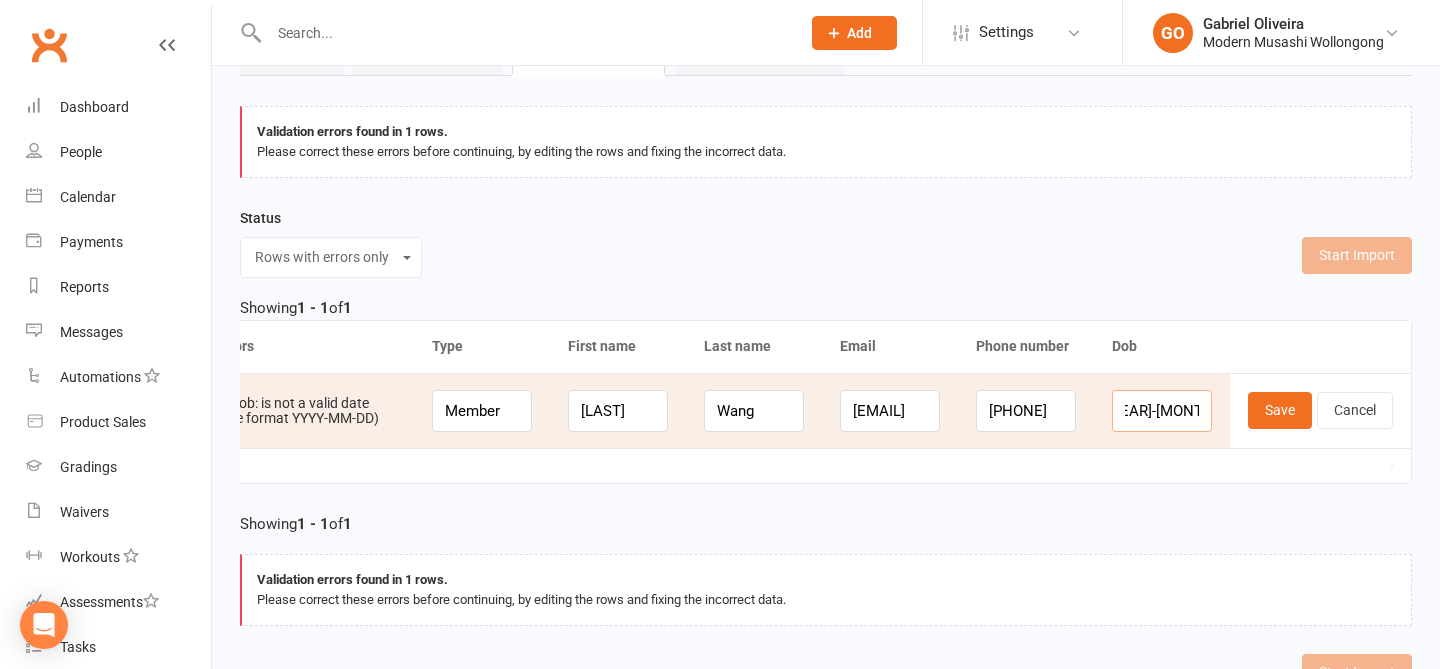 click on "2015-07-2015" at bounding box center (1162, 411) 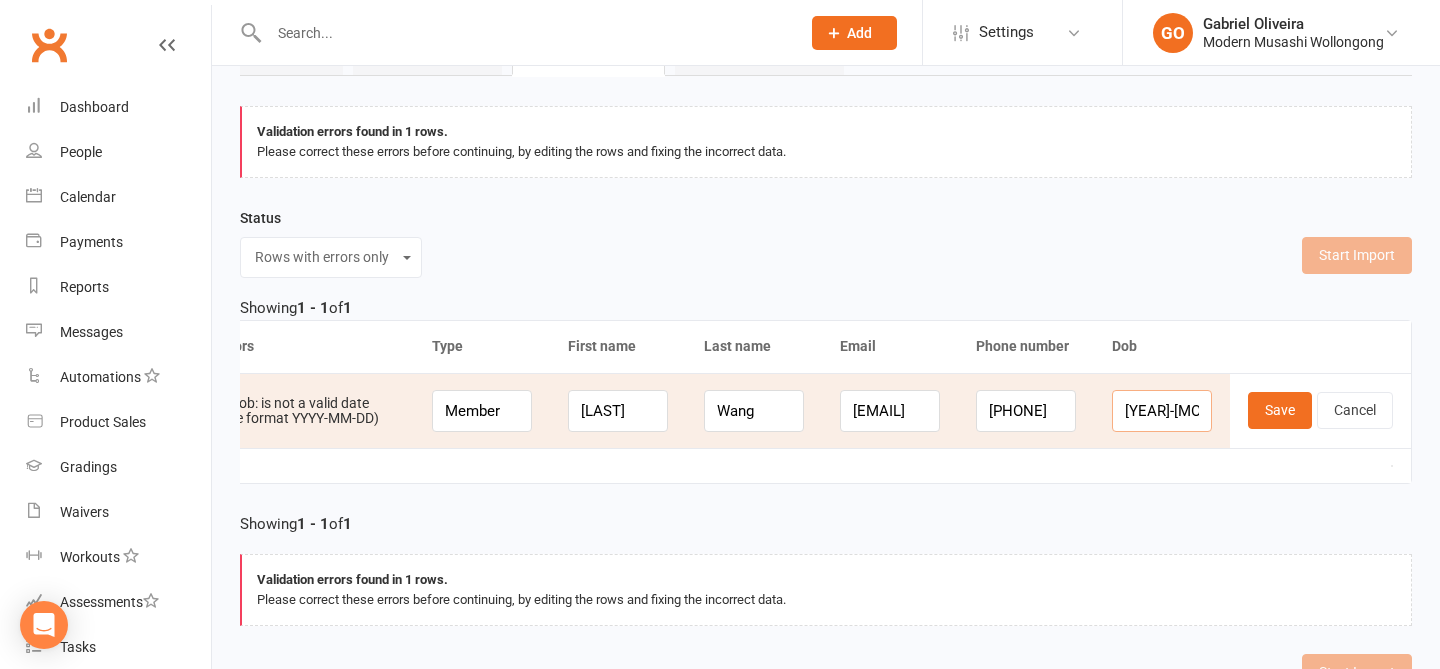 drag, startPoint x: 1141, startPoint y: 414, endPoint x: 1080, endPoint y: 415, distance: 61.008198 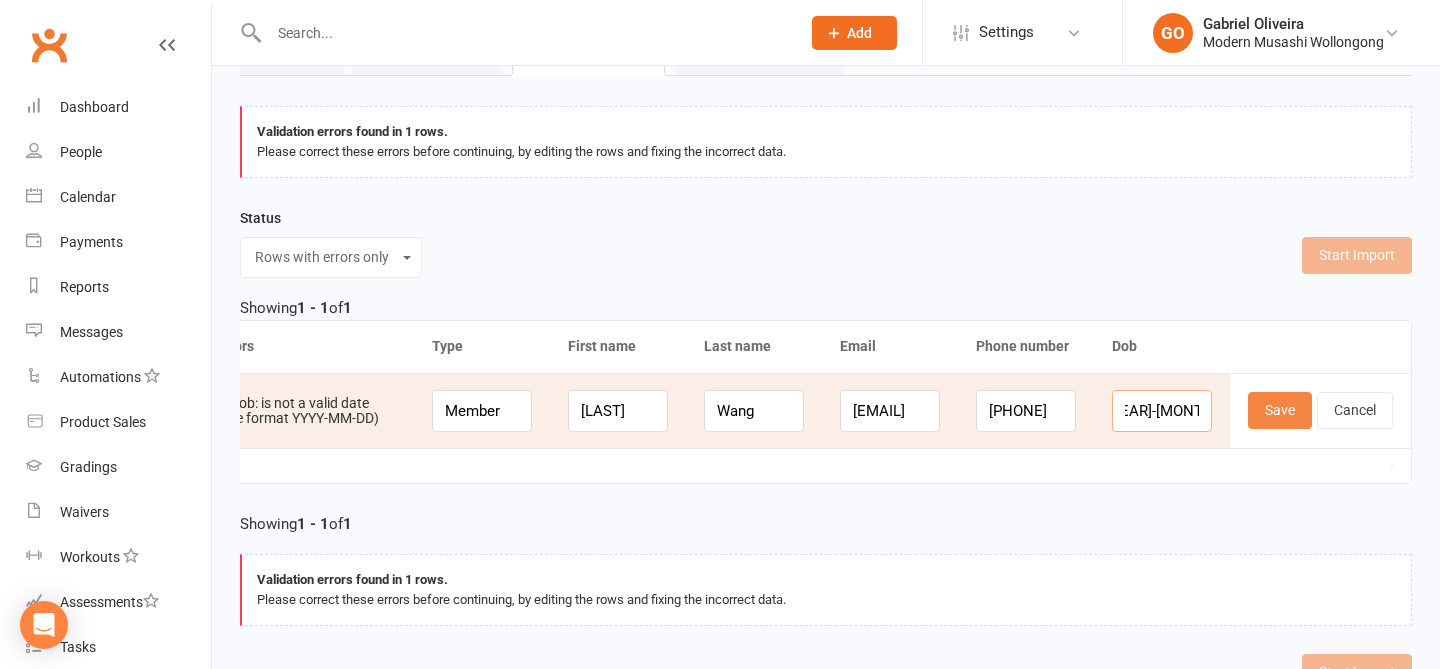 drag, startPoint x: 1158, startPoint y: 410, endPoint x: 1267, endPoint y: 418, distance: 109.29318 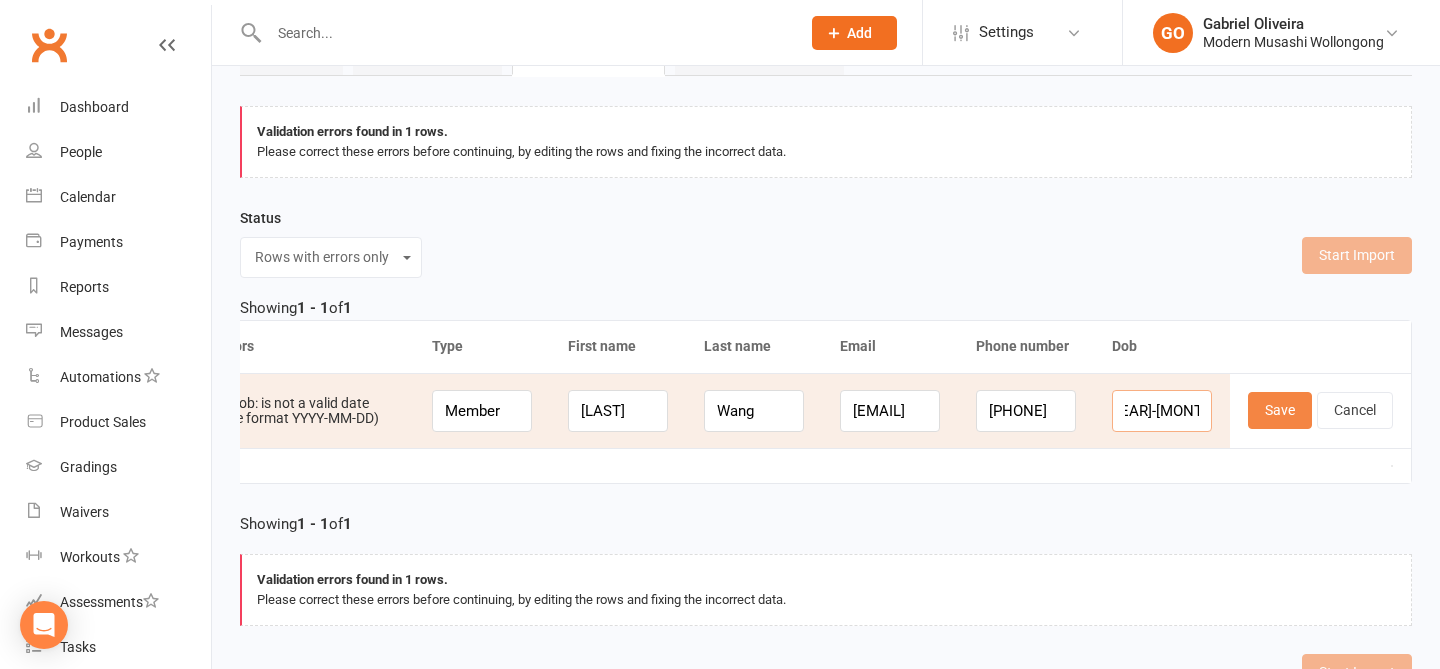 drag, startPoint x: 1170, startPoint y: 410, endPoint x: 1298, endPoint y: 407, distance: 128.03516 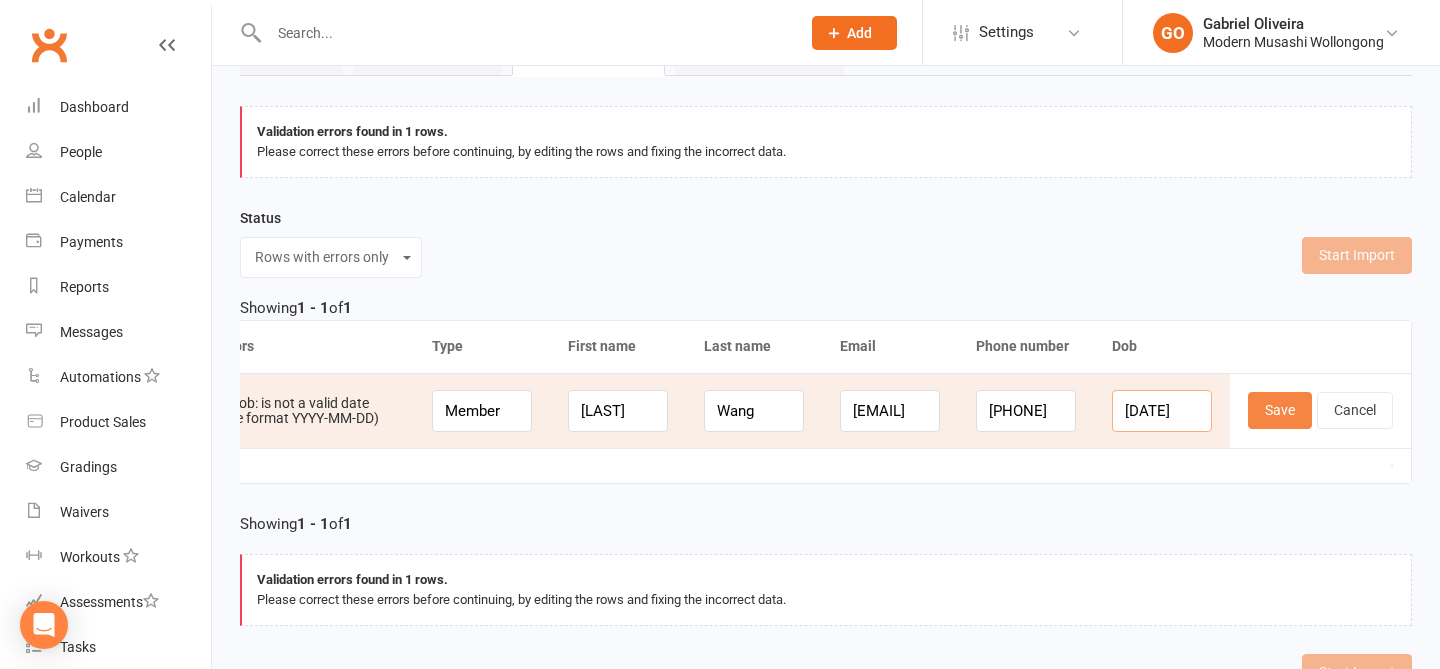 scroll, scrollTop: 0, scrollLeft: 1, axis: horizontal 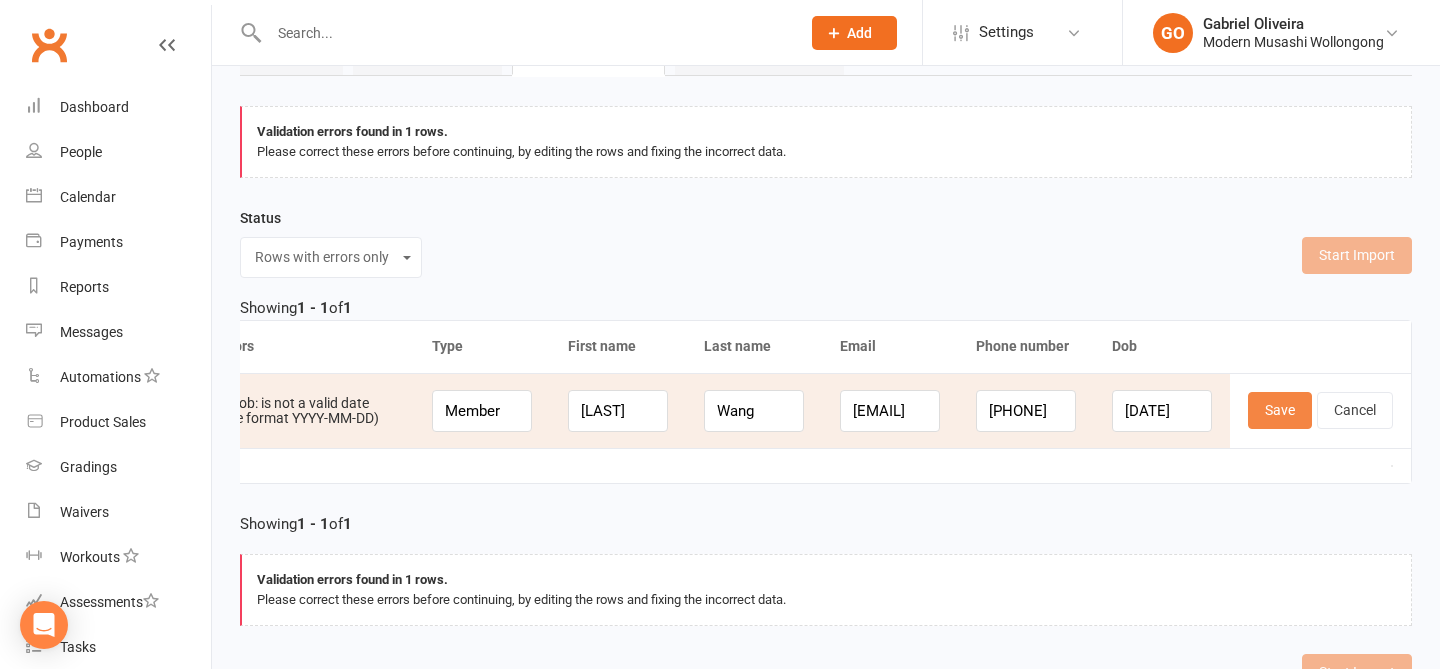 click on "Save" at bounding box center (1280, 410) 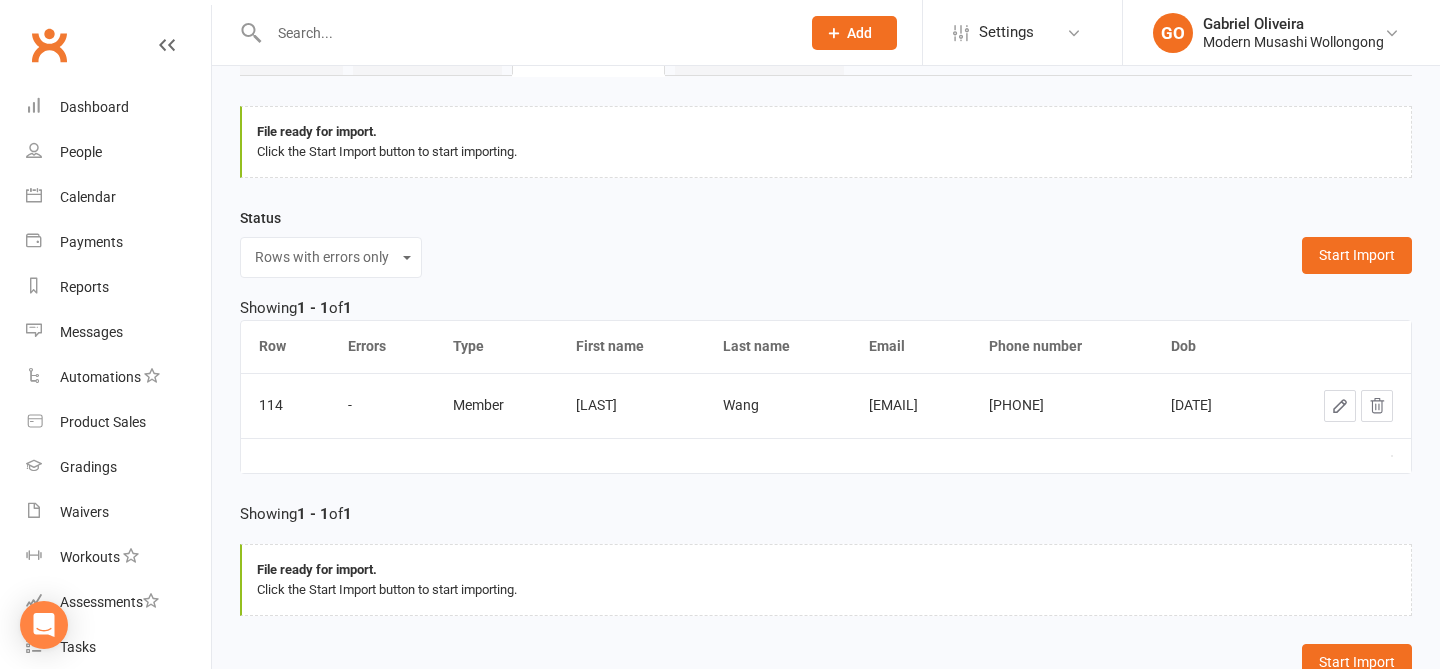 scroll, scrollTop: 186, scrollLeft: 0, axis: vertical 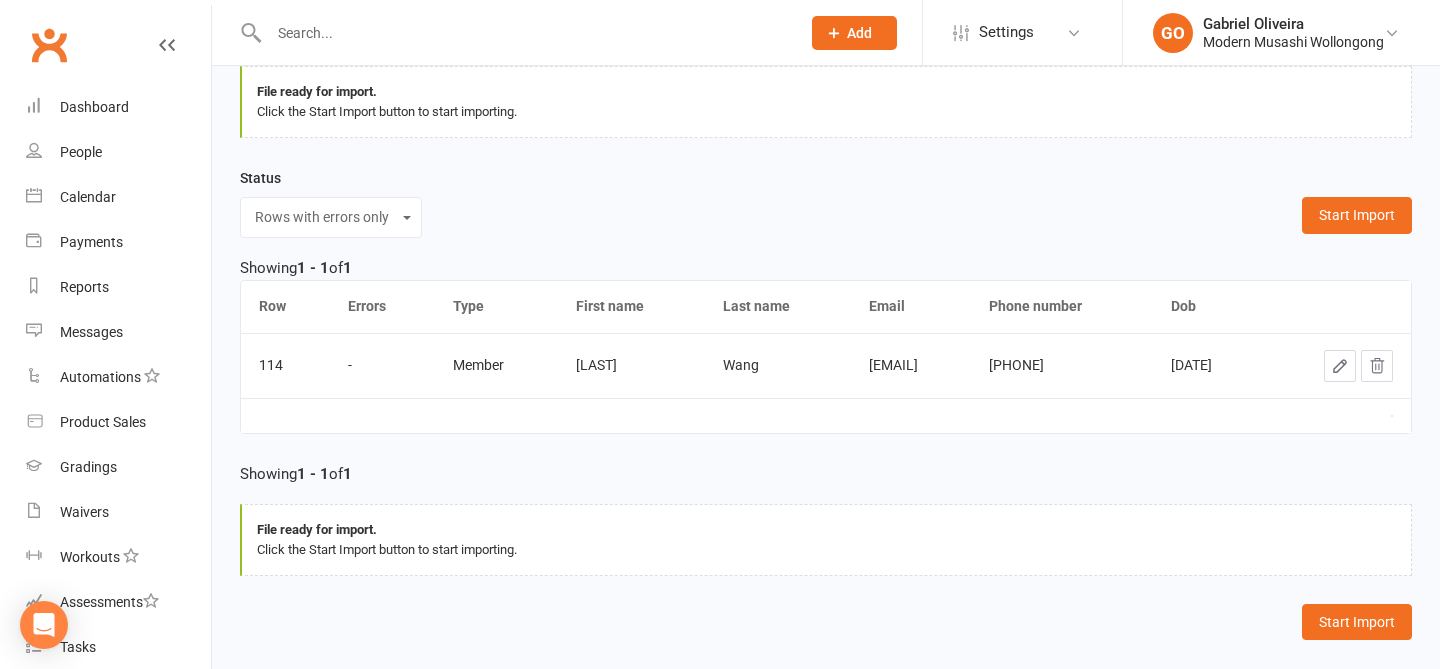 click on "Contact import: Contact uploads - contact_sample (1).csv Back 1. Upload 2. Map Columns 3. Review Import 4. Import Complete File ready for import. Click the Start Import button to start importing. Status Show All Ignored rows only Rows with errors only Start Import Showing  1 - 1  of  1  Row Errors Type First name Last name Email Phone number Dob 114 - Member  Langbo  Wang  Elina@asiateam.cn  417963919  2015-07-15              Showing  1 - 1  of  1  File ready for import. Click the Start Import button to start importing. Start Import
Status:  Ready for review Uploaded: Aug 5, 2025 1:39pm by Gabriel Oliveira Row count: 0 Import completed successfully Your import has finished. See below for a summary of created records: Name No results" at bounding box center [826, 260] 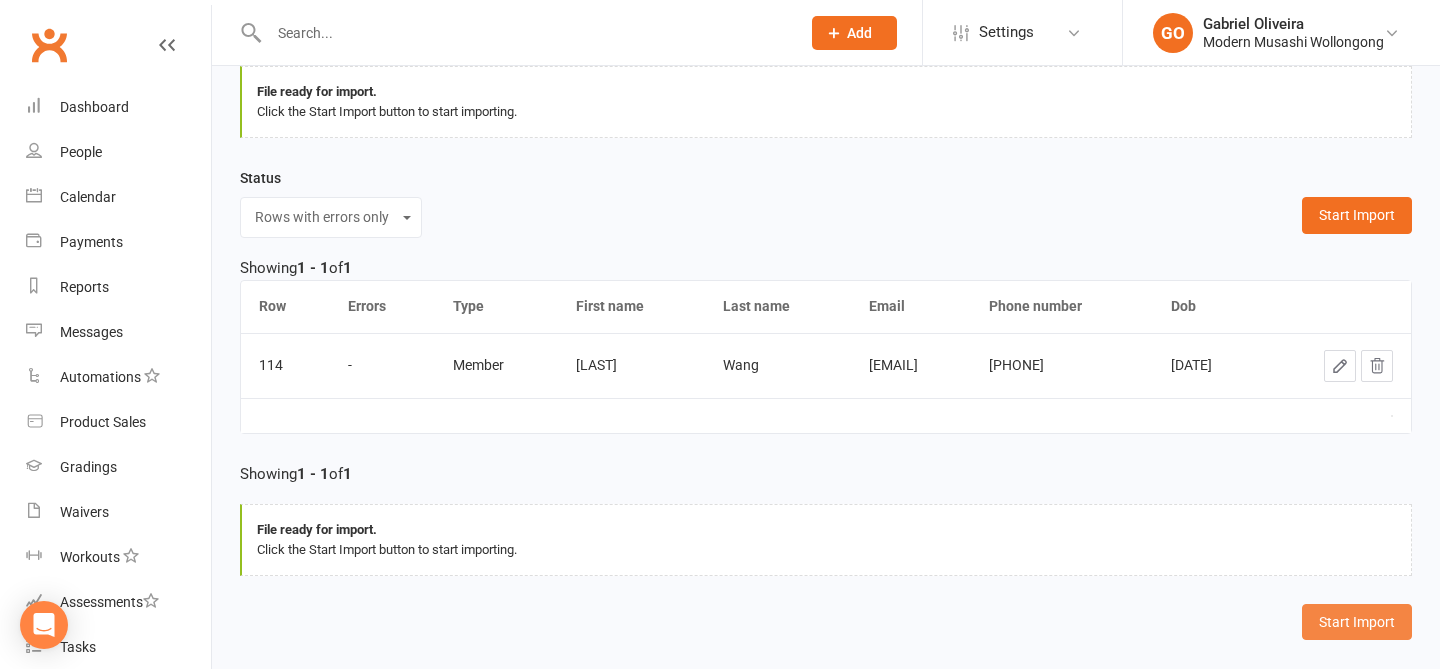 click on "Start Import" at bounding box center (1357, 622) 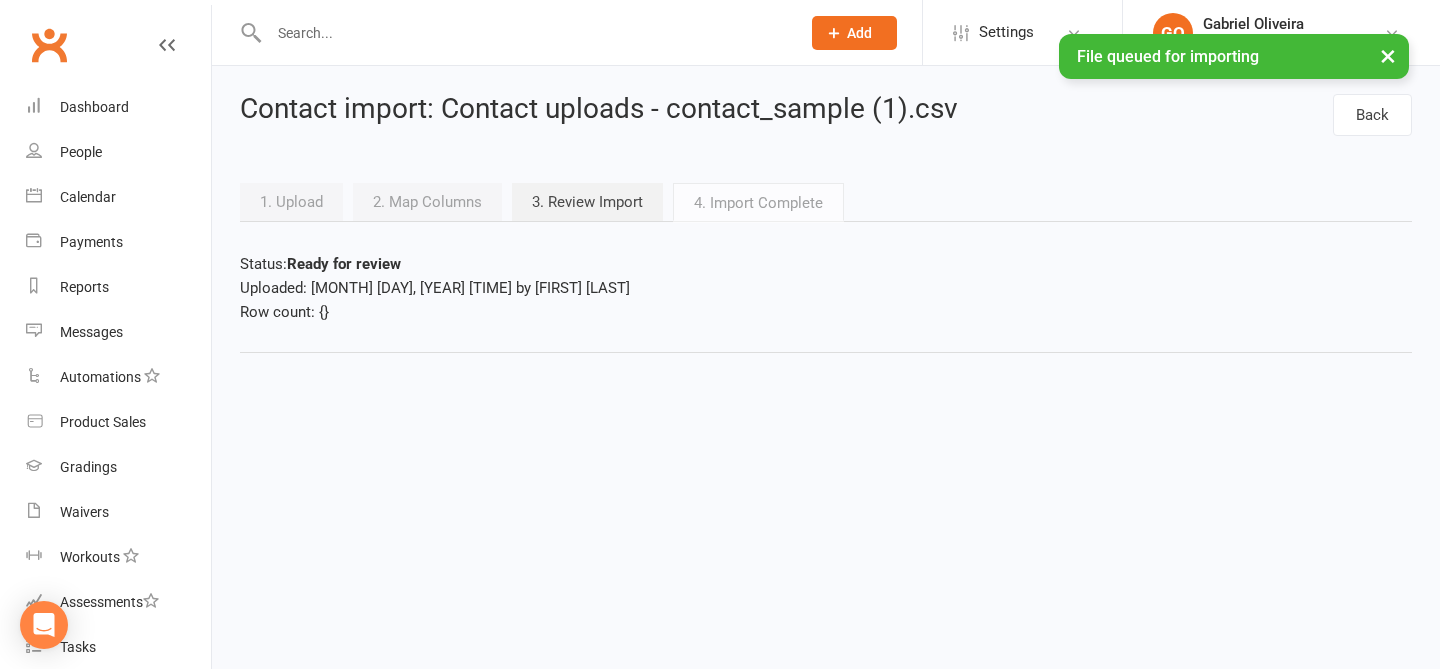 scroll, scrollTop: 0, scrollLeft: 0, axis: both 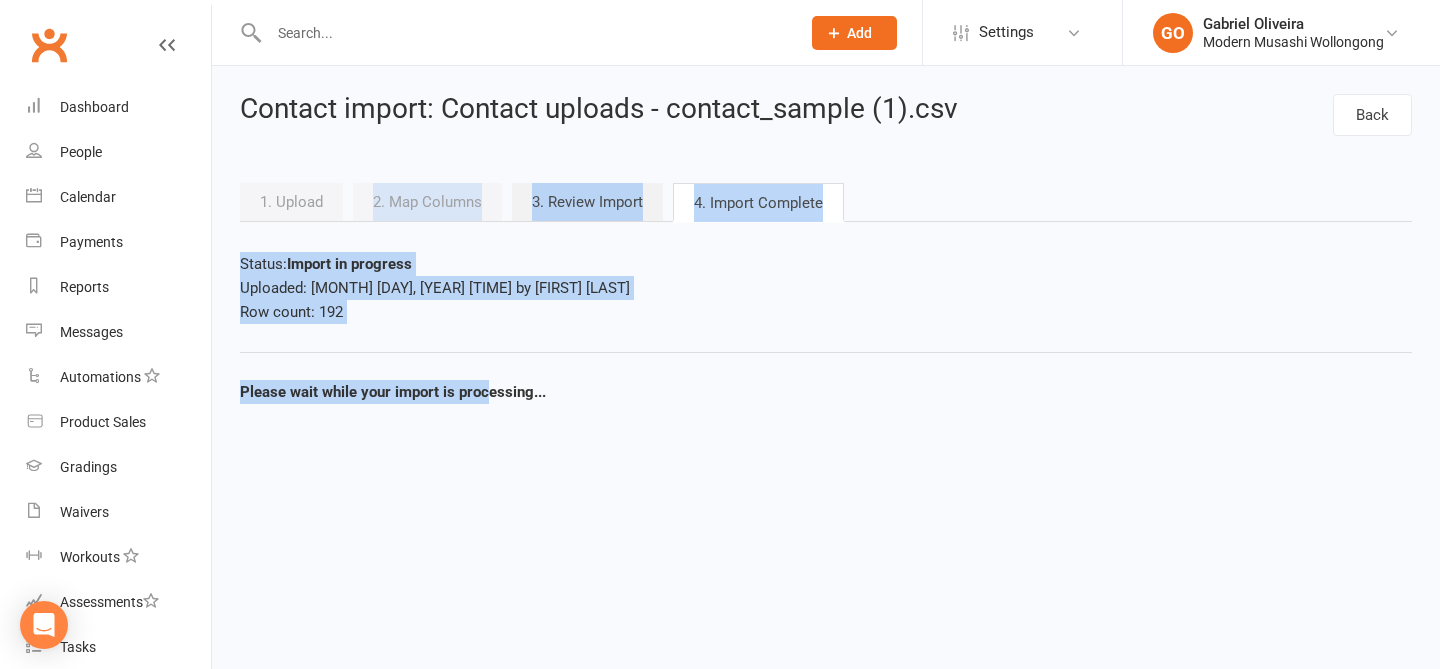 drag, startPoint x: 352, startPoint y: 223, endPoint x: 491, endPoint y: 397, distance: 222.70384 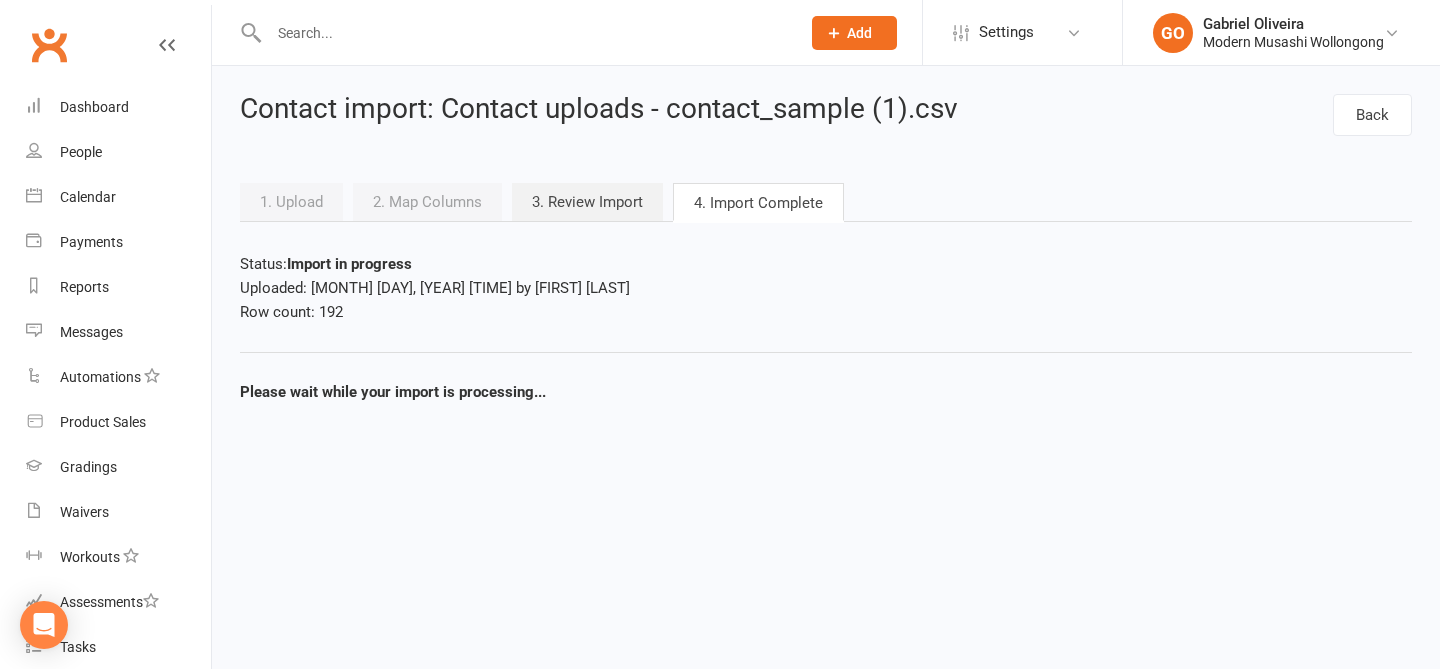 click on "Prospect
Member
Non-attending contact
Class / event
Appointment
Grading event
Task
Membership plan
Bulk message
Add
Settings Membership Plans Event Templates Appointment Types Mobile App  Website Image Library Customize Contacts Bulk Imports Access Control Users Account Profile Clubworx API GO Gabriel Oliveira Modern Musashi Wollongong My profile Verify your email My subscription Help Terms & conditions  Privacy policy  Sign out Clubworx Dashboard People Calendar Payments Reports Messages   Automations   Product Sales Gradings   Waivers   Workouts   Assessments  Tasks   What's New Signed in successfully. × × File queued for importing × × This tab will be available when your import progresses. Back 1. Upload 2. Map Columns Status 1 - 1" at bounding box center (720, 216) 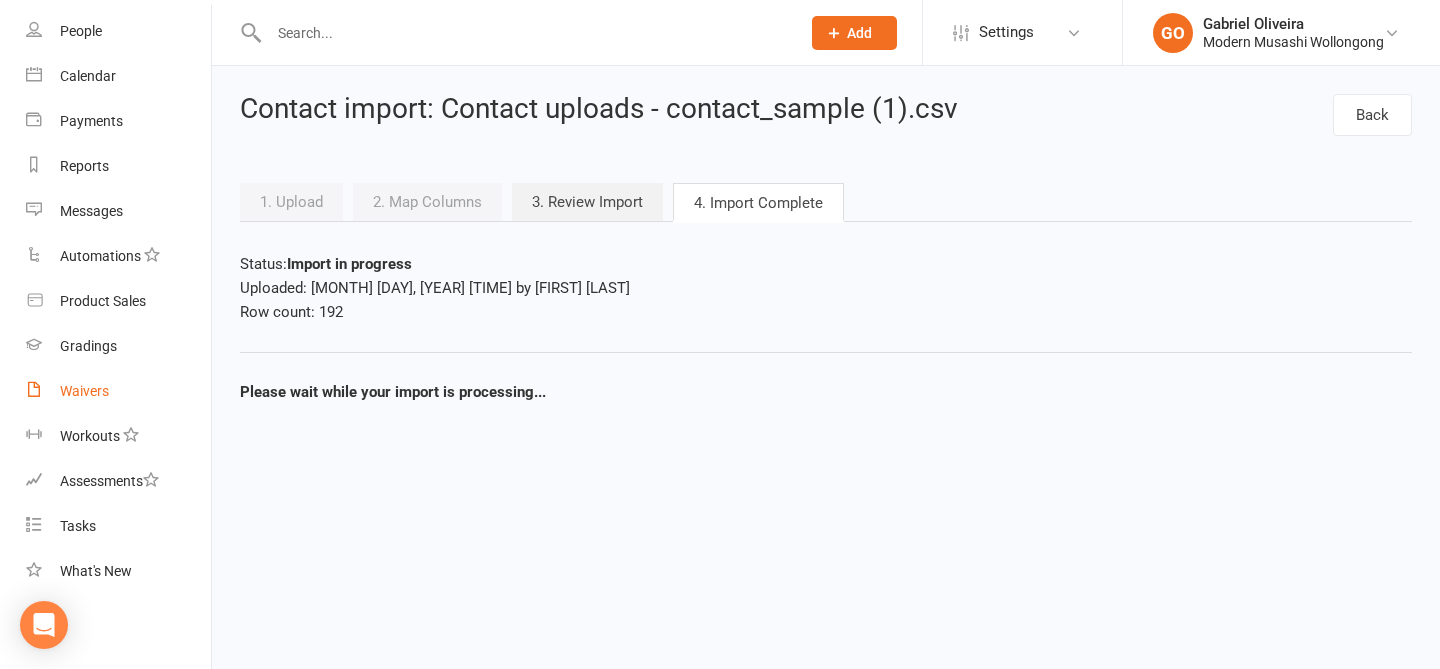 scroll, scrollTop: 0, scrollLeft: 0, axis: both 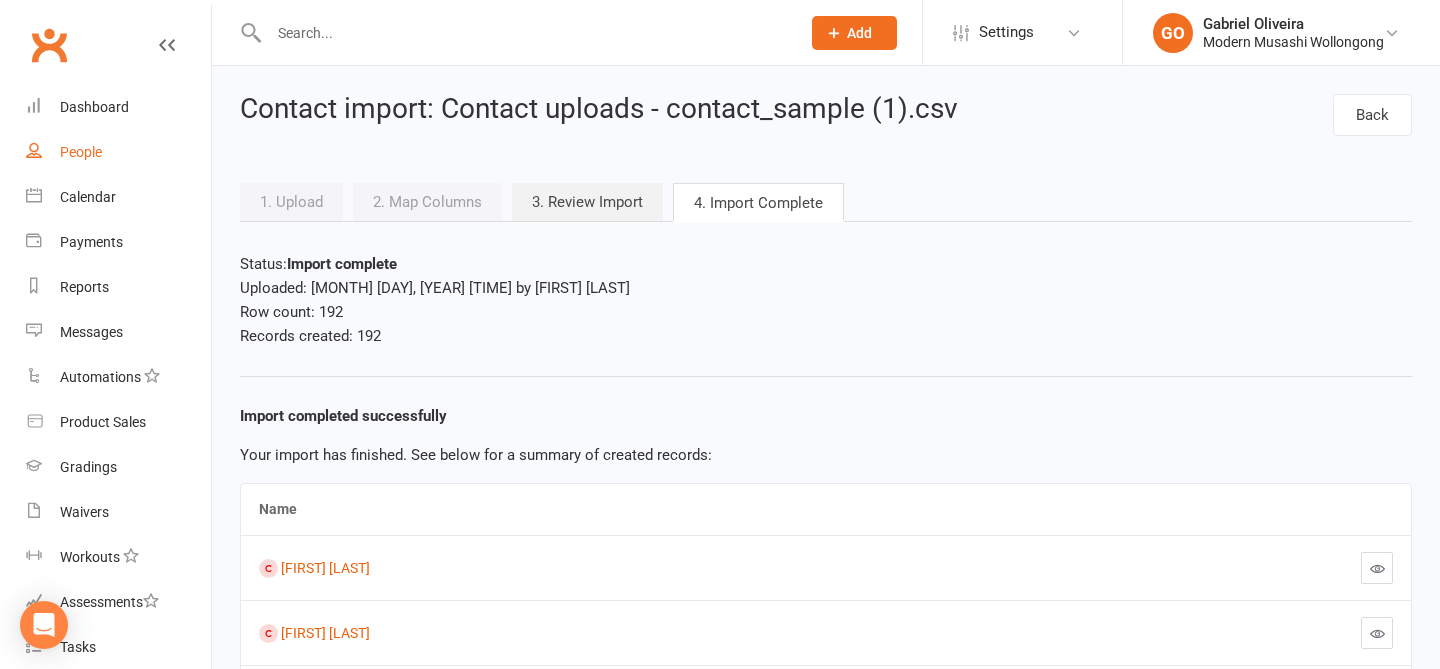 click on "People" at bounding box center (118, 152) 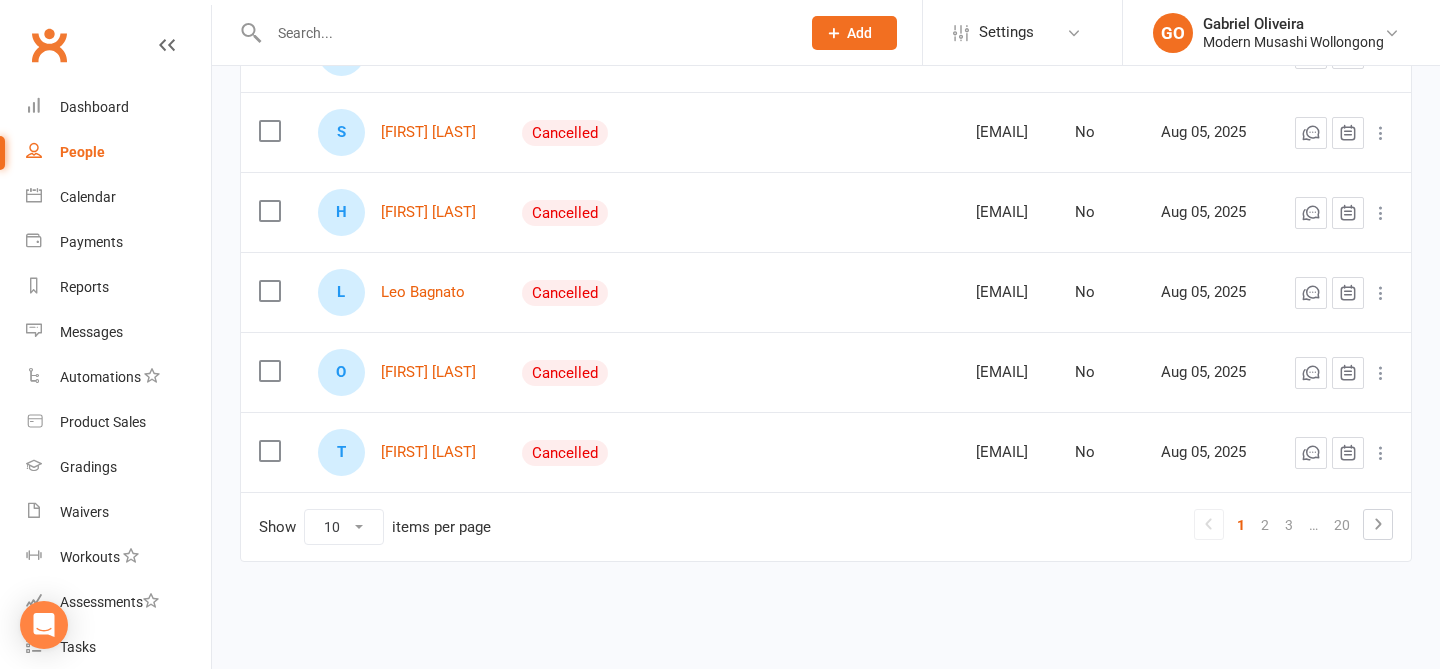 scroll, scrollTop: 0, scrollLeft: 0, axis: both 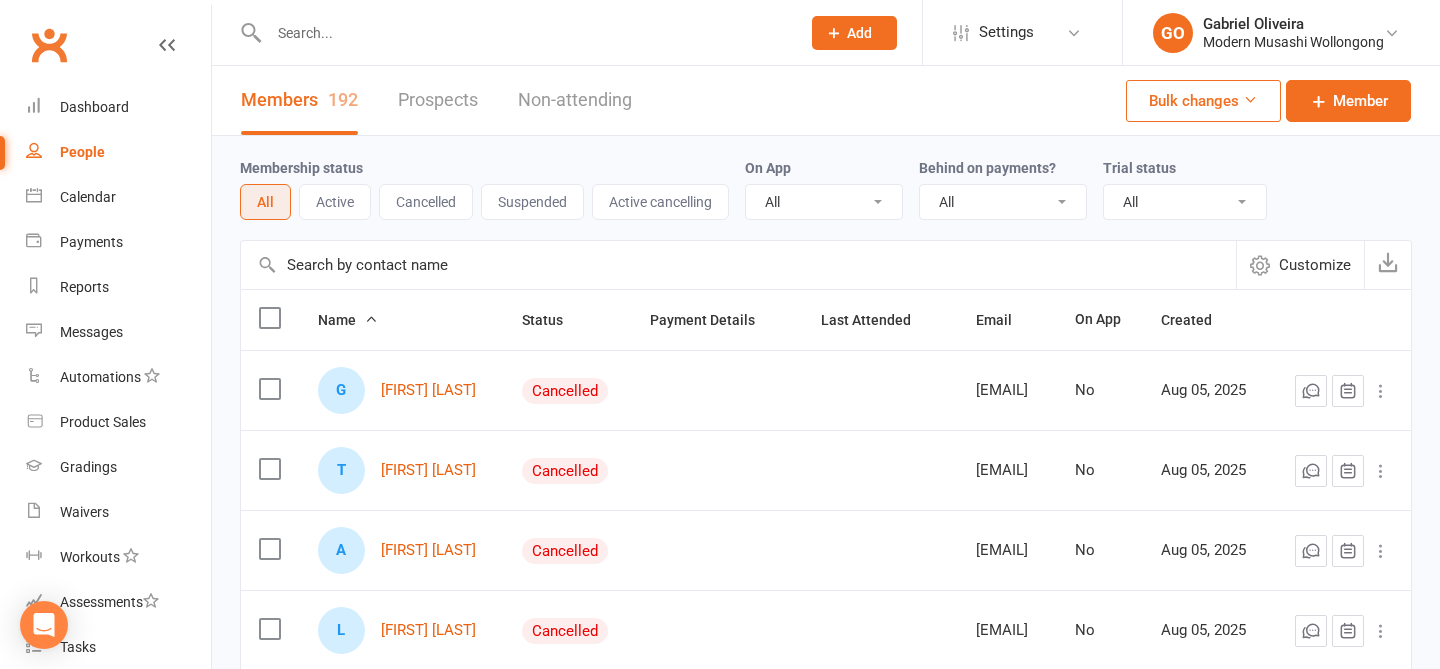 click on "Customize" at bounding box center (1315, 265) 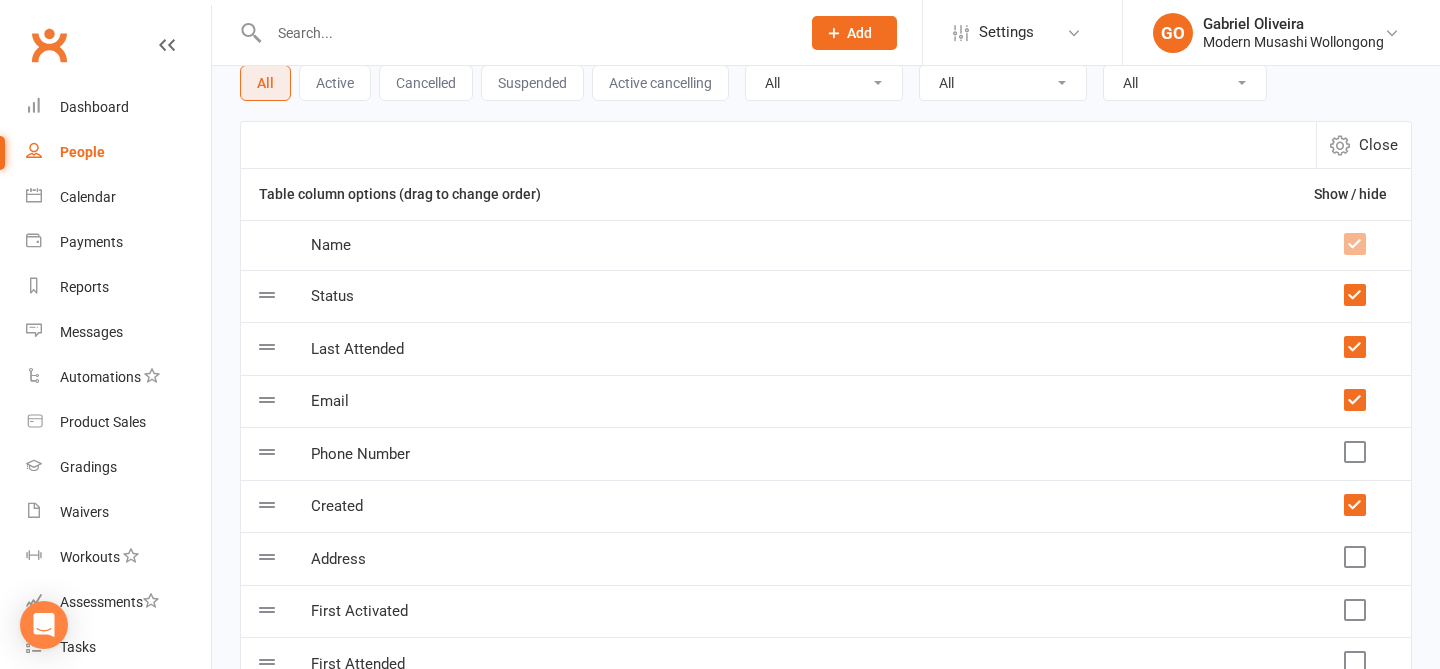 scroll, scrollTop: 131, scrollLeft: 0, axis: vertical 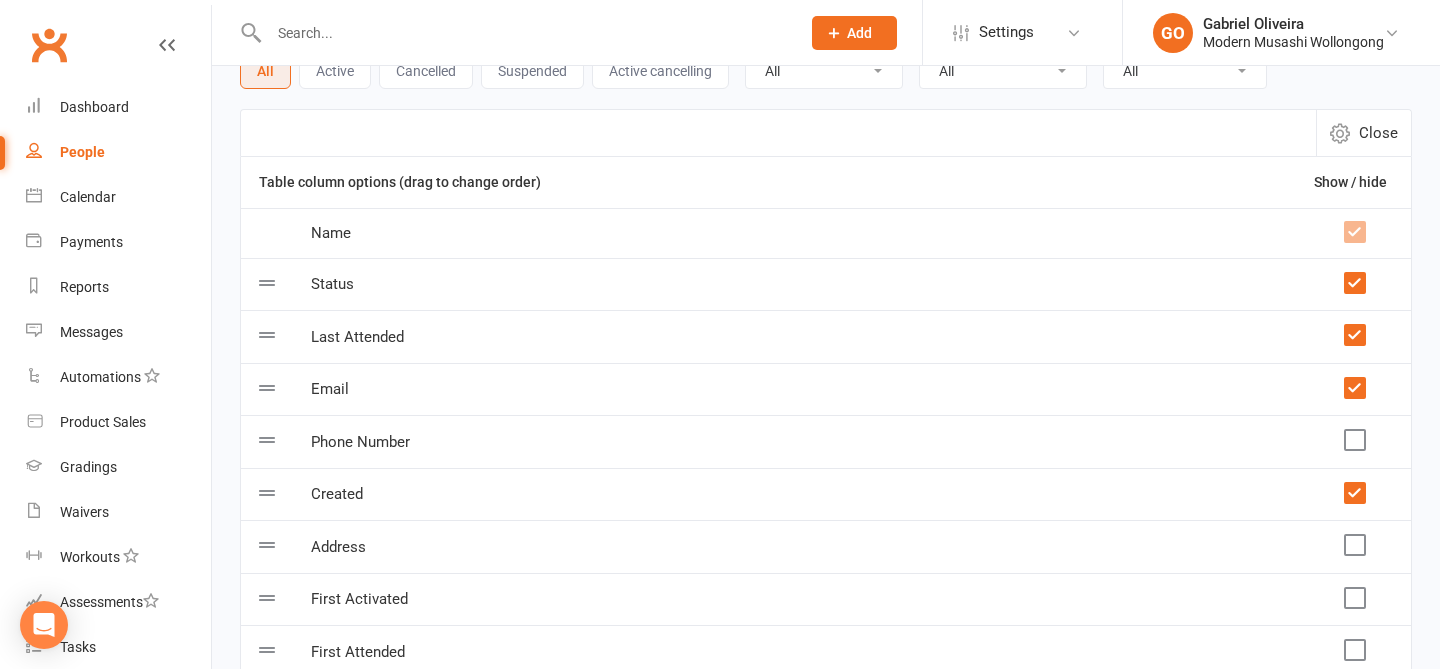 click at bounding box center (1354, 493) 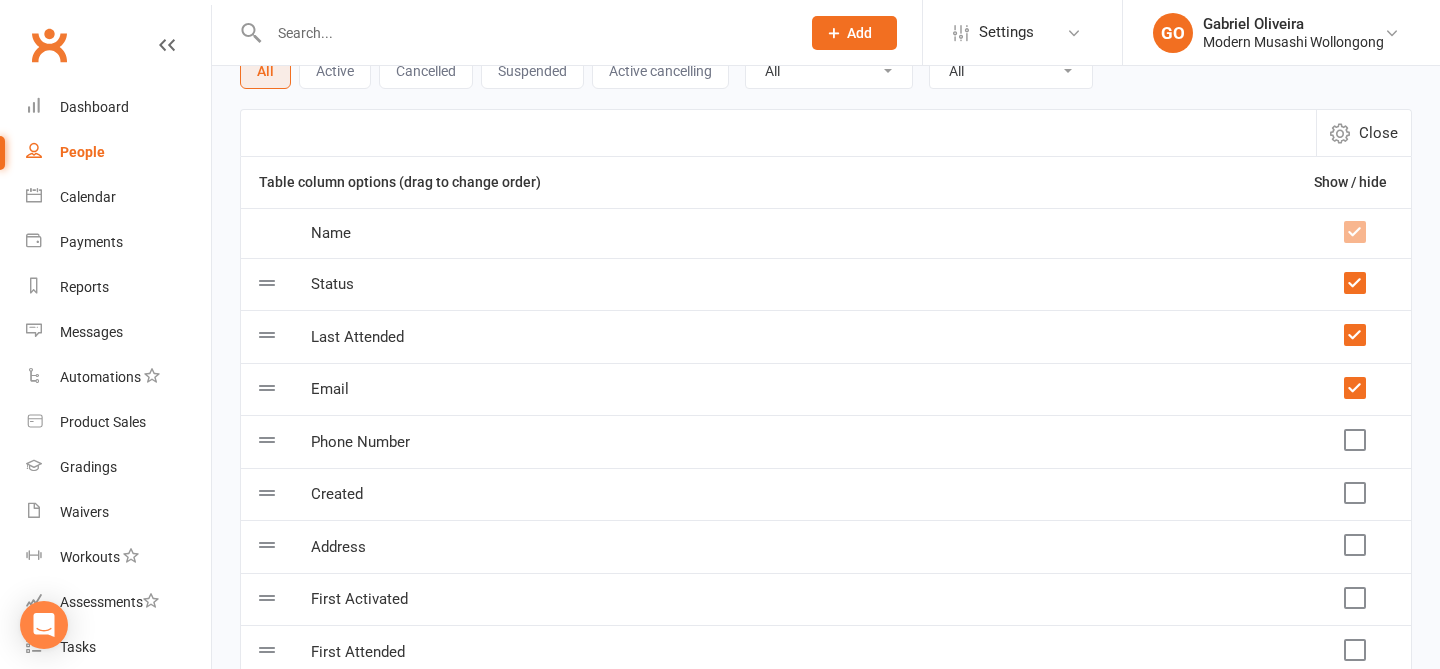 click at bounding box center [1354, 440] 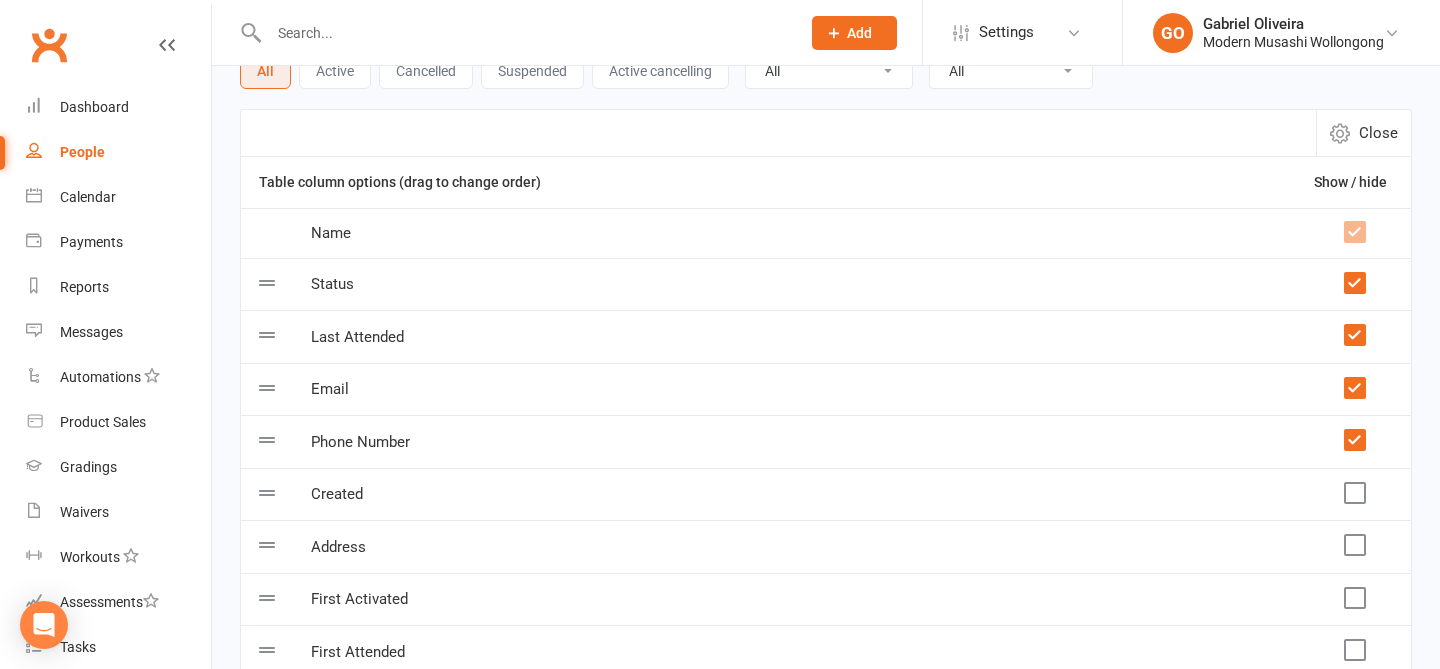 click at bounding box center [1354, 388] 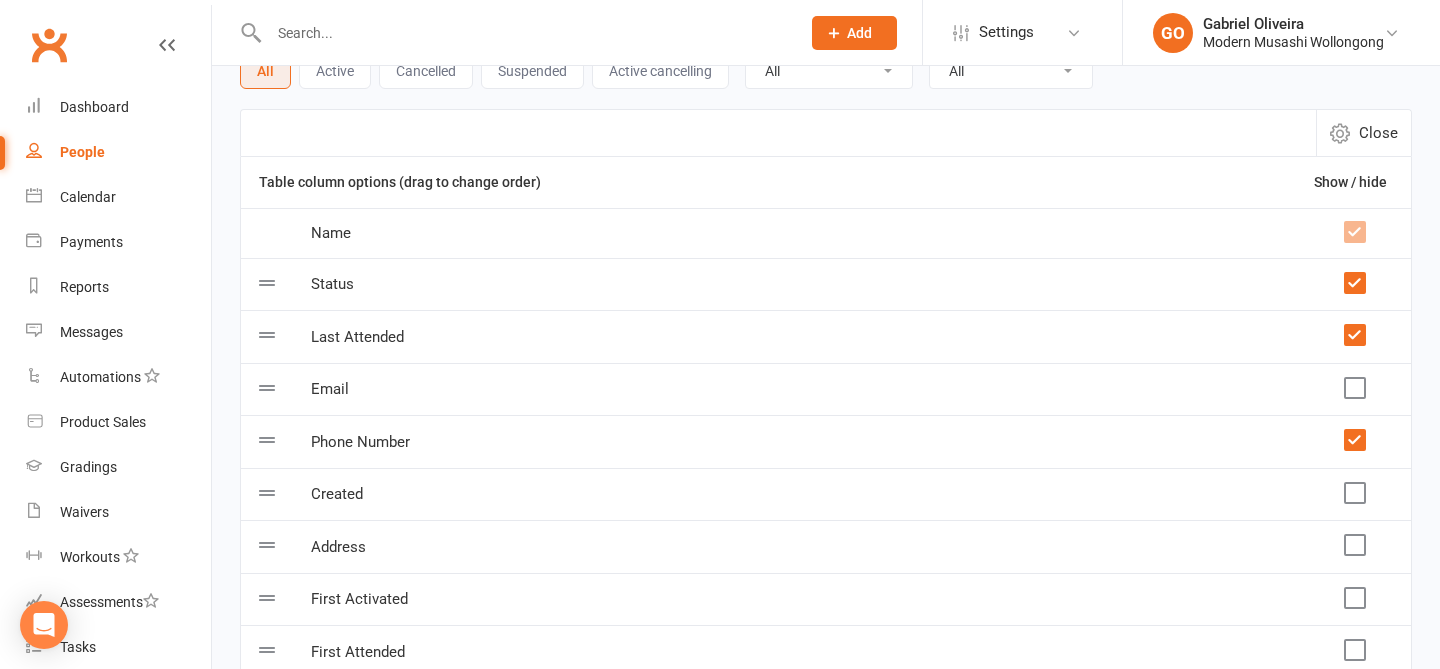 click at bounding box center (1354, 335) 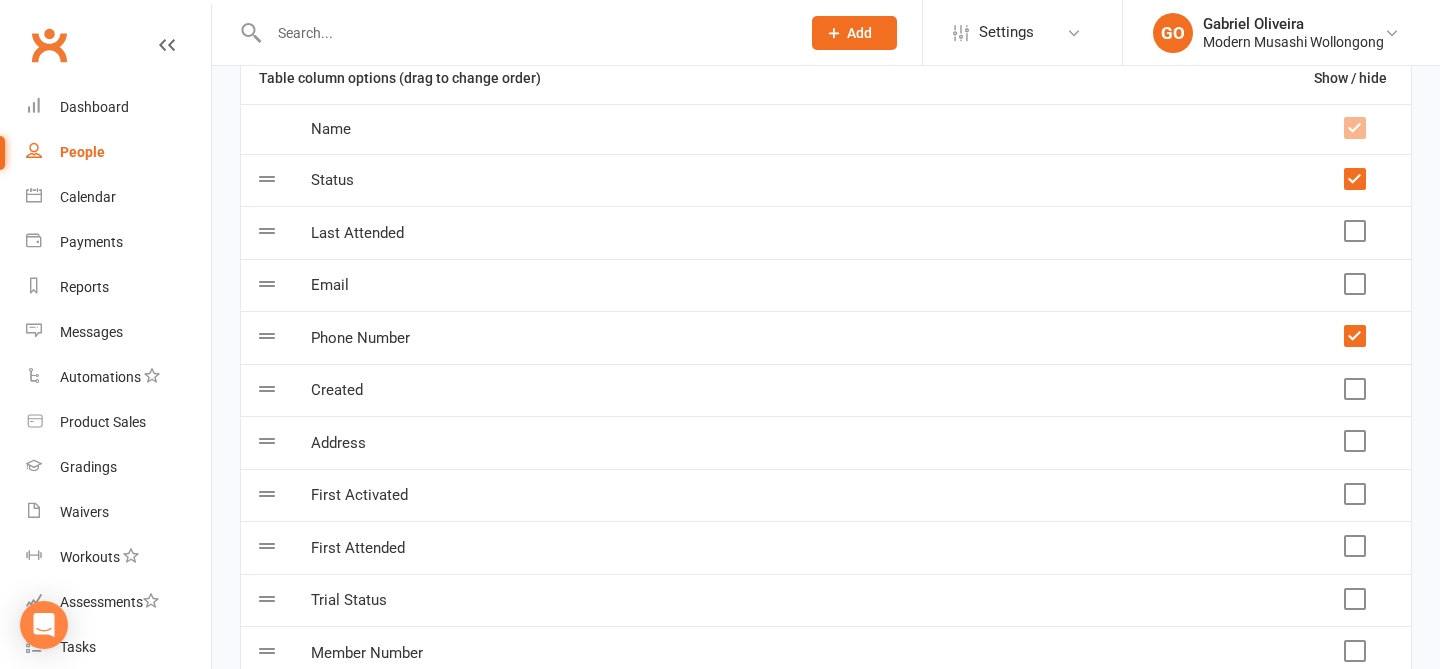 scroll, scrollTop: 0, scrollLeft: 0, axis: both 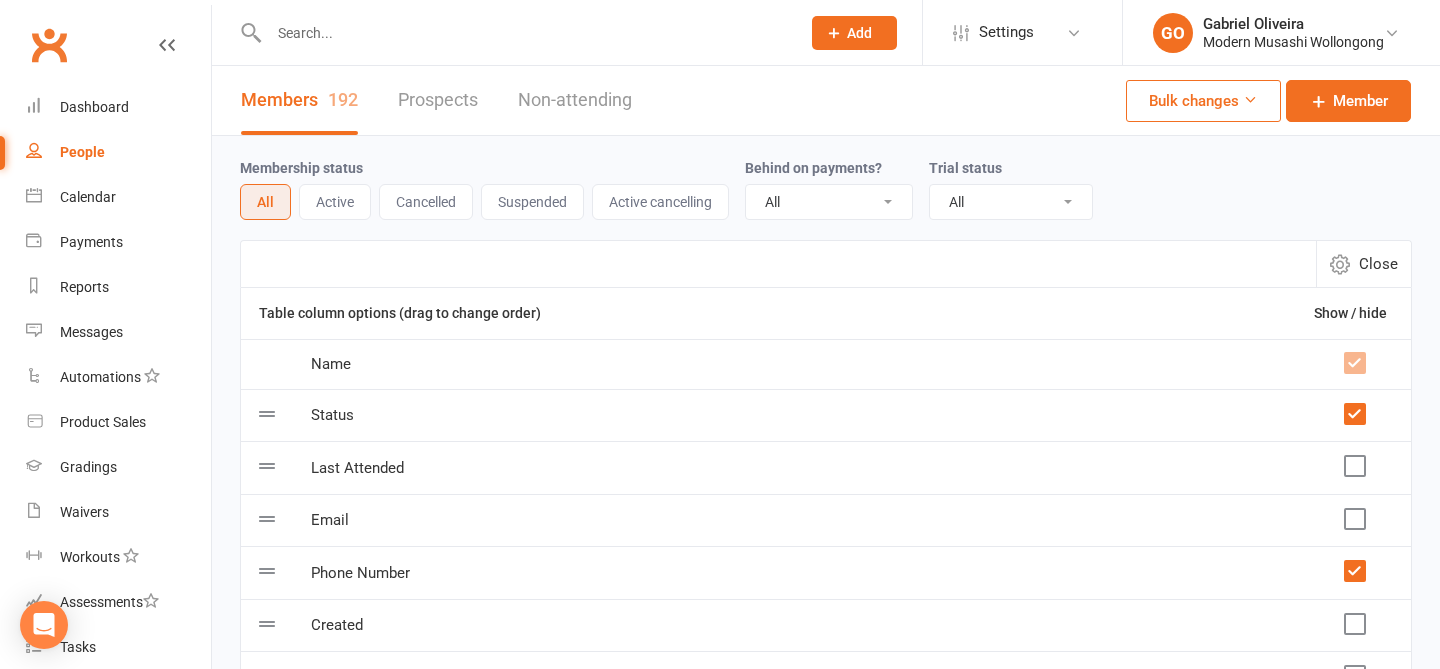 click on "Close" at bounding box center (1378, 264) 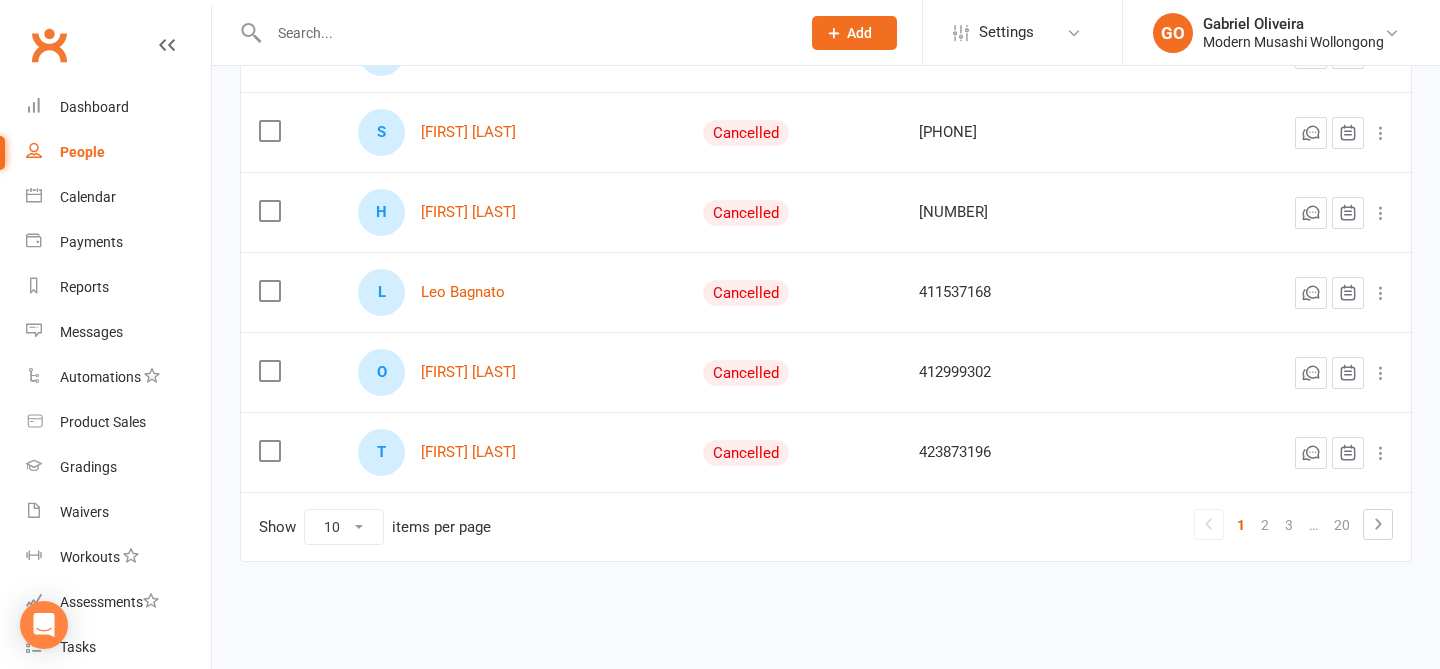 scroll, scrollTop: 0, scrollLeft: 0, axis: both 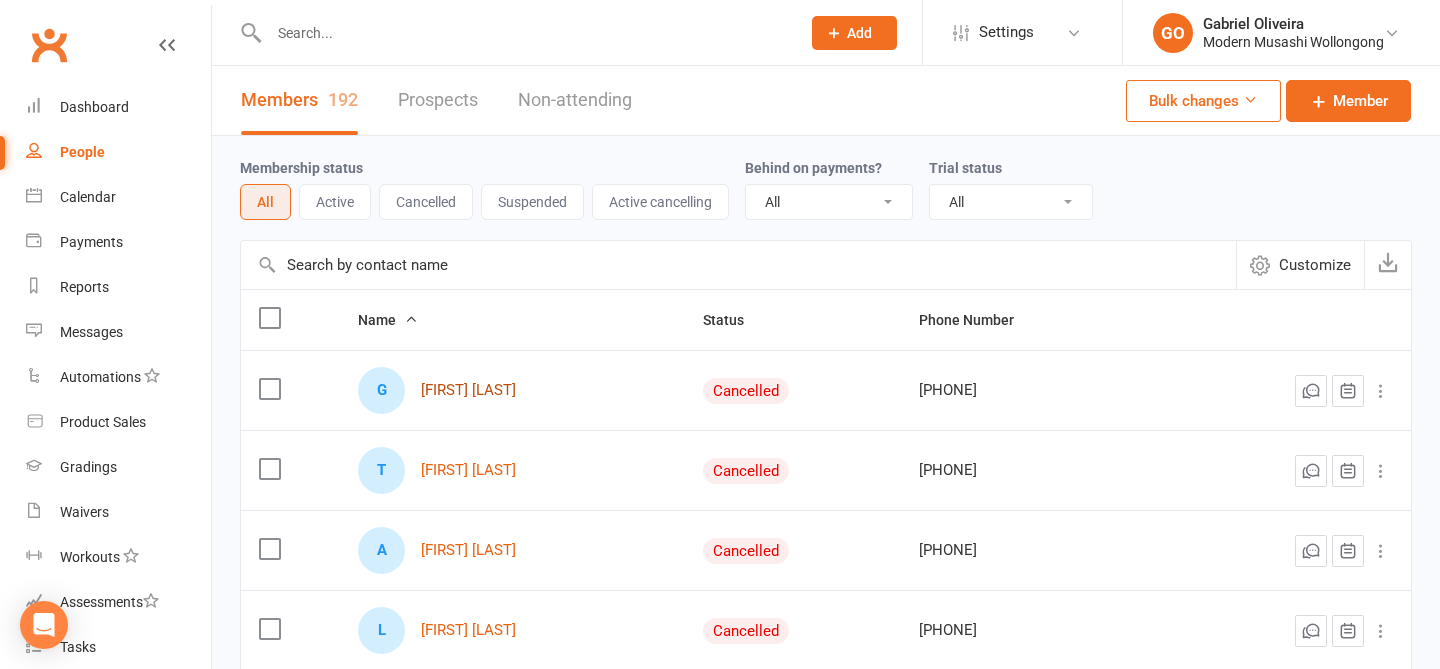 click on "Geoff Ackman" at bounding box center (468, 390) 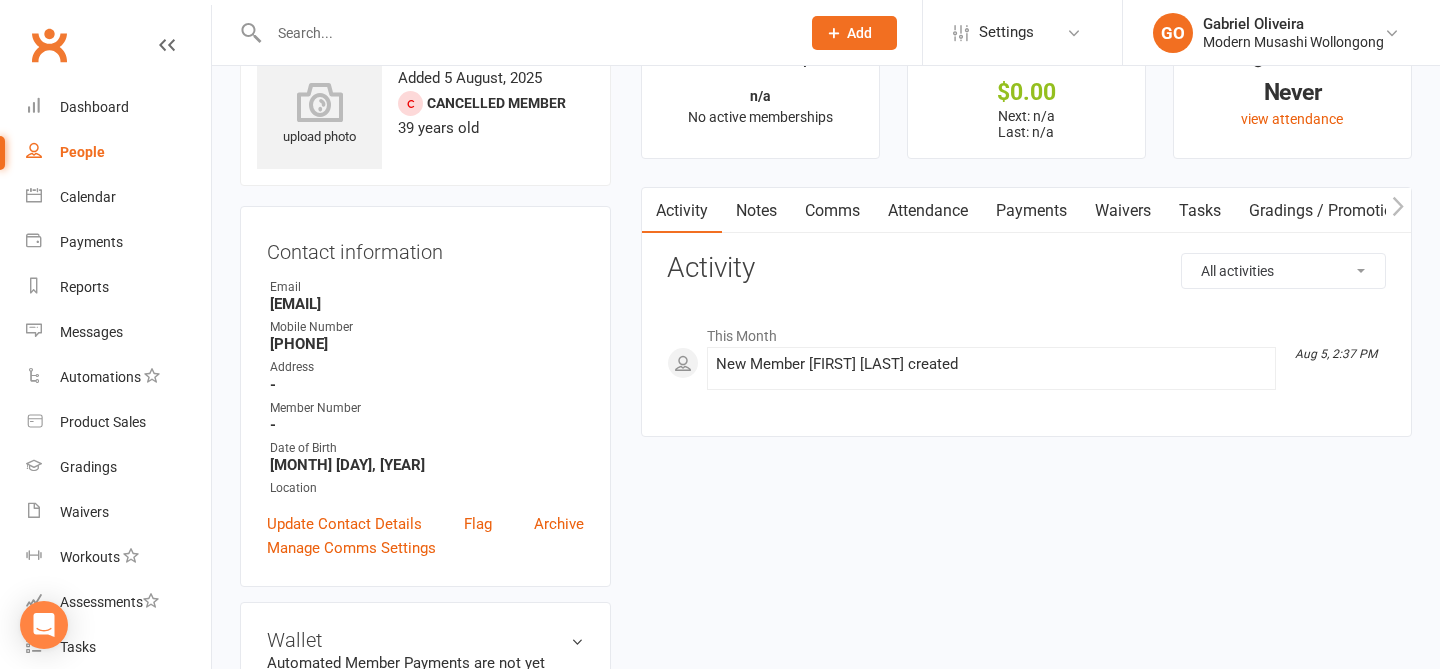 scroll, scrollTop: 87, scrollLeft: 0, axis: vertical 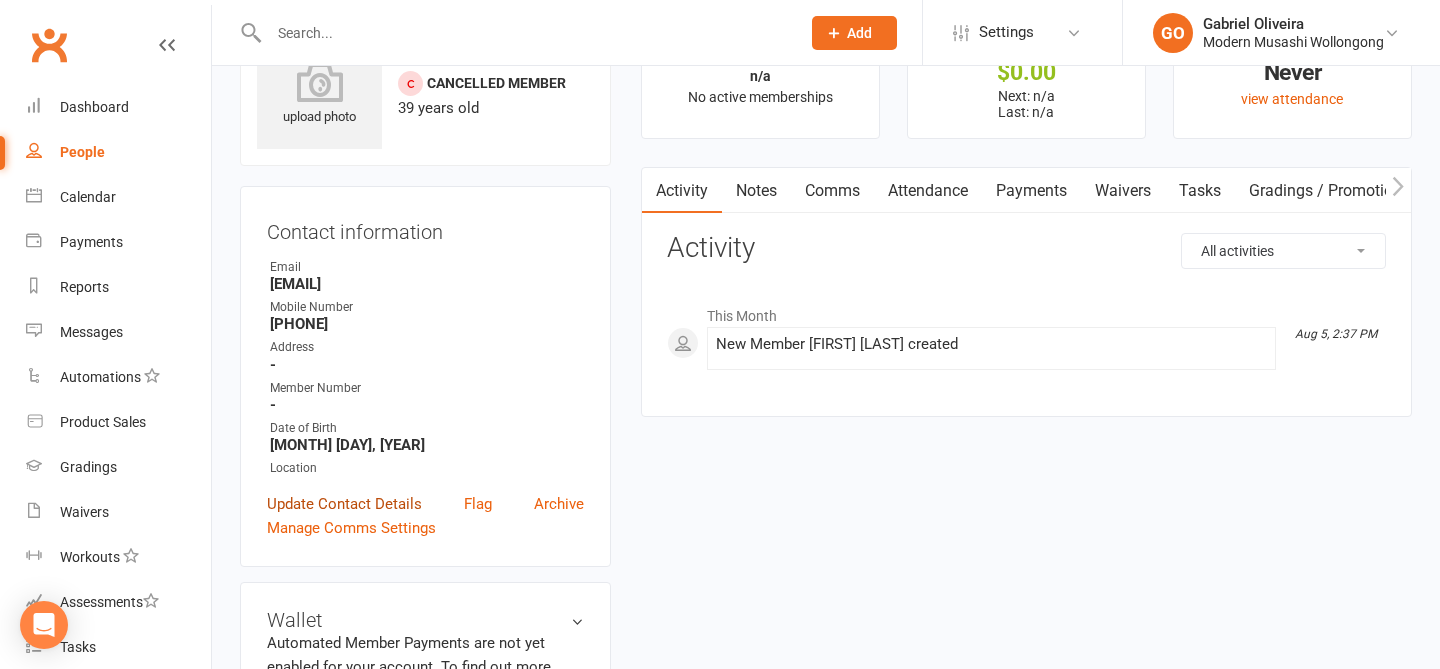 click on "Update Contact Details" at bounding box center [344, 504] 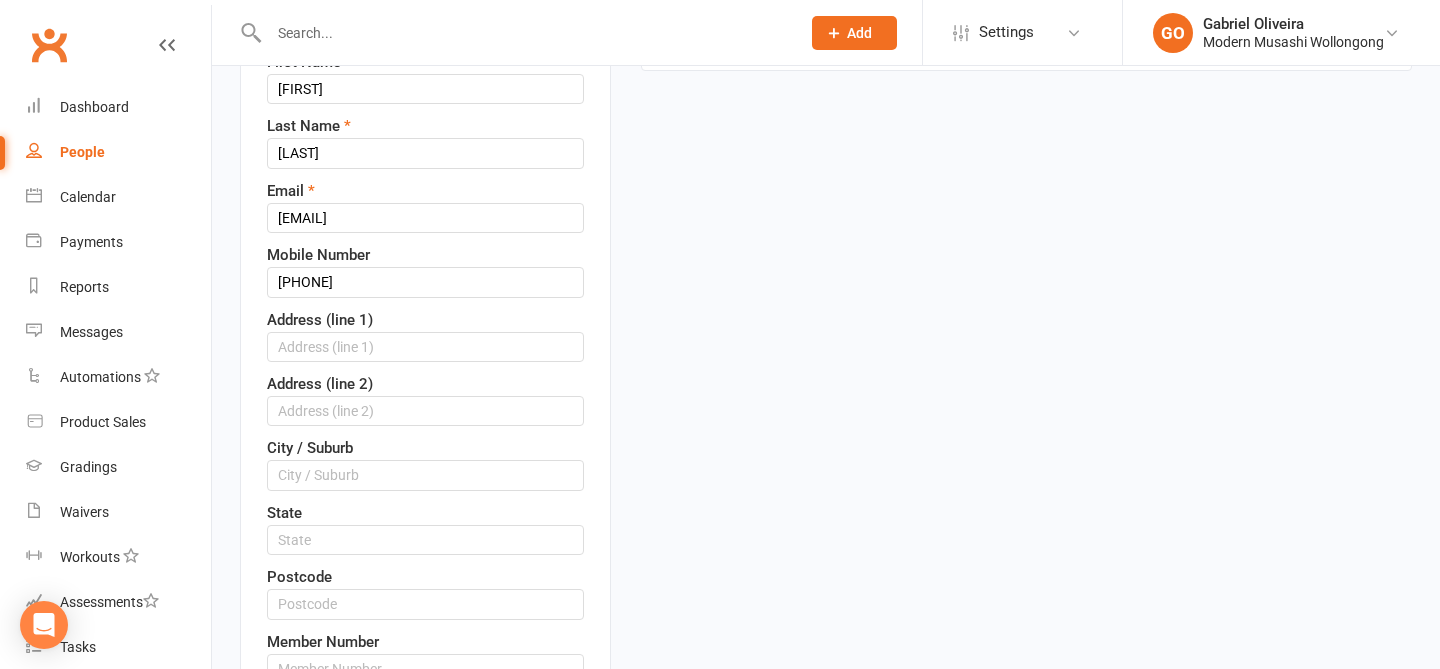 scroll, scrollTop: 278, scrollLeft: 0, axis: vertical 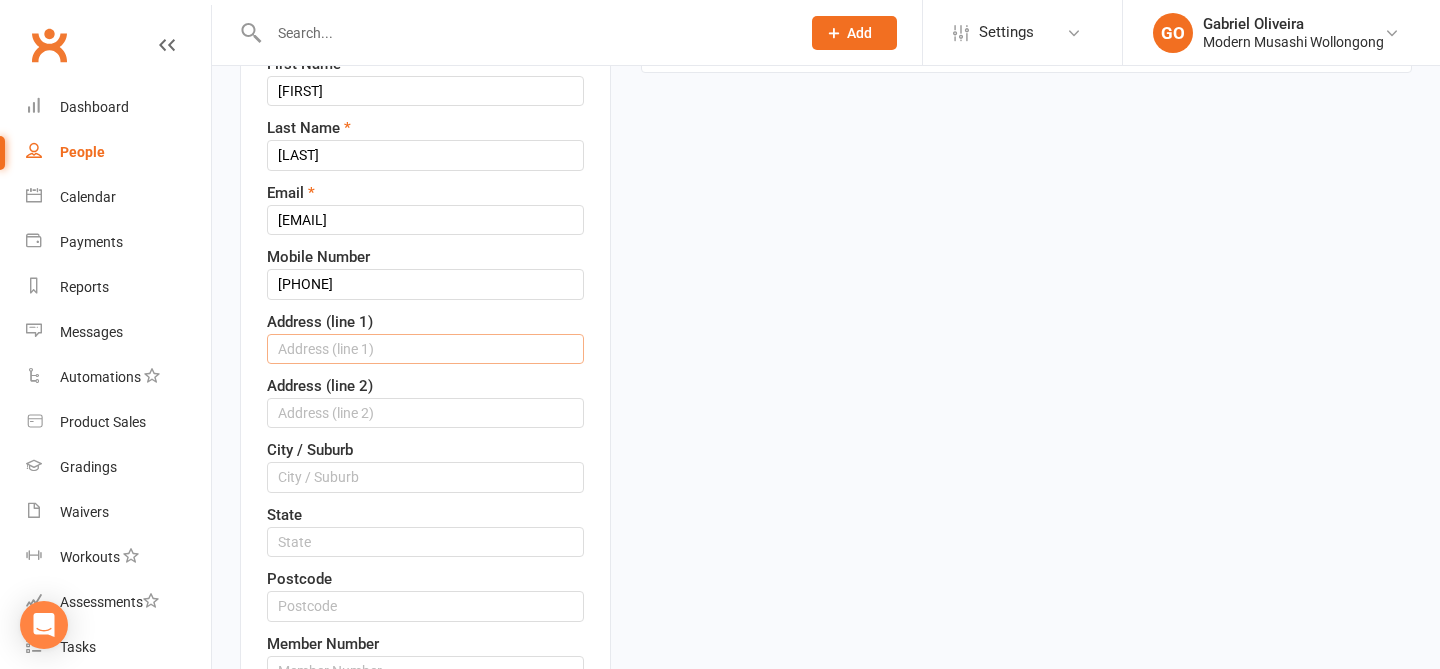 click at bounding box center (425, 349) 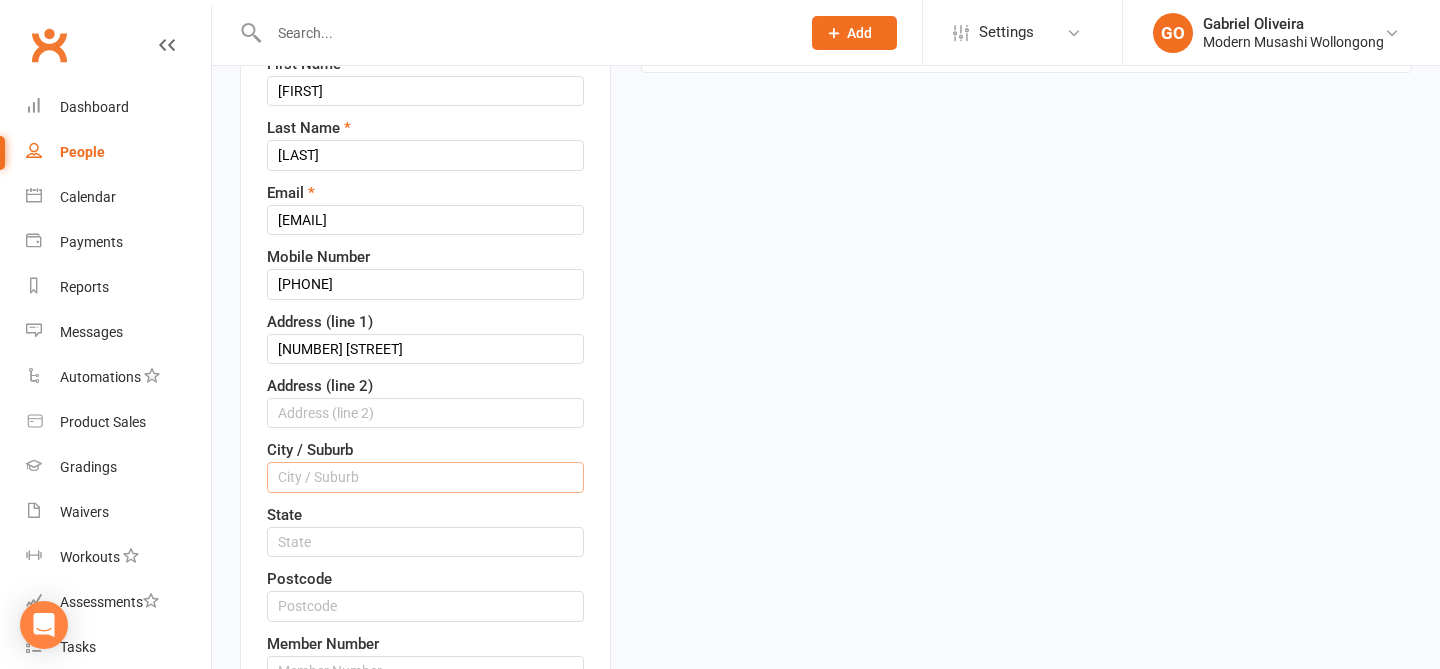 click at bounding box center [425, 477] 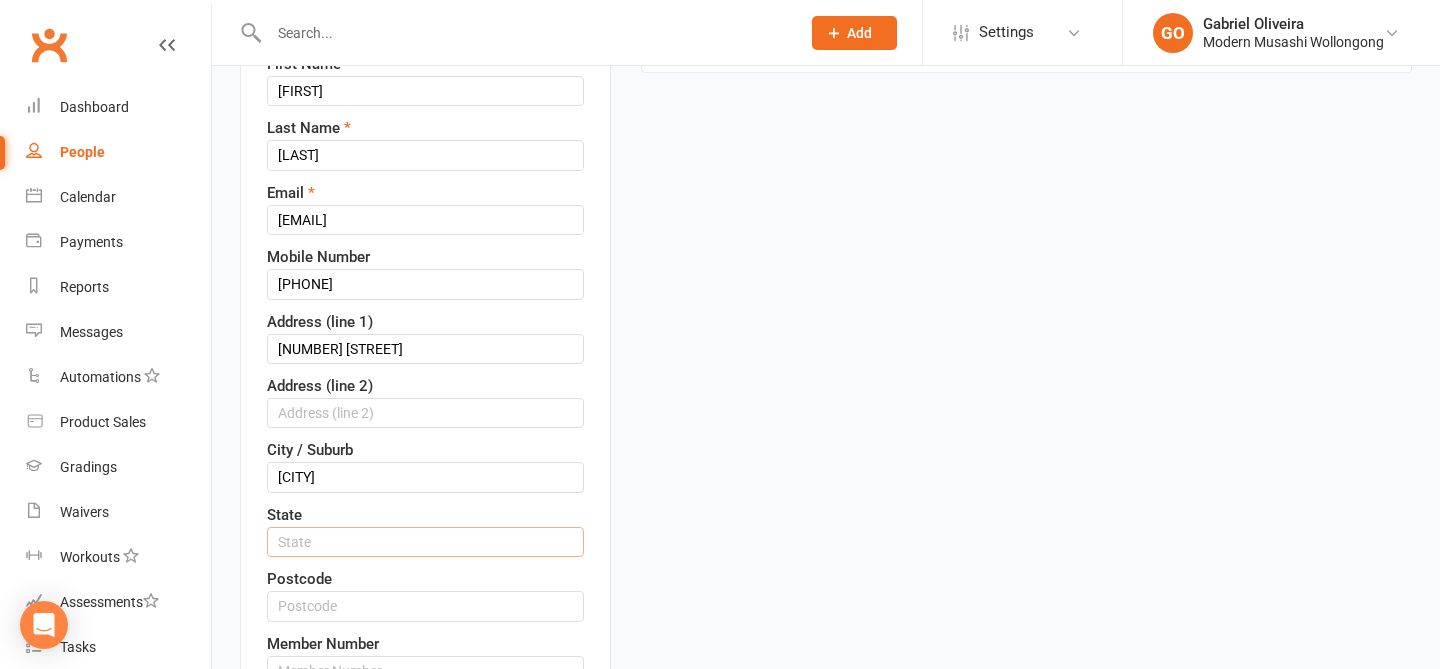 click at bounding box center [425, 542] 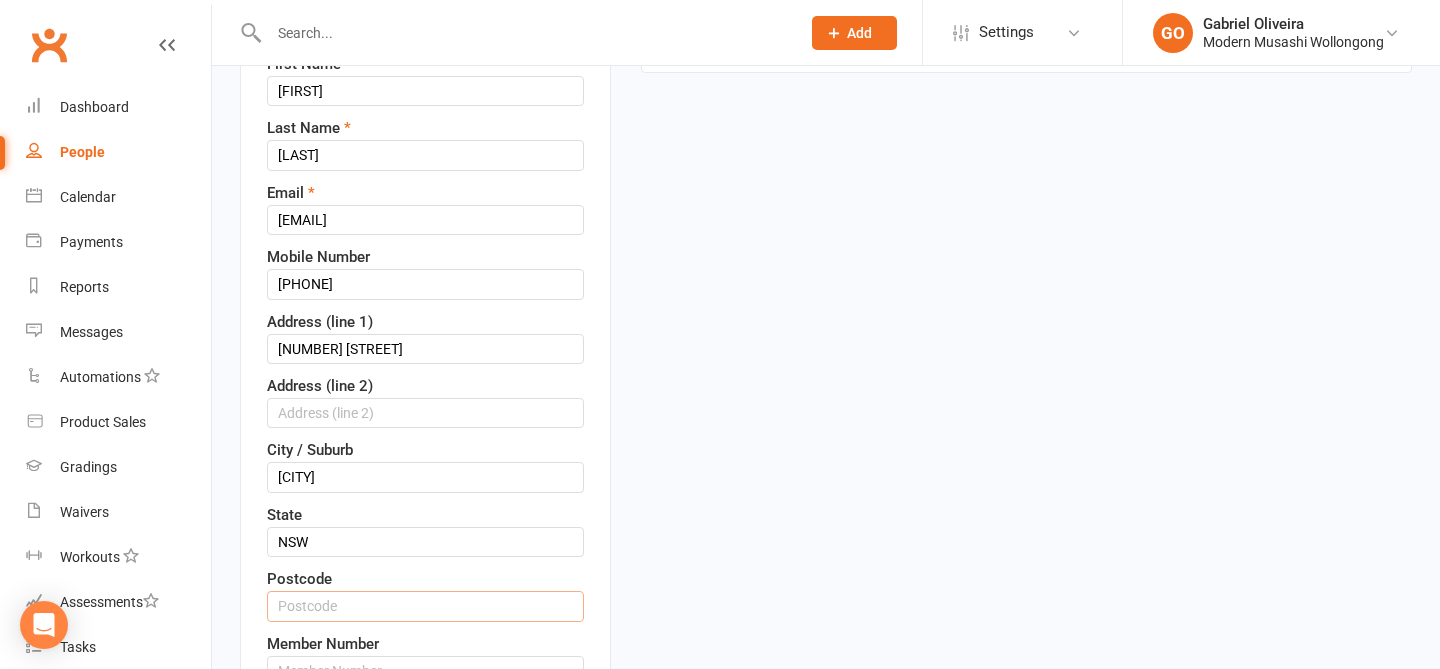 click at bounding box center (425, 606) 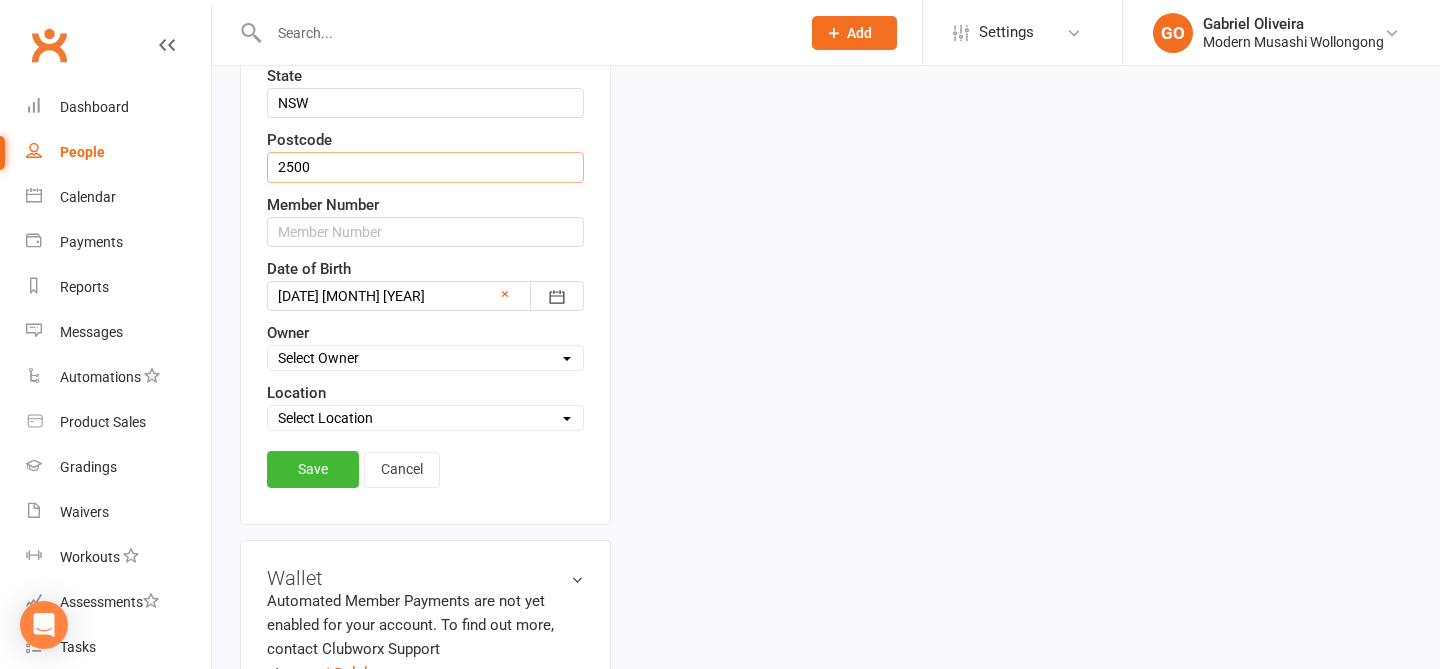 scroll, scrollTop: 731, scrollLeft: 0, axis: vertical 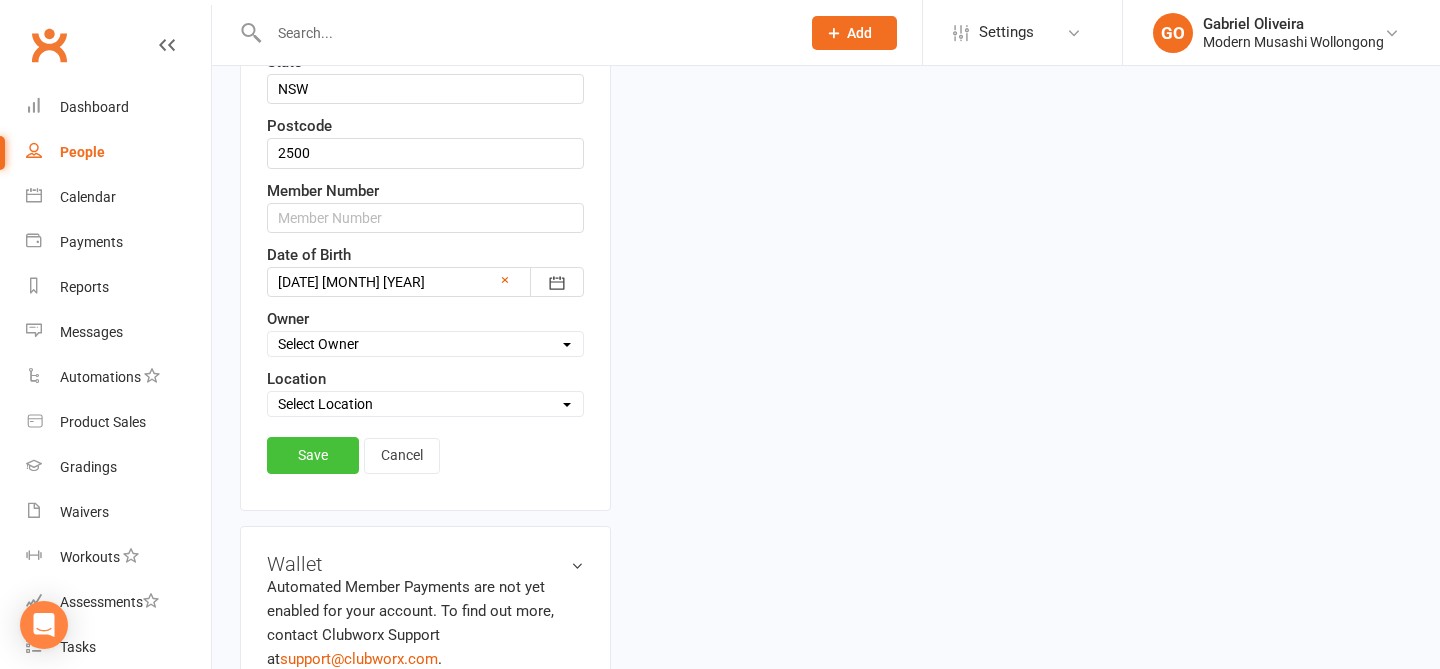 click on "Save" at bounding box center (313, 455) 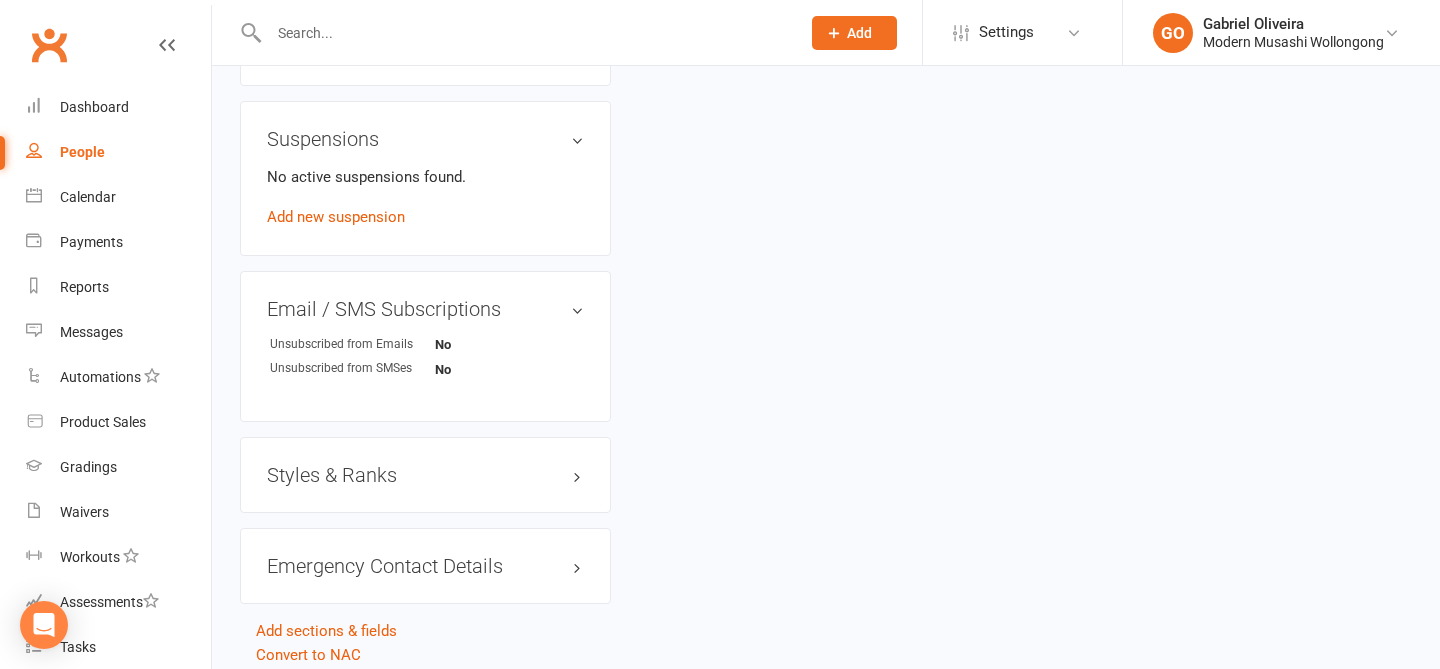 scroll, scrollTop: 1188, scrollLeft: 0, axis: vertical 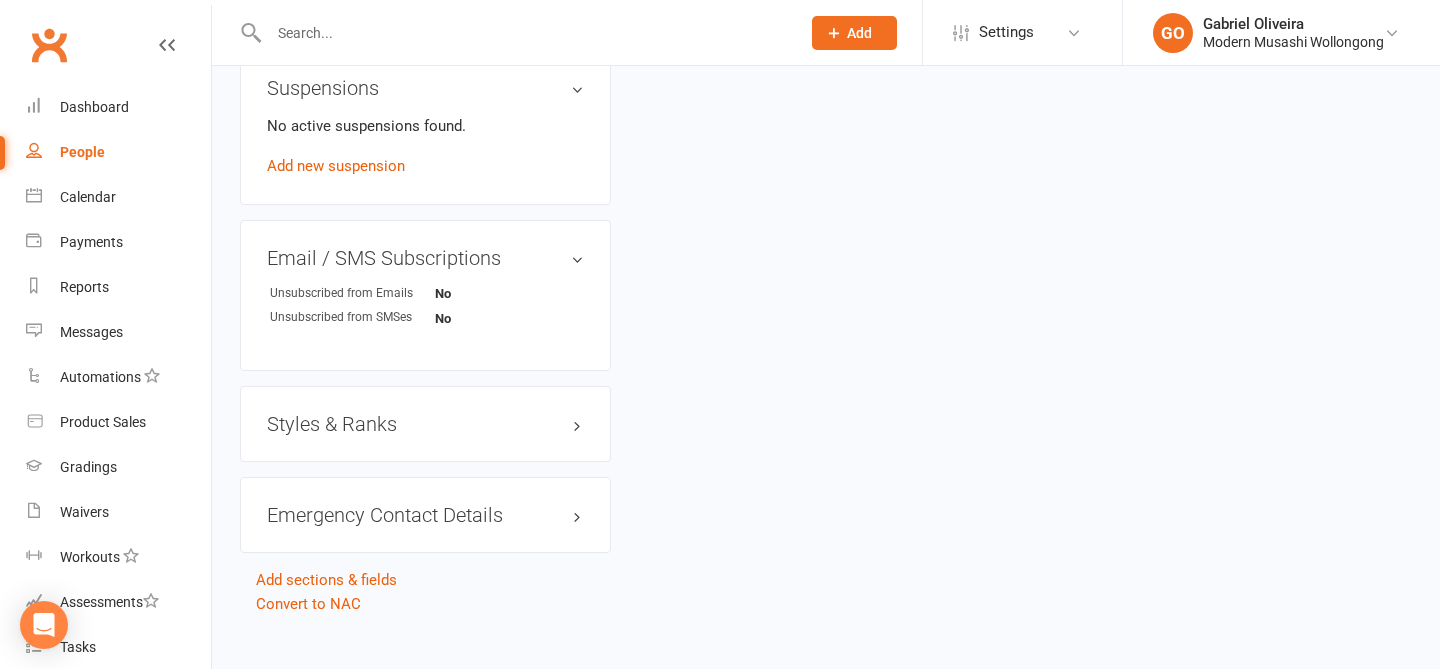 click on "Styles & Ranks" at bounding box center (425, 424) 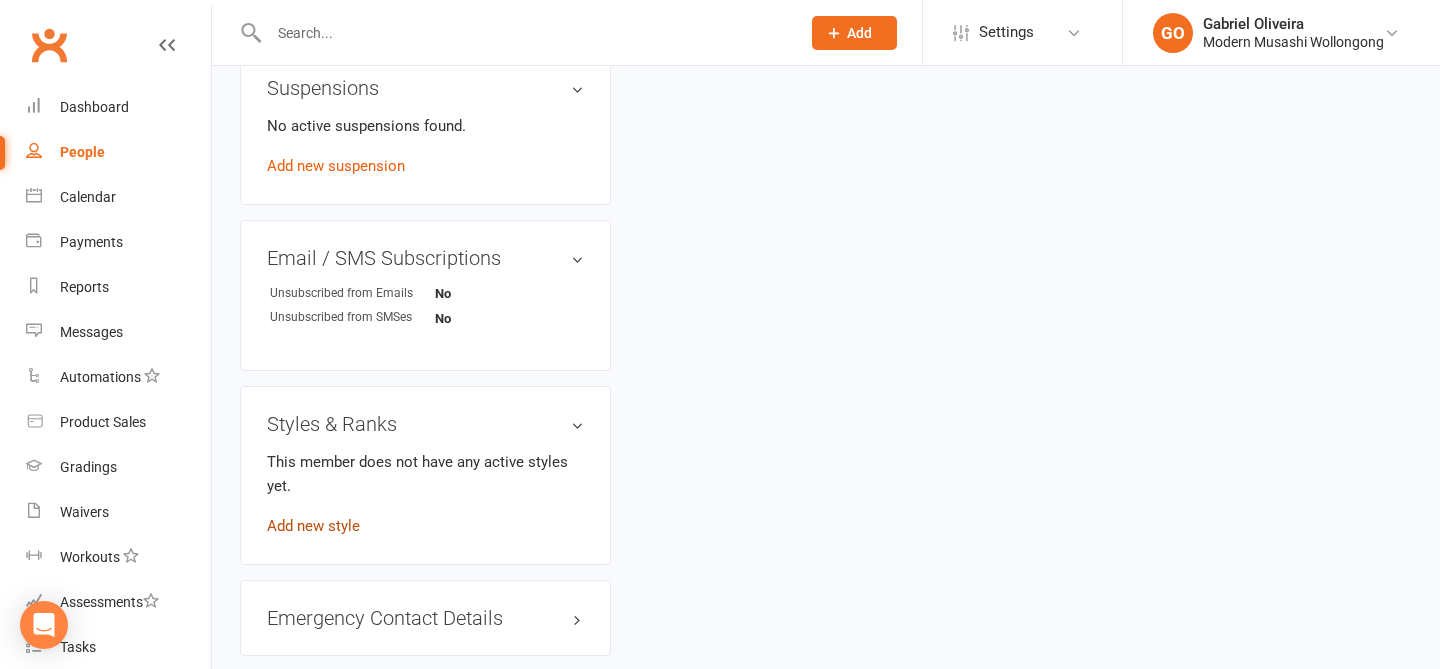 click on "Add new style" at bounding box center (313, 526) 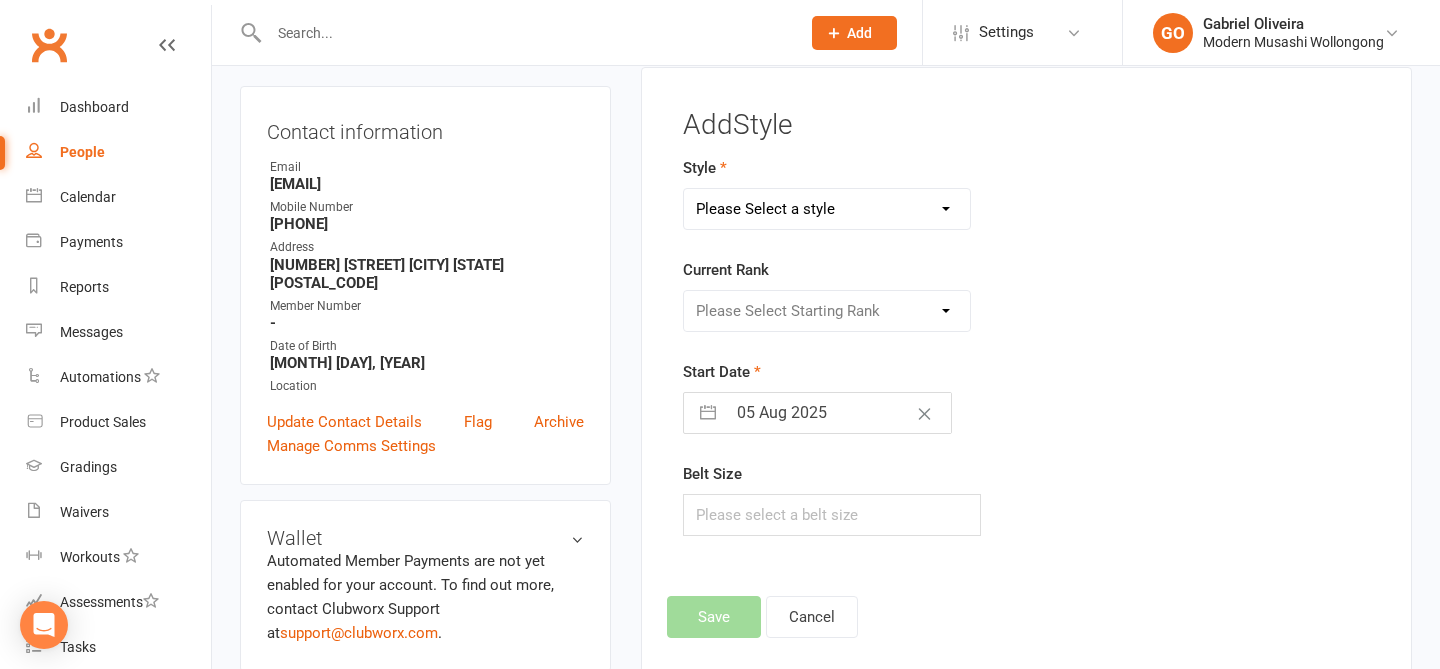 scroll, scrollTop: 198, scrollLeft: 0, axis: vertical 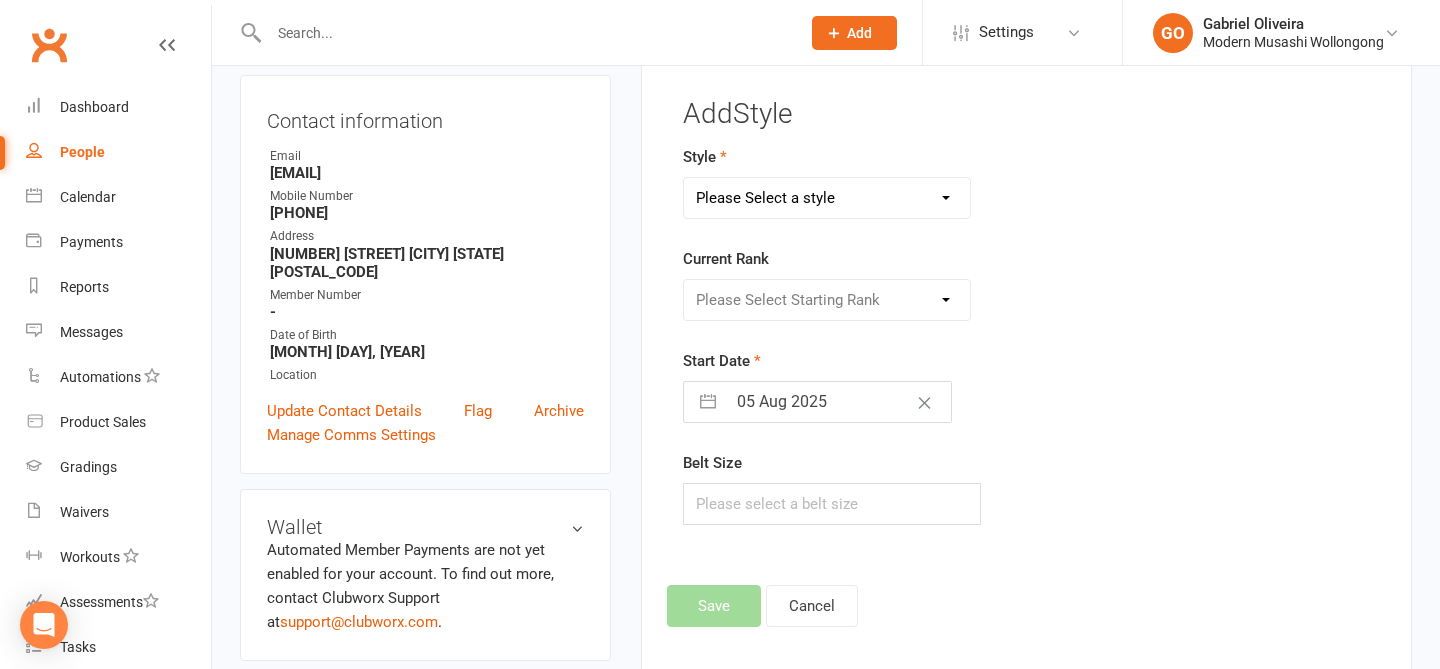 click on "Please Select a style Adults BJJ Kids BJJ" at bounding box center (827, 198) 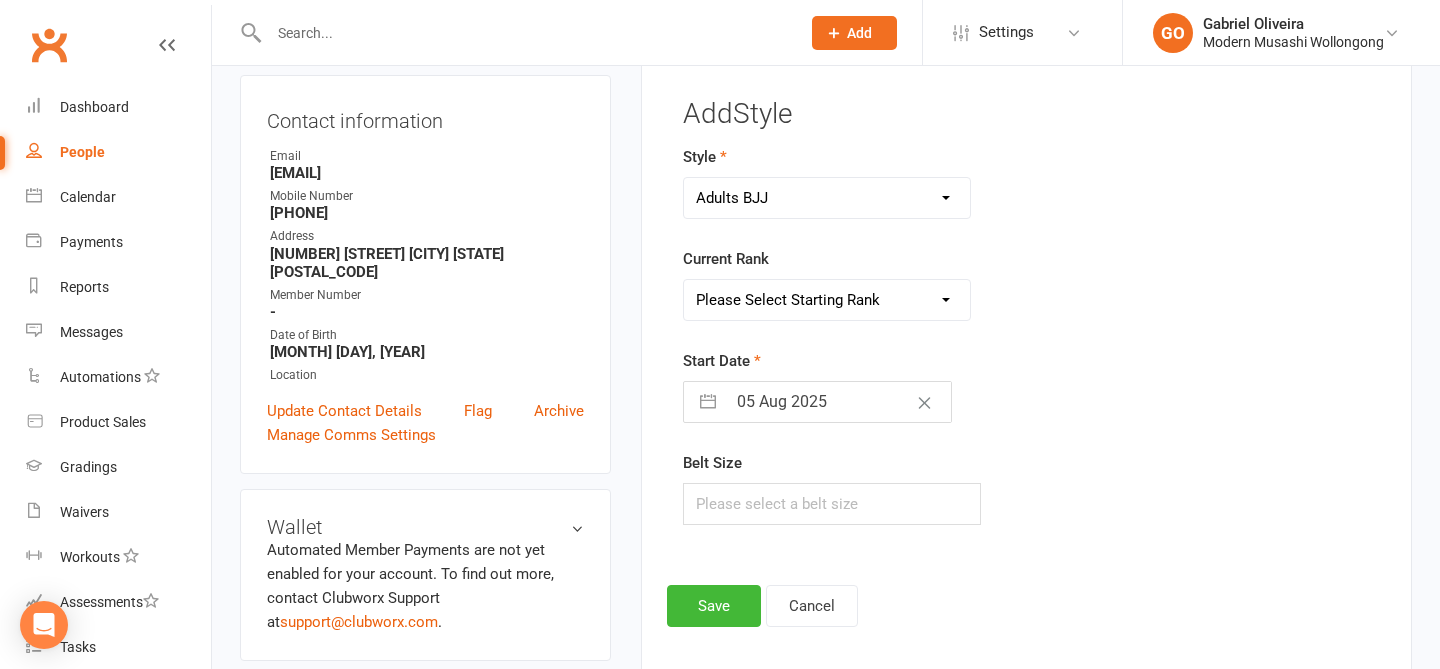click on "Please Select Starting Rank White Belt  White Belt 1 Stripe White Belt 2 Stripe White Belt 3 Stripe White Belt 4 Stripe Blue Belt Blue Belt 1 Stripe Blue Belt 2 Stripe Blue Belt 3 Stripe Blue Belt 4 Stripe Purple Belt Purple Belt 1 Stripe Purple Belt 2 Stripe Purple Belt 3 Stripe Purple Belt 4 Stripe Brown Belt Brown Belt 1 Stripe Brown Belt 2 Stripe Brown Belt 3 Stripe Brown Belt 4 Stripe Black Belt" at bounding box center [827, 300] 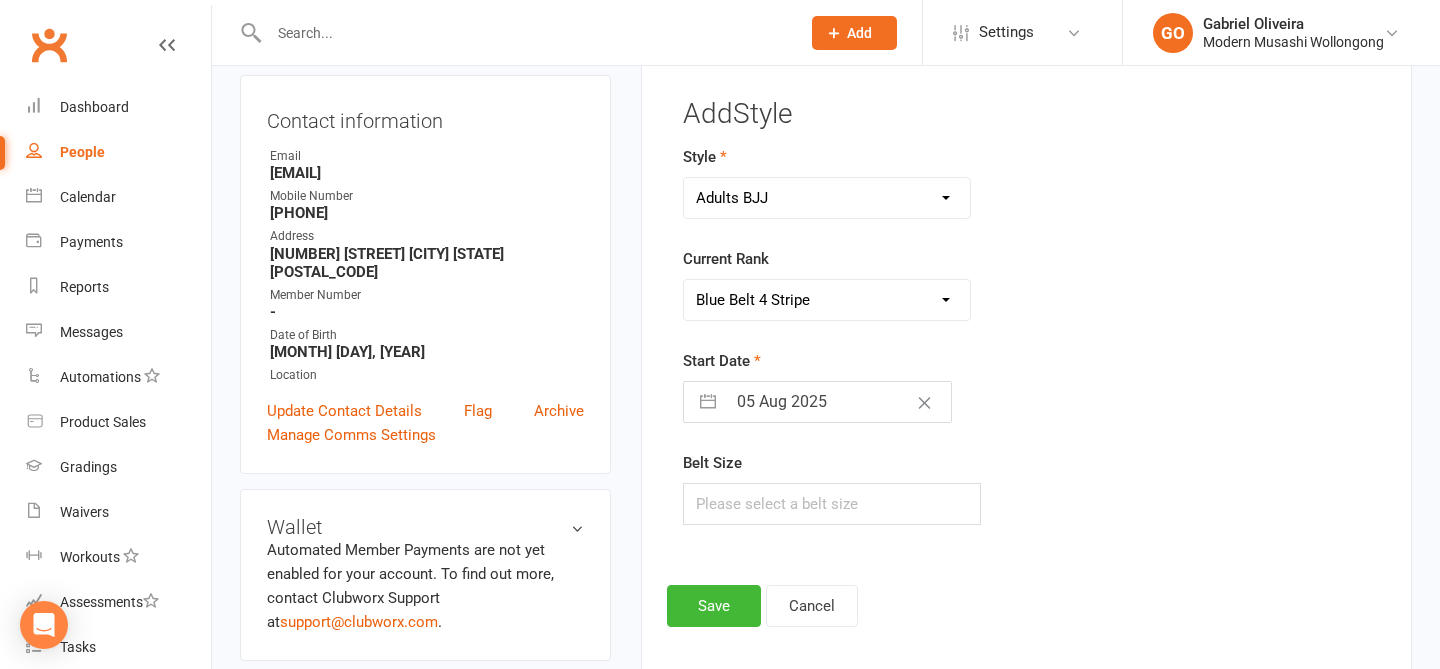 click on "05 Aug 2025" at bounding box center [838, 402] 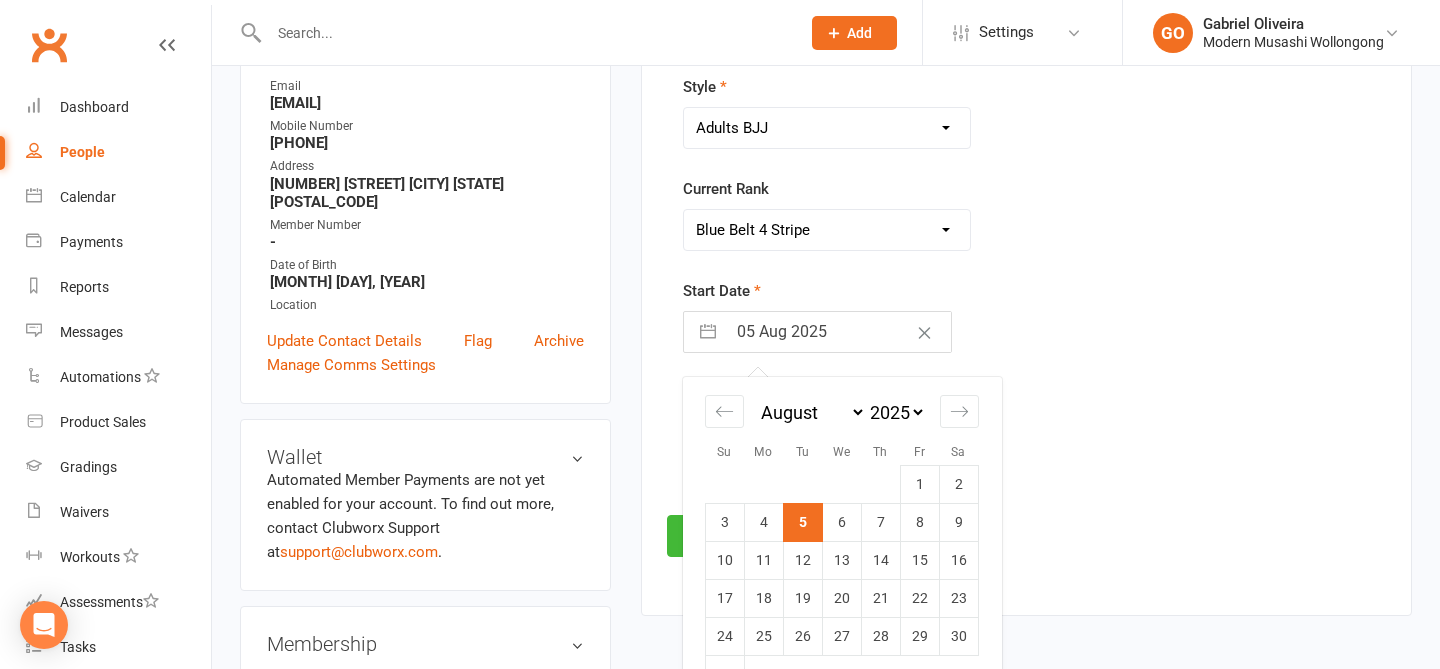 scroll, scrollTop: 273, scrollLeft: 0, axis: vertical 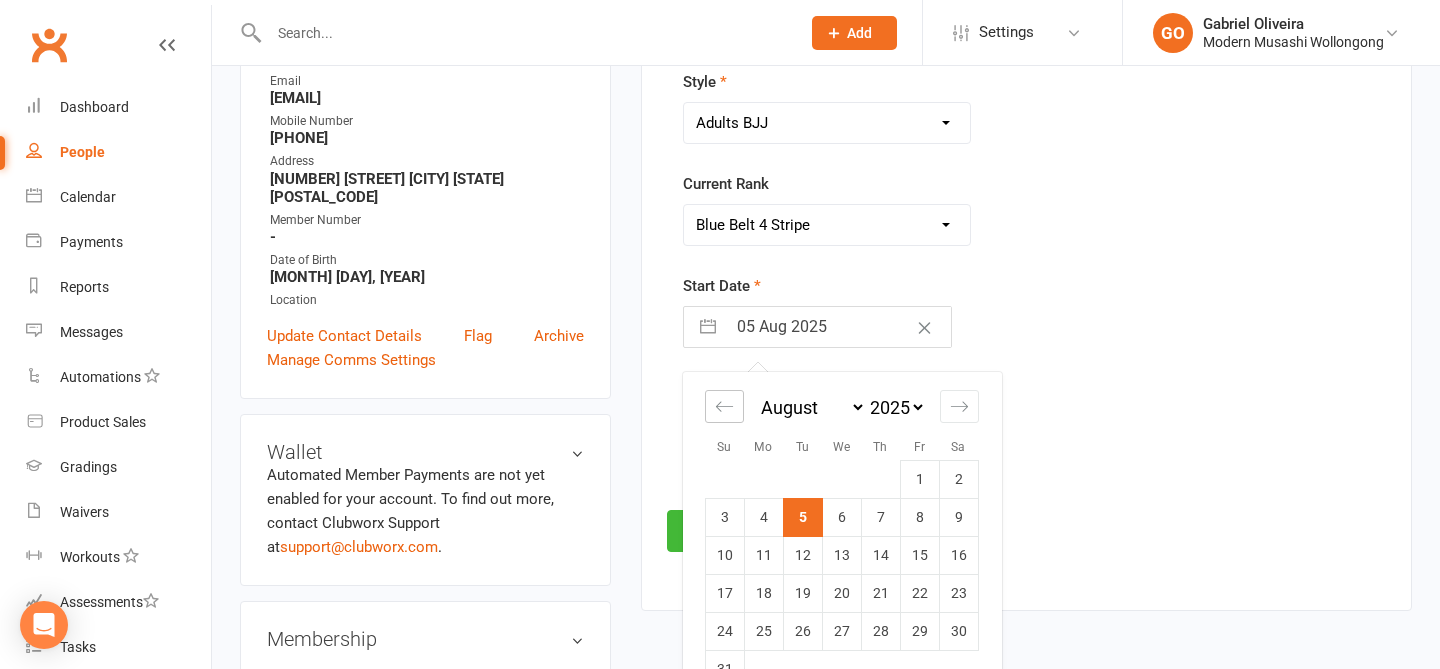 click 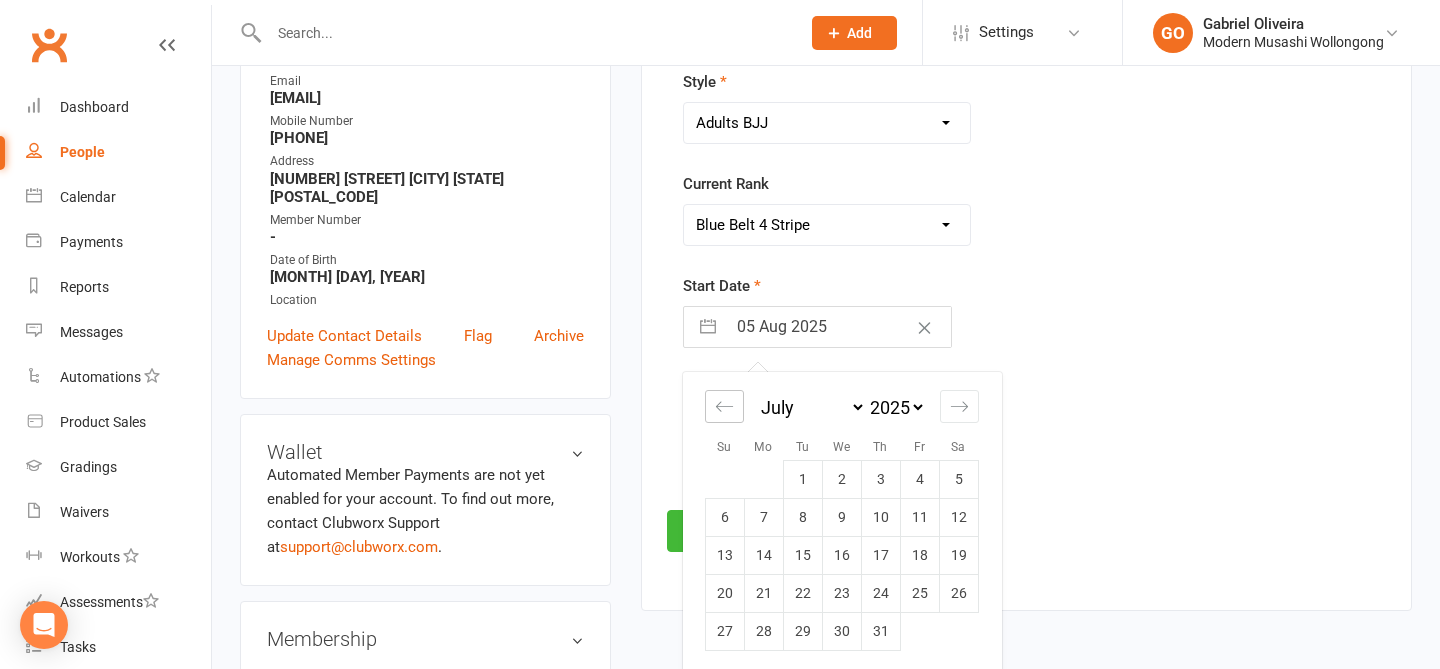click 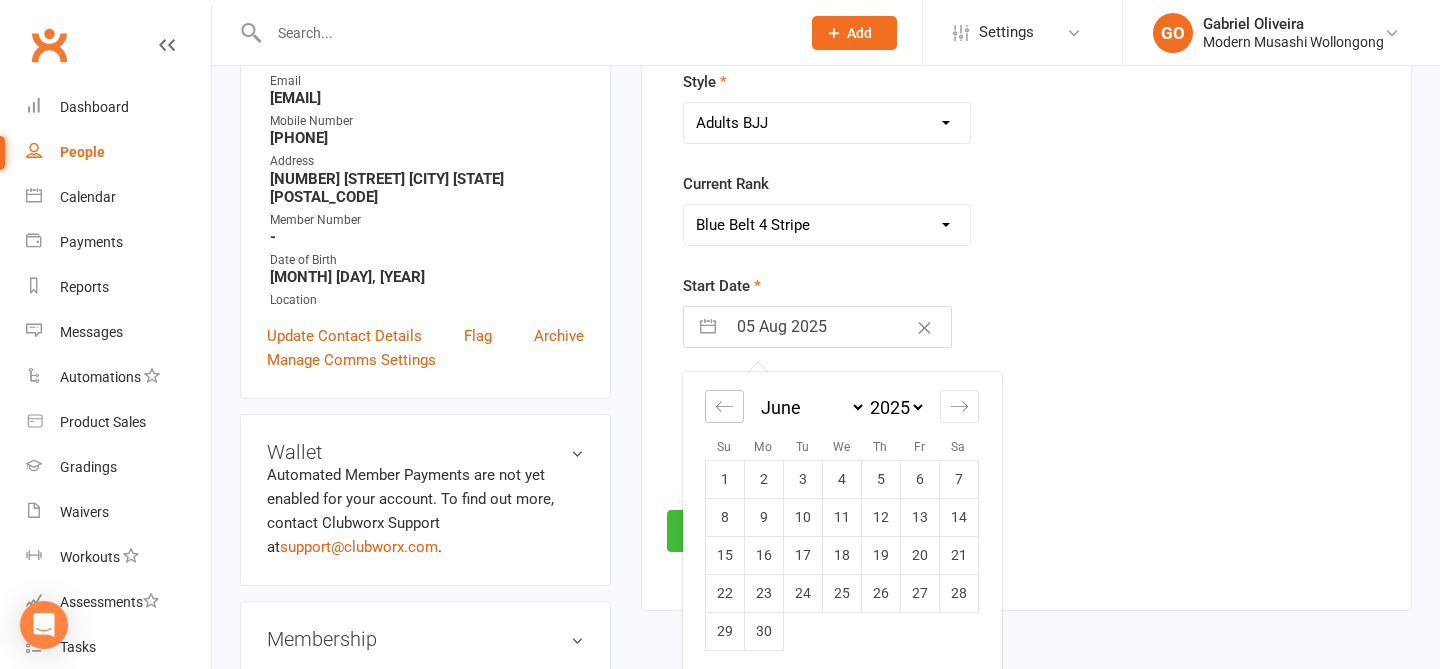 click 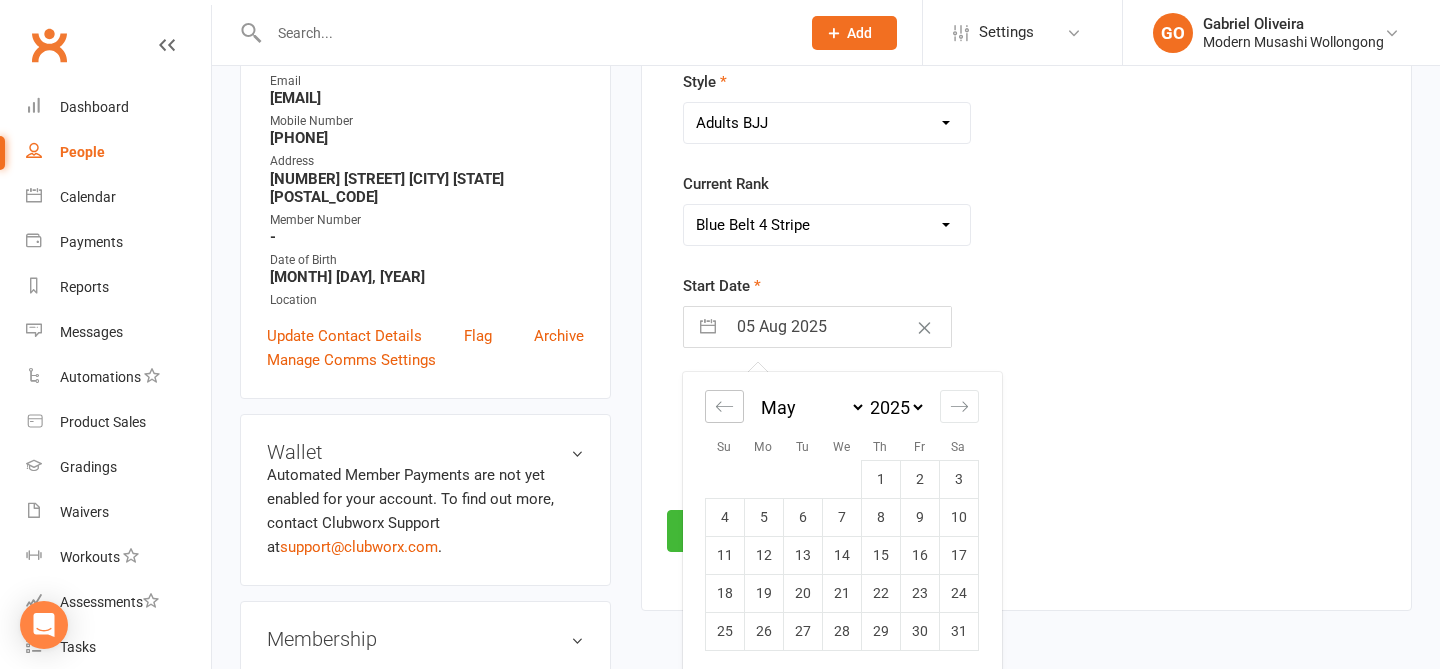 click 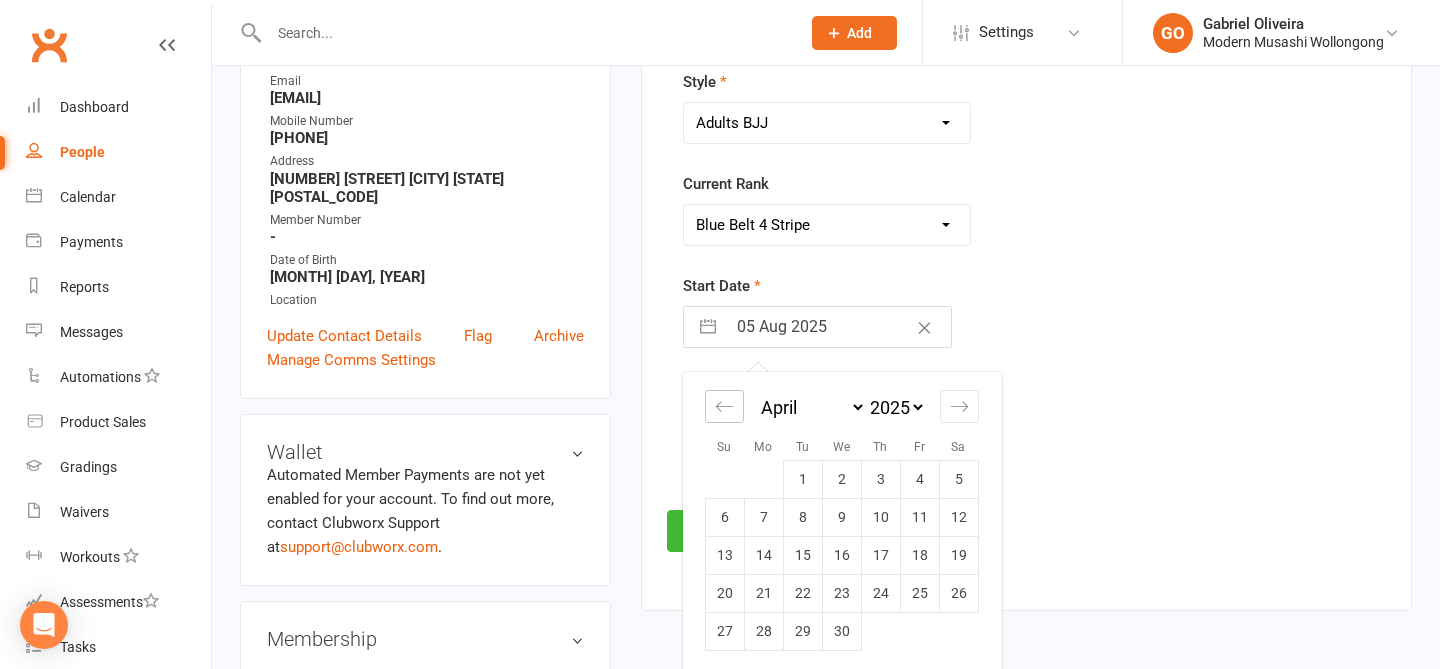 click 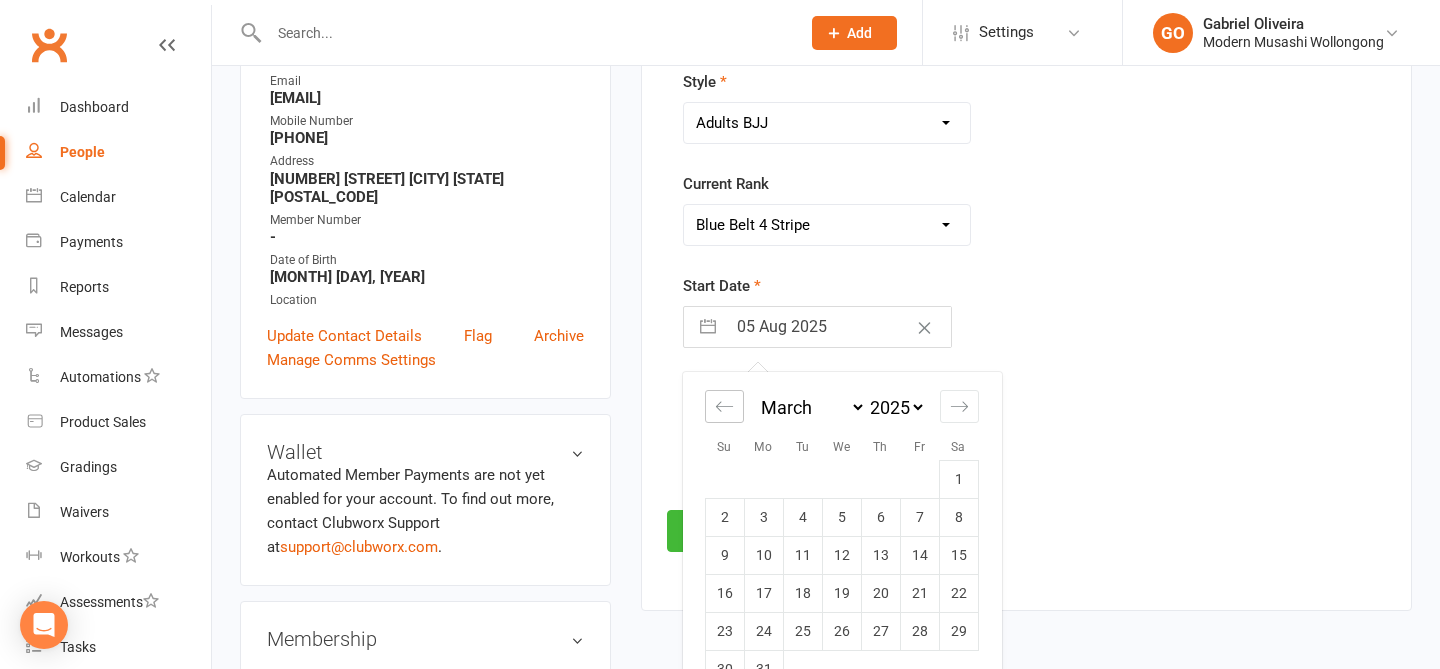 click 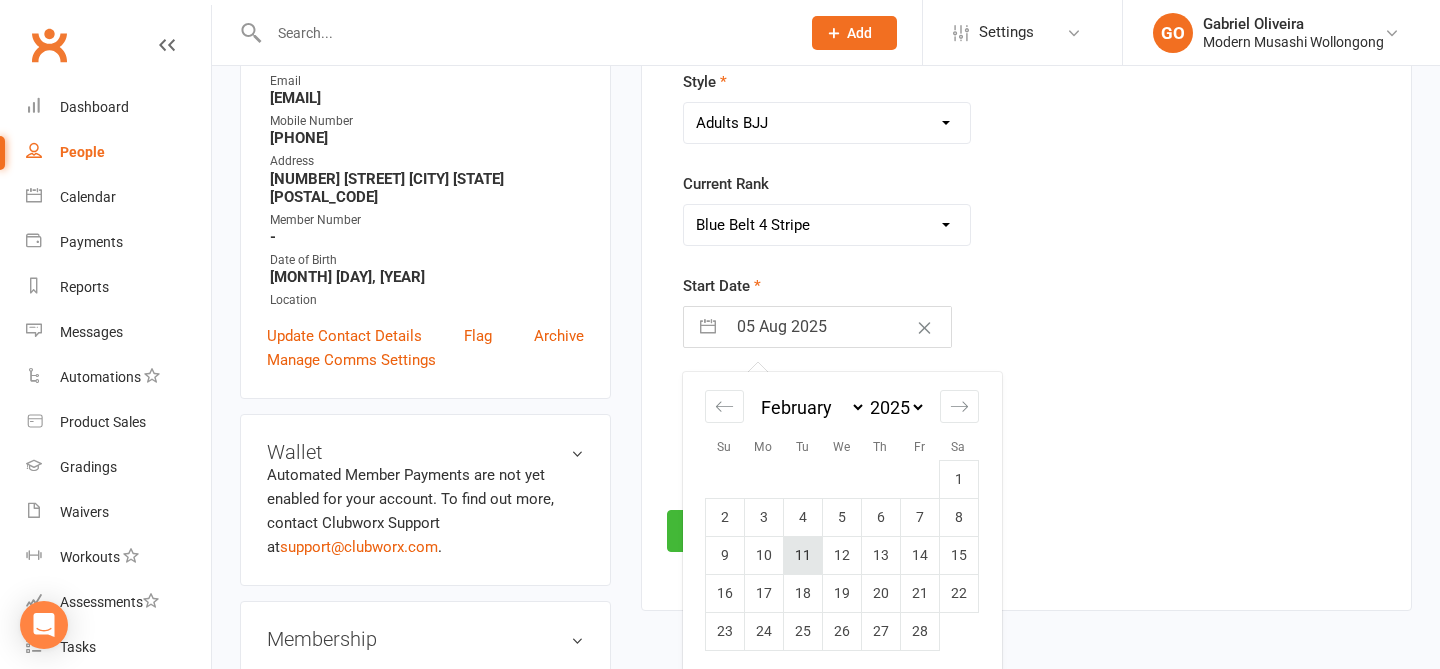 click on "11" at bounding box center [802, 556] 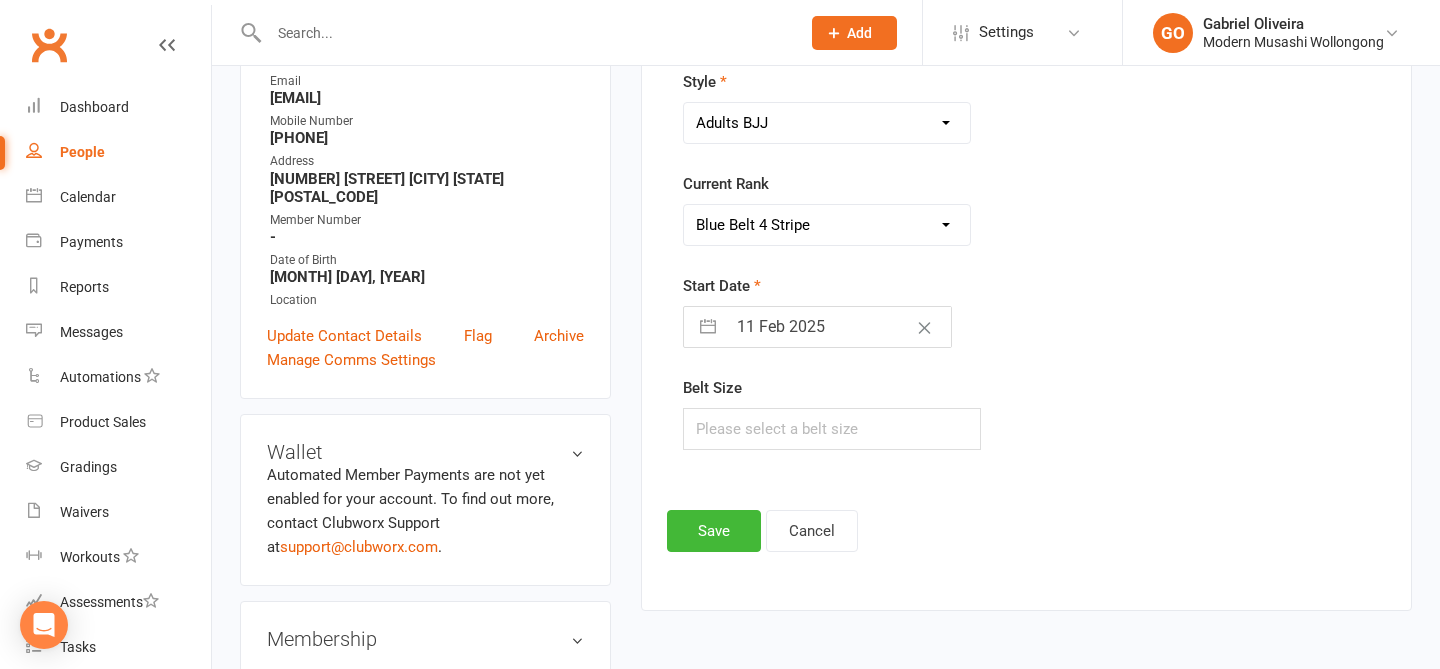 click on "Style Adults BJJ Kids BJJ Current Rank Please Select Starting Rank White Belt  White Belt 1 Stripe White Belt 2 Stripe White Belt 3 Stripe White Belt 4 Stripe Blue Belt Blue Belt 1 Stripe Blue Belt 2 Stripe Blue Belt 3 Stripe Blue Belt 4 Stripe Purple Belt Purple Belt 1 Stripe Purple Belt 2 Stripe Purple Belt 3 Stripe Purple Belt 4 Stripe Brown Belt Brown Belt 1 Stripe Brown Belt 2 Stripe Brown Belt 3 Stripe Brown Belt 4 Stripe Black Belt Start Date 11 Feb 2025 Navigate forward to interact with the calendar and select a date. Press the question mark key to get the keyboard shortcuts for changing dates. Belt Size" at bounding box center [907, 274] 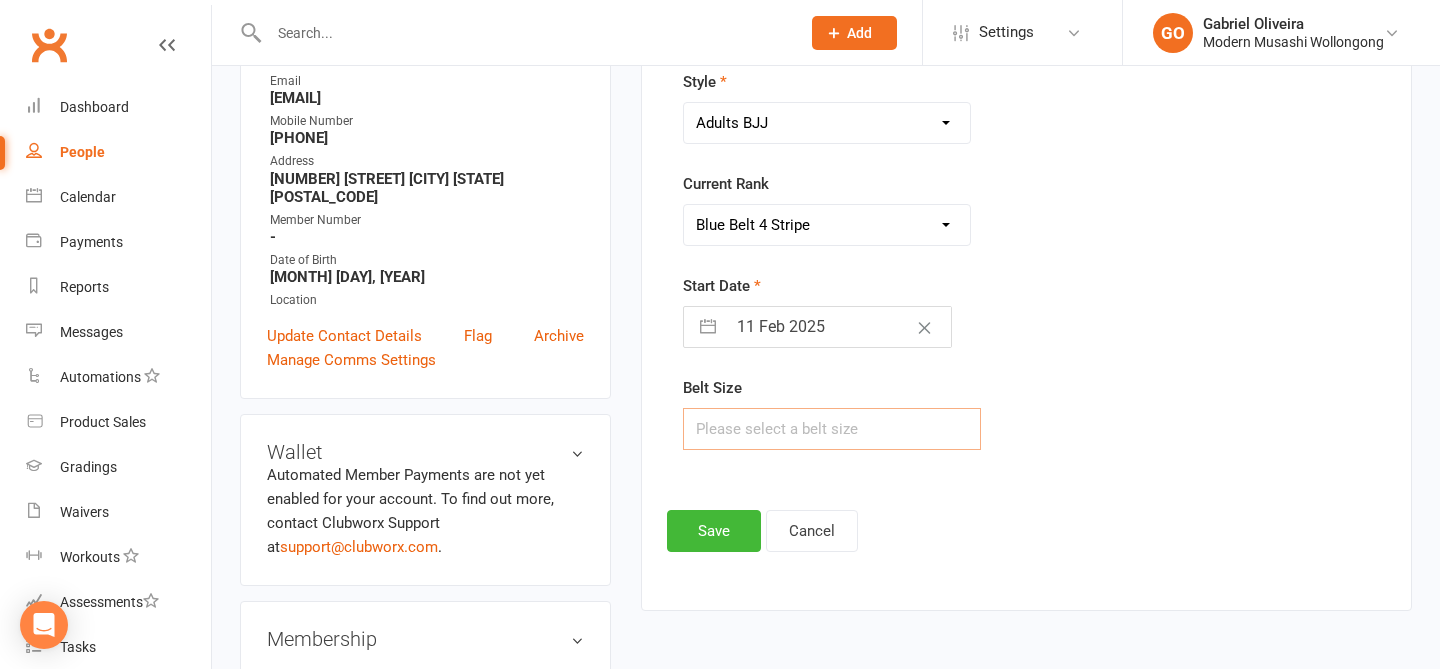 click at bounding box center (832, 429) 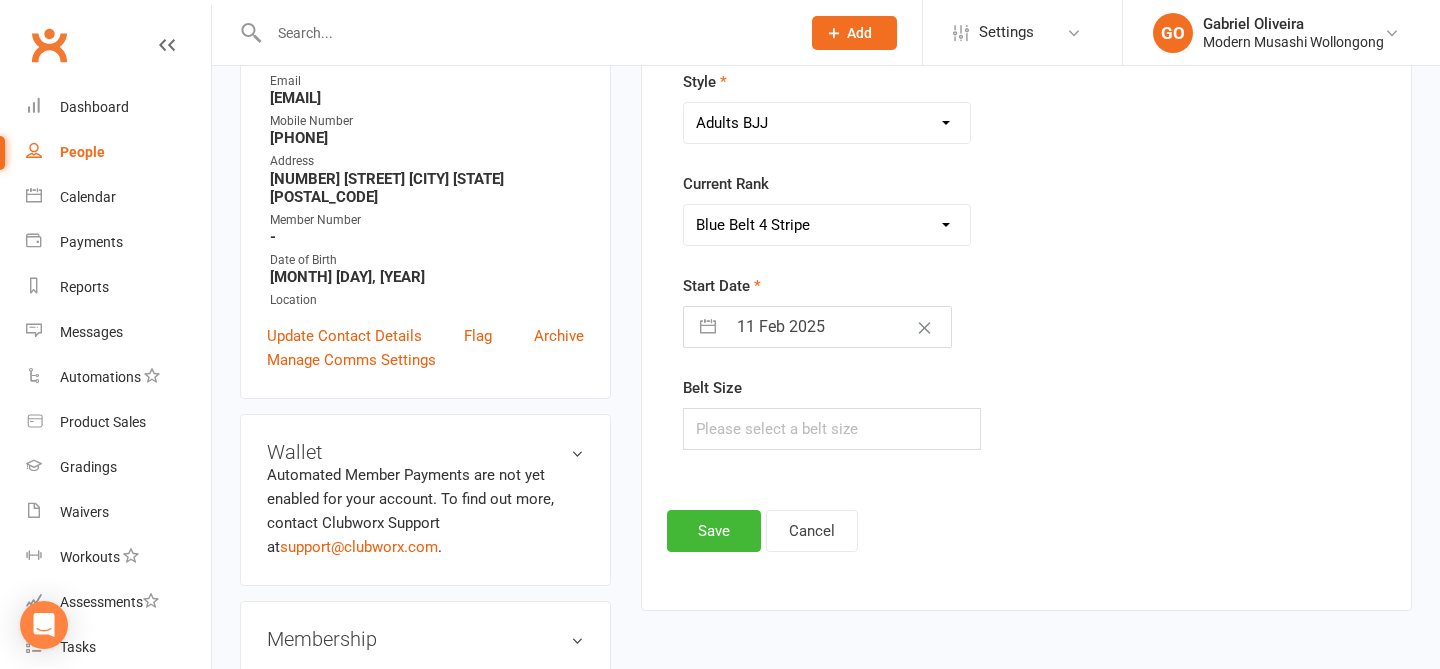 click on "Style Adults BJJ Kids BJJ Current Rank Please Select Starting Rank White Belt  White Belt 1 Stripe White Belt 2 Stripe White Belt 3 Stripe White Belt 4 Stripe Blue Belt Blue Belt 1 Stripe Blue Belt 2 Stripe Blue Belt 3 Stripe Blue Belt 4 Stripe Purple Belt Purple Belt 1 Stripe Purple Belt 2 Stripe Purple Belt 3 Stripe Purple Belt 4 Stripe Brown Belt Brown Belt 1 Stripe Brown Belt 2 Stripe Brown Belt 3 Stripe Brown Belt 4 Stripe Black Belt Start Date 11 Feb 2025 Navigate forward to interact with the calendar and select a date. Press the question mark key to get the keyboard shortcuts for changing dates. Belt Size" at bounding box center (907, 260) 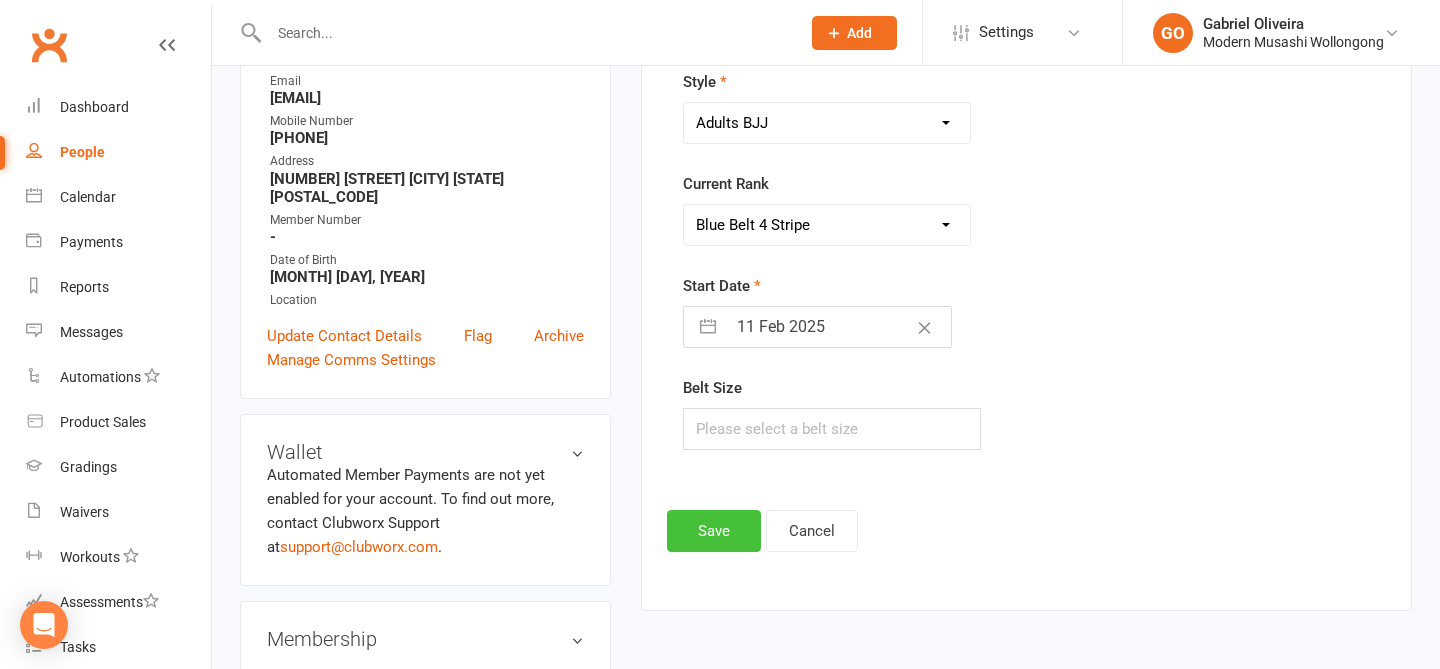 click on "Save" at bounding box center [714, 531] 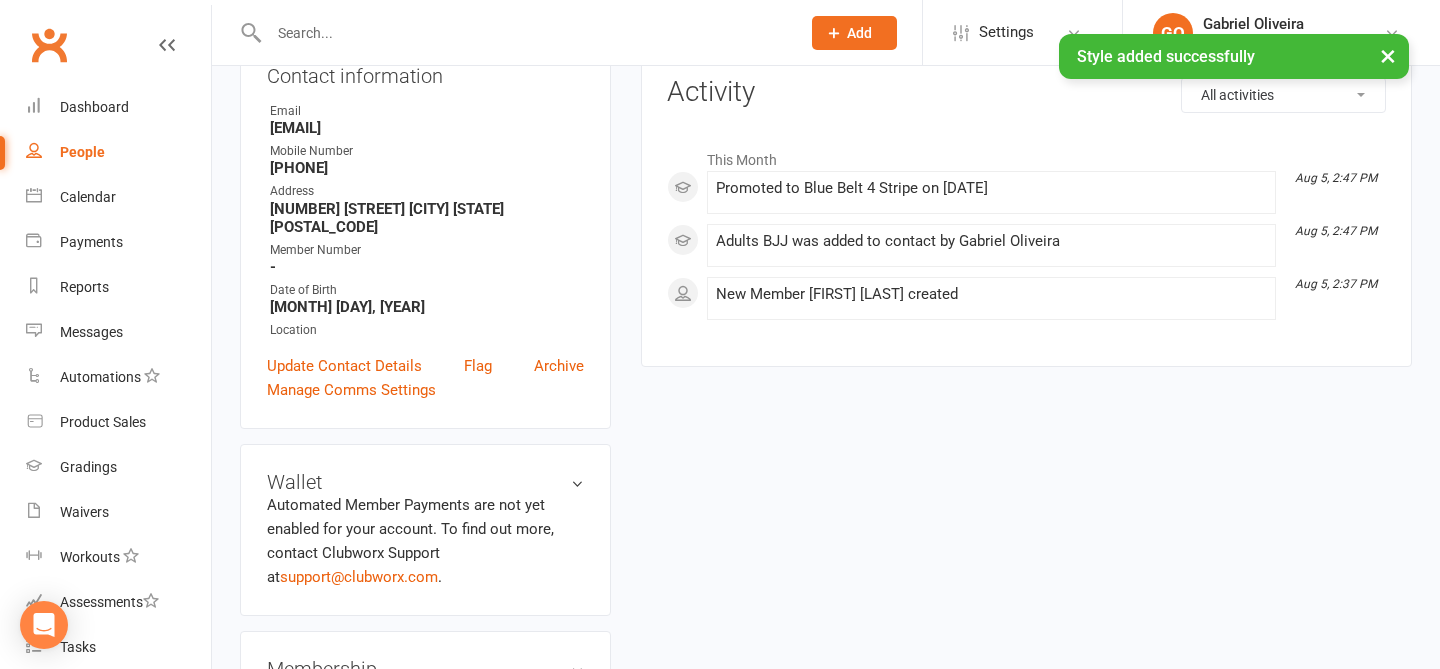 scroll, scrollTop: 226, scrollLeft: 0, axis: vertical 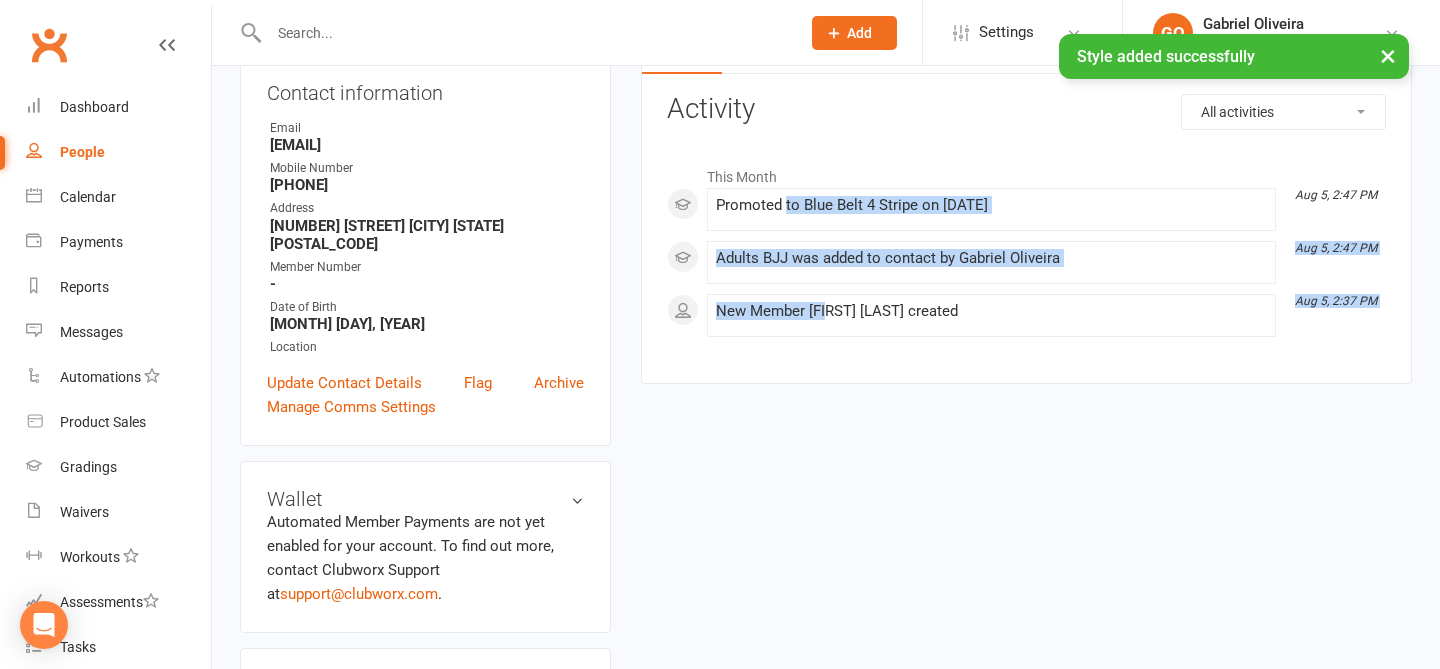 drag, startPoint x: 786, startPoint y: 200, endPoint x: 849, endPoint y: 328, distance: 142.66394 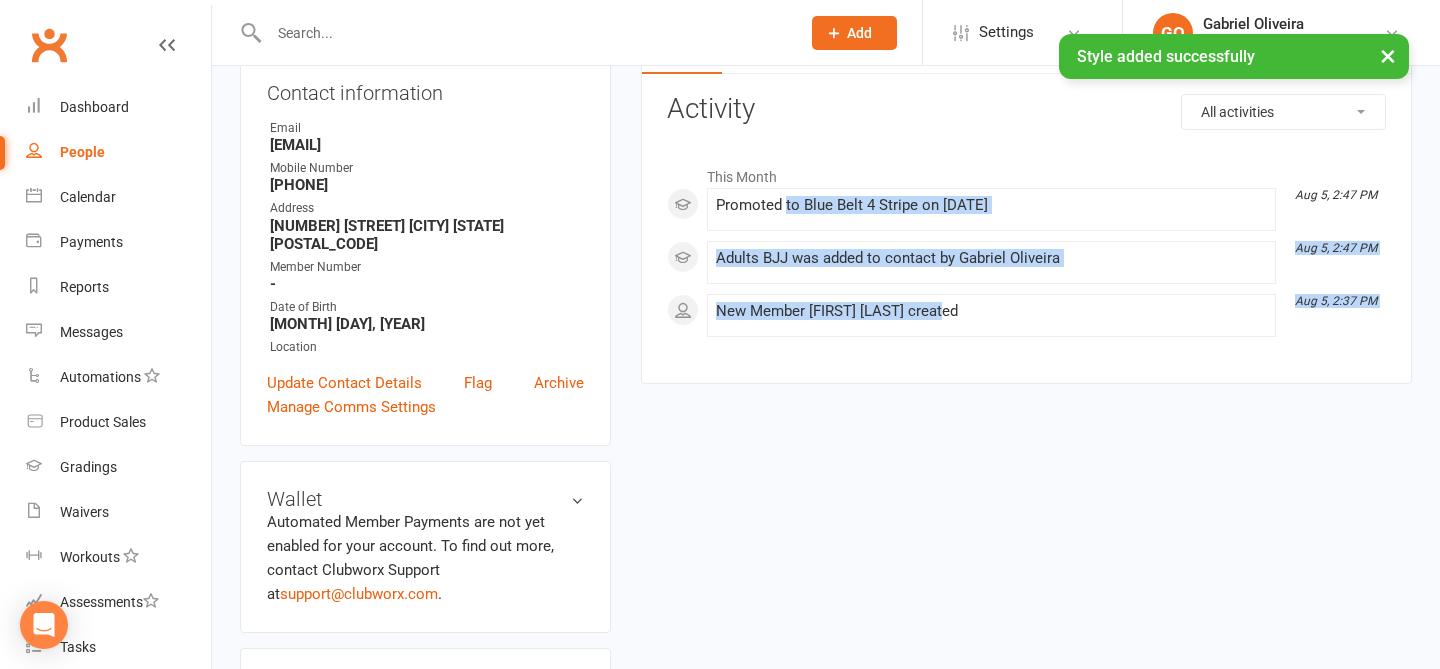 click on "Aug 5, 2:37 PM New Member Geoff Ackman created" at bounding box center (991, 315) 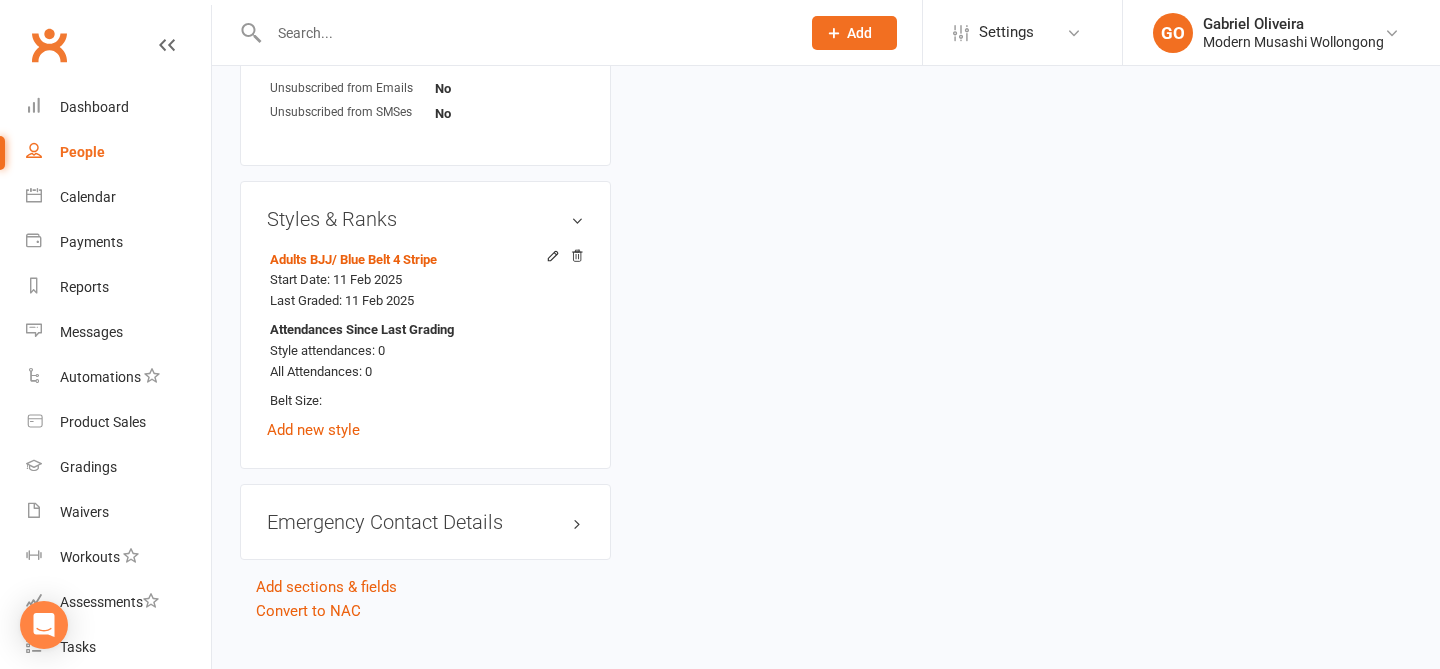 scroll, scrollTop: 1407, scrollLeft: 0, axis: vertical 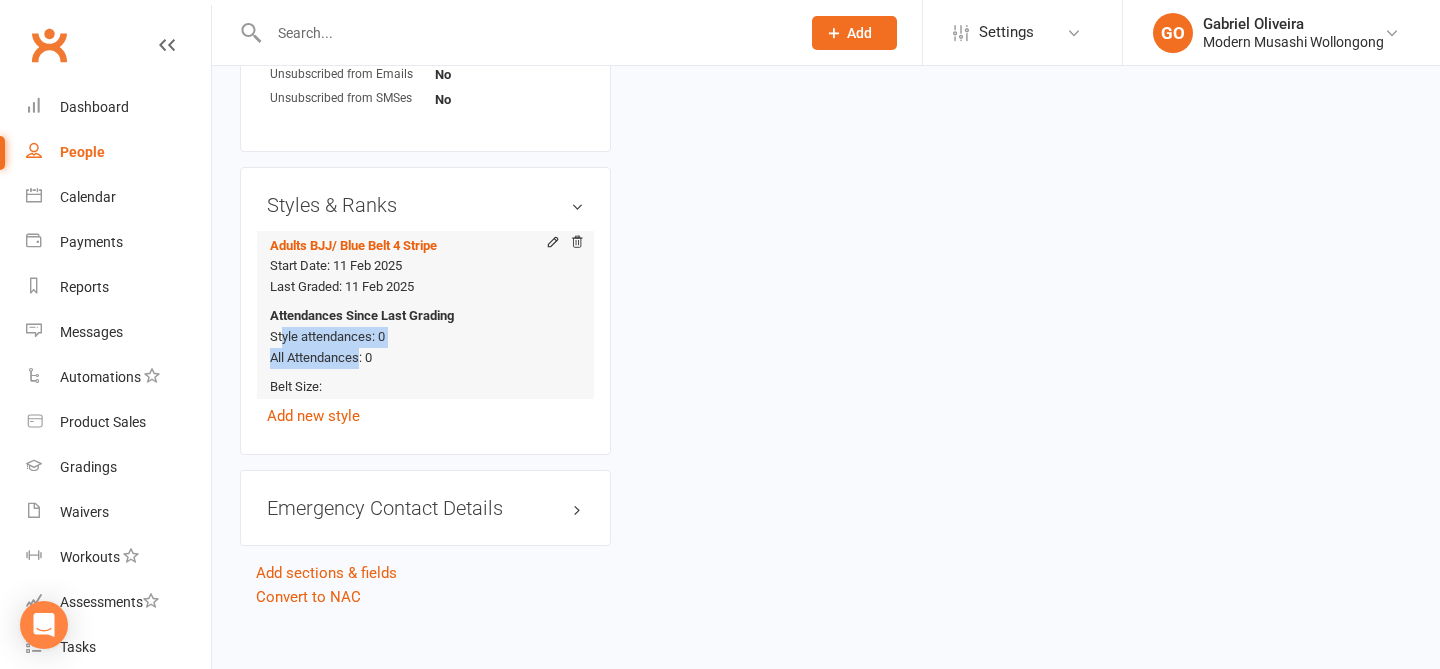 drag, startPoint x: 282, startPoint y: 311, endPoint x: 360, endPoint y: 344, distance: 84.693565 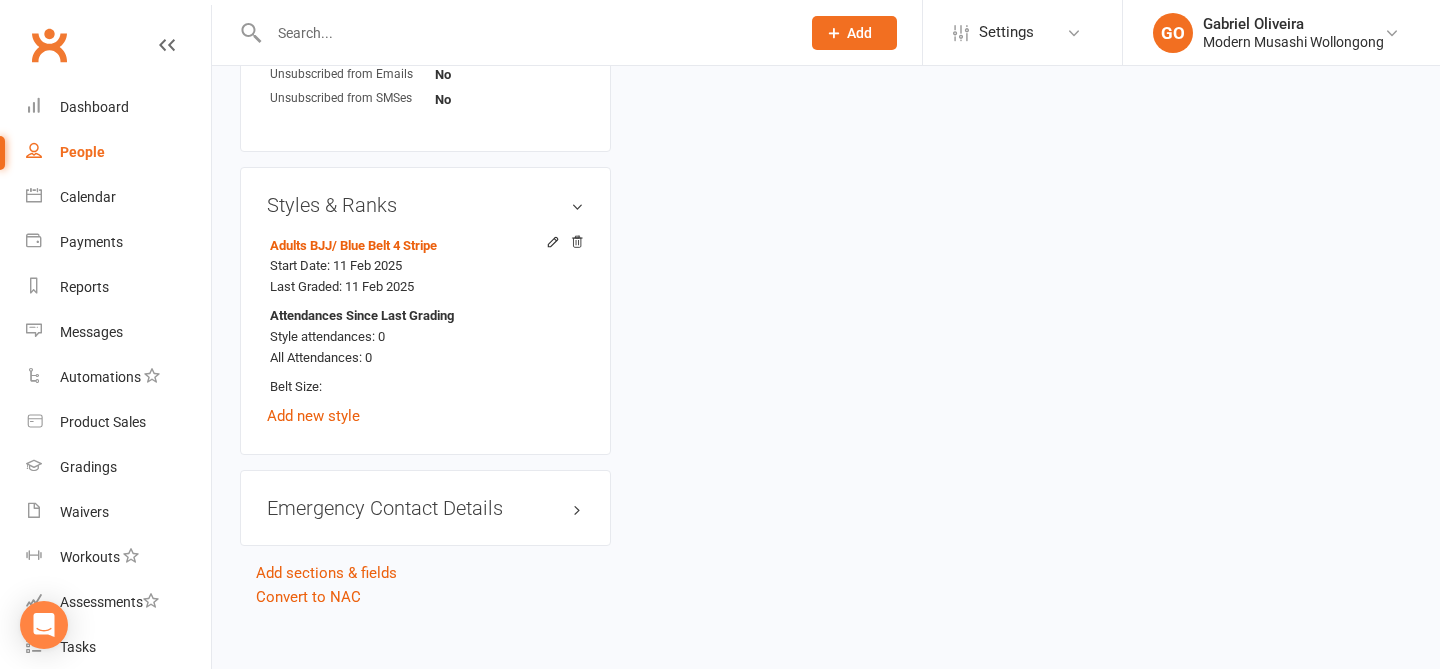 click on "upload photo Geoff Ackman Added 5 August, 2025   Cancelled member 39 years old  Contact information Owner   Email  geoff@saltchurch.info
Mobile Number  0435126121
Address  2/28 Robertson Street Coniston NSW 2500
Member Number  -
Date of Birth  May 28, 1986
Location
Update Contact Details Flag Archive Manage Comms Settings
Wallet Automated Member Payments are not yet enabled for your account. To find out more, contact Clubworx Support at  support@clubworx.com .
Membership  No active memberships found Add new membership
Family Members  No relationships found. Add link to existing contact  Add link to new contact
Suspensions  No active suspensions found. Add new suspension
Email / SMS Subscriptions  edit Unsubscribed from Emails No
Unsubscribed from SMSes No
Styles & Ranks  Adults BJJ  / Blue Belt 4 Stripe Start Date: 11 Feb 2025 Last Graded: 11 Feb 2025 Attendances Since Last Grading Style attendances: 0 All Attendances: 0 Belt Size:
Add new style
Emergency Contact Details" at bounding box center (826, -352) 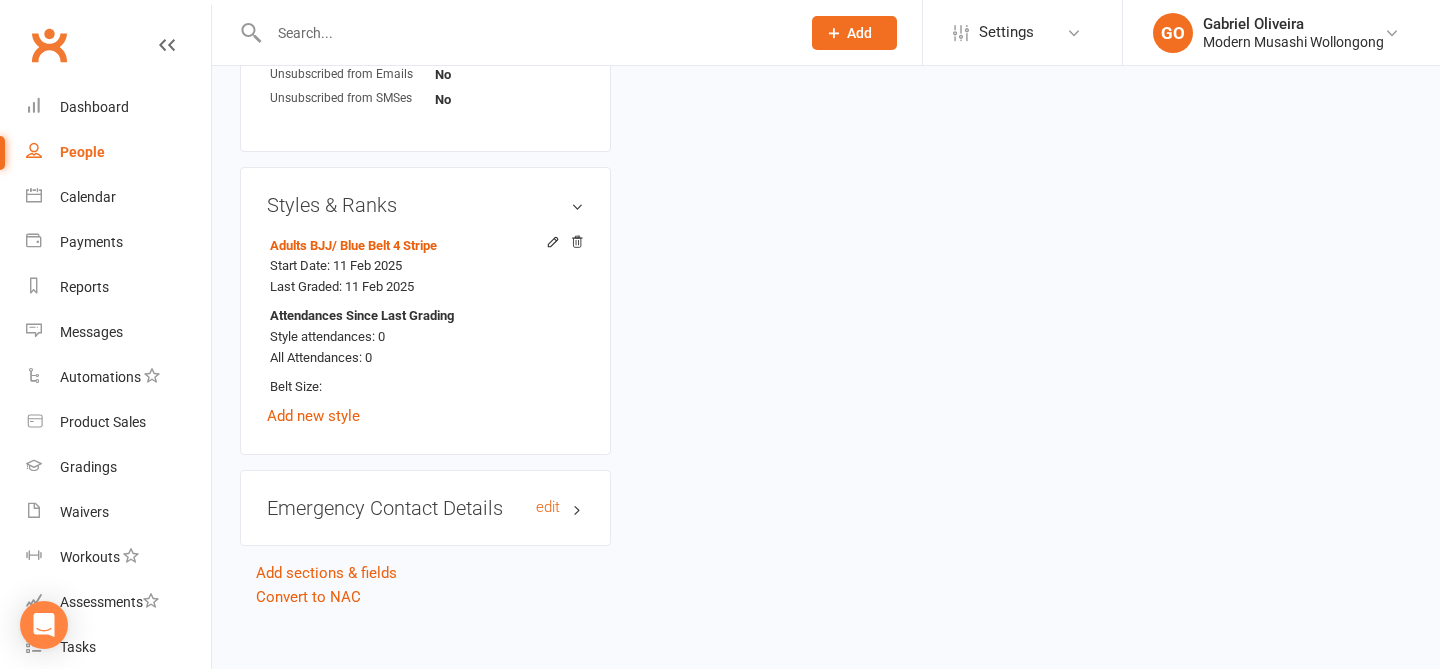 click on "Emergency Contact Details  edit" at bounding box center (425, 508) 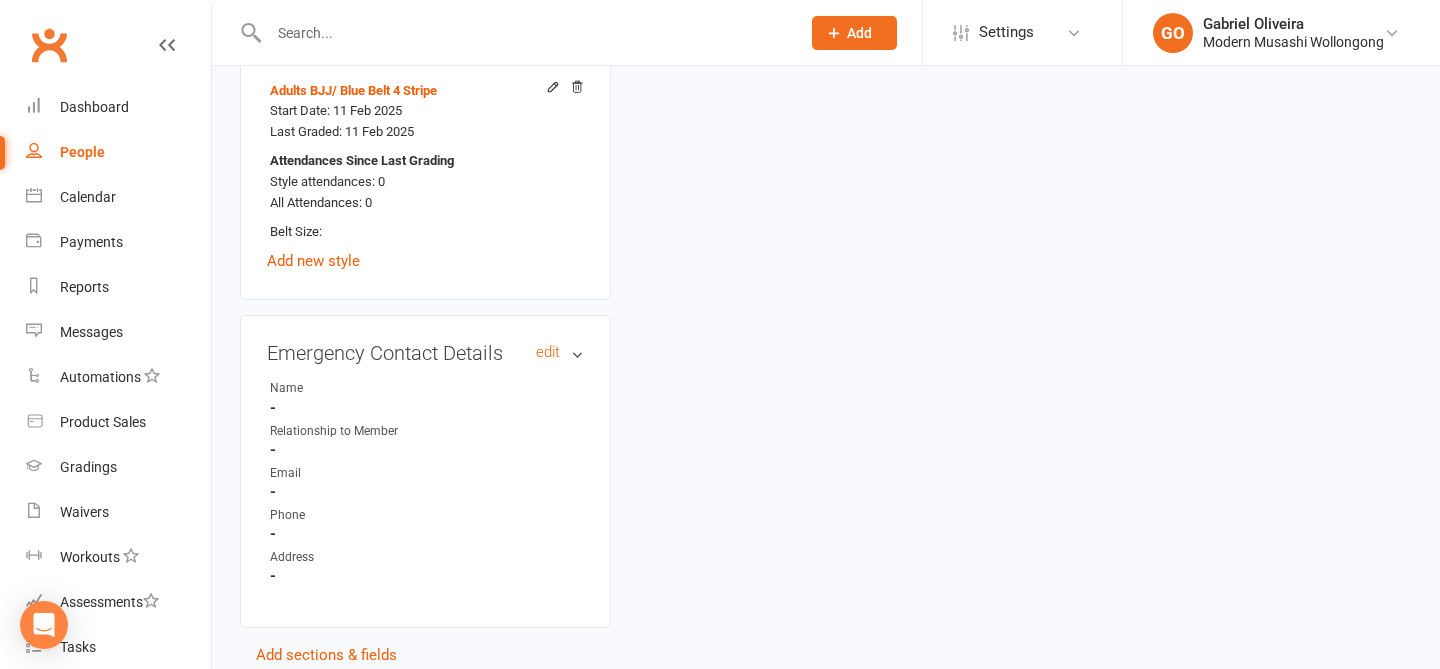 scroll, scrollTop: 1641, scrollLeft: 0, axis: vertical 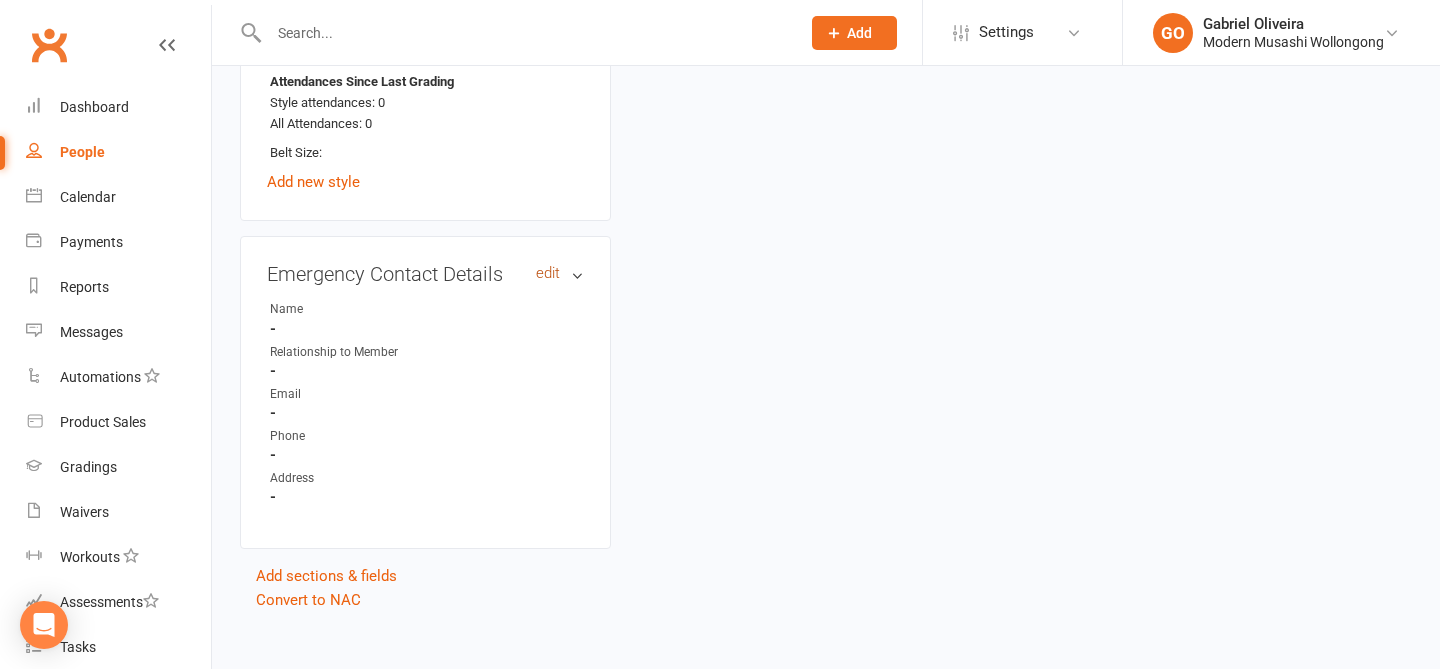 click on "edit" at bounding box center (548, 273) 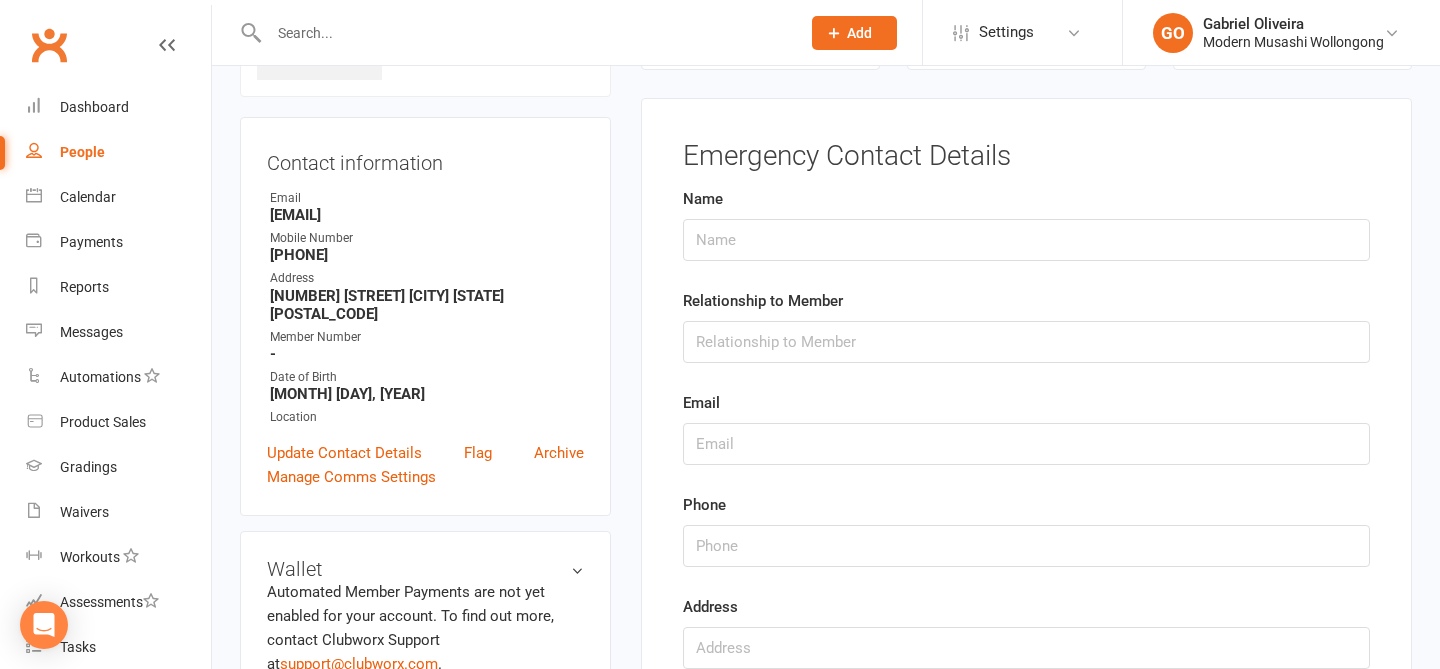 scroll, scrollTop: 153, scrollLeft: 0, axis: vertical 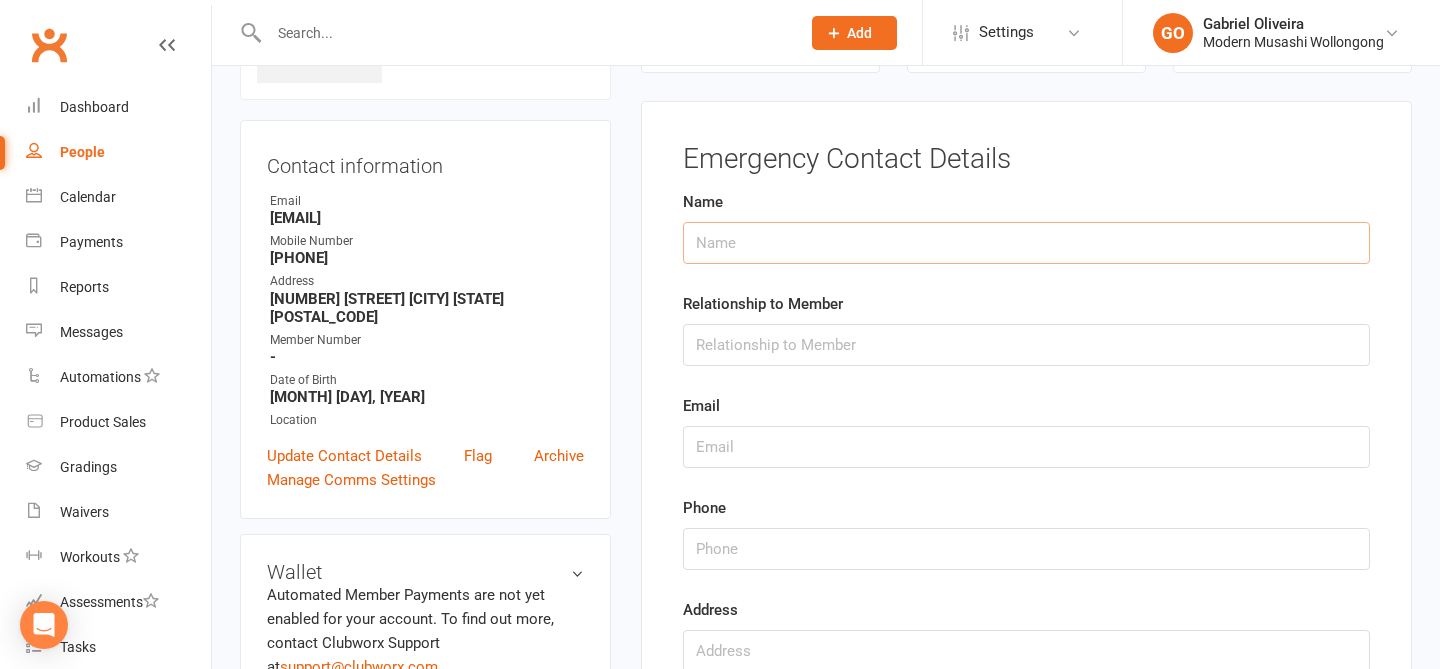 click at bounding box center [1026, 243] 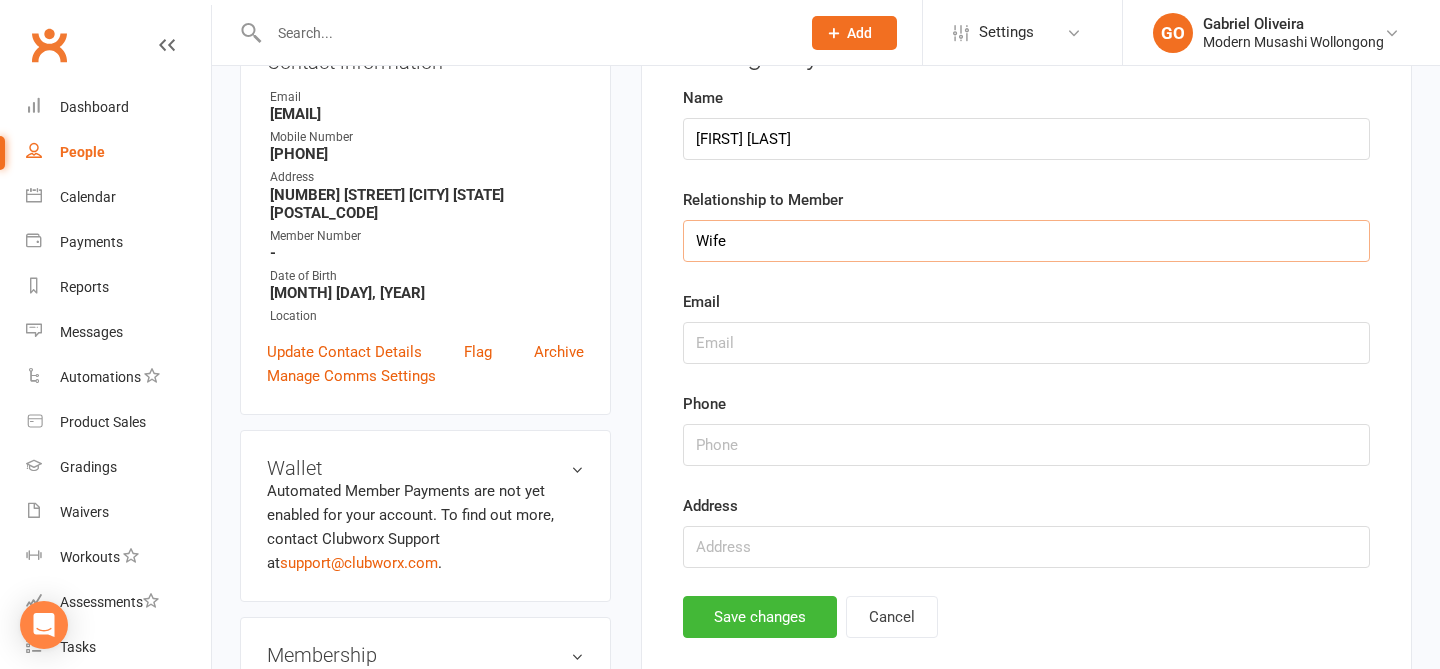scroll, scrollTop: 295, scrollLeft: 0, axis: vertical 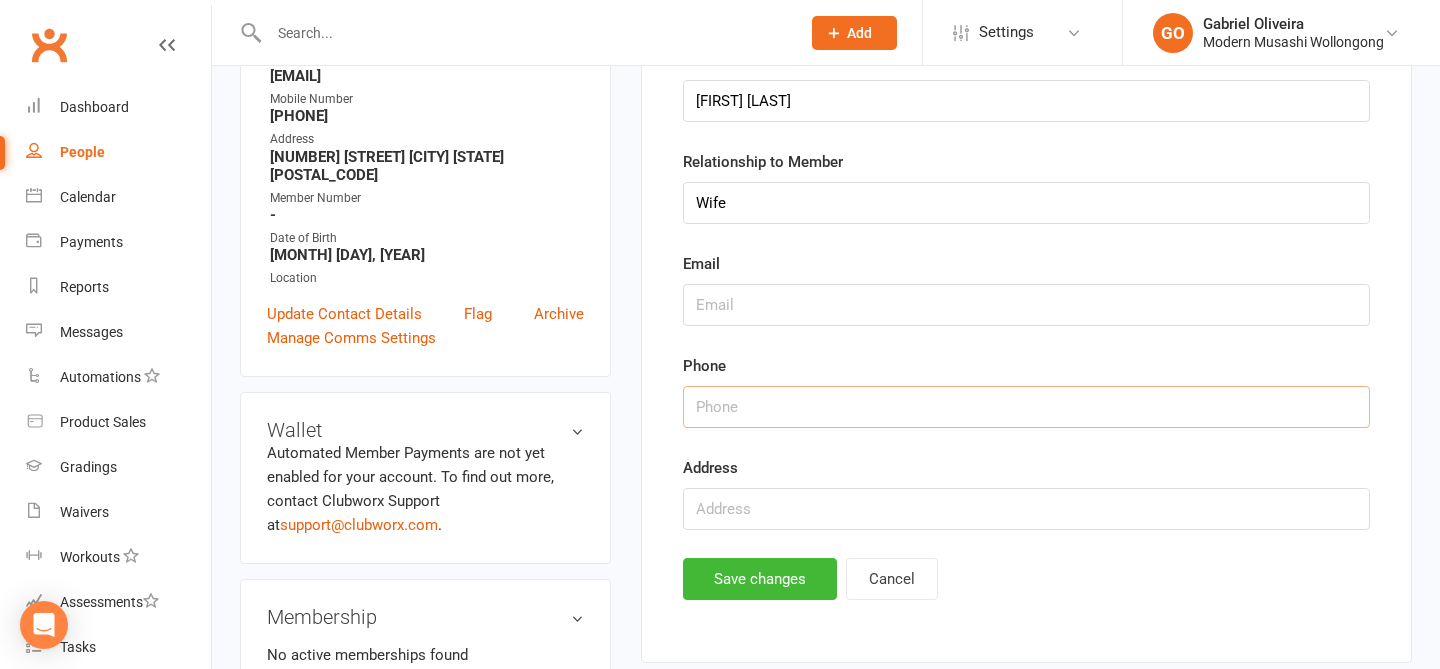 click at bounding box center [1026, 407] 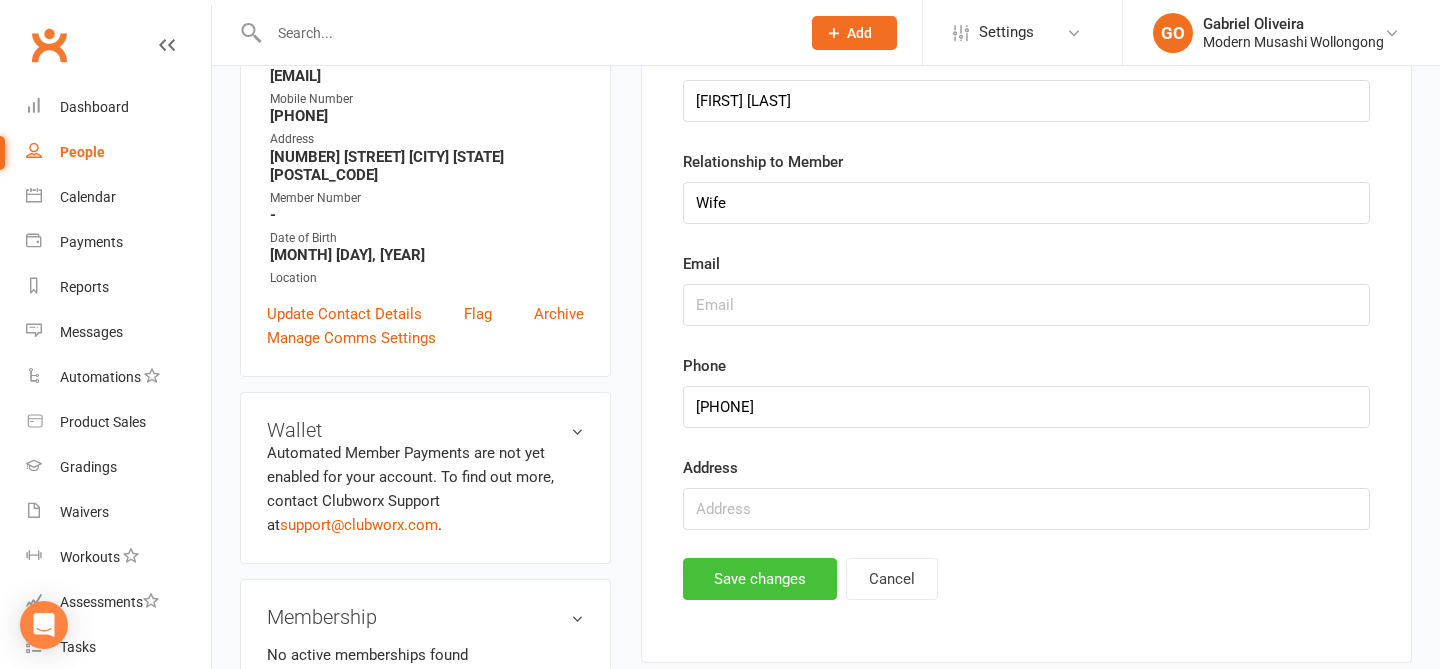 click on "Save changes" at bounding box center [760, 579] 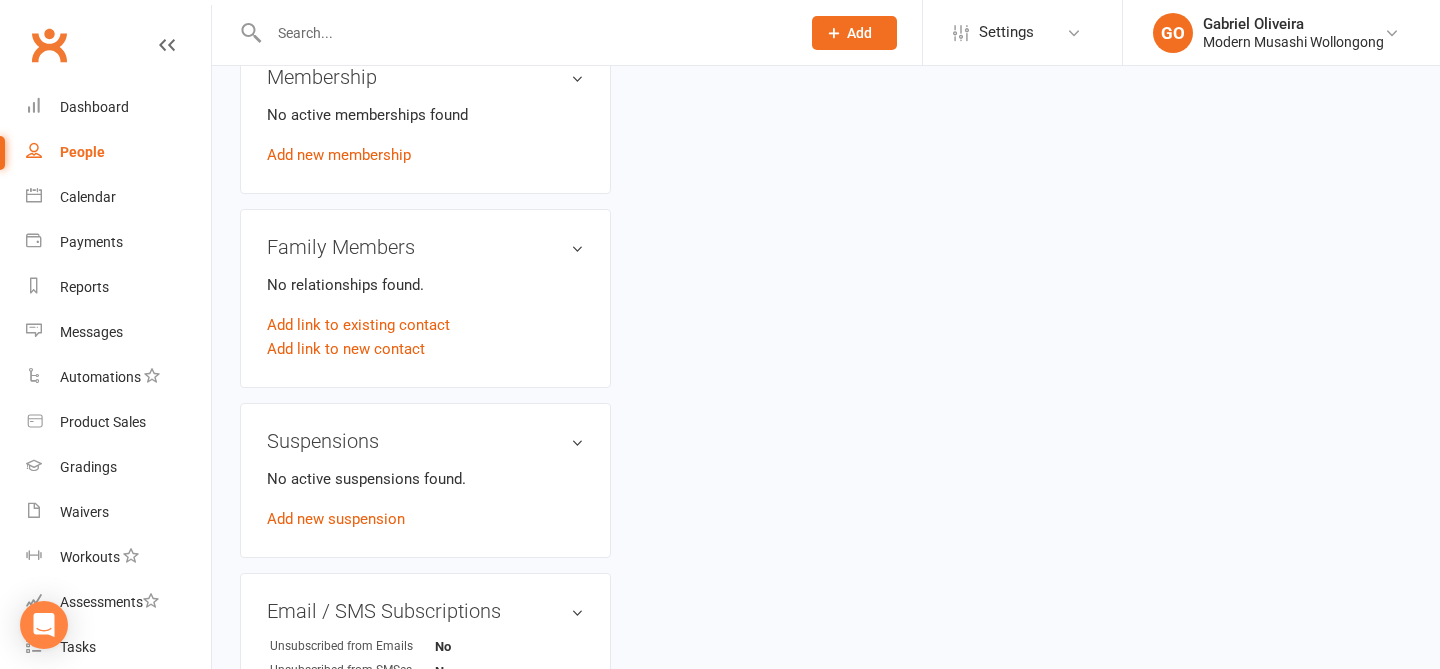 scroll, scrollTop: 0, scrollLeft: 0, axis: both 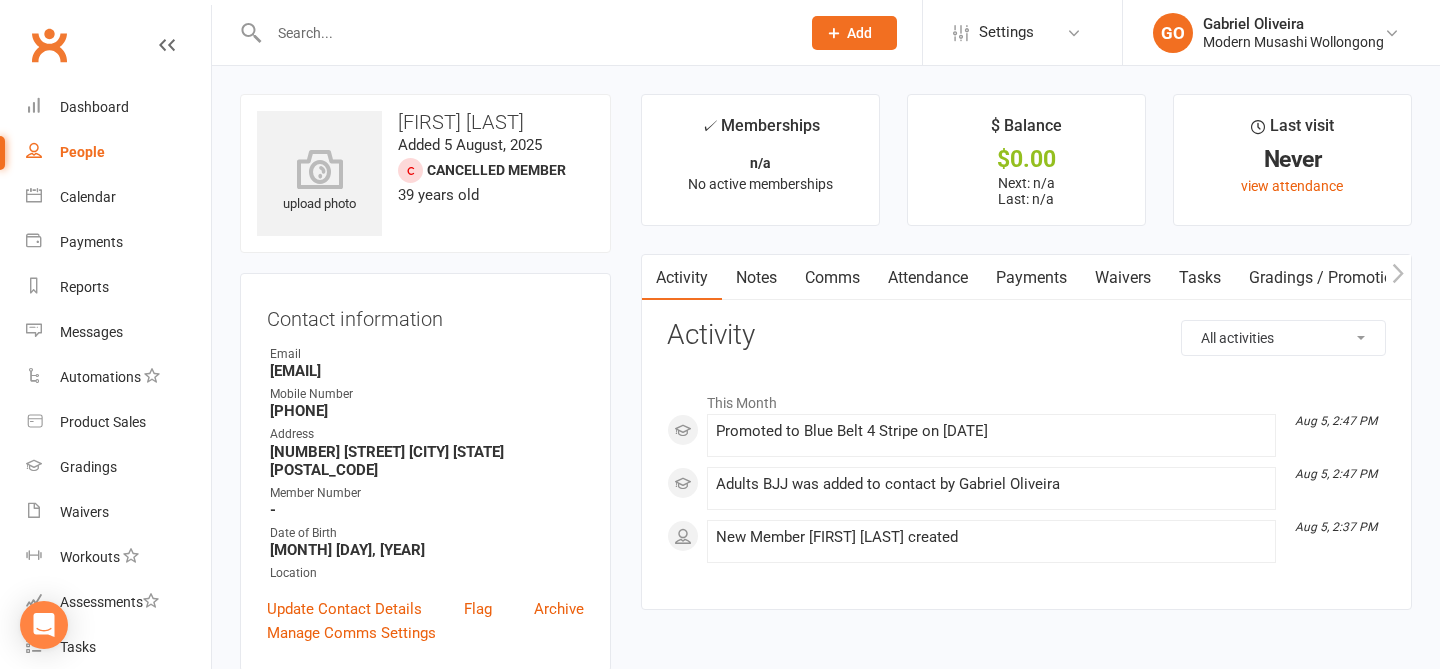 click on "Gradings / Promotions" at bounding box center [1329, 278] 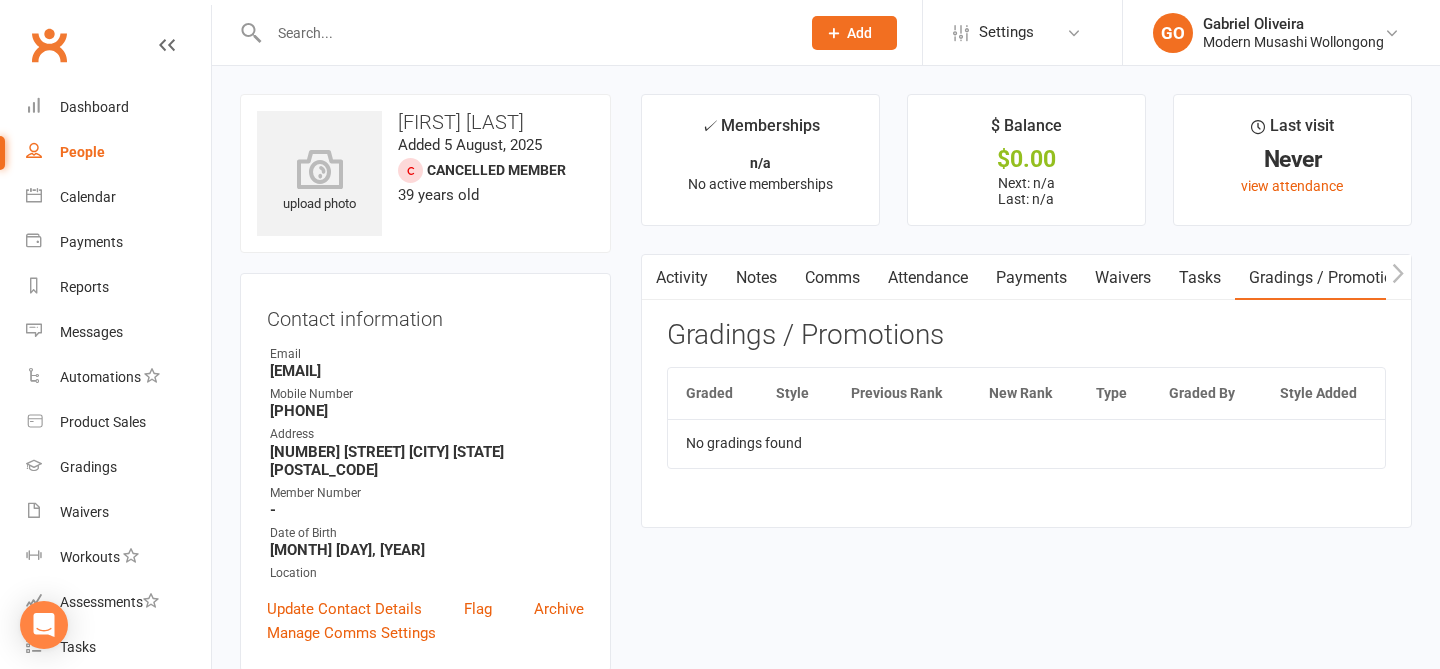 click on "Tasks" at bounding box center [1200, 278] 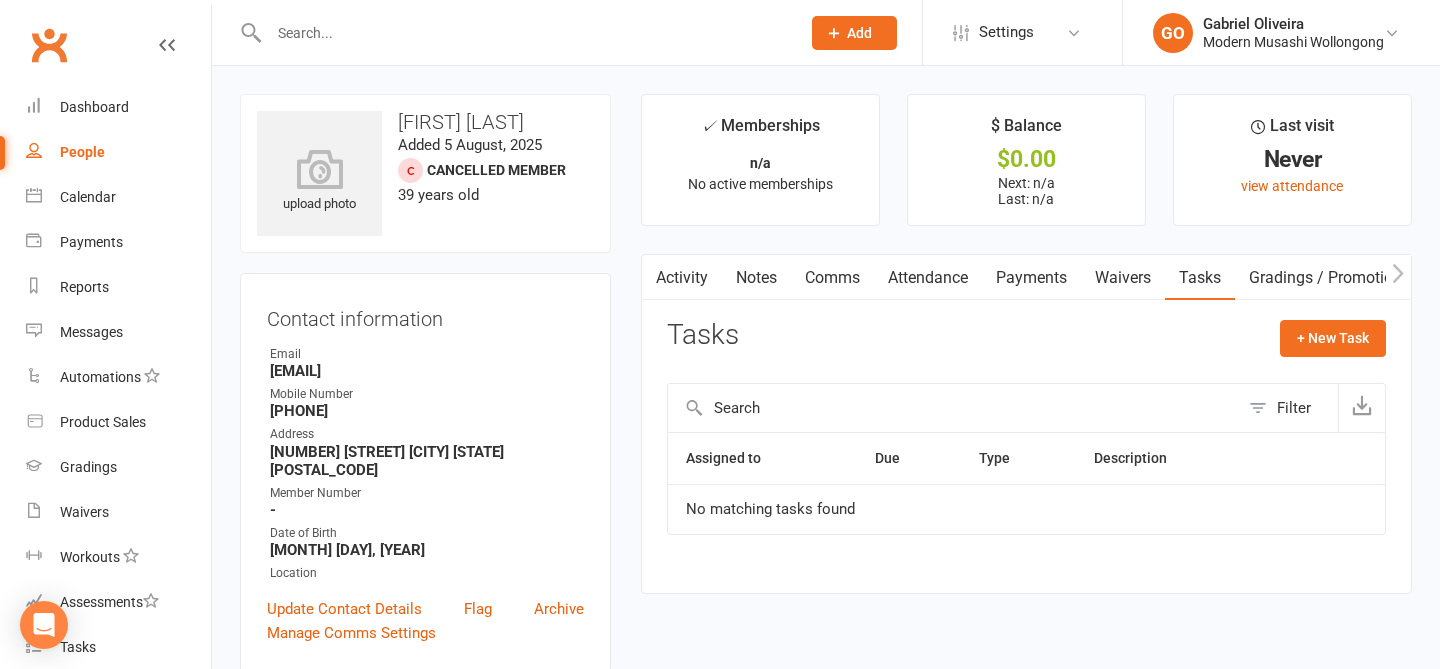 click on "Waivers" at bounding box center (1123, 278) 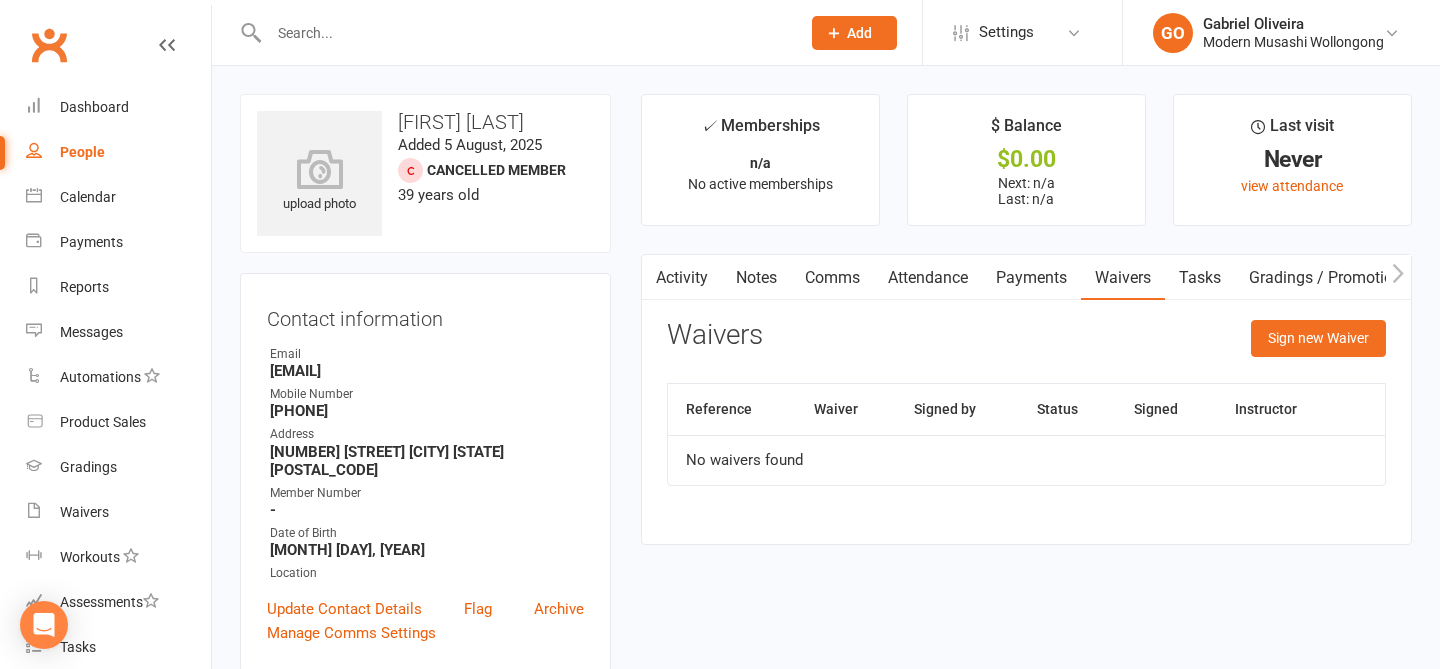 click on "Payments" at bounding box center [1031, 278] 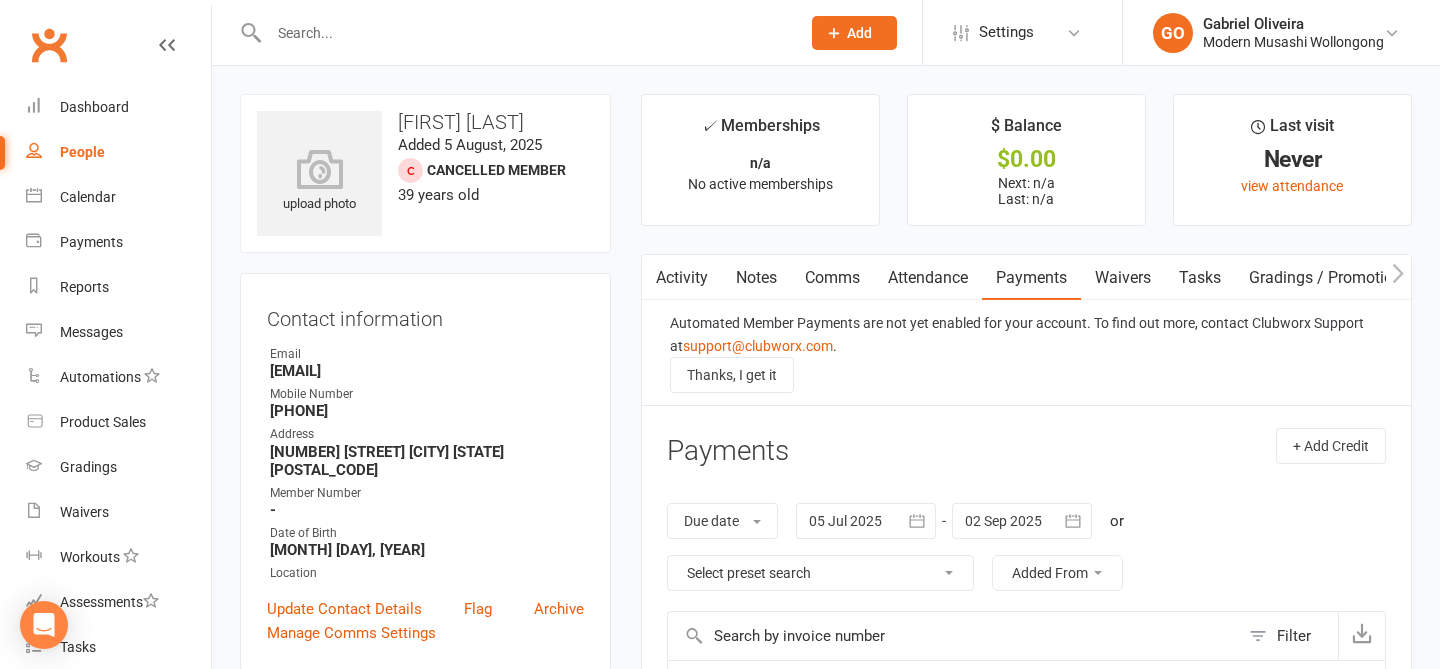 click on "Attendance" at bounding box center [928, 278] 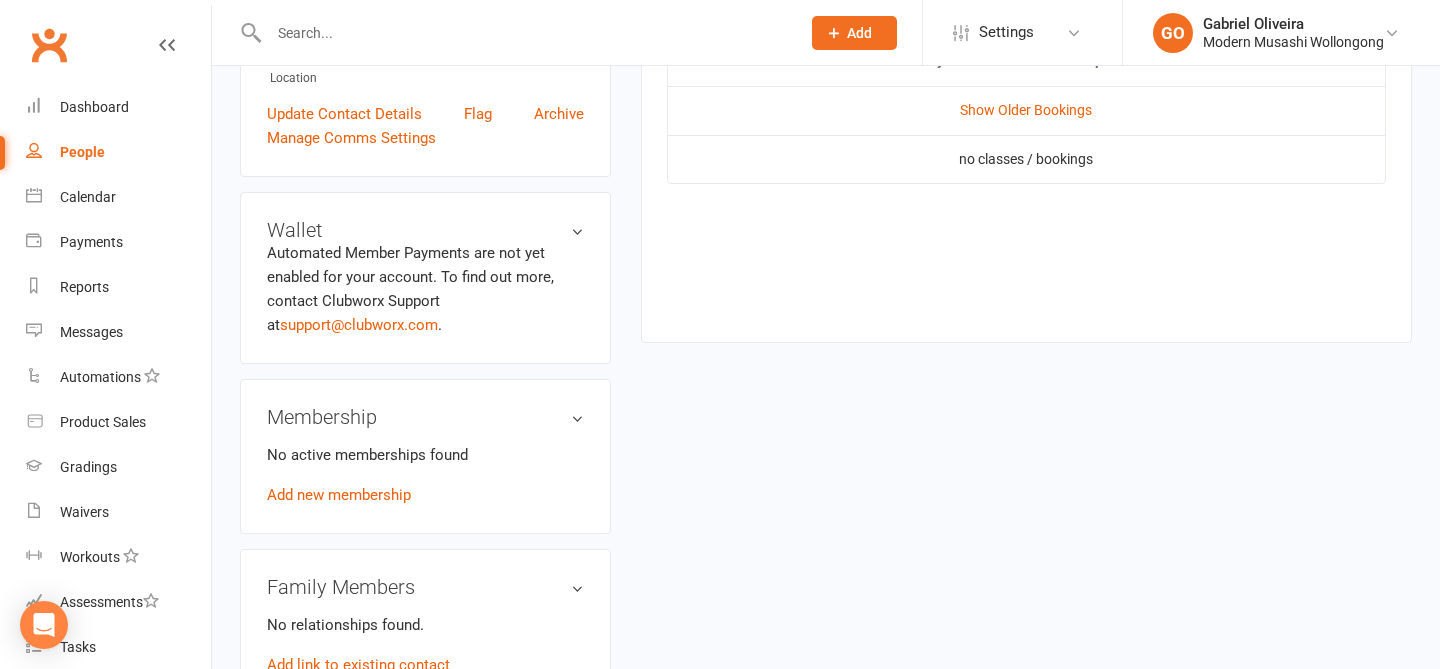 scroll, scrollTop: 0, scrollLeft: 0, axis: both 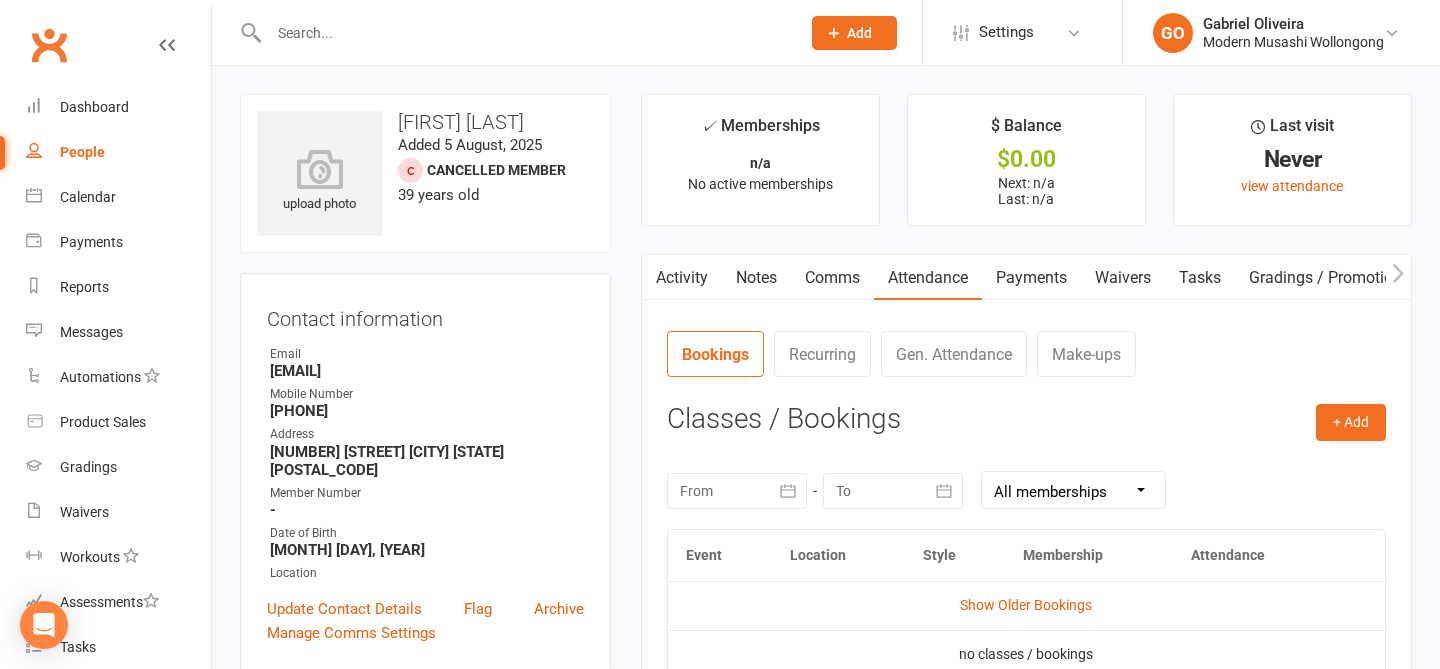 click on "People" at bounding box center [118, 152] 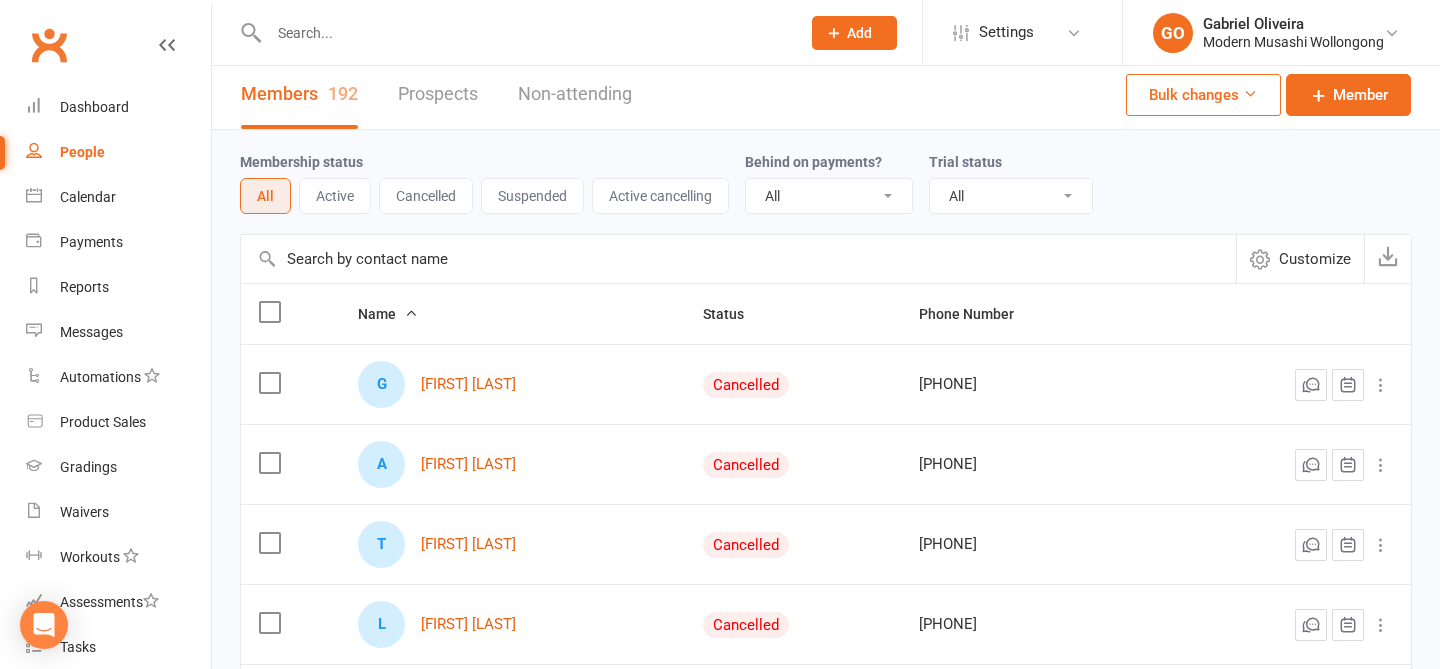 scroll, scrollTop: 0, scrollLeft: 0, axis: both 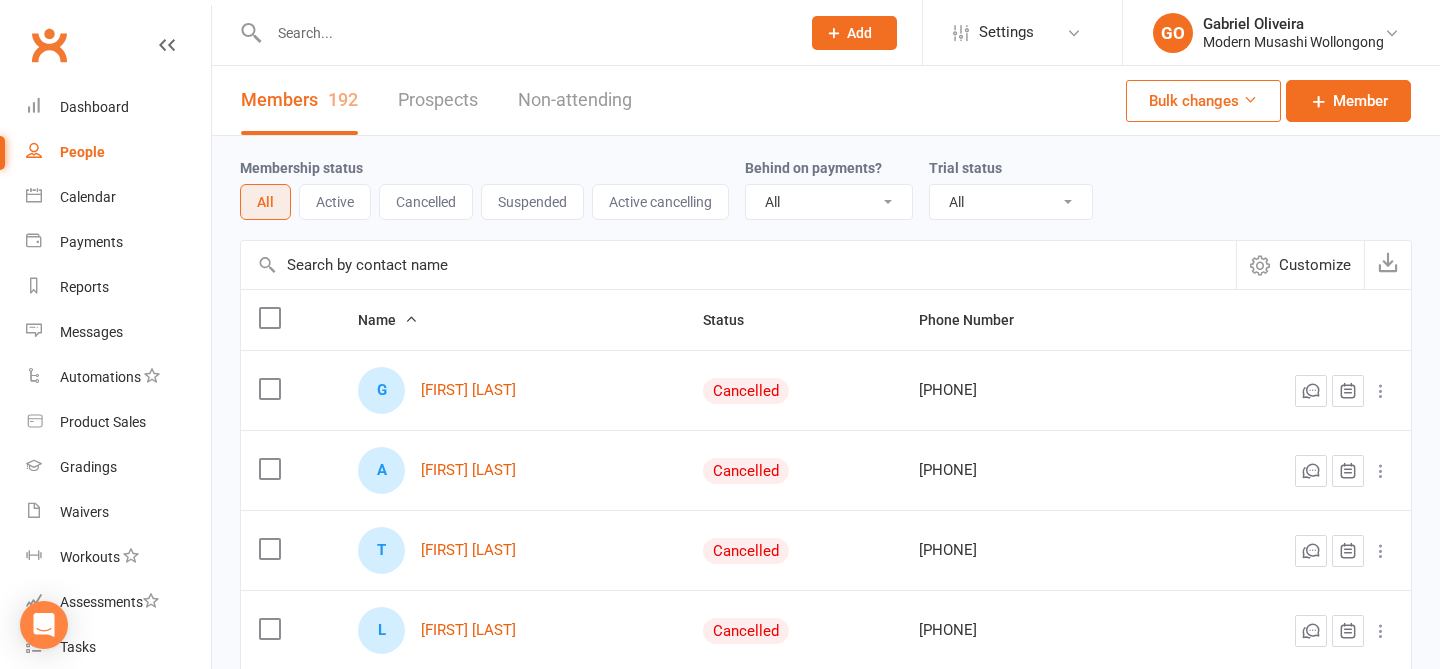 click on "Bulk changes" at bounding box center (1203, 101) 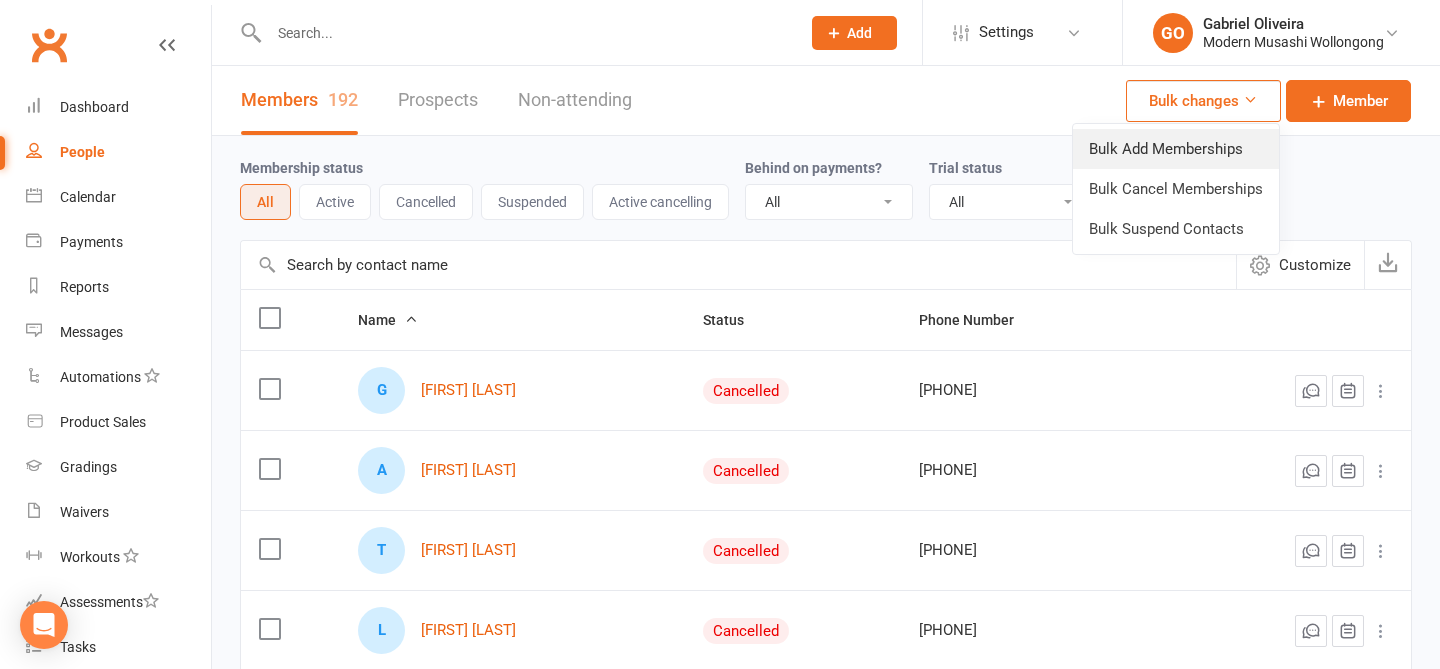 click on "Bulk Add Memberships" at bounding box center (1176, 149) 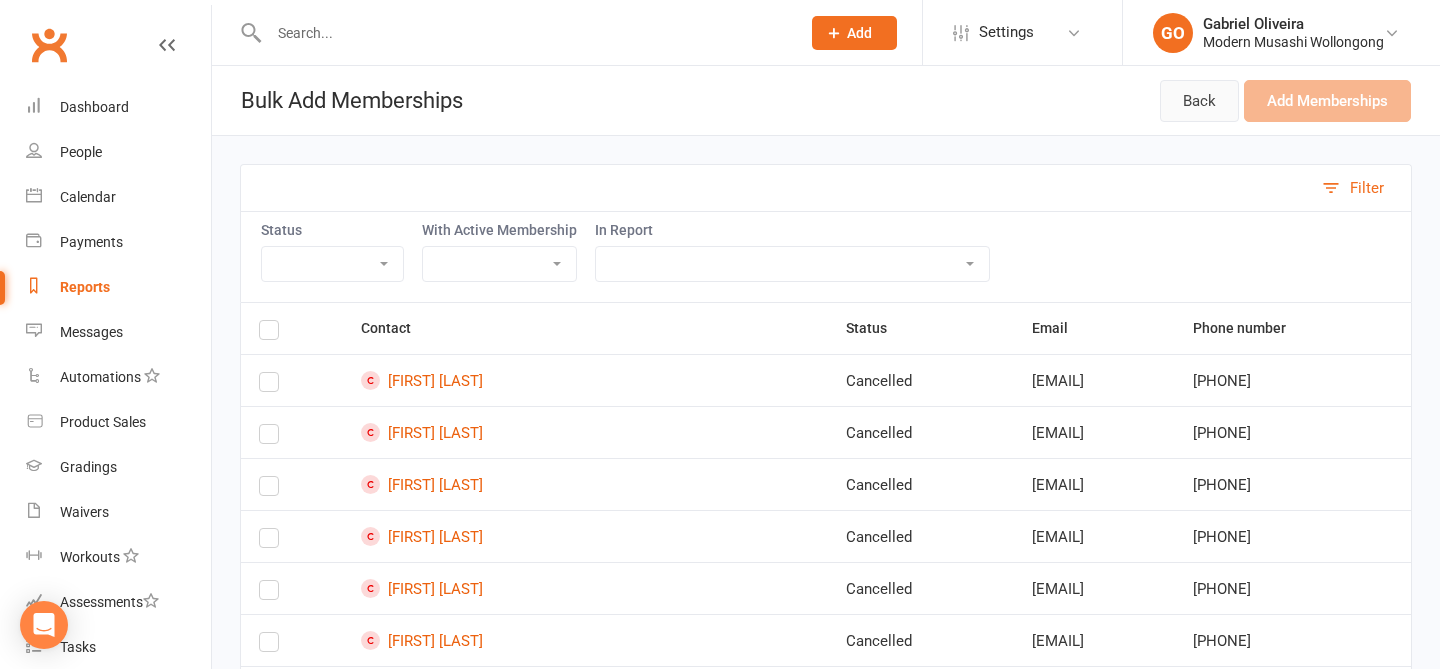 click on "Back" at bounding box center (1199, 101) 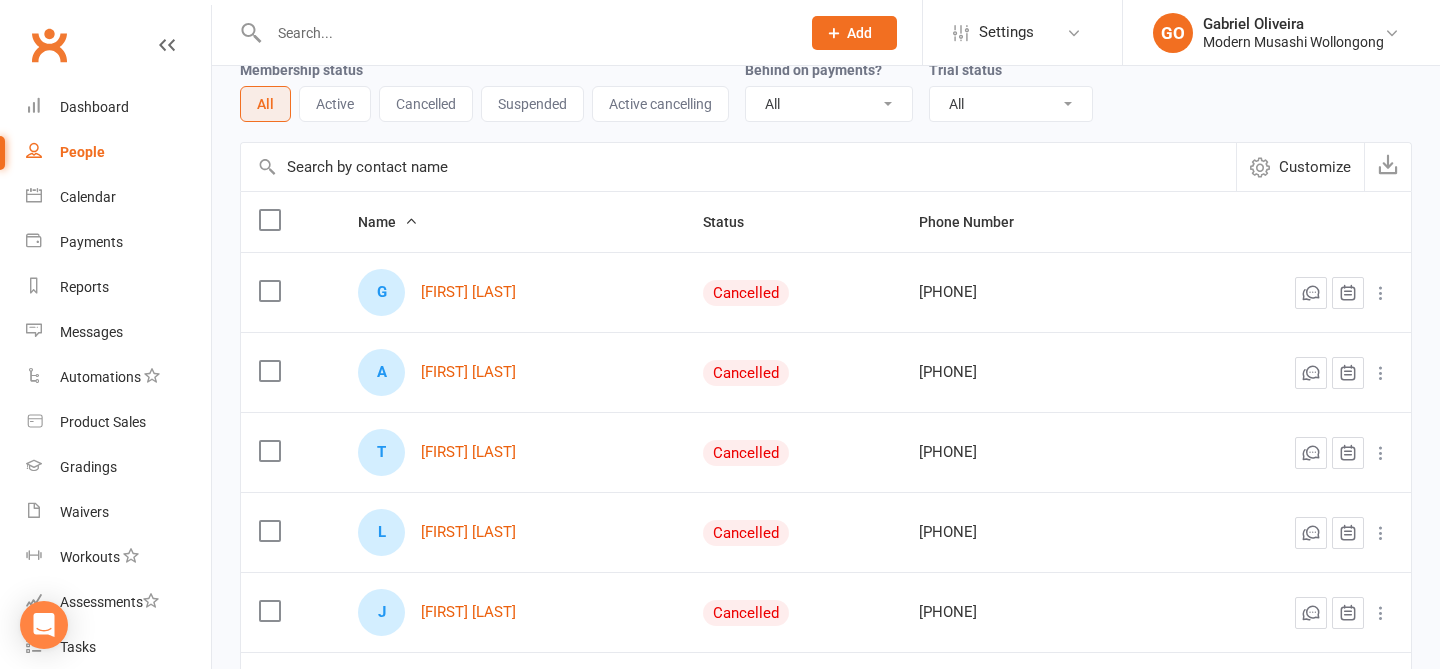 scroll, scrollTop: 149, scrollLeft: 0, axis: vertical 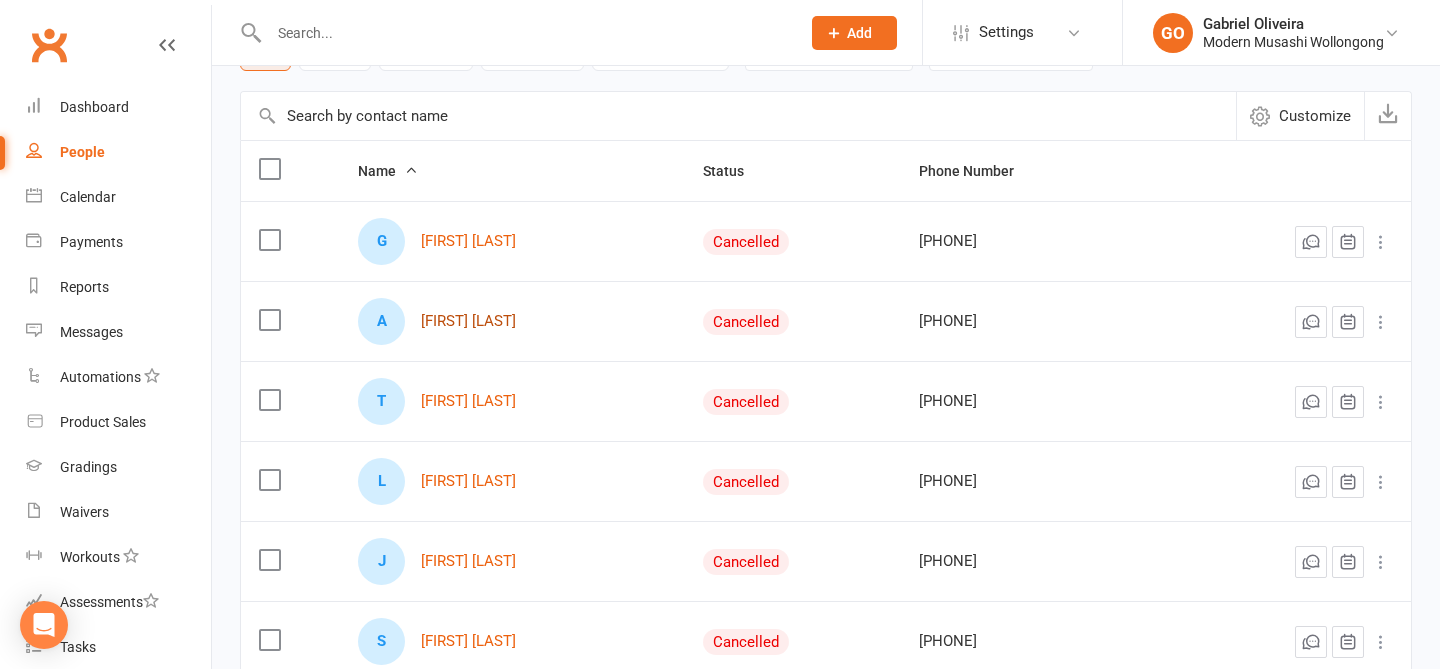 click on "Angel Acosta" at bounding box center (468, 321) 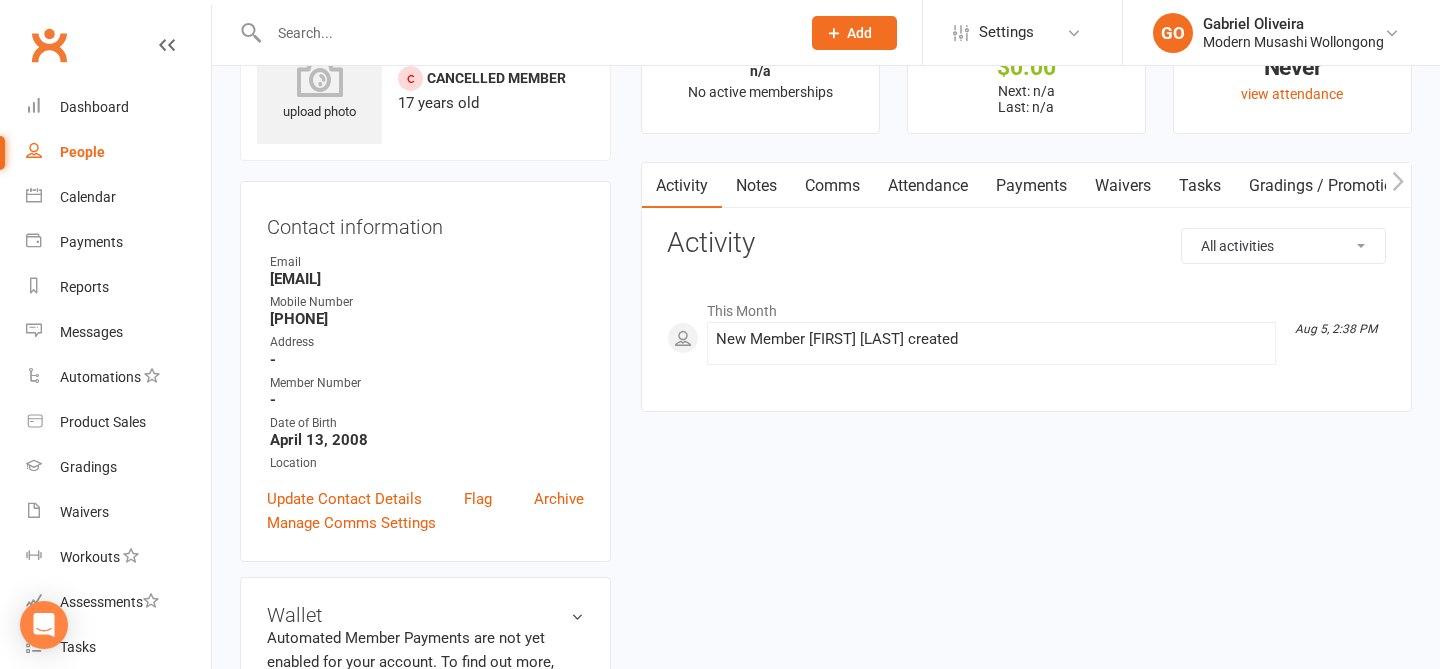 scroll, scrollTop: 121, scrollLeft: 0, axis: vertical 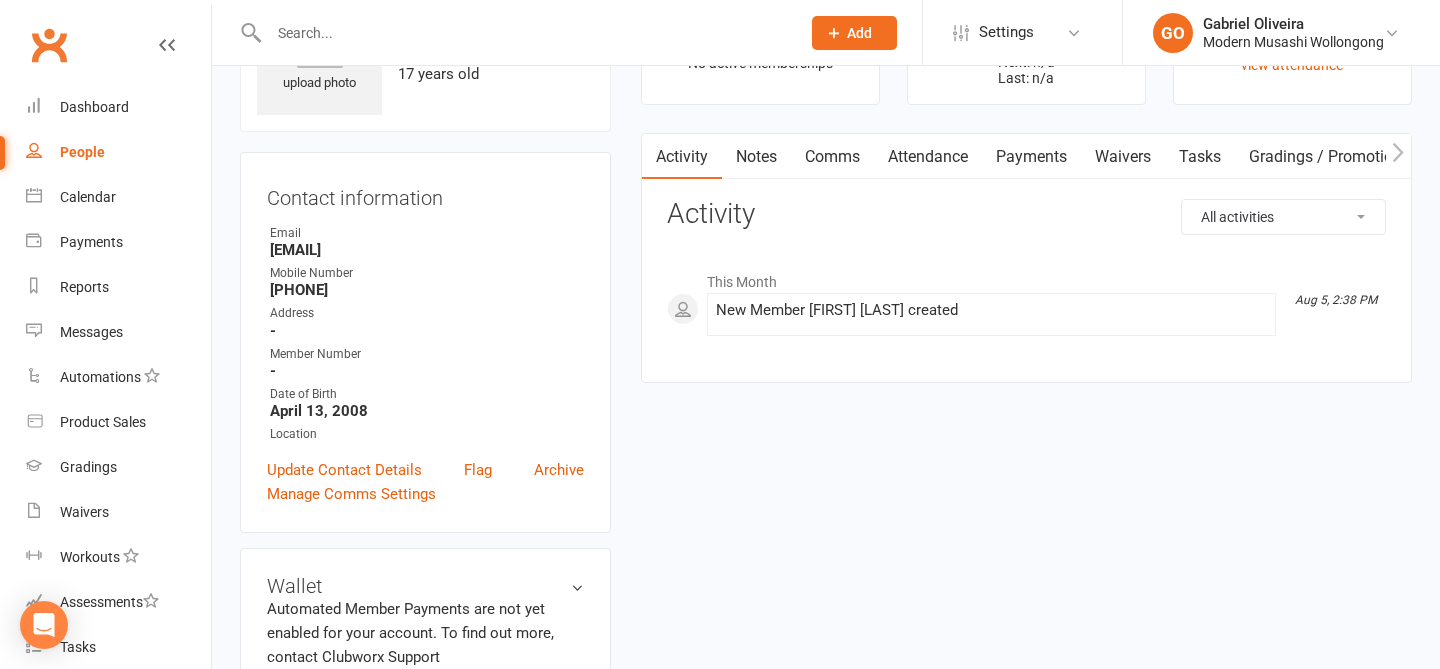 click on "Contact information Owner   Email  billielikes@gmail.com
Mobile Number  455421490
Address  -
Member Number  -
Date of Birth  April 13, 2008
Location
Update Contact Details Flag Archive Manage Comms Settings" at bounding box center [425, 342] 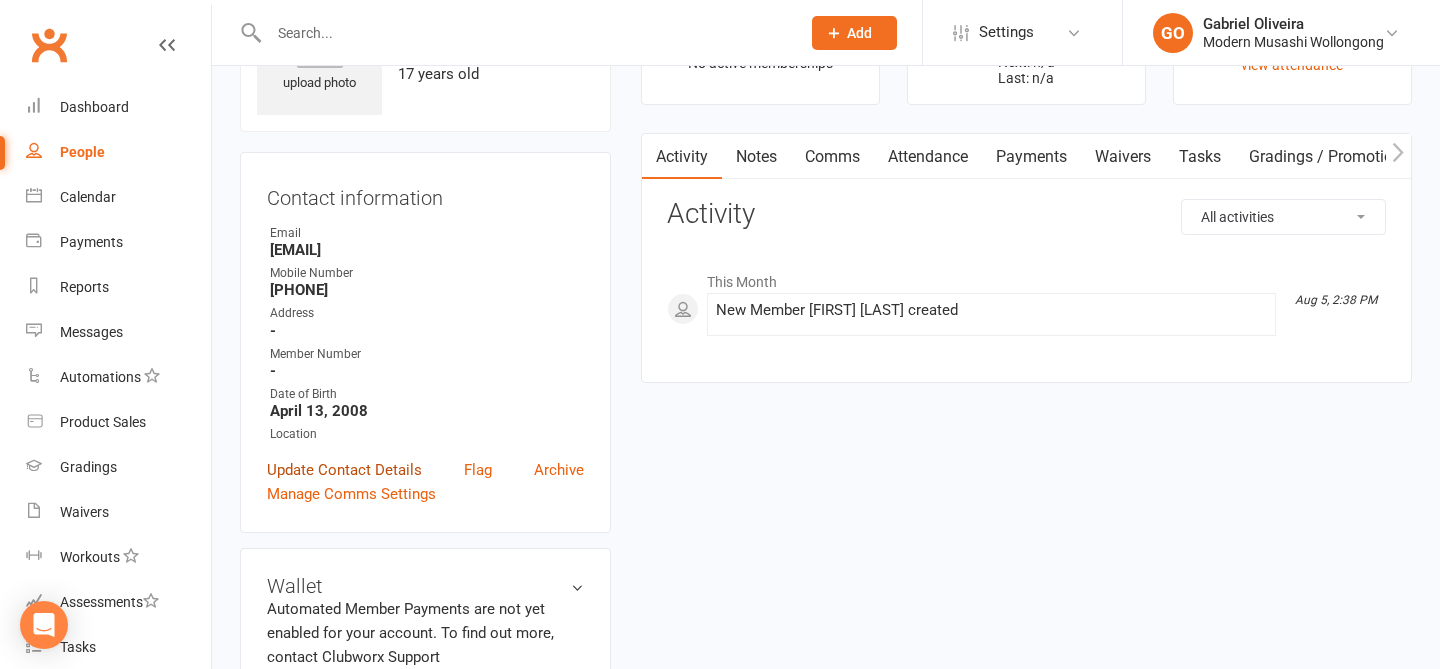 click on "Update Contact Details" at bounding box center [344, 470] 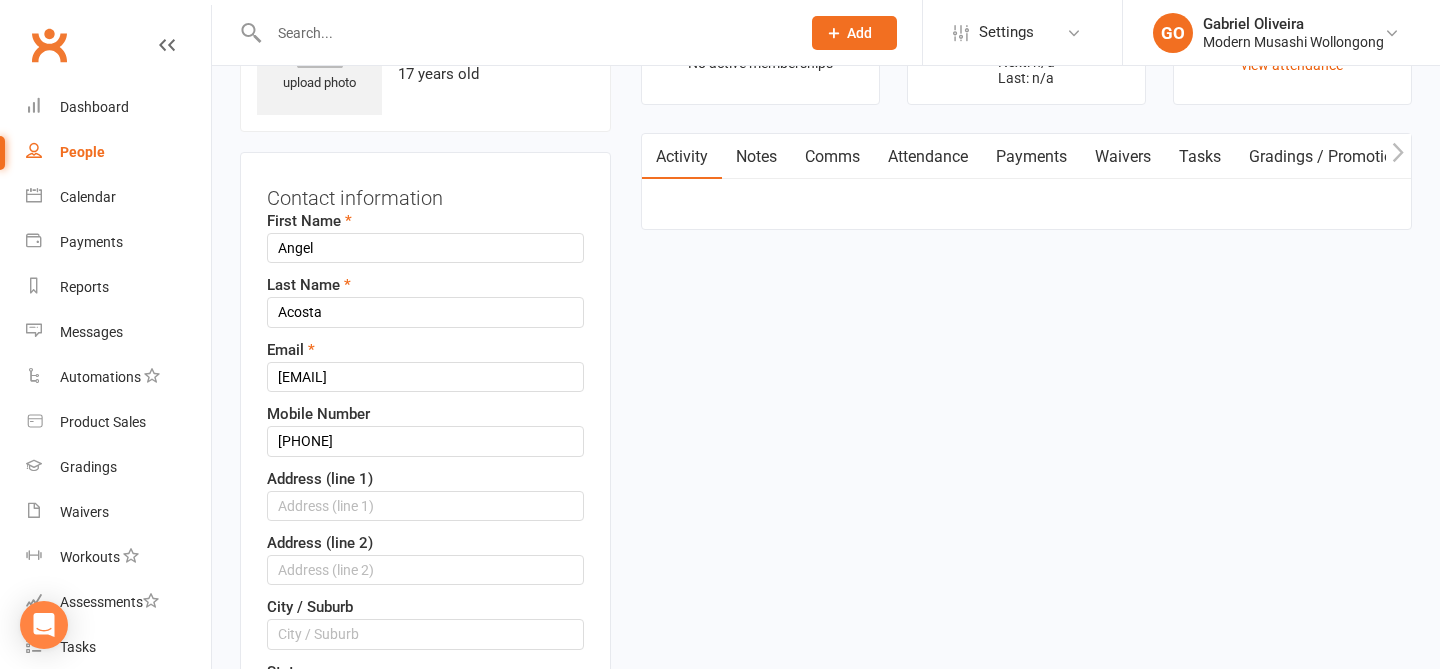 scroll, scrollTop: 94, scrollLeft: 0, axis: vertical 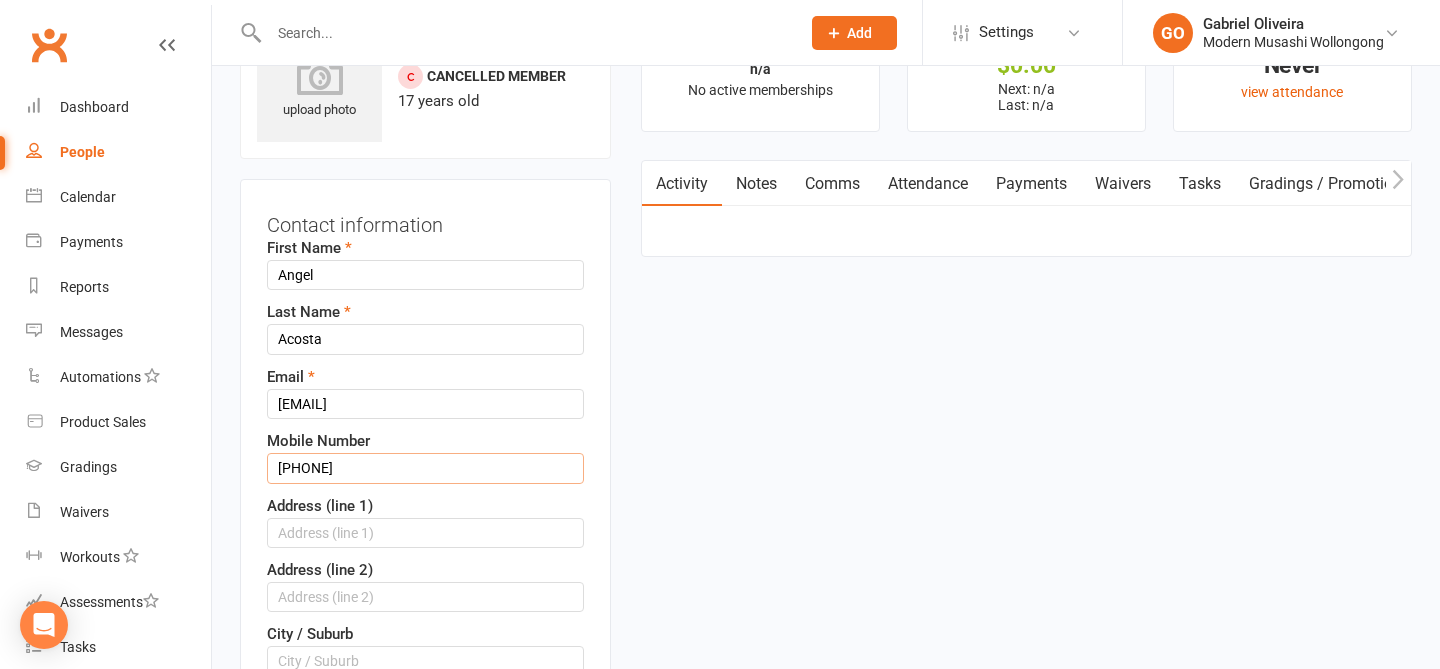 click on "455421490" at bounding box center (425, 468) 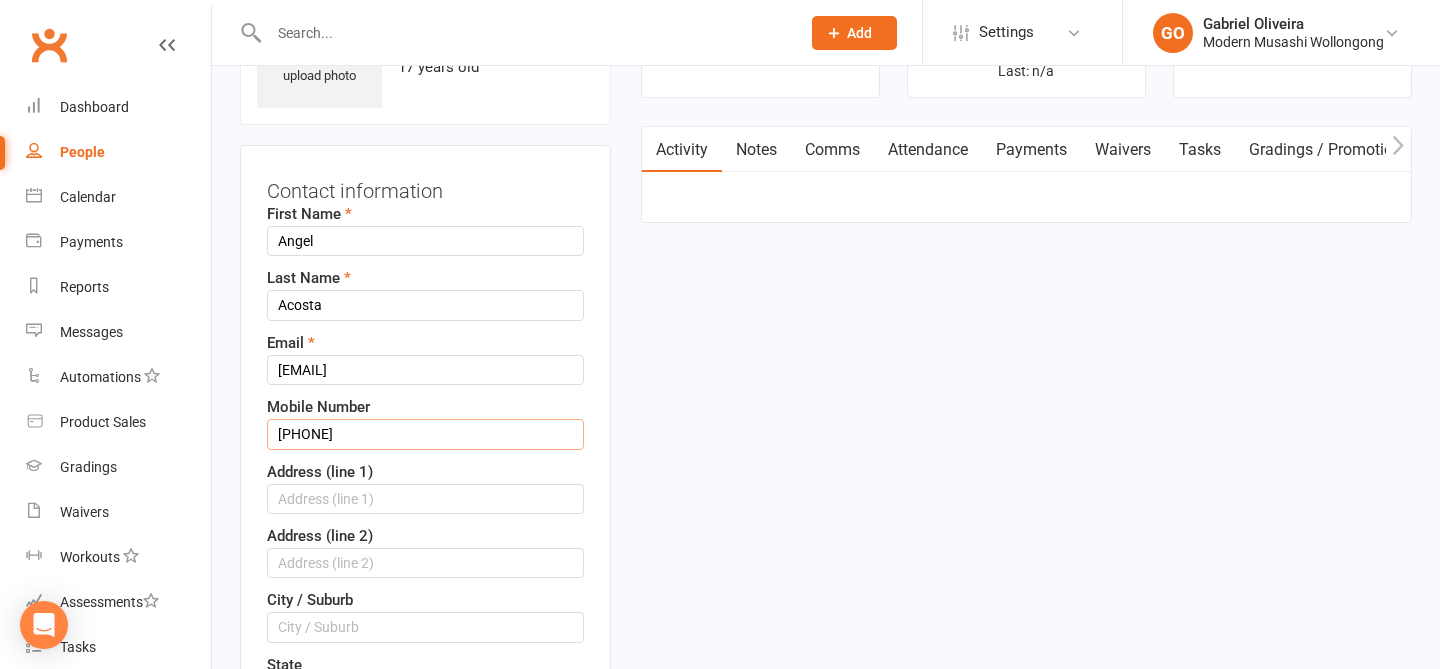 scroll, scrollTop: 131, scrollLeft: 0, axis: vertical 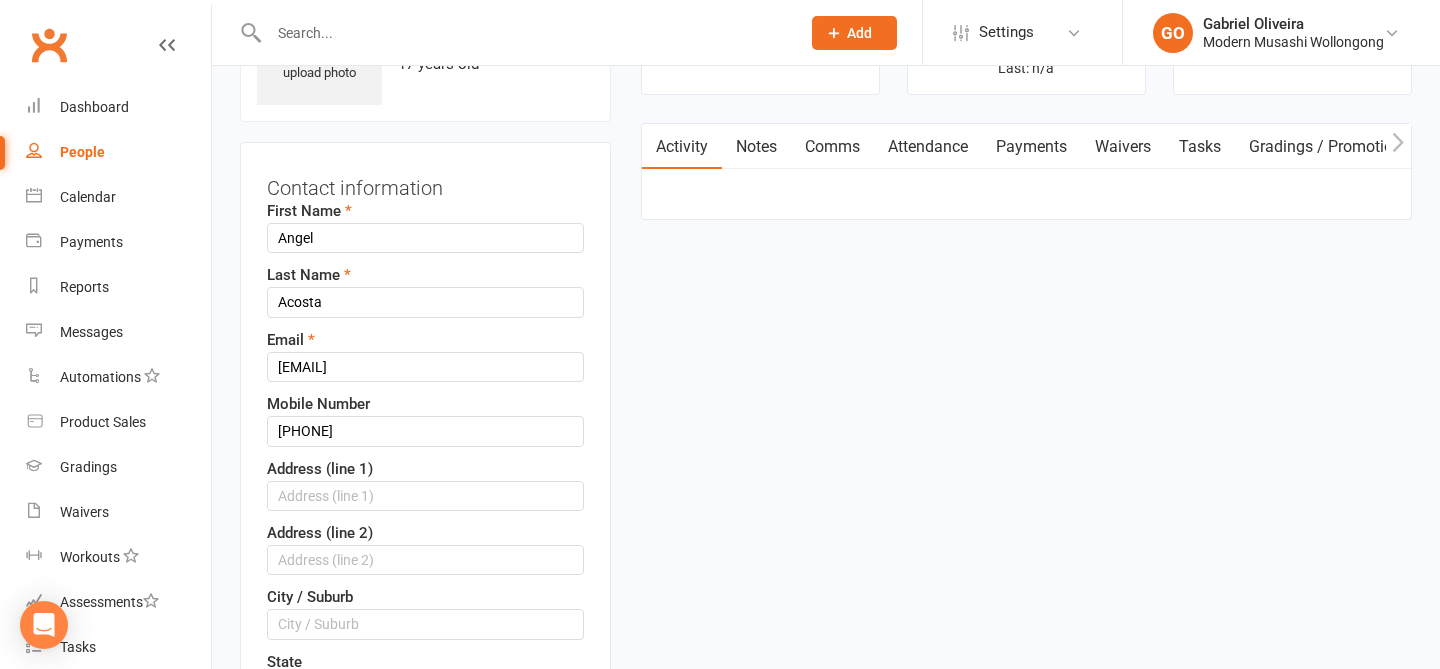 click on "Address (line 2)" at bounding box center [320, 533] 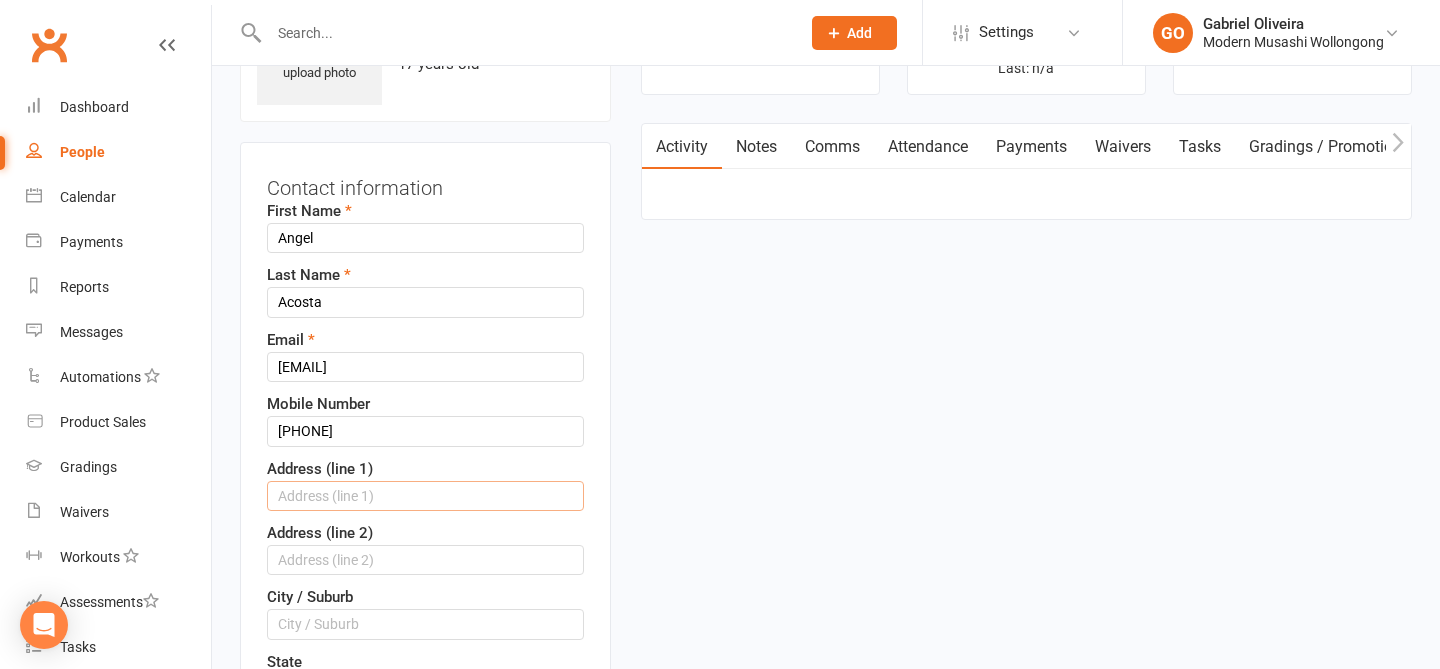 click at bounding box center [425, 496] 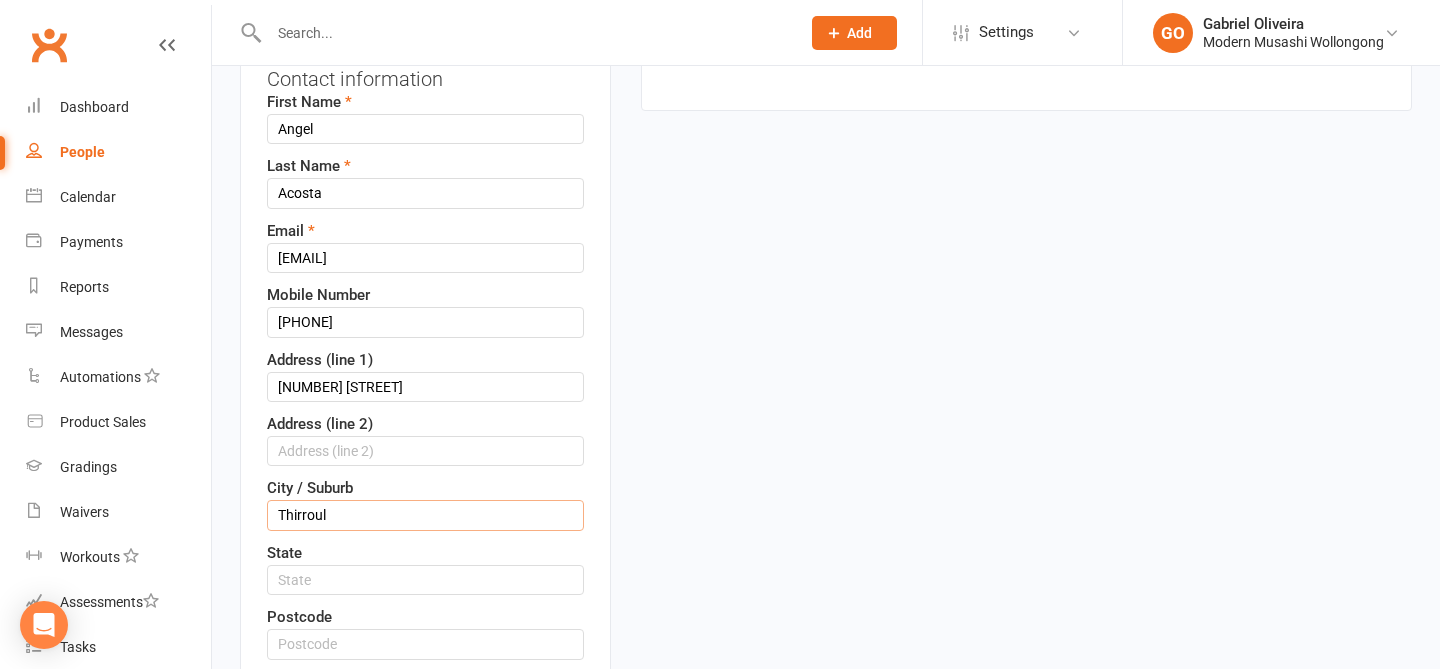 scroll, scrollTop: 266, scrollLeft: 0, axis: vertical 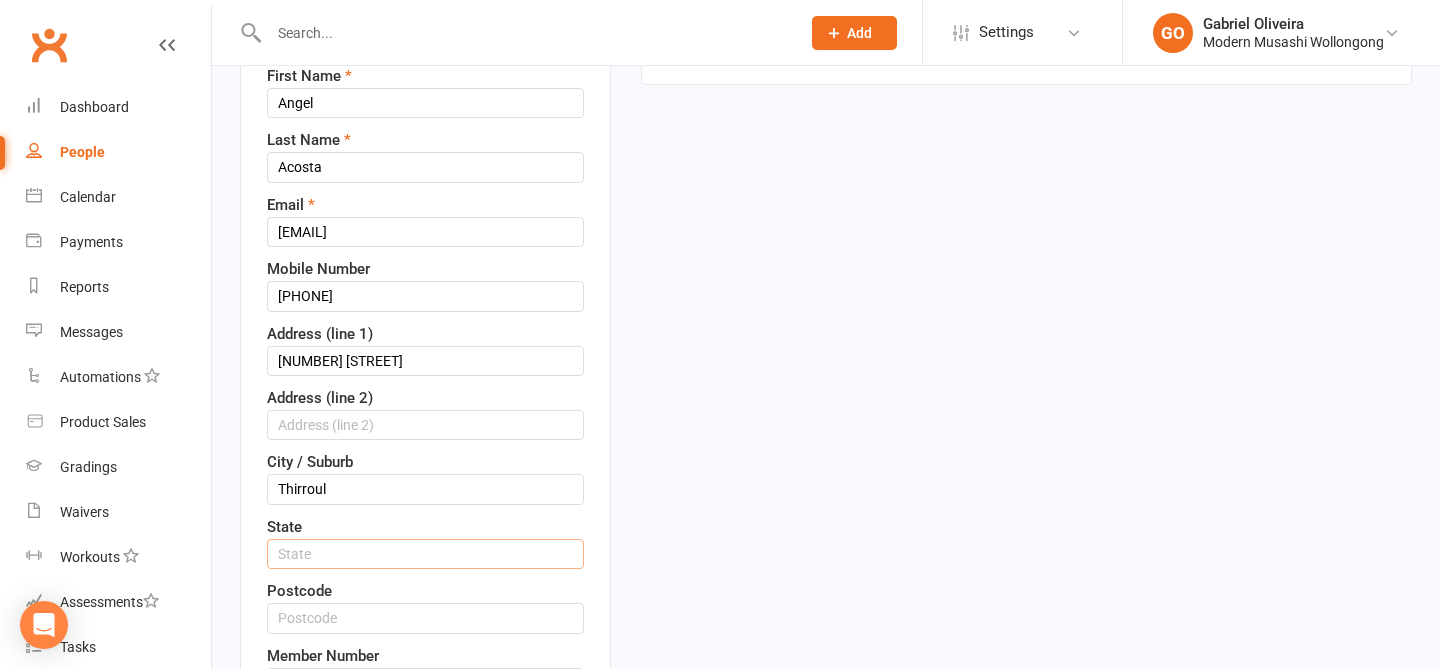 click at bounding box center [425, 554] 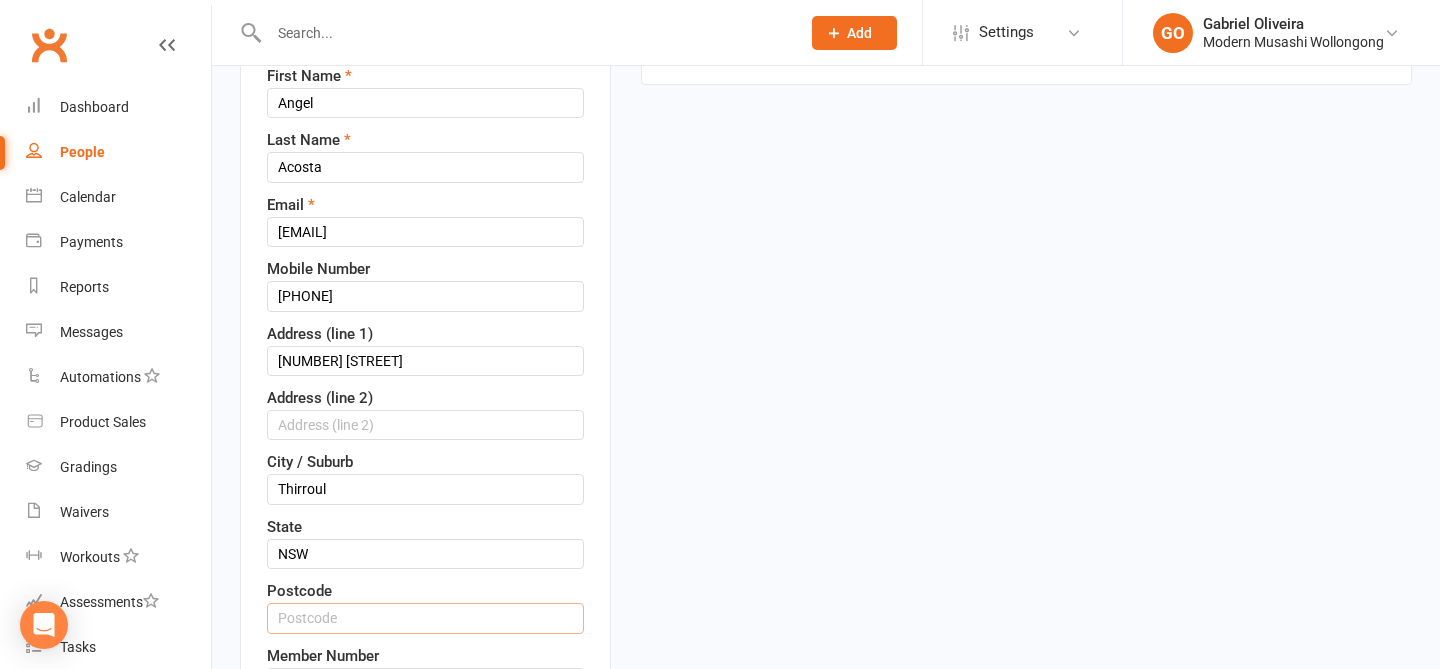 click at bounding box center (425, 618) 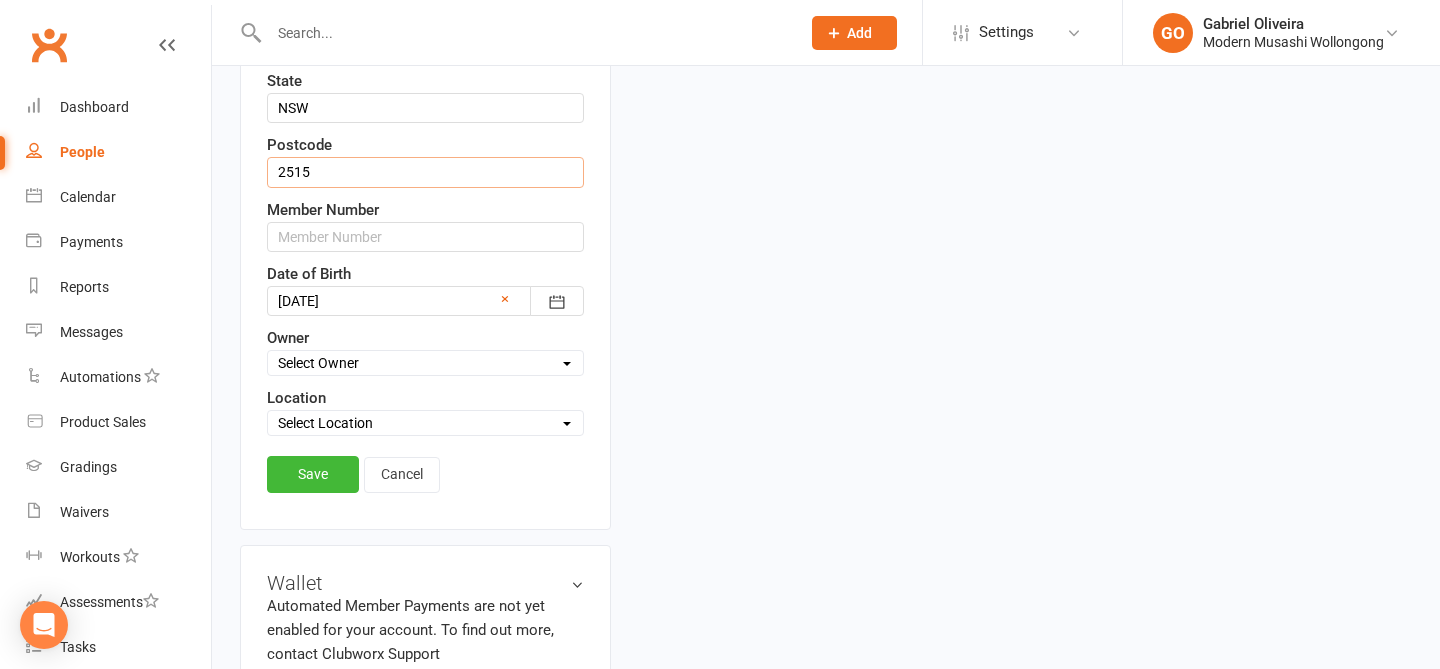 scroll, scrollTop: 718, scrollLeft: 0, axis: vertical 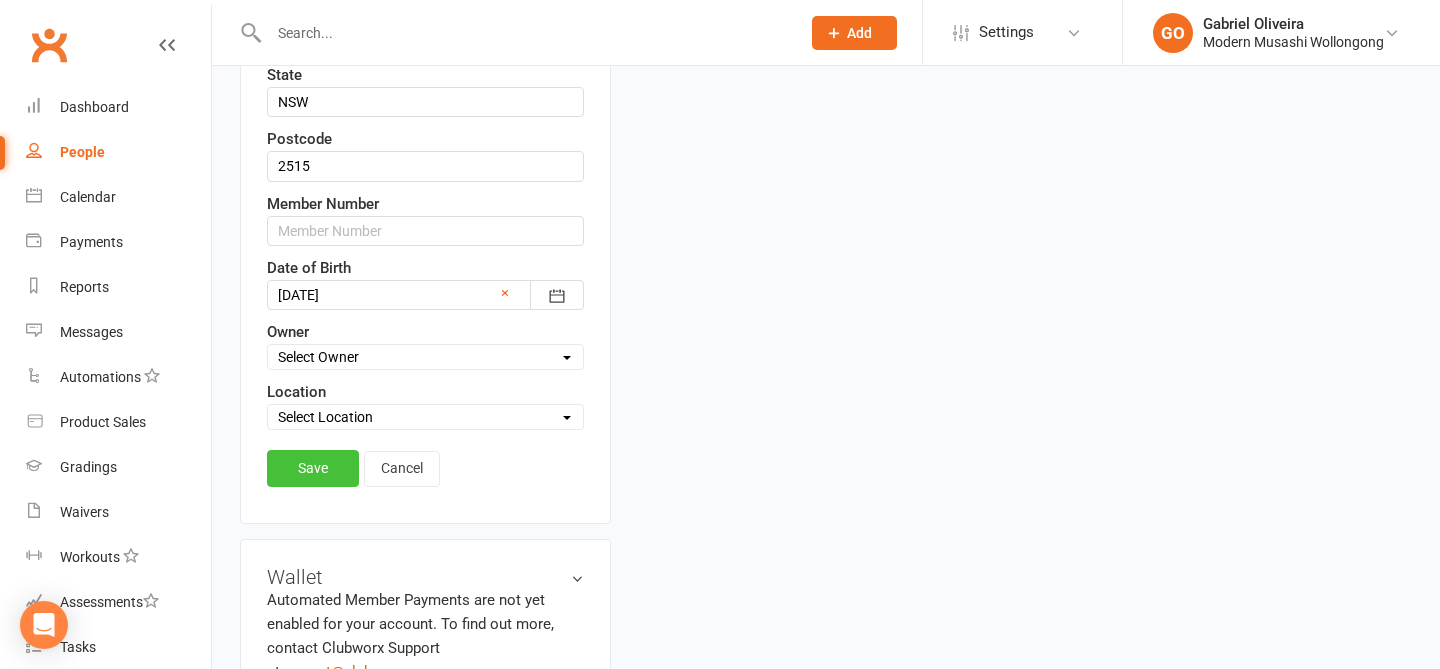 click on "Save" at bounding box center (313, 468) 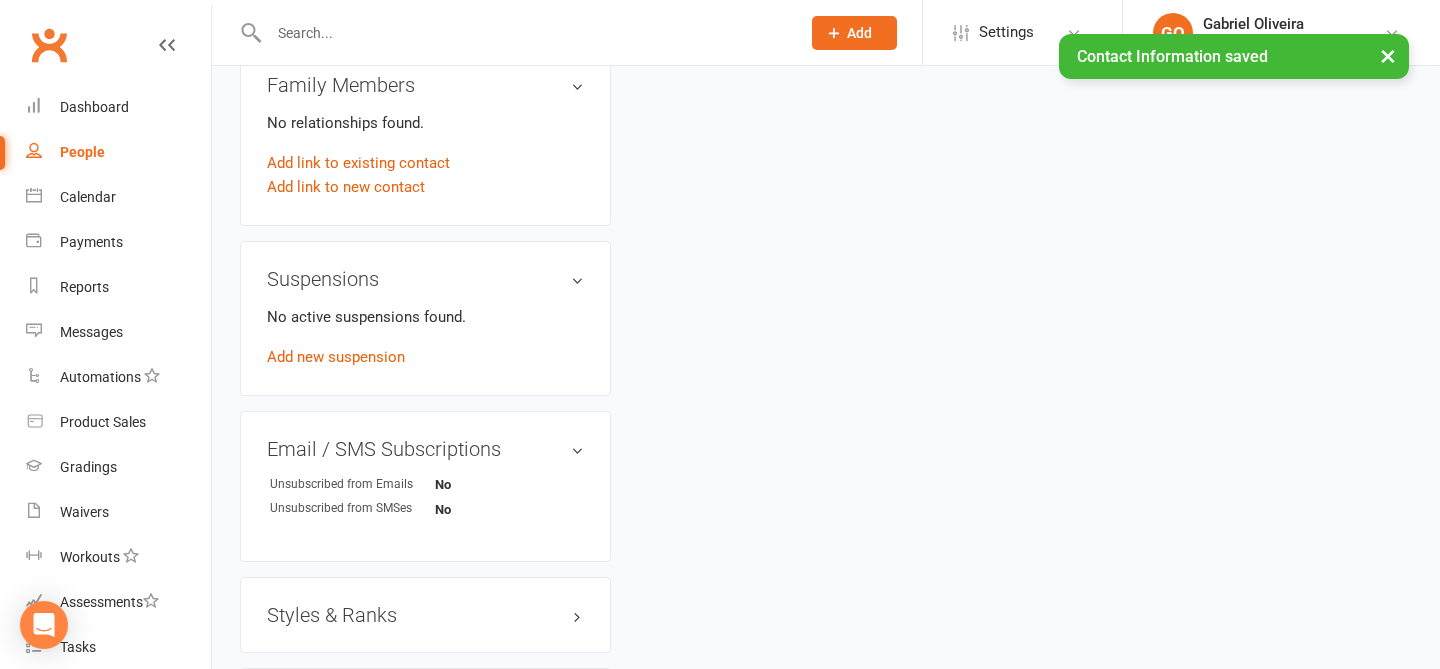 scroll, scrollTop: 1020, scrollLeft: 0, axis: vertical 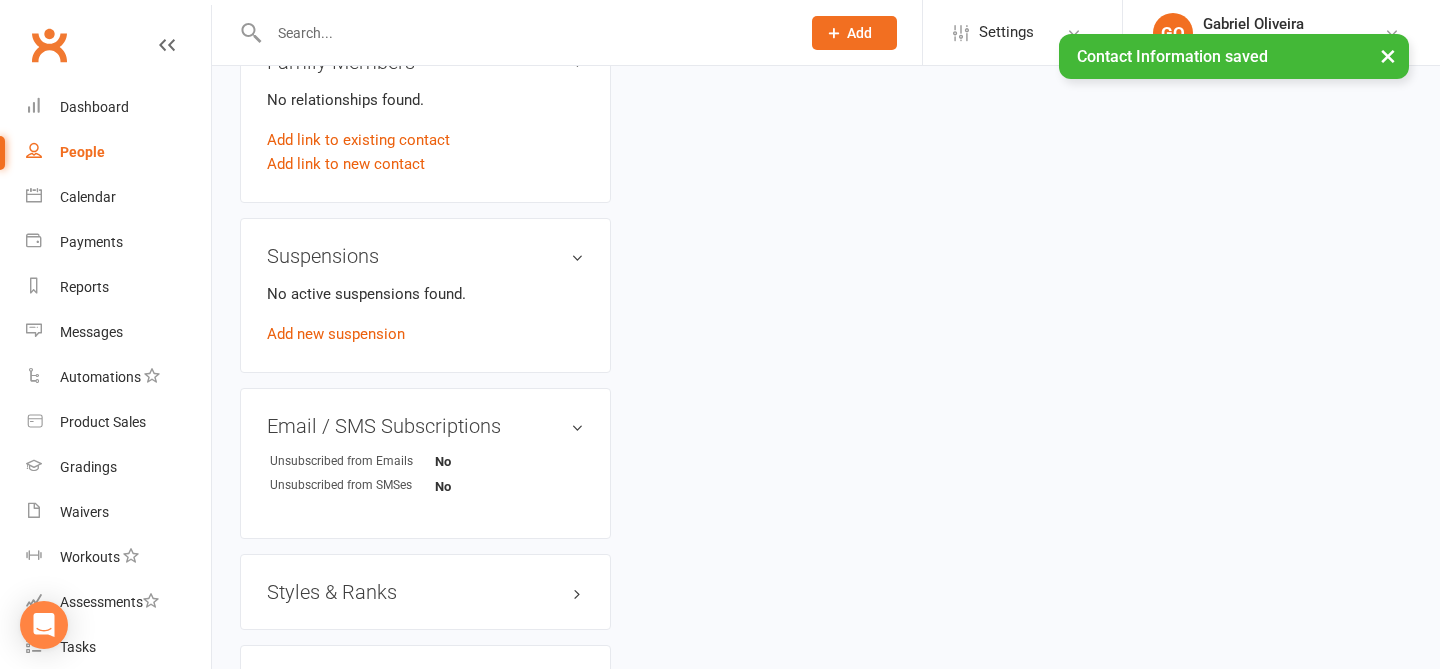 click on "Styles & Ranks" at bounding box center [425, 592] 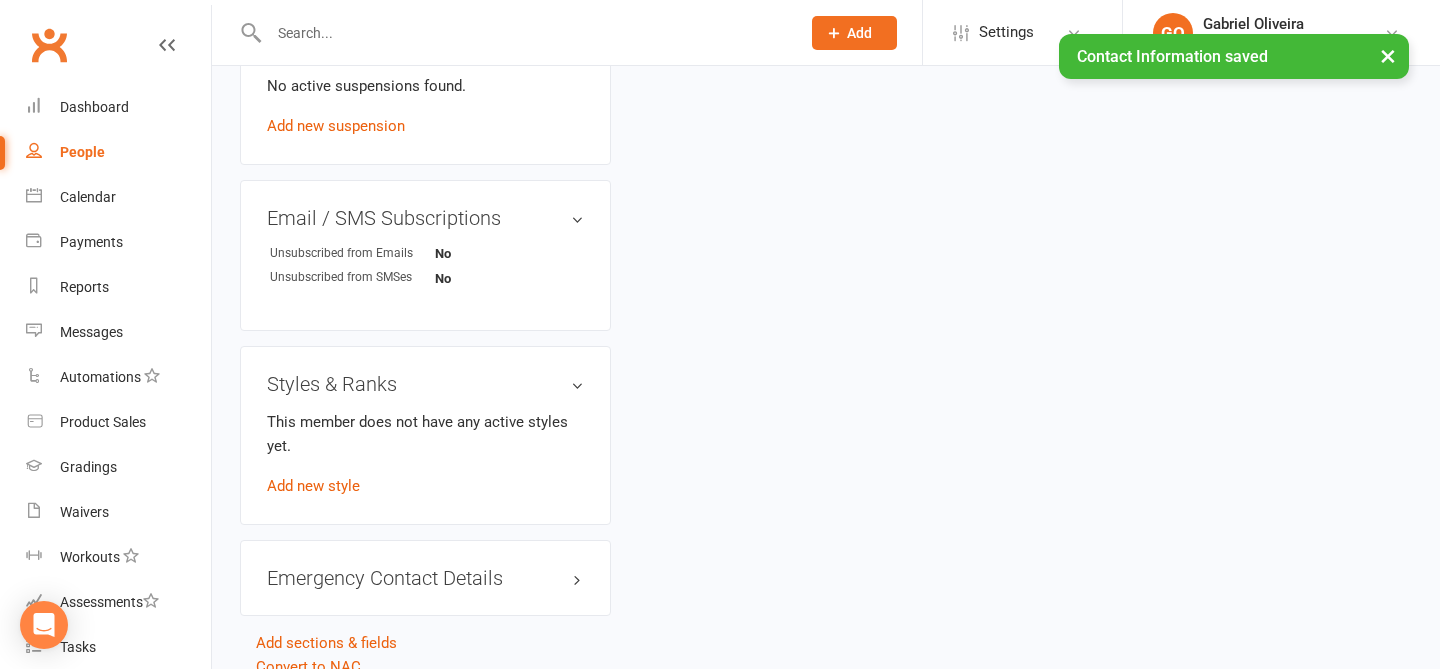 scroll, scrollTop: 1272, scrollLeft: 0, axis: vertical 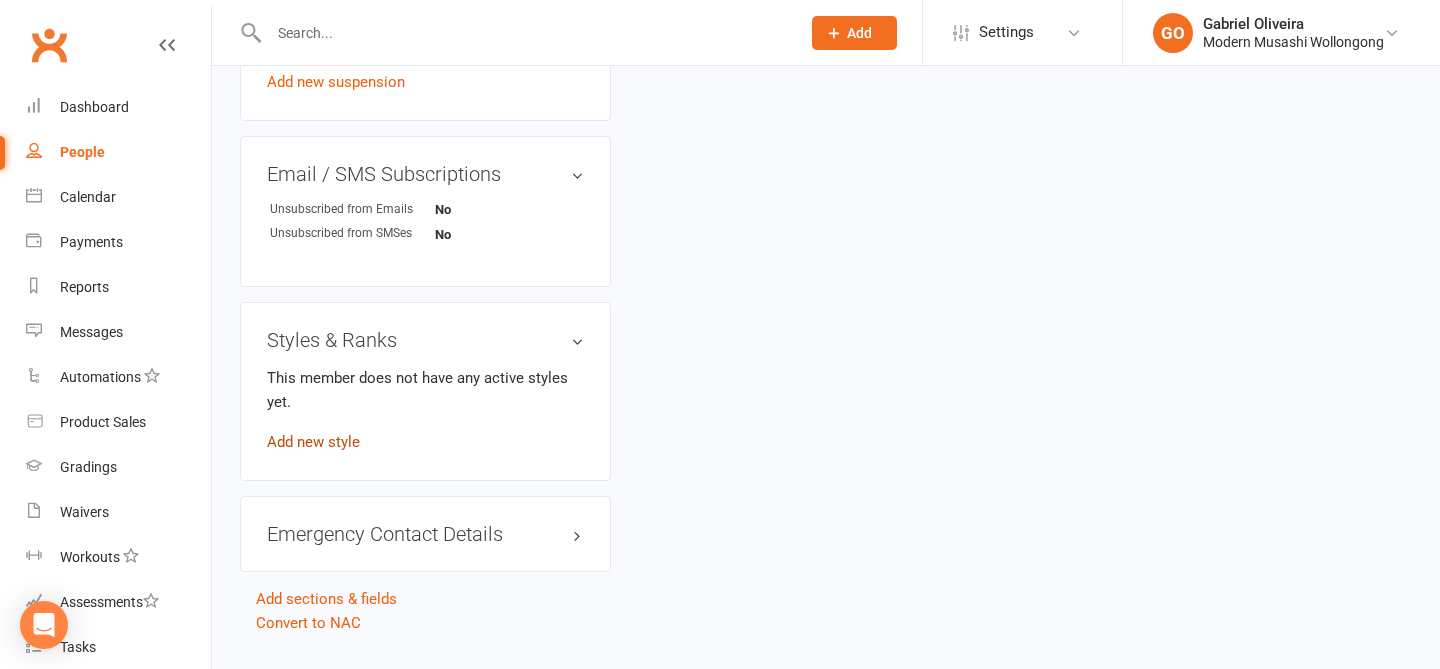 click on "Add new style" at bounding box center [313, 442] 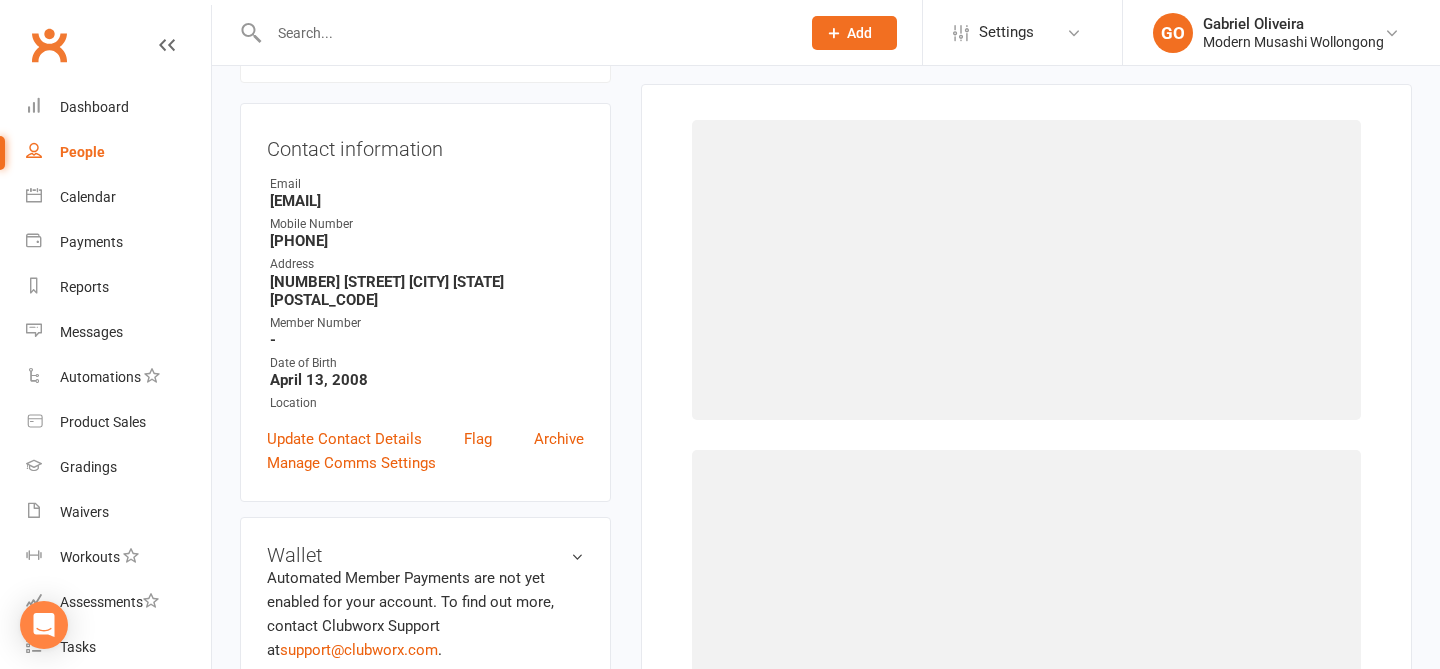 scroll, scrollTop: 153, scrollLeft: 0, axis: vertical 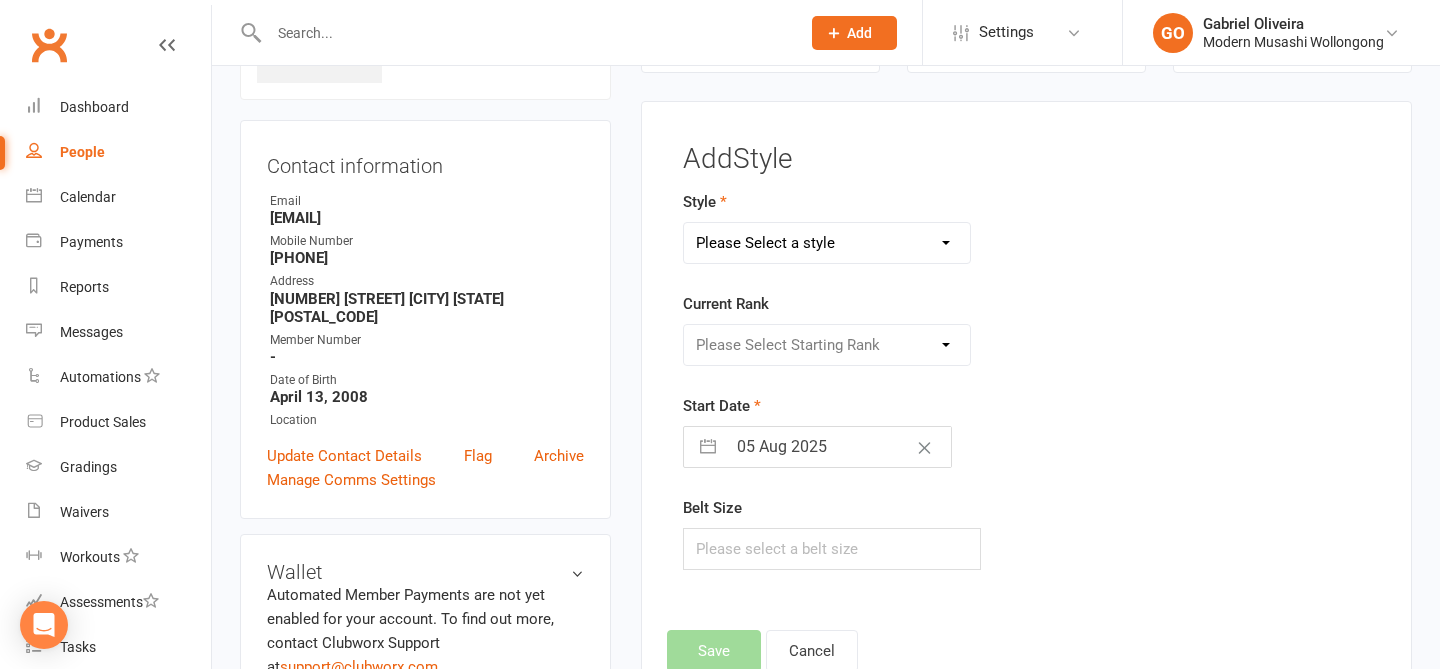 click on "Please Select a style Adults BJJ Kids BJJ" at bounding box center (827, 243) 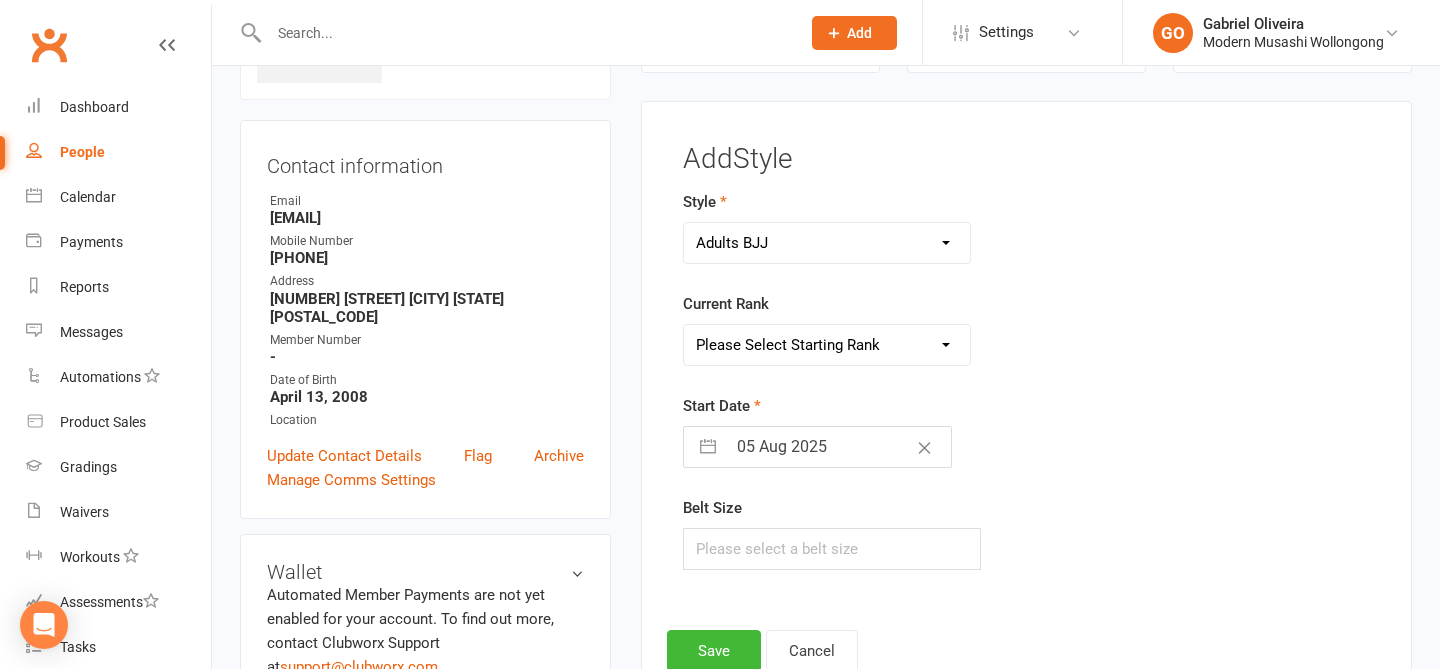 click on "Please Select Starting Rank White Belt  White Belt 1 Stripe White Belt 2 Stripe White Belt 3 Stripe White Belt 4 Stripe Blue Belt Blue Belt 1 Stripe Blue Belt 2 Stripe Blue Belt 3 Stripe Blue Belt 4 Stripe Purple Belt Purple Belt 1 Stripe Purple Belt 2 Stripe Purple Belt 3 Stripe Purple Belt 4 Stripe Brown Belt Brown Belt 1 Stripe Brown Belt 2 Stripe Brown Belt 3 Stripe Brown Belt 4 Stripe Black Belt" at bounding box center [827, 345] 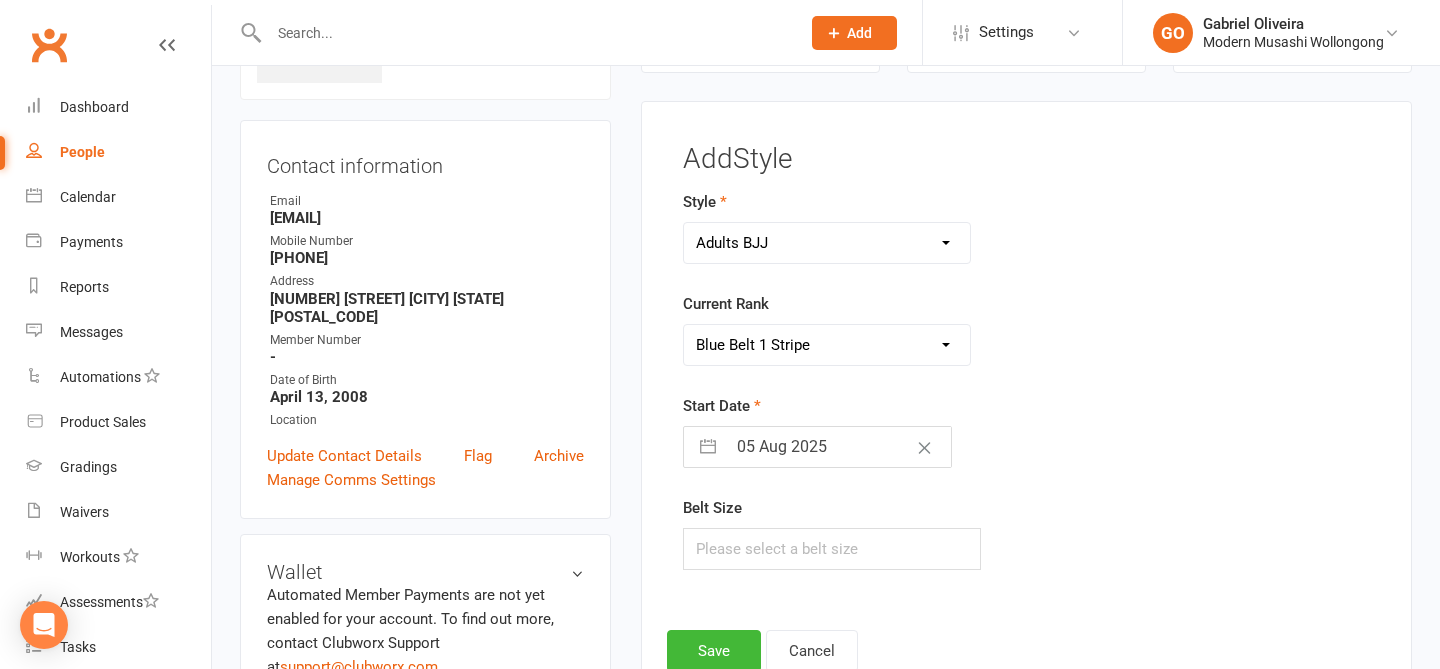 click on "Style Adults BJJ Kids BJJ Current Rank Please Select Starting Rank White Belt  White Belt 1 Stripe White Belt 2 Stripe White Belt 3 Stripe White Belt 4 Stripe Blue Belt Blue Belt 1 Stripe Blue Belt 2 Stripe Blue Belt 3 Stripe Blue Belt 4 Stripe Purple Belt Purple Belt 1 Stripe Purple Belt 2 Stripe Purple Belt 3 Stripe Purple Belt 4 Stripe Brown Belt Brown Belt 1 Stripe Brown Belt 2 Stripe Brown Belt 3 Stripe Brown Belt 4 Stripe Black Belt Start Date 05 Aug 2025 Navigate forward to interact with the calendar and select a date. Press the question mark key to get the keyboard shortcuts for changing dates. Belt Size" at bounding box center [1026, 394] 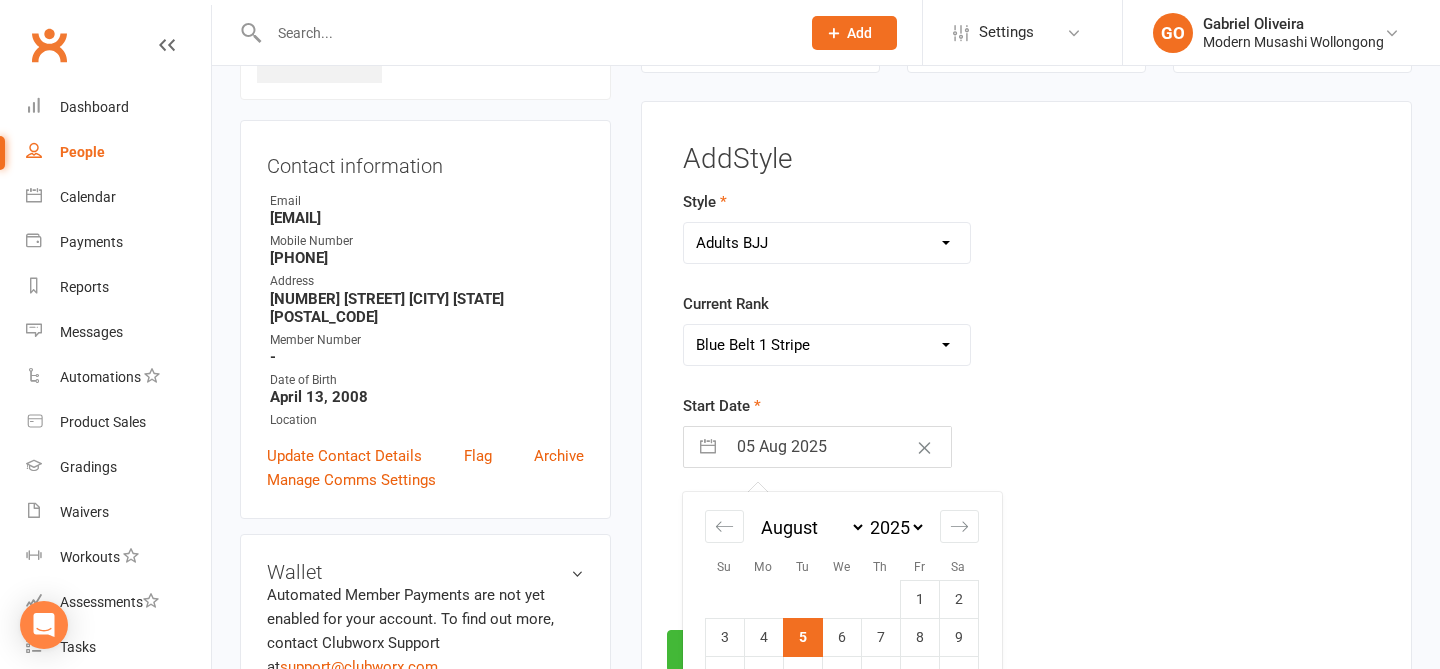 click on "05 Aug 2025" at bounding box center [838, 447] 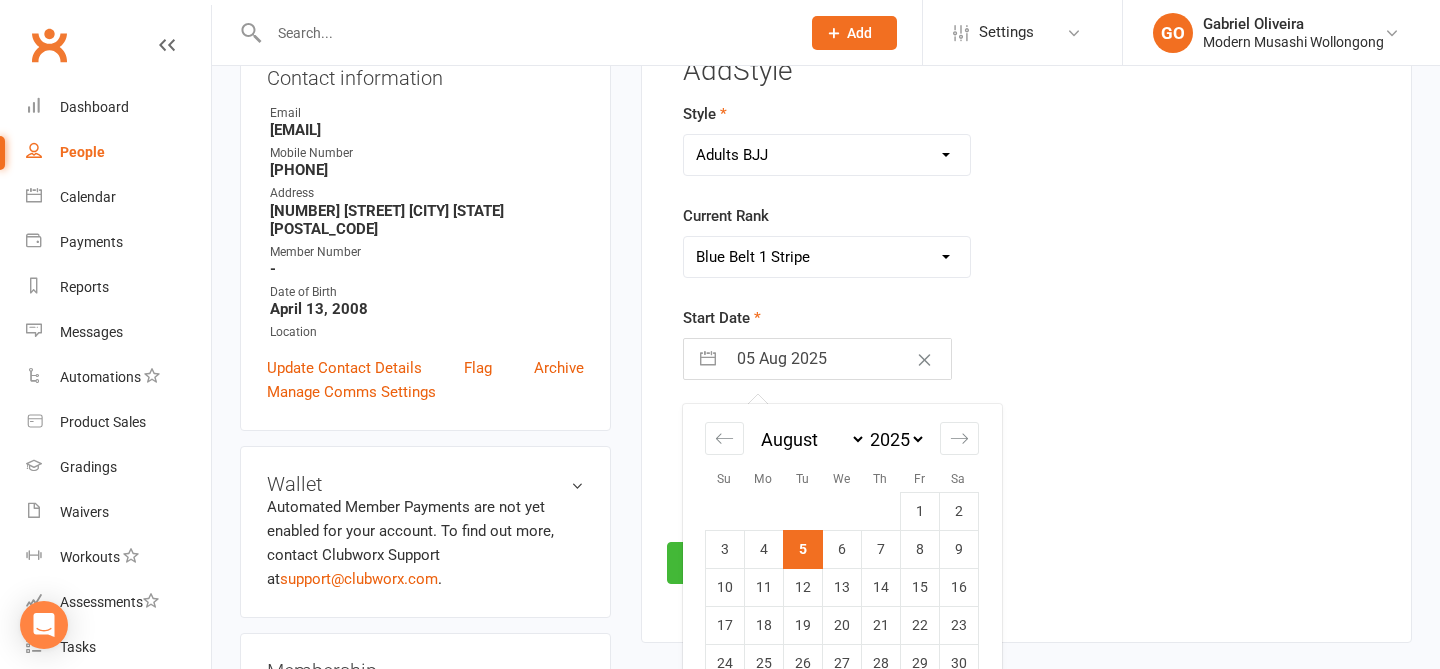 scroll, scrollTop: 279, scrollLeft: 0, axis: vertical 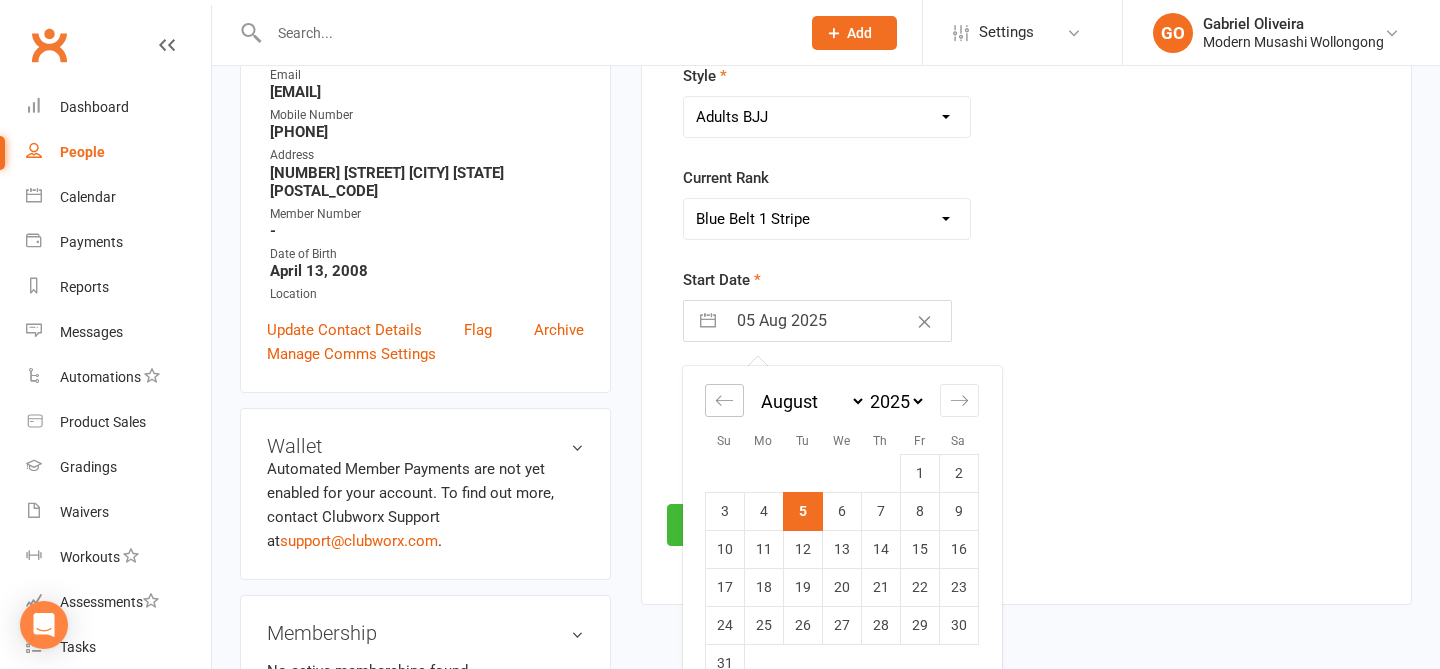 click at bounding box center (724, 400) 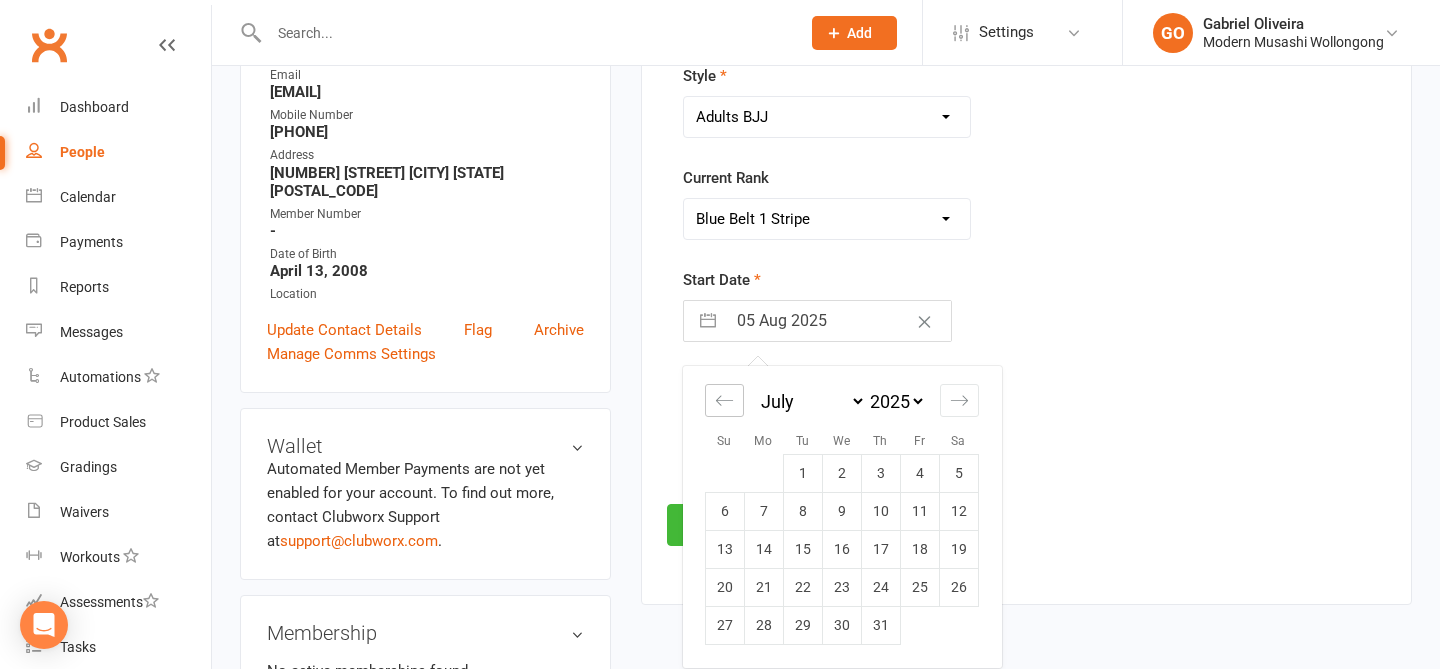 click at bounding box center [724, 400] 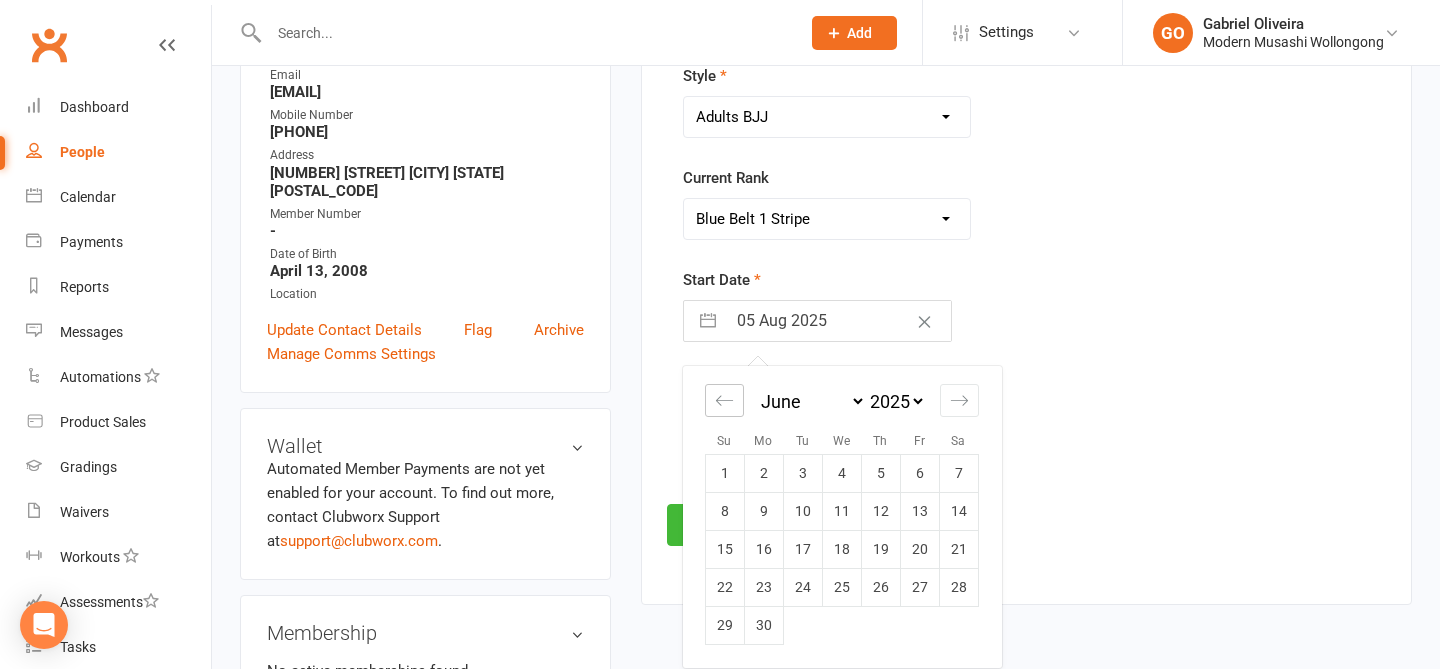 click at bounding box center [724, 400] 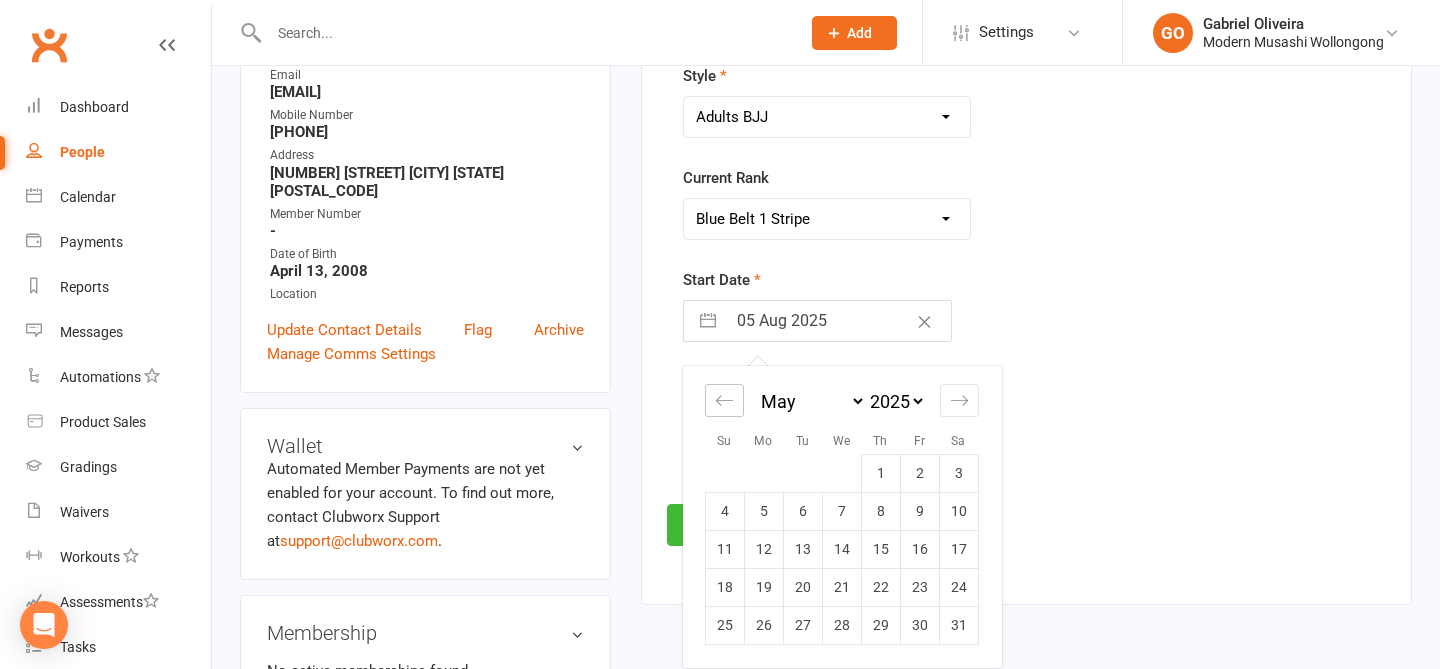 click at bounding box center (724, 400) 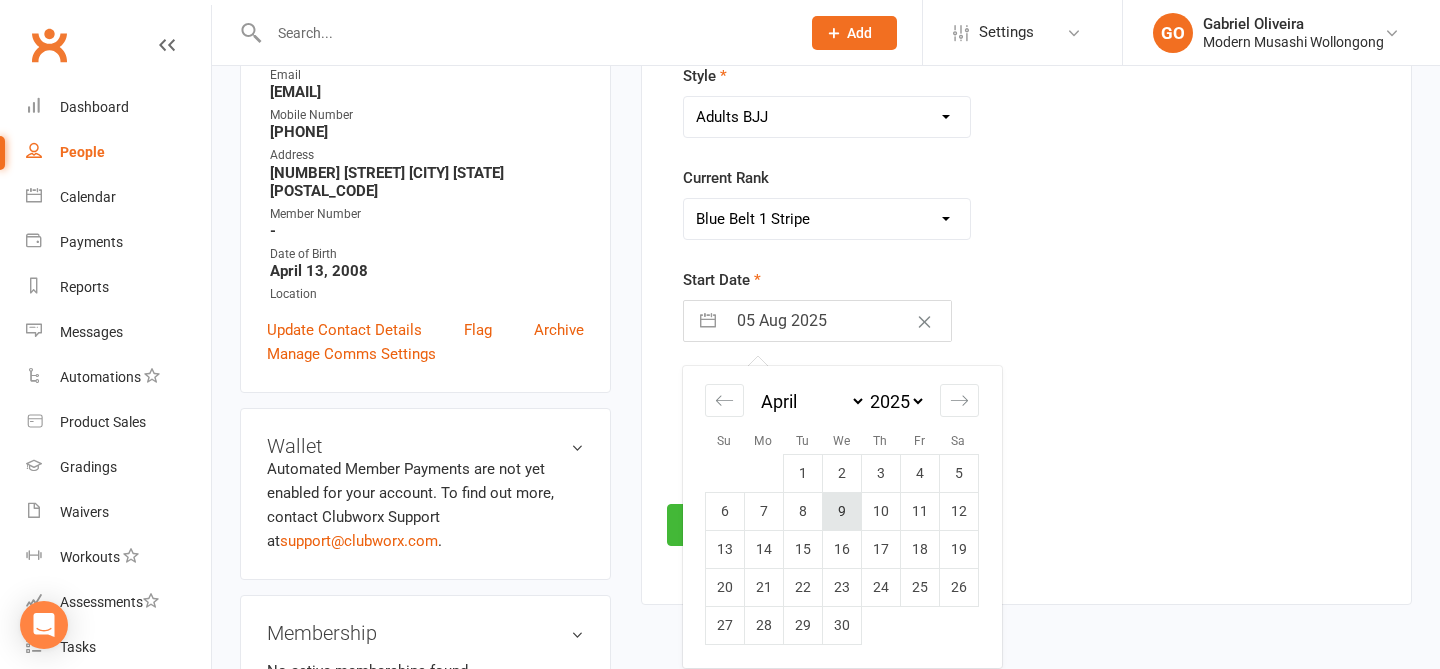 click on "9" at bounding box center [841, 512] 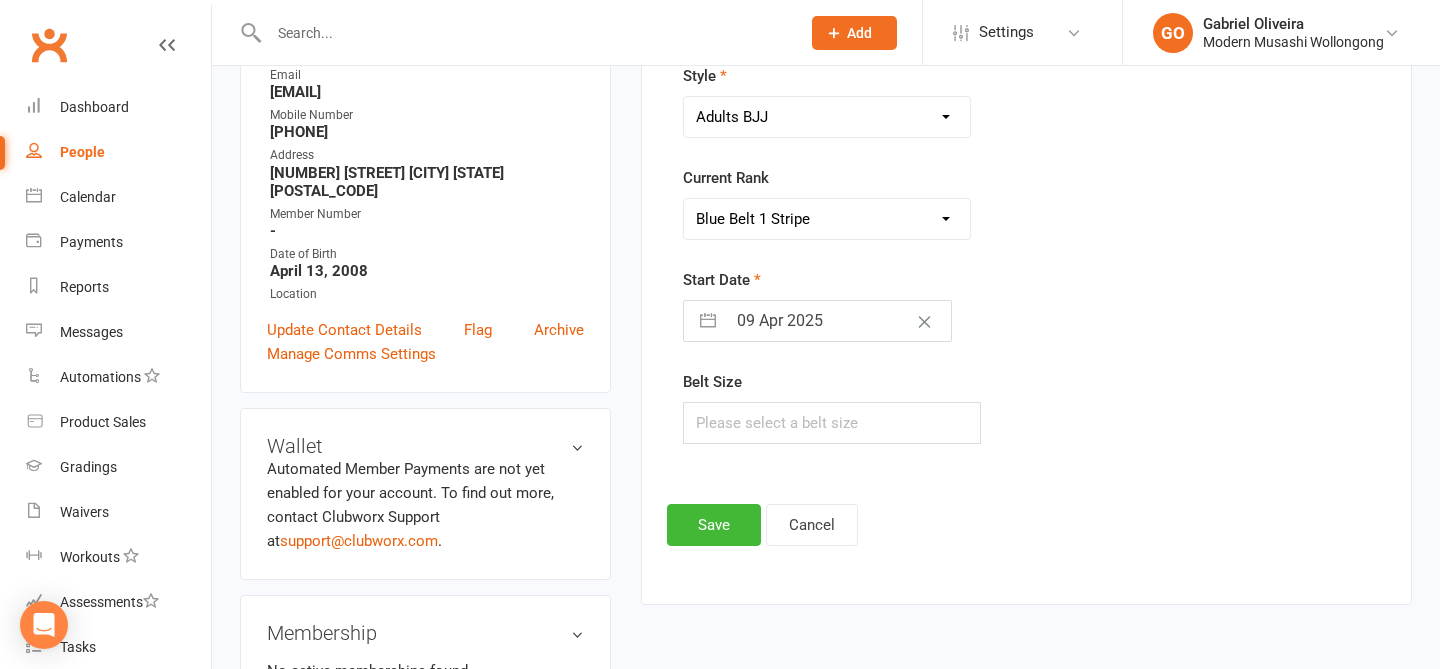 click on "Style Adults BJJ Kids BJJ Current Rank Please Select Starting Rank White Belt  White Belt 1 Stripe White Belt 2 Stripe White Belt 3 Stripe White Belt 4 Stripe Blue Belt Blue Belt 1 Stripe Blue Belt 2 Stripe Blue Belt 3 Stripe Blue Belt 4 Stripe Purple Belt Purple Belt 1 Stripe Purple Belt 2 Stripe Purple Belt 3 Stripe Purple Belt 4 Stripe Brown Belt Brown Belt 1 Stripe Brown Belt 2 Stripe Brown Belt 3 Stripe Brown Belt 4 Stripe Black Belt Start Date 09 Apr 2025 Navigate forward to interact with the calendar and select a date. Press the question mark key to get the keyboard shortcuts for changing dates. Belt Size" at bounding box center [1026, 268] 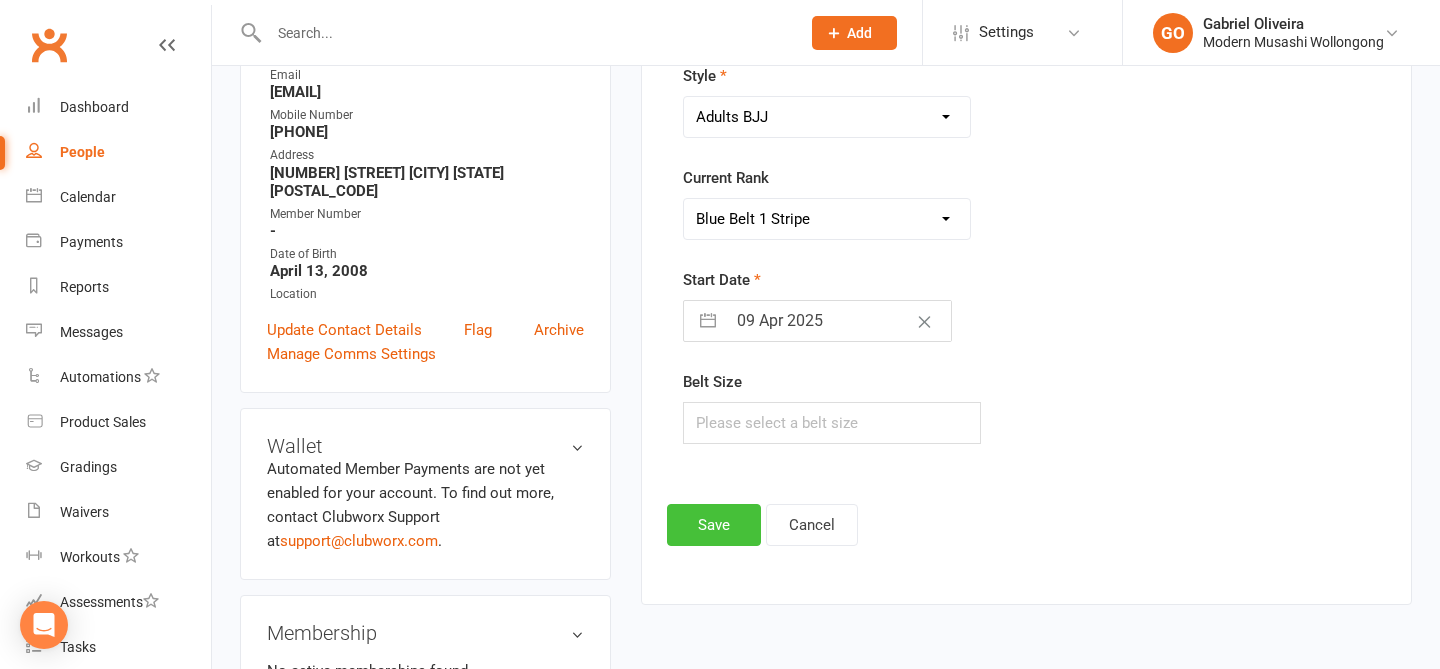 click on "Save" at bounding box center [714, 525] 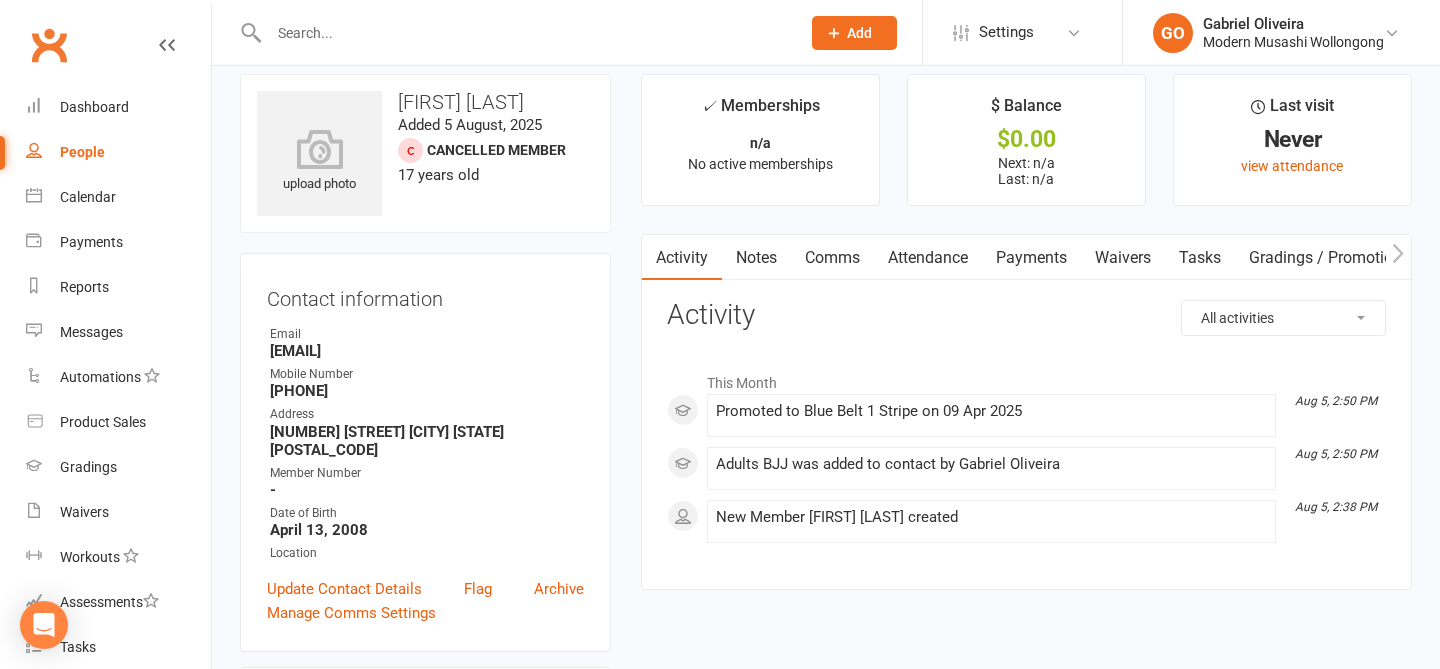 scroll, scrollTop: 0, scrollLeft: 0, axis: both 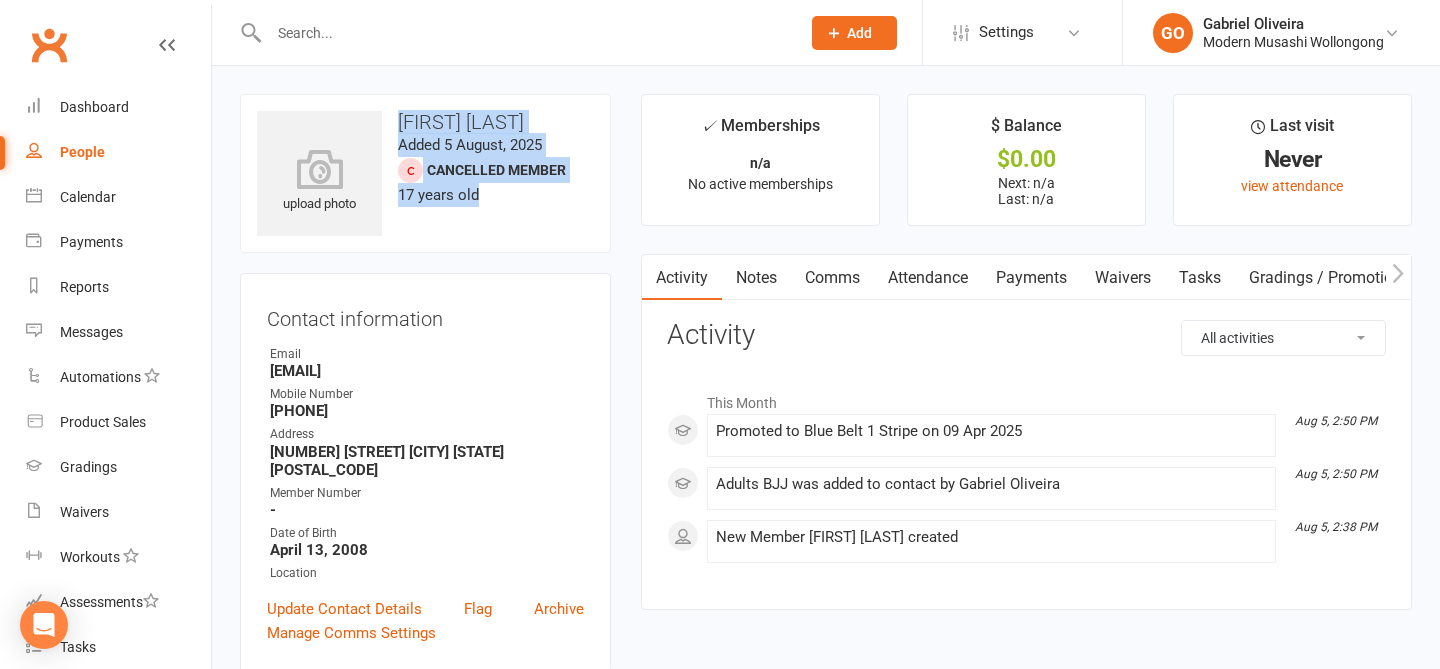 drag, startPoint x: 434, startPoint y: 94, endPoint x: 478, endPoint y: 201, distance: 115.69356 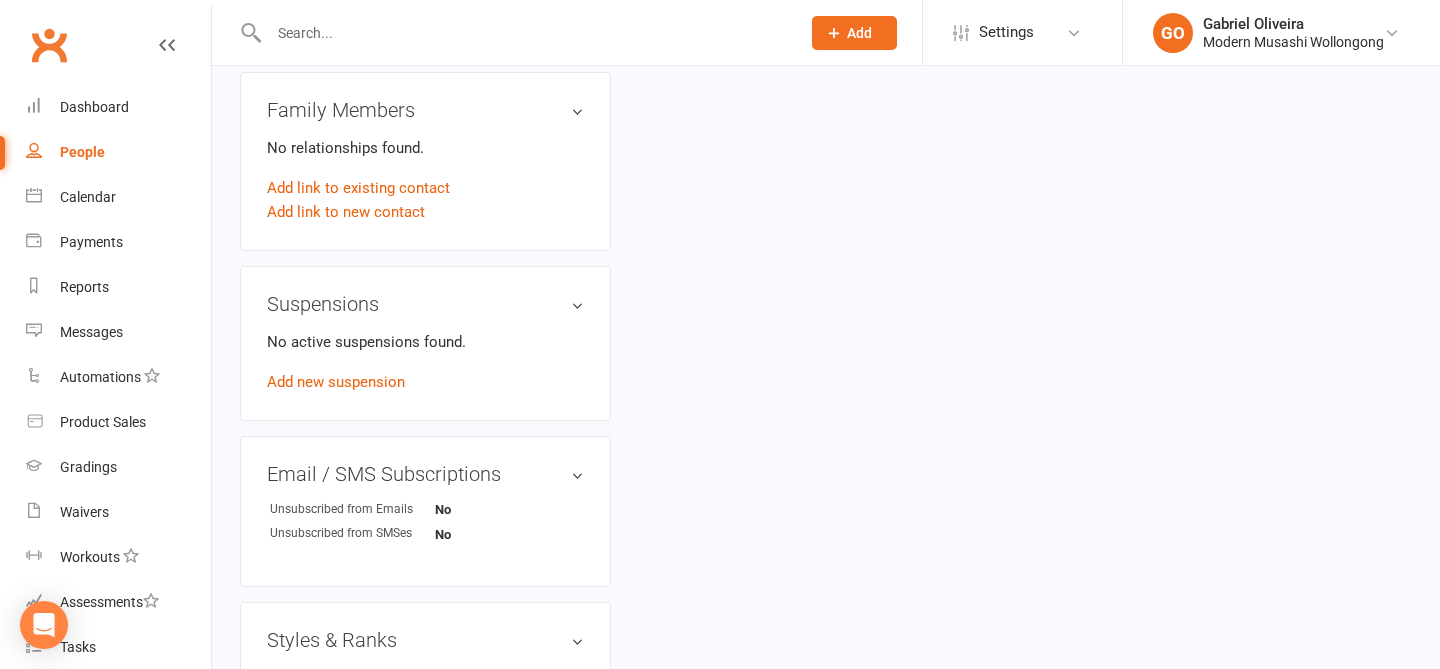 scroll, scrollTop: 0, scrollLeft: 0, axis: both 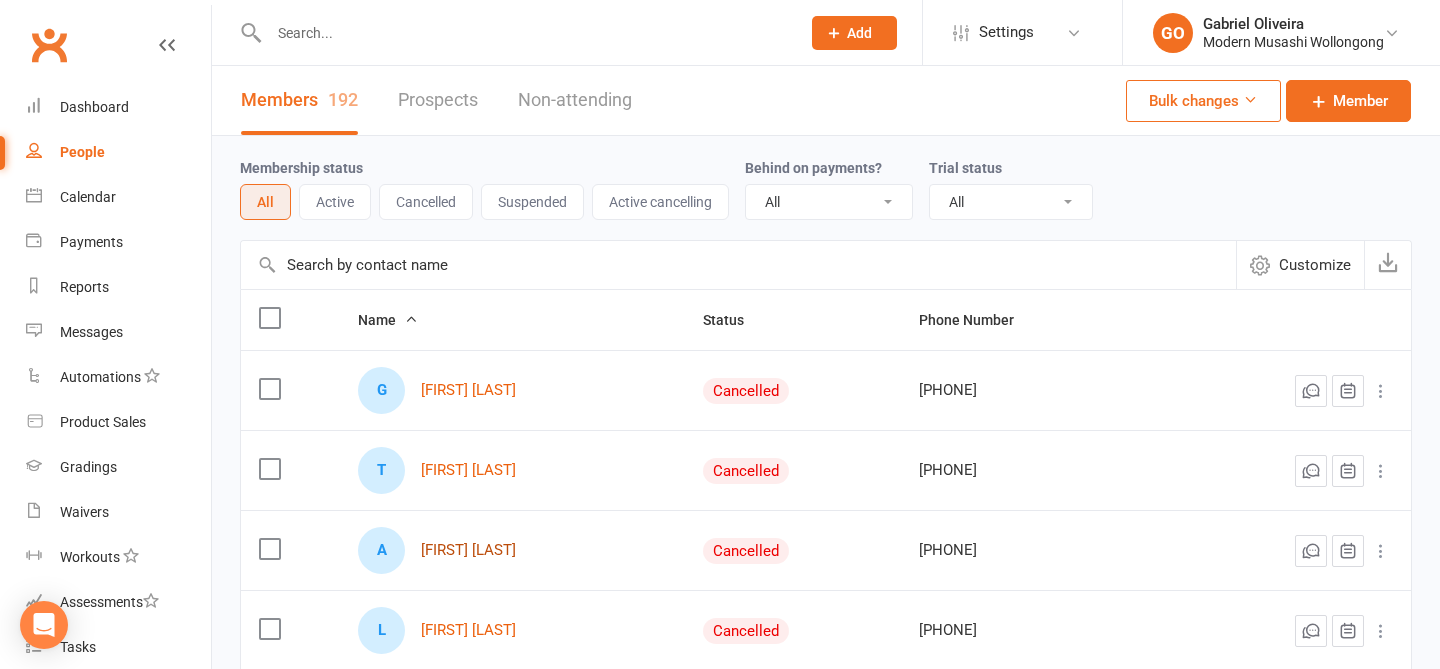 click on "Angel Acosta" at bounding box center (468, 550) 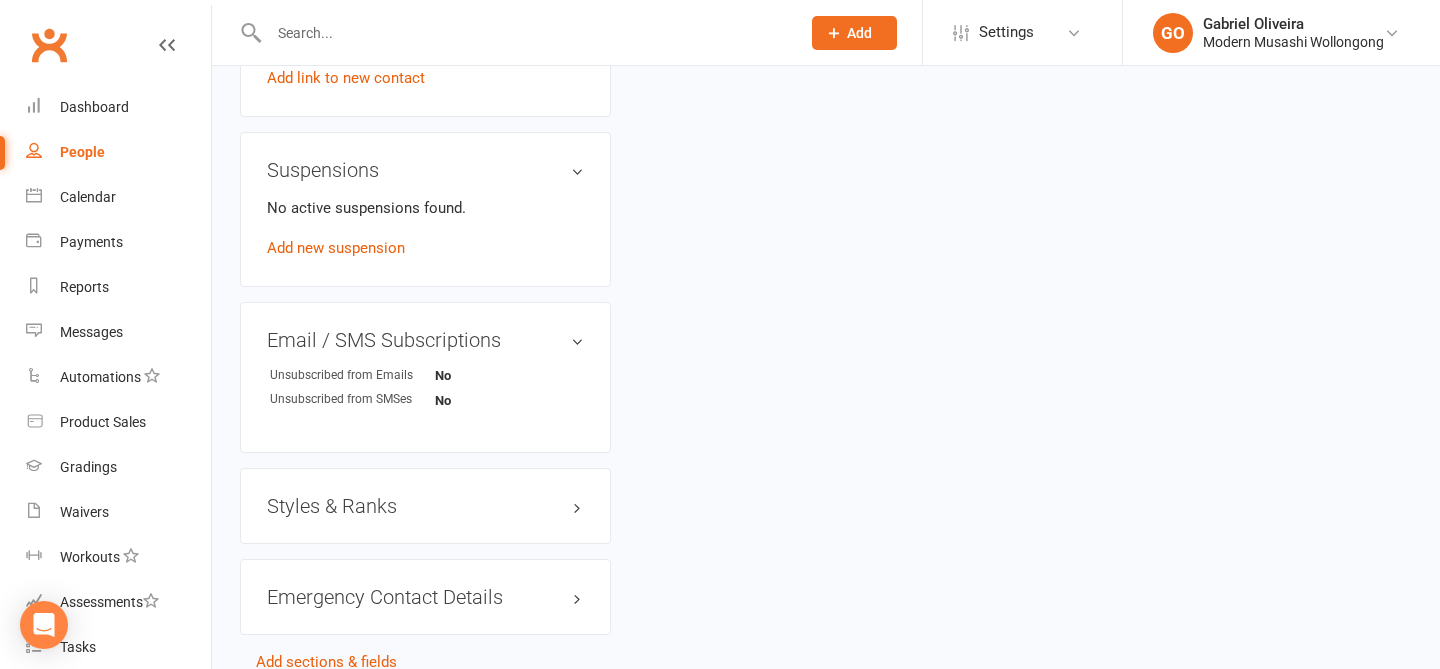 scroll, scrollTop: 1193, scrollLeft: 0, axis: vertical 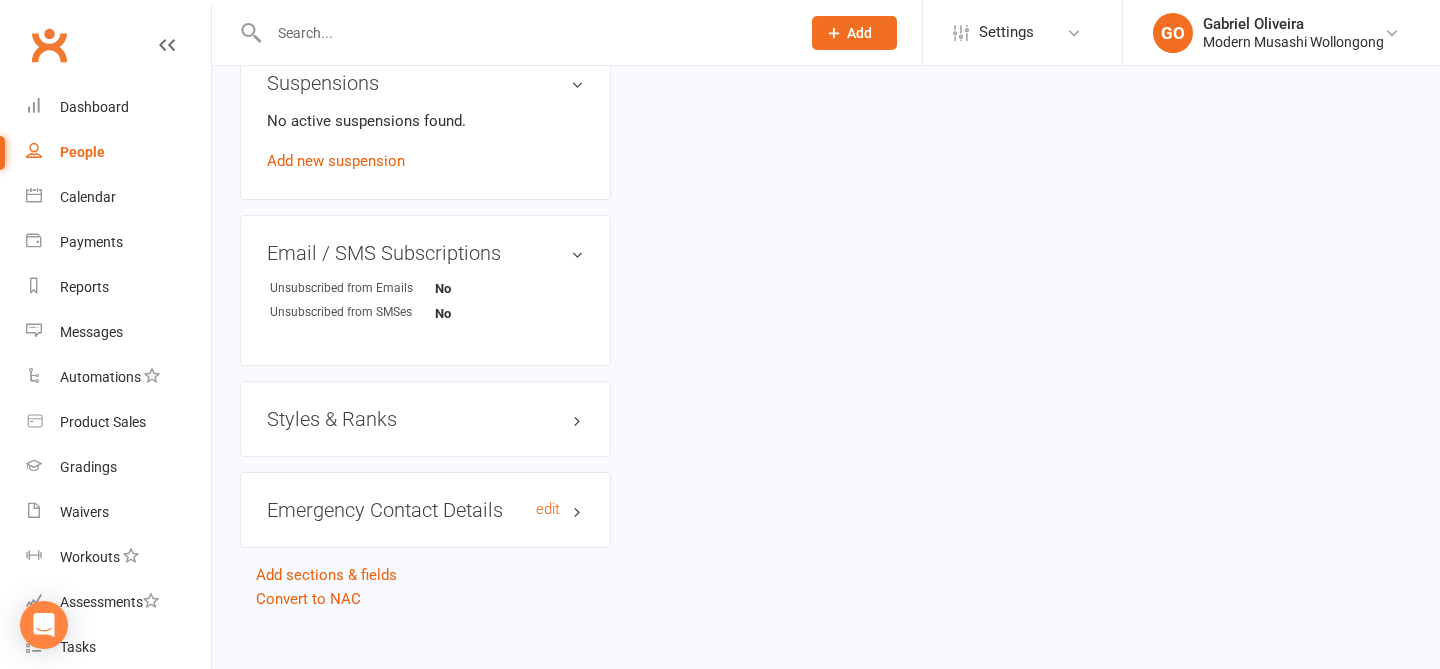 click on "Emergency Contact Details  edit" at bounding box center (425, 510) 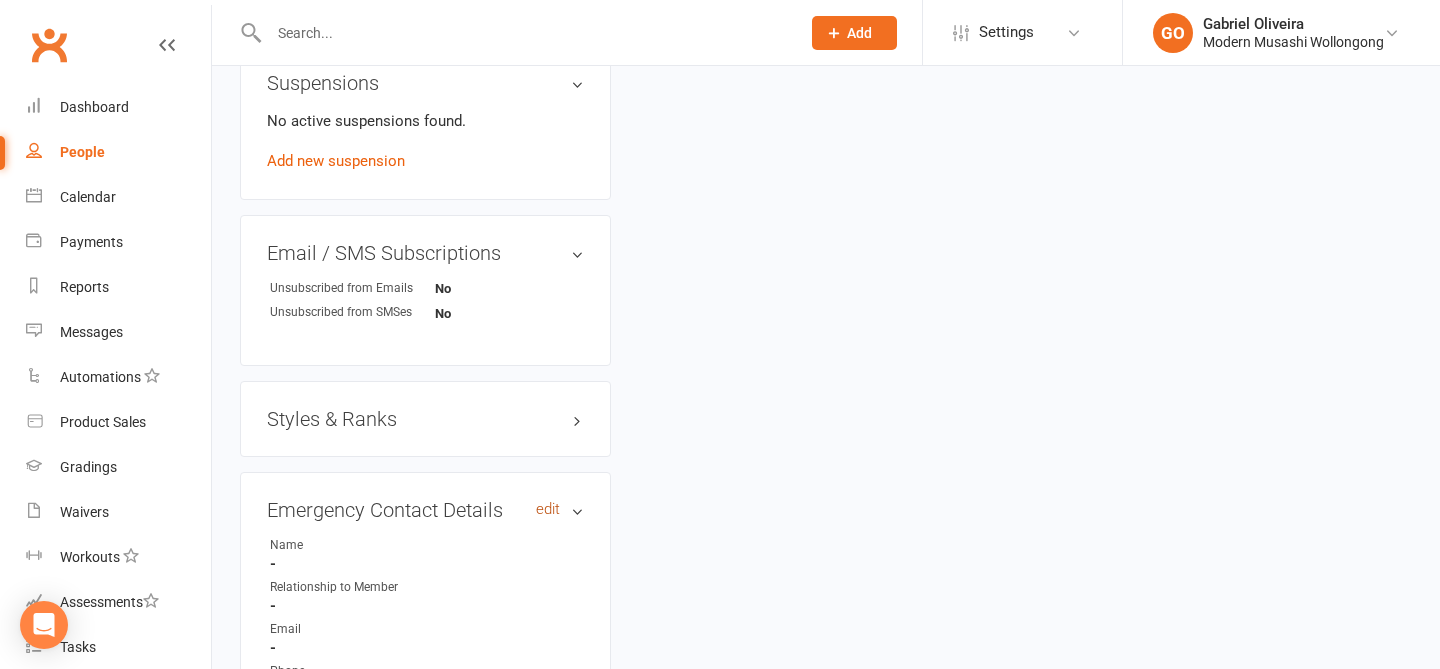 click on "edit" at bounding box center [548, 509] 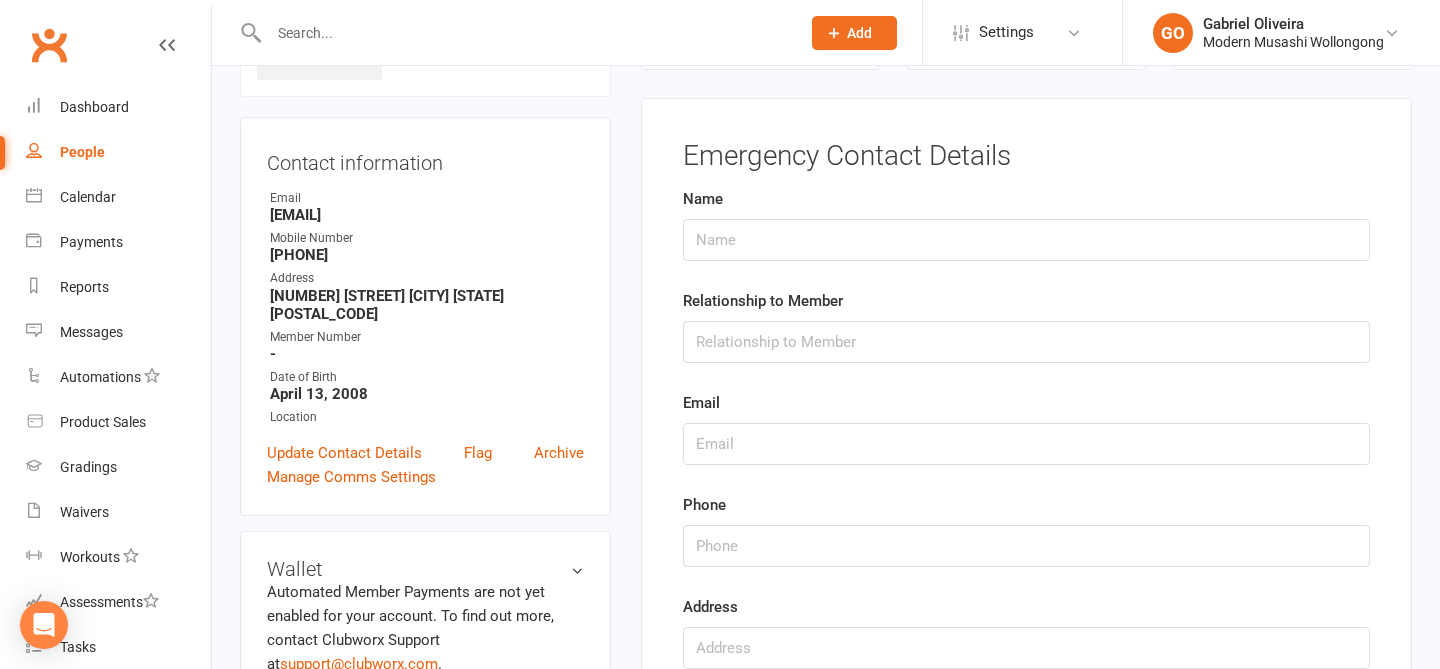 scroll, scrollTop: 153, scrollLeft: 0, axis: vertical 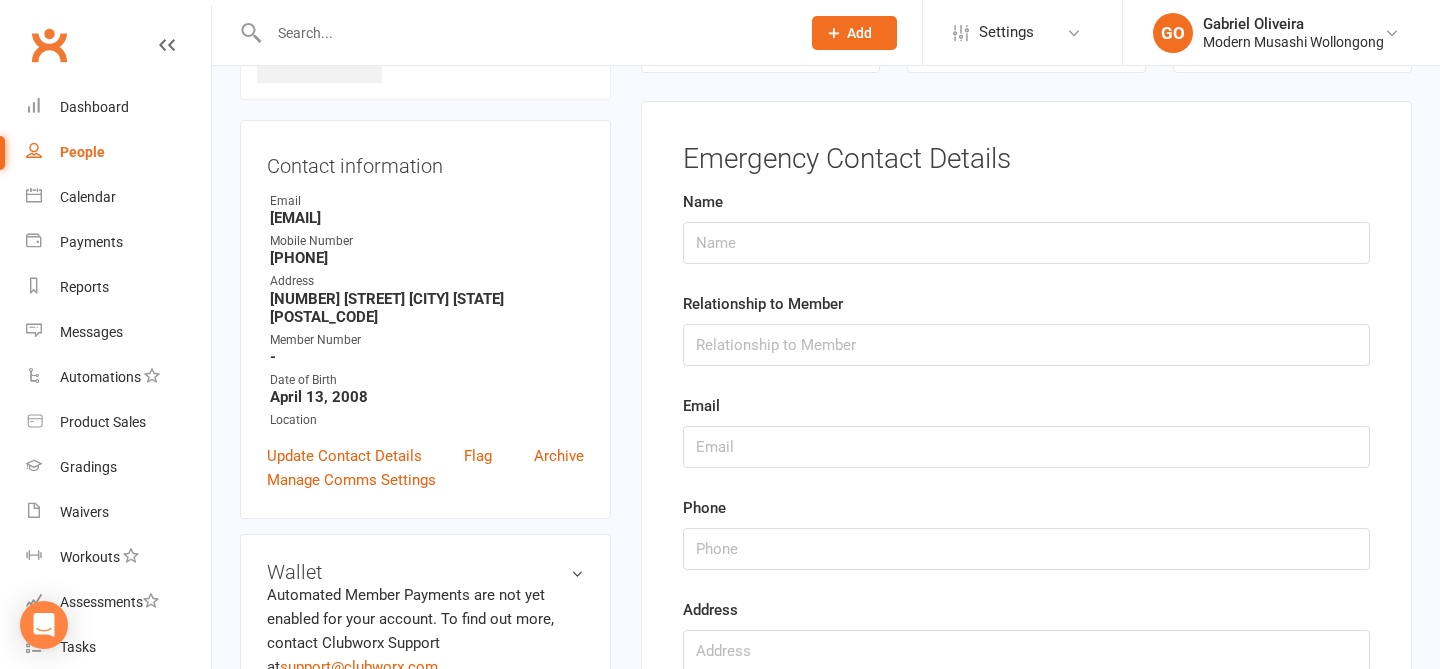drag, startPoint x: 805, startPoint y: 293, endPoint x: 805, endPoint y: 267, distance: 26 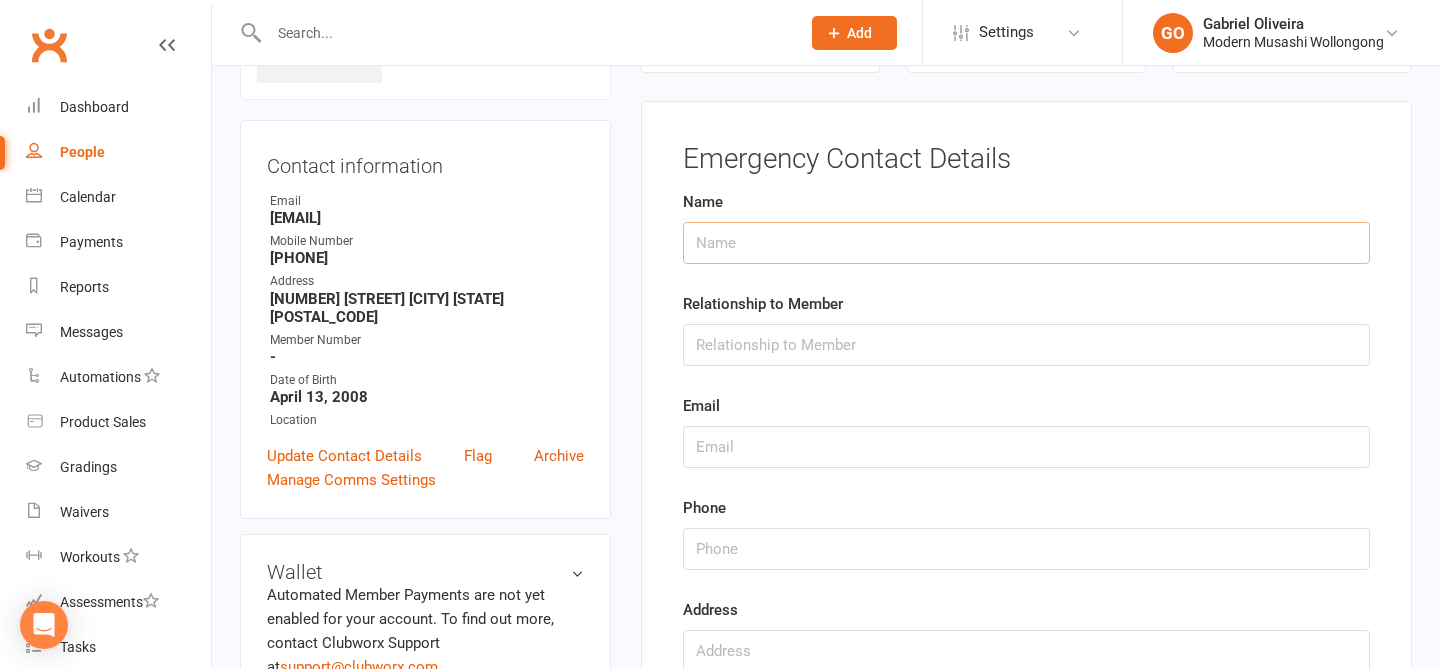 click at bounding box center [1026, 243] 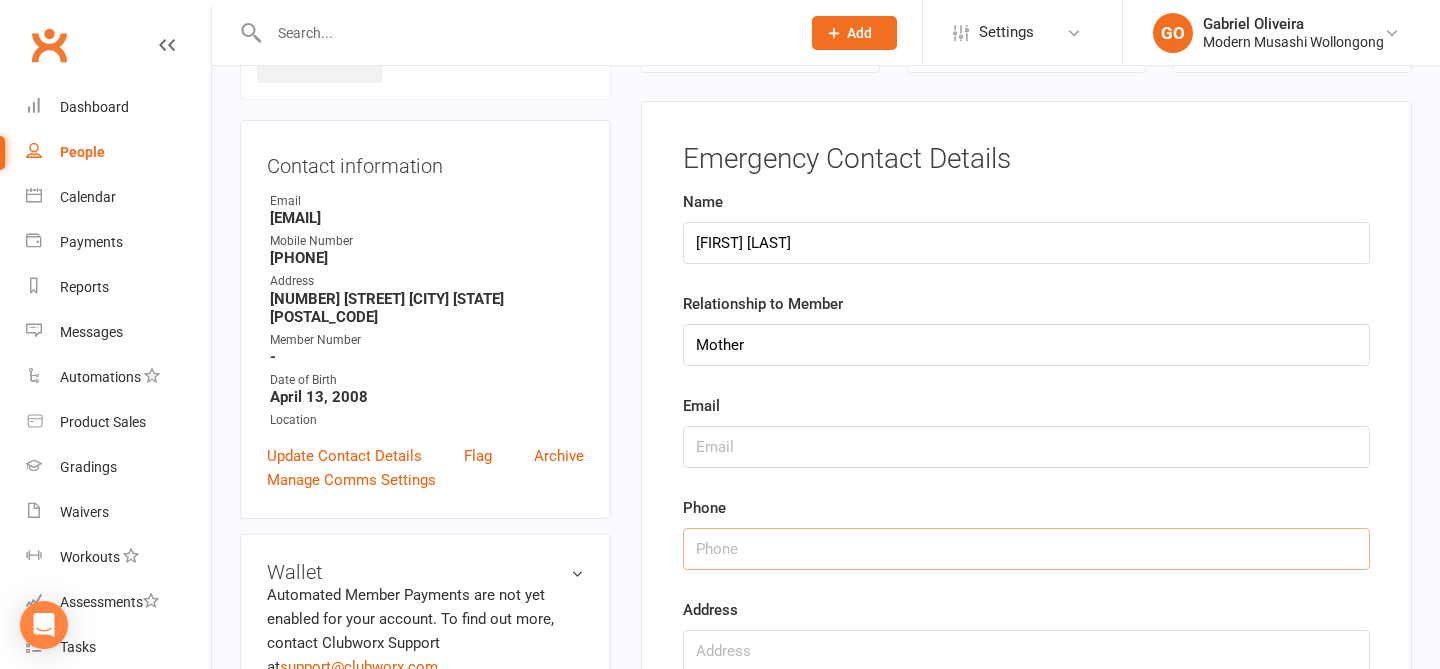 click at bounding box center [1026, 549] 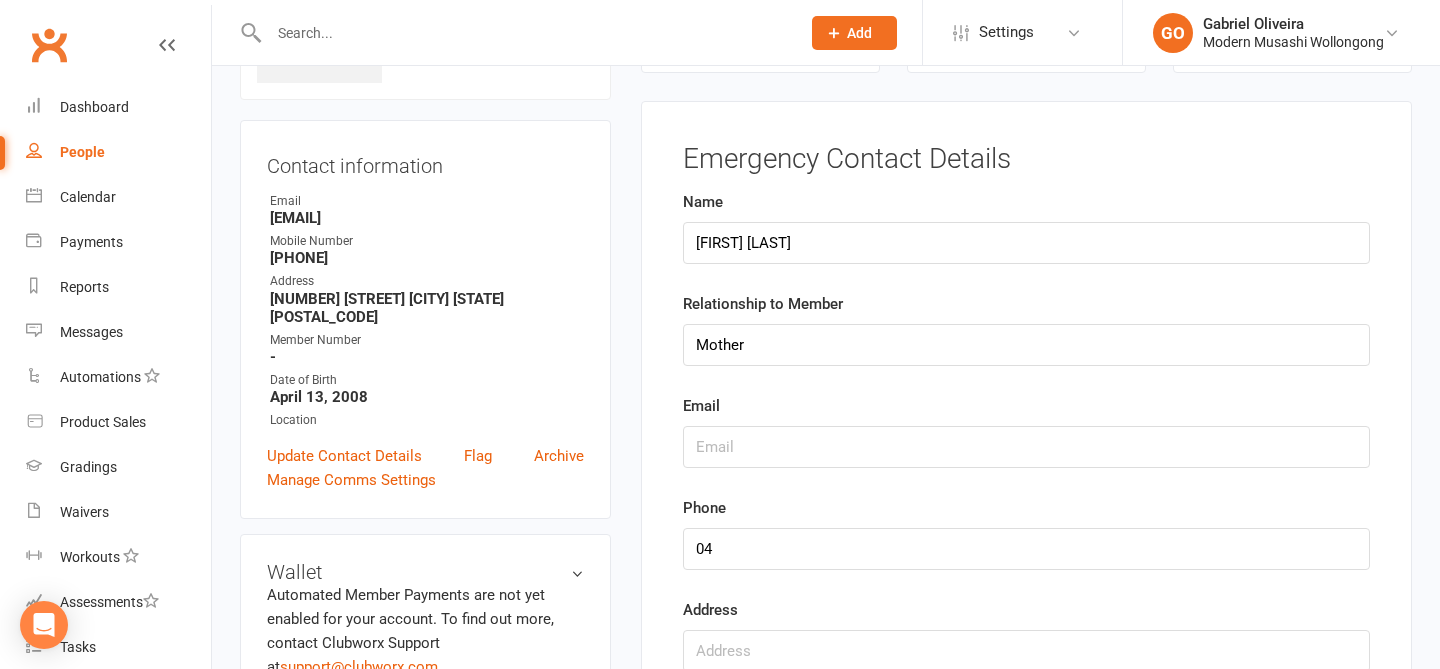 drag, startPoint x: 374, startPoint y: 252, endPoint x: 265, endPoint y: 255, distance: 109.041275 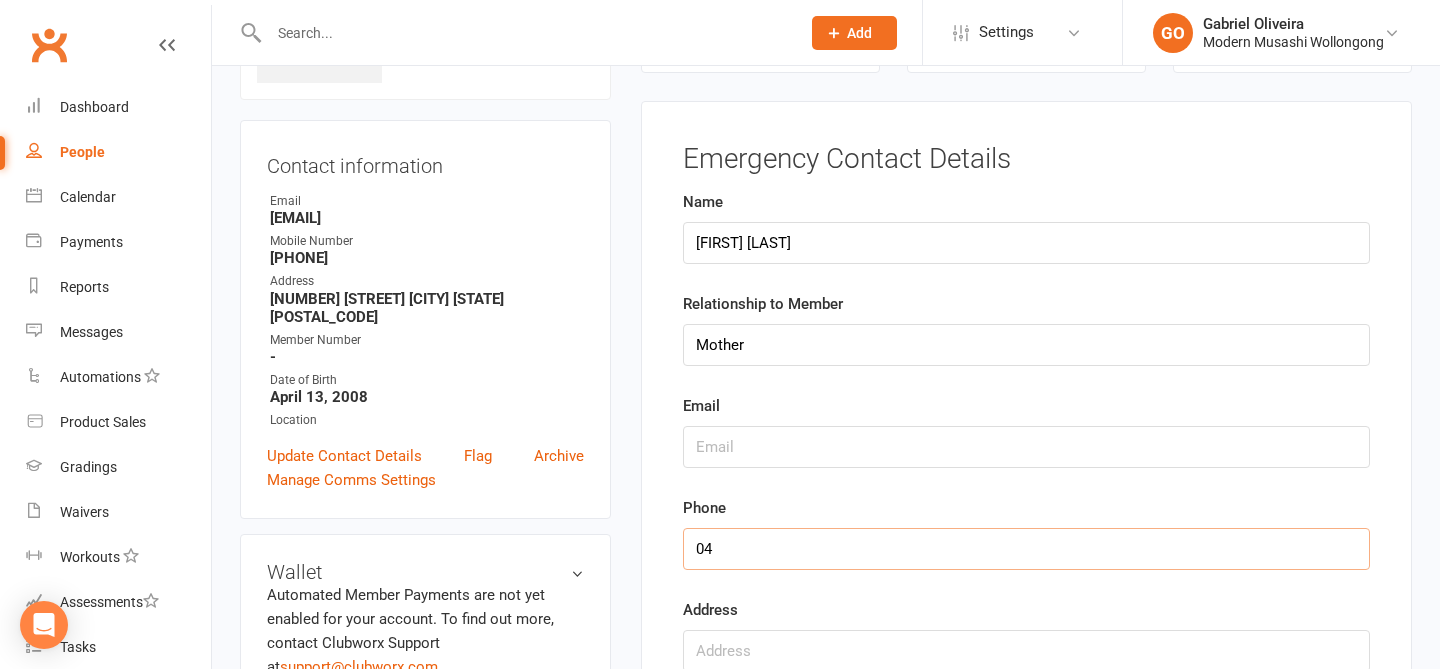 drag, startPoint x: 761, startPoint y: 536, endPoint x: 697, endPoint y: 536, distance: 64 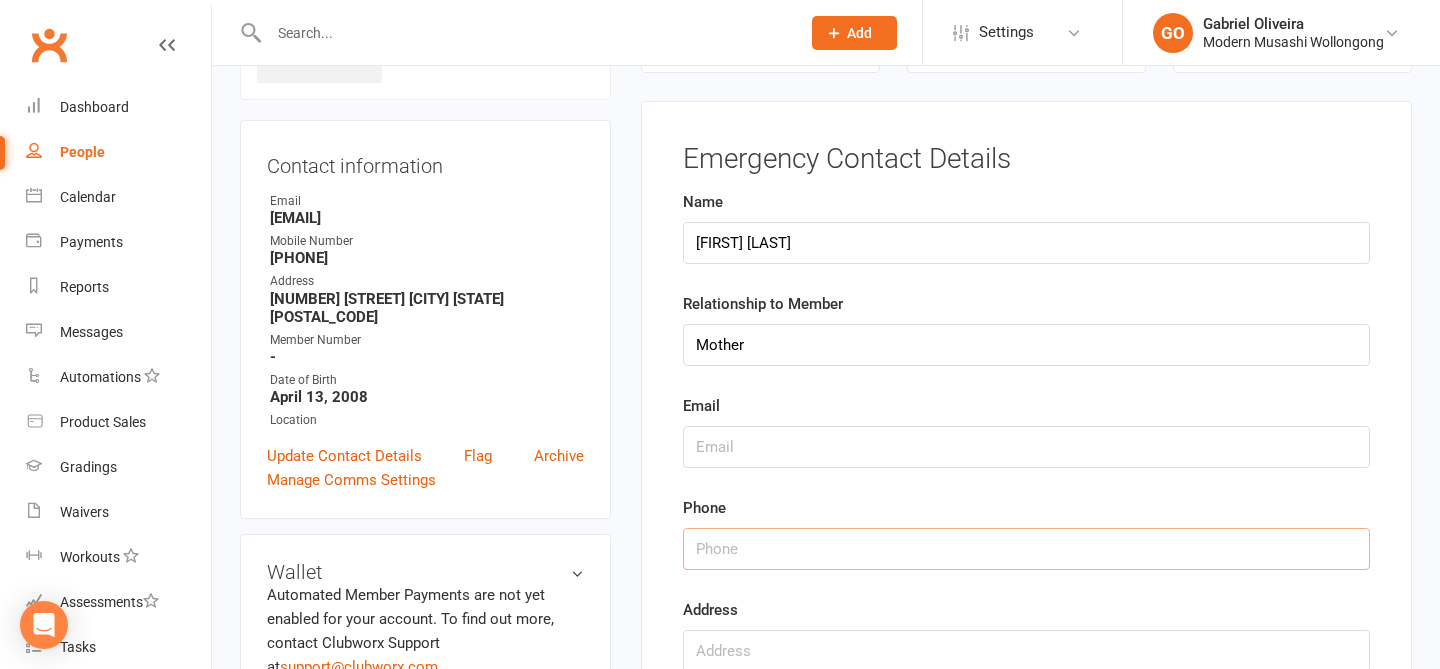 paste on "0455421490" 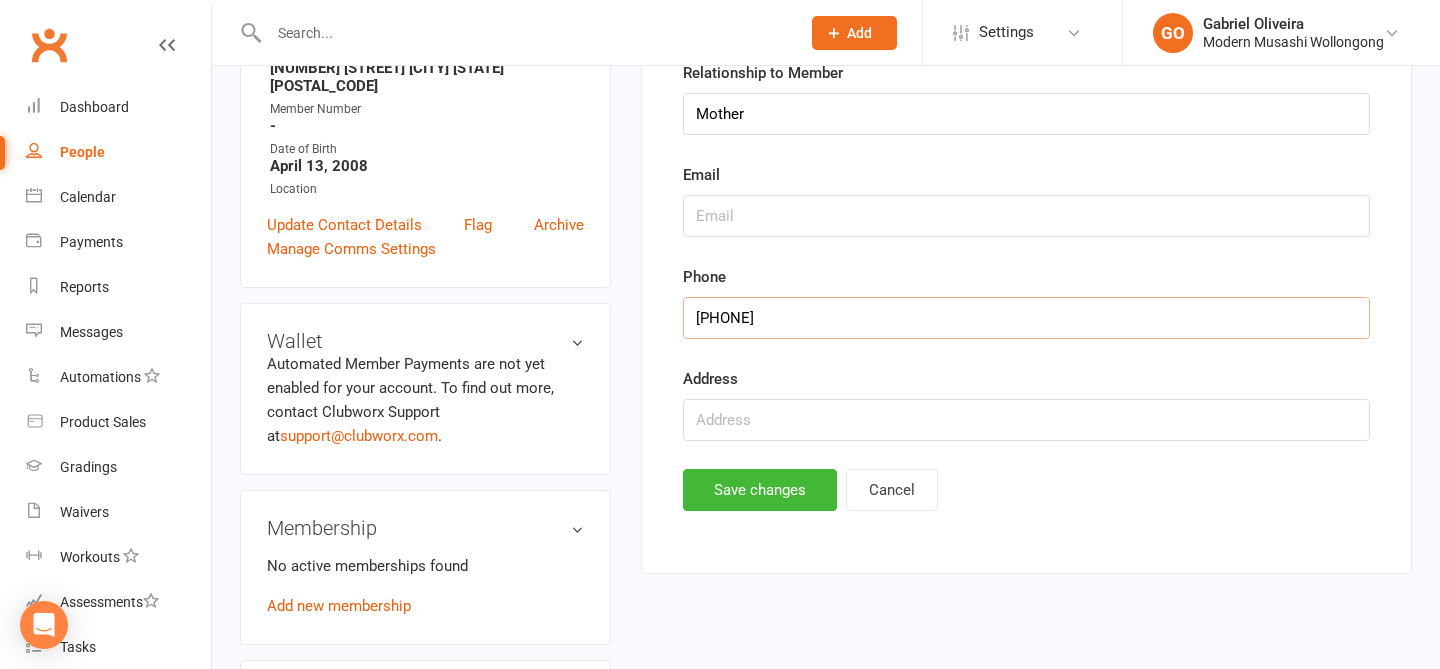 scroll, scrollTop: 395, scrollLeft: 0, axis: vertical 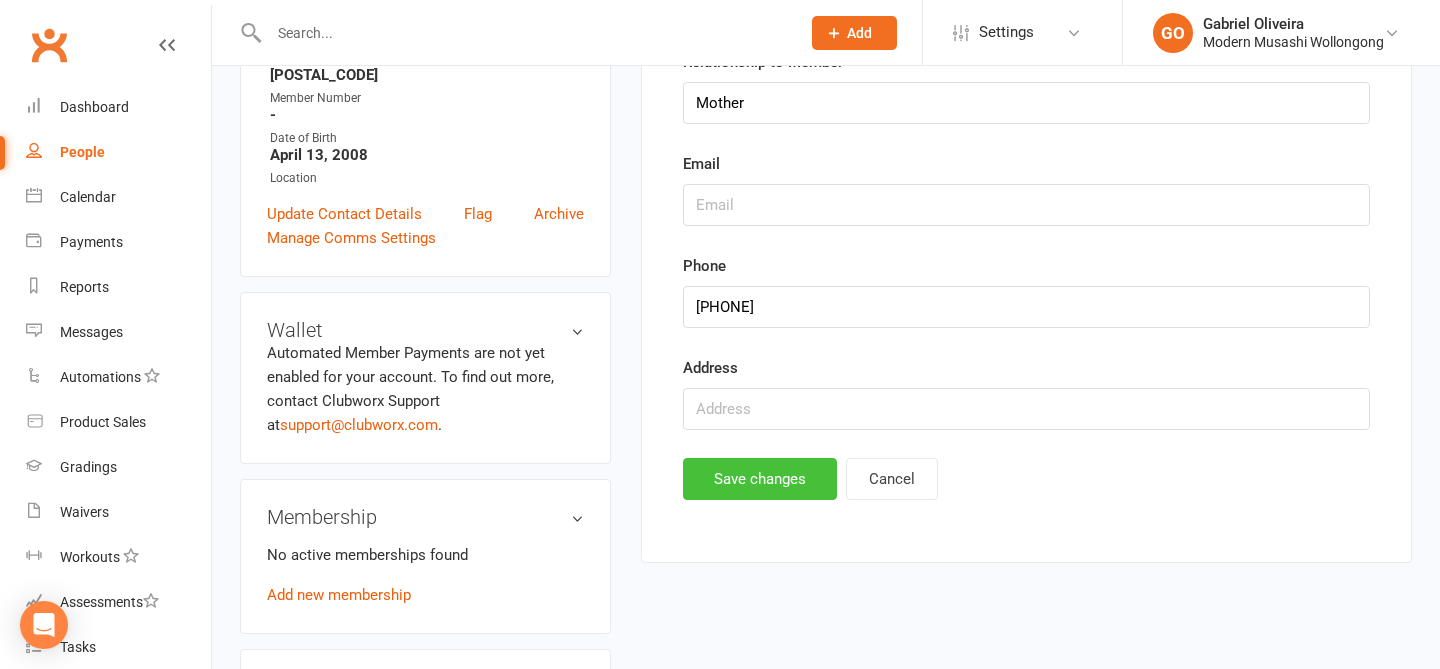 click on "Save changes" at bounding box center (760, 479) 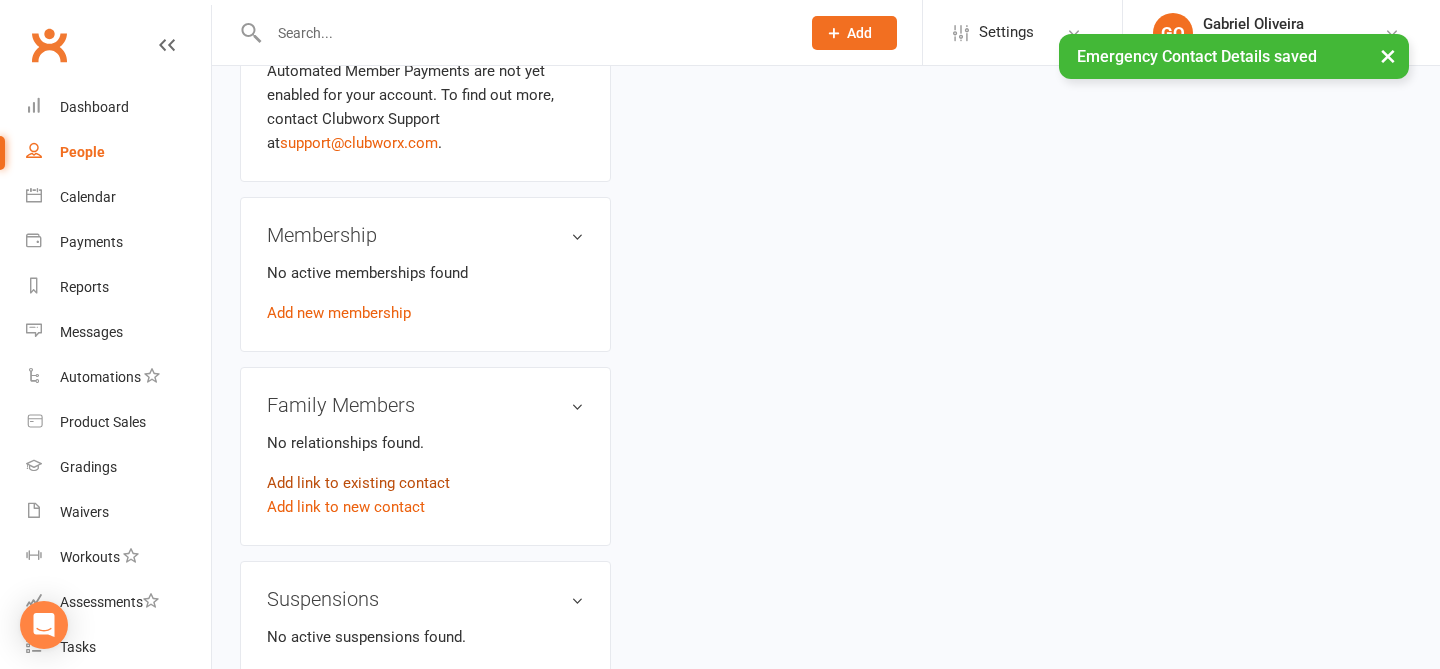 click on "Add link to existing contact" at bounding box center (358, 483) 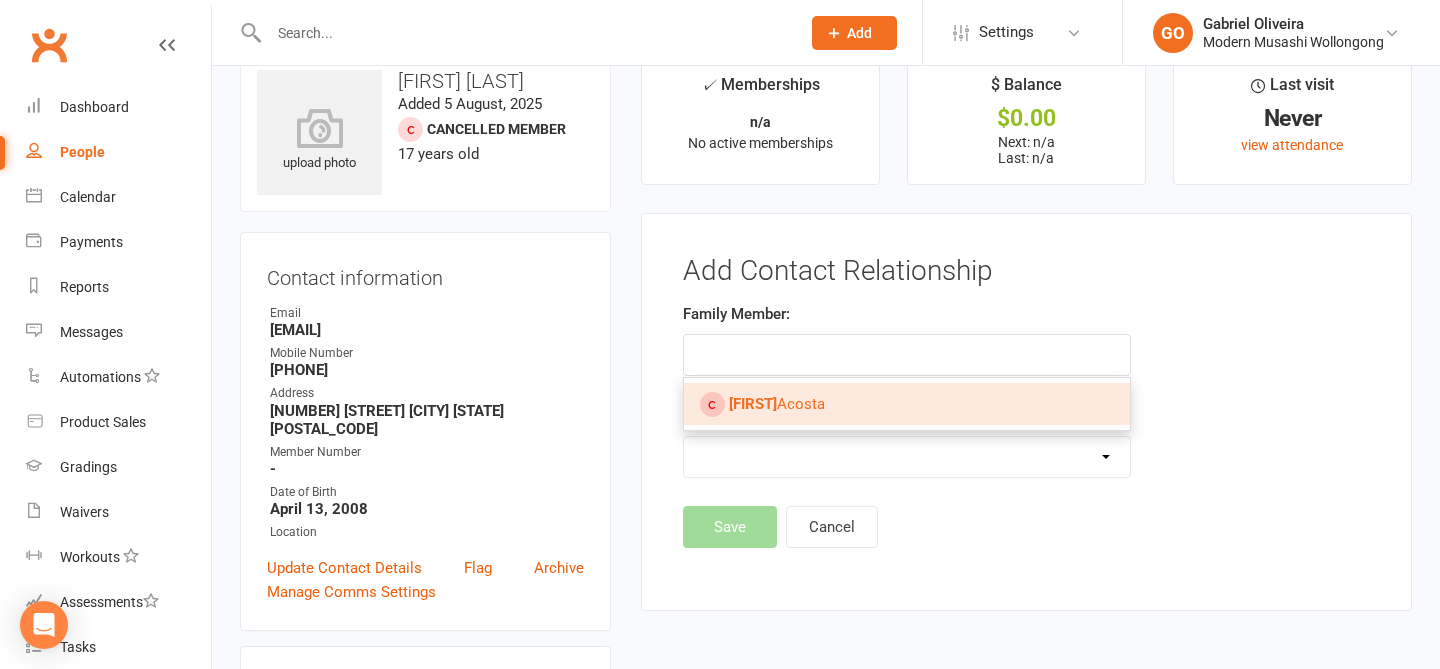 click on "Parent / Guardian Child Sibling (parent not in system) Spouse / Partner Cousin / Other Family Friend Other" at bounding box center (907, 457) 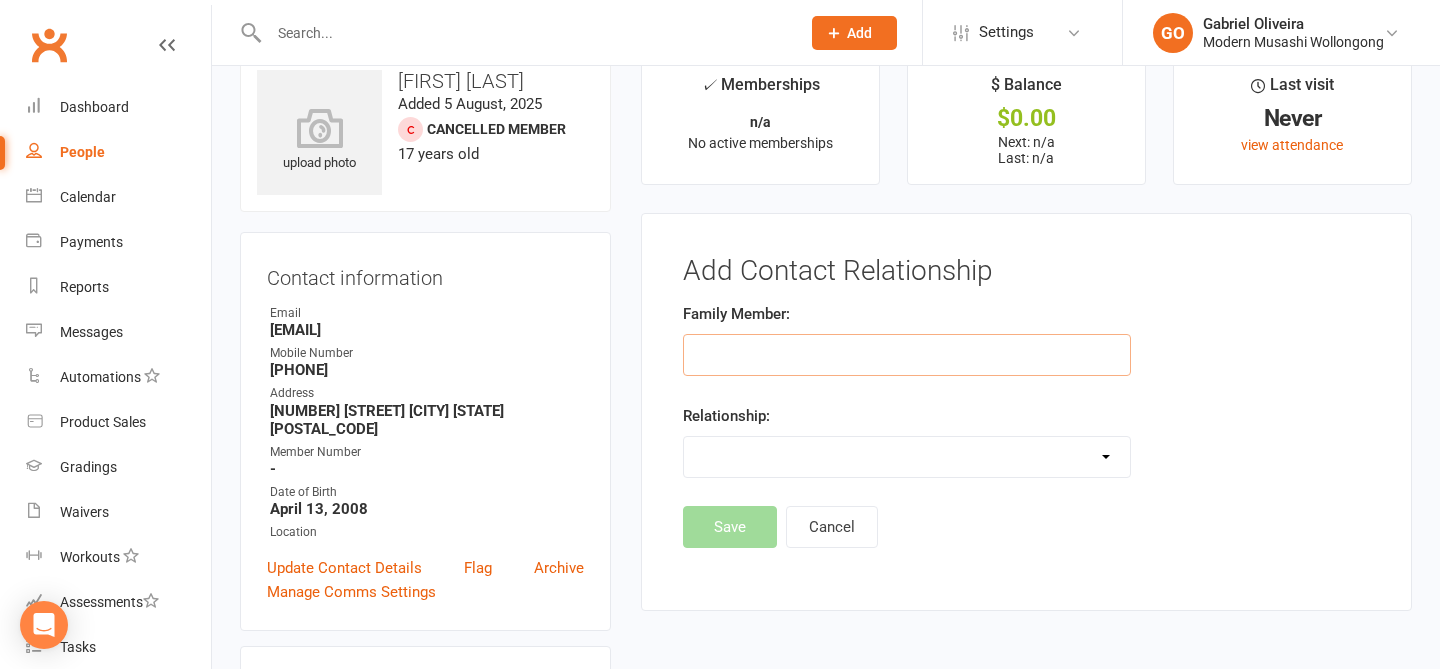 click at bounding box center (907, 355) 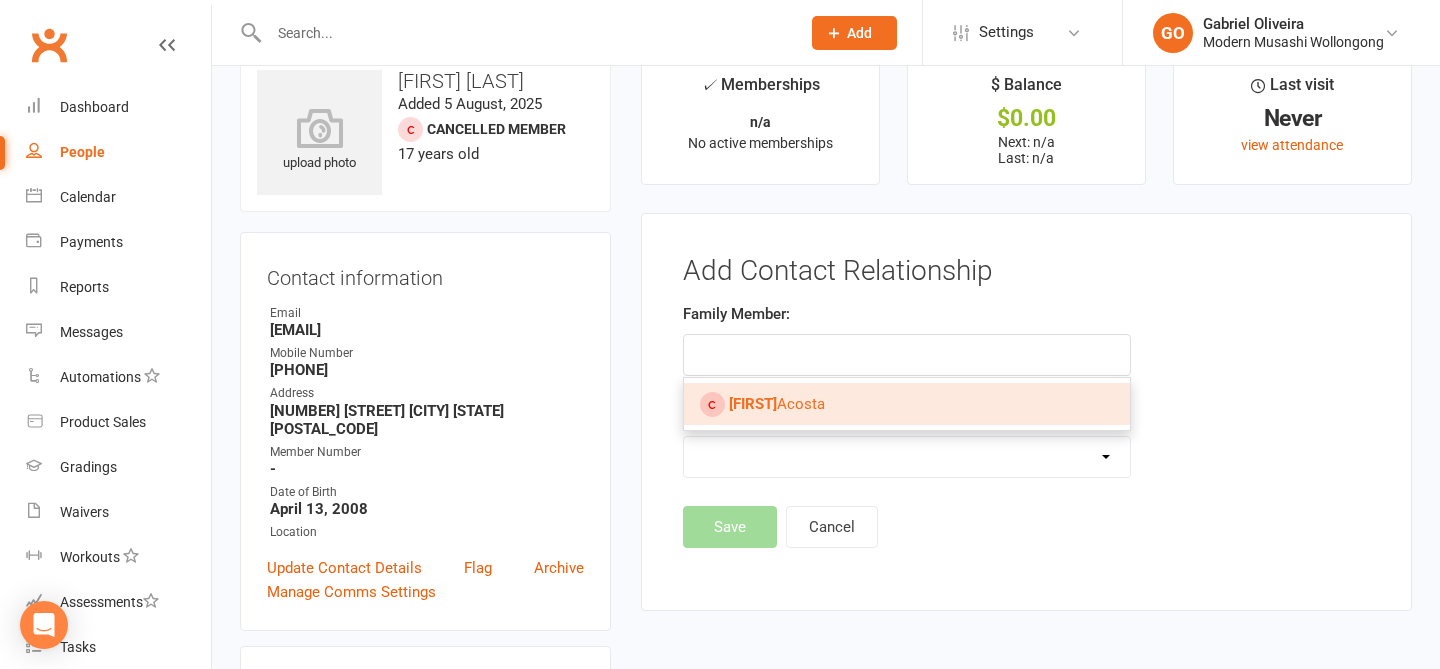 click on "Tyera  Acosta" at bounding box center [907, 404] 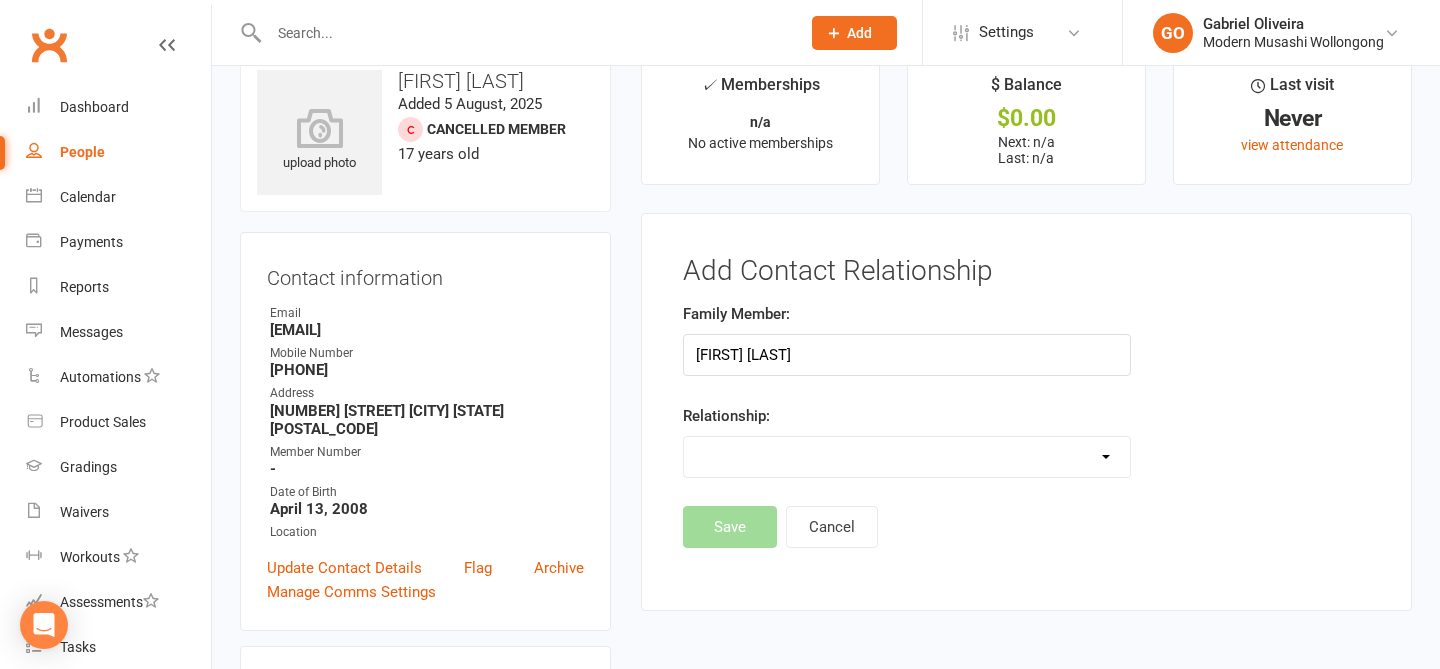 click on "Parent / Guardian Child Sibling (parent not in system) Spouse / Partner Cousin / Other Family Friend Other" at bounding box center (907, 457) 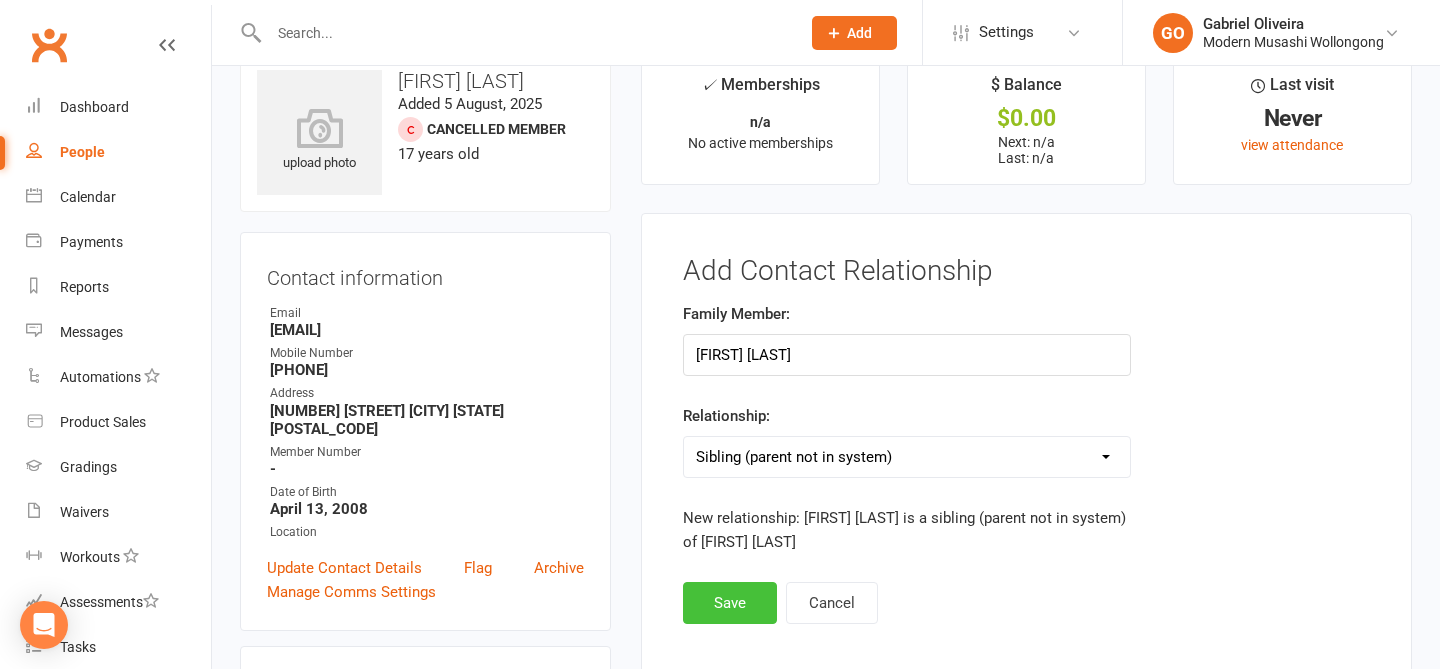 click on "Save" at bounding box center (730, 603) 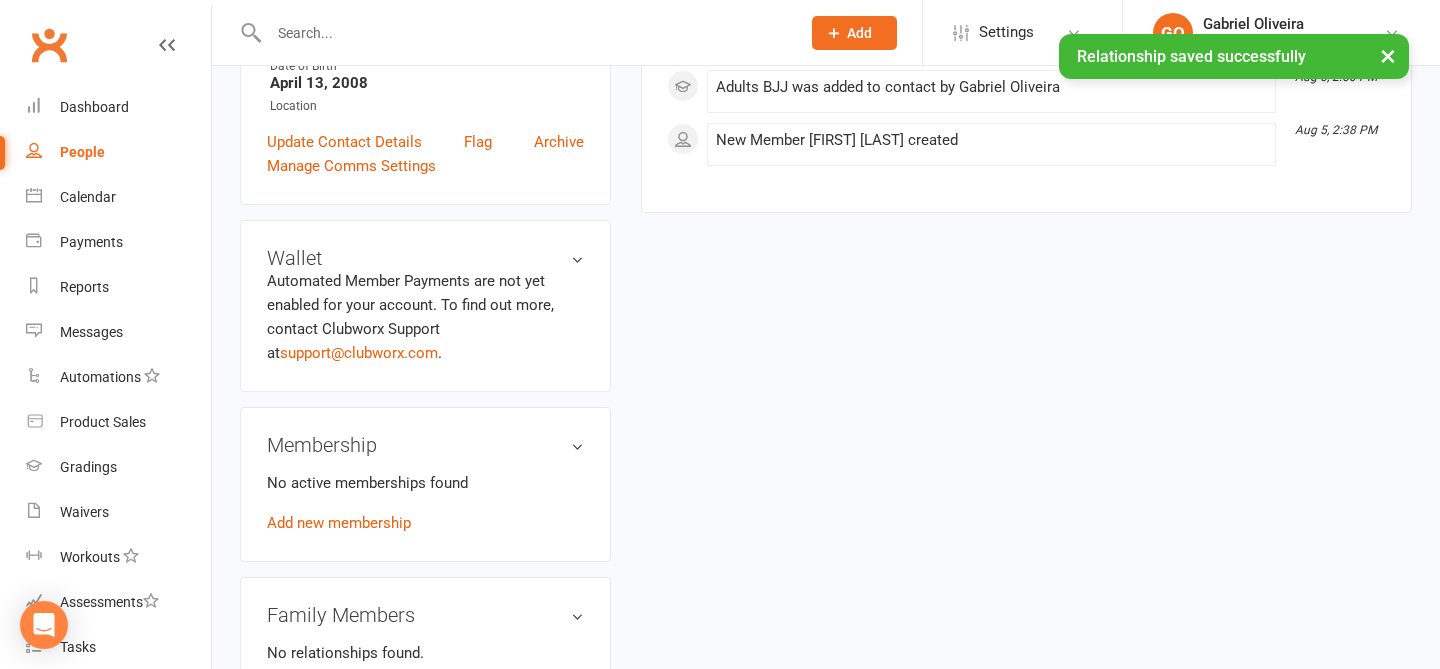 scroll, scrollTop: 0, scrollLeft: 0, axis: both 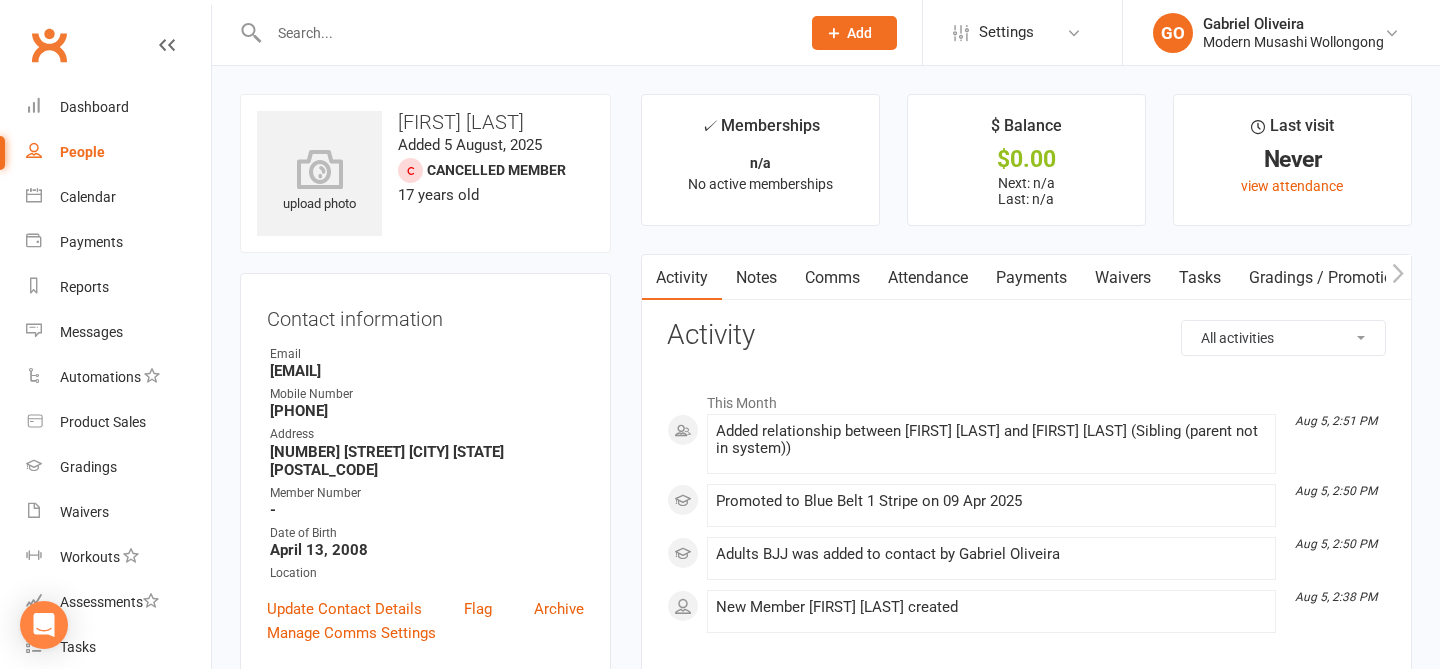 click on "People" at bounding box center [118, 152] 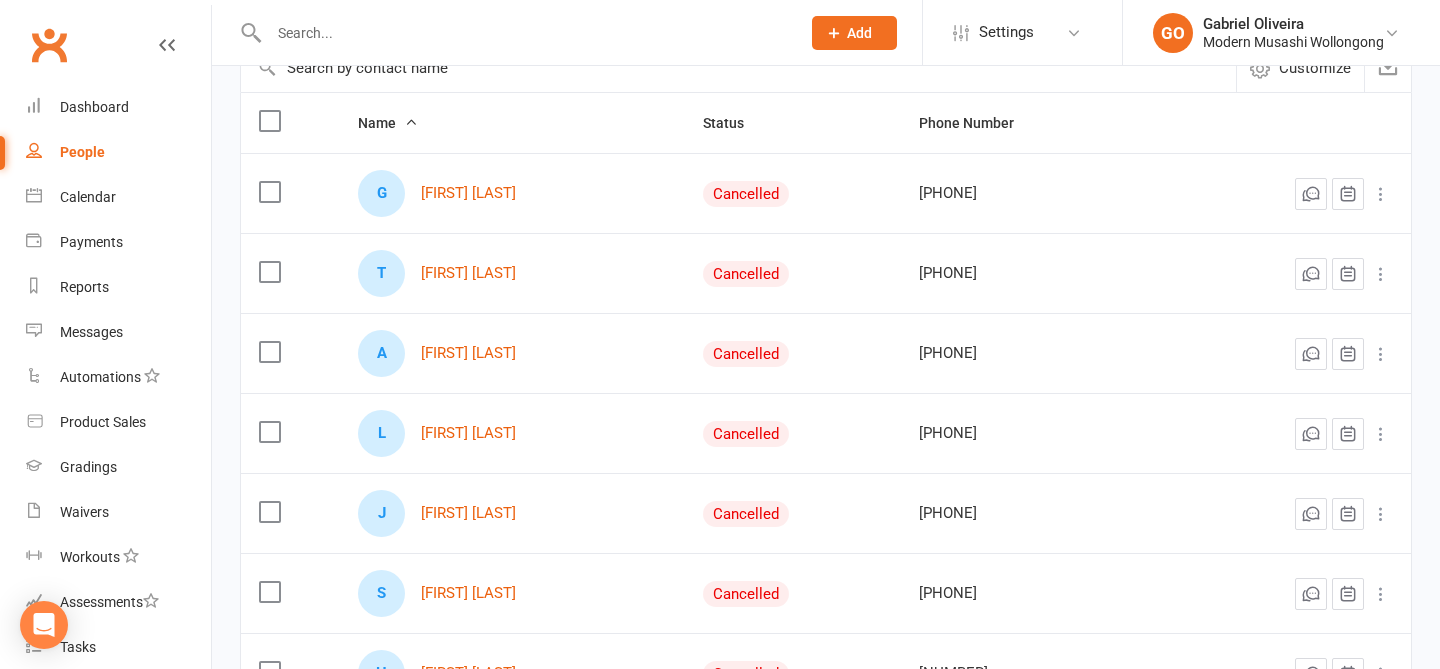scroll, scrollTop: 225, scrollLeft: 0, axis: vertical 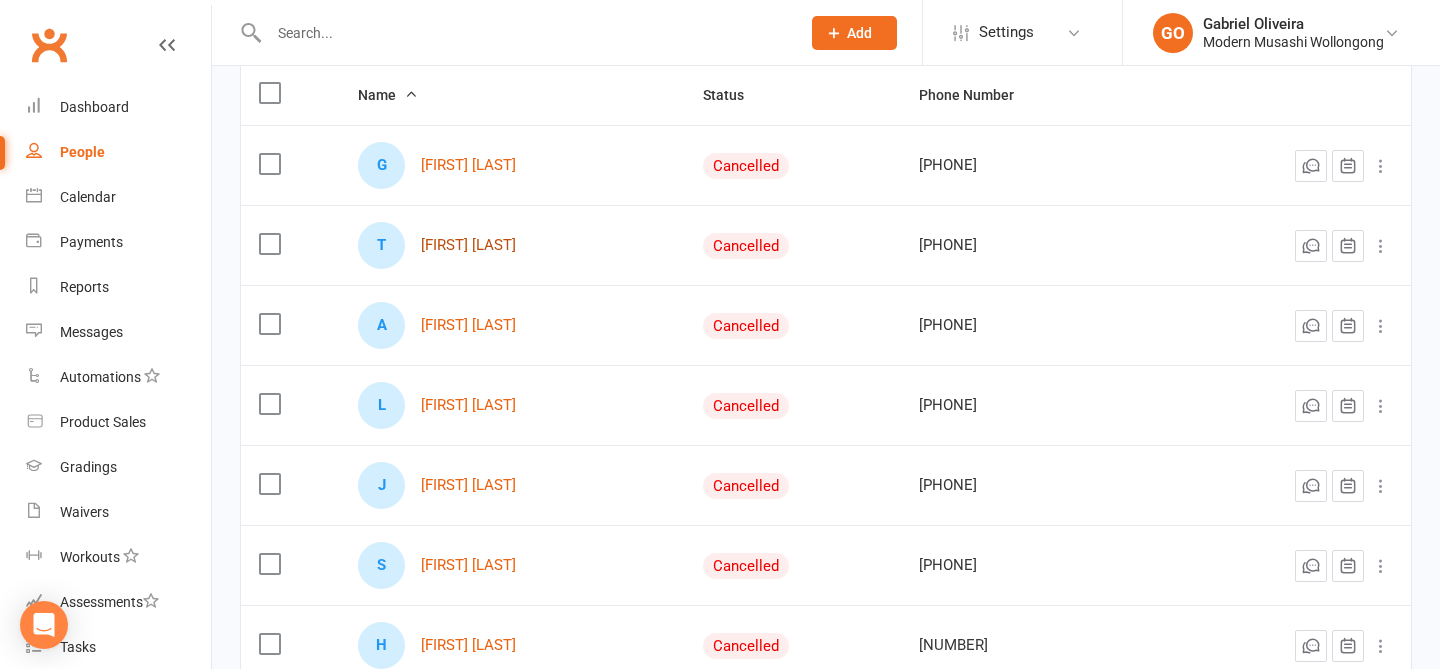 click on "Tyera Acosta" at bounding box center [468, 245] 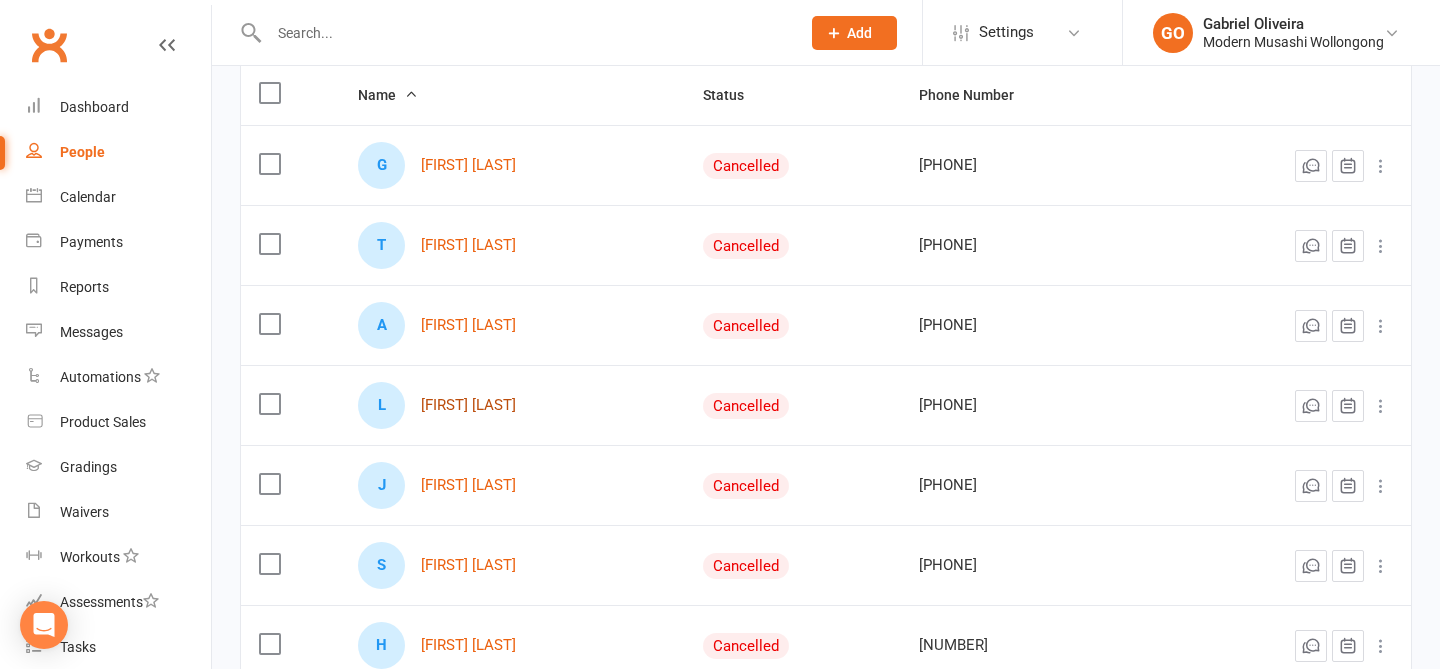 click on "Louis Andrews" at bounding box center [468, 405] 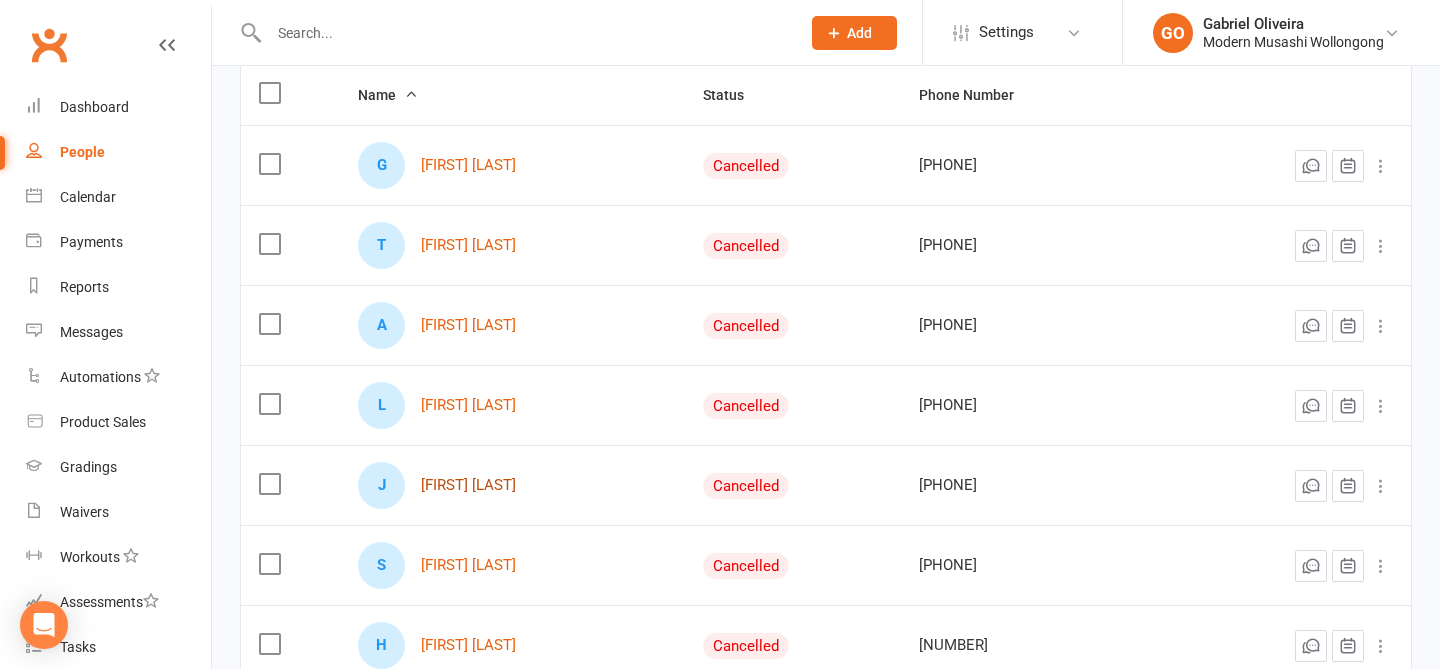 click on "Justin Andrews" at bounding box center (468, 485) 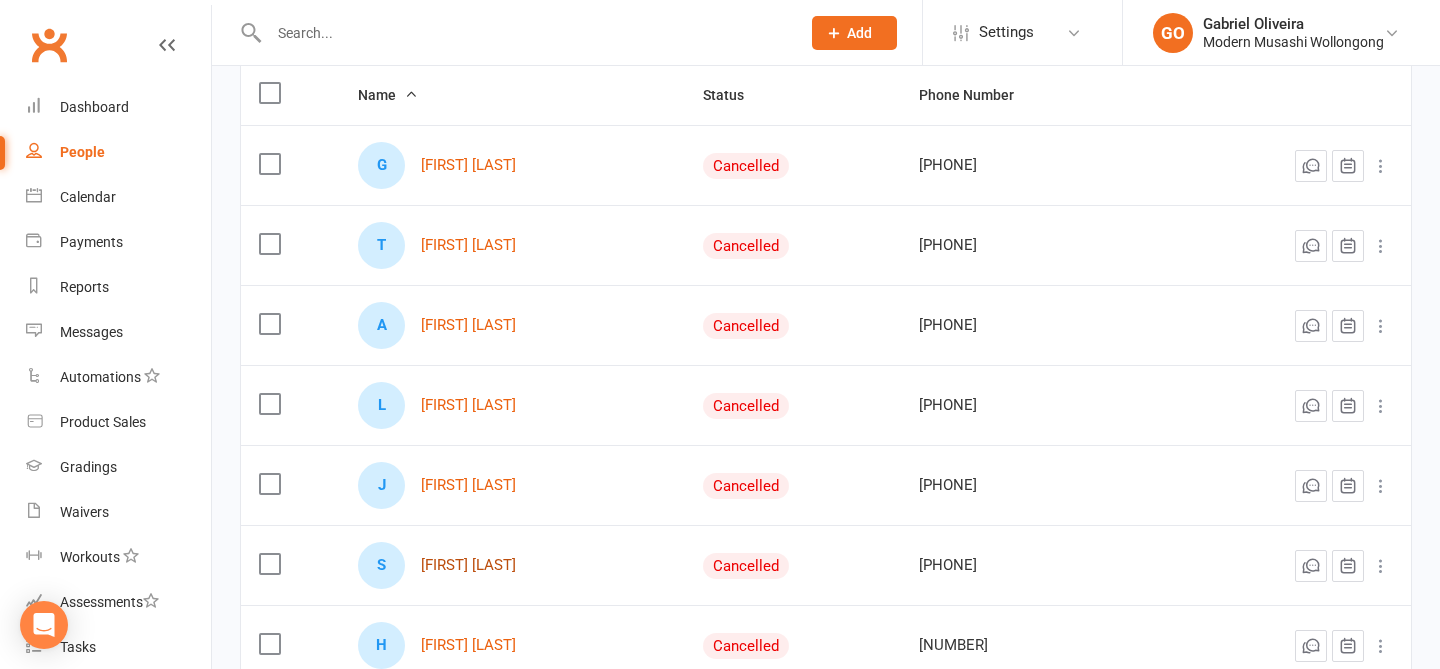 click on "Sam Apps" at bounding box center (468, 565) 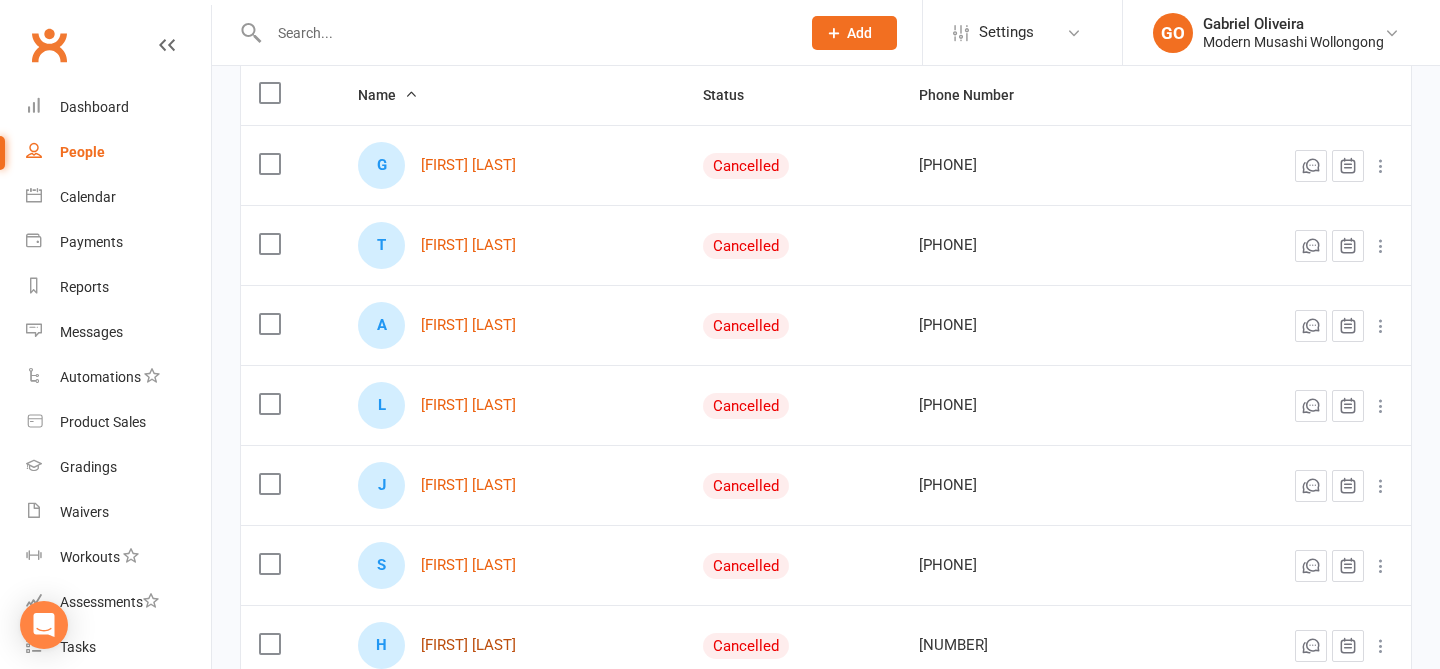 click on "Hammad Aziz" at bounding box center (468, 645) 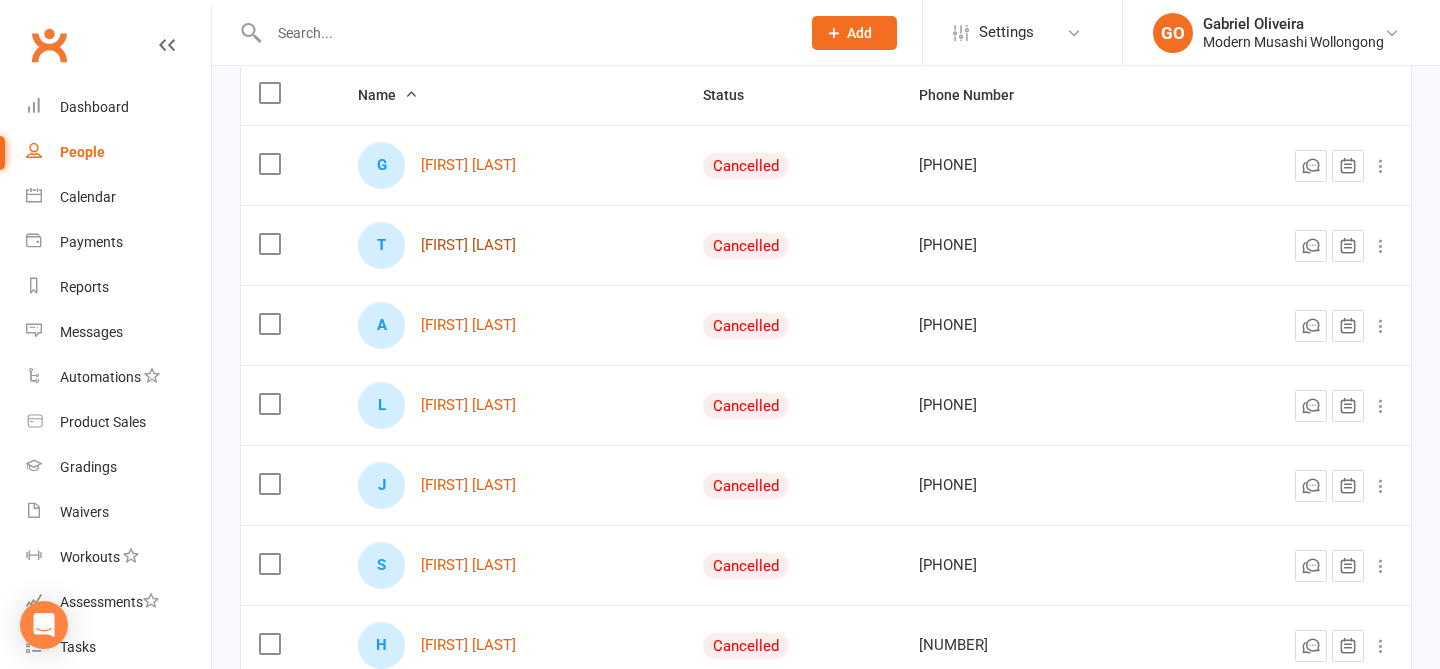 click on "Tyera Acosta" at bounding box center (468, 245) 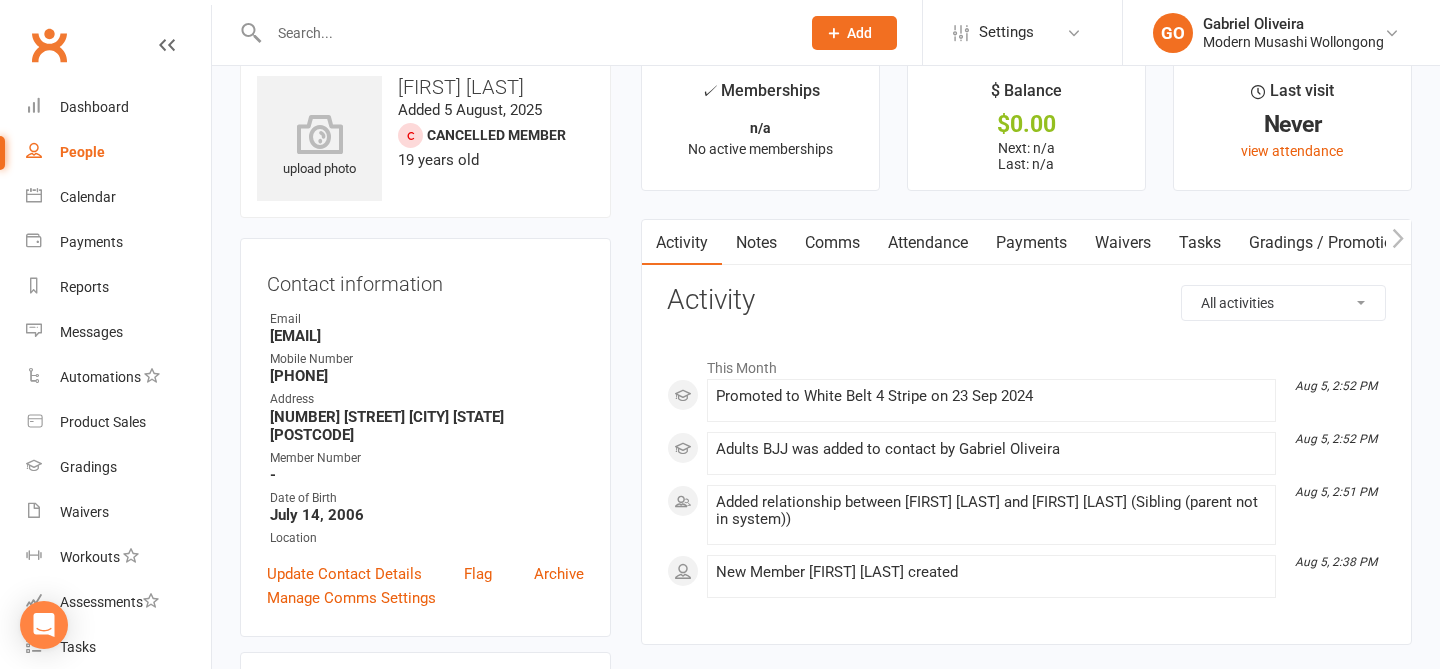 scroll, scrollTop: 0, scrollLeft: 0, axis: both 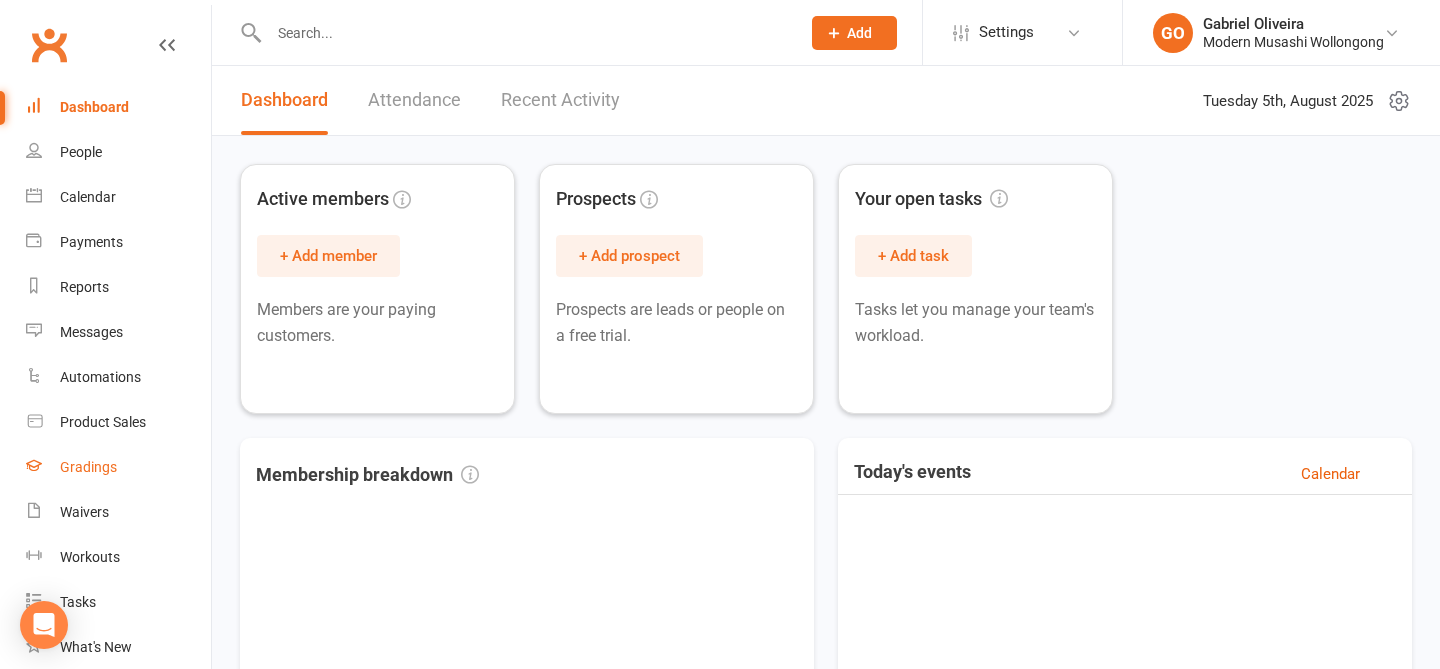 click on "Gradings" at bounding box center [88, 467] 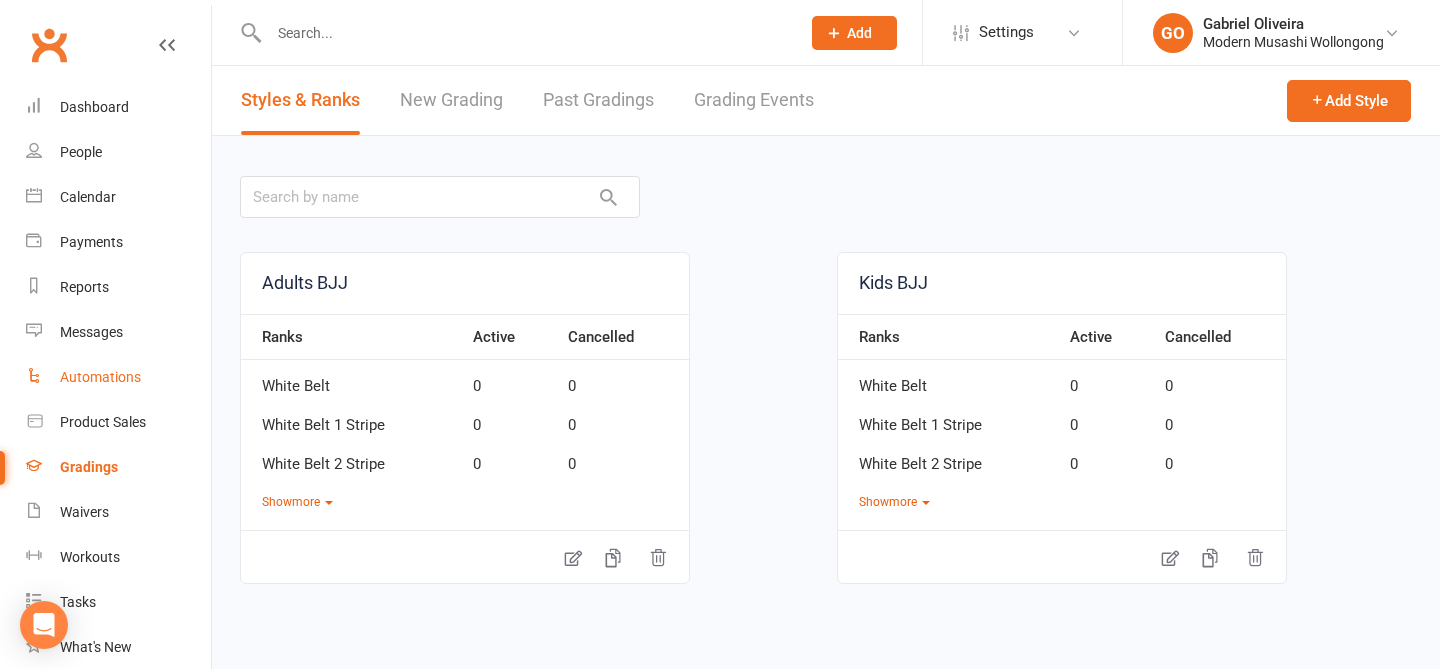 click on "Automations" at bounding box center [100, 377] 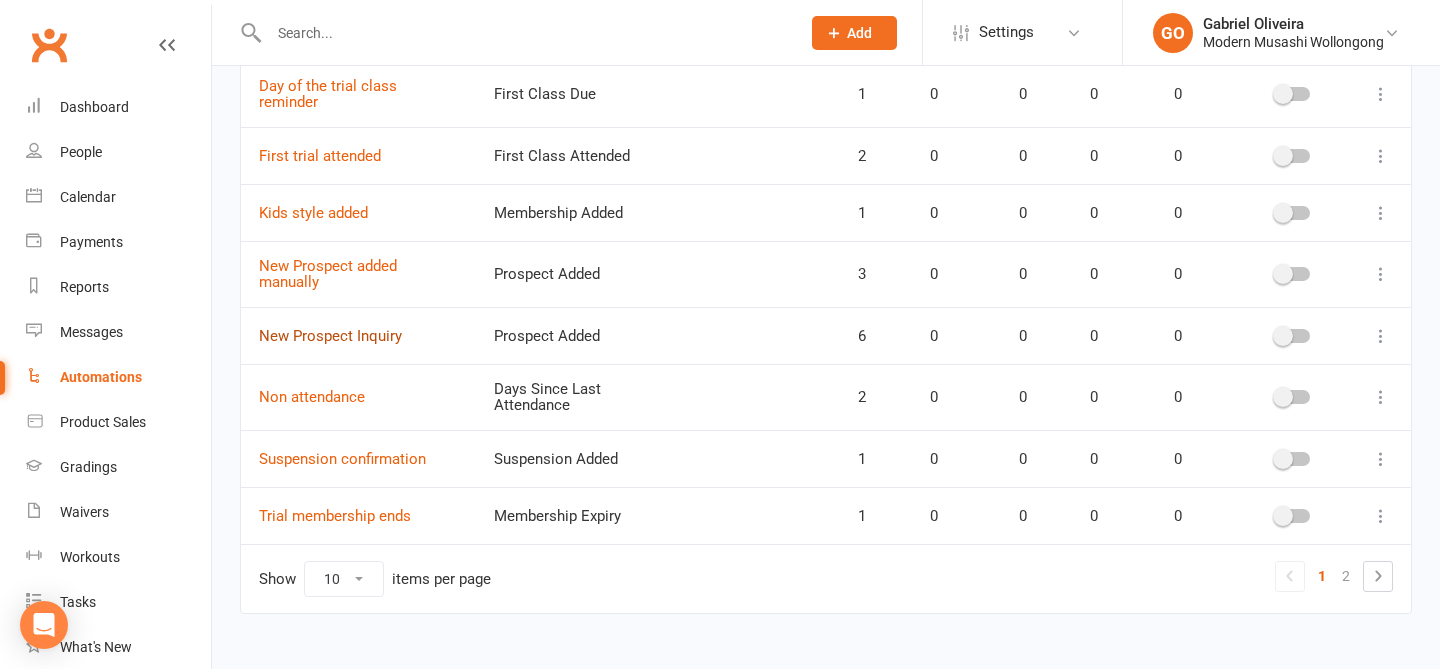 scroll, scrollTop: 383, scrollLeft: 0, axis: vertical 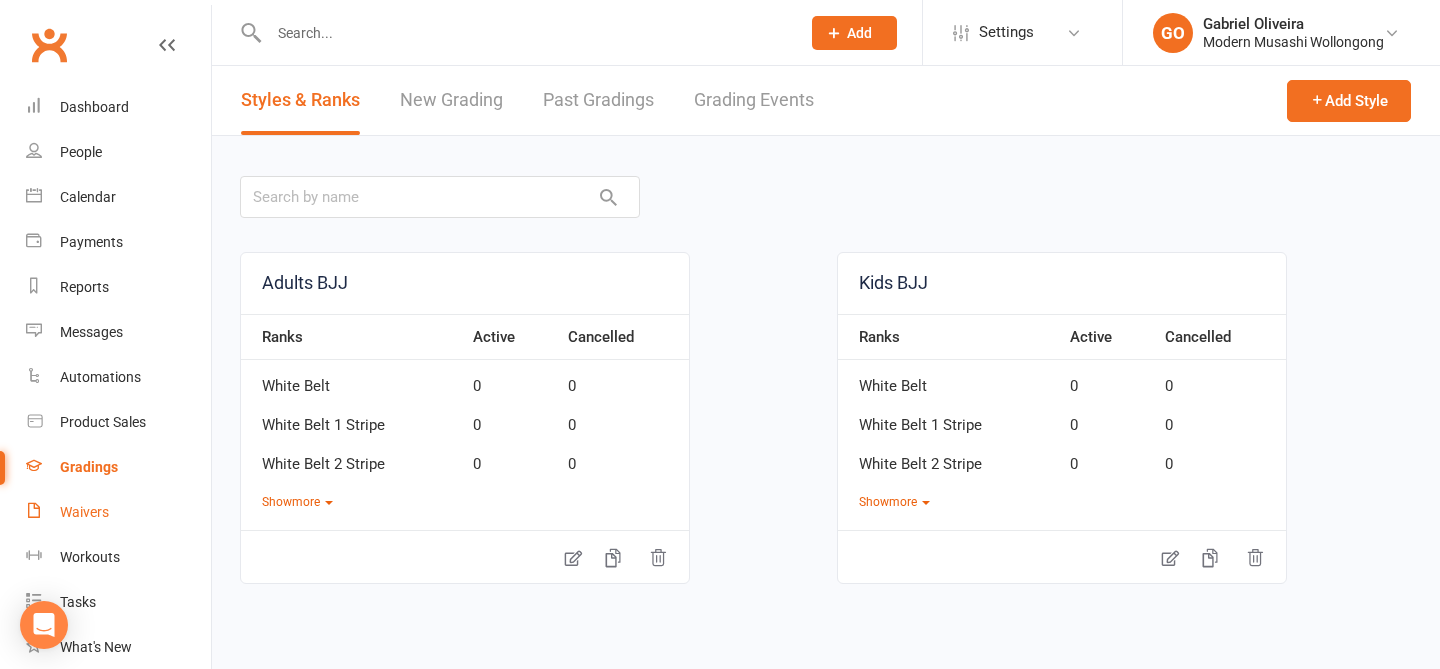 click on "Waivers" at bounding box center [84, 512] 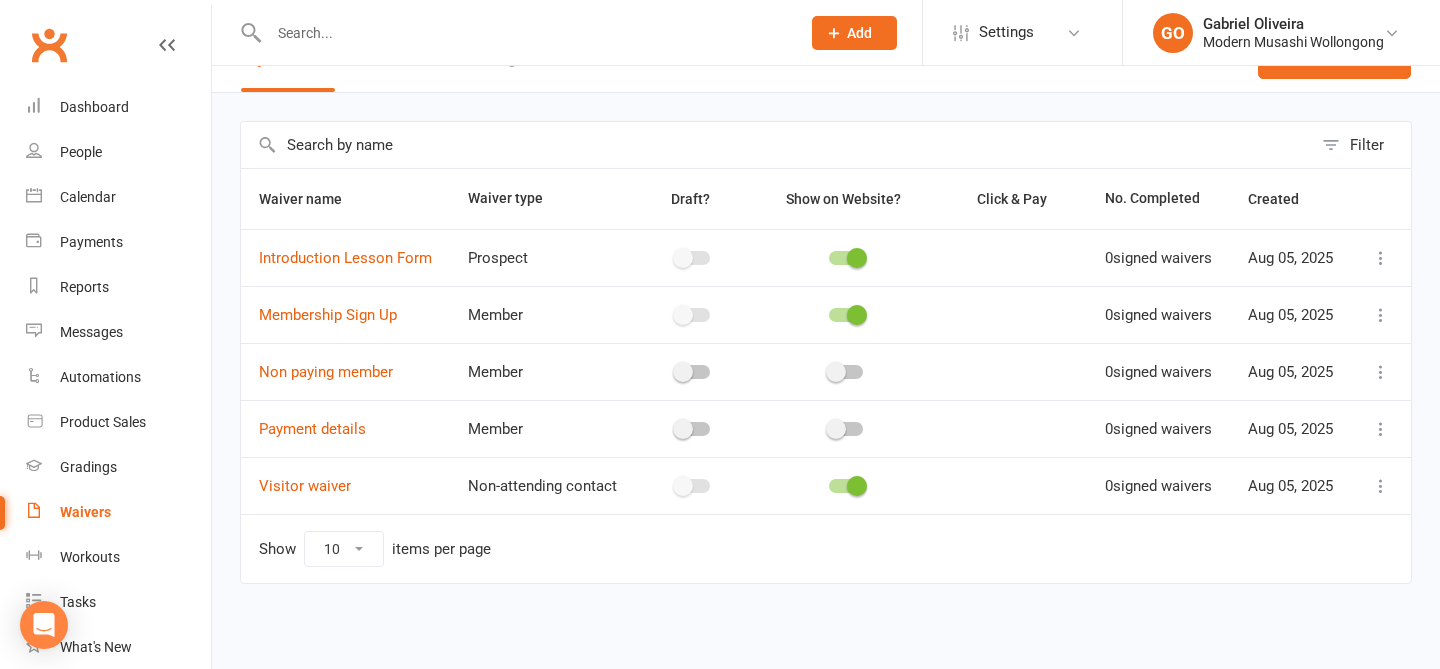 scroll, scrollTop: 0, scrollLeft: 0, axis: both 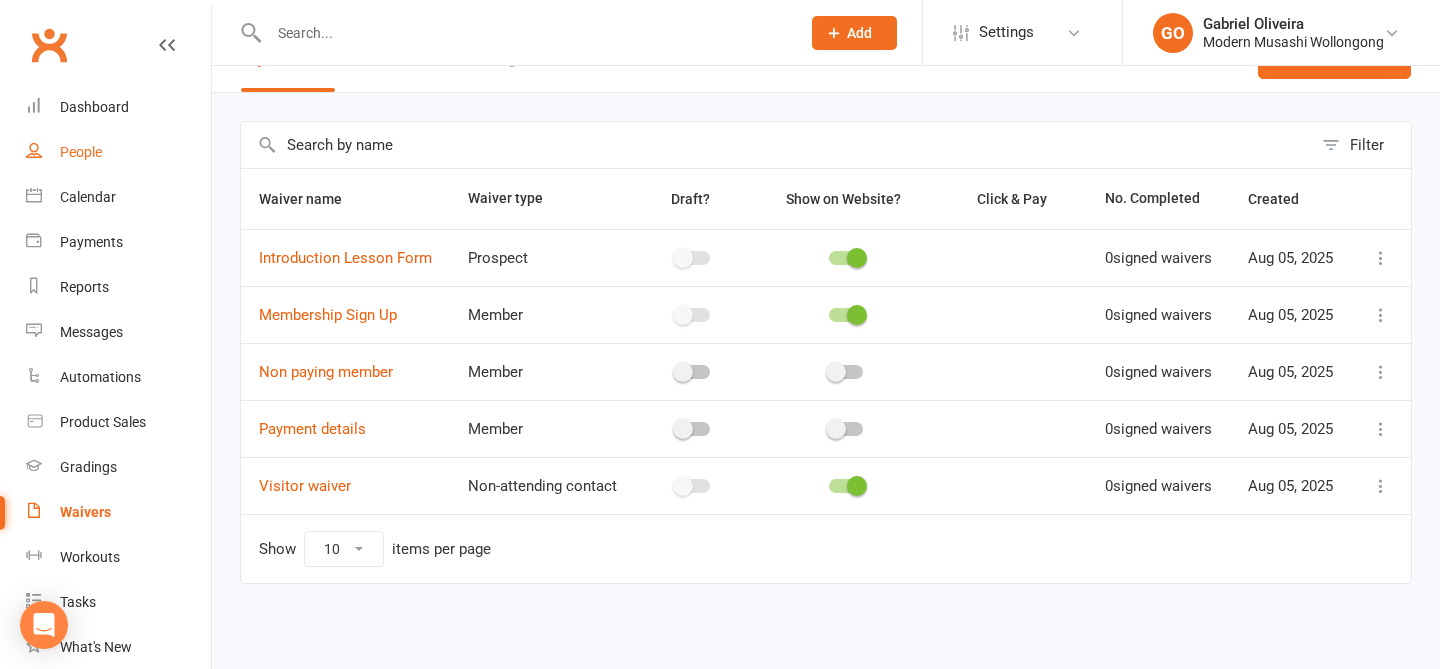 click on "People" at bounding box center [81, 152] 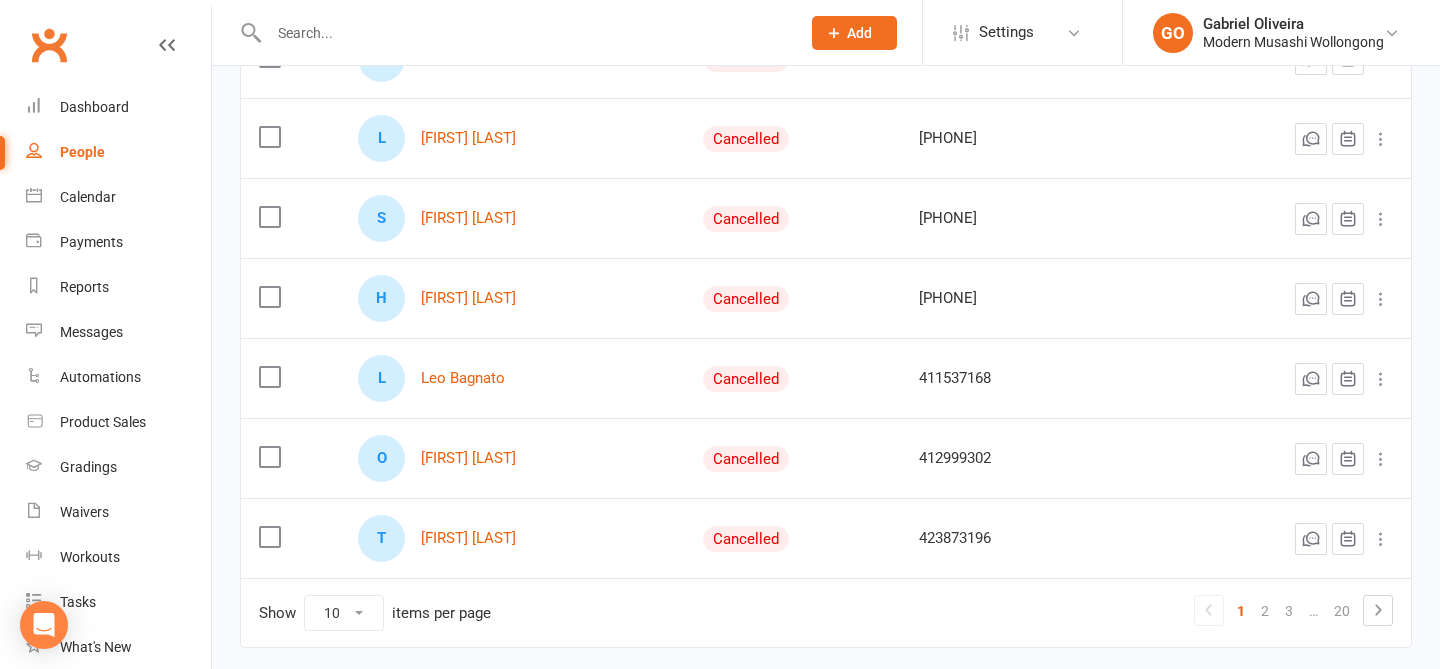 scroll, scrollTop: 658, scrollLeft: 0, axis: vertical 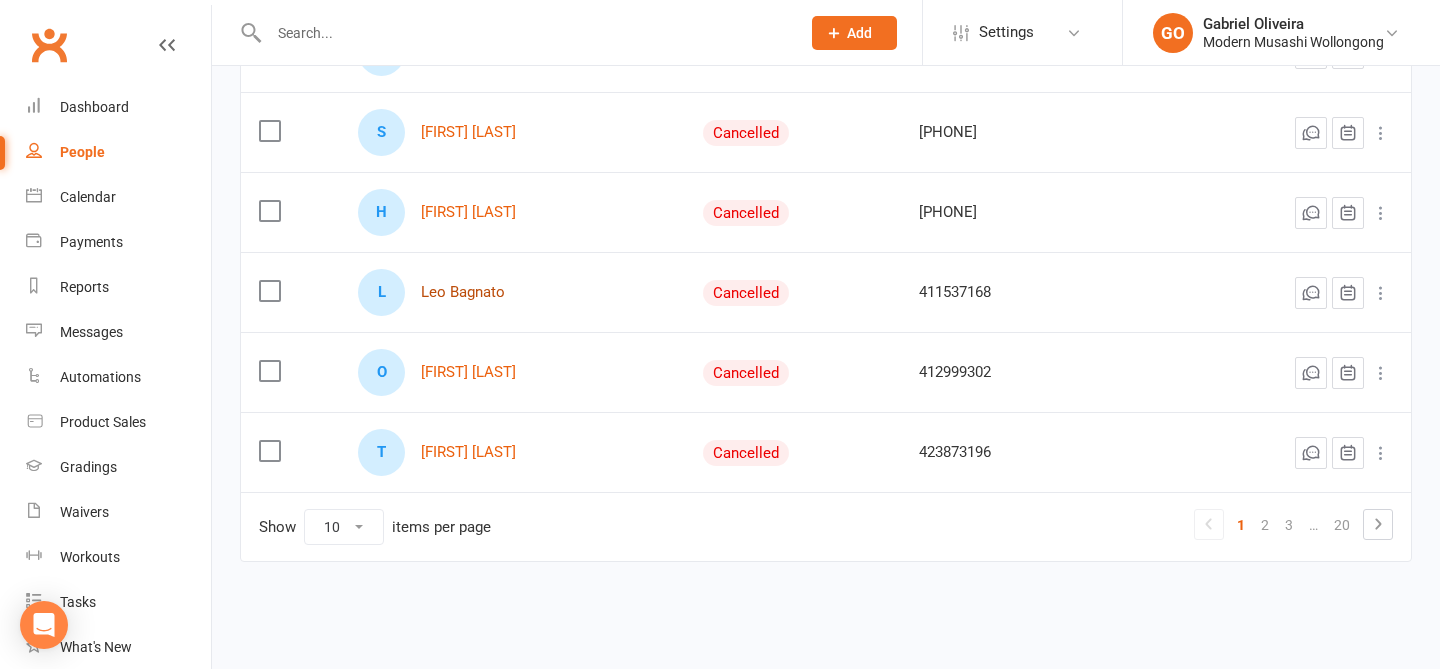 click on "Leo Bagnato" at bounding box center [463, 292] 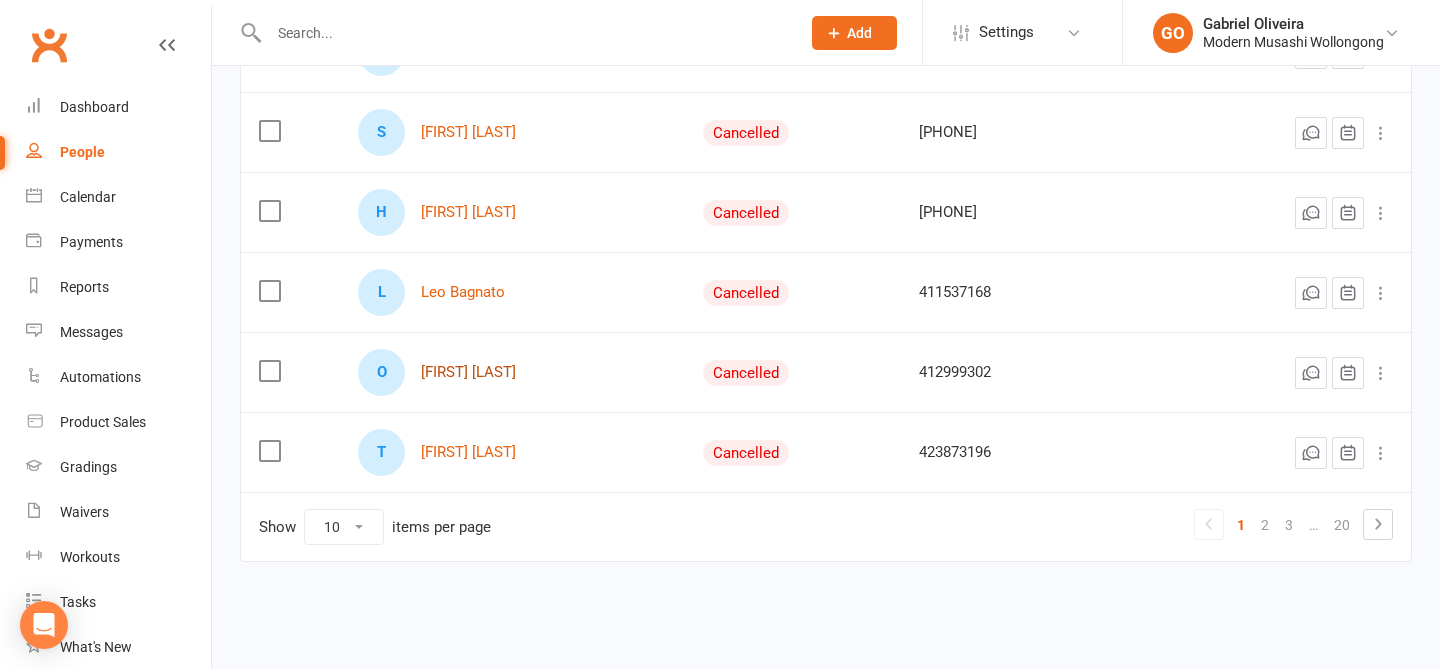 click on "Orkojeet Banerji" at bounding box center [468, 372] 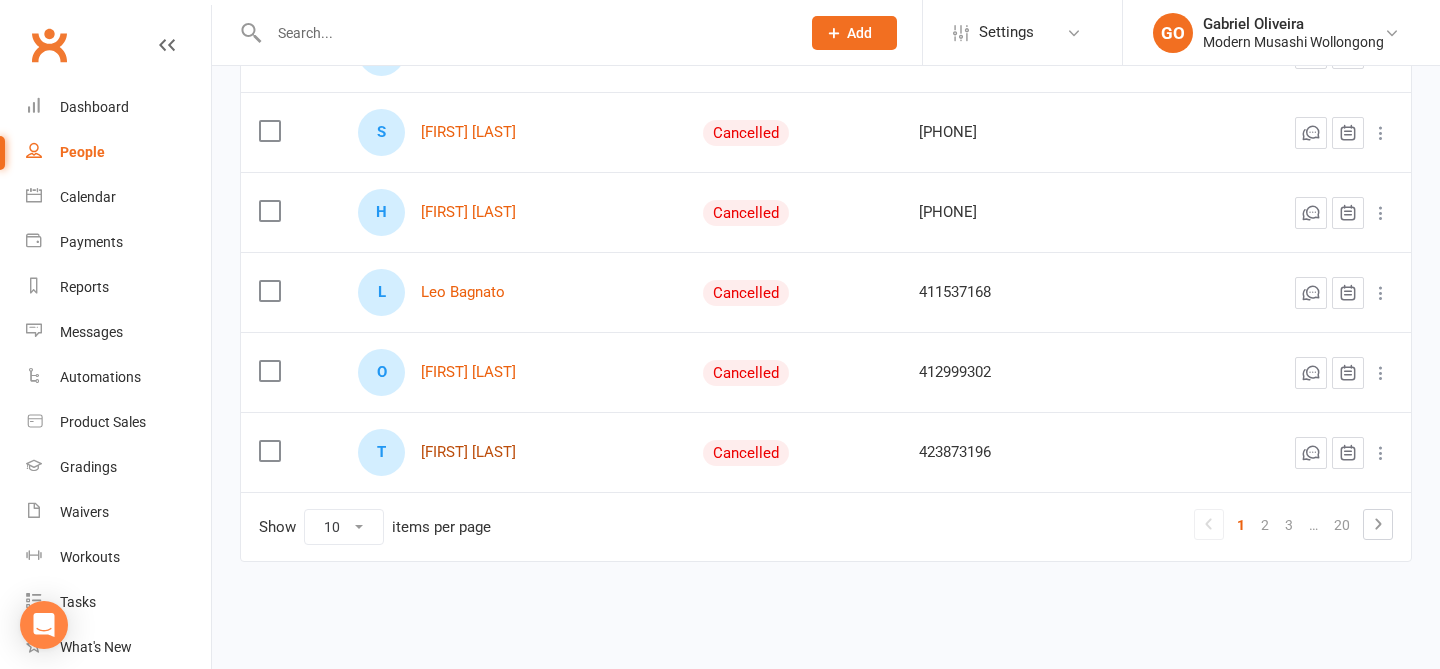 click on "Talia Bannon" at bounding box center [468, 452] 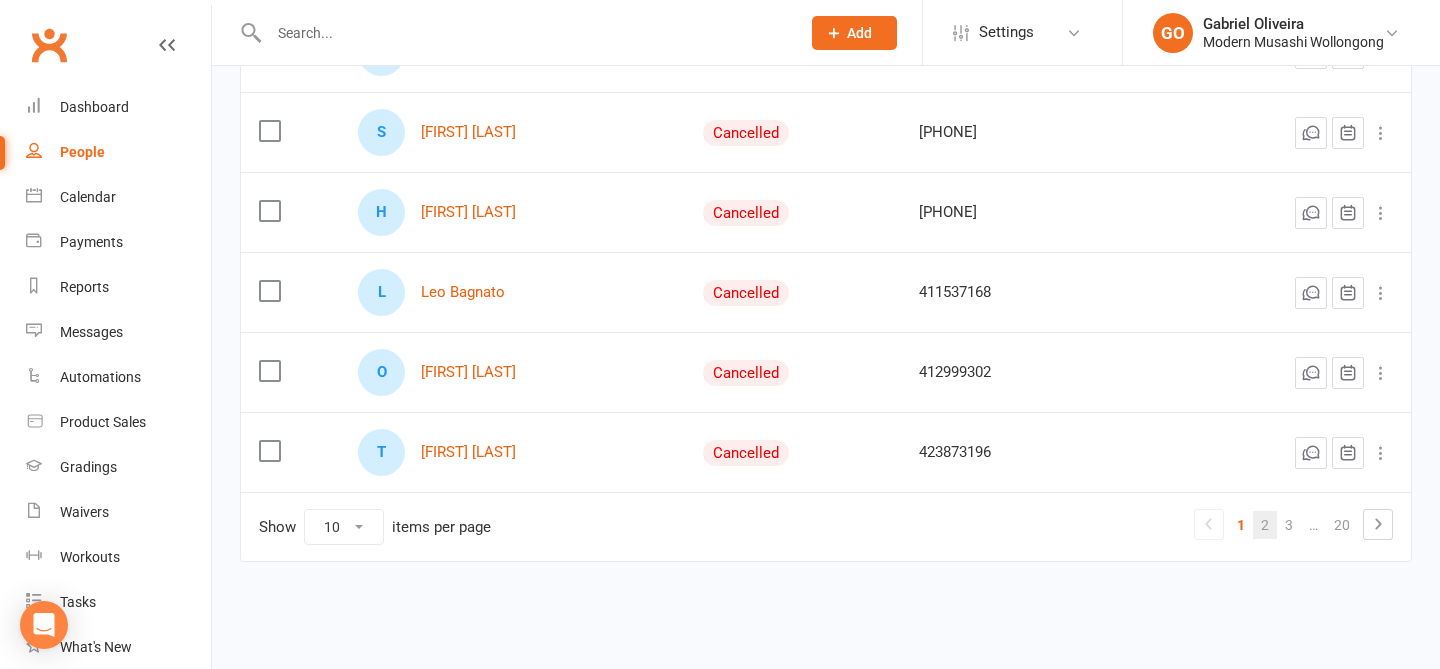 click on "2" at bounding box center [1265, 525] 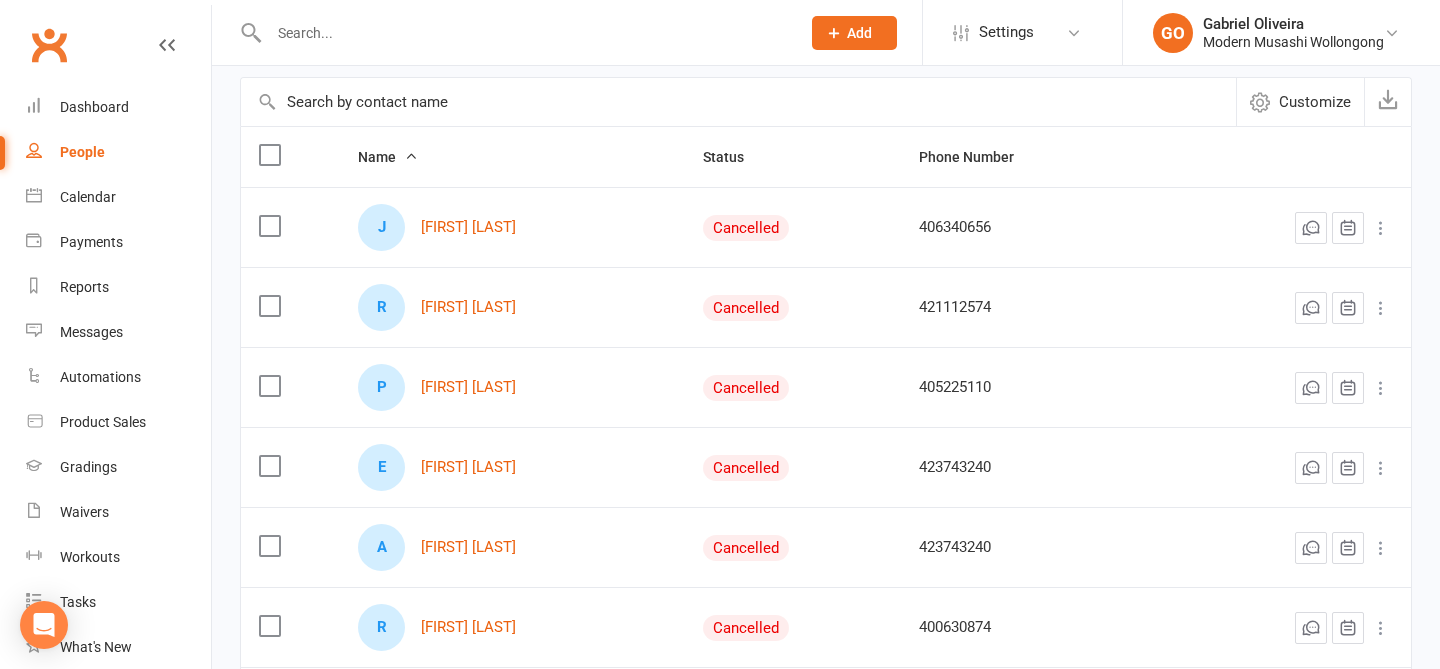 scroll, scrollTop: 209, scrollLeft: 0, axis: vertical 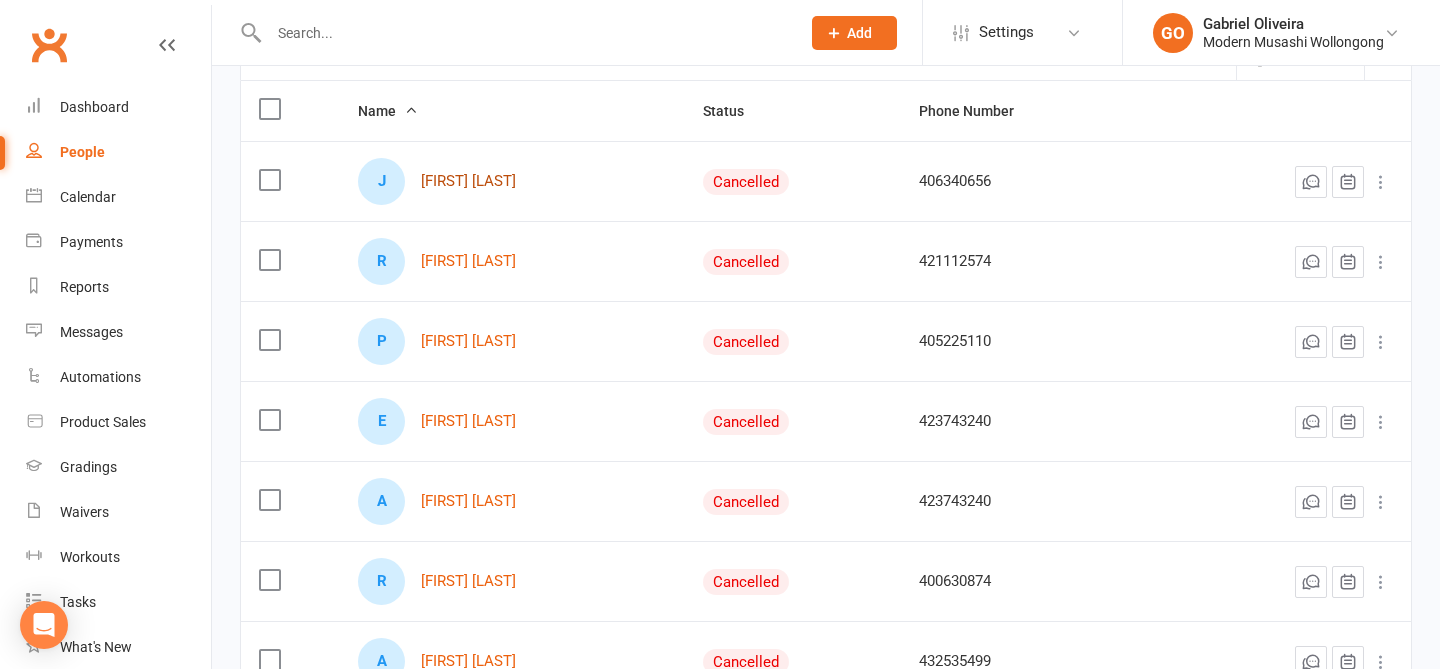 click on "Jaden Barnard" at bounding box center (468, 181) 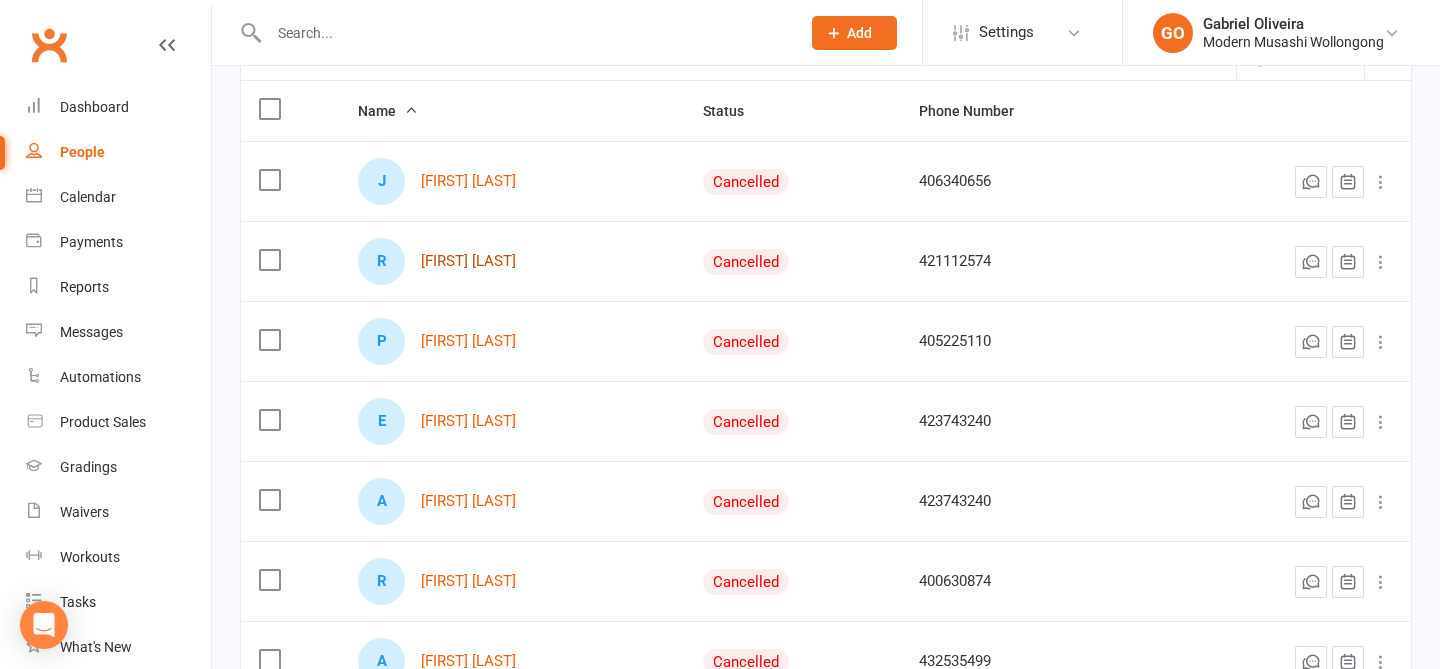 click on "Robert Barnes" at bounding box center [468, 261] 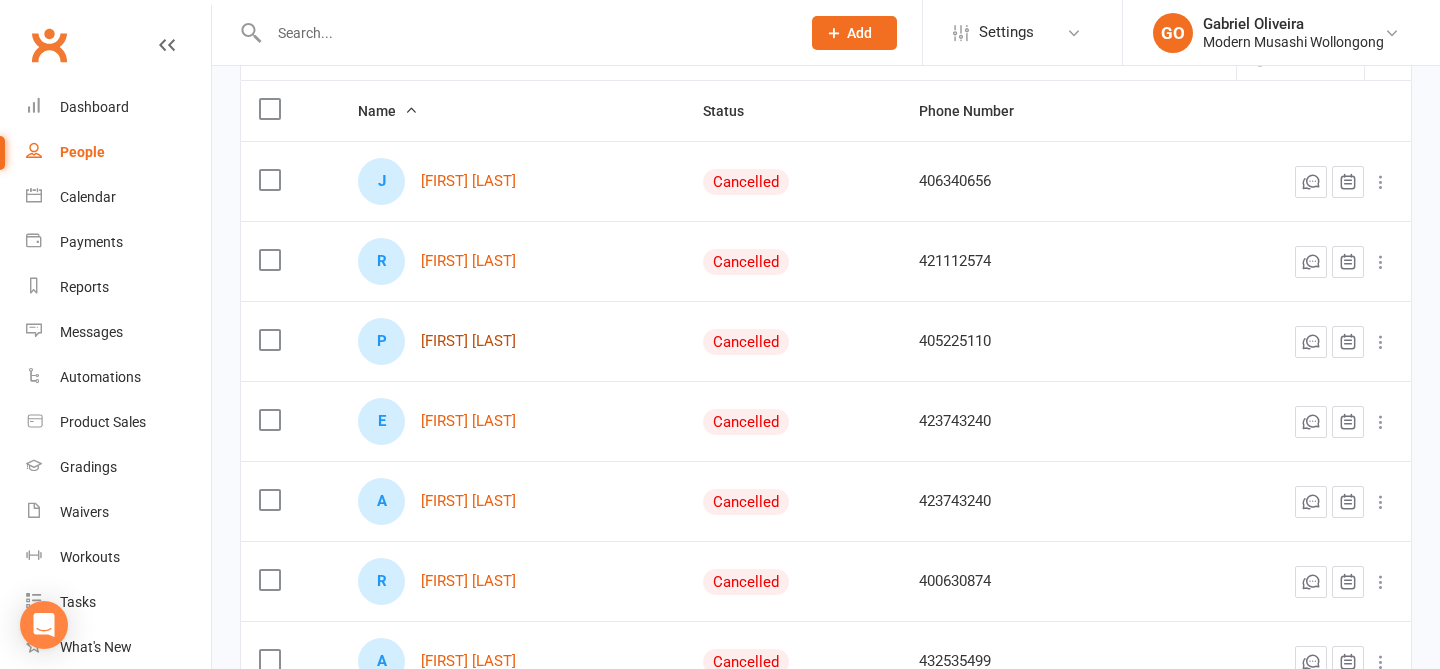 click on "Paul Bedwell" at bounding box center [468, 341] 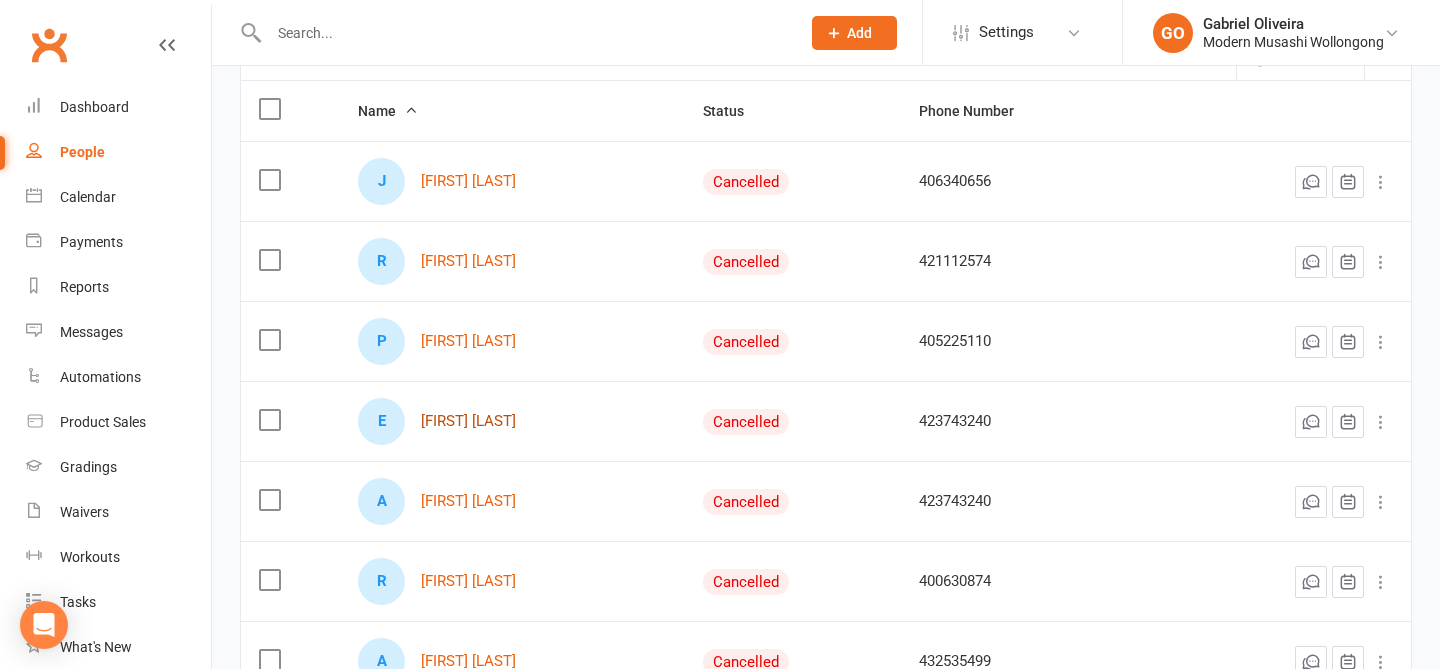 click on "Emmett Beeten" at bounding box center [468, 421] 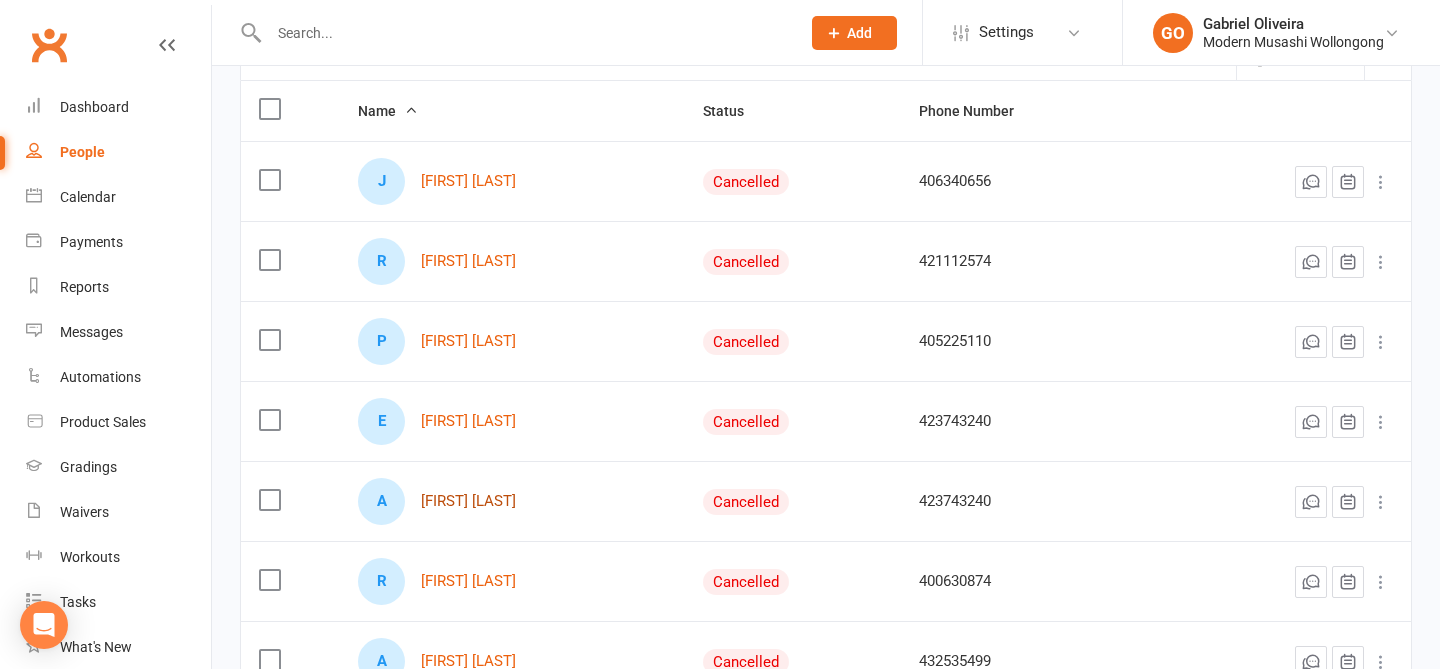 click on "Angus Beeten" at bounding box center [468, 501] 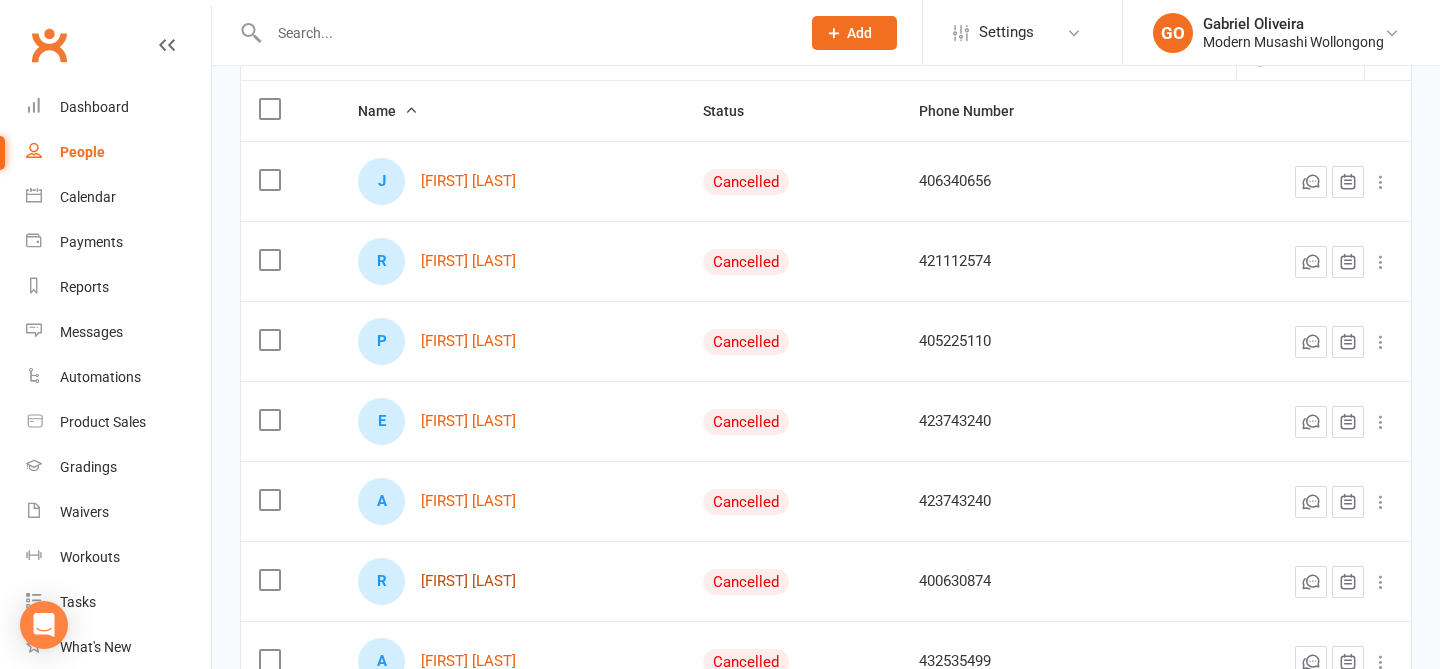 click on "Robby Benedicto" at bounding box center (468, 581) 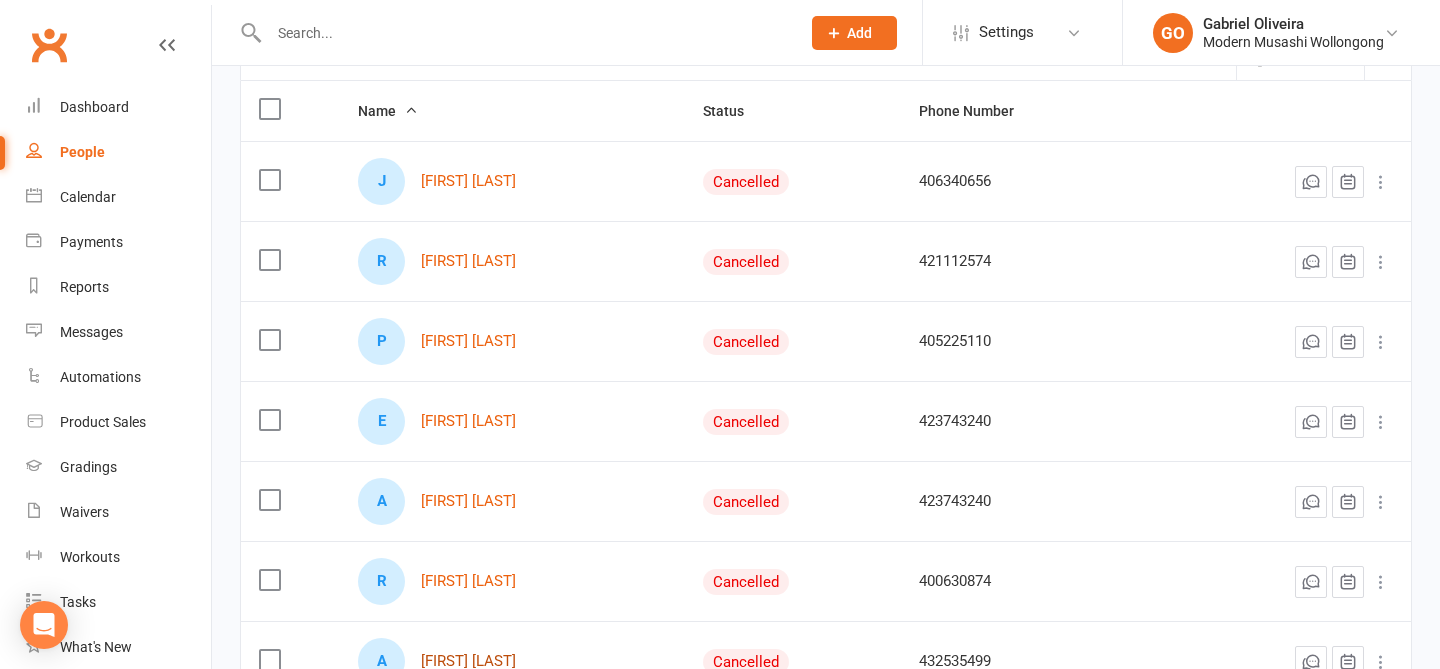 click on "Angus Bevan" at bounding box center [468, 661] 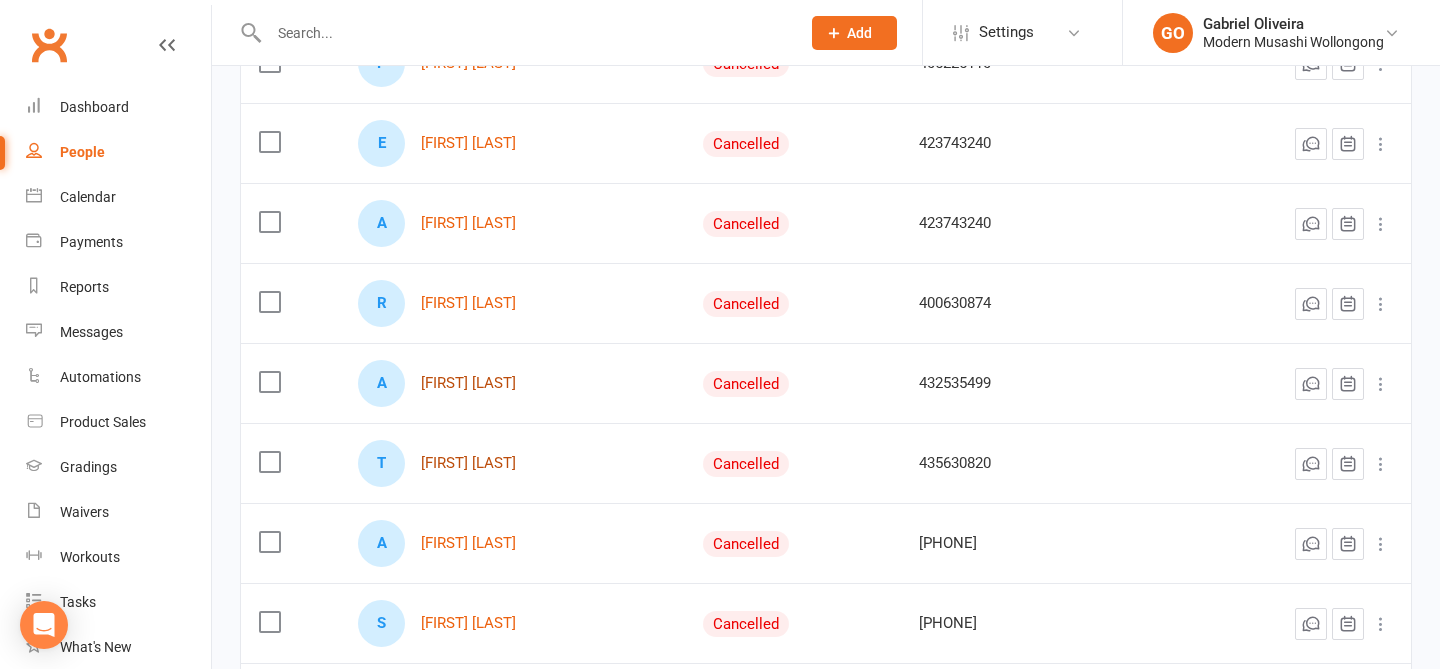 scroll, scrollTop: 508, scrollLeft: 0, axis: vertical 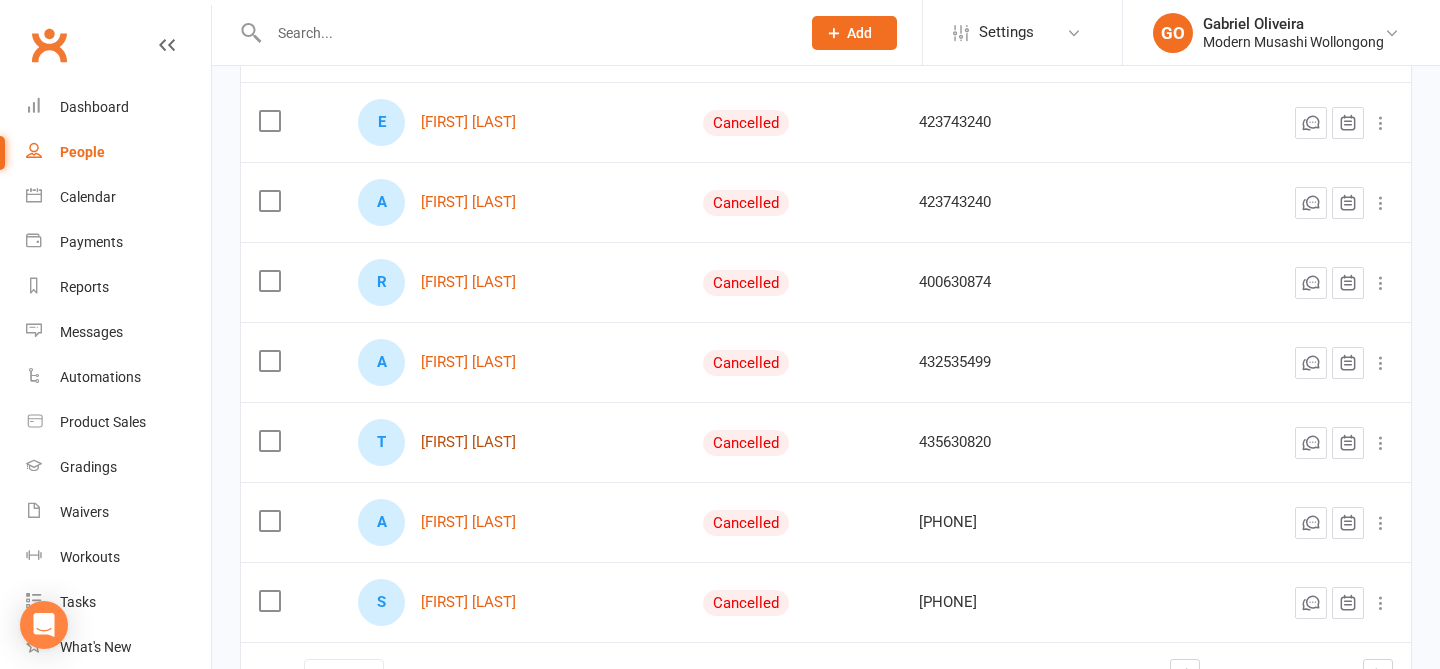 click on "[FIRST] [LAST]" at bounding box center (468, 442) 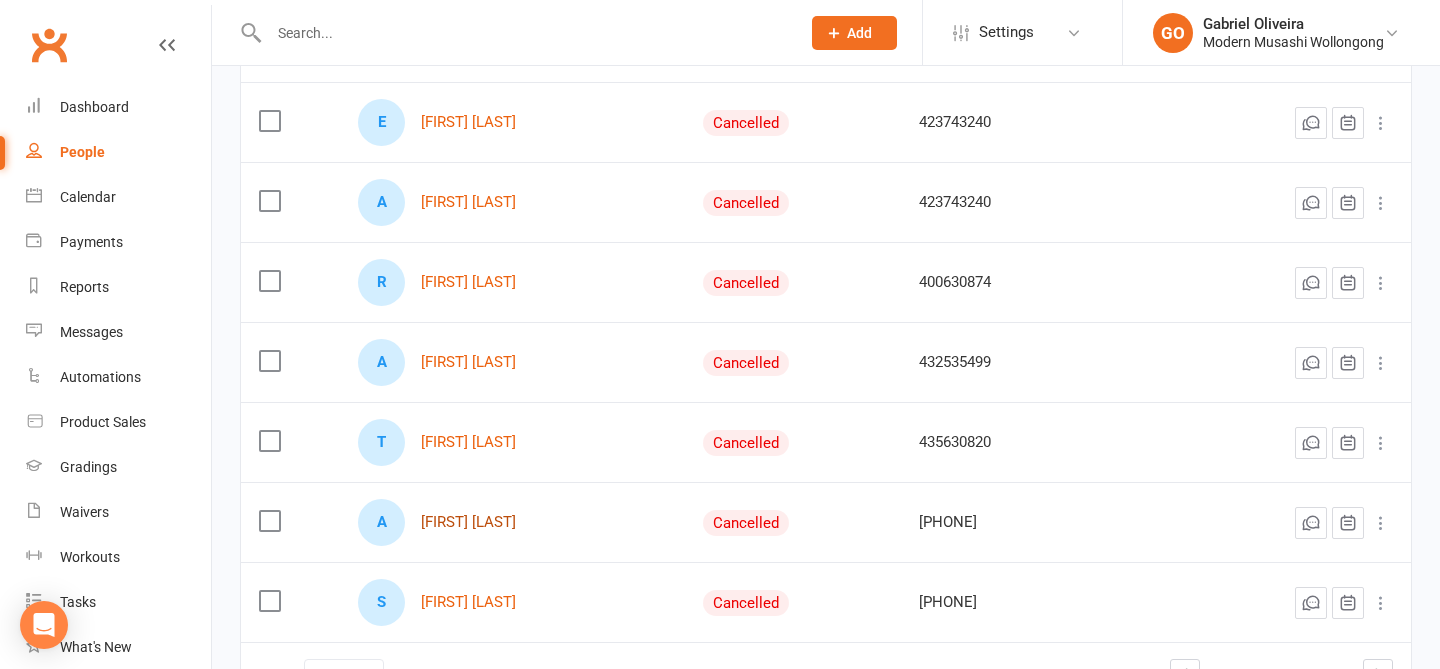 click on "[FIRST] [LAST]" at bounding box center [468, 522] 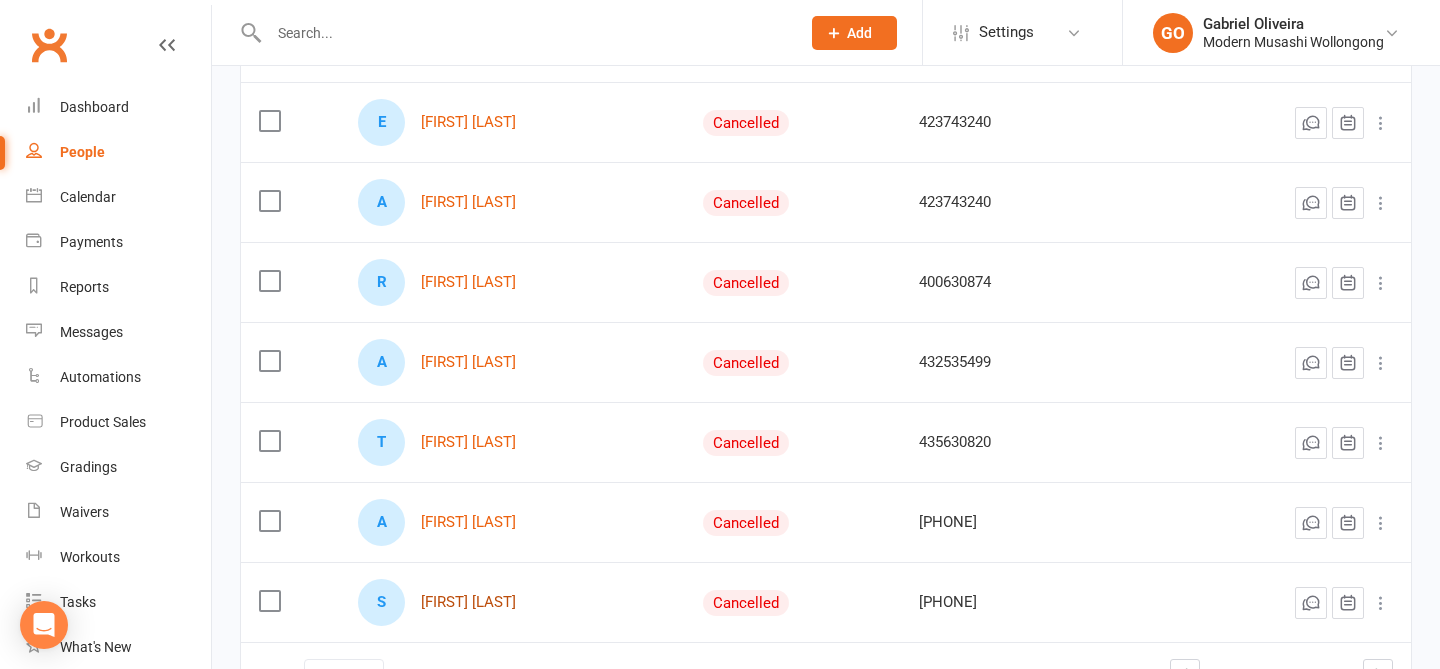 click on "[FIRST] [LAST]" at bounding box center [468, 602] 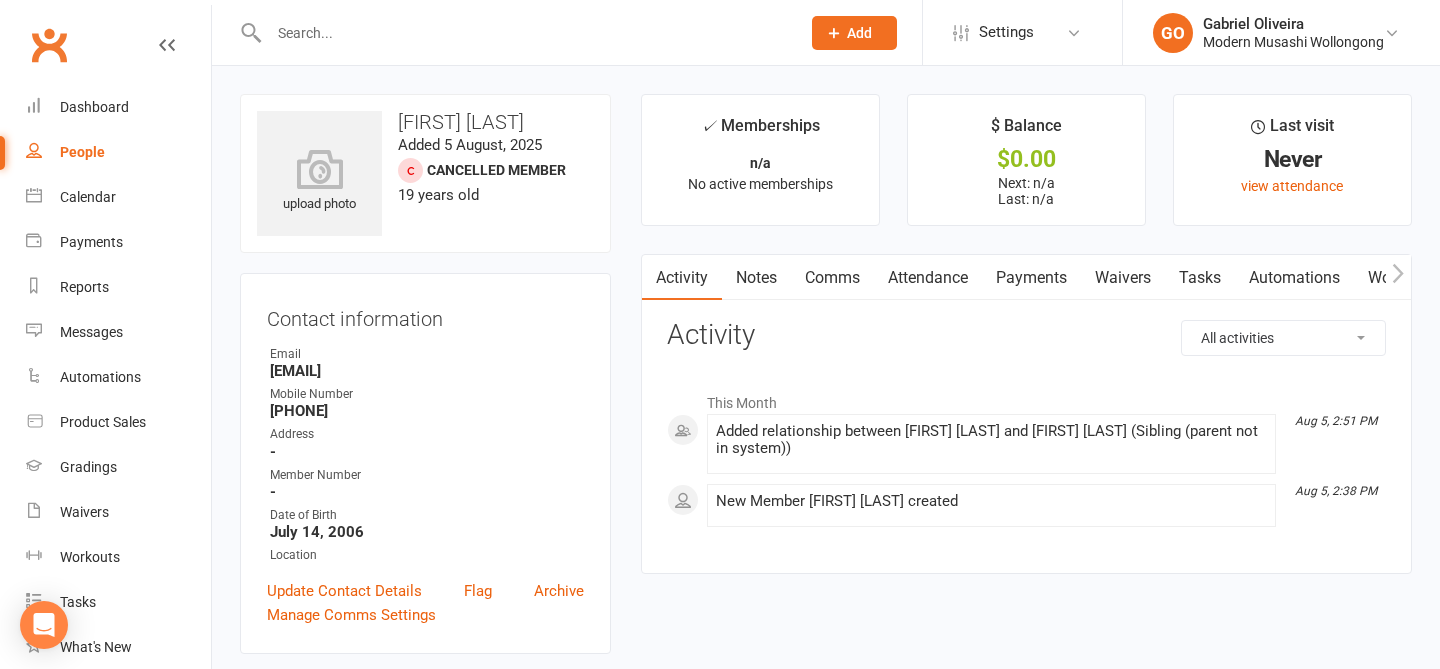 scroll, scrollTop: 0, scrollLeft: 0, axis: both 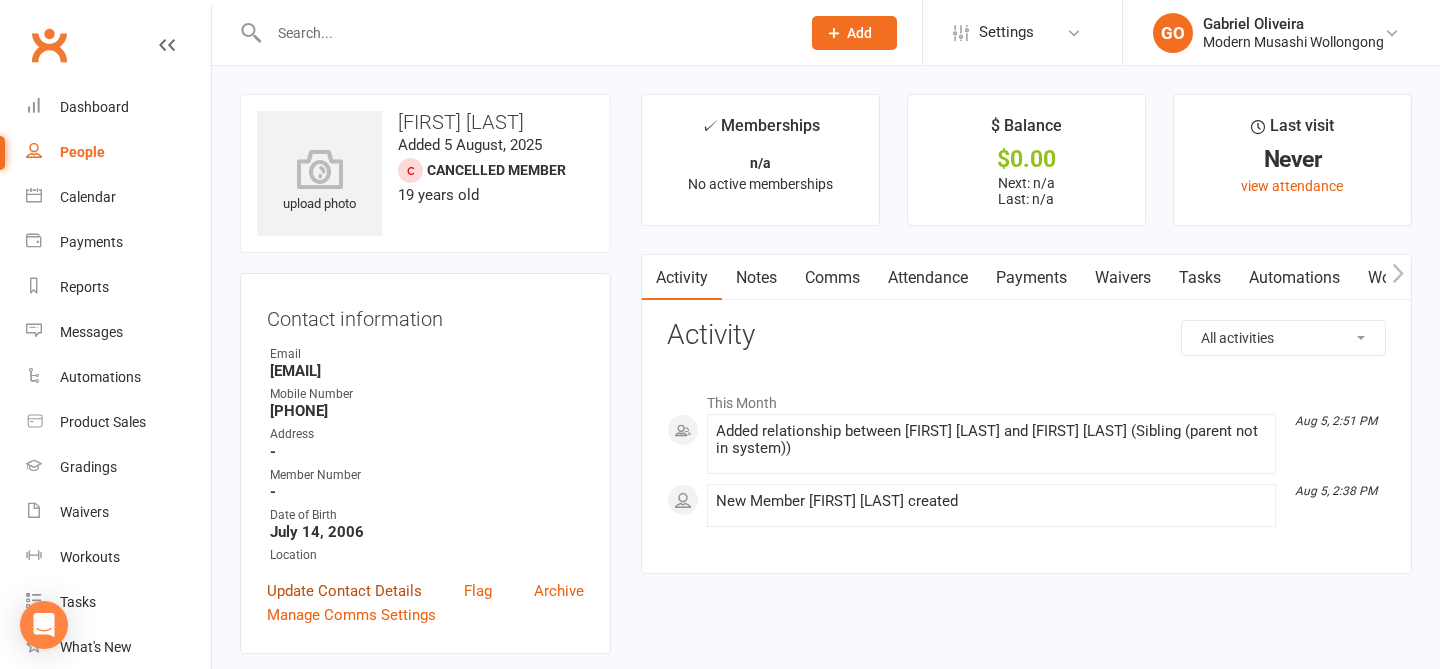 click on "Update Contact Details" at bounding box center [344, 591] 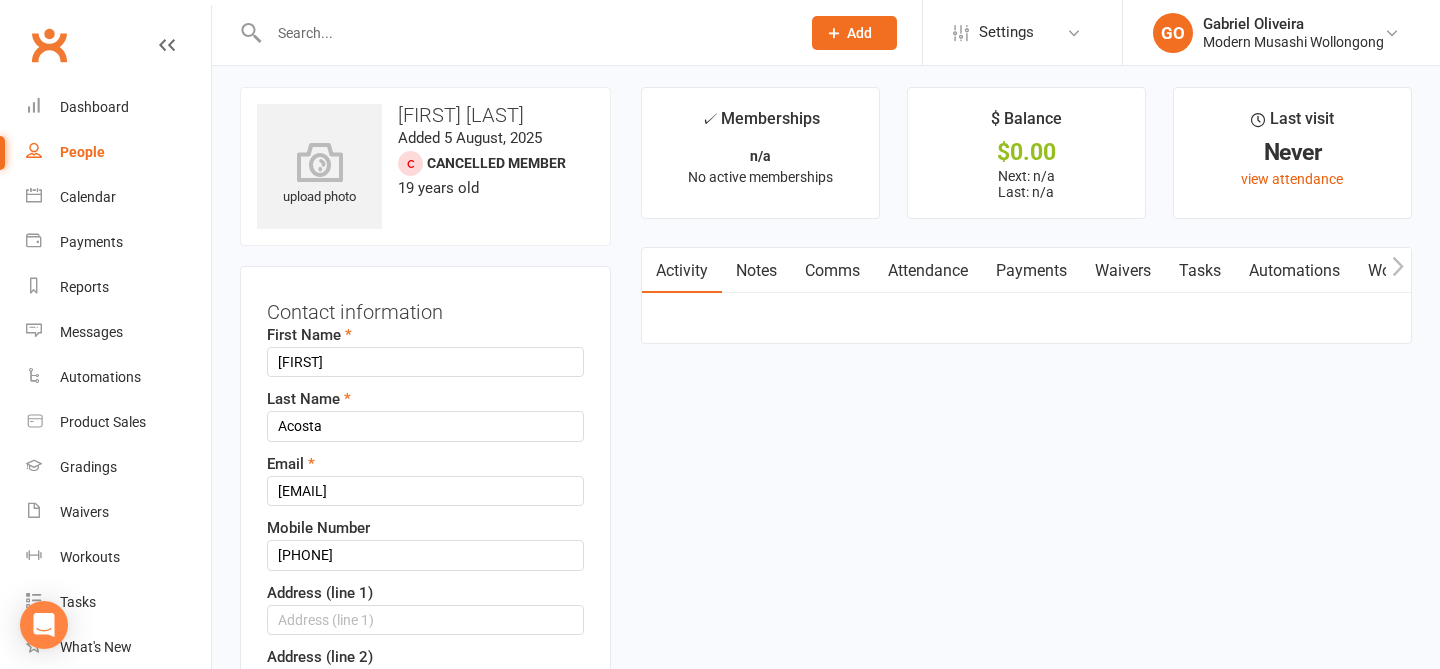 scroll, scrollTop: 94, scrollLeft: 0, axis: vertical 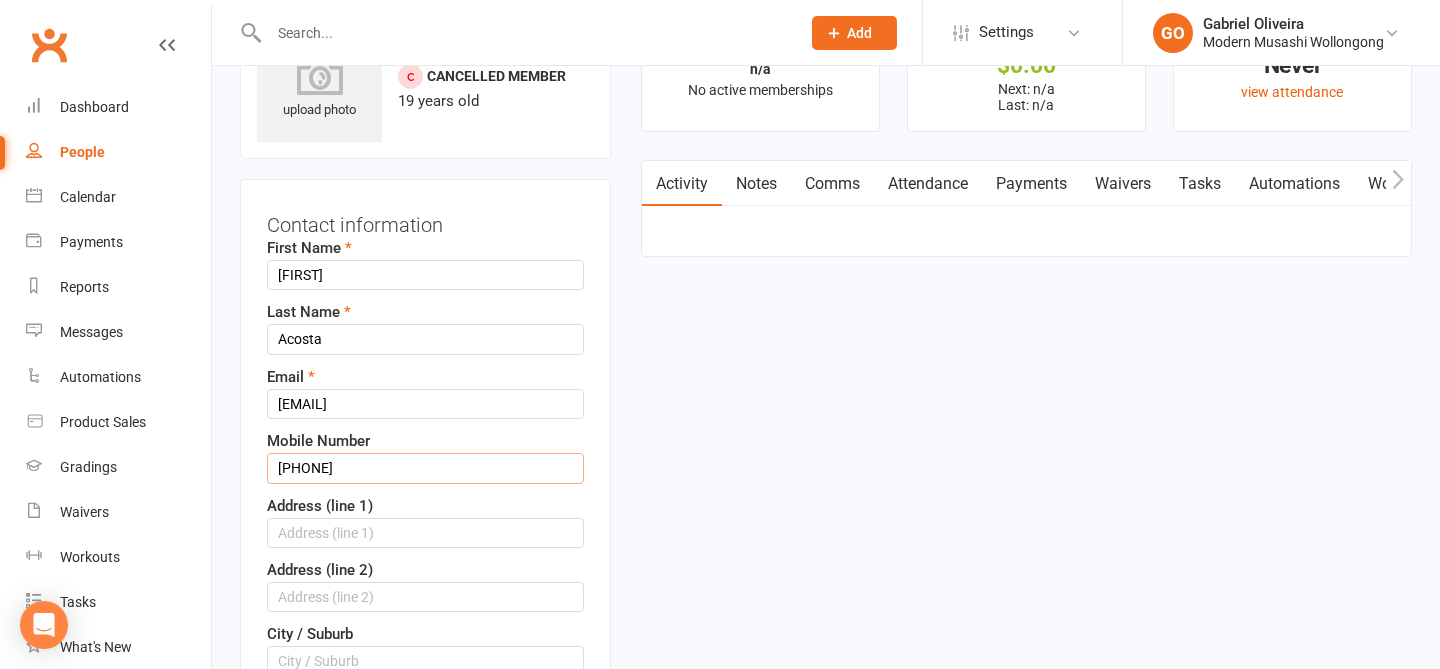 click on "[PHONE]" at bounding box center [425, 468] 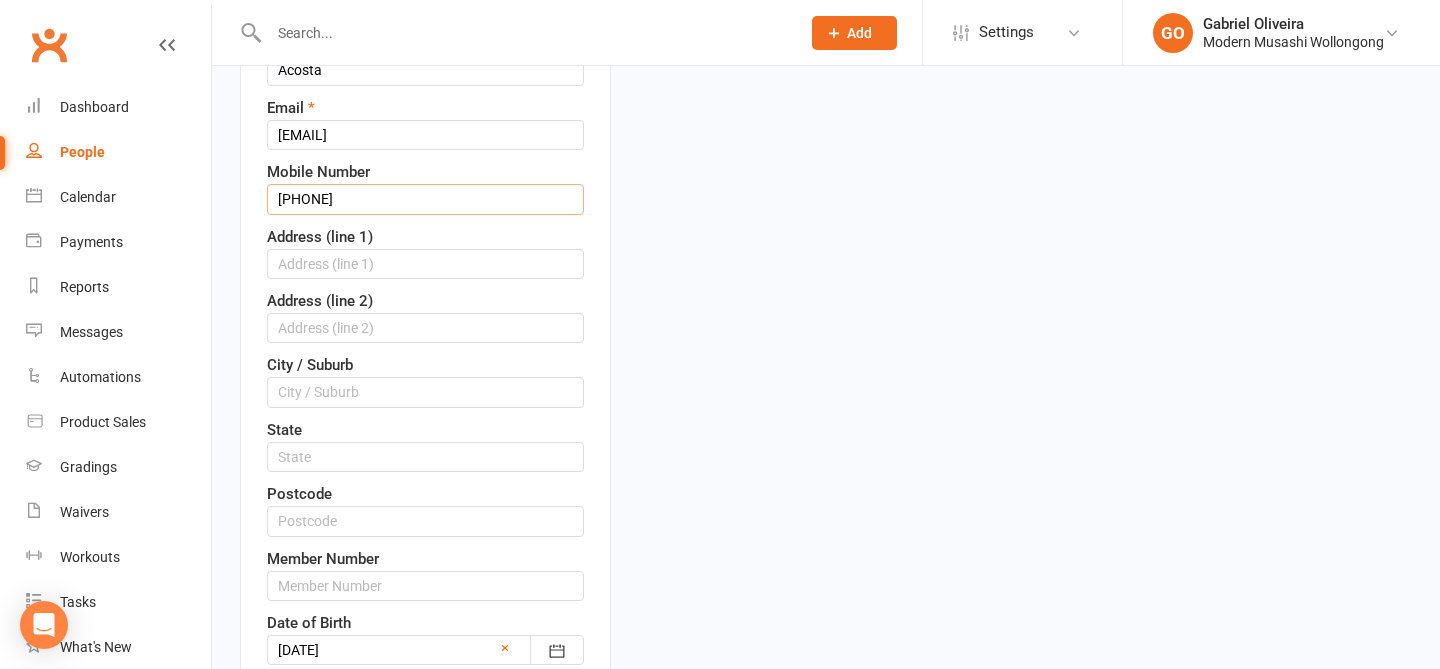 scroll, scrollTop: 389, scrollLeft: 0, axis: vertical 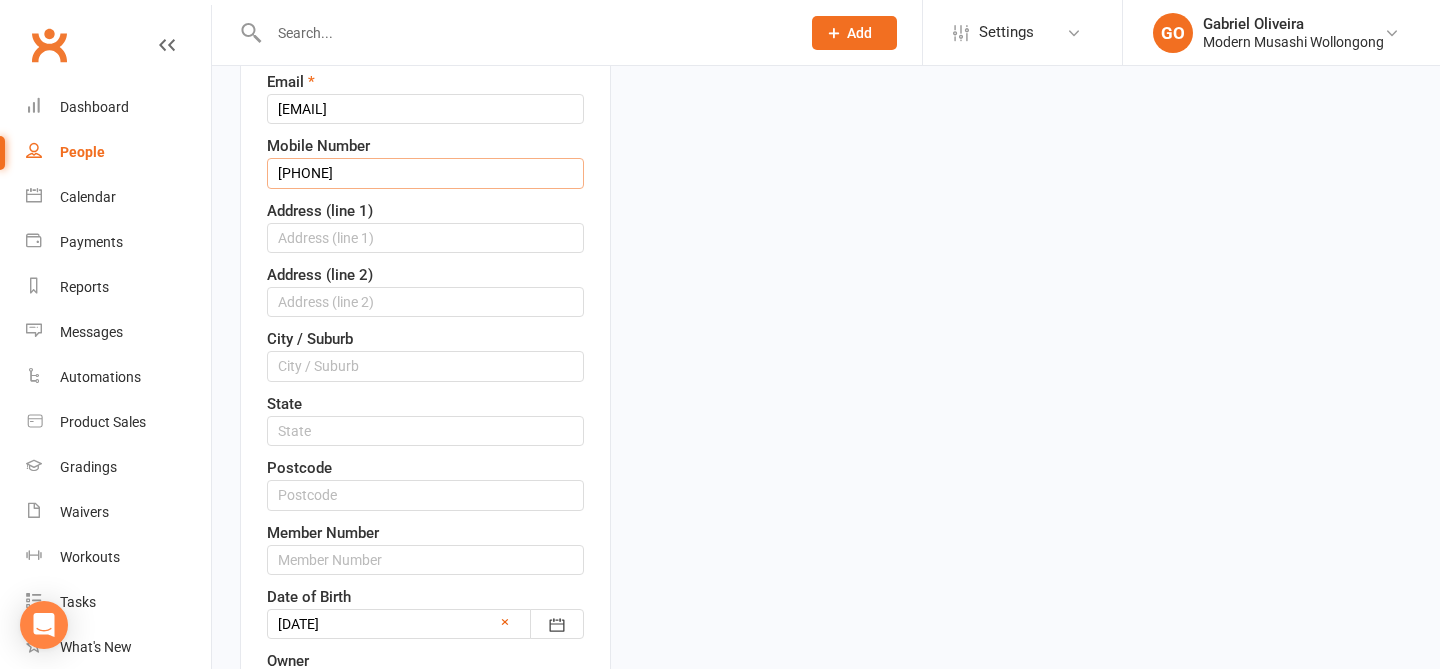 type on "[PHONE]" 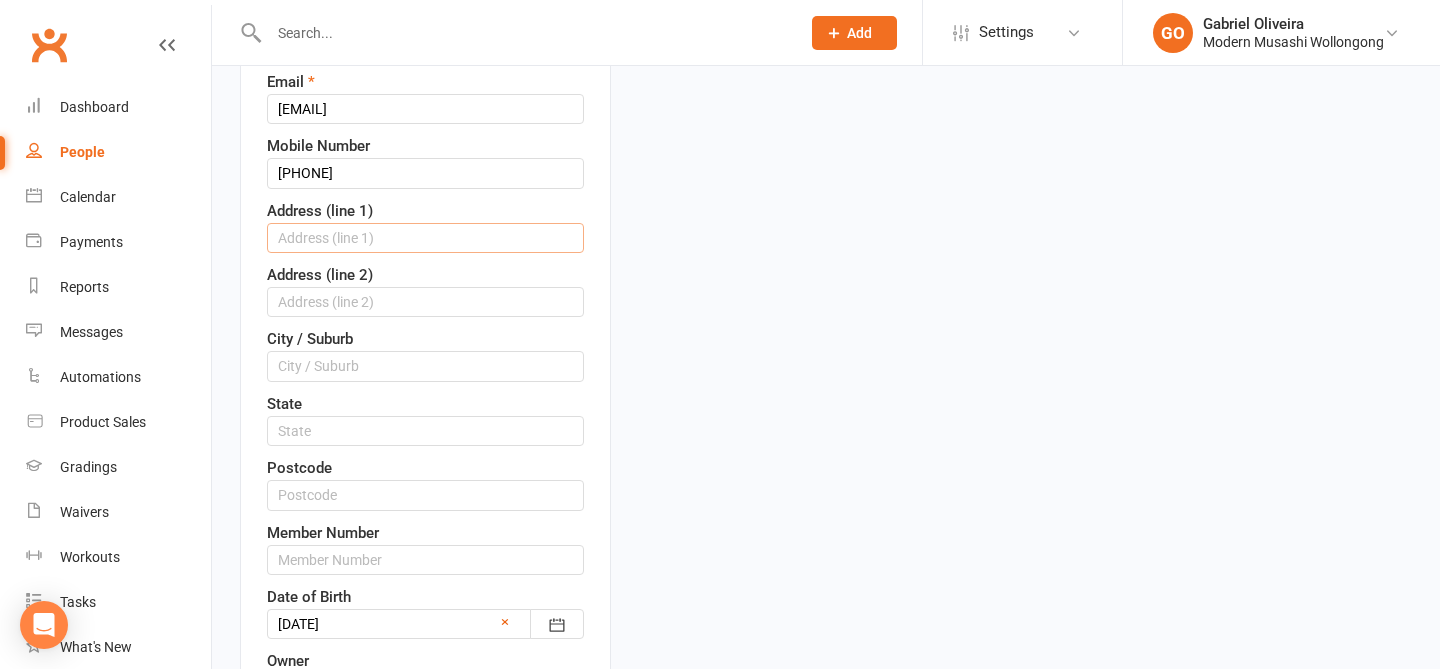 click at bounding box center [425, 238] 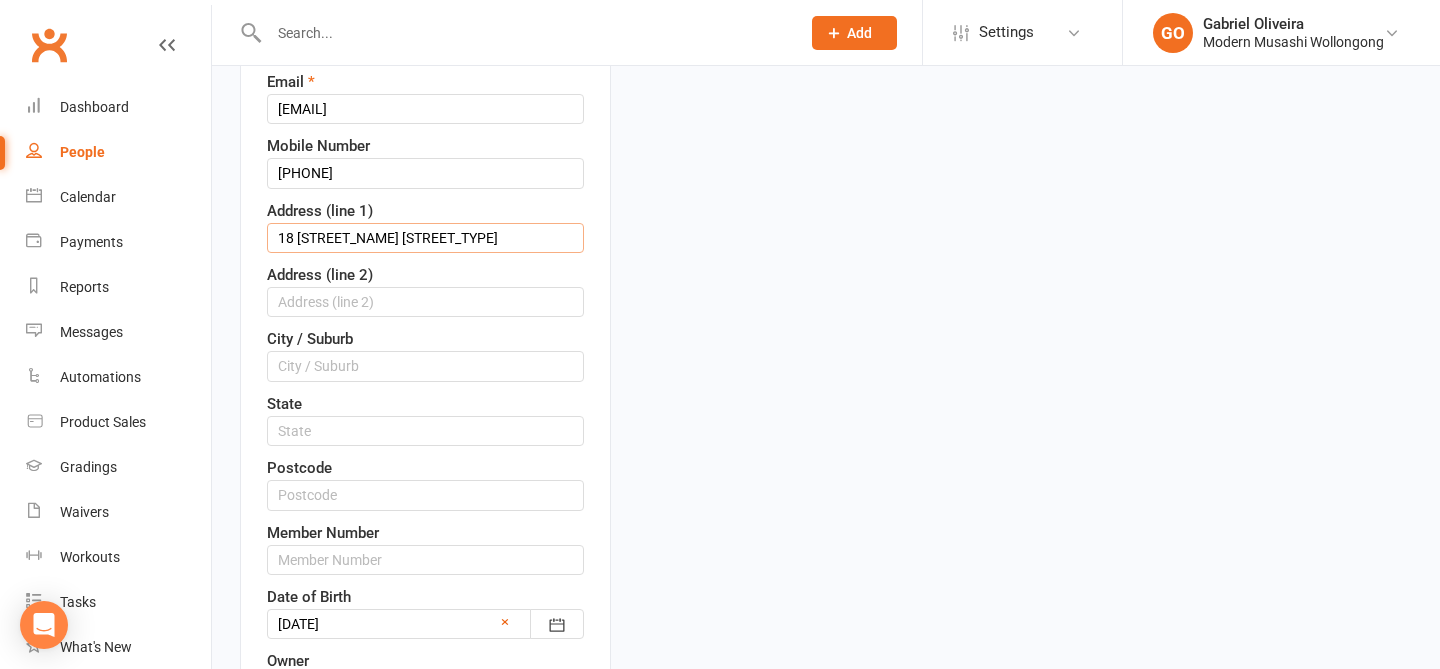 type on "18 [STREET_NAME] [STREET_TYPE]" 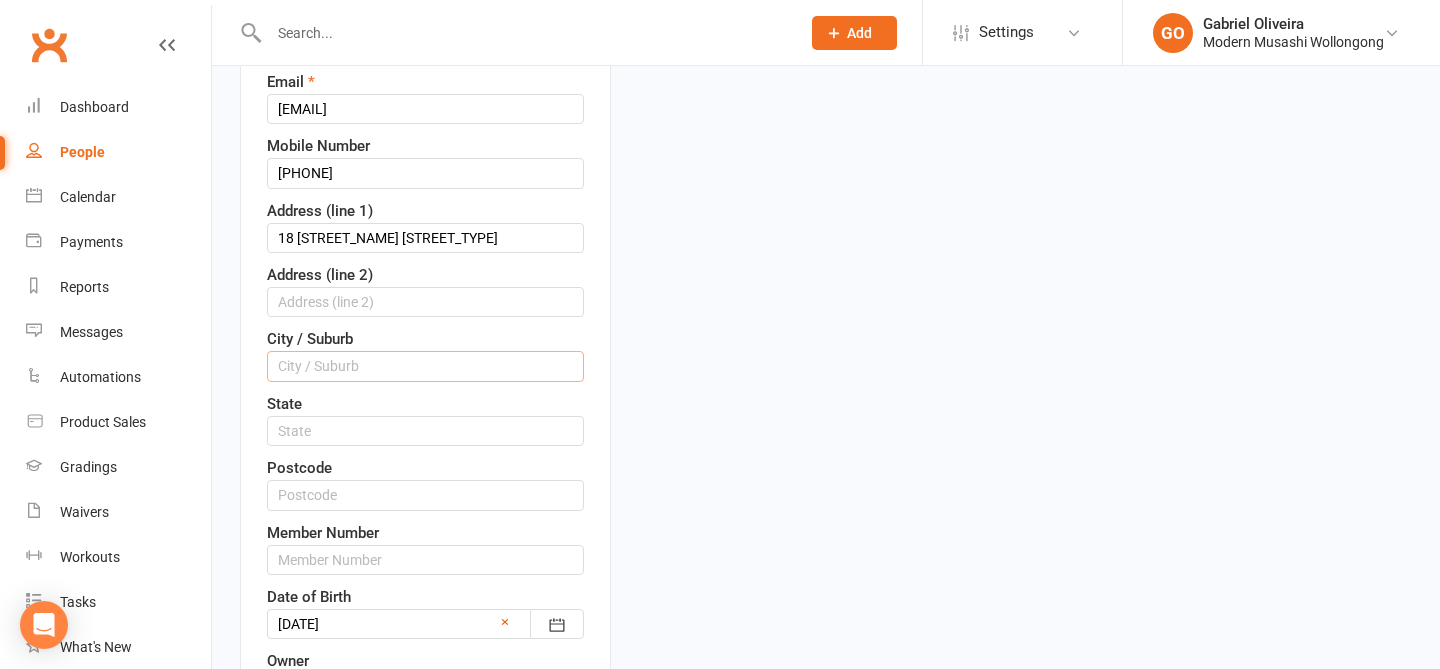 type on "C" 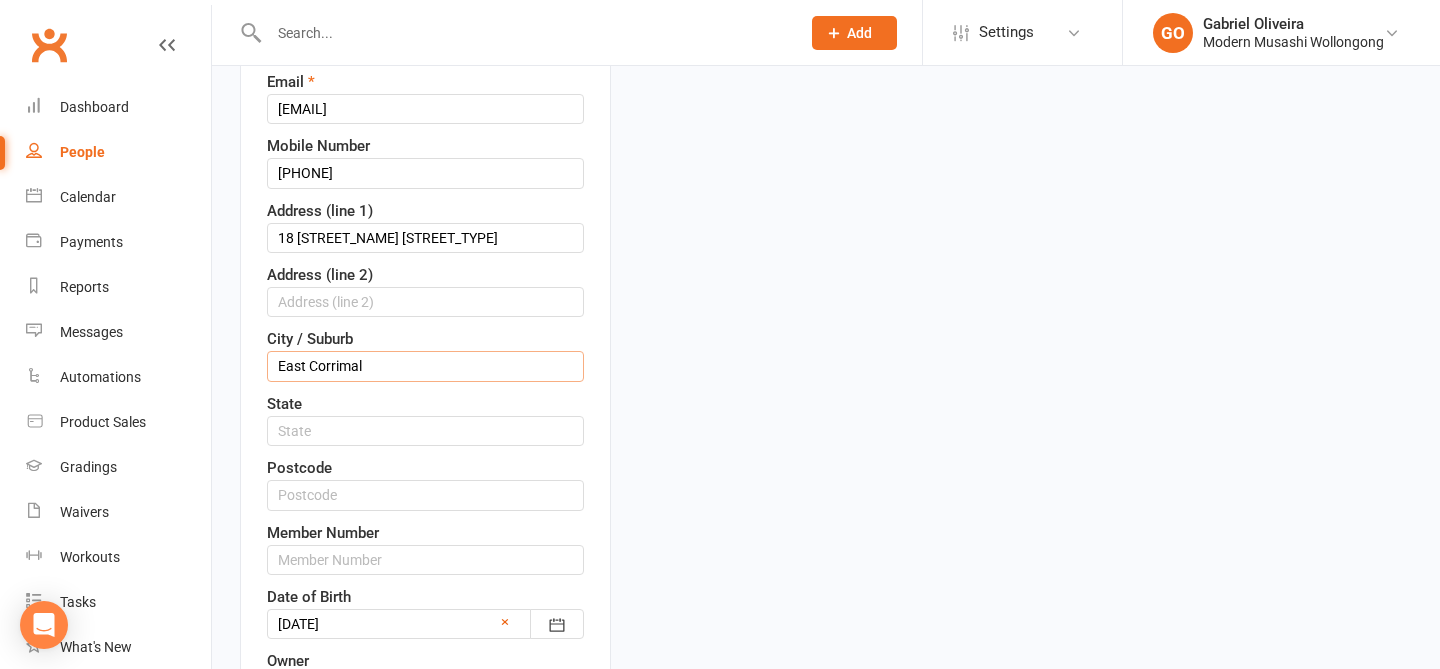 type on "East Corrimal" 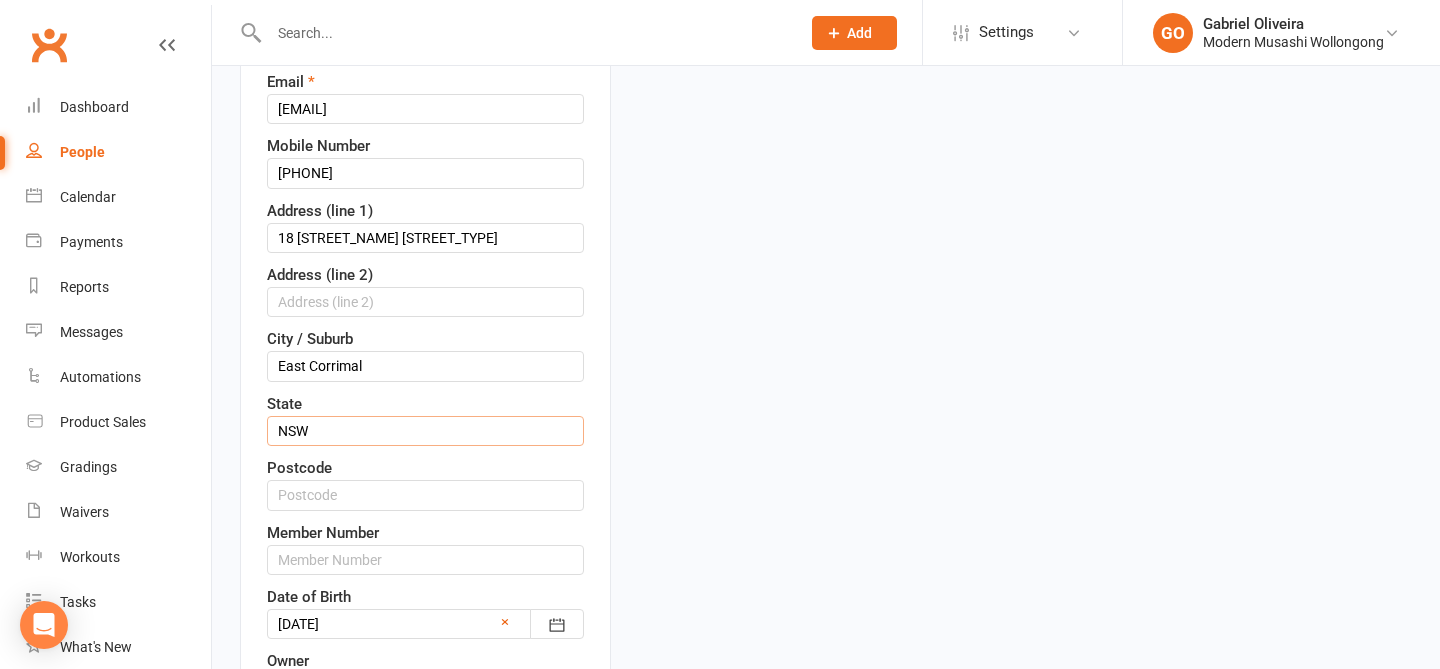 type on "NSW" 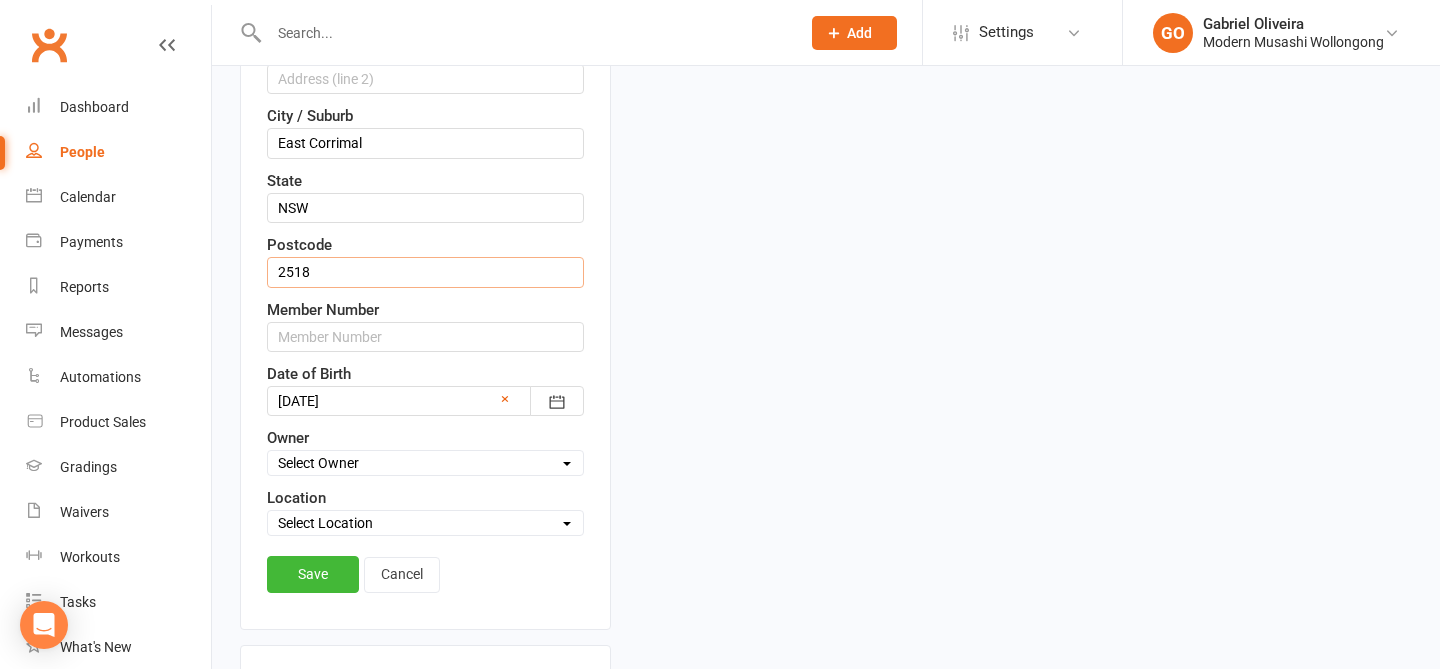 scroll, scrollTop: 662, scrollLeft: 0, axis: vertical 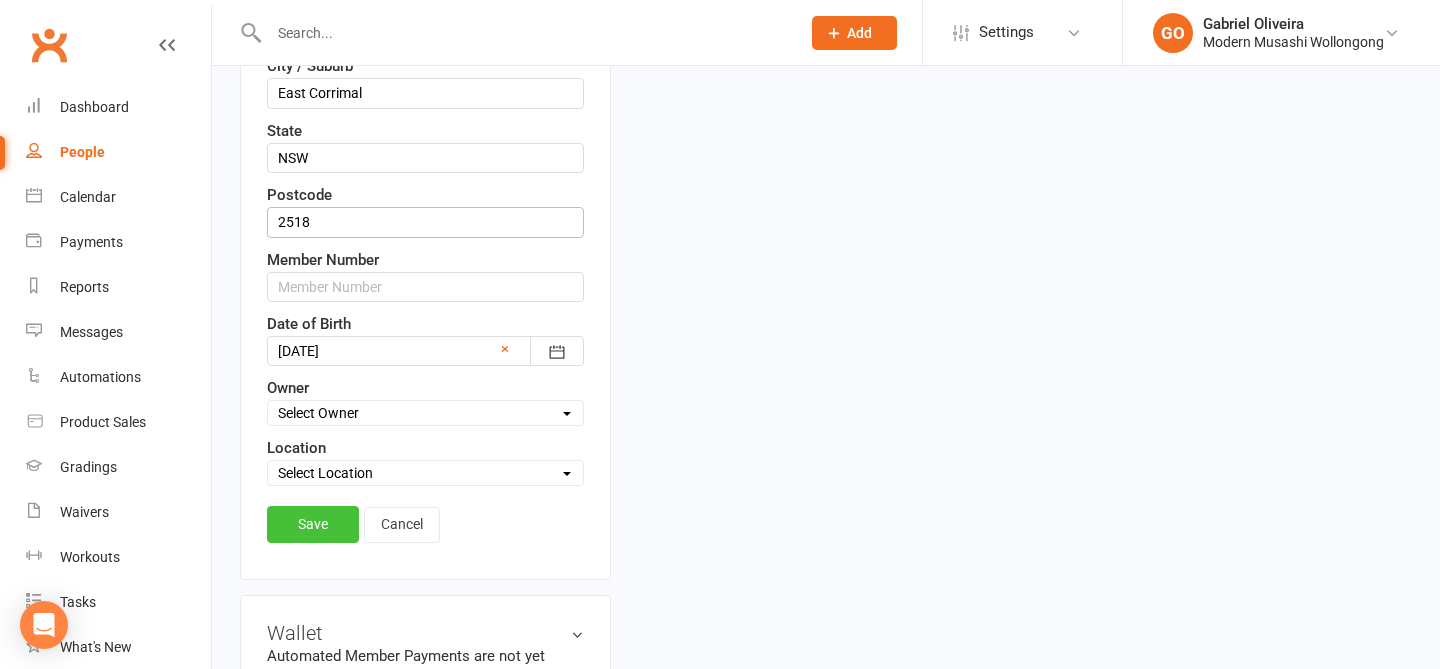 type on "2518" 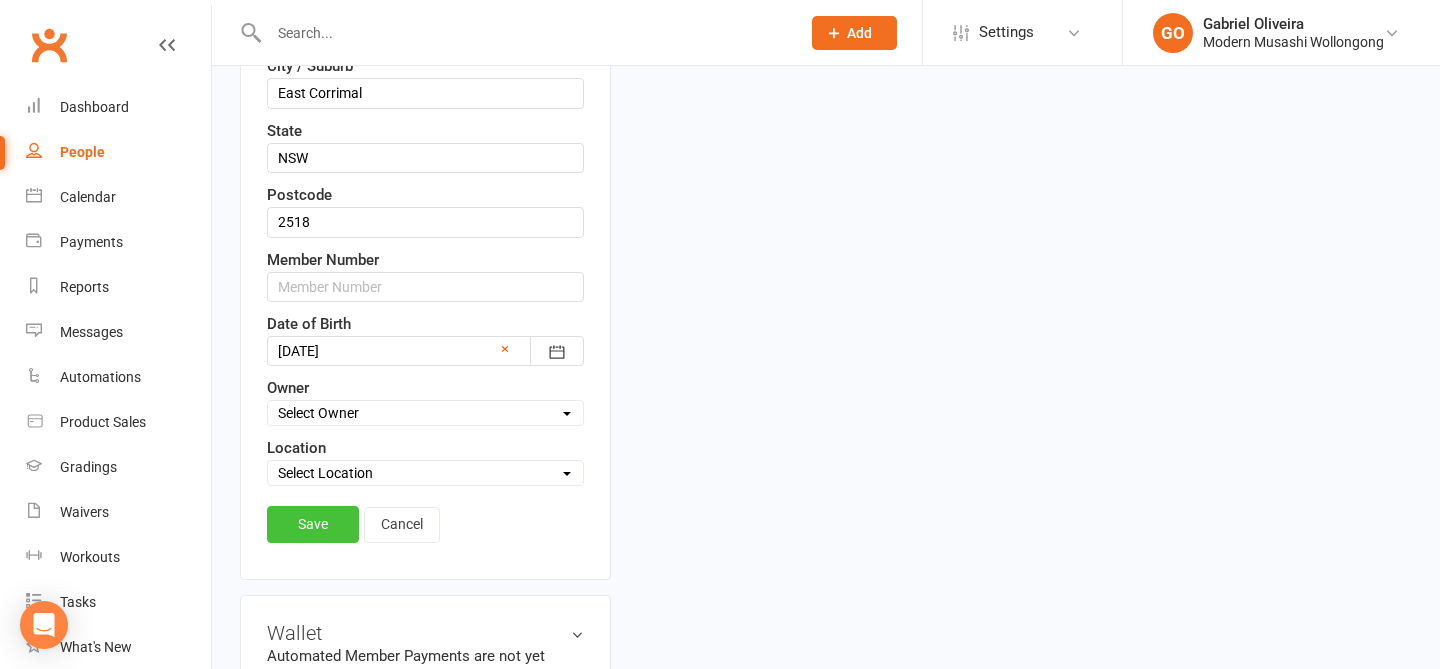 click on "Save" at bounding box center [313, 524] 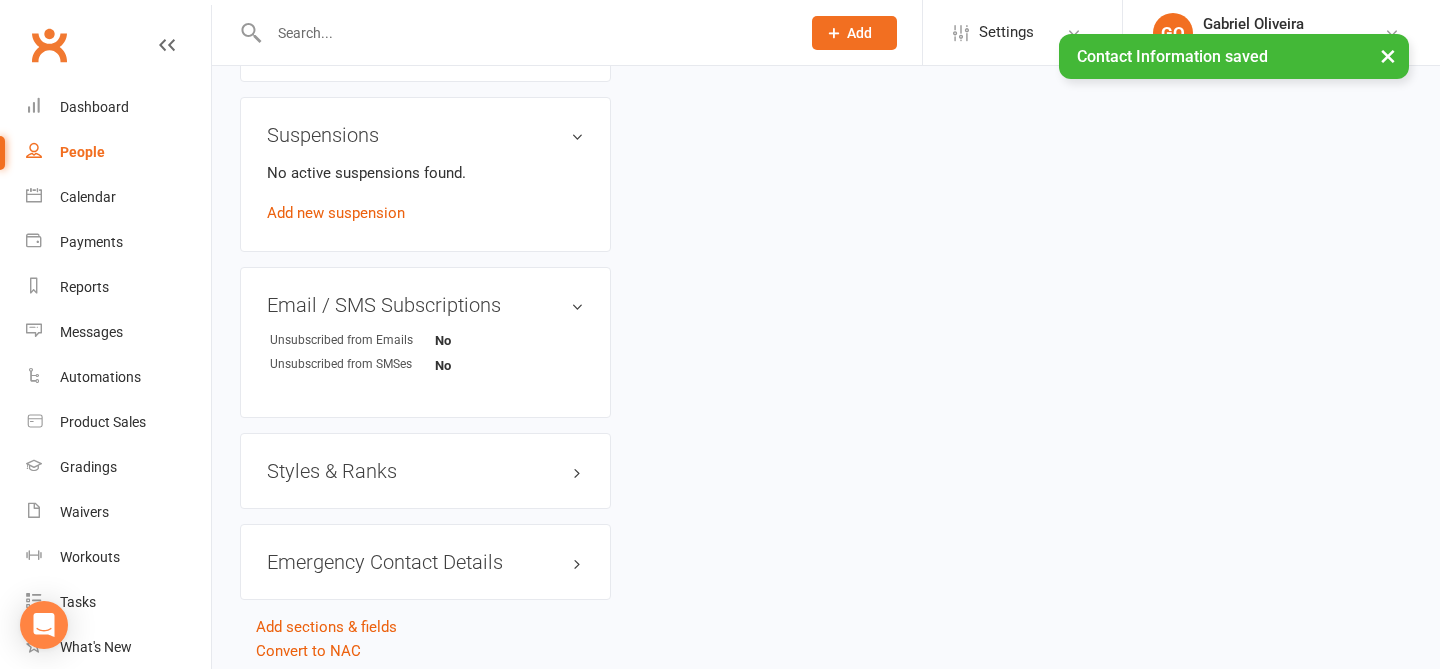 scroll, scrollTop: 1202, scrollLeft: 0, axis: vertical 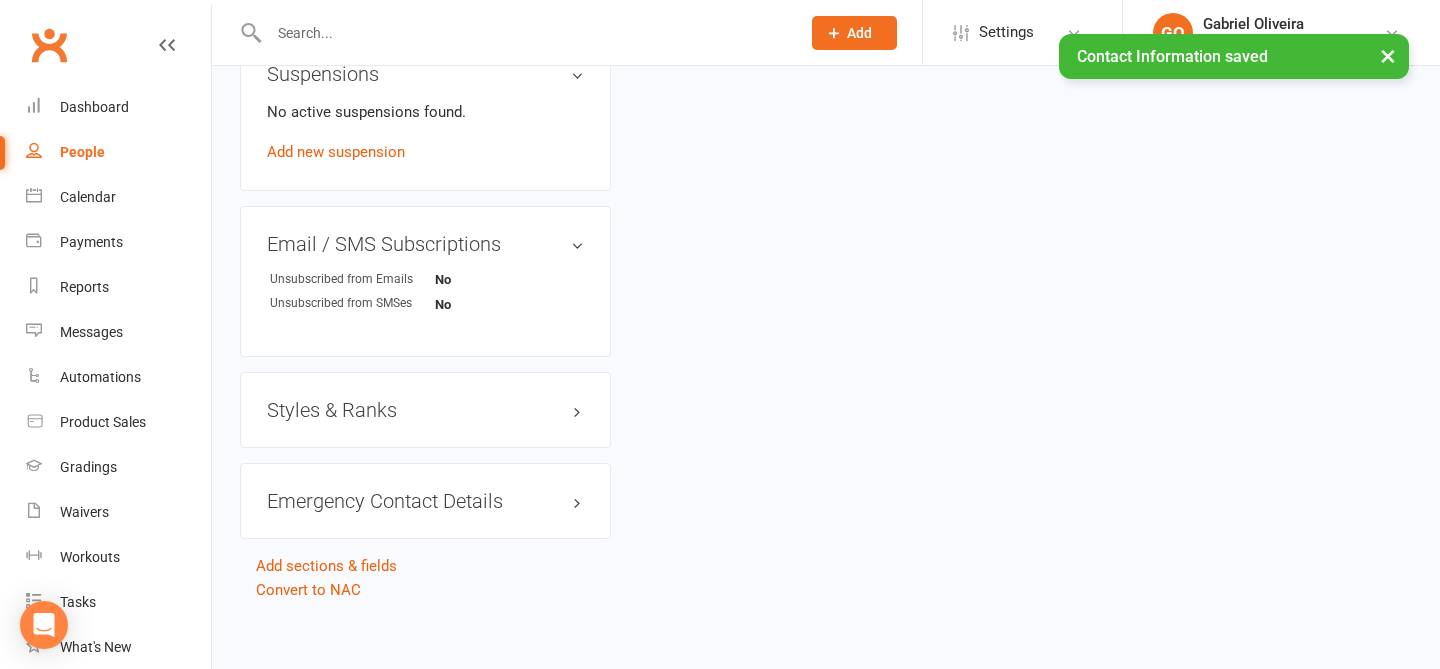 click on "Styles & Ranks" at bounding box center [425, 410] 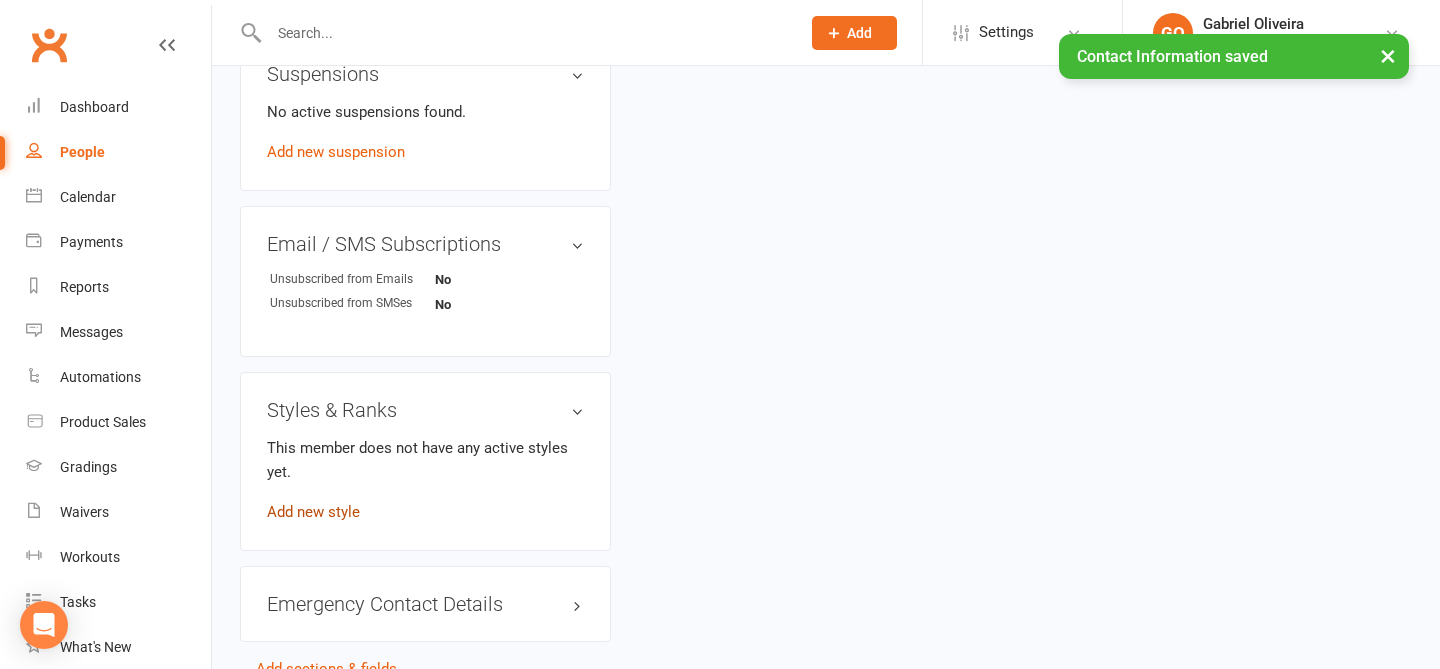 click on "Add new style" at bounding box center [313, 512] 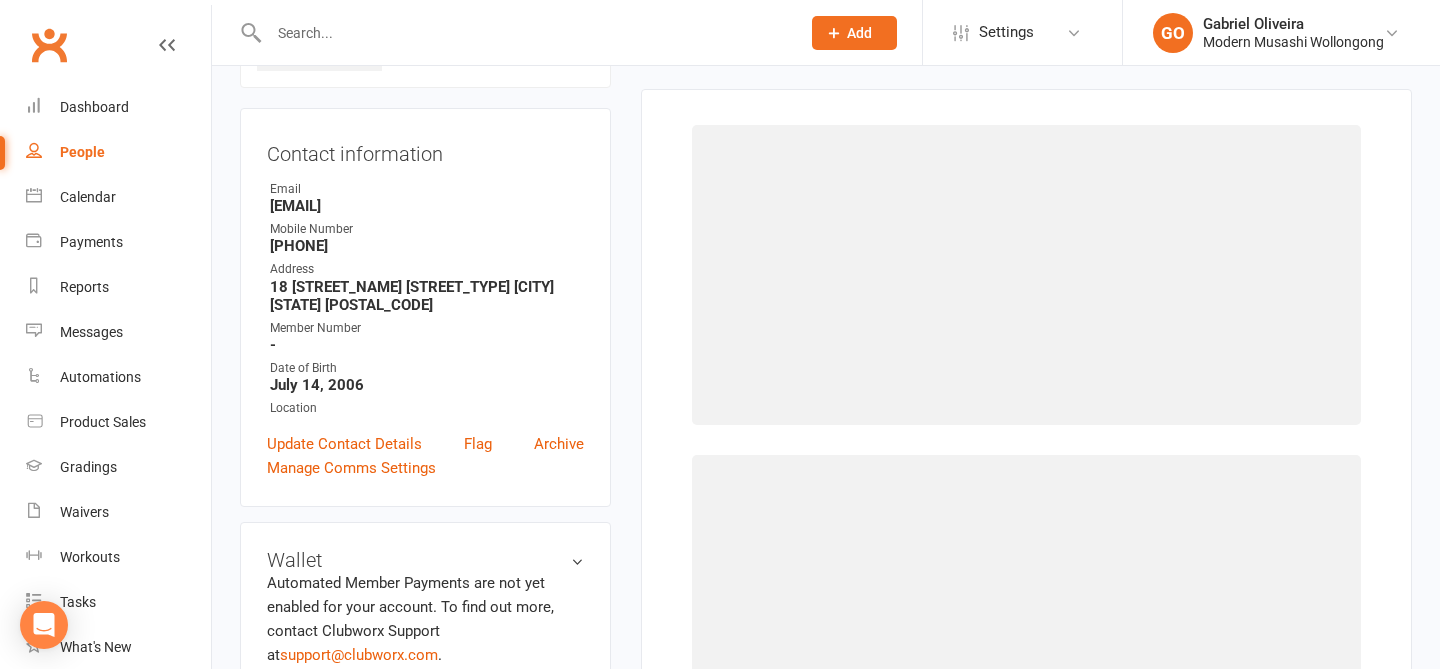 scroll, scrollTop: 153, scrollLeft: 0, axis: vertical 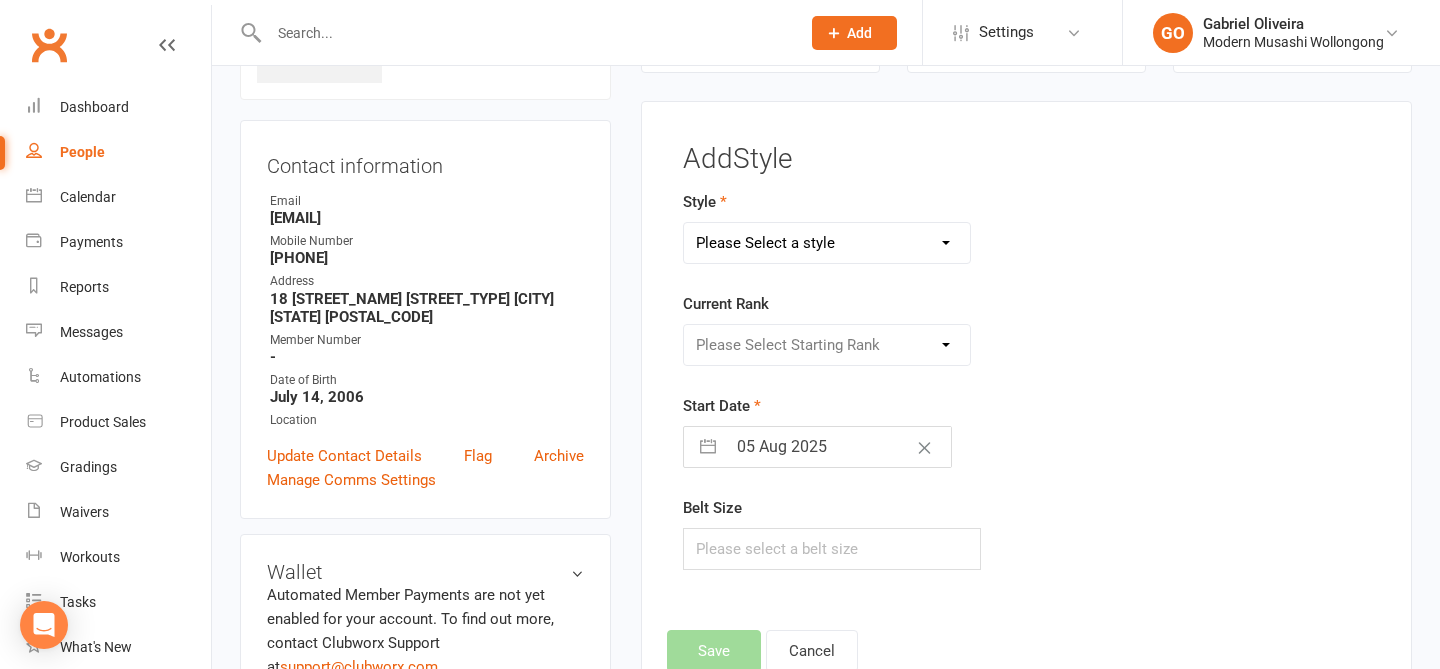 click on "Please Select a style Adults BJJ Kids BJJ" at bounding box center [827, 243] 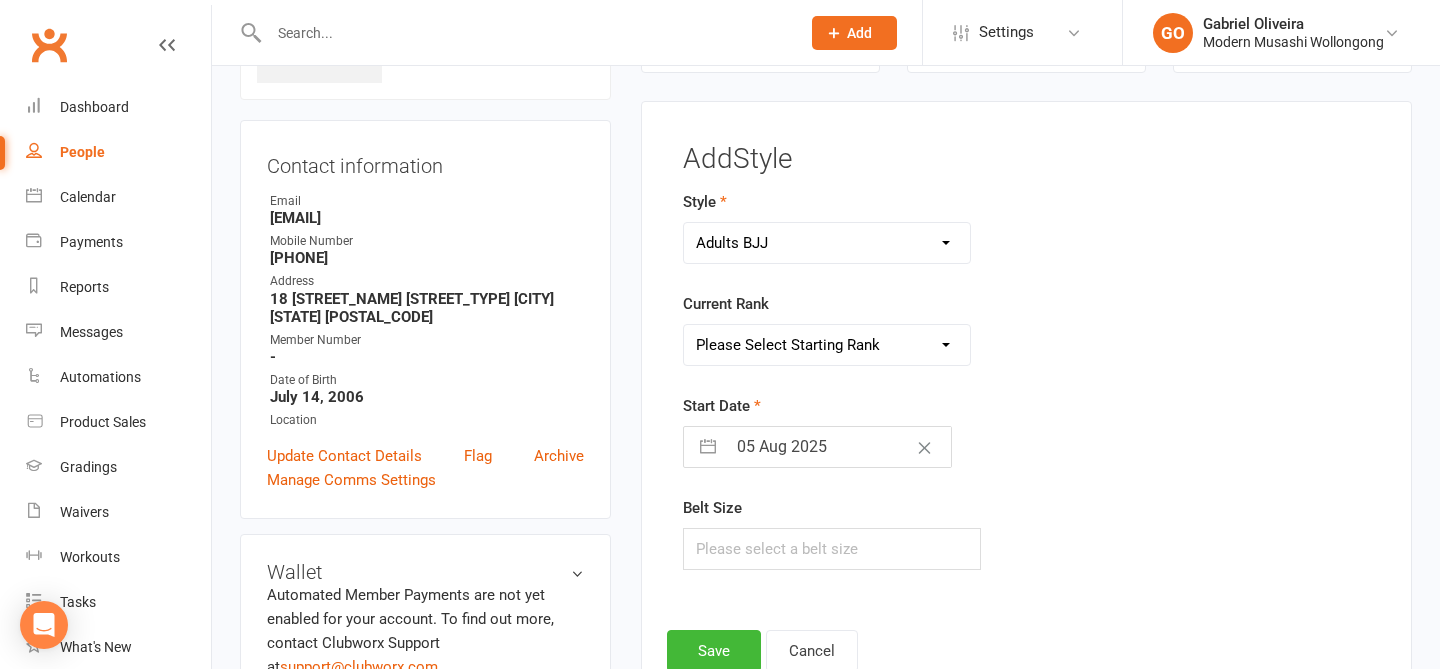 click on "Please Select Starting Rank White Belt  White Belt 1 Stripe White Belt 2 Stripe White Belt 3 Stripe White Belt 4 Stripe Blue Belt Blue Belt 1 Stripe Blue Belt 2 Stripe Blue Belt 3 Stripe Blue Belt 4 Stripe Purple Belt Purple Belt 1 Stripe Purple Belt 2 Stripe Purple Belt 3 Stripe Purple Belt 4 Stripe Brown Belt Brown Belt 1 Stripe Brown Belt 2 Stripe Brown Belt 3 Stripe Brown Belt 4 Stripe Black Belt" at bounding box center [827, 345] 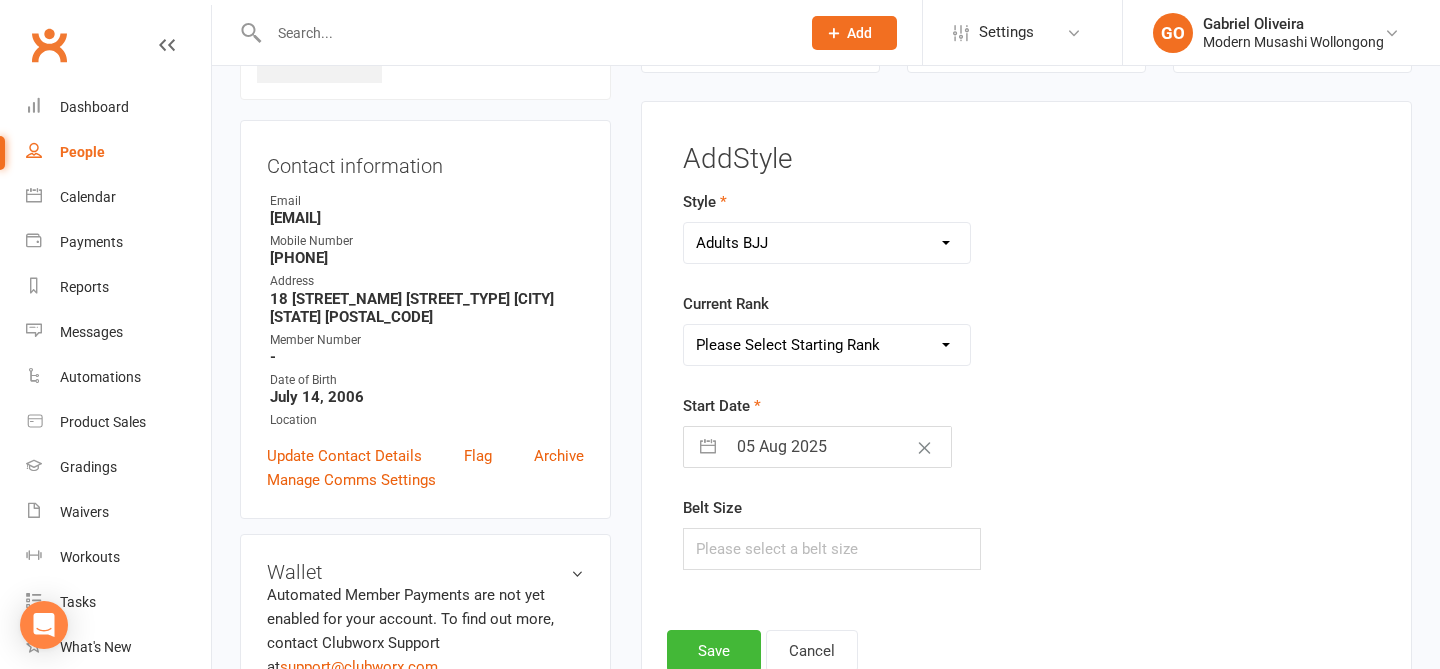 select on "44541" 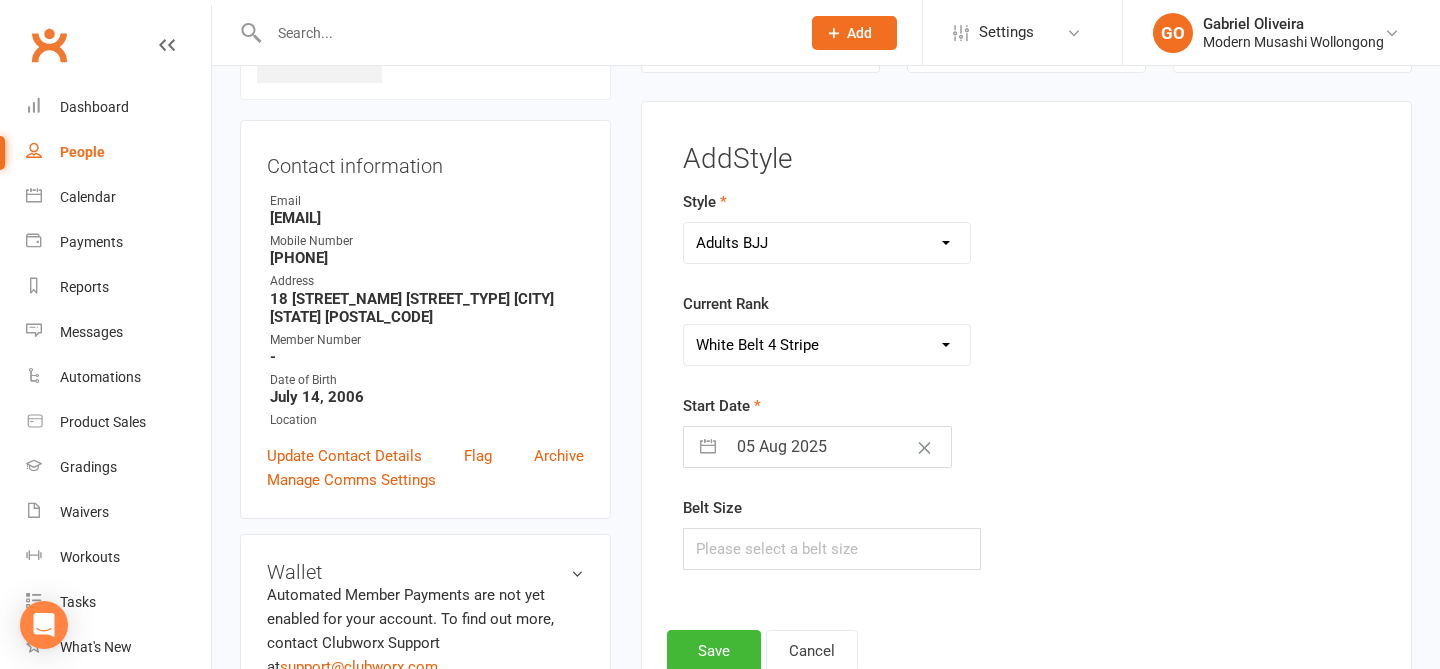 click on "05 Aug 2025" at bounding box center (838, 447) 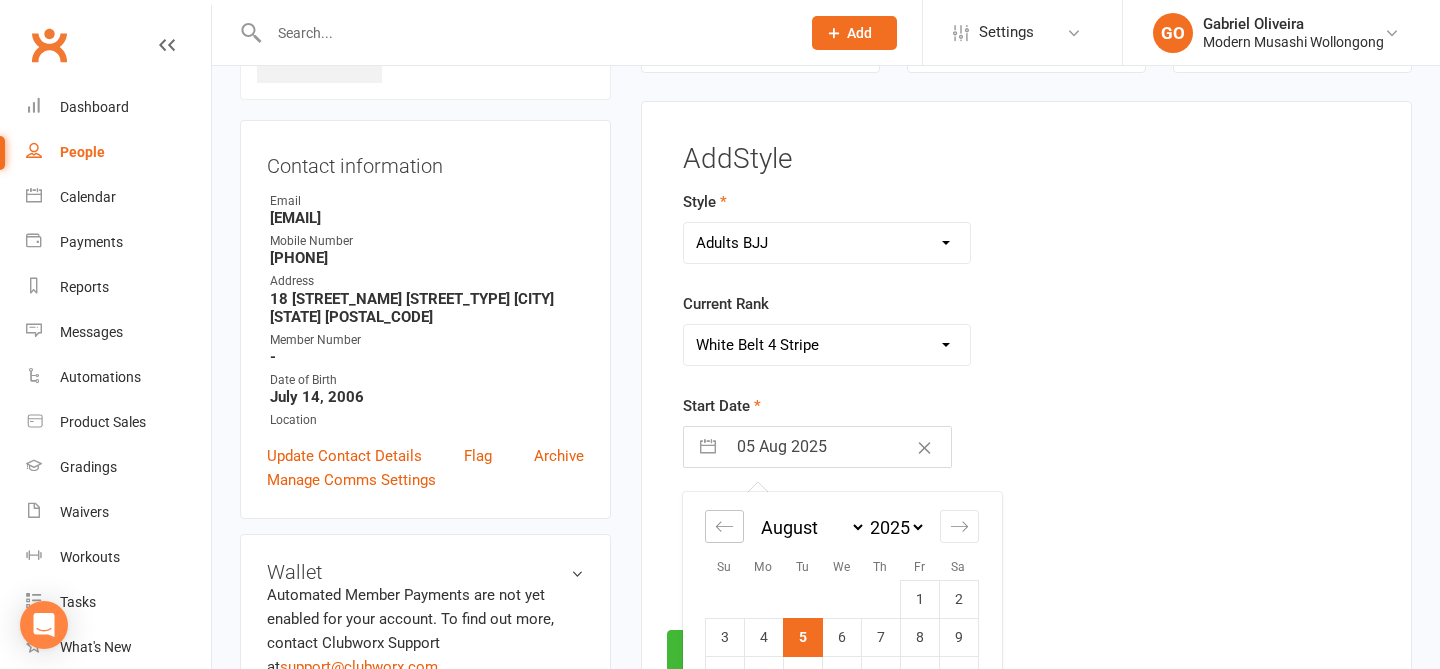 click 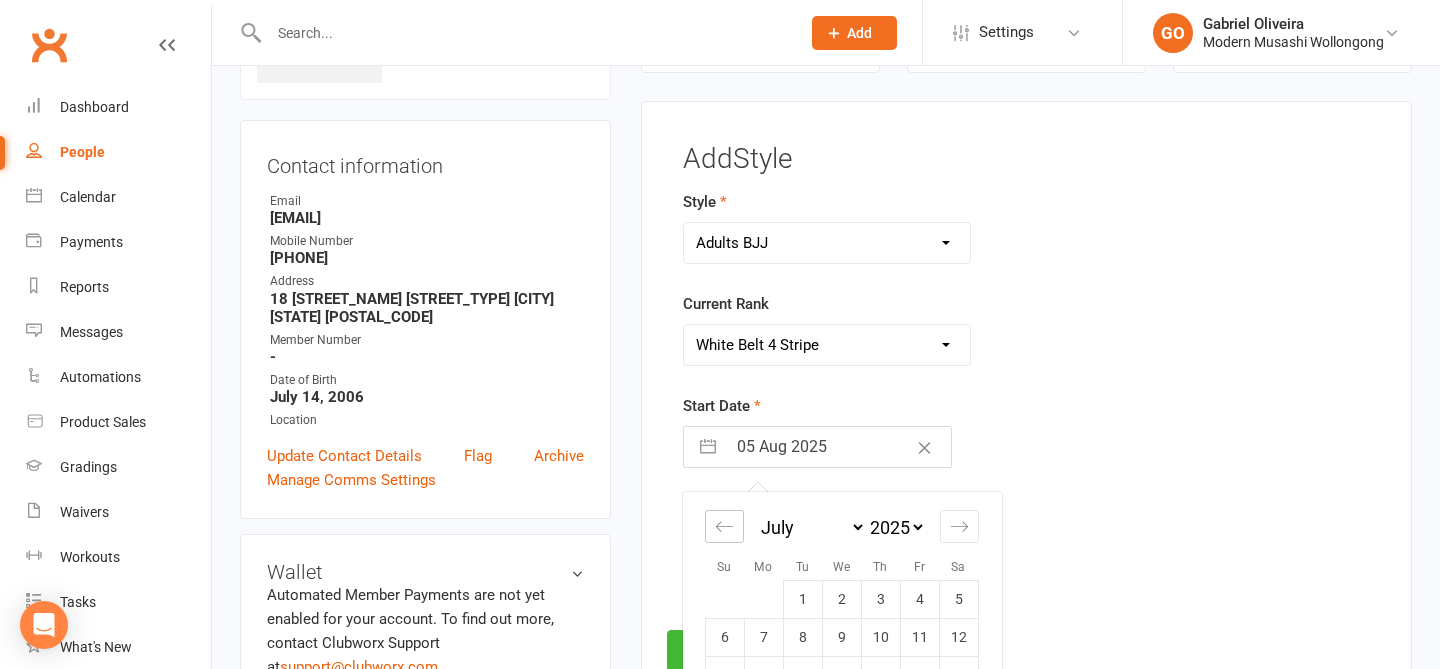click 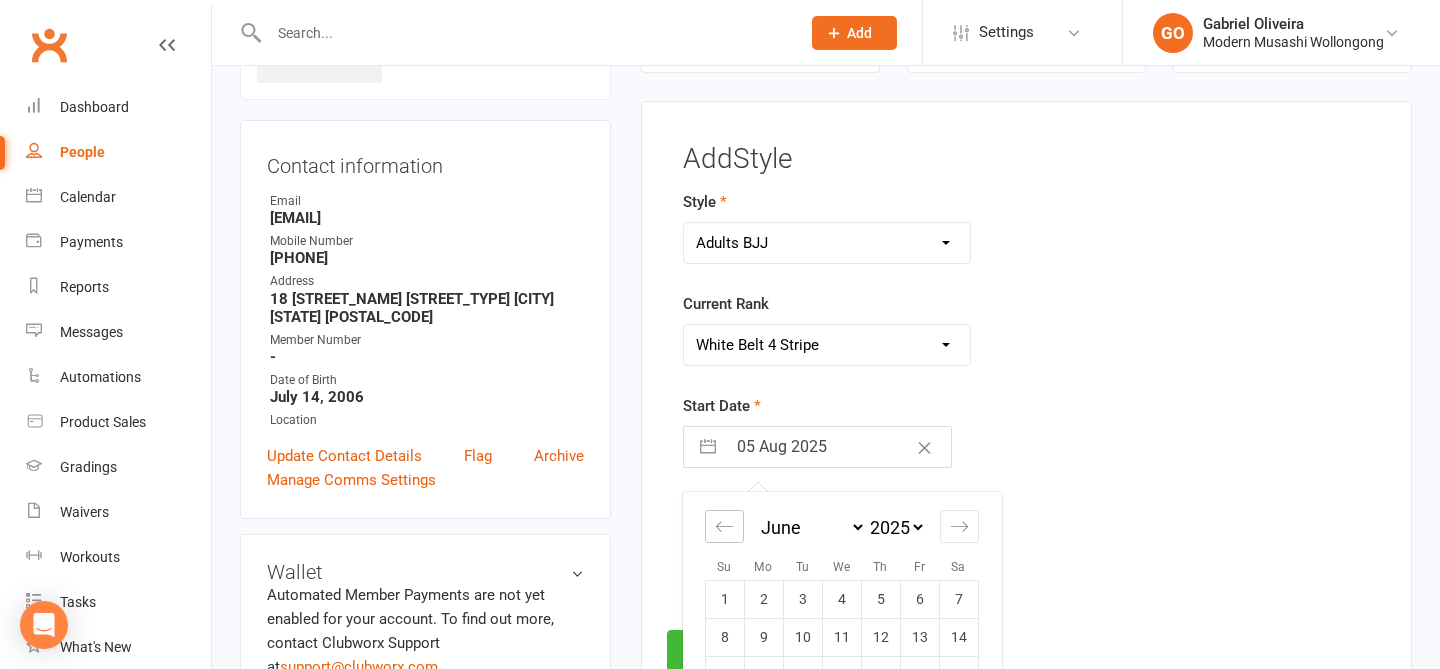 click 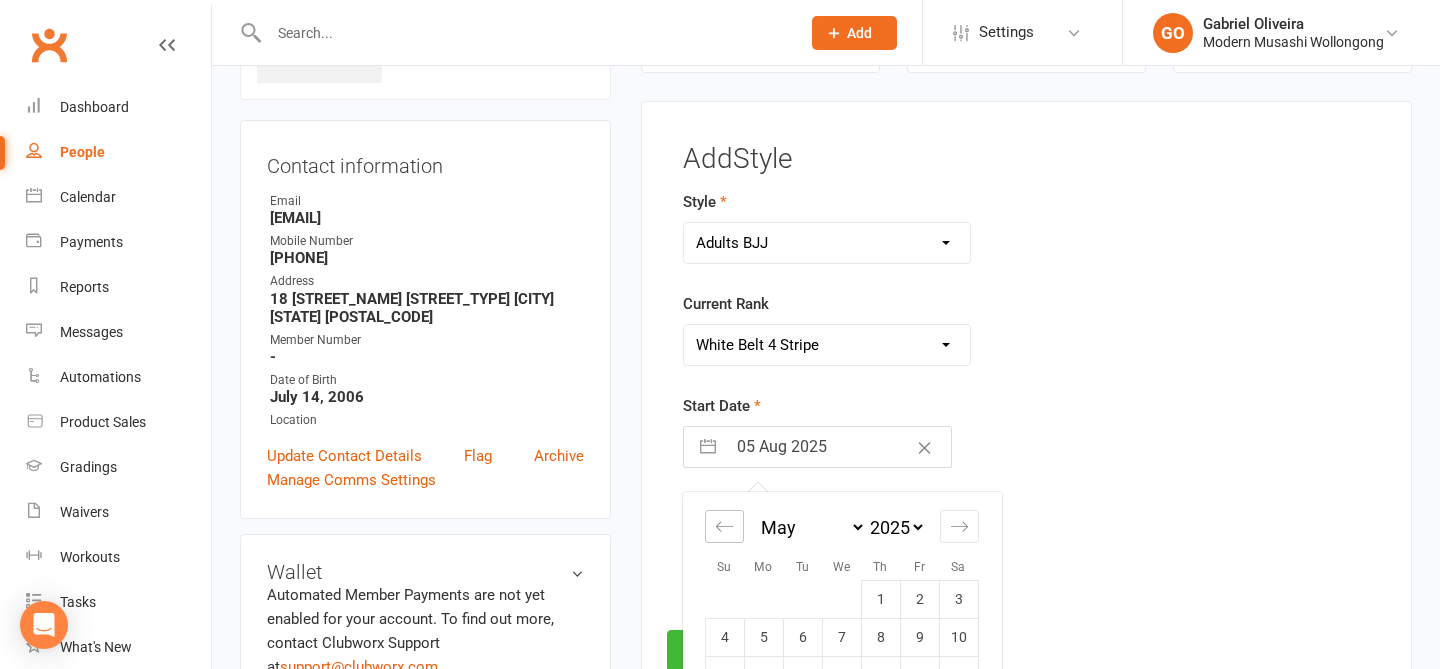 click 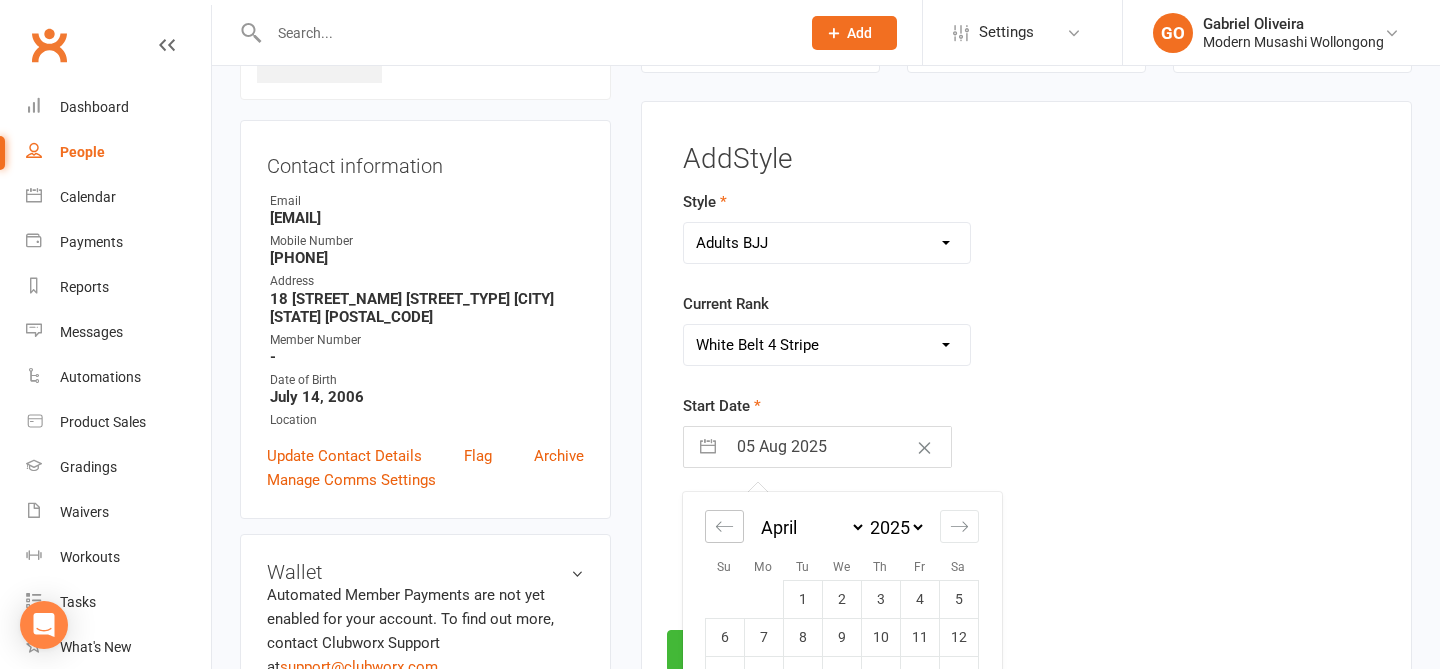 click 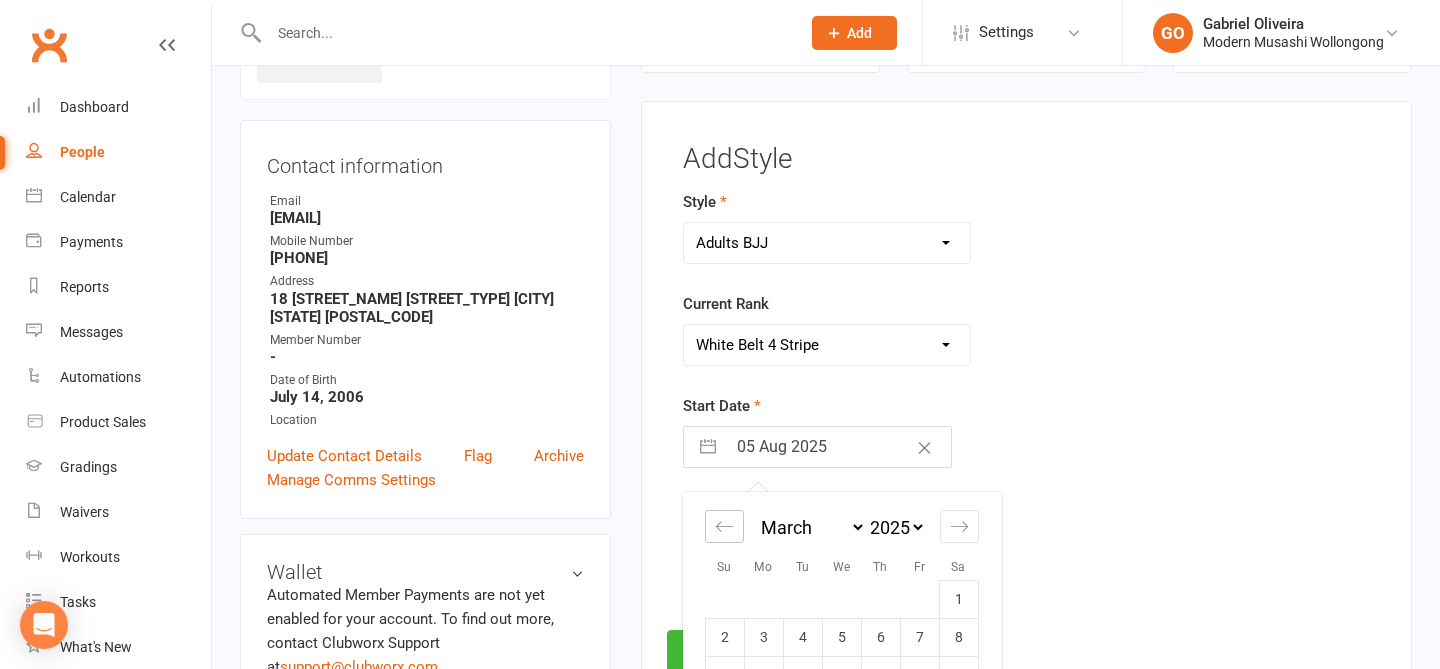 click 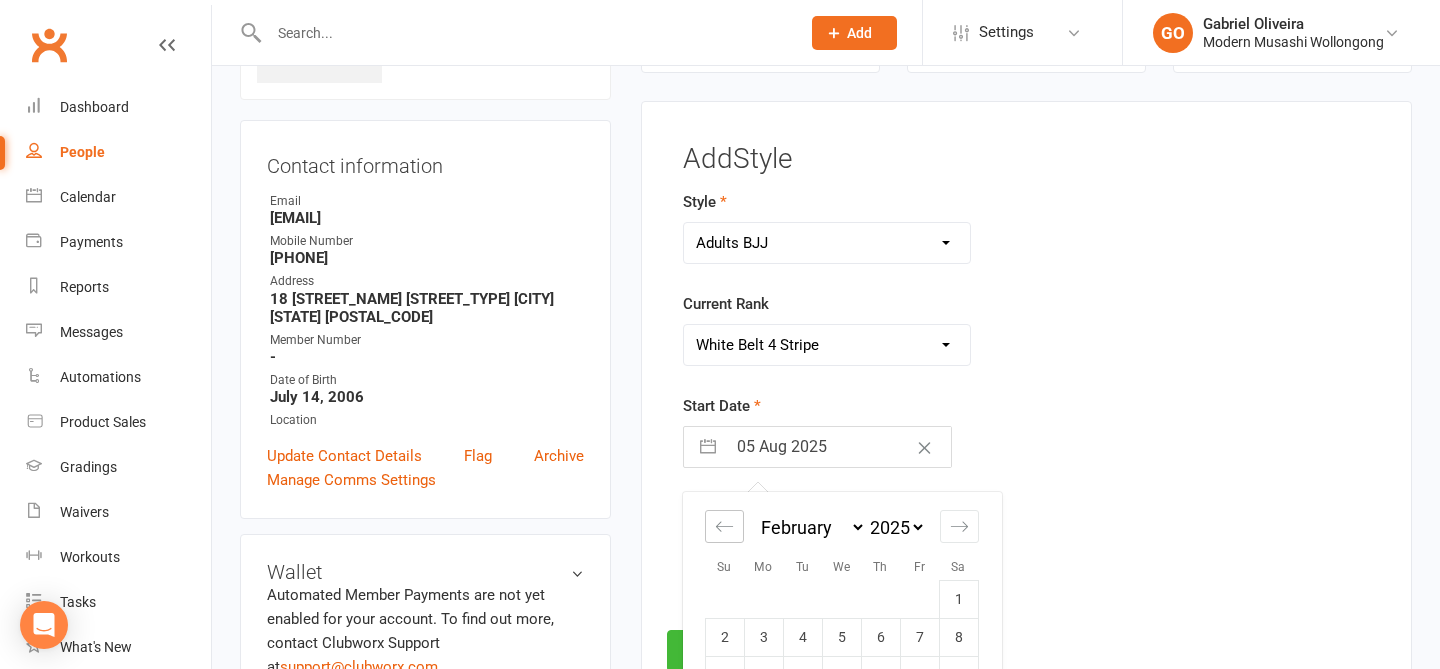 click 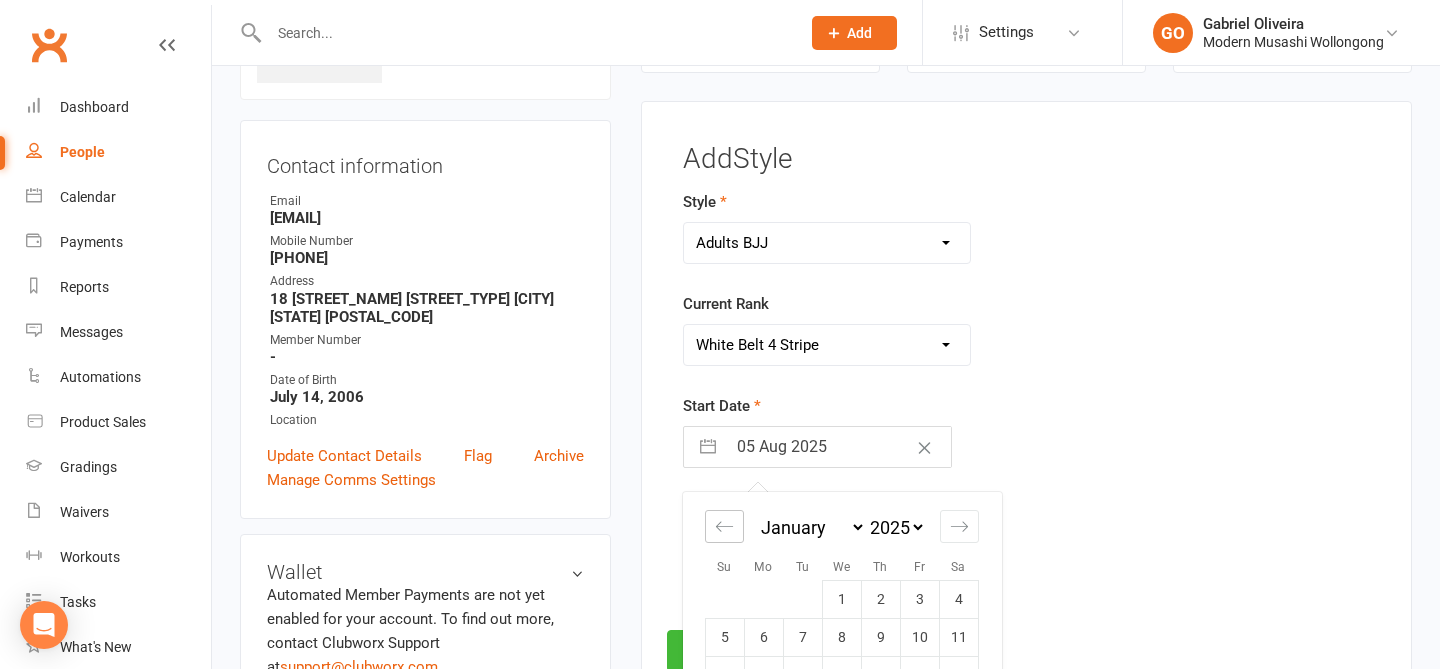 click 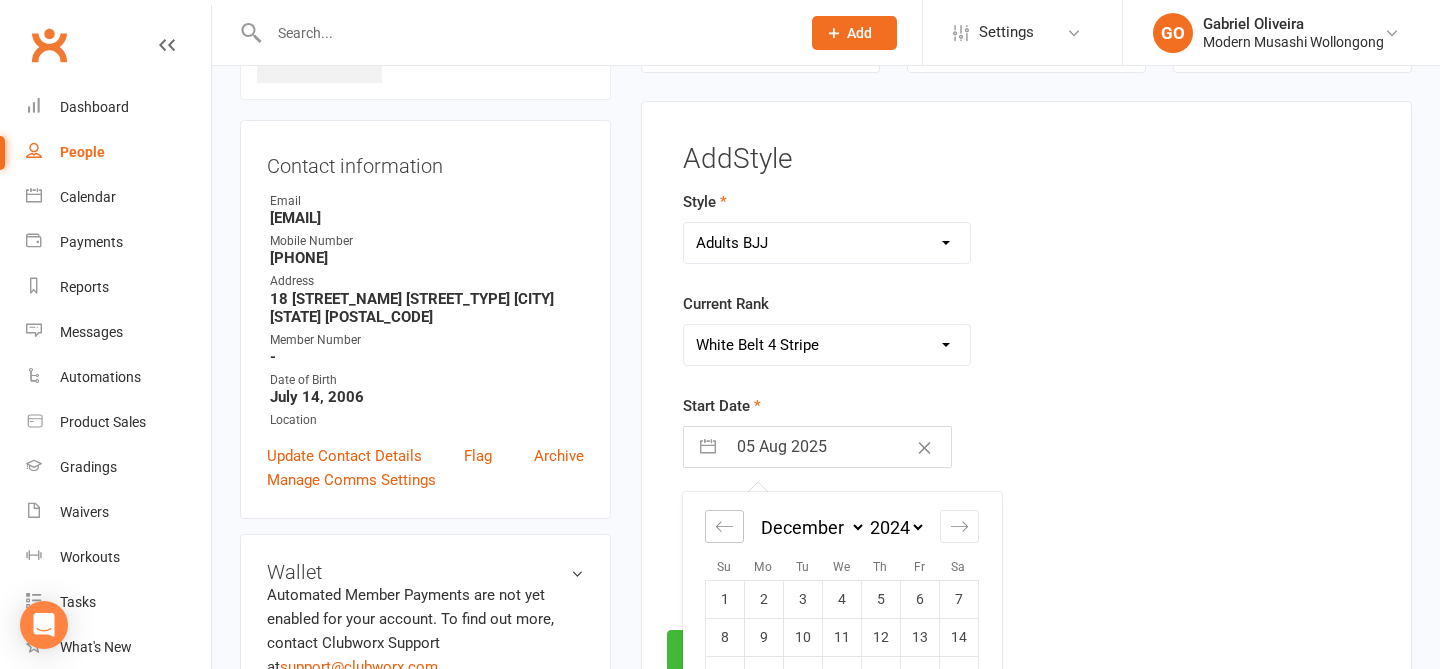 click 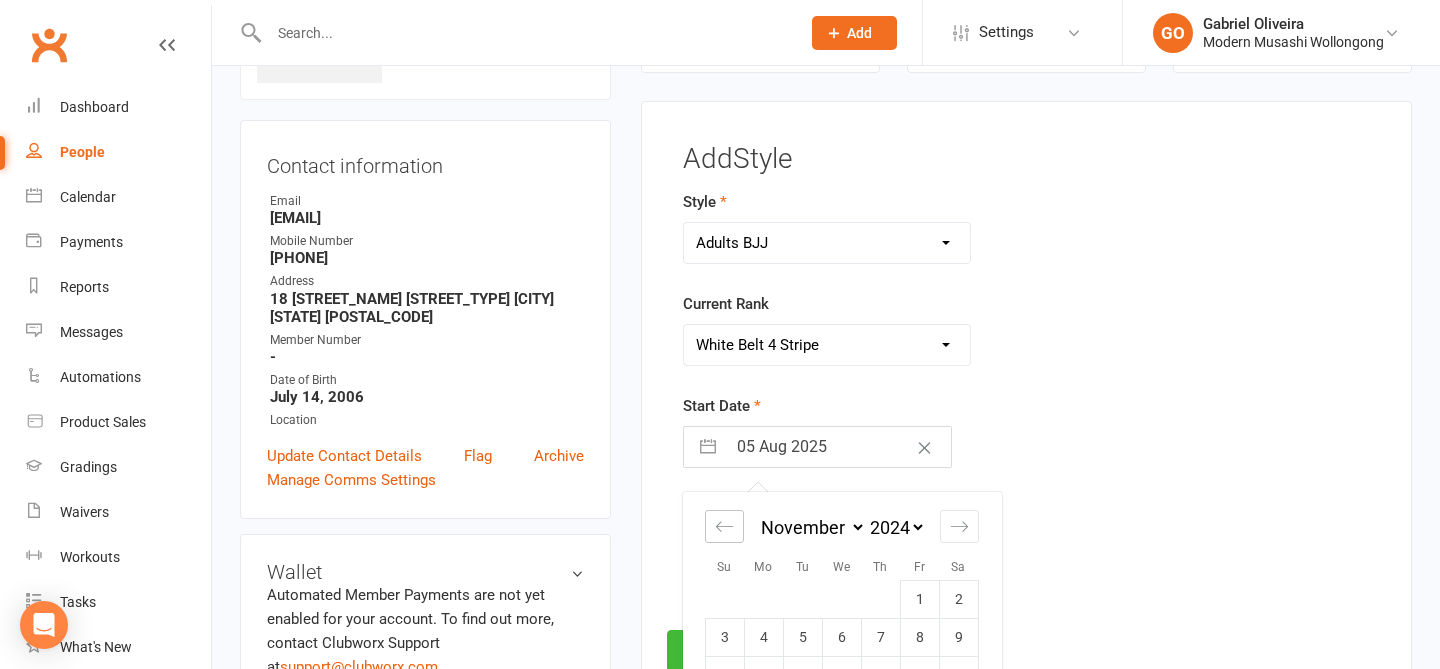 click 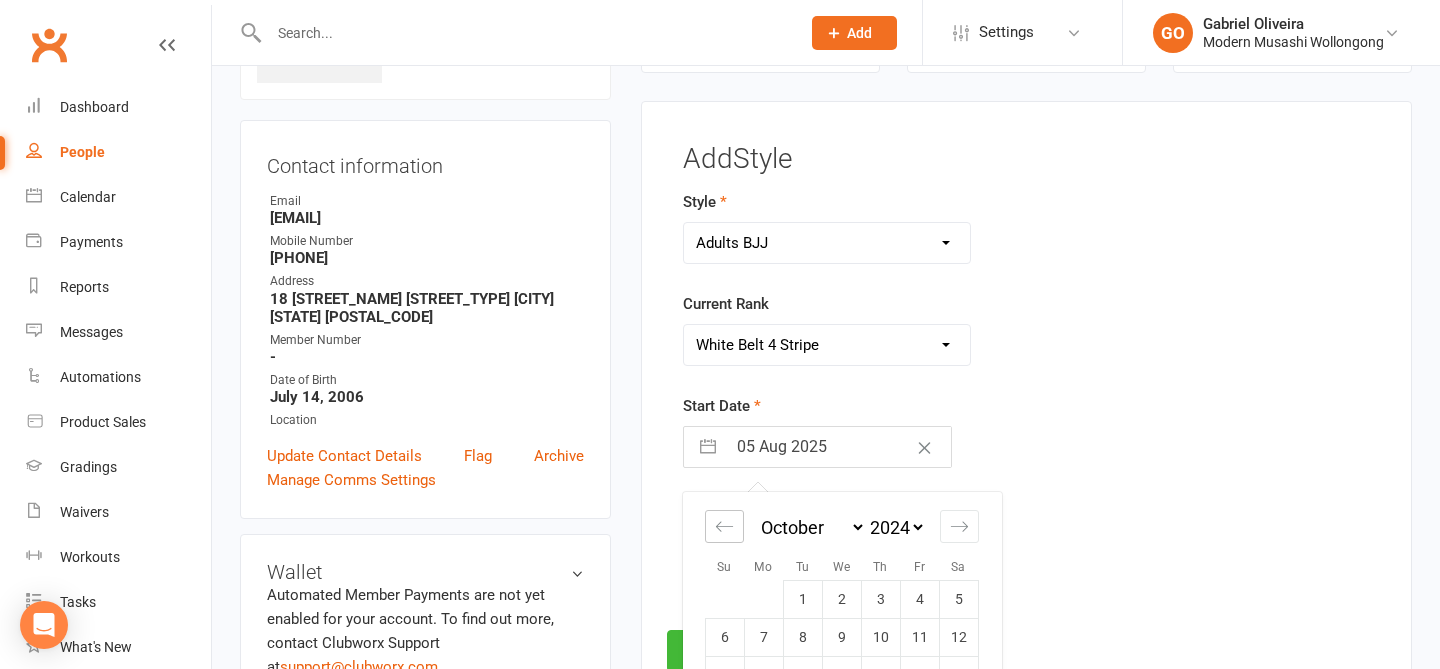 click 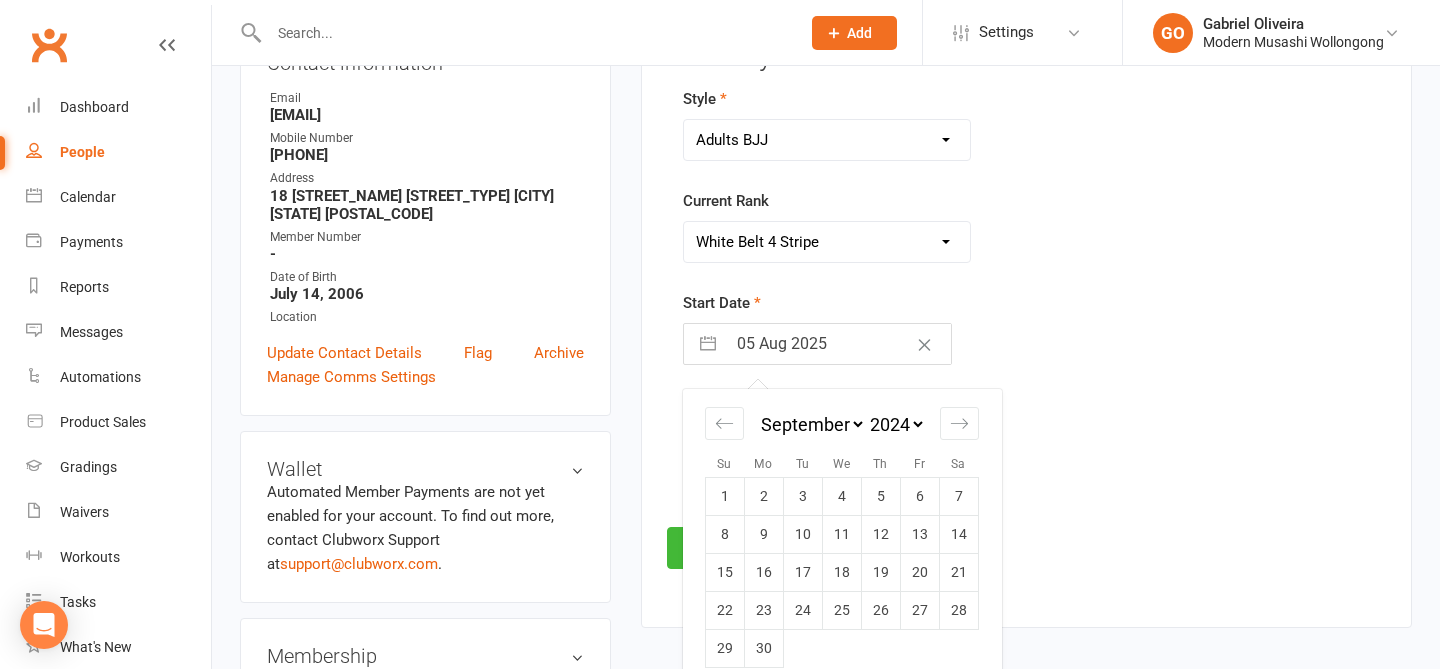 scroll, scrollTop: 273, scrollLeft: 0, axis: vertical 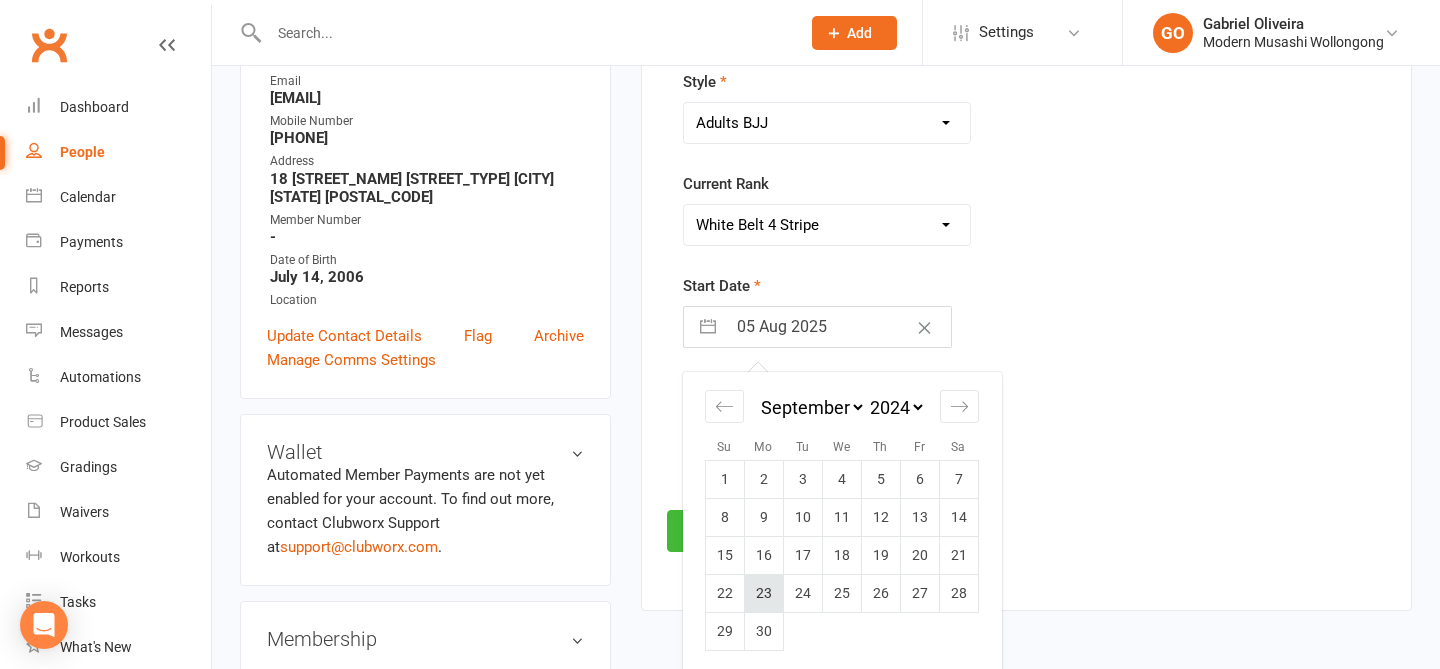 click on "23" at bounding box center (763, 594) 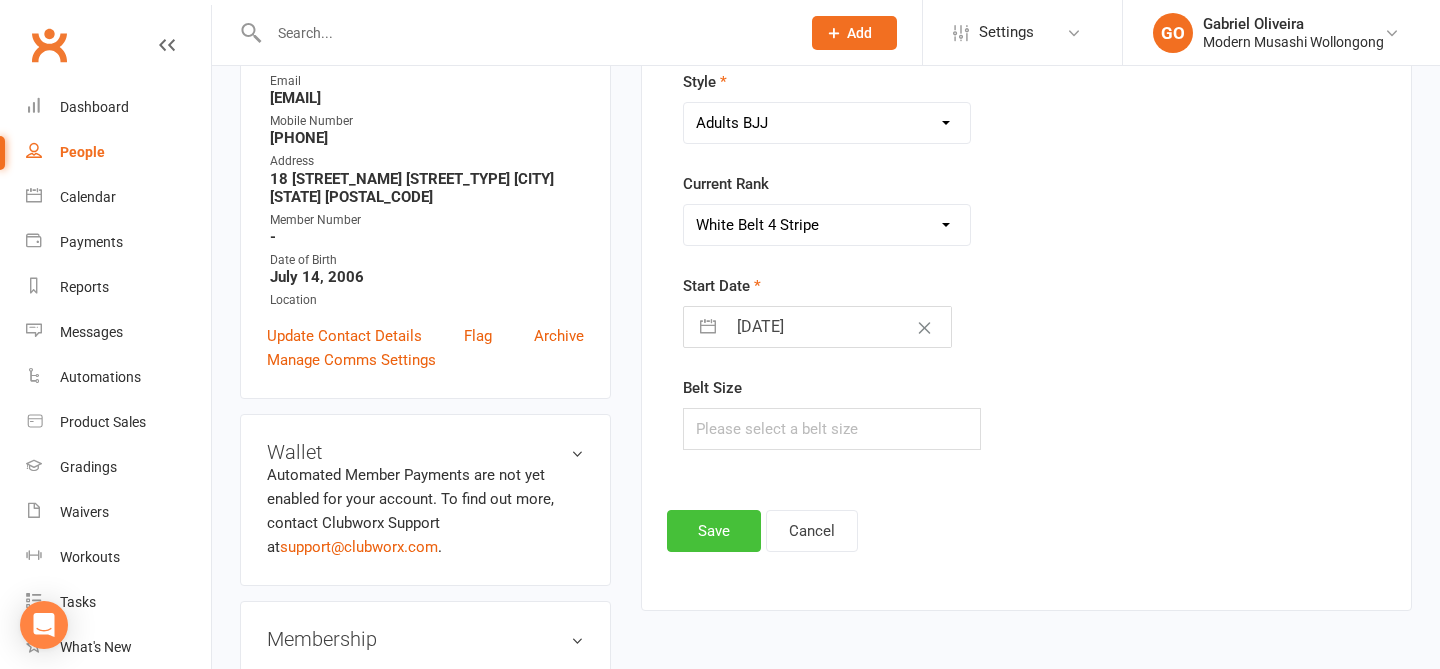 click on "Save" at bounding box center (714, 531) 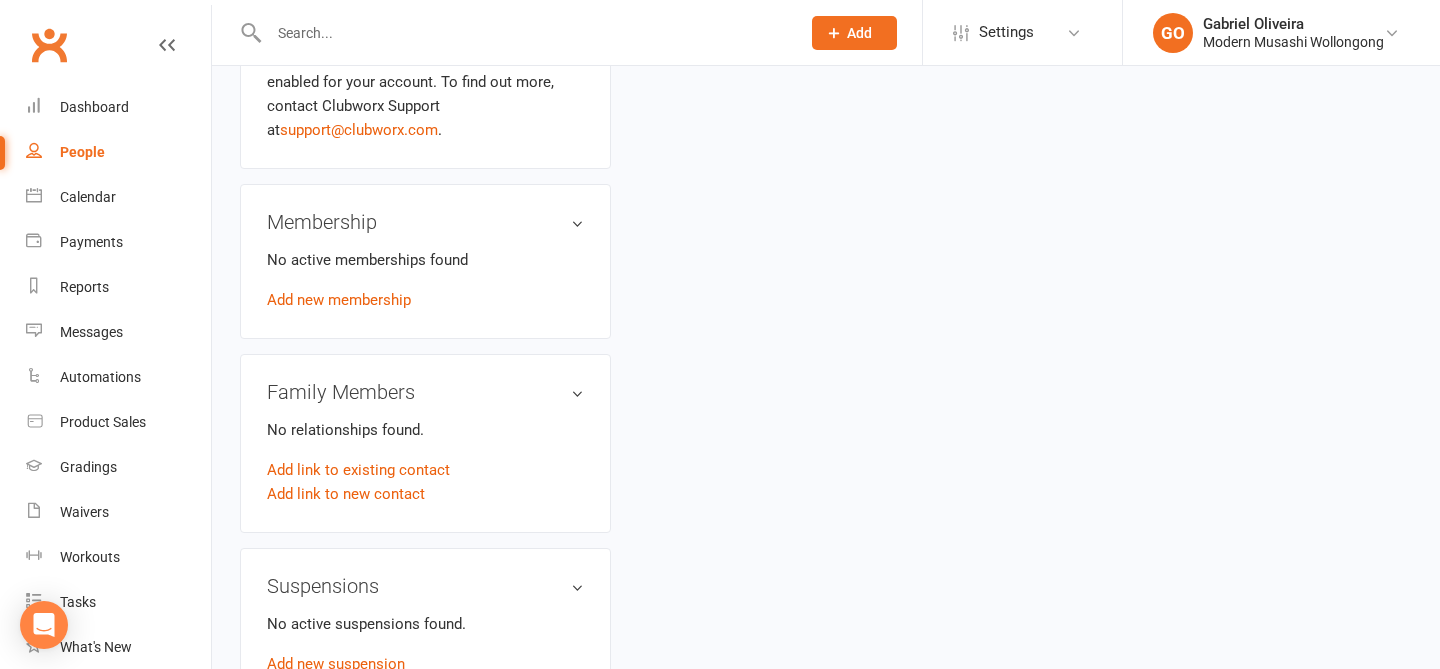 scroll, scrollTop: 726, scrollLeft: 0, axis: vertical 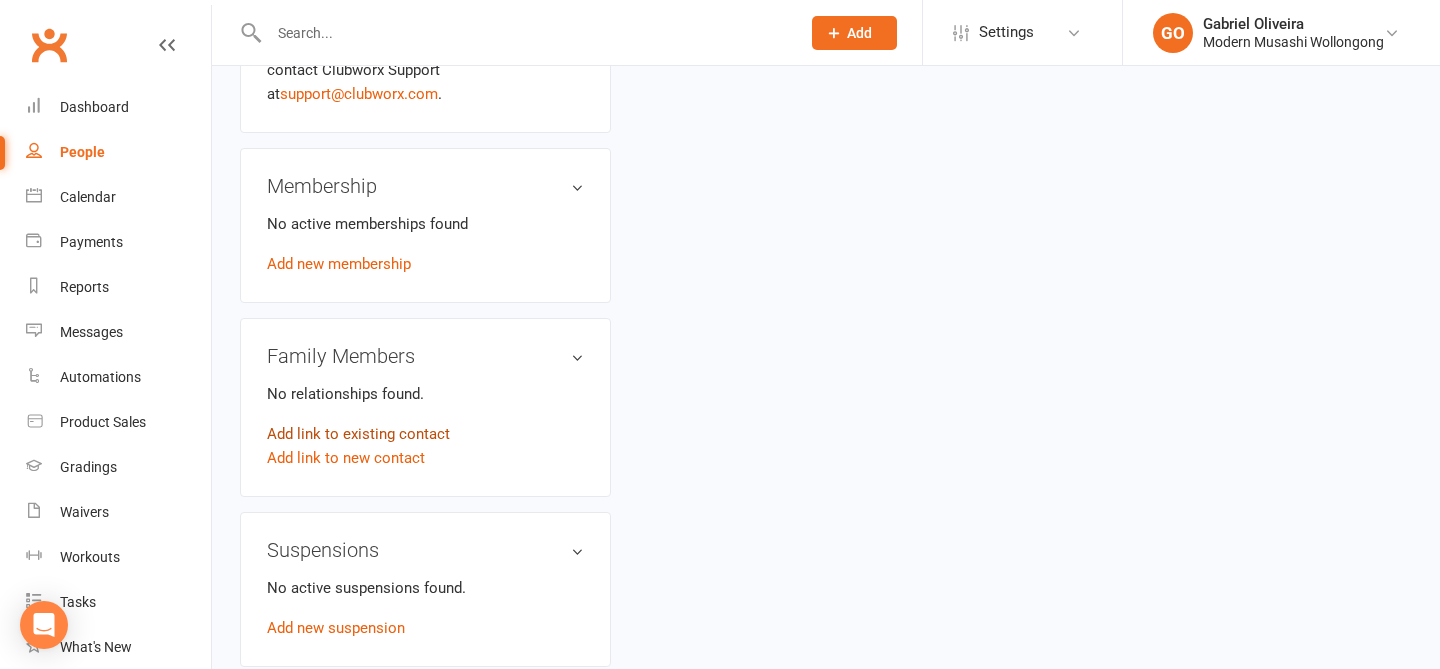 click on "Add link to existing contact" at bounding box center (358, 434) 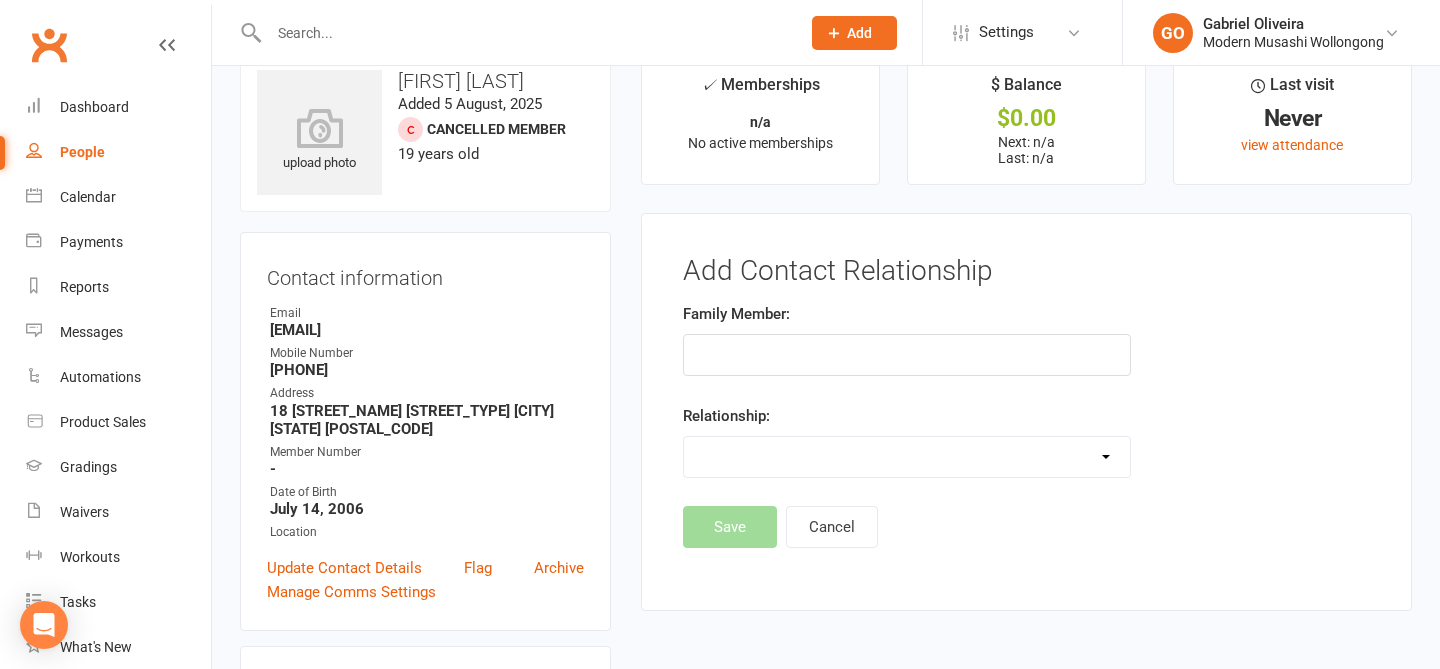 click at bounding box center (907, 355) 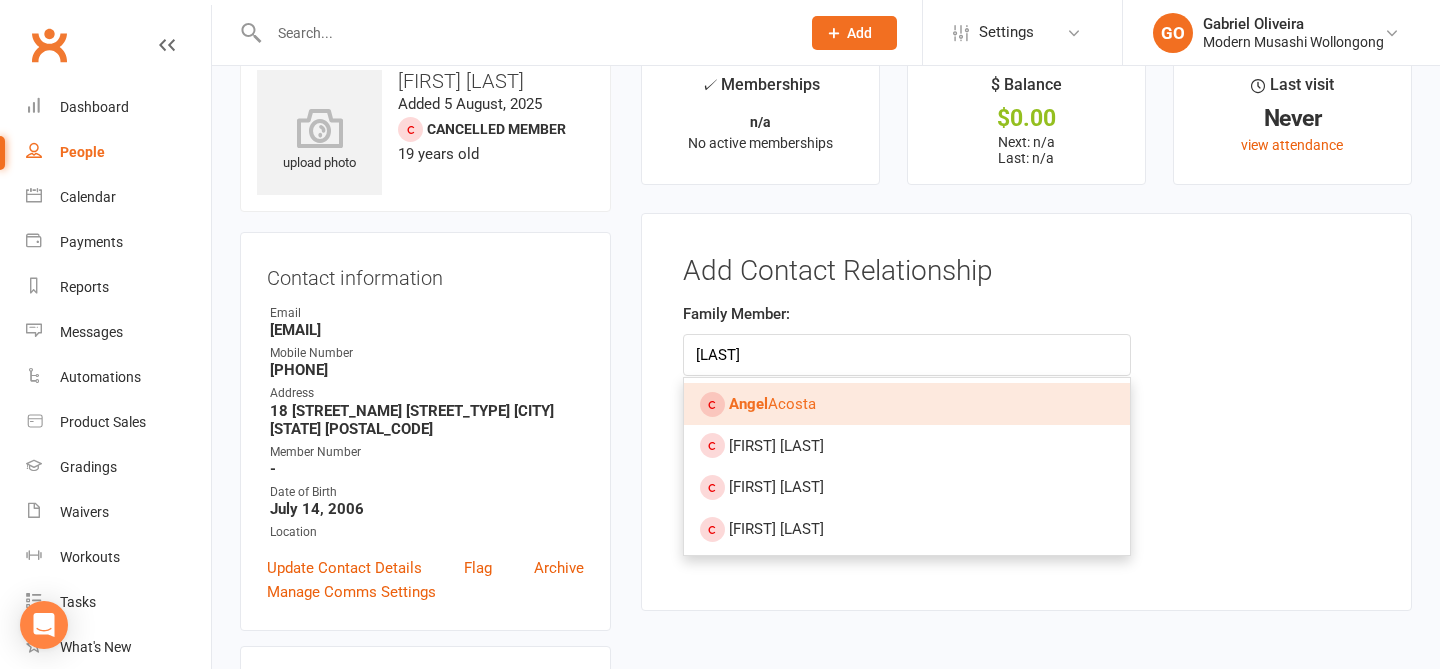 type on "aNGEL" 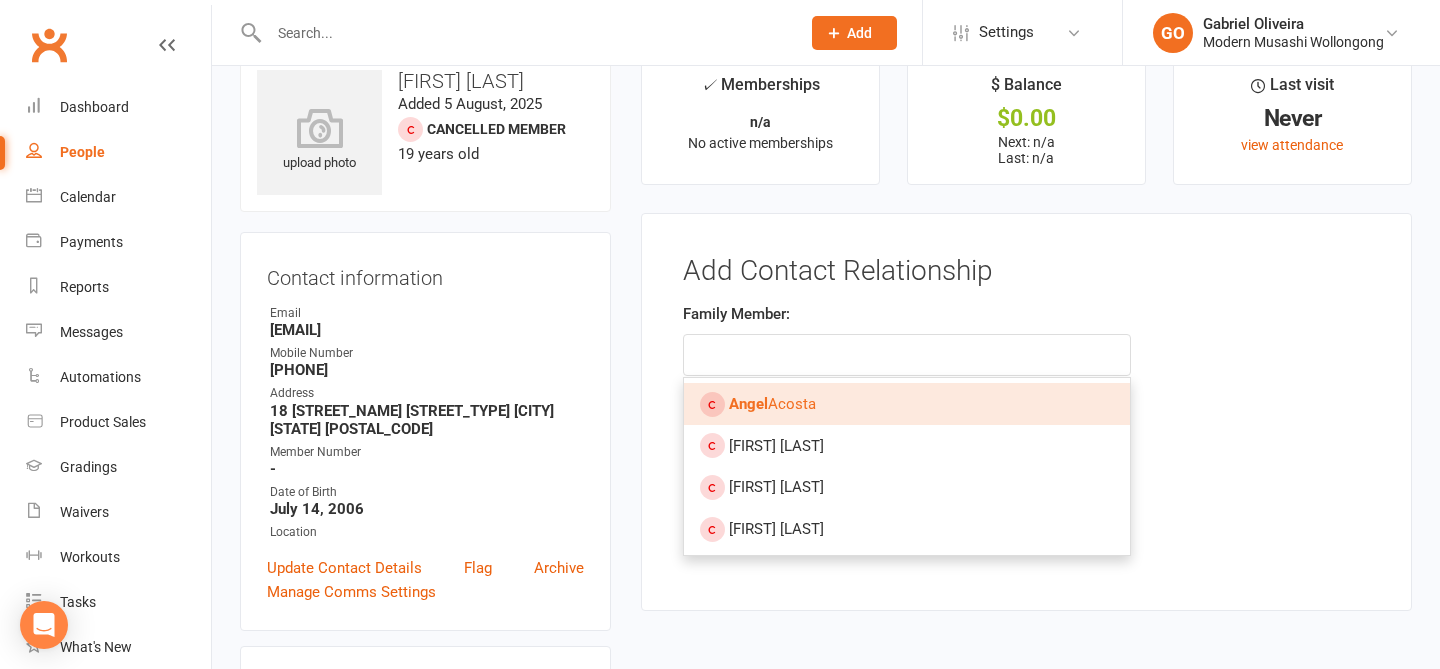 click on "Angel" at bounding box center (748, 404) 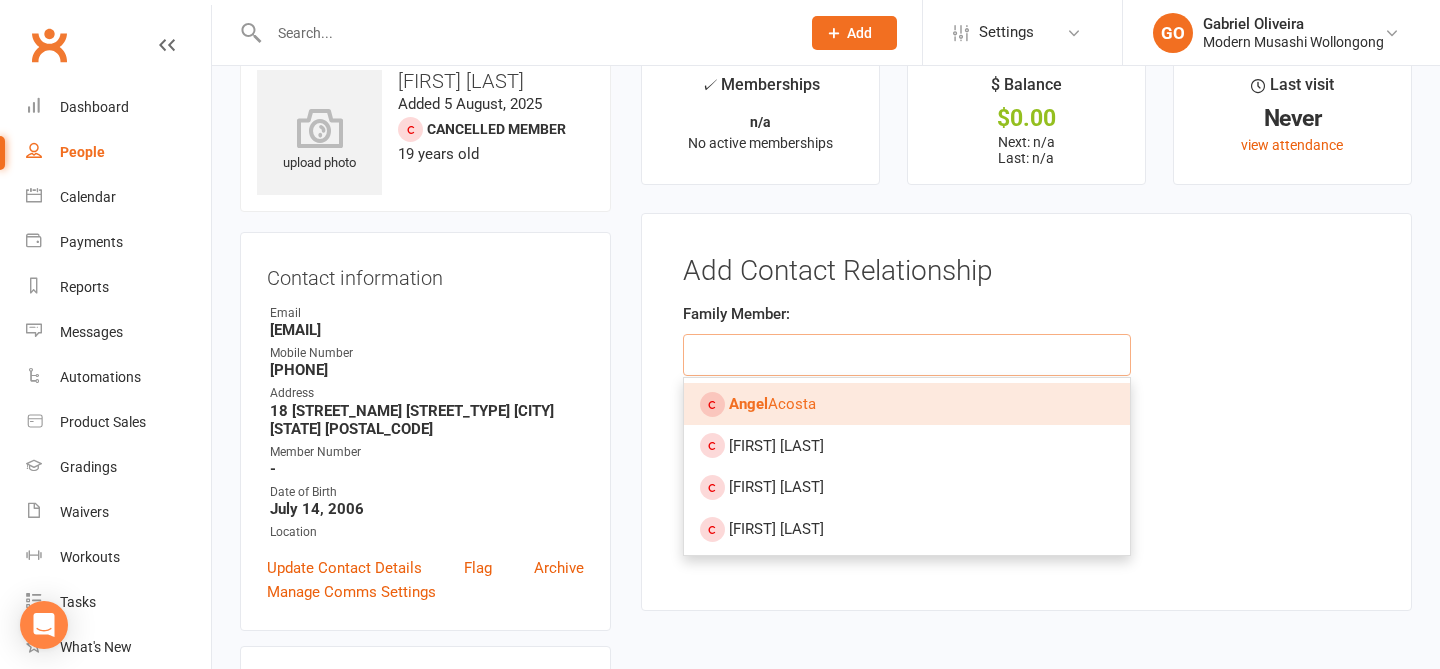 type on "Angel Acosta" 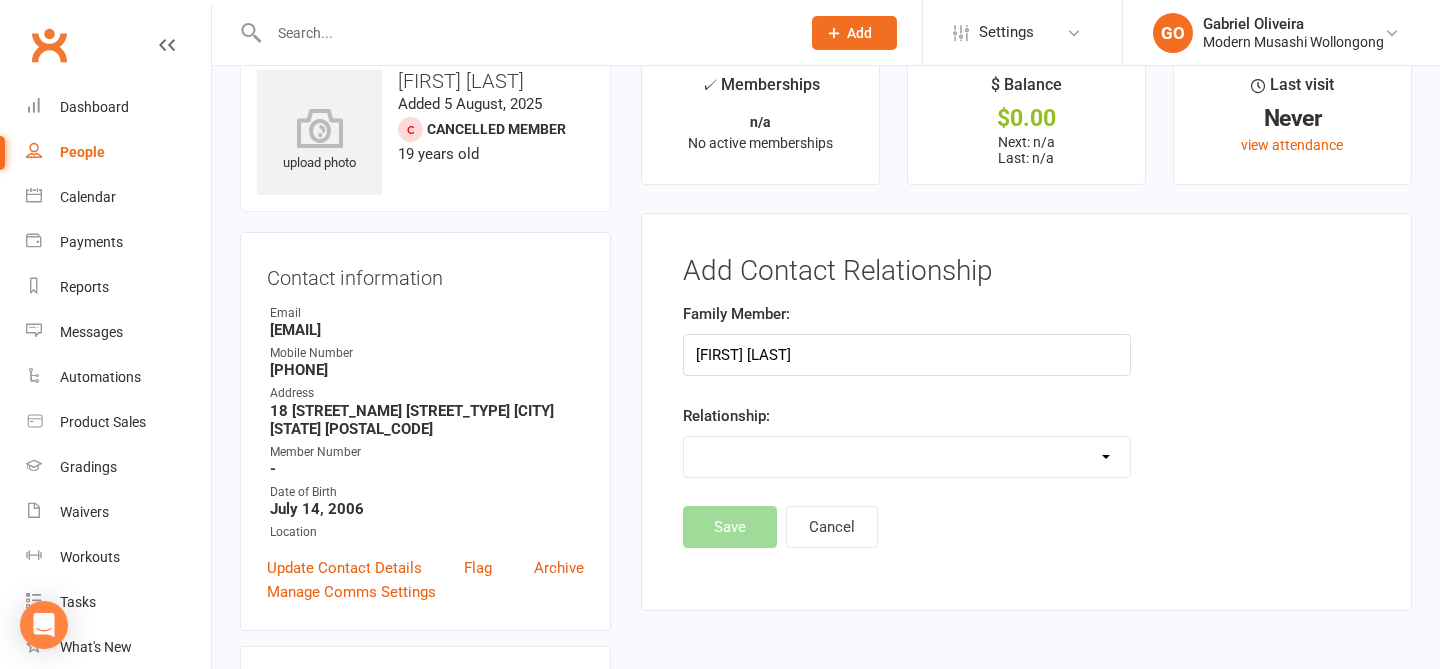 click on "Parent / Guardian Child Sibling (parent not in system) Spouse / Partner Cousin / Other Family Friend Other" at bounding box center [907, 457] 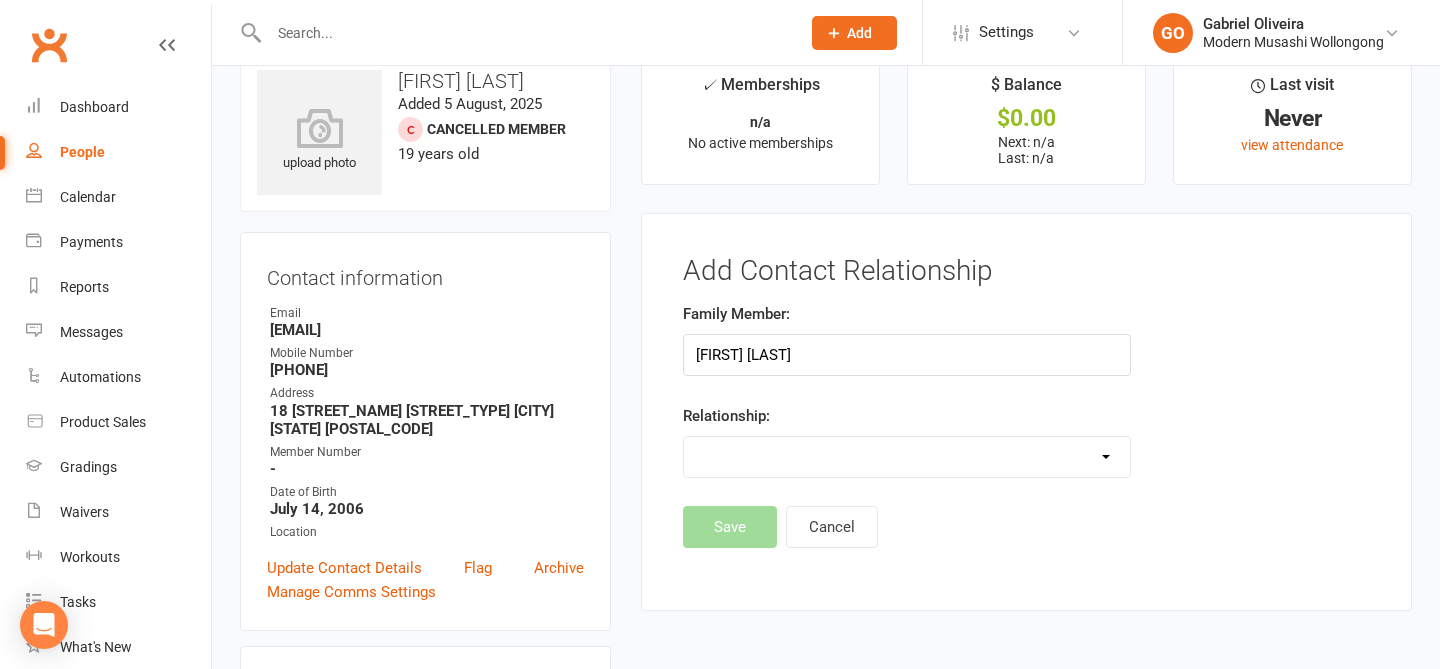 select on "2" 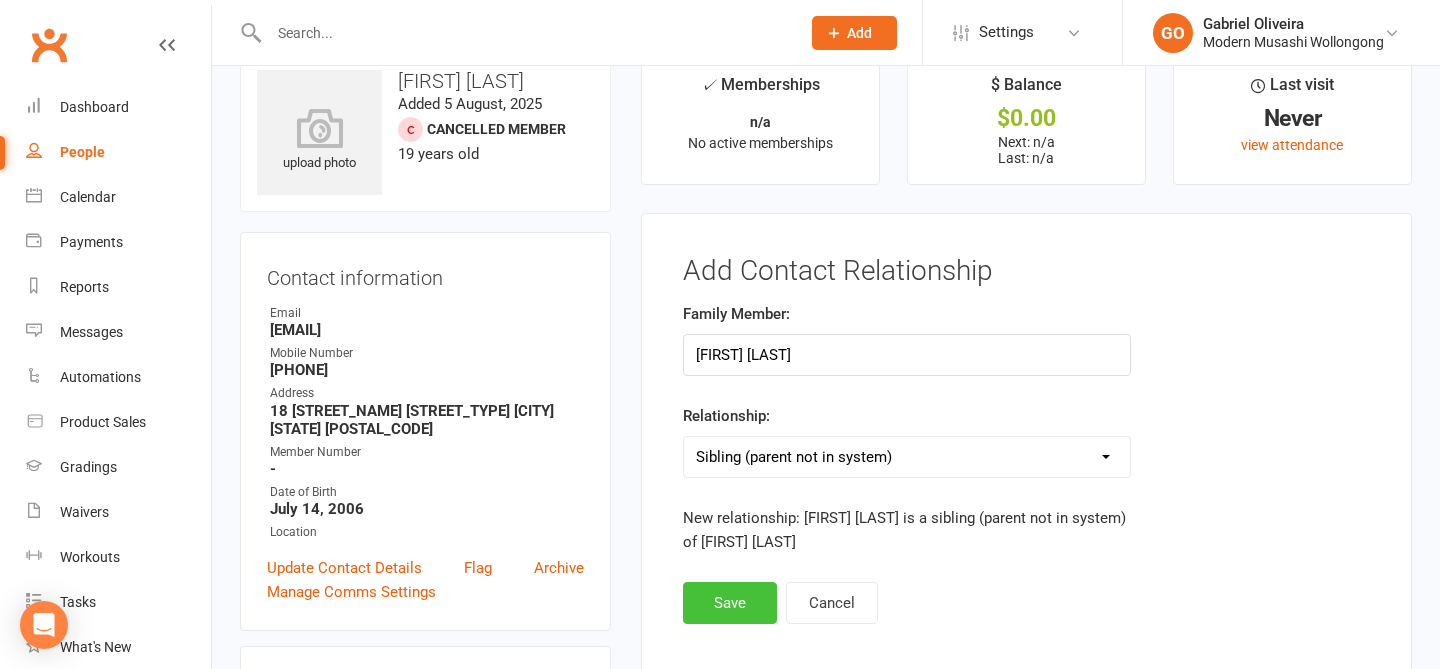 click on "Save" at bounding box center (730, 603) 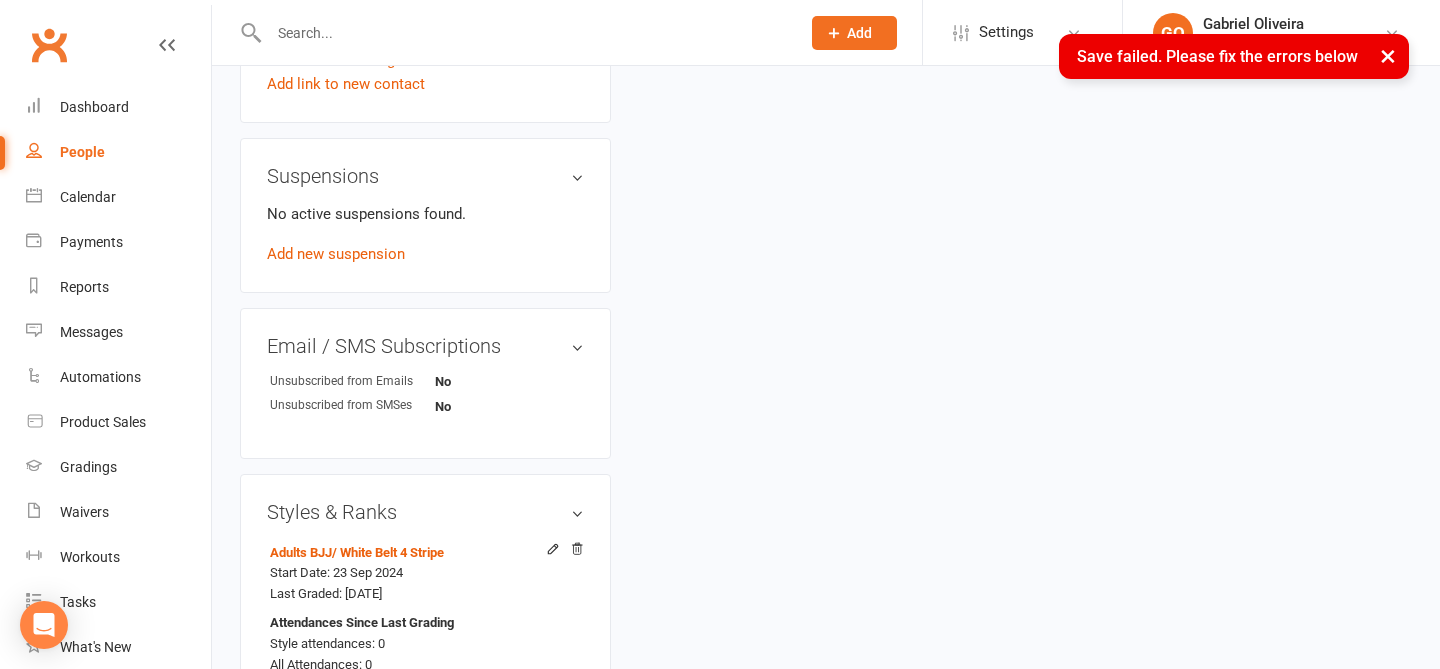 scroll, scrollTop: 1424, scrollLeft: 0, axis: vertical 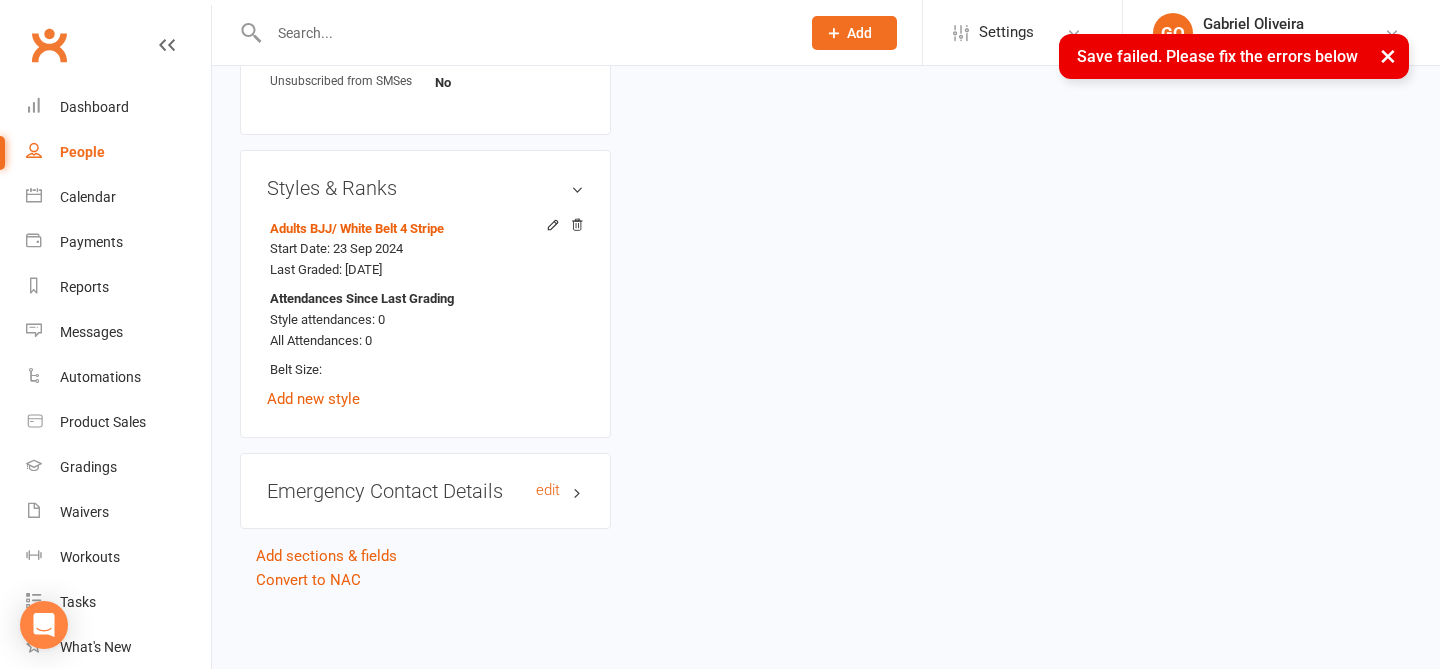 click on "Emergency Contact Details  edit" at bounding box center [425, 491] 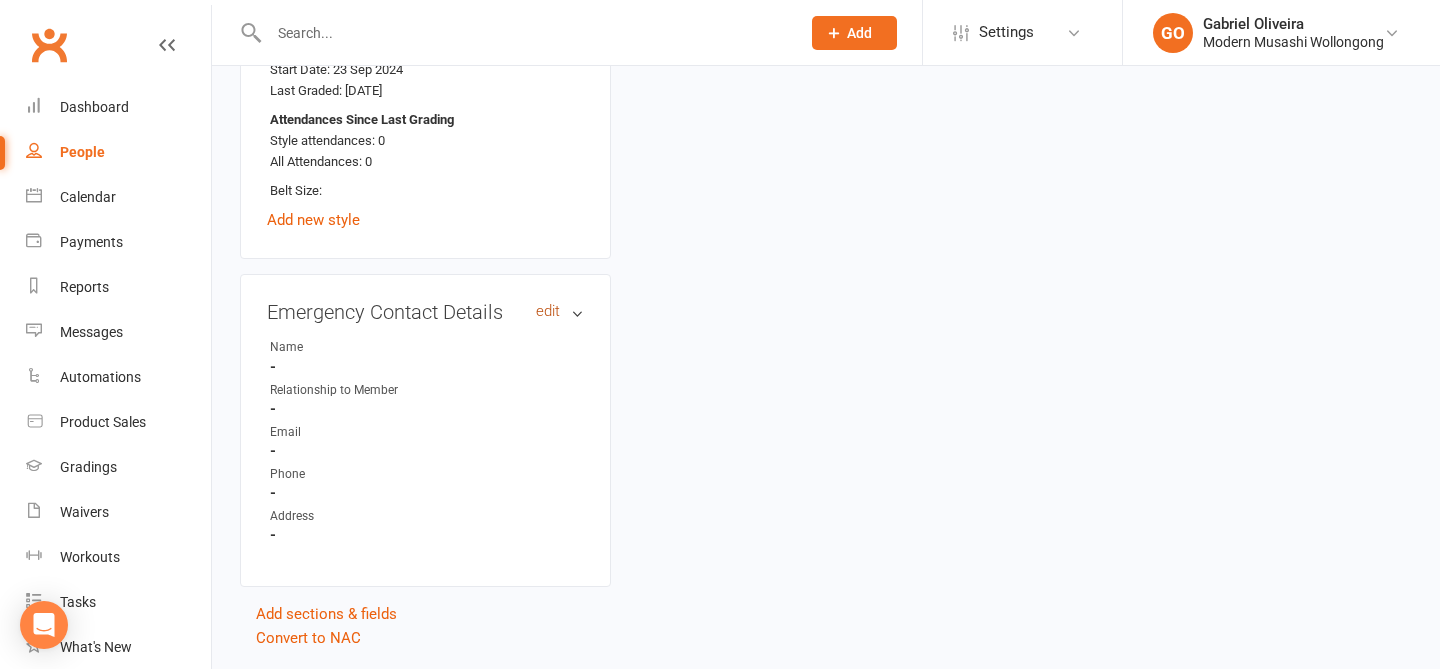 click on "edit" at bounding box center [548, 311] 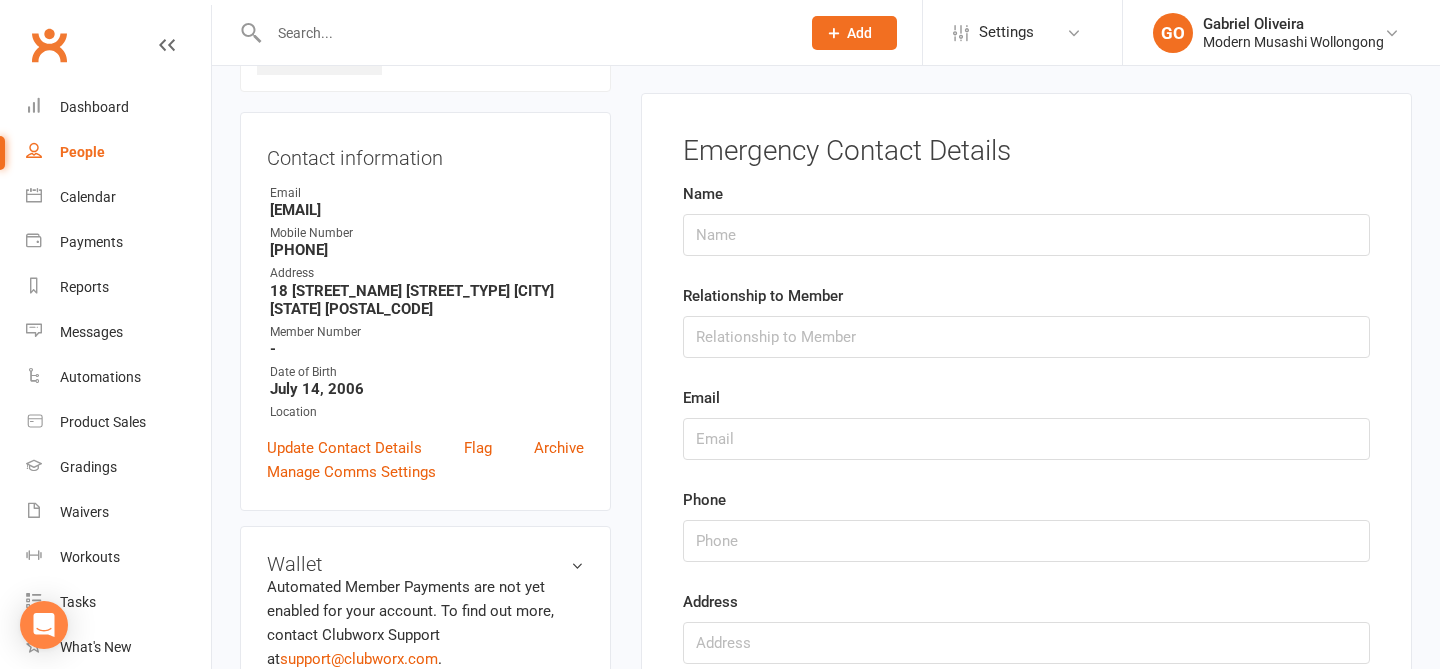 scroll, scrollTop: 153, scrollLeft: 0, axis: vertical 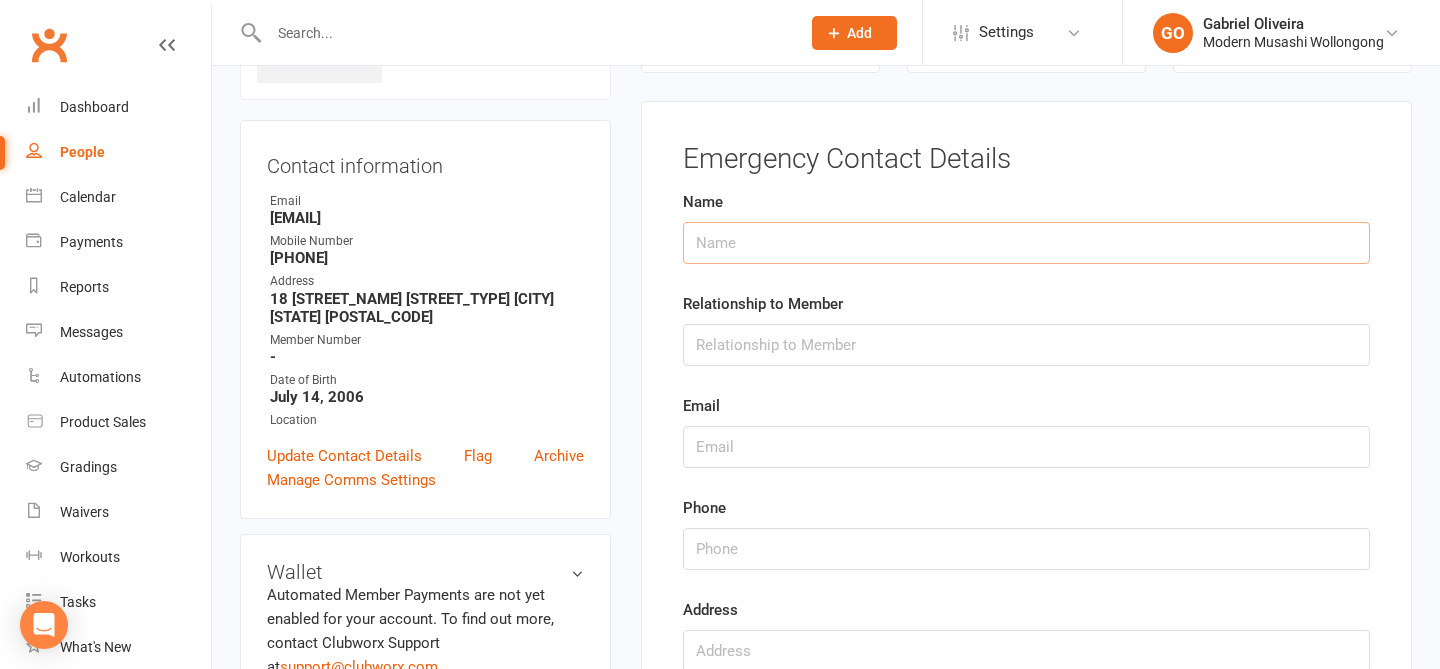 click at bounding box center [1026, 243] 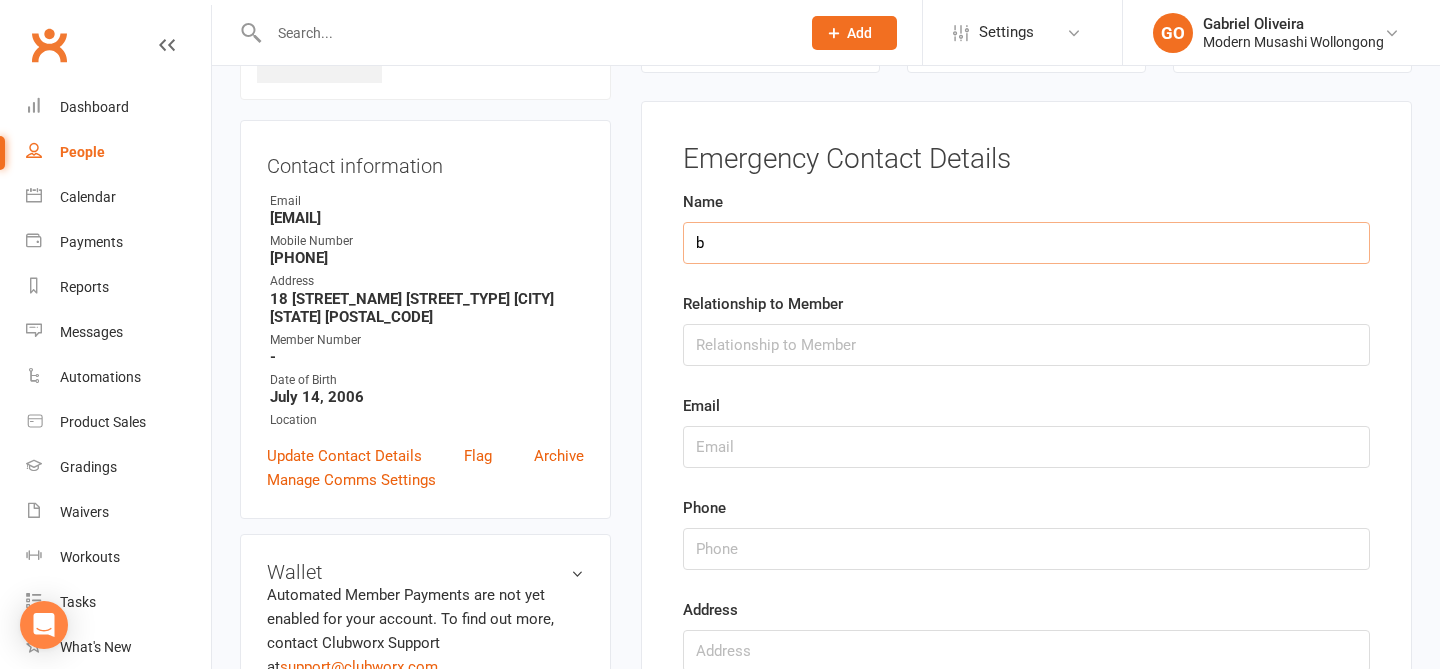 type on "Billie Acosta" 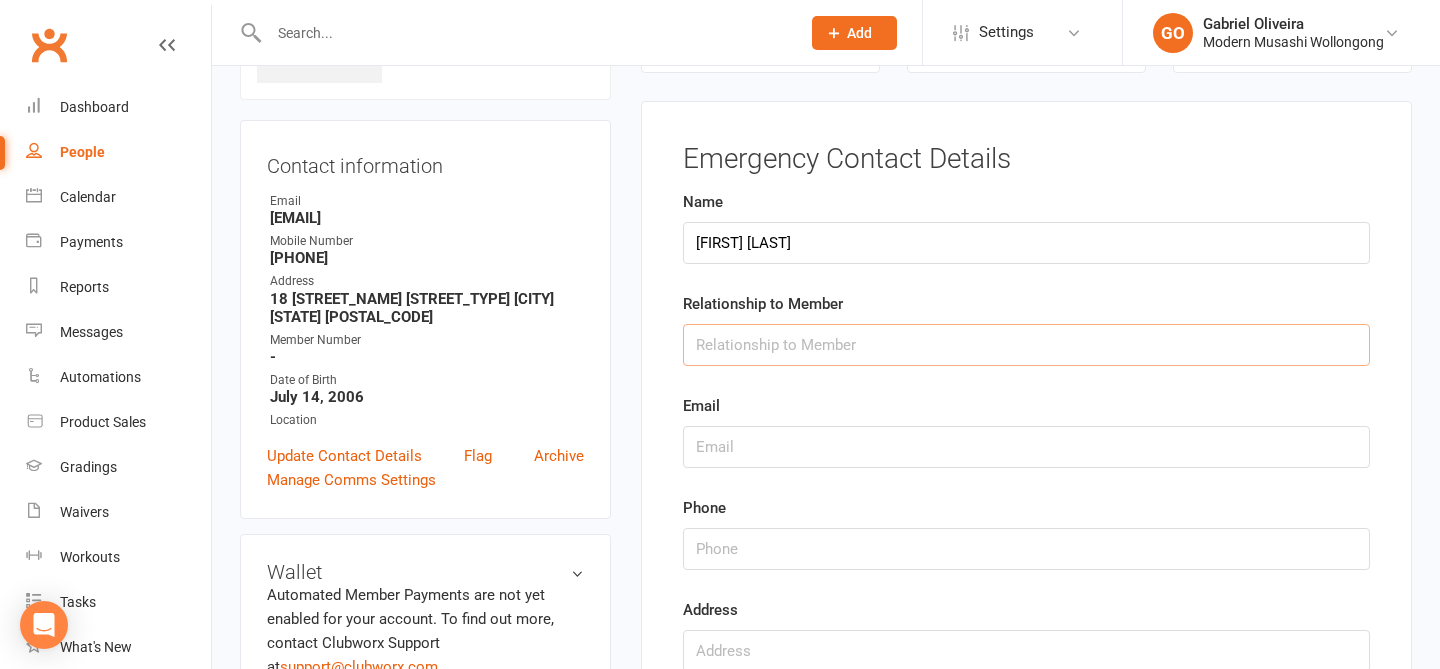 click at bounding box center [1026, 345] 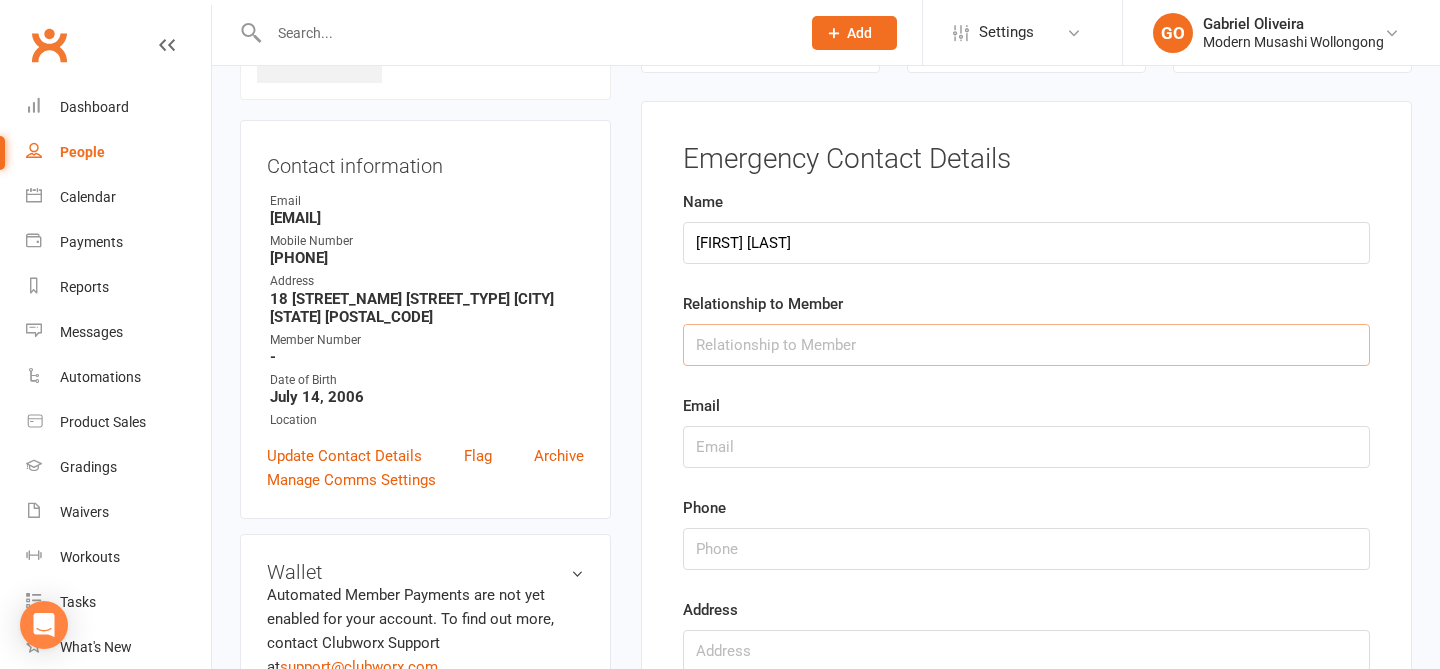 type on "Mother" 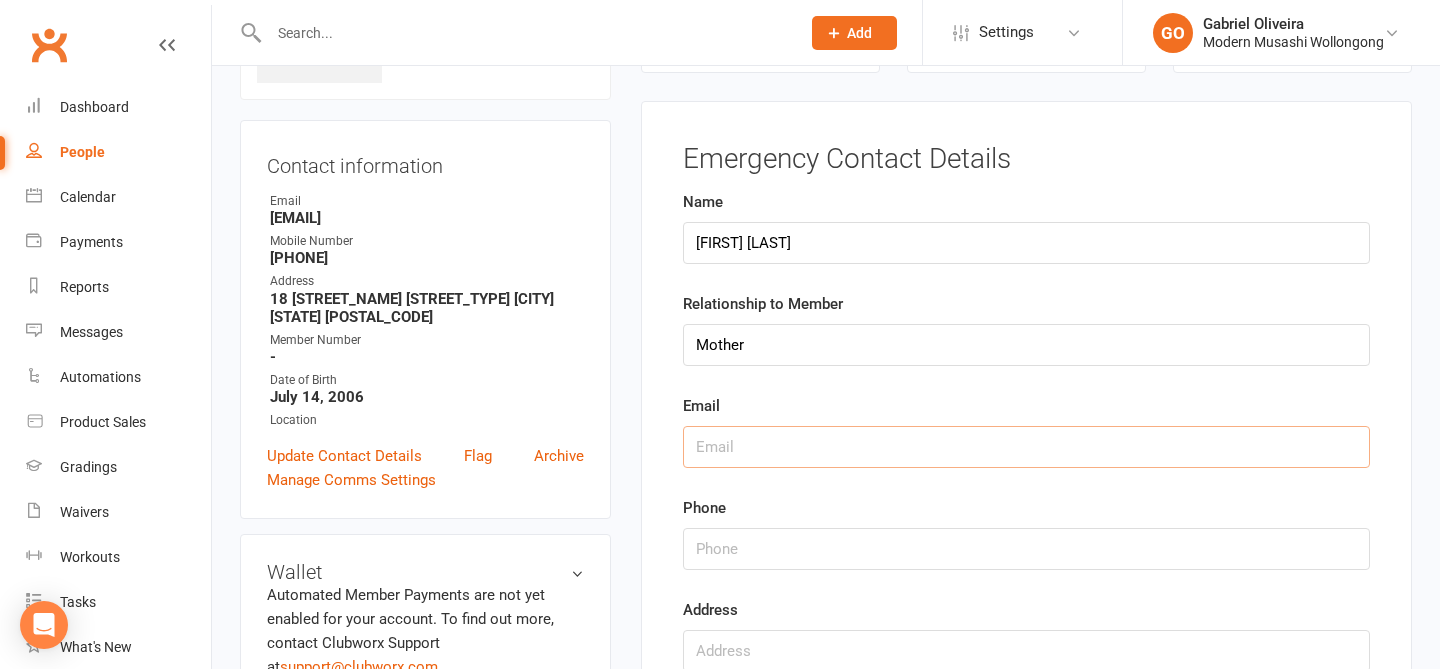 click at bounding box center (1026, 447) 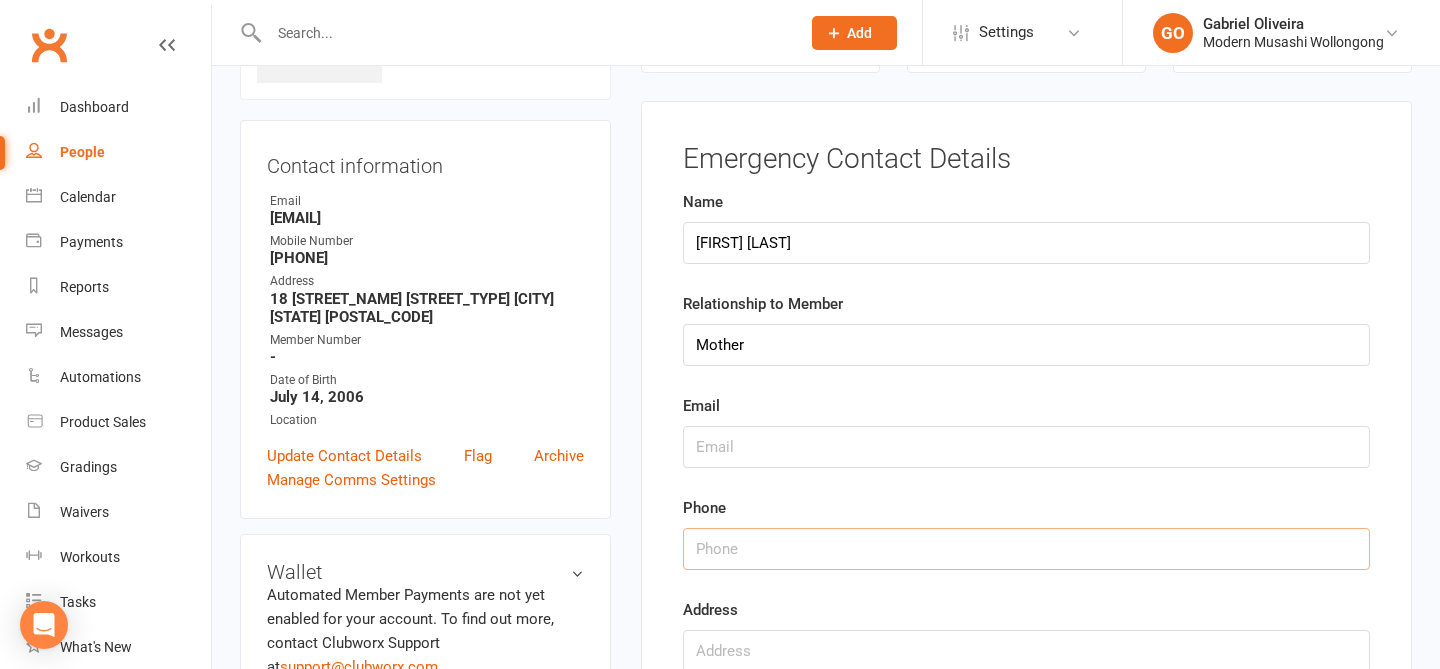 click at bounding box center [1026, 549] 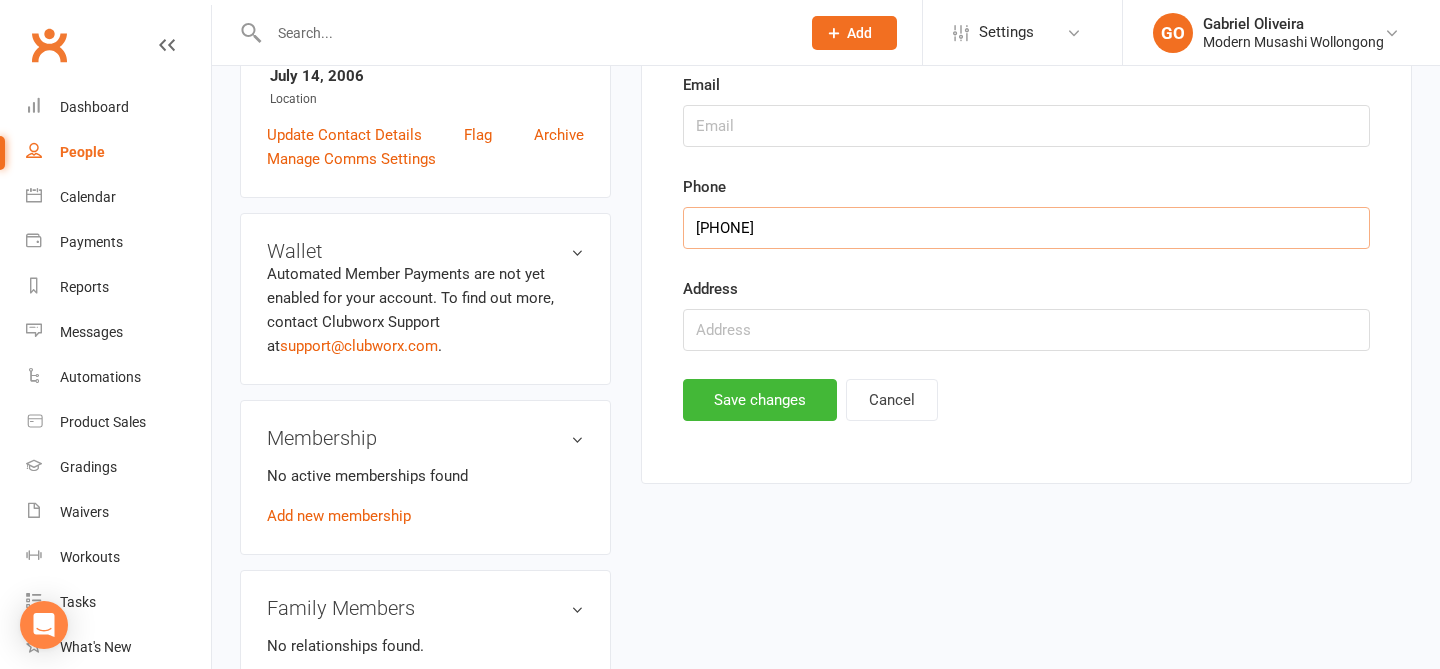 scroll, scrollTop: 539, scrollLeft: 0, axis: vertical 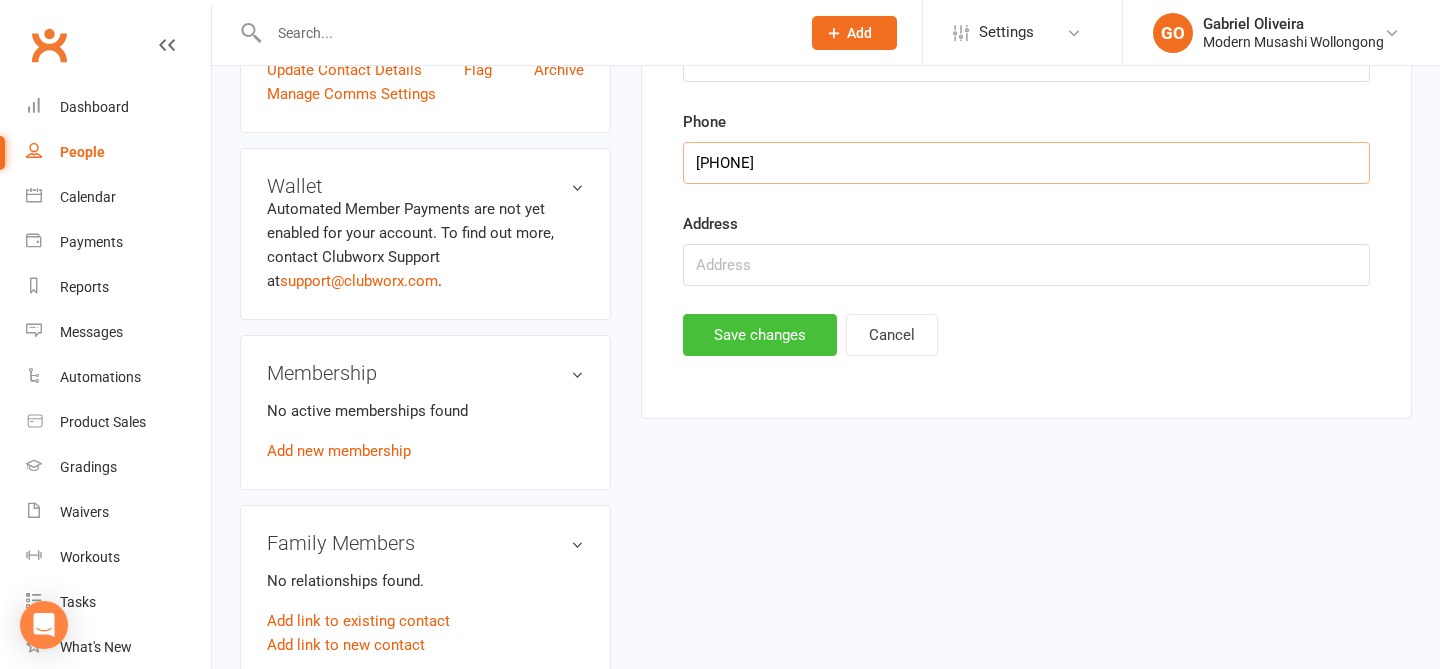 type on "0455421490" 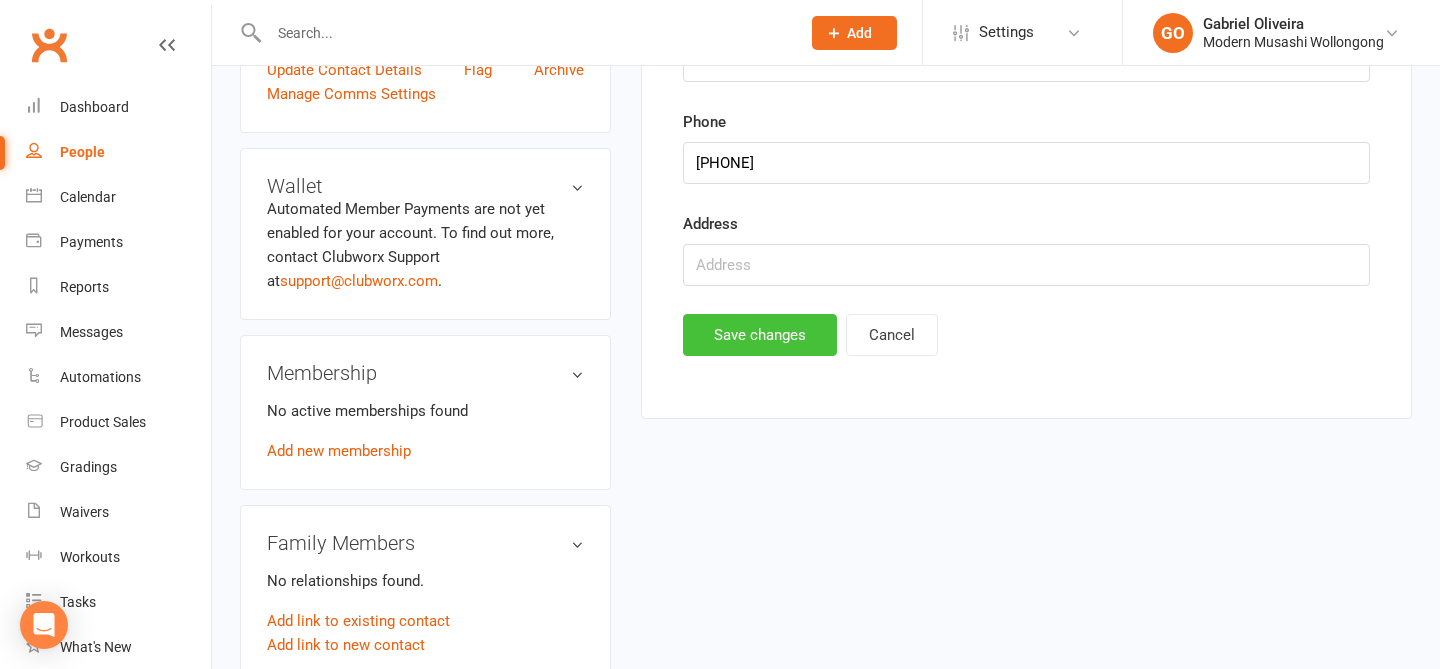click on "Save changes" at bounding box center (760, 335) 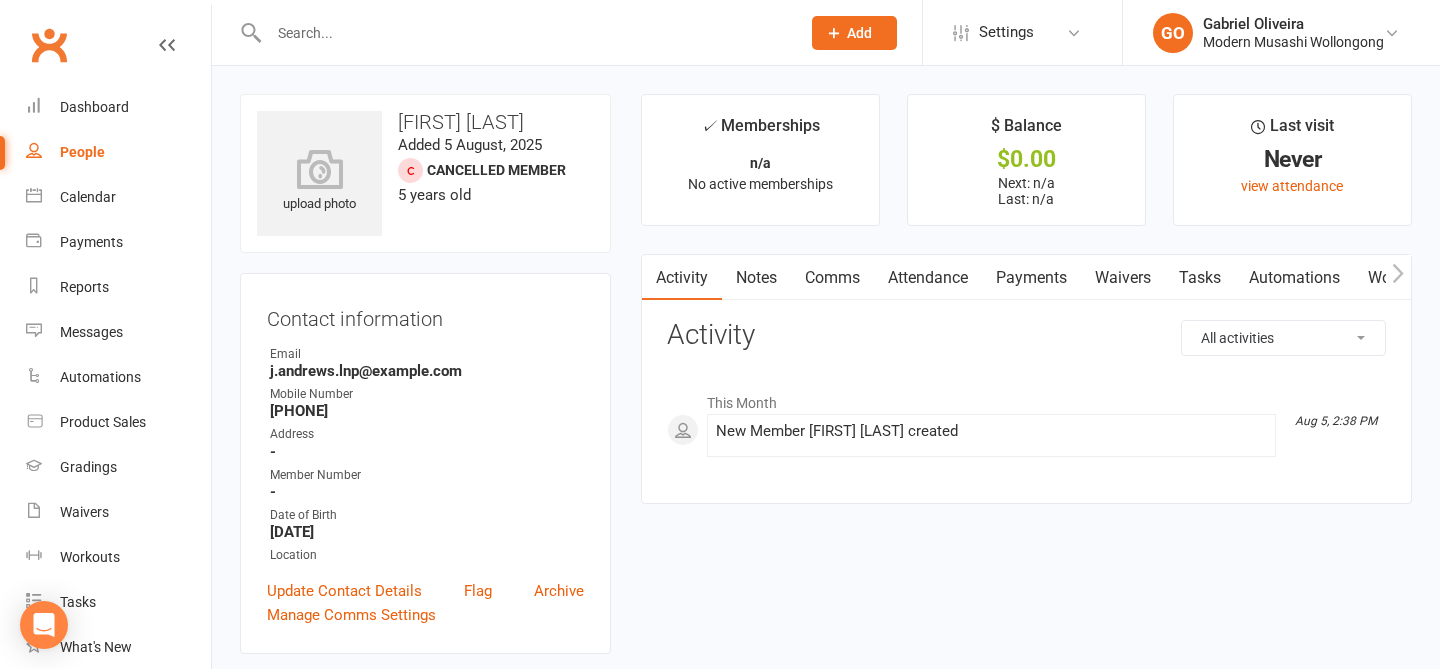 scroll, scrollTop: 0, scrollLeft: 0, axis: both 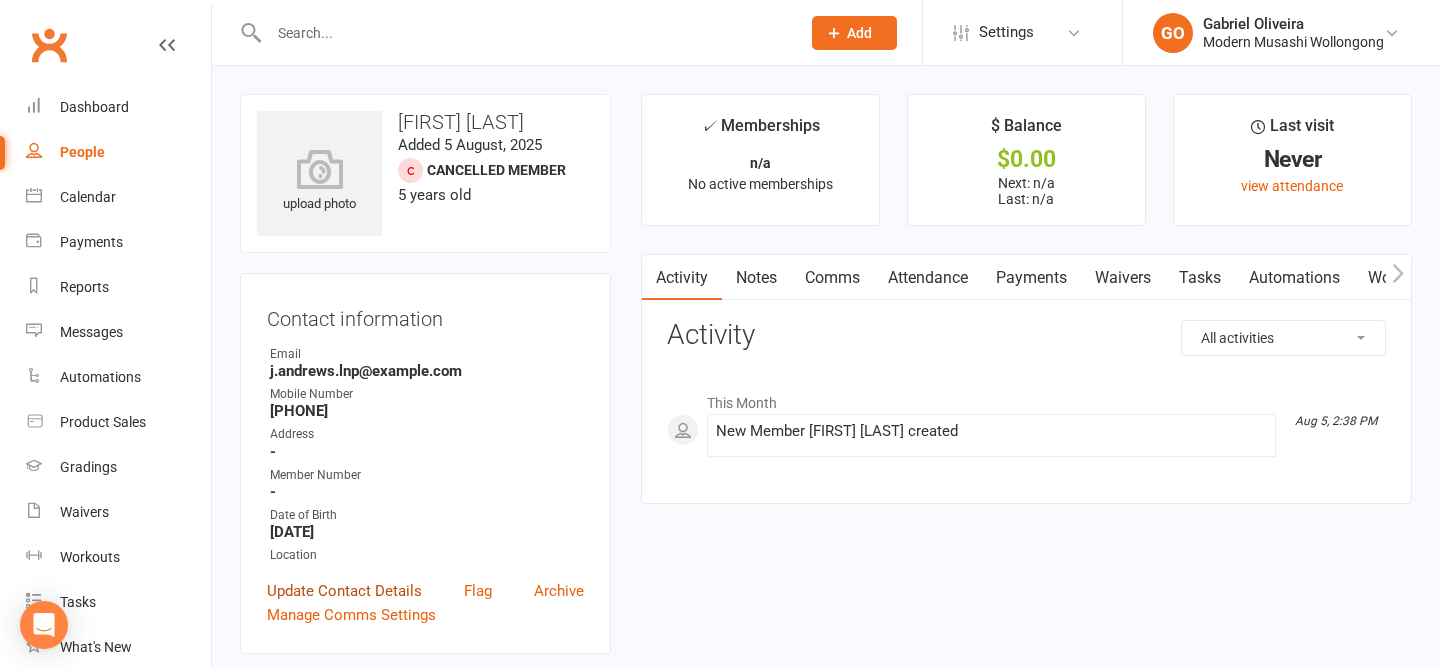 click on "Update Contact Details" at bounding box center [344, 591] 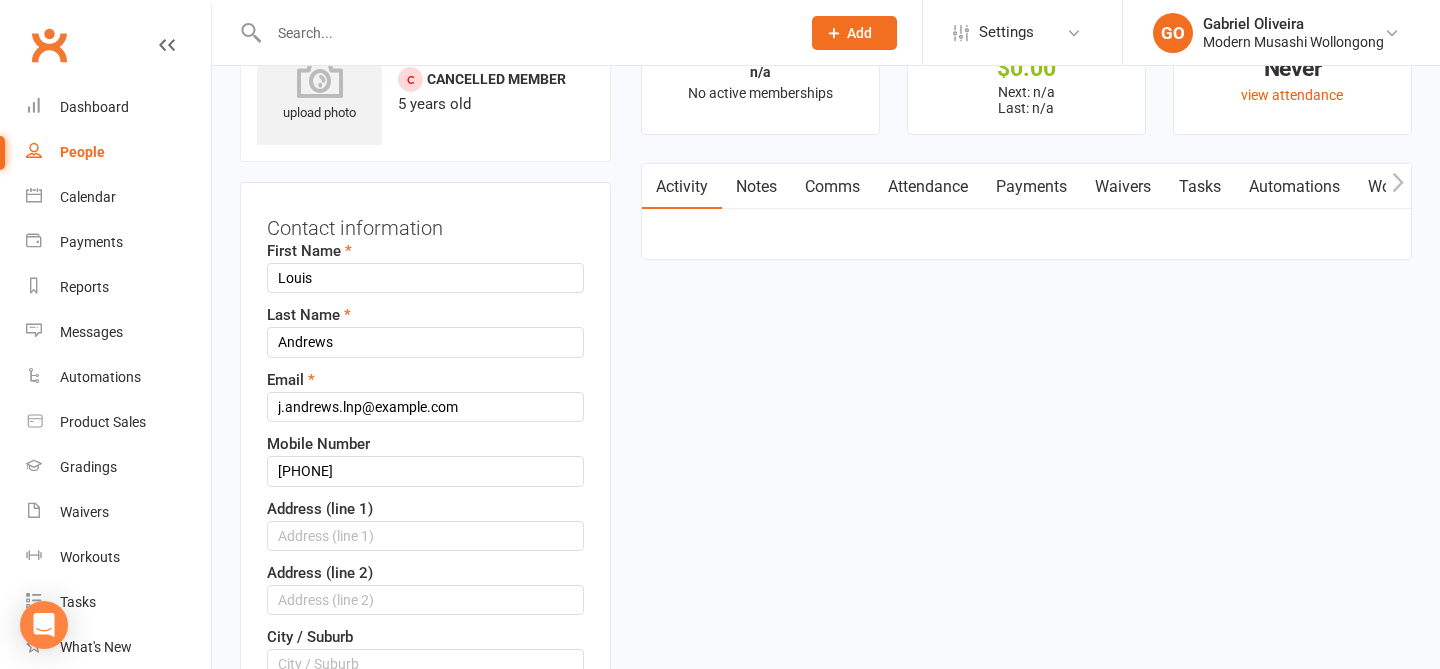 scroll, scrollTop: 94, scrollLeft: 0, axis: vertical 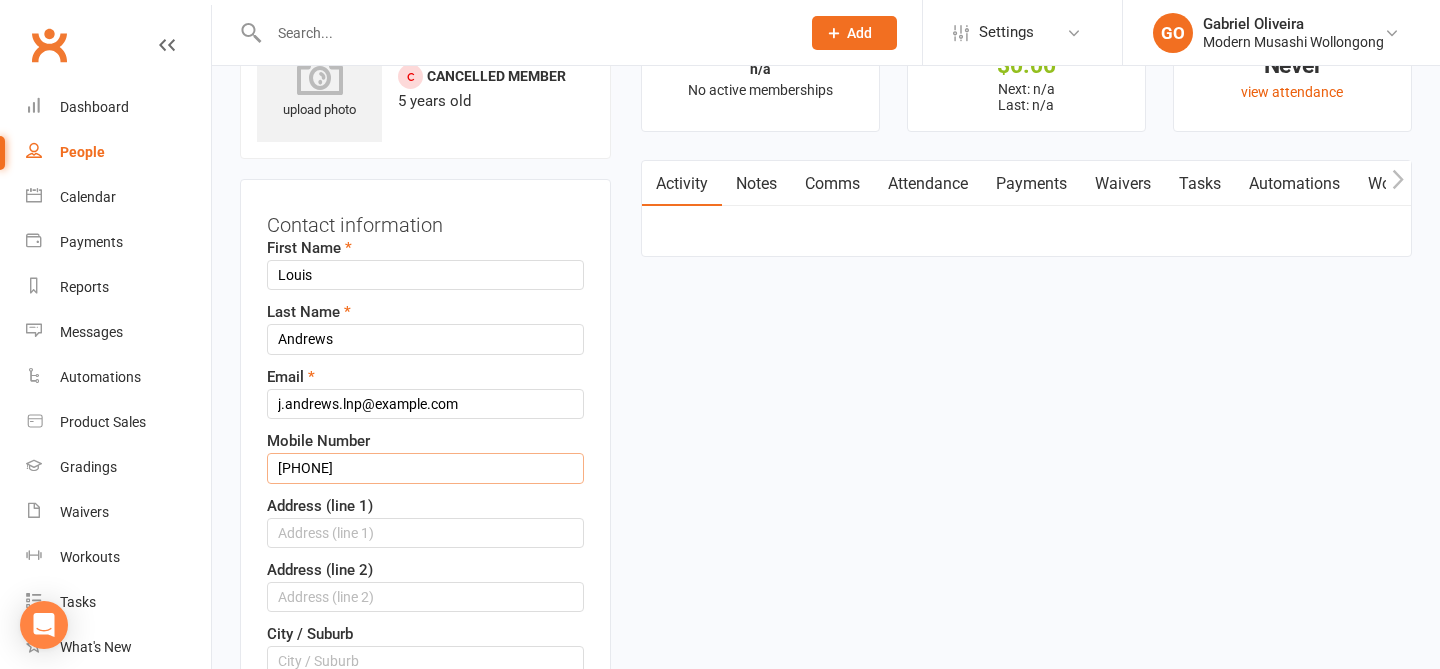 click on "[PHONE]" at bounding box center [425, 468] 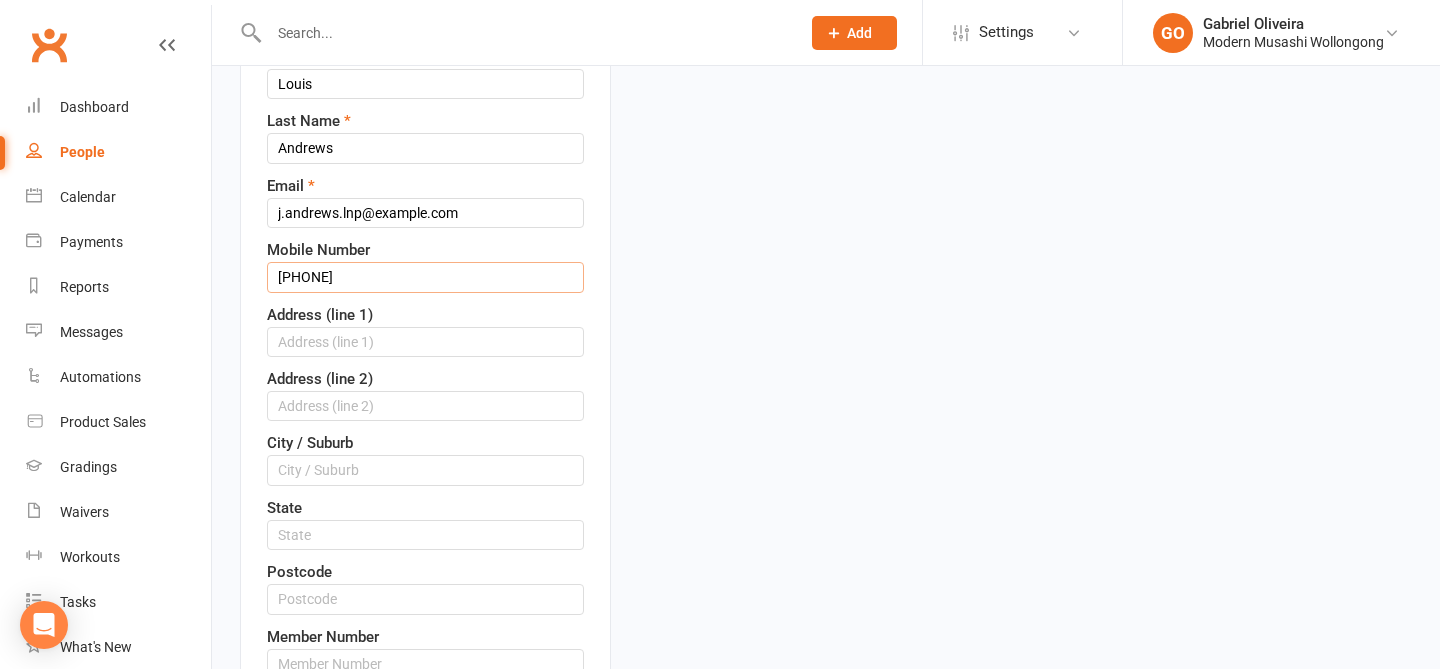 scroll, scrollTop: 288, scrollLeft: 0, axis: vertical 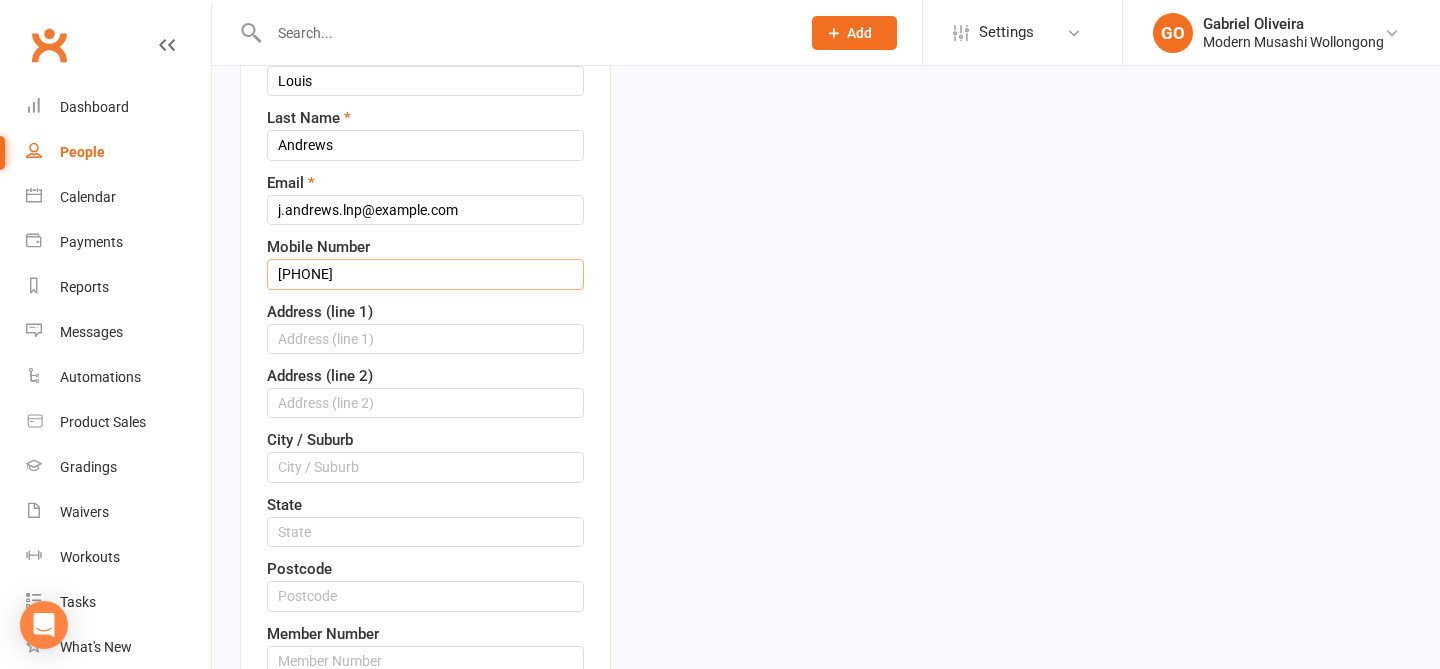 type on "[PHONE]" 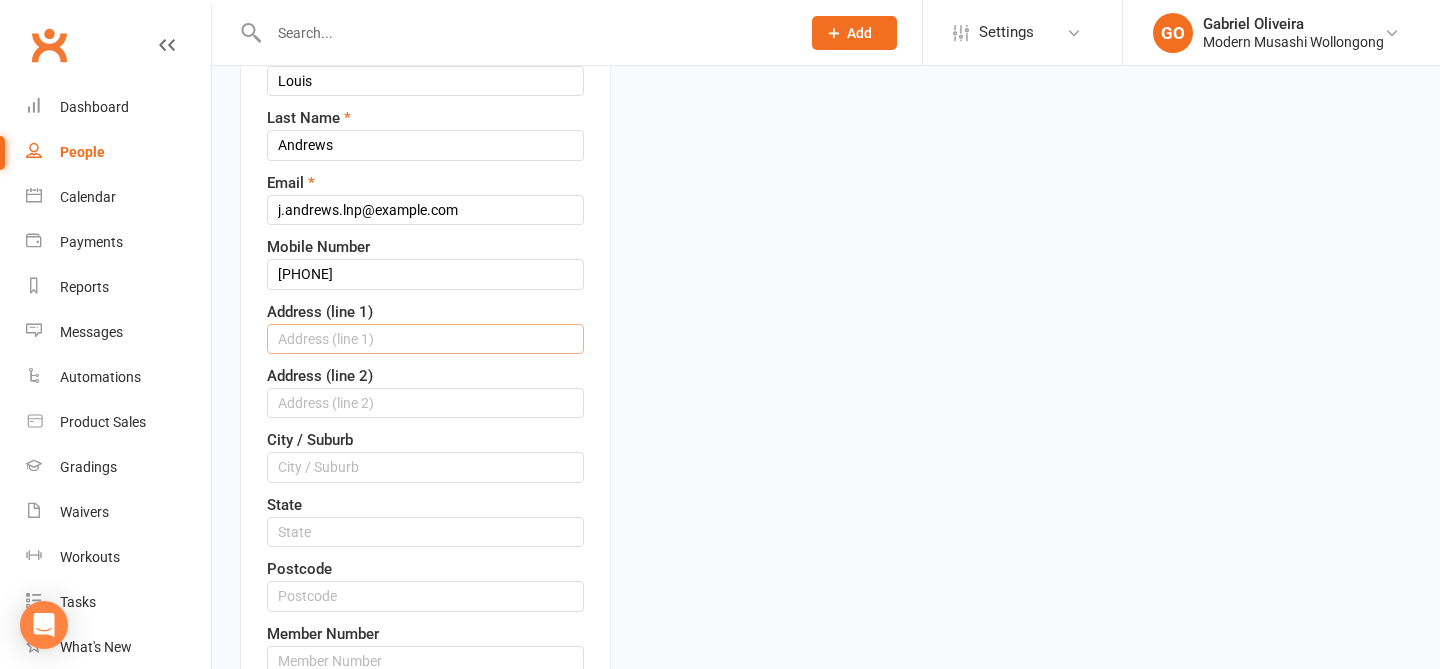 click at bounding box center (425, 339) 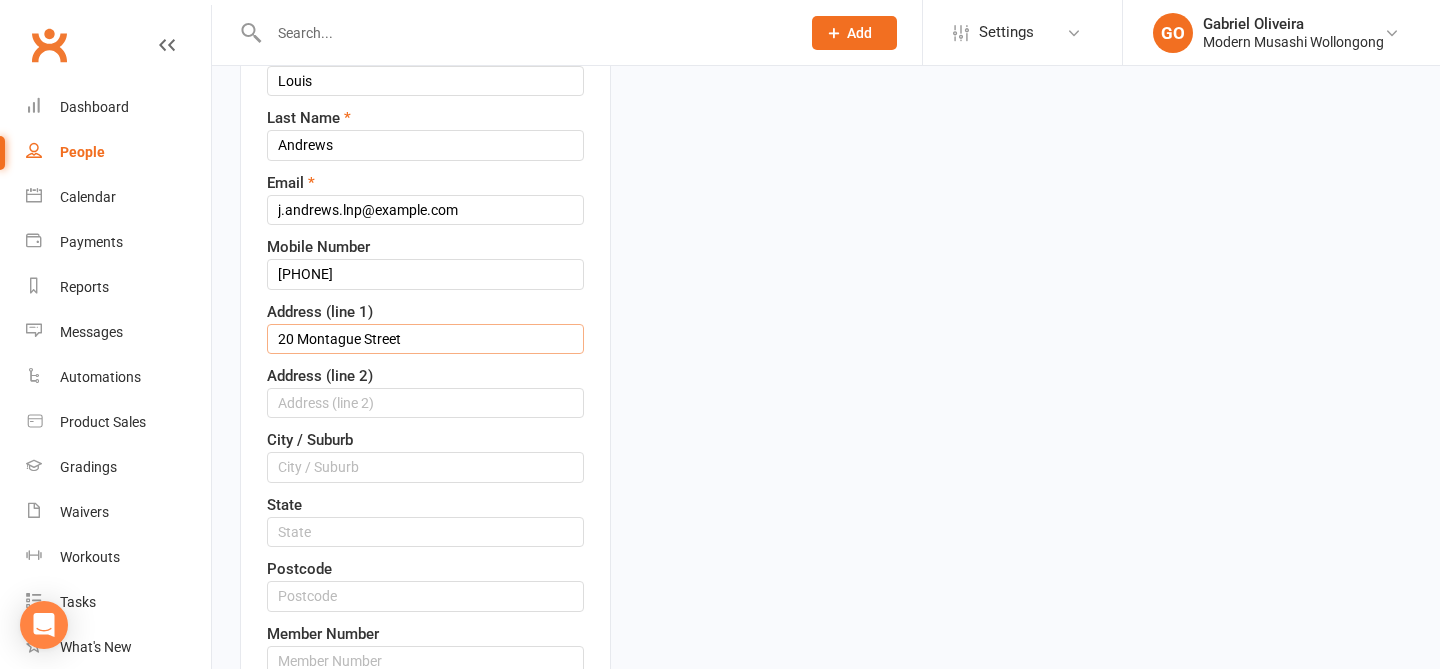 type on "20 Montague Street" 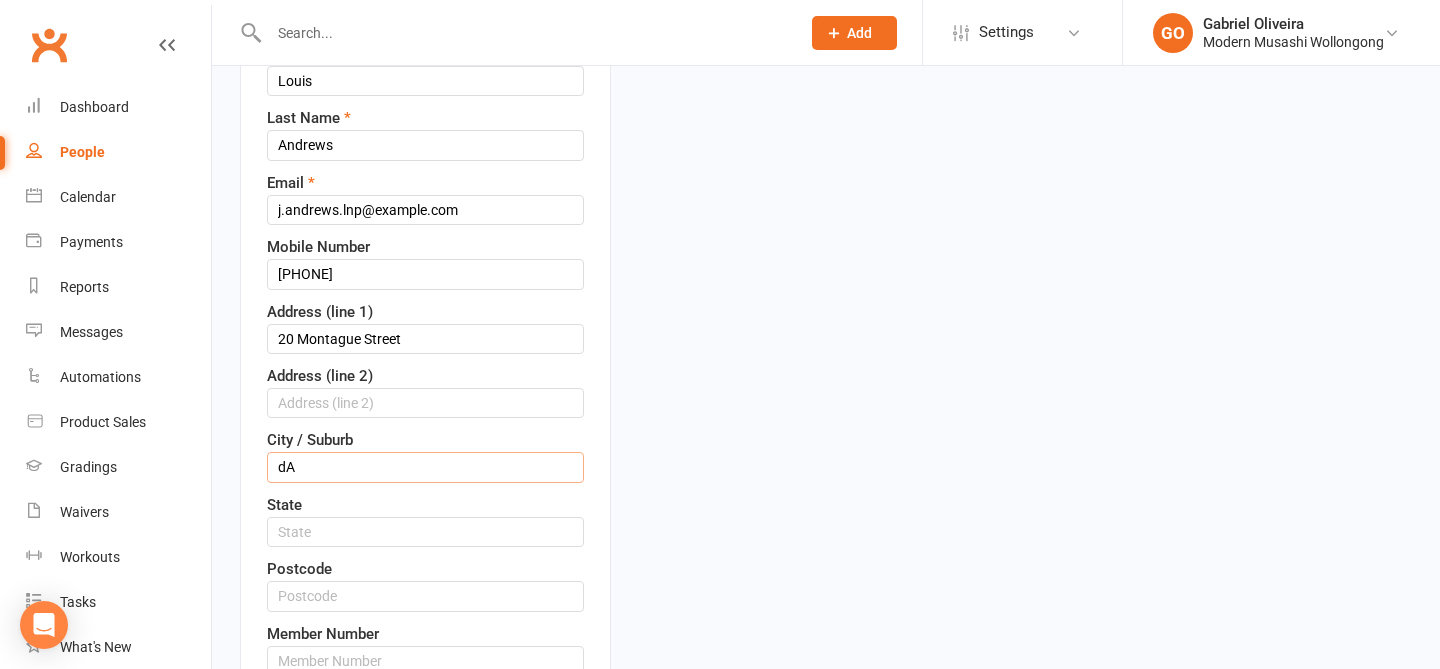 type on "d" 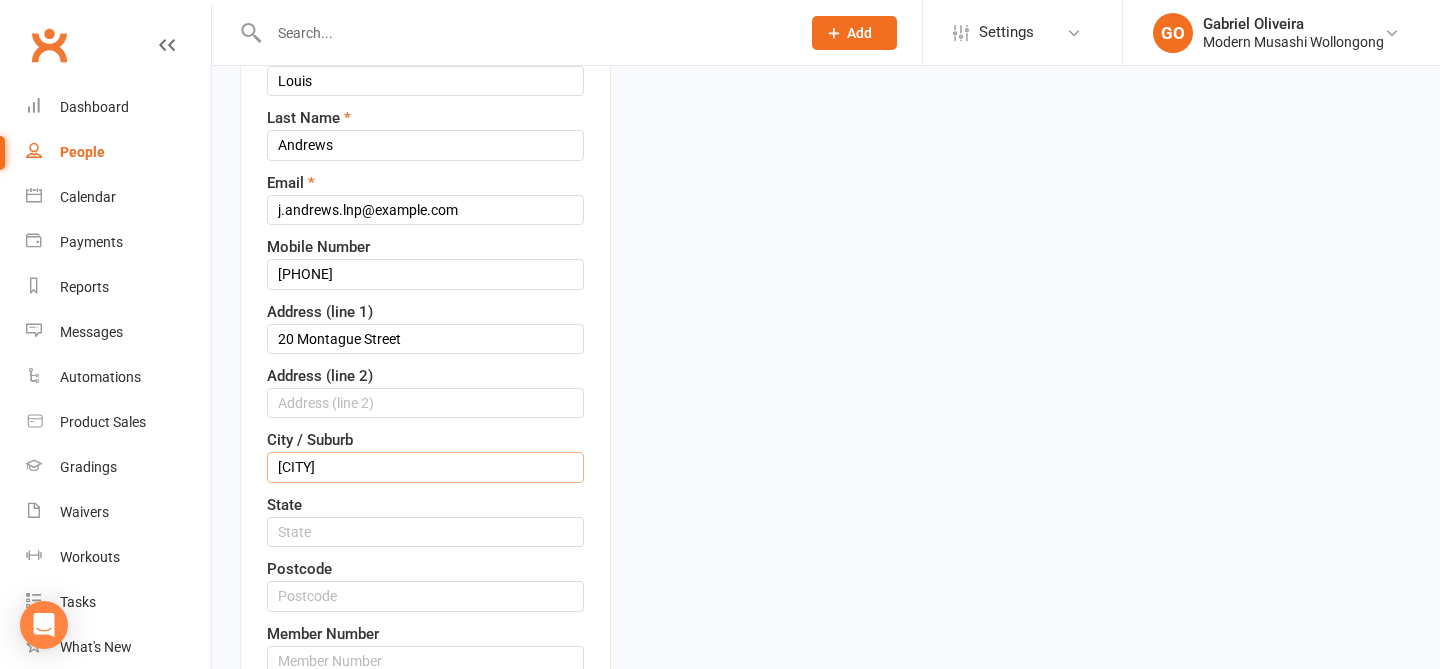 type on "[CITY]" 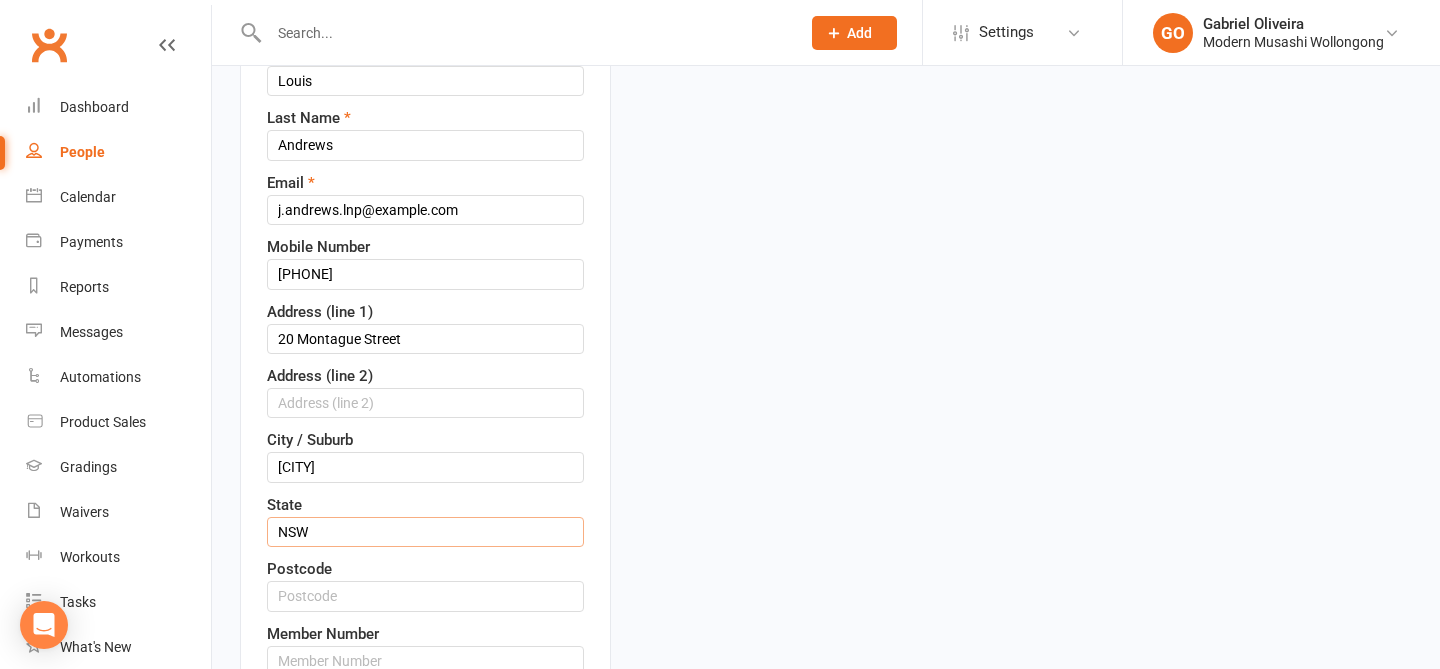 type on "NSW" 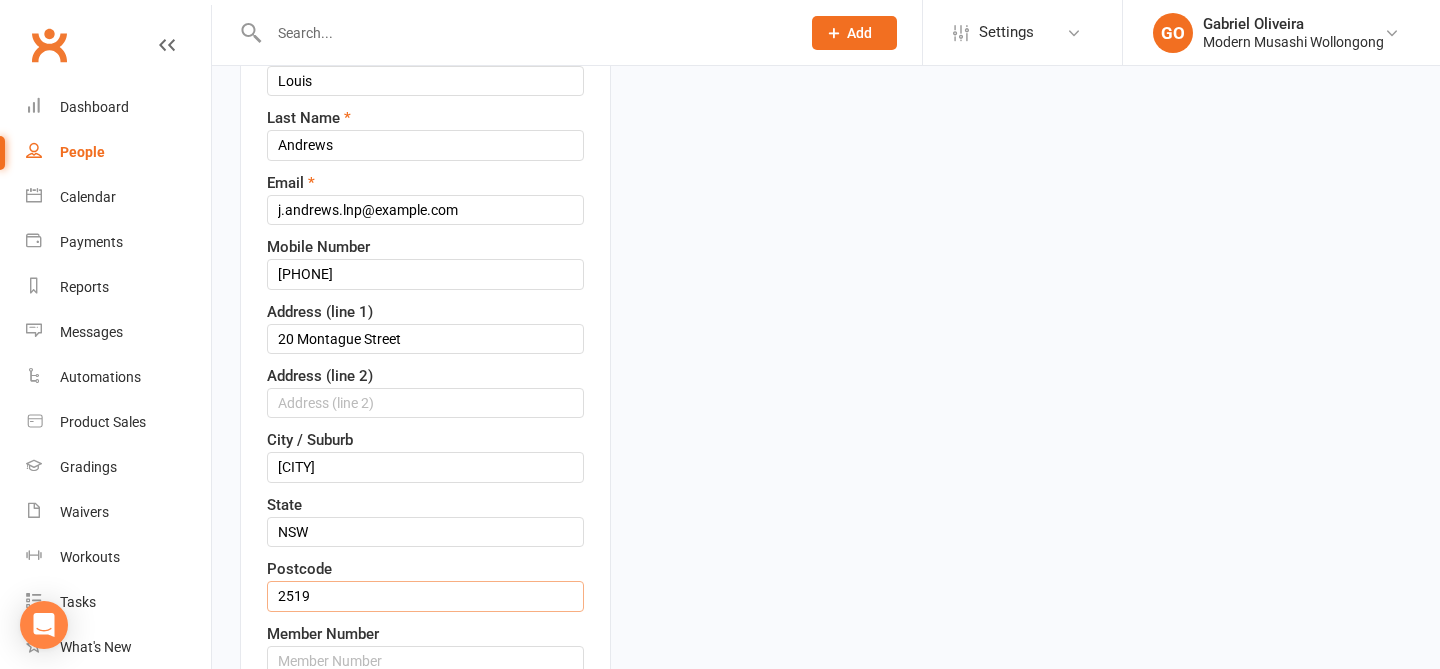 type on "2519" 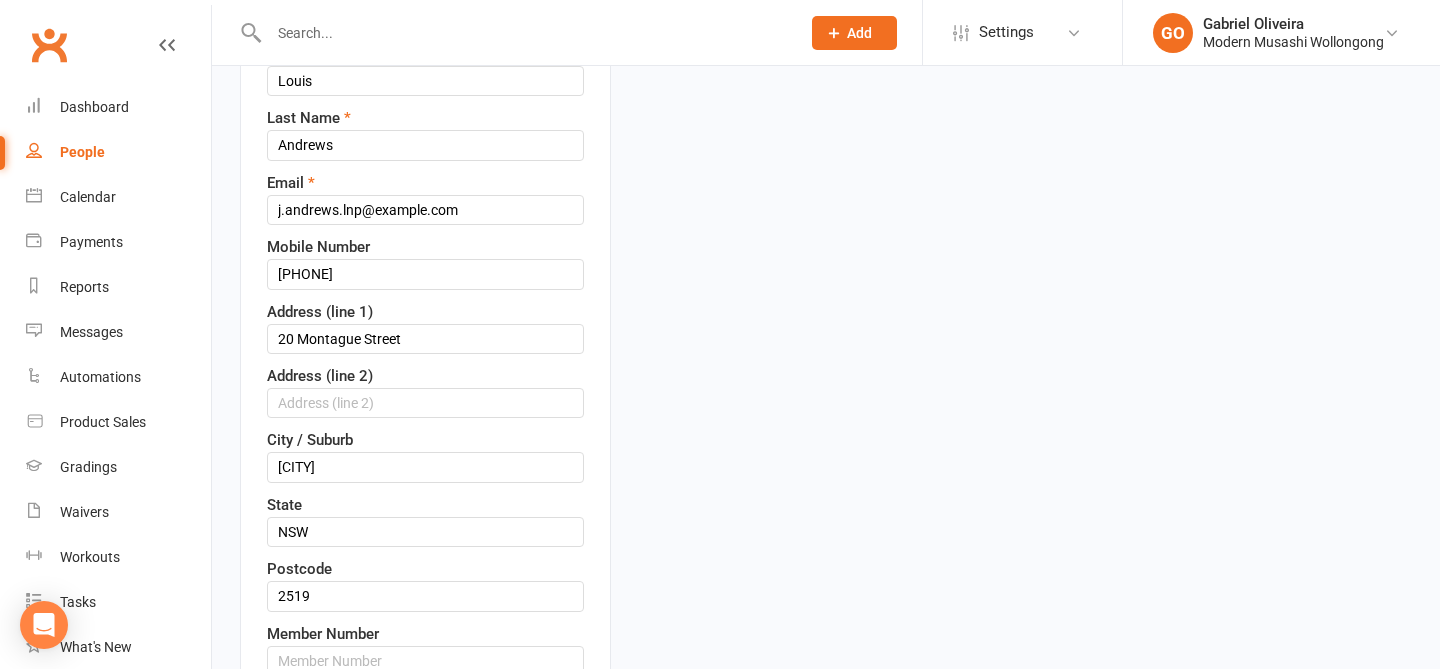 click on "upload photo [FIRST] [LAST] Added 5 August, 2025   Cancelled member 5 years old  Contact information First Name  [FIRST]
Last Name  [LAST]
Email  j.andrews.lnp@example.com
Mobile Number  [PHONE]
Address (line 1)  [NUMBER] [STREET]
Address (line 2)
City / Suburb  [CITY]
State  [STATE]
Postcode  [POSTCODE]
Member Number
Date of Birth  03 Oct 2019
2001 - 2020
2001
2002
2003
2004
2005
2006
2007
2008
2009
2010
2011
2012
2013
2014
2015
2016
2017
2018
2019
2020
×
Owner  Select Owner Gabriel Oliveira" at bounding box center [826, 945] 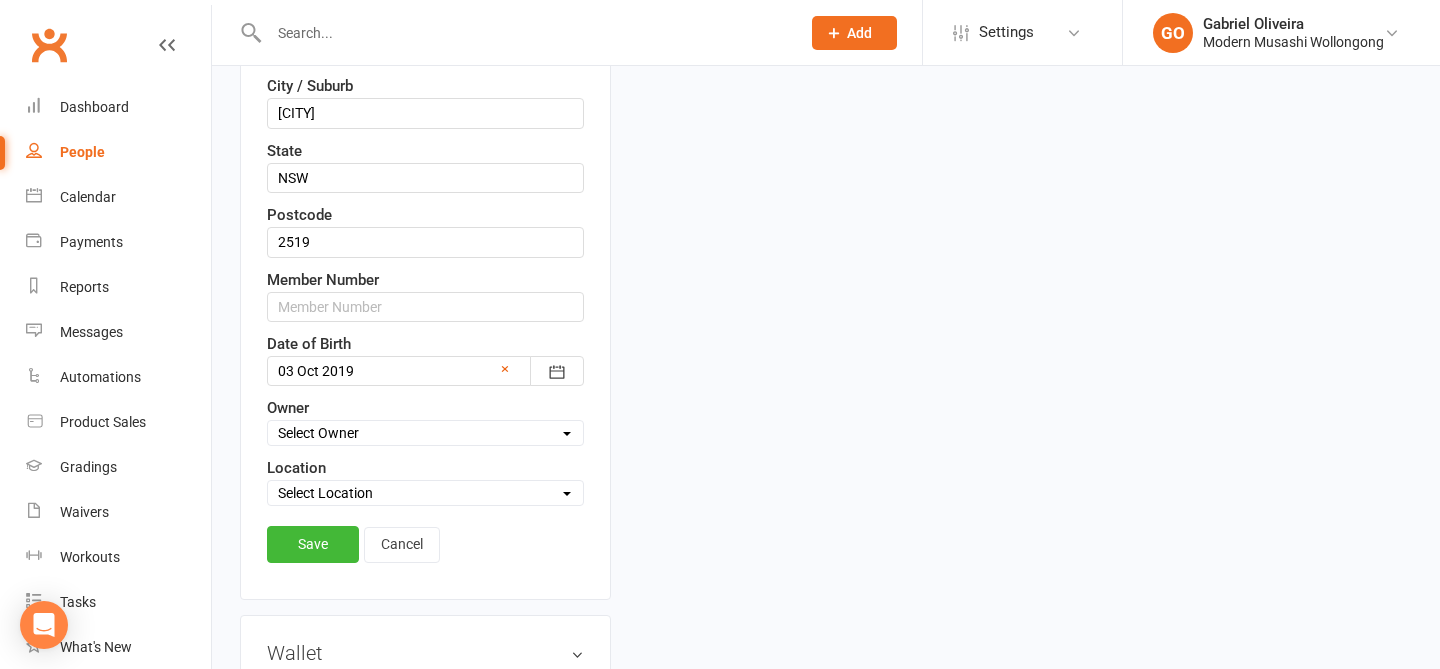 scroll, scrollTop: 659, scrollLeft: 0, axis: vertical 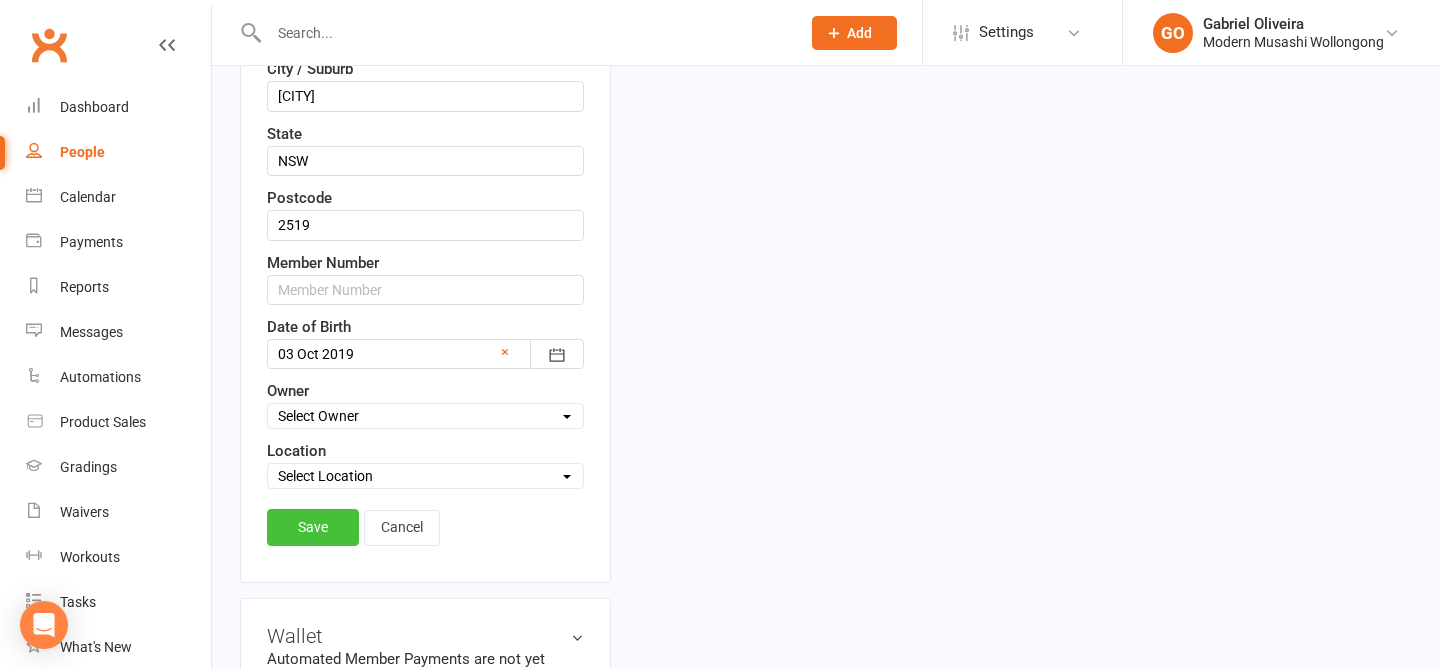 click on "Save" at bounding box center [313, 527] 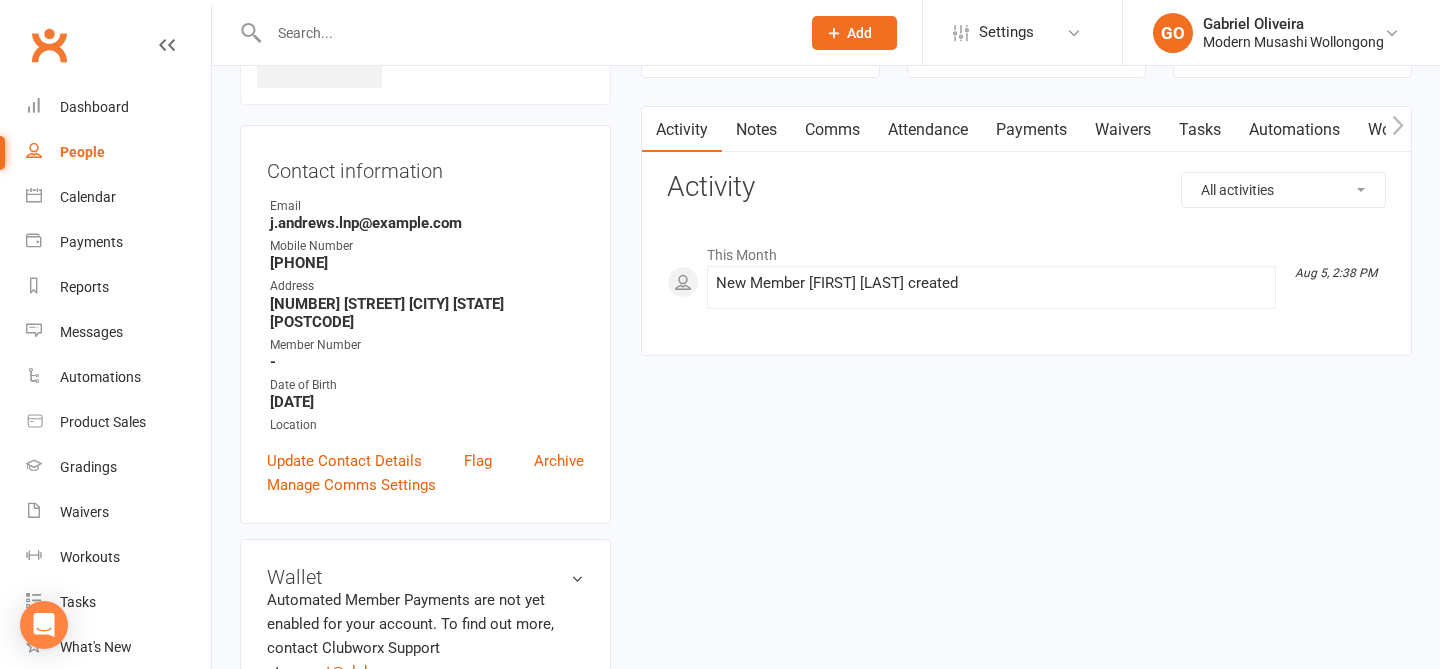 scroll, scrollTop: 149, scrollLeft: 0, axis: vertical 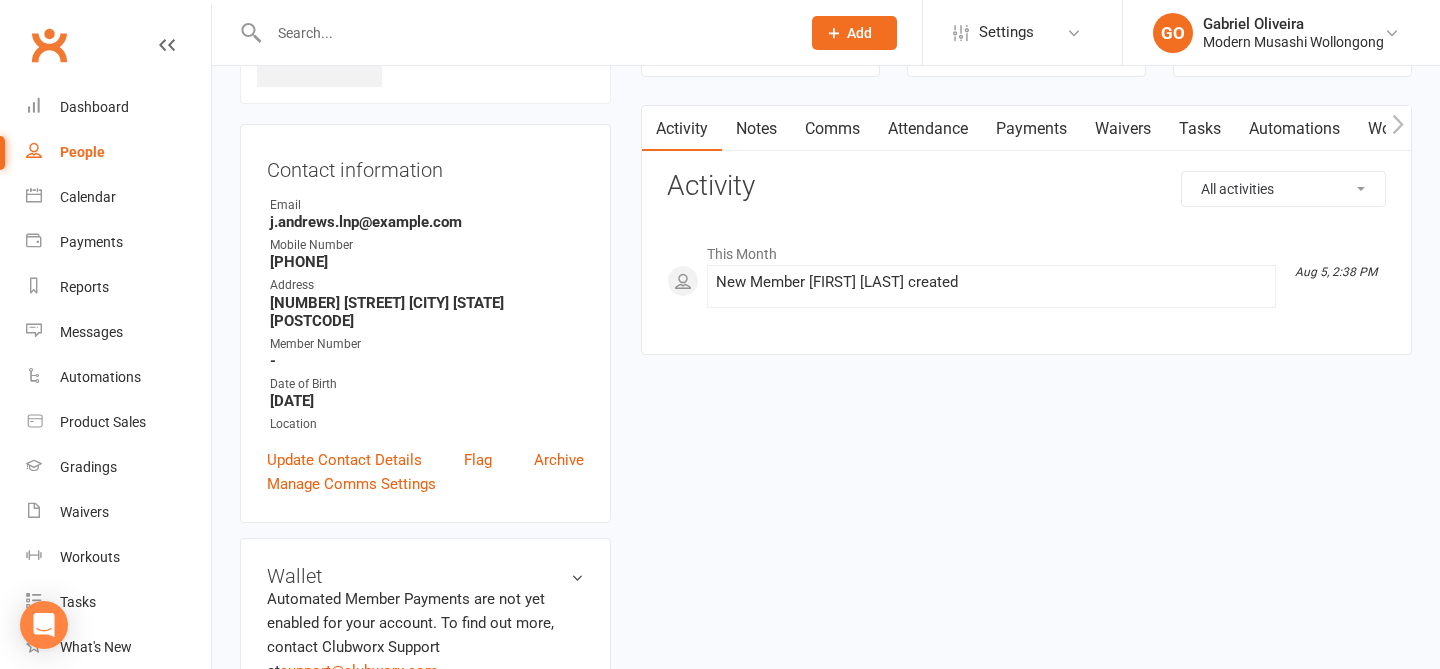 drag, startPoint x: 332, startPoint y: 206, endPoint x: 385, endPoint y: 351, distance: 154.38264 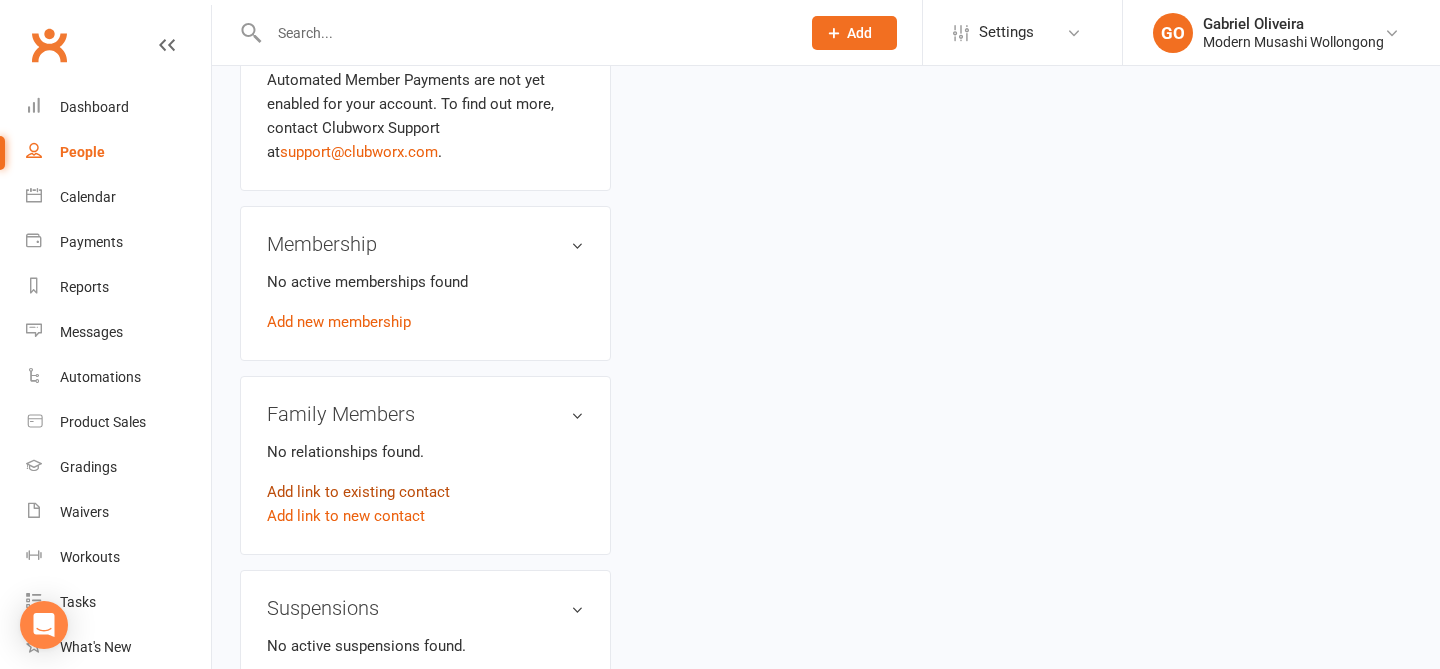 scroll, scrollTop: 675, scrollLeft: 0, axis: vertical 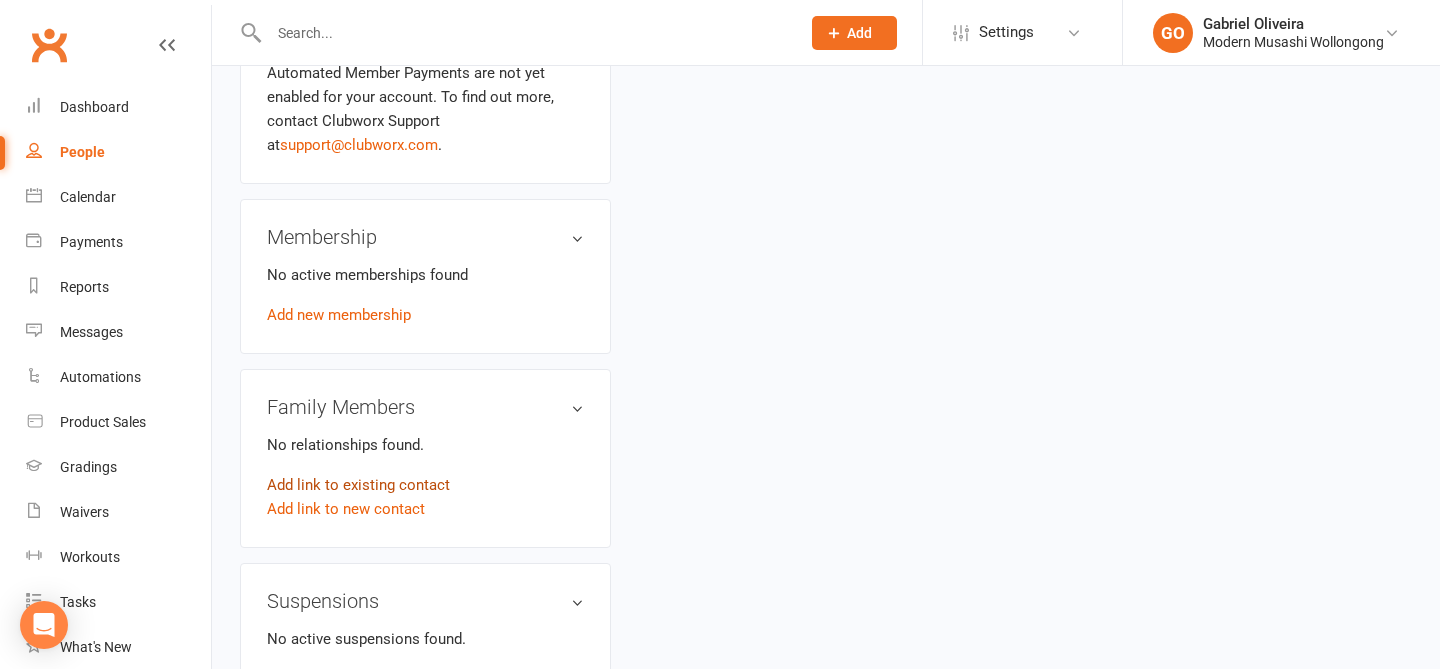 click on "Add link to existing contact" at bounding box center [358, 485] 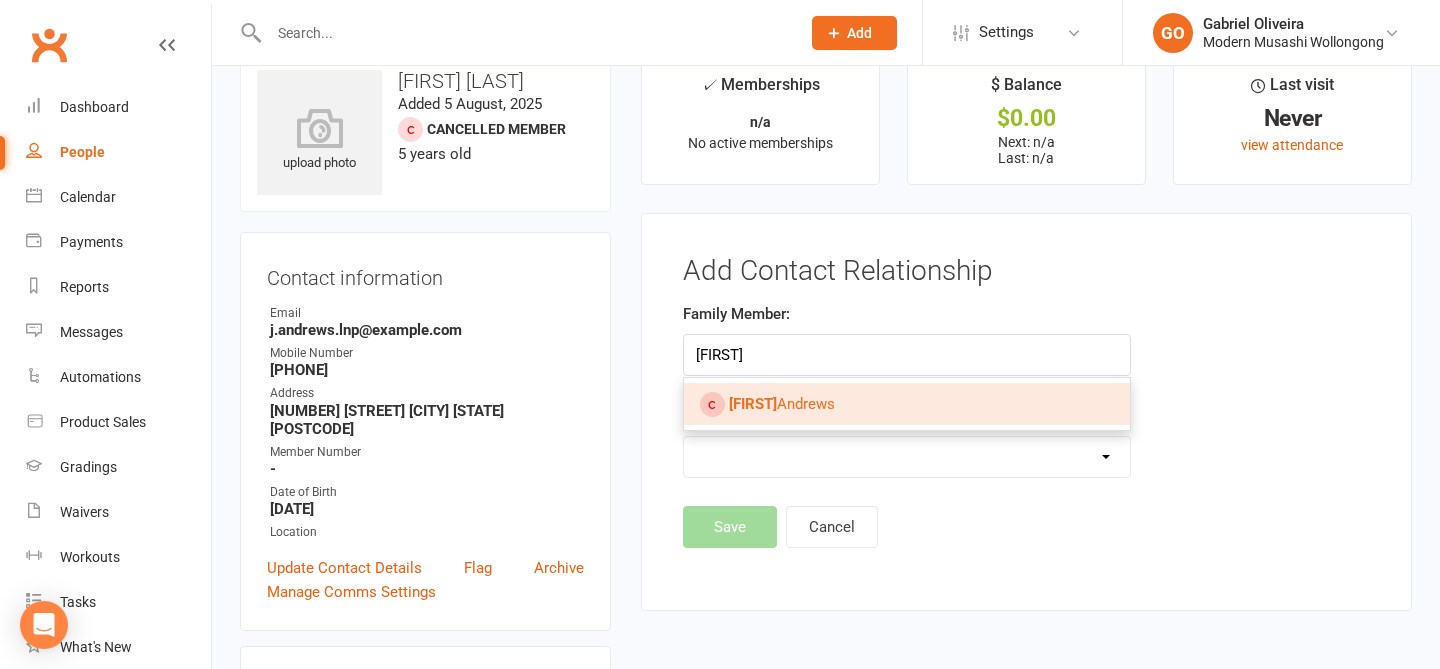 type on "[FIRST]" 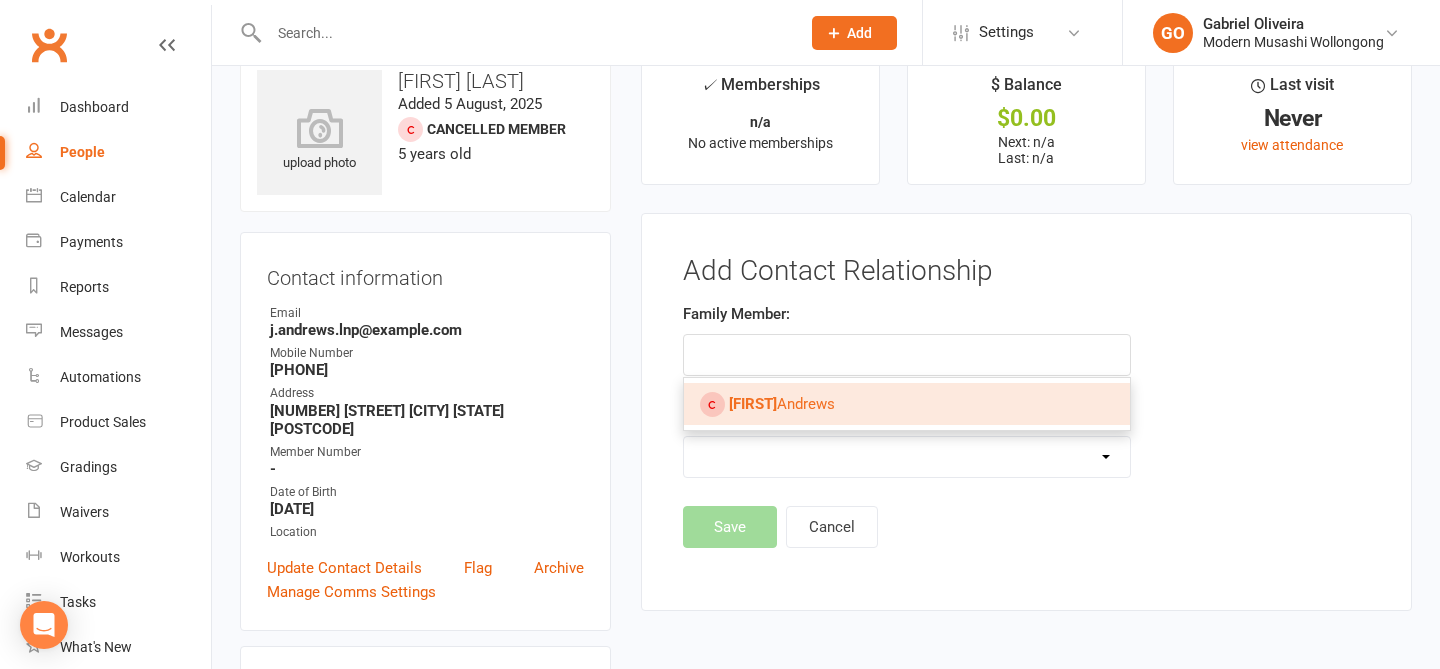 click on "[FIRST]  [LAST]" at bounding box center [782, 404] 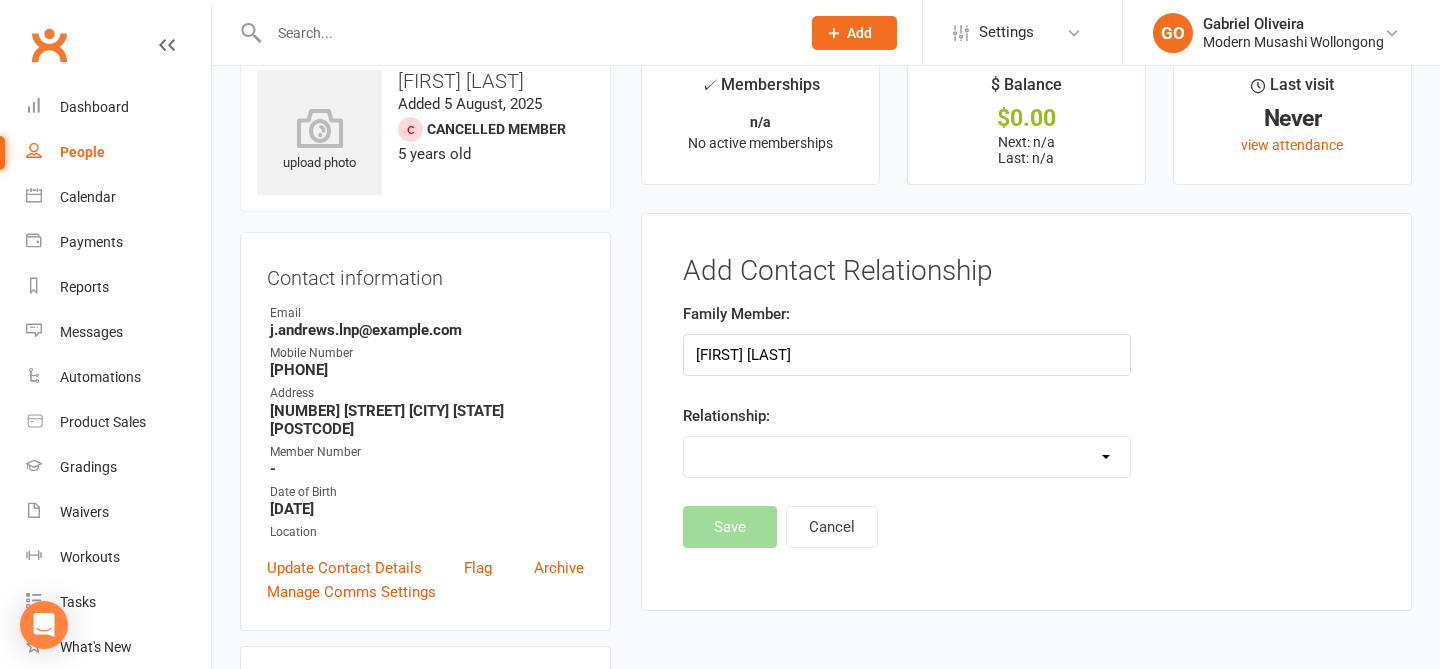 click on "Parent / Guardian Child Sibling (parent not in system) Spouse / Partner Cousin / Other Family Friend Other" at bounding box center (907, 457) 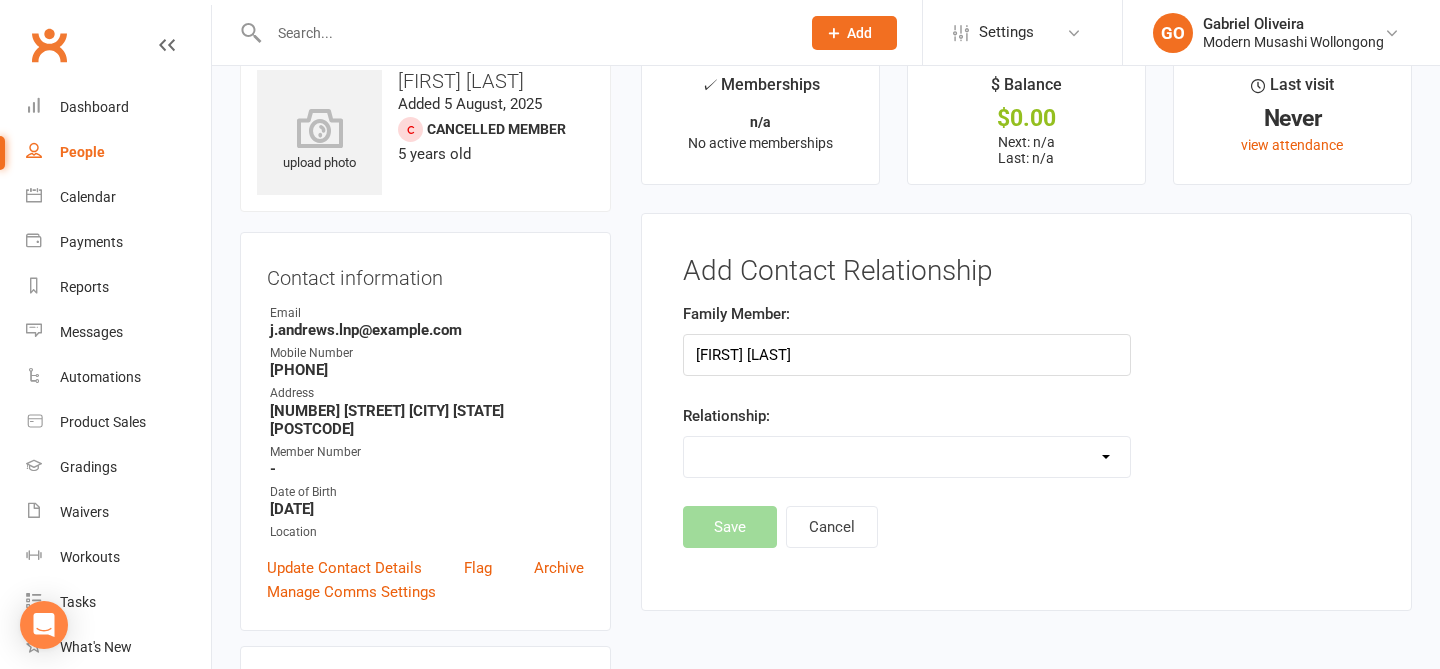 select on "0" 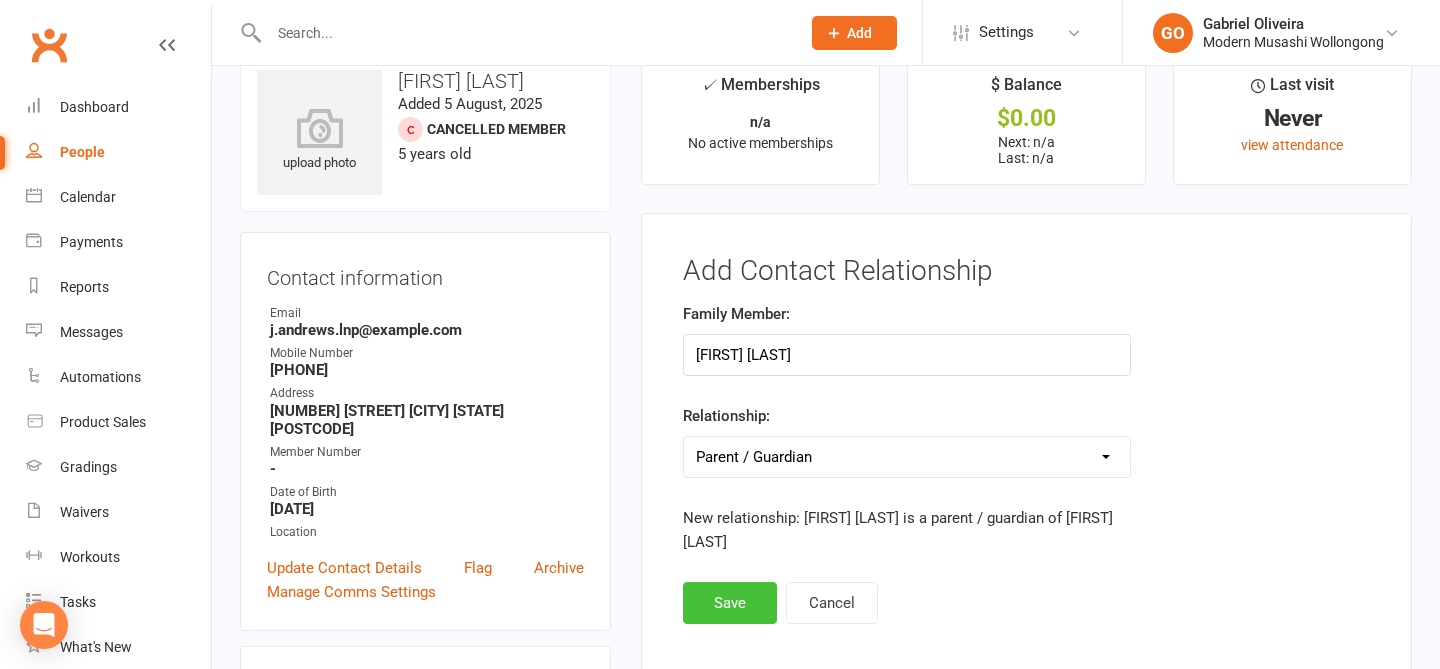 click on "Save" at bounding box center (730, 603) 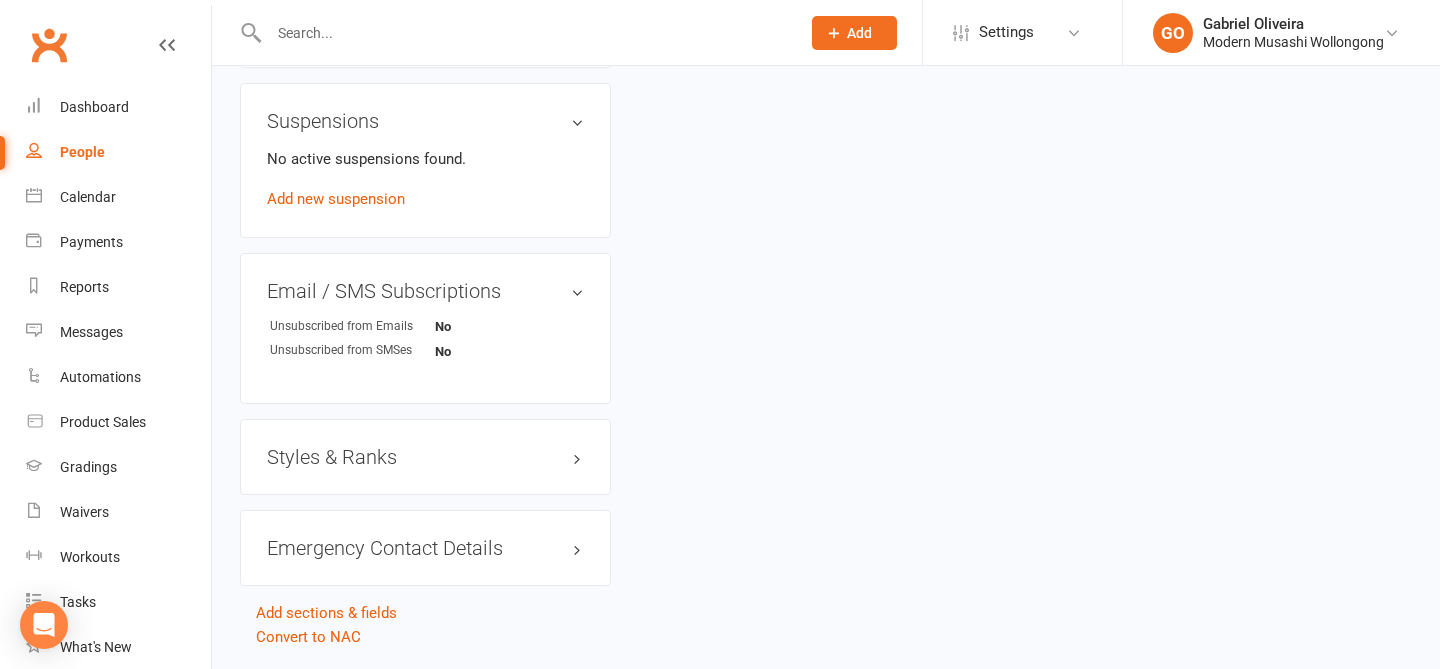 scroll, scrollTop: 1159, scrollLeft: 0, axis: vertical 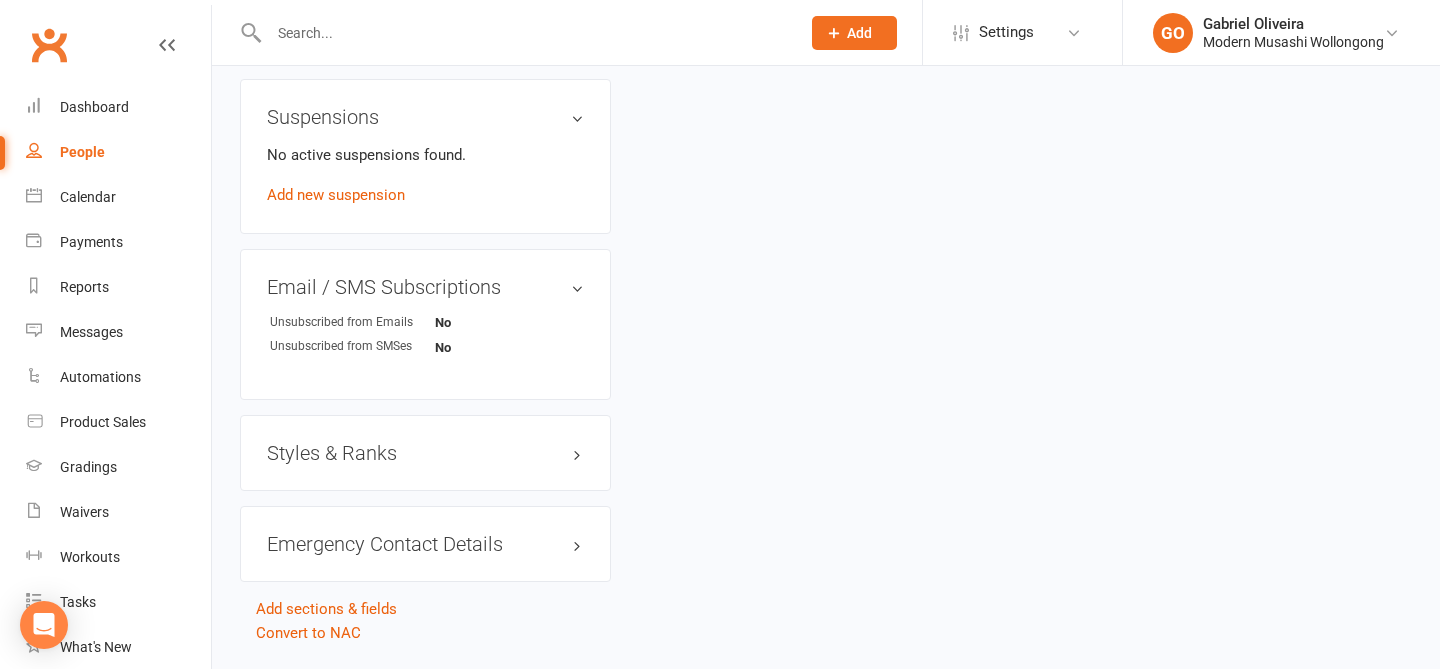 click on "Styles & Ranks" at bounding box center (425, 453) 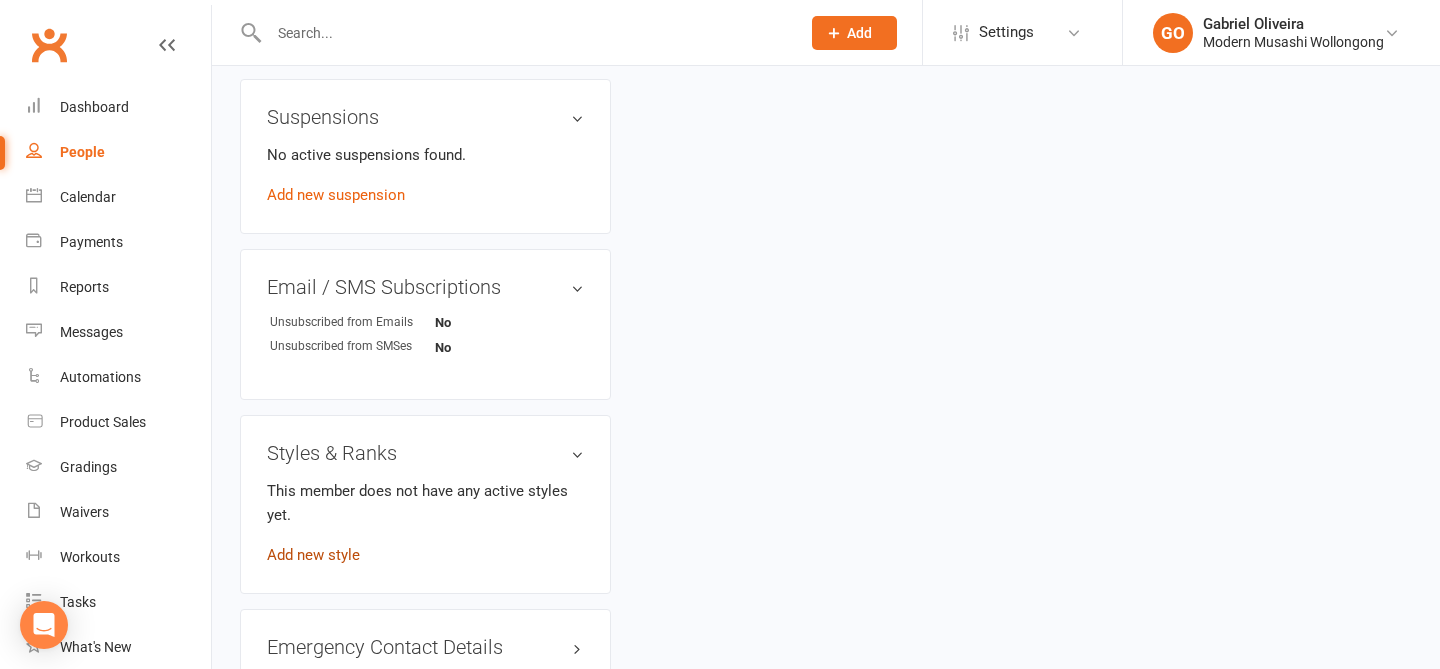 click on "Add new style" at bounding box center [313, 555] 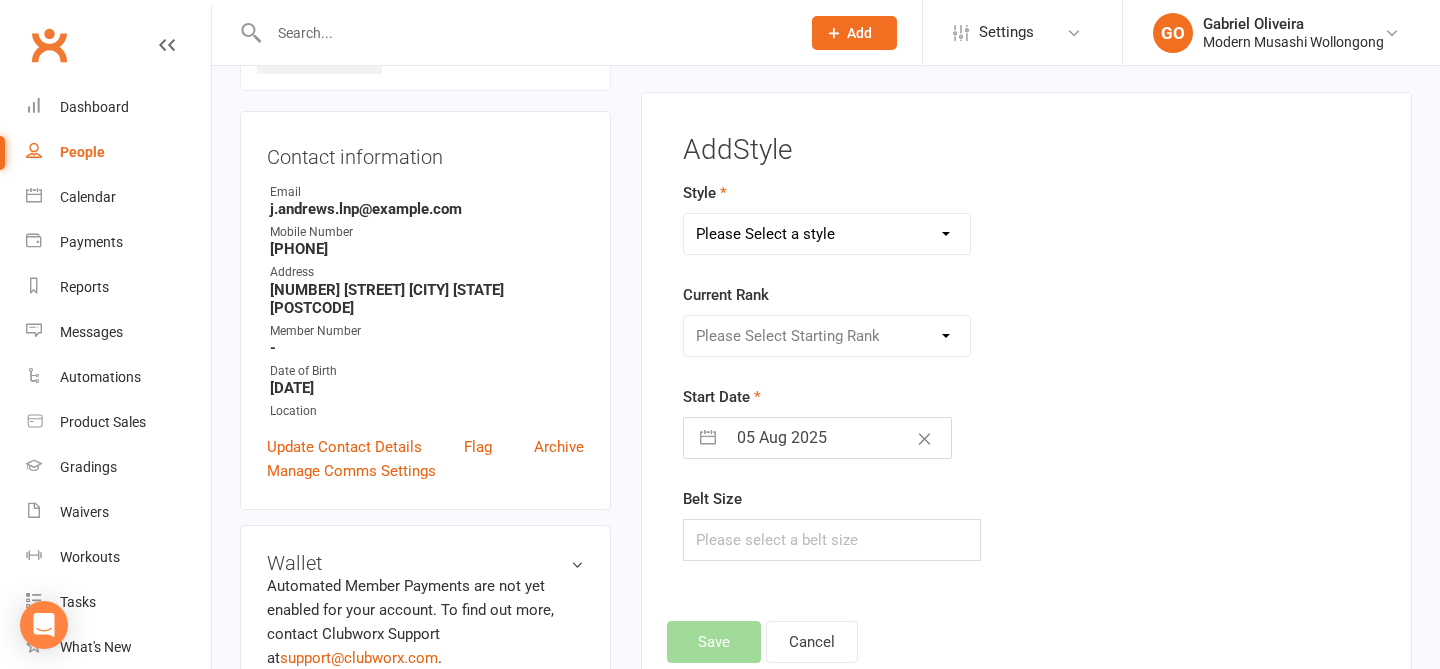 scroll, scrollTop: 153, scrollLeft: 0, axis: vertical 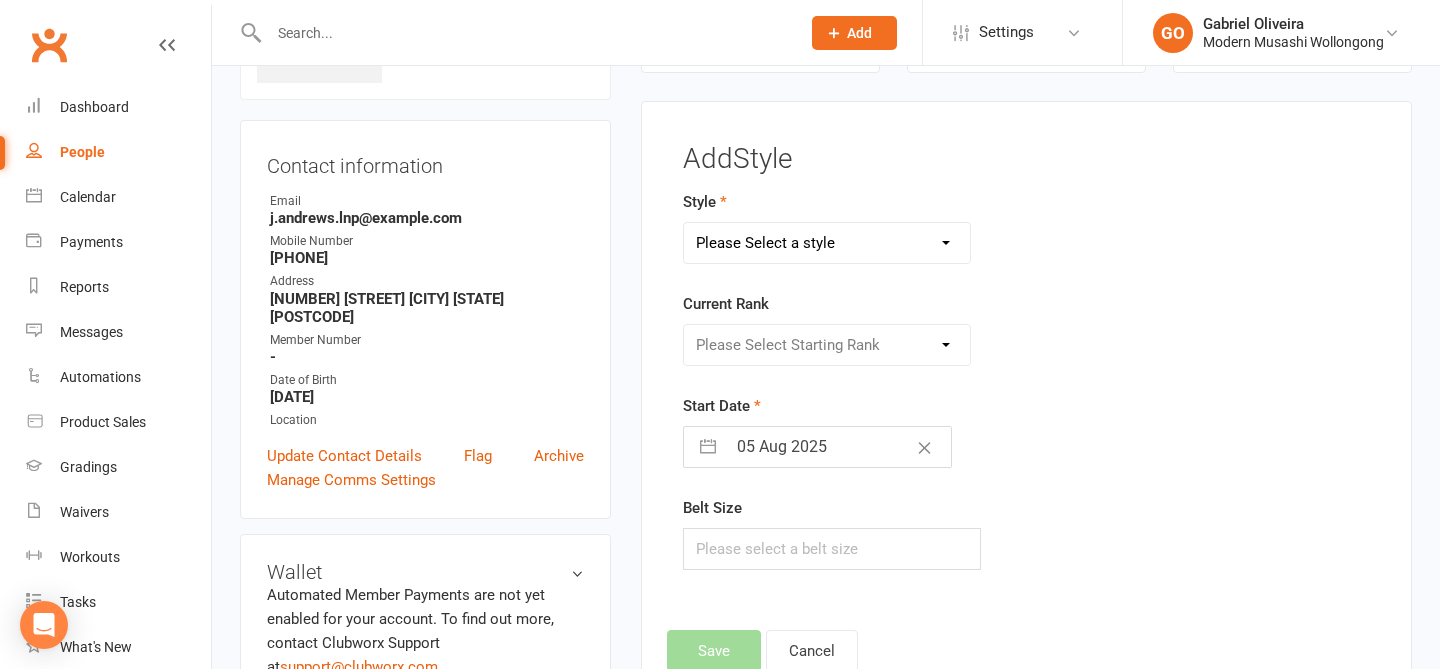 click on "Please Select a style Adults BJJ Kids BJJ" at bounding box center [827, 243] 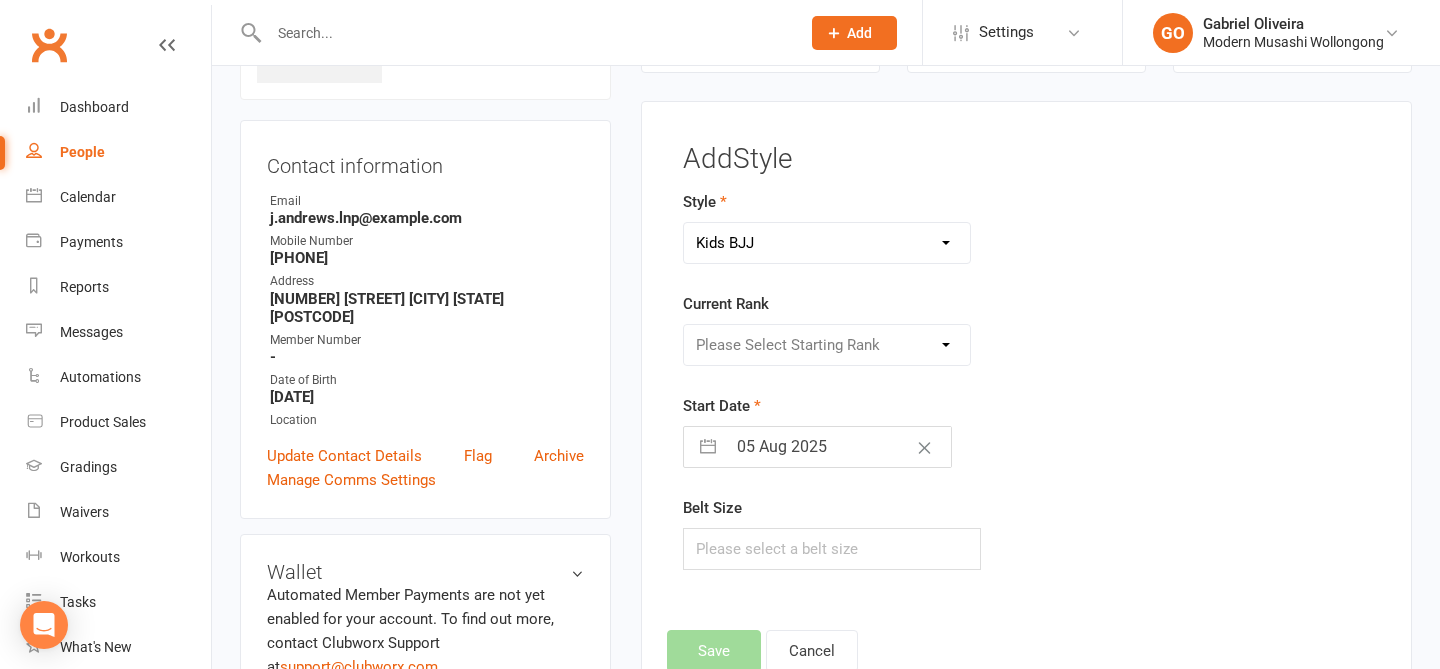 click on "Please Select Starting Rank" at bounding box center (827, 345) 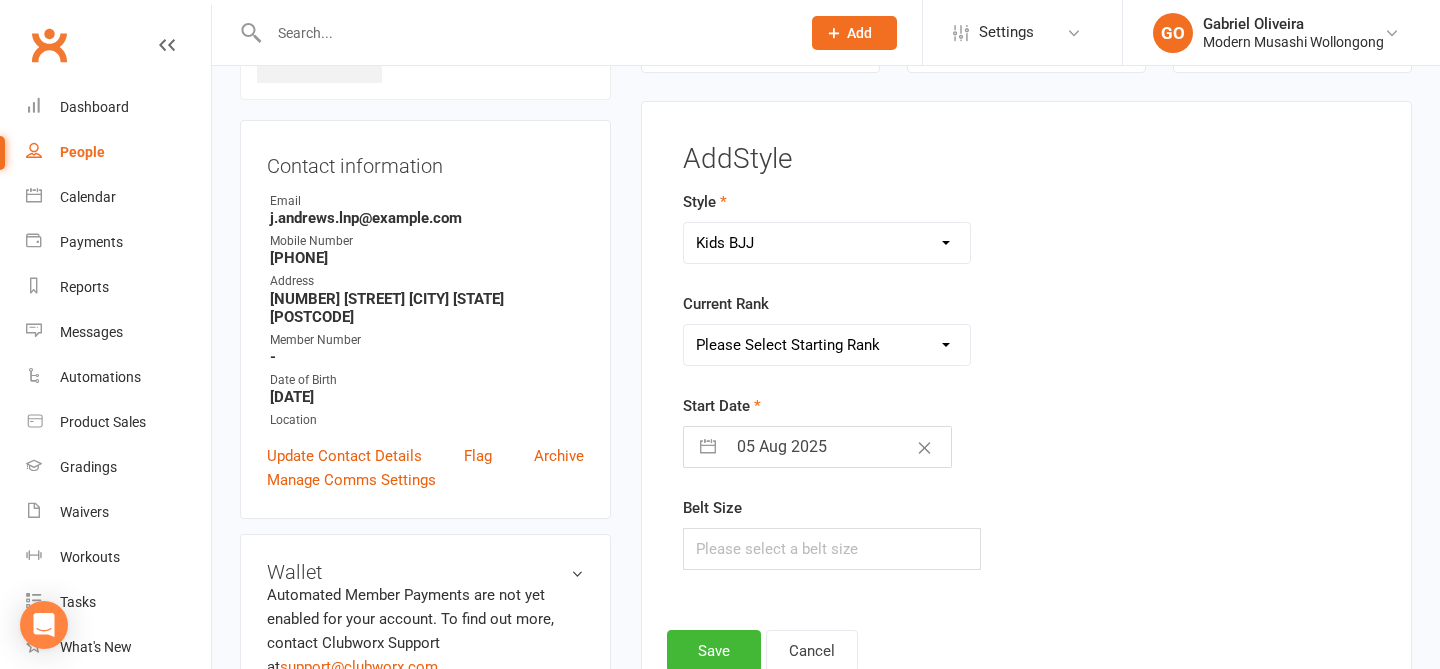 select on "44567" 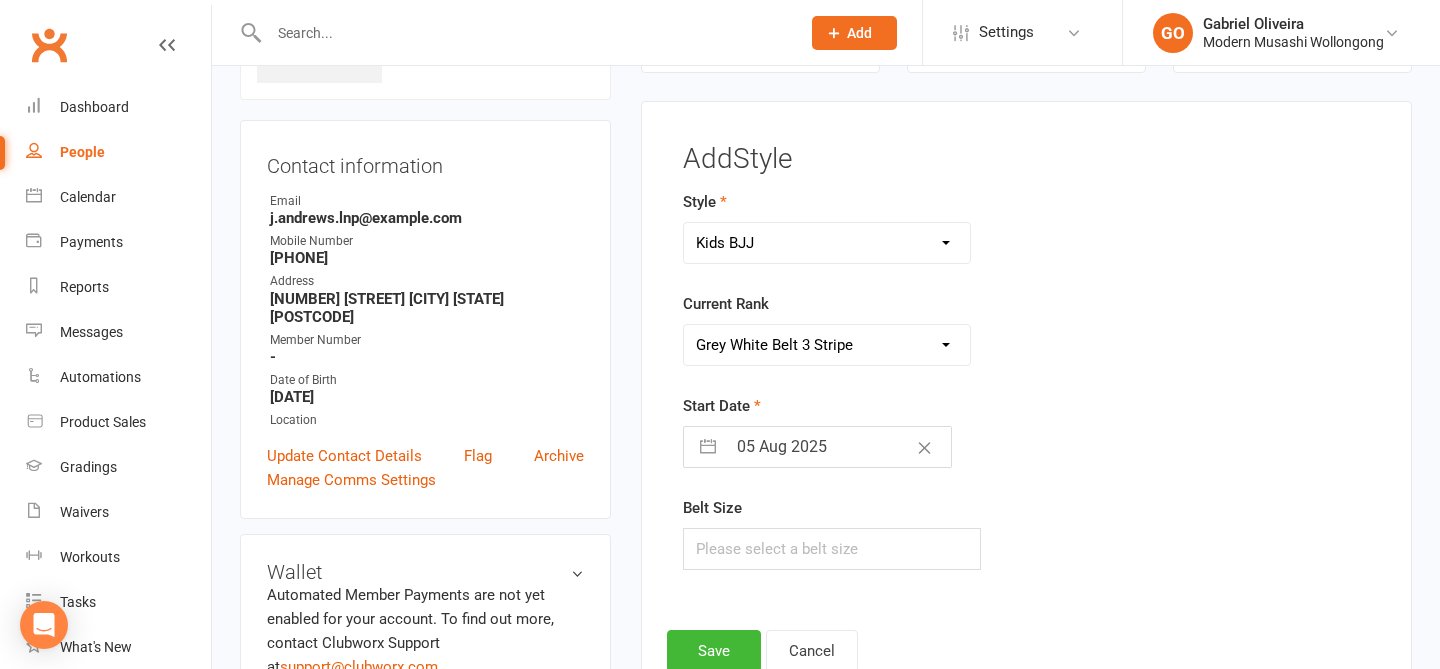 click on "Start Date 05 Aug 2025 Navigate forward to interact with the calendar and select a date. Press the question mark key to get the keyboard shortcuts for changing dates." at bounding box center (907, 431) 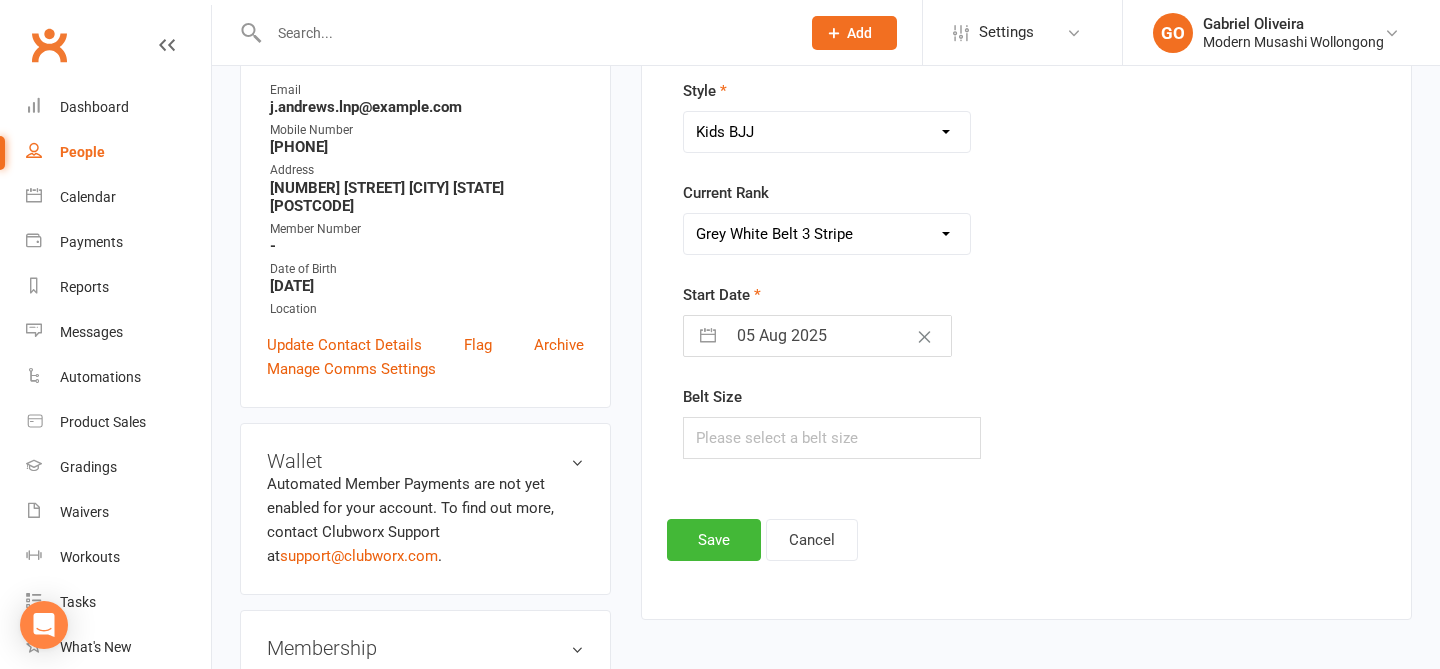 scroll, scrollTop: 305, scrollLeft: 0, axis: vertical 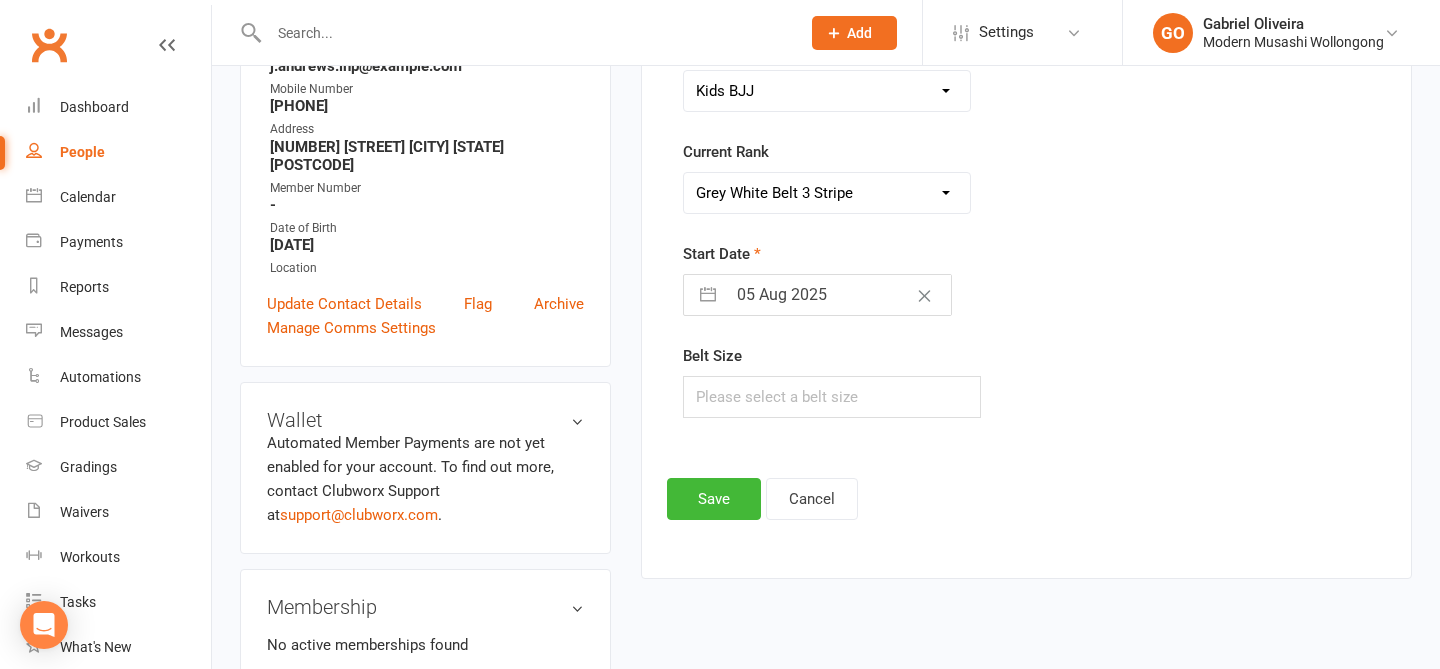 select on "6" 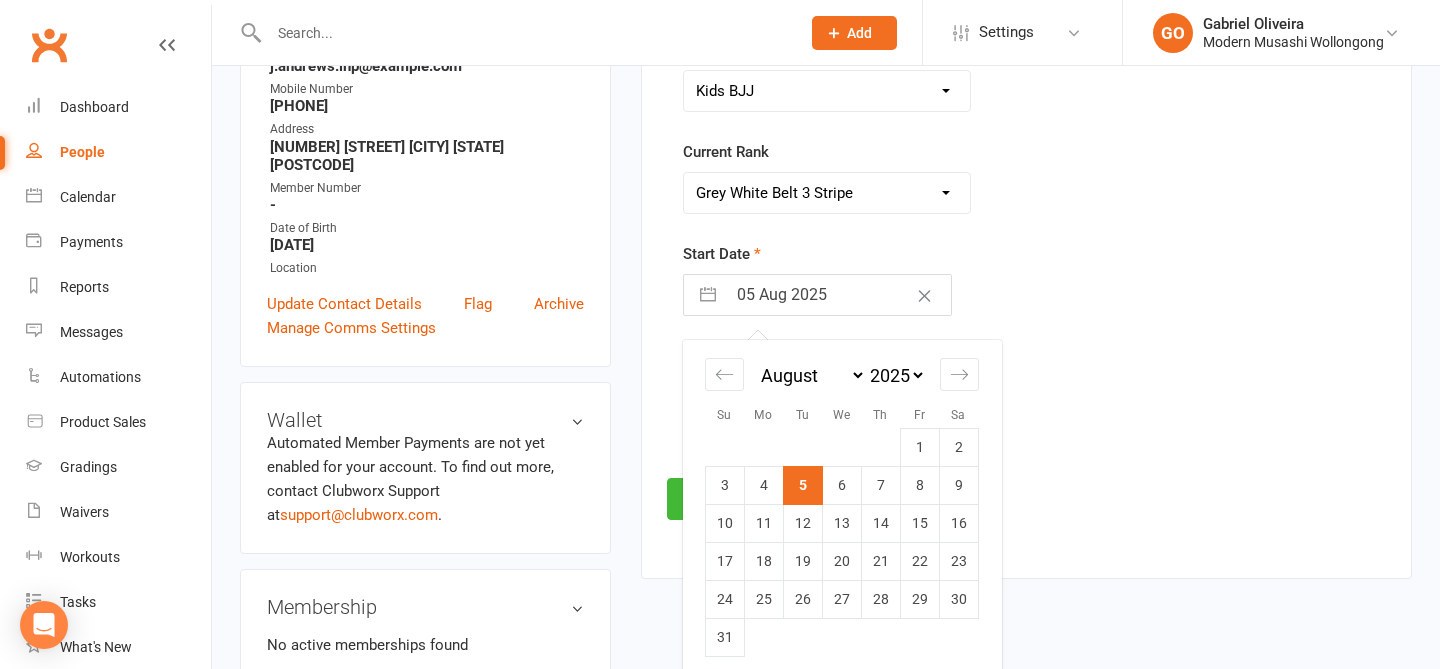 click on "05 Aug 2025" at bounding box center (838, 295) 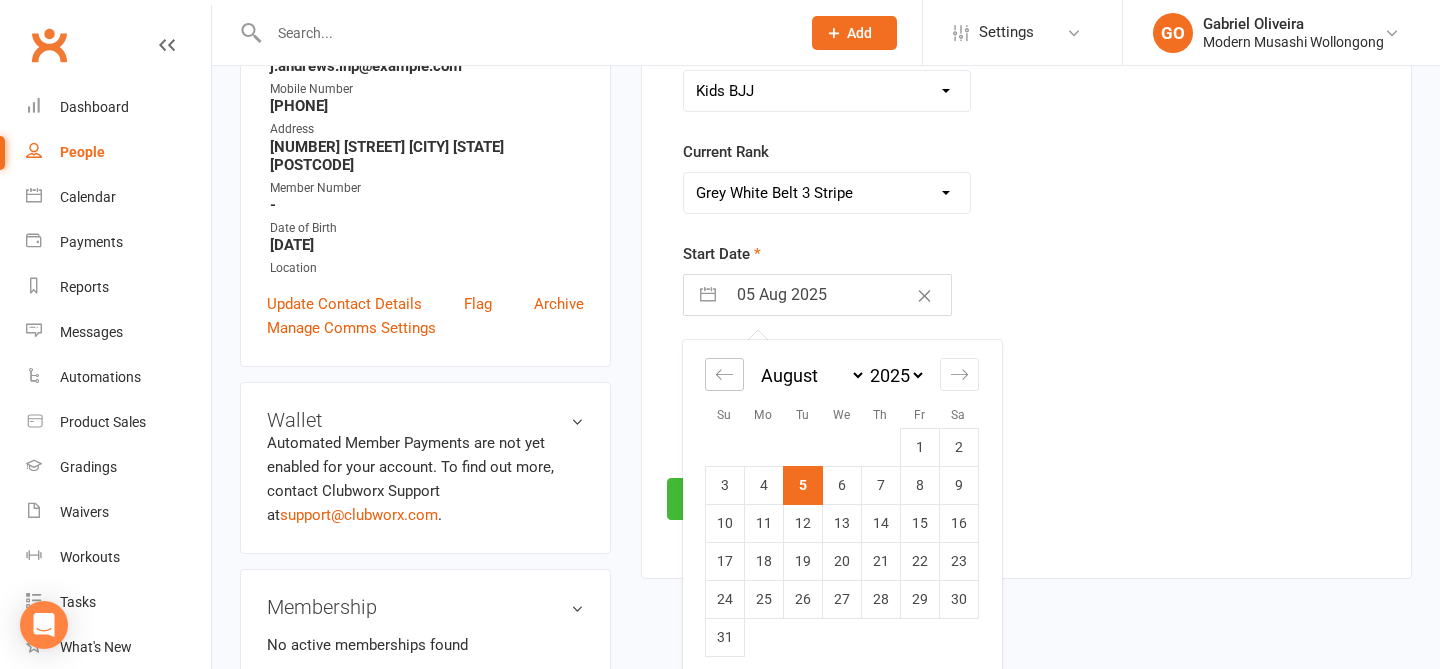 click at bounding box center (724, 374) 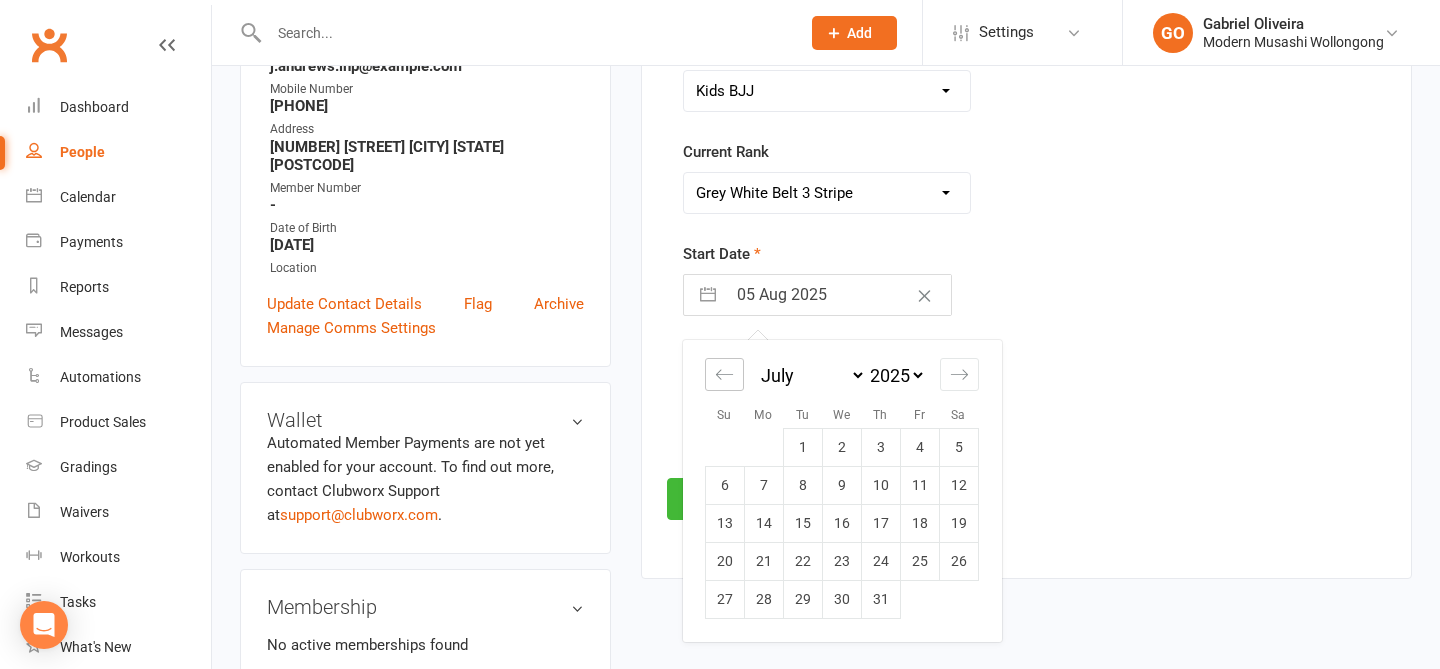 click at bounding box center (724, 374) 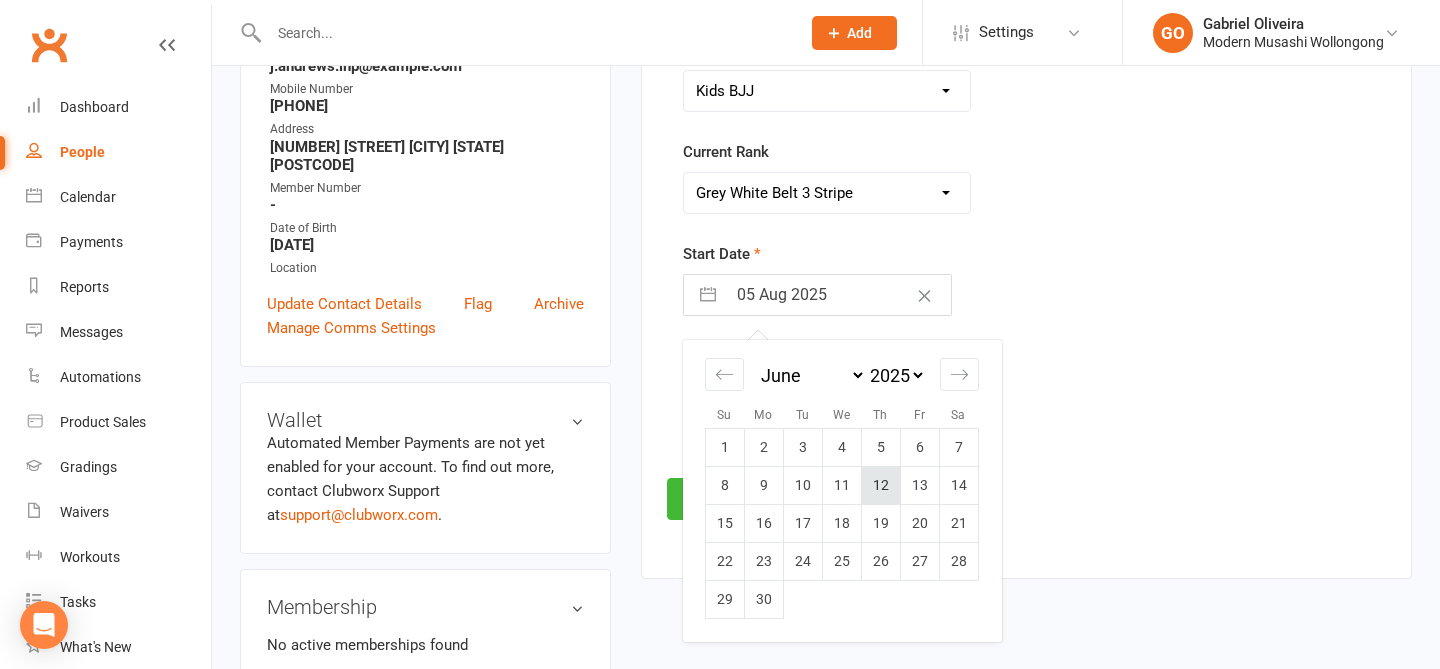 click on "12" at bounding box center (880, 486) 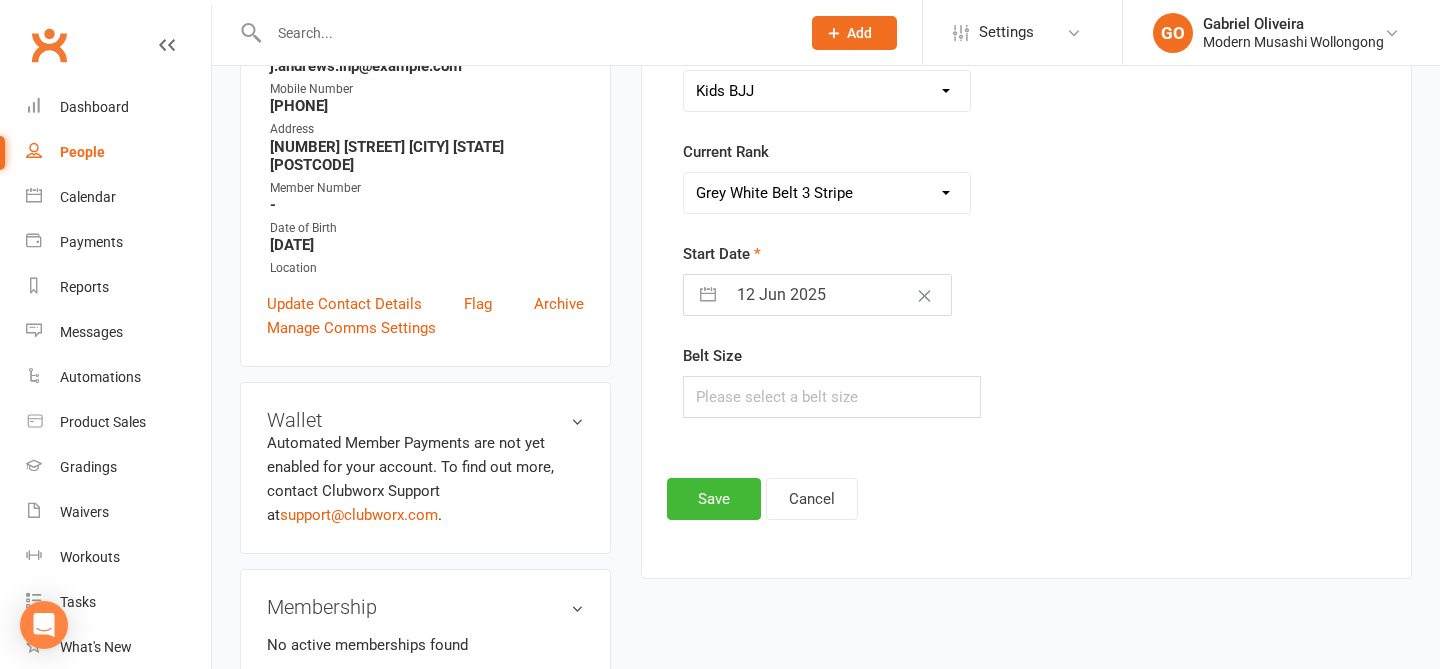 click on "Style Adults BJJ Kids BJJ Current Rank Please Select Starting Rank White Belt  White Belt 1 Stripe White Belt 2 Stripe White Belt 3 Stripe White Belt 4 Stripe White Belt 1 Red Stripe Grey White Belt Grey White Belt 1 Stripe Grey White Belt 2 Stripe Grey White Belt 3 Stripe Grey White Belt 4 Stripe Grey White Belt 1 Red Stripe Grey White Belt 2 Red Stripe Grey White Belt 3 Red Stripe Grey White Belt 4 Red Stripe Grey White Belt 1 Black Stripe Grey White Belt 2 Black Stripe Grey White Belt 3 Black Stripe Grey Belt Grey Belt 1 Stripe Grey Belt 2 Stripe Grey Belt 3 Stripe Grey Belt 4 Stripe Grey Belt 1 Red Stripe Grey Belt 2 Red Stripe Grey Belt 3 Red Stripe Grey Belt 4 Red Stripe Grey Belt 1 Black Stripe Grey Belt 2 Black Stripe Grey Belt 3 Black Stripe Grey Black Belt Grey Black Belt 1 Stripe Grey Black Belt 2 Stripe Grey Black Belt 3 Stripe Grey Black Belt 4 Stripe Grey Black Belt 1 Red Stripe Grey Black Belt 2 Red Stripe Grey Black Belt 3 Red Stripe Grey Black Belt 4 Red Stripe Grey Black Belt 1 Black Stripe" at bounding box center (907, 242) 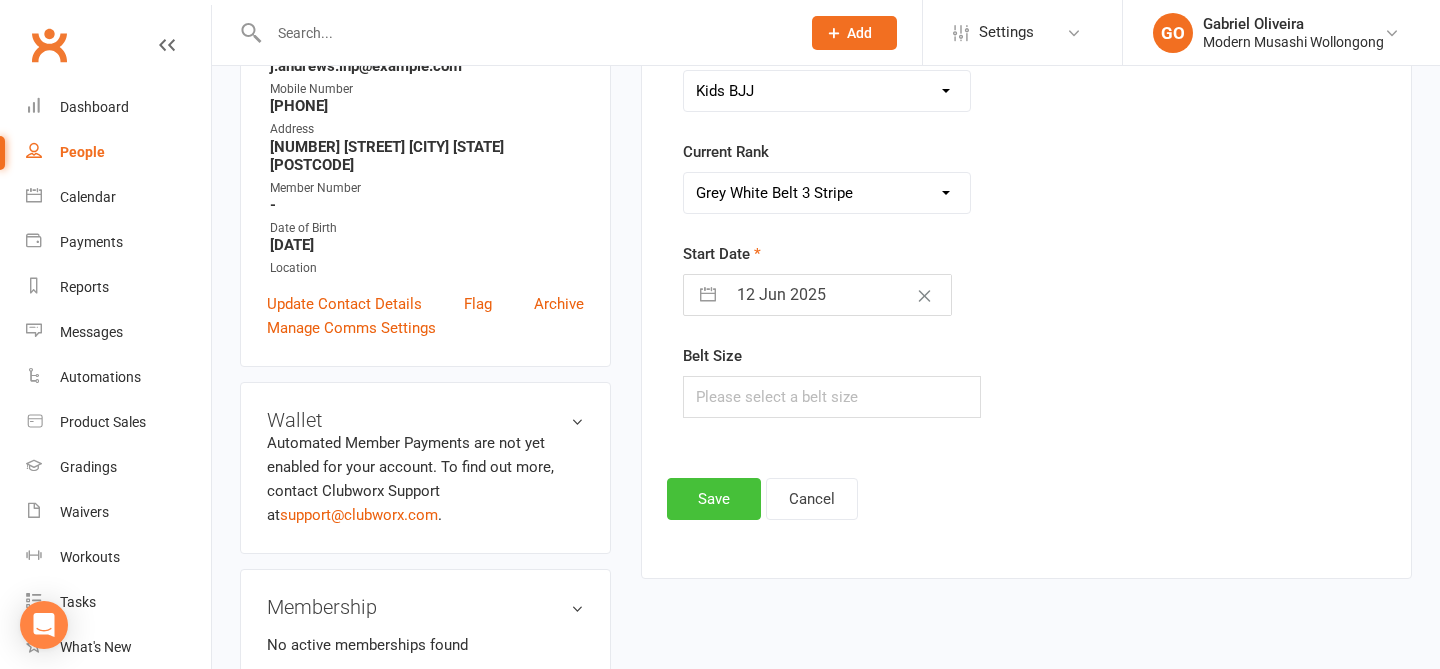 click on "Save" at bounding box center [714, 499] 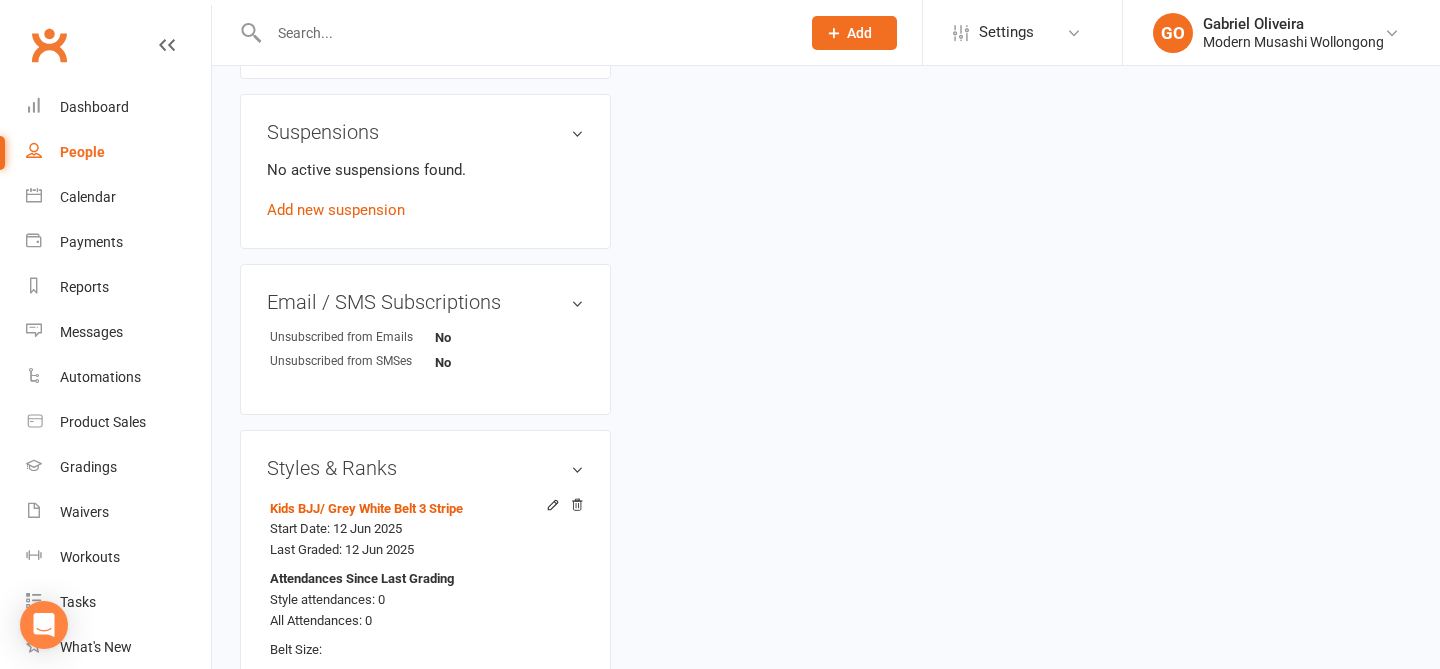 scroll, scrollTop: 1407, scrollLeft: 0, axis: vertical 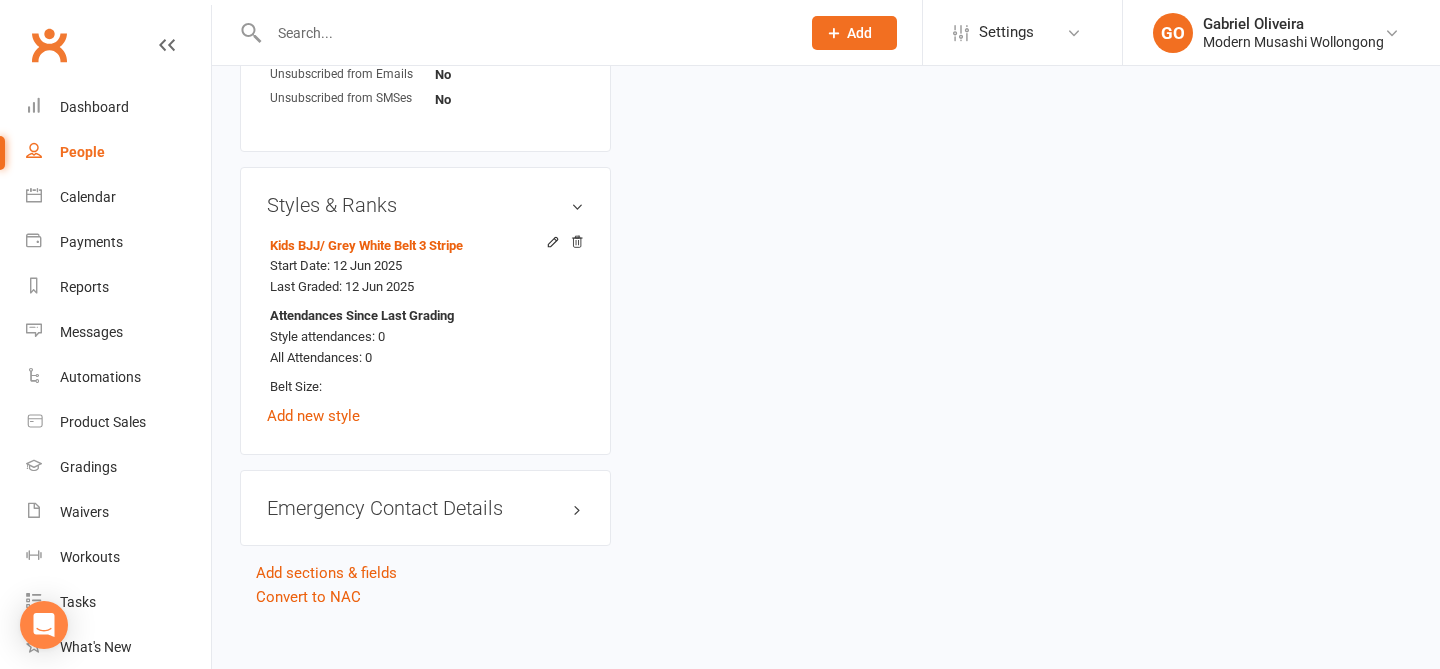 click on "Emergency Contact Details  edit" at bounding box center [425, 508] 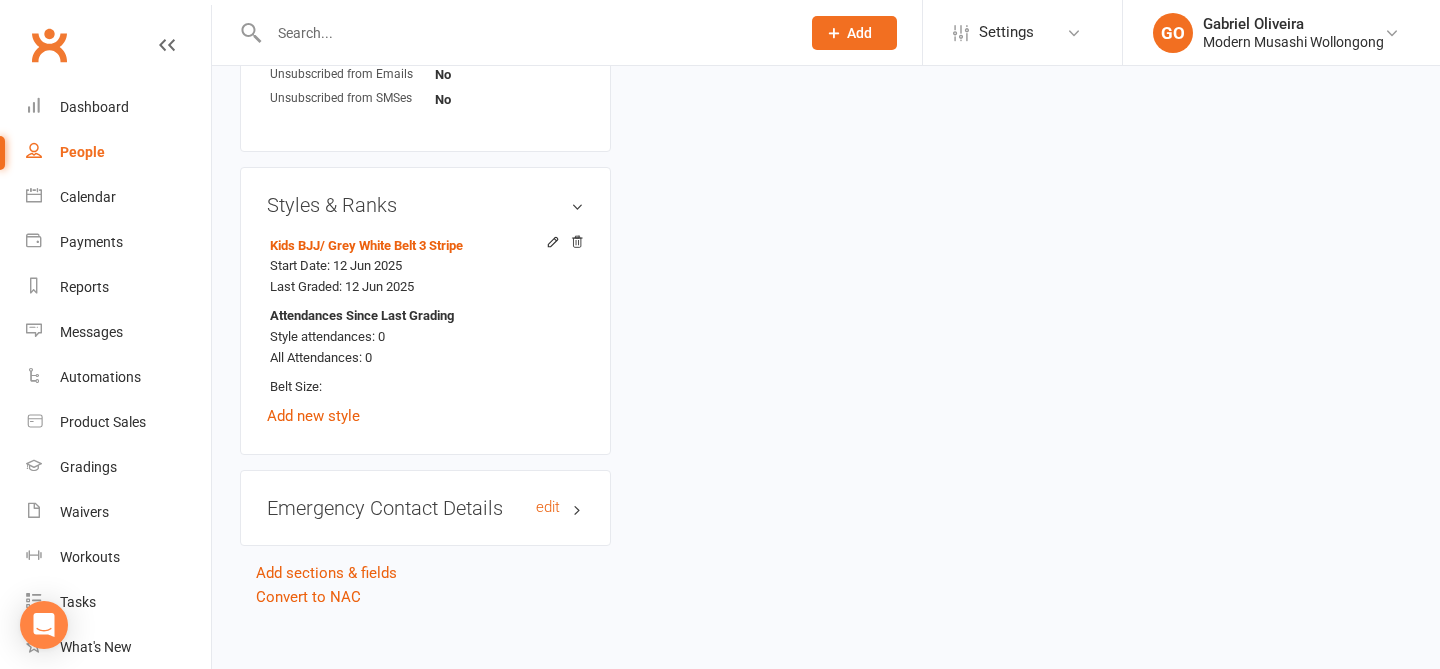 click on "Emergency Contact Details  edit" at bounding box center [425, 508] 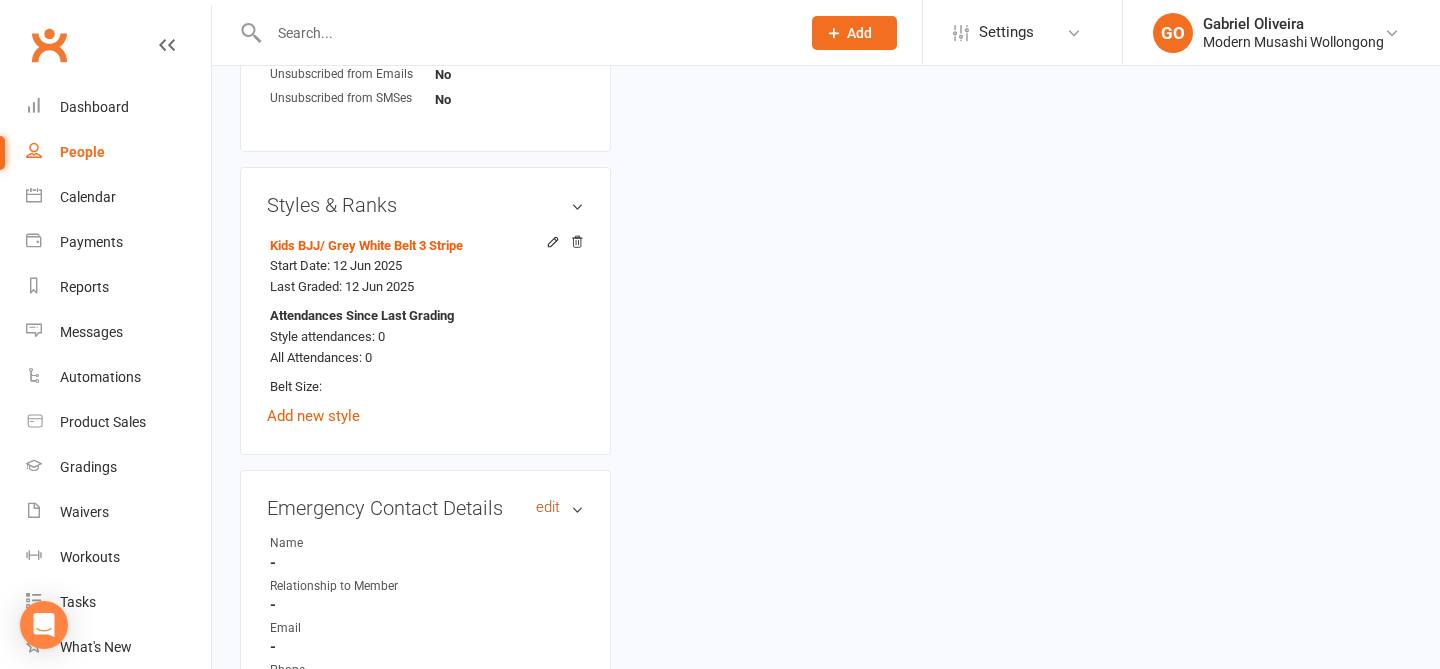 click on "Emergency Contact Details  edit" at bounding box center (425, 508) 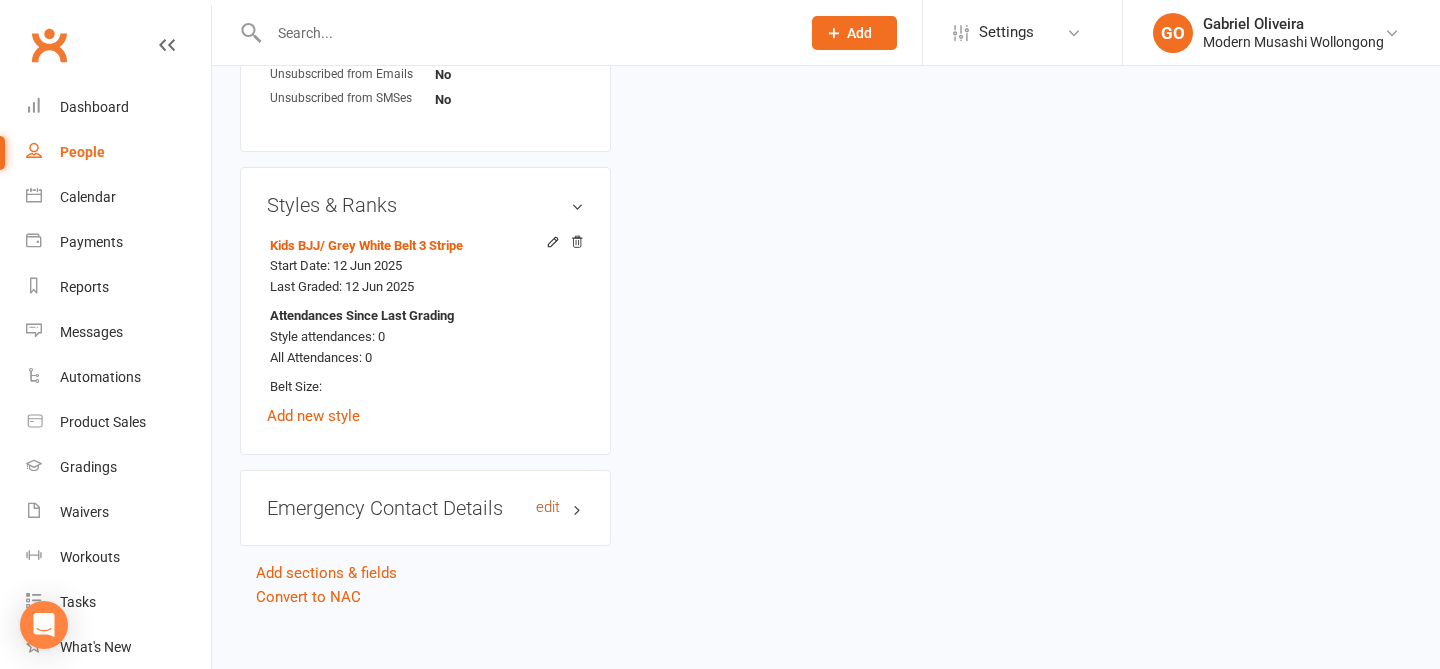 click on "edit" at bounding box center (548, 507) 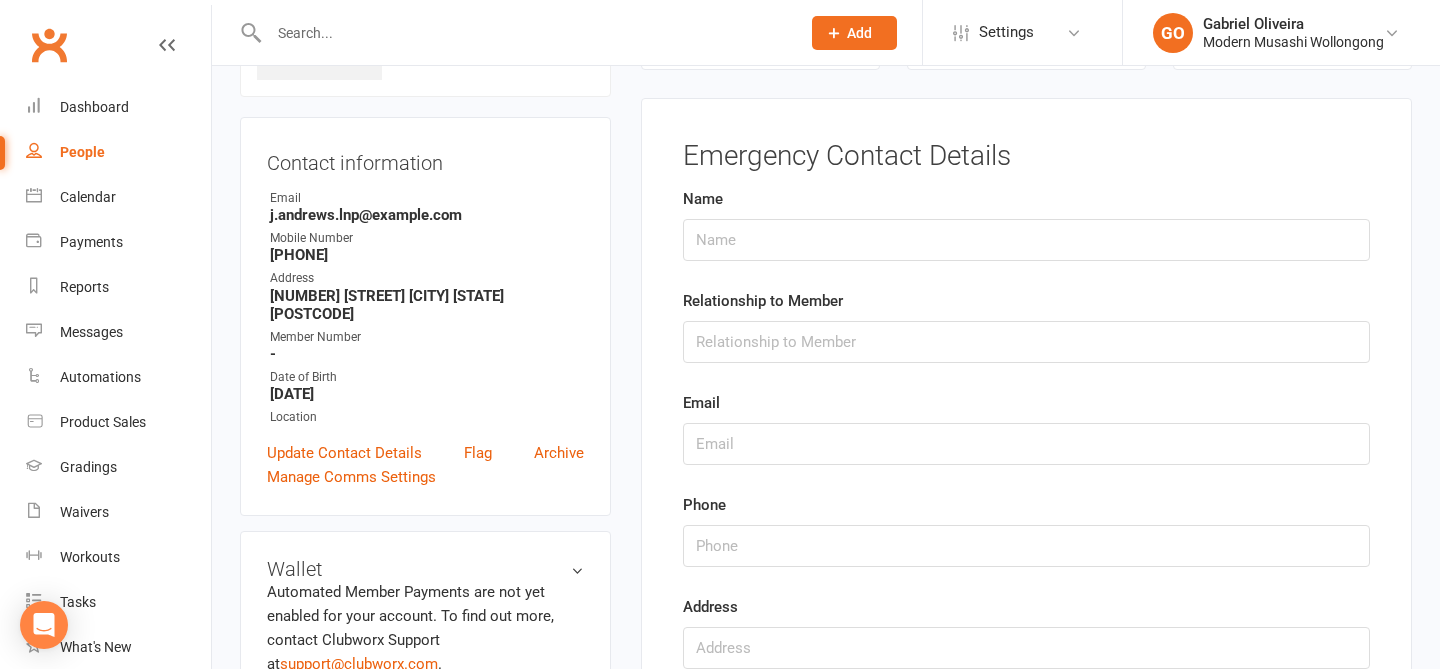 scroll, scrollTop: 153, scrollLeft: 0, axis: vertical 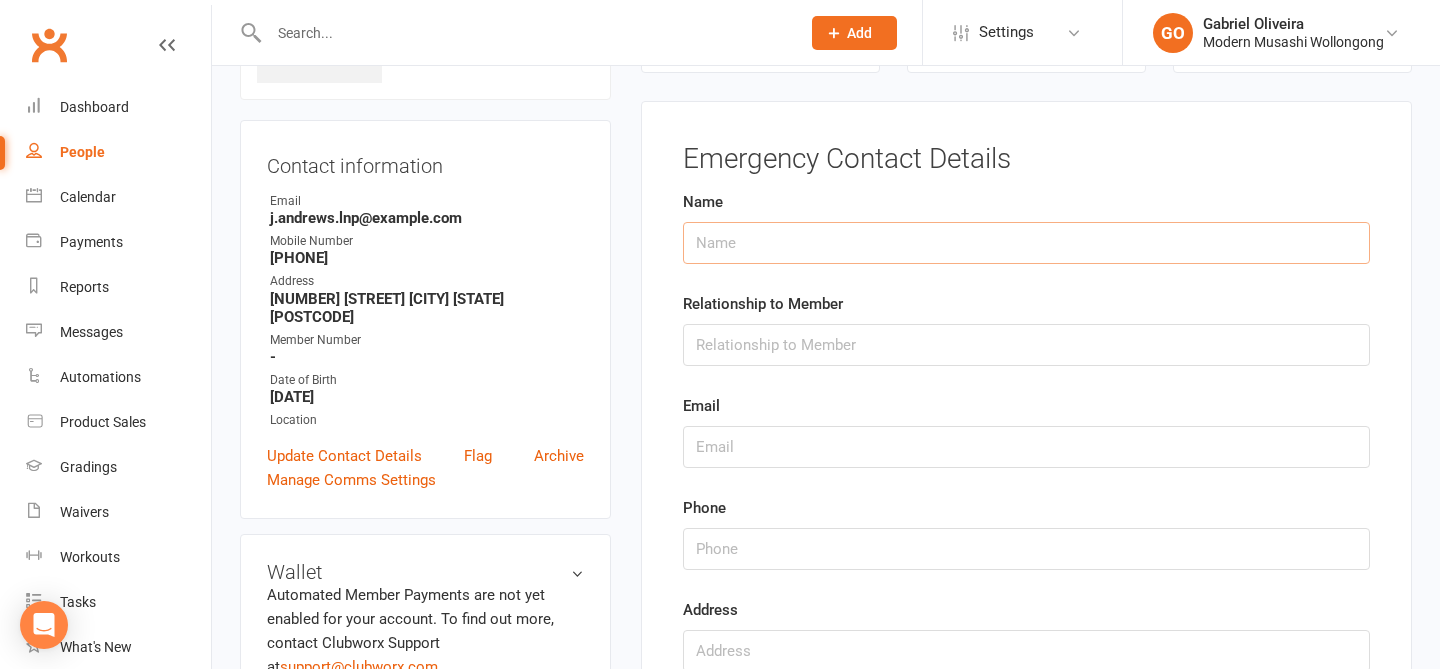 click at bounding box center [1026, 243] 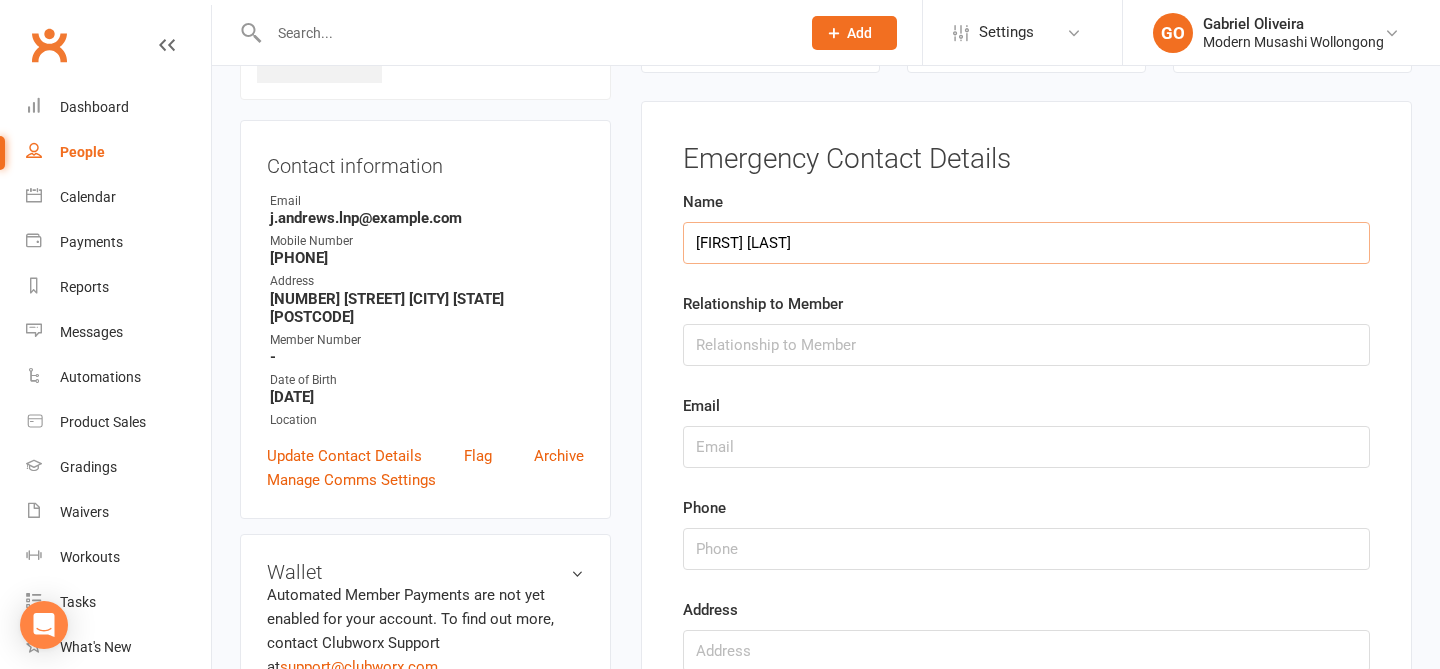 type on "[FIRST] [LAST]" 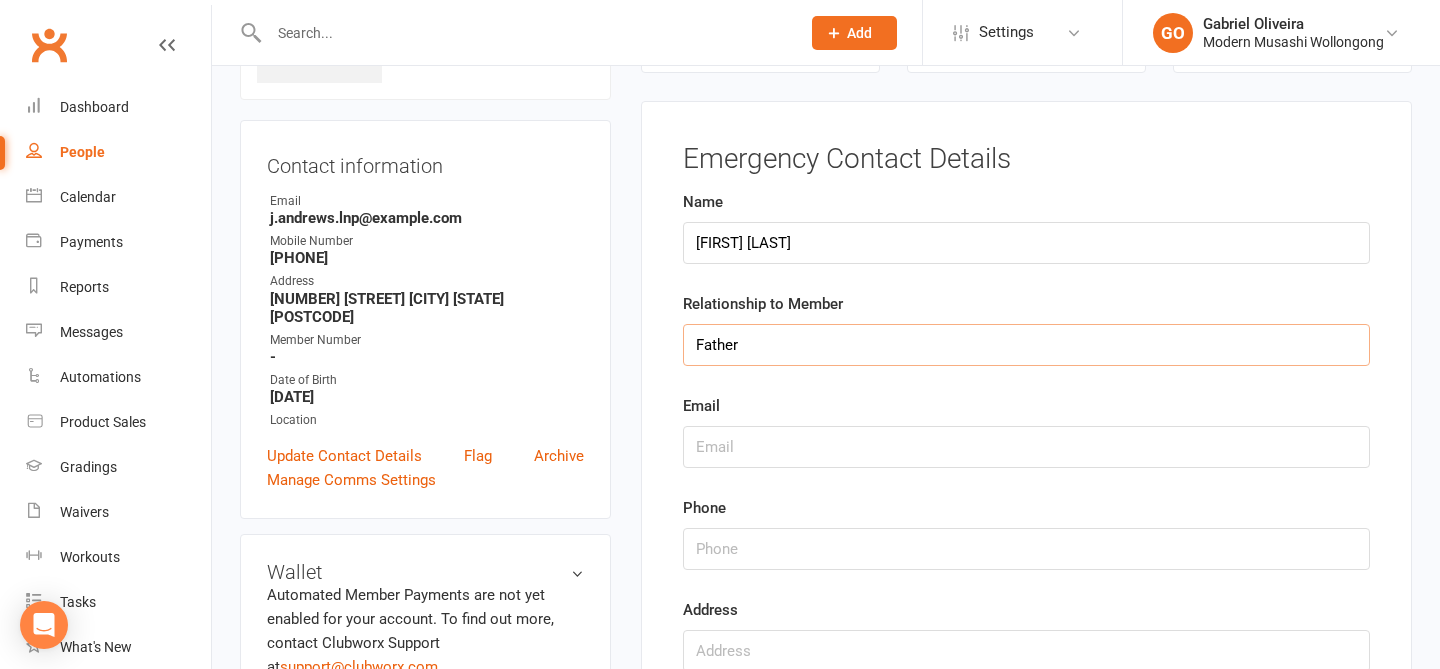 type on "Father" 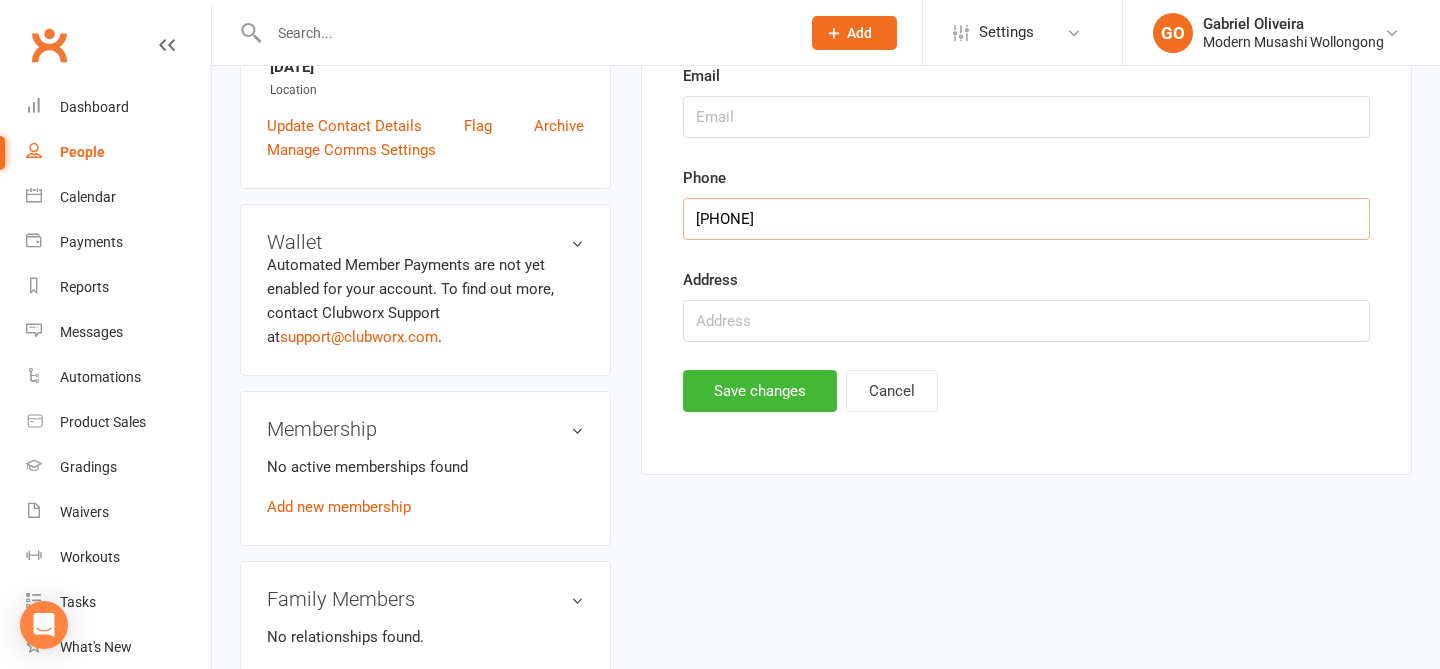 scroll, scrollTop: 489, scrollLeft: 0, axis: vertical 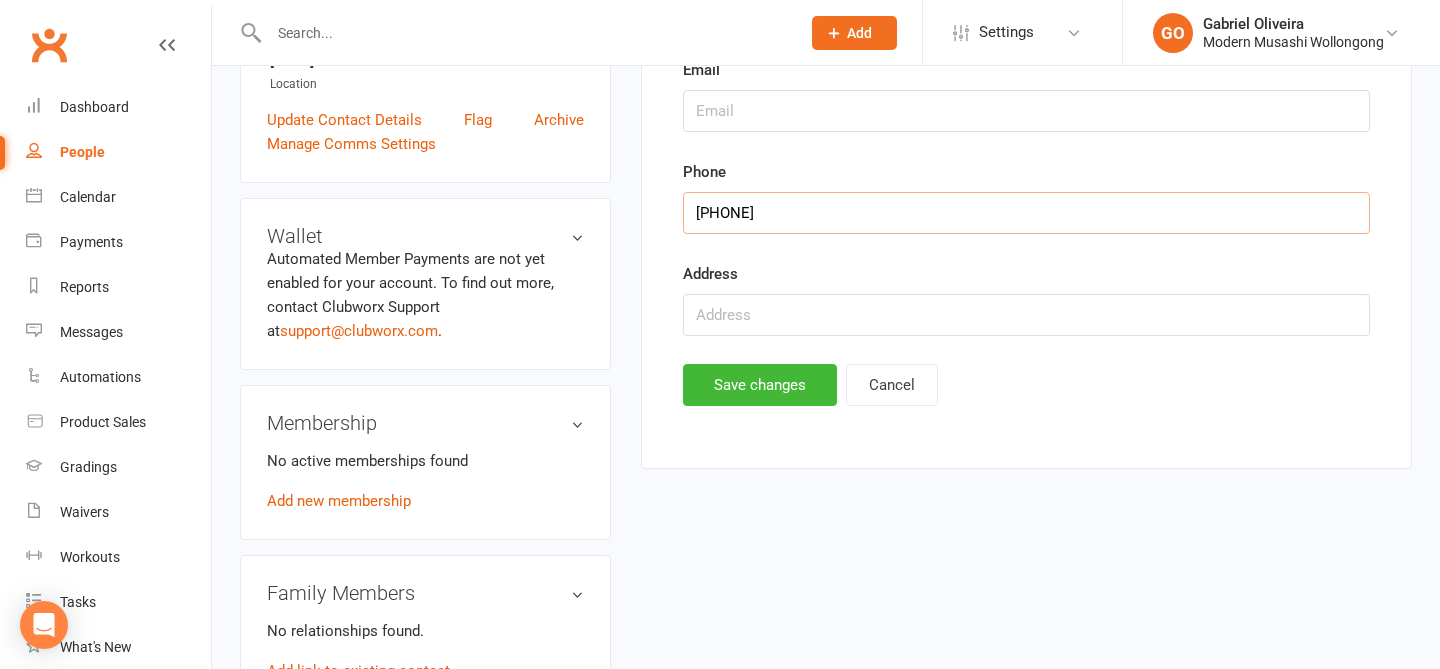 type on "[PHONE]" 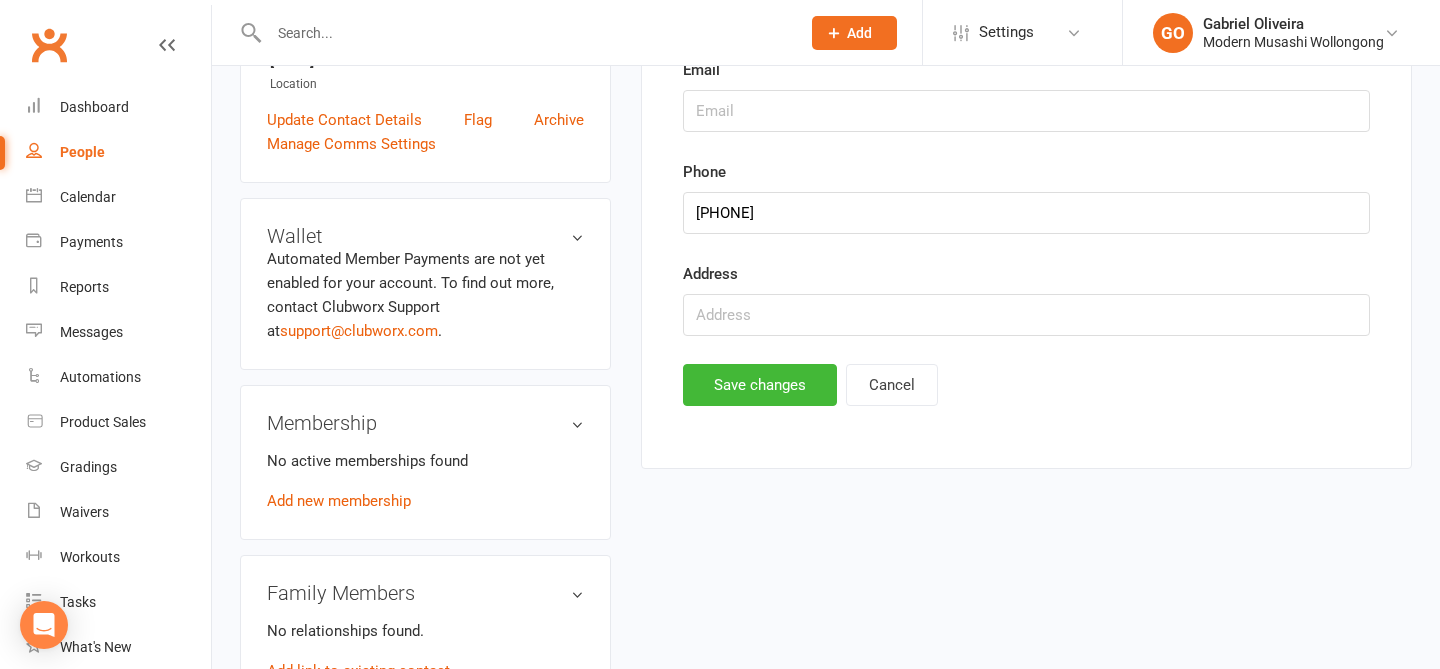 click on "Emergency Contact Details Name  Justin Andrews
Relationship to Member  Father
Email
Phone
Address
Save changes   Cancel" at bounding box center (1026, 107) 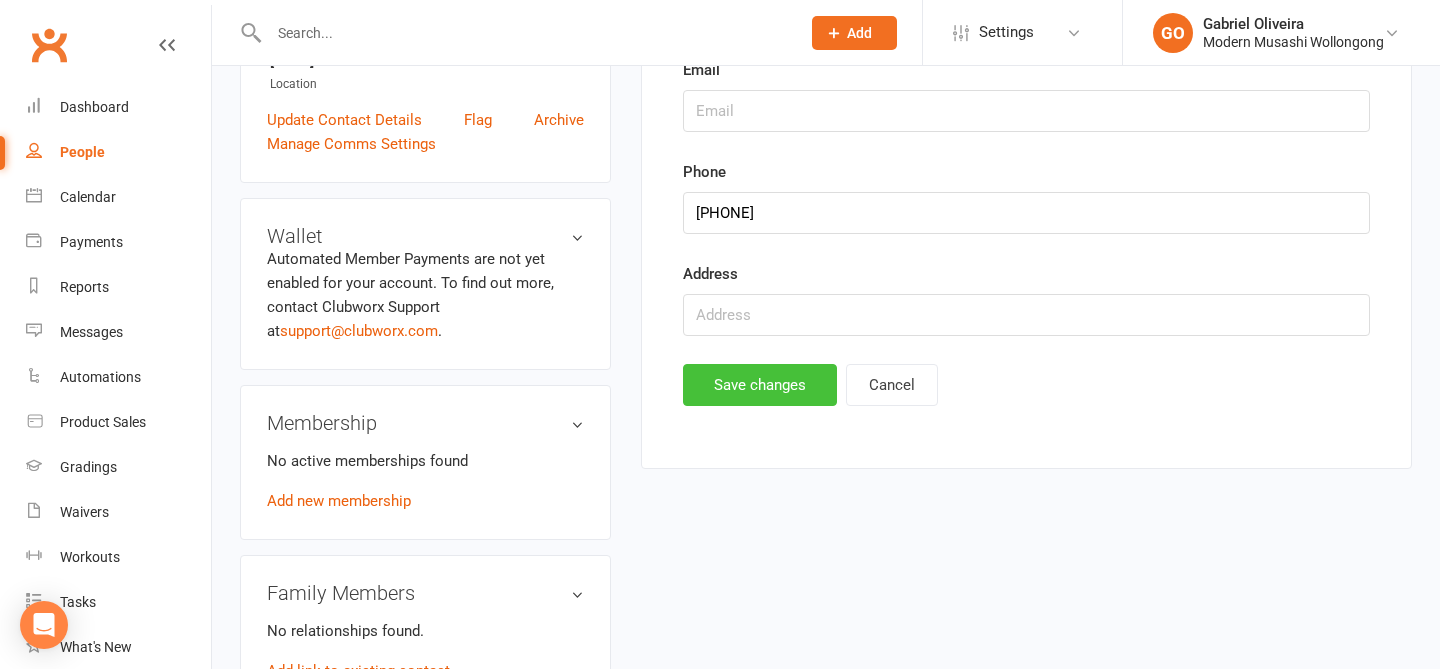 click on "Save changes" at bounding box center [760, 385] 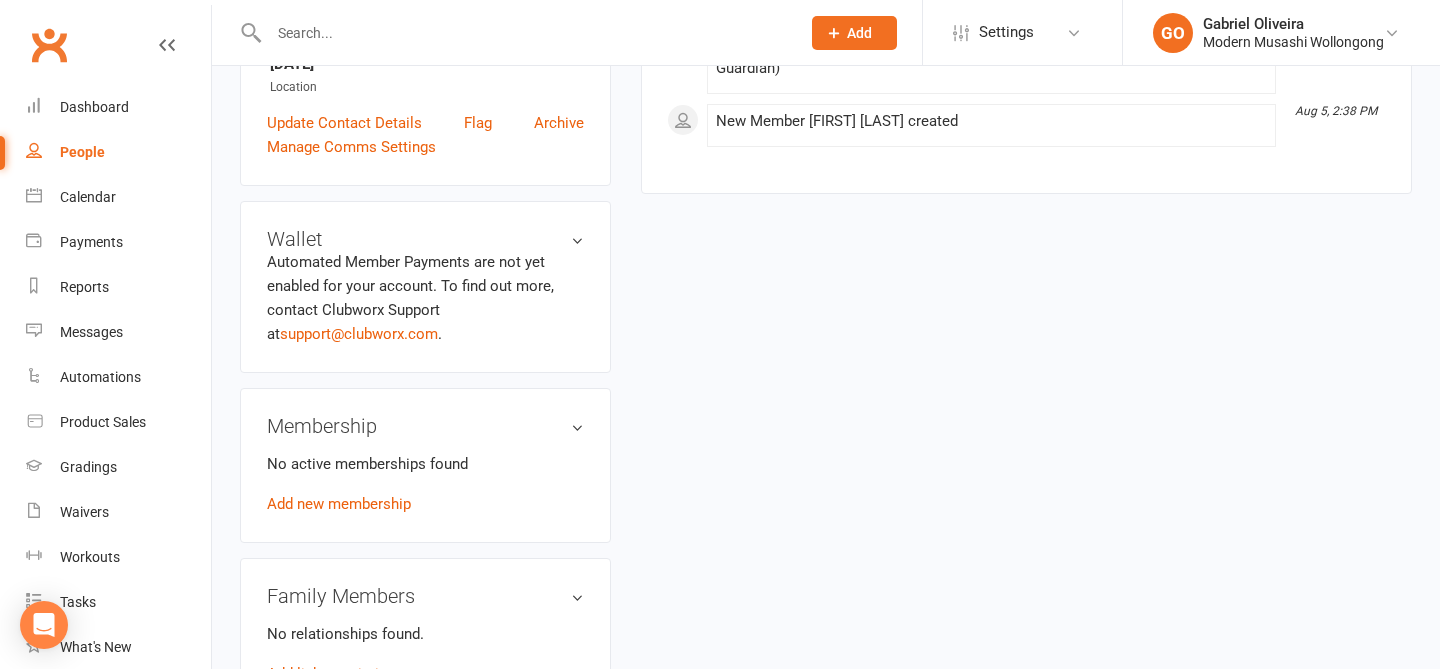 scroll, scrollTop: 0, scrollLeft: 0, axis: both 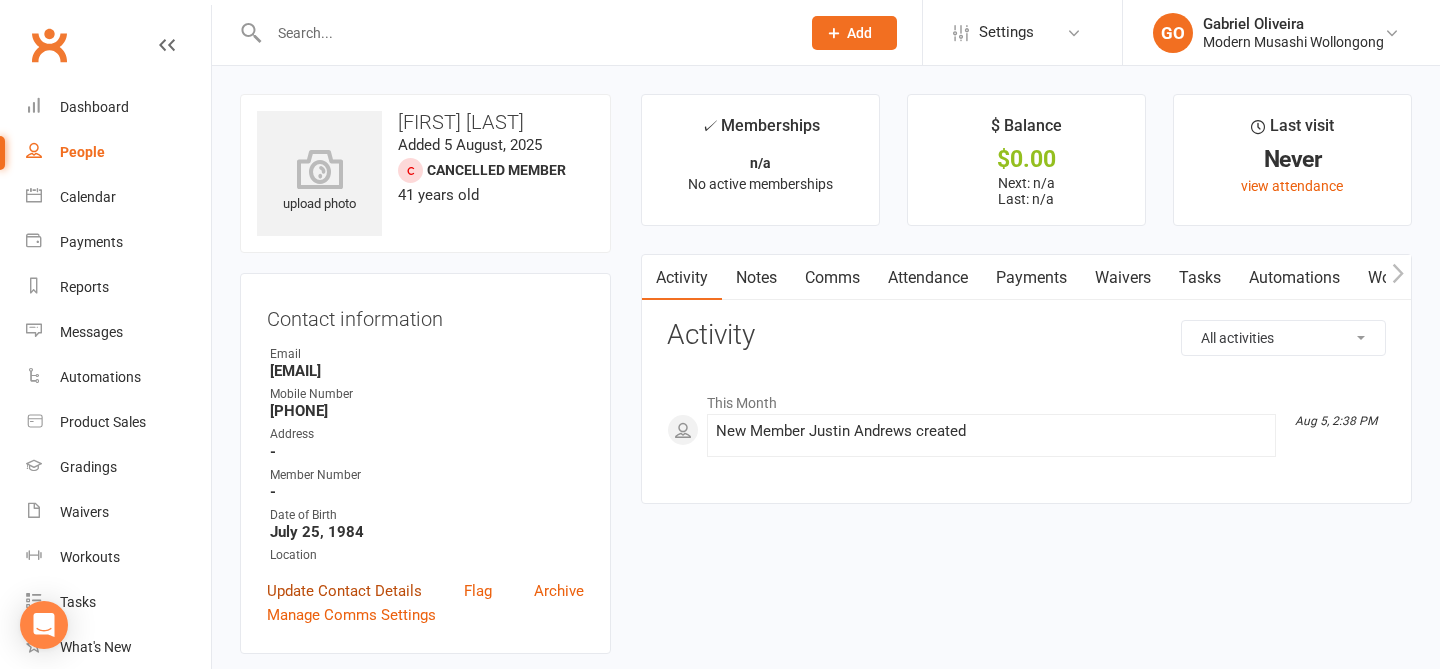 click on "Update Contact Details" at bounding box center [344, 591] 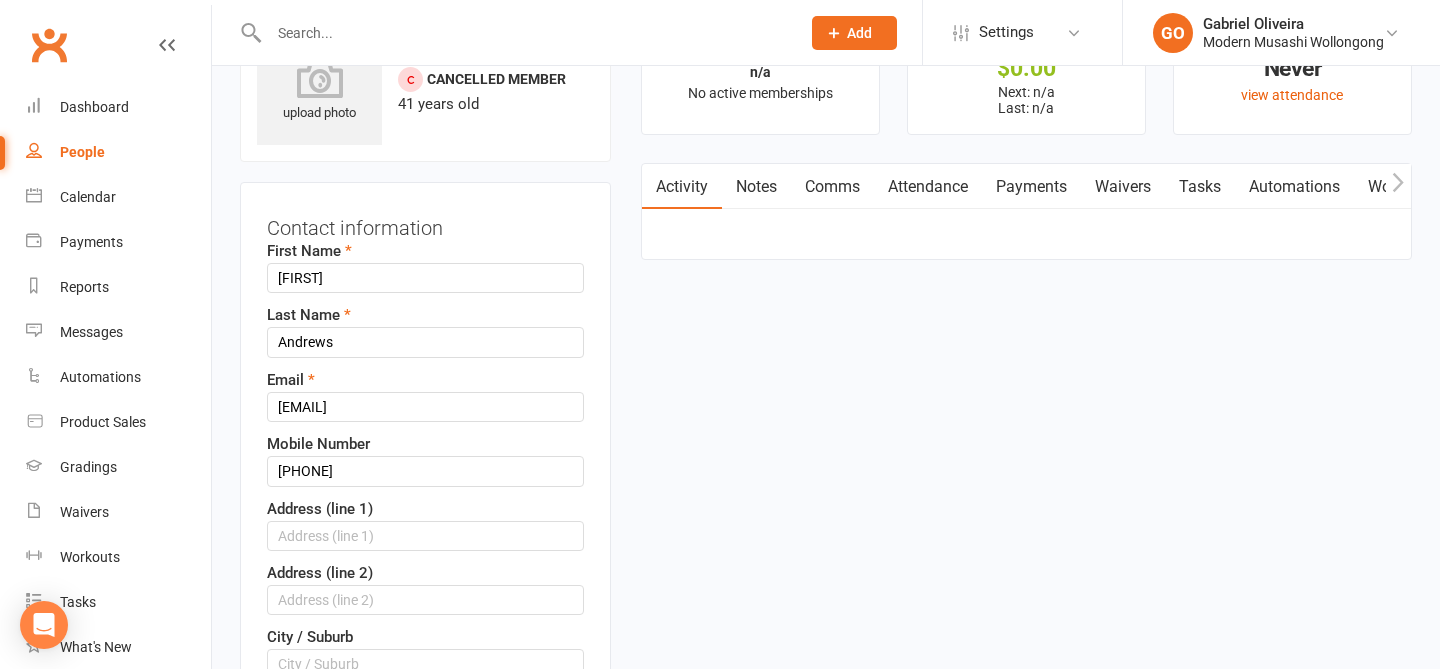 scroll, scrollTop: 94, scrollLeft: 0, axis: vertical 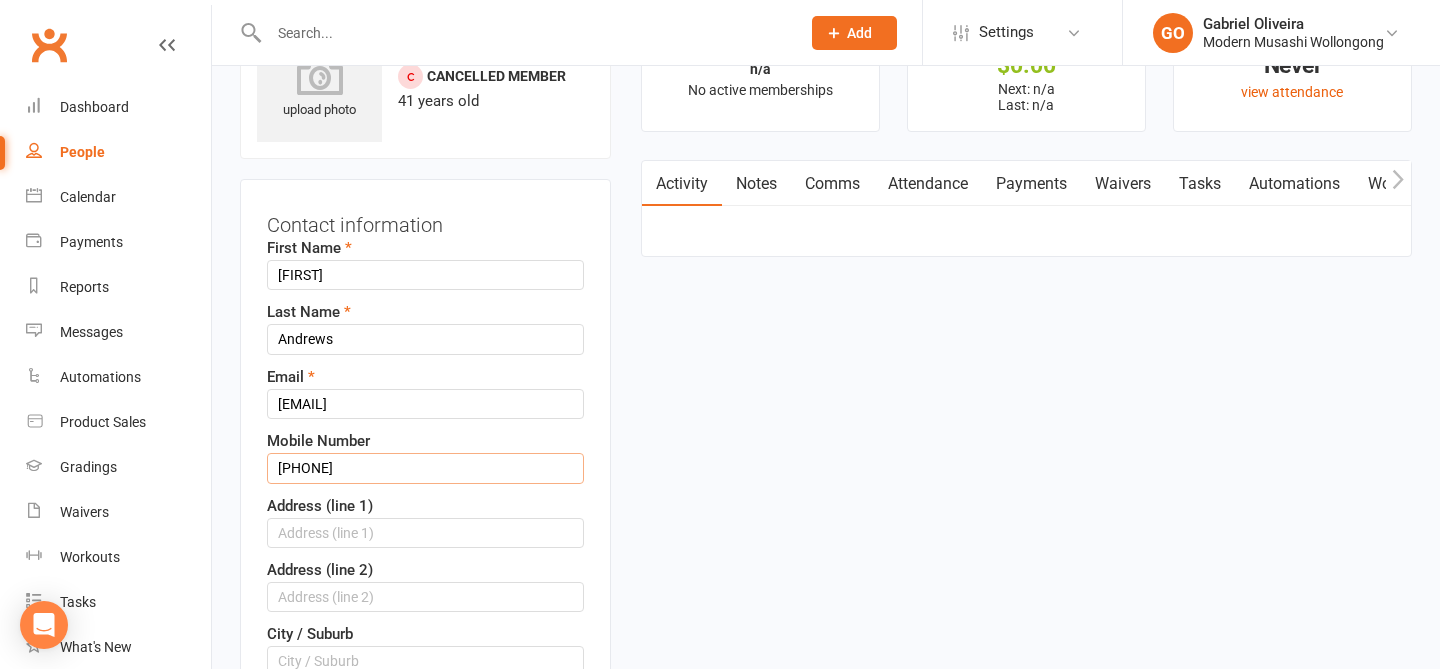 click on "[PHONE]" at bounding box center [425, 468] 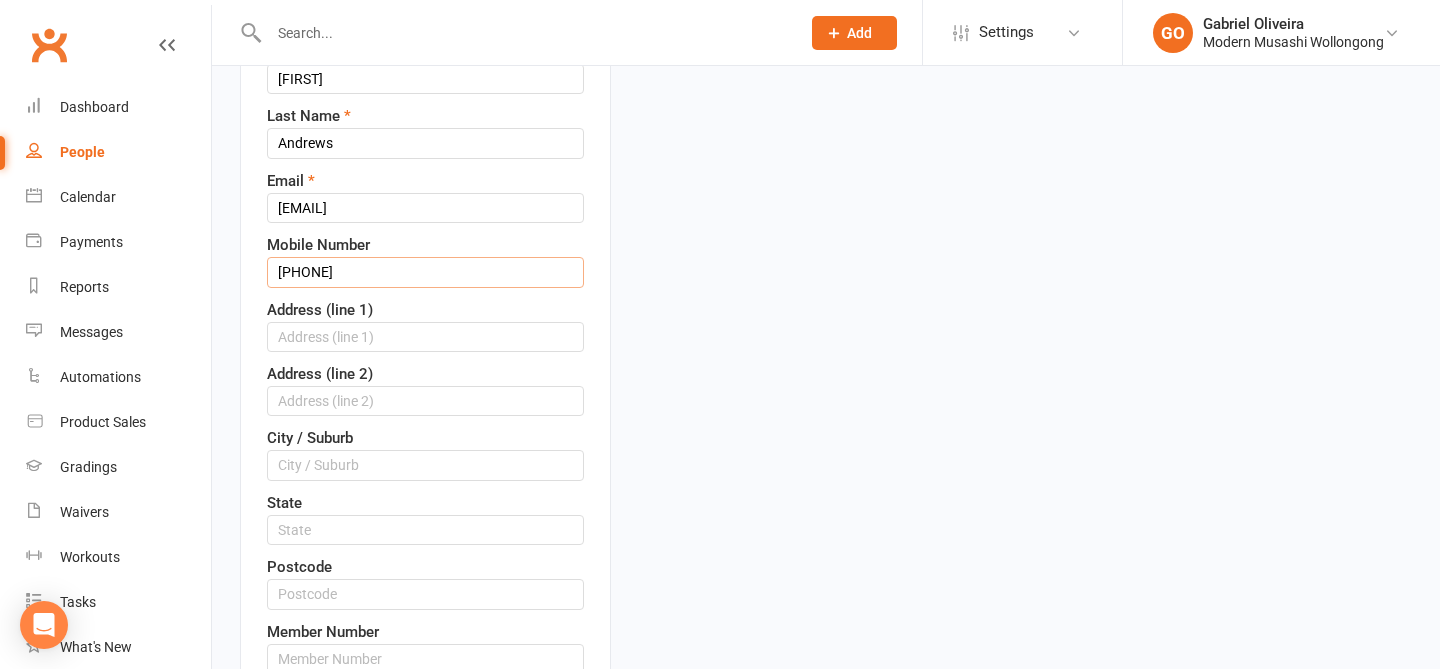 scroll, scrollTop: 335, scrollLeft: 0, axis: vertical 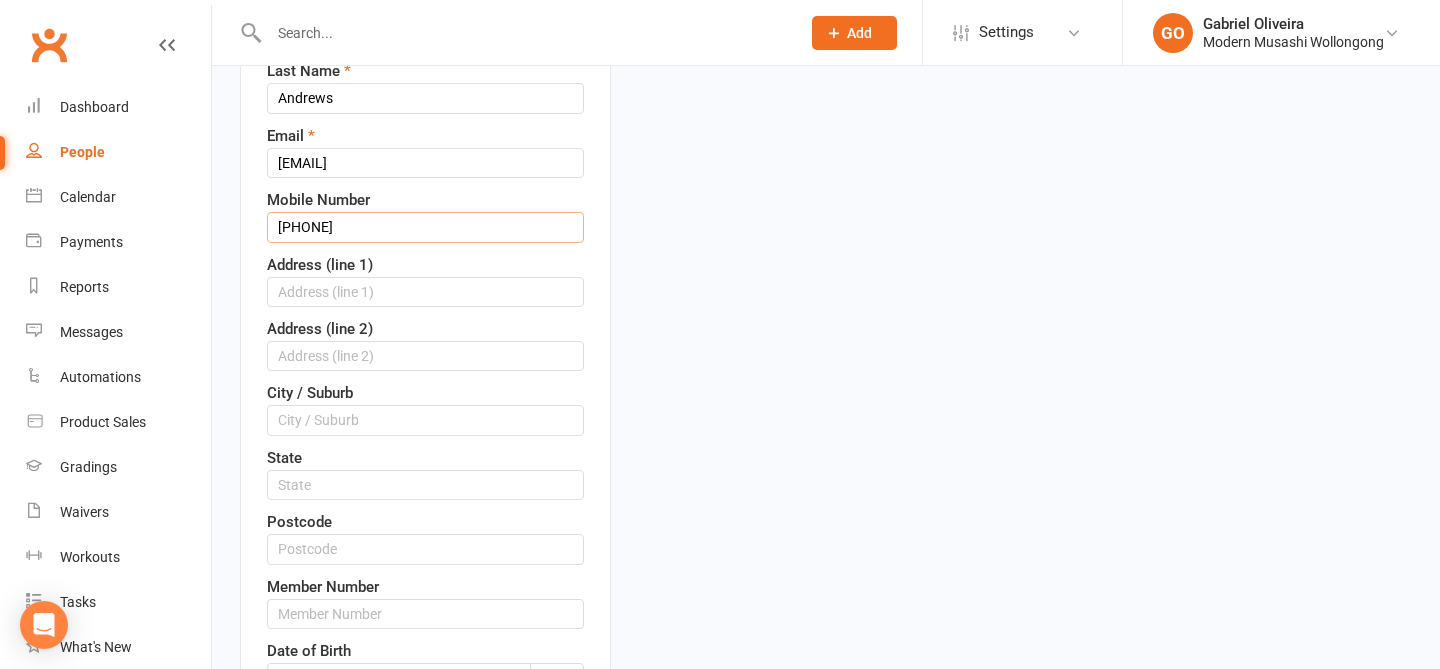 type on "[PHONE]" 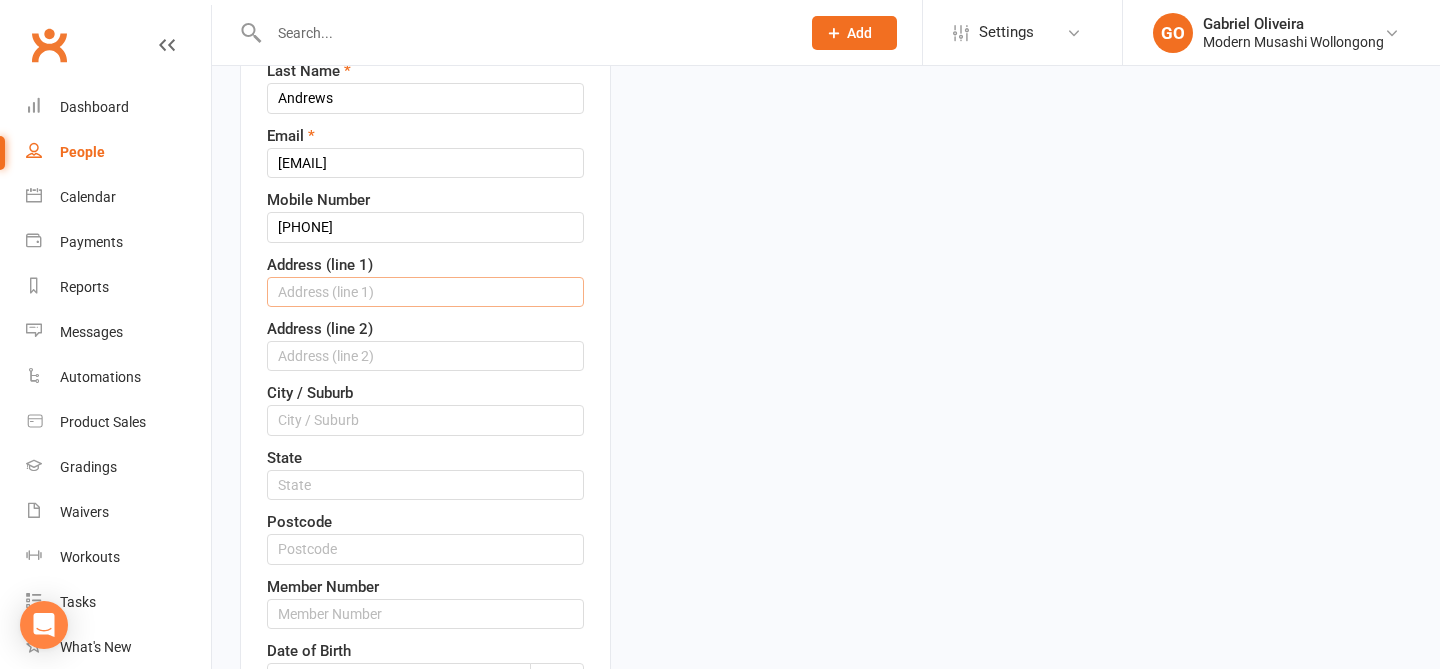 click at bounding box center (425, 292) 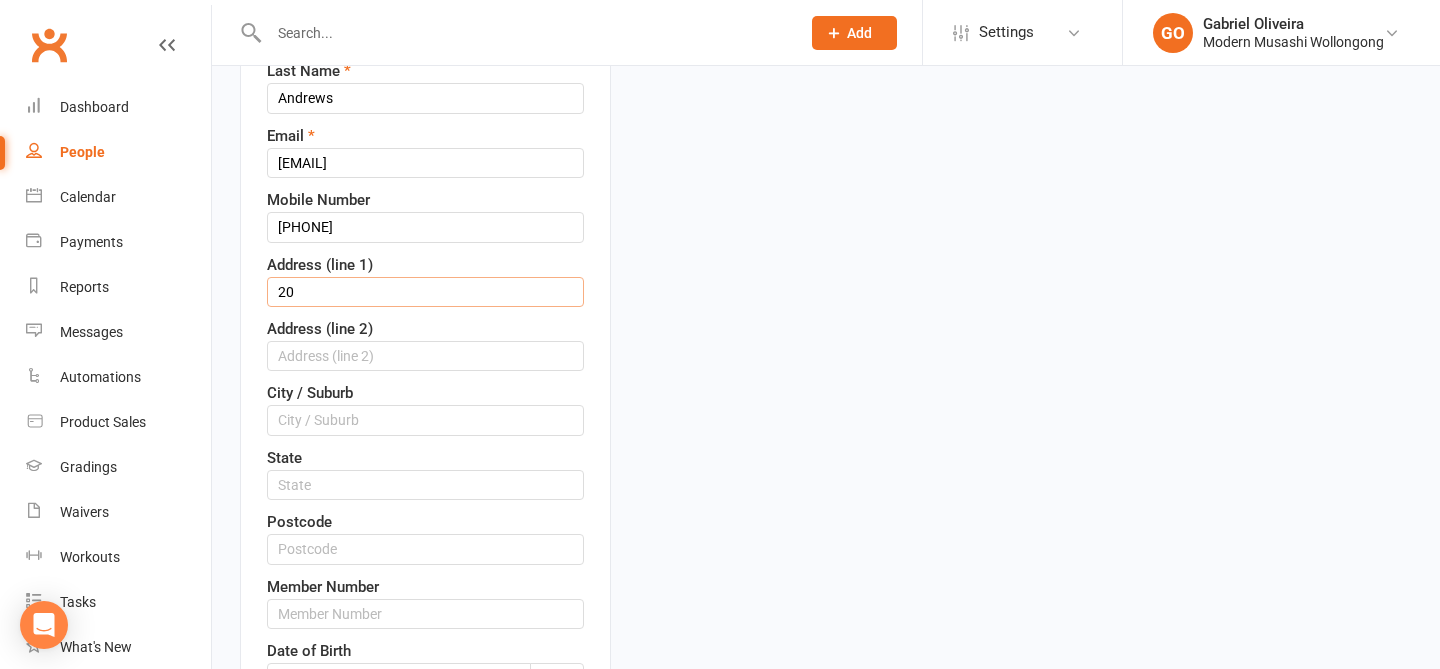 type on "20 Montague Street" 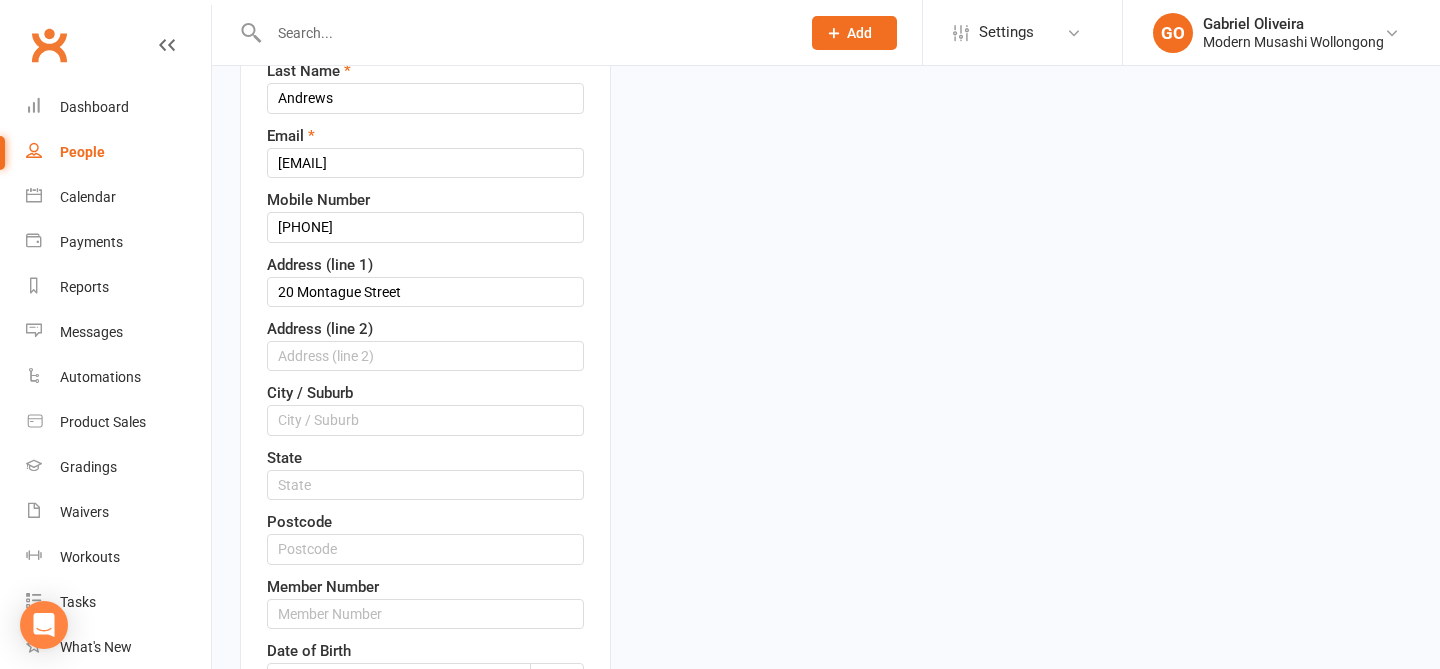click on "City / Suburb" at bounding box center [310, 393] 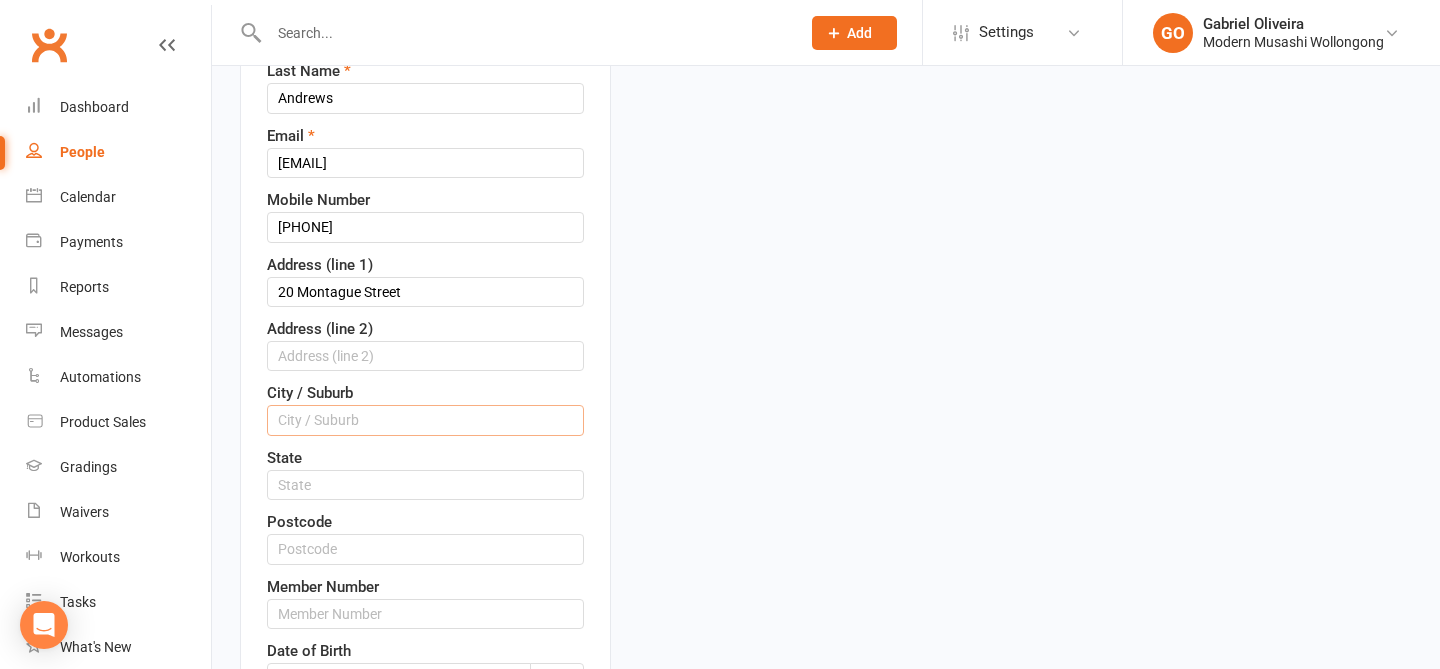 click at bounding box center [425, 420] 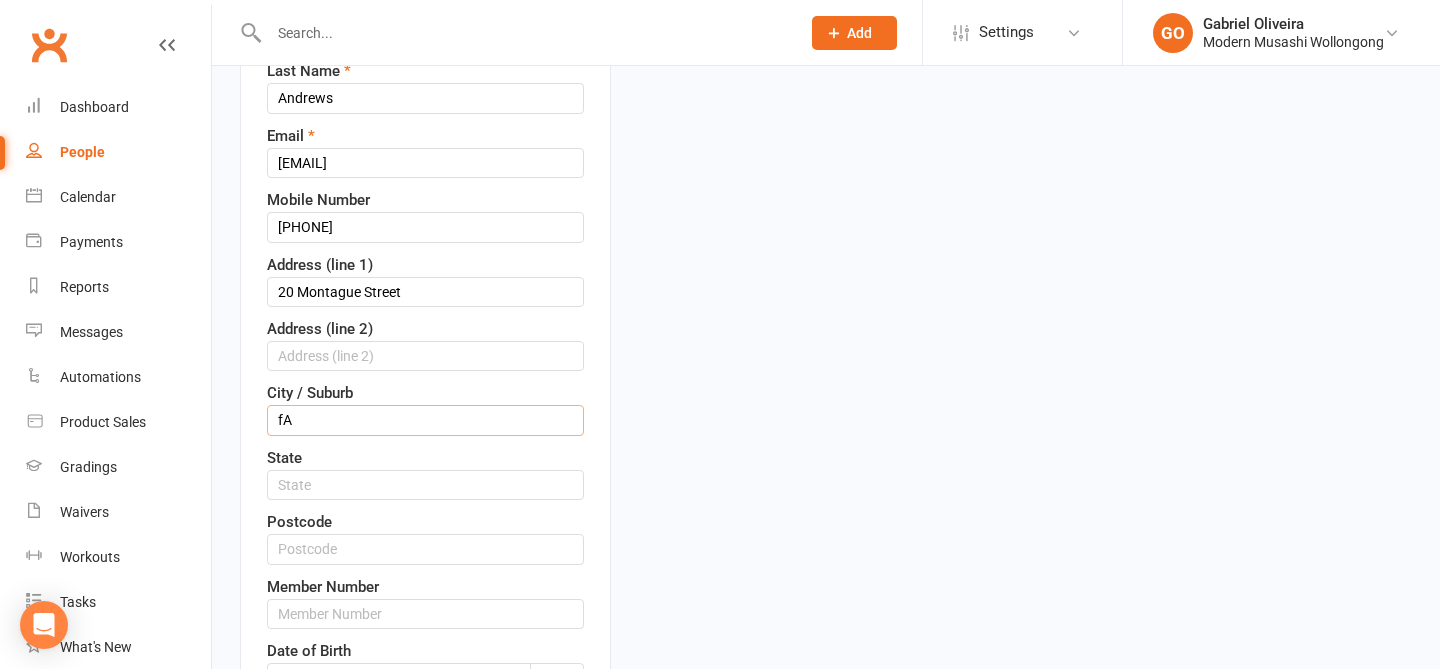 type on "[CITY]" 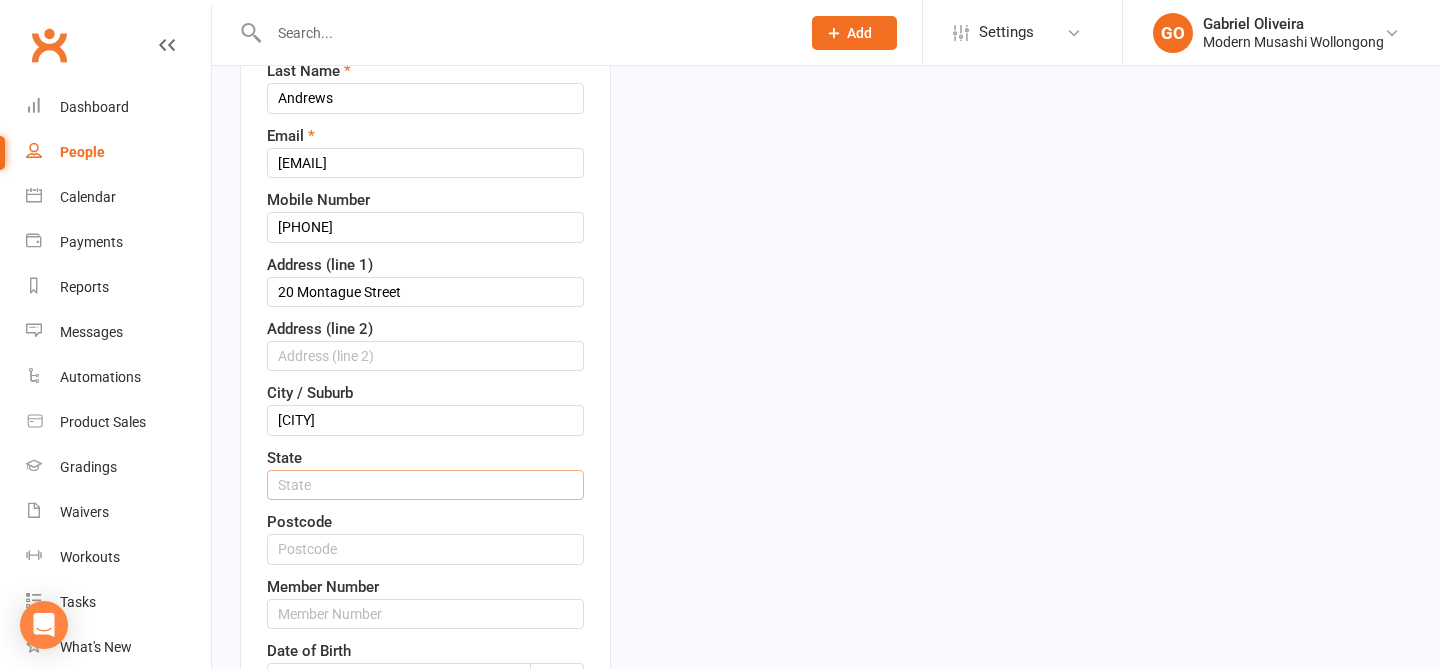 click at bounding box center [425, 485] 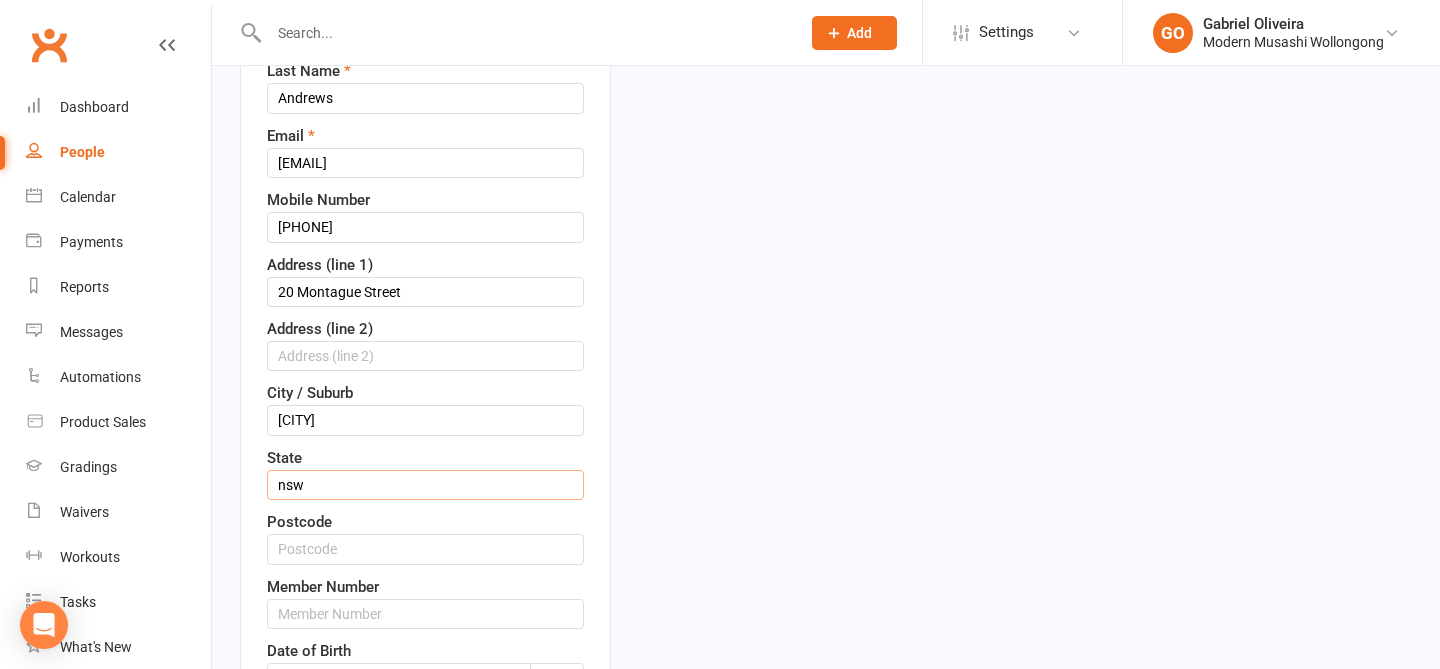 type on "nsw" 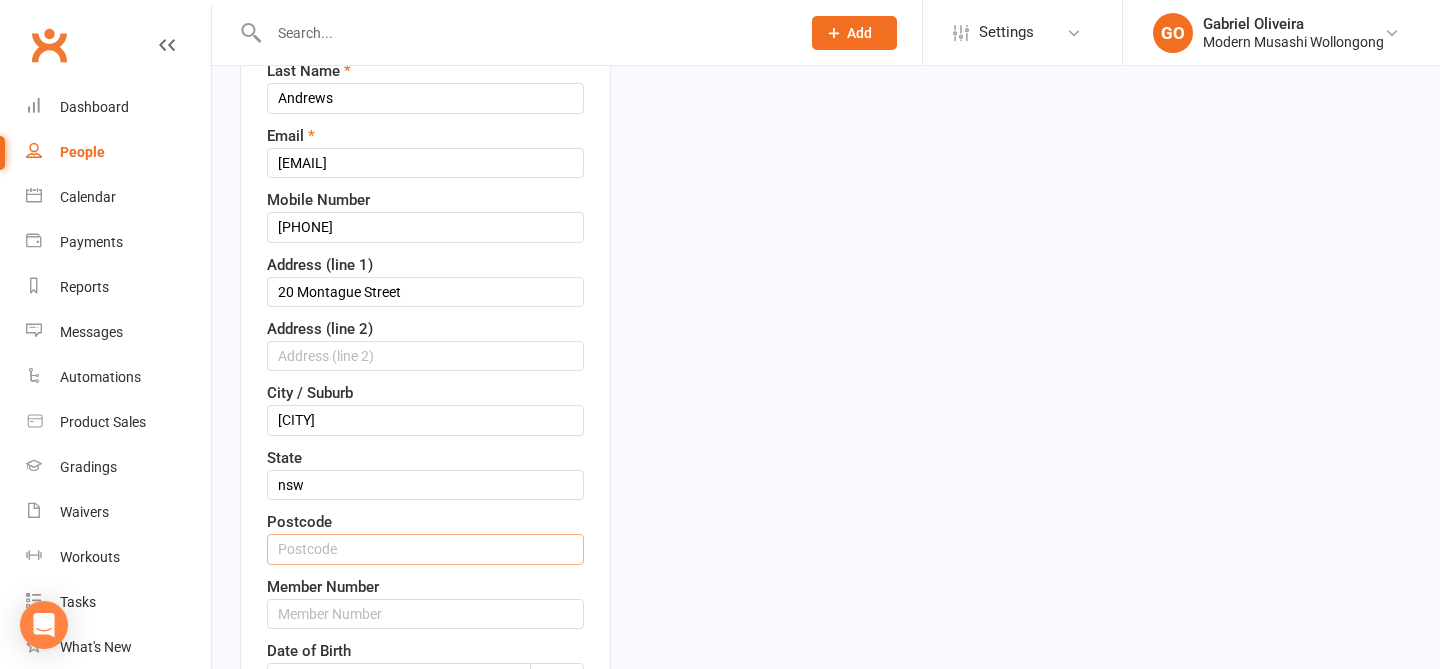 click at bounding box center (425, 549) 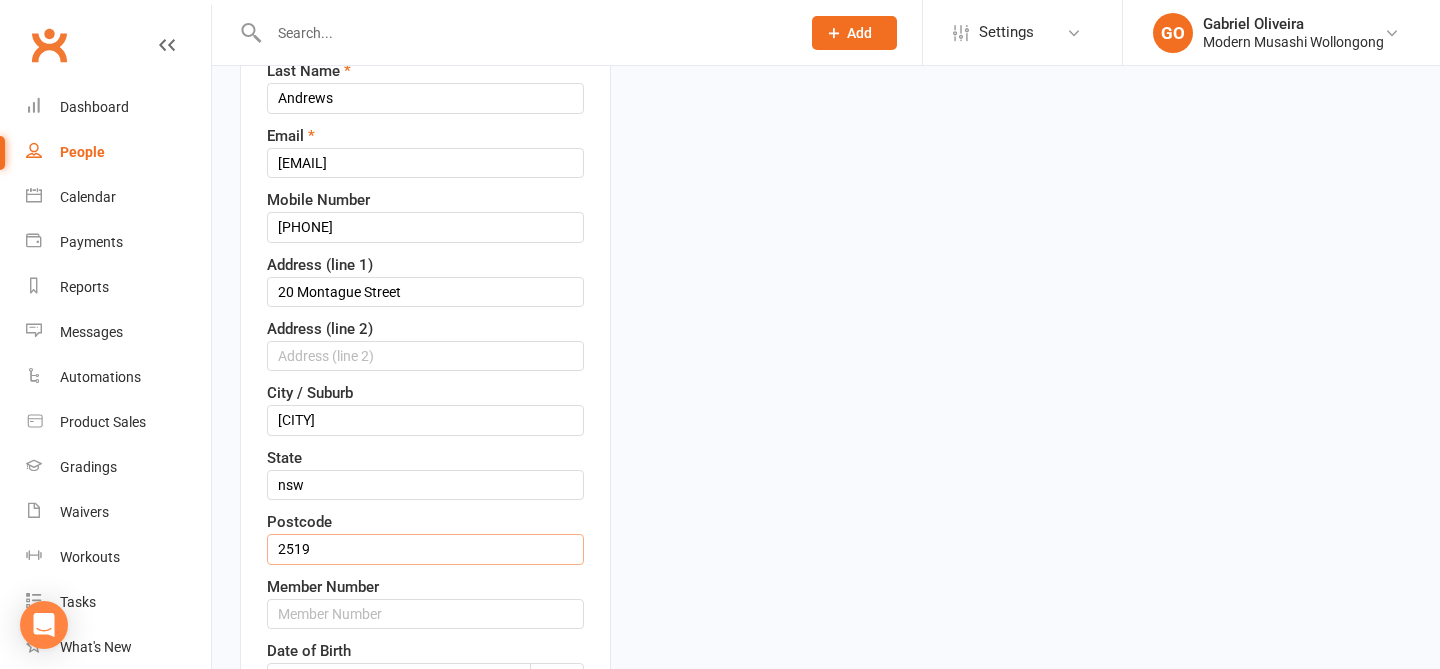 type on "2519" 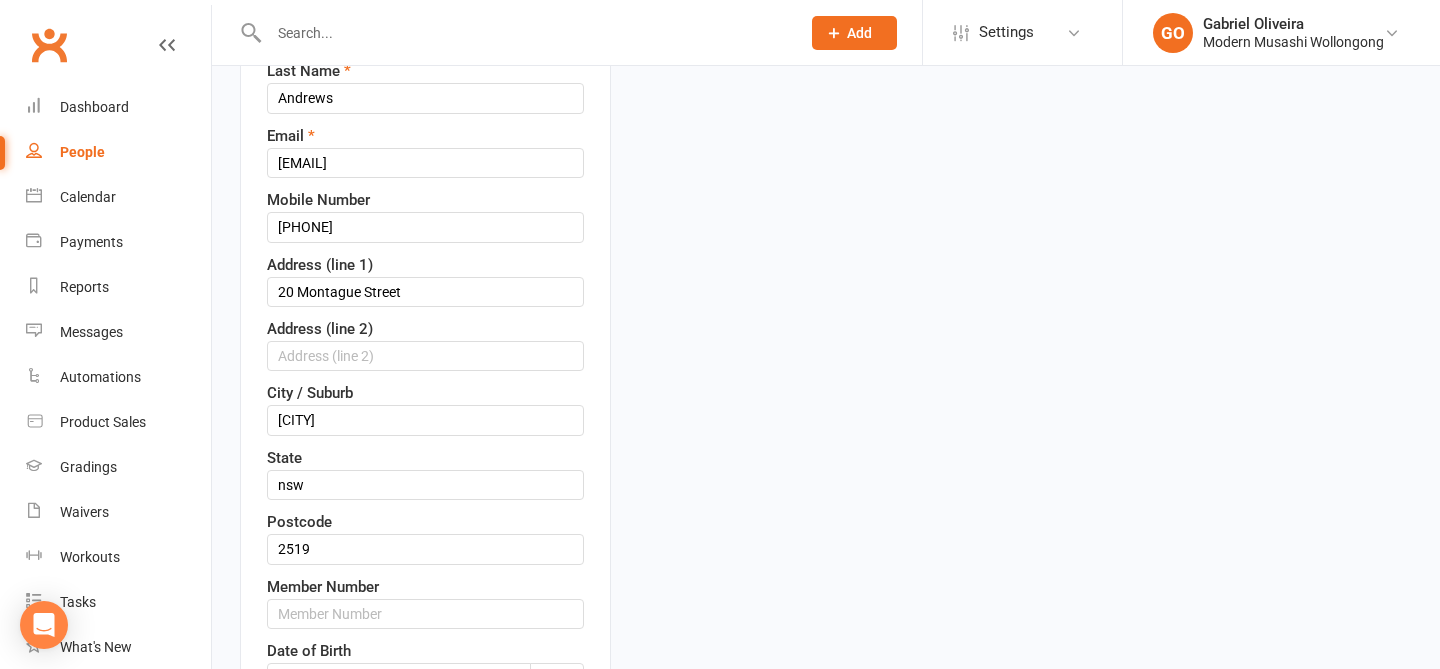 click on "upload photo [FIRST] [LAST] Added 5 [MONTH], [YYYY]   Cancelled member [AGE] years old  Contact information First Name  [FIRST]
Last Name  [LAST]
Email  [EMAIL]
Mobile Number  [PHONE]
Address (line 1)  [NUMBER] [STREET]
Address (line 2)
City / Suburb  [CITY]
State  [STATE]
Postcode  [POSTCODE]
Member Number
Date of Birth  [DD] [MON] [YYYY]
[YYYY] - [YYYY]
[YYYY]
[YYYY]
[YYYY]
[YYYY]
[YYYY]
[YYYY]
[YYYY]
[YYYY]
[YYYY]
[YYYY]
[YYYY]
[YYYY]
[YYYY]
[YYYY]
[YYYY]
[YYYY]
[YYYY]
[YYYY]
[YYYY]
[YYYY]
×
Owner  Select Owner [PERSON]" at bounding box center [425, 898] 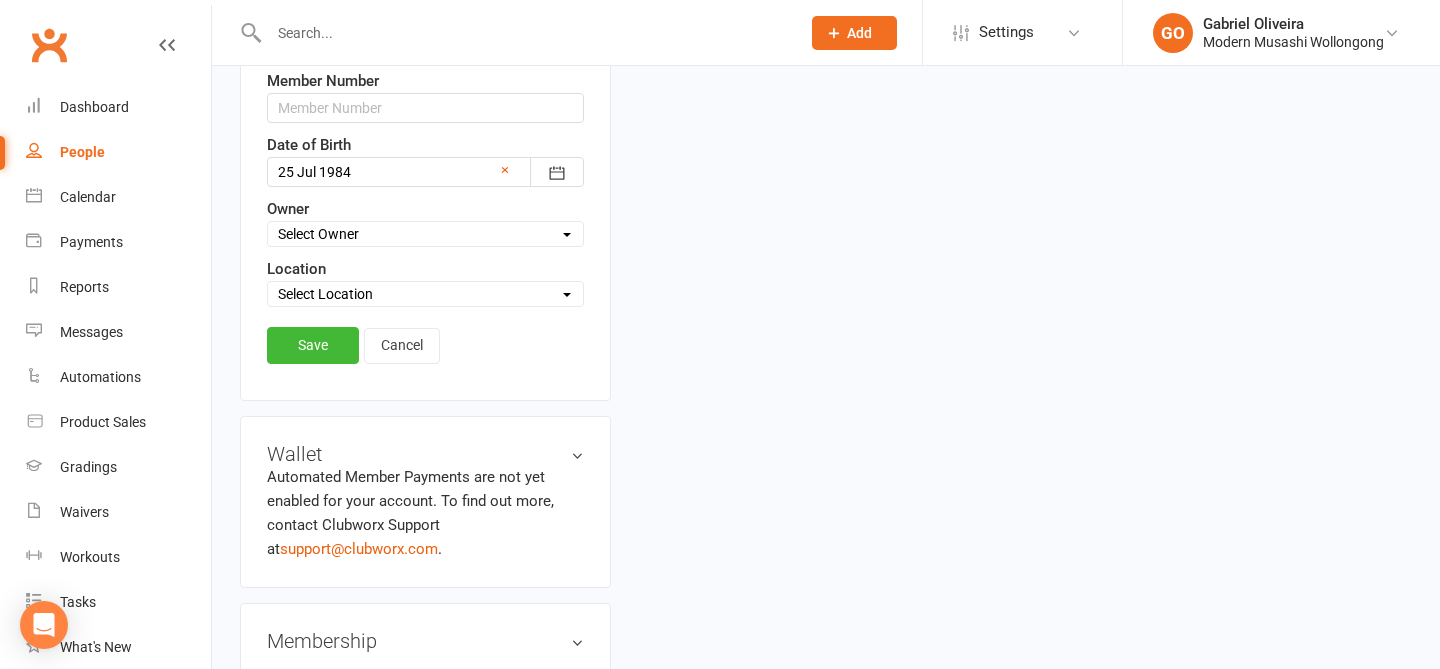 scroll, scrollTop: 870, scrollLeft: 0, axis: vertical 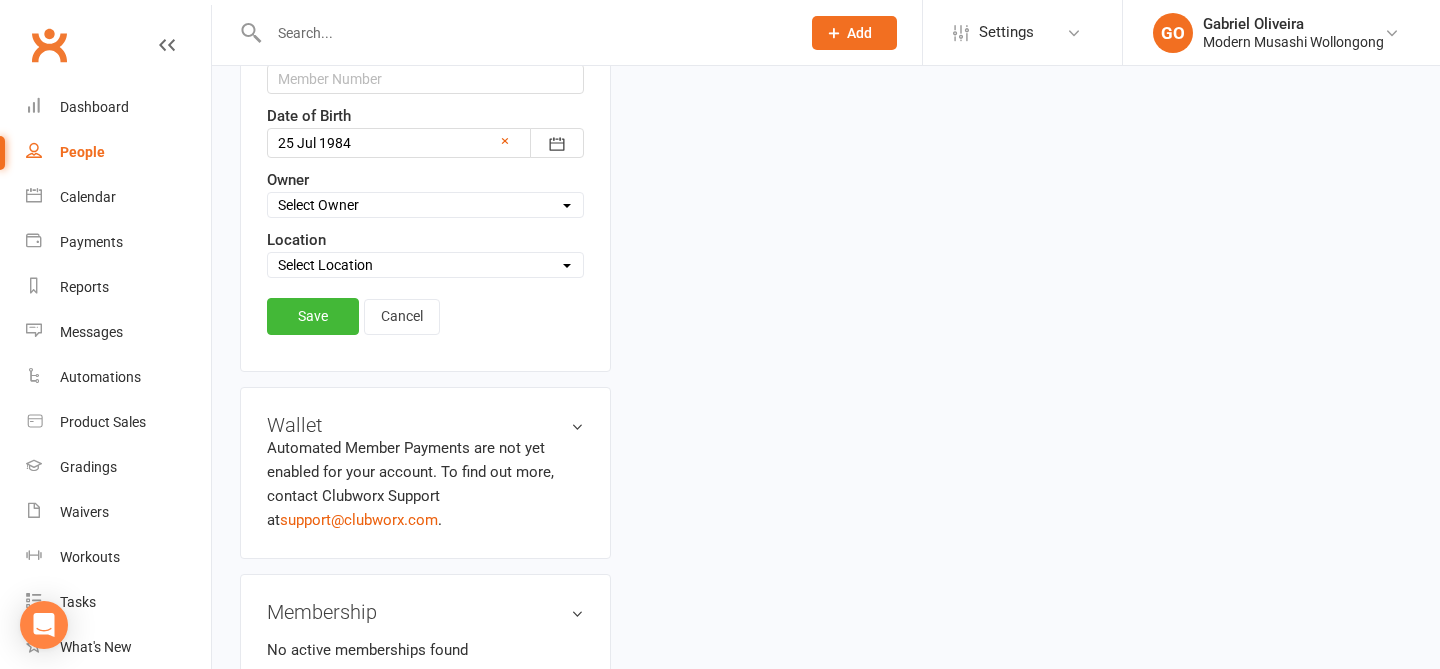 click on "Contact information First Name  [FIRST]
Last Name  [LAST]
Email  [EMAIL]
Mobile Number  [PHONE]
Address (line 1)  [NUMBER] [STREET]
Address (line 2)
City / Suburb  [CITY]
State  [STATE]
Postcode  [POSTCODE]
Member Number
Date of Birth  [DD] [MON] [YYYY]
[YYYY] - [YYYY]
[YYYY]
[YYYY]
[YYYY]
[YYYY]
[YYYY]
[YYYY]
[YYYY]
[YYYY]
[YYYY]
[YYYY]
[YYYY]
[YYYY]
[YYYY]
[YYYY]
[YYYY]
[YYYY]
[YYYY]
[YYYY]
[YYYY]
[YYYY]
×
Owner  Select Owner [PERSON]
Location  Select Location Example Room (Rename me!)
Save Cancel" at bounding box center [425, -113] 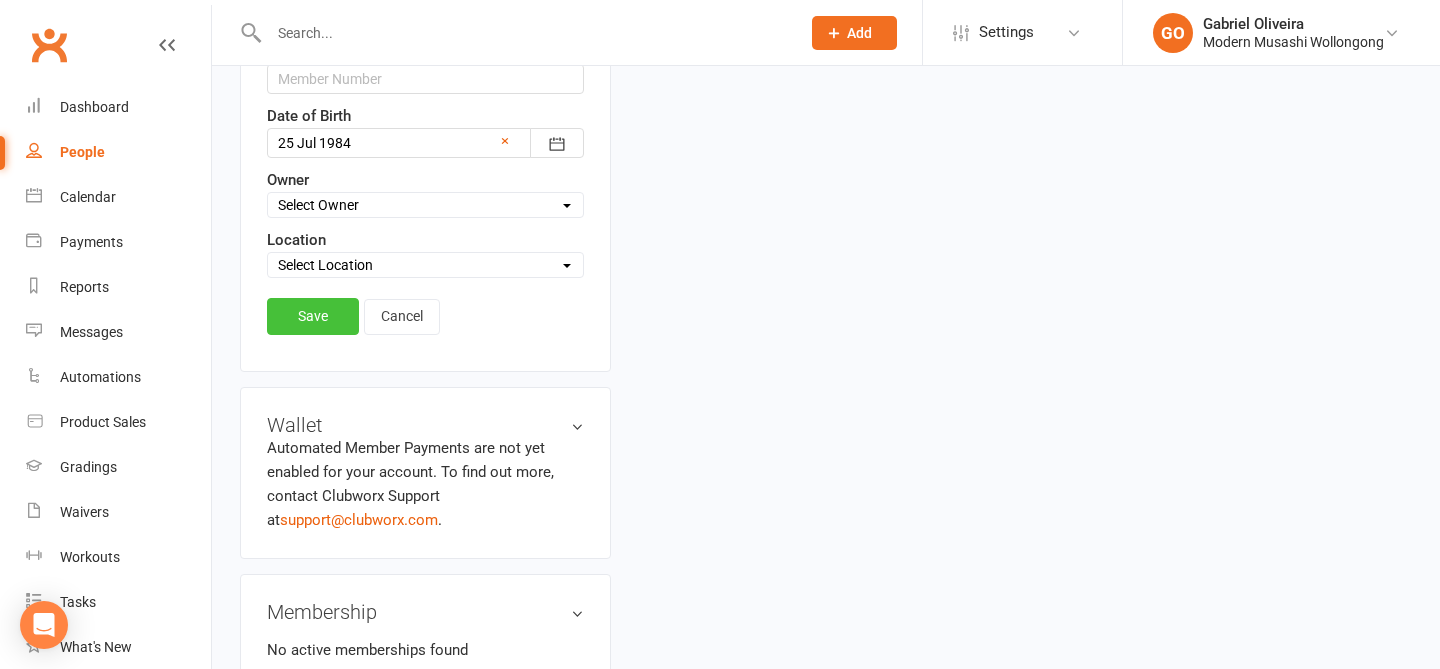 click on "Save" at bounding box center [313, 316] 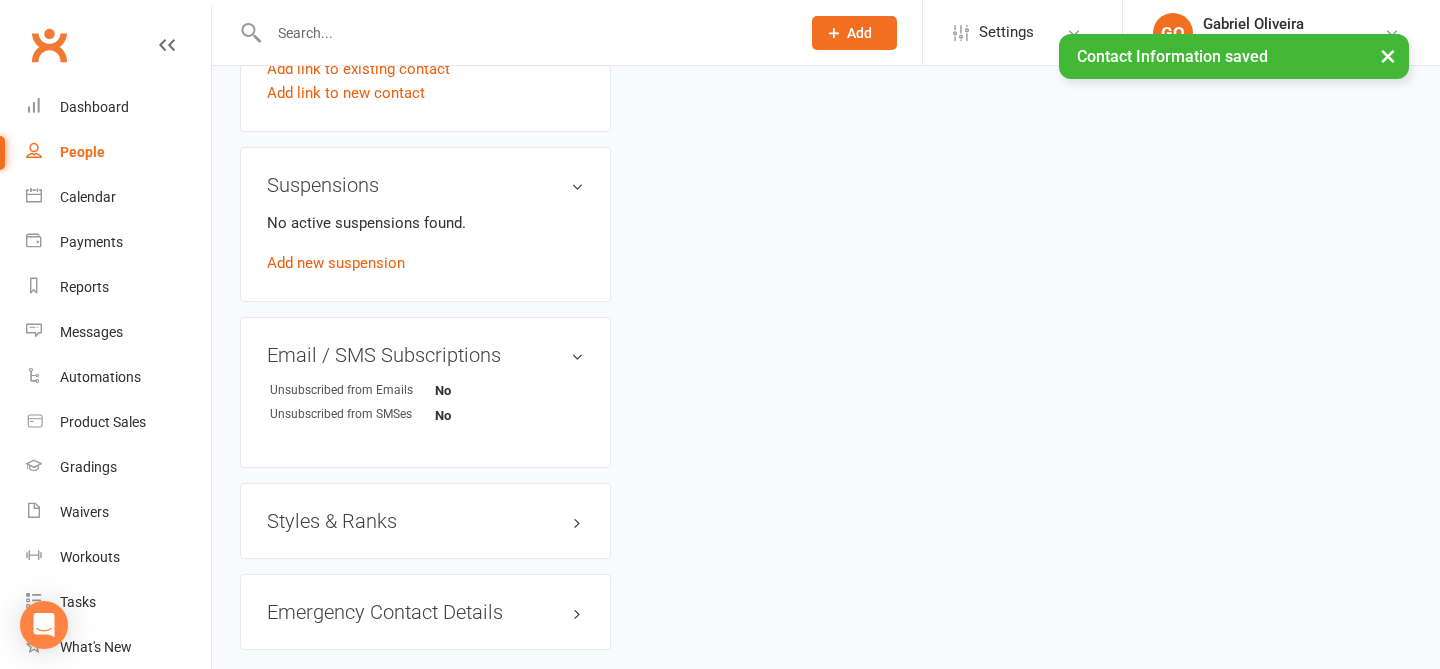 scroll, scrollTop: 1193, scrollLeft: 0, axis: vertical 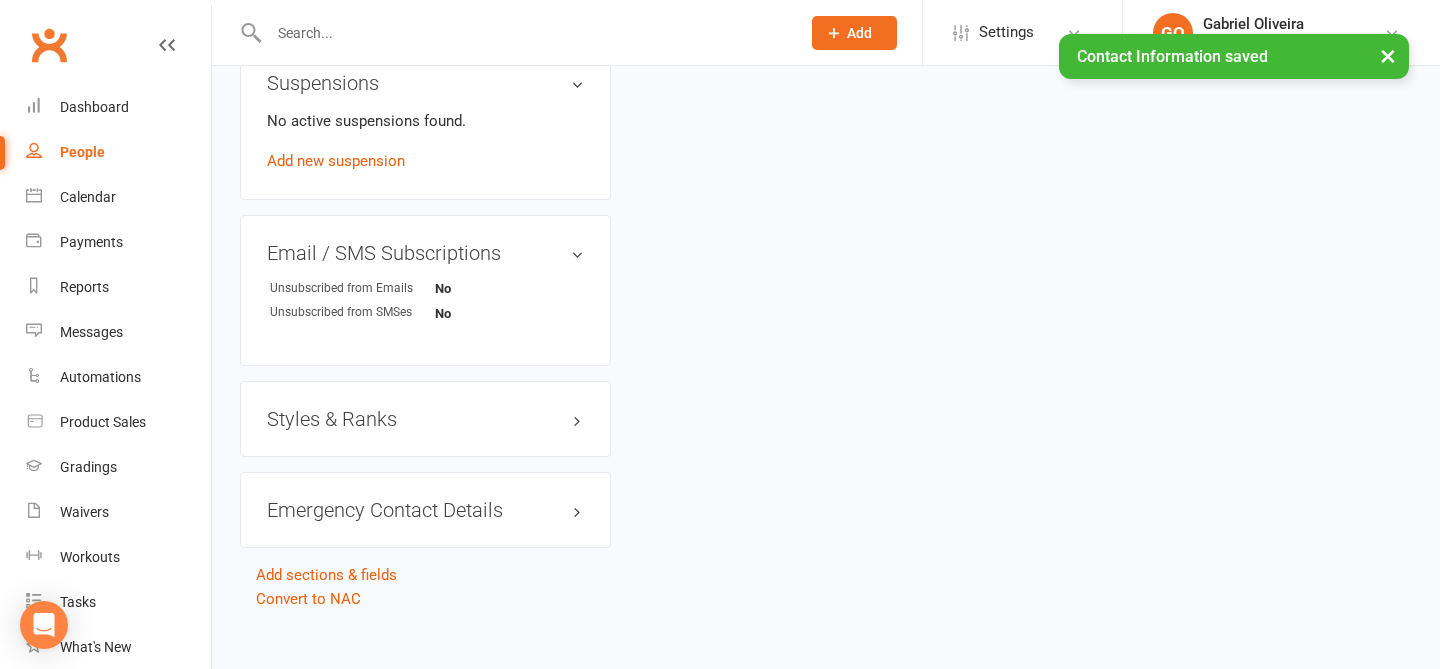 click on "Styles & Ranks" at bounding box center (425, 419) 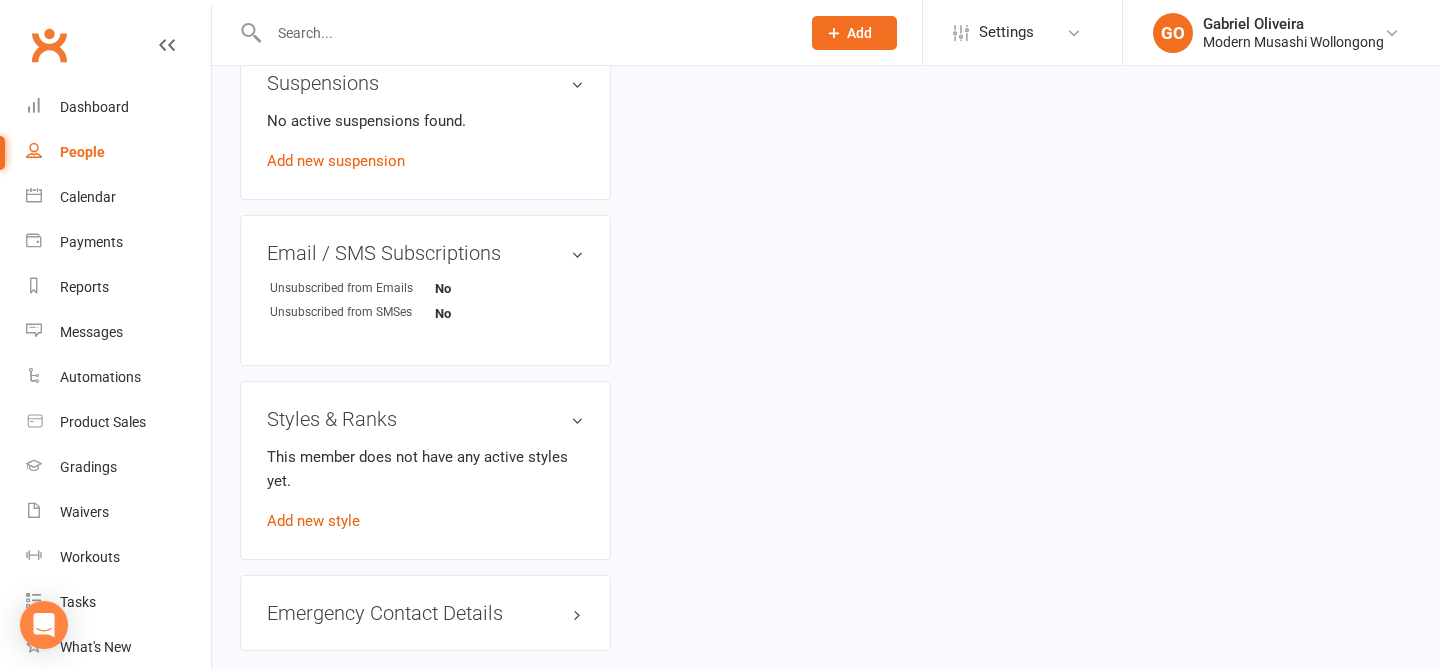 click on "Styles & Ranks  This member does not have any active styles yet. Add new style" at bounding box center (425, 470) 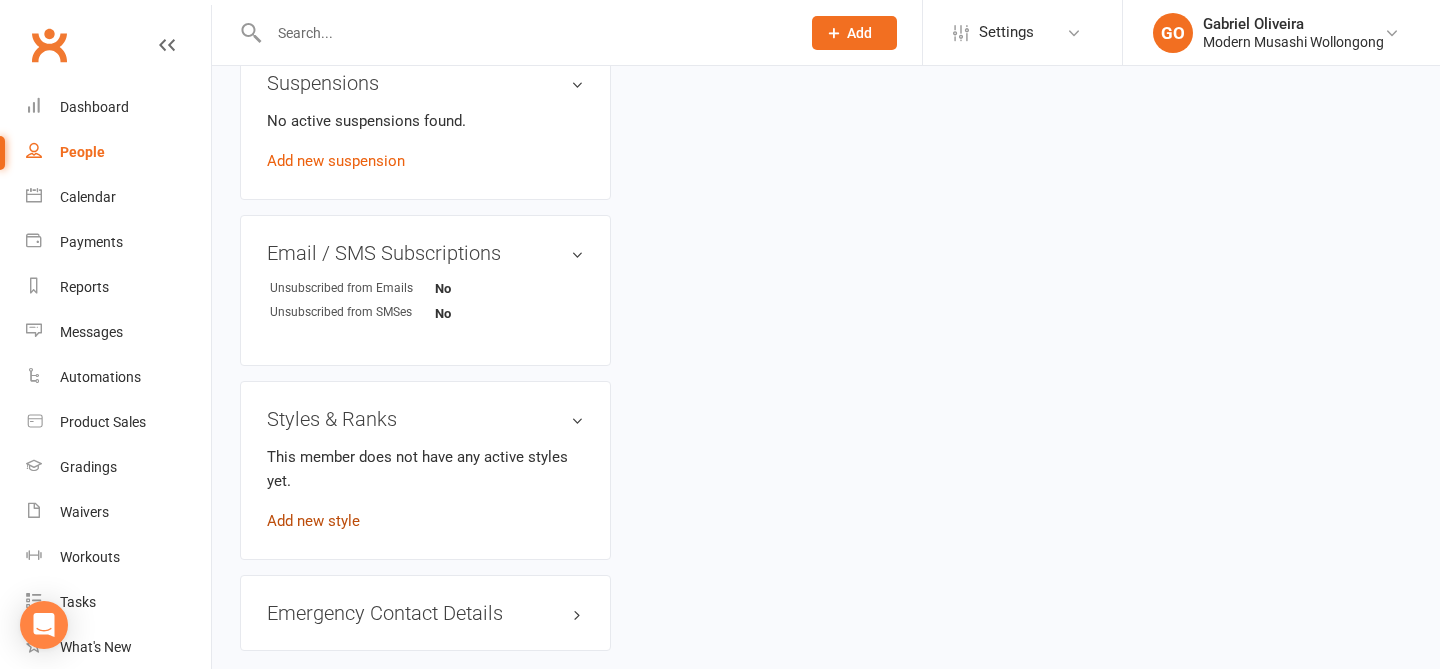 click on "Add new style" at bounding box center [313, 521] 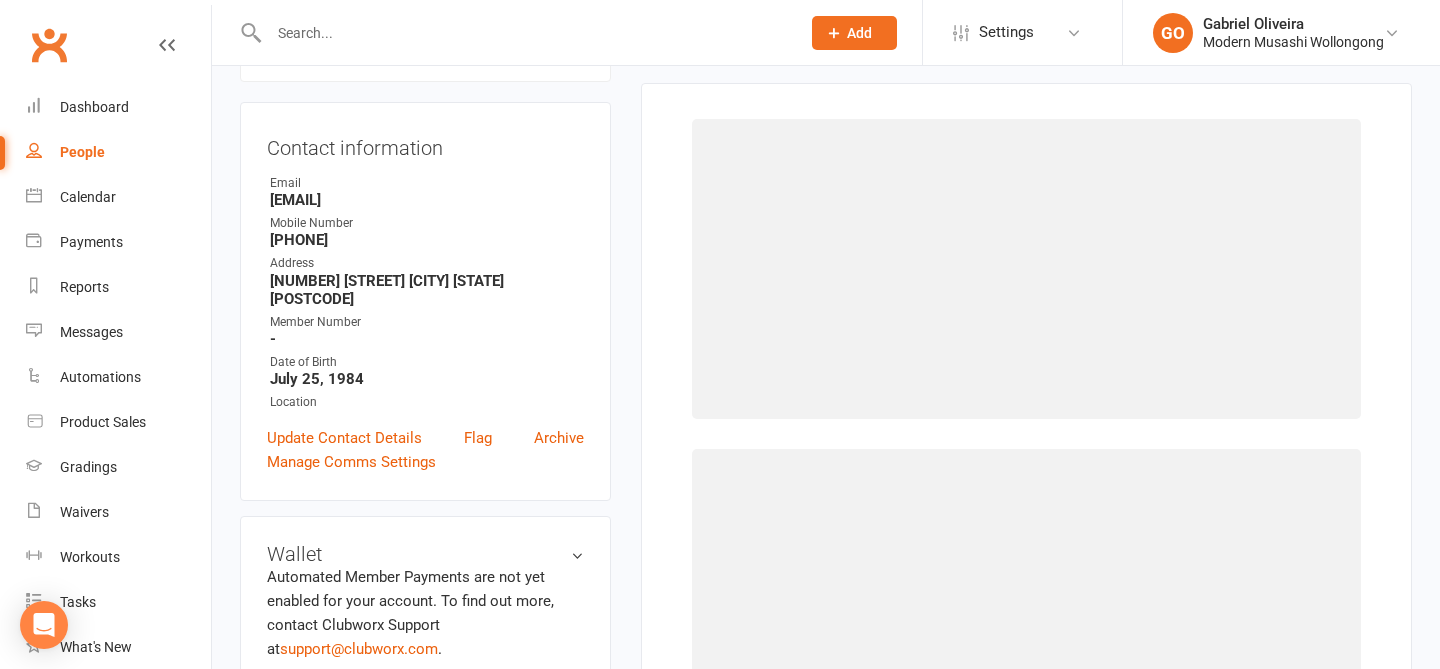scroll, scrollTop: 153, scrollLeft: 0, axis: vertical 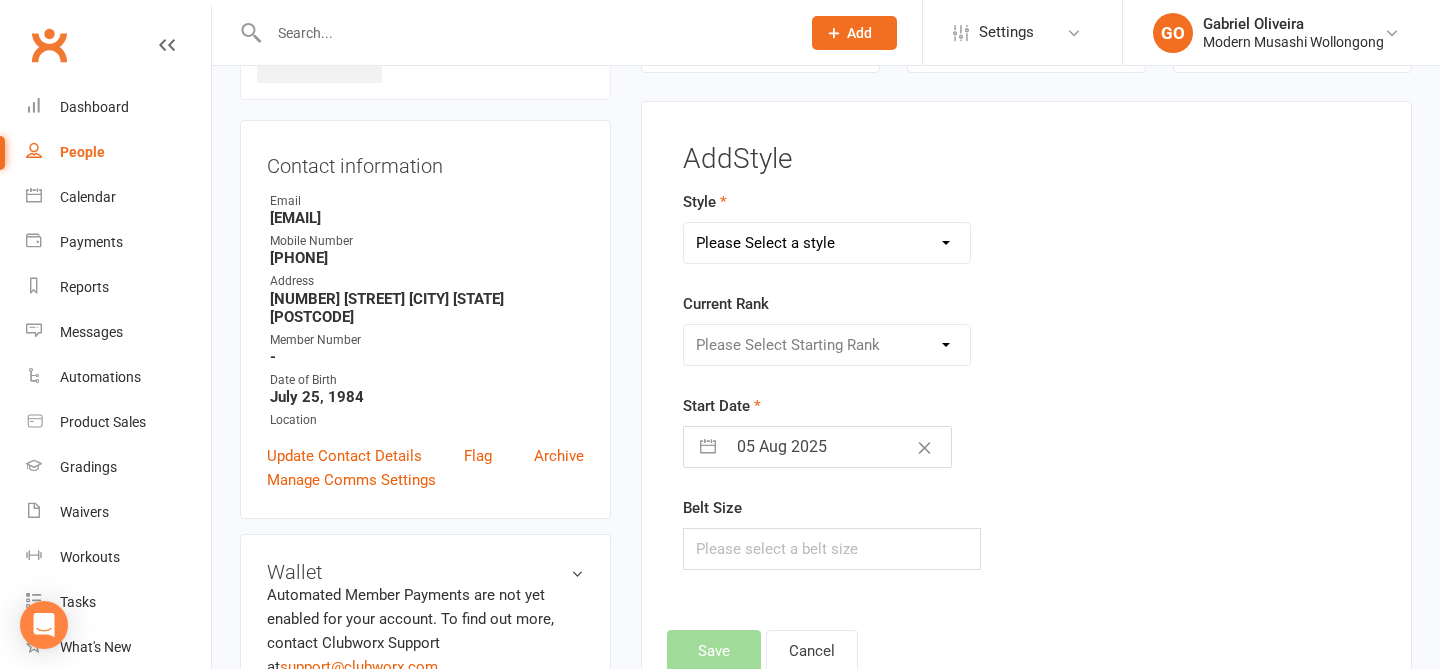 click on "Please Select a style Adults BJJ Kids BJJ" at bounding box center [827, 243] 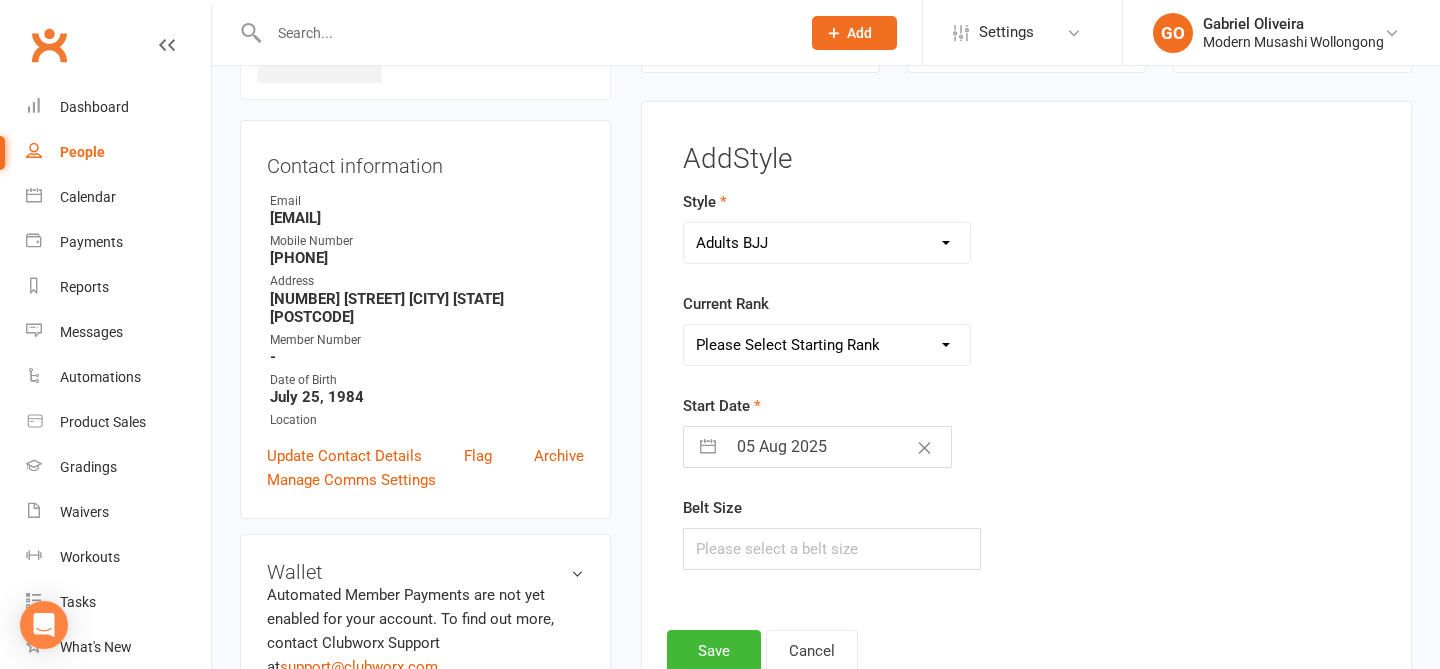 click on "Please Select Starting Rank White Belt  White Belt 1 Stripe White Belt 2 Stripe White Belt 3 Stripe White Belt 4 Stripe Blue Belt Blue Belt 1 Stripe Blue Belt 2 Stripe Blue Belt 3 Stripe Blue Belt 4 Stripe Purple Belt Purple Belt 1 Stripe Purple Belt 2 Stripe Purple Belt 3 Stripe Purple Belt 4 Stripe Brown Belt Brown Belt 1 Stripe Brown Belt 2 Stripe Brown Belt 3 Stripe Brown Belt 4 Stripe Black Belt" at bounding box center (827, 345) 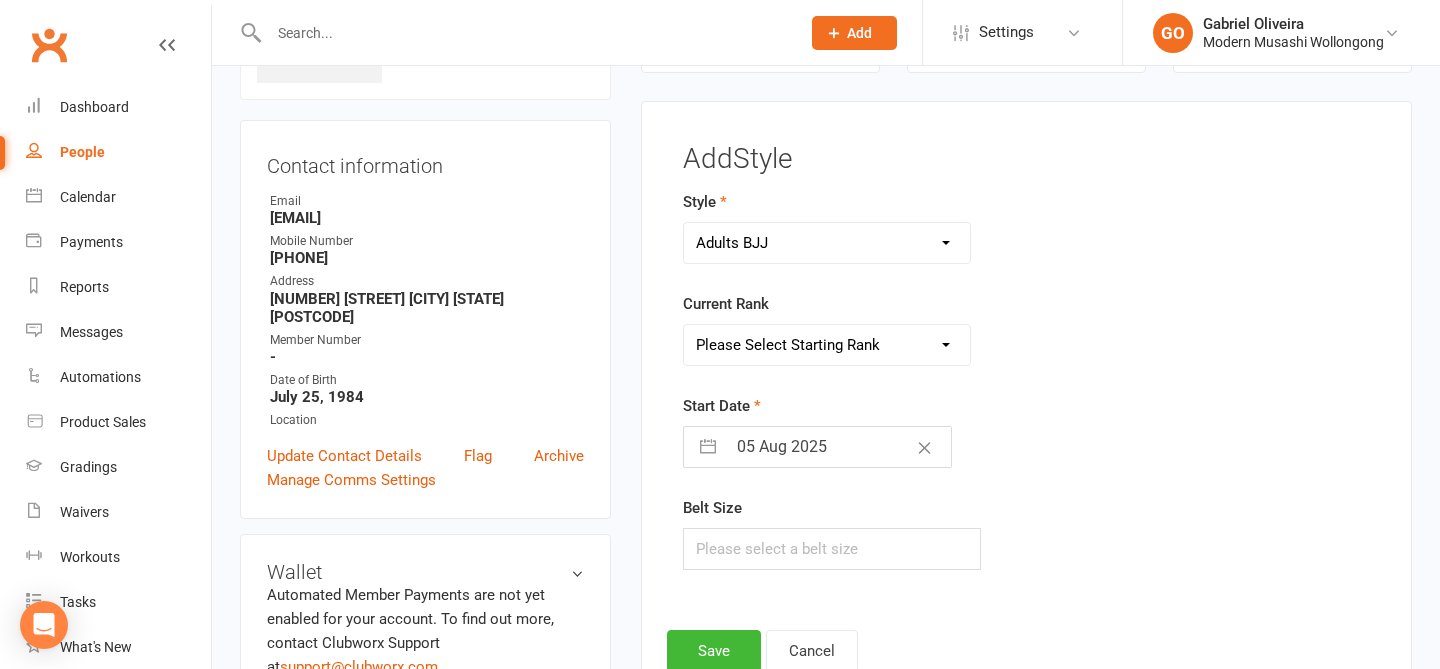 select on "44537" 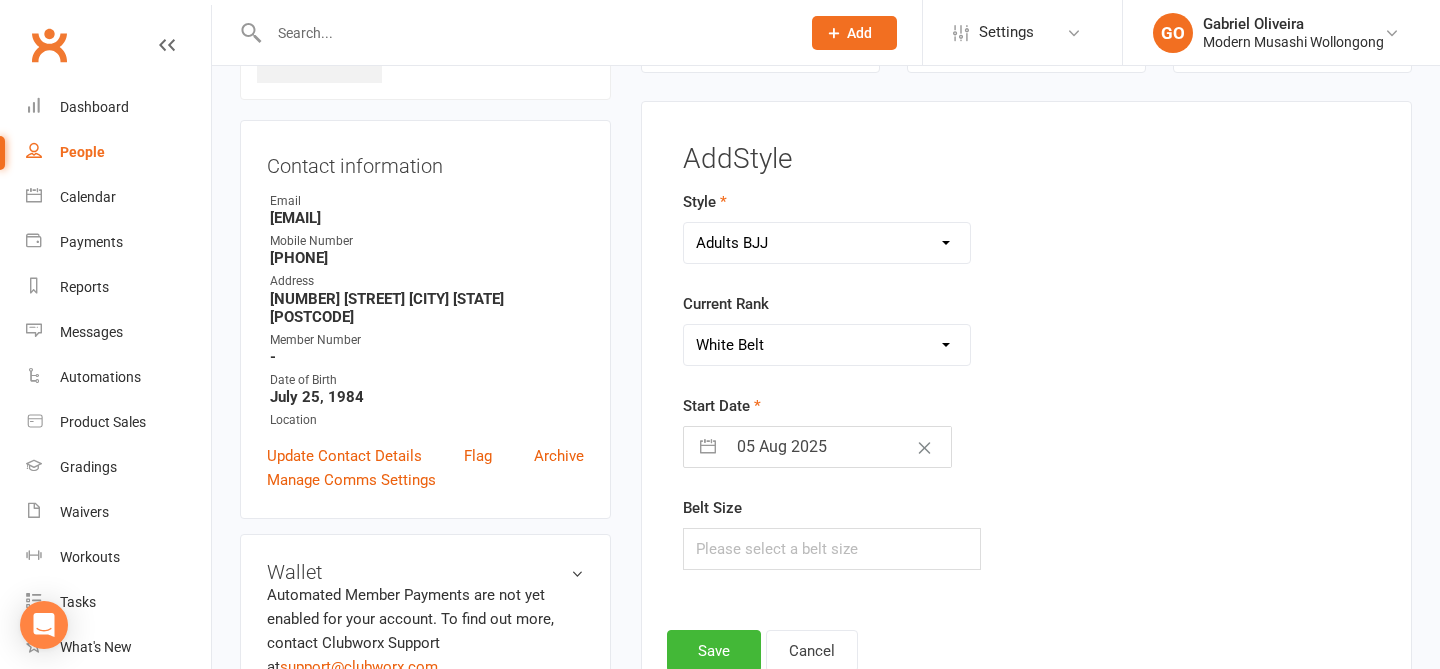 click on "Start Date 05 Aug 2025 Navigate forward to interact with the calendar and select a date. Press the question mark key to get the keyboard shortcuts for changing dates." at bounding box center [907, 431] 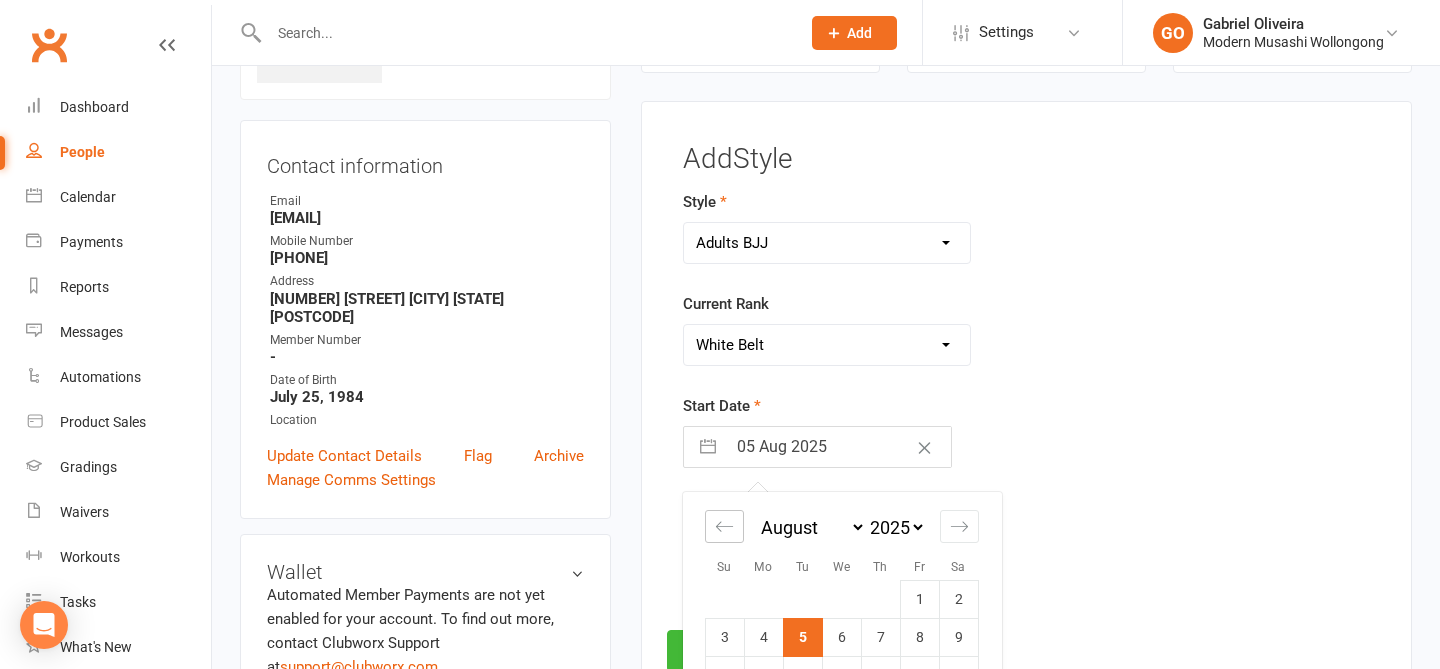 click at bounding box center [724, 526] 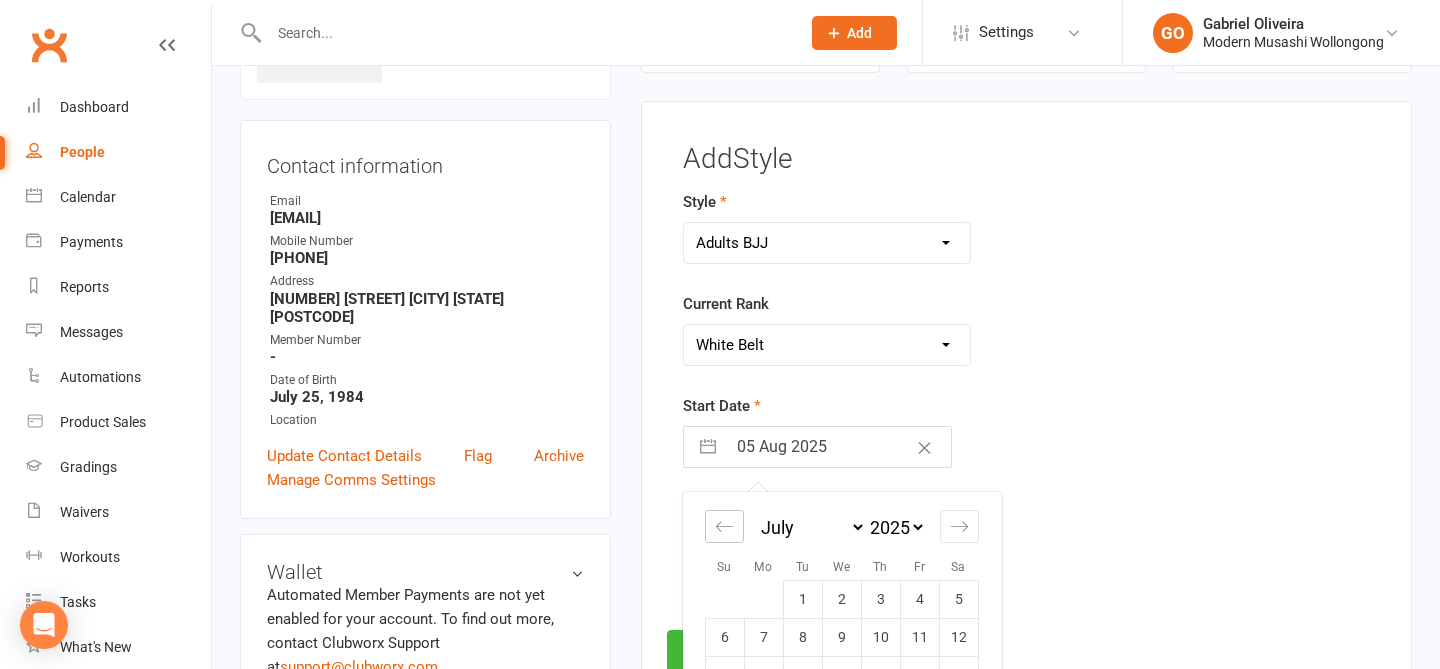 scroll, scrollTop: 180, scrollLeft: 0, axis: vertical 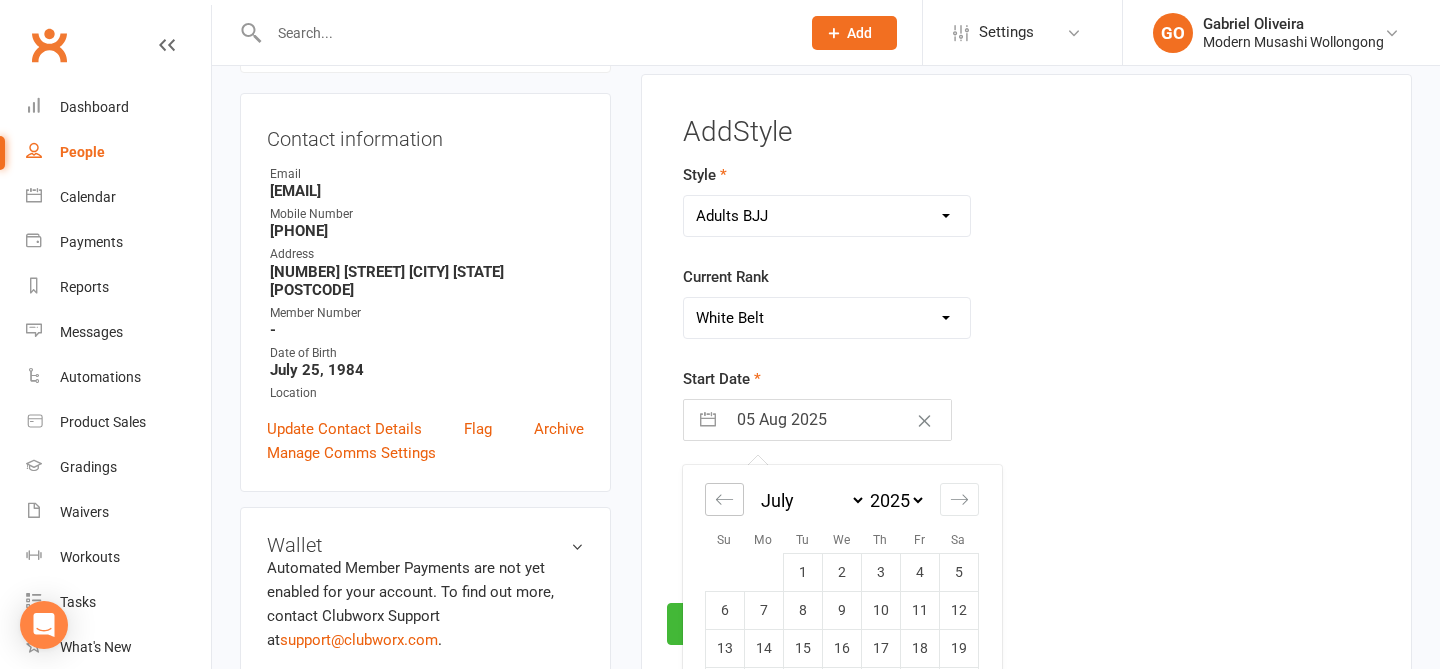 click at bounding box center [724, 499] 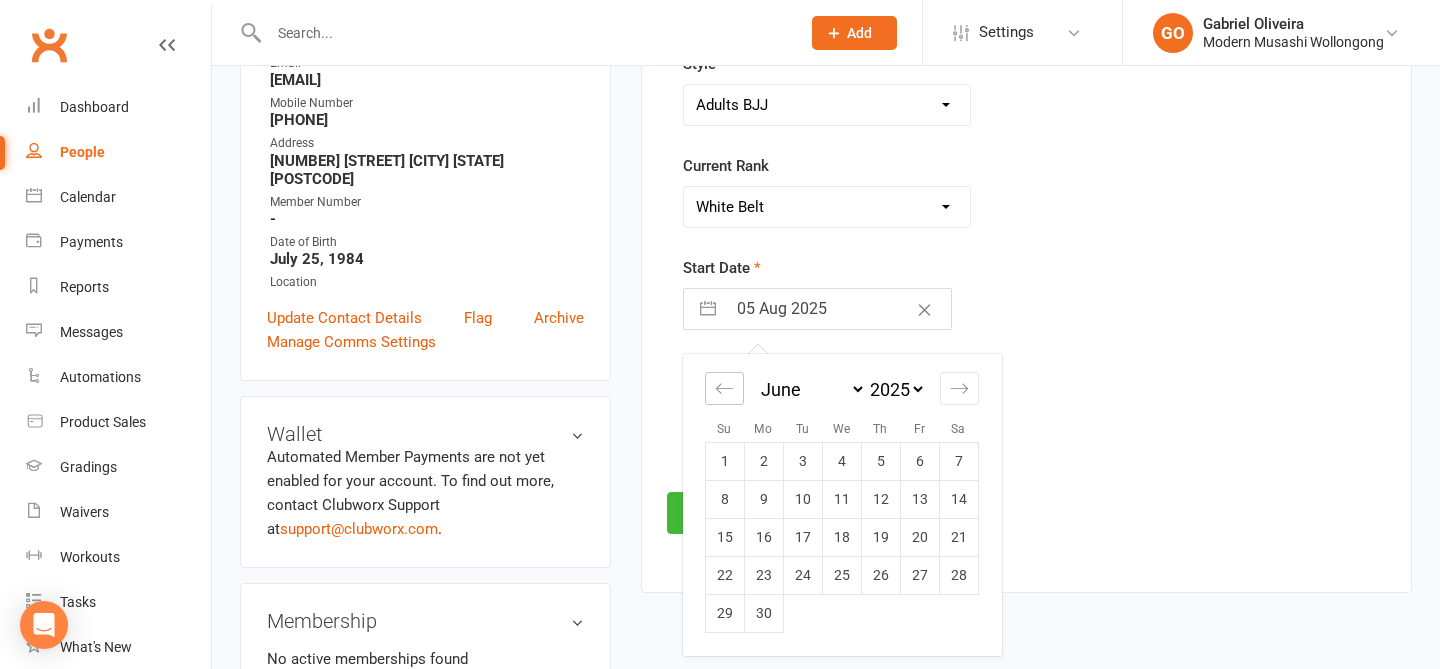 scroll, scrollTop: 326, scrollLeft: 0, axis: vertical 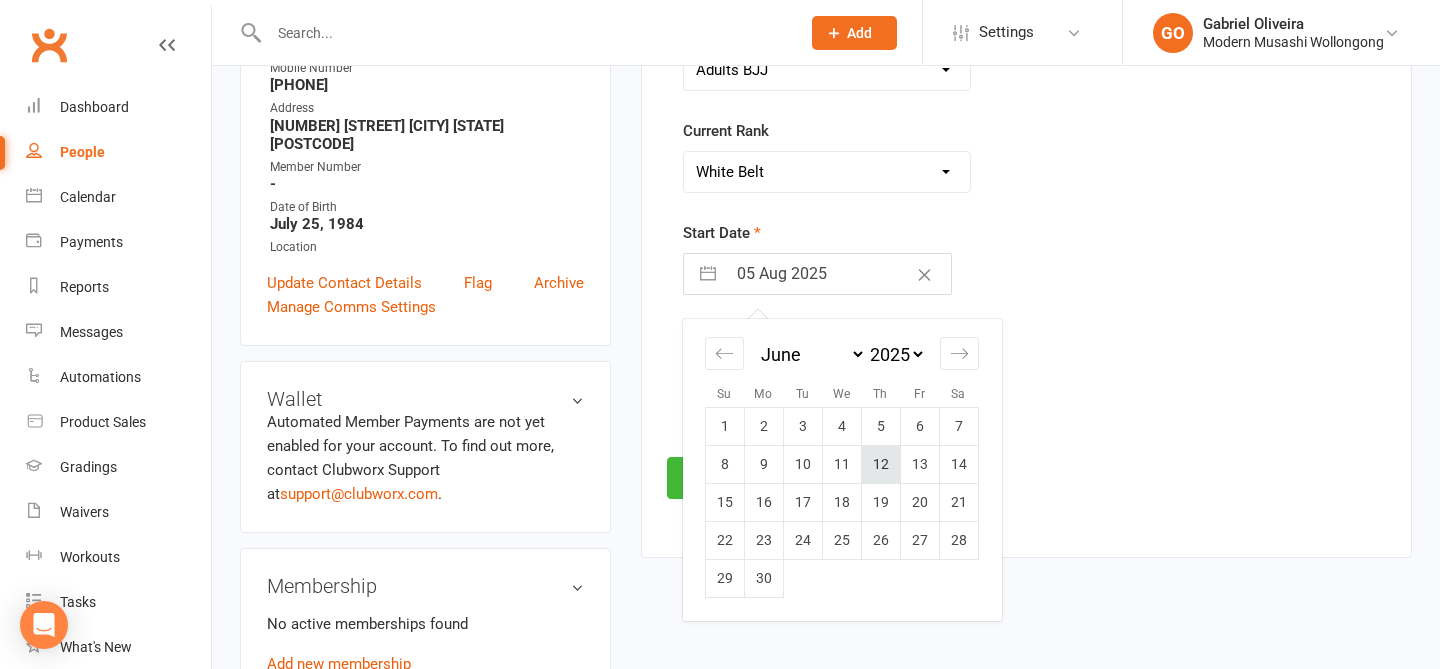 click on "12" at bounding box center [880, 465] 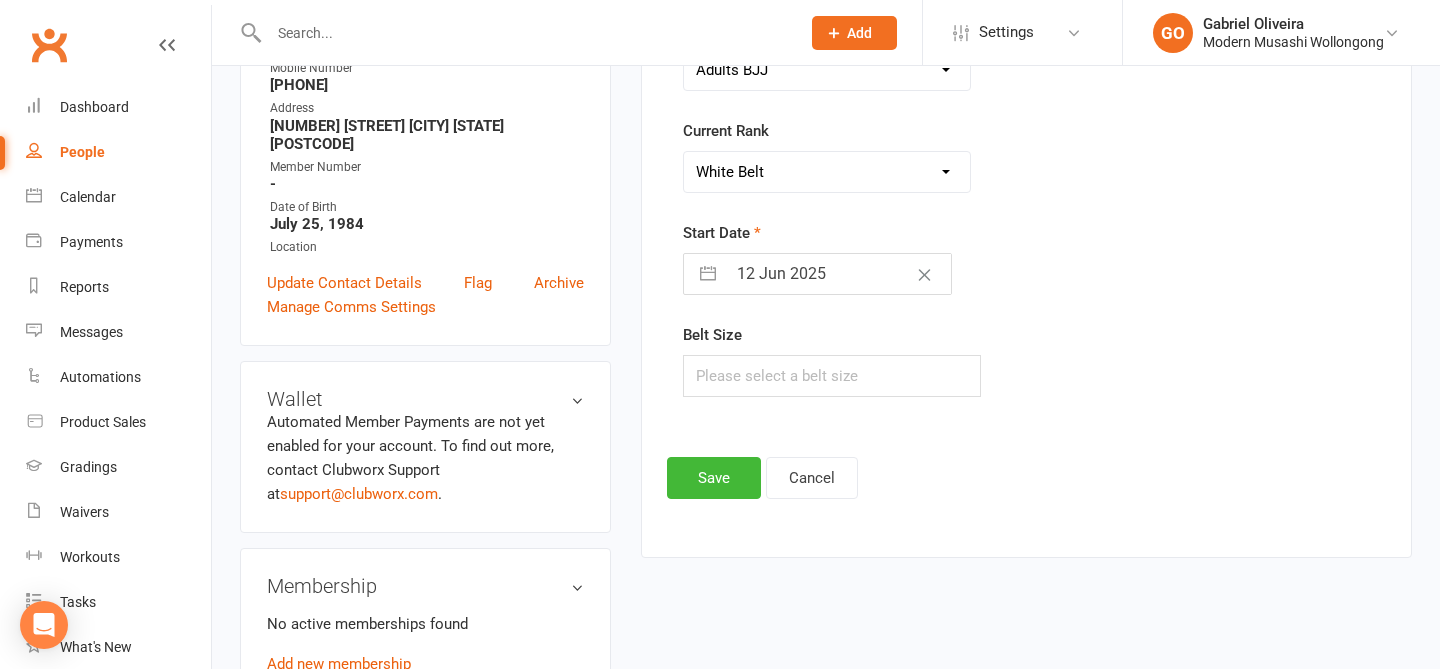 click on "Style Adults BJJ Kids BJJ Current Rank Please Select Starting Rank White Belt  White Belt 1 Stripe White Belt 2 Stripe White Belt 3 Stripe White Belt 4 Stripe Blue Belt Blue Belt 1 Stripe Blue Belt 2 Stripe Blue Belt 3 Stripe Blue Belt 4 Stripe Purple Belt Purple Belt 1 Stripe Purple Belt 2 Stripe Purple Belt 3 Stripe Purple Belt 4 Stripe Brown Belt Brown Belt 1 Stripe Brown Belt 2 Stripe Brown Belt 3 Stripe Brown Belt 4 Stripe Black Belt Start Date 12 Jun 2025 Navigate forward to interact with the calendar and select a date. Press the question mark key to get the keyboard shortcuts for changing dates. Belt Size" at bounding box center (907, 221) 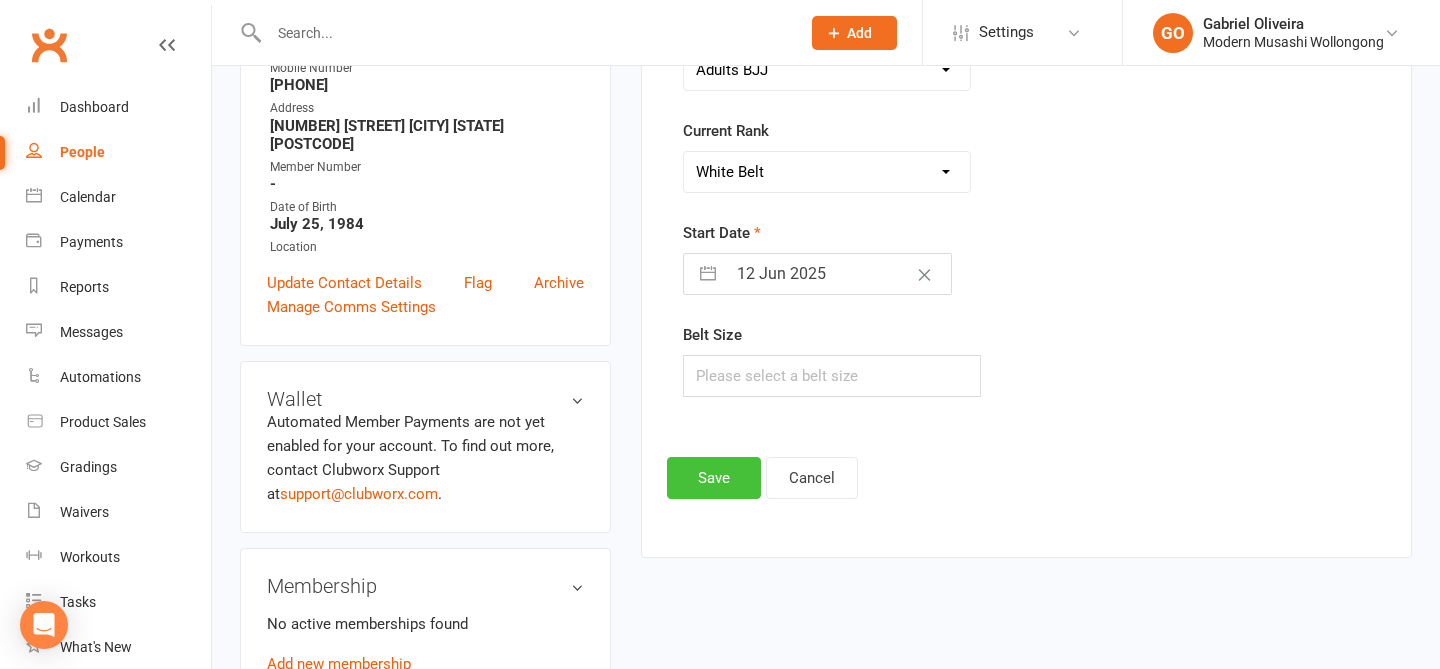 click on "Save" at bounding box center [714, 478] 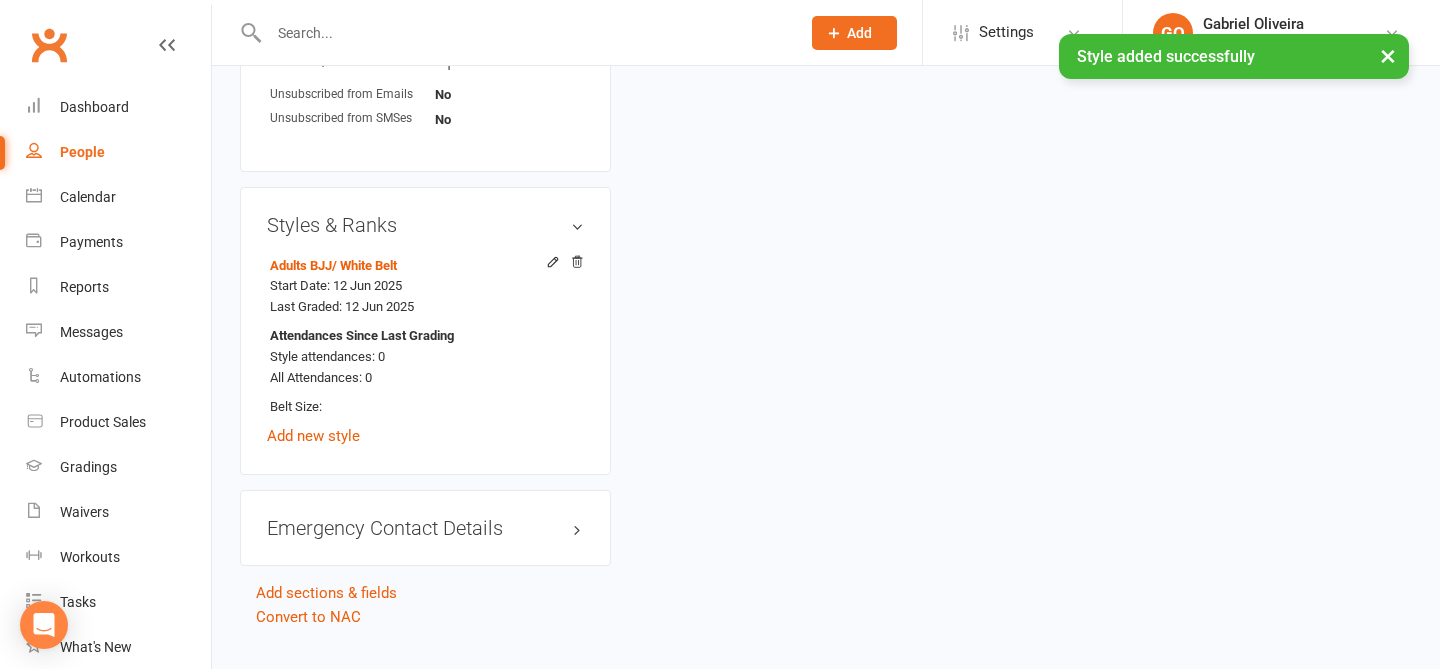 scroll, scrollTop: 1407, scrollLeft: 0, axis: vertical 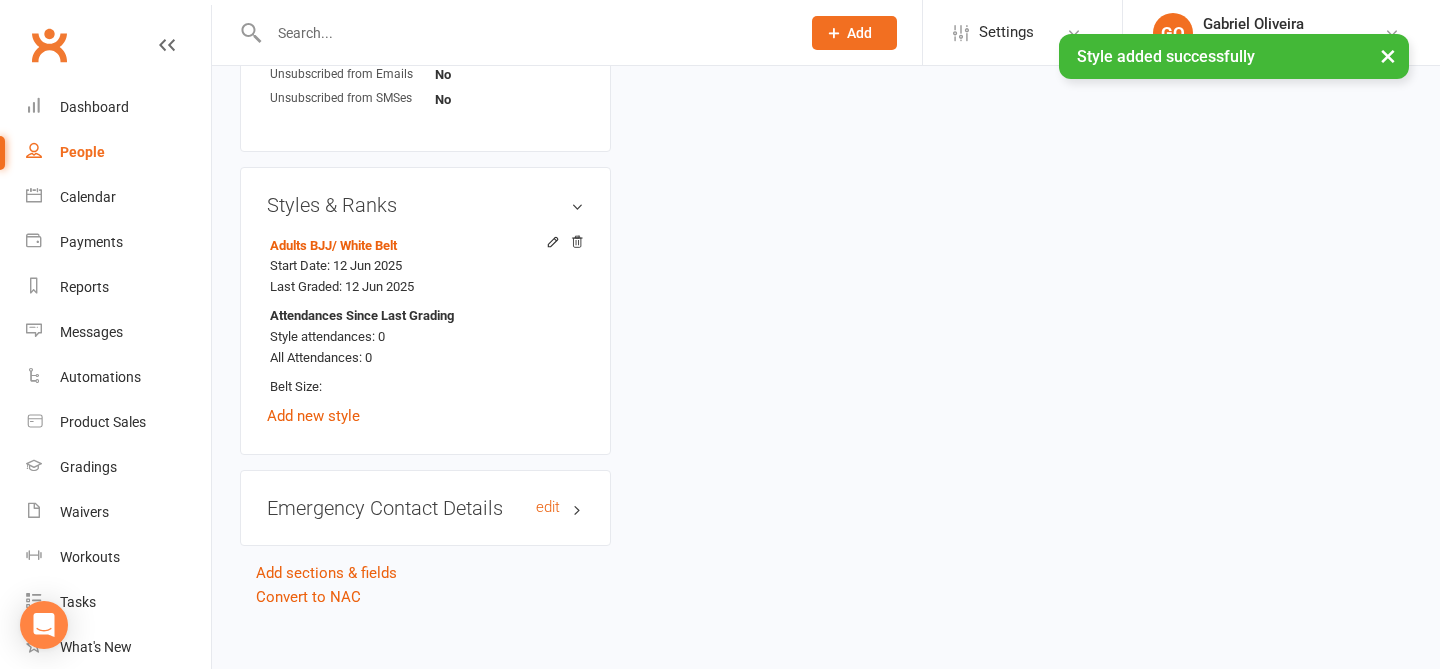 click on "Emergency Contact Details  edit" at bounding box center [425, 508] 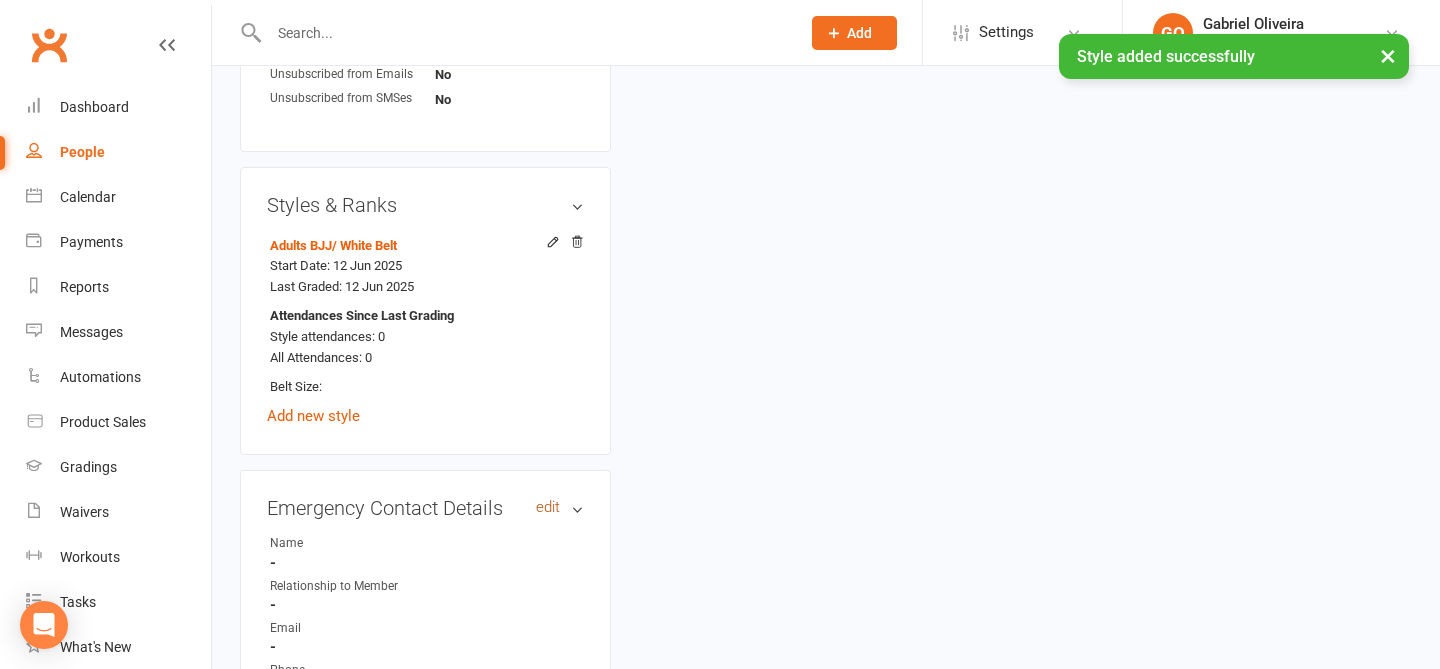 click on "edit" at bounding box center (548, 507) 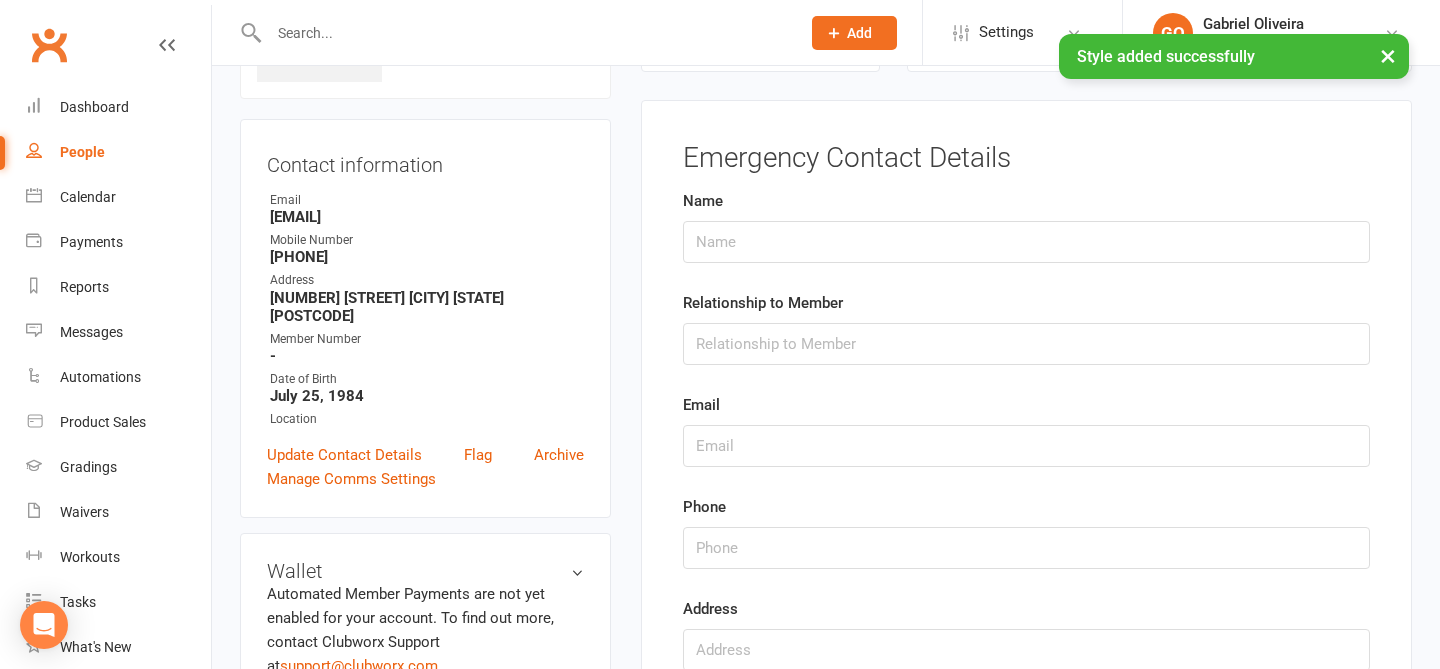 scroll, scrollTop: 153, scrollLeft: 0, axis: vertical 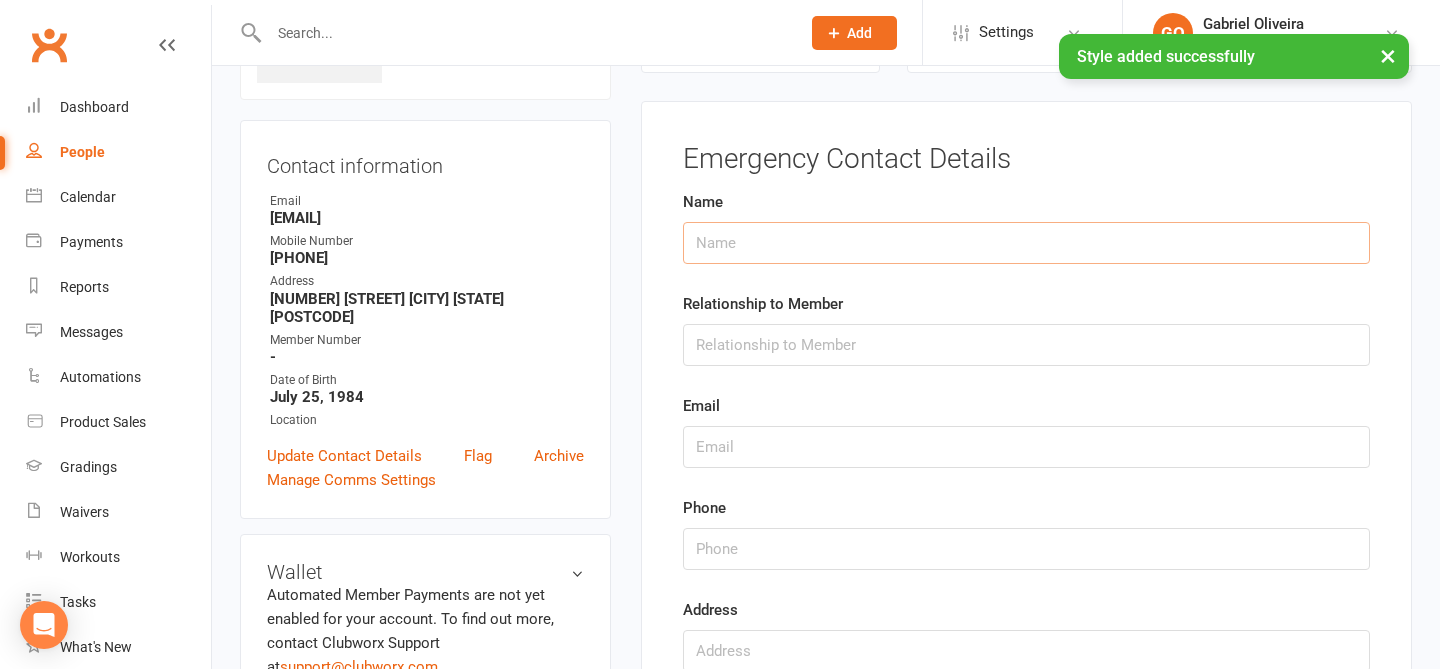 click at bounding box center [1026, 243] 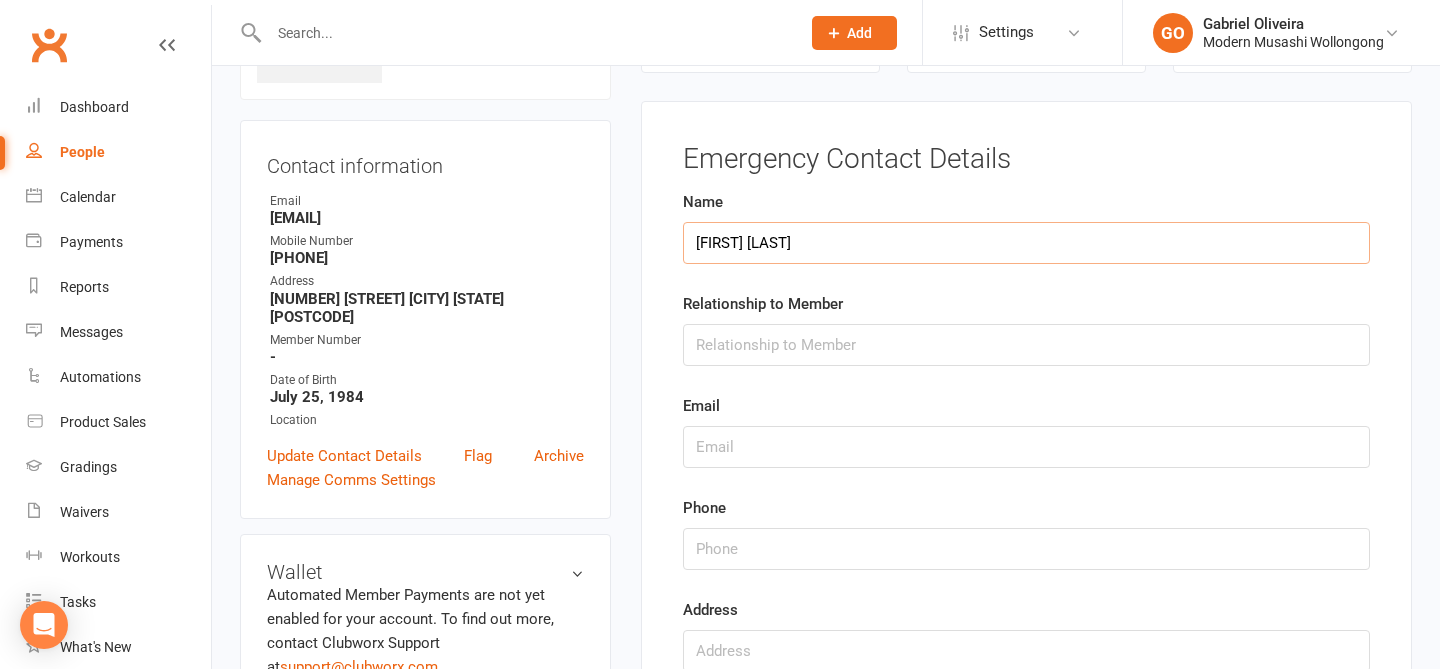 type on "Katherine Andrews" 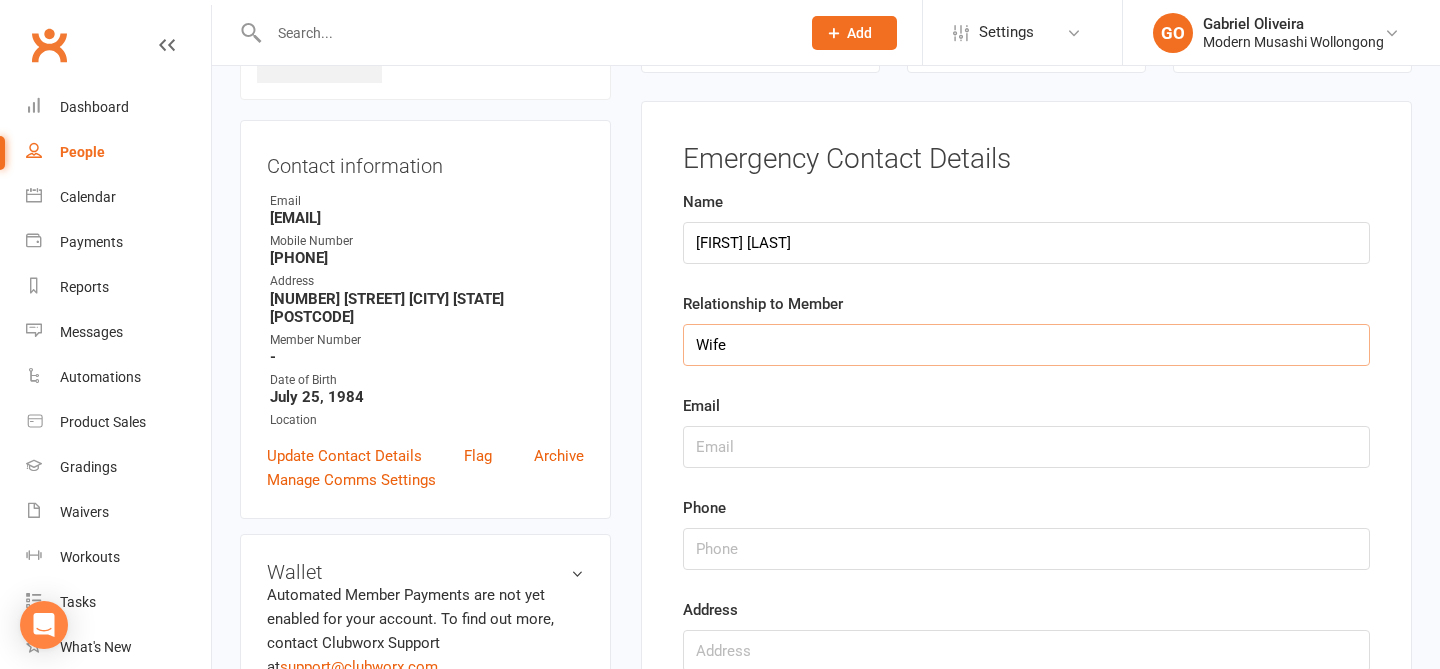 type on "Wife" 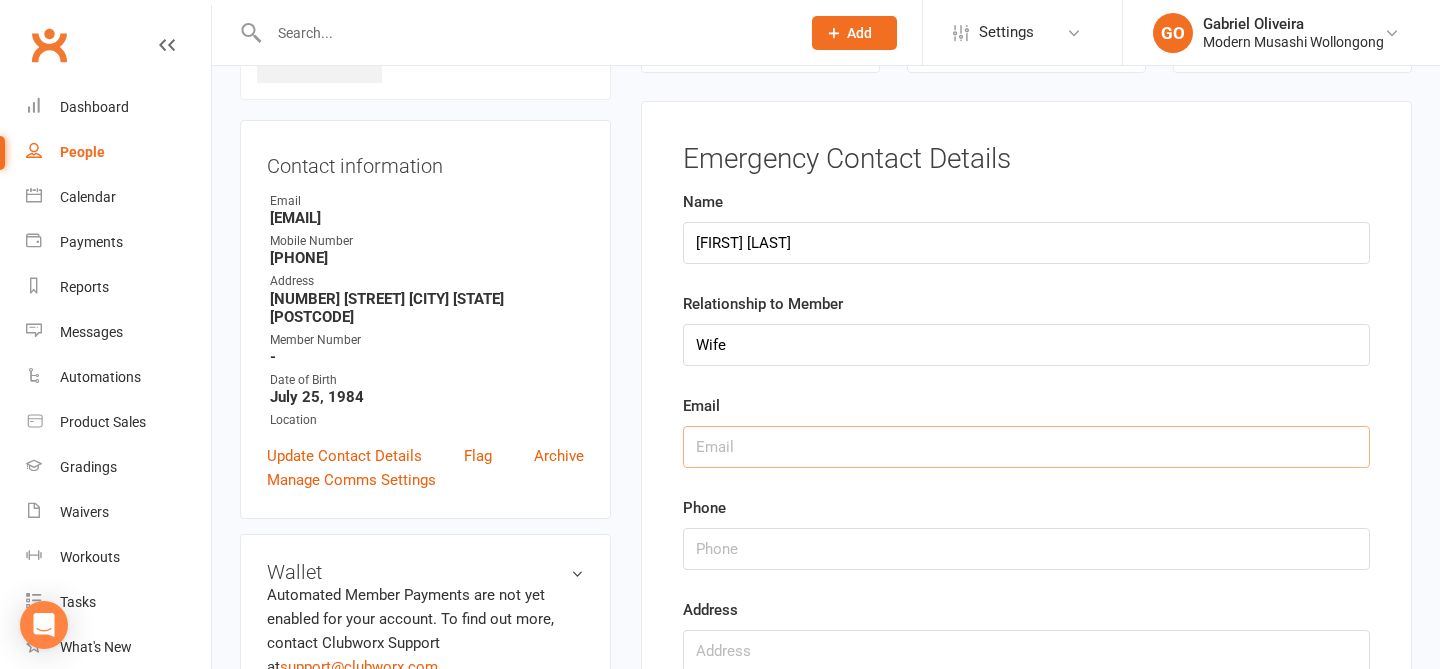 click at bounding box center [1026, 447] 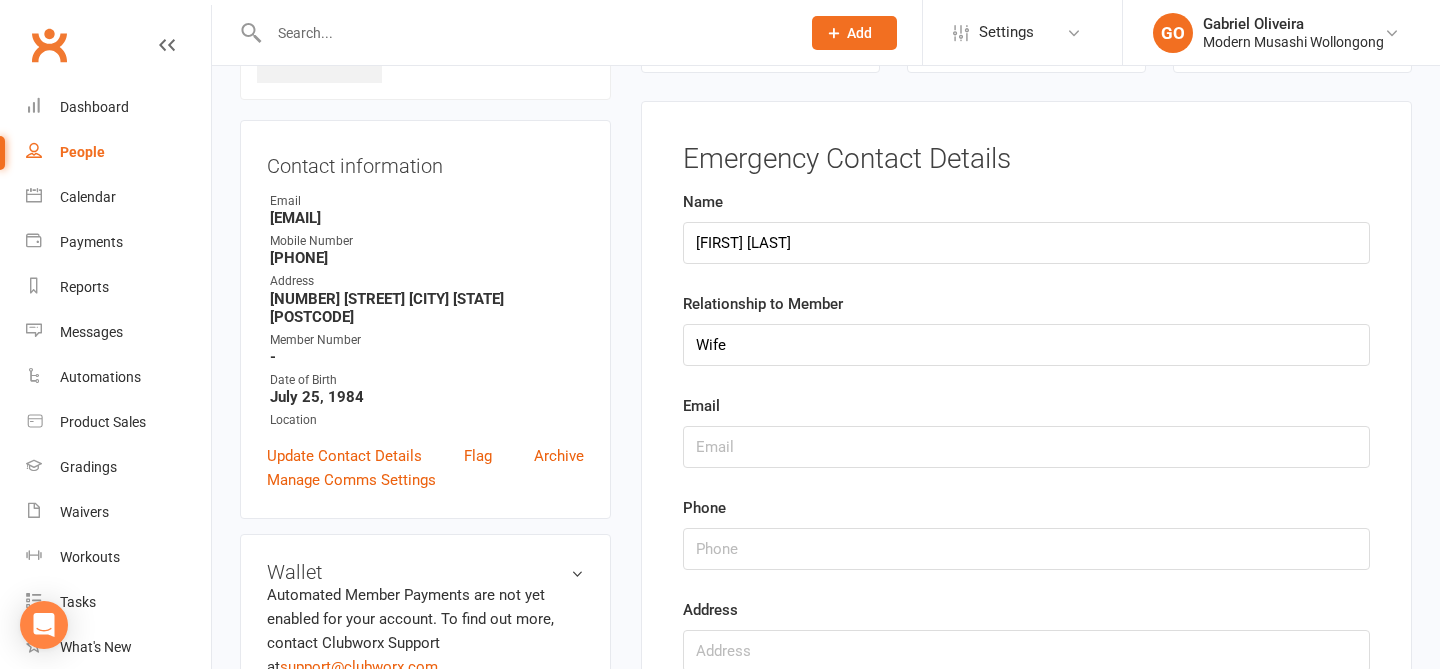 click on "Phone" at bounding box center [1026, 533] 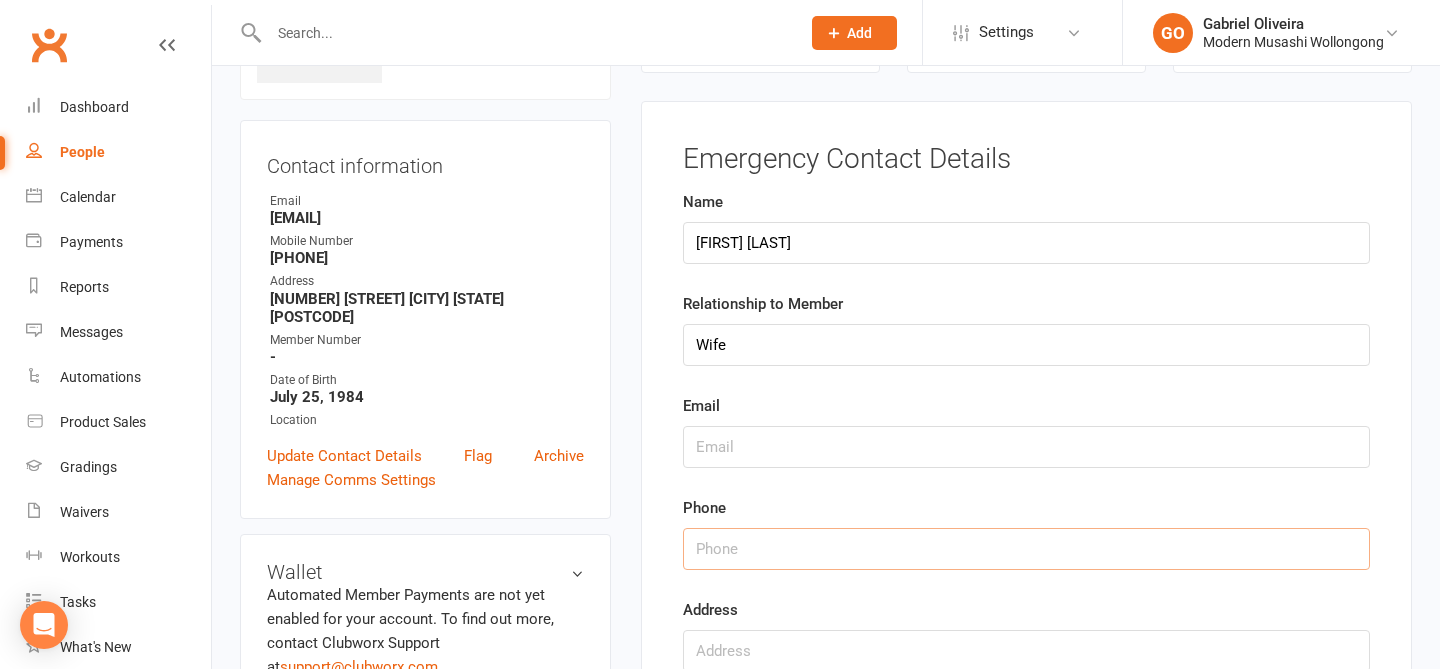 click at bounding box center (1026, 549) 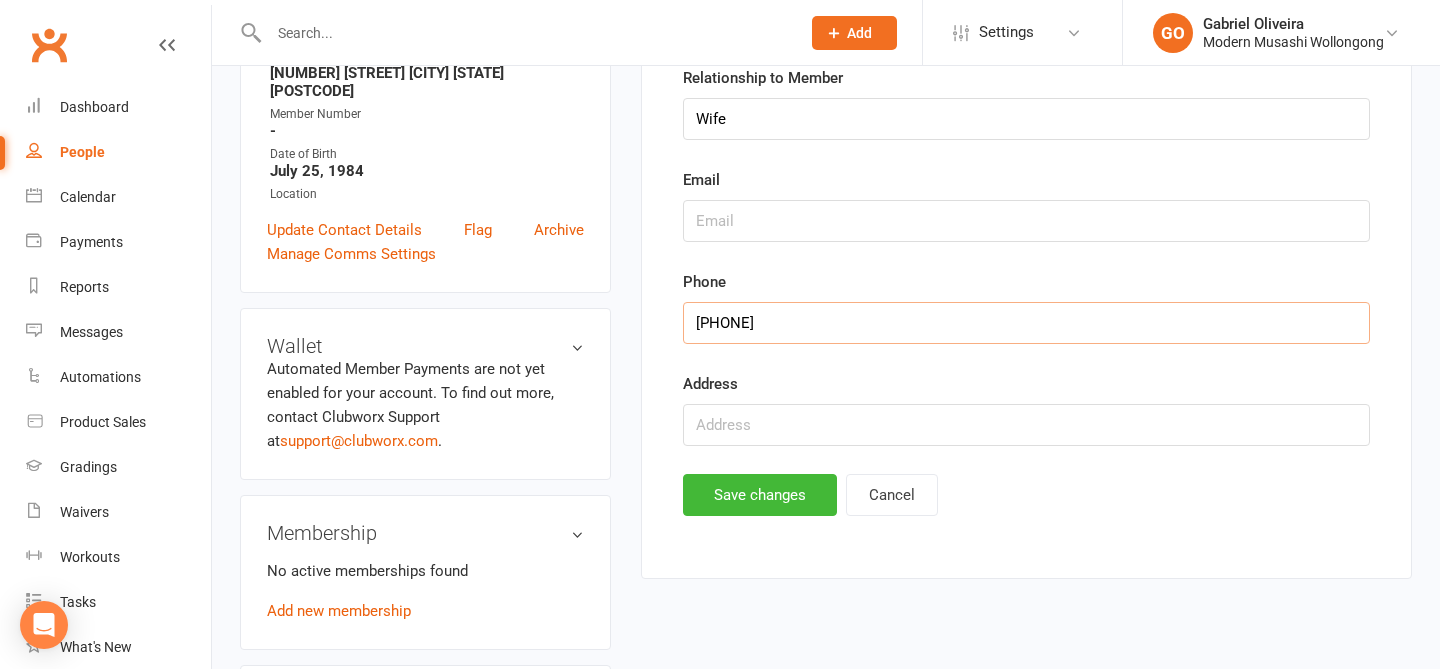 scroll, scrollTop: 458, scrollLeft: 0, axis: vertical 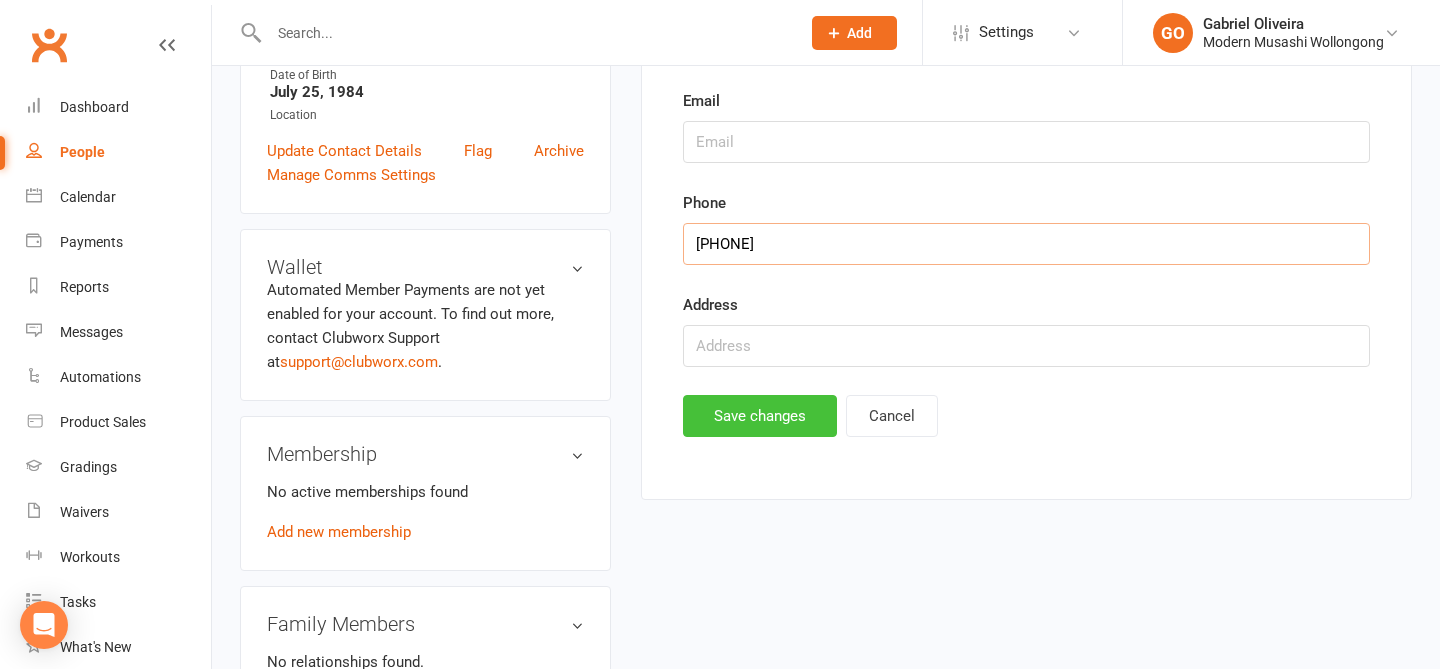 type on "0410083991" 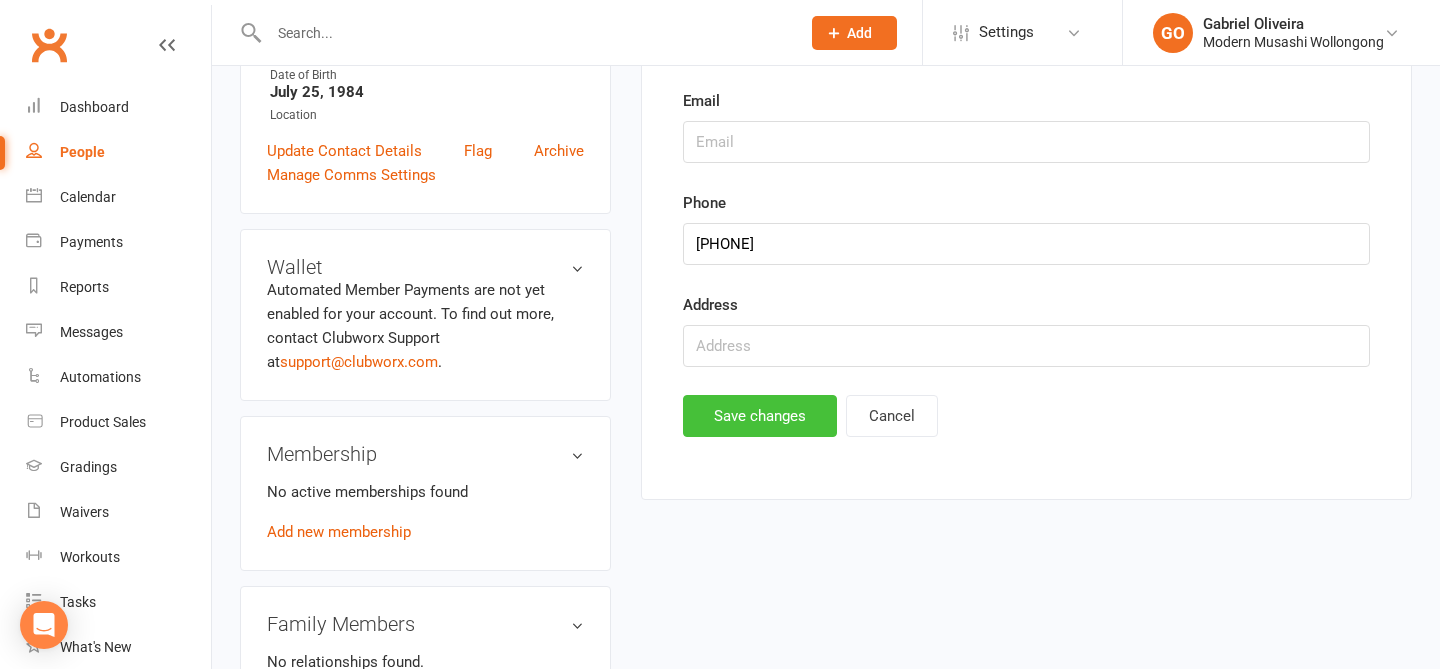 click on "Save changes" at bounding box center (760, 416) 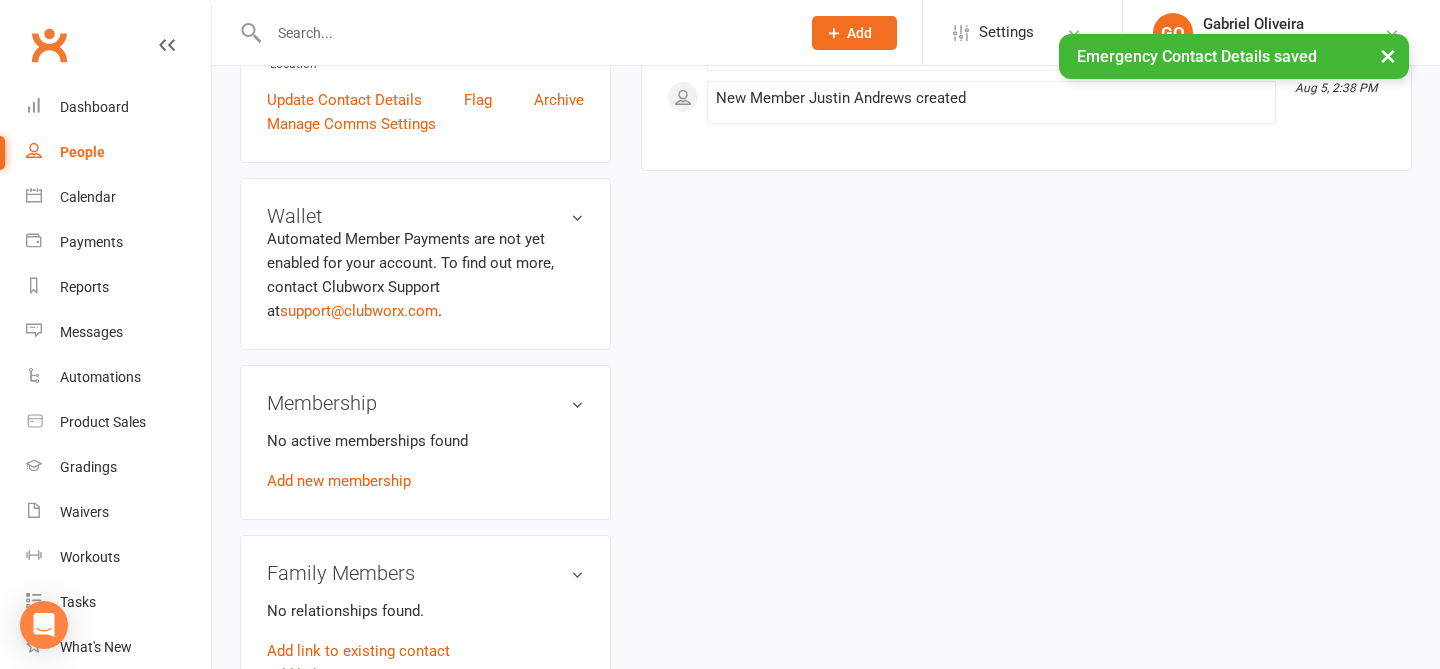 scroll, scrollTop: 0, scrollLeft: 0, axis: both 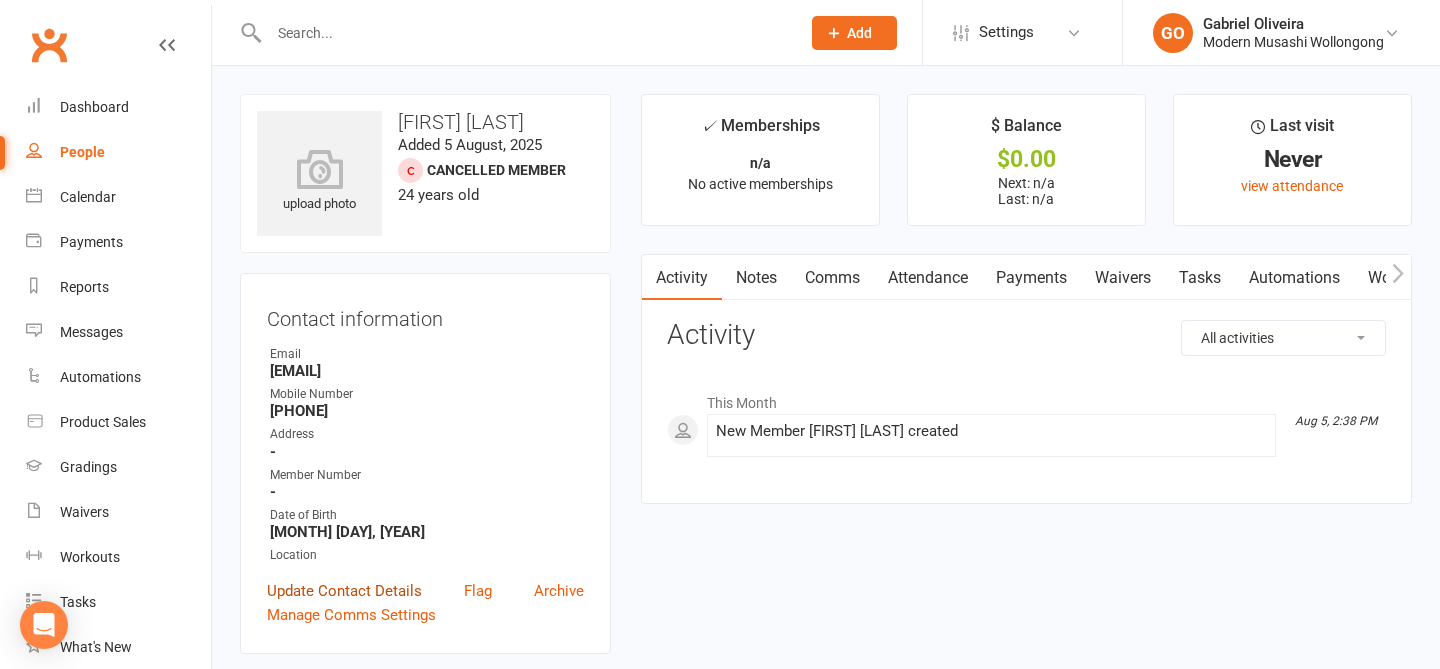 click on "Update Contact Details" at bounding box center [344, 591] 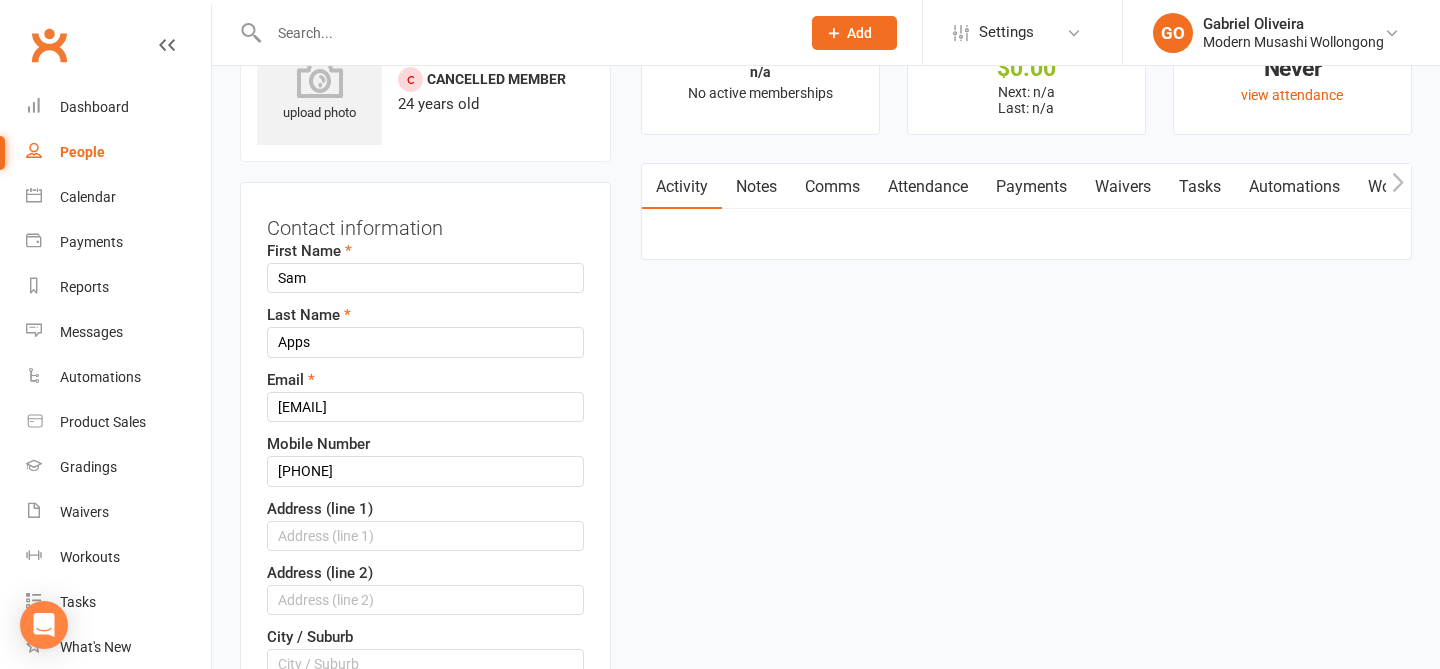 scroll, scrollTop: 94, scrollLeft: 0, axis: vertical 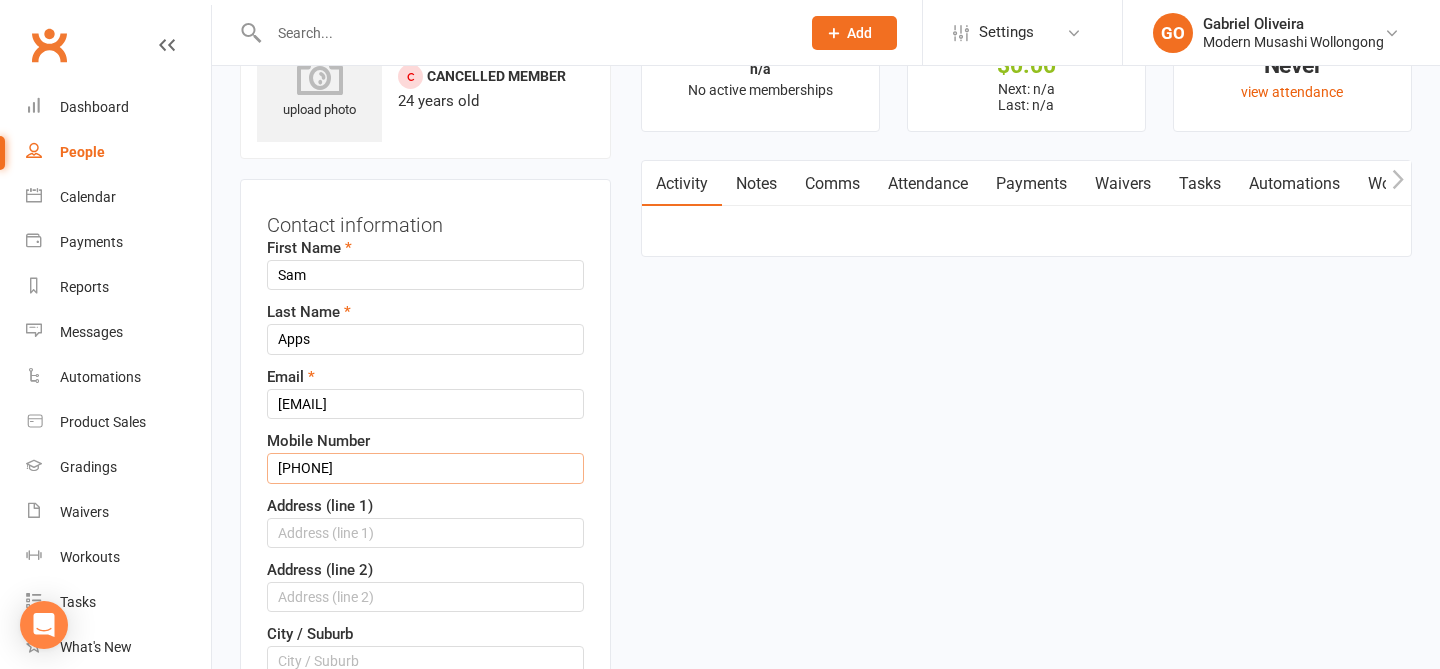 click on "[PHONE]" at bounding box center (425, 468) 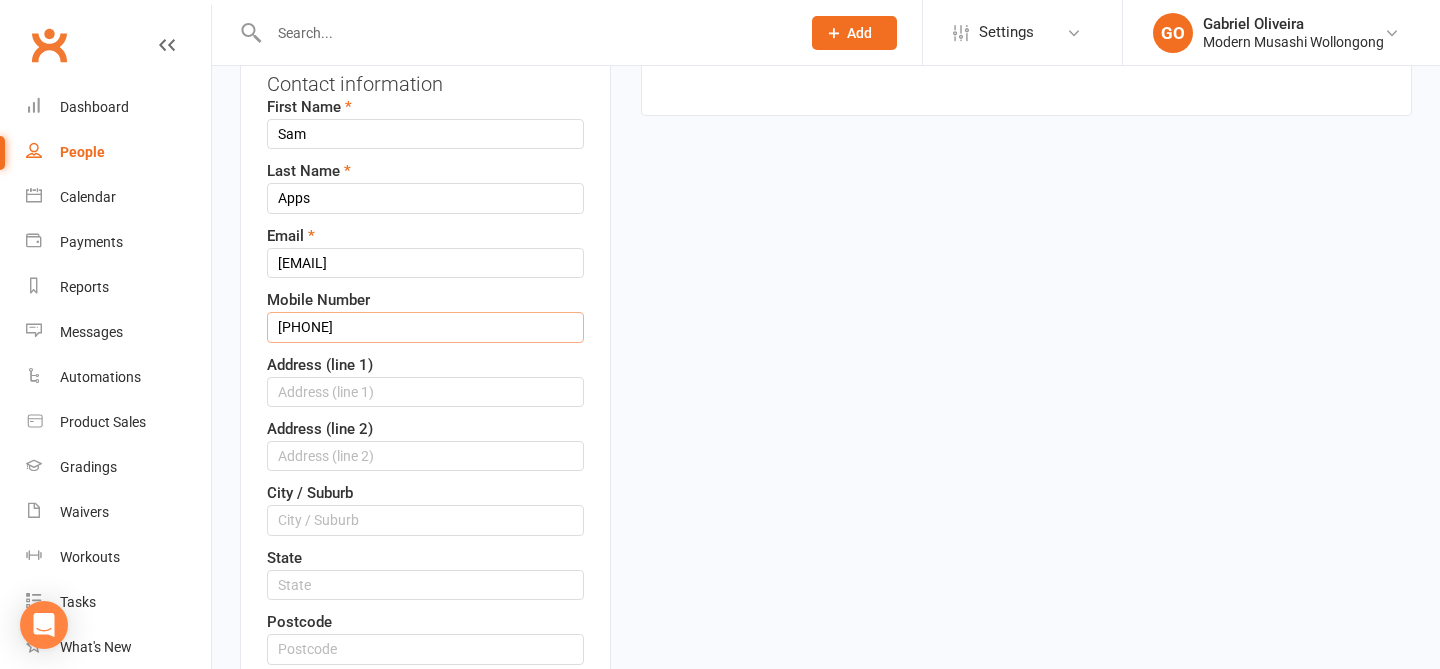scroll, scrollTop: 266, scrollLeft: 0, axis: vertical 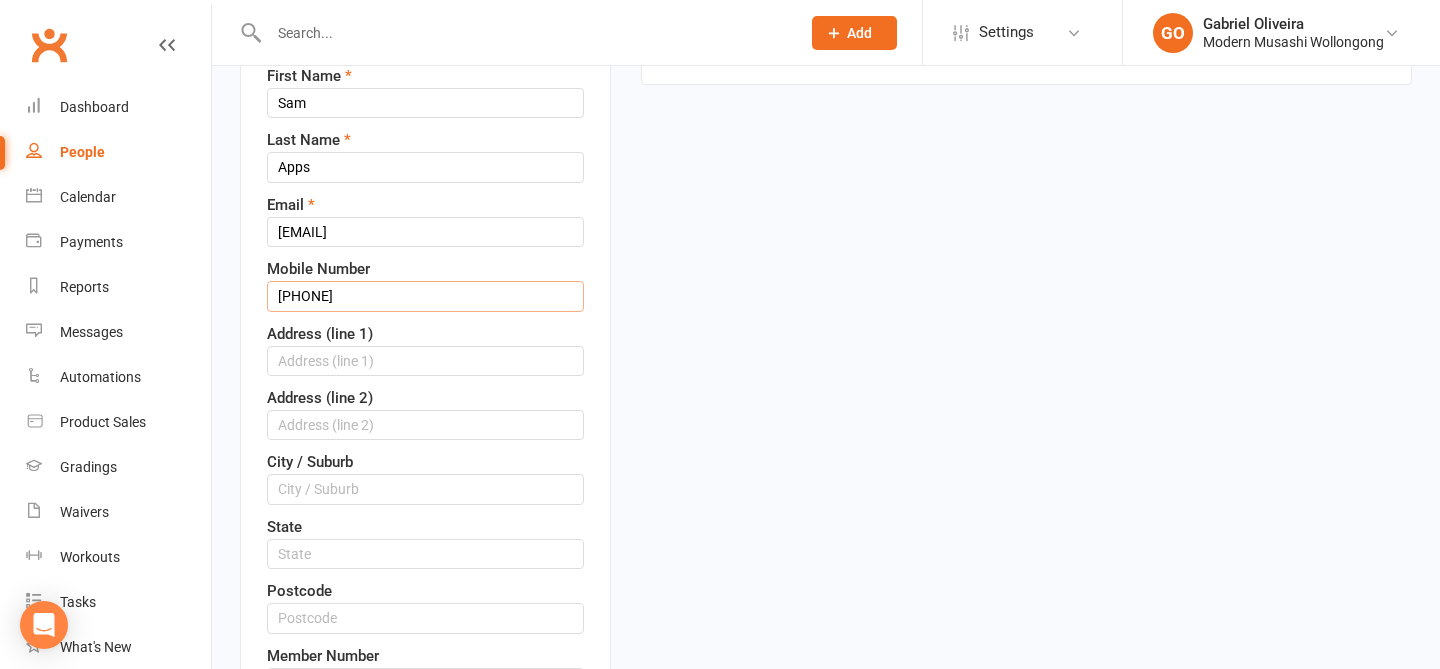 type on "[PHONE]" 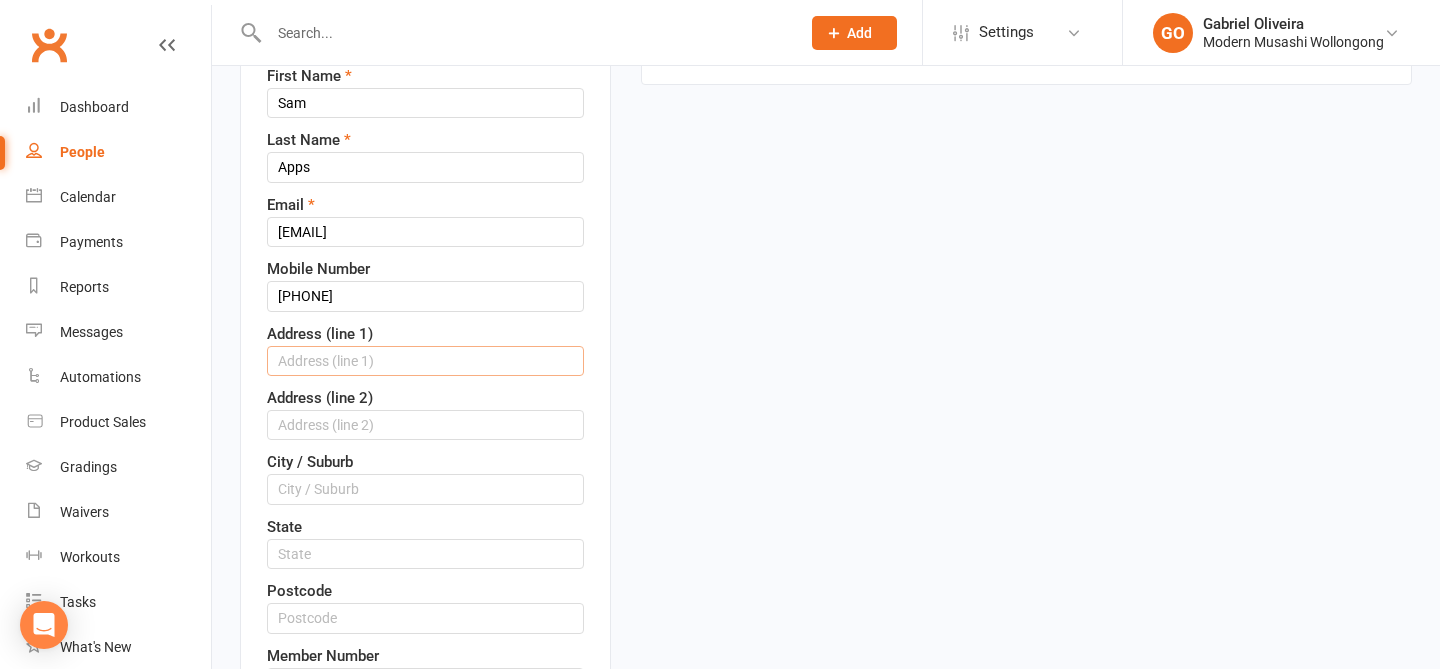 click at bounding box center (425, 361) 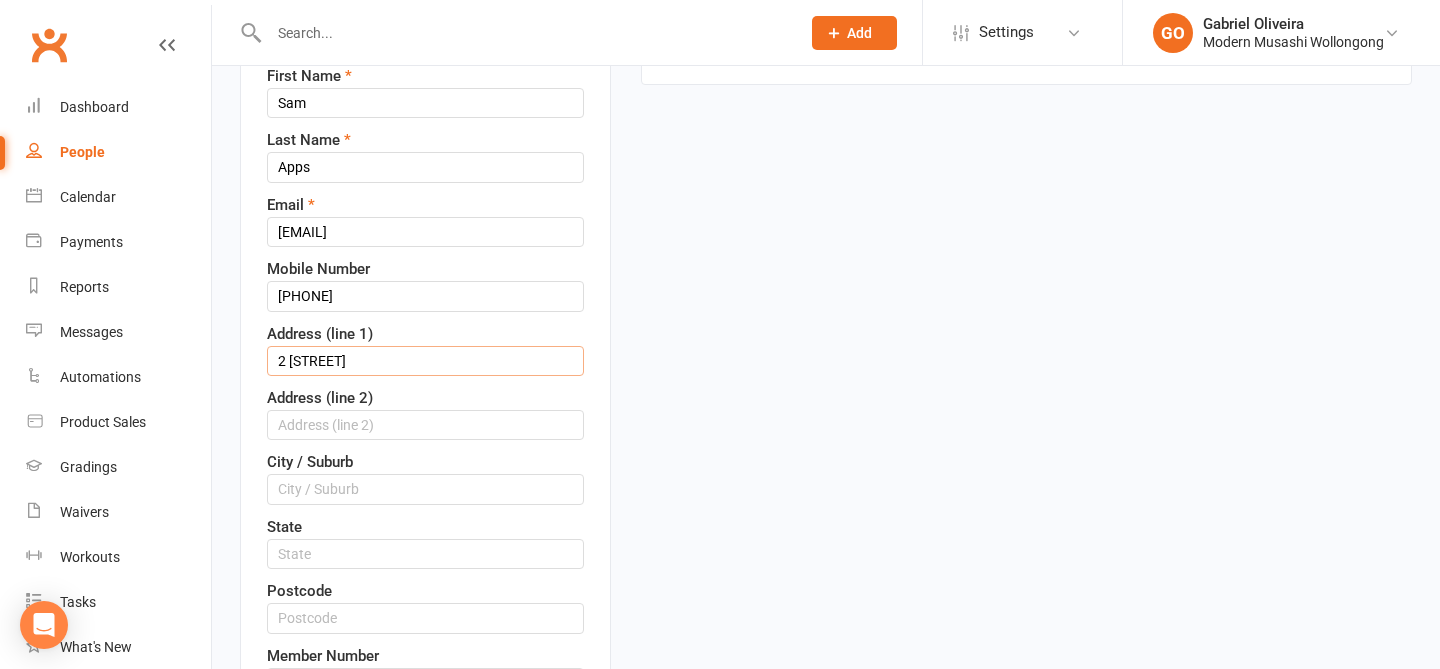 type on "2 [STREET]" 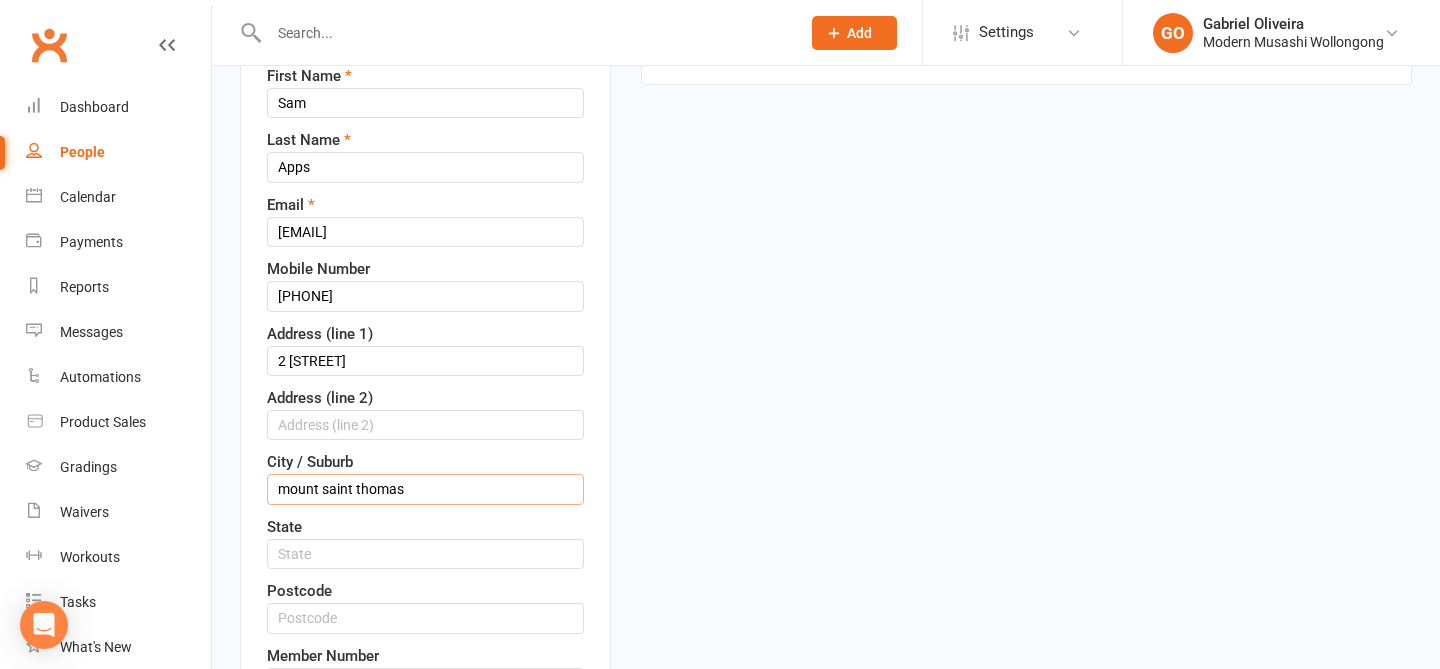 type on "mount saint thomas" 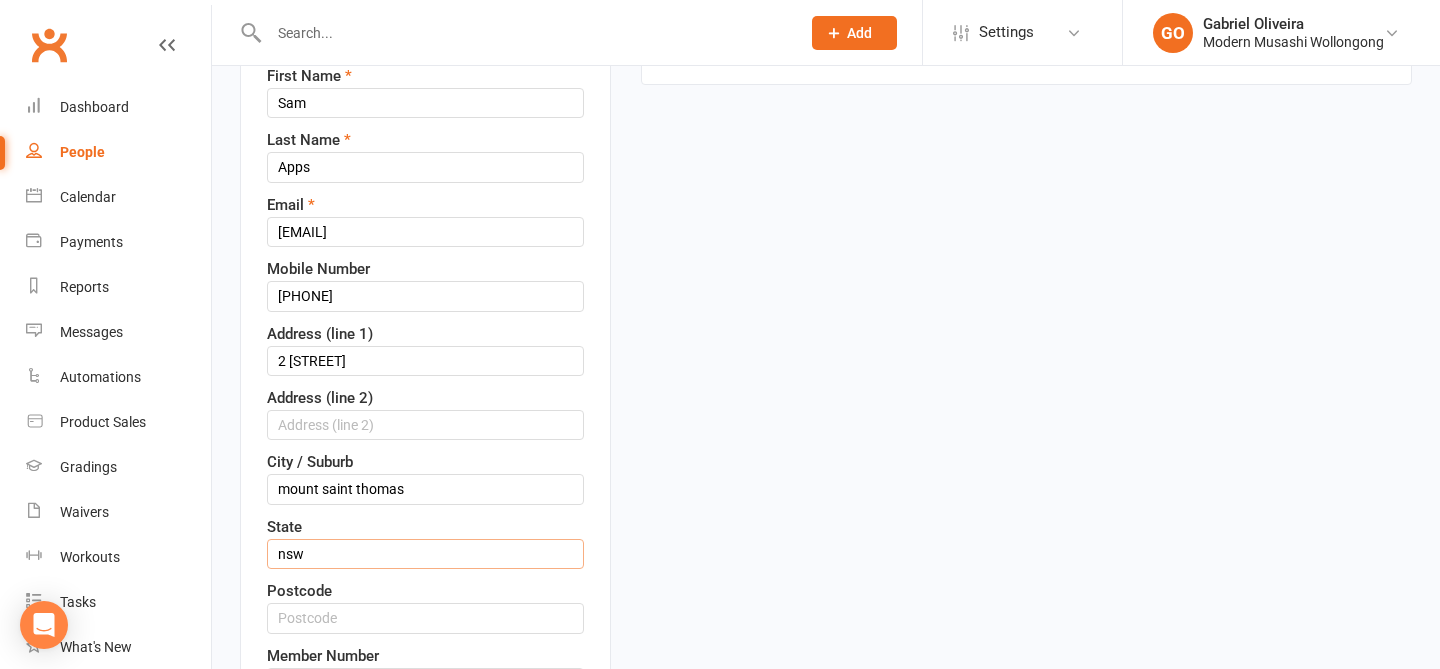 type on "nsw" 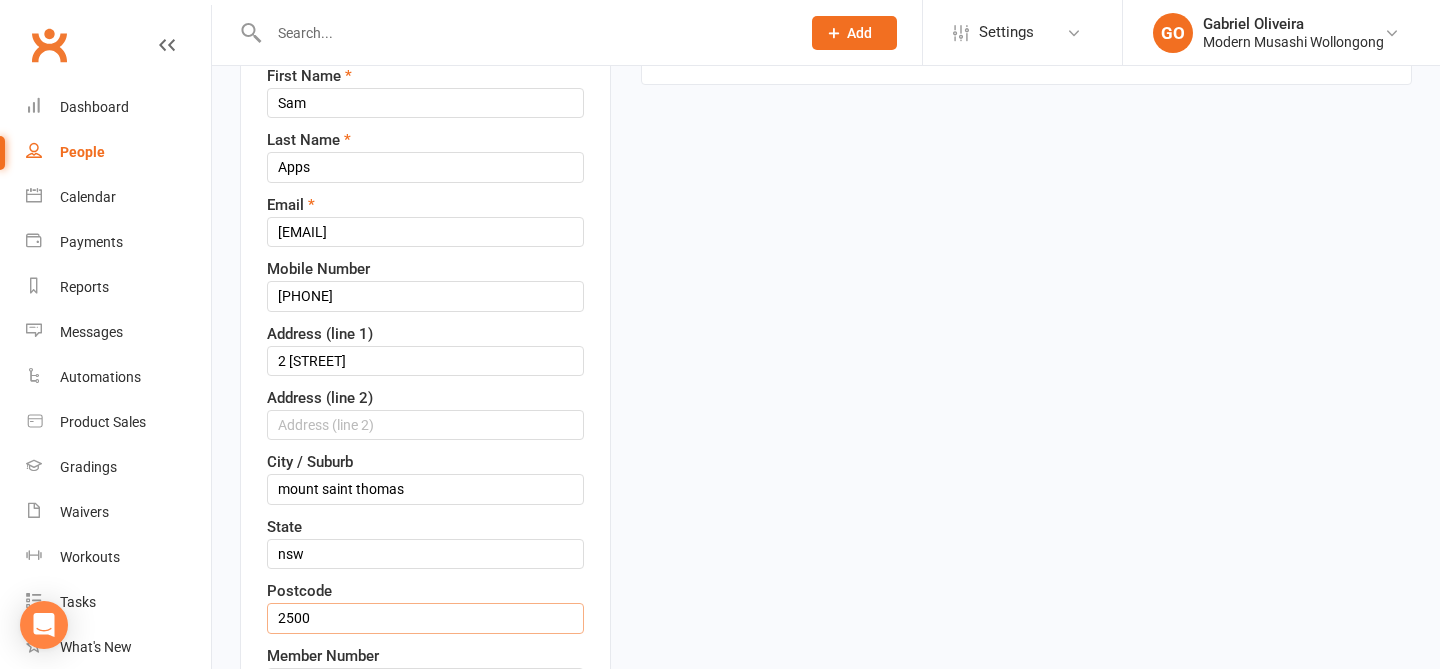 type on "2500" 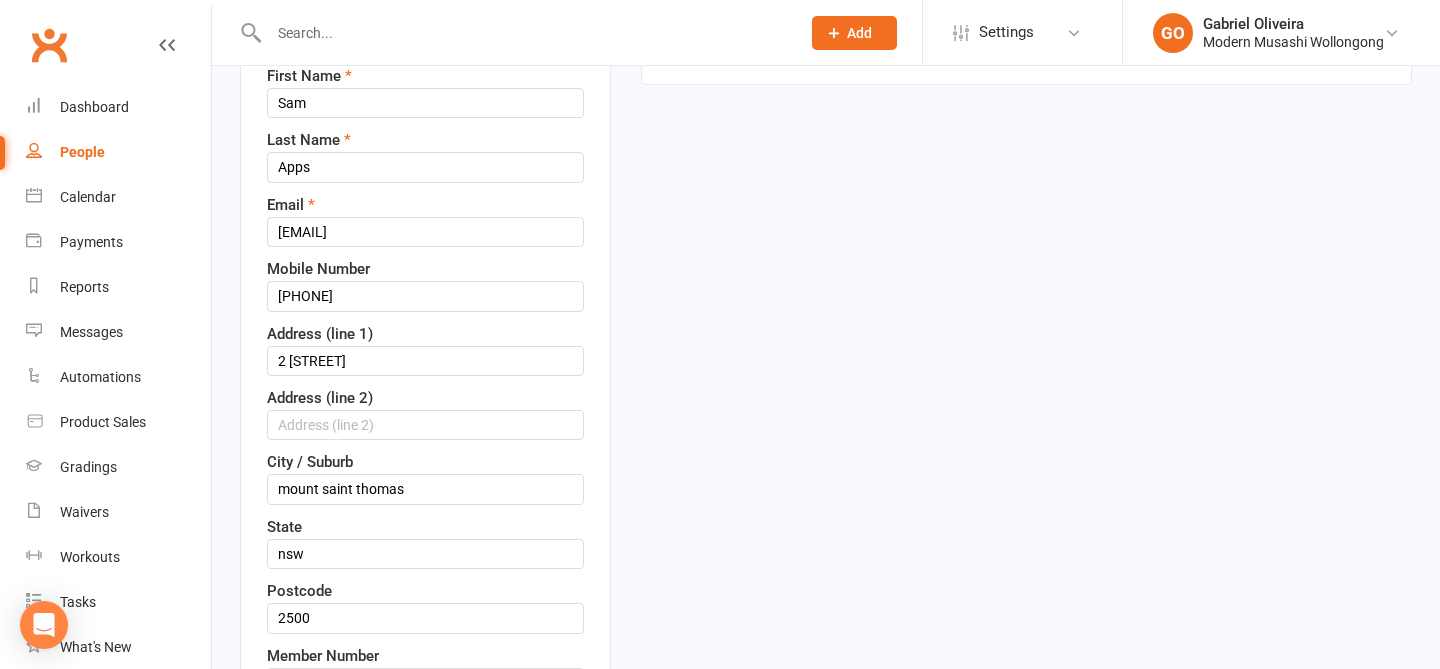 click on "upload photo [FIRST] [LAST] Added [MONTH] [DAY], [YEAR]   Cancelled member [AGE] years old  Contact information First Name  [FIRST]
Last Name  [LAST]
Email  [EMAIL]
Mobile Number  [PHONE]
Address (line 1)  2 [STREET]
Address (line 2)
City / Suburb  [CITY]
State  [STATE]
Postcode  [POSTAL_CODE]
Member Number
Date of Birth  [MONTH] [DAY] [YEAR]
[YEAR] - [YEAR]
[YEAR]
[YEAR]
[YEAR]
[YEAR]
[YEAR]
[YEAR]
[YEAR]
[YEAR]
[YEAR]
[YEAR]
[YEAR]
[YEAR]
[YEAR]
[YEAR]
[YEAR]
[YEAR]
[YEAR]
[YEAR]
[YEAR]
[YEAR]
×
Owner  Select Owner [PERSON_NAME]
Location" at bounding box center [826, 967] 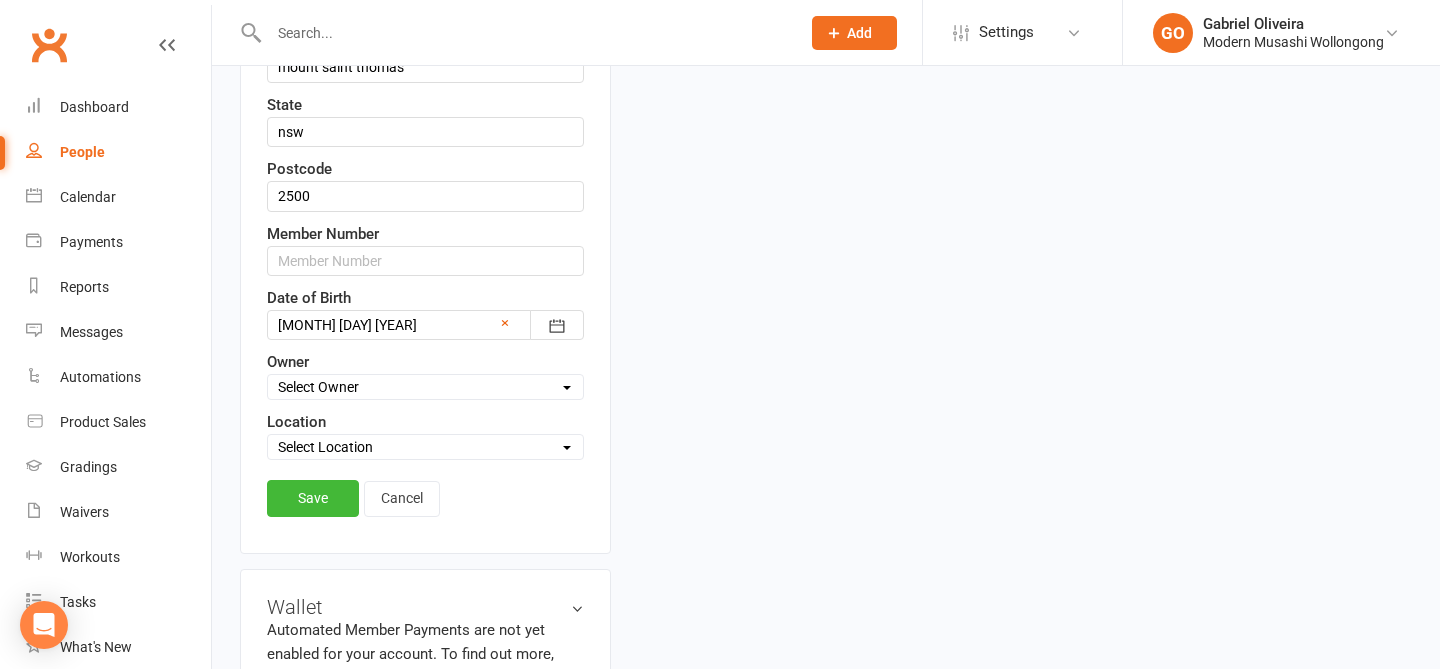scroll, scrollTop: 702, scrollLeft: 0, axis: vertical 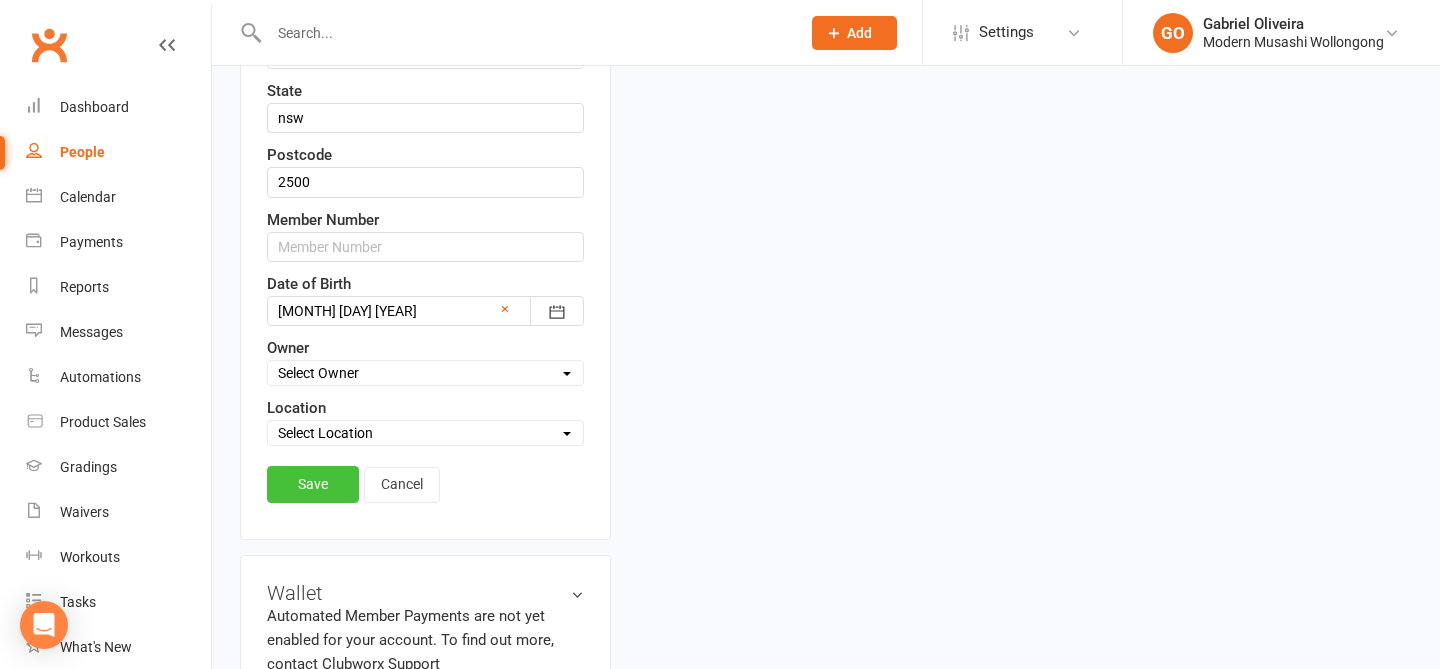 drag, startPoint x: 296, startPoint y: 518, endPoint x: 296, endPoint y: 499, distance: 19 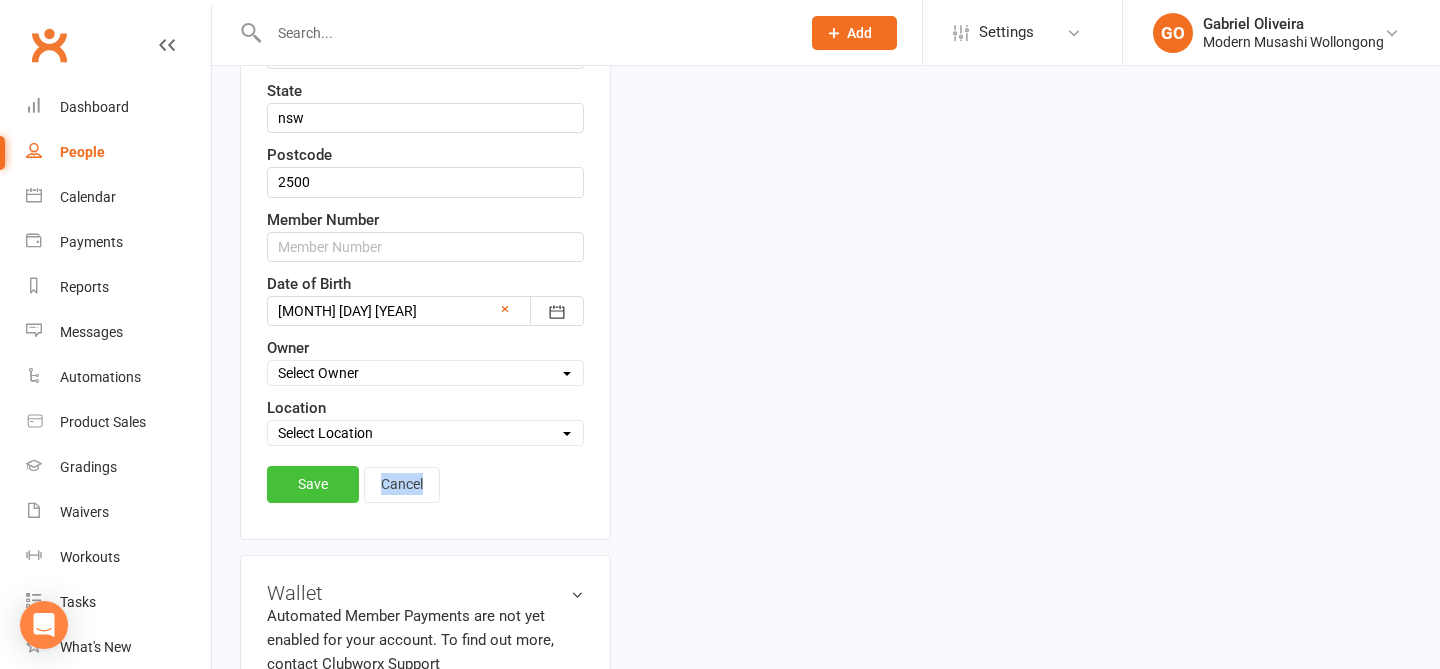 click on "Save" at bounding box center [313, 484] 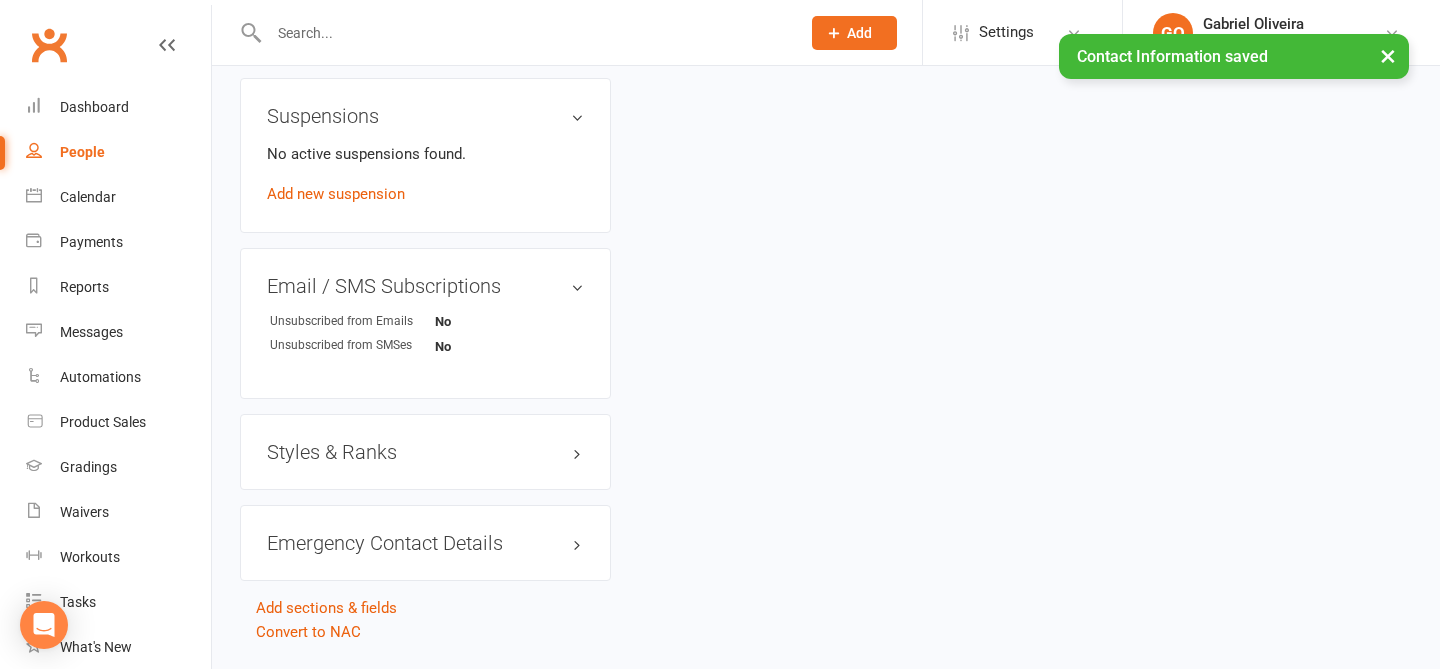 scroll, scrollTop: 1152, scrollLeft: 0, axis: vertical 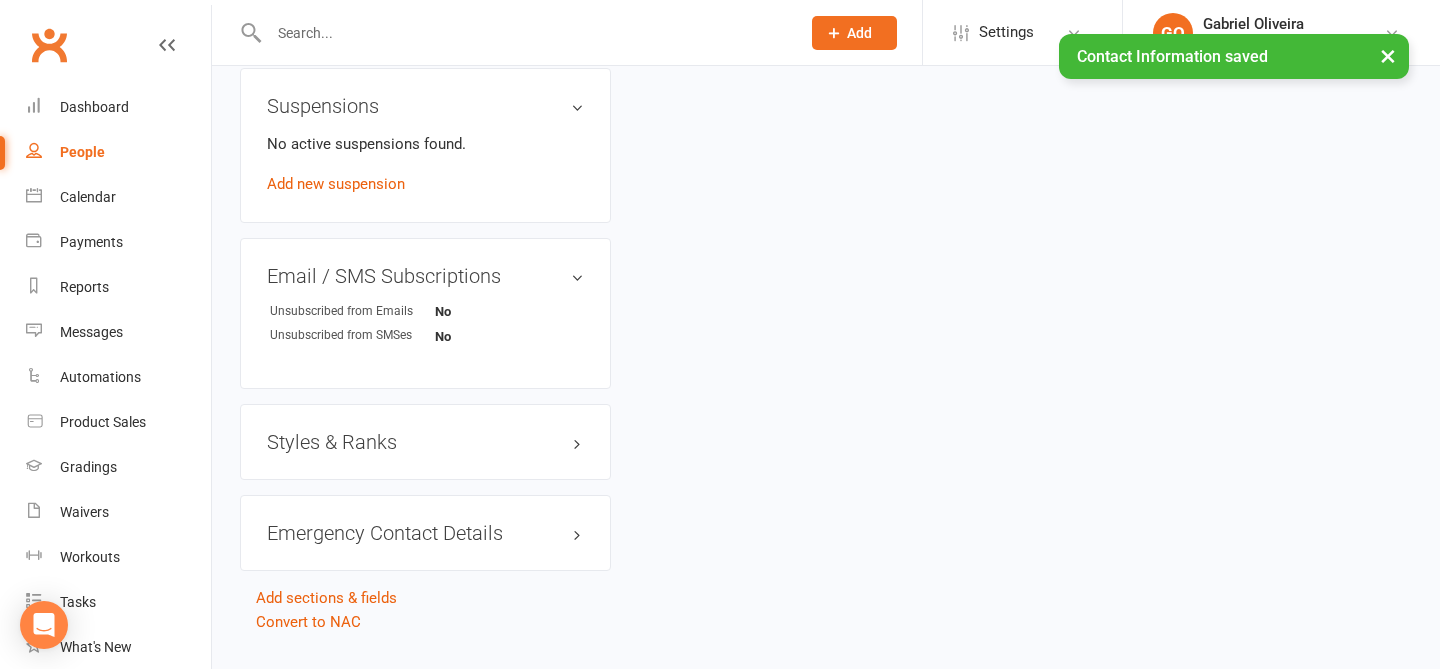 click on "Styles & Ranks" at bounding box center [425, 442] 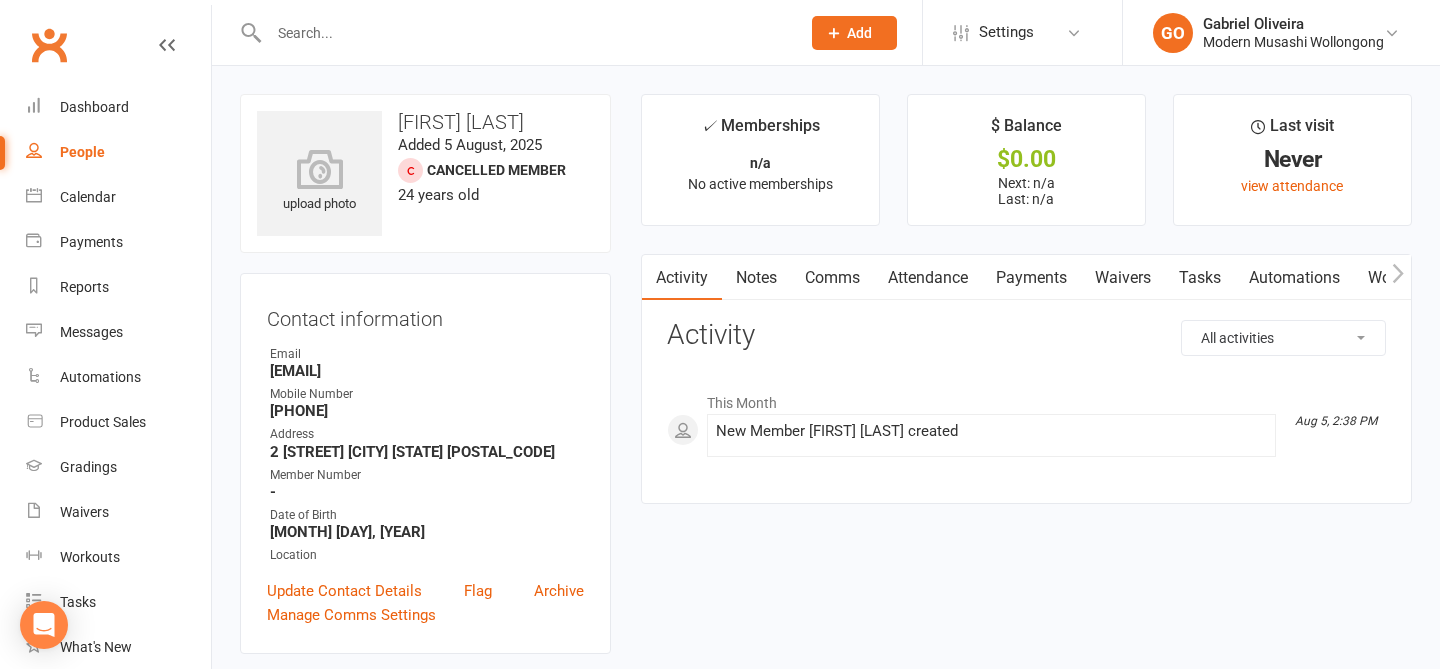 scroll, scrollTop: 1296, scrollLeft: 0, axis: vertical 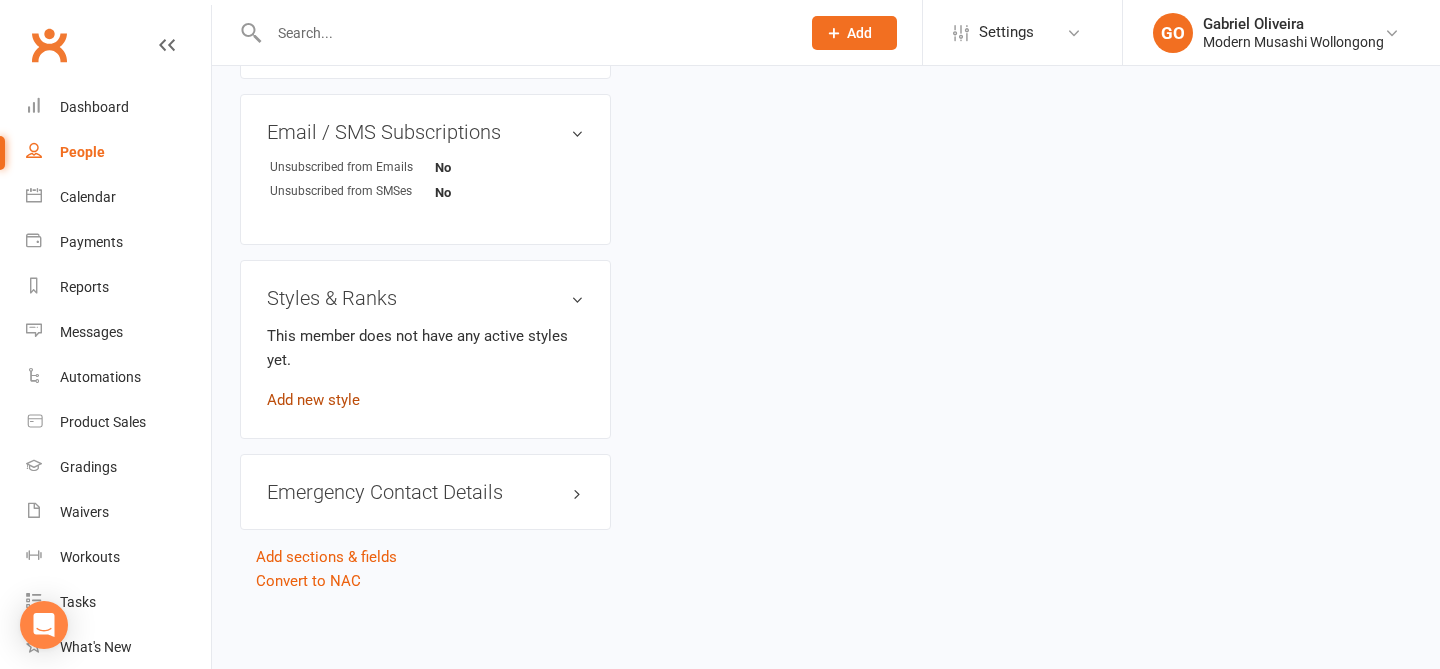 click on "Add new style" at bounding box center [313, 400] 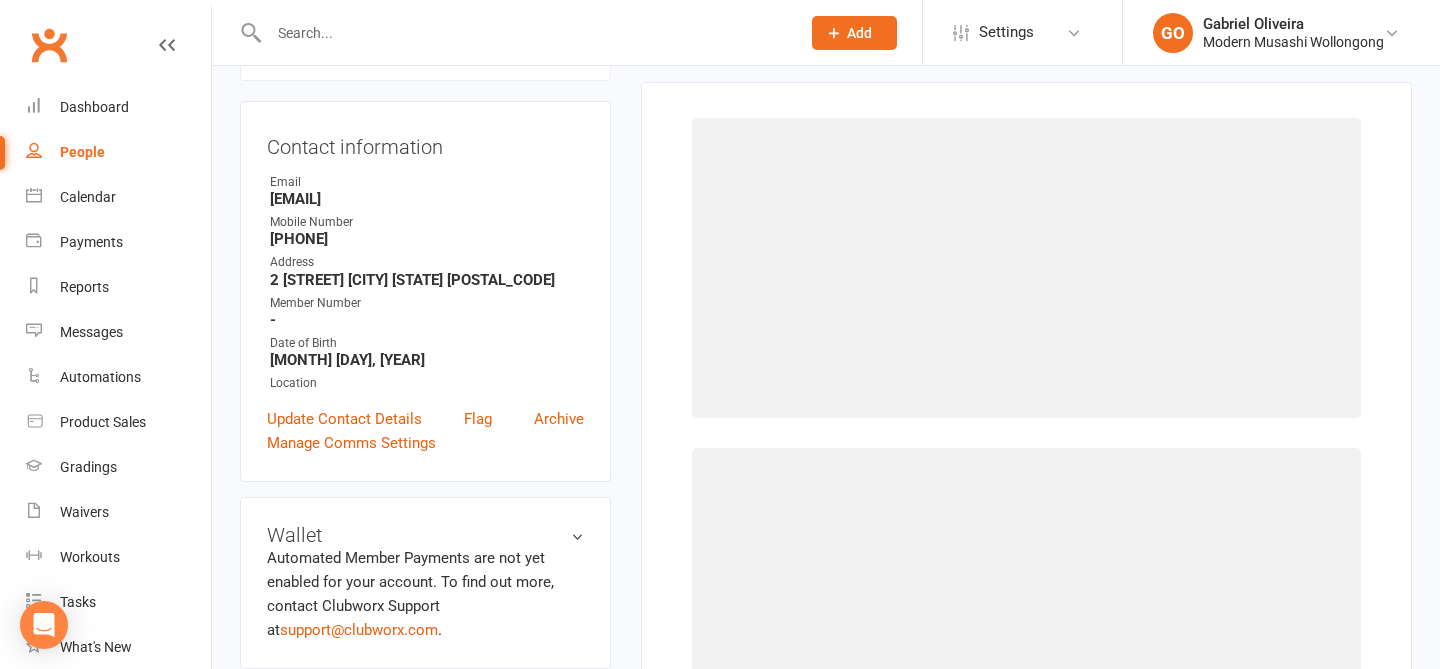 scroll, scrollTop: 153, scrollLeft: 0, axis: vertical 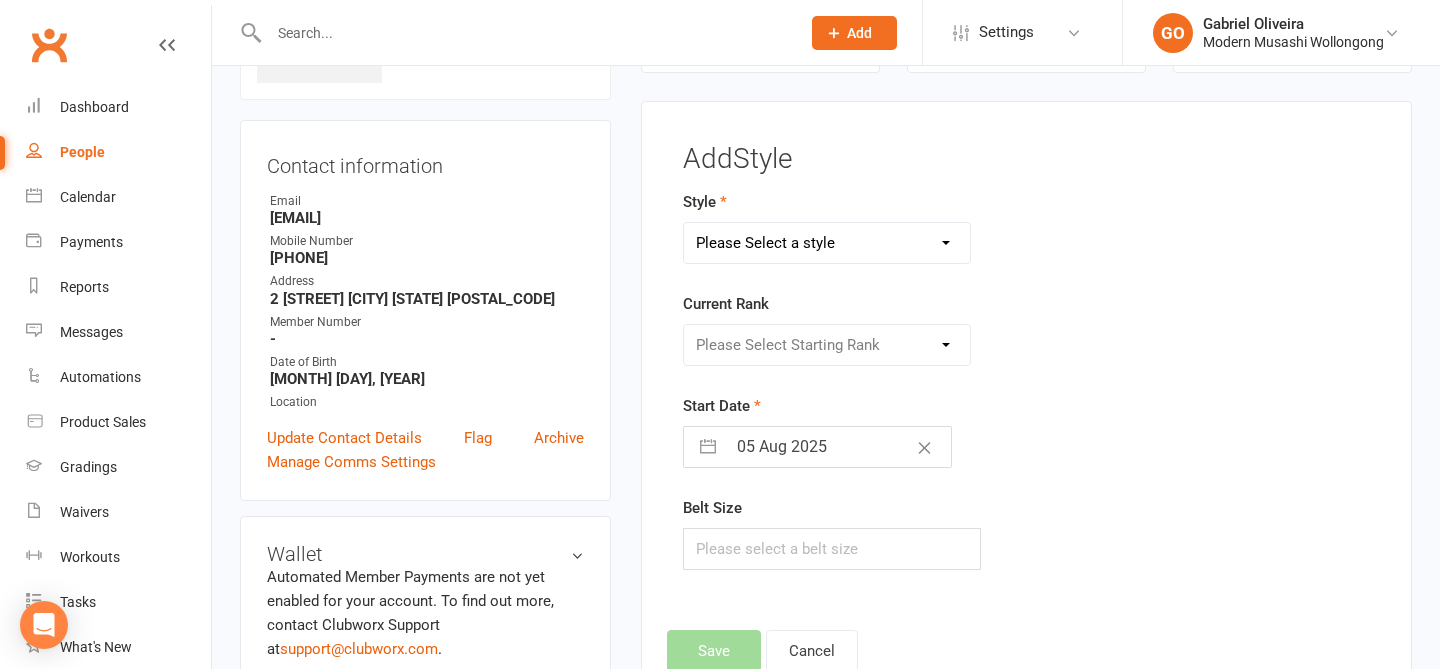 click on "Style Please Select a style Adults BJJ Kids BJJ Current Rank Please Select Starting Rank Start Date 05 Aug 2025 Navigate forward to interact with the calendar and select a date. Press the question mark key to get the keyboard shortcuts for changing dates. Belt Size" at bounding box center [907, 380] 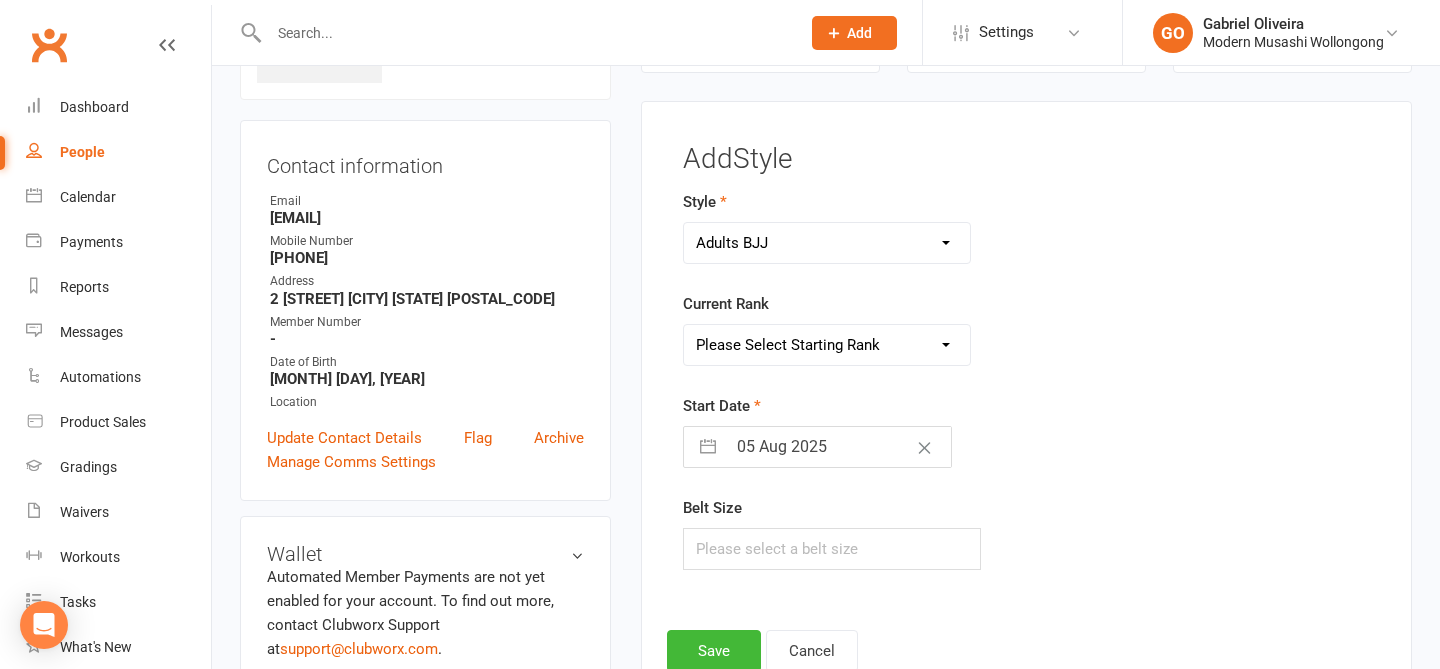 click on "Please Select Starting Rank White Belt  White Belt 1 Stripe White Belt 2 Stripe White Belt 3 Stripe White Belt 4 Stripe Blue Belt Blue Belt 1 Stripe Blue Belt 2 Stripe Blue Belt 3 Stripe Blue Belt 4 Stripe Purple Belt Purple Belt 1 Stripe Purple Belt 2 Stripe Purple Belt 3 Stripe Purple Belt 4 Stripe Brown Belt Brown Belt 1 Stripe Brown Belt 2 Stripe Brown Belt 3 Stripe Brown Belt 4 Stripe Black Belt" at bounding box center [827, 345] 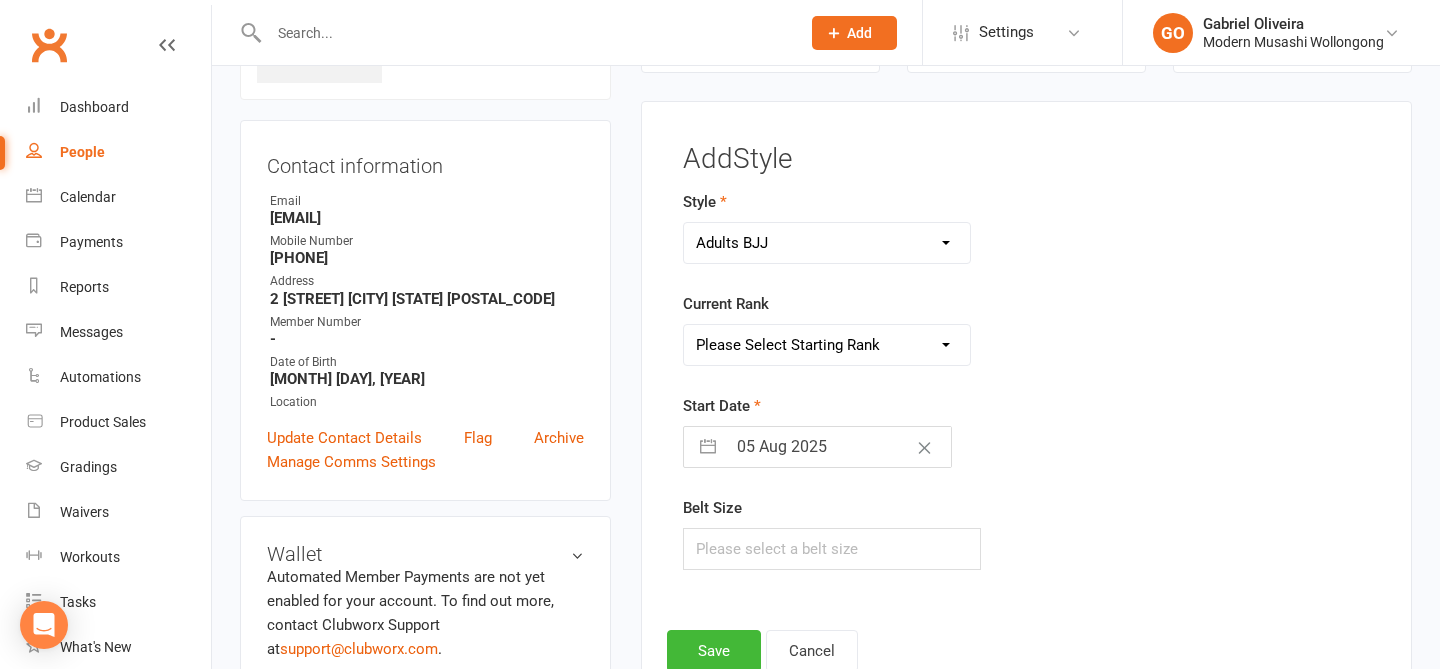 select on "44544" 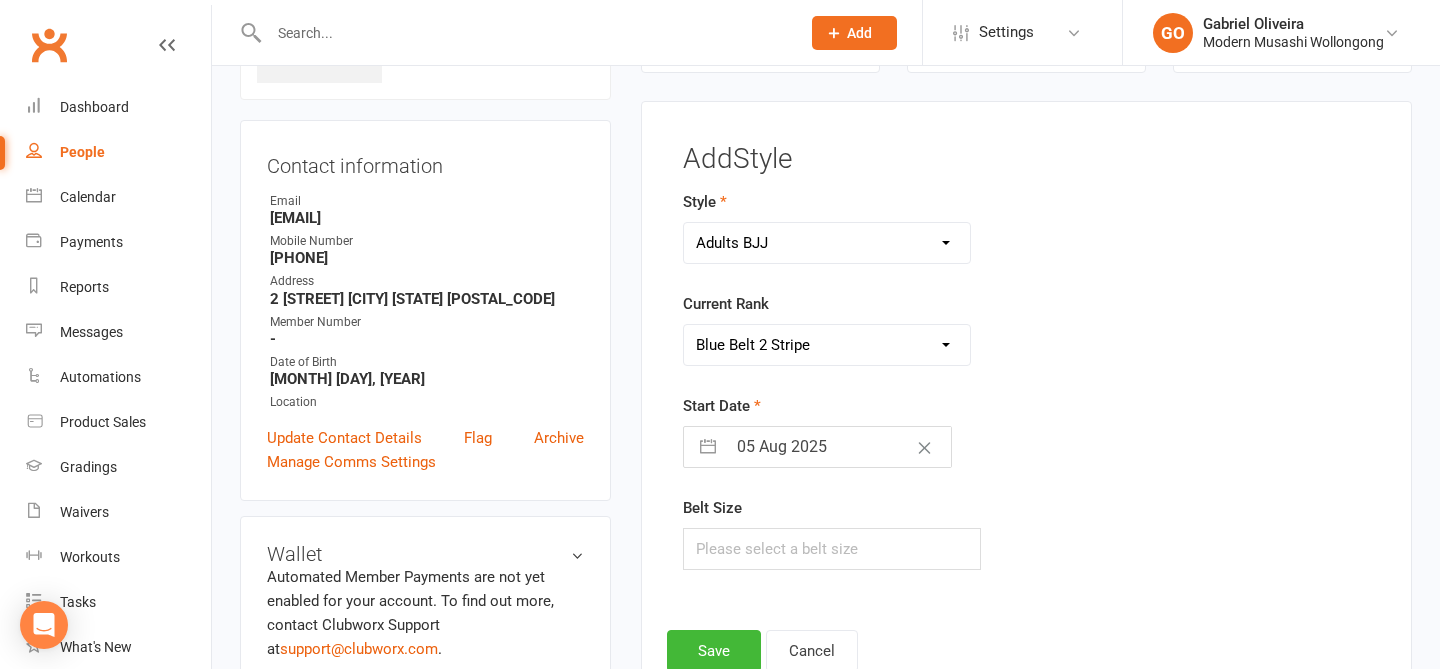 select on "6" 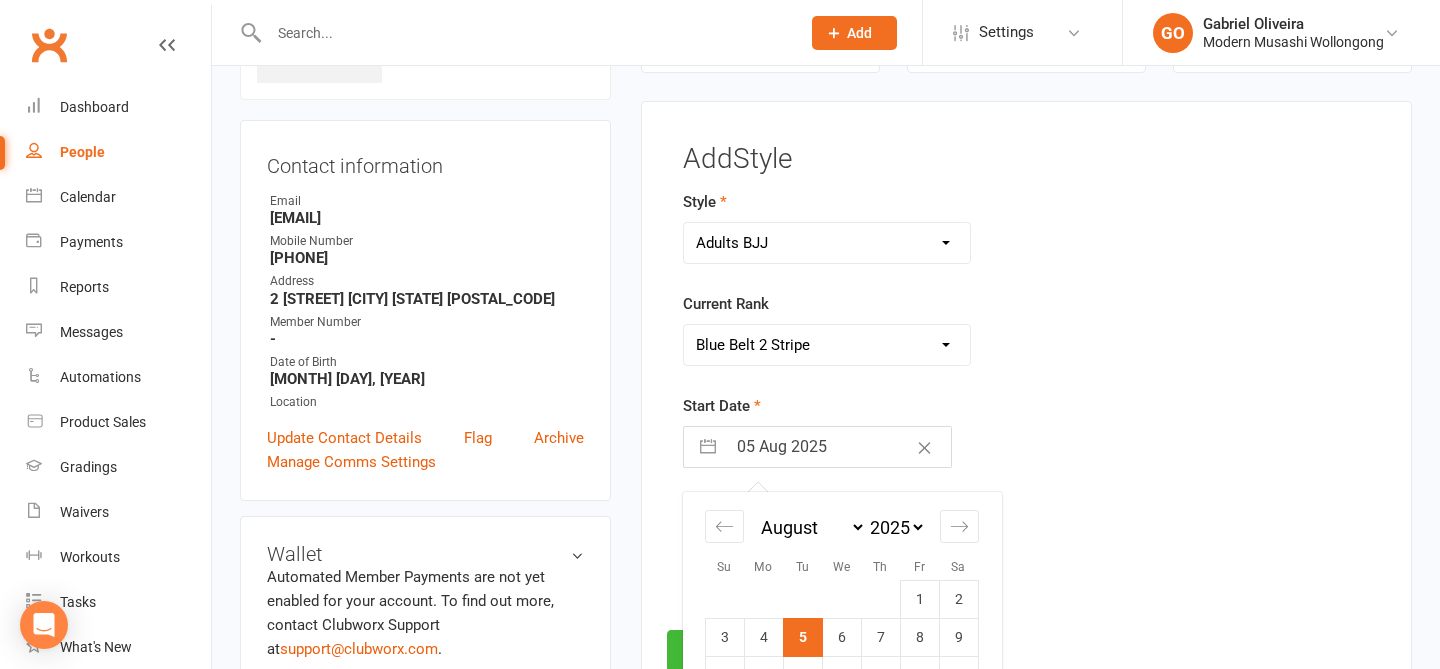 click on "05 Aug 2025" at bounding box center [838, 447] 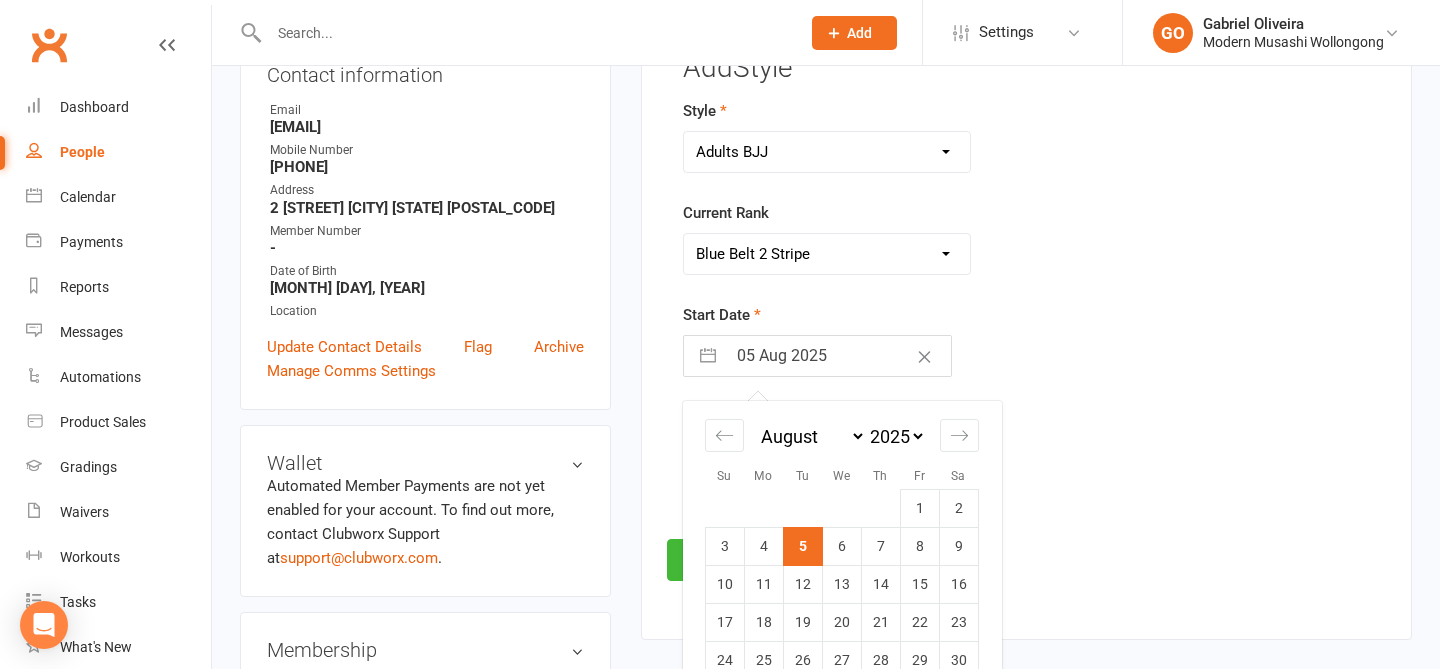 scroll, scrollTop: 289, scrollLeft: 0, axis: vertical 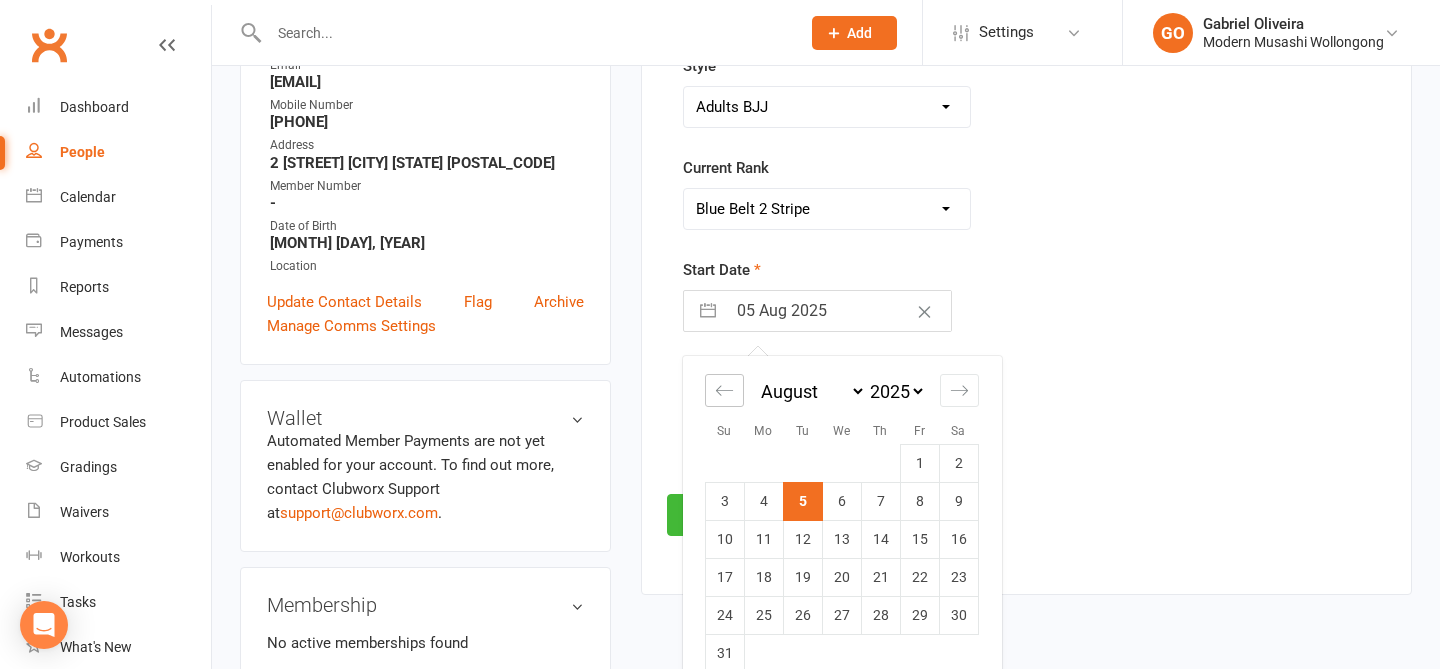 click at bounding box center (724, 390) 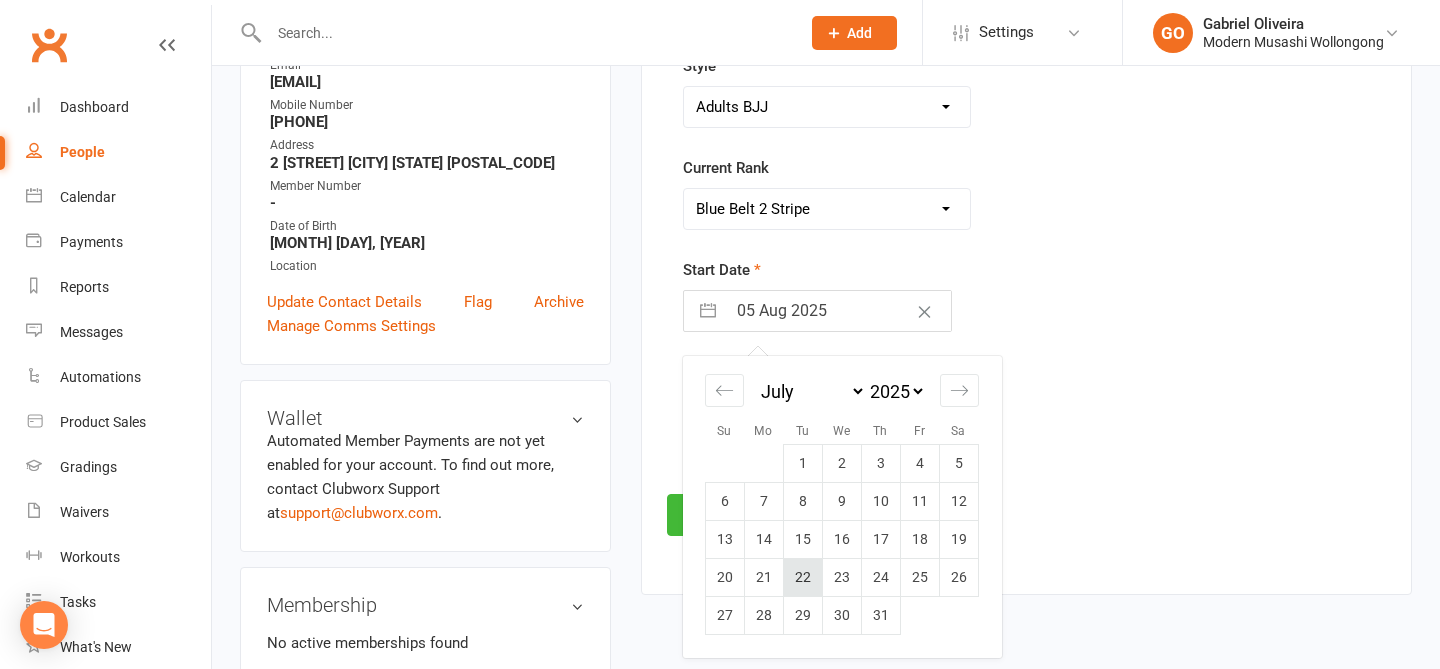 click on "22" at bounding box center (802, 578) 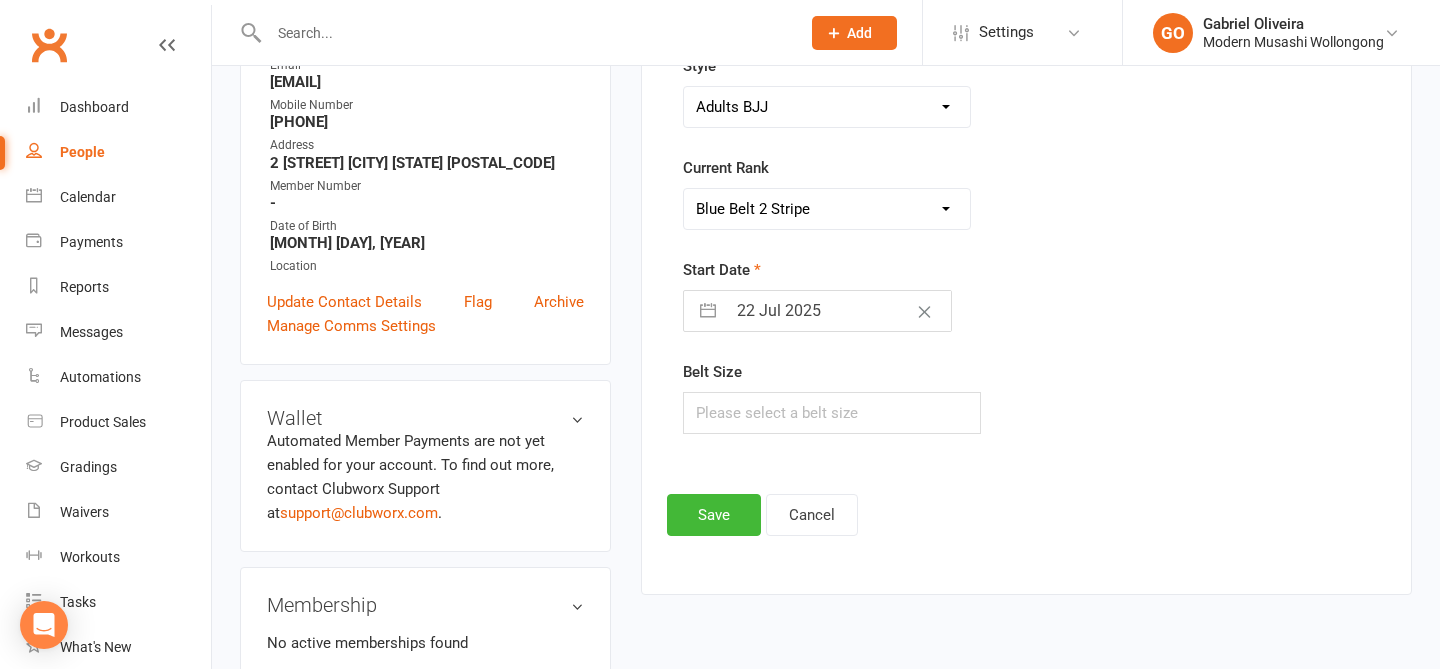 click on "Add  Style Style Adults BJJ Kids BJJ Current Rank Please Select Starting Rank White Belt  White Belt 1 Stripe White Belt 2 Stripe White Belt 3 Stripe White Belt 4 Stripe Blue Belt Blue Belt 1 Stripe Blue Belt 2 Stripe Blue Belt 3 Stripe Blue Belt 4 Stripe Purple Belt Purple Belt 1 Stripe Purple Belt 2 Stripe Purple Belt 3 Stripe Purple Belt 4 Stripe Brown Belt Brown Belt 1 Stripe Brown Belt 2 Stripe Brown Belt 3 Stripe Brown Belt 4 Stripe Black Belt Start Date 22 Jul 2025 Navigate forward to interact with the calendar and select a date. Press the question mark key to get the keyboard shortcuts for changing dates. Belt Size Save Cancel" at bounding box center (1026, 272) 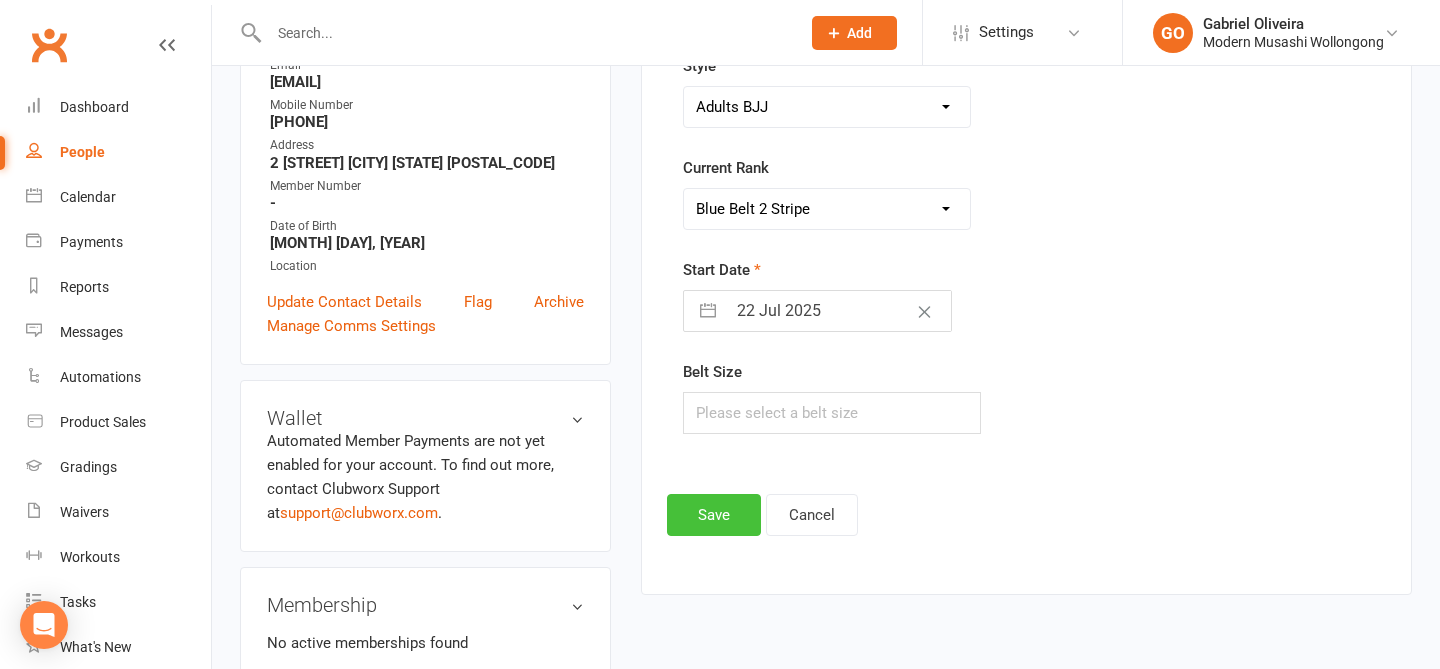 click on "Save" at bounding box center [714, 515] 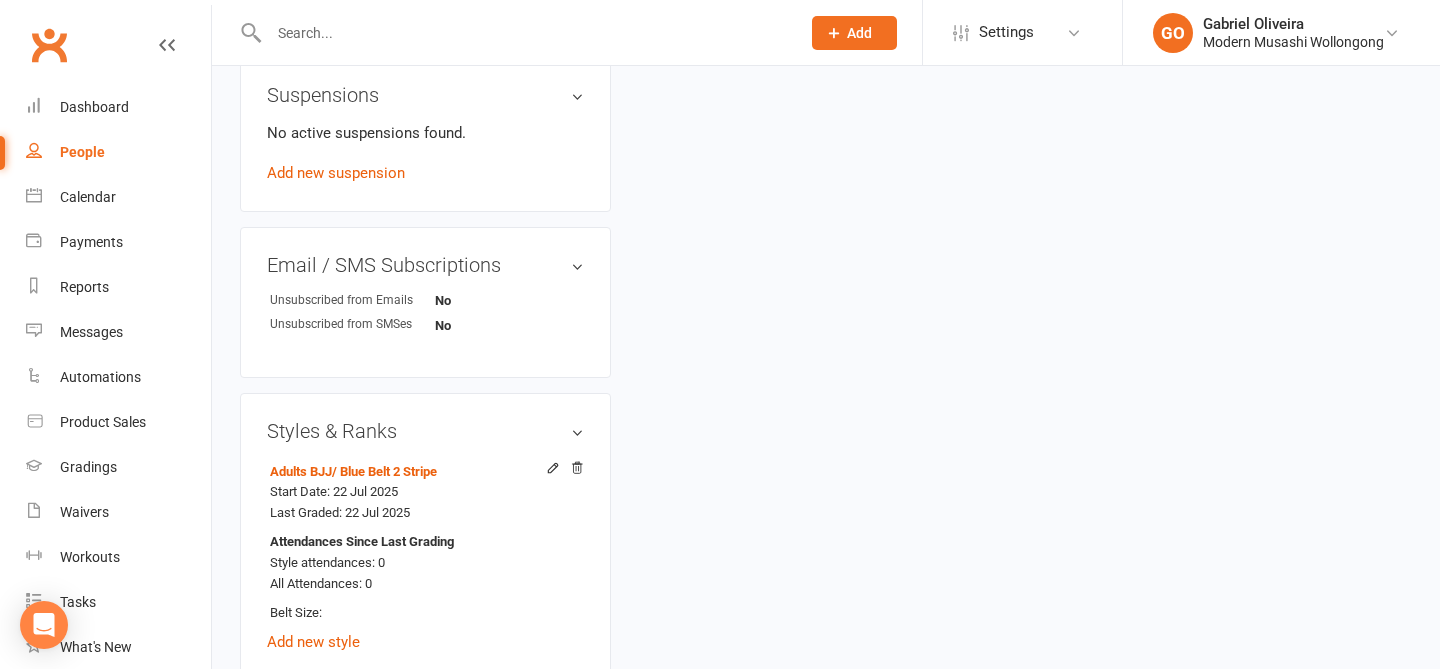 scroll, scrollTop: 1407, scrollLeft: 0, axis: vertical 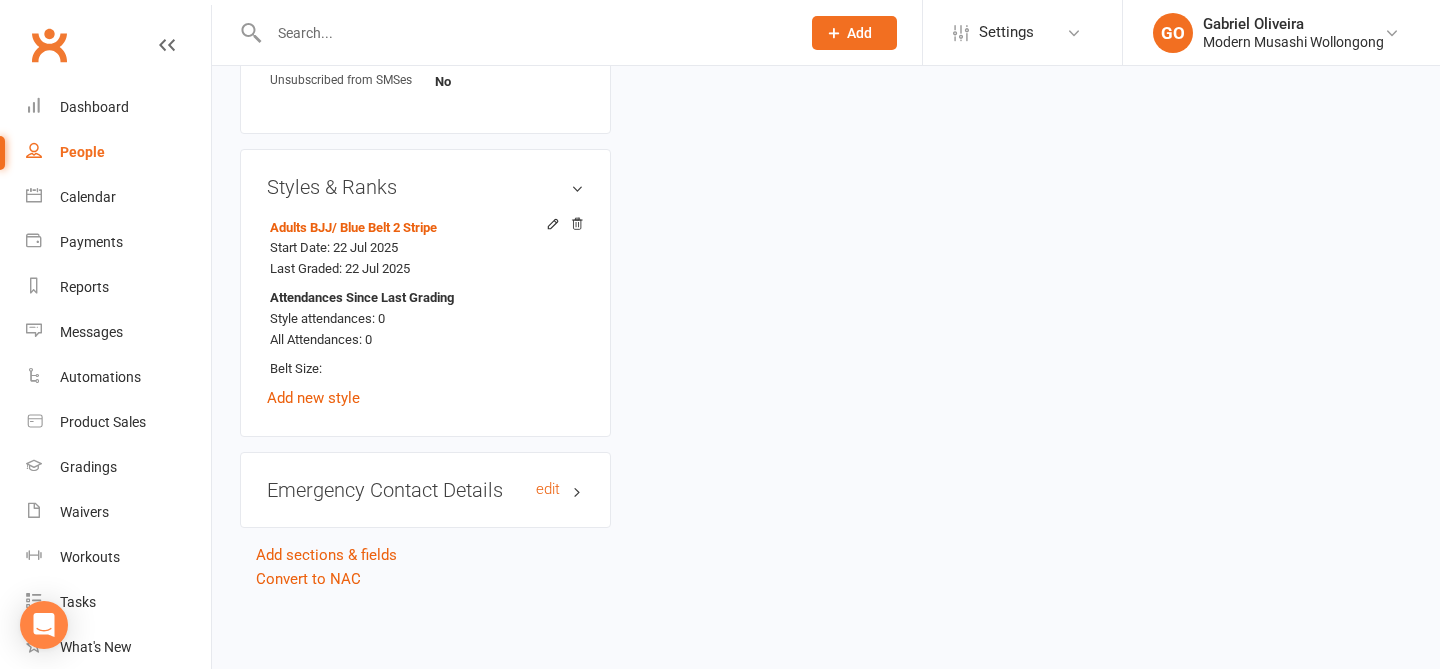 click on "Emergency Contact Details  edit" at bounding box center (425, 490) 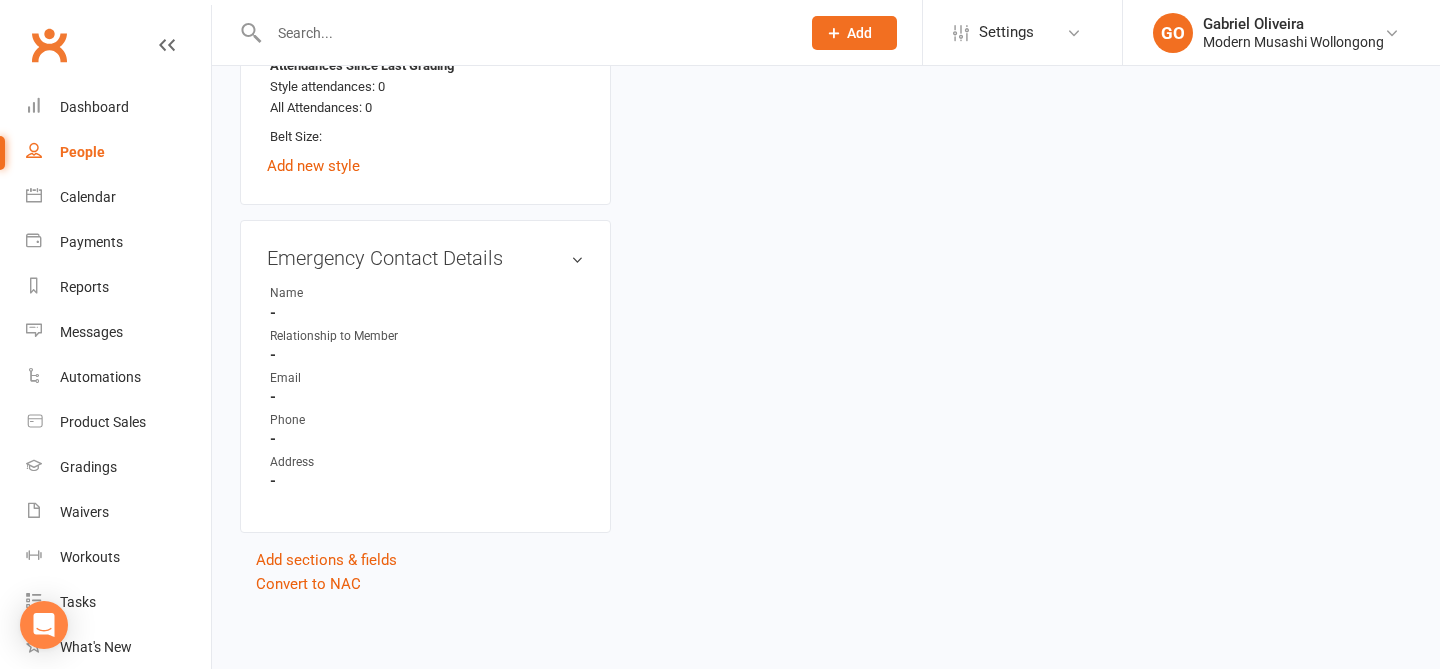 scroll, scrollTop: 1641, scrollLeft: 0, axis: vertical 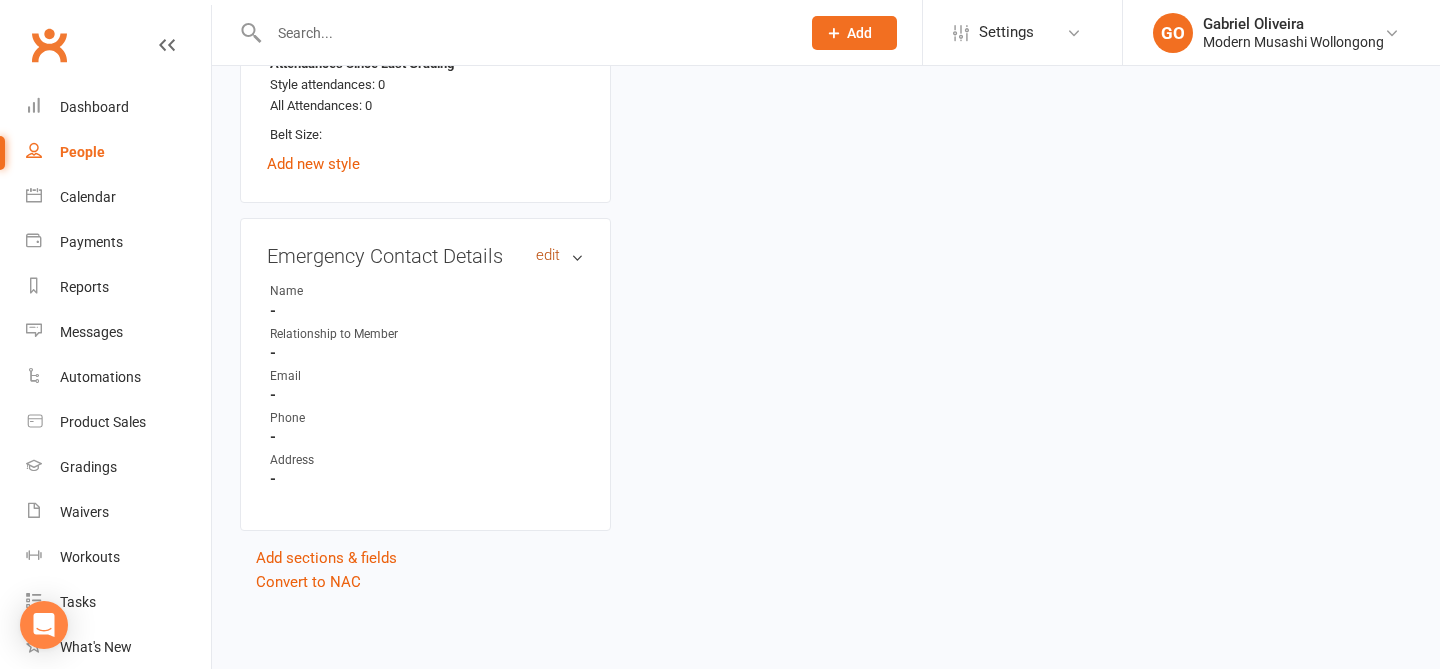 click on "edit" at bounding box center (548, 255) 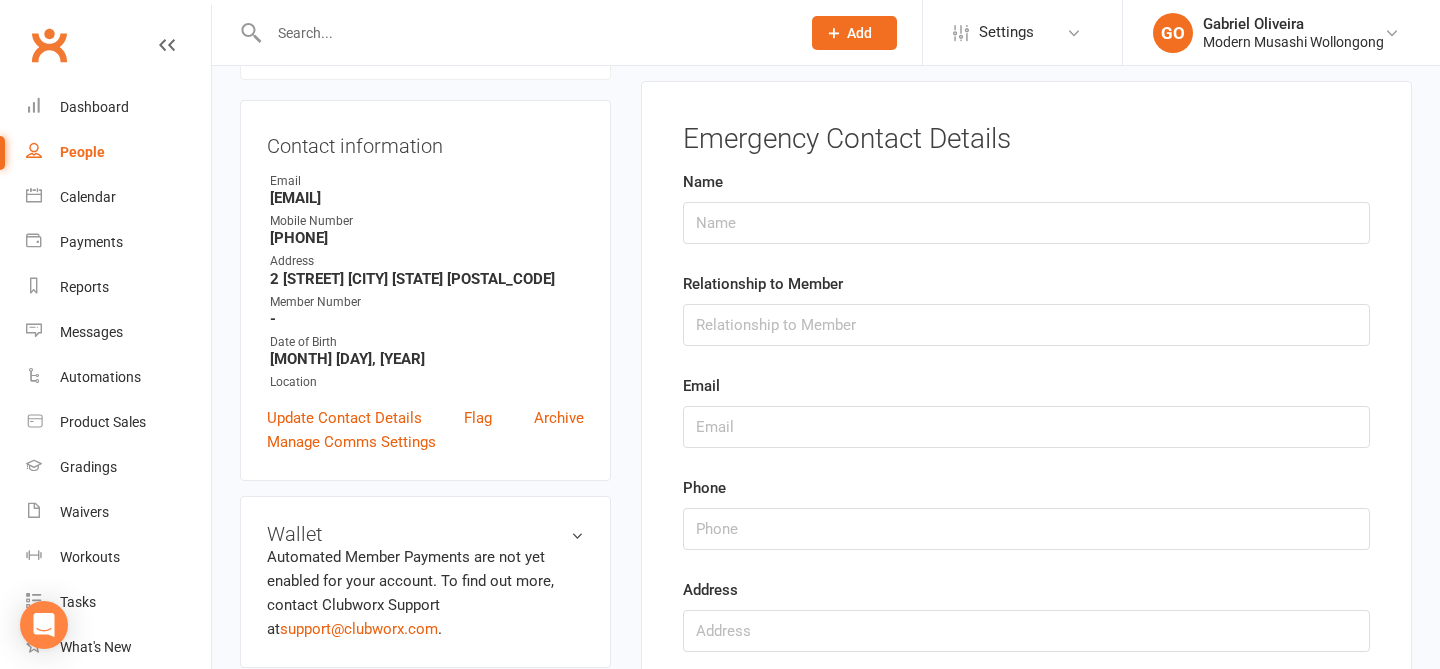 scroll, scrollTop: 153, scrollLeft: 0, axis: vertical 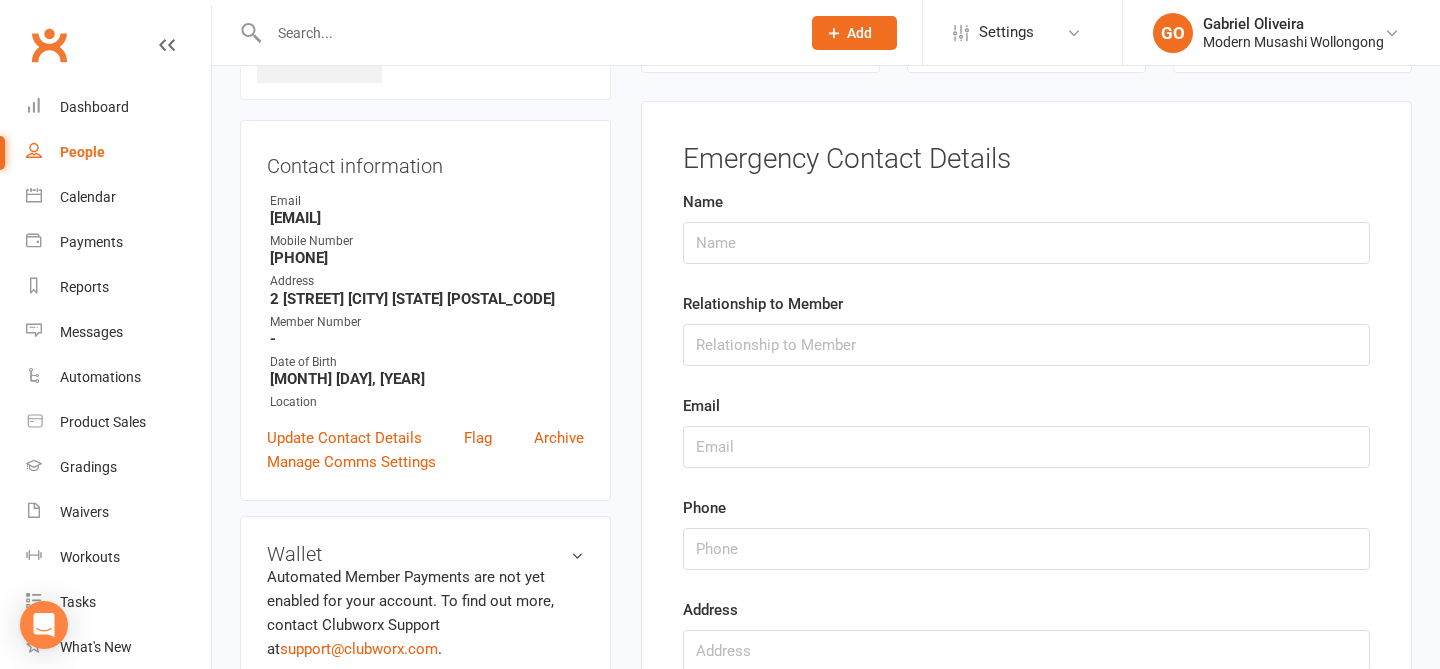 drag, startPoint x: 771, startPoint y: 200, endPoint x: 766, endPoint y: 227, distance: 27.45906 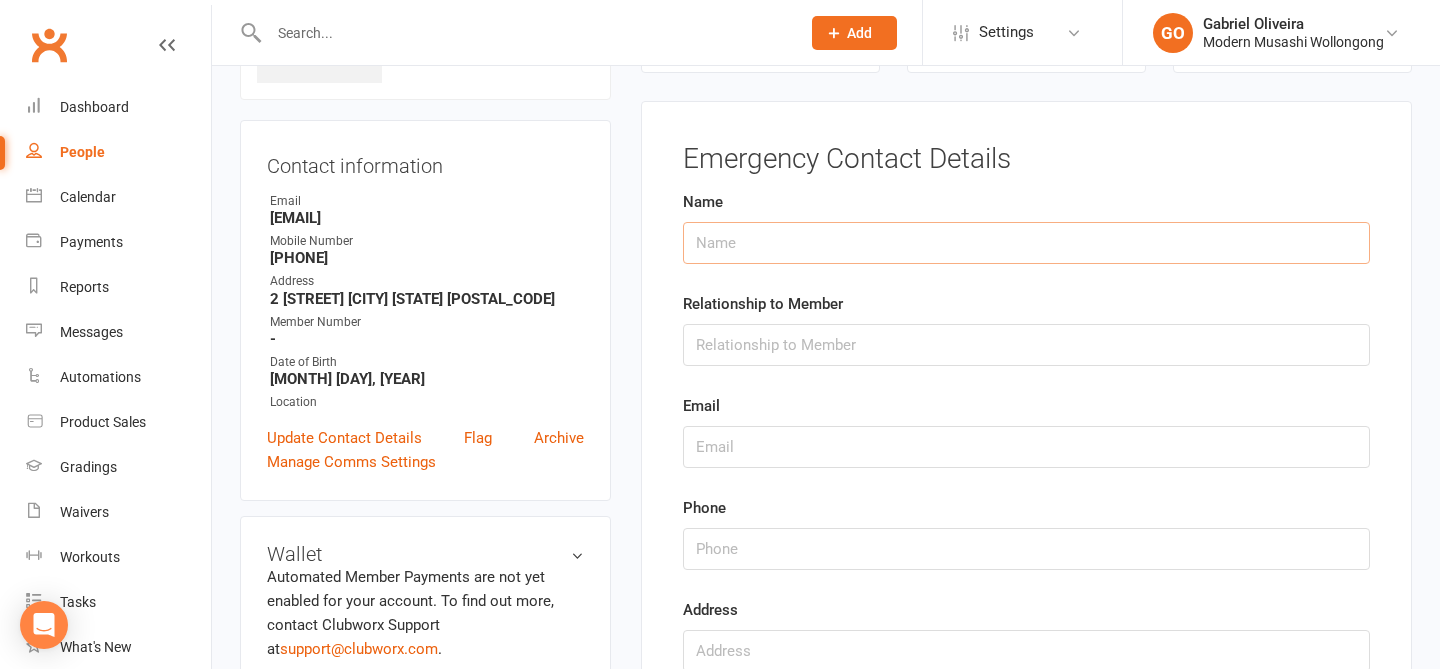click at bounding box center (1026, 243) 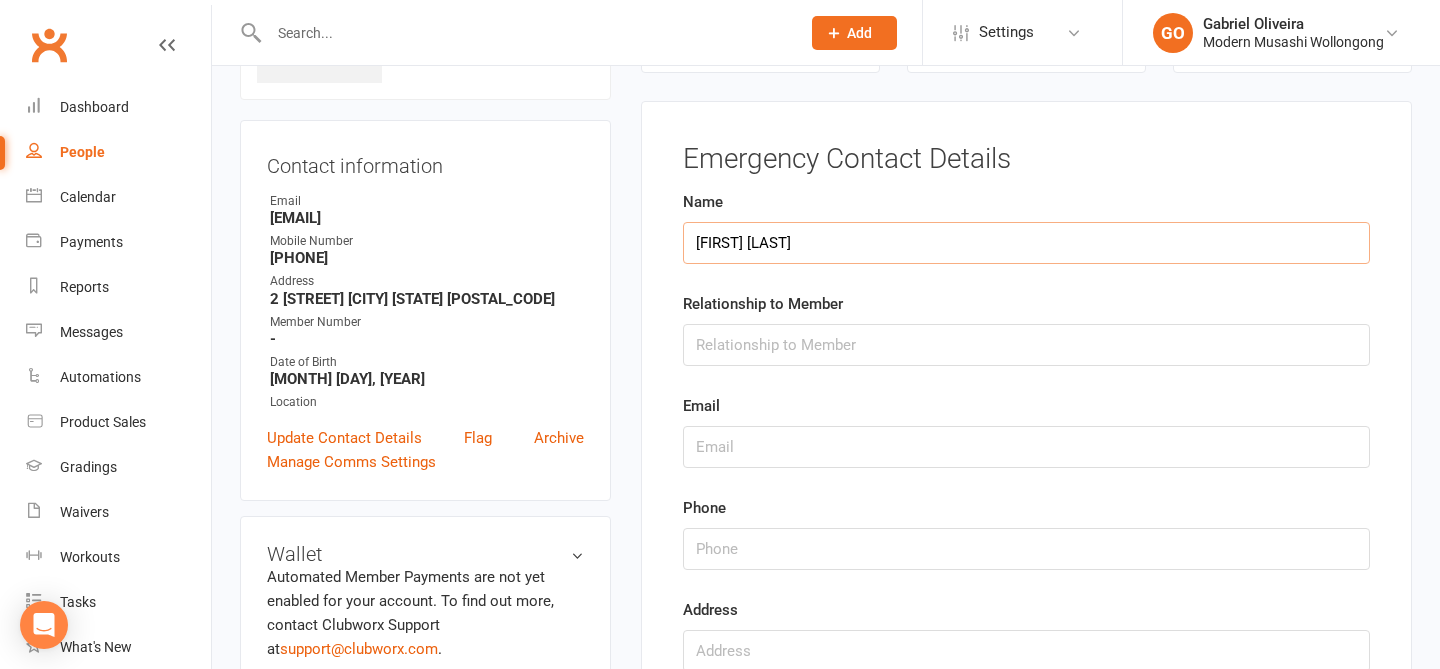 type on "Chris Apps" 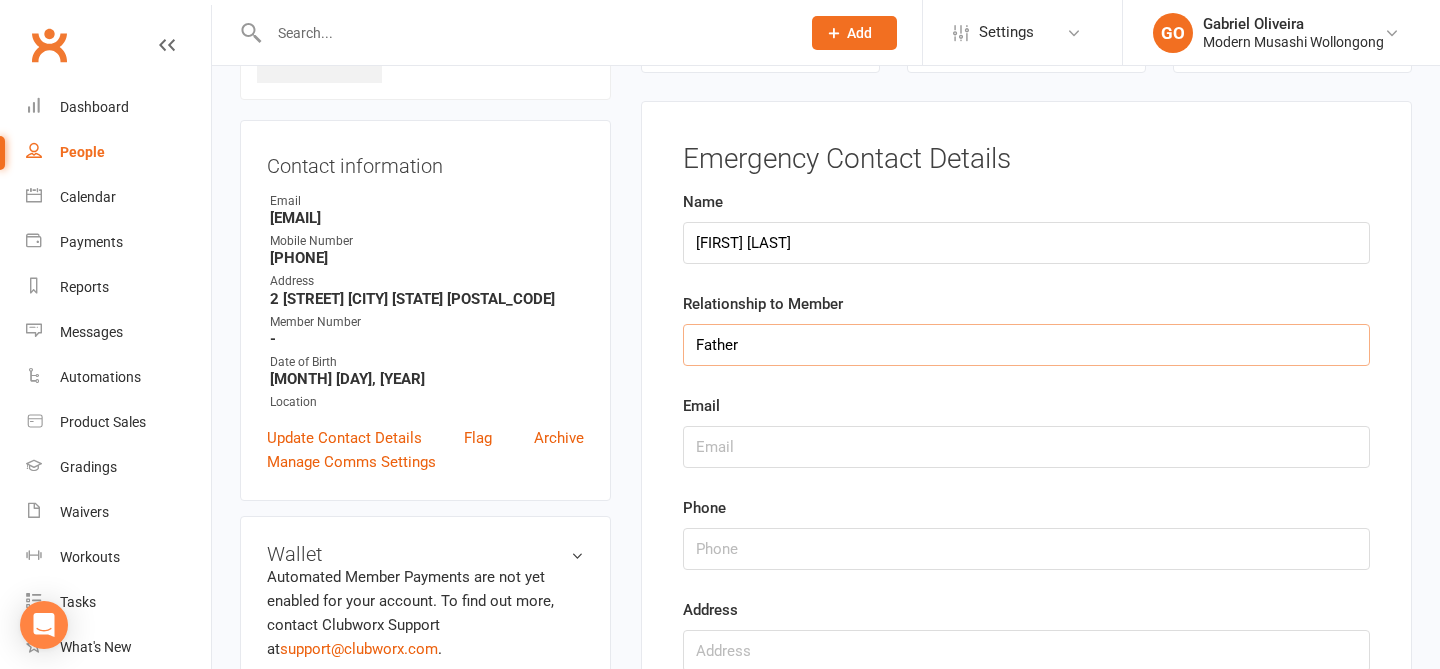 type on "Father" 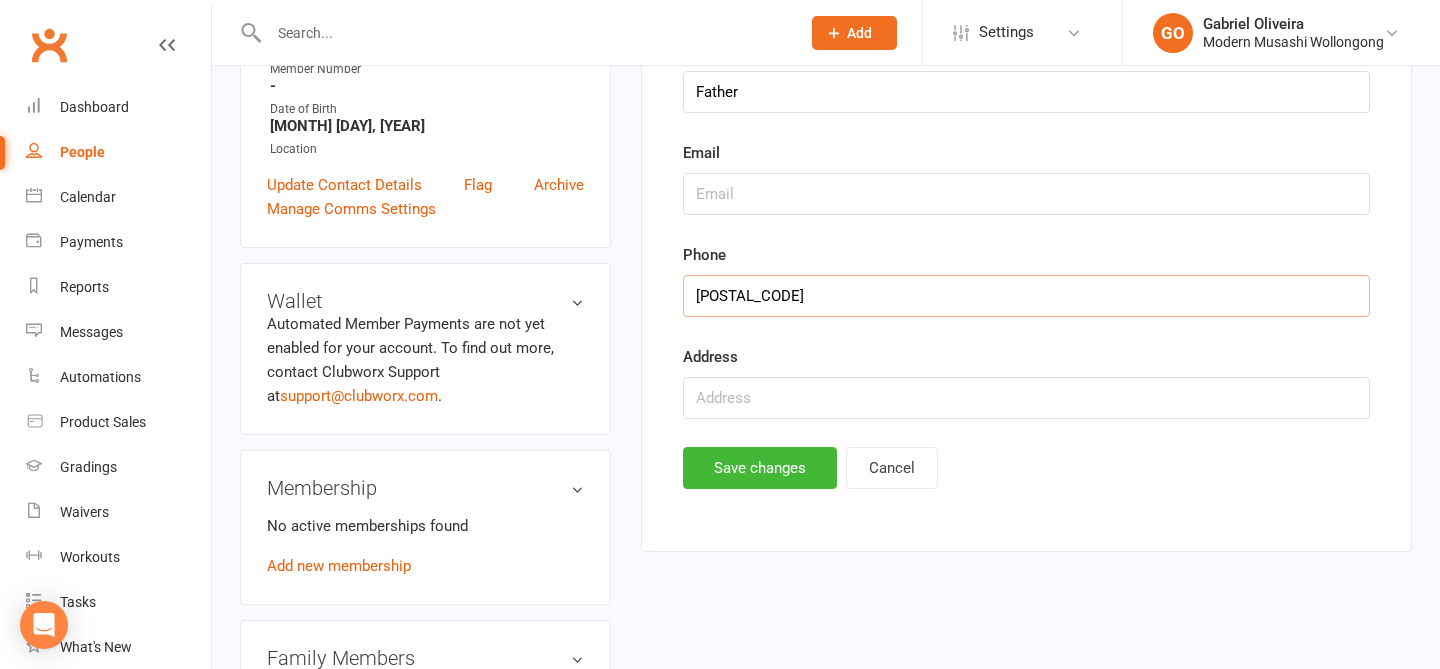 scroll, scrollTop: 435, scrollLeft: 0, axis: vertical 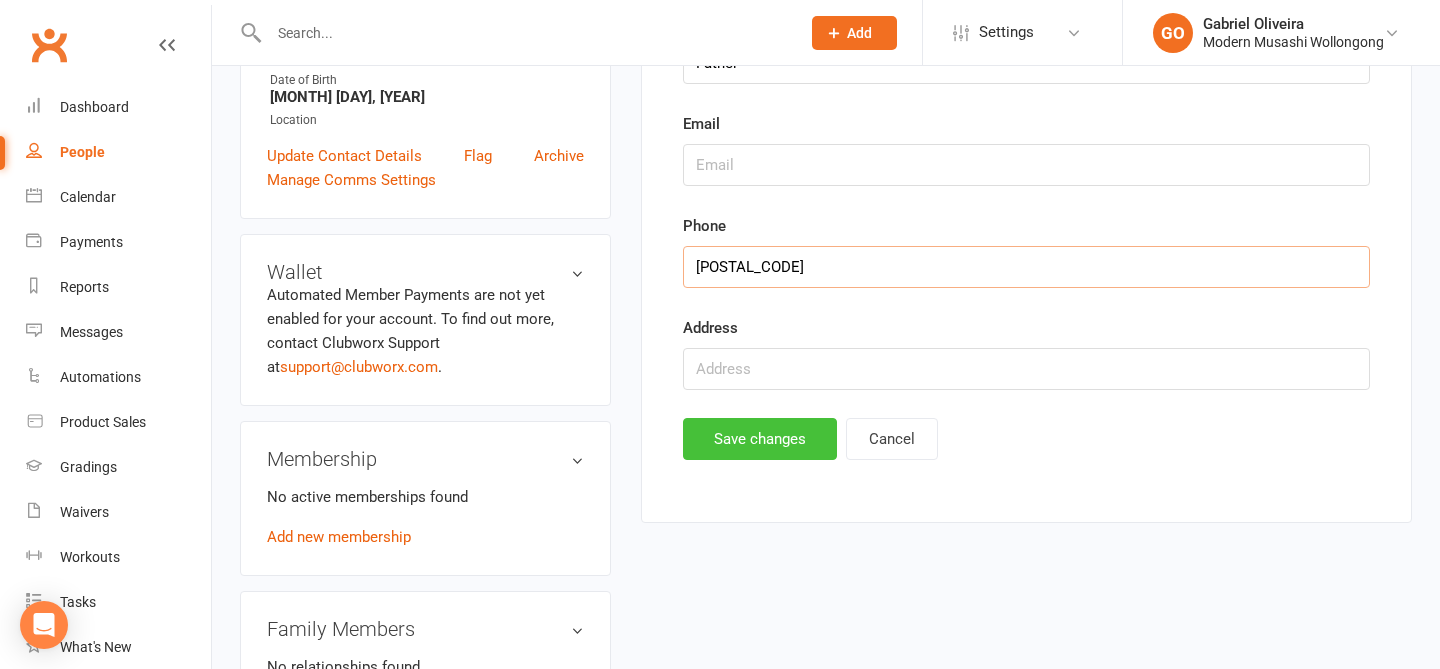 type on "0401752602" 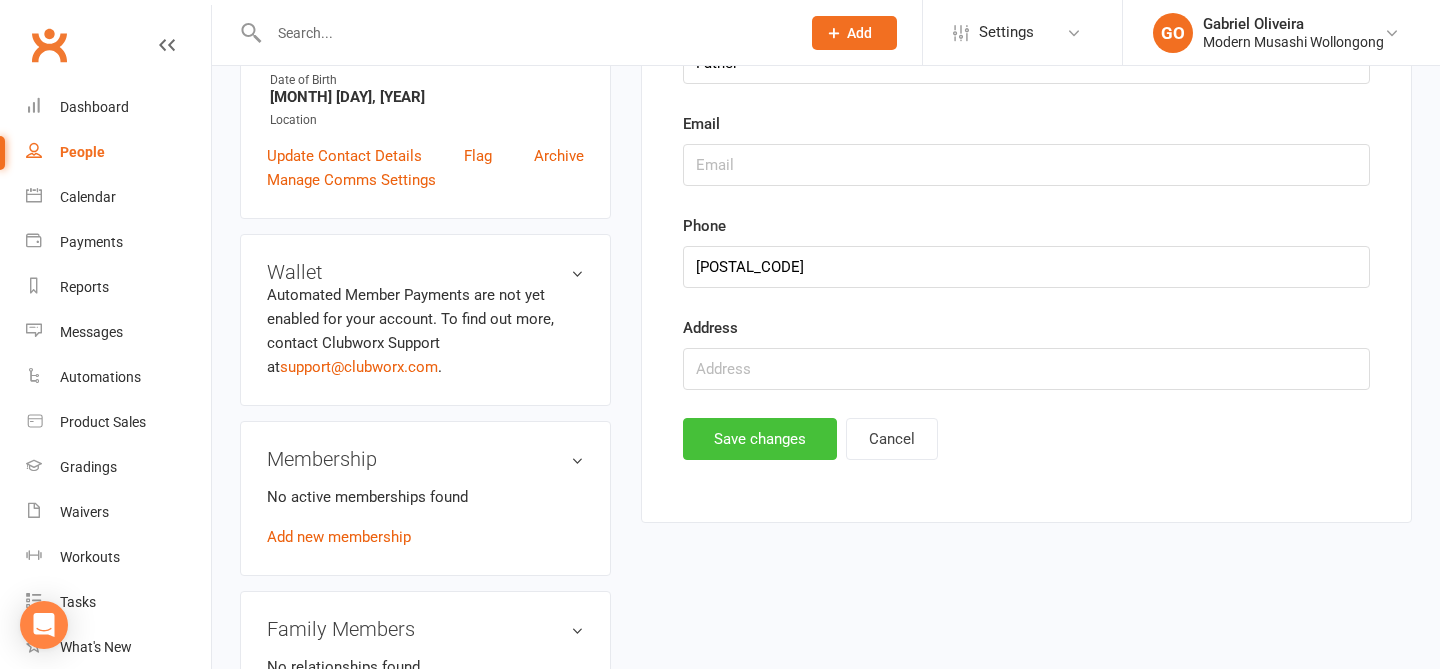 click on "Save changes" at bounding box center (760, 439) 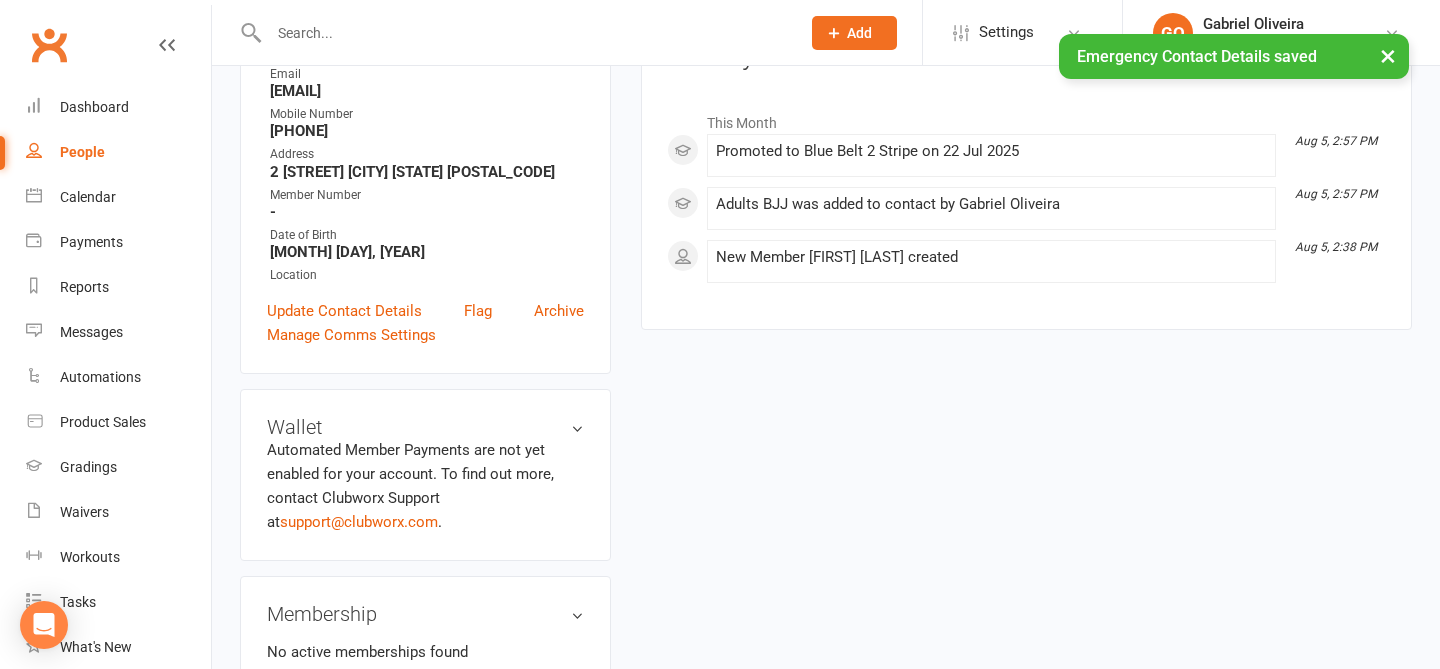 scroll, scrollTop: 0, scrollLeft: 0, axis: both 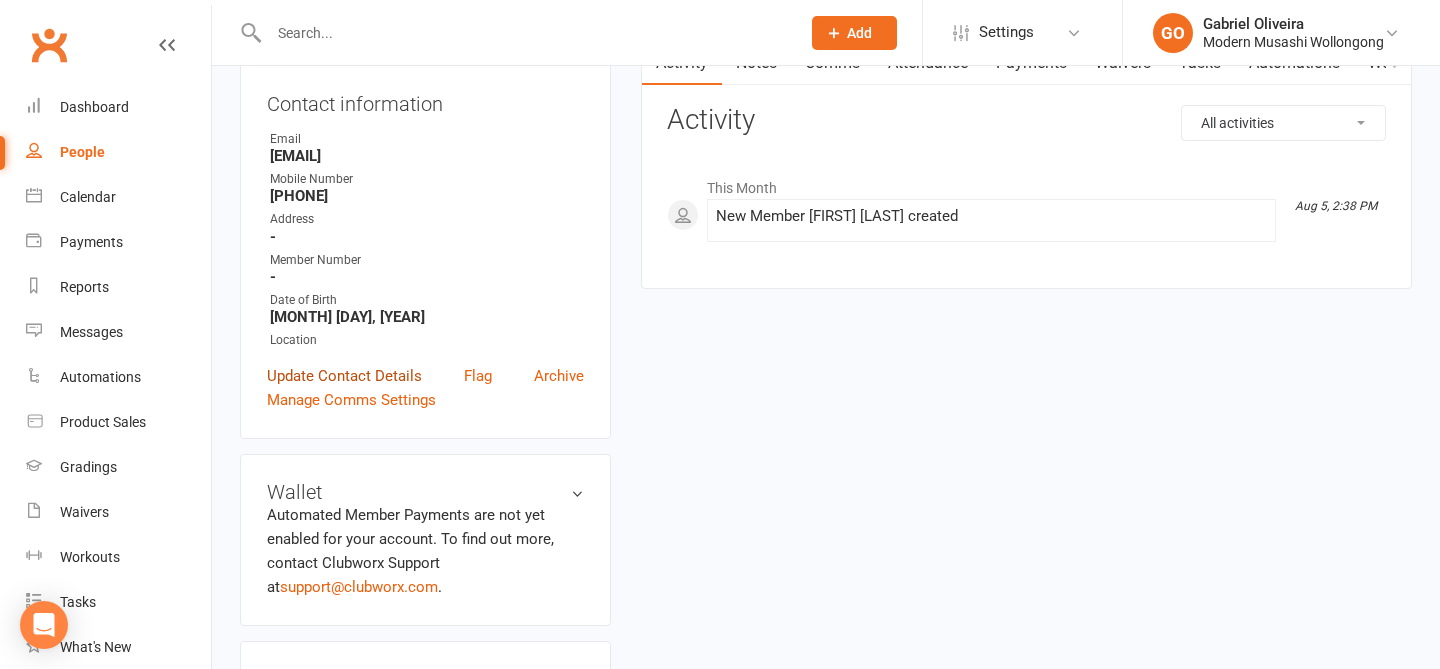 click on "Update Contact Details" at bounding box center (344, 376) 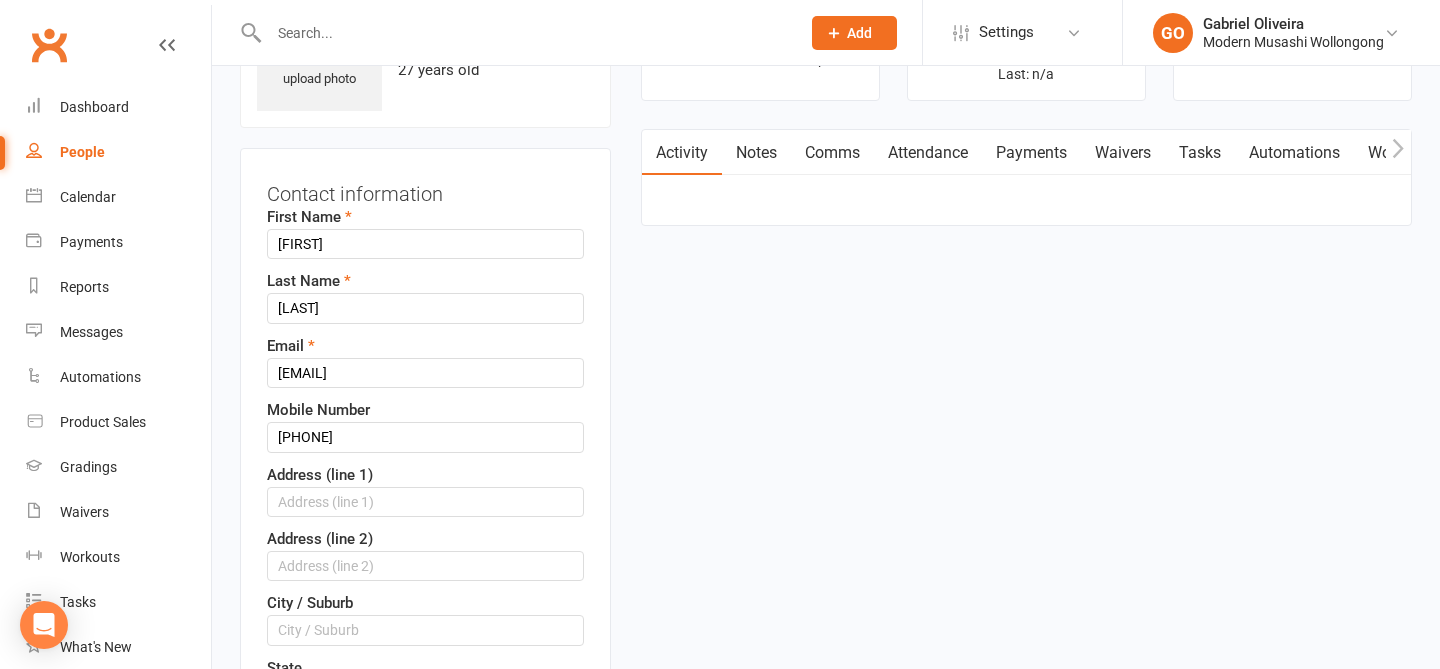 scroll, scrollTop: 94, scrollLeft: 0, axis: vertical 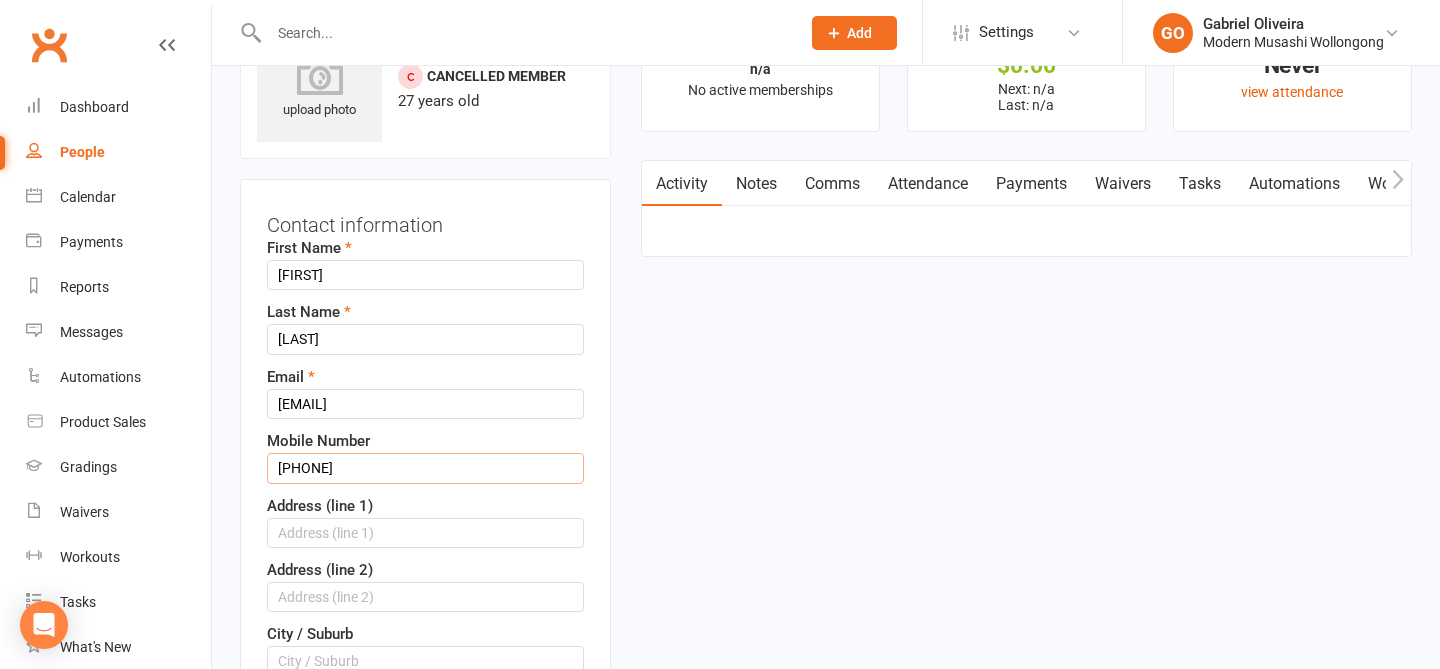 click on "[PHONE]" at bounding box center [425, 468] 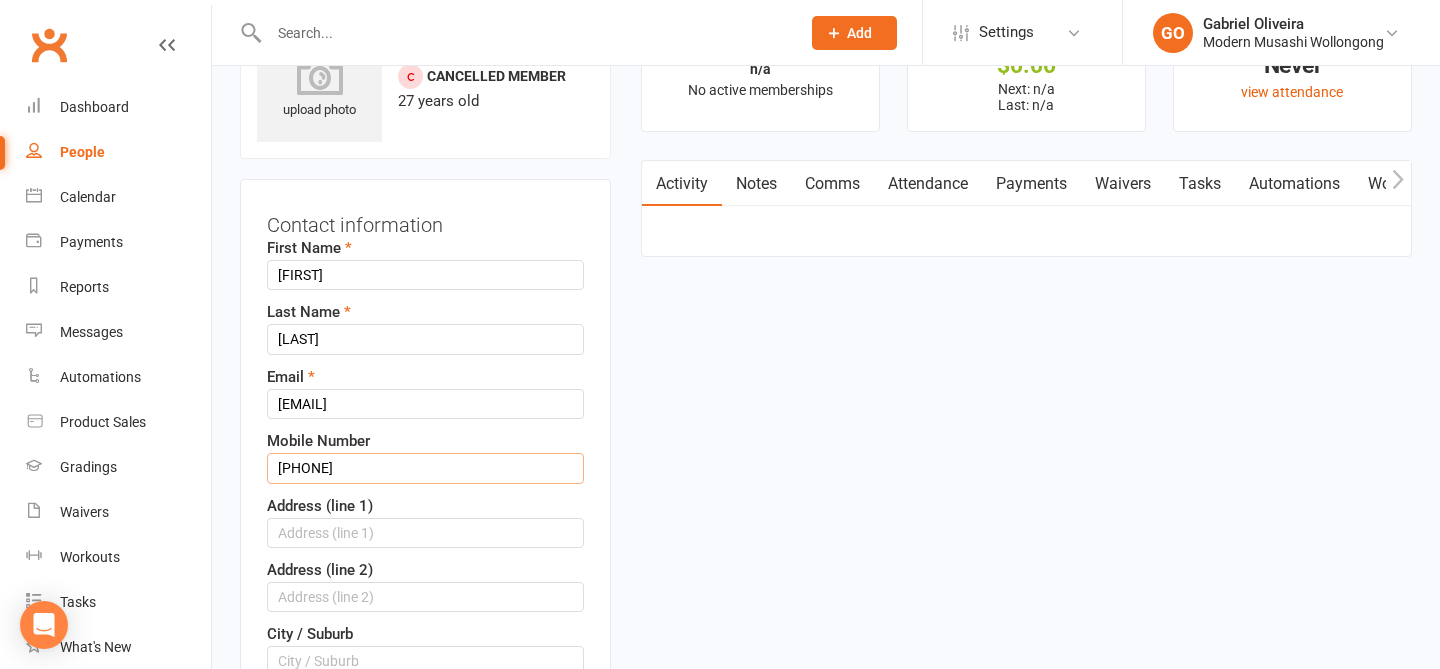 type on "[PHONE]" 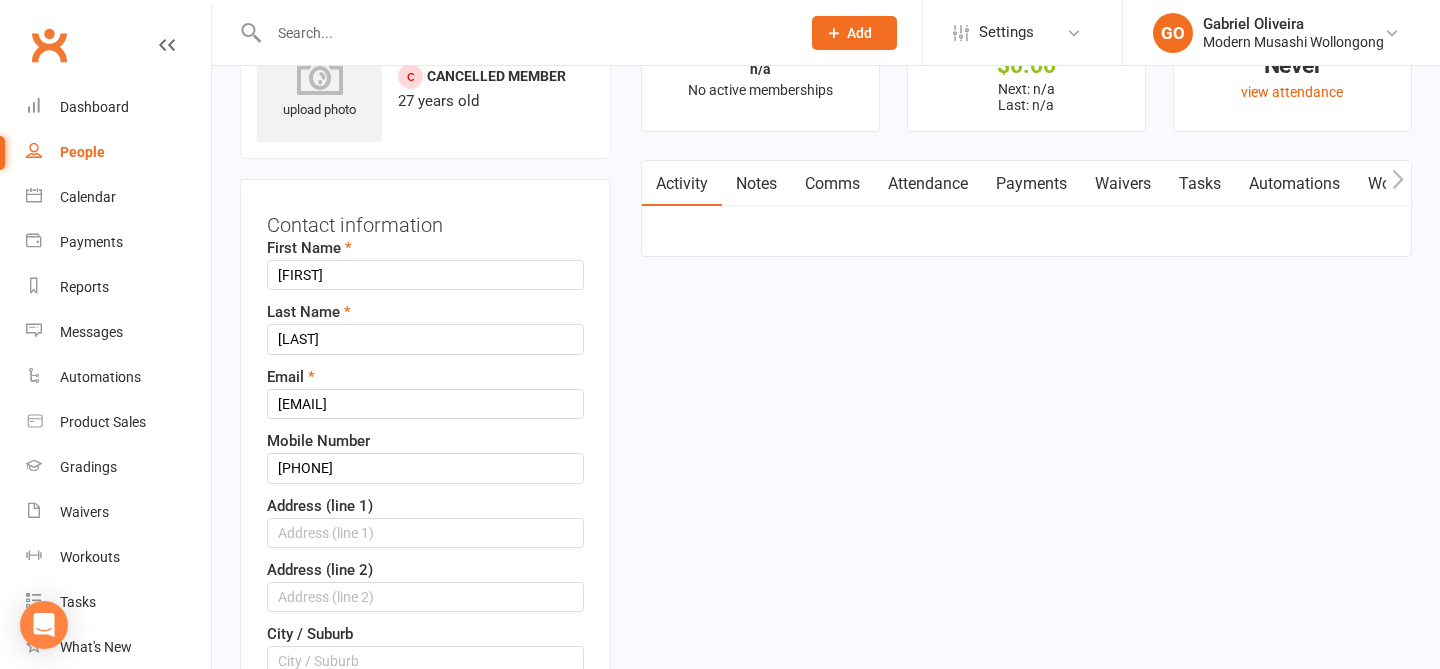 click on "upload photo [FIRST] [LAST] Added [DATE]   Cancelled member [AGE] years old  Contact information First Name  [FIRST]
Last Name  [LAST]
Email  [EMAIL]
Mobile Number  [PHONE]
Address (line 1)
Address (line 2)
City / Suburb
State
Postcode
Member Number
Date of Birth  [DATE]
[YEAR] - [YEAR]
[YEAR]
[YEAR]
[YEAR]
[YEAR]
[YEAR]
[YEAR]
[YEAR]
[YEAR]
[YEAR]
[YEAR]
[YEAR]
[YEAR]
[YEAR]
[YEAR]
[YEAR]
[YEAR]
[YEAR]
[YEAR]
[YEAR]
[YEAR]
×
Owner  Select Owner [NAME]
Location  Select Location Example Room (Rename me!)" at bounding box center [826, 1139] 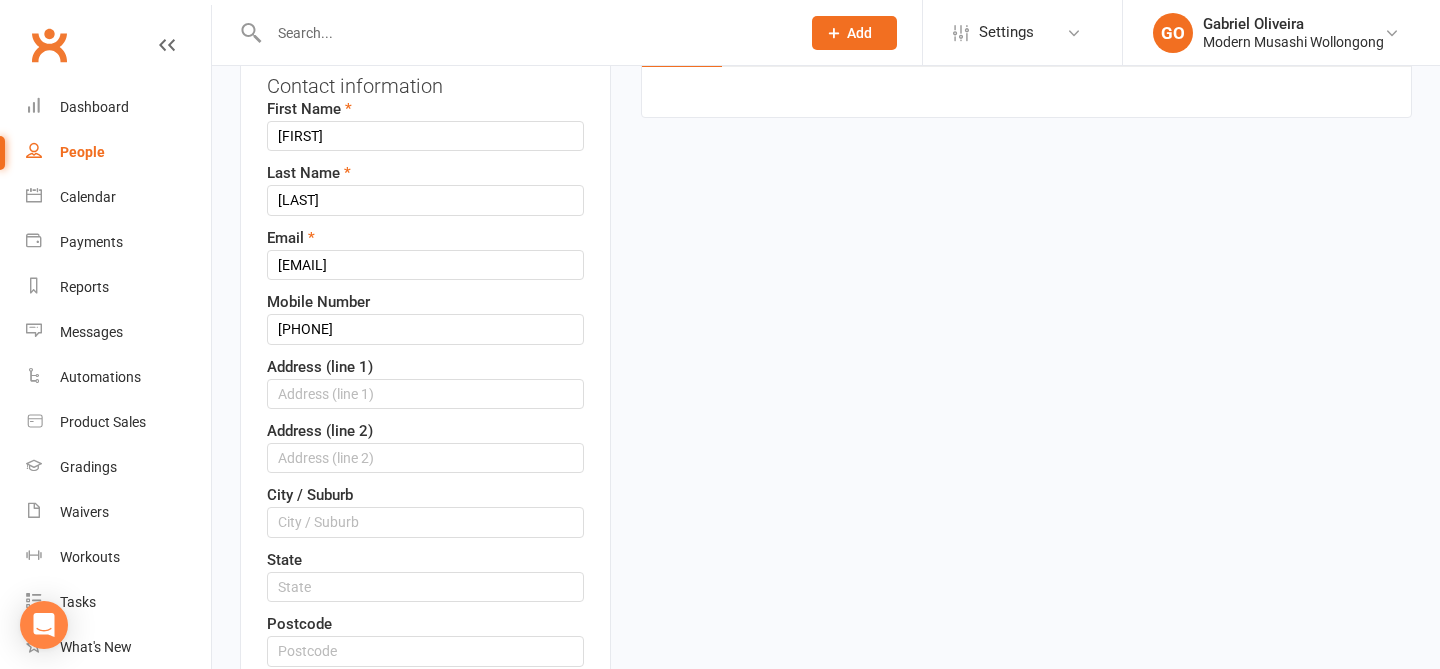 scroll, scrollTop: 239, scrollLeft: 0, axis: vertical 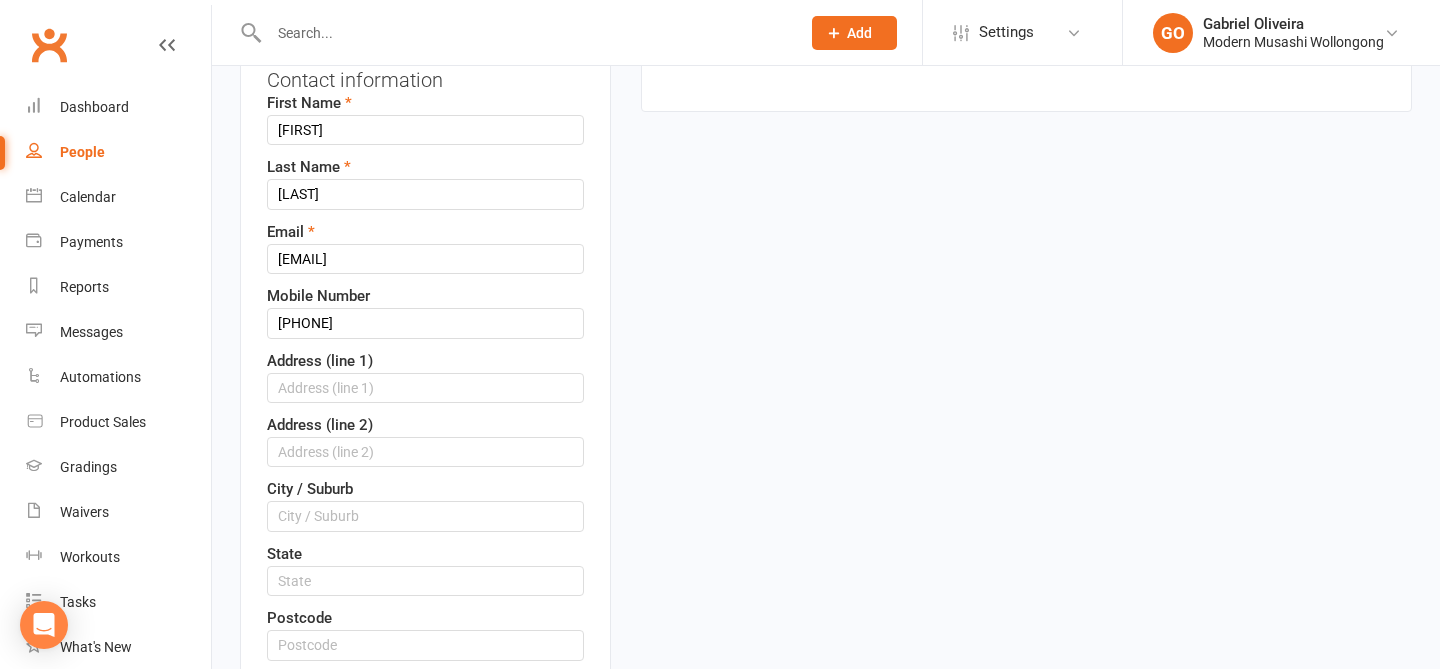 click on "Address (line 1)" at bounding box center (320, 361) 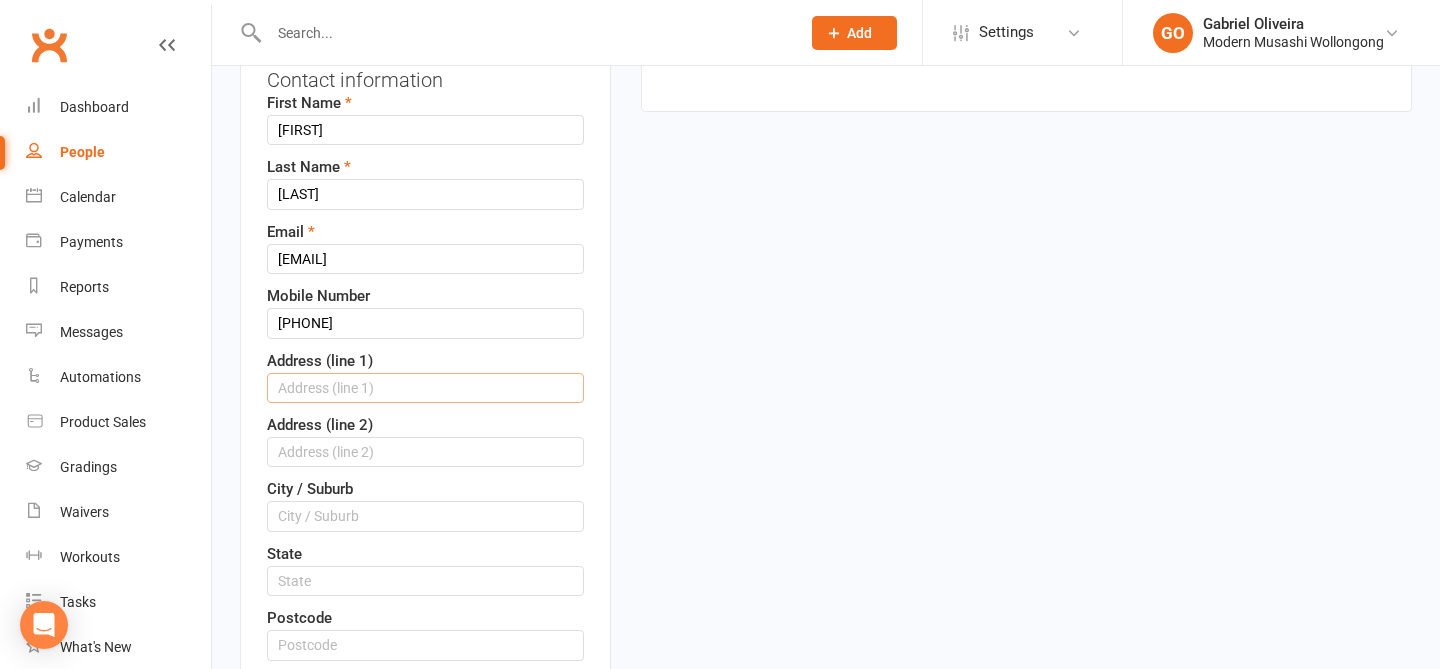 click at bounding box center [425, 388] 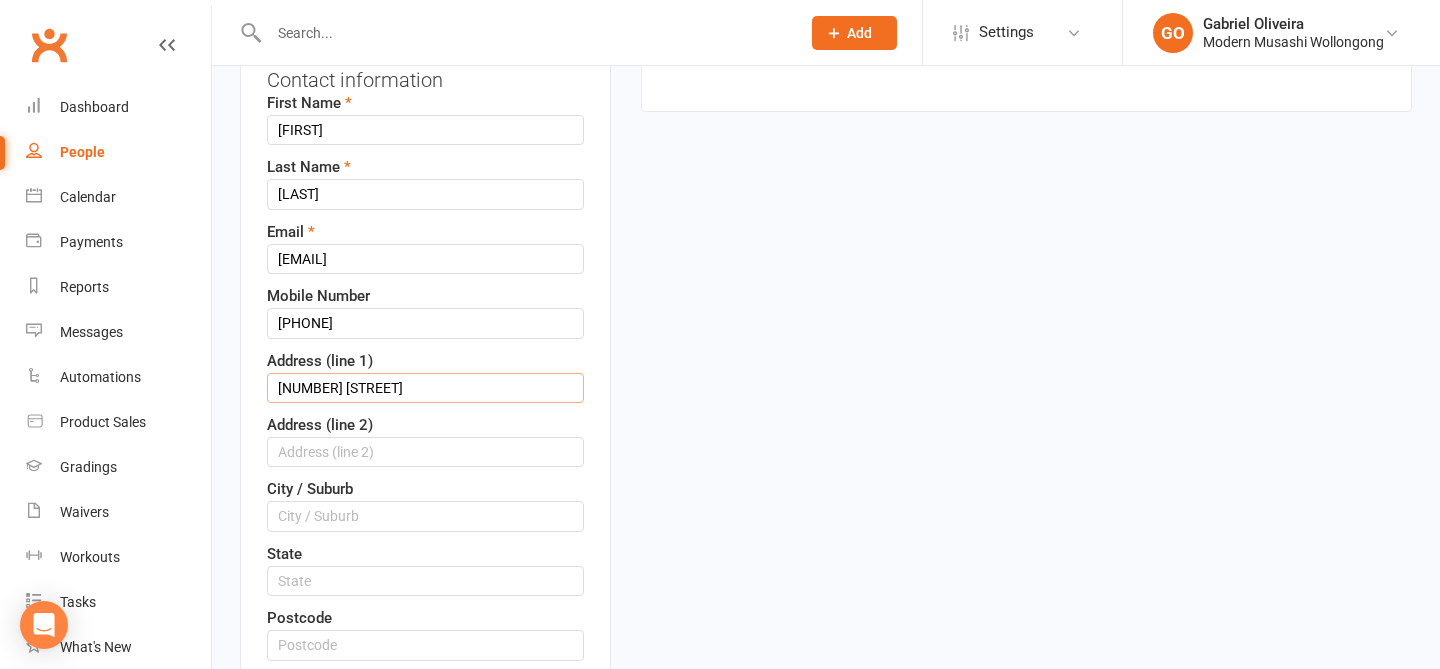 type on "[NUMBER] [STREET]" 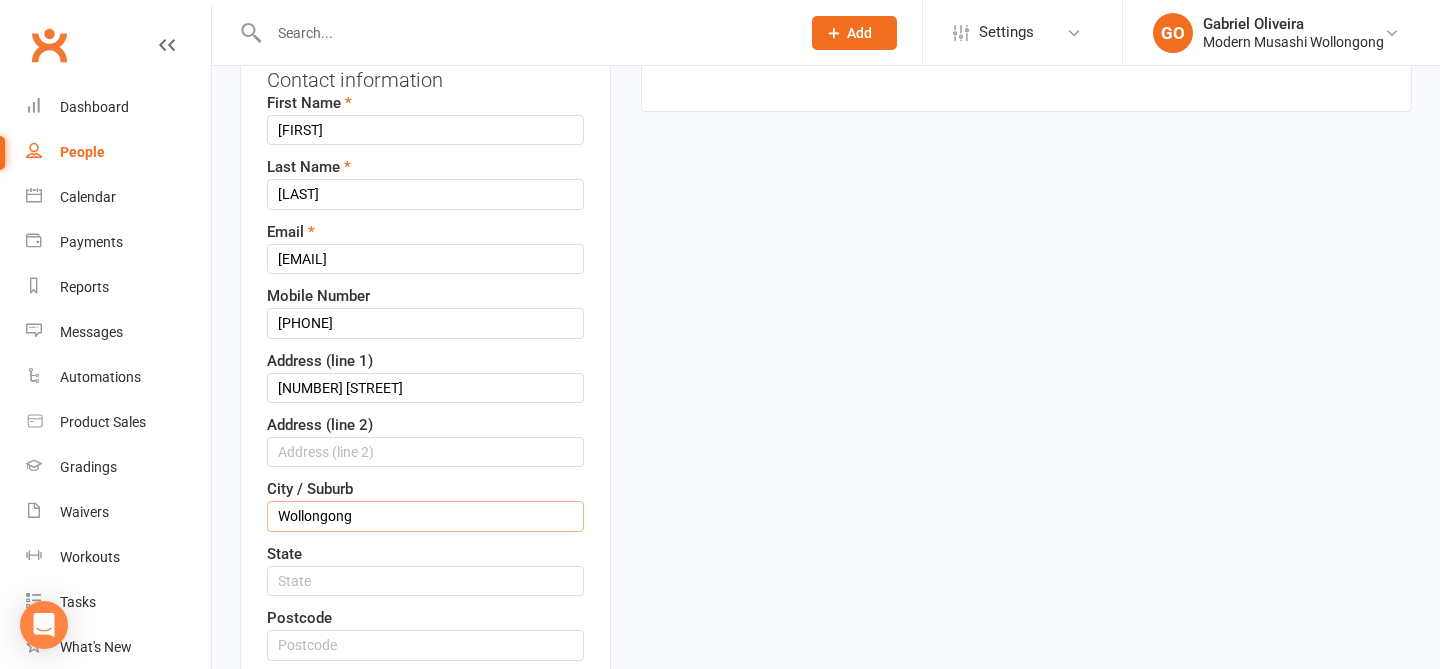 type on "Wollongong" 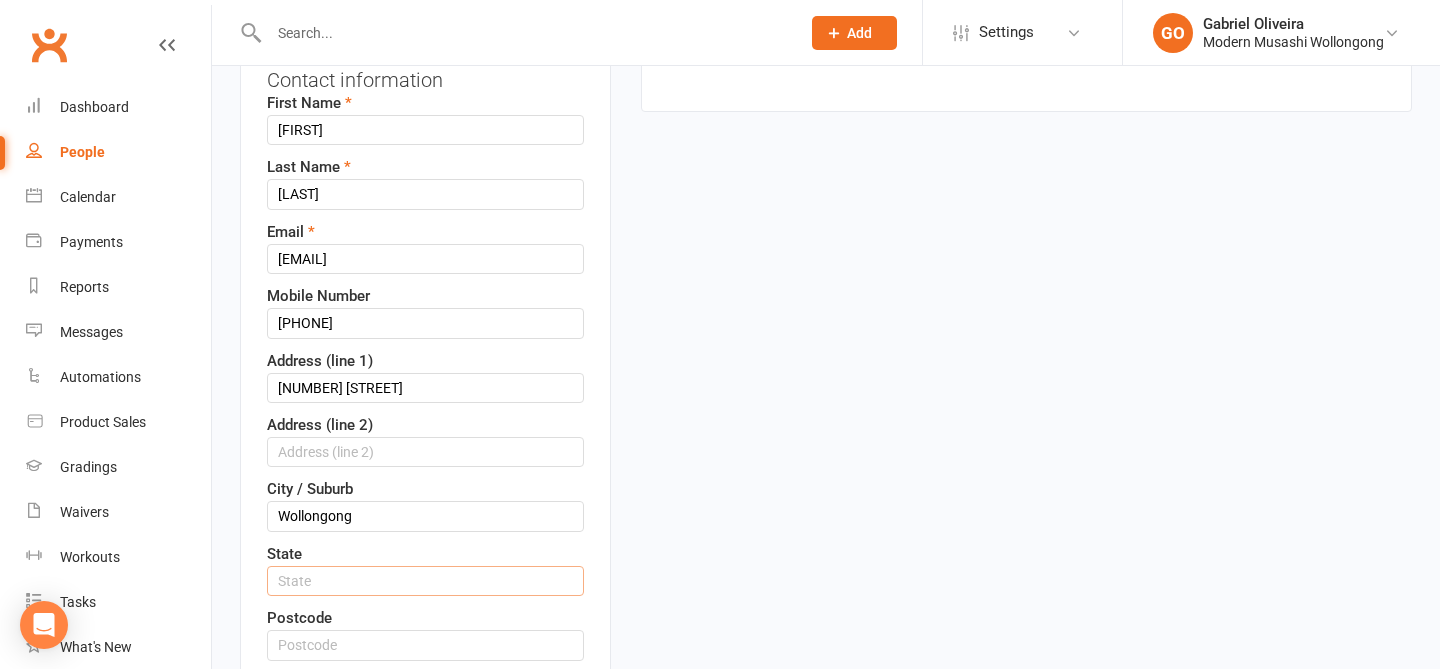 click at bounding box center (425, 581) 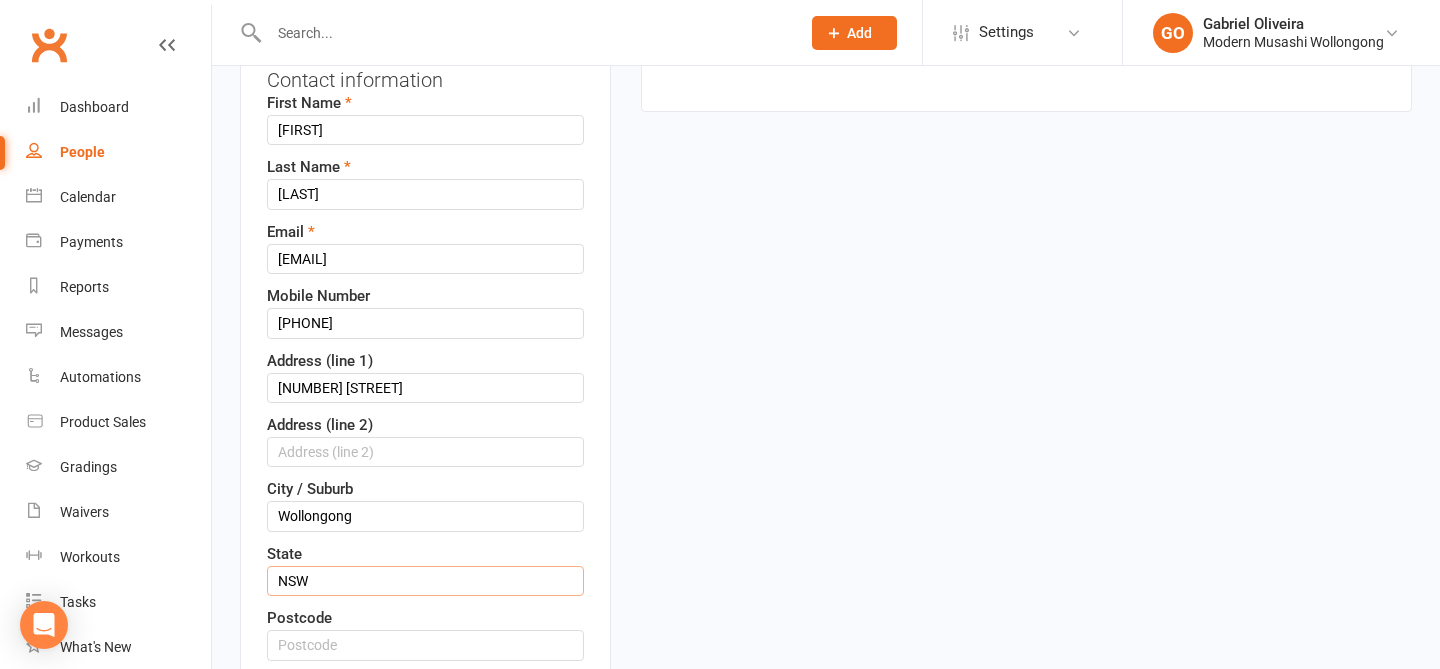 type on "NSW" 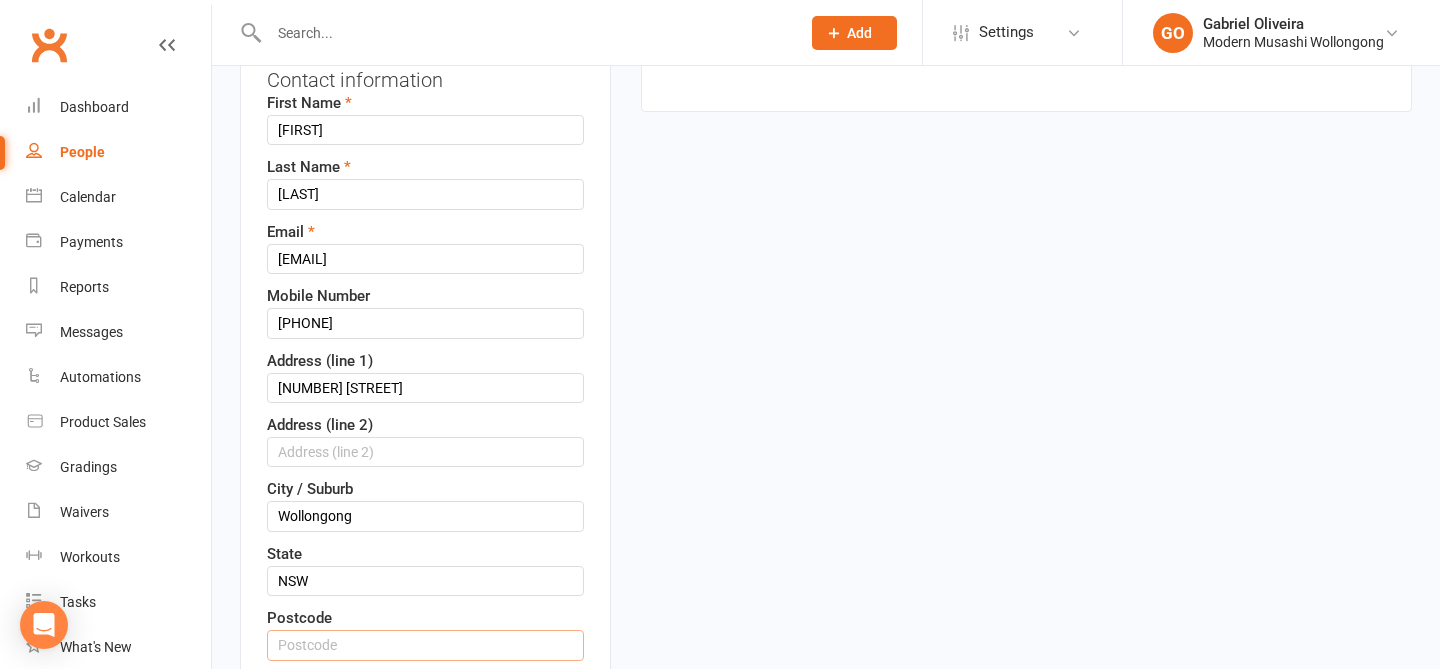 click at bounding box center [425, 645] 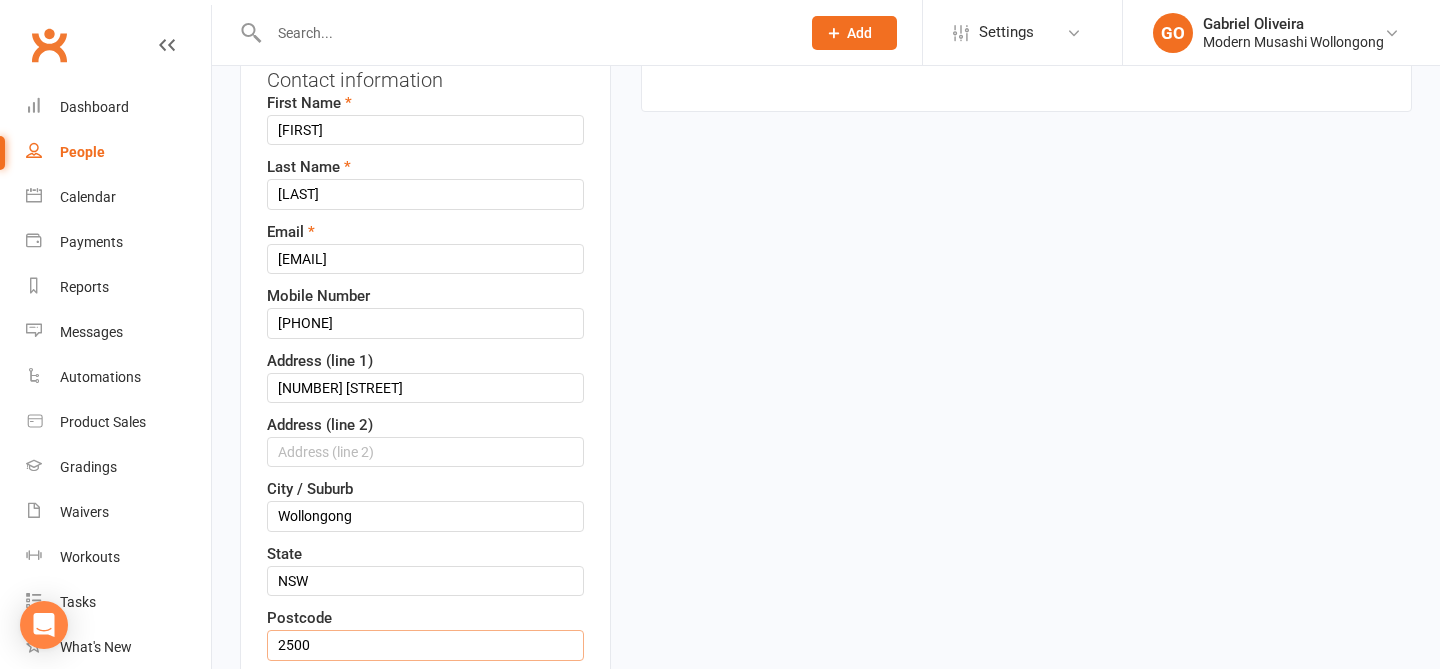 type on "2500" 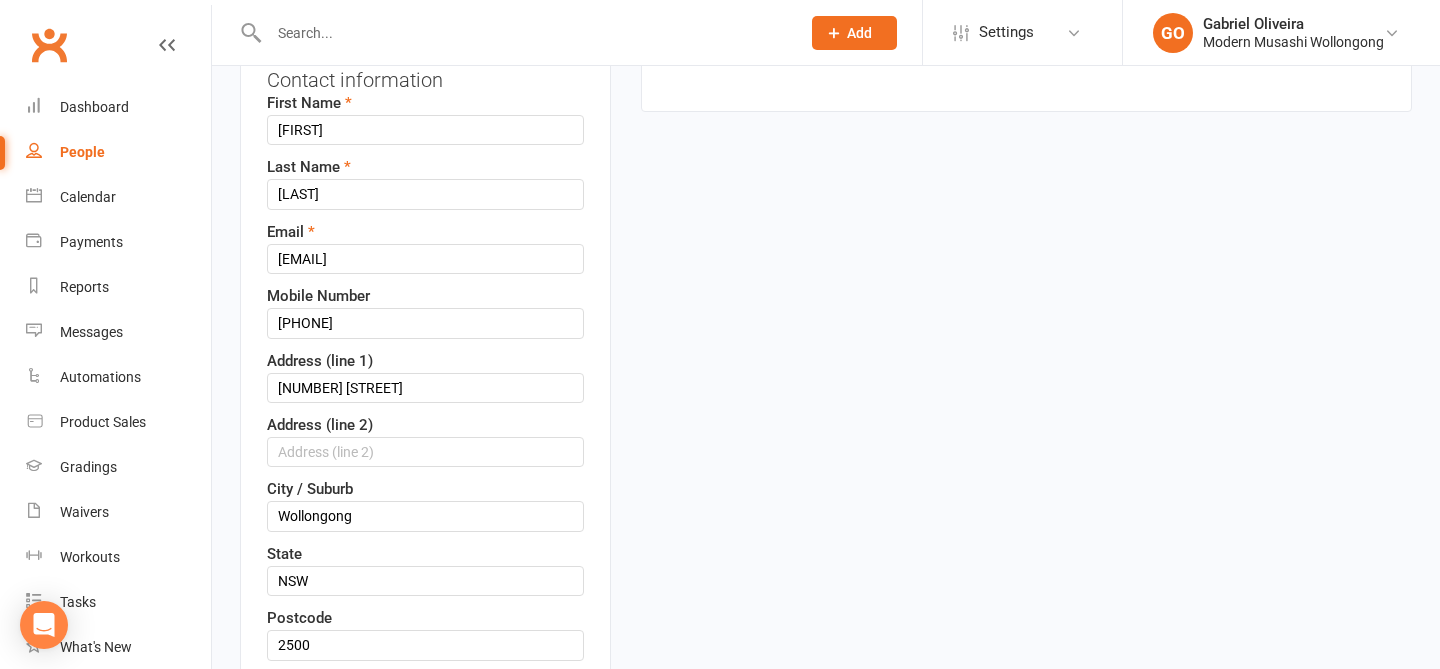 click on "upload photo [FIRST] [LAST] Added [DATE]   Cancelled member [AGE] years old  Contact information First Name  [FIRST]
Last Name  [LAST]
Email  [EMAIL]
Mobile Number  [PHONE]
Address (line 1)  [NUMBER] [STREET]
Address (line 2)
City / Suburb  [CITY]
State  [STATE]
Postcode  [POSTCODE]
Member Number
Date of Birth  [DATE]
[YEAR] - [YEAR]
[YEAR]
[YEAR]
[YEAR]
[YEAR]
[YEAR]
[YEAR]
[YEAR]
[YEAR]
[YEAR]
[YEAR]
[YEAR]
[YEAR]
[YEAR]
[YEAR]
[YEAR]
[YEAR]
[YEAR]
[YEAR]
[YEAR]
[YEAR]
×
Owner  Select Owner [NAME]
Location" at bounding box center [826, 994] 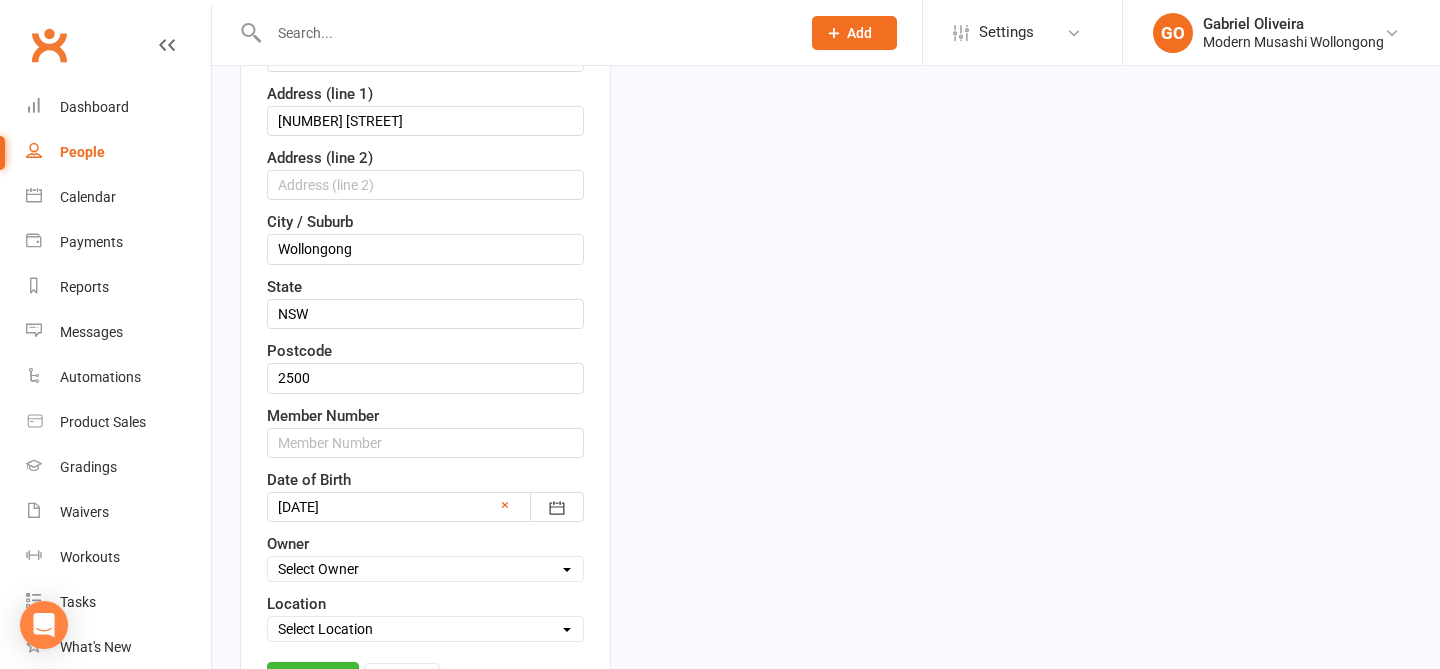 scroll, scrollTop: 551, scrollLeft: 0, axis: vertical 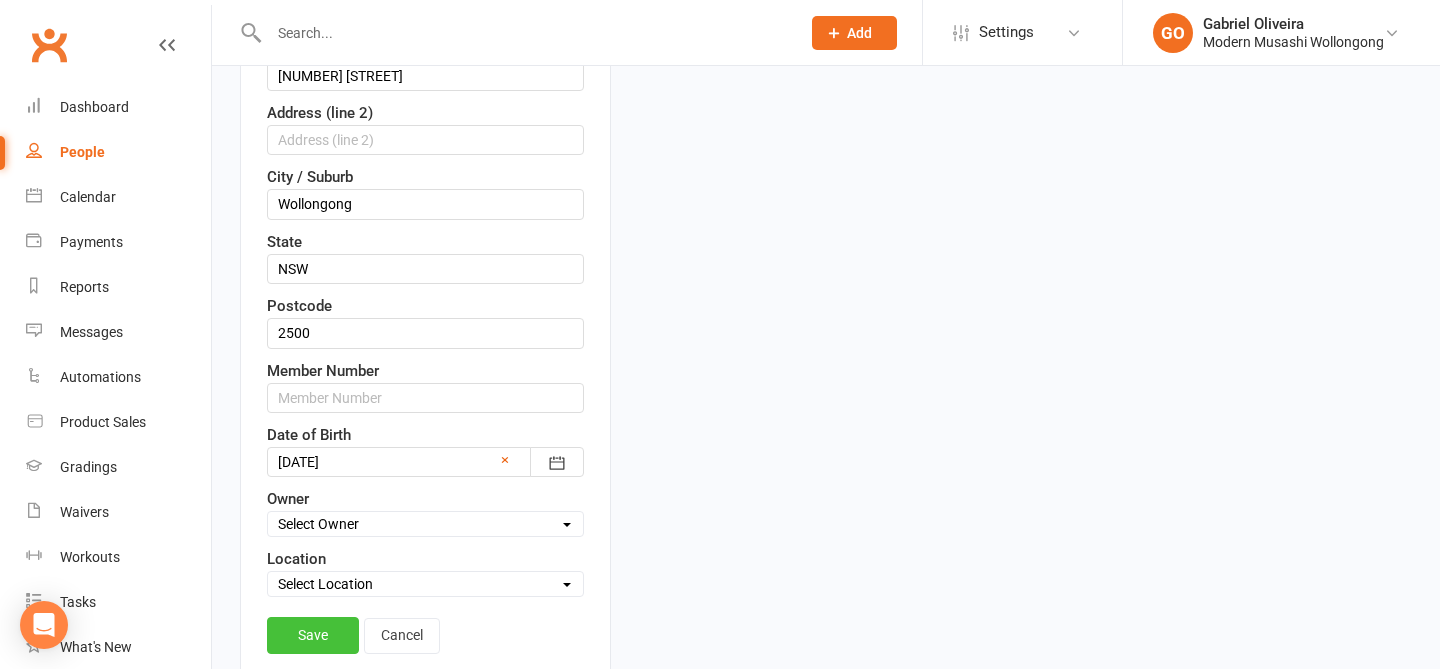 click on "Save" at bounding box center (313, 635) 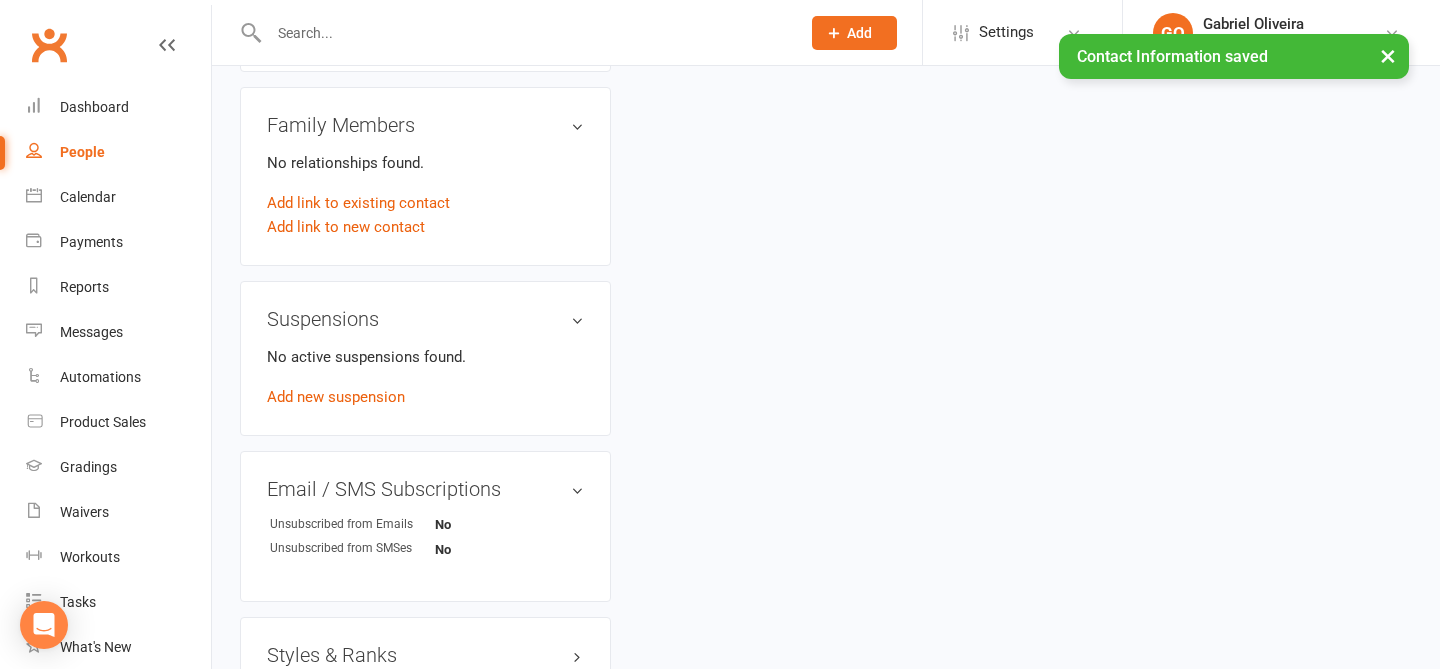 scroll, scrollTop: 1079, scrollLeft: 0, axis: vertical 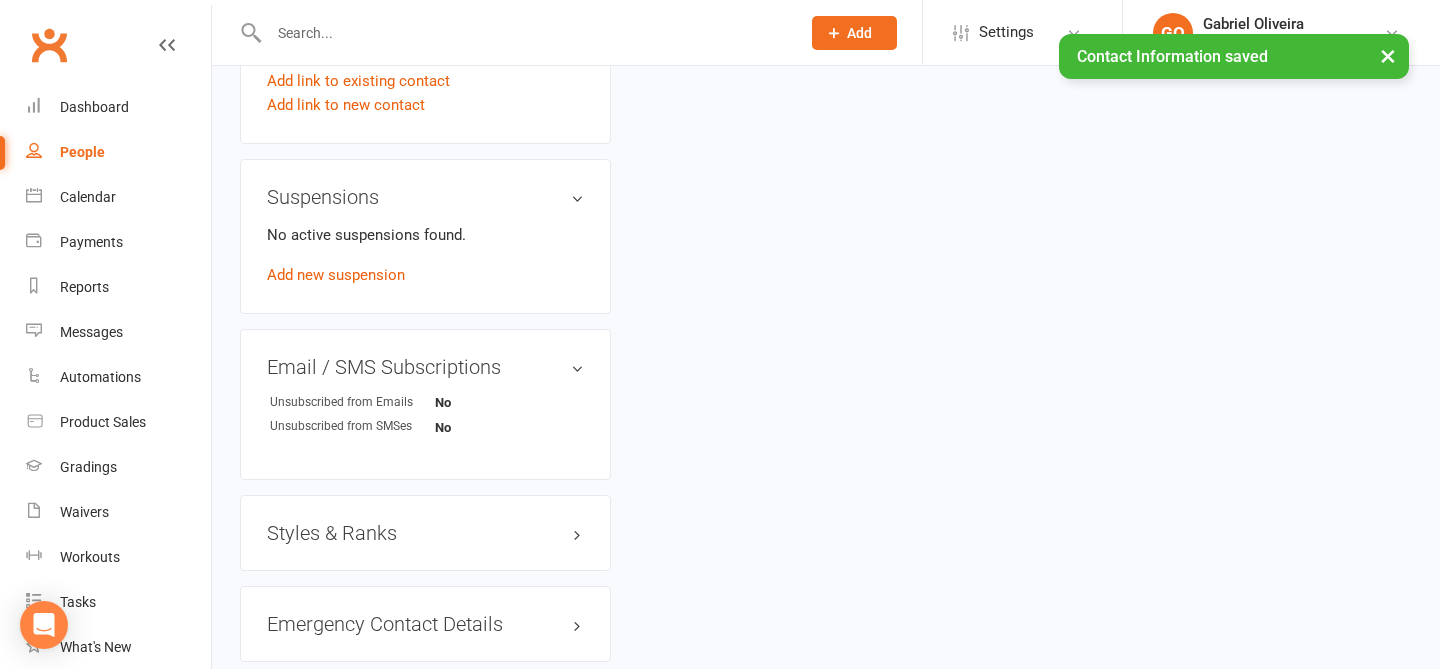 click on "Styles & Ranks" at bounding box center (425, 533) 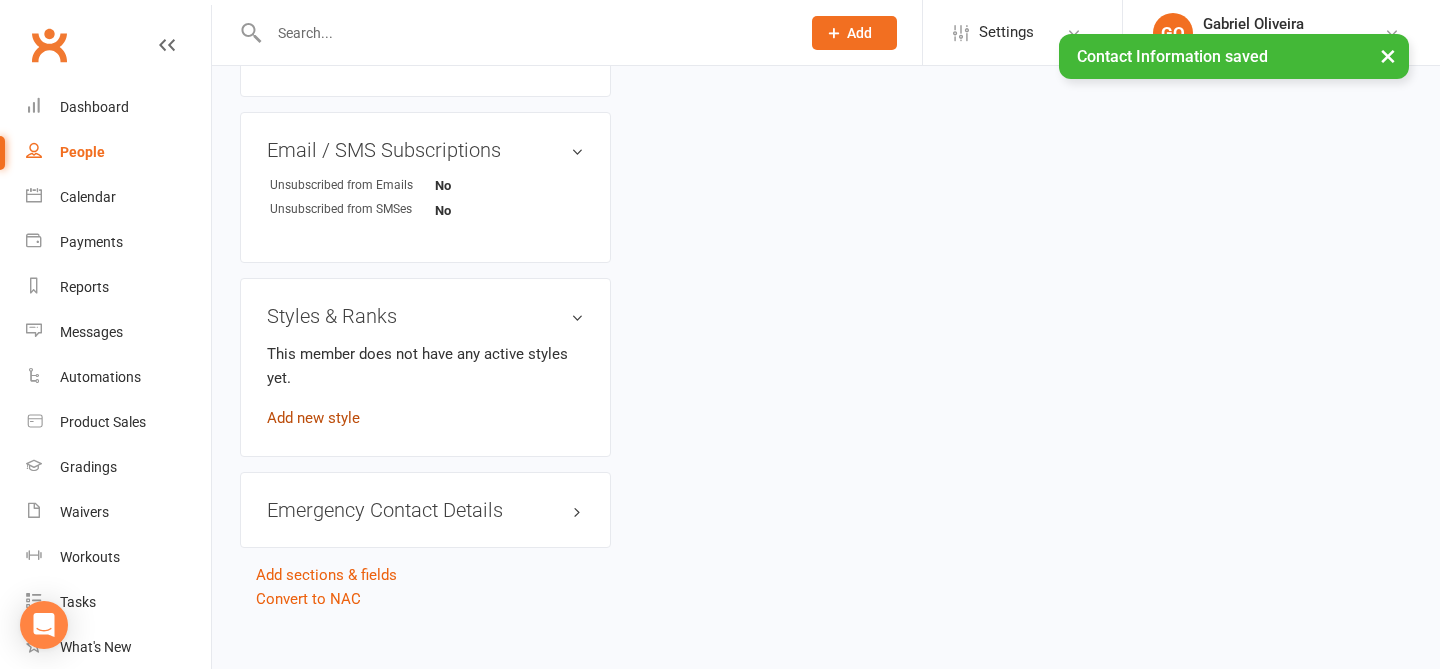 click on "Add new style" at bounding box center [313, 418] 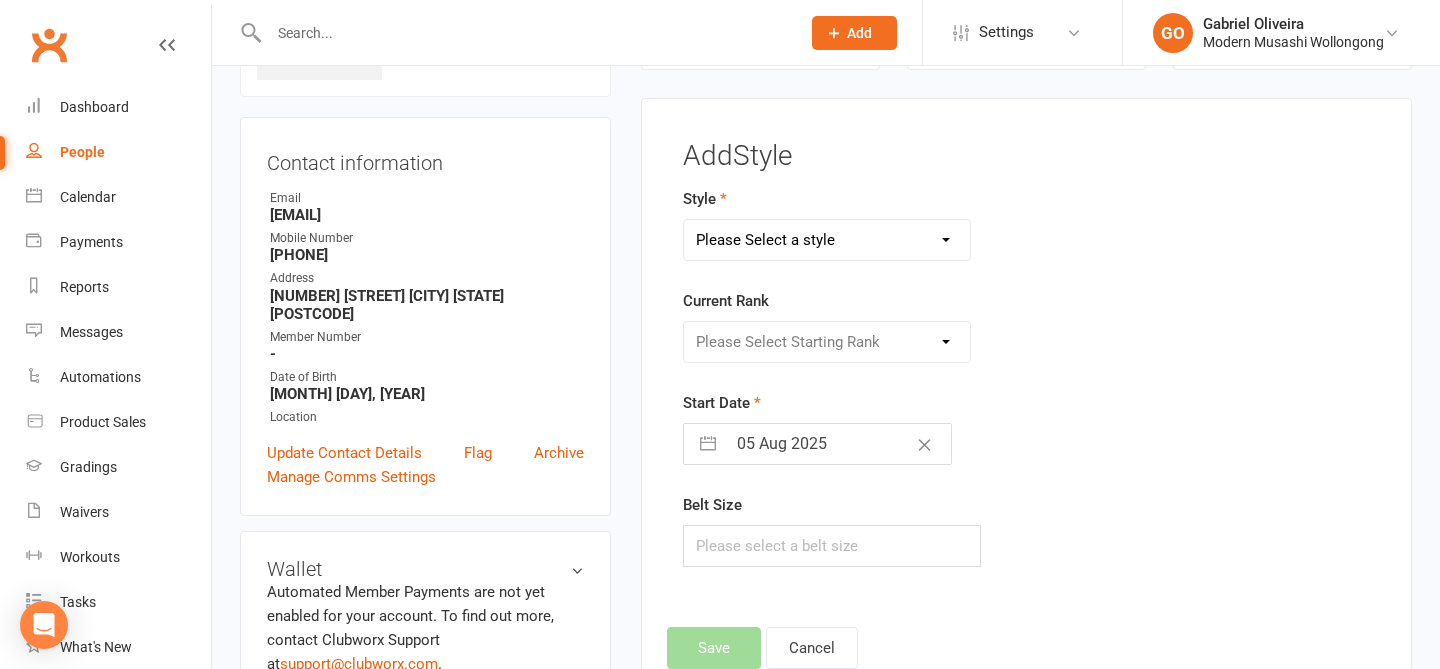 scroll, scrollTop: 153, scrollLeft: 0, axis: vertical 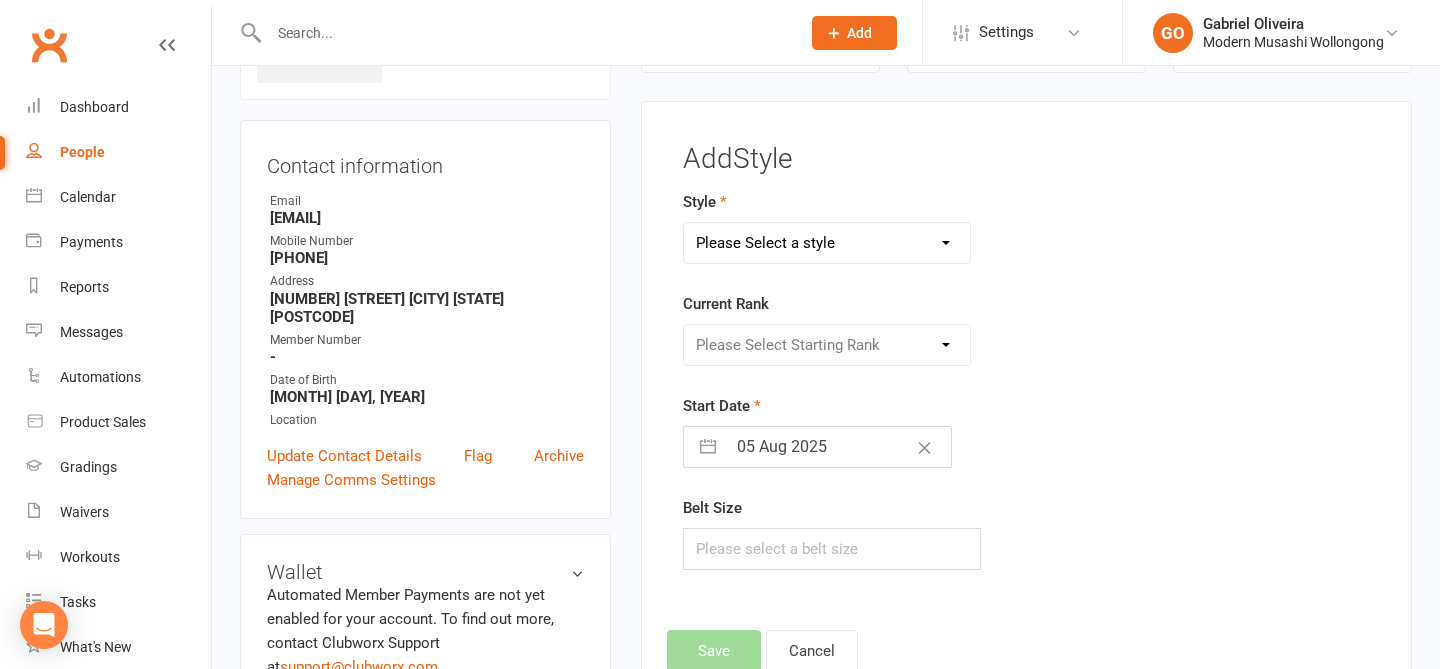 click on "Please Select a style Adults BJJ Kids BJJ" at bounding box center [827, 243] 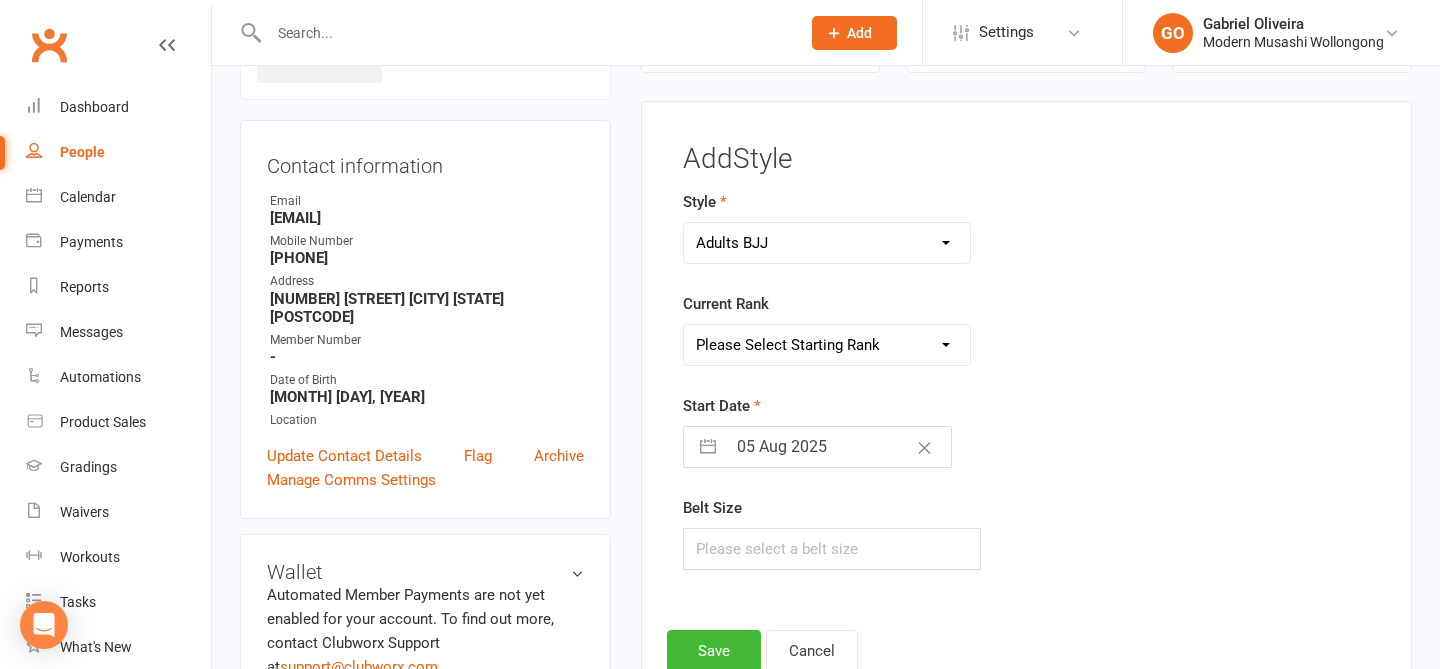 click on "Please Select Starting Rank White Belt  White Belt 1 Stripe White Belt 2 Stripe White Belt 3 Stripe White Belt 4 Stripe Blue Belt Blue Belt 1 Stripe Blue Belt 2 Stripe Blue Belt 3 Stripe Blue Belt 4 Stripe Purple Belt Purple Belt 1 Stripe Purple Belt 2 Stripe Purple Belt 3 Stripe Purple Belt 4 Stripe Brown Belt Brown Belt 1 Stripe Brown Belt 2 Stripe Brown Belt 3 Stripe Brown Belt 4 Stripe Black Belt" at bounding box center (827, 345) 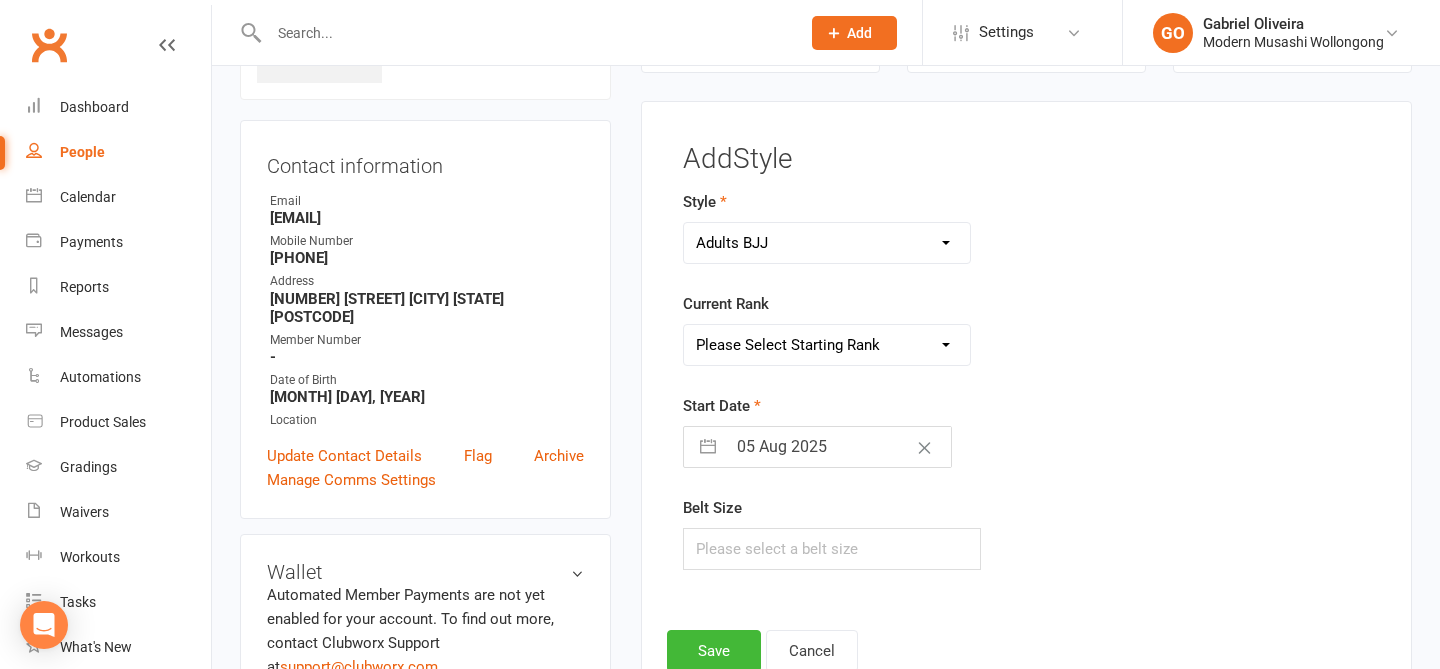 select on "44544" 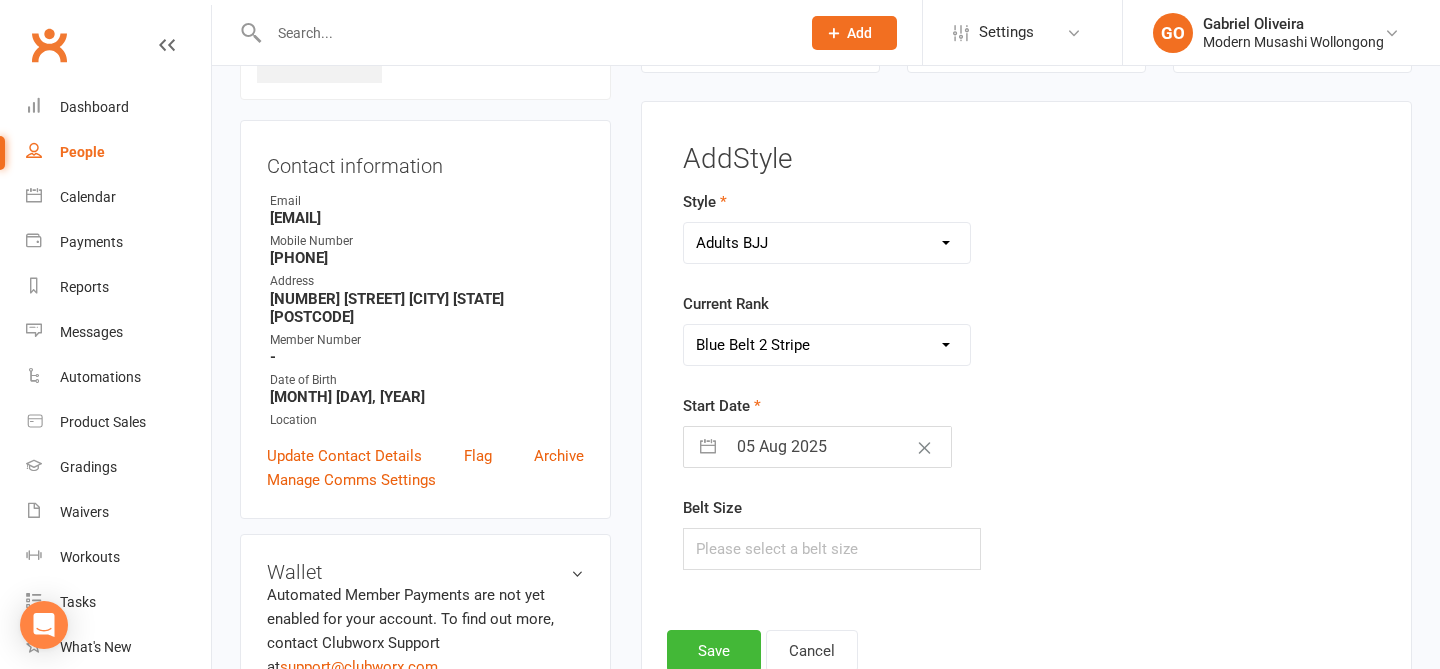 click on "Start Date 05 Aug 2025 Navigate forward to interact with the calendar and select a date. Press the question mark key to get the keyboard shortcuts for changing dates." at bounding box center (907, 431) 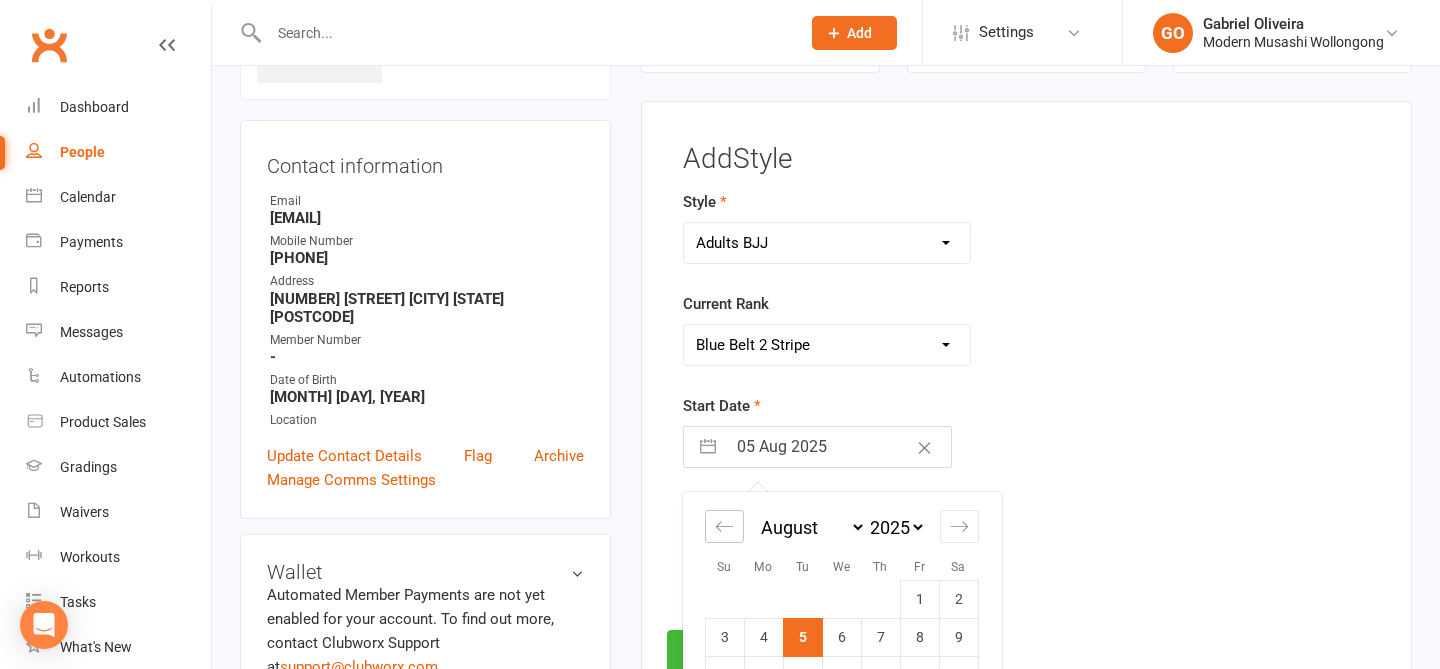 click 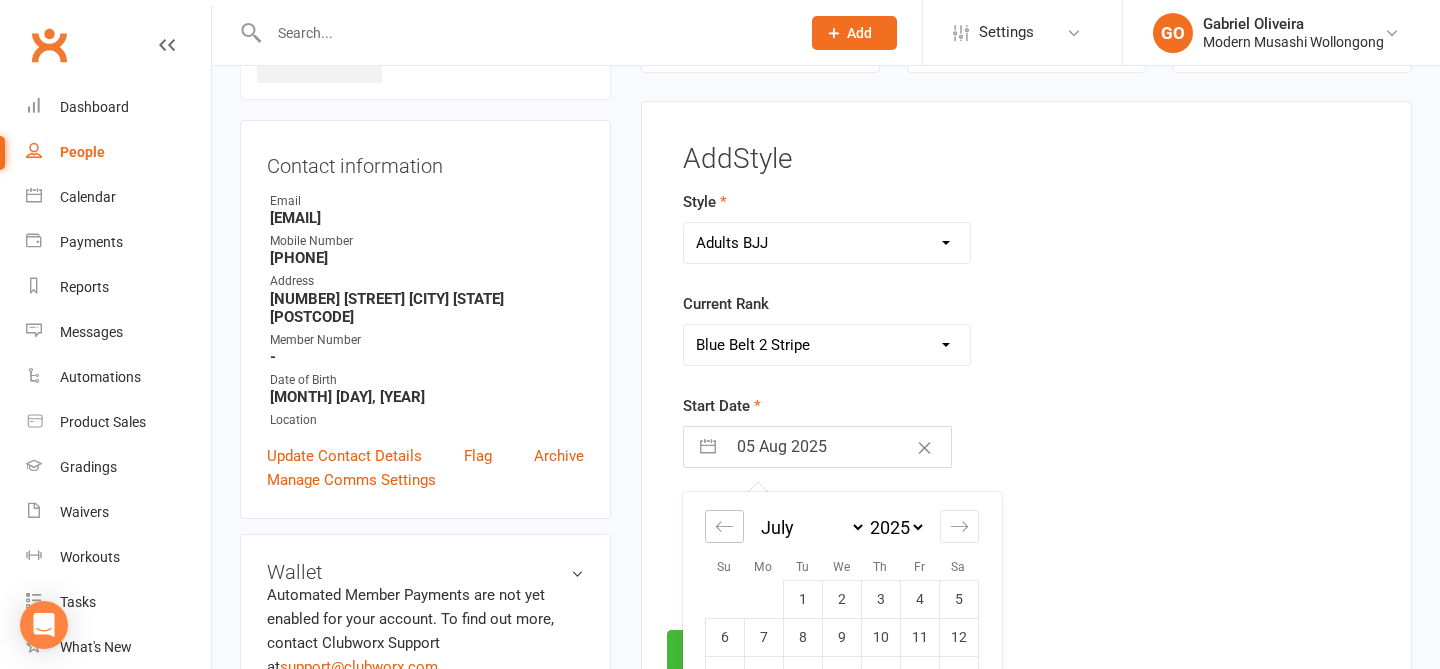 click 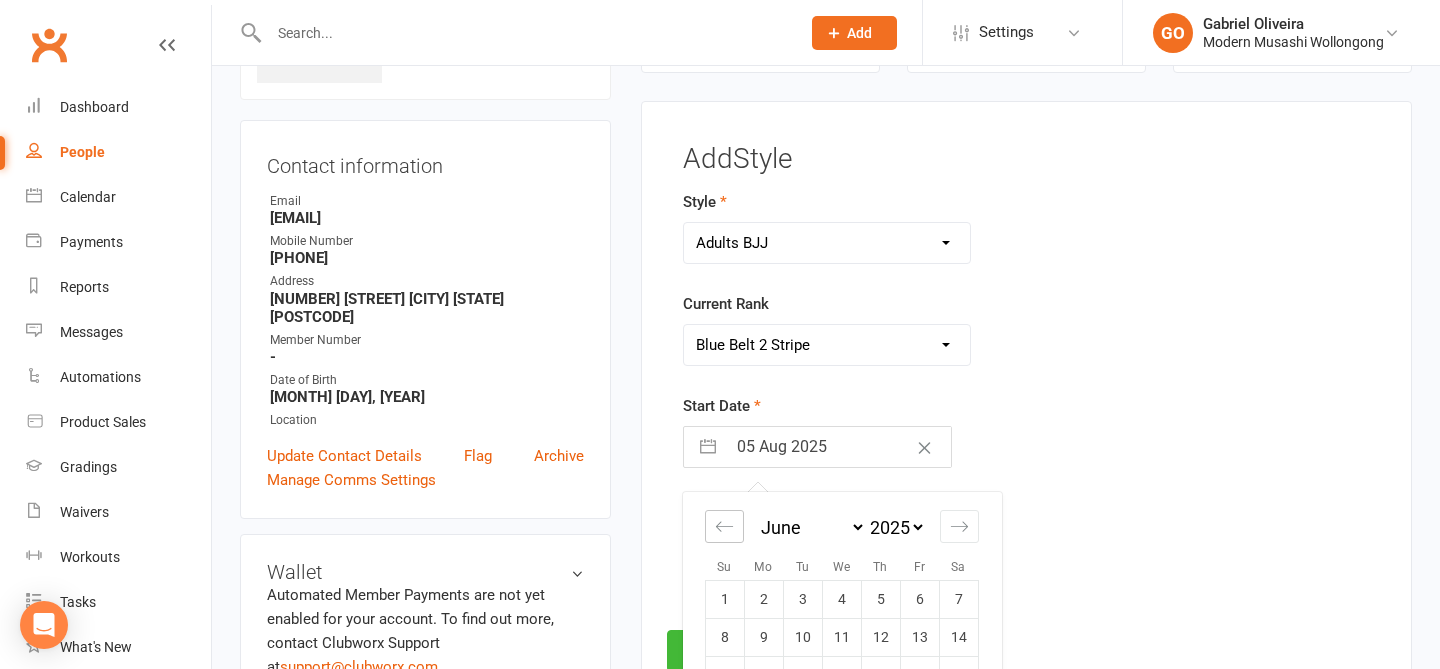 click 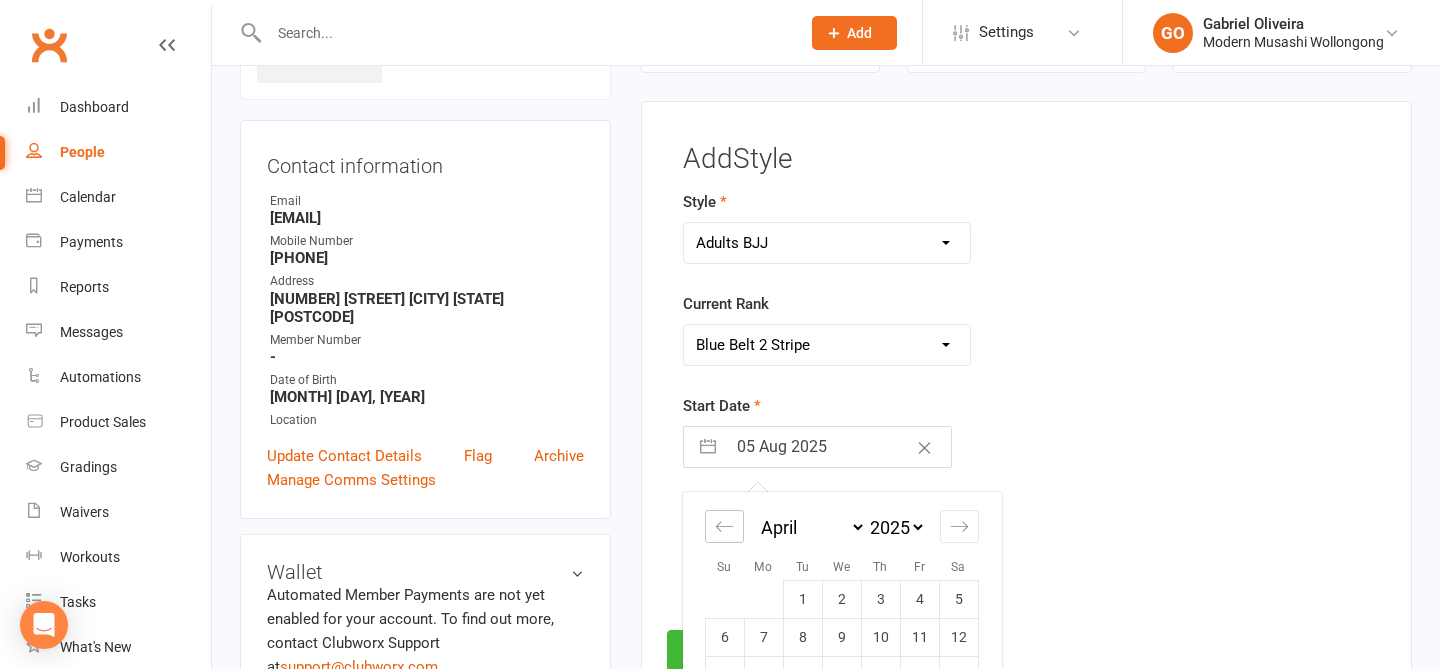 click 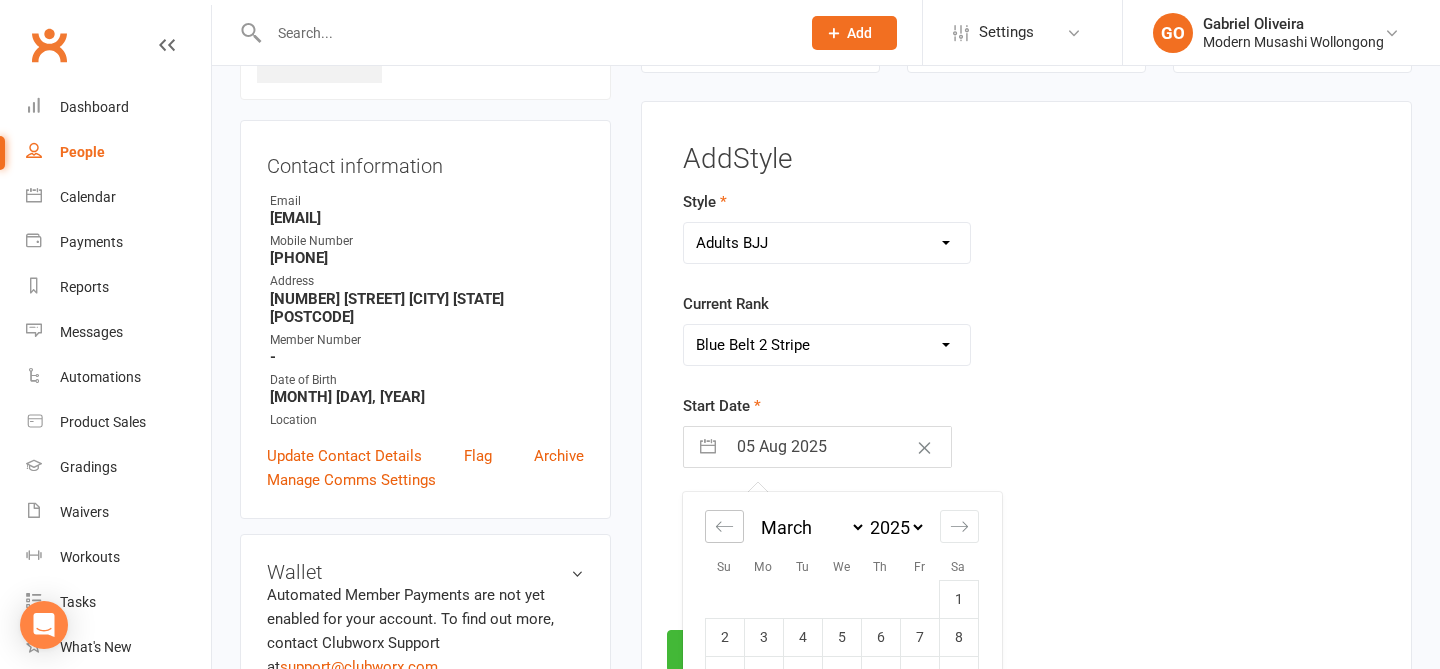 click 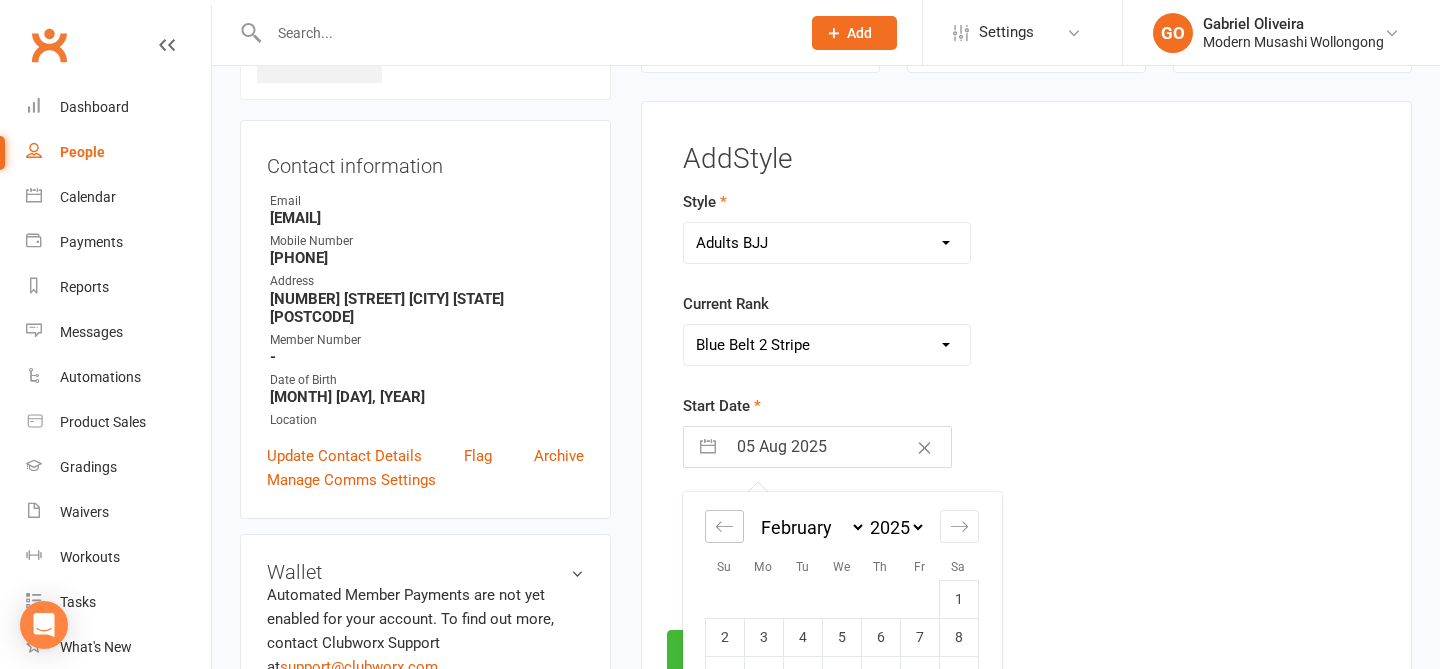 click 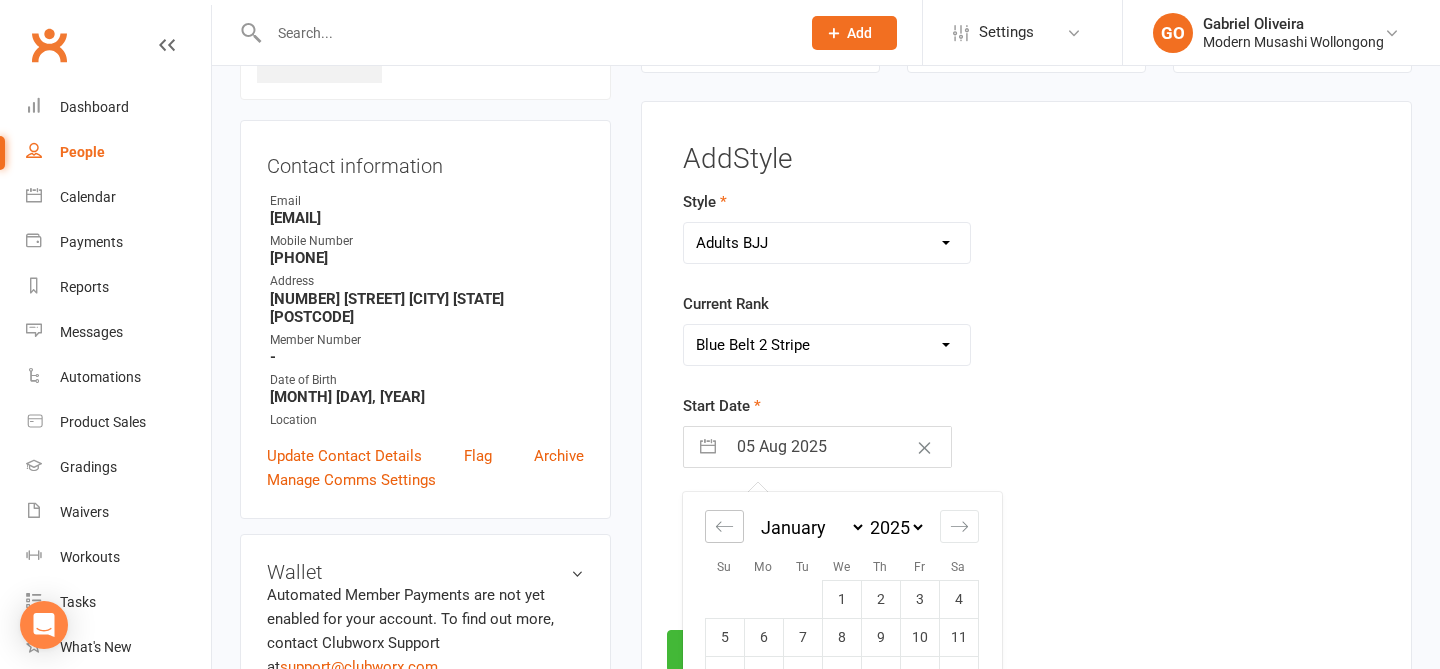 click 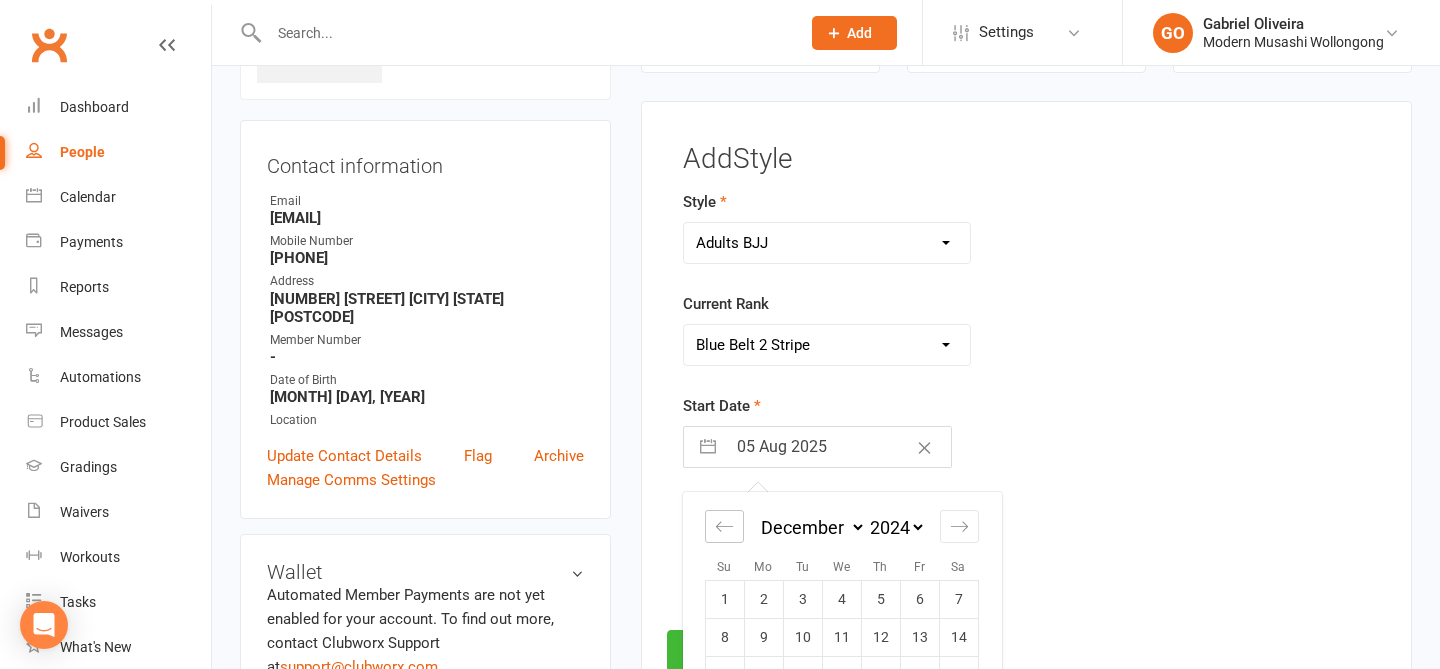 click 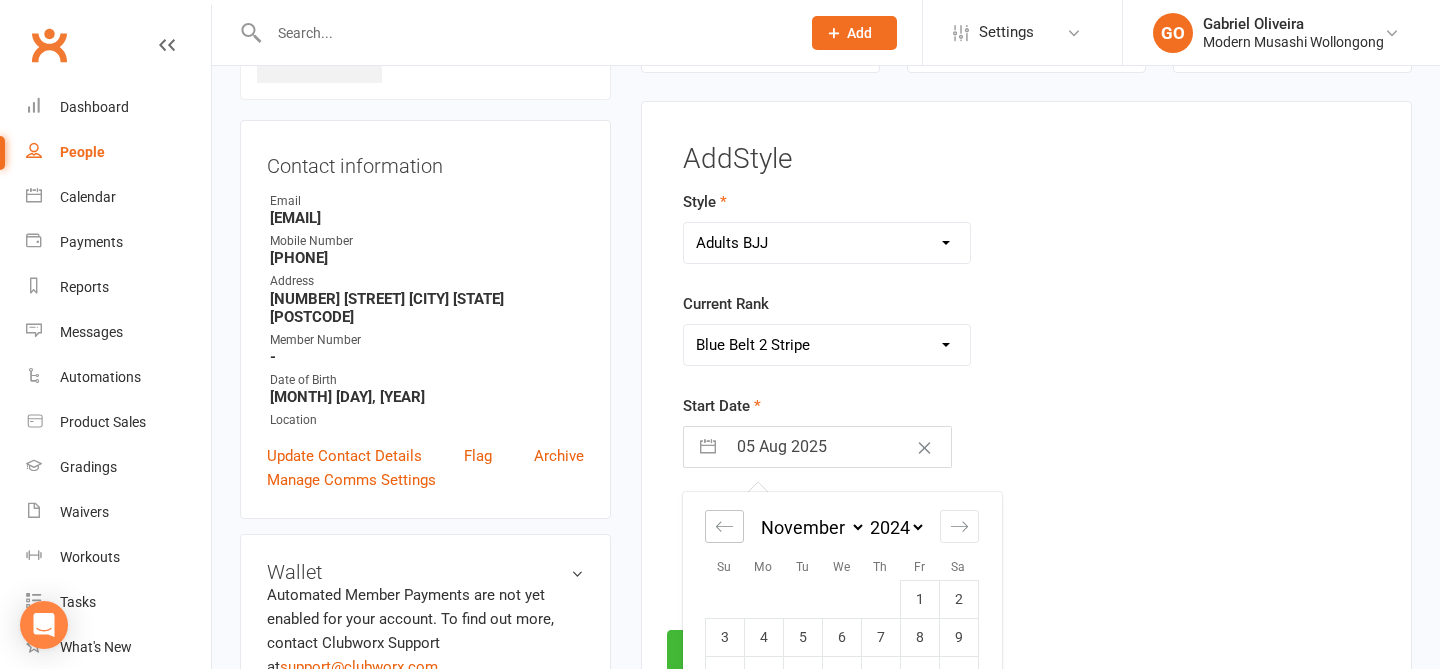 click 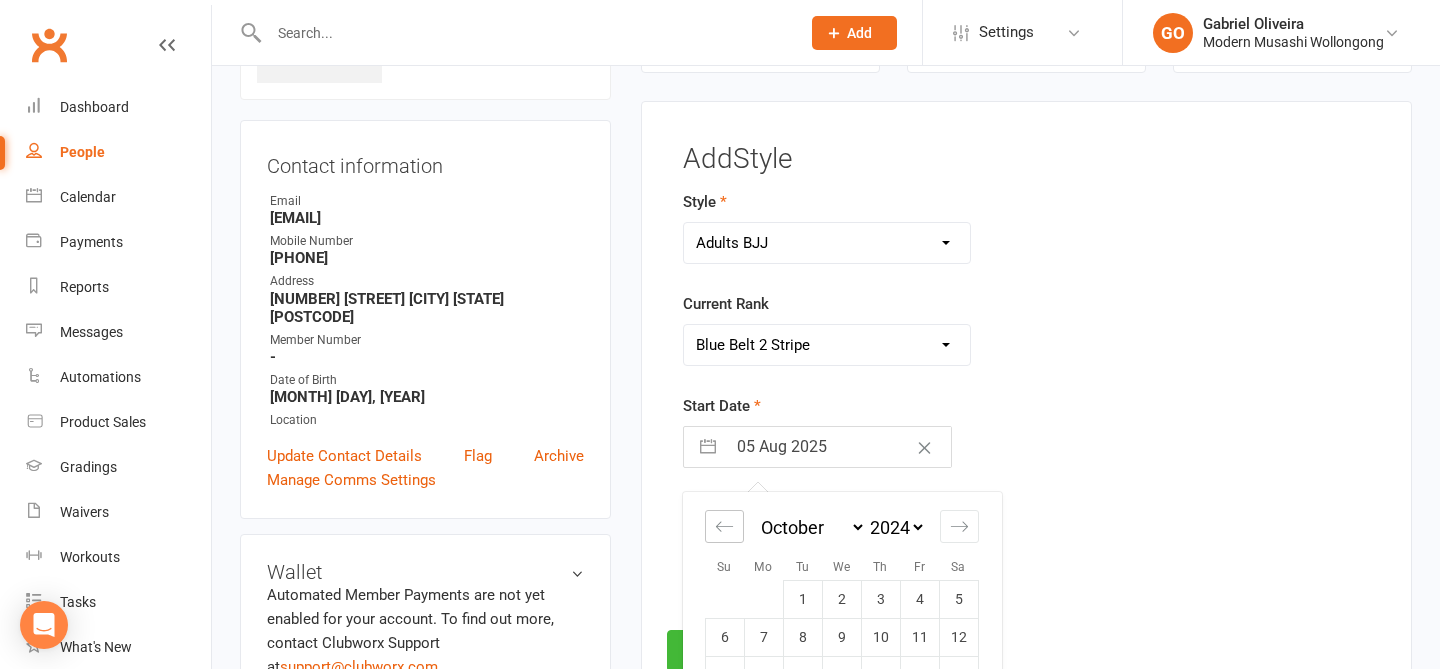 click 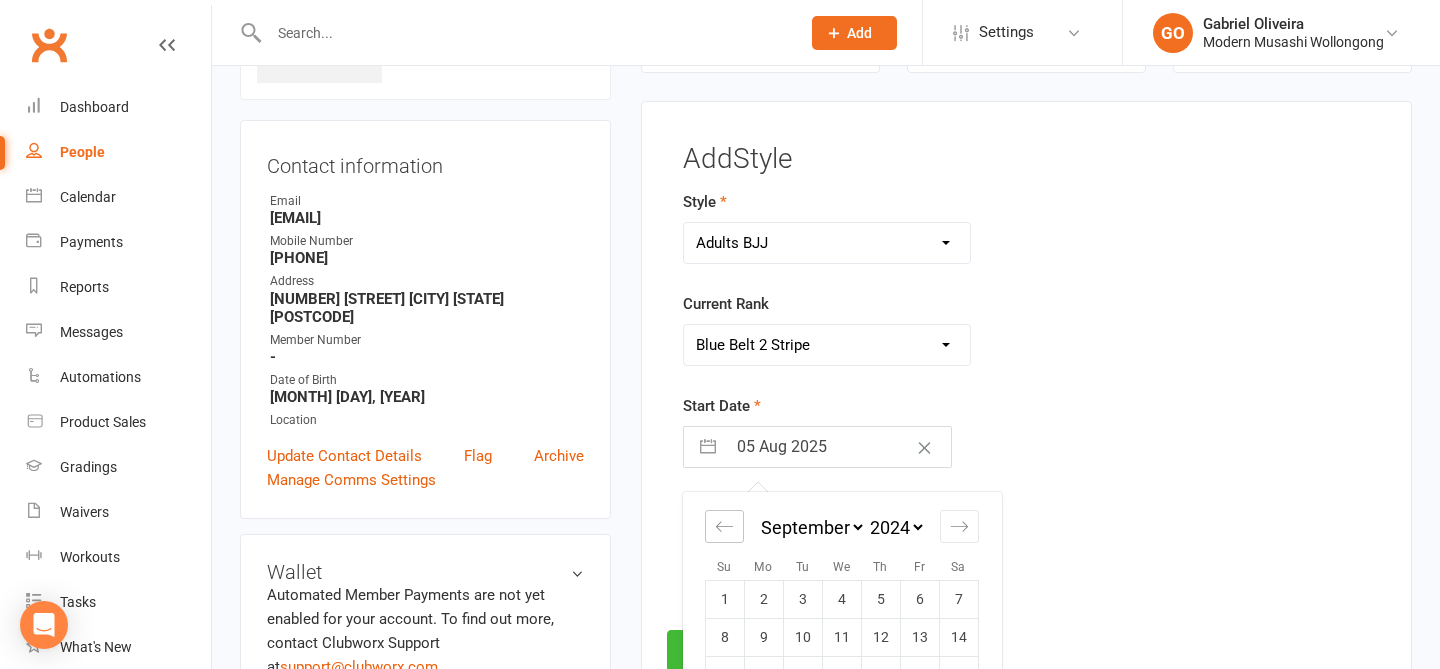 click 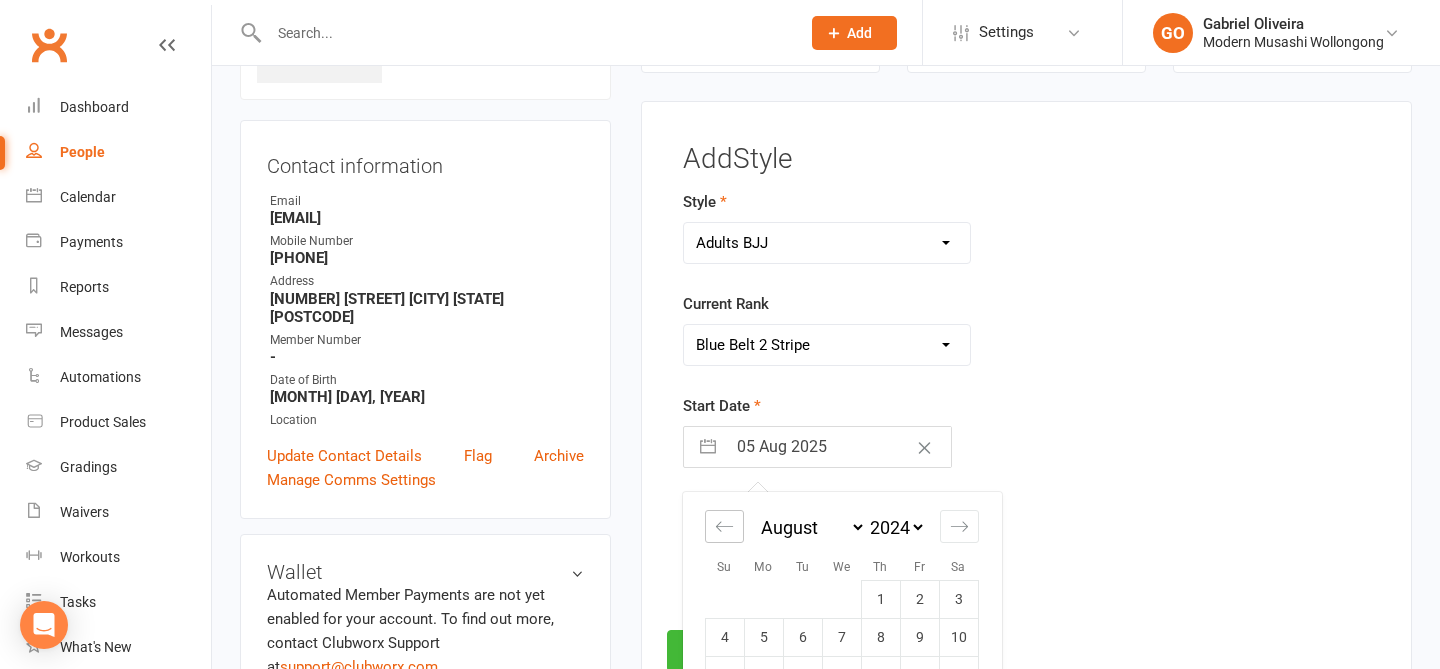click 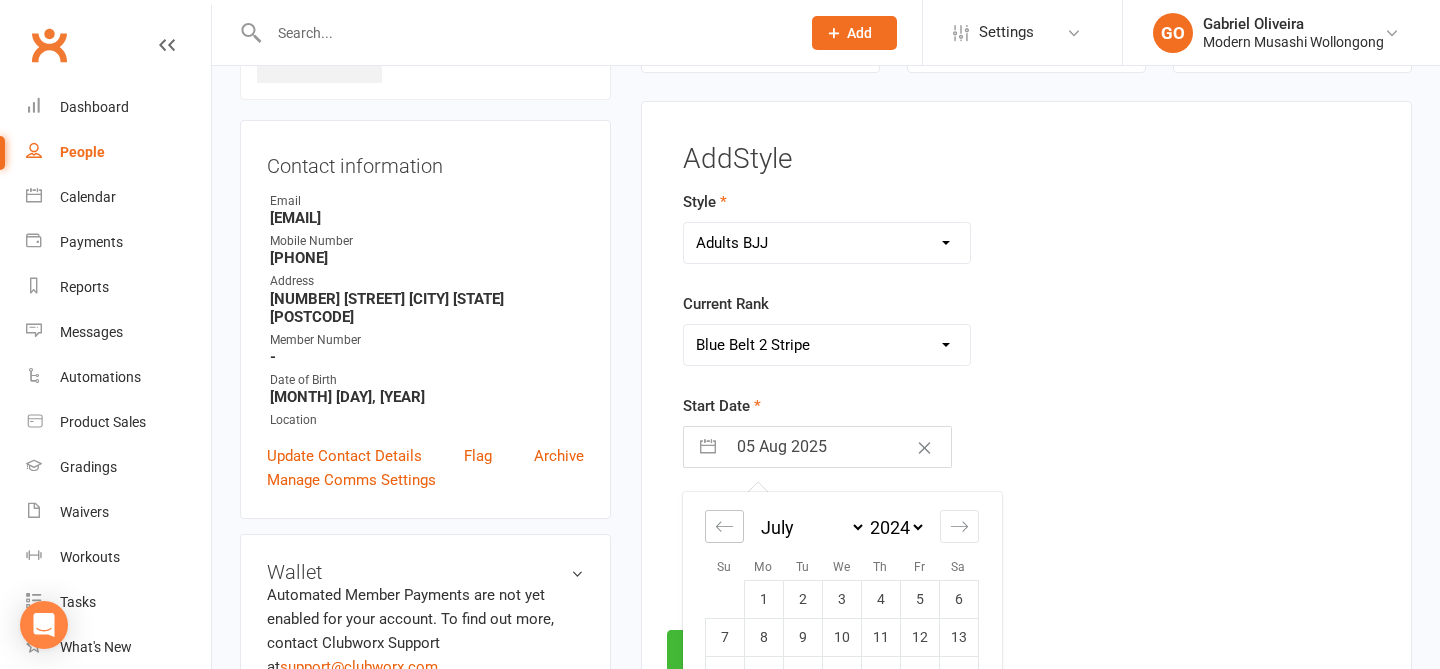 click 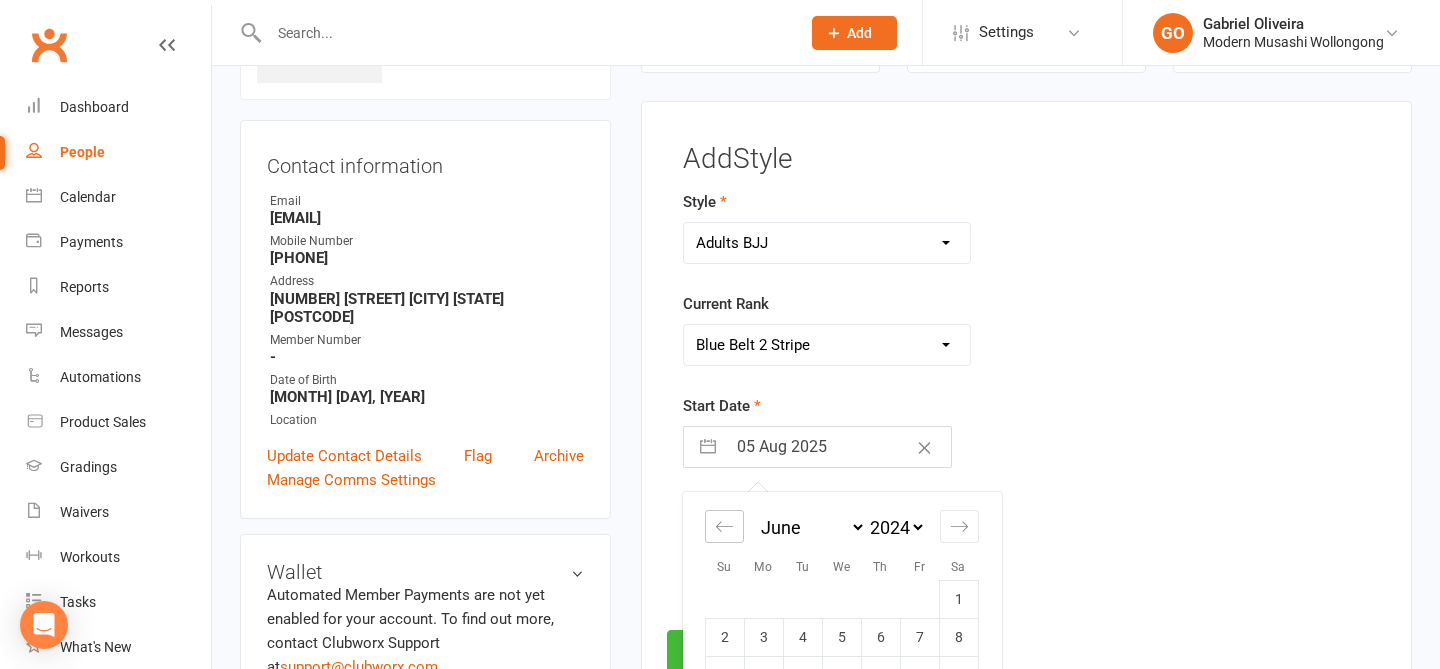click 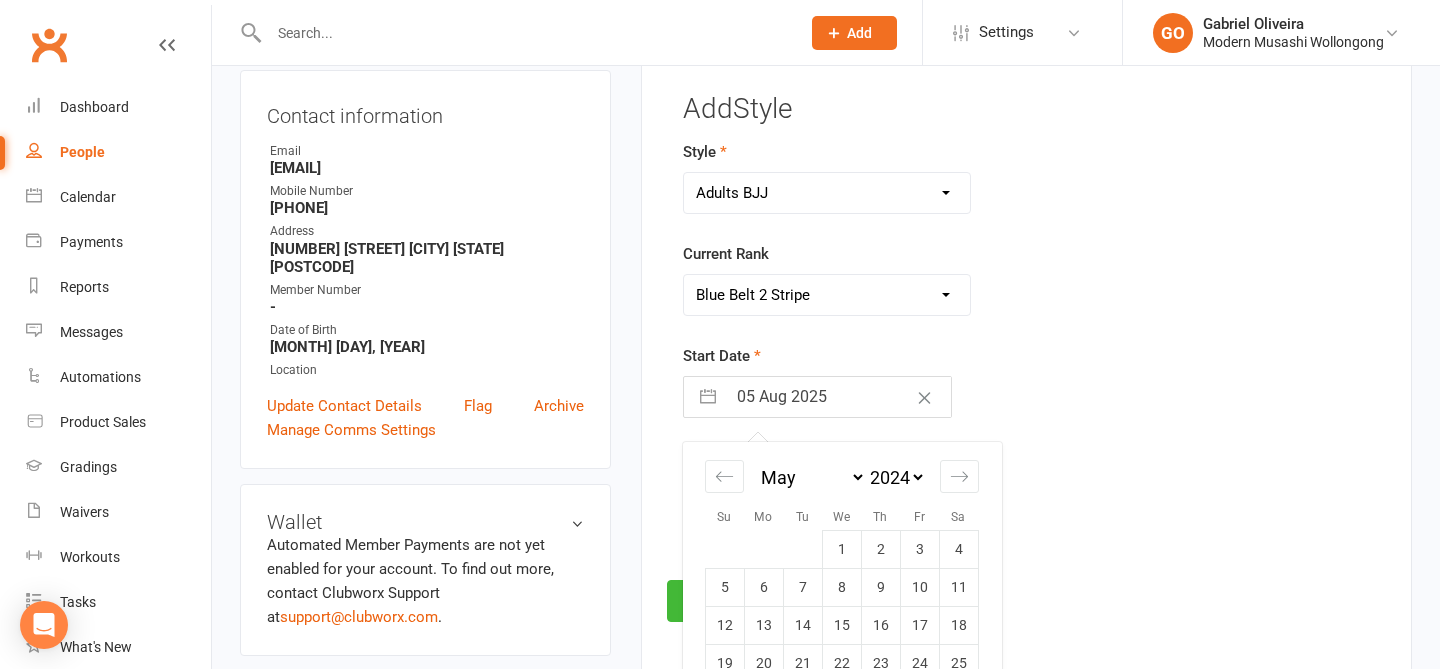 scroll, scrollTop: 262, scrollLeft: 0, axis: vertical 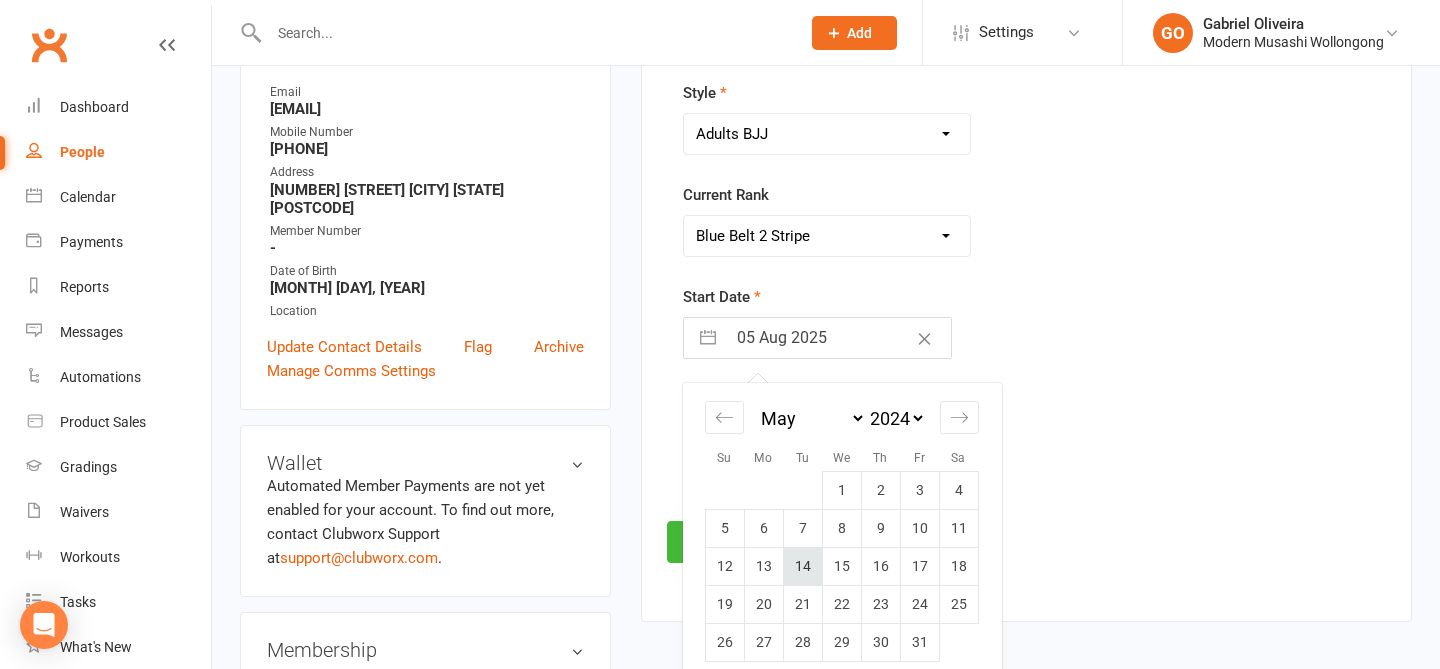 click on "14" at bounding box center [802, 567] 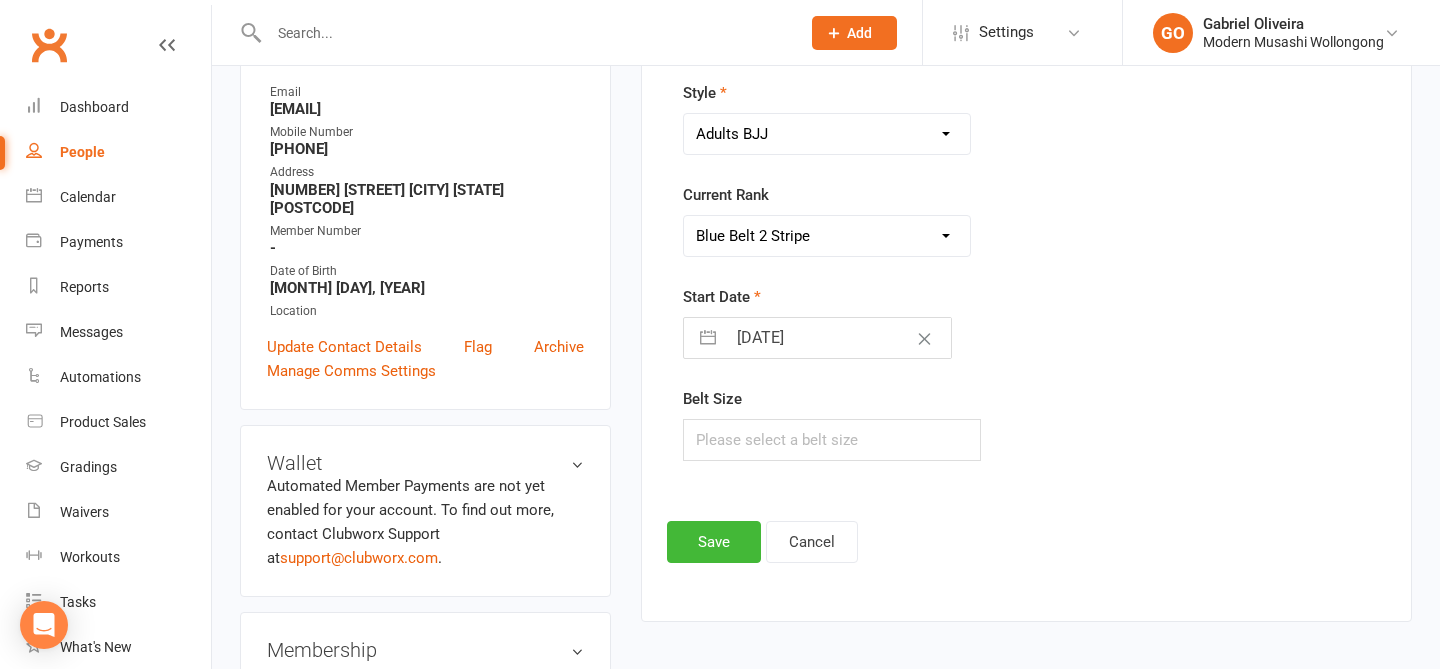 click on "Style Adults BJJ Kids BJJ Current Rank Please Select Starting Rank White Belt  White Belt 1 Stripe White Belt 2 Stripe White Belt 3 Stripe White Belt 4 Stripe Blue Belt Blue Belt 1 Stripe Blue Belt 2 Stripe Blue Belt 3 Stripe Blue Belt 4 Stripe Purple Belt Purple Belt 1 Stripe Purple Belt 2 Stripe Purple Belt 3 Stripe Purple Belt 4 Stripe Brown Belt Brown Belt 1 Stripe Brown Belt 2 Stripe Brown Belt 3 Stripe Brown Belt 4 Stripe Black Belt Start Date 14 May 2024 Navigate forward to interact with the calendar and select a date. Press the question mark key to get the keyboard shortcuts for changing dates. Belt Size" at bounding box center (907, 285) 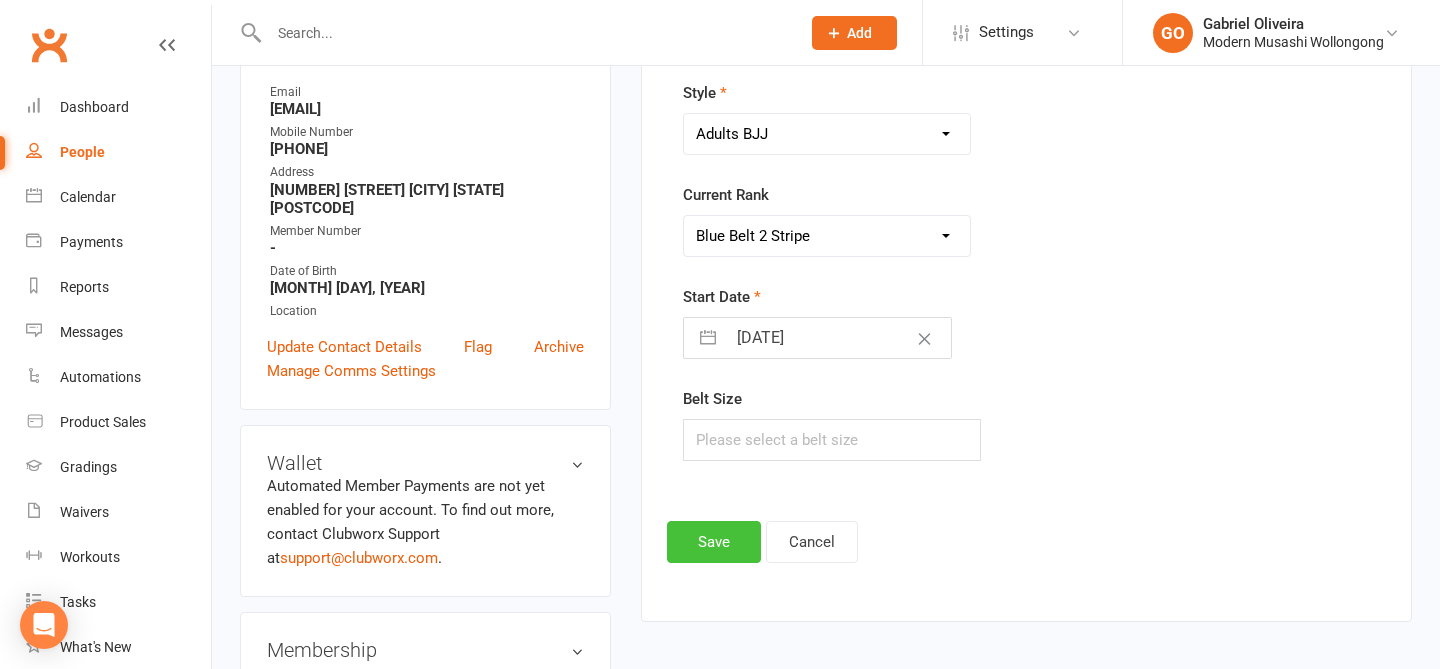 click on "Save" at bounding box center [714, 542] 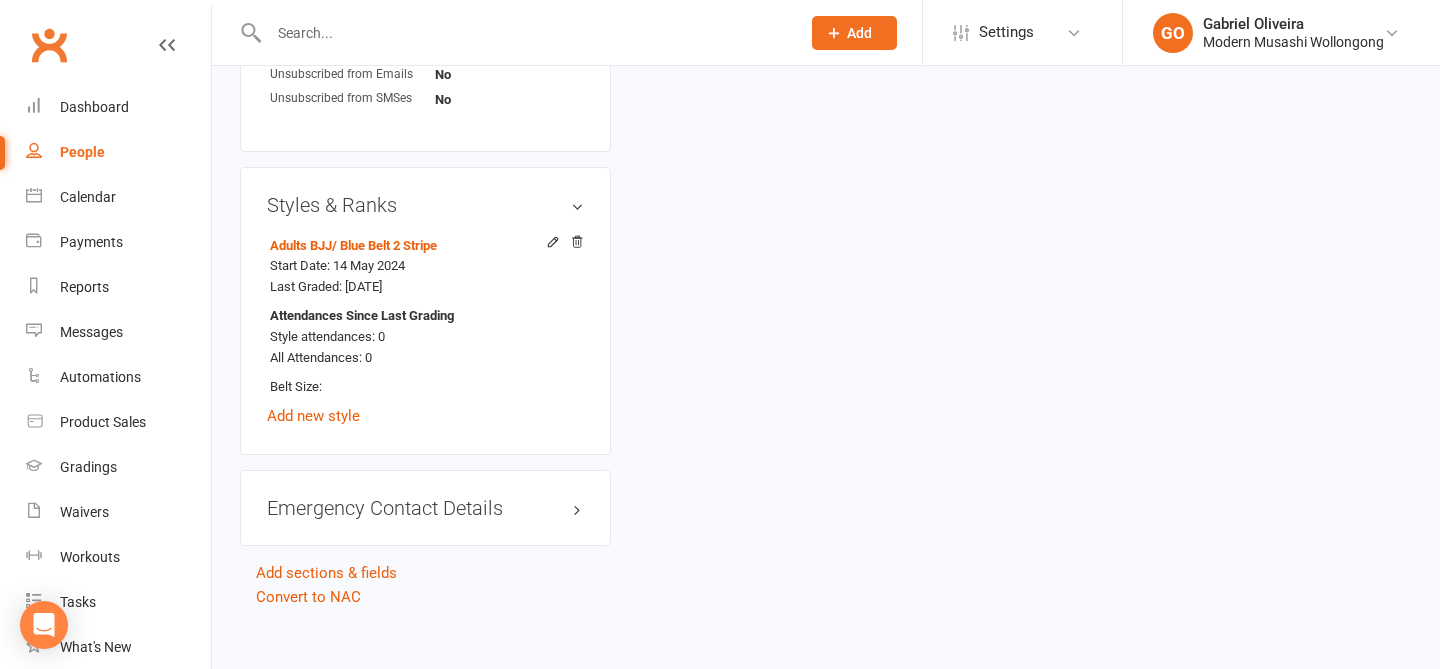 scroll, scrollTop: 0, scrollLeft: 0, axis: both 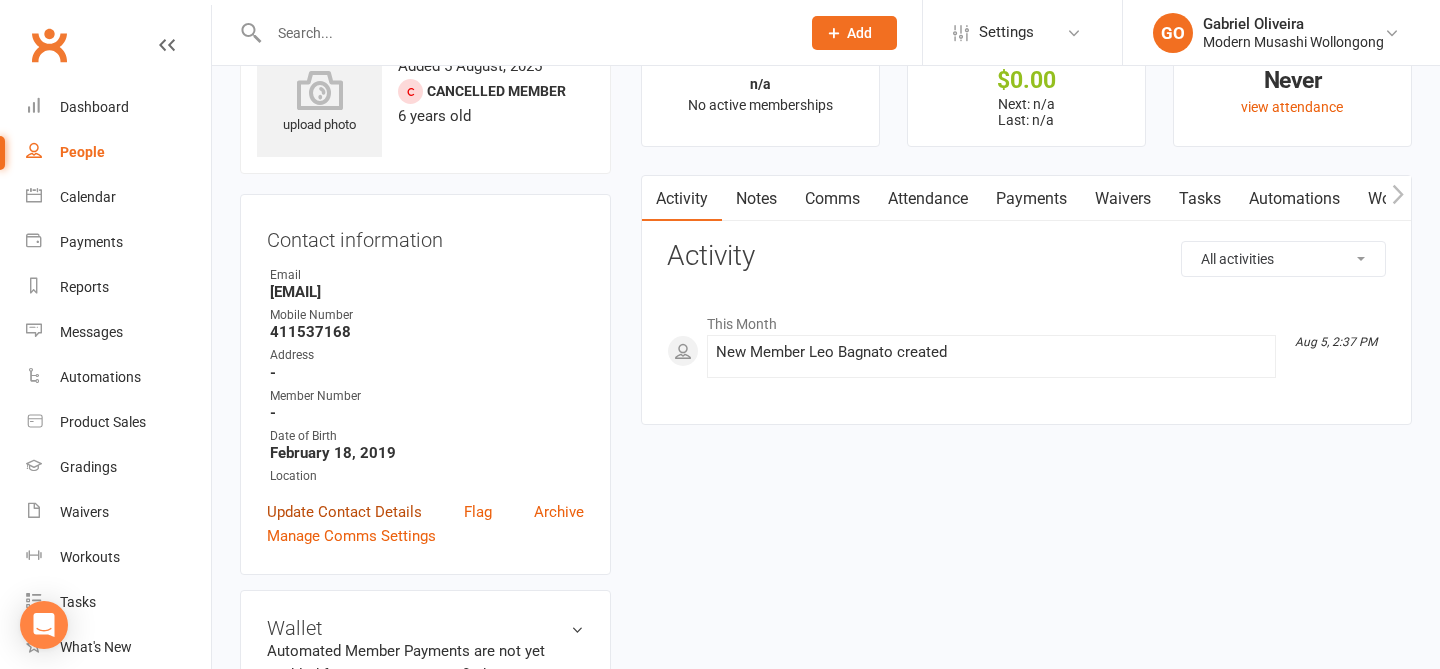 click on "Update Contact Details" at bounding box center [344, 512] 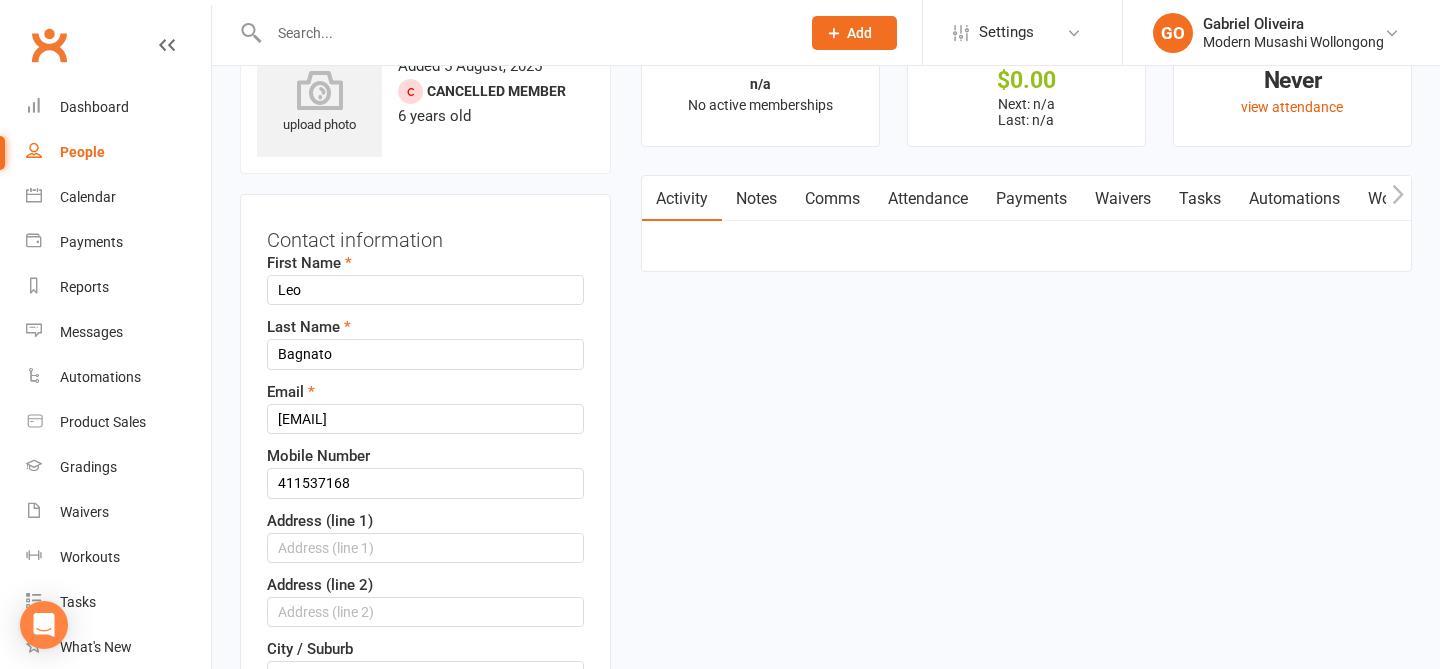 scroll, scrollTop: 94, scrollLeft: 0, axis: vertical 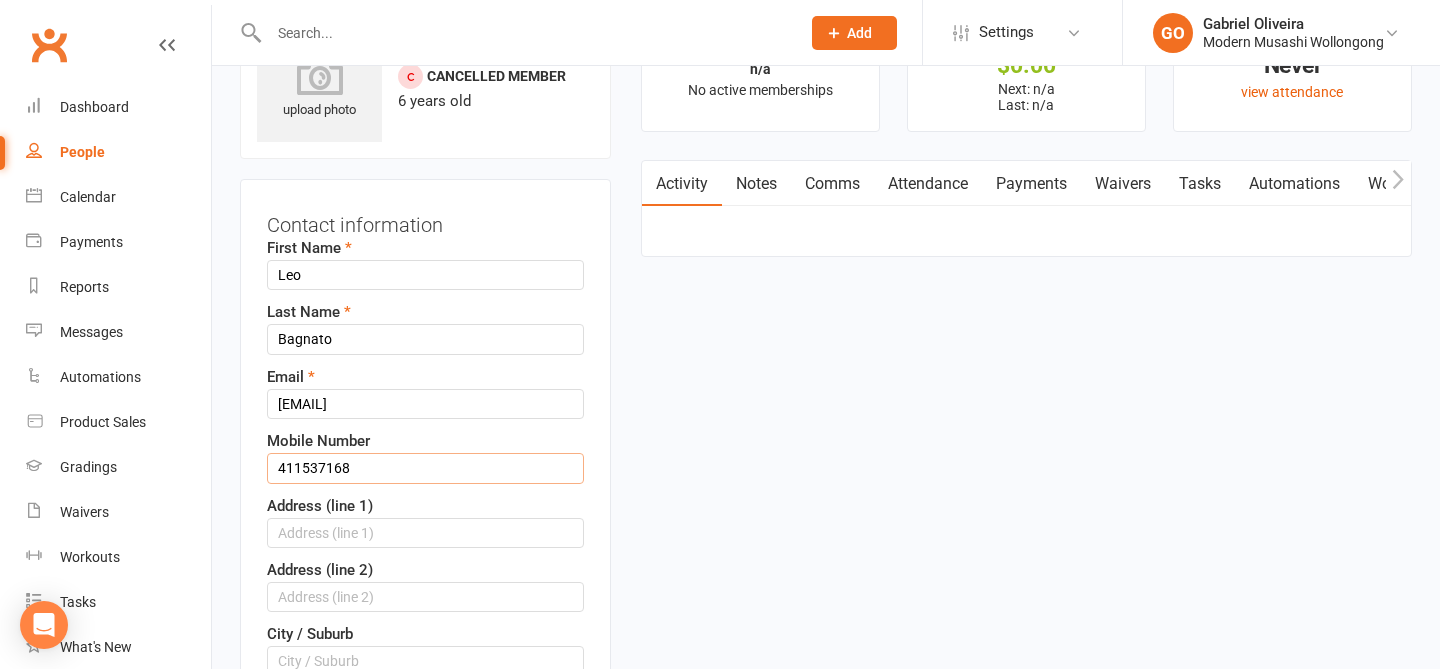 click on "411537168" at bounding box center (425, 468) 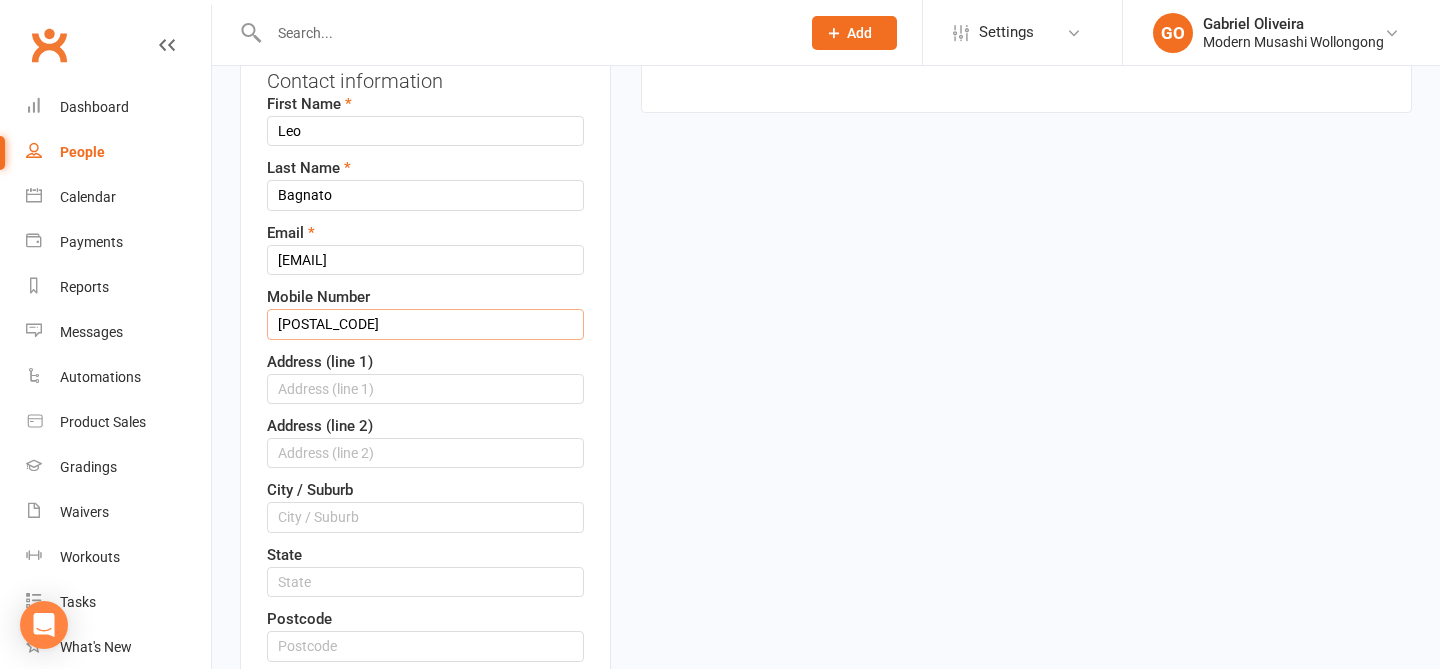 scroll, scrollTop: 248, scrollLeft: 0, axis: vertical 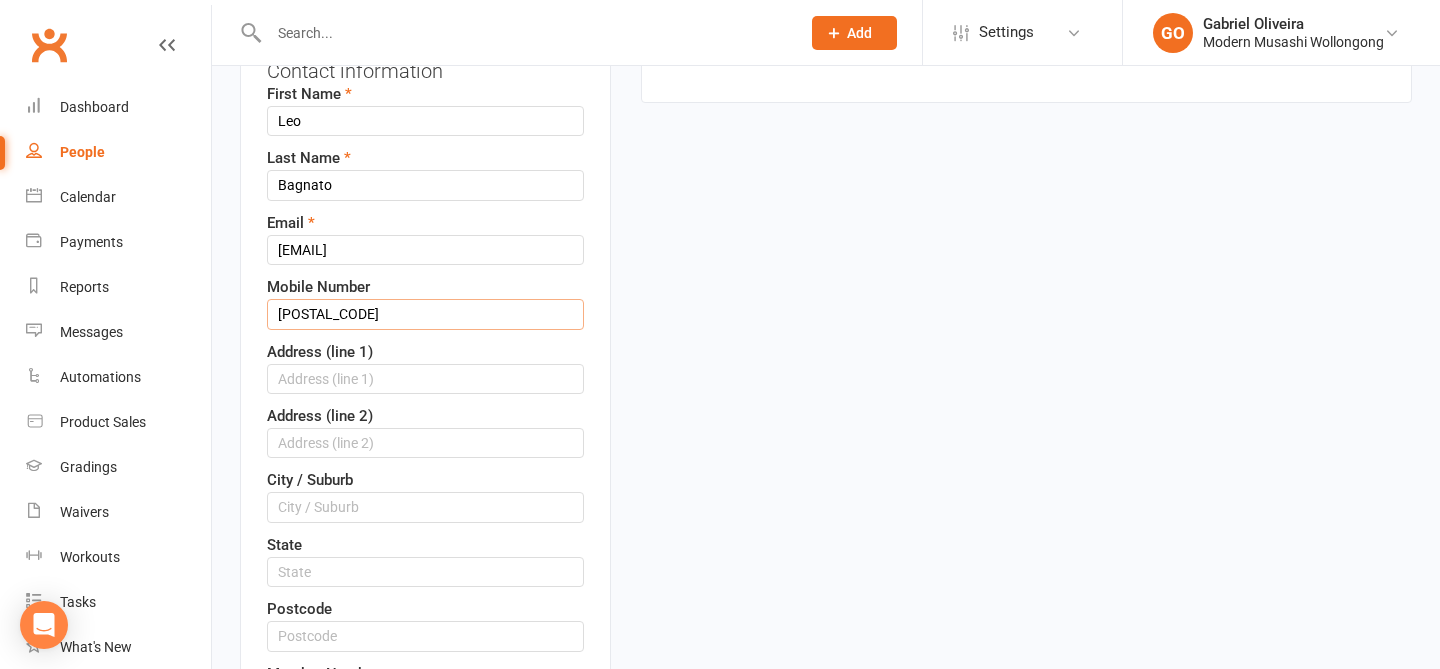 type on "[POSTAL_CODE]" 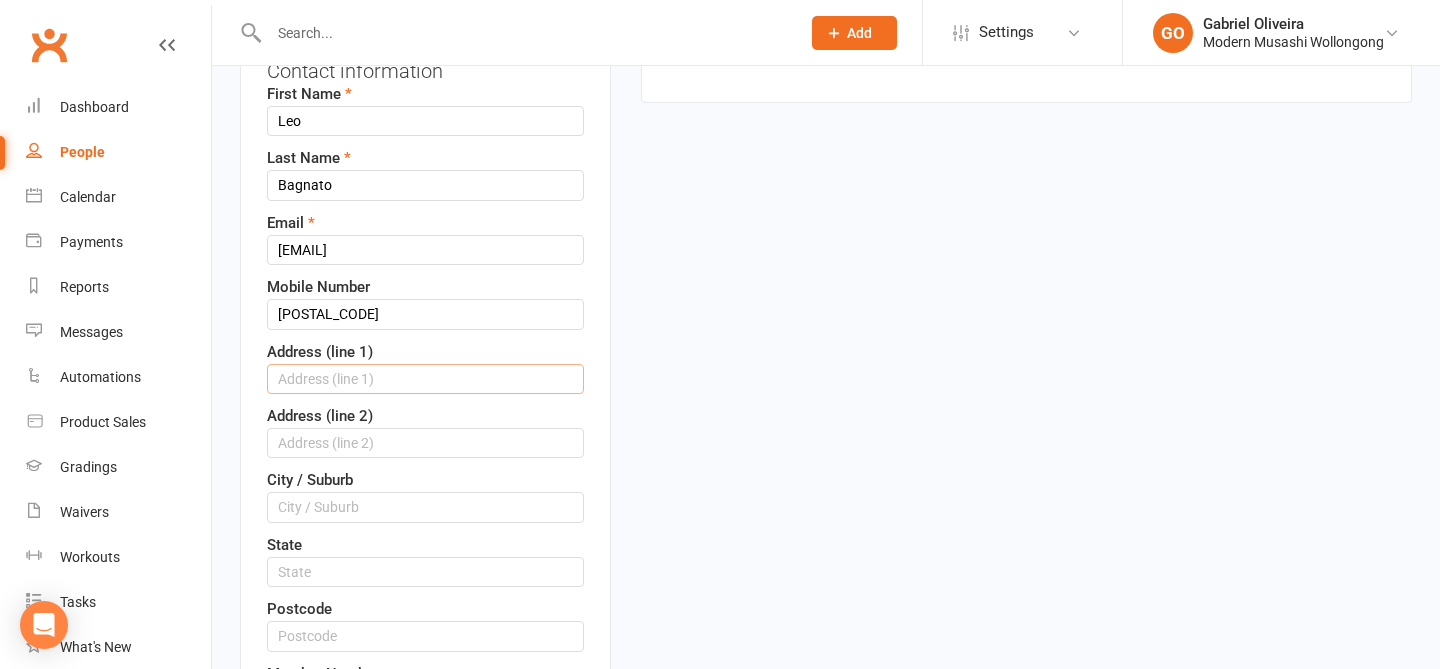 click at bounding box center [425, 379] 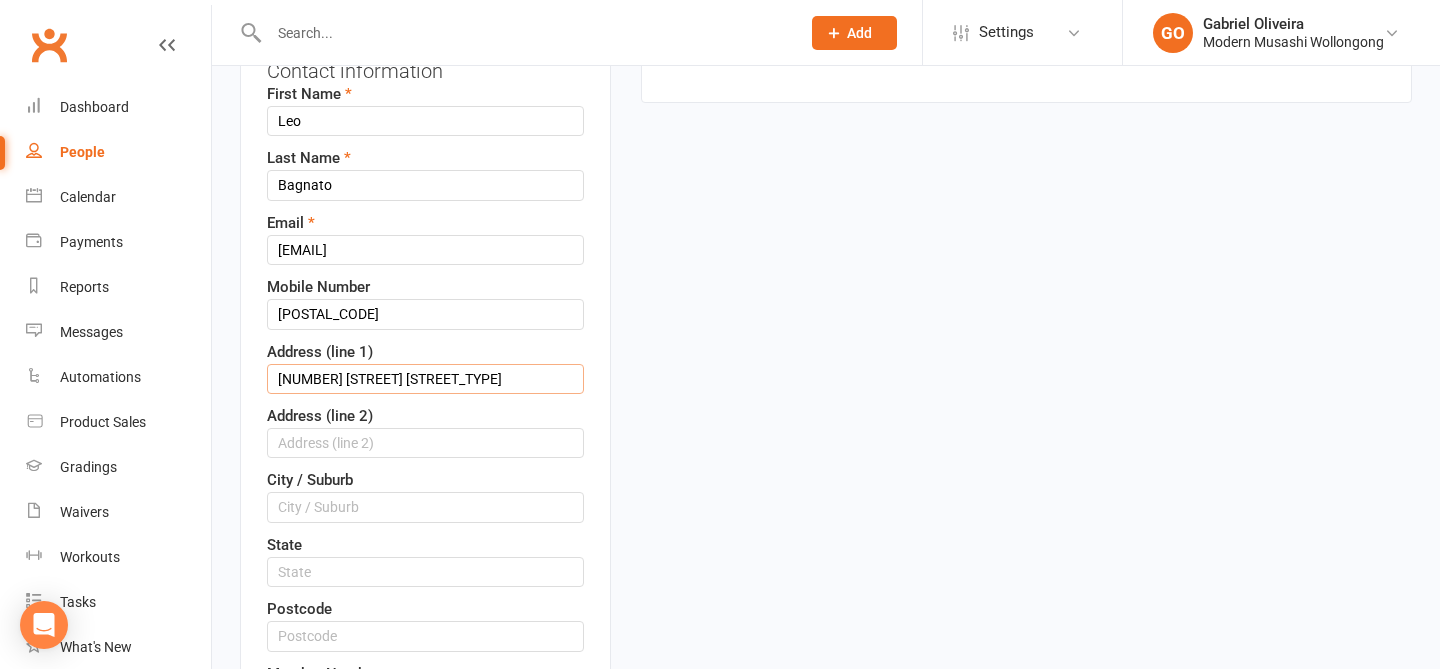 type on "[NUMBER] [STREET] [STREET_TYPE]" 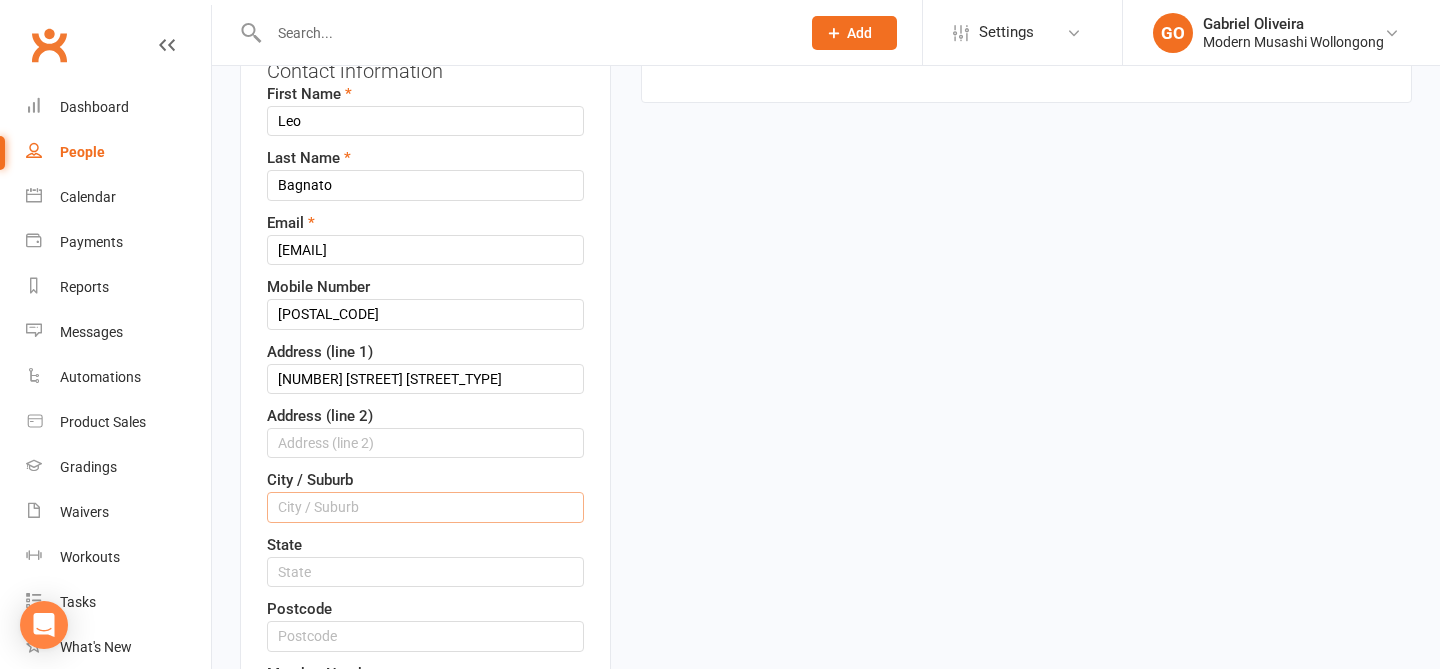type on "x" 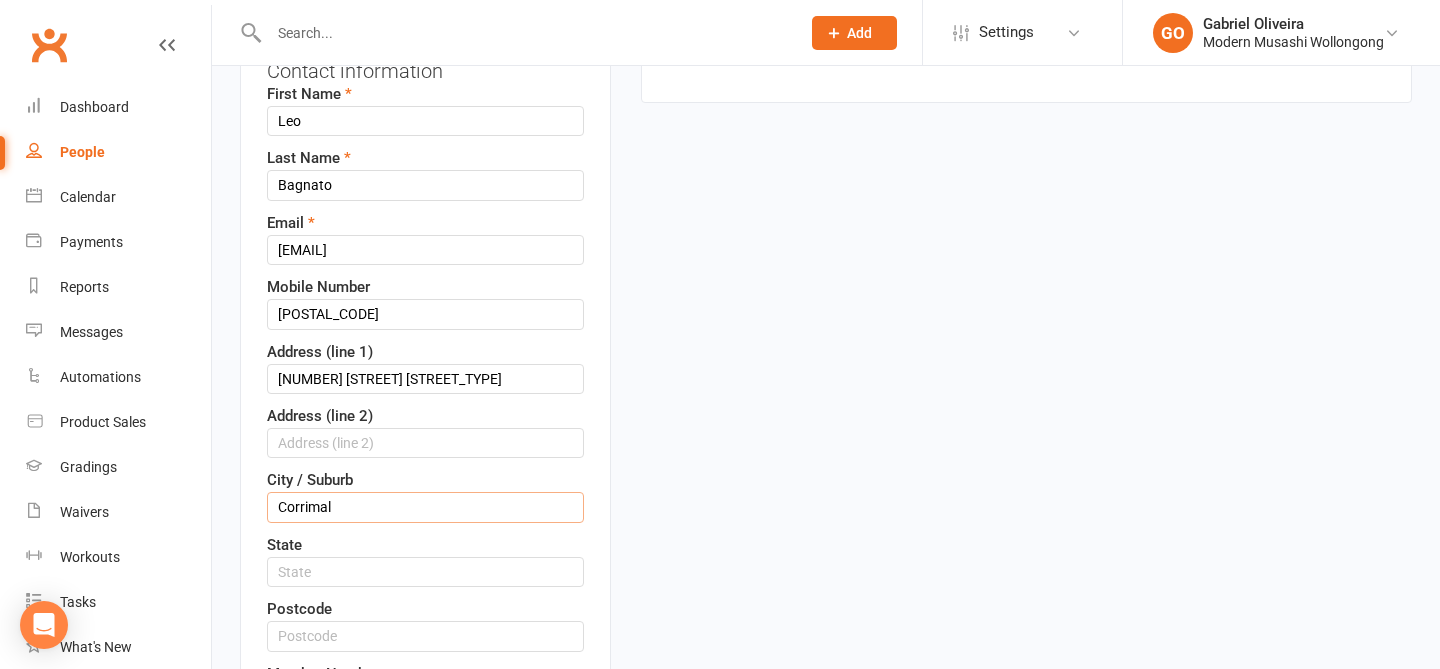type on "Corrimal" 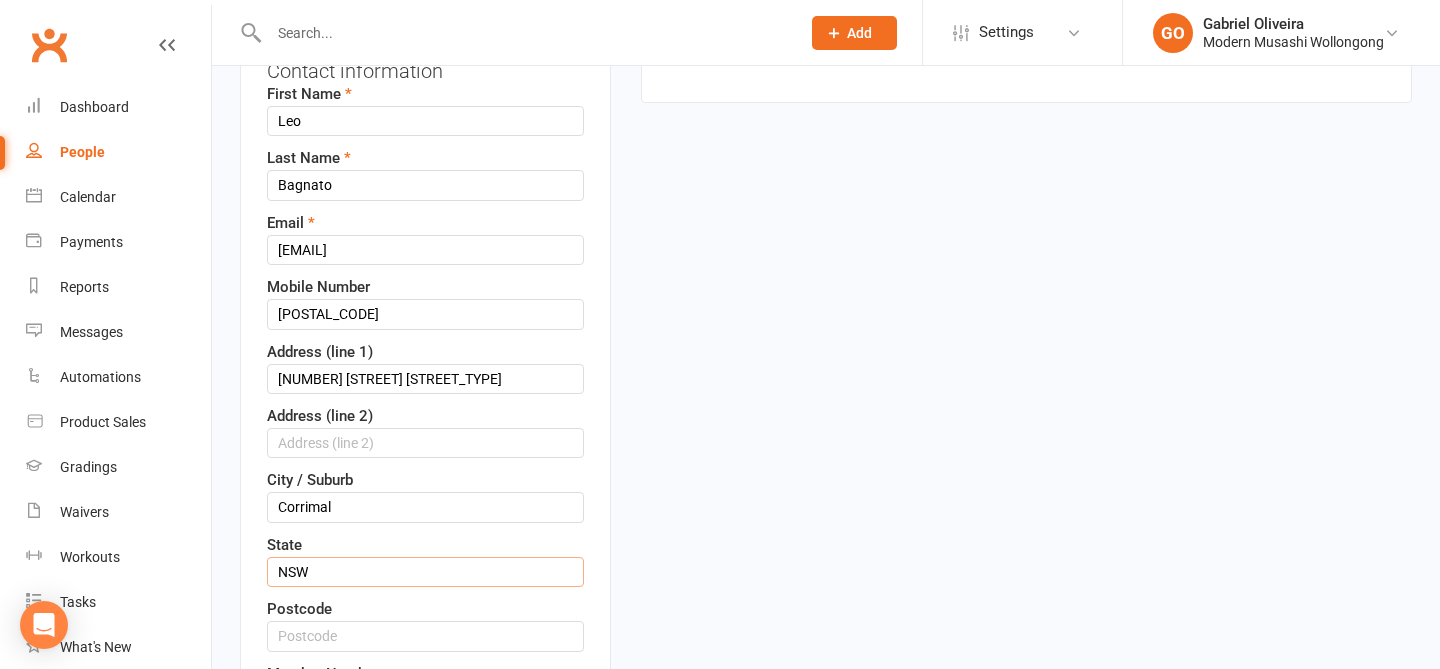 type on "NSW" 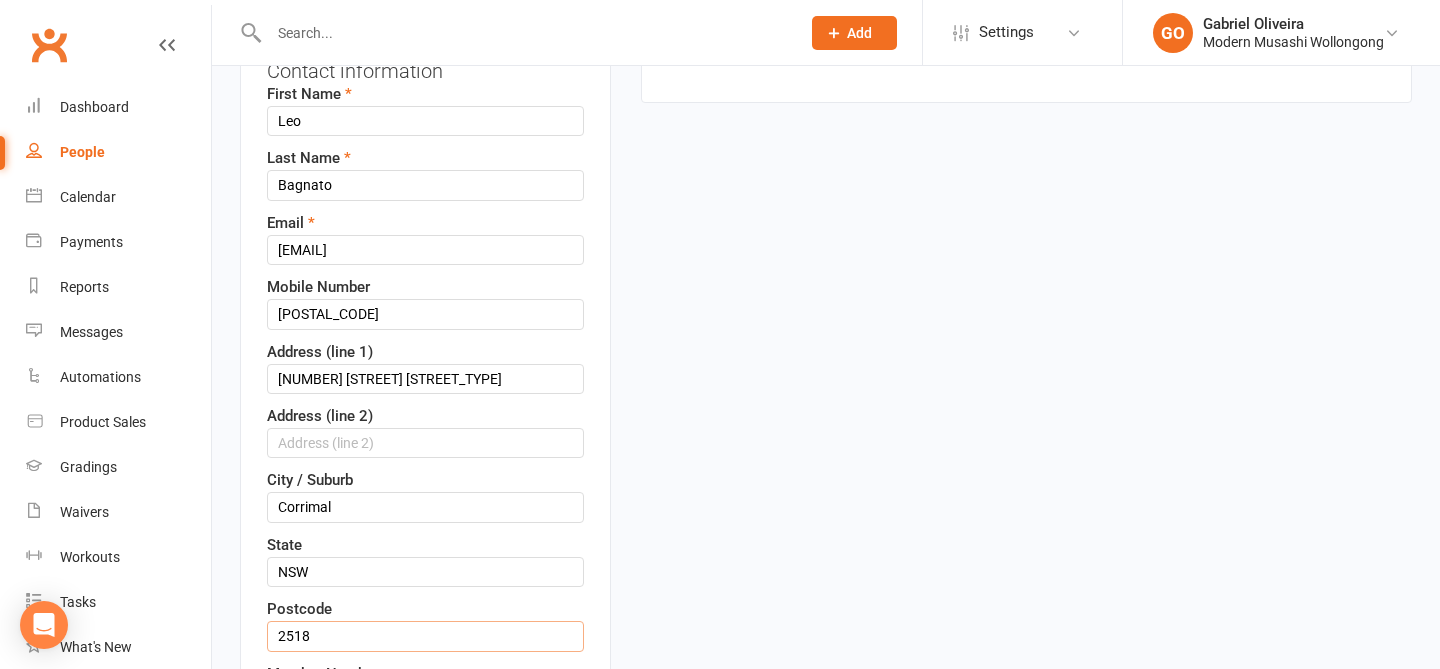 type on "2518" 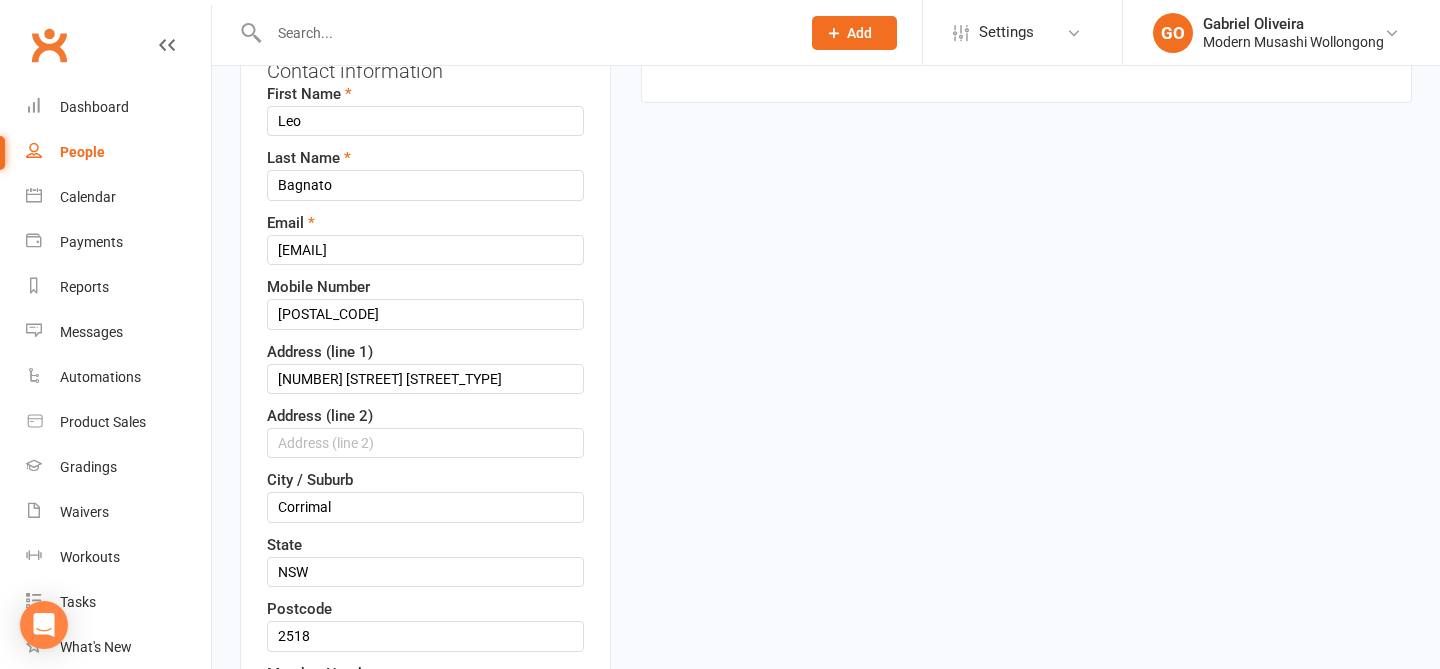click on "upload photo Leo Bagnato Added 5 August, 2025   Cancelled member 6 years old  Contact information First Name  Leo
Last Name  Bagnato
Email  ralenaddaf@gmail.com
Mobile Number  0411537168
Address (line 1)  64 Angel Street
Address (line 2)
City / Suburb  Corrimal
State  NSW
Postcode  2518
Member Number
Date of Birth  18 Feb 2019
2001 - 2020
2001
2002
2003
2004
2005
2006
2007
2008
2009
2010
2011
2012
2013
2014
2015
2016
2017
2018
2019
2020
×
Owner  Select Owner Gabriel Oliveira
Location
Save" at bounding box center [826, 985] 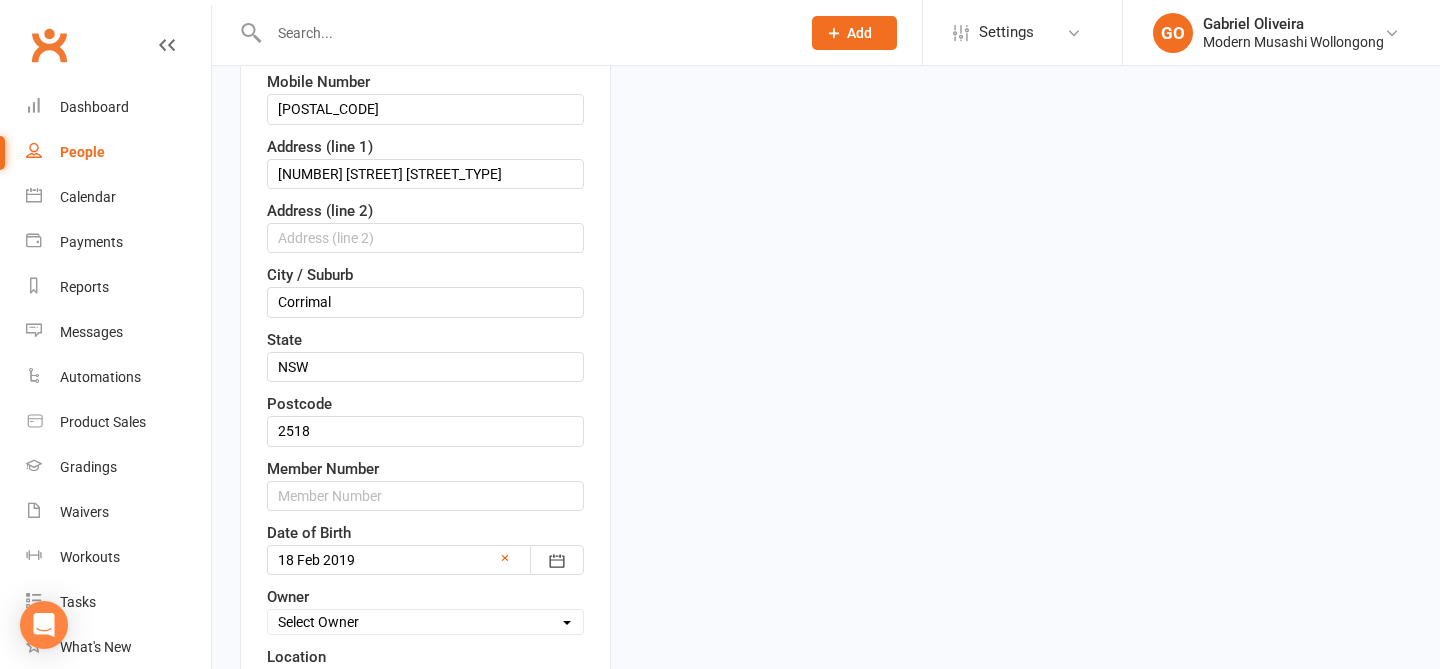 scroll, scrollTop: 531, scrollLeft: 0, axis: vertical 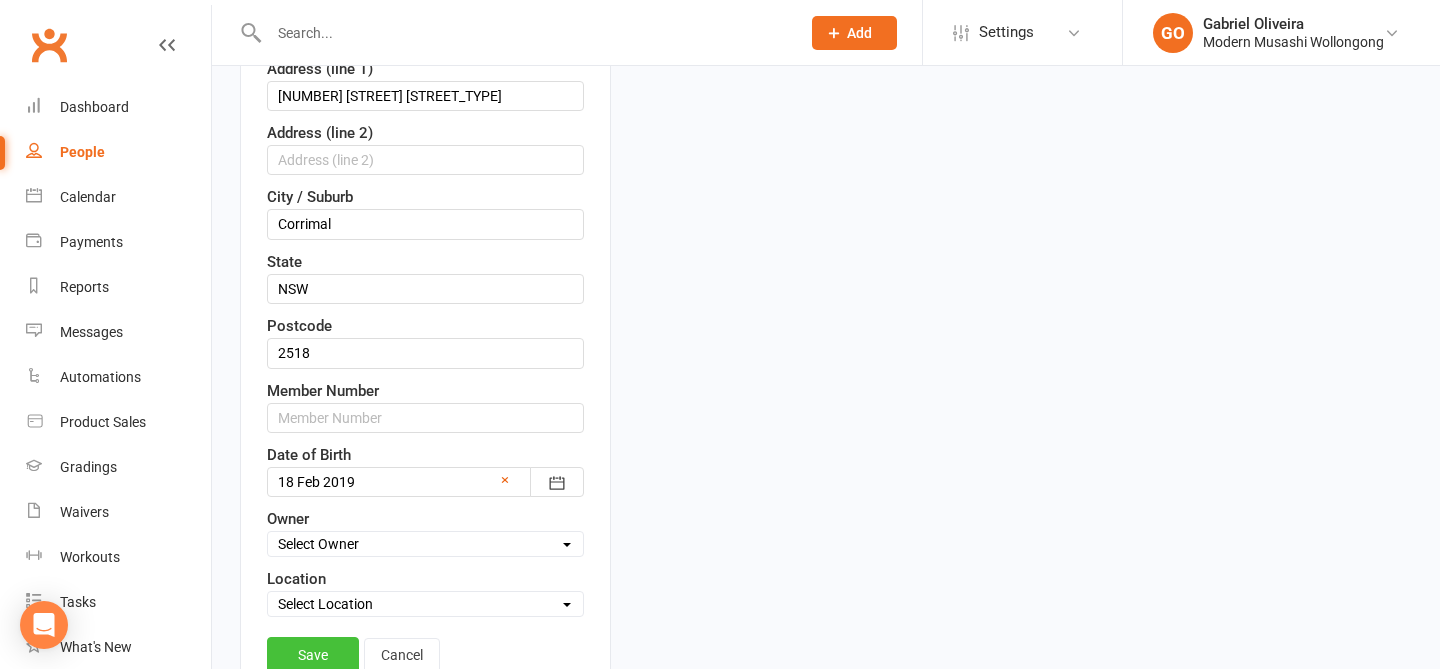 click on "Save" at bounding box center (313, 655) 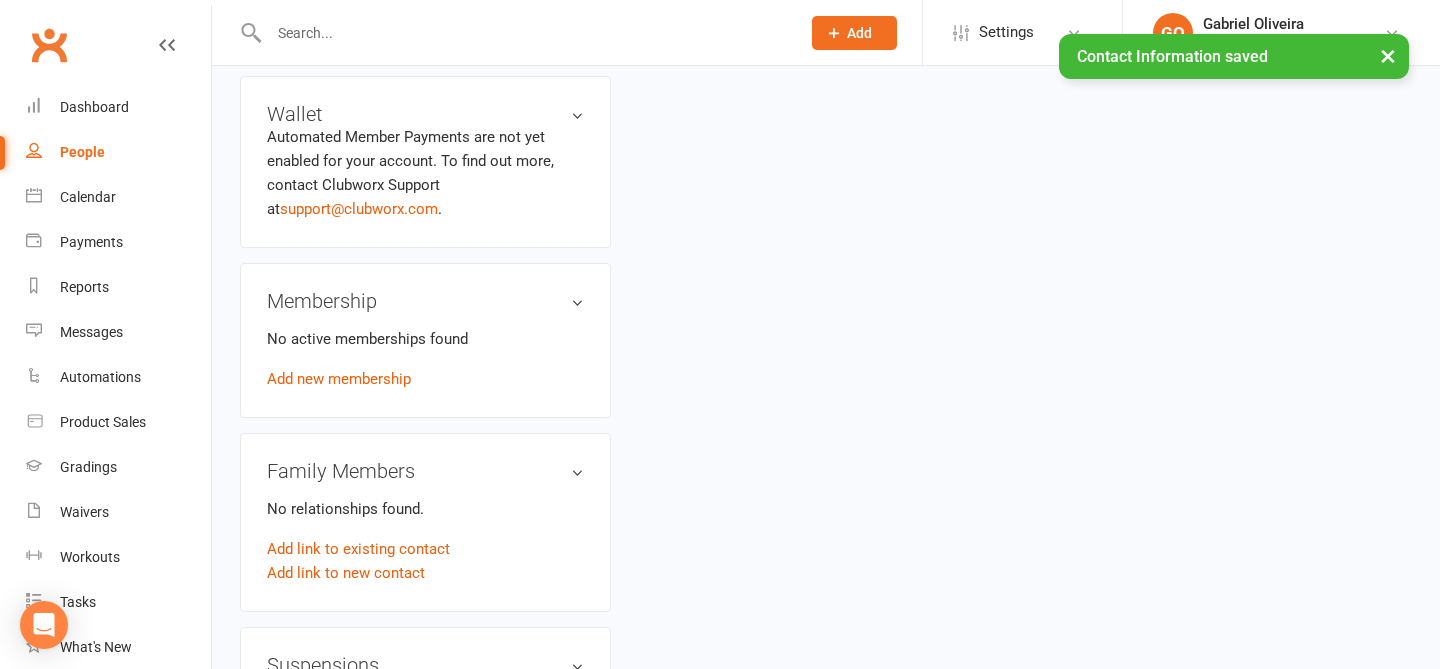 scroll, scrollTop: 653, scrollLeft: 0, axis: vertical 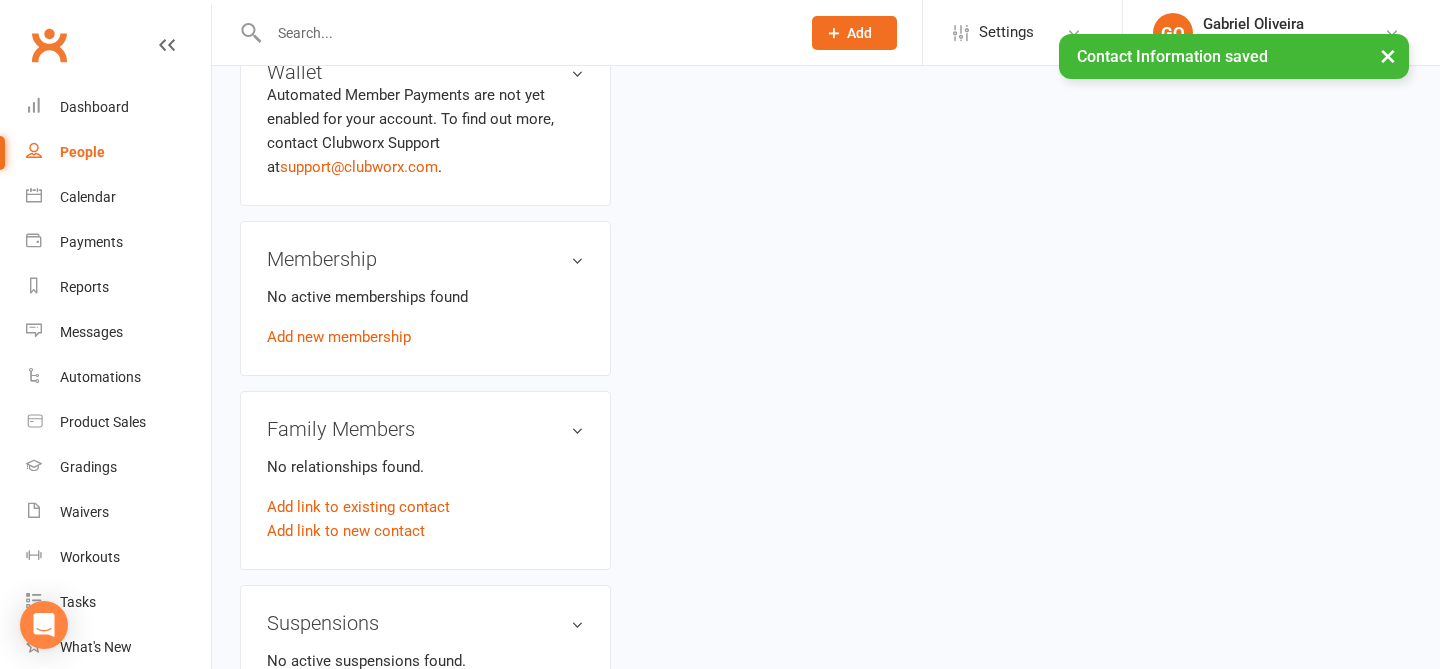 drag, startPoint x: 370, startPoint y: 483, endPoint x: 459, endPoint y: 508, distance: 92.44458 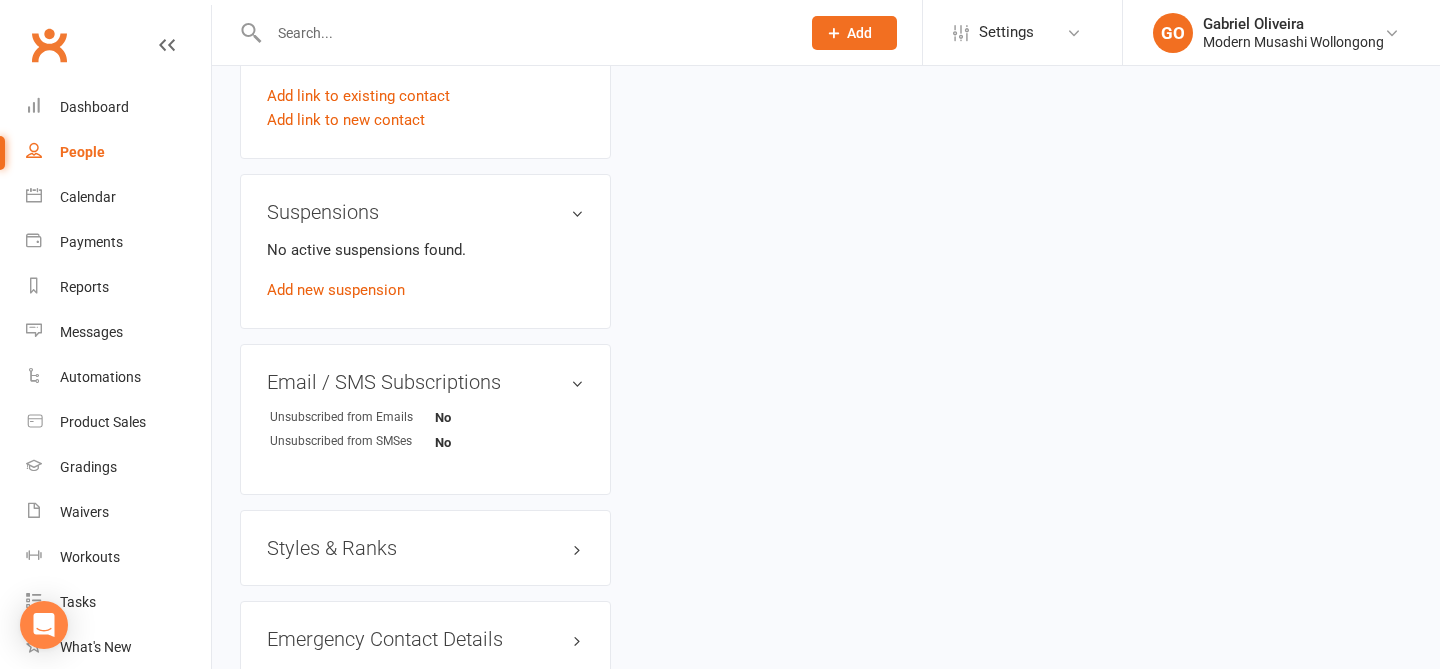 scroll, scrollTop: 1193, scrollLeft: 0, axis: vertical 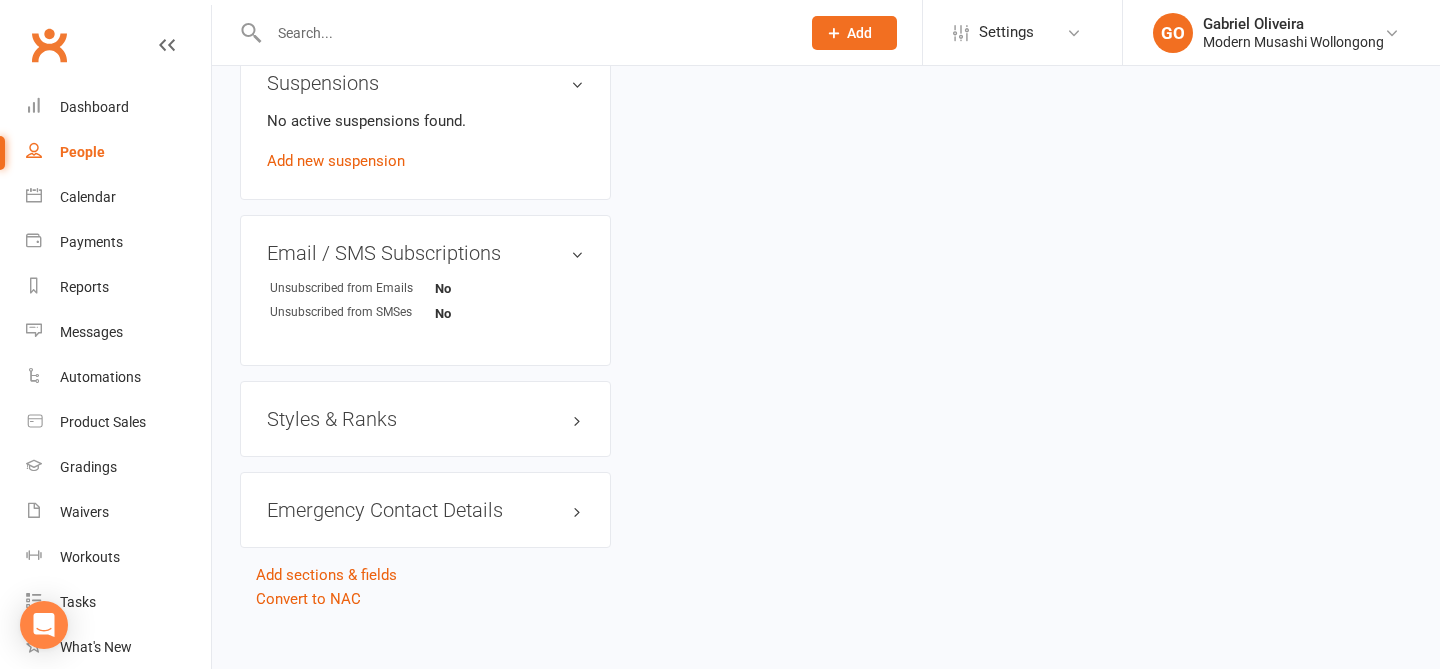 click on "Styles & Ranks" at bounding box center (425, 419) 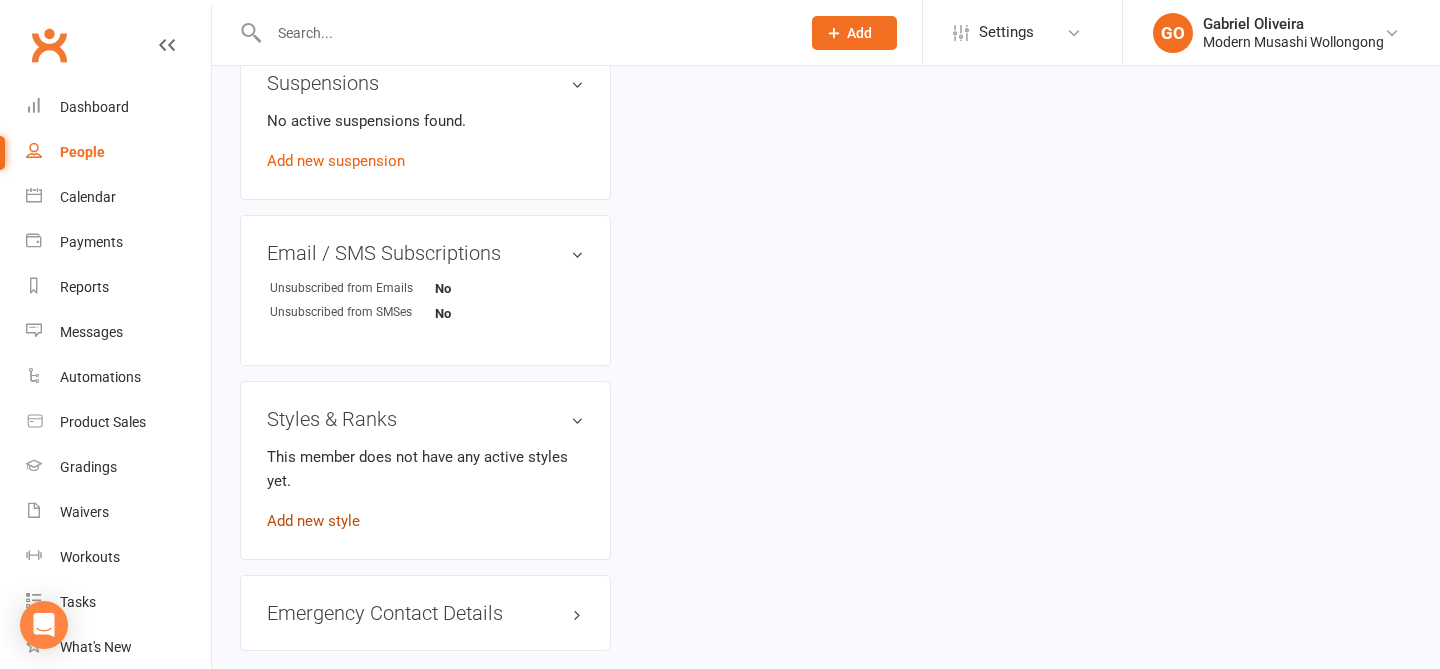 click on "Add new style" at bounding box center (313, 521) 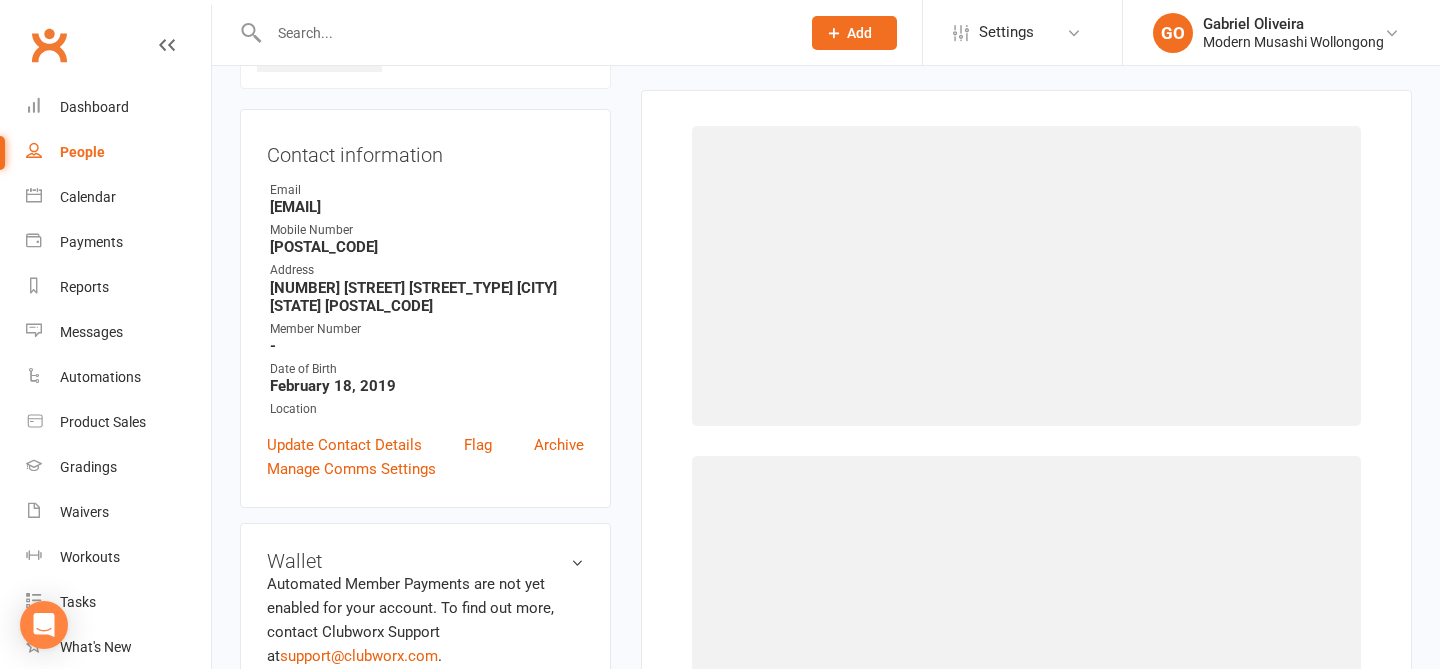 scroll, scrollTop: 153, scrollLeft: 0, axis: vertical 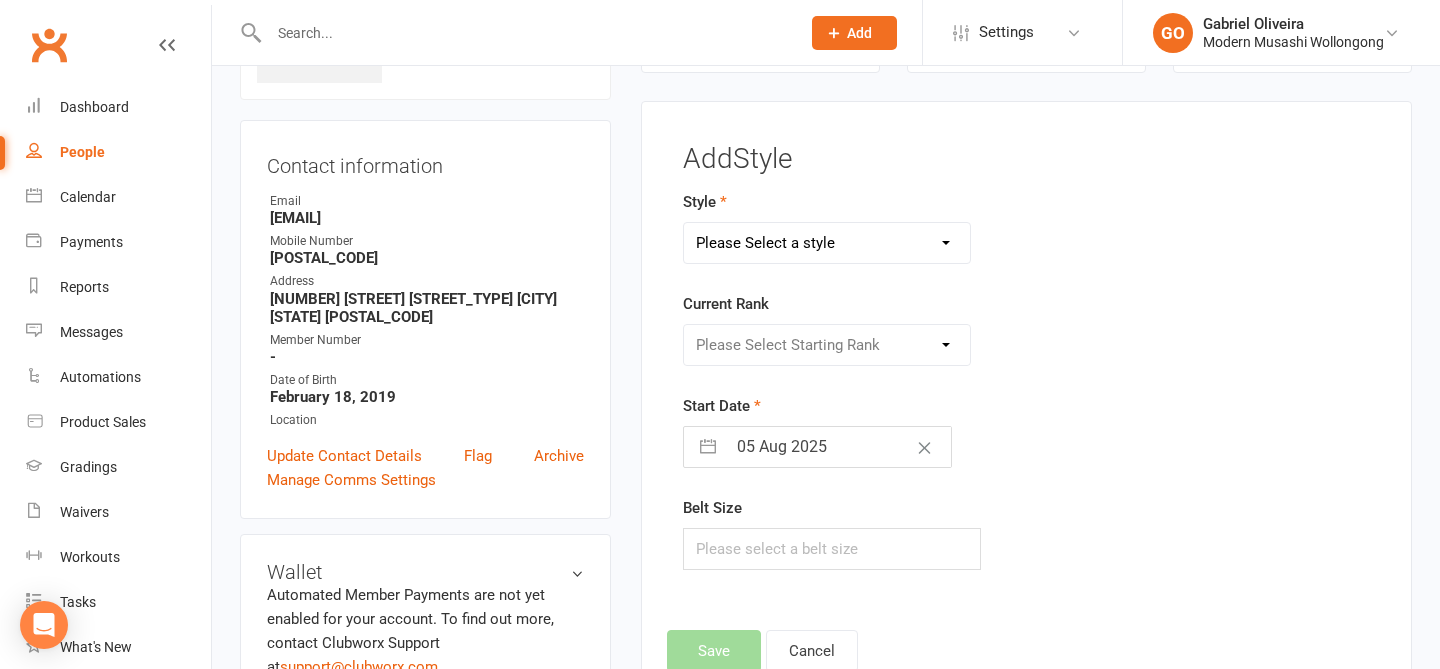 click on "Please Select a style Adults BJJ Kids BJJ" at bounding box center (827, 243) 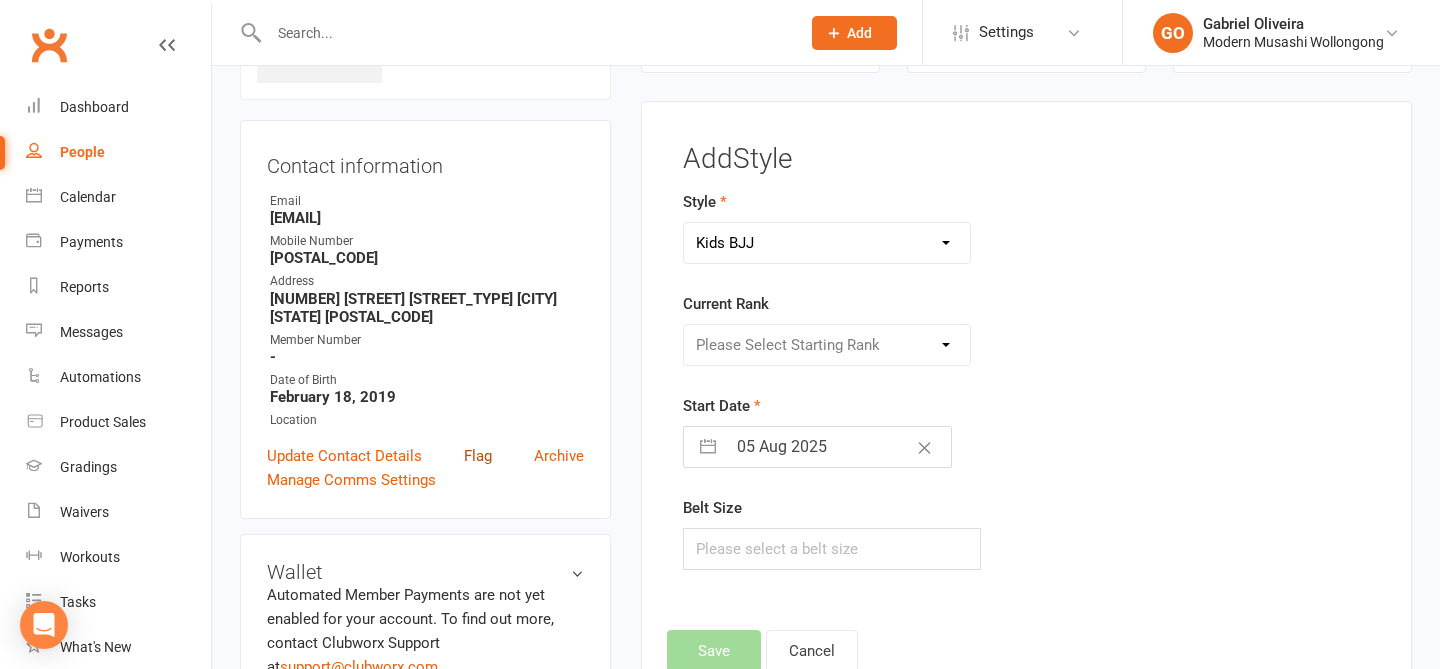click on "Please Select Starting Rank" at bounding box center (827, 345) 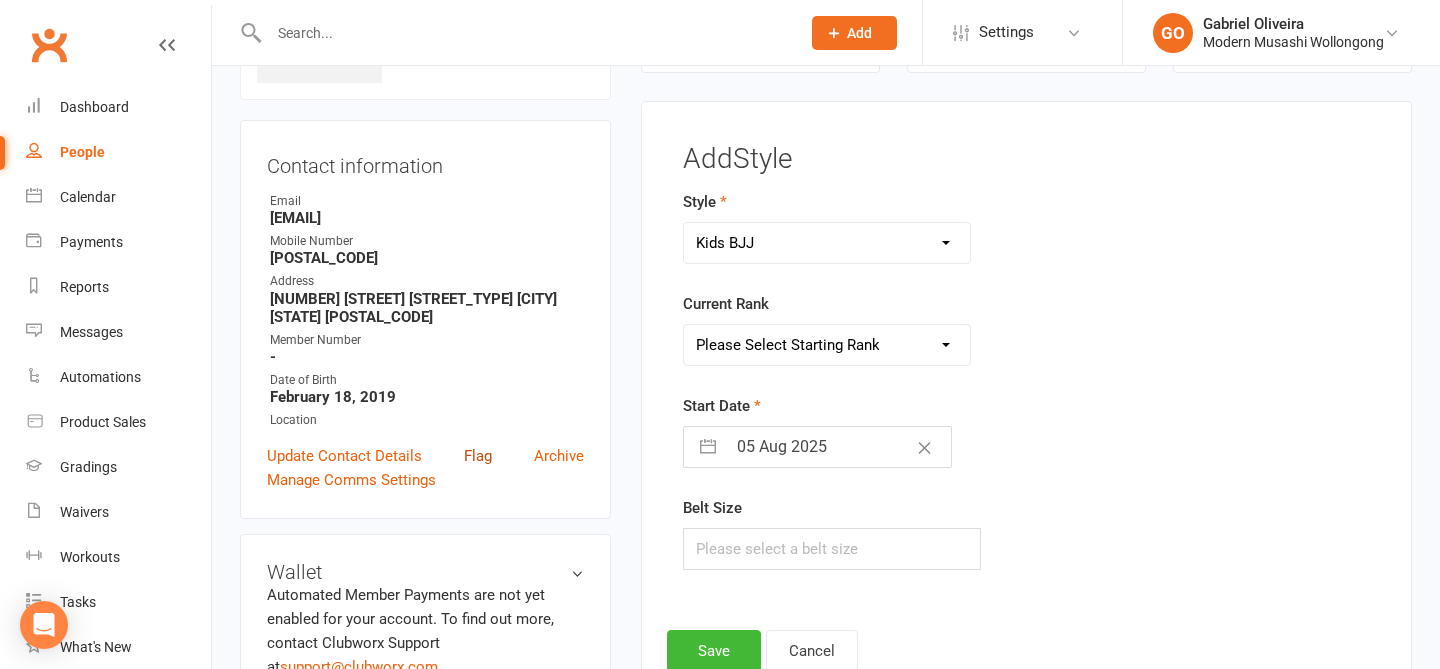 select on "44565" 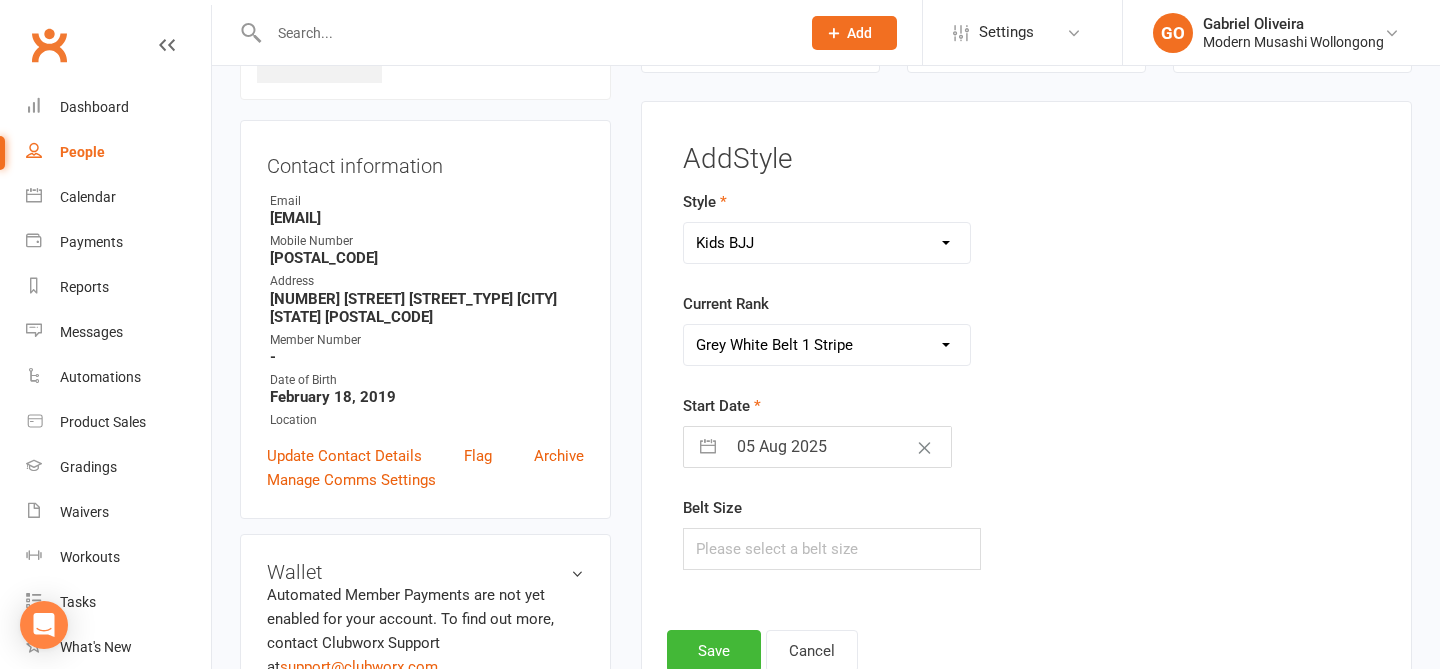 click on "Start Date 05 Aug 2025 Navigate forward to interact with the calendar and select a date. Press the question mark key to get the keyboard shortcuts for changing dates." at bounding box center (907, 431) 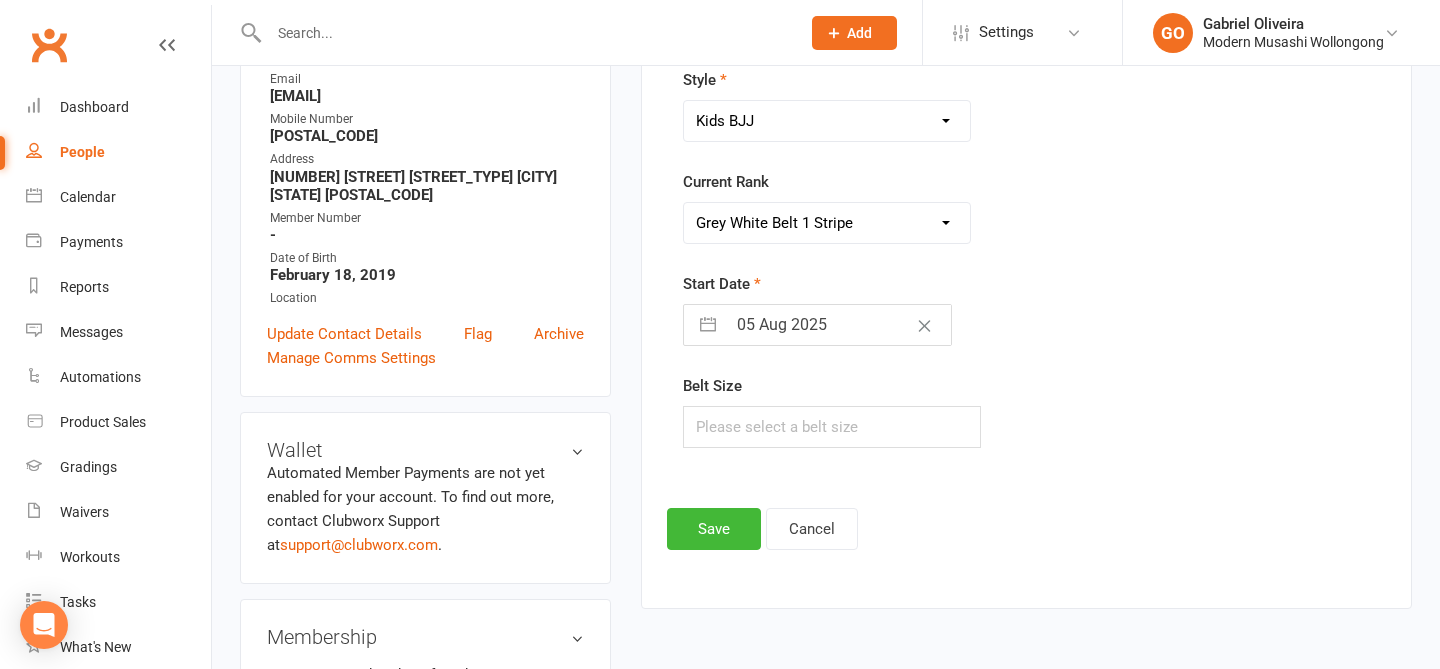 scroll, scrollTop: 280, scrollLeft: 0, axis: vertical 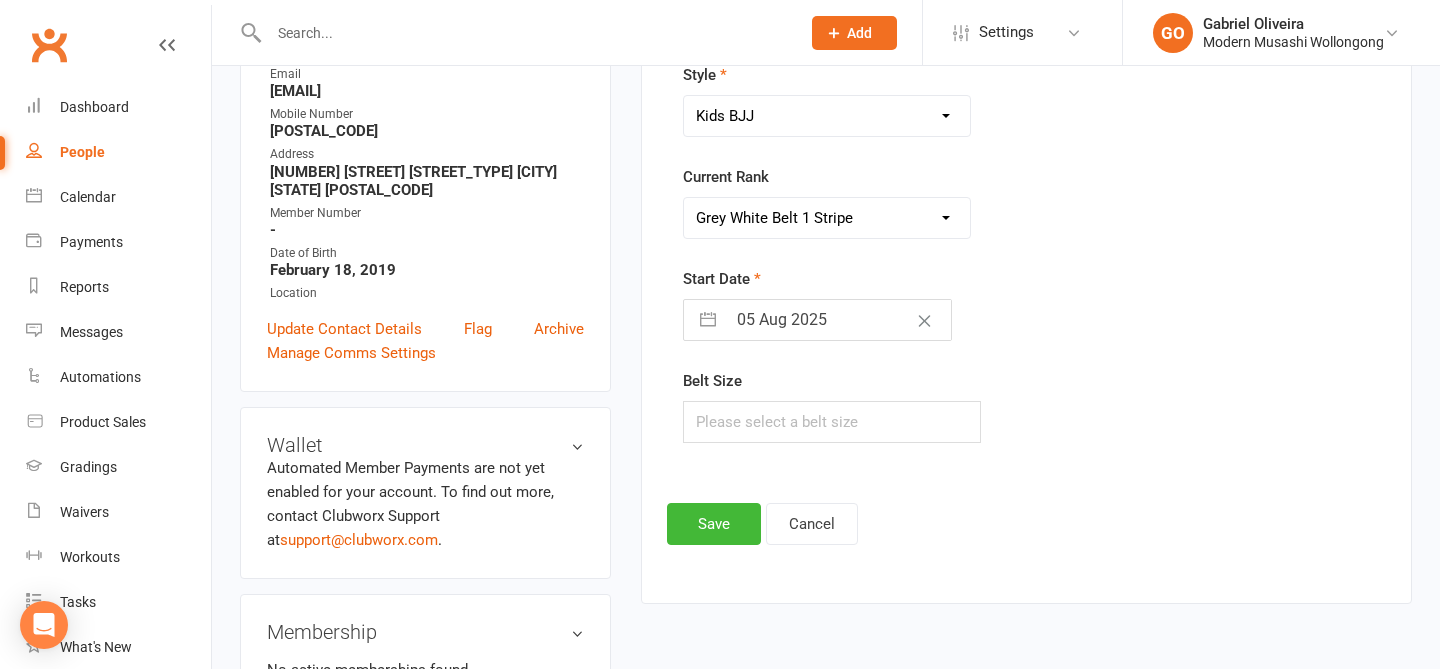 select on "6" 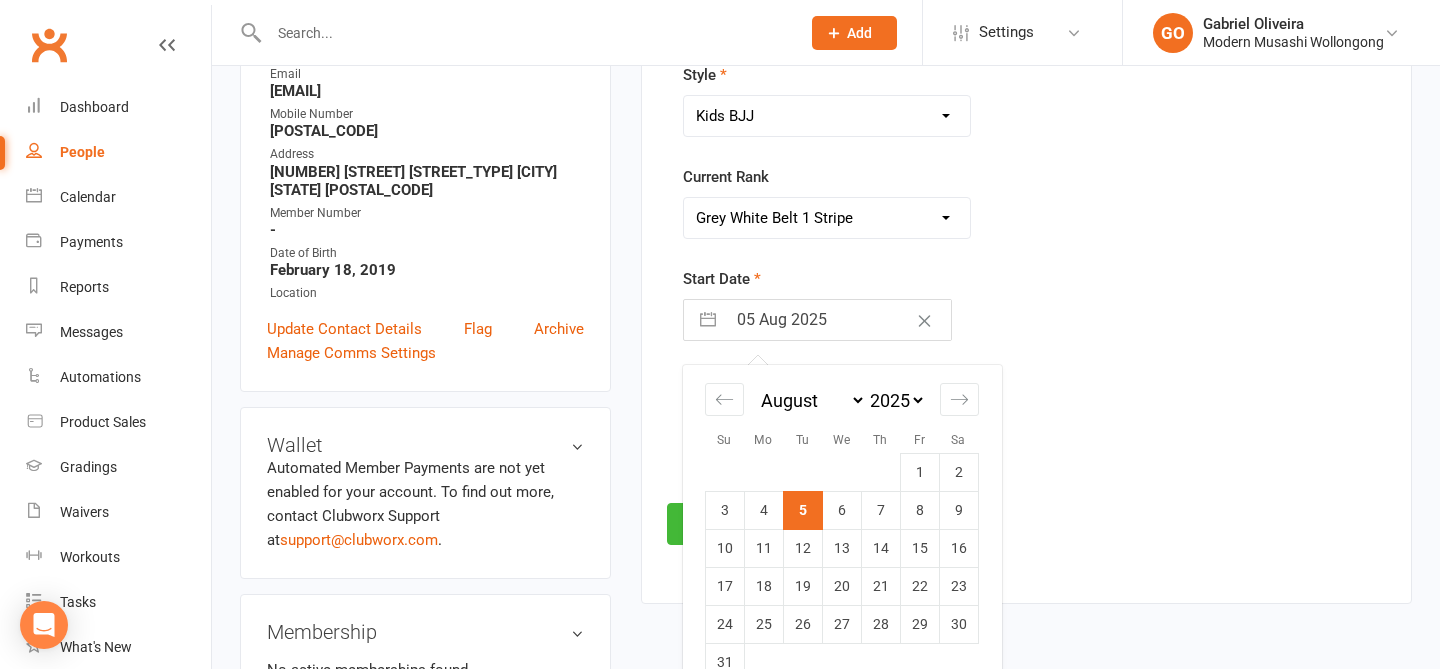 click on "05 Aug 2025" at bounding box center [838, 320] 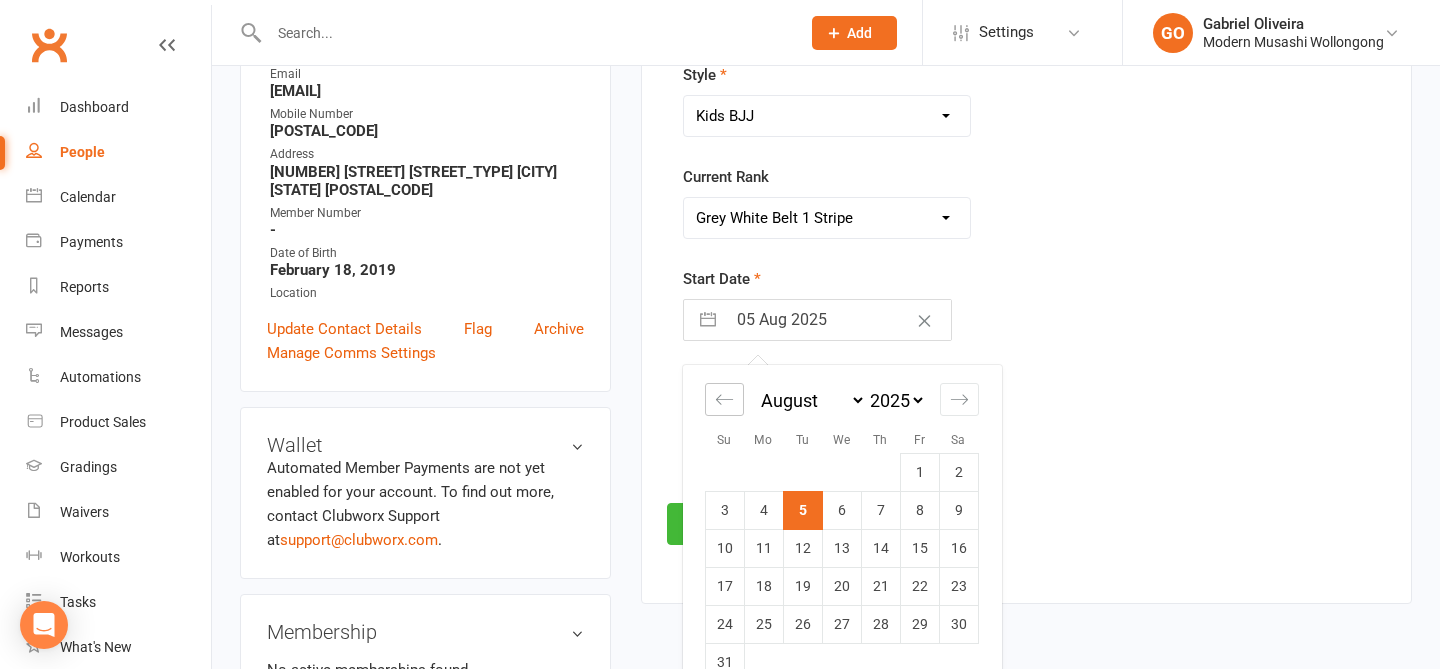 click 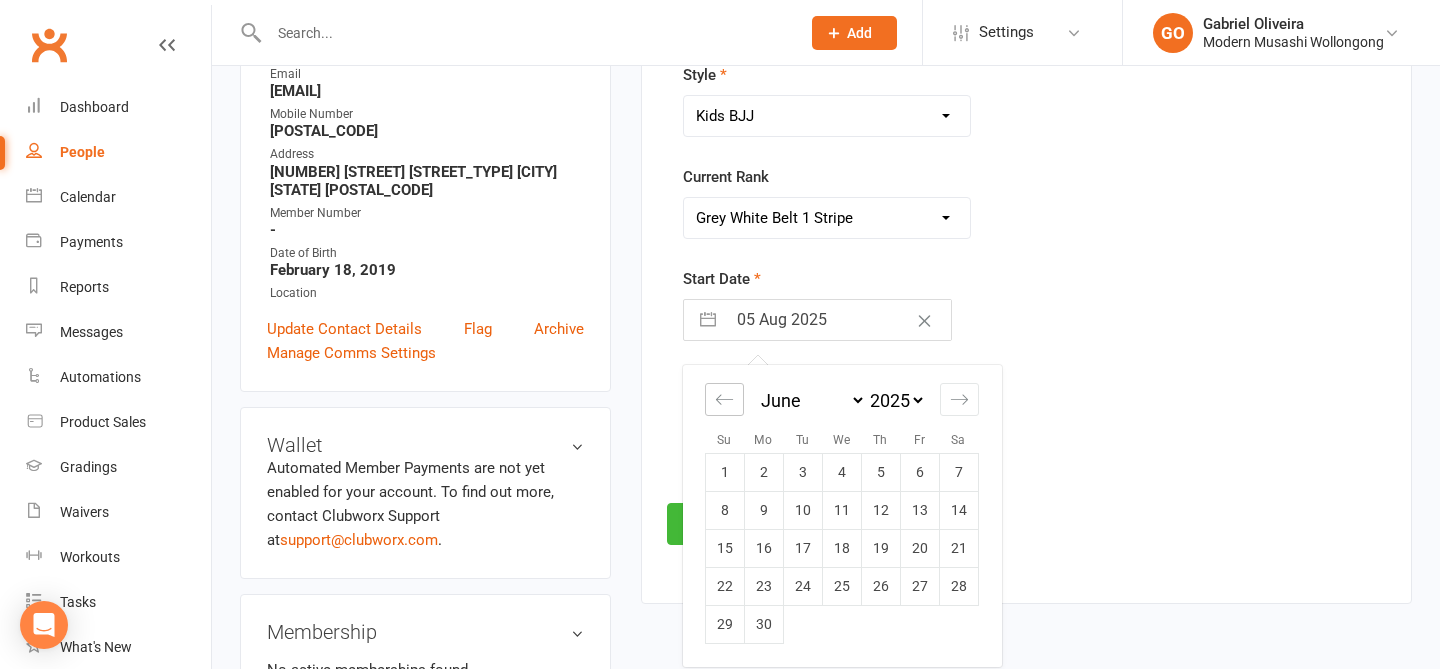 click 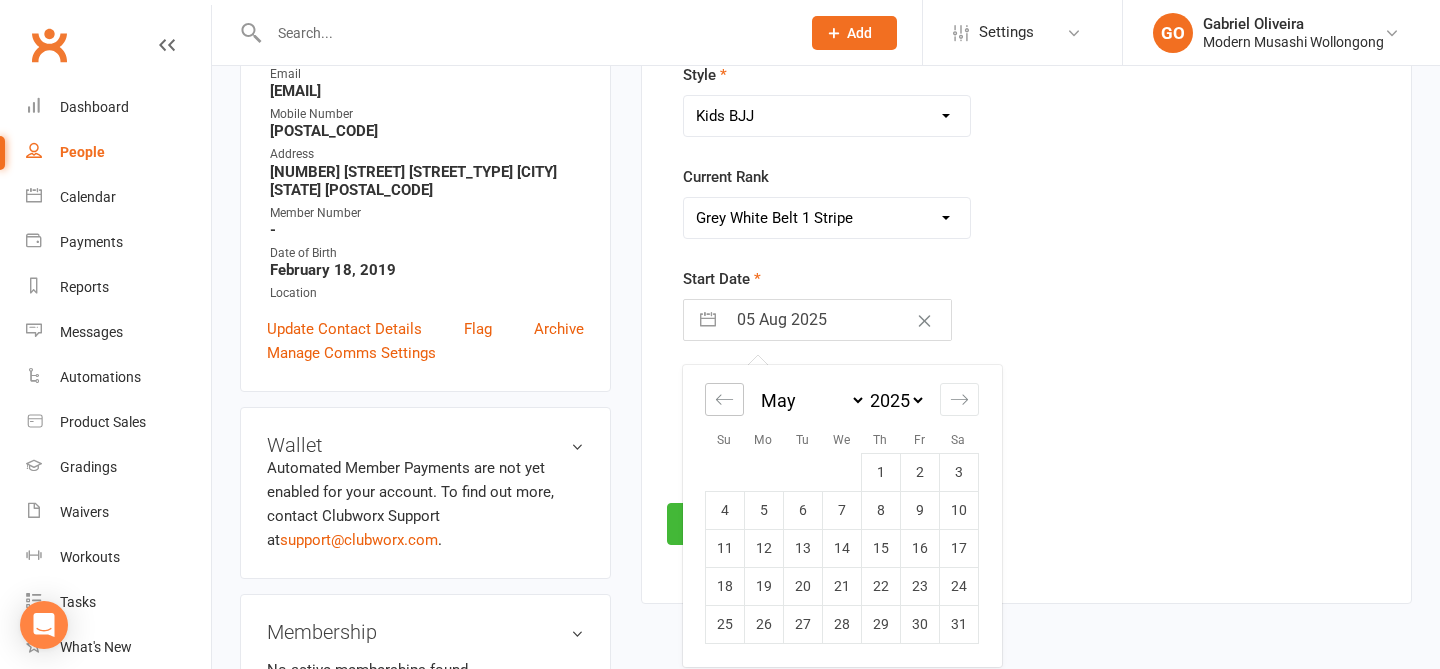 click 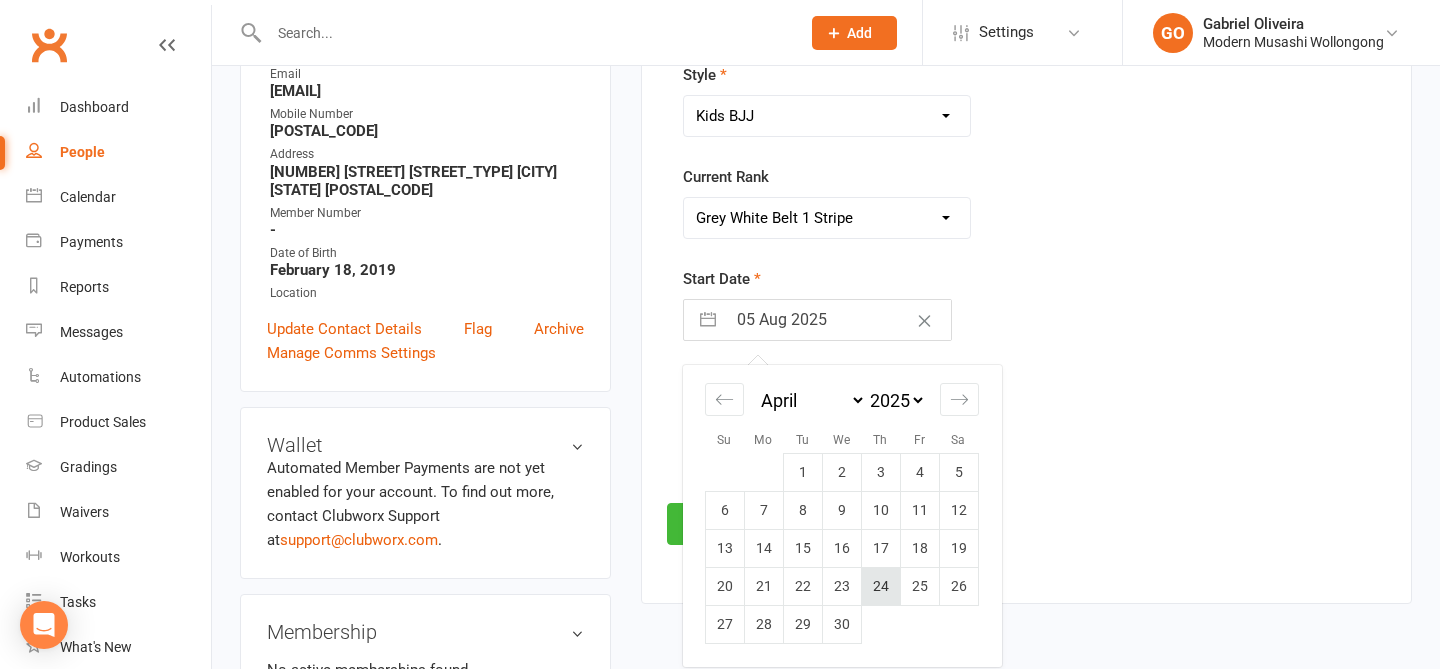 click on "24" at bounding box center [880, 587] 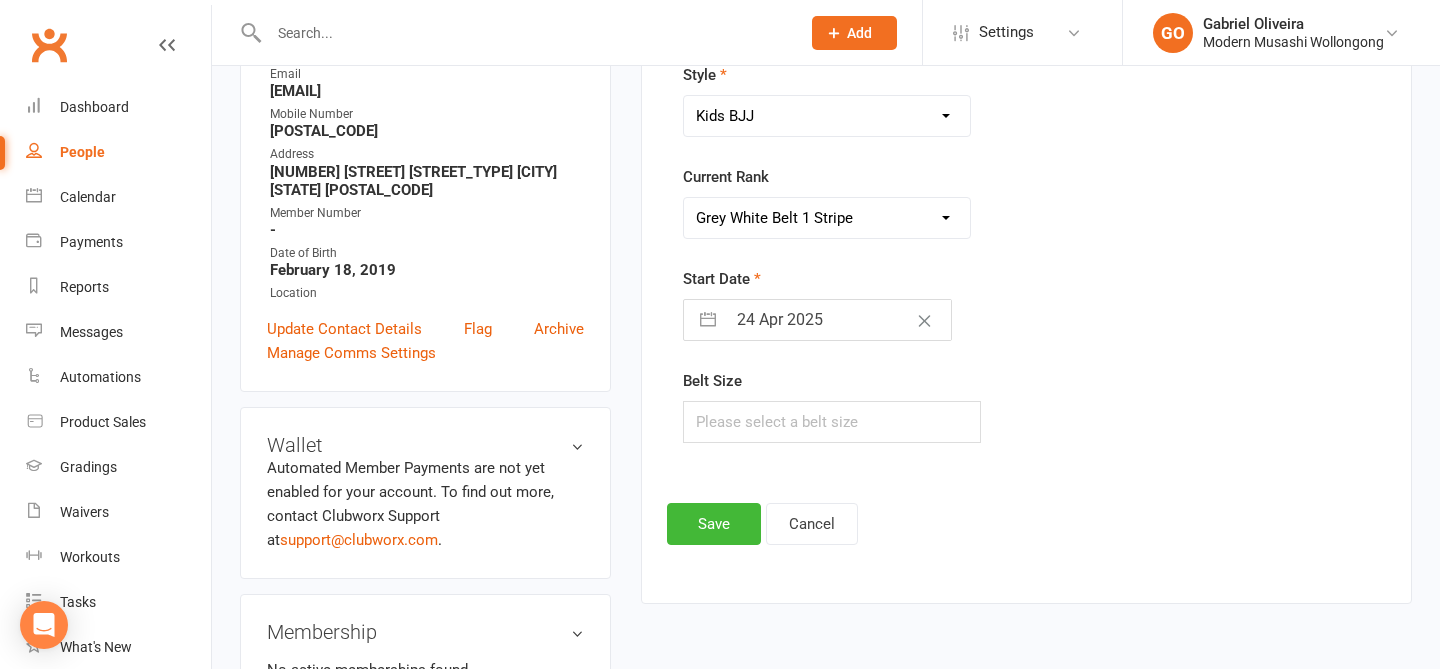 click on "Add  Style Style Adults BJJ Kids BJJ Current Rank Please Select Starting Rank White Belt  White Belt 1 Stripe White Belt 2 Stripe White Belt 3 Stripe White Belt 4 Stripe White Belt 1 Red Stripe Grey White Belt Grey White Belt 1 Stripe Grey White Belt 2 Stripe Grey White Belt 3 Stripe Grey White Belt 4 Stripe Grey White Belt 1 Red Stripe Grey White Belt 2 Red Stripe Grey White Belt 3 Red Stripe Grey White Belt 4 Red Stripe Grey White Belt 1 Black Stripe Grey White Belt 2 Black Stripe Grey White Belt 3 Black Stripe Grey Belt Grey Belt 1 Stripe Grey Belt 2 Stripe Grey Belt 3 Stripe Grey Belt 4 Stripe Grey Belt 1 Red Stripe Grey Belt 2 Red Stripe Grey Belt 3 Red Stripe Grey Belt 4 Red Stripe Grey Belt 1 Black Stripe Grey Belt 2 Black Stripe Grey Belt 3 Black Stripe Grey Black Belt Grey Black Belt 1 Stripe Grey Black Belt 2 Stripe Grey Black Belt 3 Stripe Grey Black Belt 4 Stripe Grey Black Belt 1 Red Stripe Grey Black Belt 2 Red Stripe Grey Black Belt 3 Red Stripe Grey Black Belt 4 Red Stripe Yellow White Belt" at bounding box center (1026, 281) 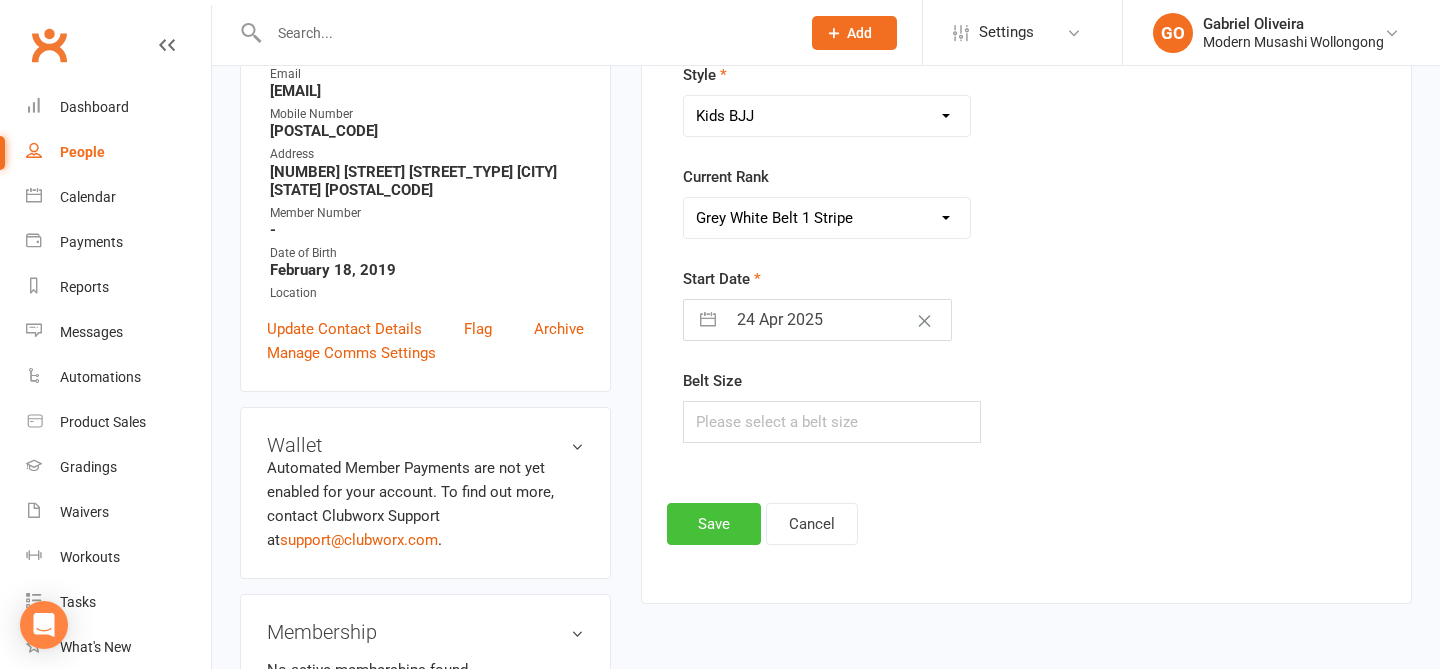 click on "Save" at bounding box center (714, 524) 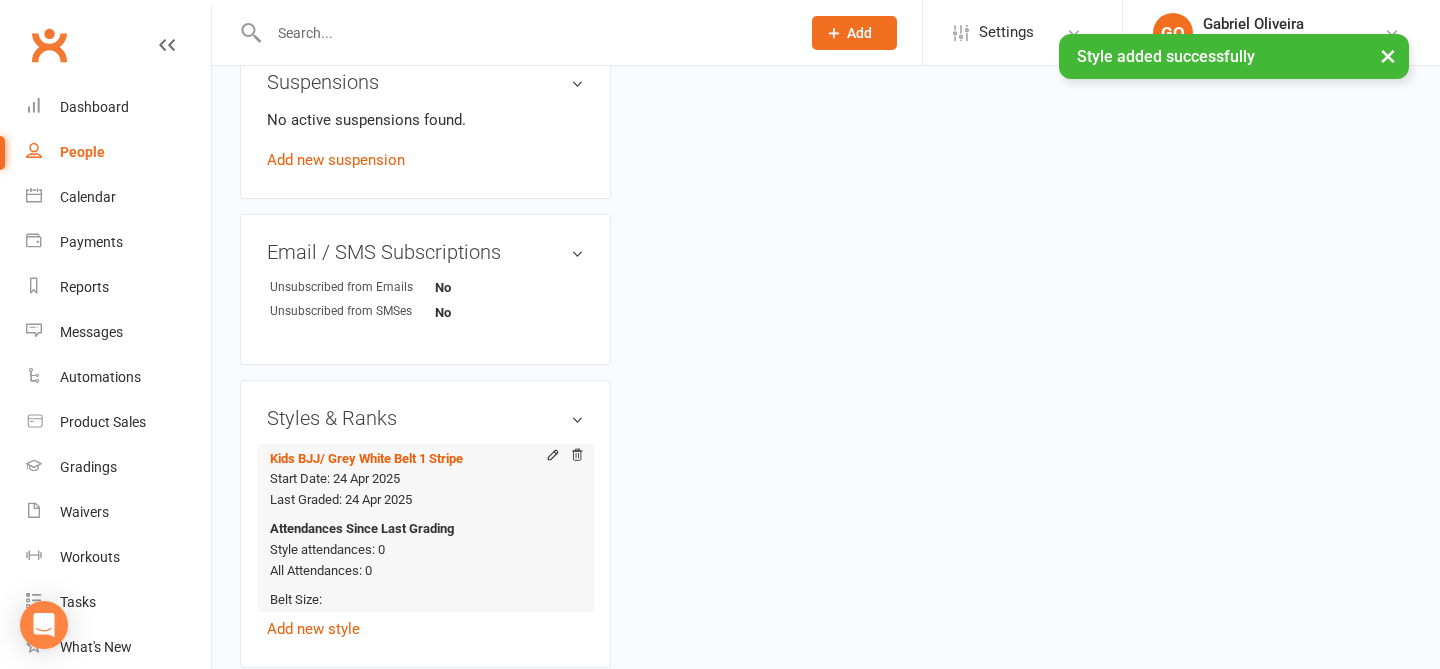 scroll, scrollTop: 1407, scrollLeft: 0, axis: vertical 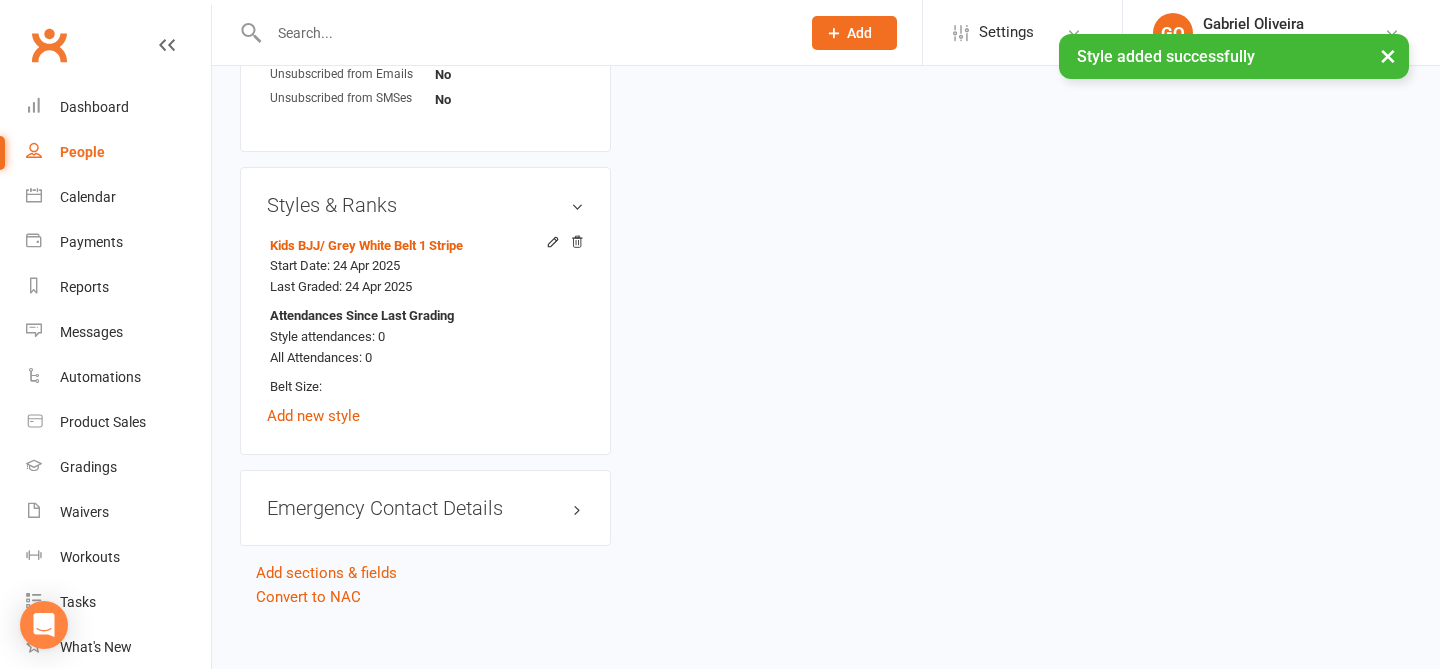 click on "Emergency Contact Details  edit" at bounding box center (425, 508) 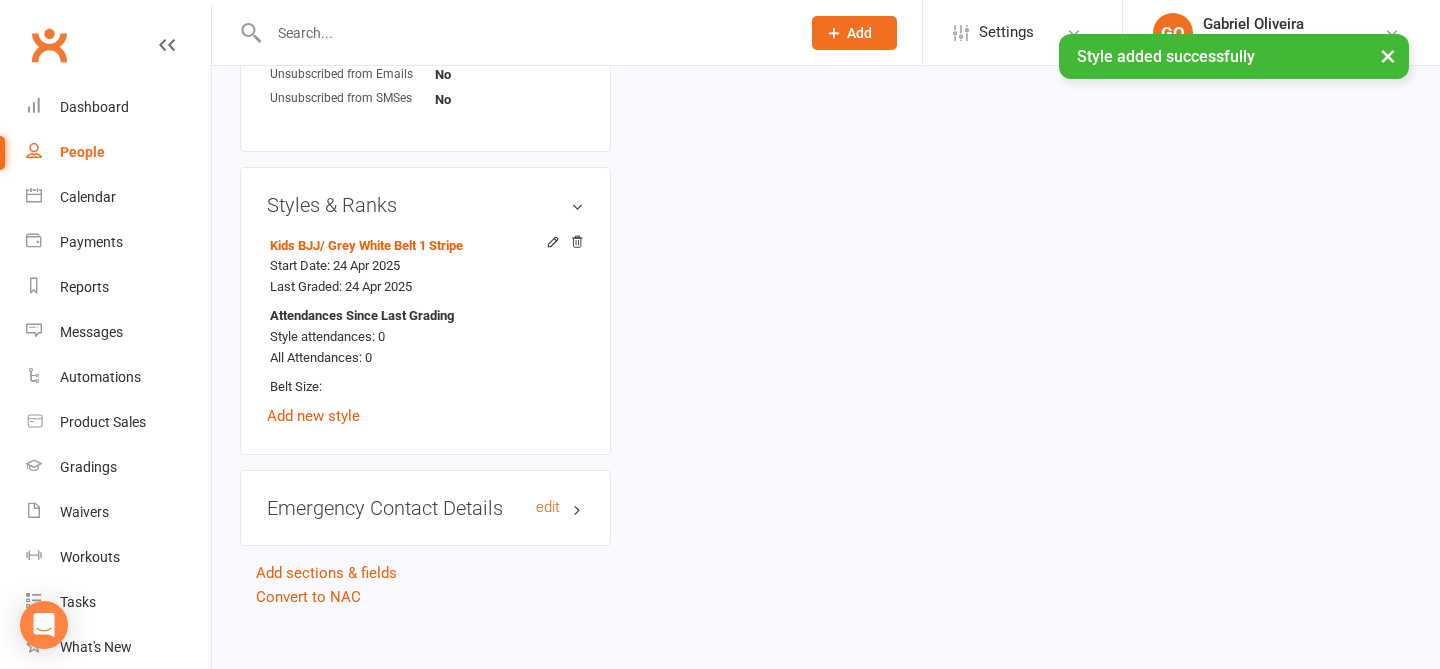 click on "Emergency Contact Details  edit" at bounding box center [425, 508] 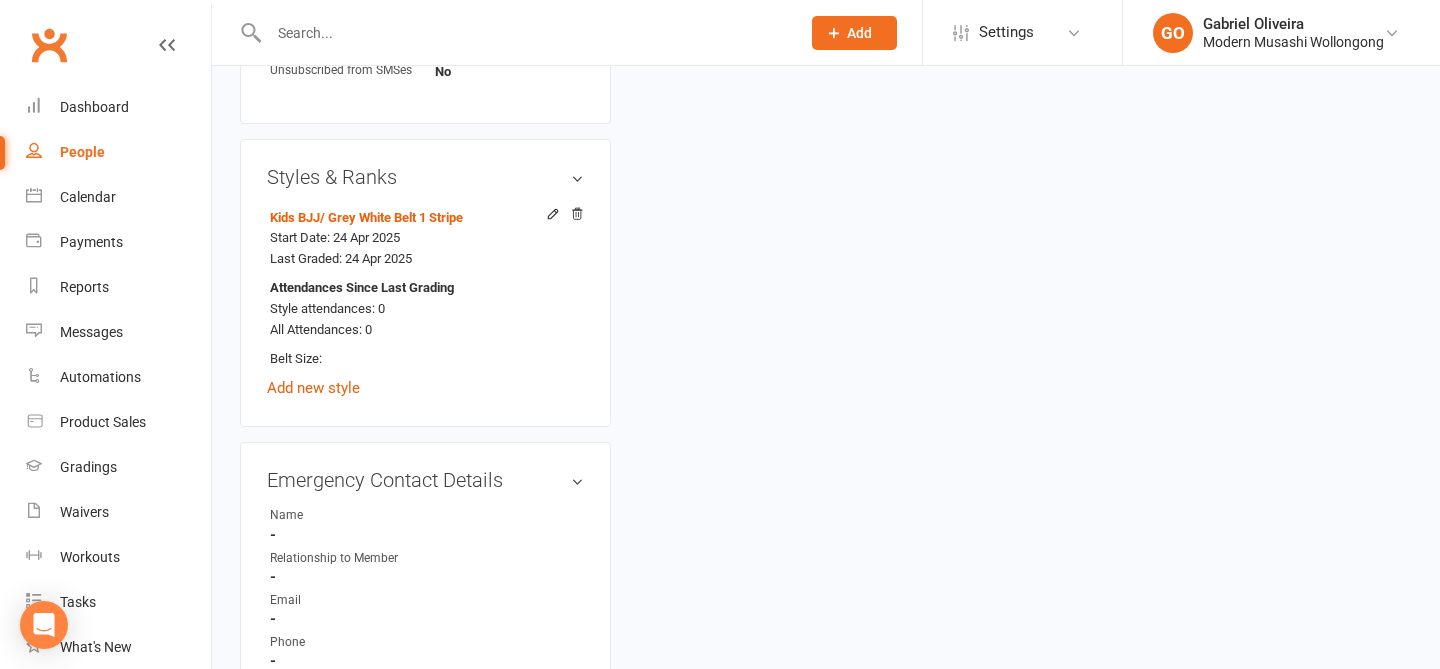 scroll, scrollTop: 1451, scrollLeft: 0, axis: vertical 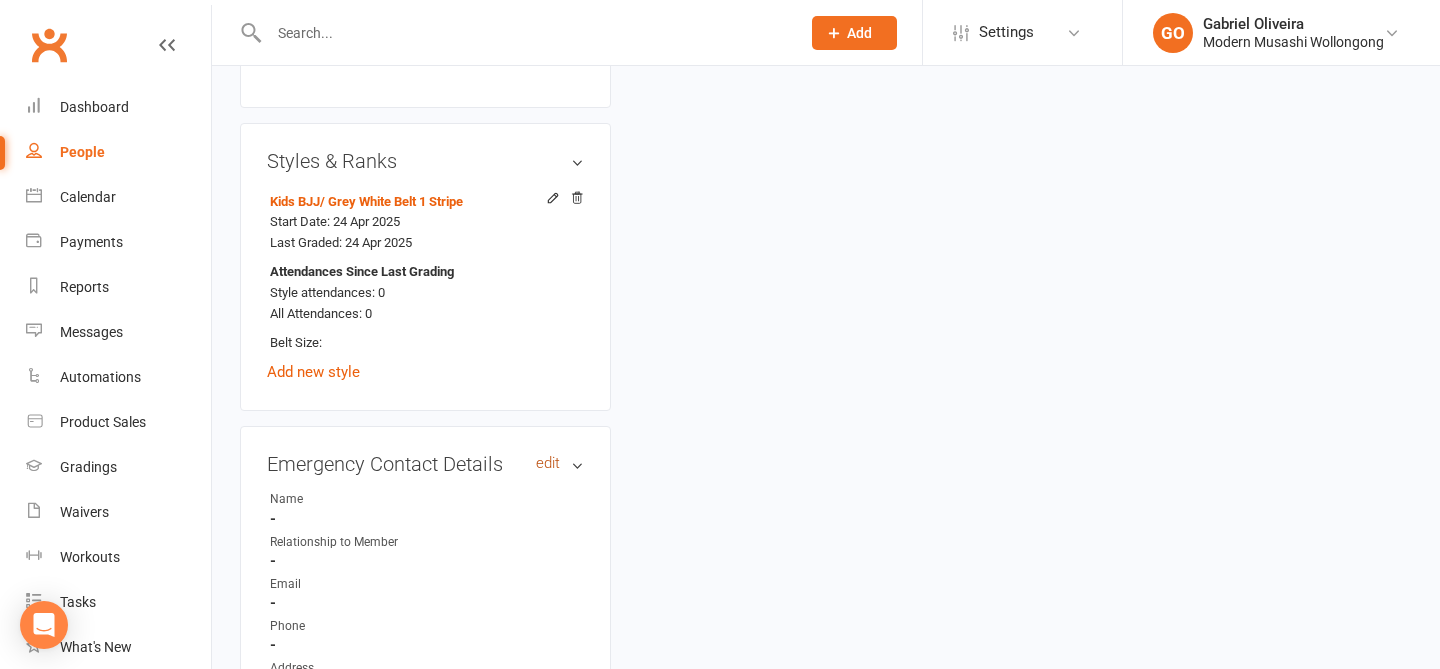 click on "edit" at bounding box center (548, 463) 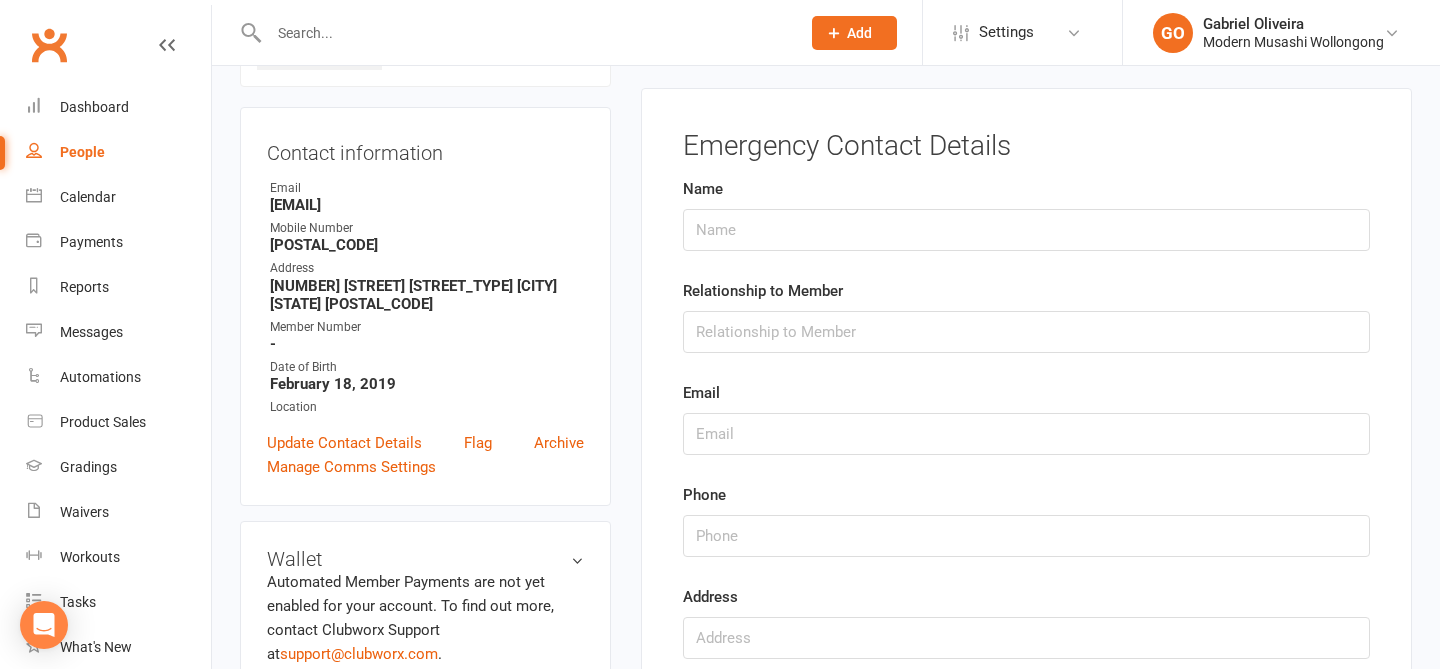 scroll, scrollTop: 153, scrollLeft: 0, axis: vertical 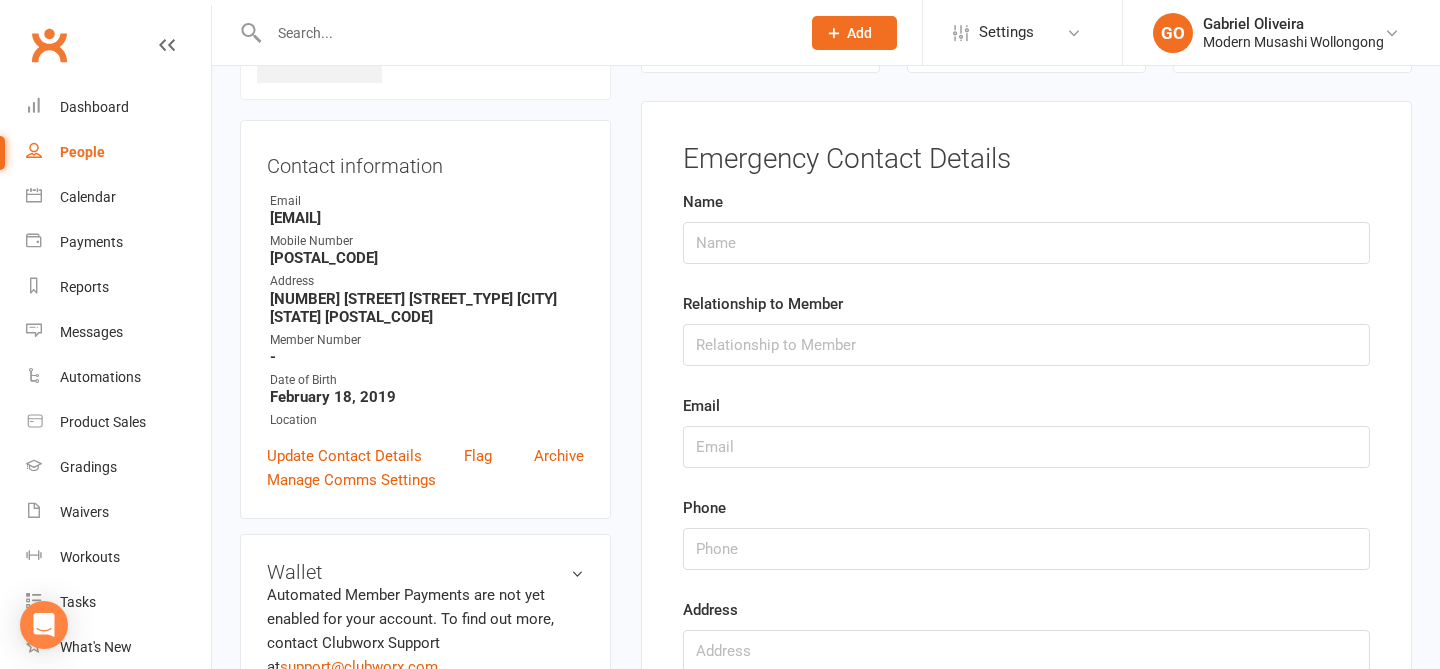 click on "Name
Relationship to Member
Email
Phone
Address" at bounding box center (1026, 431) 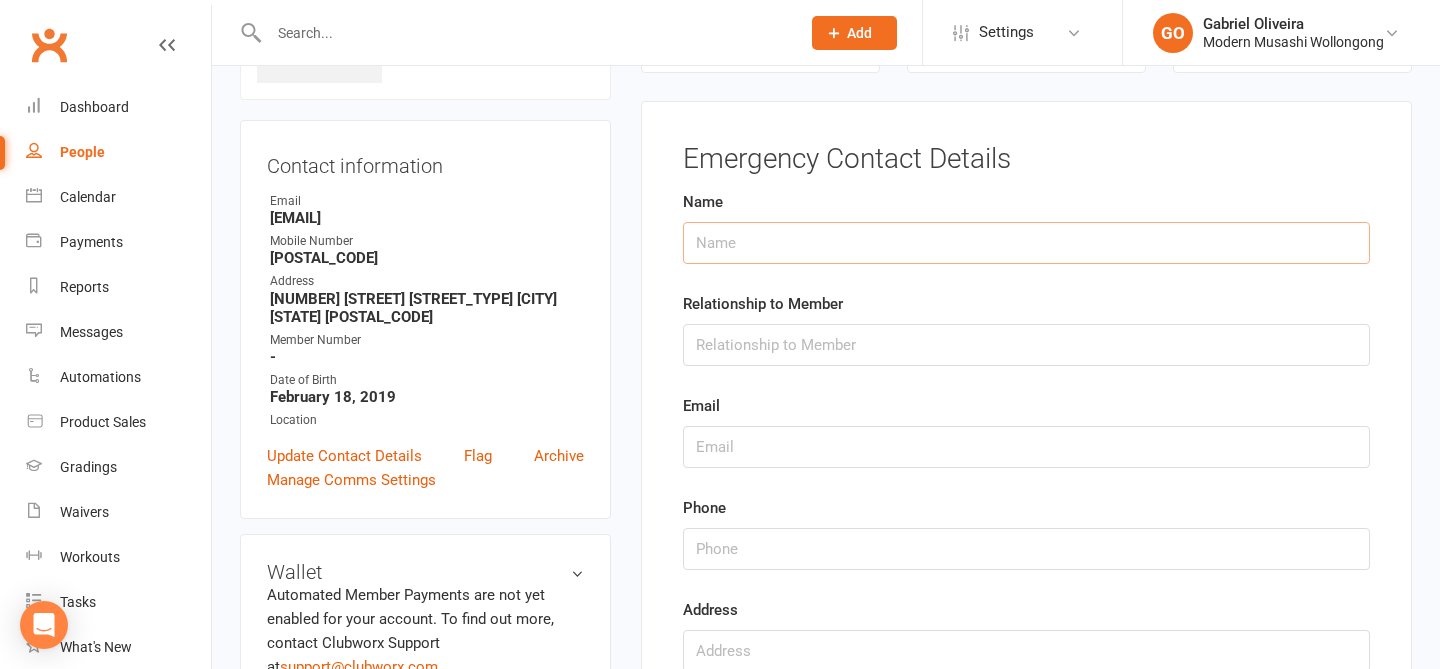 click at bounding box center (1026, 243) 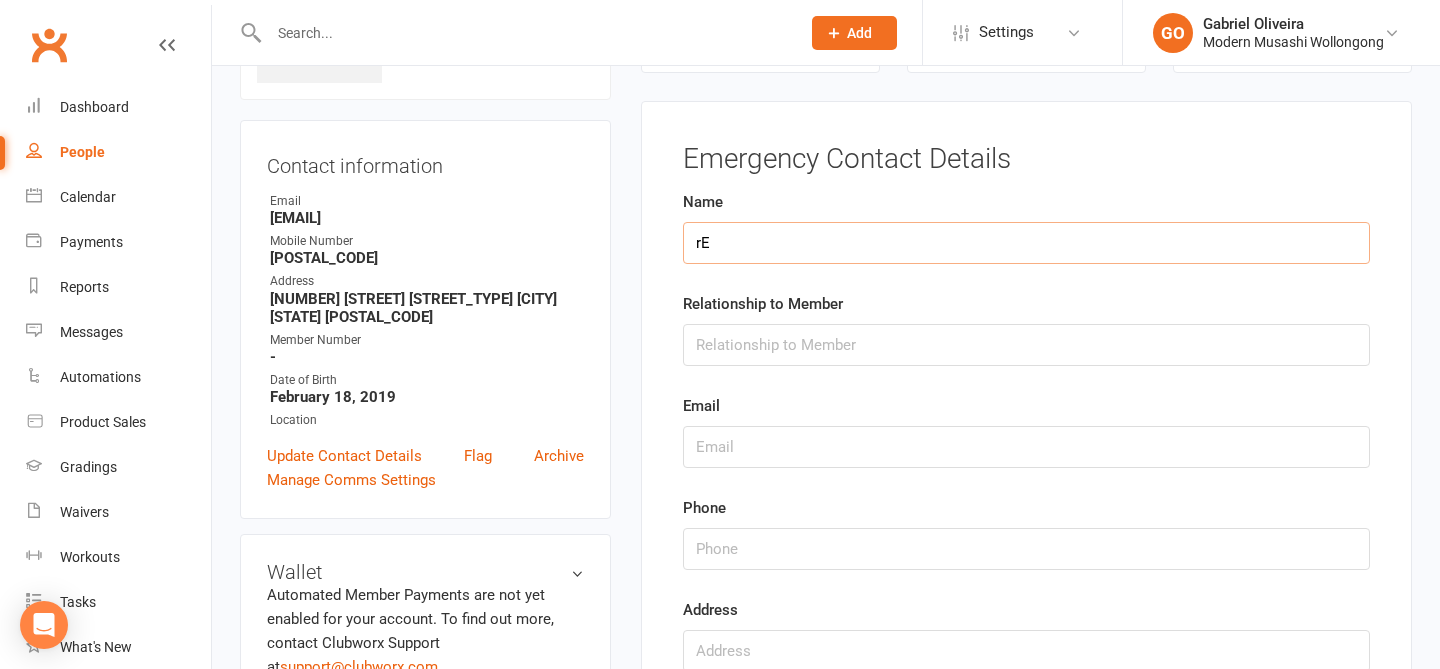 type on "r" 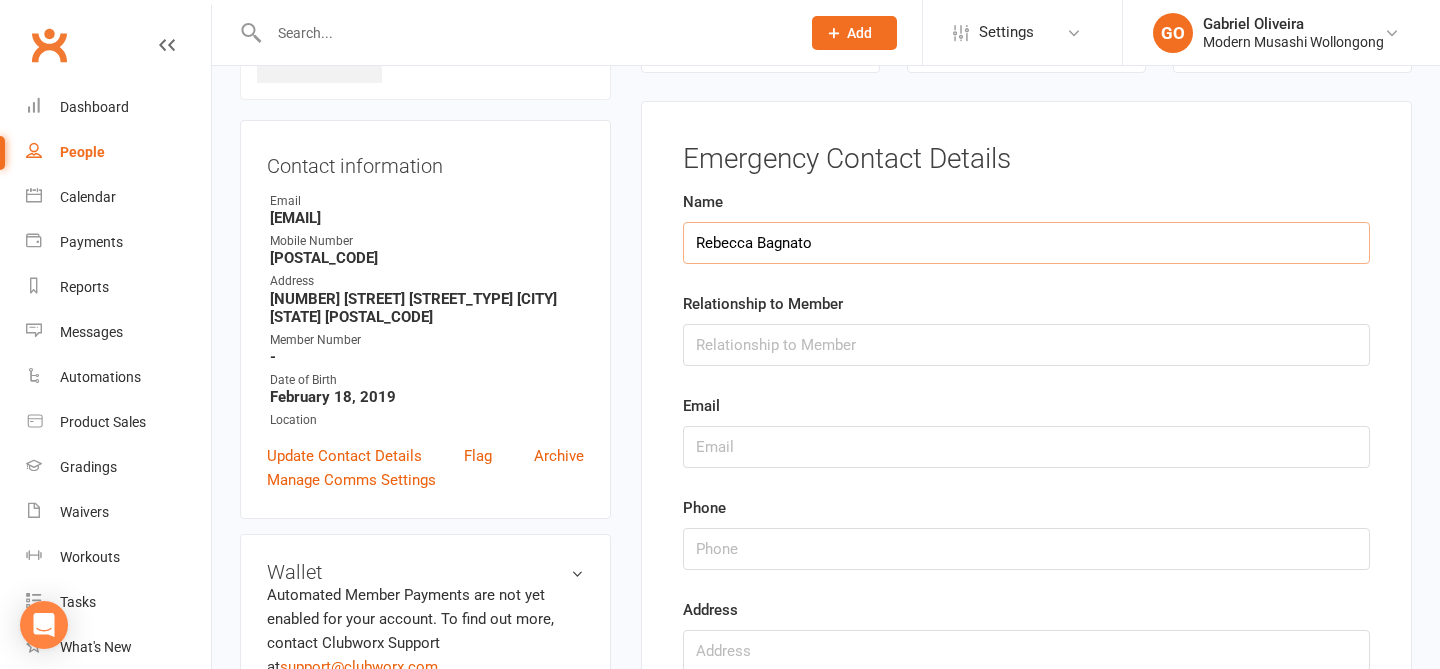 type on "Rebecca Bagnato" 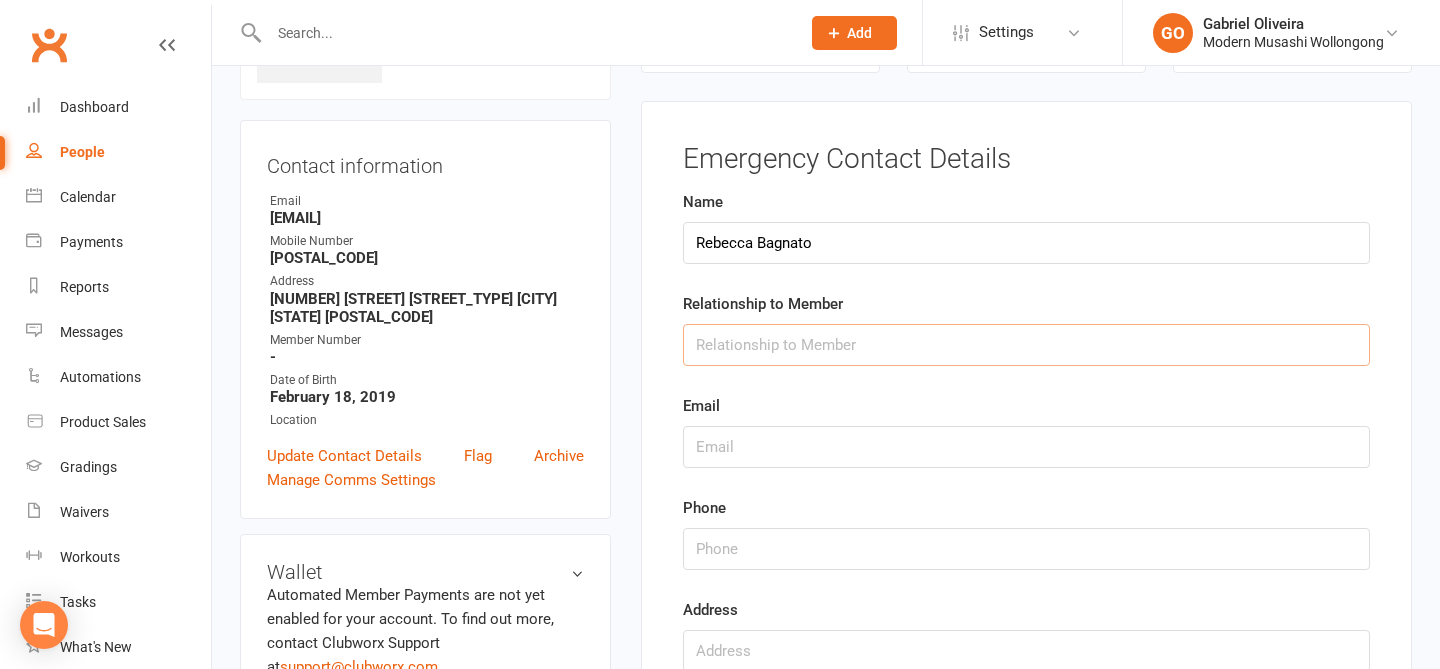 click at bounding box center (1026, 345) 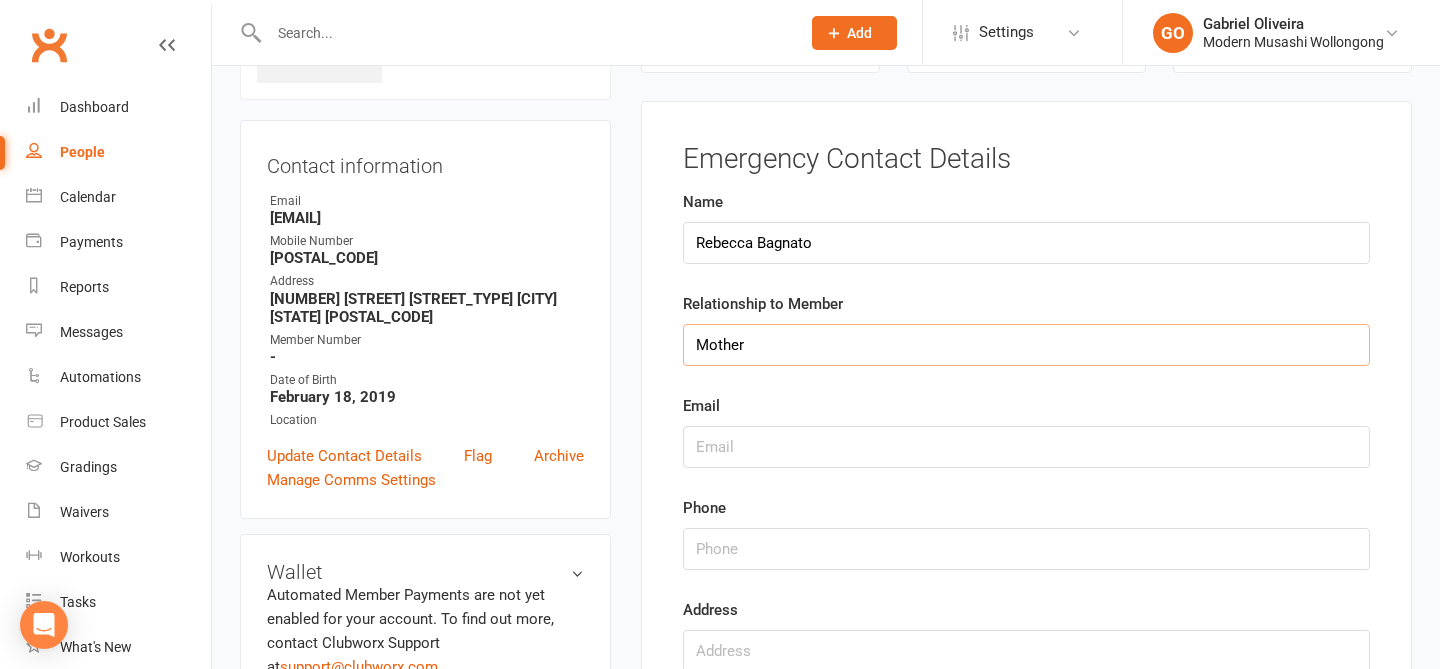 type on "Mother" 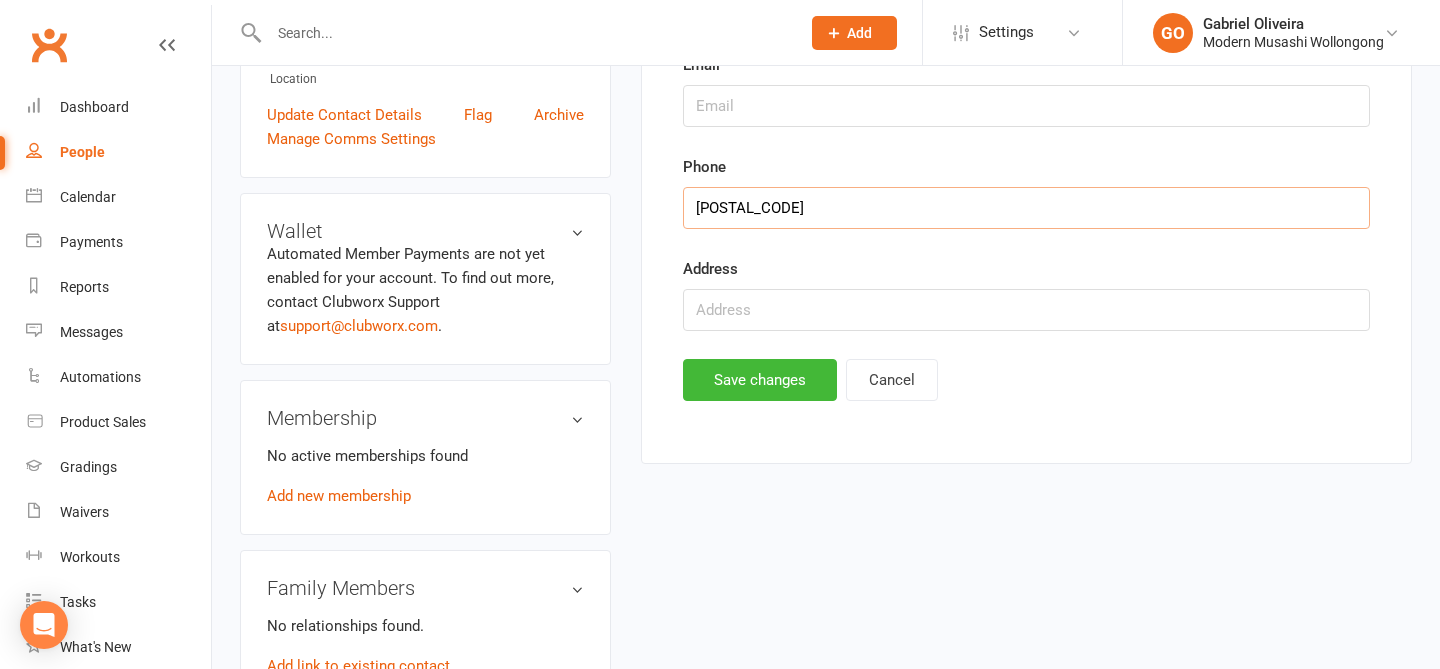 scroll, scrollTop: 727, scrollLeft: 0, axis: vertical 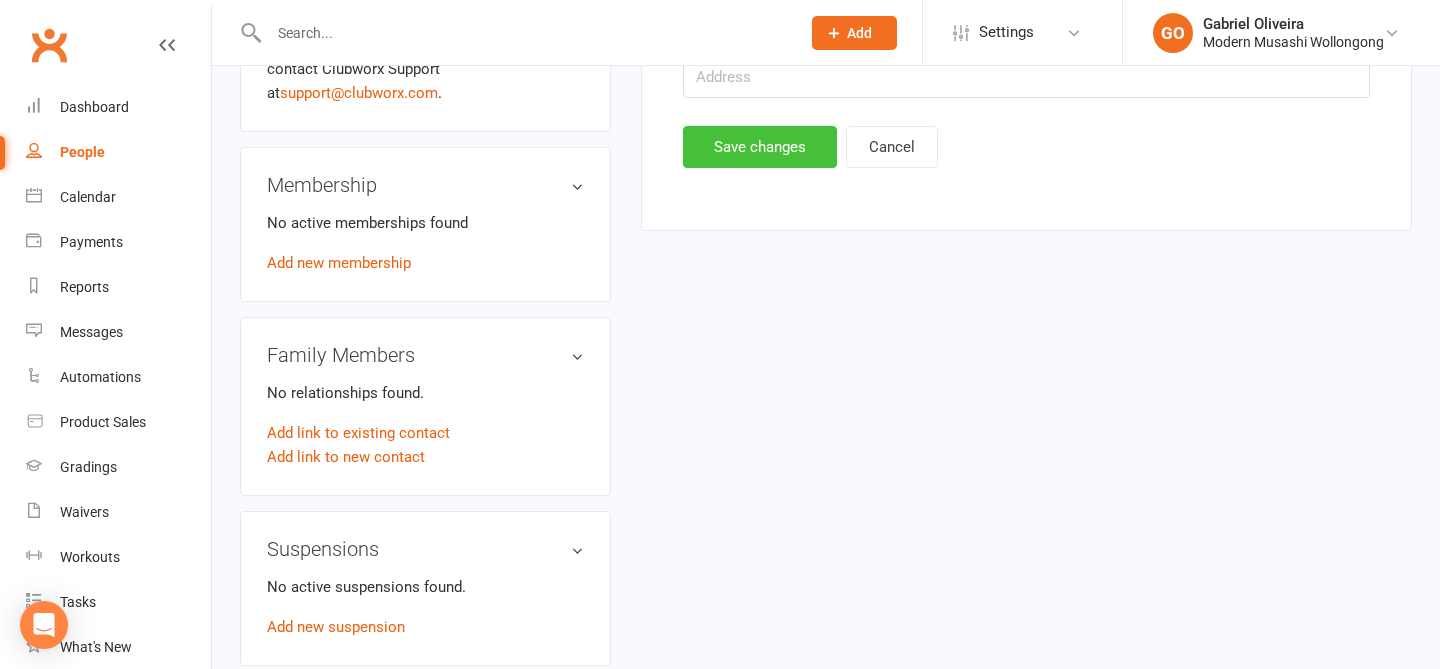 type on "0411537168" 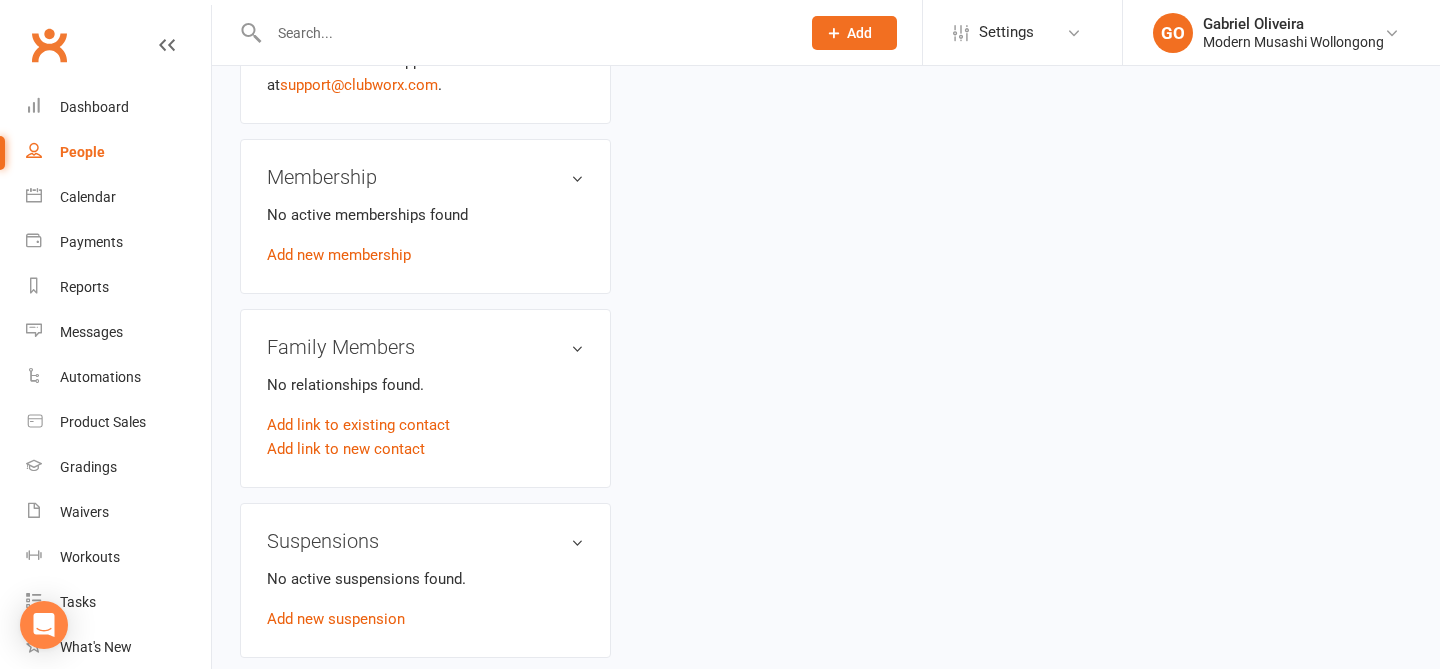 scroll, scrollTop: 1407, scrollLeft: 0, axis: vertical 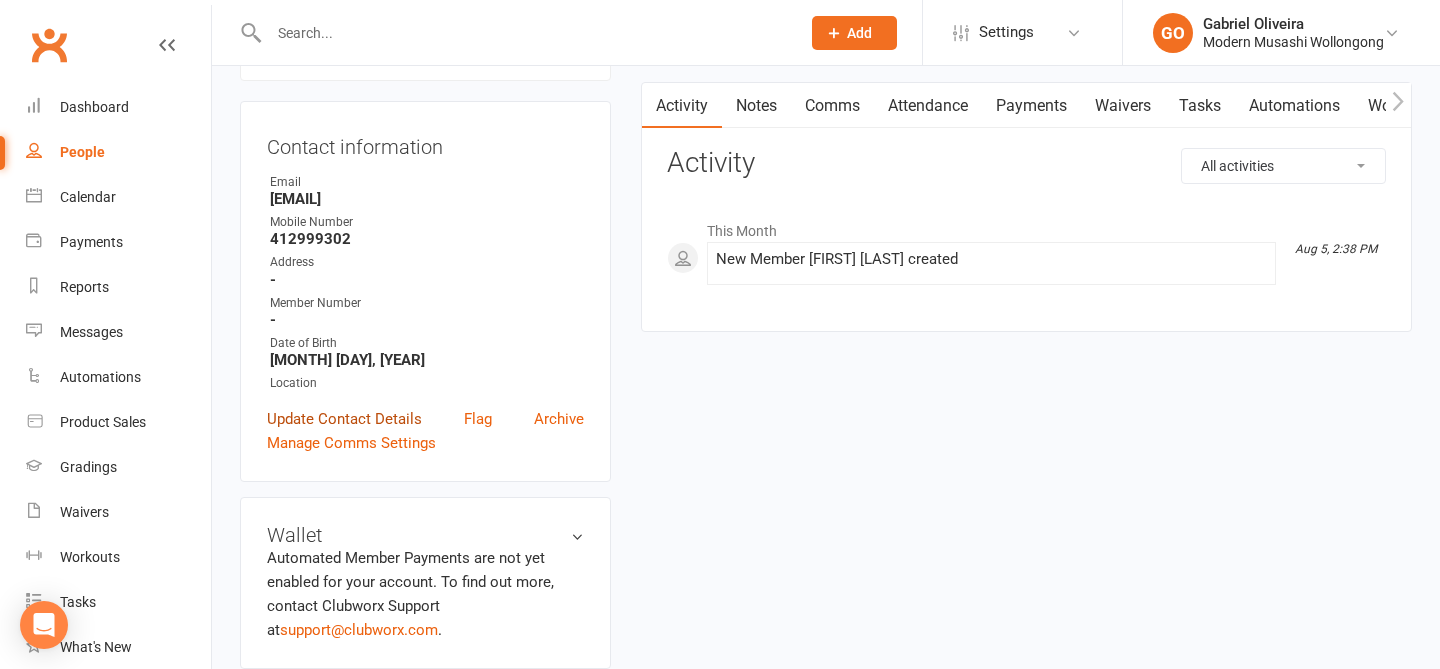 click on "Update Contact Details" at bounding box center (344, 419) 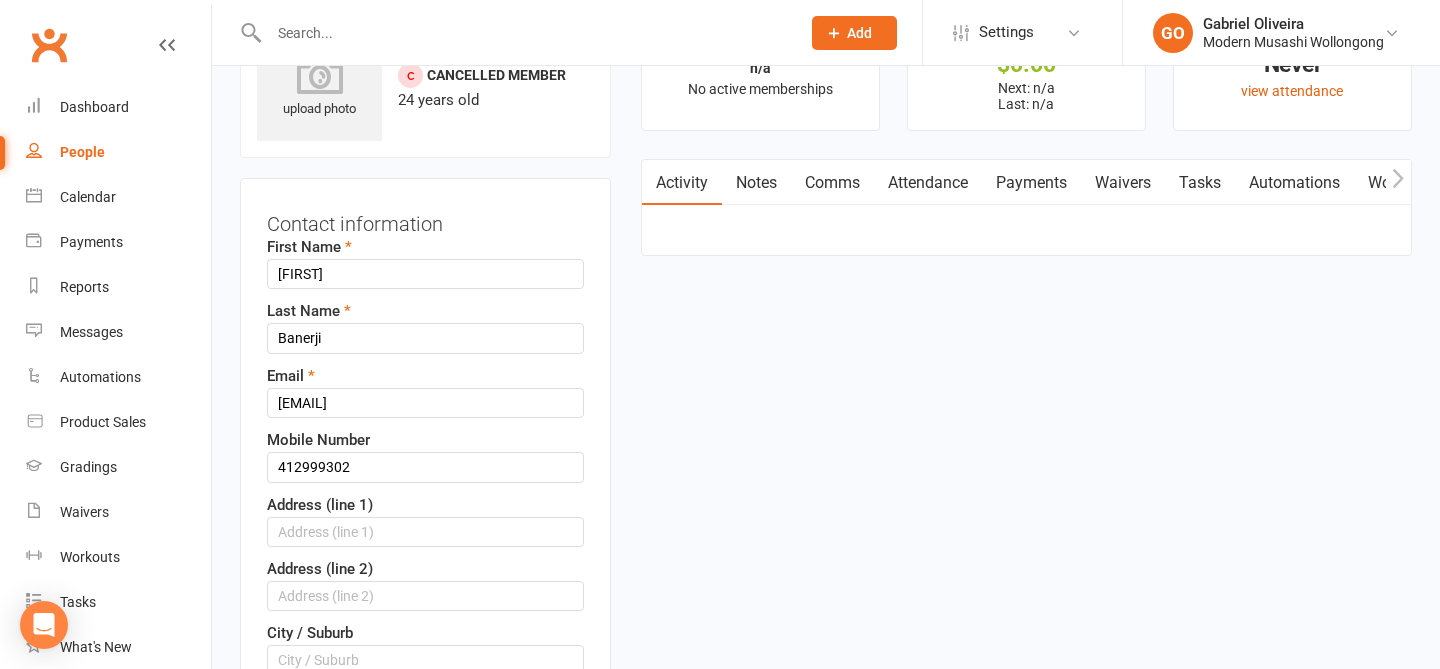 scroll, scrollTop: 94, scrollLeft: 0, axis: vertical 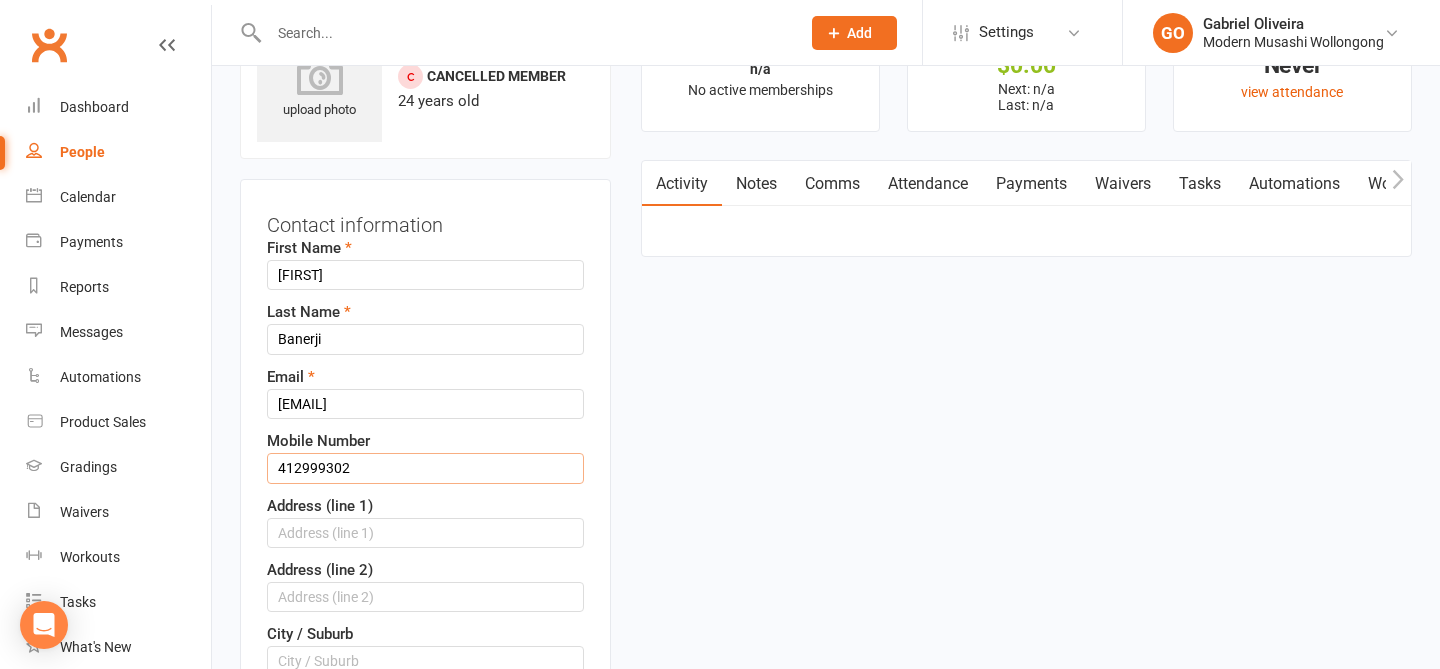 click on "412999302" at bounding box center [425, 468] 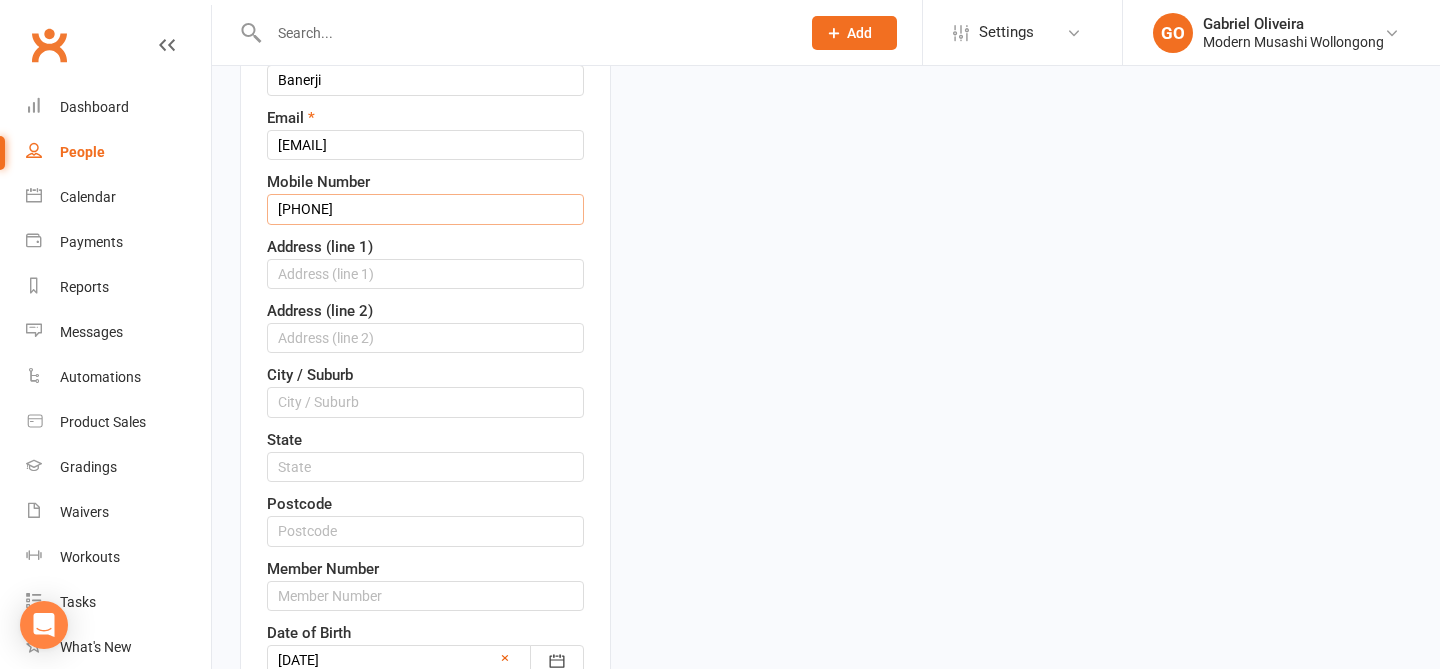 scroll, scrollTop: 357, scrollLeft: 0, axis: vertical 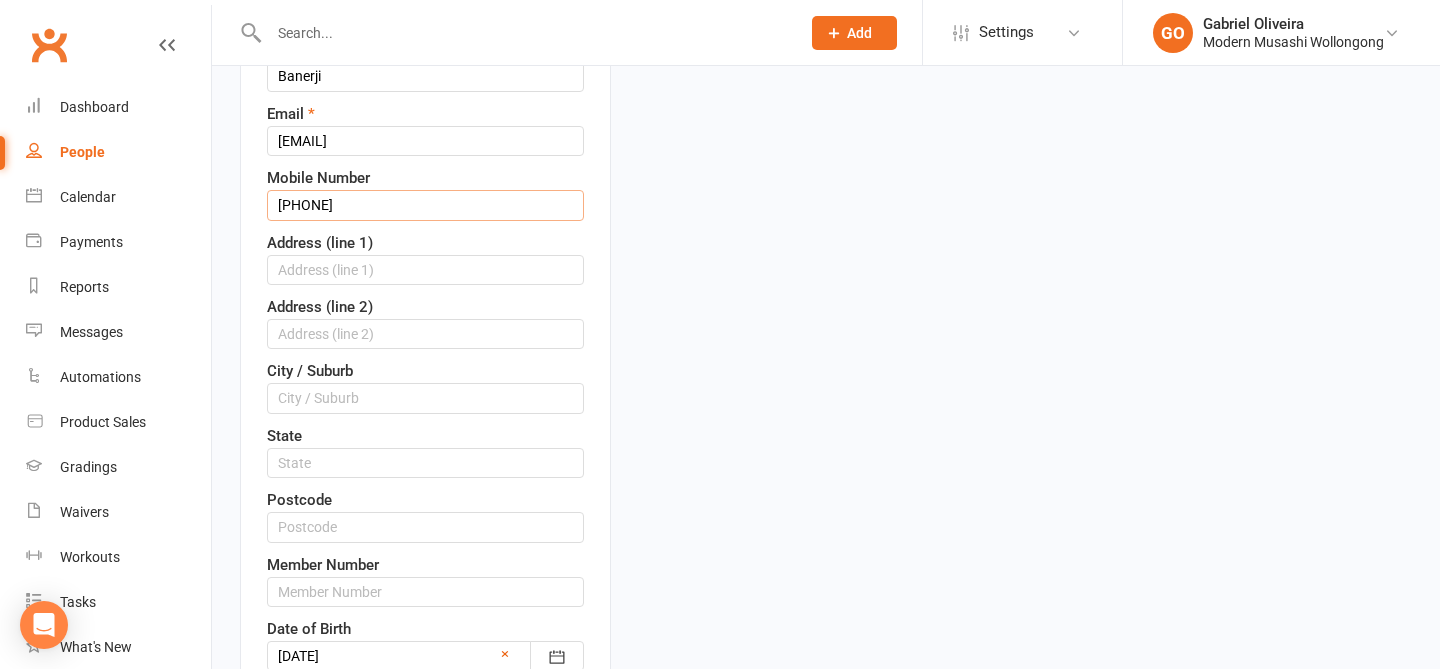 type on "[PHONE]" 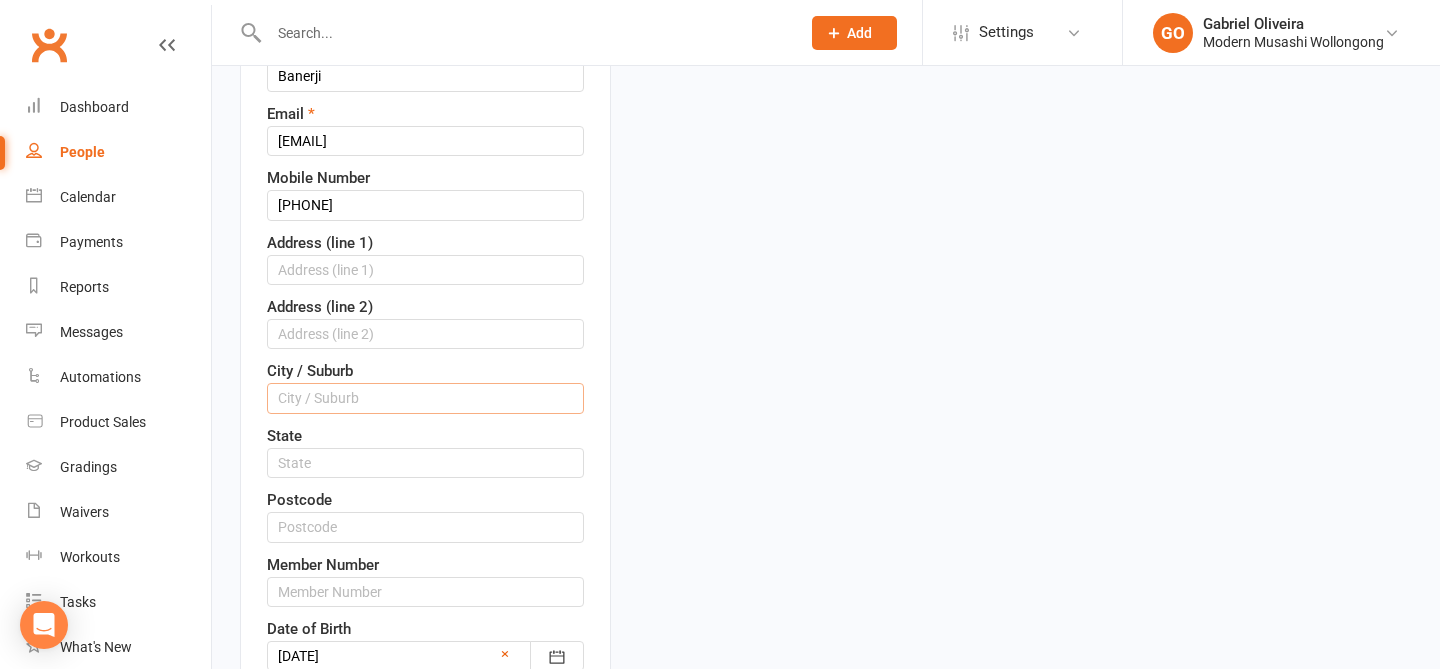 click at bounding box center (425, 398) 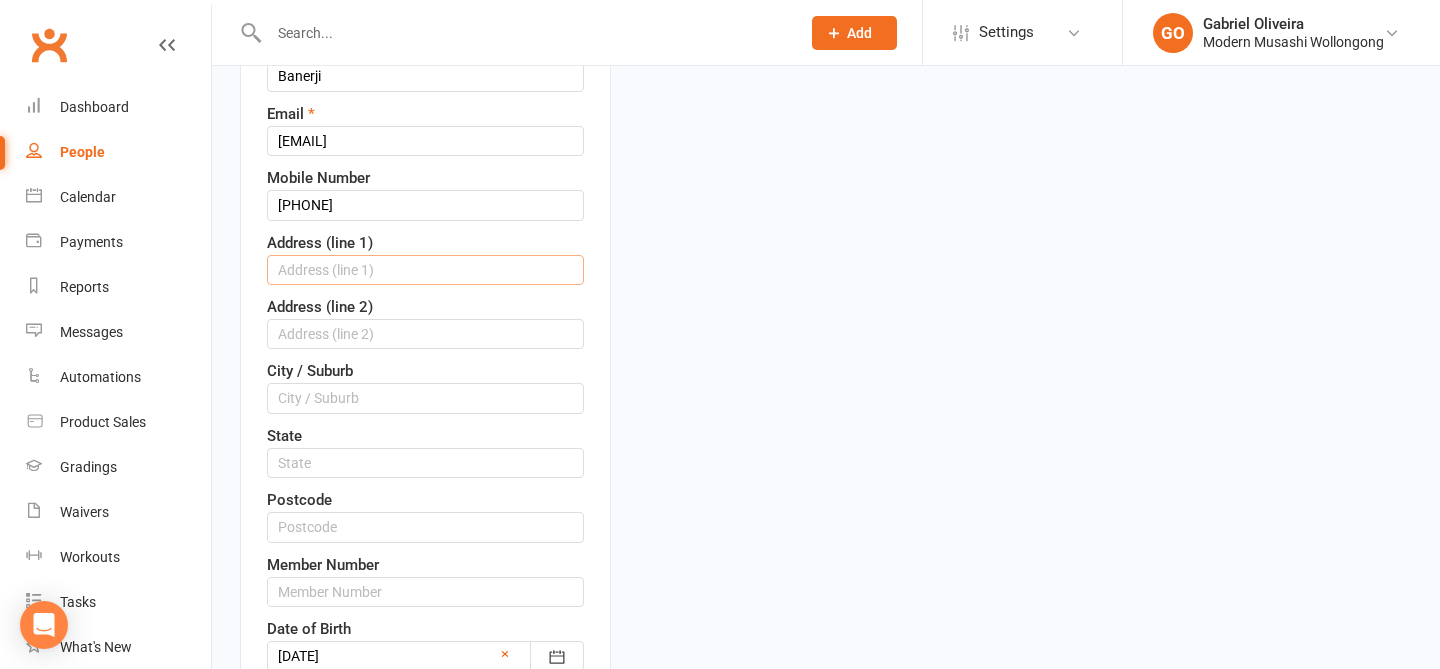 click at bounding box center (425, 270) 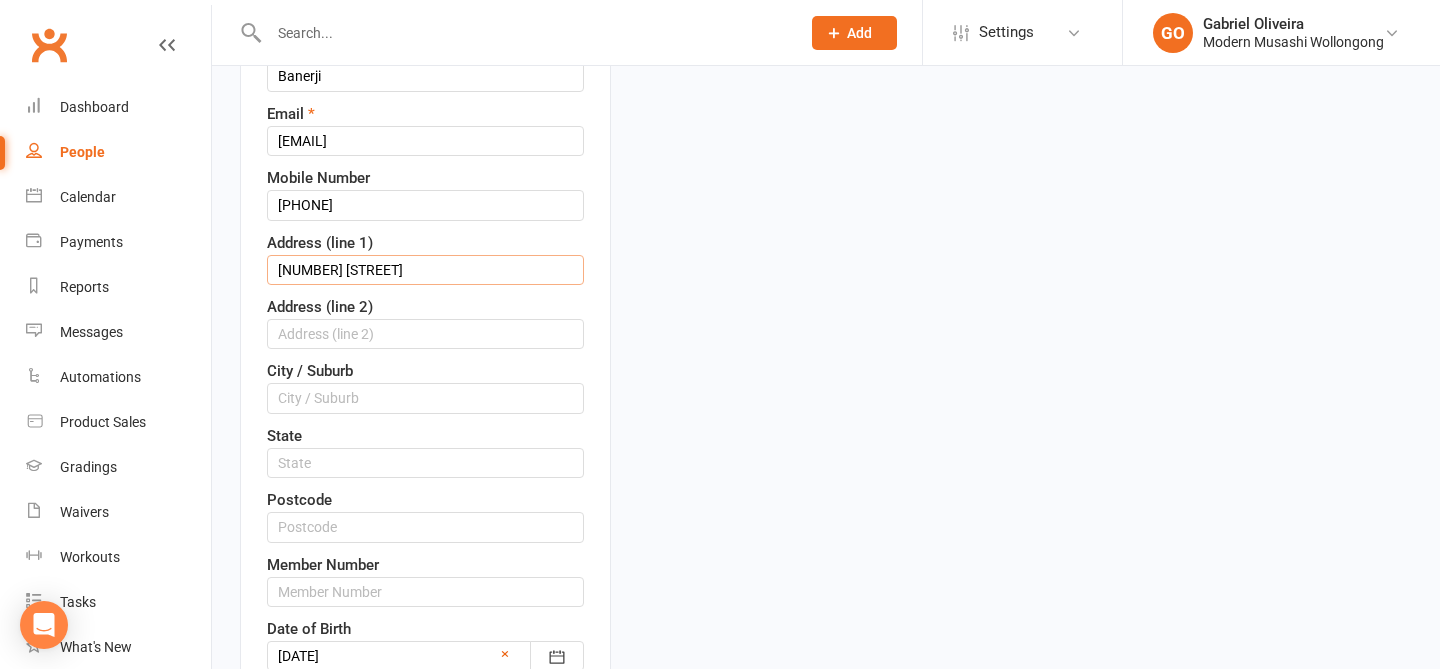 type on "[NUMBER] [STREET]" 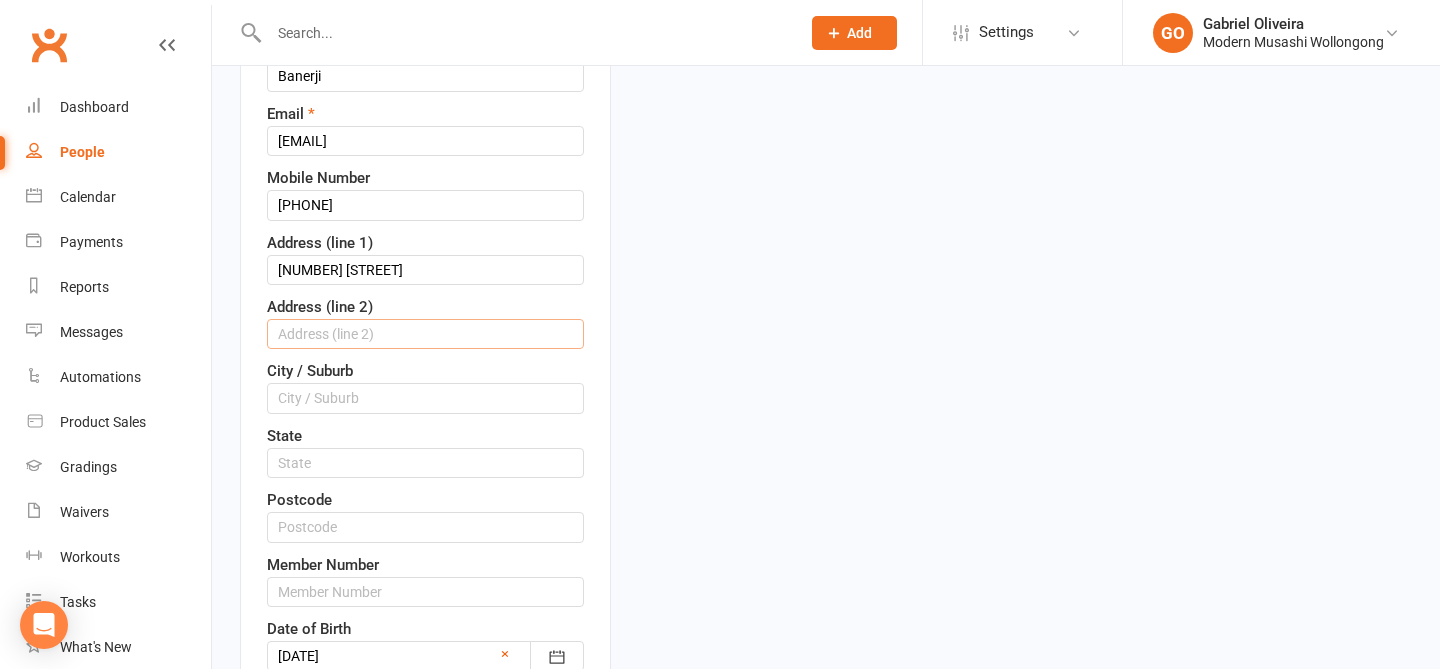click at bounding box center (425, 334) 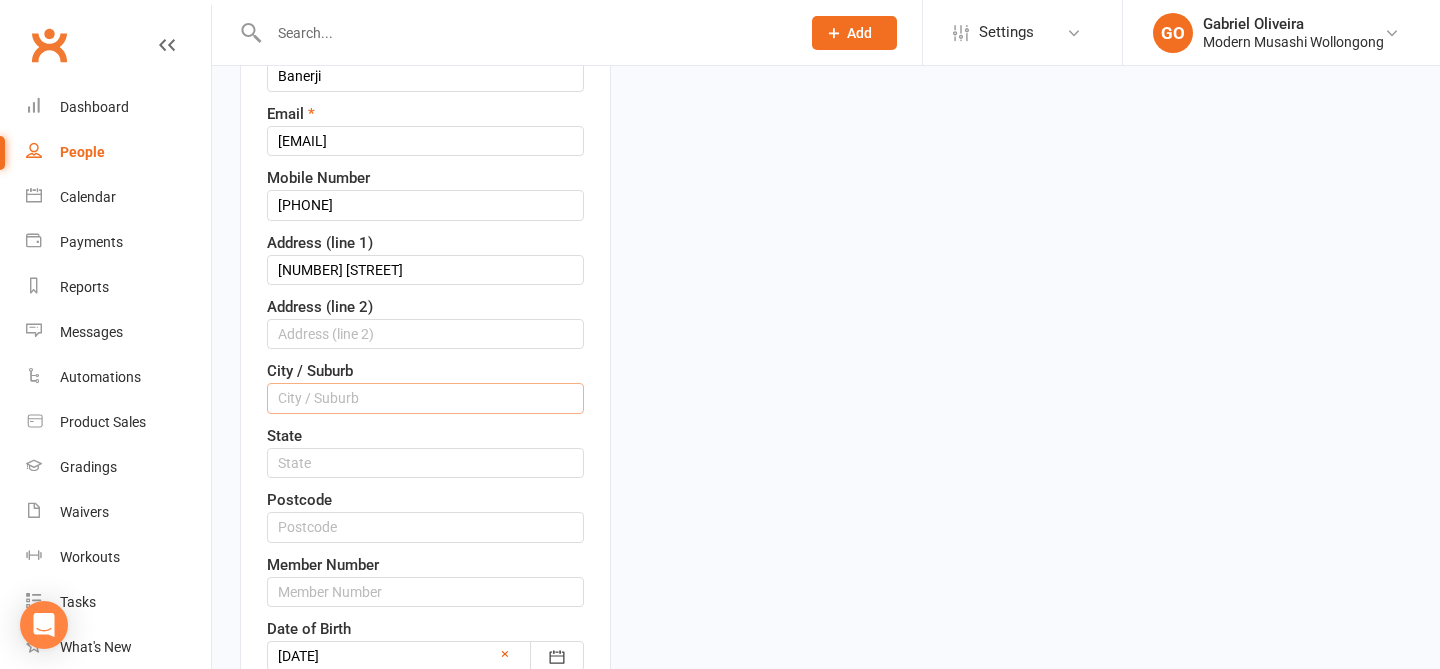 click at bounding box center [425, 398] 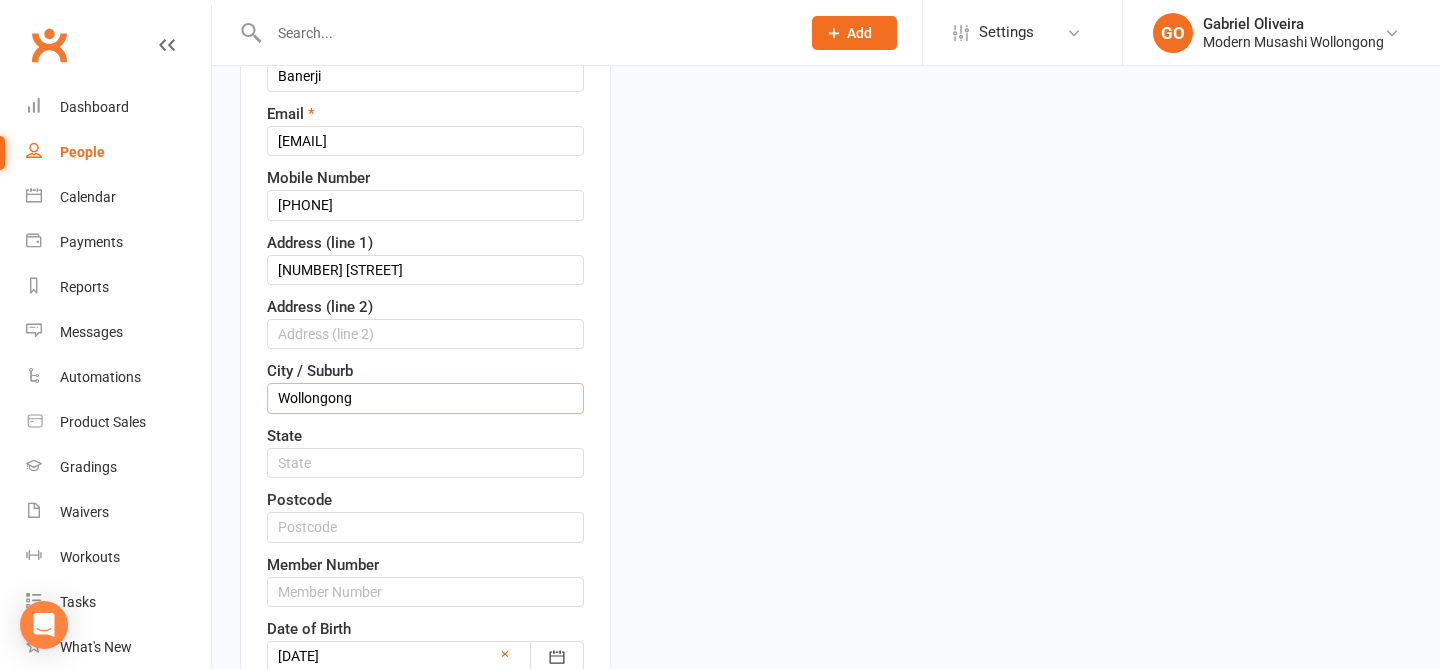 type on "Wollongong" 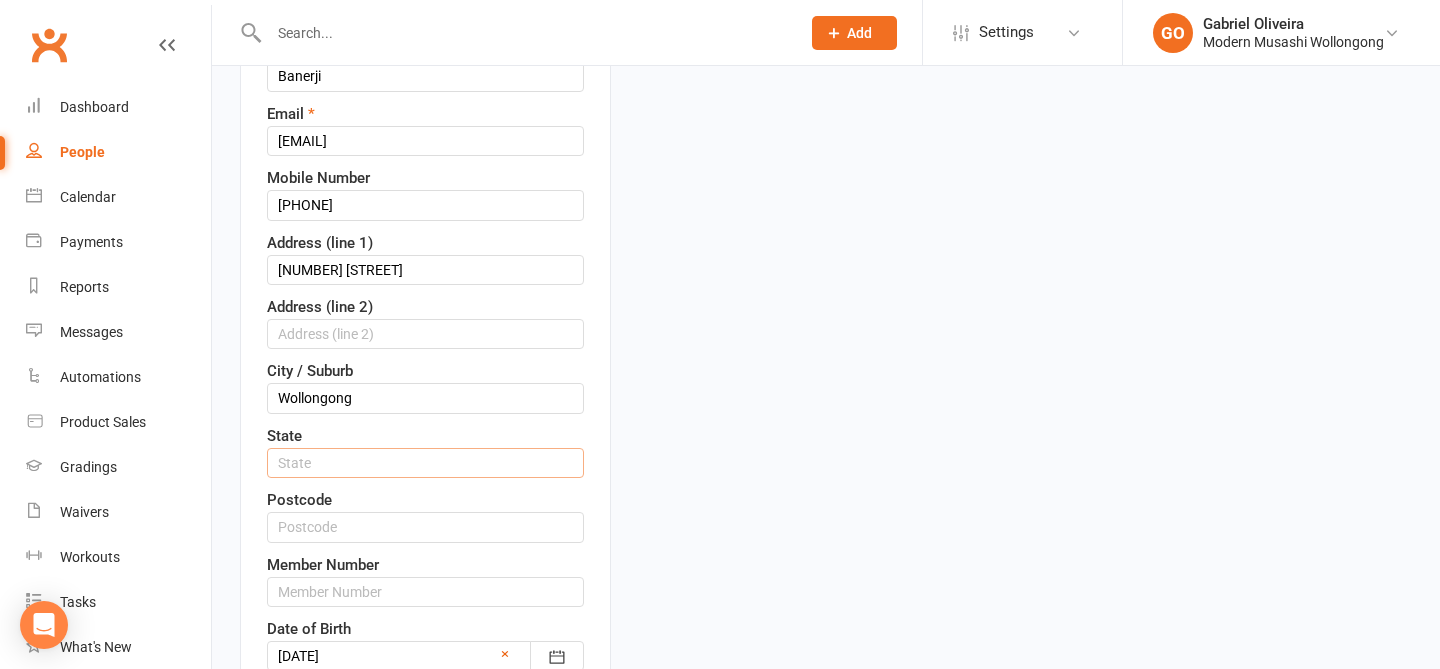 click at bounding box center (425, 463) 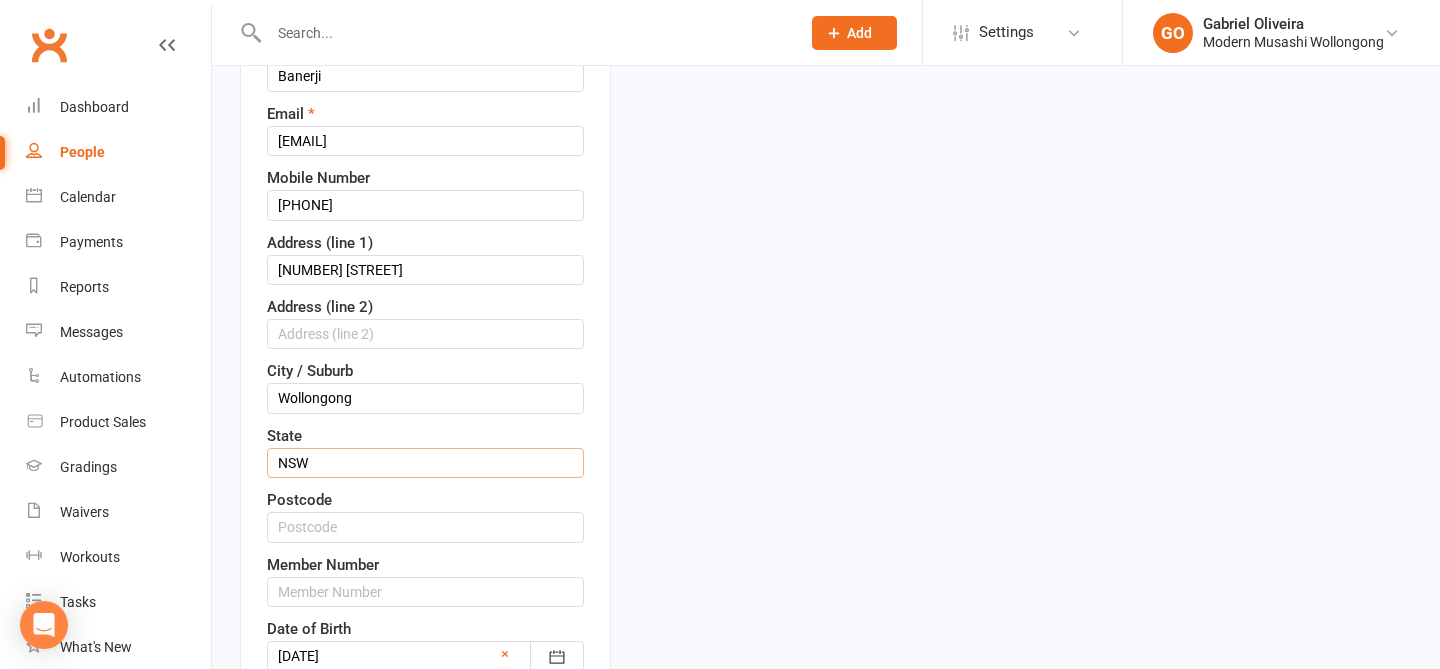 type on "NSW" 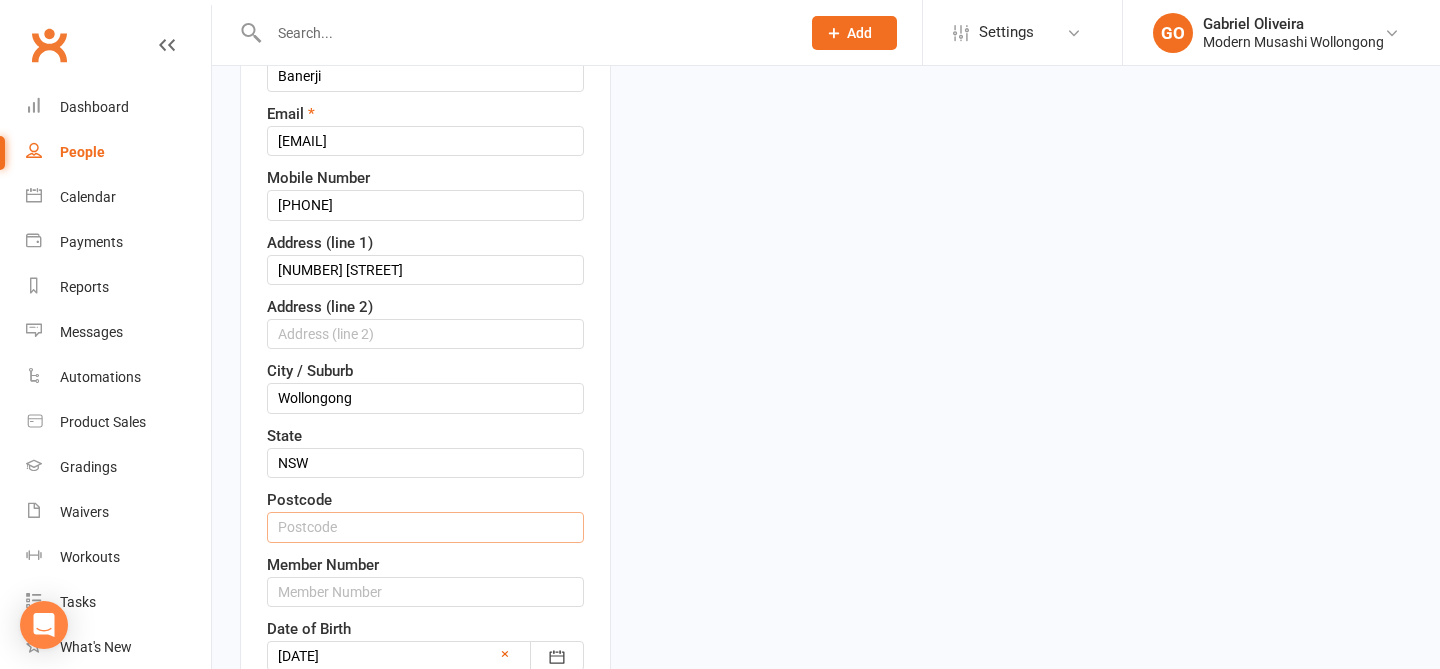 click at bounding box center [425, 527] 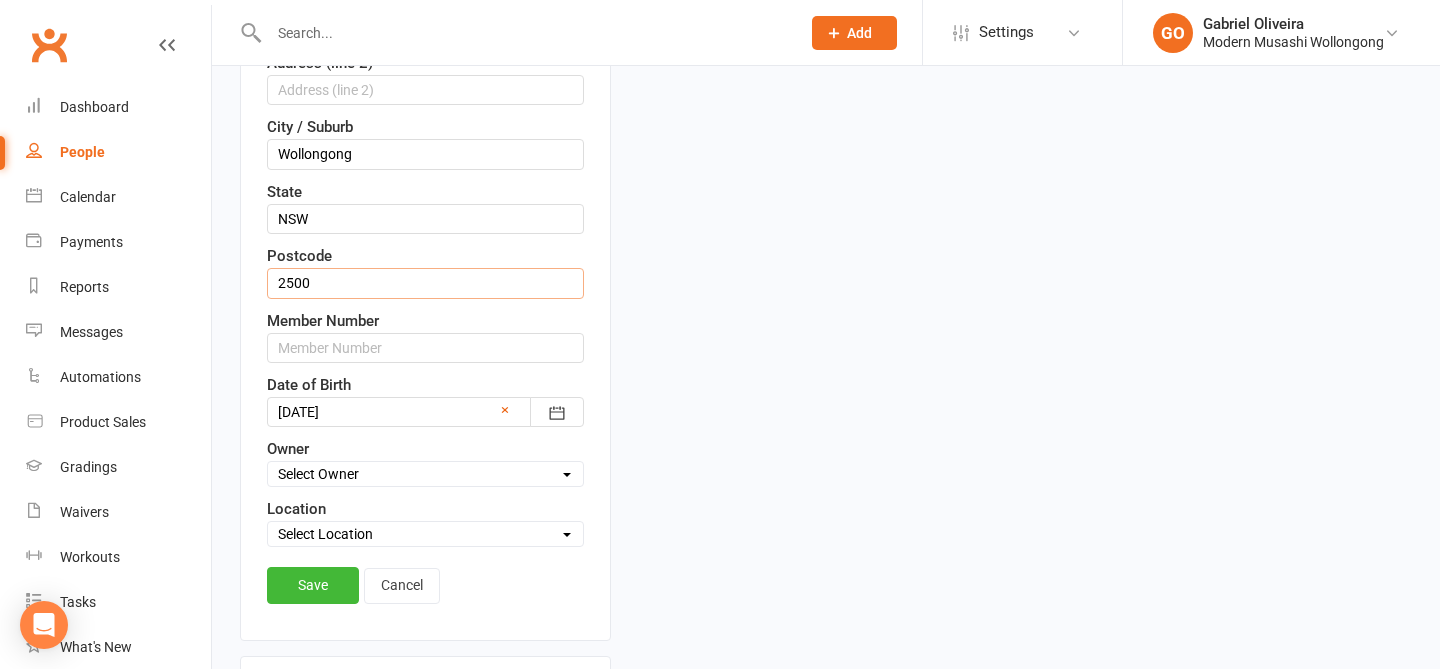 scroll, scrollTop: 617, scrollLeft: 0, axis: vertical 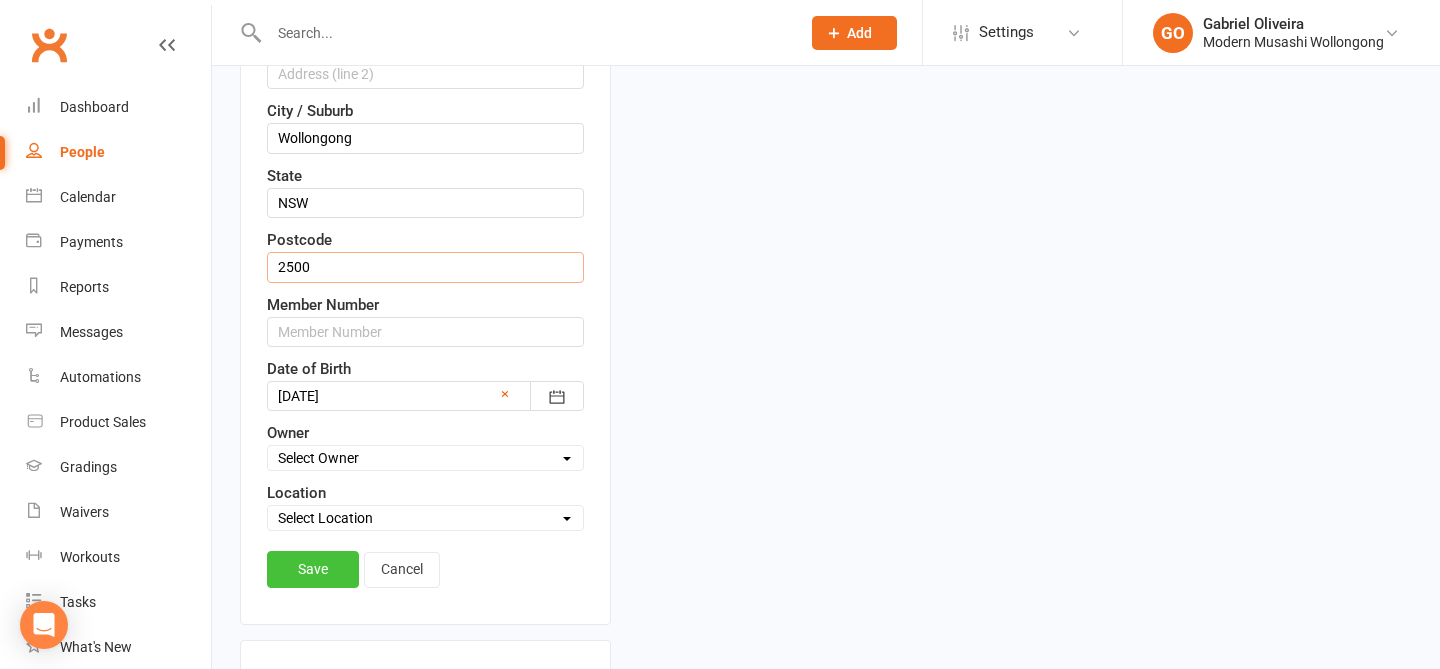 type on "2500" 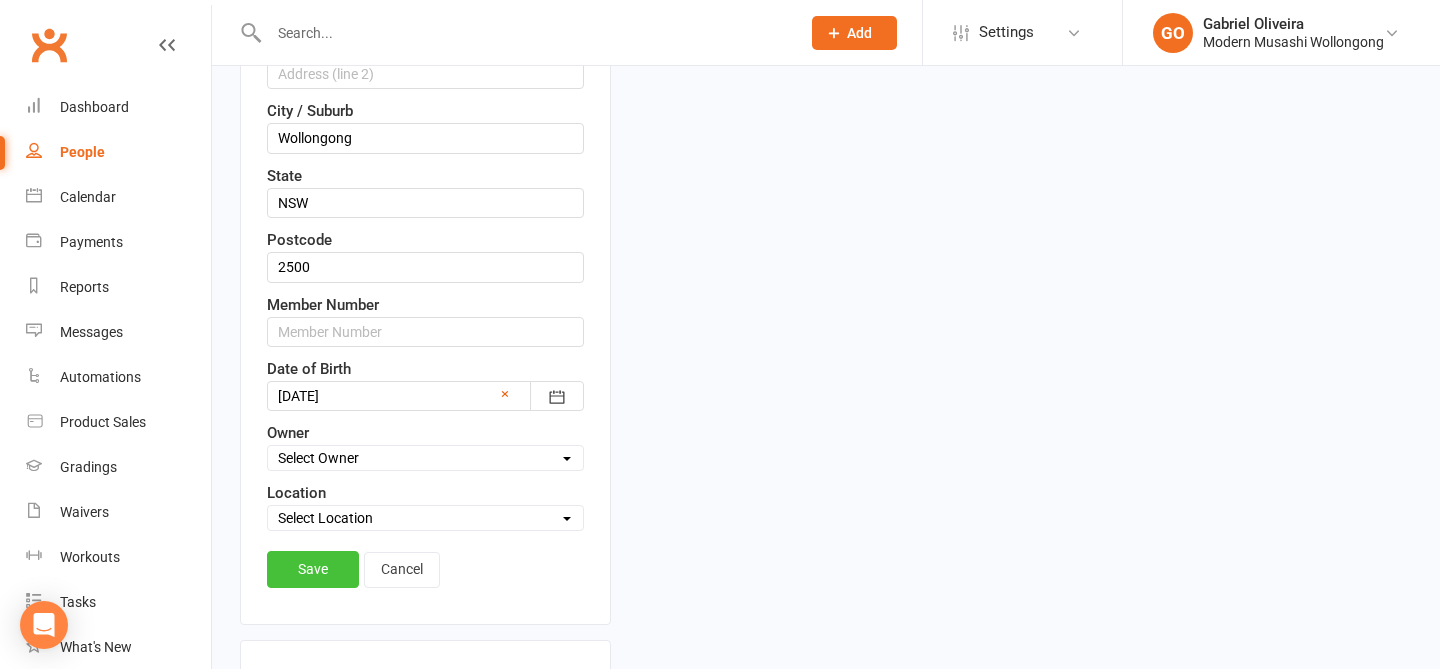 click on "Save" at bounding box center [313, 569] 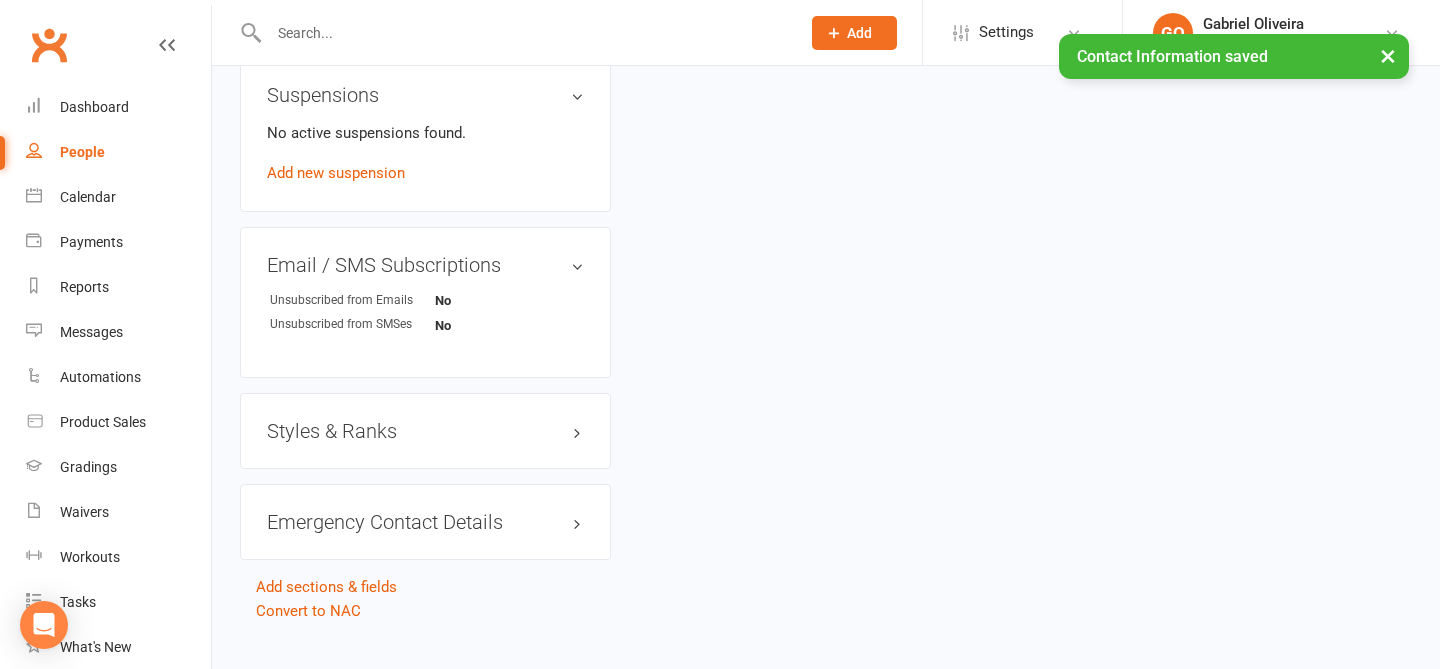 scroll, scrollTop: 1191, scrollLeft: 0, axis: vertical 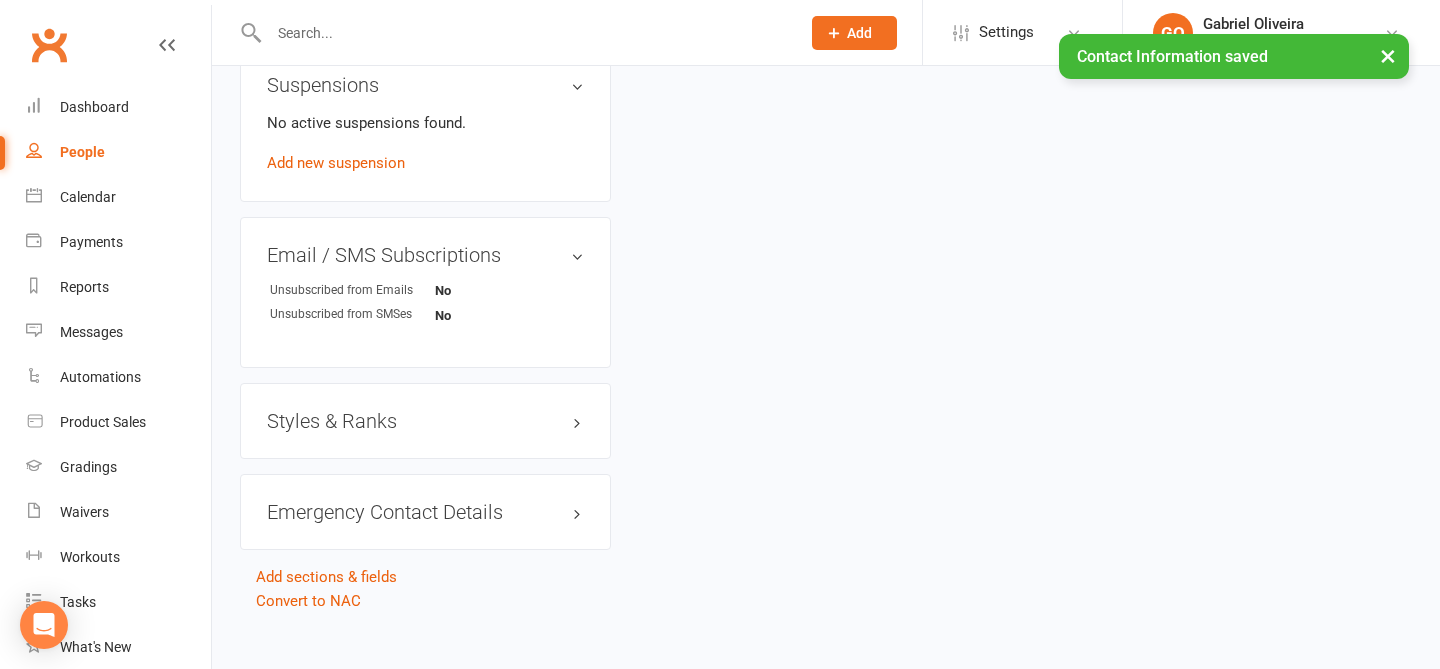 click on "Styles & Ranks" at bounding box center [425, 421] 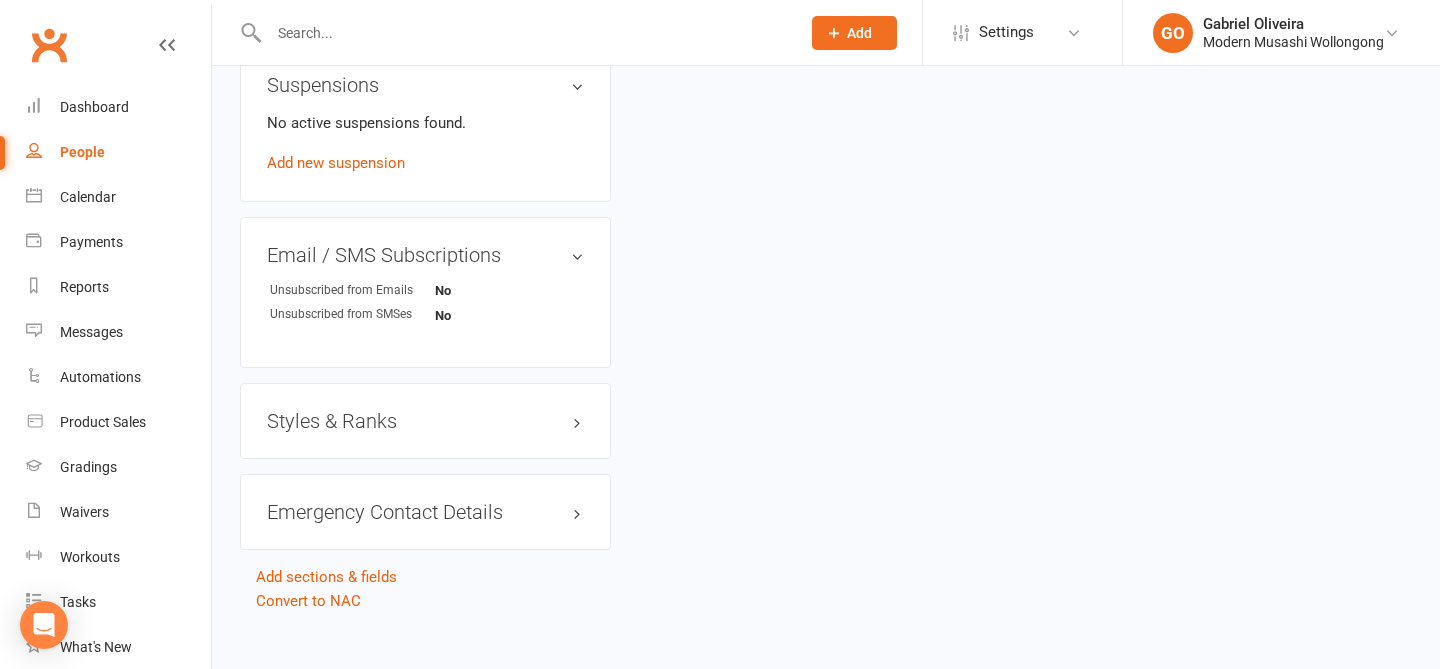 click on "Styles & Ranks" at bounding box center [425, 421] 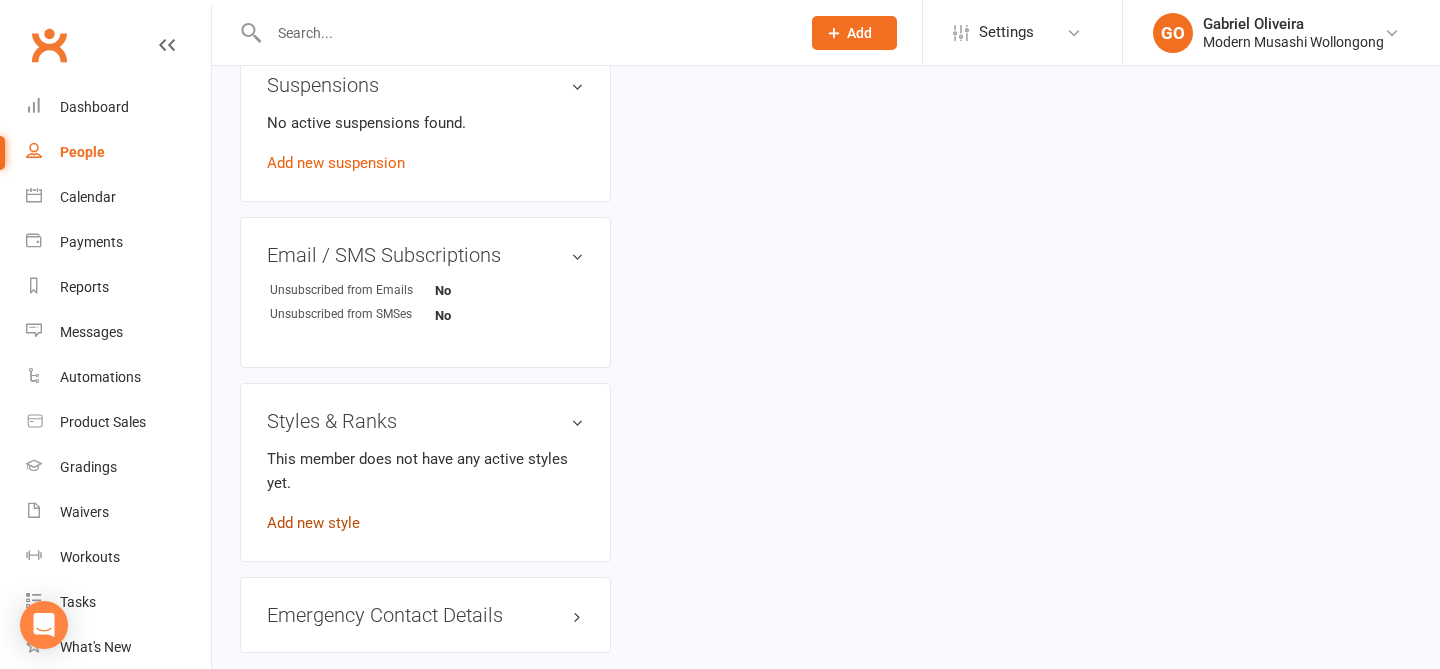 click on "Add new style" at bounding box center [313, 523] 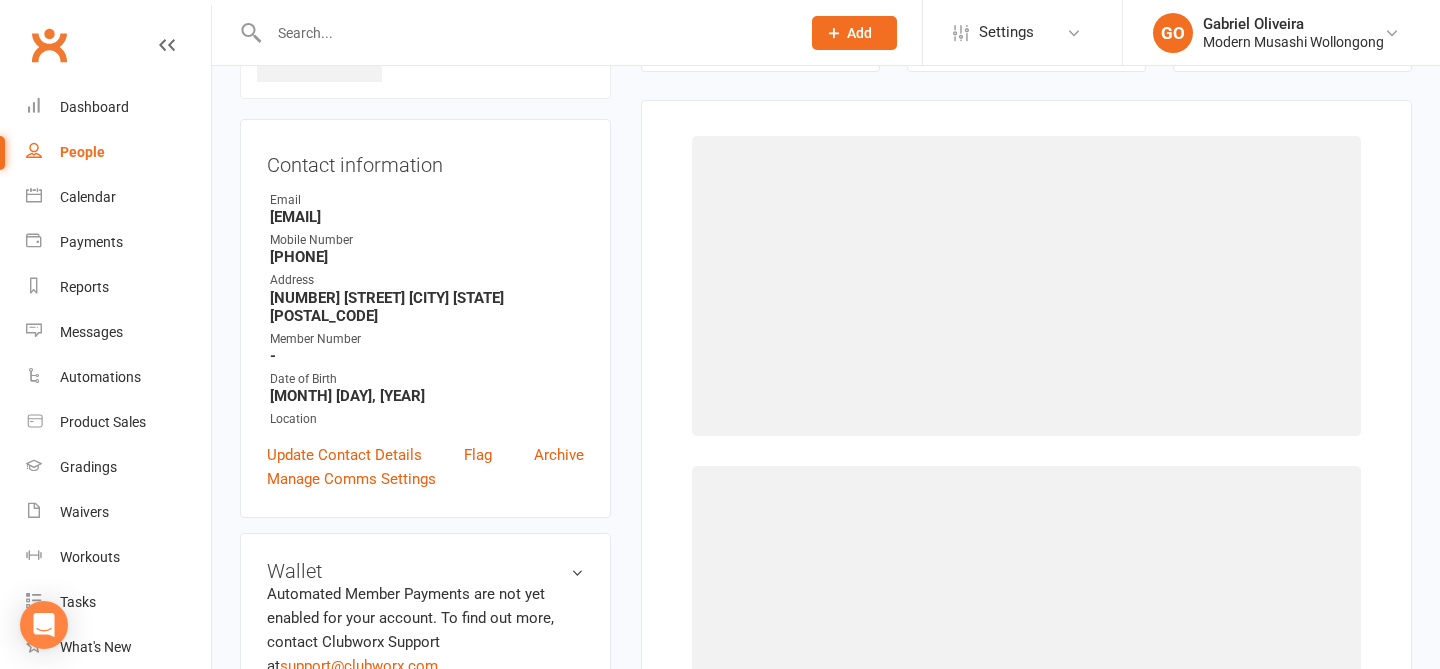 scroll, scrollTop: 153, scrollLeft: 0, axis: vertical 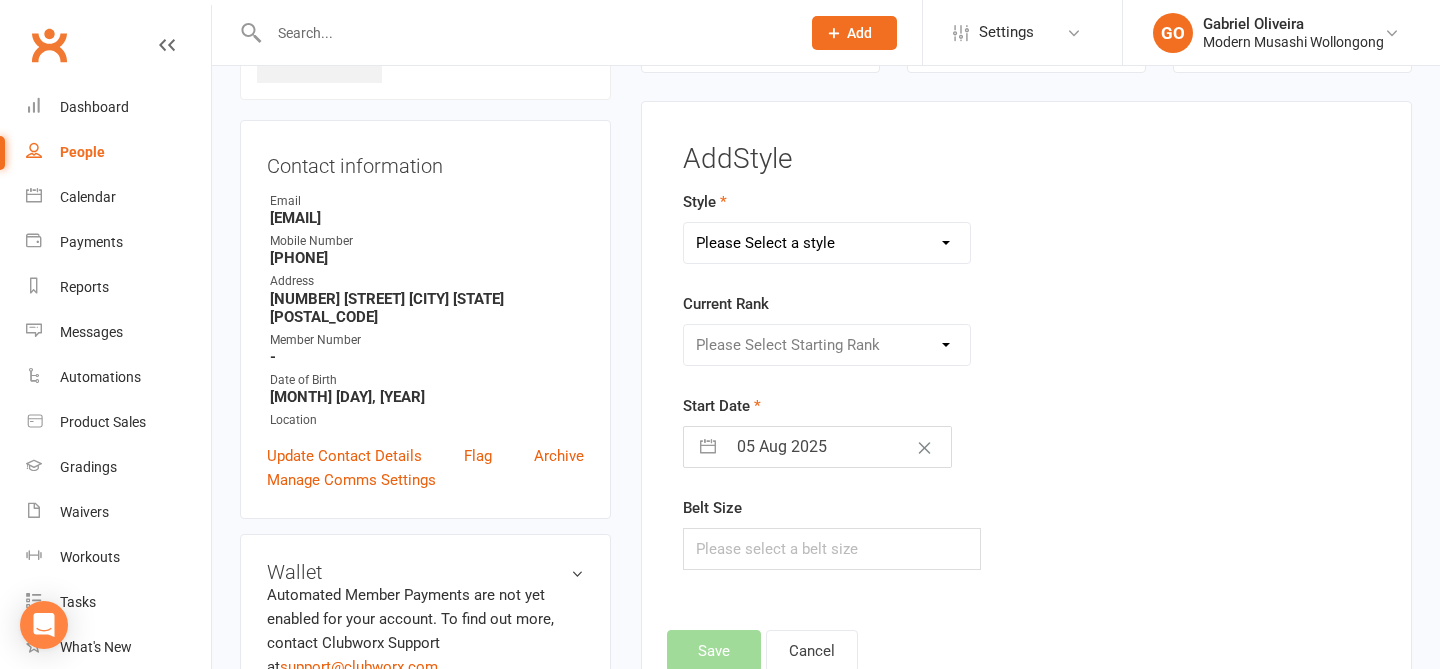 click on "Please Select a style Adults BJJ Kids BJJ" at bounding box center (827, 243) 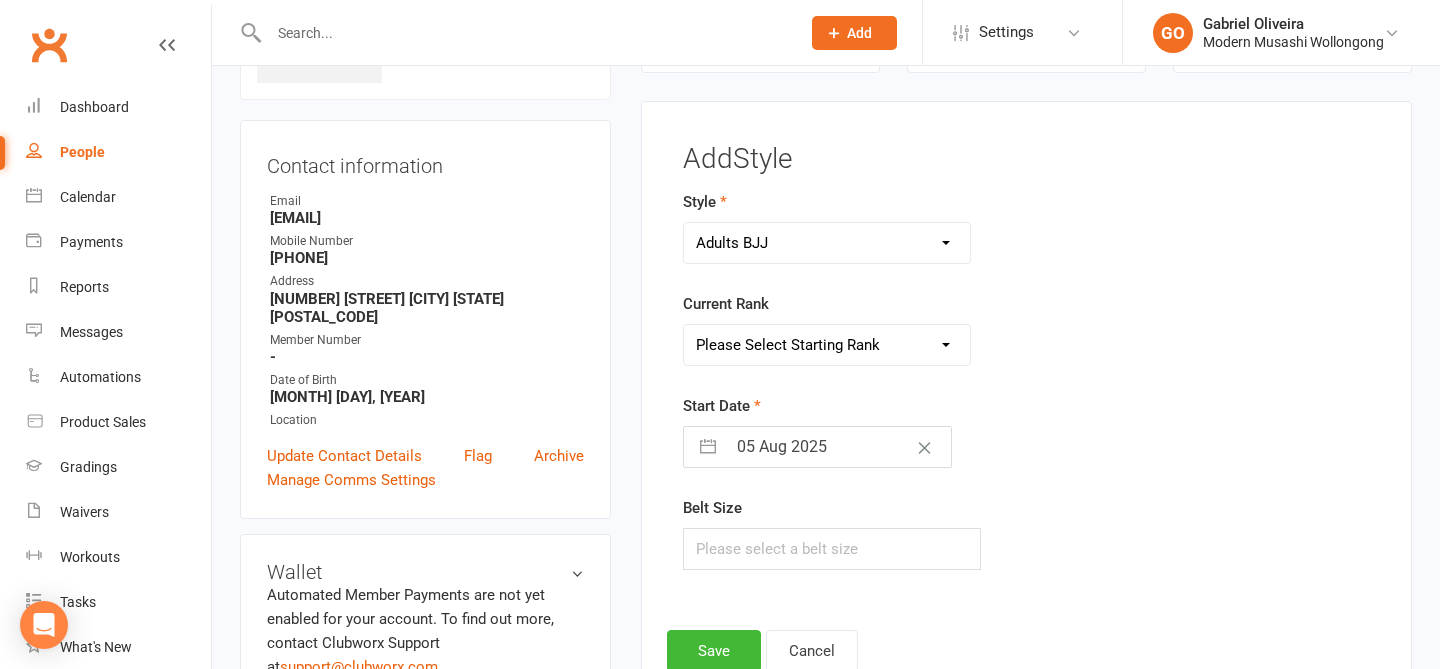 click on "Please Select Starting Rank White Belt  White Belt 1 Stripe White Belt 2 Stripe White Belt 3 Stripe White Belt 4 Stripe Blue Belt Blue Belt 1 Stripe Blue Belt 2 Stripe Blue Belt 3 Stripe Blue Belt 4 Stripe Purple Belt Purple Belt 1 Stripe Purple Belt 2 Stripe Purple Belt 3 Stripe Purple Belt 4 Stripe Brown Belt Brown Belt 1 Stripe Brown Belt 2 Stripe Brown Belt 3 Stripe Brown Belt 4 Stripe Black Belt" at bounding box center [827, 345] 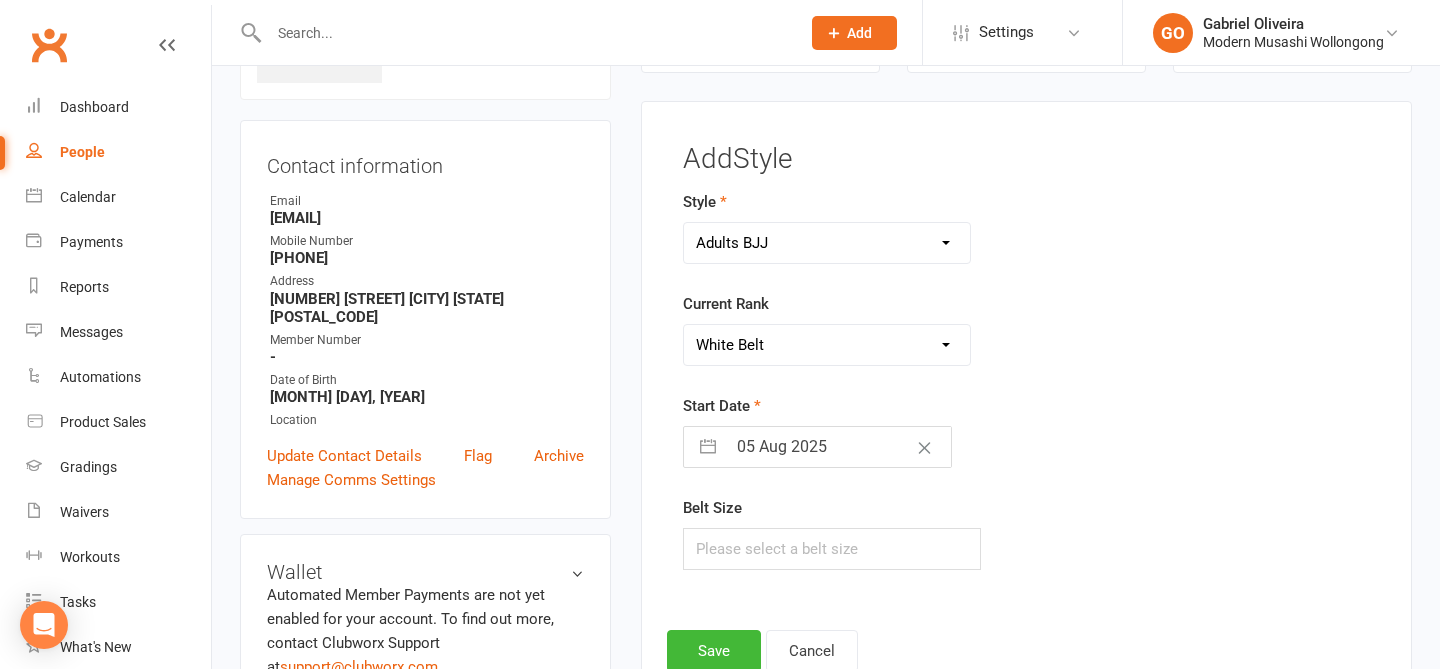 select on "6" 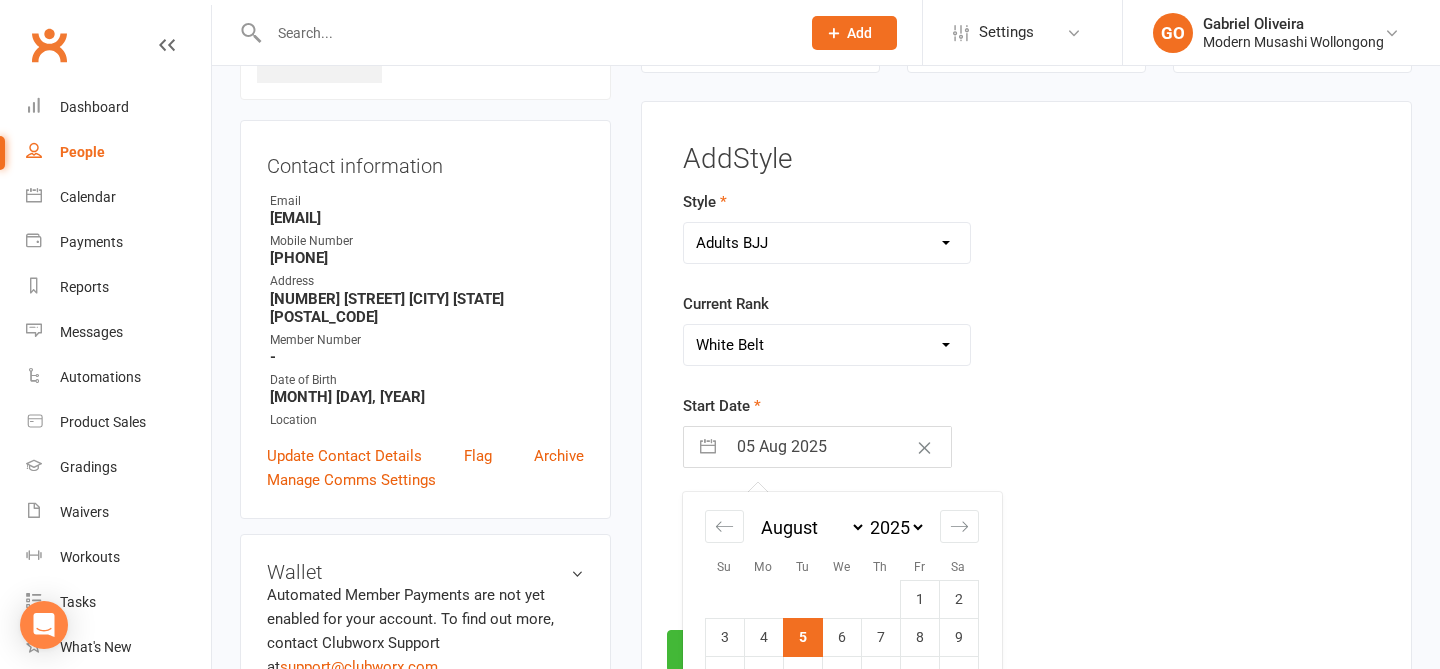 click on "05 Aug 2025" at bounding box center (838, 447) 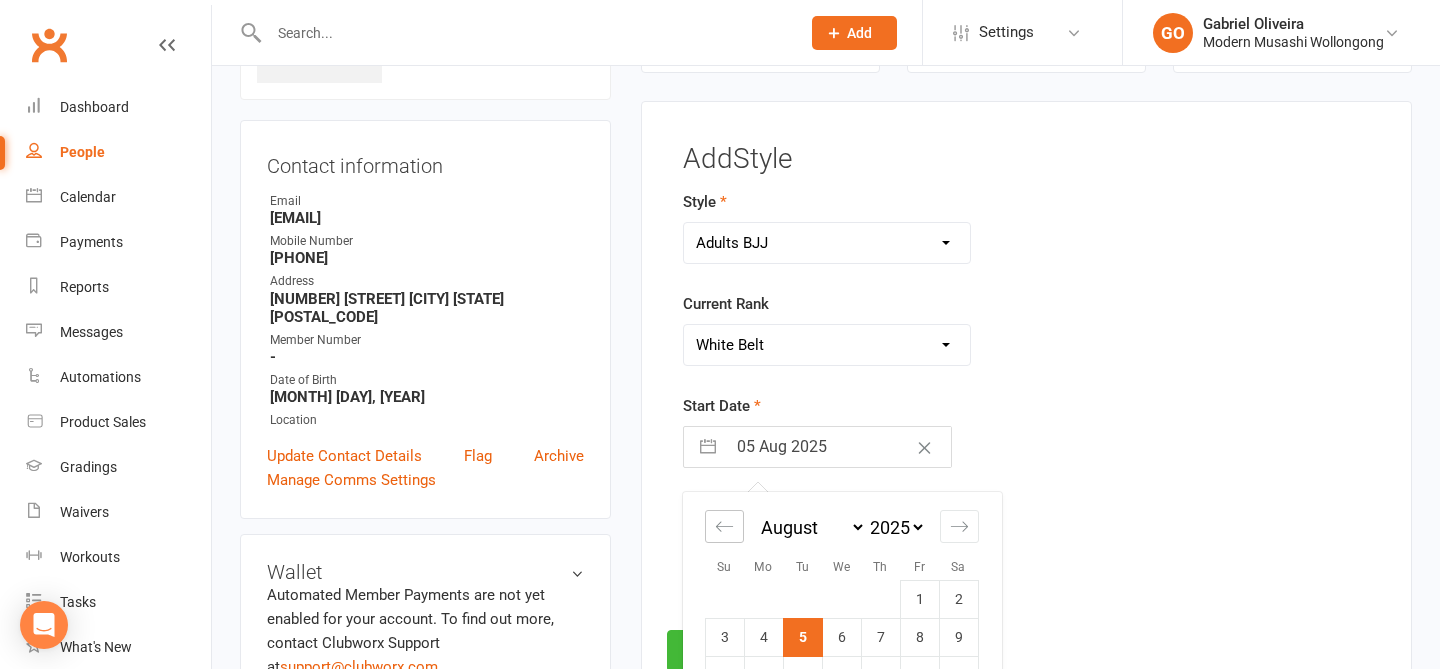 click 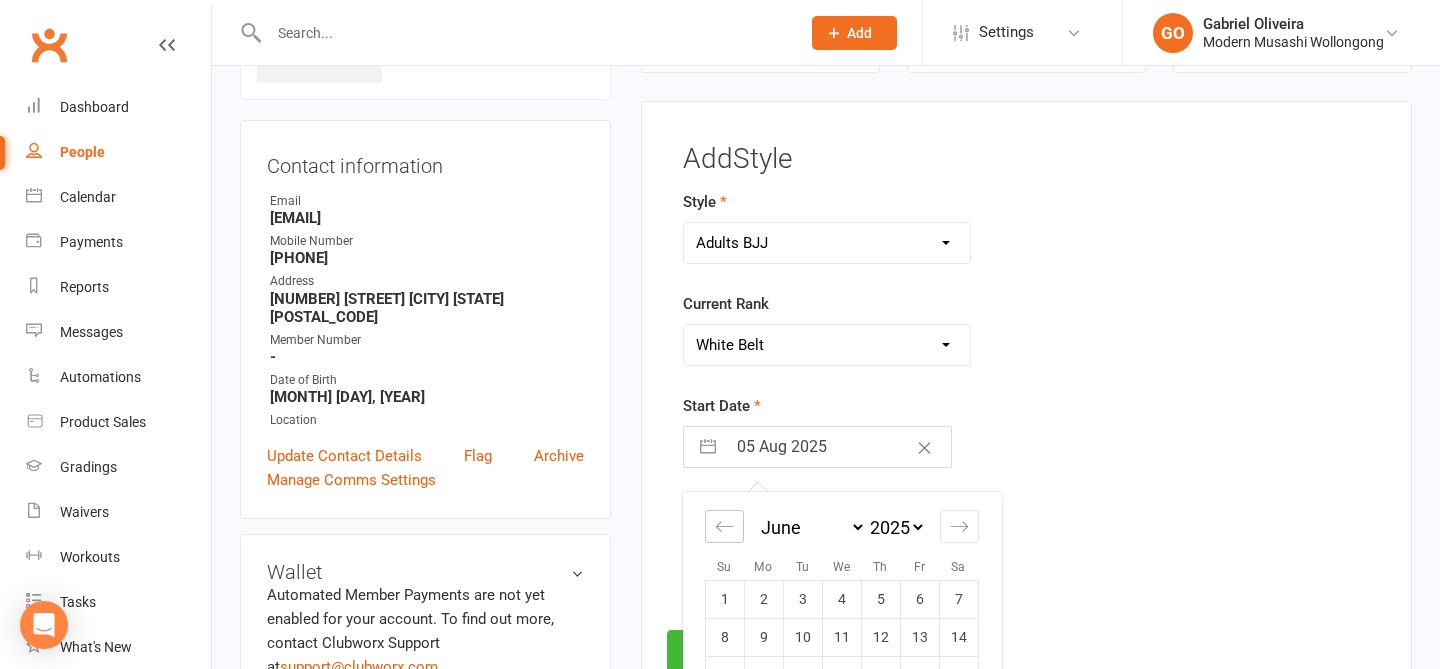 click 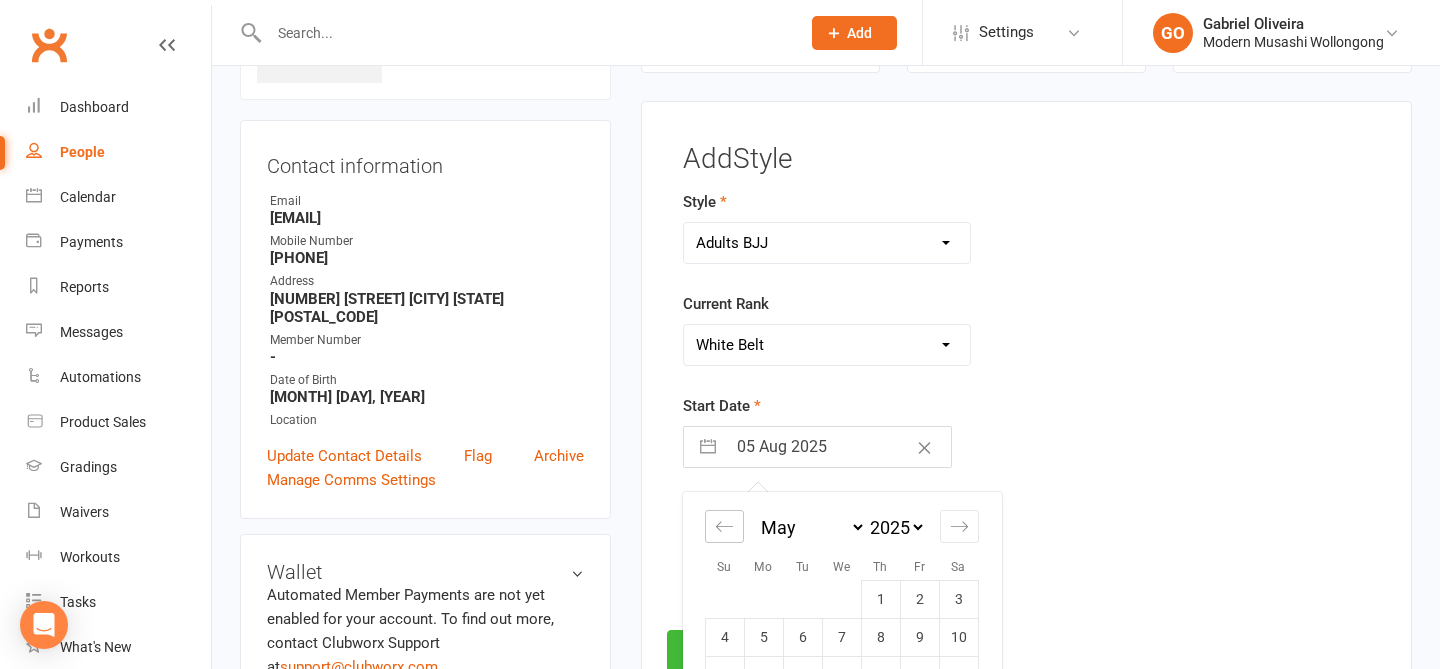 click 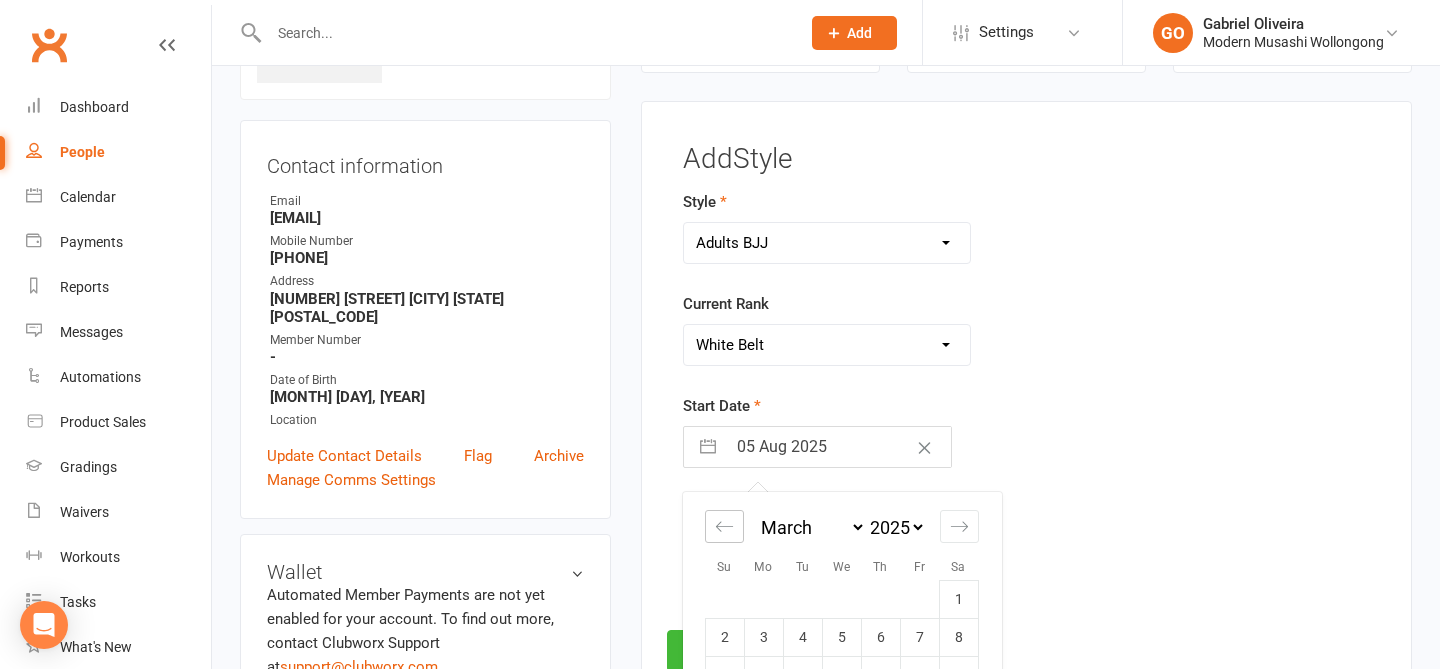 click 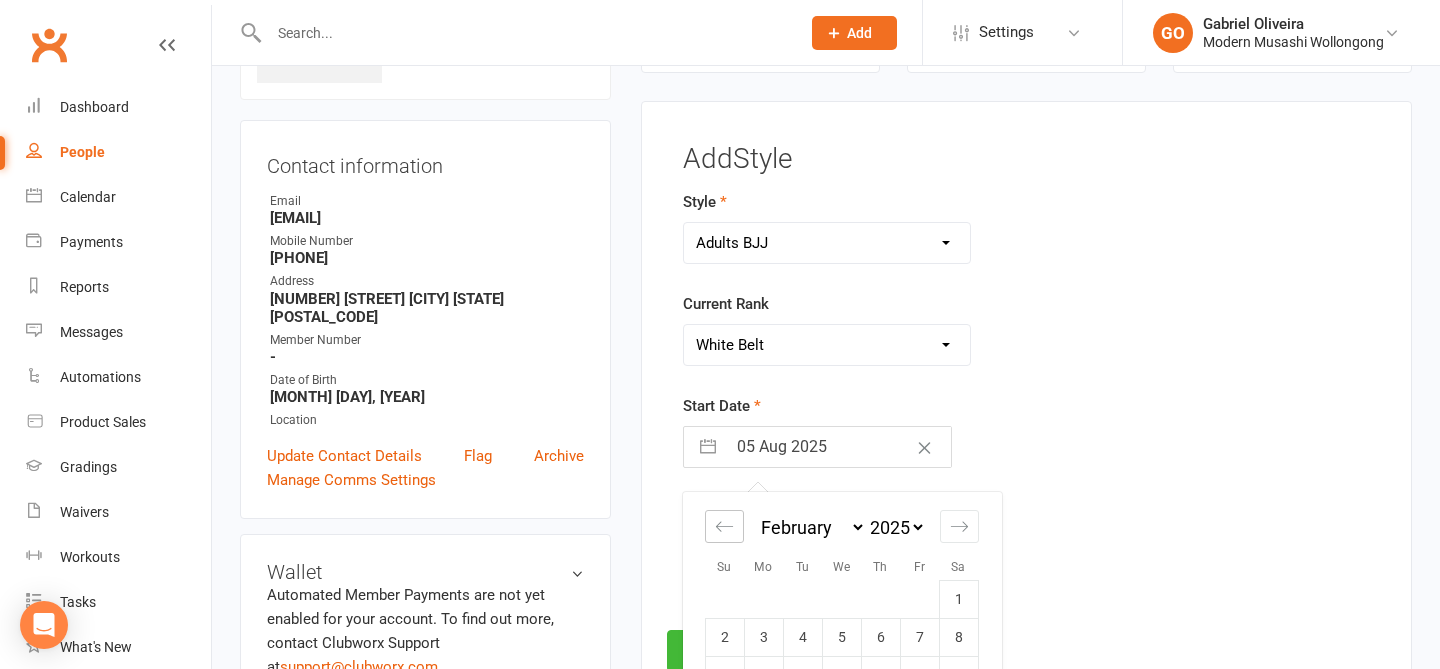 click 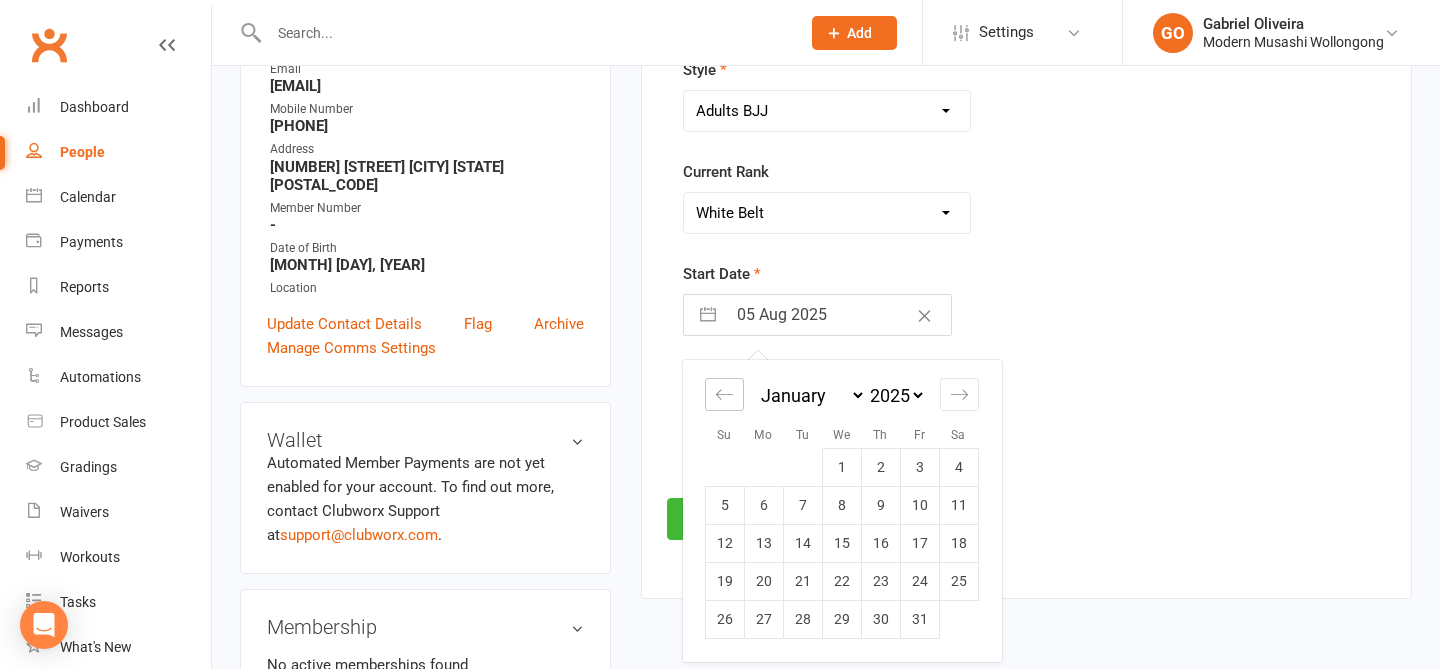 scroll, scrollTop: 291, scrollLeft: 0, axis: vertical 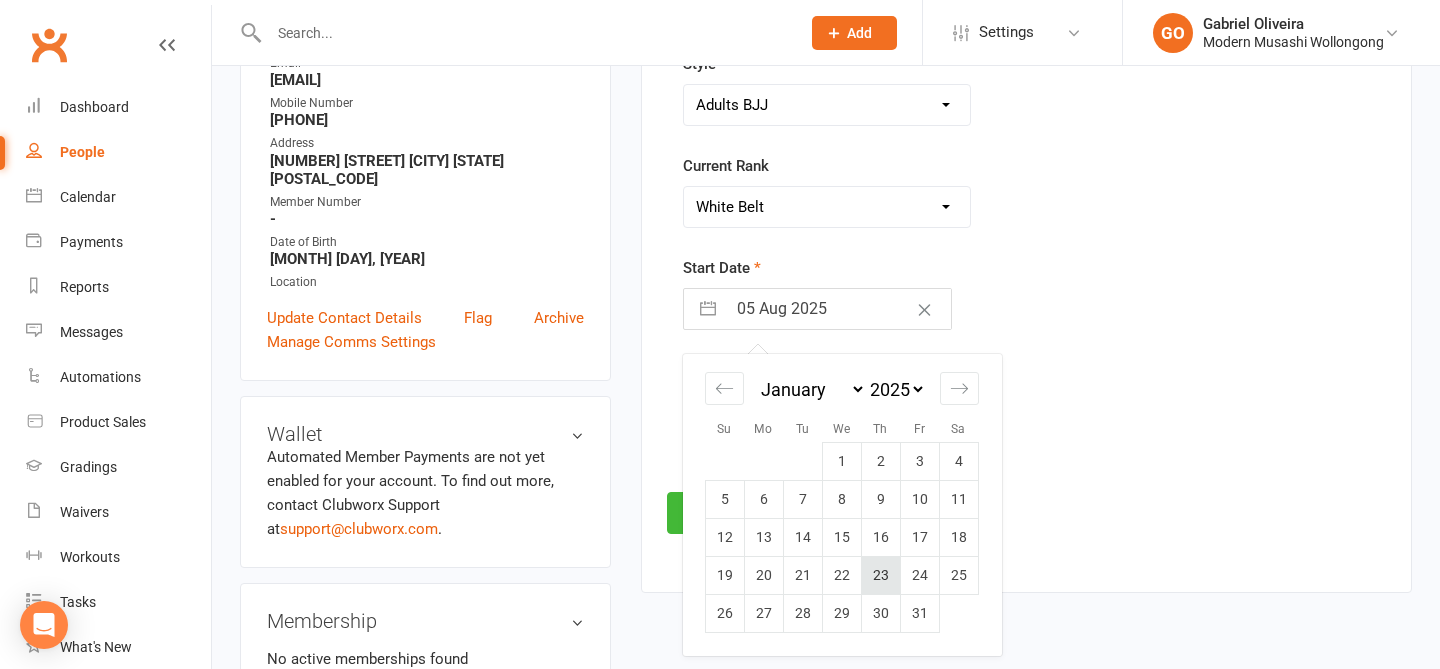 click on "23" at bounding box center (880, 576) 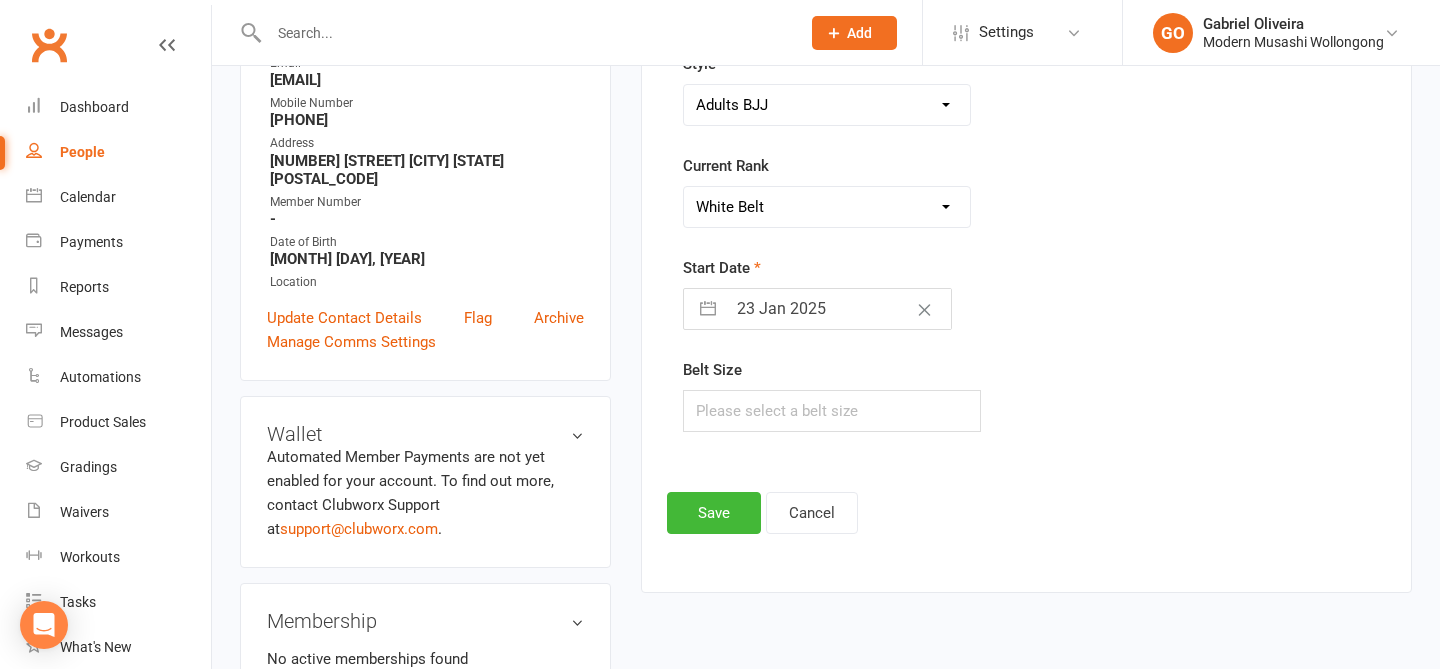 click on "Belt Size" at bounding box center [907, 395] 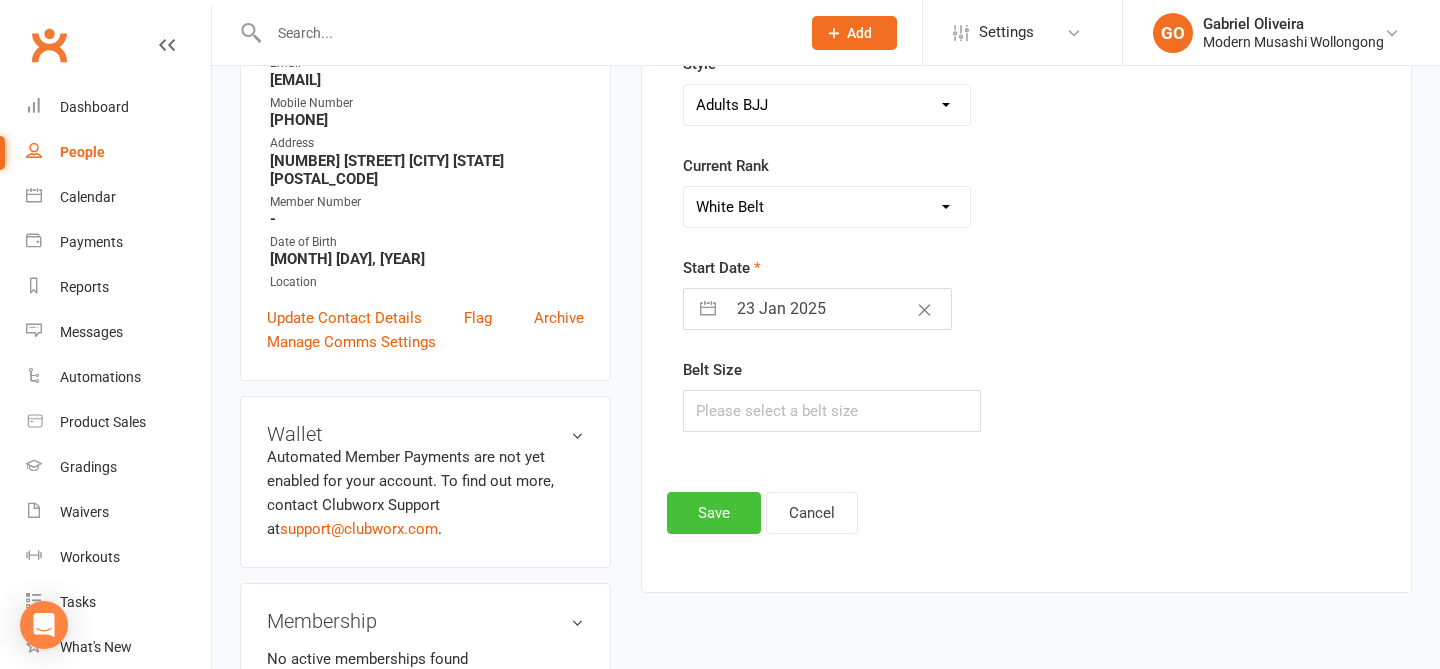 click on "Save" at bounding box center [714, 513] 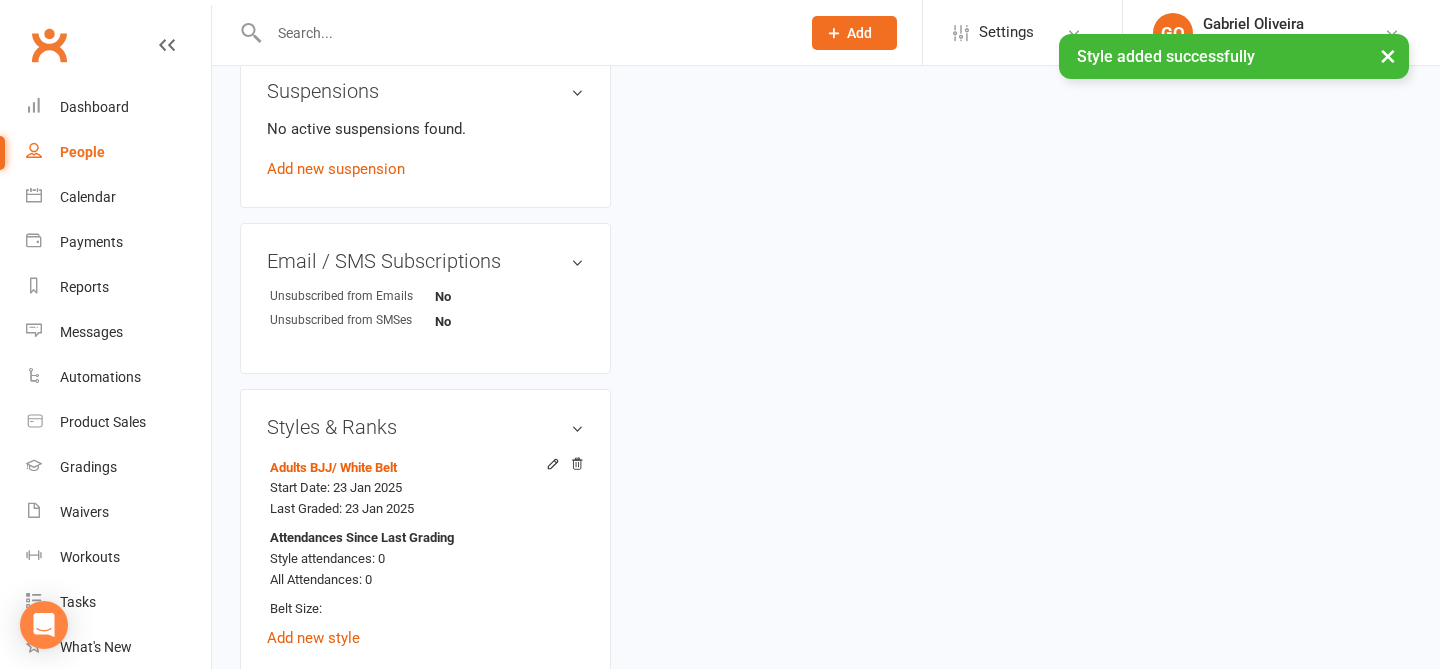 scroll, scrollTop: 1407, scrollLeft: 0, axis: vertical 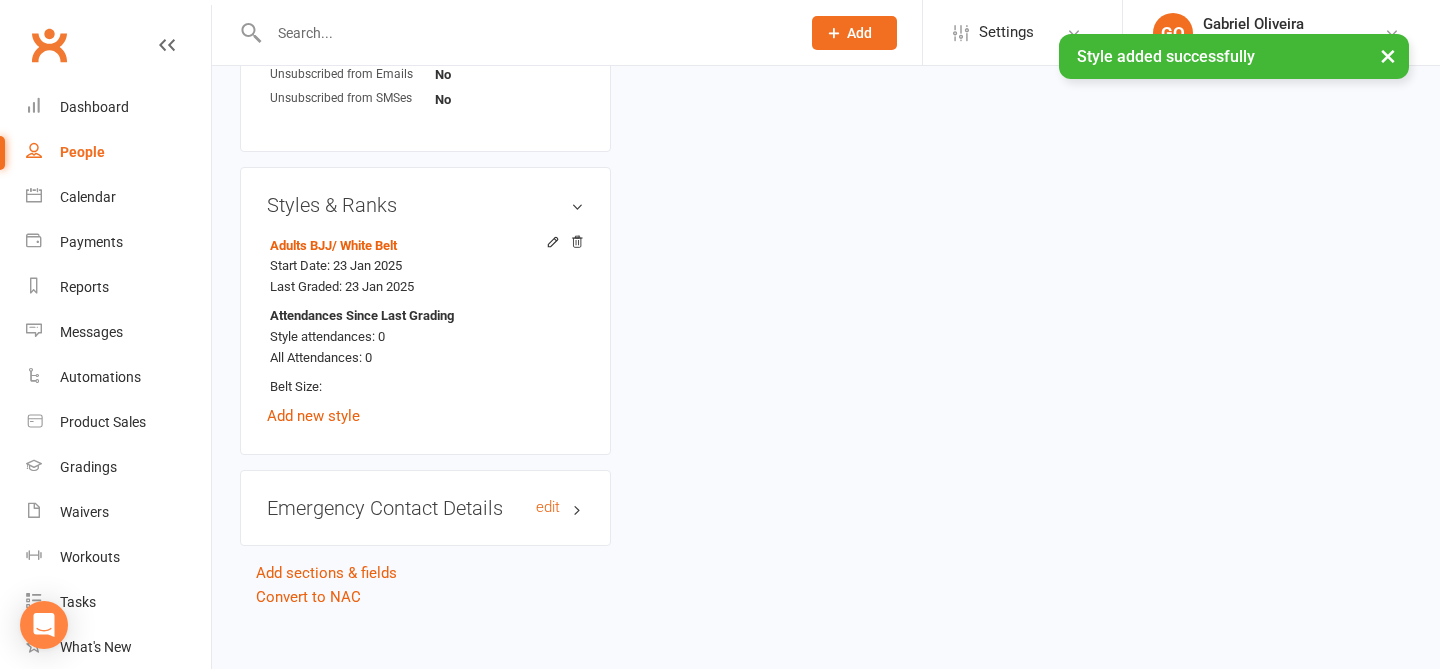 click on "Emergency Contact Details  edit" at bounding box center (425, 508) 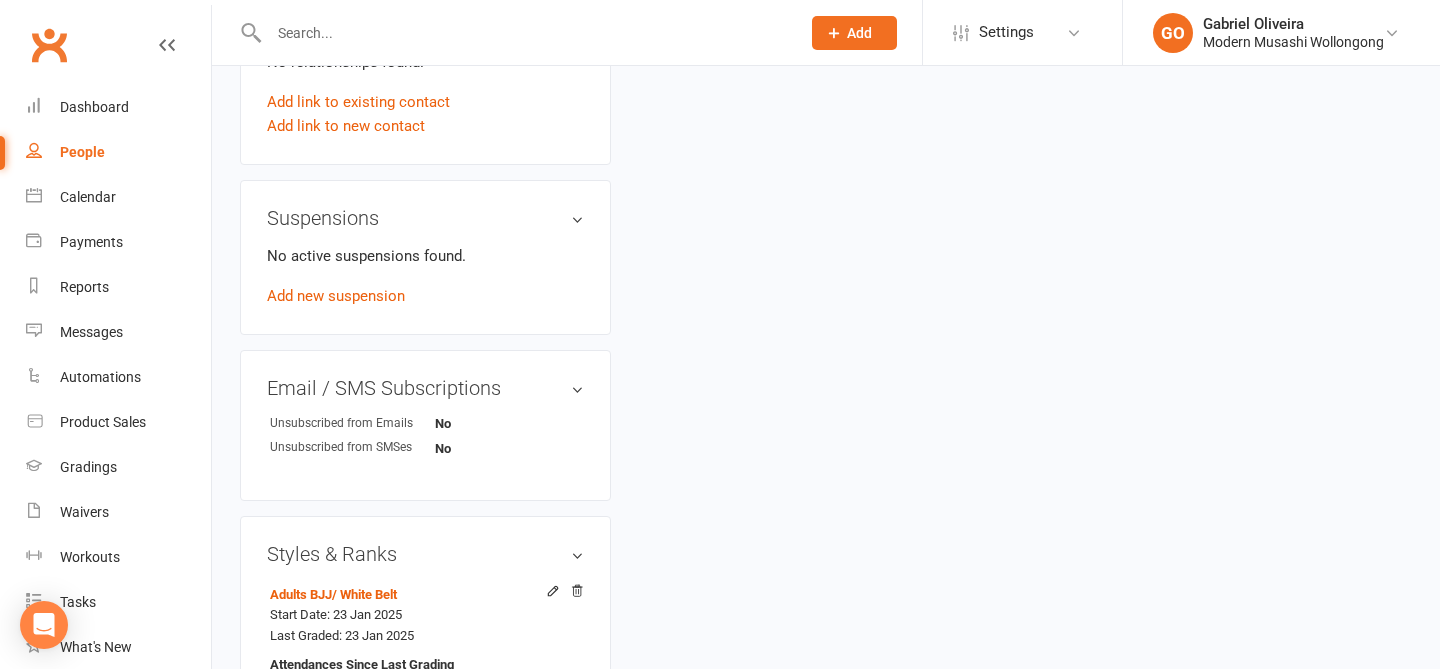scroll, scrollTop: 1641, scrollLeft: 0, axis: vertical 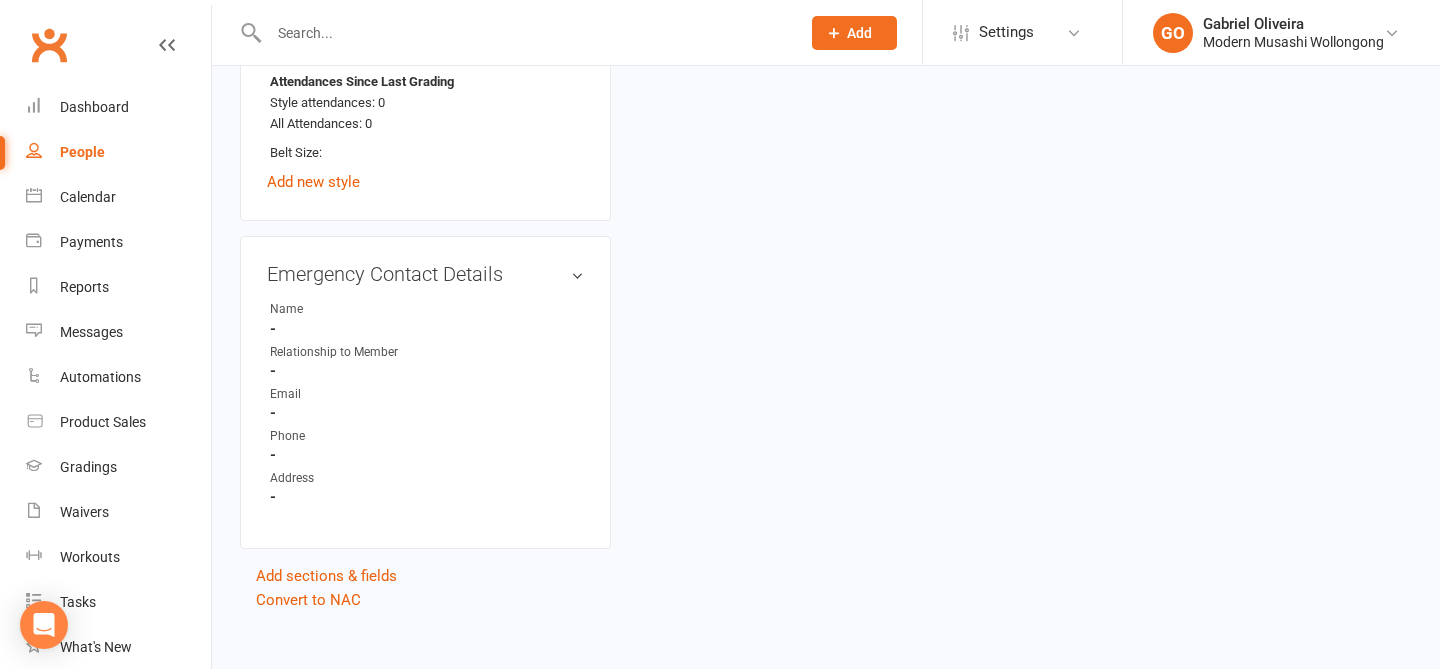 click on "-" at bounding box center (427, 455) 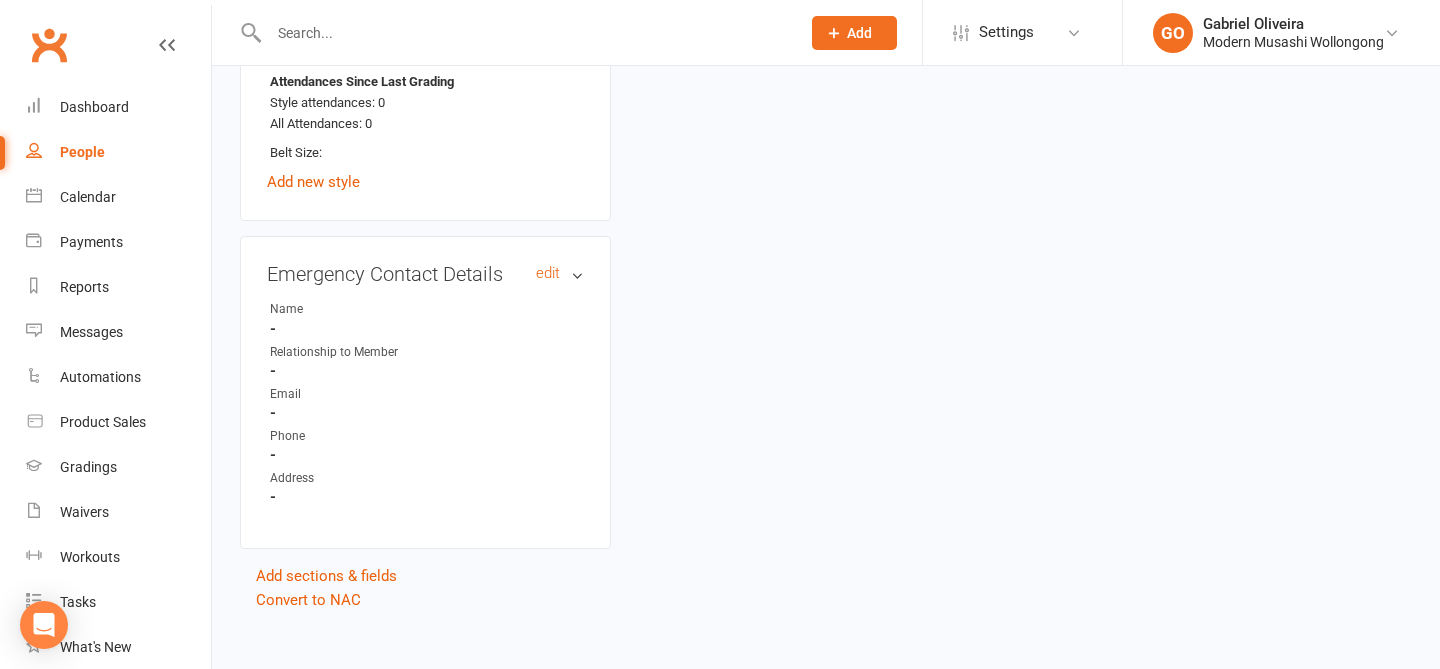 click on "Emergency Contact Details  edit" at bounding box center (425, 274) 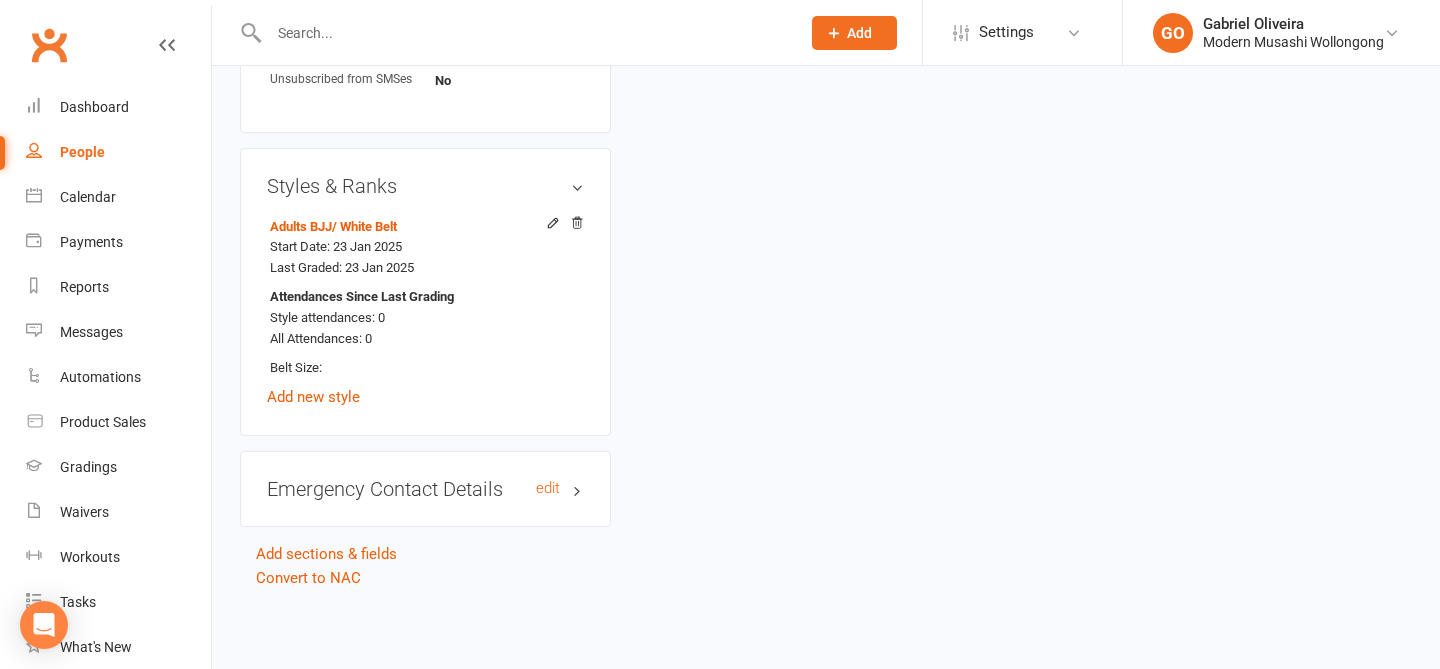 scroll, scrollTop: 1407, scrollLeft: 0, axis: vertical 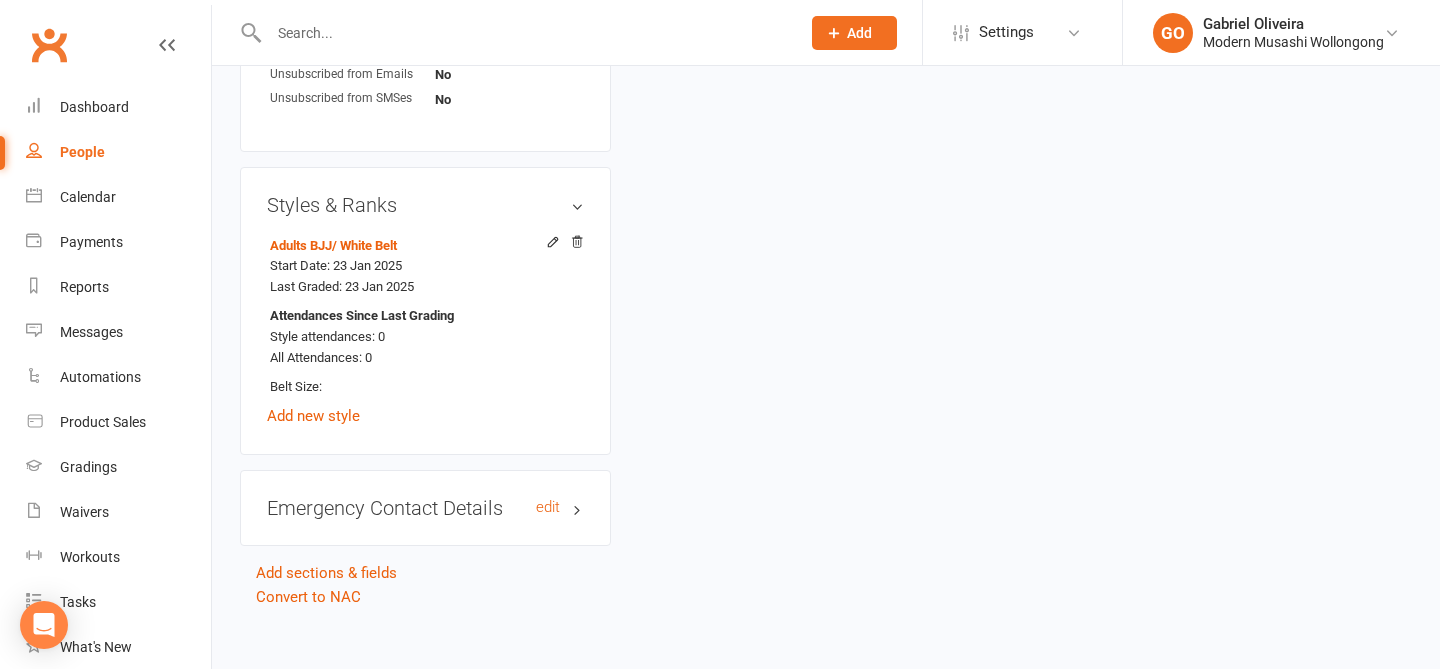 click on "Emergency Contact Details  edit" at bounding box center [425, 508] 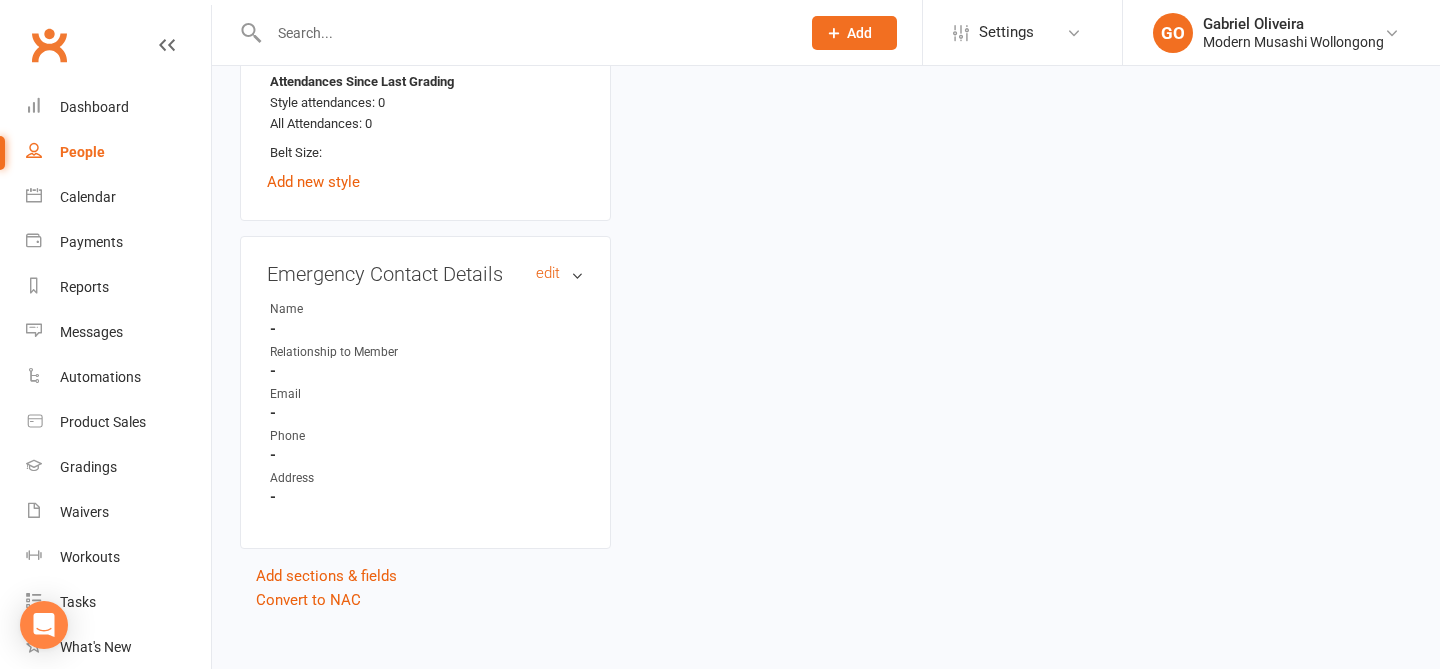 click on "Emergency Contact Details  edit" at bounding box center (425, 274) 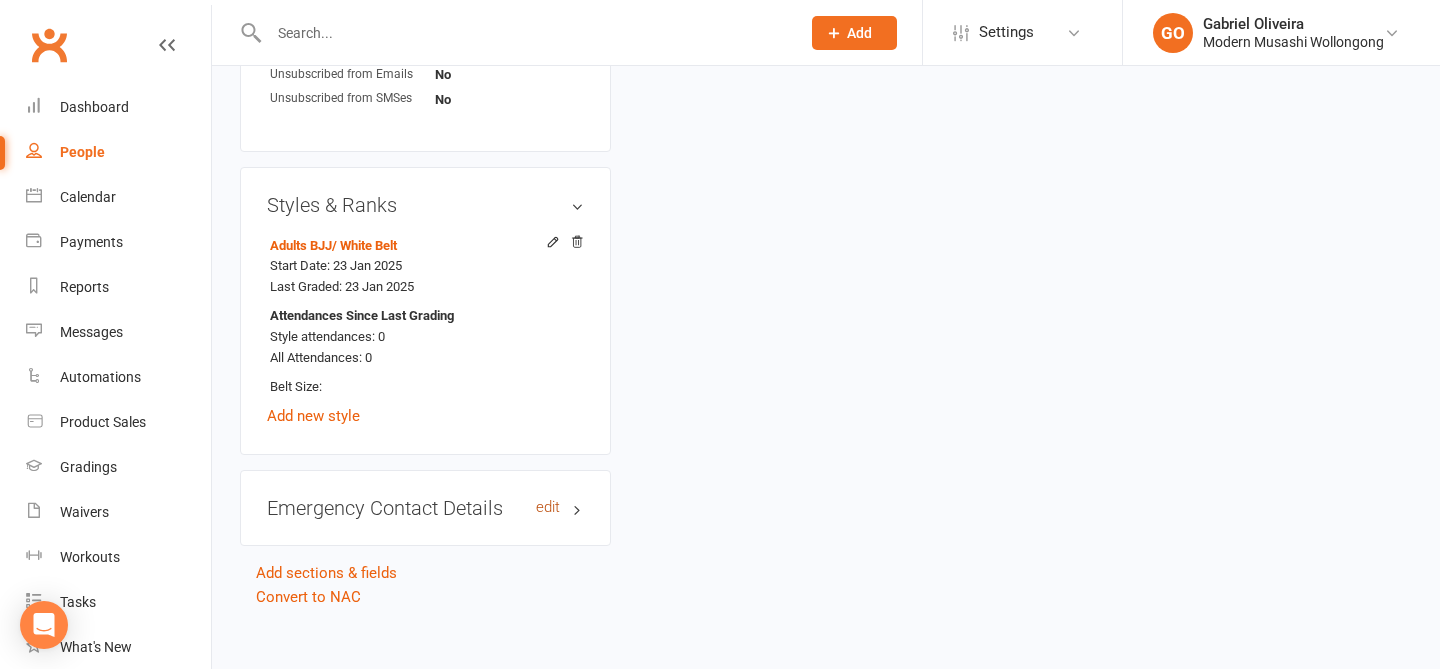 click on "edit" at bounding box center [548, 507] 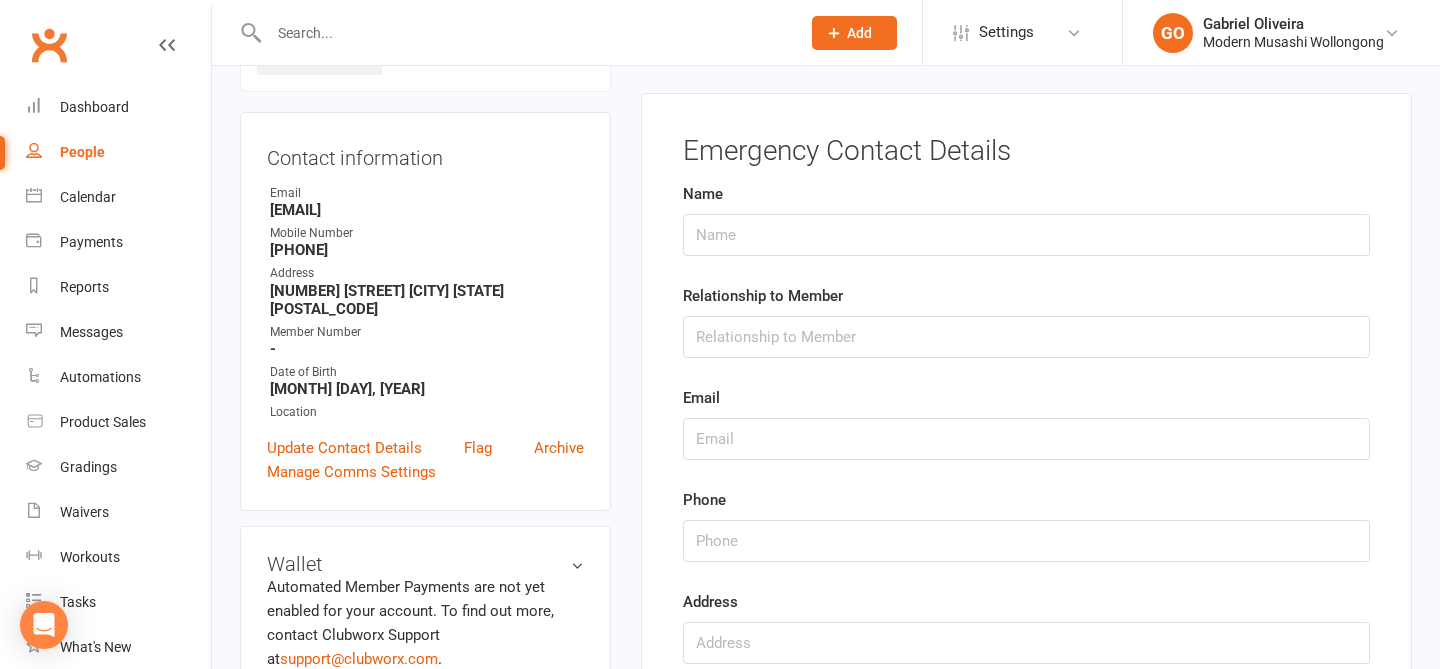 scroll, scrollTop: 153, scrollLeft: 0, axis: vertical 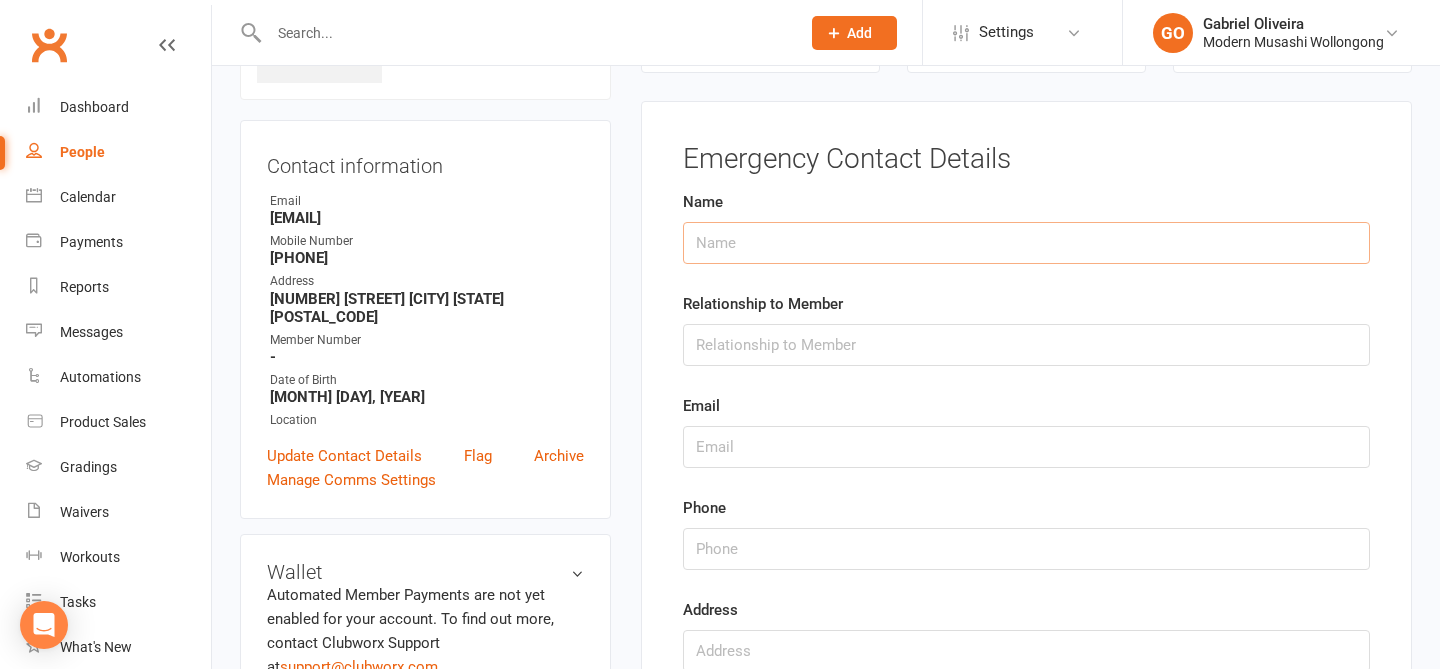 click at bounding box center [1026, 243] 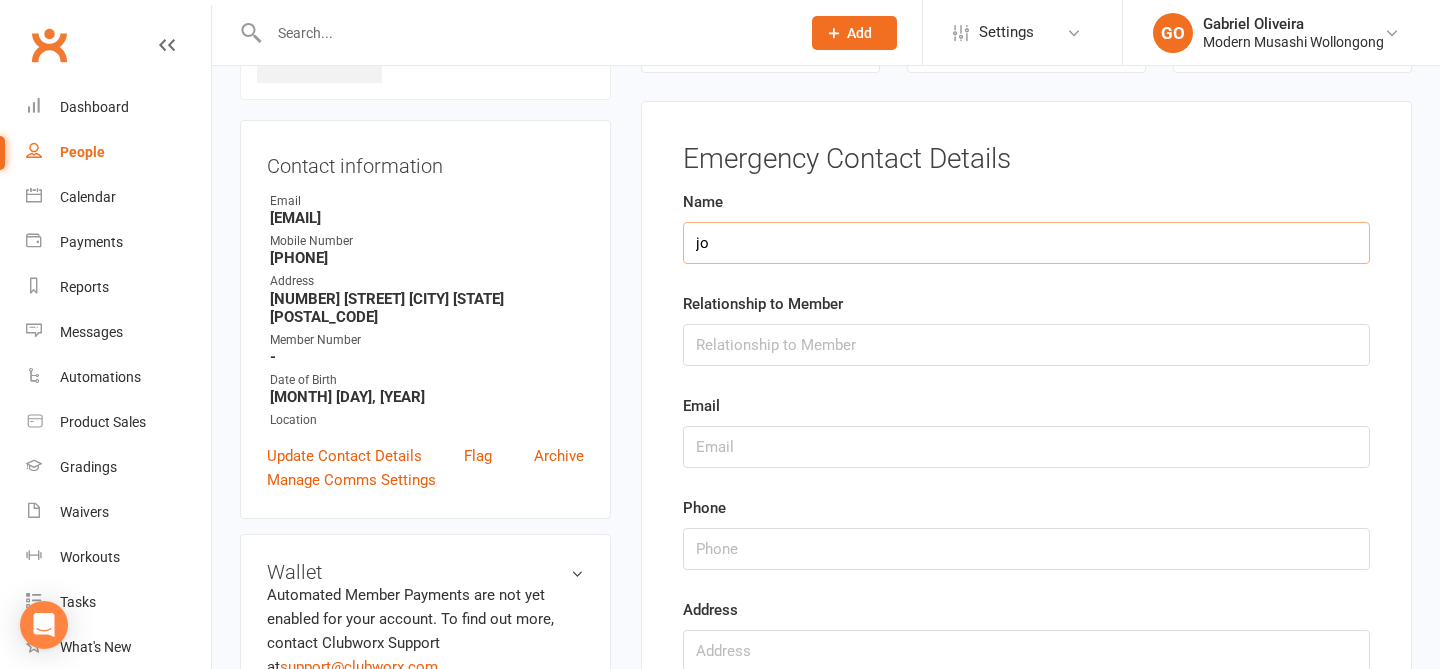 type on "j" 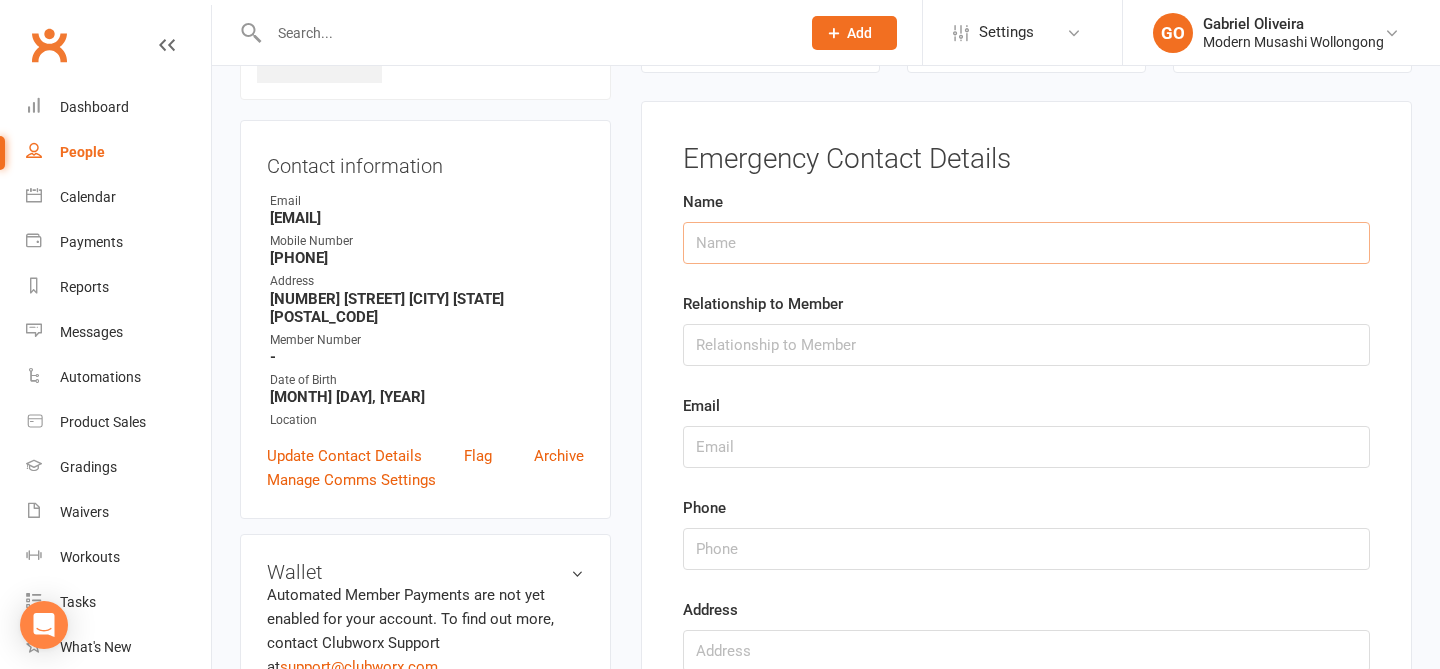type on "H" 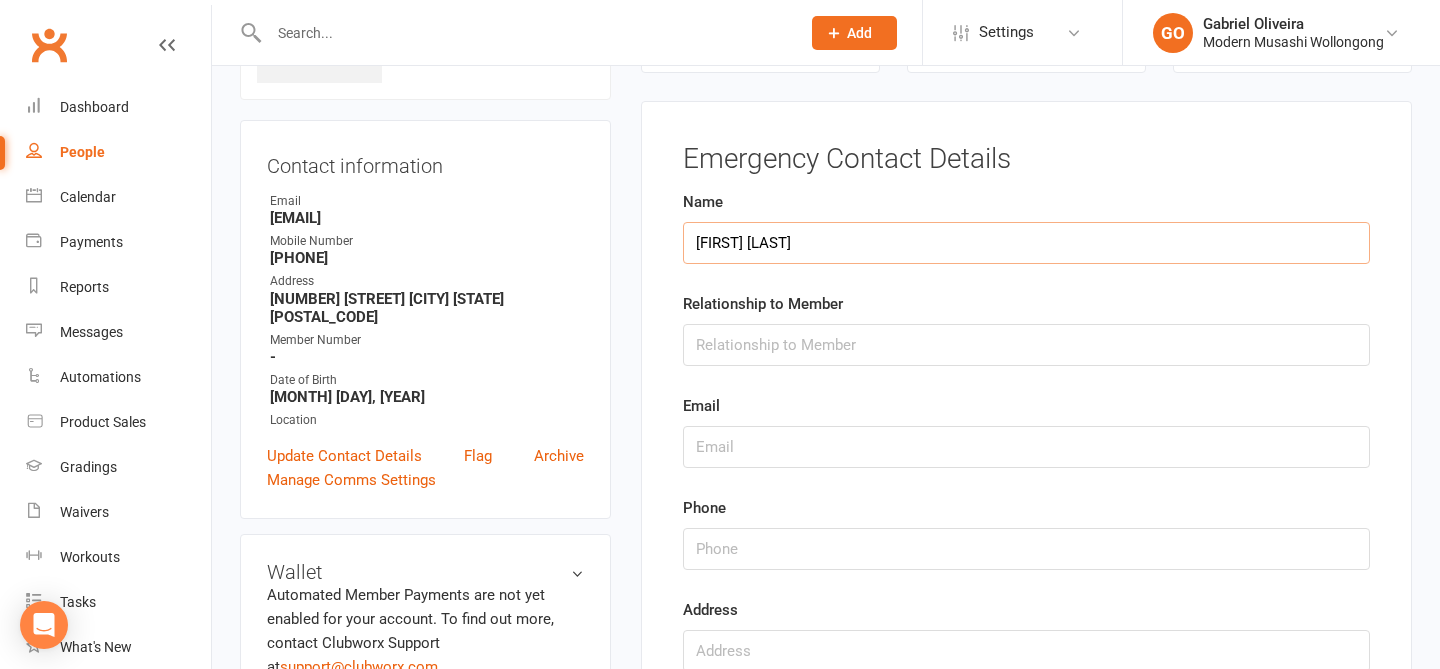 type on "Josh Lowinger" 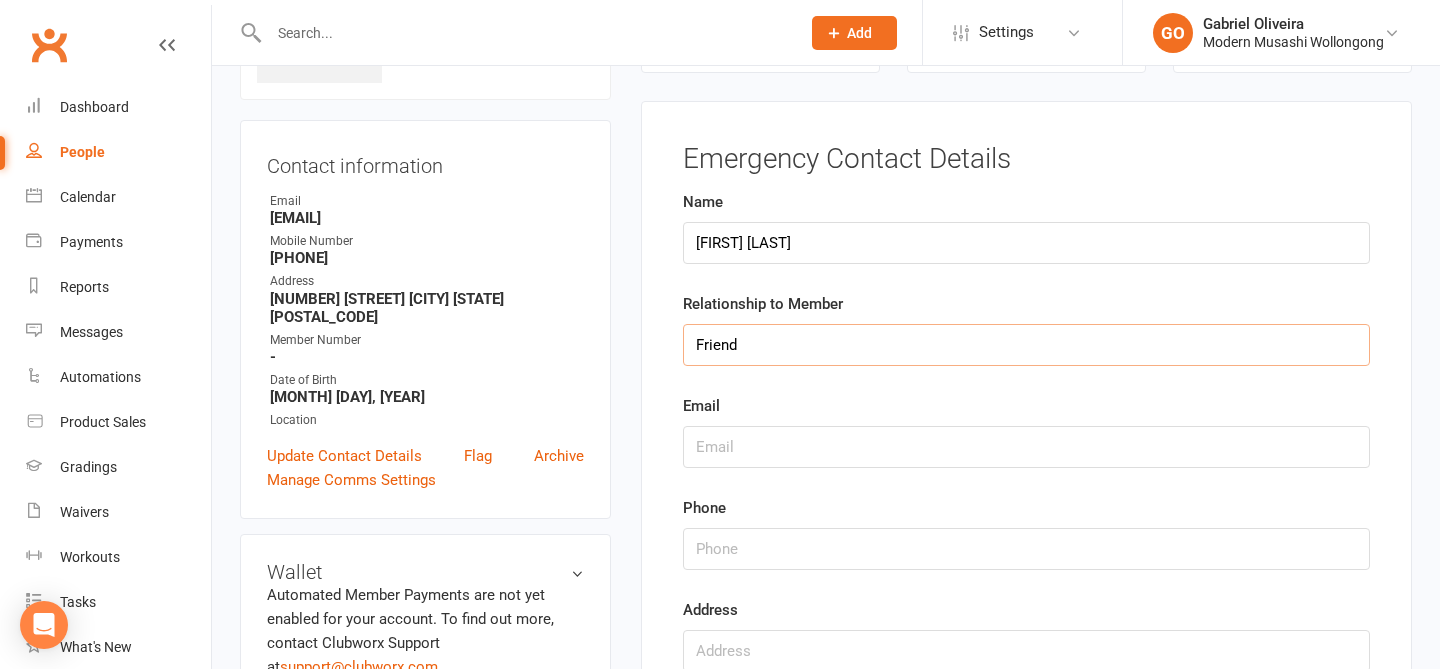 type on "Friend" 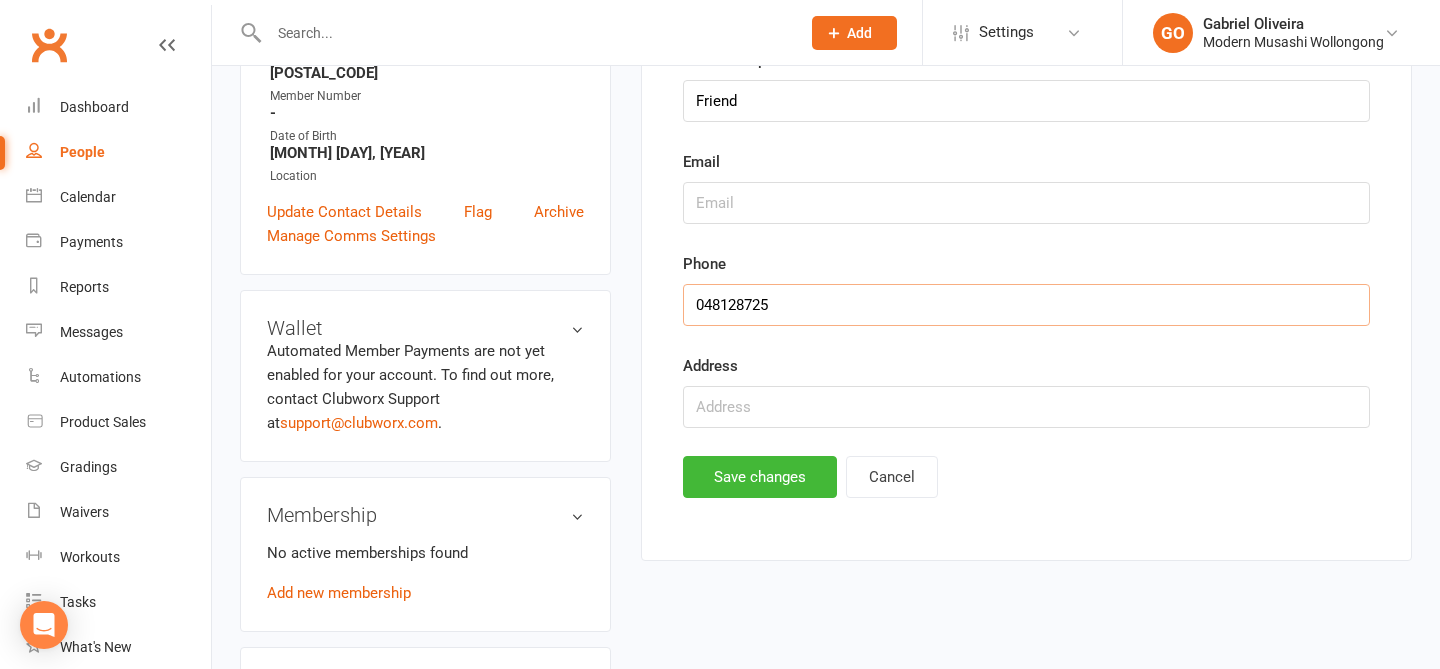 scroll, scrollTop: 400, scrollLeft: 0, axis: vertical 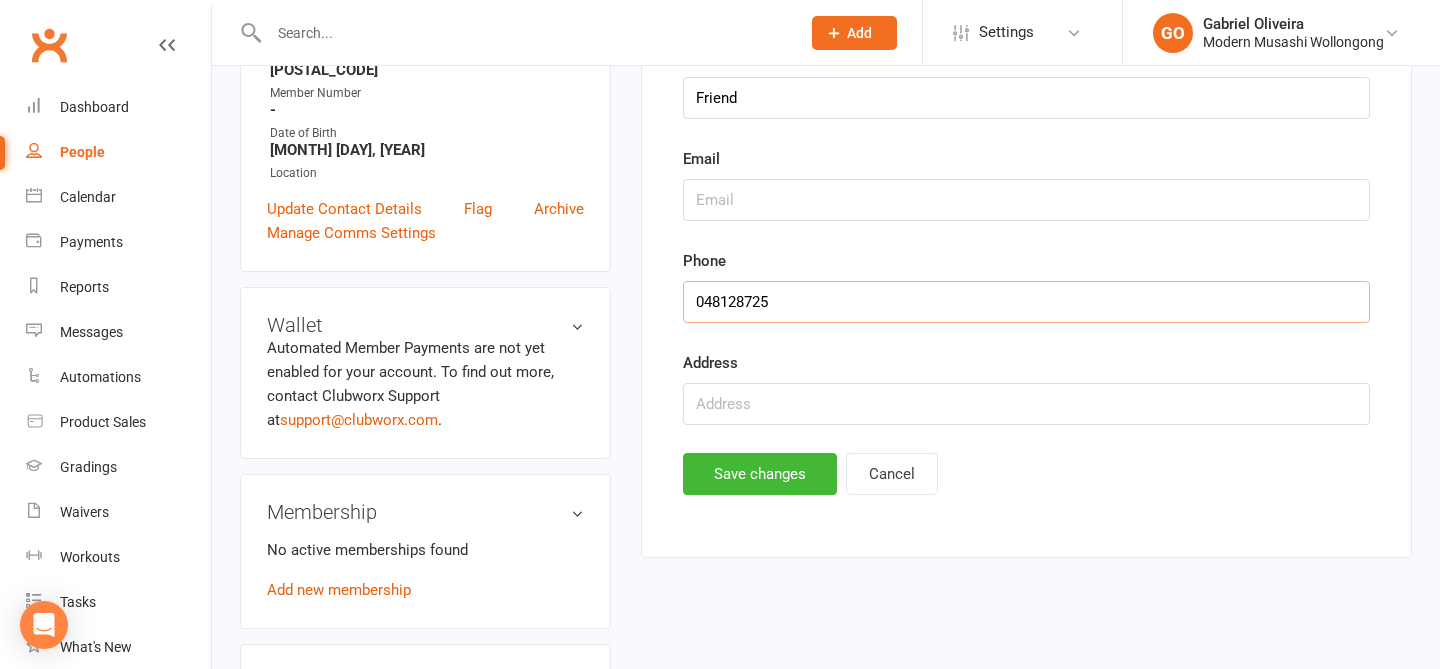 type on "048128725" 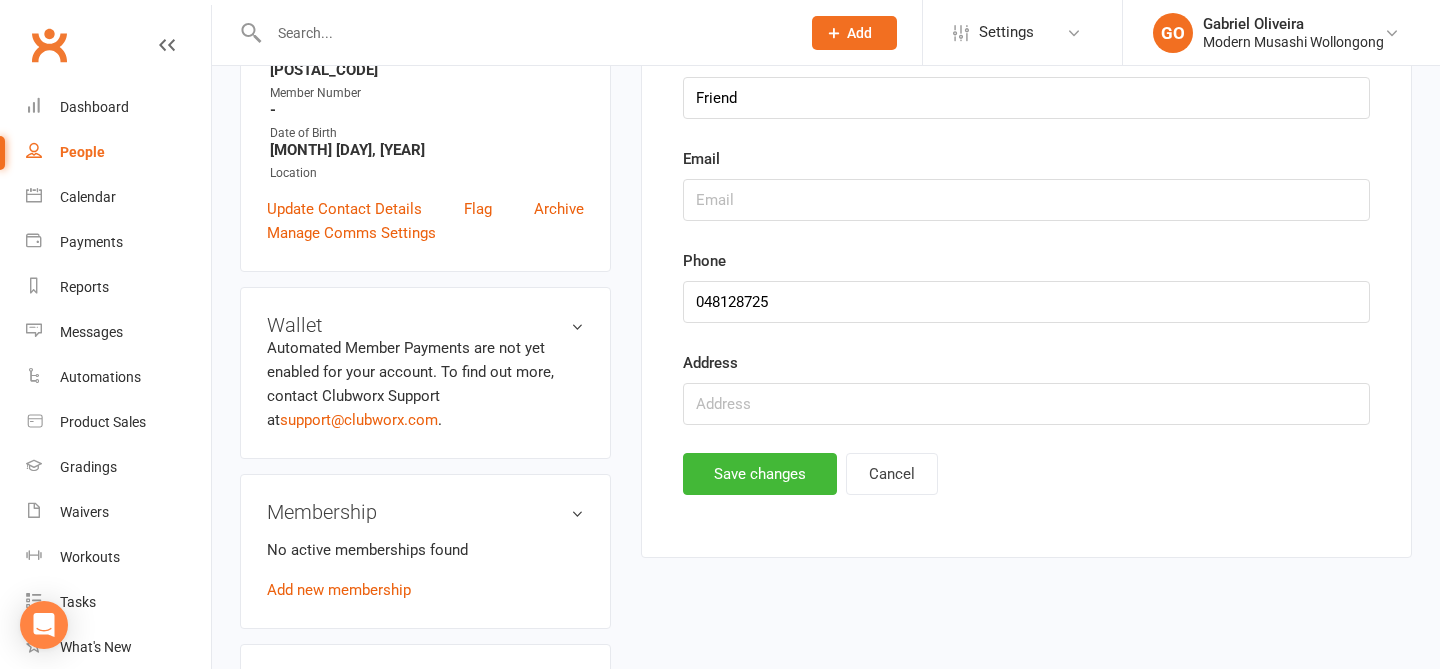 click on "Emergency Contact Details Name  Josh Lowinger
Relationship to Member  Friend
Email
Phone
Address
Save changes   Cancel" at bounding box center [1026, 196] 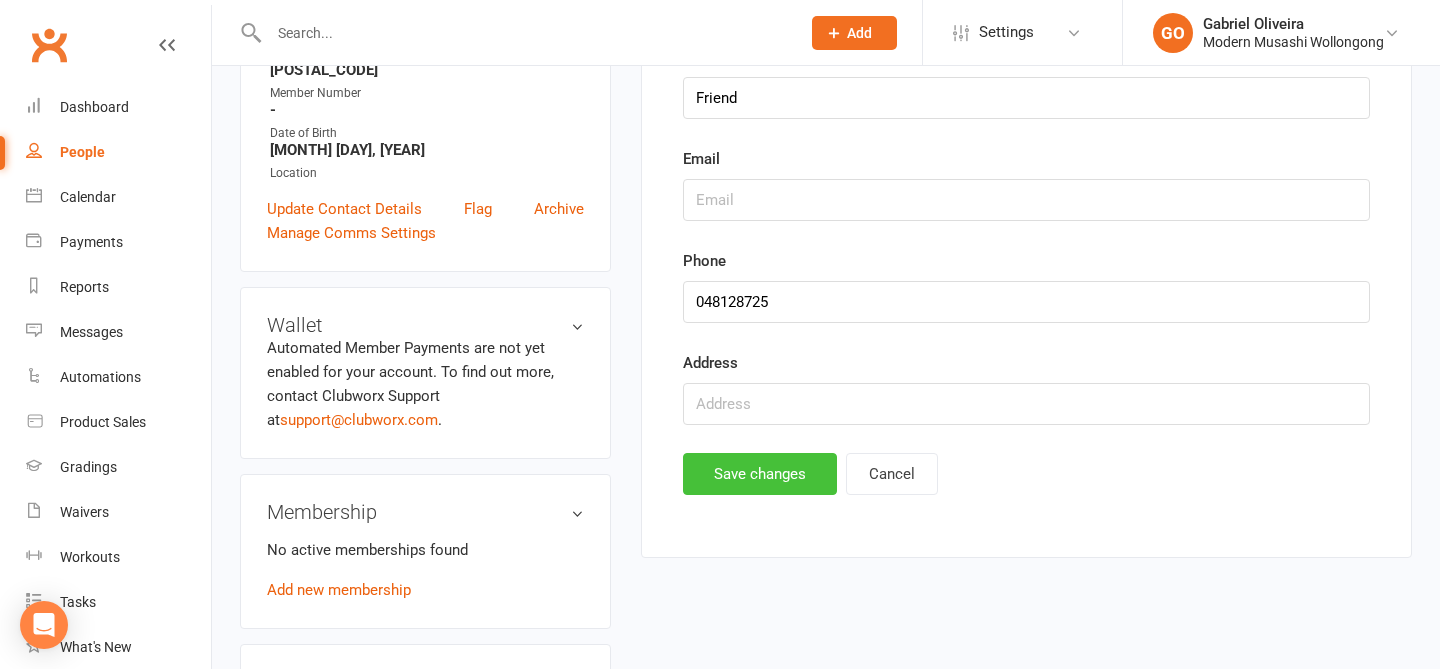 click on "Save changes" at bounding box center (760, 474) 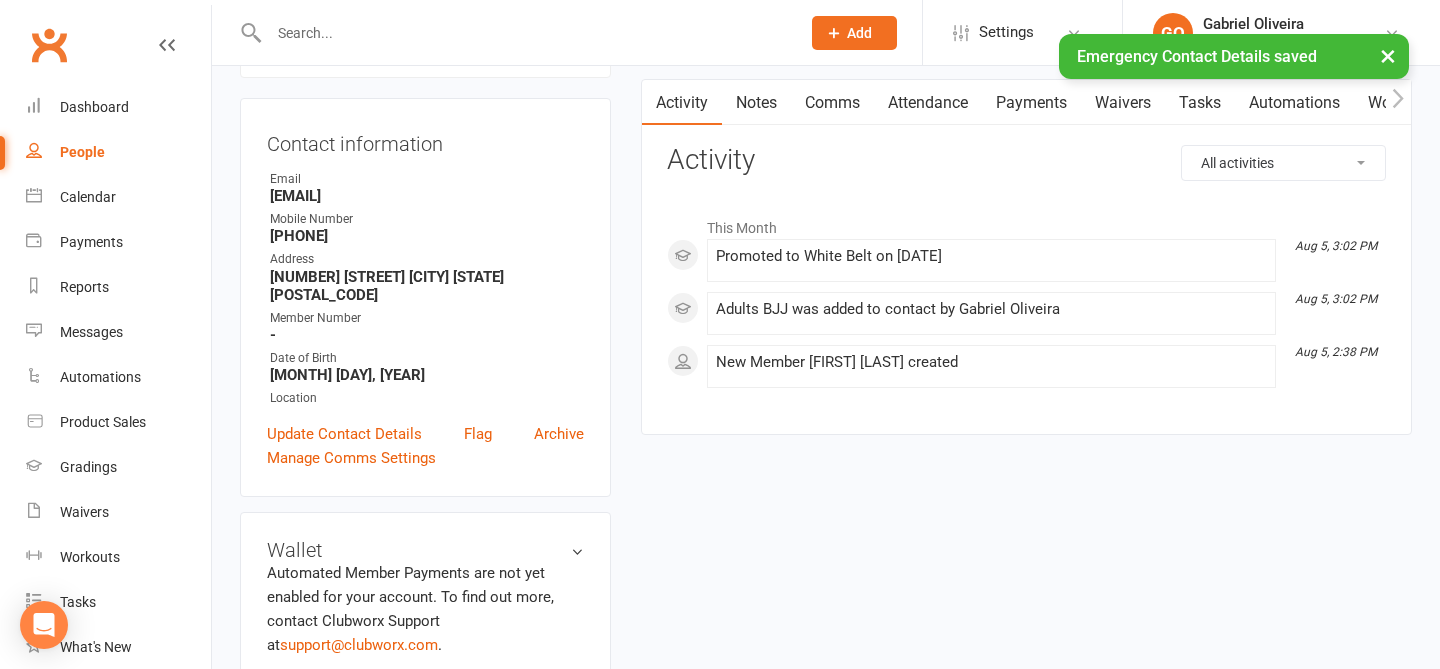 scroll, scrollTop: 0, scrollLeft: 0, axis: both 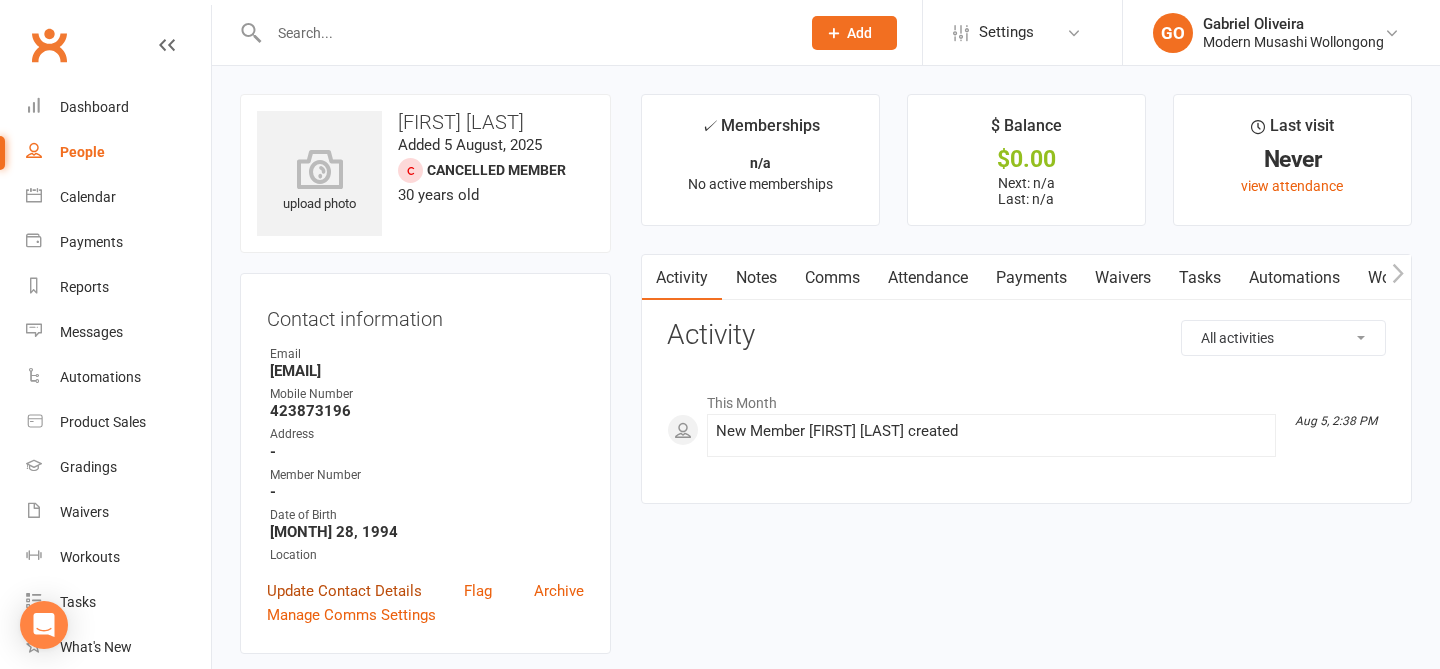 click on "Update Contact Details" at bounding box center [344, 591] 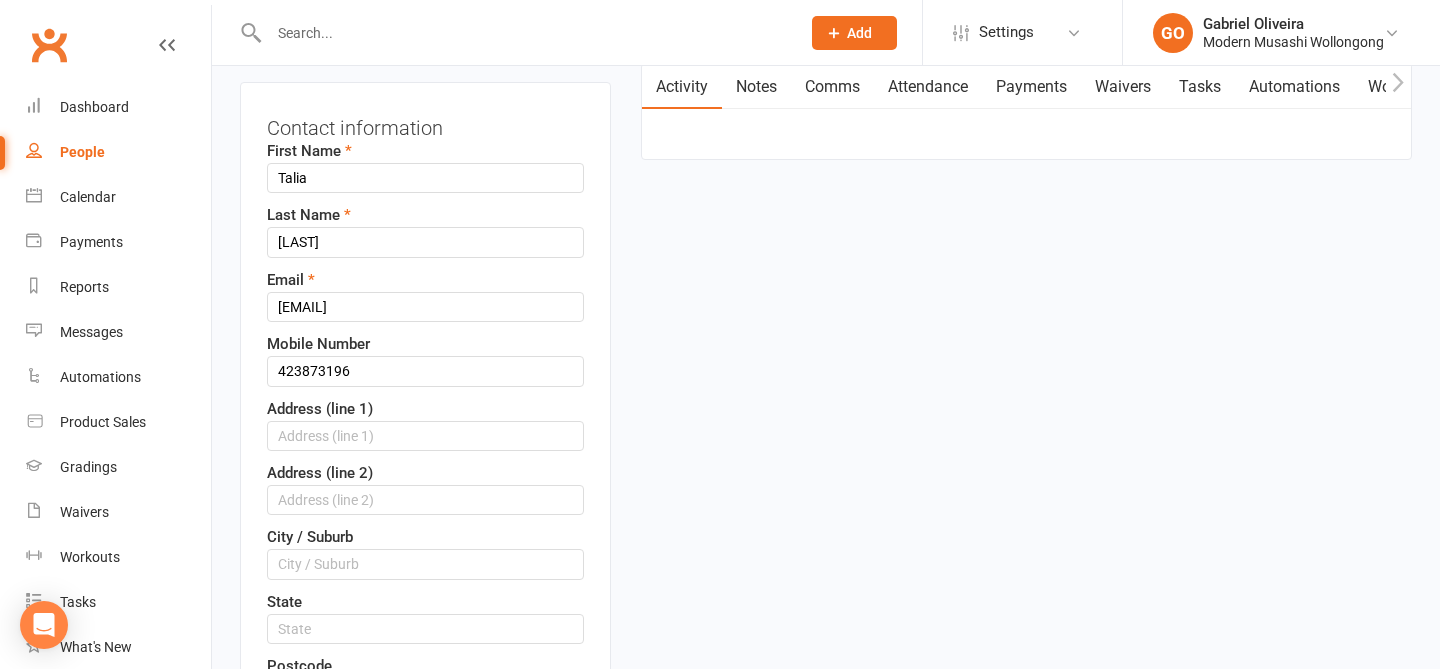 scroll, scrollTop: 240, scrollLeft: 0, axis: vertical 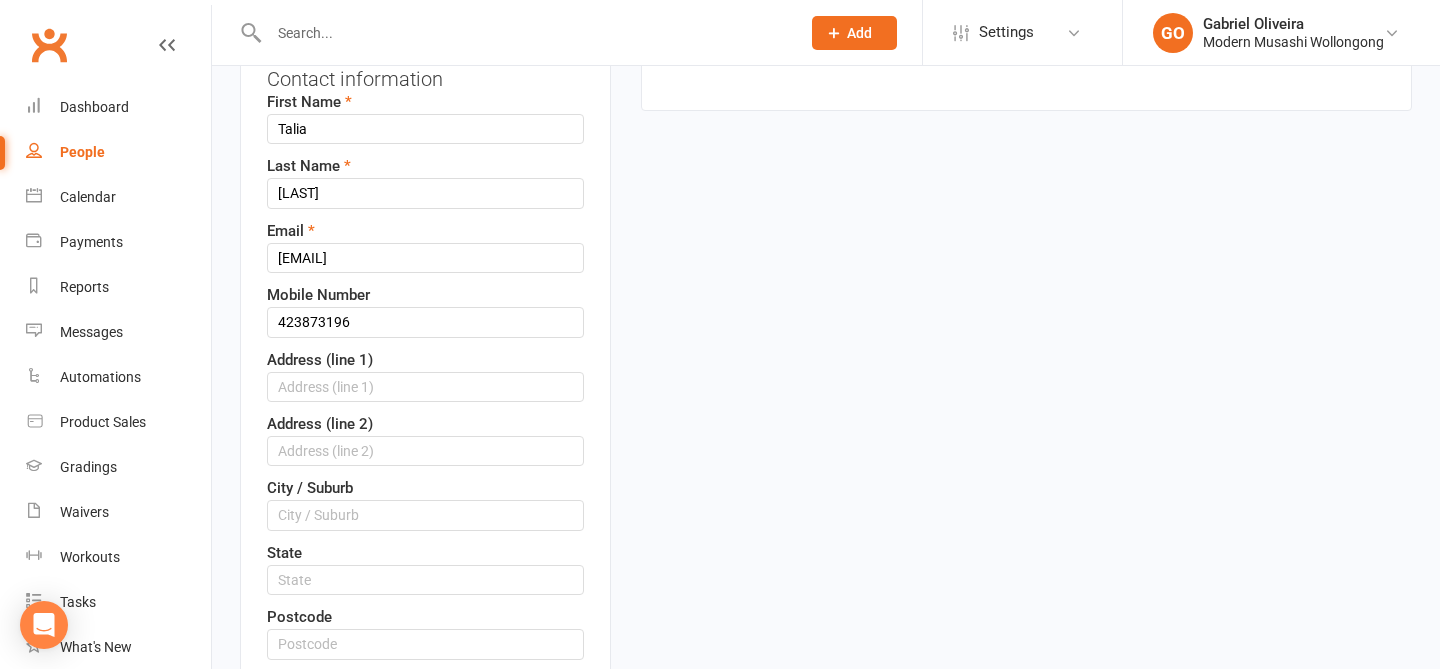 click on "Contact information First Name  [FIRST]
Last Name  [LAST]
Email  [EMAIL]
Mobile Number  [PHONE]
Address (line 1)
Address (line 2)
City / Suburb
State
Postcode
Member Number
Date of Birth  28 [MONTH] 1994
1981 - 2000
1981
1982
1983
1984
1985
1986
1987
1988
1989
1990
1991
1992
1993
1994
1995
1996
1997
1998
1999
2000
×
Owner  Select Owner [FIRST] [LAST]
Location  Select Location Example Room (Rename me!)
Save Cancel" at bounding box center (425, 517) 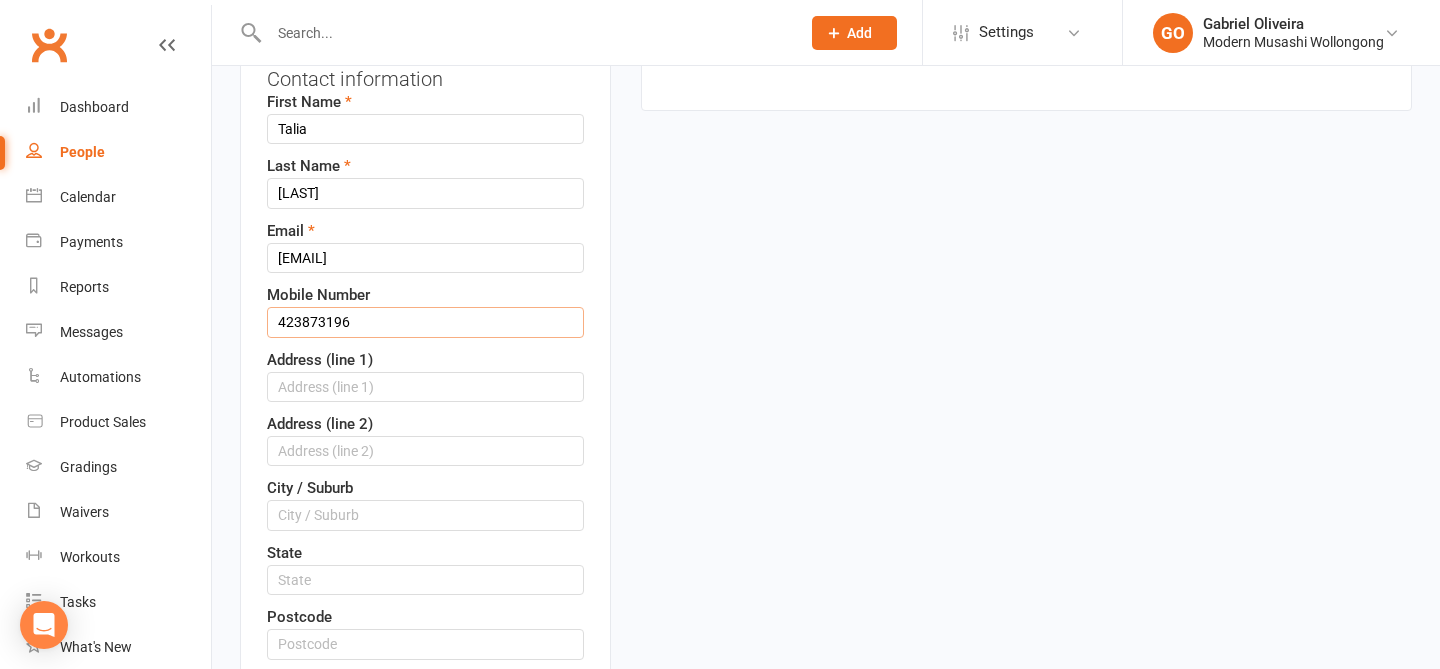 click on "423873196" at bounding box center [425, 322] 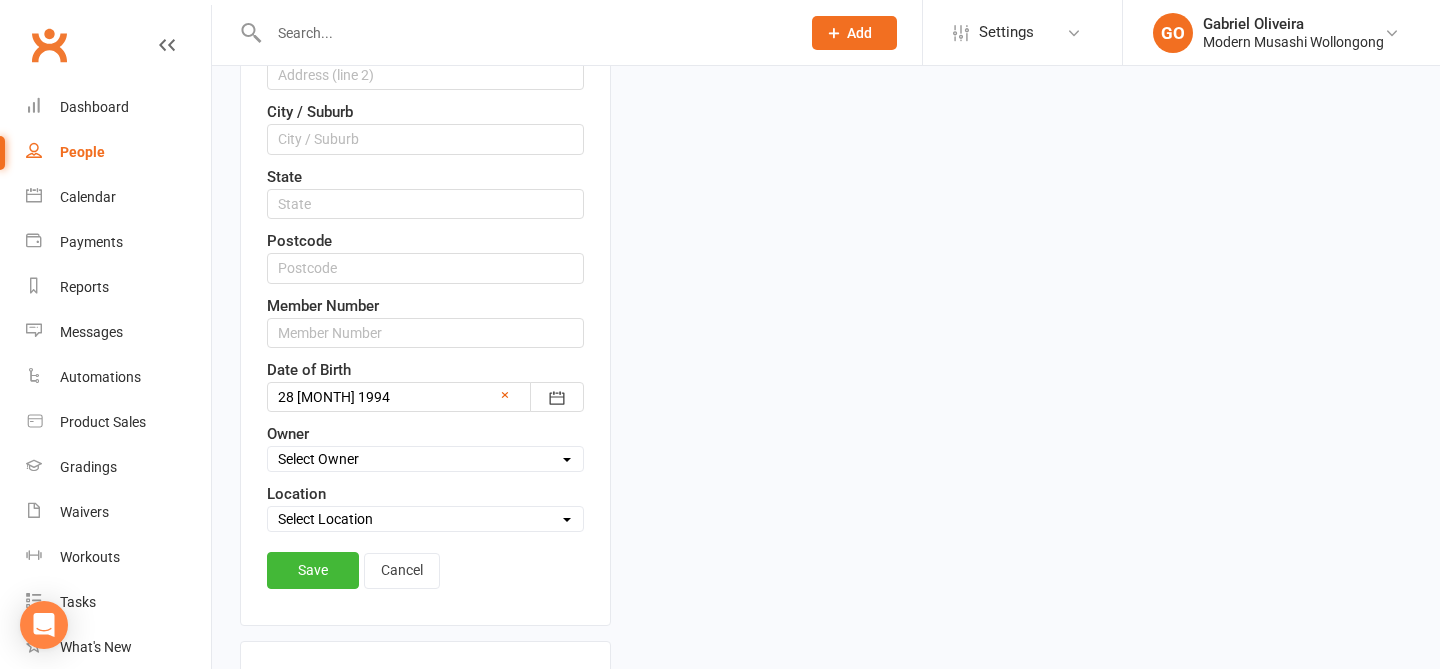 scroll, scrollTop: 647, scrollLeft: 0, axis: vertical 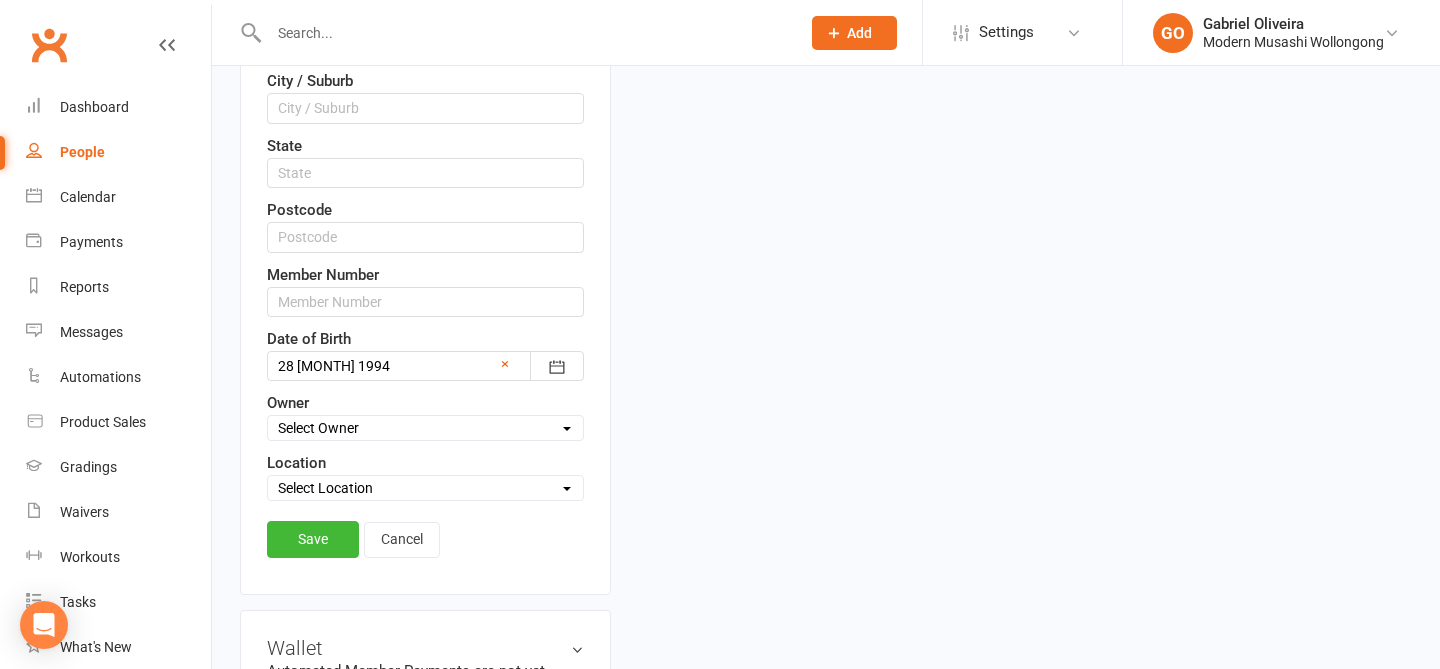 type on "[PHONE]" 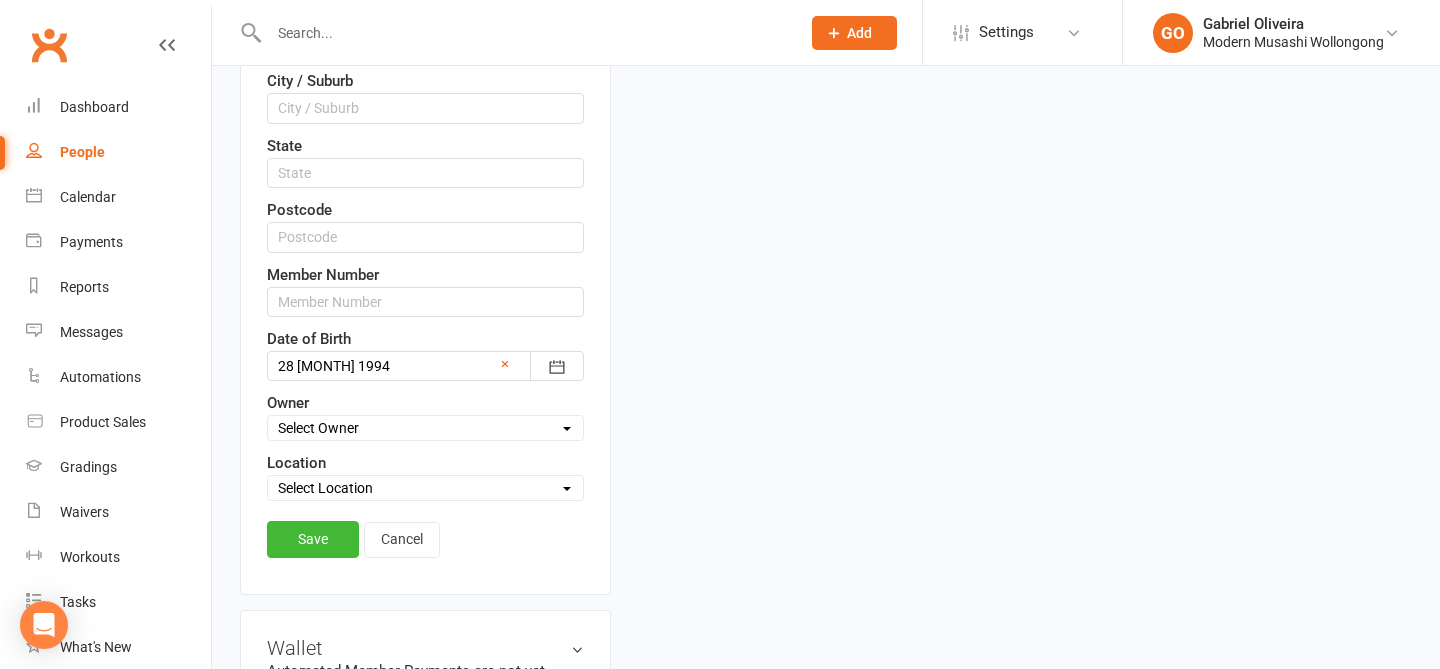 click on "Contact information First Name  [FIRST]
Last Name  [LAST]
Email  [EMAIL]
Mobile Number  [PHONE]
Address (line 1)
Address (line 2)
City / Suburb
State
Postcode
Member Number
Date of Birth  28 [MONTH] 1994
1981 - 2000
1981
1982
1983
1984
1985
1986
1987
1988
1989
1990
1991
1992
1993
1994
1995
1996
1997
1998
1999
2000
×
Owner  Select Owner [FIRST] [LAST]
Location  Select Location Example Room (Rename me!)
Save Cancel" at bounding box center (425, 110) 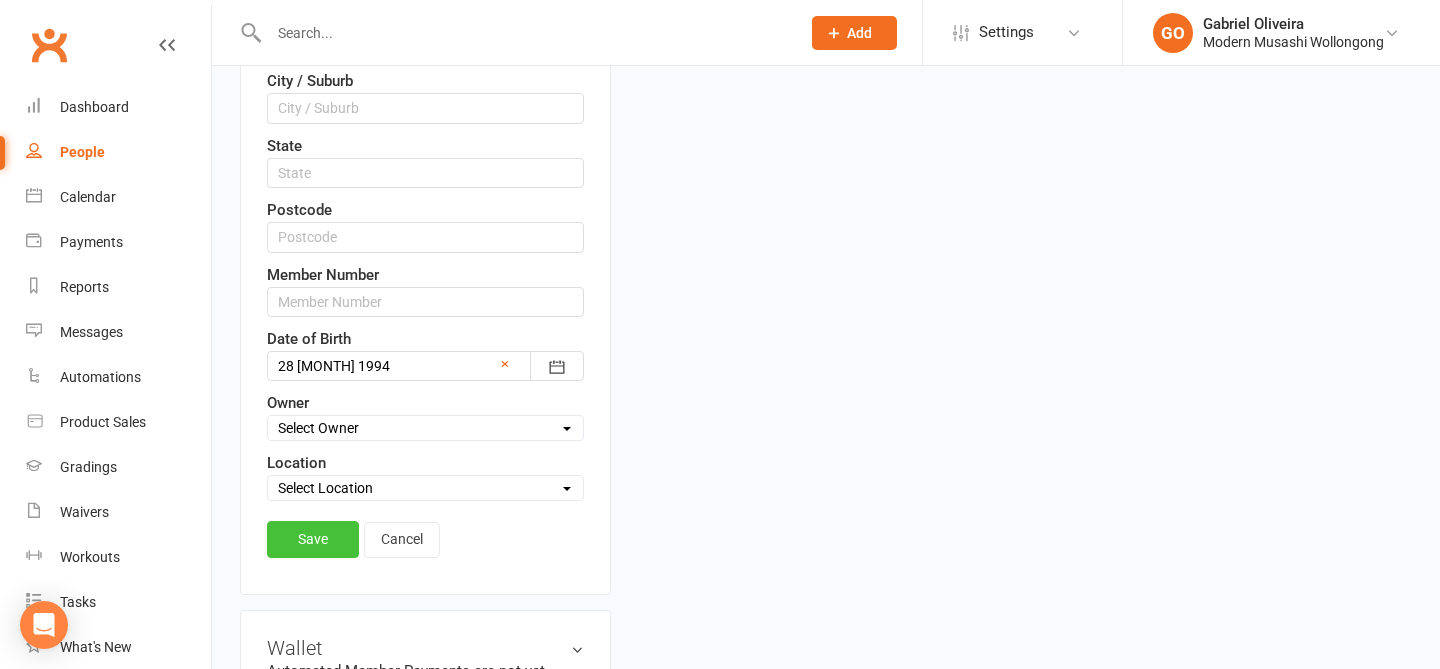 click on "Save" at bounding box center (313, 539) 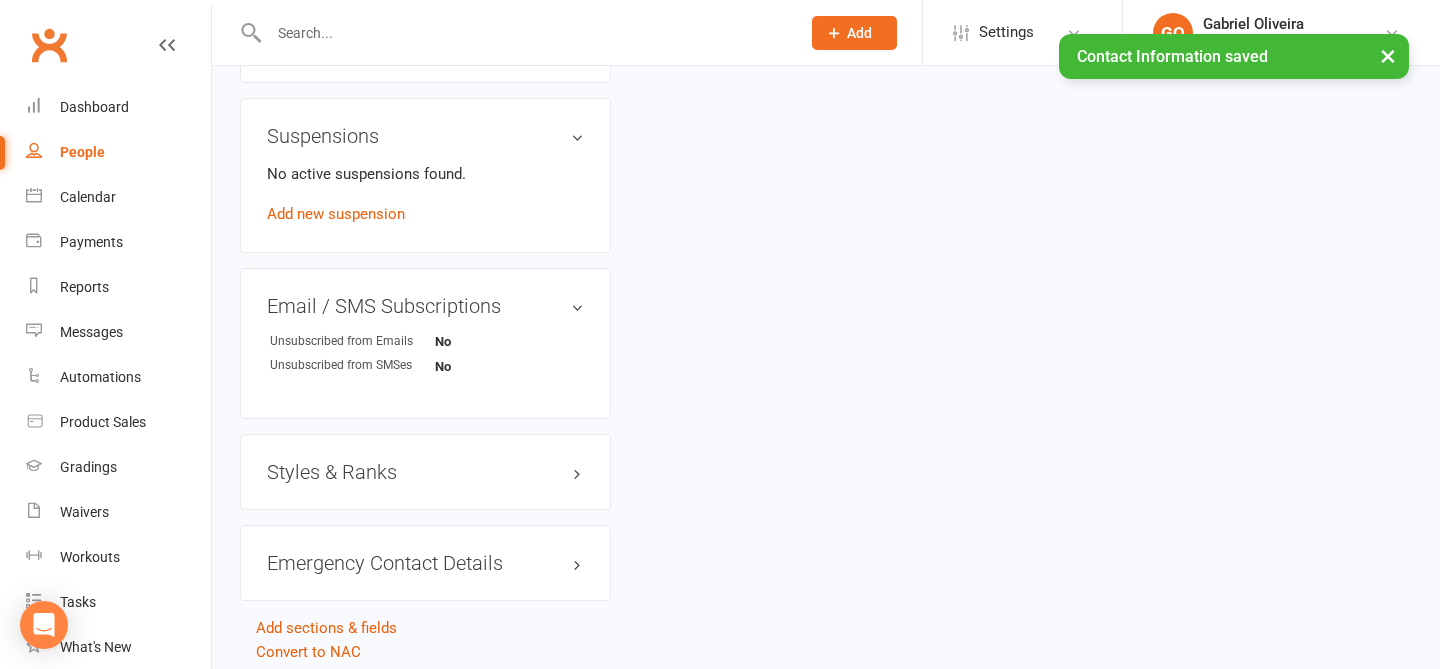 scroll, scrollTop: 1193, scrollLeft: 0, axis: vertical 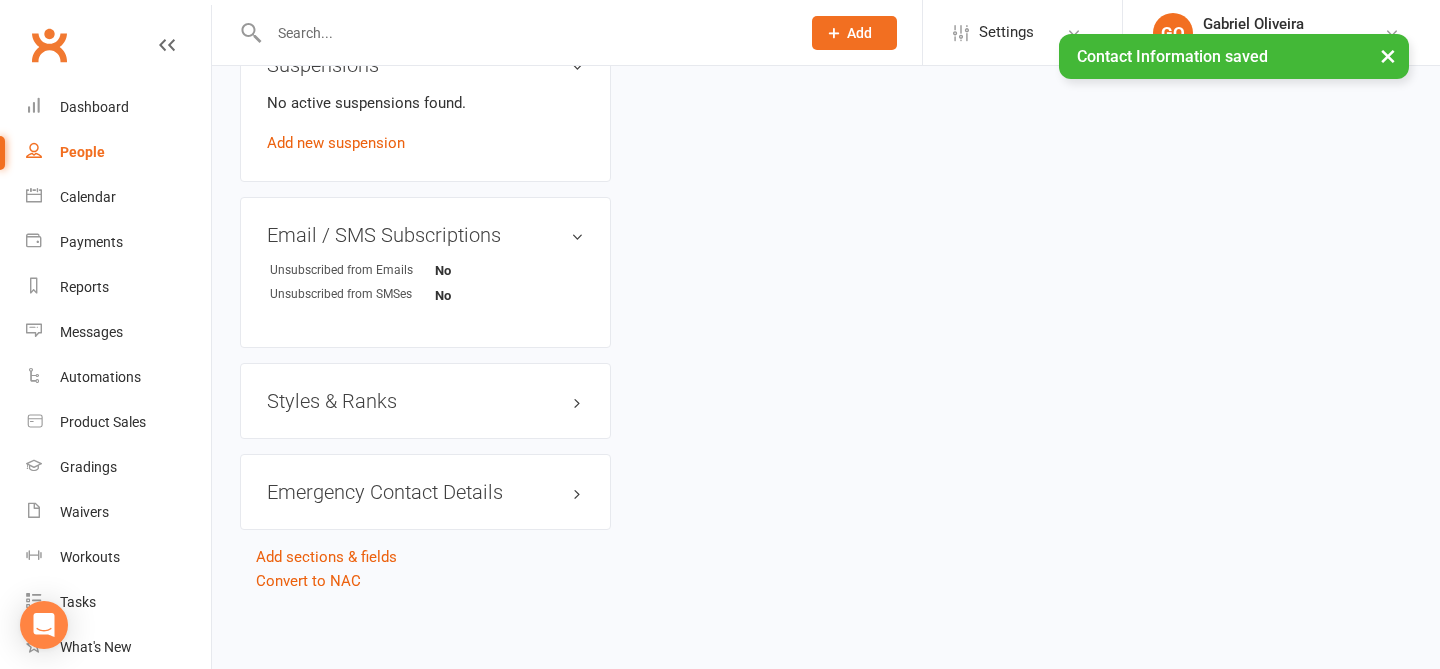 click on "Styles & Ranks" at bounding box center (425, 401) 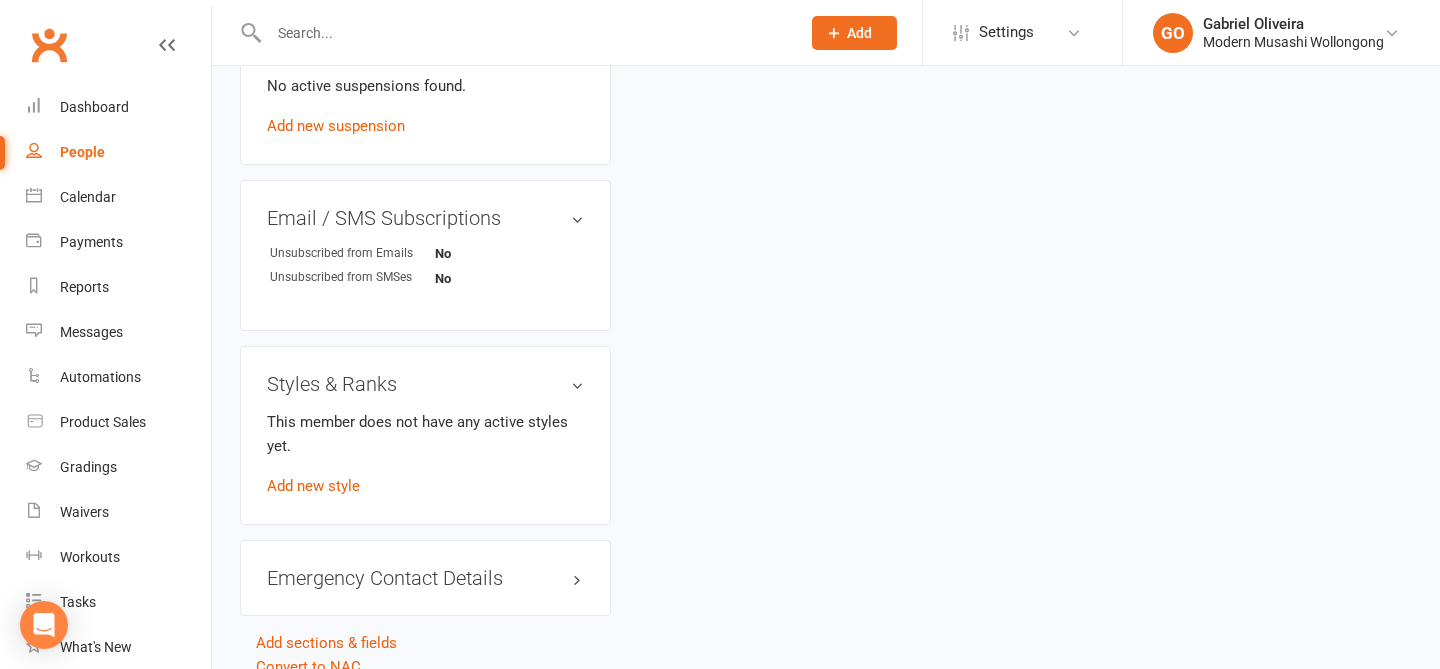 scroll, scrollTop: 1296, scrollLeft: 0, axis: vertical 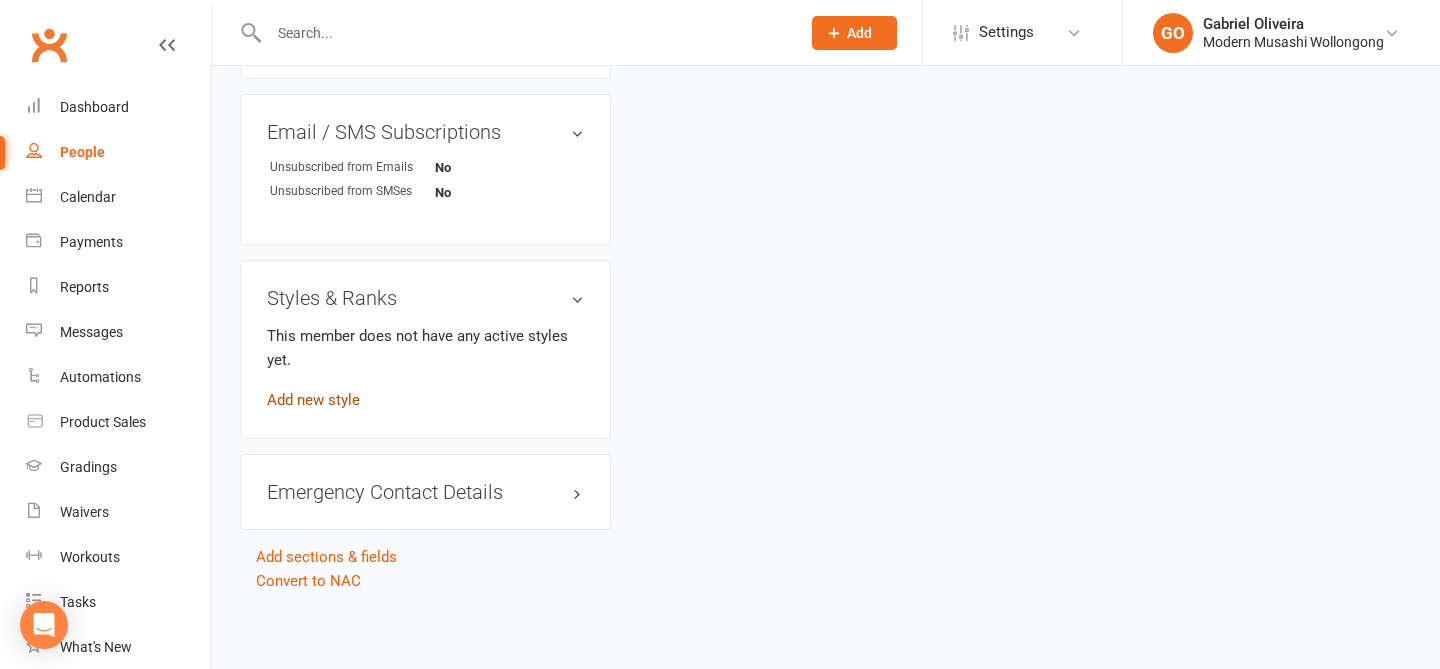 click on "Add new style" at bounding box center (313, 400) 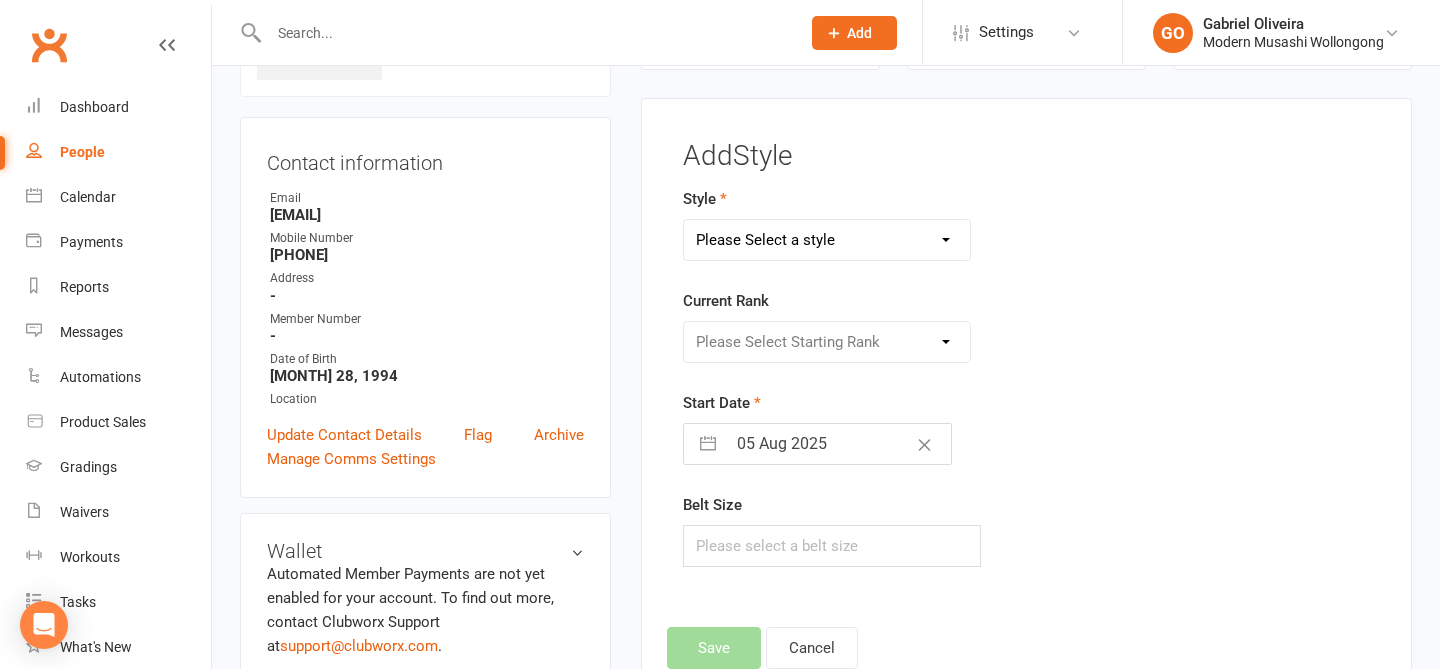scroll, scrollTop: 153, scrollLeft: 0, axis: vertical 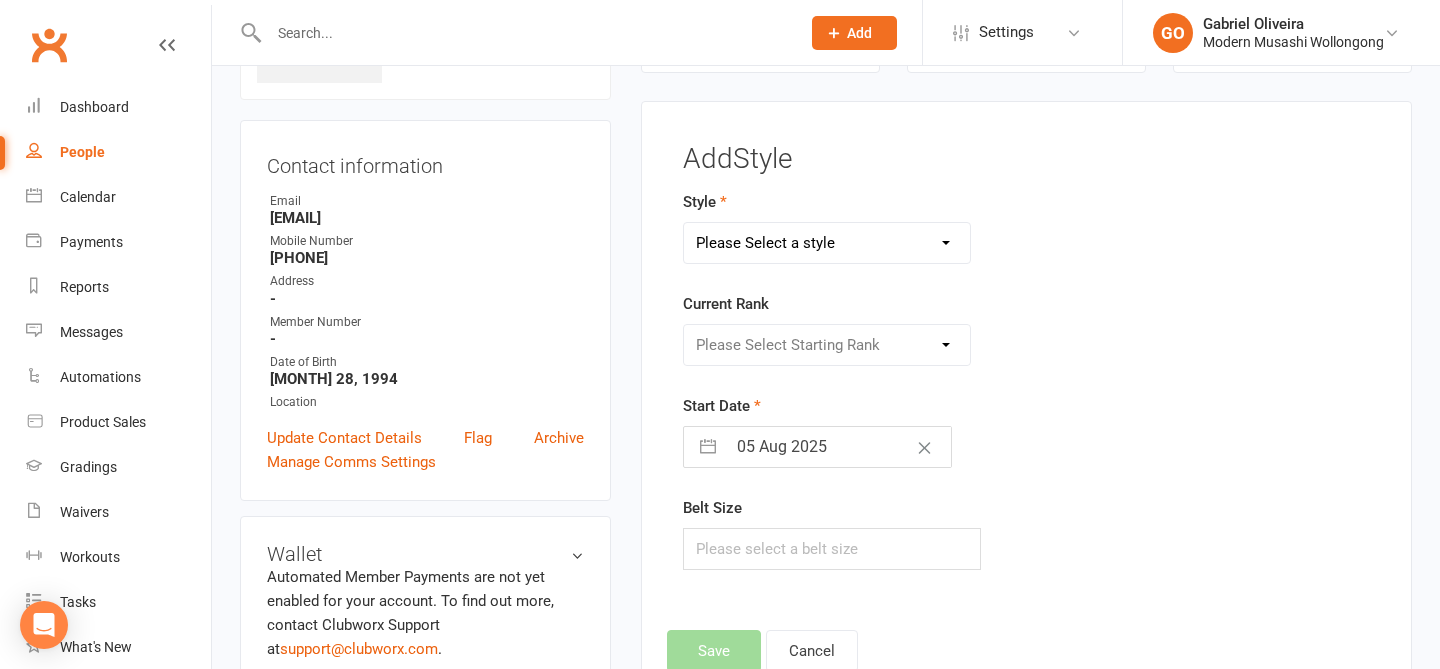 click on "Please Select a style Adults BJJ Kids BJJ" at bounding box center [827, 243] 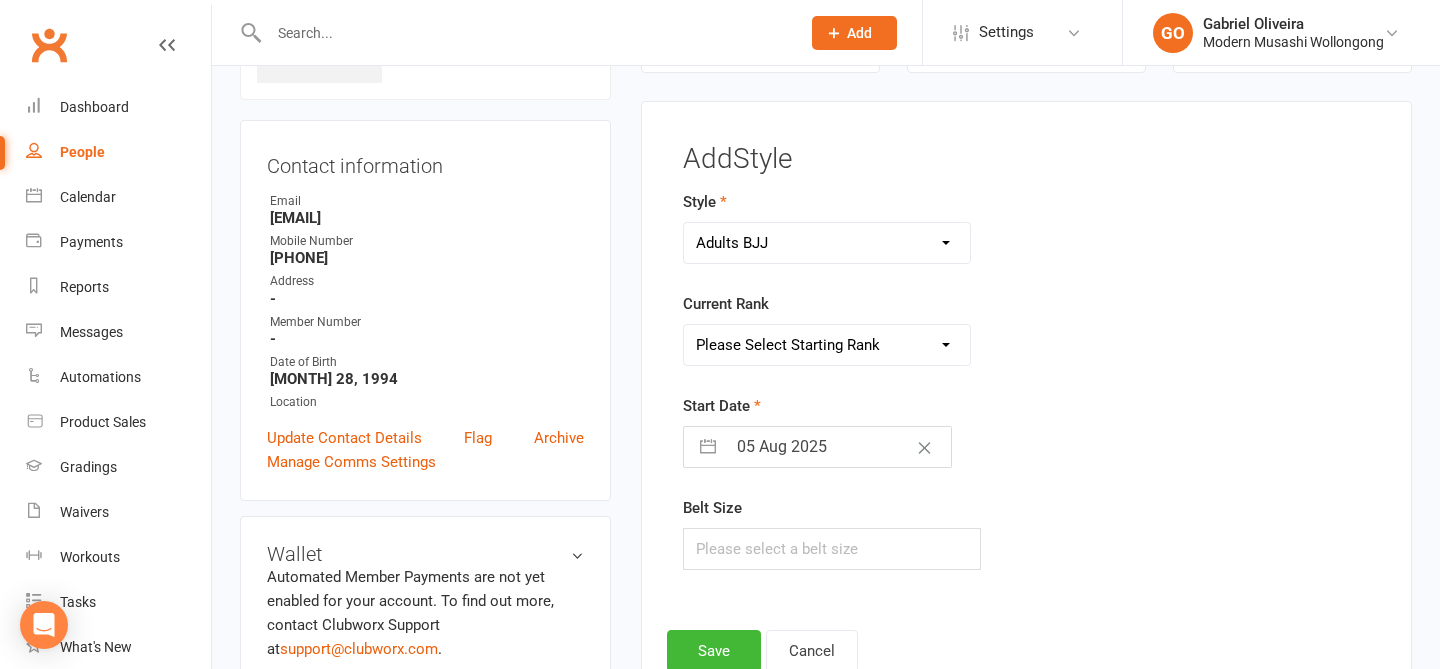 click on "Please Select Starting Rank White Belt  White Belt 1 Stripe White Belt 2 Stripe White Belt 3 Stripe White Belt 4 Stripe Blue Belt Blue Belt 1 Stripe Blue Belt 2 Stripe Blue Belt 3 Stripe Blue Belt 4 Stripe Purple Belt Purple Belt 1 Stripe Purple Belt 2 Stripe Purple Belt 3 Stripe Purple Belt 4 Stripe Brown Belt Brown Belt 1 Stripe Brown Belt 2 Stripe Brown Belt 3 Stripe Brown Belt 4 Stripe Black Belt" at bounding box center (827, 345) 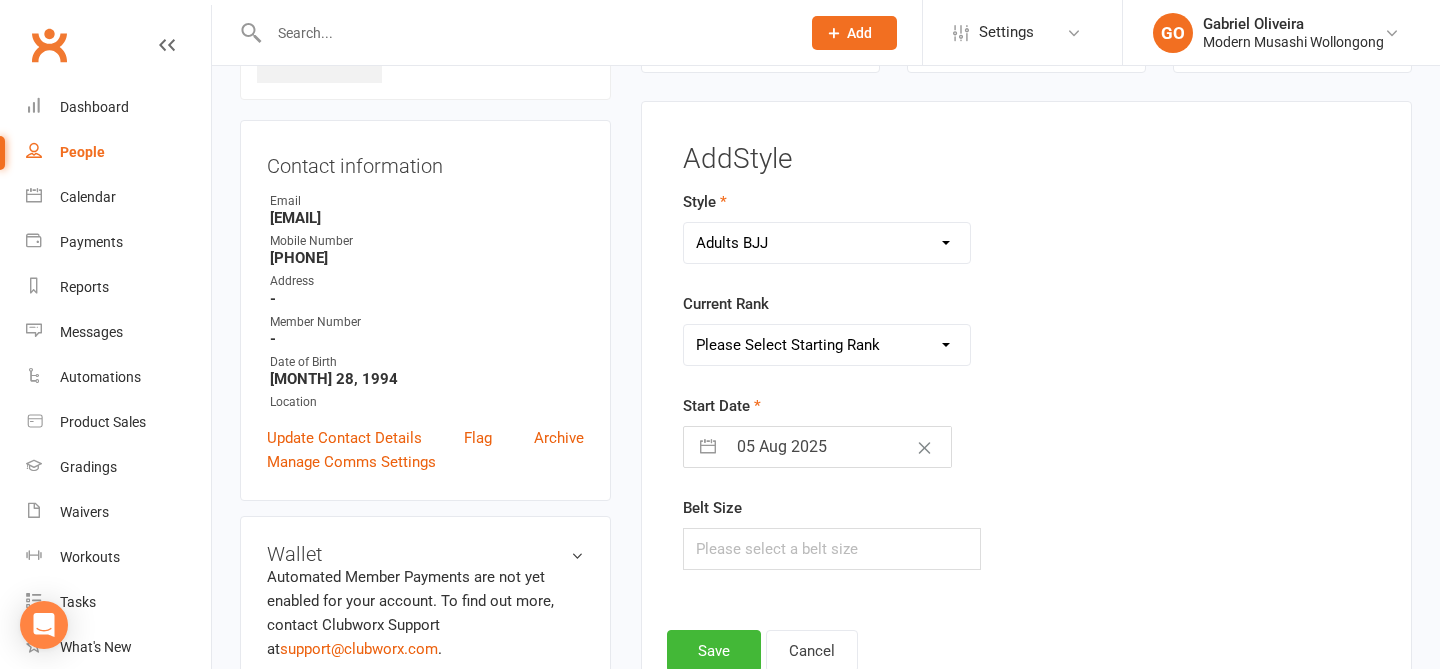 select on "44542" 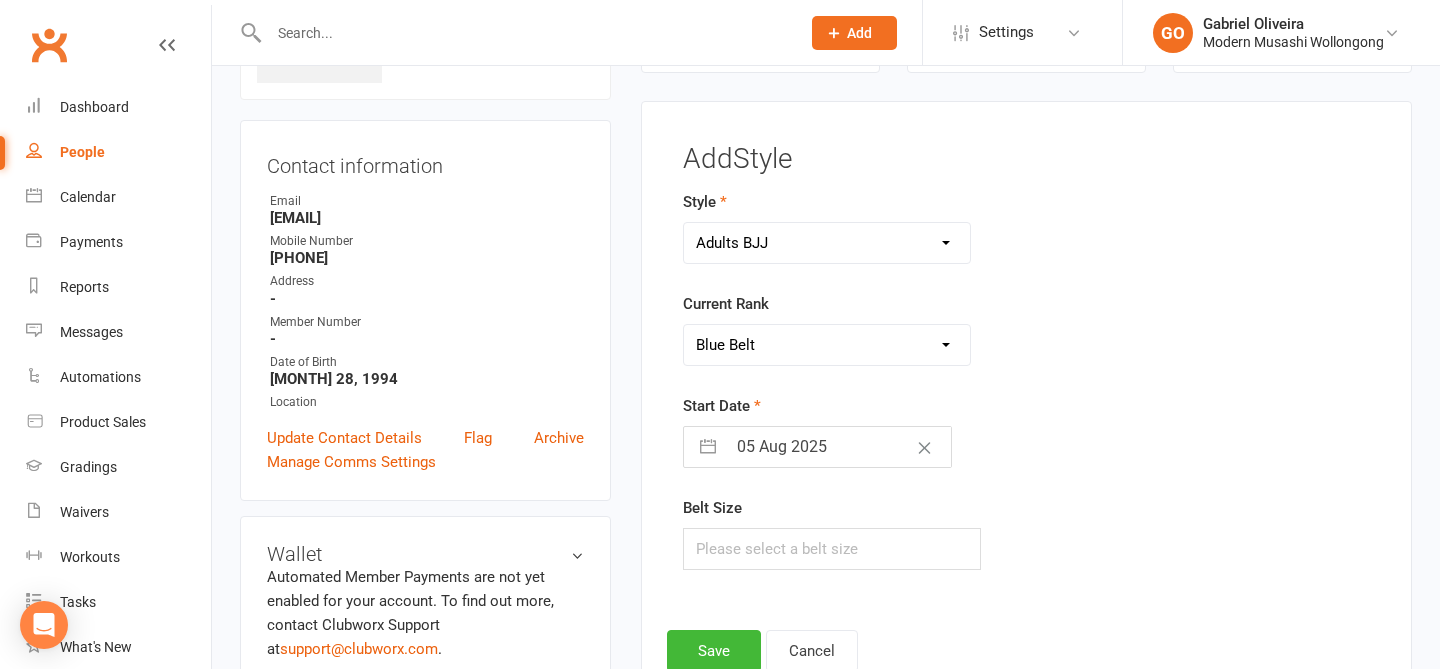 click on "05 Aug 2025" at bounding box center (838, 447) 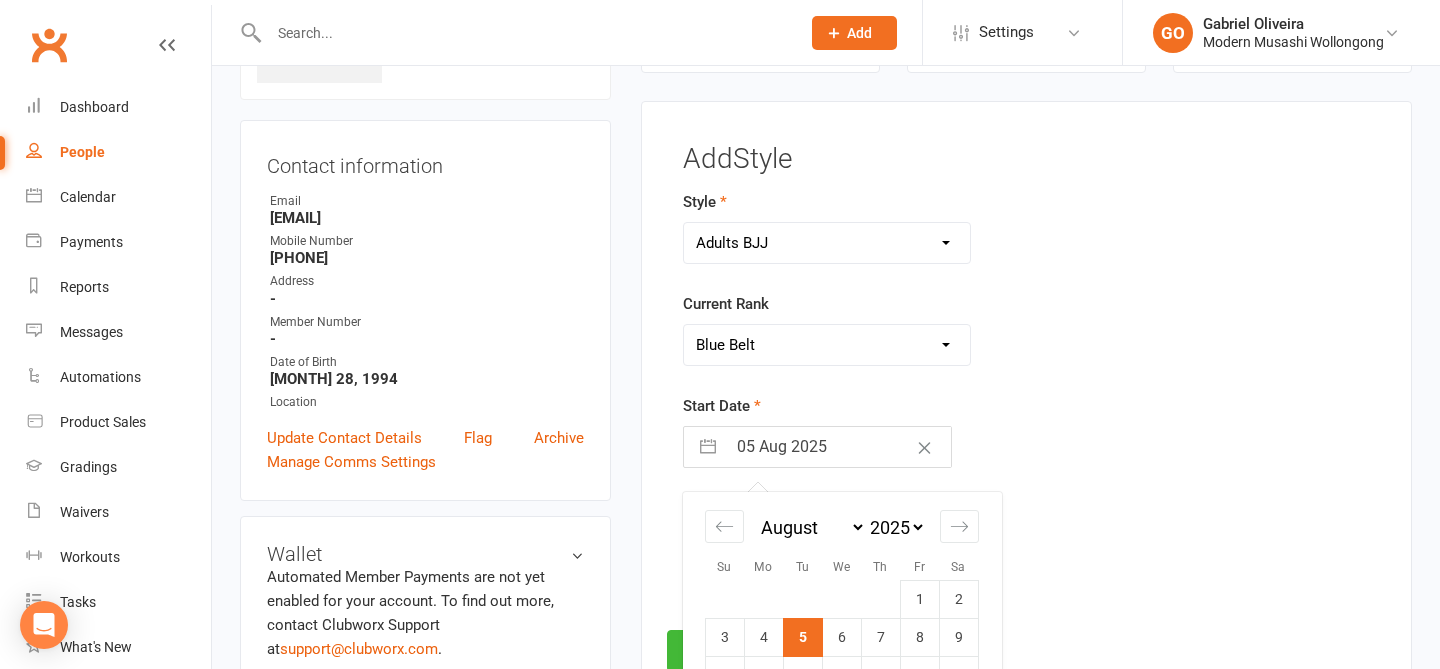 click on "2035 2034 2033 2032 2031 2030 2029 2028 2027 2026 2025 2024 2023 2022 2021 2020 2019 2018 2017 2016 2015 2014 2013 2012 2011 2010 2009 2008 2007 2006 2005 2004 2003 2002 2001 2000 1999 1998 1997 1996 1995 1994 1993 1992 1991 1990 1989 1988 1987 1986 1985 1984 1983 1982 1981 1980 1979 1978 1977 1976 1975 1974 1973 1972 1971 1970 1969 1968 1967 1966 1965 1964 1963 1962 1961 1960 1959 1958 1957 1956 1955 1954 1953 1952 1951 1950 1949 1948 1947 1946 1945 1944 1943 1942 1941 1940 1939 1938 1937 1936 1935 1934 1933 1932 1931 1930 1929 1928 1927 1926 1925" at bounding box center (896, 528) 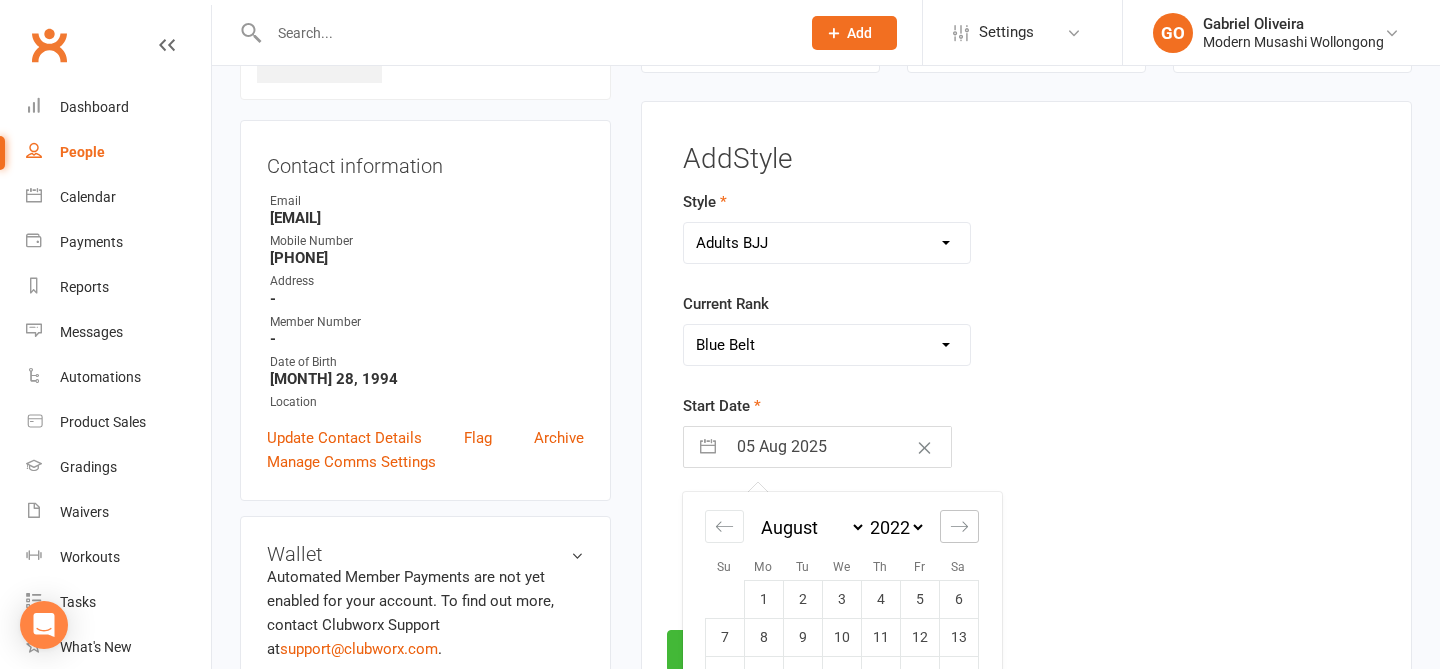 click 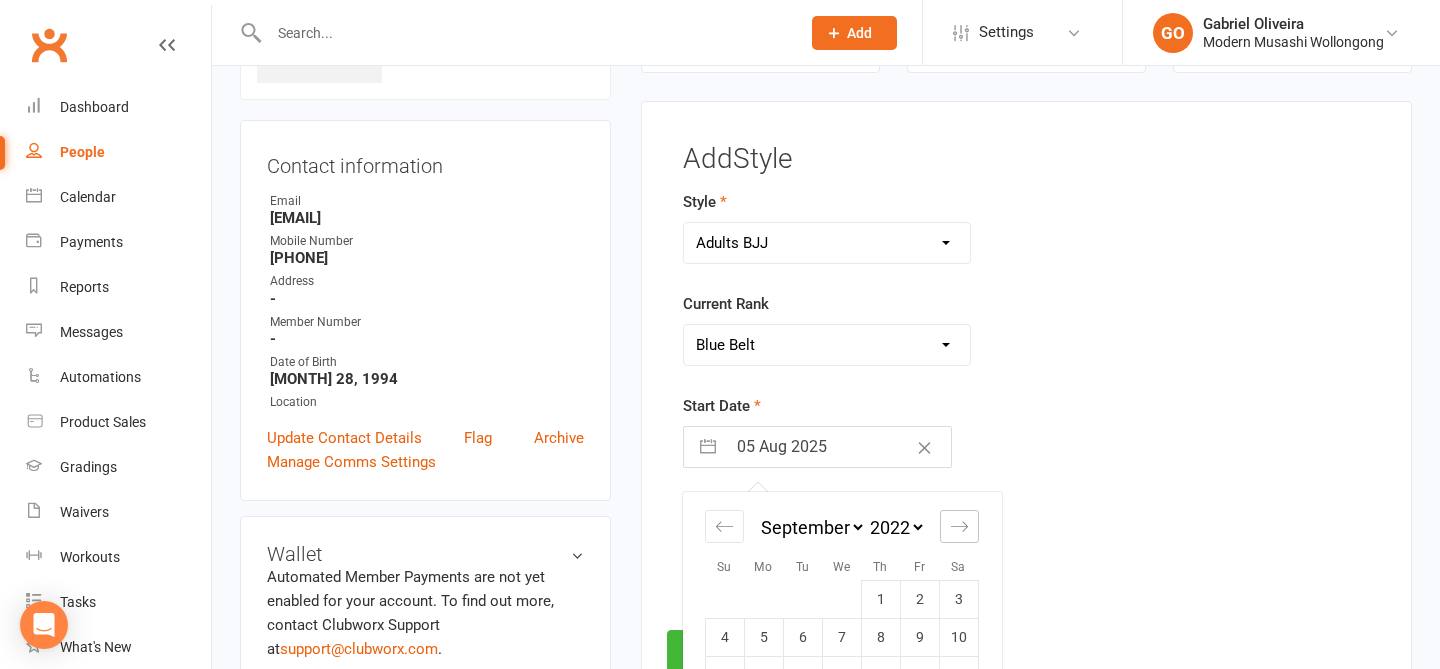 click 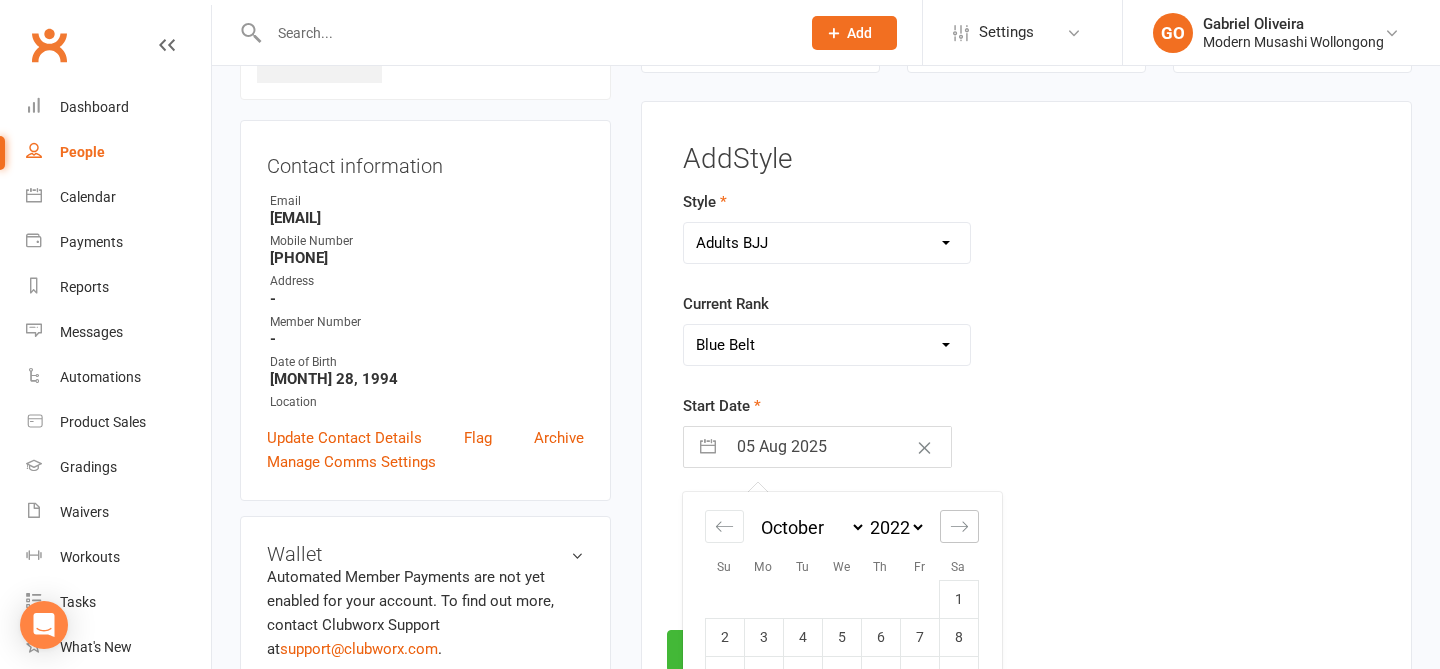 click 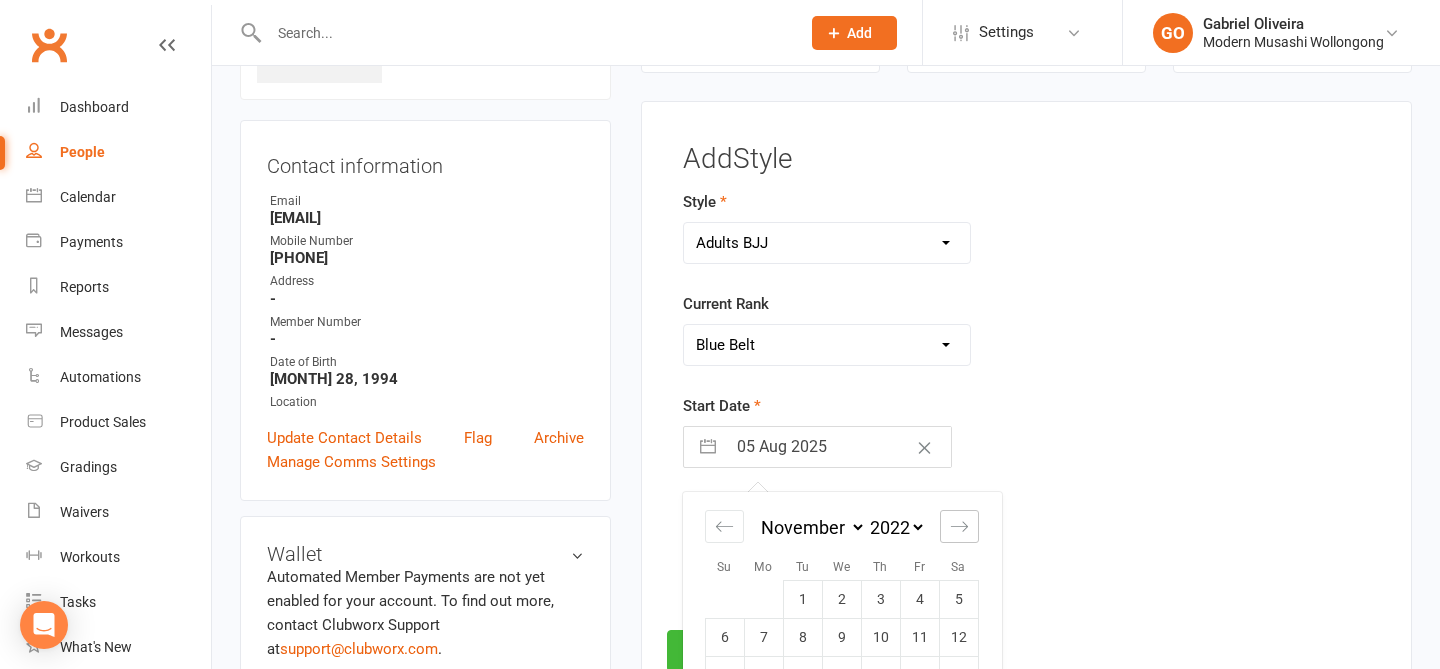 click at bounding box center (959, 526) 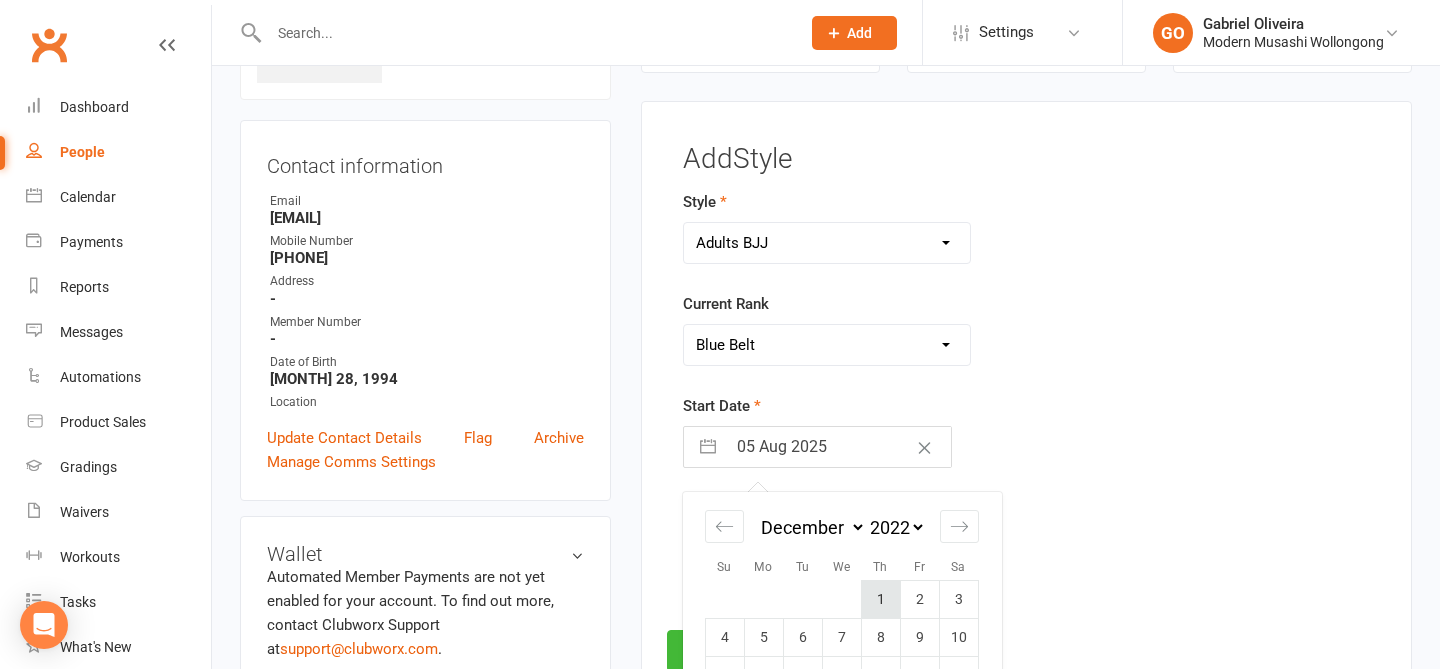 click on "1" at bounding box center (880, 600) 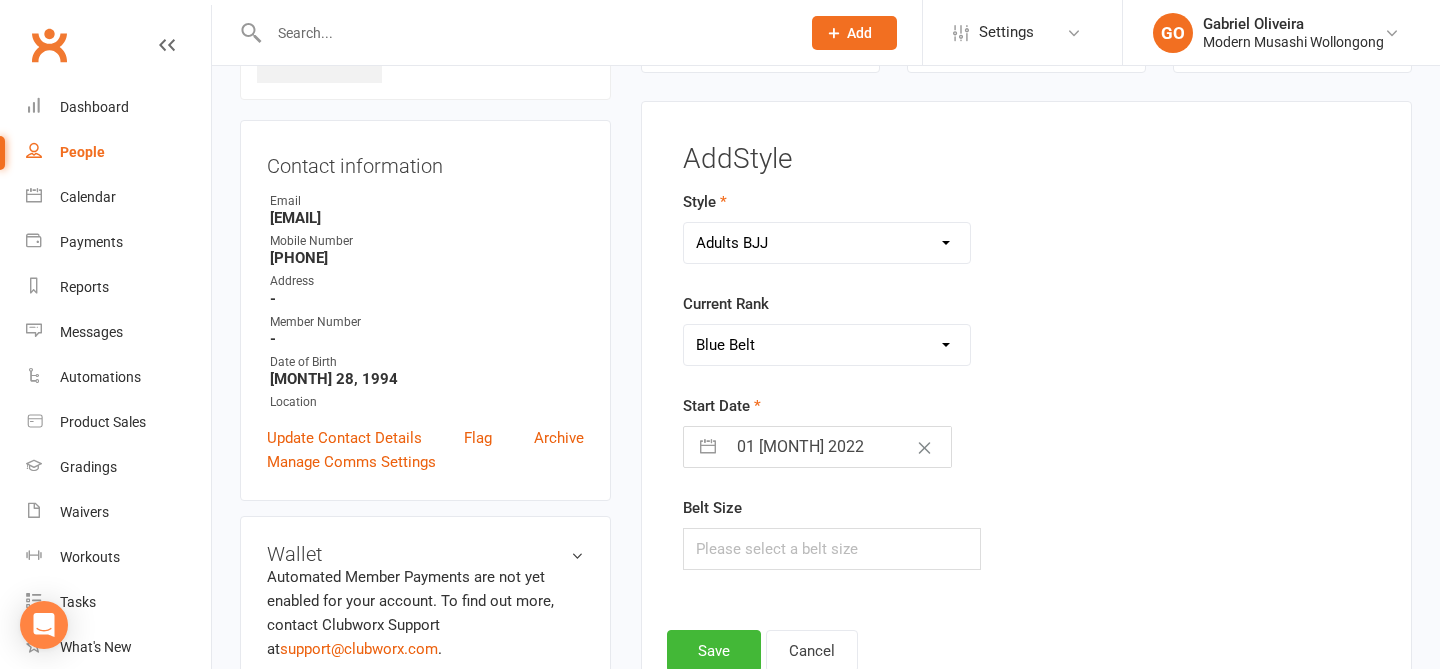 click on "Belt Size" at bounding box center [907, 533] 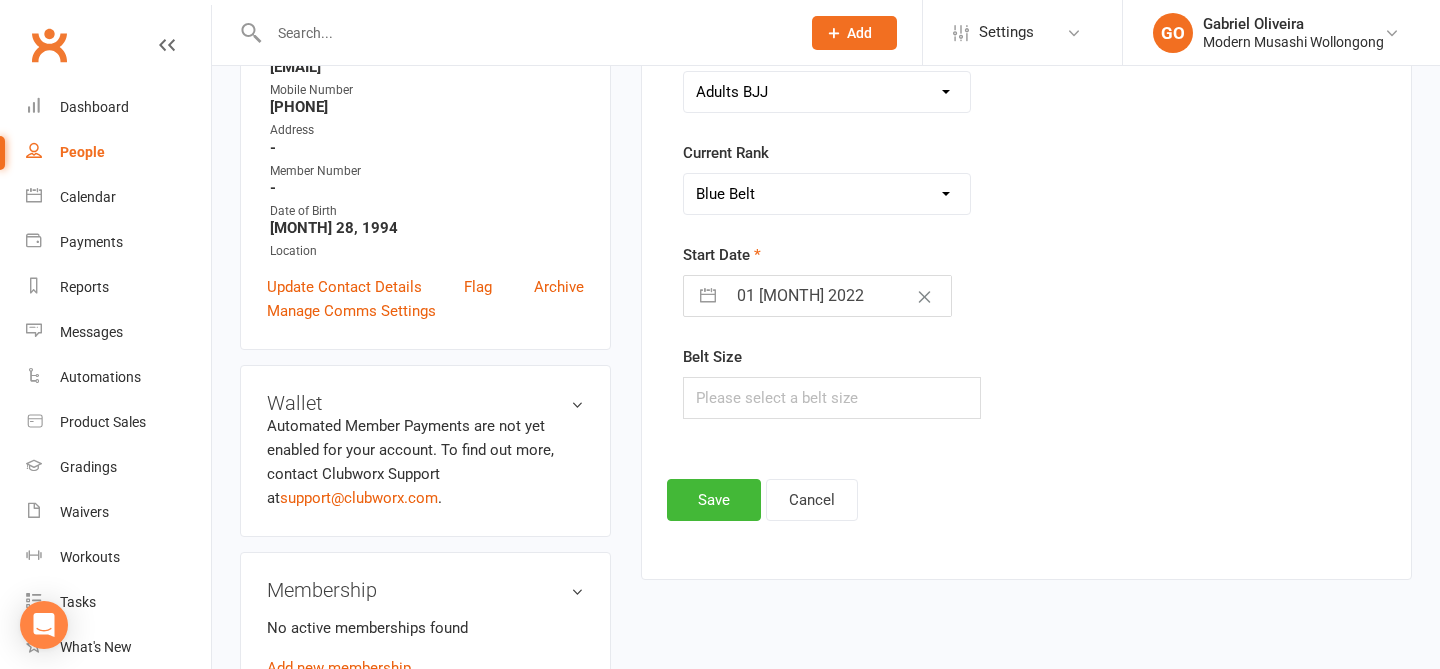 scroll, scrollTop: 351, scrollLeft: 0, axis: vertical 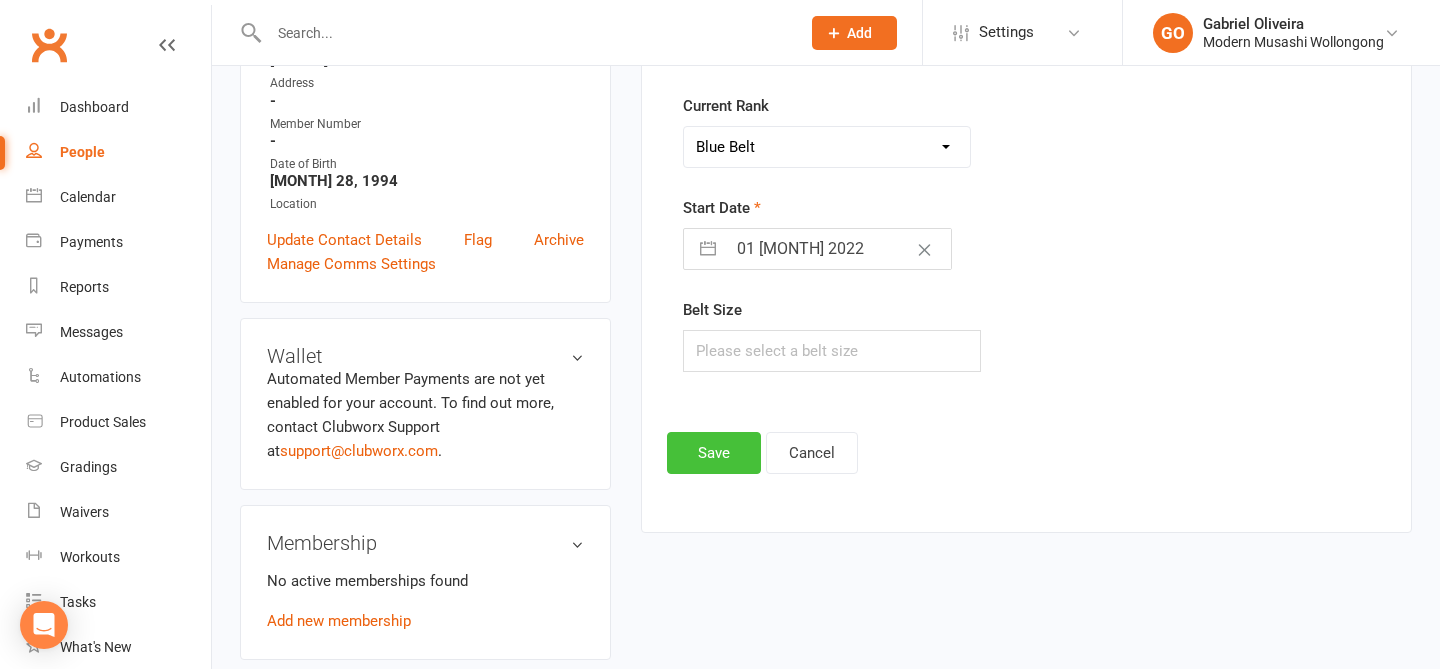 click on "Save" at bounding box center (714, 453) 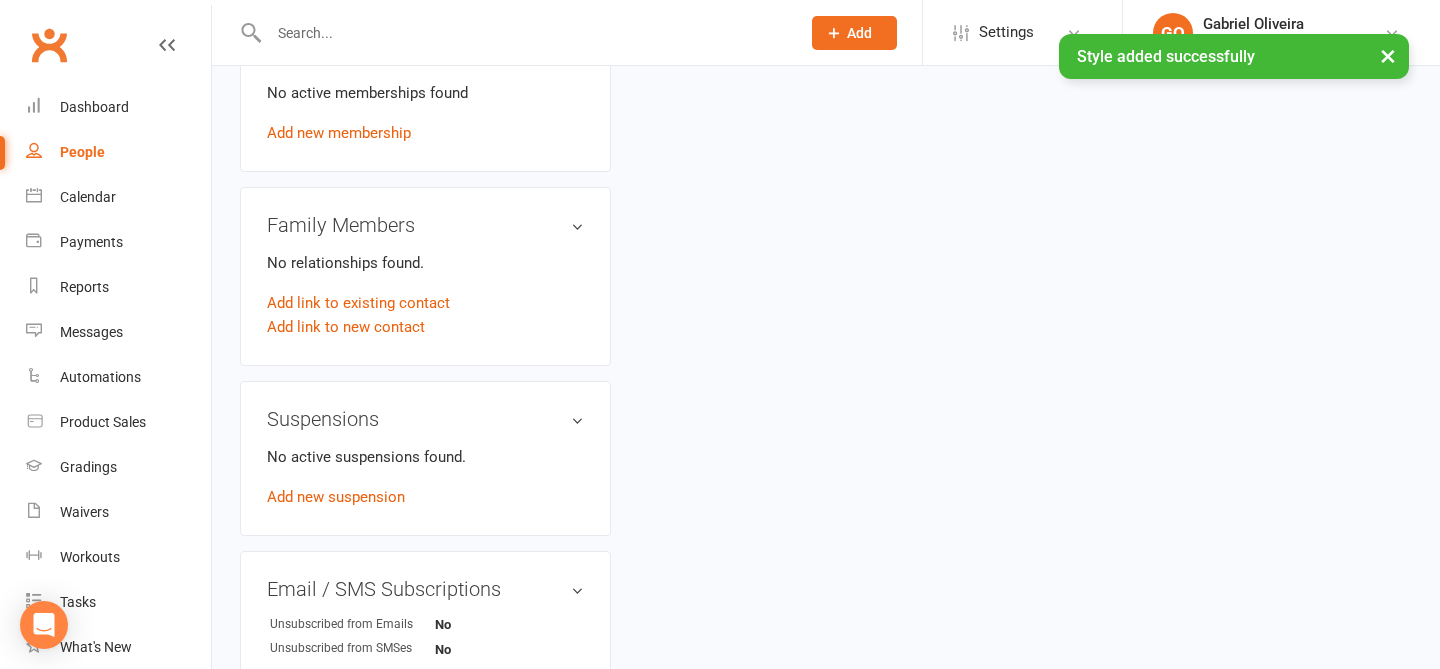 scroll, scrollTop: 1407, scrollLeft: 0, axis: vertical 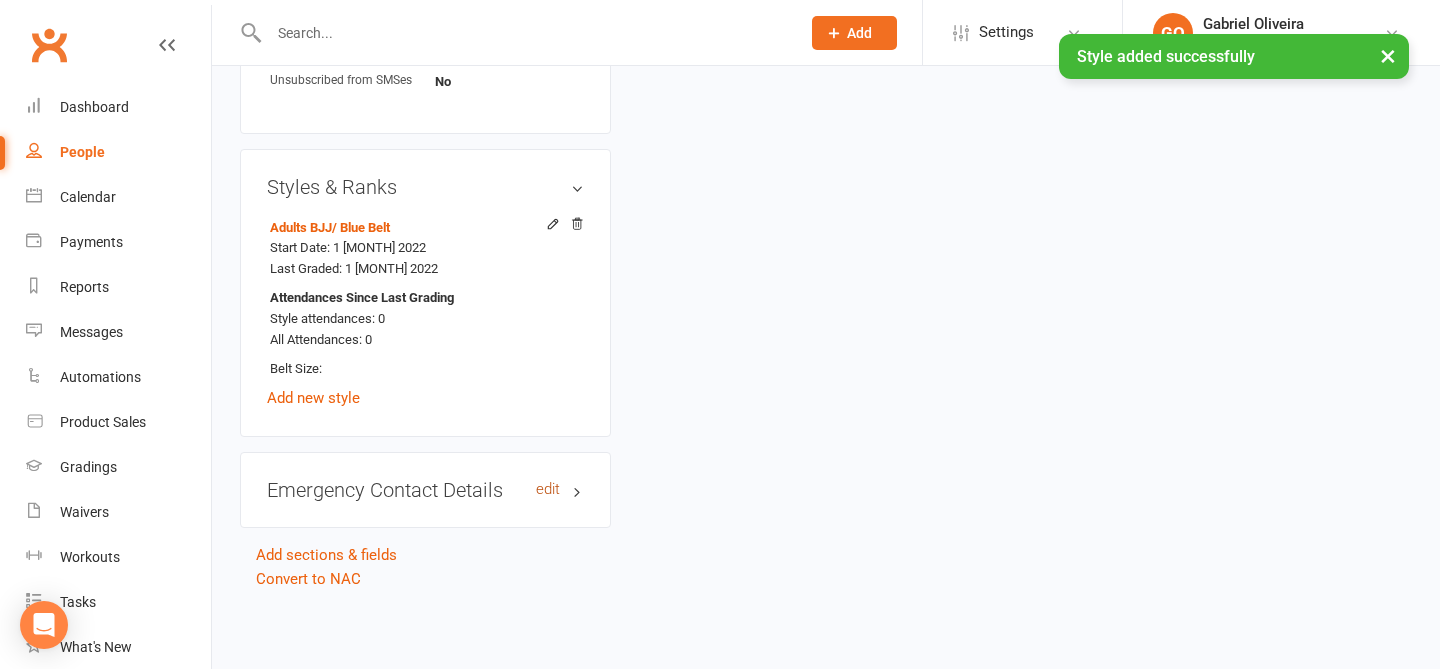 click on "edit" at bounding box center (548, 489) 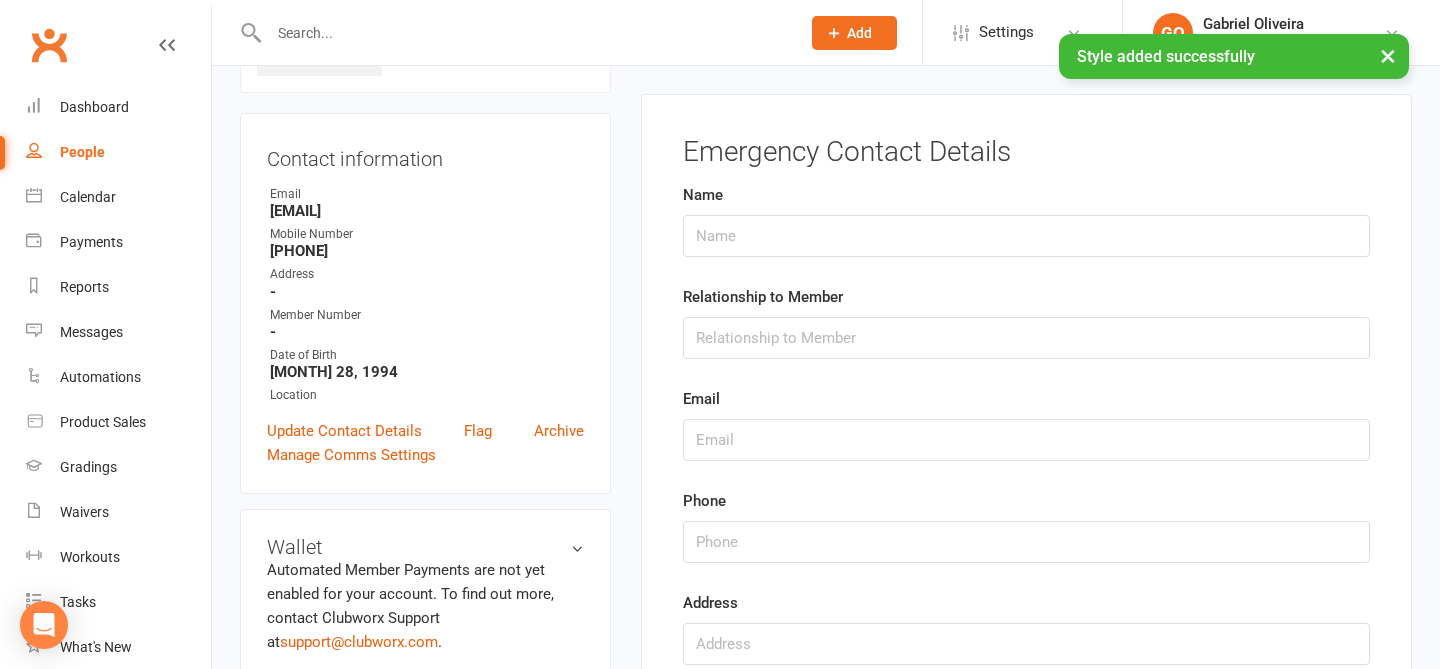 scroll, scrollTop: 153, scrollLeft: 0, axis: vertical 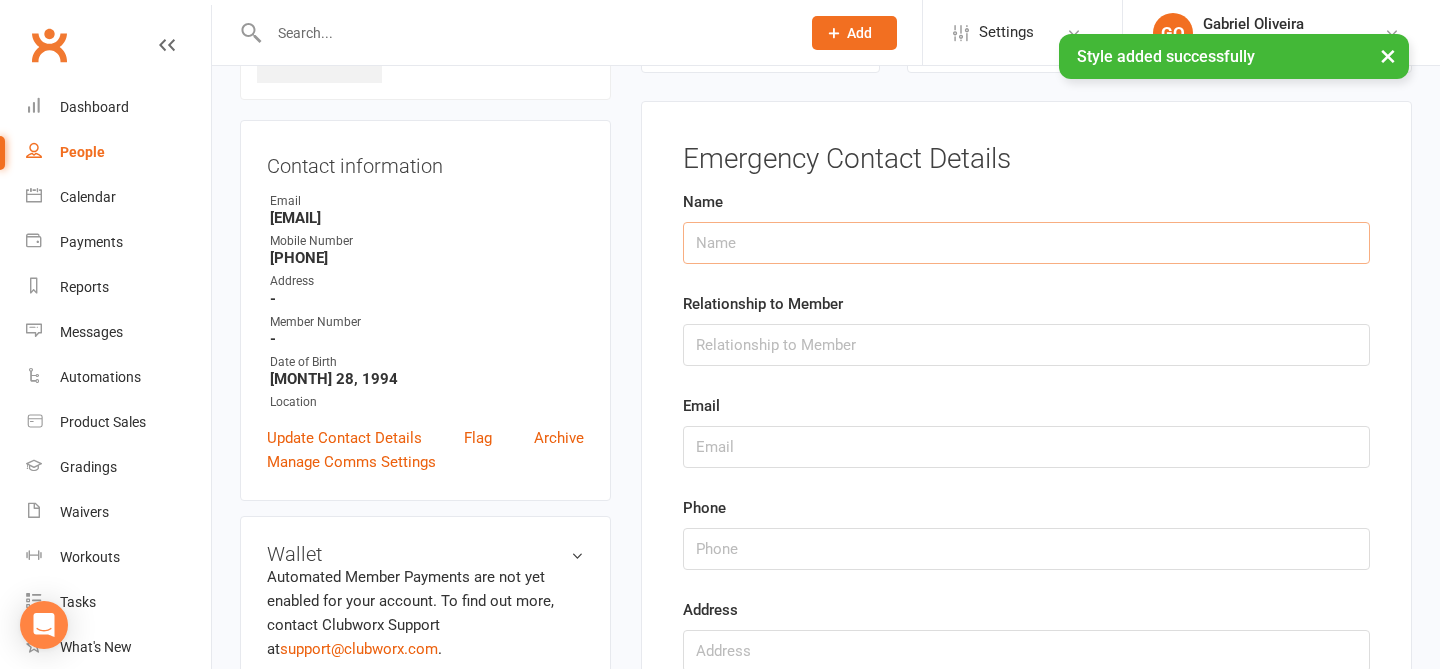 click at bounding box center (1026, 243) 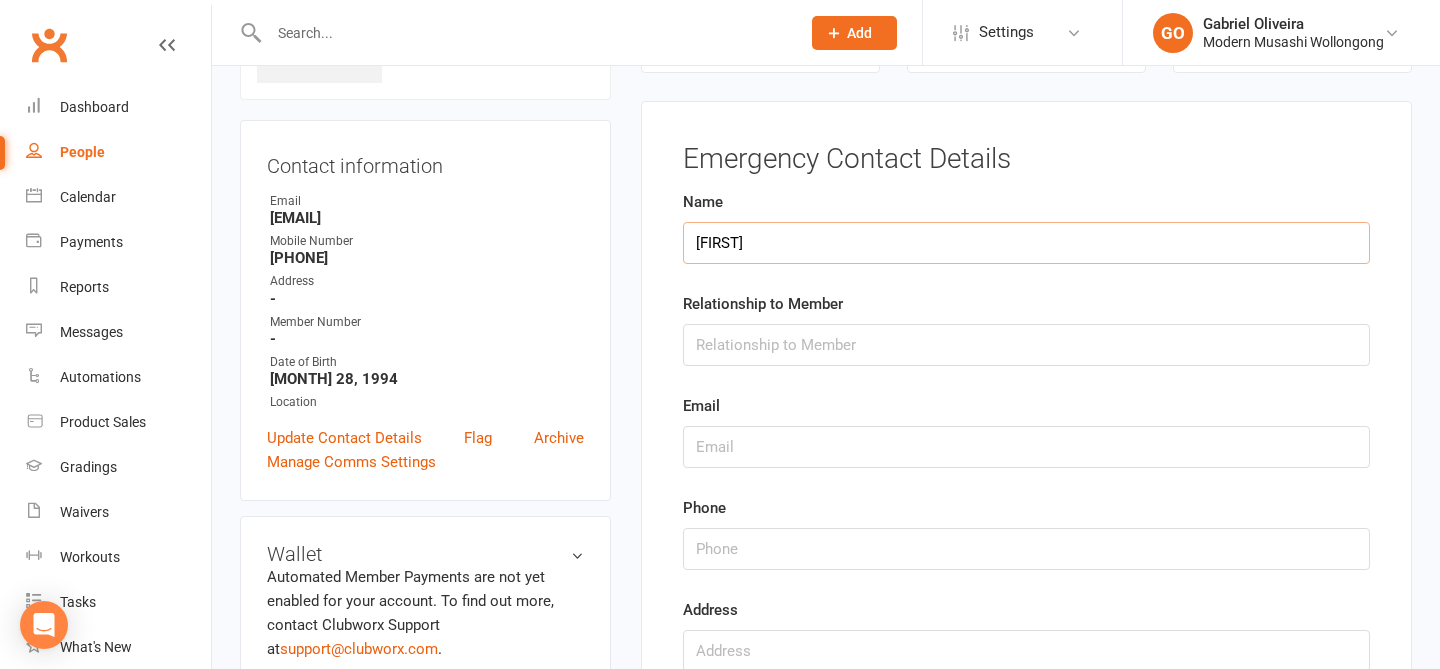 type on "[FIRST]" 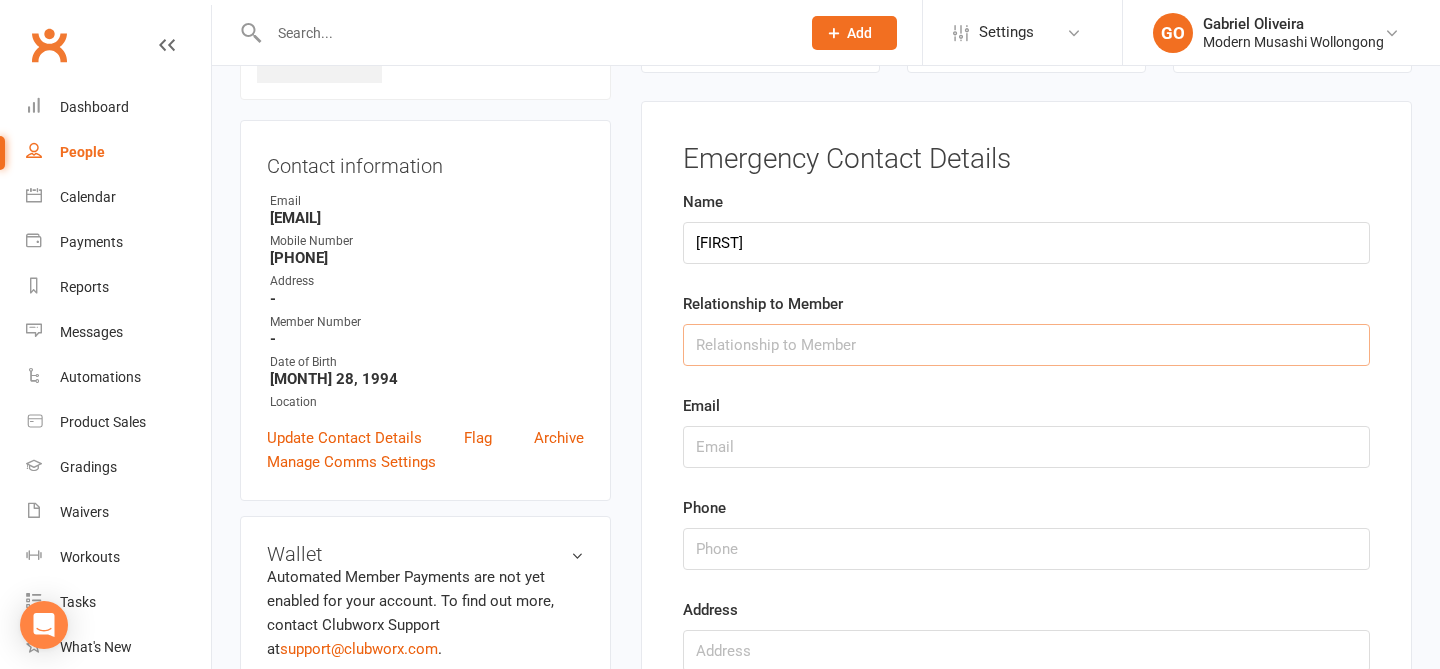 type on "p" 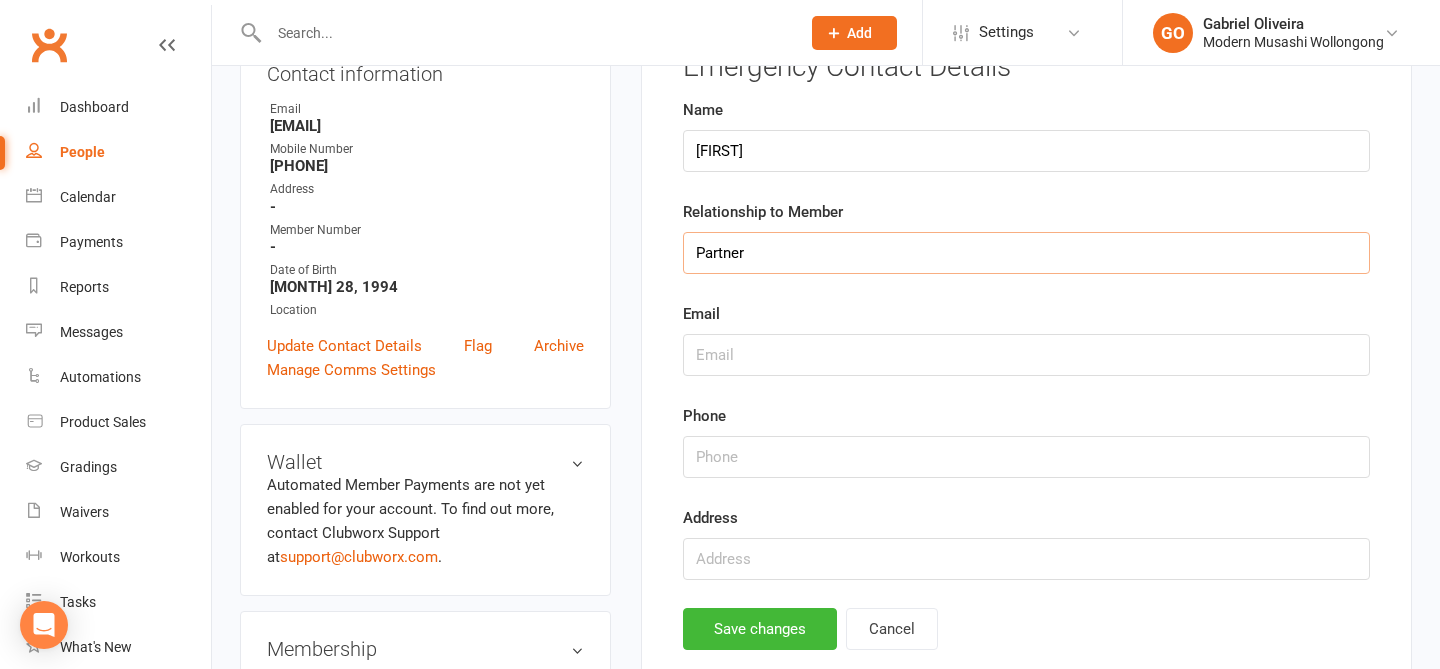 scroll, scrollTop: 287, scrollLeft: 0, axis: vertical 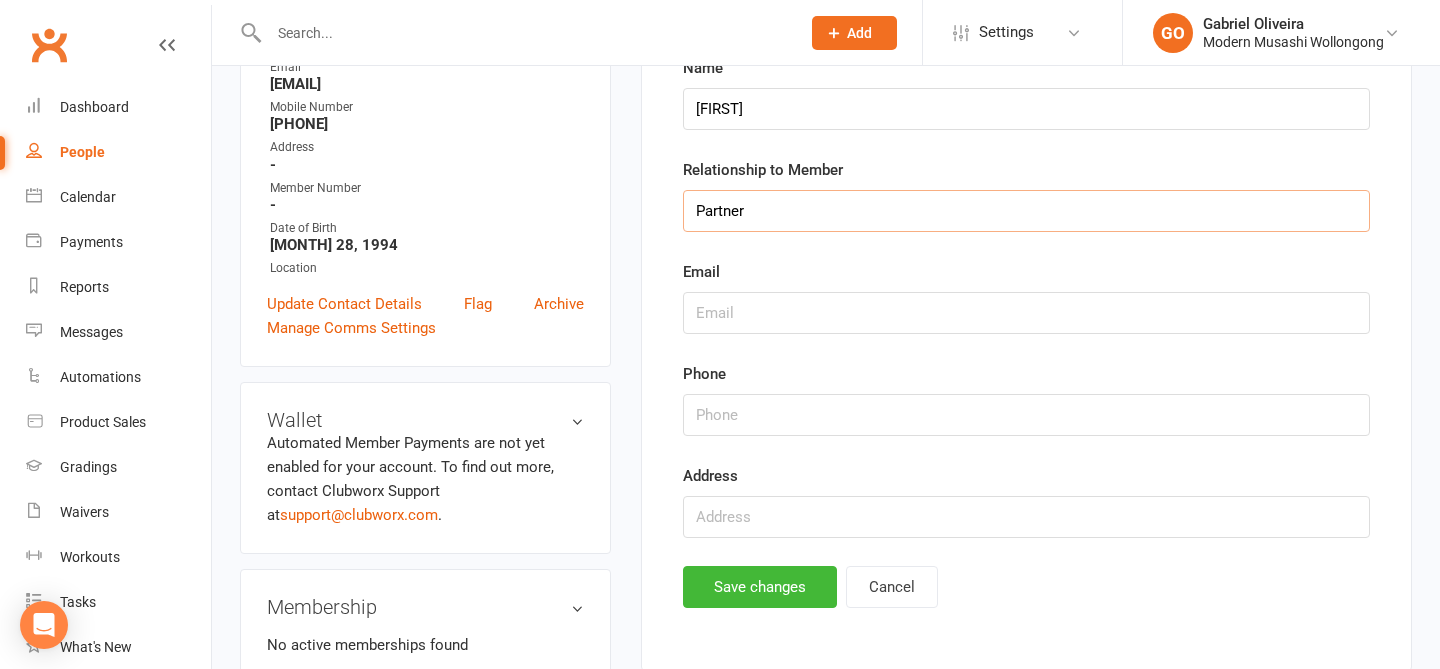 type on "Partner" 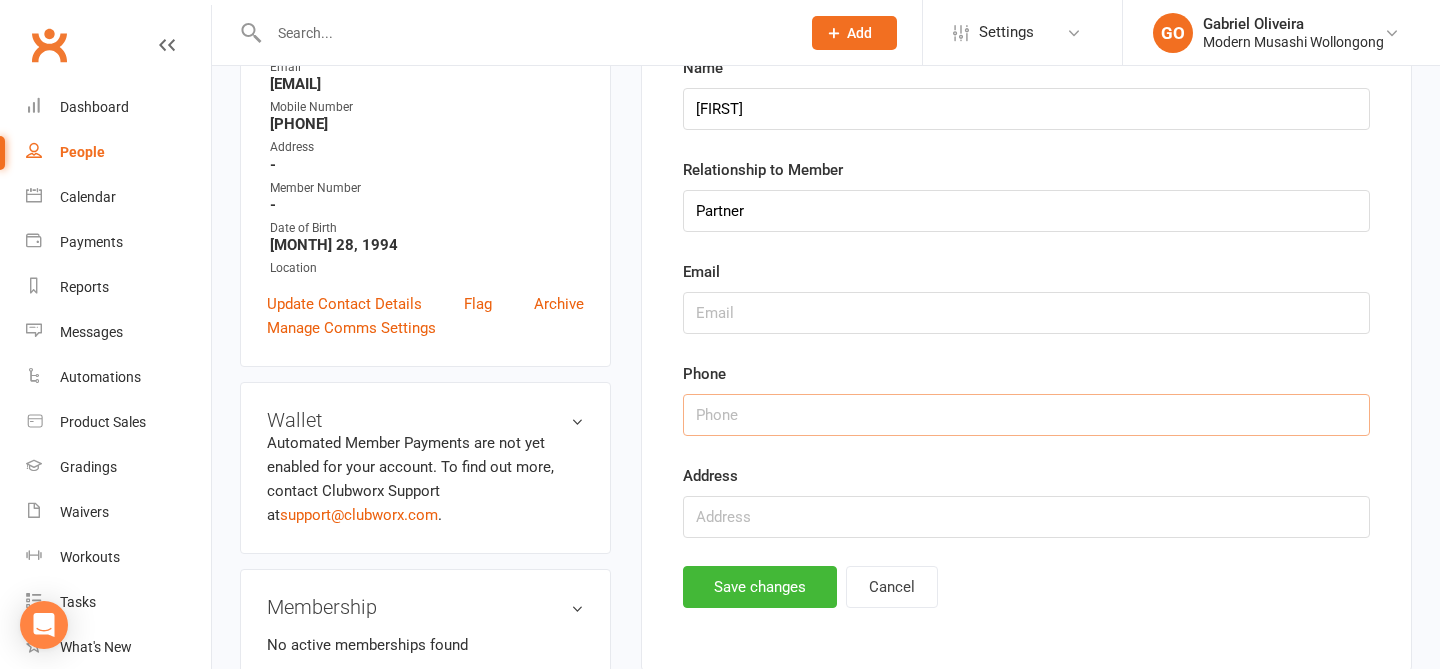 click at bounding box center [1026, 415] 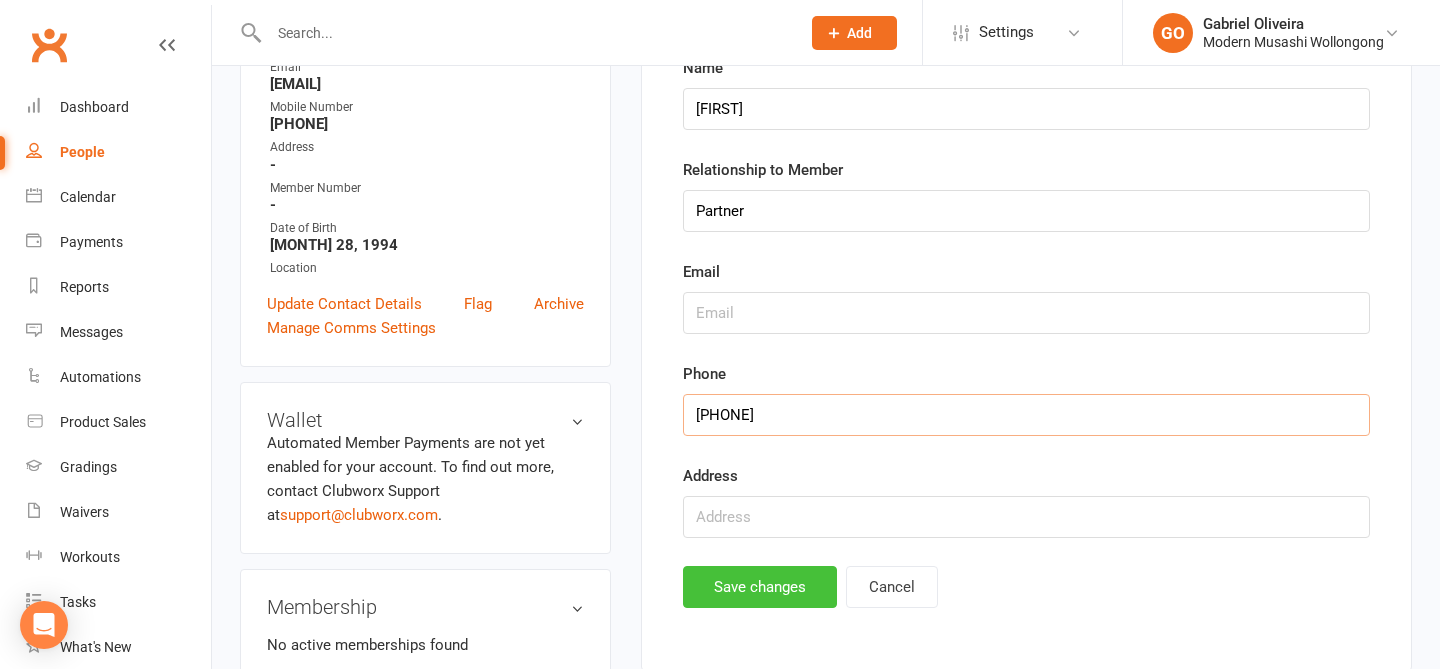 type on "[PHONE]" 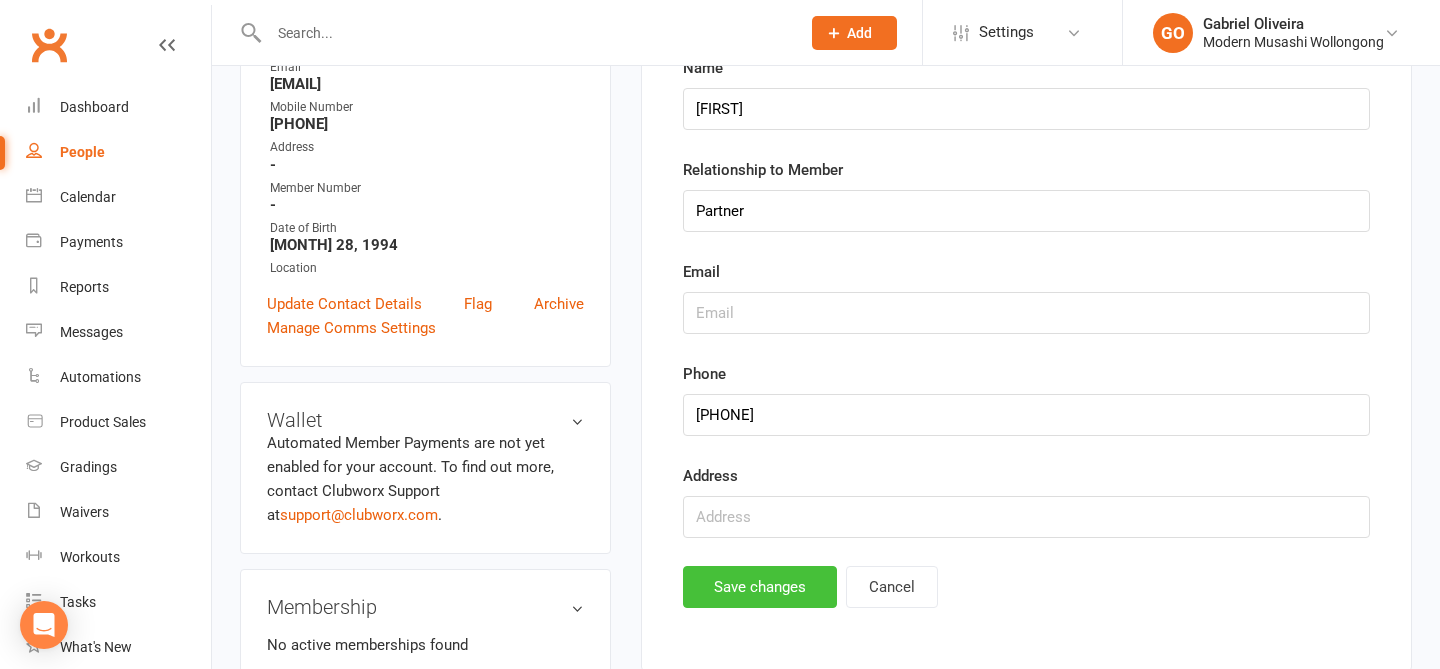 click on "Save changes" at bounding box center [760, 587] 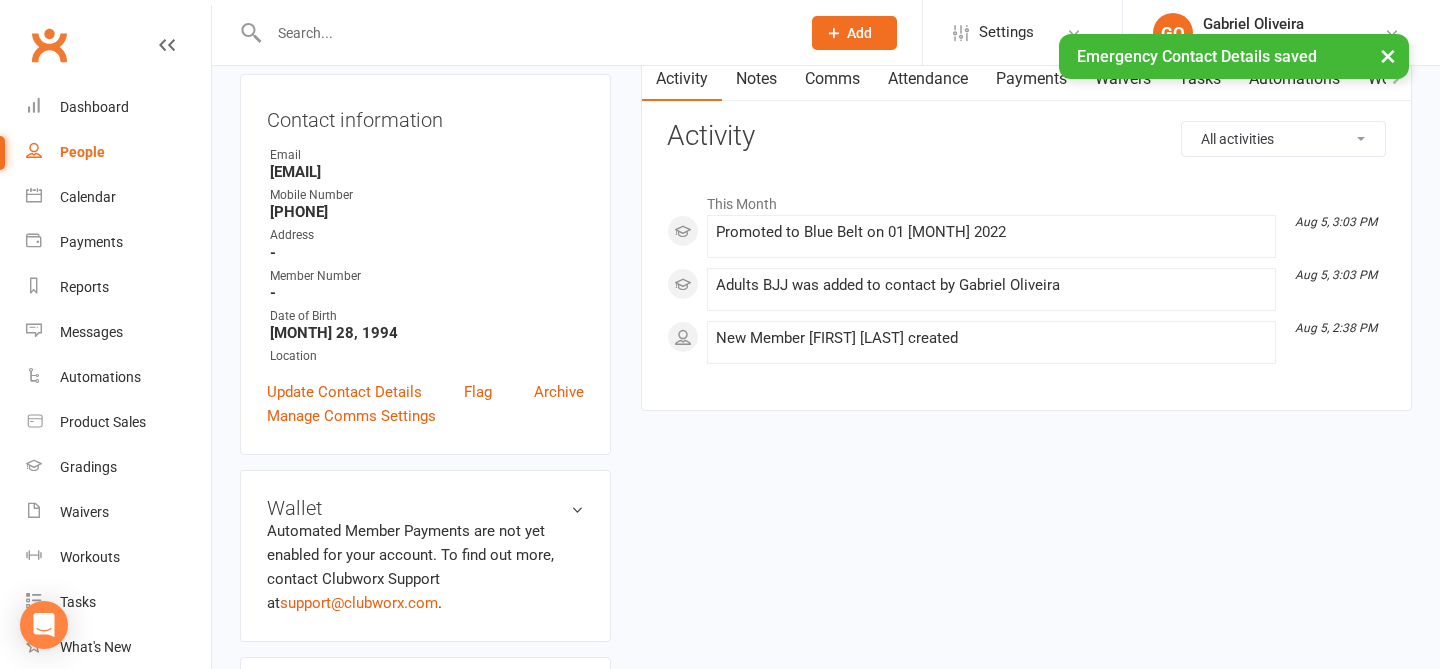 scroll, scrollTop: 0, scrollLeft: 0, axis: both 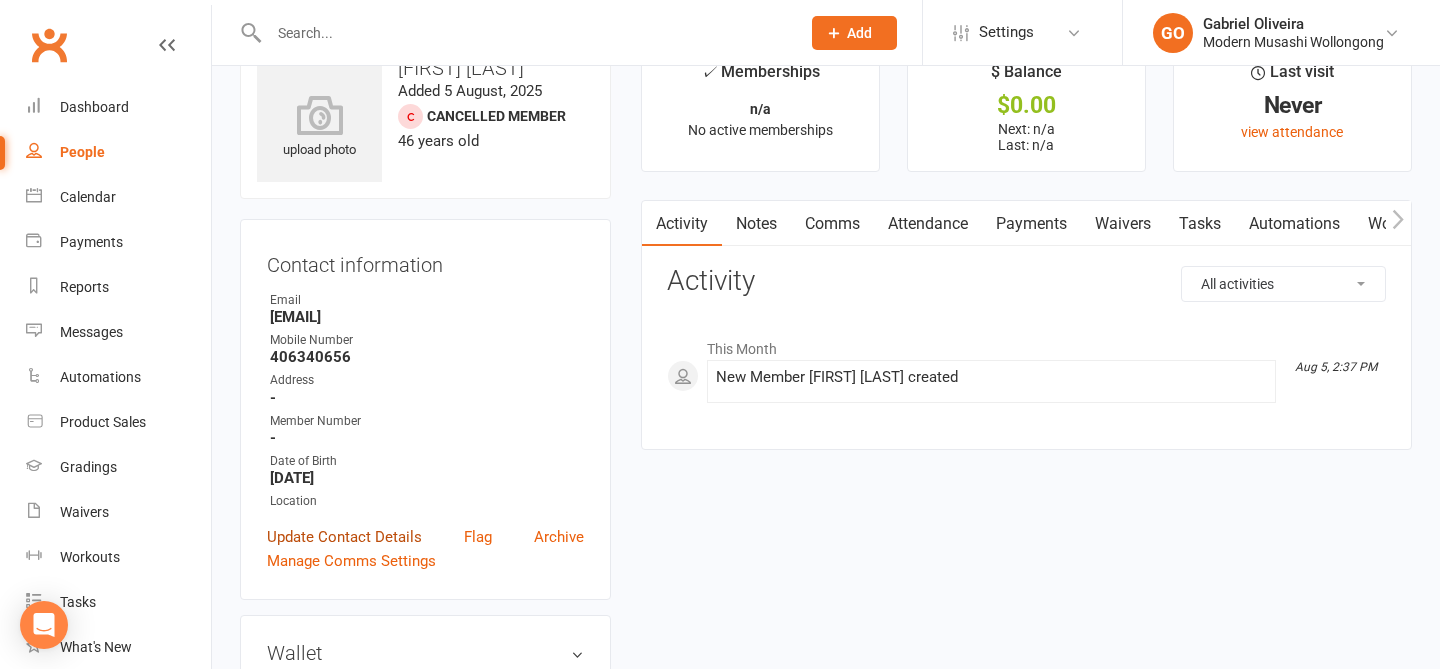 click on "Update Contact Details" at bounding box center [344, 537] 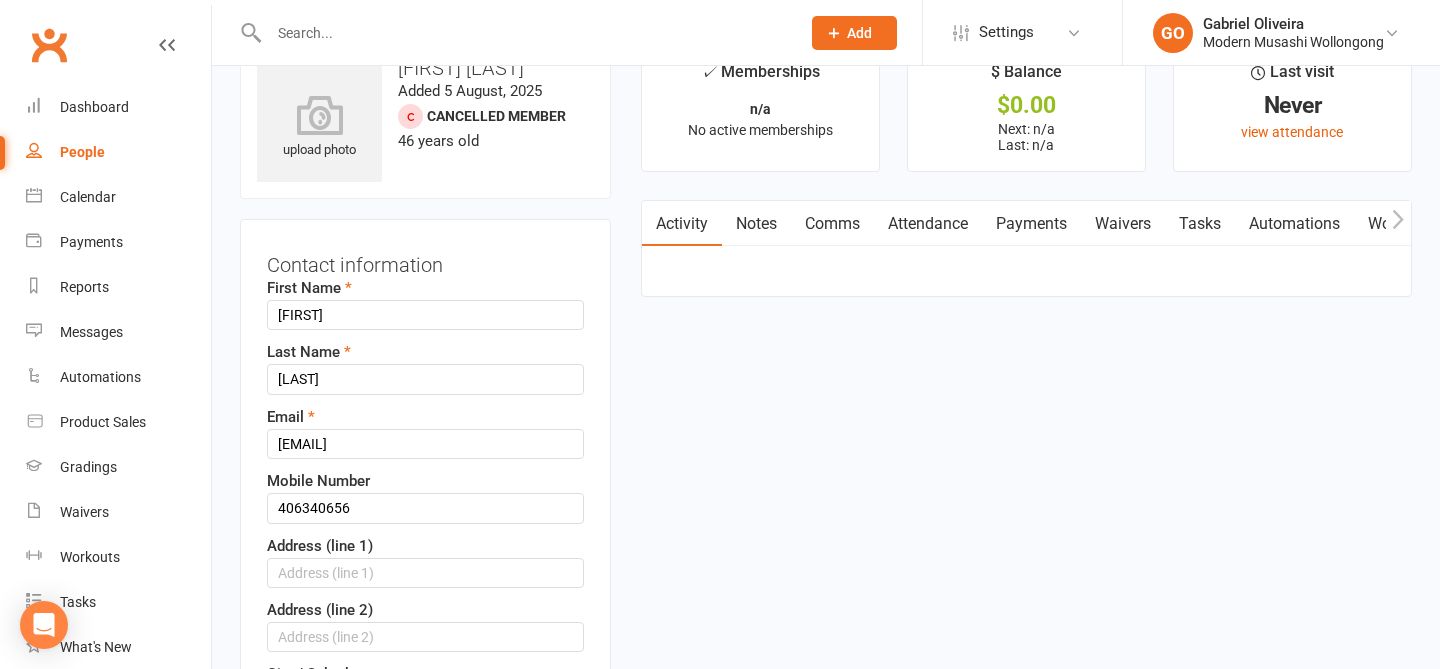 scroll, scrollTop: 94, scrollLeft: 0, axis: vertical 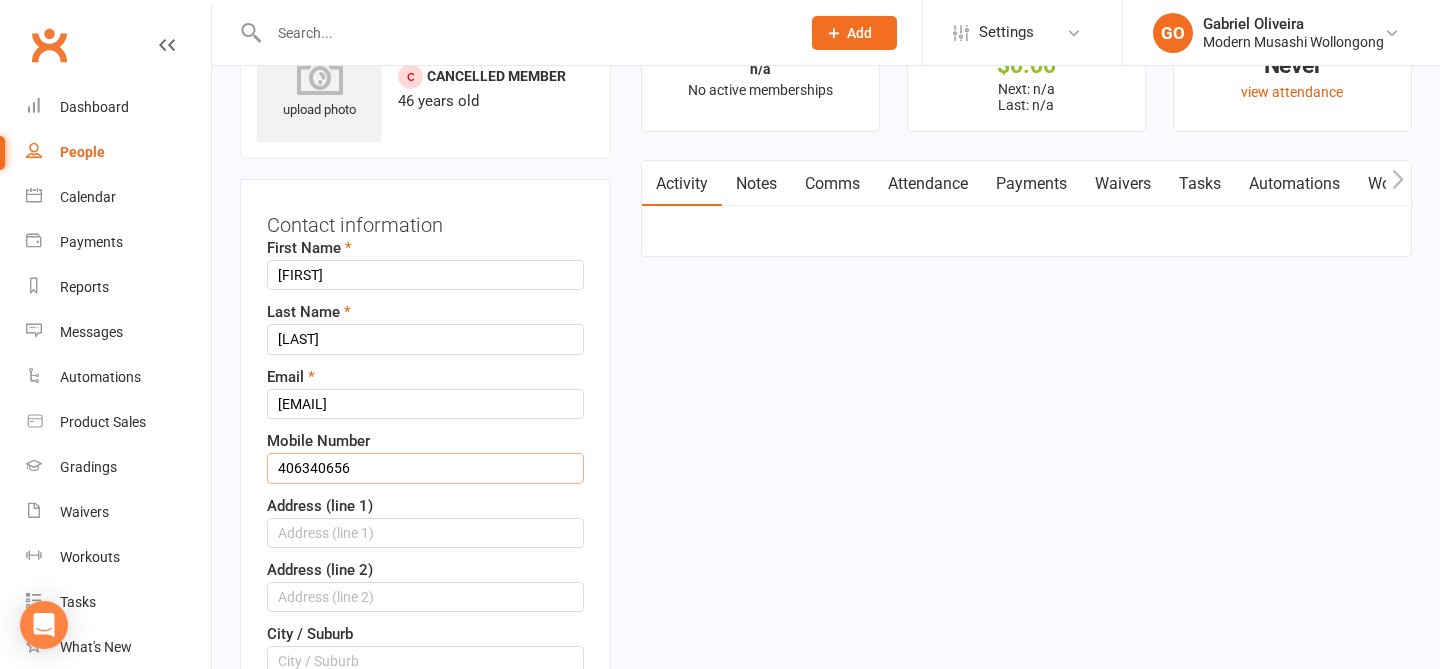 click on "406340656" at bounding box center (425, 468) 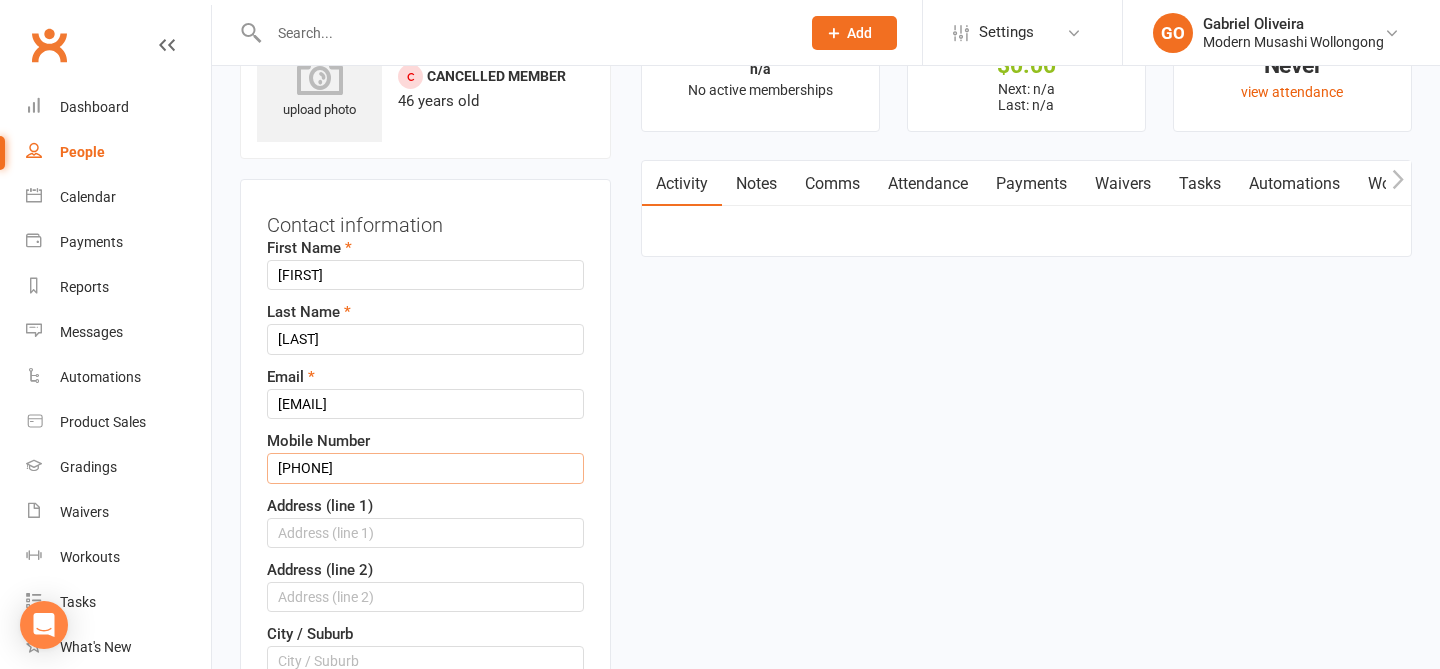 type on "0406340656" 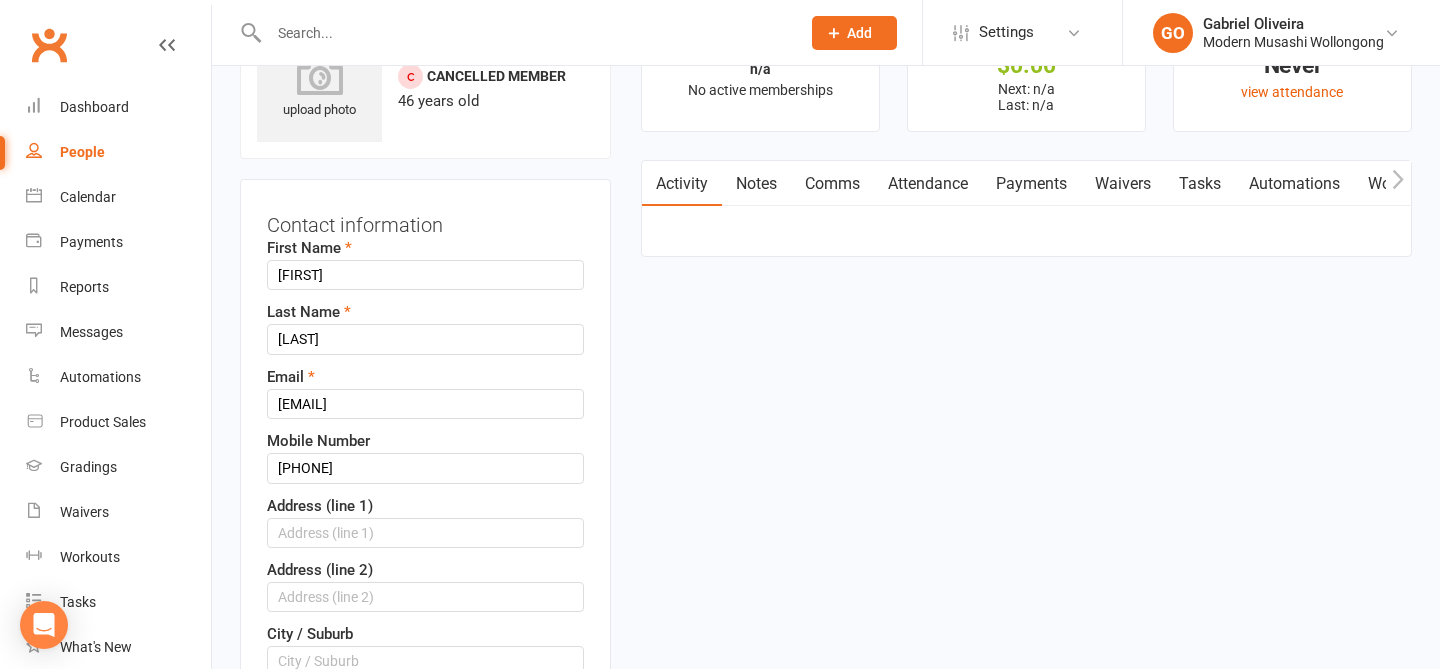 click on "upload photo Jaden Barnard Added 5 August, 2025   Cancelled member 46 years old  Contact information First Name  Jaden
Last Name  Barnard
Email  bjaden@y7mail.com
Mobile Number  0406340656
Address (line 1)
Address (line 2)
City / Suburb
State
Postcode
Member Number
Date of Birth  21 Jan 1979
1961 - 1980
1961
1962
1963
1964
1965
1966
1967
1968
1969
1970
1971
1972
1973
1974
1975
1976
1977
1978
1979
1980
×
Owner  Select Owner Gabriel Oliveira
Location  Select Location
Save Cancel
Wallet" at bounding box center (826, 1139) 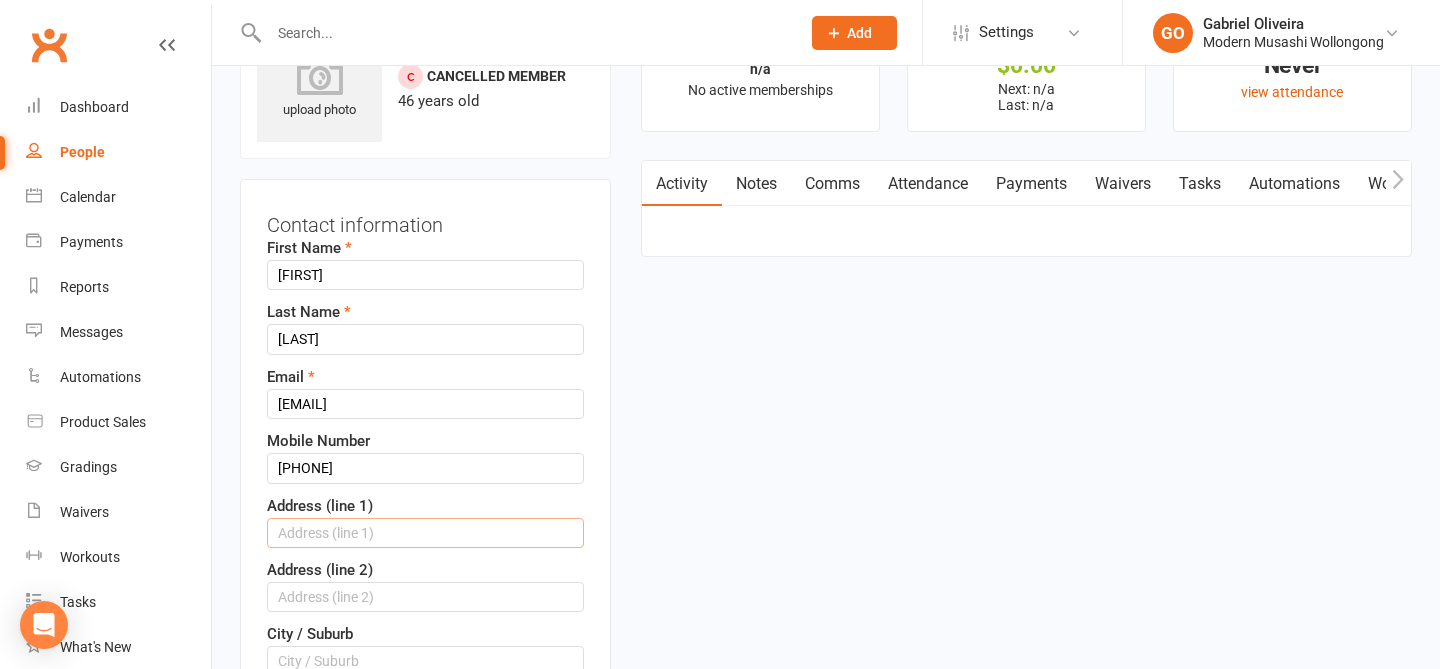 click at bounding box center (425, 533) 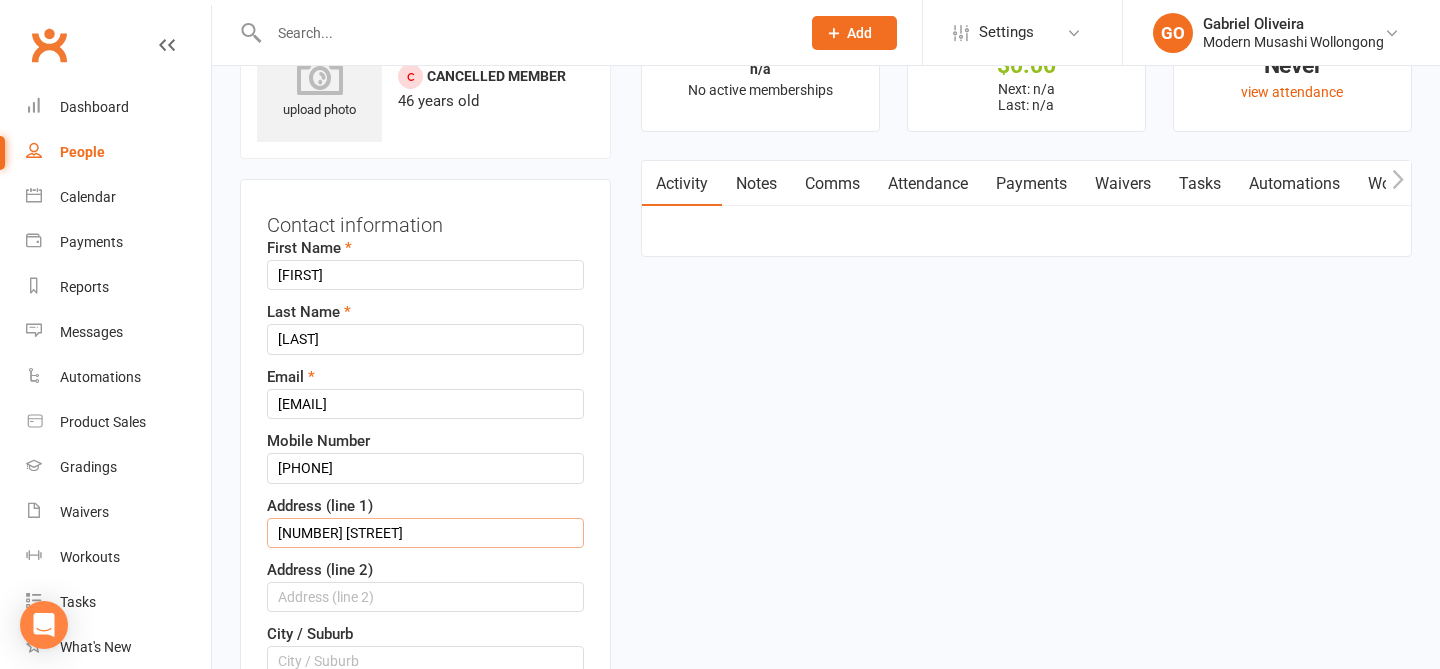 type on "68 Corrimal Street" 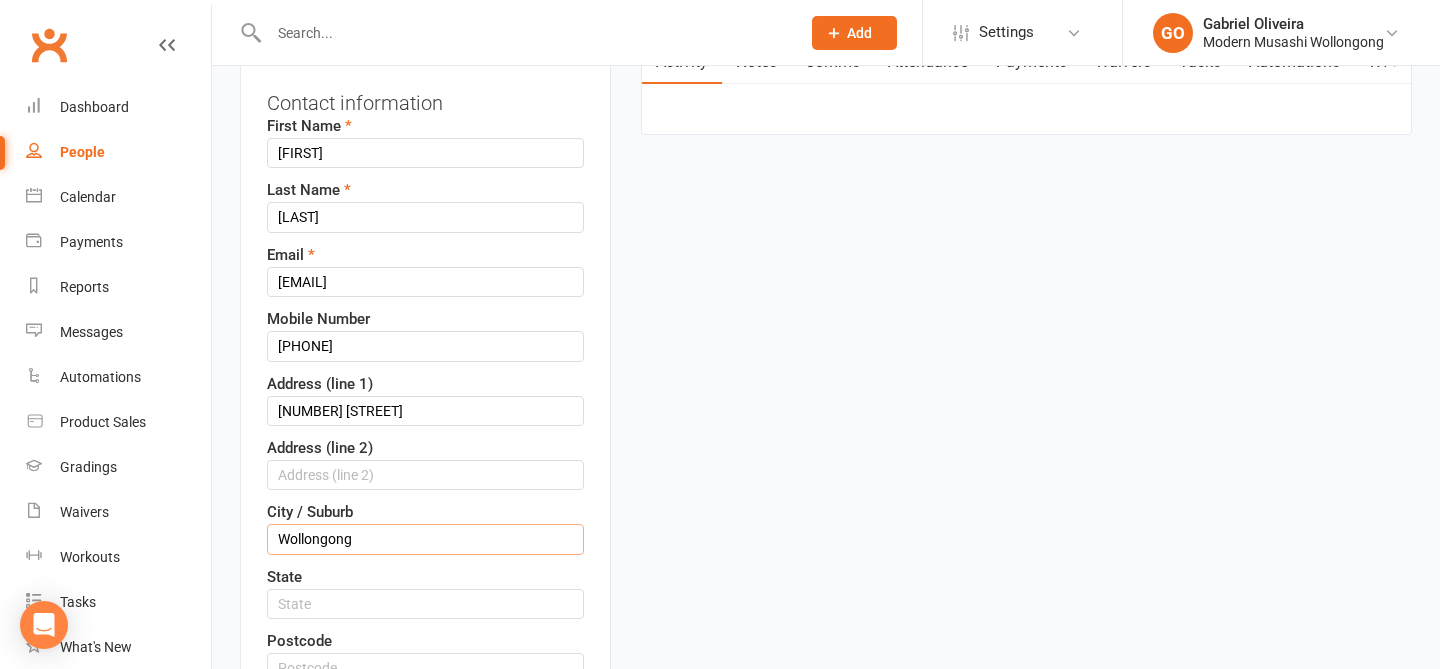 scroll, scrollTop: 223, scrollLeft: 0, axis: vertical 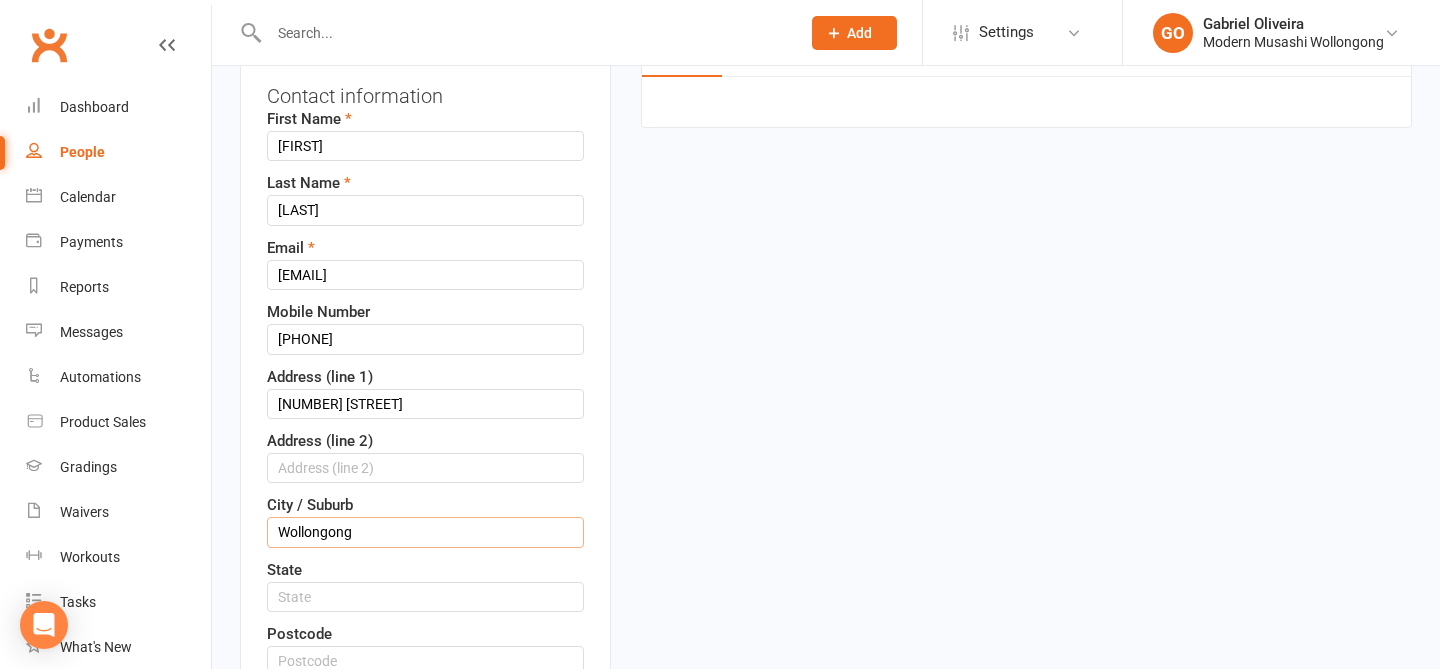 type on "Wollongong" 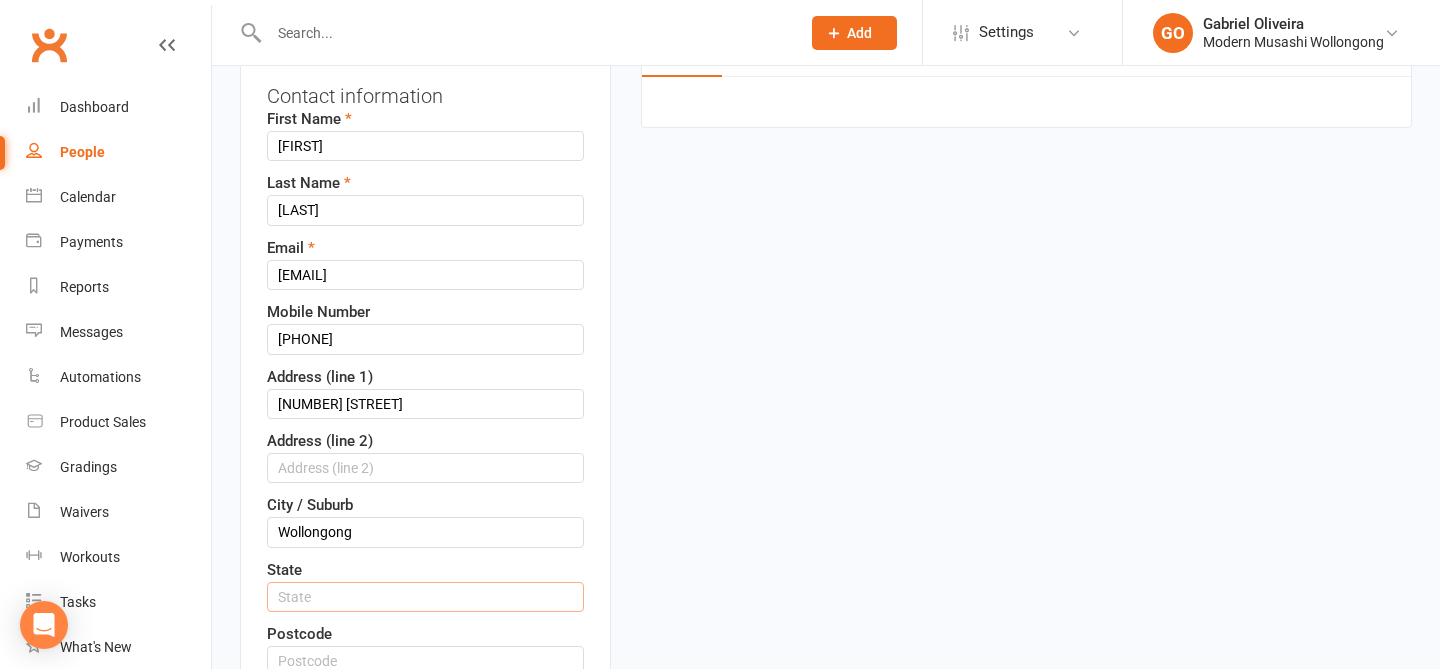 click at bounding box center (425, 597) 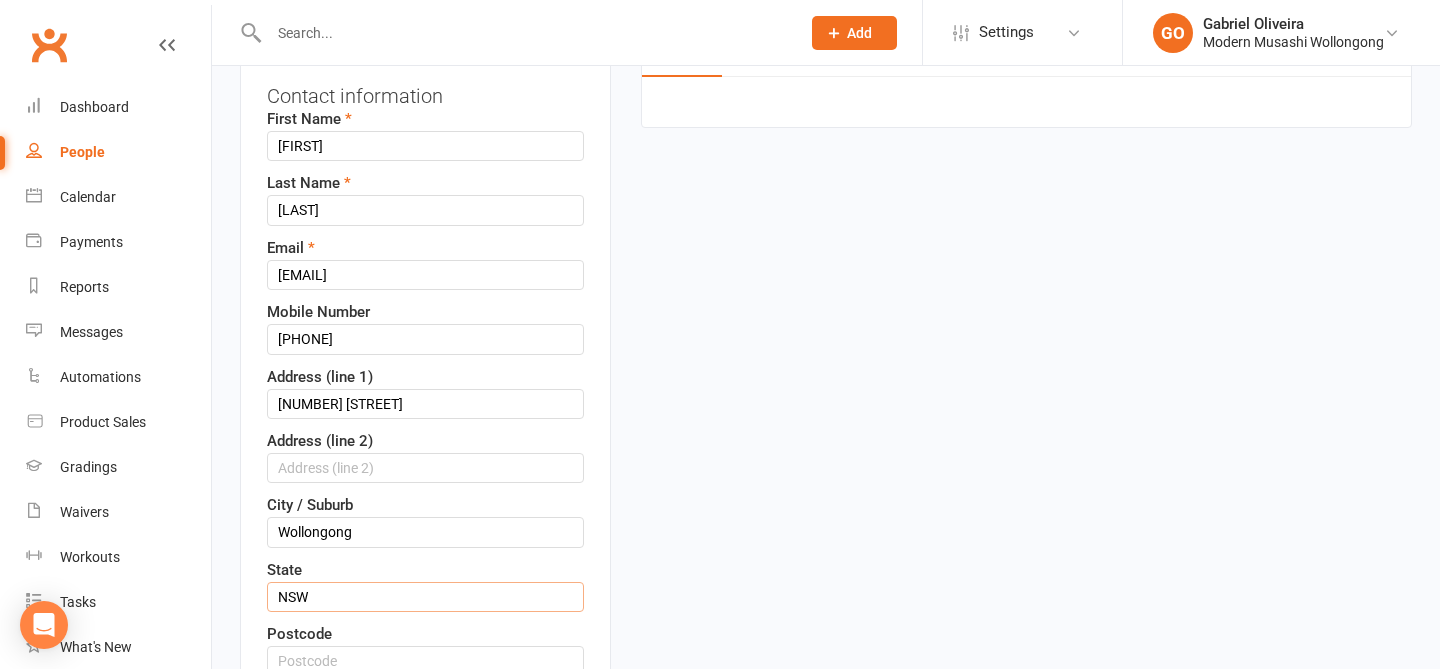 scroll, scrollTop: 255, scrollLeft: 0, axis: vertical 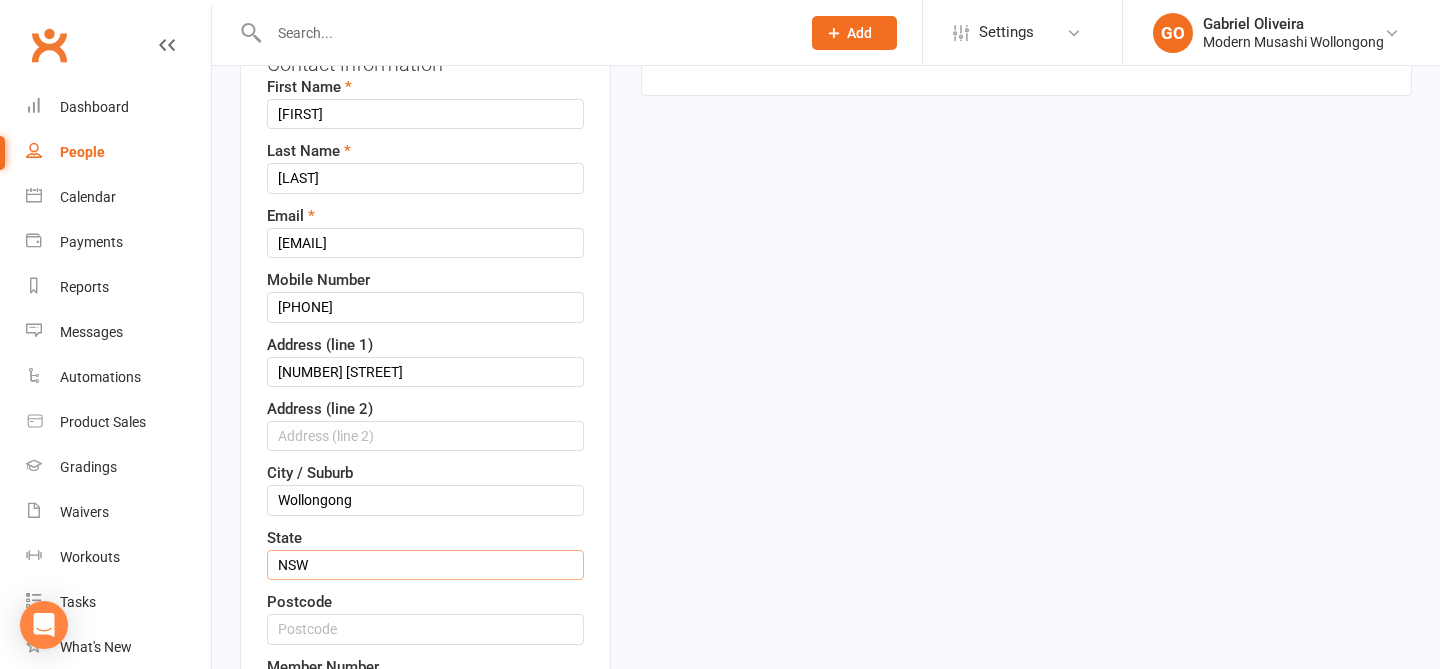 type on "NSW" 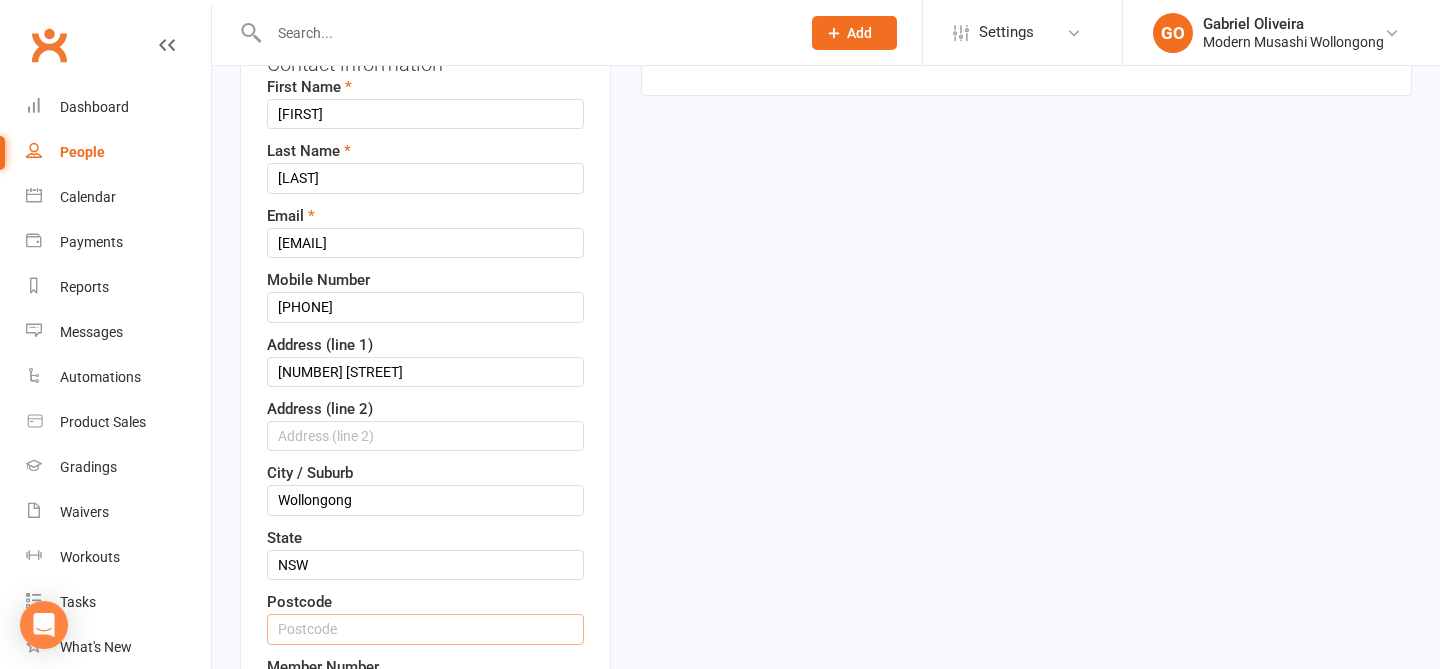 click at bounding box center [425, 629] 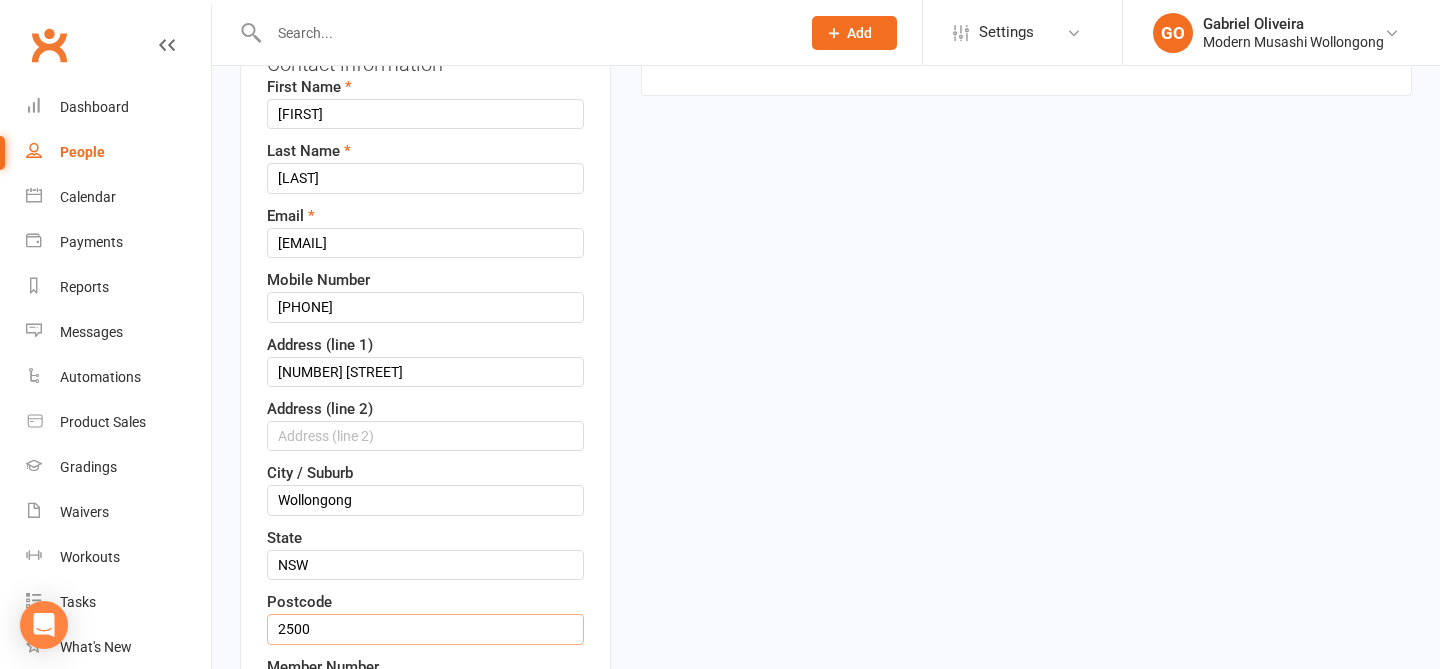 type on "2500" 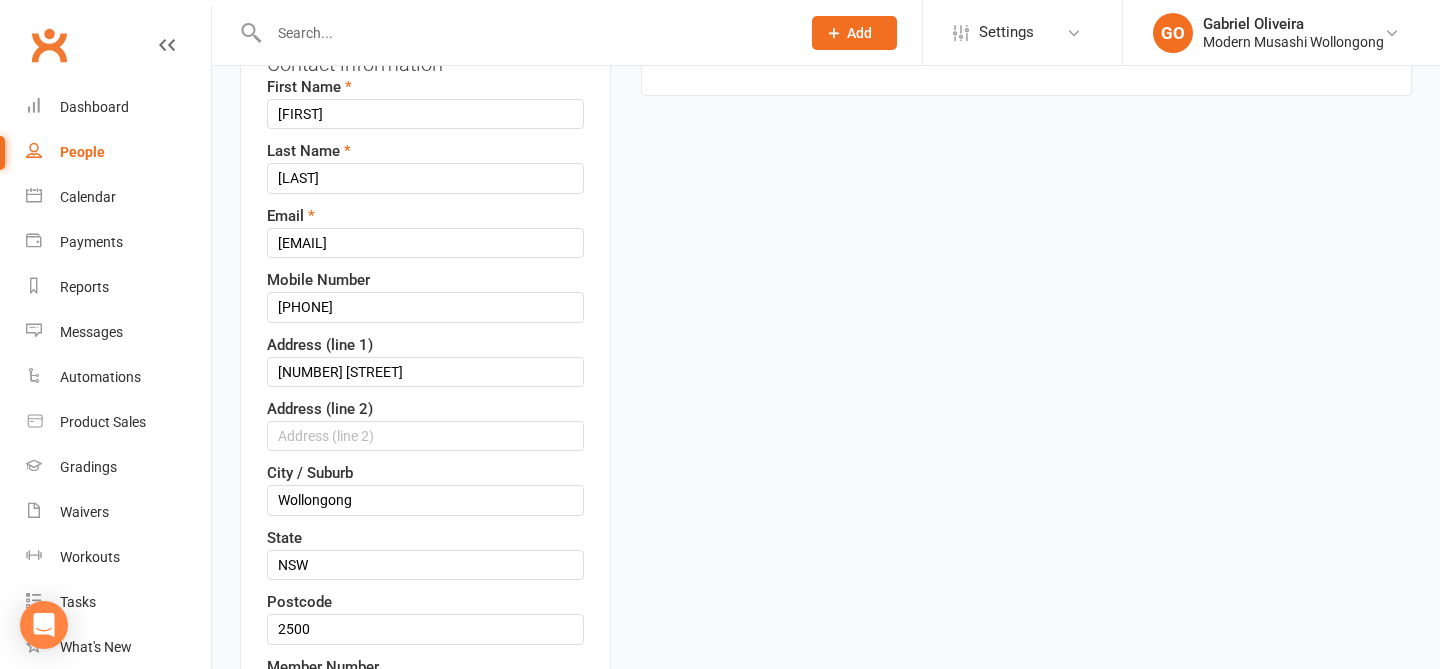 click on "upload photo Jaden Barnard Added 5 August, 2025   Cancelled member 46 years old  Contact information First Name  Jaden
Last Name  Barnard
Email  bjaden@y7mail.com
Mobile Number  0406340656
Address (line 1)  68 Corrimal Street
Address (line 2)
City / Suburb  Wollongong
State  NSW
Postcode  2500
Member Number
Date of Birth  21 Jan 1979
1961 - 1980
1961
1962
1963
1964
1965
1966
1967
1968
1969
1970
1971
1972
1973
1974
1975
1976
1977
1978
1979
1980
×
Owner  Select Owner Gabriel Oliveira
Location" at bounding box center (826, 978) 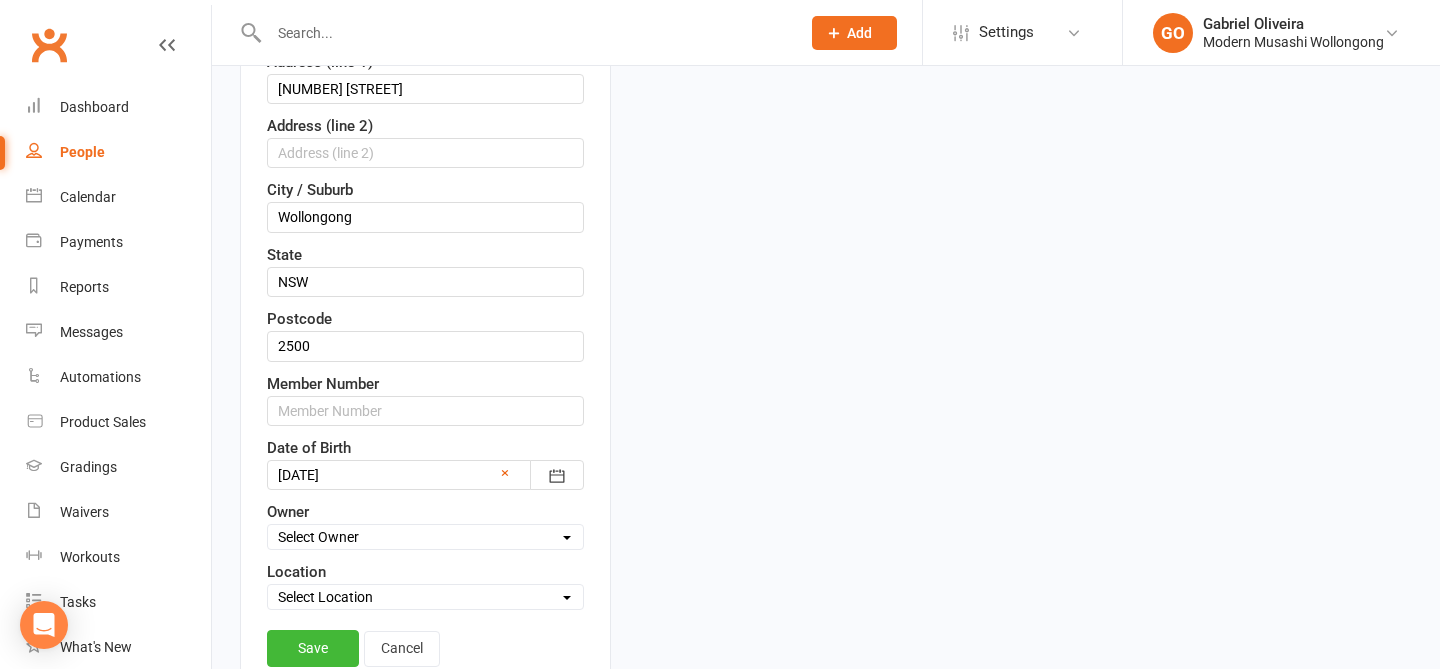 scroll, scrollTop: 550, scrollLeft: 0, axis: vertical 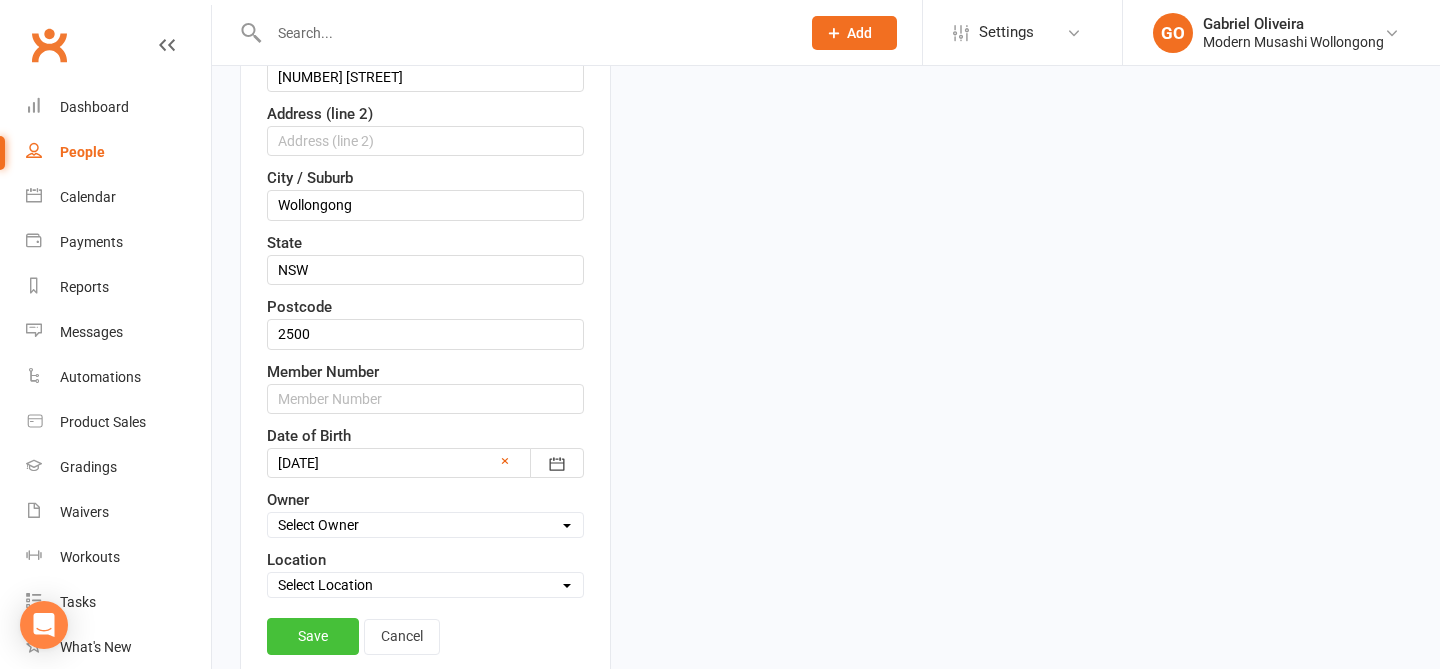 click on "Save" at bounding box center [313, 636] 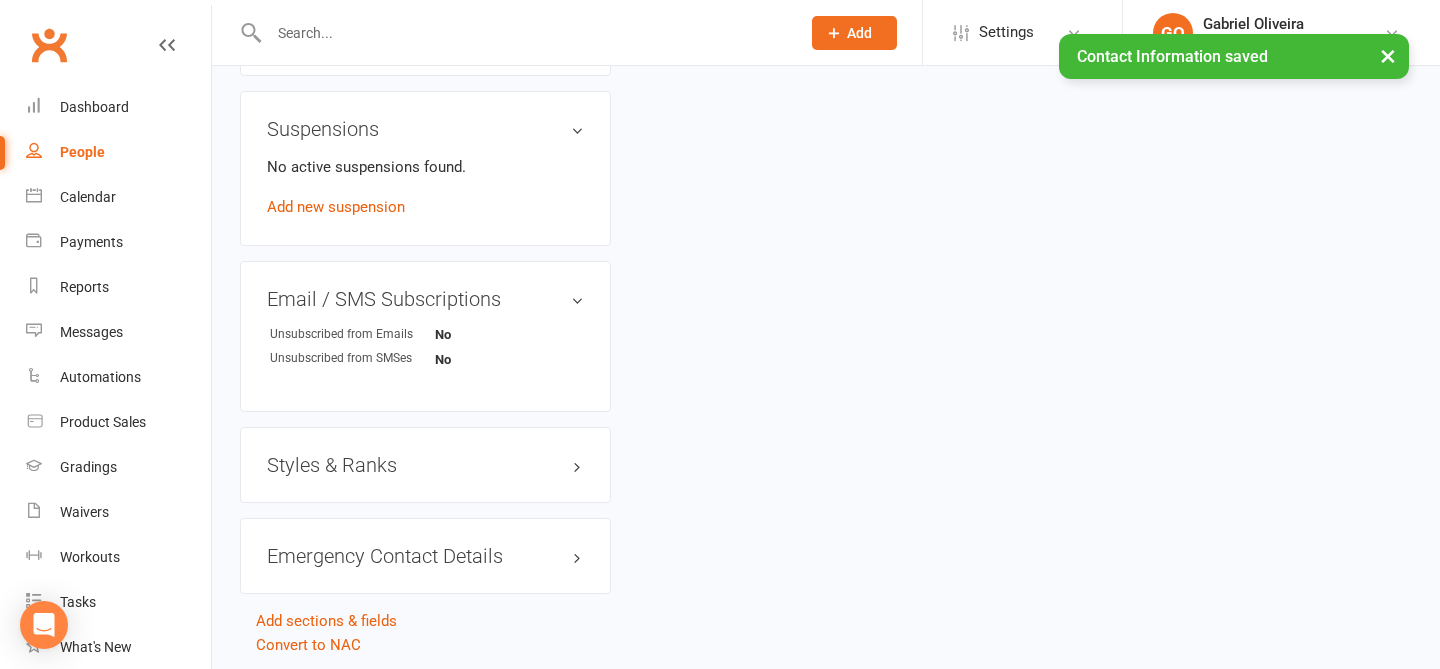 scroll, scrollTop: 1193, scrollLeft: 0, axis: vertical 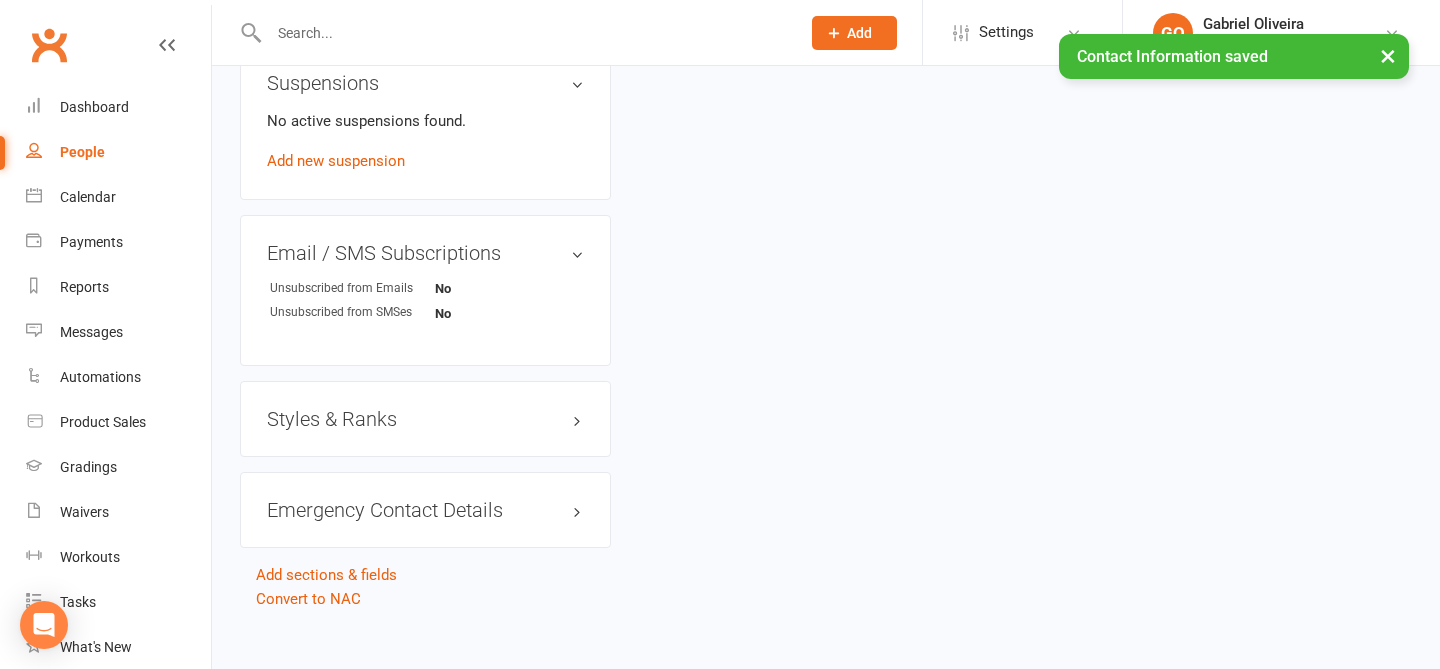 click on "Styles & Ranks" at bounding box center (425, 419) 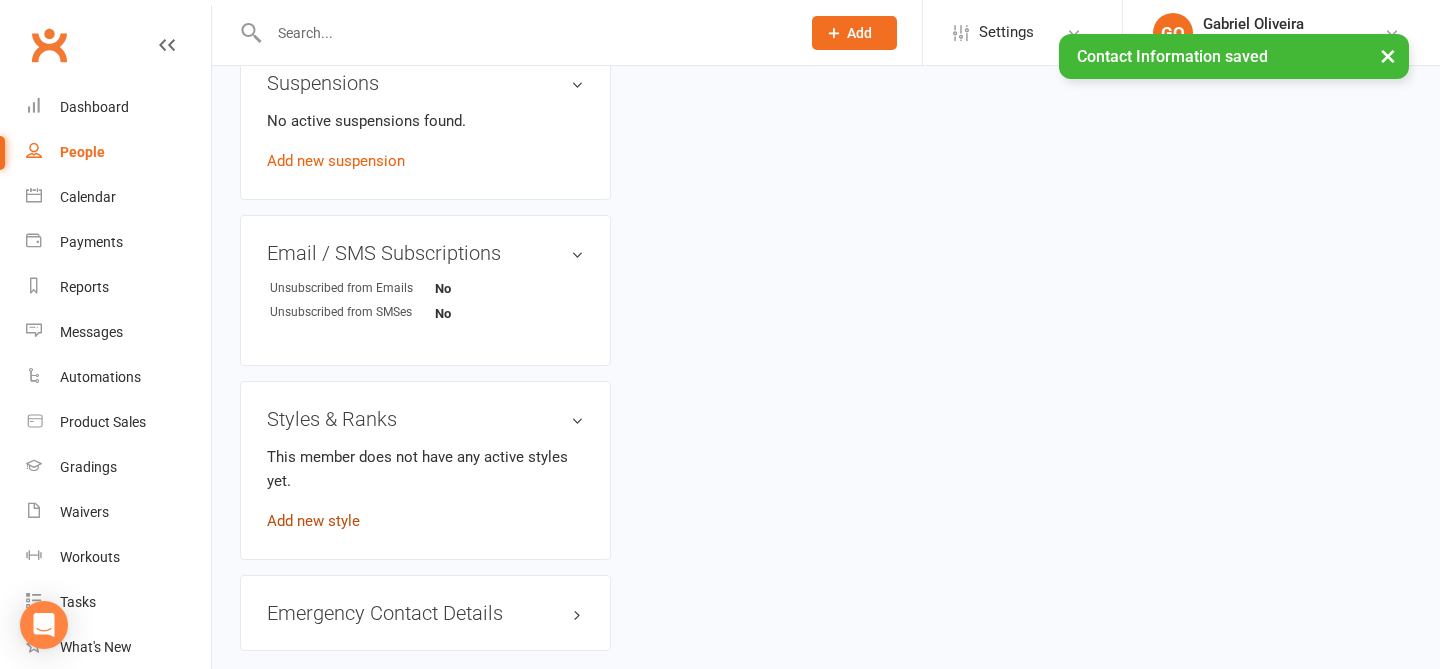 click on "Add new style" at bounding box center (313, 521) 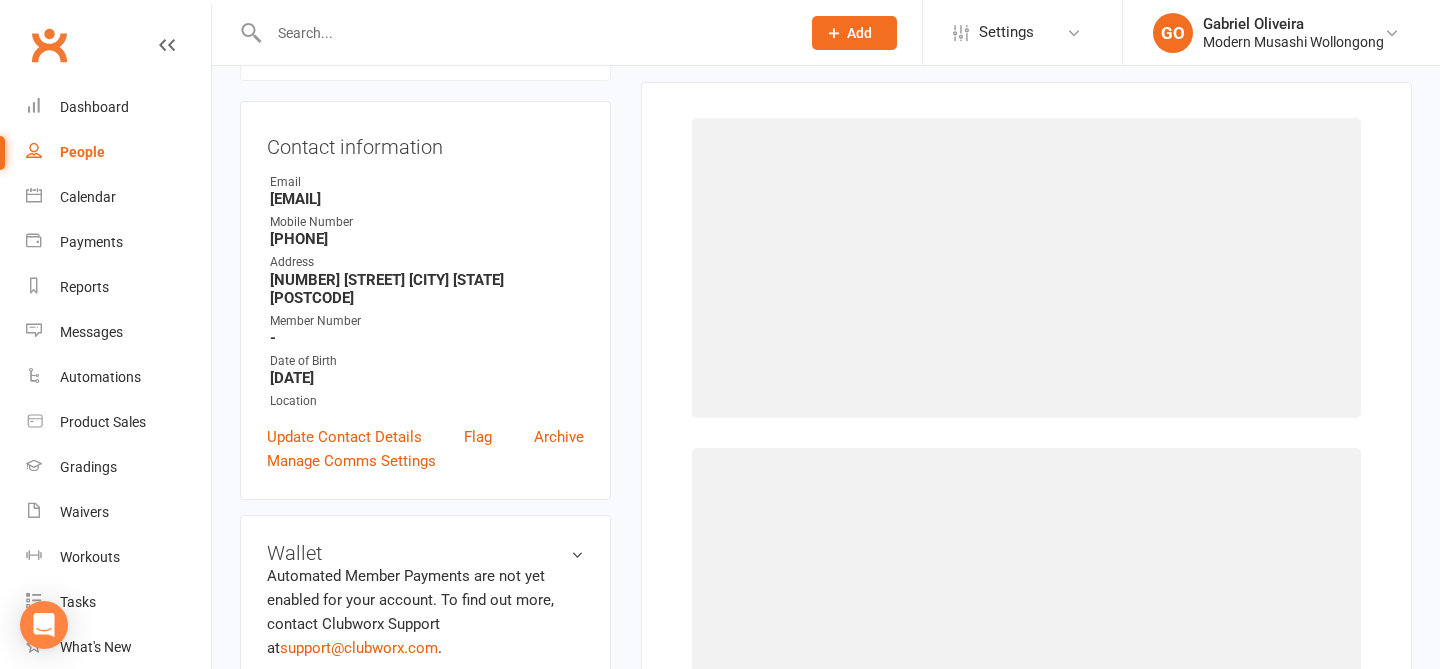 scroll, scrollTop: 153, scrollLeft: 0, axis: vertical 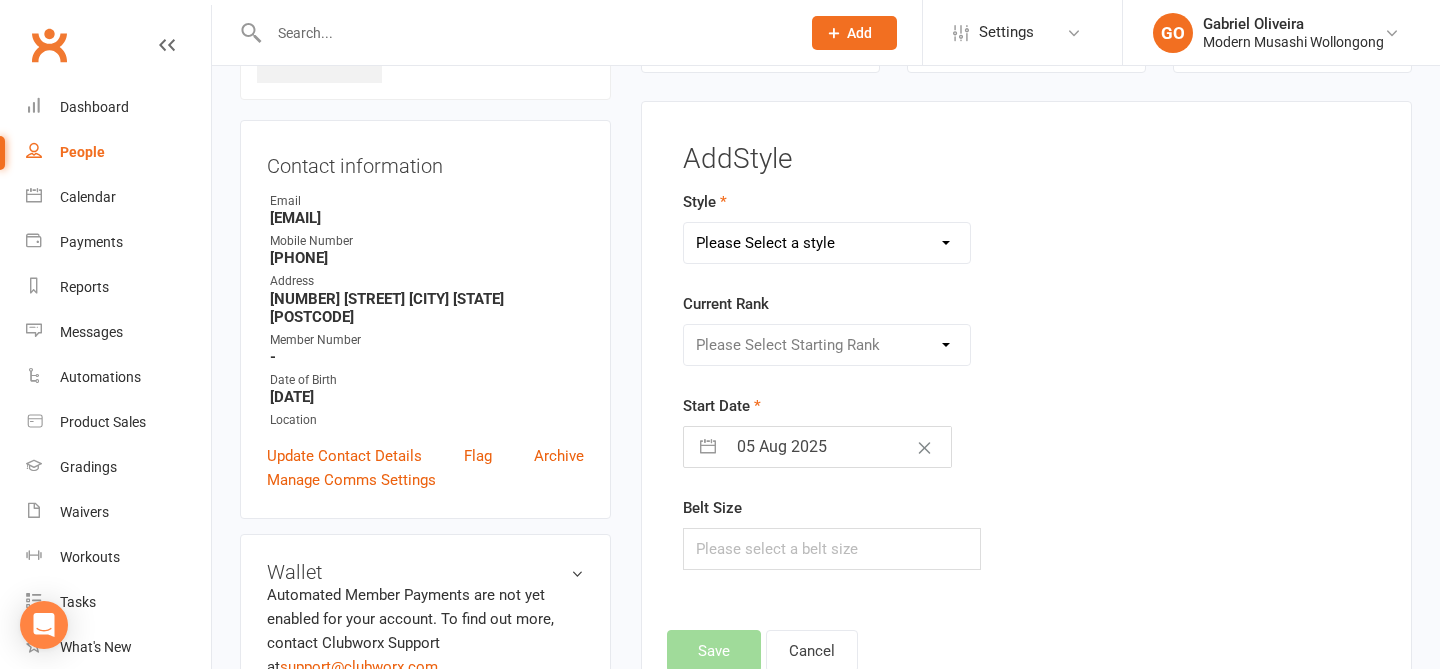 click on "Please Select a style Adults BJJ Kids BJJ" at bounding box center (827, 243) 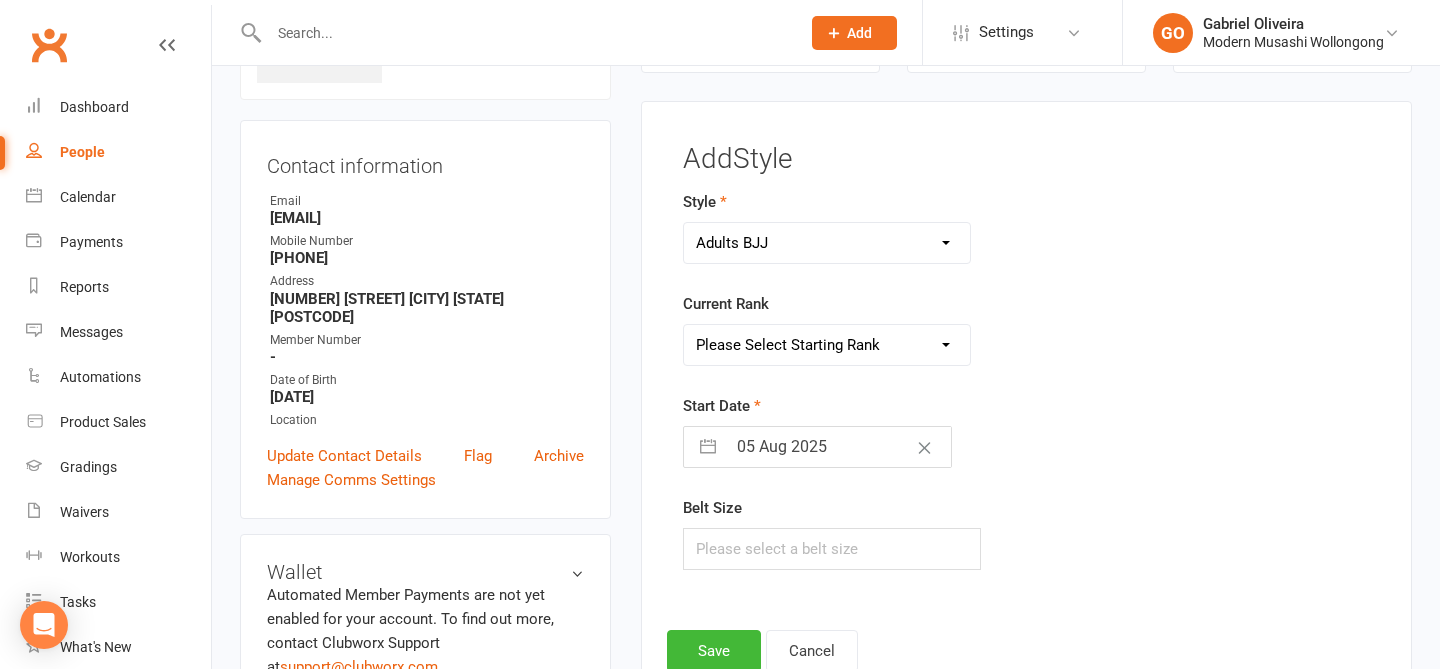 click on "Please Select Starting Rank White Belt  White Belt 1 Stripe White Belt 2 Stripe White Belt 3 Stripe White Belt 4 Stripe Blue Belt Blue Belt 1 Stripe Blue Belt 2 Stripe Blue Belt 3 Stripe Blue Belt 4 Stripe Purple Belt Purple Belt 1 Stripe Purple Belt 2 Stripe Purple Belt 3 Stripe Purple Belt 4 Stripe Brown Belt Brown Belt 1 Stripe Brown Belt 2 Stripe Brown Belt 3 Stripe Brown Belt 4 Stripe Black Belt" at bounding box center (827, 345) 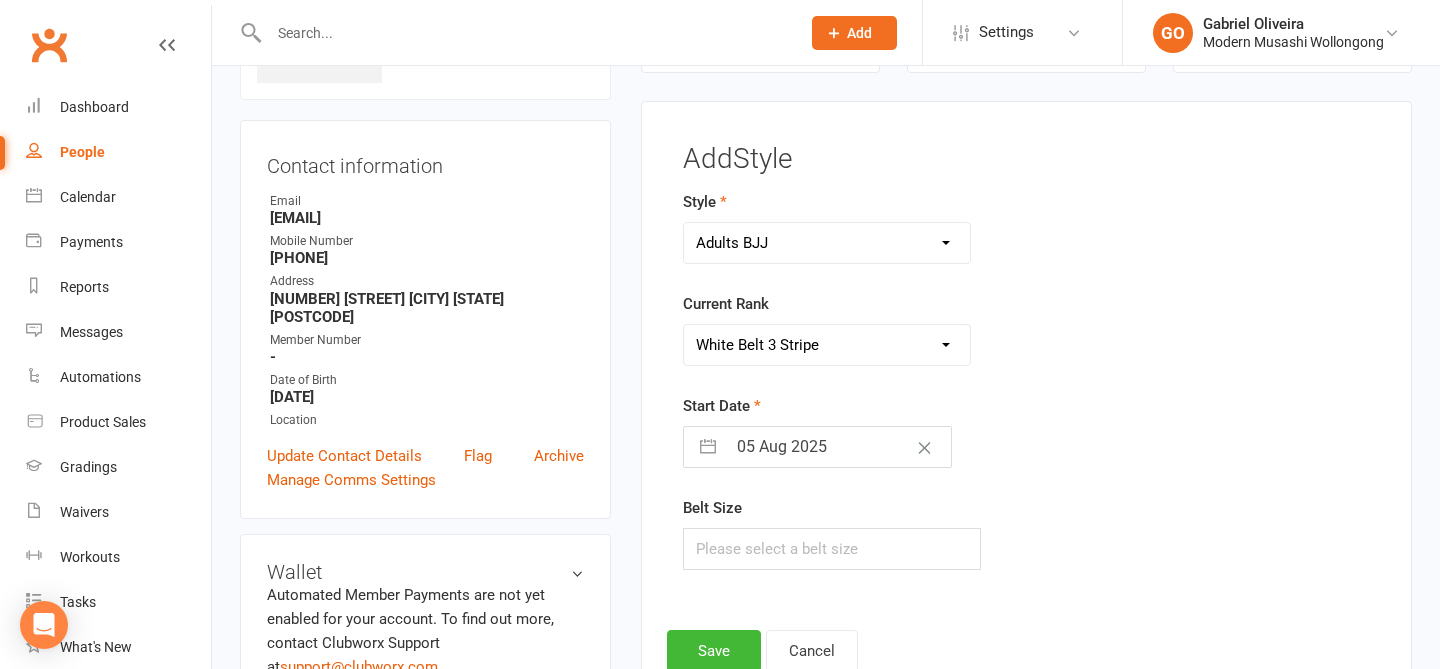 click on "05 Aug 2025" at bounding box center (838, 447) 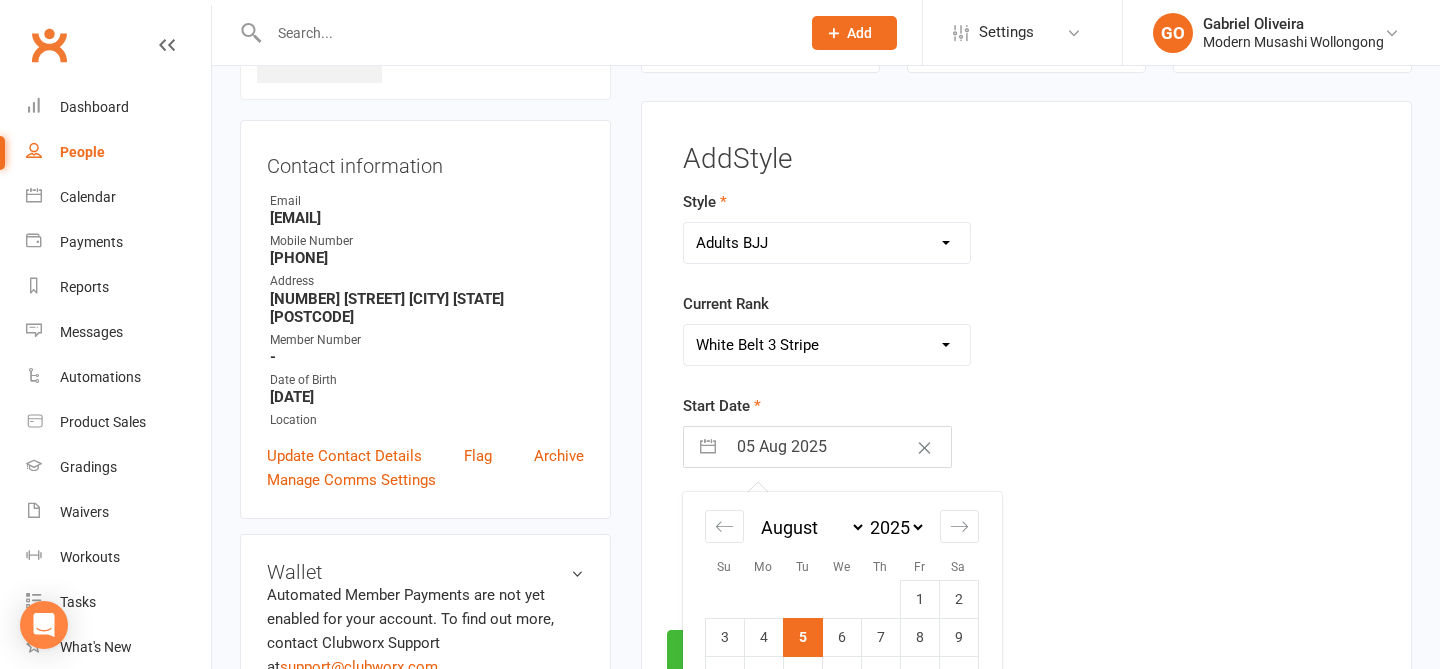 click on "2035 2034 2033 2032 2031 2030 2029 2028 2027 2026 2025 2024 2023 2022 2021 2020 2019 2018 2017 2016 2015 2014 2013 2012 2011 2010 2009 2008 2007 2006 2005 2004 2003 2002 2001 2000 1999 1998 1997 1996 1995 1994 1993 1992 1991 1990 1989 1988 1987 1986 1985 1984 1983 1982 1981 1980 1979 1978 1977 1976 1975 1974 1973 1972 1971 1970 1969 1968 1967 1966 1965 1964 1963 1962 1961 1960 1959 1958 1957 1956 1955 1954 1953 1952 1951 1950 1949 1948 1947 1946 1945 1944 1943 1942 1941 1940 1939 1938 1937 1936 1935 1934 1933 1932 1931 1930 1929 1928 1927 1926 1925" at bounding box center [896, 527] 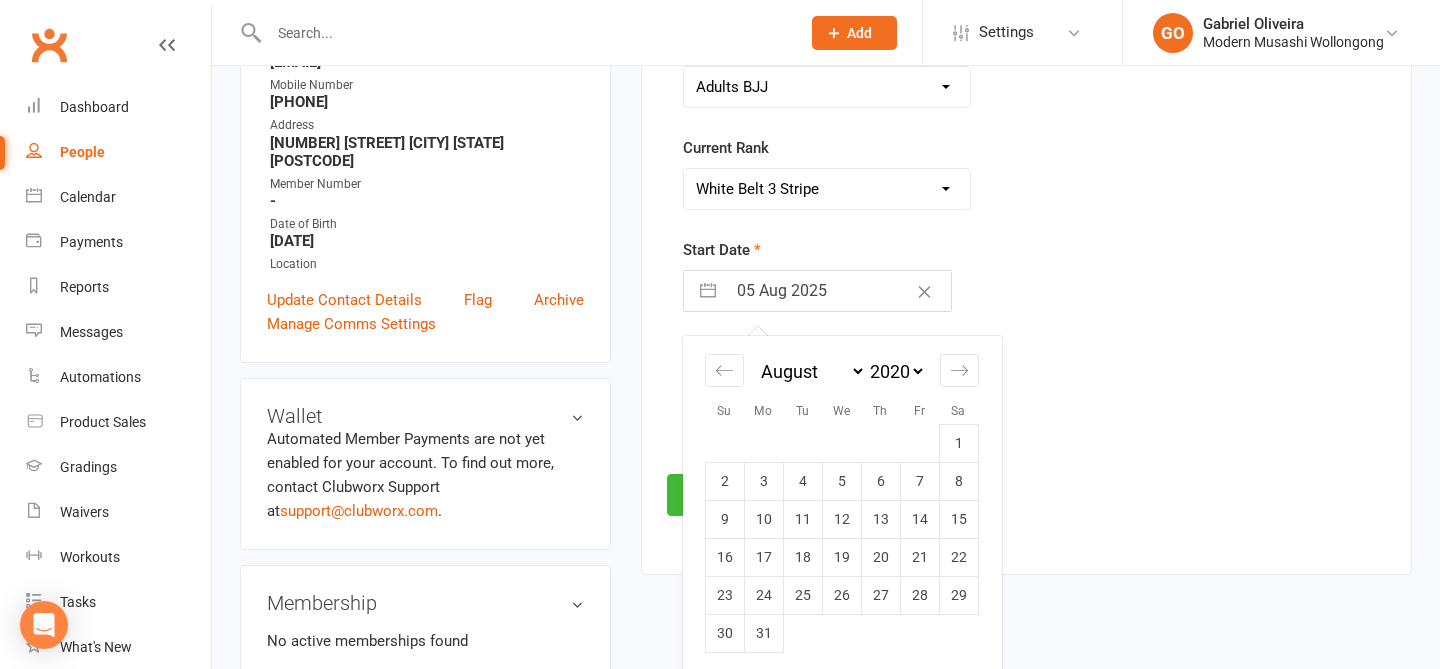 scroll, scrollTop: 332, scrollLeft: 0, axis: vertical 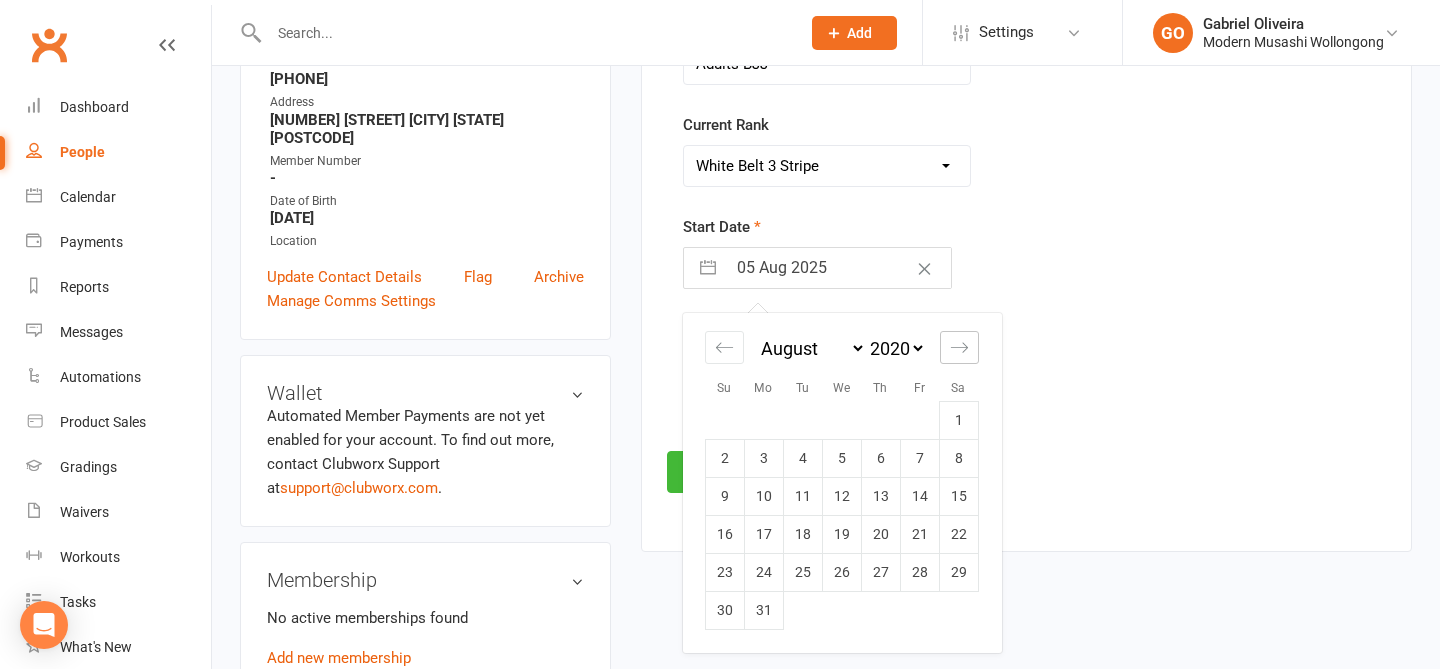 click 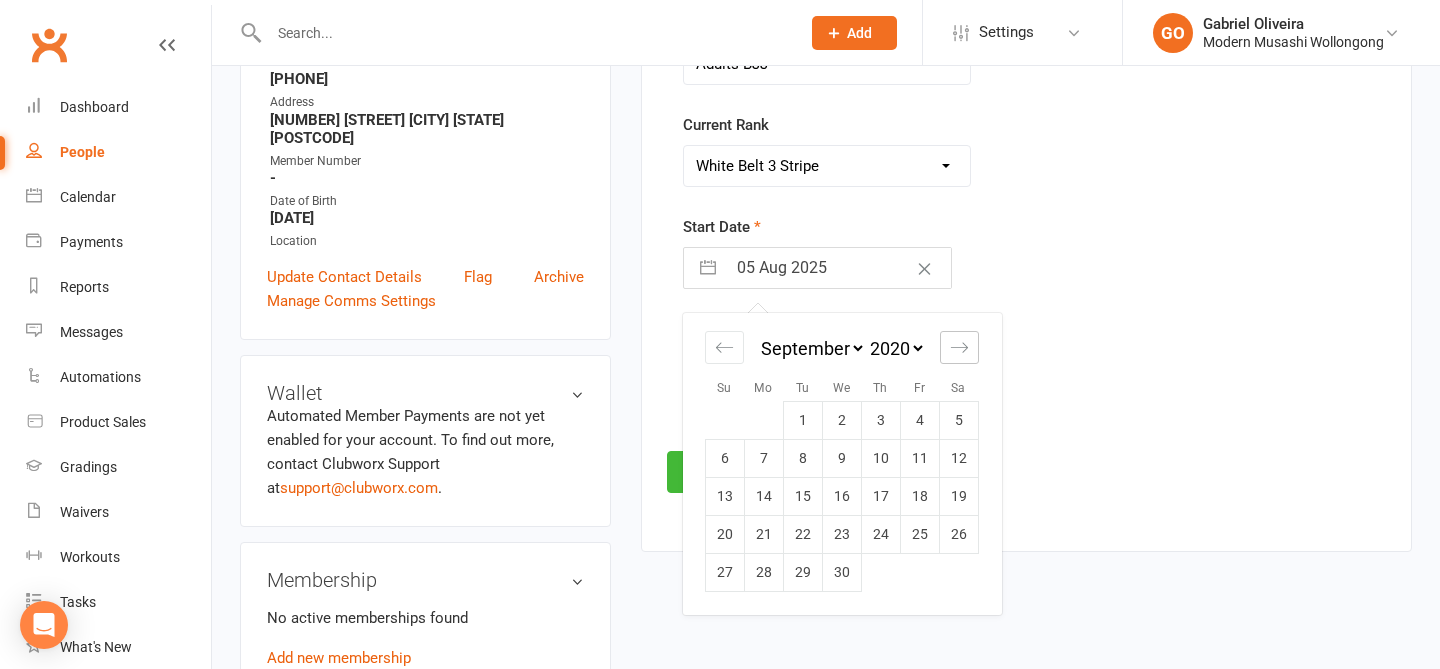 click 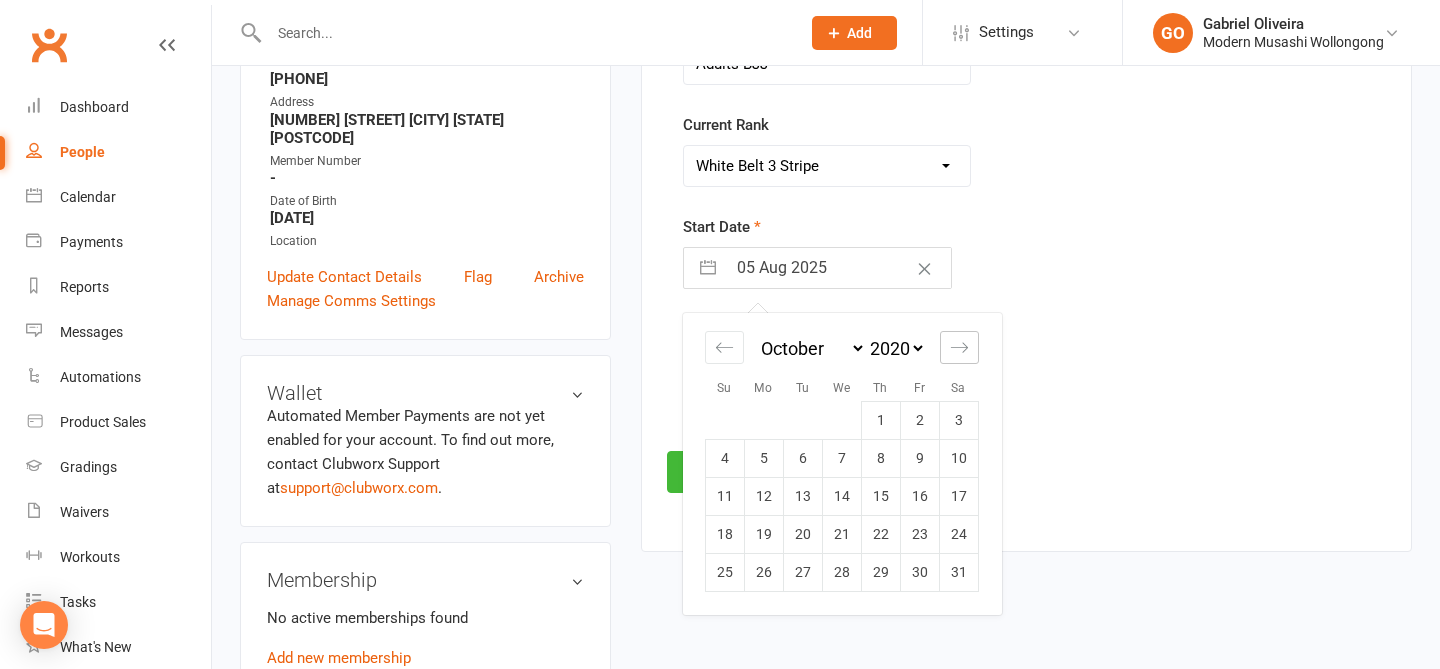 click 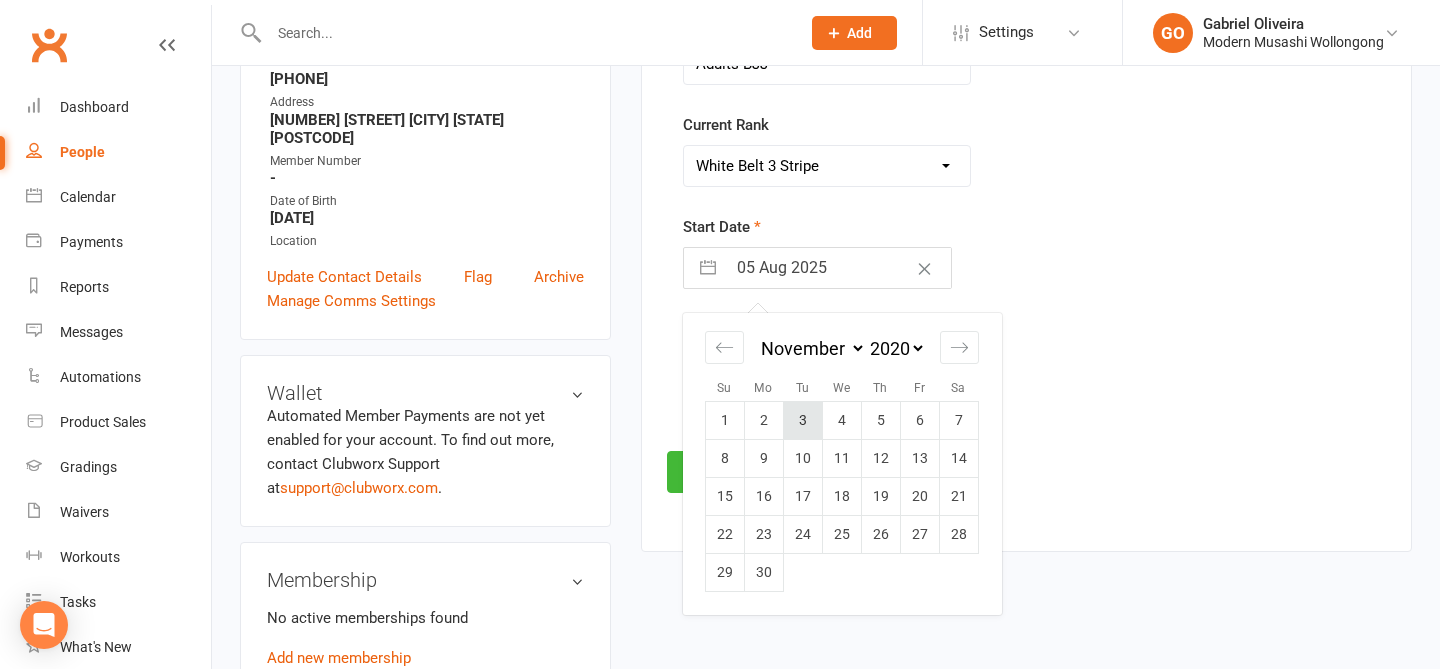 click on "3" at bounding box center (802, 421) 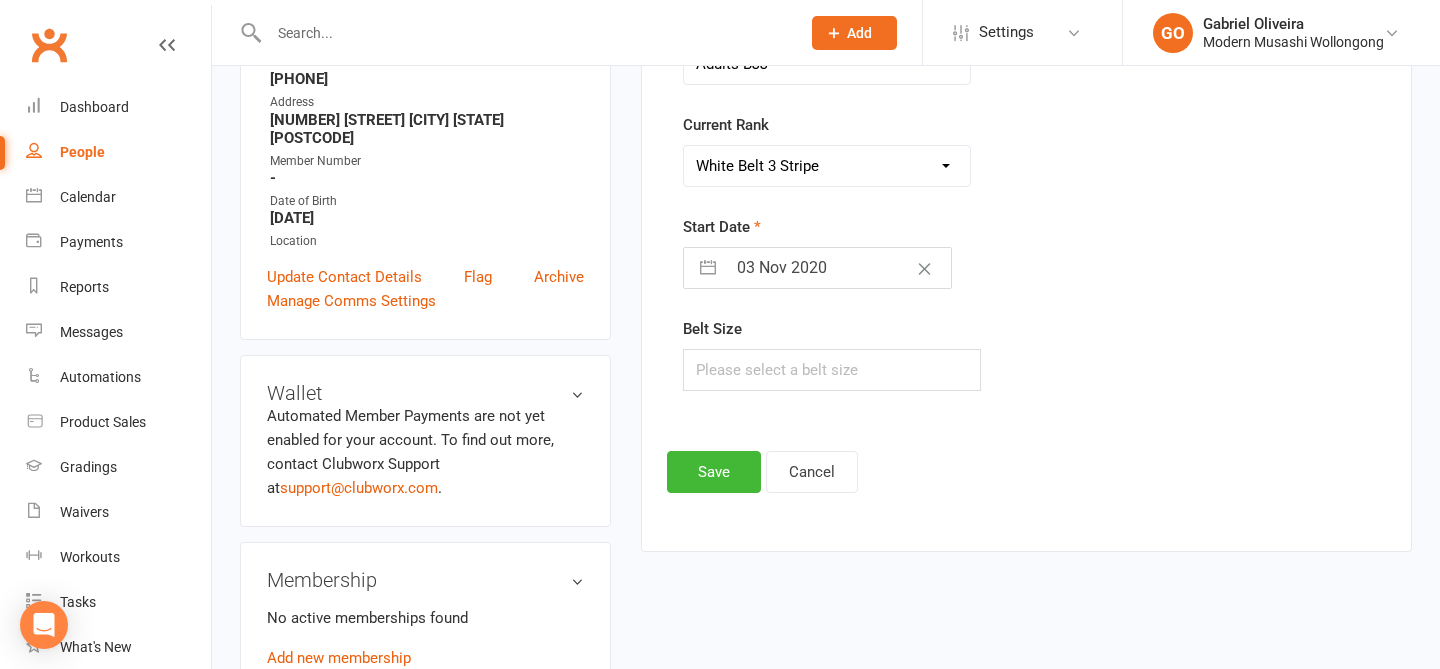 click on "Style Adults BJJ Kids BJJ Current Rank Please Select Starting Rank White Belt  White Belt 1 Stripe White Belt 2 Stripe White Belt 3 Stripe White Belt 4 Stripe Blue Belt Blue Belt 1 Stripe Blue Belt 2 Stripe Blue Belt 3 Stripe Blue Belt 4 Stripe Purple Belt Purple Belt 1 Stripe Purple Belt 2 Stripe Purple Belt 3 Stripe Purple Belt 4 Stripe Brown Belt Brown Belt 1 Stripe Brown Belt 2 Stripe Brown Belt 3 Stripe Brown Belt 4 Stripe Black Belt Start Date 03 Nov 2020 Navigate forward to interact with the calendar and select a date. Press the question mark key to get the keyboard shortcuts for changing dates. Belt Size" at bounding box center [907, 215] 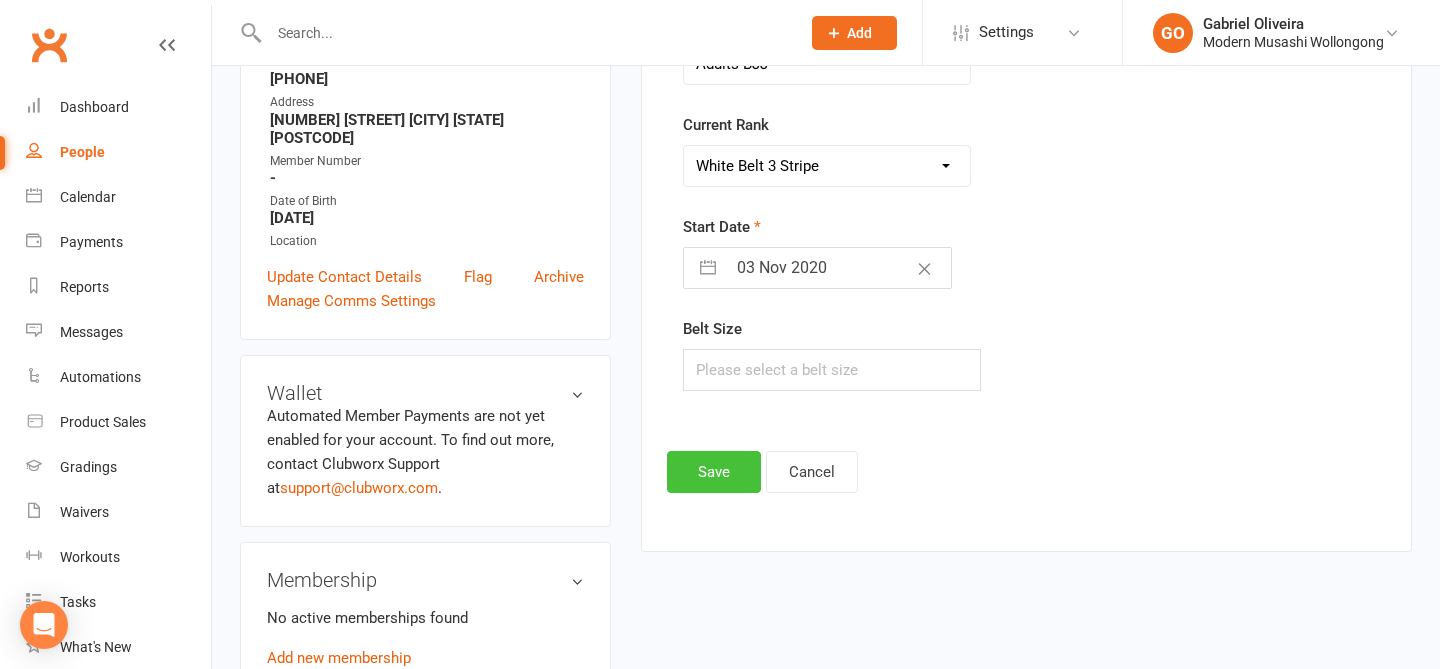 click on "Save" at bounding box center [714, 472] 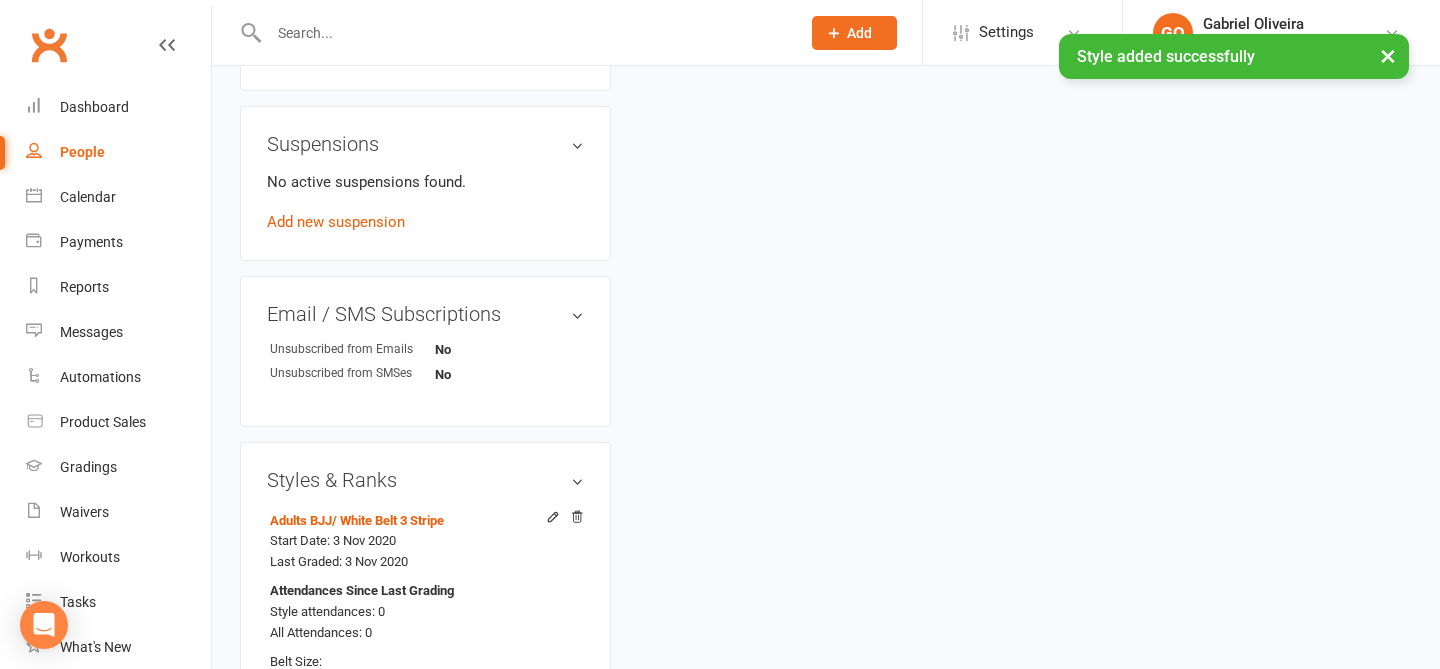 scroll, scrollTop: 1407, scrollLeft: 0, axis: vertical 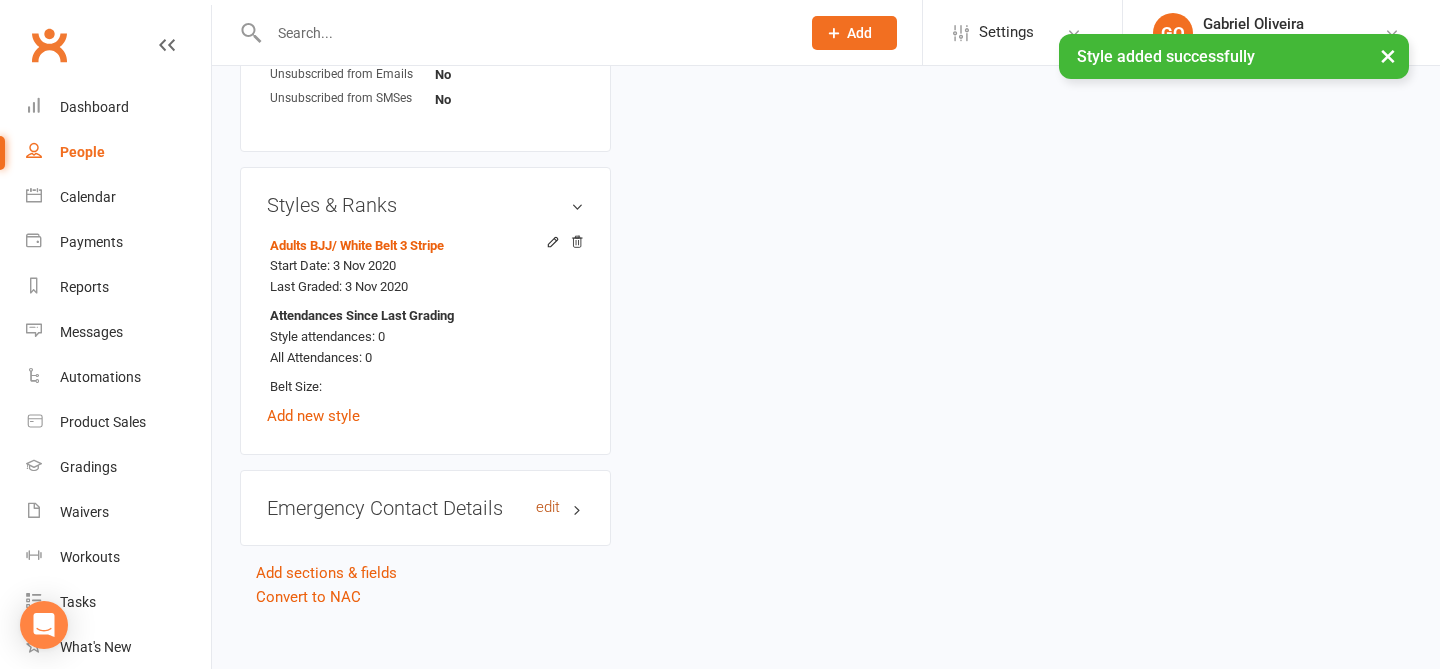 click on "edit" at bounding box center [548, 507] 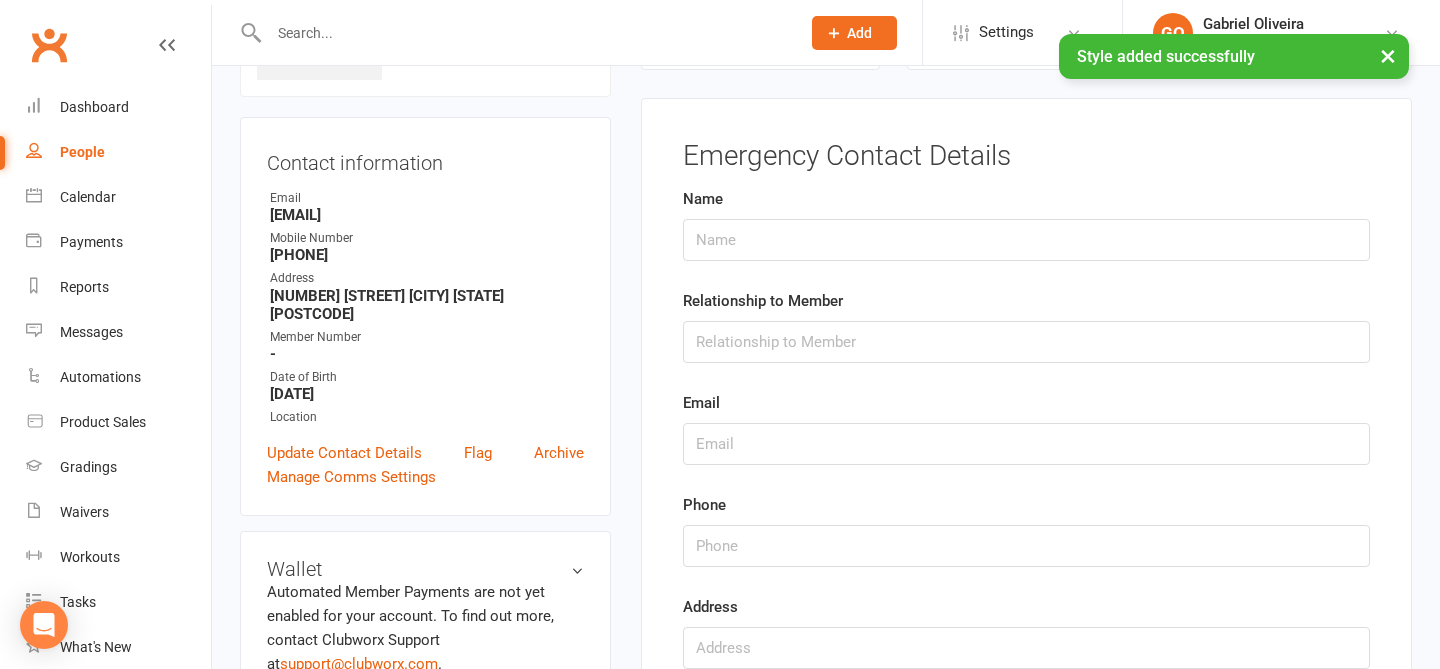 scroll, scrollTop: 153, scrollLeft: 0, axis: vertical 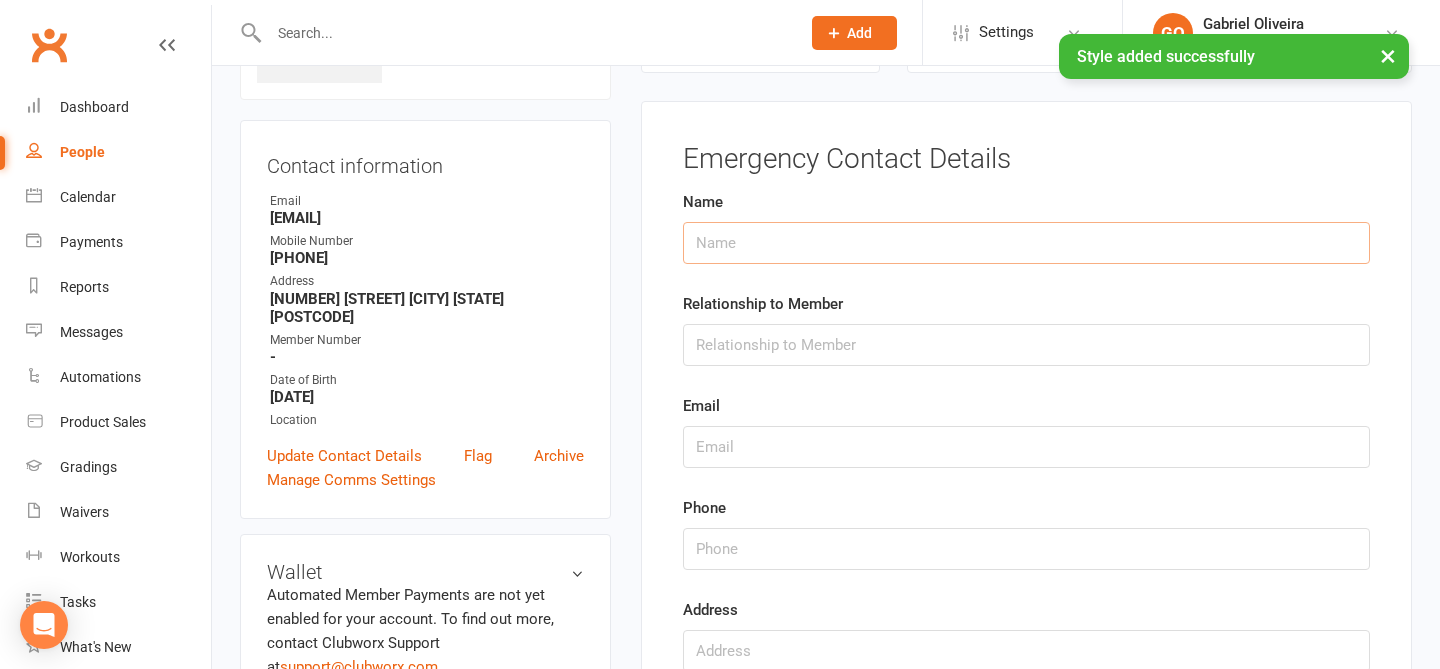click at bounding box center [1026, 243] 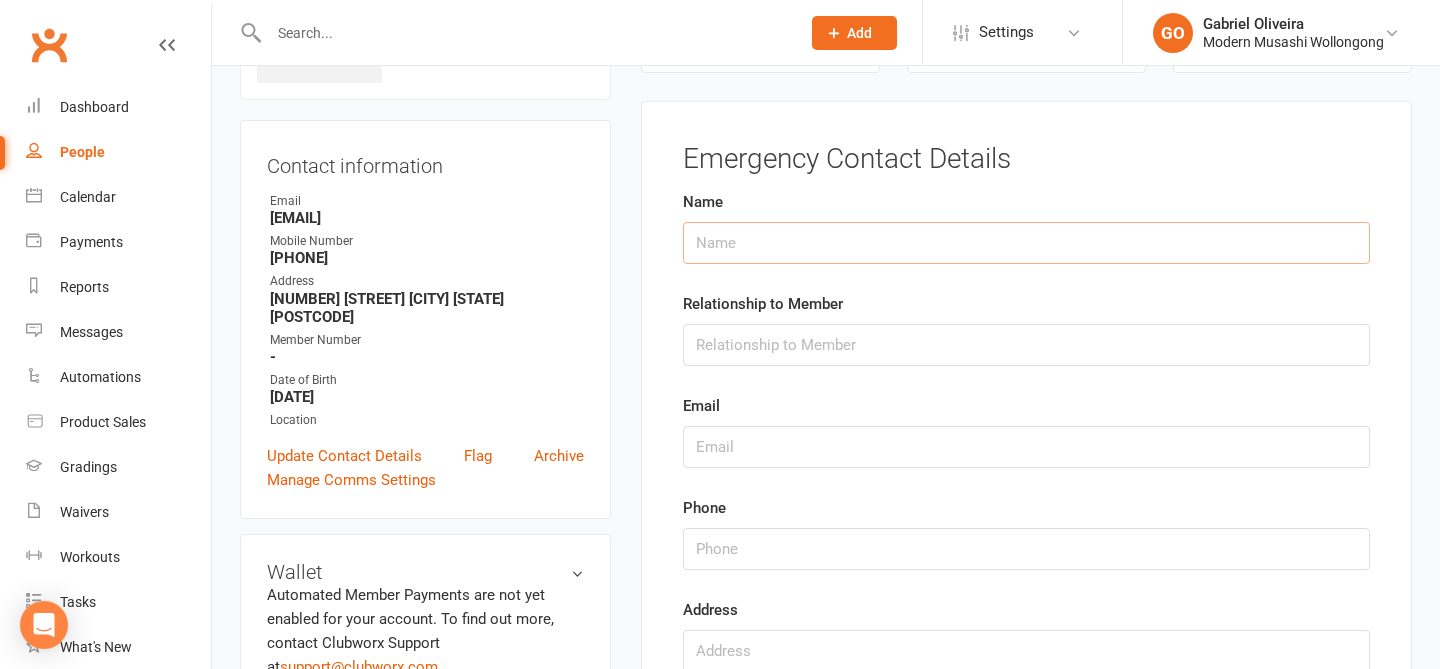 type on "p" 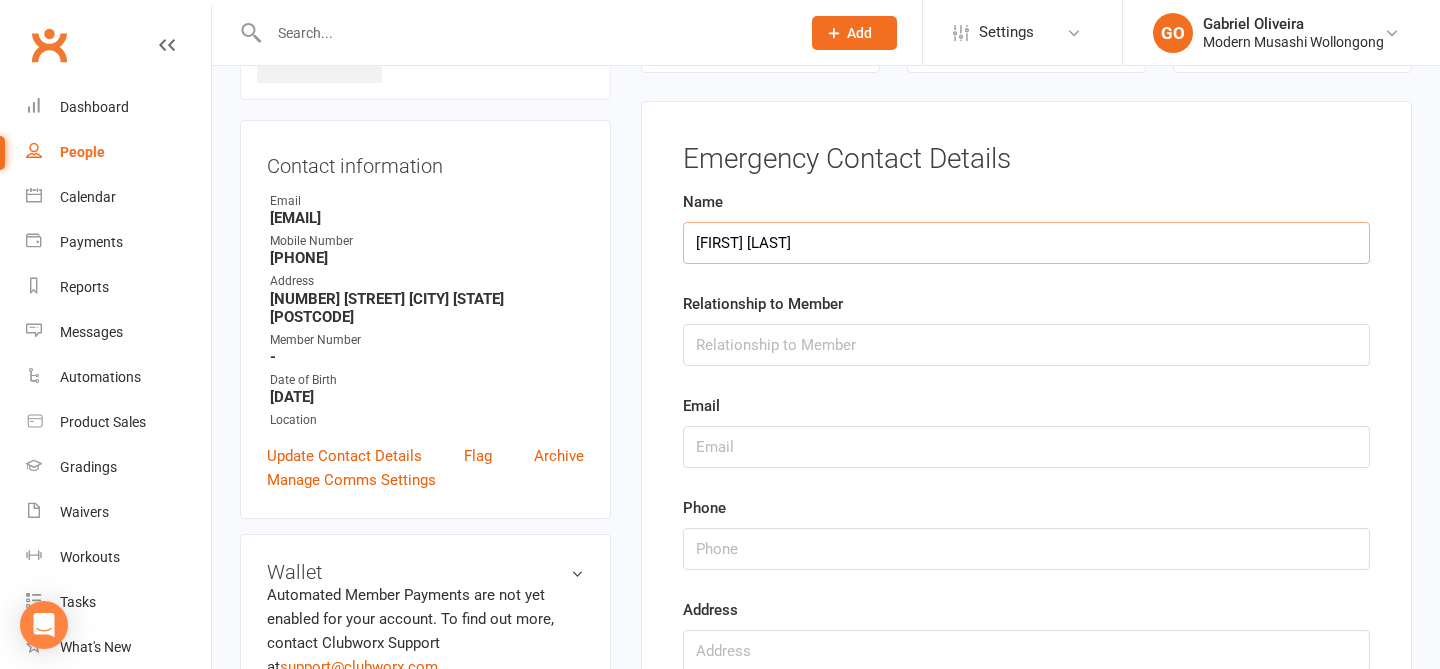 type on "Phayorm Korn" 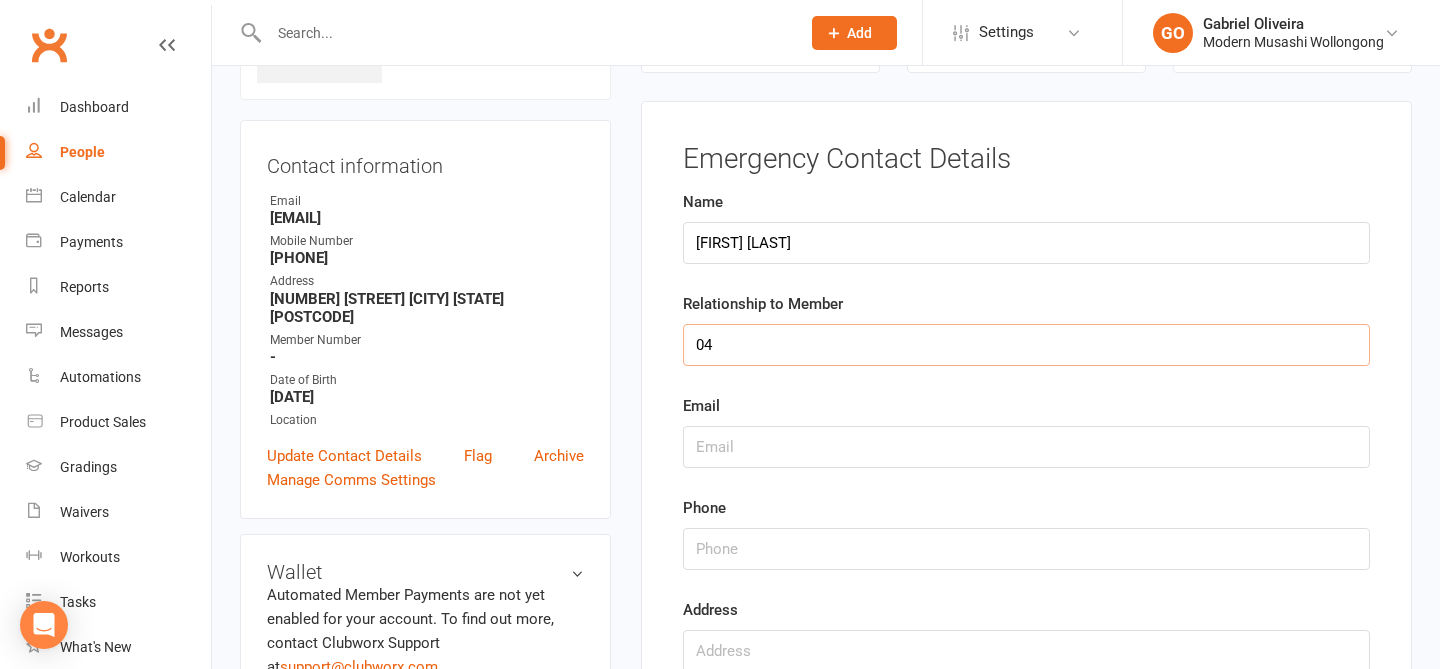 type on "0" 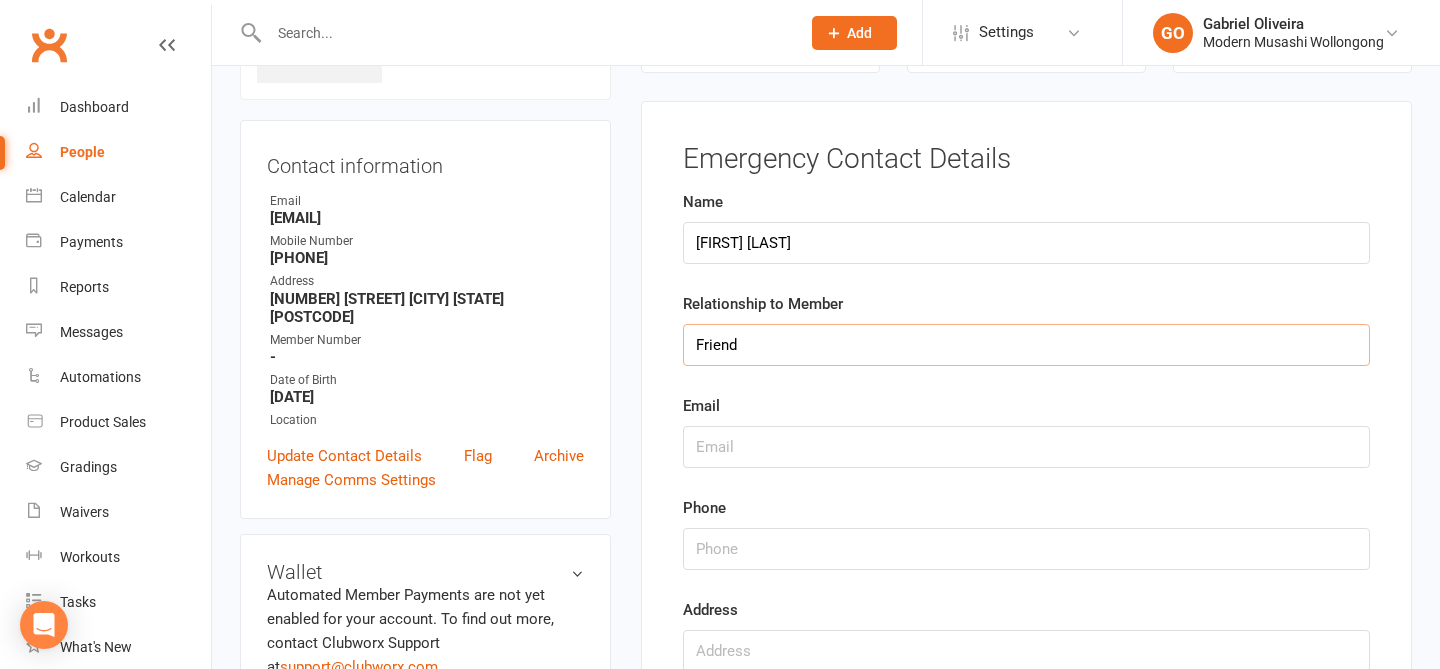 type on "Friend" 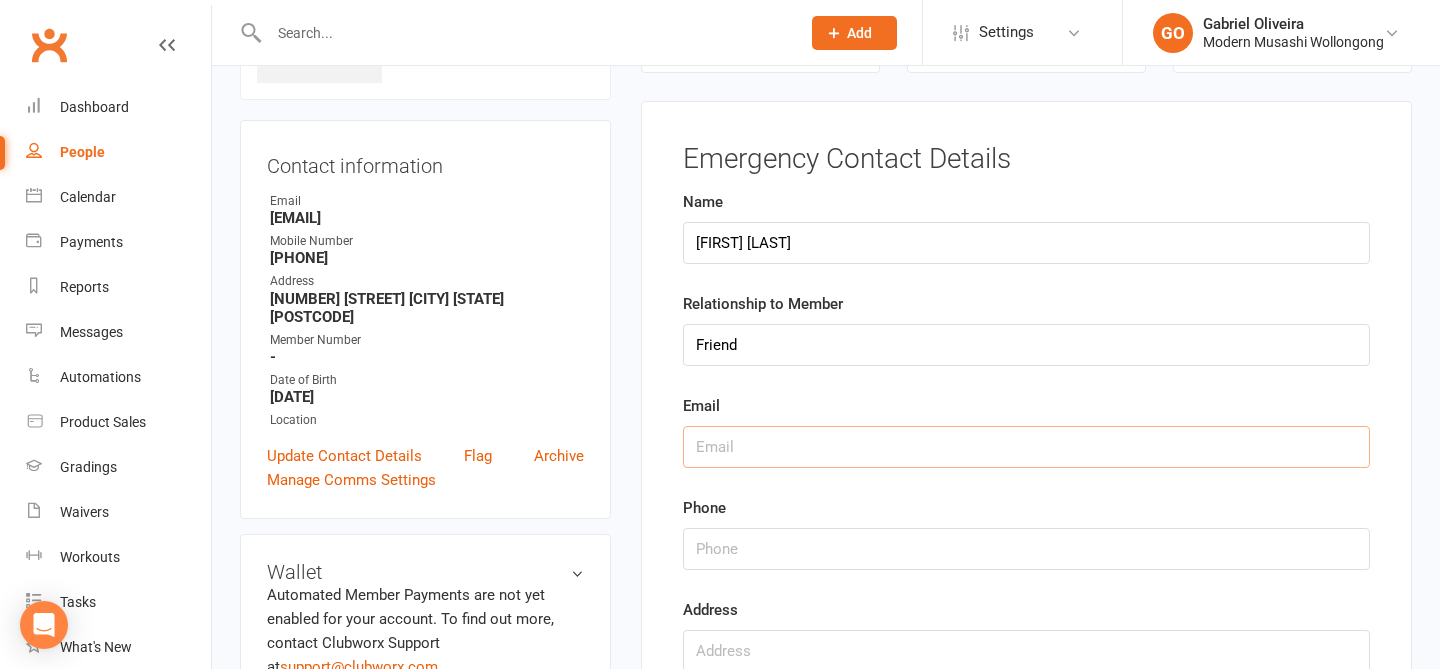 click at bounding box center (1026, 447) 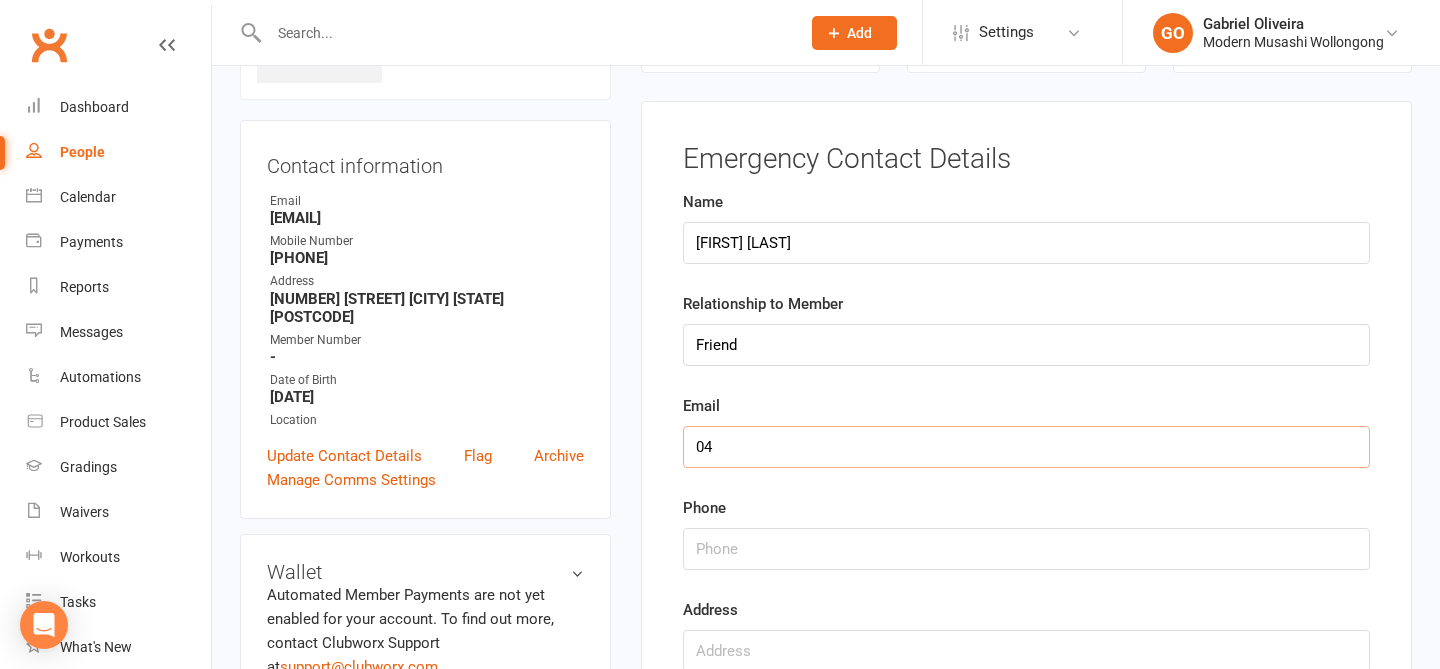 type on "0" 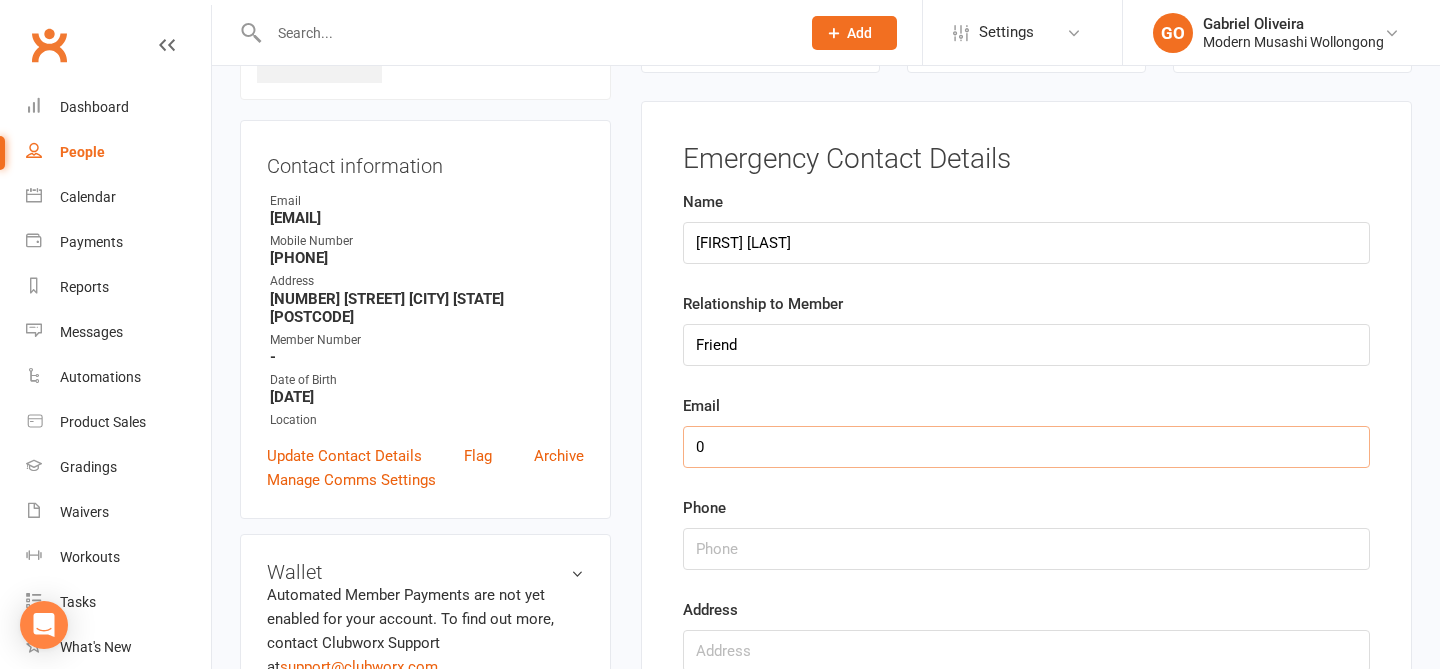 type 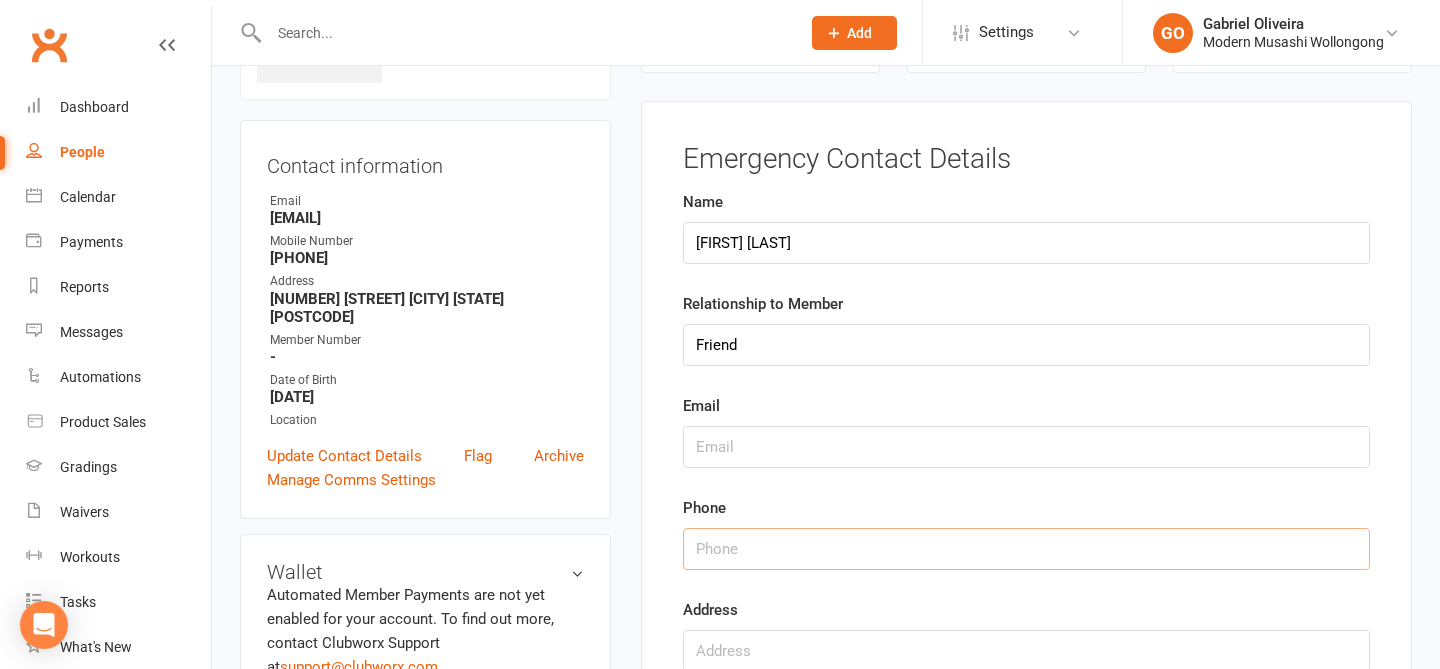 click at bounding box center [1026, 549] 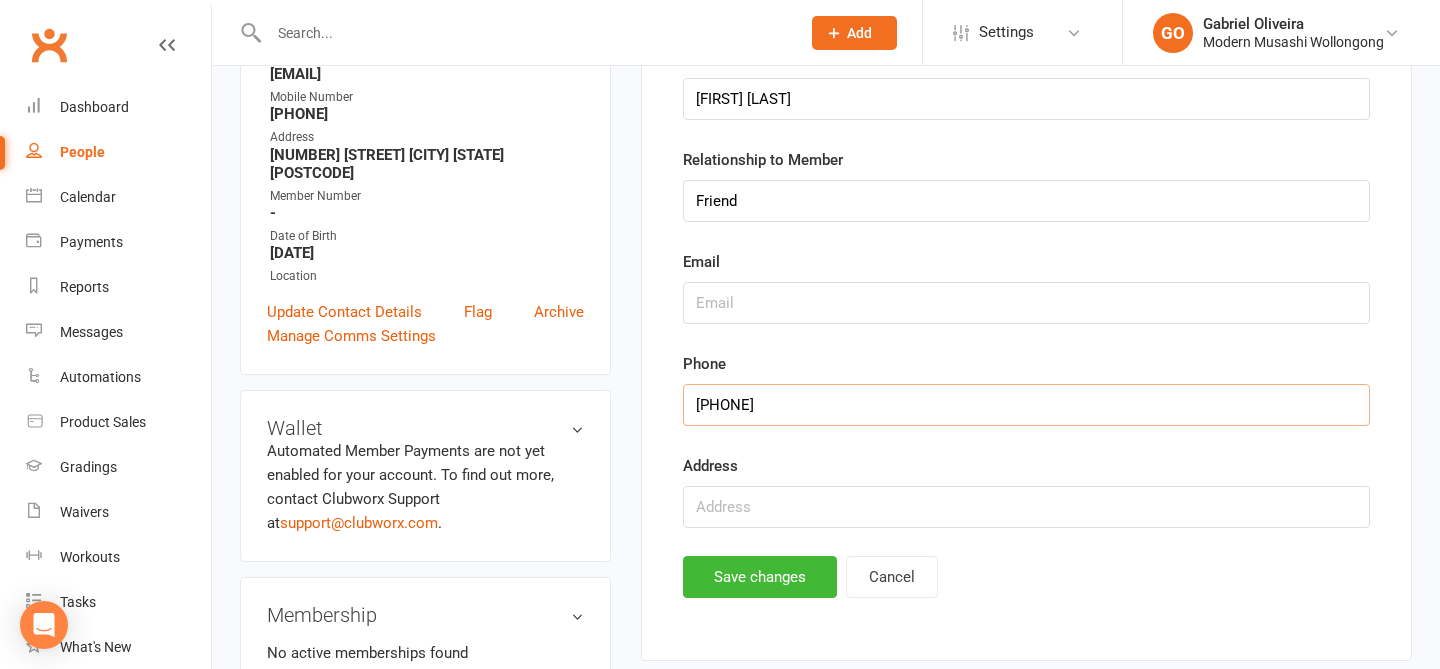 scroll, scrollTop: 330, scrollLeft: 0, axis: vertical 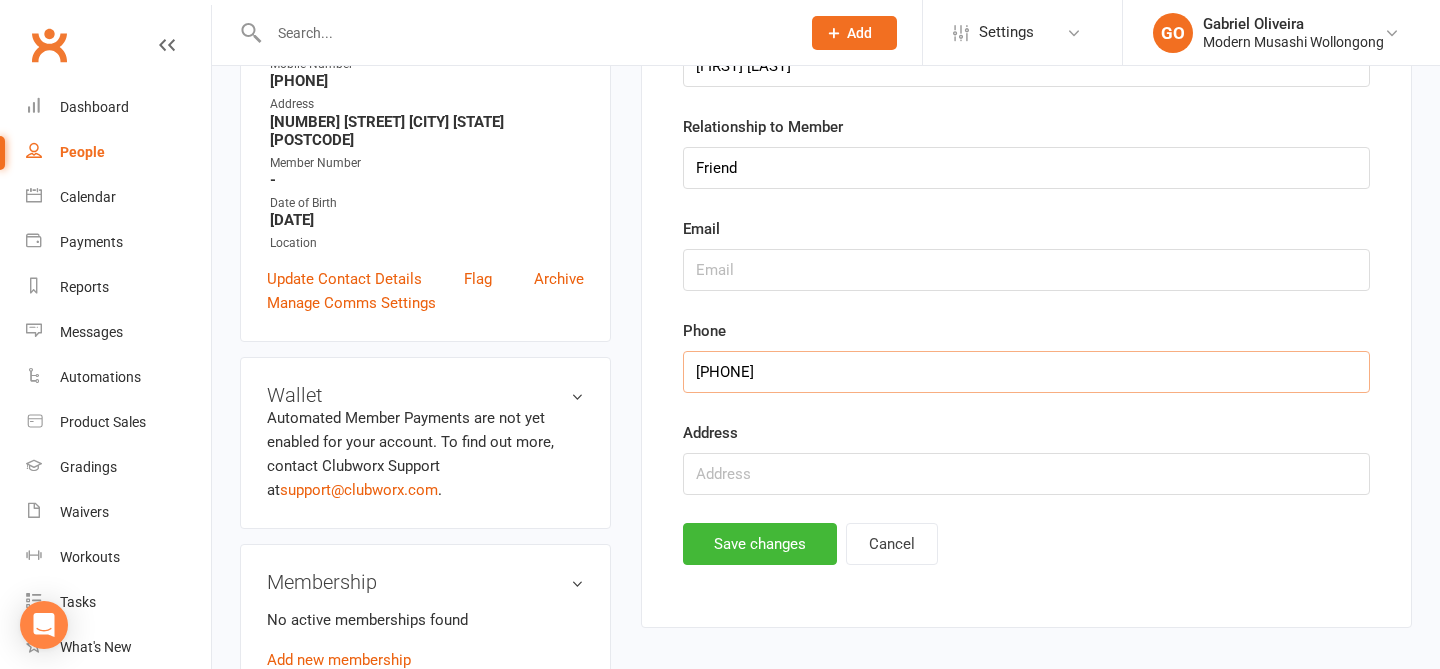 type on "0404515119" 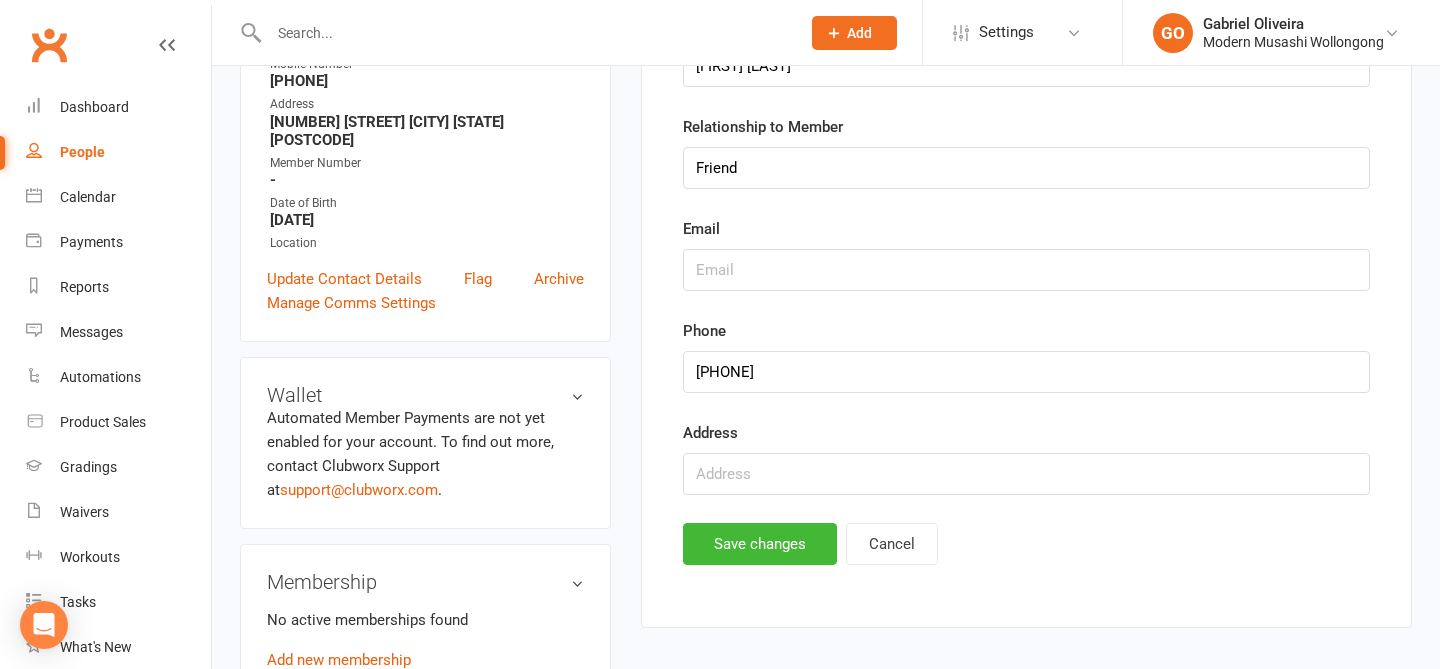 click on "Emergency Contact Details Name  Phayorm Korn
Relationship to Member  Friend
Email
Phone
Address
Save changes   Cancel" at bounding box center (1026, 276) 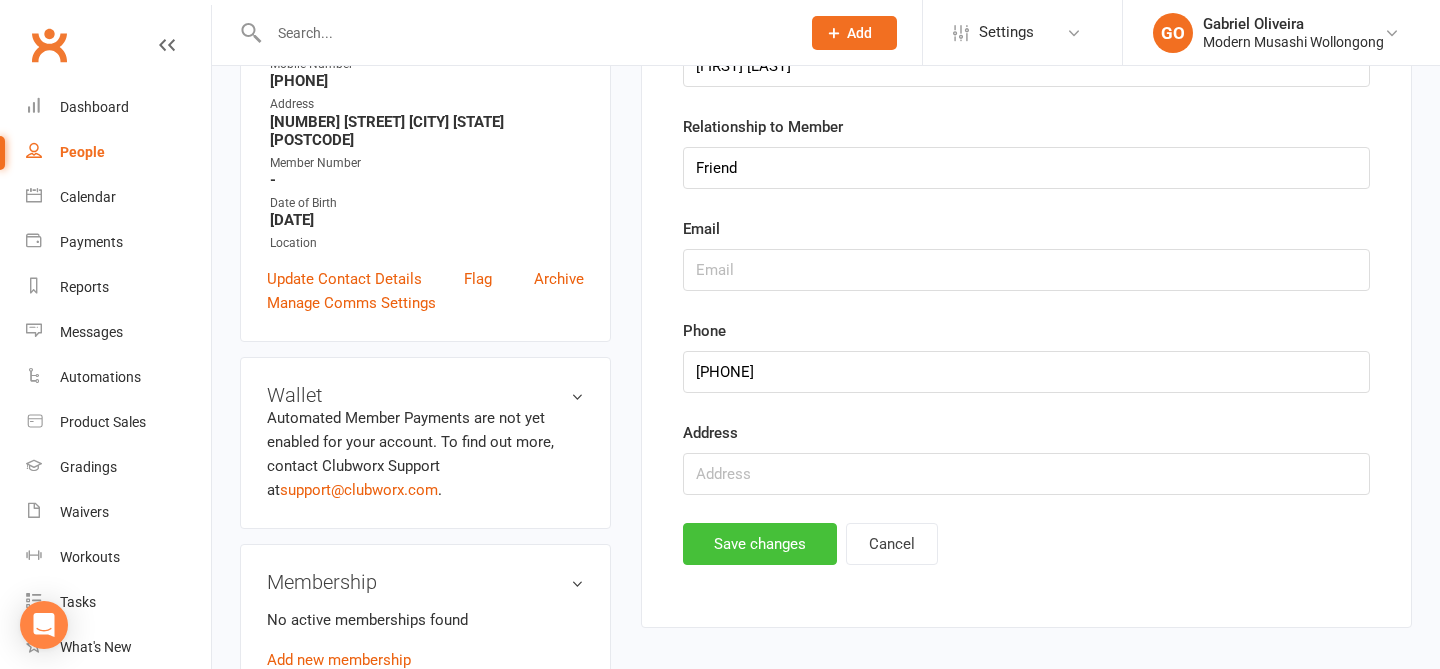 click on "Save changes" at bounding box center (760, 544) 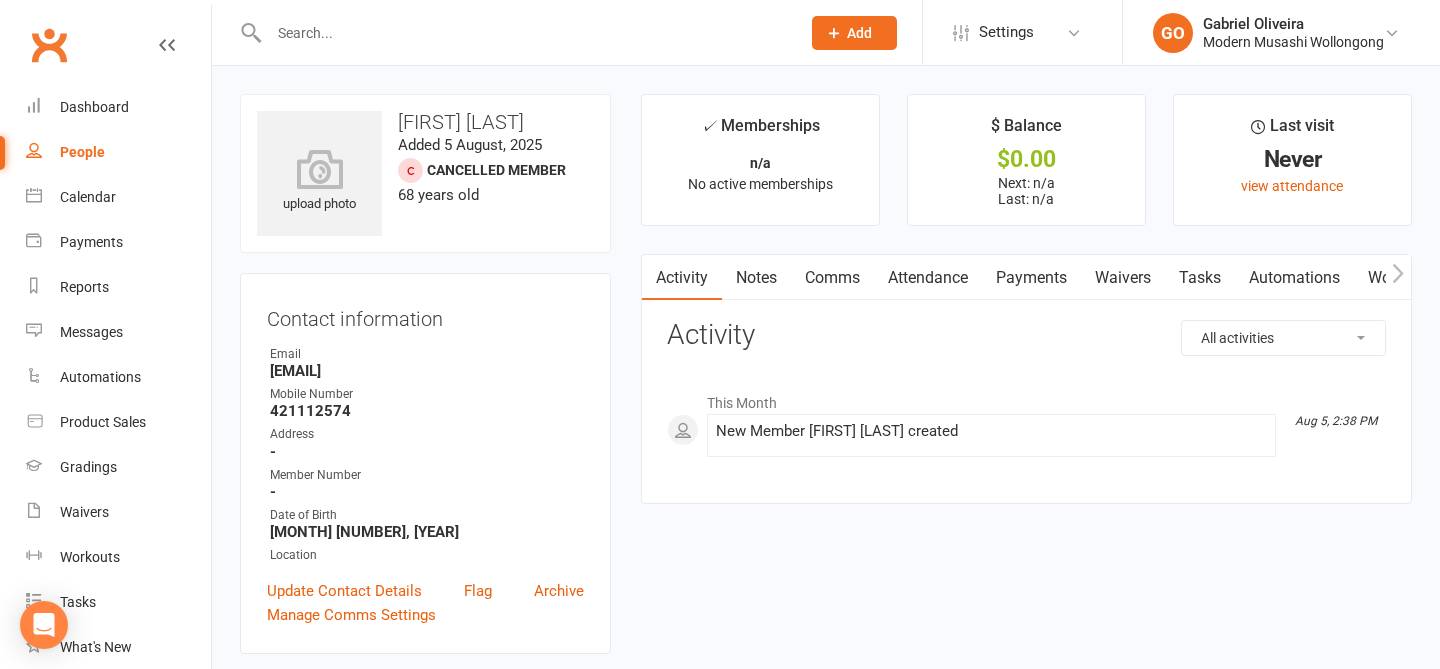 scroll, scrollTop: 0, scrollLeft: 0, axis: both 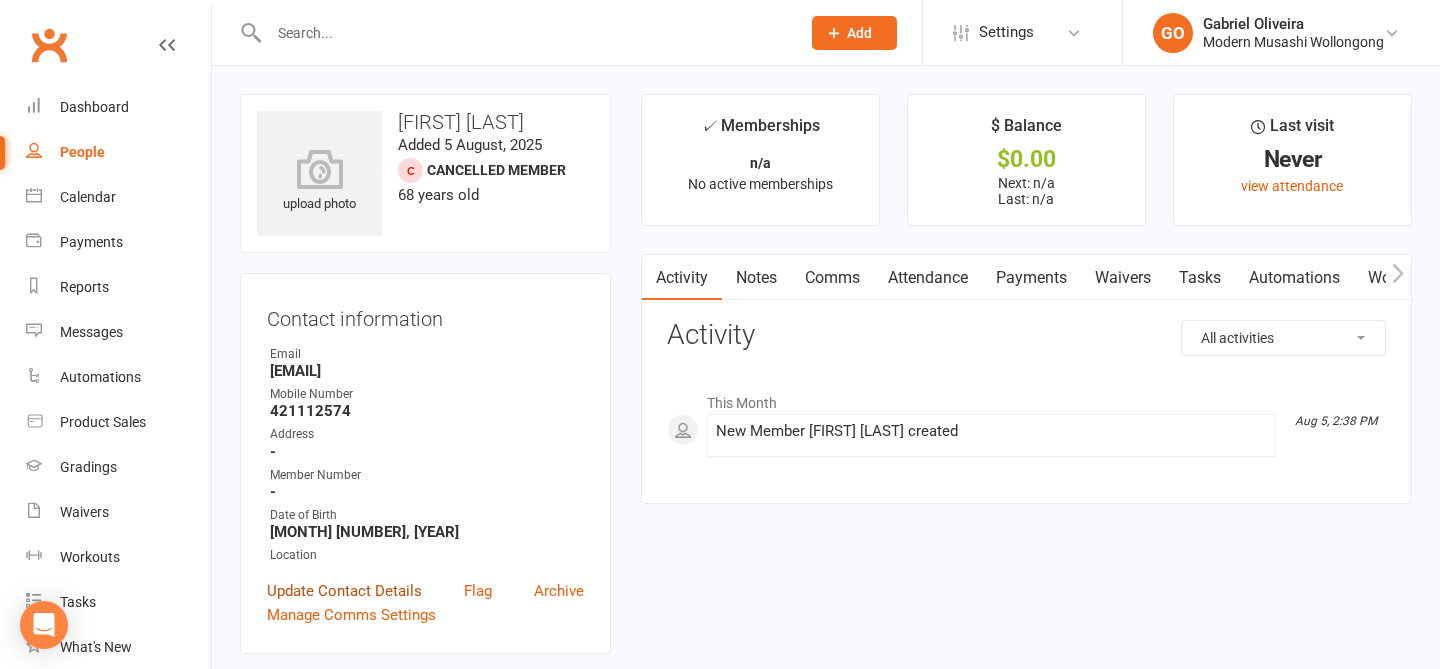 click on "Update Contact Details" at bounding box center (344, 591) 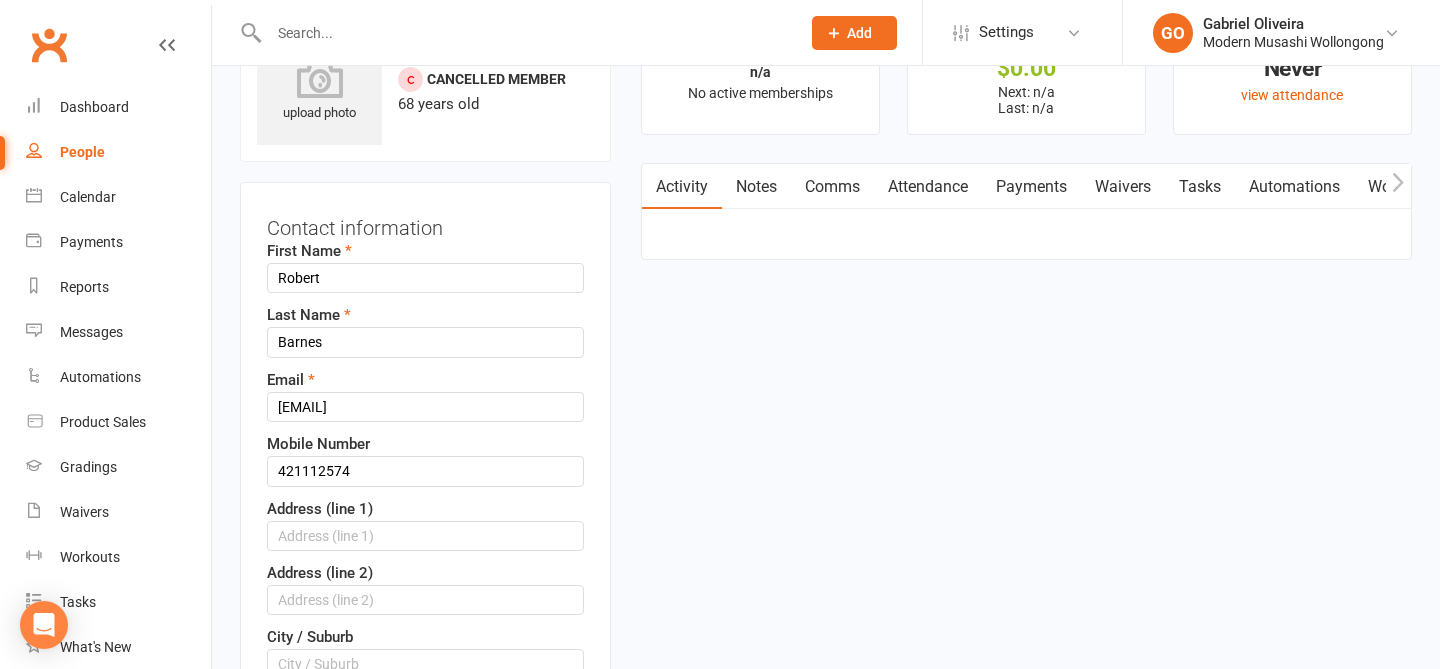 scroll, scrollTop: 94, scrollLeft: 0, axis: vertical 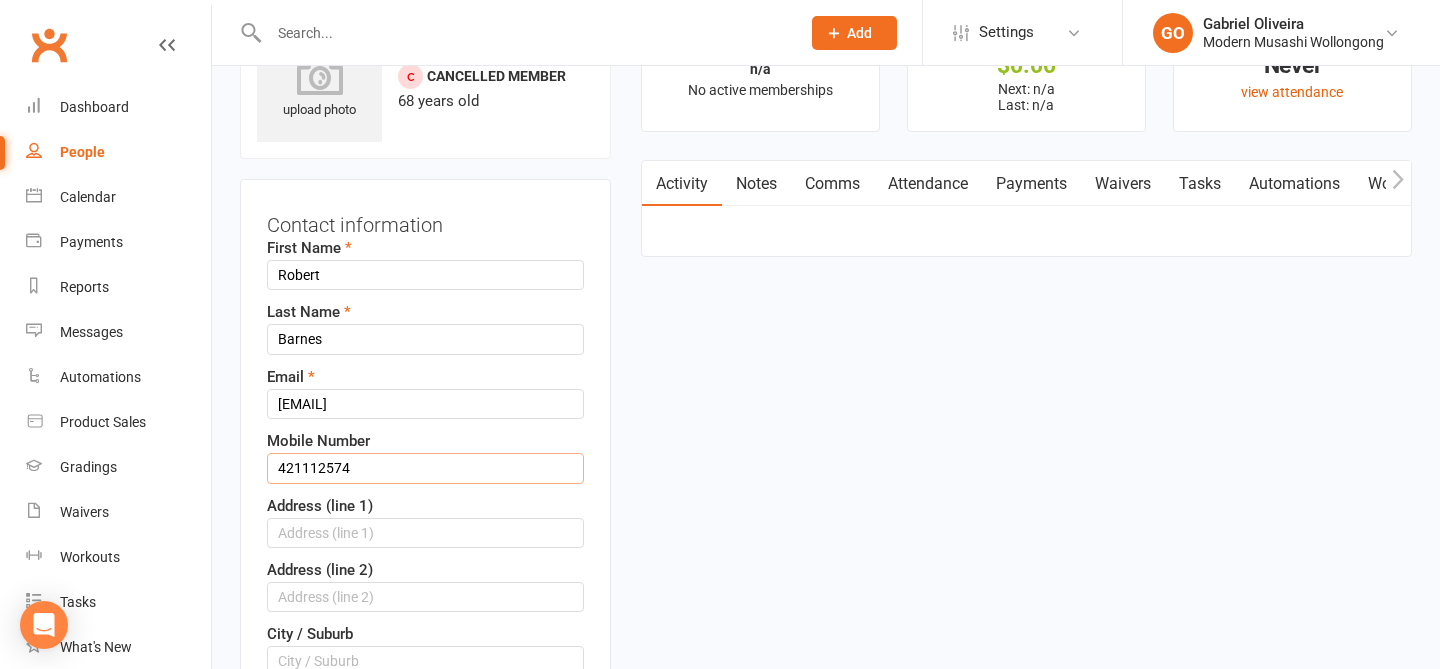 click on "421112574" at bounding box center (425, 468) 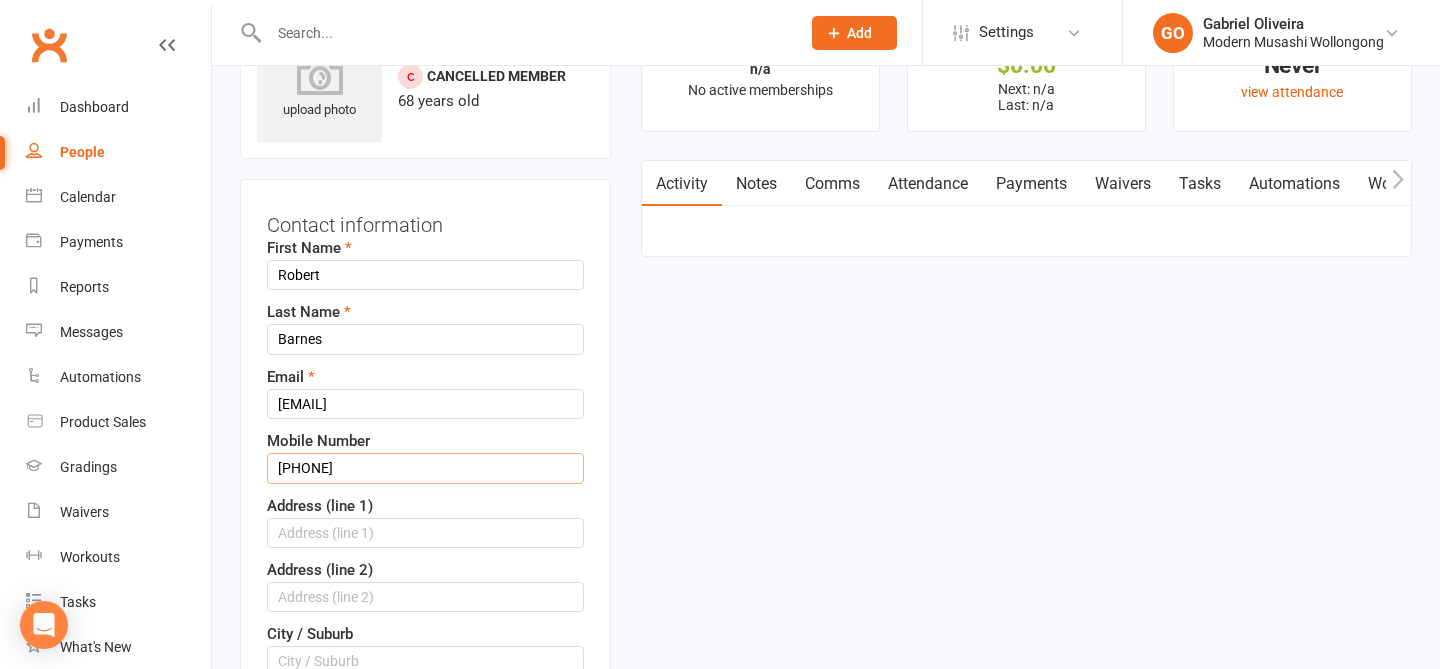 click on "[PHONE]" at bounding box center (425, 468) 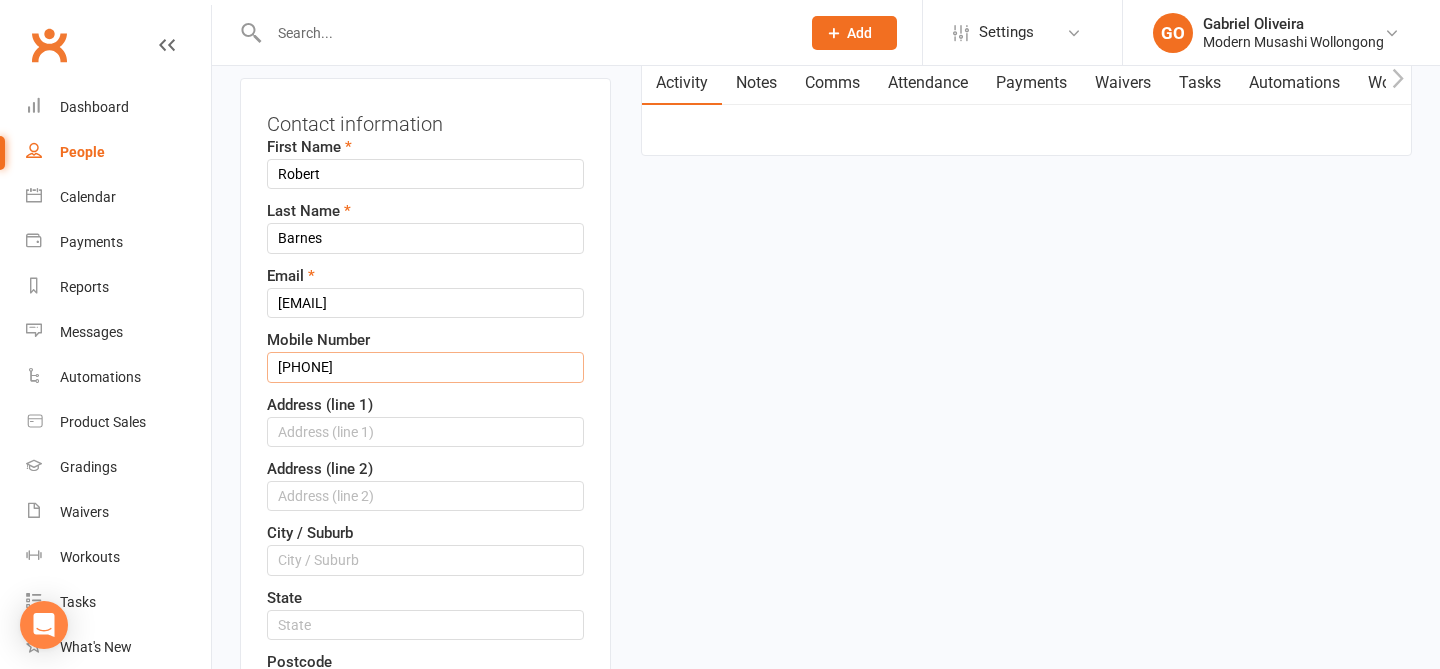 scroll, scrollTop: 203, scrollLeft: 0, axis: vertical 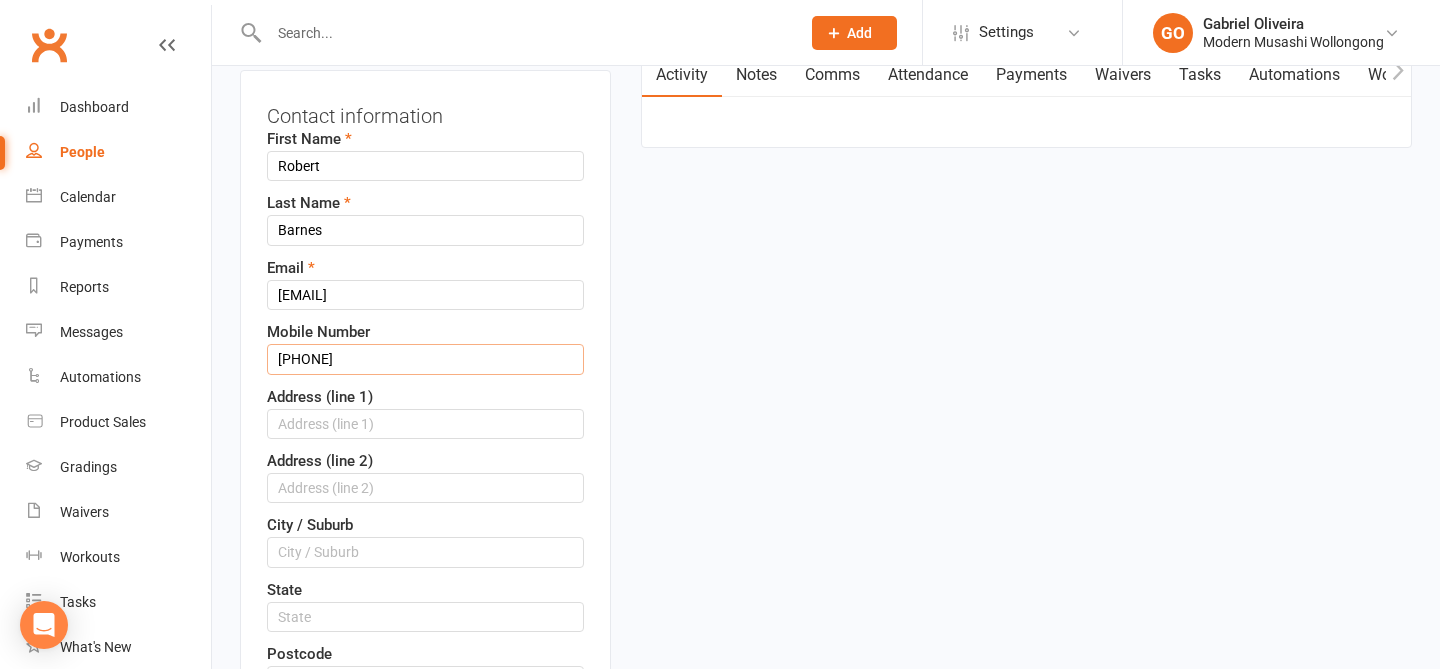 type on "[PHONE]" 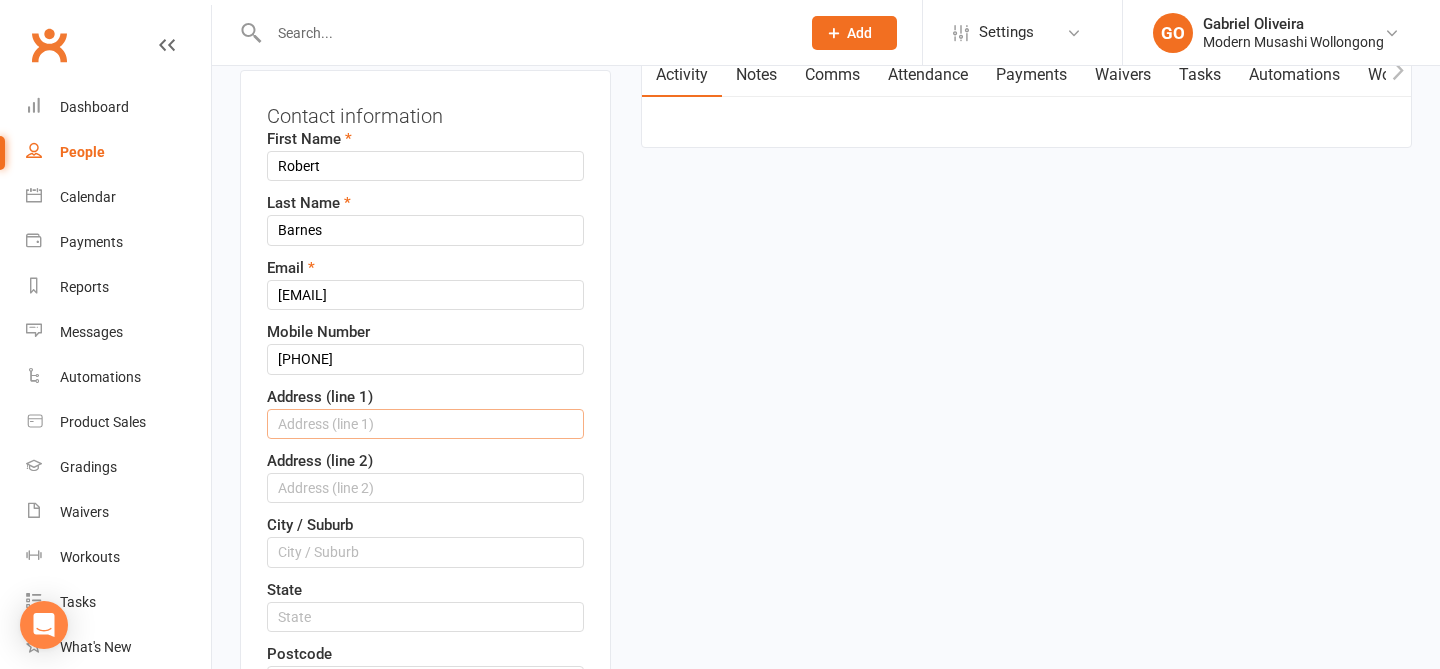 click at bounding box center (425, 424) 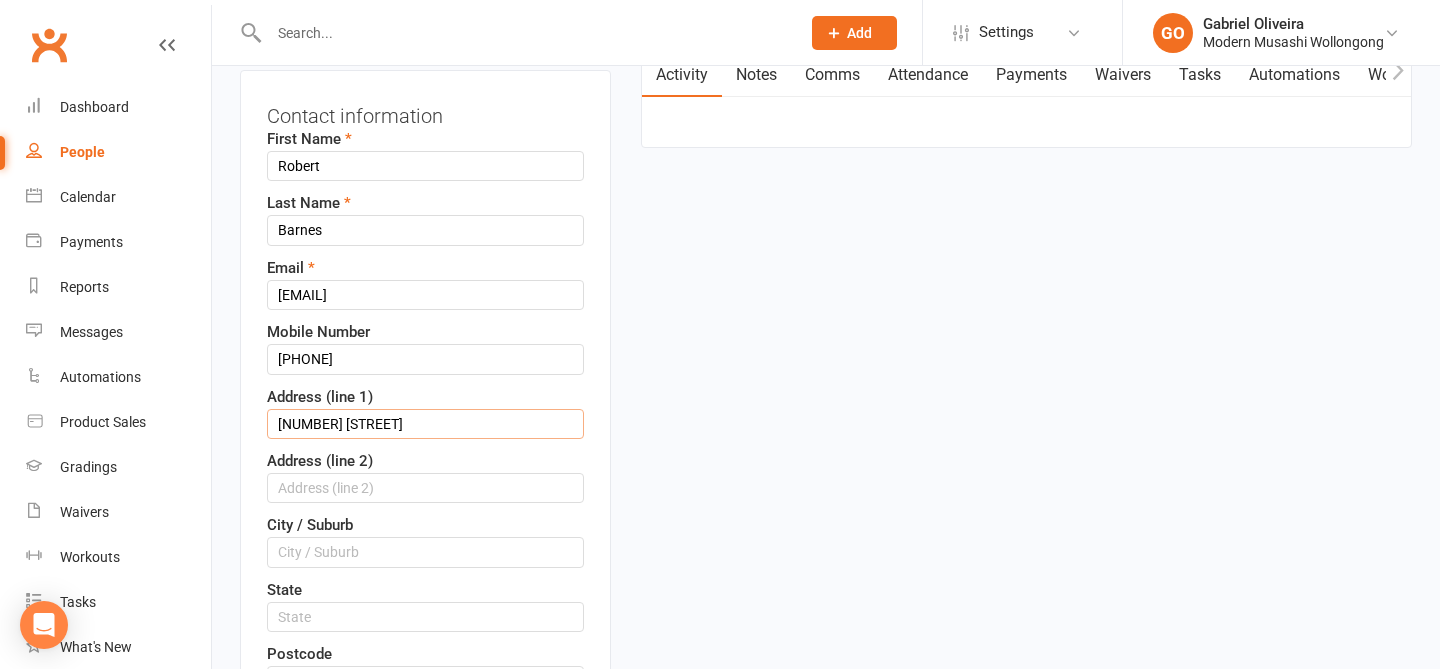 type on "[NUMBER] [STREET]" 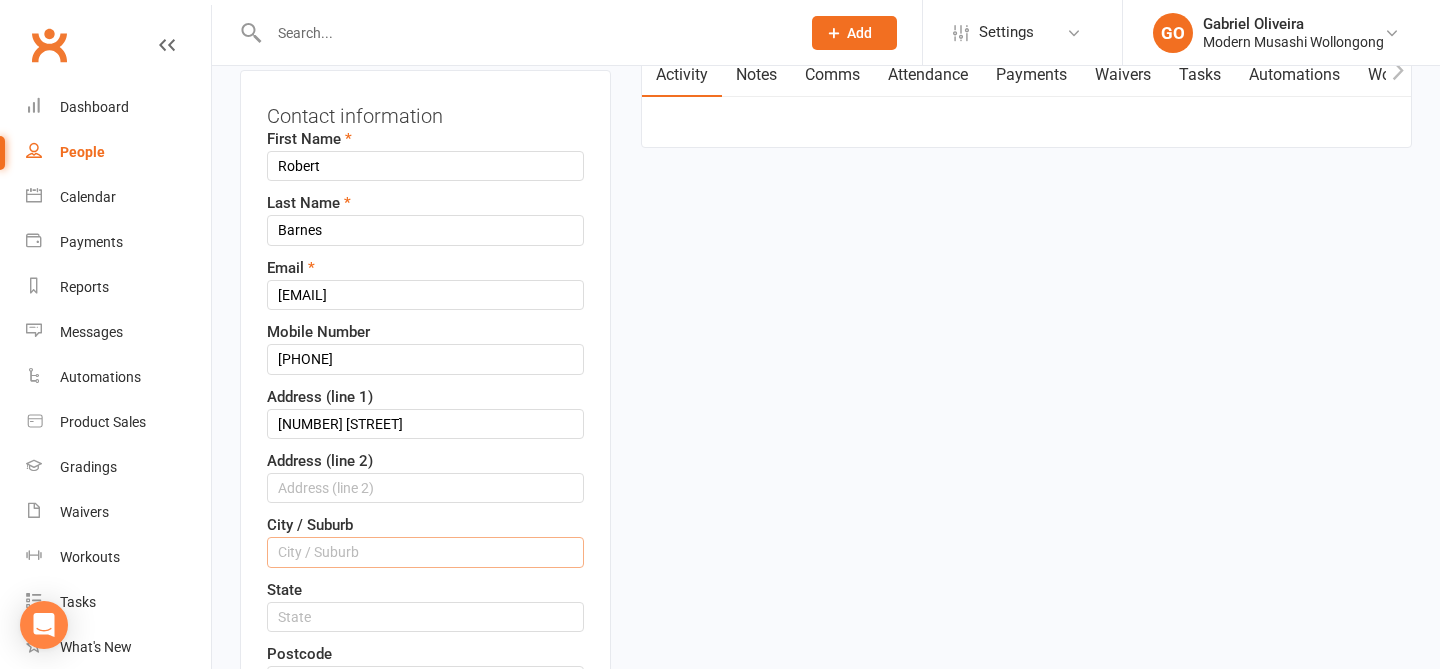 click at bounding box center [425, 552] 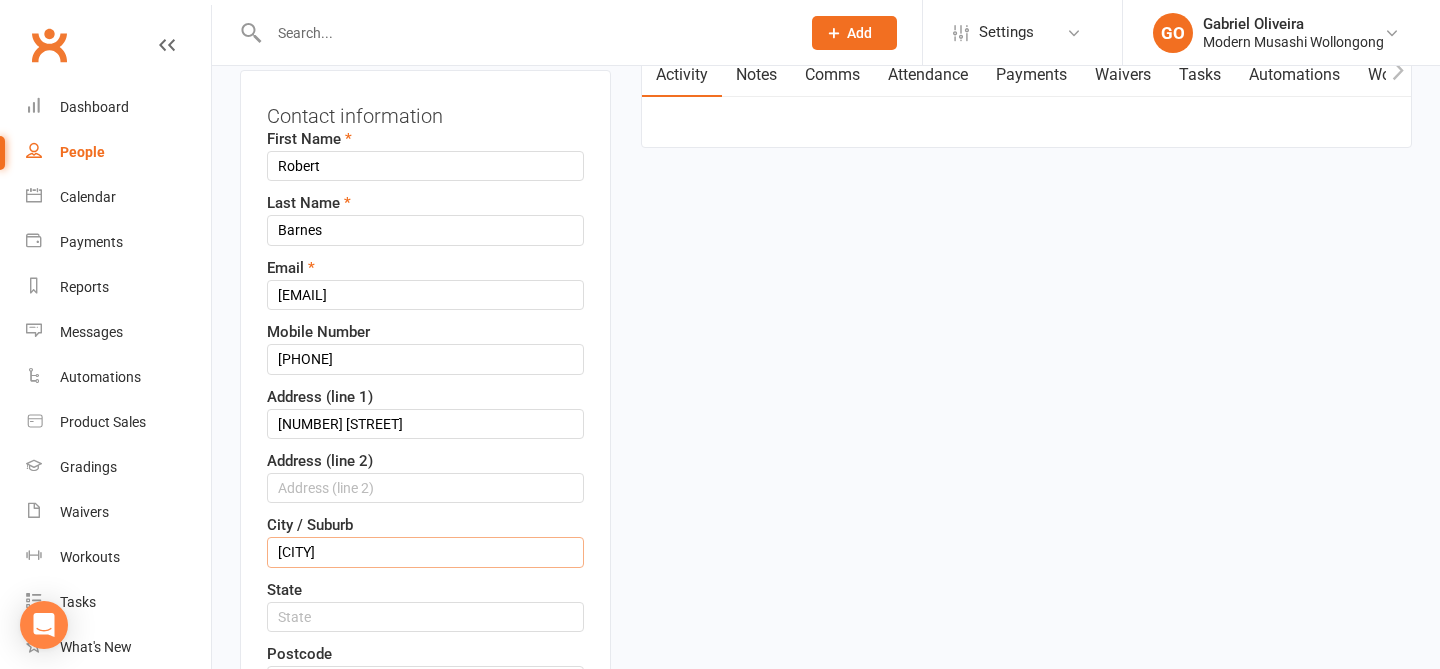type on "[CITY]" 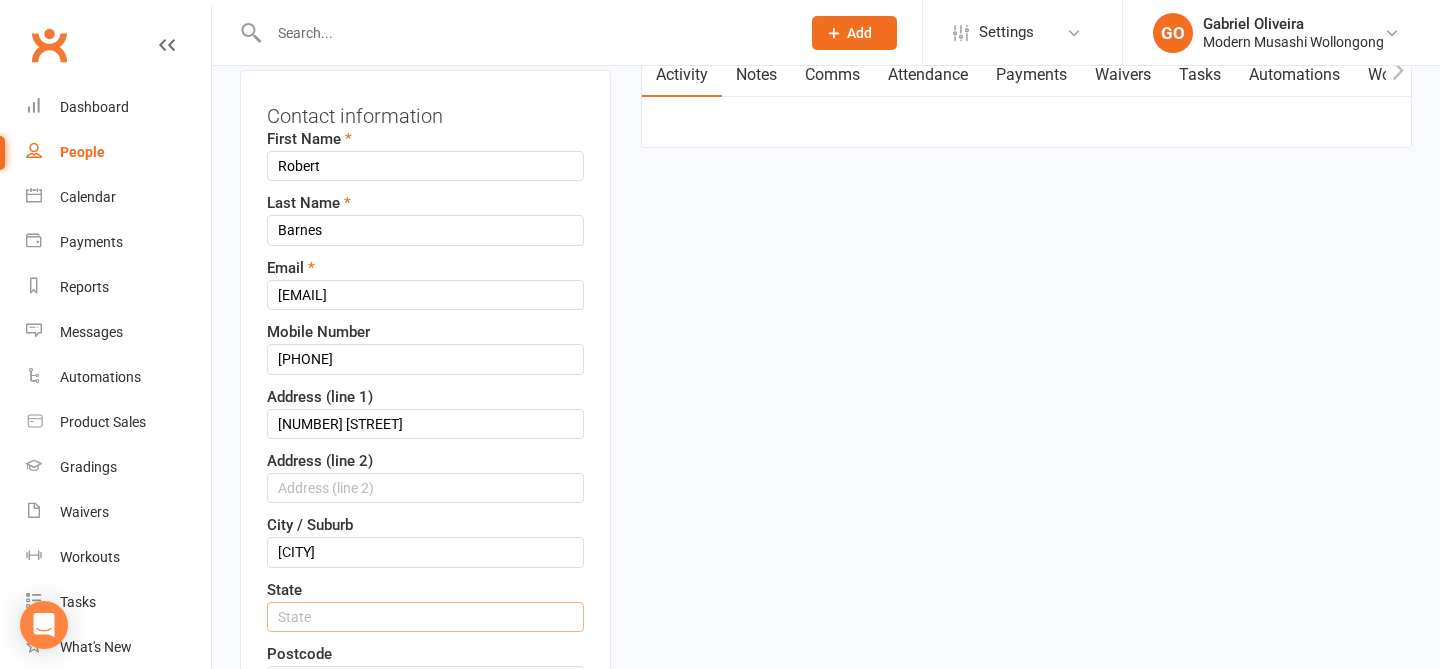 click at bounding box center [425, 617] 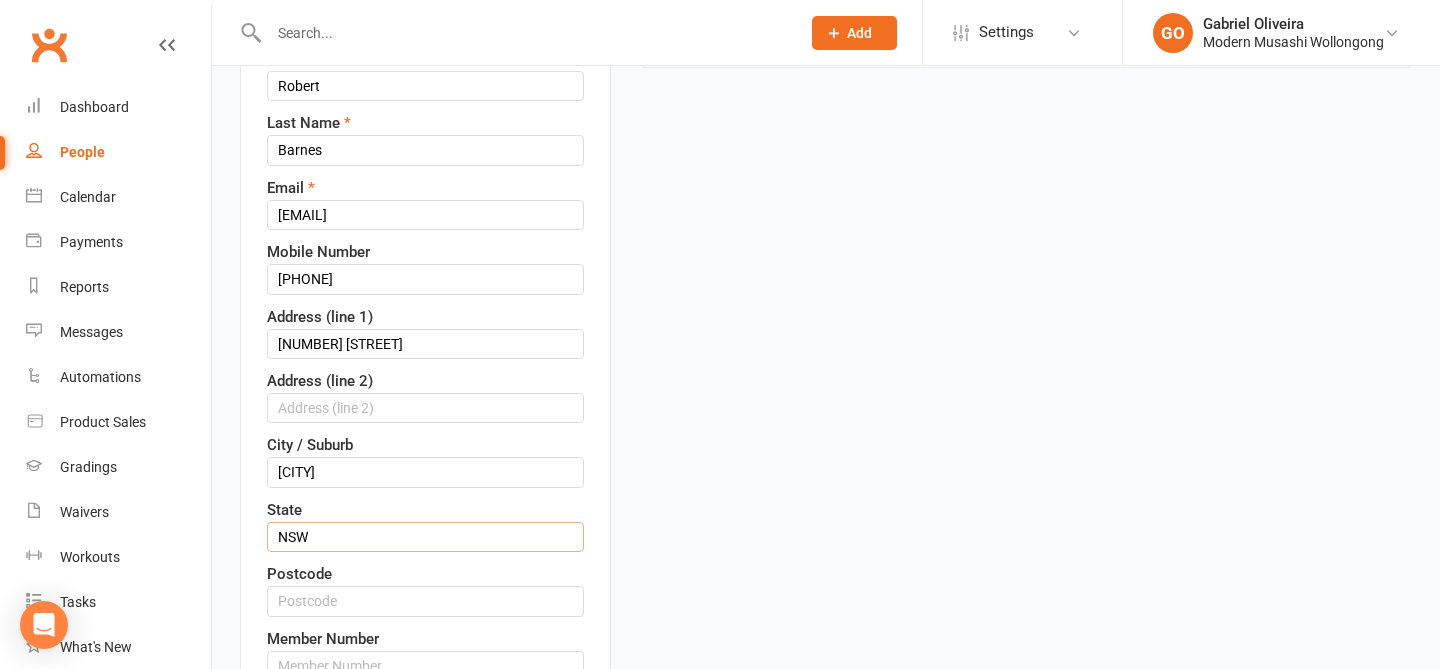 scroll, scrollTop: 284, scrollLeft: 0, axis: vertical 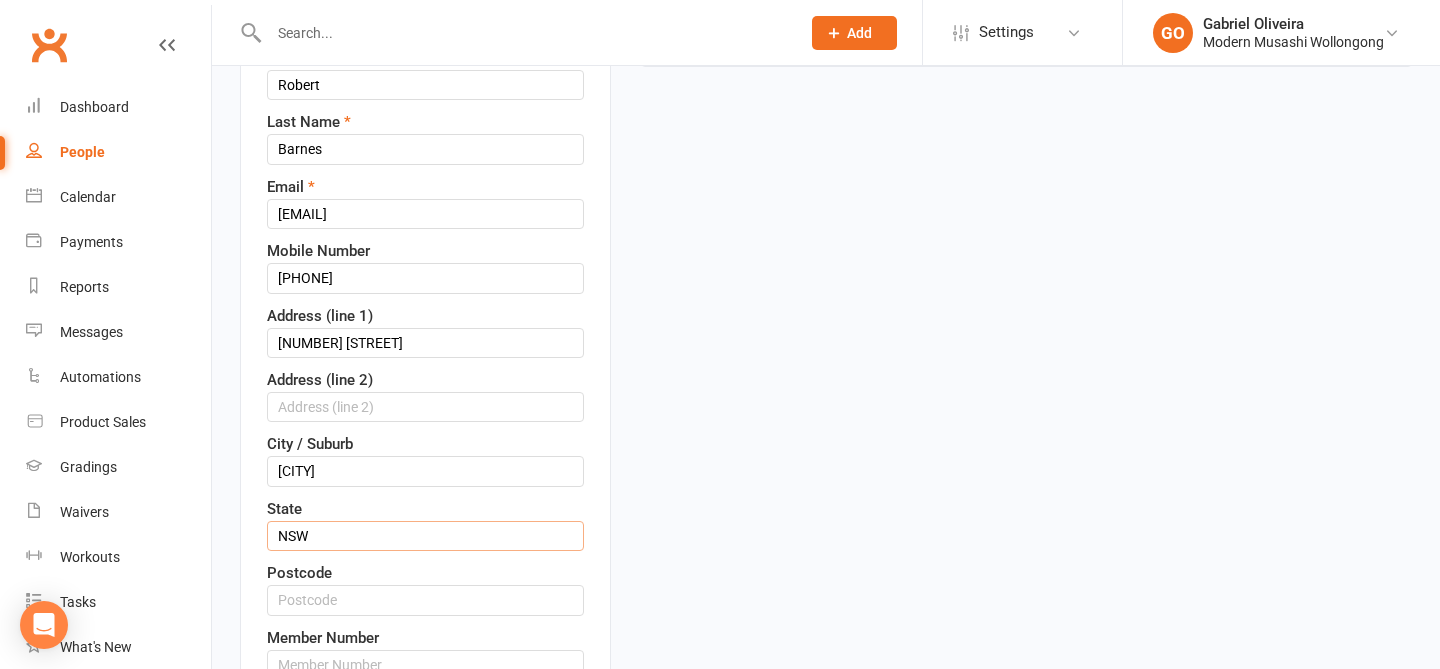 type on "NSW" 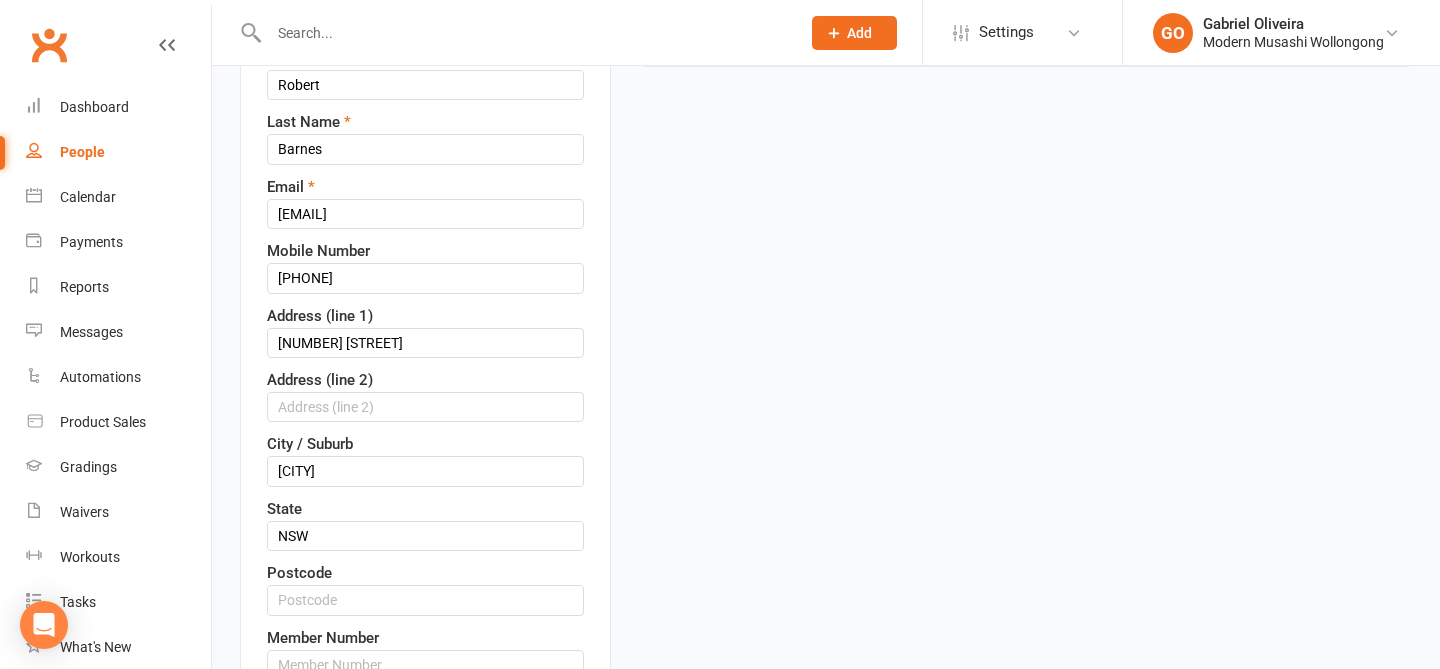 click on "Postcode" at bounding box center (425, 588) 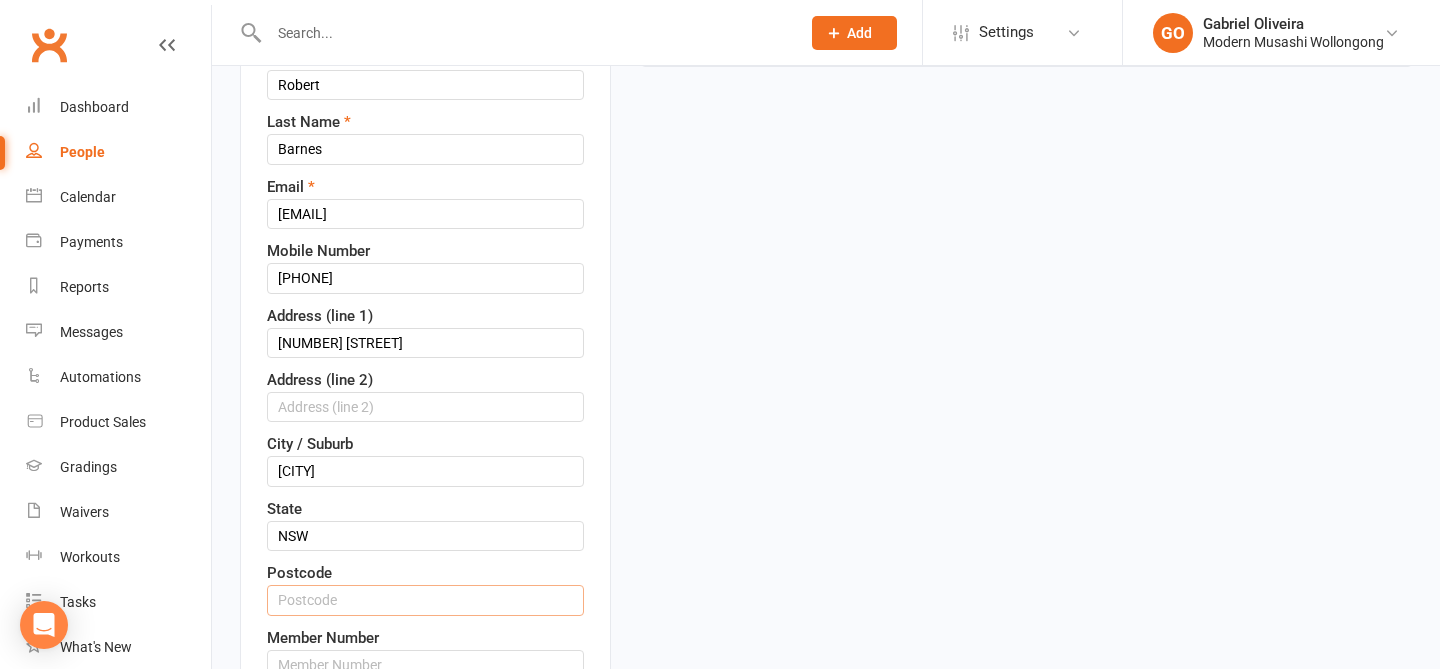 click at bounding box center [425, 600] 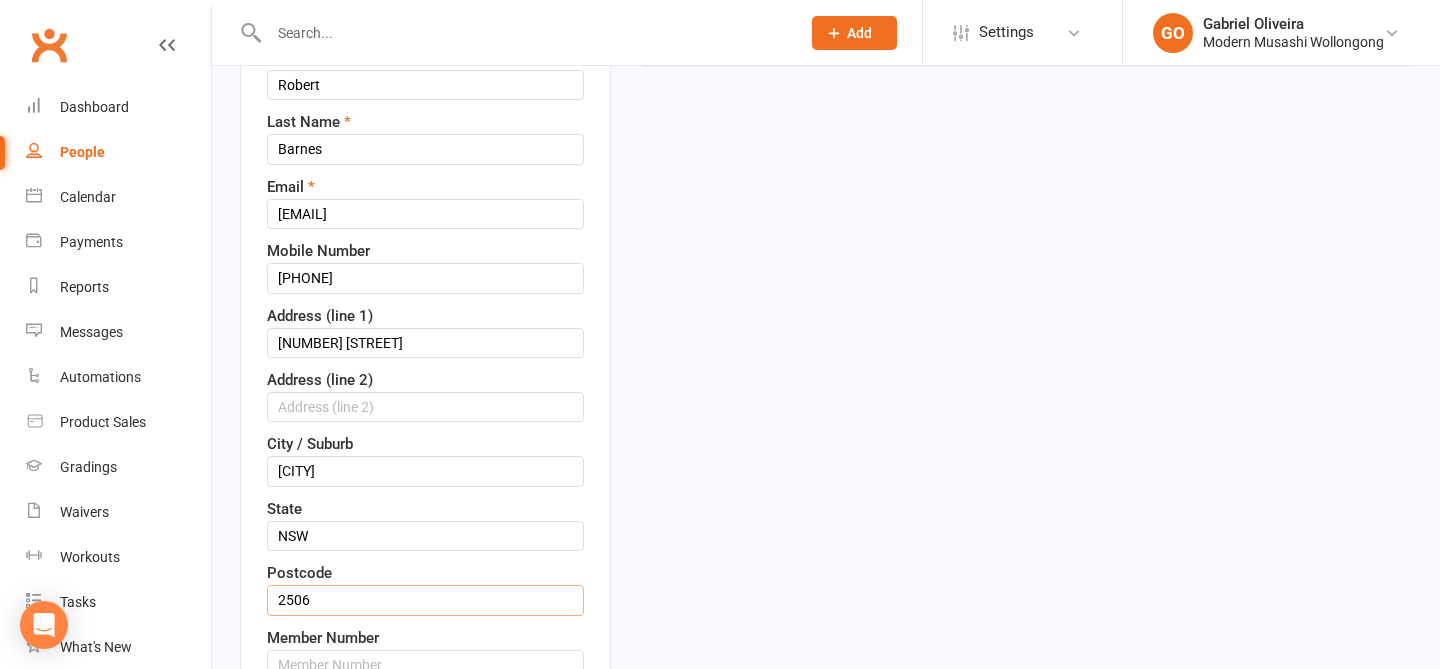 type on "2506" 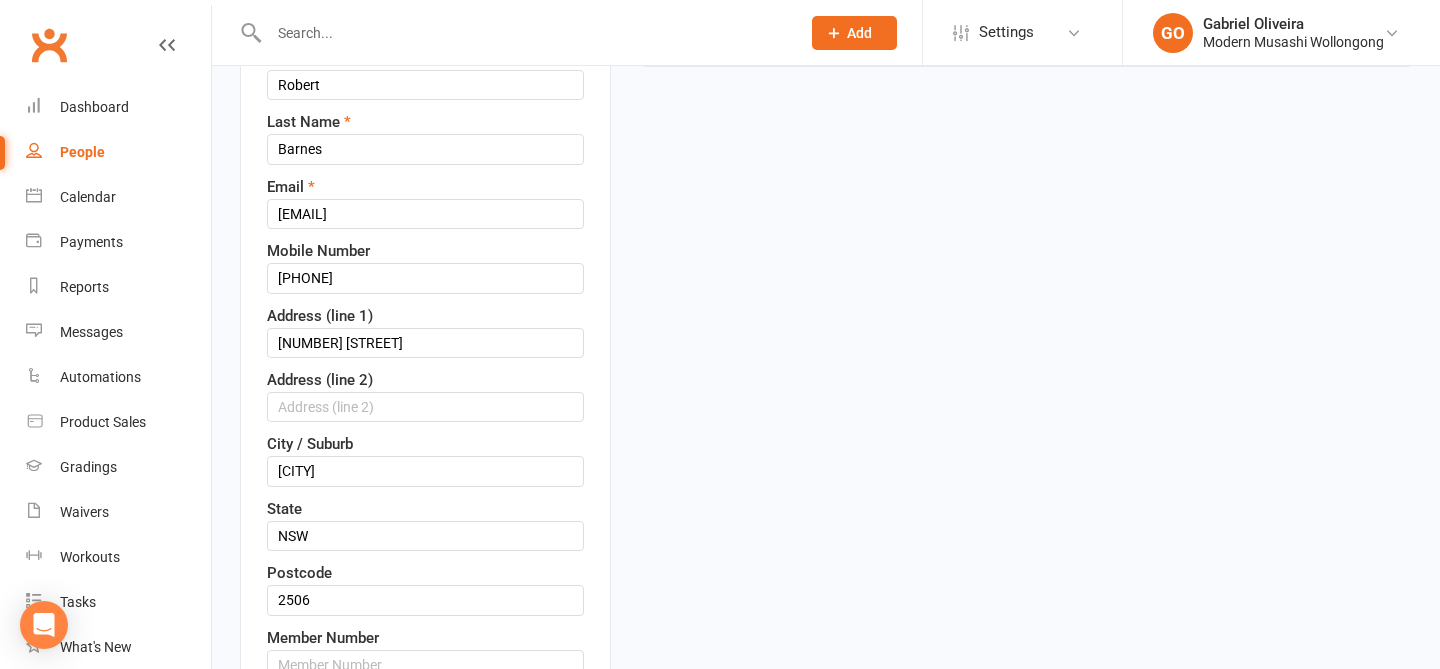 click on "upload photo Robert Barnes Added 5 August, 2025   Cancelled member 68 years old  Contact information First Name  Robert
Last Name  Barnes
Email  bobdabusdriver@yahoo.com.au
Mobile Number  0421112574
Address (line 1)  4 Carringle street
Address (line 2)
City / Suburb  Berkeley
State  NSW
Postcode  2506
Member Number
Date of Birth  30 Jan 1957
1941 - 1960
1941
1942
1943
1944
1945
1946
1947
1948
1949
1950
1951
1952
1953
1954
1955
1956
1957
1958
1959
1960
×
Owner  Select Owner Gabriel Oliveira" at bounding box center (826, 949) 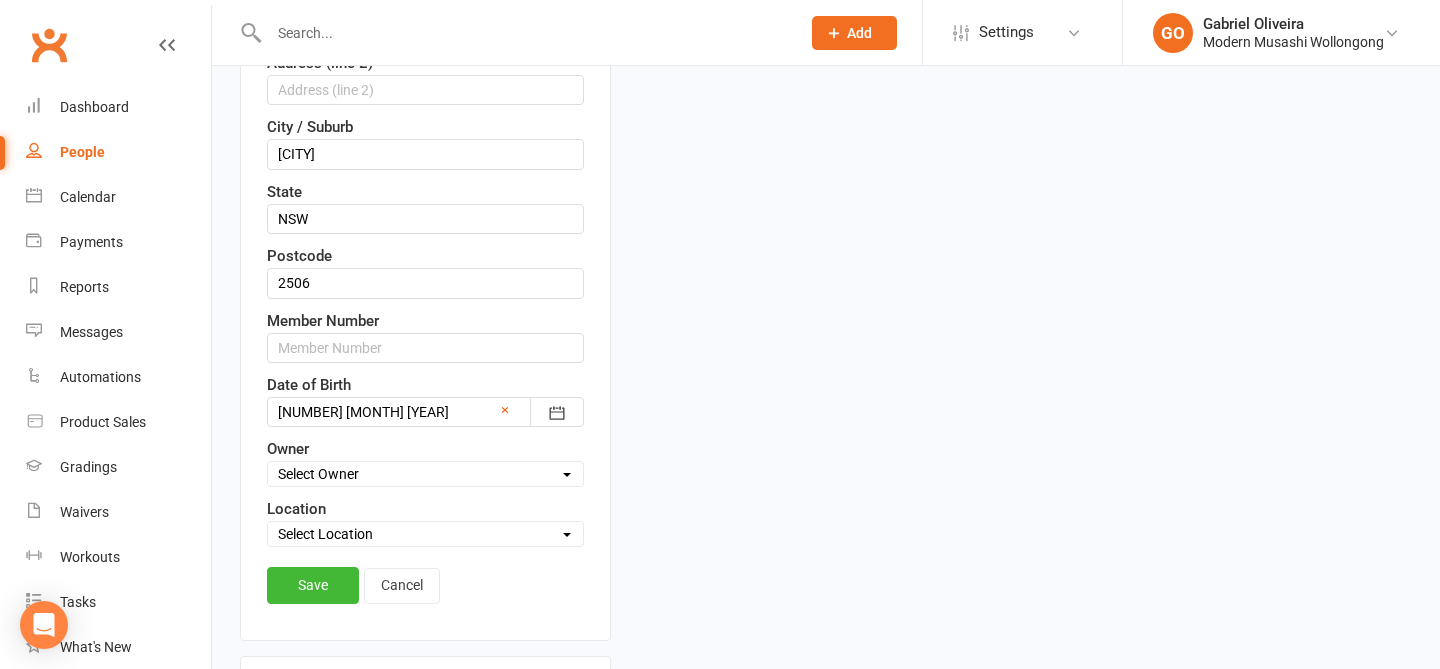 scroll, scrollTop: 605, scrollLeft: 0, axis: vertical 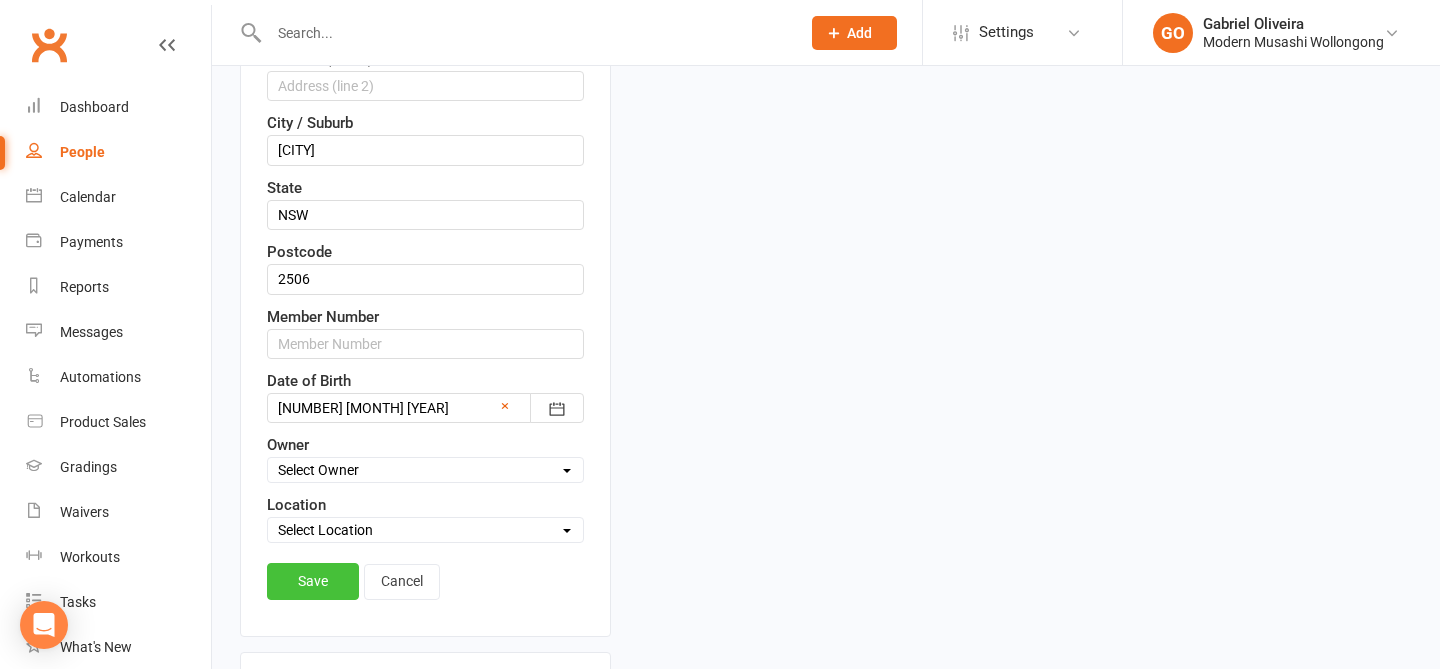 click on "Save" at bounding box center [313, 581] 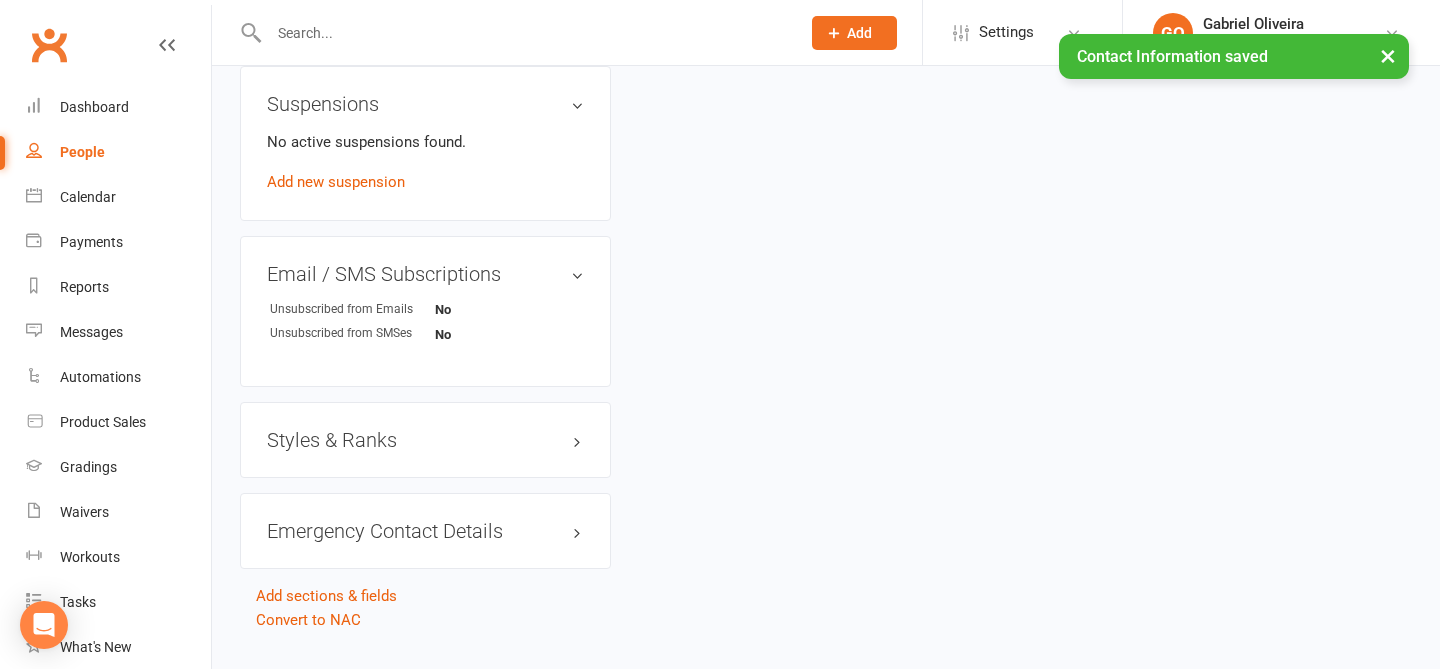 scroll, scrollTop: 1193, scrollLeft: 0, axis: vertical 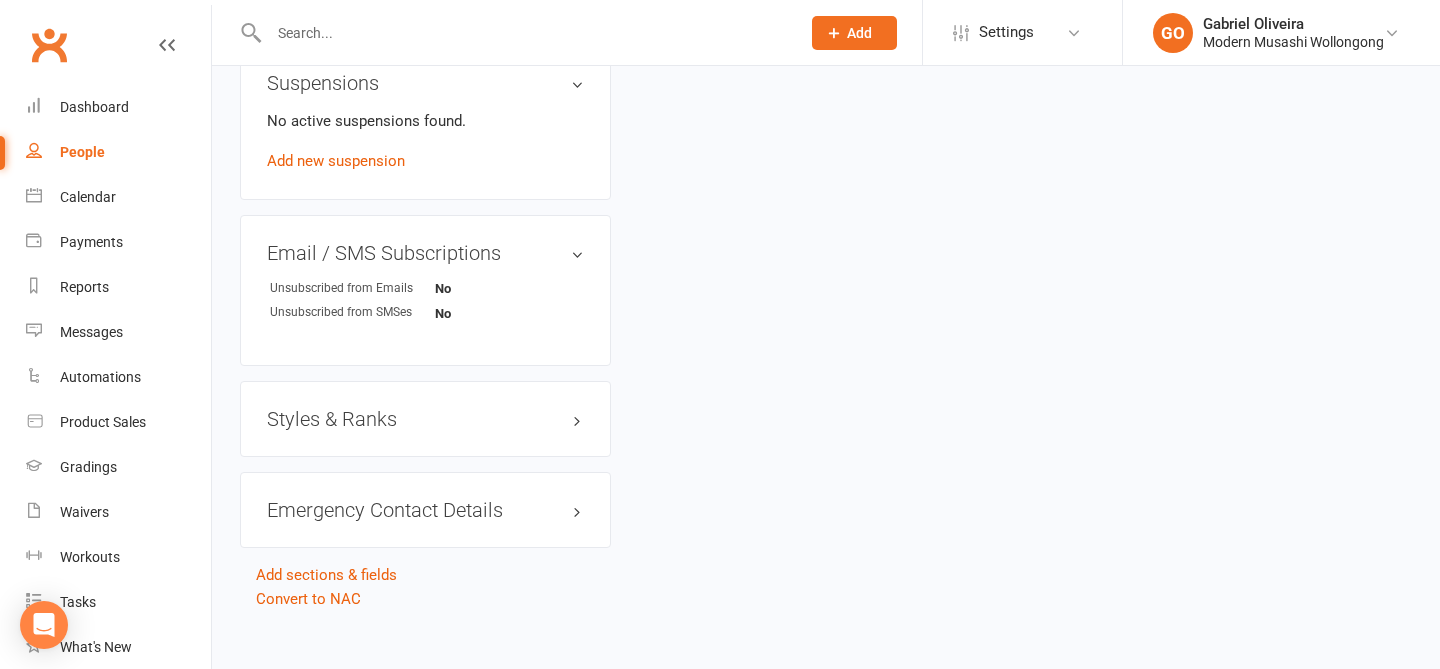 click on "Styles & Ranks" at bounding box center (425, 419) 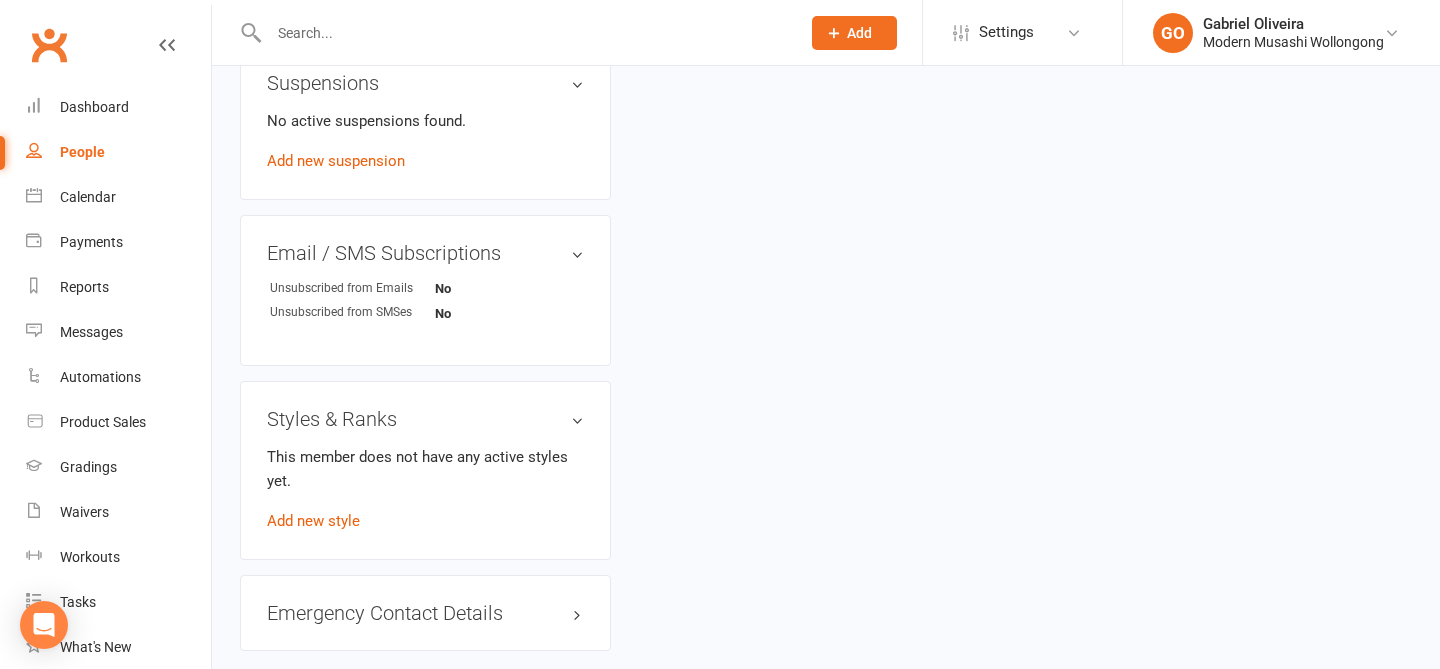 click on "This member does not have any active styles yet. Add new style" at bounding box center [425, 489] 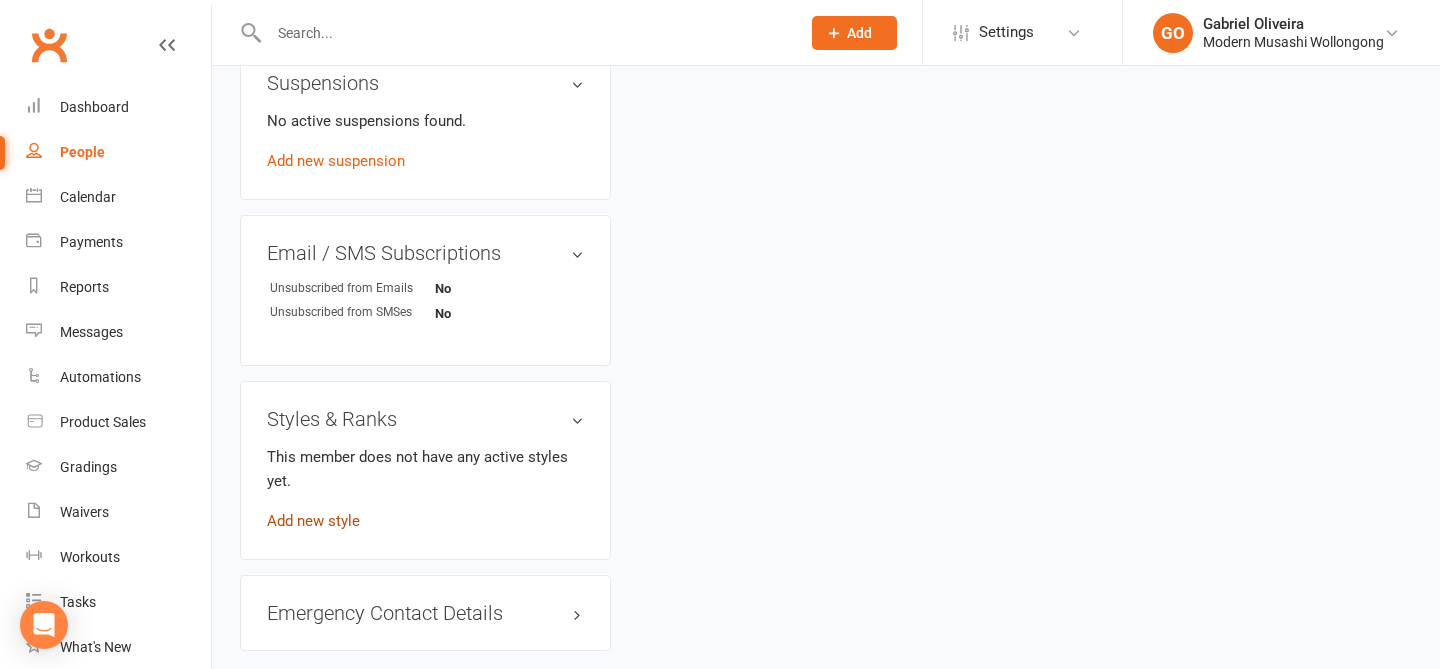 click on "Add new style" at bounding box center [313, 521] 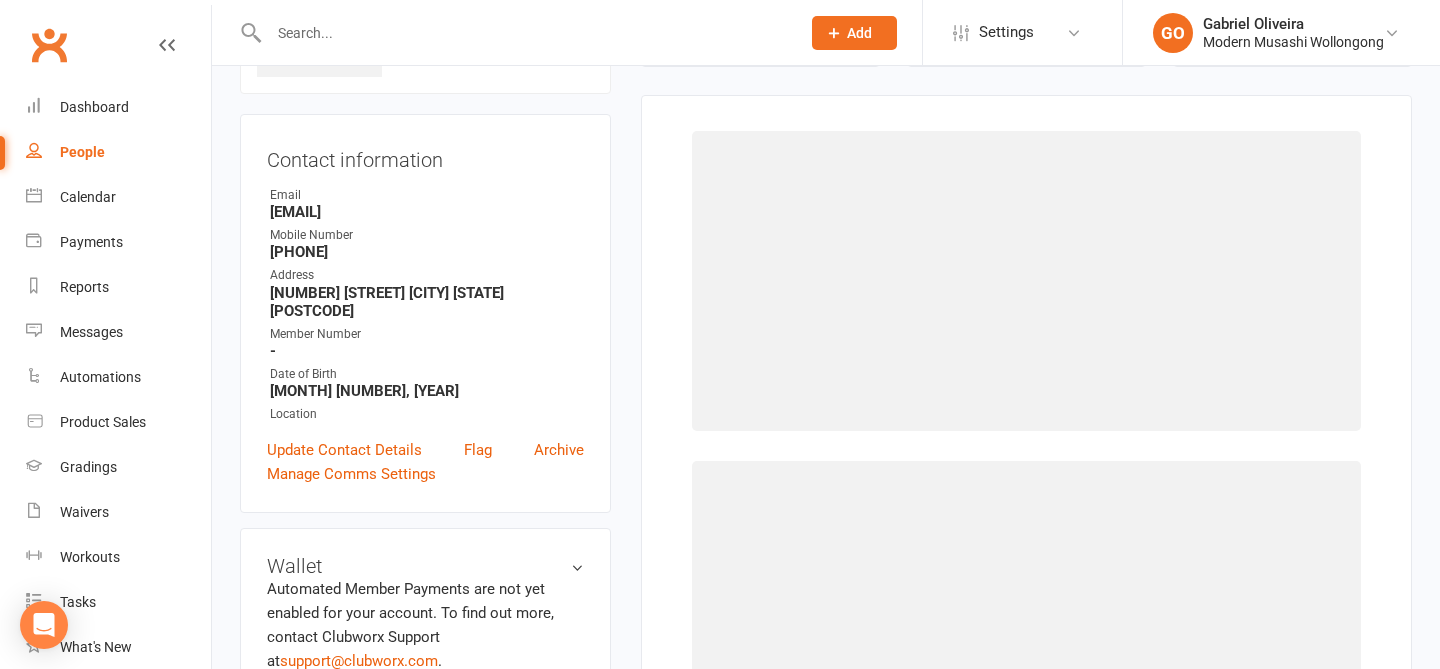 scroll, scrollTop: 153, scrollLeft: 0, axis: vertical 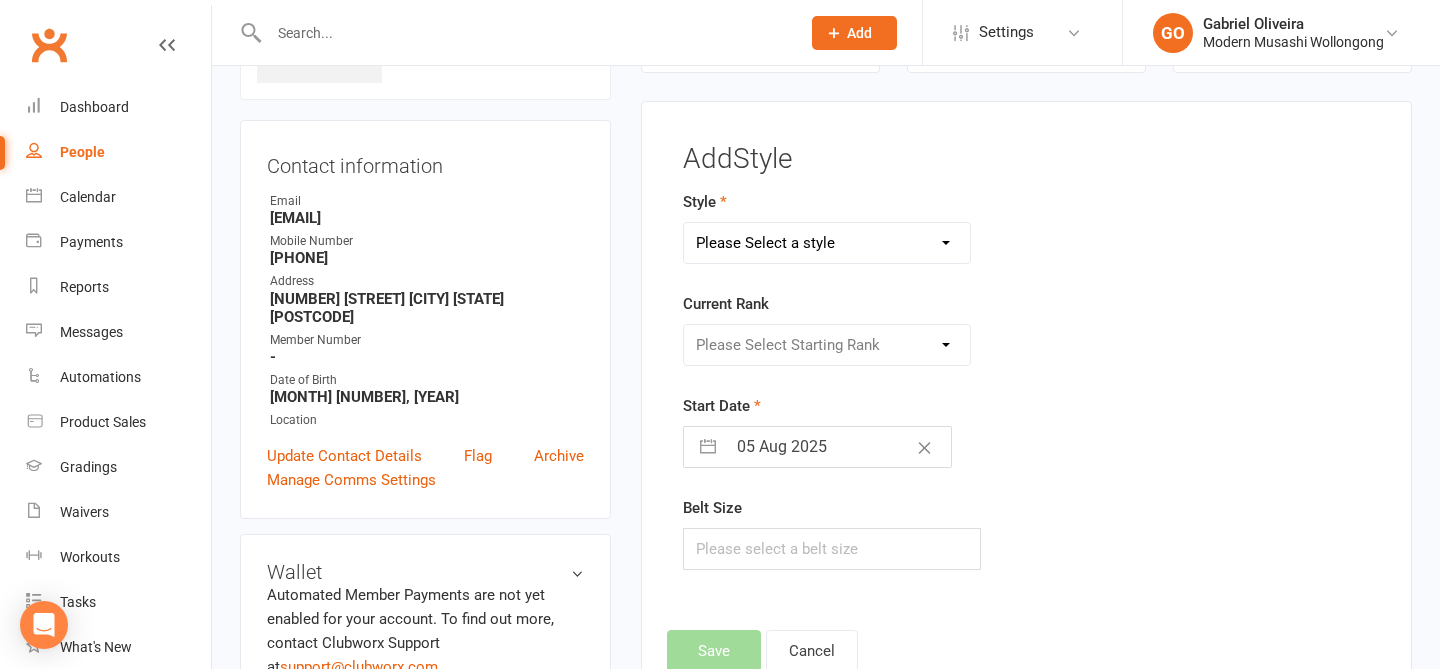 click on "Please Select a style Adults BJJ Kids BJJ" at bounding box center (827, 243) 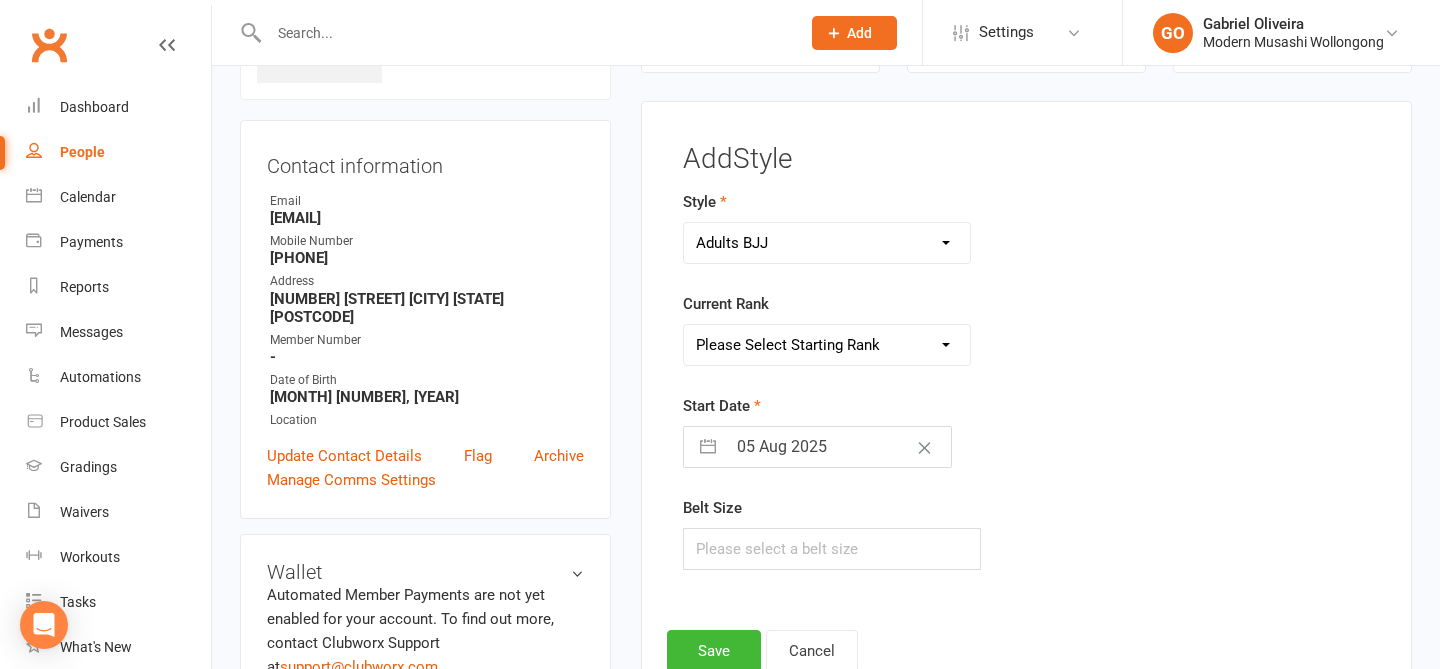 click on "Please Select Starting Rank White Belt  White Belt 1 Stripe White Belt 2 Stripe White Belt 3 Stripe White Belt 4 Stripe Blue Belt Blue Belt 1 Stripe Blue Belt 2 Stripe Blue Belt 3 Stripe Blue Belt 4 Stripe Purple Belt Purple Belt 1 Stripe Purple Belt 2 Stripe Purple Belt 3 Stripe Purple Belt 4 Stripe Brown Belt Brown Belt 1 Stripe Brown Belt 2 Stripe Brown Belt 3 Stripe Brown Belt 4 Stripe Black Belt" at bounding box center (827, 345) 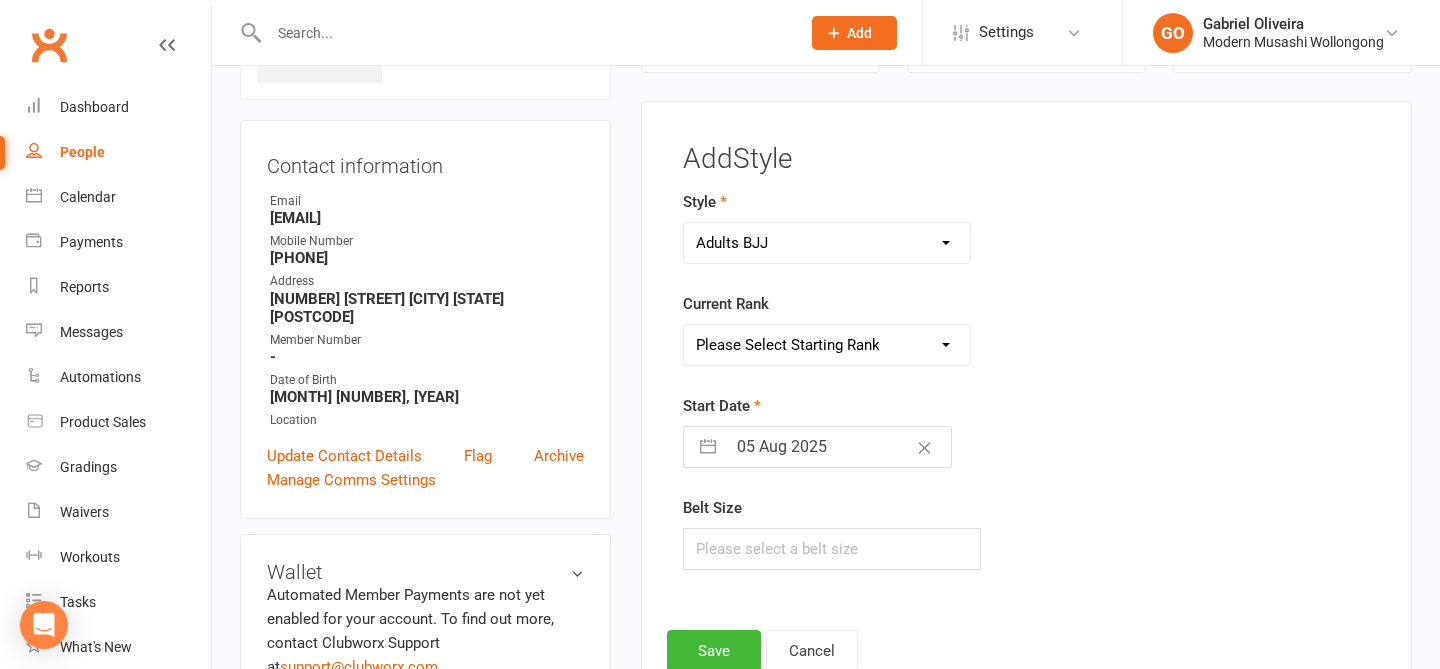 select on "44548" 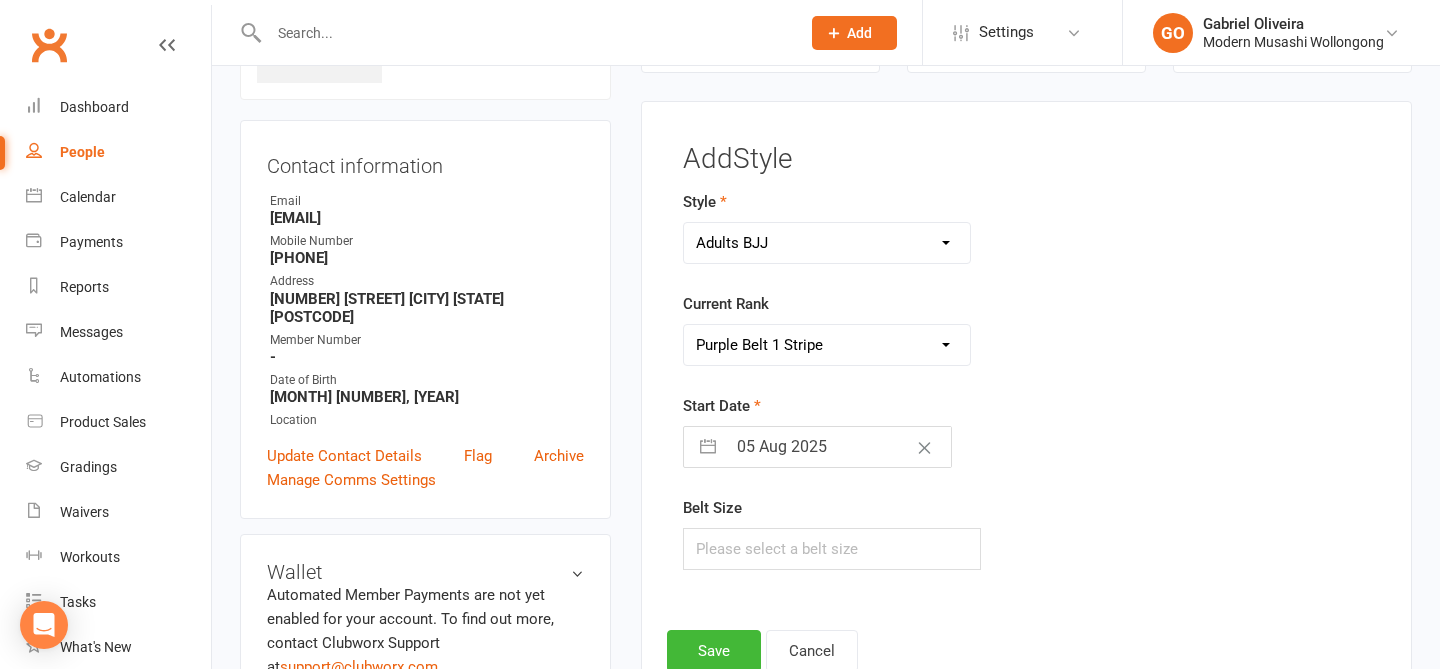 click on "Style Adults BJJ Kids BJJ Current Rank Please Select Starting Rank White Belt  White Belt 1 Stripe White Belt 2 Stripe White Belt 3 Stripe White Belt 4 Stripe Blue Belt Blue Belt 1 Stripe Blue Belt 2 Stripe Blue Belt 3 Stripe Blue Belt 4 Stripe Purple Belt Purple Belt 1 Stripe Purple Belt 2 Stripe Purple Belt 3 Stripe Purple Belt 4 Stripe Brown Belt Brown Belt 1 Stripe Brown Belt 2 Stripe Brown Belt 3 Stripe Brown Belt 4 Stripe Black Belt Start Date 05 Aug 2025 Navigate forward to interact with the calendar and select a date. Press the question mark key to get the keyboard shortcuts for changing dates. Belt Size" at bounding box center (907, 394) 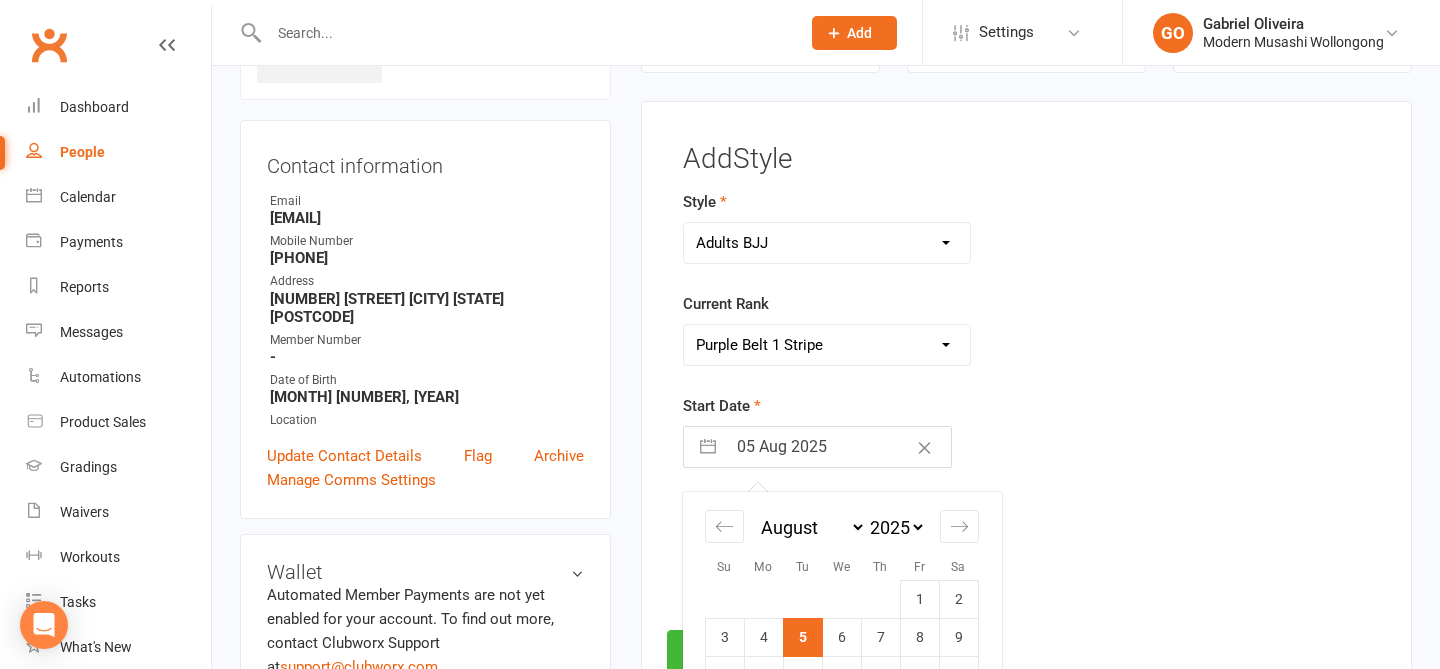 click on "05 Aug 2025" at bounding box center [838, 447] 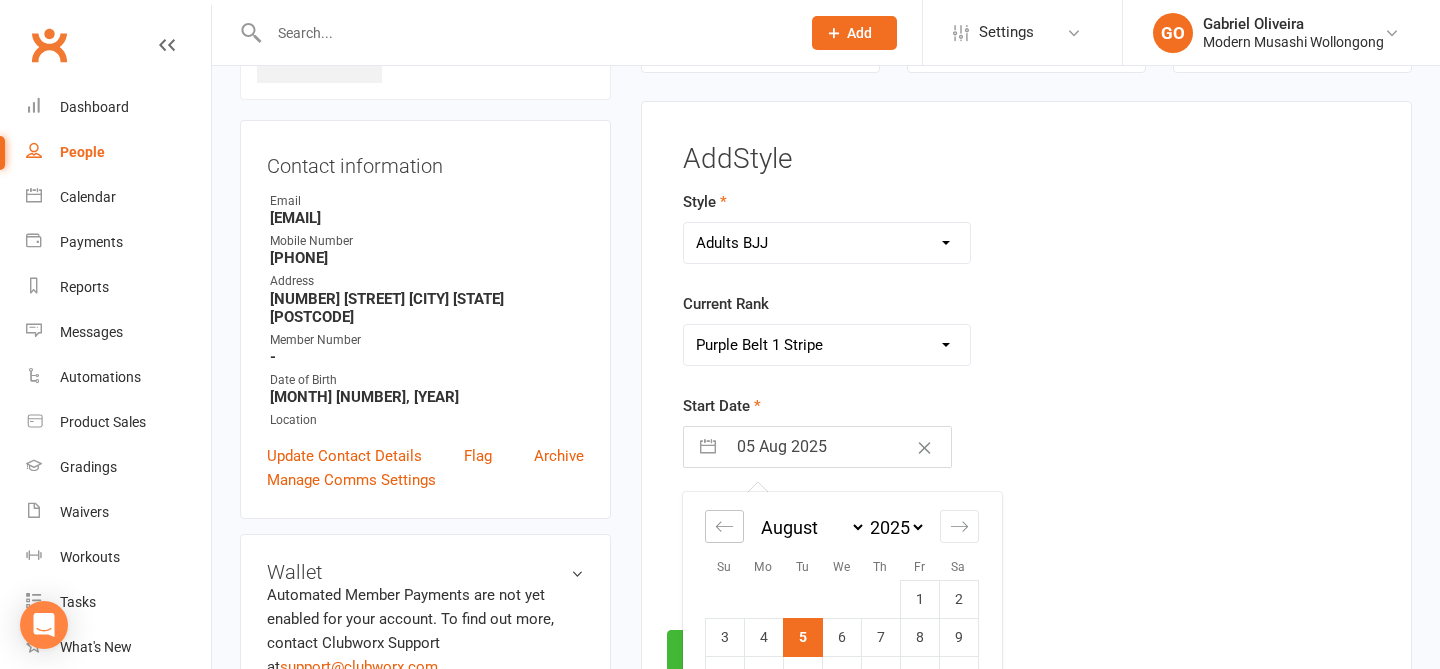 click at bounding box center [724, 526] 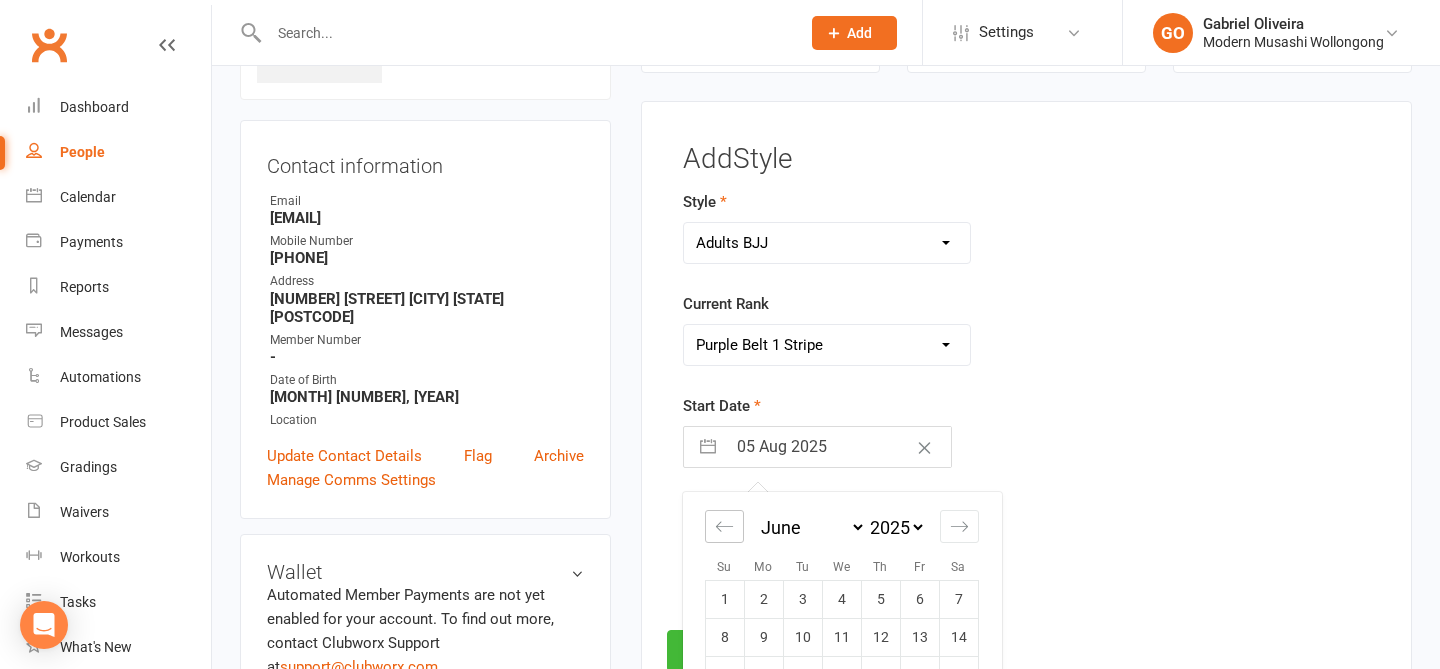 click at bounding box center (724, 526) 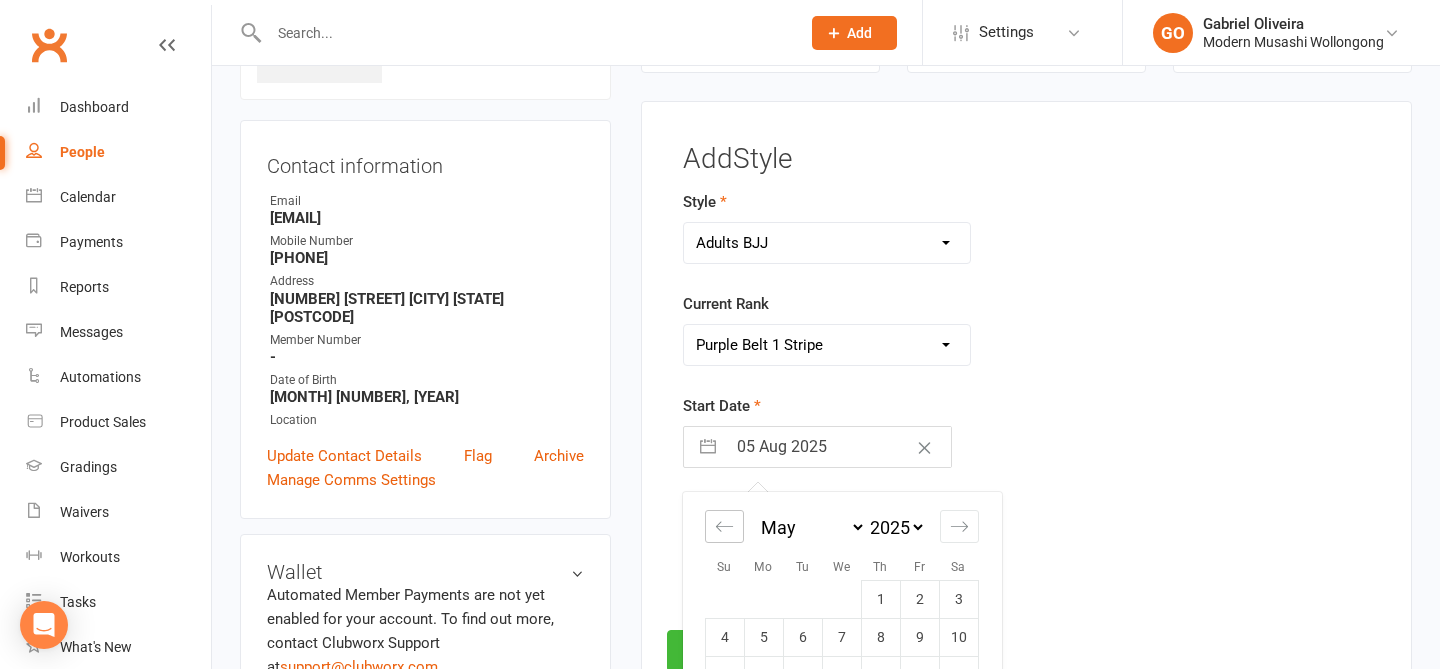 click at bounding box center [724, 526] 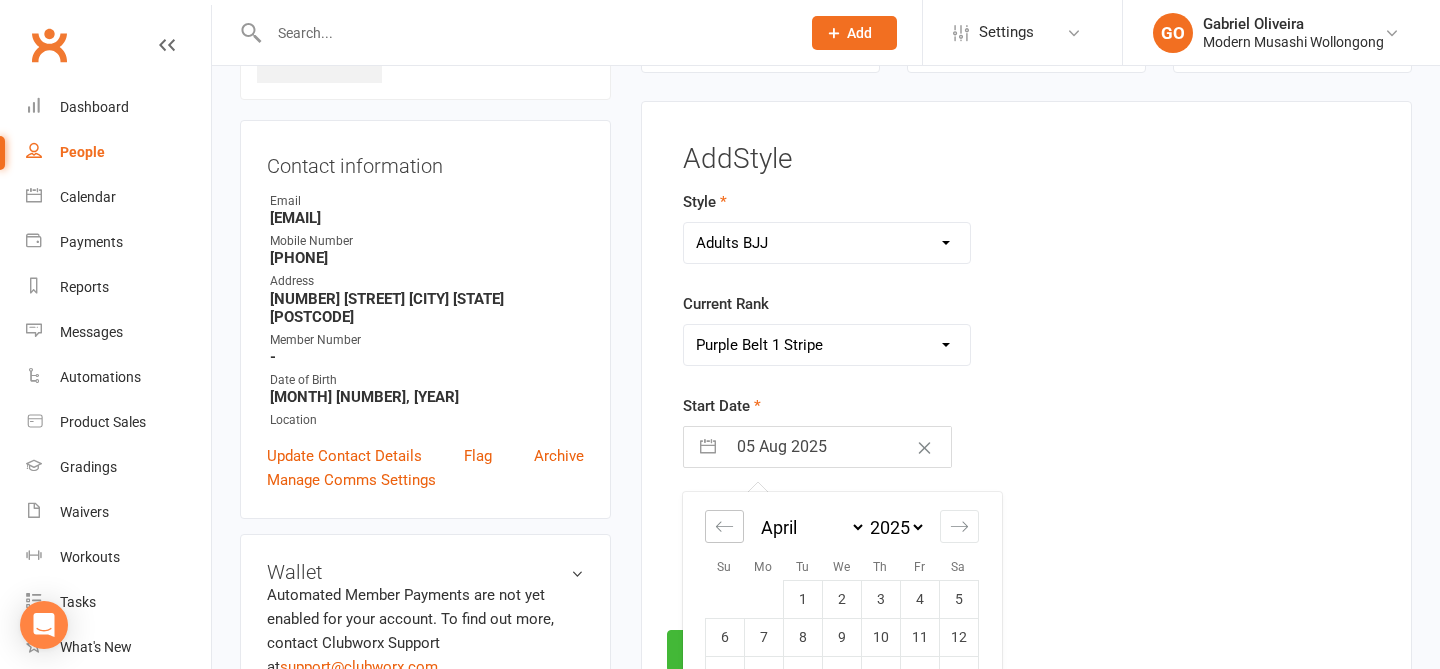 click at bounding box center [724, 526] 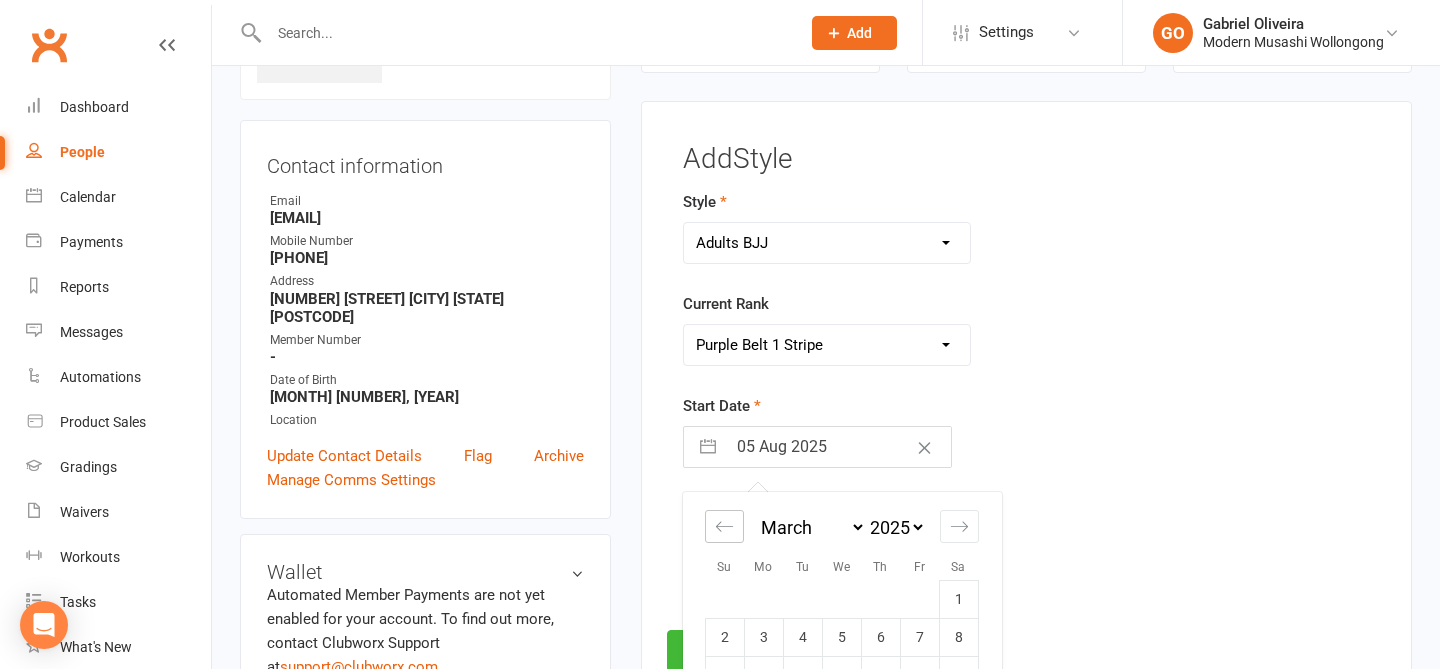 click at bounding box center [724, 526] 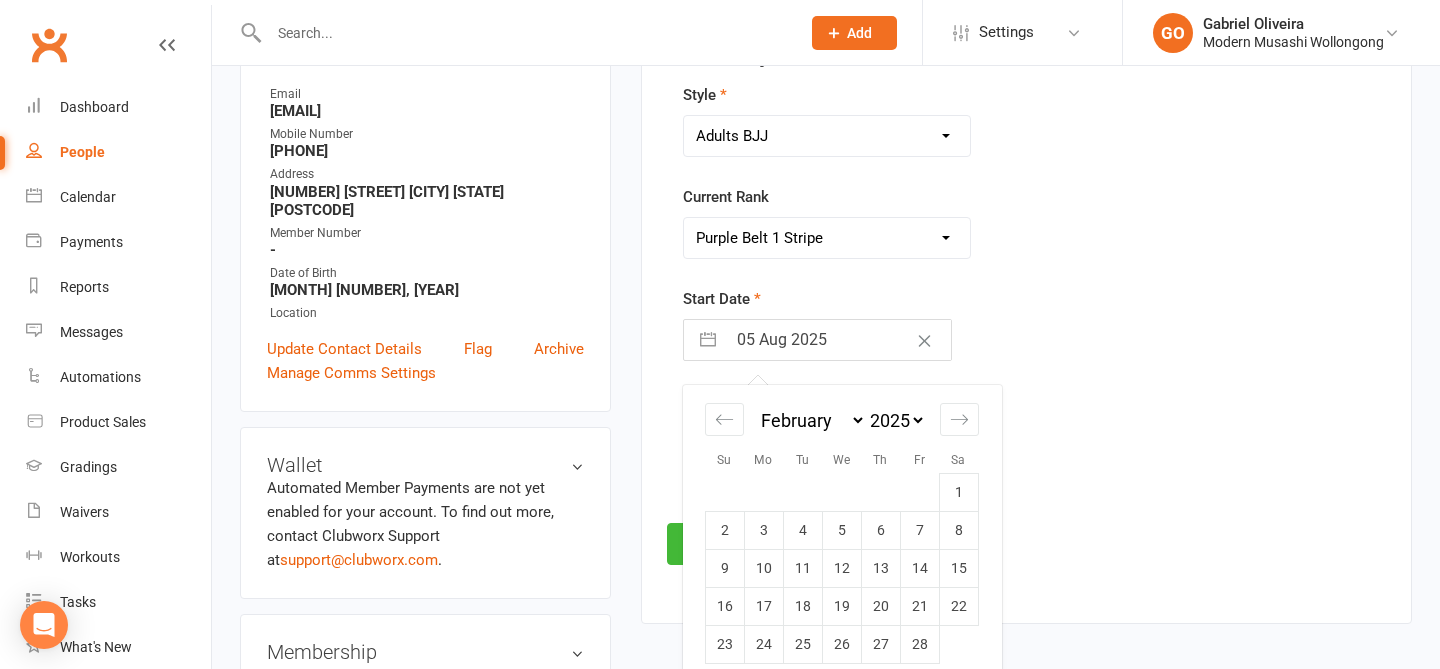 scroll, scrollTop: 261, scrollLeft: 0, axis: vertical 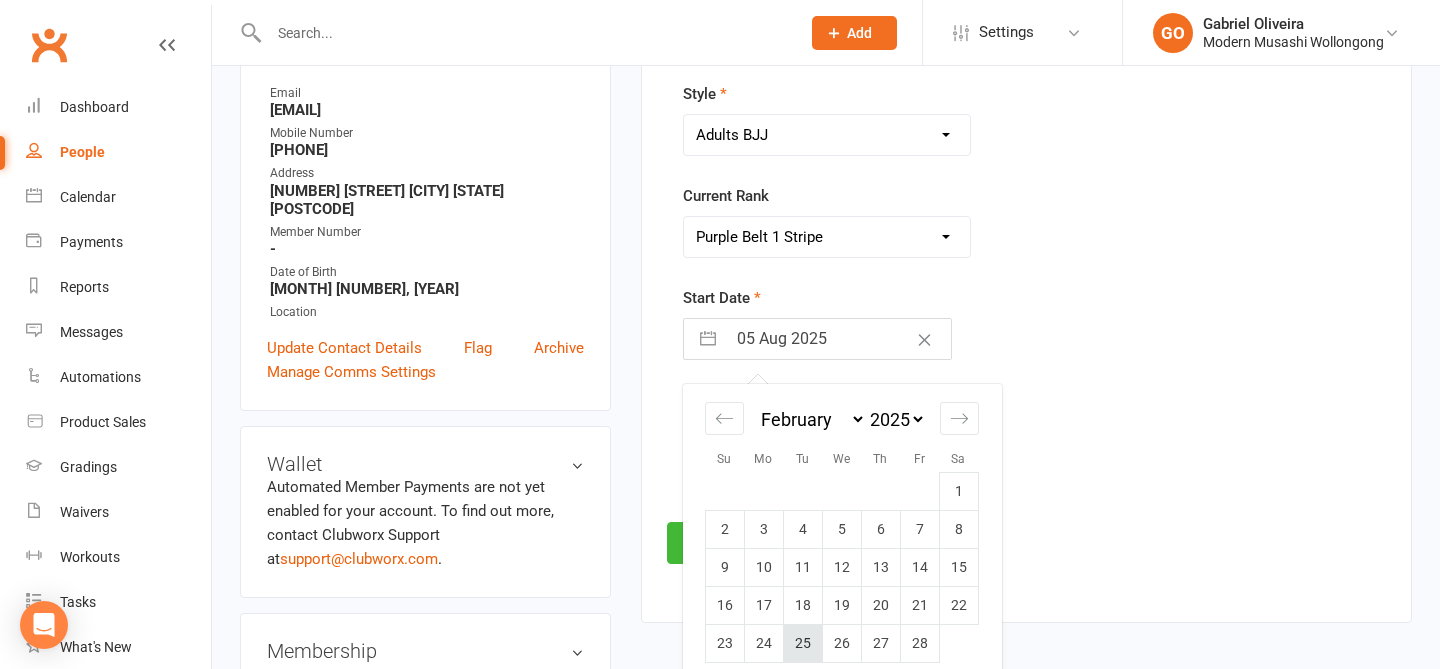 click on "25" at bounding box center (802, 644) 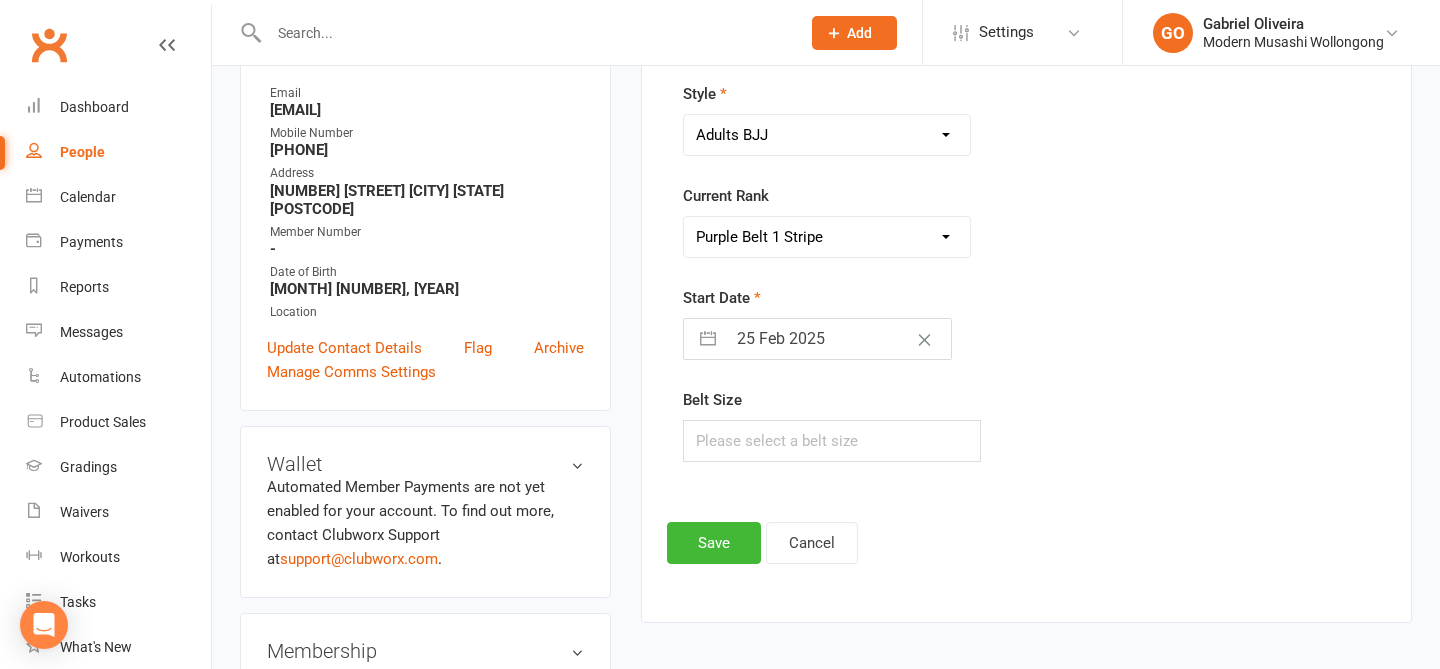 click on "Style Adults BJJ Kids BJJ Current Rank Please Select Starting Rank White Belt  White Belt 1 Stripe White Belt 2 Stripe White Belt 3 Stripe White Belt 4 Stripe Blue Belt Blue Belt 1 Stripe Blue Belt 2 Stripe Blue Belt 3 Stripe Blue Belt 4 Stripe Purple Belt Purple Belt 1 Stripe Purple Belt 2 Stripe Purple Belt 3 Stripe Purple Belt 4 Stripe Brown Belt Brown Belt 1 Stripe Brown Belt 2 Stripe Brown Belt 3 Stripe Brown Belt 4 Stripe Black Belt Start Date 25 Feb 2025 Navigate forward to interact with the calendar and select a date. Press the question mark key to get the keyboard shortcuts for changing dates. Belt Size" at bounding box center (907, 286) 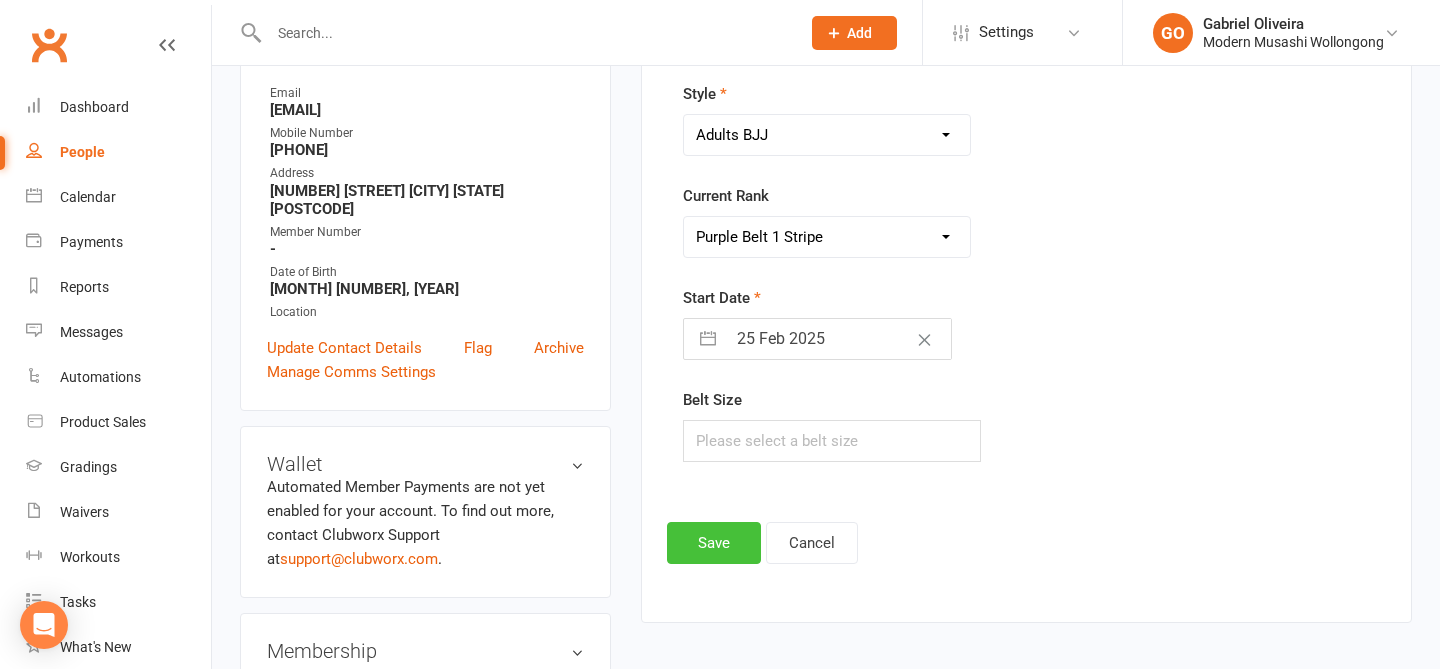 click on "Save" at bounding box center (714, 543) 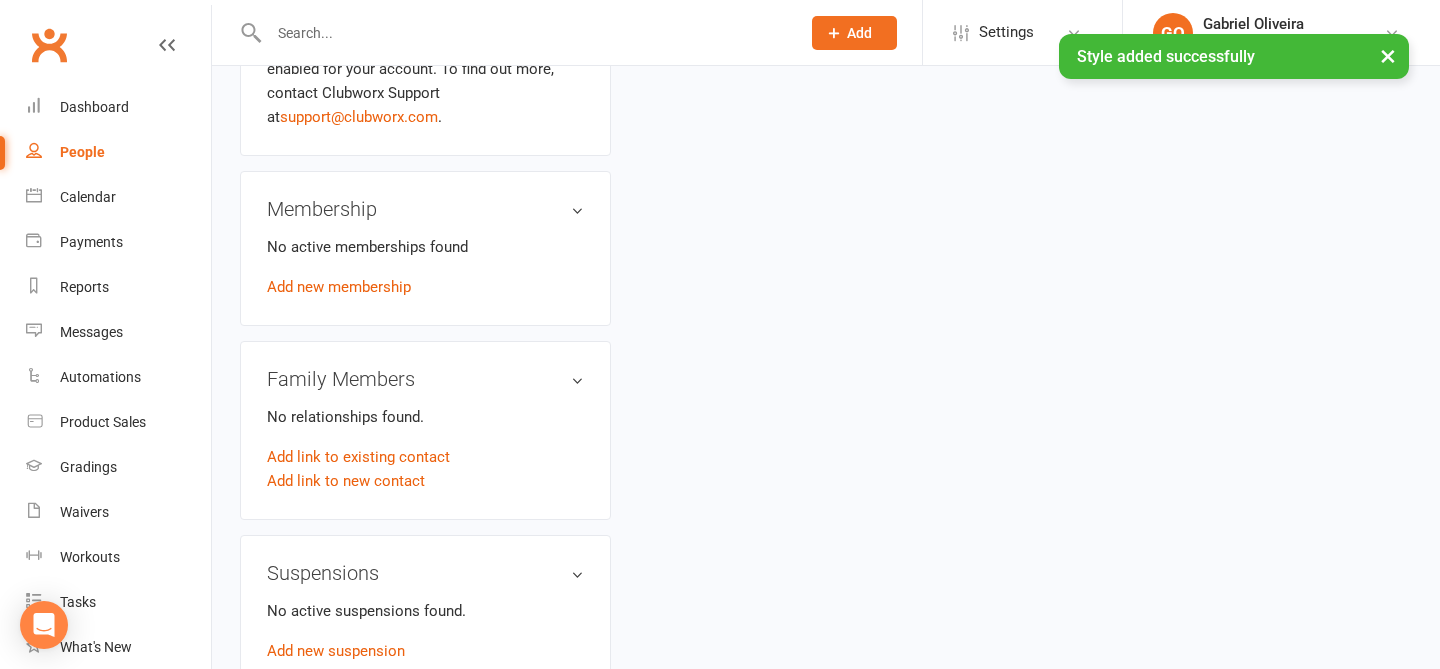 scroll, scrollTop: 1407, scrollLeft: 0, axis: vertical 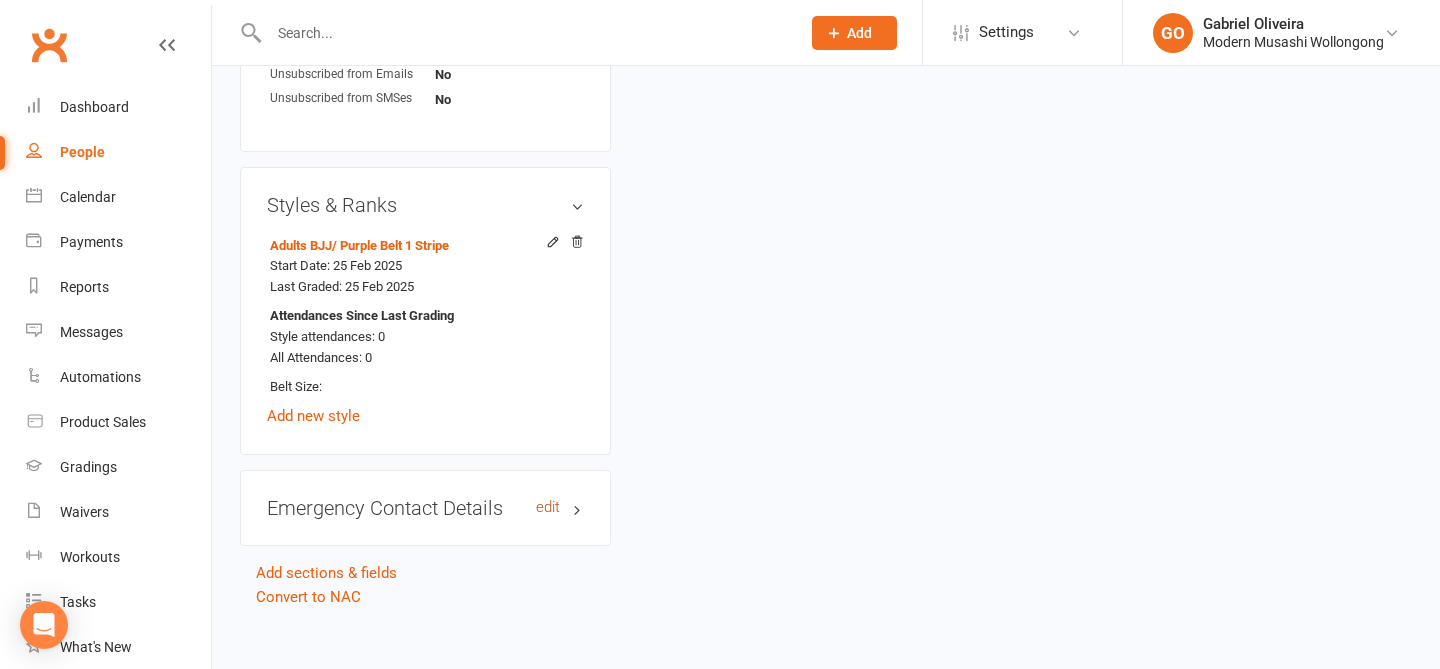 click on "edit" at bounding box center [548, 507] 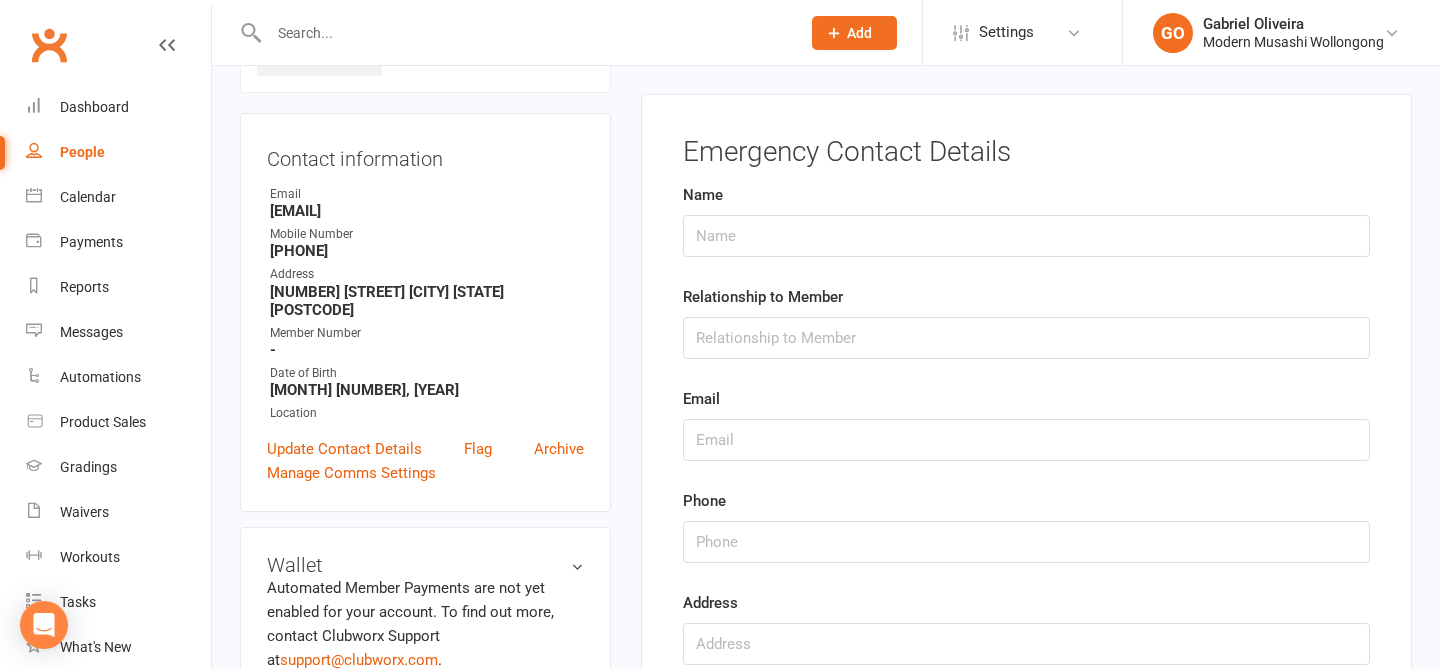 scroll, scrollTop: 153, scrollLeft: 0, axis: vertical 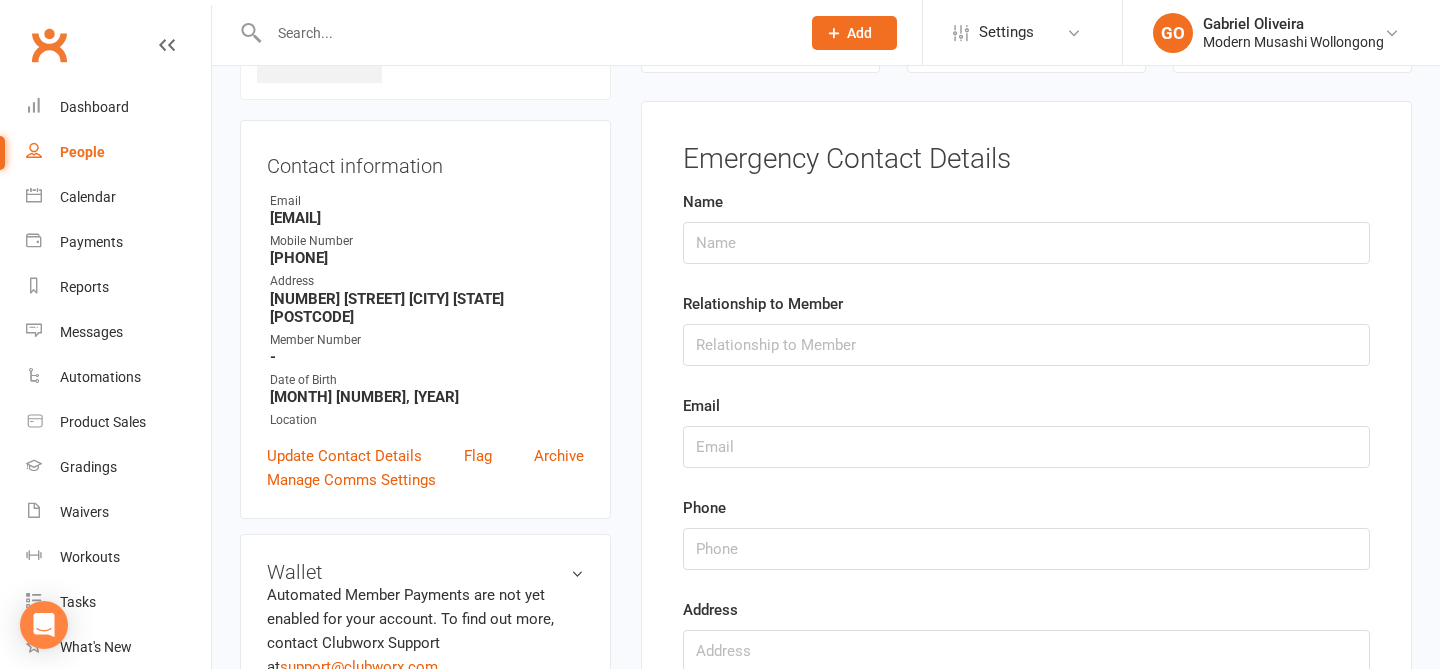 click on "Name" at bounding box center [1026, 227] 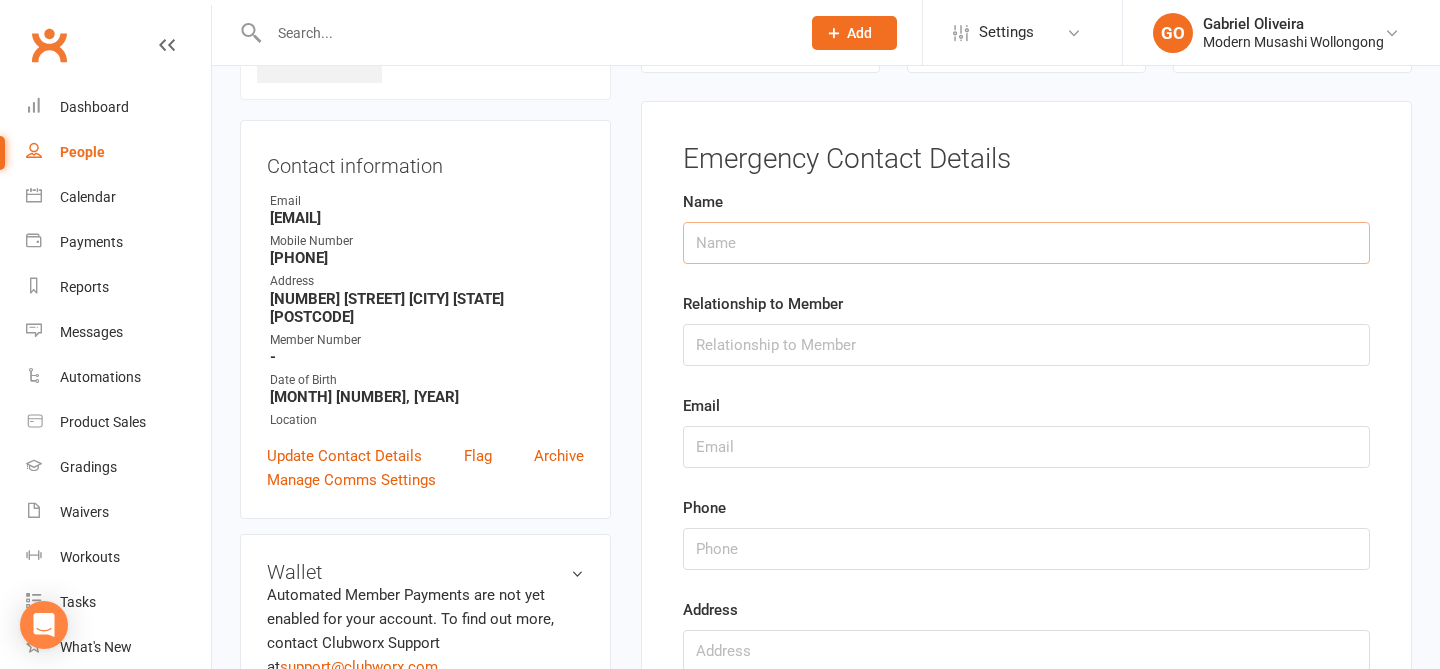 click at bounding box center [1026, 243] 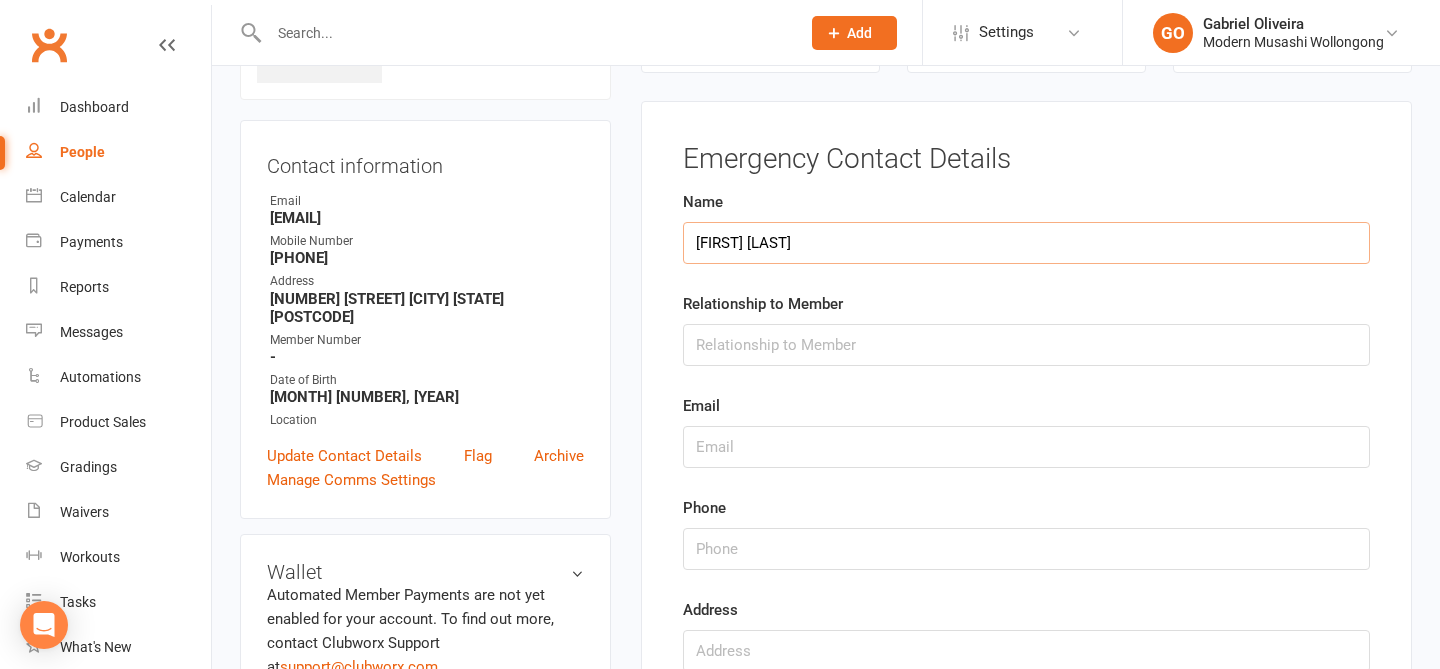 type on "Robin Barnes" 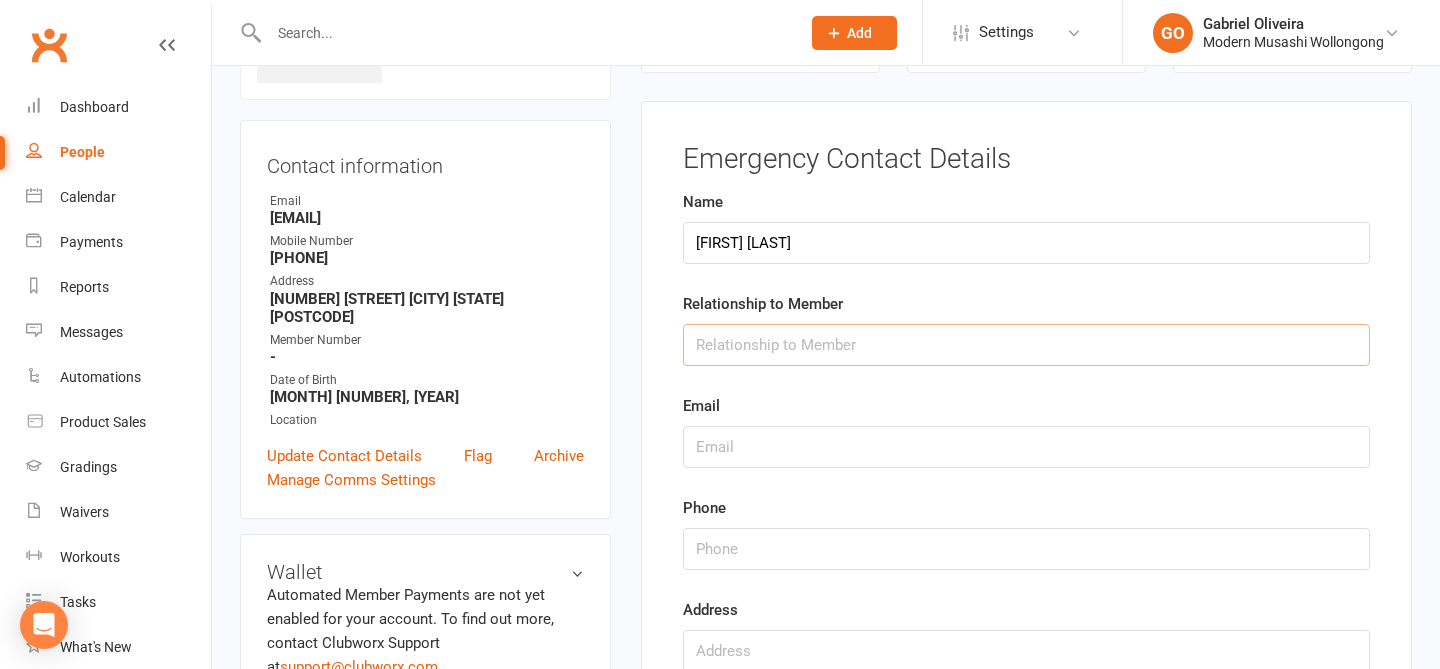 click at bounding box center [1026, 345] 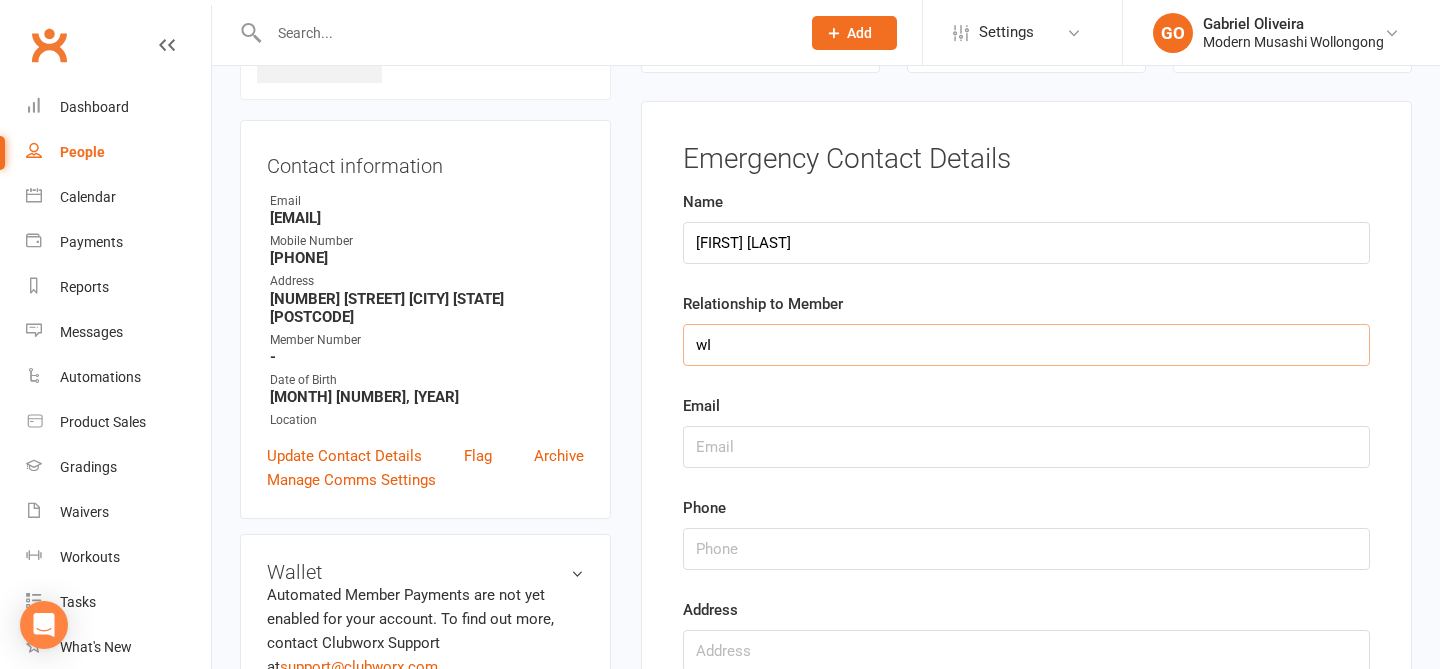 type on "w" 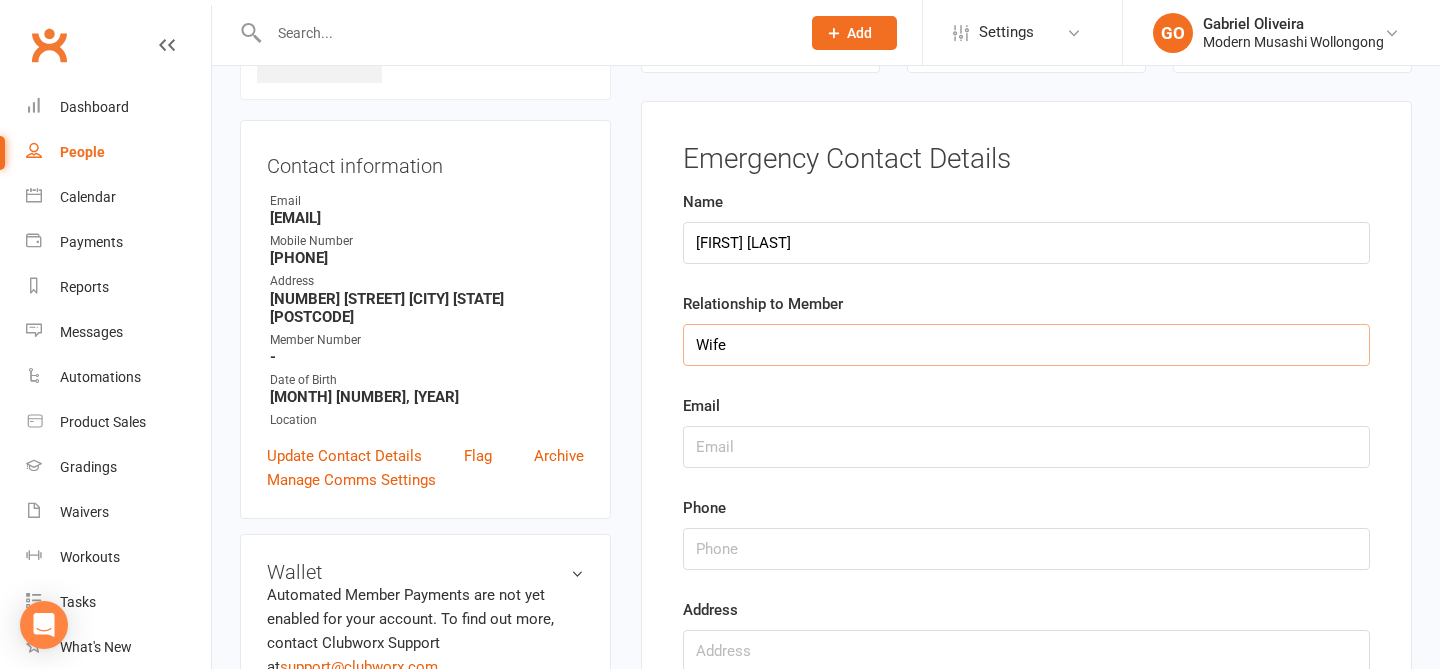 type on "Wife" 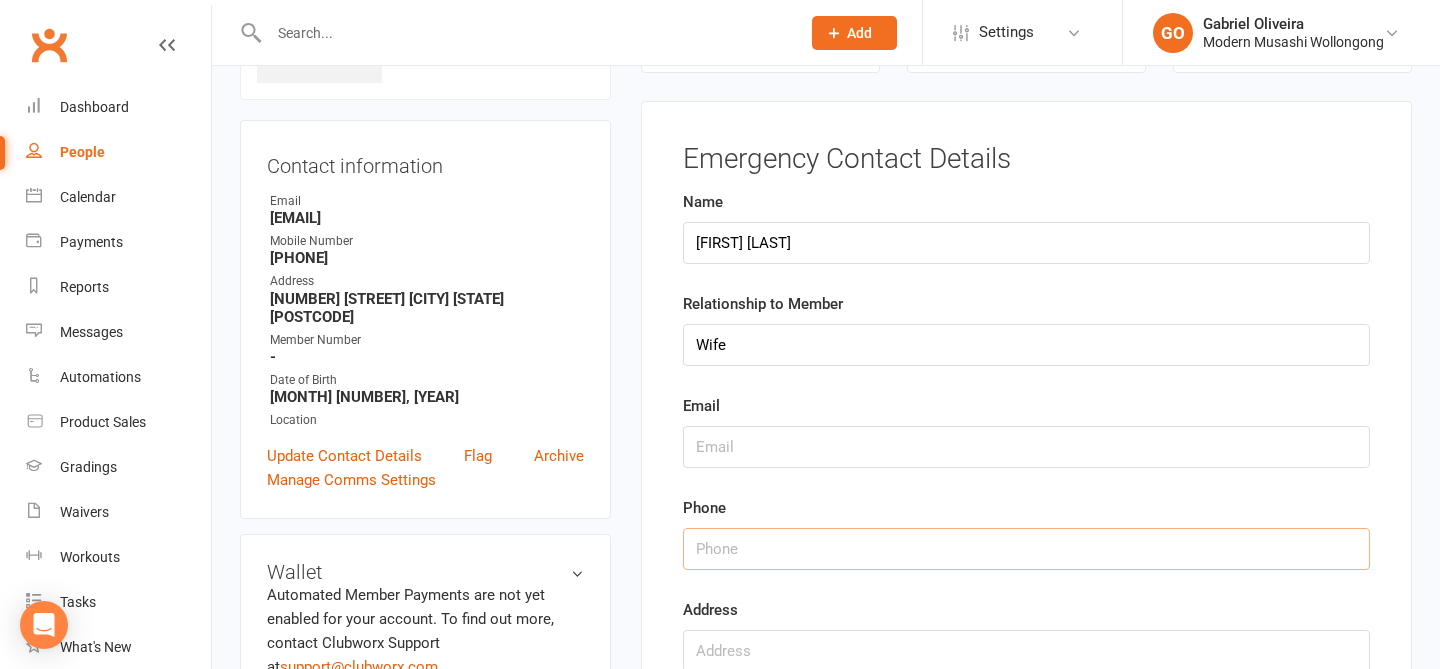 click at bounding box center (1026, 549) 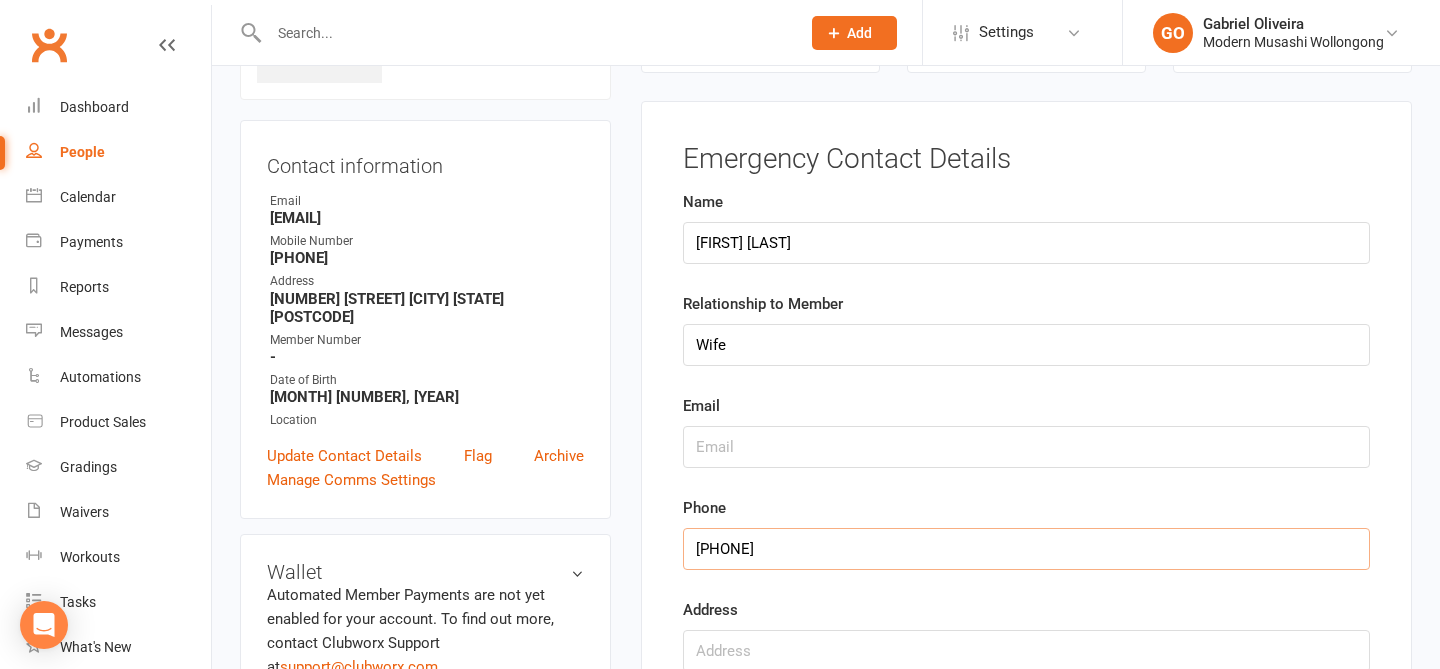 type on "04345495" 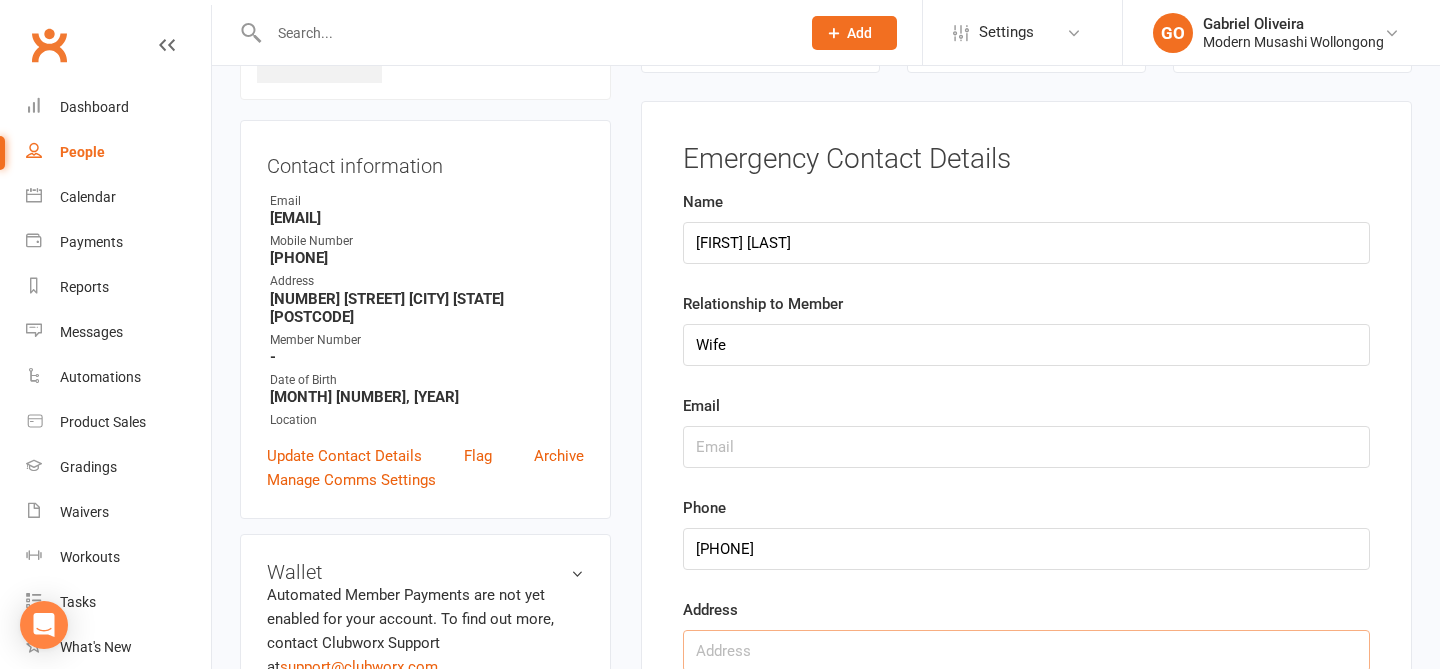 scroll, scrollTop: 156, scrollLeft: 0, axis: vertical 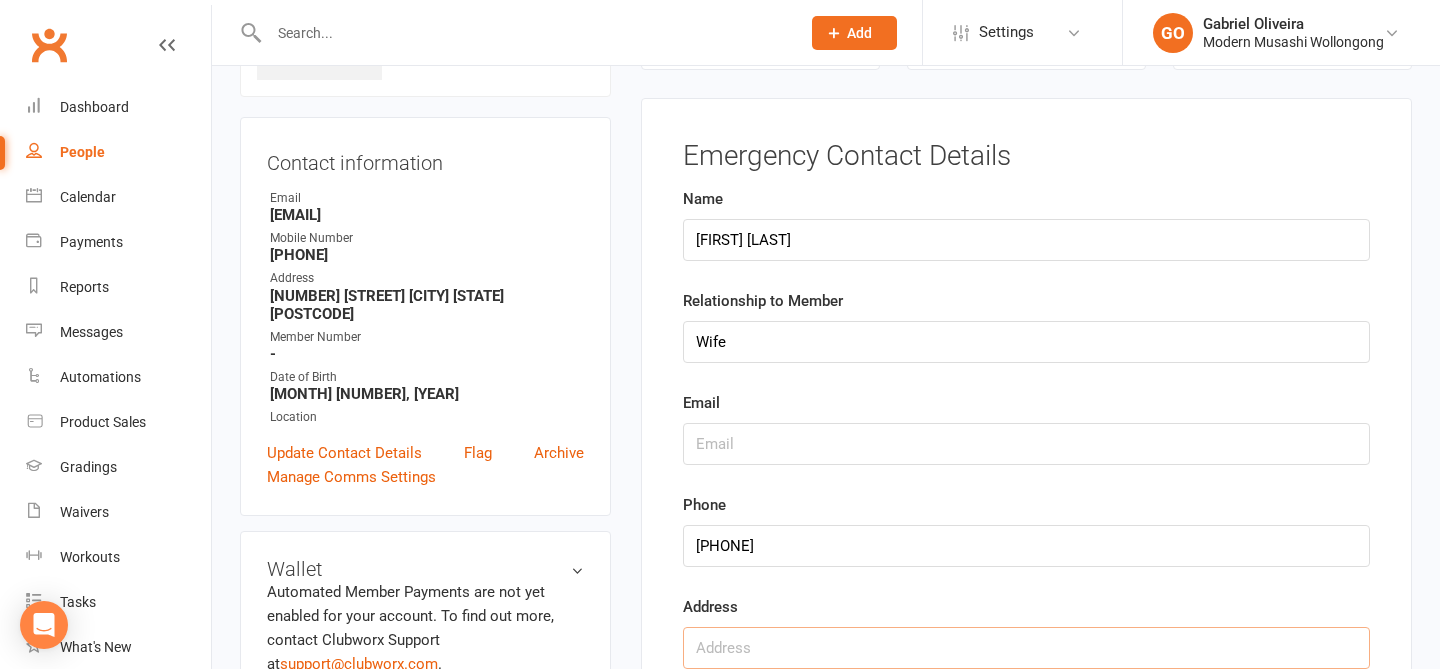 type on "1" 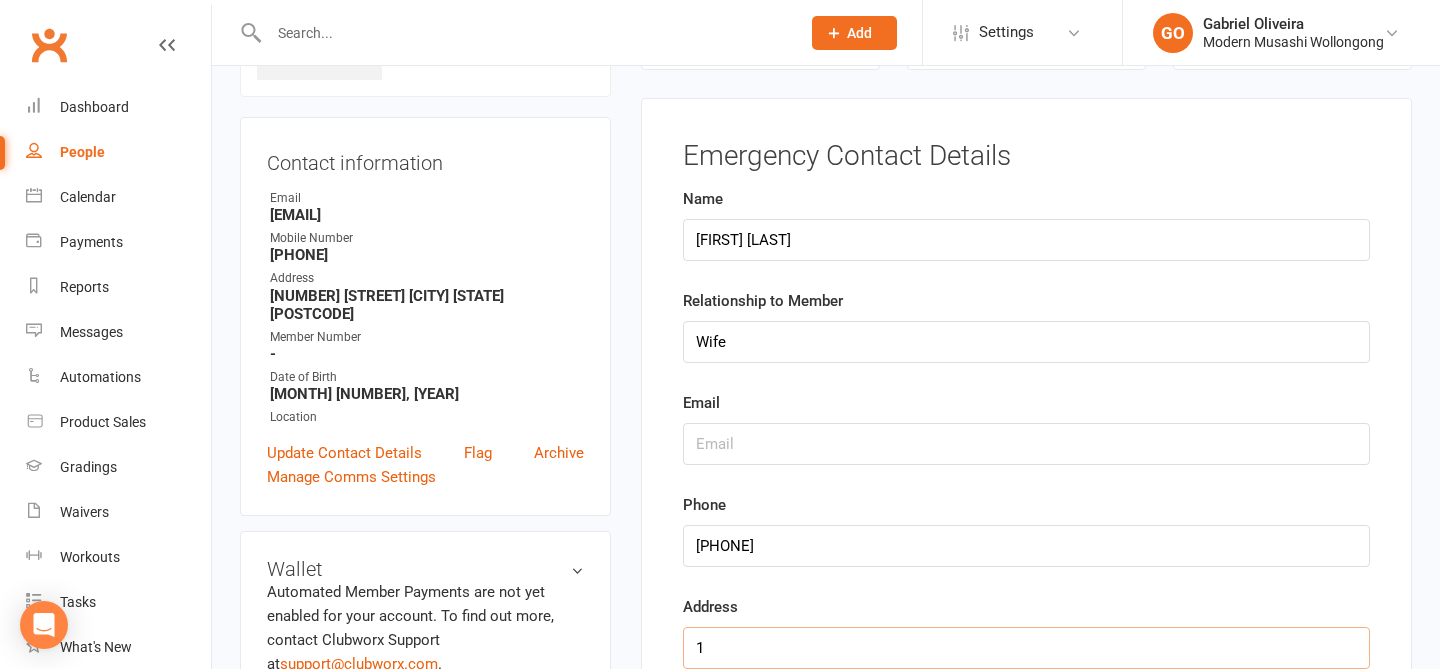 type 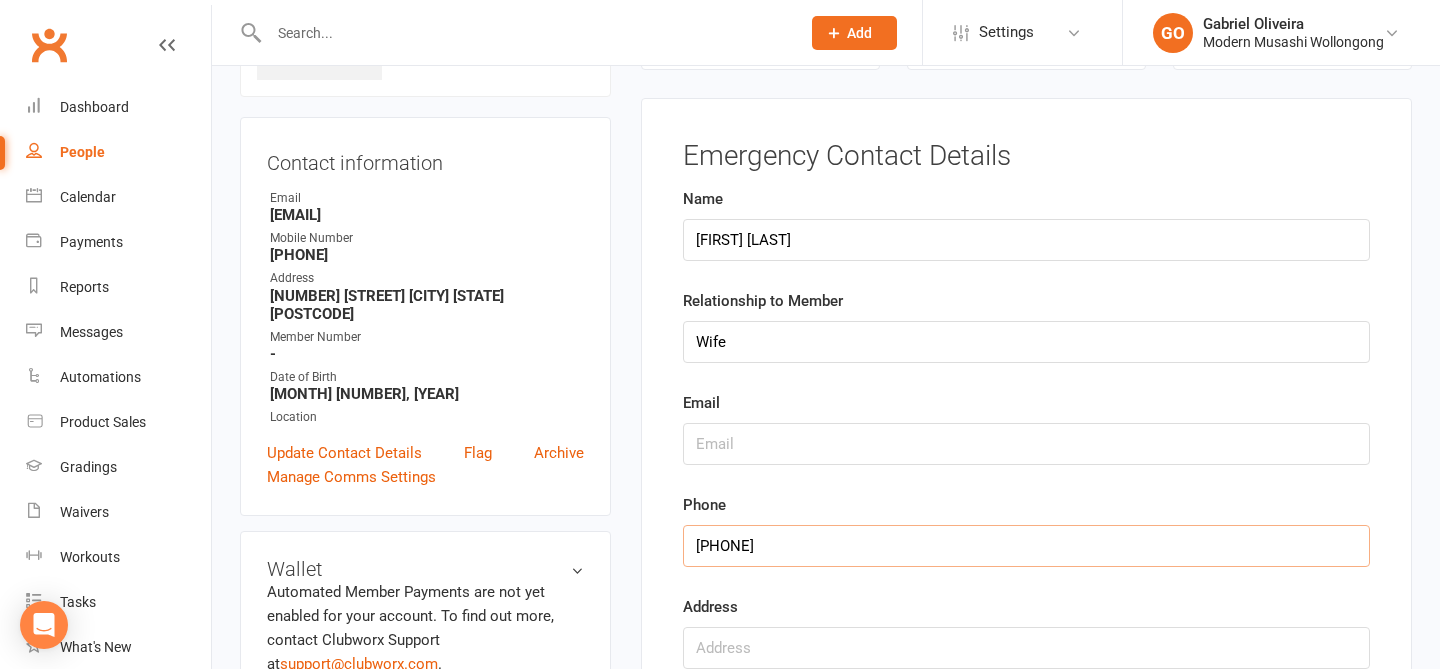 click at bounding box center [1026, 546] 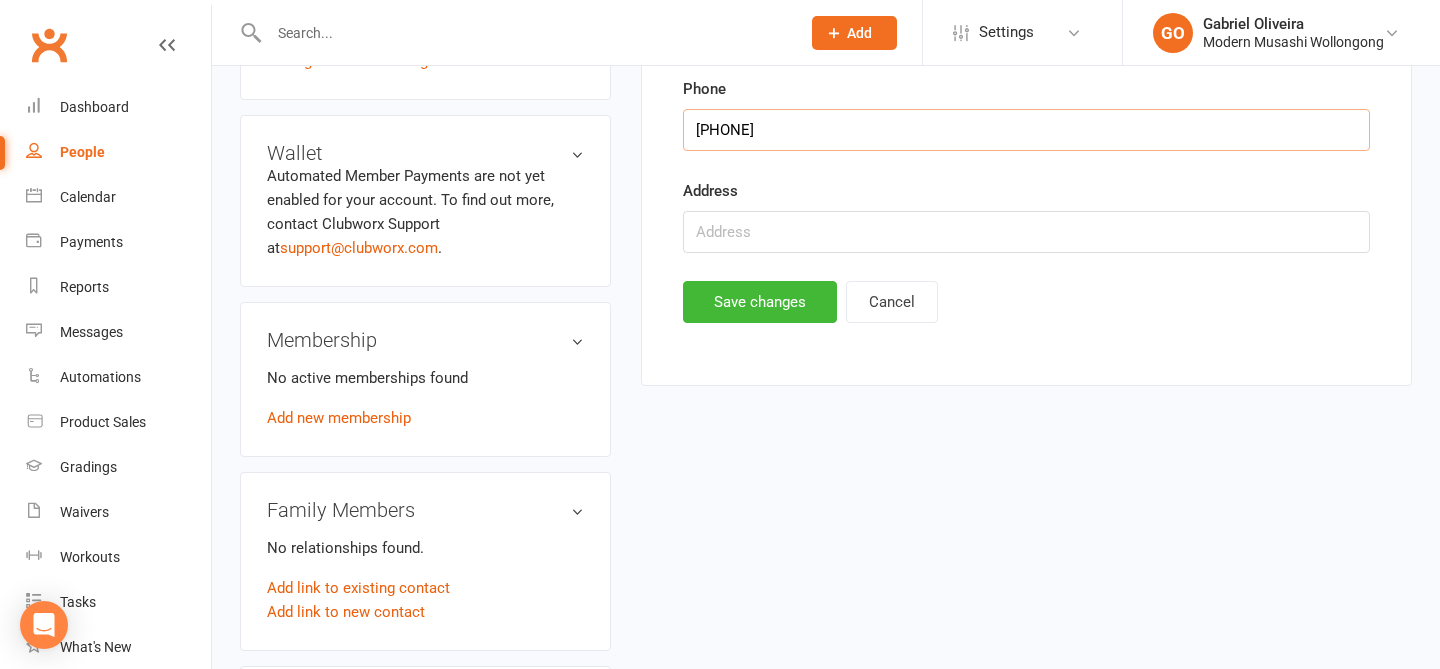 scroll, scrollTop: 595, scrollLeft: 0, axis: vertical 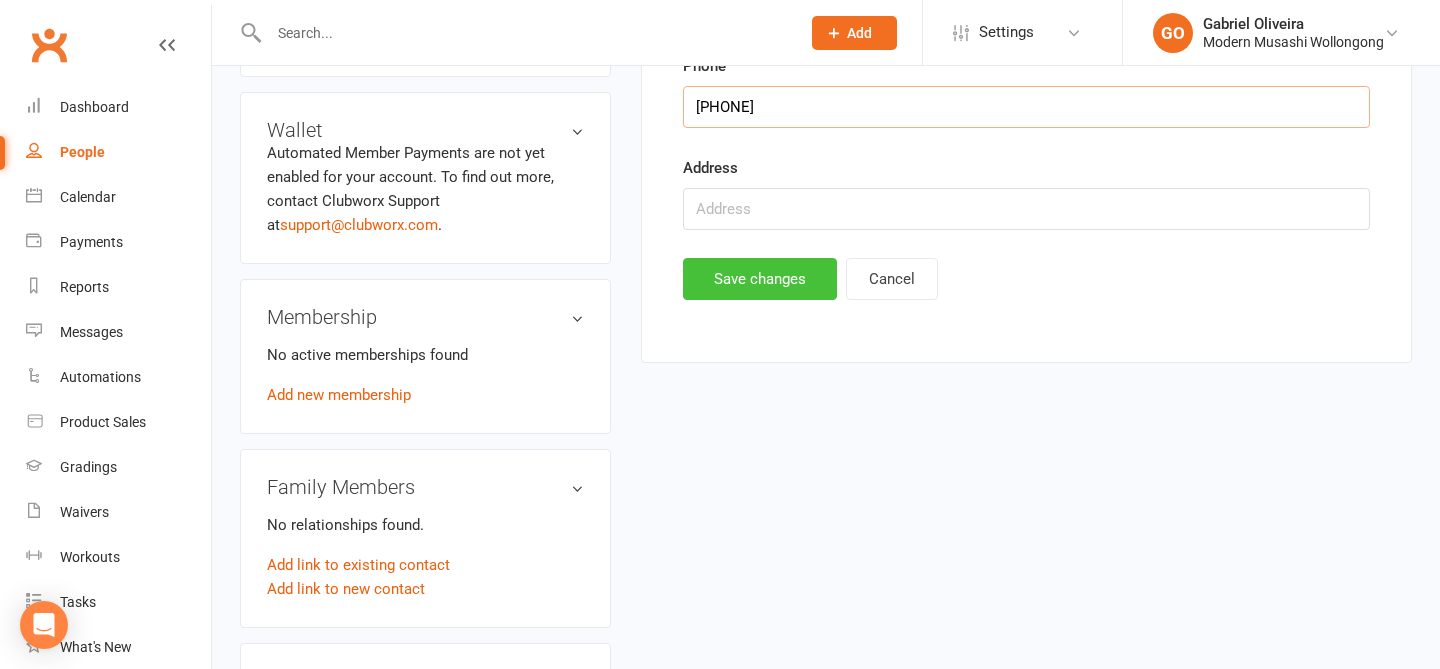 type on "0434549515" 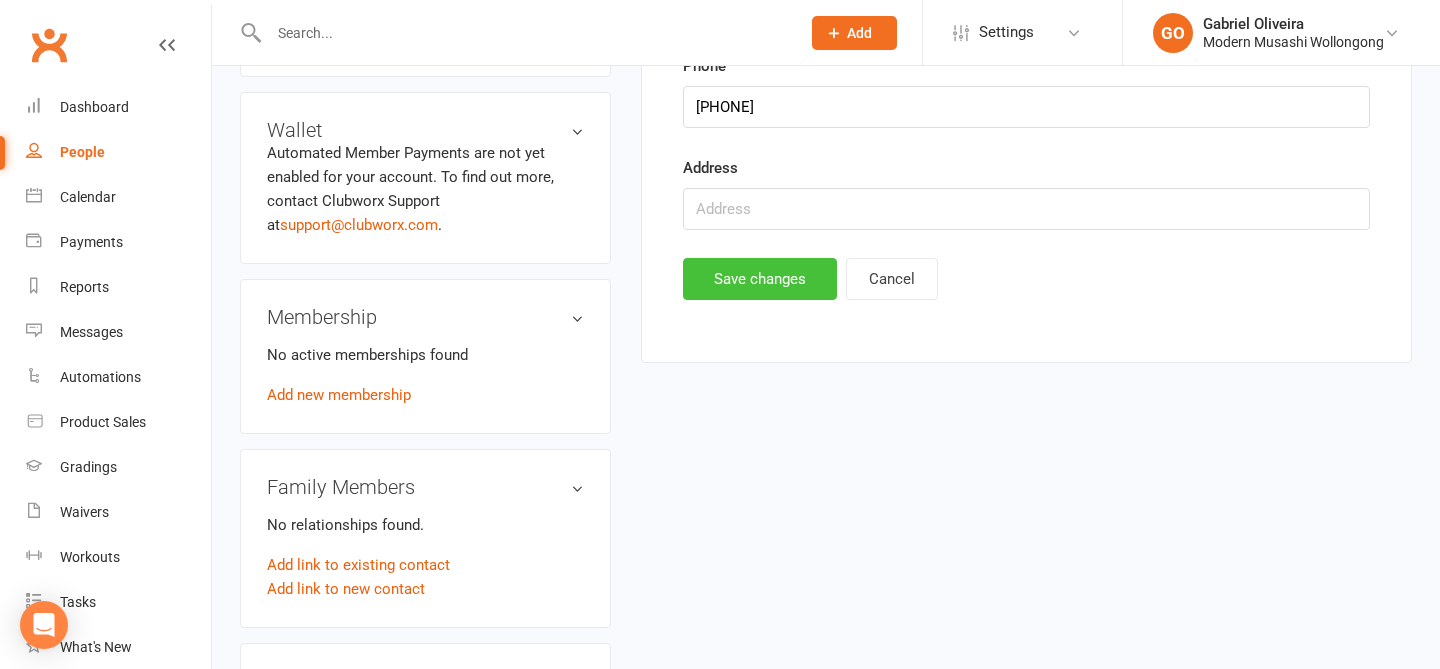 click on "Save changes" at bounding box center [760, 279] 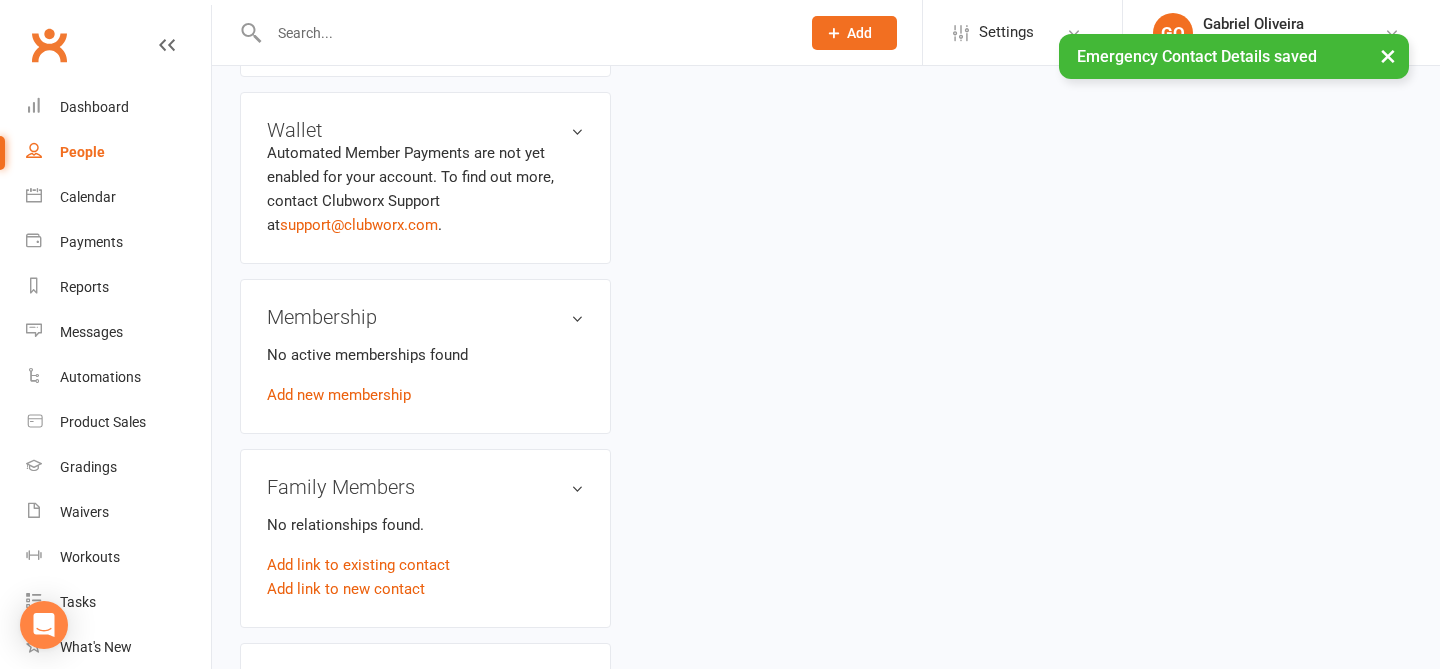 scroll, scrollTop: 0, scrollLeft: 0, axis: both 